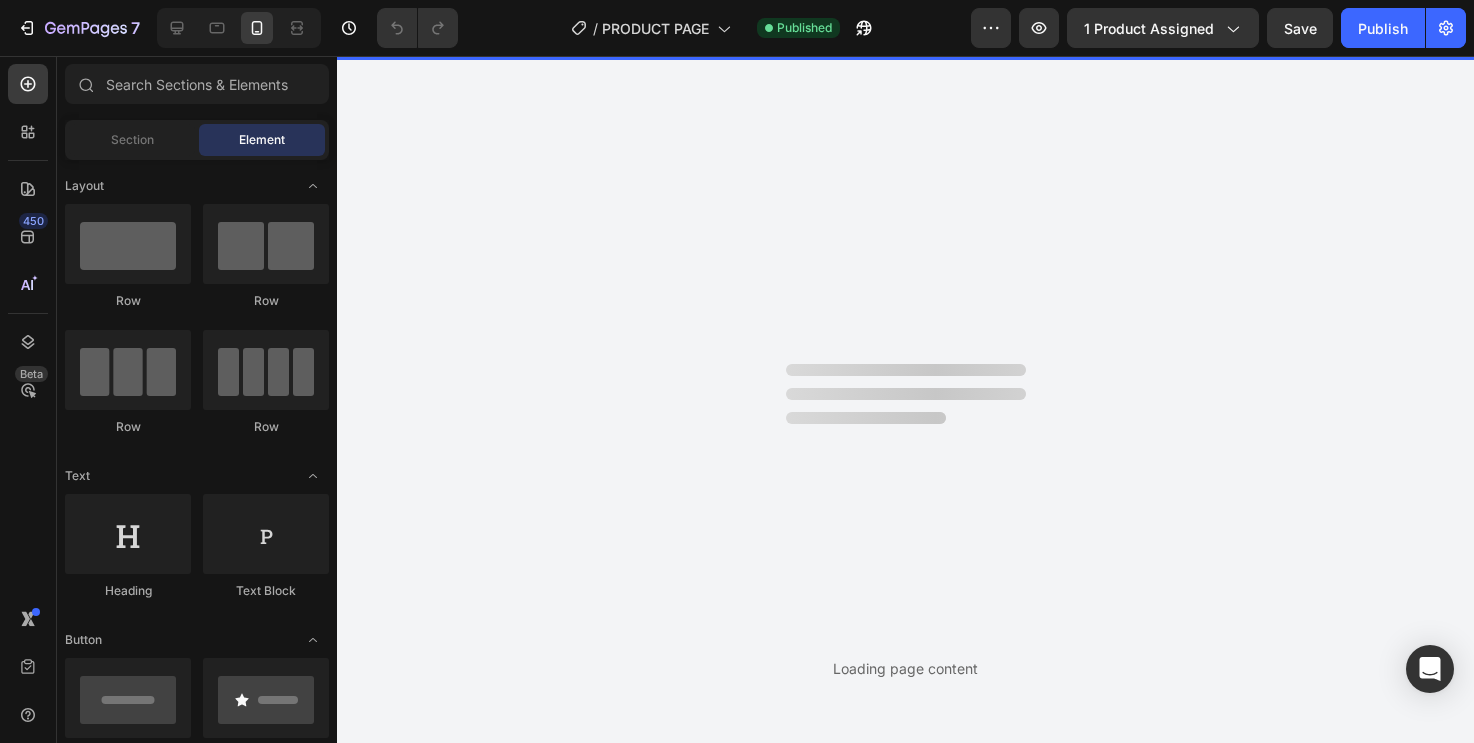 scroll, scrollTop: 0, scrollLeft: 0, axis: both 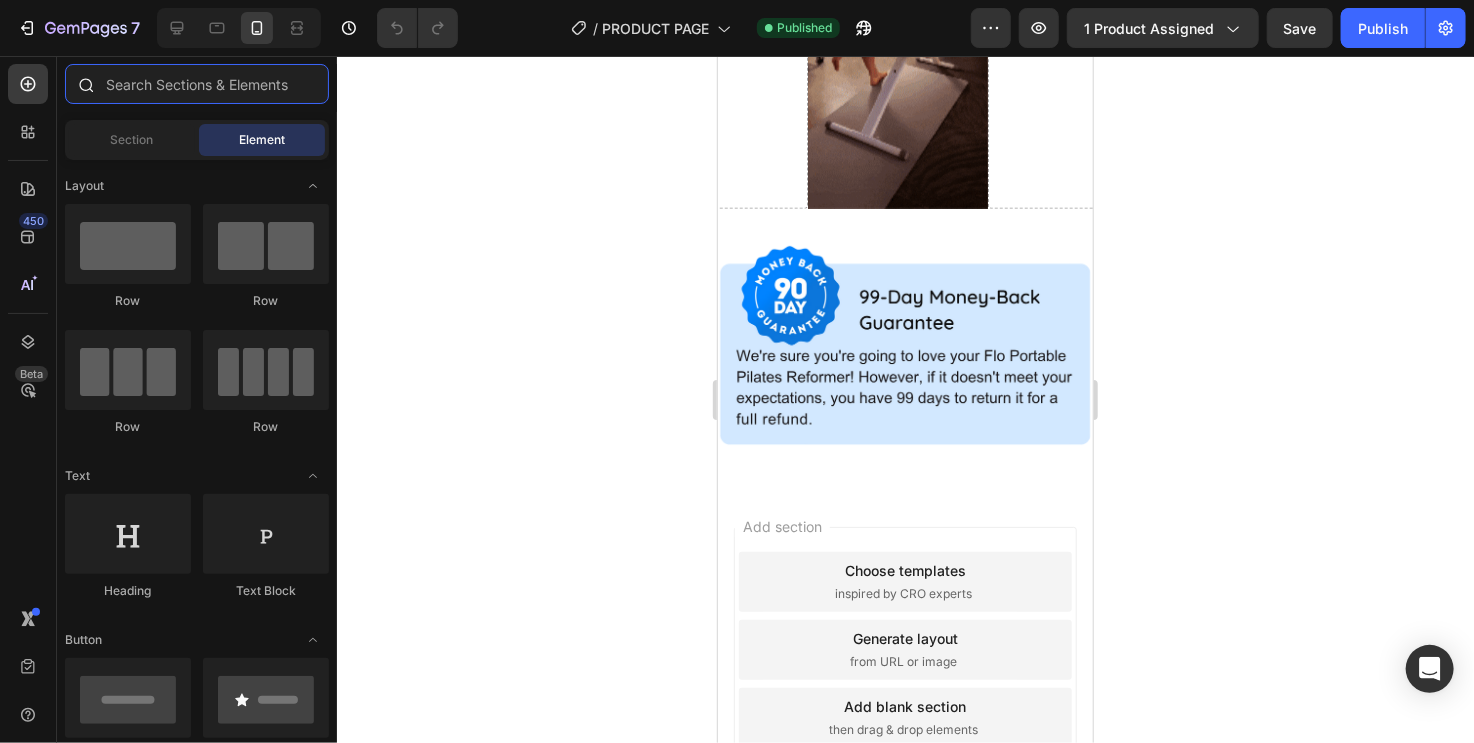 click at bounding box center (197, 84) 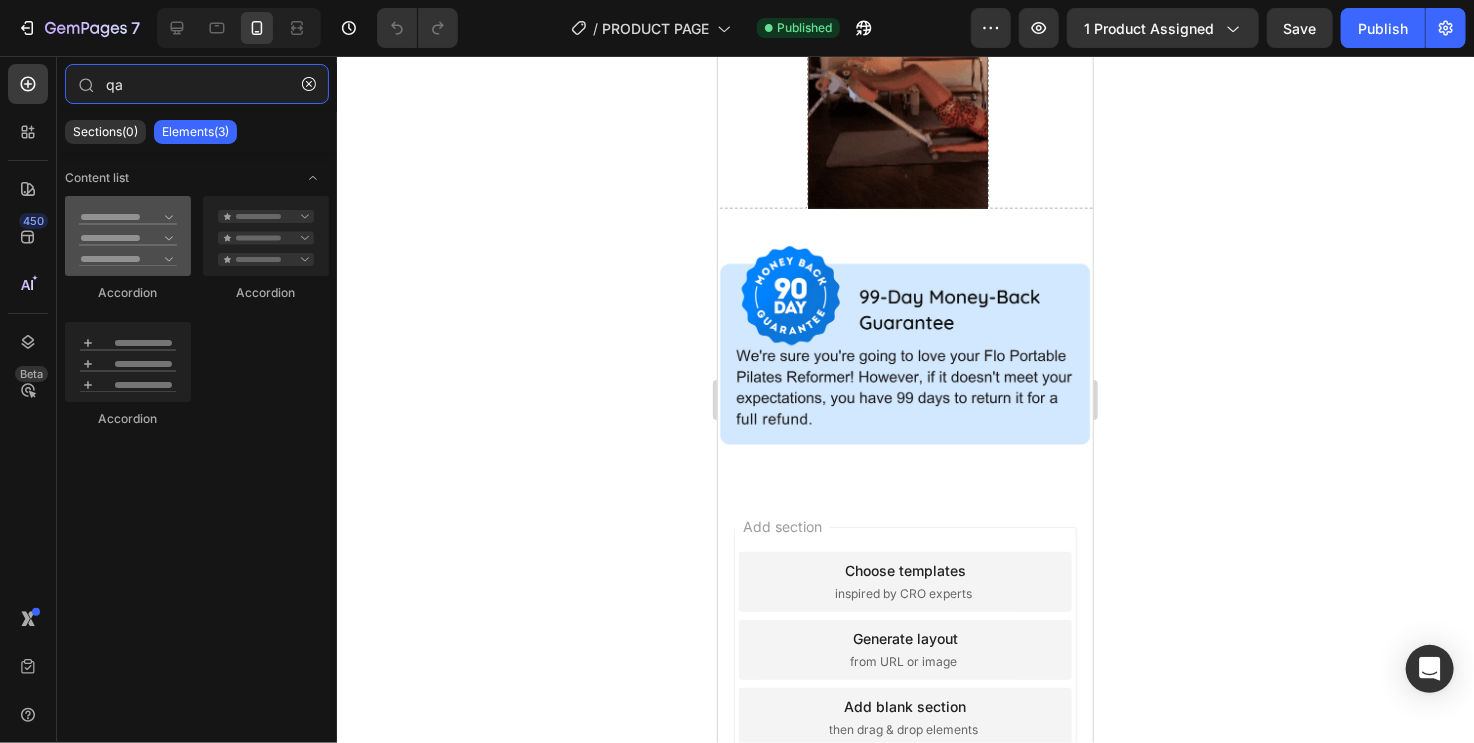 type on "qa" 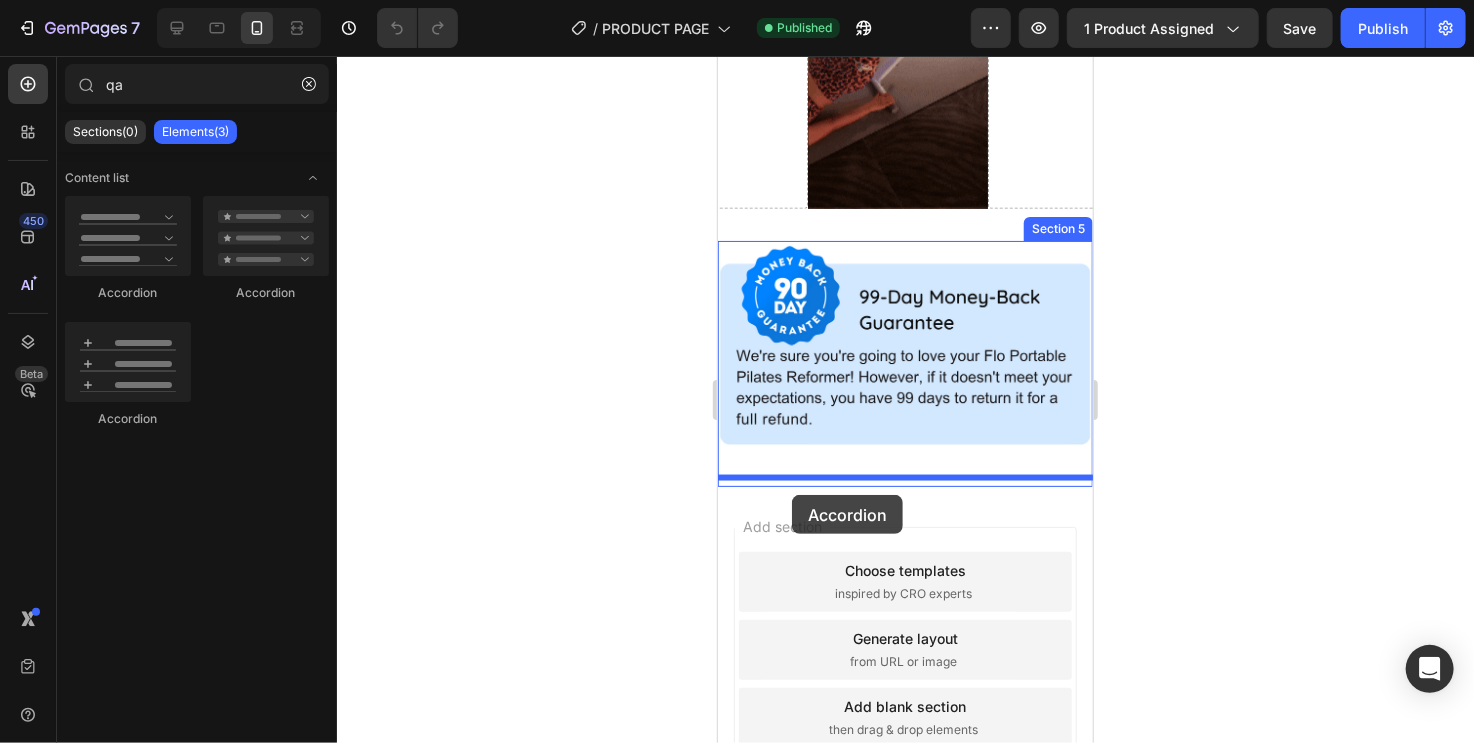 drag, startPoint x: 861, startPoint y: 306, endPoint x: 791, endPoint y: 494, distance: 200.60907 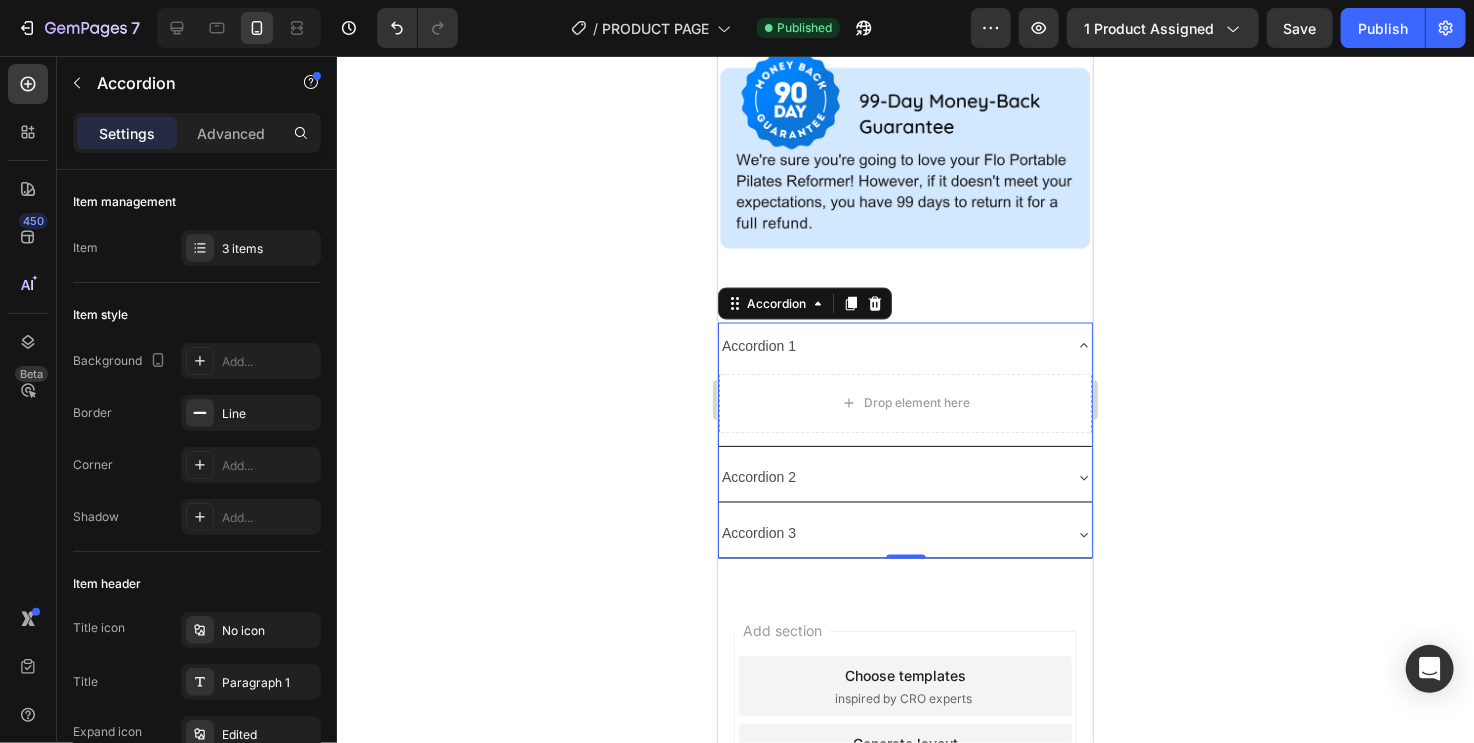 scroll, scrollTop: 1500, scrollLeft: 0, axis: vertical 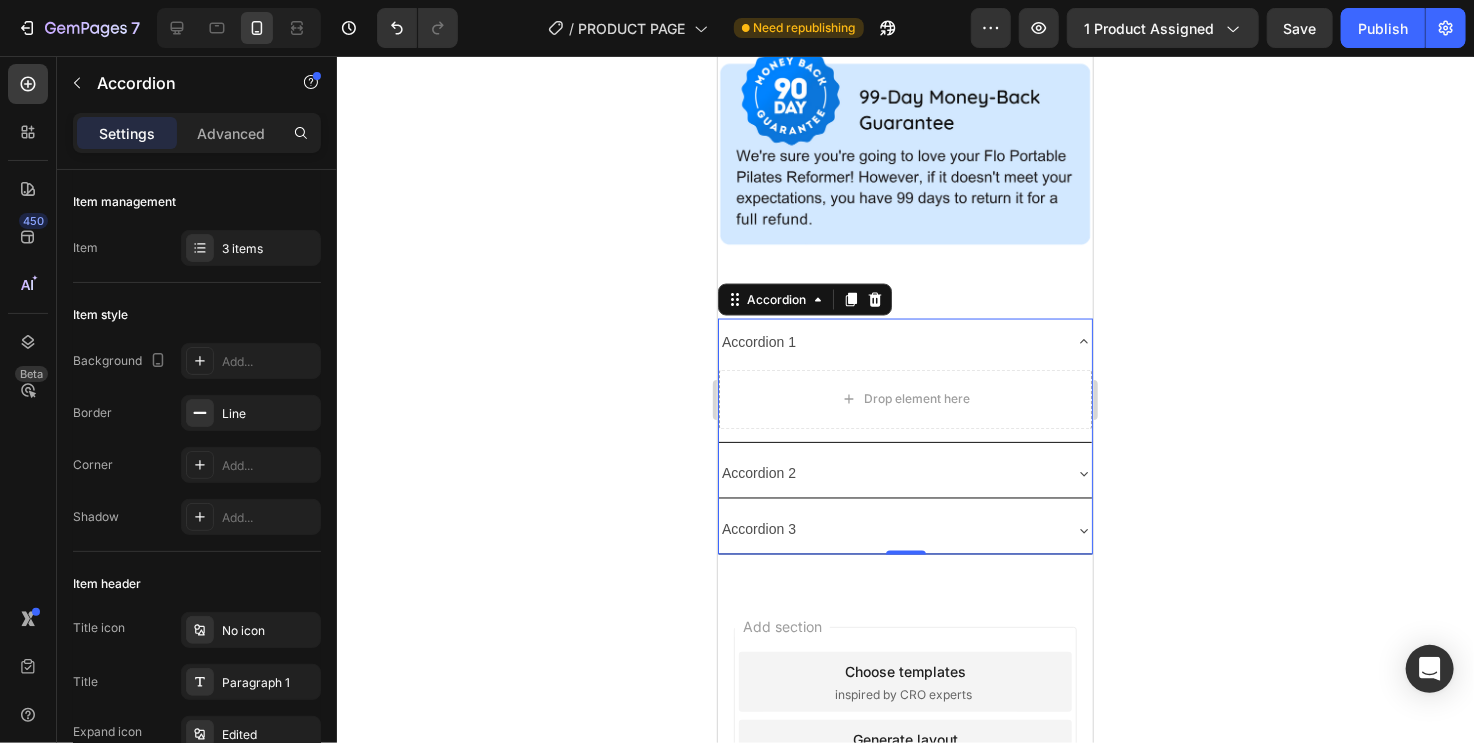 click on "Accordion 1" at bounding box center (758, 341) 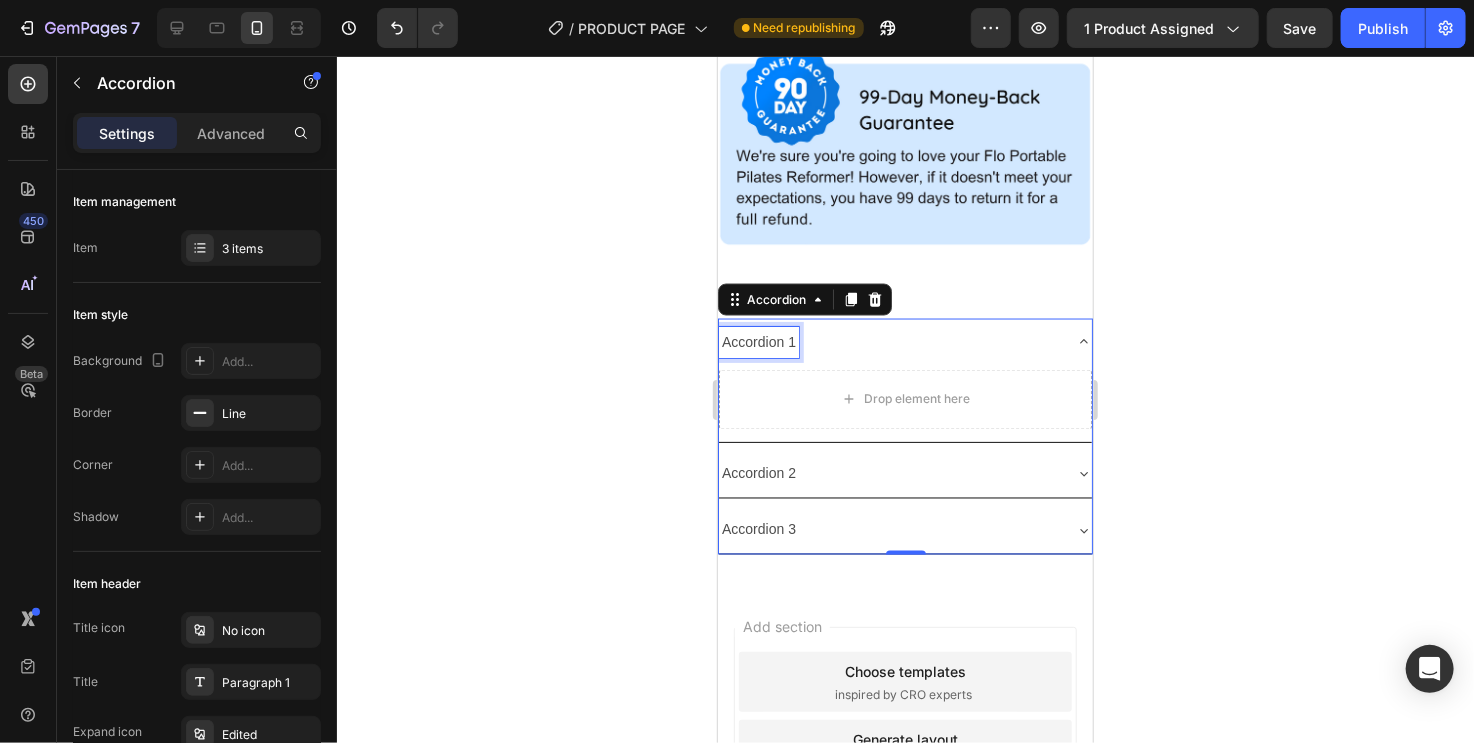 click on "Accordion 1" at bounding box center [758, 341] 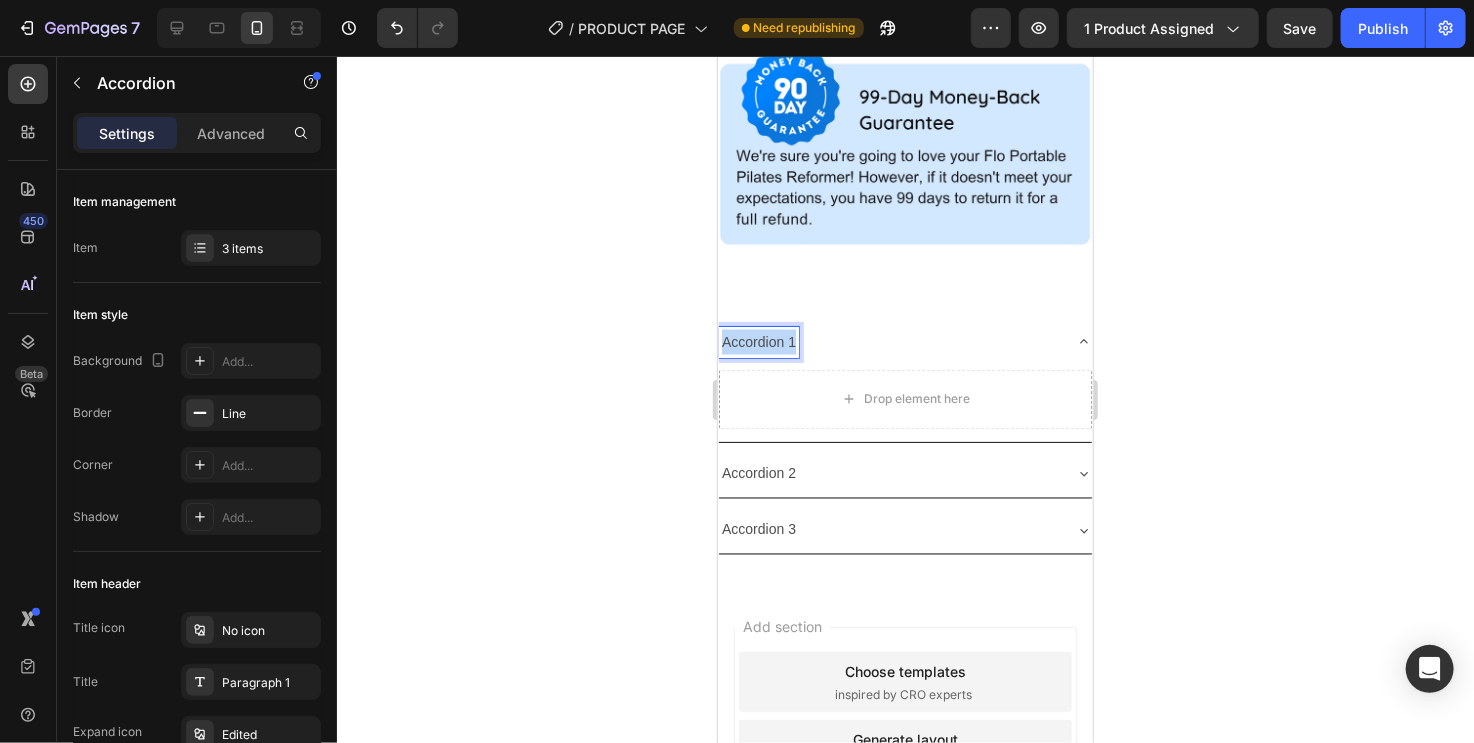 click on "Accordion 1" at bounding box center (758, 341) 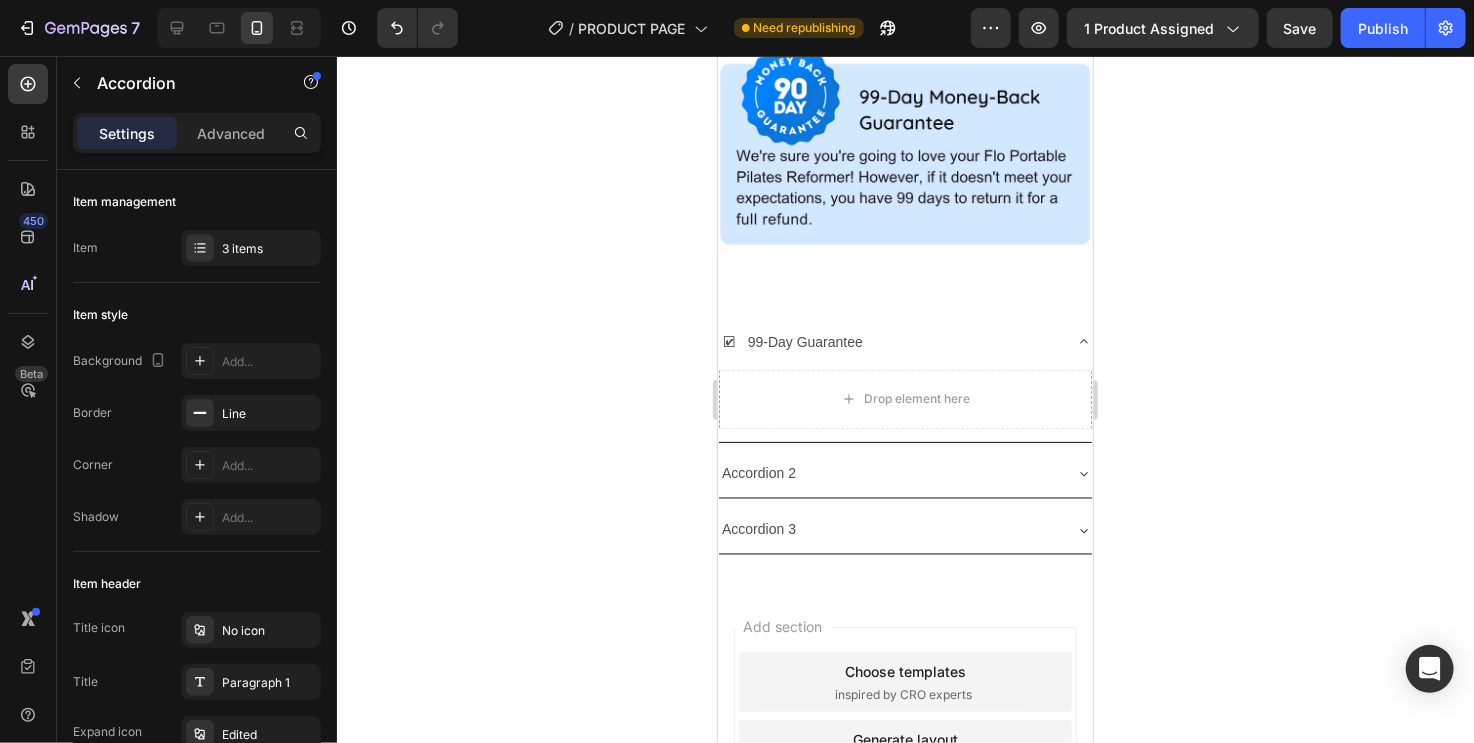 click on "Accordion 2" at bounding box center [888, 473] 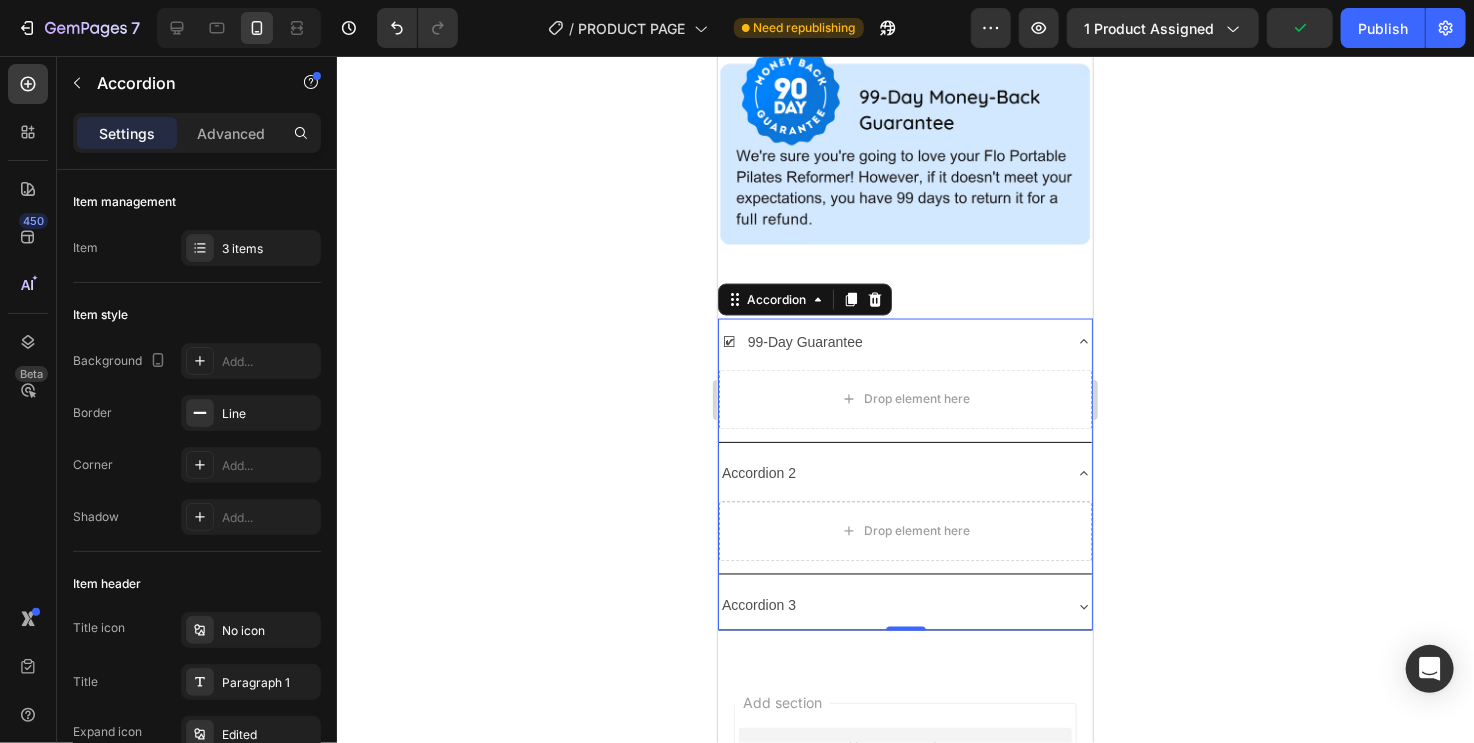 click on "Accordion 2" at bounding box center [758, 473] 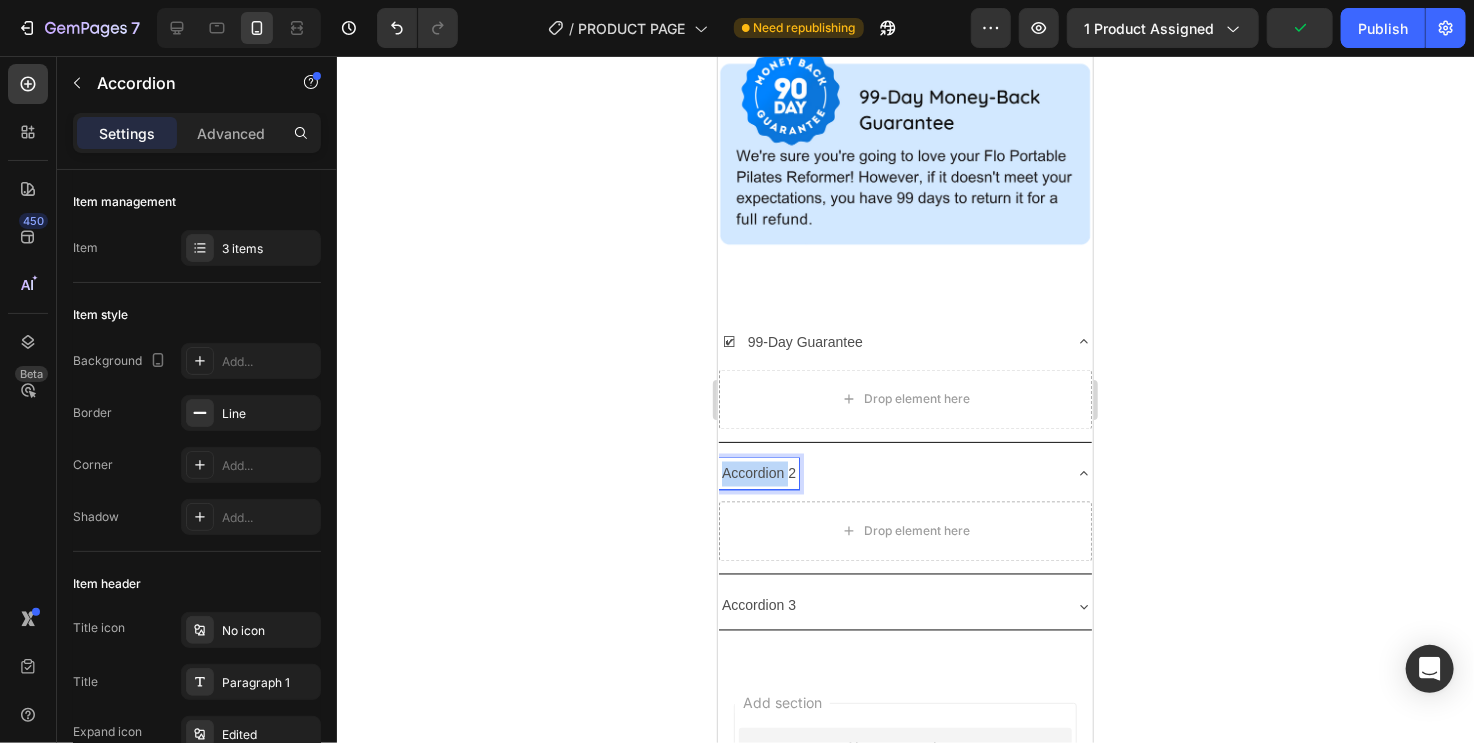 click on "Accordion 2" at bounding box center (758, 473) 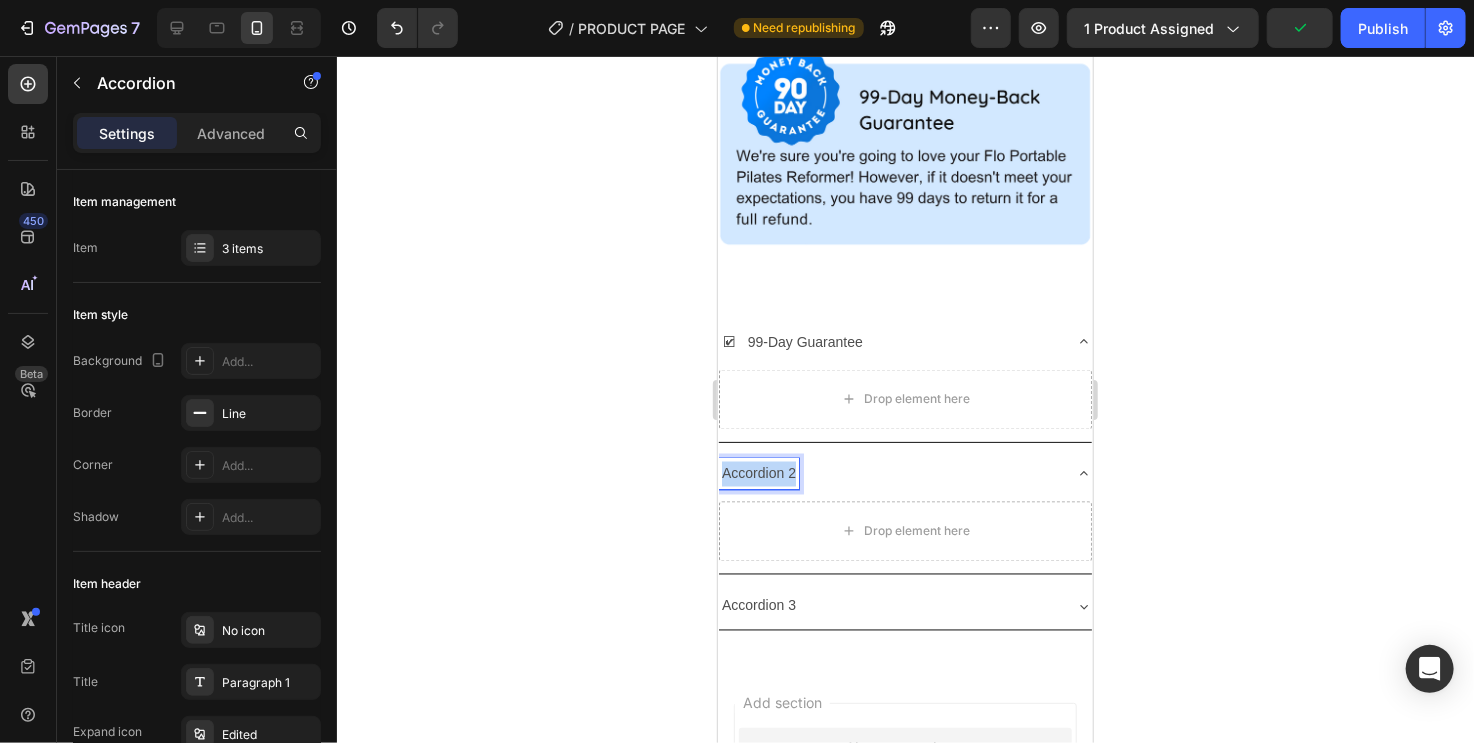 click on "Accordion 2" at bounding box center [758, 473] 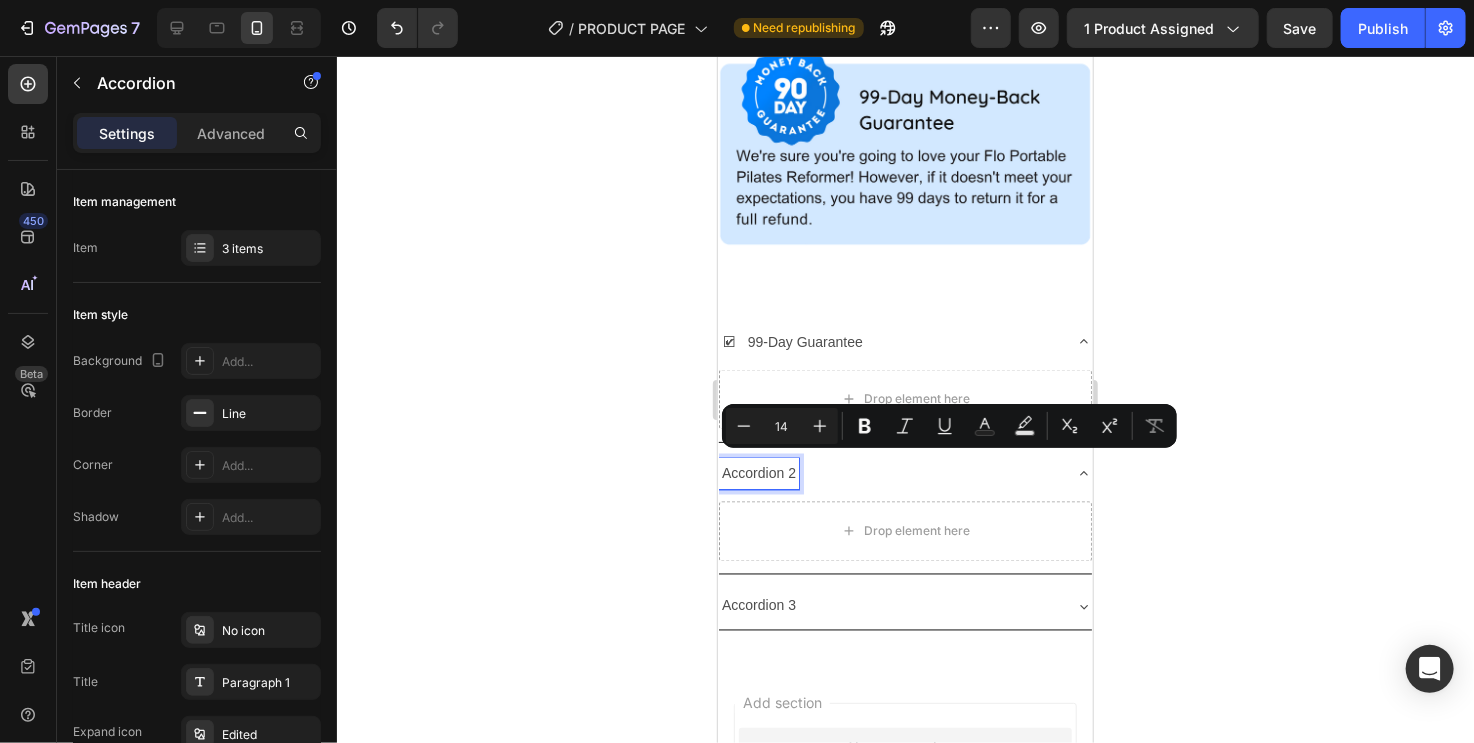 click on "🗹   99-Day Guarantee" at bounding box center [791, 341] 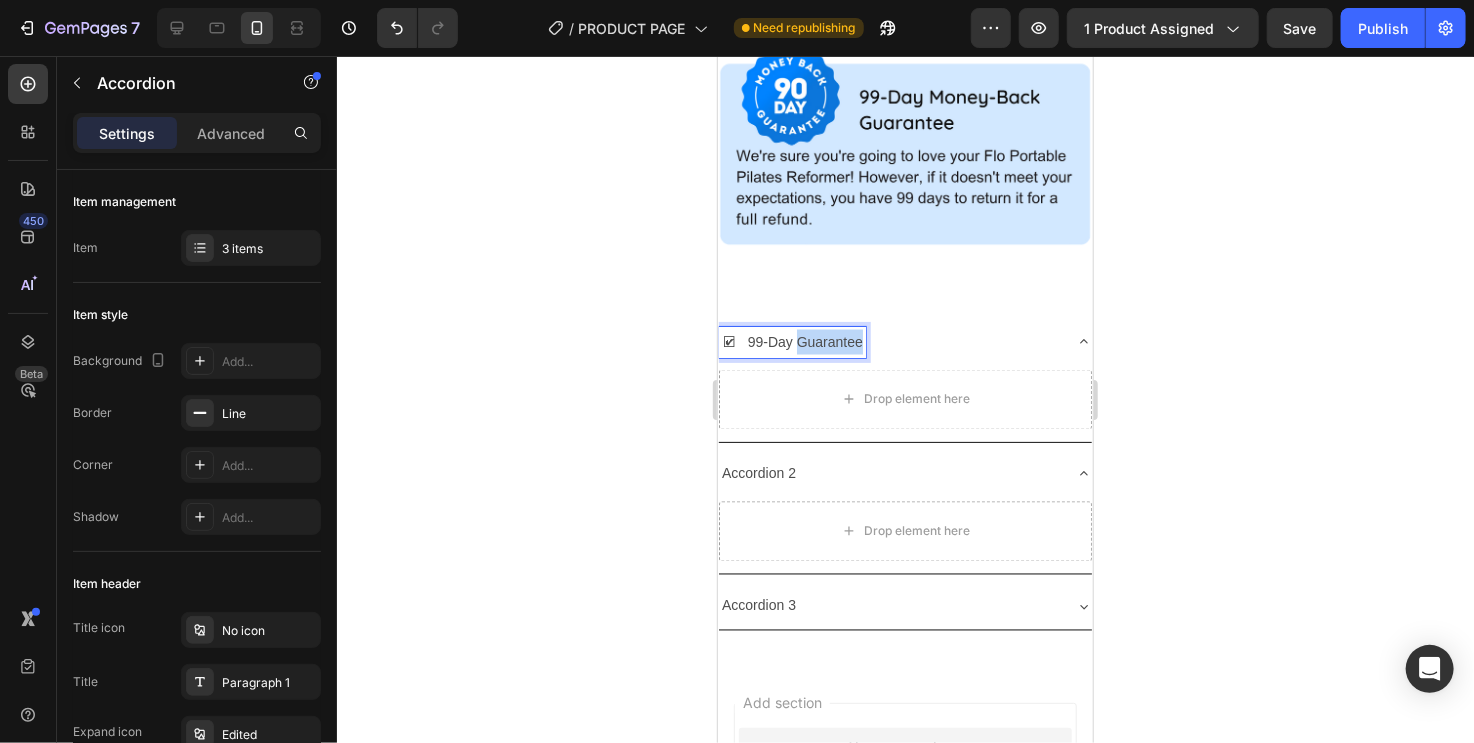 click on "🗹   99-Day Guarantee" at bounding box center (791, 341) 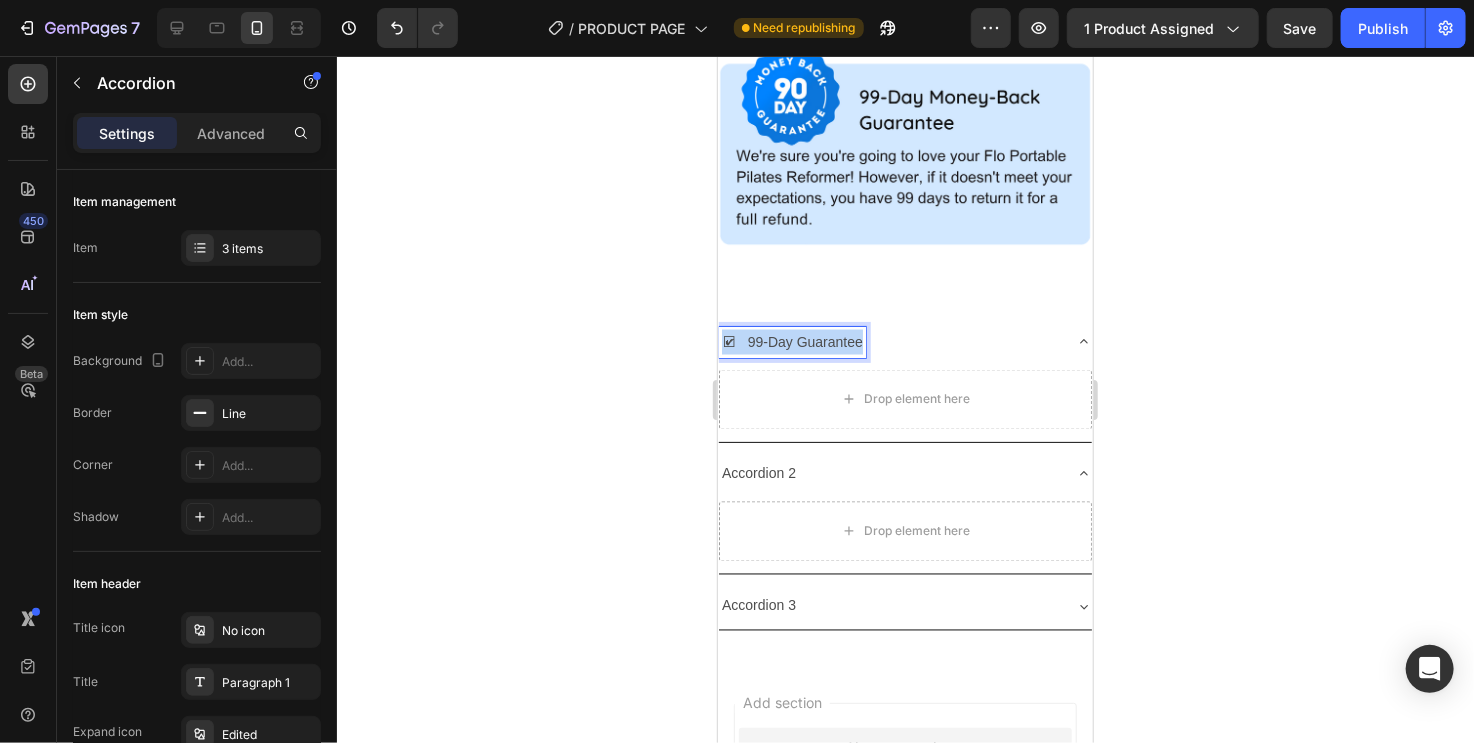 click on "🗹   99-Day Guarantee" at bounding box center [791, 341] 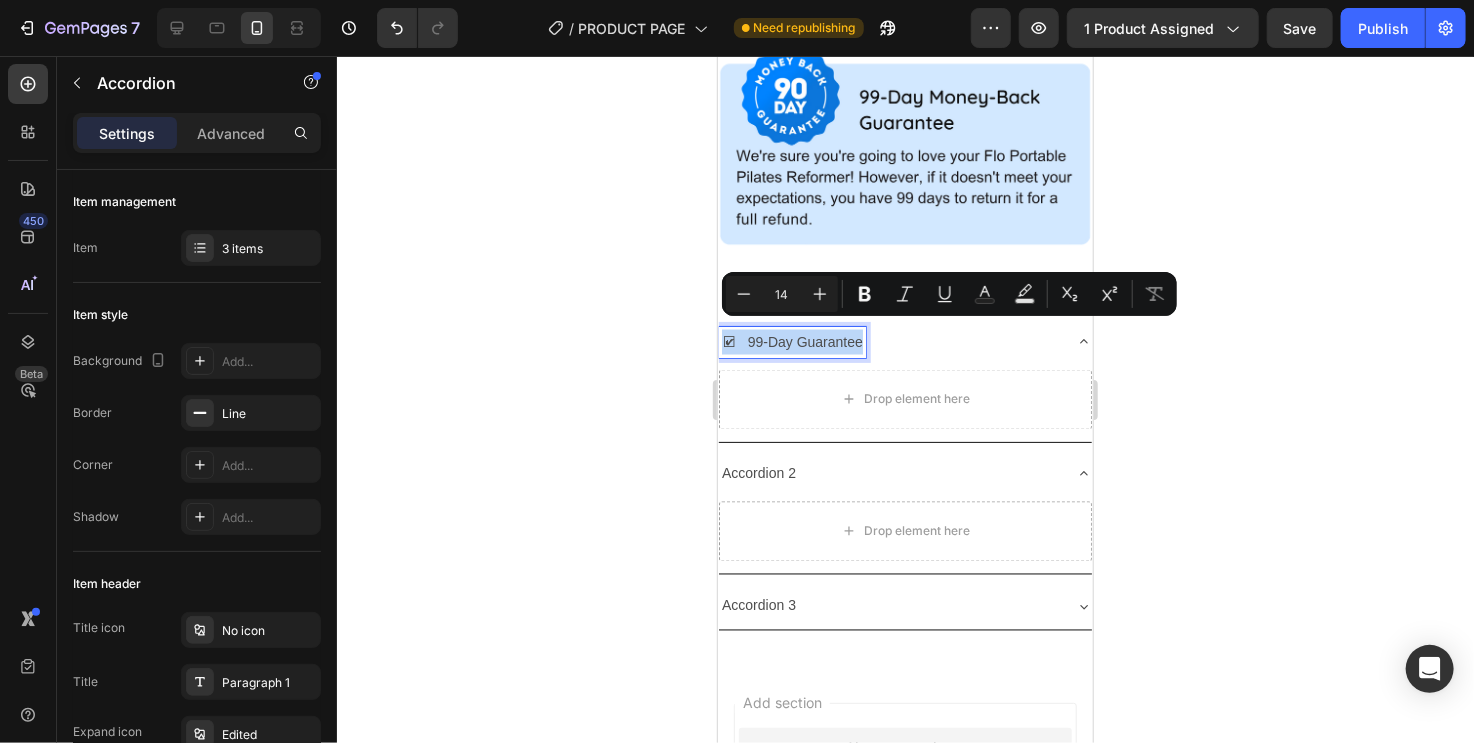 copy on "🗹   99-Day Guarantee" 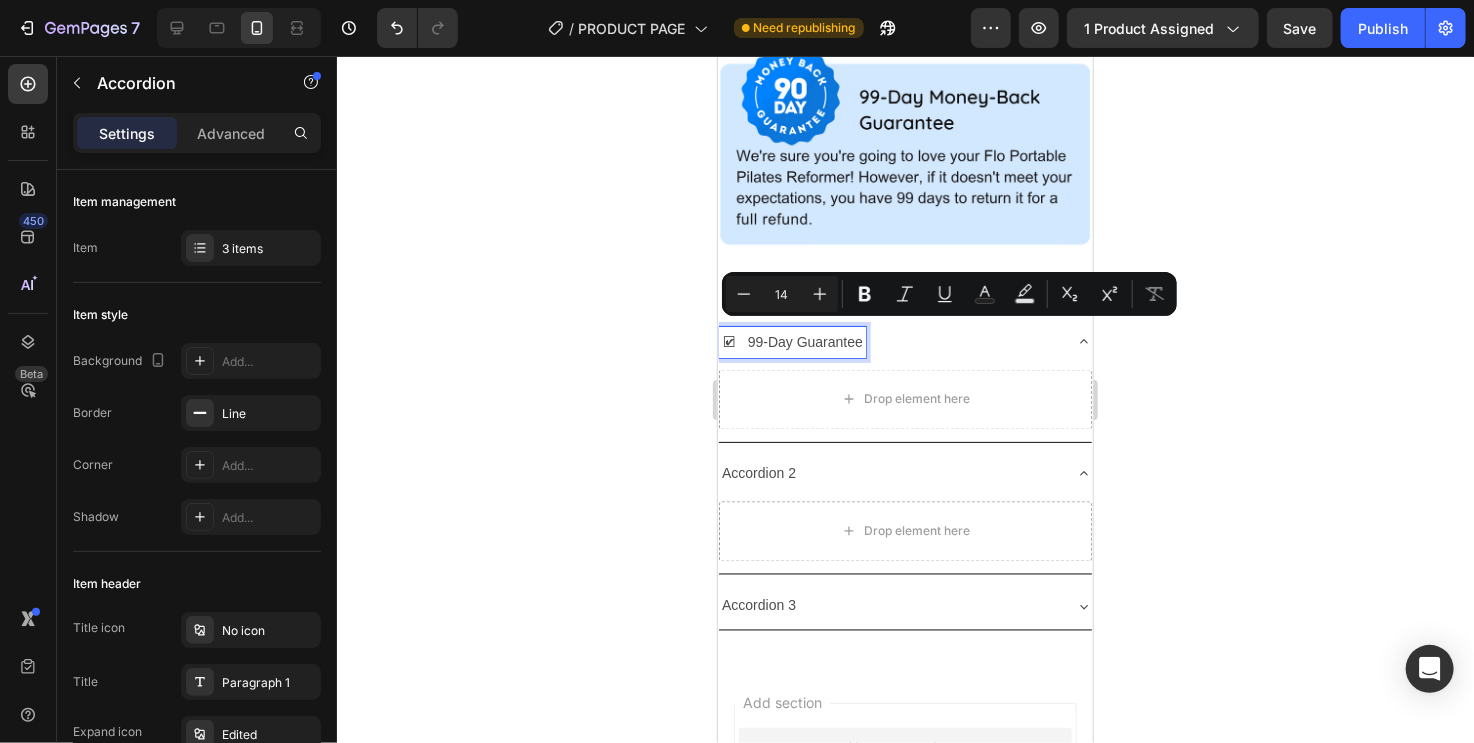 click on "Accordion 2" at bounding box center [758, 473] 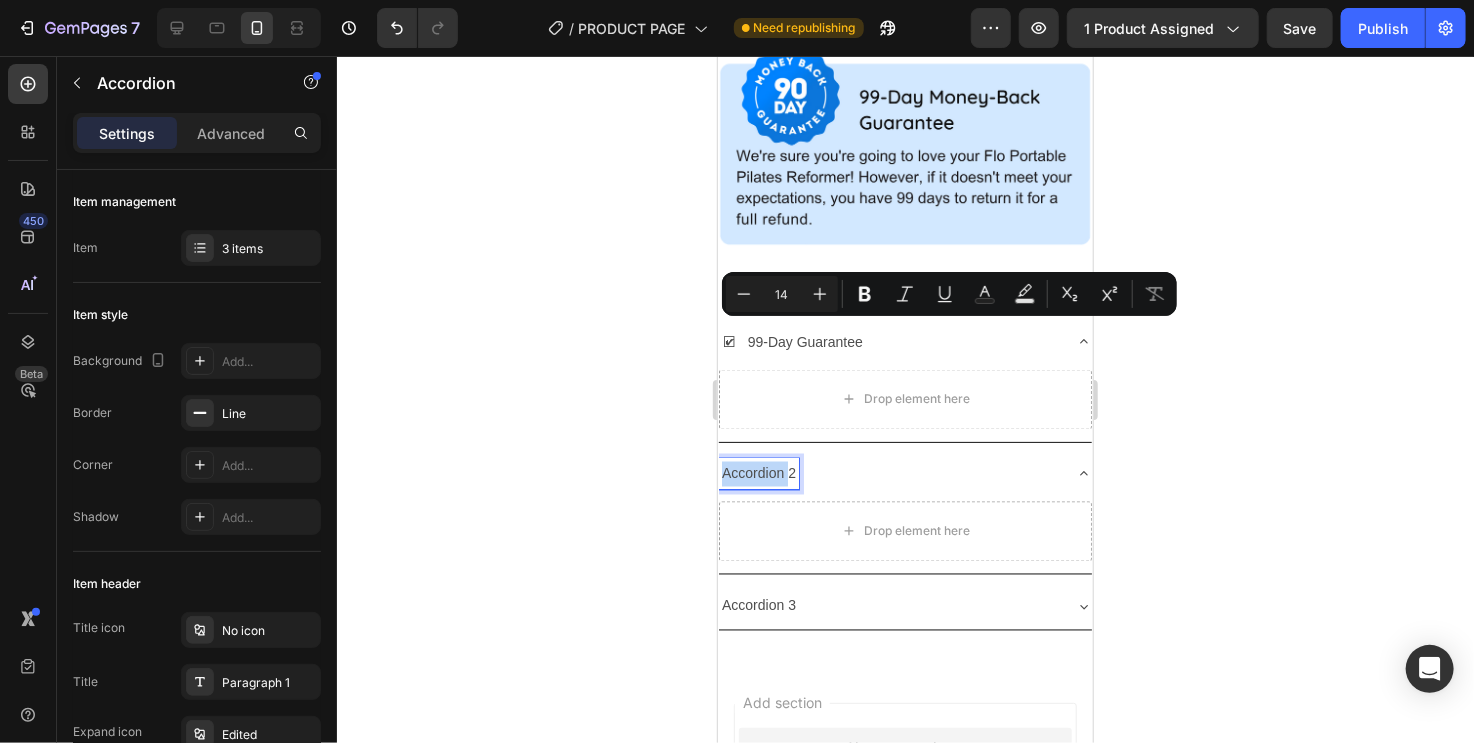 click on "Accordion 2" at bounding box center [758, 473] 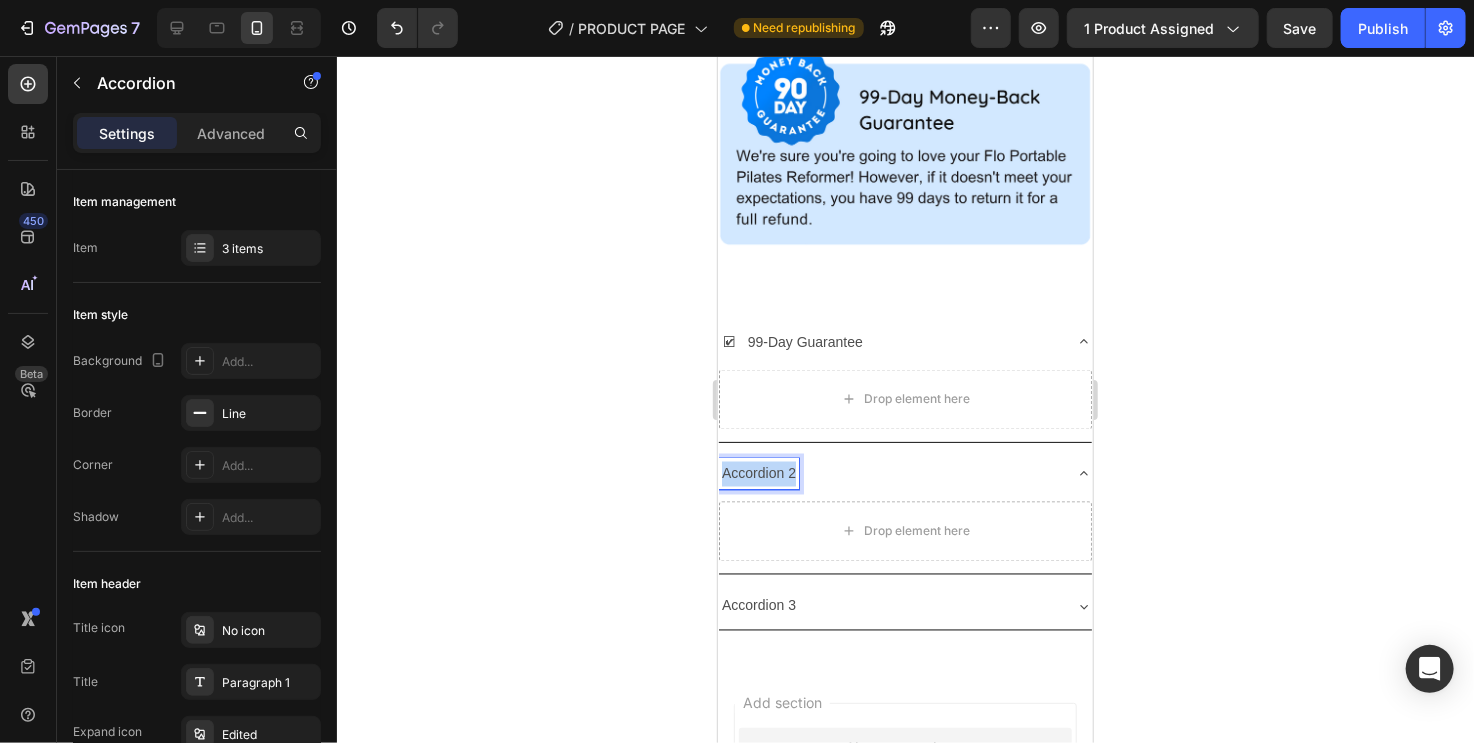 click on "Accordion 2" at bounding box center (758, 473) 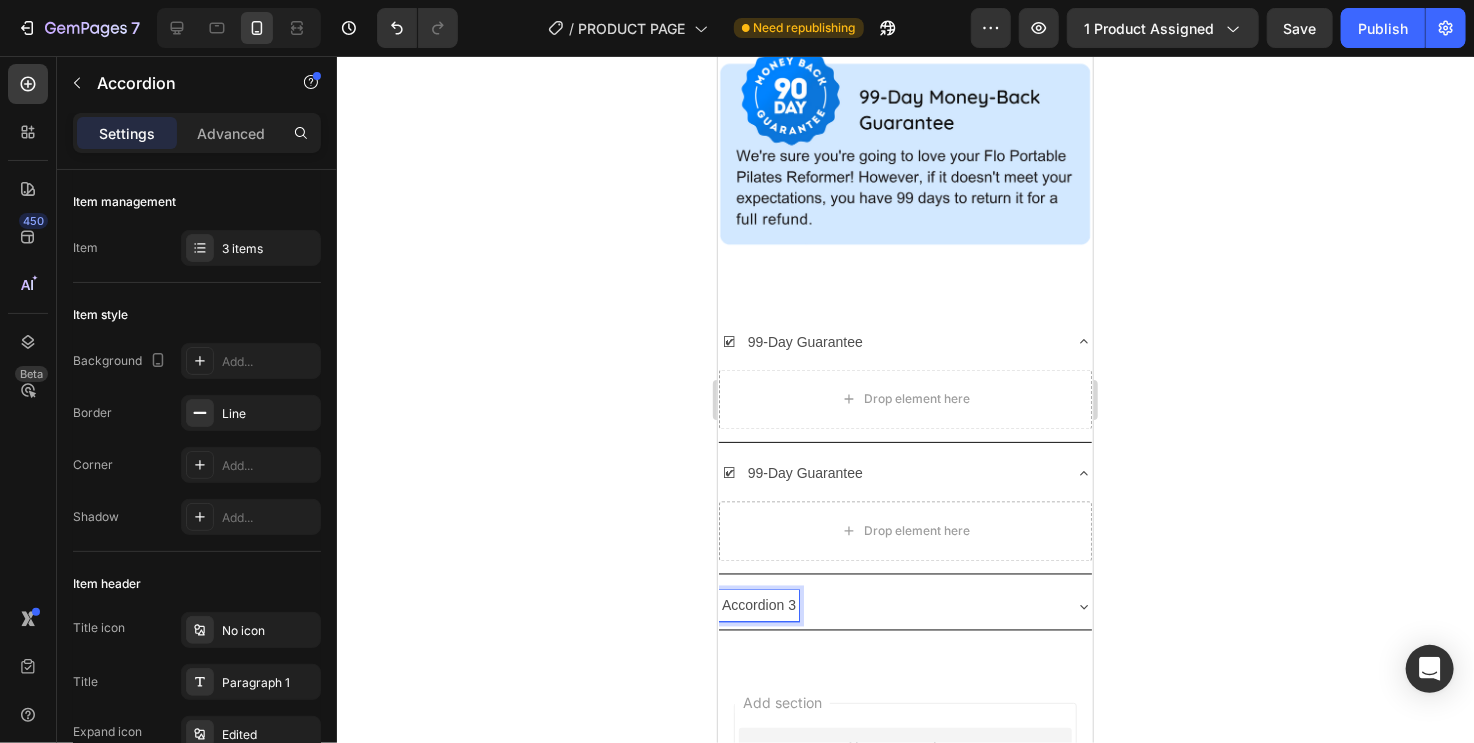 click on "Accordion 3" at bounding box center (758, 605) 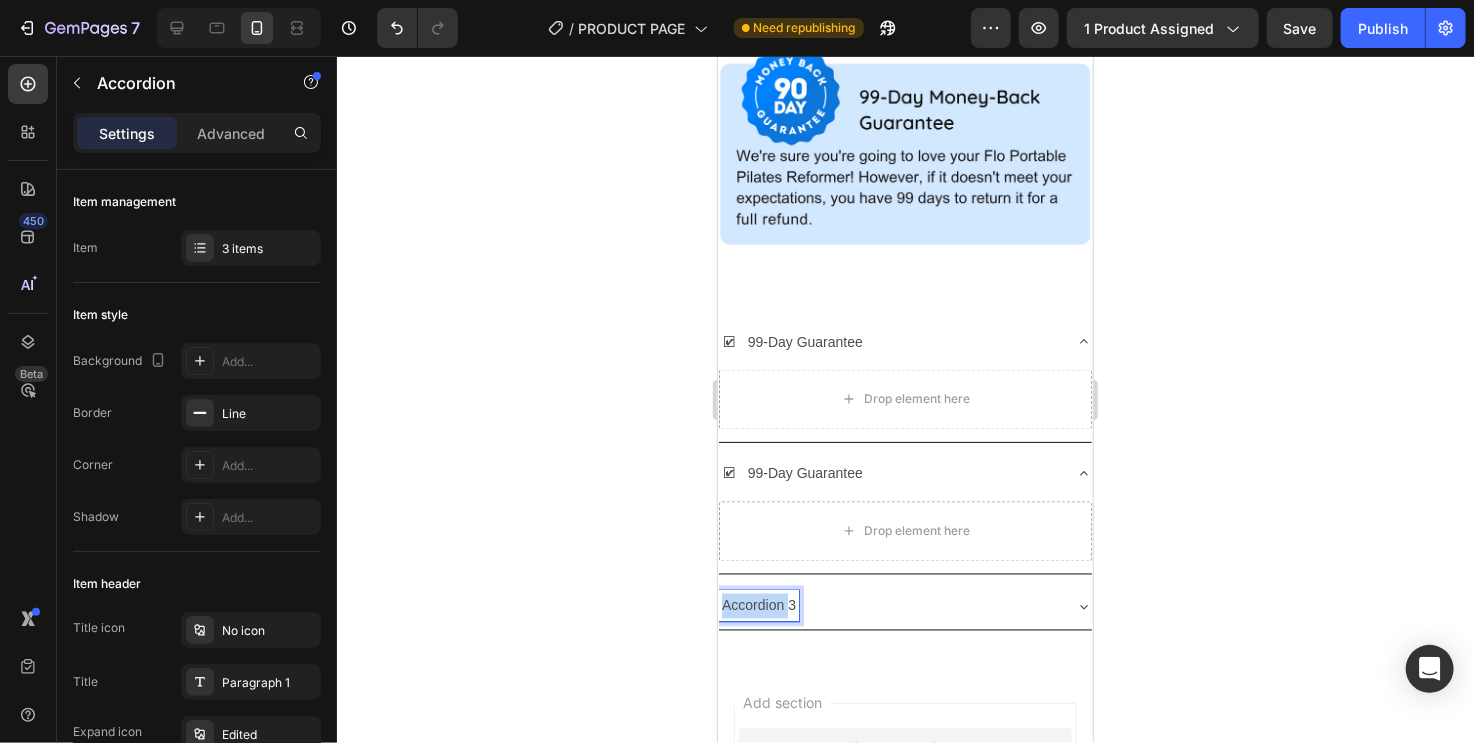 click on "Accordion 3" at bounding box center (758, 605) 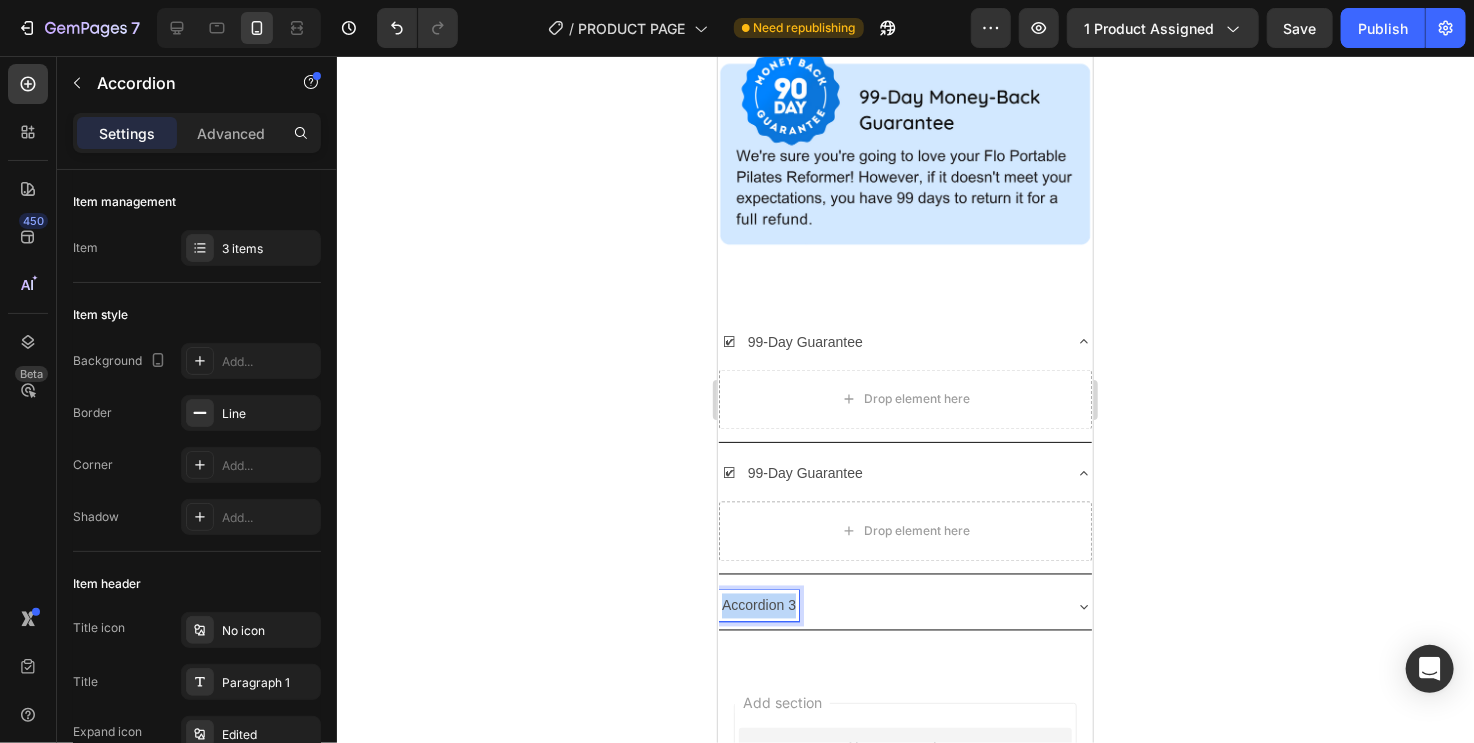 click on "Accordion 3" at bounding box center [758, 605] 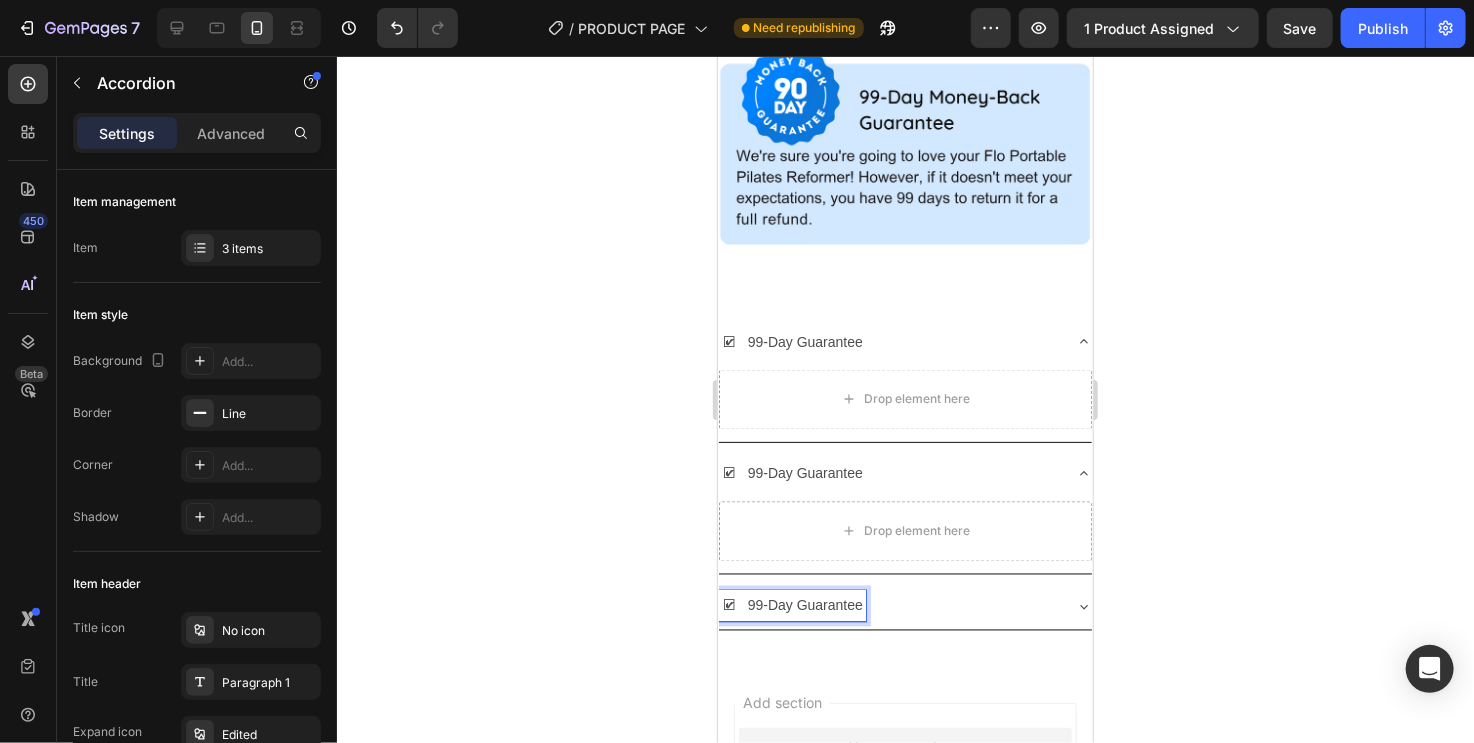click 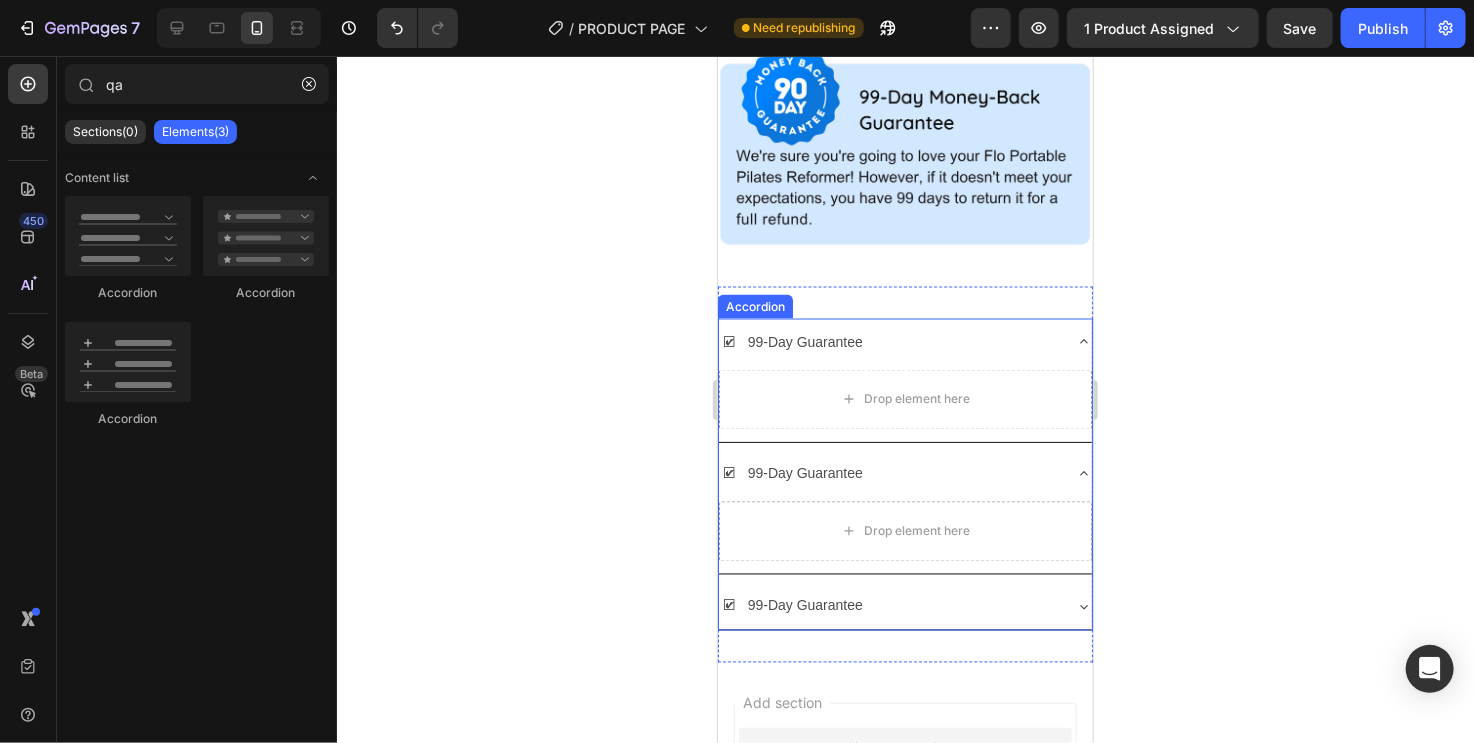 click 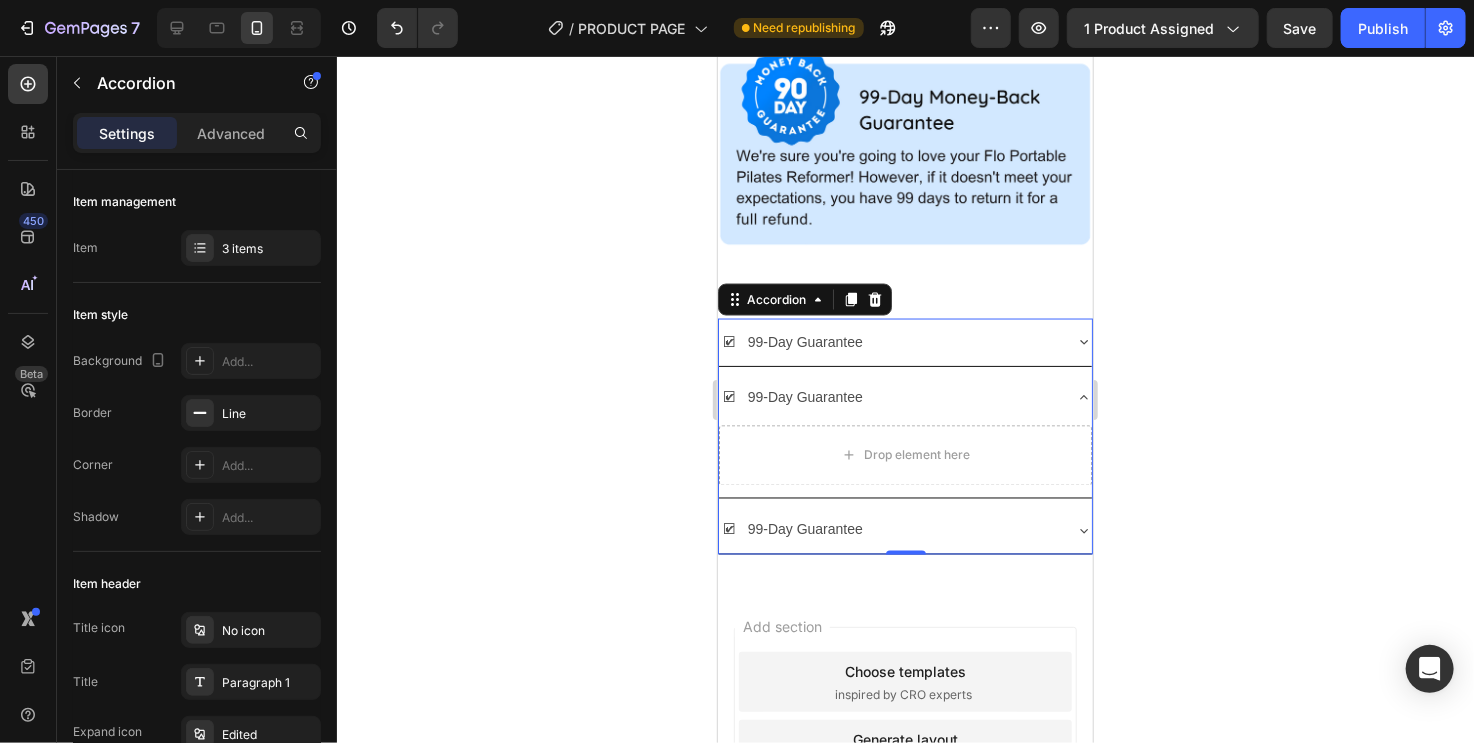 click 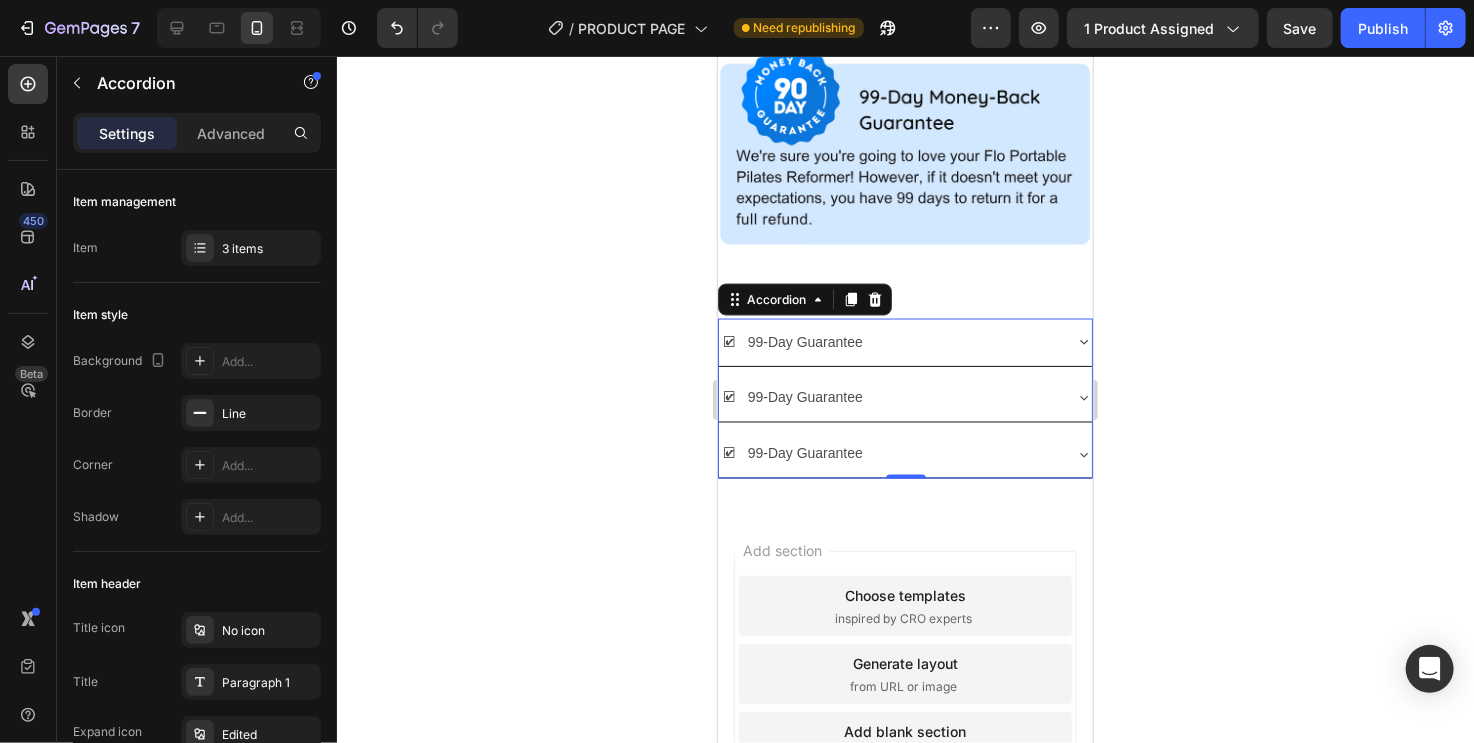 click on "🗹   99-Day Guarantee" at bounding box center [904, 341] 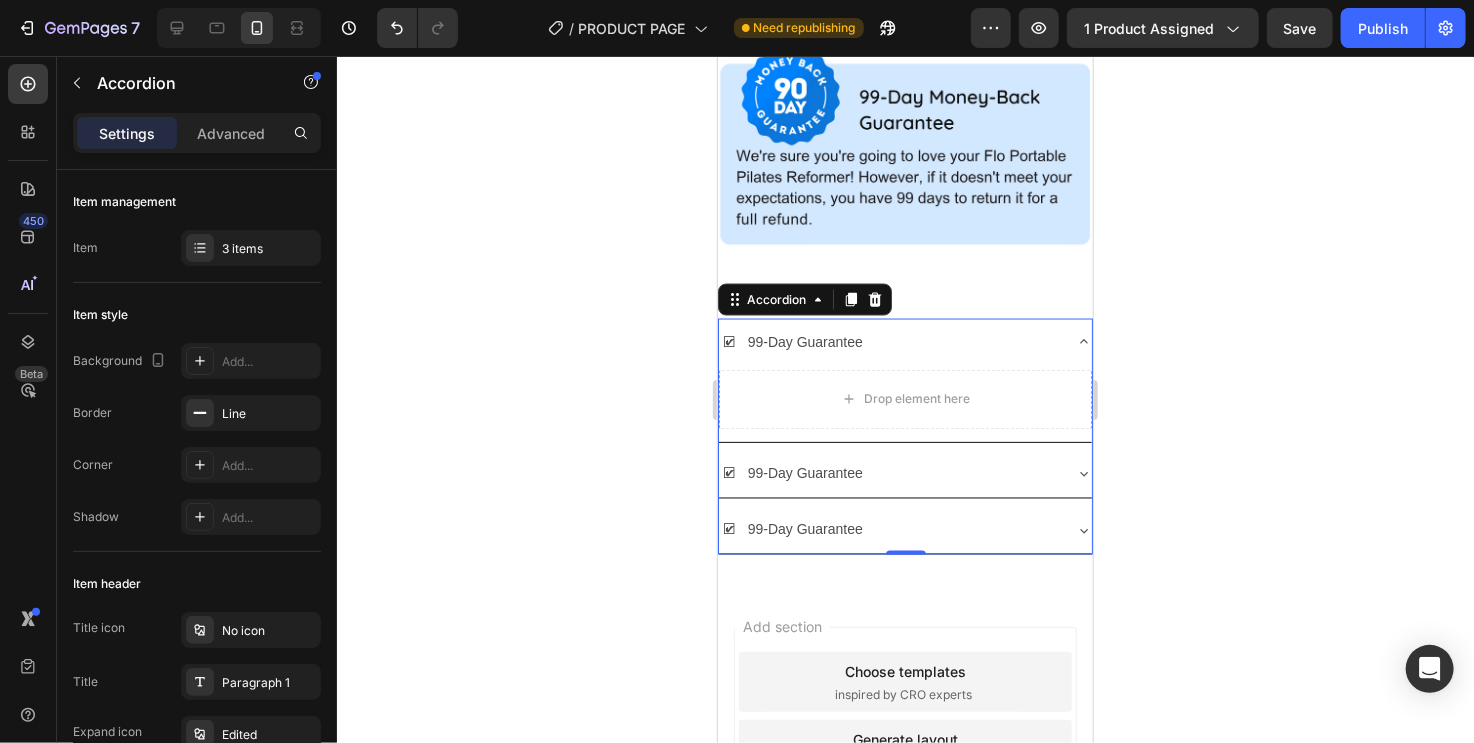 click on "🗹   99-Day Guarantee" at bounding box center (888, 341) 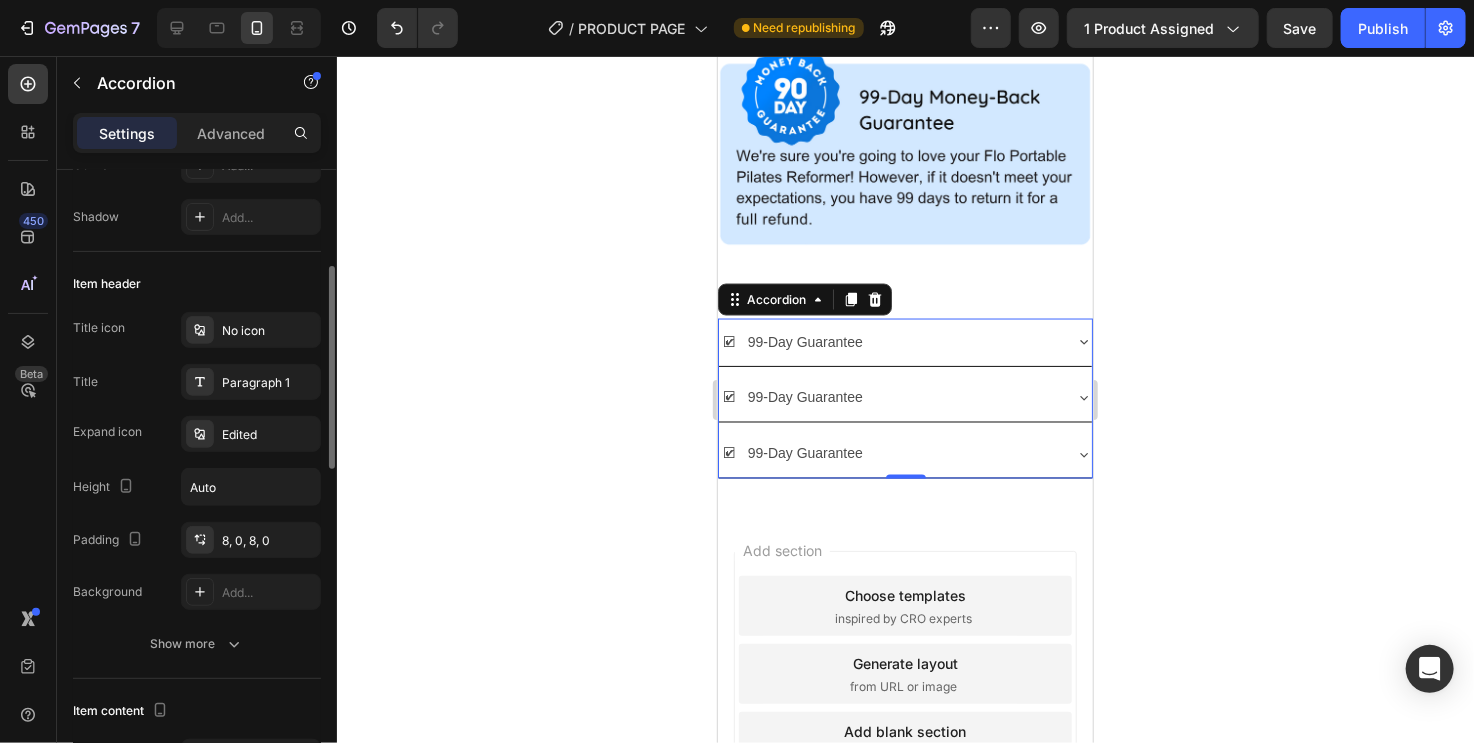 scroll, scrollTop: 500, scrollLeft: 0, axis: vertical 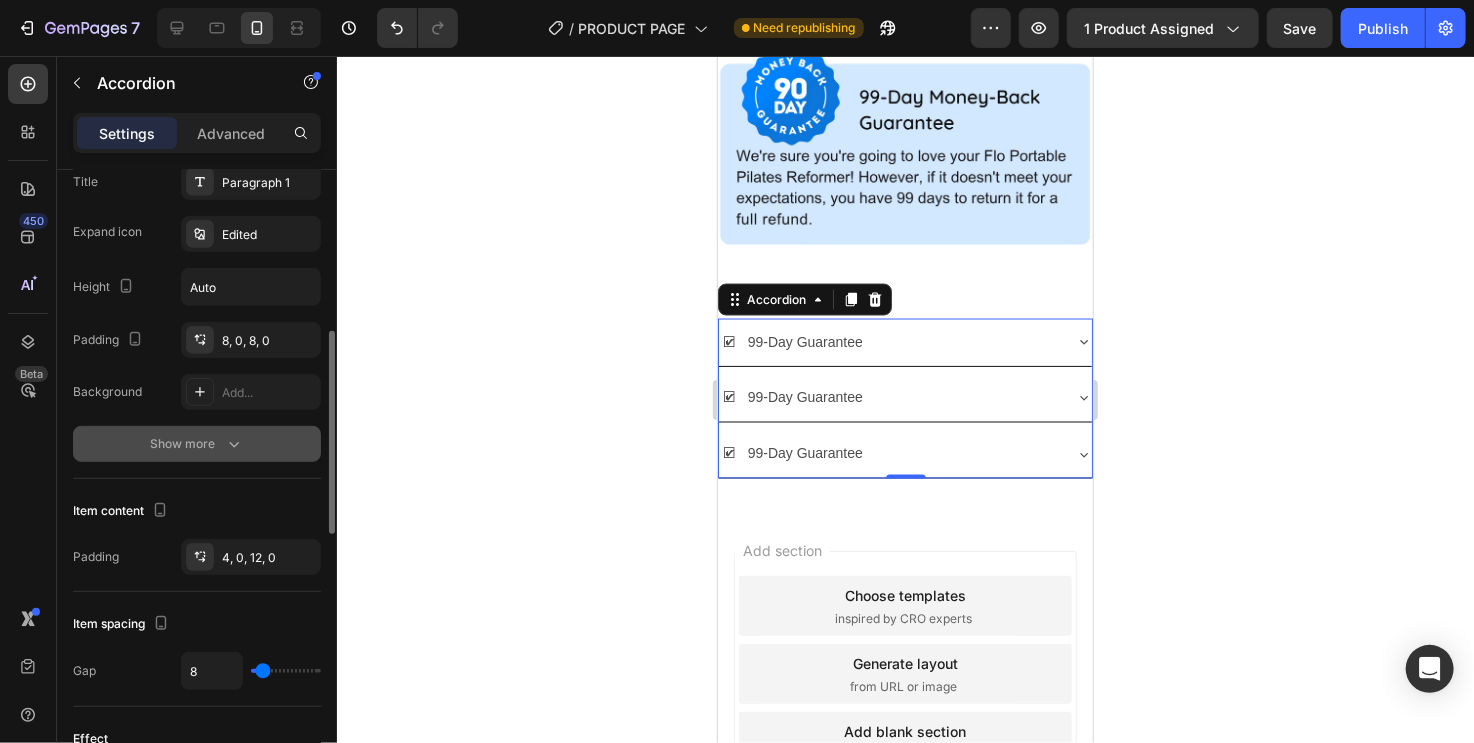 click 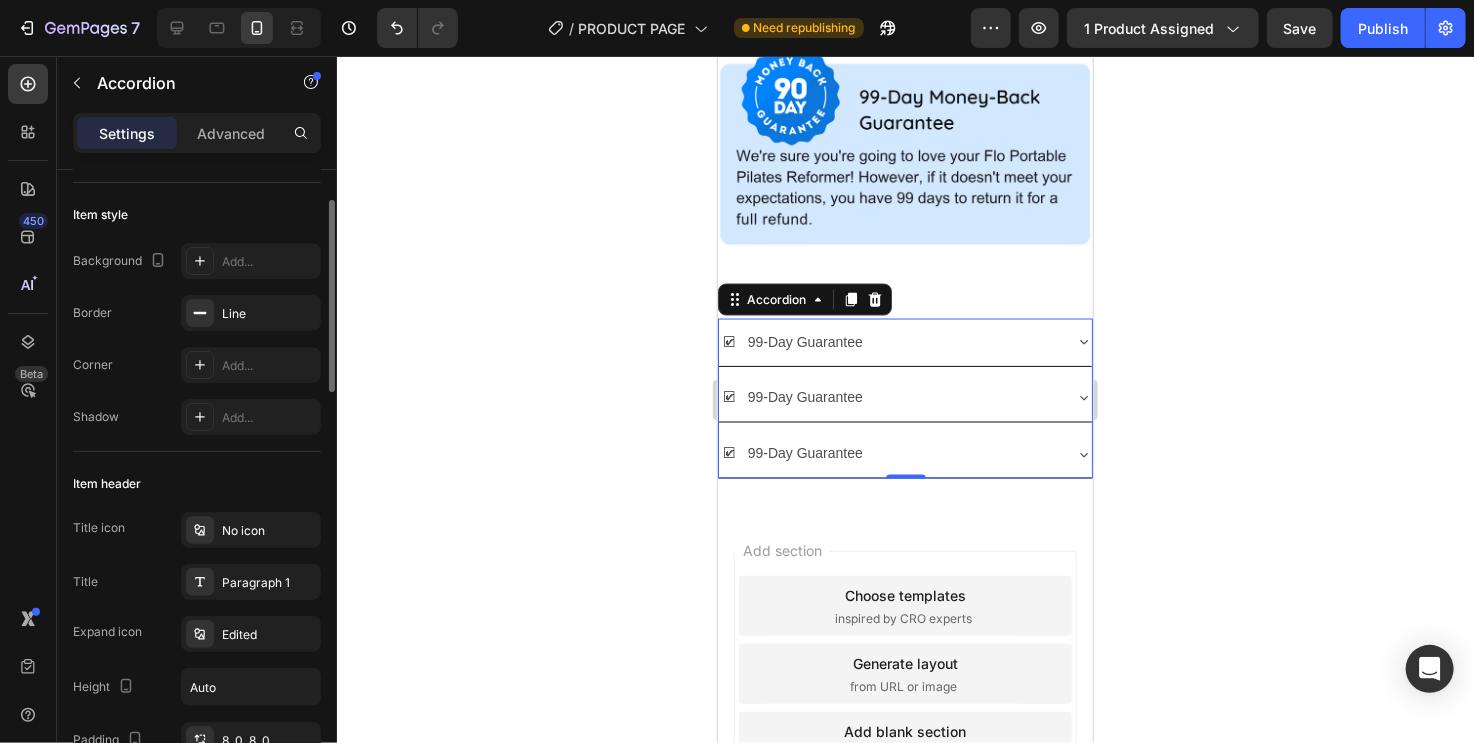 scroll, scrollTop: 0, scrollLeft: 0, axis: both 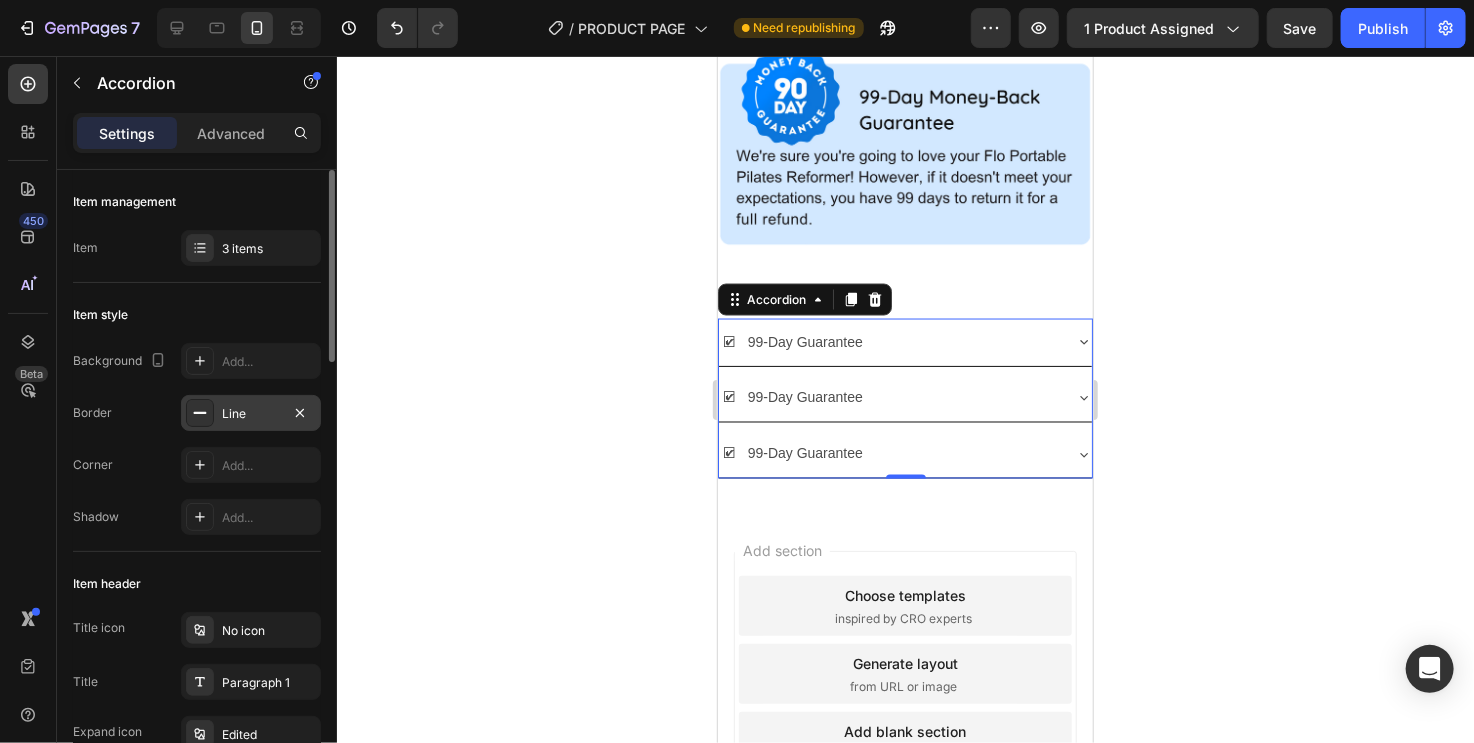 click on "Line" at bounding box center (251, 414) 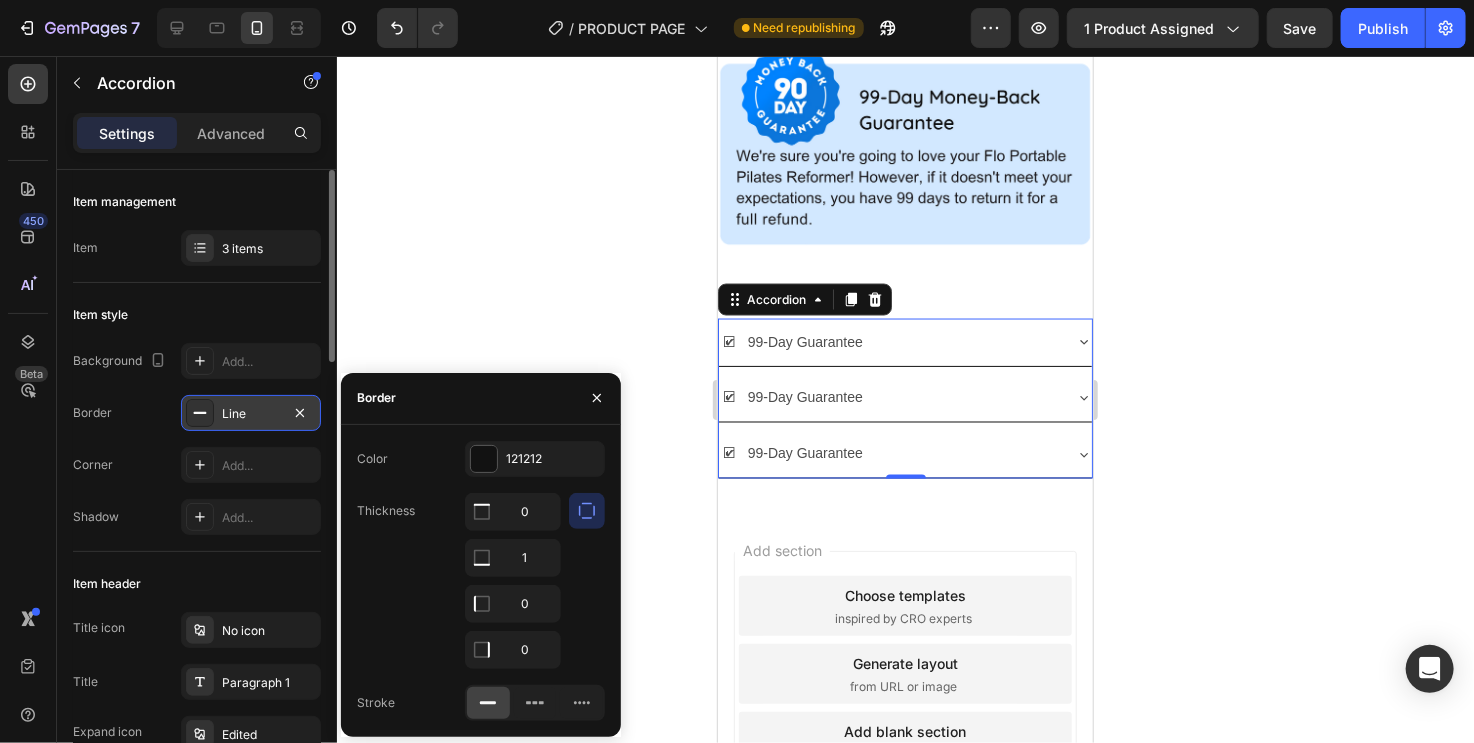 click on "Line" at bounding box center (251, 414) 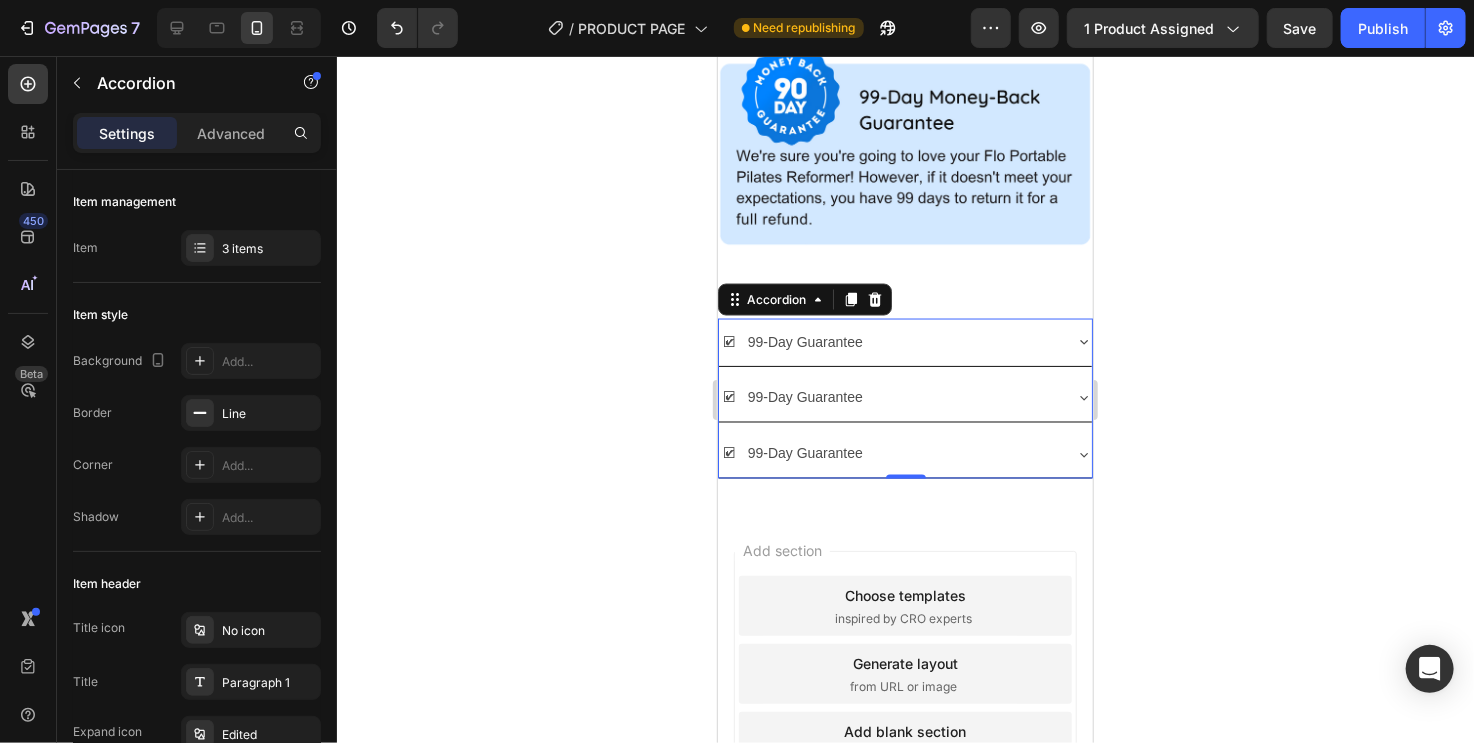 click 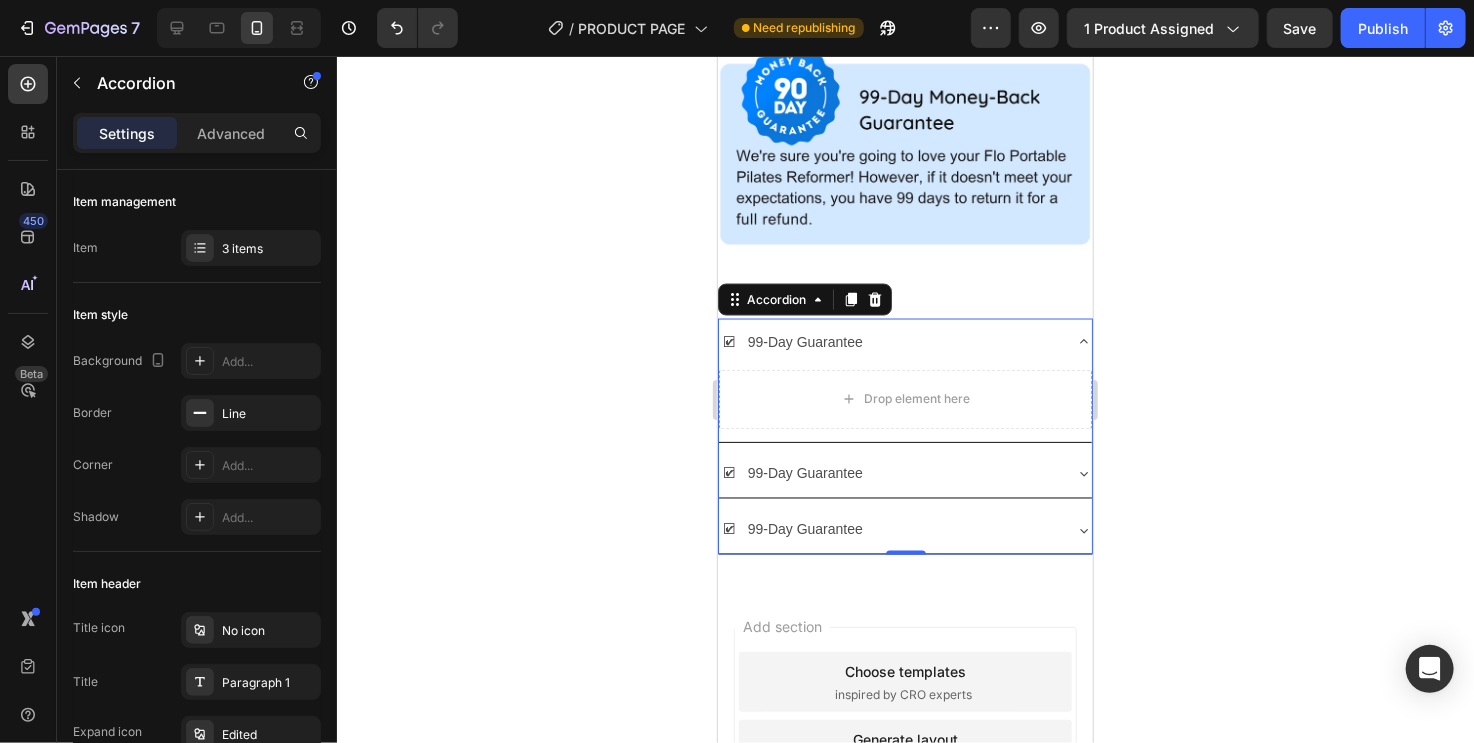 click 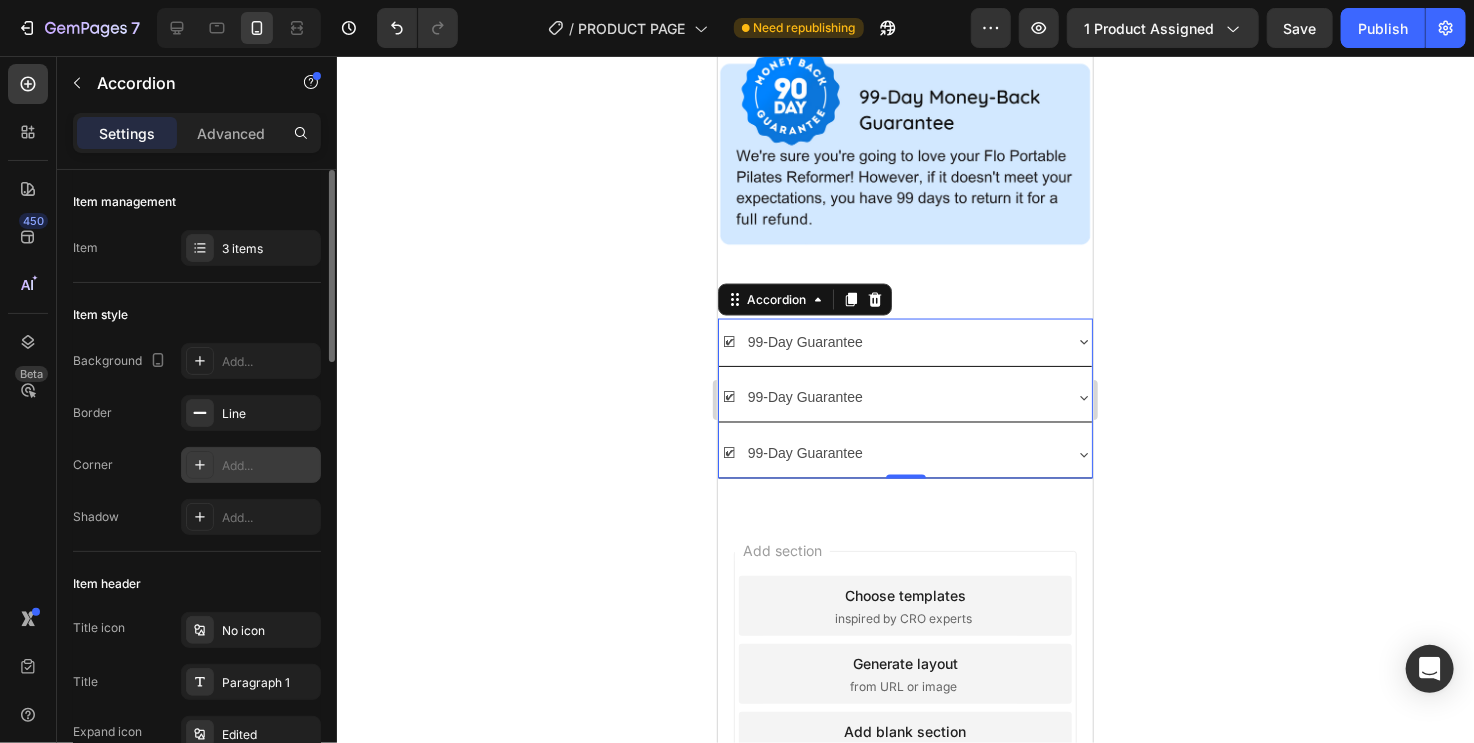 scroll, scrollTop: 200, scrollLeft: 0, axis: vertical 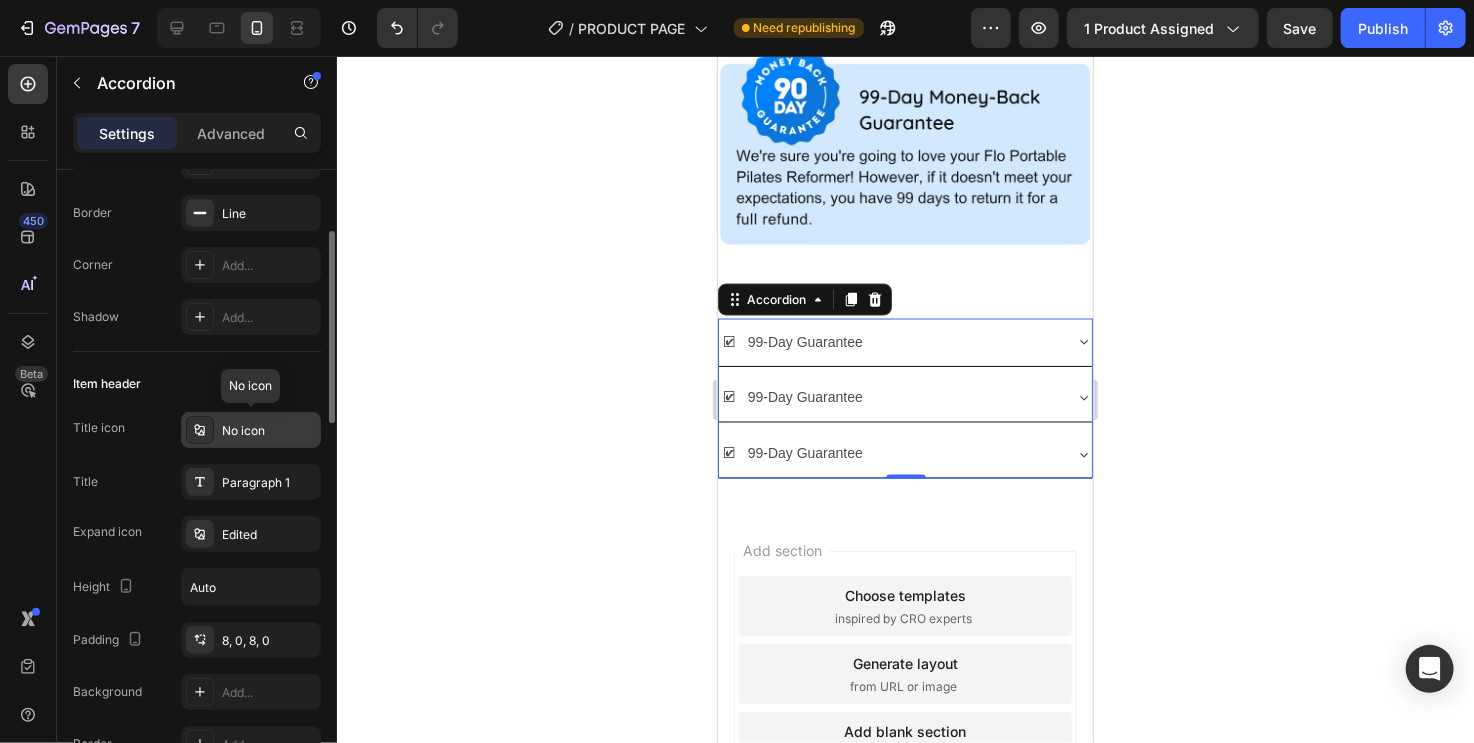 click on "No icon" at bounding box center [269, 431] 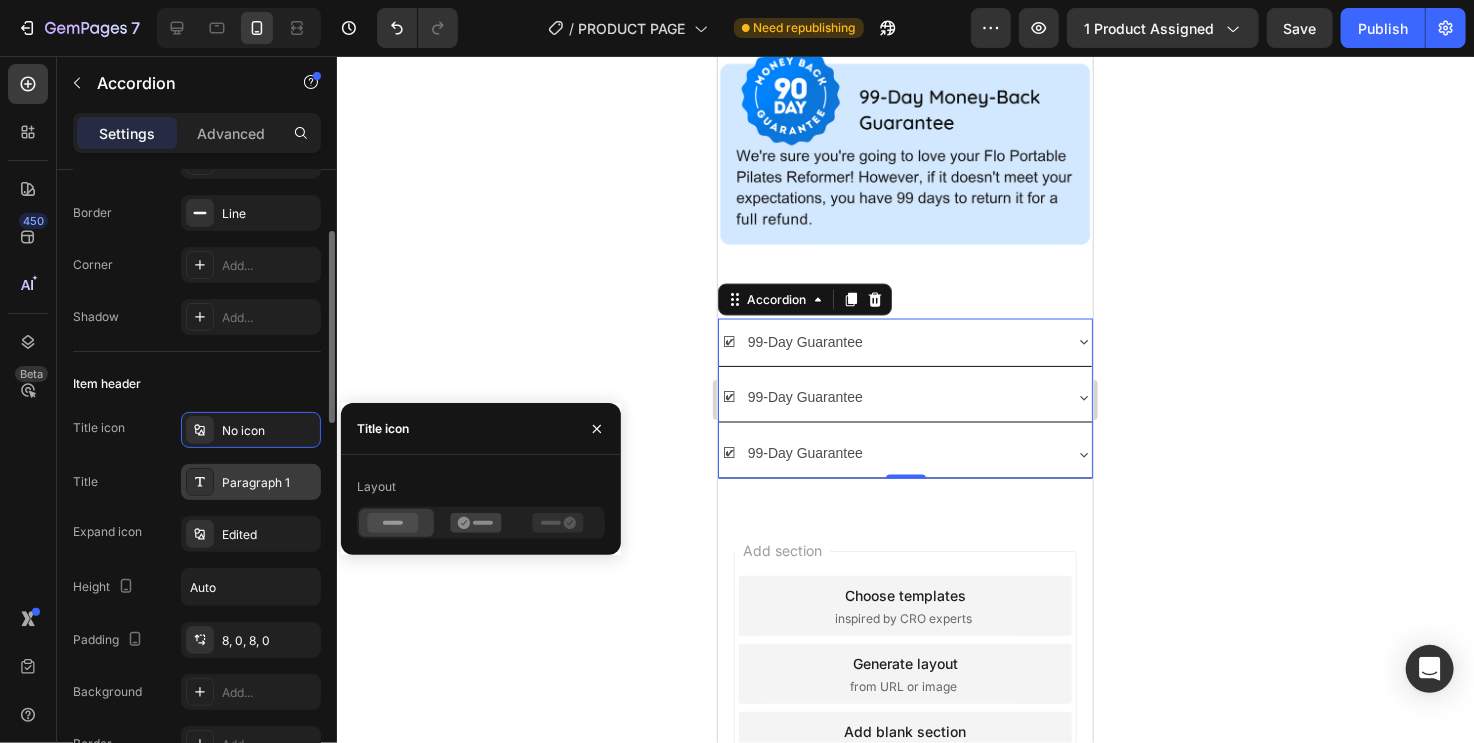 click on "Paragraph 1" at bounding box center [269, 483] 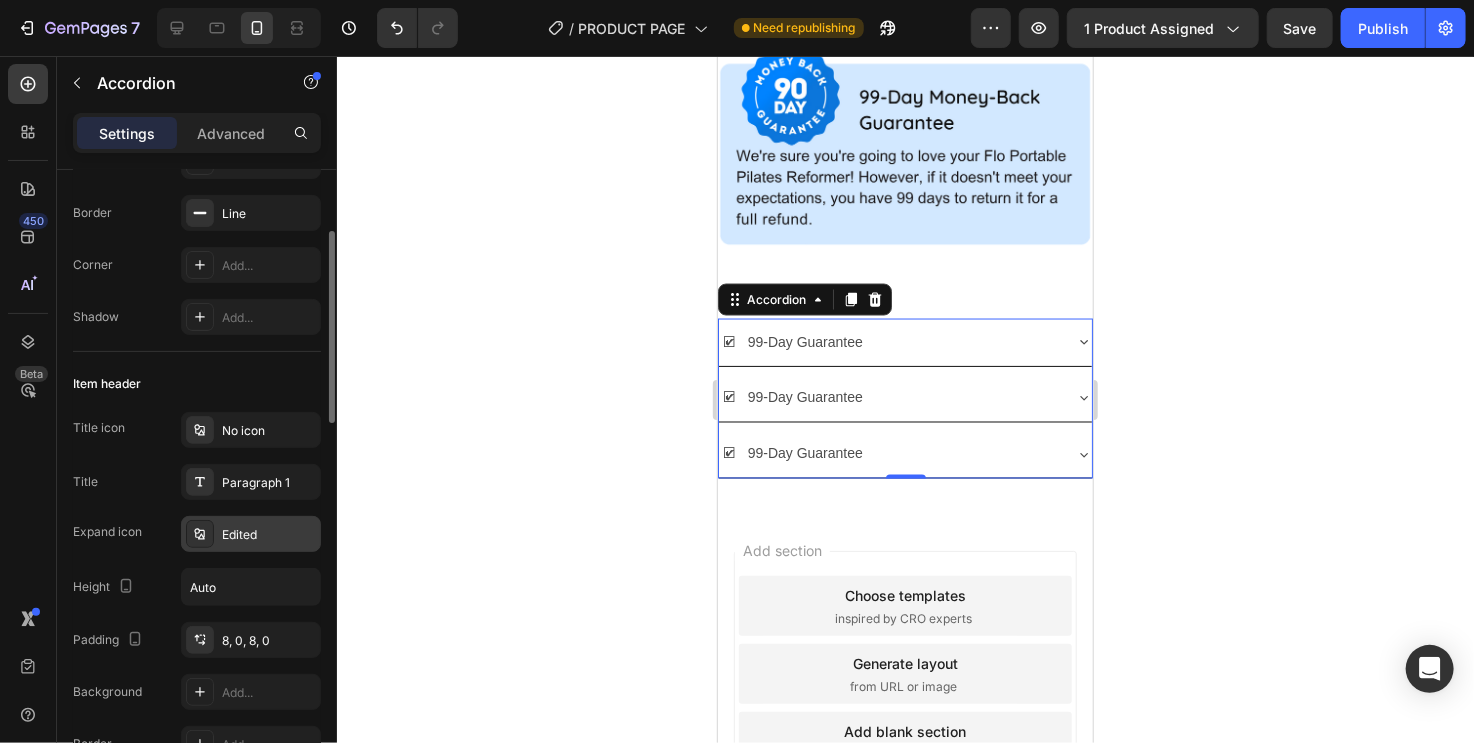 click on "Edited" at bounding box center [269, 535] 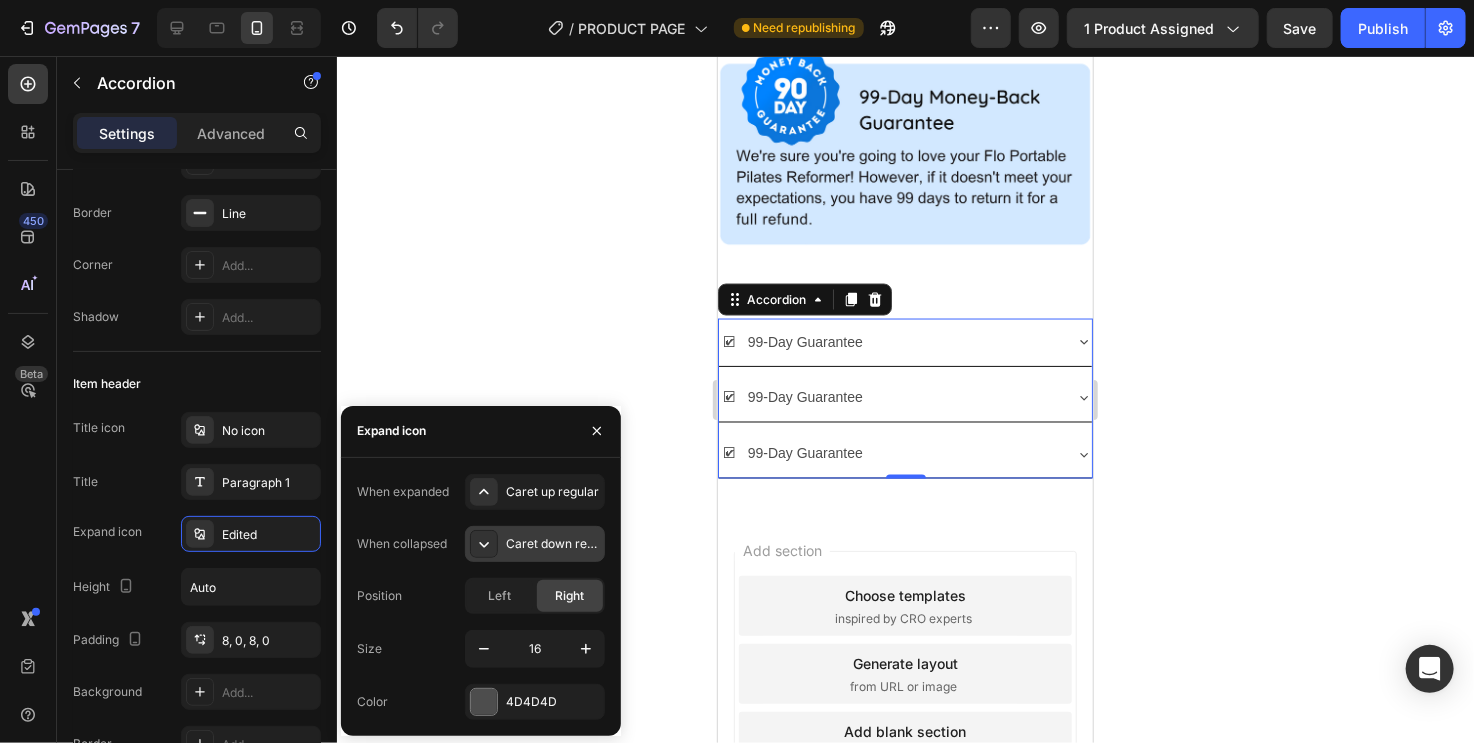 click 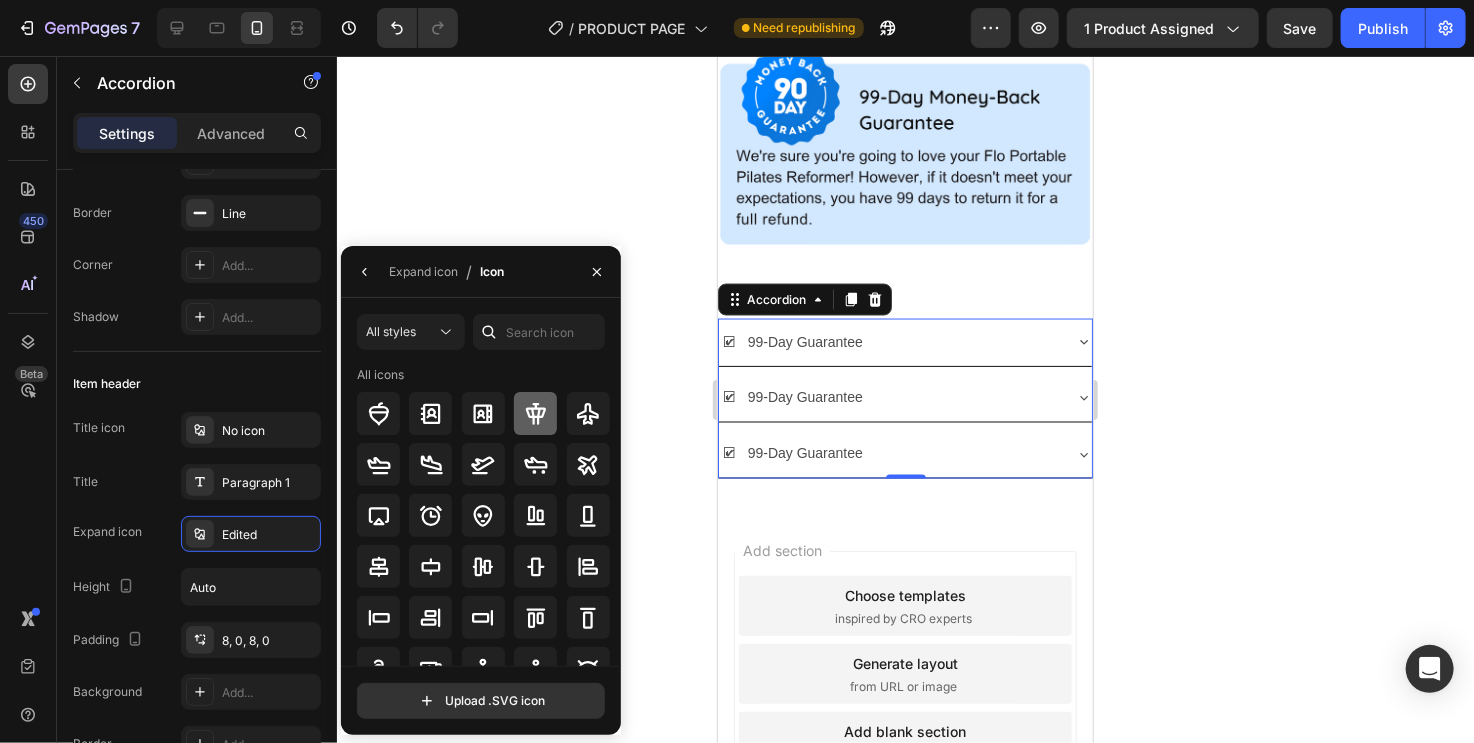 click 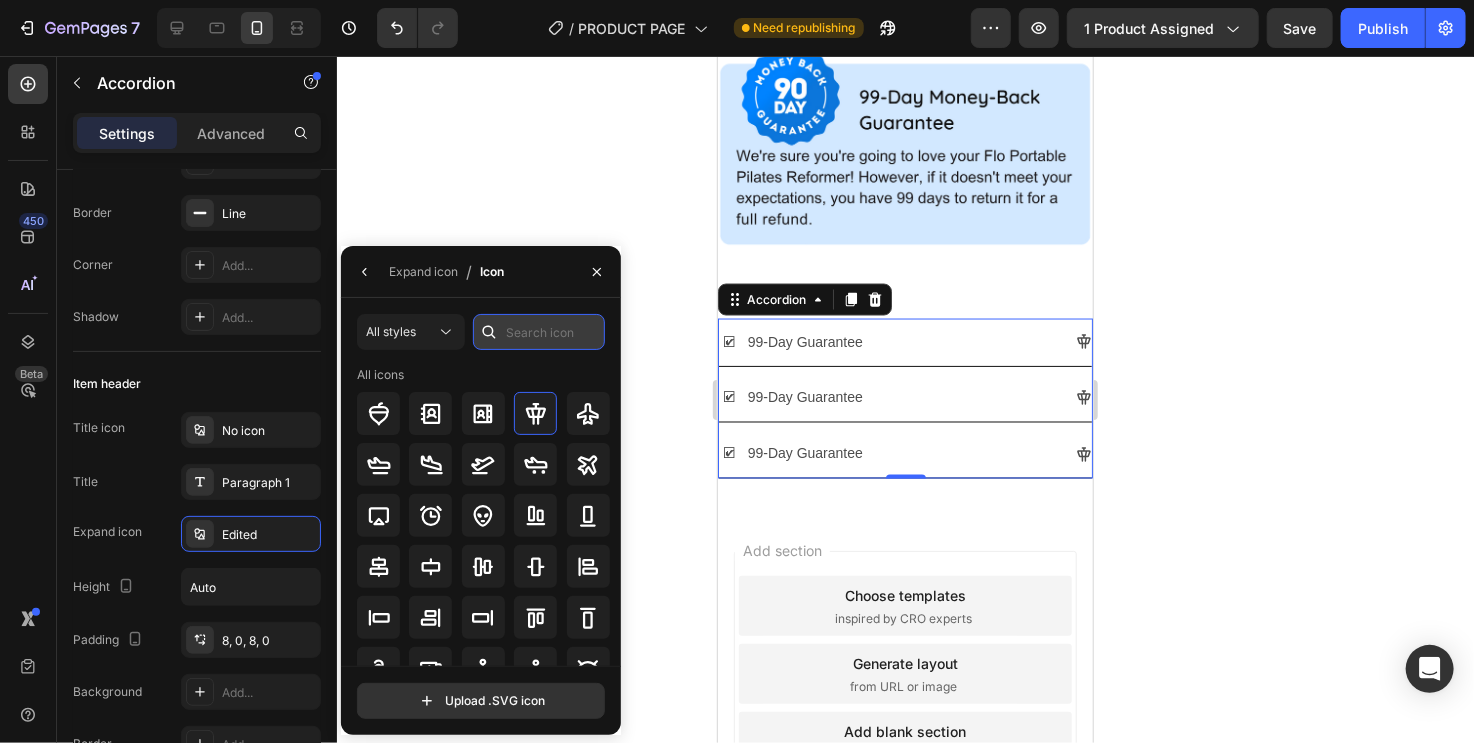 click at bounding box center (539, 332) 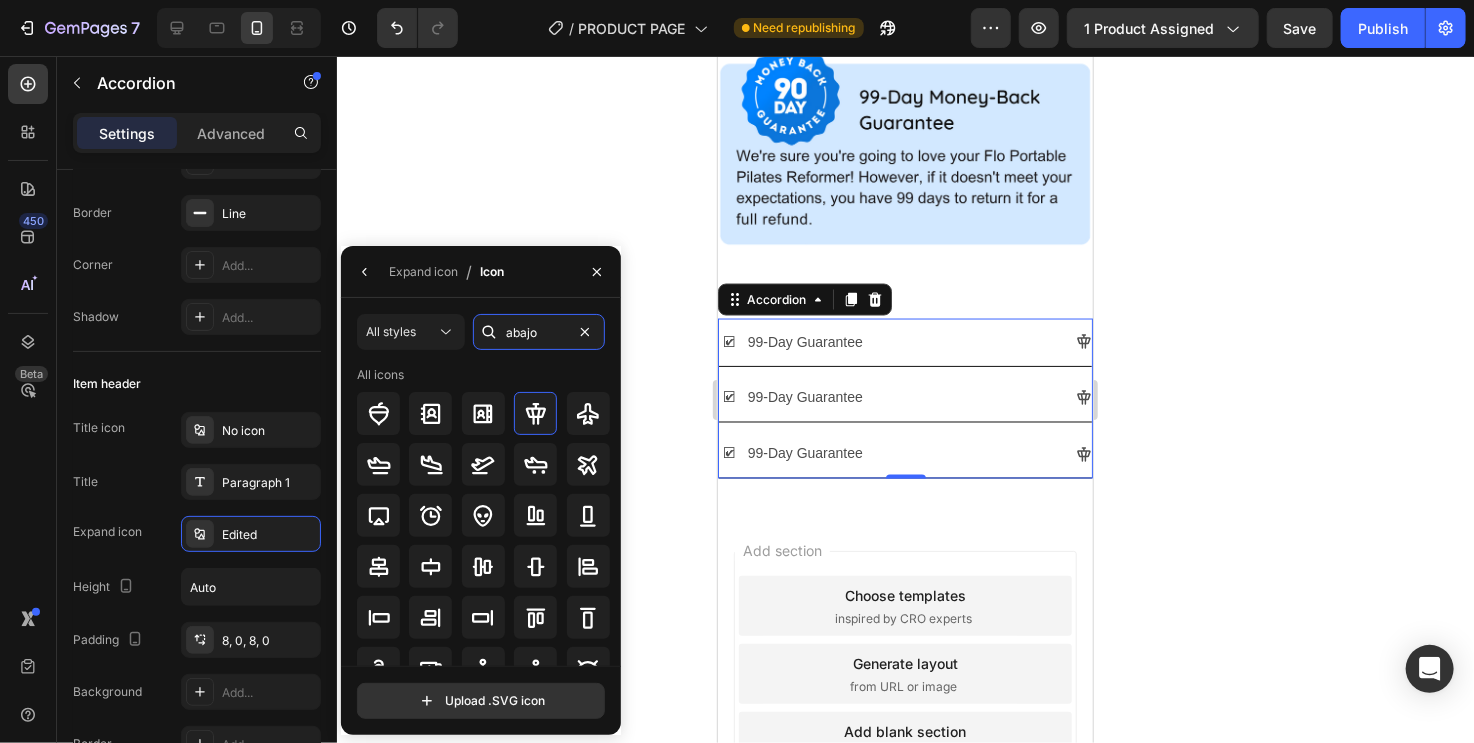 type on "abajo" 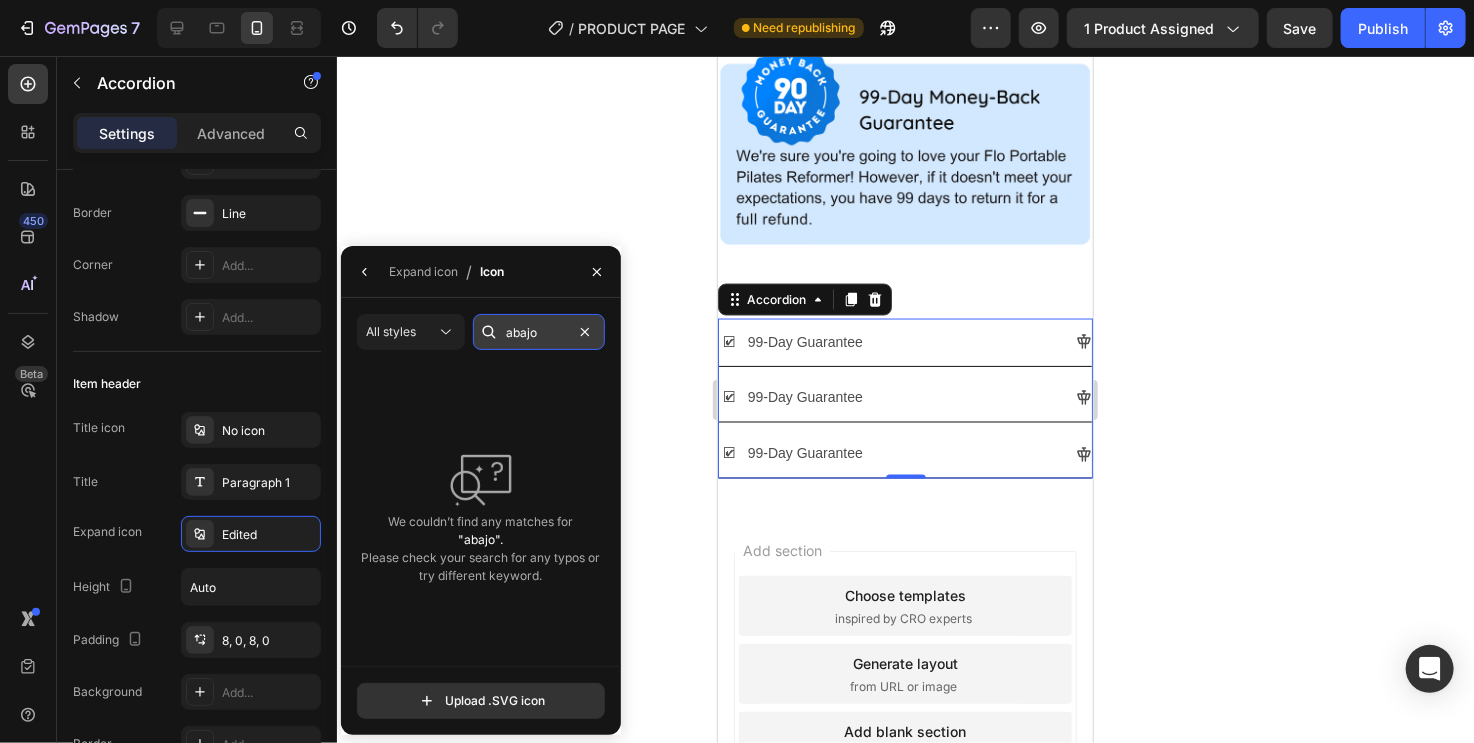 click on "abajo" at bounding box center (539, 332) 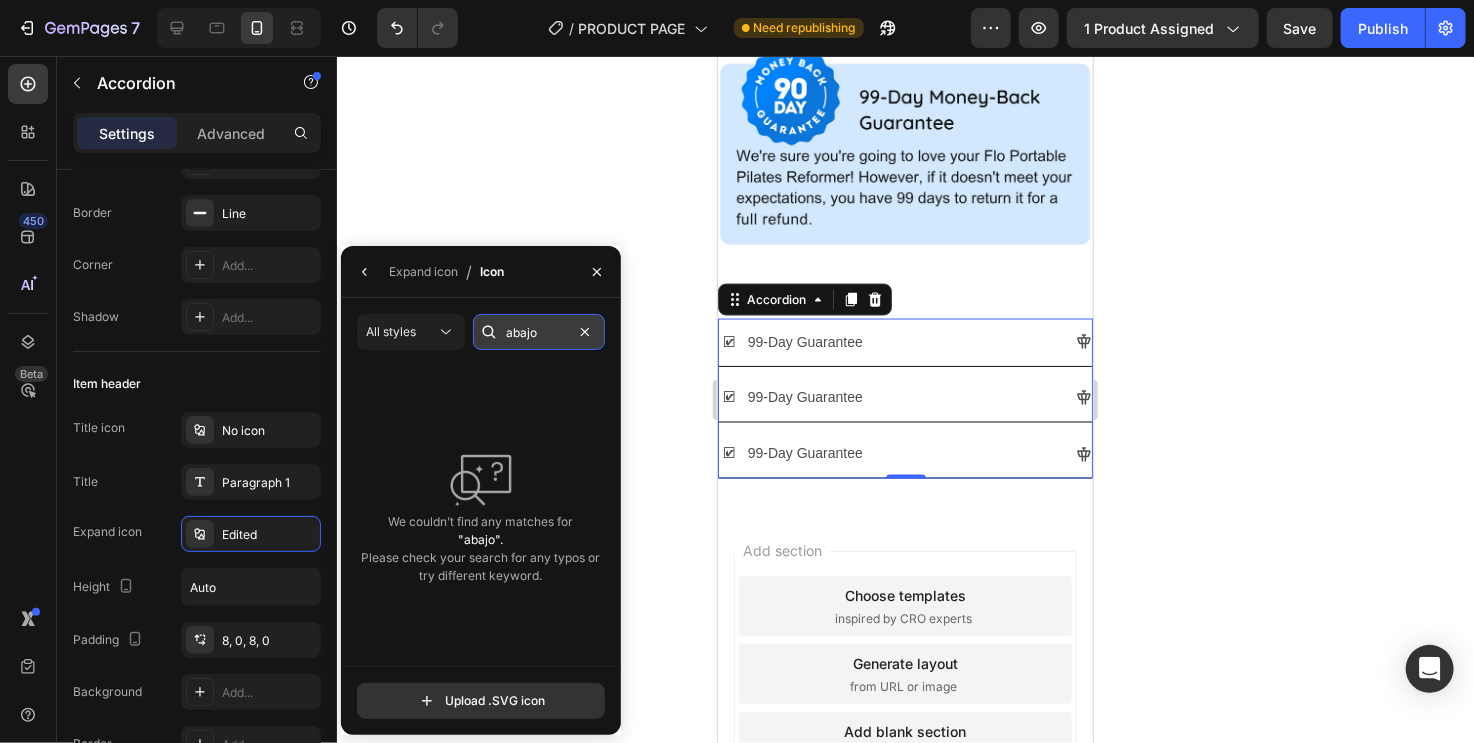 click on "abajo" at bounding box center [539, 332] 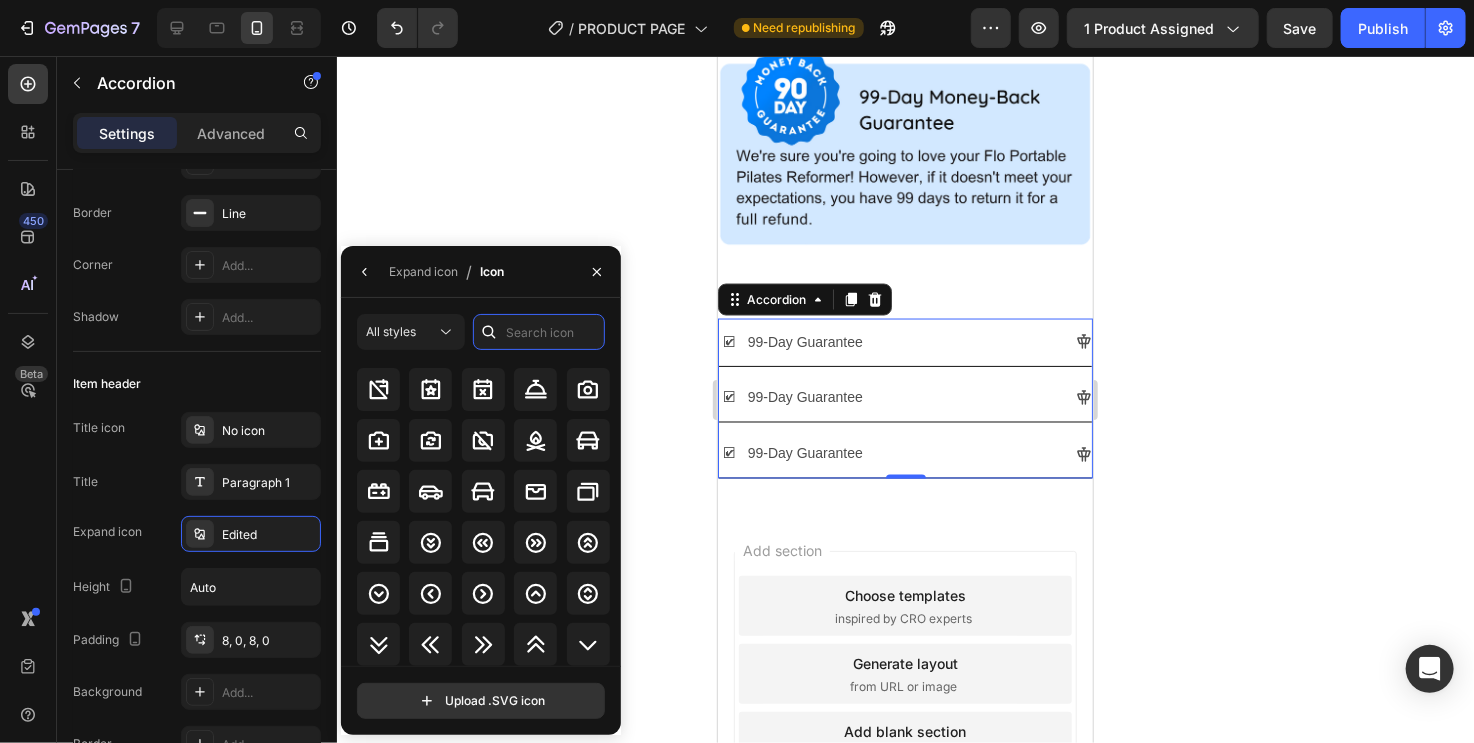 scroll, scrollTop: 2340, scrollLeft: 0, axis: vertical 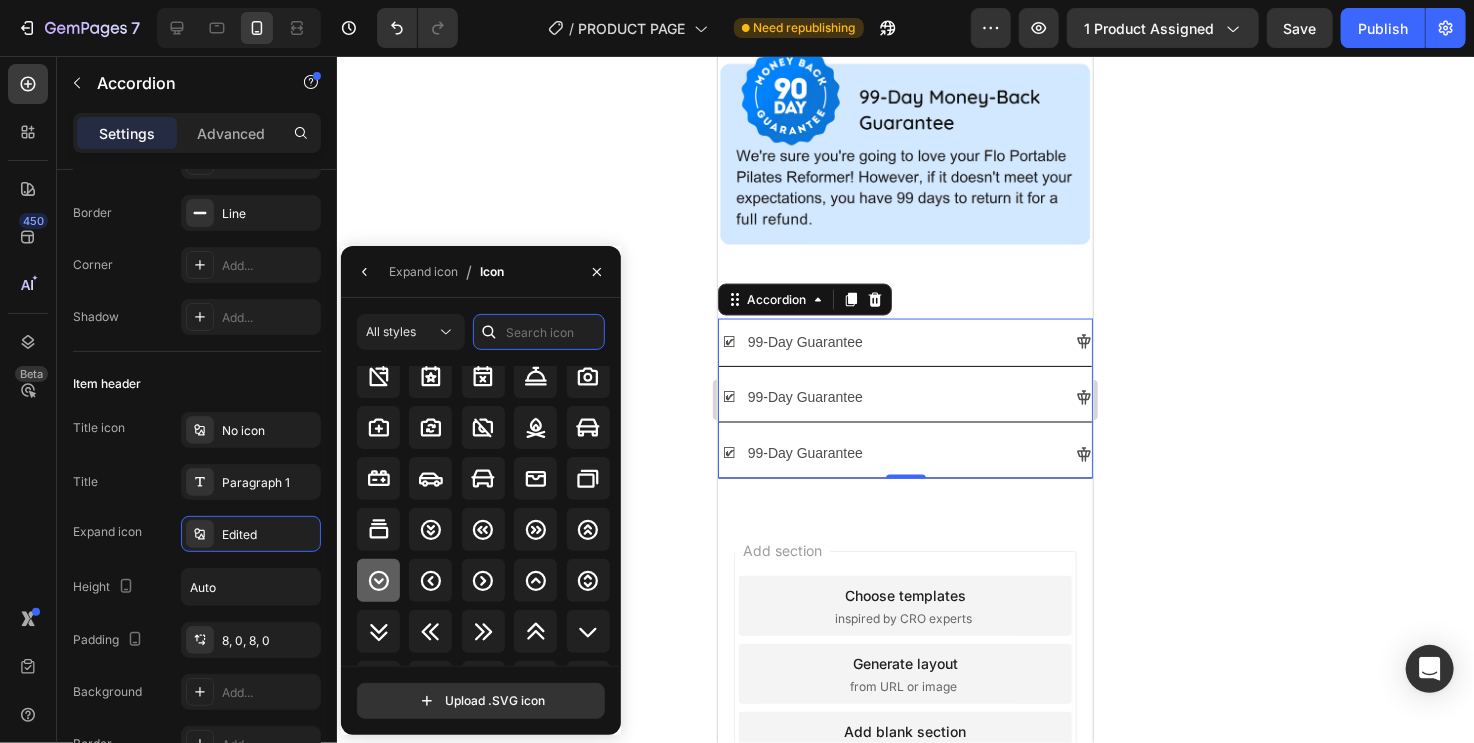 type 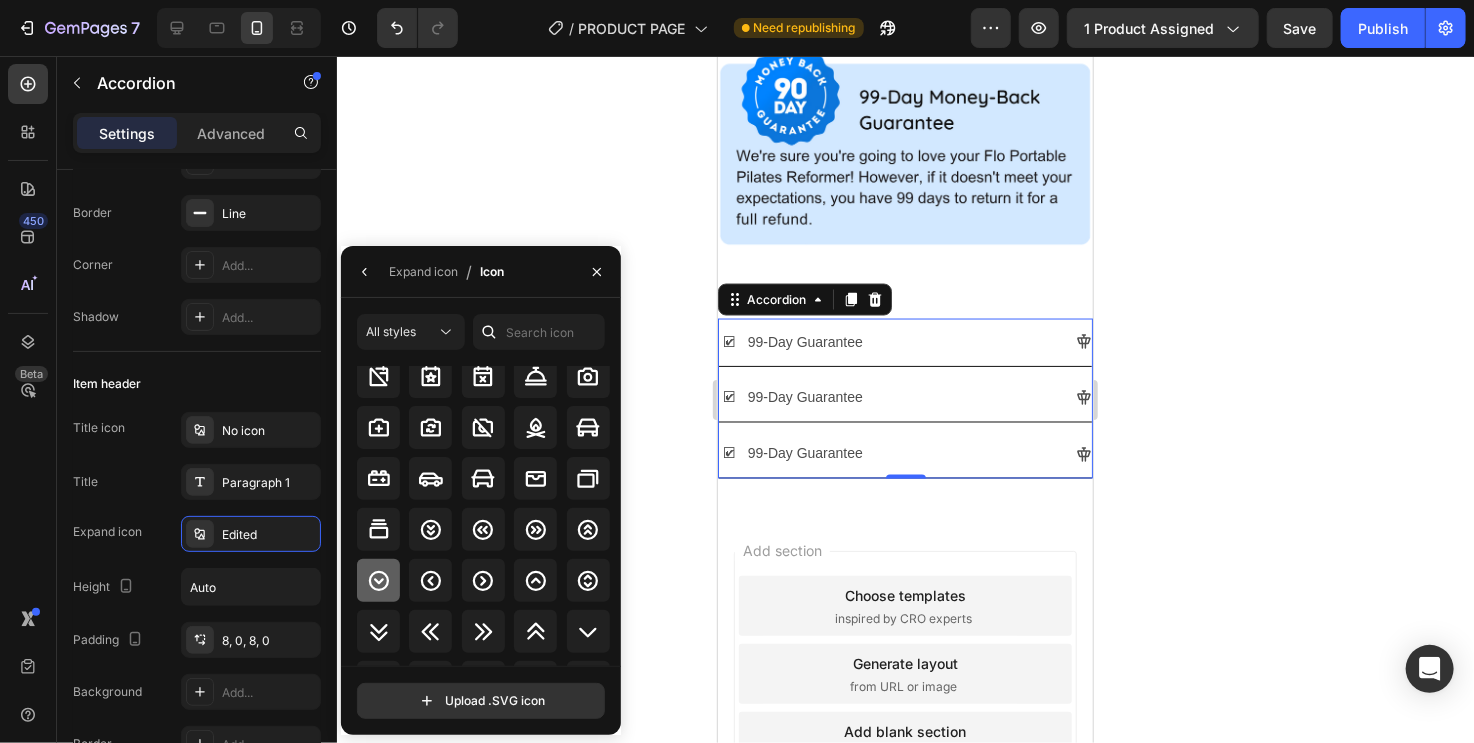 click 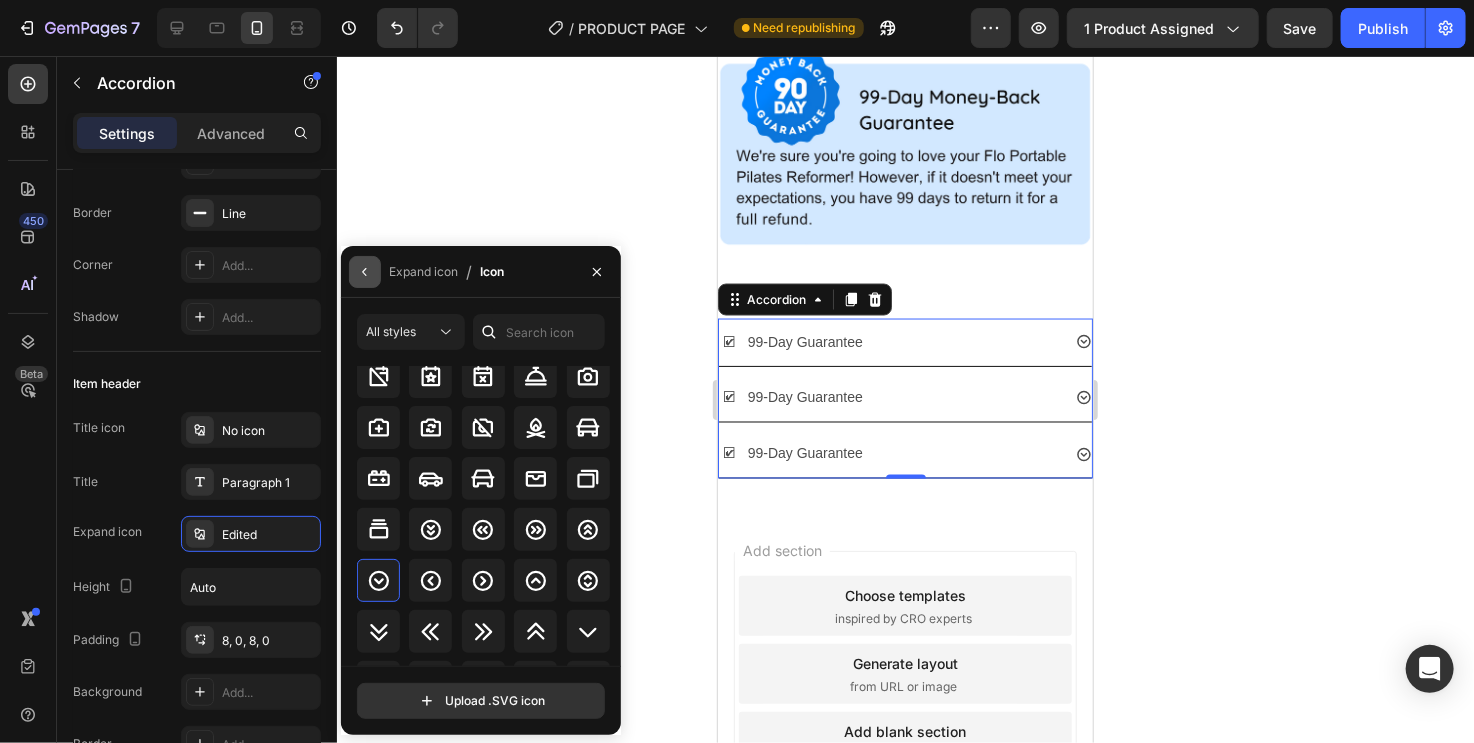 click 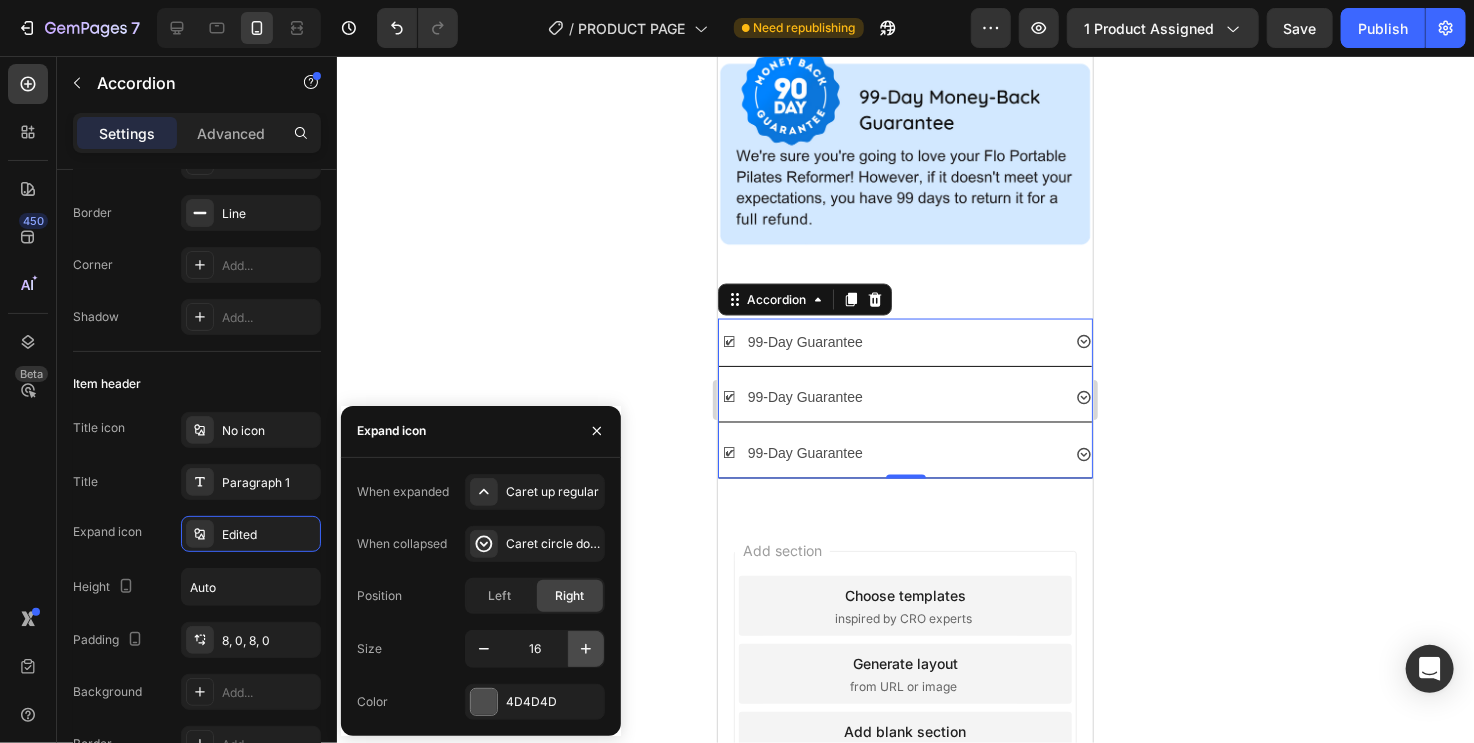 click 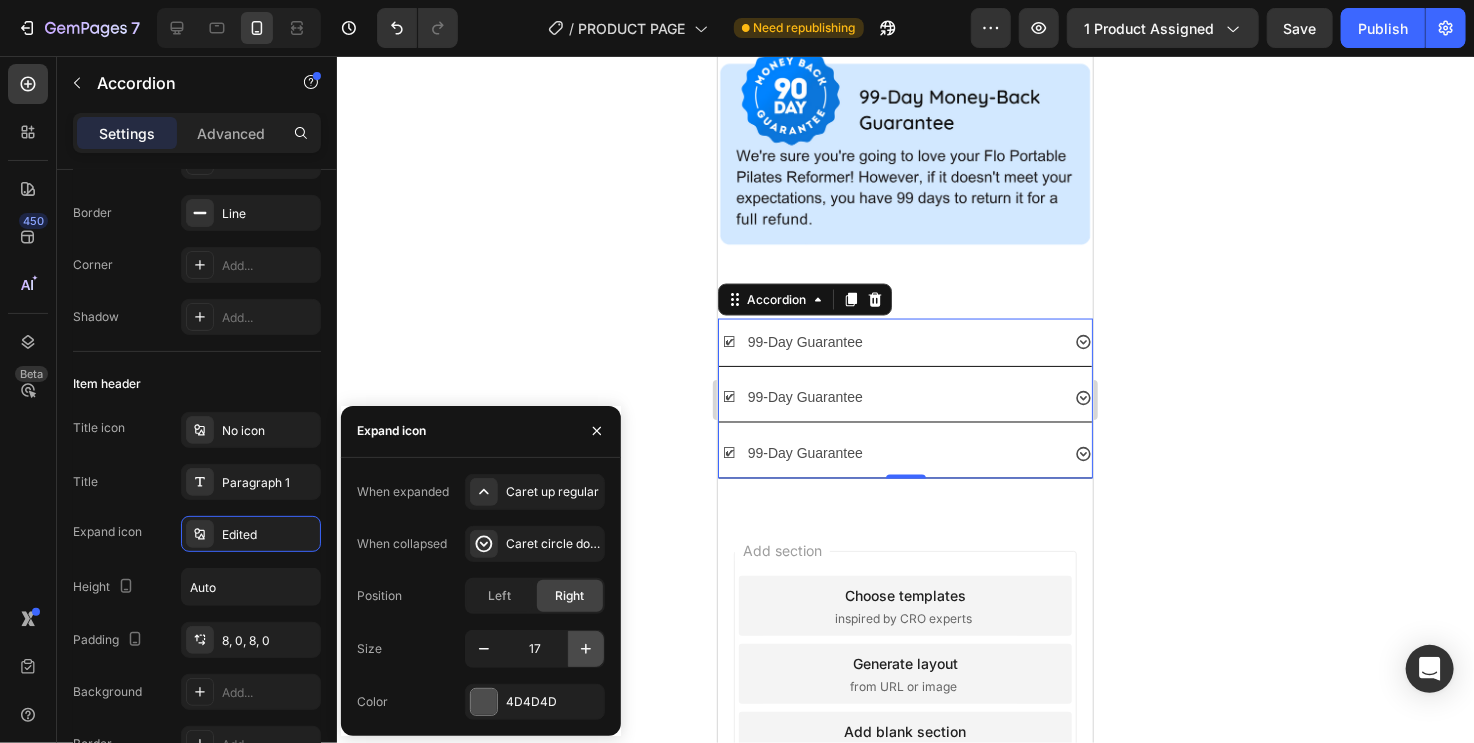click 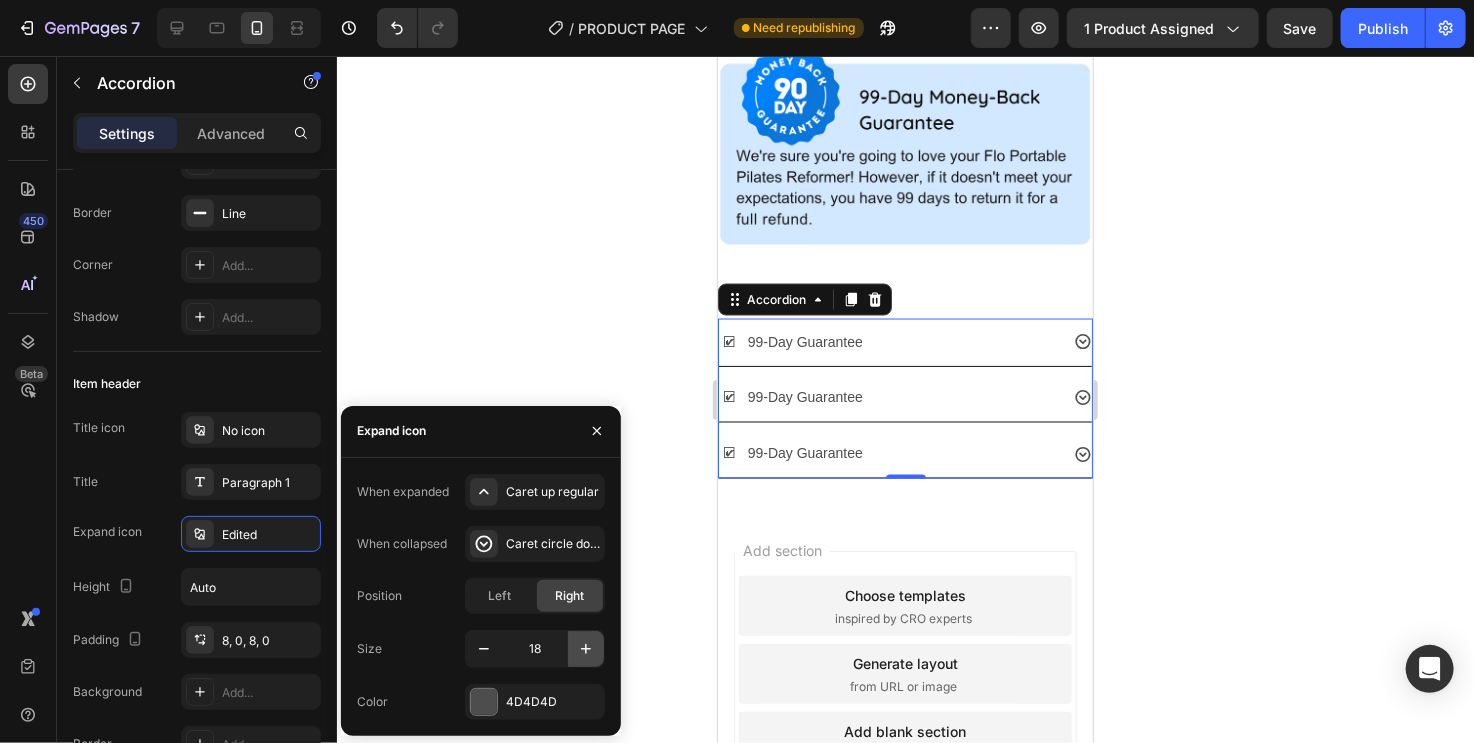 click 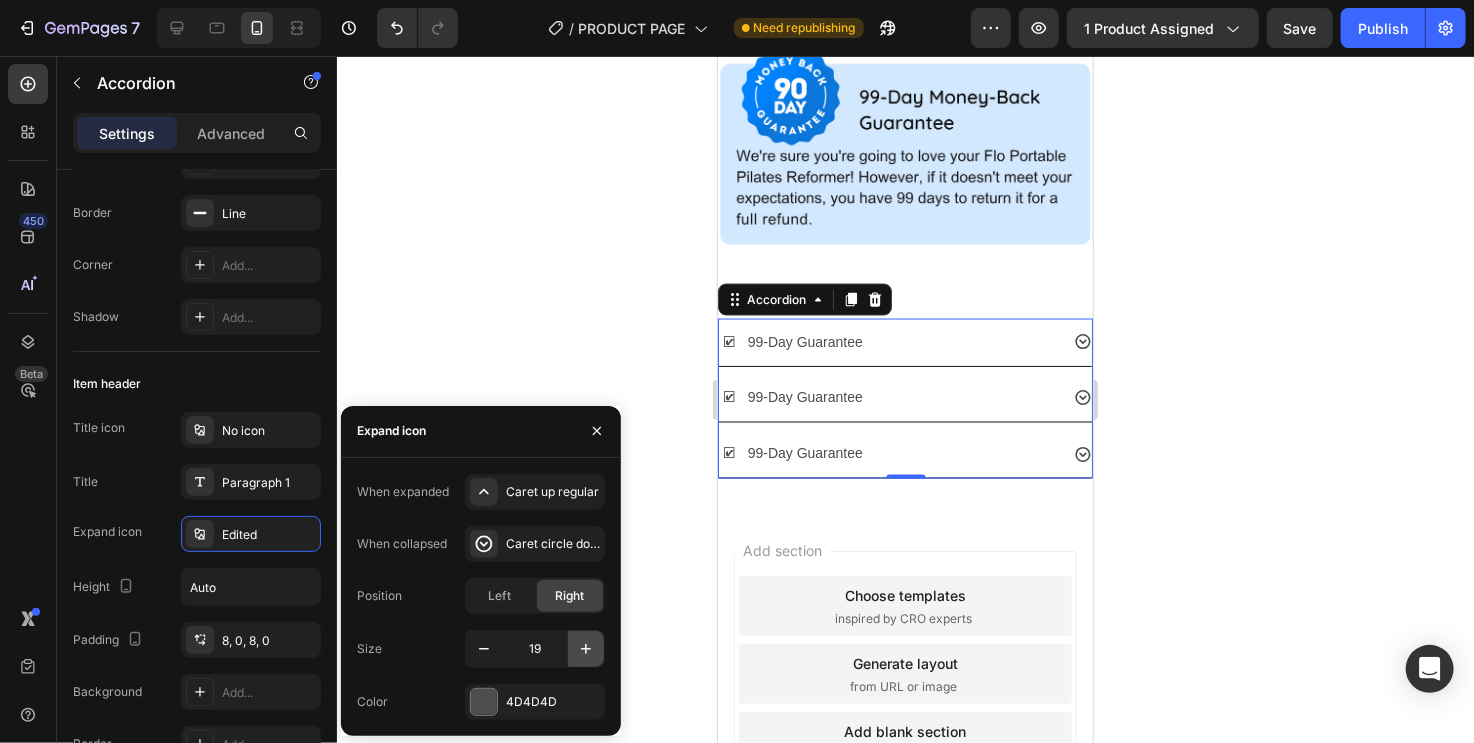 click 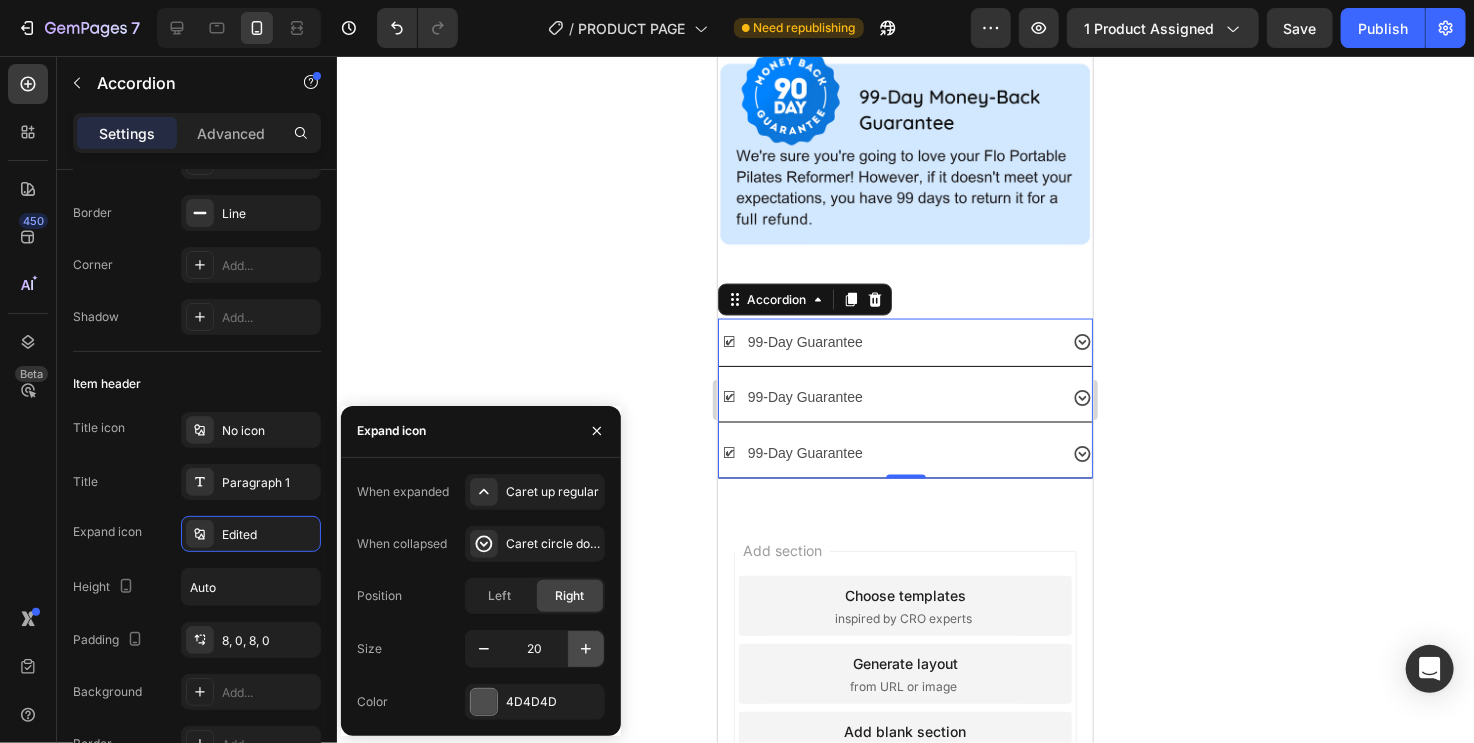click 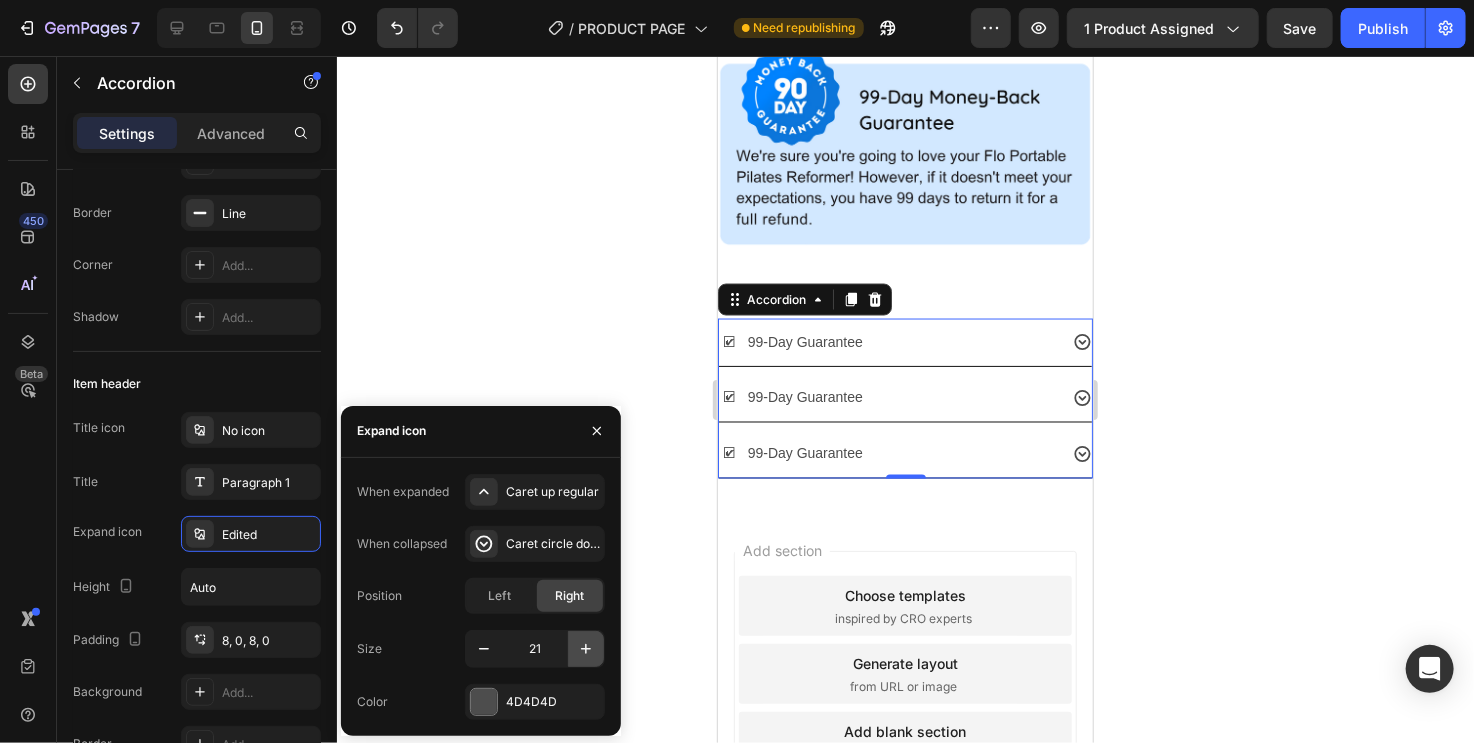 click 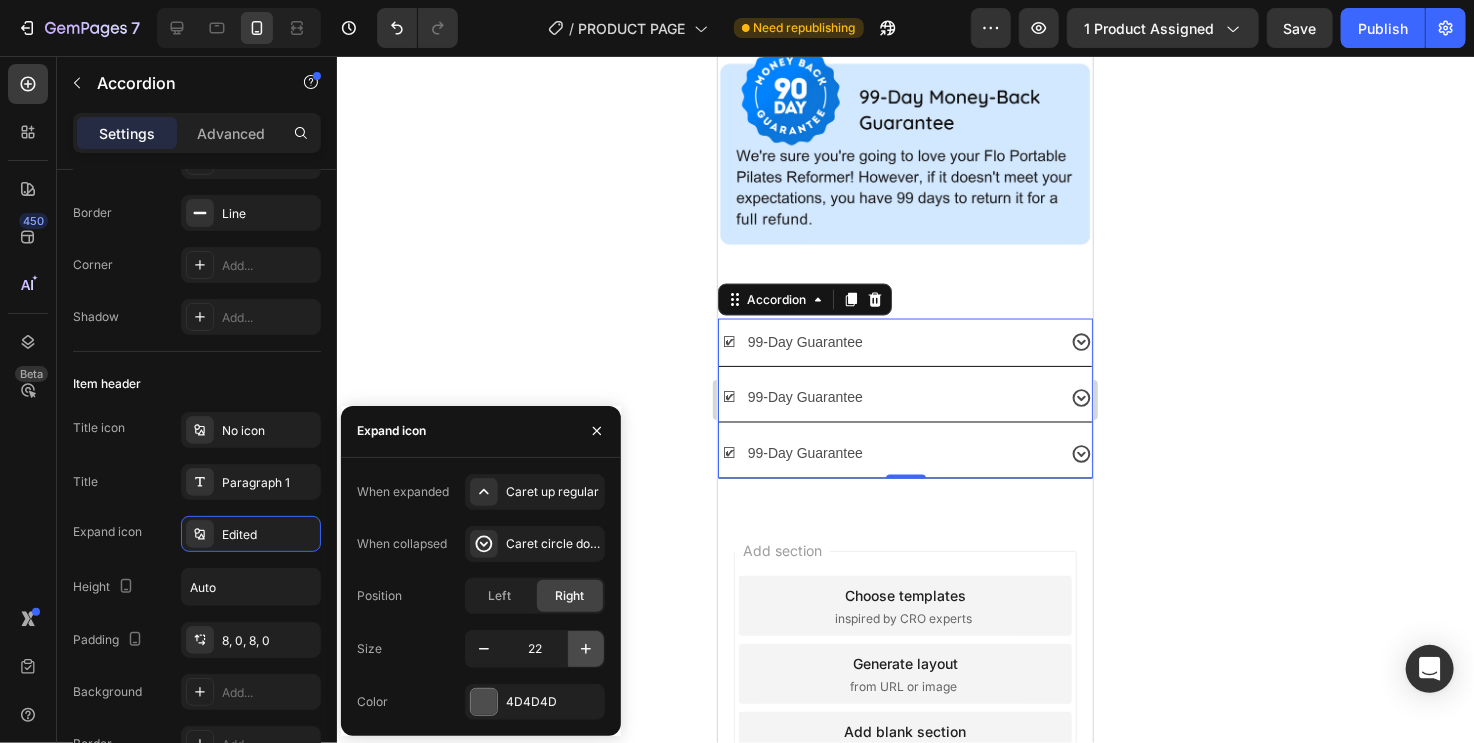 click 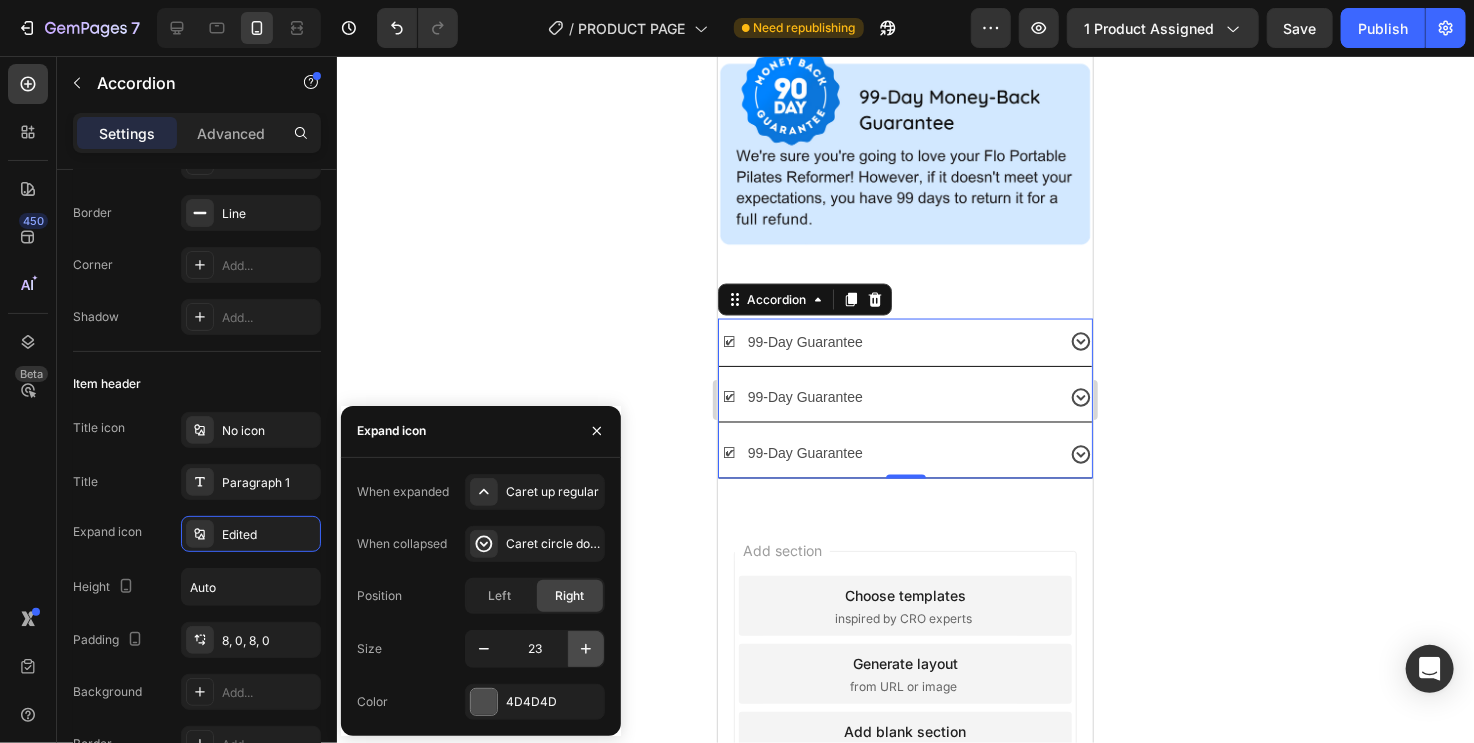 click 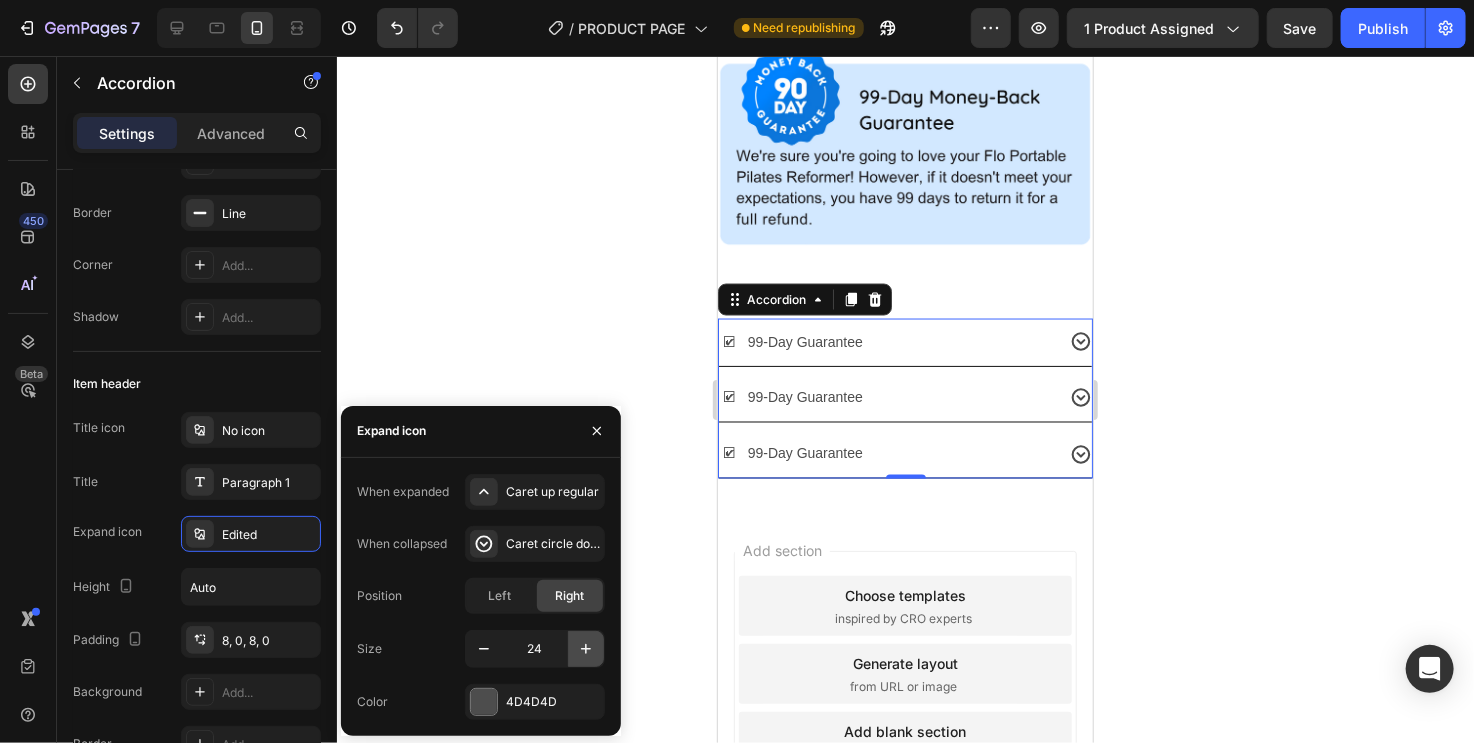 click 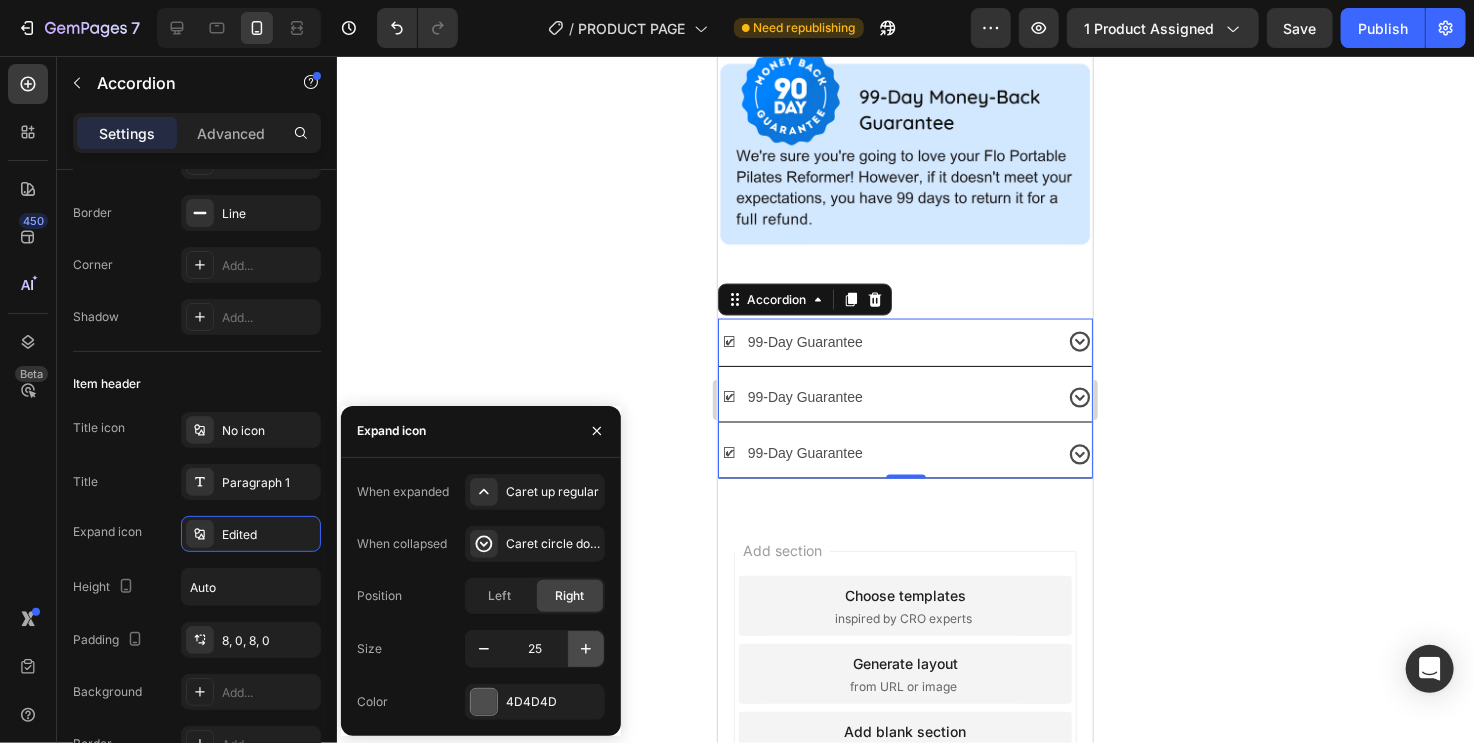 click 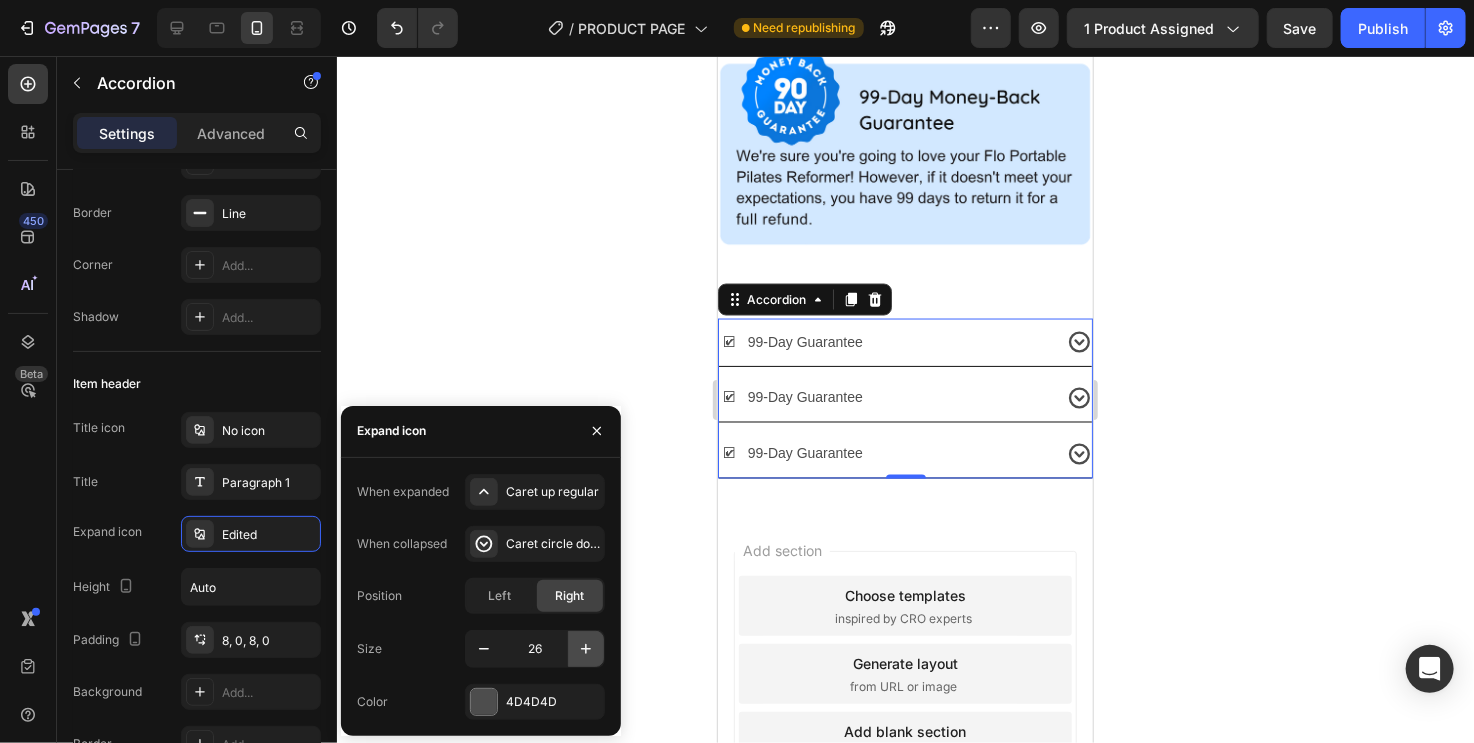 click 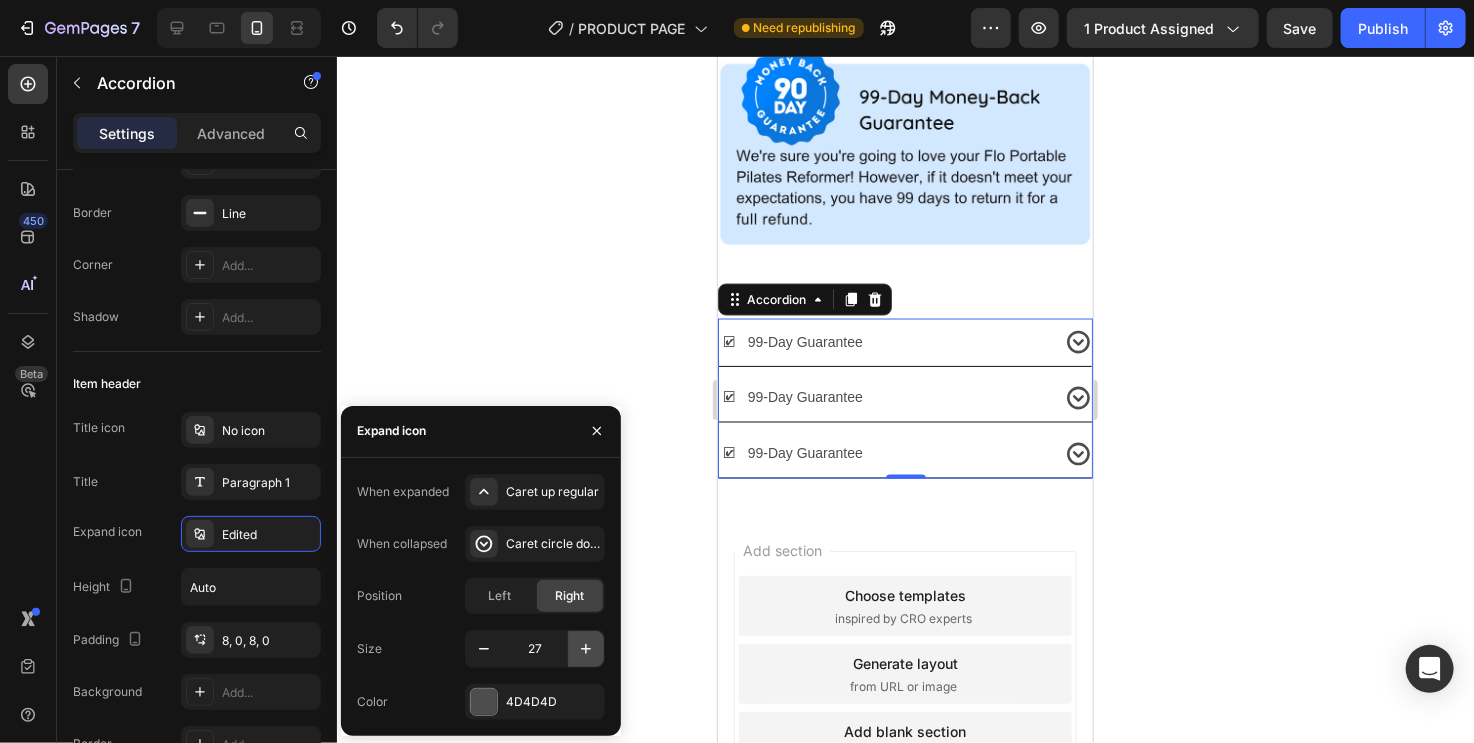 click 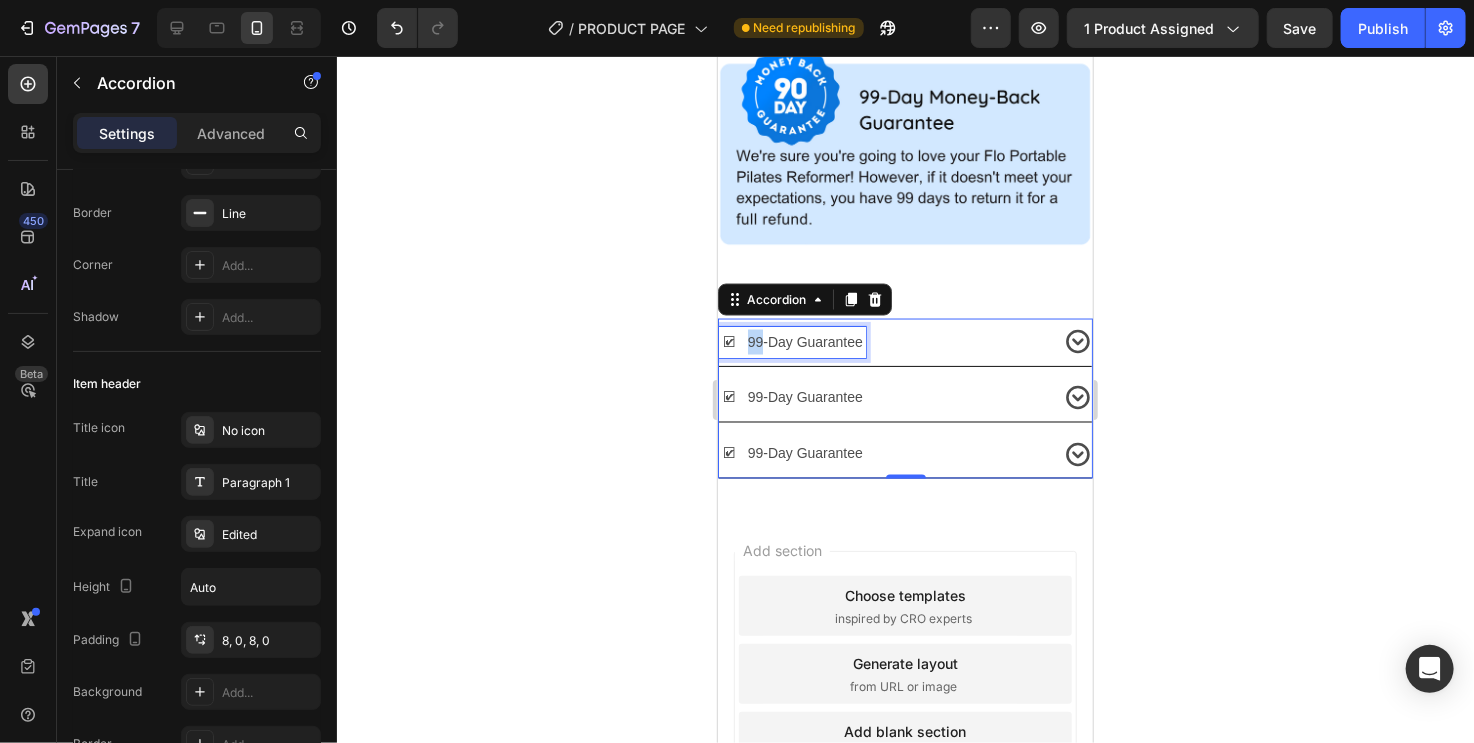 click on "🗹   99-Day Guarantee" at bounding box center (791, 341) 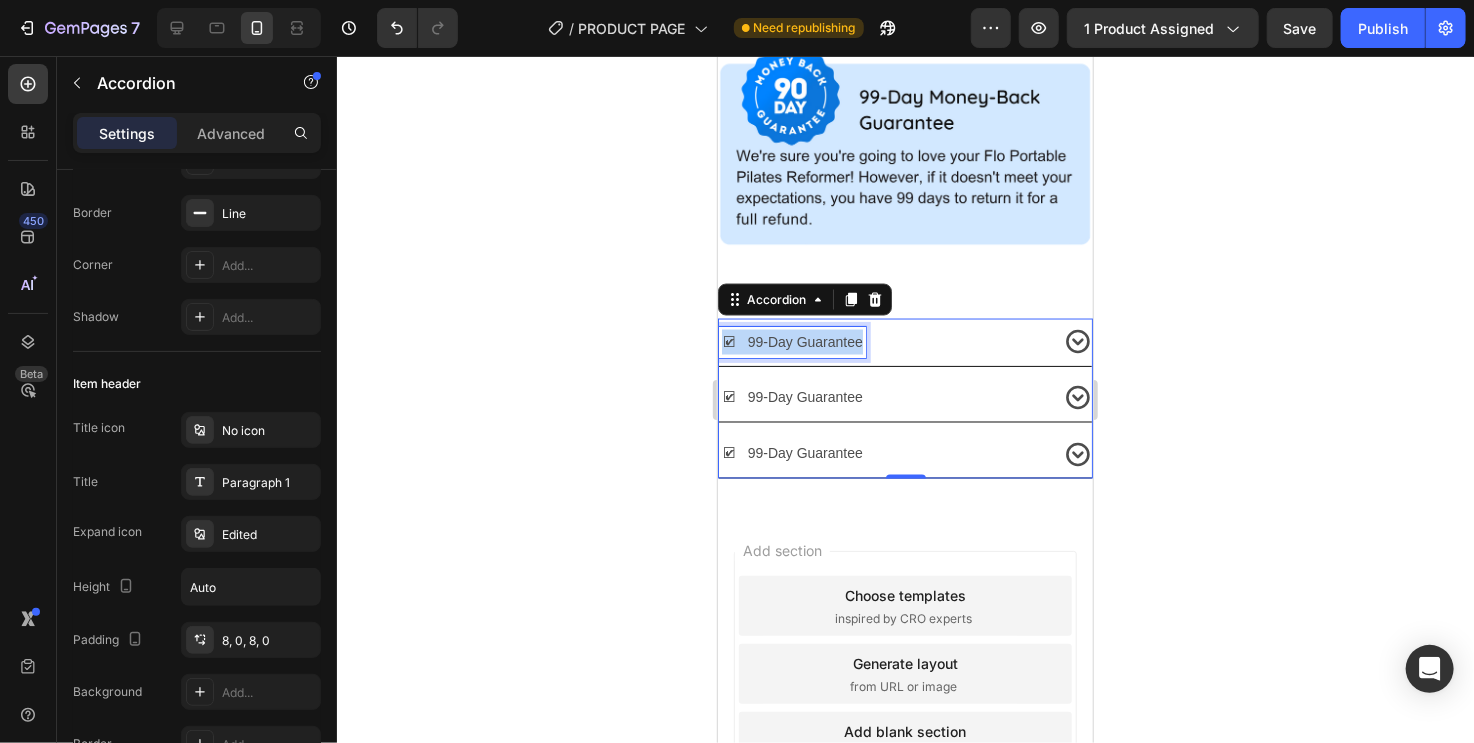 click on "🗹   99-Day Guarantee" at bounding box center [791, 341] 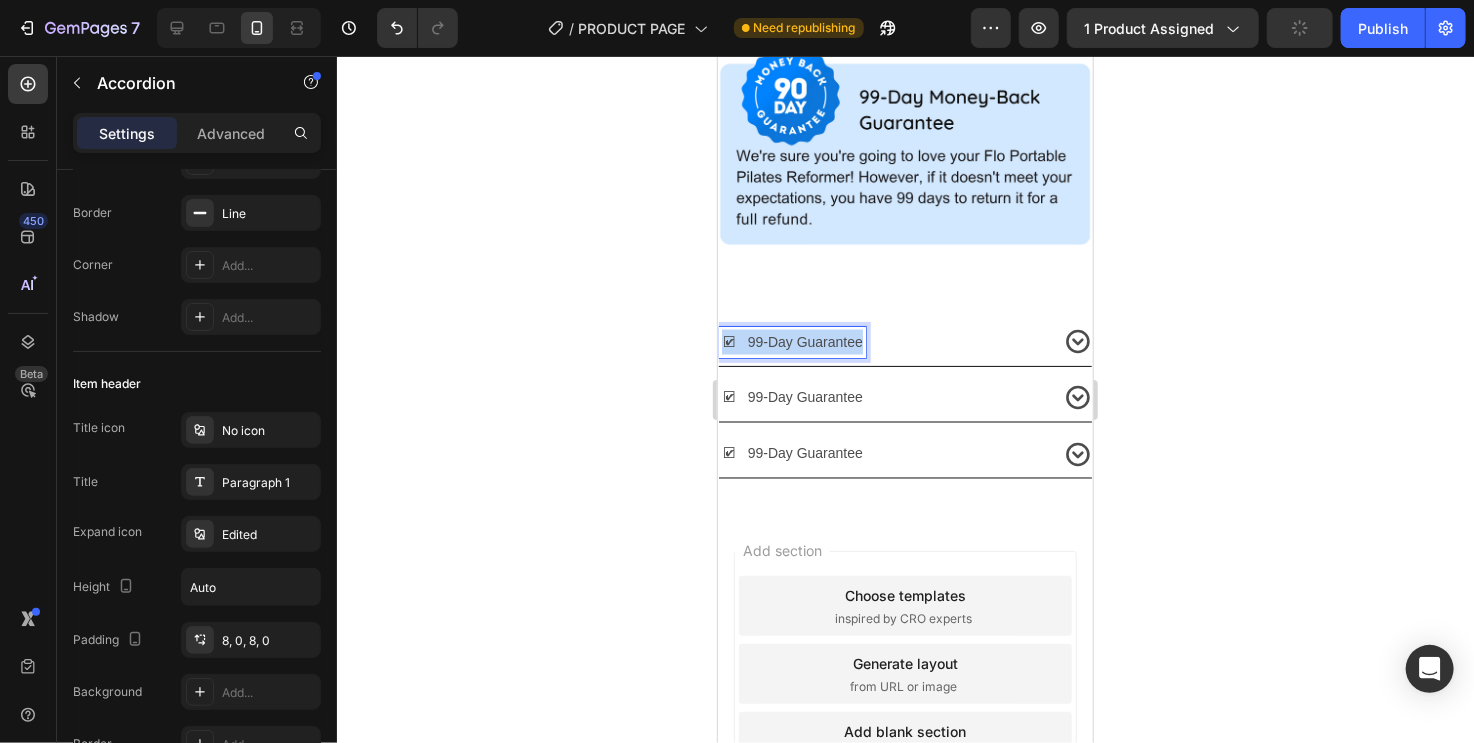click on "🗹   99-Day Guarantee" at bounding box center [791, 341] 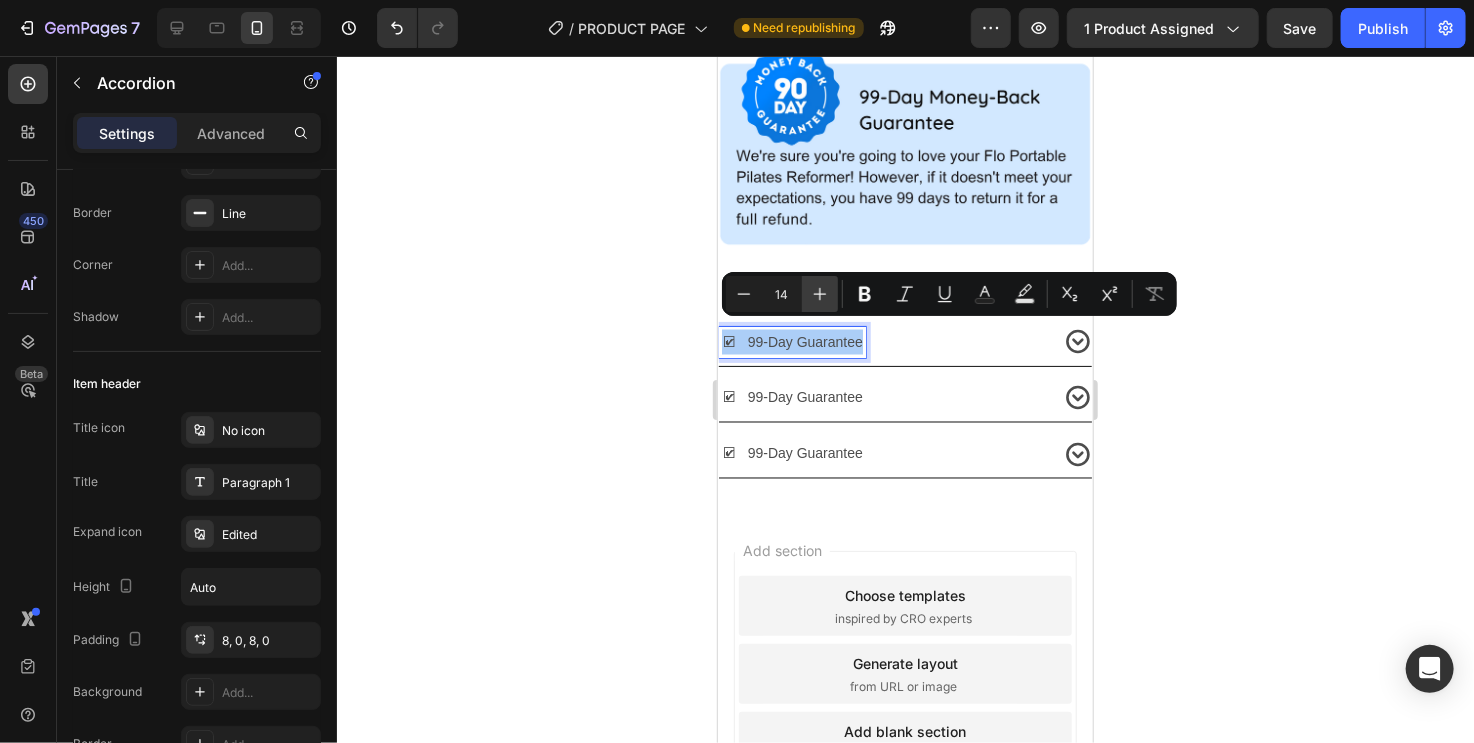 click 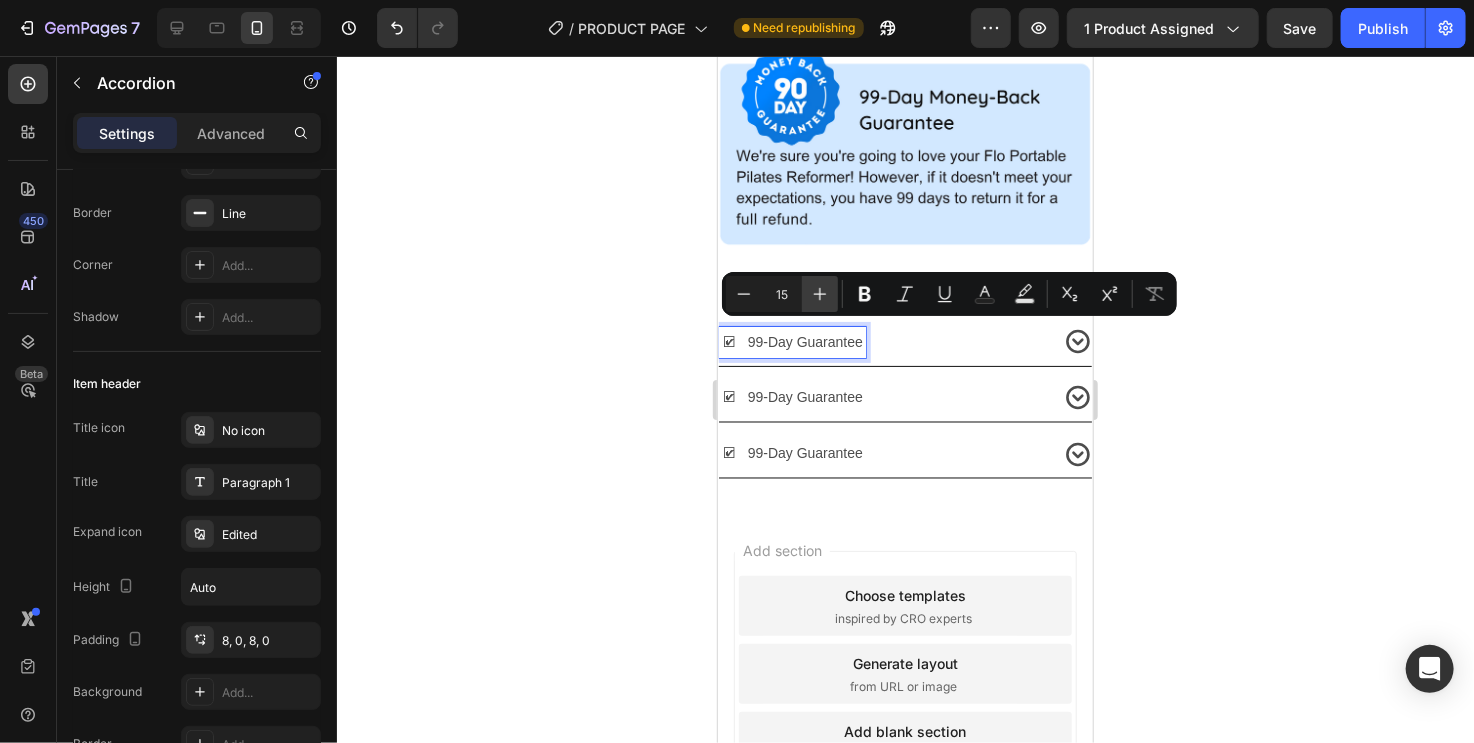 click 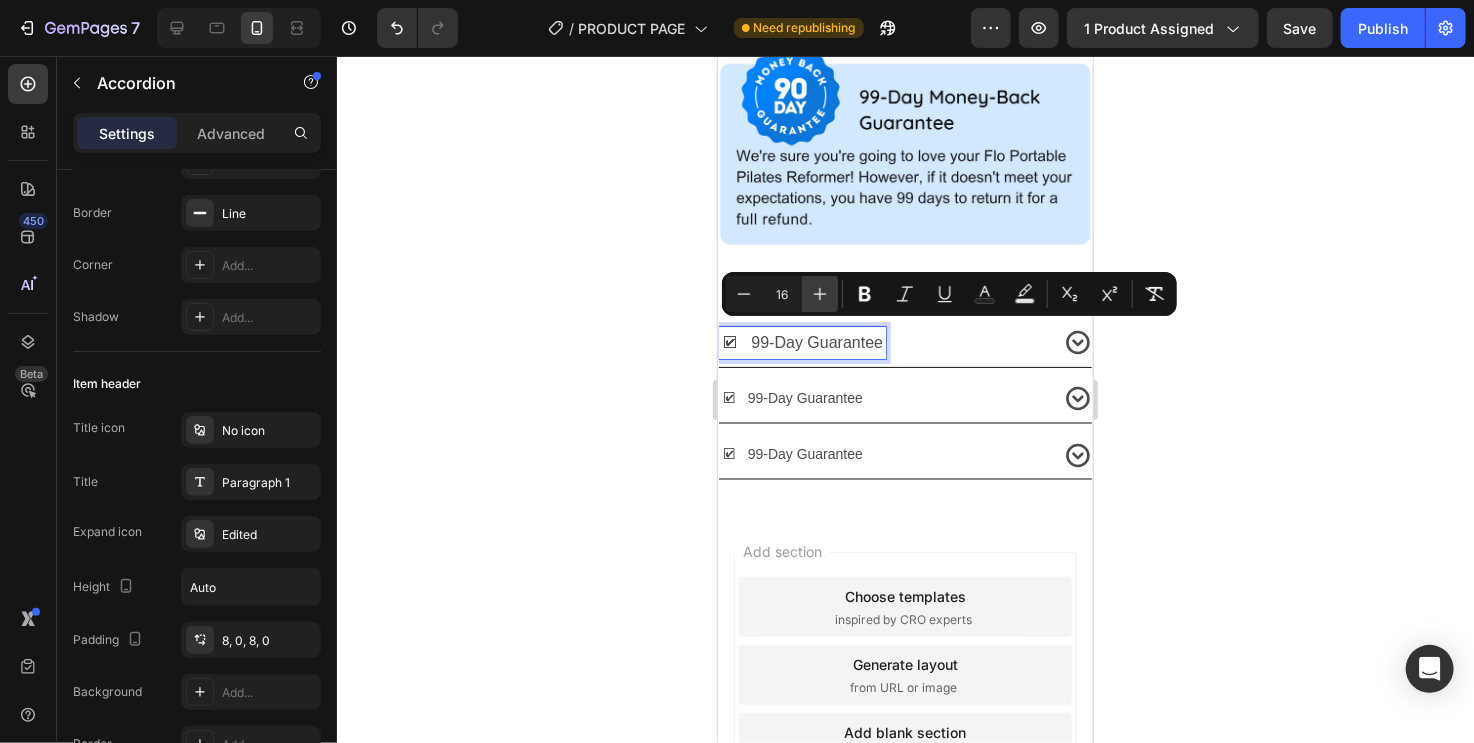 click 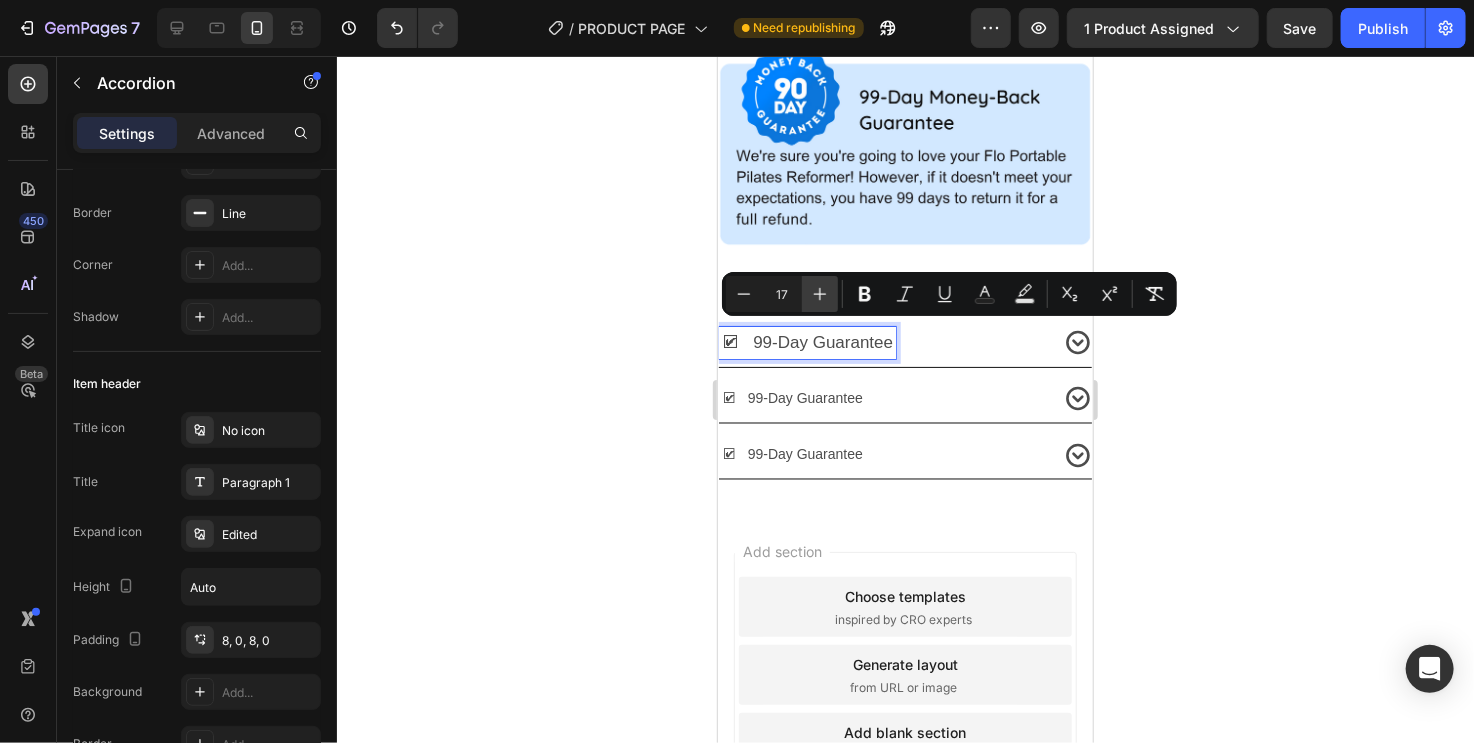 click 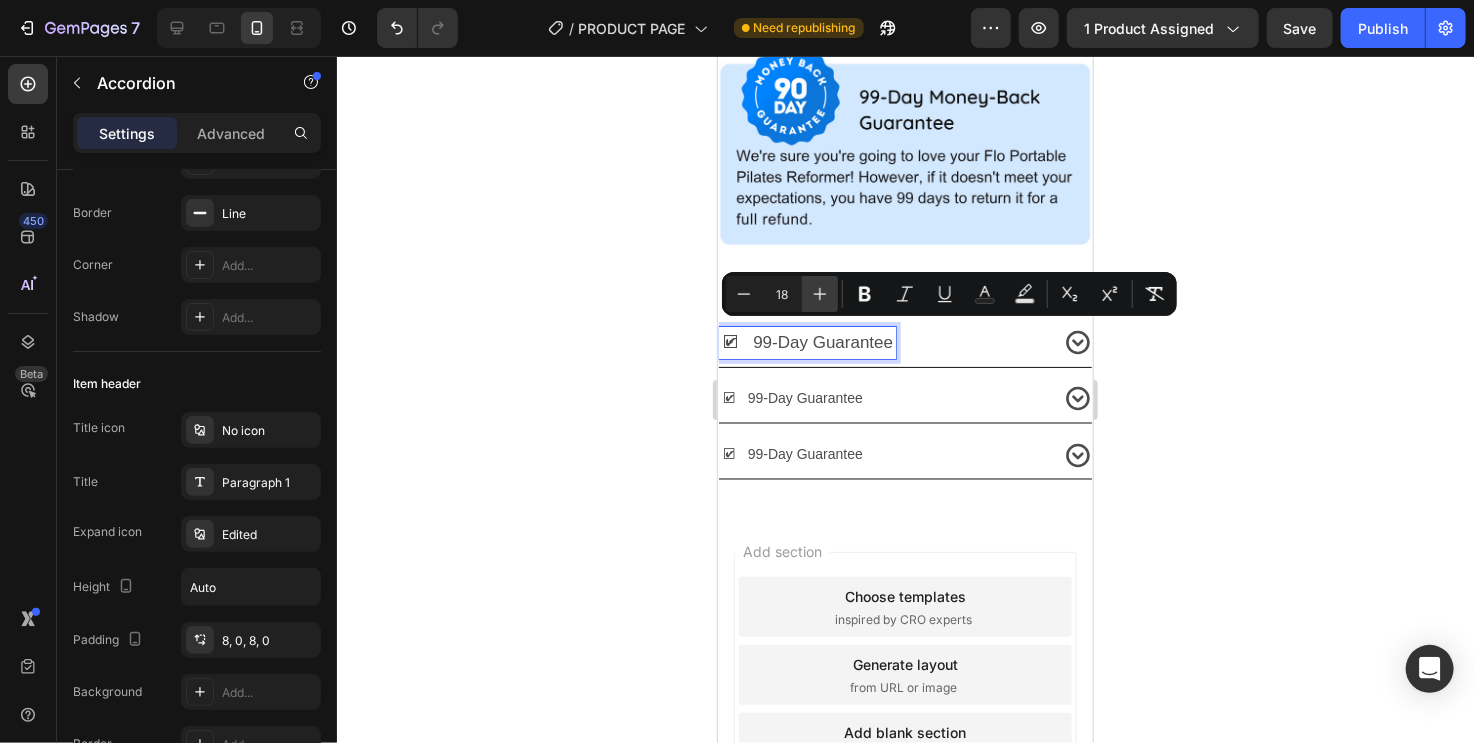 click 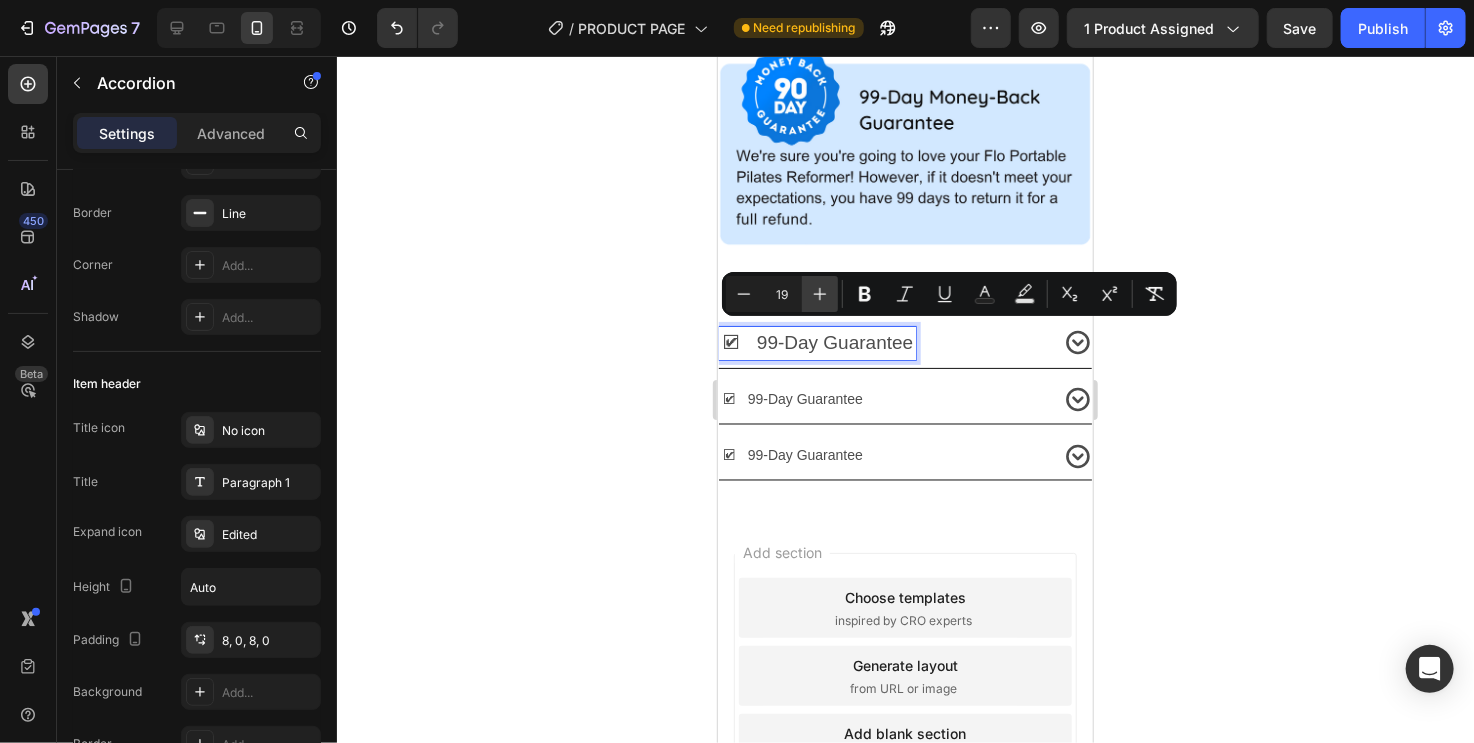 click 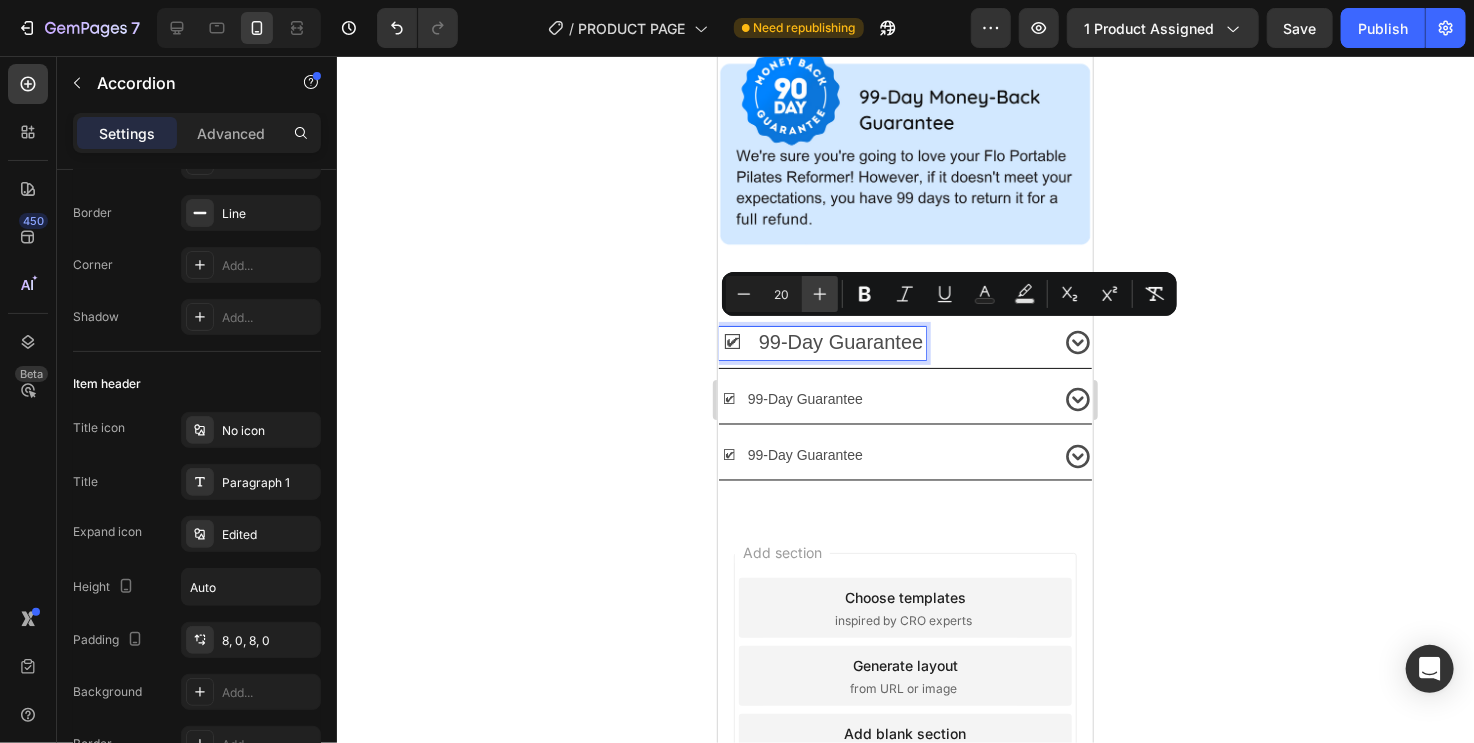 click 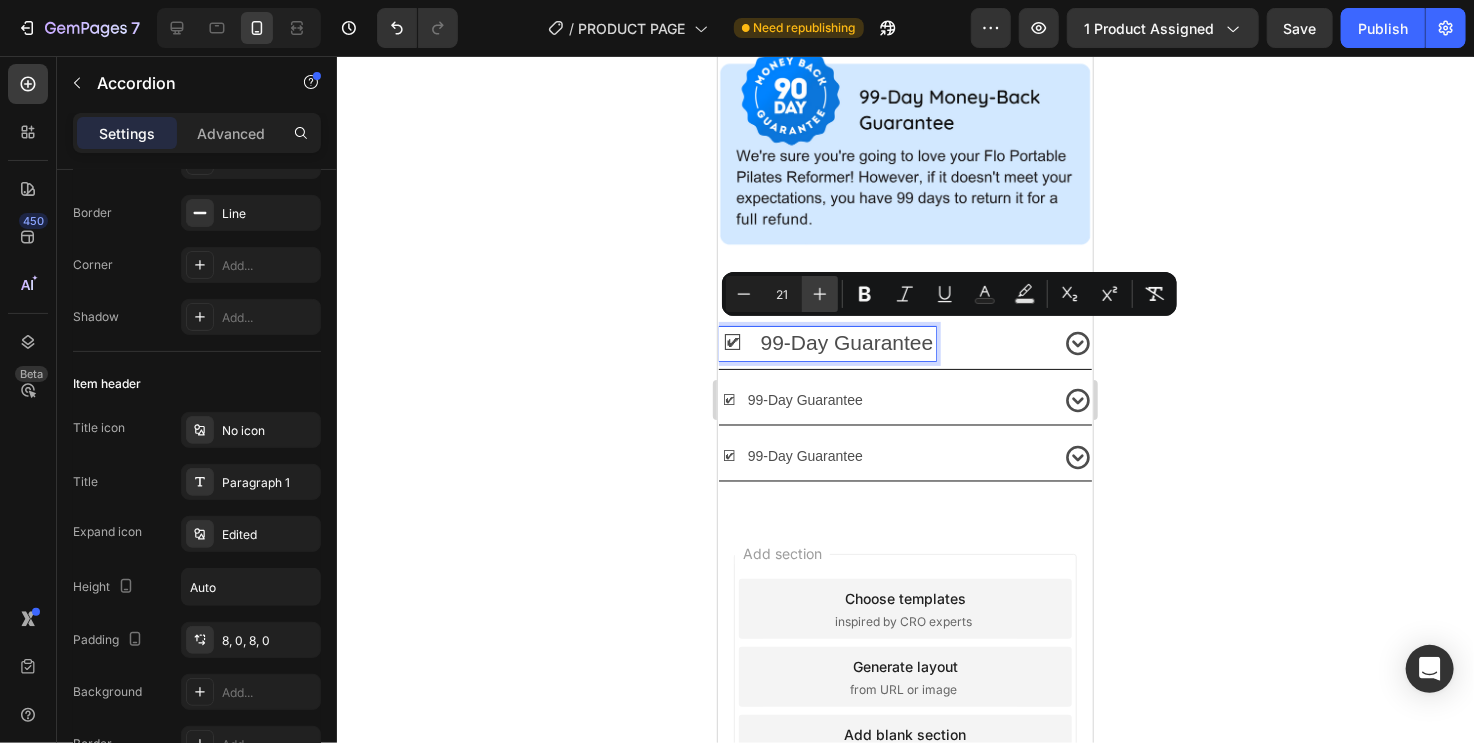 click 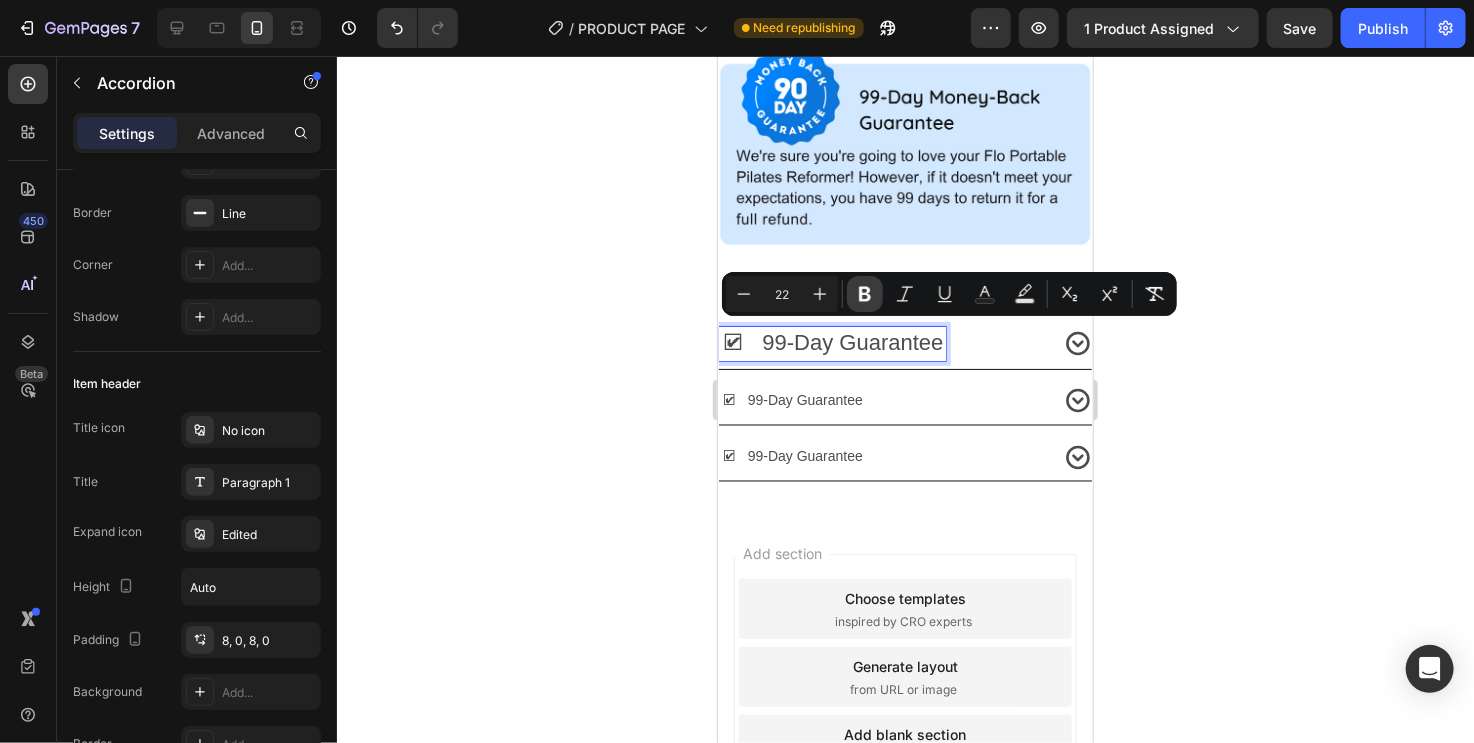 click 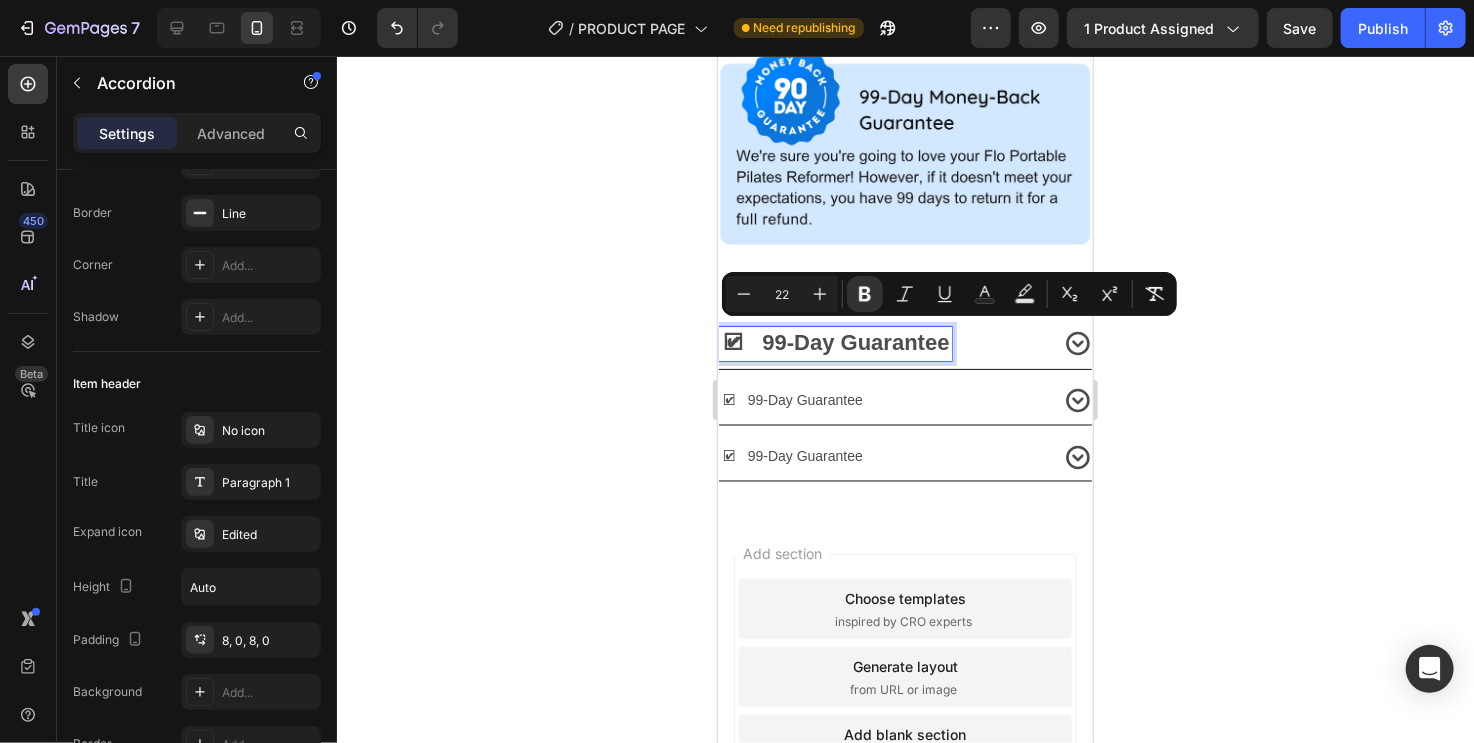 click 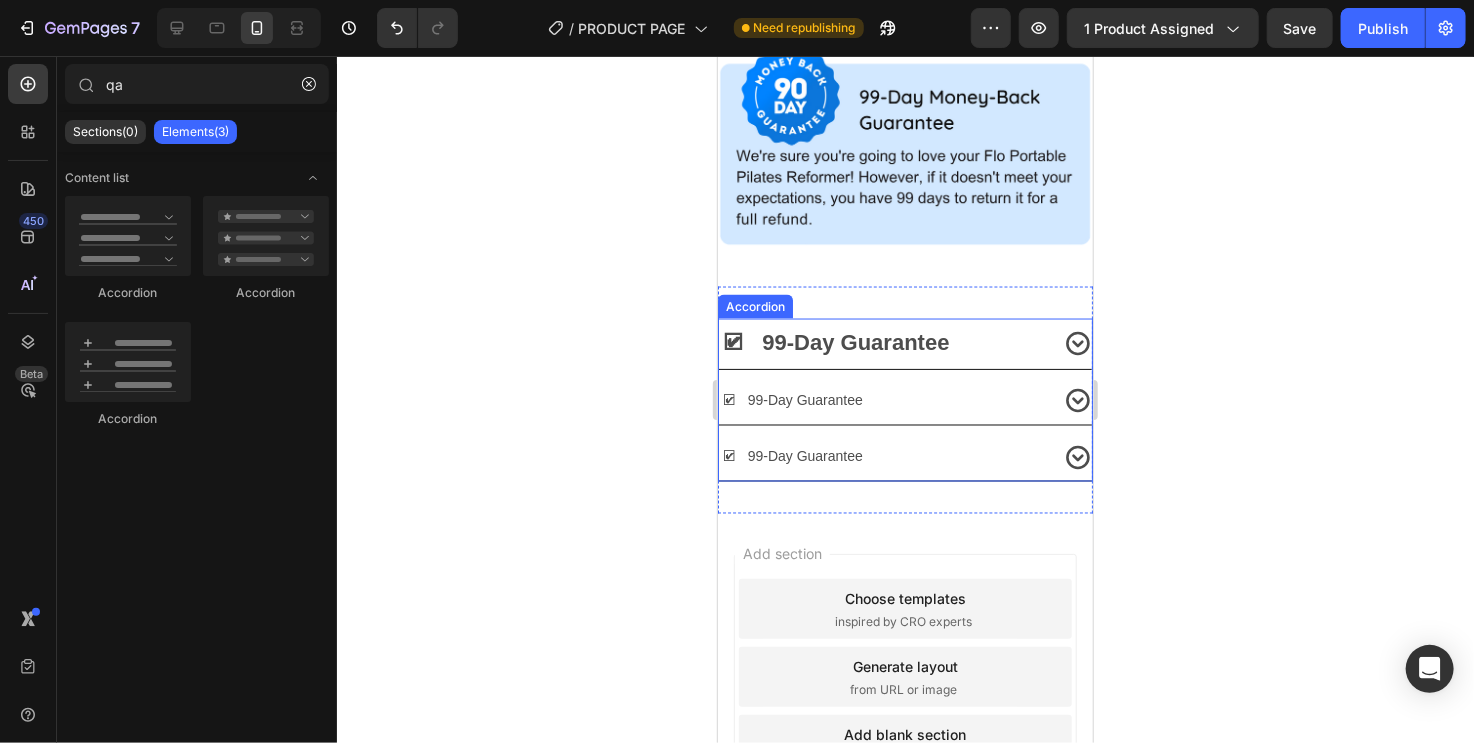 click on "🗹   99-Day Guarantee" at bounding box center (791, 400) 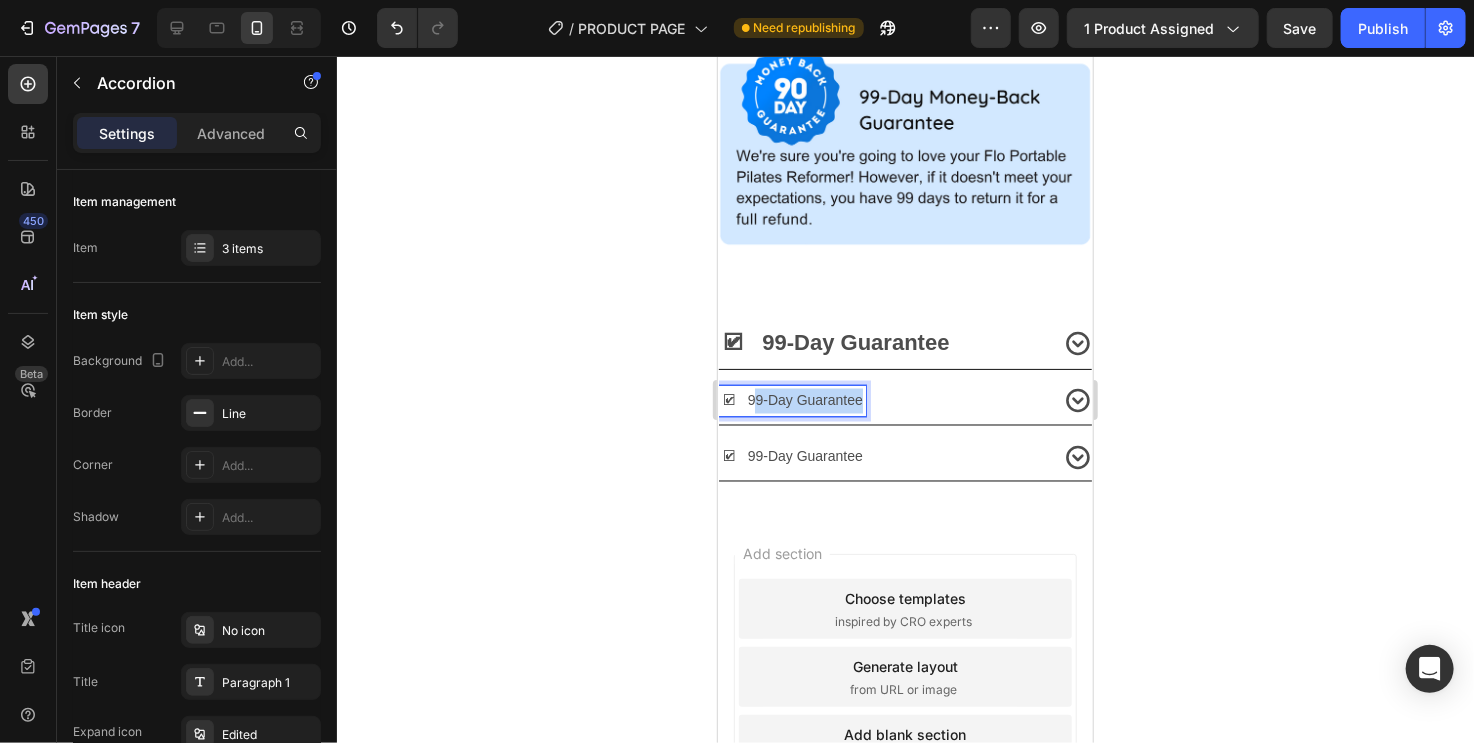 drag, startPoint x: 749, startPoint y: 387, endPoint x: 856, endPoint y: 385, distance: 107.01869 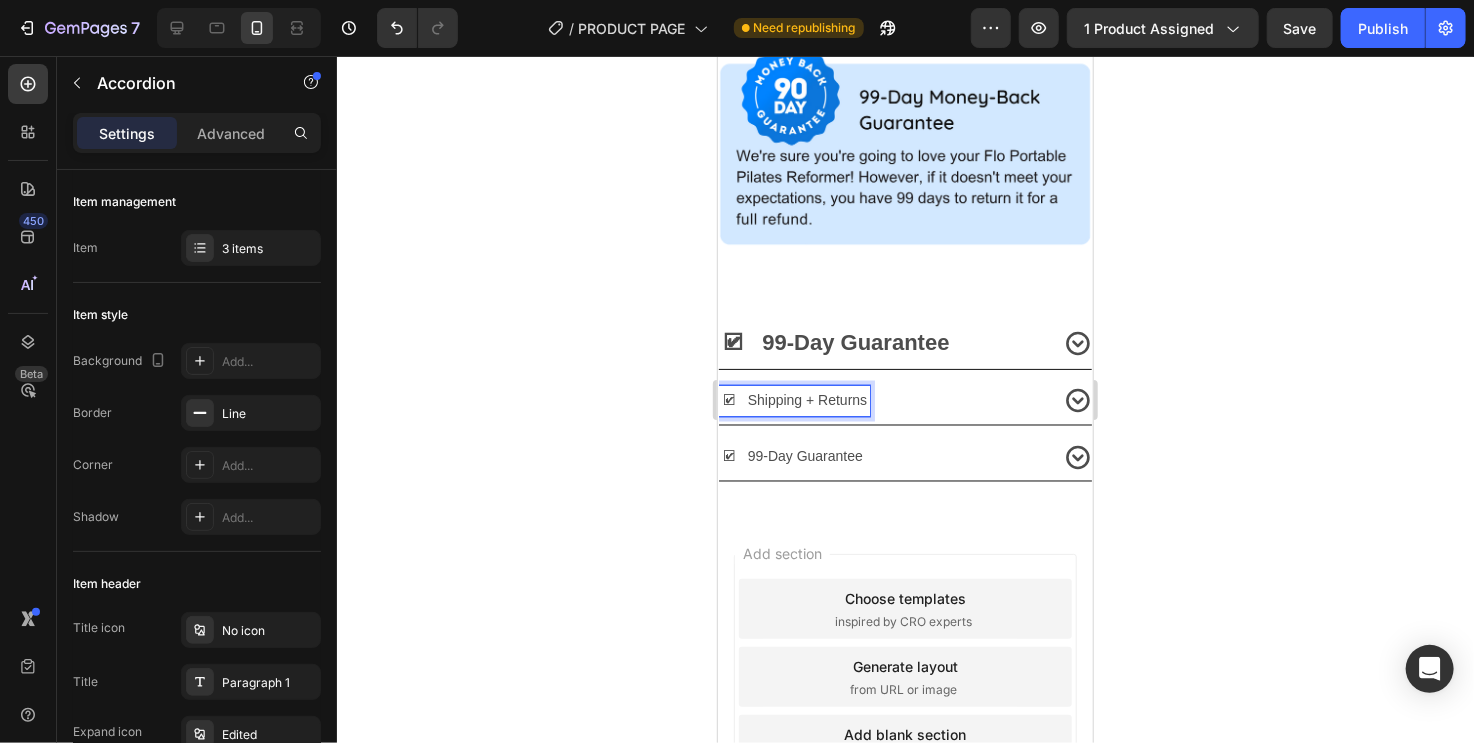 click on "🗹   99-Day Guarantee
🗹   Shipping + Returns
🗹   99-Day Guarantee Accordion   0 Section 6" at bounding box center [904, 400] 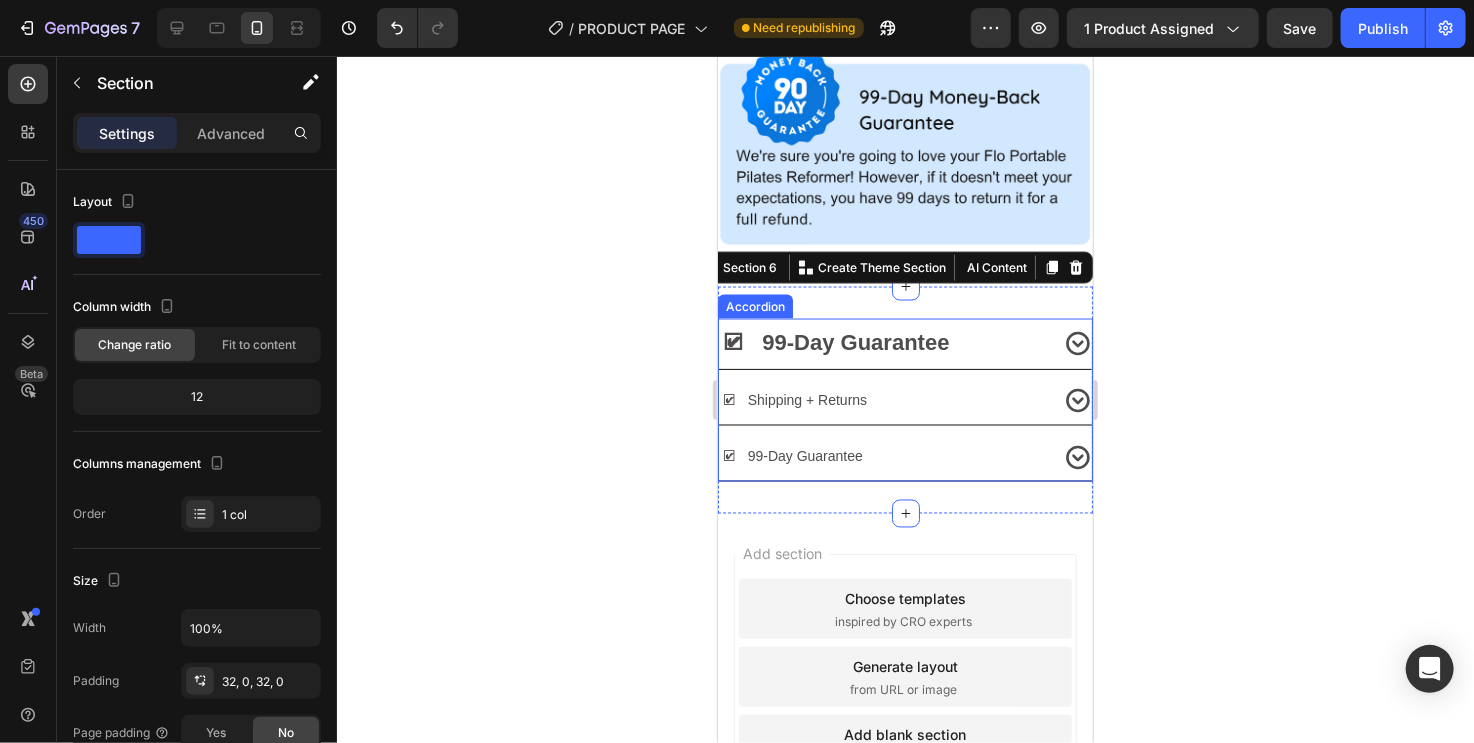 click on "🗹   99-Day Guarantee" at bounding box center [791, 456] 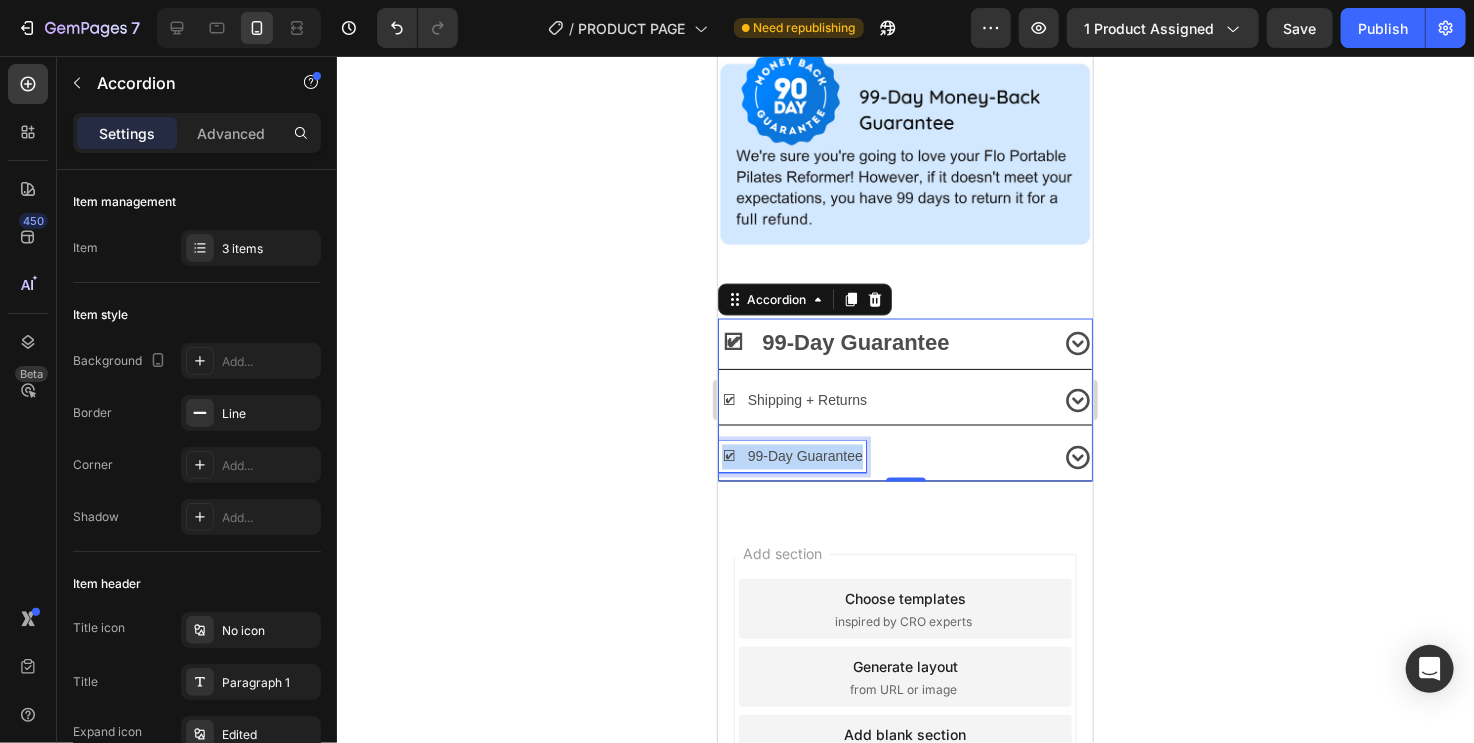 click on "🗹   99-Day Guarantee" at bounding box center [791, 456] 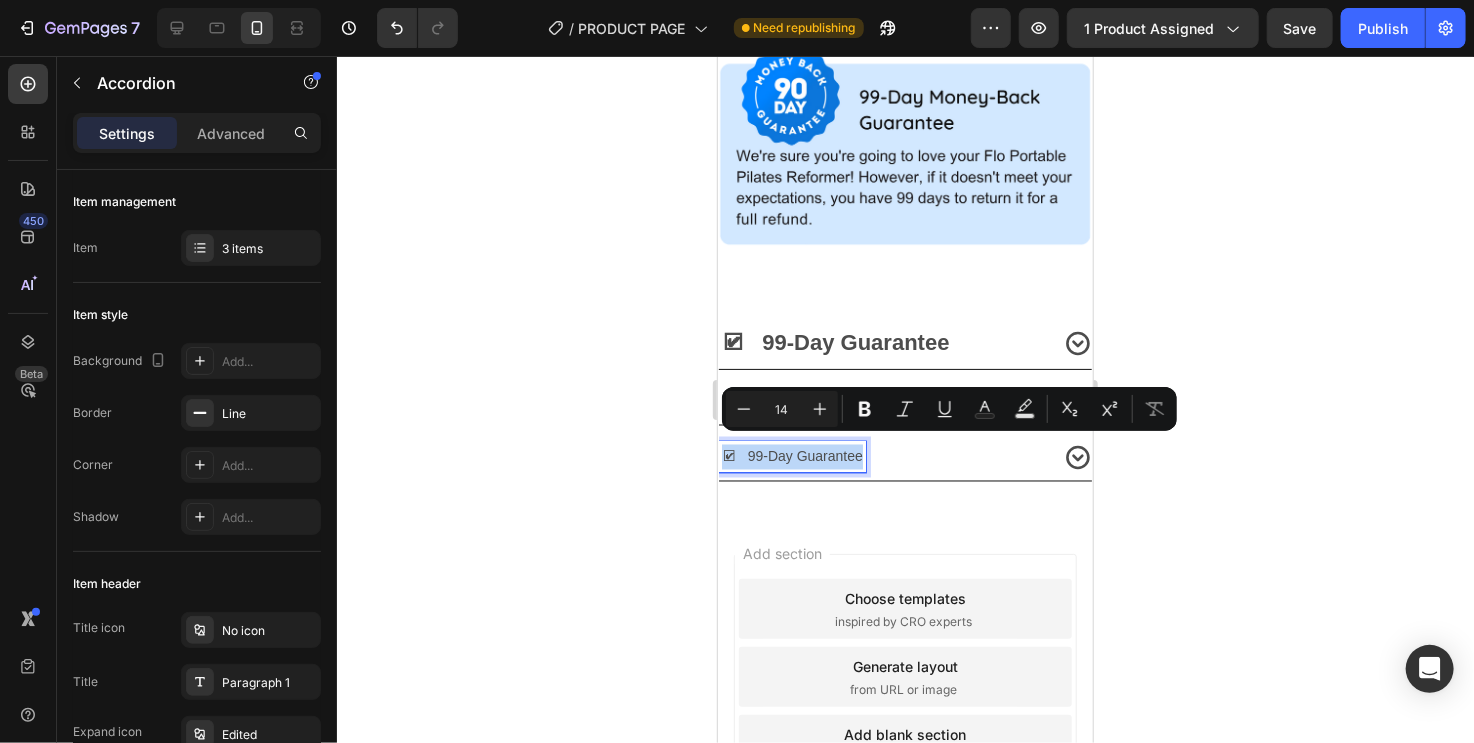 click on "🗹   99-Day Guarantee" at bounding box center (791, 456) 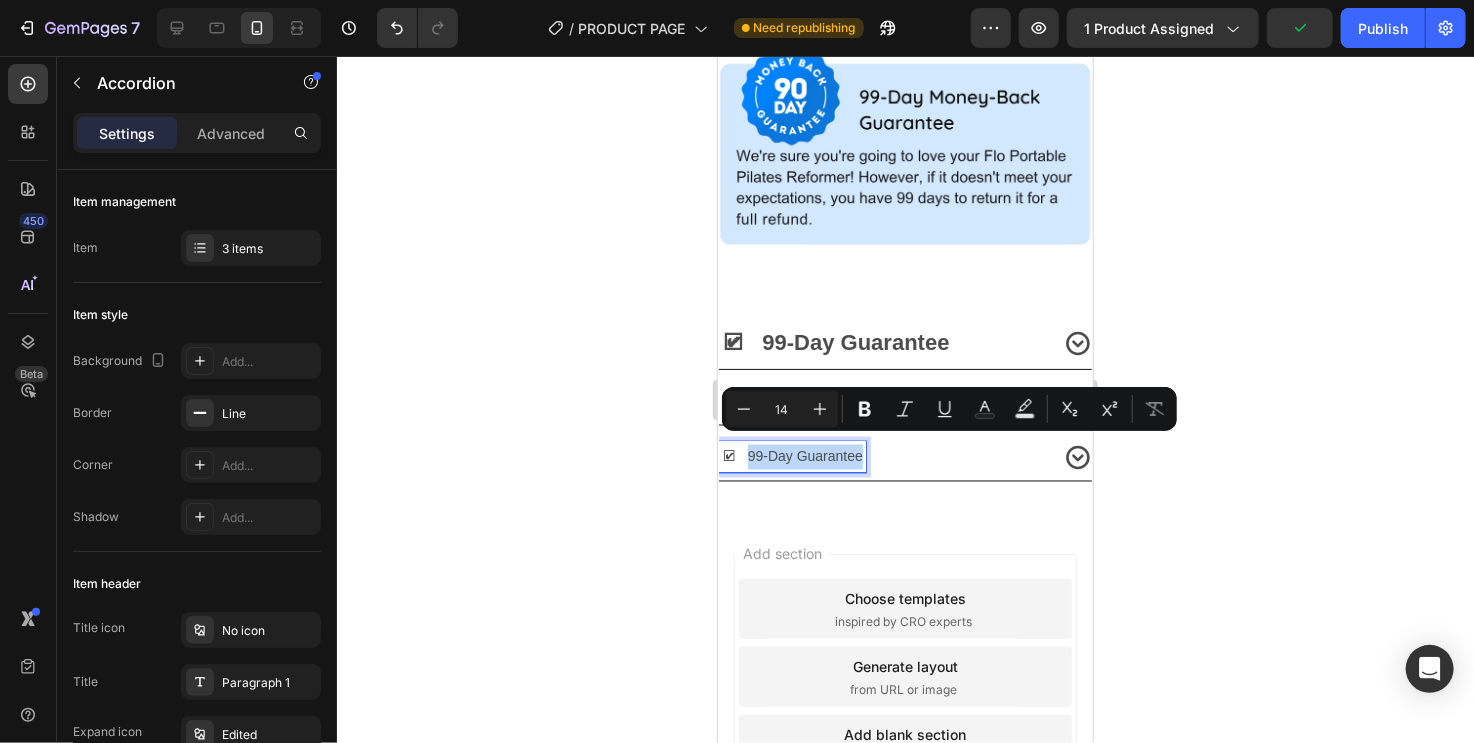 drag, startPoint x: 747, startPoint y: 446, endPoint x: 826, endPoint y: 442, distance: 79.101204 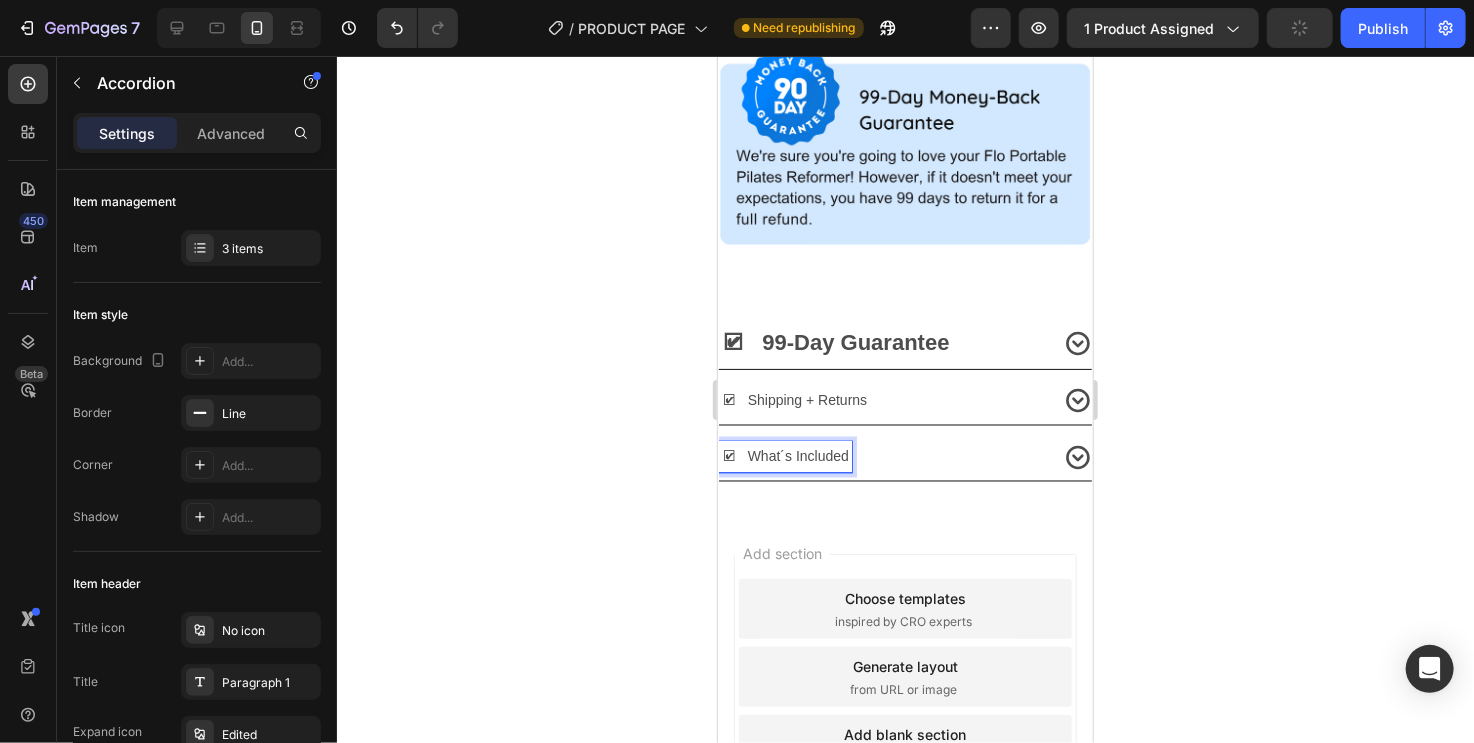 click 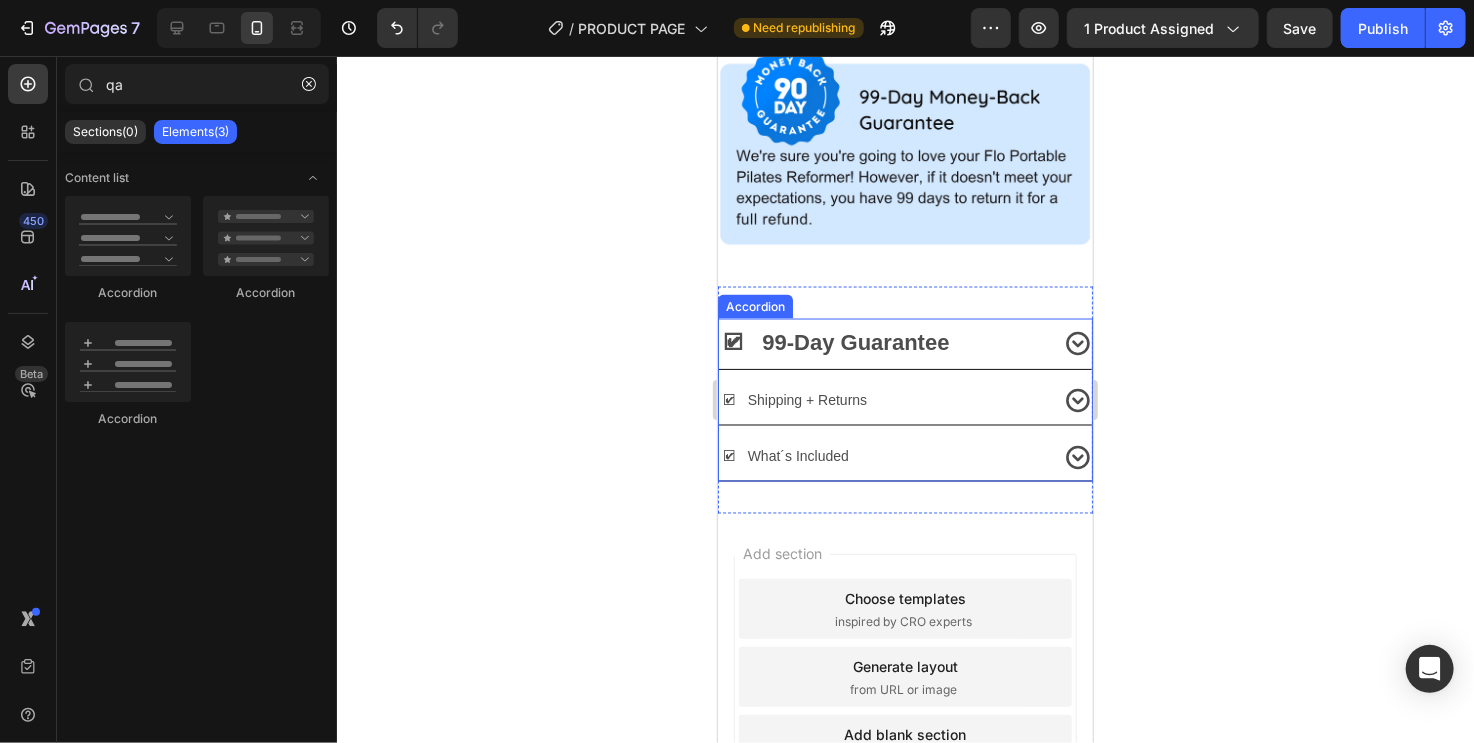 click on "🗹   99-Day Guarantee" at bounding box center [834, 341] 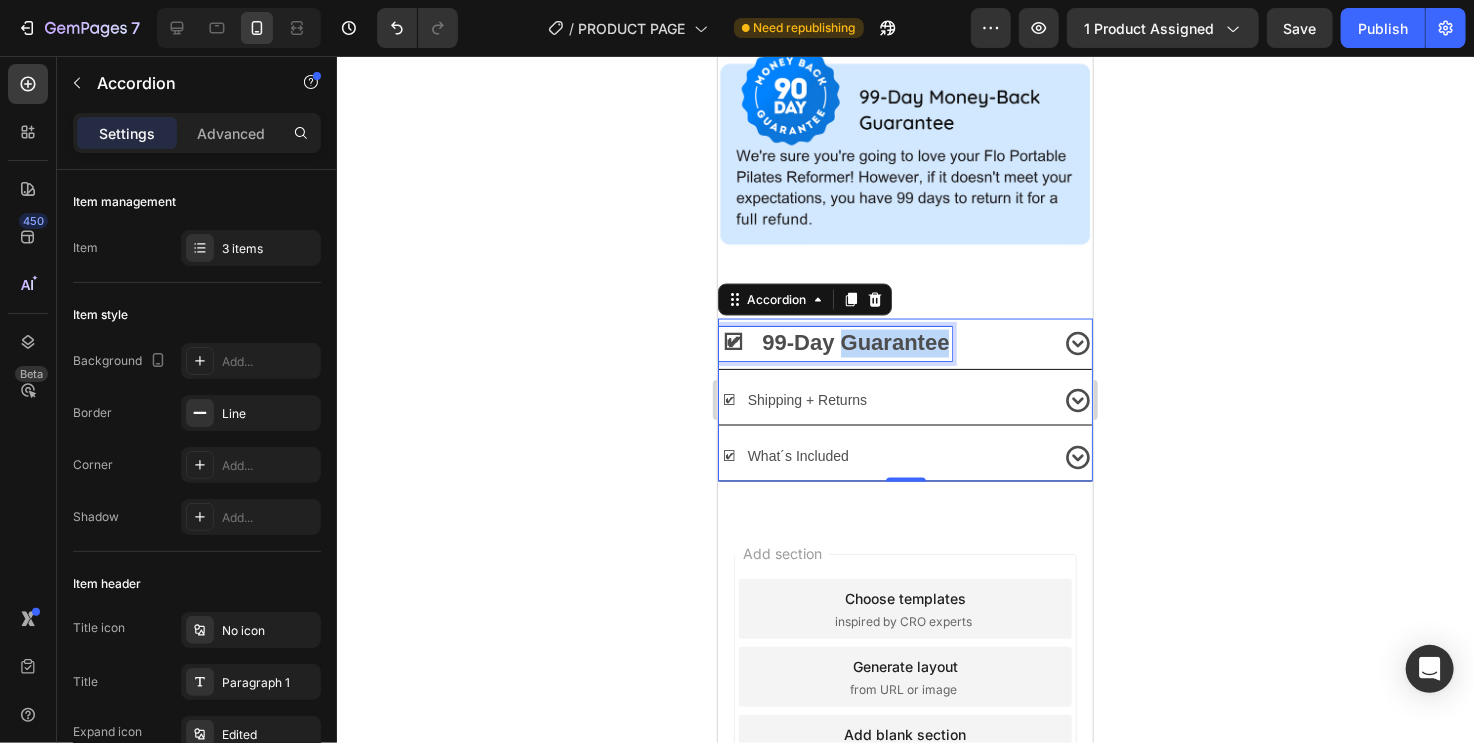 click on "🗹   99-Day Guarantee" at bounding box center (834, 341) 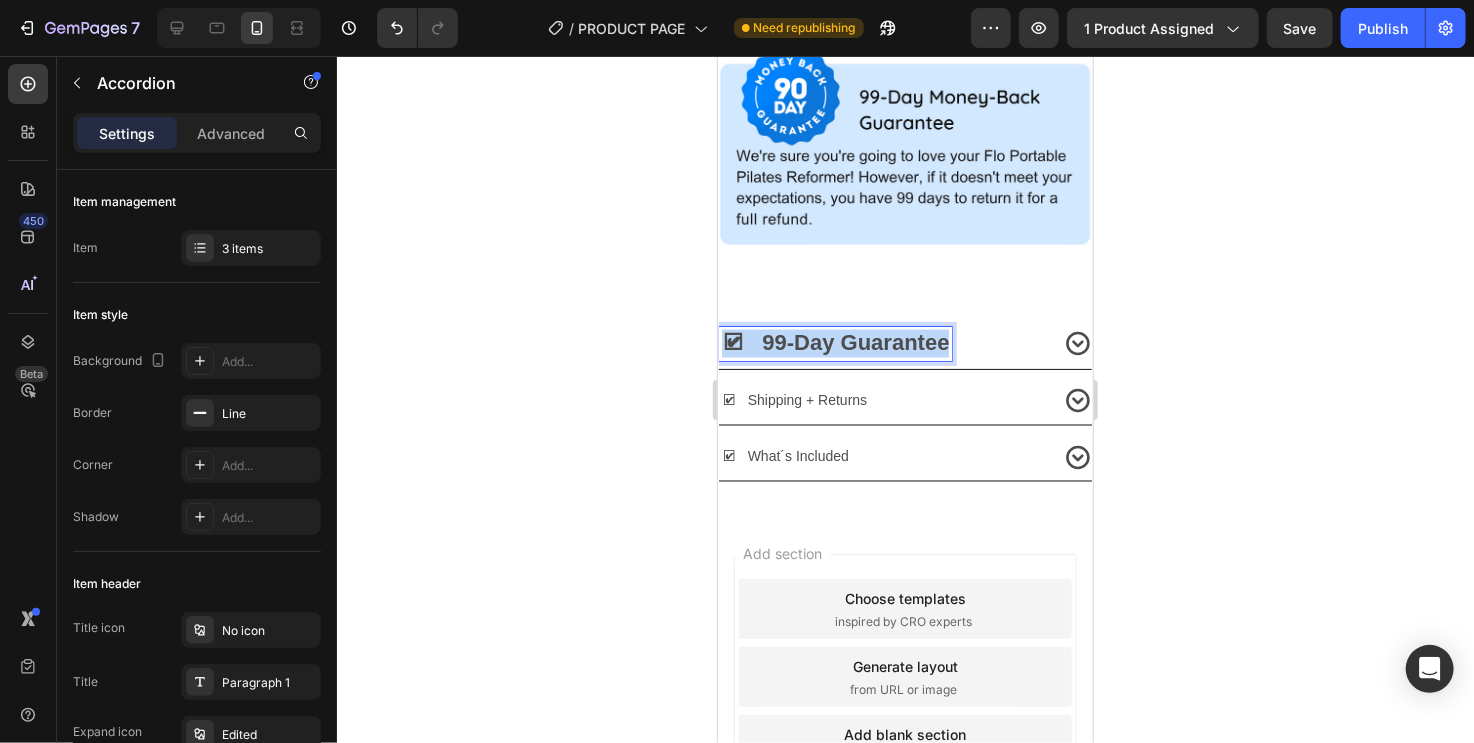 click on "🗹   99-Day Guarantee" at bounding box center (834, 341) 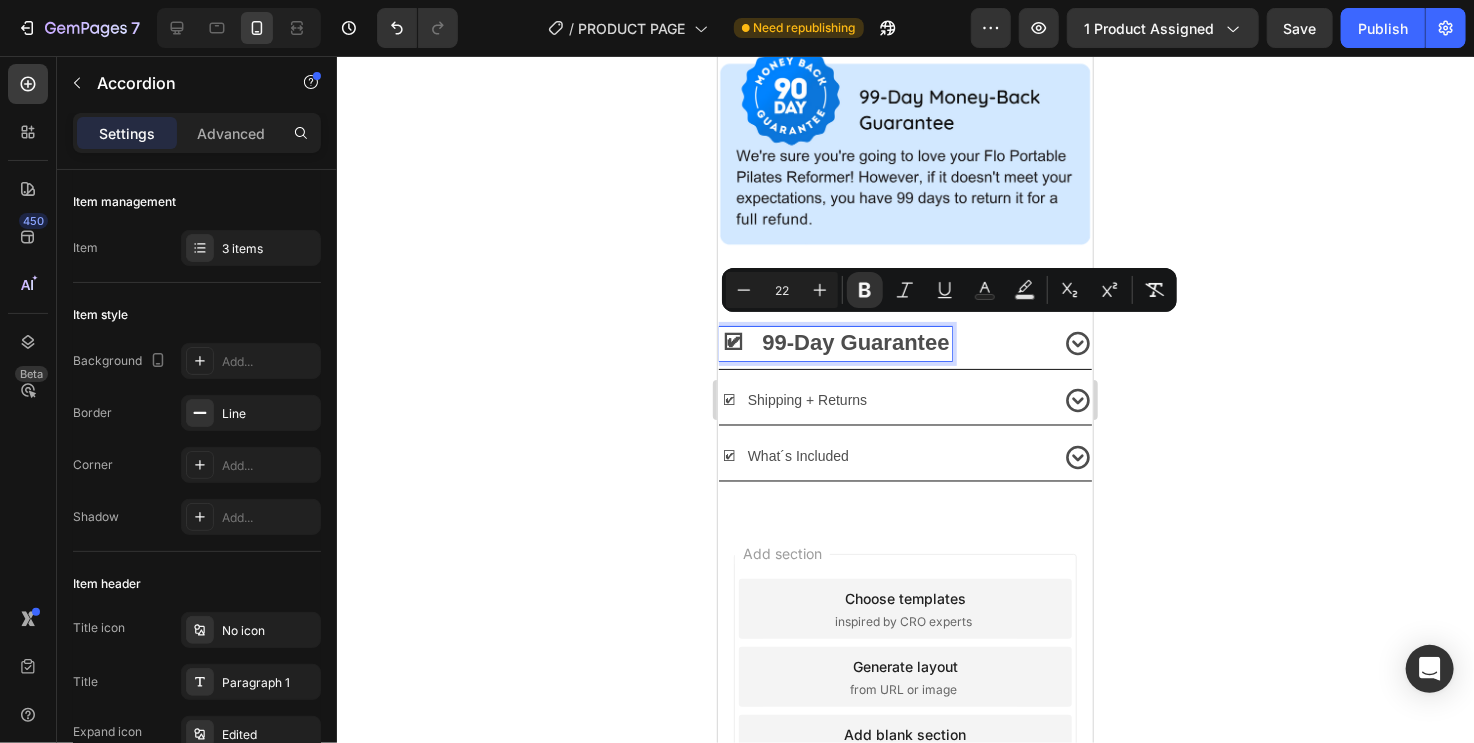 click on "🗹   Shipping + Returns" at bounding box center (793, 400) 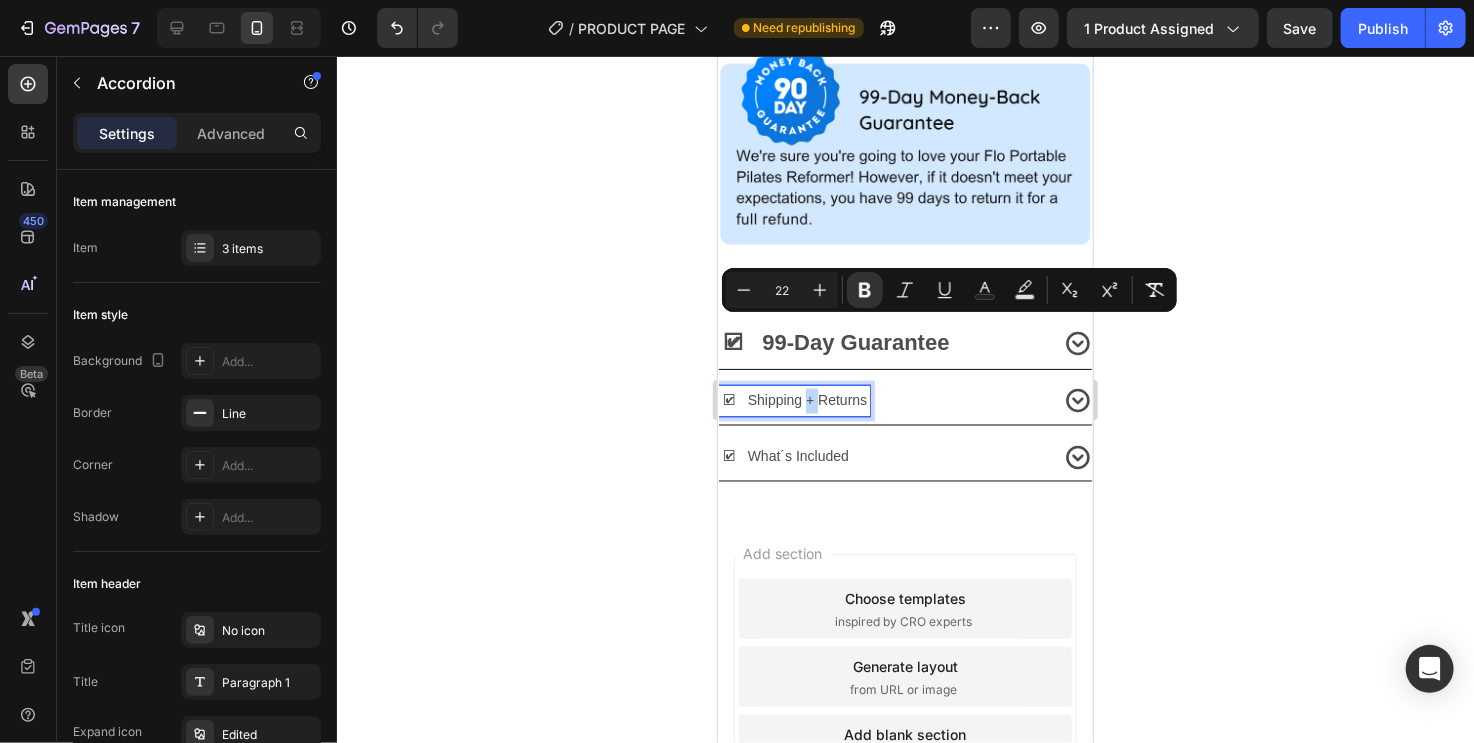 click on "🗹   Shipping + Returns" at bounding box center (793, 400) 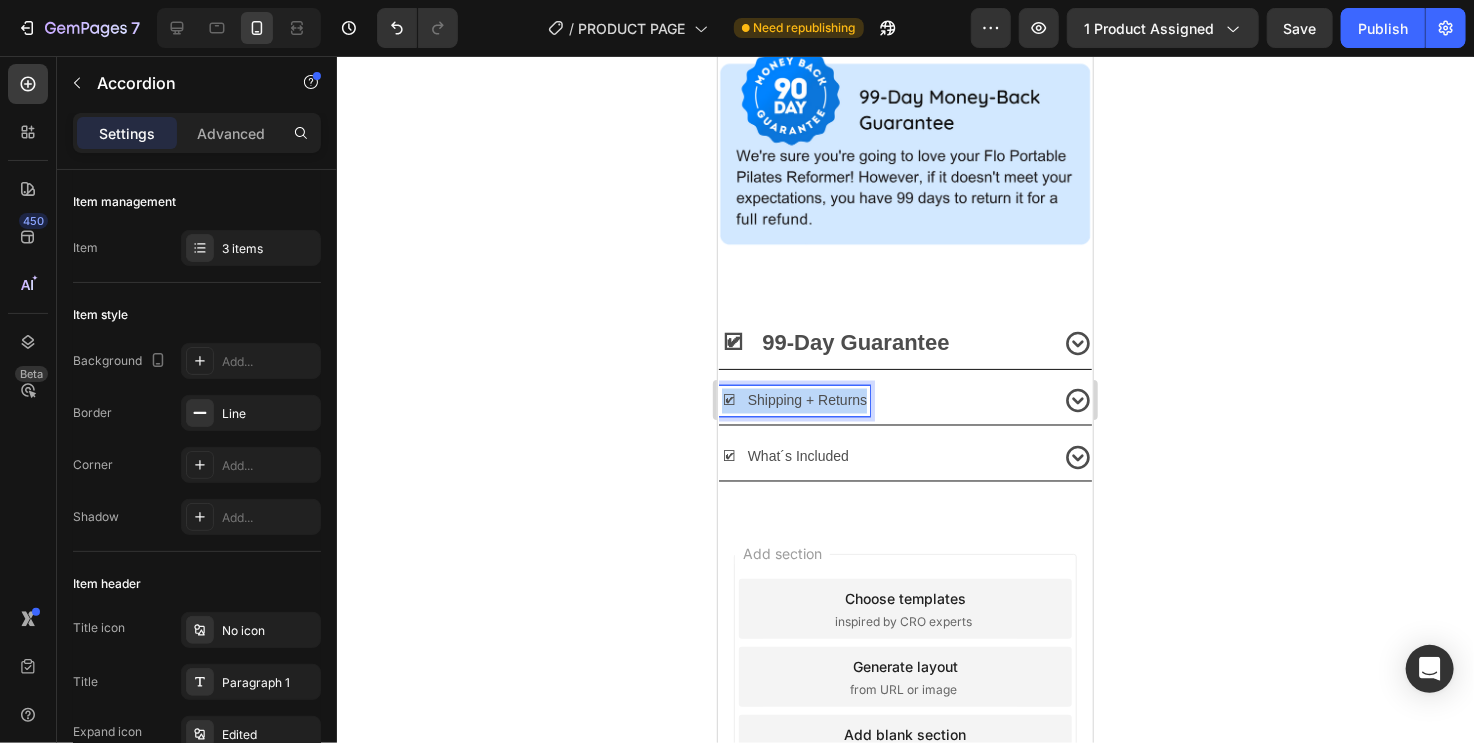 click on "🗹   Shipping + Returns" at bounding box center [793, 400] 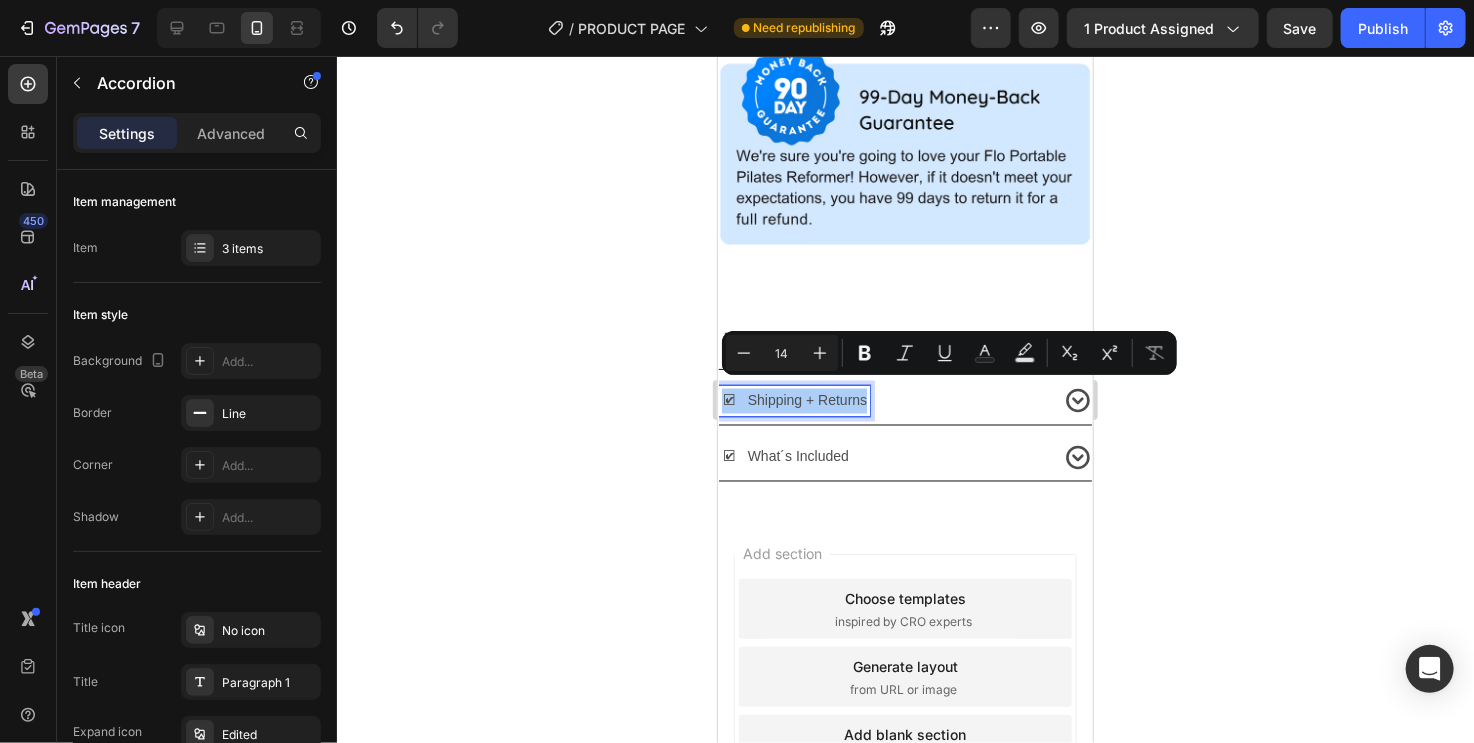 click on "14" at bounding box center (782, 353) 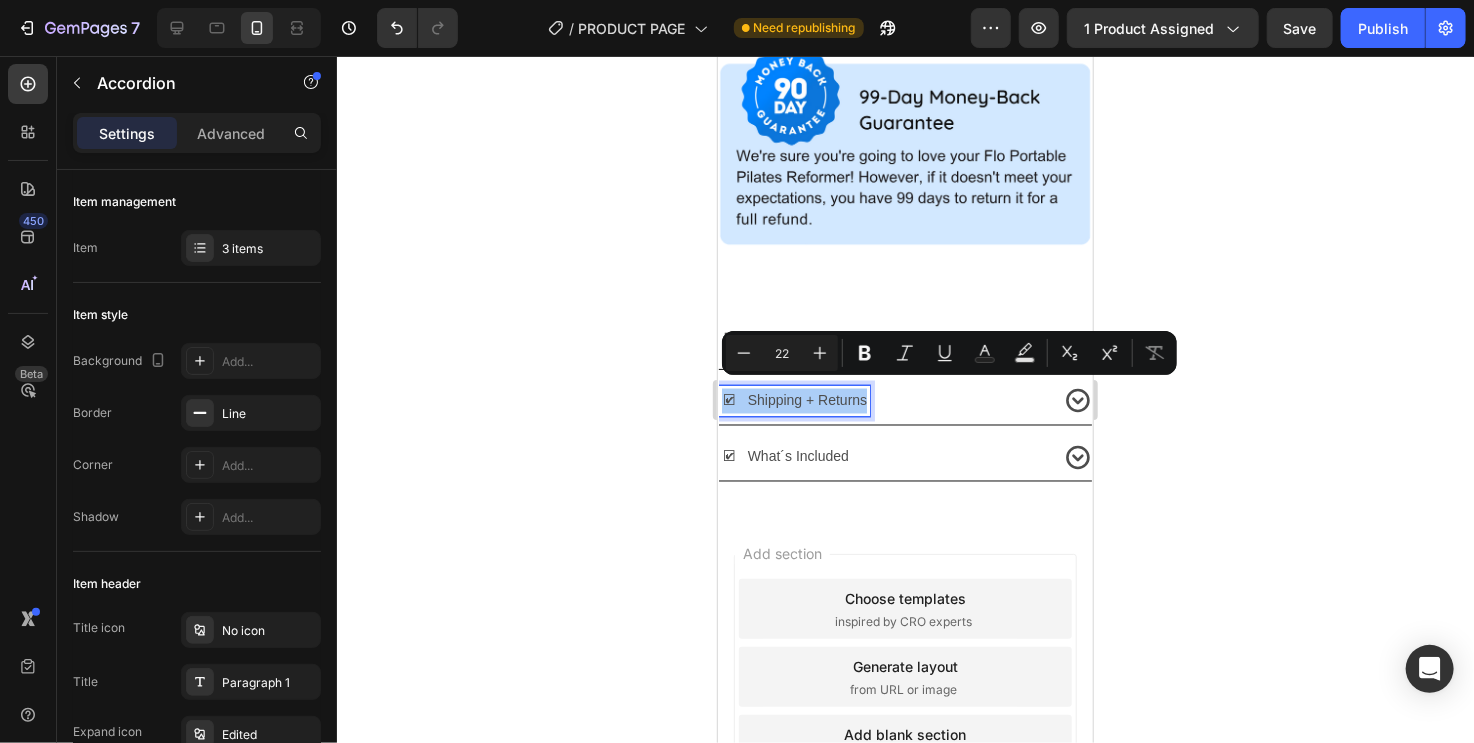 type on "22" 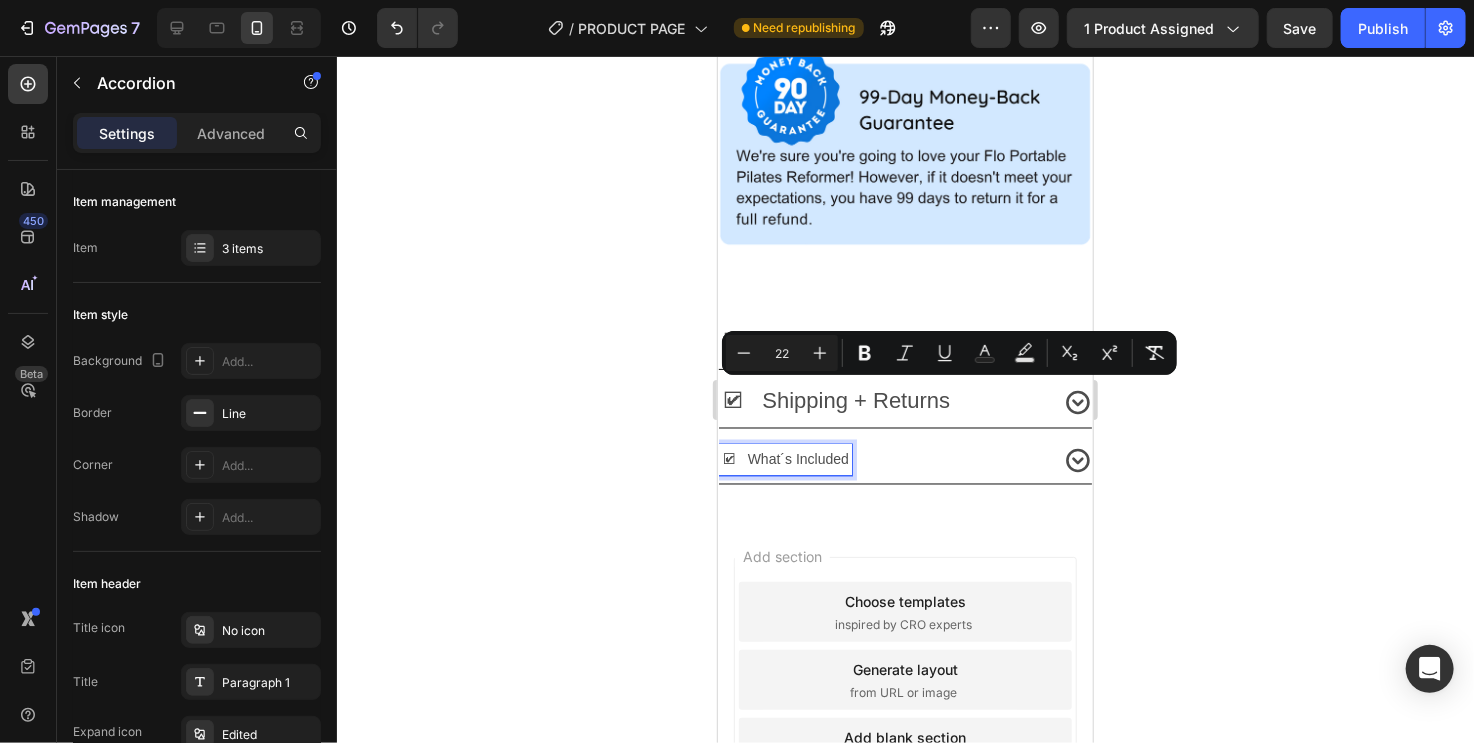 click on "🗹   What´s Included" at bounding box center (784, 459) 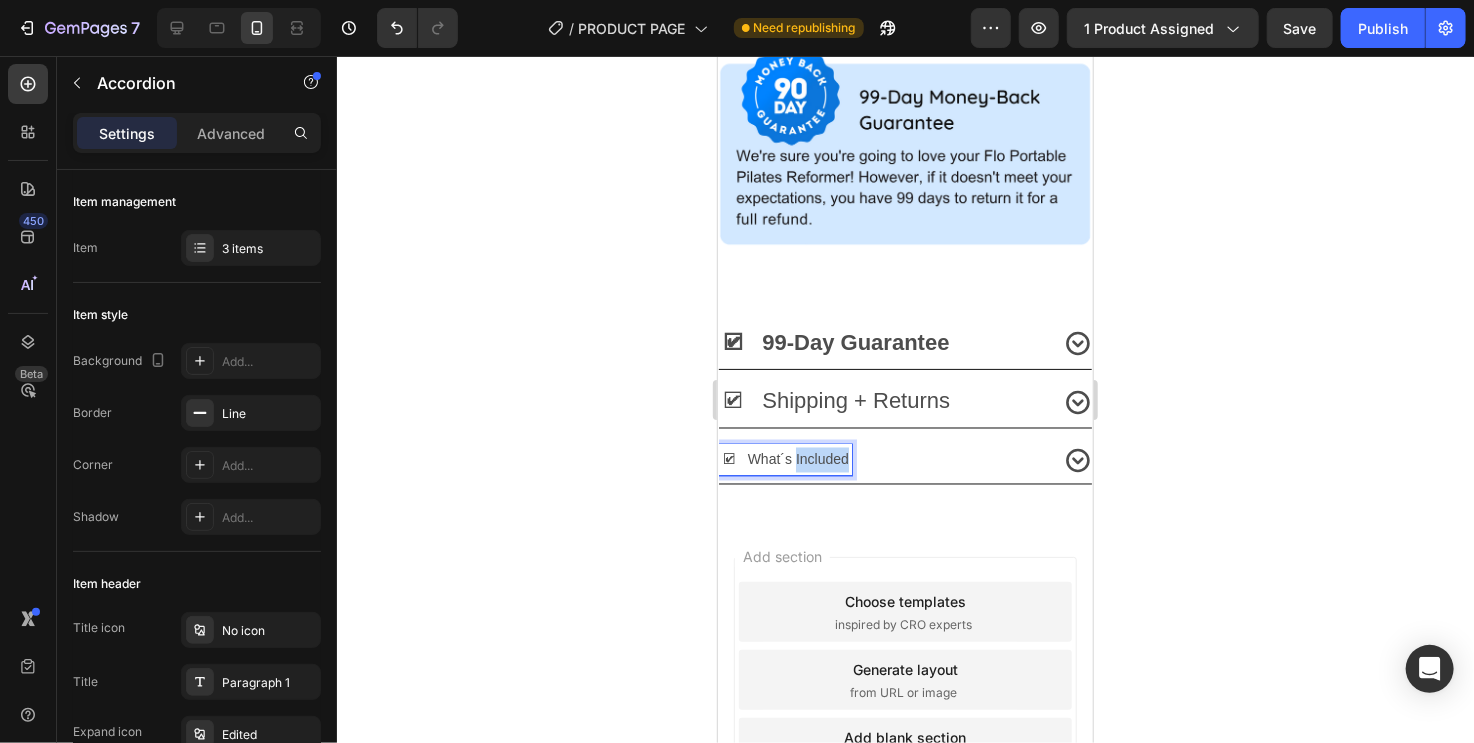 click on "🗹   What´s Included" at bounding box center [784, 459] 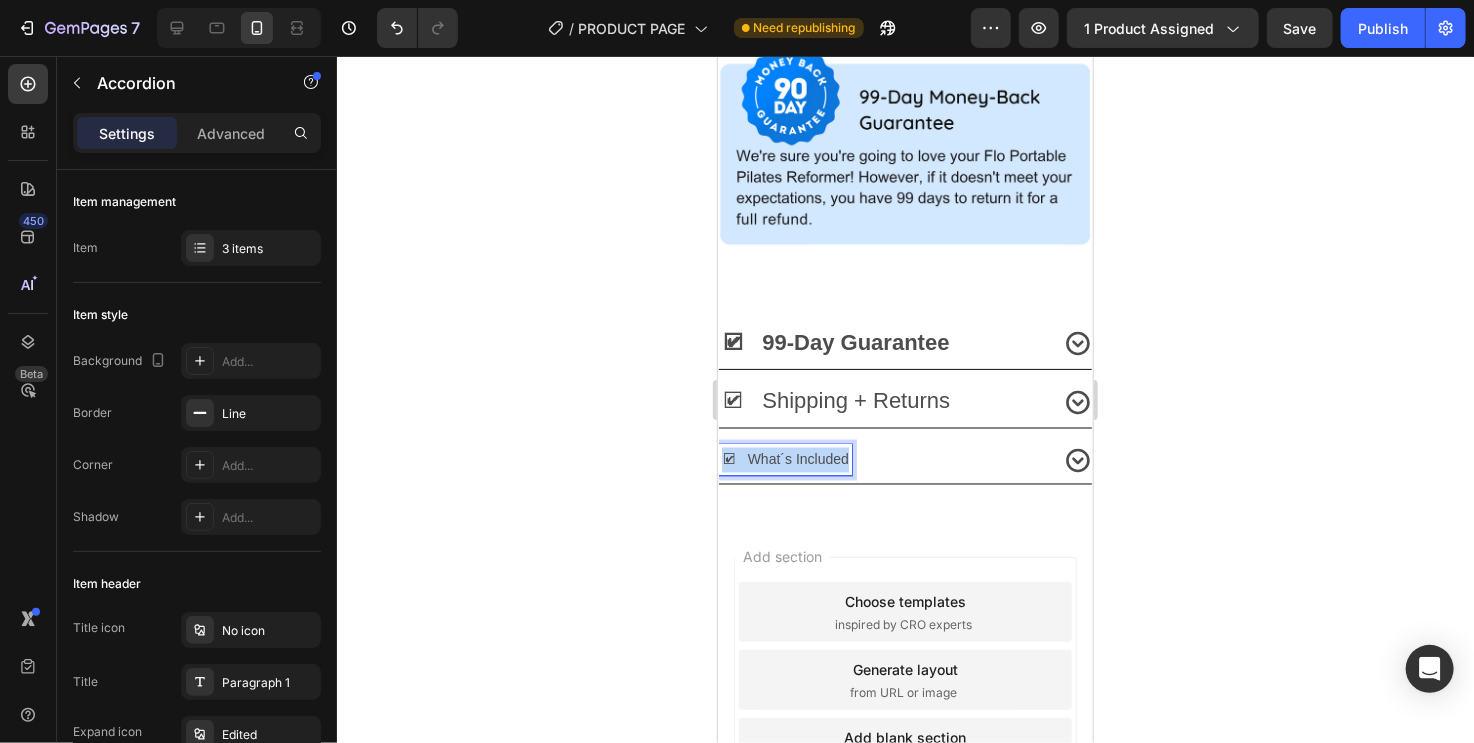 click on "🗹   What´s Included" at bounding box center (784, 459) 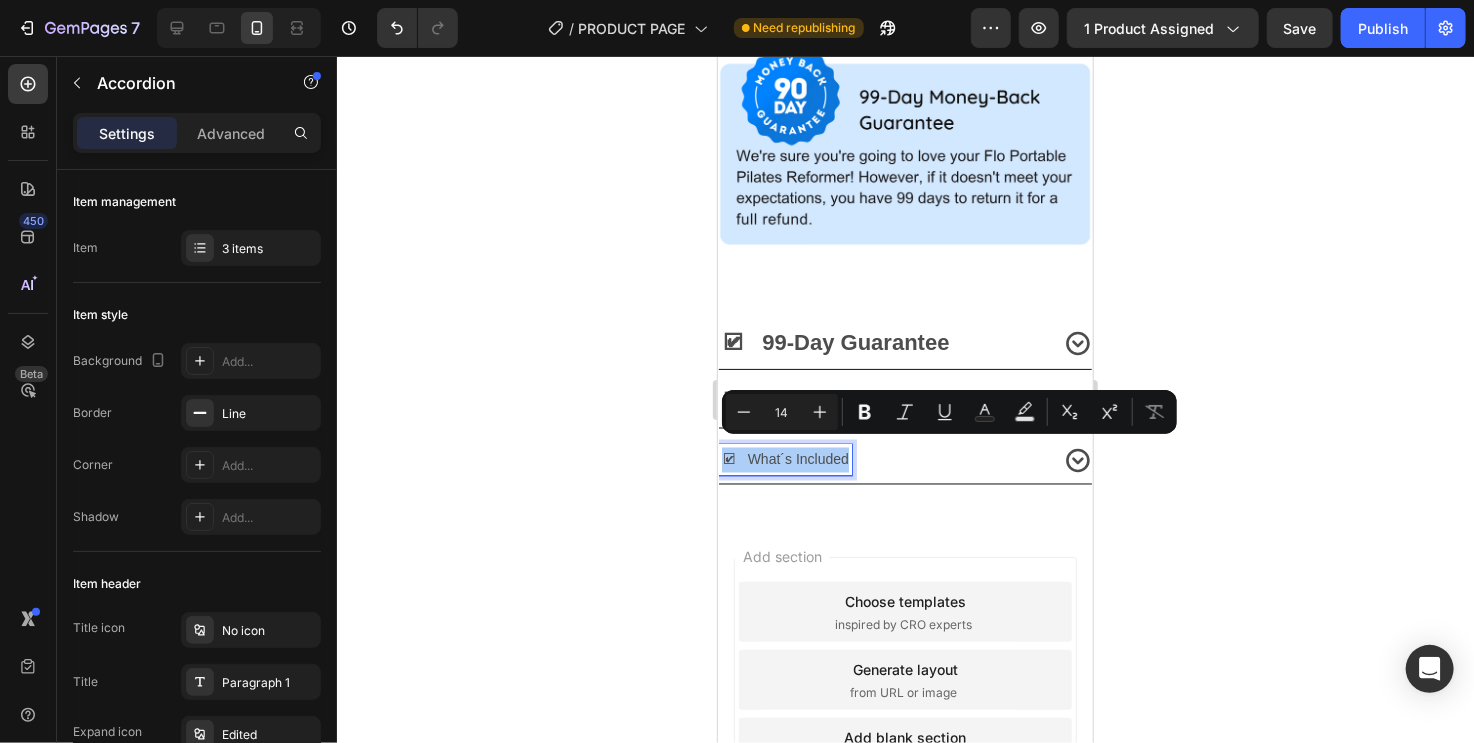 click on "14" at bounding box center [782, 412] 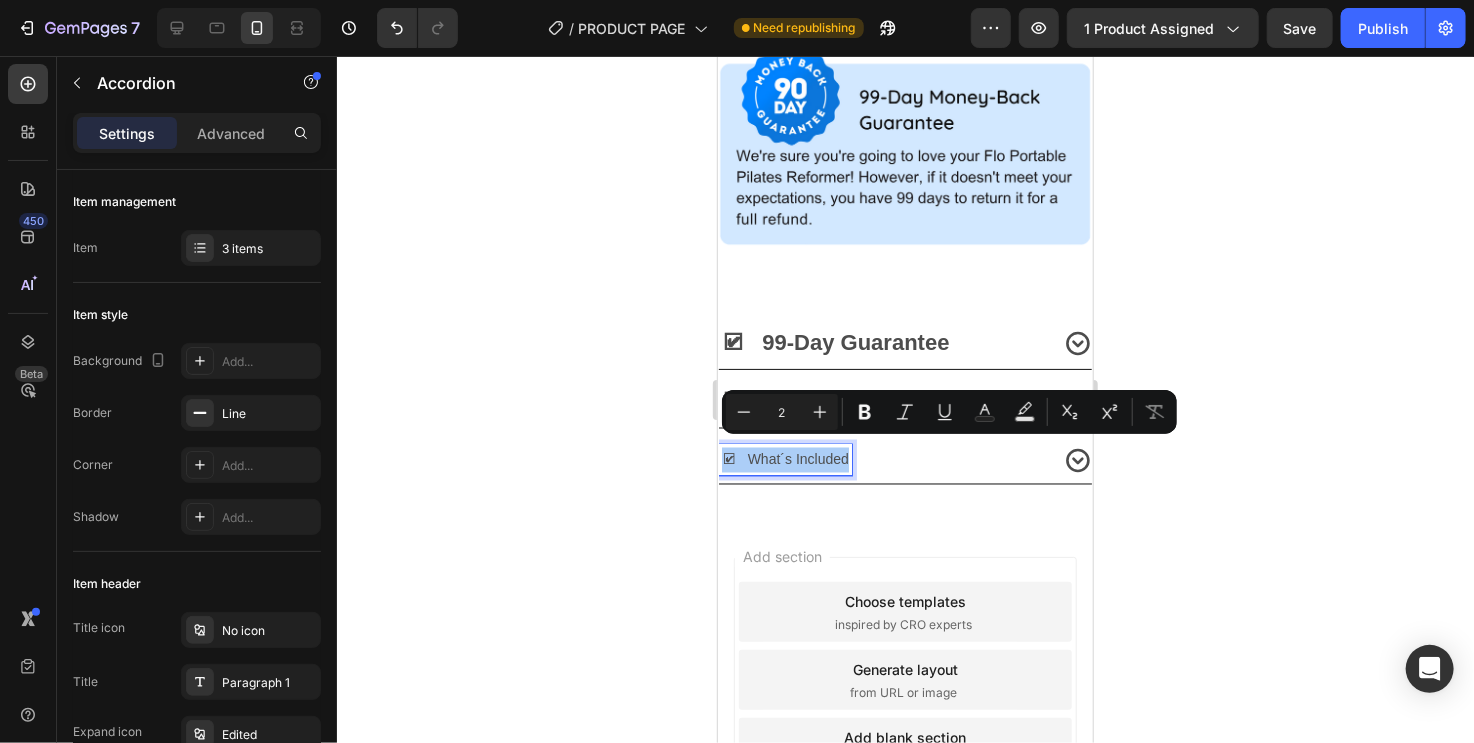 type on "2" 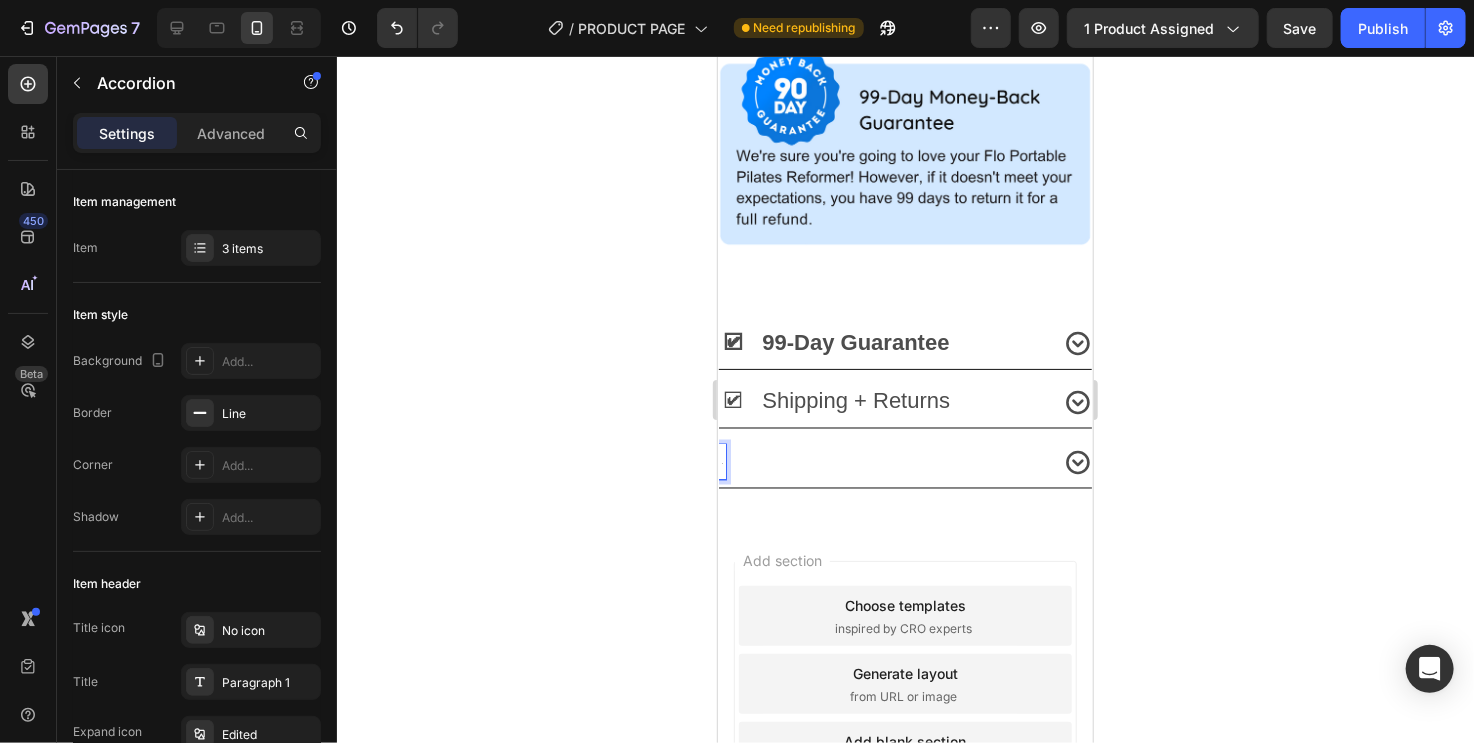 click on "2" at bounding box center (721, 461) 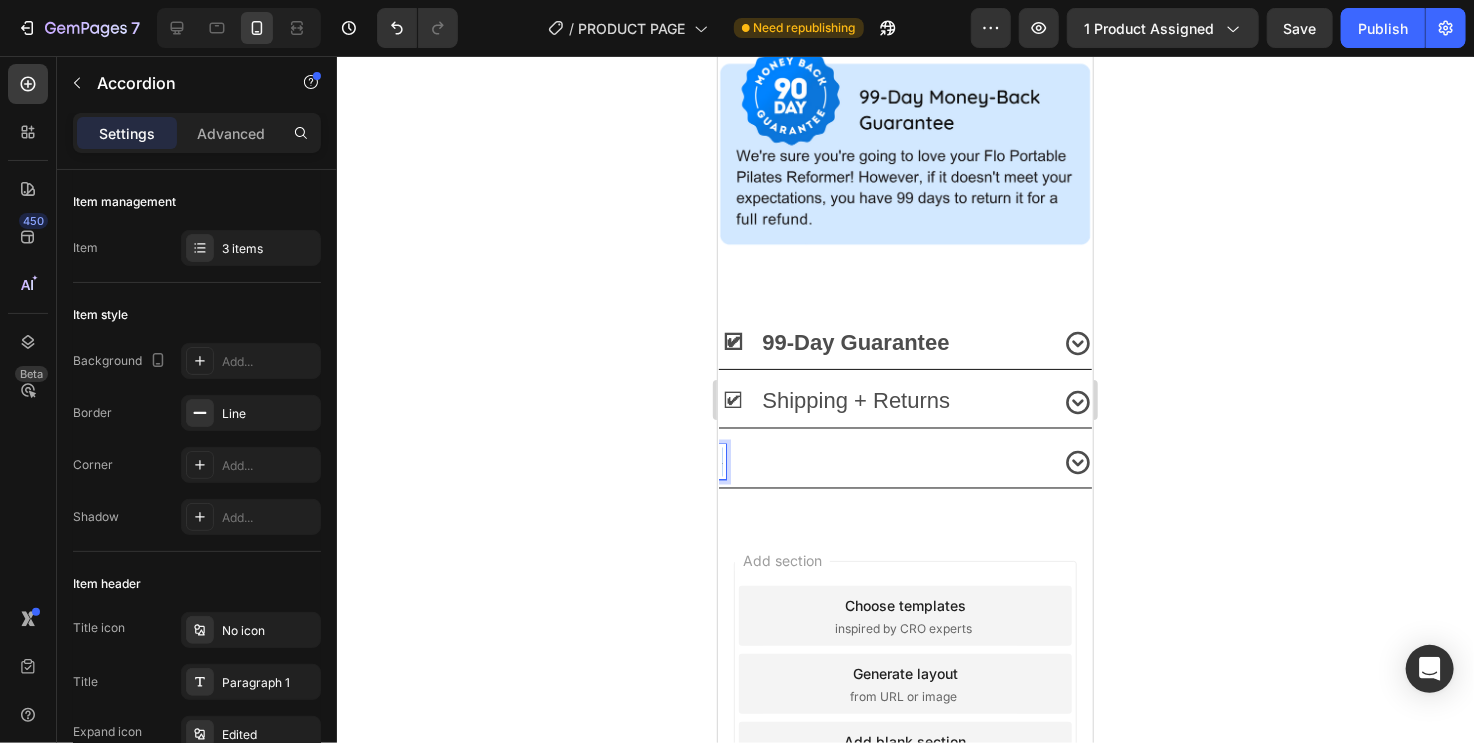 click on "2" at bounding box center (721, 461) 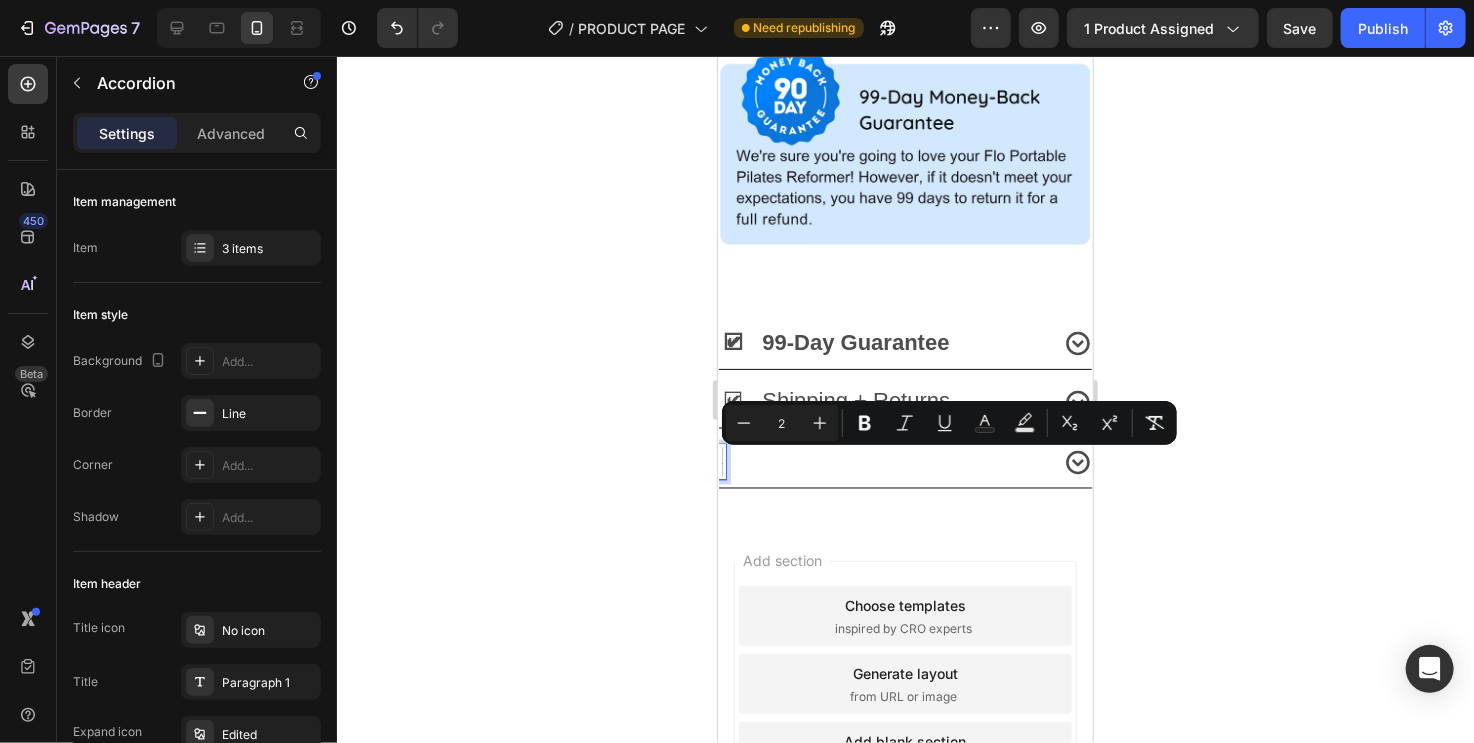 click on "2" at bounding box center [782, 423] 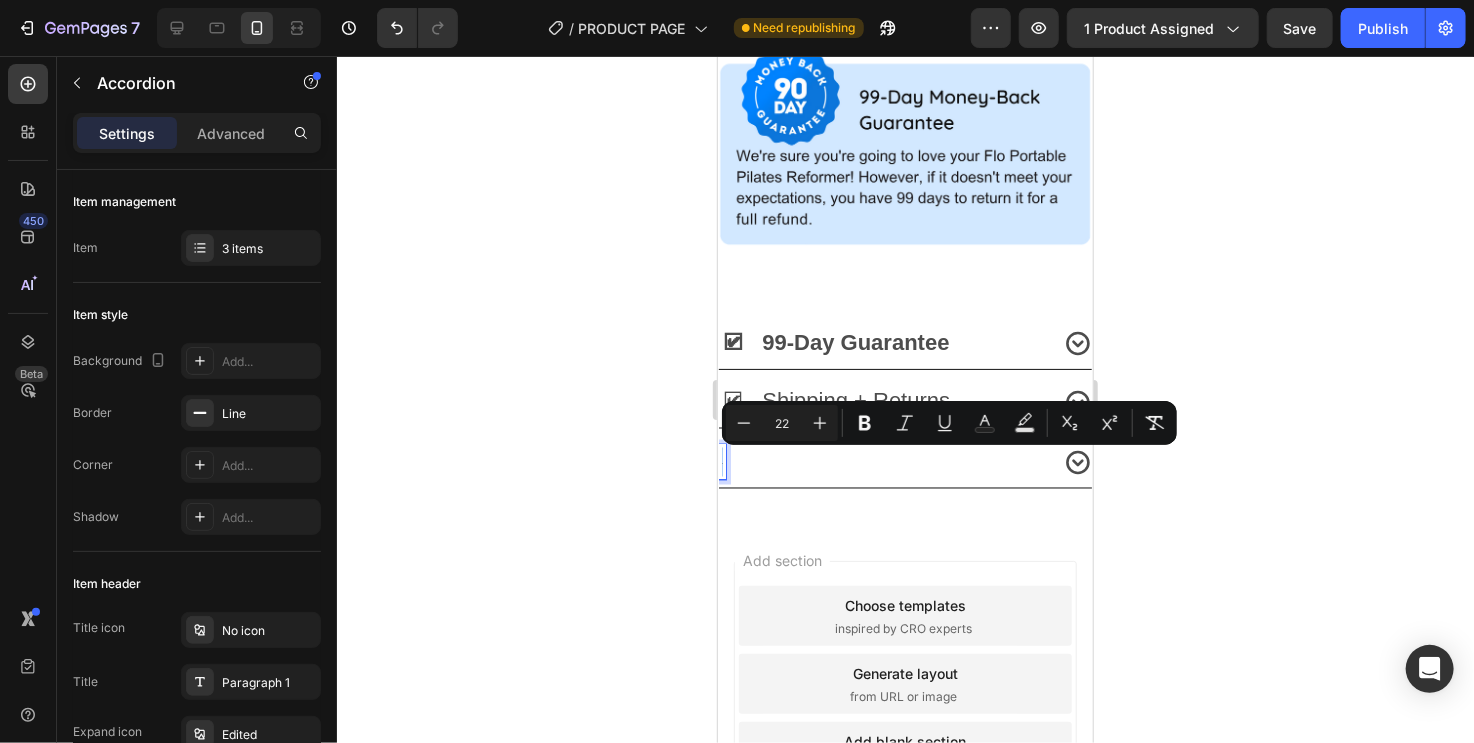 type on "22" 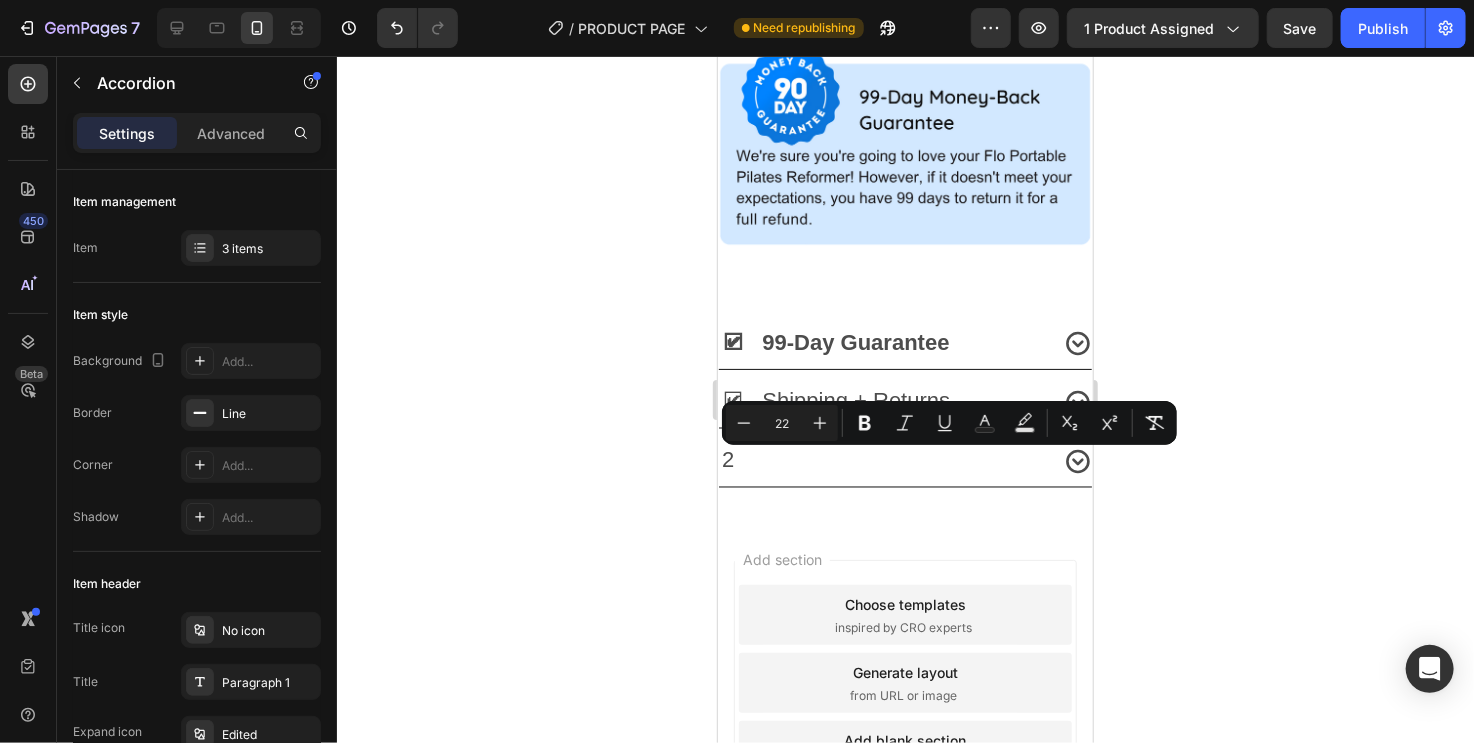 click on "2" at bounding box center (882, 461) 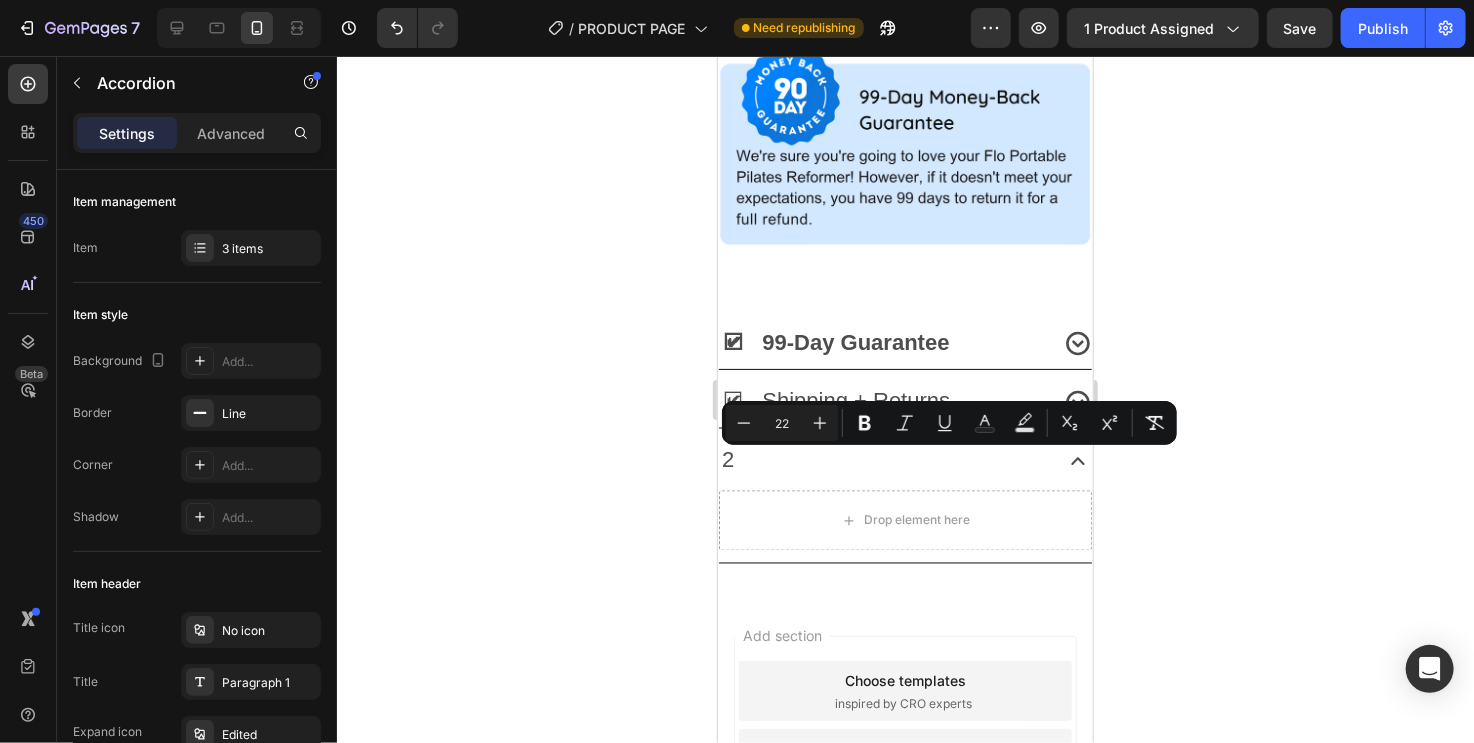 click on "2" at bounding box center (882, 461) 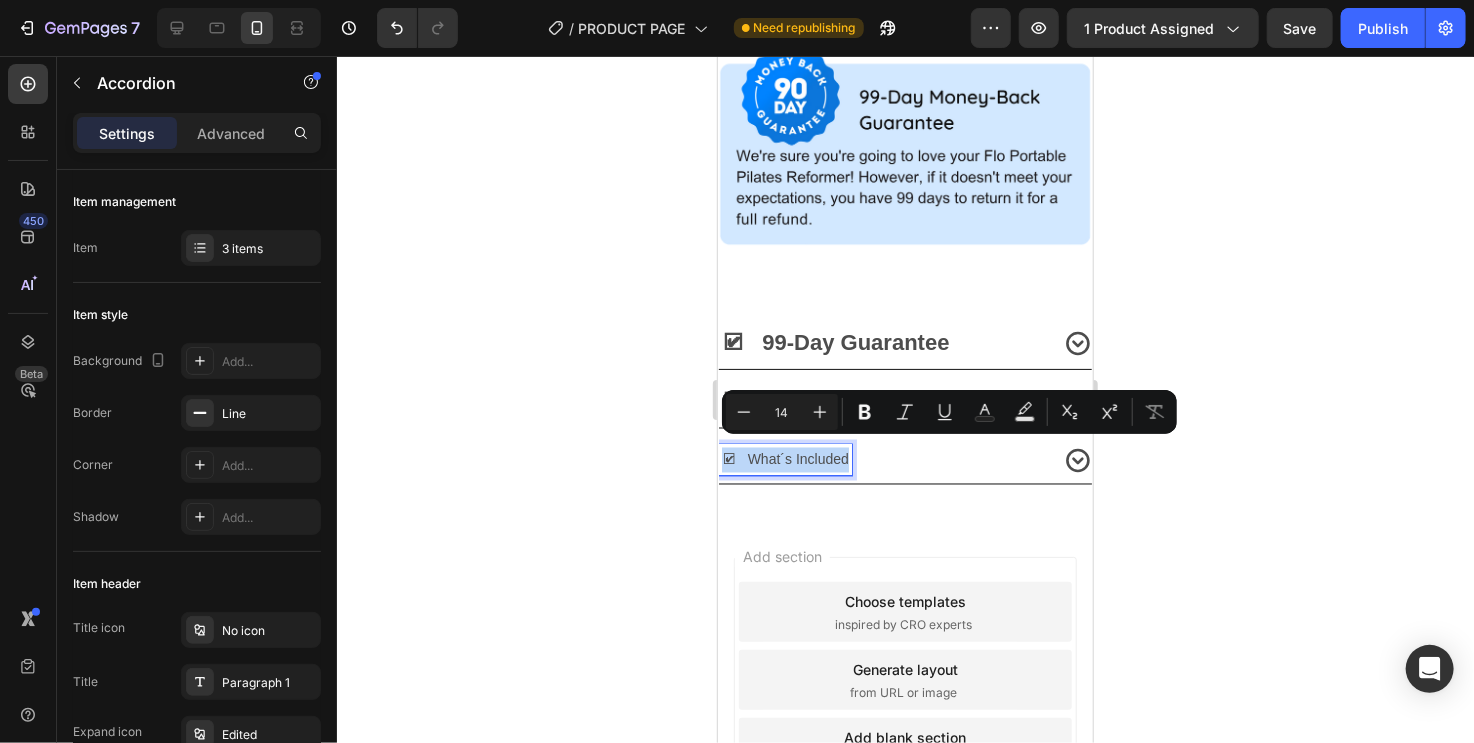 click on "🗹   What´s Included" at bounding box center [784, 459] 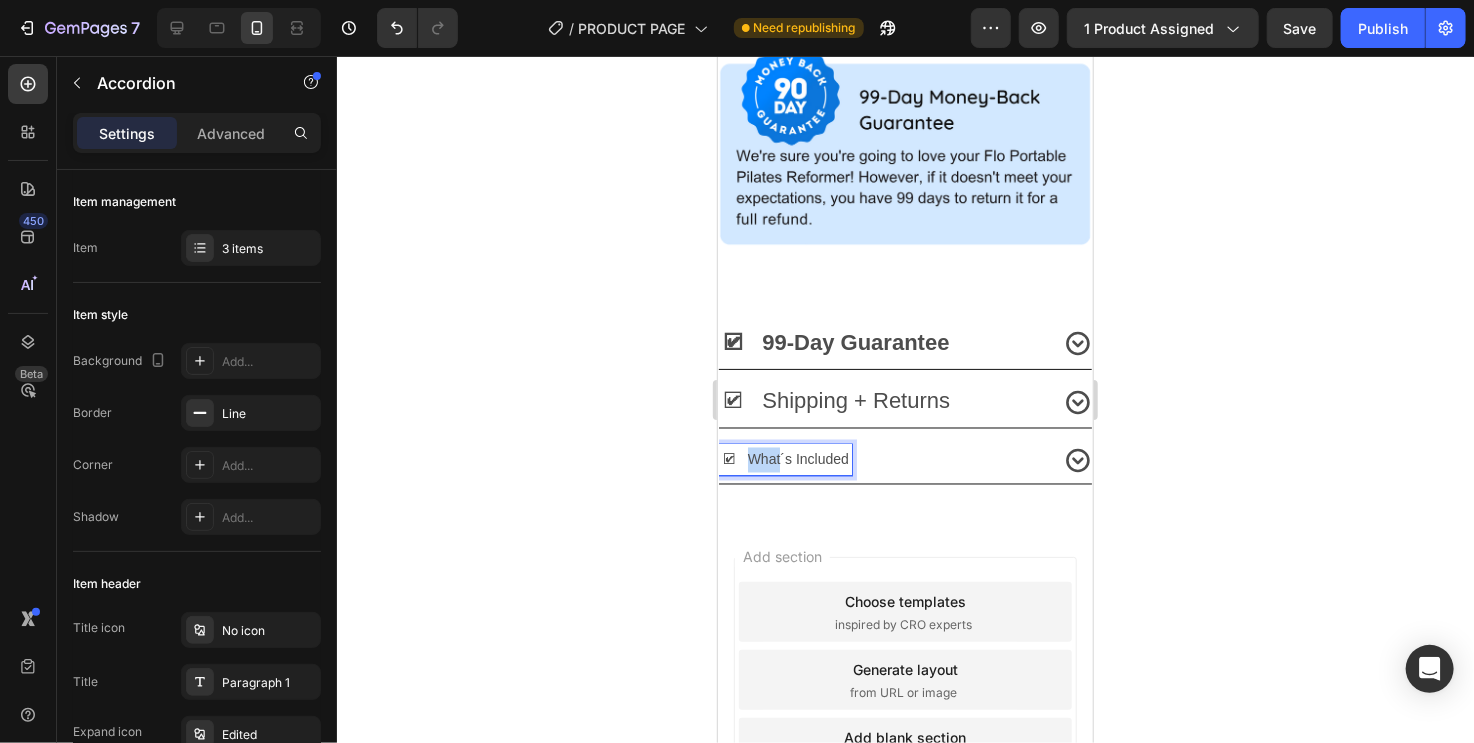 click on "🗹   What´s Included" at bounding box center (784, 459) 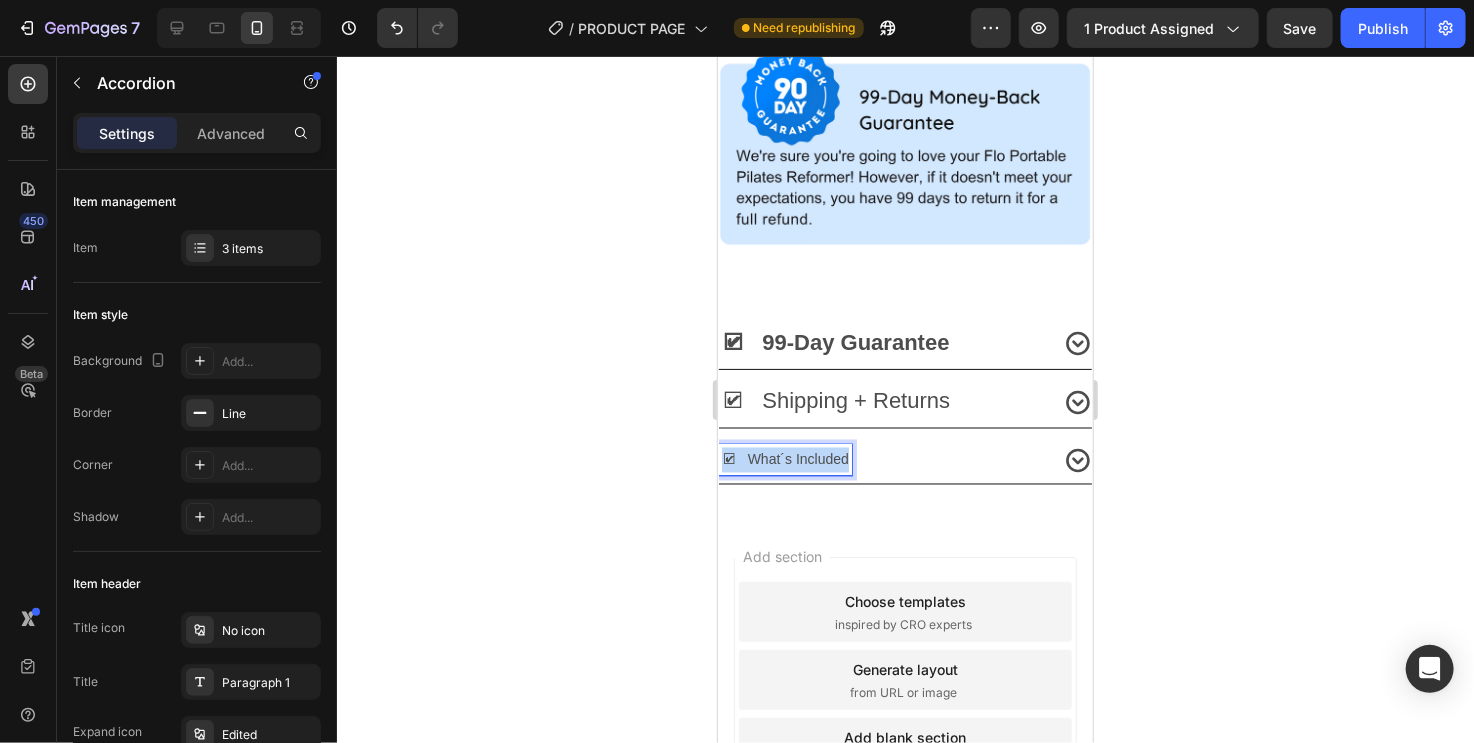 click on "🗹   What´s Included" at bounding box center [784, 459] 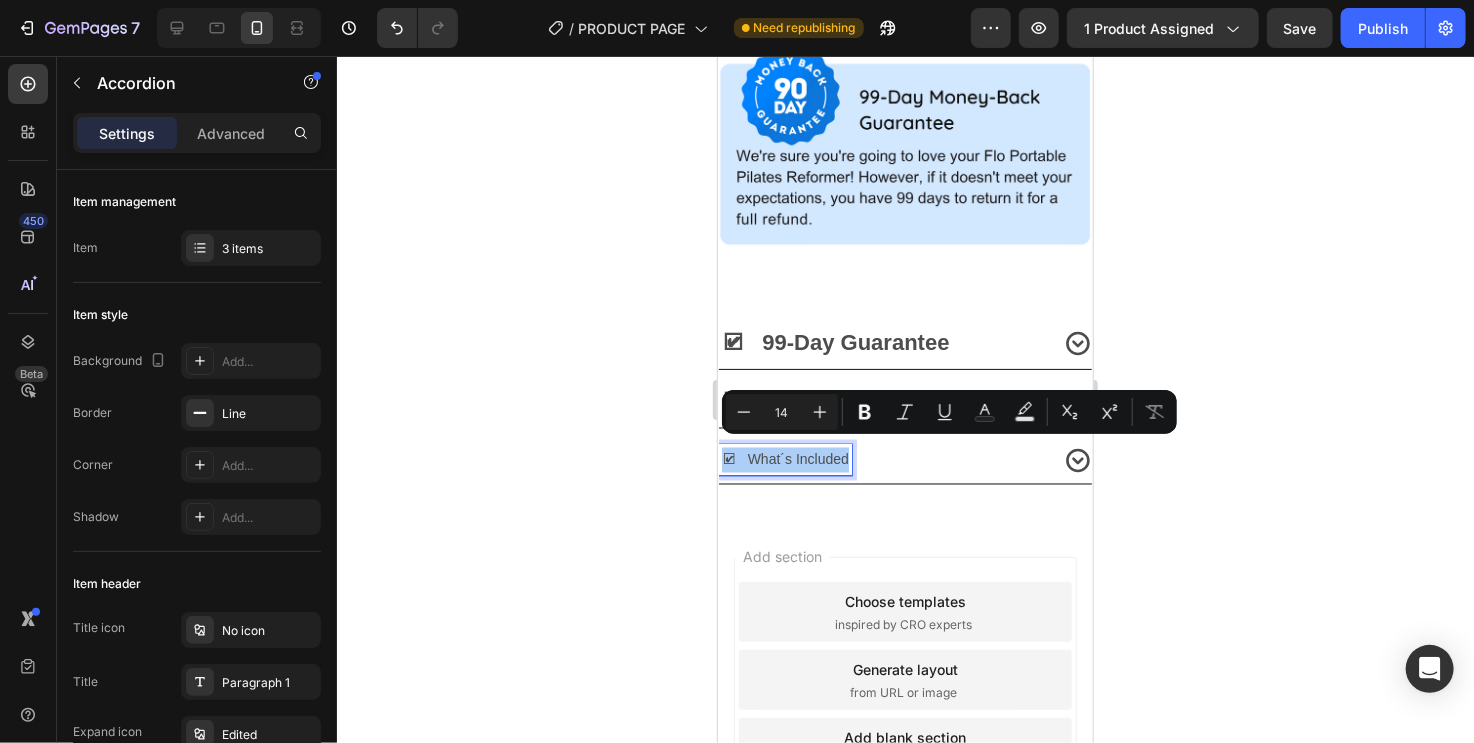 click on "14" at bounding box center (782, 412) 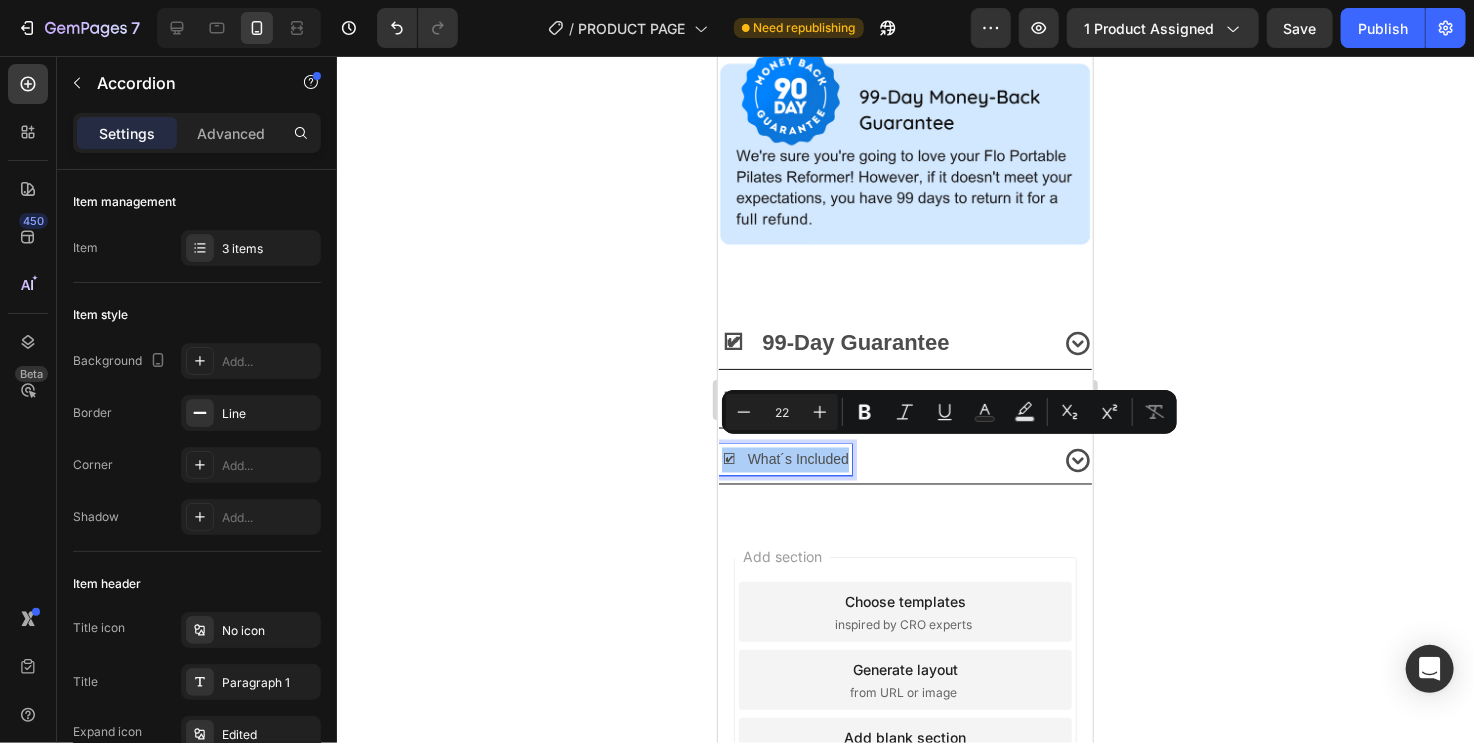 type on "22" 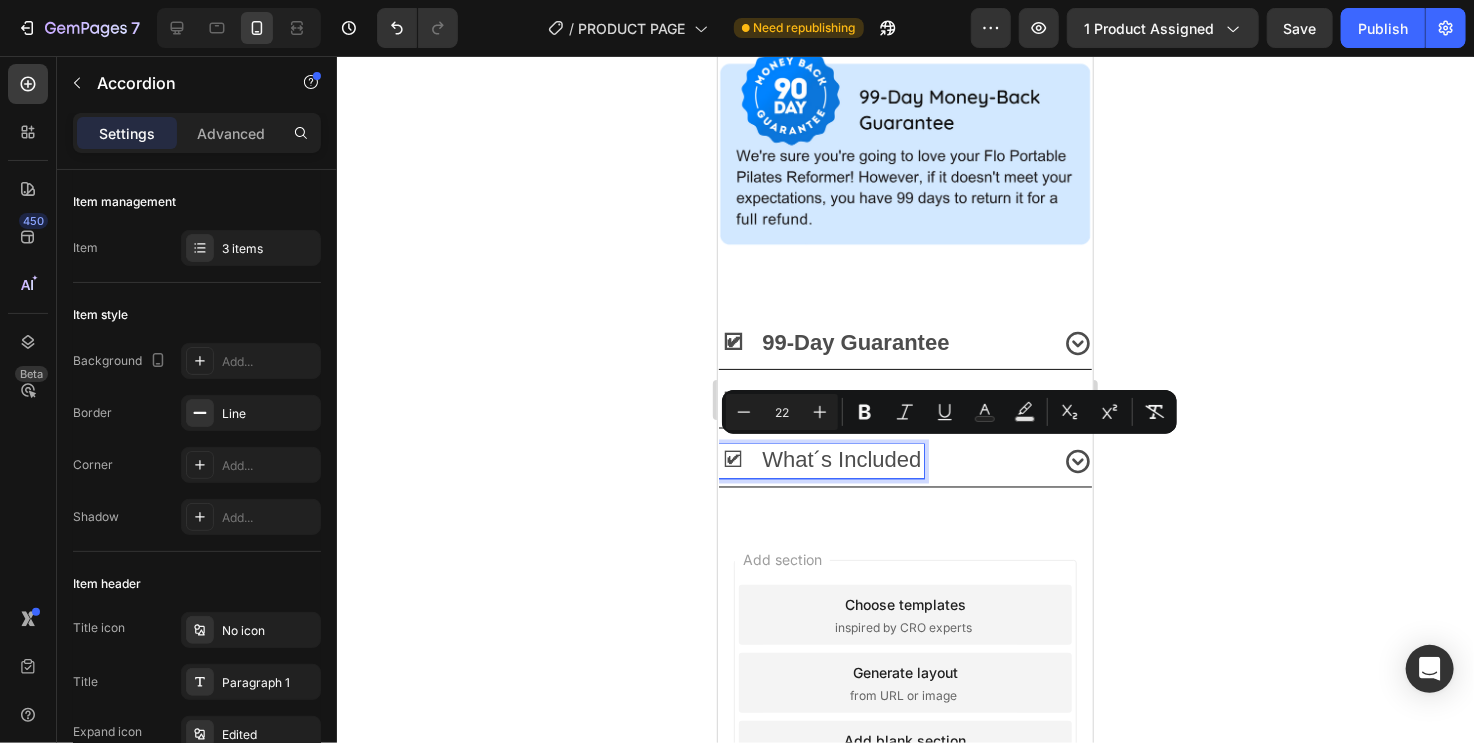 click 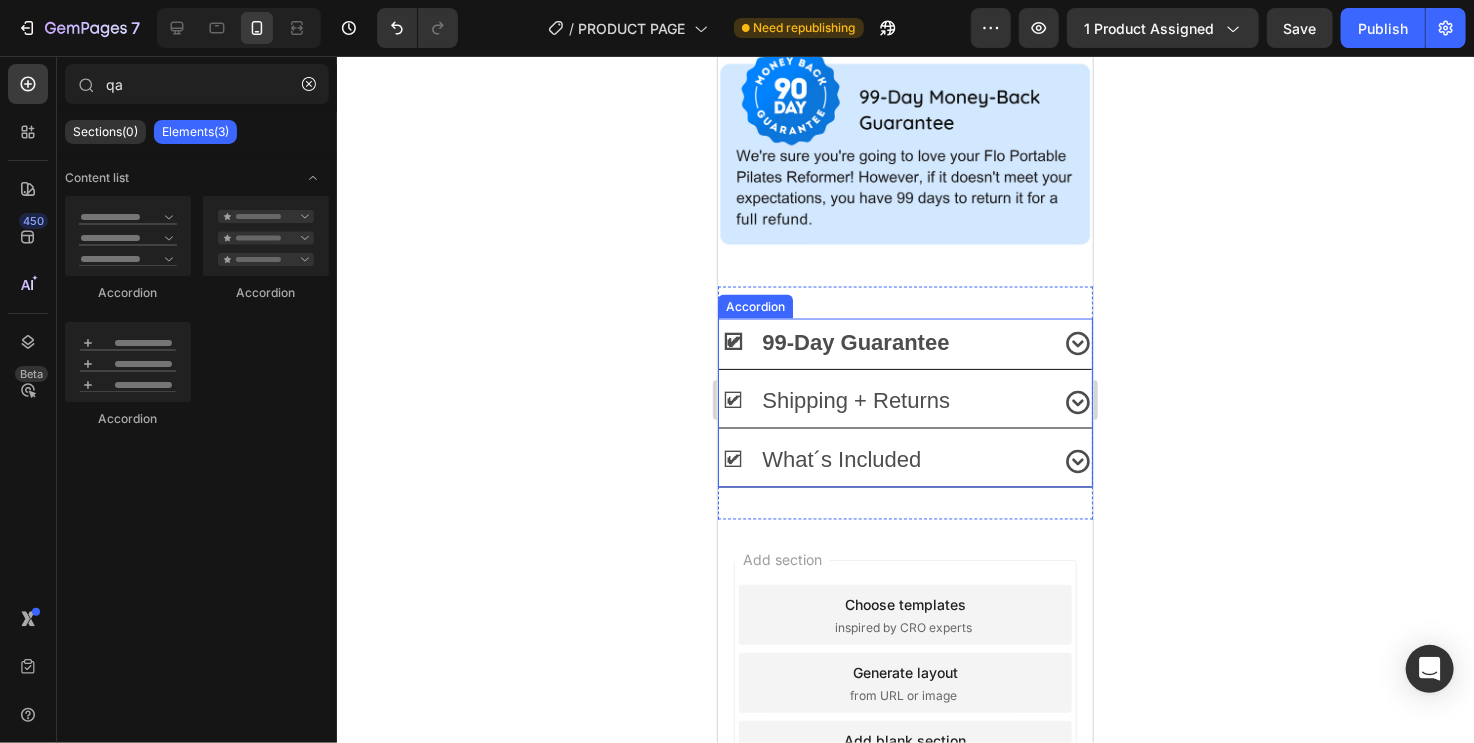 click on "🗹   99-Day Guarantee" at bounding box center [834, 341] 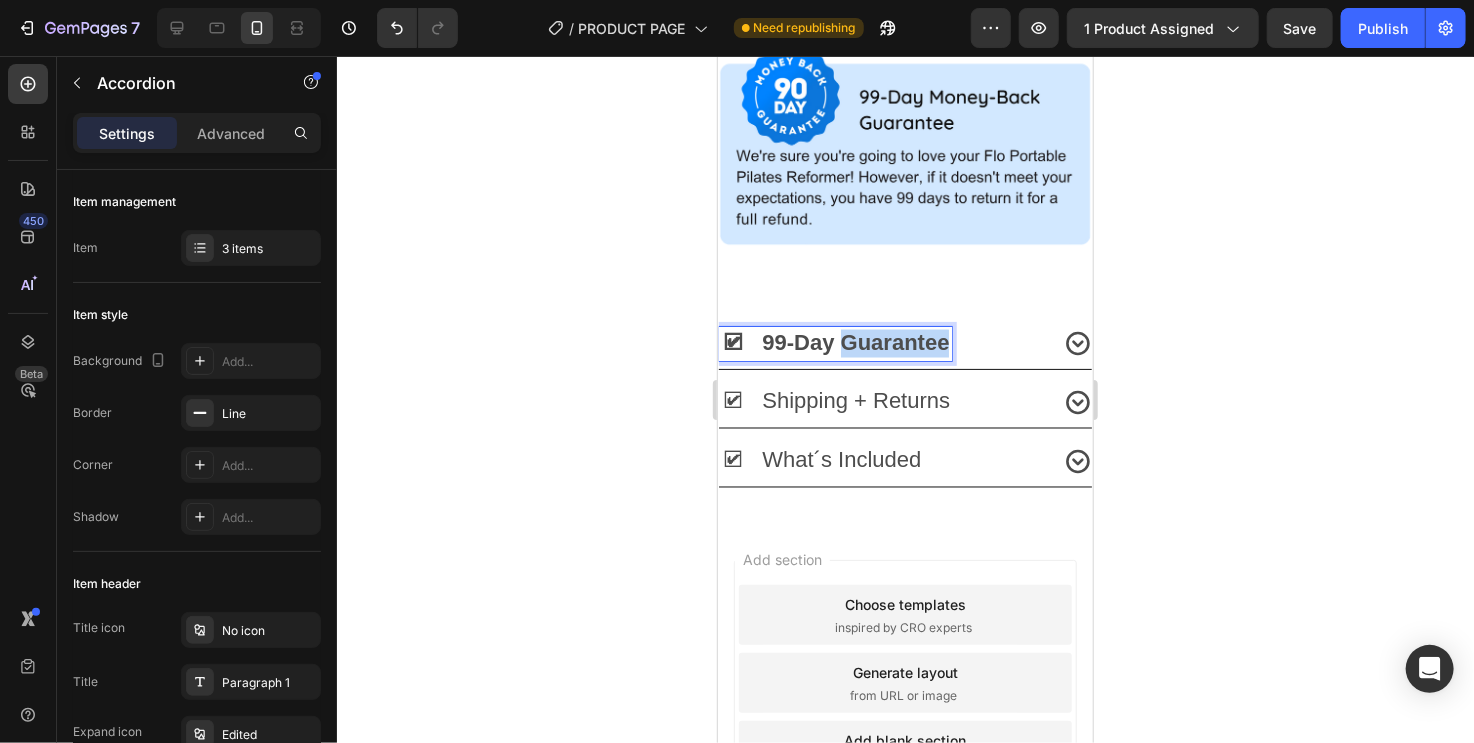 click on "🗹   99-Day Guarantee" at bounding box center (834, 341) 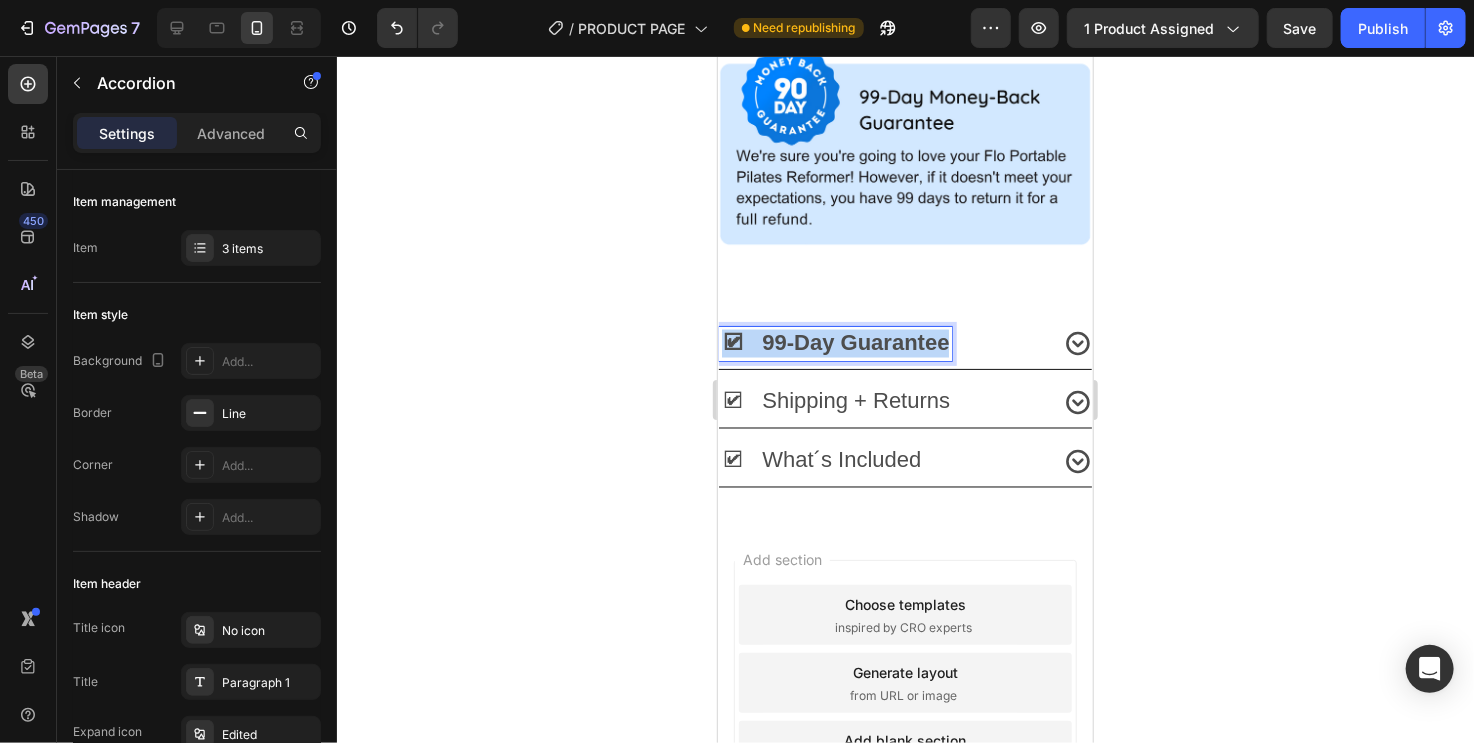 click on "🗹   99-Day Guarantee" at bounding box center (834, 341) 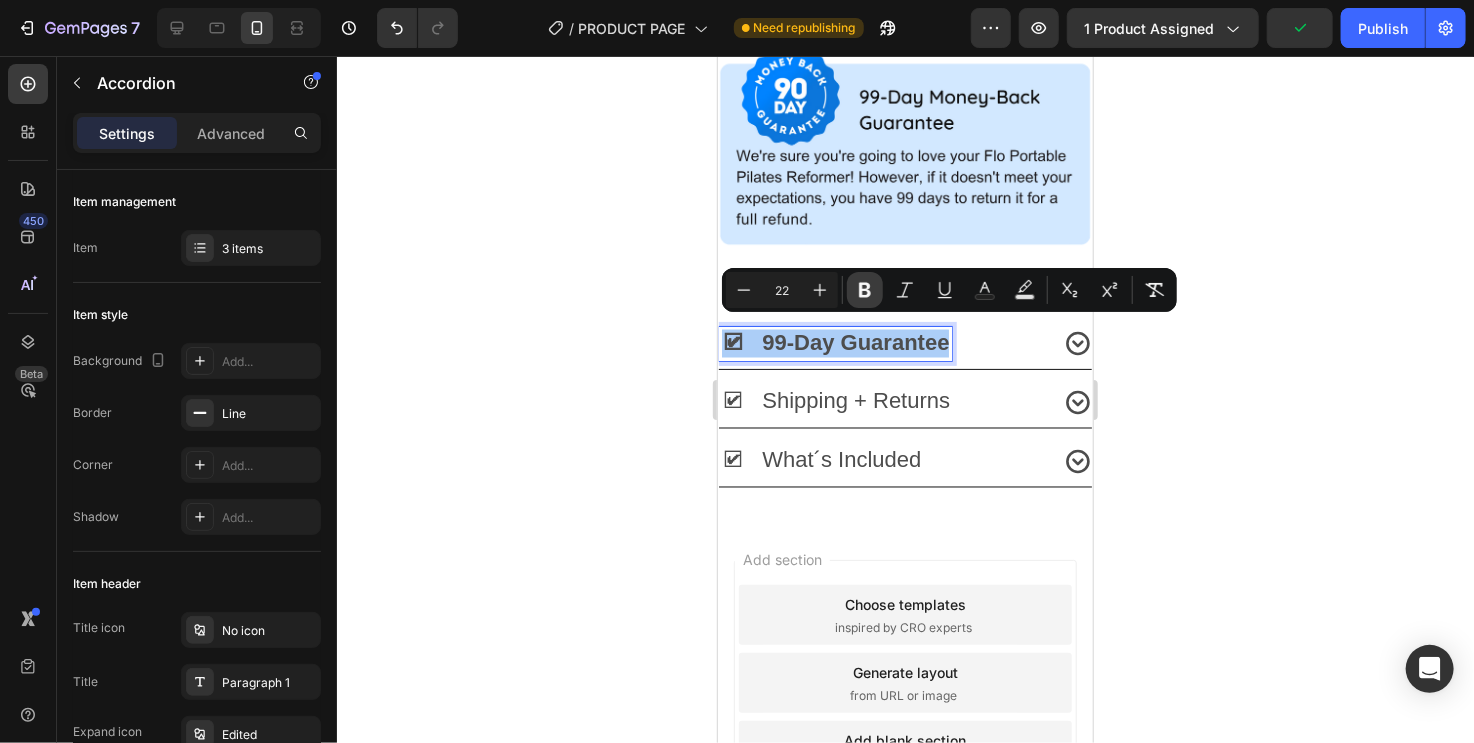 click 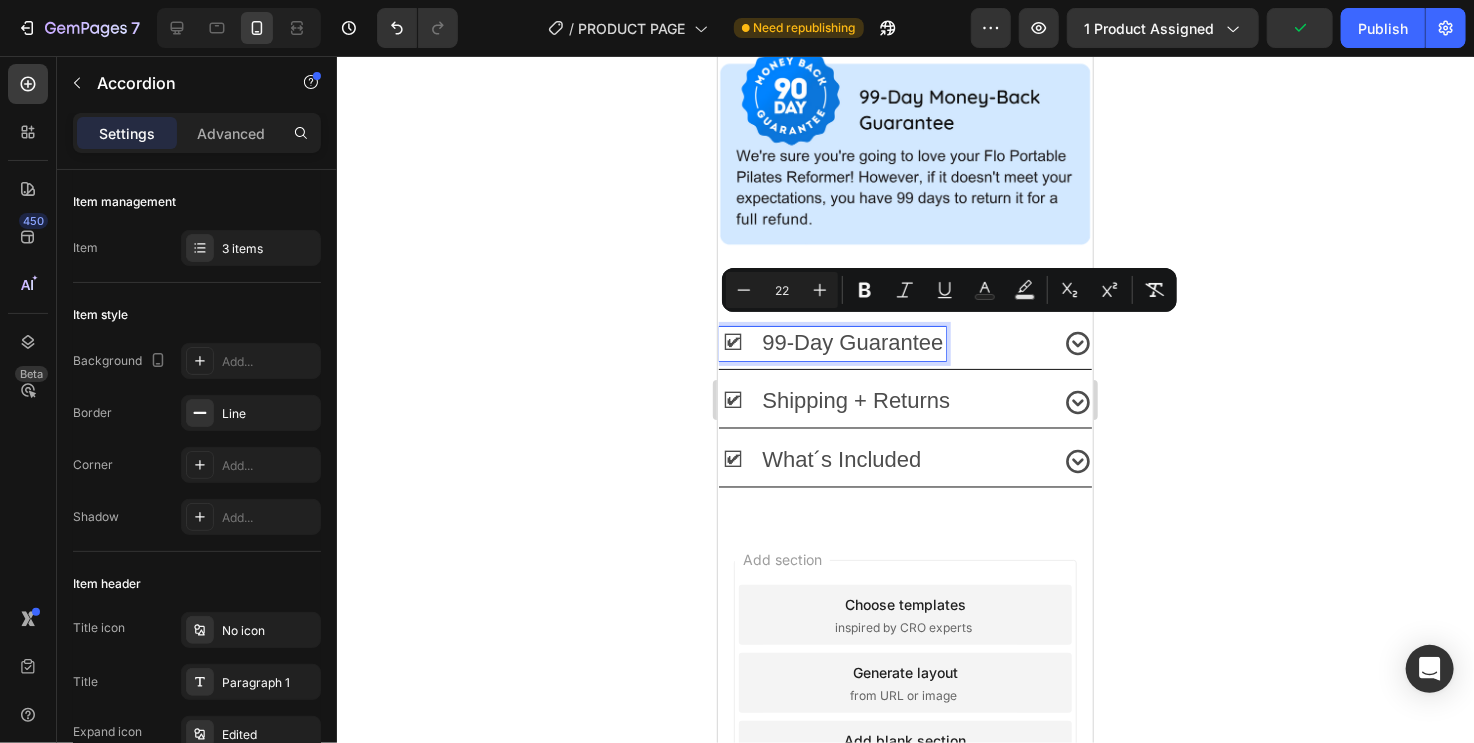 click 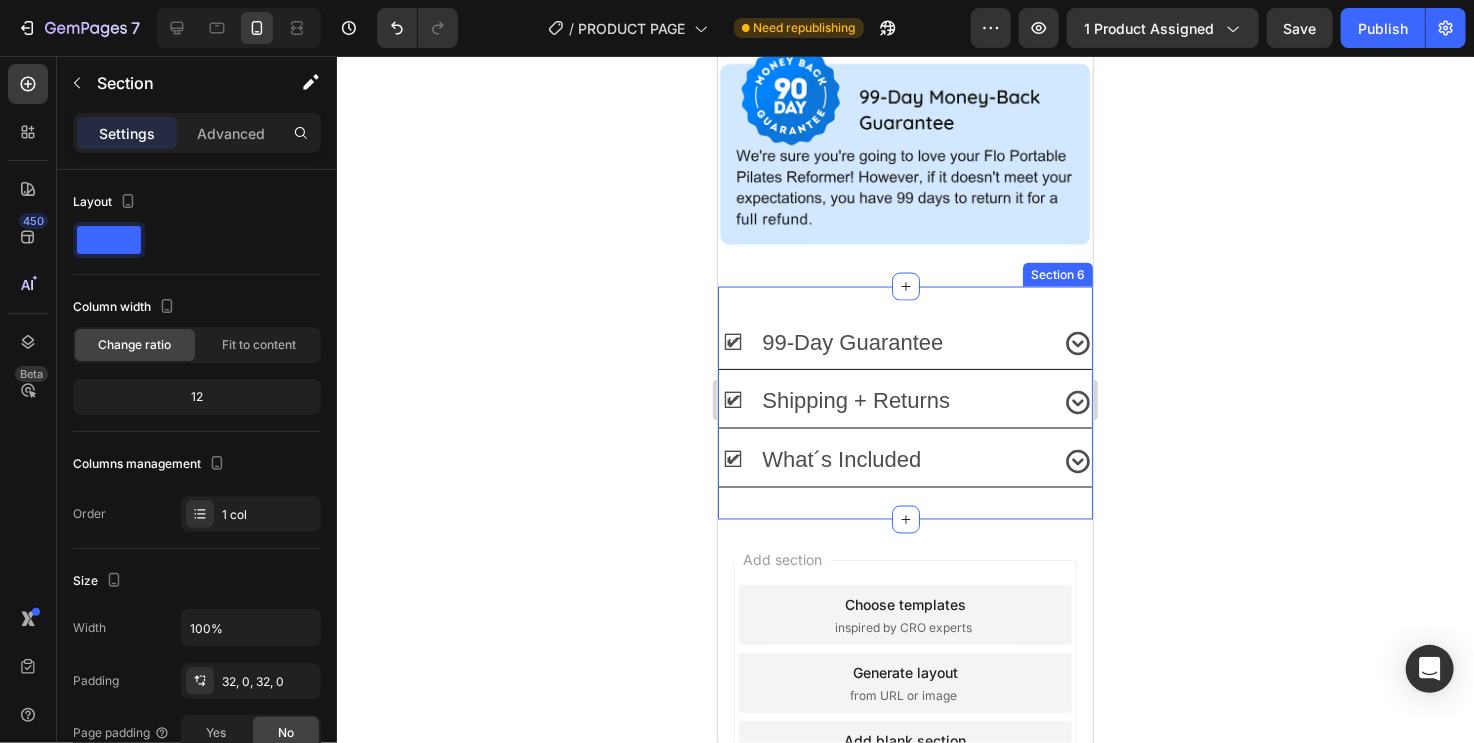 click on "🗹   99-Day Guarantee
🗹   Shipping + Returns
🗹   What´s Included Accordion Section 6" at bounding box center [904, 403] 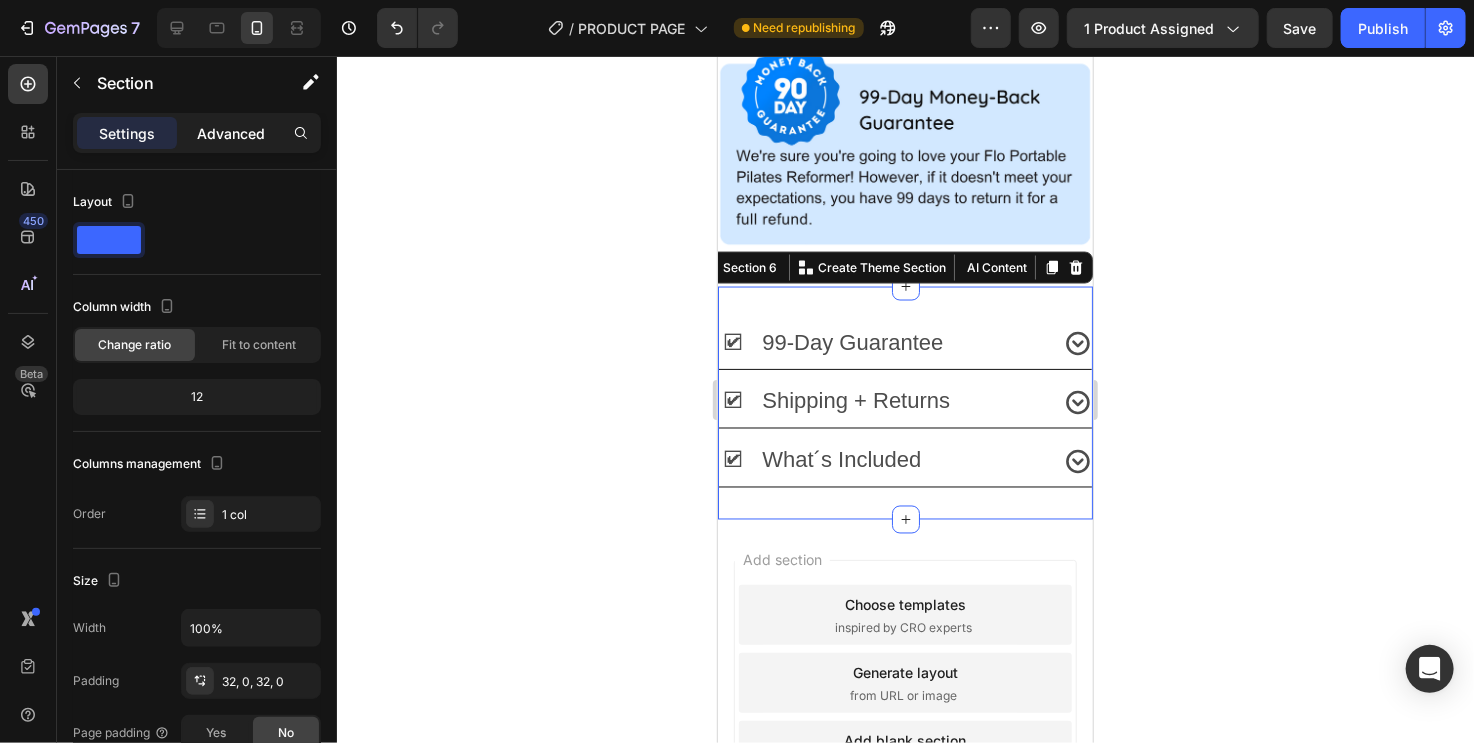 click on "Advanced" at bounding box center (231, 133) 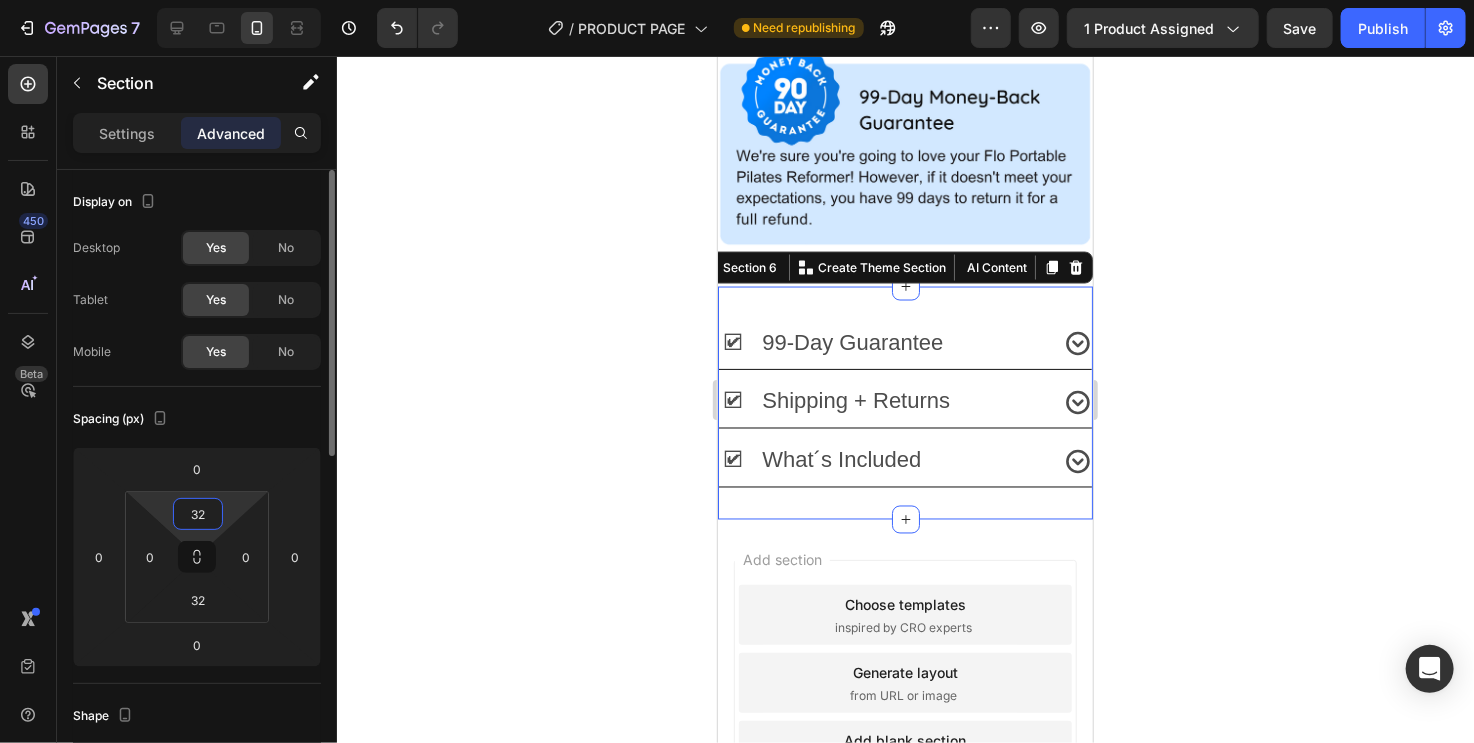 click on "32" at bounding box center (198, 514) 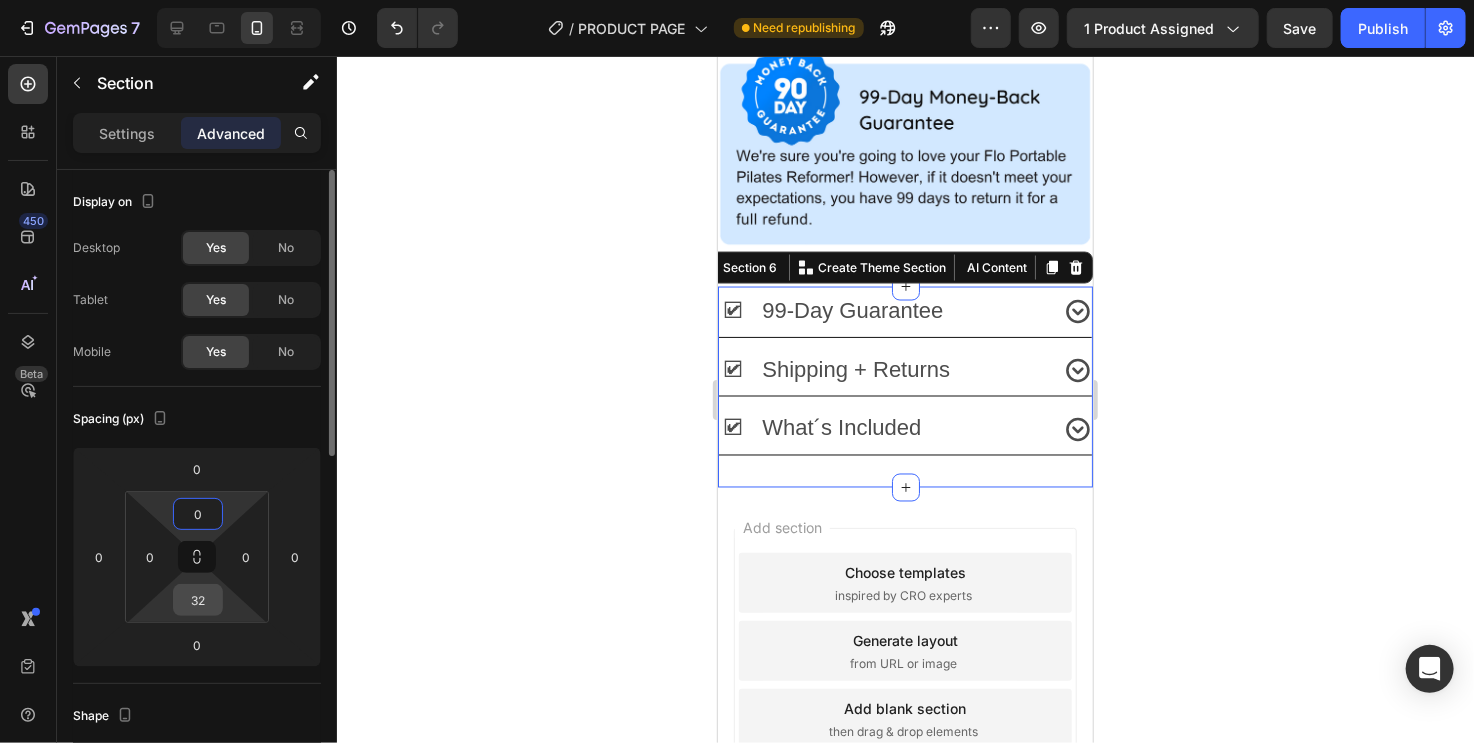 type on "0" 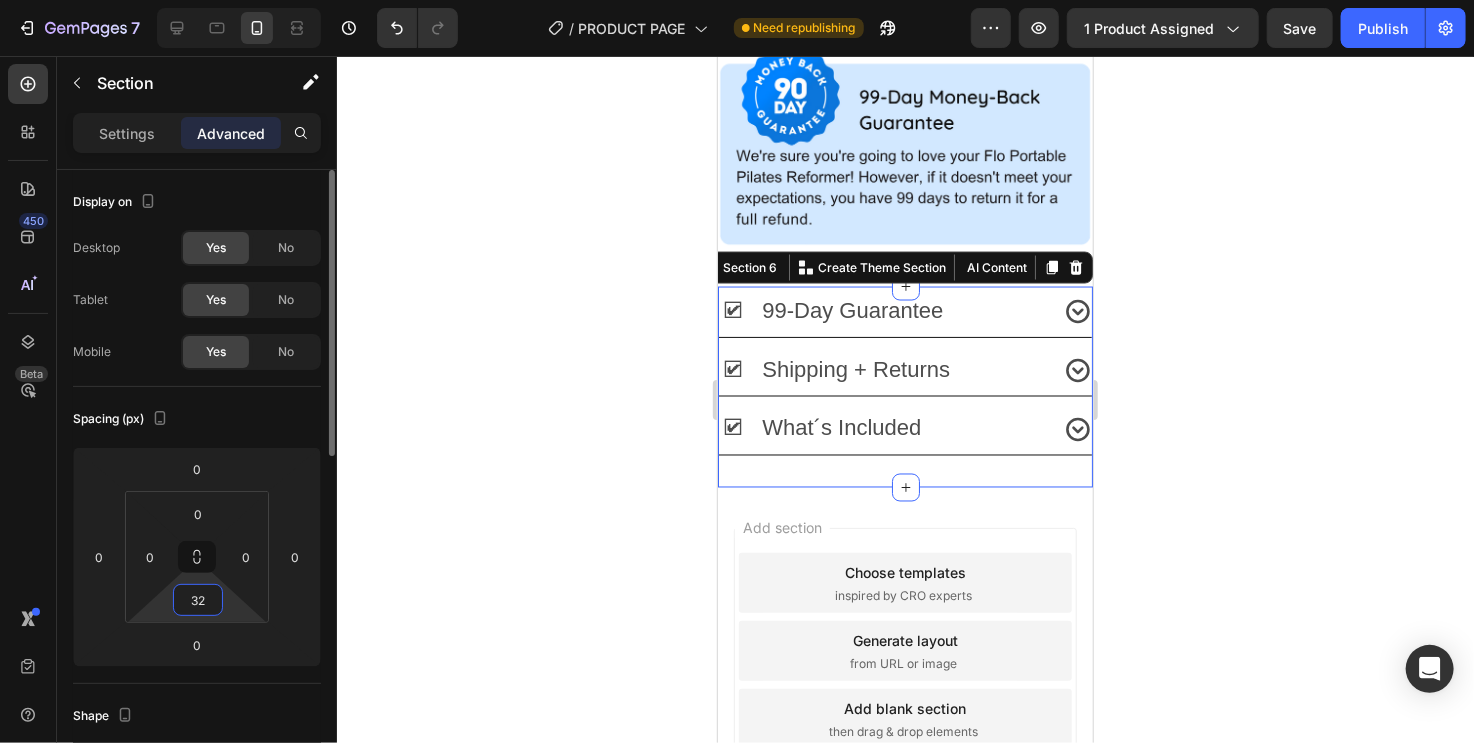 click on "32" at bounding box center (198, 600) 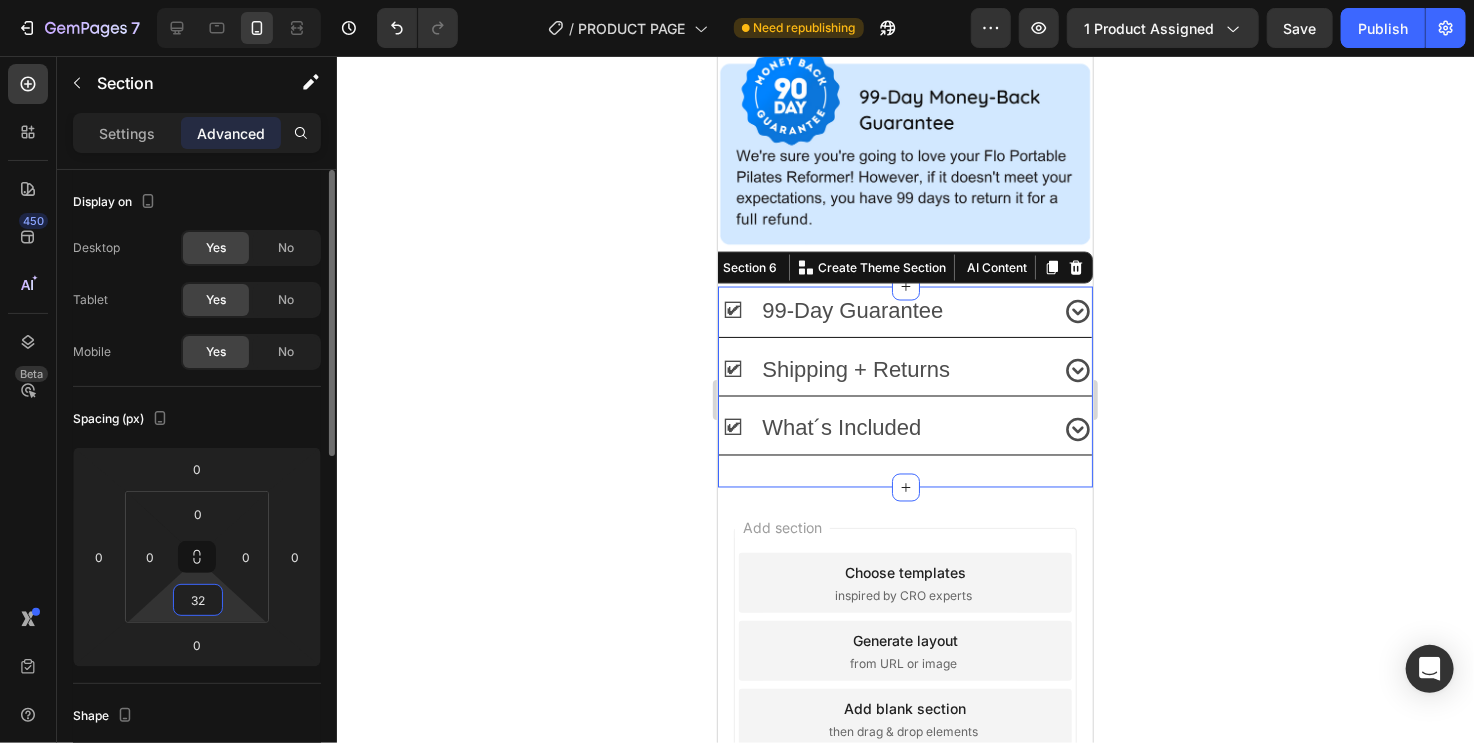 type on "0" 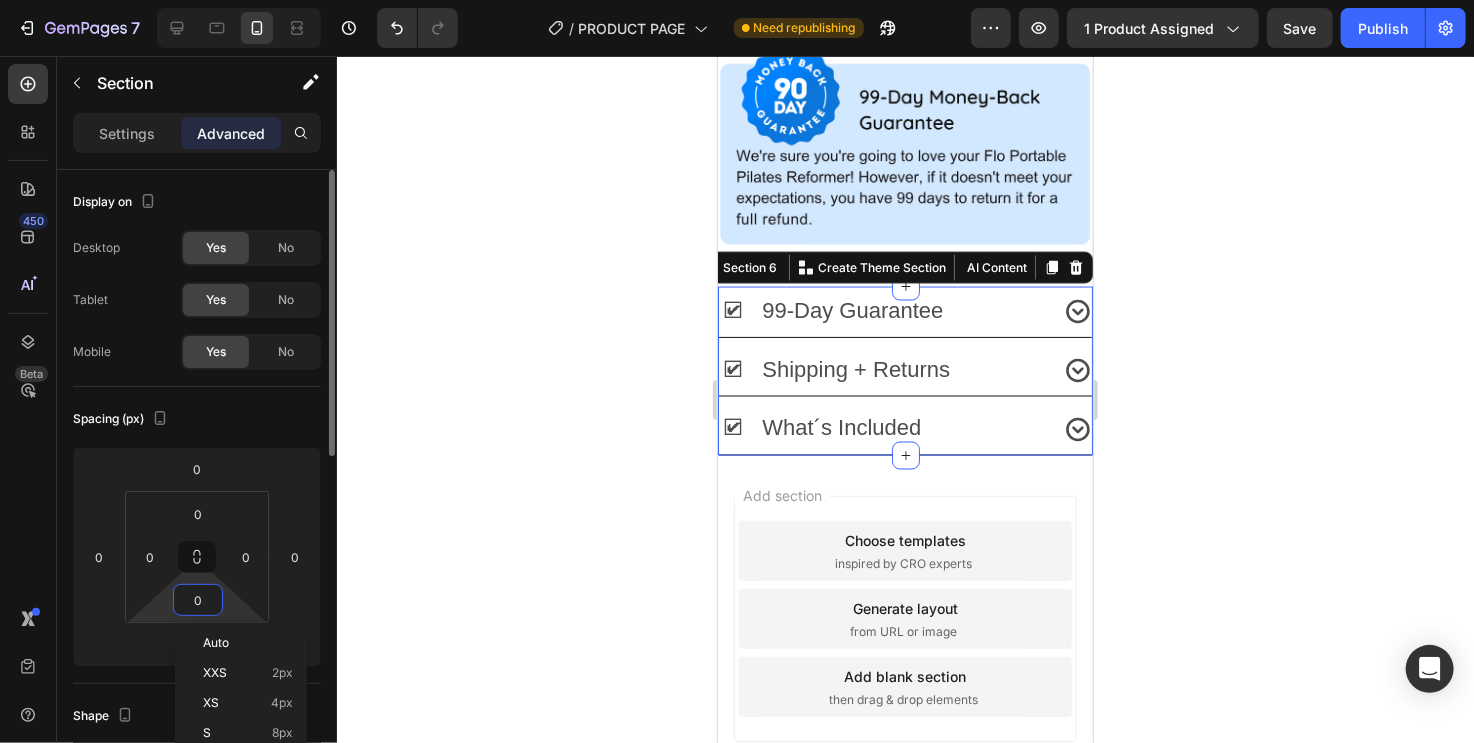 scroll, scrollTop: 1480, scrollLeft: 0, axis: vertical 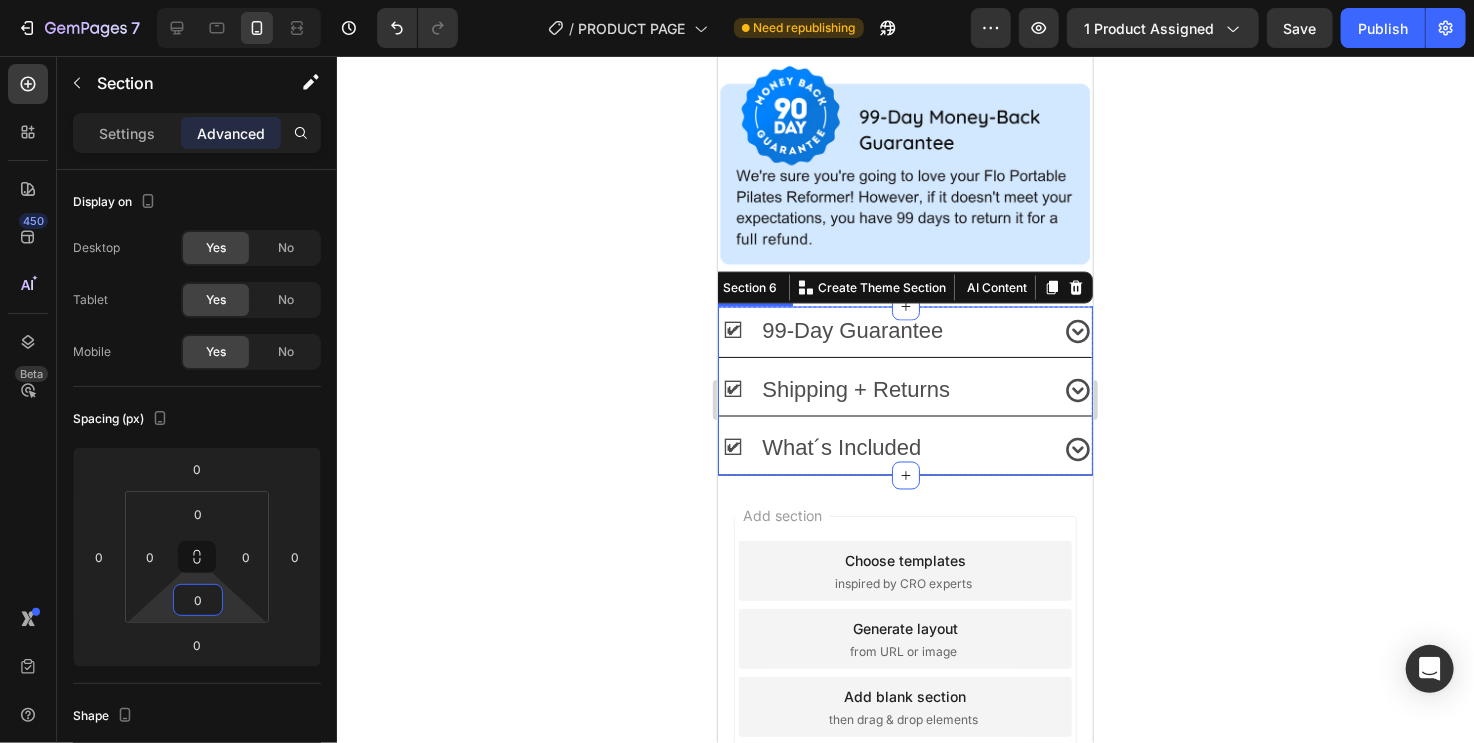 click 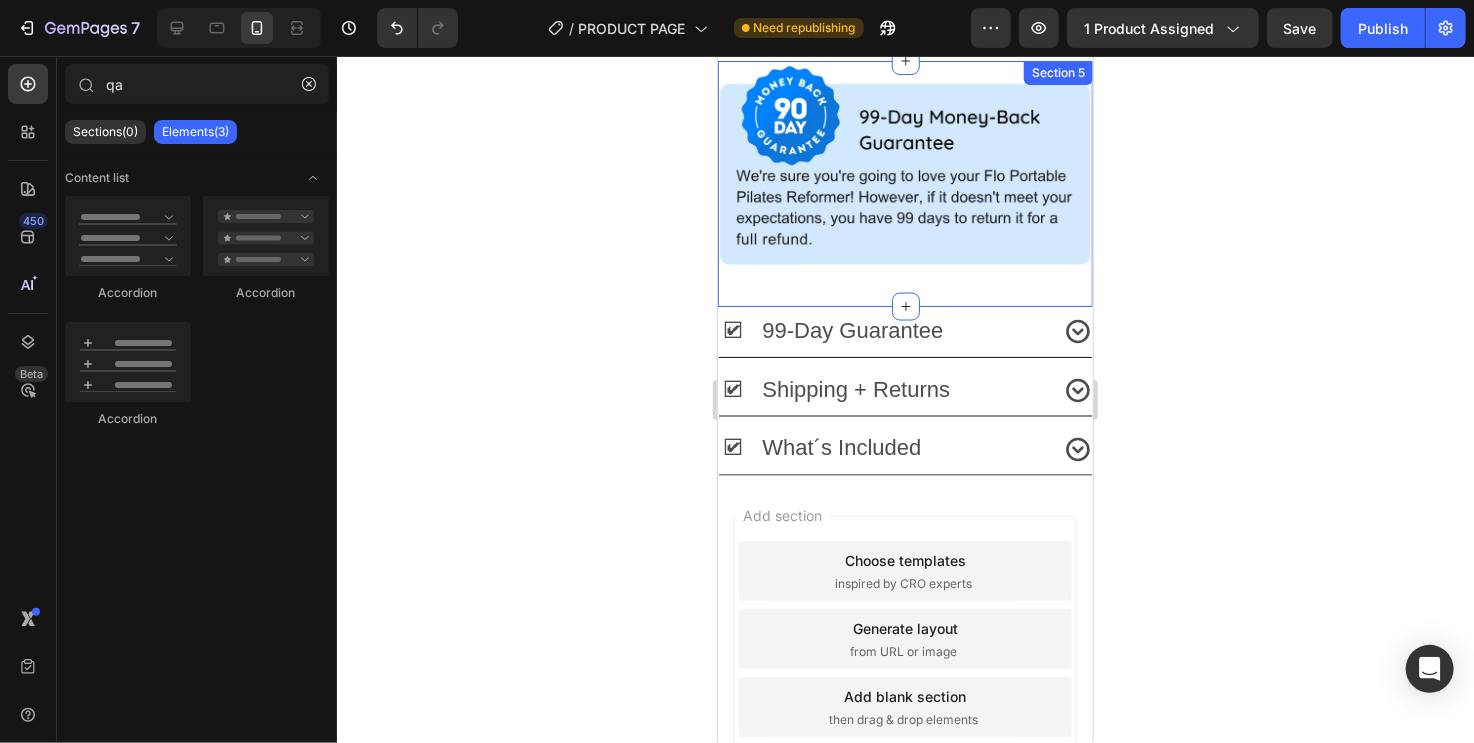 click on "Image Section 5" at bounding box center (904, 182) 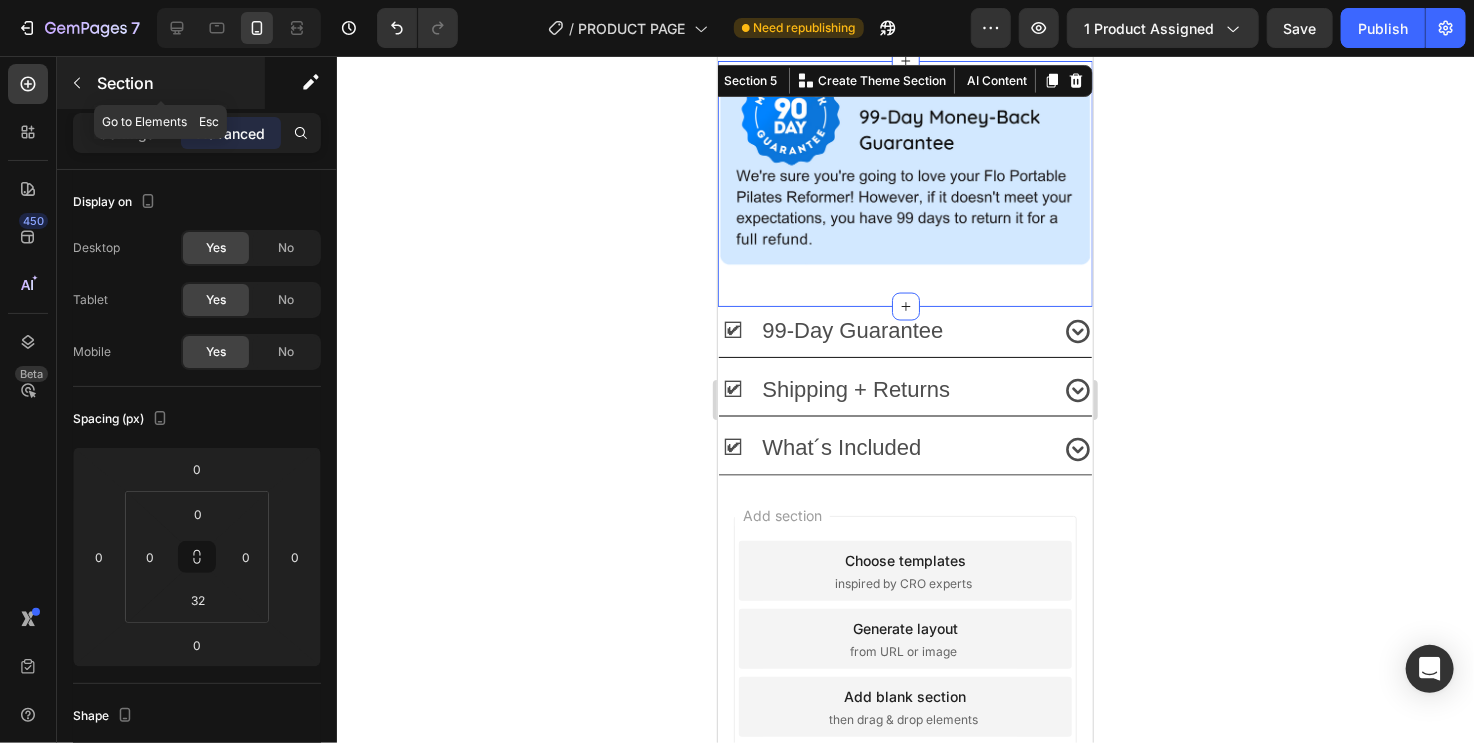 click 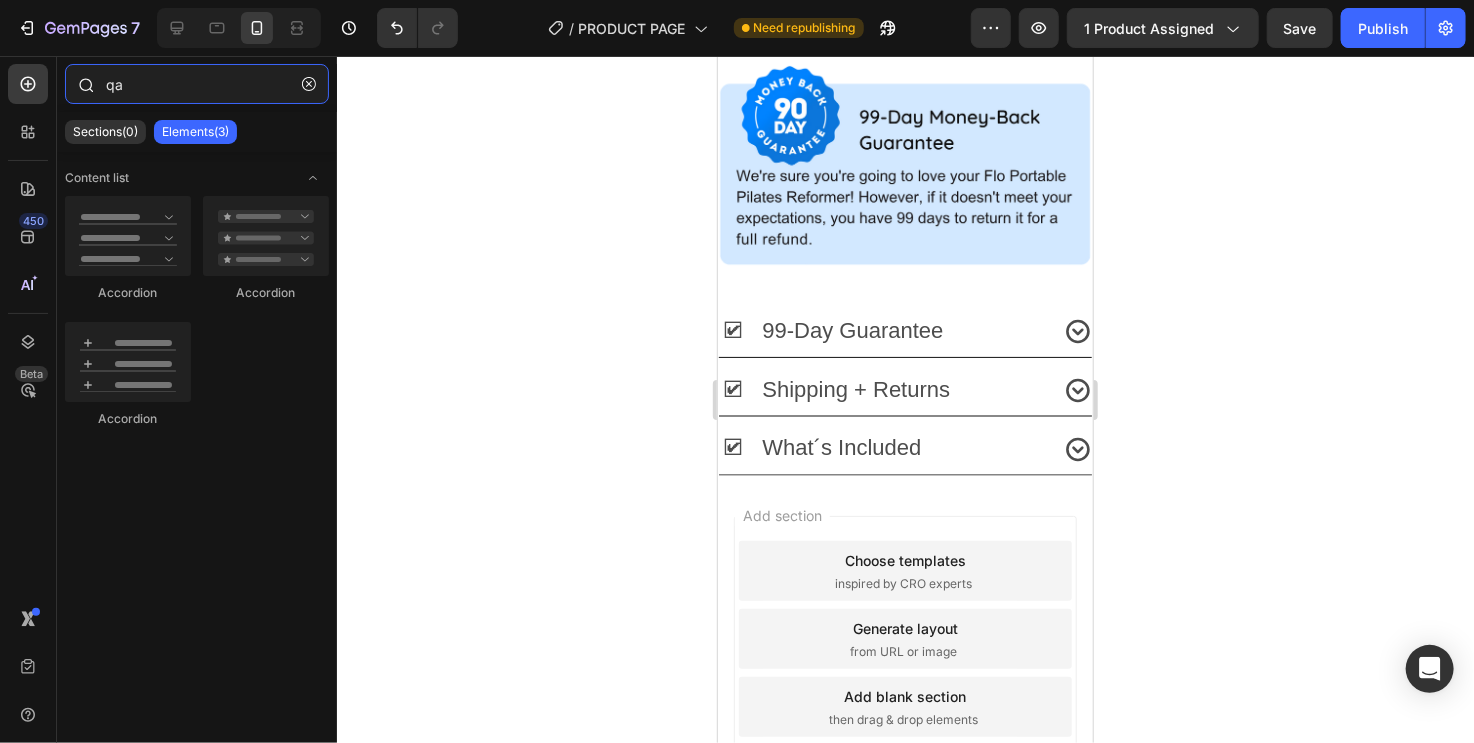 click on "qa" at bounding box center [197, 84] 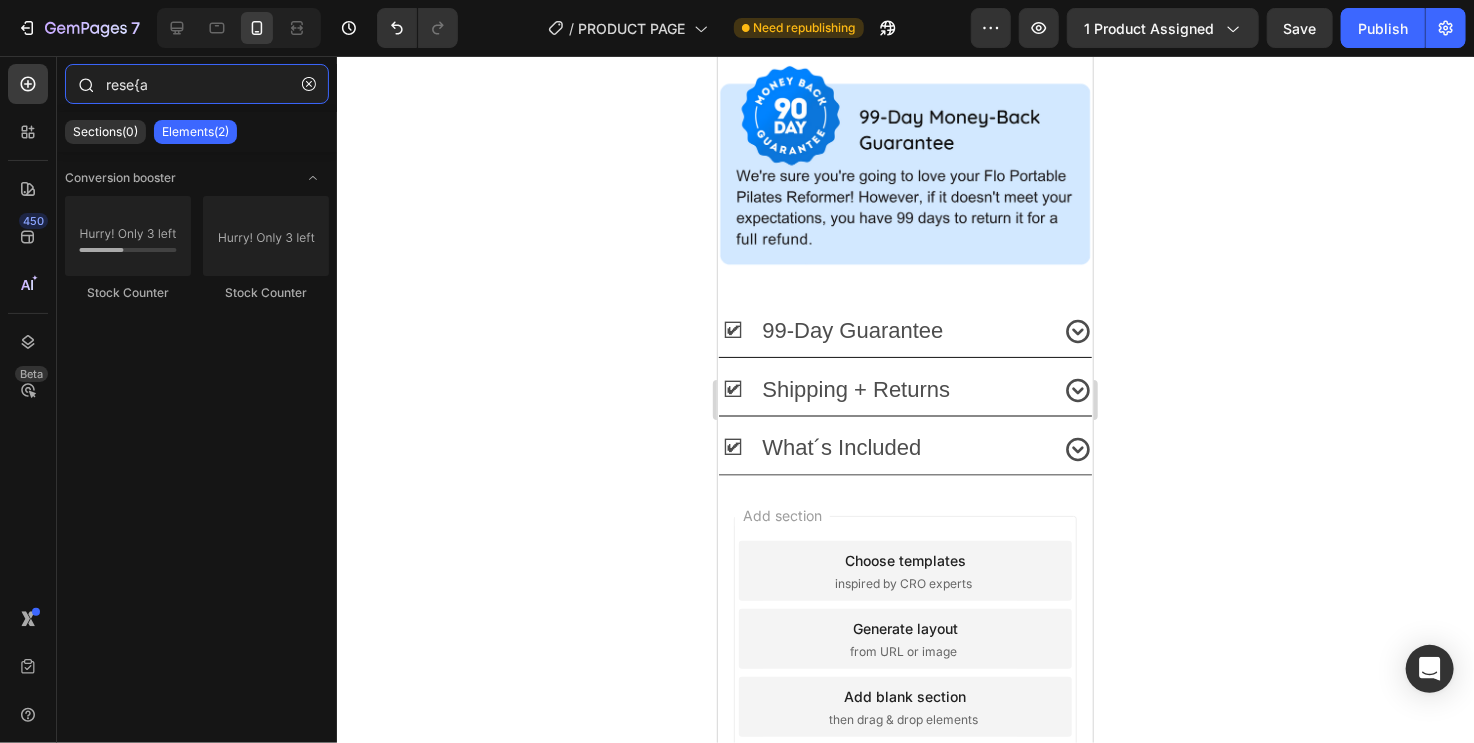 type on "rese{as" 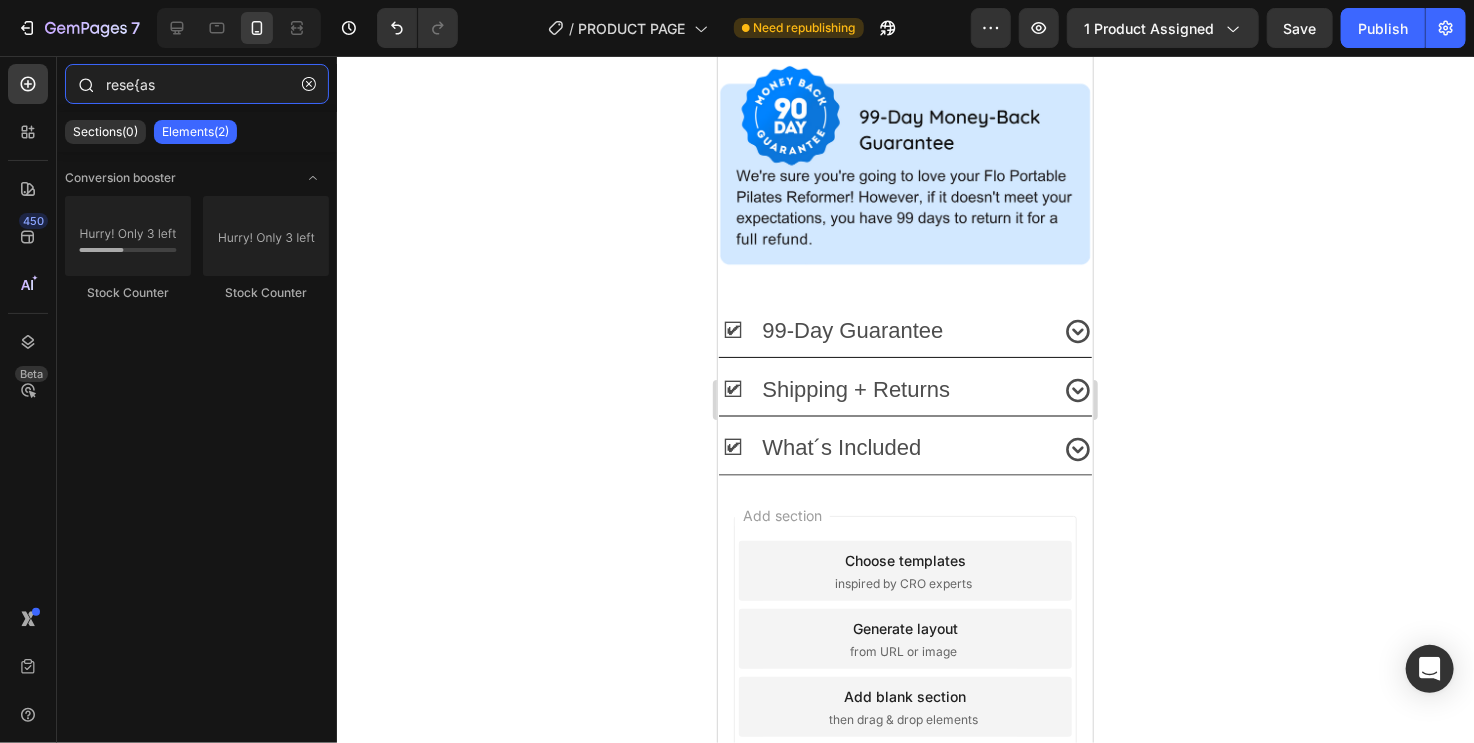 click on "rese{as" at bounding box center [197, 84] 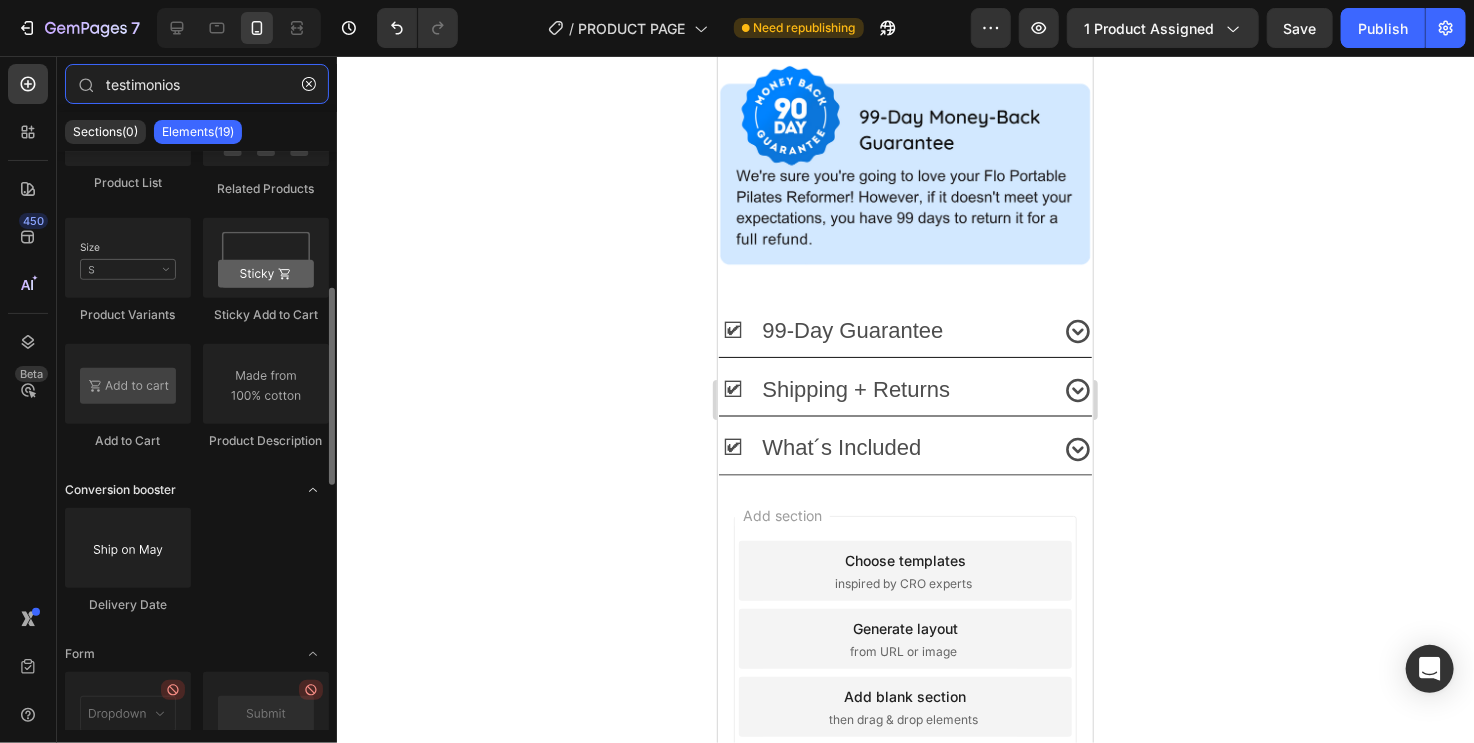 scroll, scrollTop: 500, scrollLeft: 0, axis: vertical 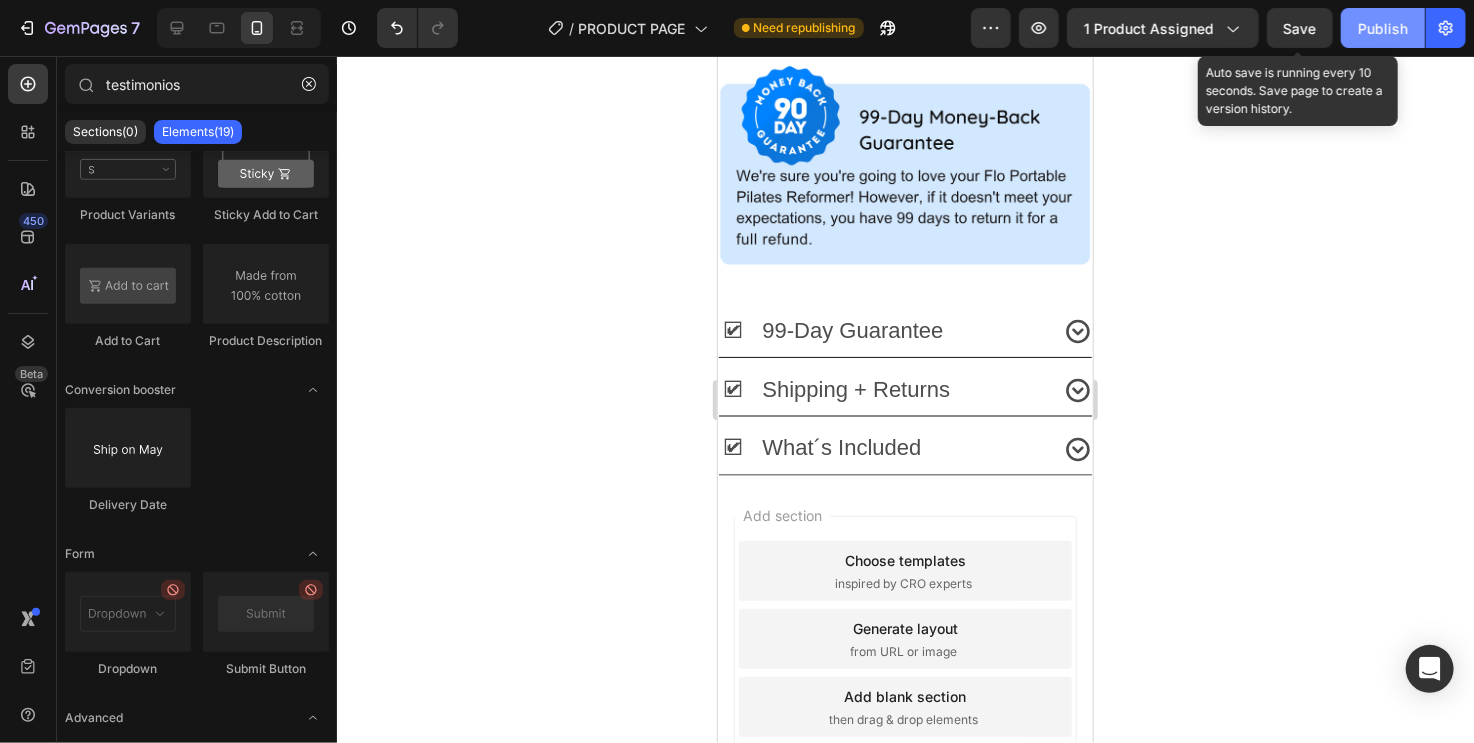 drag, startPoint x: 1304, startPoint y: 16, endPoint x: 1360, endPoint y: 39, distance: 60.53924 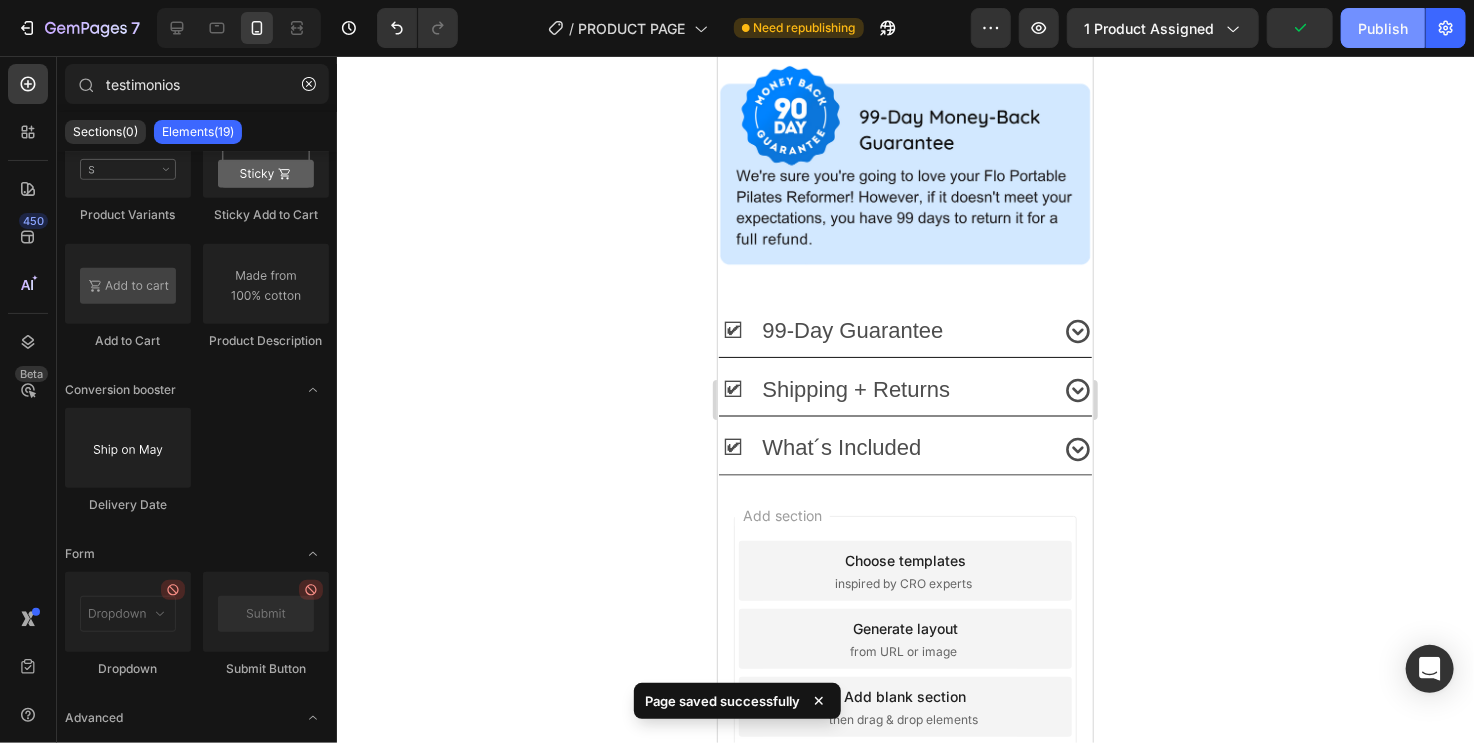 click on "Publish" 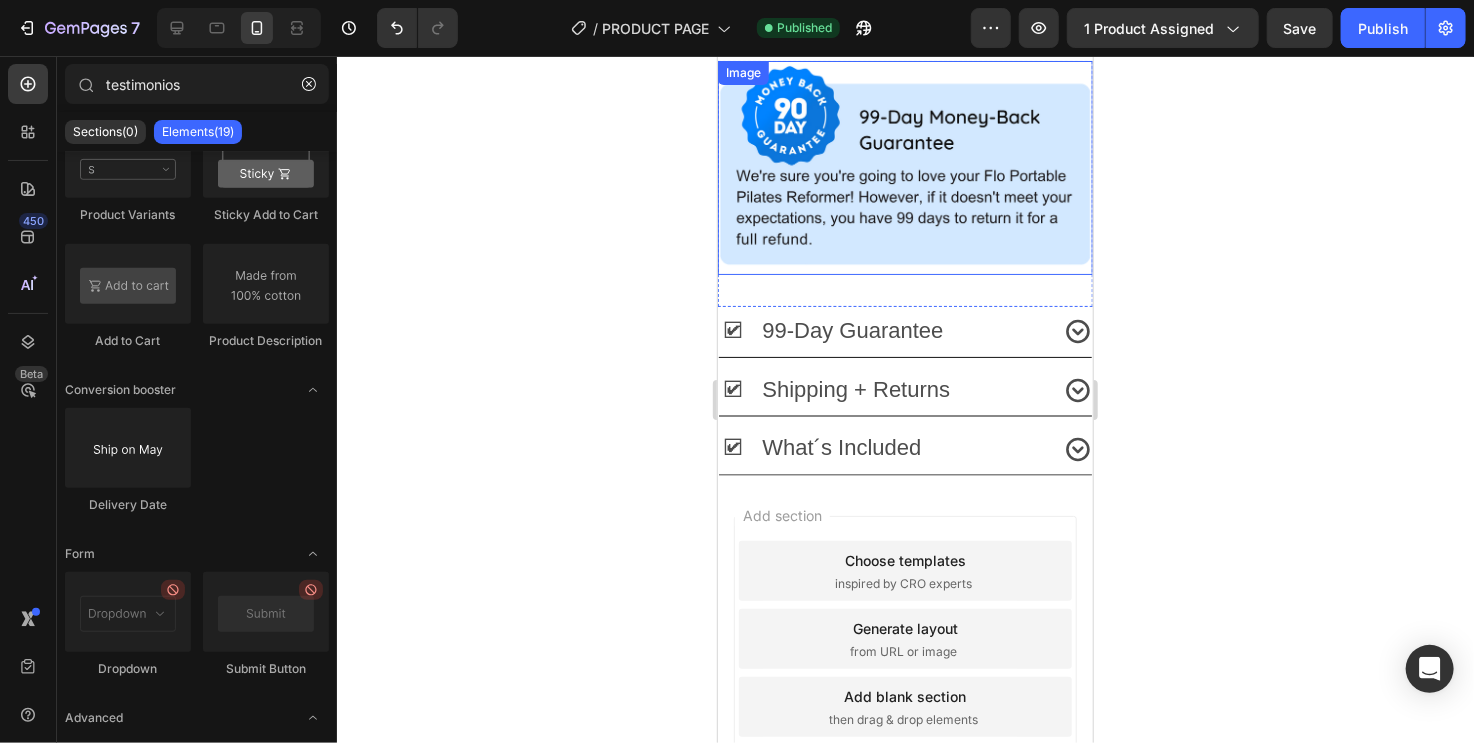 scroll, scrollTop: 0, scrollLeft: 0, axis: both 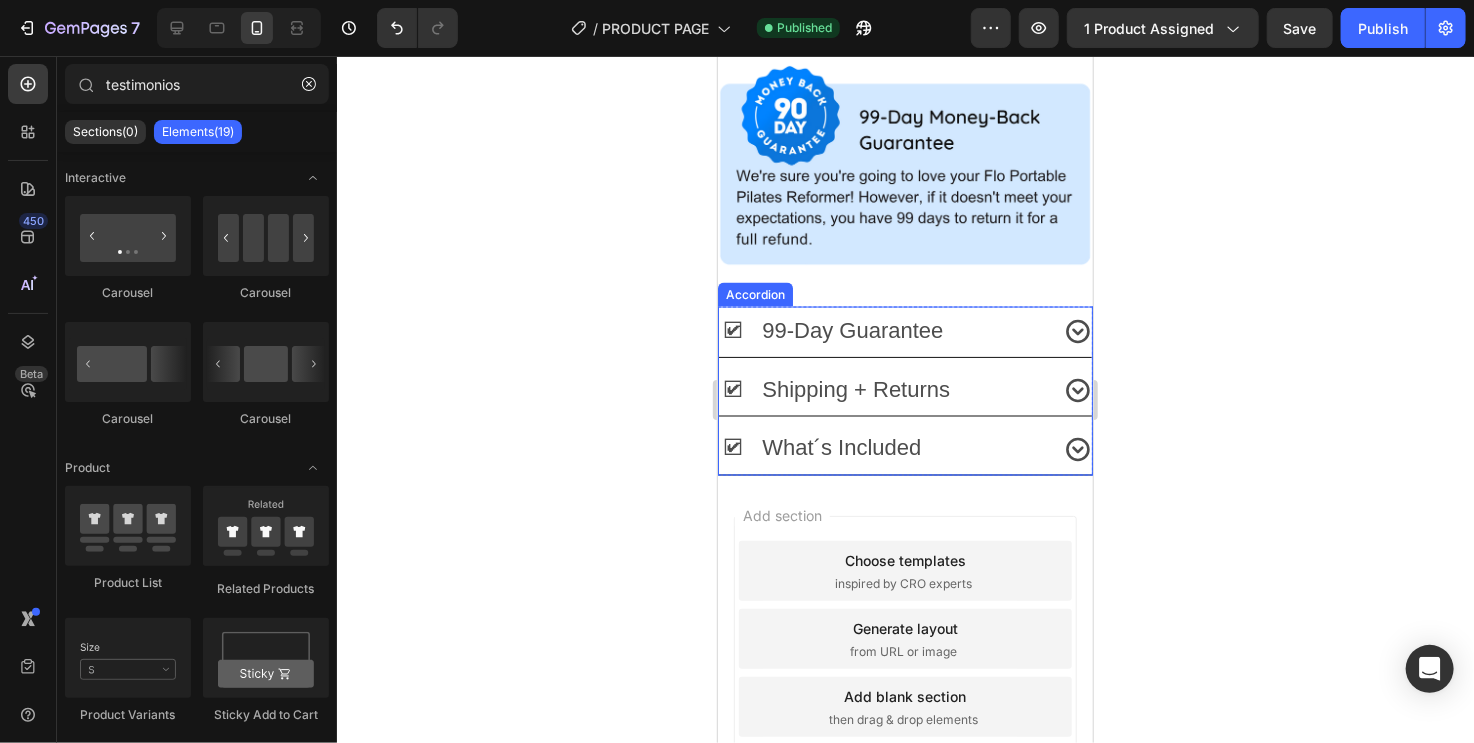 click 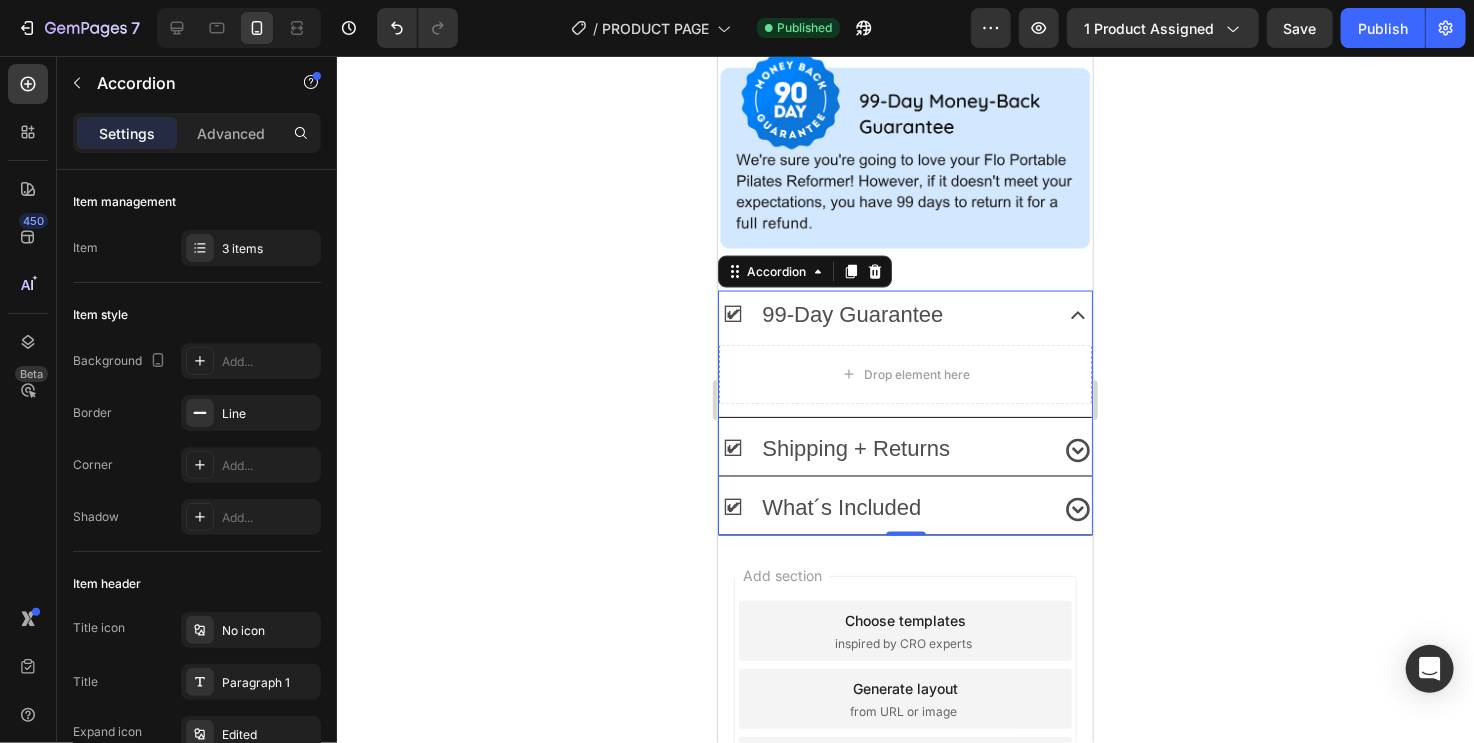 scroll, scrollTop: 1500, scrollLeft: 0, axis: vertical 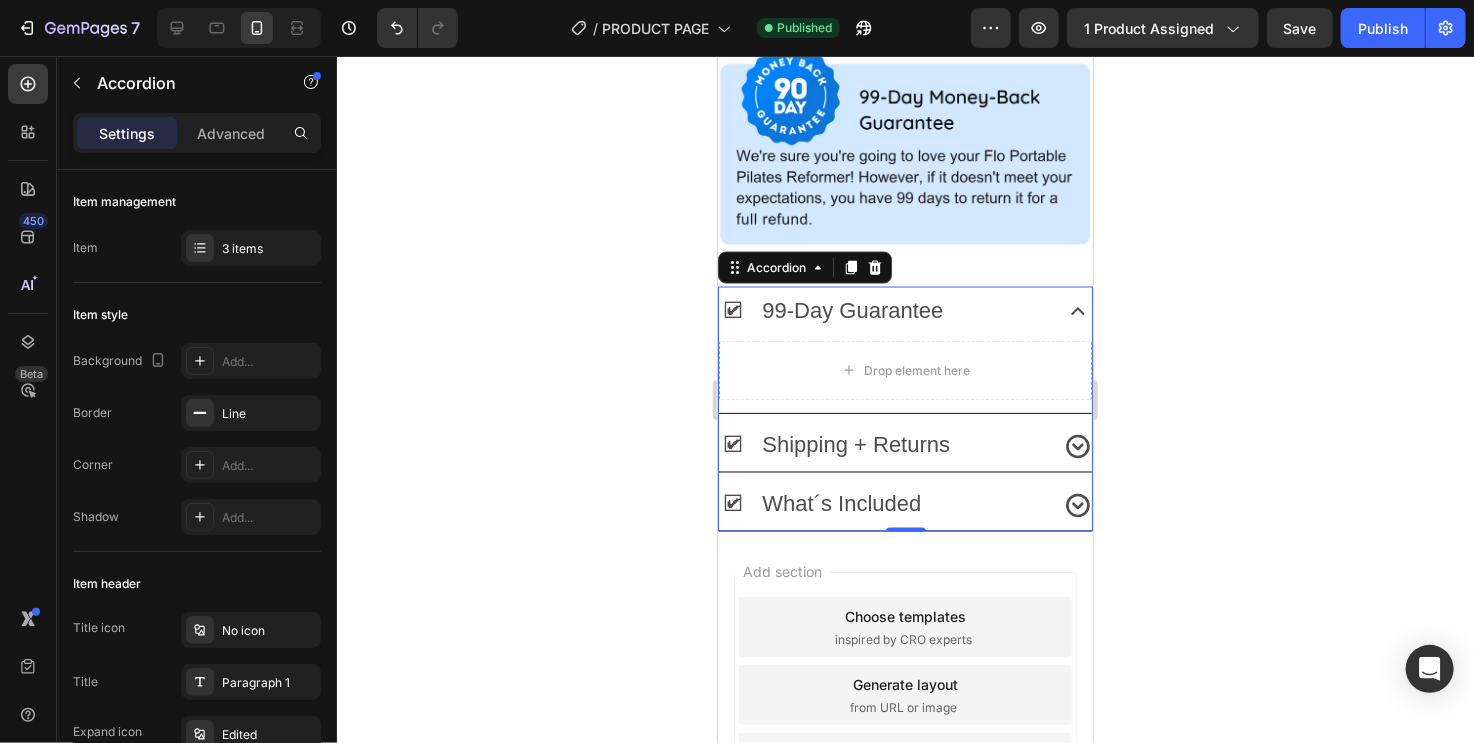 click 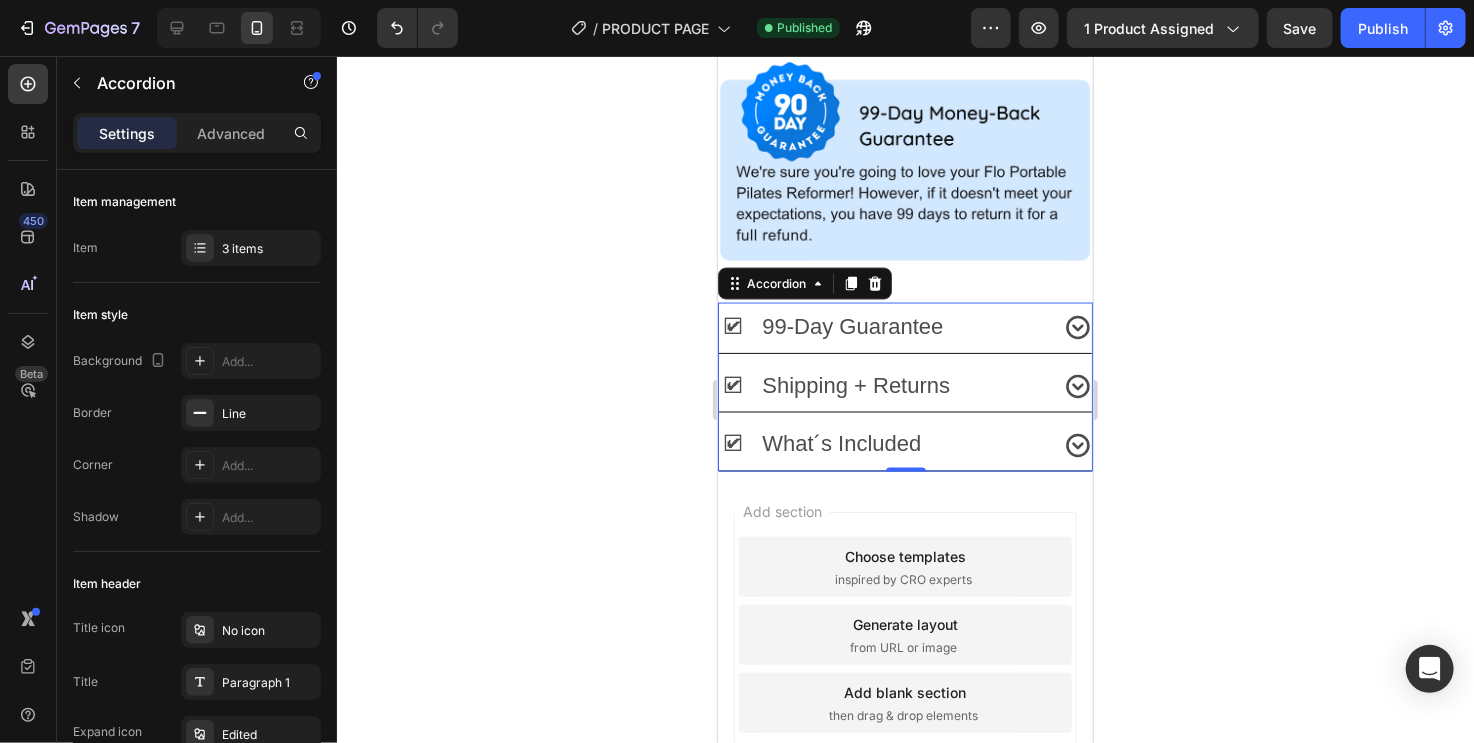 scroll, scrollTop: 1480, scrollLeft: 0, axis: vertical 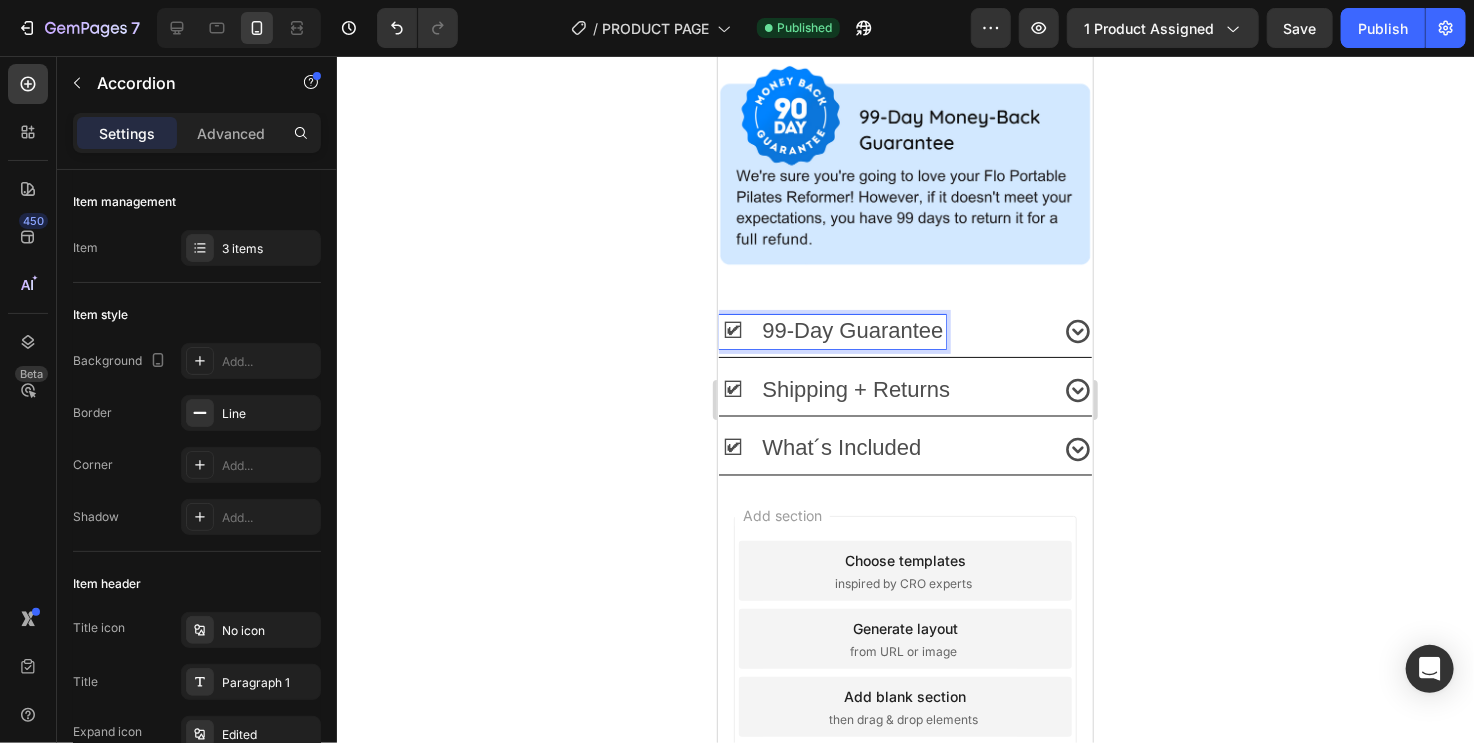 click on "🗹   99-Day Guarantee" at bounding box center (831, 329) 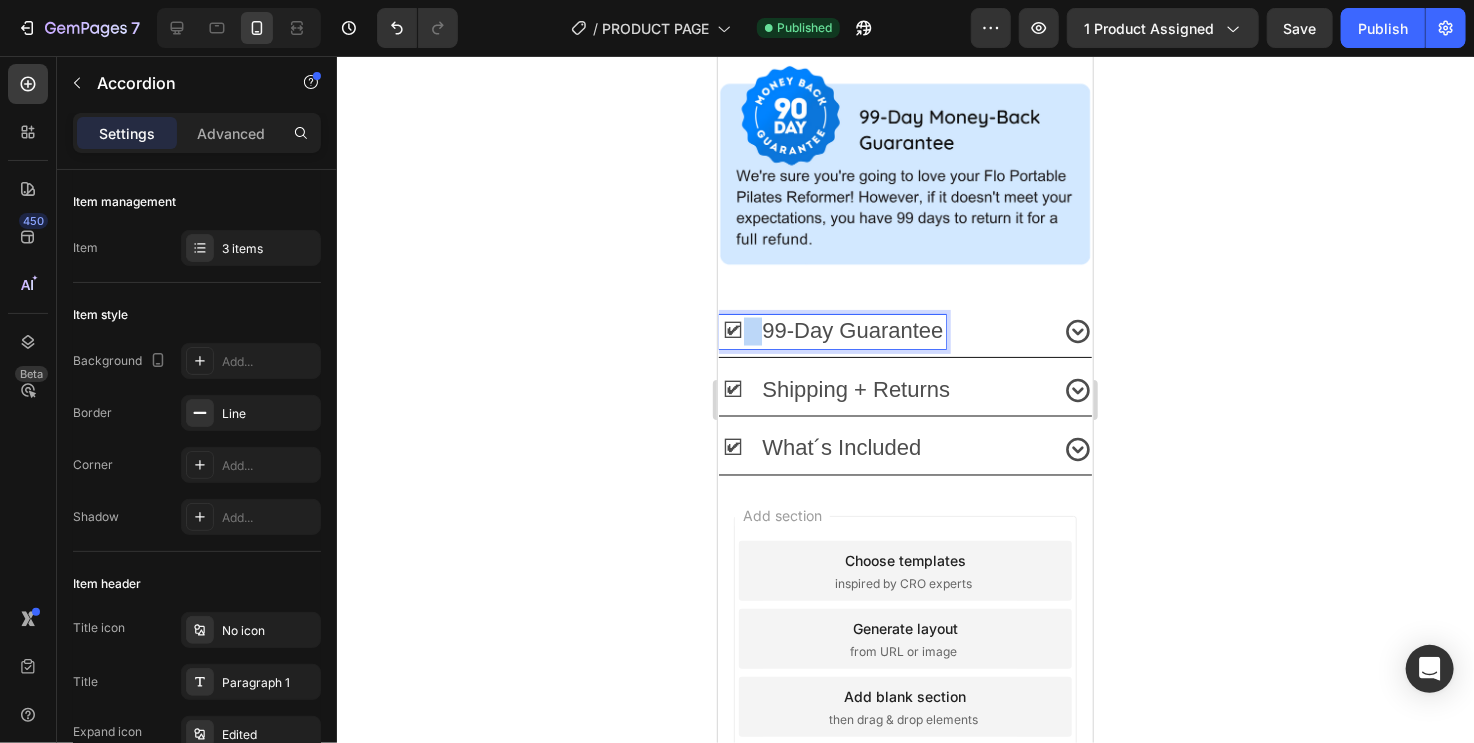 click on "🗹   99-Day Guarantee" at bounding box center [831, 329] 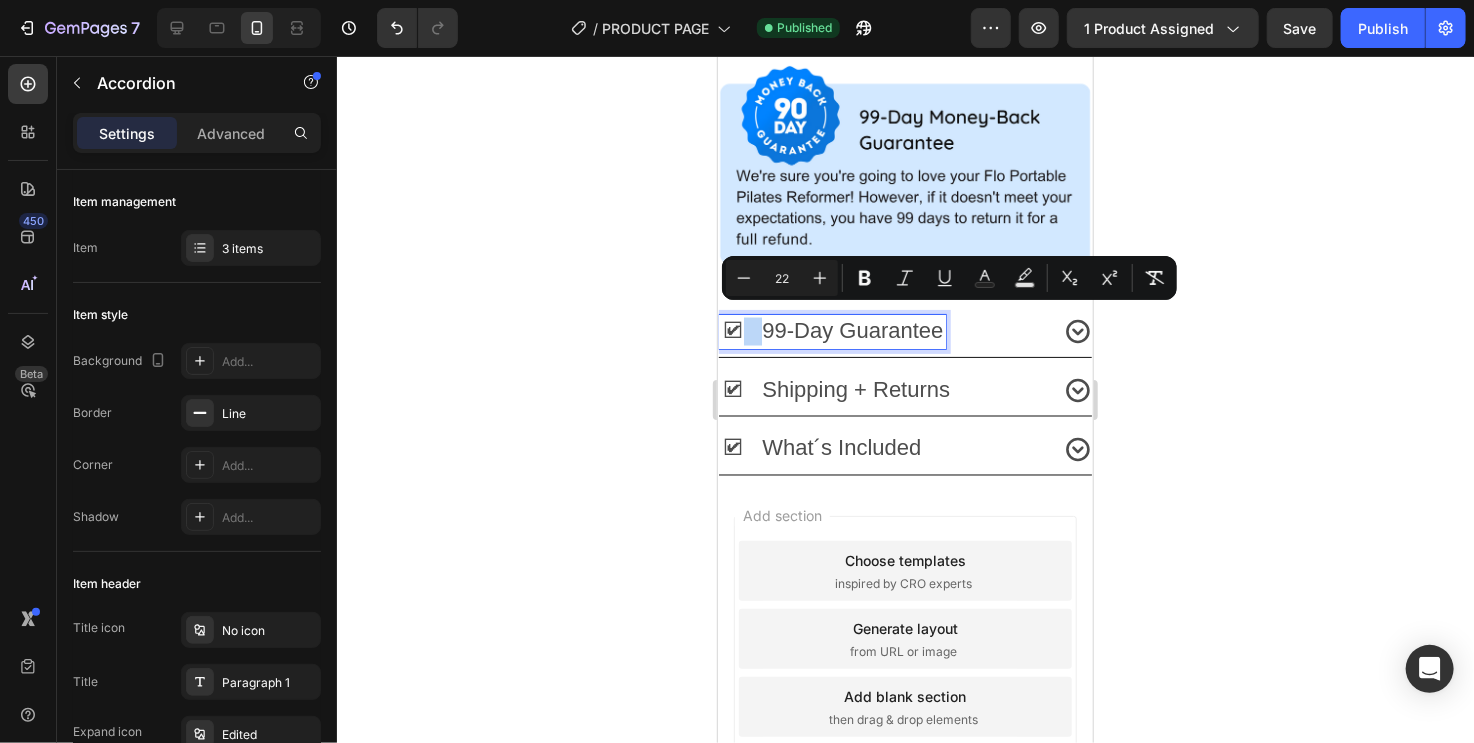 click on "🗹   99-Day Guarantee" at bounding box center [831, 329] 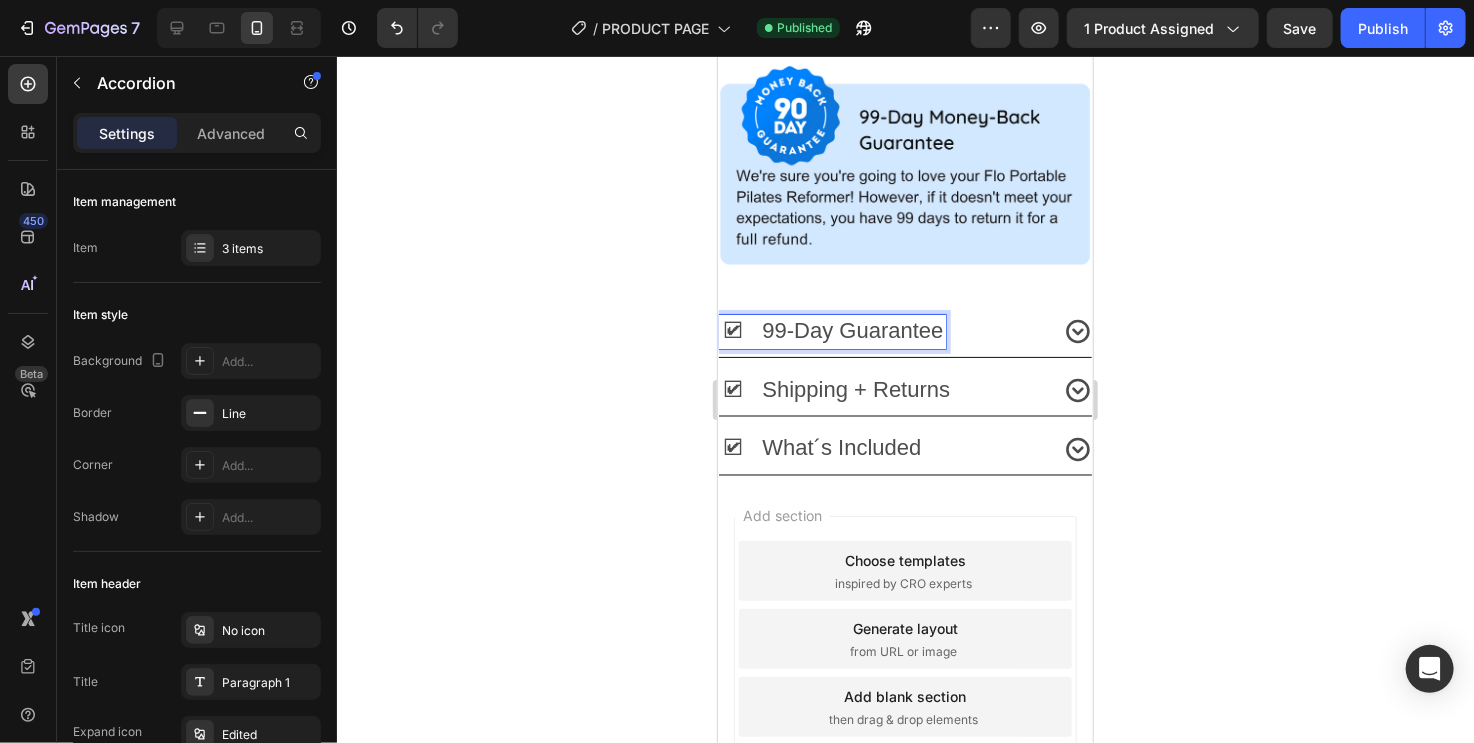 click on "🗹   99-Day Guarantee" at bounding box center [831, 329] 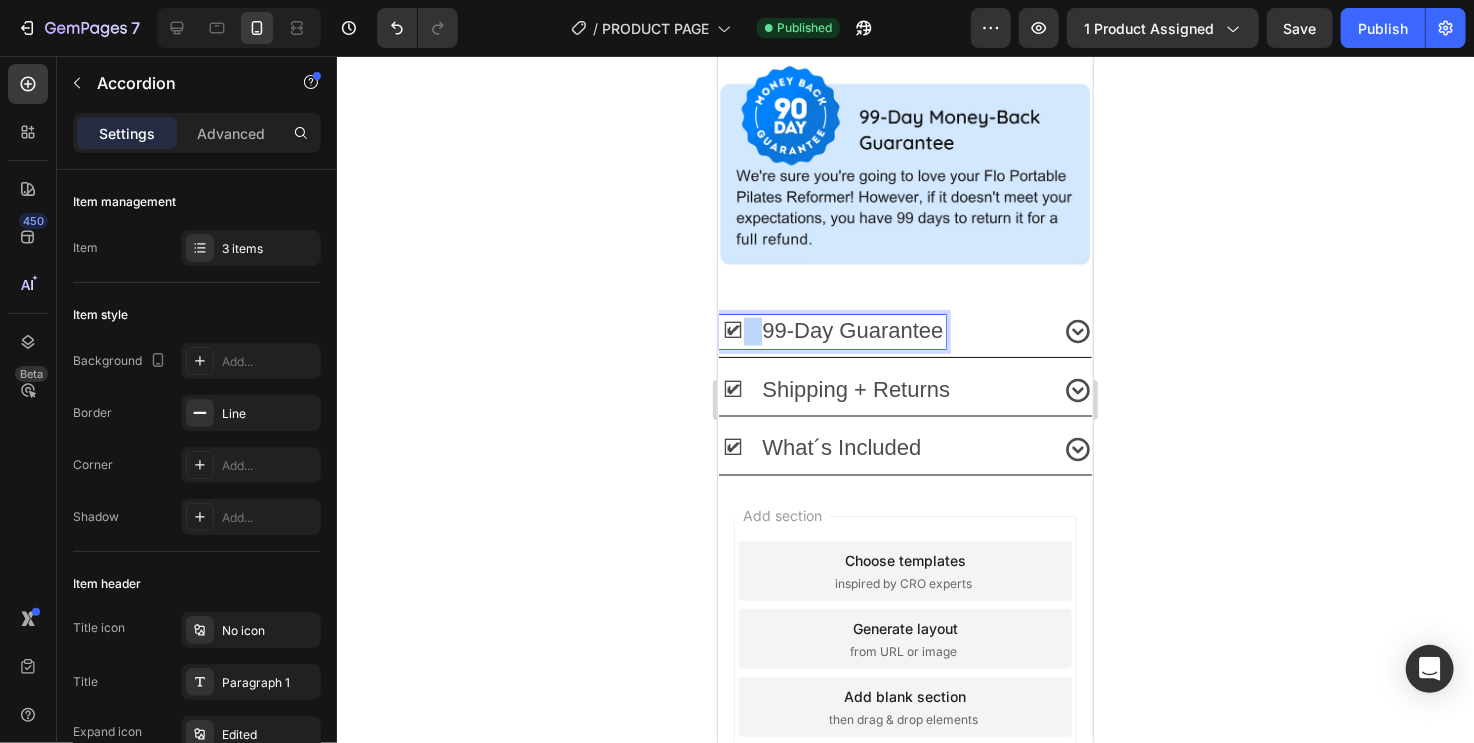 click on "🗹   99-Day Guarantee" at bounding box center [831, 329] 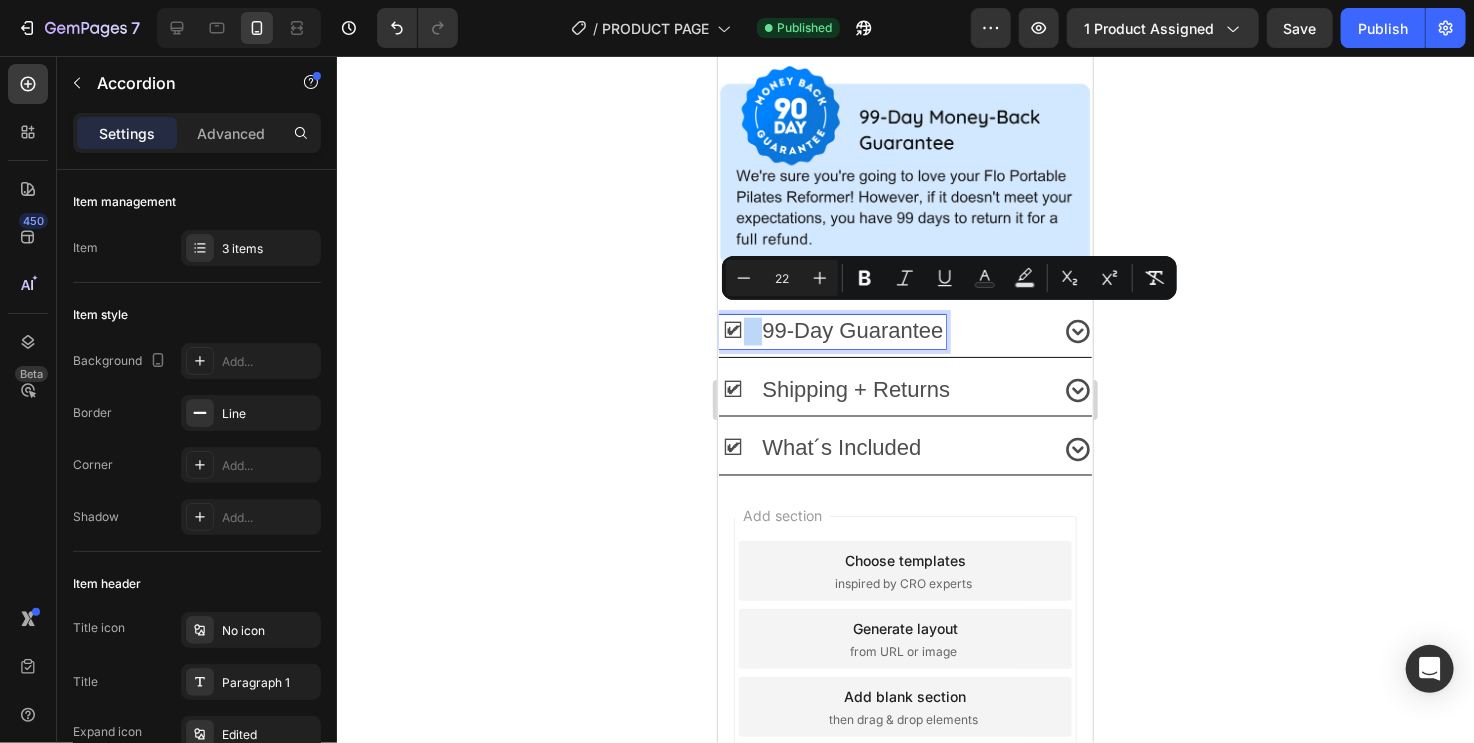 click on "🗹   99-Day Guarantee" at bounding box center [831, 329] 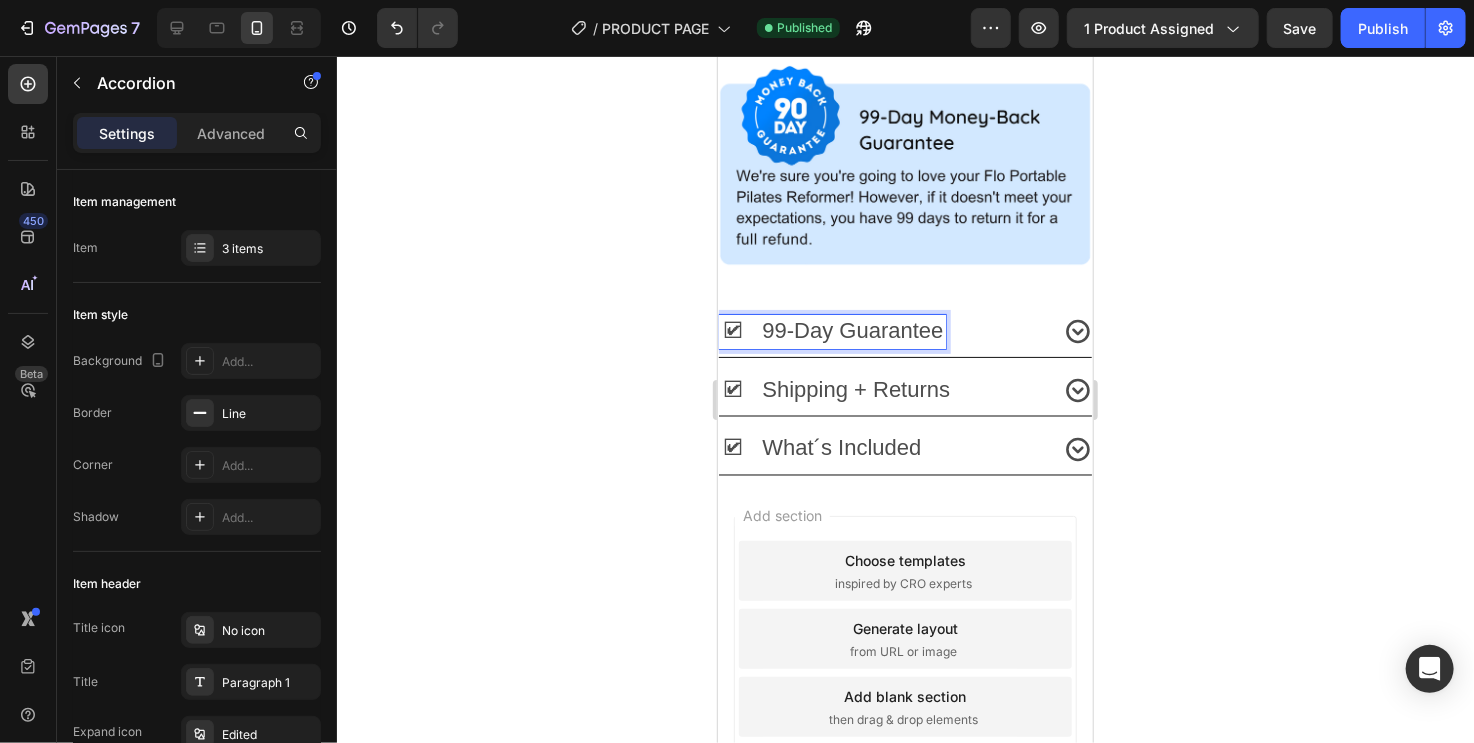 click on "🗹   99-Day Guarantee" at bounding box center (831, 329) 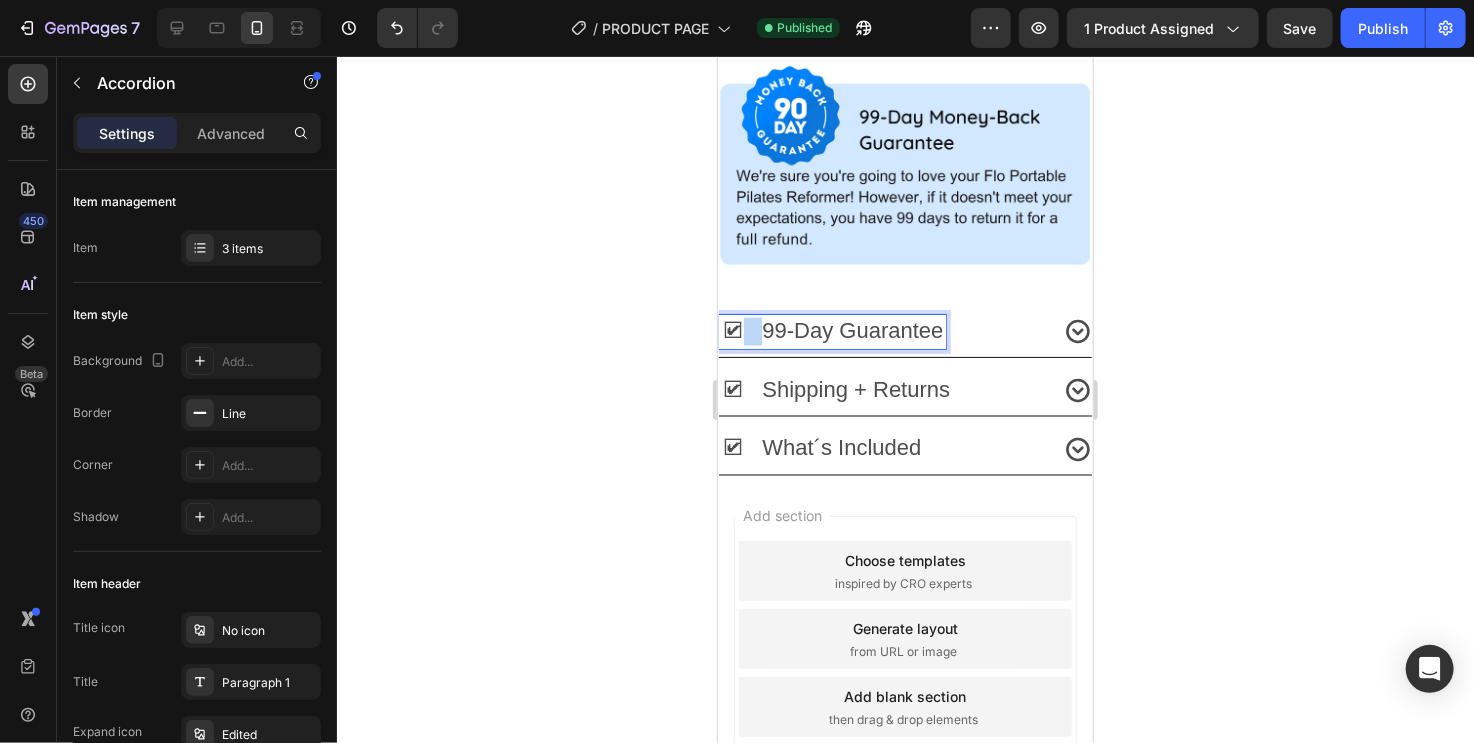 click on "🗹   99-Day Guarantee" at bounding box center [831, 329] 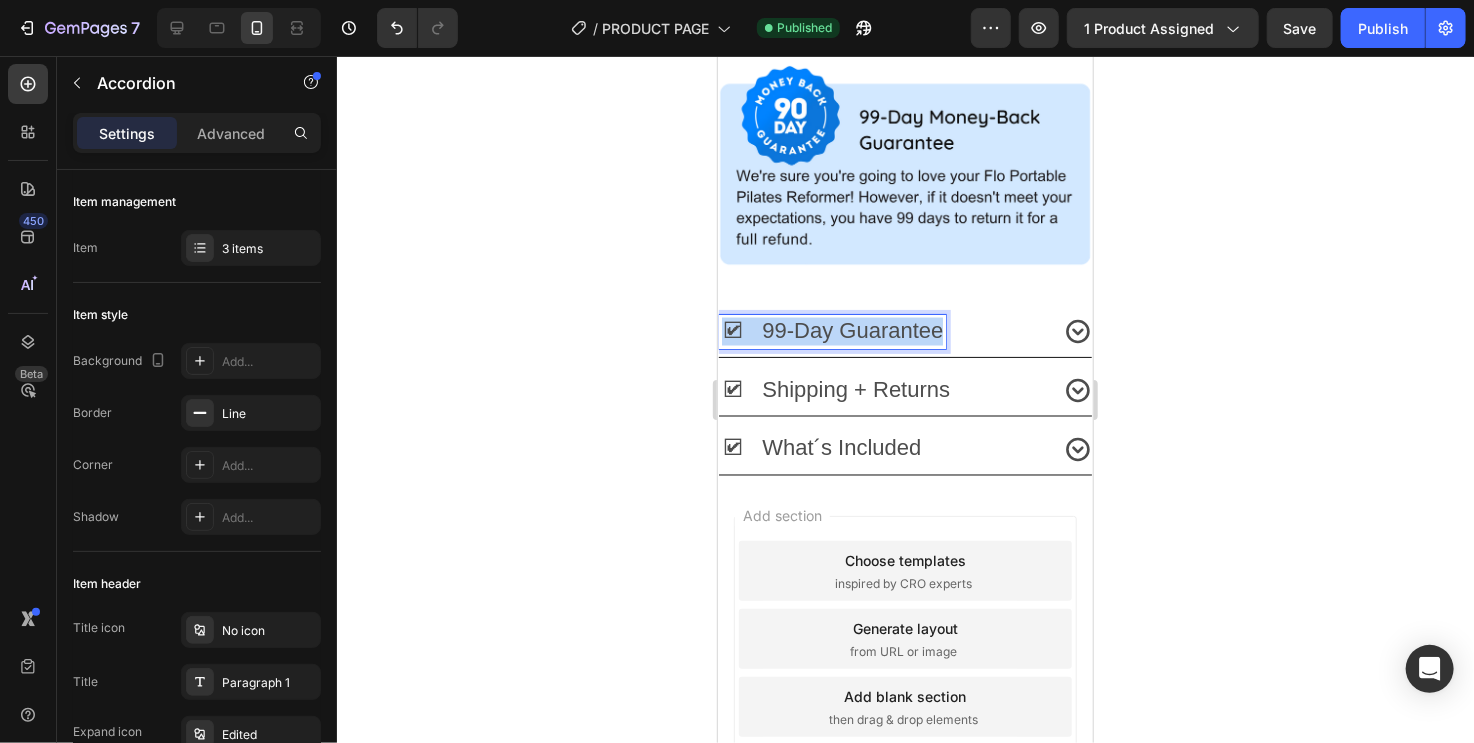 click on "🗹   99-Day Guarantee" at bounding box center [831, 329] 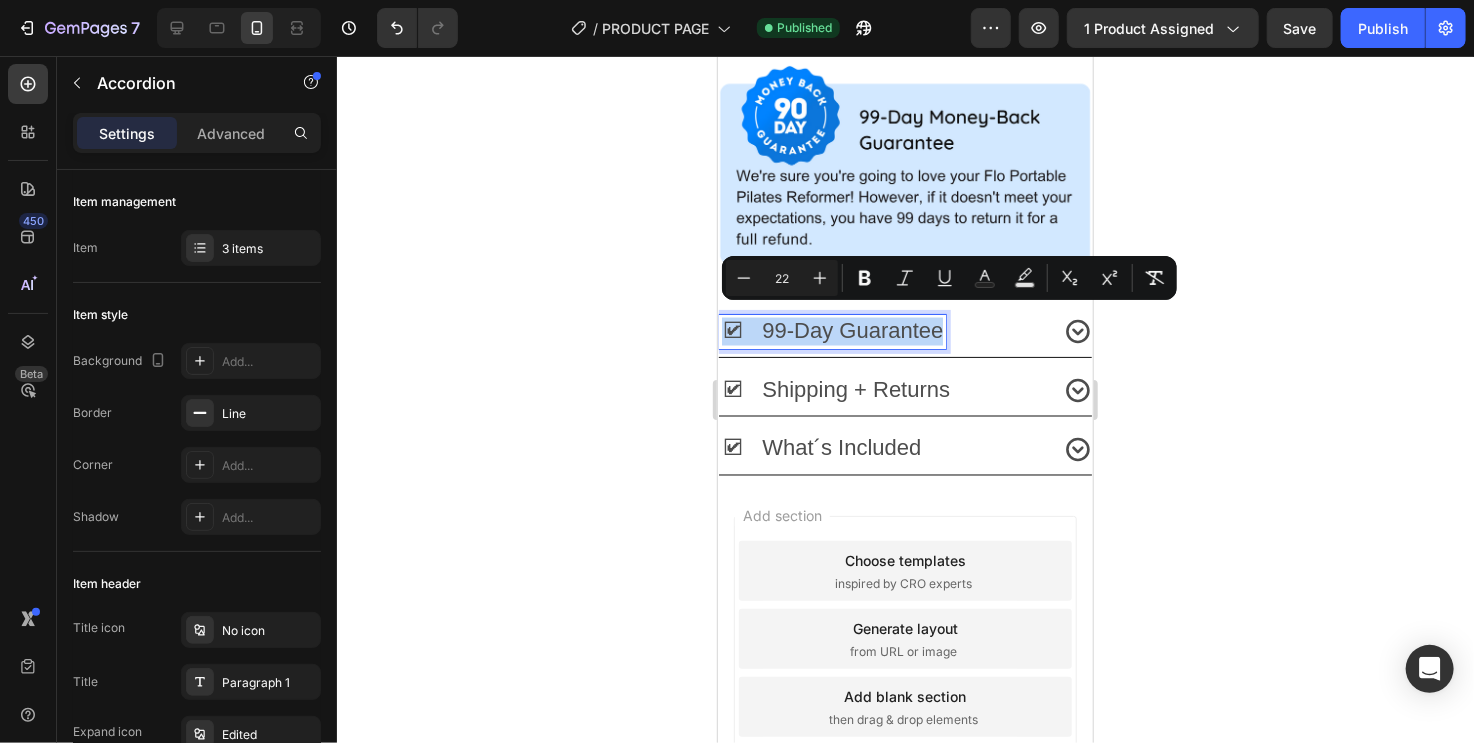 click on "🗹   99-Day Guarantee" at bounding box center (831, 329) 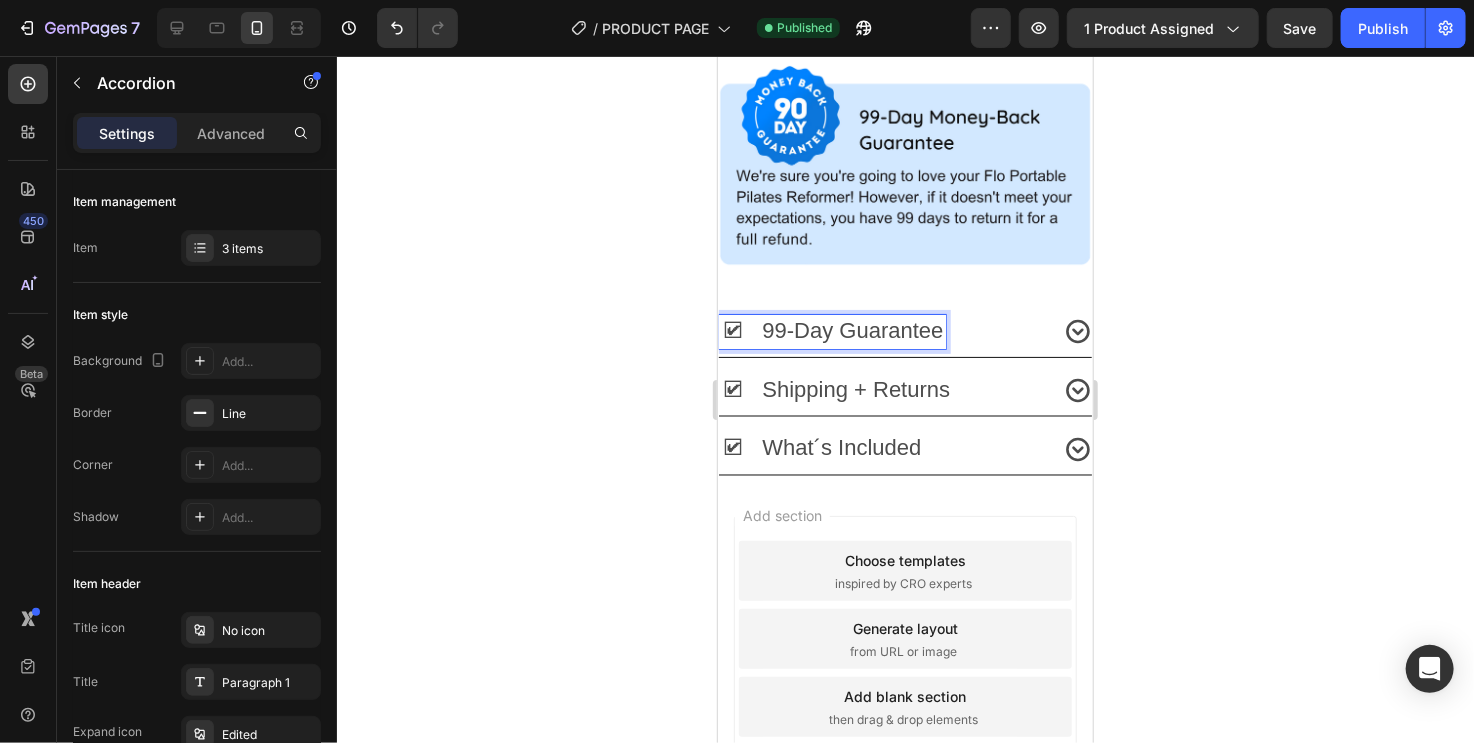 click on "🗹   99-Day Guarantee" at bounding box center [831, 329] 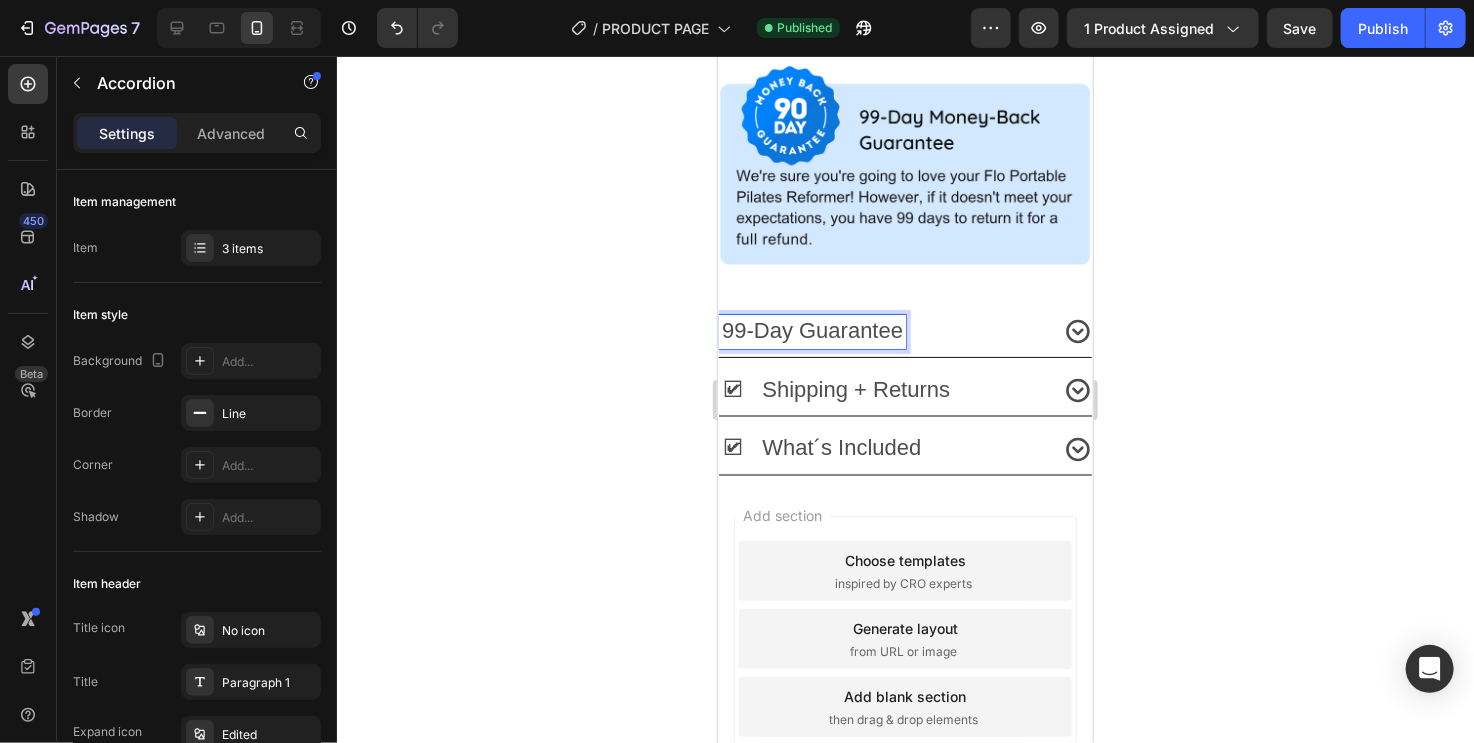 click on "🗹   Shipping + Returns" at bounding box center (835, 388) 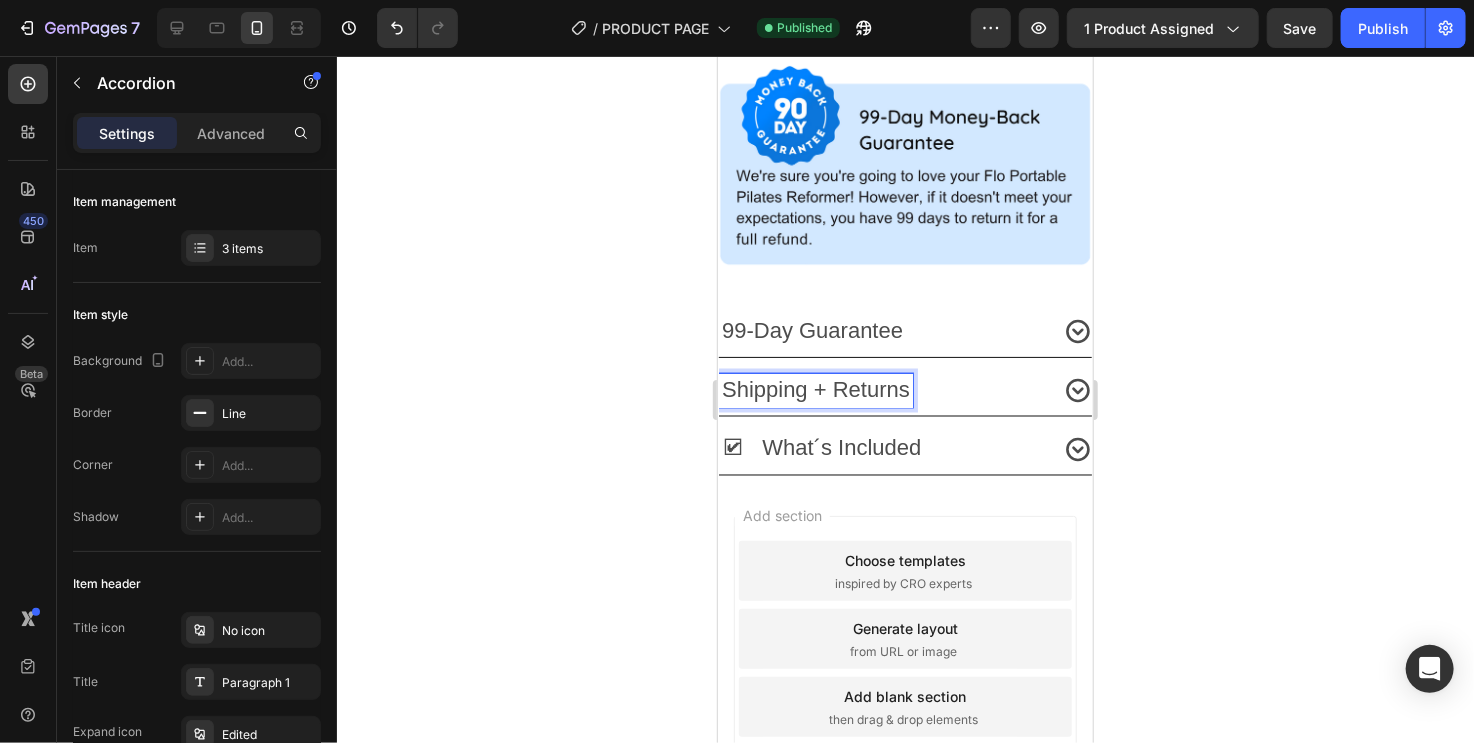 click on "🗹   What´s Included" at bounding box center [820, 447] 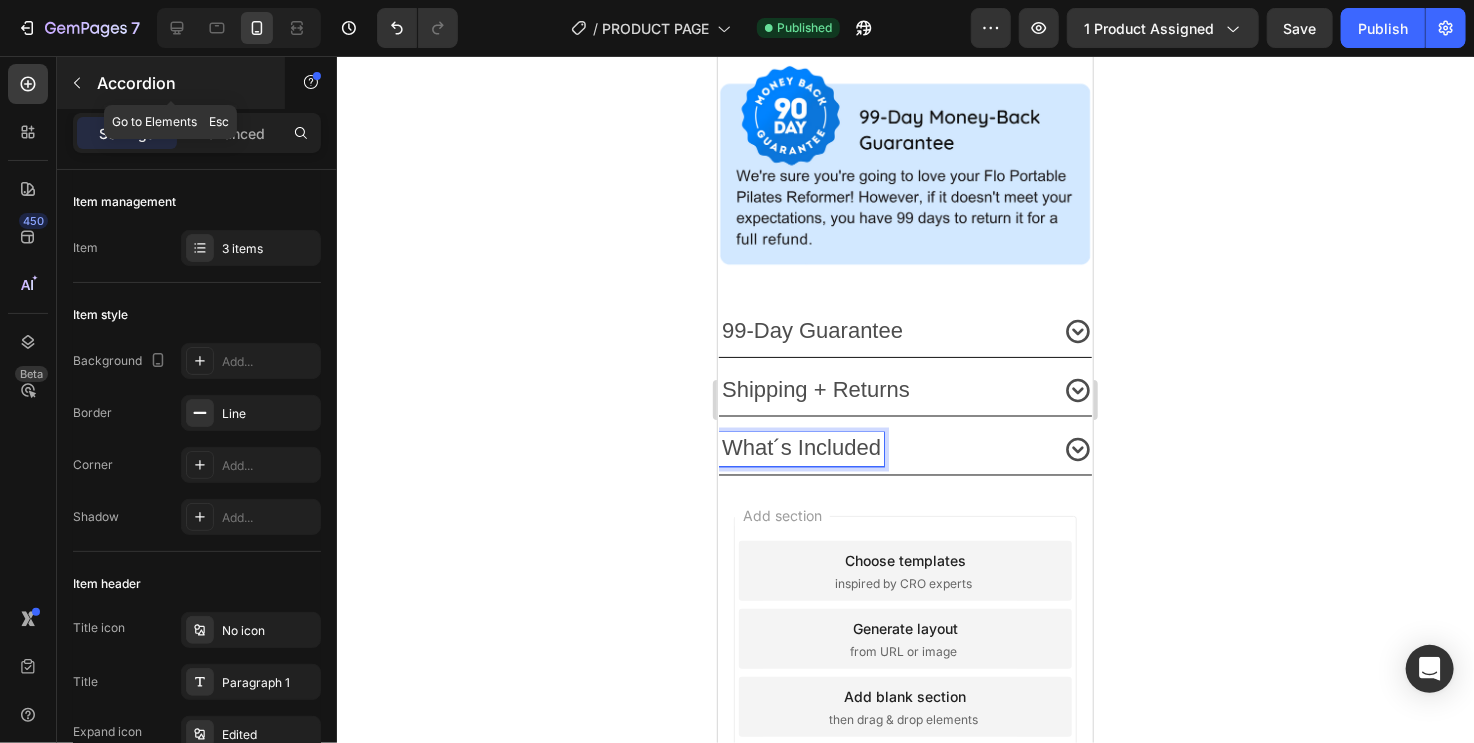 click at bounding box center [77, 83] 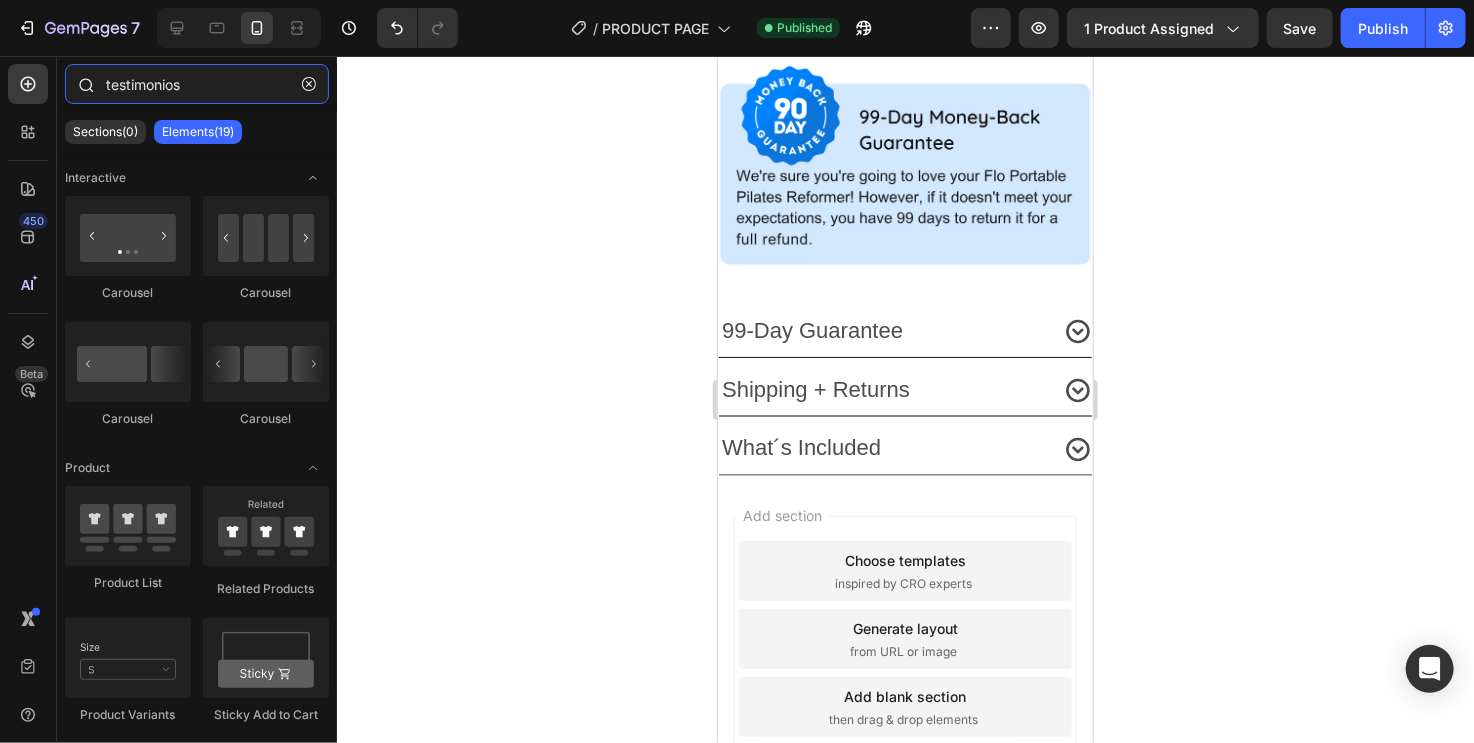click on "testimonios" at bounding box center (197, 84) 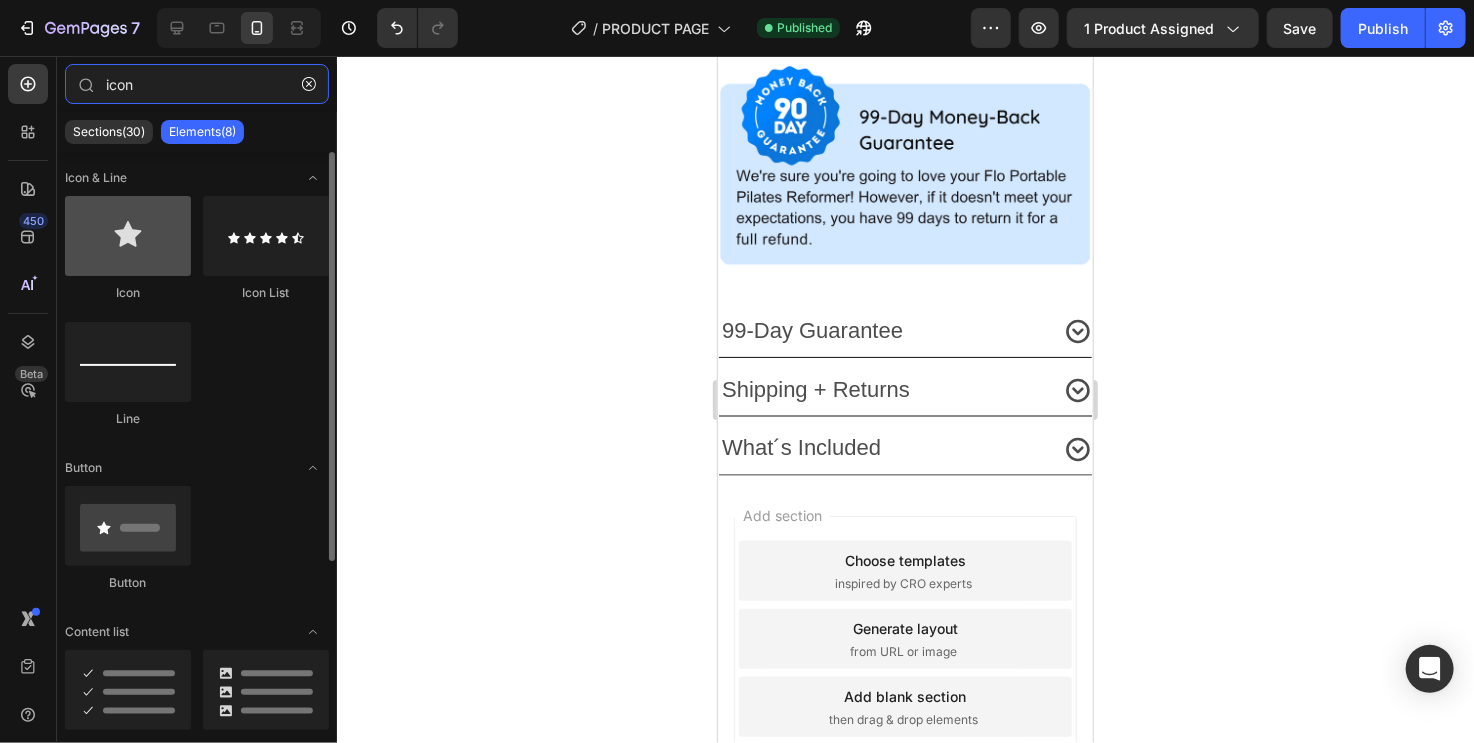 type on "icon" 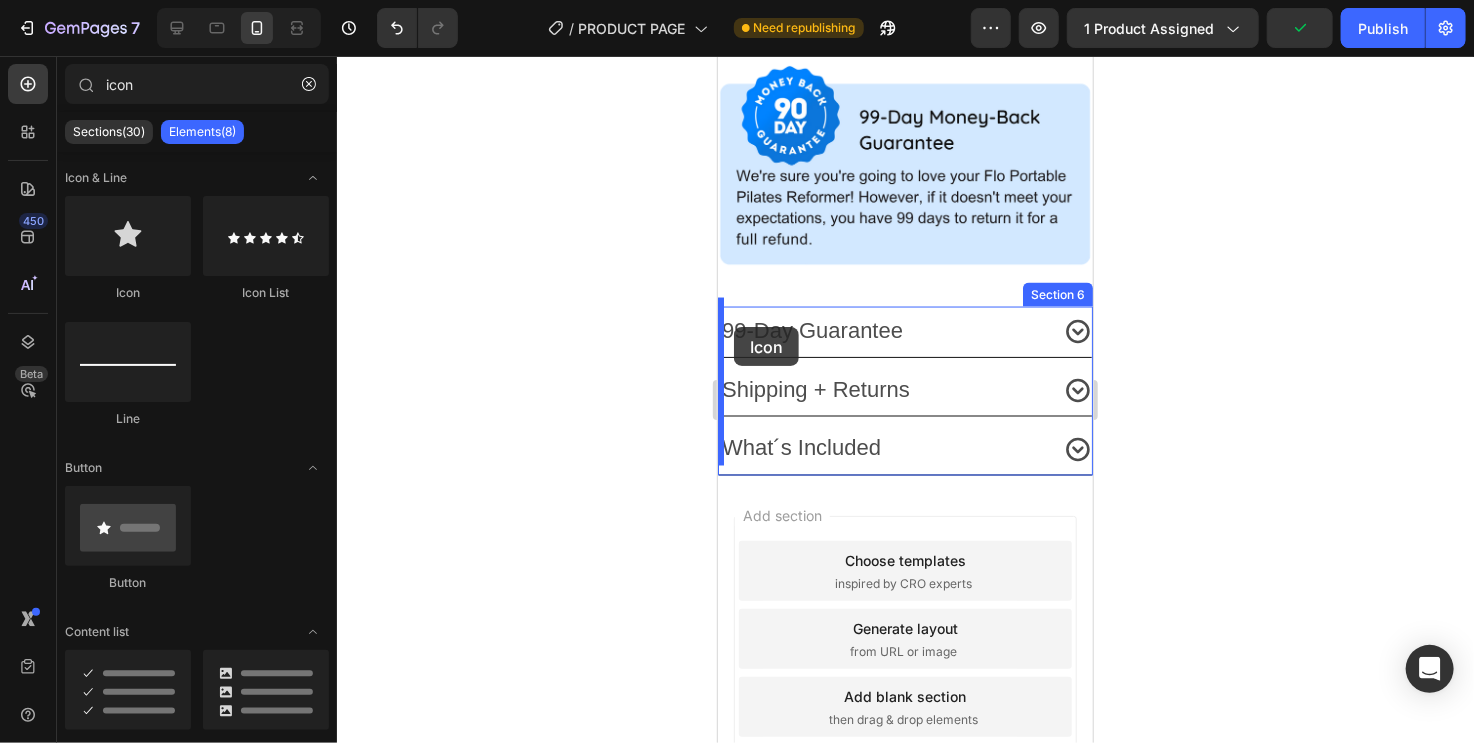 drag, startPoint x: 838, startPoint y: 266, endPoint x: 733, endPoint y: 326, distance: 120.93387 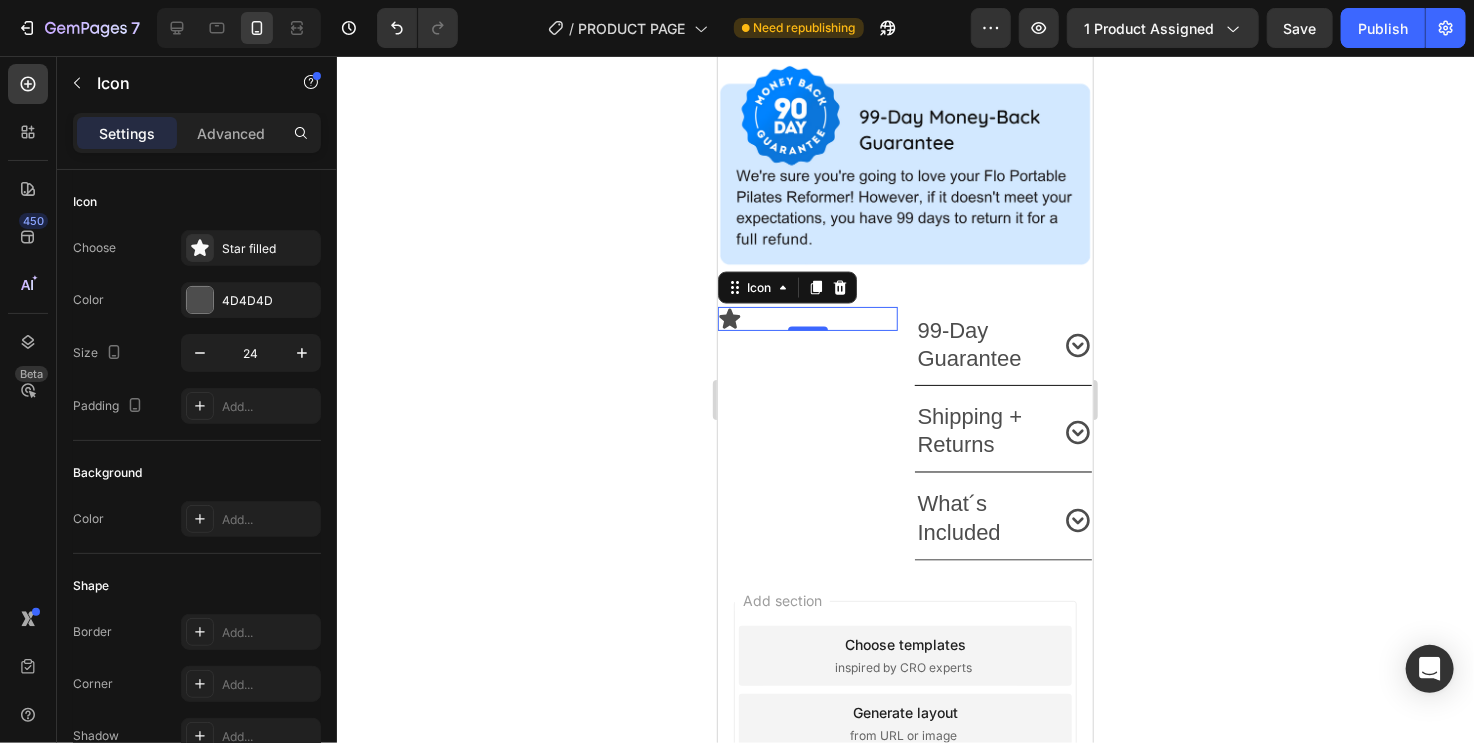 click on "Icon   0" at bounding box center [807, 318] 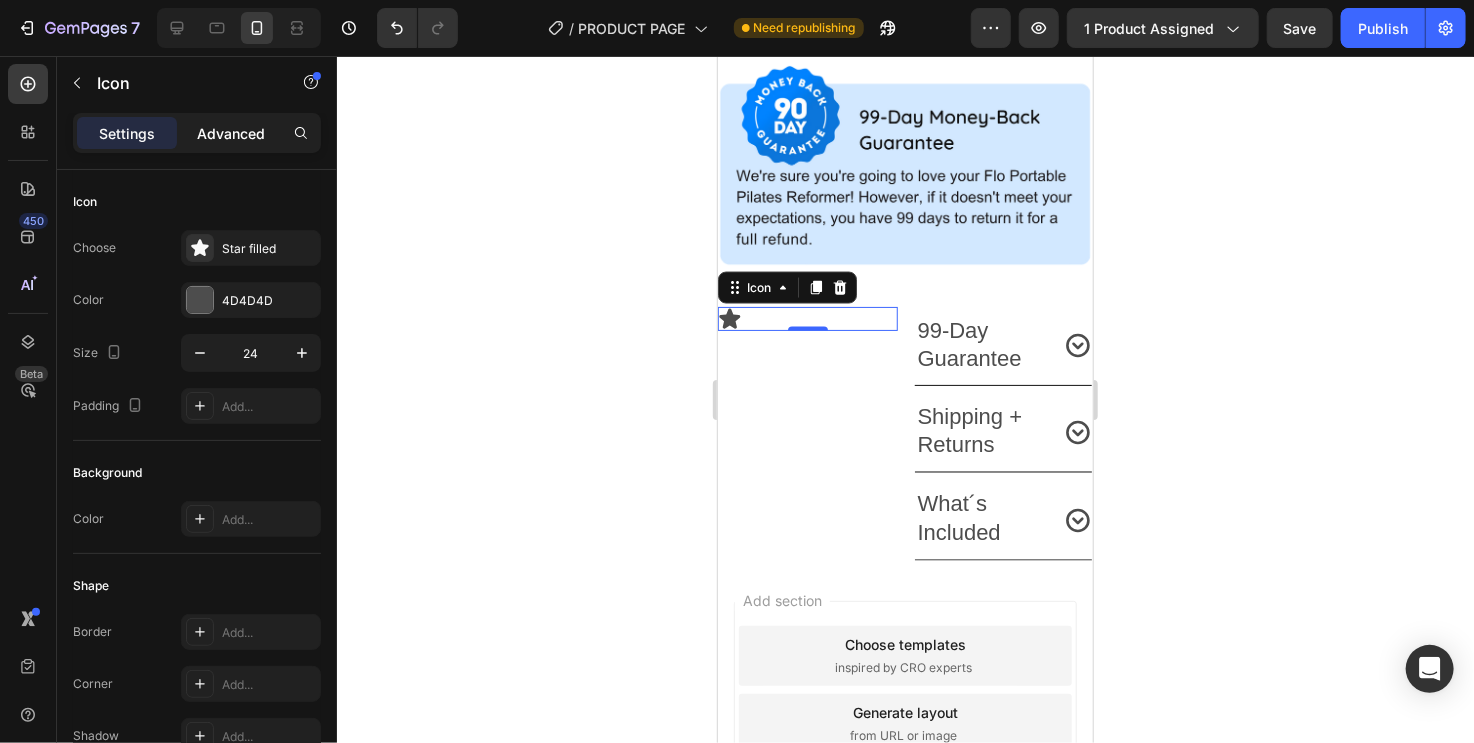 click on "Advanced" at bounding box center [231, 133] 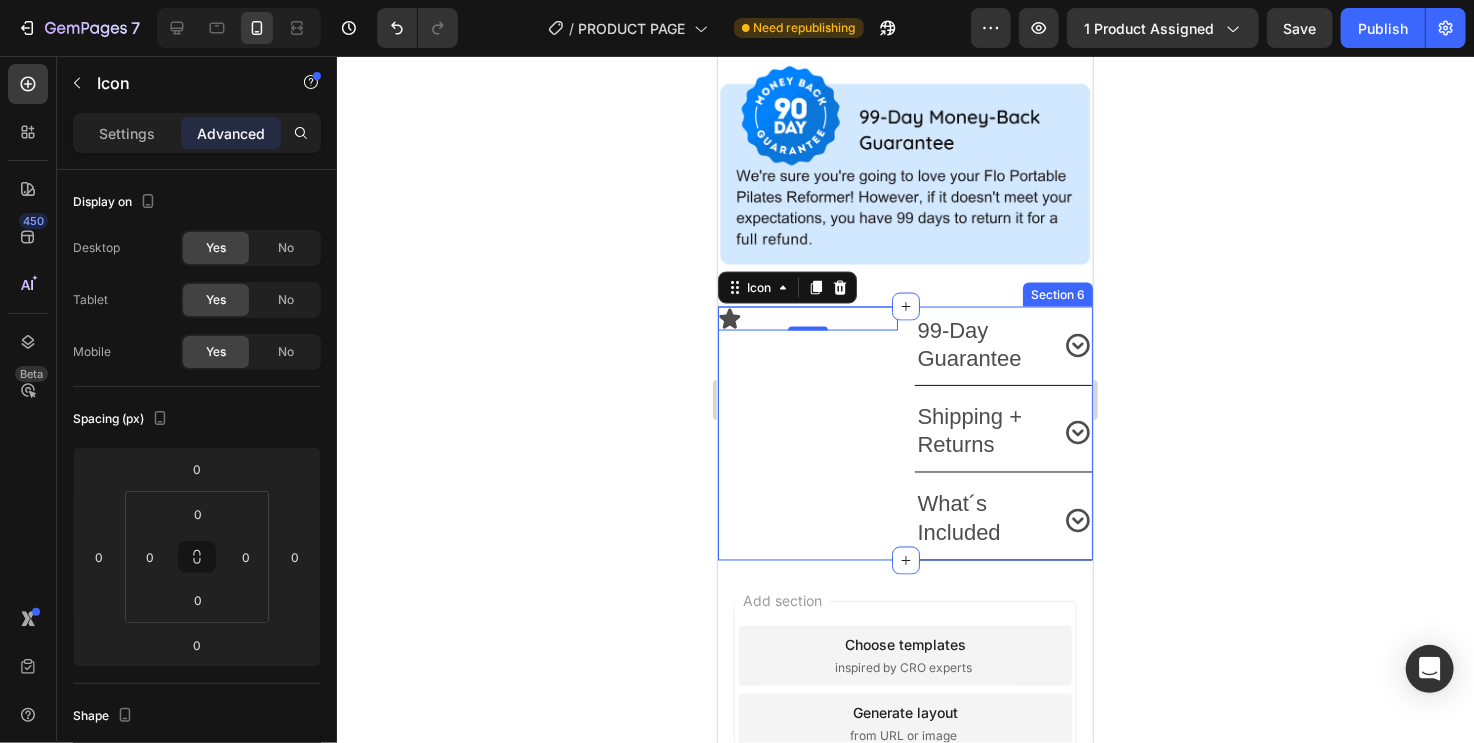click on "Icon   0" at bounding box center (807, 433) 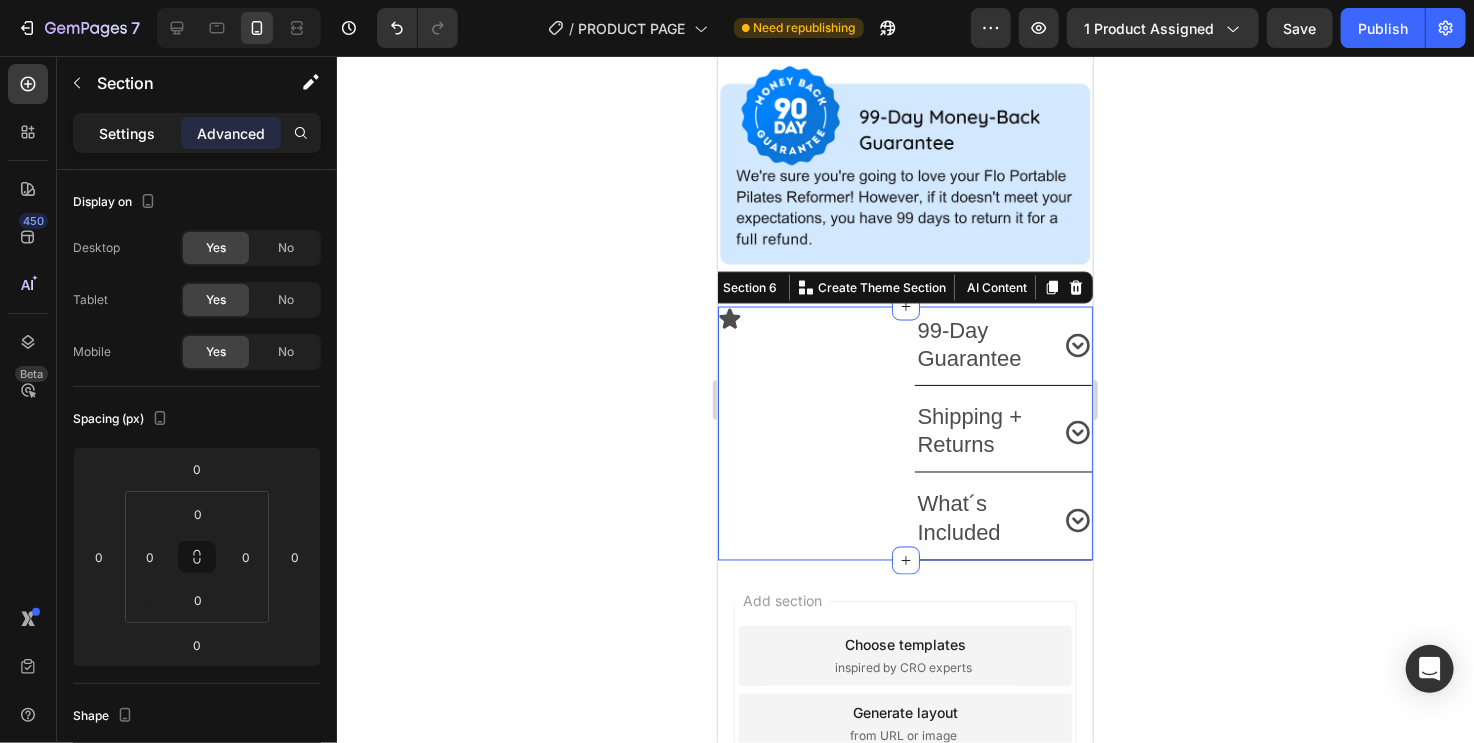 click on "Settings" at bounding box center (127, 133) 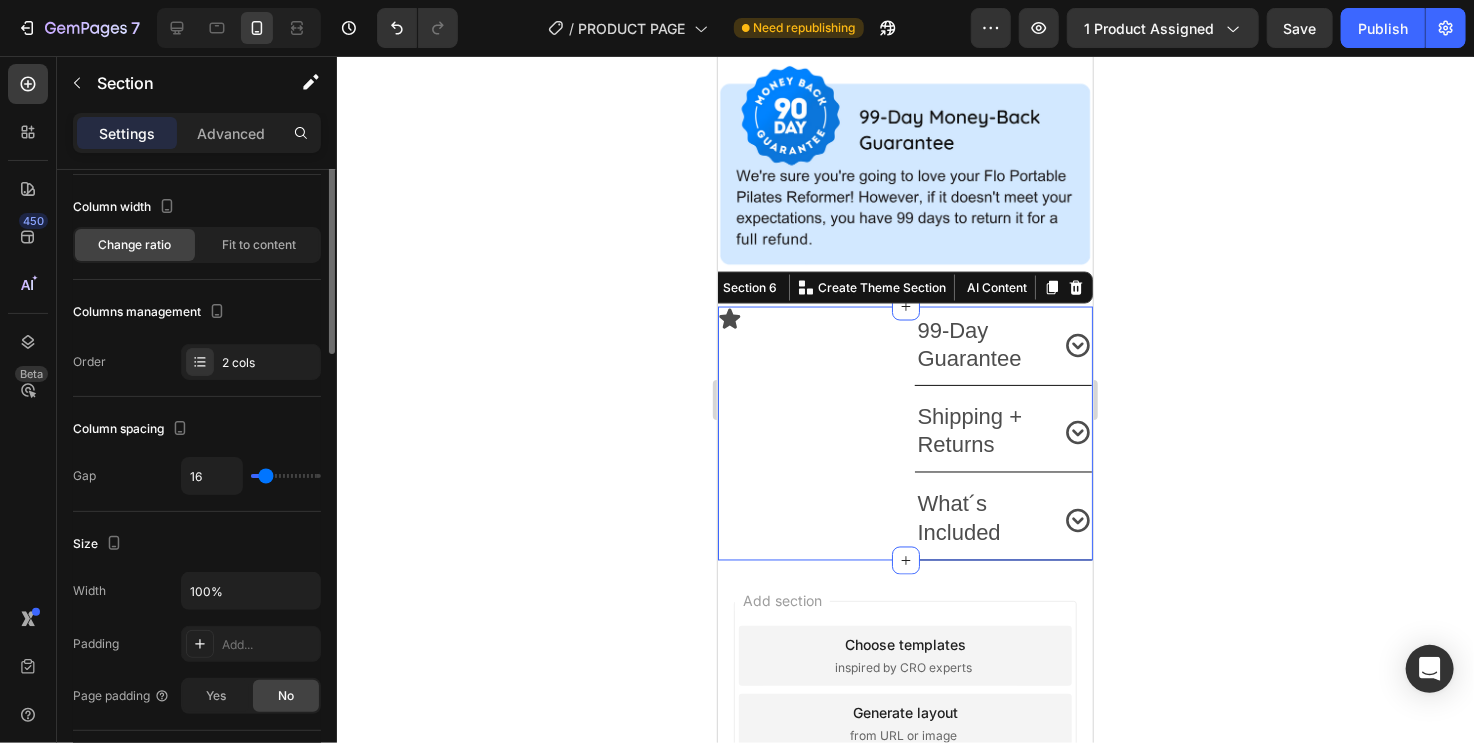 scroll, scrollTop: 0, scrollLeft: 0, axis: both 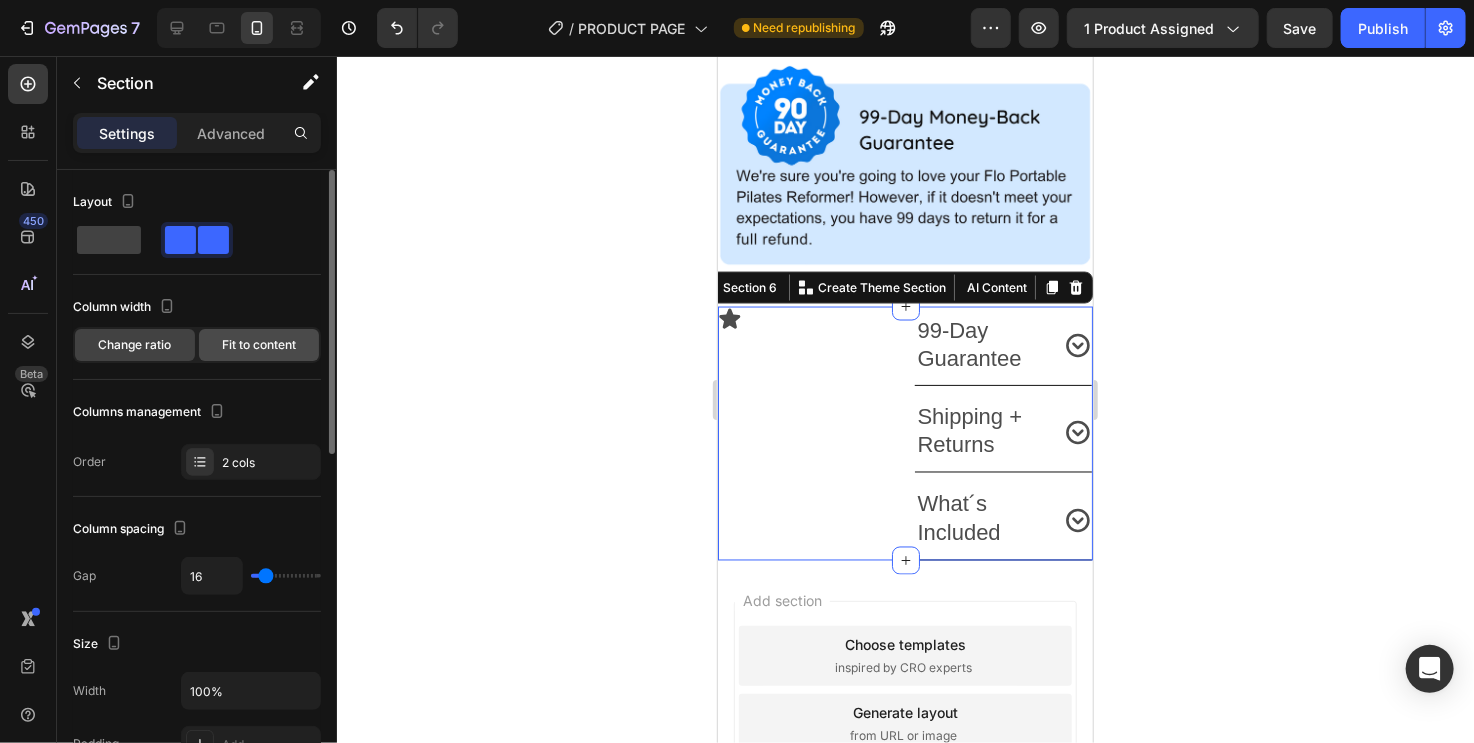 click on "Fit to content" 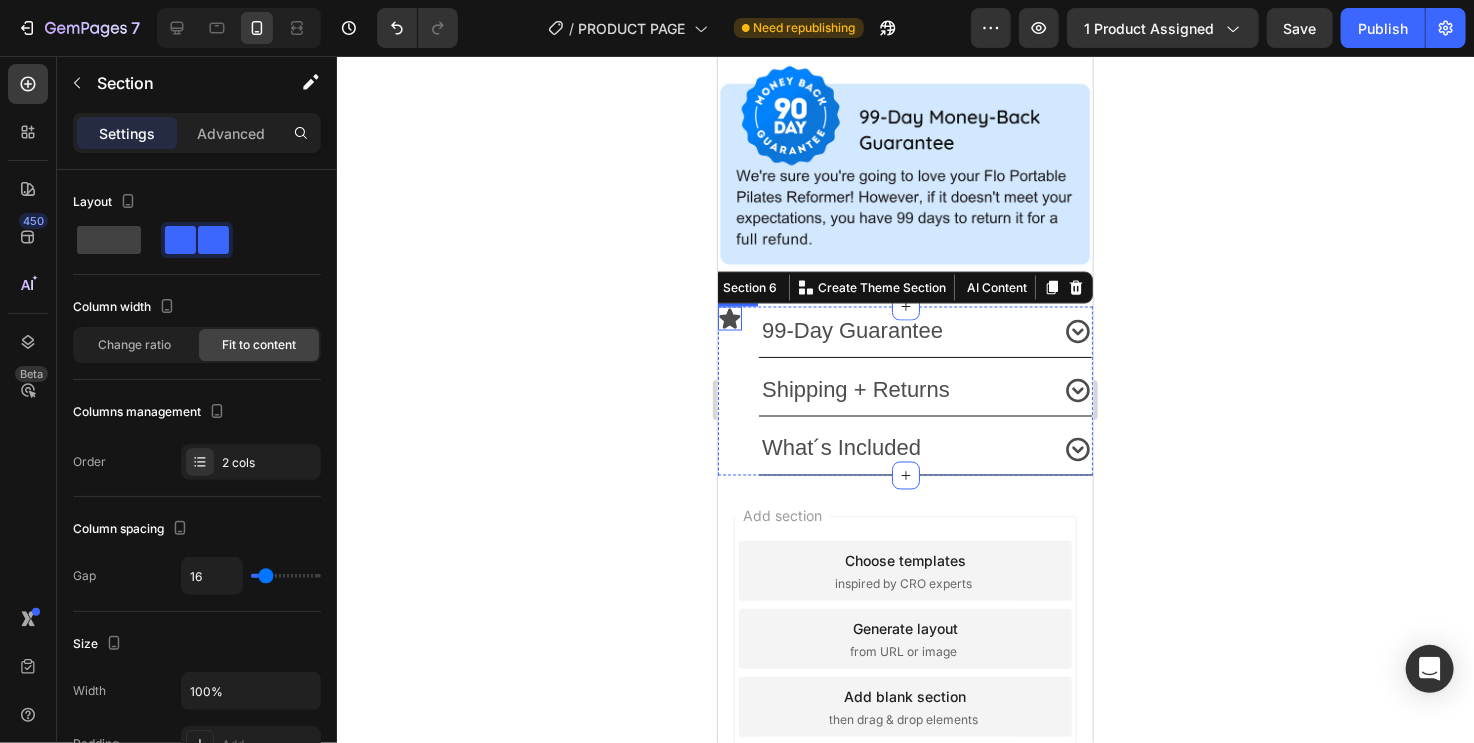 click 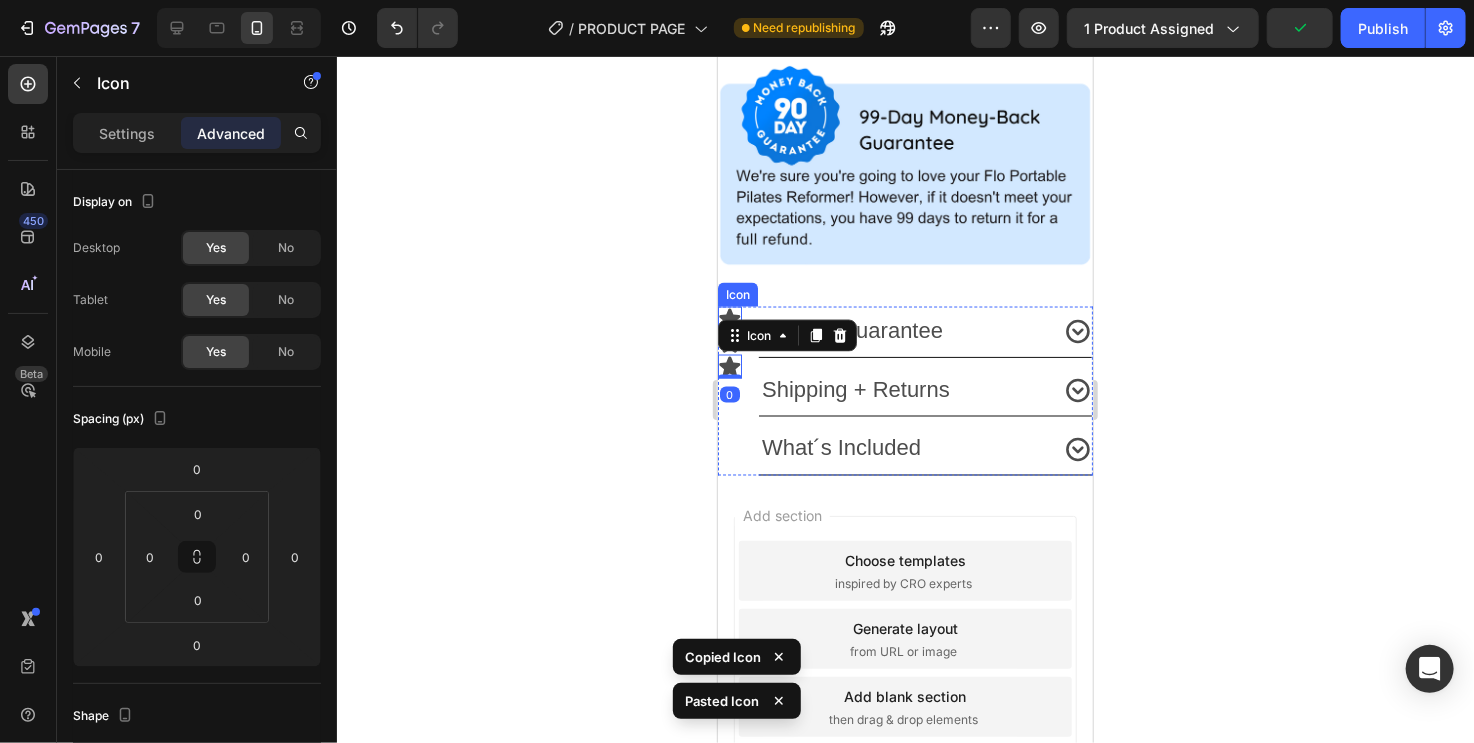 click 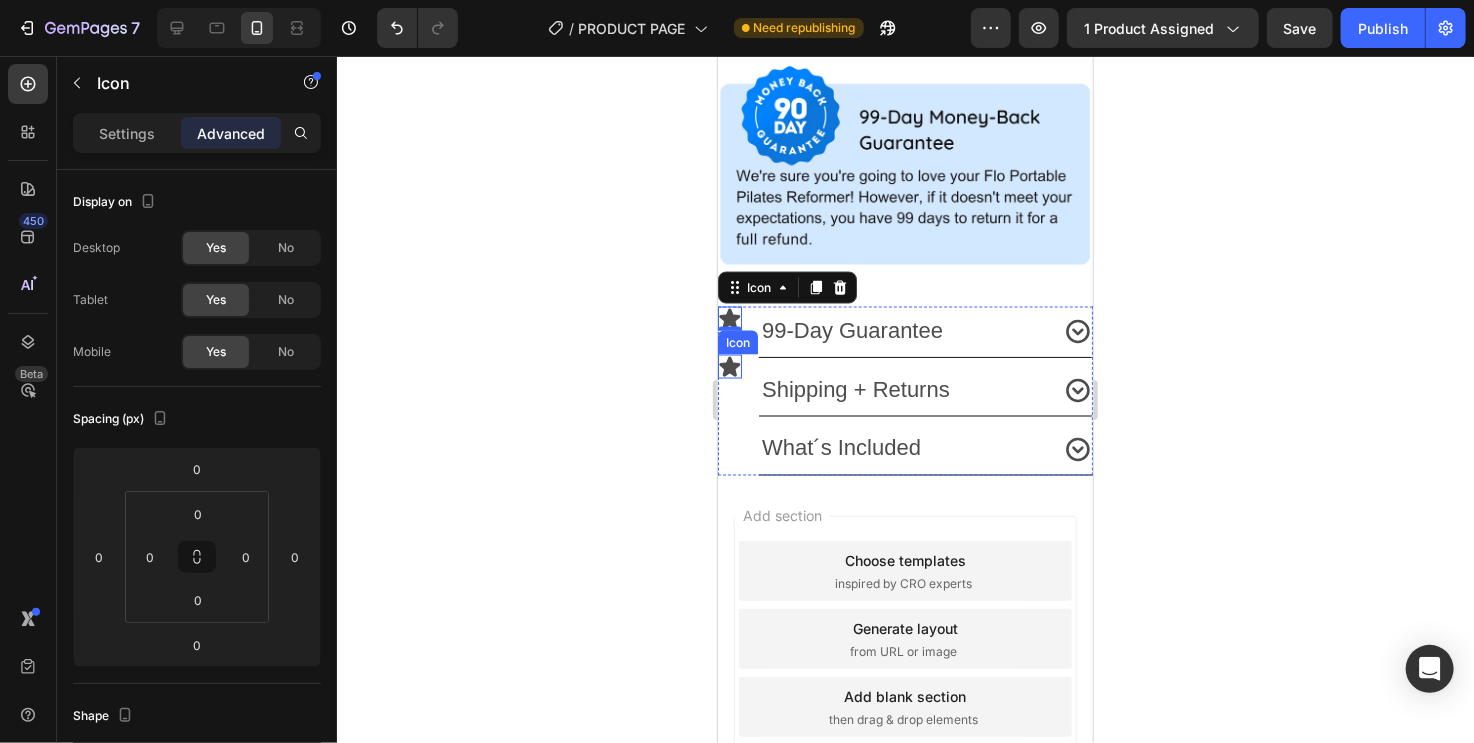 click 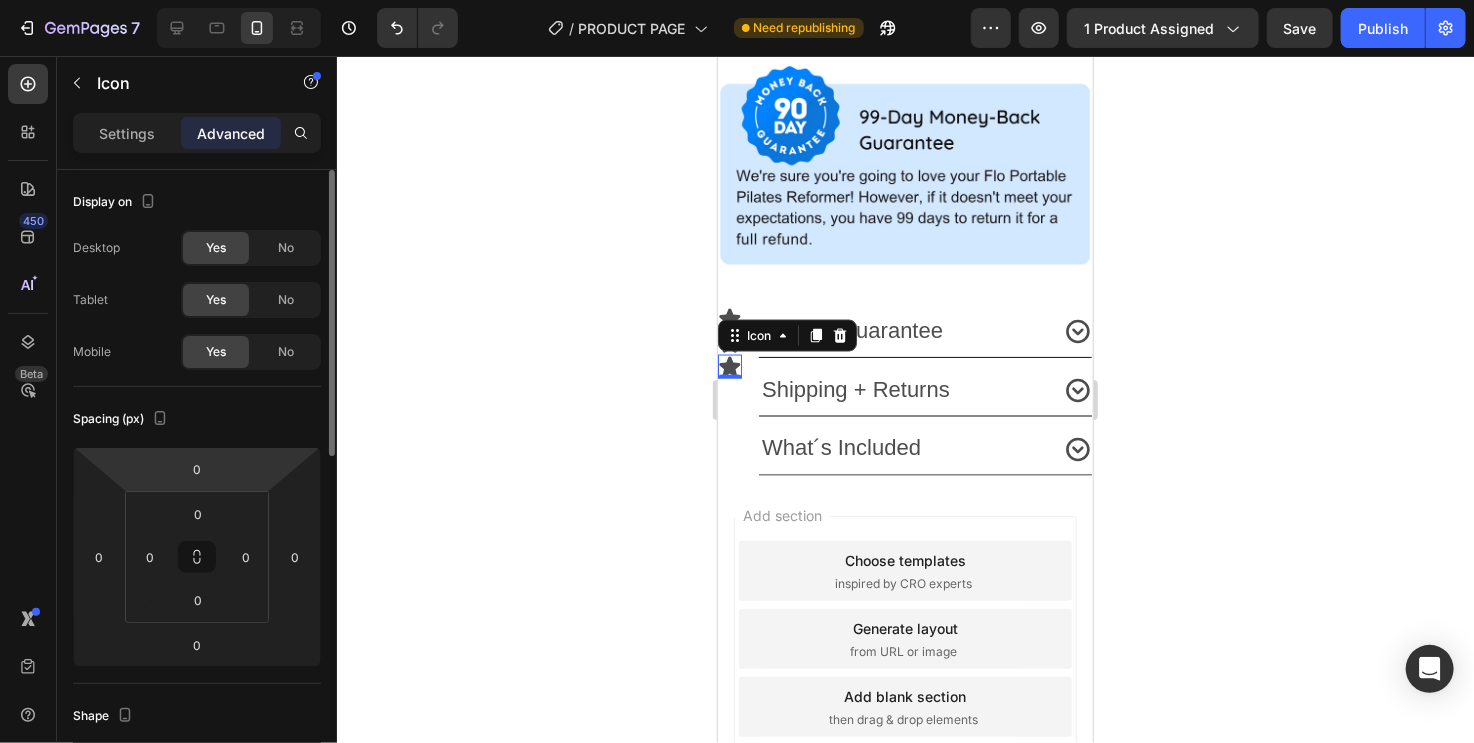 click on "Settings" at bounding box center [127, 133] 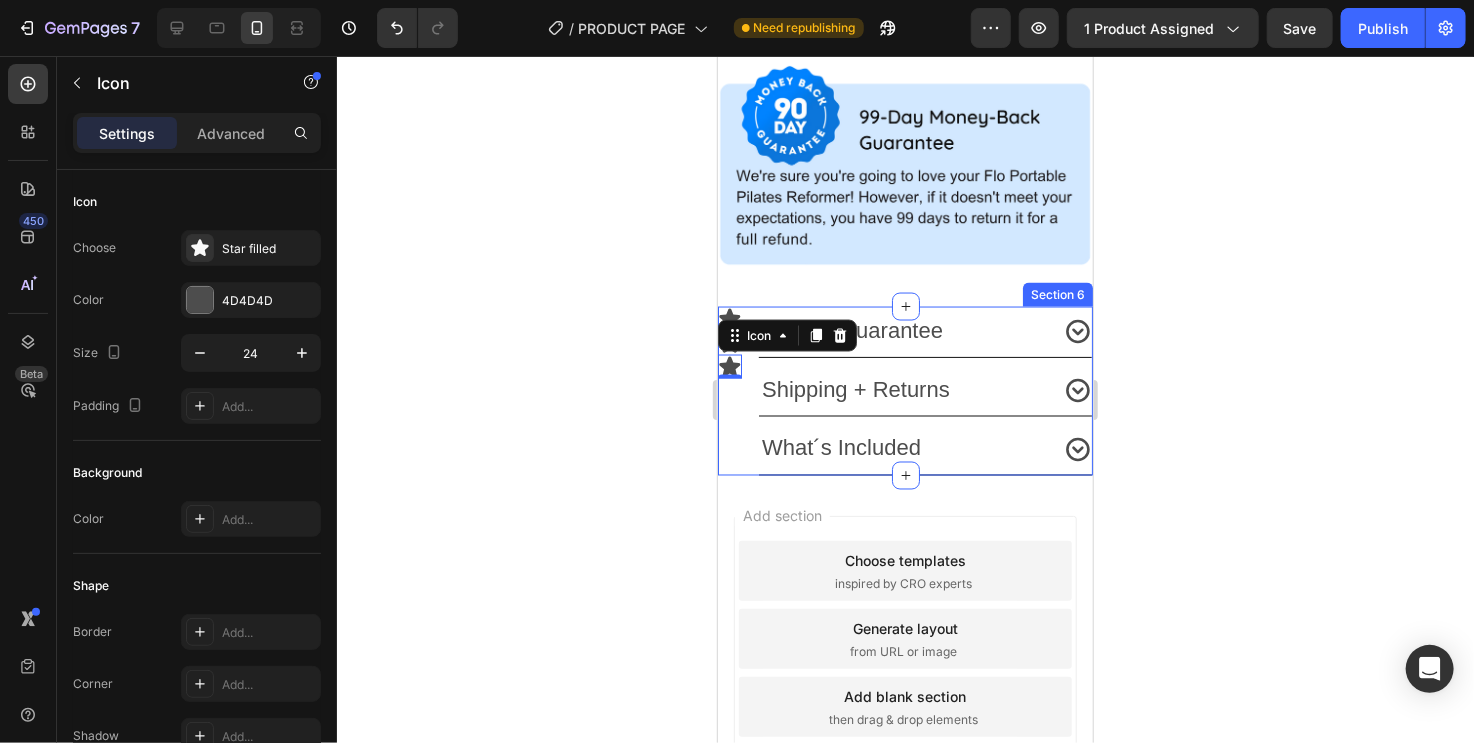 click on "Icon
Icon
Icon   0
99-Day Guarantee
Shipping + Returns
What´s Included Accordion Section 6" at bounding box center [904, 391] 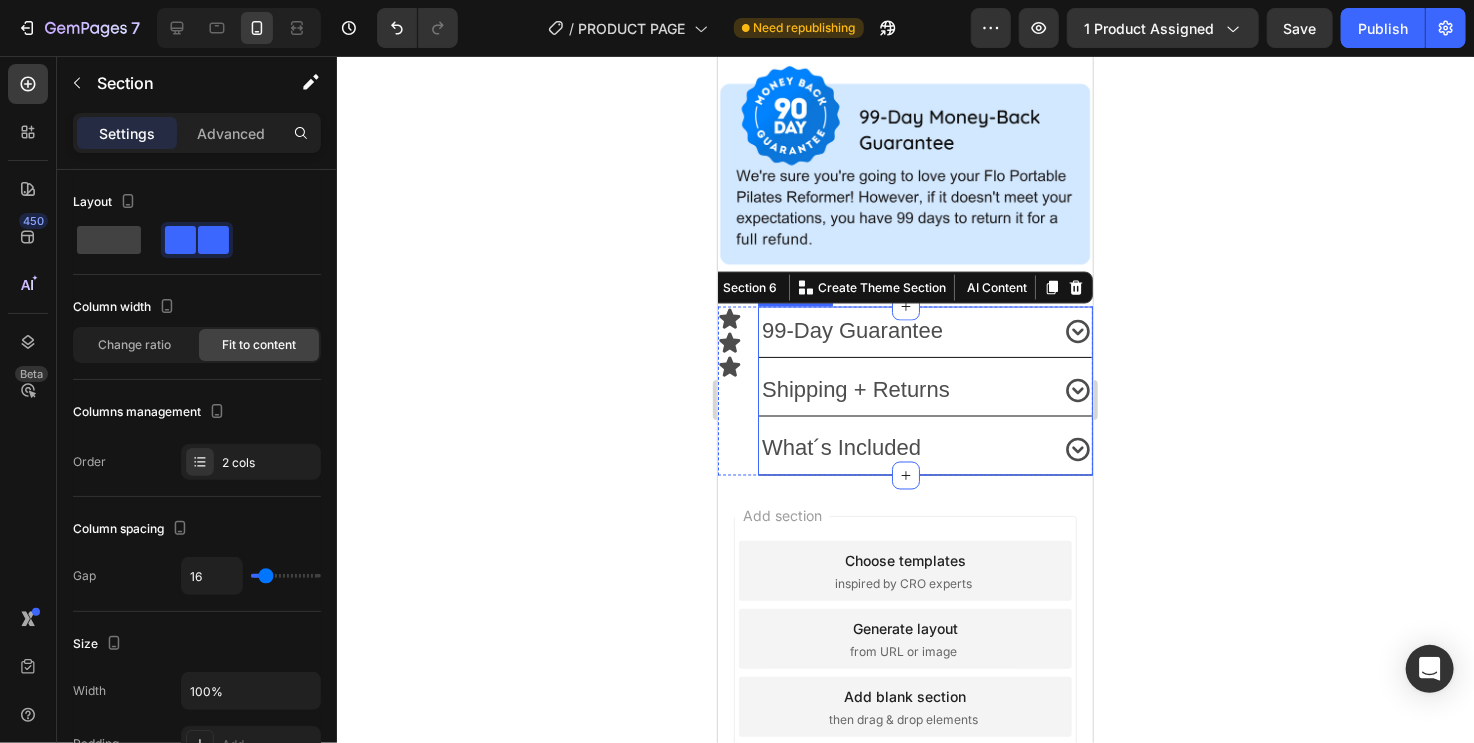 click on "Shipping + Returns" at bounding box center [855, 388] 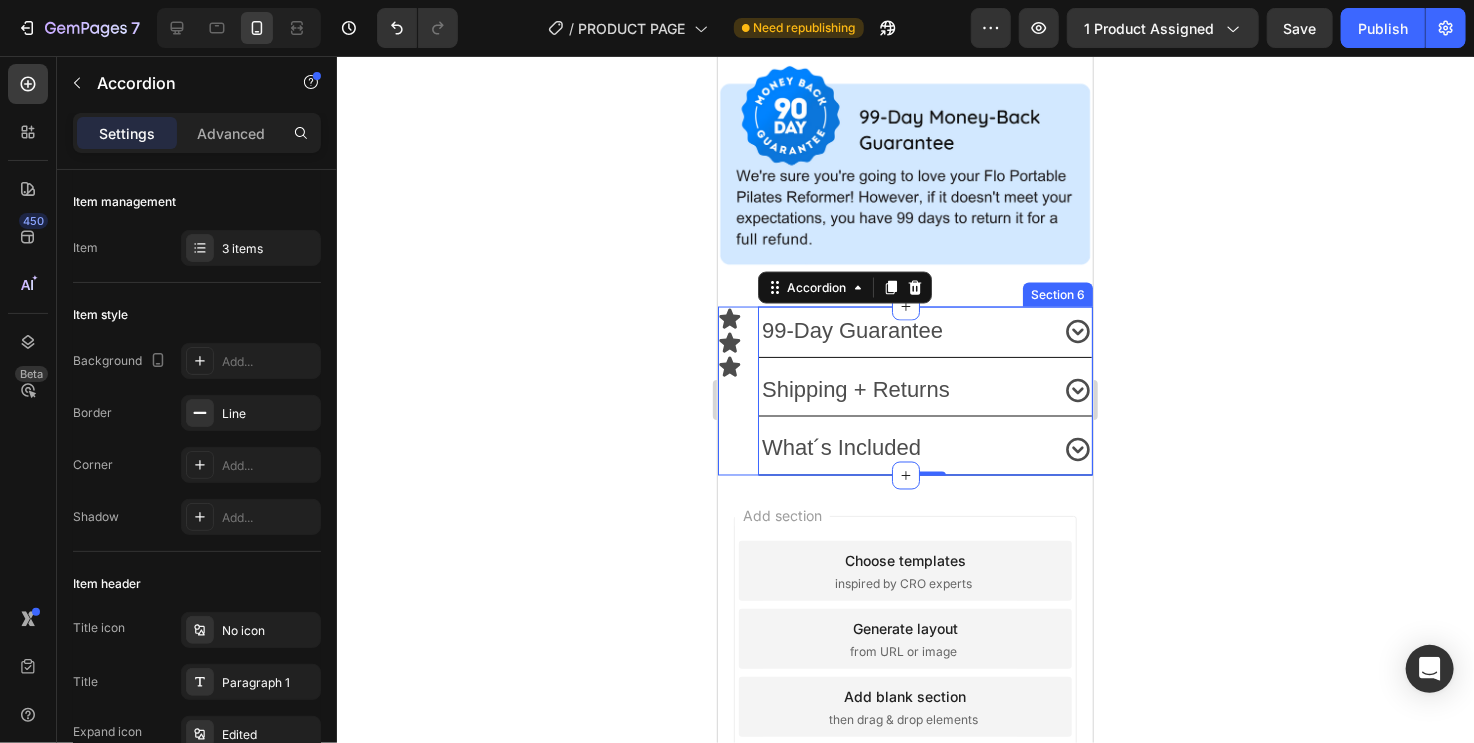 click on "Icon
Icon
Icon" at bounding box center [729, 391] 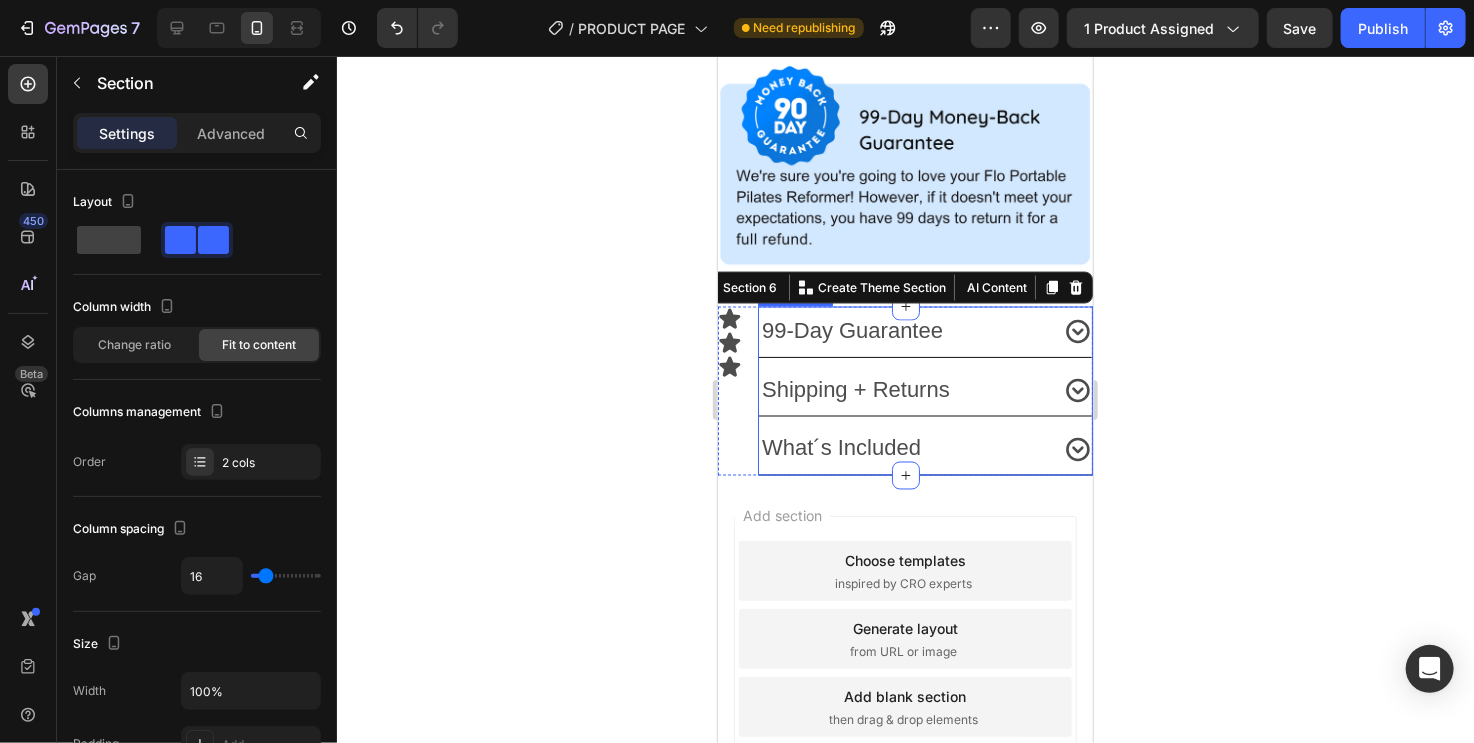 click on "99-Day Guarantee" at bounding box center (851, 329) 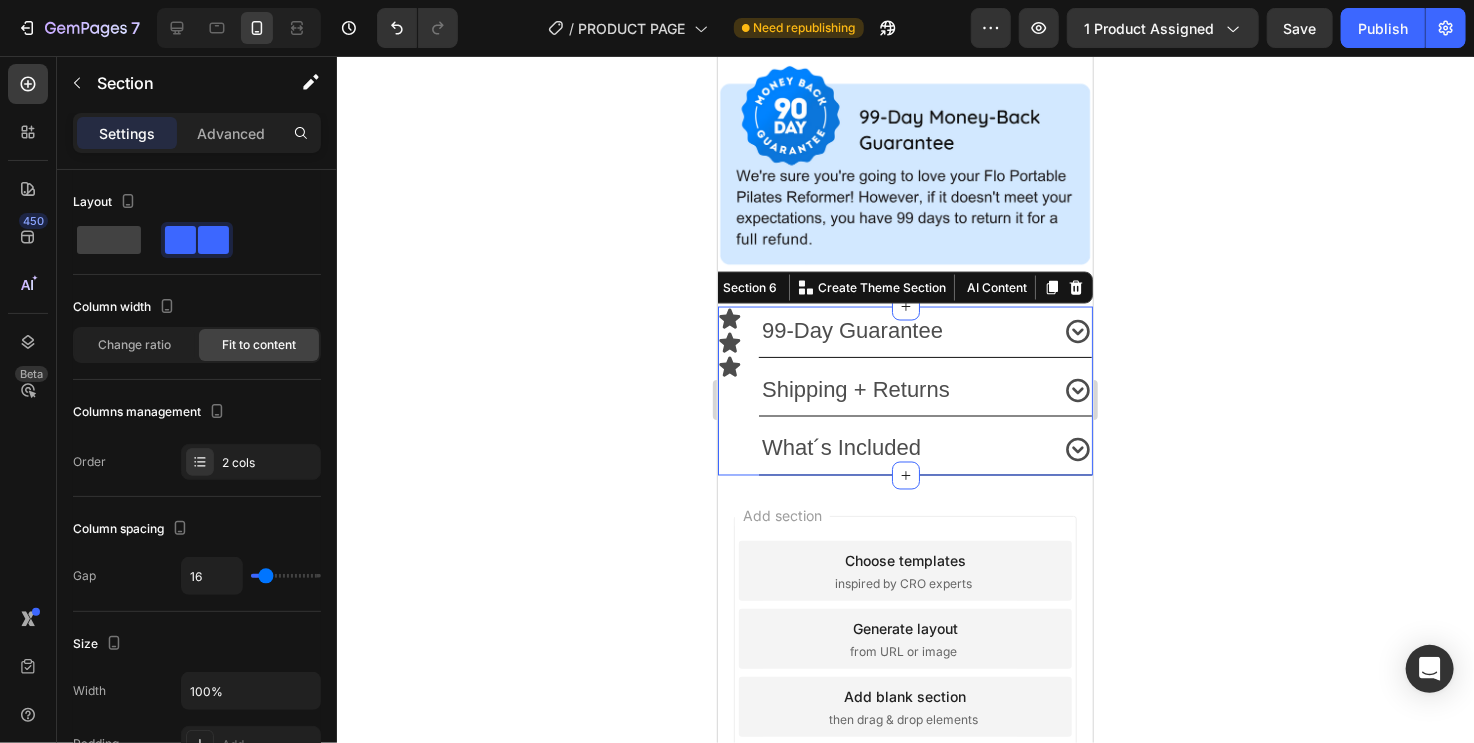 click on "Icon
Icon
Icon
99-Day Guarantee
Shipping + Returns
What´s Included Accordion Section 6   You can create reusable sections Create Theme Section AI Content Write with GemAI What would you like to describe here? Tone and Voice Persuasive Product Abdominal Trainer Show more Generate" at bounding box center (904, 391) 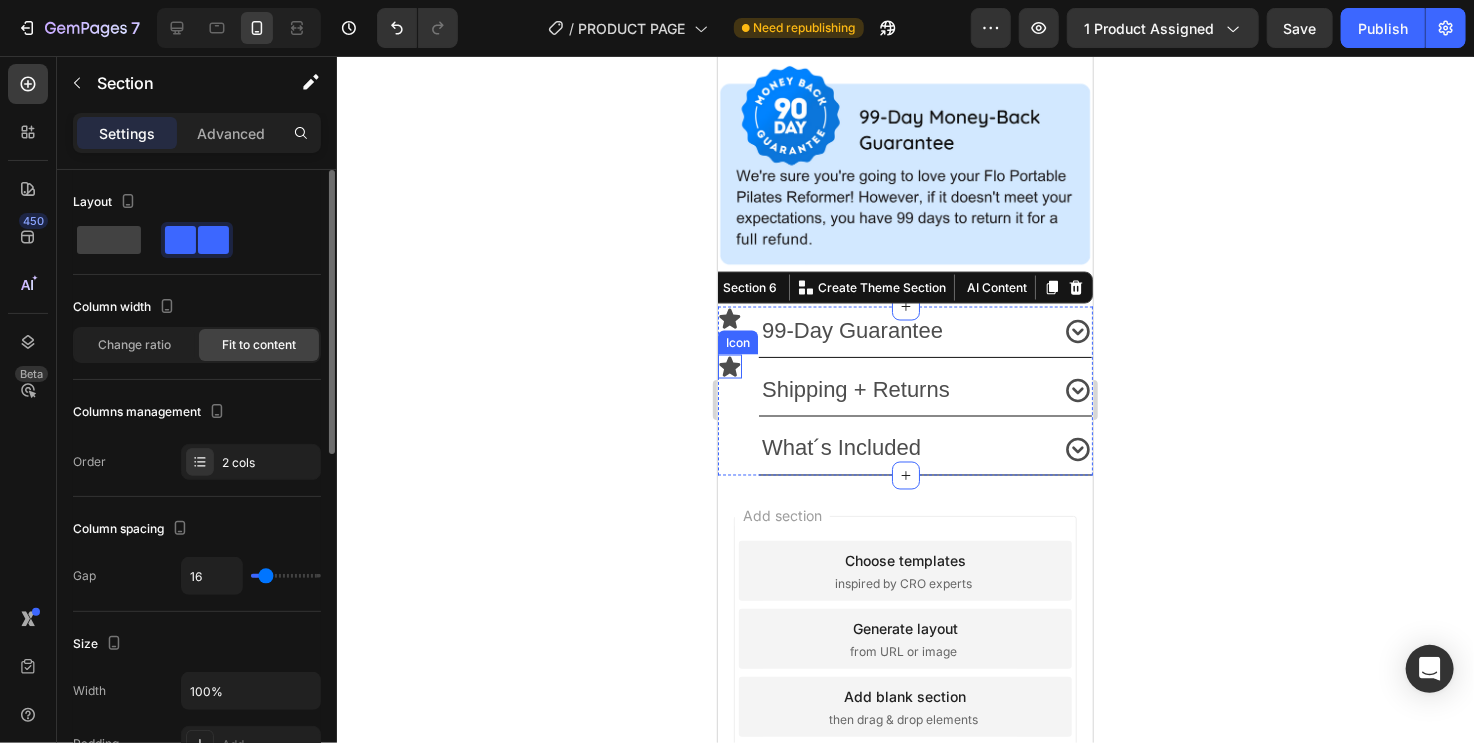 scroll, scrollTop: 100, scrollLeft: 0, axis: vertical 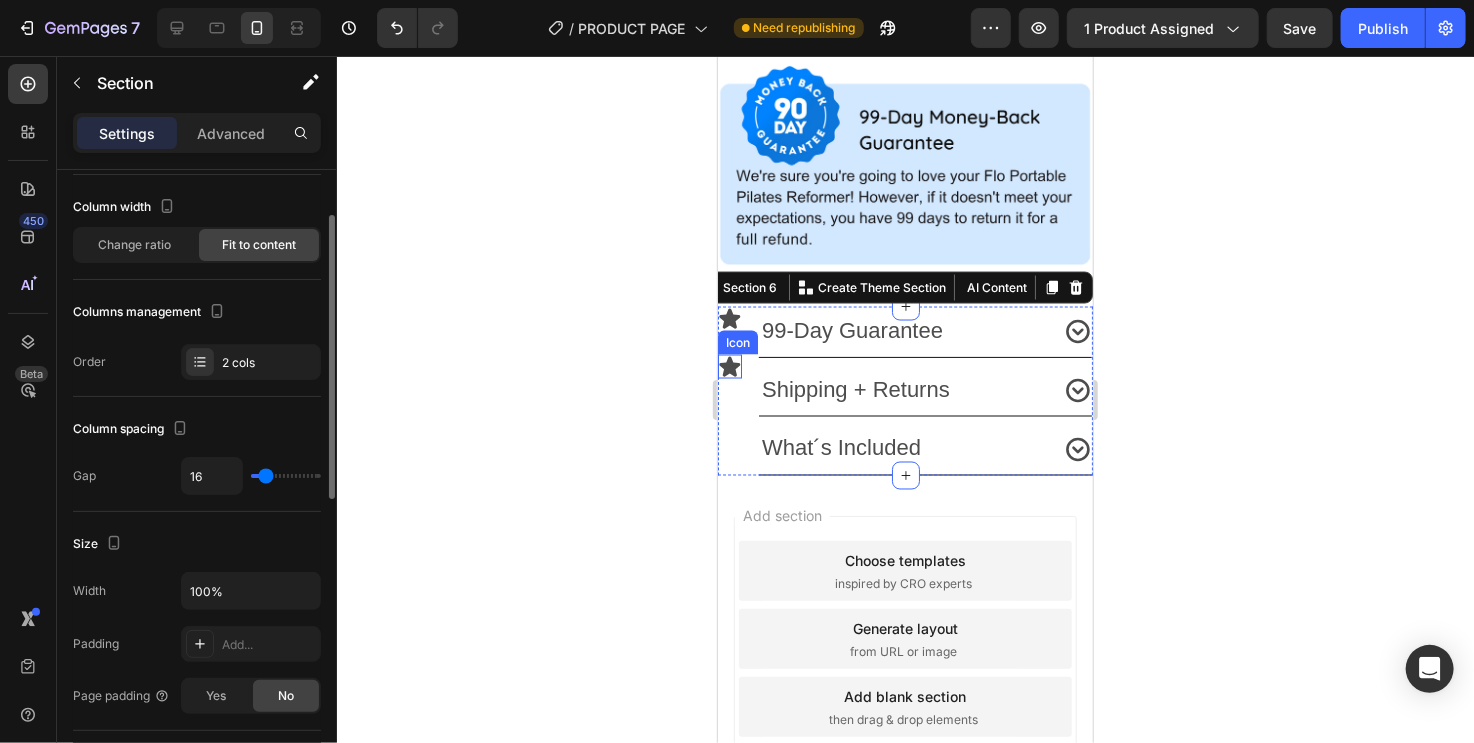 type on "18" 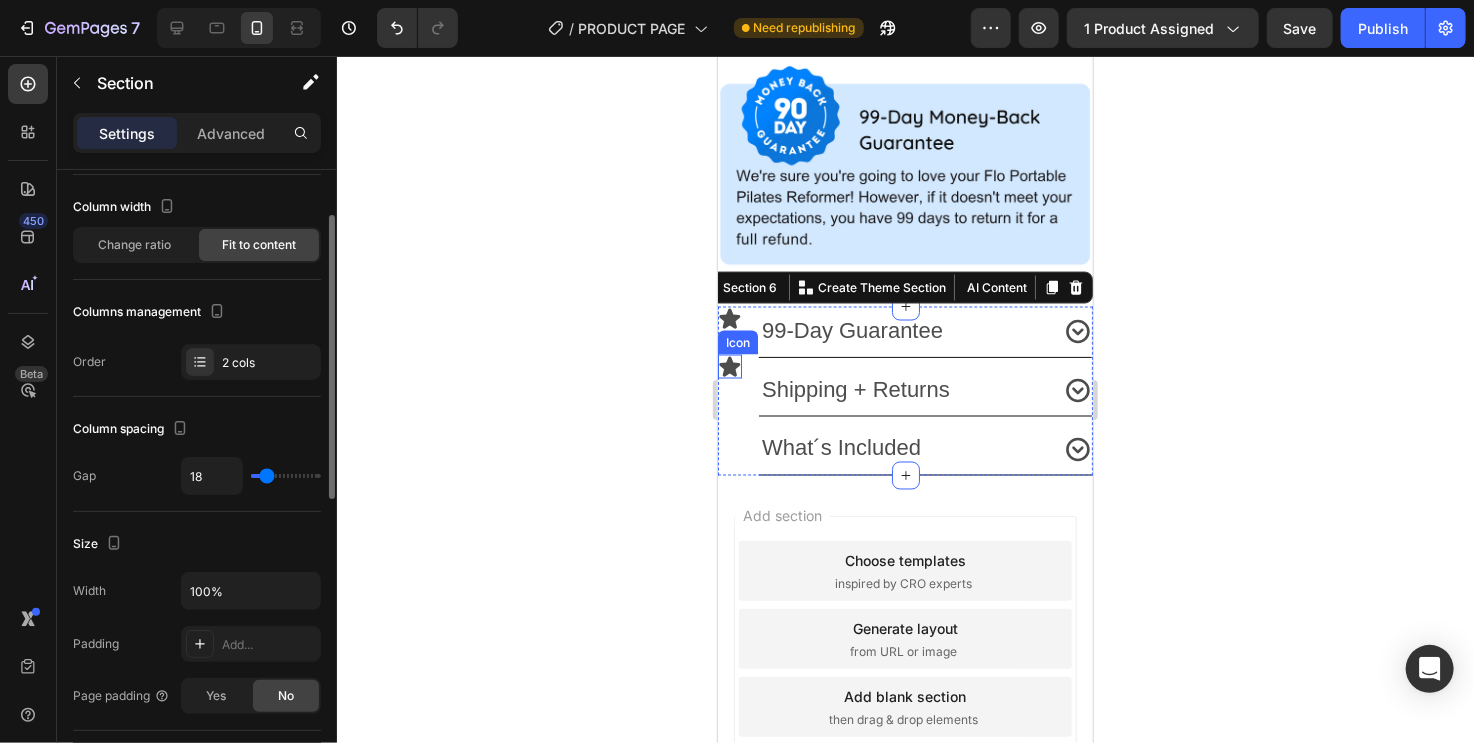 type on "15" 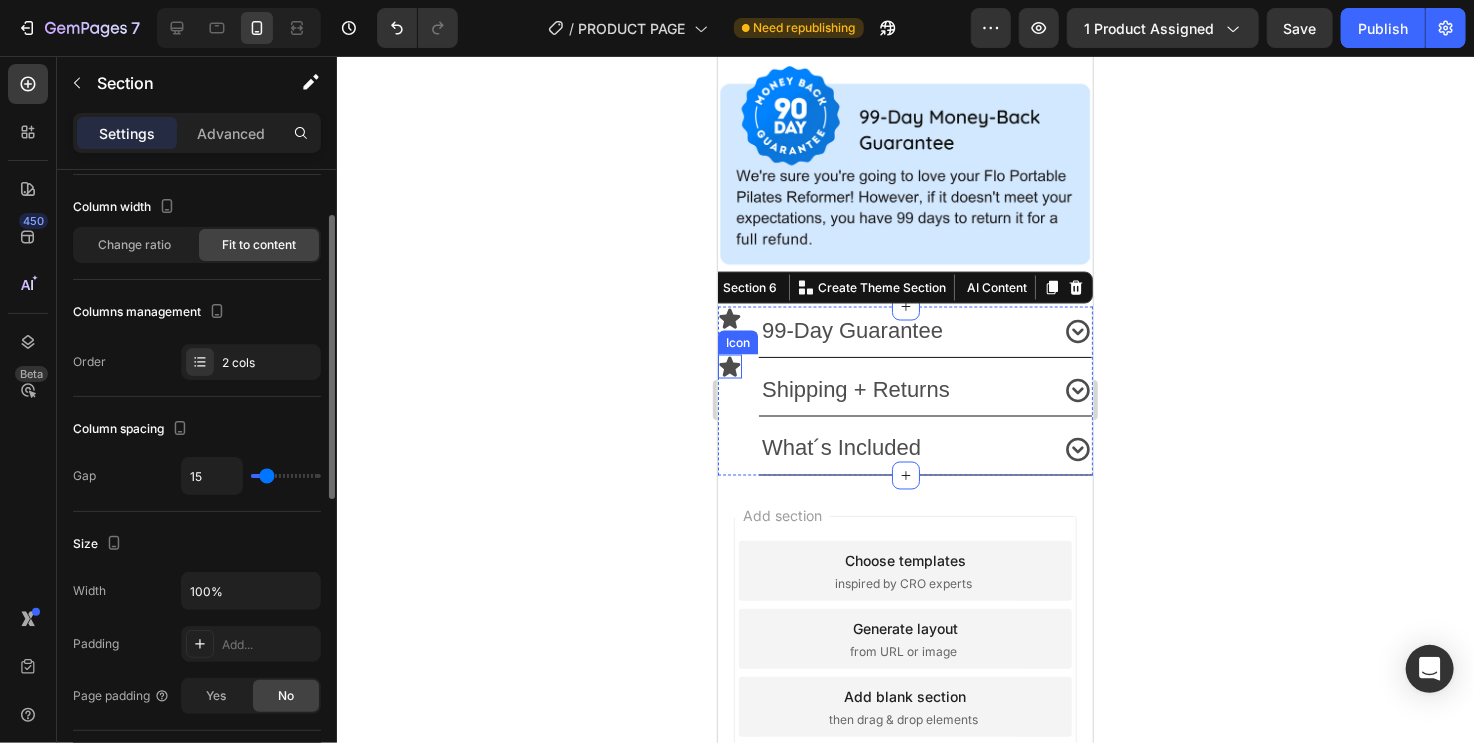 type on "15" 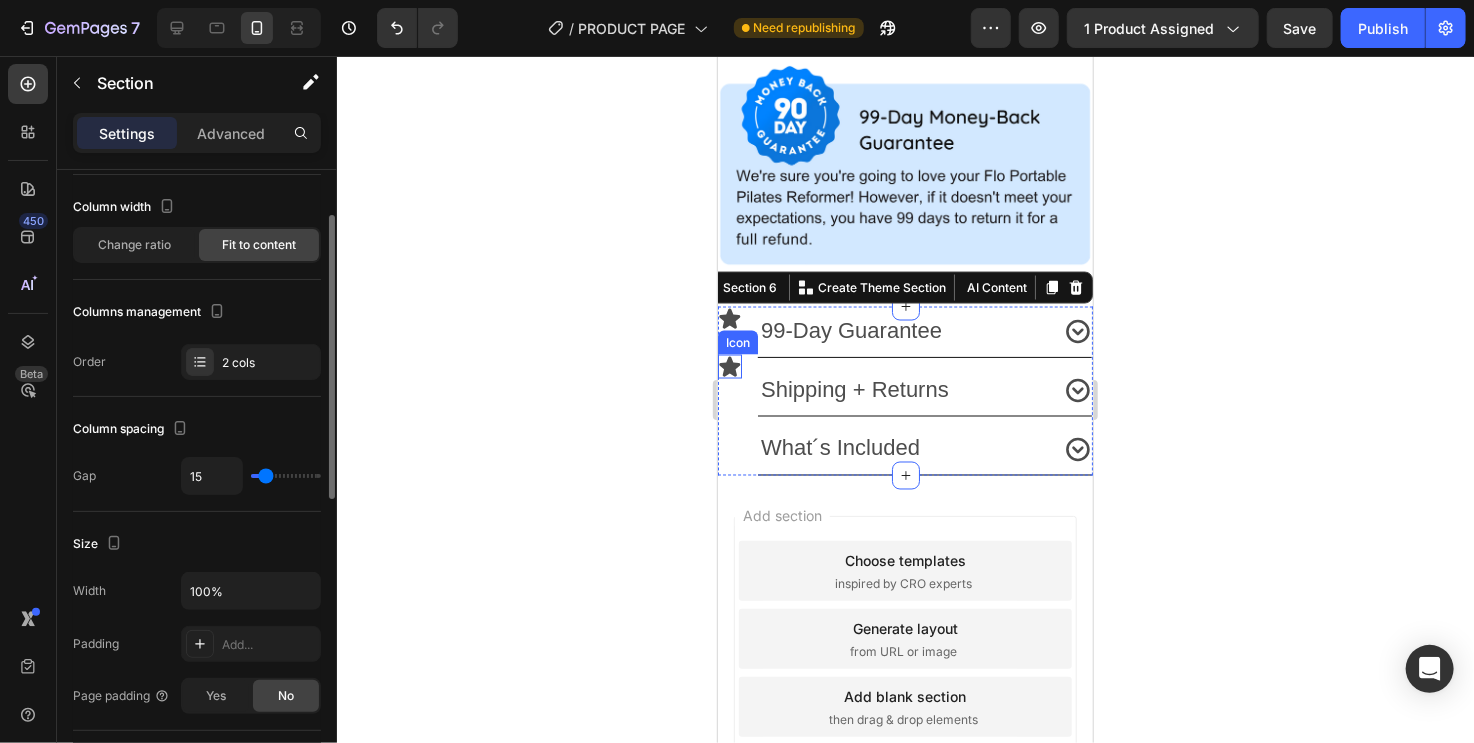 type on "13" 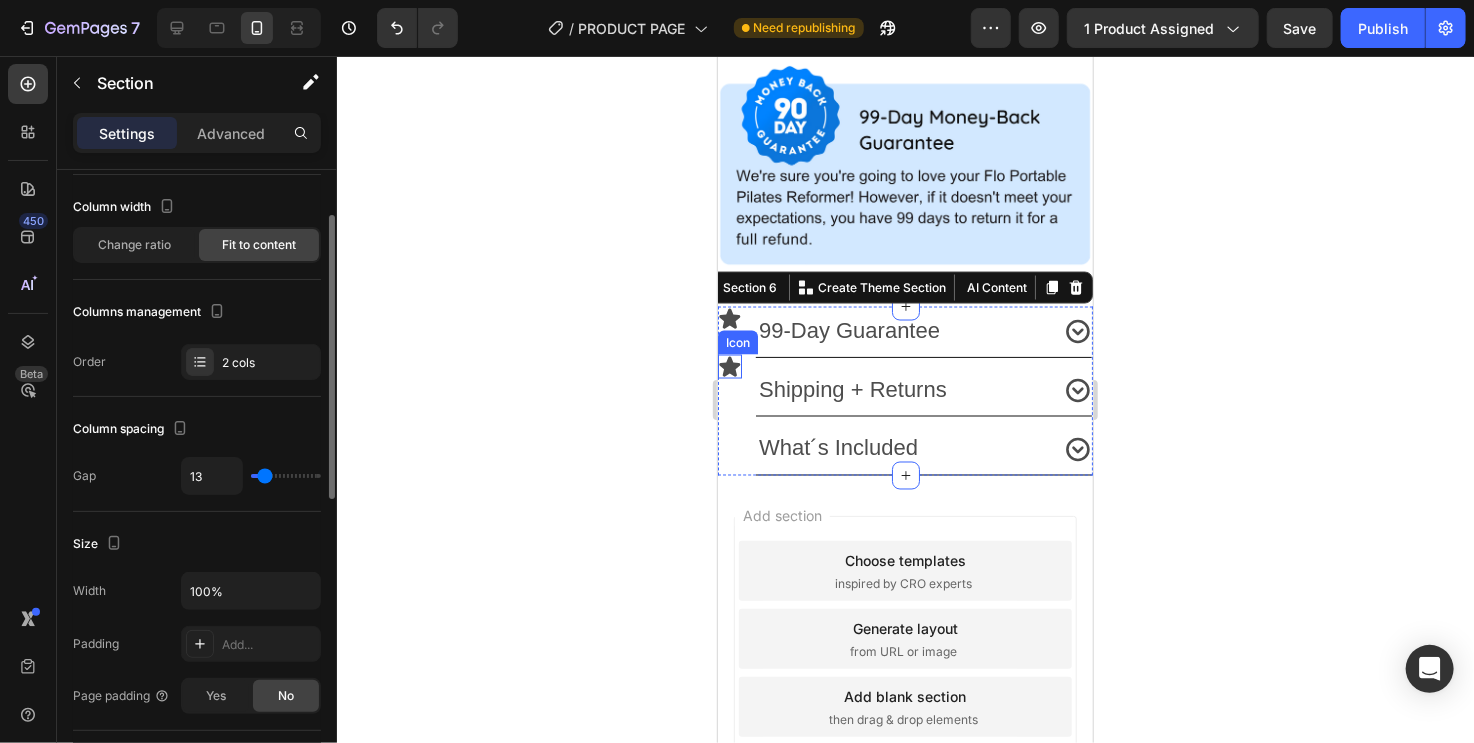 type on "11" 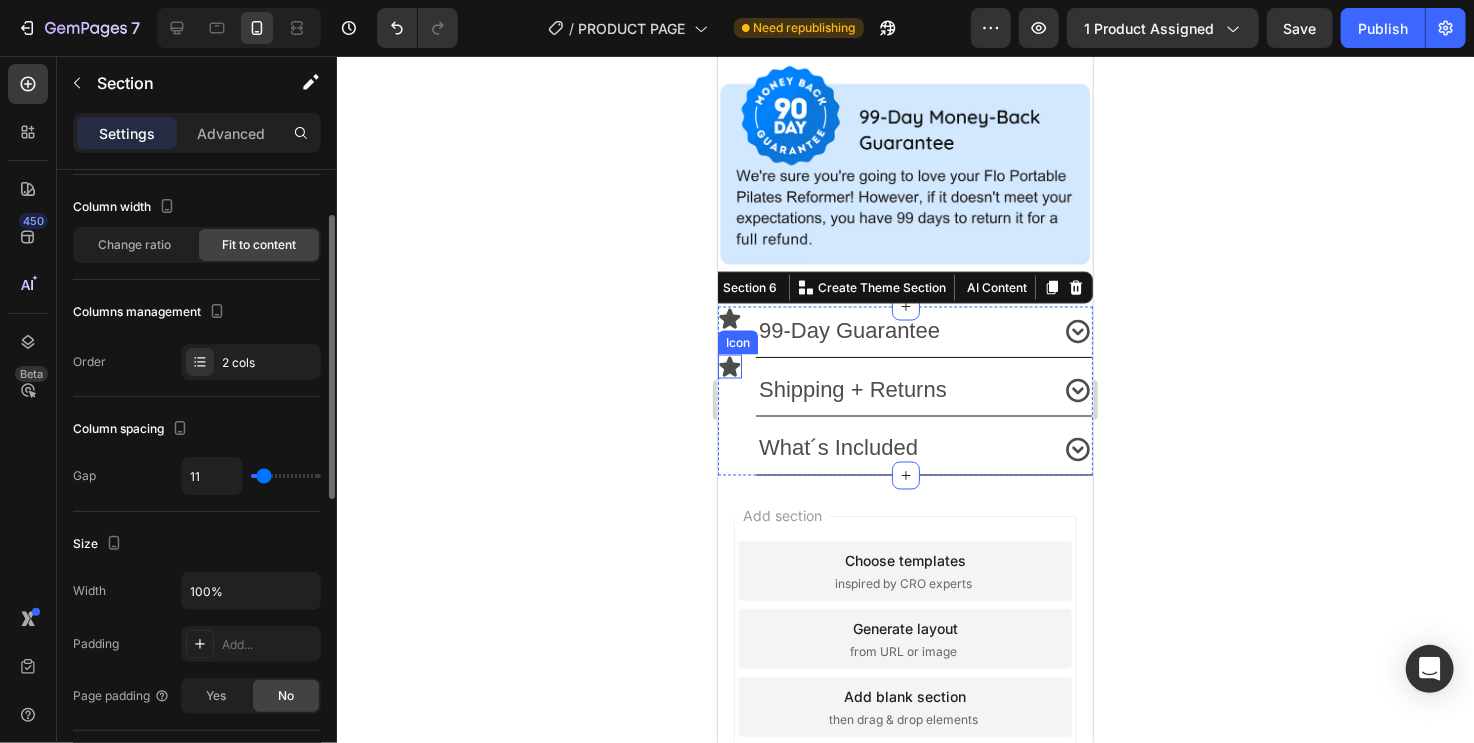 type on "9" 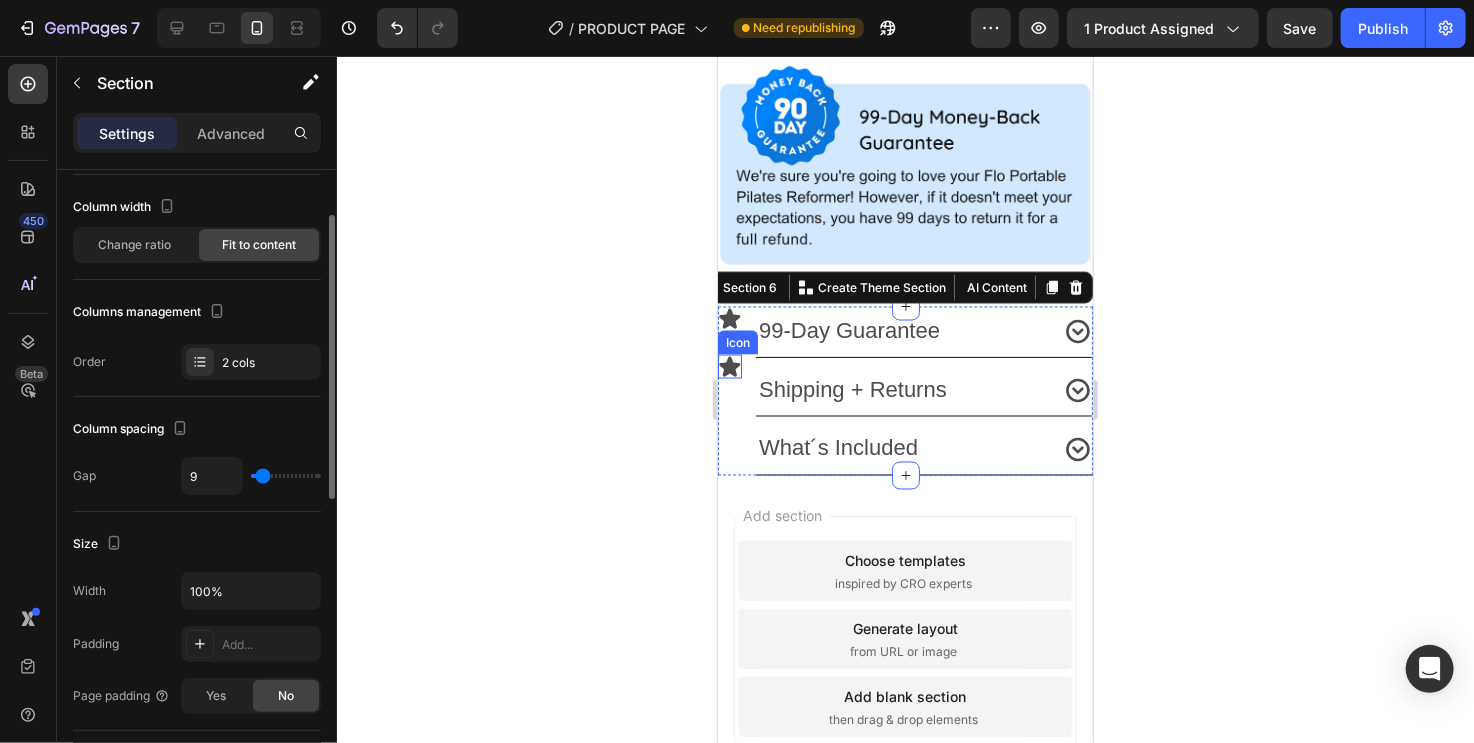 type on "6" 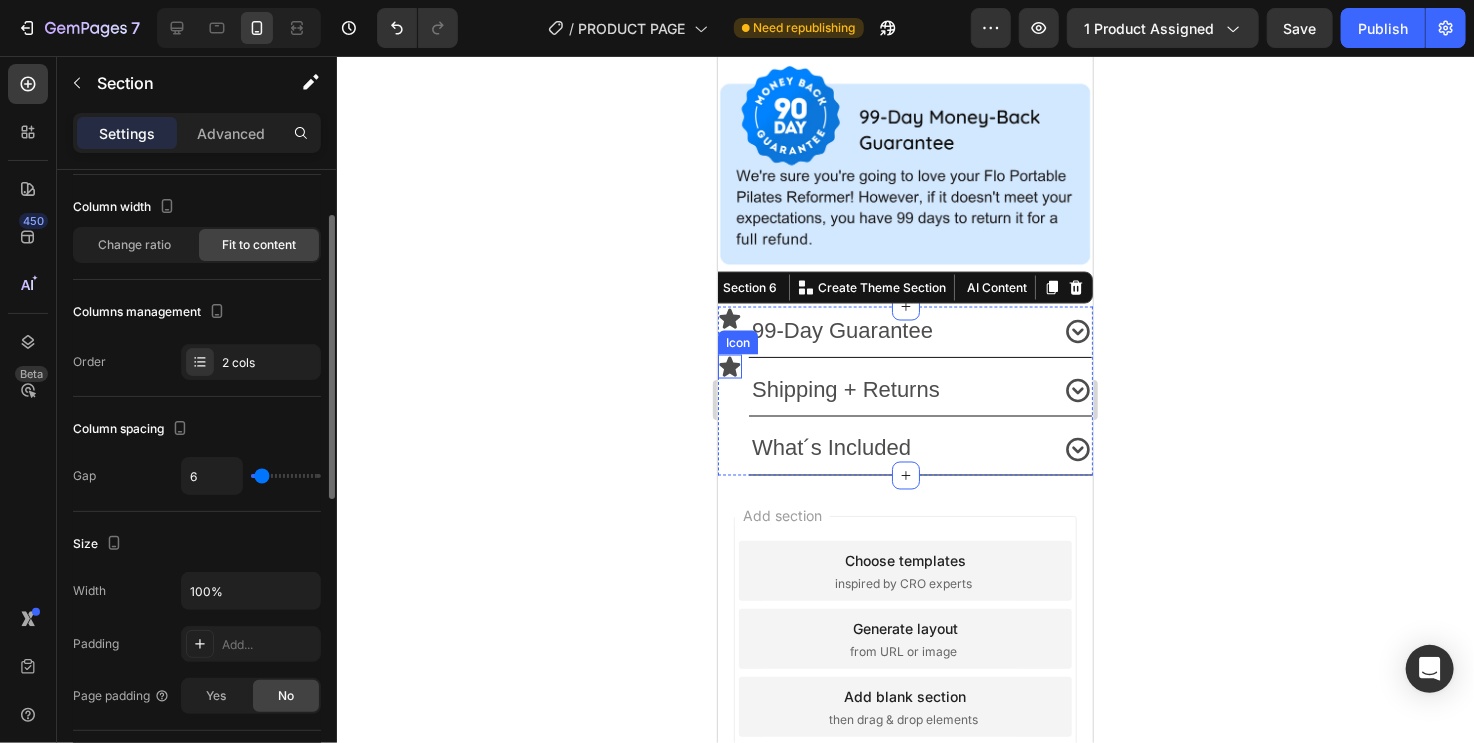 type on "4" 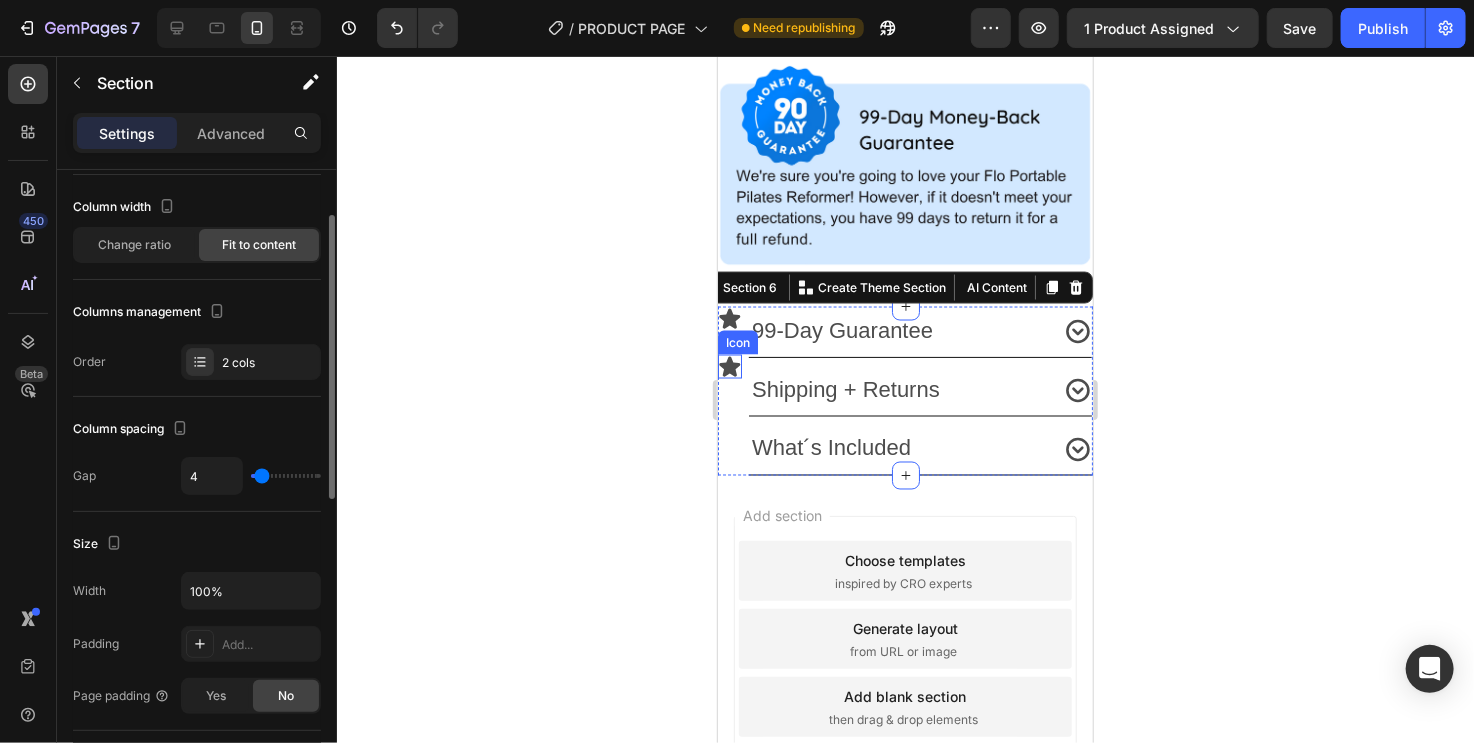 type on "4" 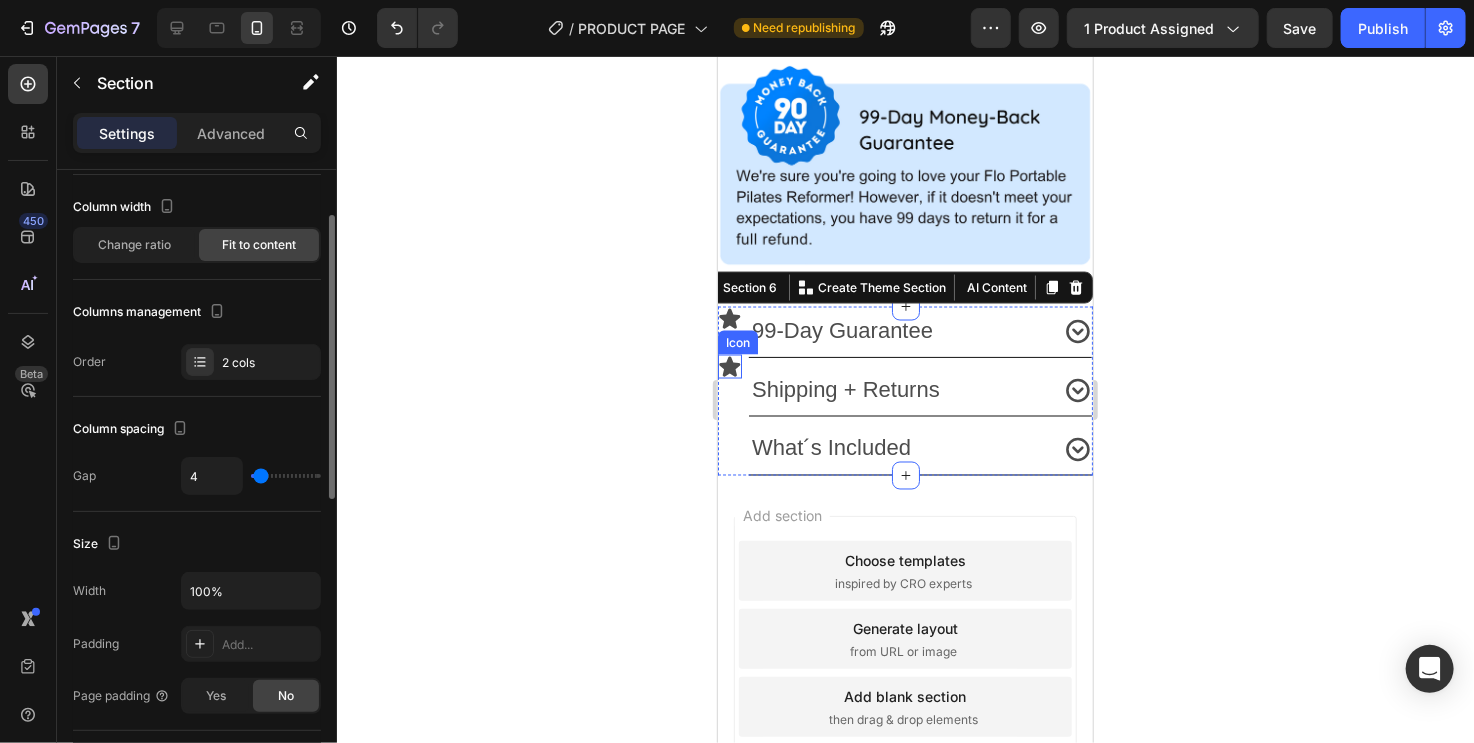 type on "2" 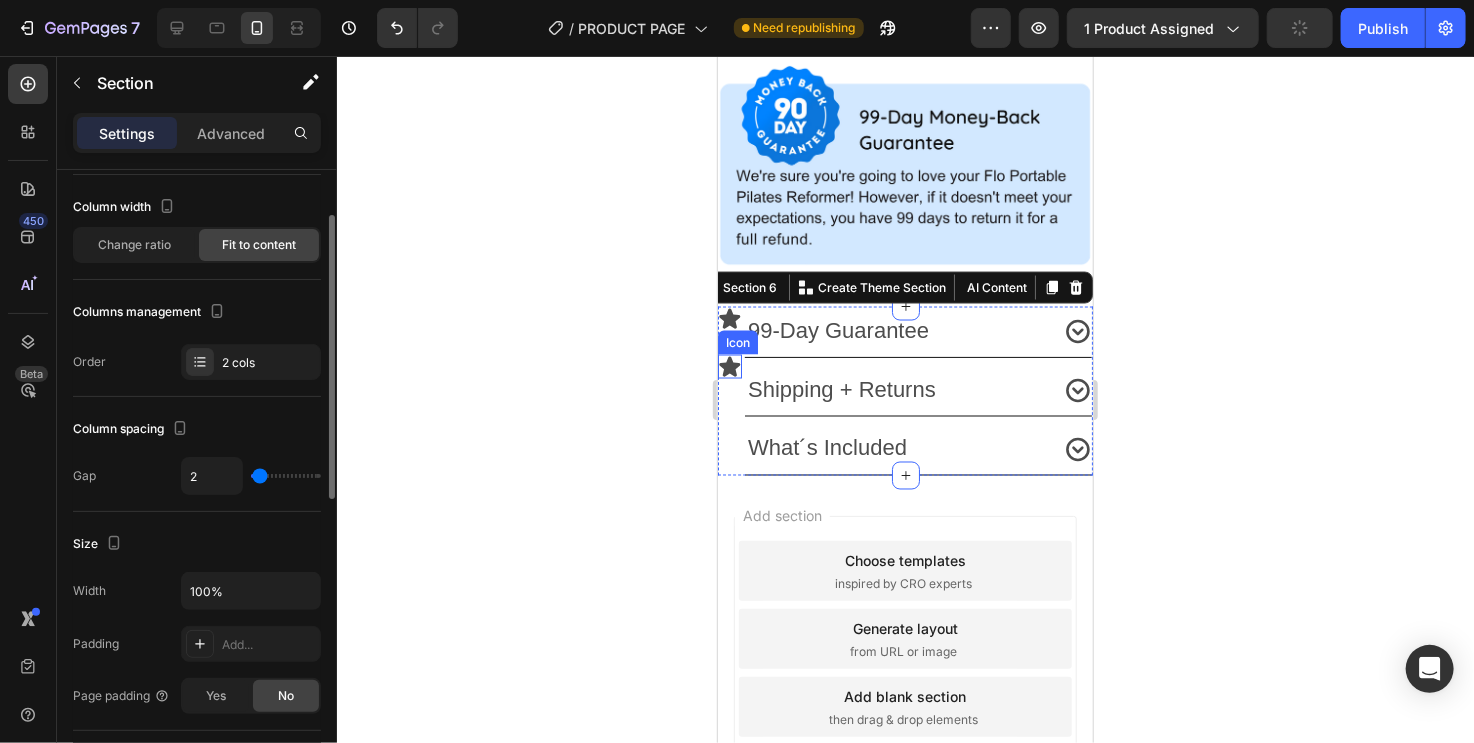 type on "0" 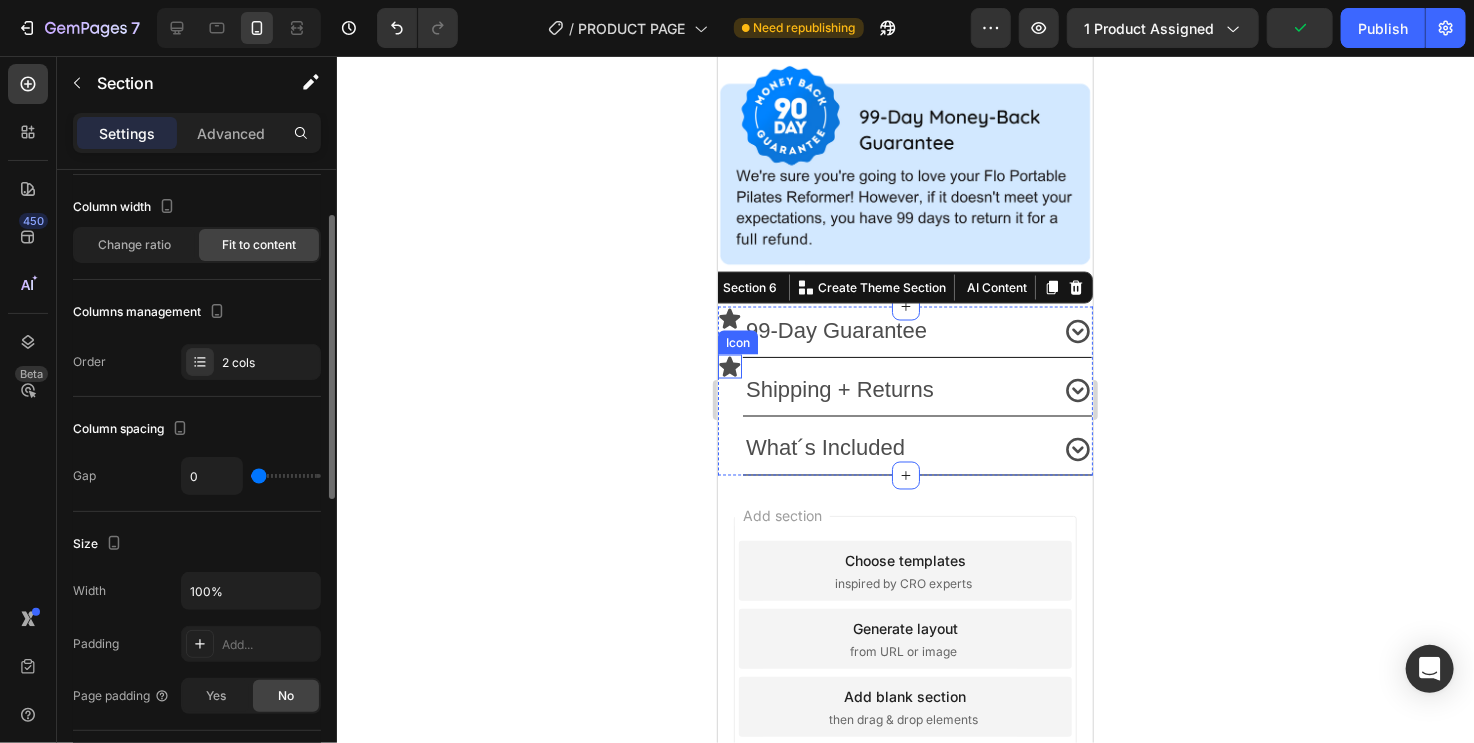 drag, startPoint x: 268, startPoint y: 481, endPoint x: 258, endPoint y: 485, distance: 10.770329 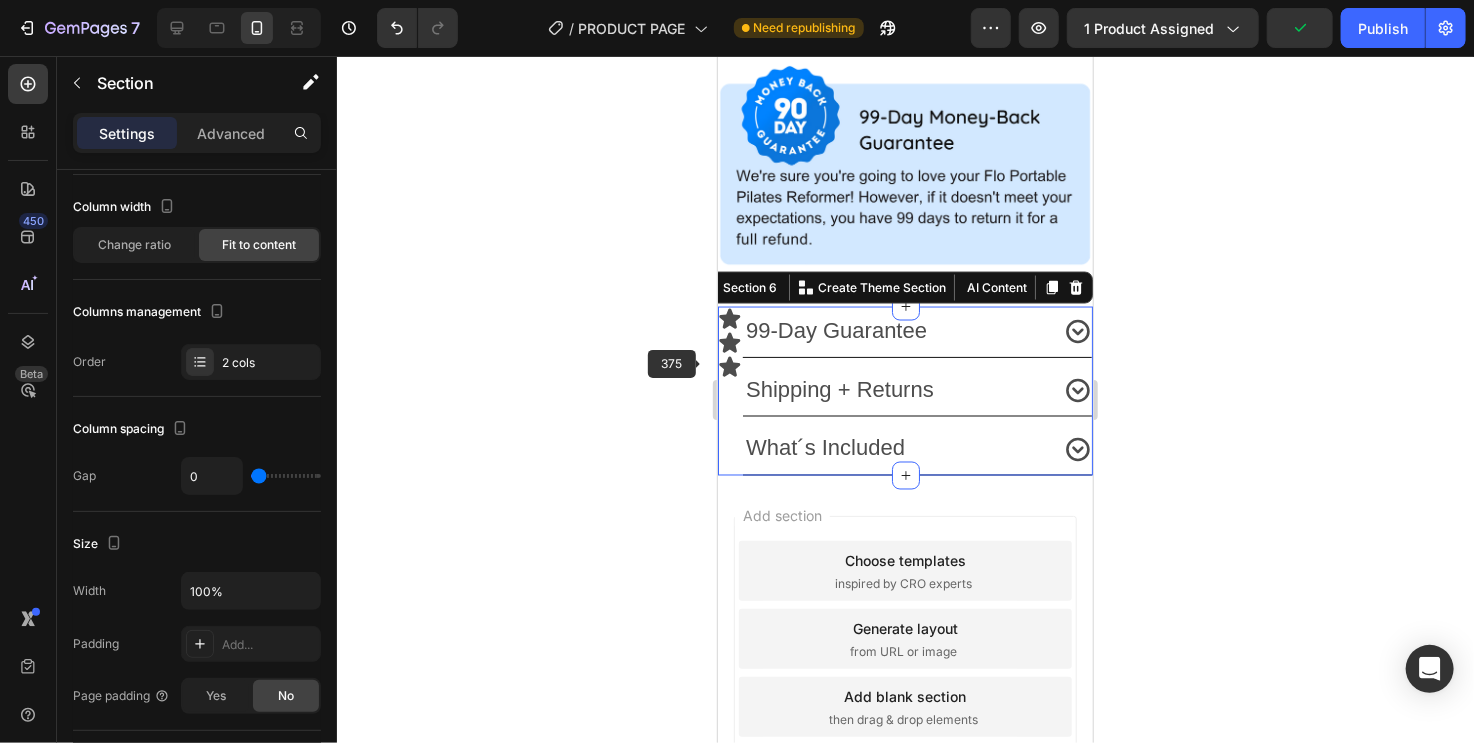 click on "Shipping + Returns" at bounding box center [839, 388] 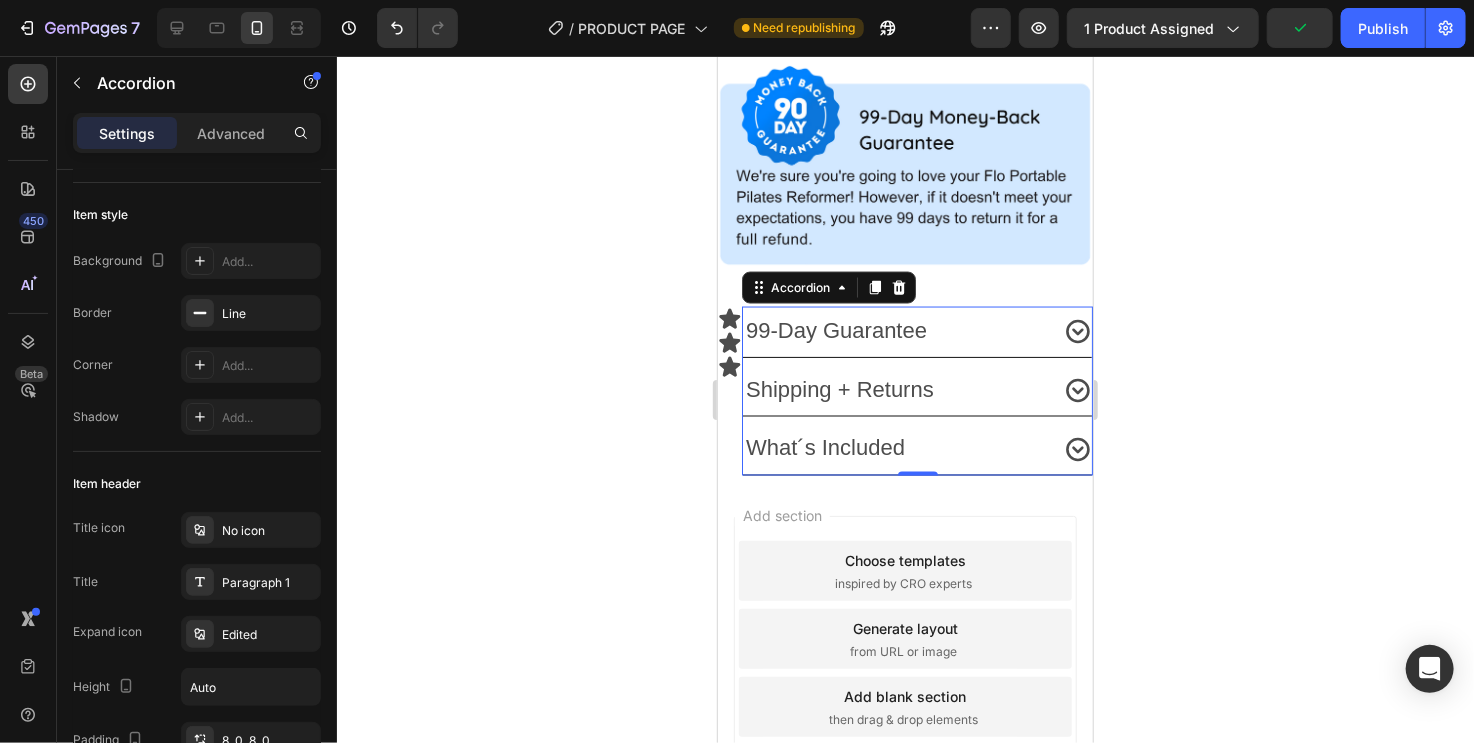 scroll, scrollTop: 0, scrollLeft: 0, axis: both 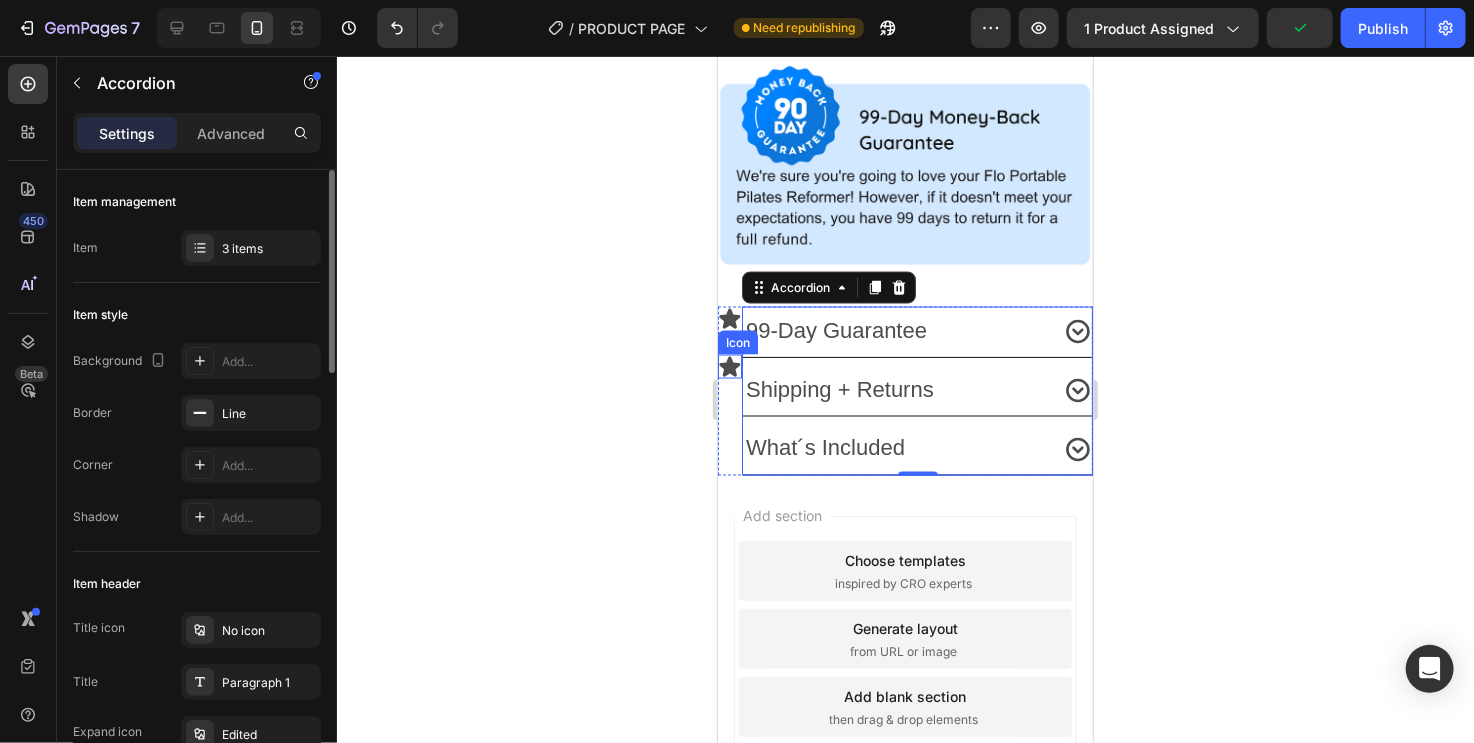 click 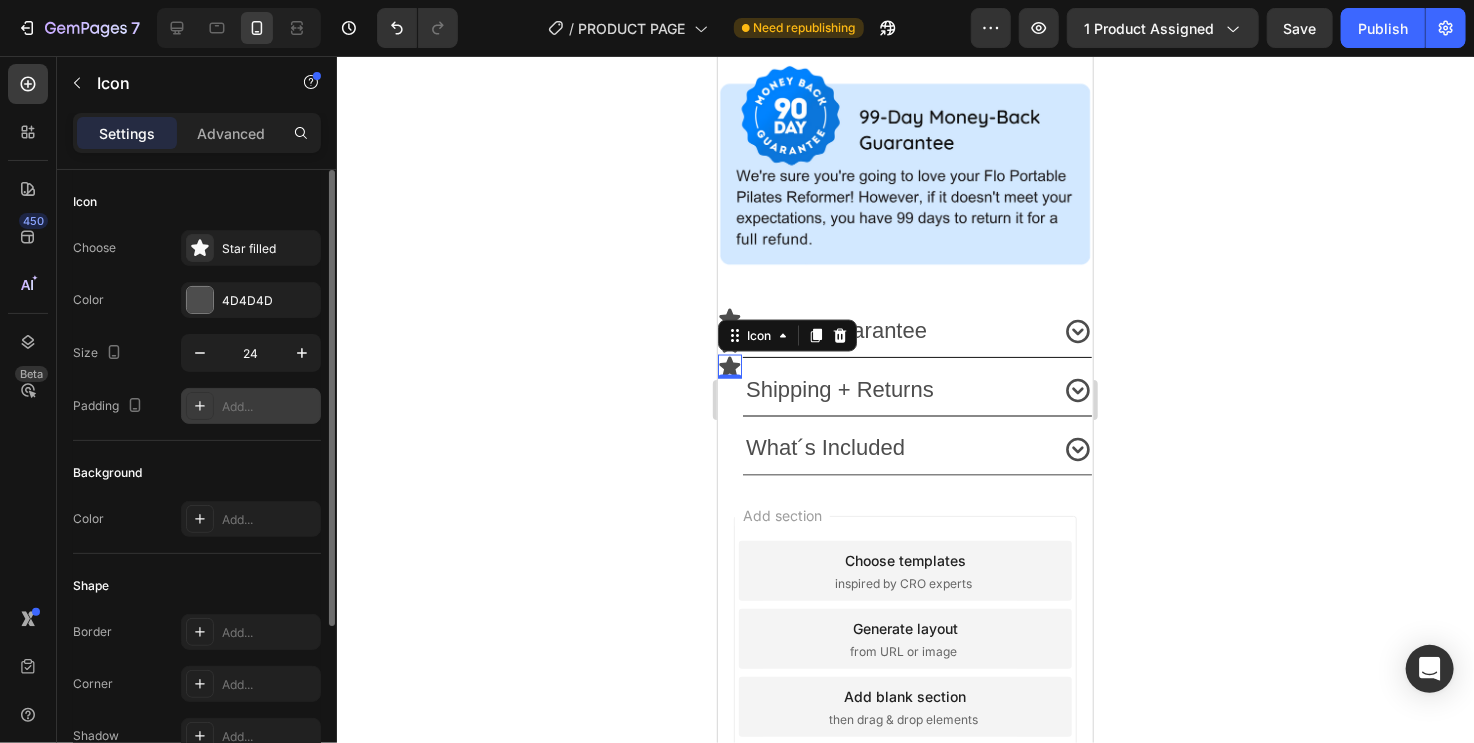 click on "Add..." at bounding box center (269, 407) 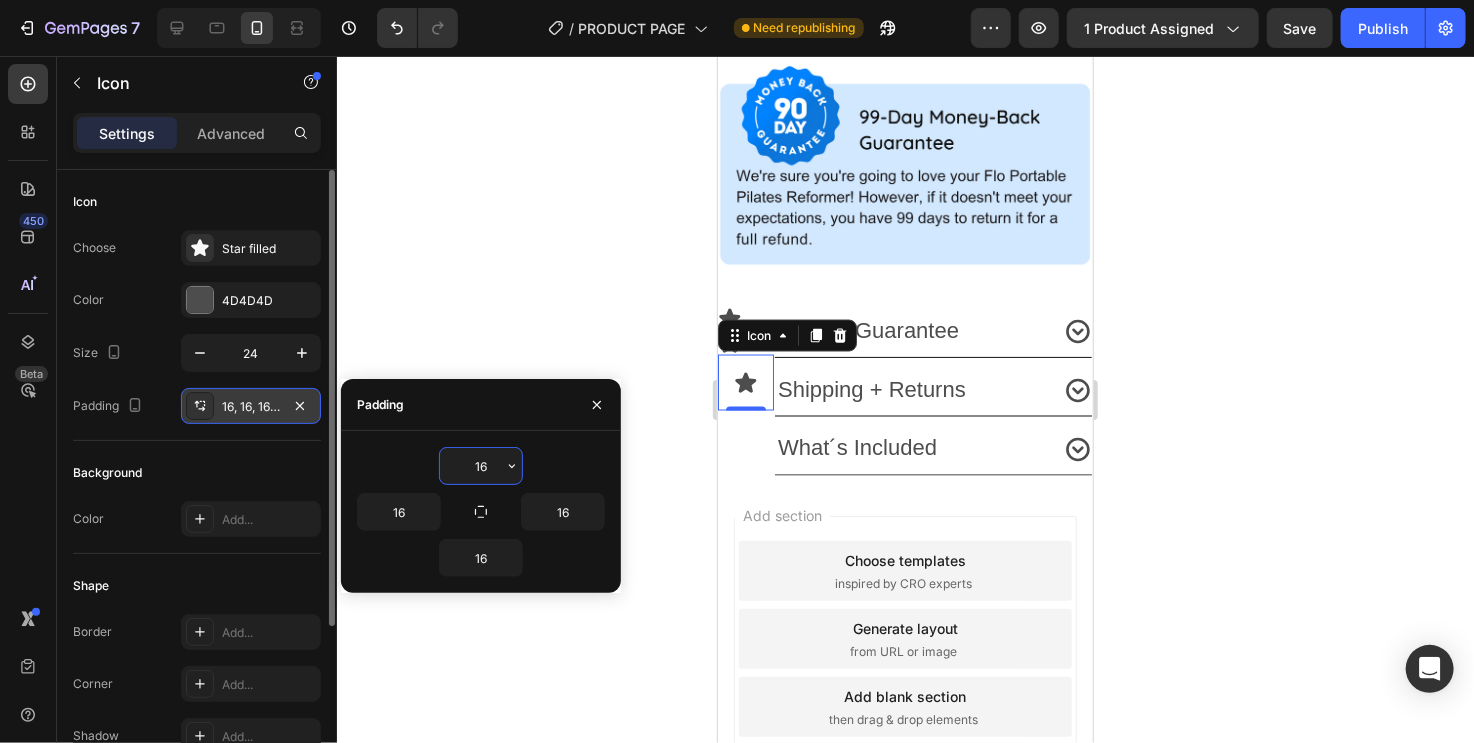 type on "0" 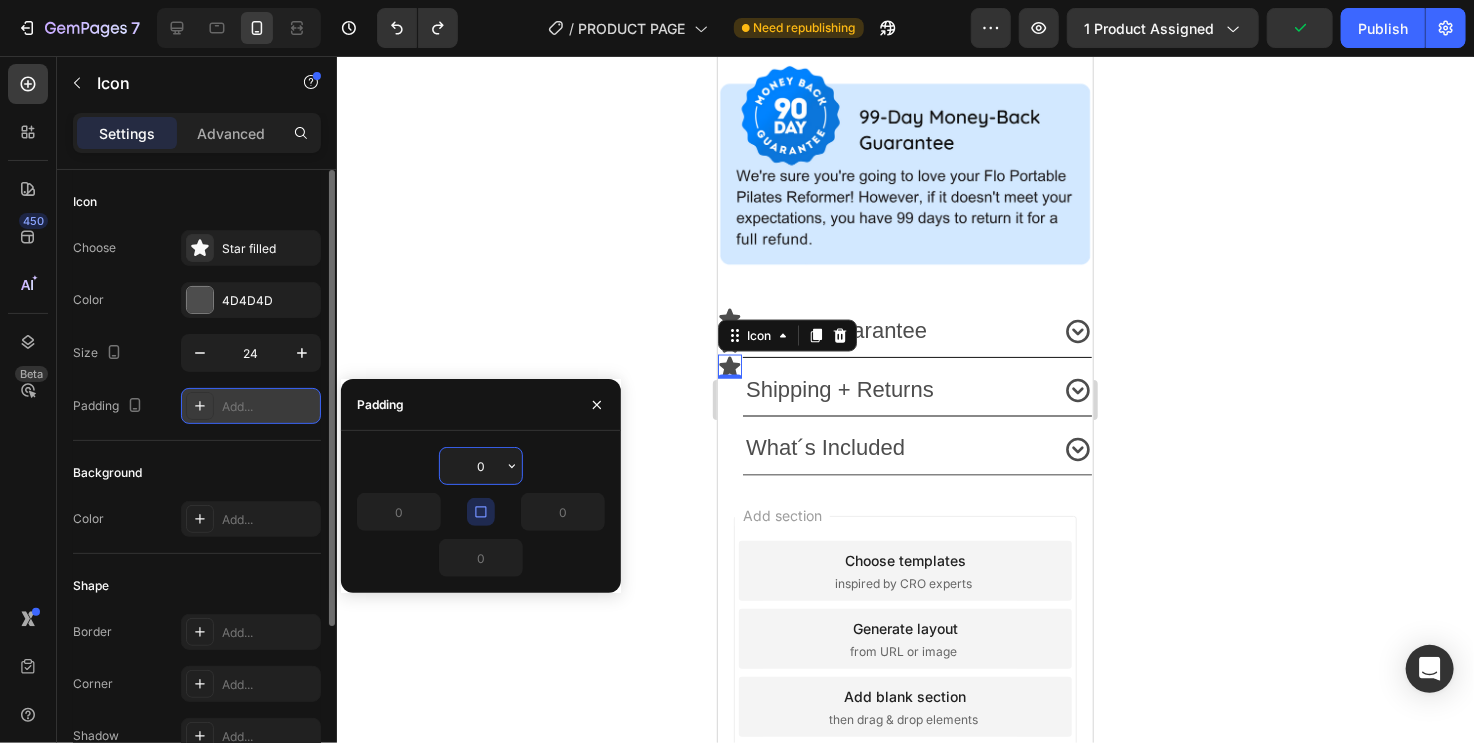 click on "0" at bounding box center (481, 466) 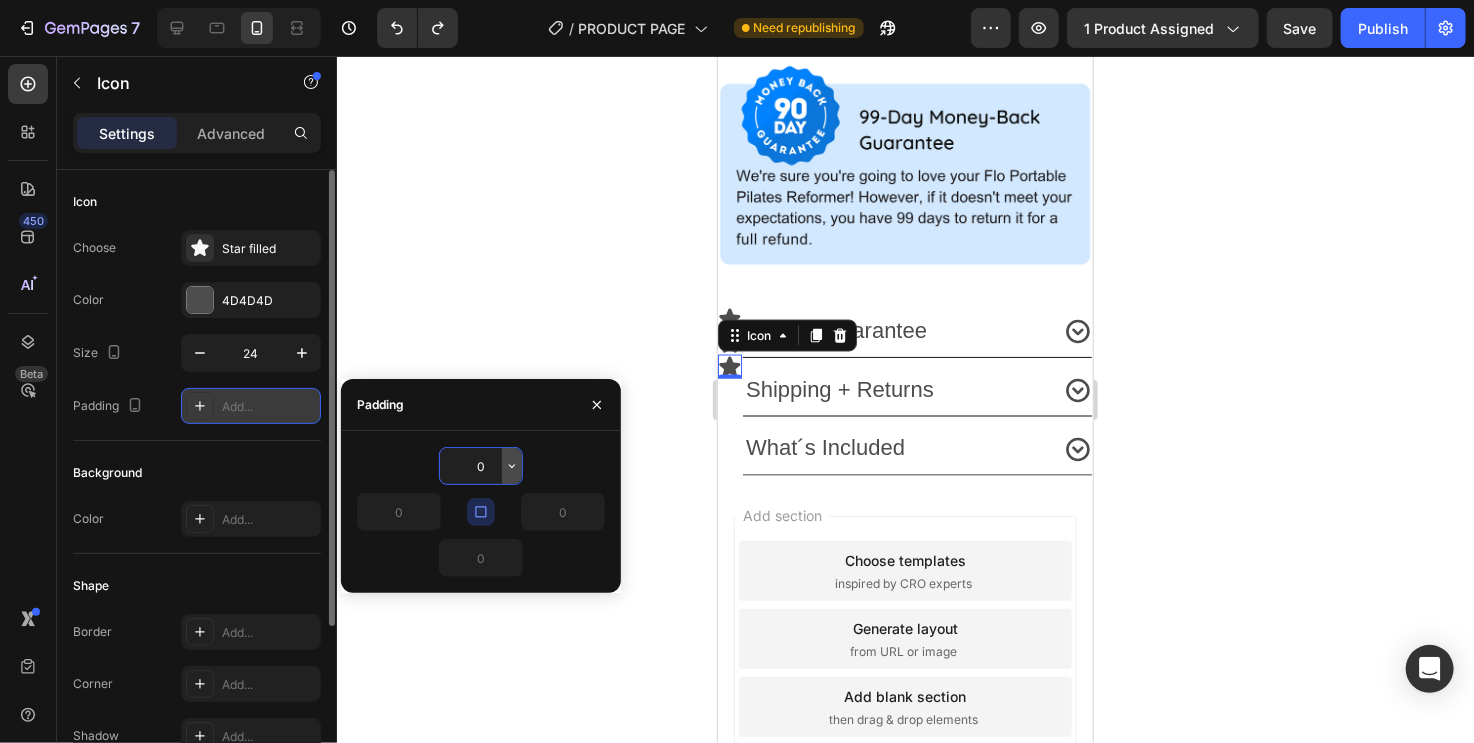 click 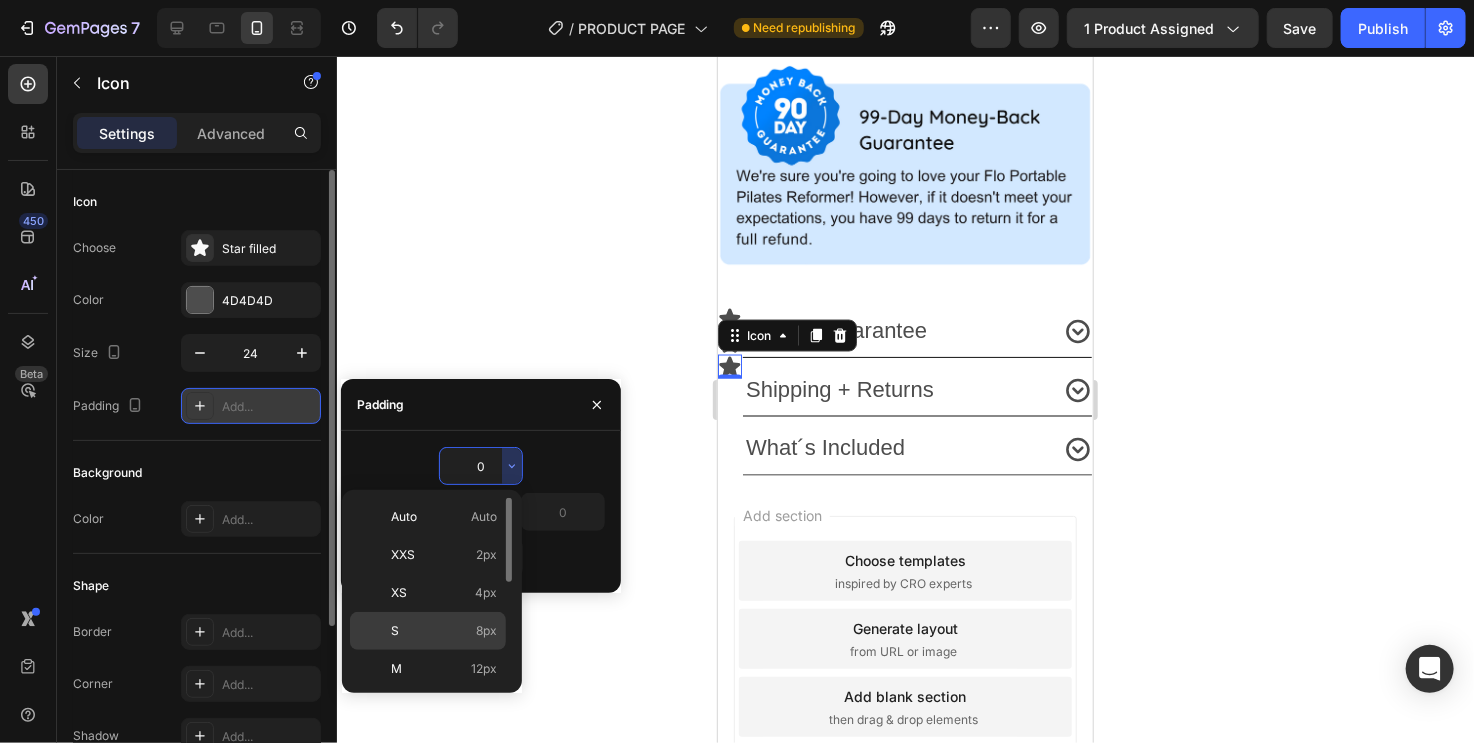 click on "S 8px" at bounding box center (444, 631) 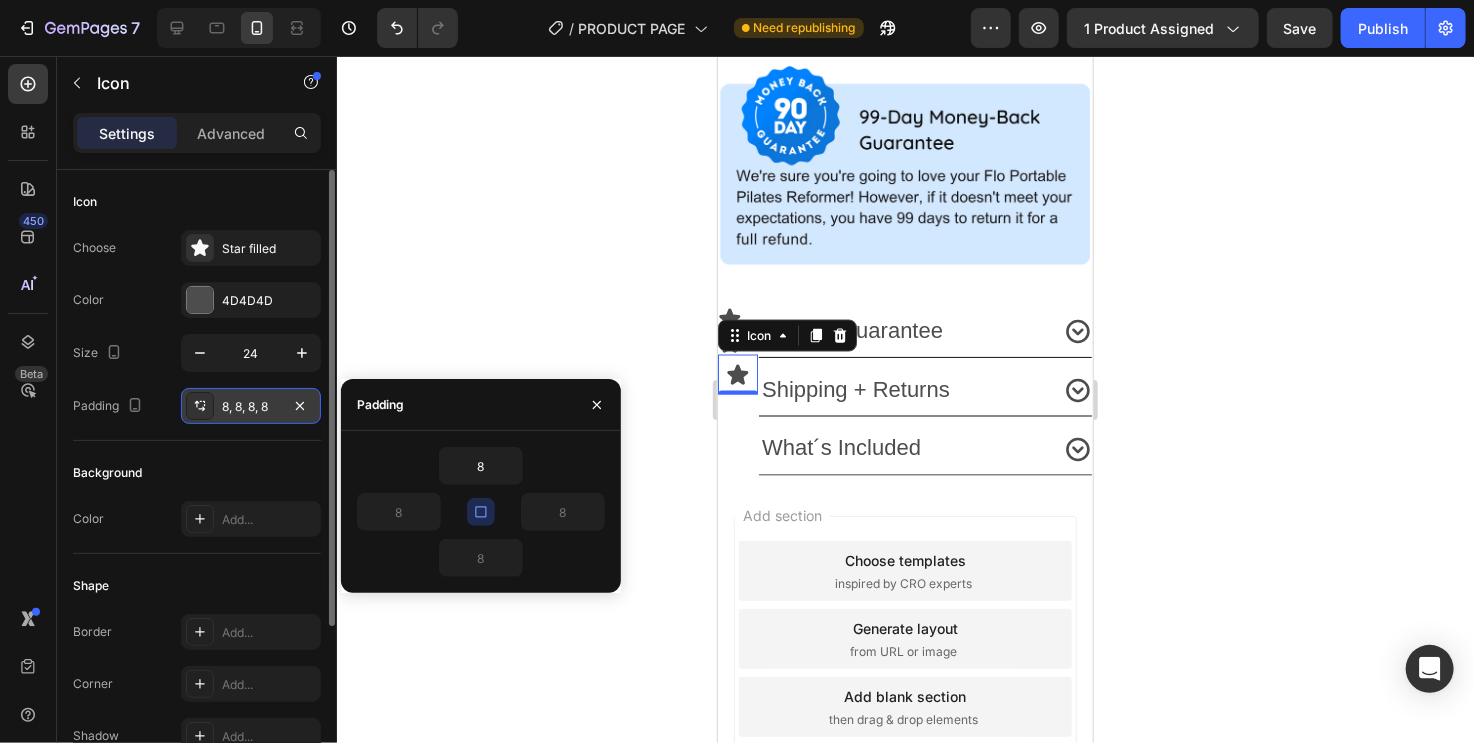 type on "0" 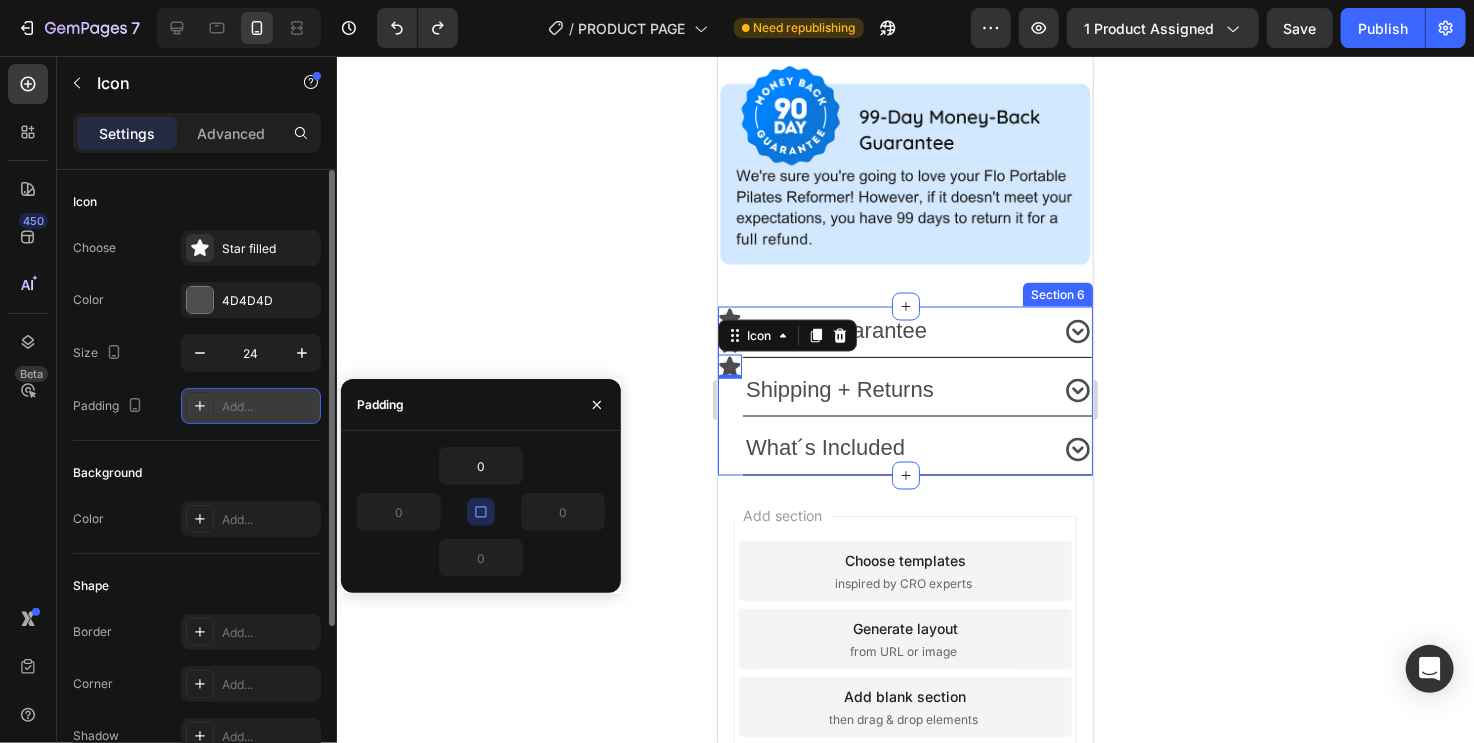 click on "Background" at bounding box center (197, 473) 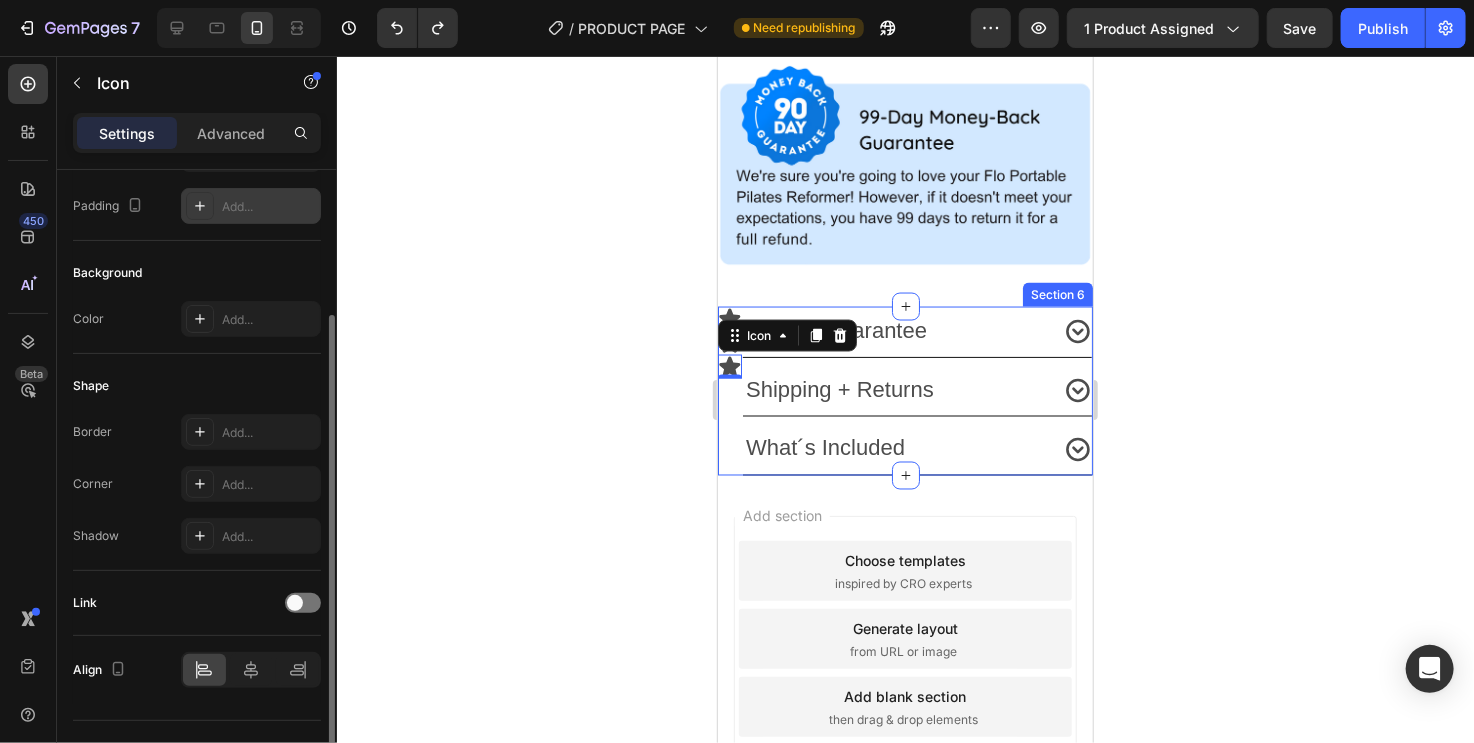 scroll, scrollTop: 239, scrollLeft: 0, axis: vertical 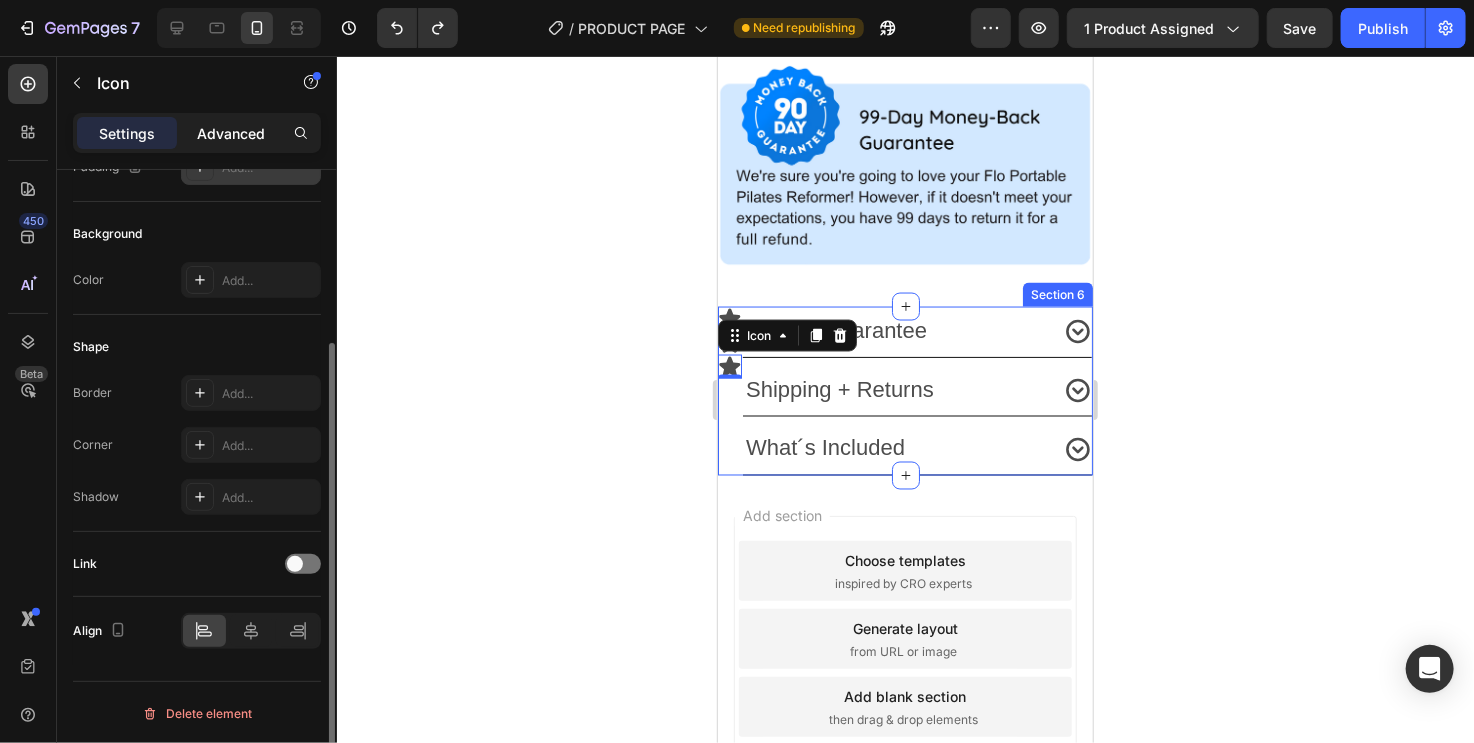 click on "Advanced" at bounding box center (231, 133) 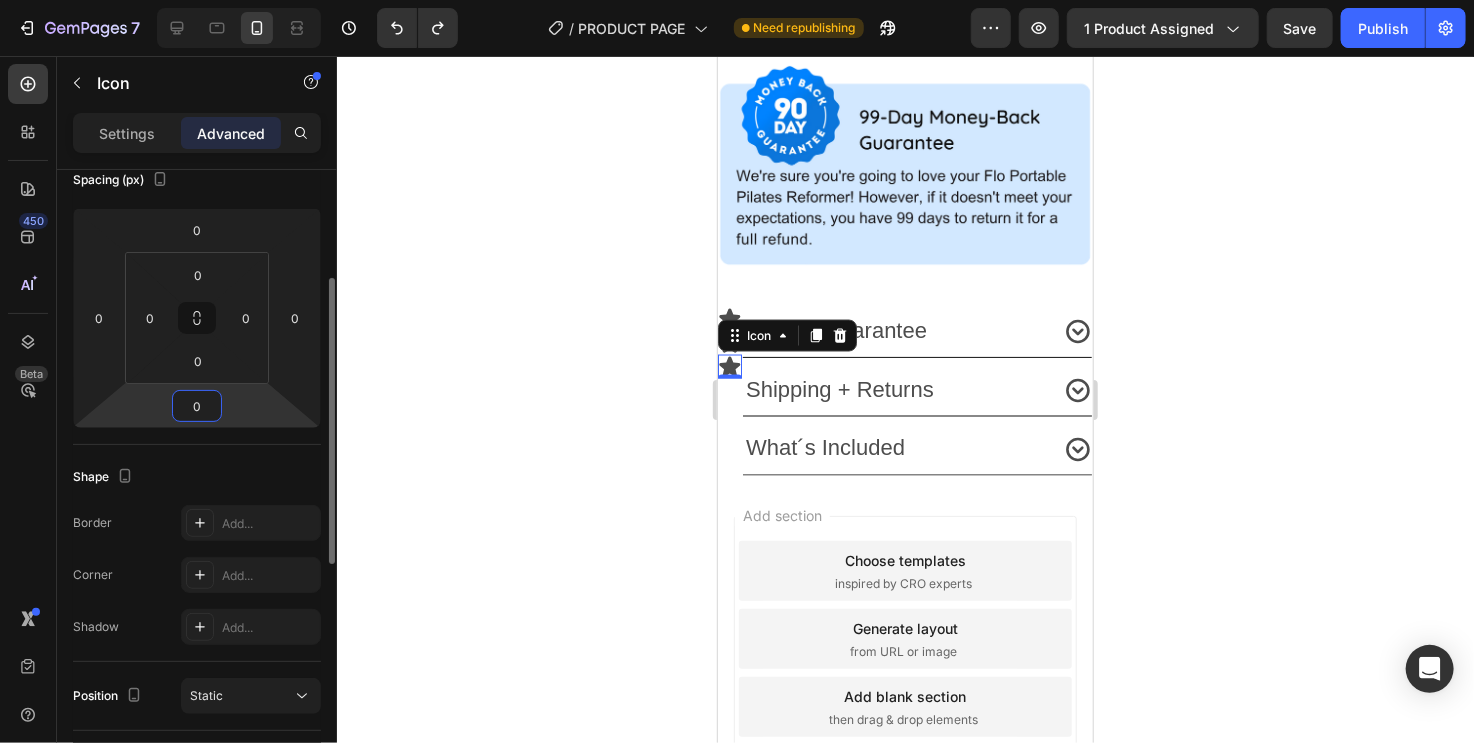 click on "0" at bounding box center (197, 406) 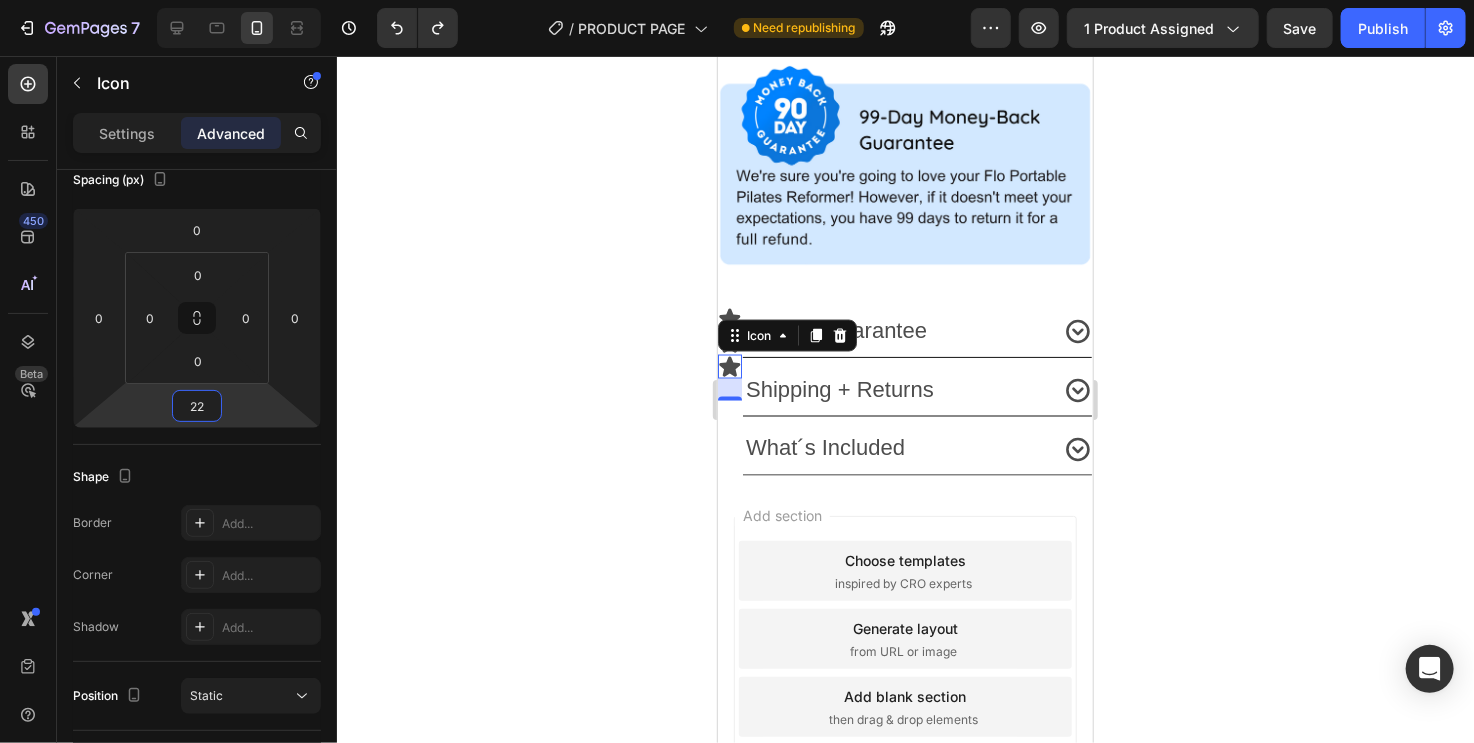type on "2" 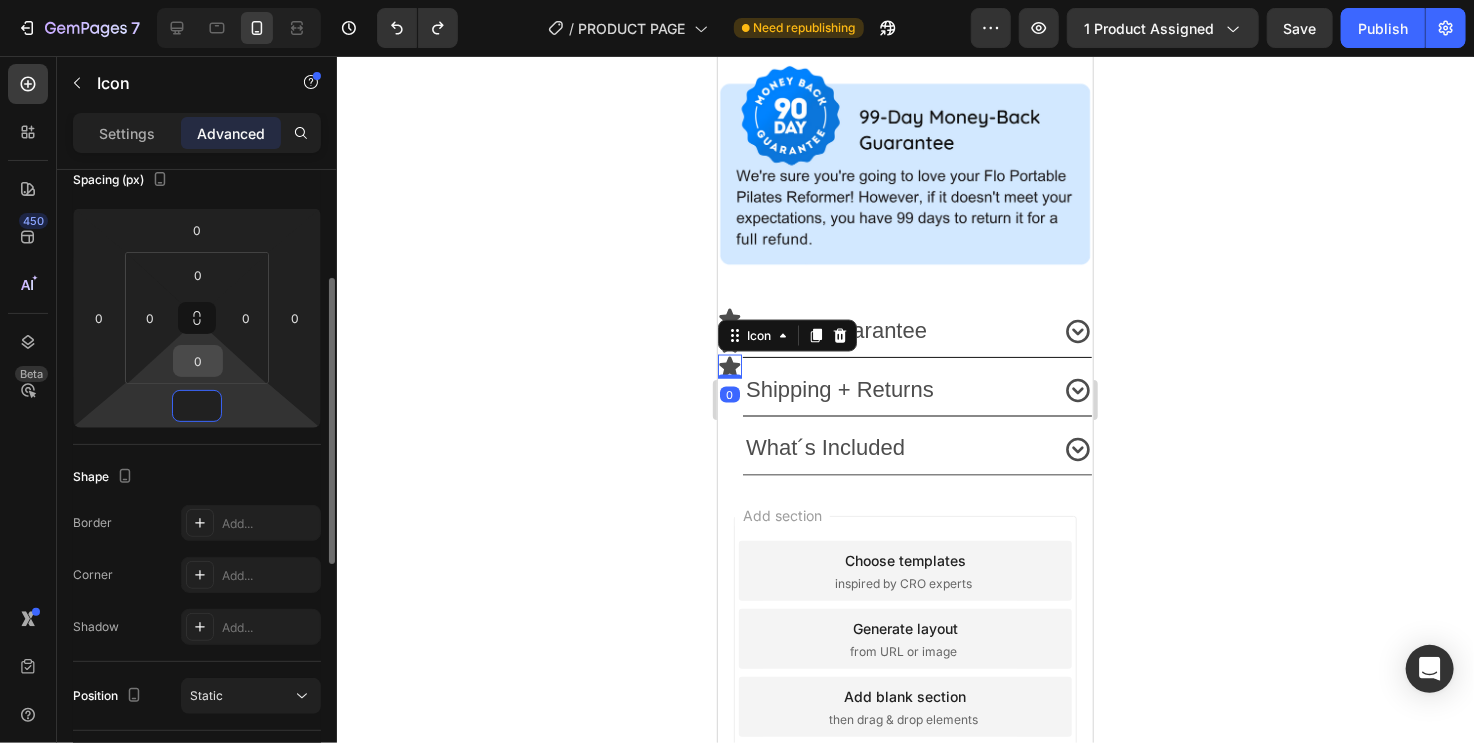 click on "0" at bounding box center [198, 361] 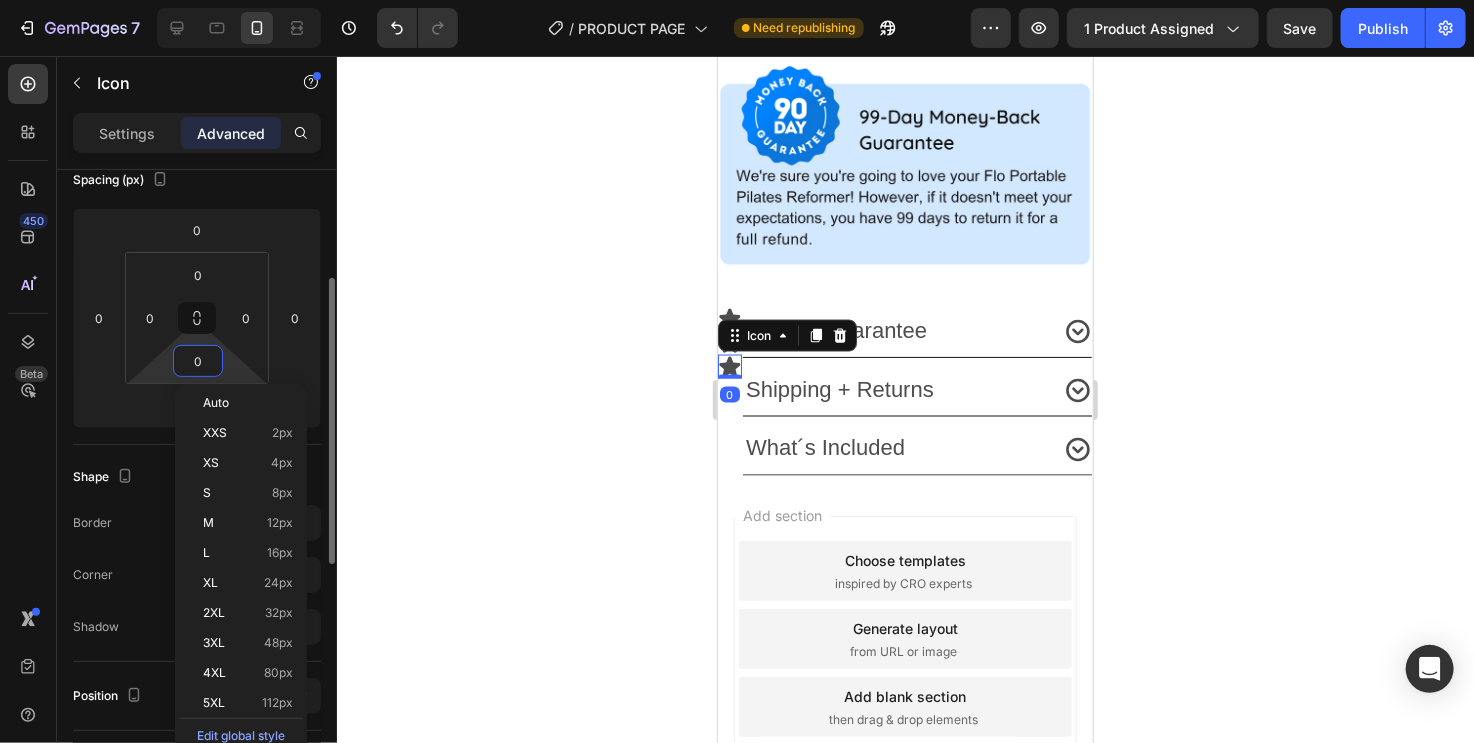 click on "0" at bounding box center [198, 361] 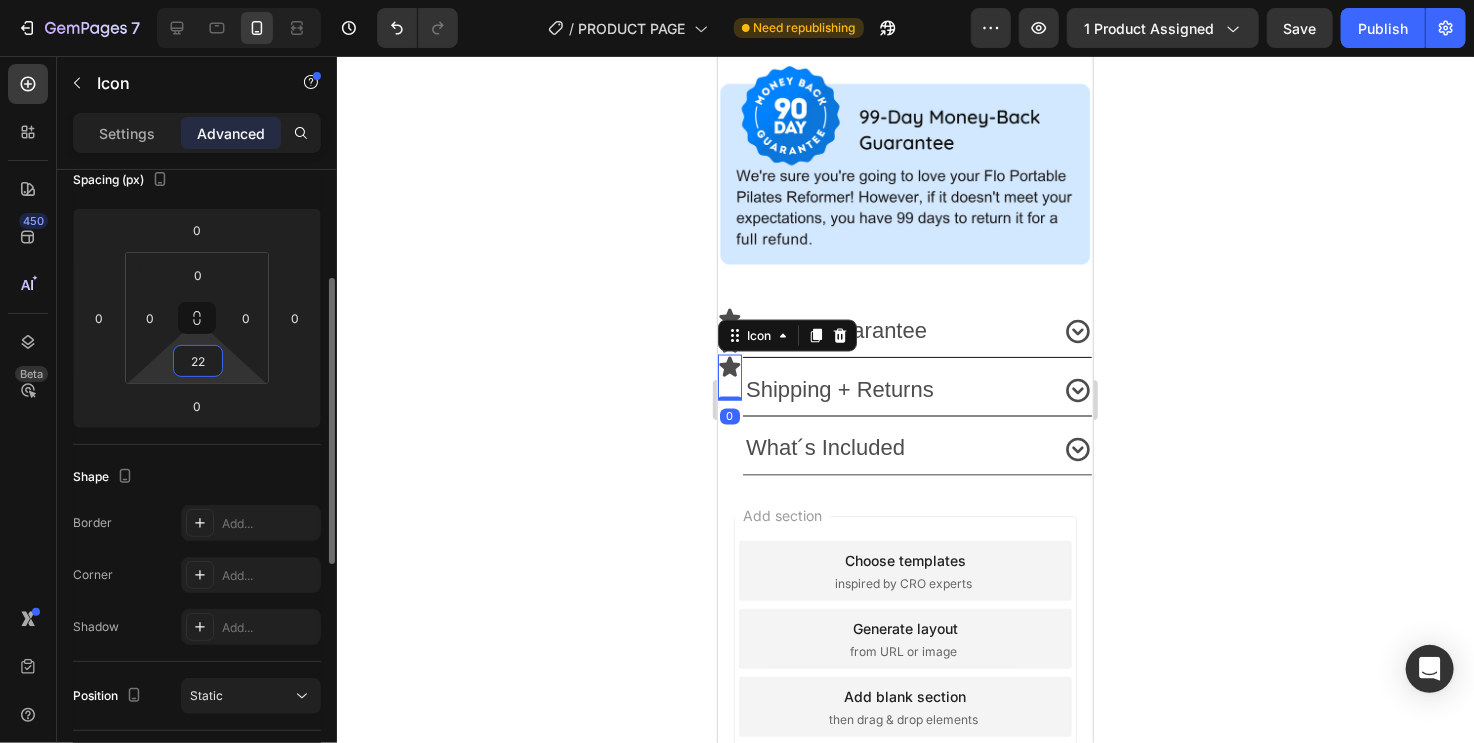 type on "2" 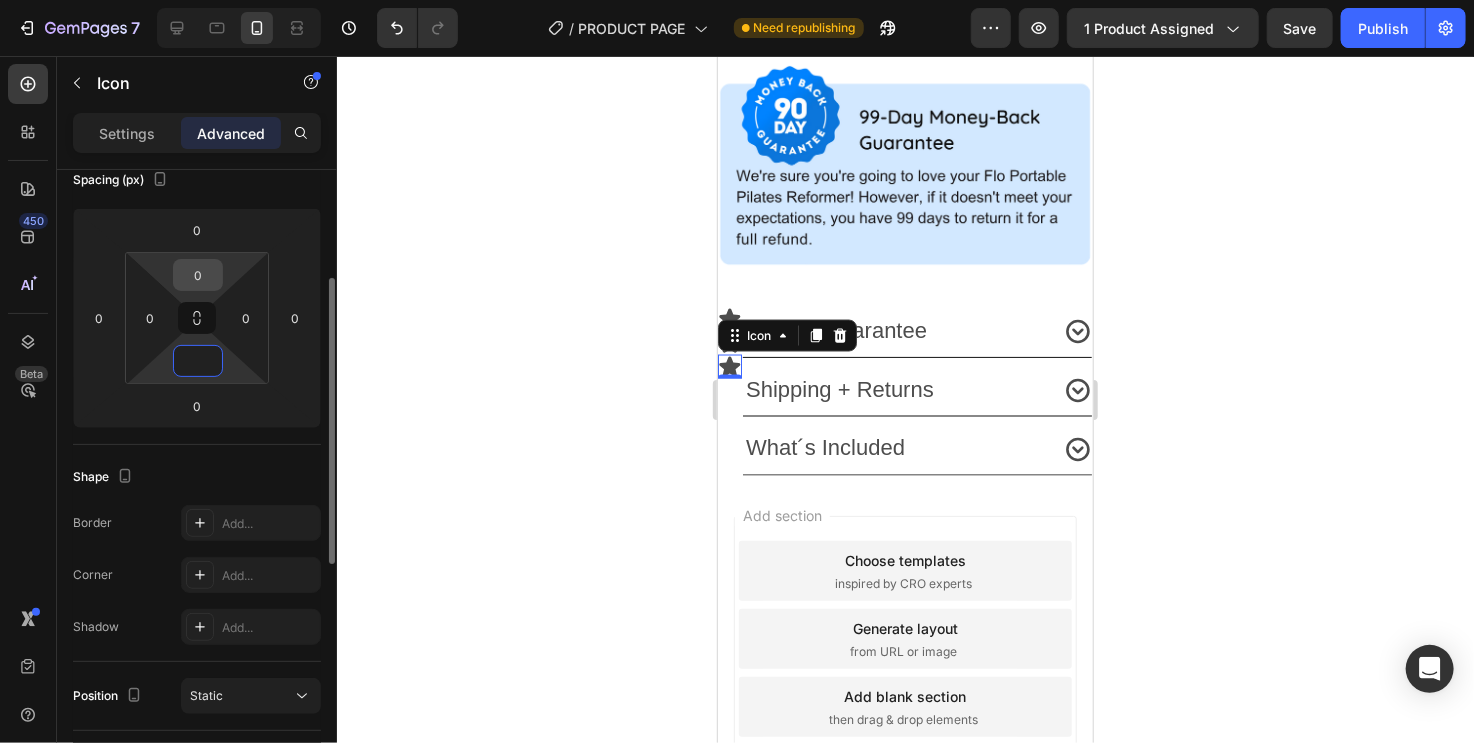 click on "0" at bounding box center [198, 275] 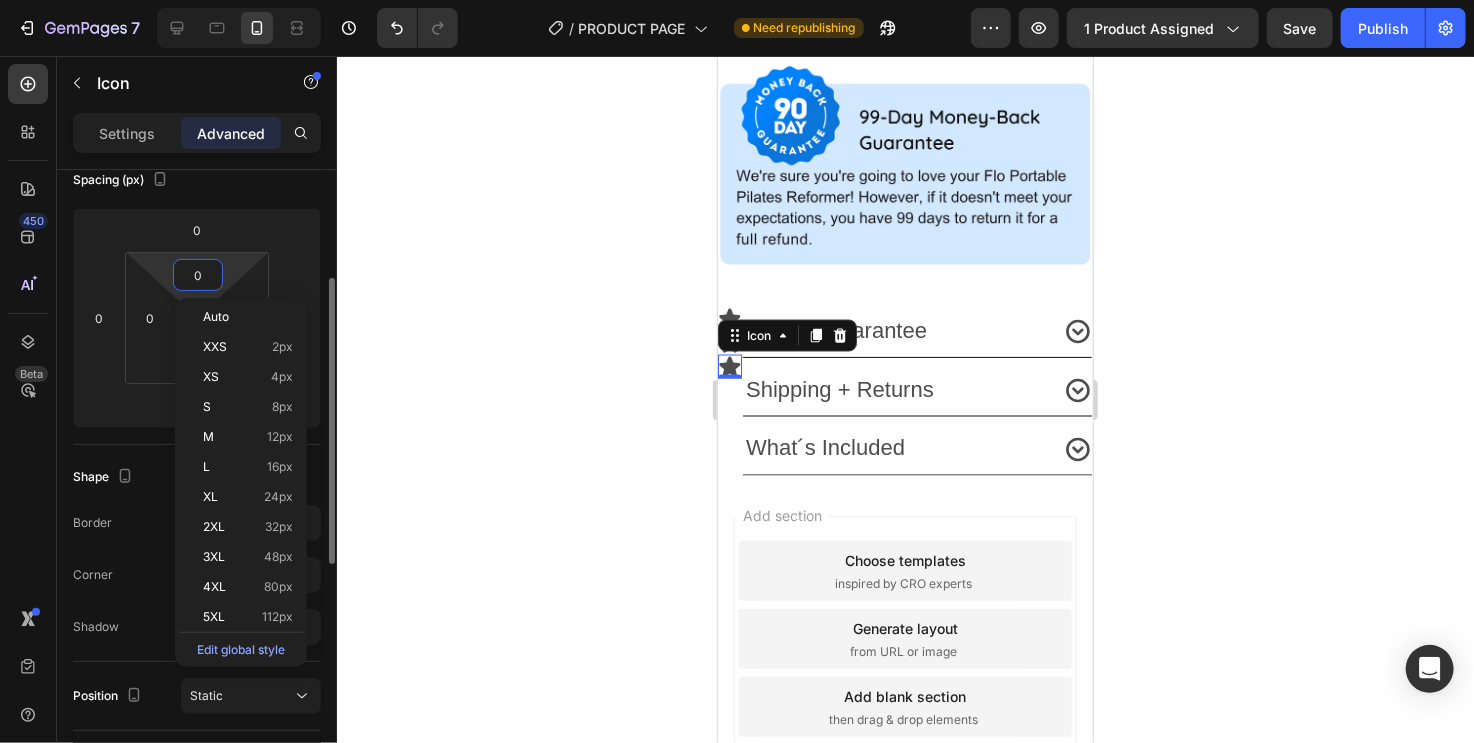 click on "0" at bounding box center (198, 275) 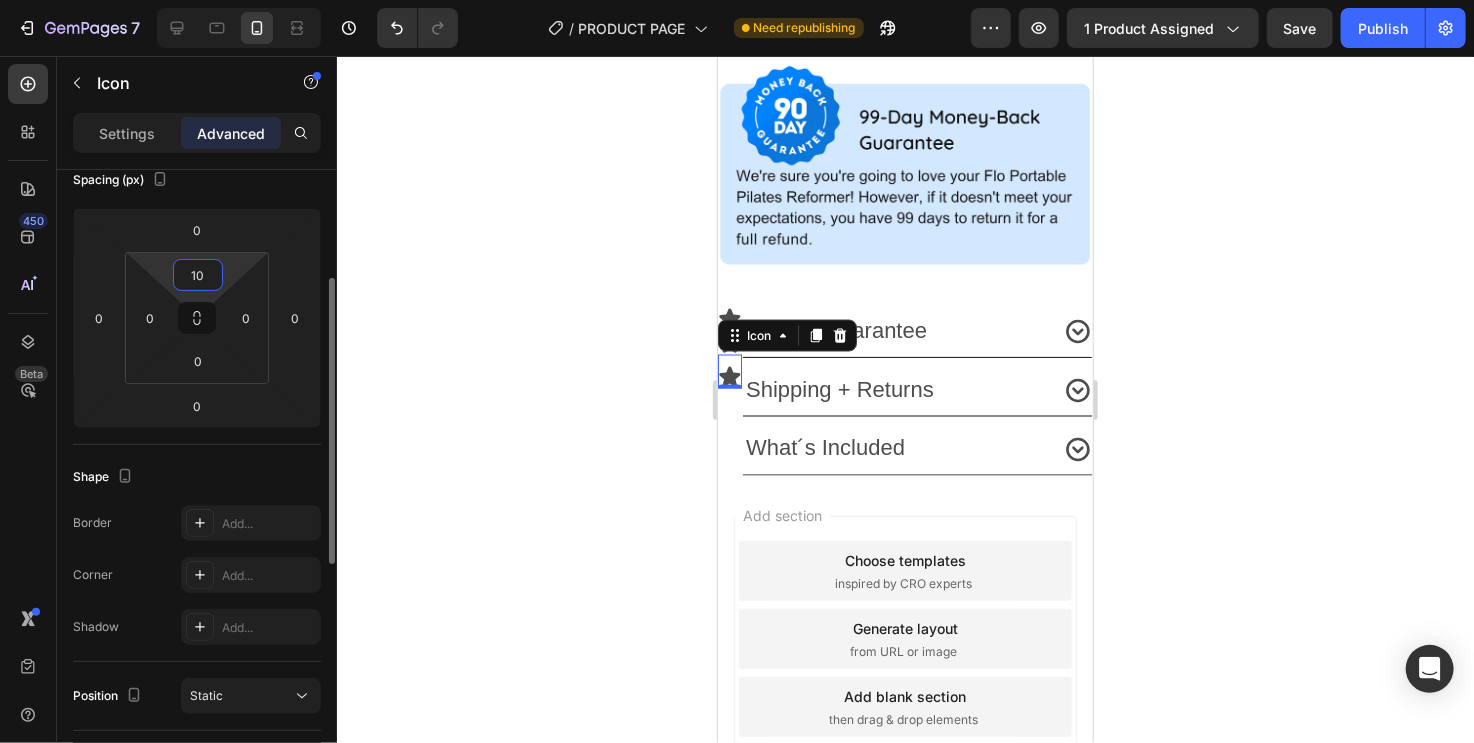 type on "1" 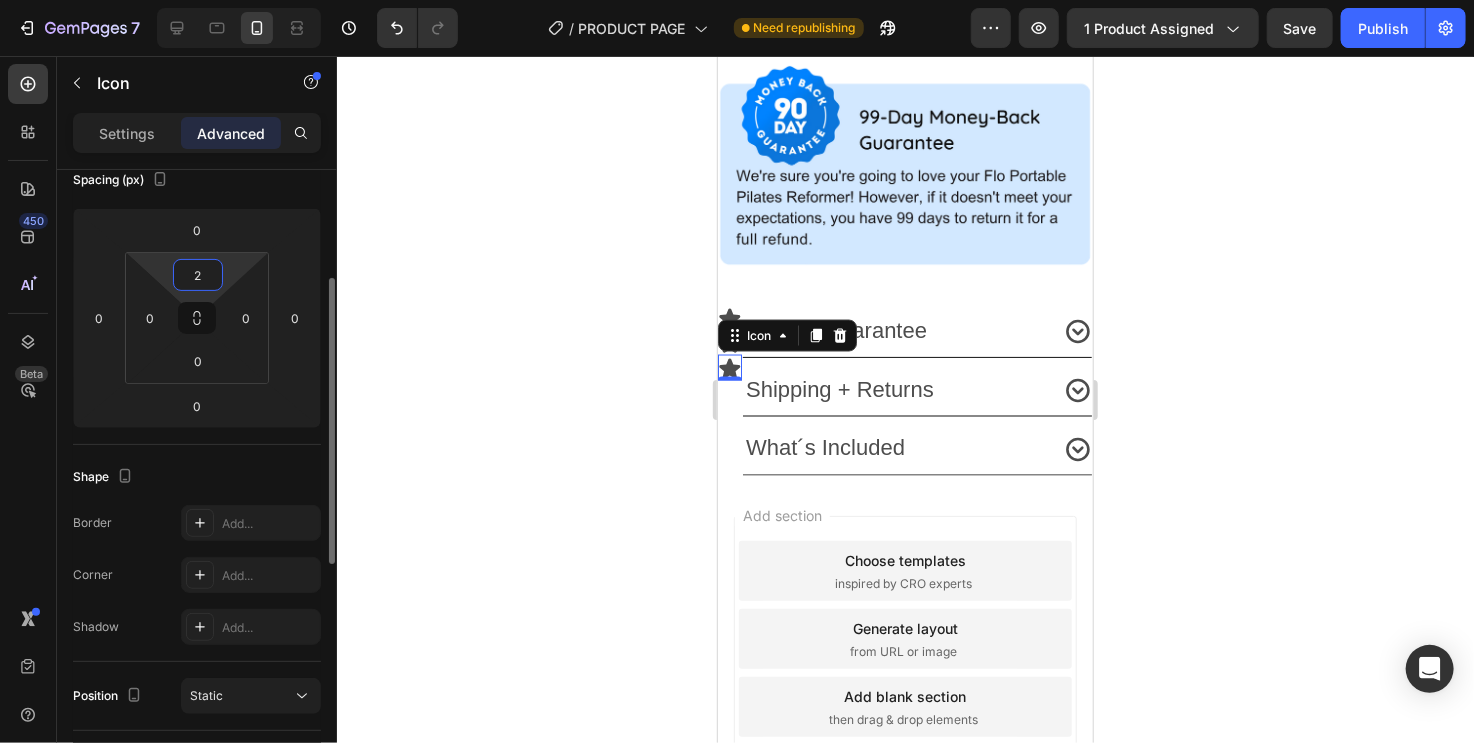 type on "20" 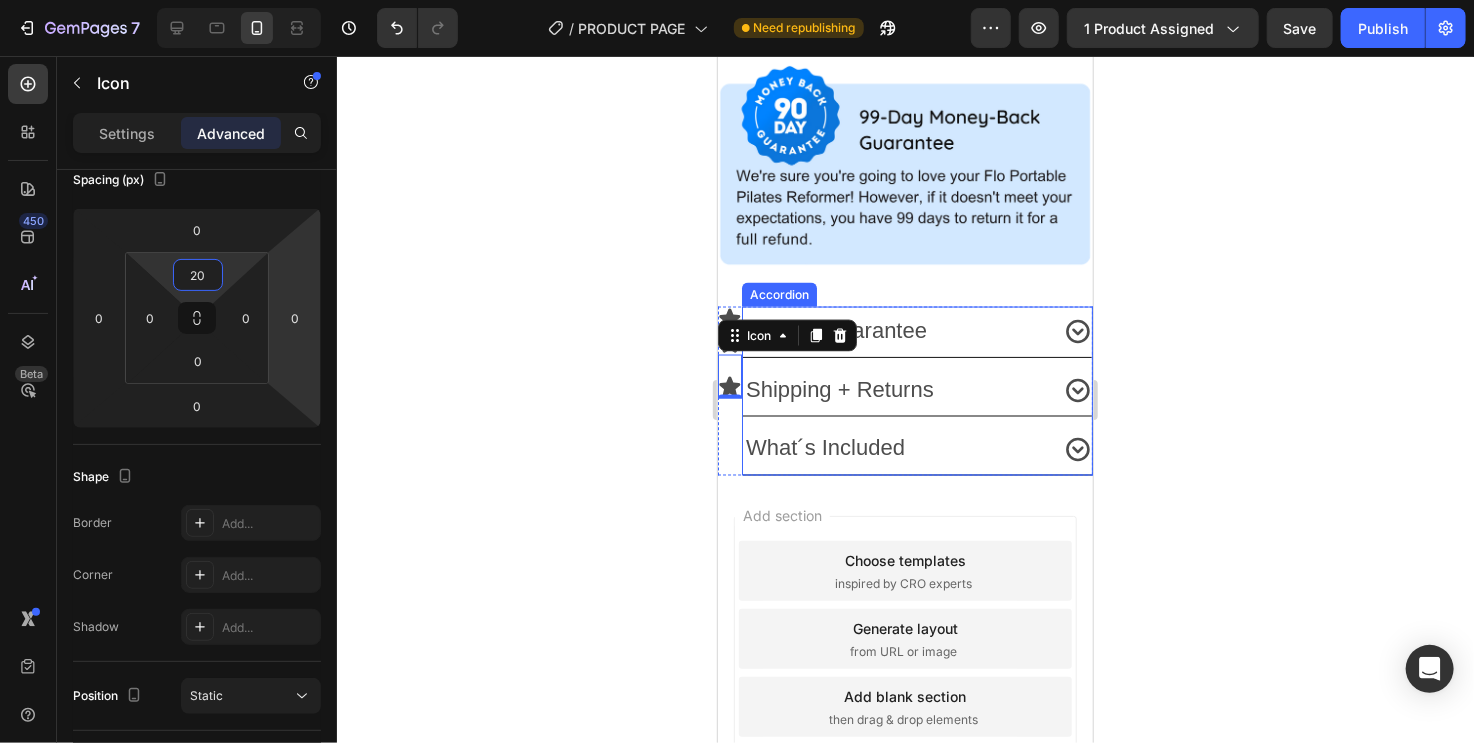click on "99-Day Guarantee" at bounding box center (916, 331) 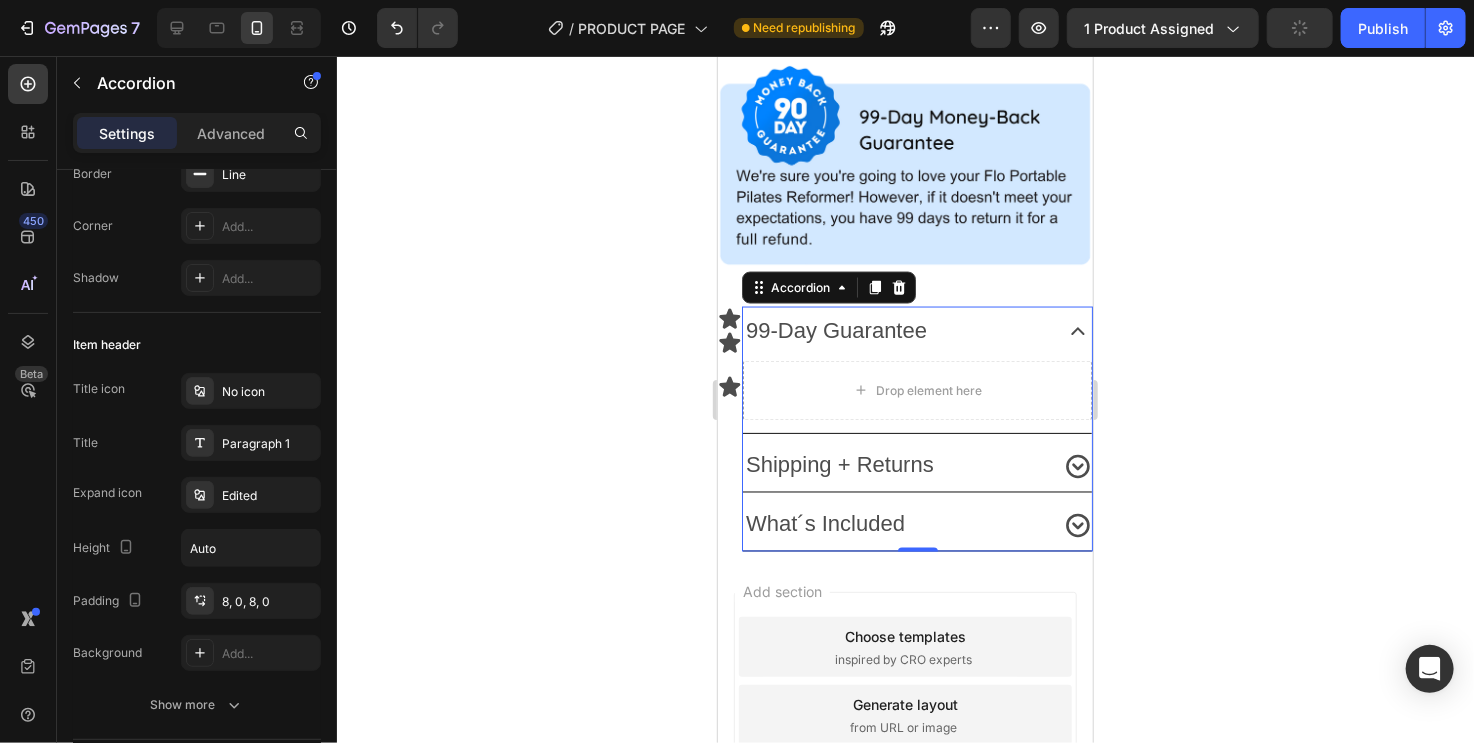 scroll, scrollTop: 0, scrollLeft: 0, axis: both 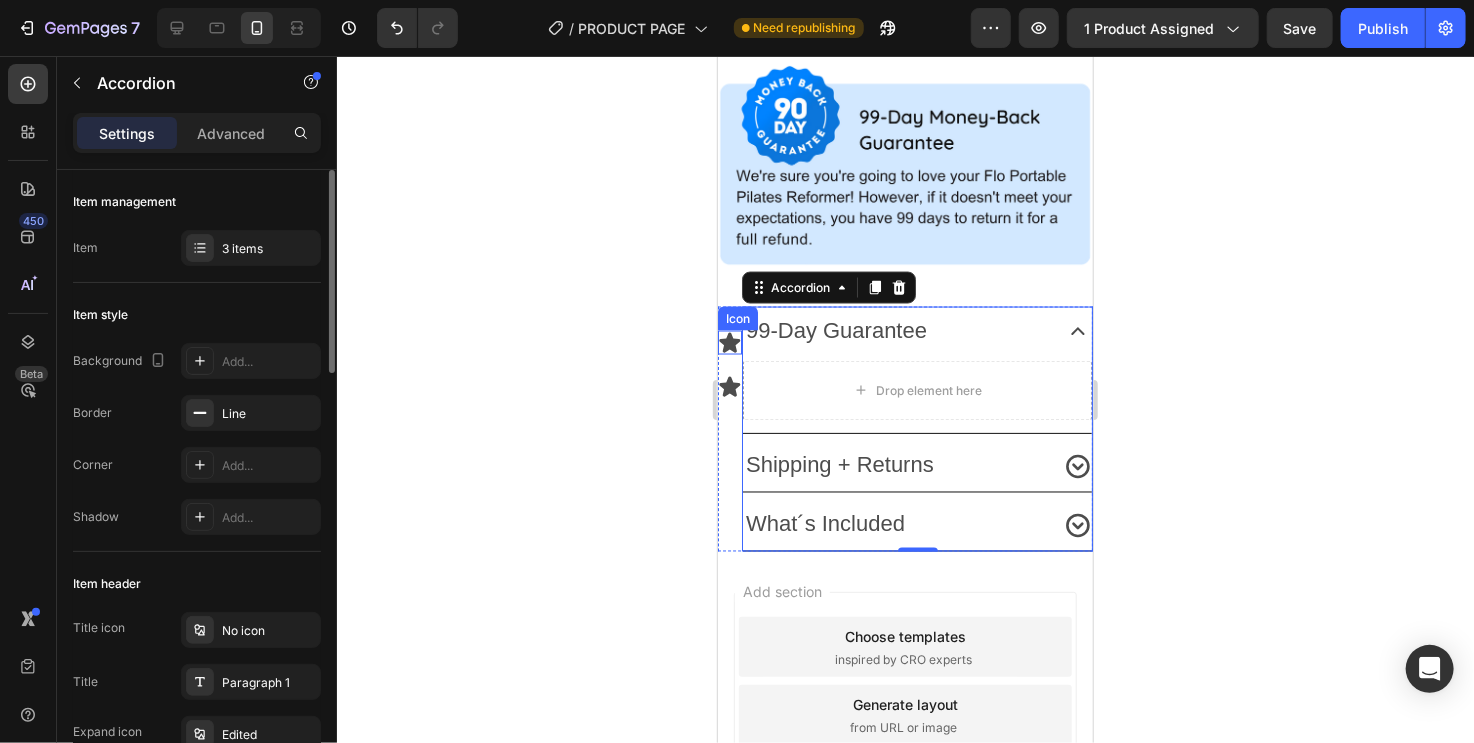 click 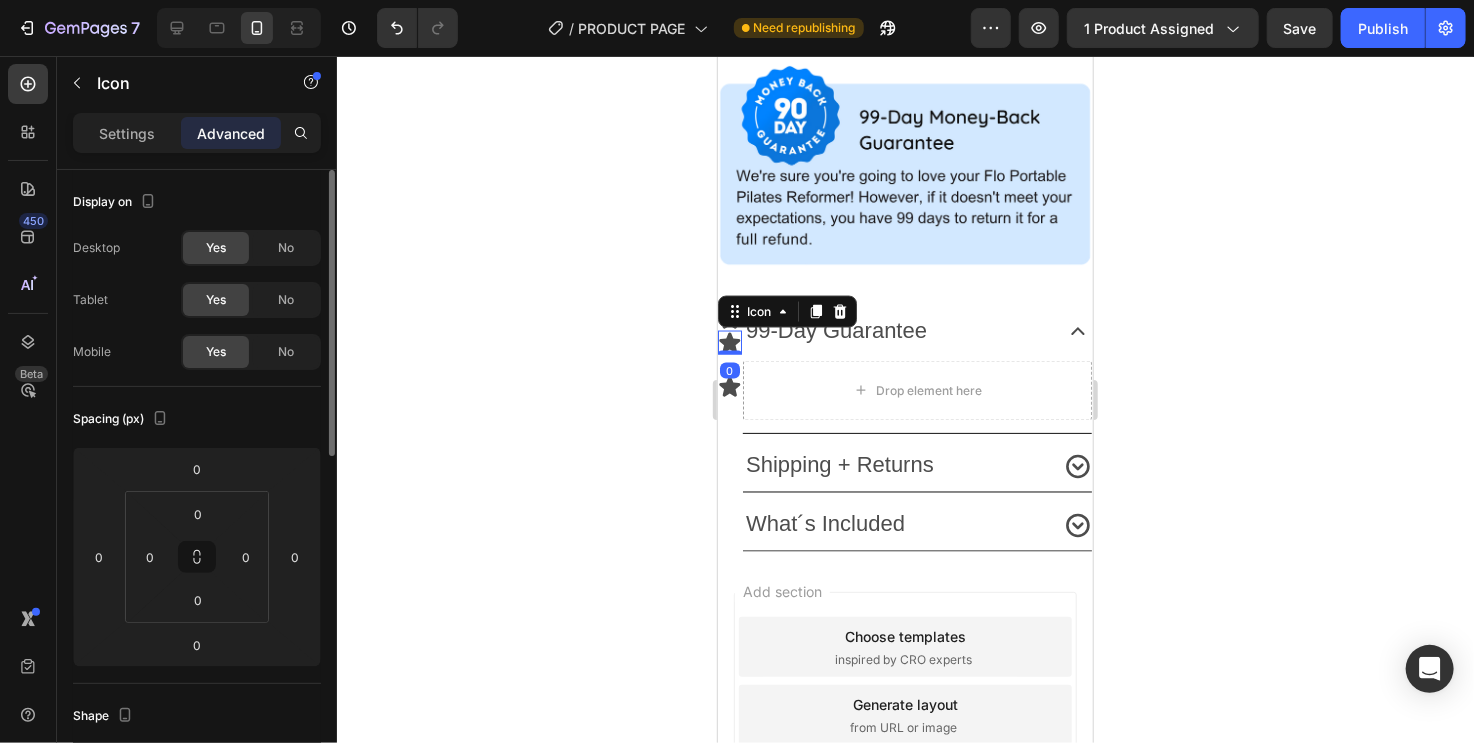 click 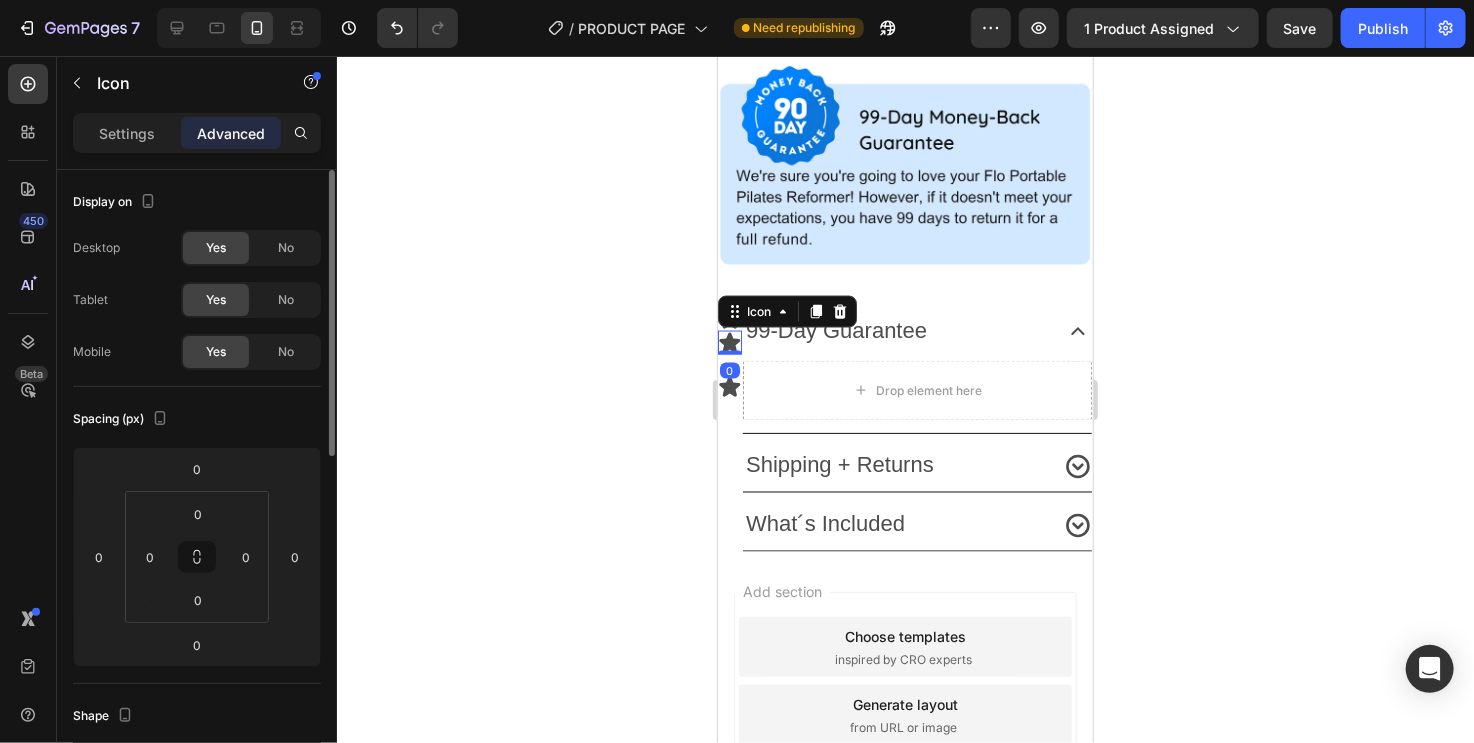 click 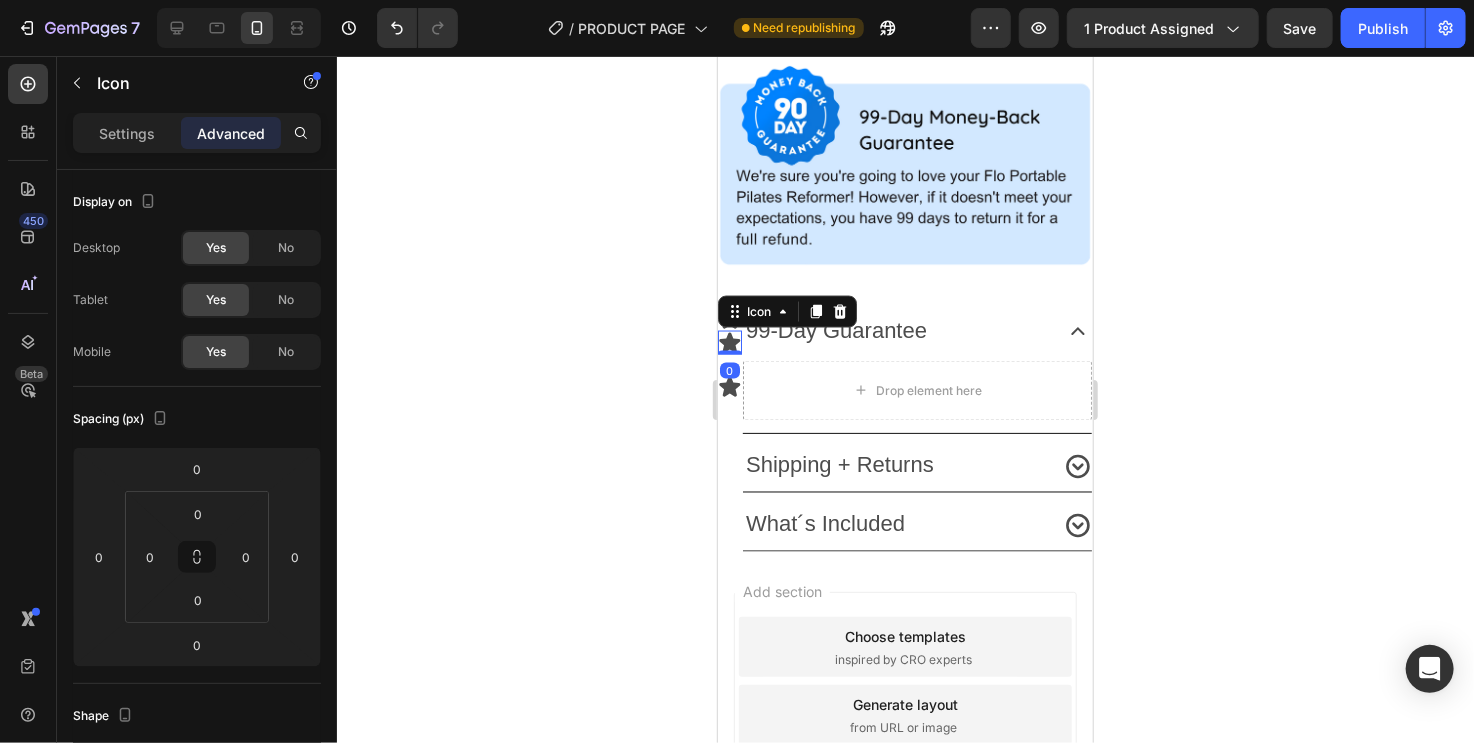 click 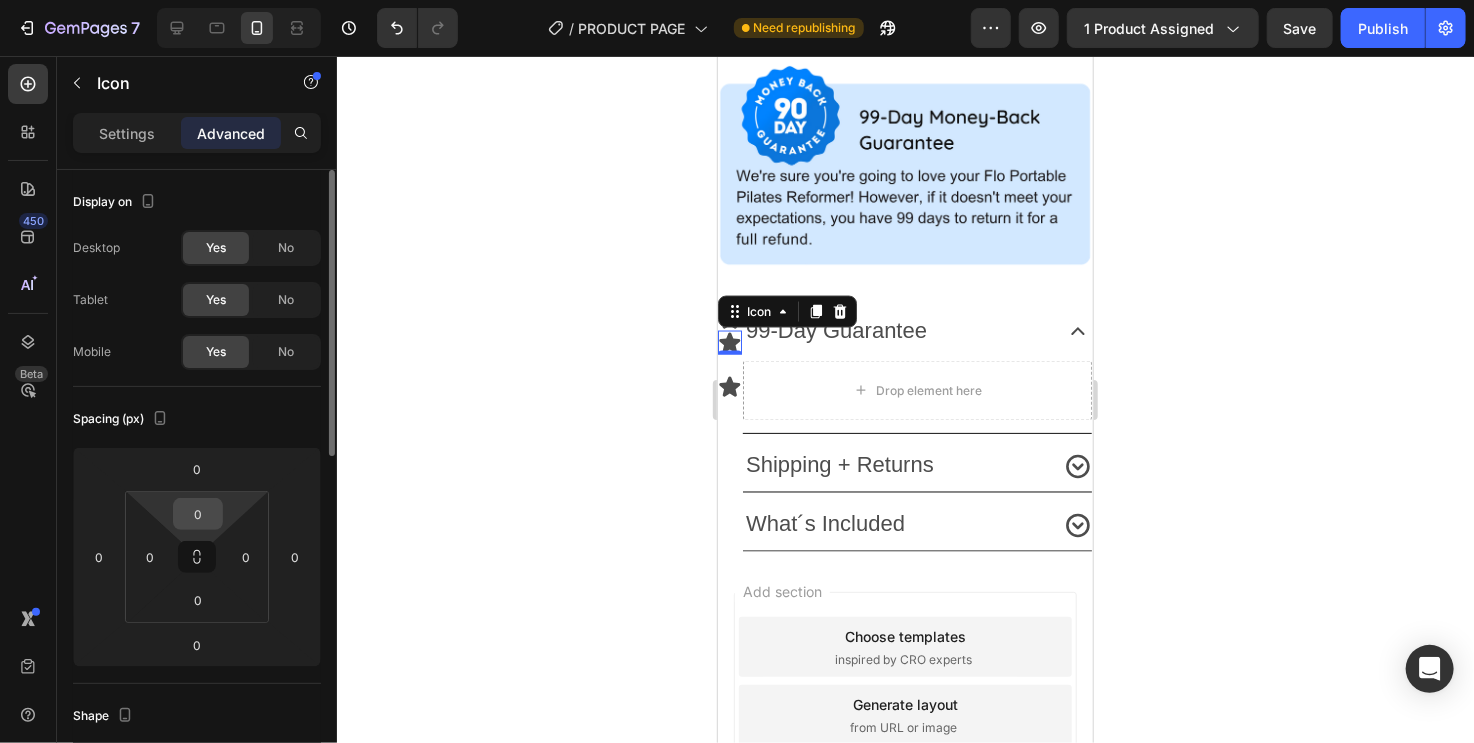 click on "0" at bounding box center (198, 514) 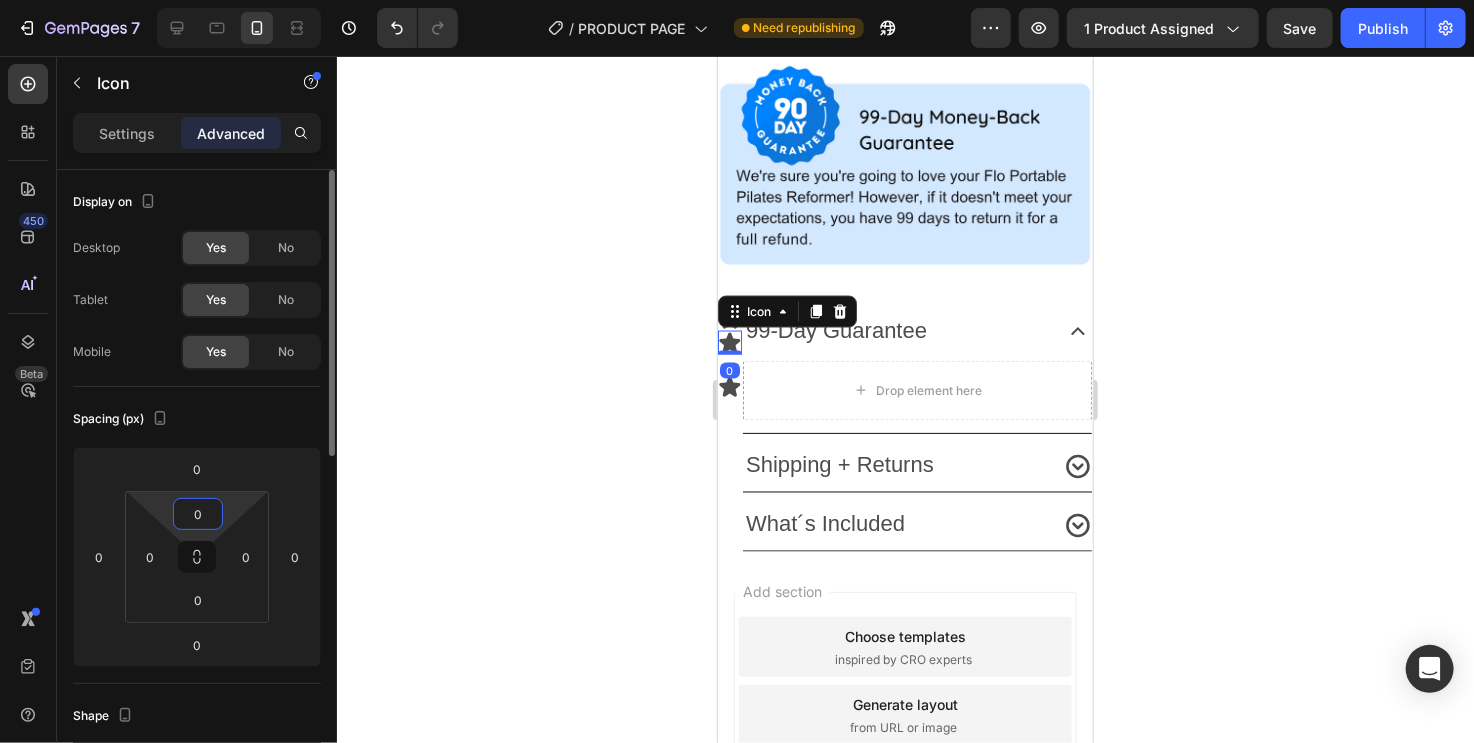 click on "0" at bounding box center (198, 514) 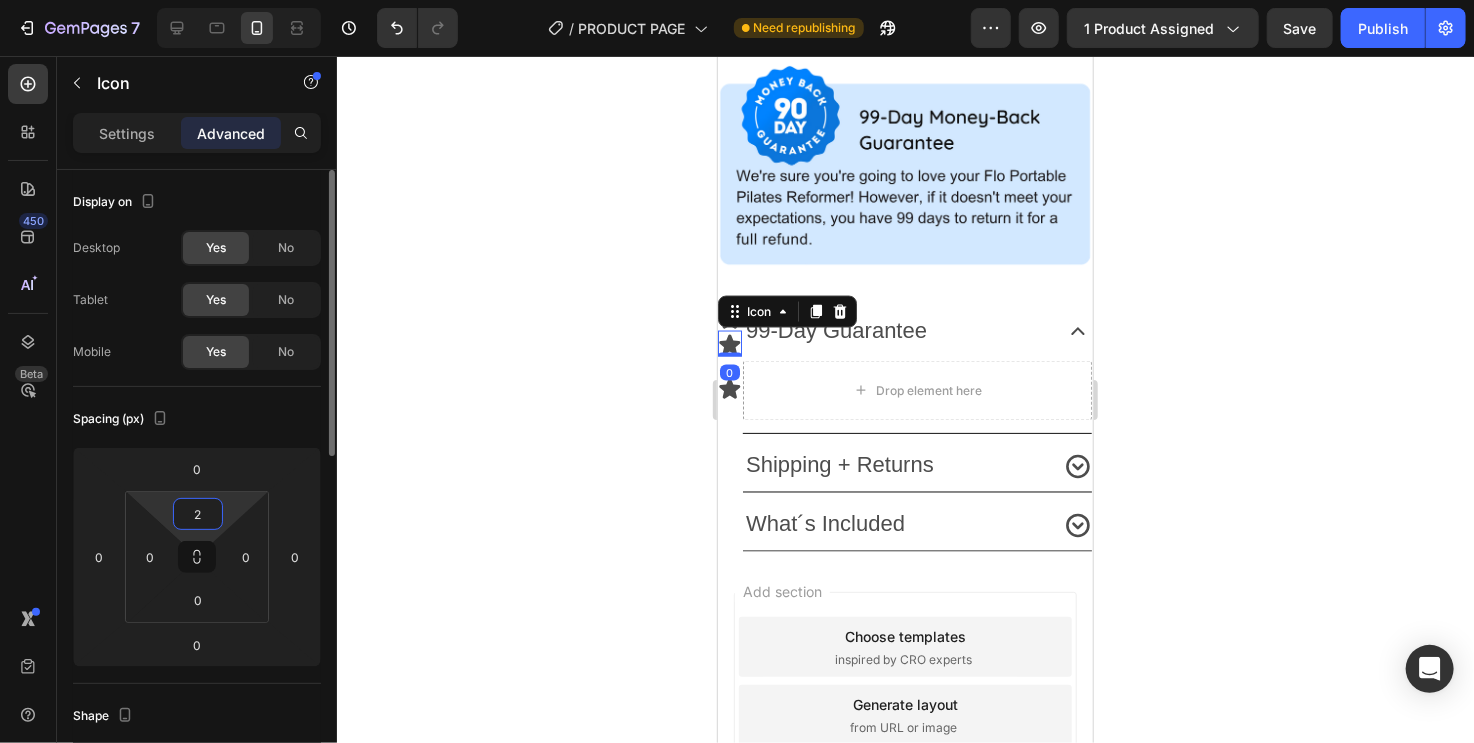 type on "20" 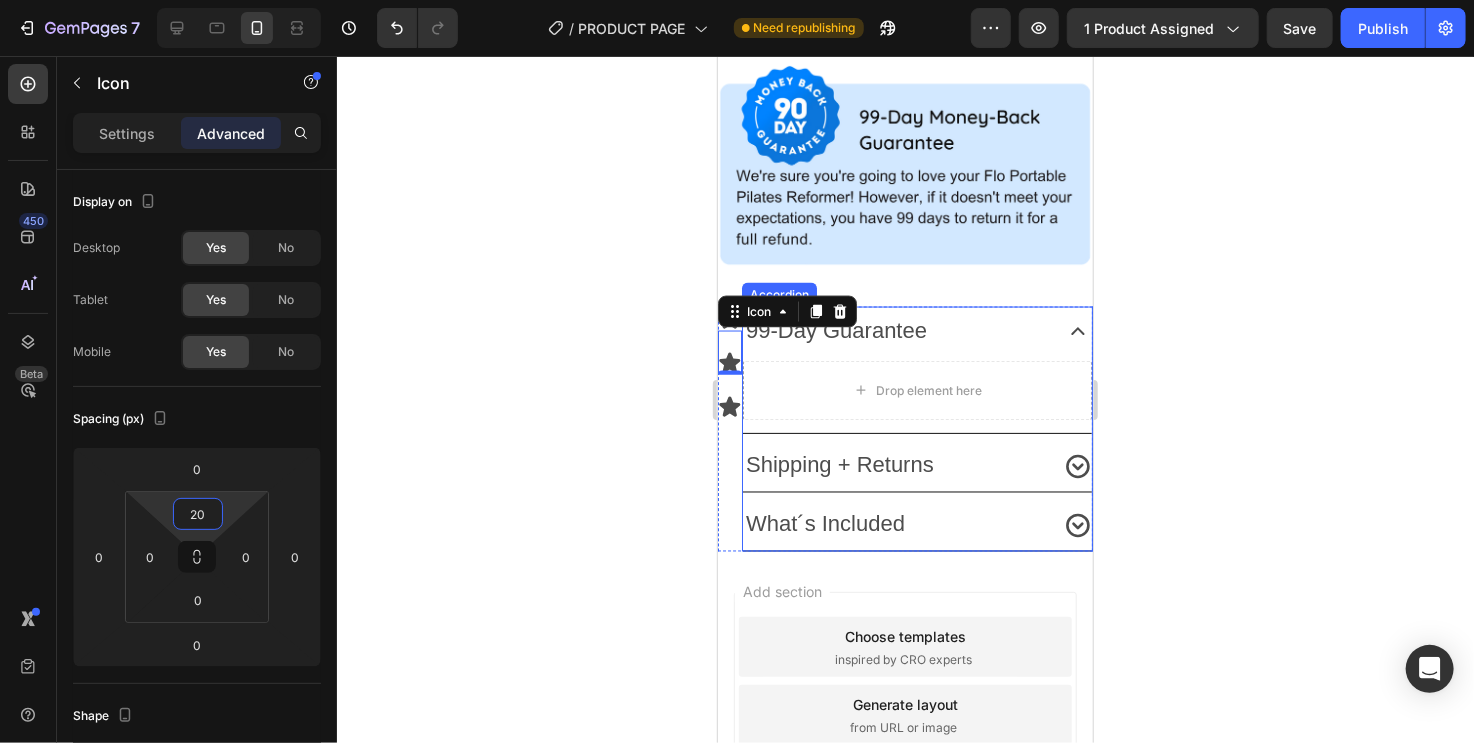 click 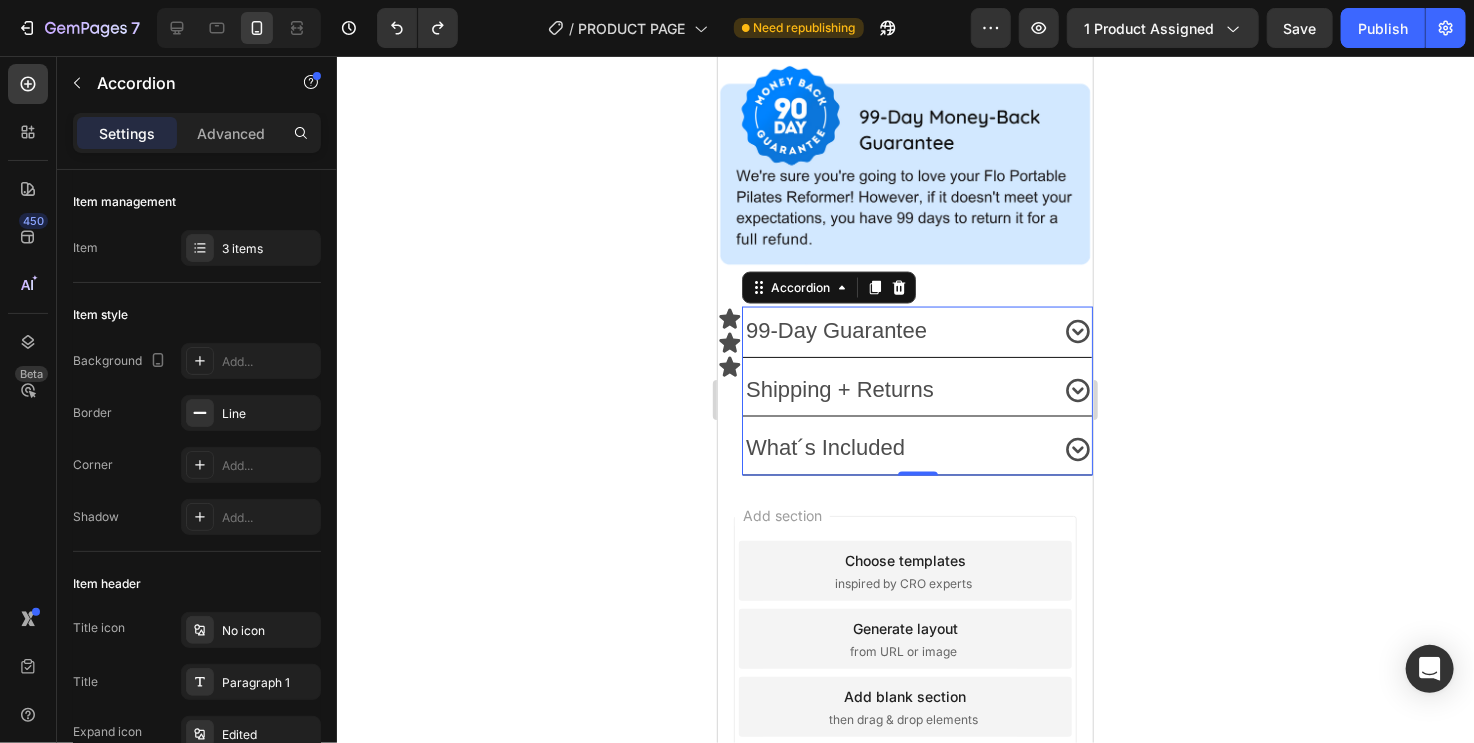 click on "99-Day Guarantee" at bounding box center (894, 331) 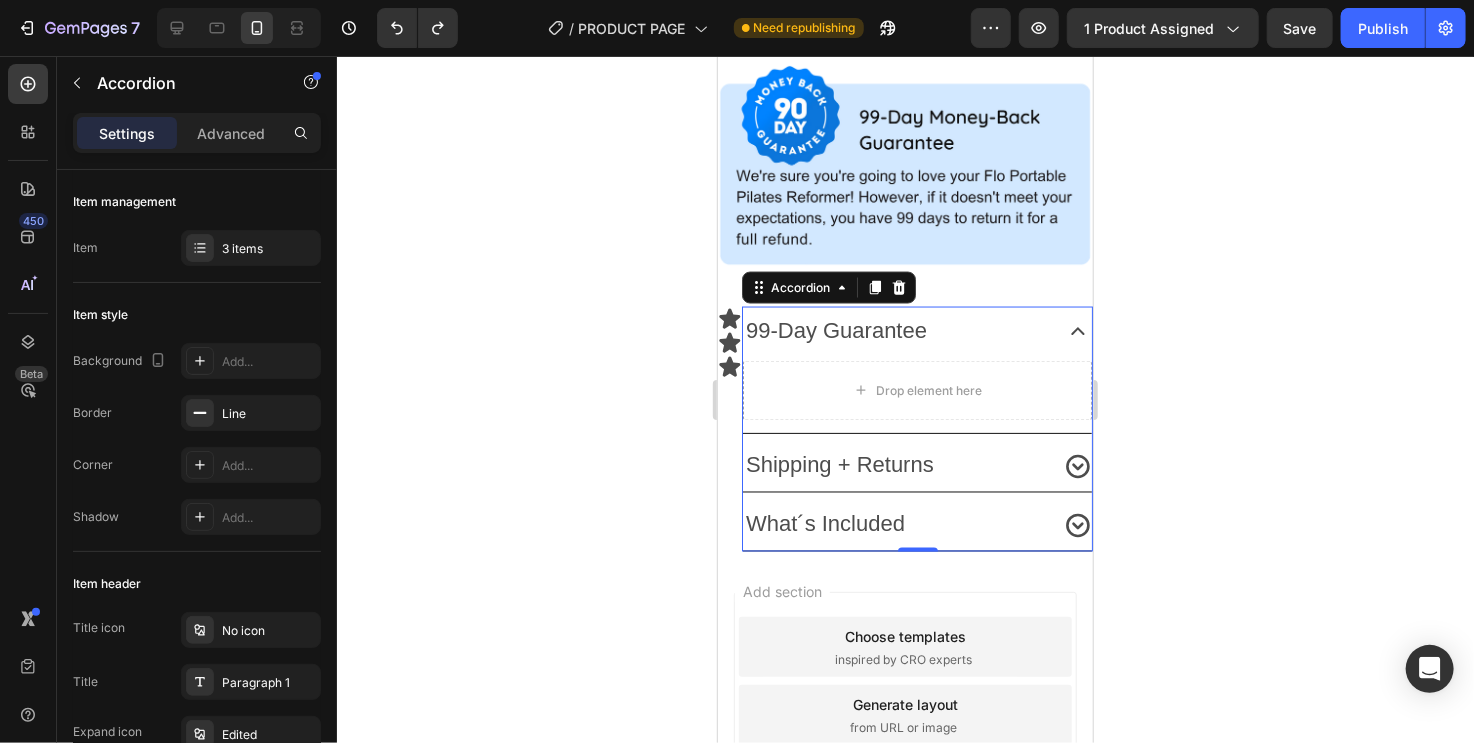 click on "99-Day Guarantee" at bounding box center (894, 331) 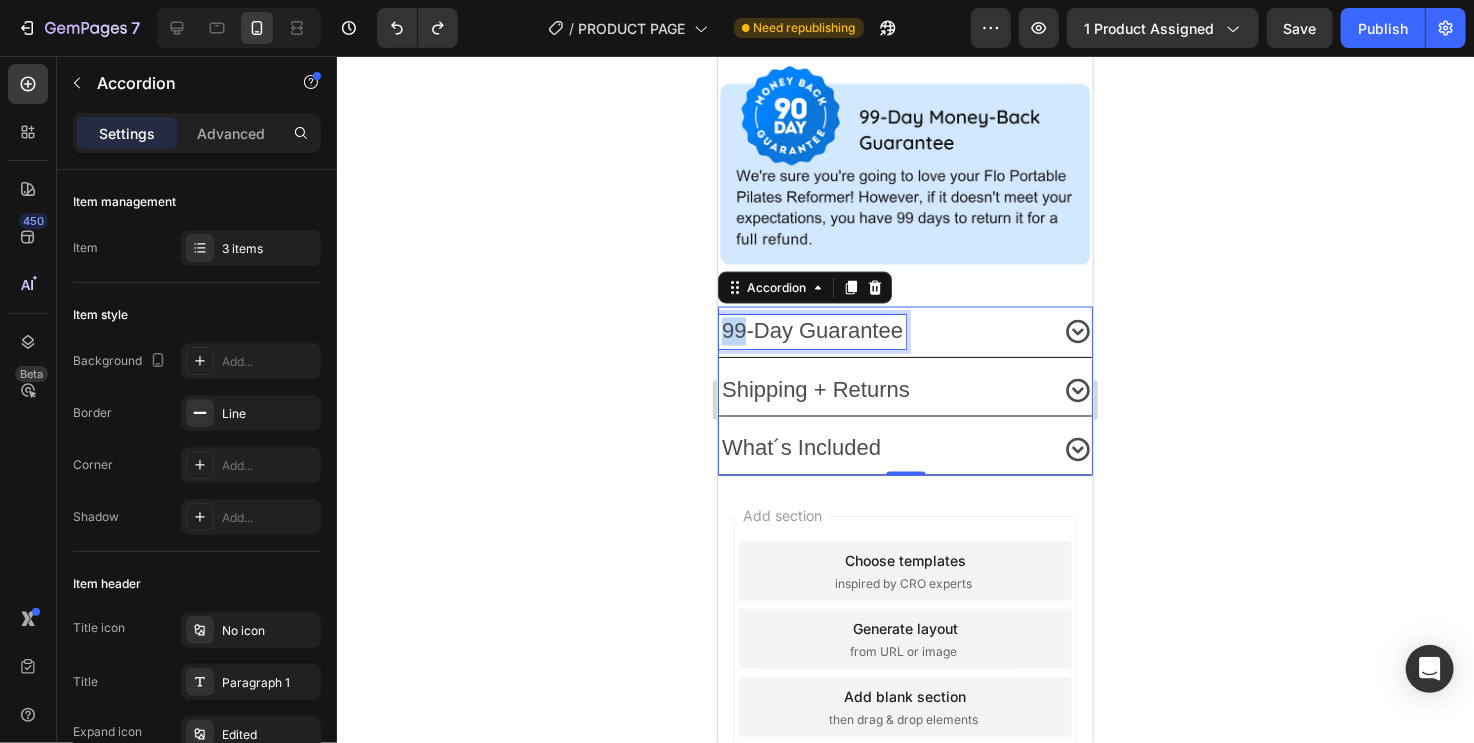 click on "99-Day Guarantee" at bounding box center (811, 329) 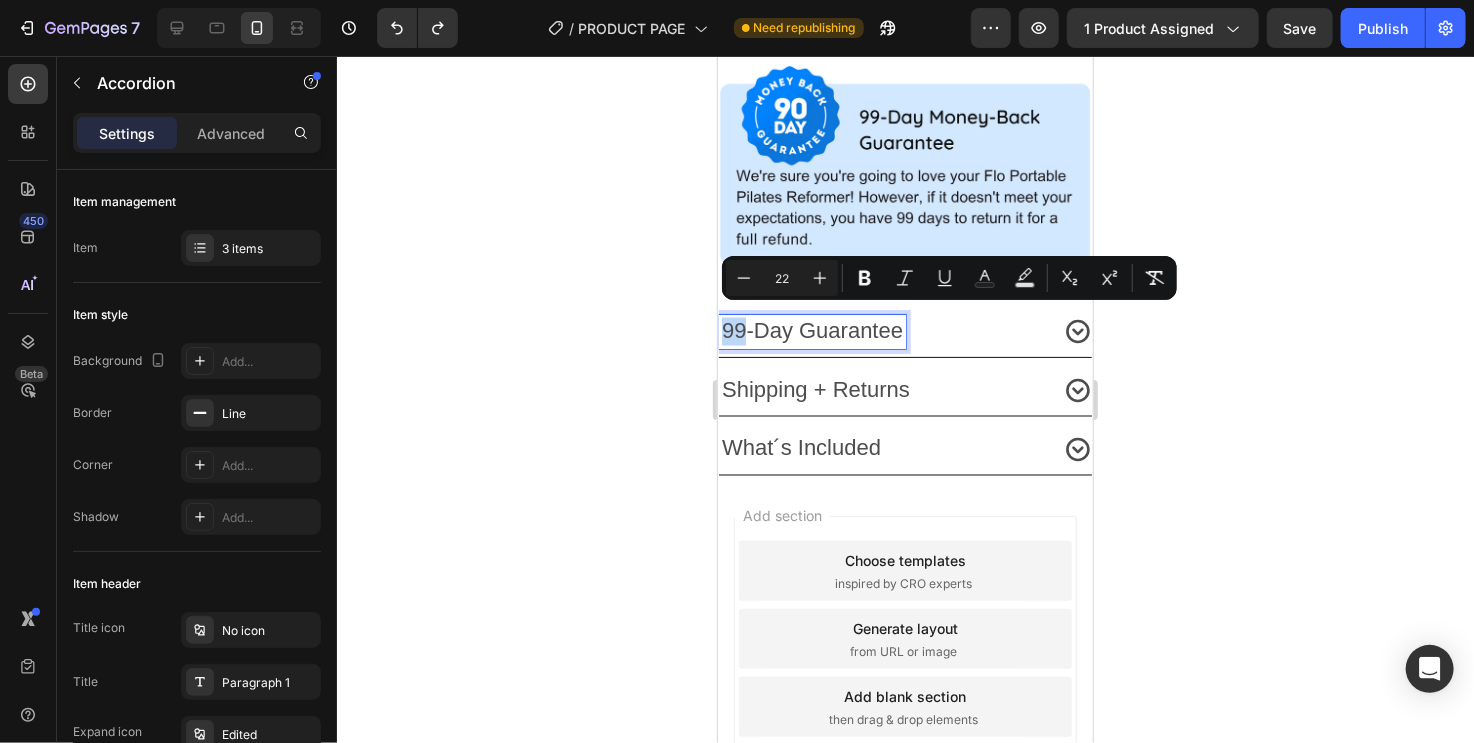 click on "99-Day Guarantee" at bounding box center [811, 329] 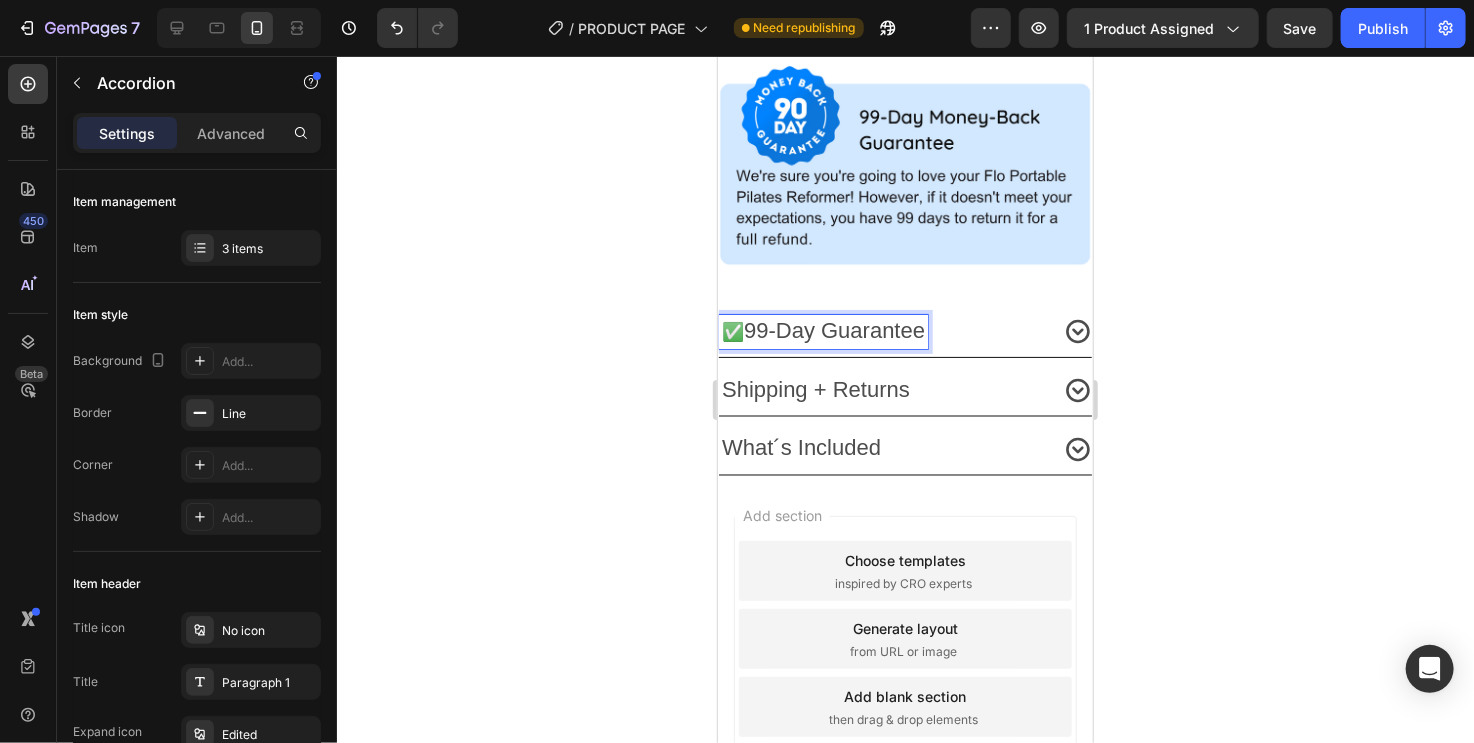 click on "Shipping + Returns" at bounding box center [815, 388] 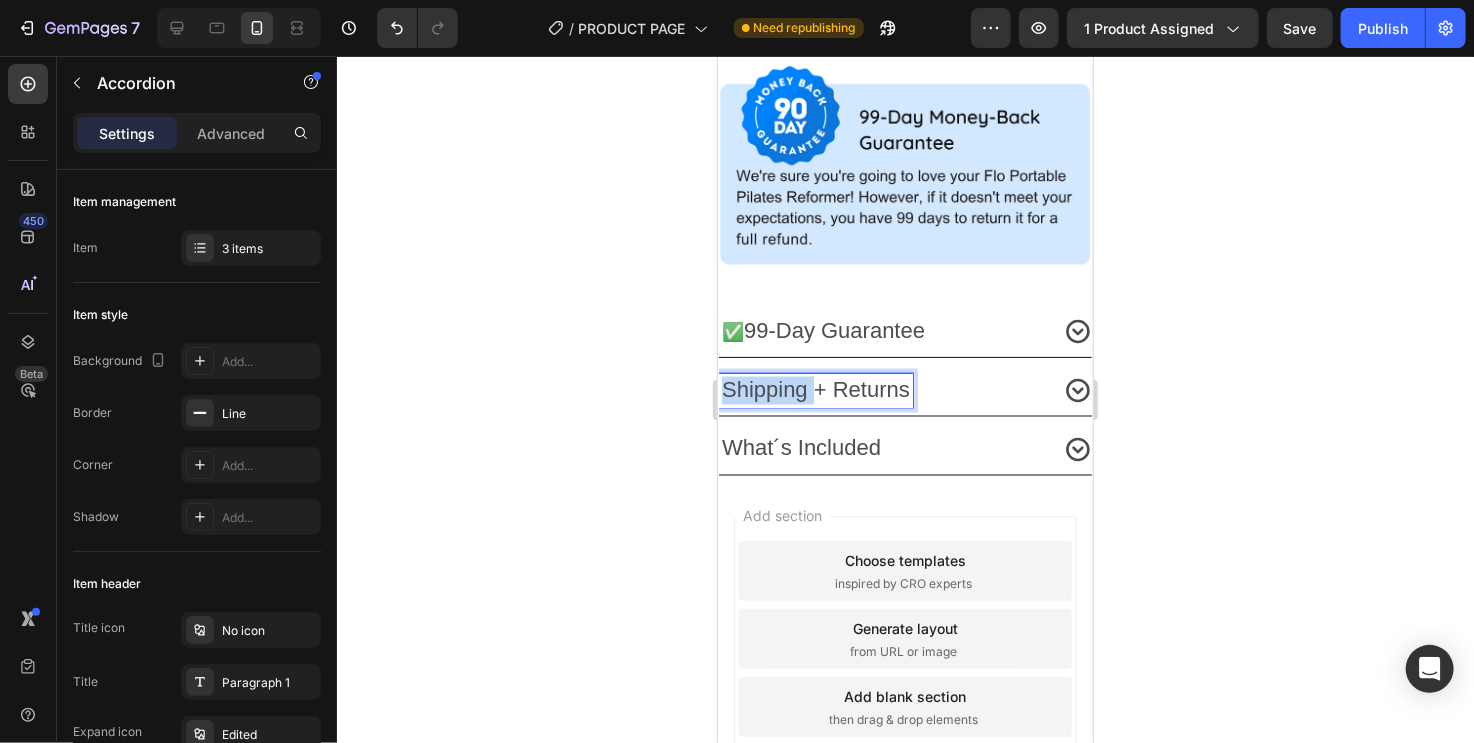 click on "Shipping + Returns" at bounding box center [815, 388] 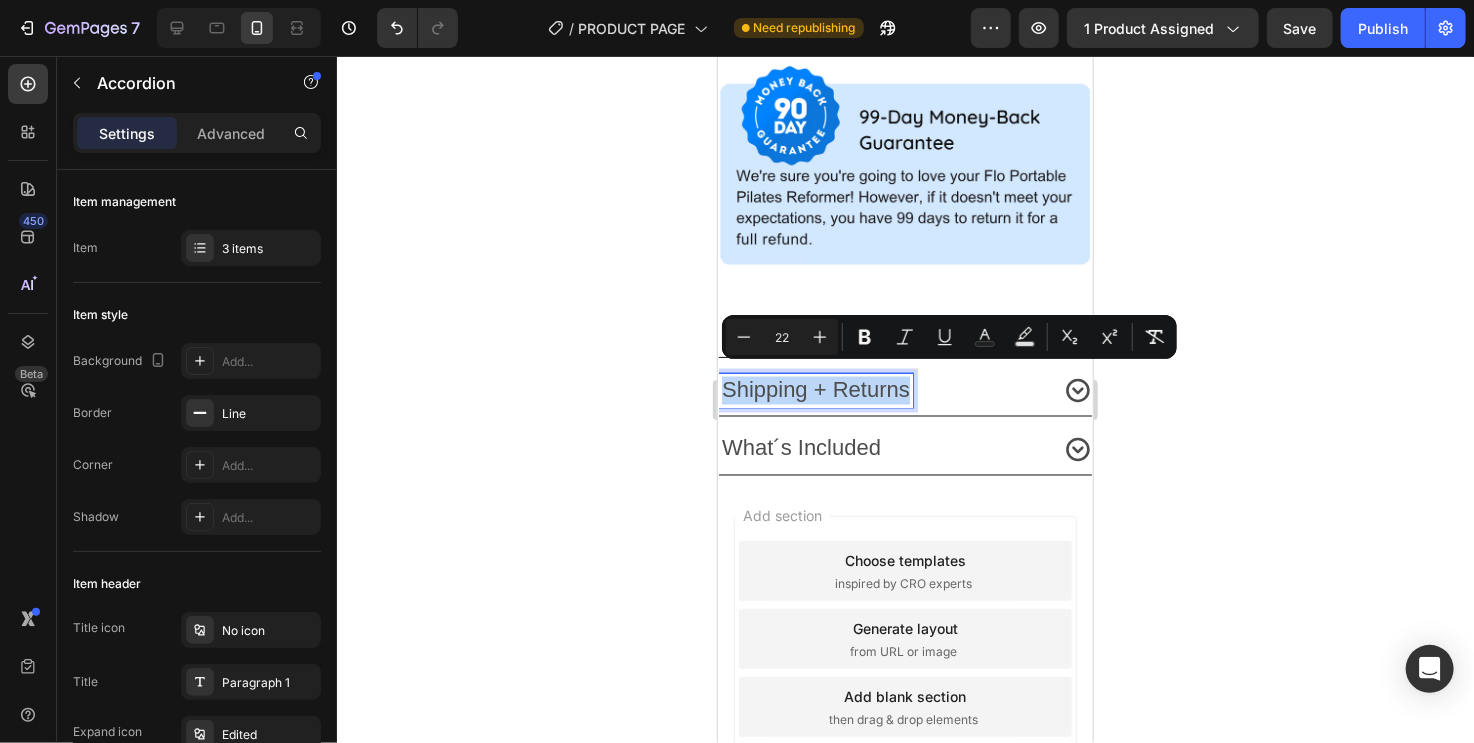 click on "Shipping + Returns" at bounding box center (815, 388) 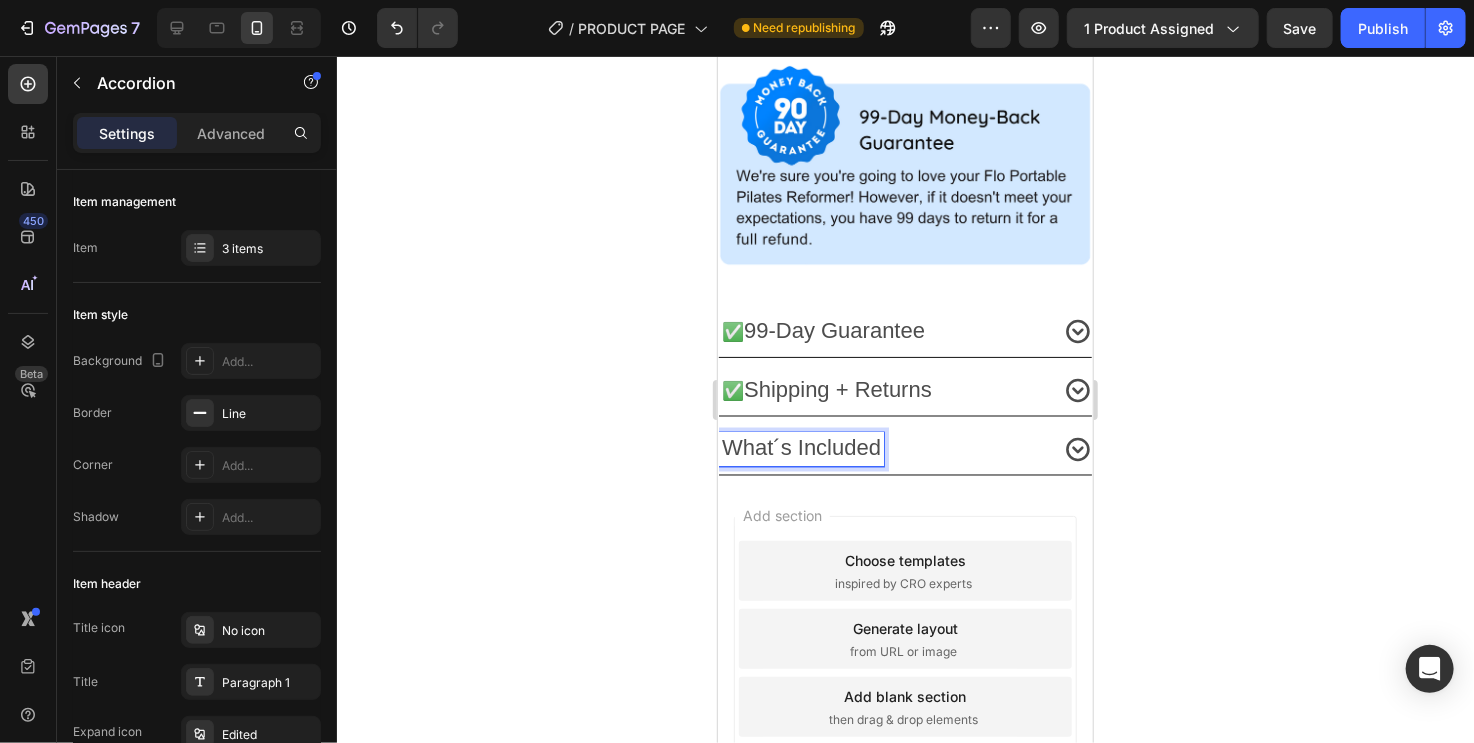click on "What´s Included" at bounding box center [800, 447] 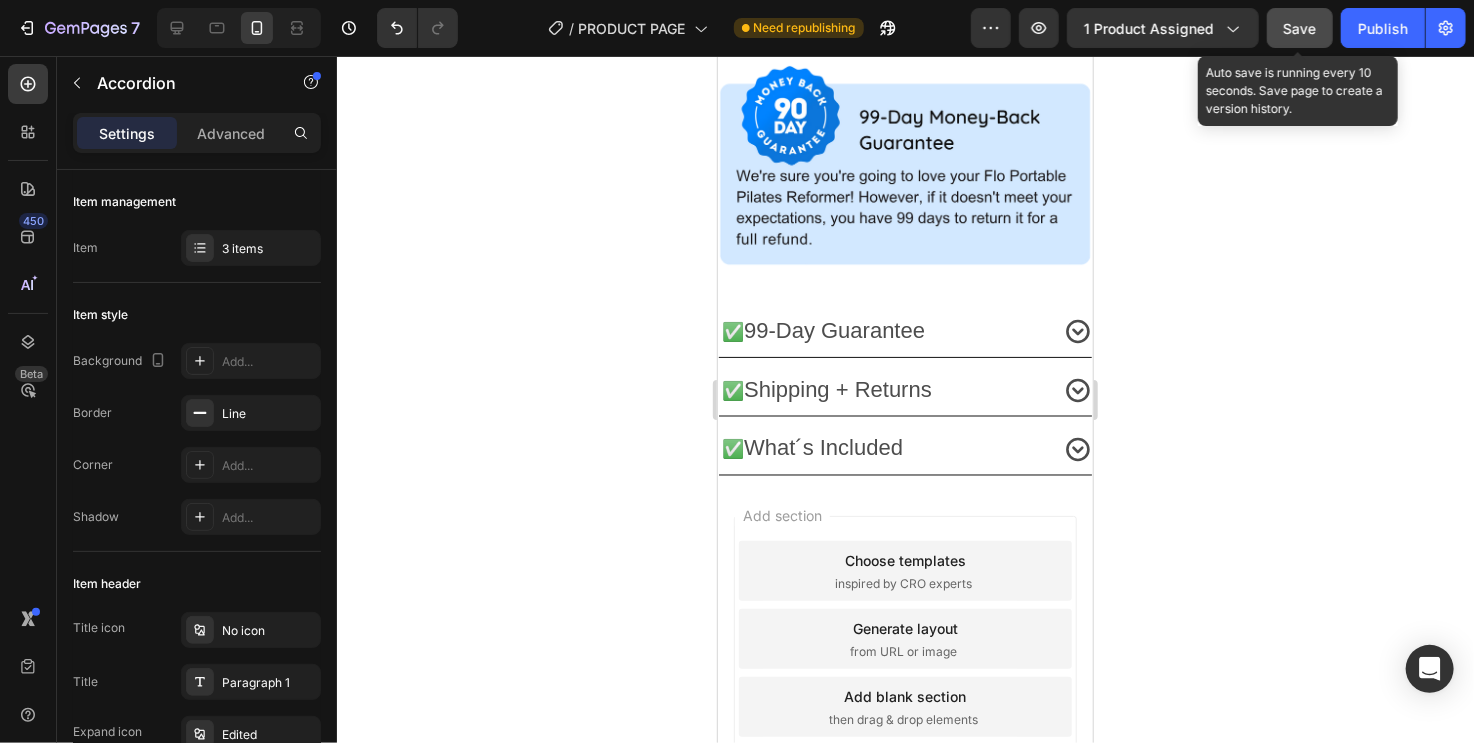 click on "Save" at bounding box center [1300, 28] 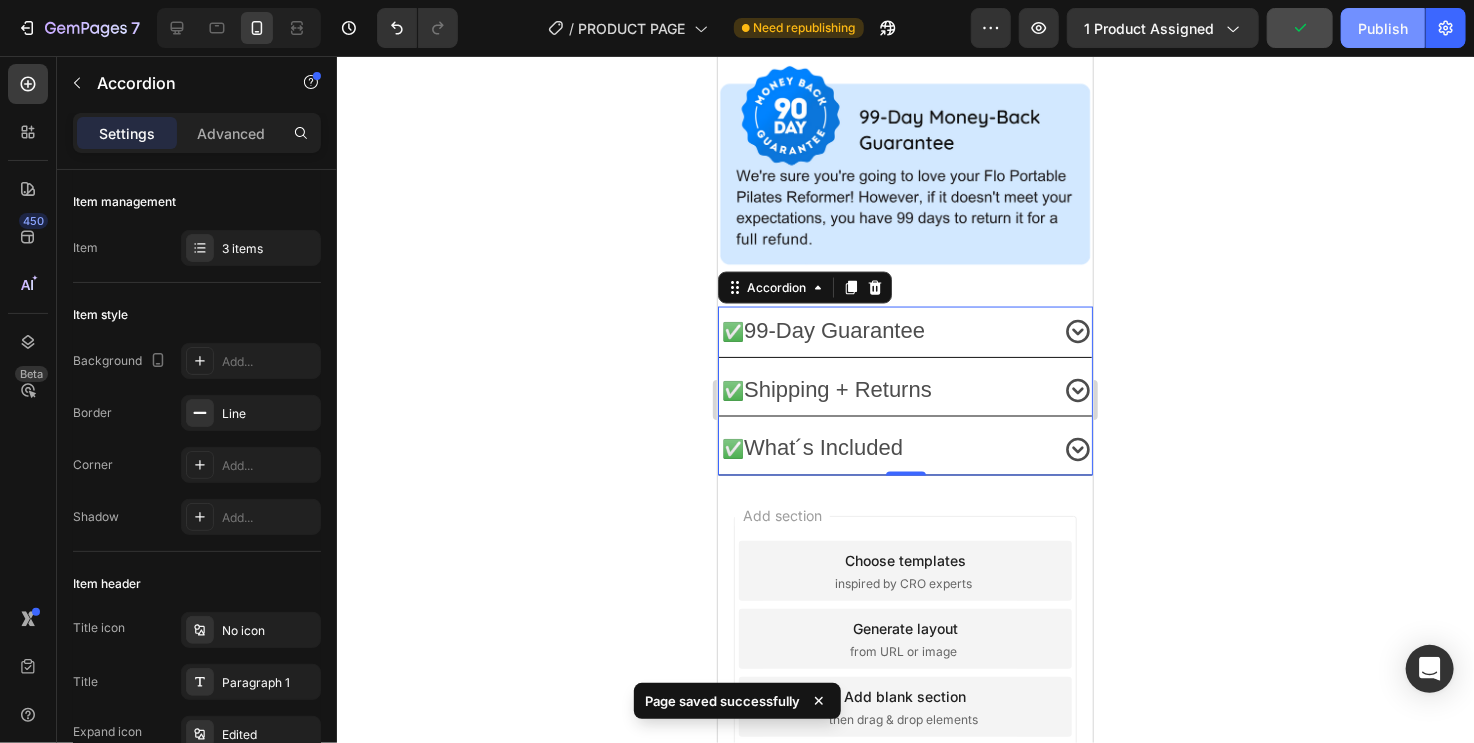 click on "Publish" at bounding box center [1383, 28] 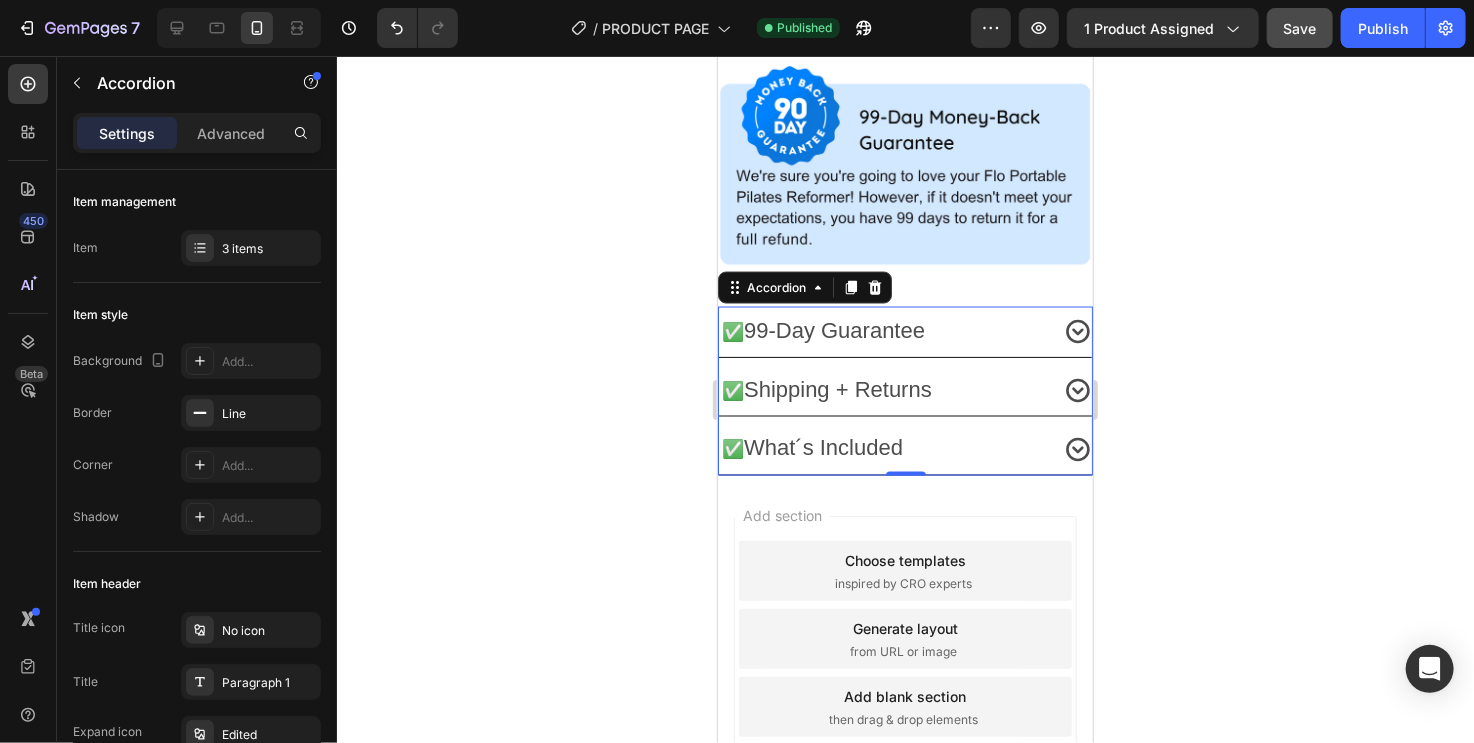 click 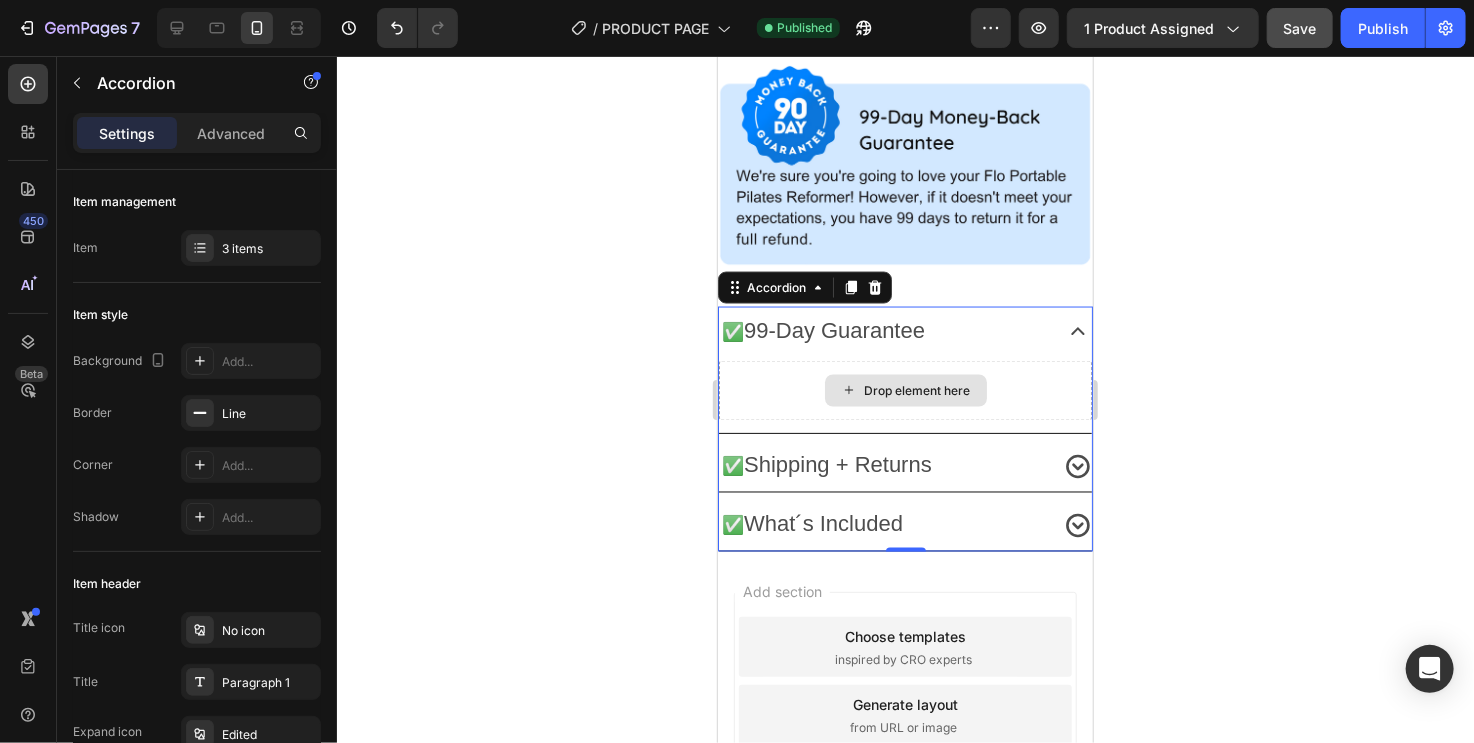 click on "Drop element here" at bounding box center [904, 390] 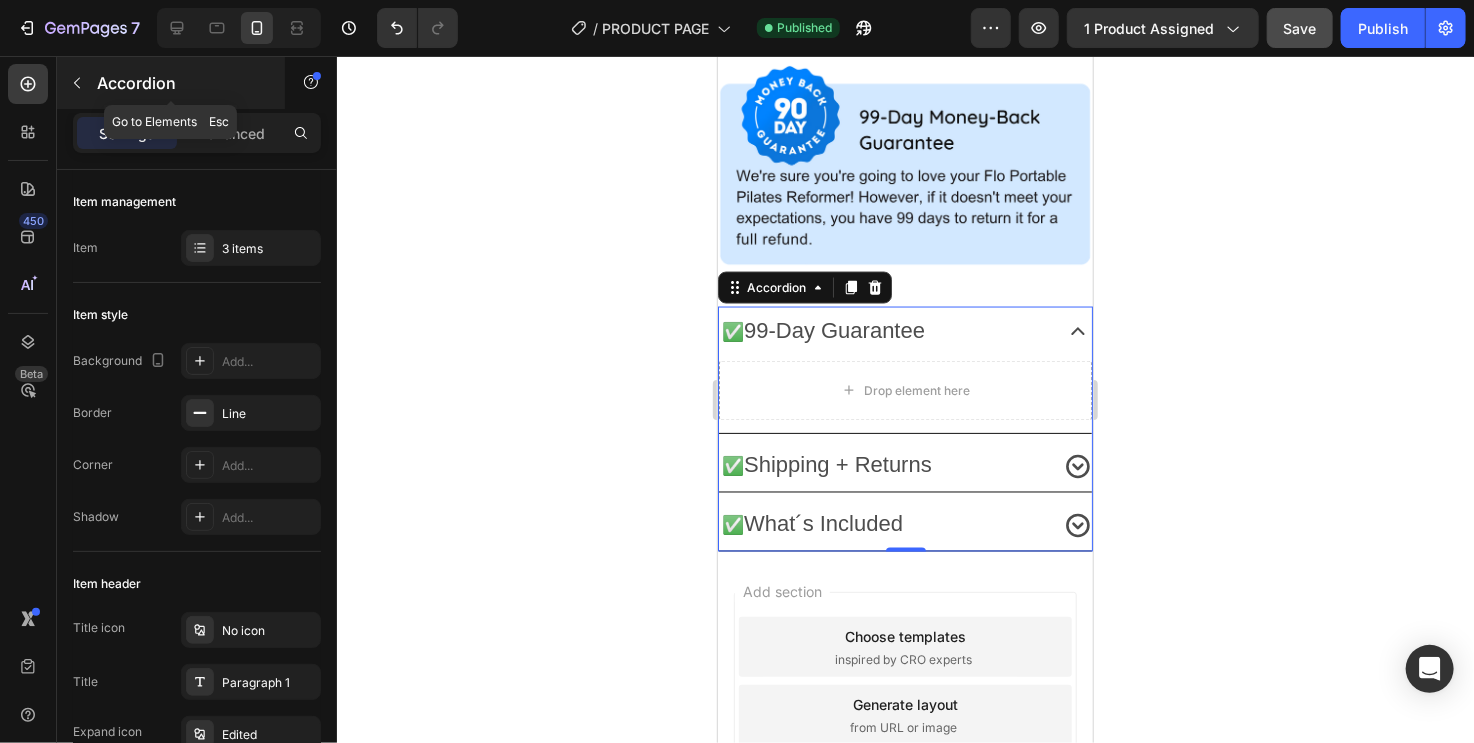 click 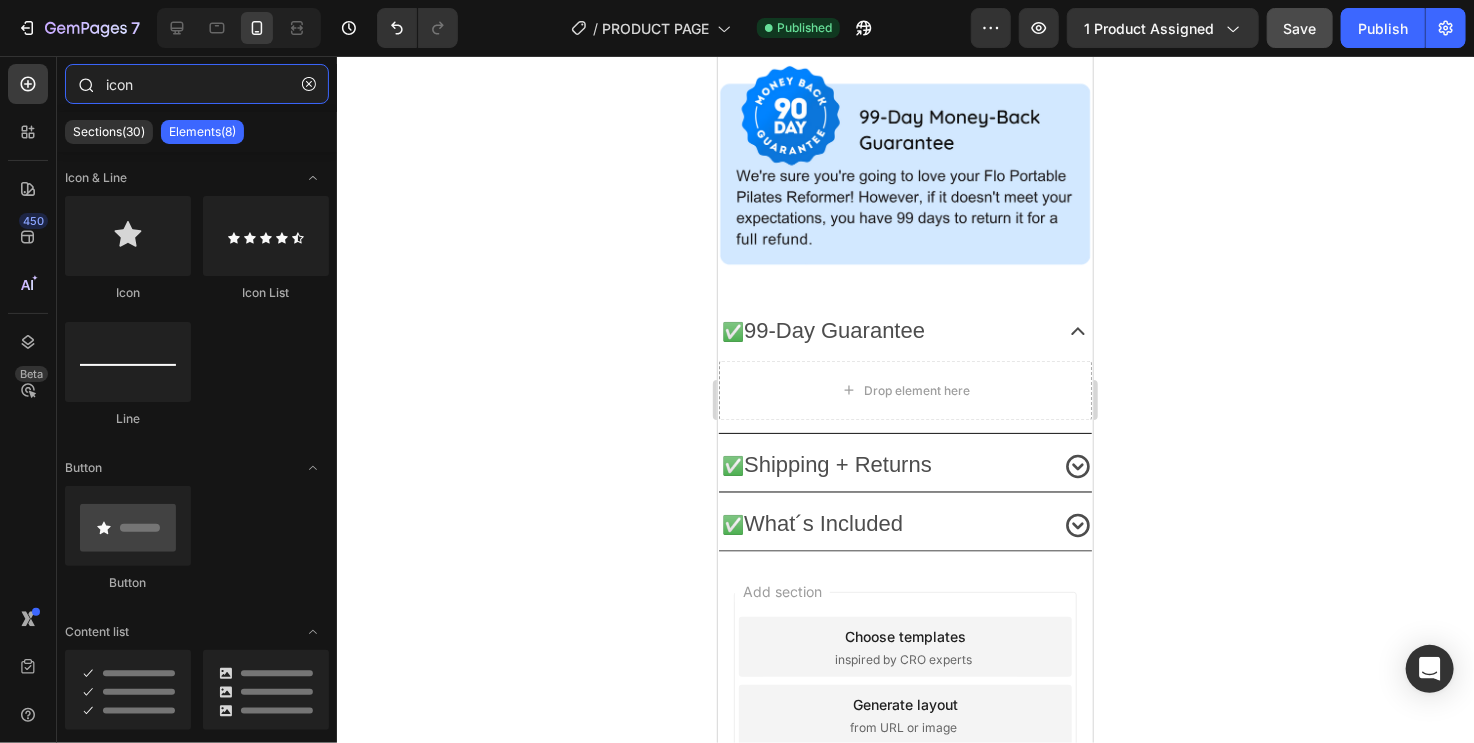click on "icon" at bounding box center (197, 84) 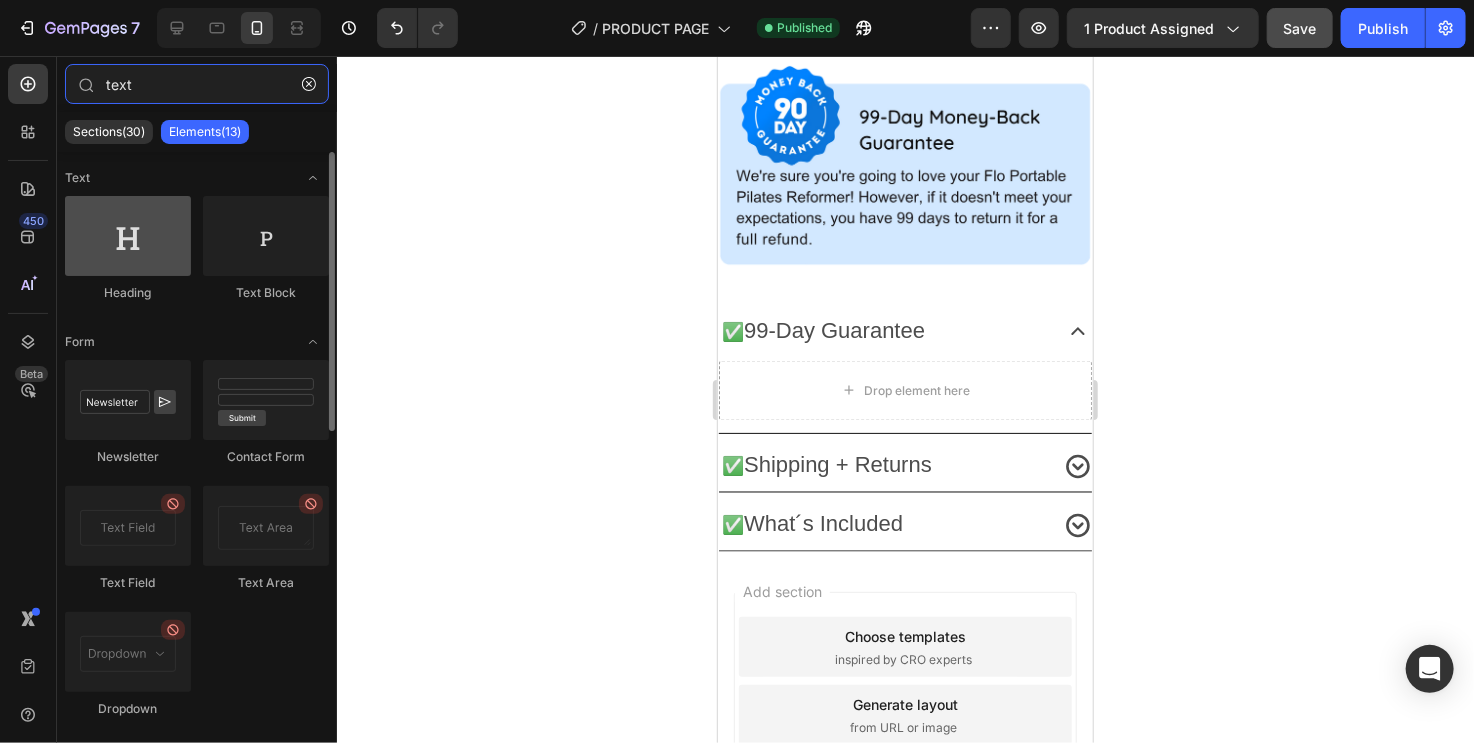 type on "text" 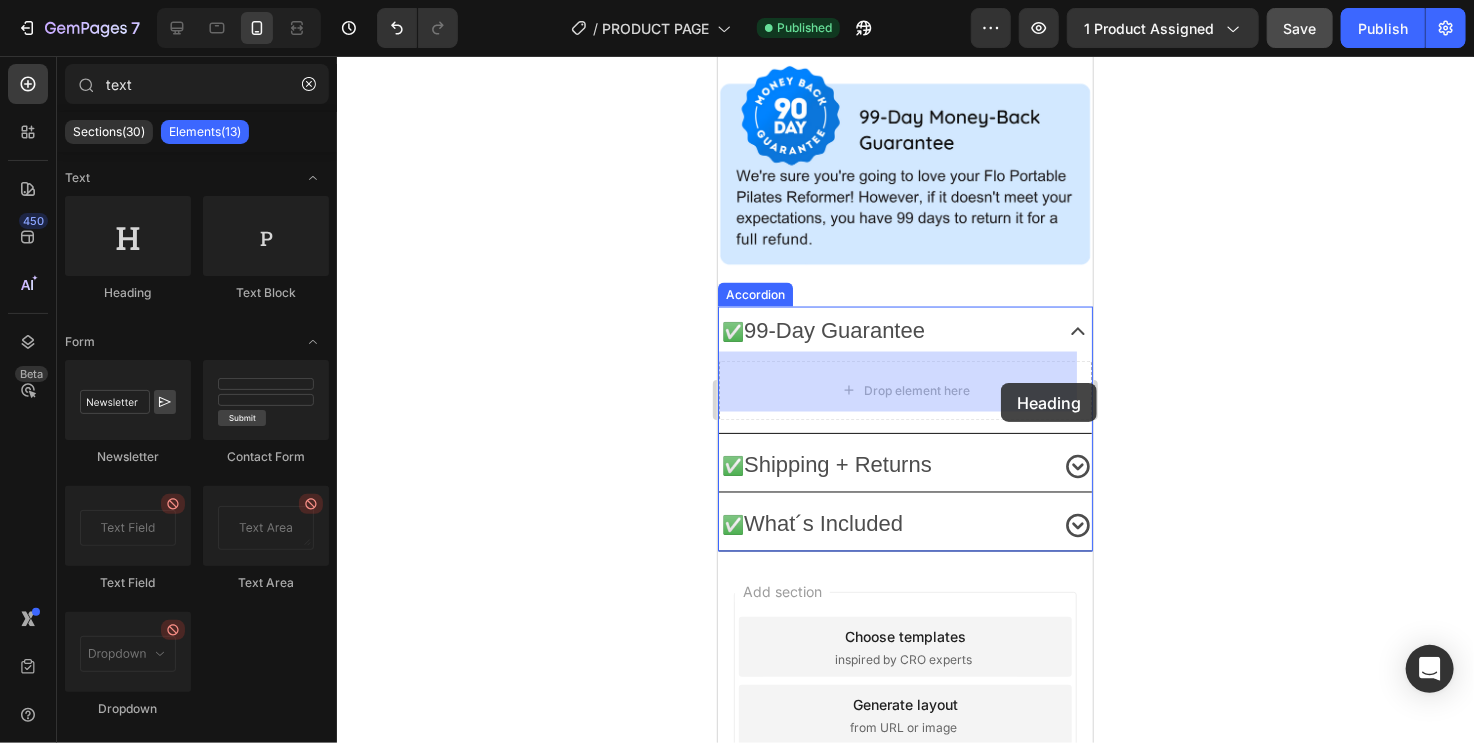drag, startPoint x: 852, startPoint y: 294, endPoint x: 988, endPoint y: 376, distance: 158.80806 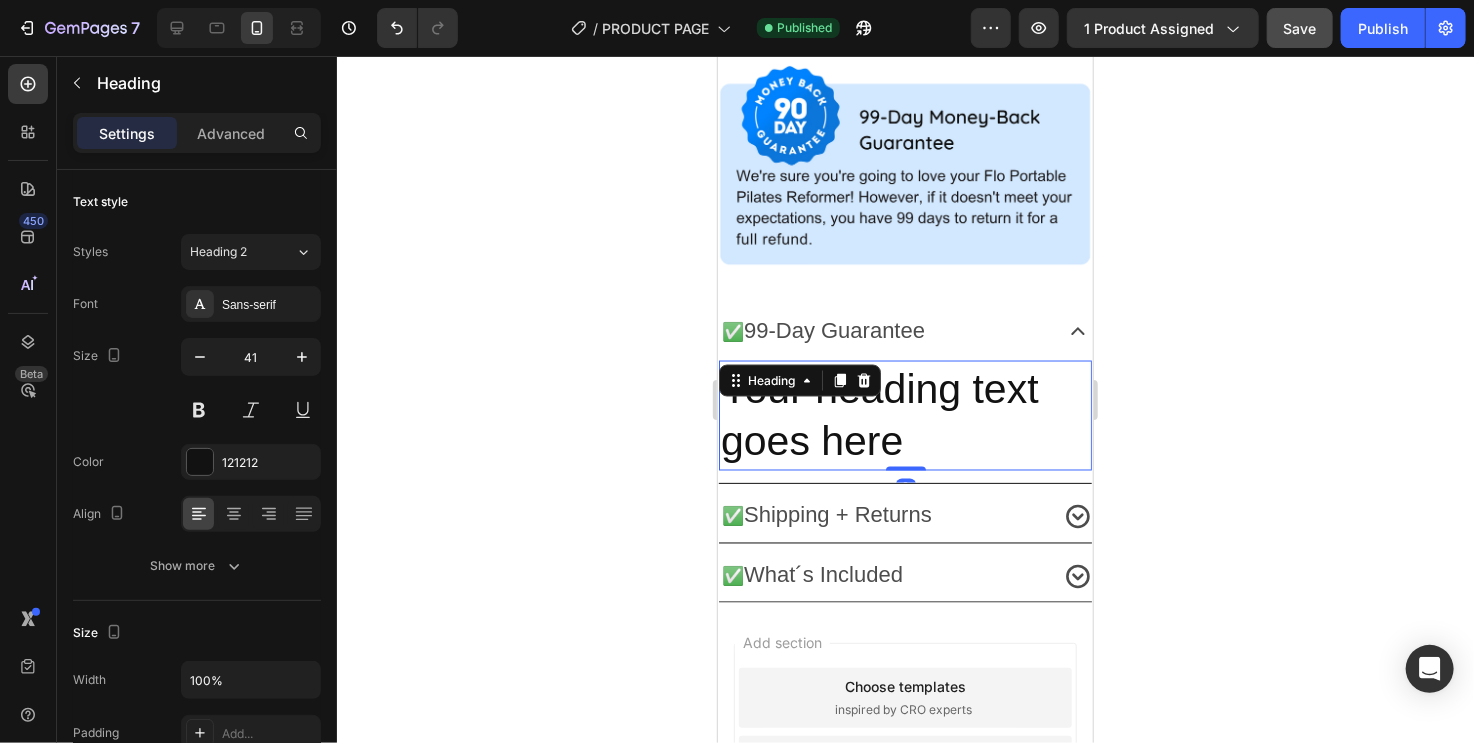 click on "Your heading text goes here" at bounding box center [904, 415] 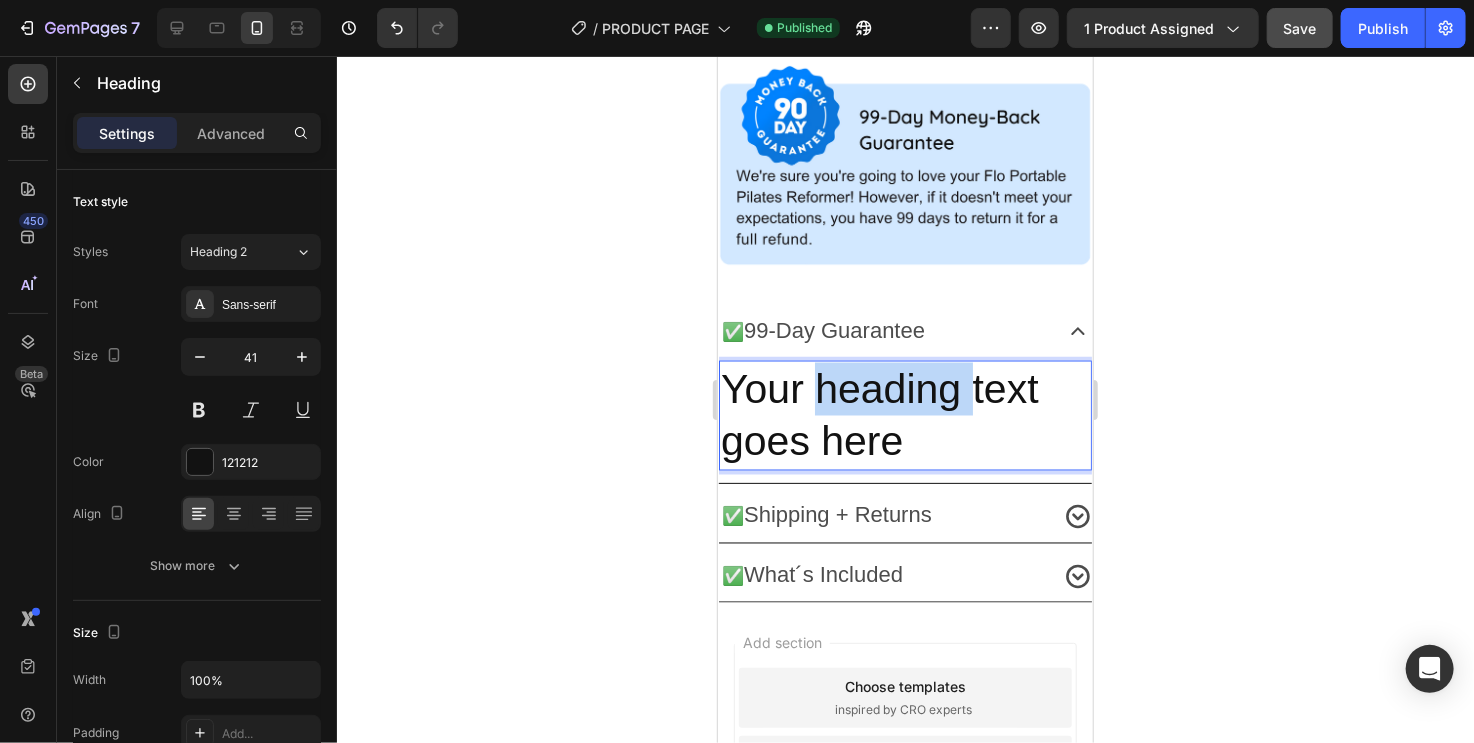 click on "Your heading text goes here" at bounding box center (904, 415) 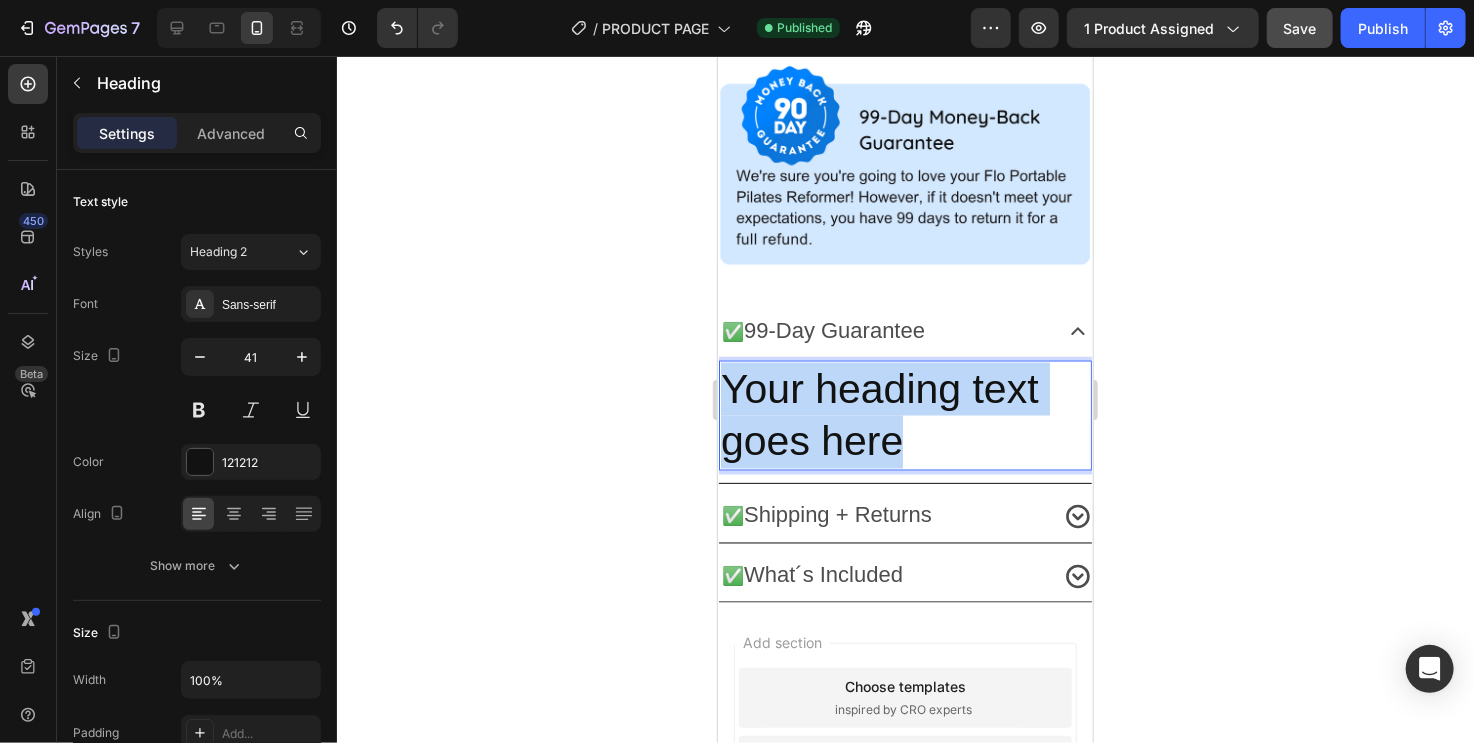 click on "Your heading text goes here" at bounding box center (904, 415) 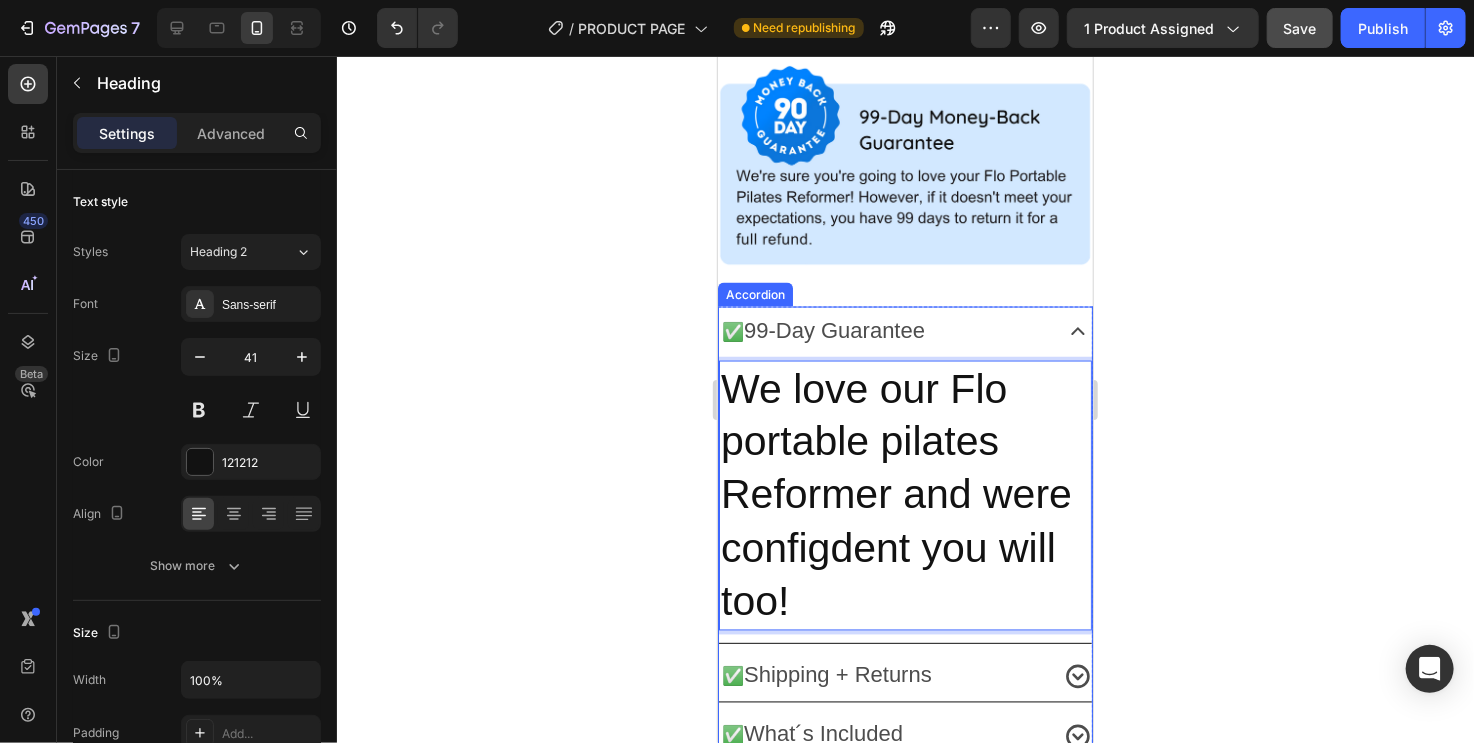 click on "✅  Shipping + Returns" at bounding box center [882, 676] 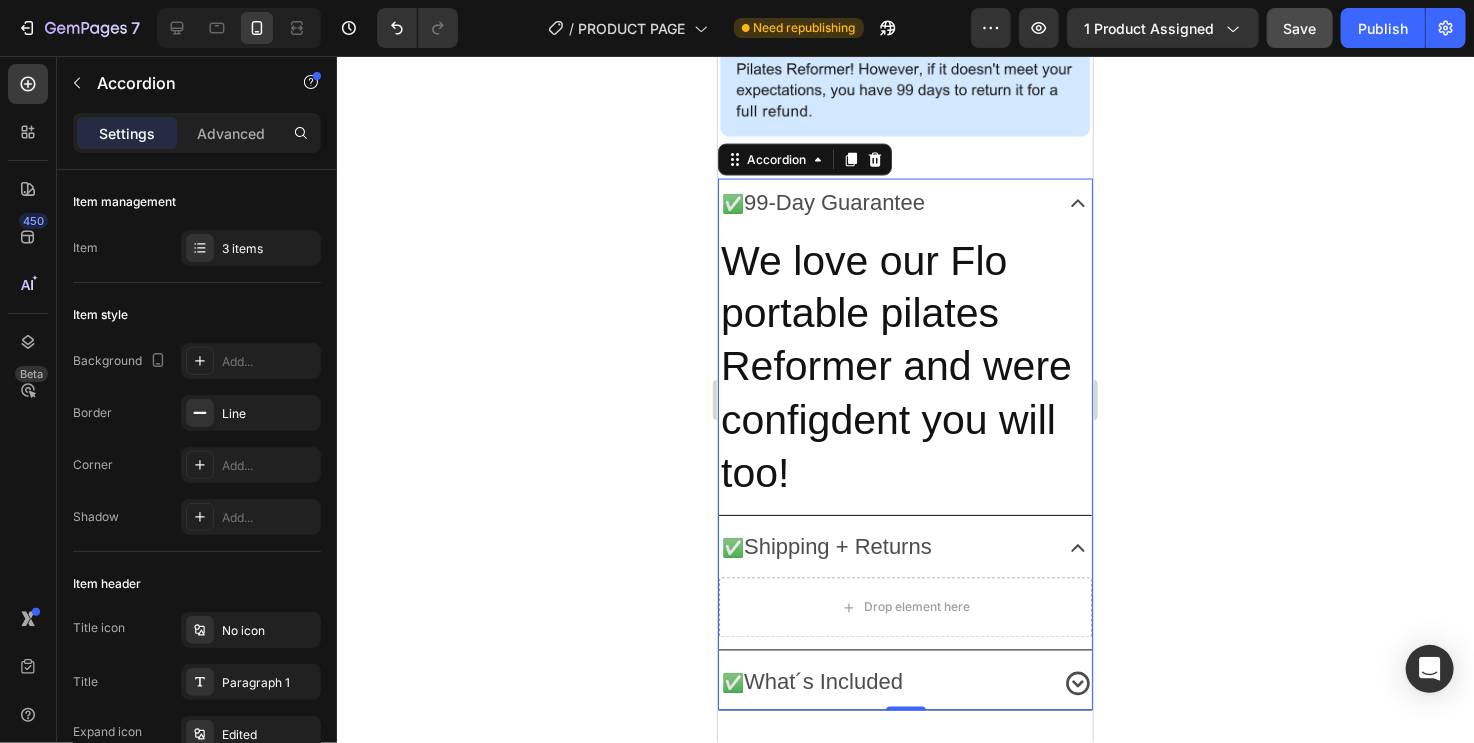 scroll, scrollTop: 1680, scrollLeft: 0, axis: vertical 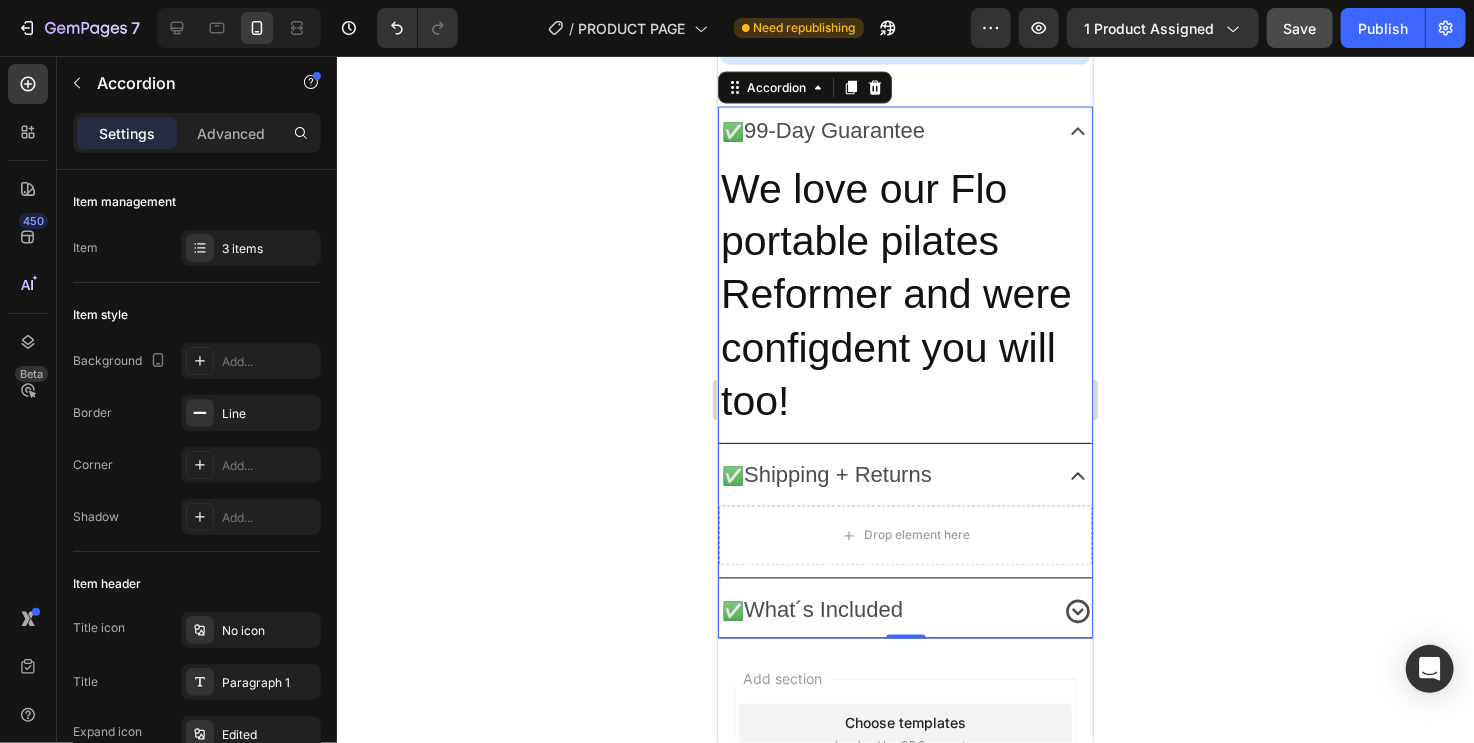 click on "We love our Flo portable pilates Reformer and were configdent you will too!" at bounding box center [904, 295] 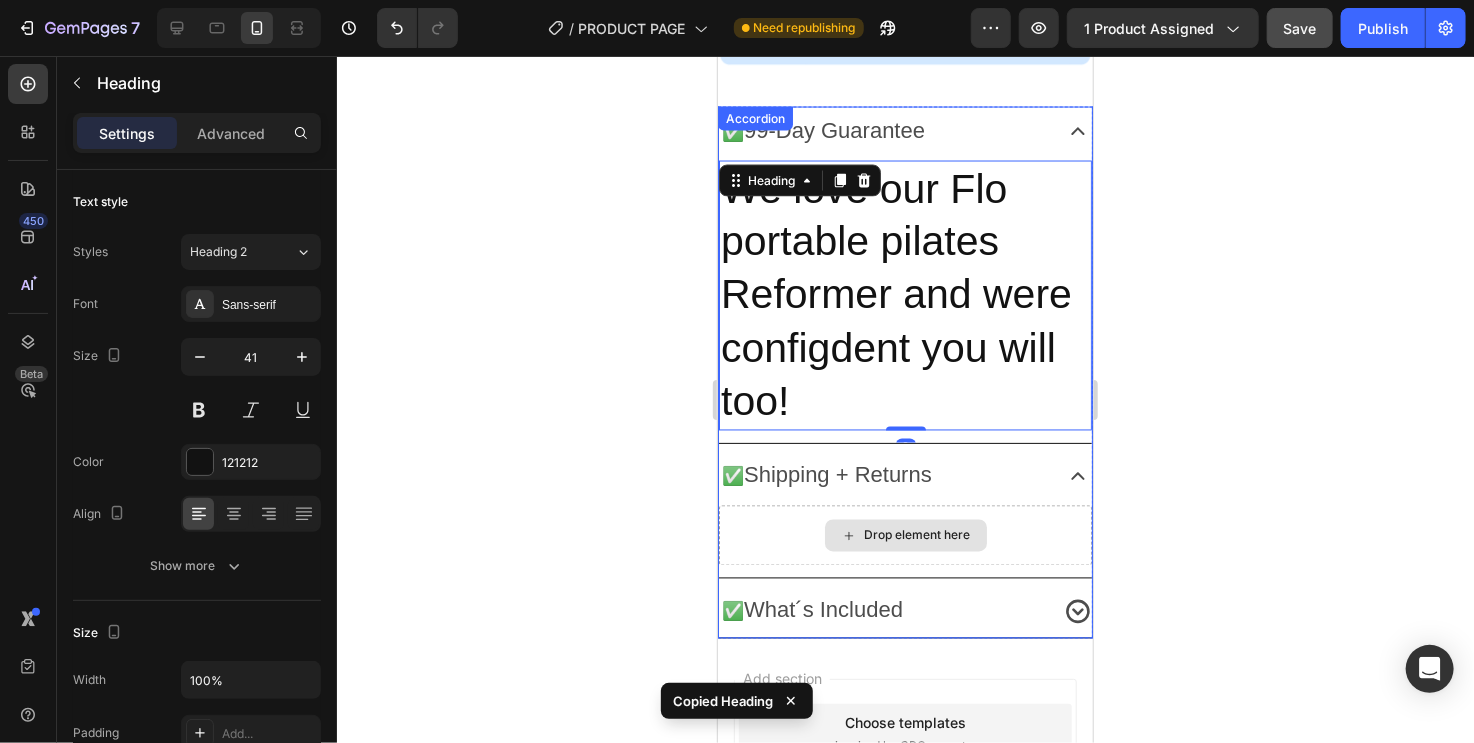 click on "Drop element here" at bounding box center [917, 535] 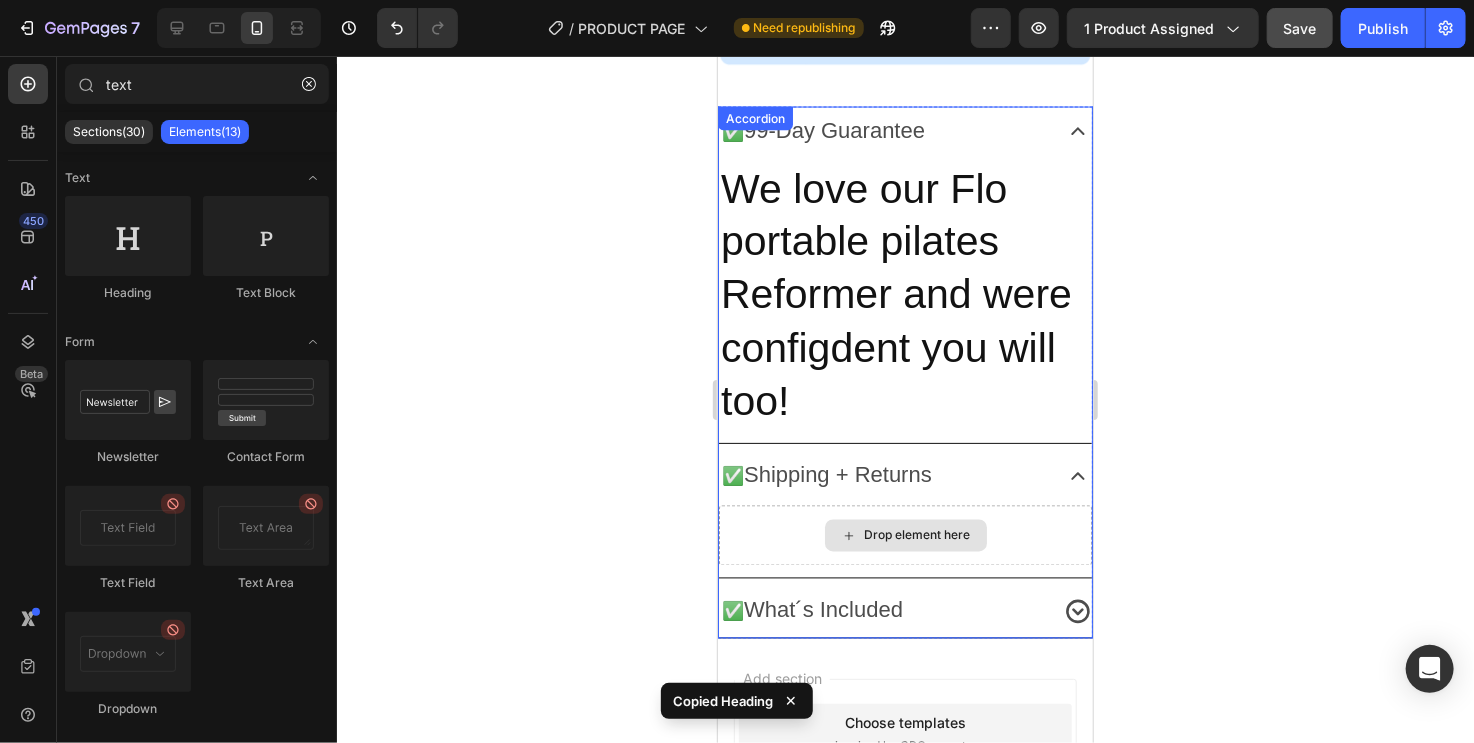 click on "Drop element here" at bounding box center [904, 535] 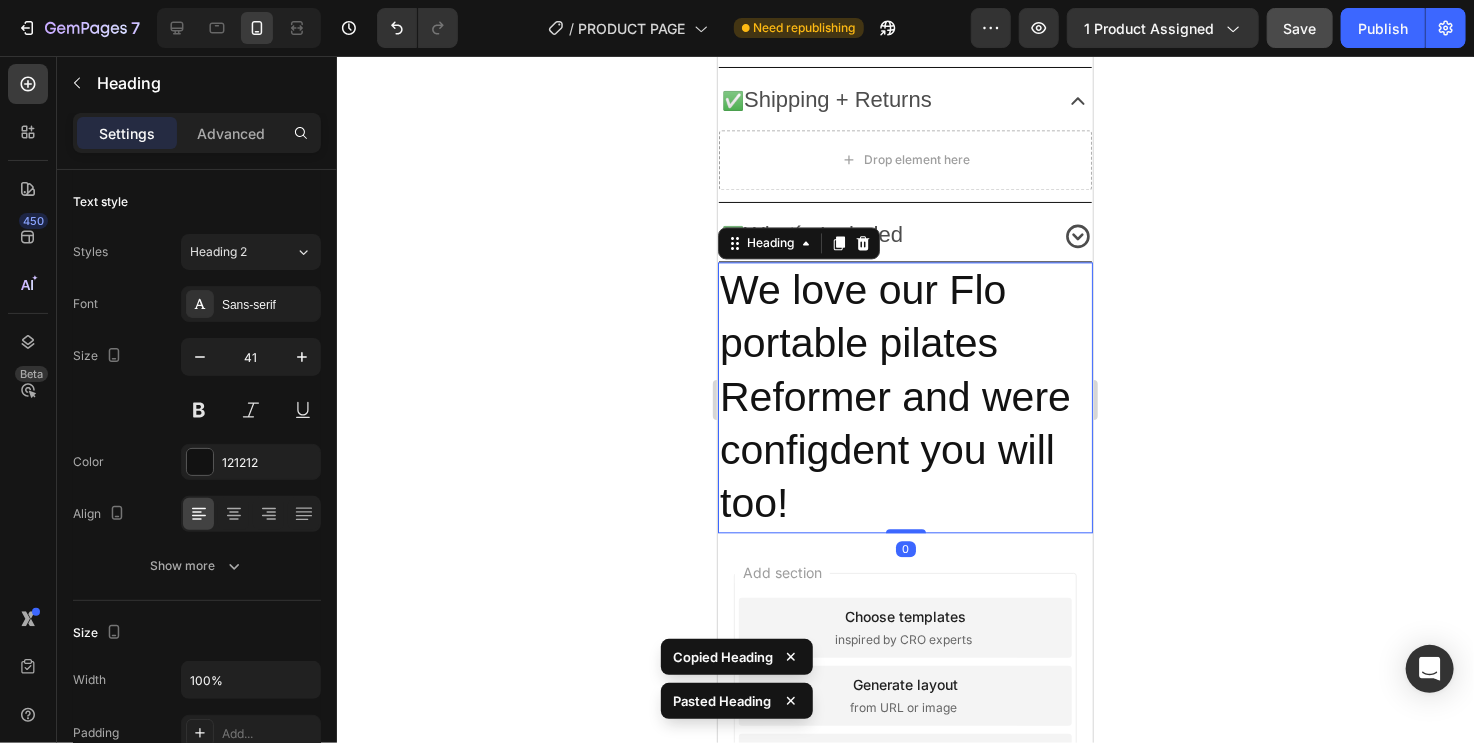 scroll, scrollTop: 2112, scrollLeft: 0, axis: vertical 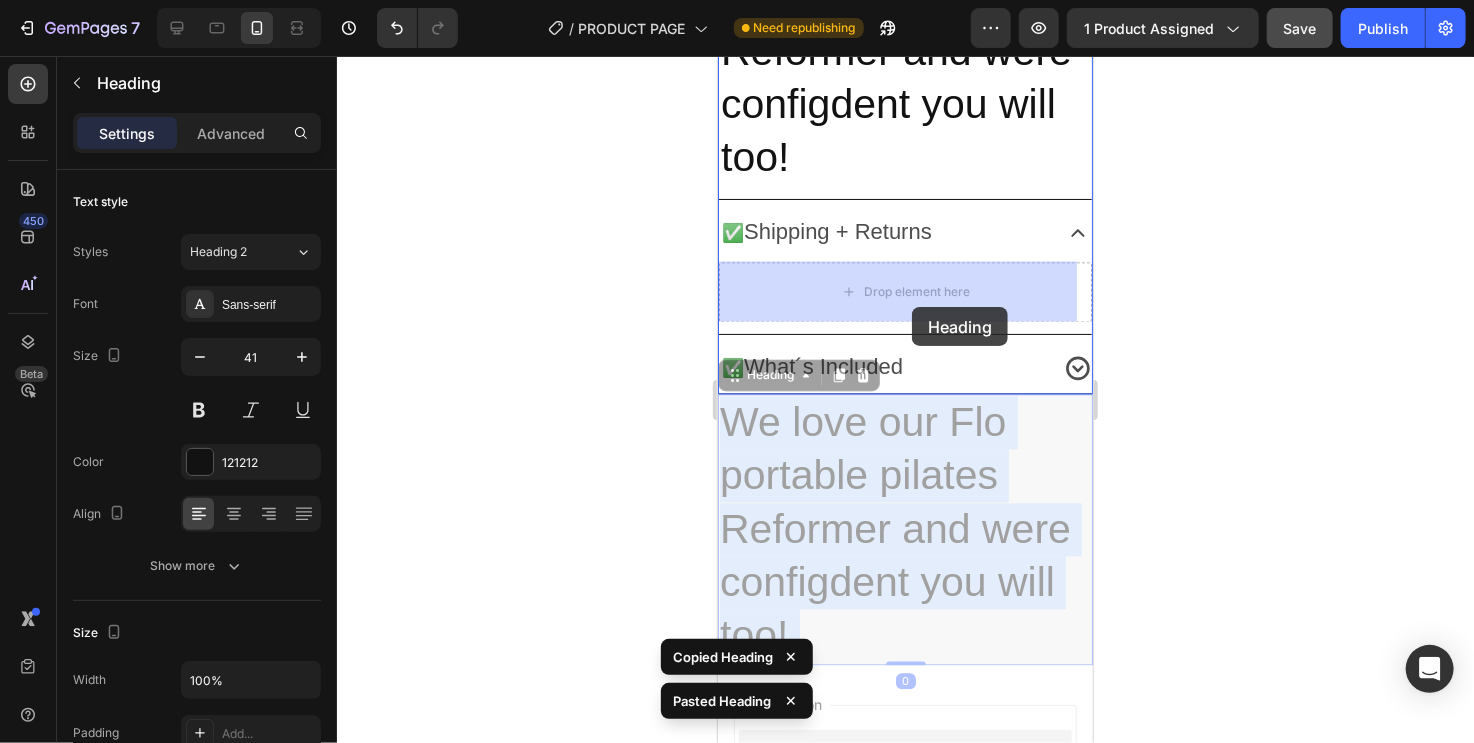 drag, startPoint x: 930, startPoint y: 351, endPoint x: 911, endPoint y: 306, distance: 48.8467 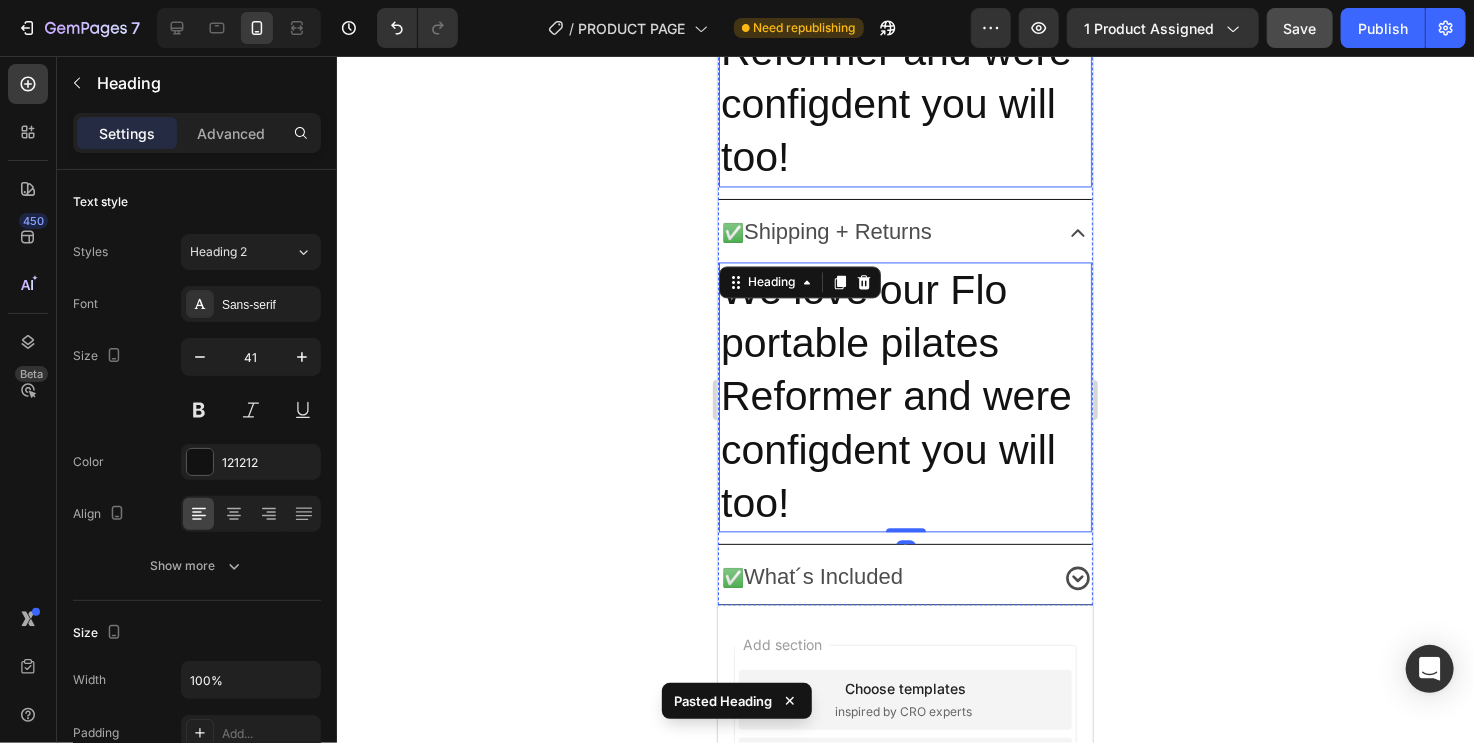 click on "We love our Flo portable pilates Reformer and were configdent you will too!" at bounding box center (904, 50) 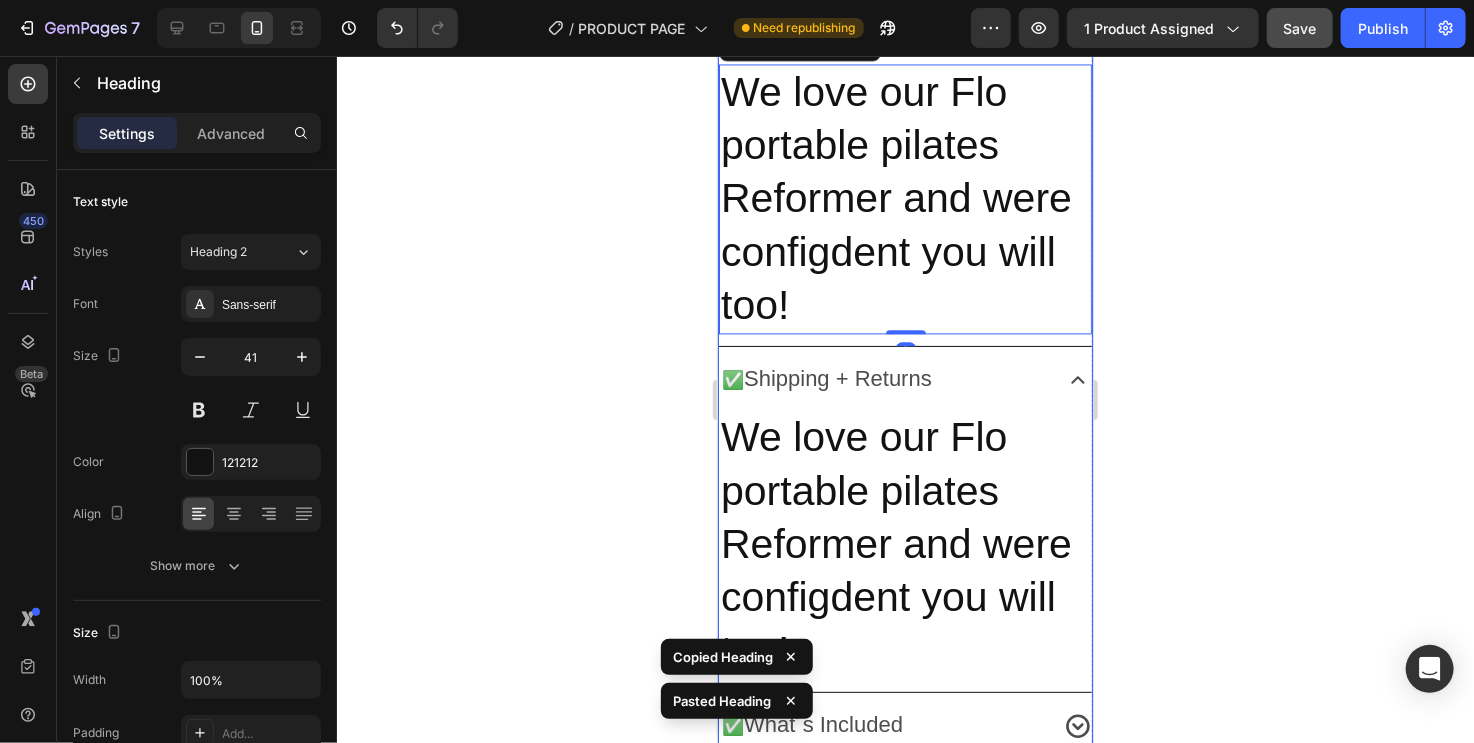 scroll, scrollTop: 2116, scrollLeft: 0, axis: vertical 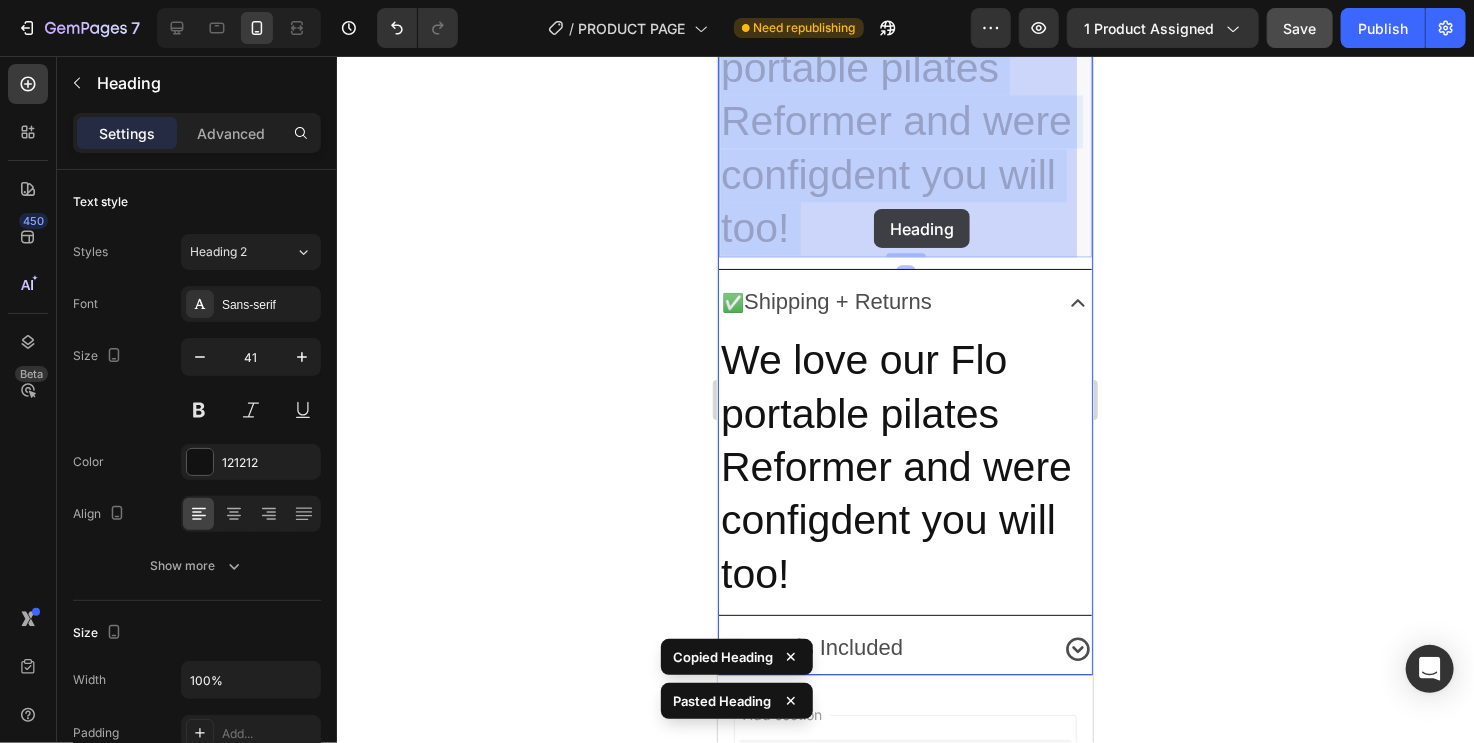 drag, startPoint x: 876, startPoint y: 176, endPoint x: 873, endPoint y: 208, distance: 32.140316 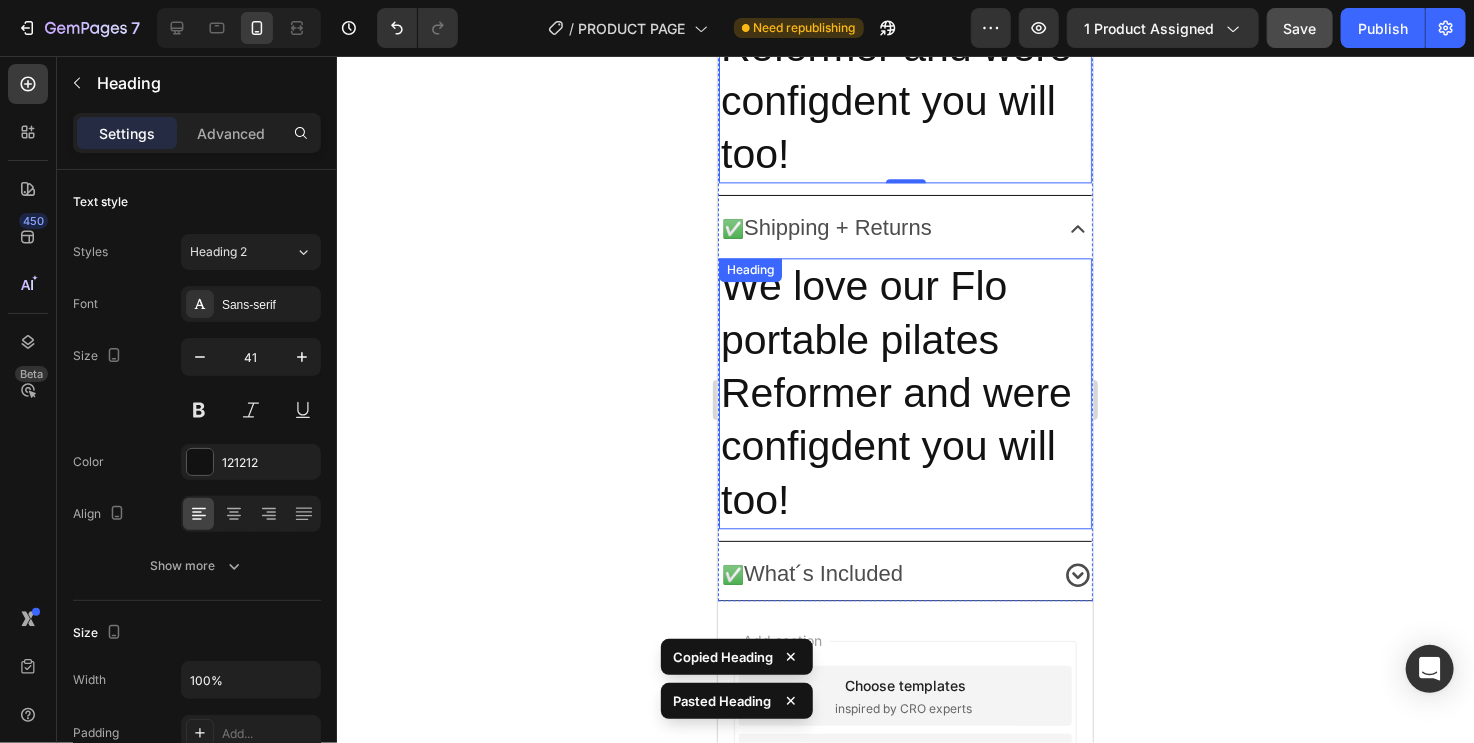 scroll, scrollTop: 2316, scrollLeft: 0, axis: vertical 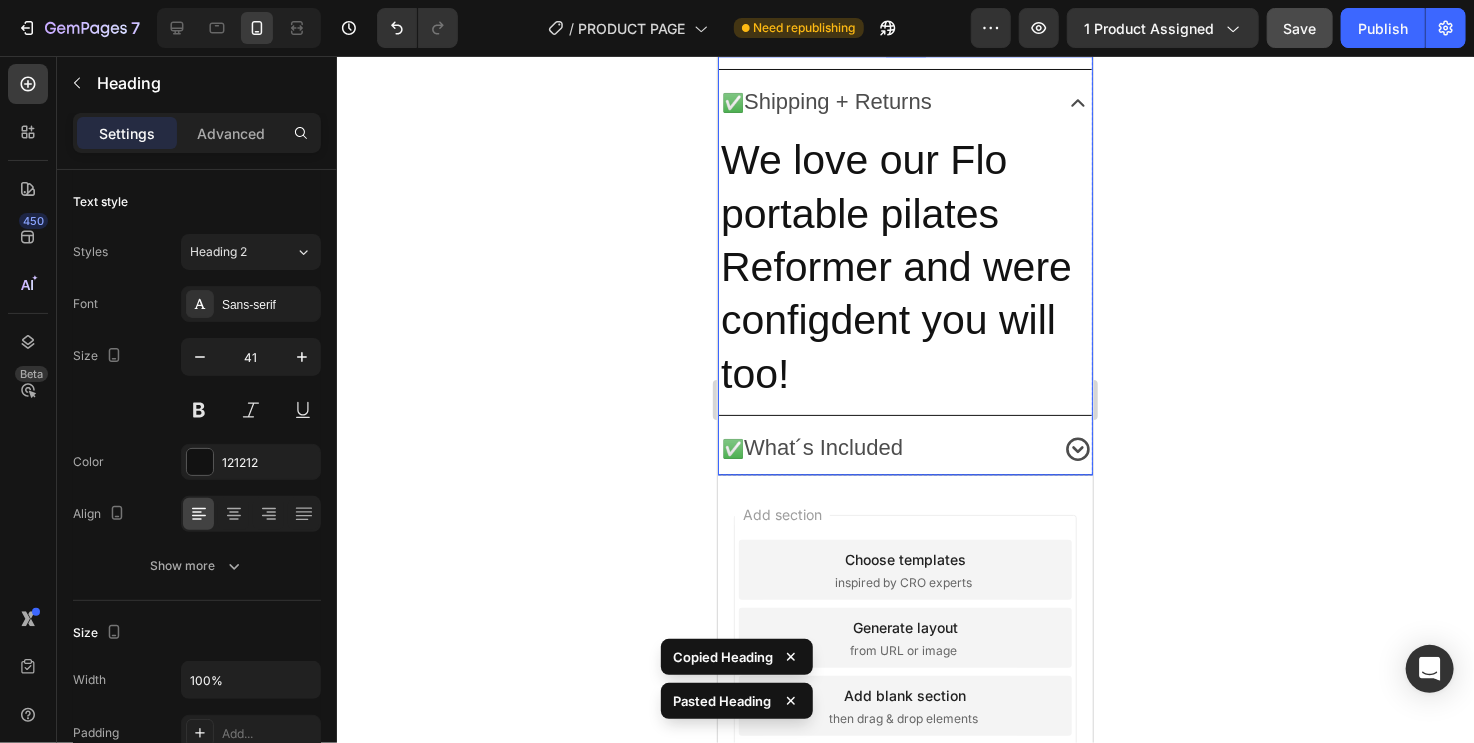 click 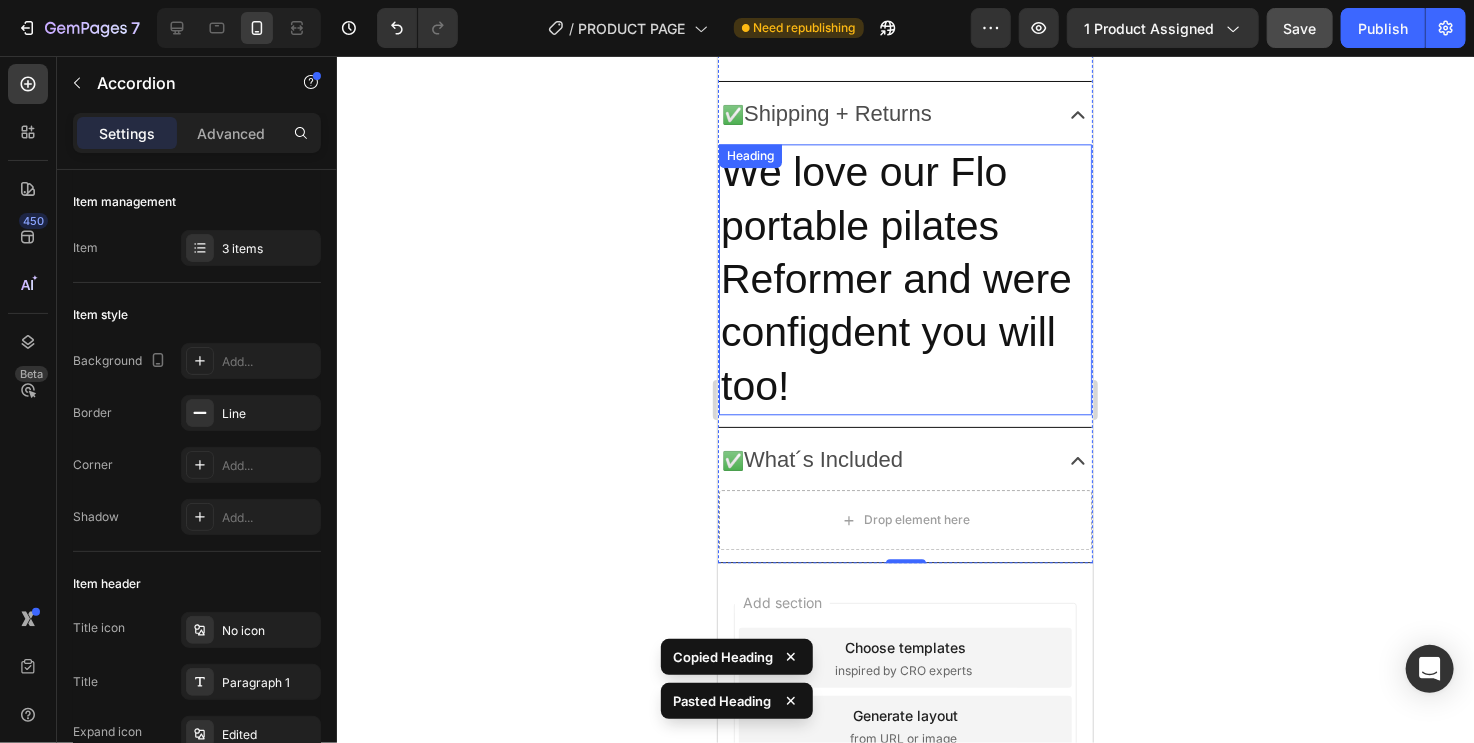 scroll, scrollTop: 2116, scrollLeft: 0, axis: vertical 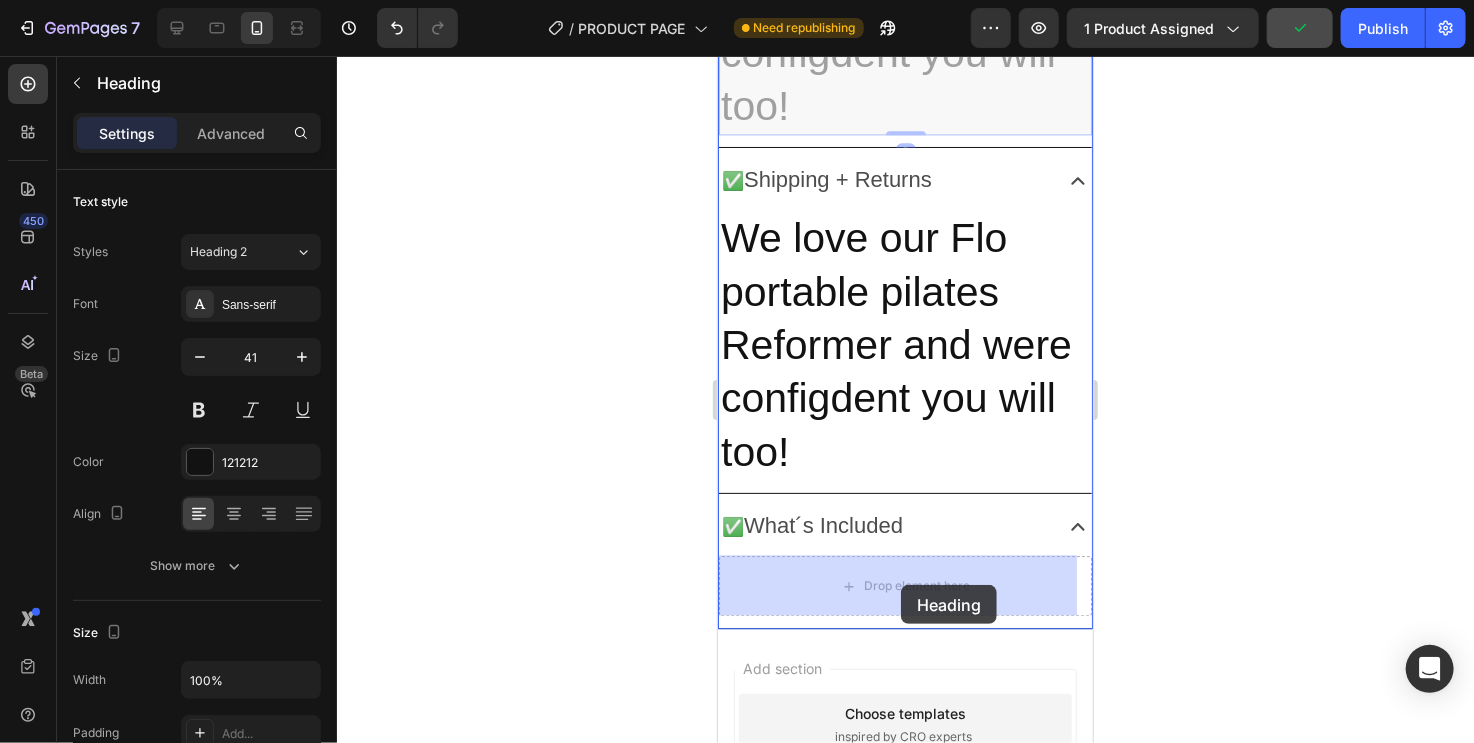 drag, startPoint x: 862, startPoint y: 141, endPoint x: 897, endPoint y: 607, distance: 467.31253 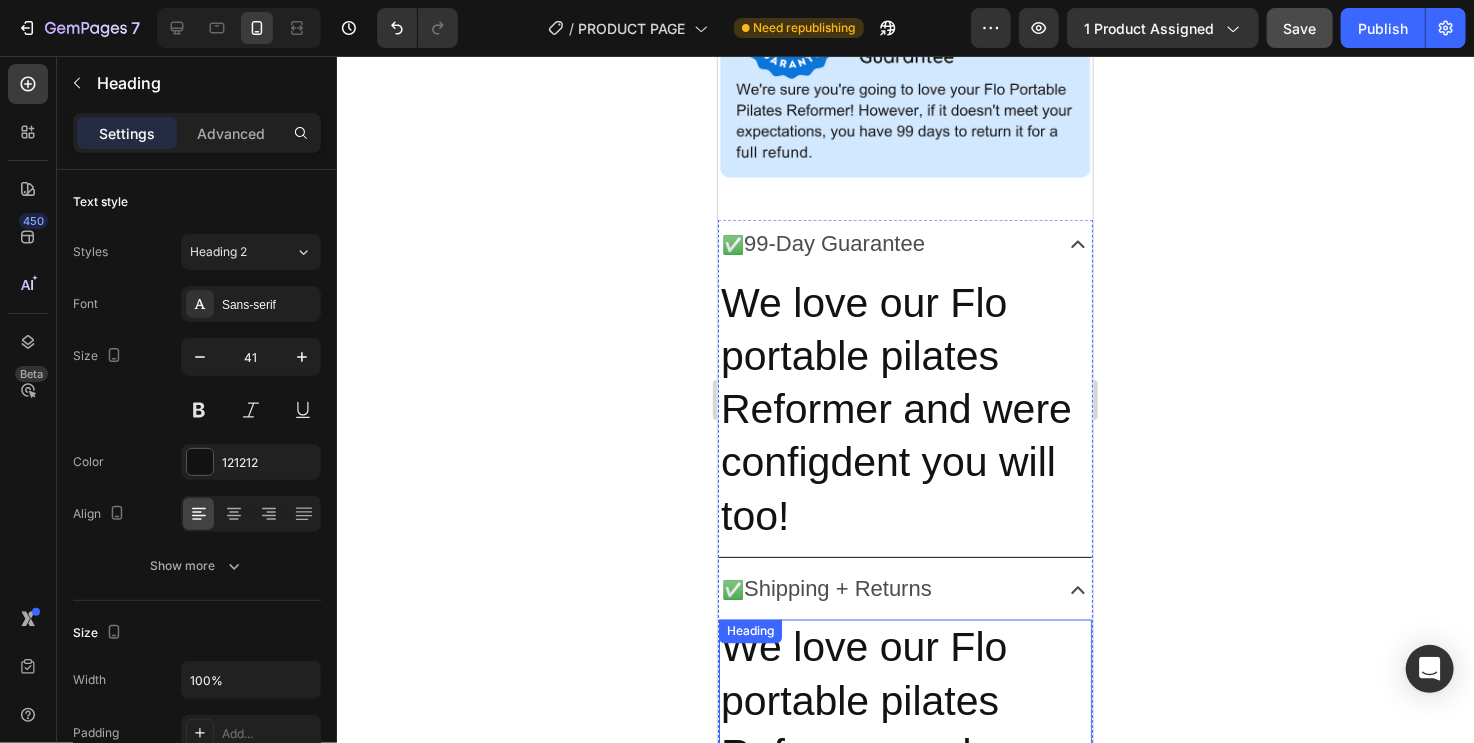 scroll, scrollTop: 1238, scrollLeft: 0, axis: vertical 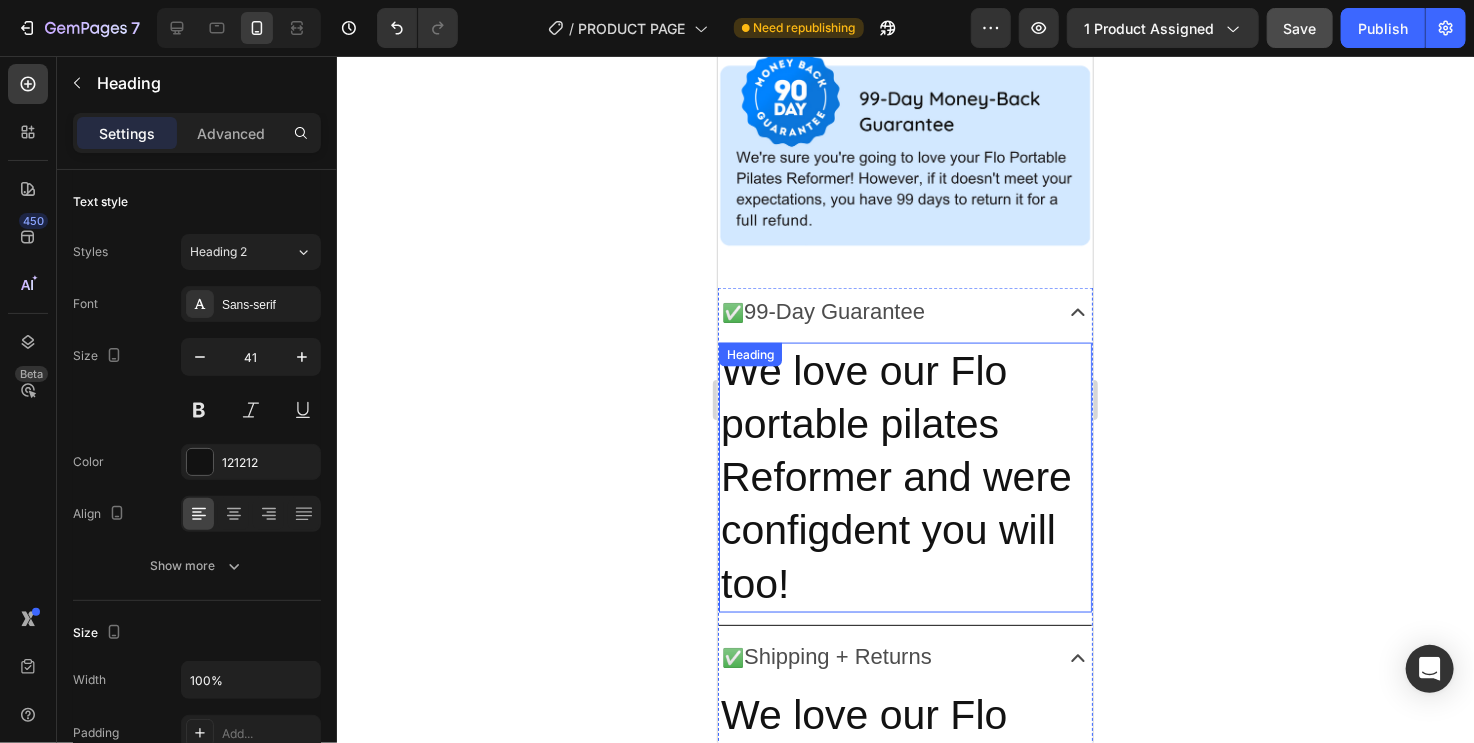 click on "We love our Flo portable pilates Reformer and were configdent you will too!" at bounding box center (904, 477) 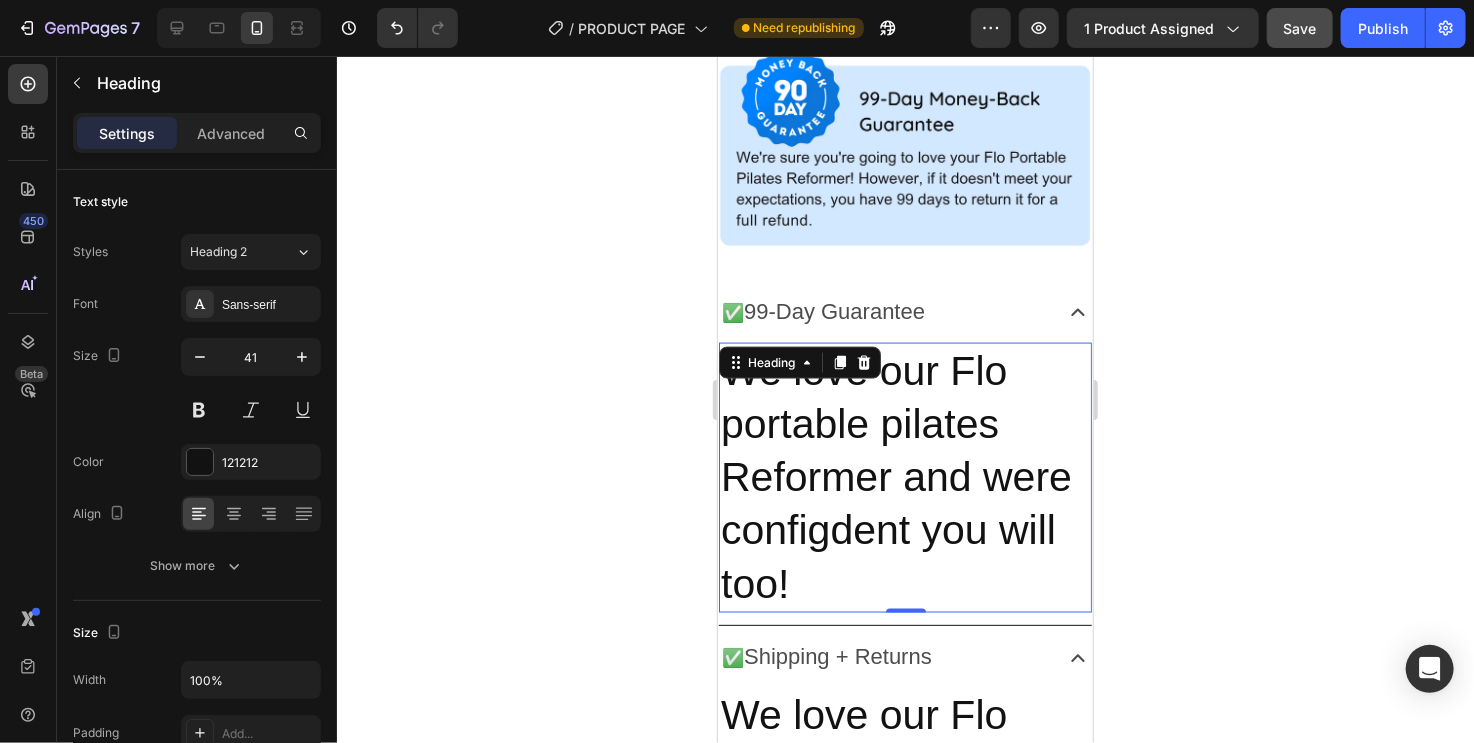 scroll, scrollTop: 1438, scrollLeft: 0, axis: vertical 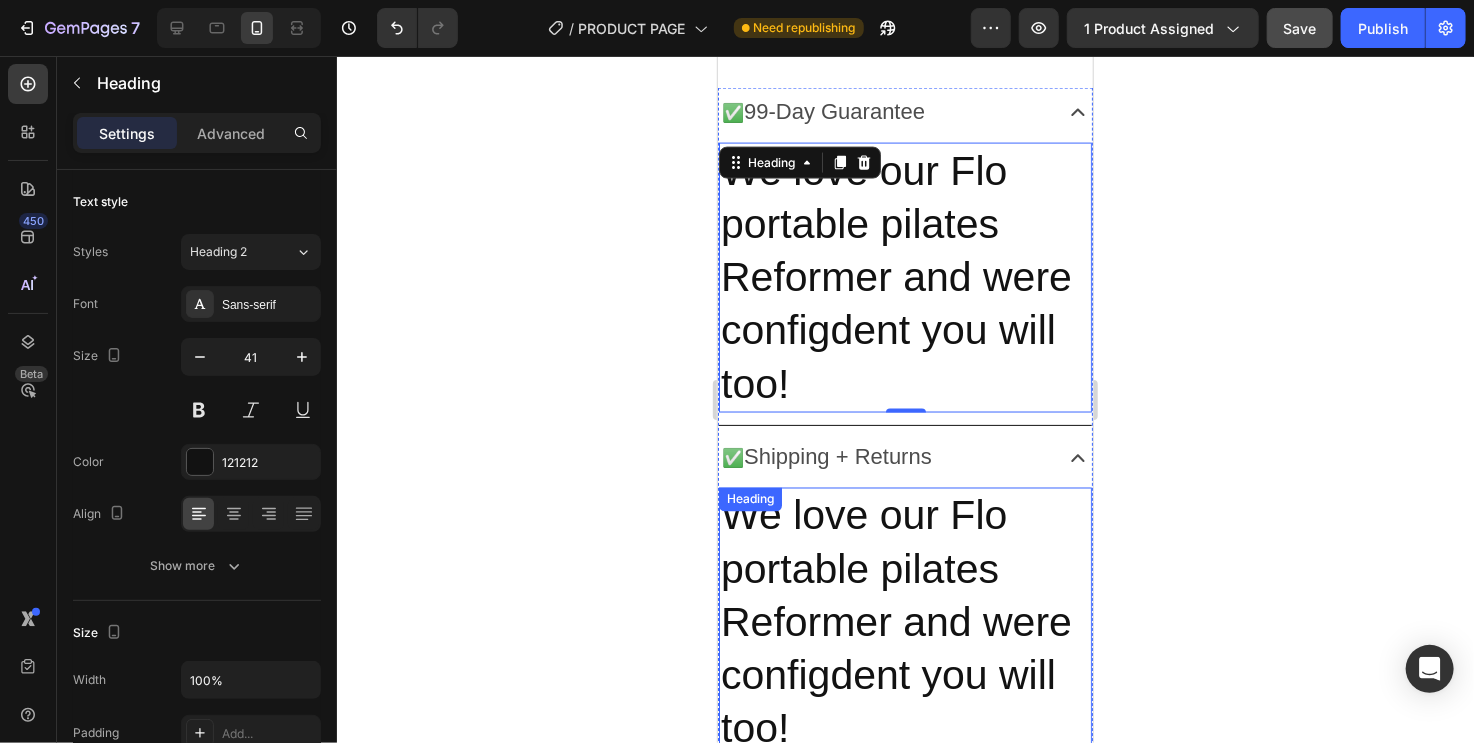click on "We love our Flo portable pilates Reformer and were configdent you will too!" at bounding box center [904, 622] 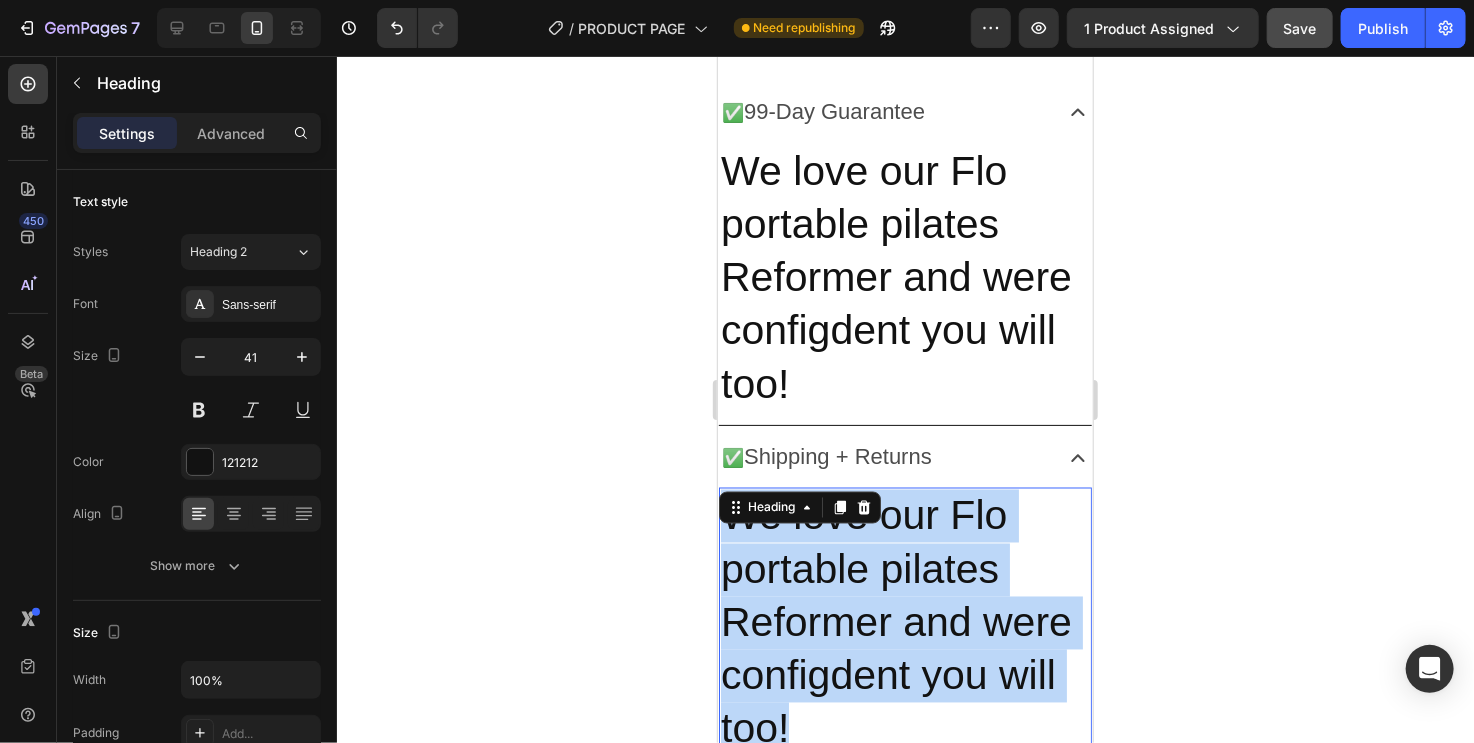 click on "We love our Flo portable pilates Reformer and were configdent you will too!" at bounding box center (904, 622) 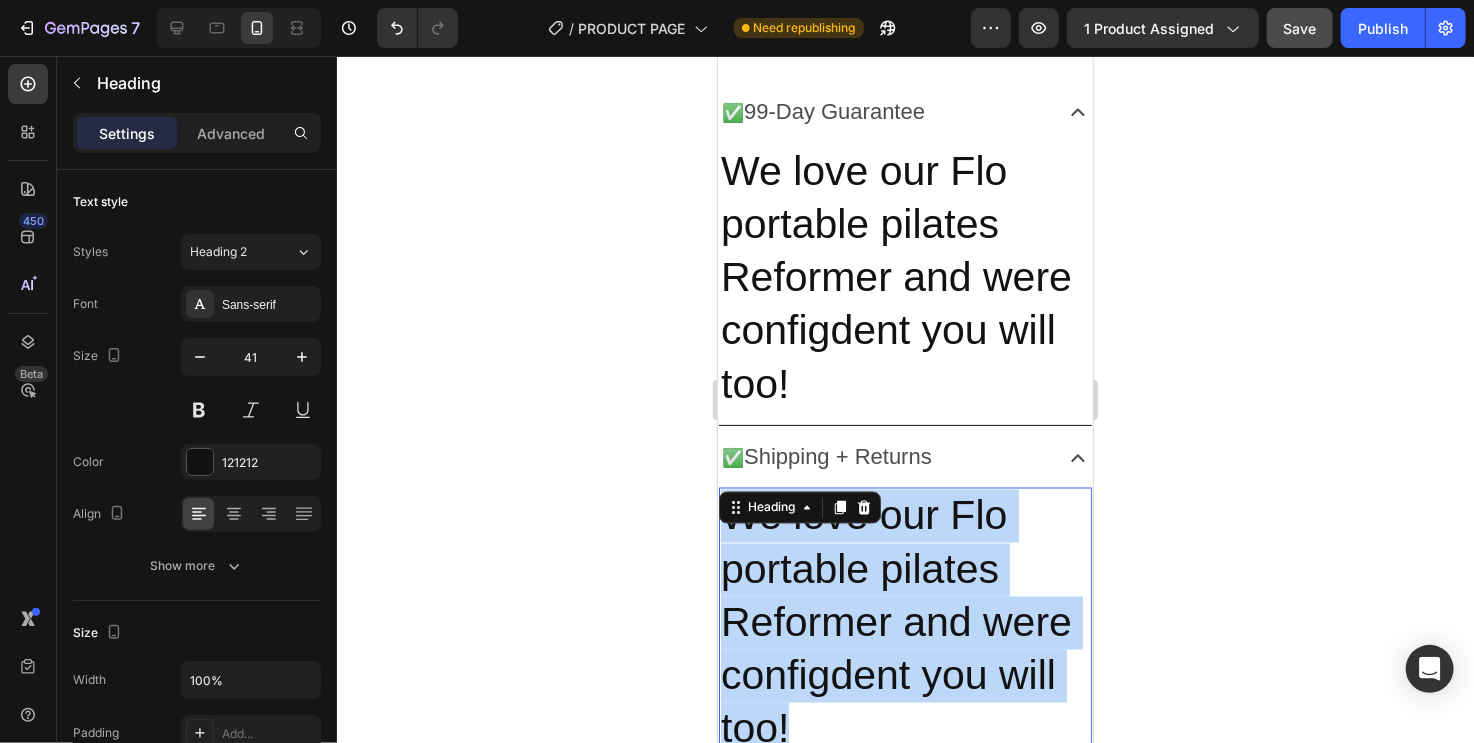 click on "We love our Flo portable pilates Reformer and were configdent you will too!" at bounding box center (904, 622) 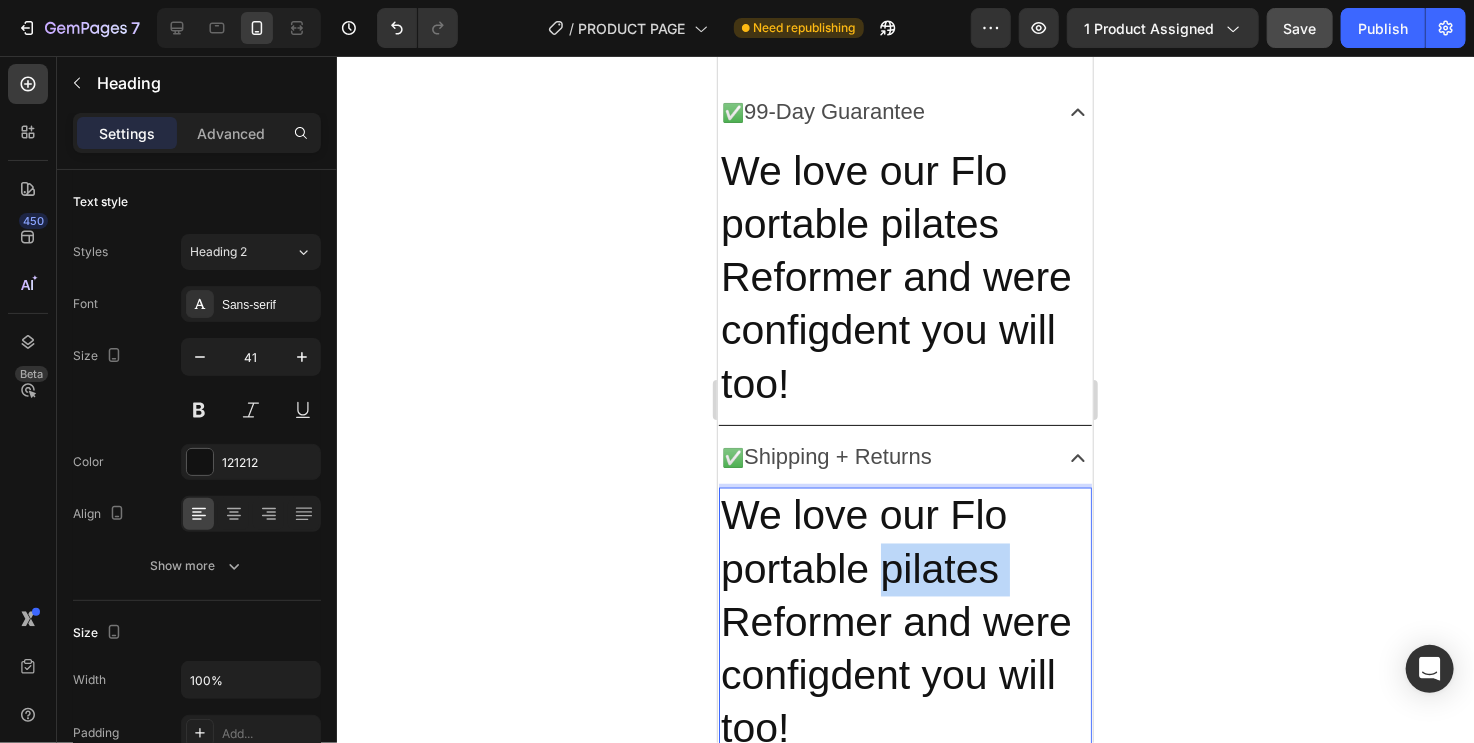 click on "We love our Flo portable pilates Reformer and were configdent you will too!" at bounding box center [904, 622] 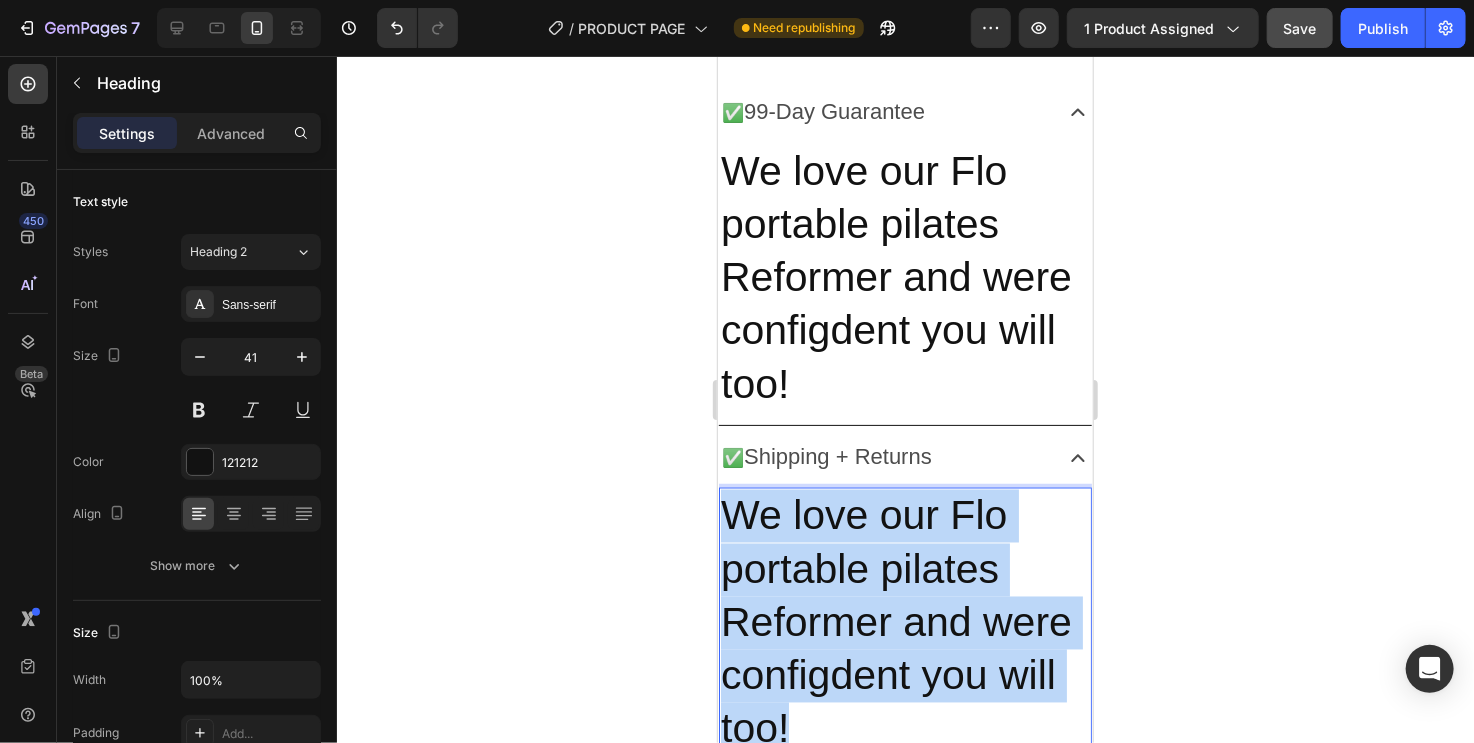 click on "We love our Flo portable pilates Reformer and were configdent you will too!" at bounding box center (904, 622) 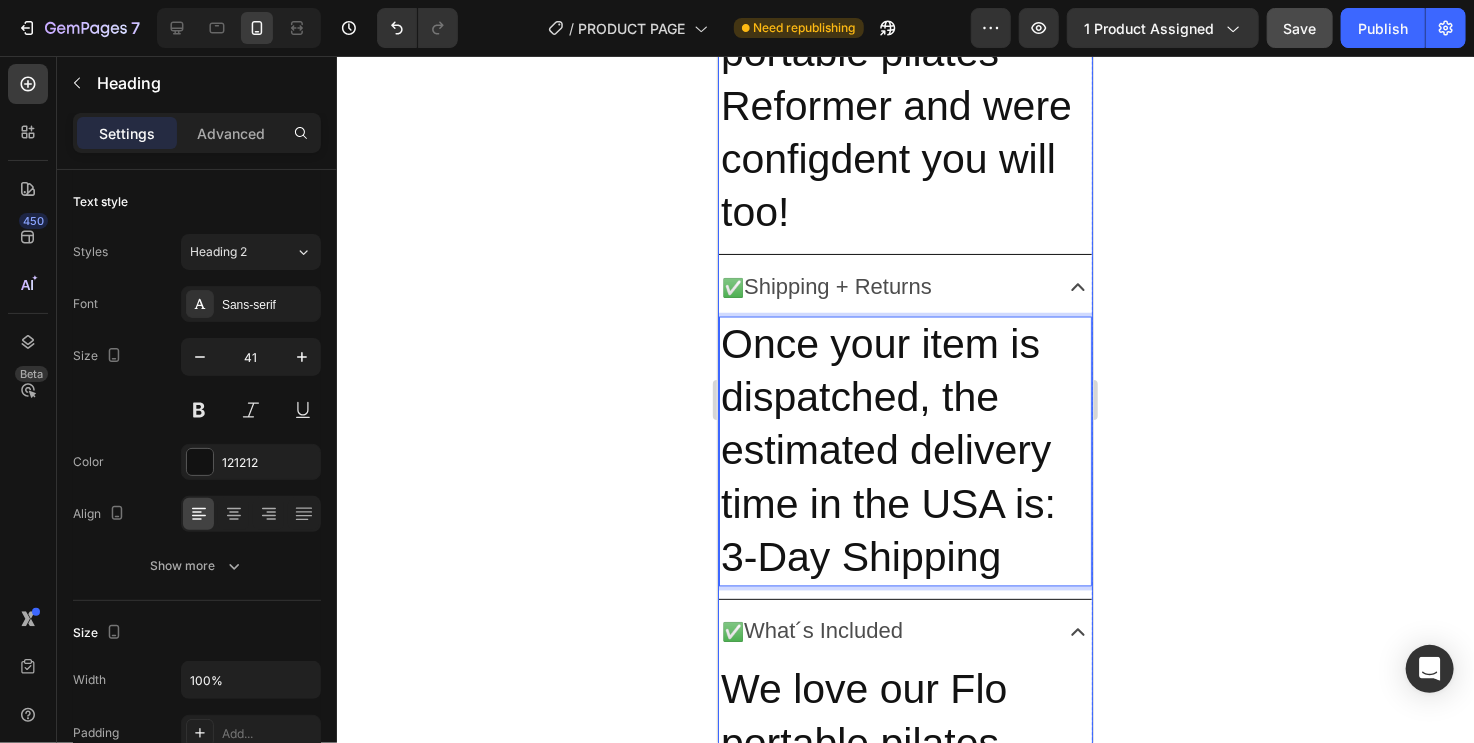 scroll, scrollTop: 1738, scrollLeft: 0, axis: vertical 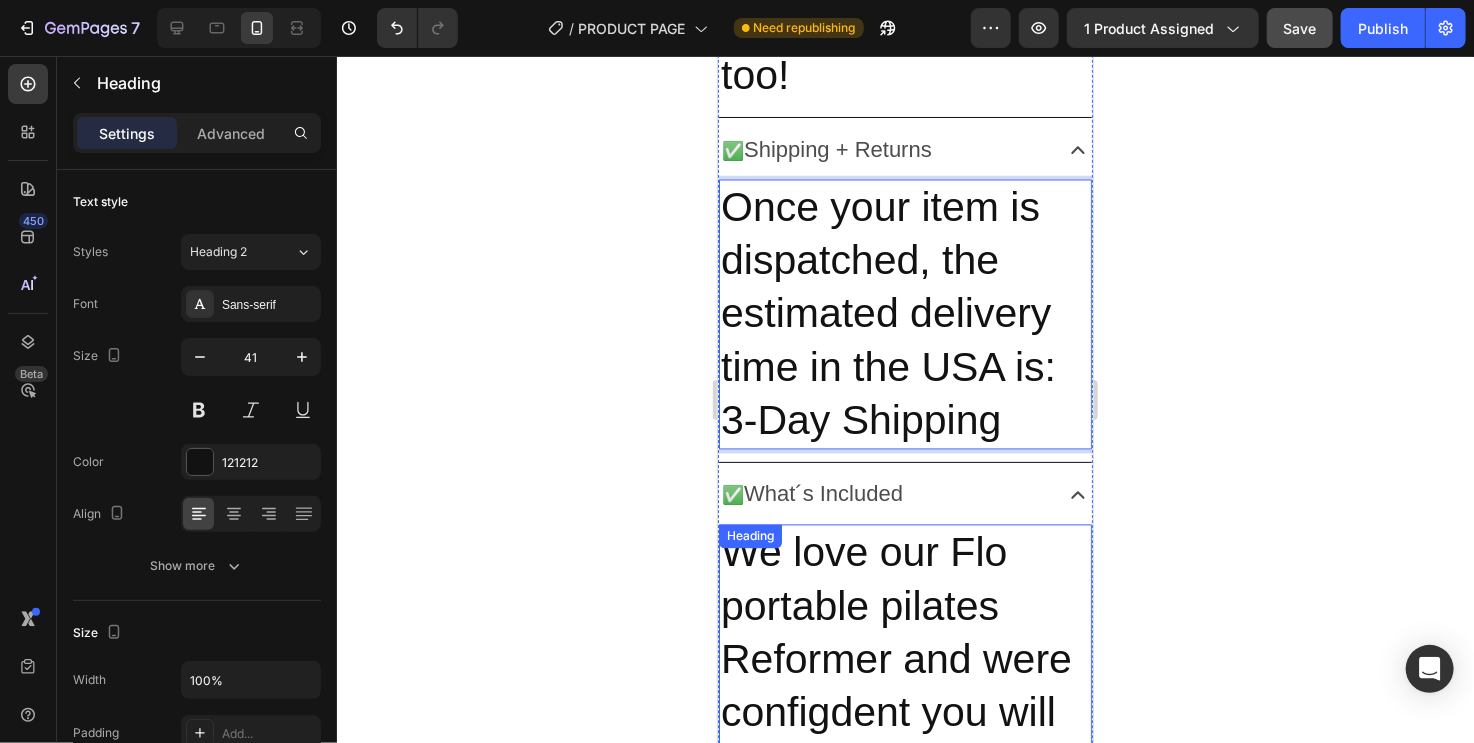 click on "We love our Flo portable pilates Reformer and were configdent you will too!" at bounding box center [904, 659] 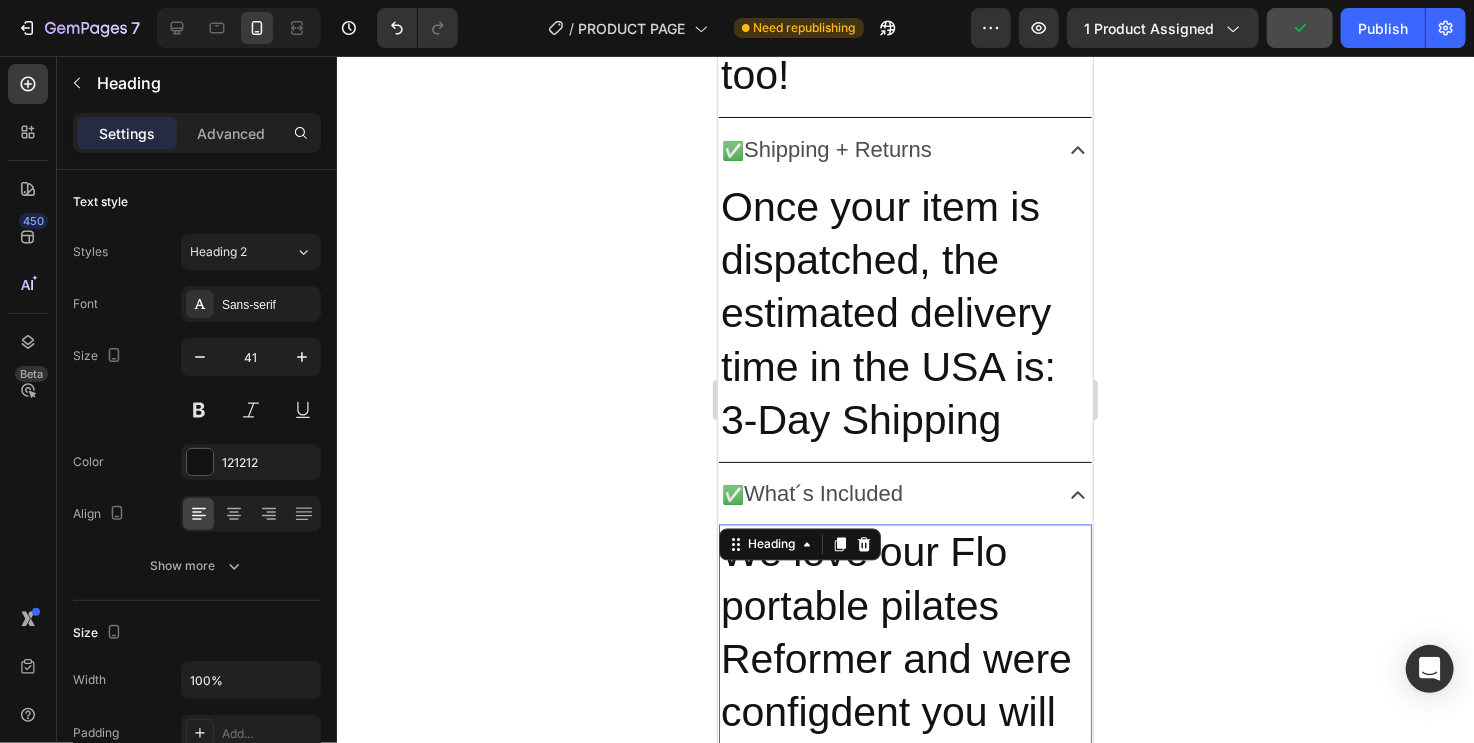 click on "We love our Flo portable pilates Reformer and were configdent you will too!" at bounding box center [904, 659] 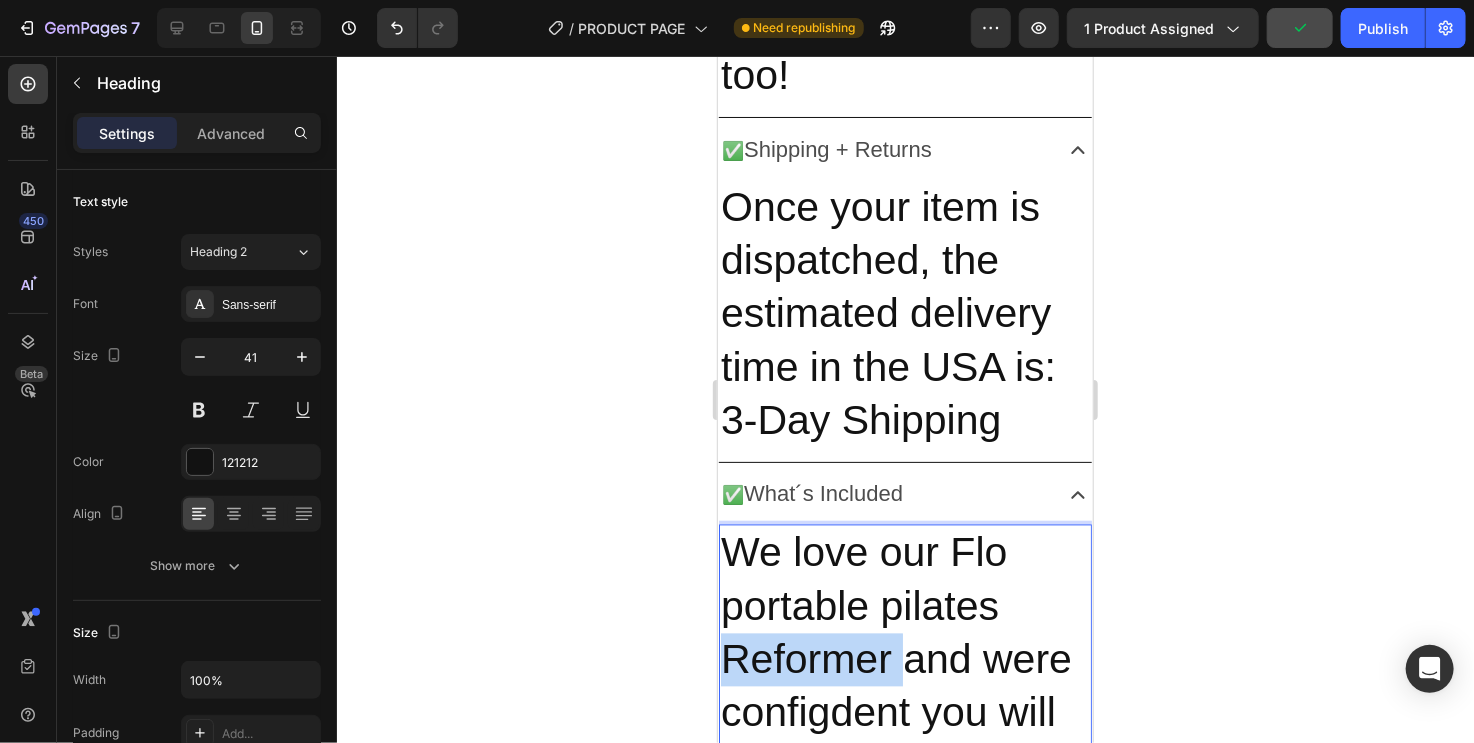click on "We love our Flo portable pilates Reformer and were configdent you will too!" at bounding box center [904, 659] 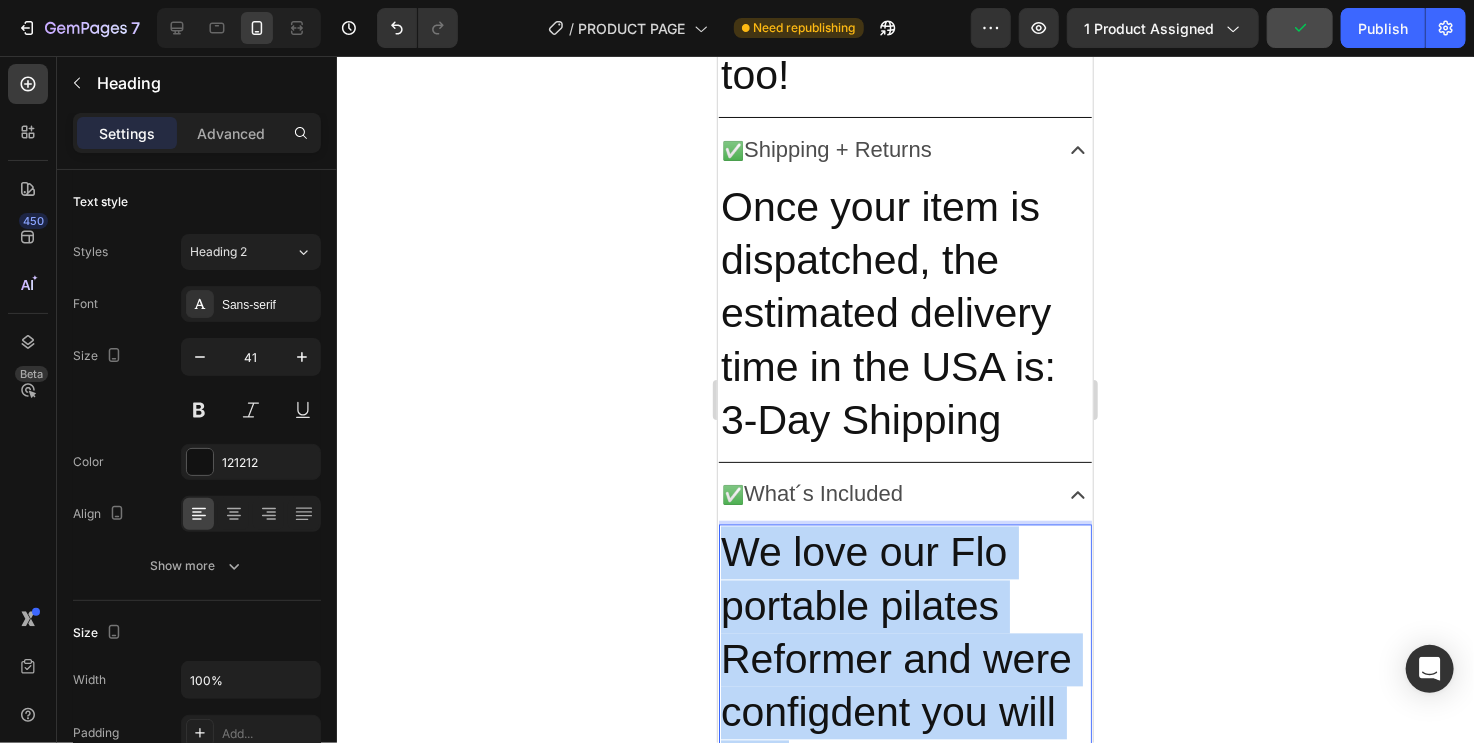 click on "We love our Flo portable pilates Reformer and were configdent you will too!" at bounding box center [904, 659] 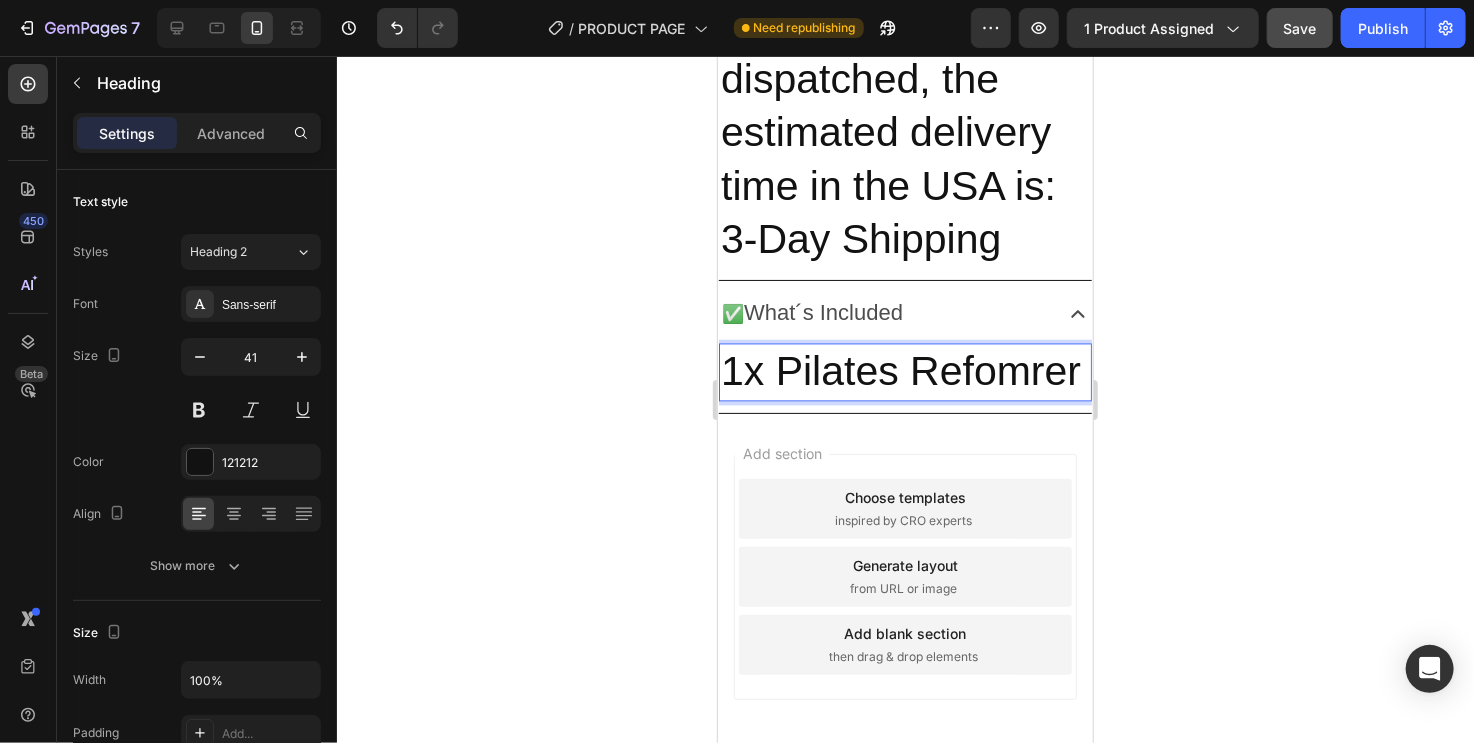 scroll, scrollTop: 1938, scrollLeft: 0, axis: vertical 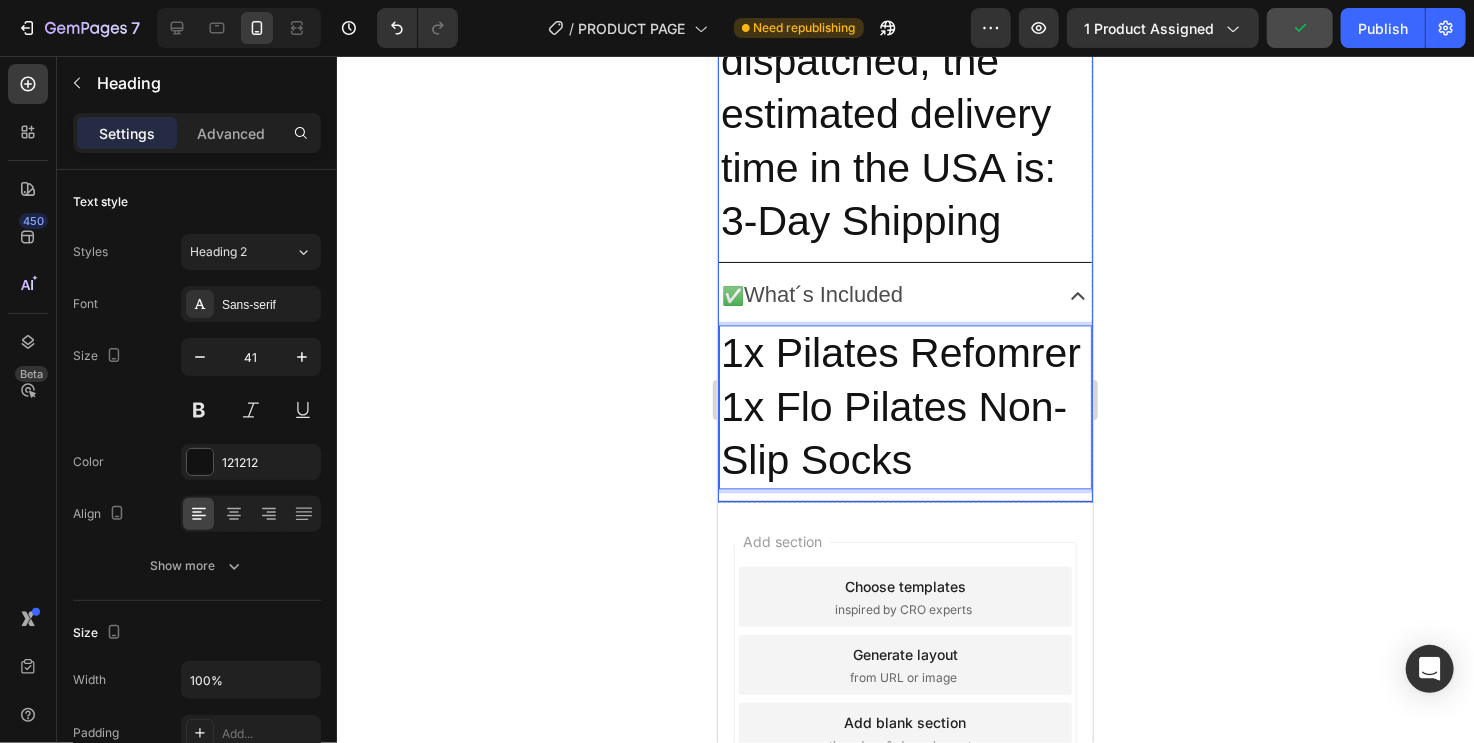 click 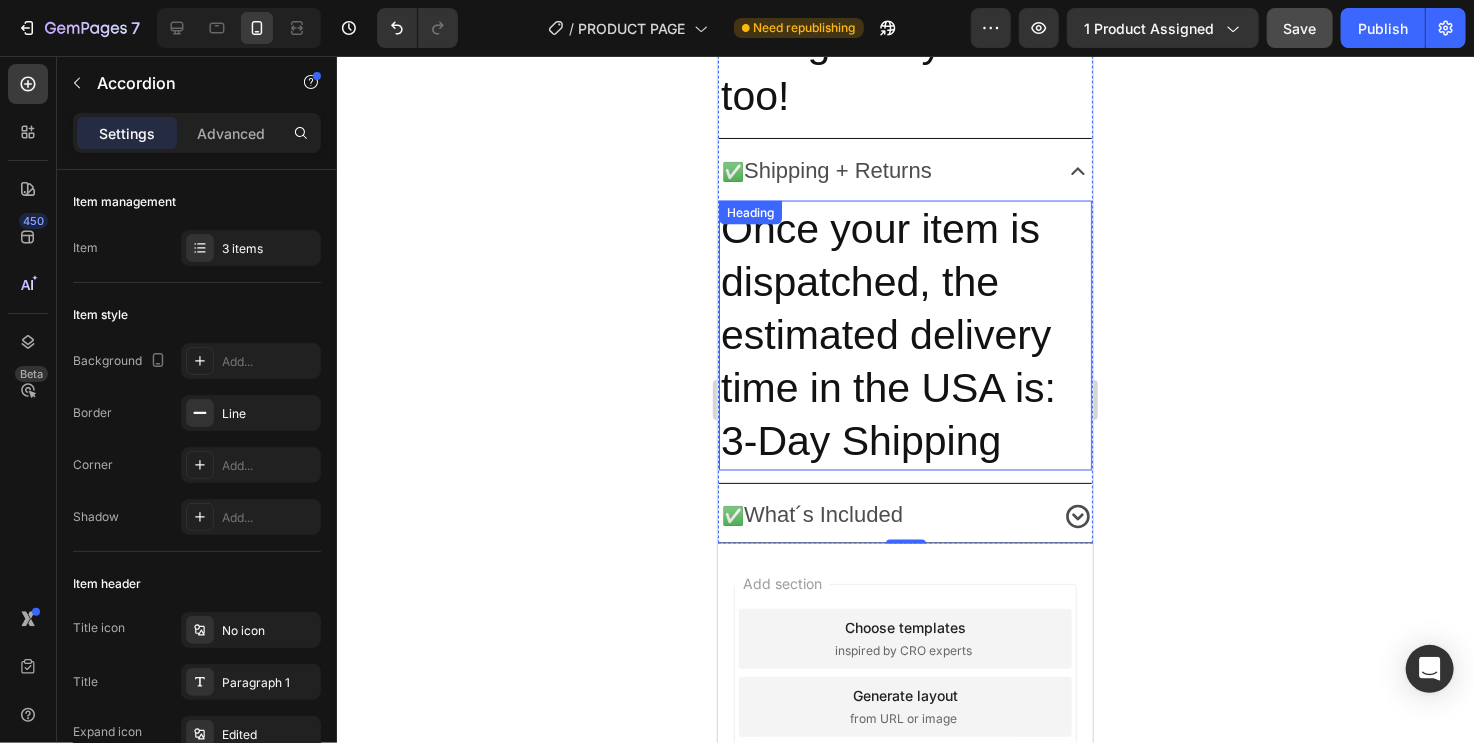 scroll, scrollTop: 1393, scrollLeft: 0, axis: vertical 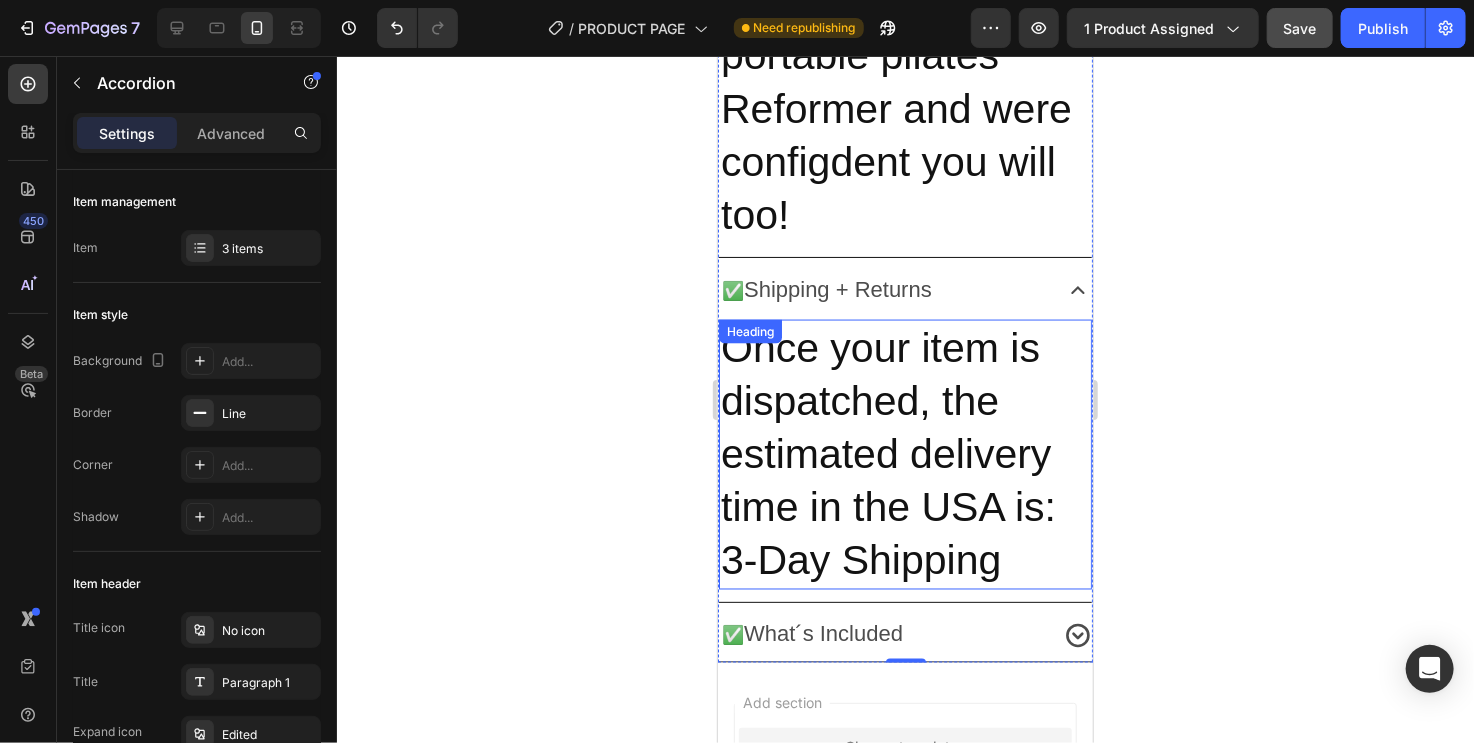 click on "Once your item is dispatched, the estimated delivery time in the USA is: 3-Day Shipping" at bounding box center [904, 454] 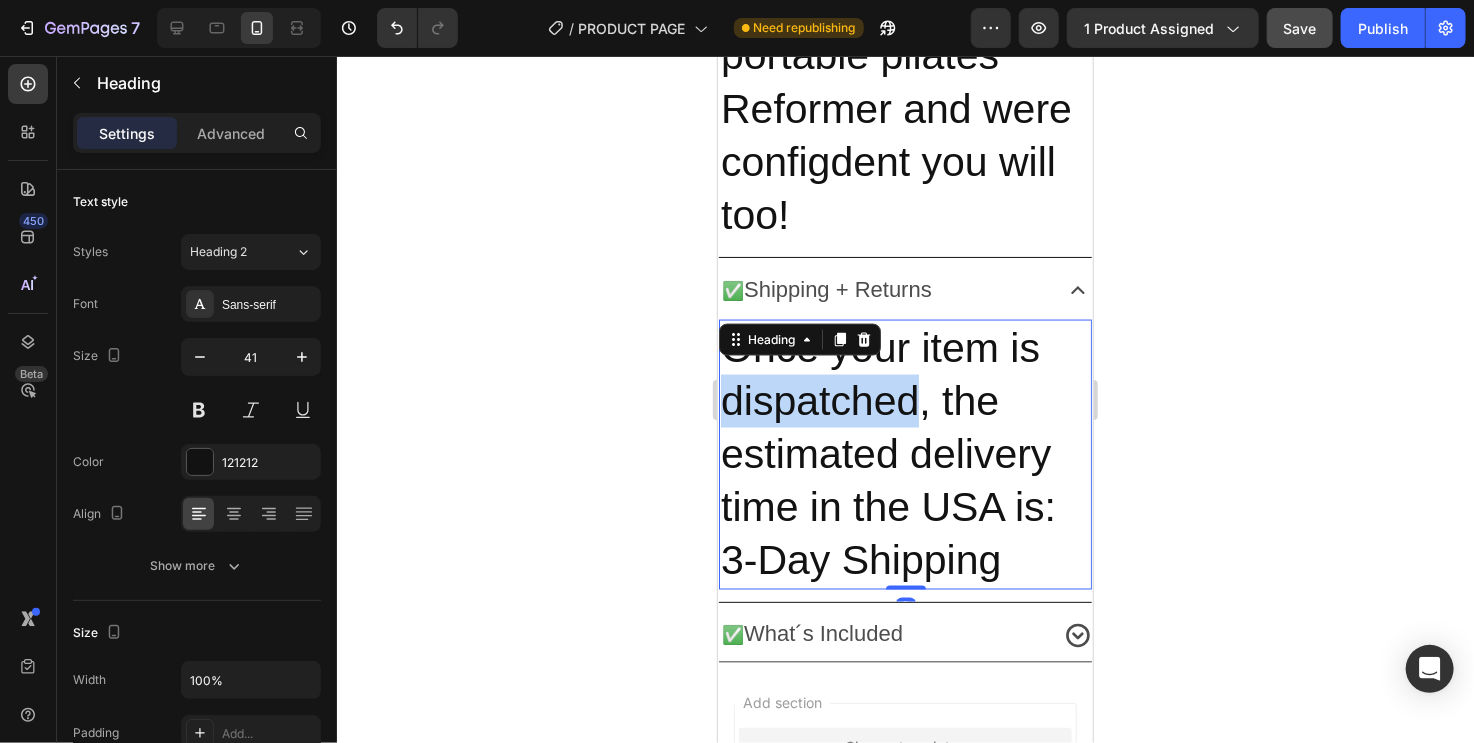 click on "Once your item is dispatched, the estimated delivery time in the USA is: 3-Day Shipping" at bounding box center [904, 454] 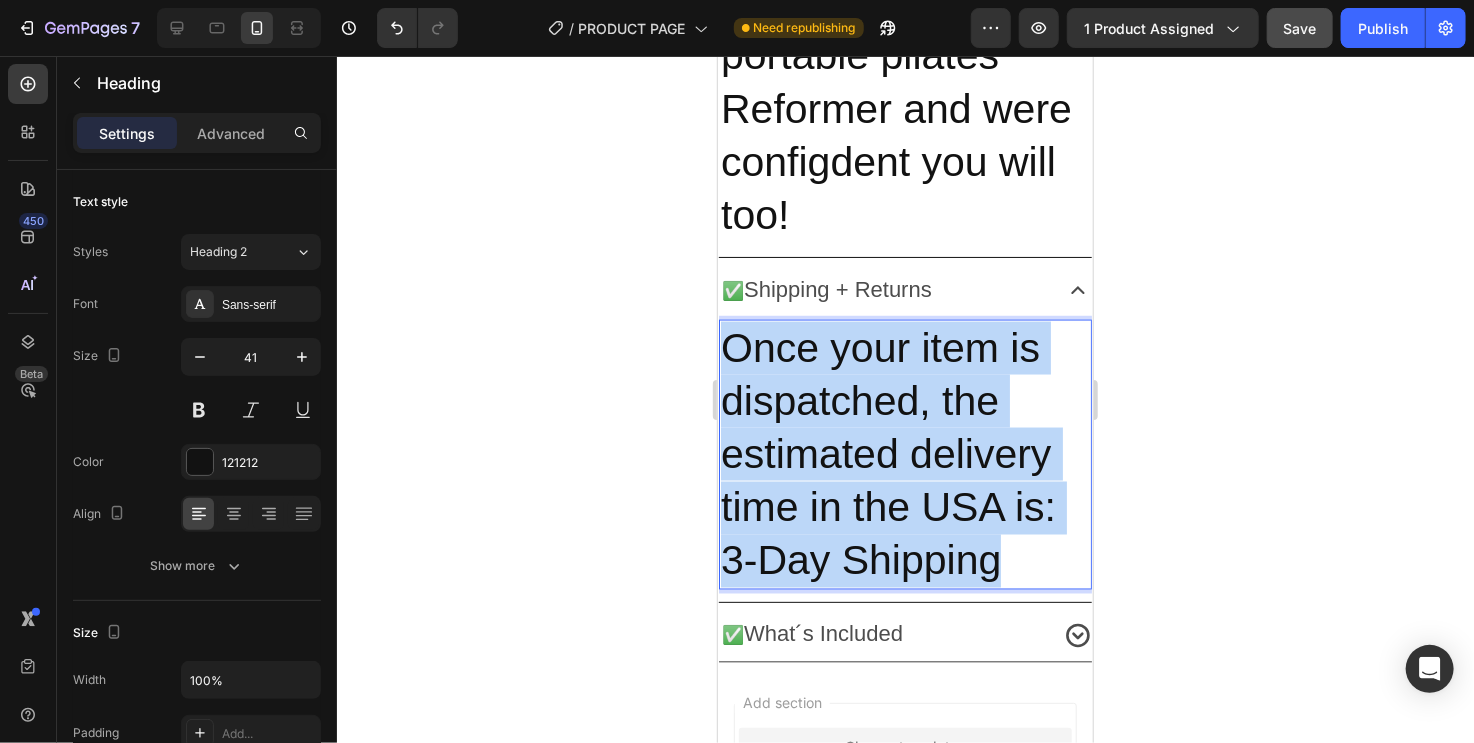 click on "Once your item is dispatched, the estimated delivery time in the USA is: 3-Day Shipping" at bounding box center [904, 454] 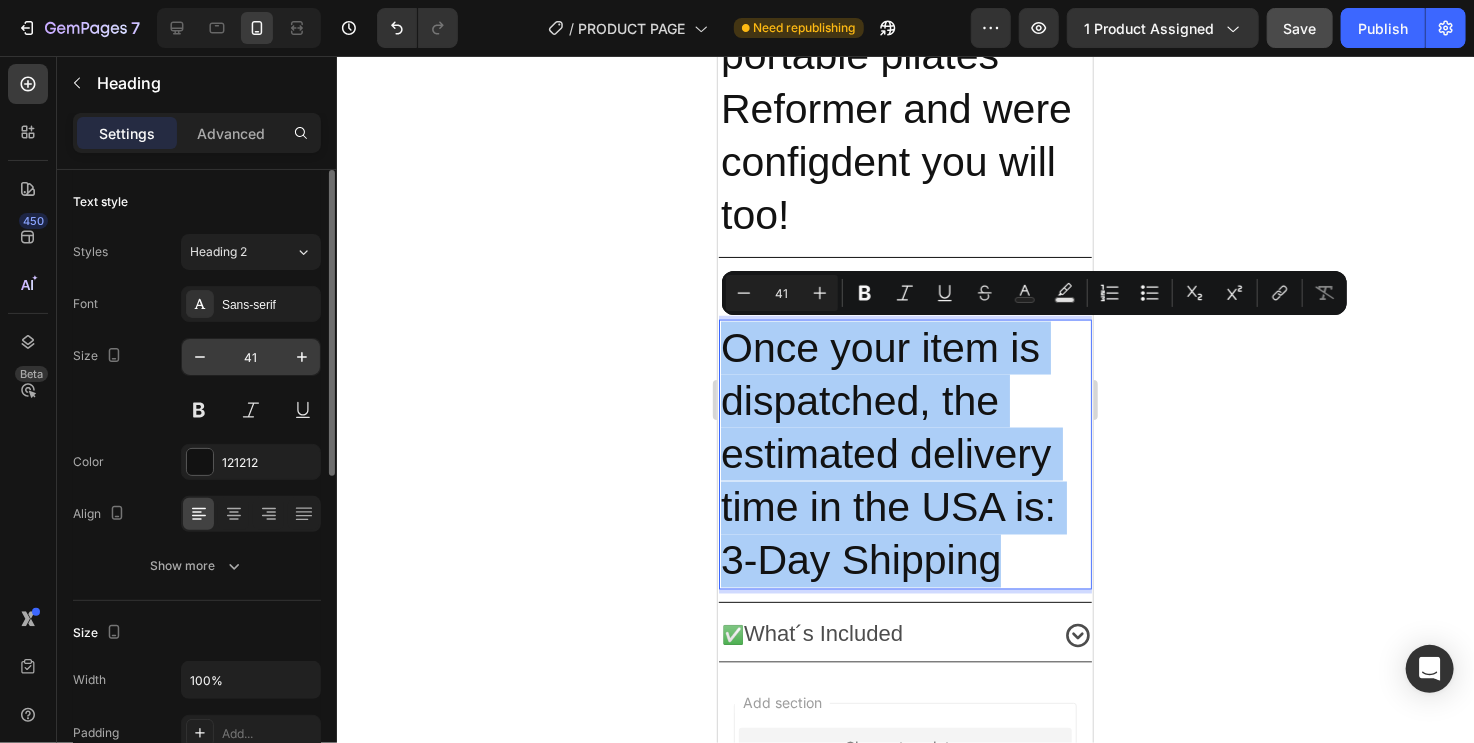click on "41" at bounding box center (251, 357) 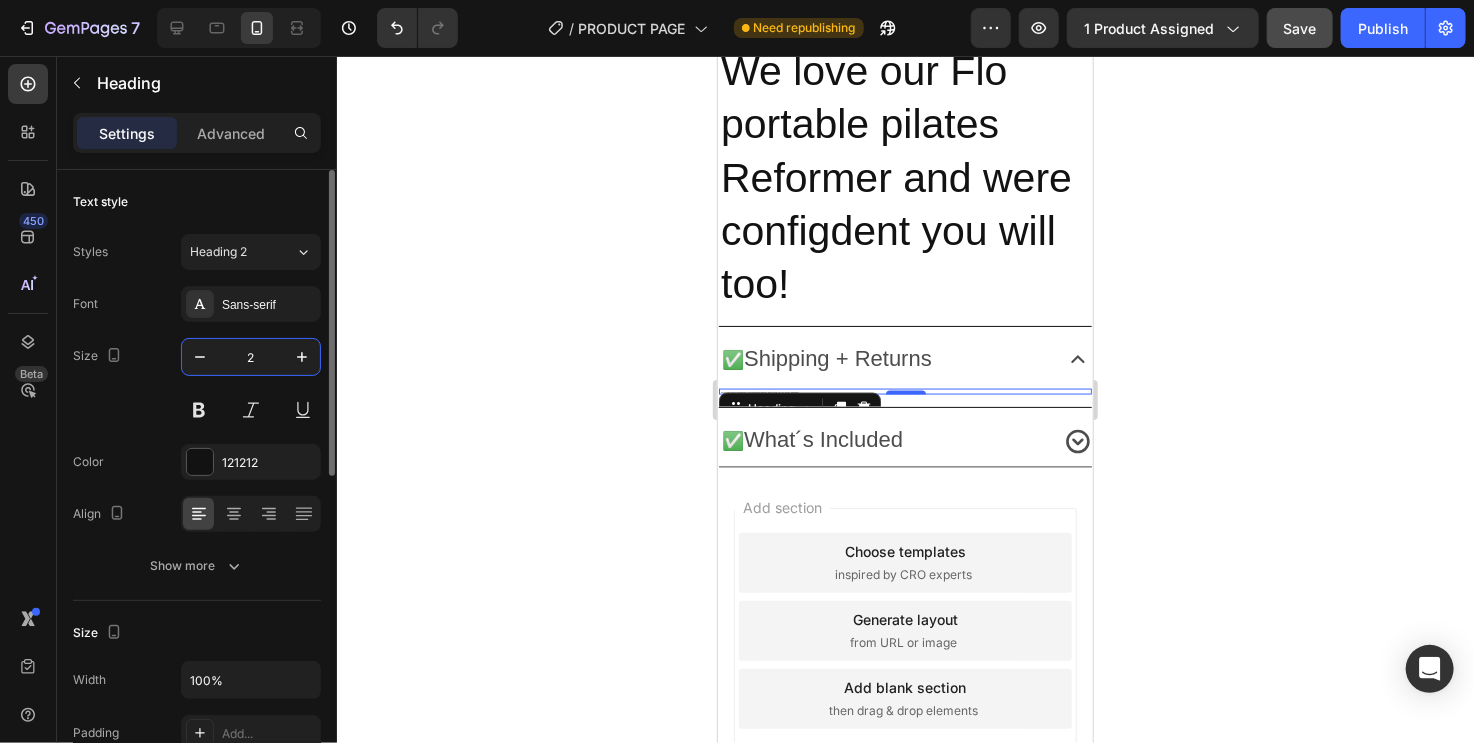 type on "20" 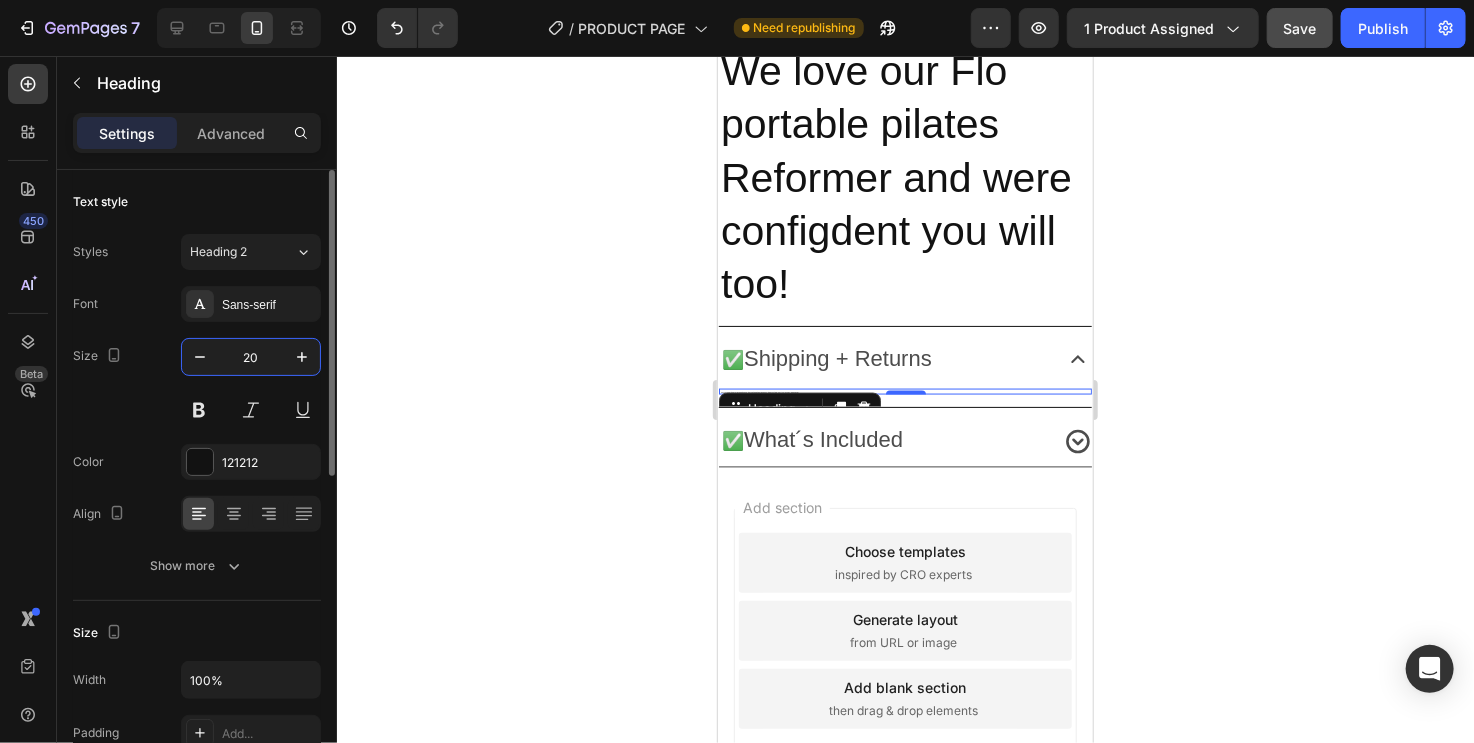 scroll, scrollTop: 1393, scrollLeft: 0, axis: vertical 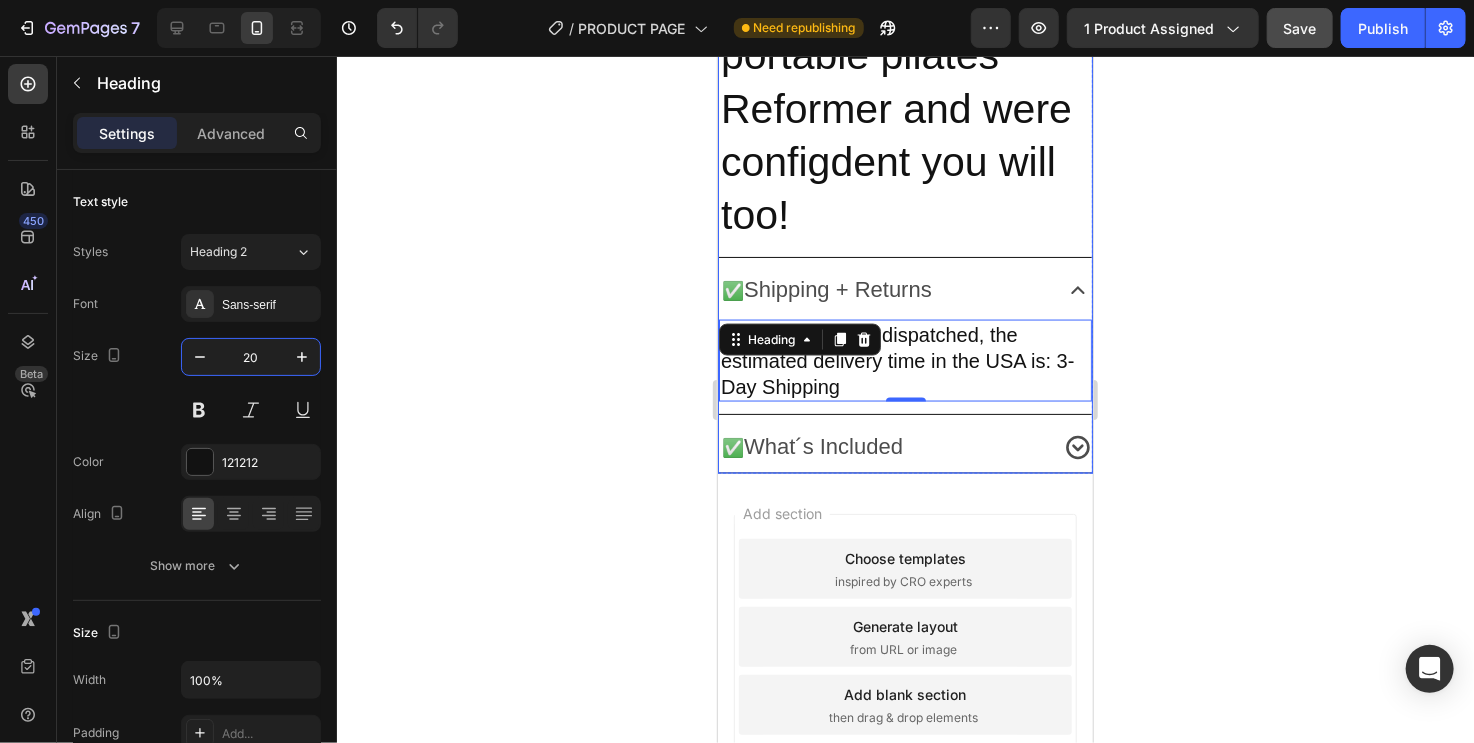 click on "✅  What´s Included" at bounding box center (882, 447) 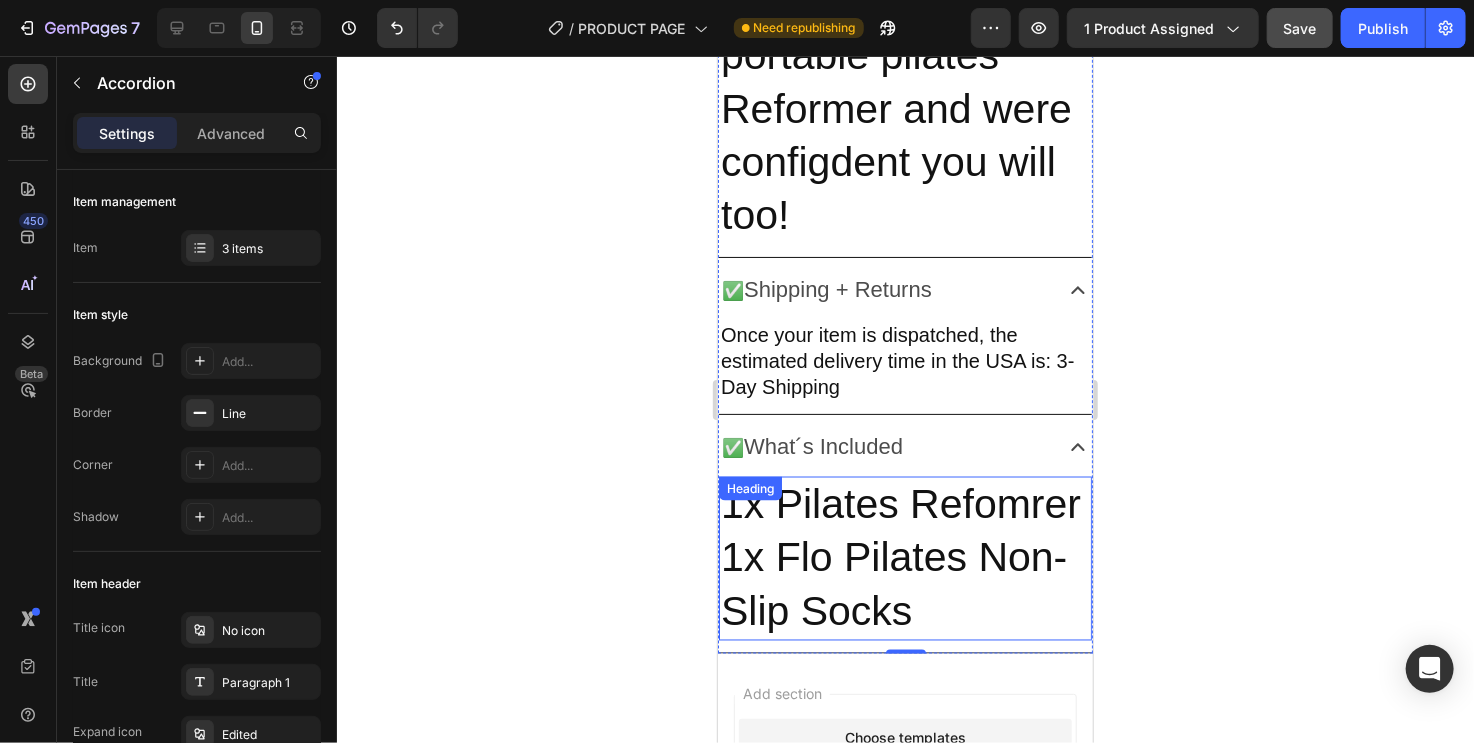 scroll, scrollTop: 1493, scrollLeft: 0, axis: vertical 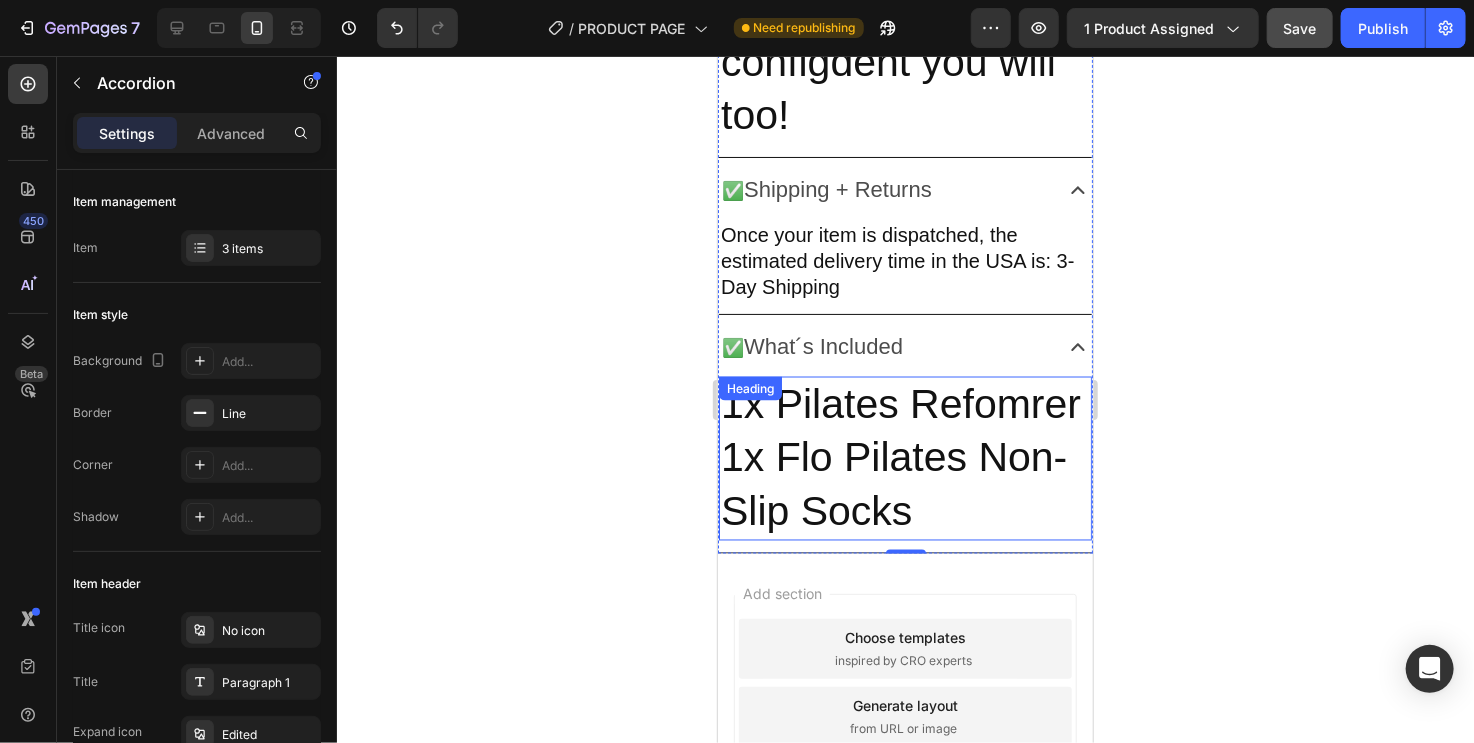 click on "1x Pilates Refomrer 1x Flo Pilates Non-Slip Socks" at bounding box center [904, 458] 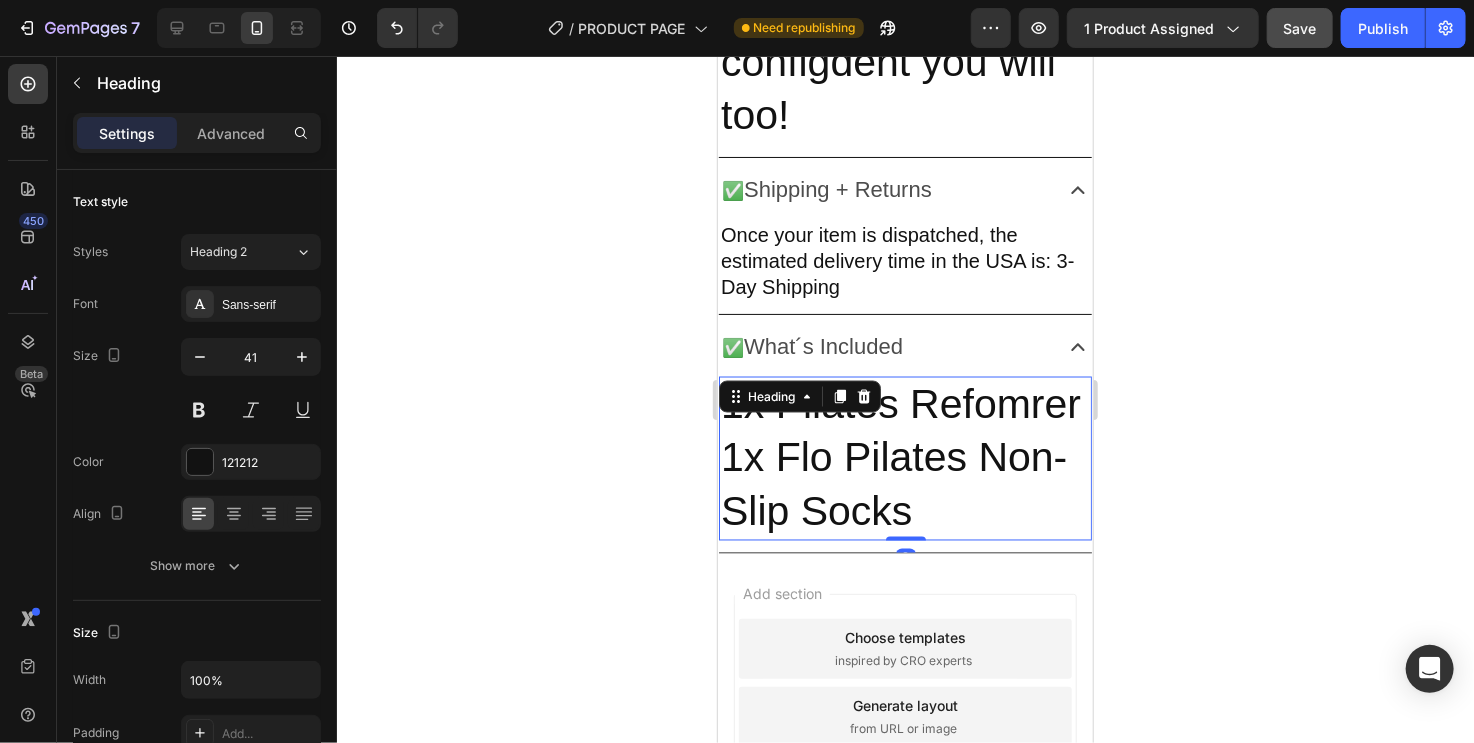 click on "1x Pilates Refomrer 1x Flo Pilates Non-Slip Socks" at bounding box center [904, 458] 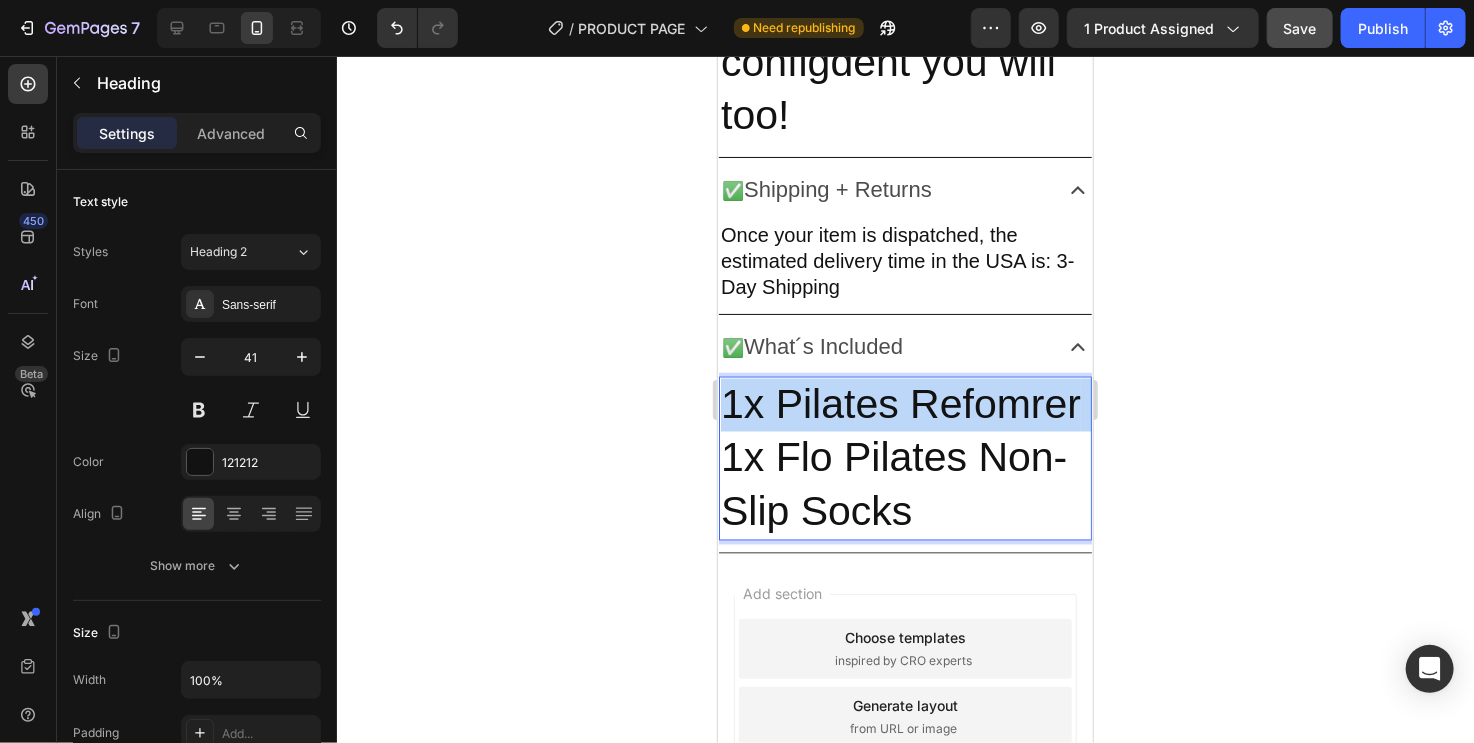 click on "1x Pilates Refomrer 1x Flo Pilates Non-Slip Socks" at bounding box center [904, 458] 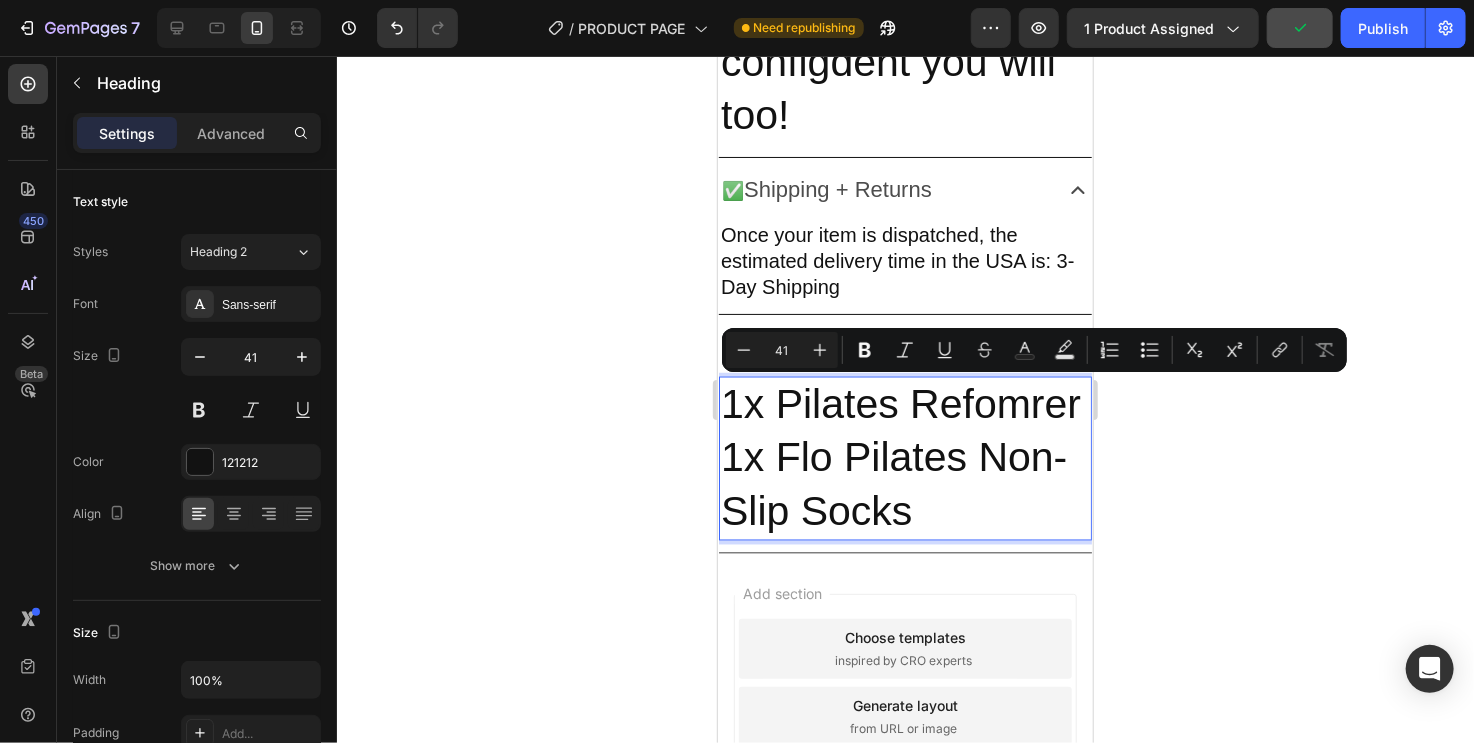 click on "1x Pilates Refomrer 1x Flo Pilates Non-Slip Socks" at bounding box center [904, 458] 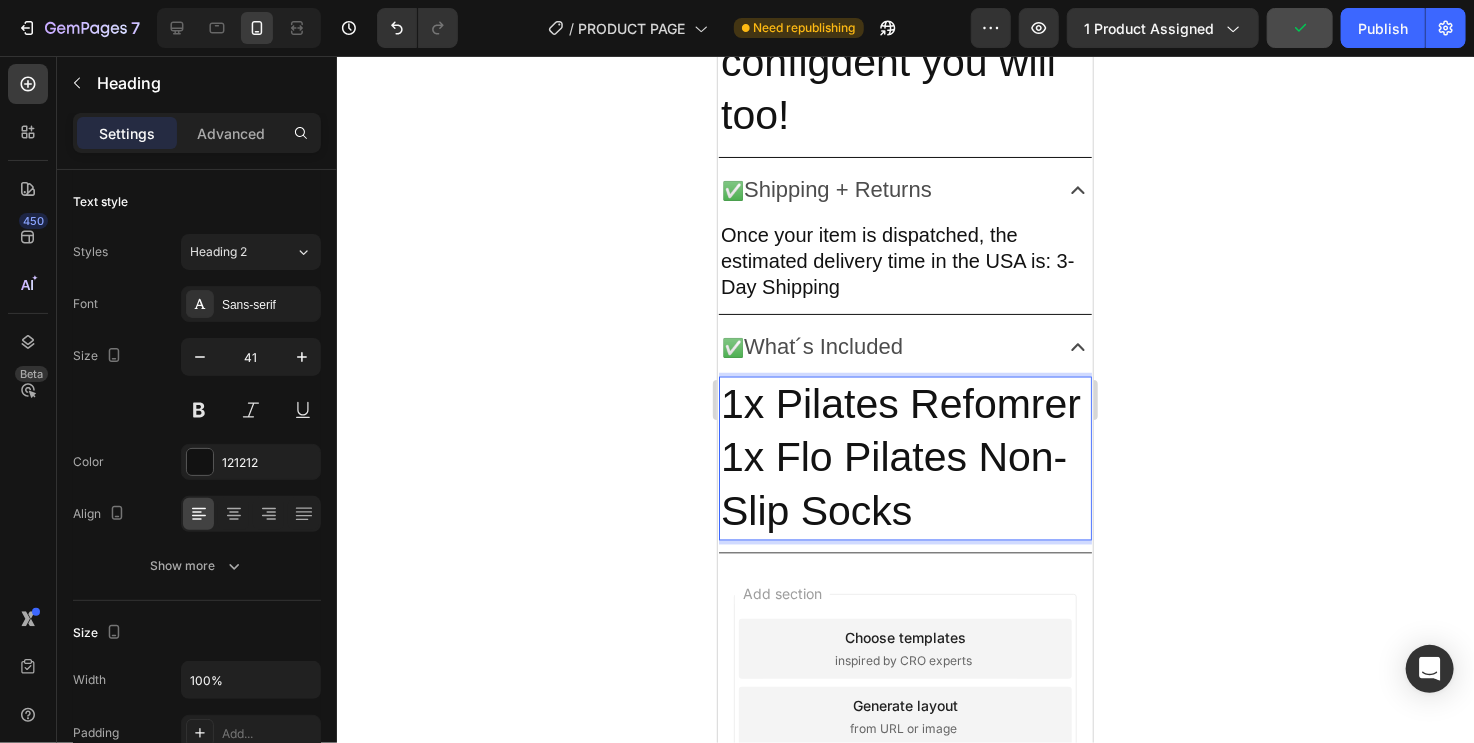 click on "1x Pilates Refomrer 1x Flo Pilates Non-Slip Socks" at bounding box center [904, 458] 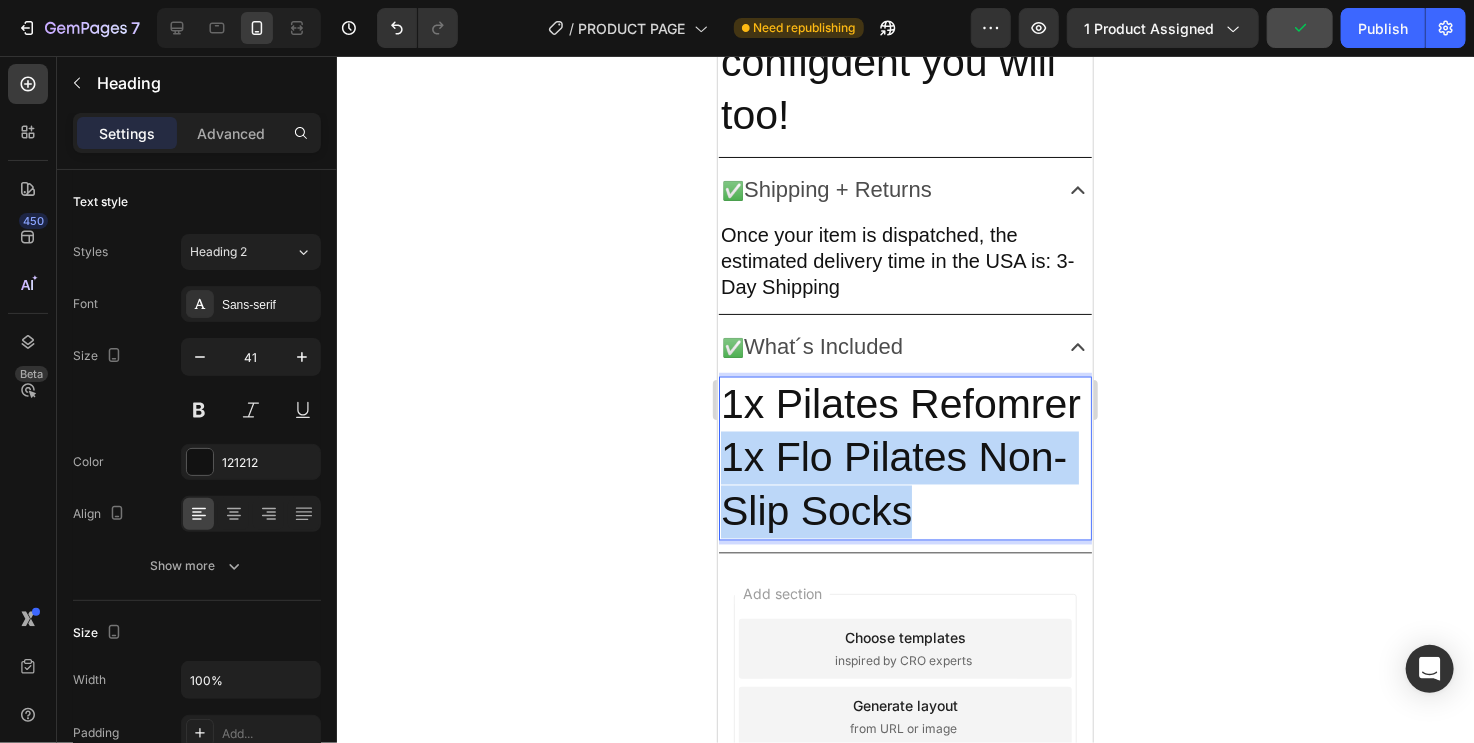 click on "1x Pilates Refomrer 1x Flo Pilates Non-Slip Socks" at bounding box center [904, 458] 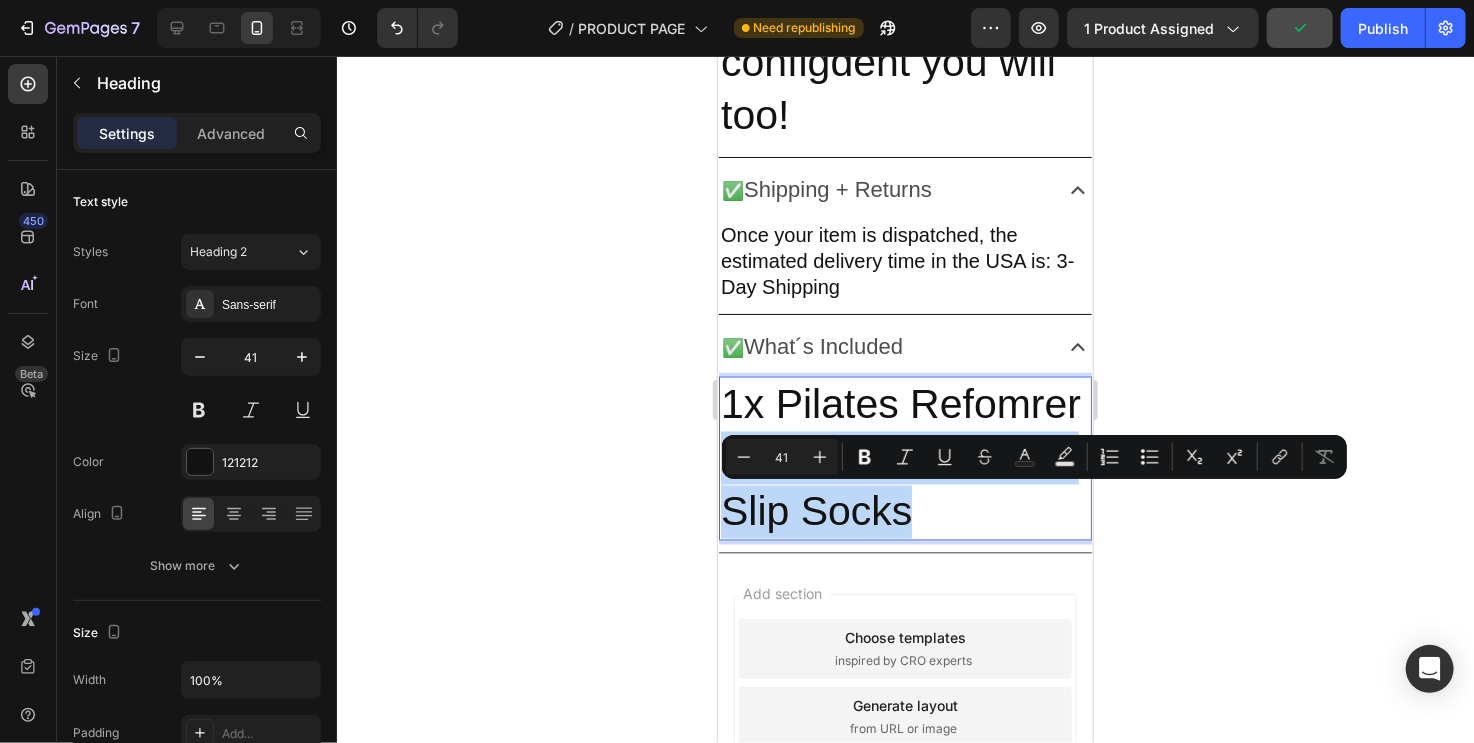 click on "1x Pilates Refomrer 1x Flo Pilates Non-Slip Socks" at bounding box center (904, 458) 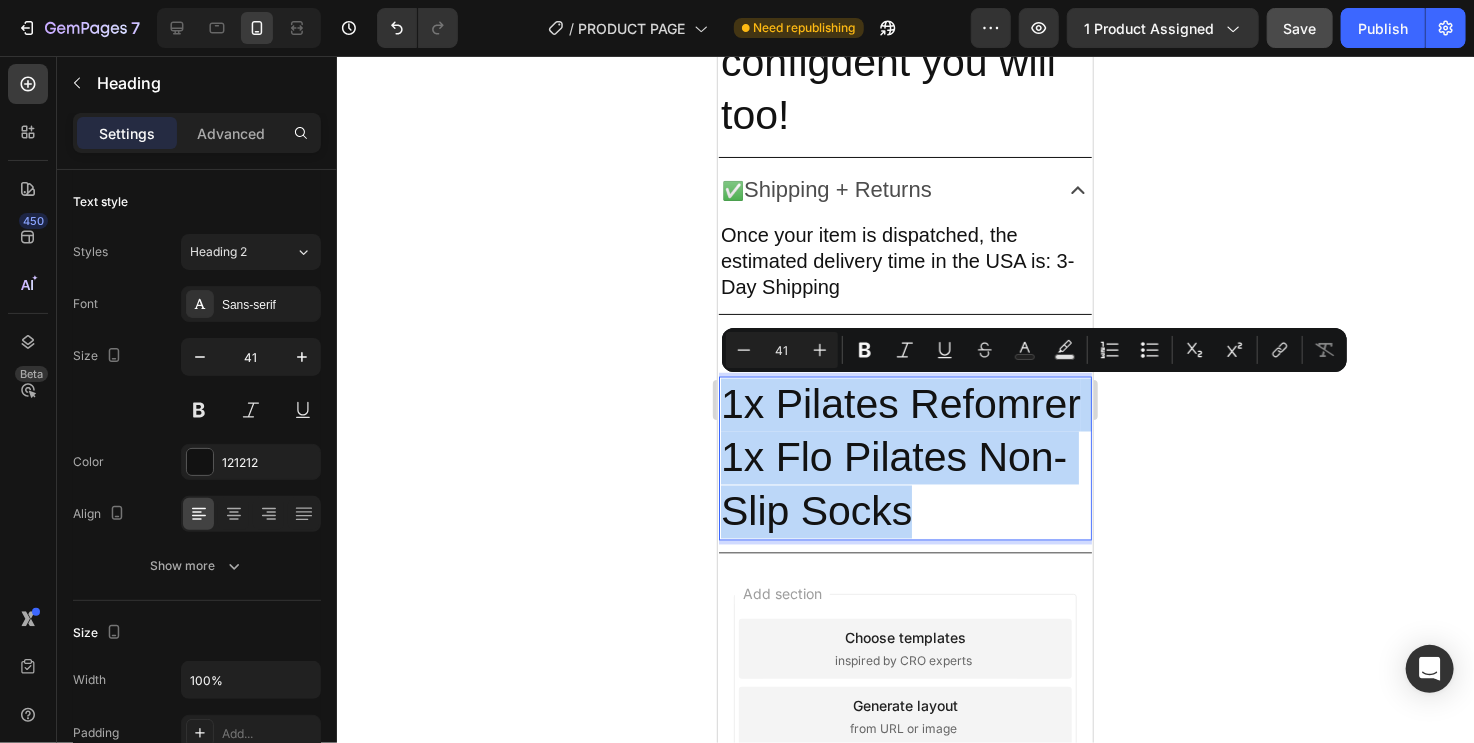 drag, startPoint x: 935, startPoint y: 568, endPoint x: 1205, endPoint y: 386, distance: 325.61328 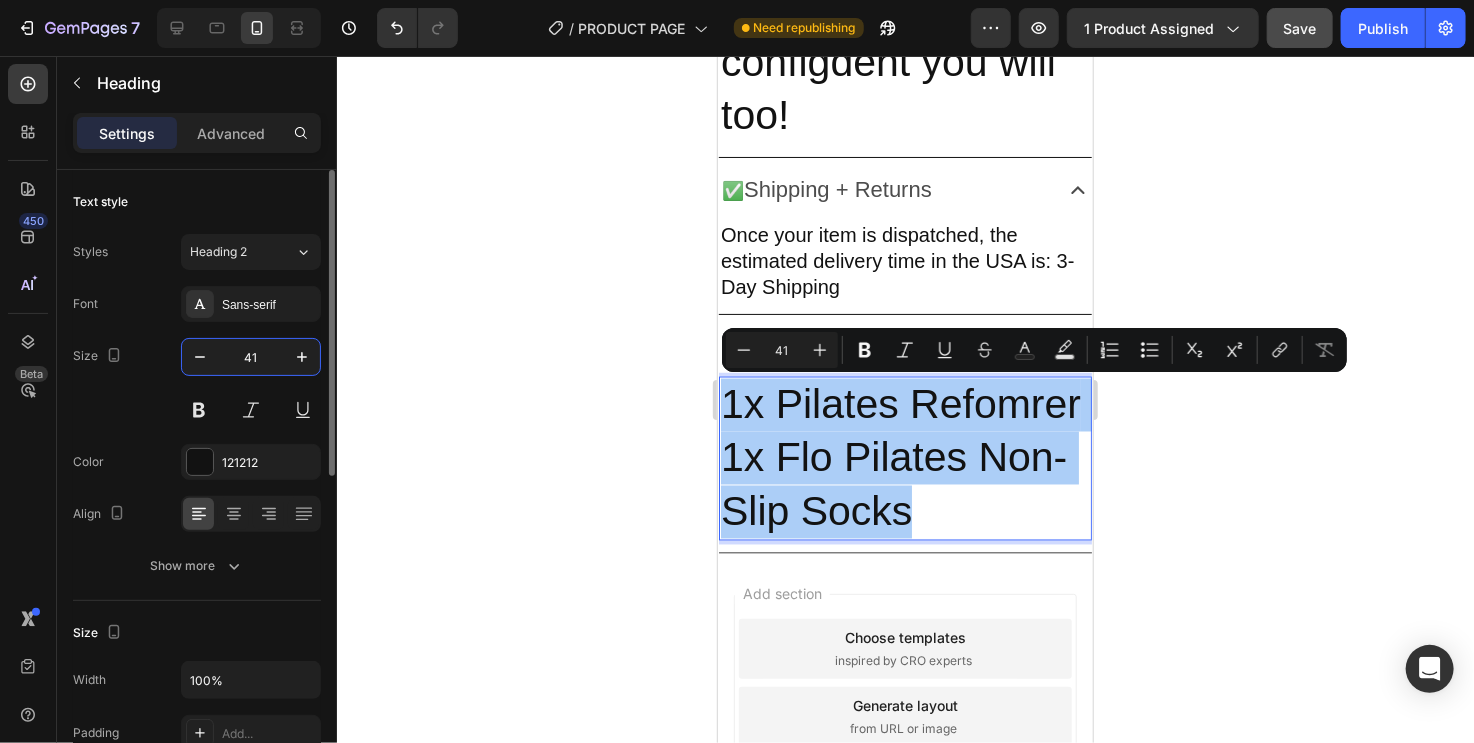 click on "41" at bounding box center [251, 357] 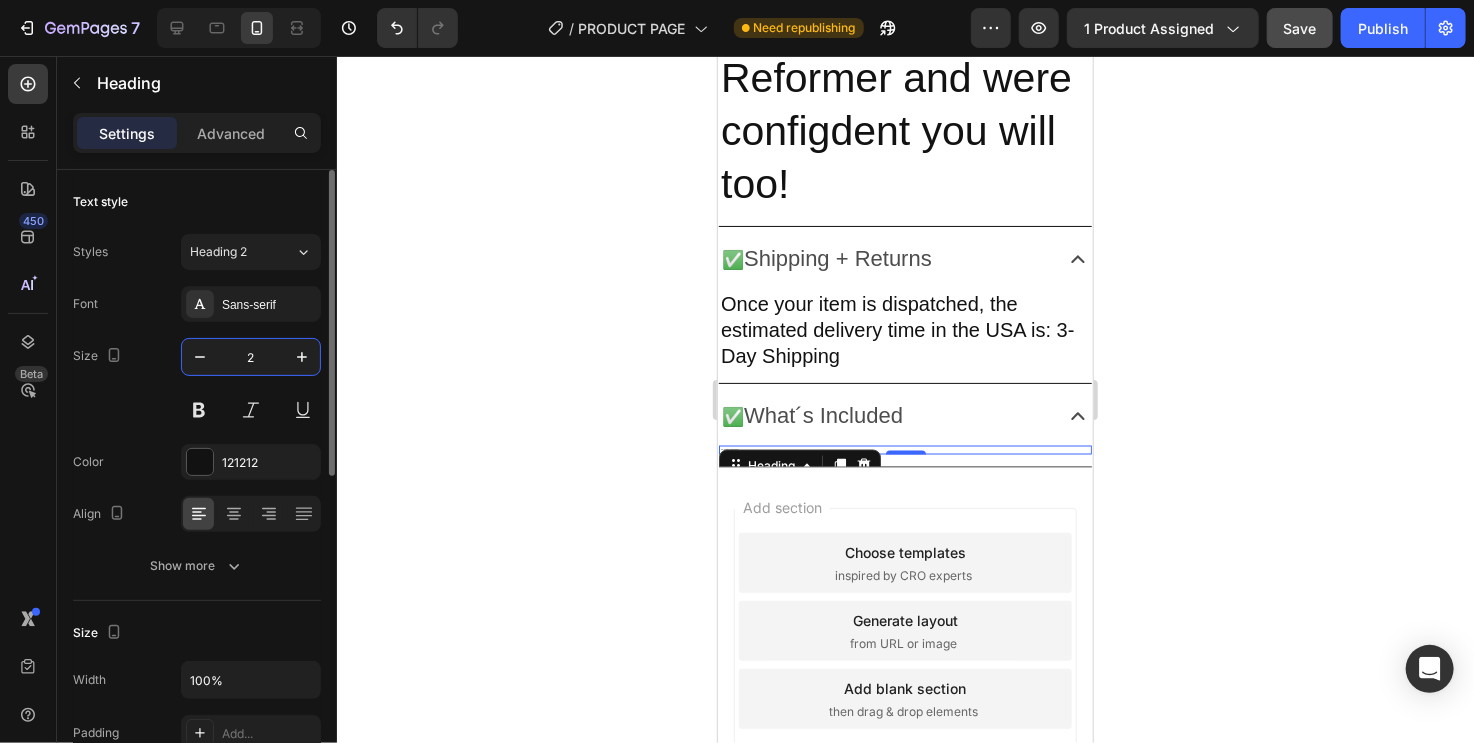 type on "20" 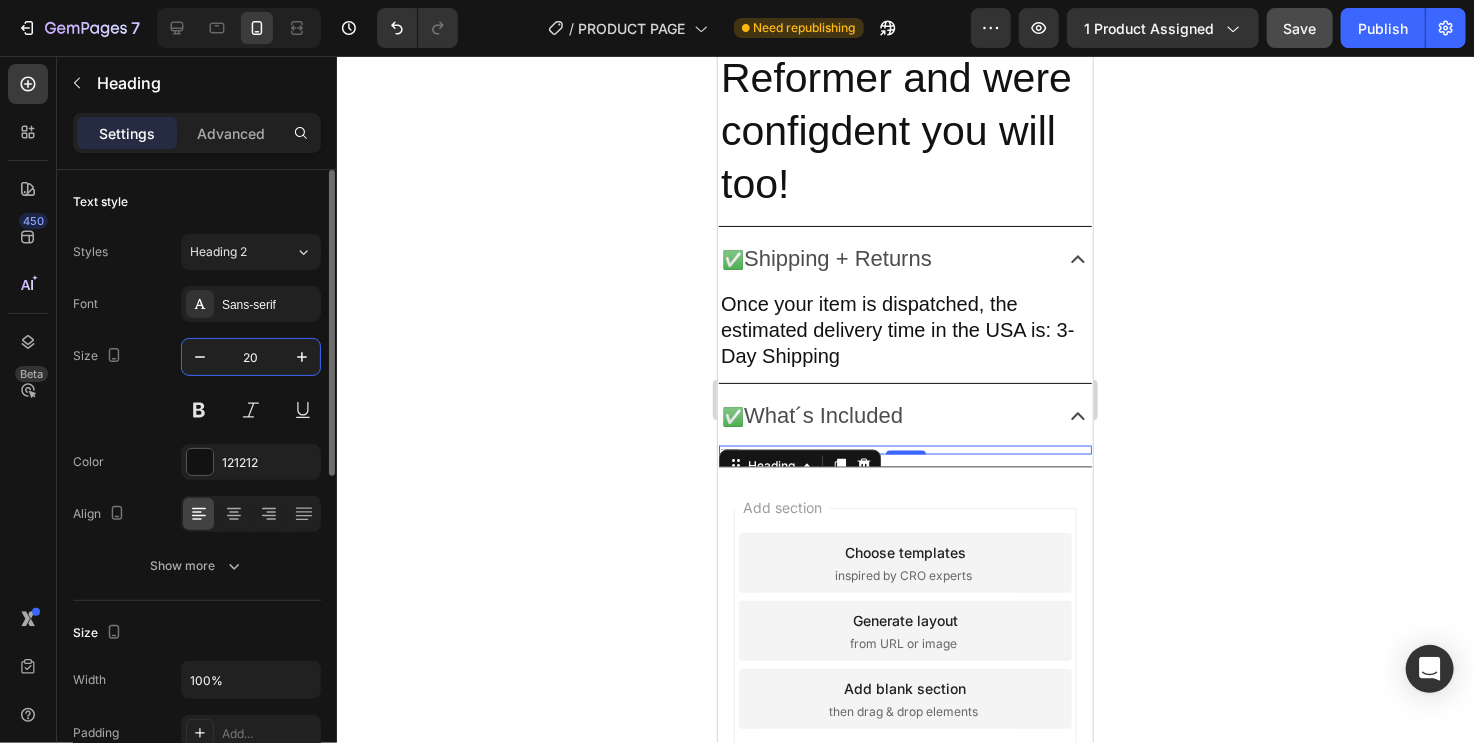 scroll, scrollTop: 1472, scrollLeft: 0, axis: vertical 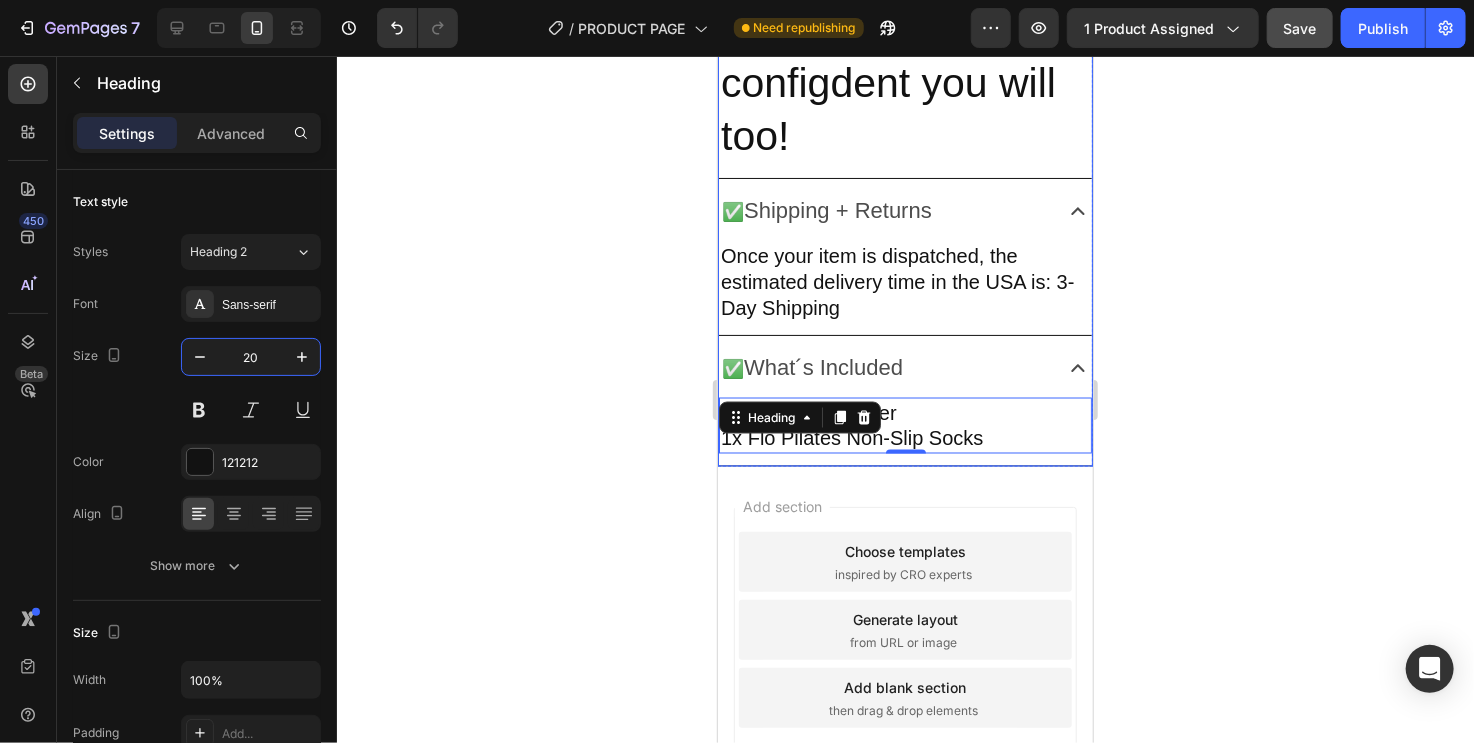 click on "✅  What´s Included" at bounding box center [904, 368] 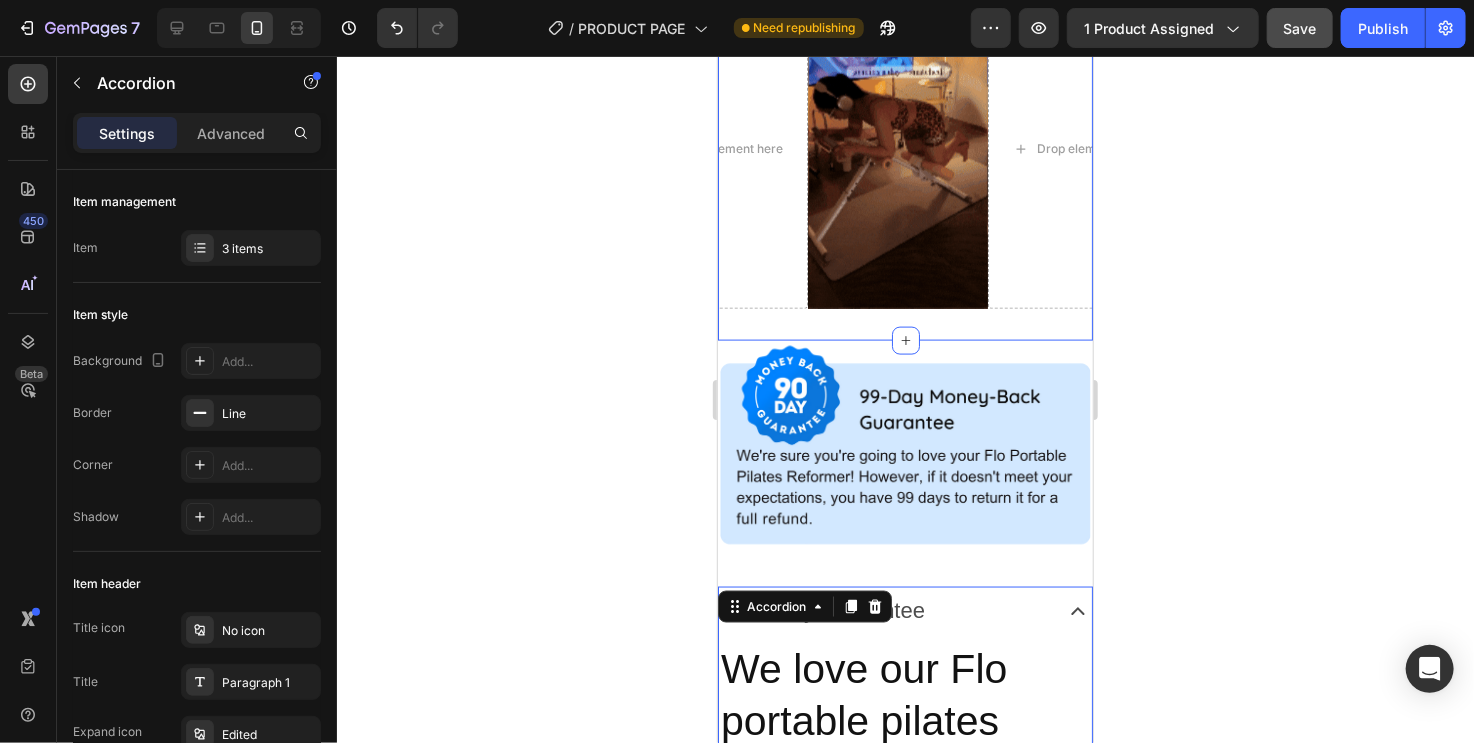 click on "Image
Drop element here
Drop element here
Drop element here
Drop element here
Drop element here
Drop element here
Drop element here Carousel Section 4" at bounding box center (904, 164) 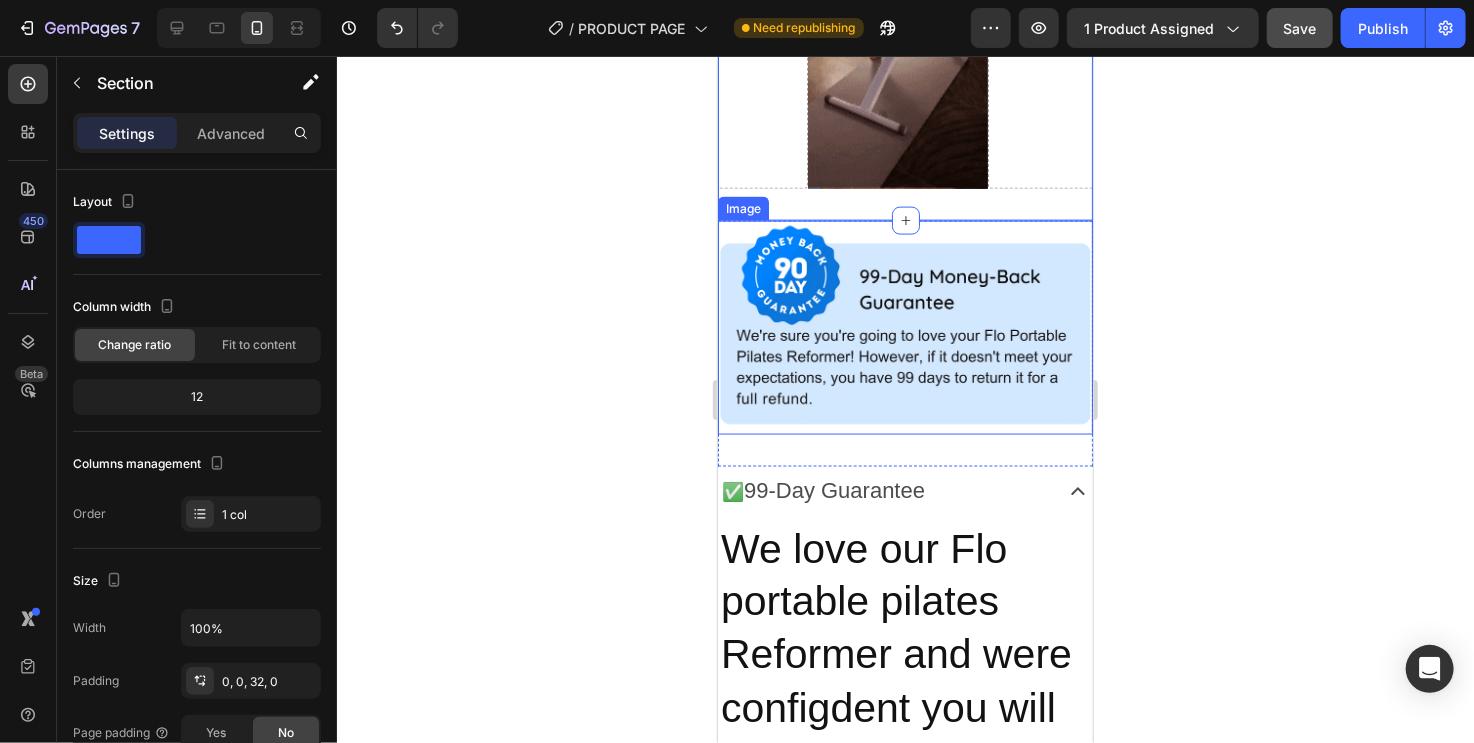 scroll, scrollTop: 1500, scrollLeft: 0, axis: vertical 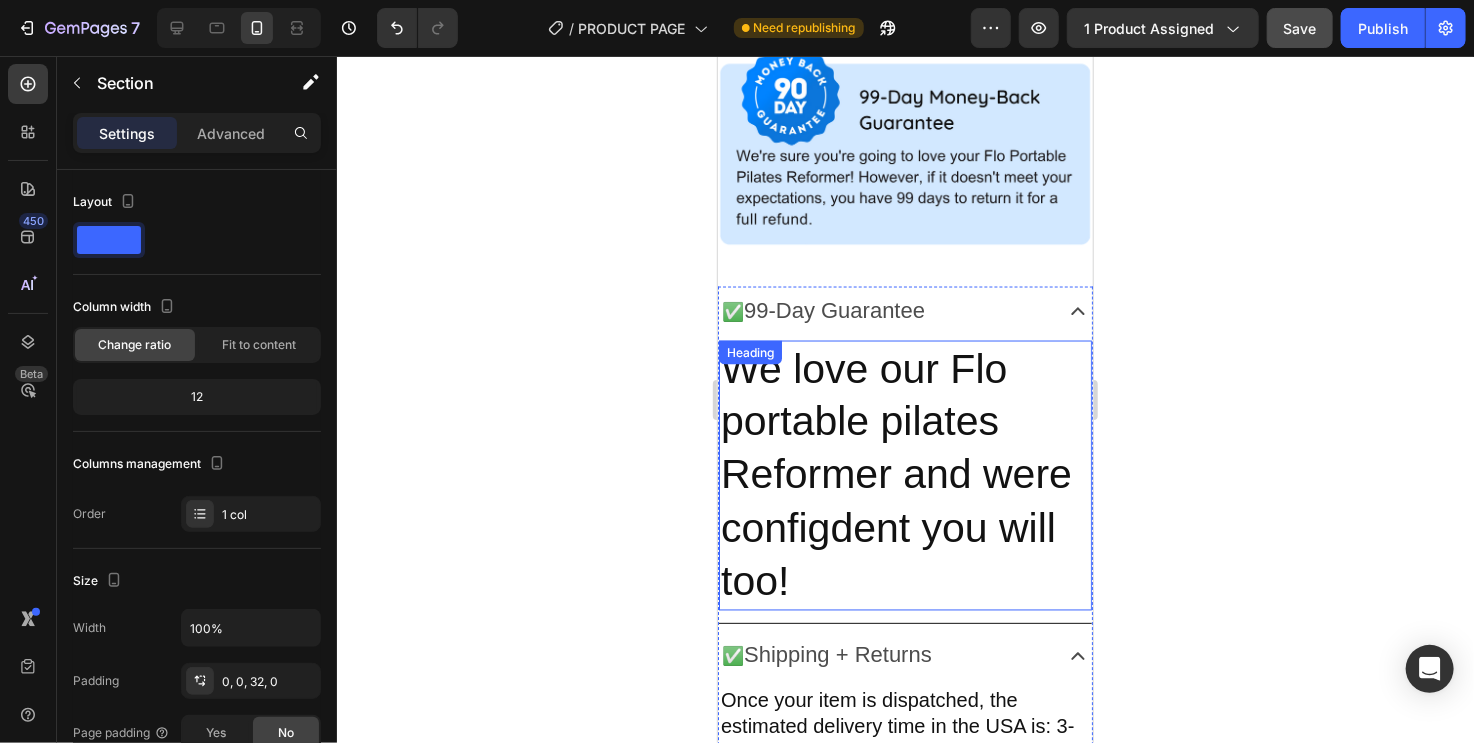 click on "We love our Flo portable pilates Reformer and were configdent you will too!" at bounding box center (904, 475) 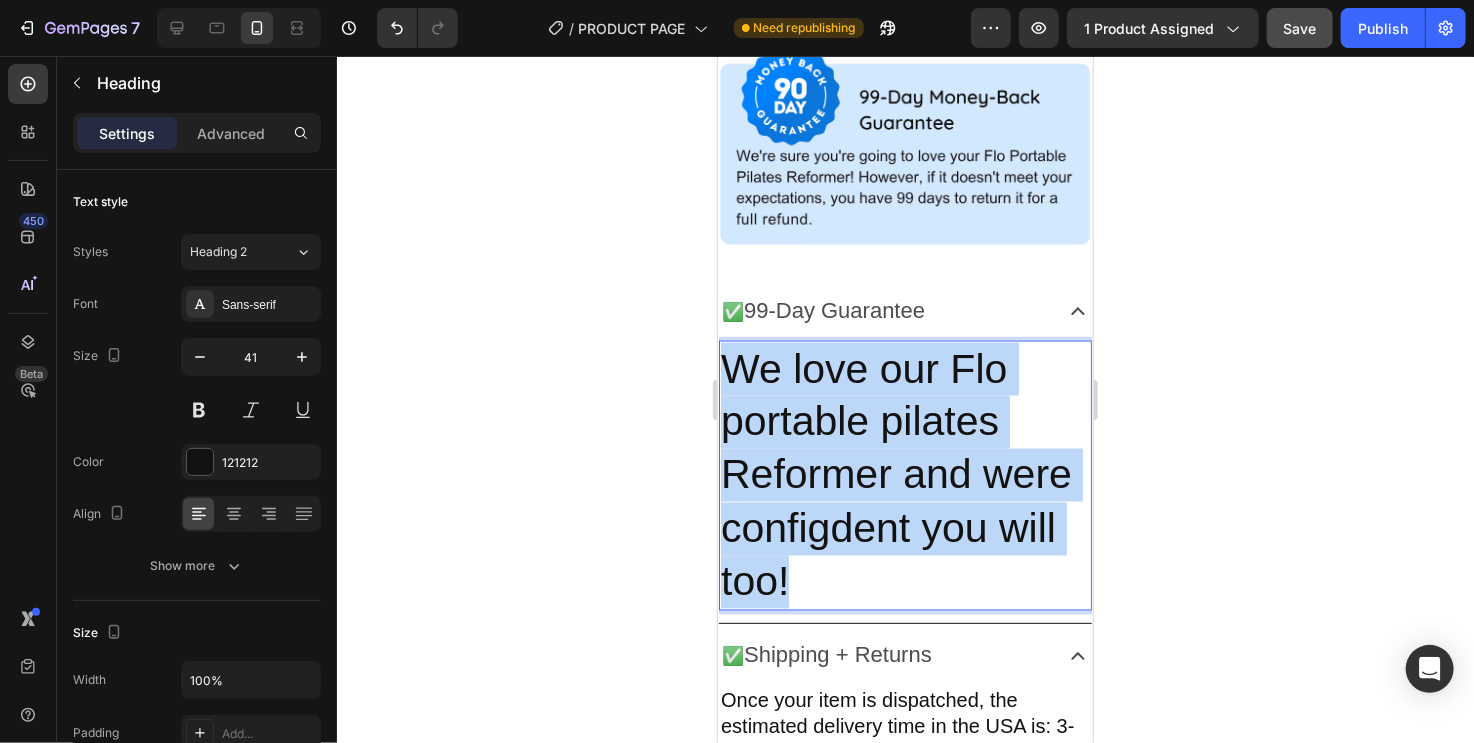 click on "We love our Flo portable pilates Reformer and were configdent you will too!" at bounding box center (904, 475) 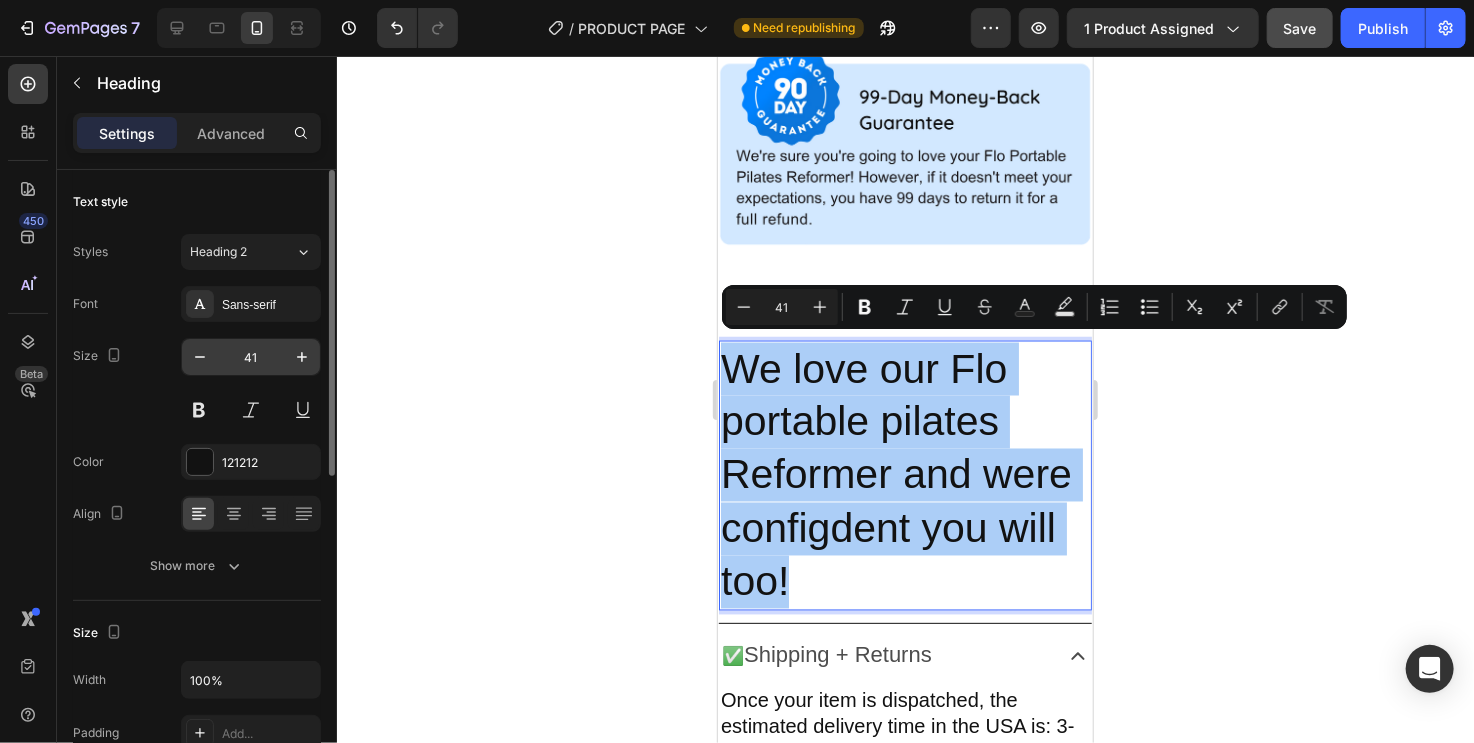 click on "41" at bounding box center [251, 357] 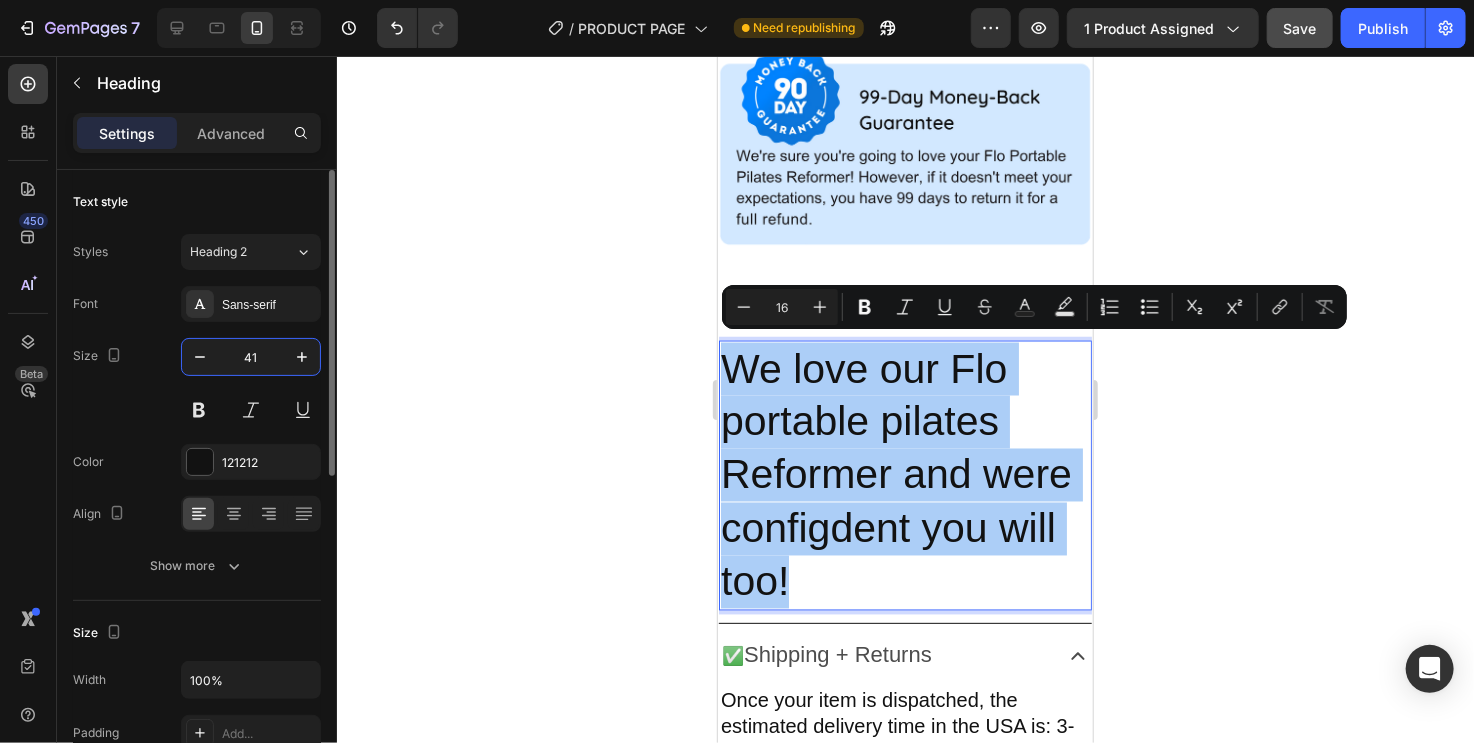 click on "41" at bounding box center [251, 357] 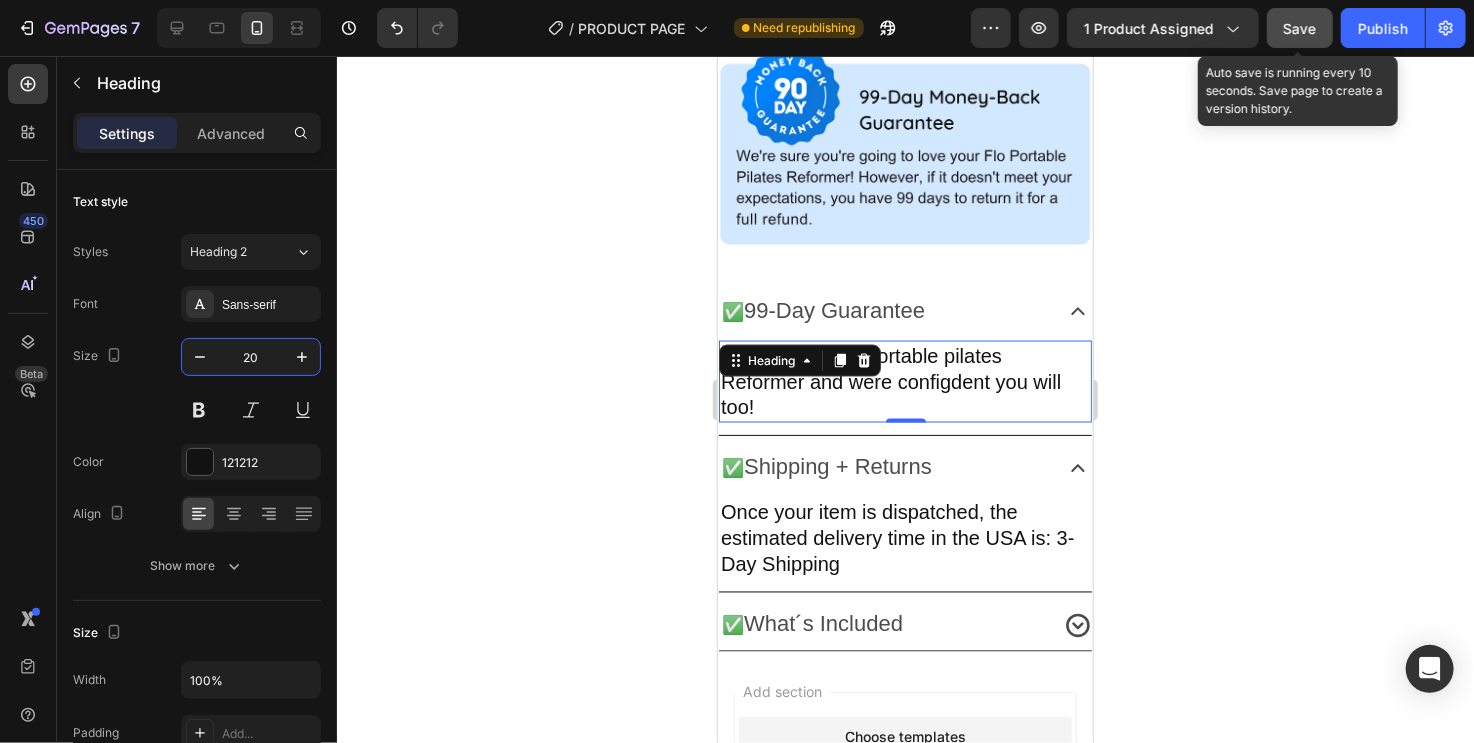 type on "20" 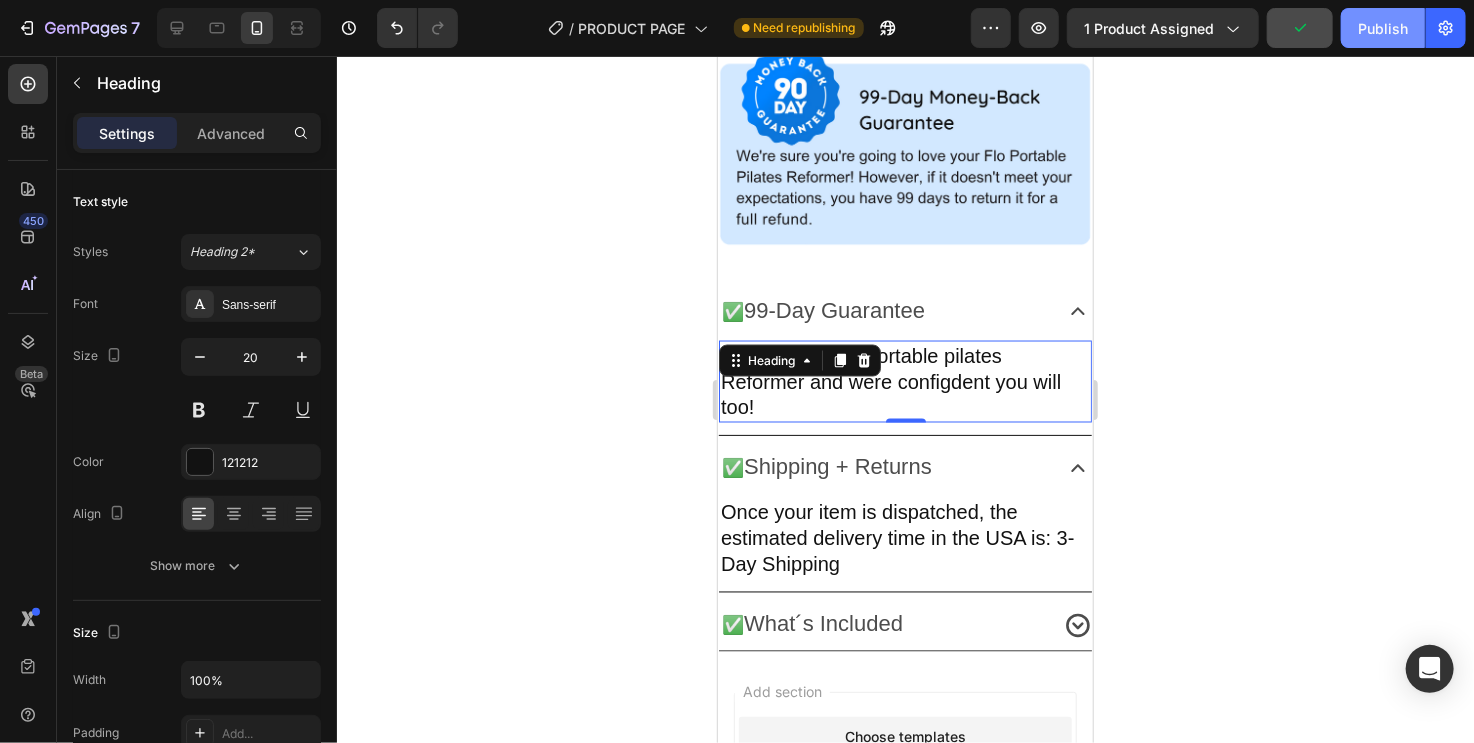 click on "Publish" at bounding box center (1383, 28) 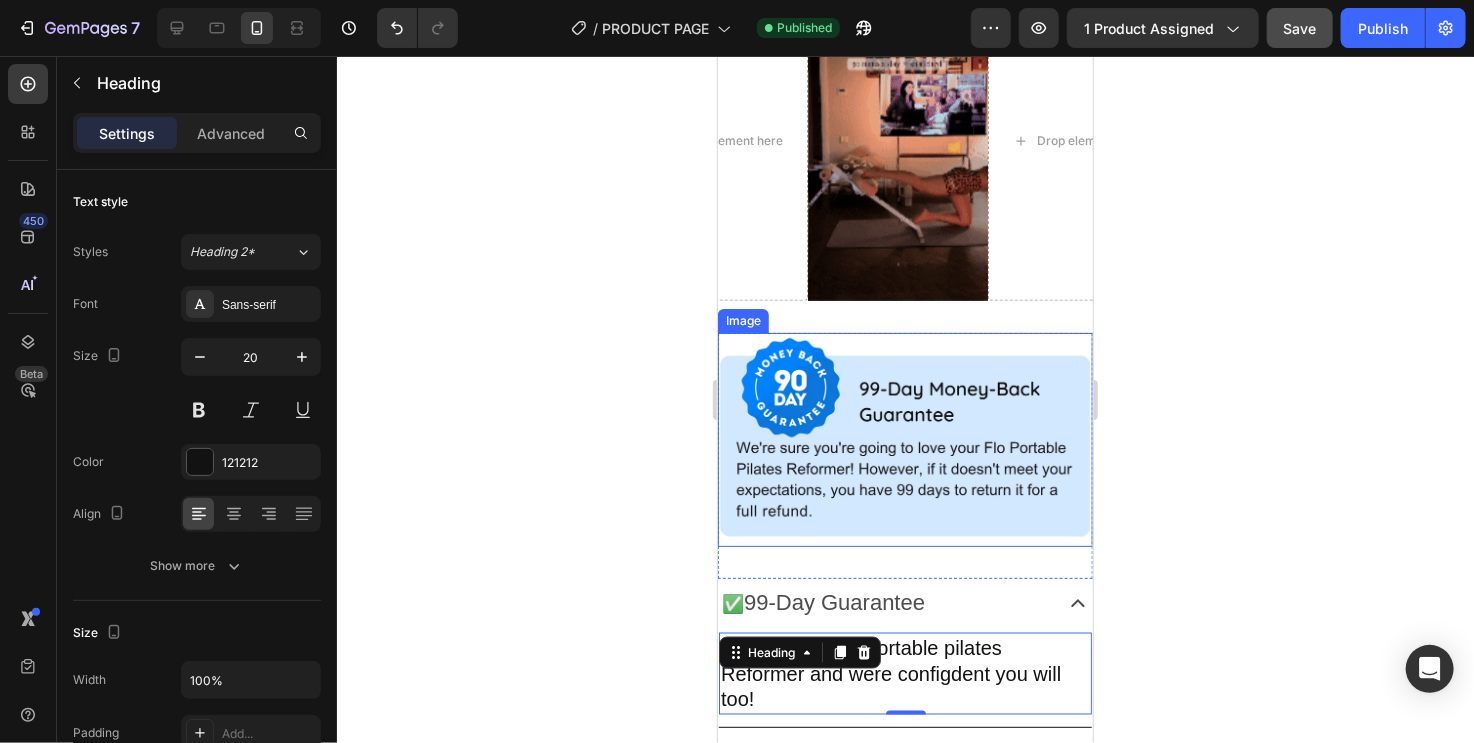 scroll, scrollTop: 1243, scrollLeft: 0, axis: vertical 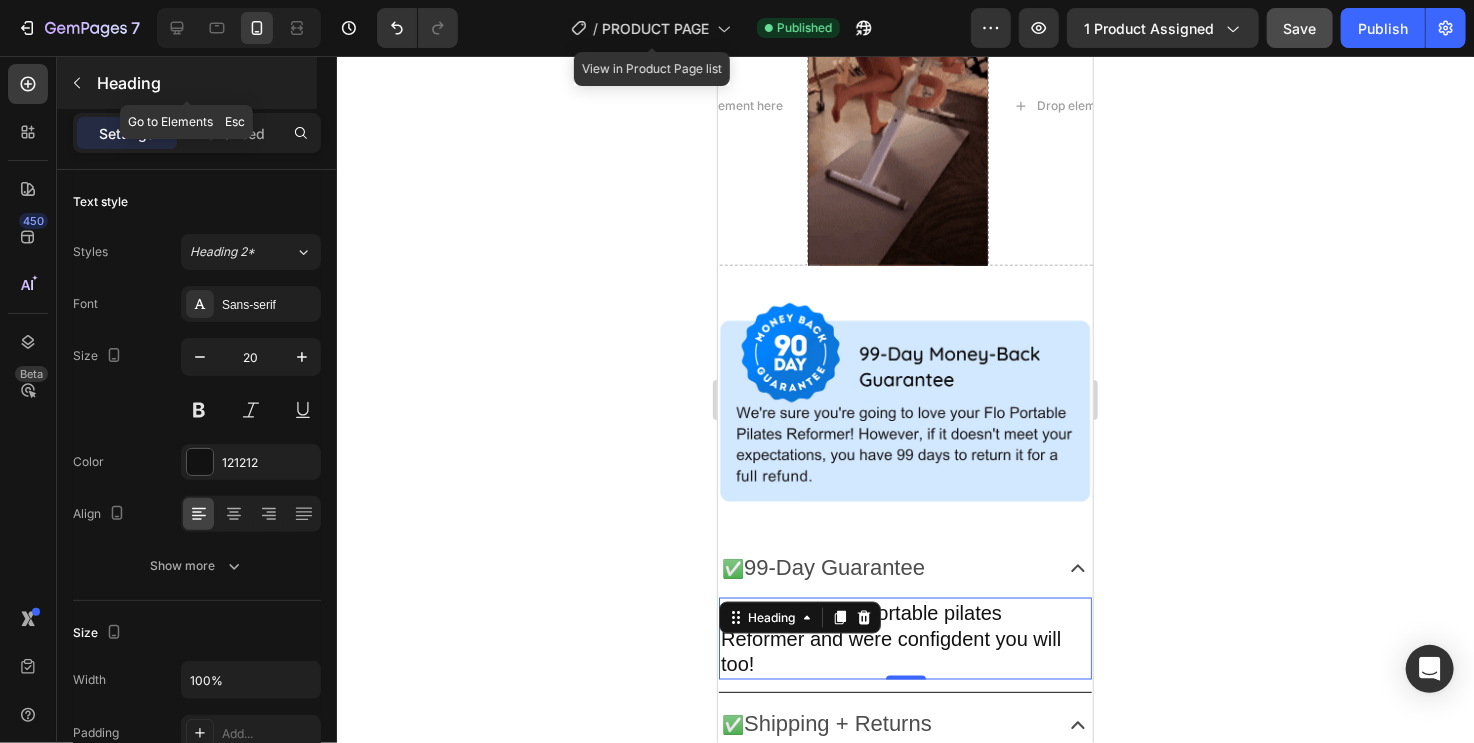 click 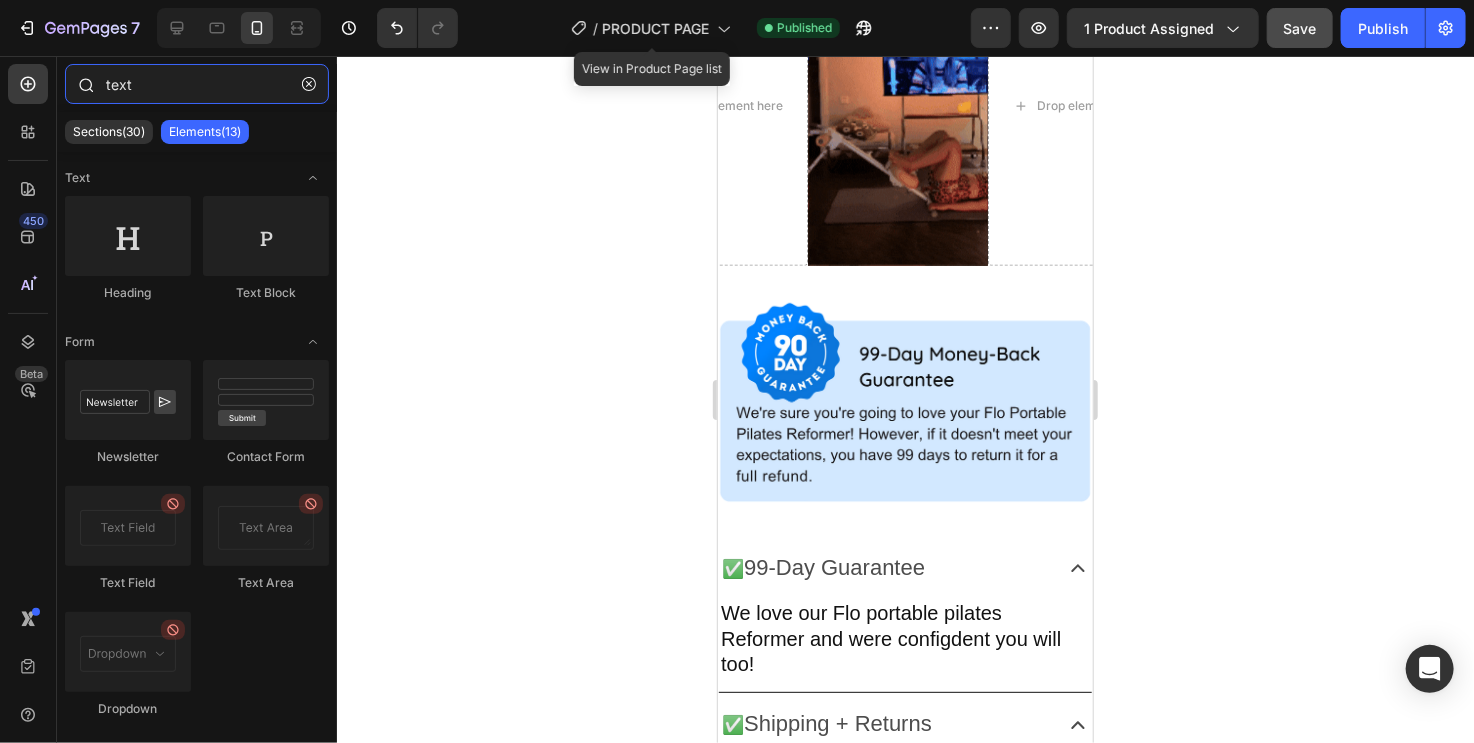 click on "text" at bounding box center (197, 84) 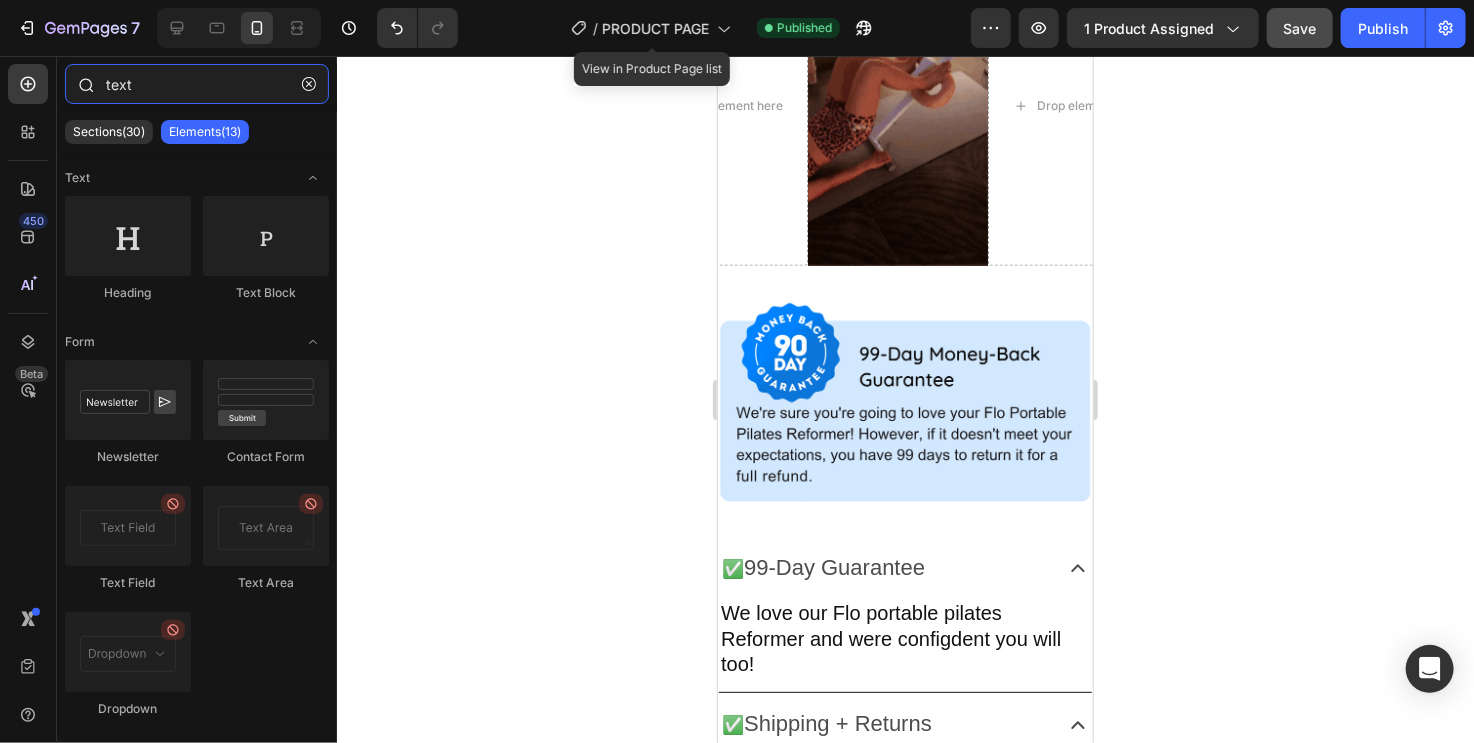 click on "text" at bounding box center [197, 84] 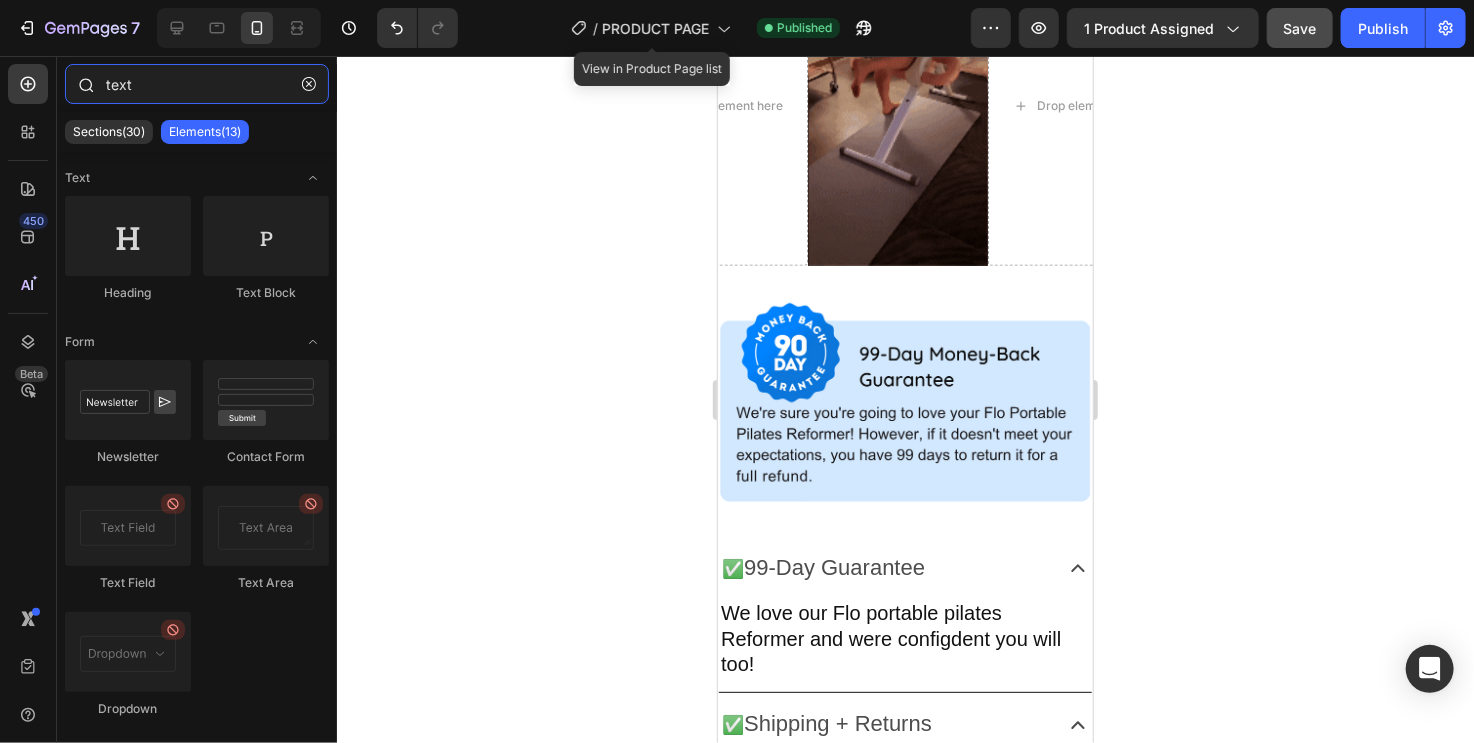 click on "text" at bounding box center [197, 84] 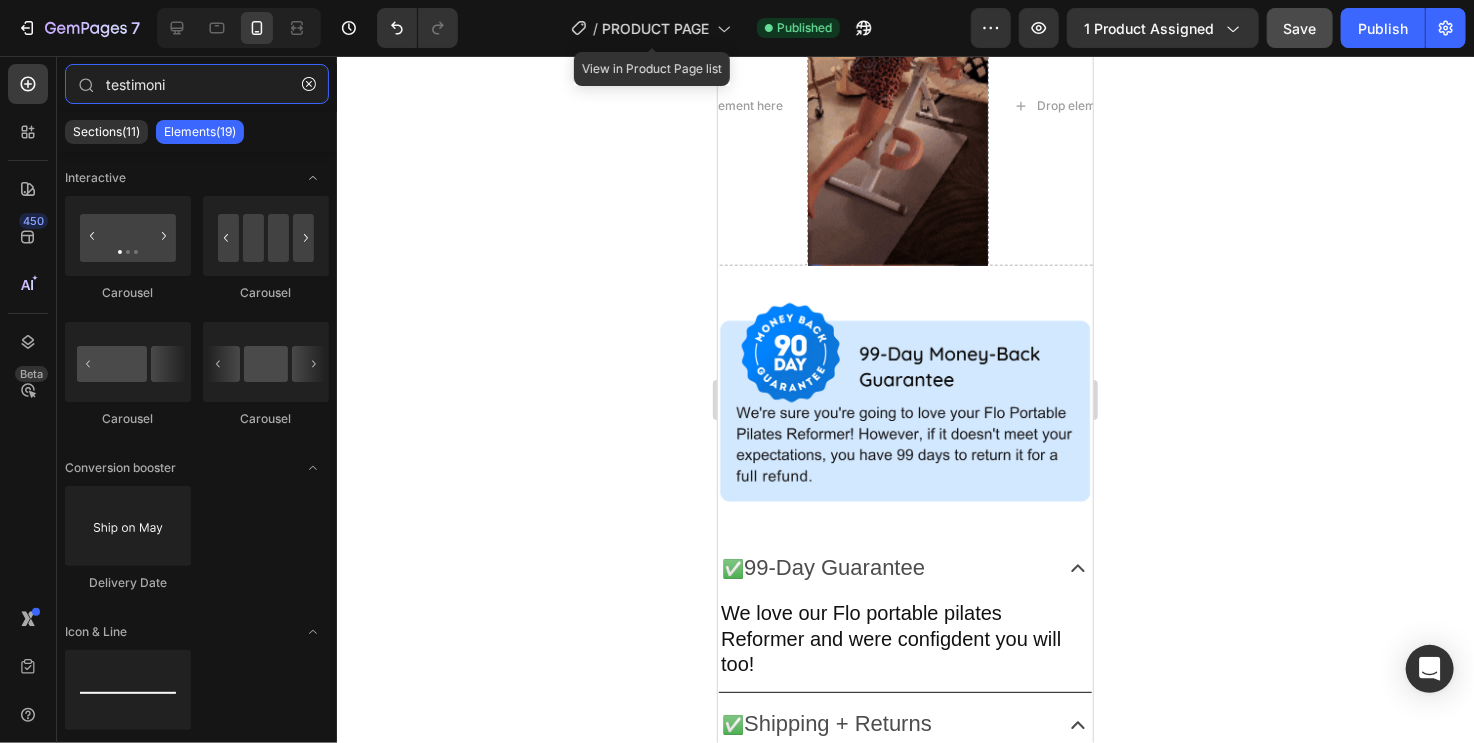 type on "testimoni" 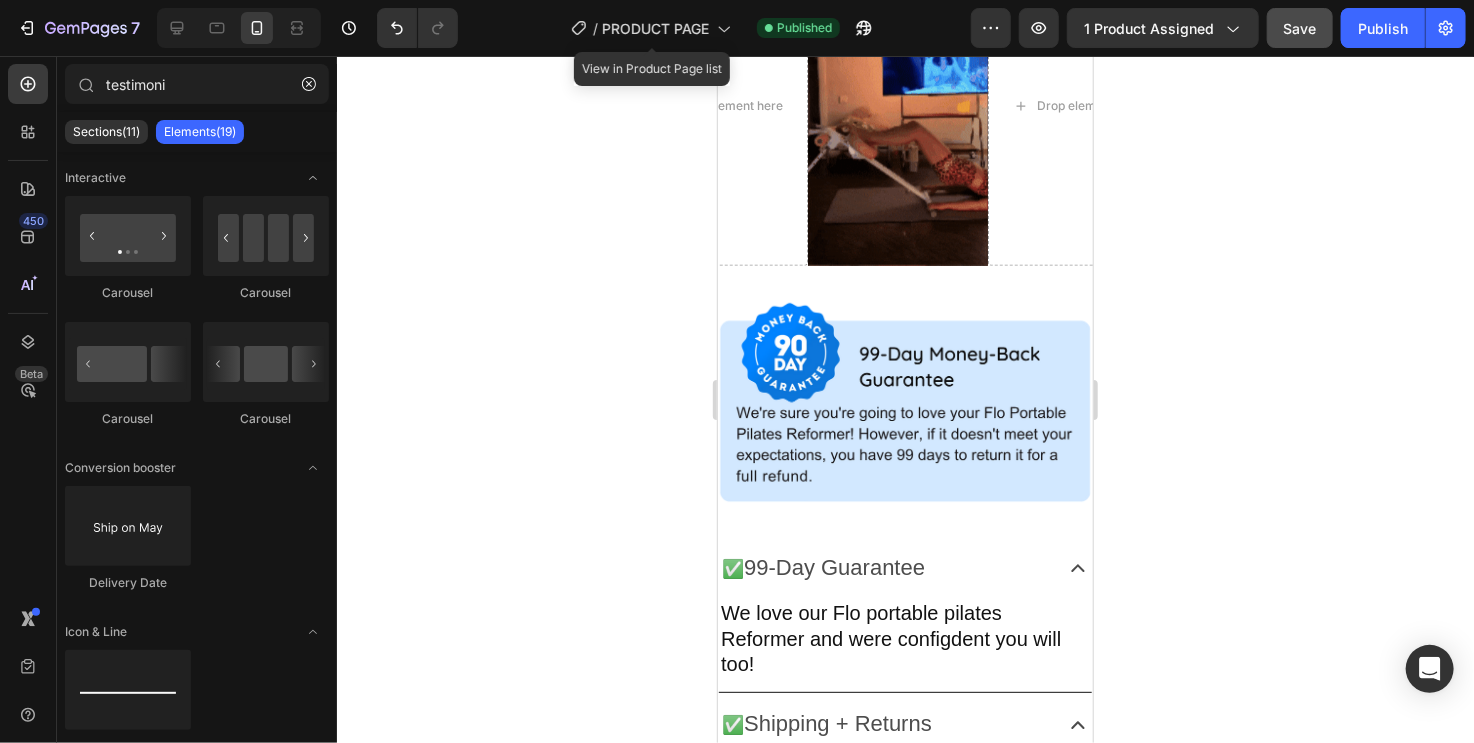 click on "Sections(11) Elements(19)" 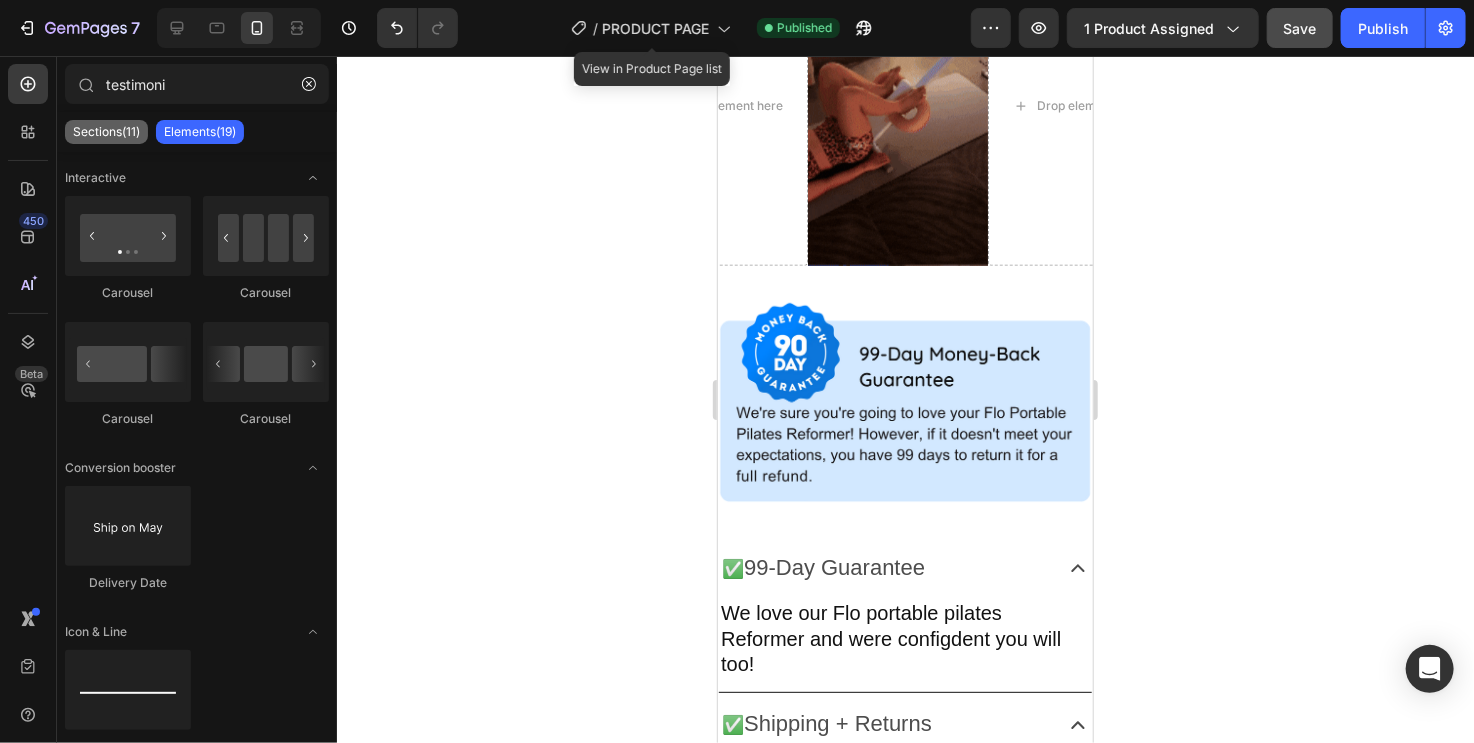 click on "Sections(11)" at bounding box center [106, 132] 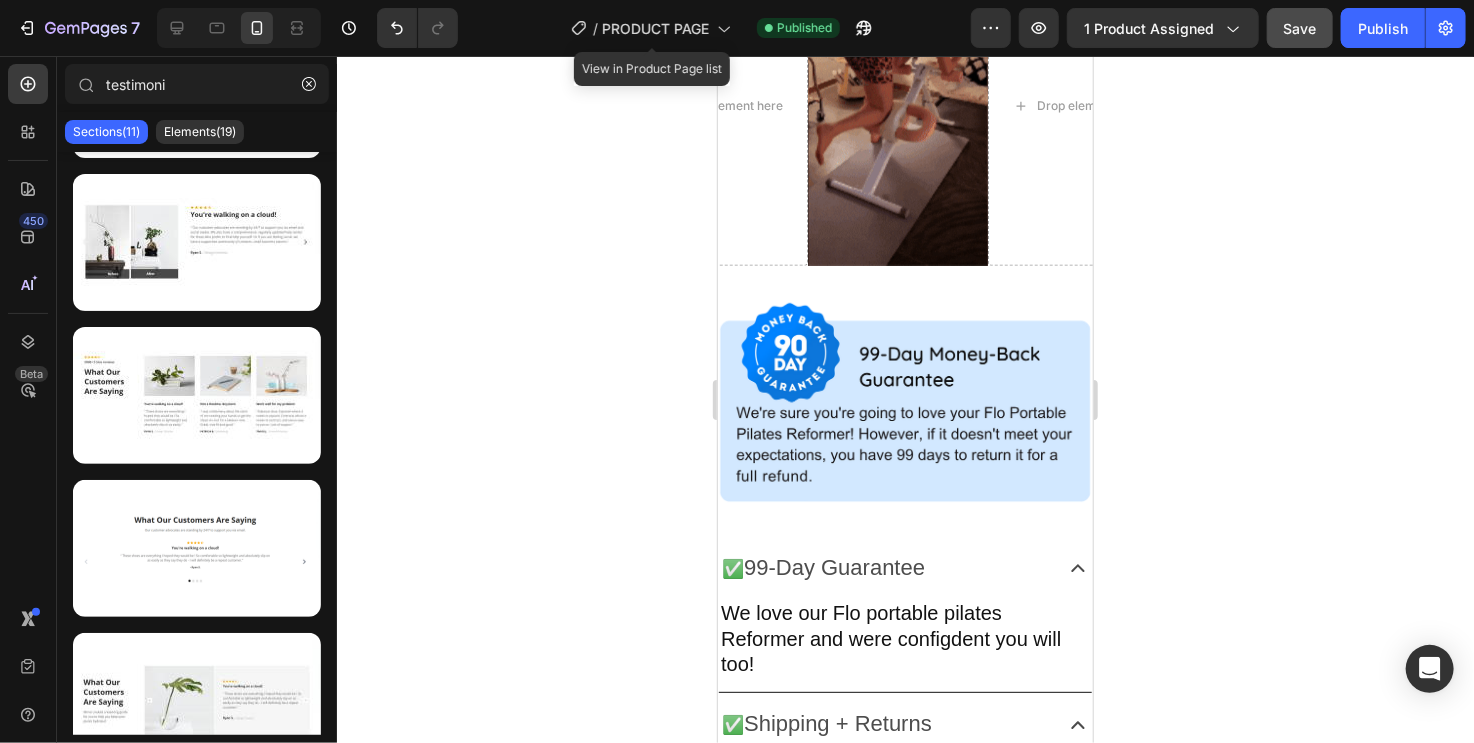 scroll, scrollTop: 0, scrollLeft: 0, axis: both 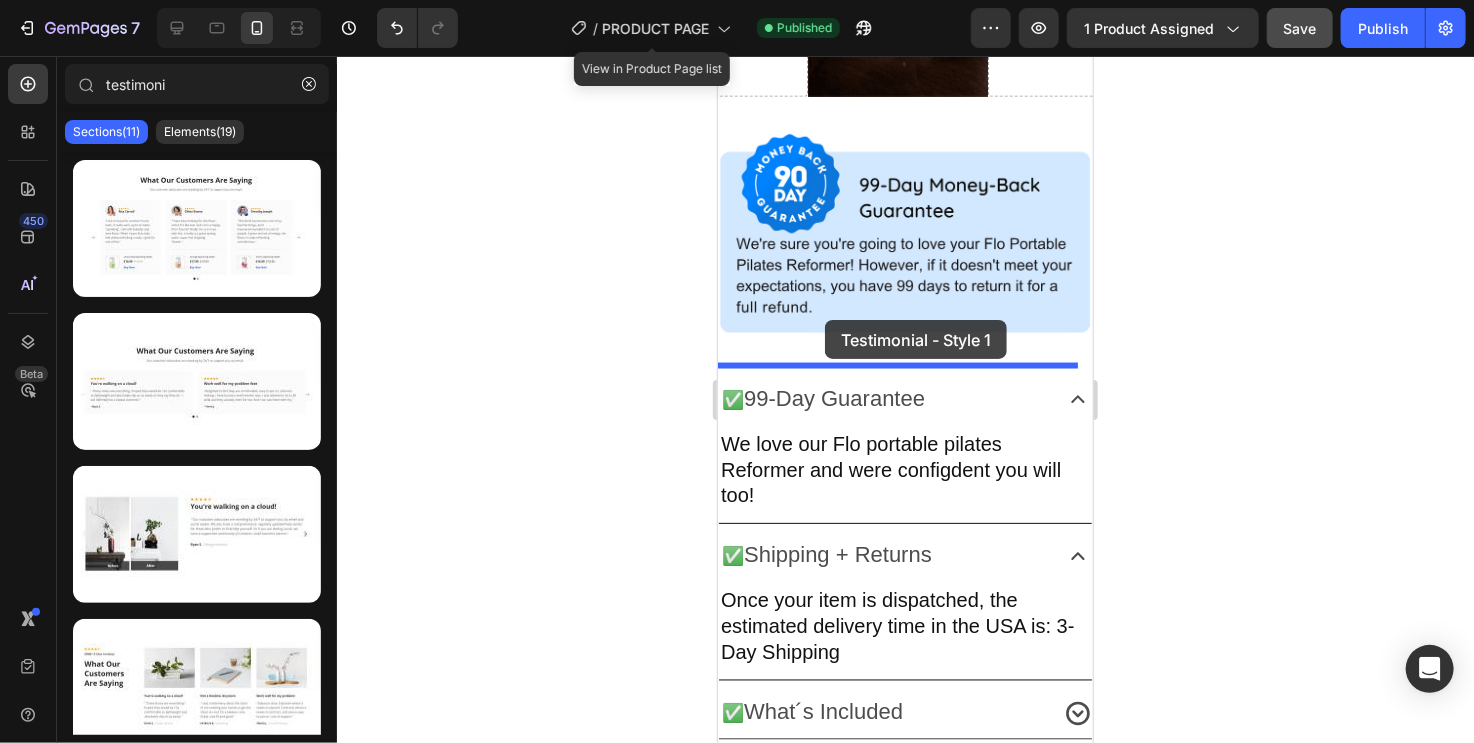 drag, startPoint x: 905, startPoint y: 326, endPoint x: 824, endPoint y: 319, distance: 81.3019 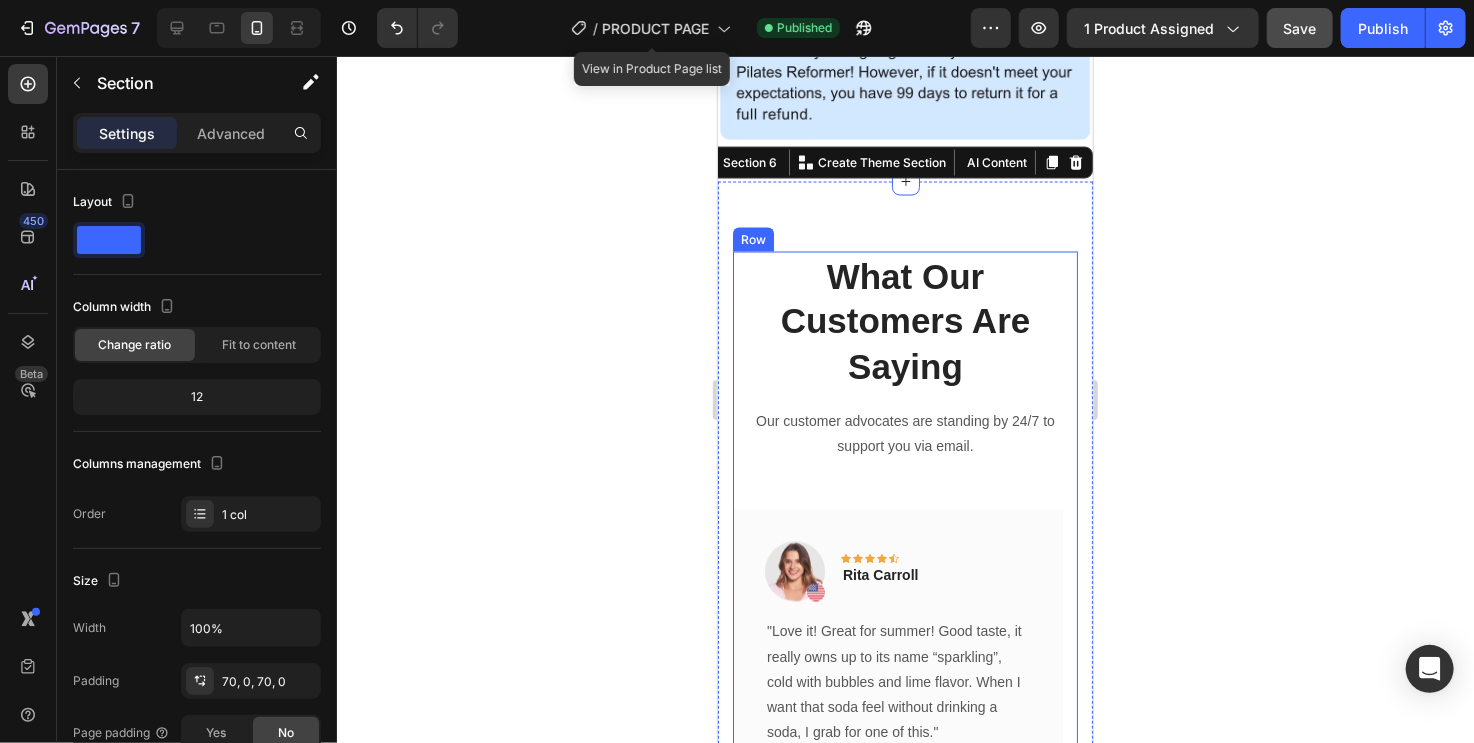 scroll, scrollTop: 1652, scrollLeft: 0, axis: vertical 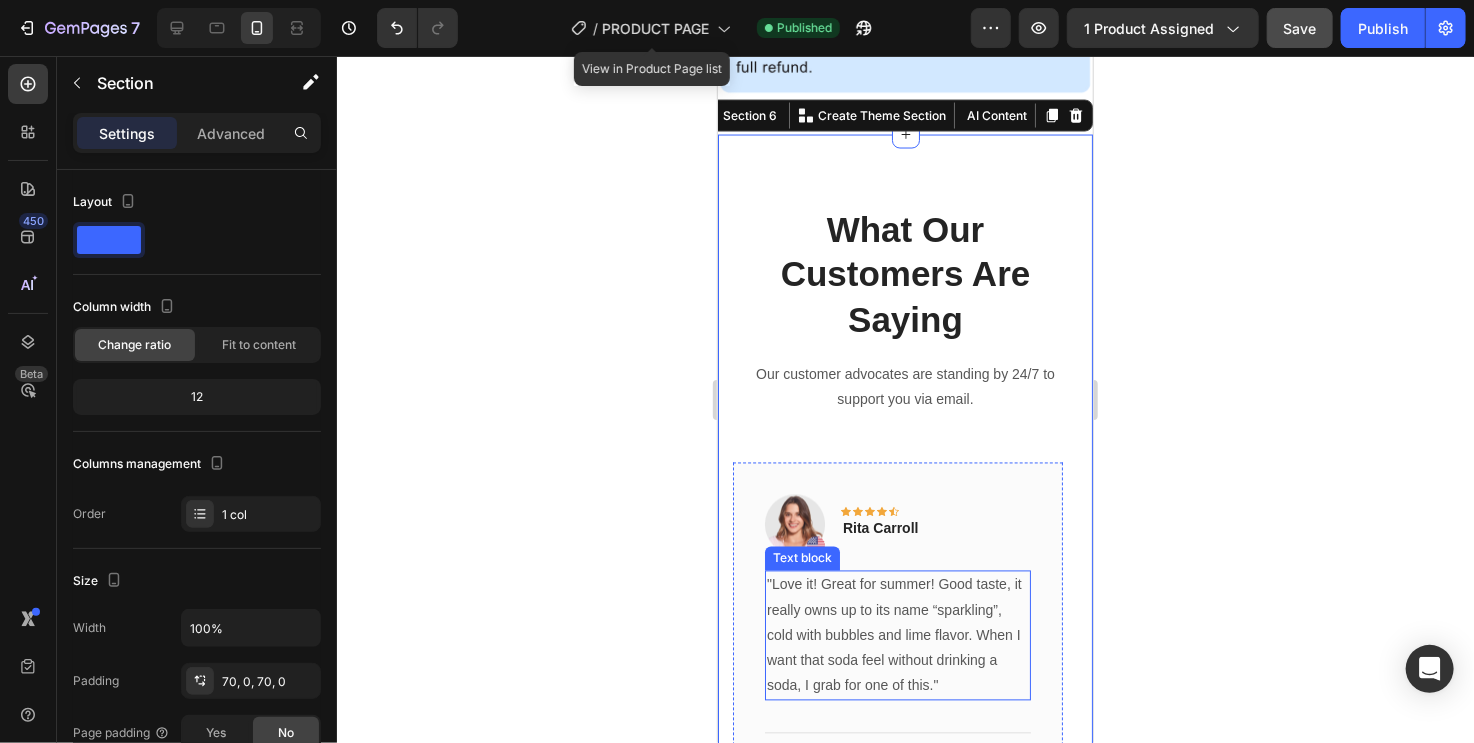 click on ""Love it! Great for summer! Good taste, it really owns up to its name “sparkling”, cold with bubbles and lime flavor. When I want that soda feel without drinking a soda, I grab for one of this."" at bounding box center (897, 635) 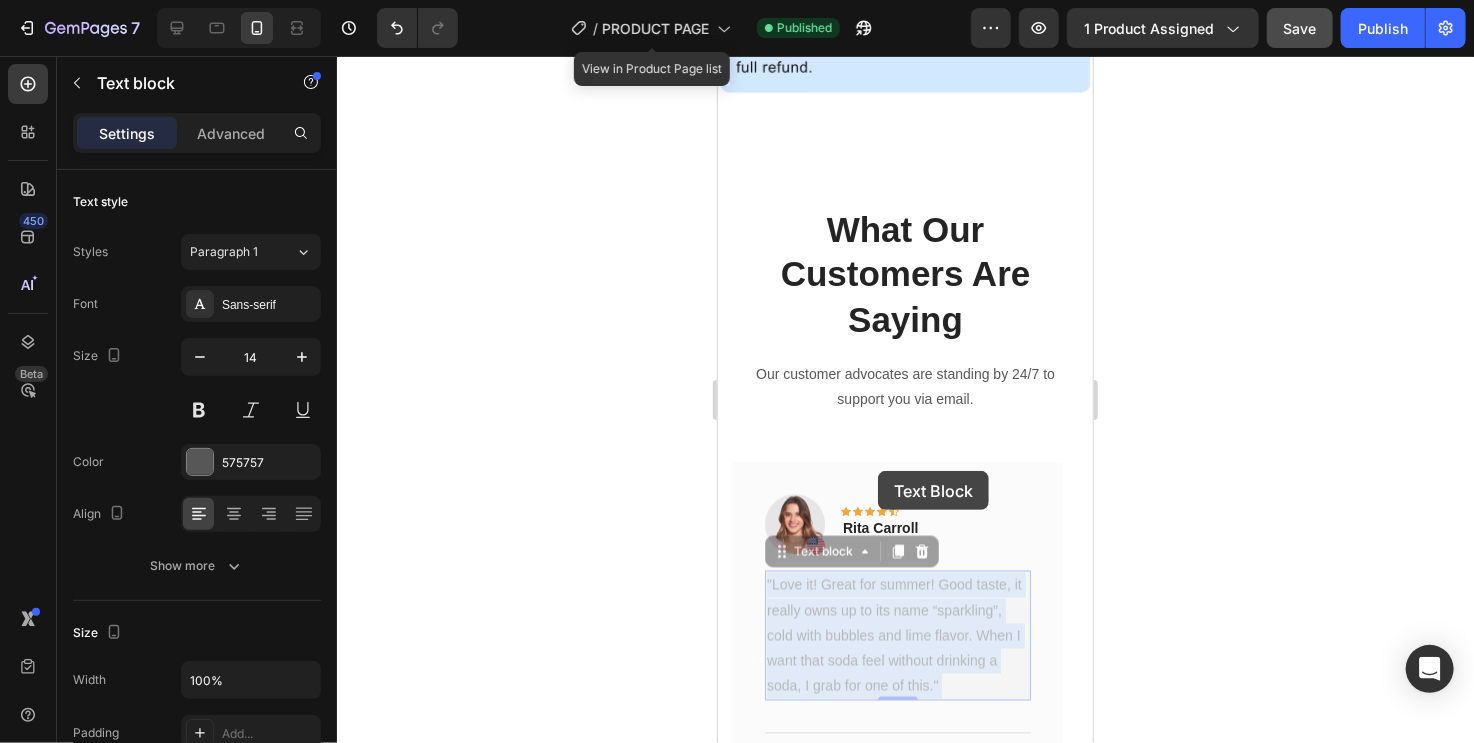 drag, startPoint x: 883, startPoint y: 617, endPoint x: 876, endPoint y: 466, distance: 151.16217 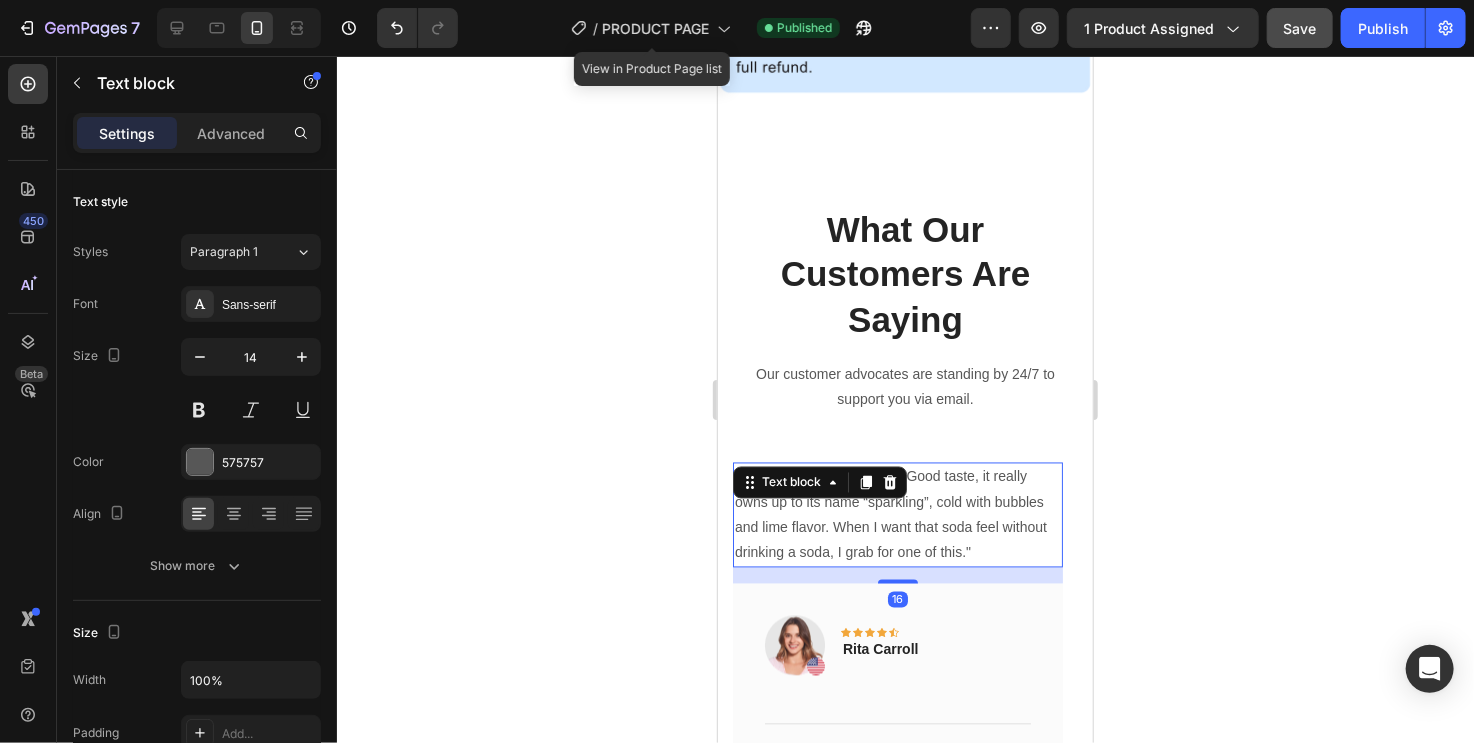 click 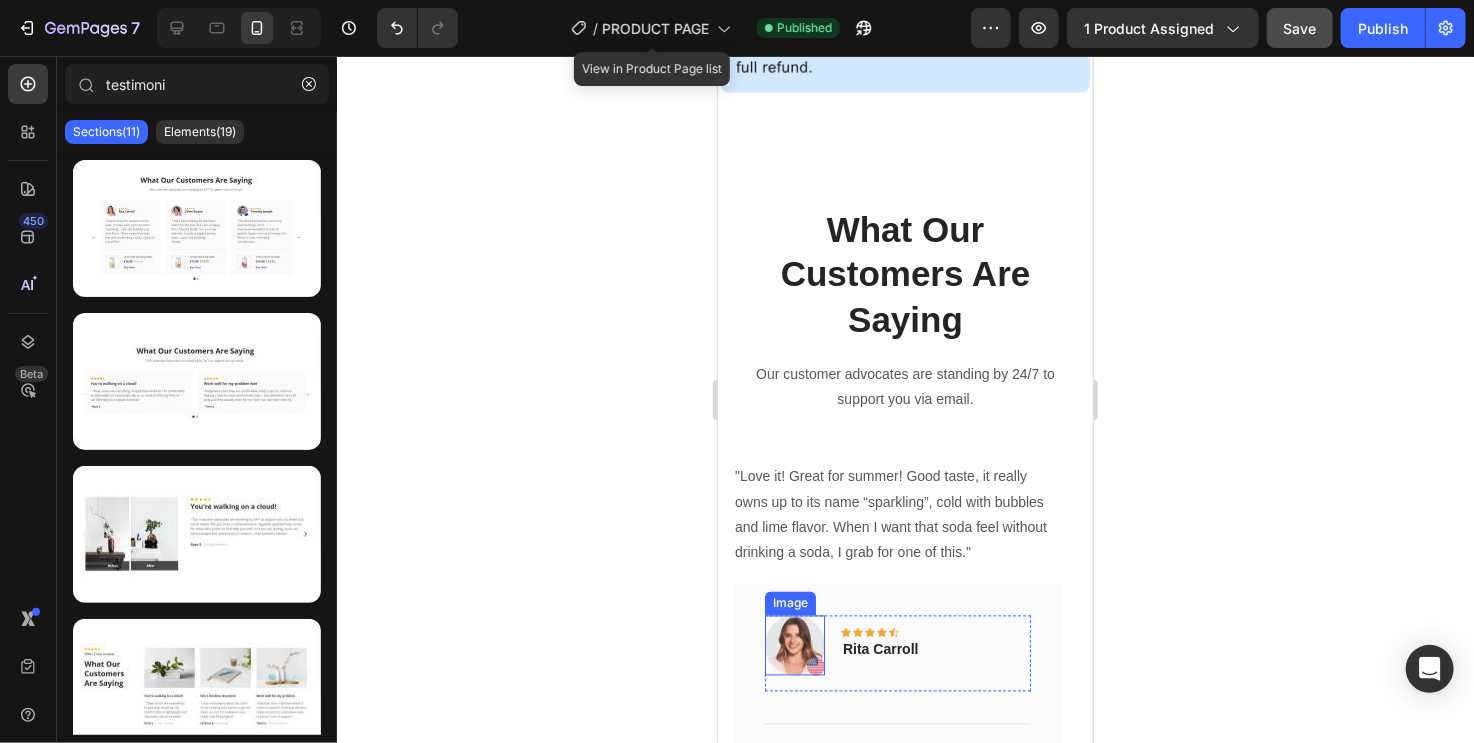 click at bounding box center (794, 645) 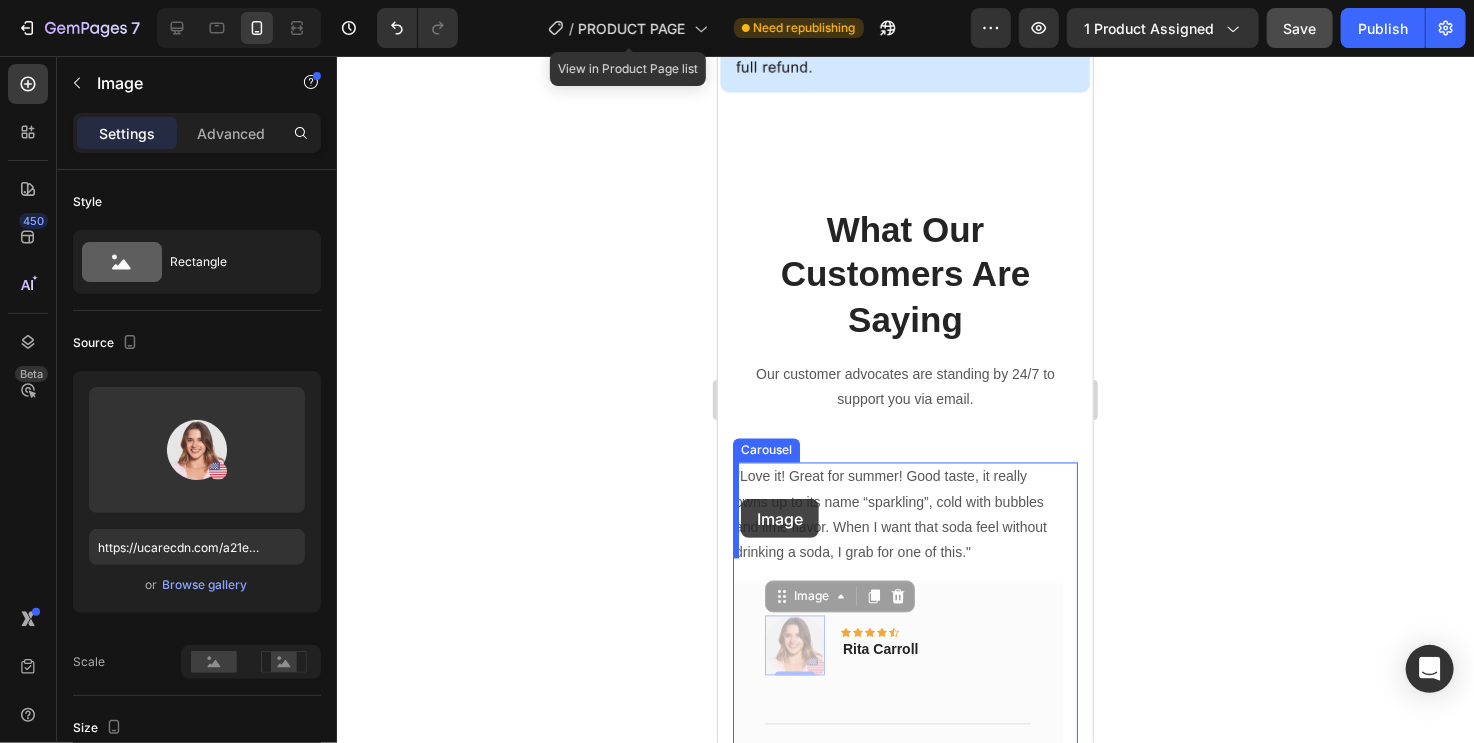 drag, startPoint x: 790, startPoint y: 642, endPoint x: 740, endPoint y: 498, distance: 152.4336 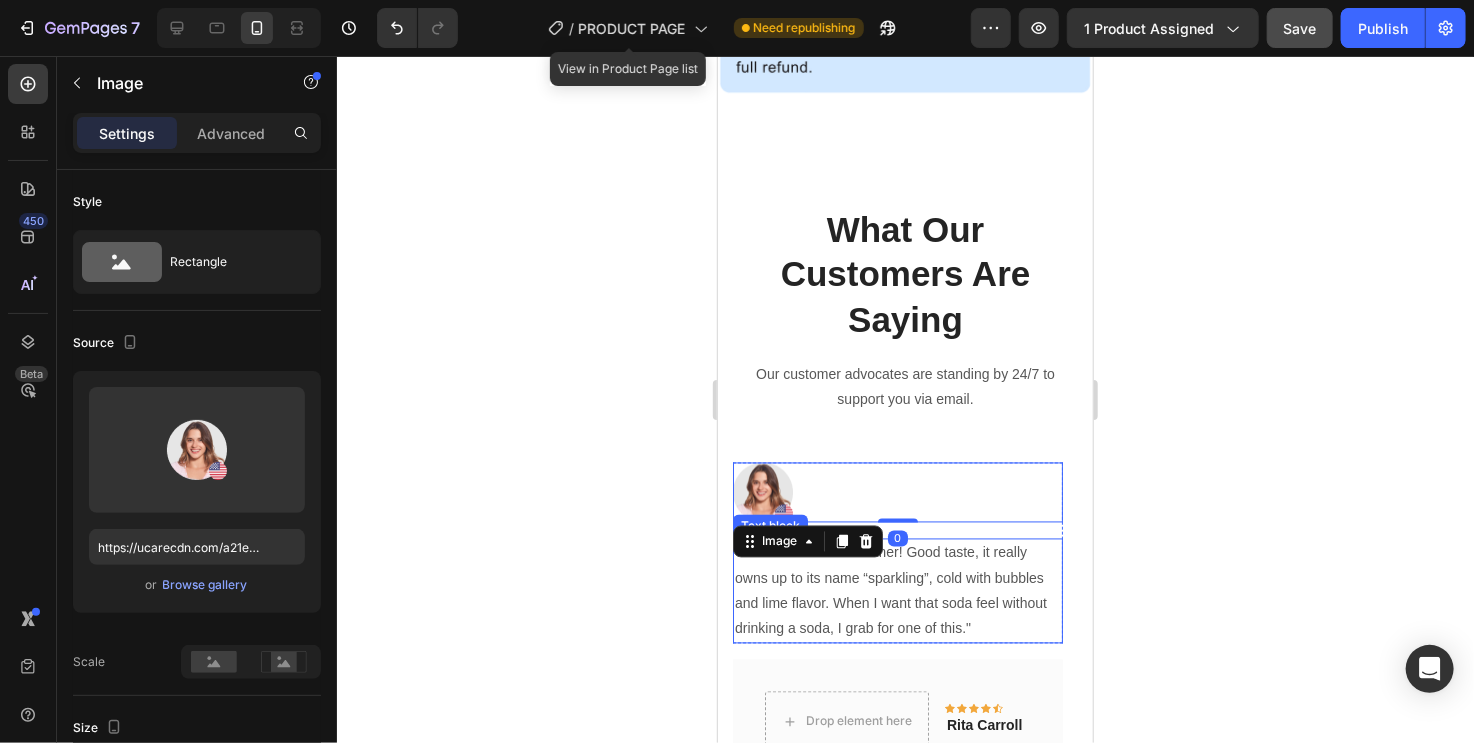 click on ""Love it! Great for summer! Good taste, it really owns up to its name “sparkling”, cold with bubbles and lime flavor. When I want that soda feel without drinking a soda, I grab for one of this."" at bounding box center [897, 590] 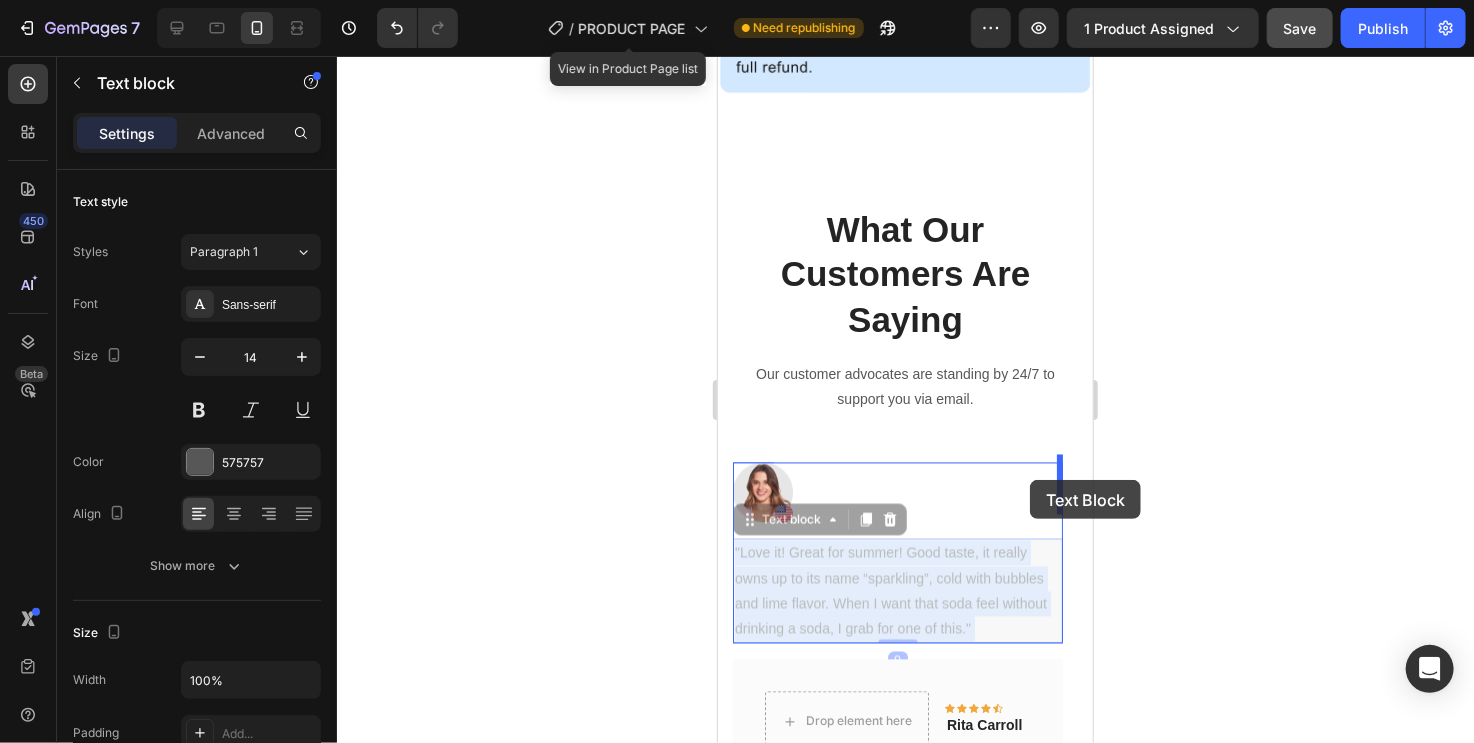 drag, startPoint x: 803, startPoint y: 584, endPoint x: 1029, endPoint y: 479, distance: 249.20073 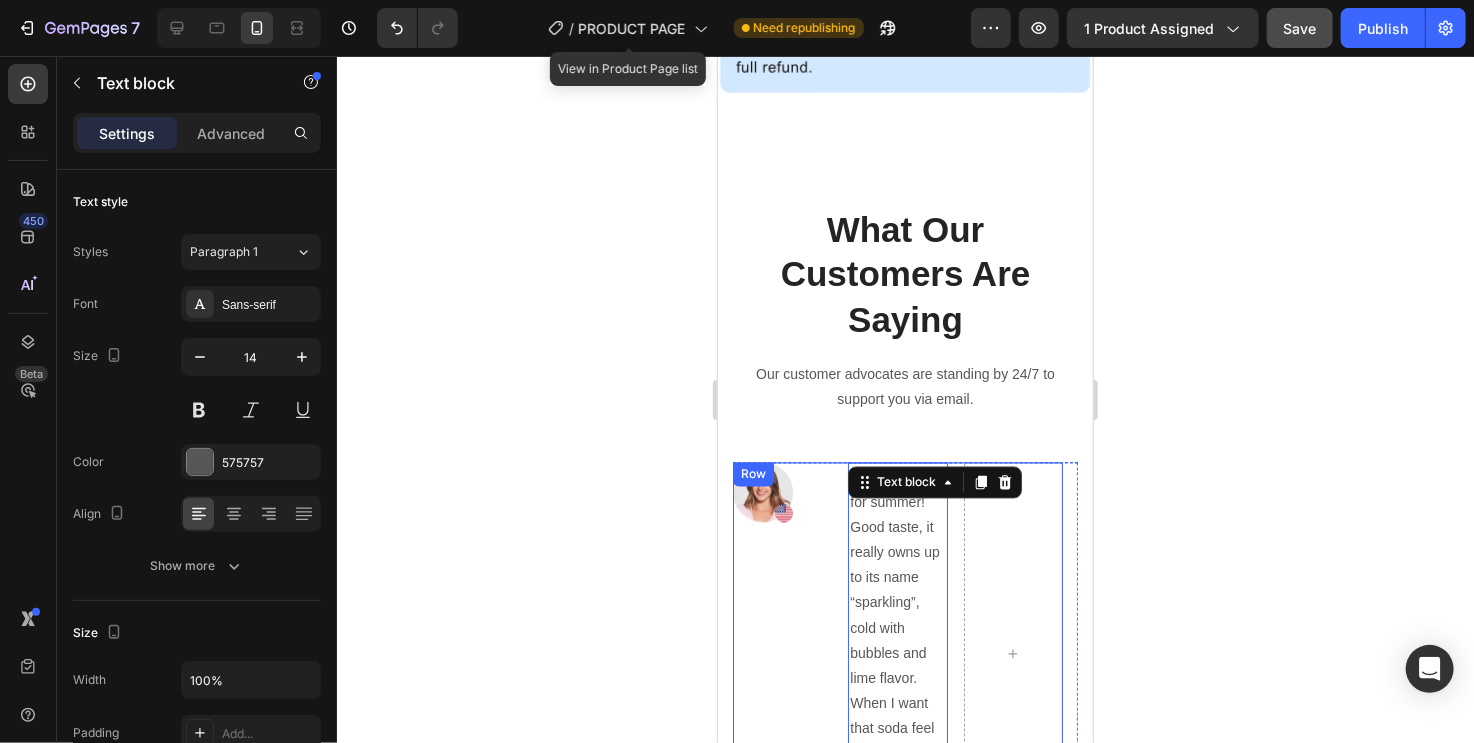 click on "Image" at bounding box center [781, 653] 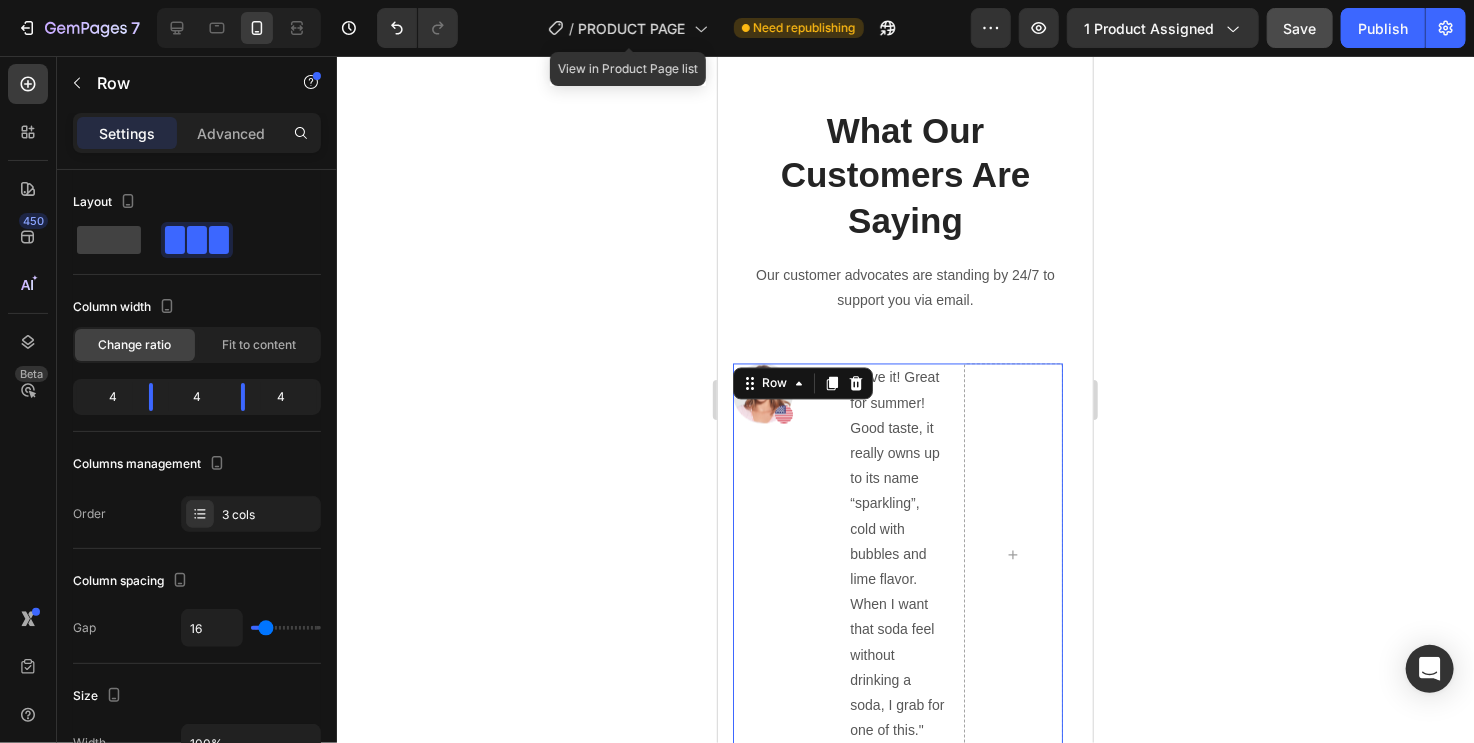 scroll, scrollTop: 1852, scrollLeft: 0, axis: vertical 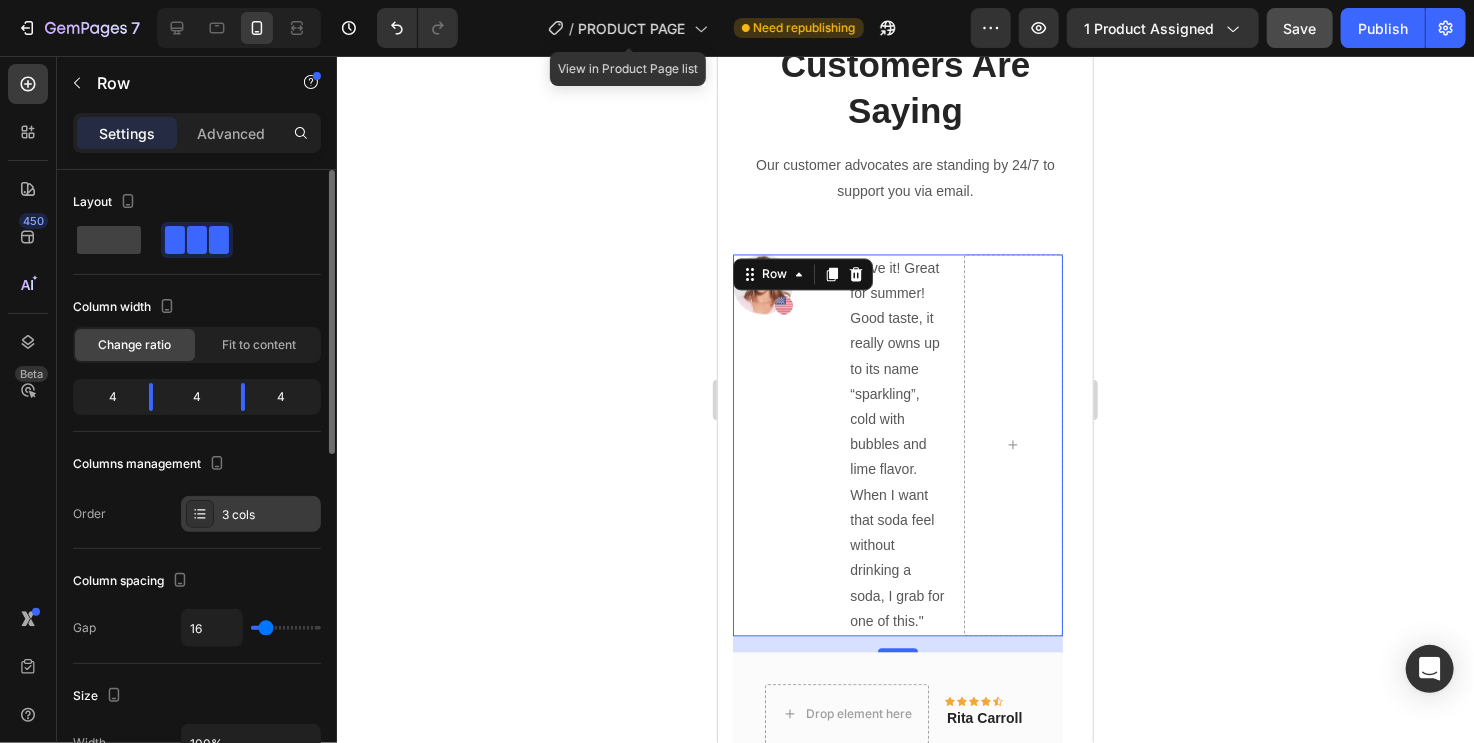 click on "3 cols" at bounding box center [251, 514] 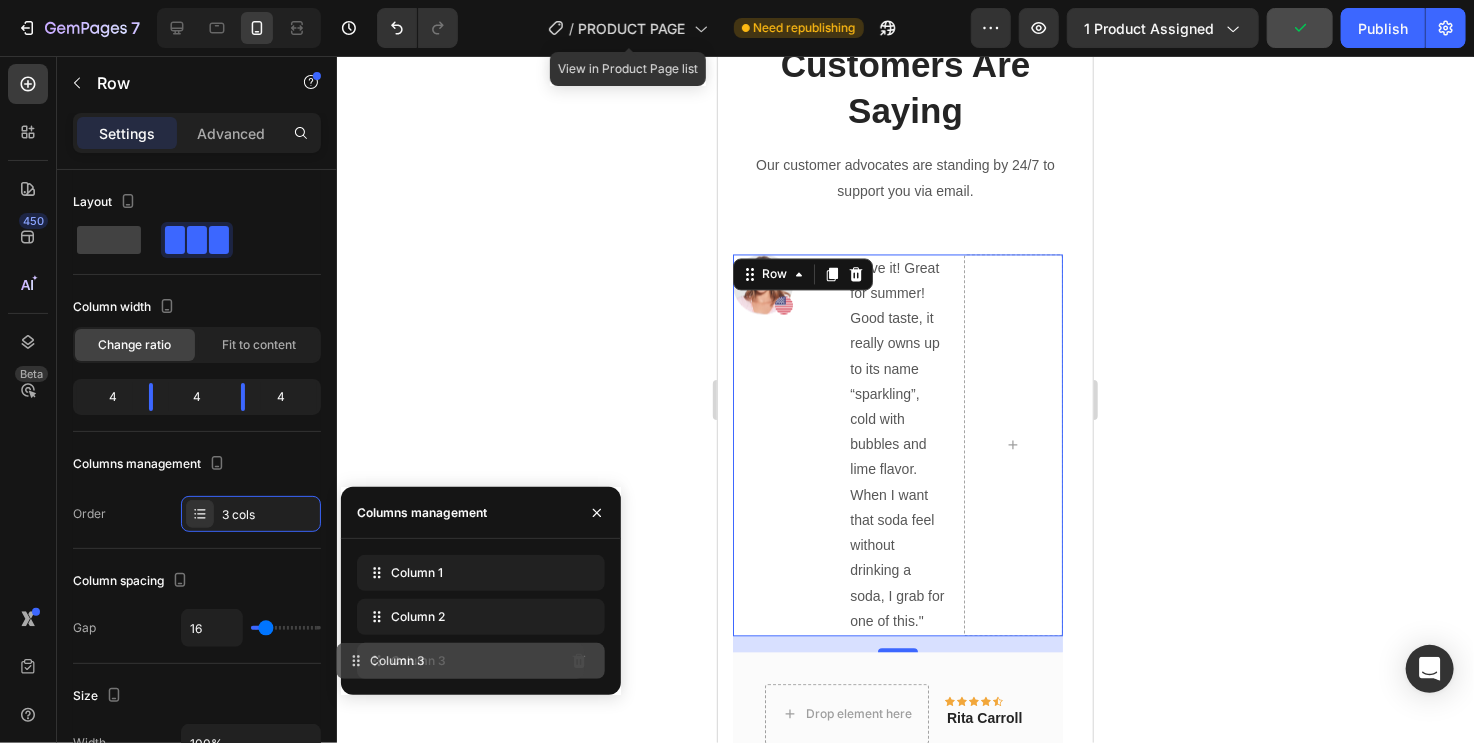 click on "Column 3" 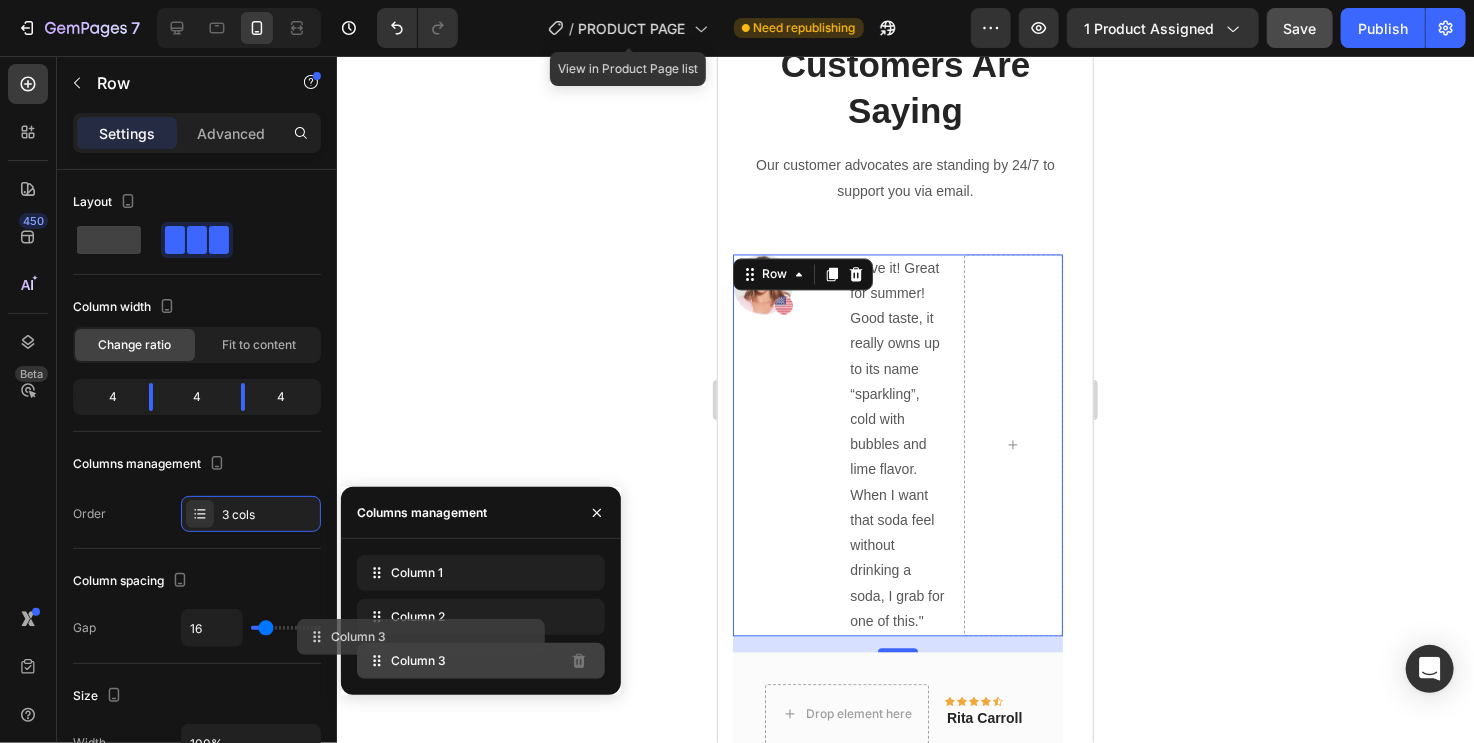 type 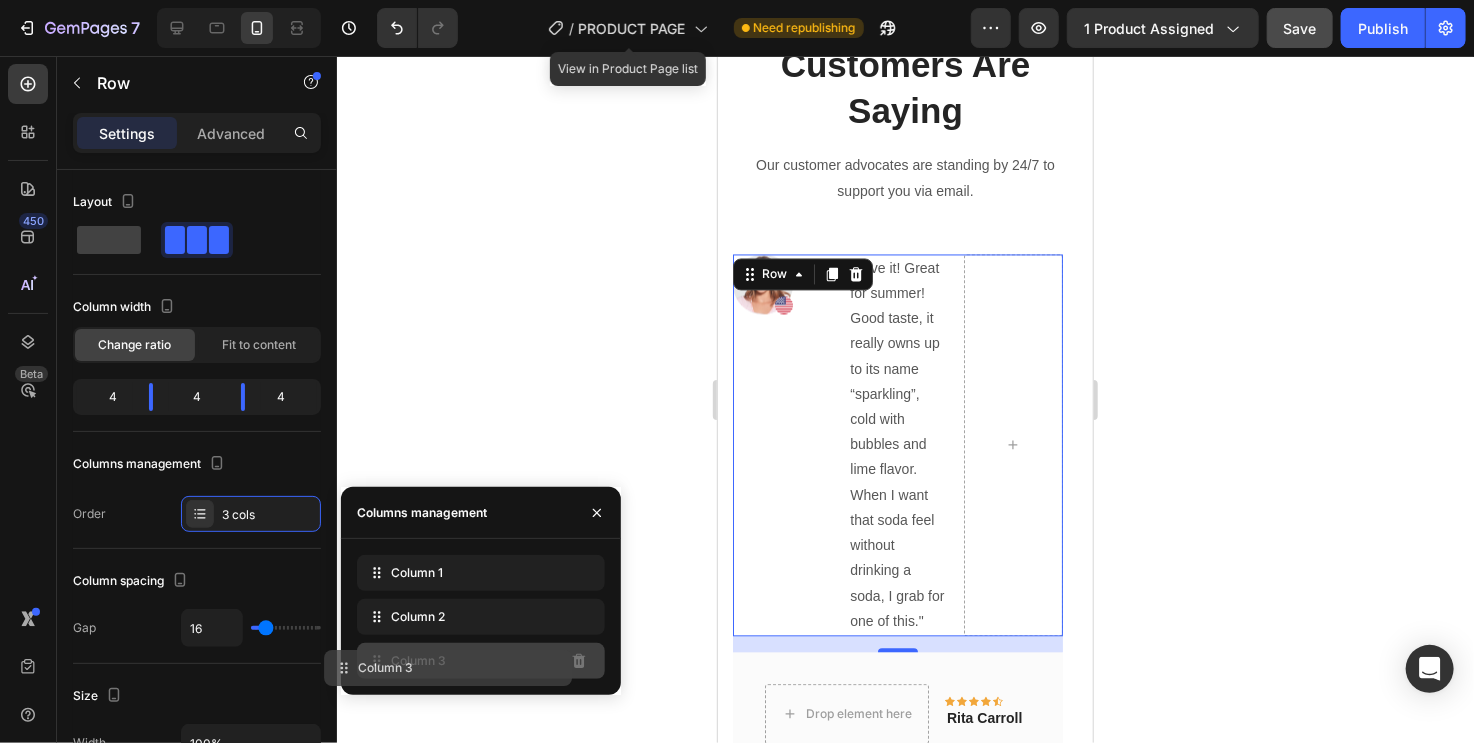 click on "Column 3" 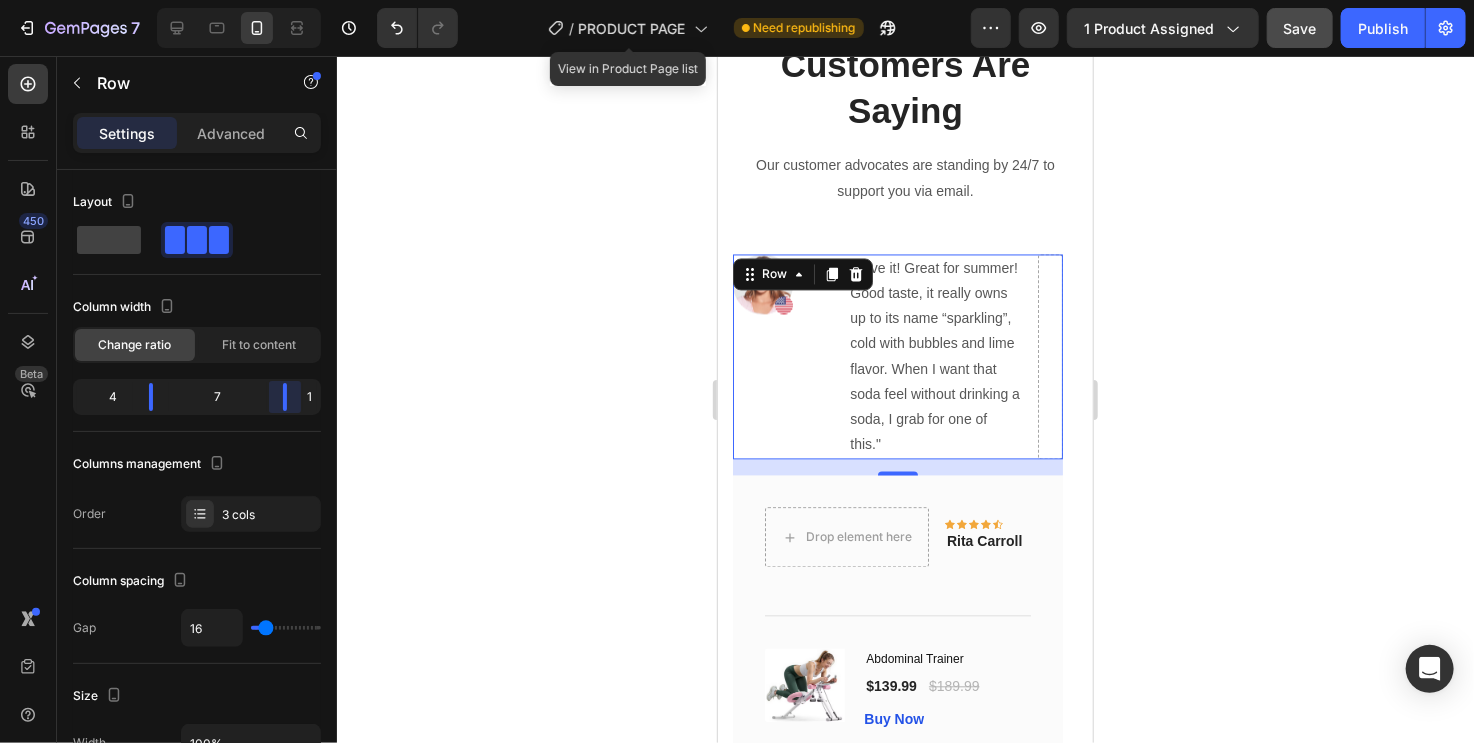 drag, startPoint x: 252, startPoint y: 401, endPoint x: 324, endPoint y: 408, distance: 72.33948 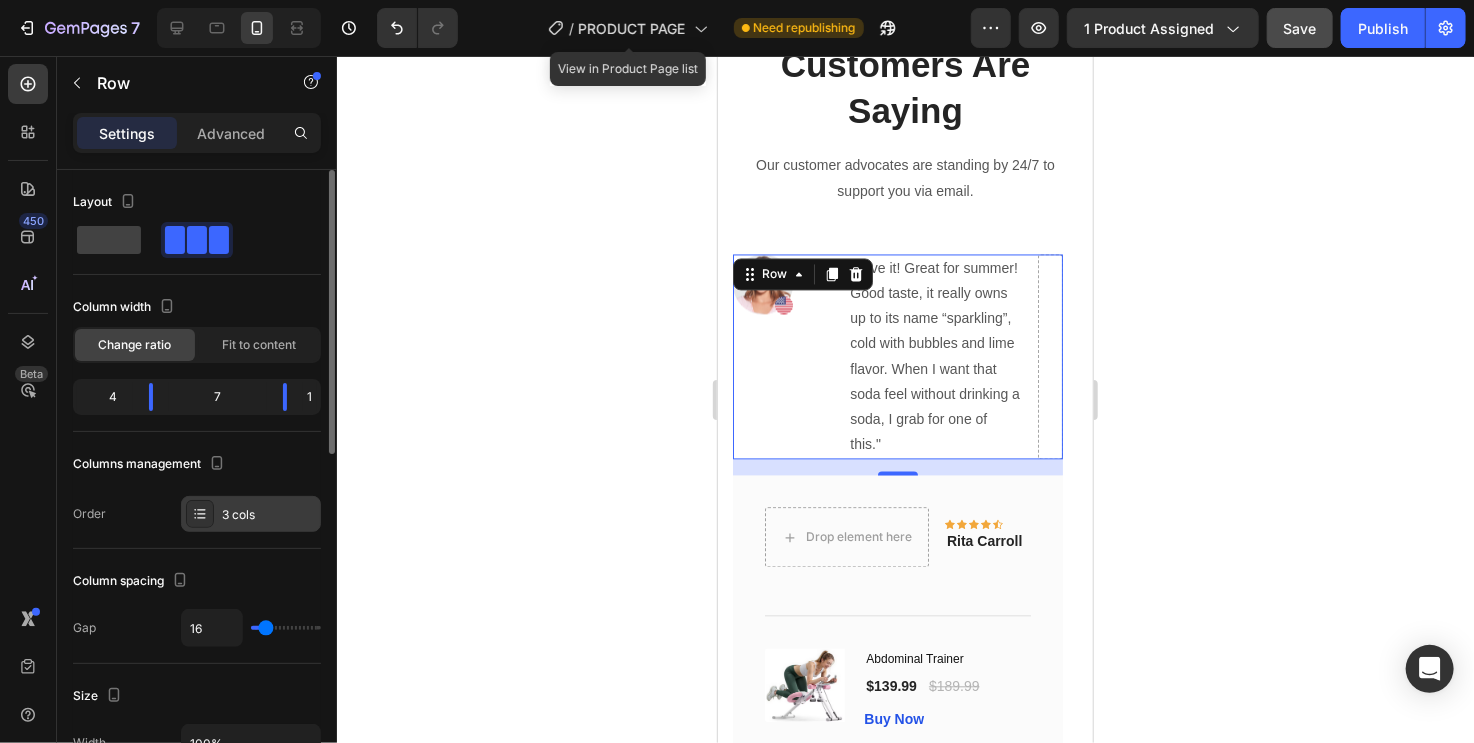 click on "3 cols" at bounding box center [269, 515] 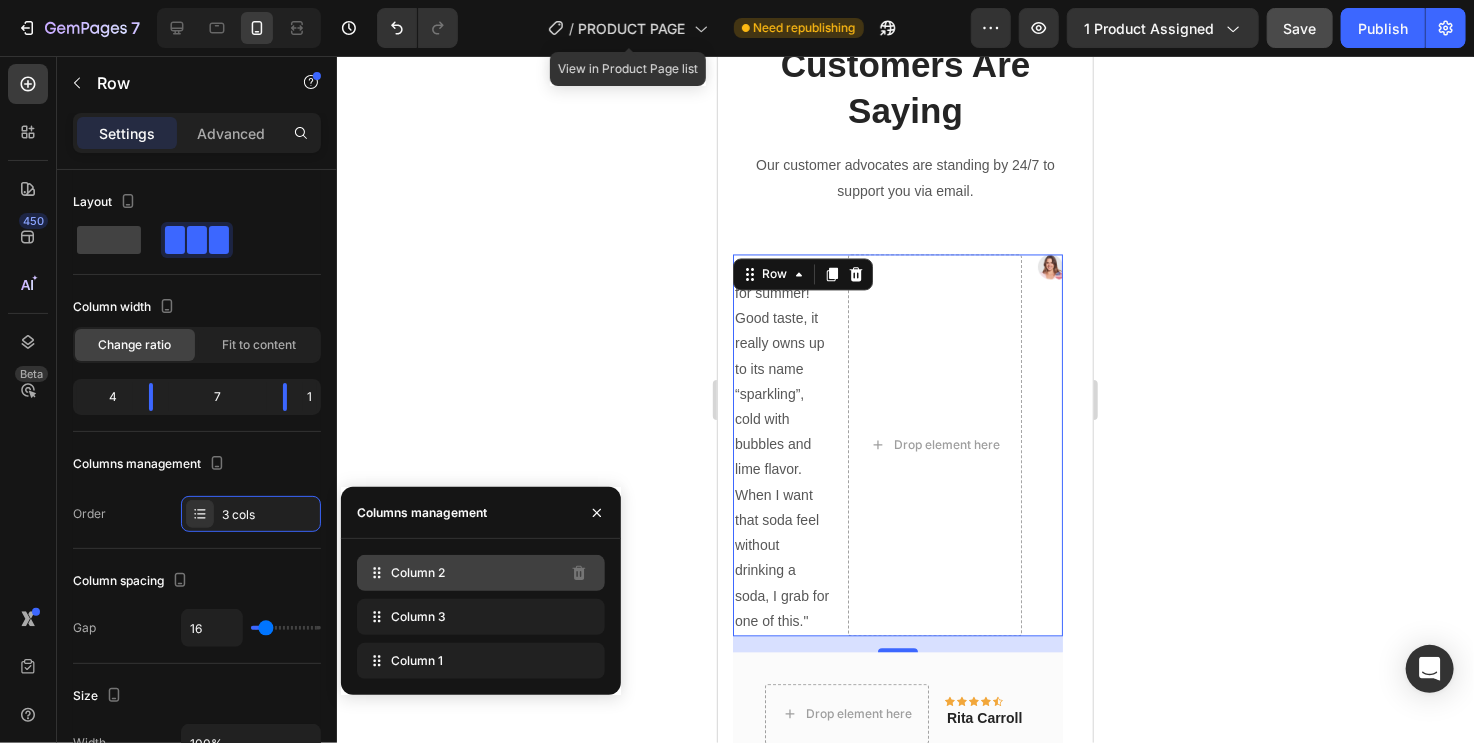 click on "Column 2" 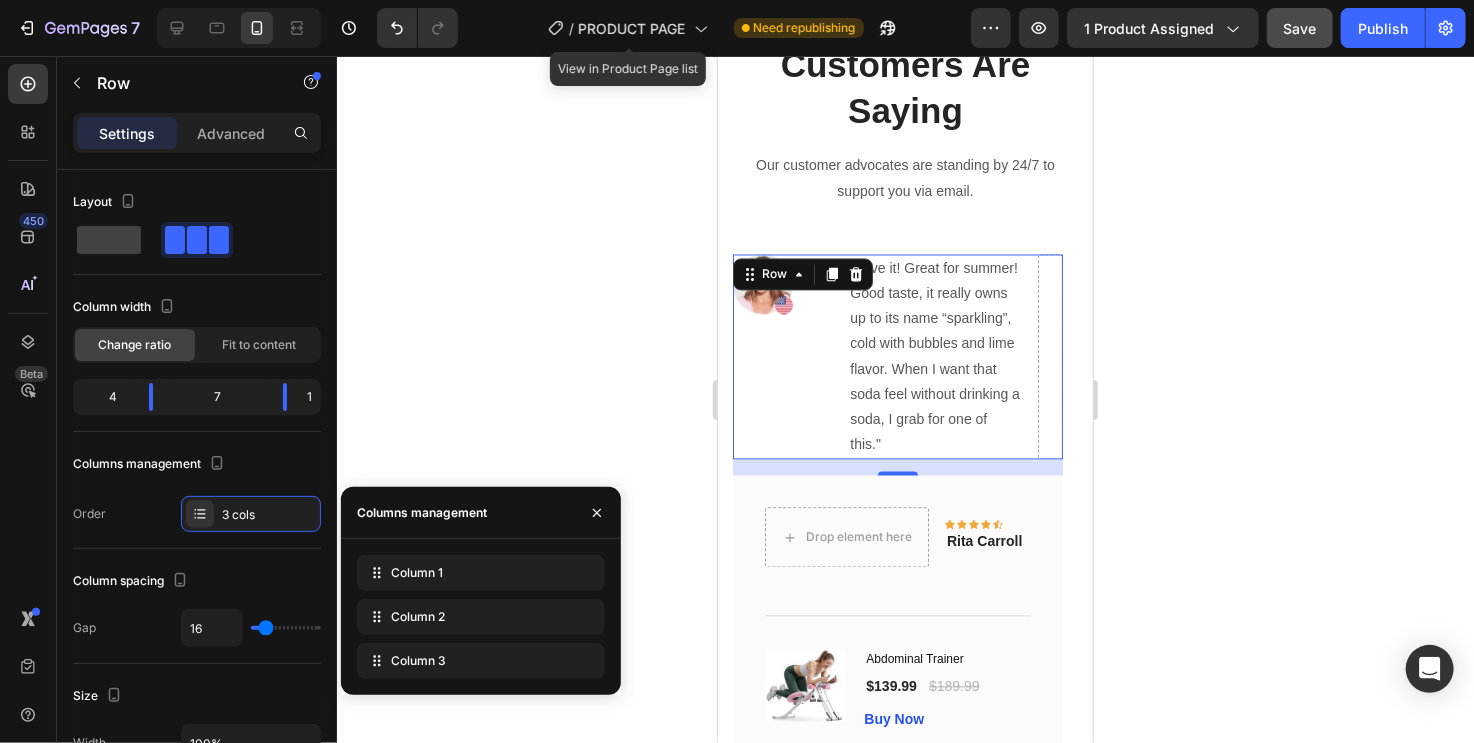 drag, startPoint x: 454, startPoint y: 657, endPoint x: 468, endPoint y: 550, distance: 107.912 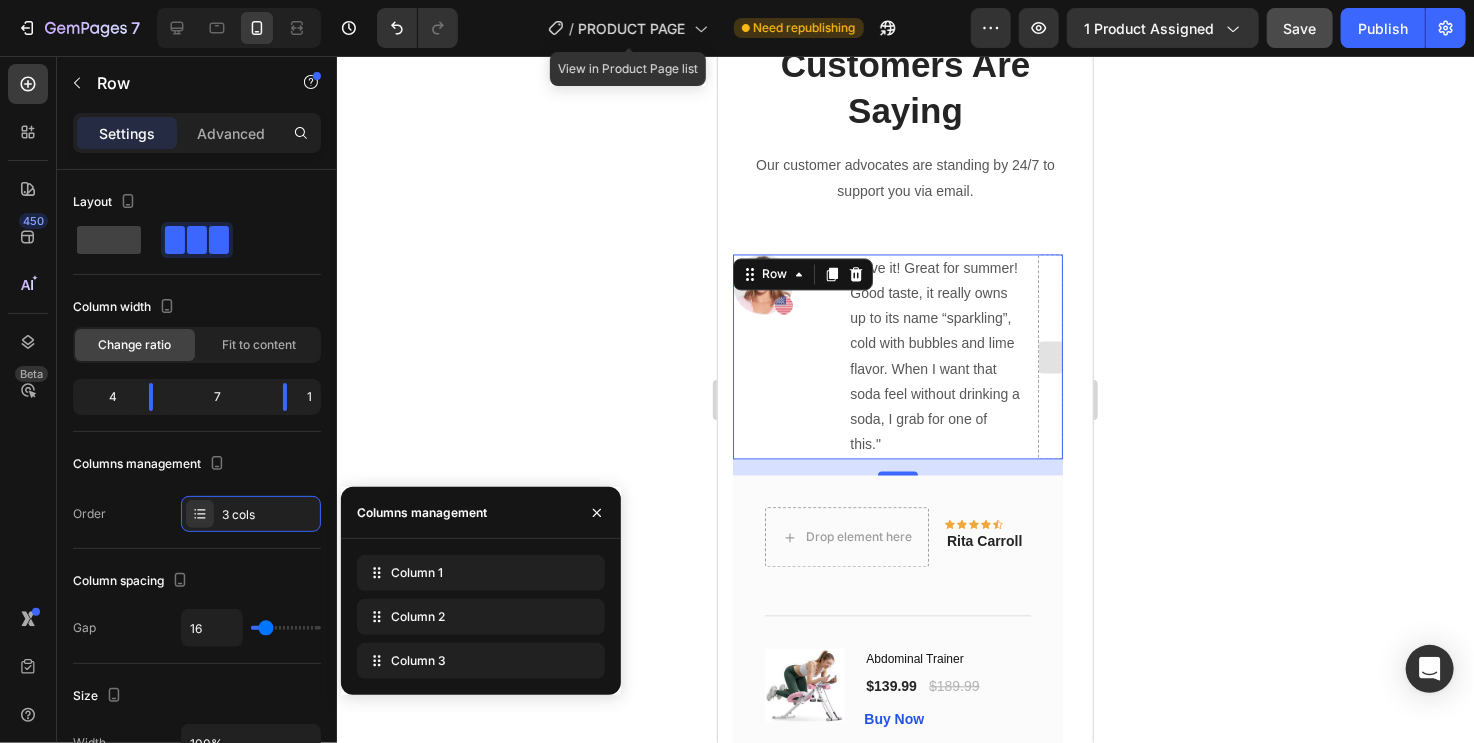 click at bounding box center (1049, 357) 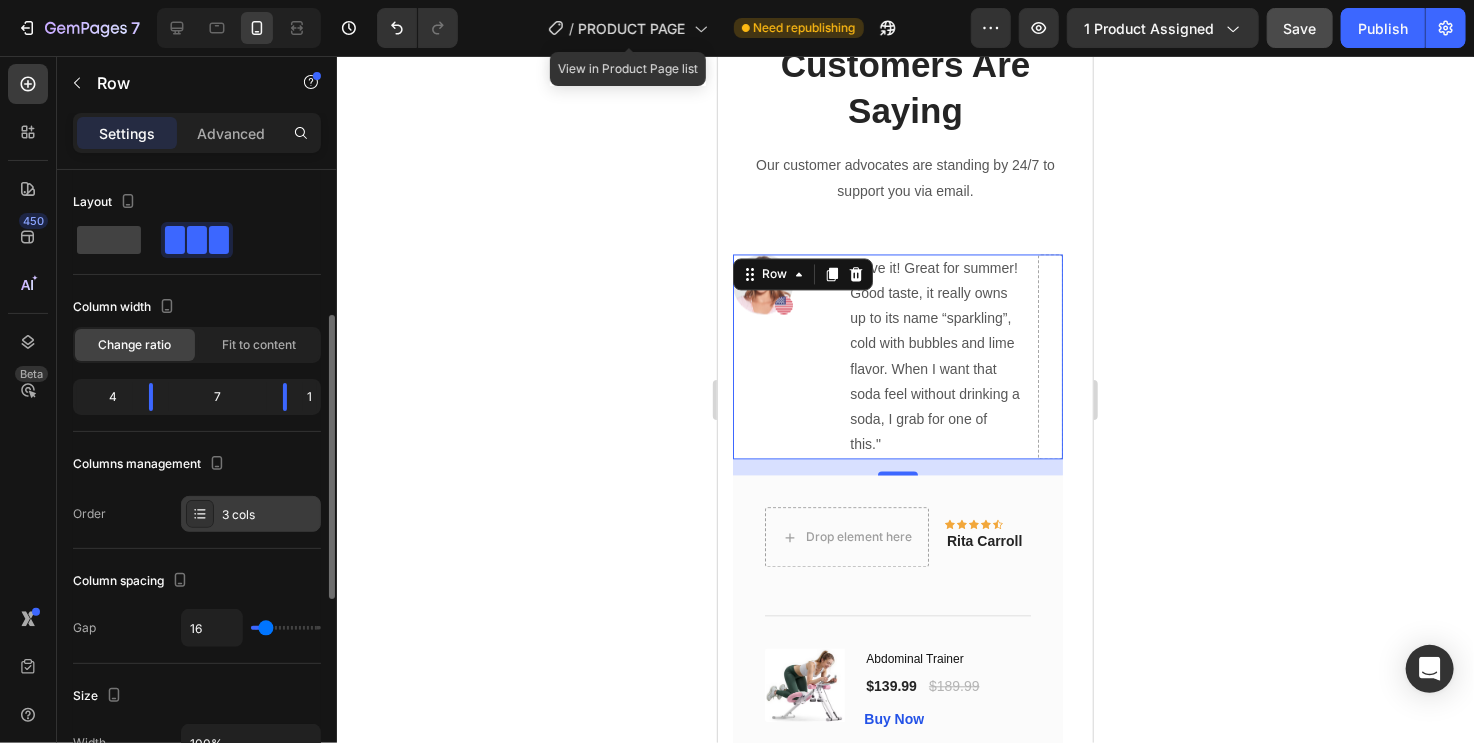 scroll, scrollTop: 200, scrollLeft: 0, axis: vertical 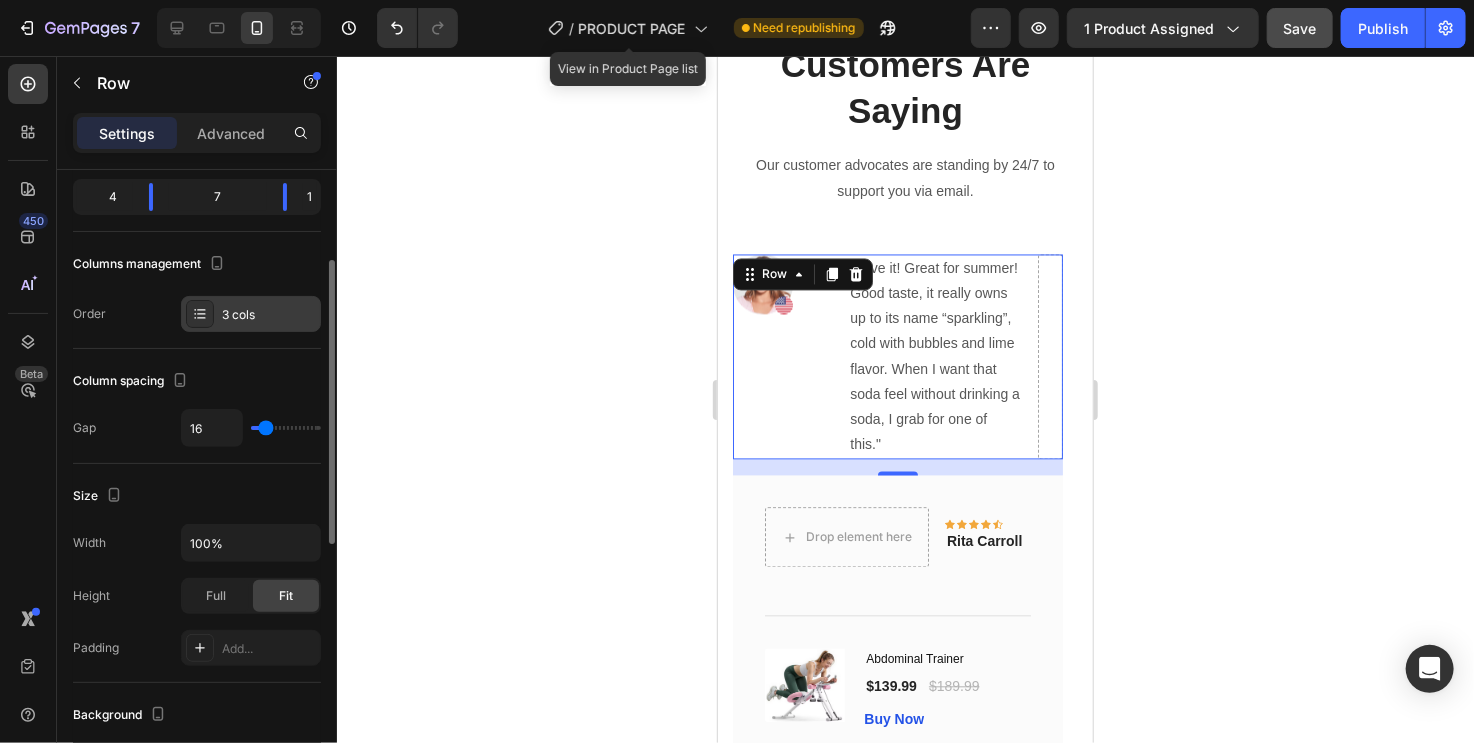 click on "3 cols" at bounding box center [269, 315] 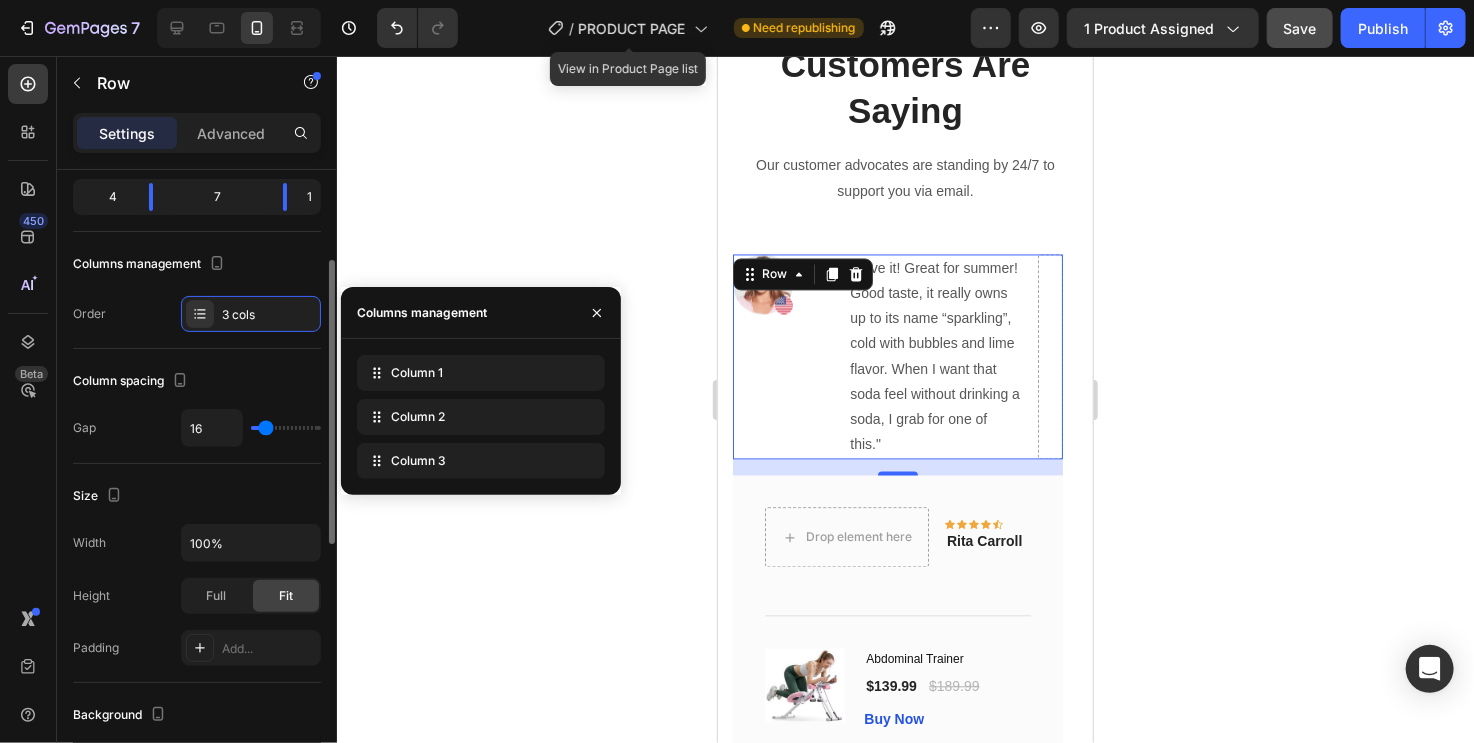 click on "Column spacing" at bounding box center (132, 381) 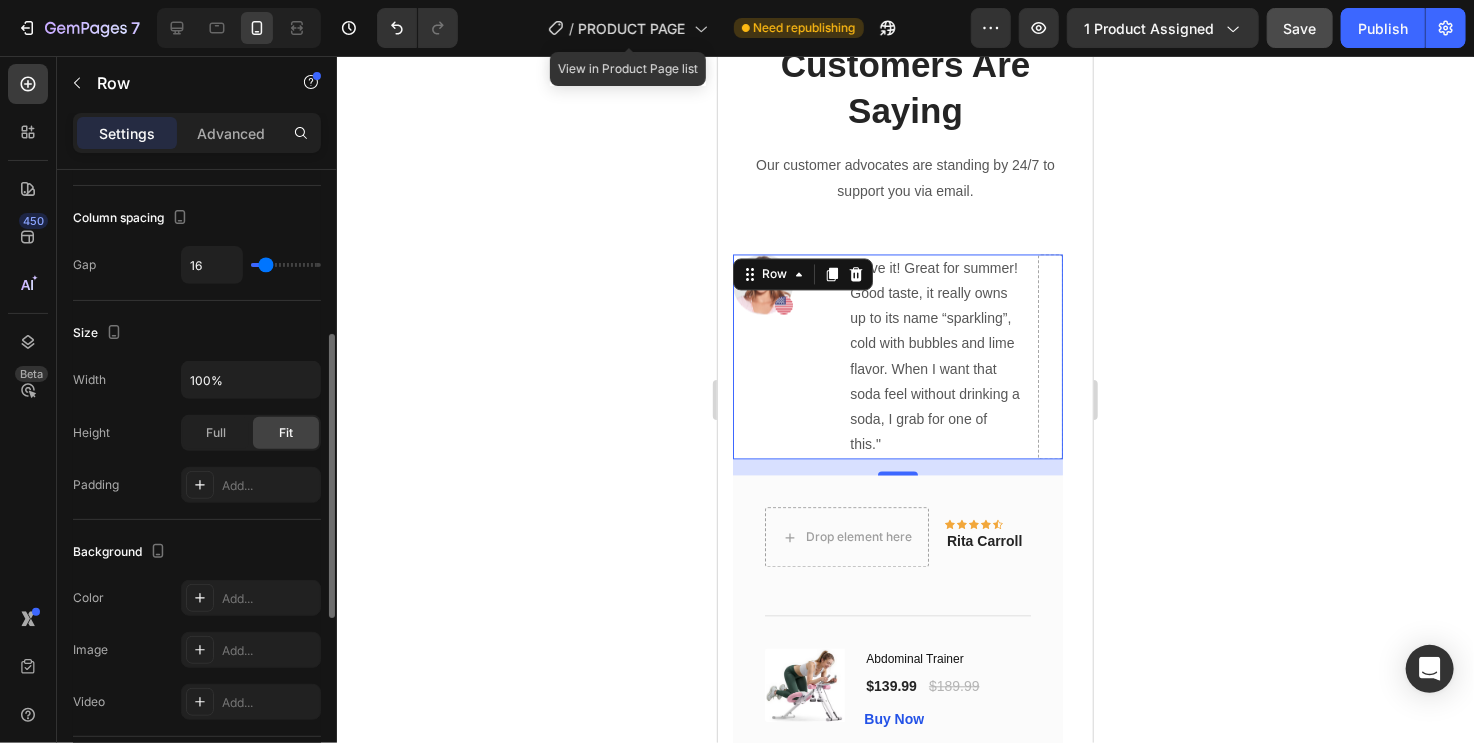 scroll, scrollTop: 0, scrollLeft: 0, axis: both 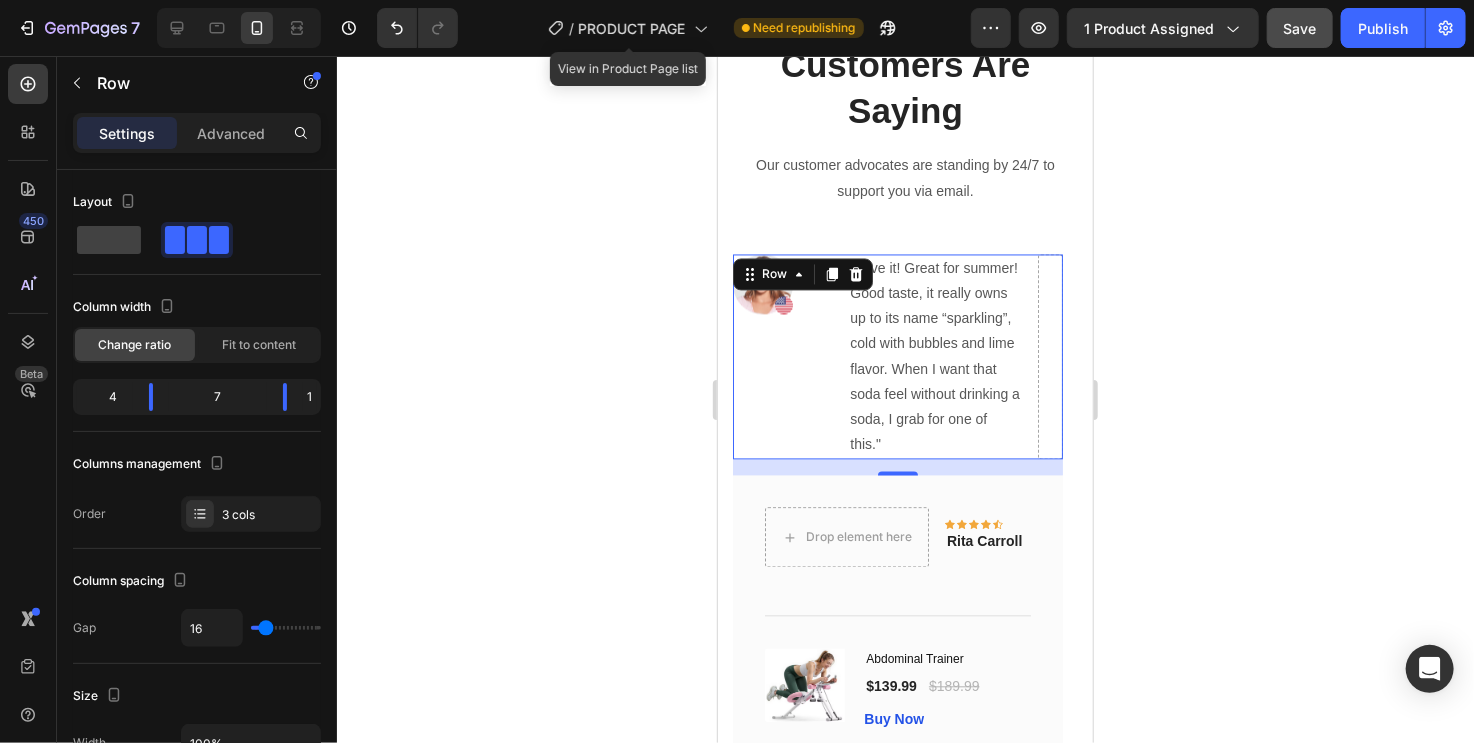 click on ""Love it! Great for summer! Good taste, it really owns up to its name “sparkling”, cold with bubbles and lime flavor. When I want that soda feel without drinking a soda, I grab for one of this."" at bounding box center [934, 357] 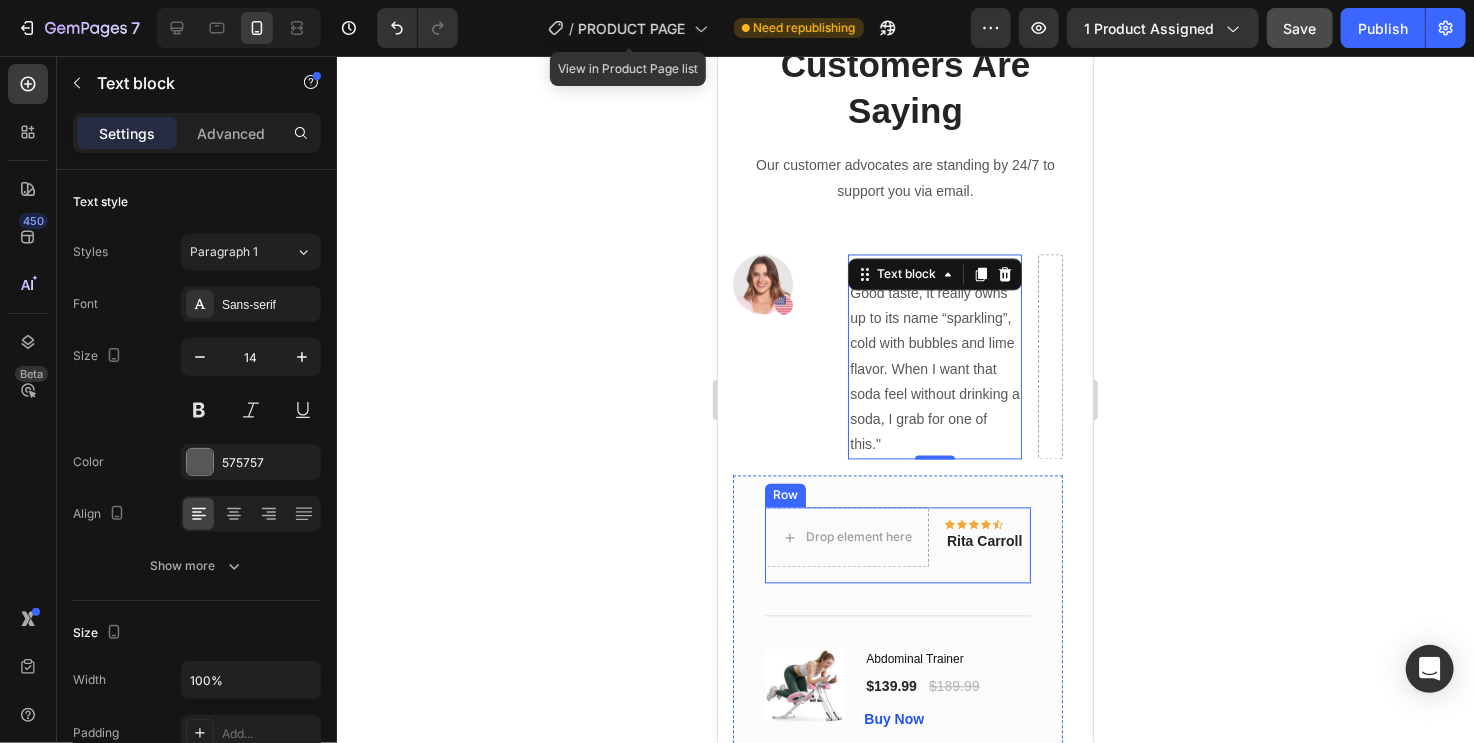 click on "Drop element here" at bounding box center (846, 537) 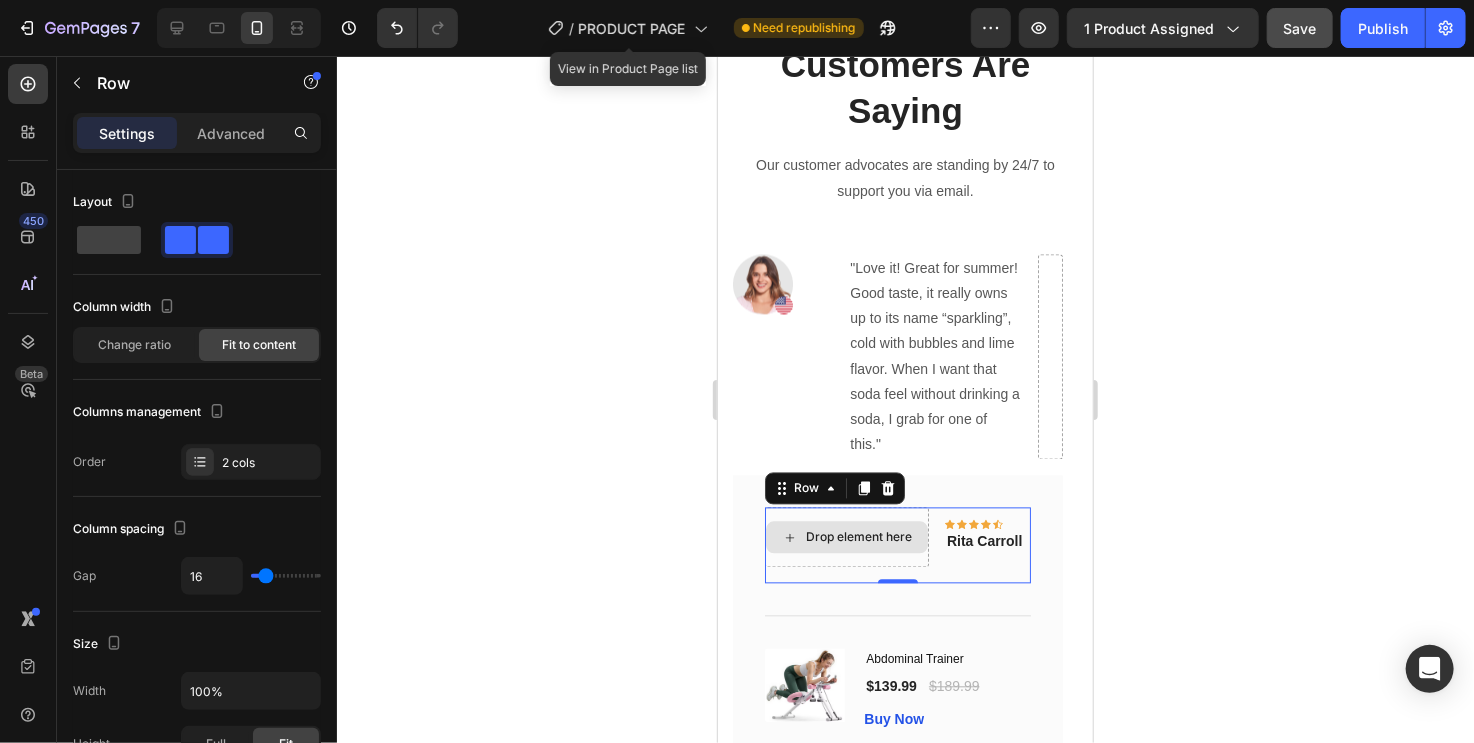click on "Drop element here" at bounding box center (846, 537) 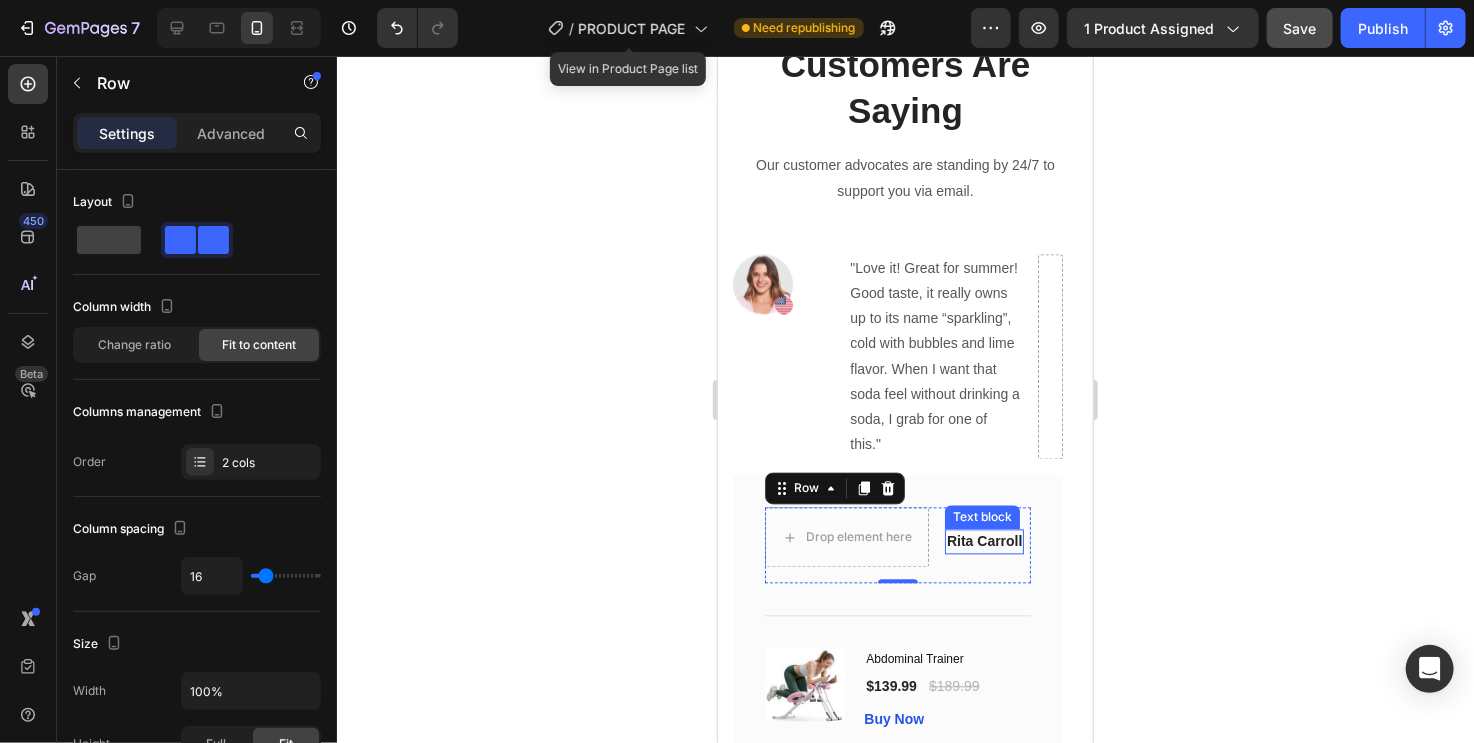 click on "Rita Carroll" at bounding box center (983, 541) 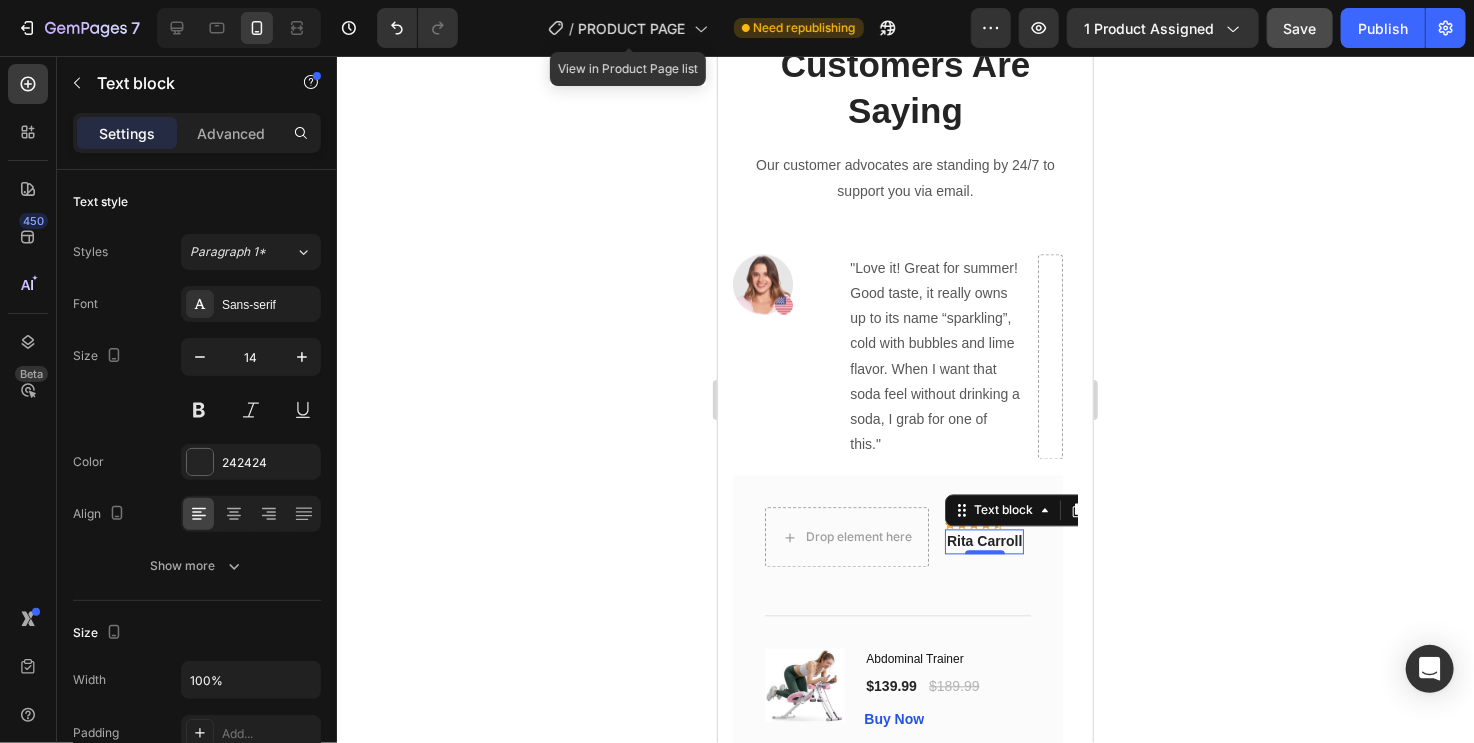 click on "Rita Carroll" at bounding box center [983, 541] 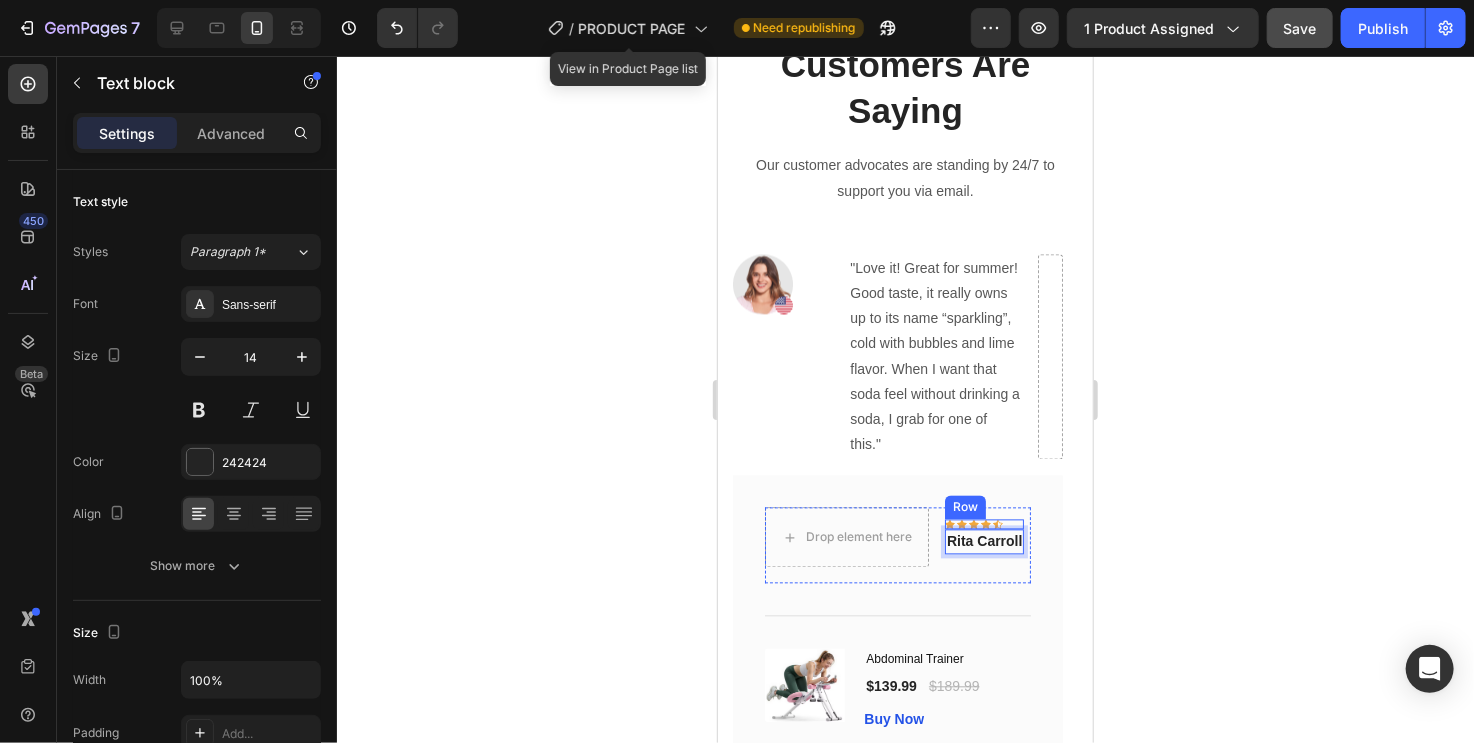 click on "Icon
Icon
Icon
Icon
Icon Row" at bounding box center (983, 524) 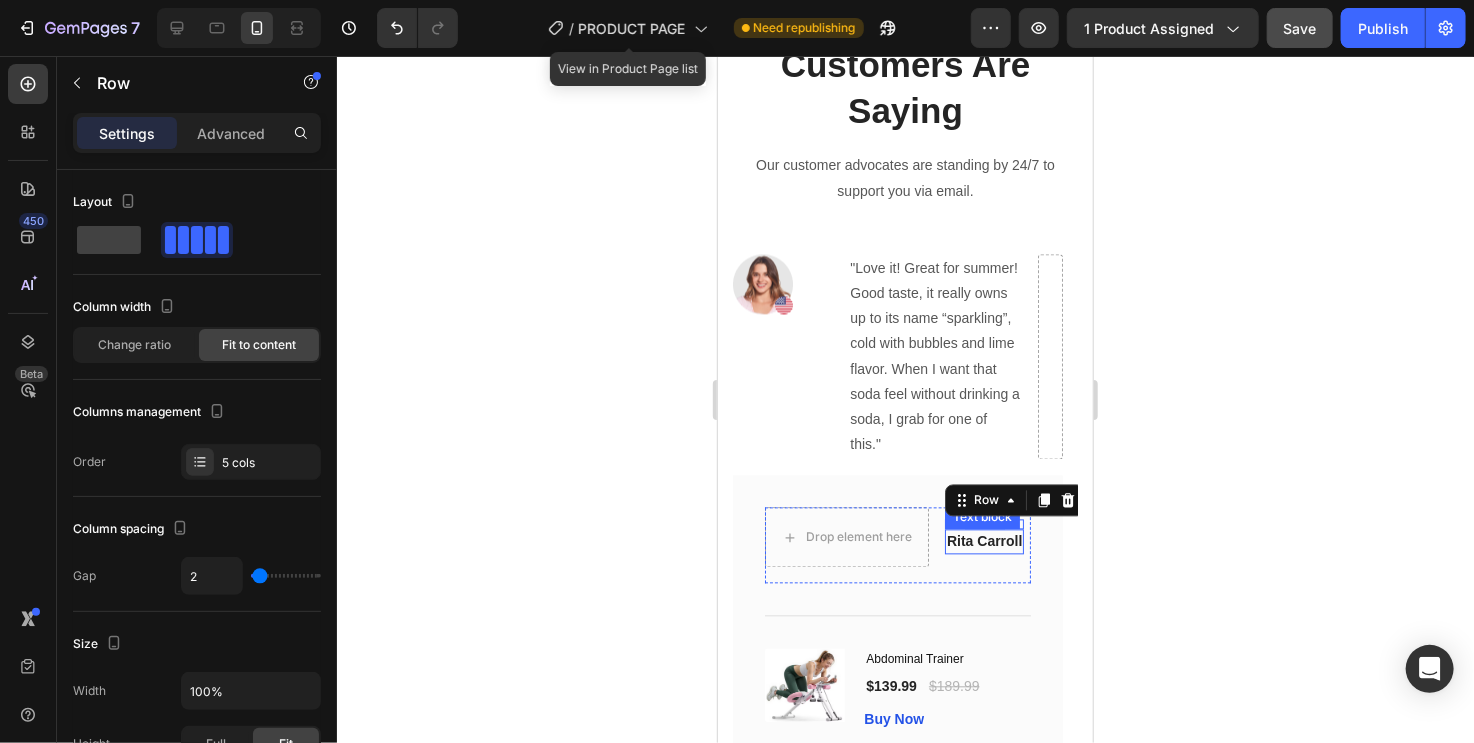 click on "Rita Carroll" at bounding box center [983, 541] 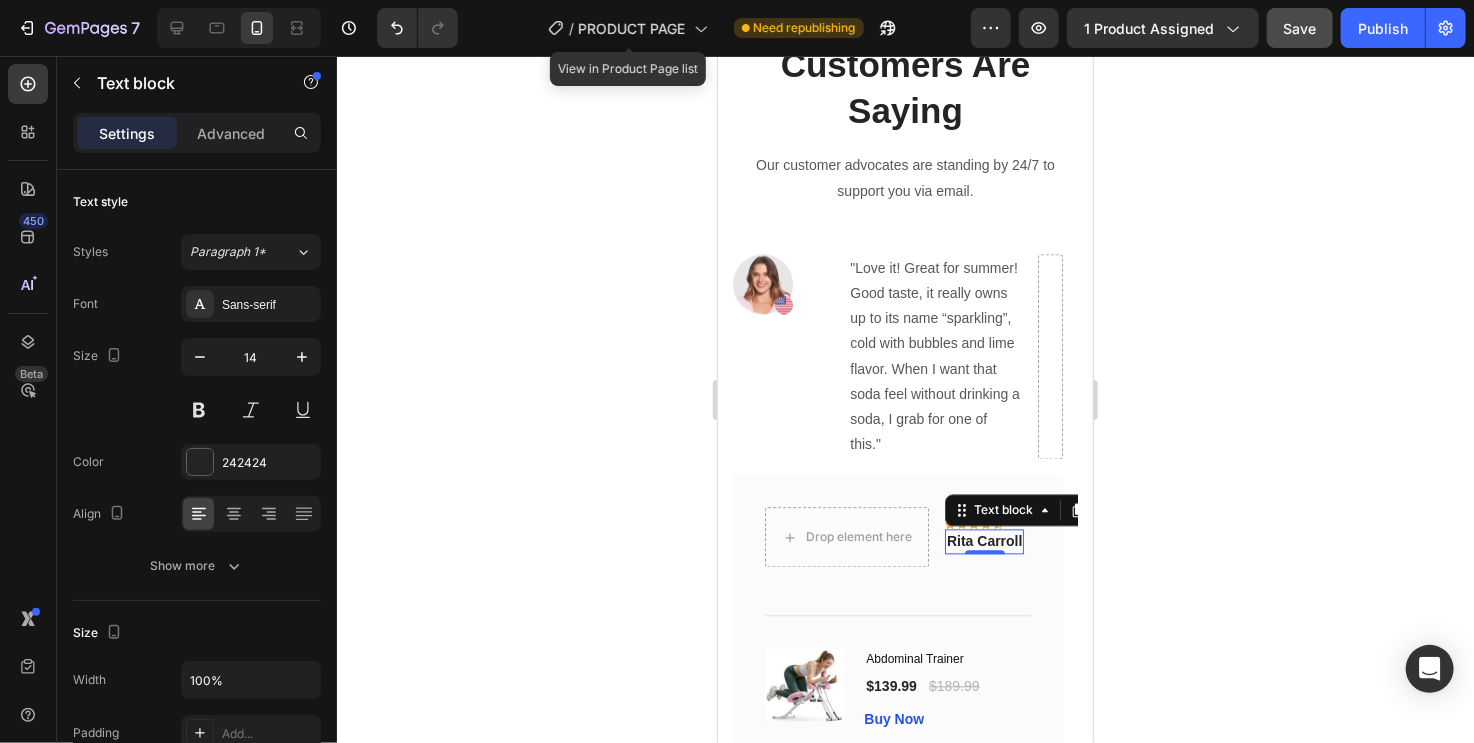 click on "Drop element here
Icon
Icon
Icon
Icon
Icon Row Rita Carroll Text block   0 Row                Title Line (P) Images & Gallery Abdominal Trainer (P) Title $139.99 (P) Price (P) Price $189.99 (P) Price (P) Price Row Buy Now (P) Cart Button Product Row" at bounding box center (897, 619) 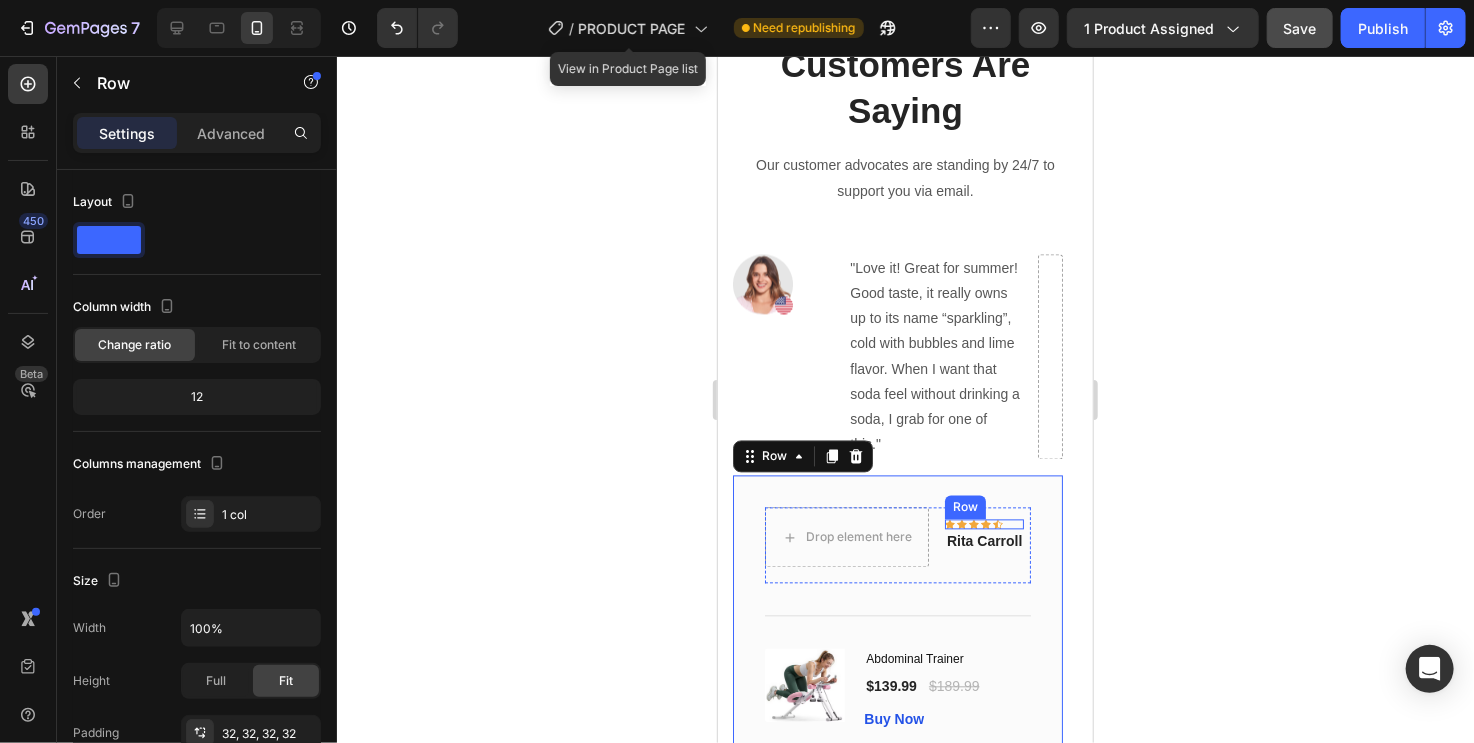 click on "Icon
Icon
Icon
Icon
Icon Row" at bounding box center (983, 524) 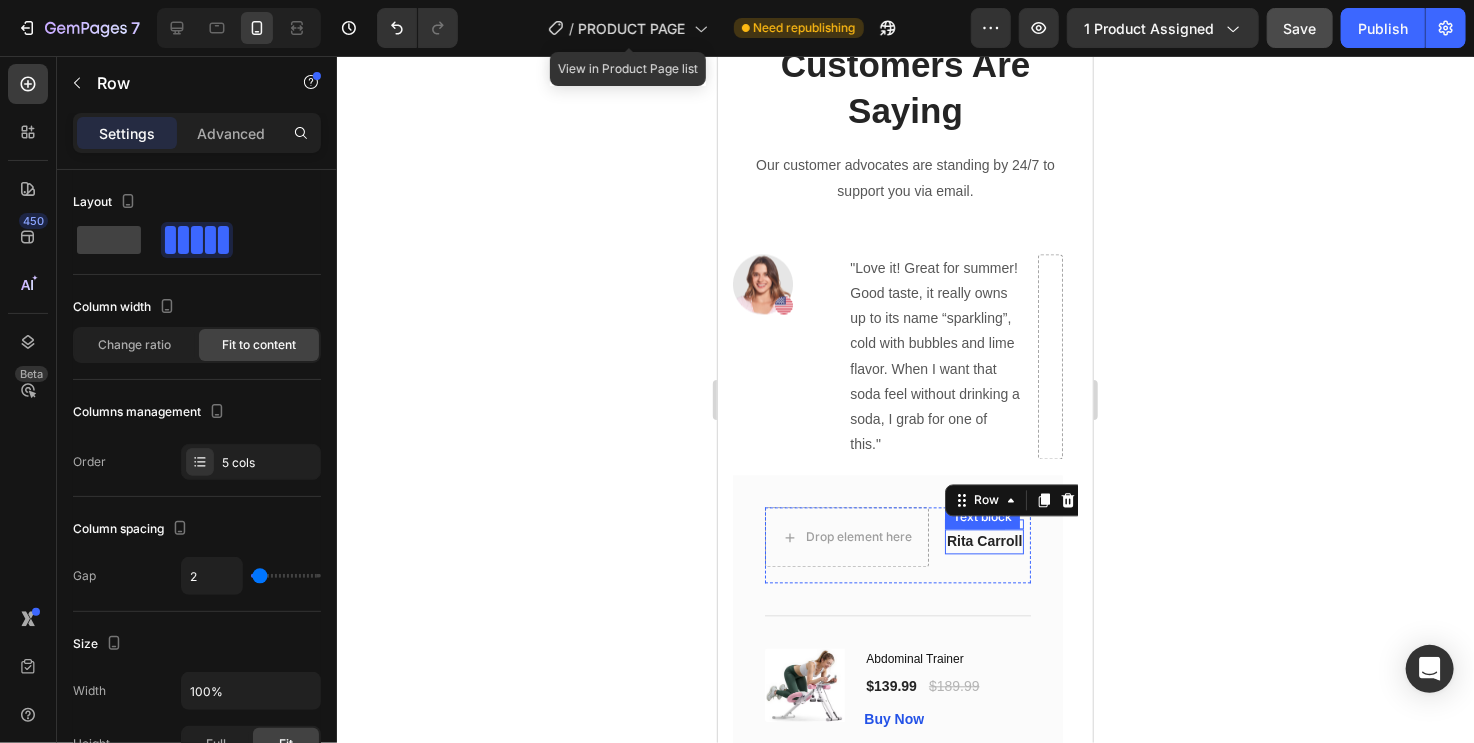 click on "Rita Carroll" at bounding box center (983, 541) 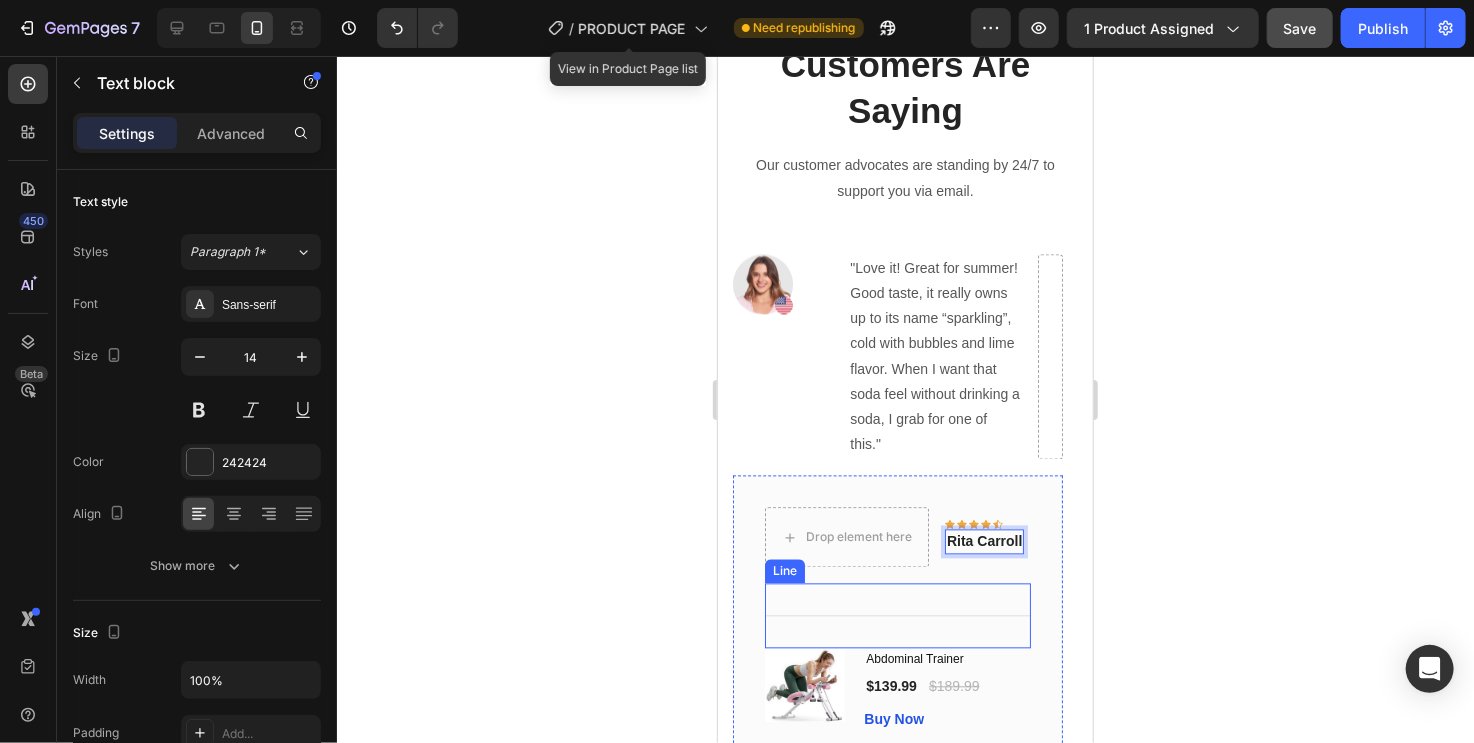 drag, startPoint x: 1003, startPoint y: 543, endPoint x: 819, endPoint y: 591, distance: 190.15782 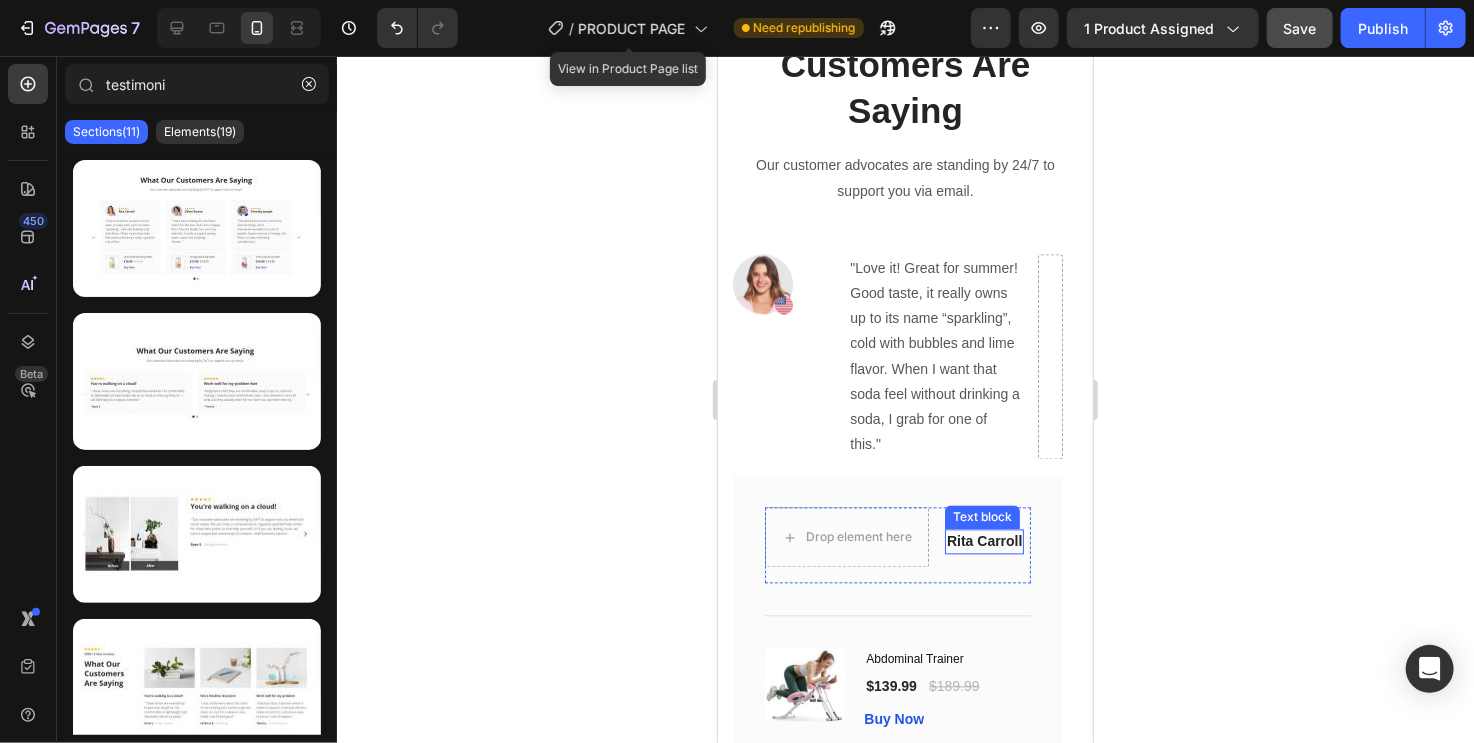 click on "Rita Carroll" at bounding box center (983, 541) 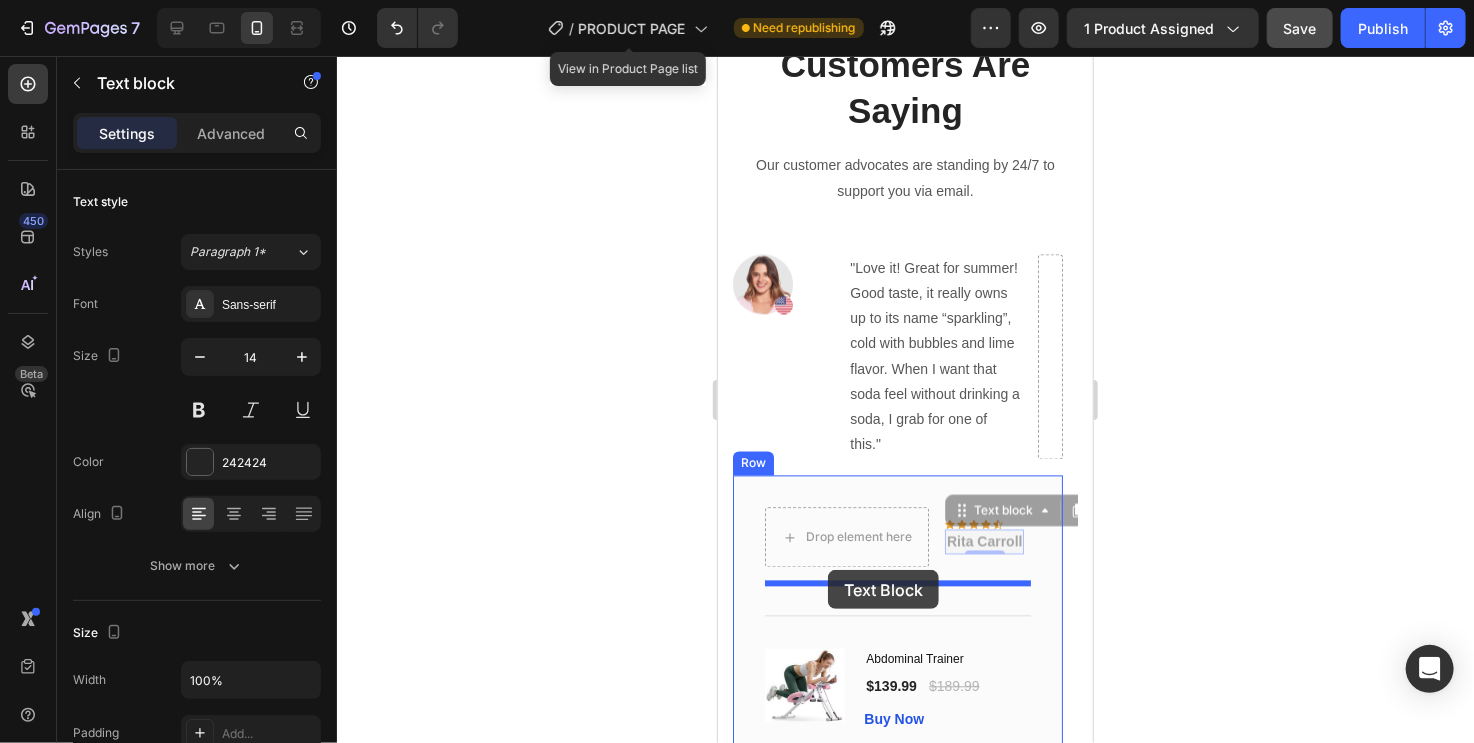 drag, startPoint x: 958, startPoint y: 511, endPoint x: 827, endPoint y: 569, distance: 143.26549 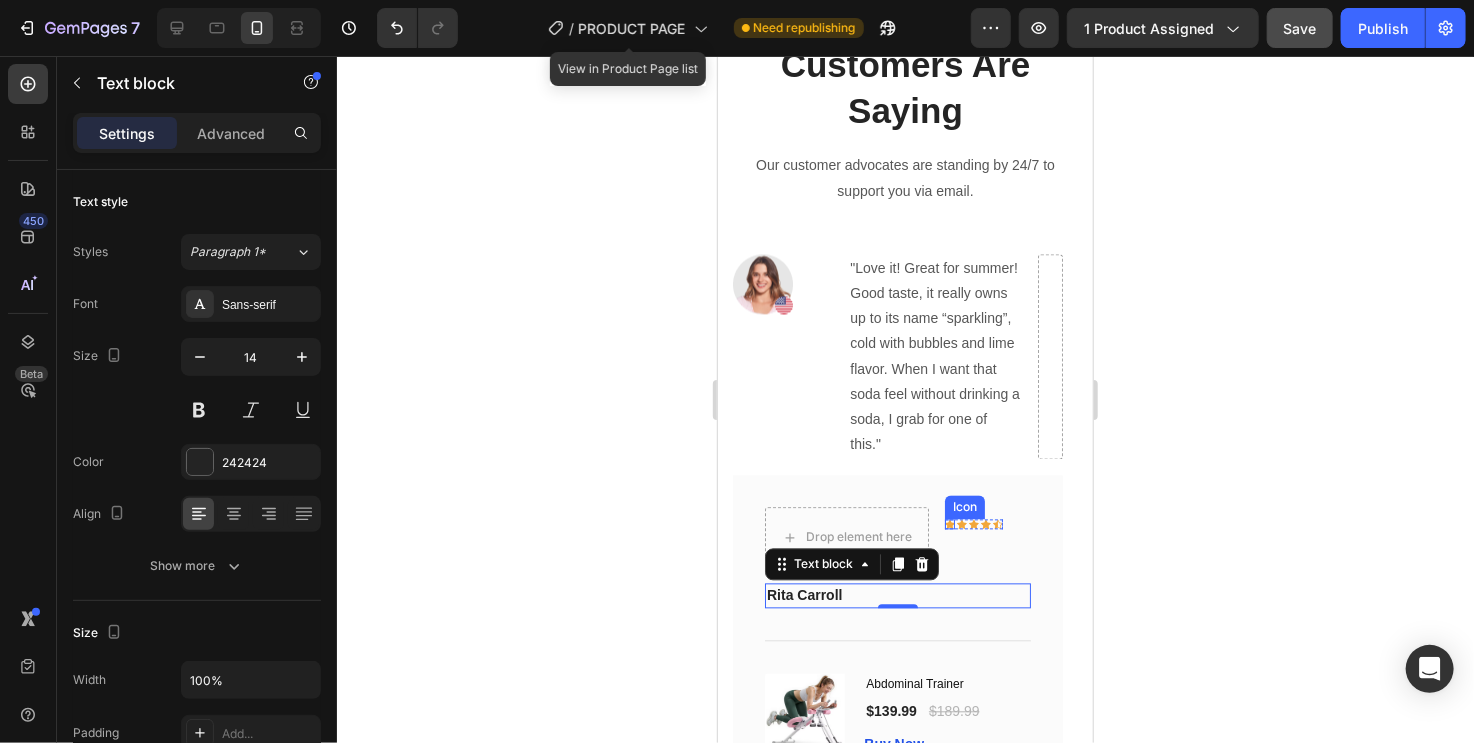 click 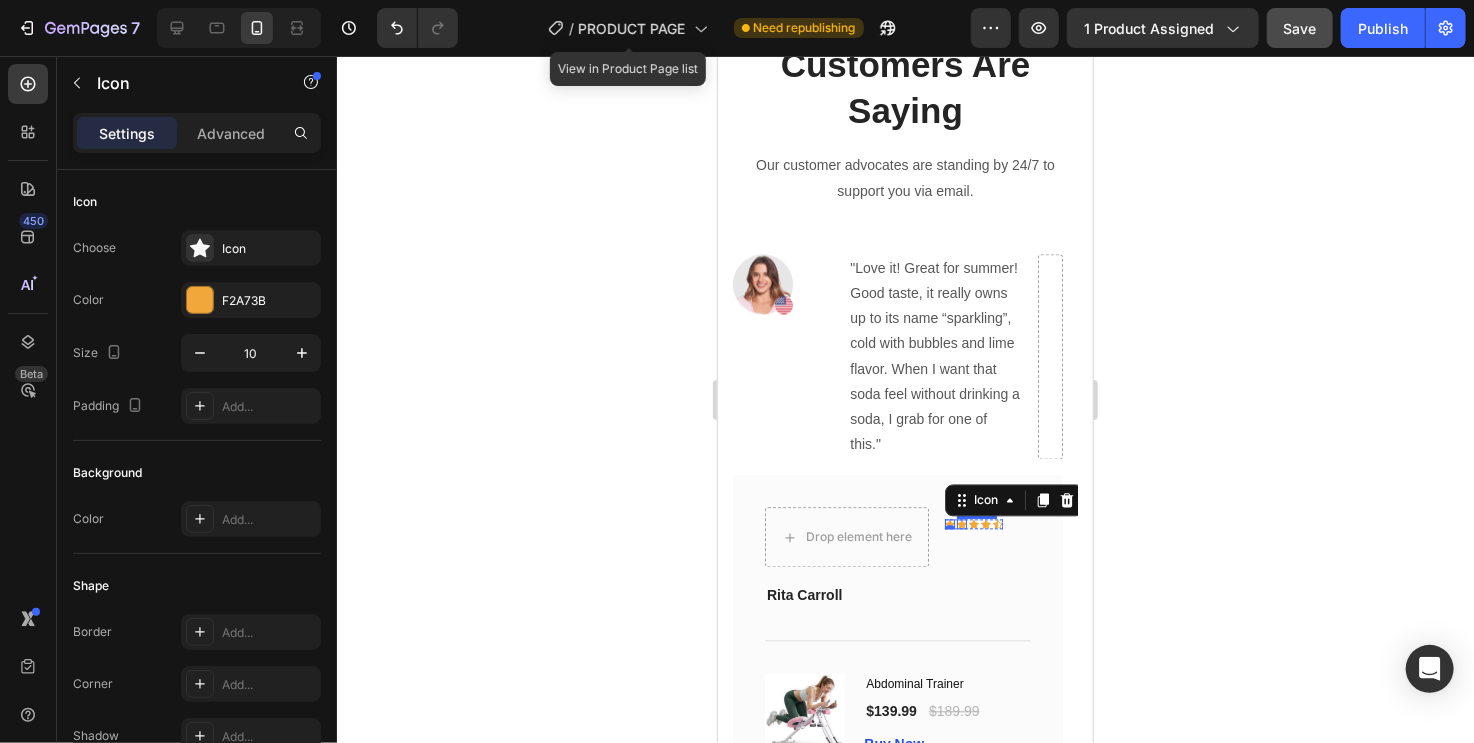 click 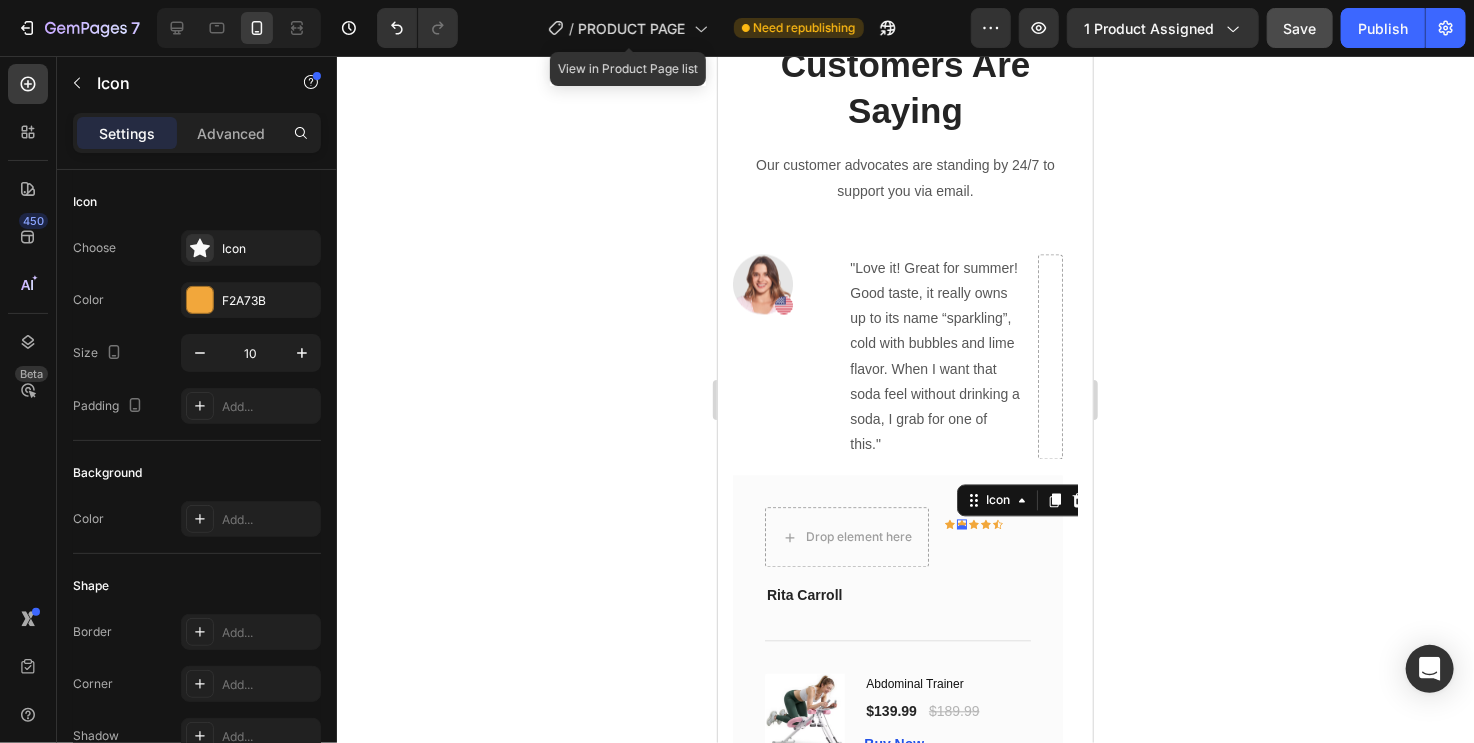 click on "0" at bounding box center [961, 529] 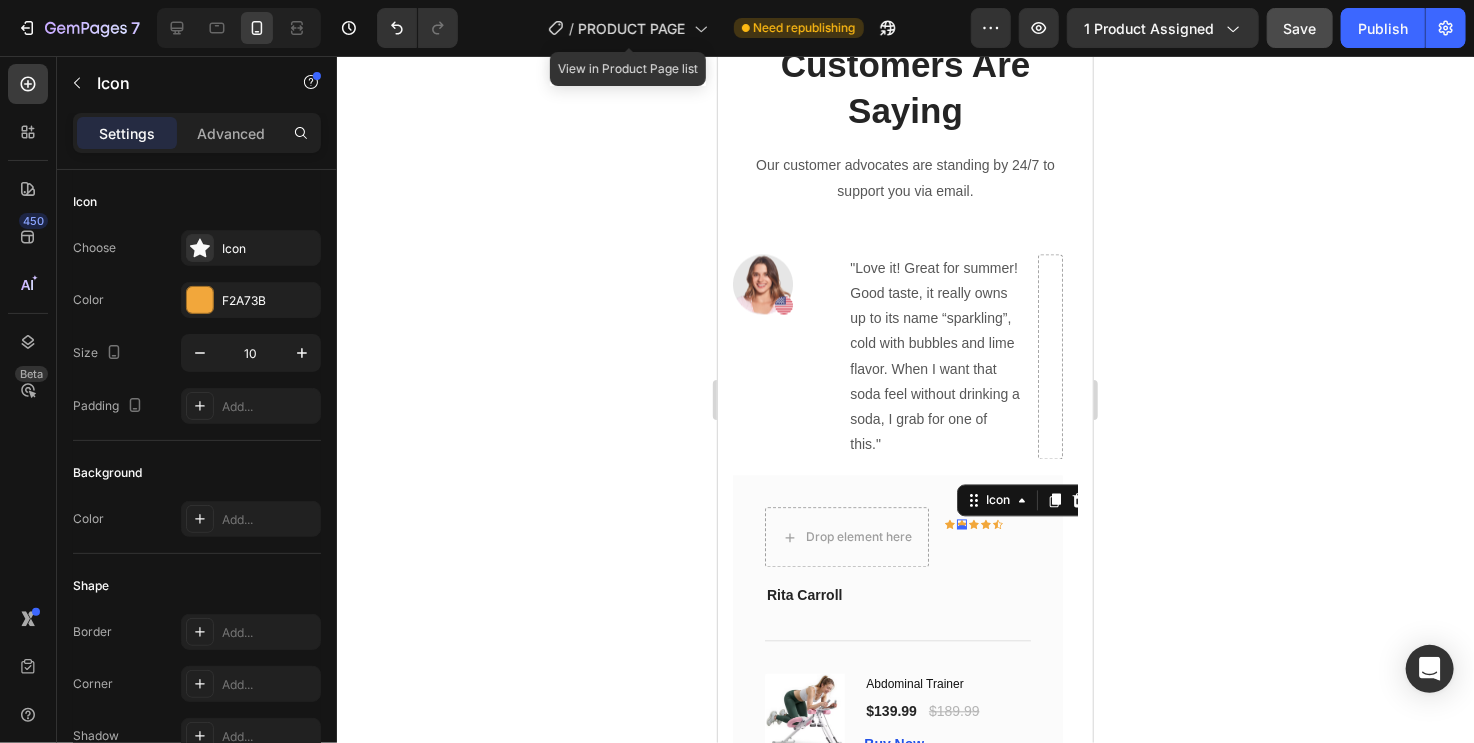 click 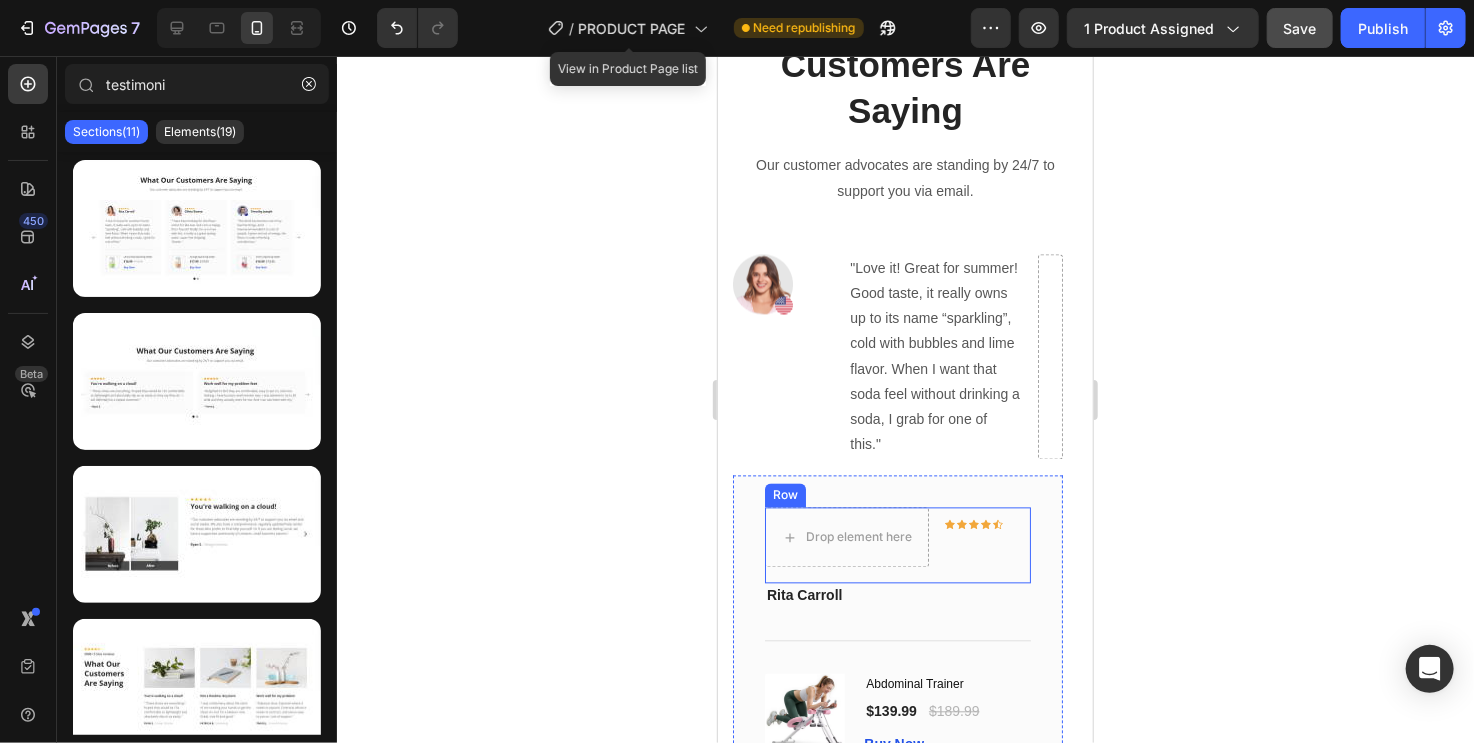 click on "Icon
Icon
Icon
Icon
Icon Row" at bounding box center (973, 537) 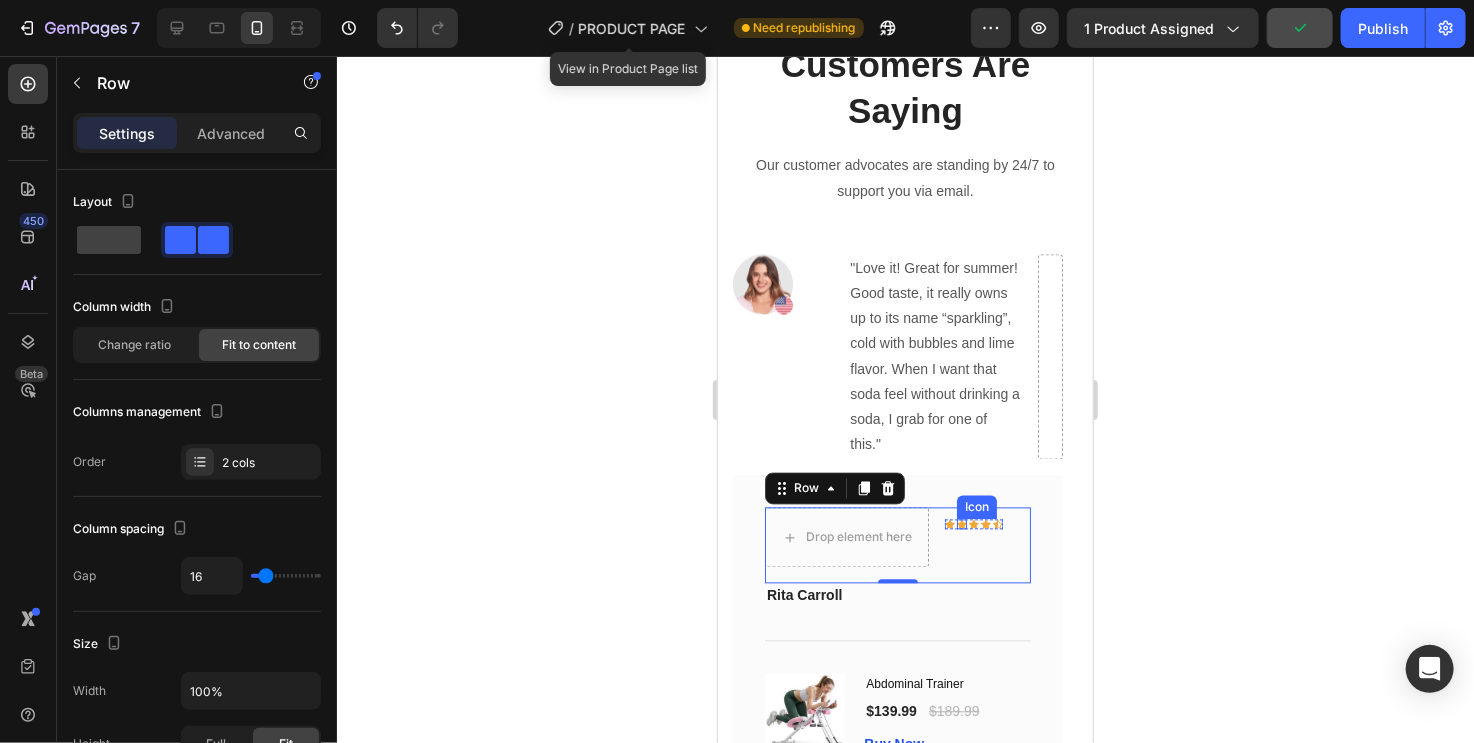 click on "Icon
Icon
Icon
Icon
Icon Row" at bounding box center (973, 524) 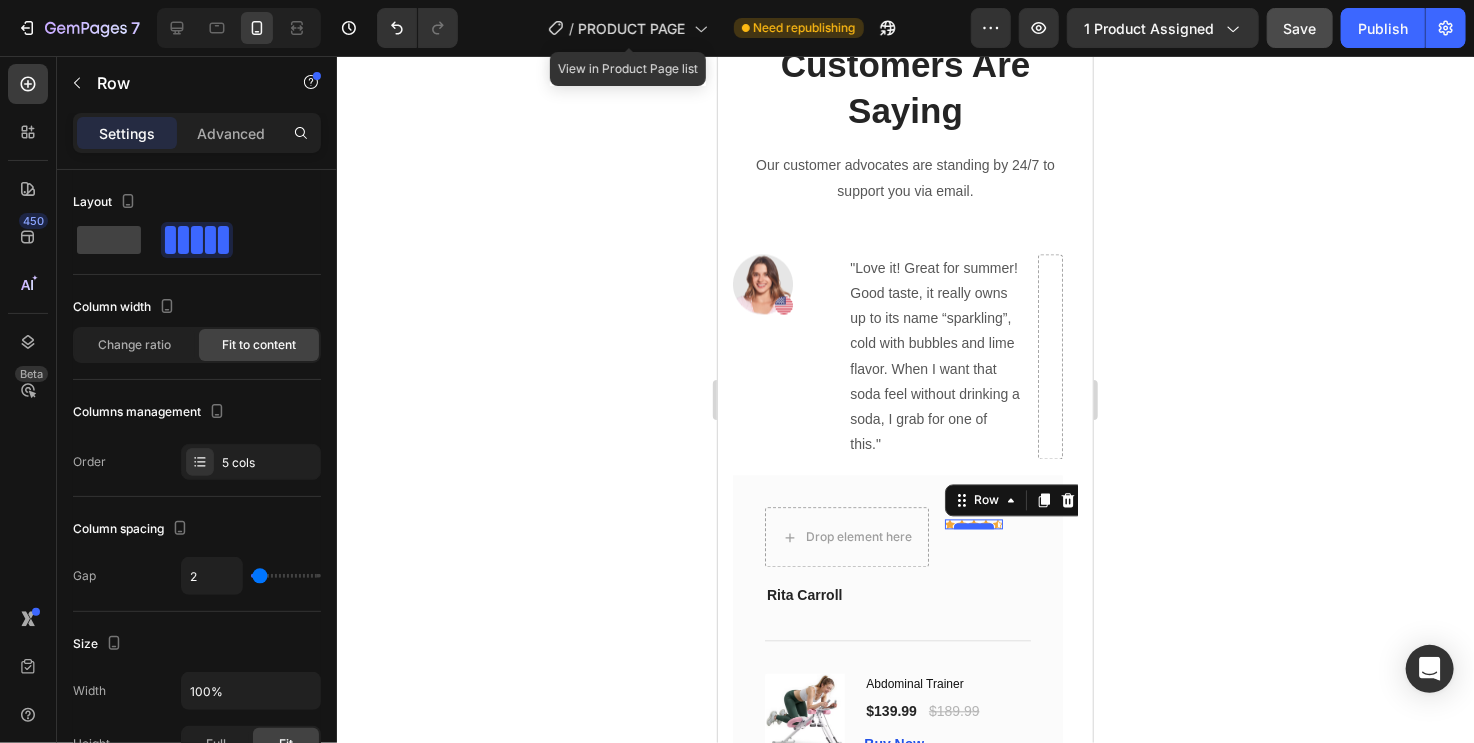 click at bounding box center [973, 526] 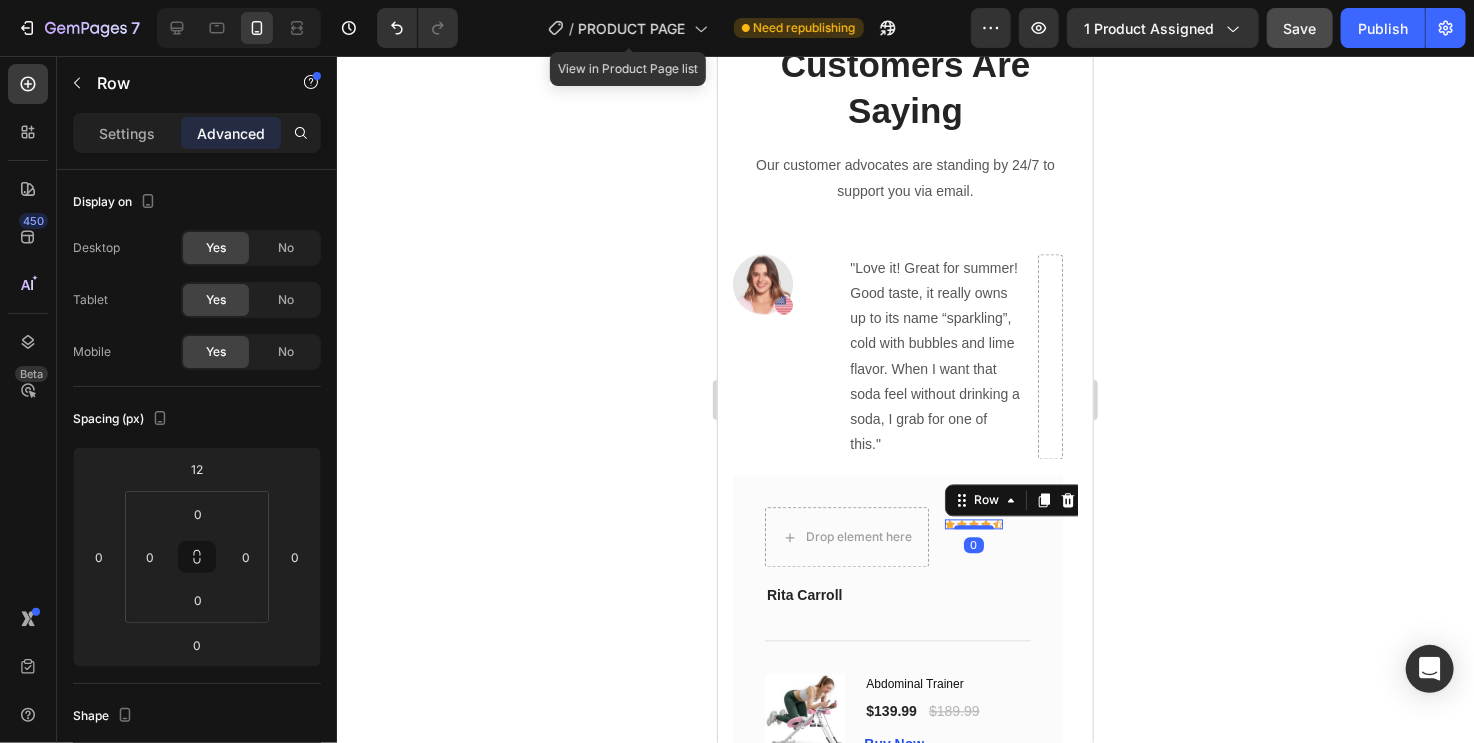 click 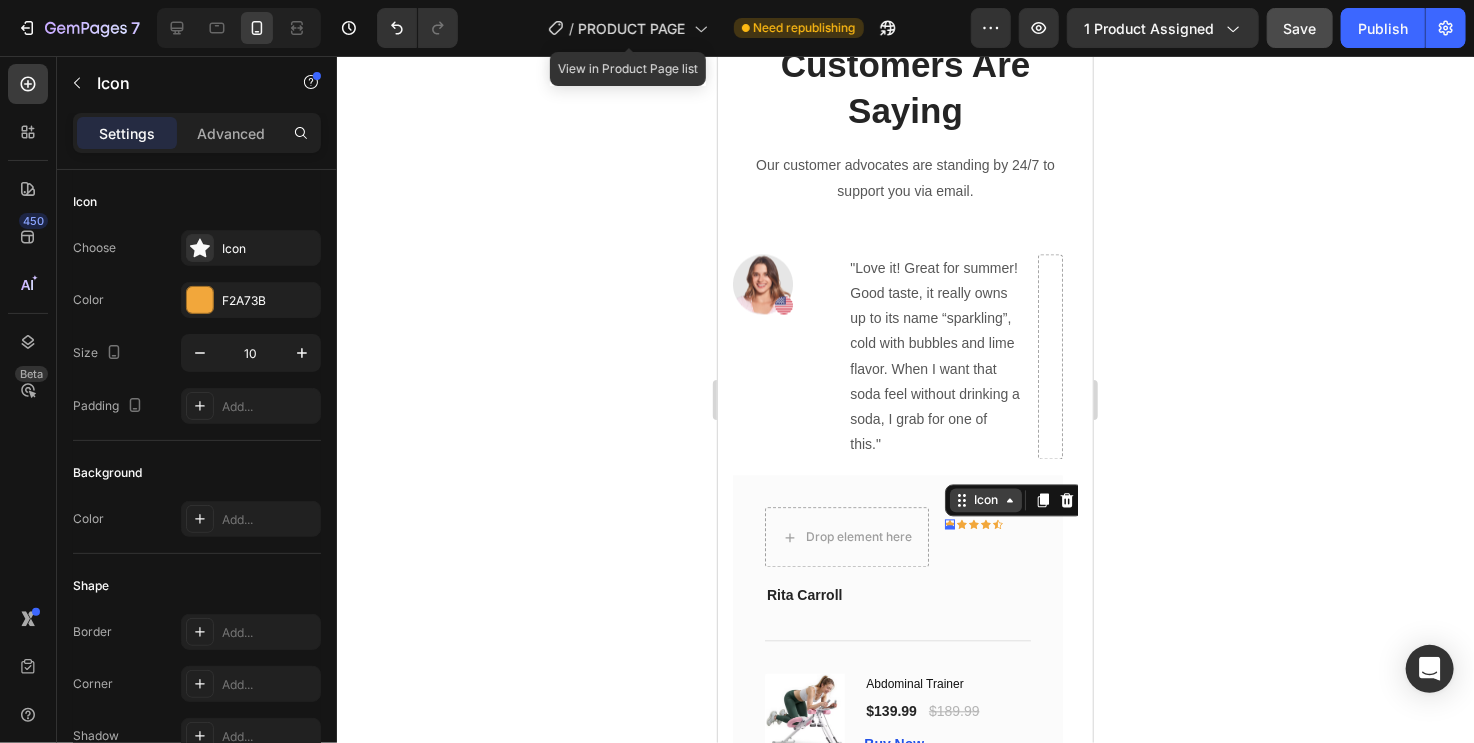 click 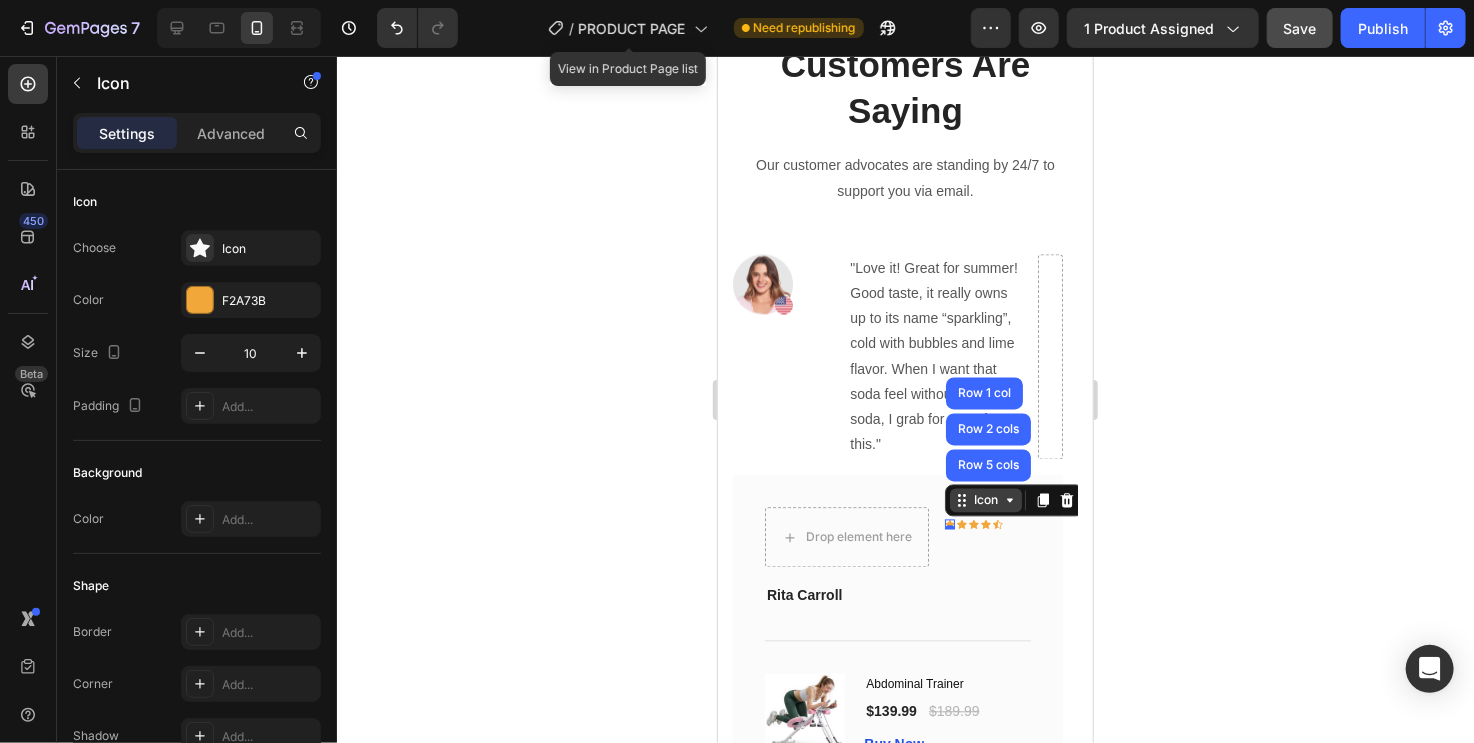 click 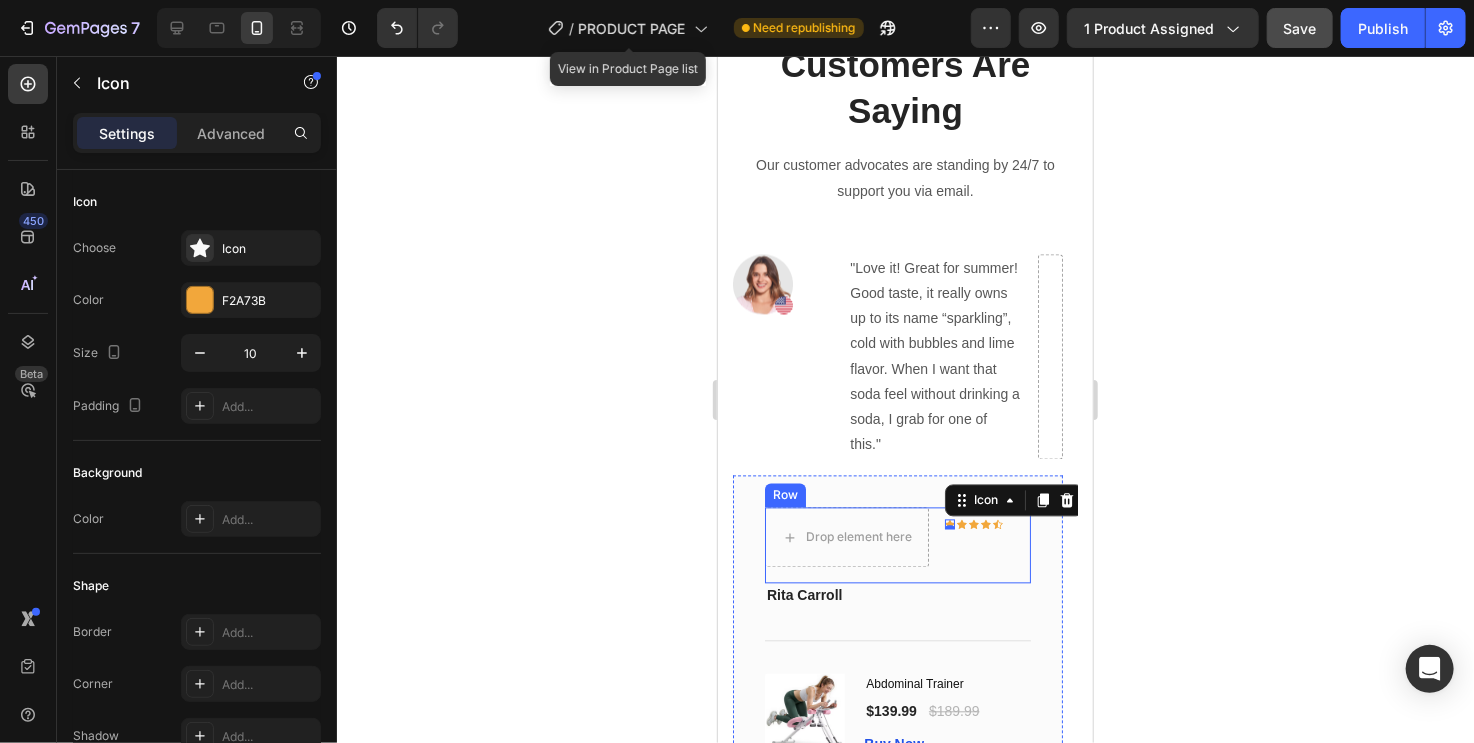 click on "Drop element here
Icon   0
Icon
Icon
Icon
Icon Row Row Rita Carroll Text block                Title Line (P) Images & Gallery Abdominal Trainer (P) Title $139.99 (P) Price (P) Price $189.99 (P) Price (P) Price Row Buy Now (P) Cart Button Product Row" at bounding box center (897, 631) 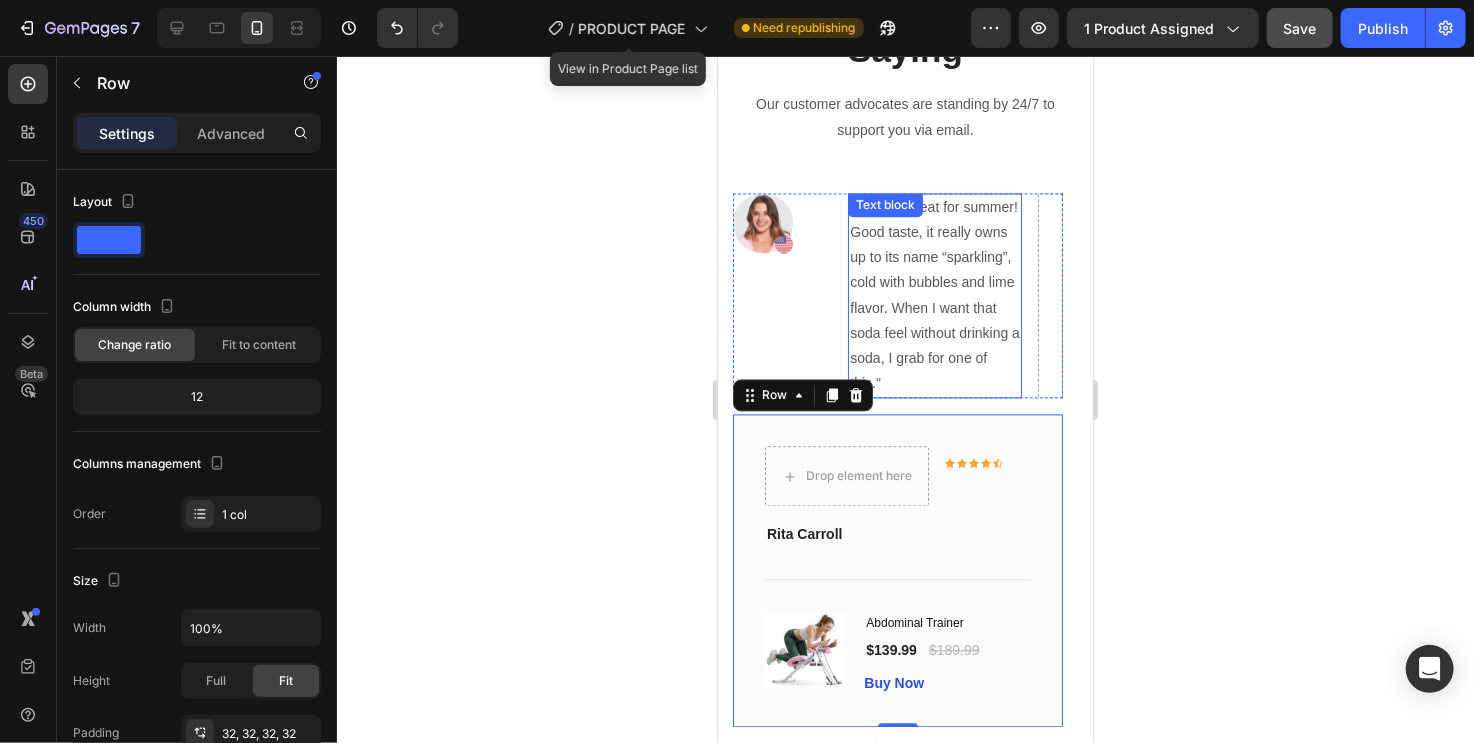 scroll, scrollTop: 1852, scrollLeft: 0, axis: vertical 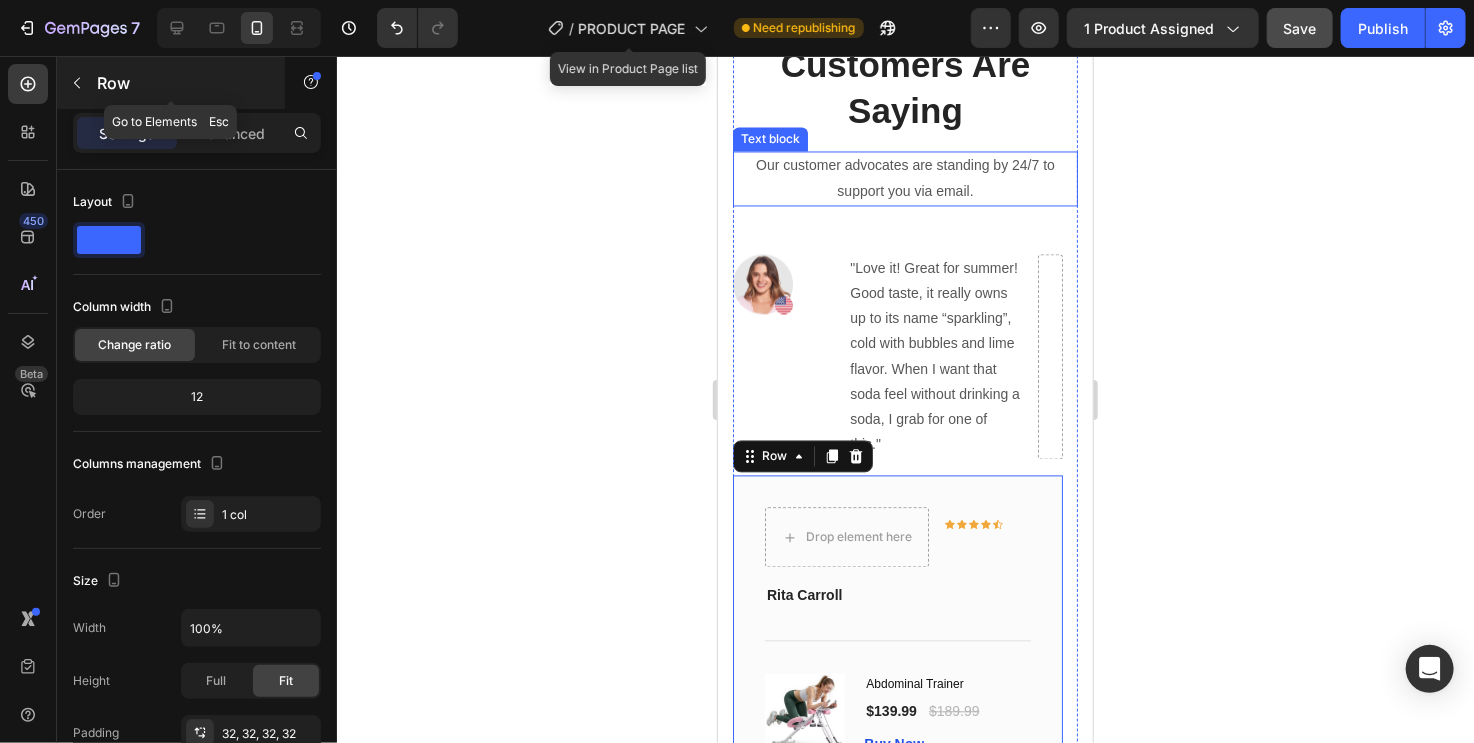 click on "Row" at bounding box center [171, 83] 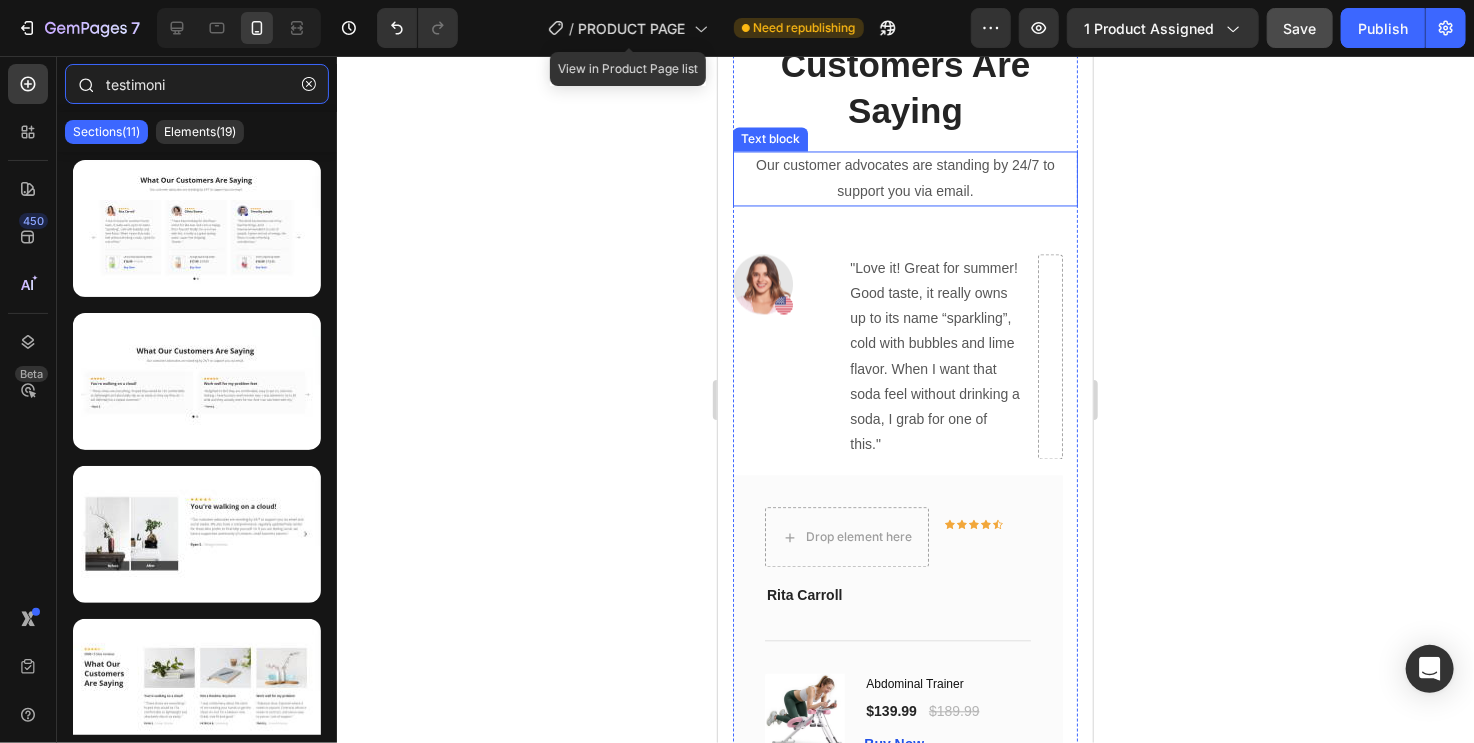 click on "testimoni" at bounding box center (197, 84) 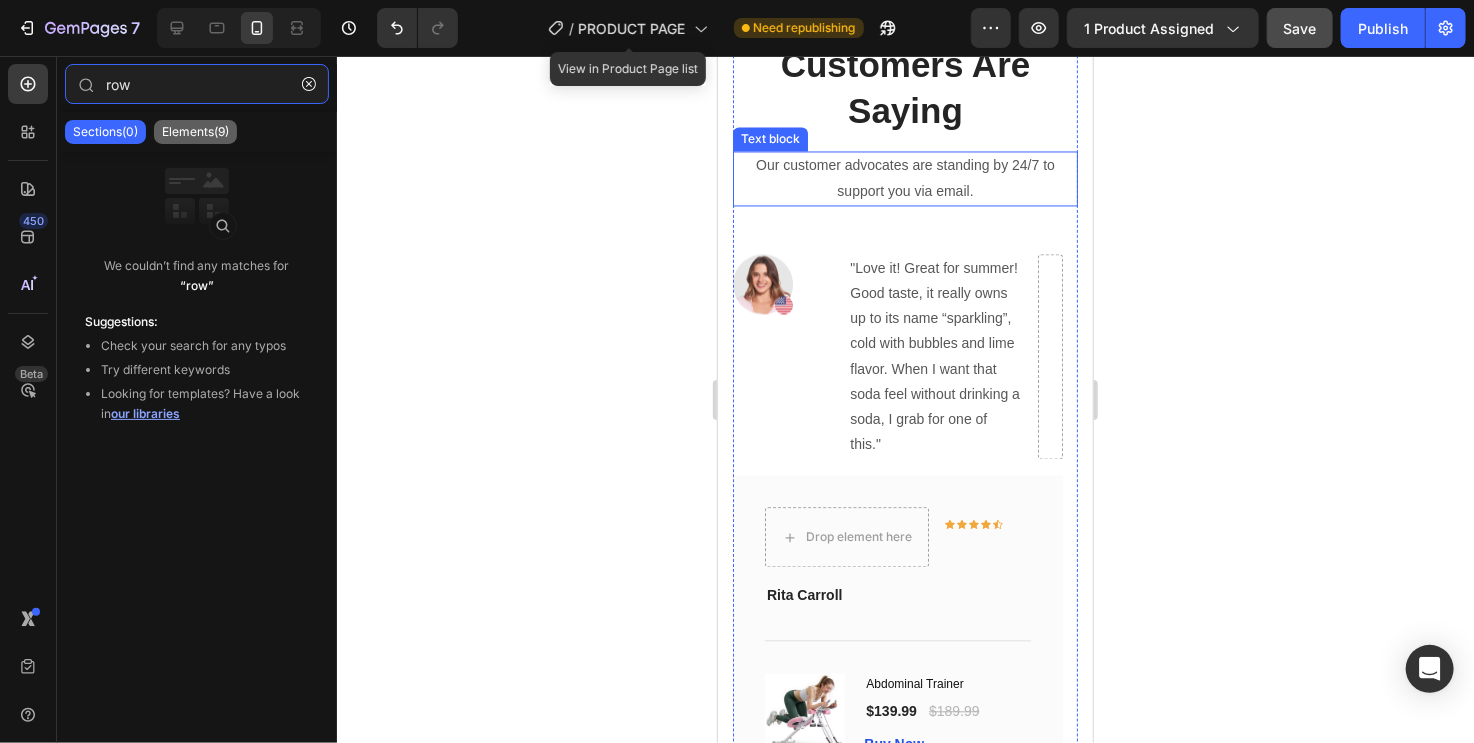 type on "row" 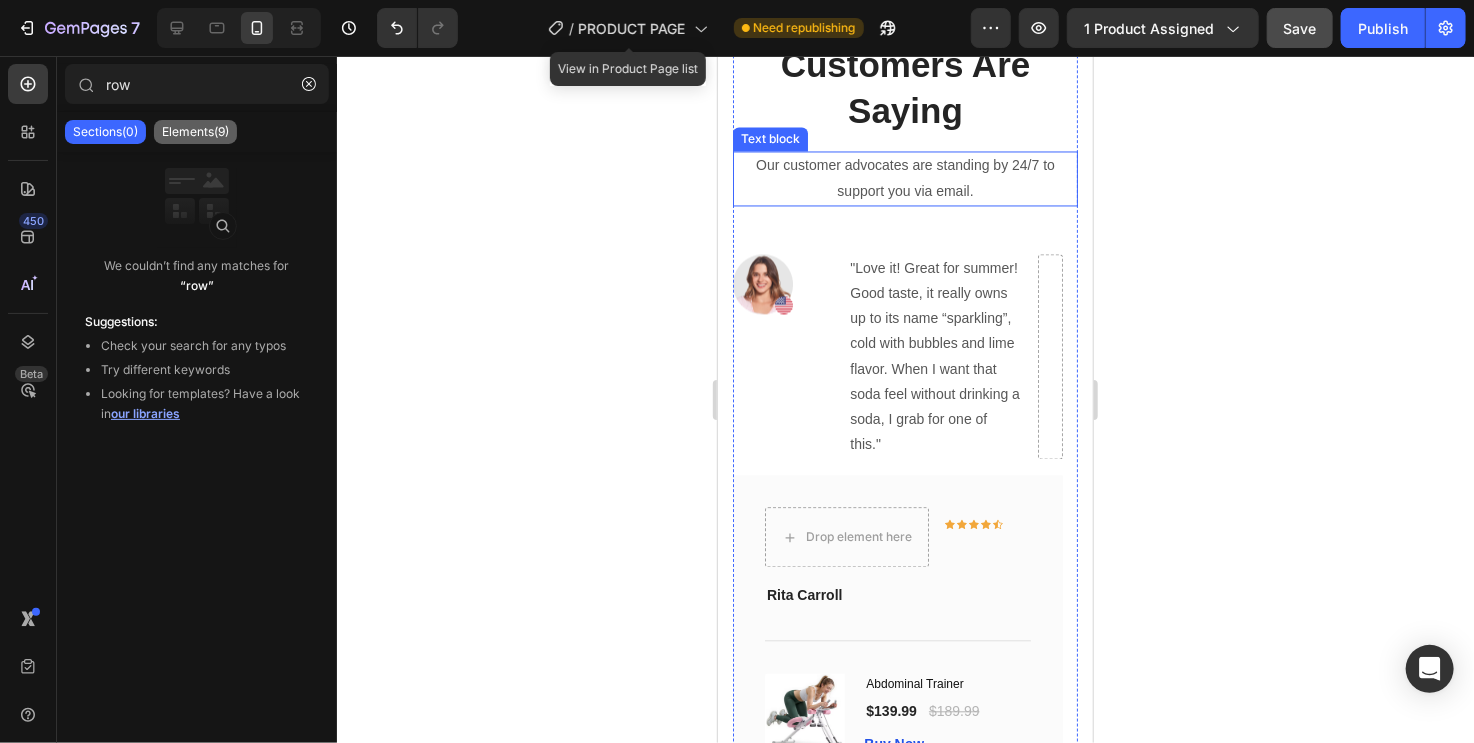 click on "Elements(9)" at bounding box center (195, 132) 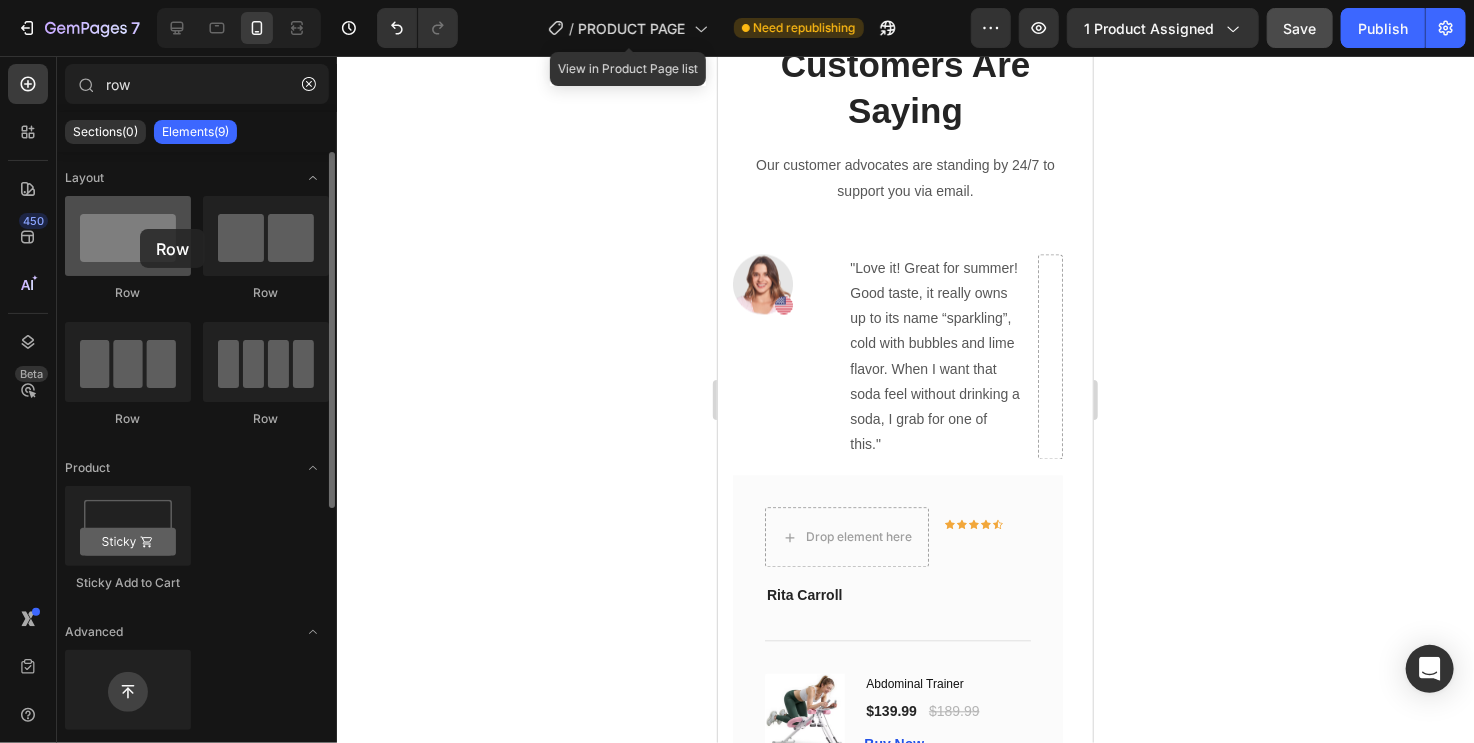 drag, startPoint x: 617, startPoint y: 291, endPoint x: 140, endPoint y: 229, distance: 481.01248 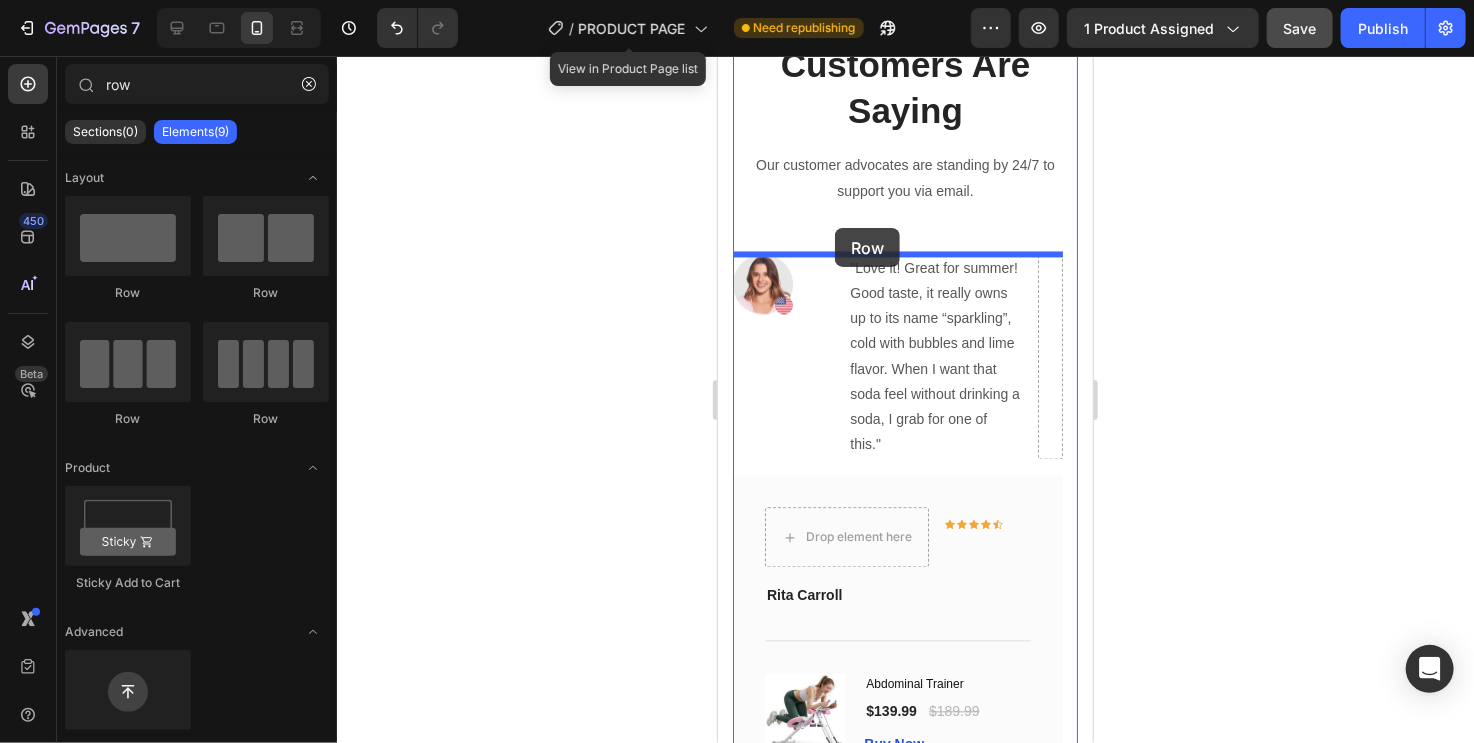 drag, startPoint x: 1365, startPoint y: 292, endPoint x: 834, endPoint y: 227, distance: 534.96356 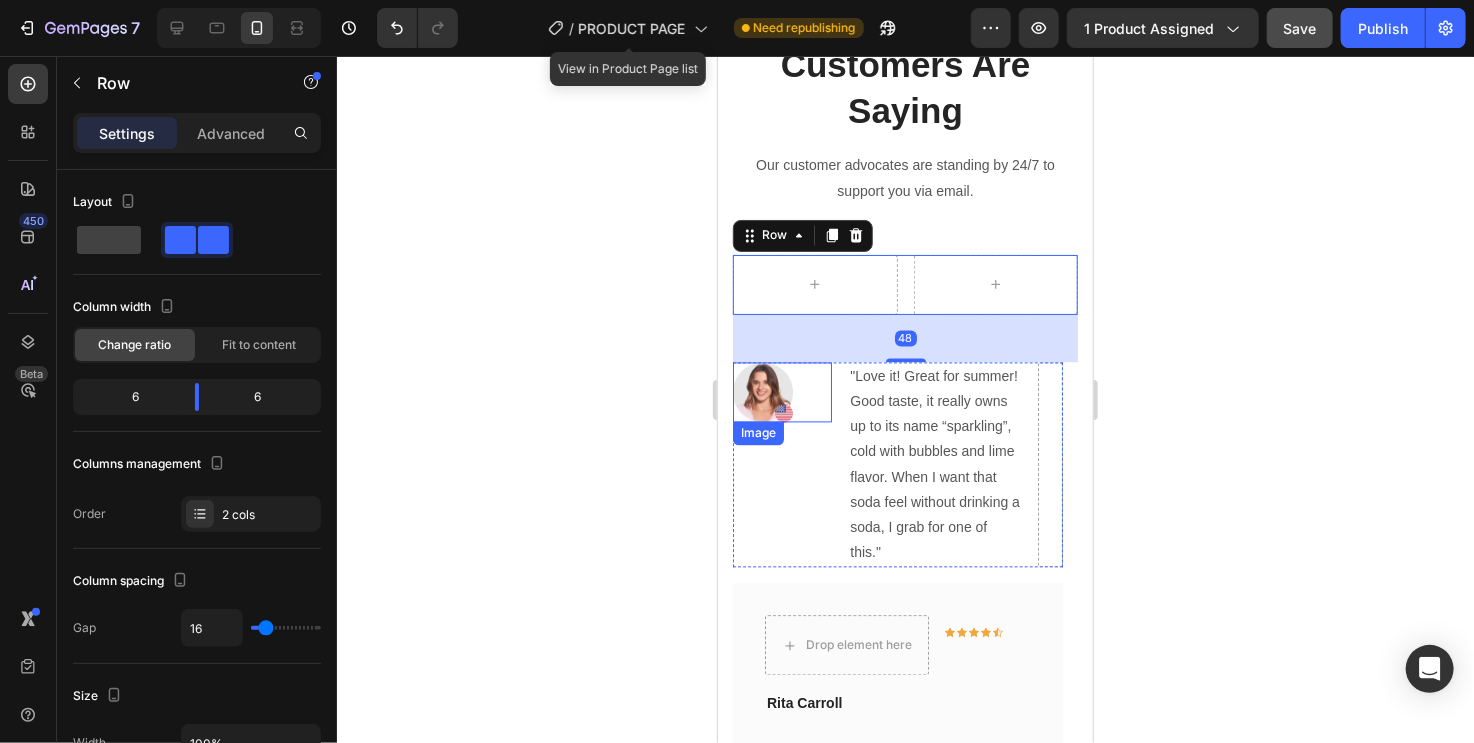 click at bounding box center (762, 392) 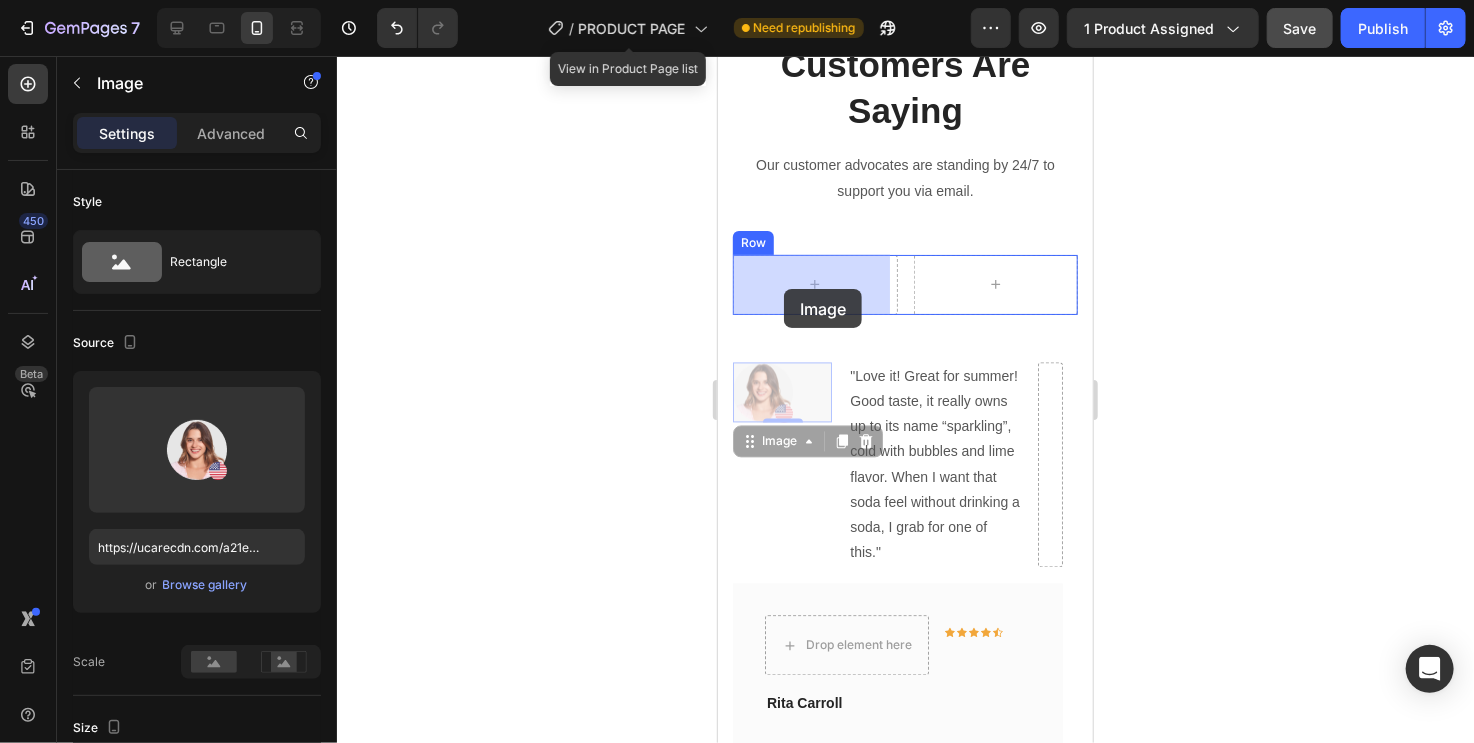 drag, startPoint x: 758, startPoint y: 394, endPoint x: 783, endPoint y: 288, distance: 108.90822 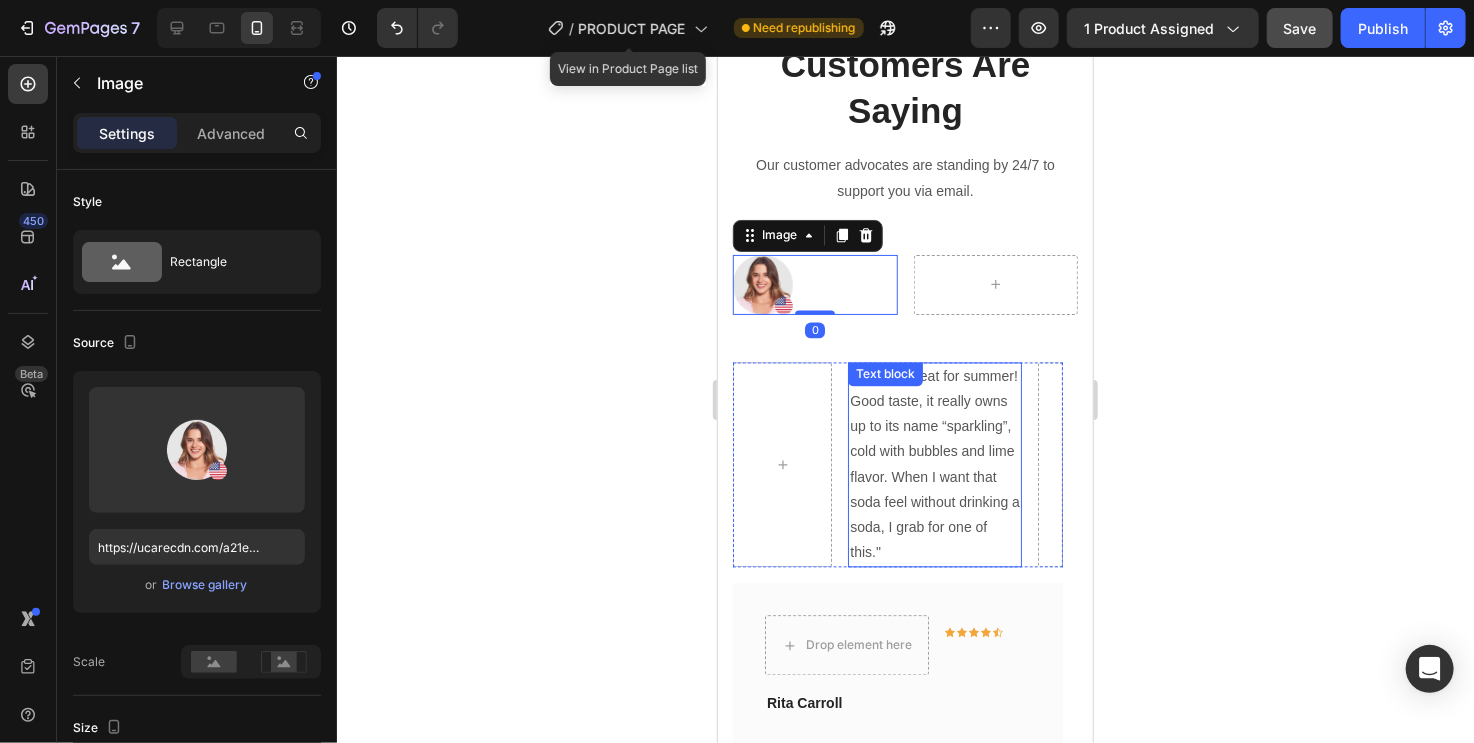 click on ""Love it! Great for summer! Good taste, it really owns up to its name “sparkling”, cold with bubbles and lime flavor. When I want that soda feel without drinking a soda, I grab for one of this."" at bounding box center [934, 465] 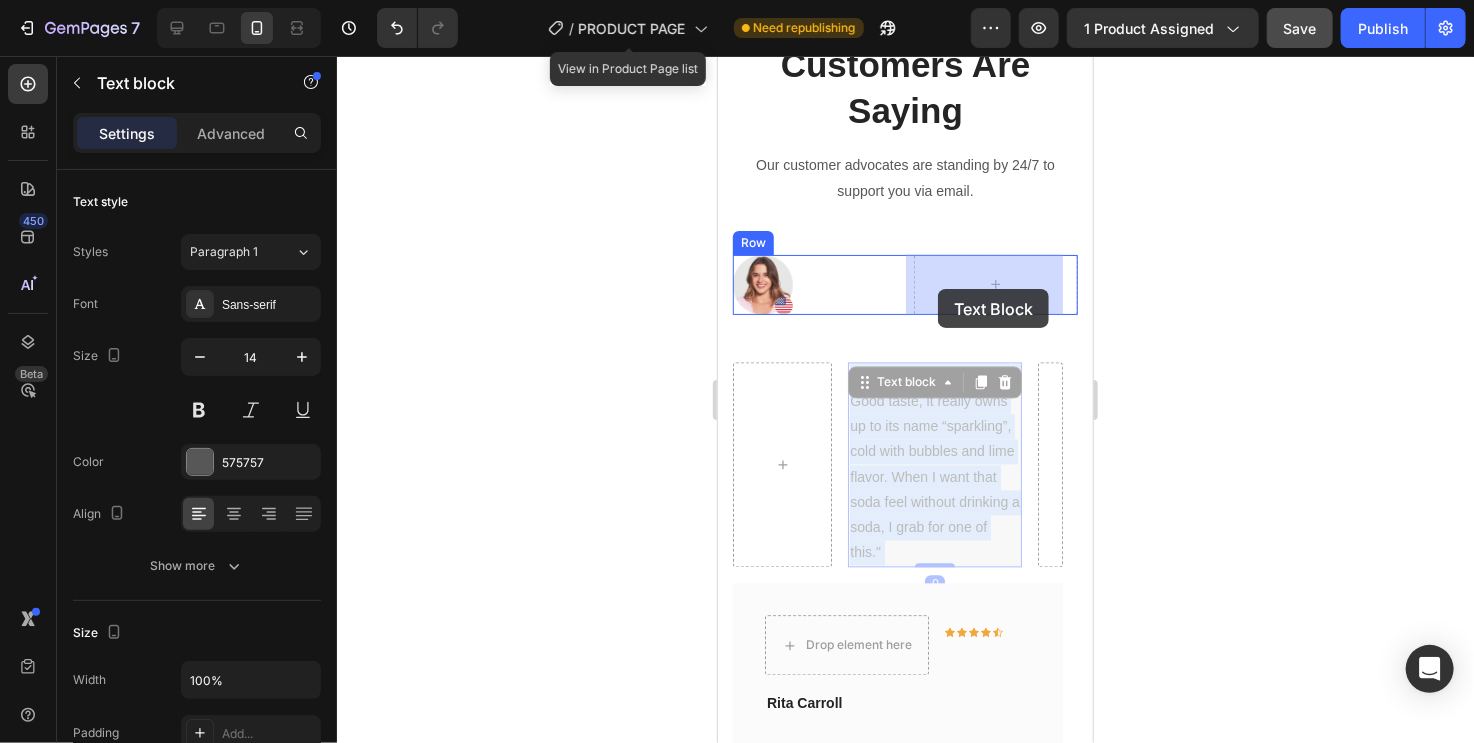 drag, startPoint x: 903, startPoint y: 445, endPoint x: 937, endPoint y: 288, distance: 160.63934 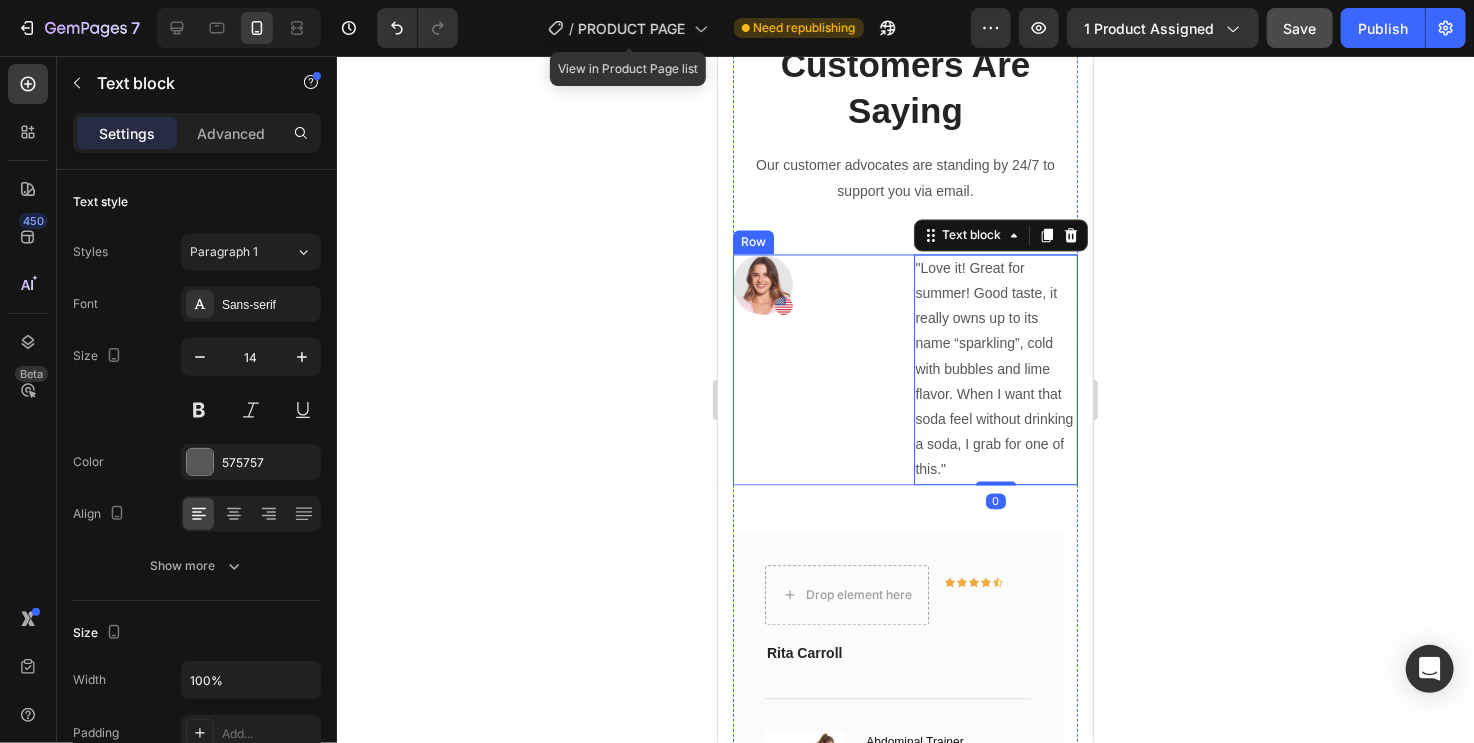 click on "Image" at bounding box center (814, 369) 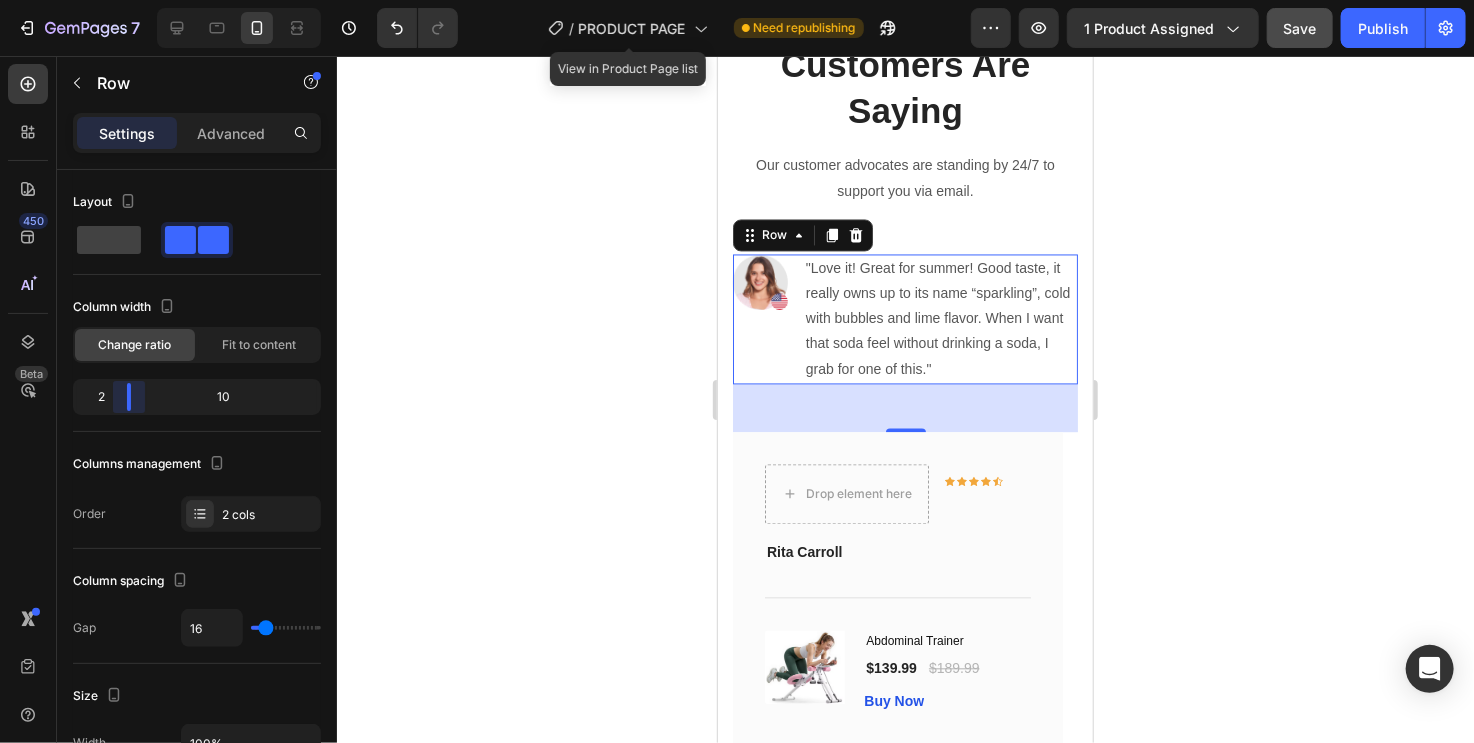 drag, startPoint x: 188, startPoint y: 397, endPoint x: 117, endPoint y: 395, distance: 71.02816 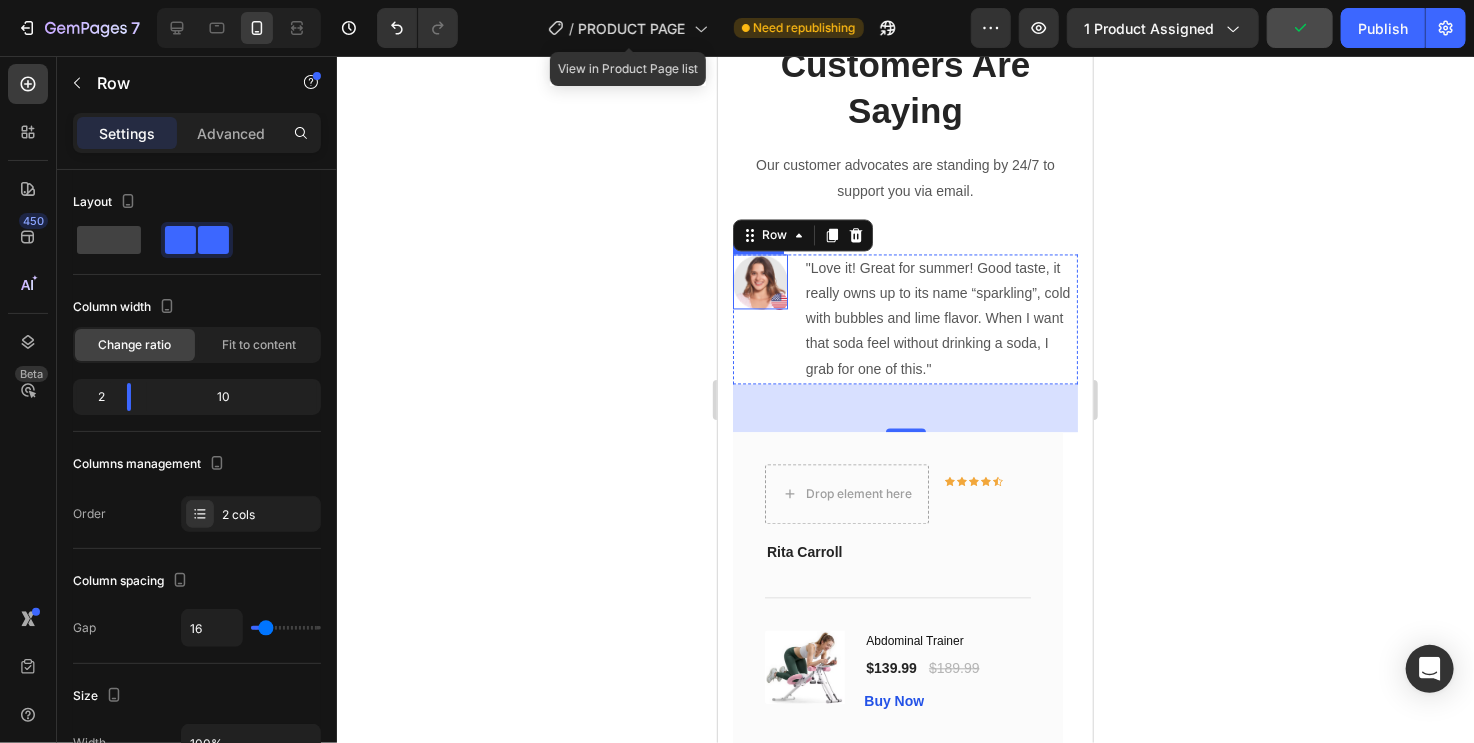 click at bounding box center (759, 281) 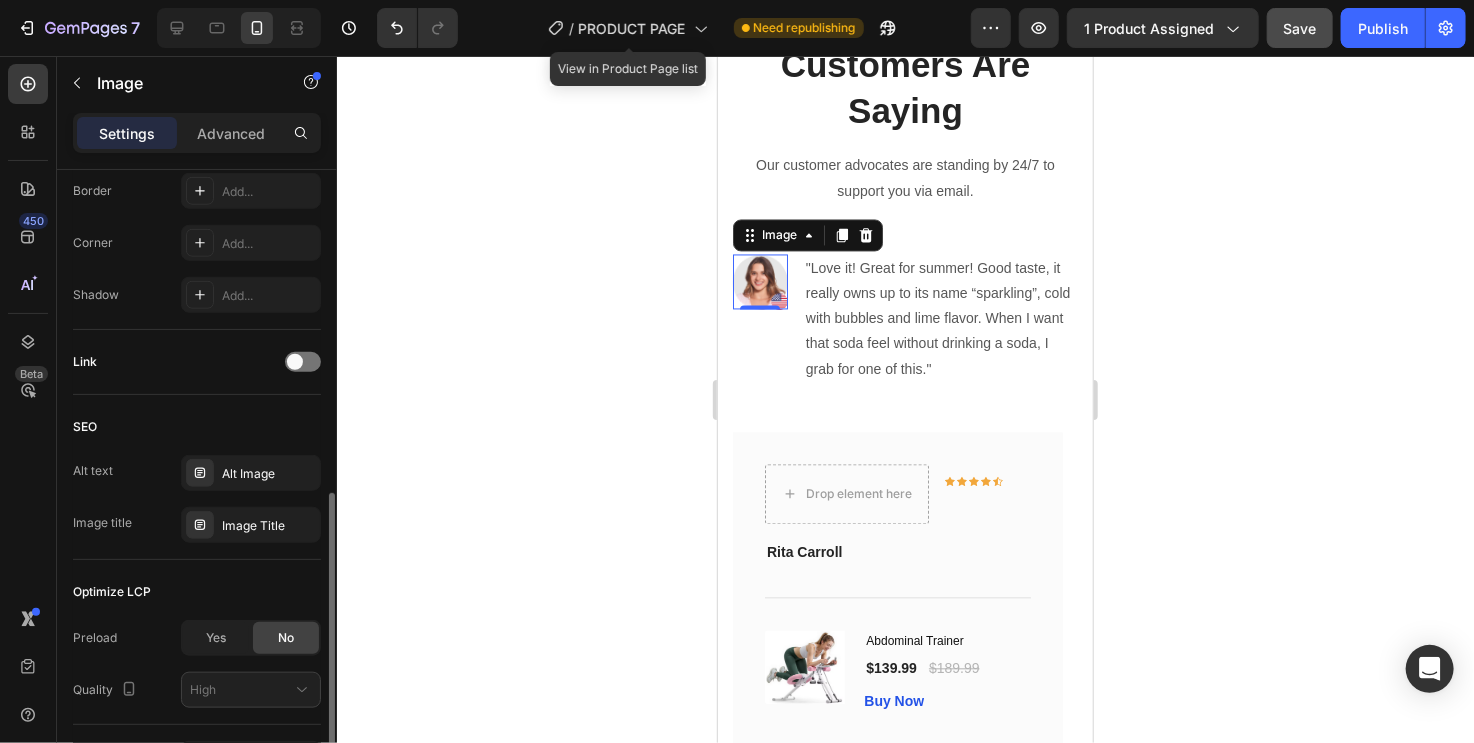 scroll, scrollTop: 928, scrollLeft: 0, axis: vertical 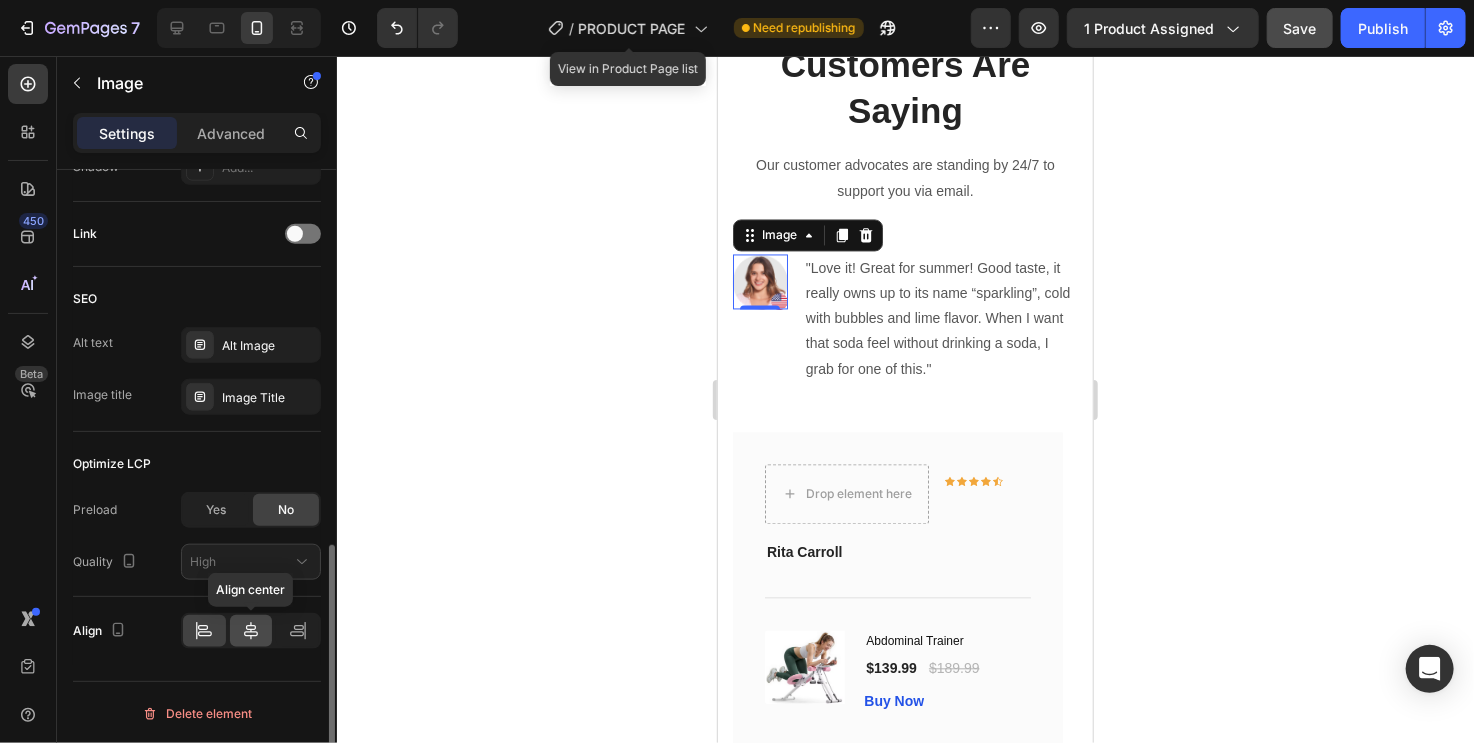 click 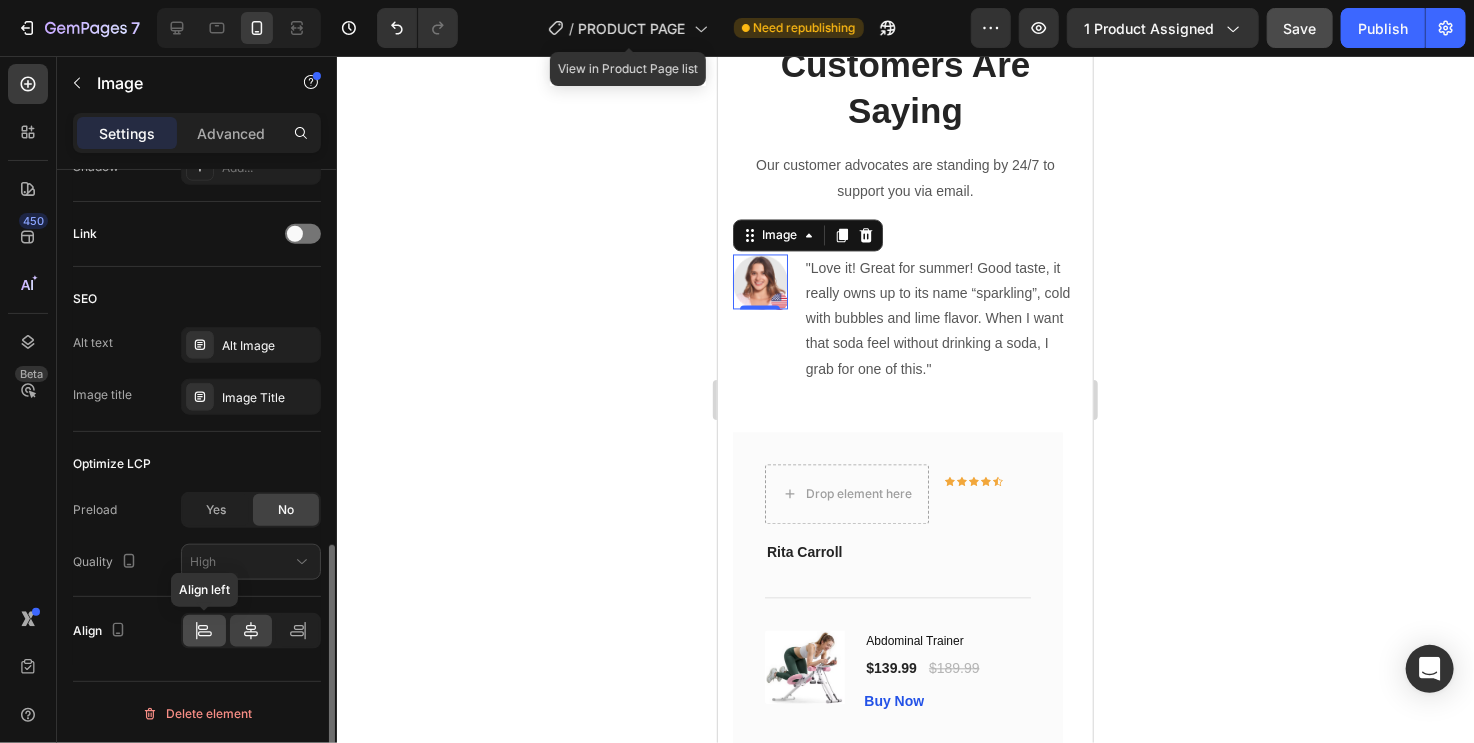click 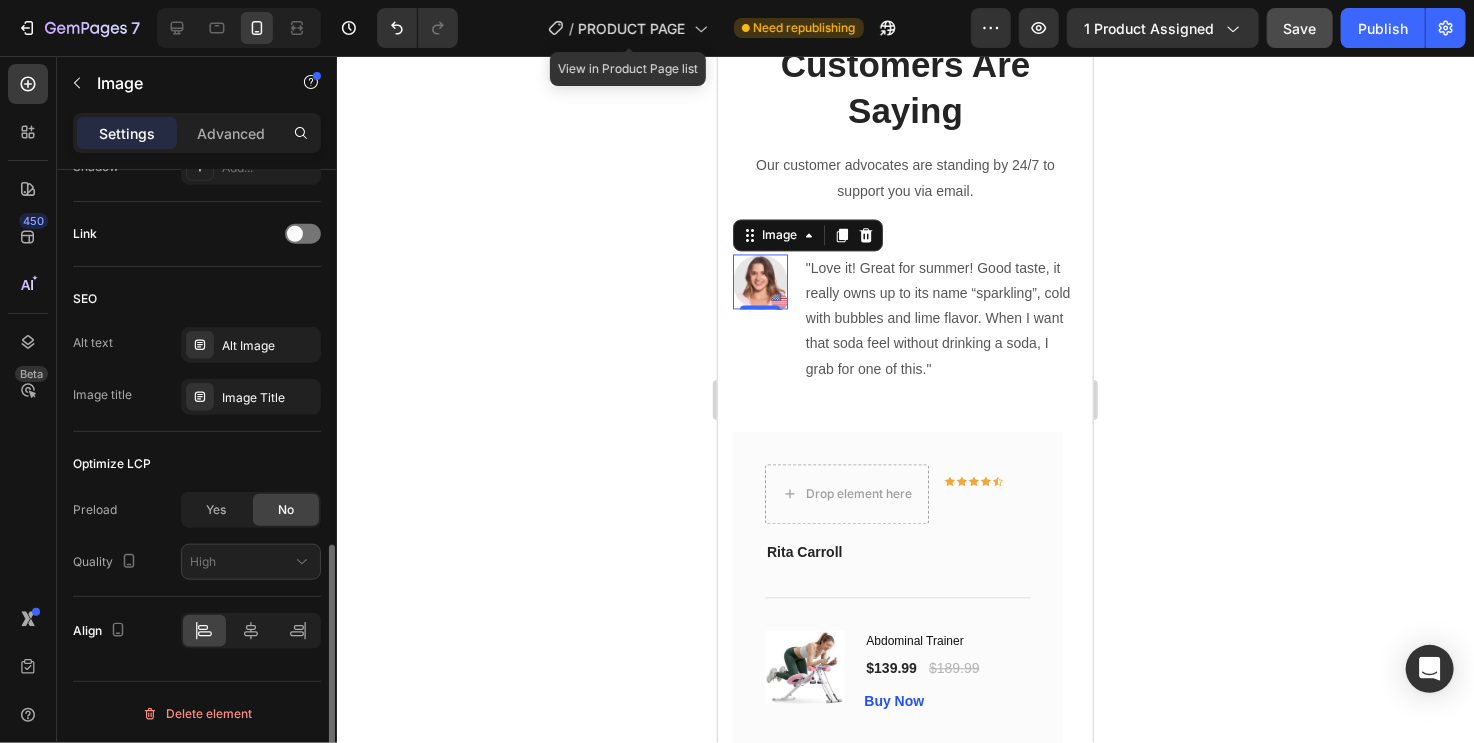 click 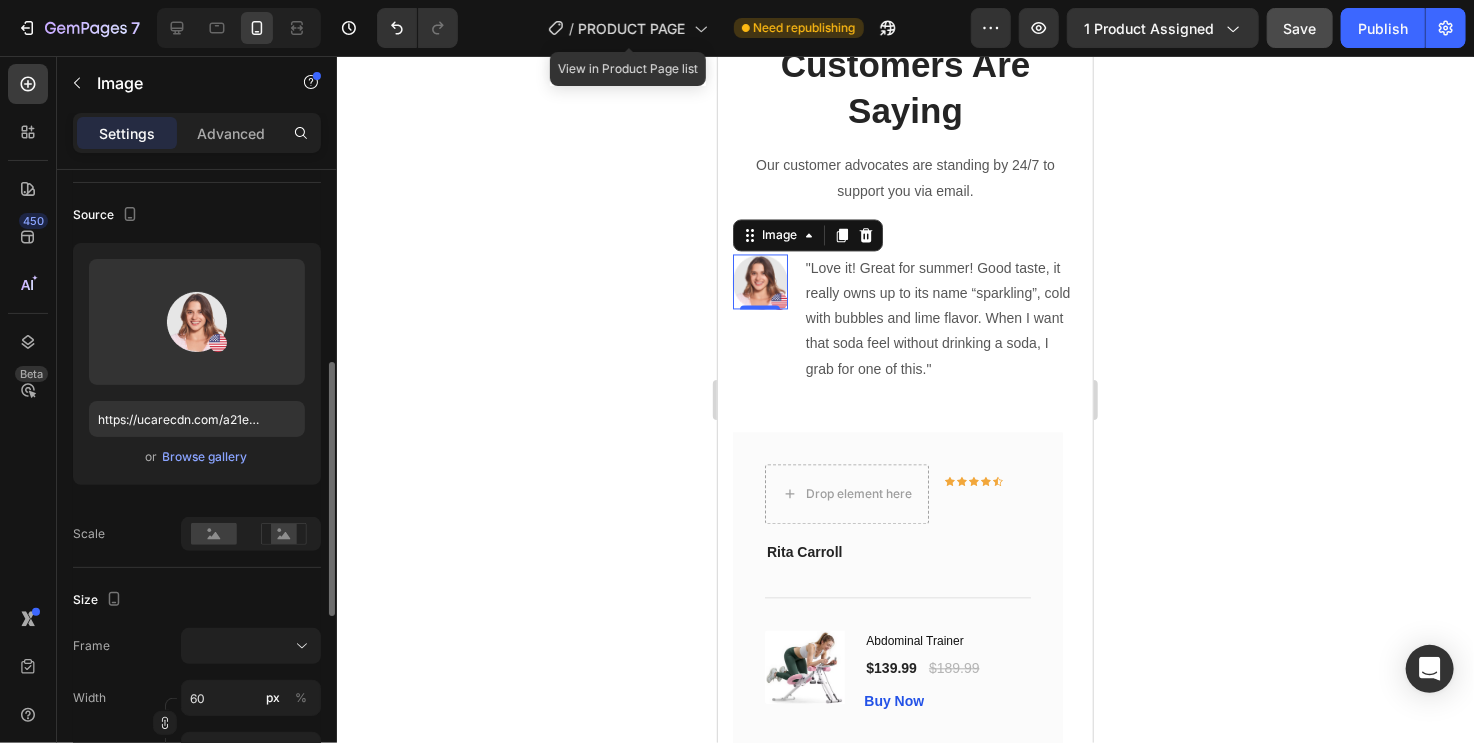 scroll, scrollTop: 428, scrollLeft: 0, axis: vertical 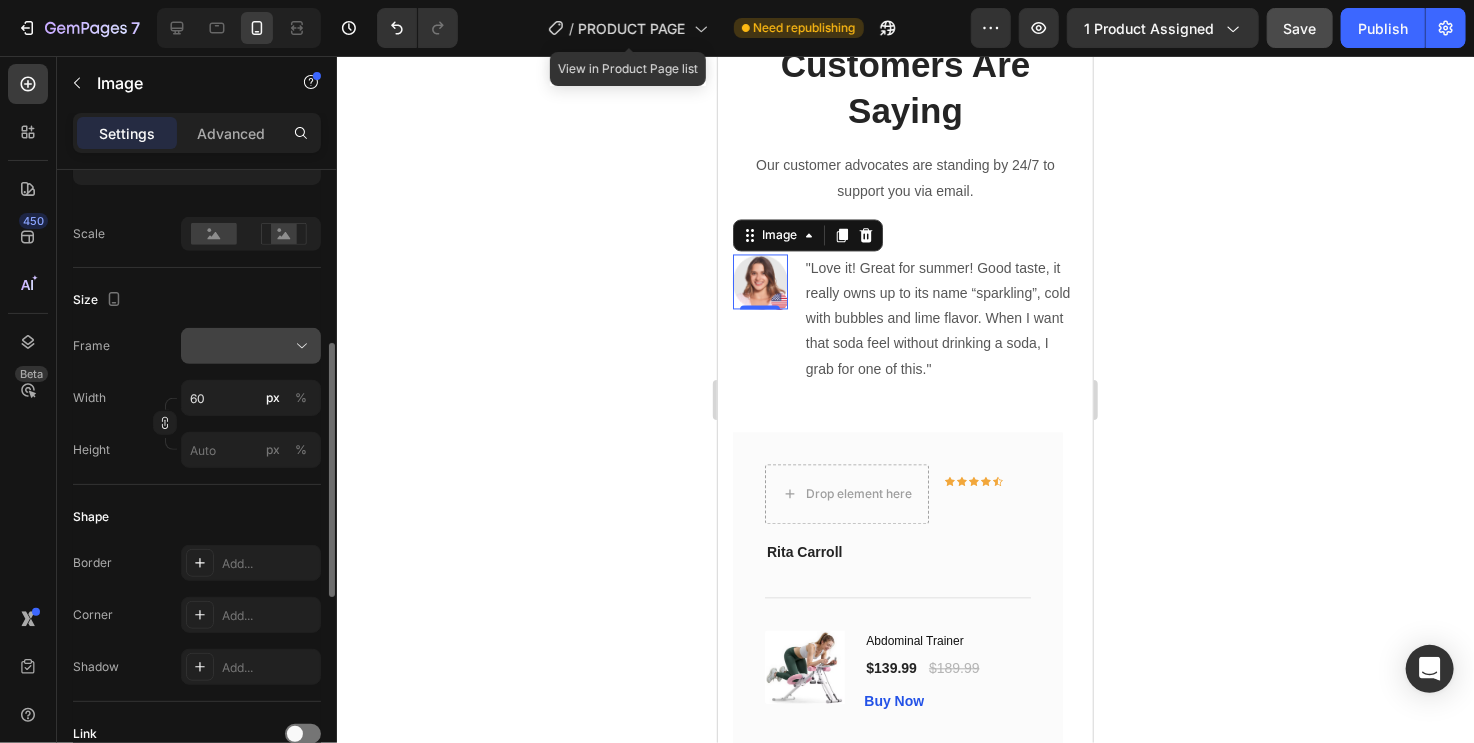 click at bounding box center (251, 346) 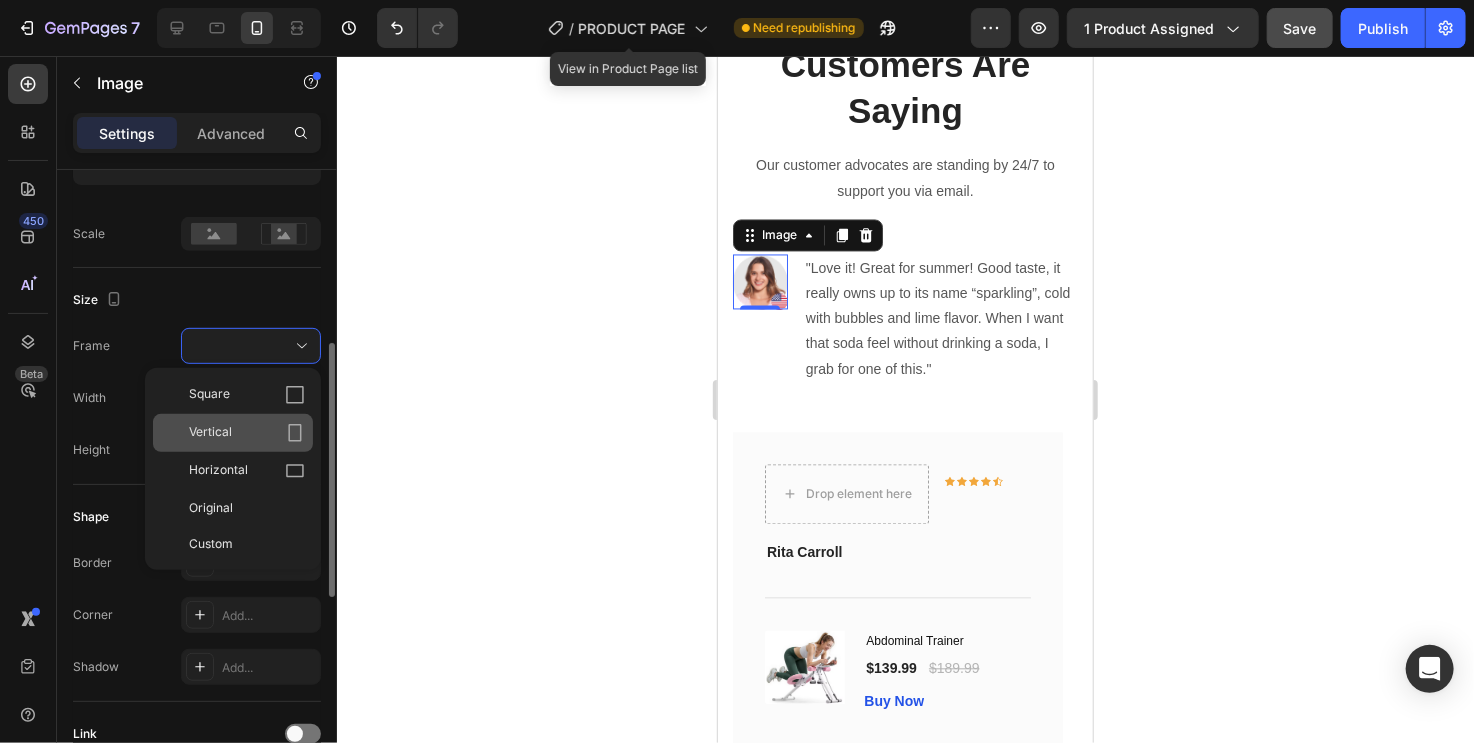 click on "Vertical" at bounding box center [247, 433] 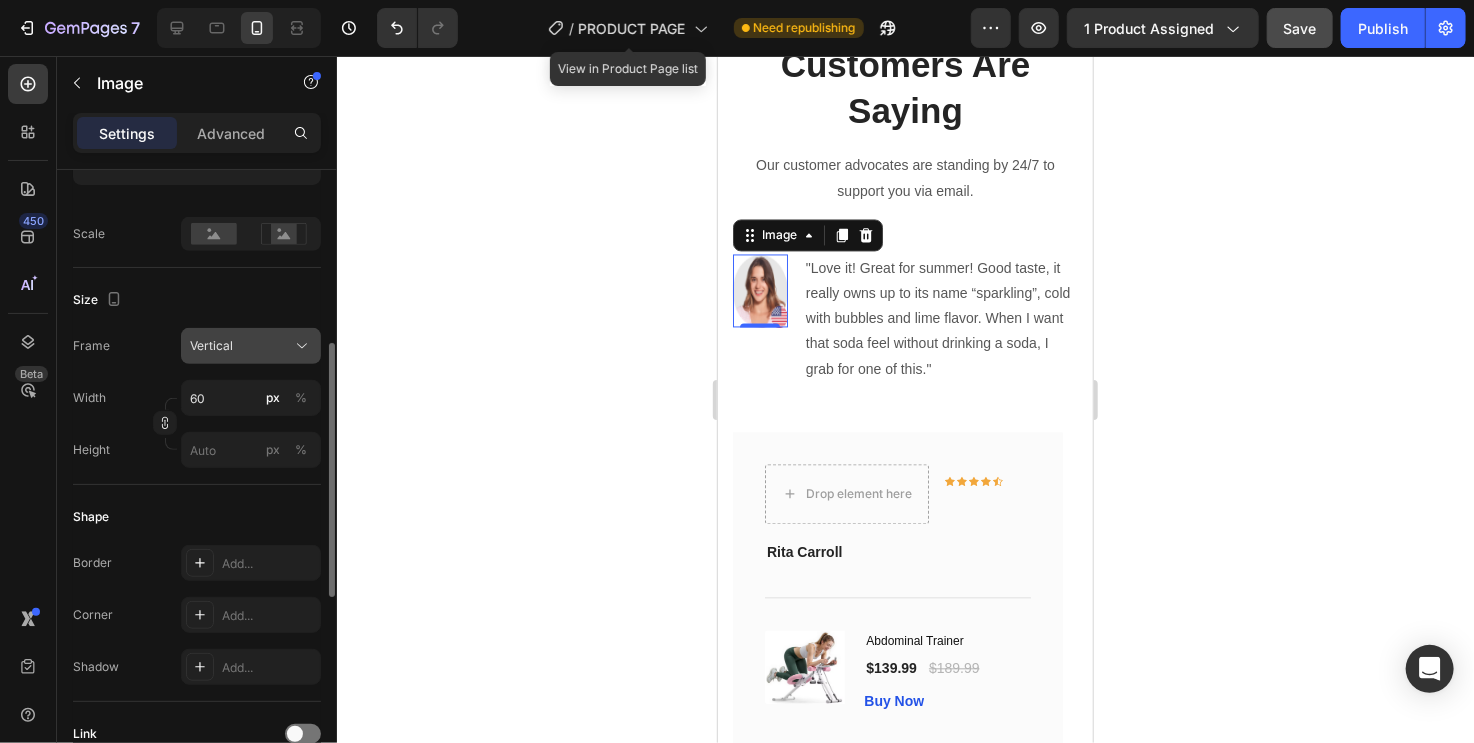 click on "Vertical" 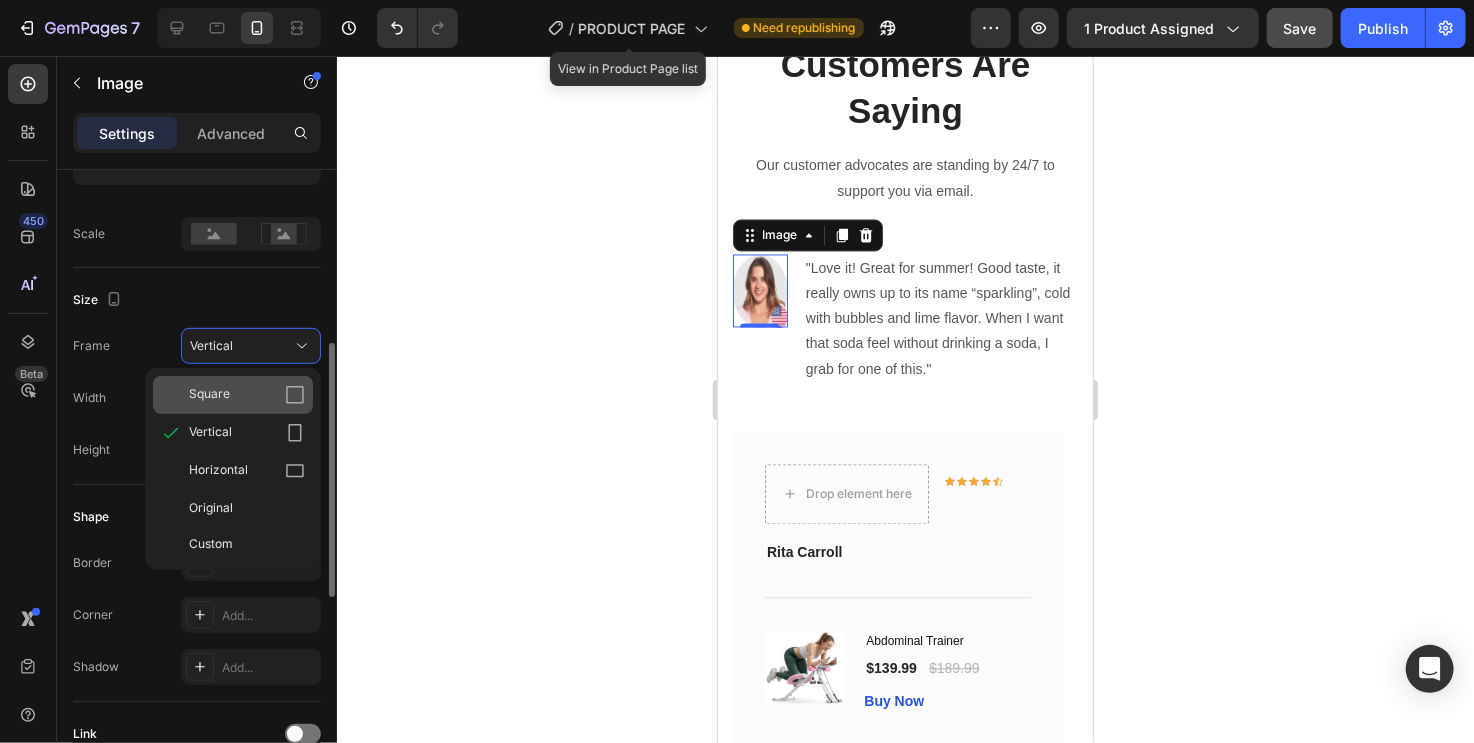 click on "Square" at bounding box center (247, 395) 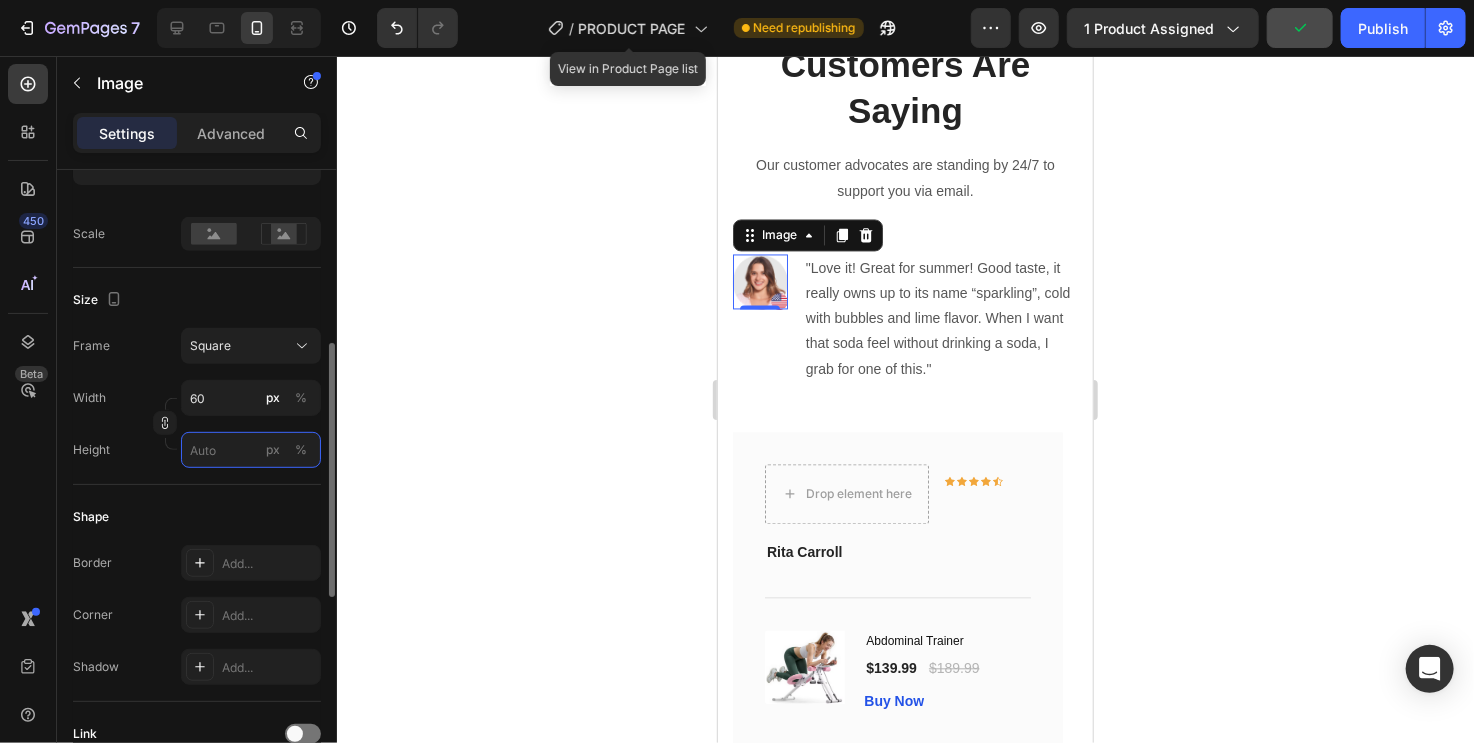 click on "px %" at bounding box center [251, 450] 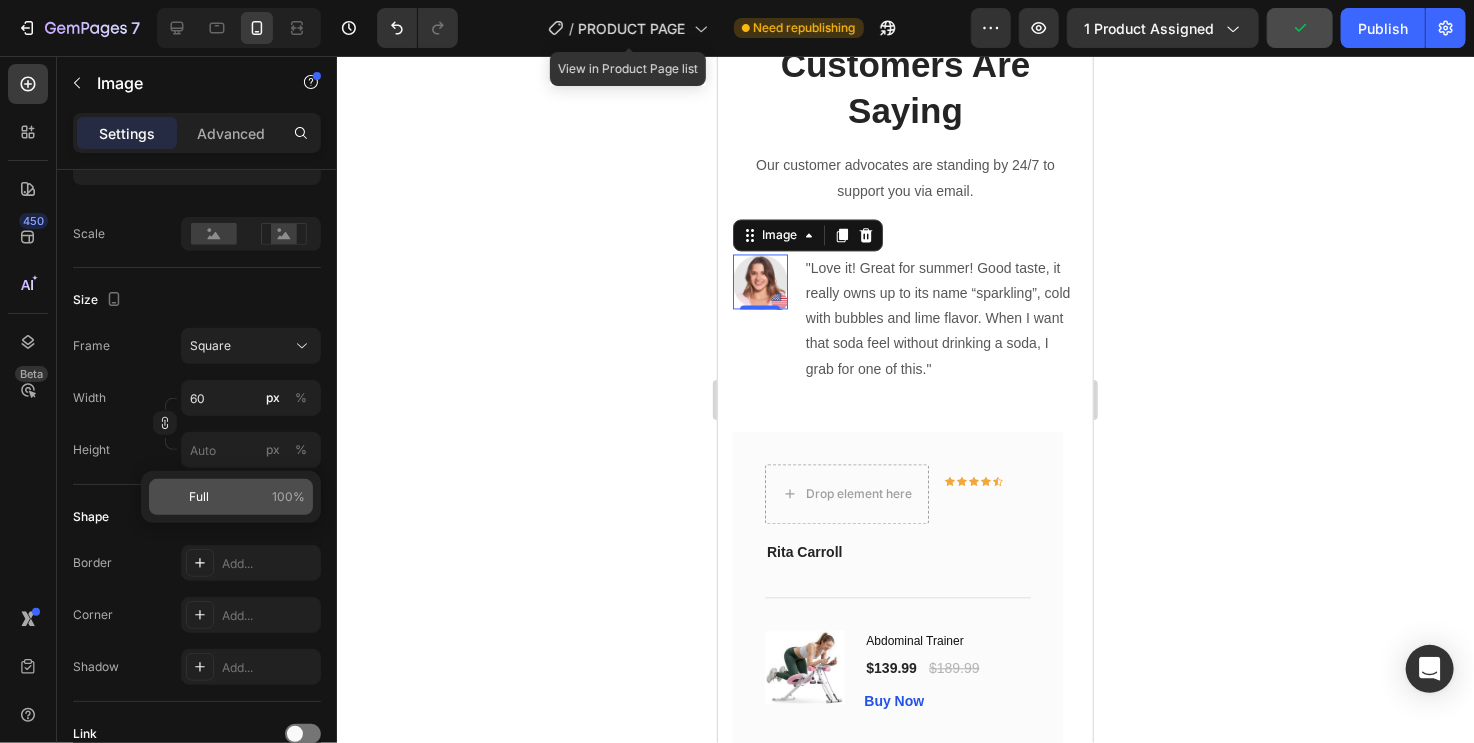 click on "Full 100%" 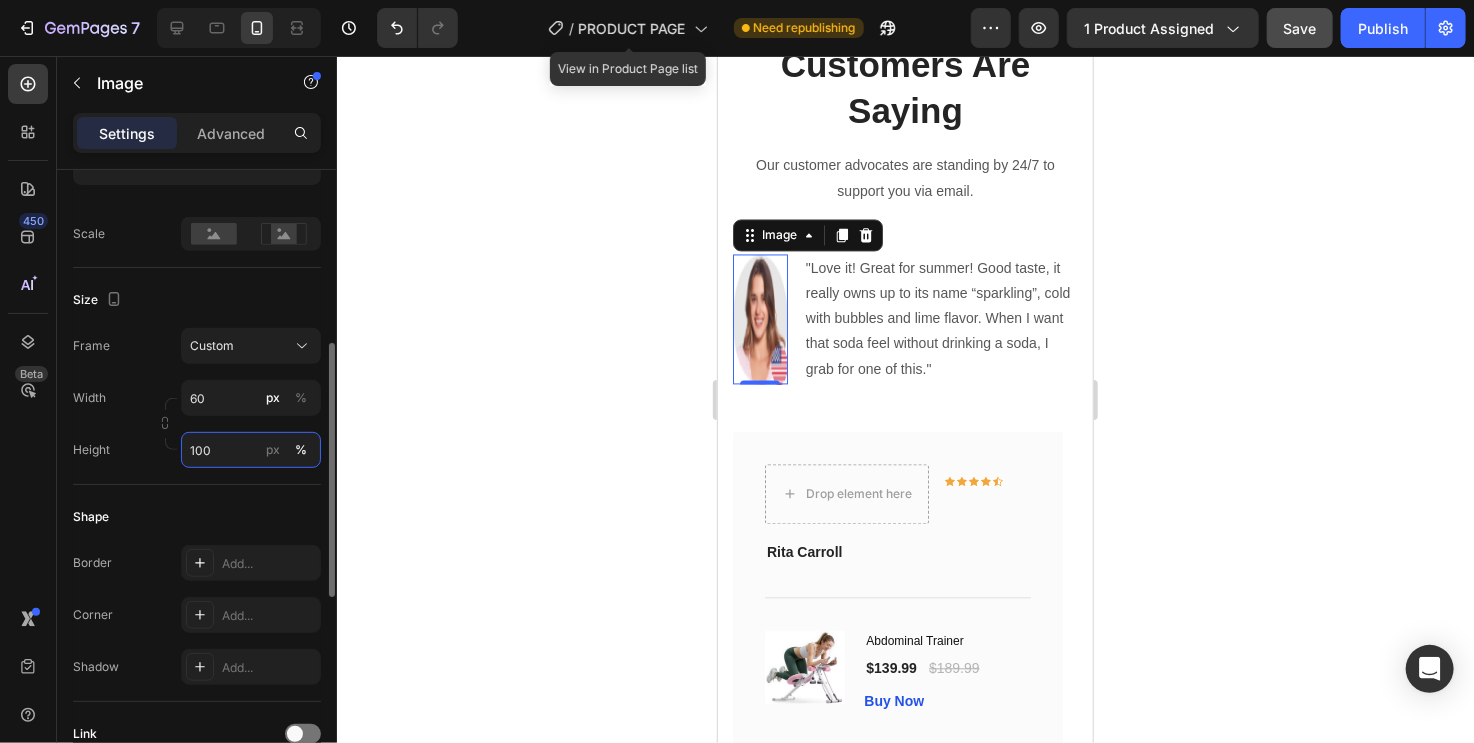 click on "100" at bounding box center [251, 450] 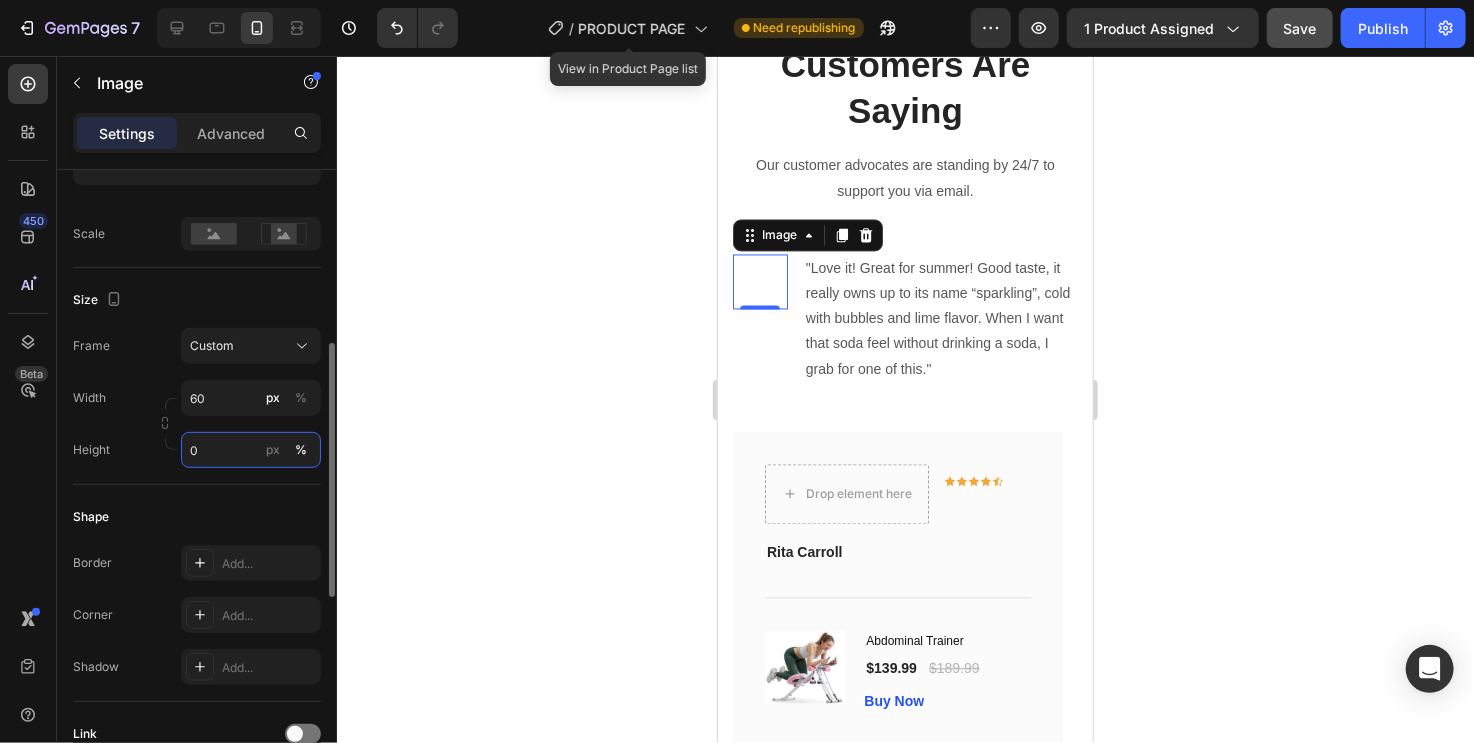 type on "0" 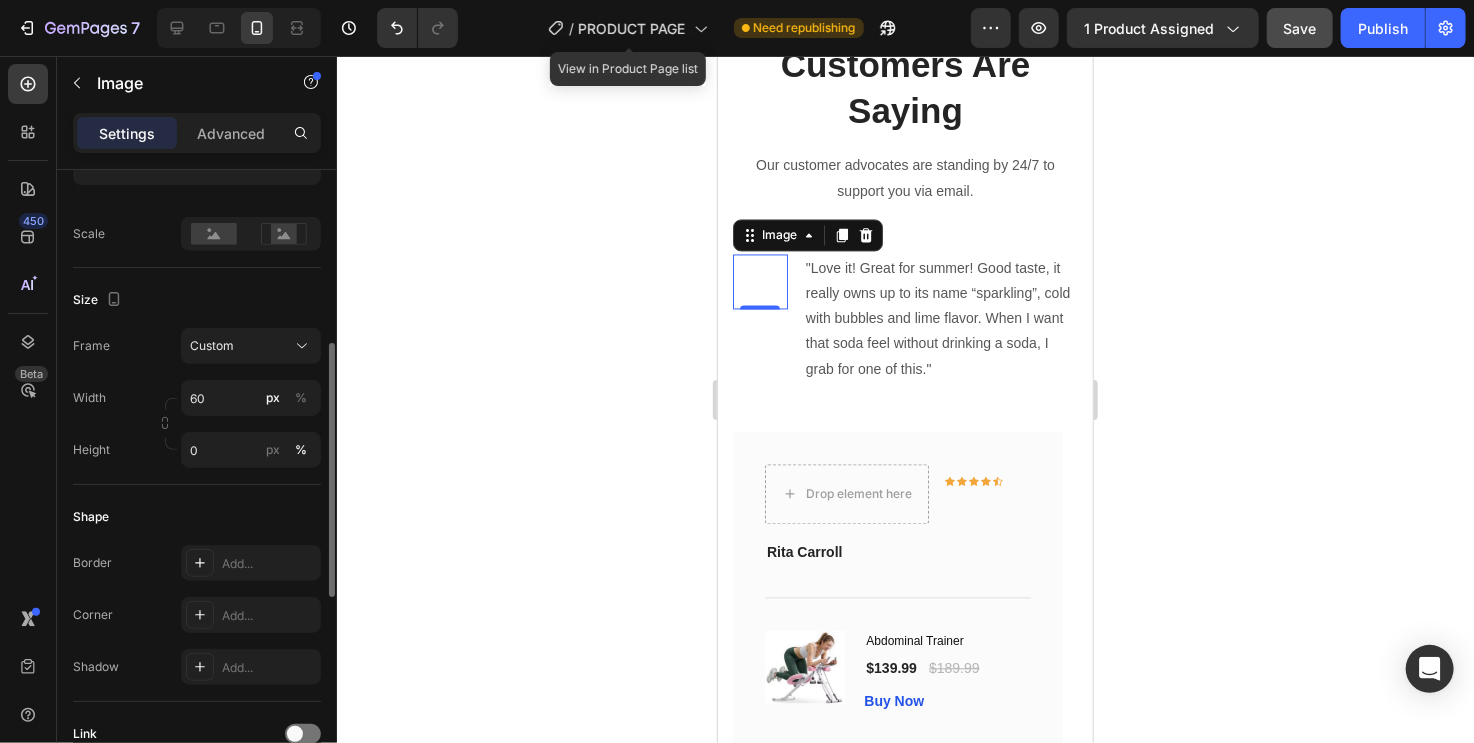click on "Shape" at bounding box center (197, 517) 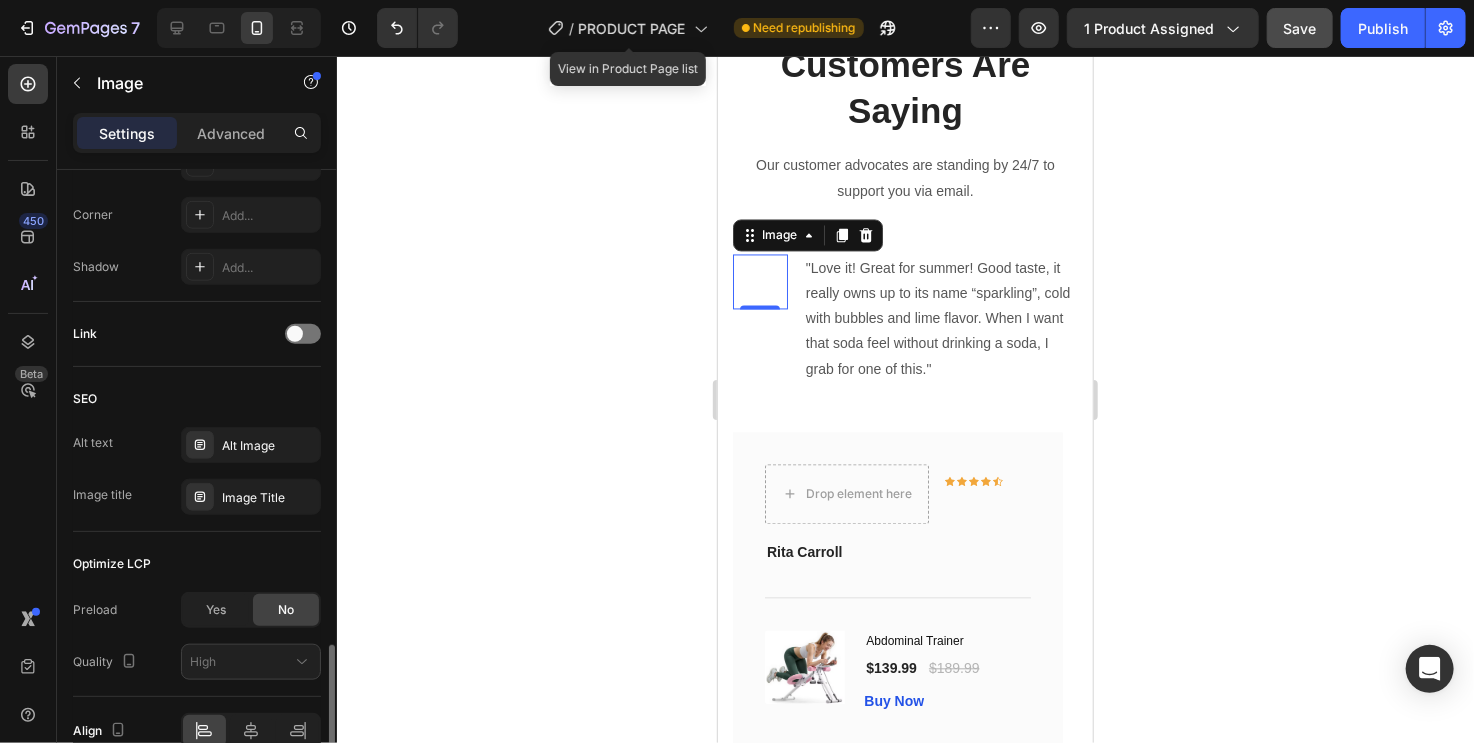 scroll, scrollTop: 928, scrollLeft: 0, axis: vertical 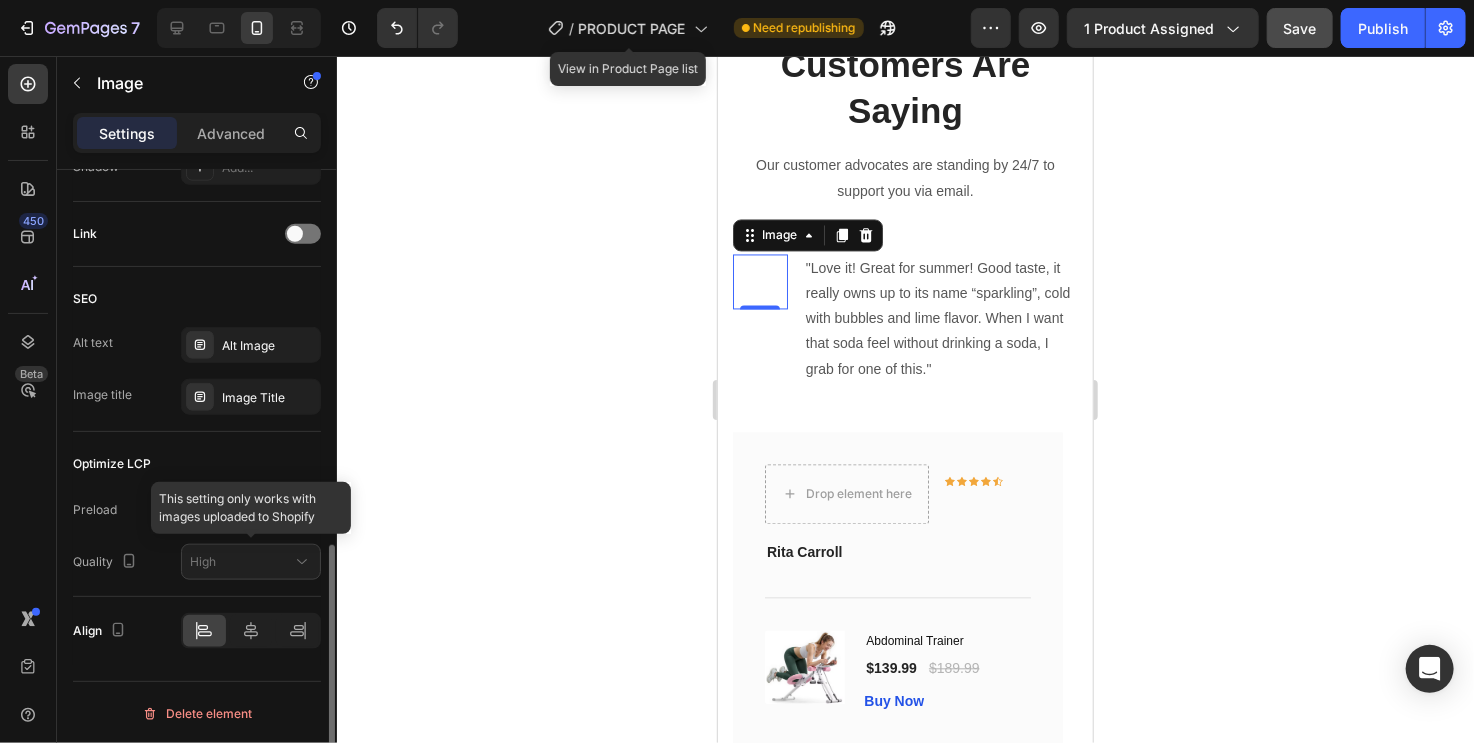 click 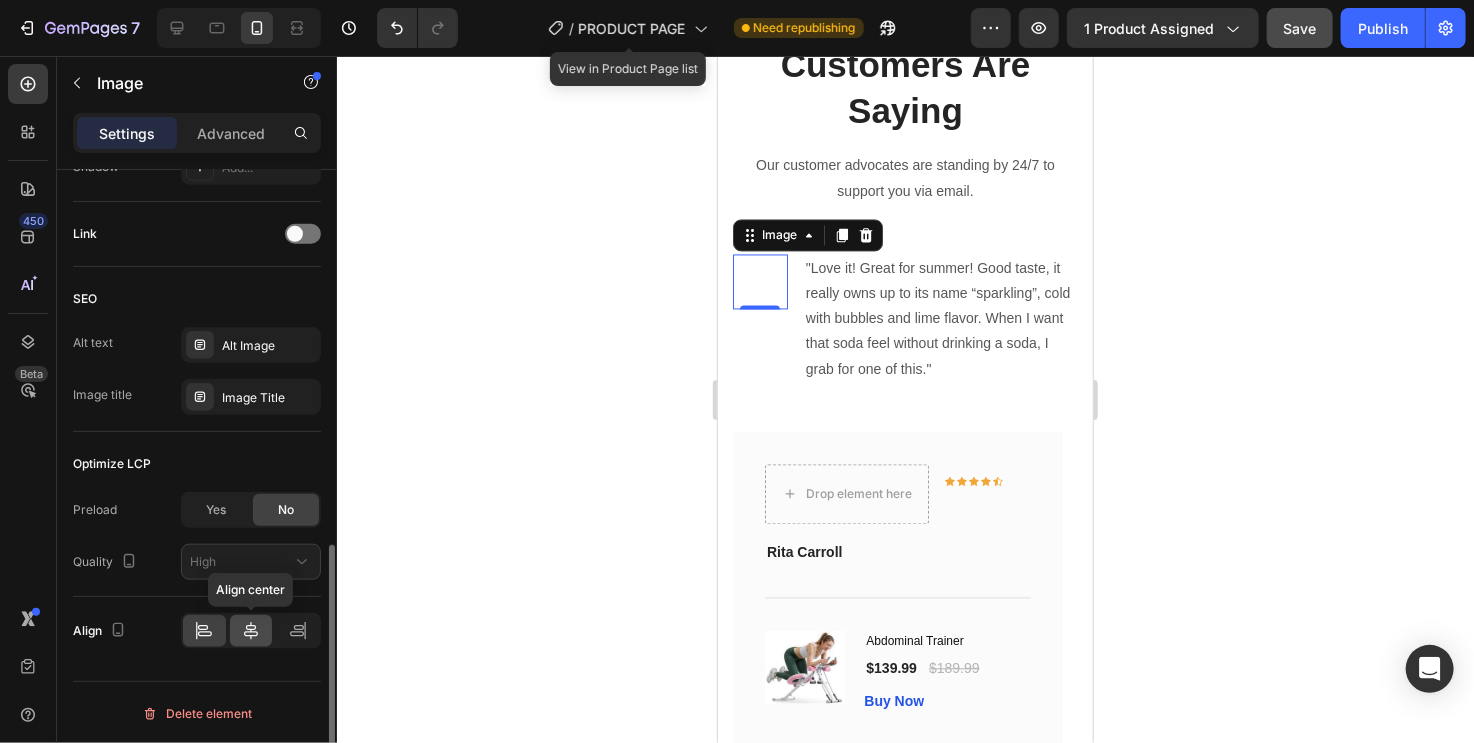 click 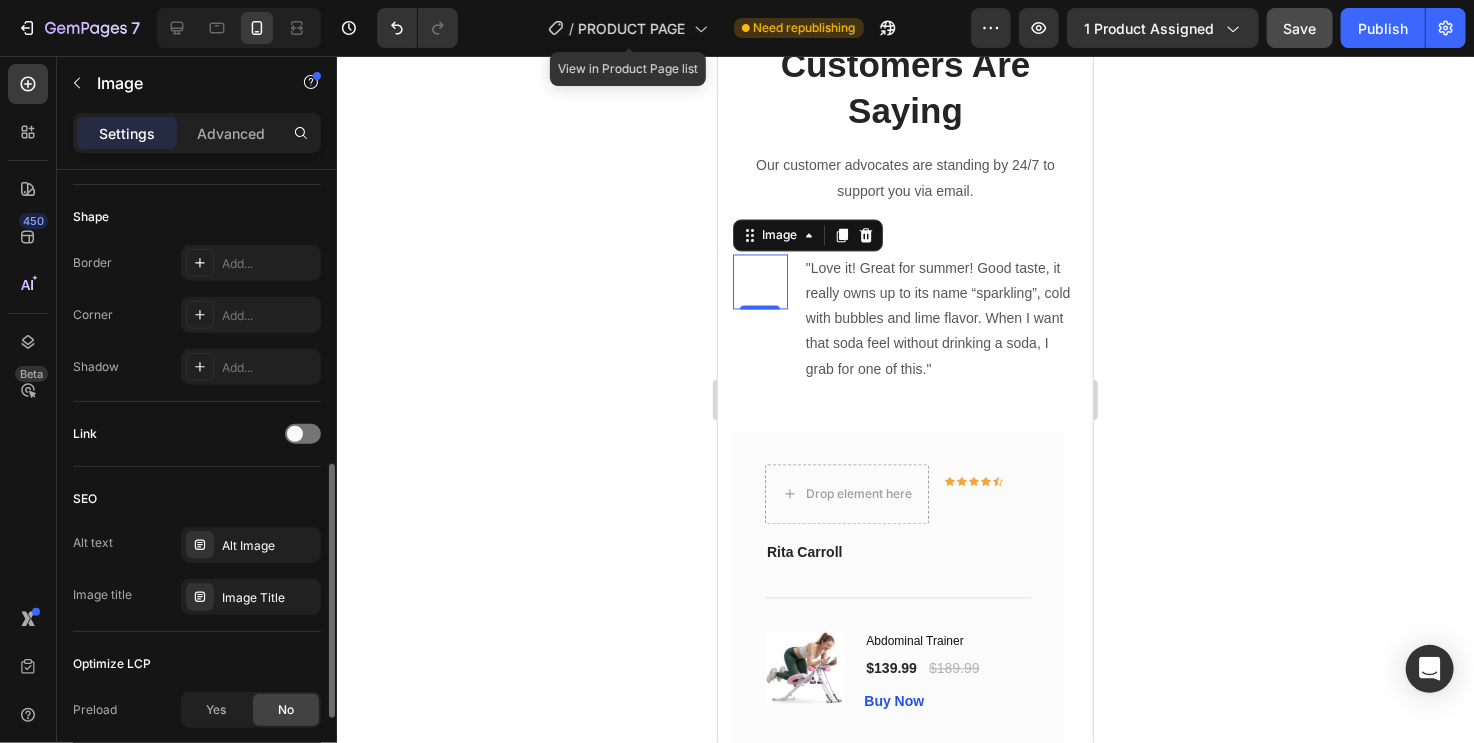 scroll, scrollTop: 528, scrollLeft: 0, axis: vertical 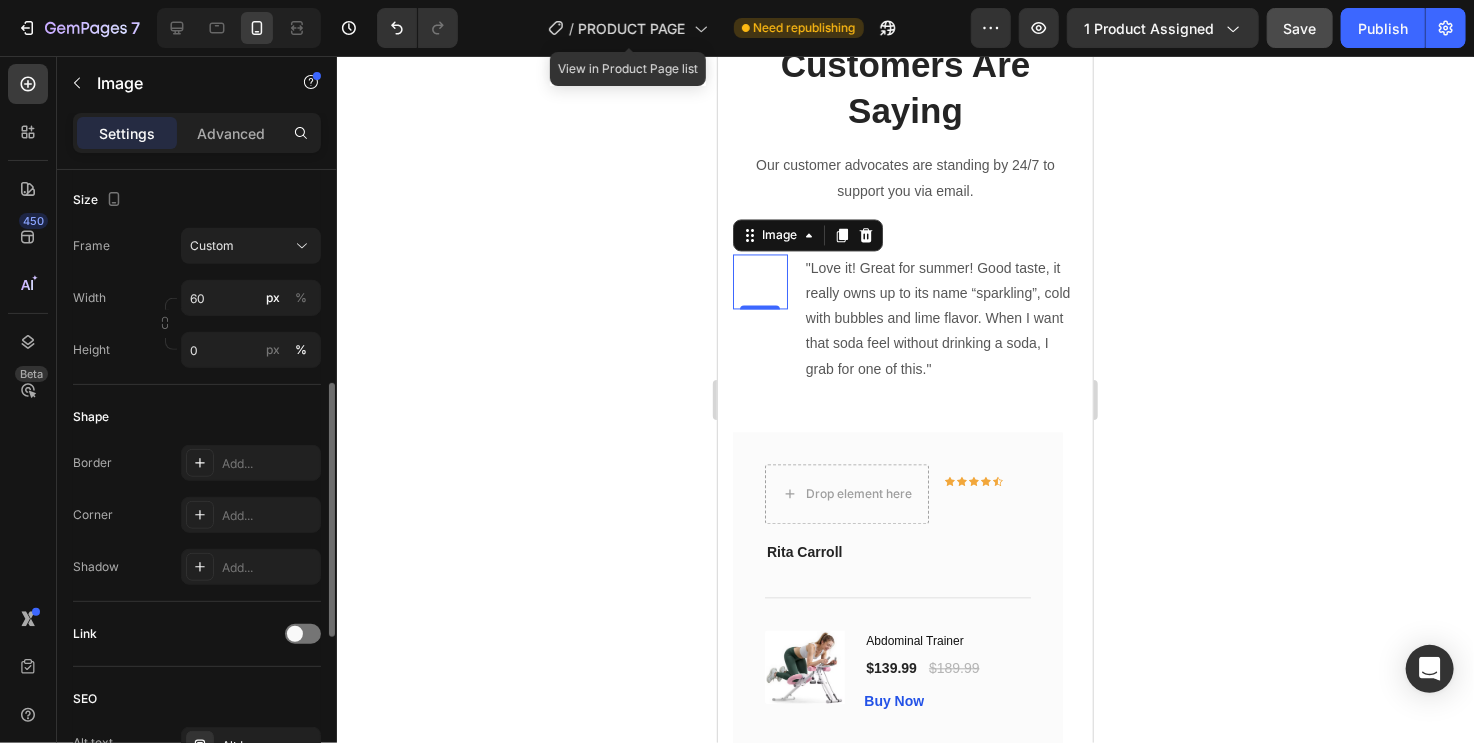 click at bounding box center [759, 281] 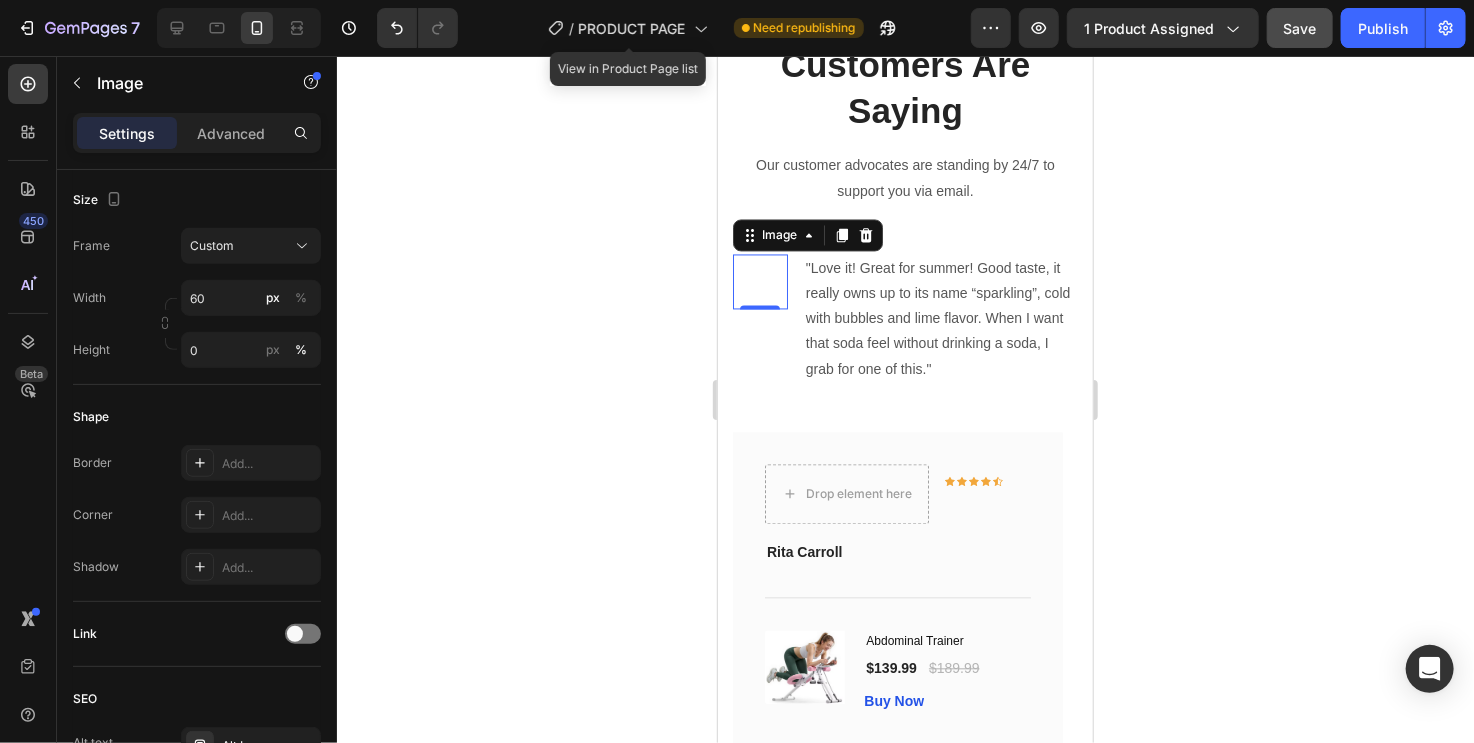 click at bounding box center [759, 281] 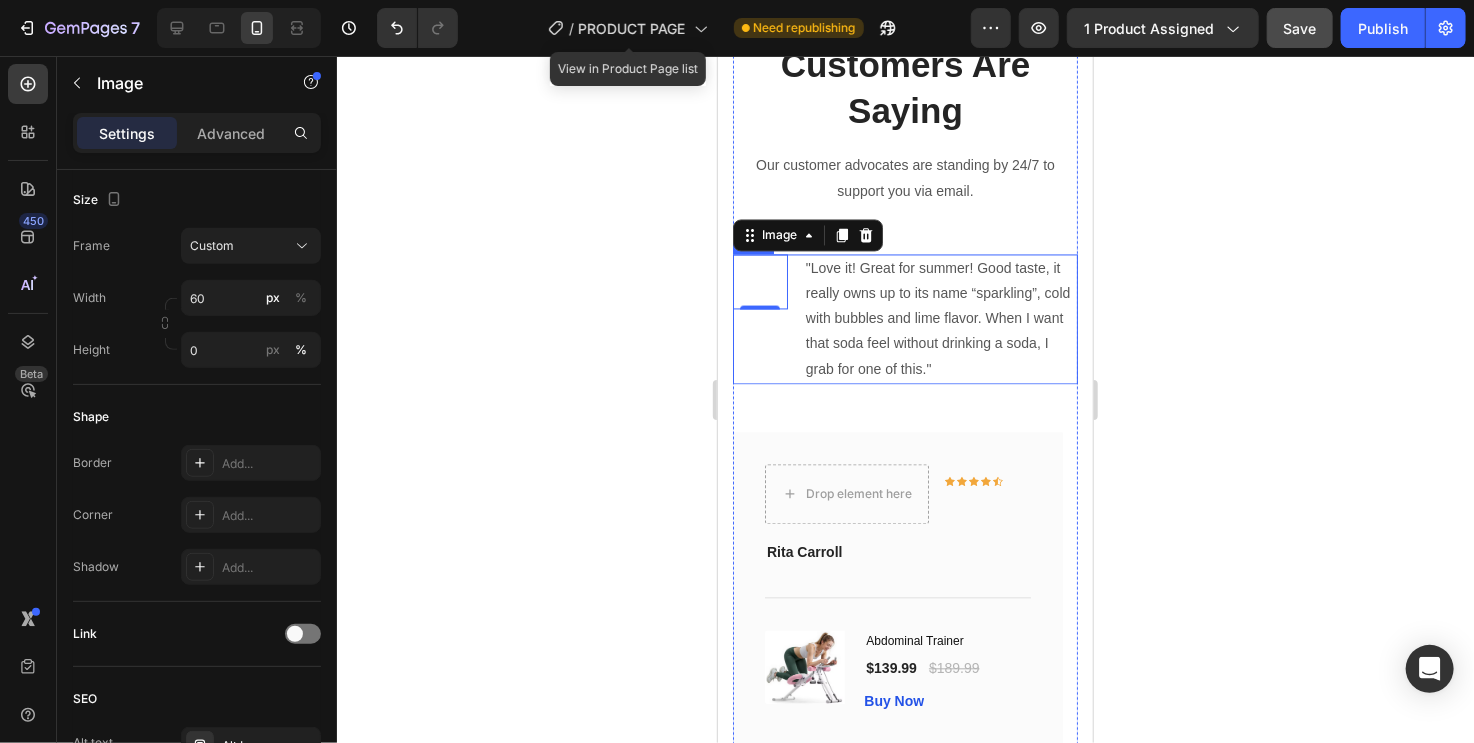 click on ""Love it! Great for summer! Good taste, it really owns up to its name “sparkling”, cold with bubbles and lime flavor. When I want that soda feel without drinking a soda, I grab for one of this."" at bounding box center [940, 319] 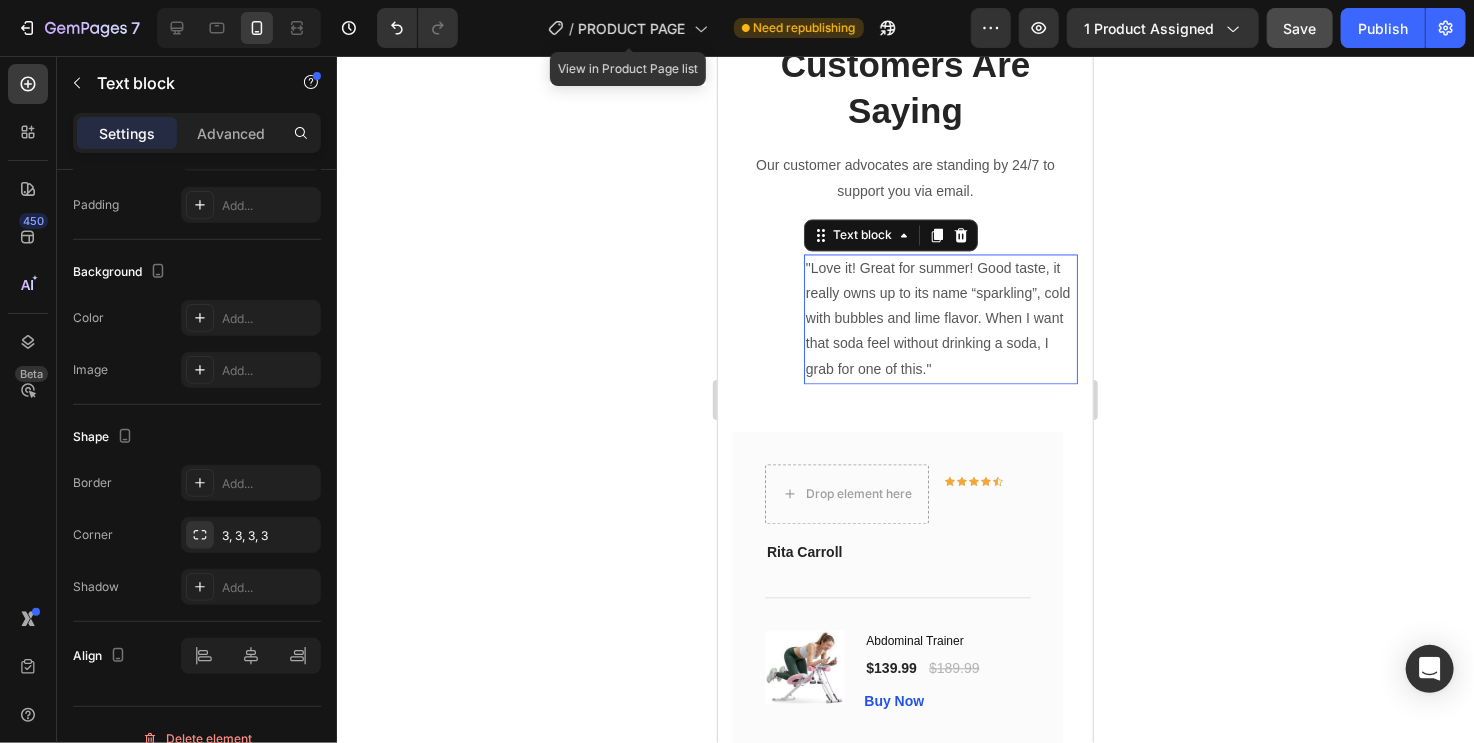 scroll, scrollTop: 0, scrollLeft: 0, axis: both 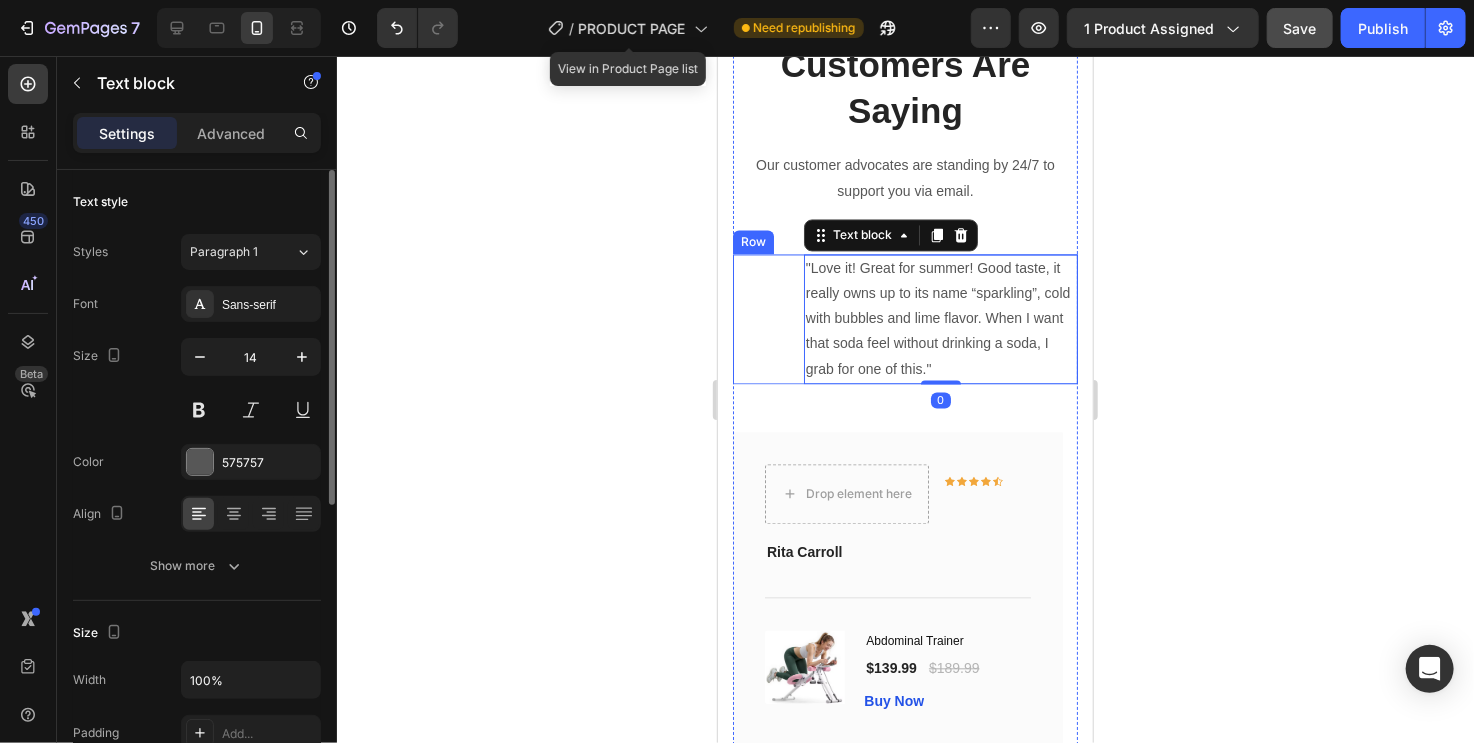 click on "Image" at bounding box center (759, 319) 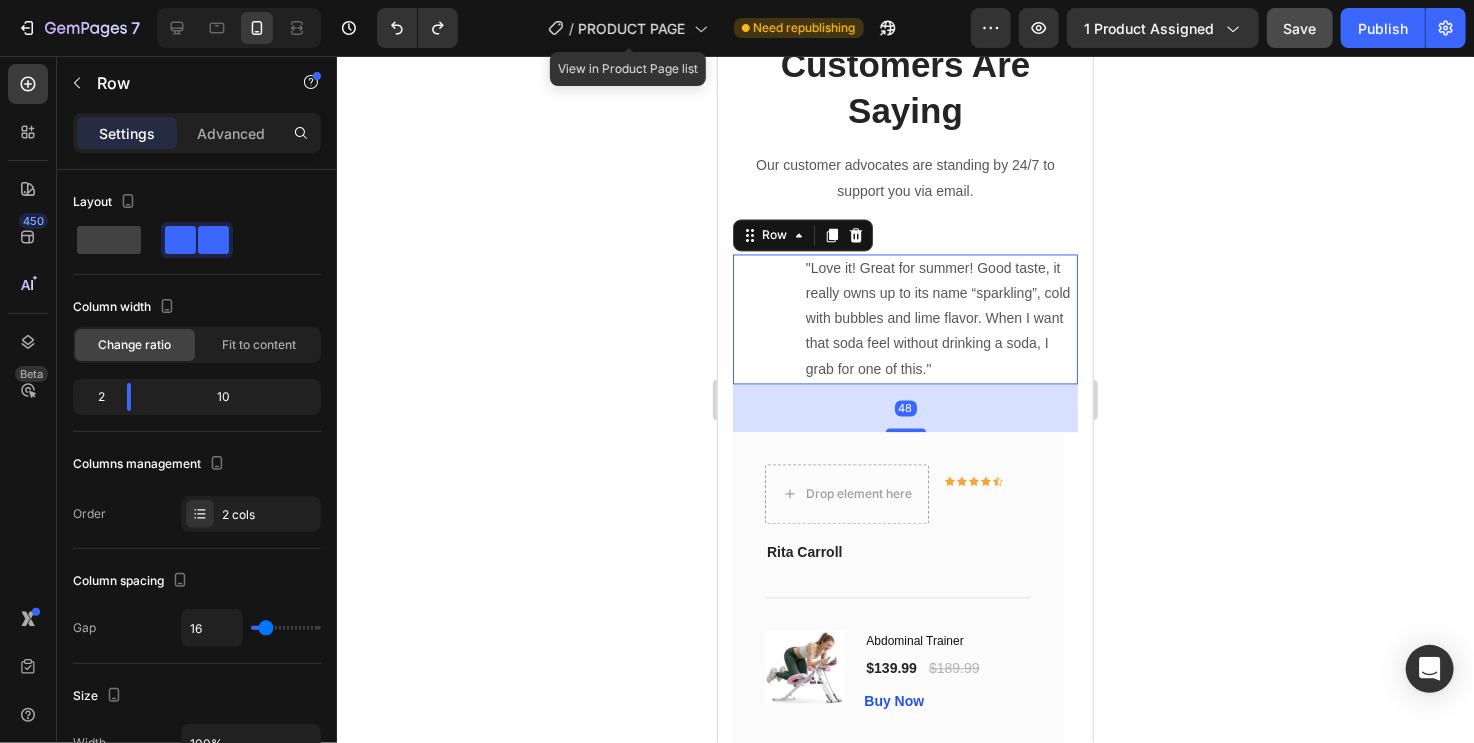 click on "Image" at bounding box center (759, 319) 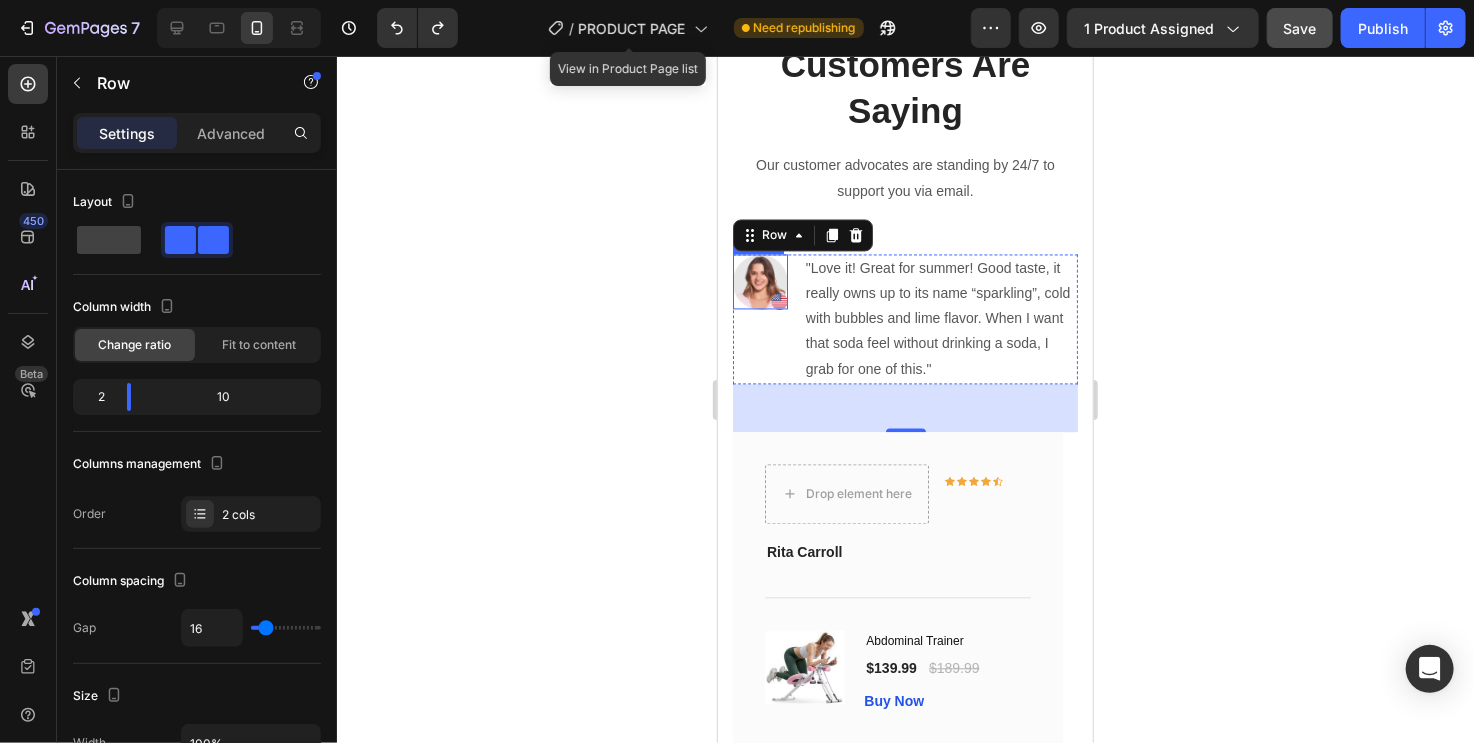 click at bounding box center (759, 281) 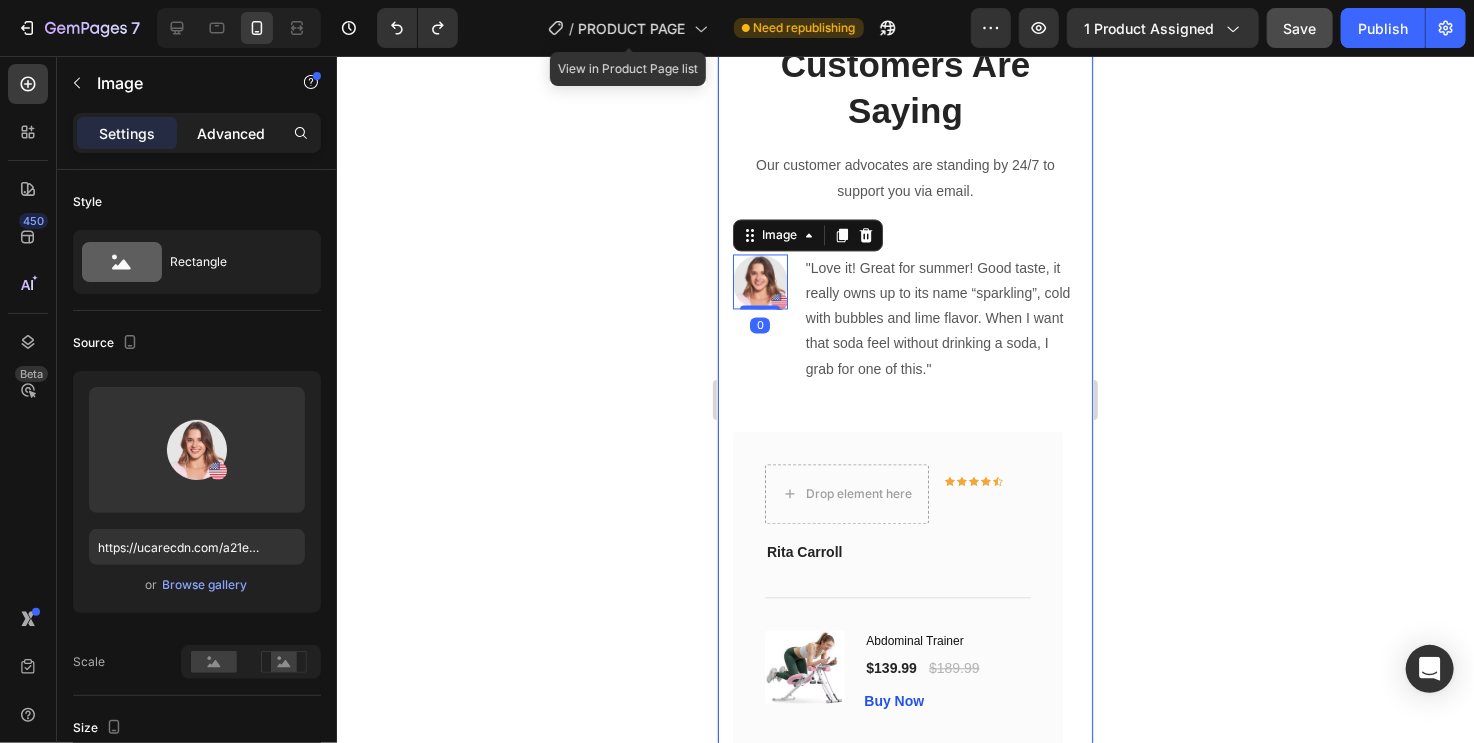 click on "Advanced" at bounding box center (231, 133) 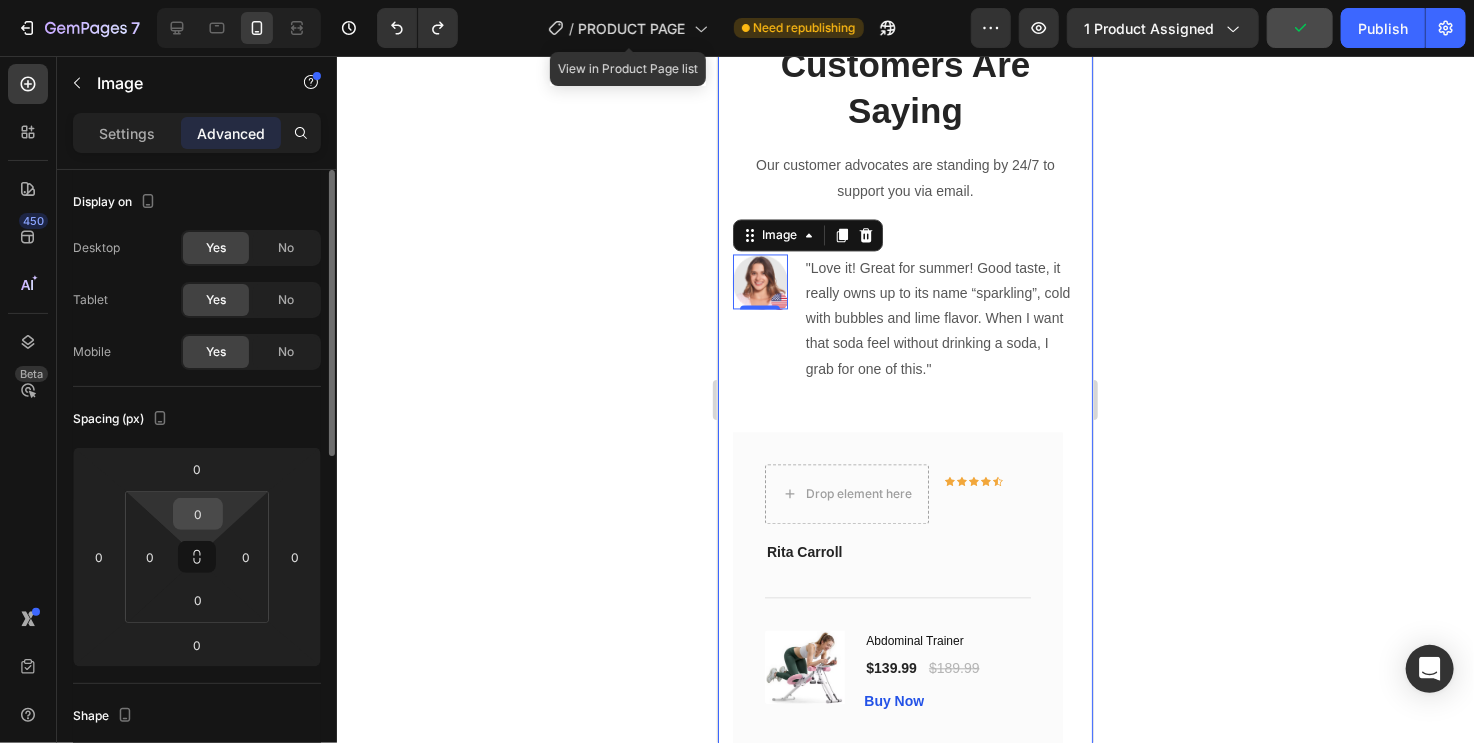 click on "0" at bounding box center (198, 514) 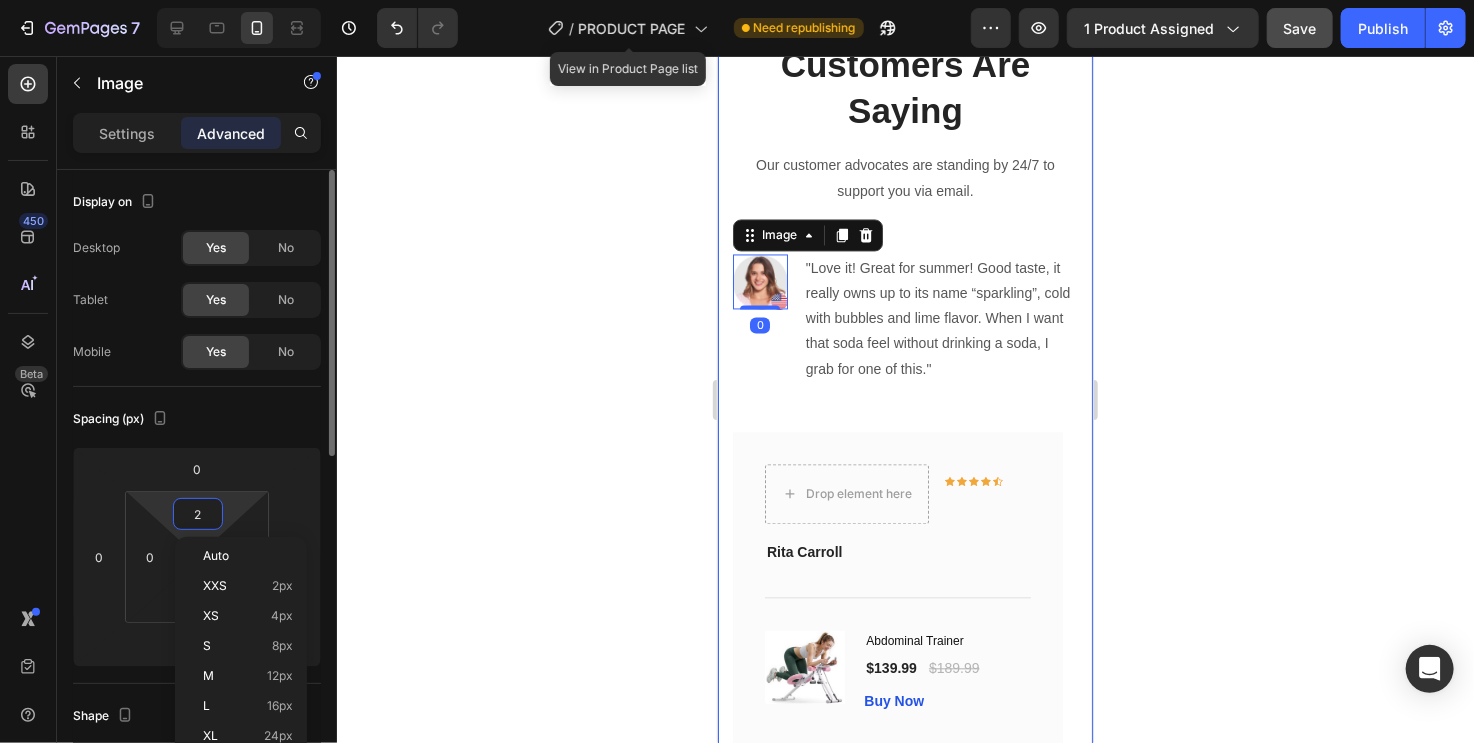 type on "20" 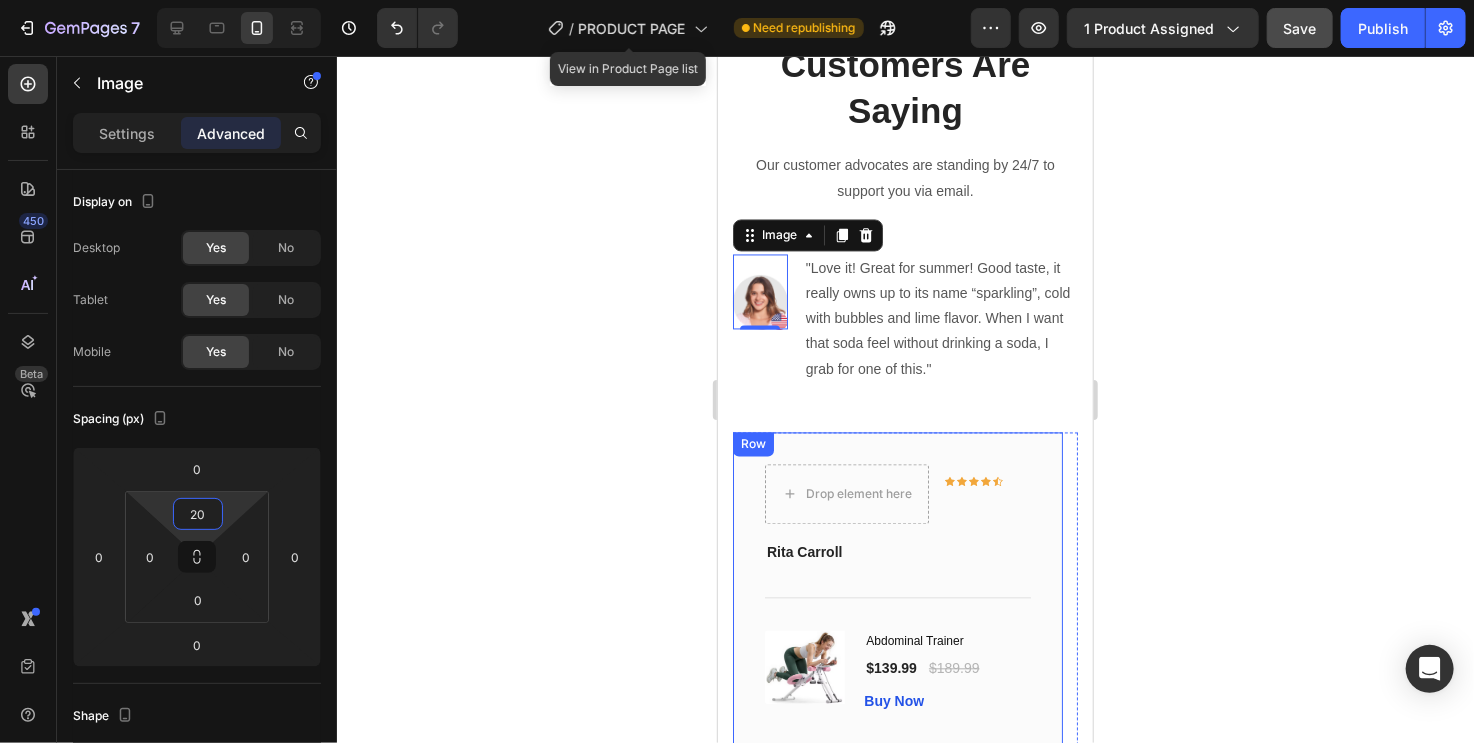 click on "What Our Customers Are Saying Heading Our customer advocates are standing by 24/7 to support you via email. Text block Image   0 "Love it! Great for summer! Good taste, it really owns up to its name “sparkling”, cold with bubbles and lime flavor. When I want that soda feel without drinking a soda, I grab for one of this." Text block Row
Drop element here
Icon
Icon
Icon
Icon
Icon Row Row Rita Carroll Text block                Title Line (P) Images & Gallery Abdominal Trainer (P) Title $139.99 (P) Price (P) Price $189.99 (P) Price (P) Price Row Buy Now (P) Cart Button Product Row Image
Icon
Icon
Icon
Icon
Icon Row Olivia Rowse Text block Row "I have been looking for this flavor online for like ever and I am so happy that I found it finally! I’m so in love with this, it really is a great tasting water, super fast shipping.  Title" at bounding box center (904, 442) 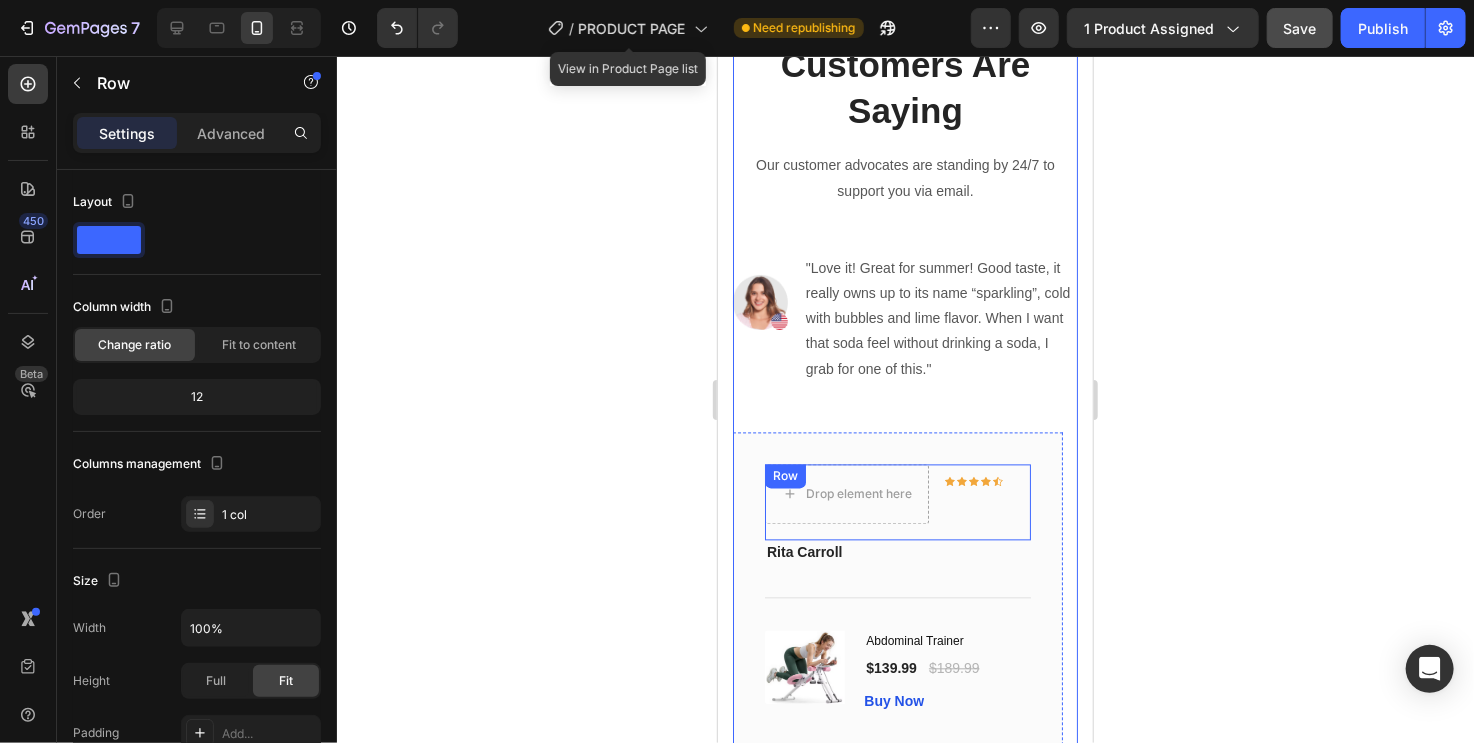 click on "Icon
Icon
Icon
Icon
Icon Row" at bounding box center (973, 494) 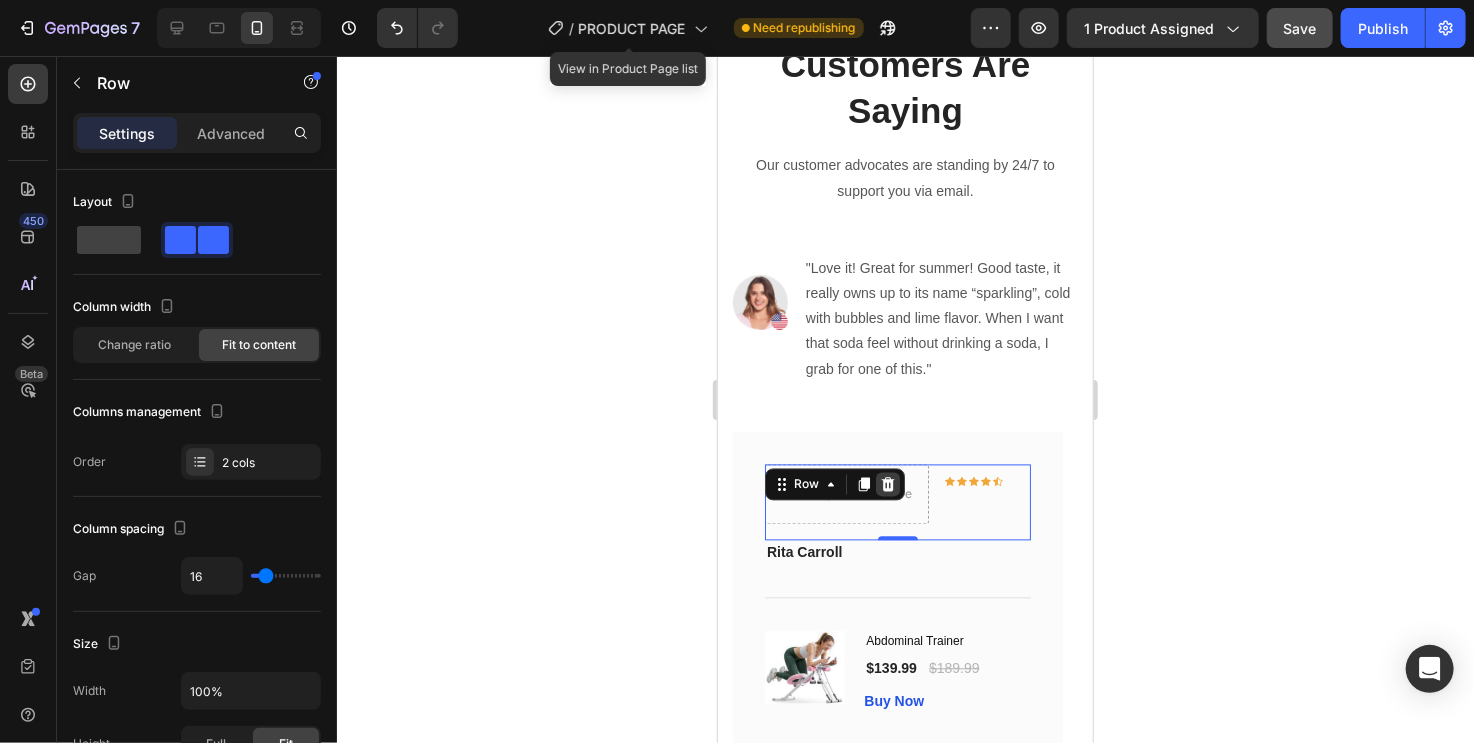 click 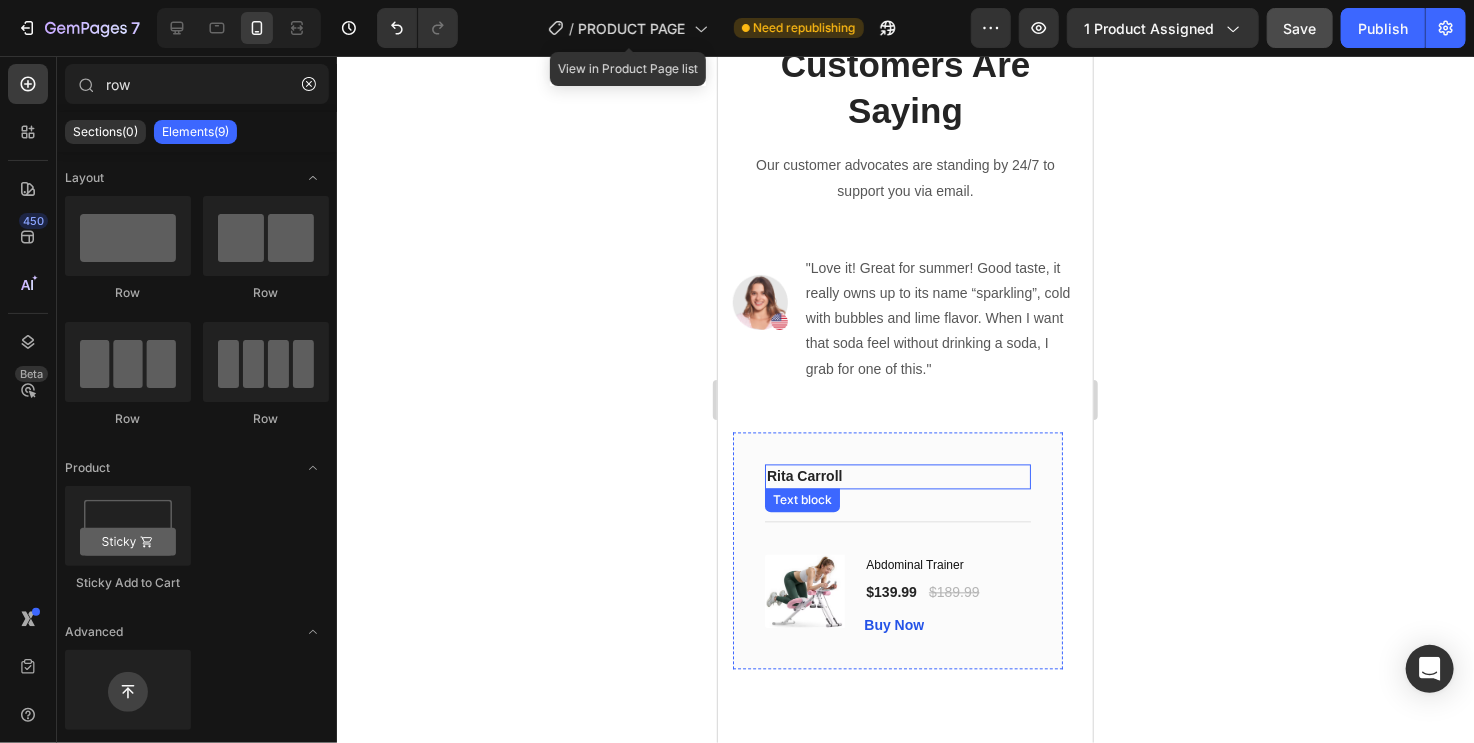 click on "Rita Carroll" at bounding box center [897, 476] 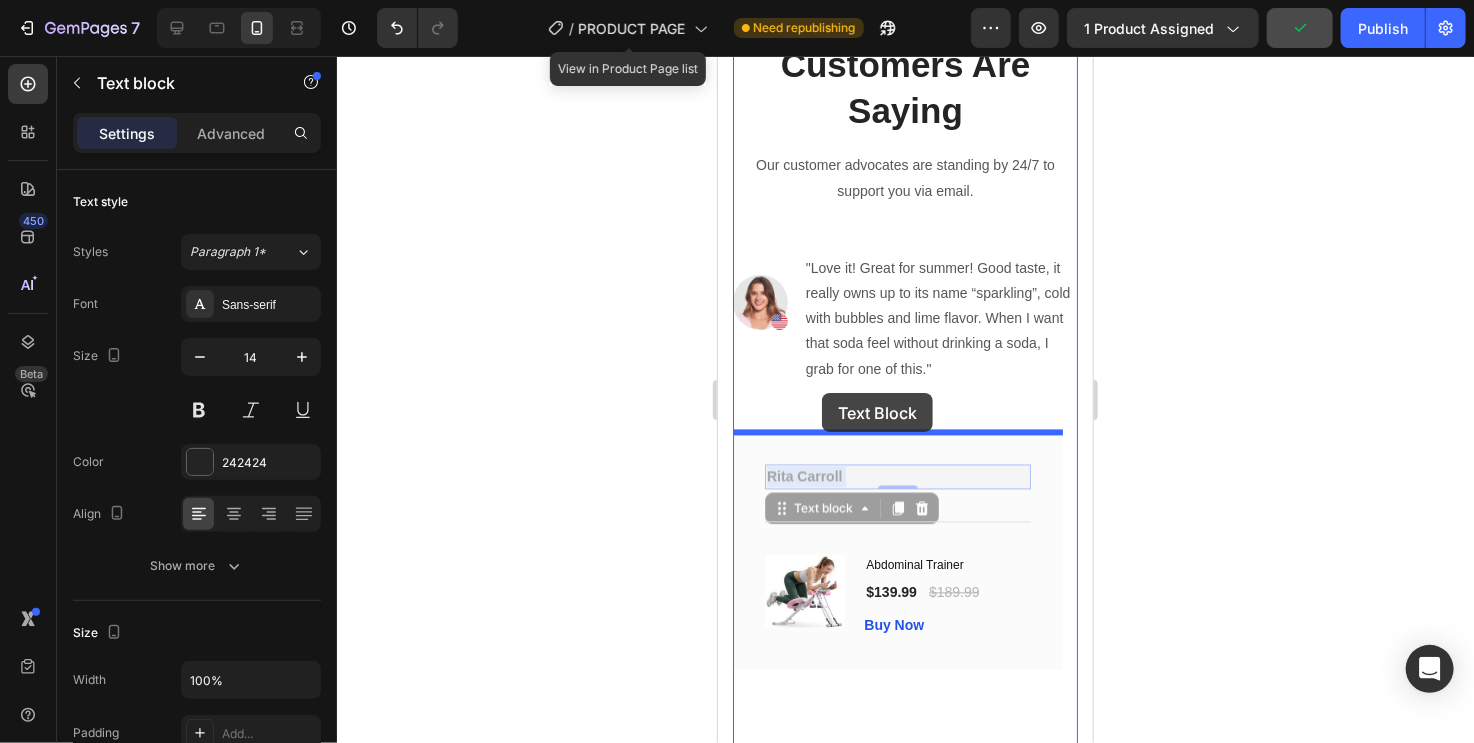 drag, startPoint x: 825, startPoint y: 476, endPoint x: 821, endPoint y: 392, distance: 84.095184 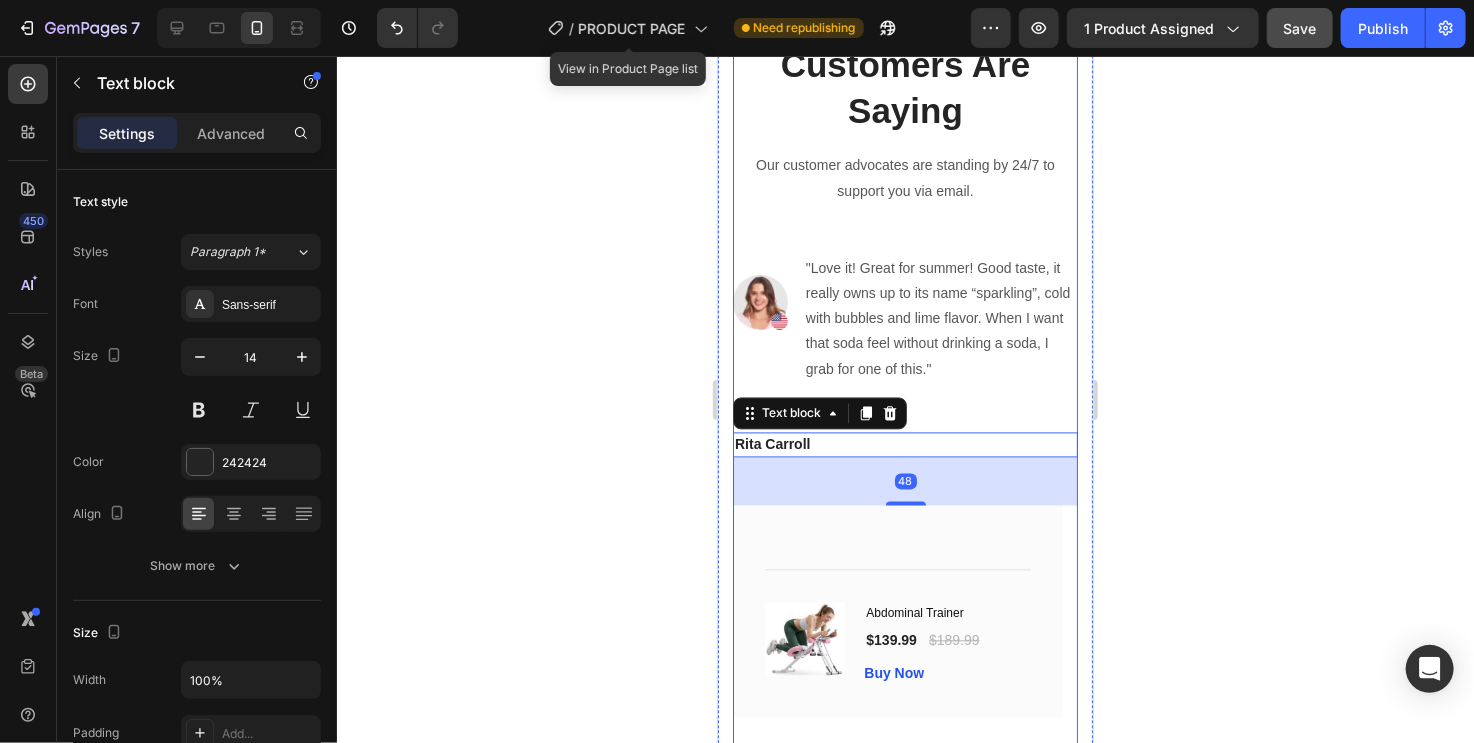 click on "What Our Customers Are Saying Heading Our customer advocates are standing by 24/7 to support you via email. Text block Image "Love it! Great for summer! Good taste, it really owns up to its name “sparkling”, cold with bubbles and lime flavor. When I want that soda feel without drinking a soda, I grab for one of this." Text block Row Rita Carroll Text block   48                Title Line (P) Images & Gallery Abdominal Trainer (P) Title $139.99 (P) Price (P) Price $189.99 (P) Price (P) Price Row Buy Now (P) Cart Button Product Row Image
Icon
Icon
Icon
Icon
Icon Row Olivia Rowse Text block Row "I have been looking for this flavor online for like ever and I am so happy that I found it finally! I’m so in love with this, it really is a great tasting water, super fast shipping.  Thanks." Text block                Title Line (P) Images & Gallery Abdominal Trainer (P) Title $139.99 (P) Price (P) Price $189.99 (P) Price (P) Price" at bounding box center [904, 479] 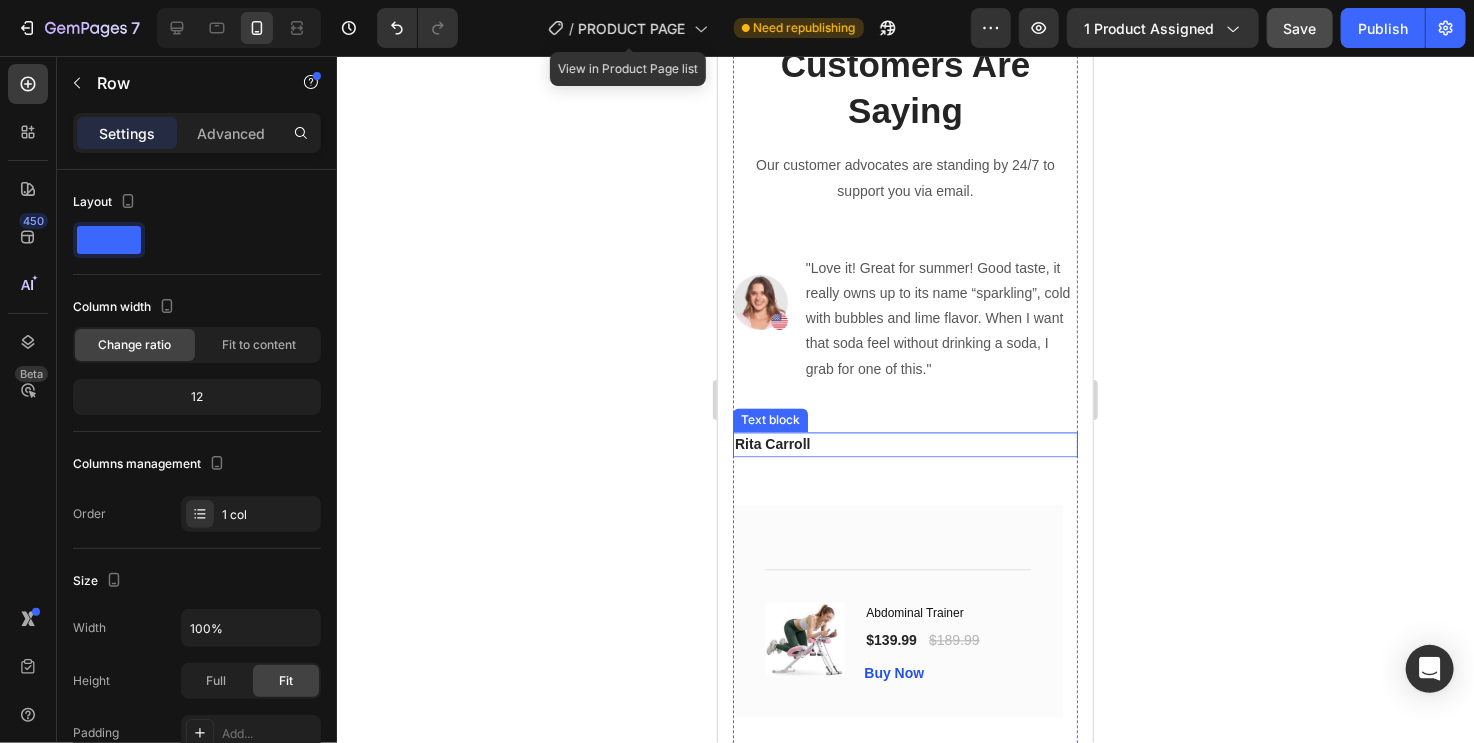 click on "Rita Carroll" at bounding box center (904, 444) 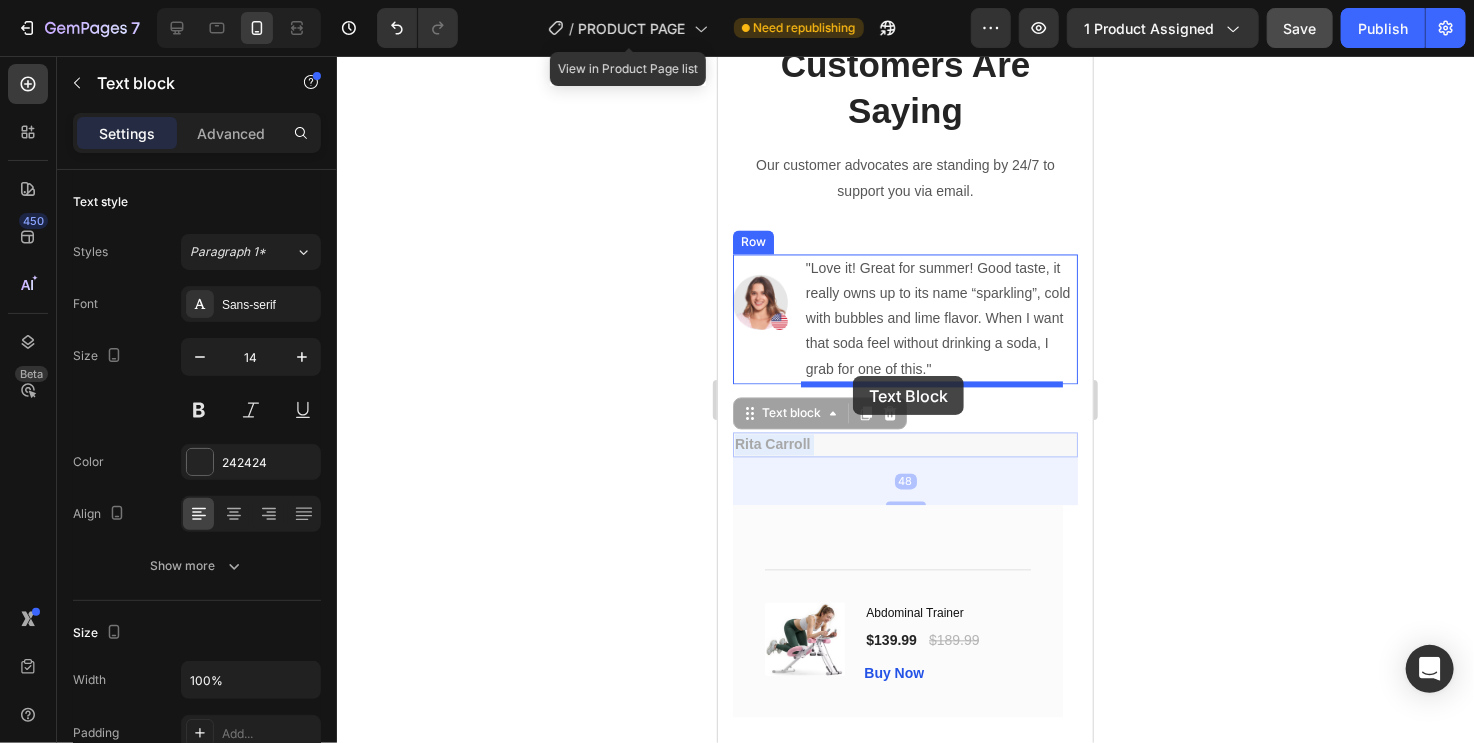 drag, startPoint x: 788, startPoint y: 442, endPoint x: 852, endPoint y: 375, distance: 92.65527 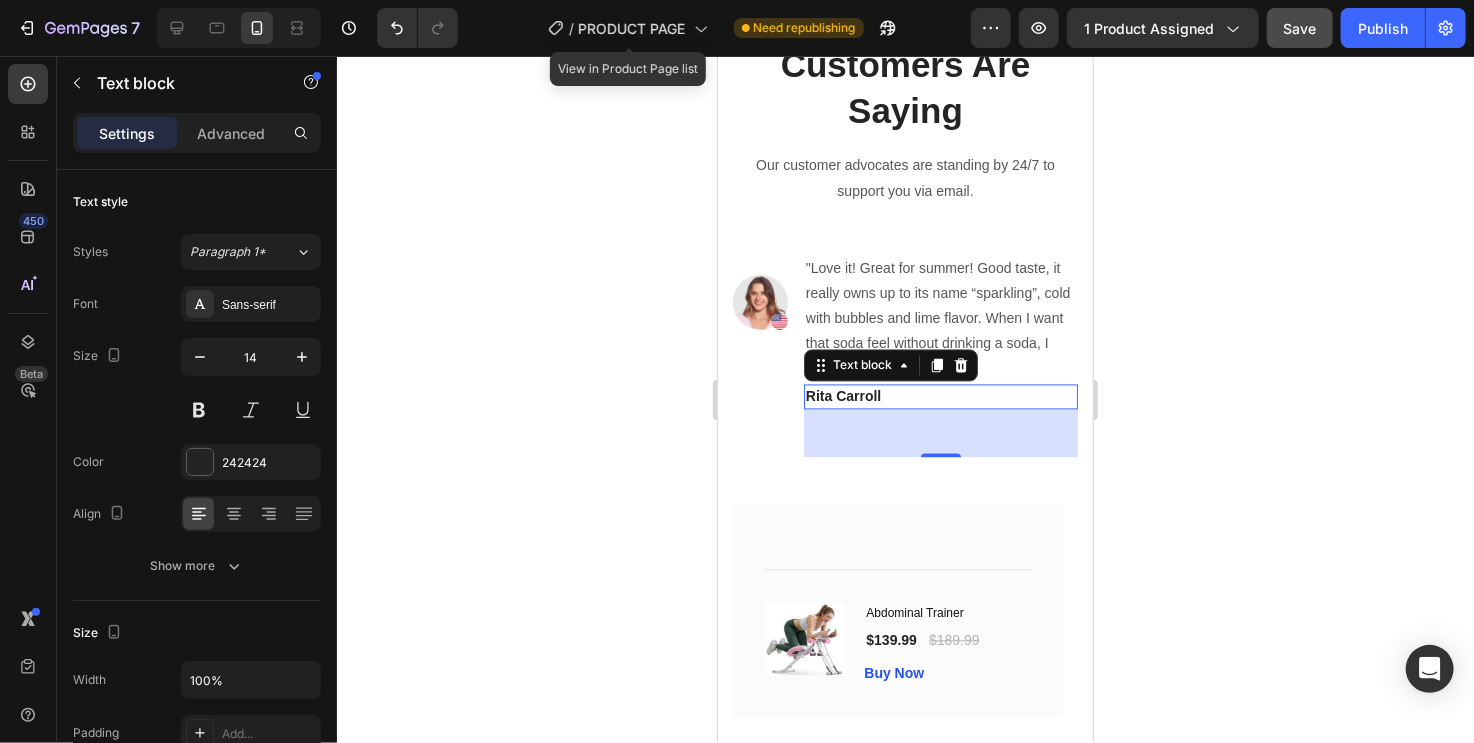 click on "Rita Carroll" at bounding box center (940, 396) 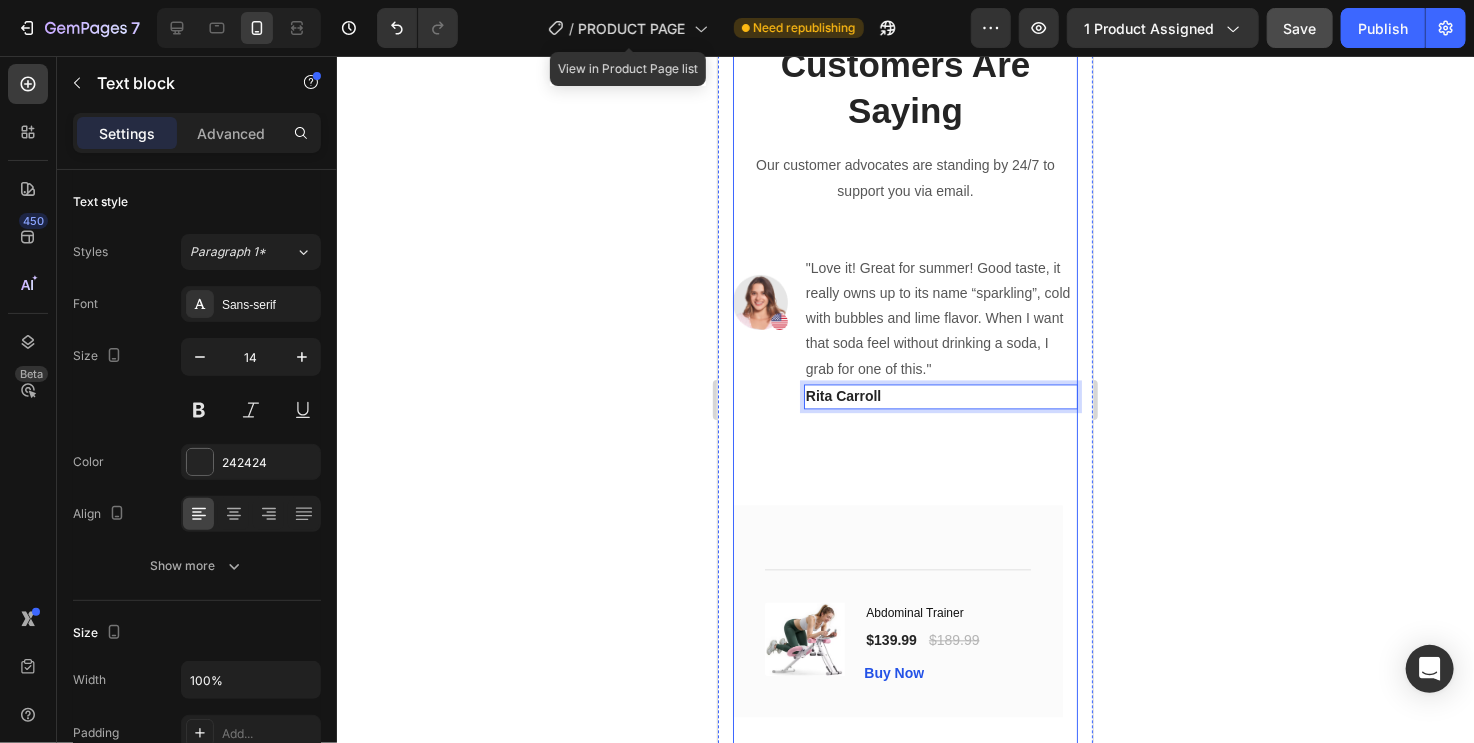 click on "What Our Customers Are Saying Heading Our customer advocates are standing by 24/7 to support you via email. Text block Image "Love it! Great for summer! Good taste, it really owns up to its name “sparkling”, cold with bubbles and lime flavor. When I want that soda feel without drinking a soda, I grab for one of this." Text block Rita Carroll Text block   48 Row                Title Line (P) Images & Gallery Abdominal Trainer (P) Title $139.99 (P) Price (P) Price $189.99 (P) Price (P) Price Row Buy Now (P) Cart Button Product Row Image
Icon
Icon
Icon
Icon
Icon Row Olivia Rowse Text block Row "I have been looking for this flavor online for like ever and I am so happy that I found it finally! I’m so in love with this, it really is a great tasting water, super fast shipping.  Thanks." Text block                Title Line (P) Images & Gallery Abdominal Trainer (P) Title $139.99 (P) Price (P) Price $189.99 (P) Price (P) Price" at bounding box center [904, 479] 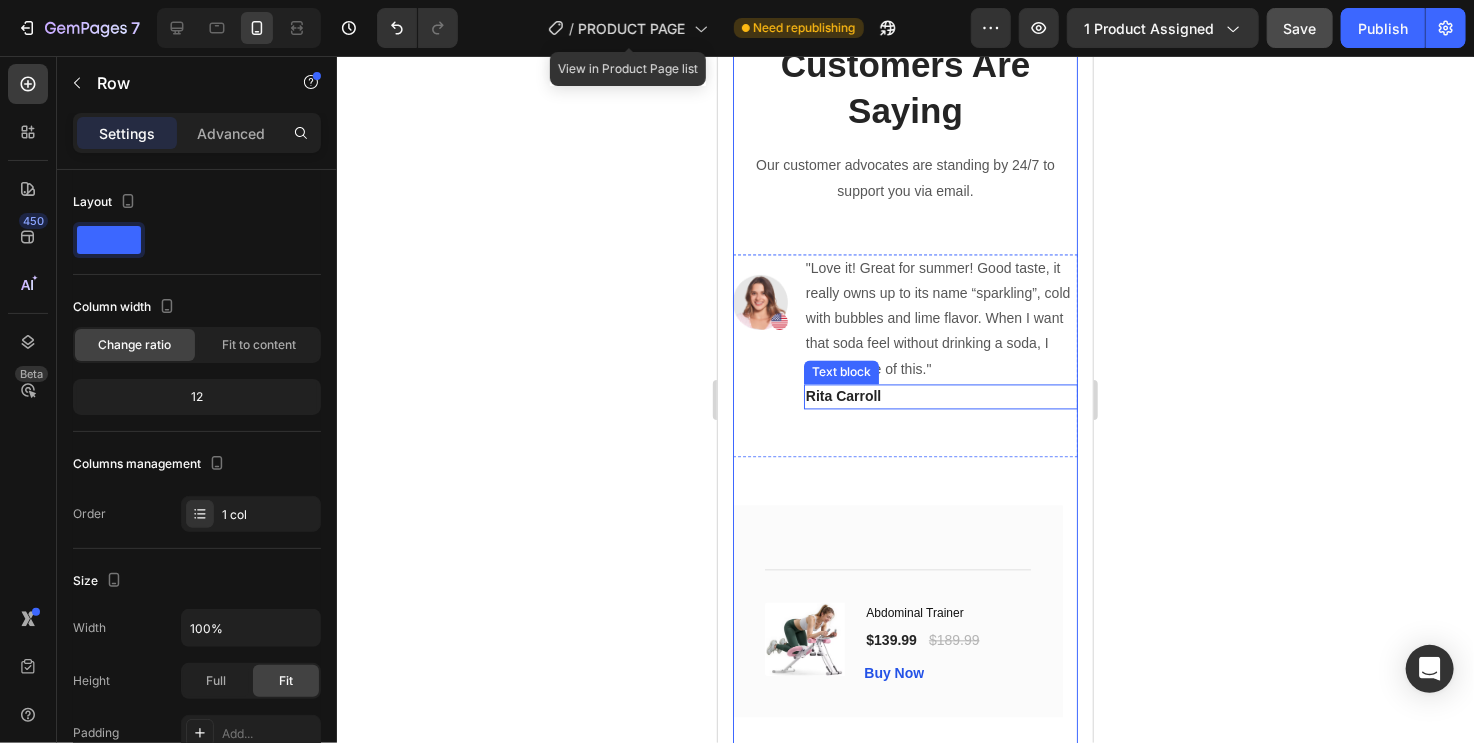 click on "Rita Carroll" at bounding box center (940, 396) 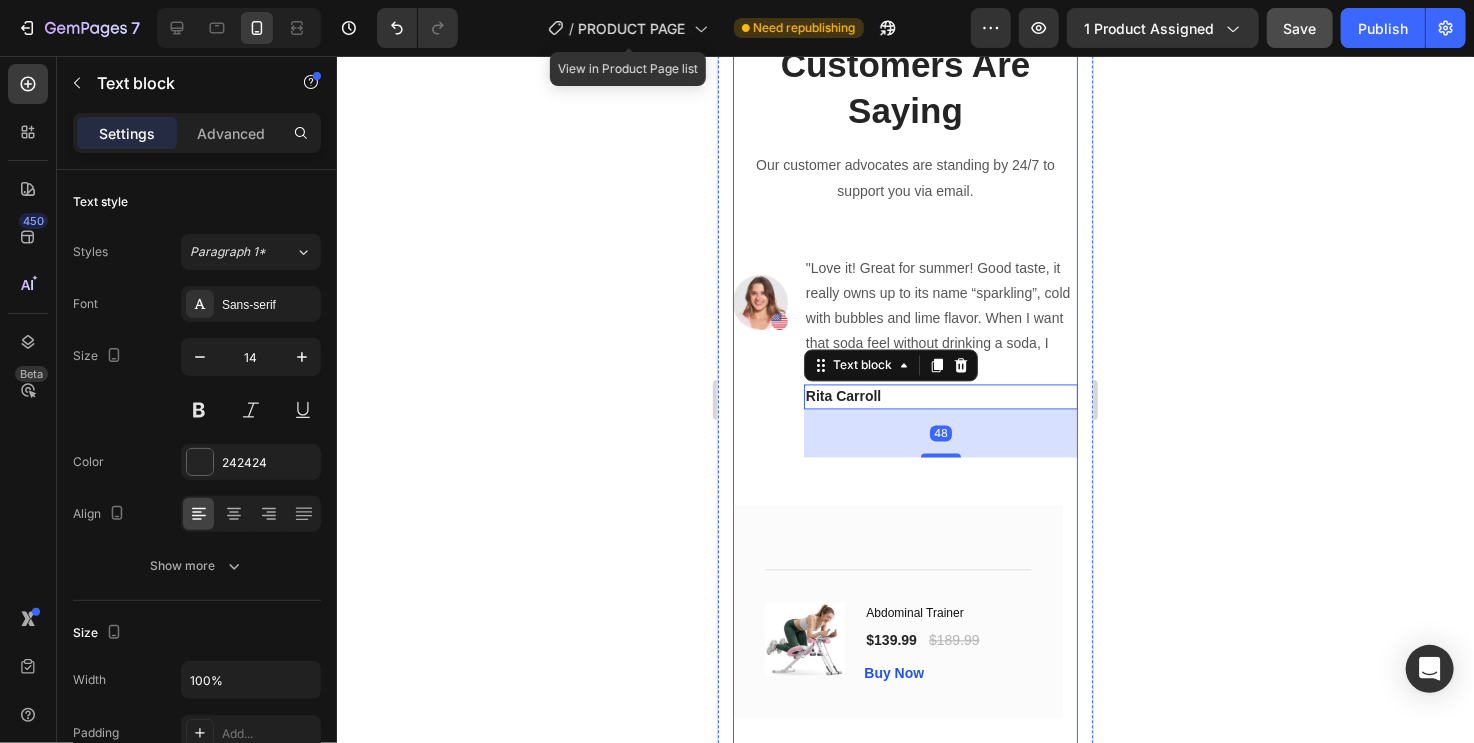 click on "What Our Customers Are Saying Heading Our customer advocates are standing by 24/7 to support you via email. Text block Image "Love it! Great for summer! Good taste, it really owns up to its name “sparkling”, cold with bubbles and lime flavor. When I want that soda feel without drinking a soda, I grab for one of this." Text block Rita Carroll Text block   48 Row                Title Line (P) Images & Gallery Abdominal Trainer (P) Title $139.99 (P) Price (P) Price $189.99 (P) Price (P) Price Row Buy Now (P) Cart Button Product Row Image
Icon
Icon
Icon
Icon
Icon Row Olivia Rowse Text block Row "I have been looking for this flavor online for like ever and I am so happy that I found it finally! I’m so in love with this, it really is a great tasting water, super fast shipping.  Thanks." Text block                Title Line (P) Images & Gallery Abdominal Trainer (P) Title $139.99 (P) Price (P) Price $189.99 (P) Price (P) Price" at bounding box center (904, 479) 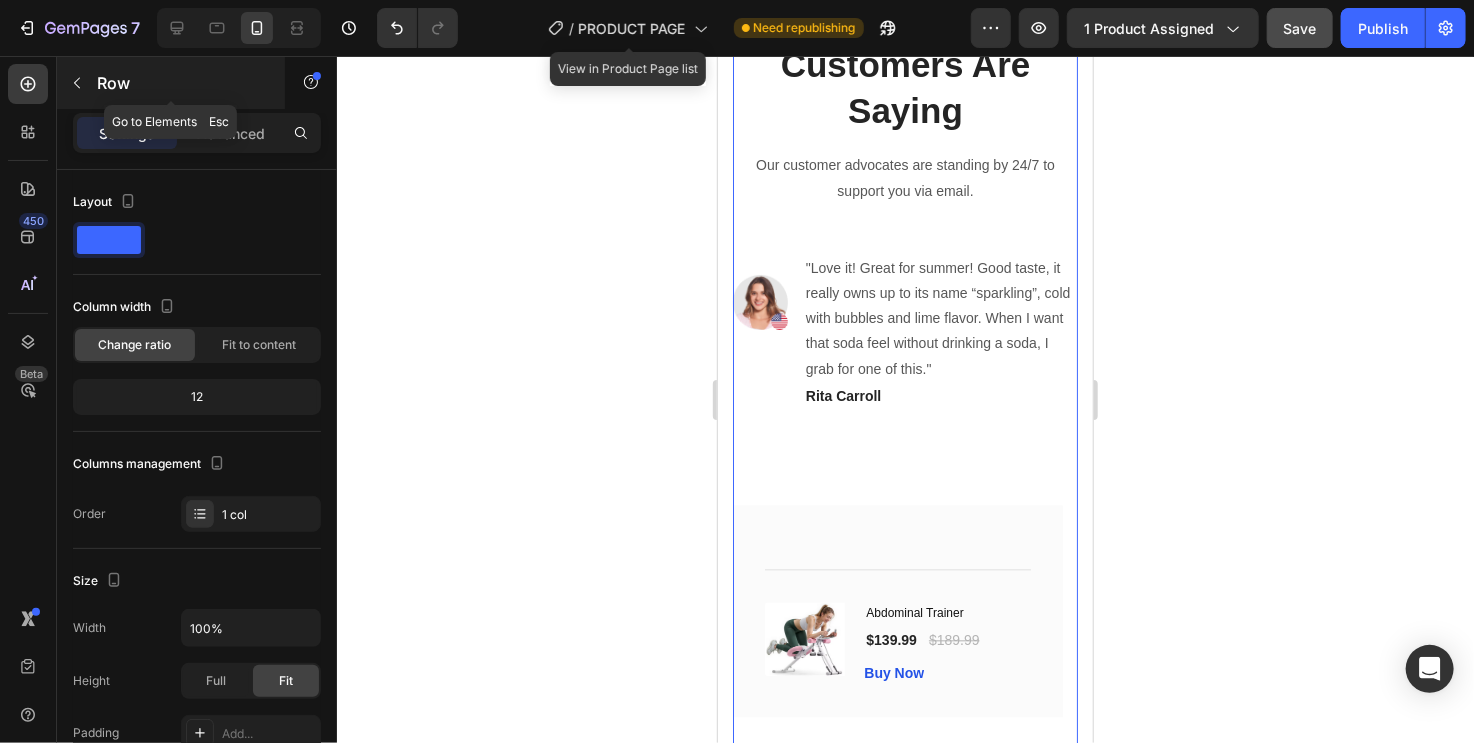 click 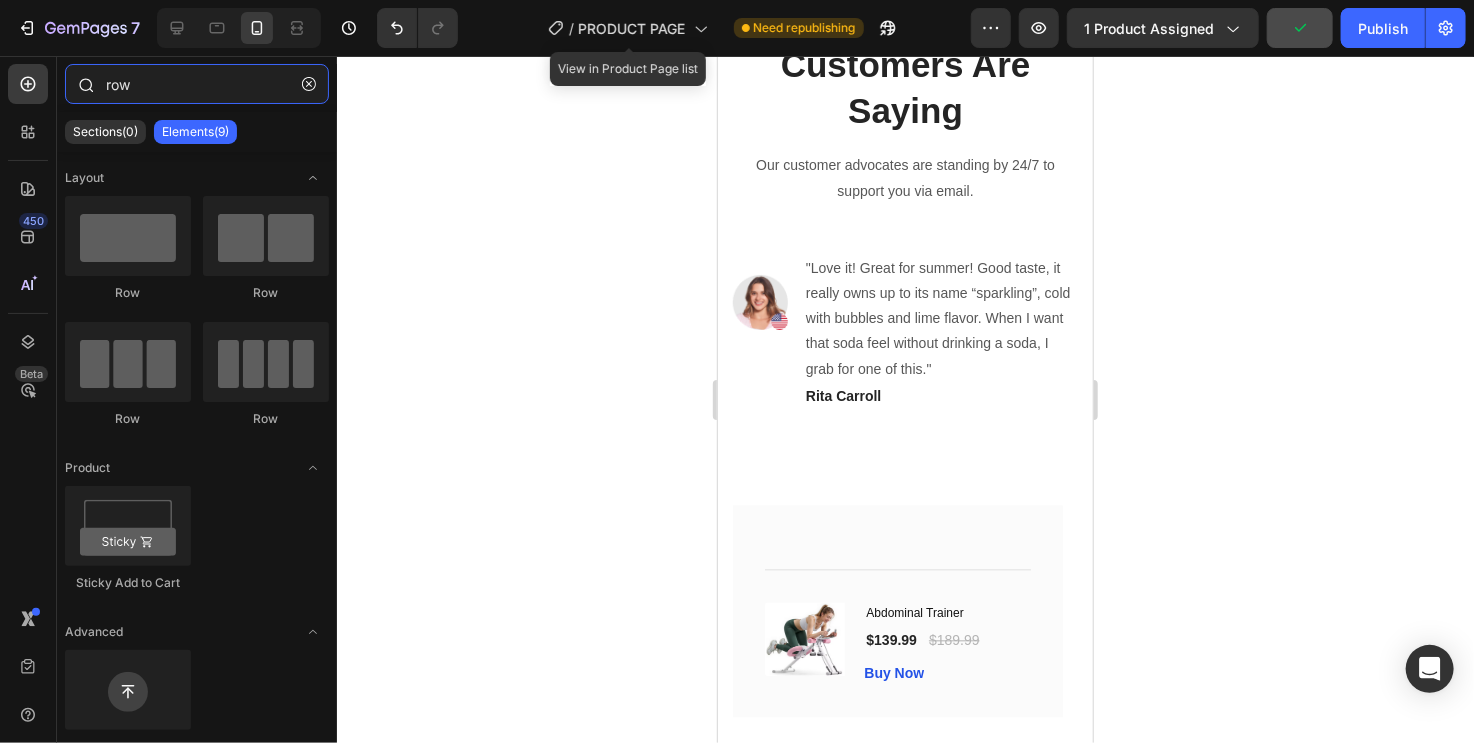 click on "row" at bounding box center (197, 84) 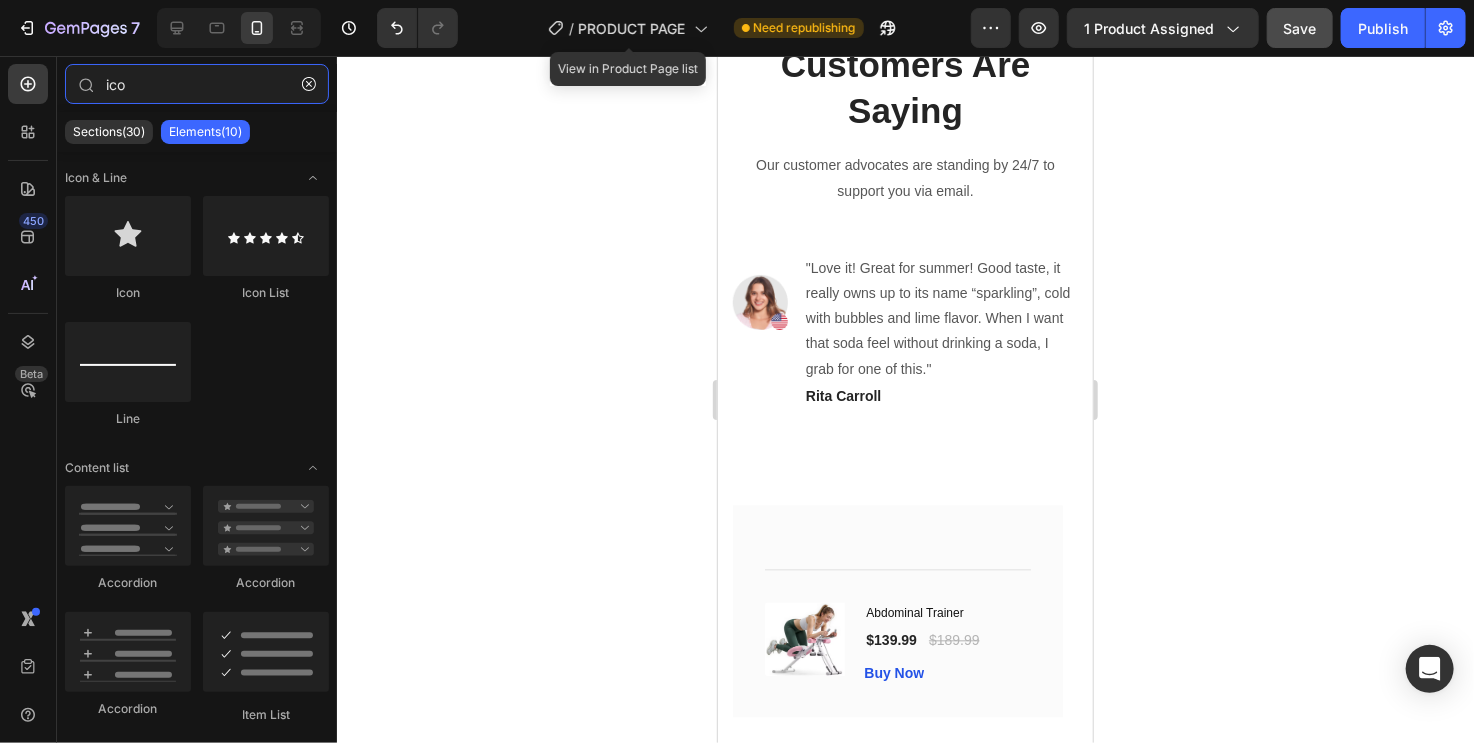 type on "ico" 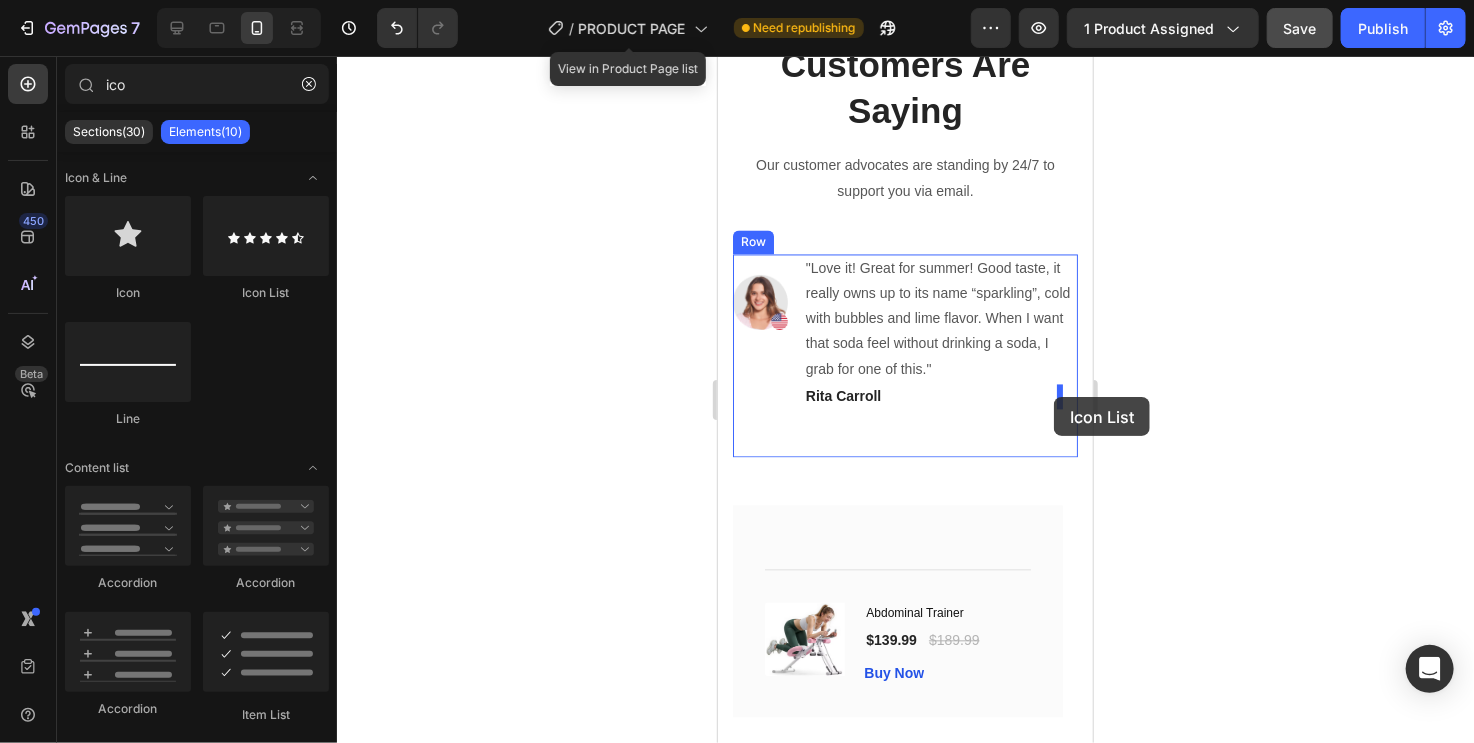drag, startPoint x: 1119, startPoint y: 313, endPoint x: 1053, endPoint y: 396, distance: 106.04244 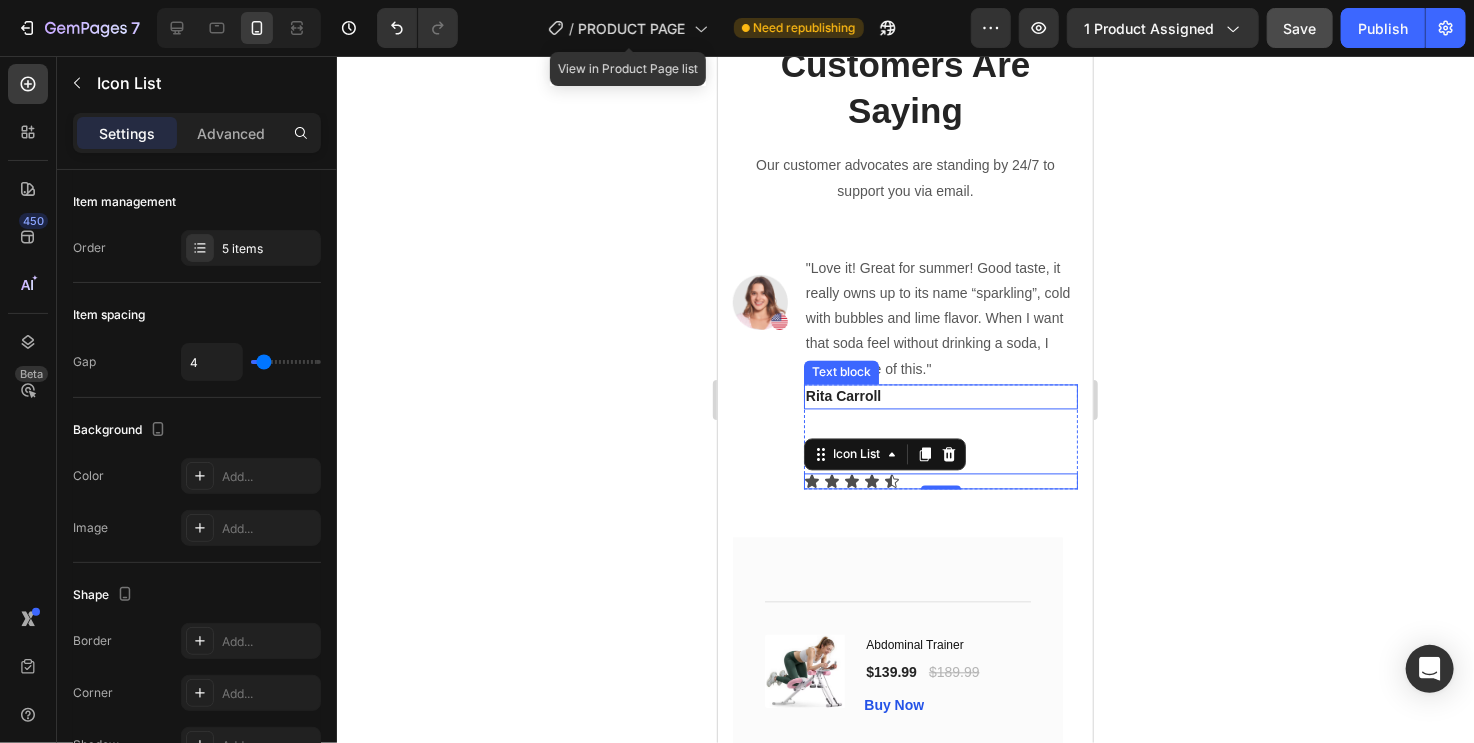 click on "Rita Carroll" at bounding box center [940, 396] 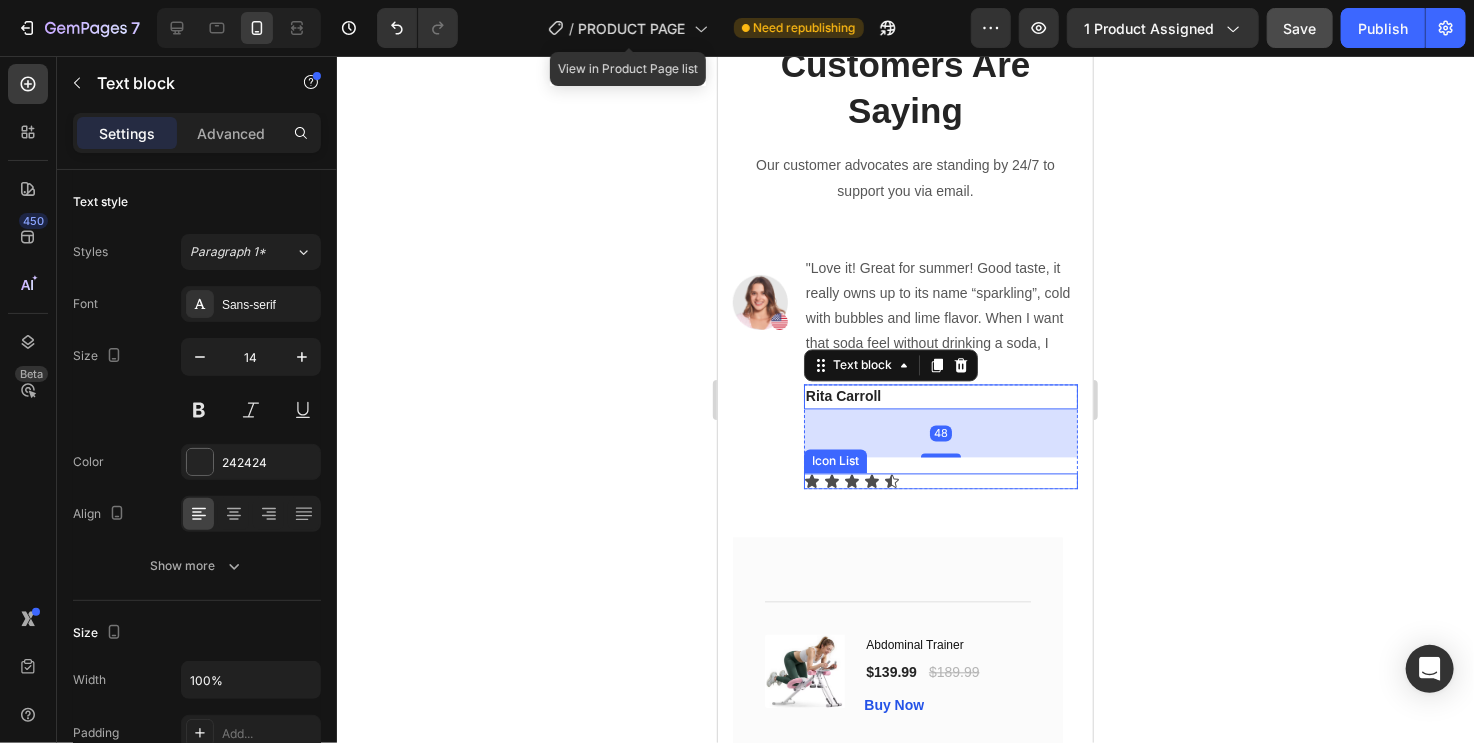 click on "Icon Icon Icon Icon Icon" at bounding box center (940, 481) 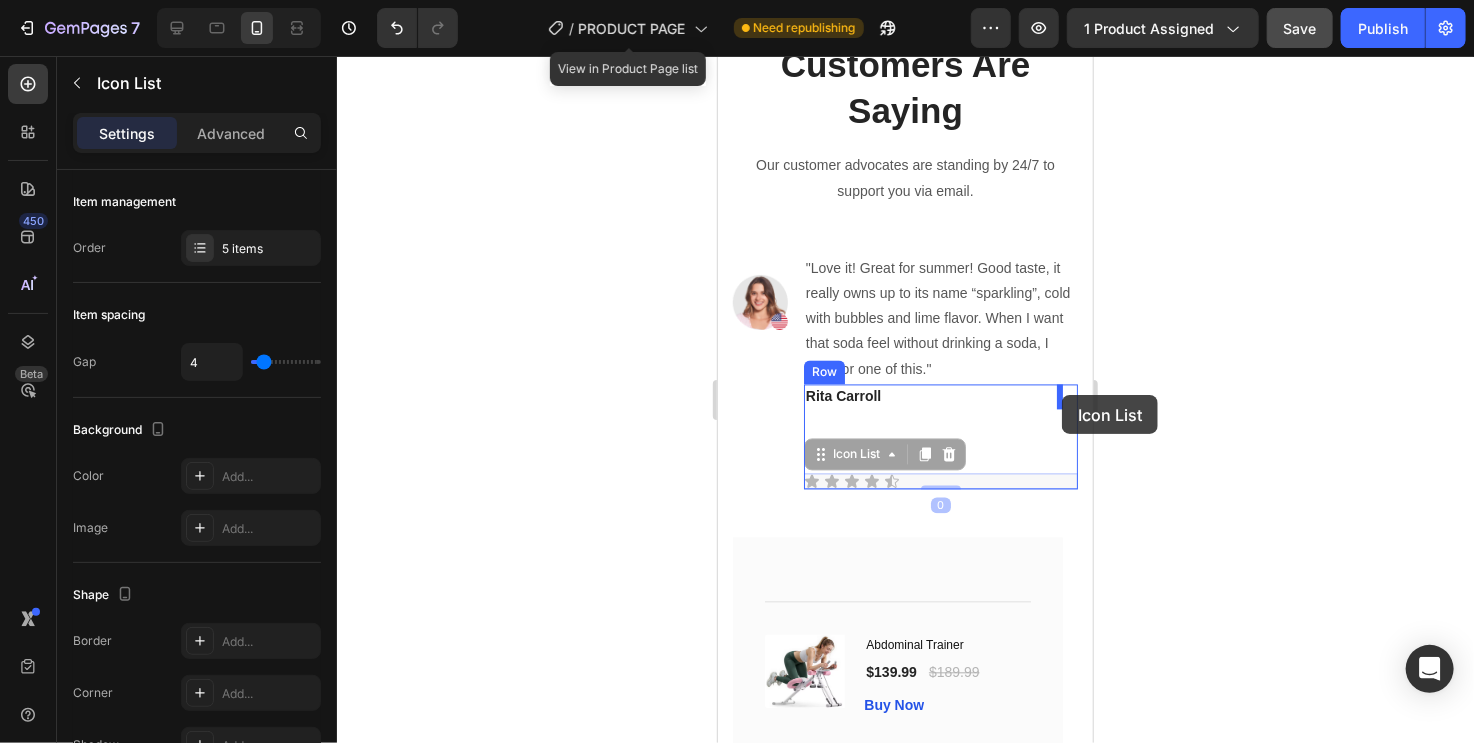drag, startPoint x: 992, startPoint y: 480, endPoint x: 1061, endPoint y: 394, distance: 110.25879 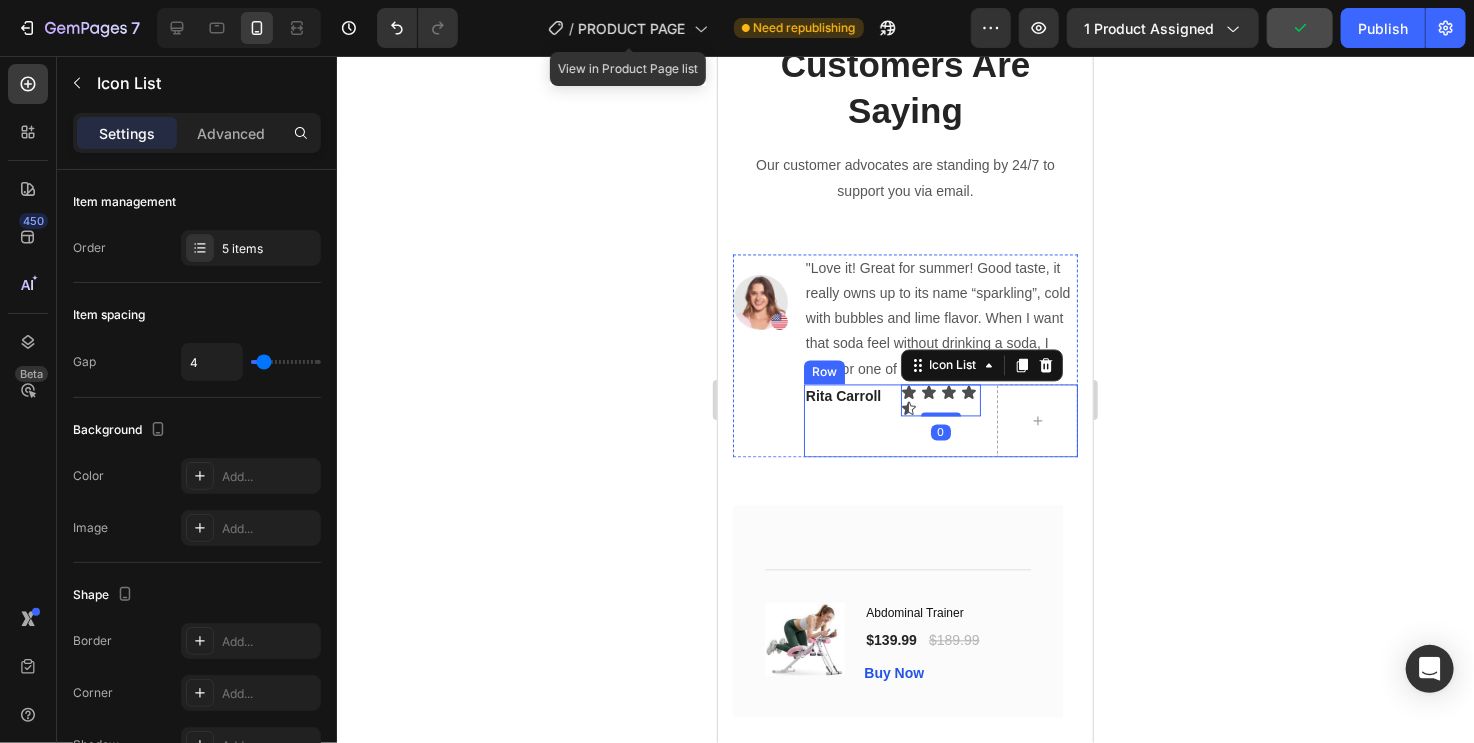 click on "Icon Icon Icon Icon Icon Icon List   0" at bounding box center [940, 420] 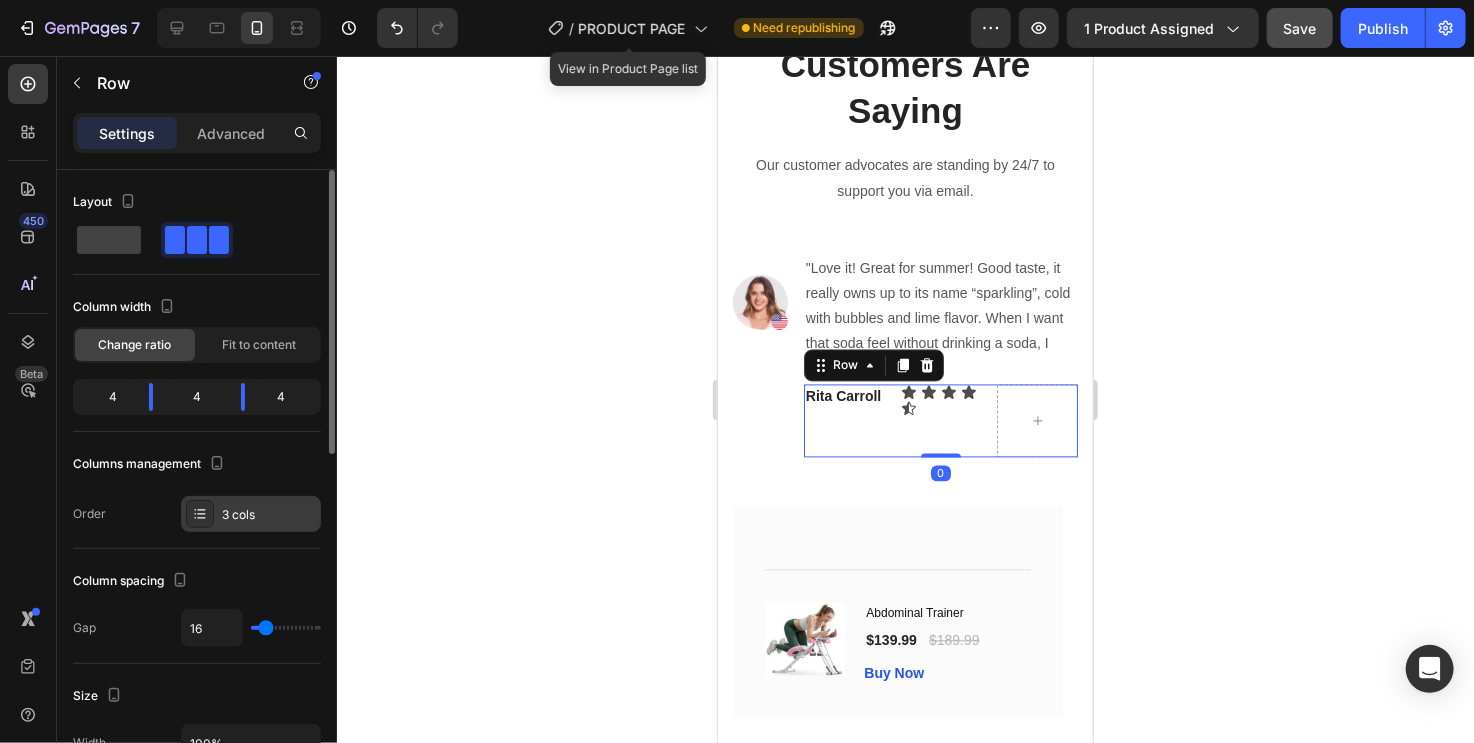 click on "3 cols" at bounding box center (269, 515) 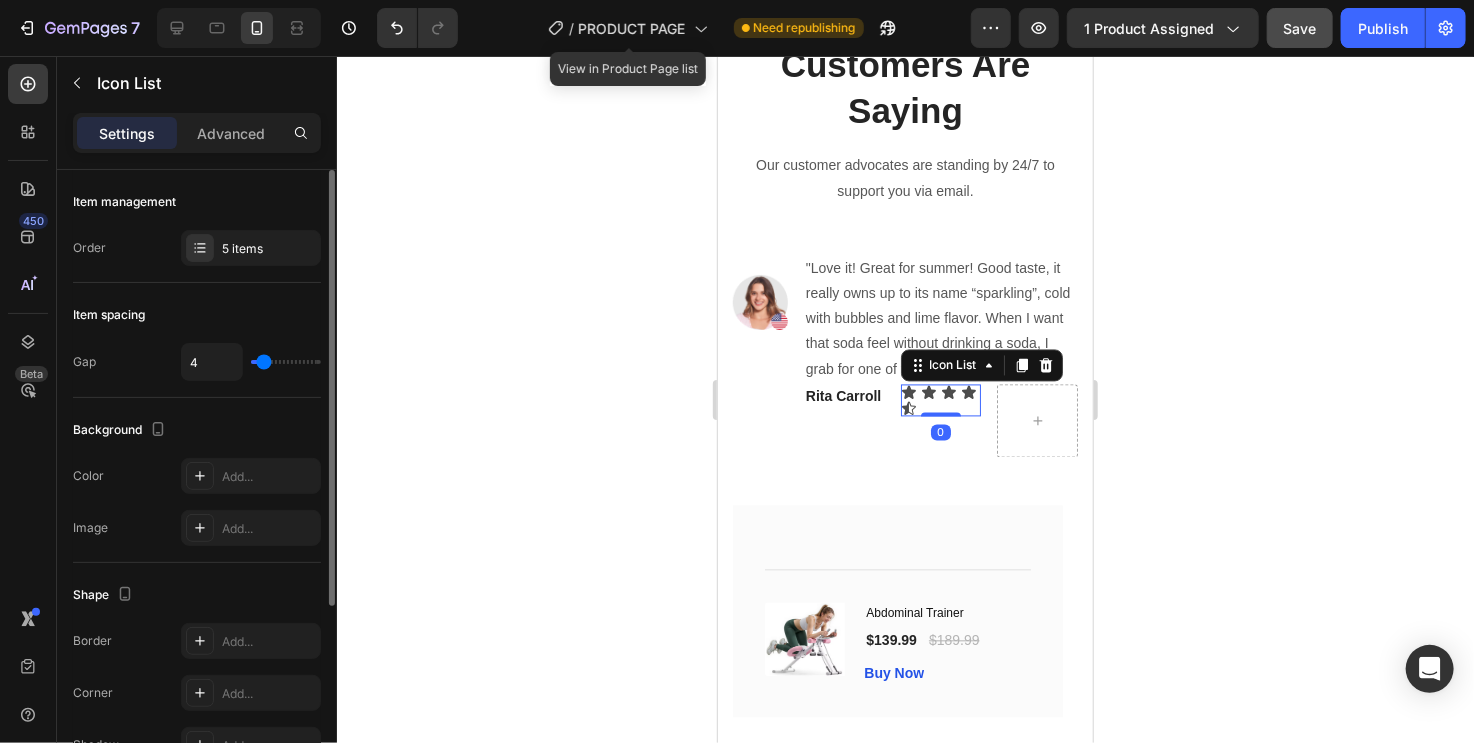 click on "Icon Icon Icon Icon Icon" at bounding box center [940, 400] 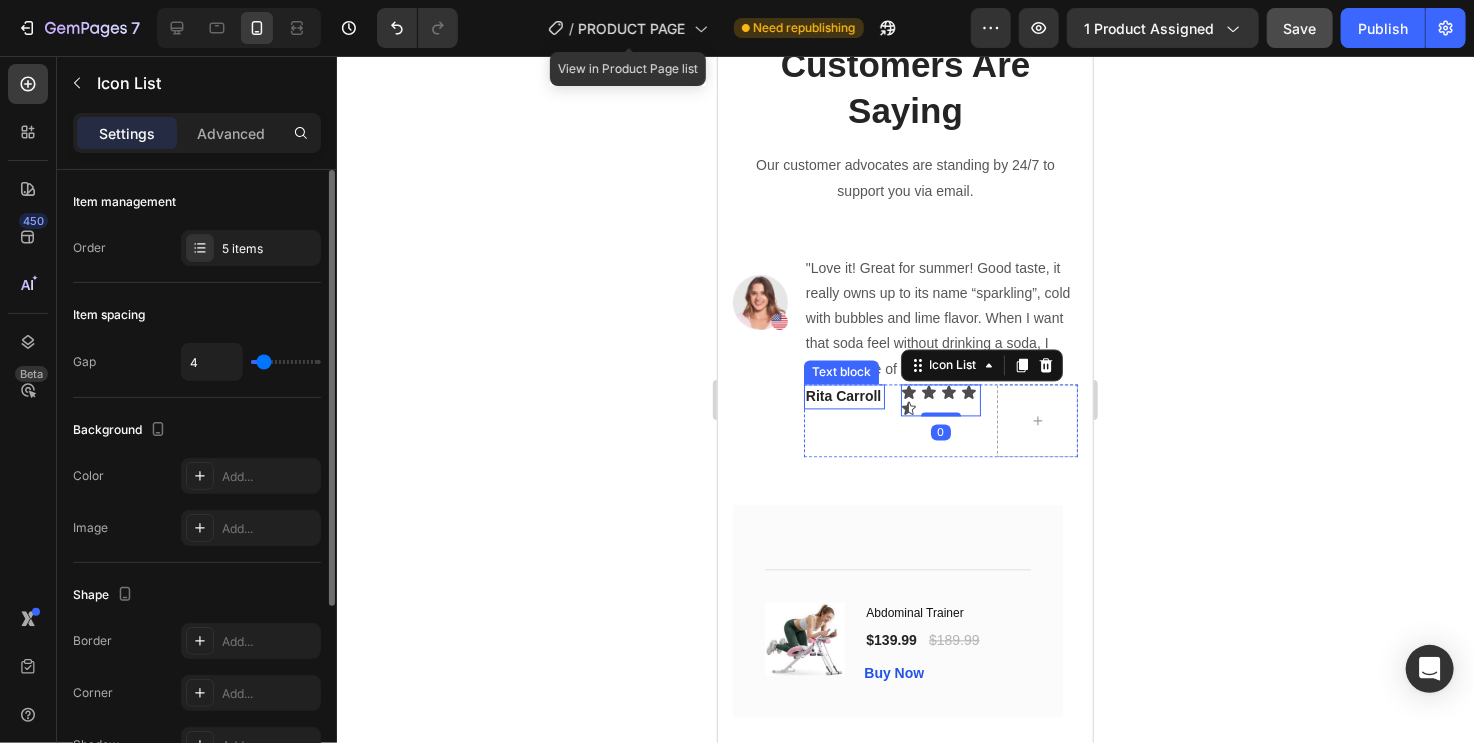 click on "Rita Carroll" at bounding box center [843, 396] 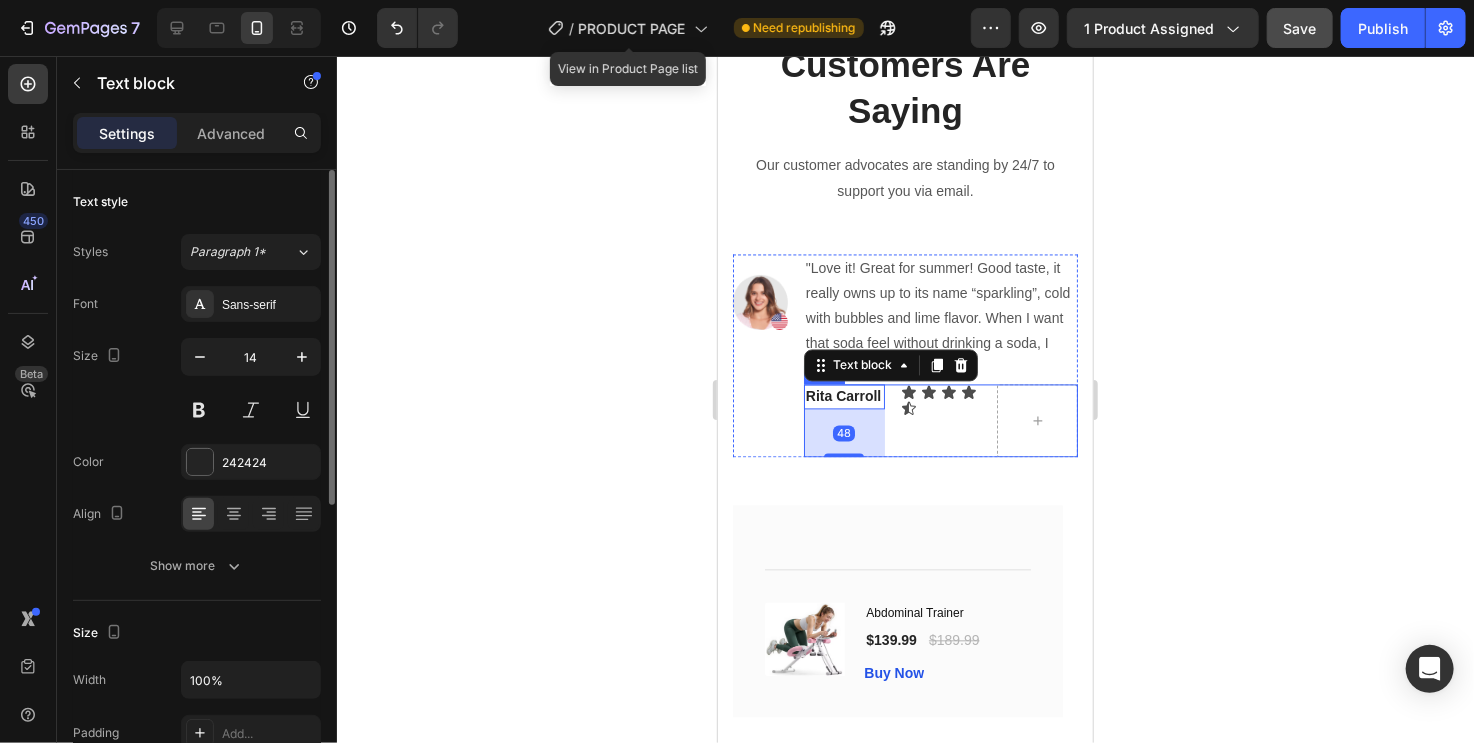 click on "Rita Carroll Text block   48 Icon Icon Icon Icon Icon Icon List
Row" at bounding box center [940, 420] 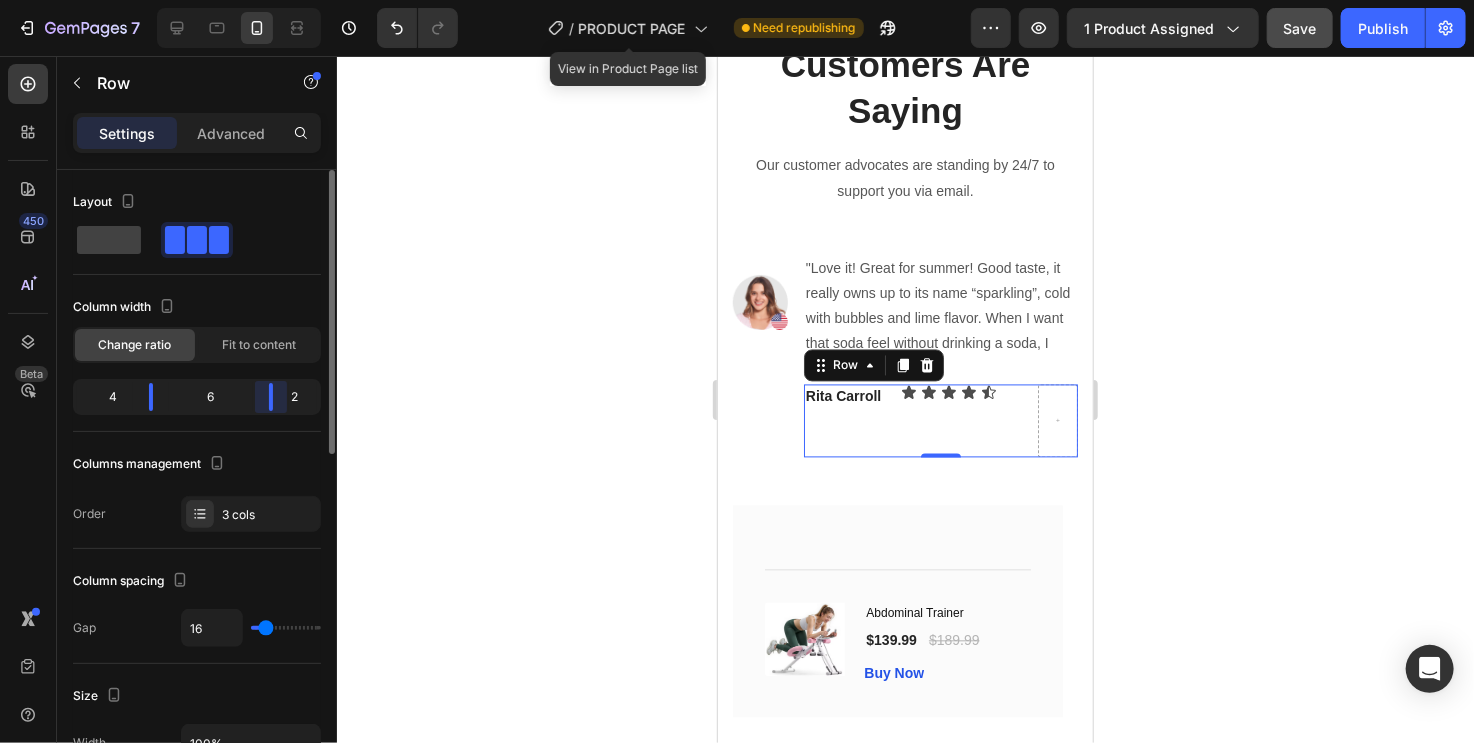 drag, startPoint x: 244, startPoint y: 394, endPoint x: 282, endPoint y: 389, distance: 38.327538 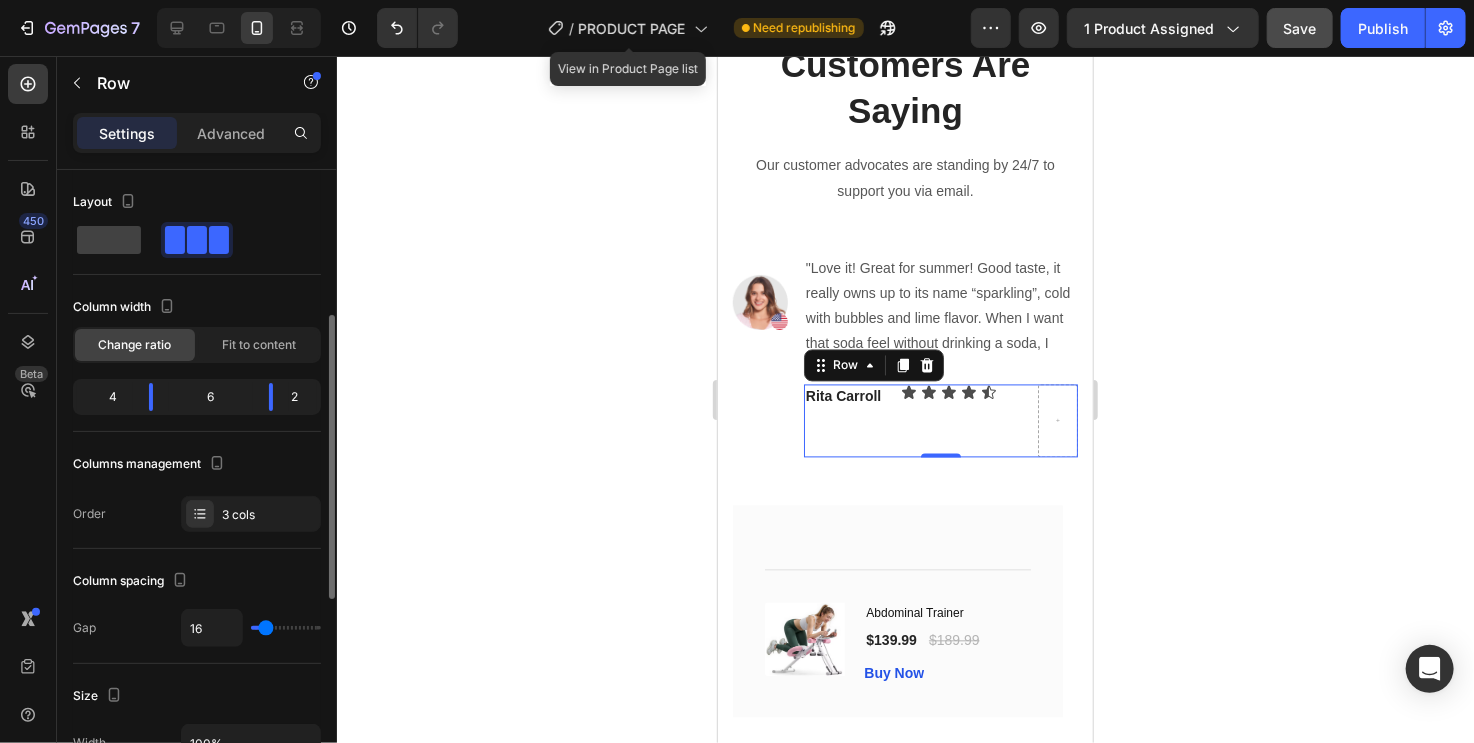 scroll, scrollTop: 100, scrollLeft: 0, axis: vertical 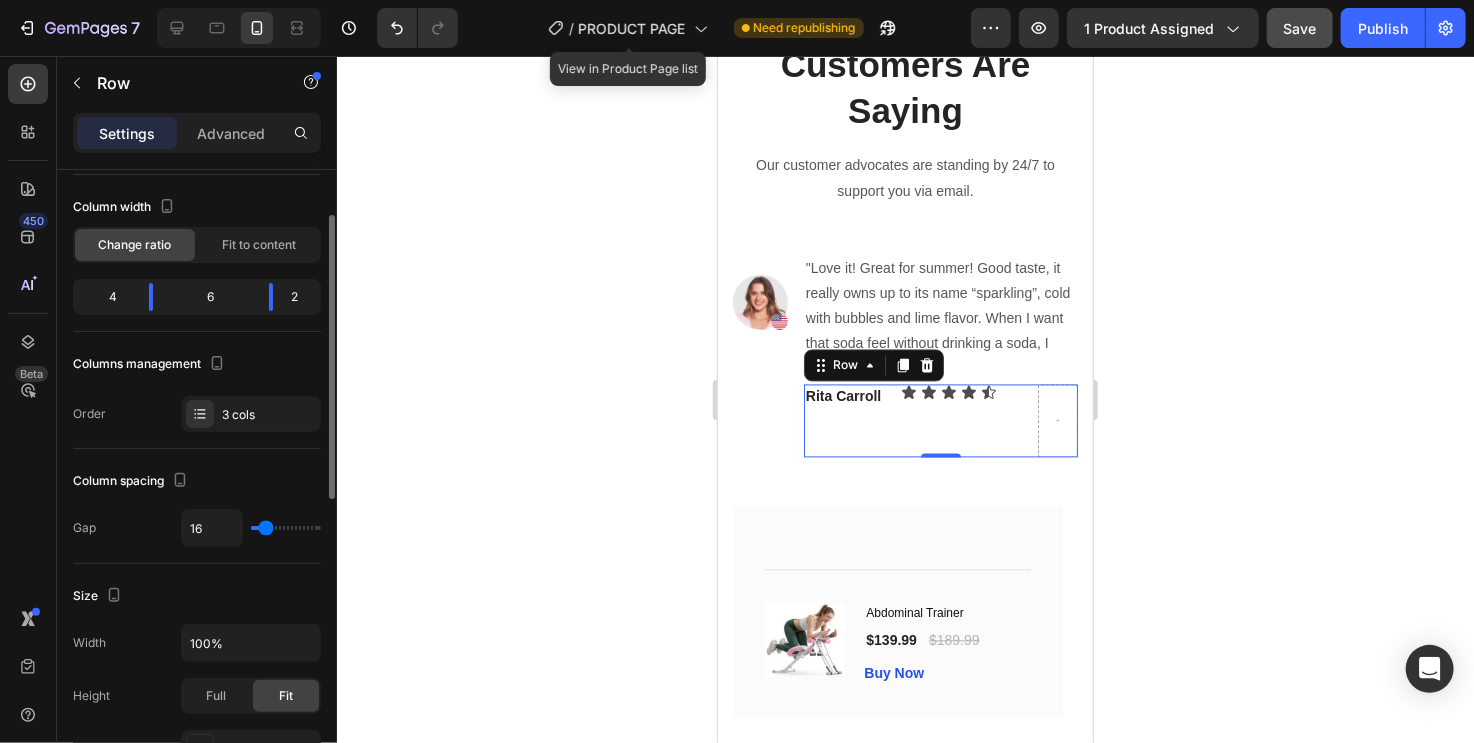type on "2" 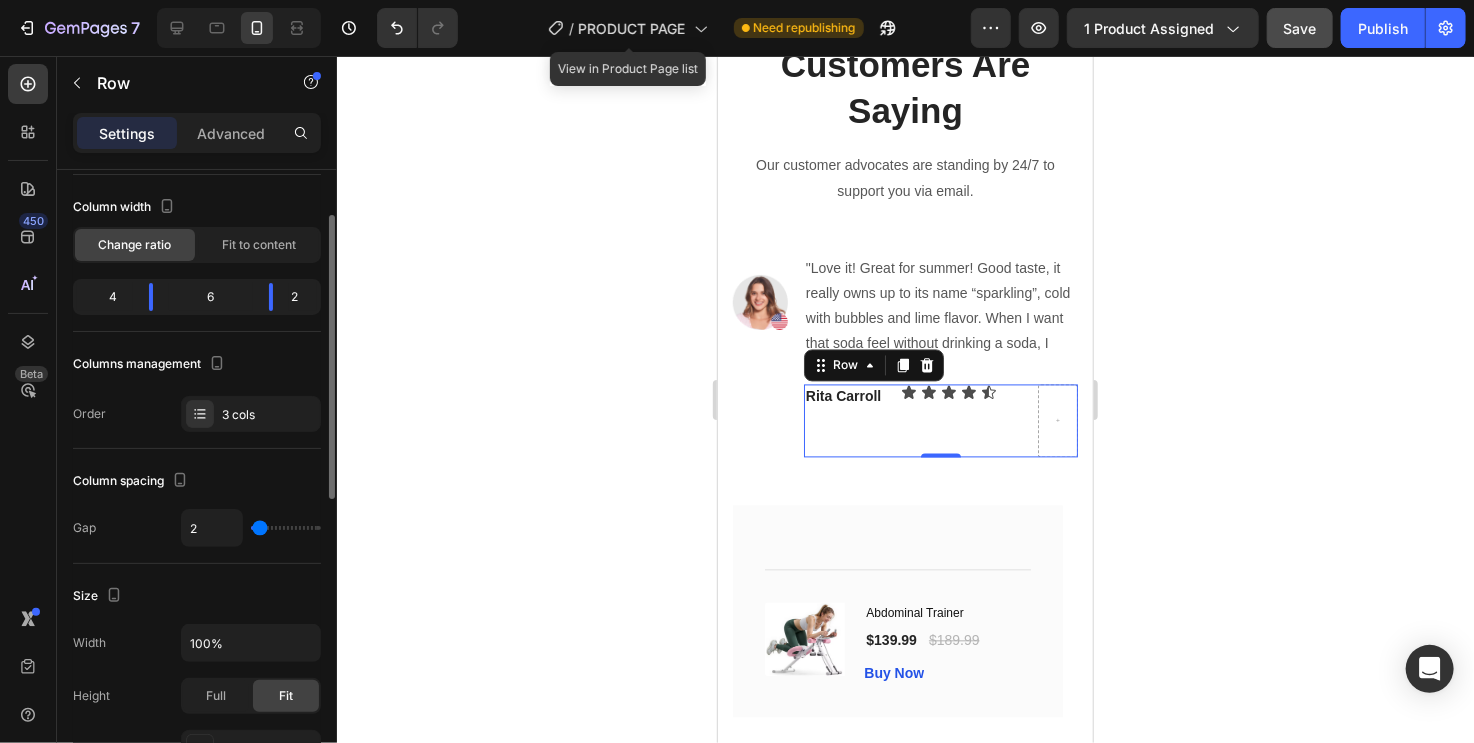 type on "0" 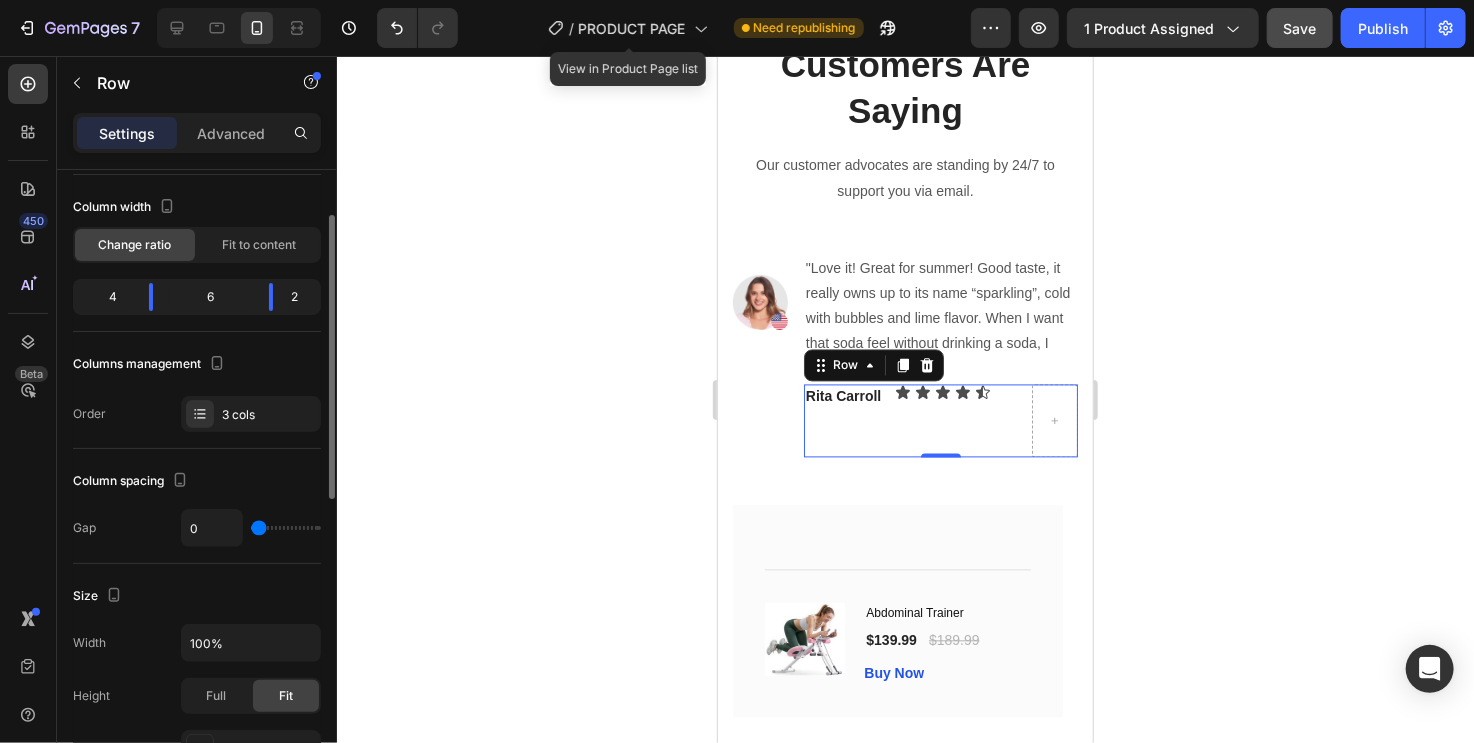 drag, startPoint x: 260, startPoint y: 524, endPoint x: 245, endPoint y: 531, distance: 16.552946 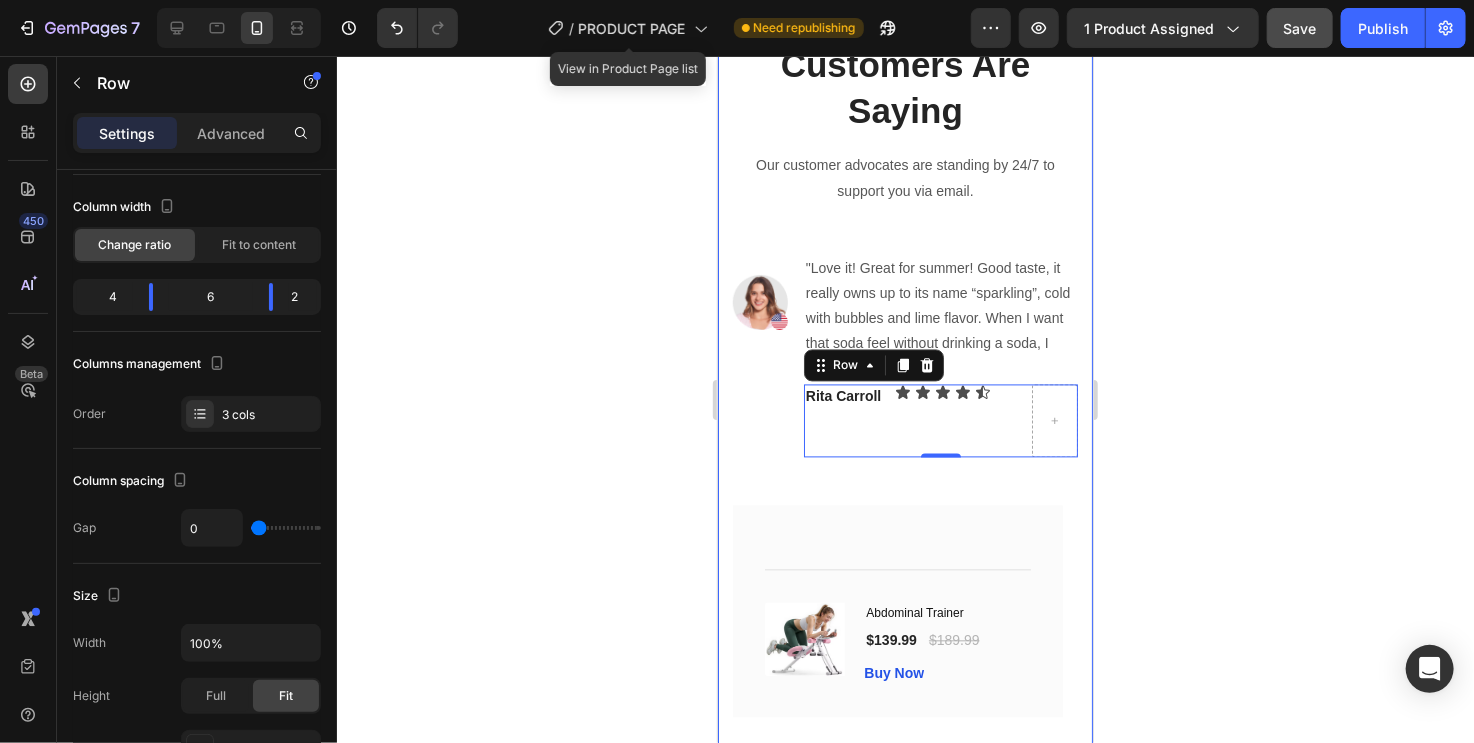 click on "What Our Customers Are Saying Heading Our customer advocates are standing by 24/7 to support you via email. Text block Image "Love it! Great for summer! Good taste, it really owns up to its name “sparkling”, cold with bubbles and lime flavor. When I want that soda feel without drinking a soda, I grab for one of this." Text block Rita Carroll Text block Icon Icon Icon Icon Icon Icon List
Row   0 Row                Title Line (P) Images & Gallery Abdominal Trainer (P) Title $139.99 (P) Price (P) Price $189.99 (P) Price (P) Price Row Buy Now (P) Cart Button Product Row Image
Icon
Icon
Icon
Icon
Icon Row Olivia Rowse Text block Row "I have been looking for this flavor online for like ever and I am so happy that I found it finally! I’m so in love with this, it really is a great tasting water, super fast shipping.  Thanks." Text block                Title Line (P) Images & Gallery Abdominal Trainer (P) Title" at bounding box center (904, 479) 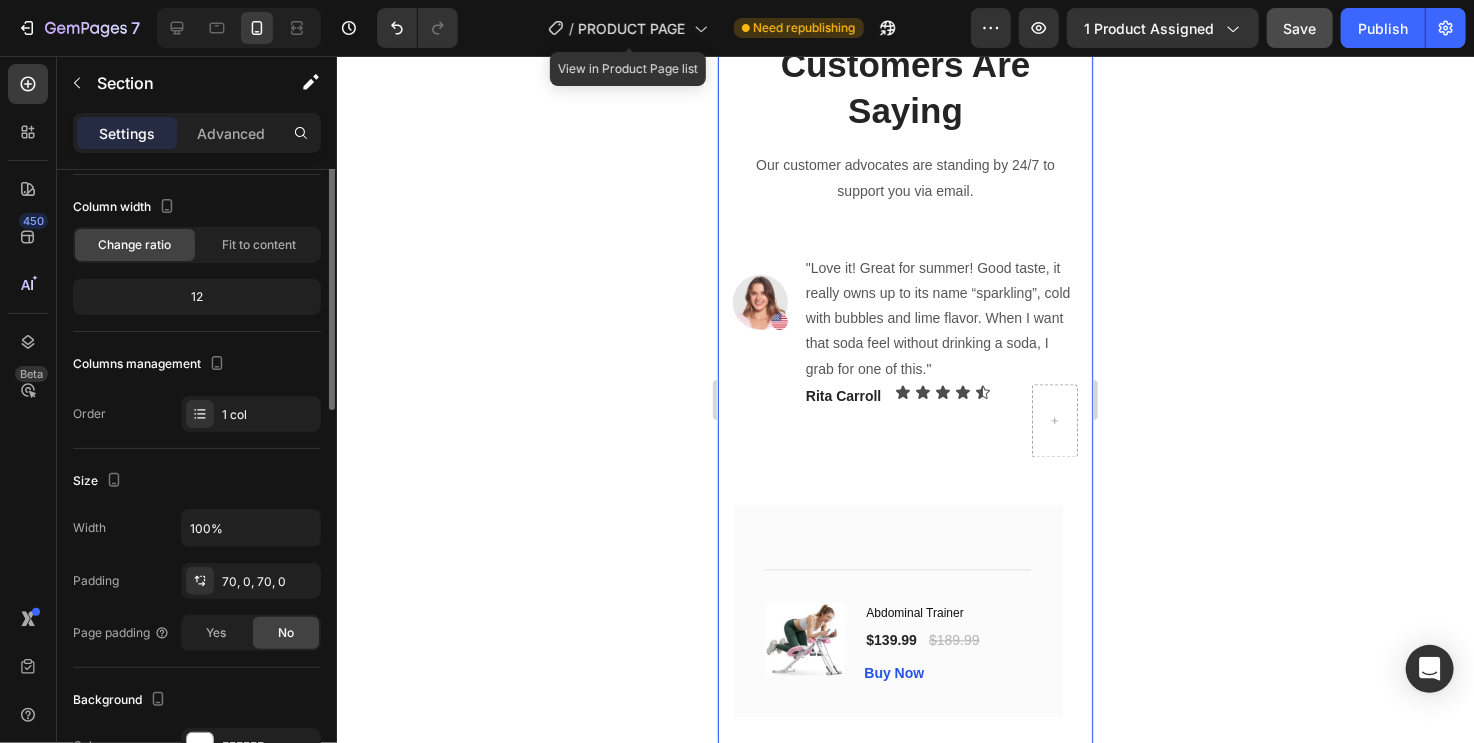 scroll, scrollTop: 0, scrollLeft: 0, axis: both 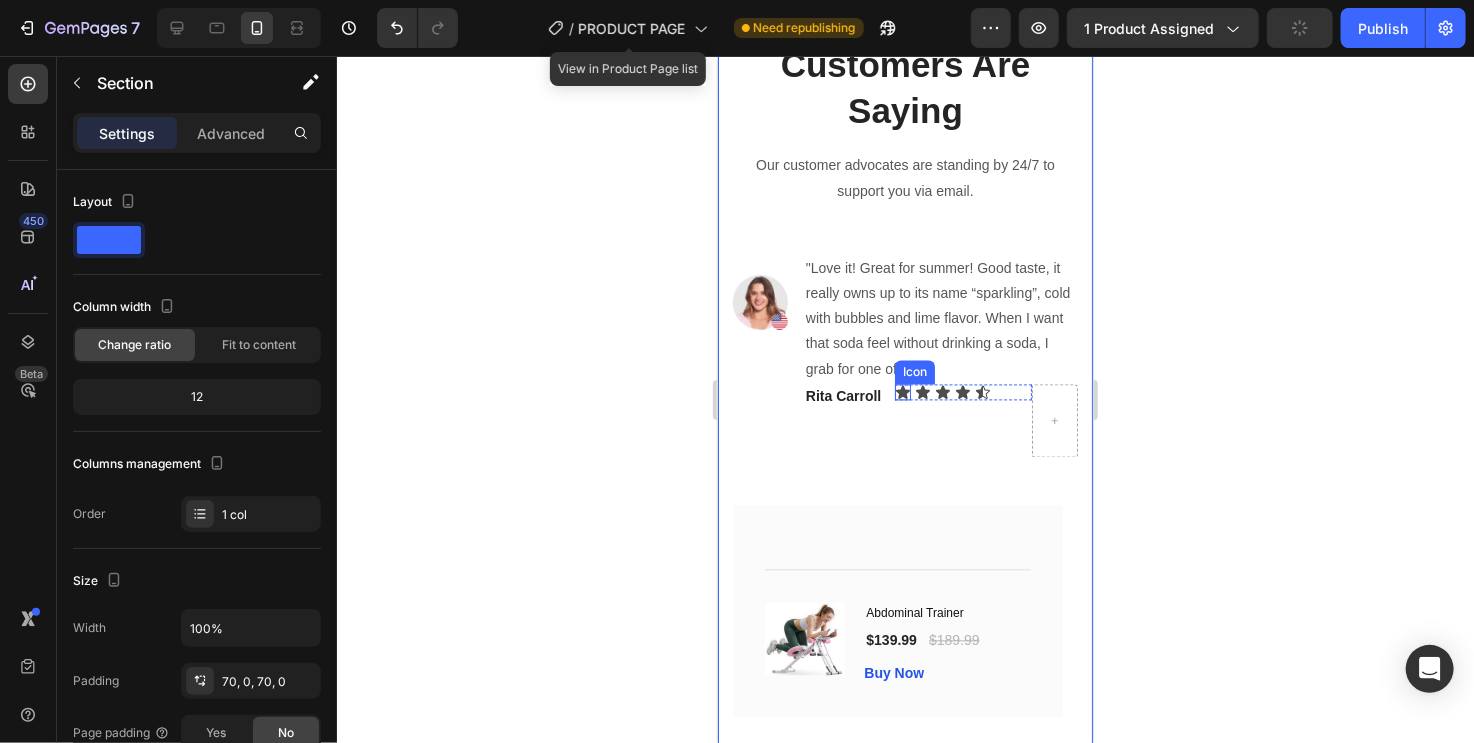 click 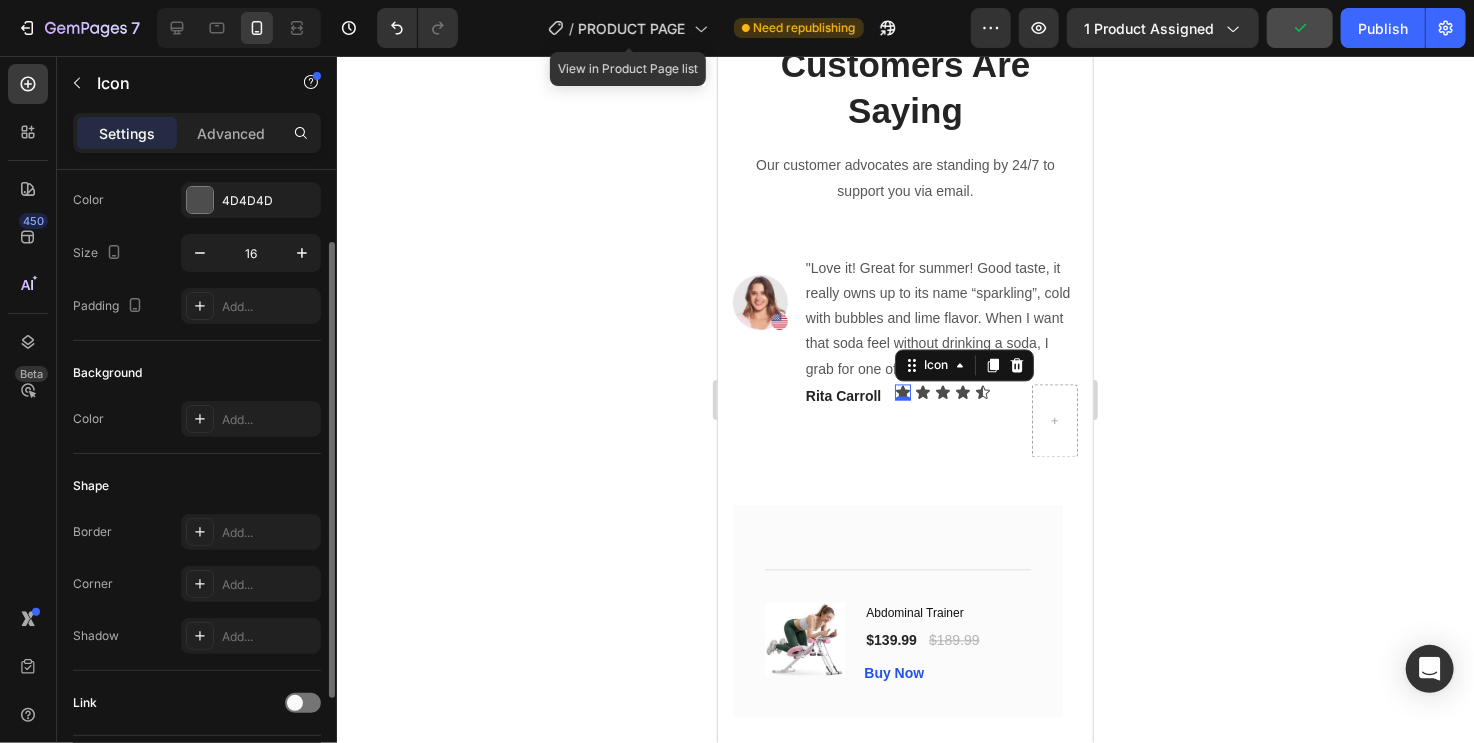 scroll, scrollTop: 0, scrollLeft: 0, axis: both 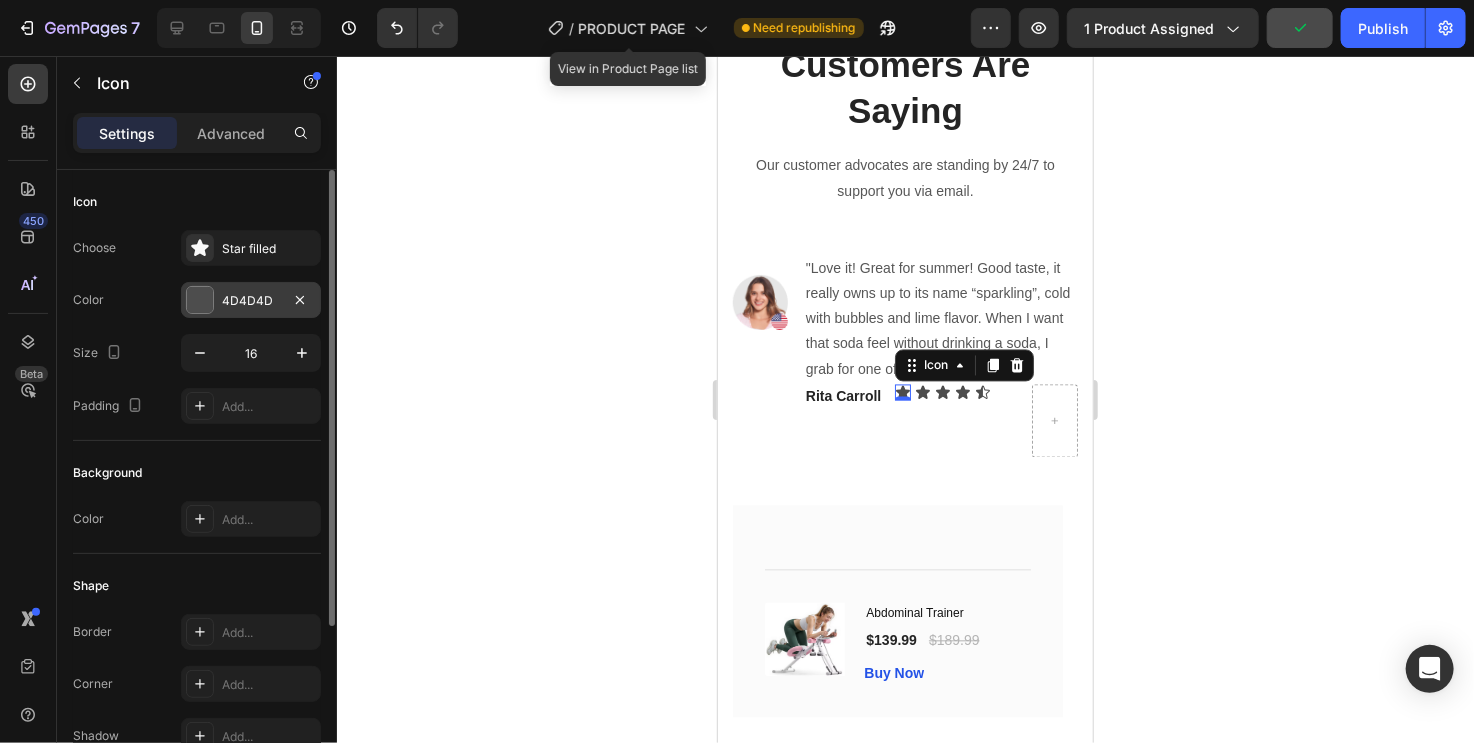 click at bounding box center [200, 300] 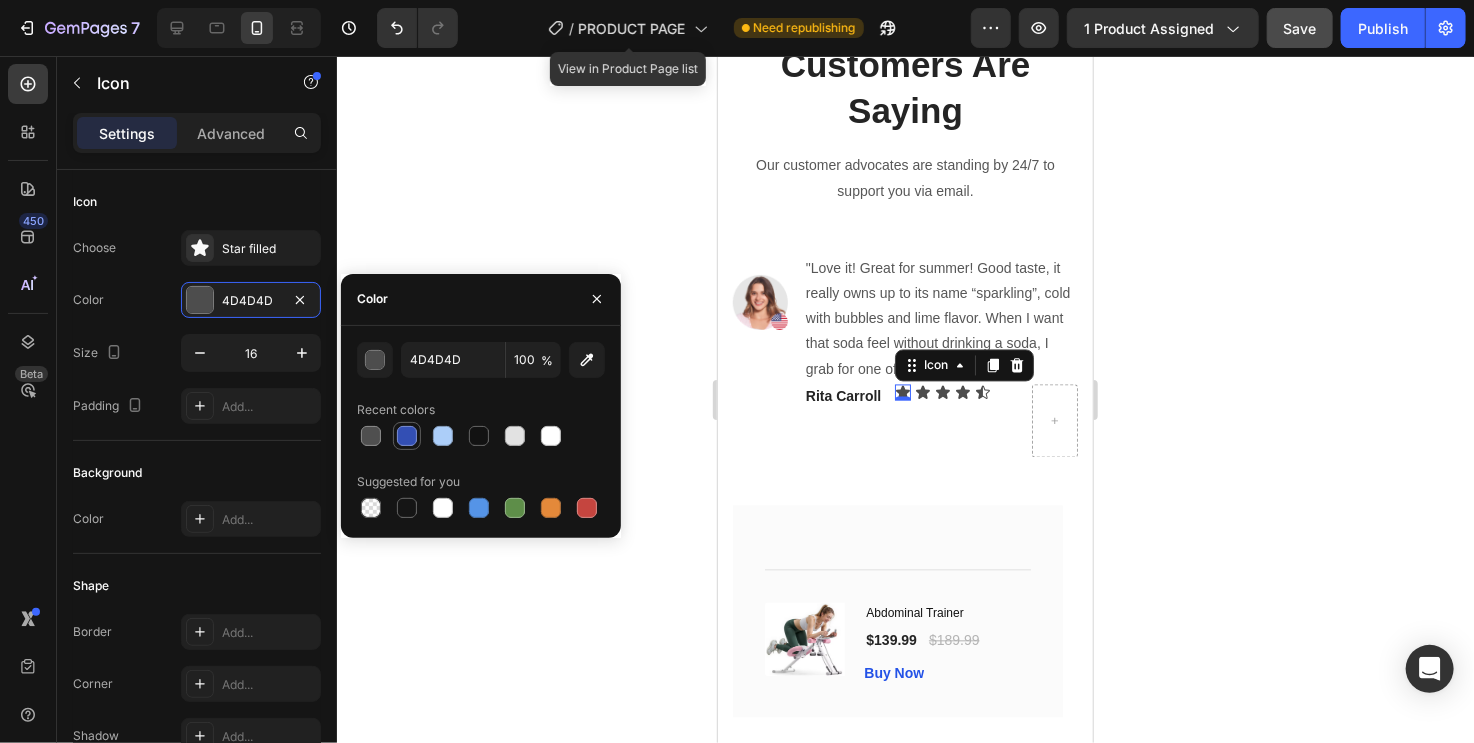 click at bounding box center [407, 436] 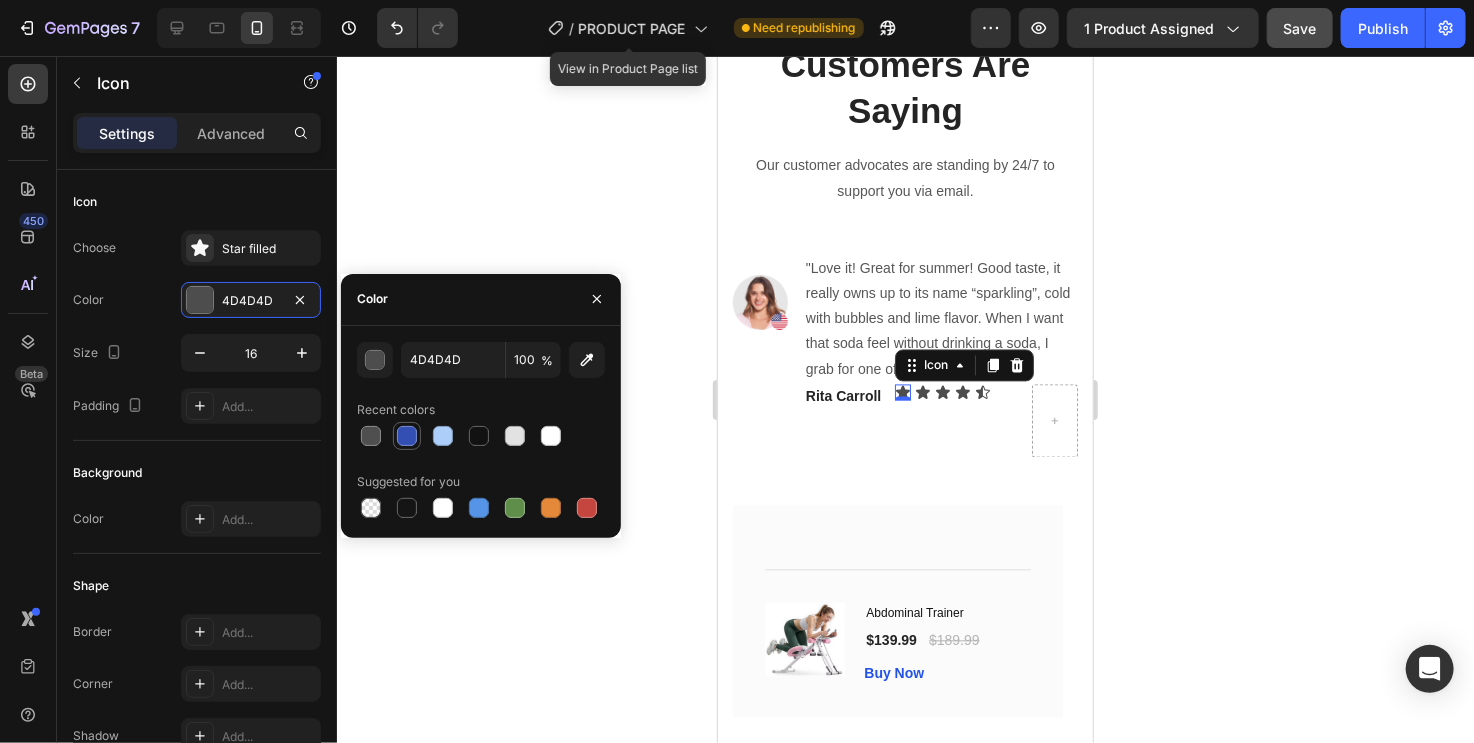 type on "334FB4" 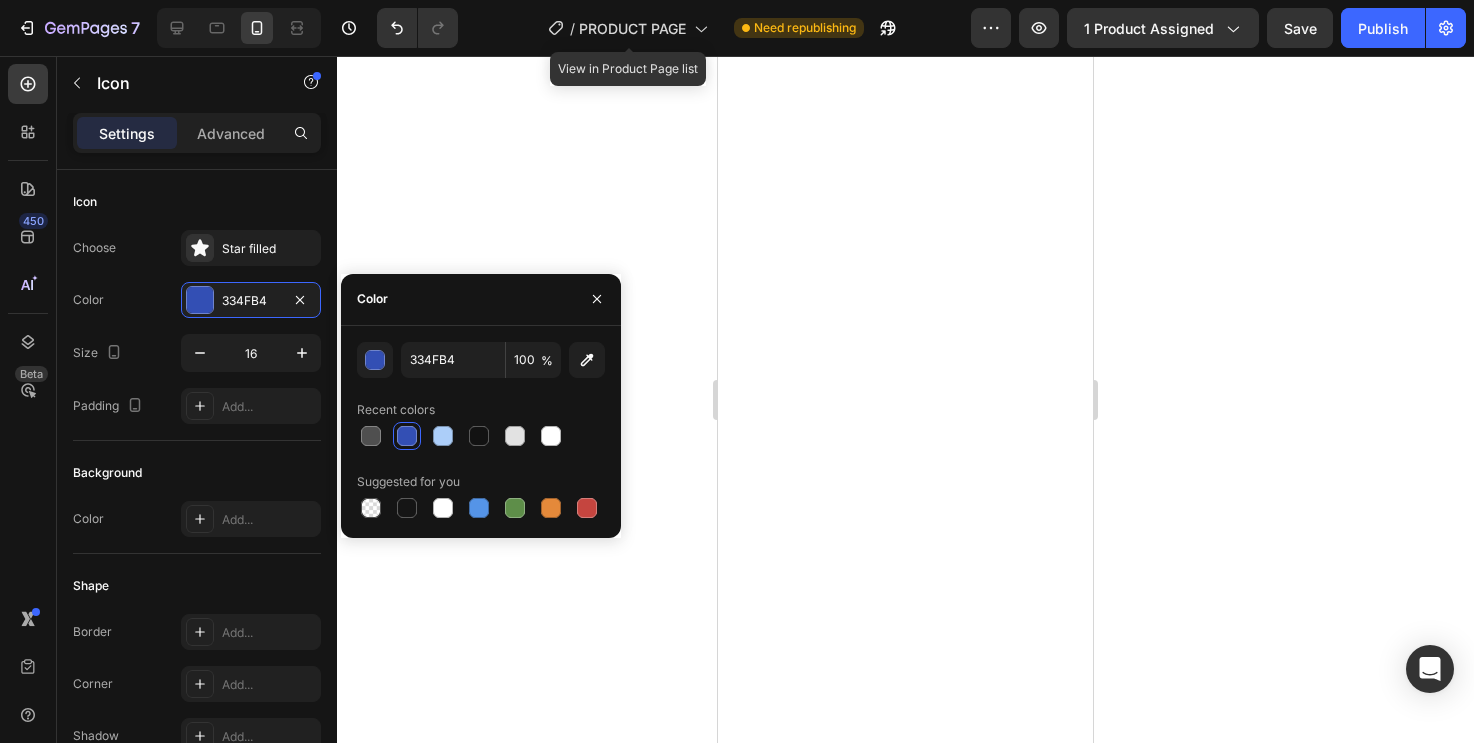 scroll, scrollTop: 0, scrollLeft: 0, axis: both 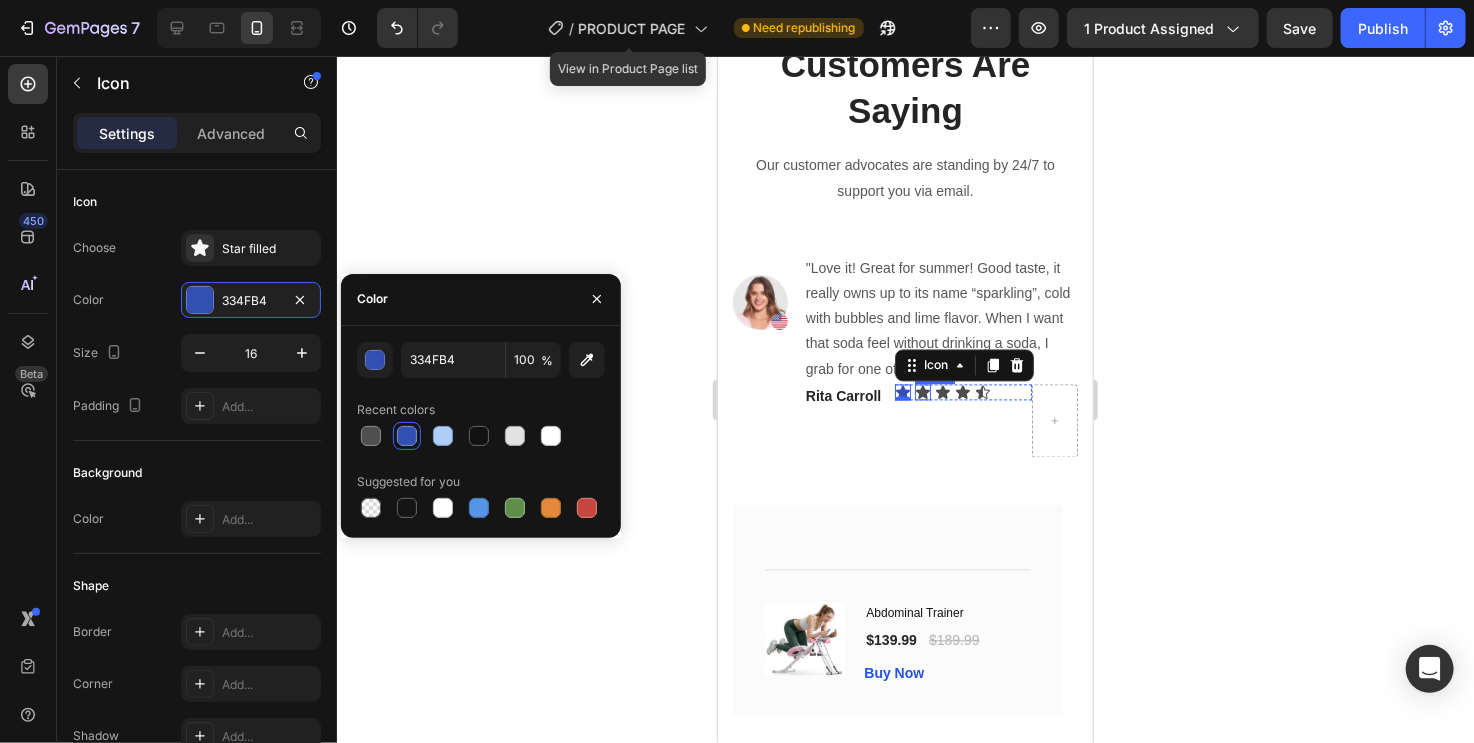 click on "Icon" at bounding box center (922, 392) 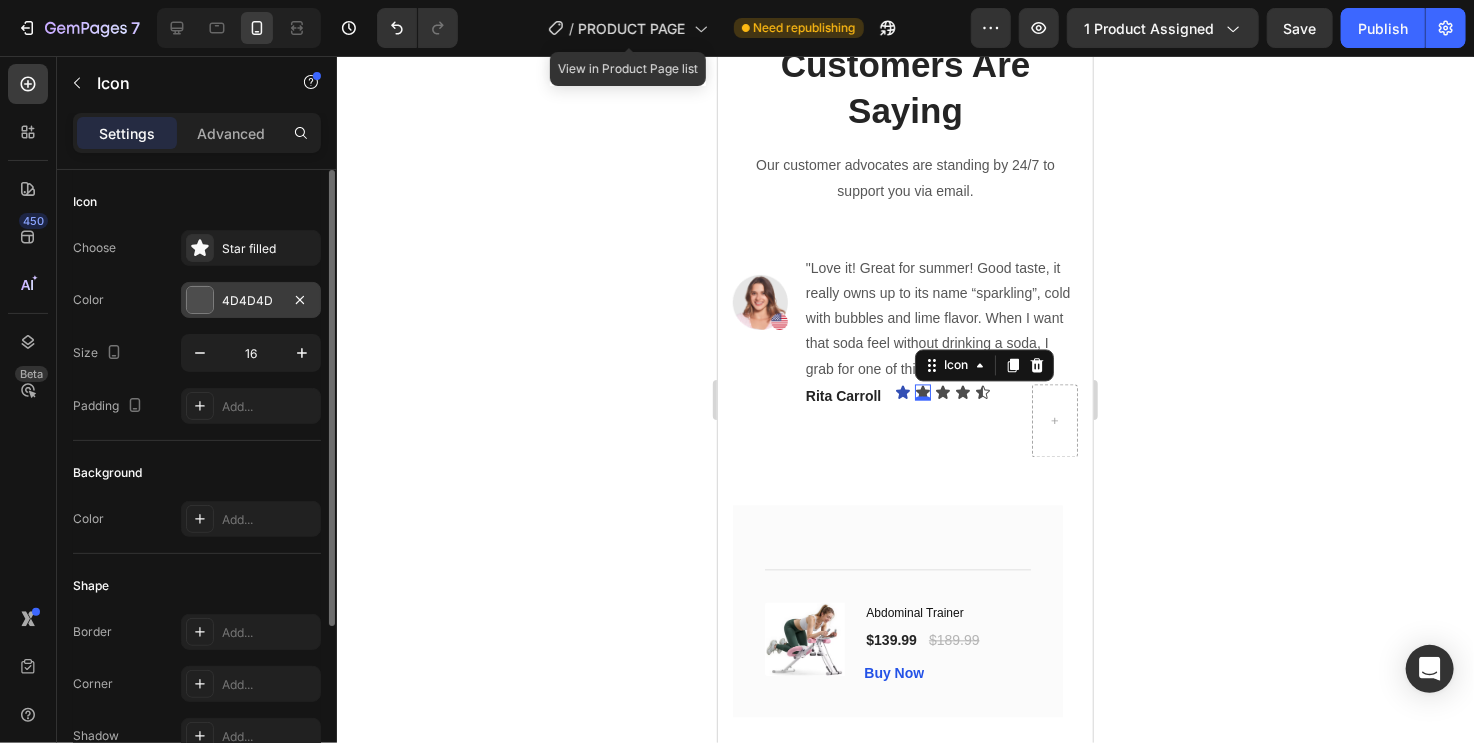 click at bounding box center [200, 300] 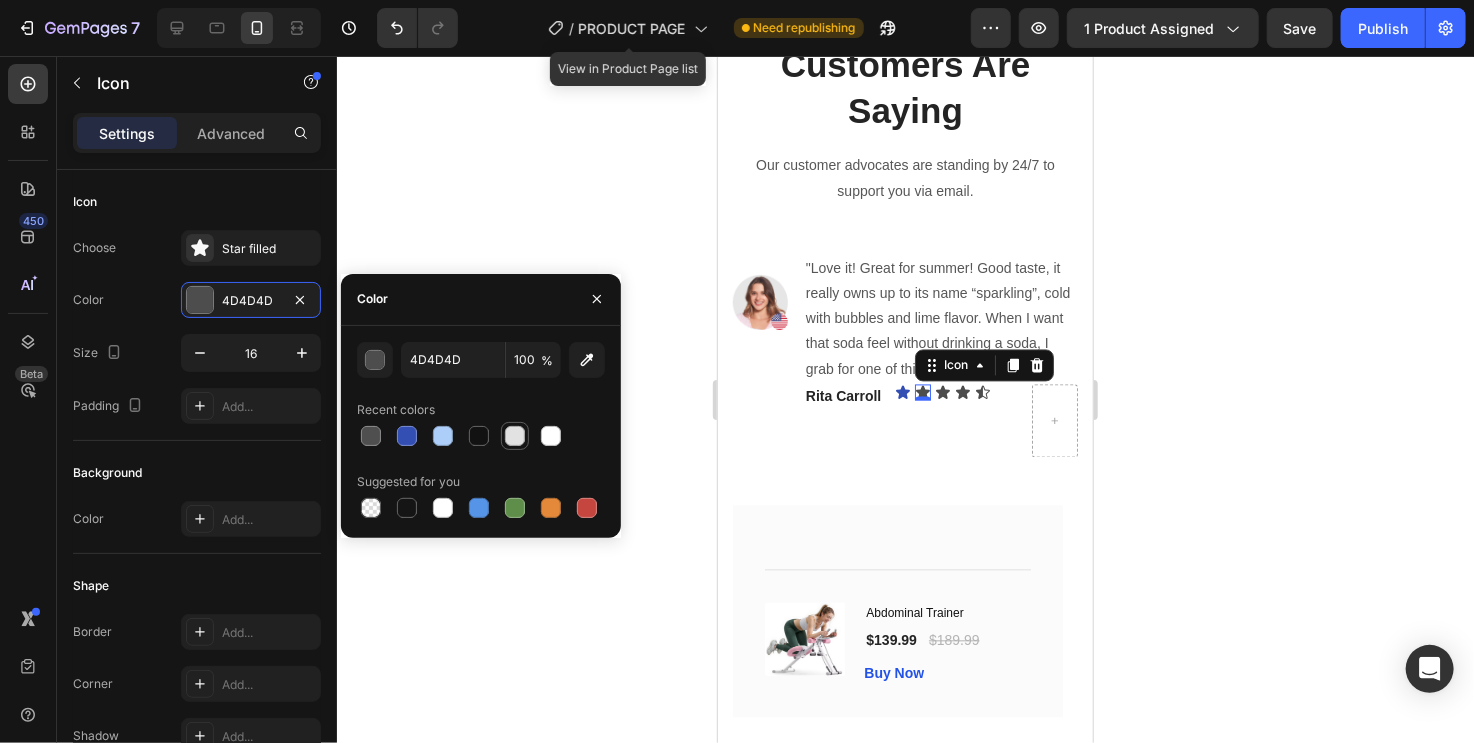 click at bounding box center [407, 436] 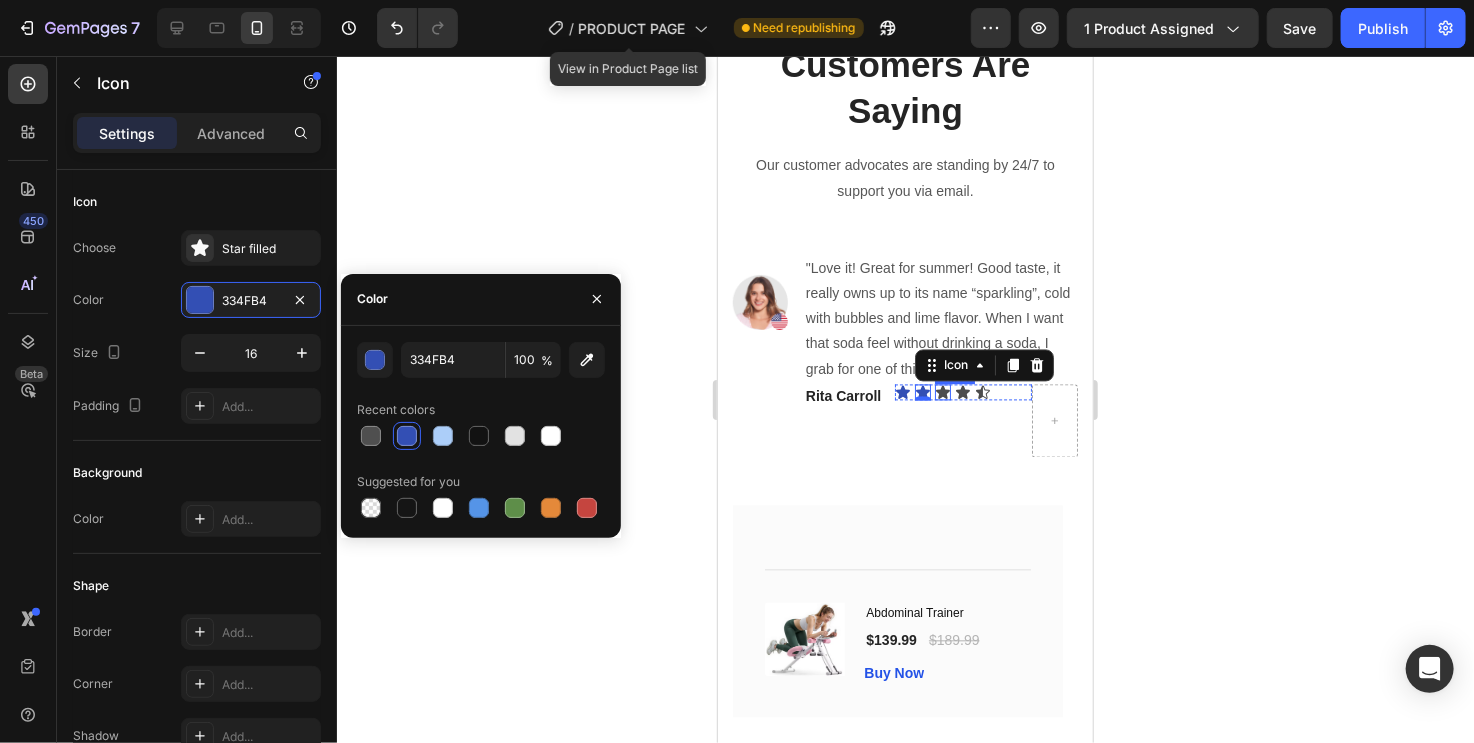 click 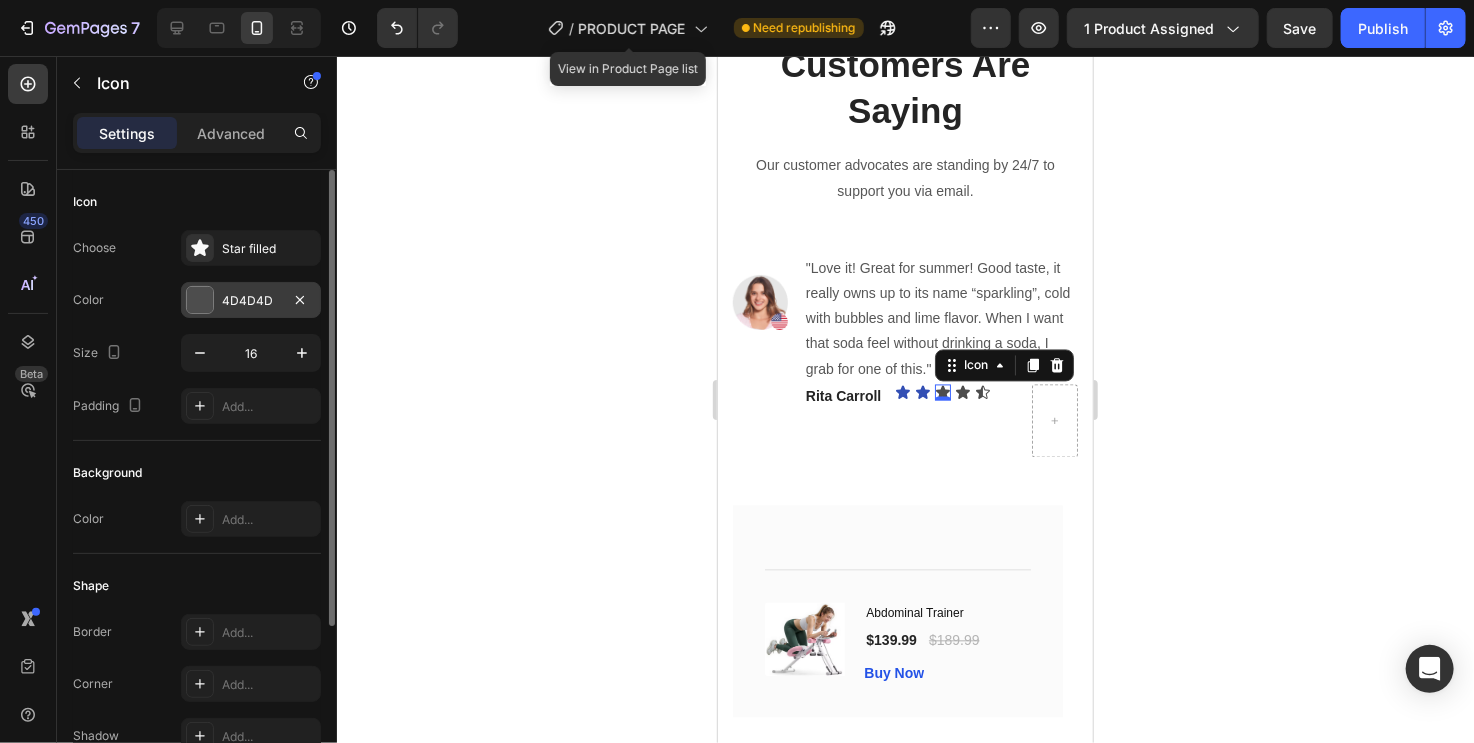 click at bounding box center (200, 300) 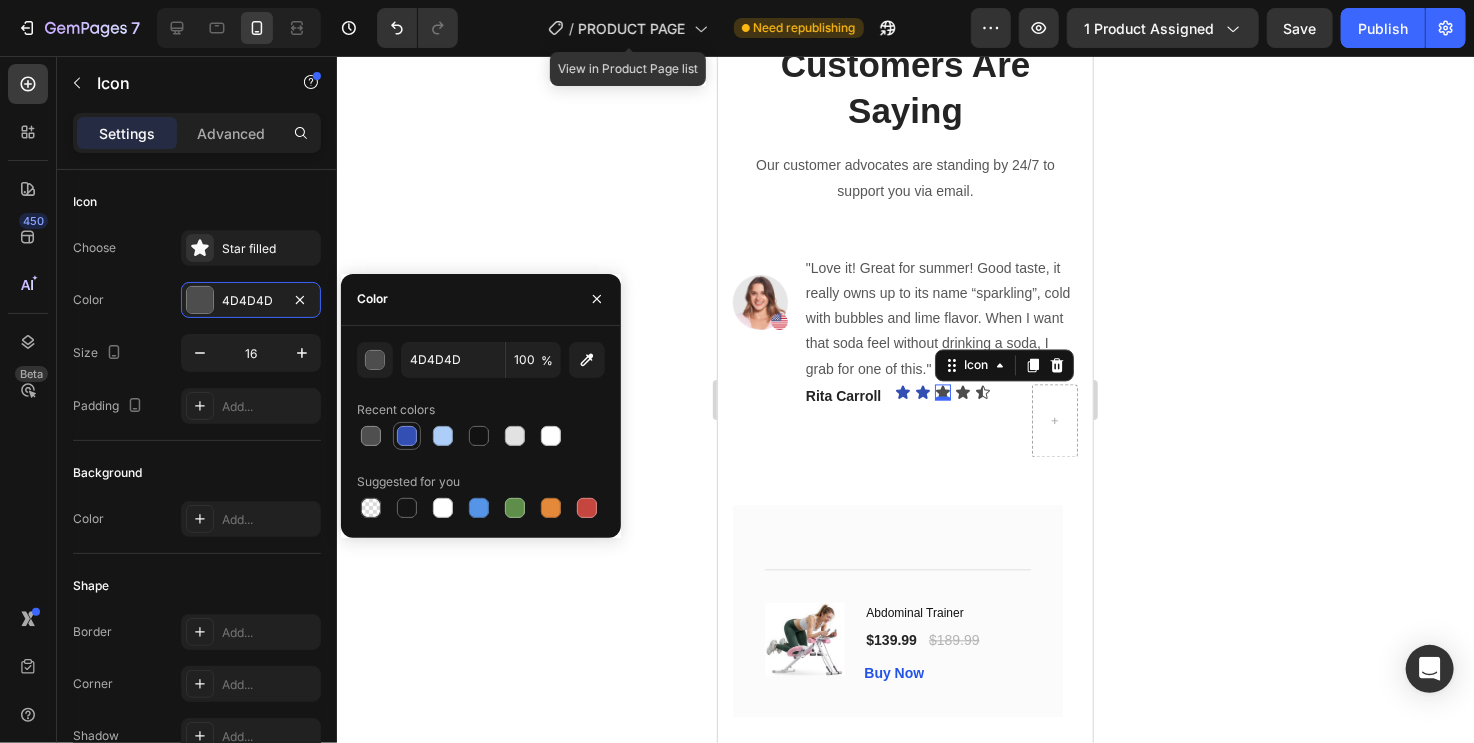 click at bounding box center [407, 436] 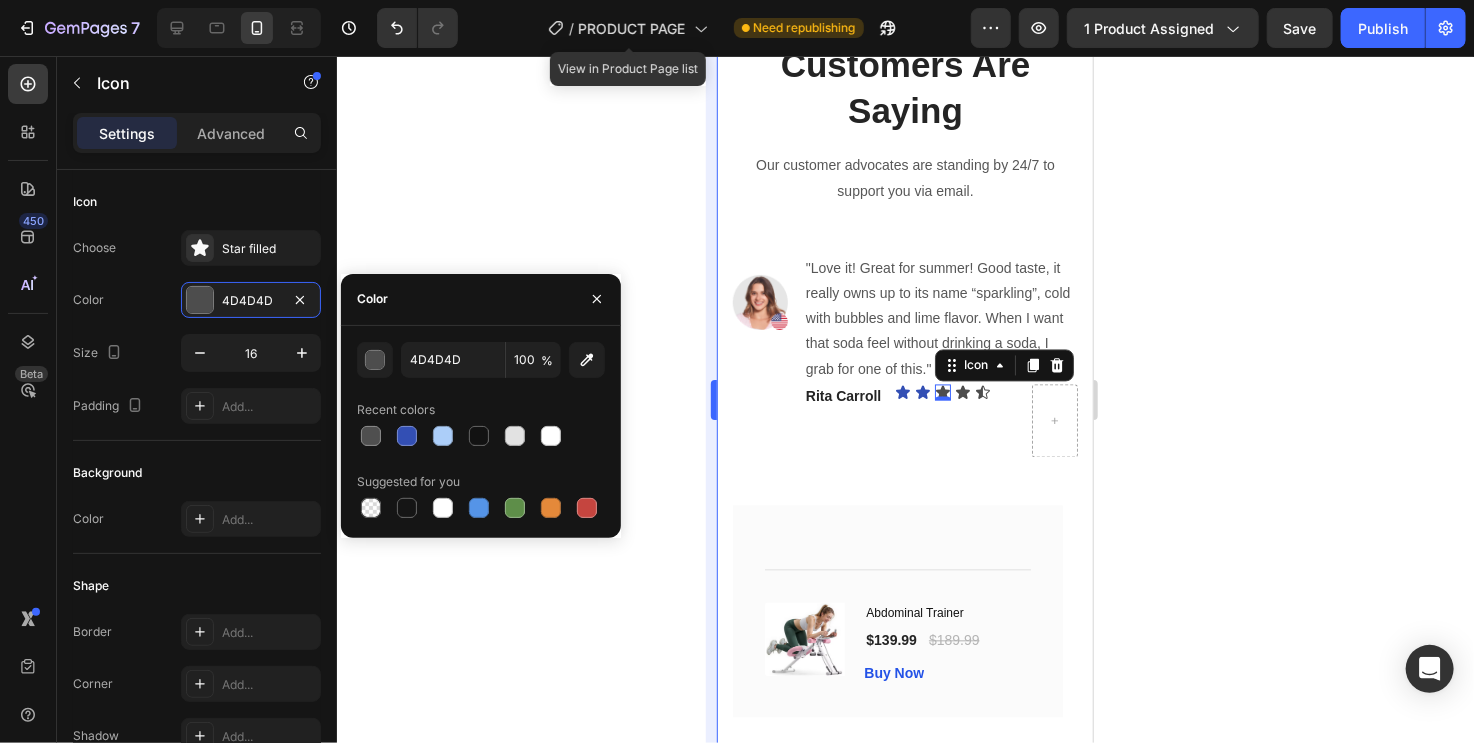type on "334FB4" 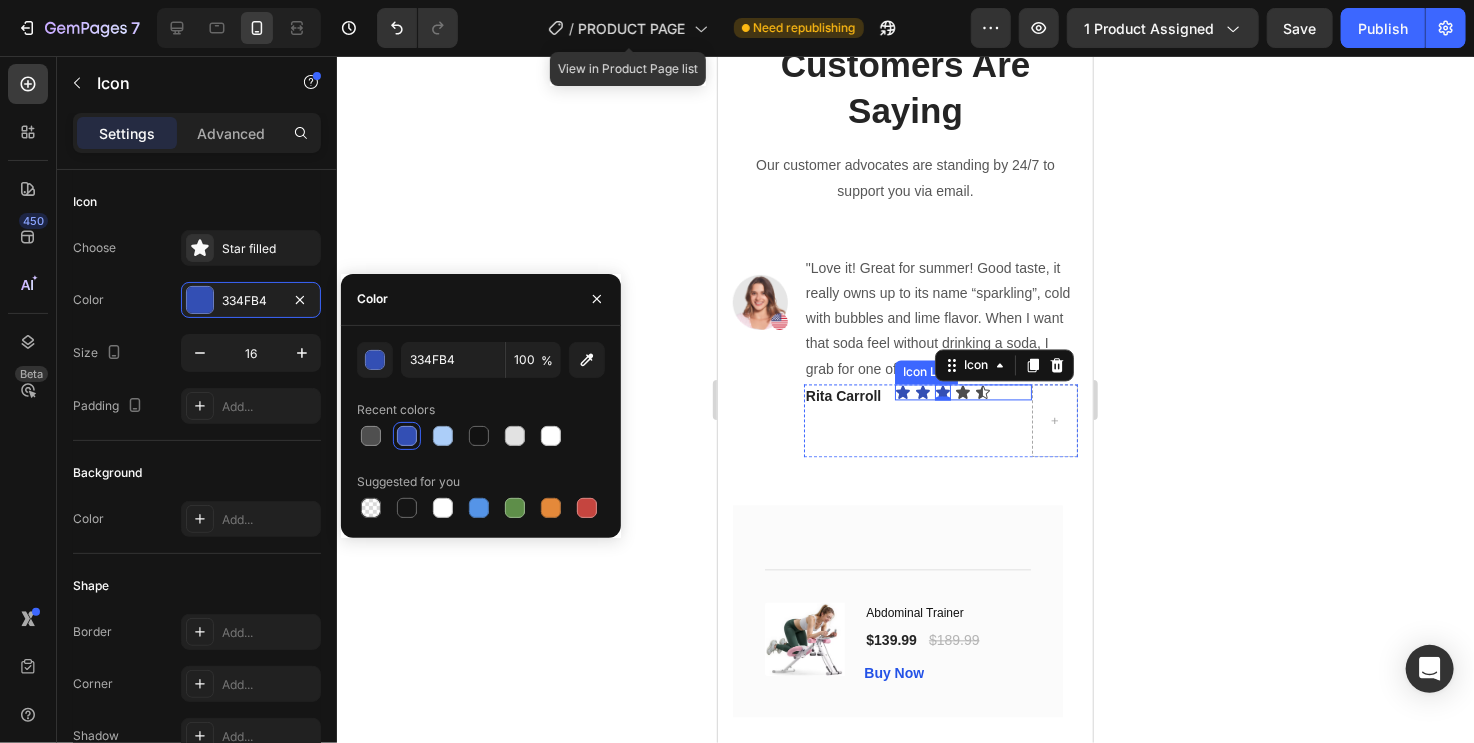 click 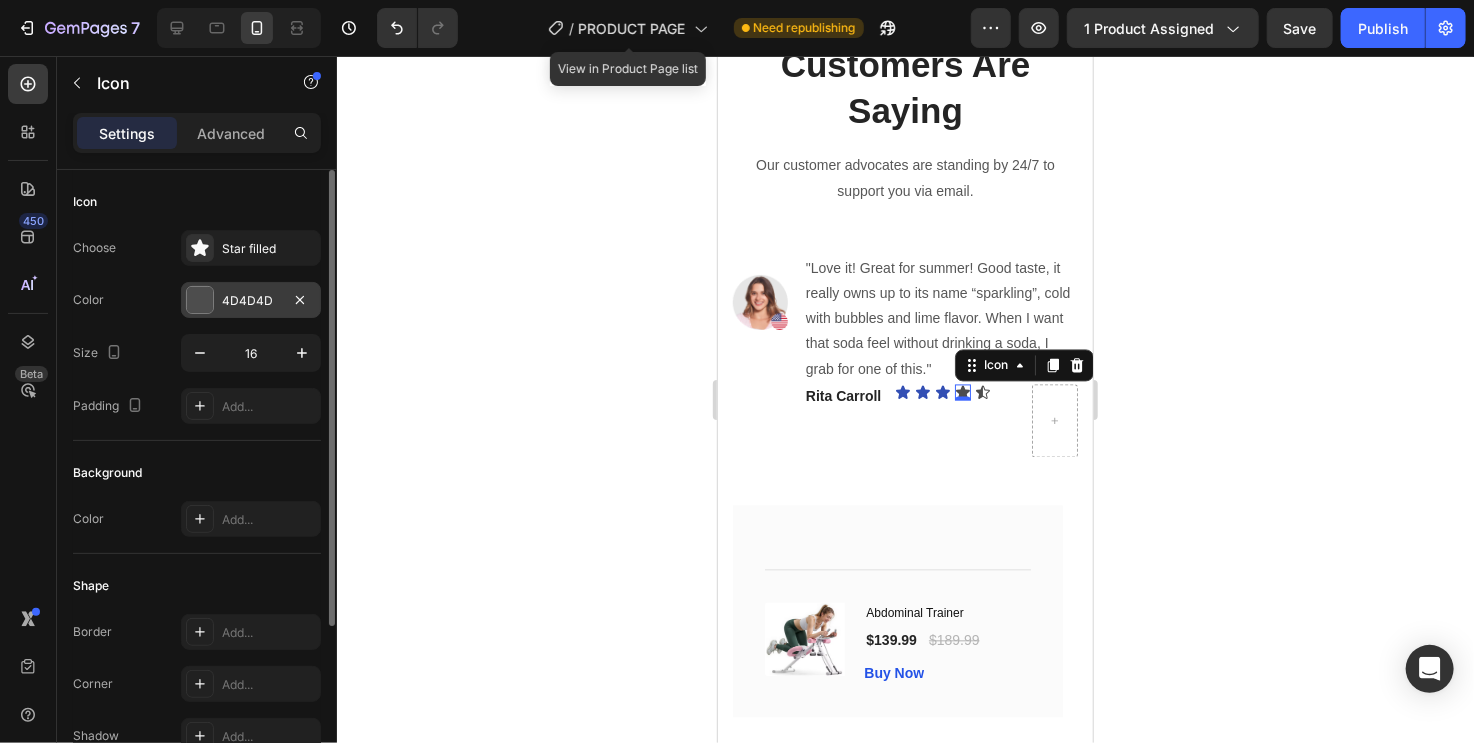 click at bounding box center [200, 300] 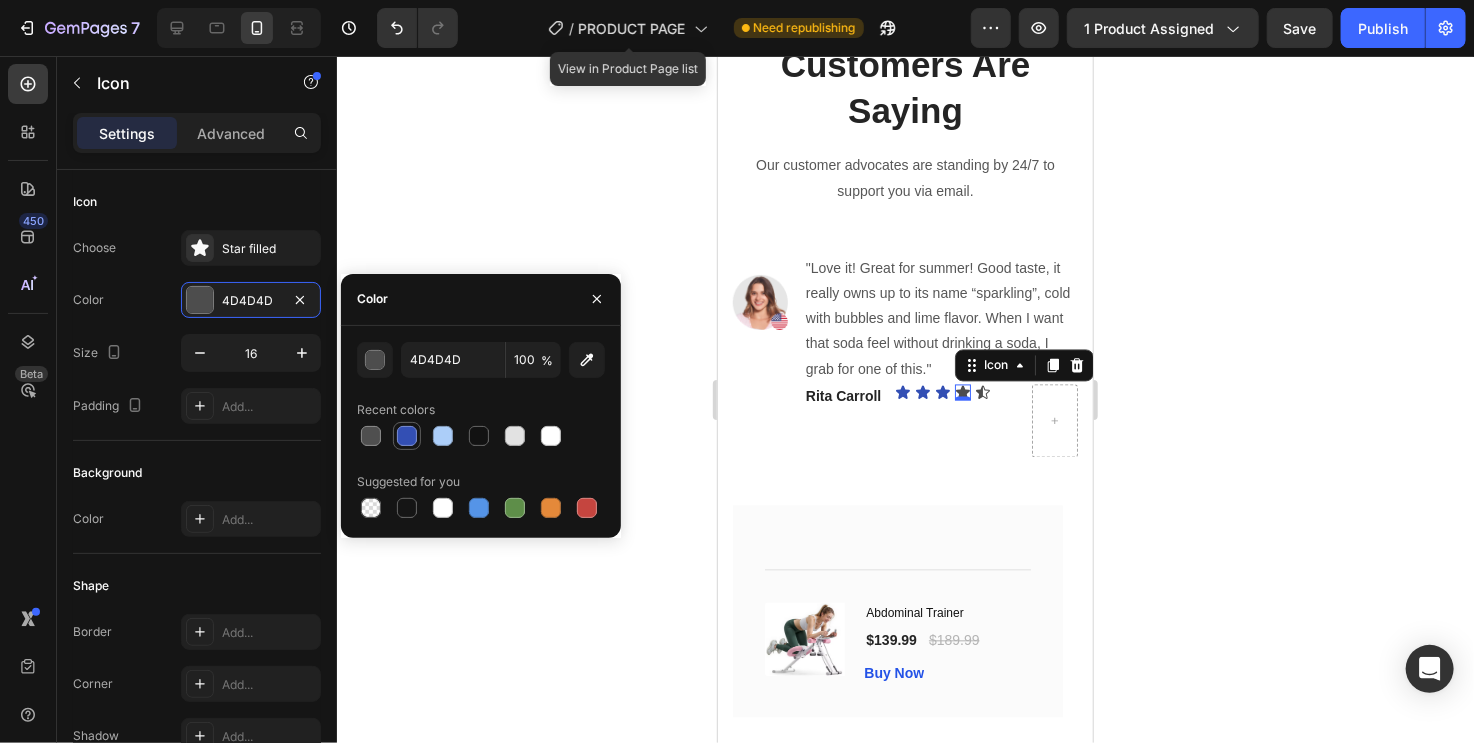 click at bounding box center (407, 436) 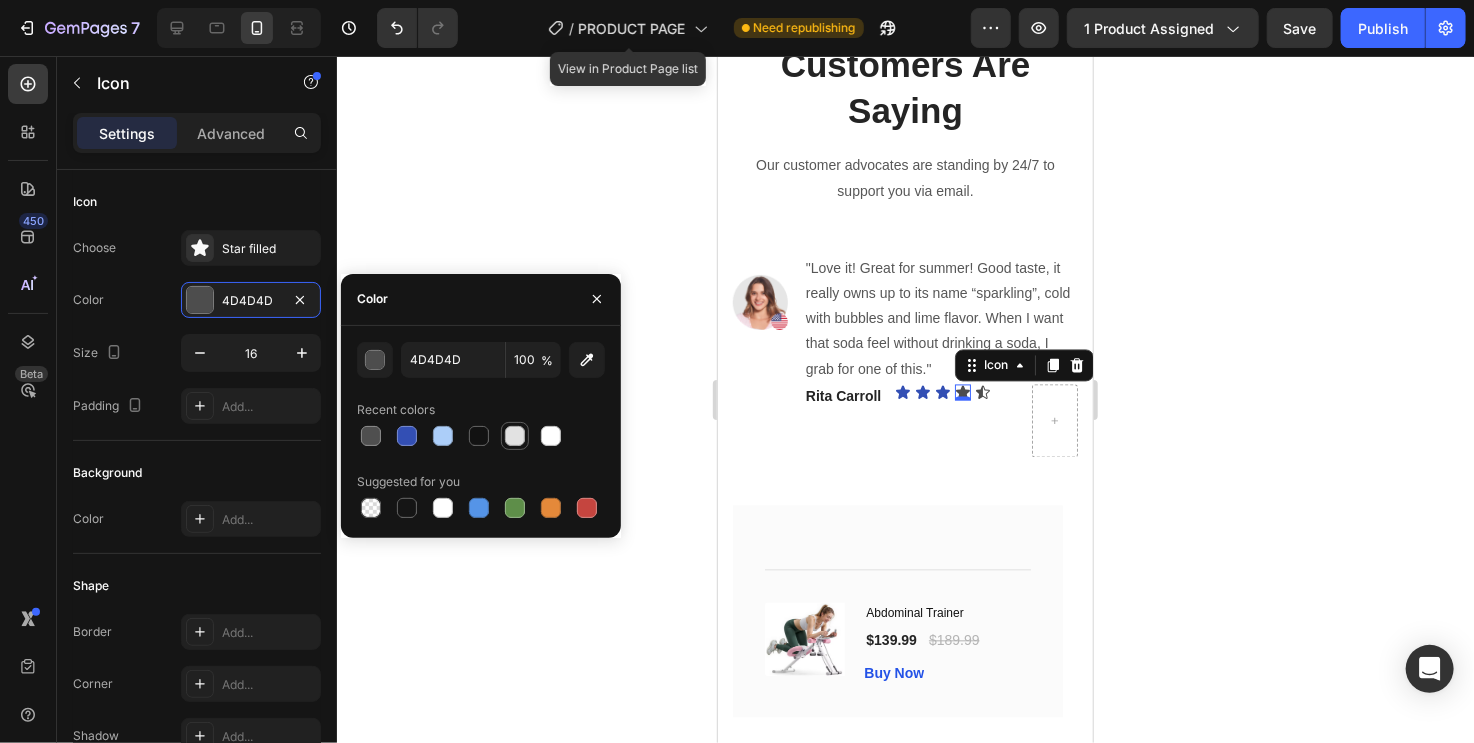 type on "334FB4" 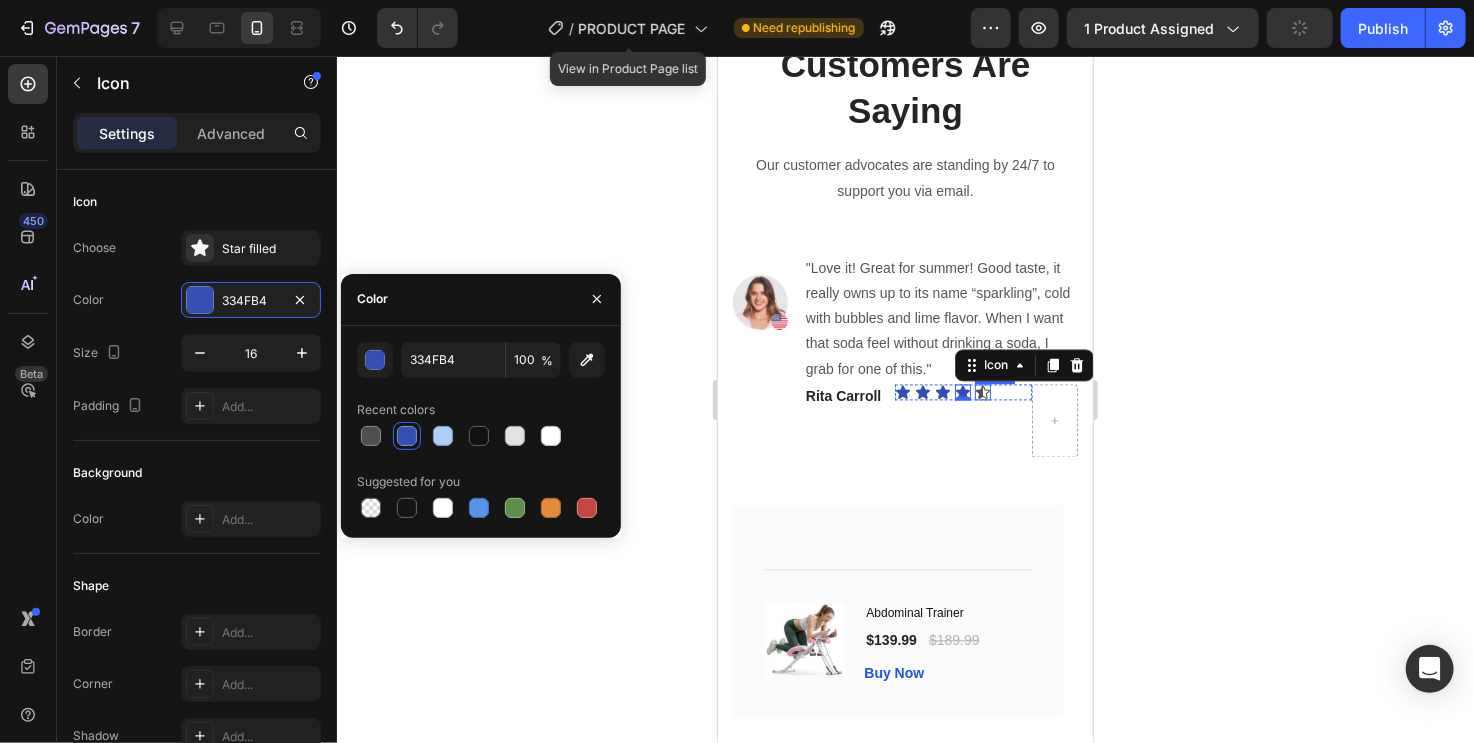 click 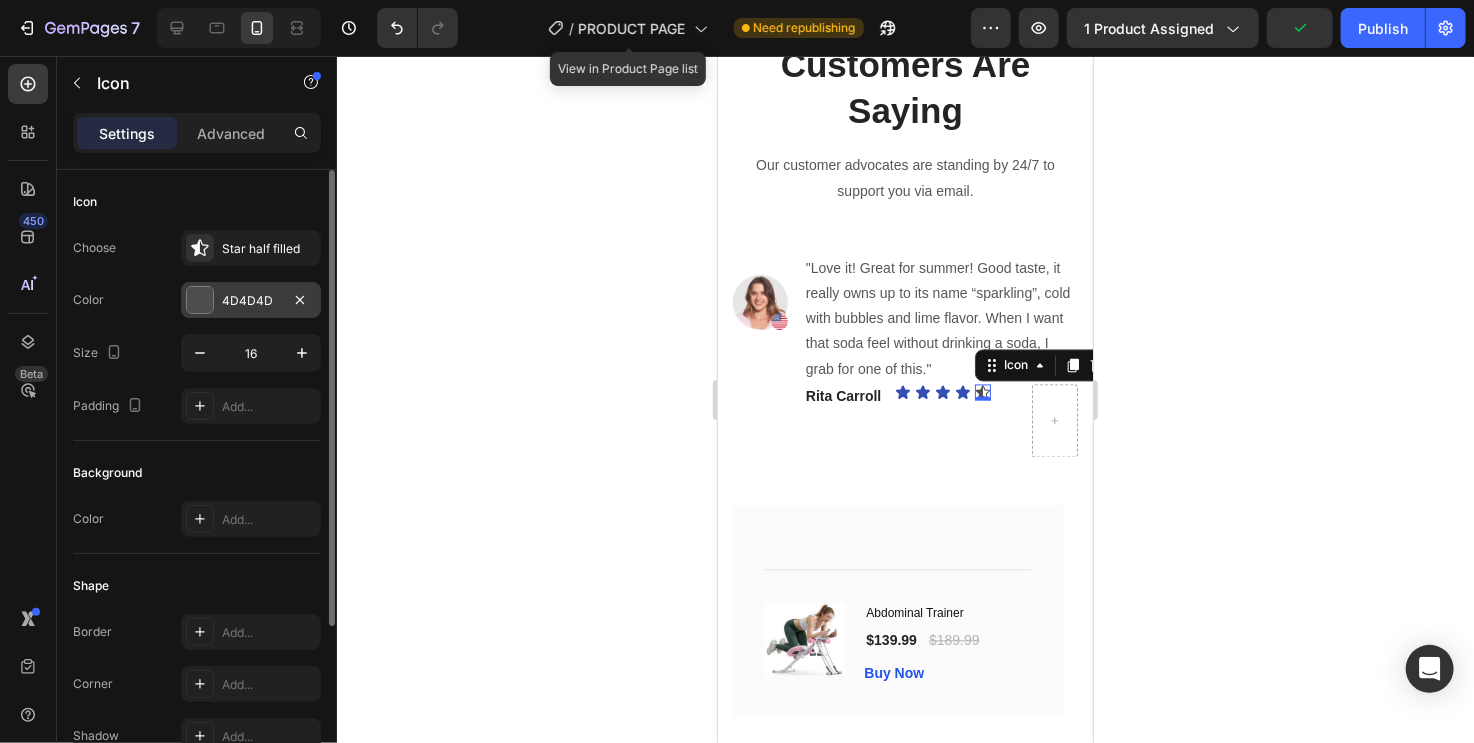 click at bounding box center (200, 300) 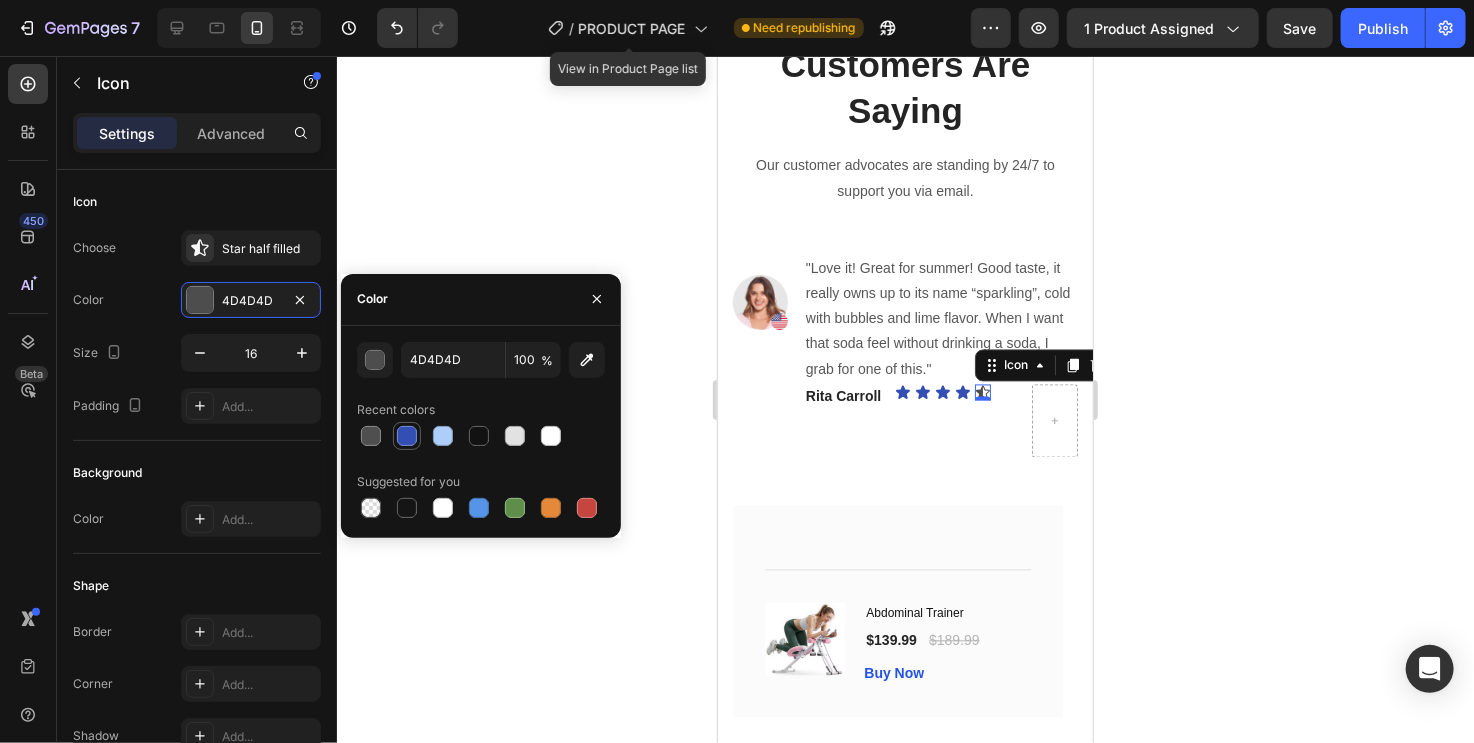 click at bounding box center (407, 436) 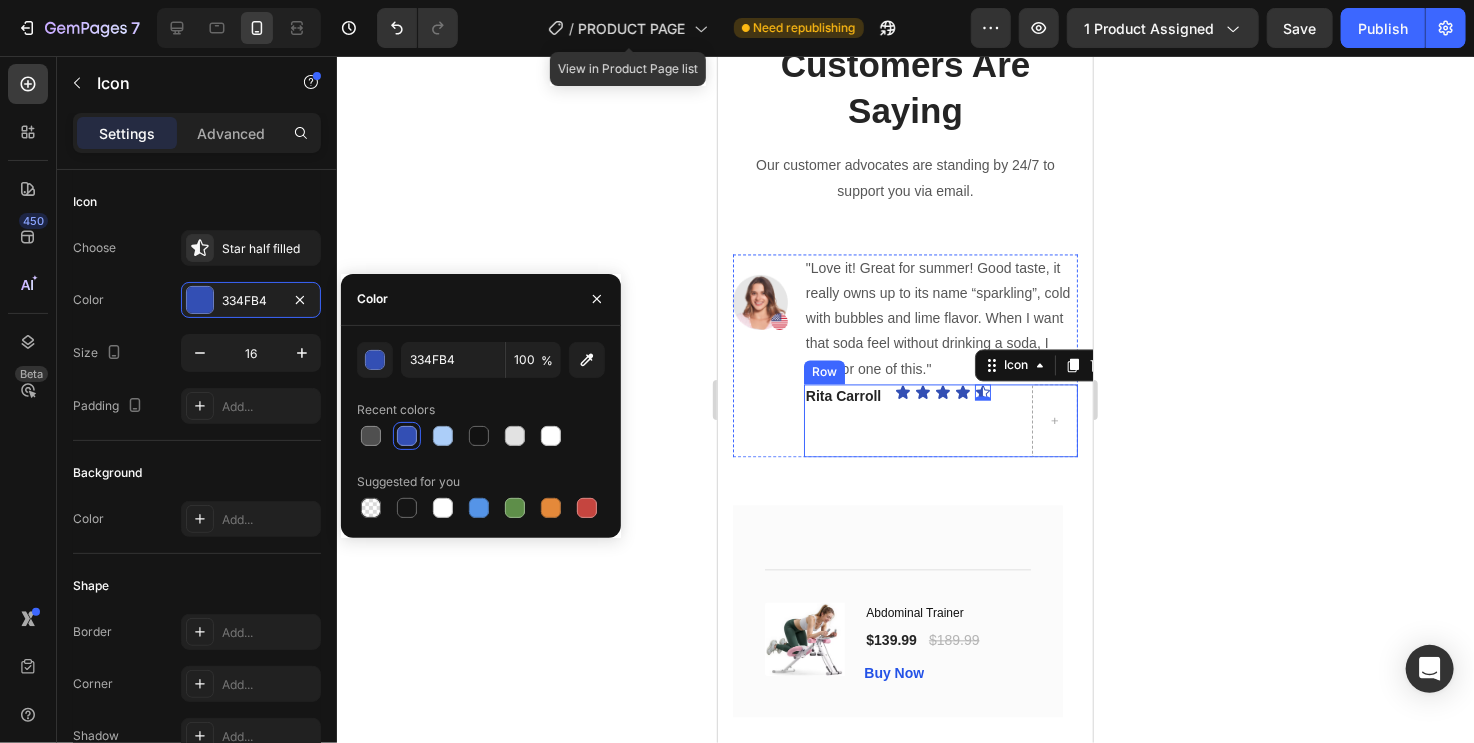 click on "Icon Icon Icon Icon Icon   0 Icon List" at bounding box center [962, 420] 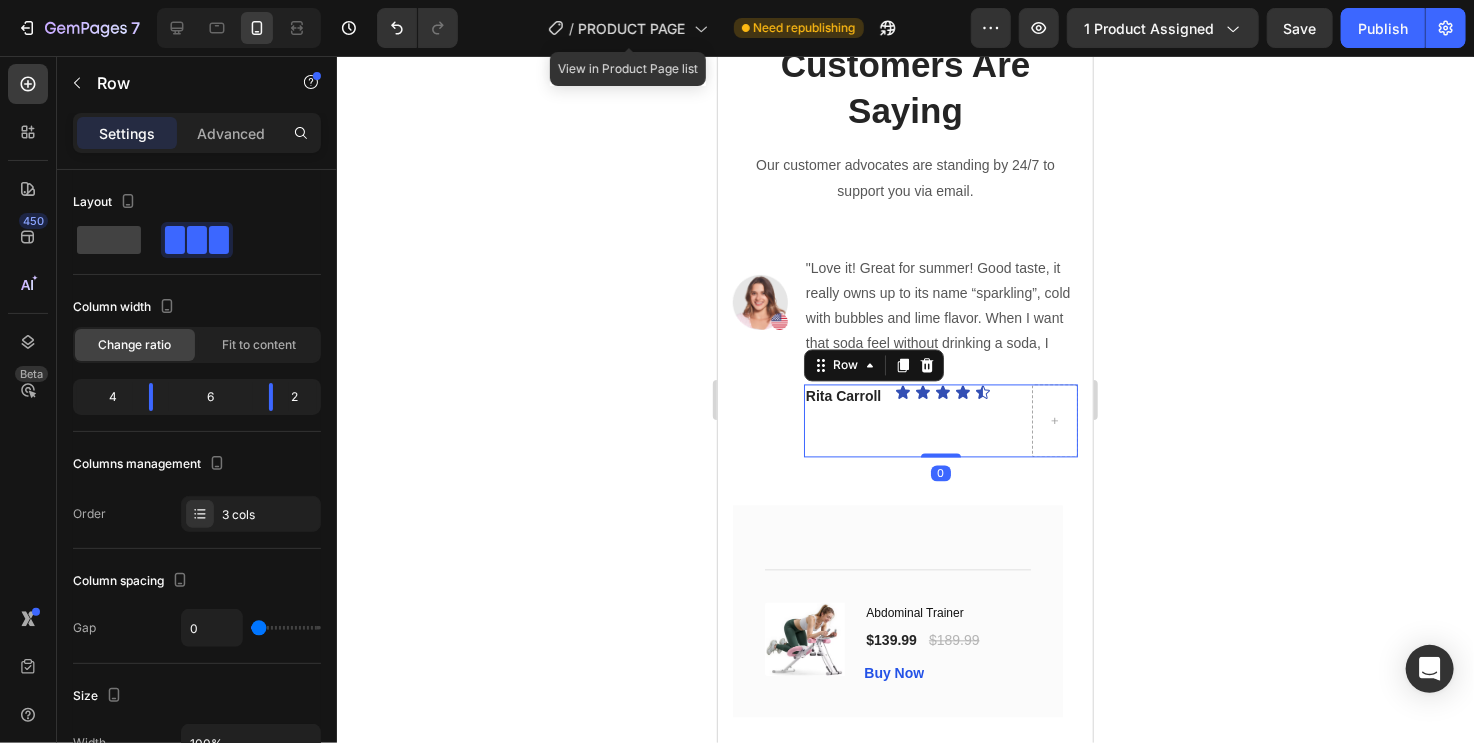 click on "Icon Icon Icon Icon Icon Icon List" at bounding box center (962, 420) 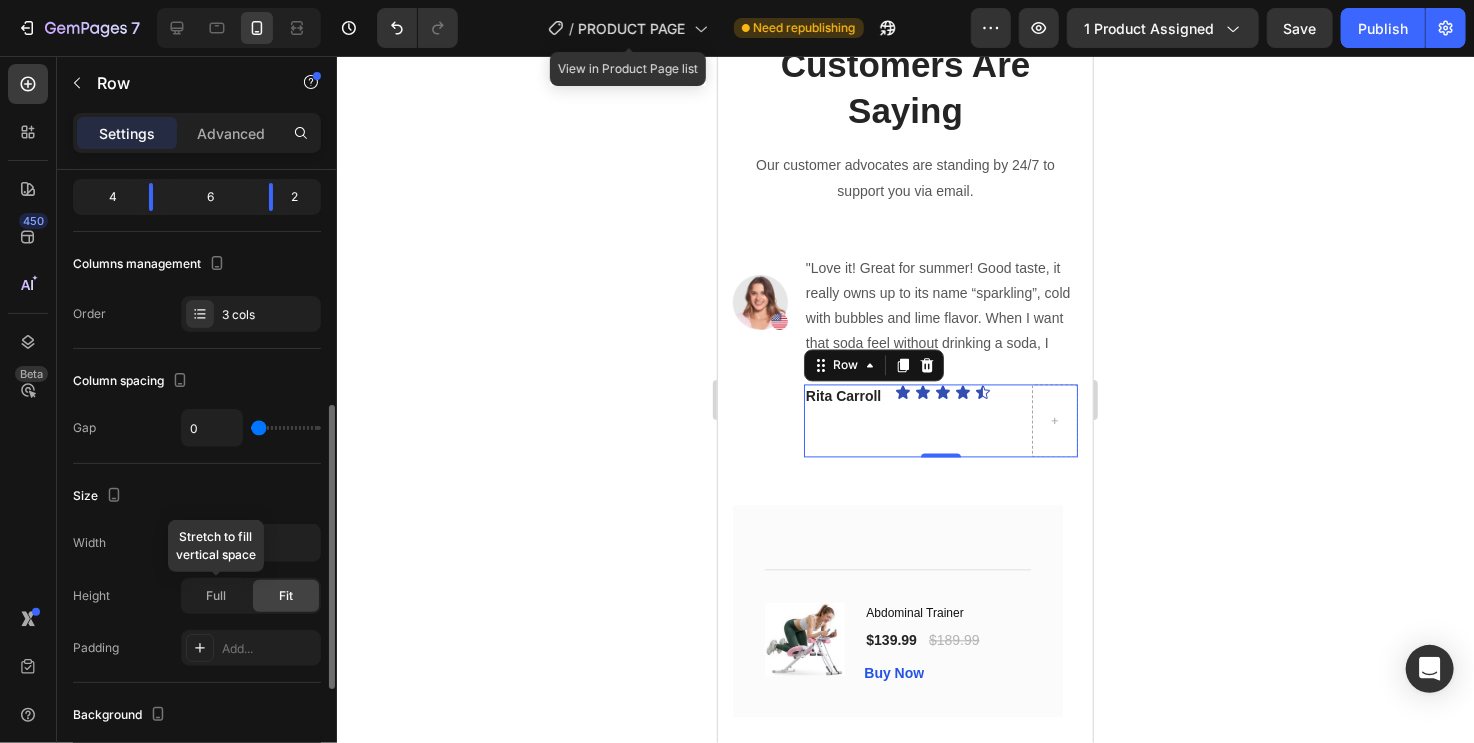 scroll, scrollTop: 400, scrollLeft: 0, axis: vertical 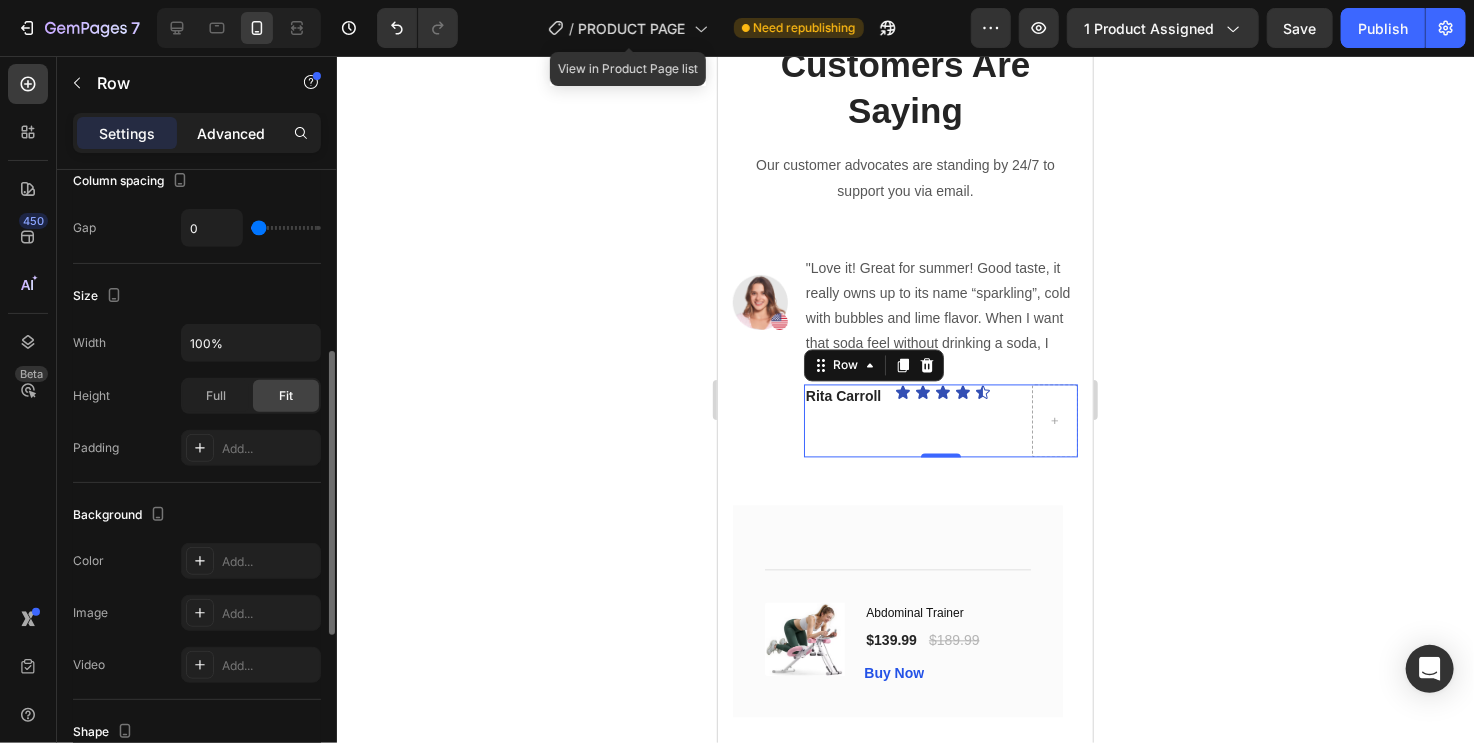 click on "Advanced" at bounding box center (231, 133) 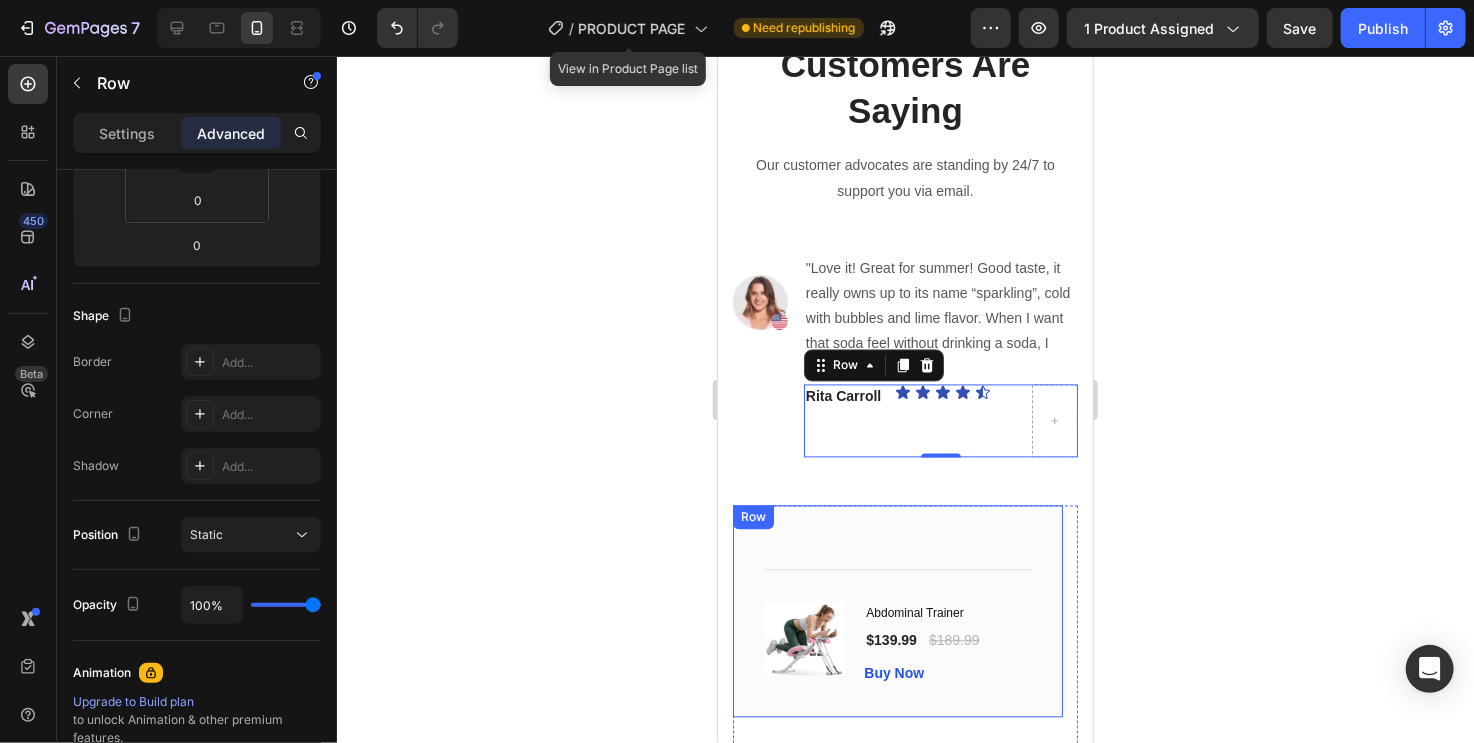 scroll, scrollTop: 1552, scrollLeft: 0, axis: vertical 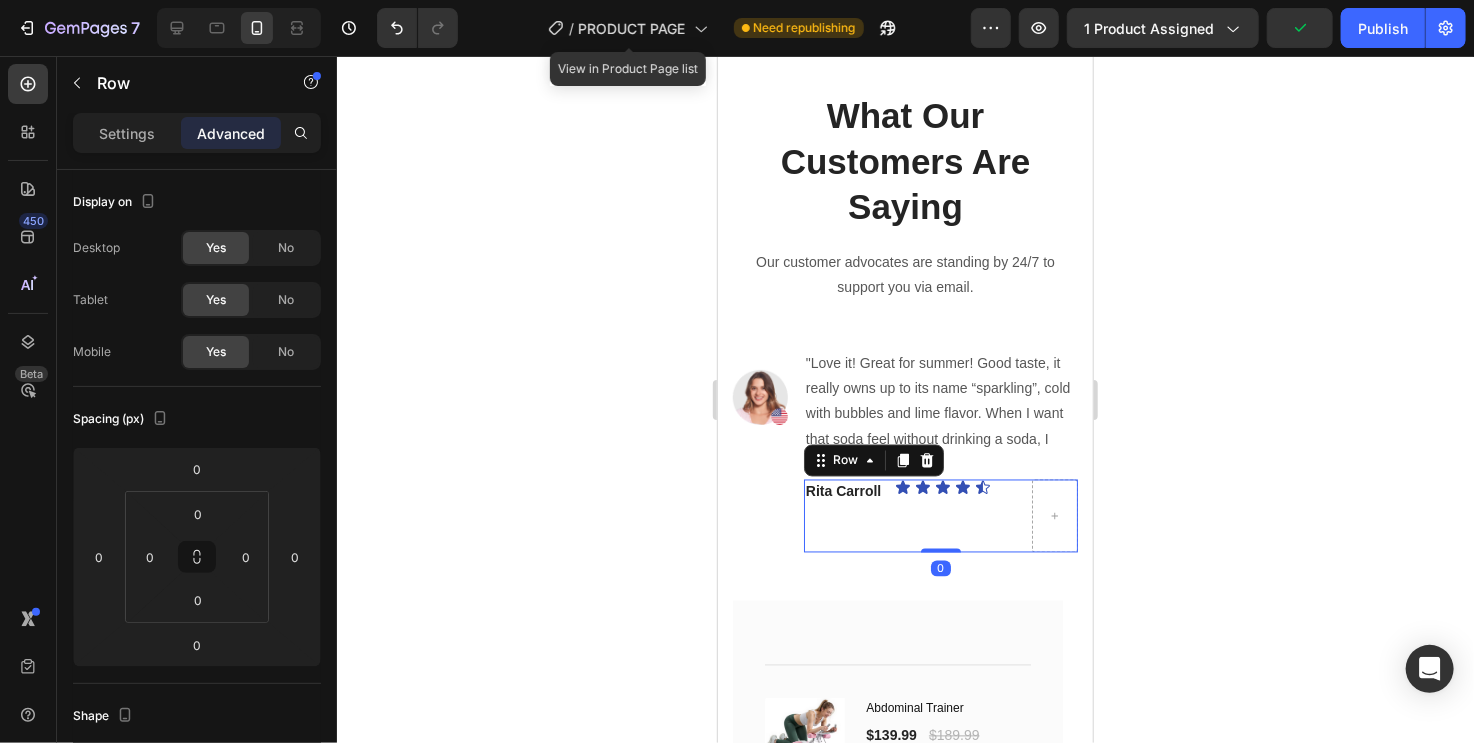 drag, startPoint x: 930, startPoint y: 550, endPoint x: 930, endPoint y: 511, distance: 39 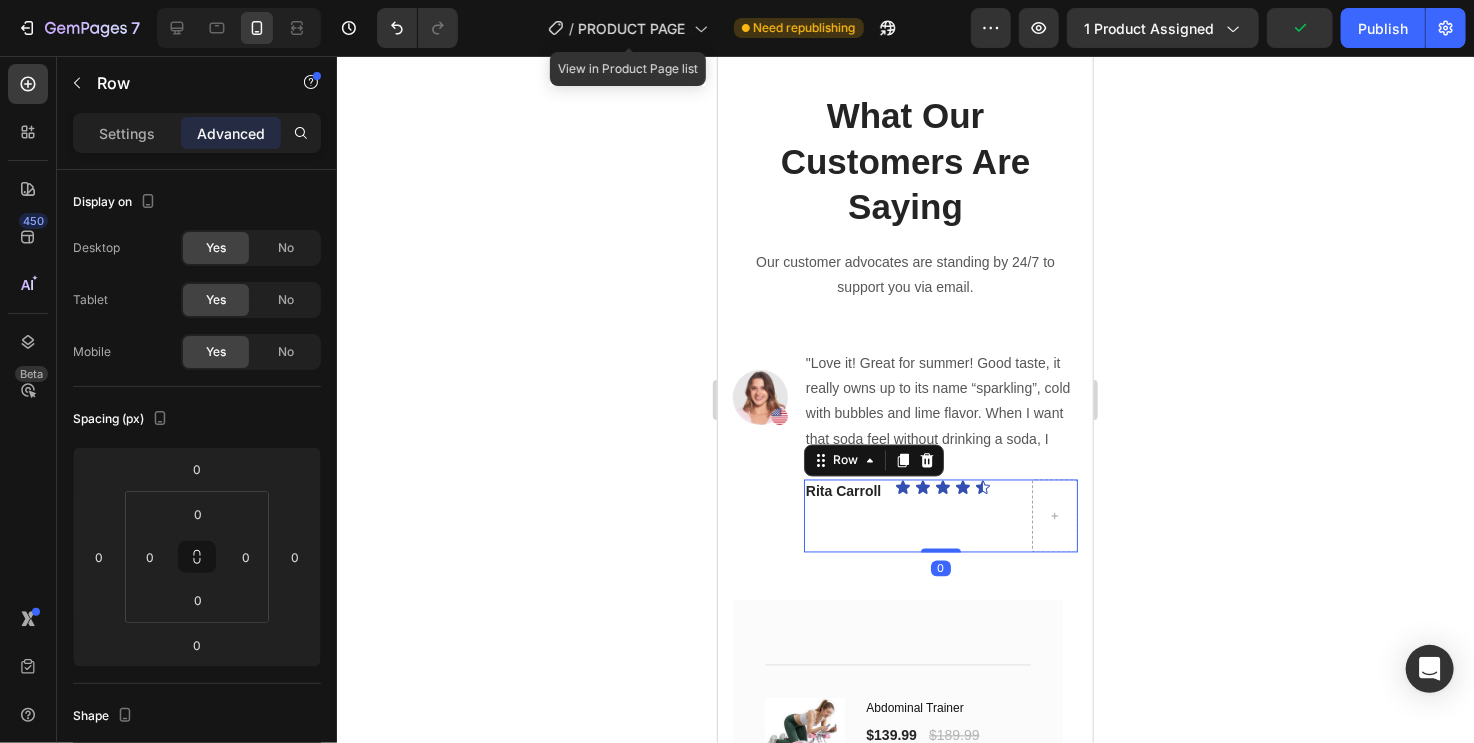 click on "Rita Carroll Text block Icon Icon Icon Icon Icon Icon List
Row   0" at bounding box center [940, 515] 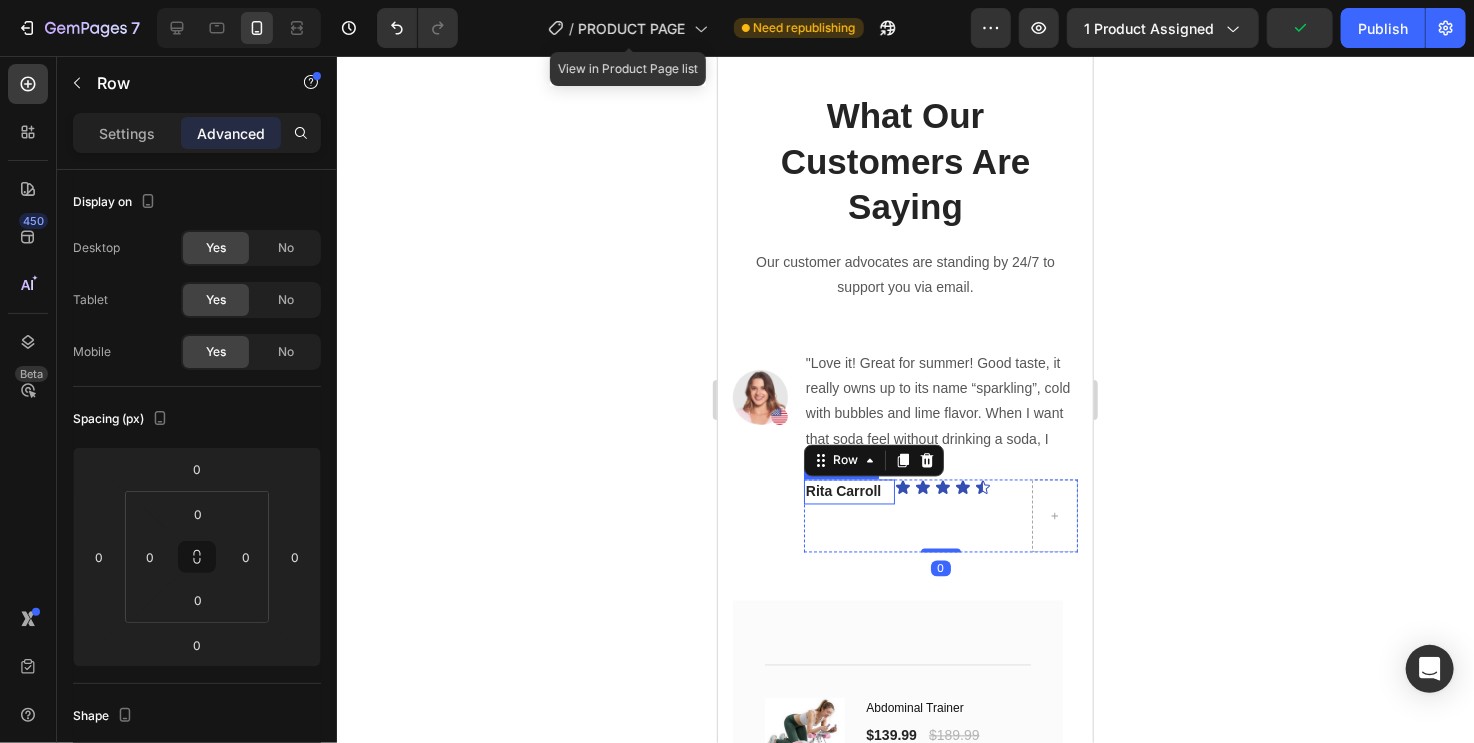 click on "Rita Carroll" at bounding box center (848, 491) 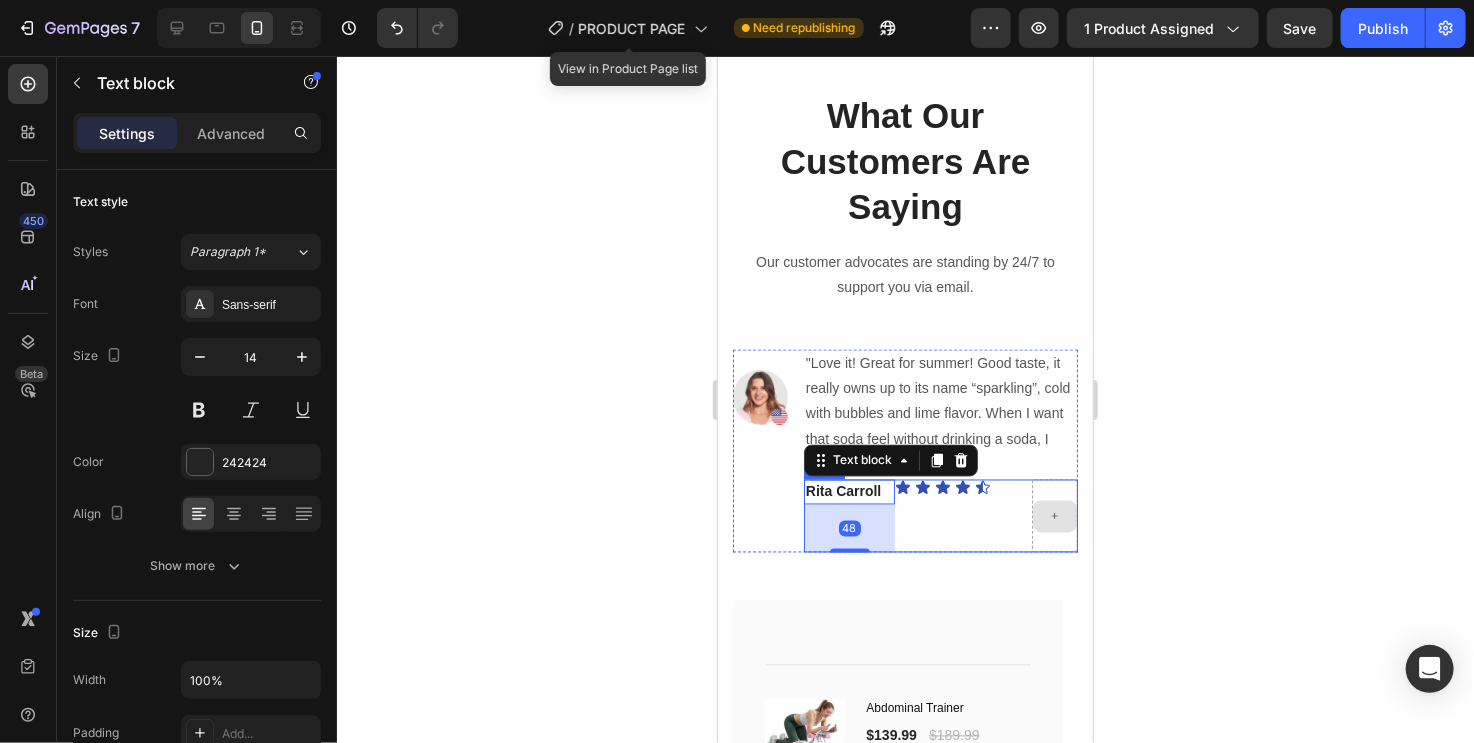 click at bounding box center [1054, 515] 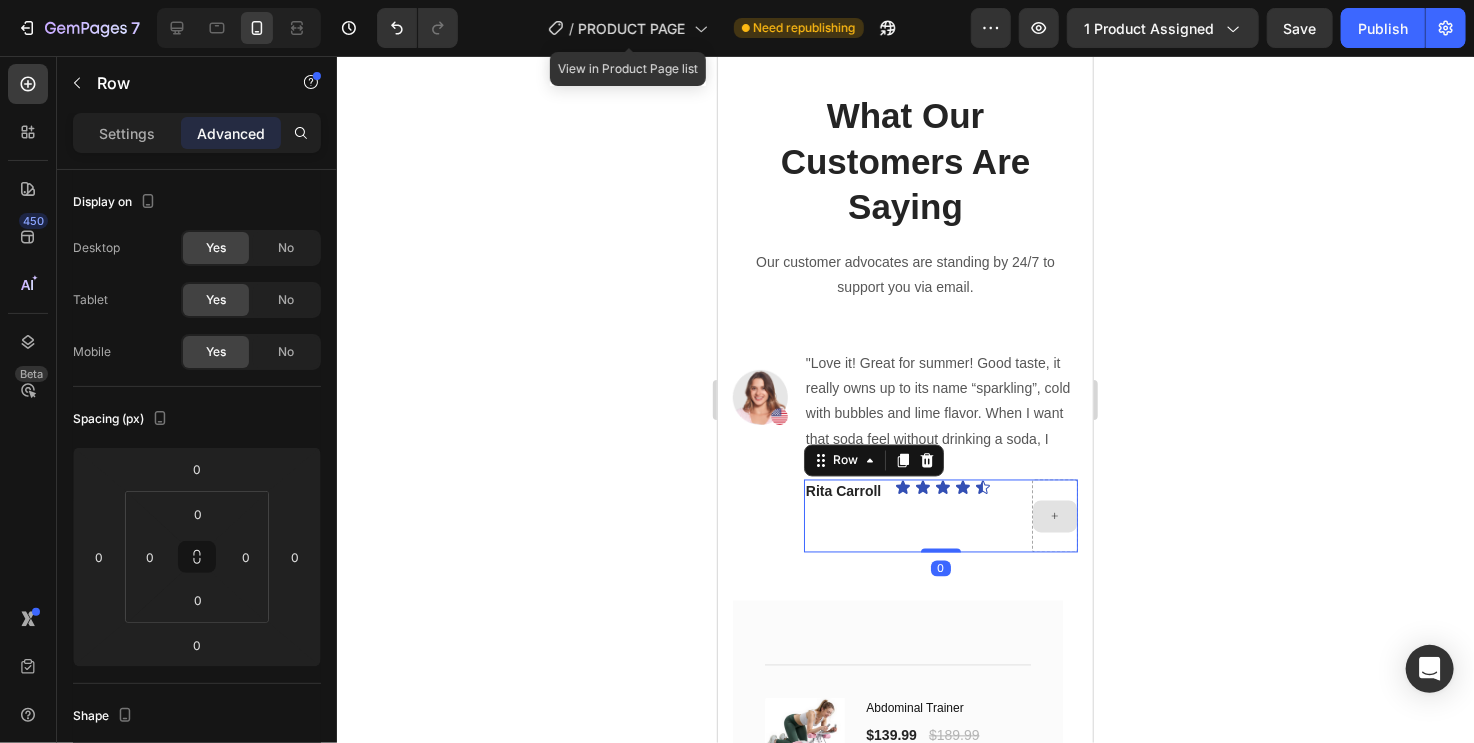 click 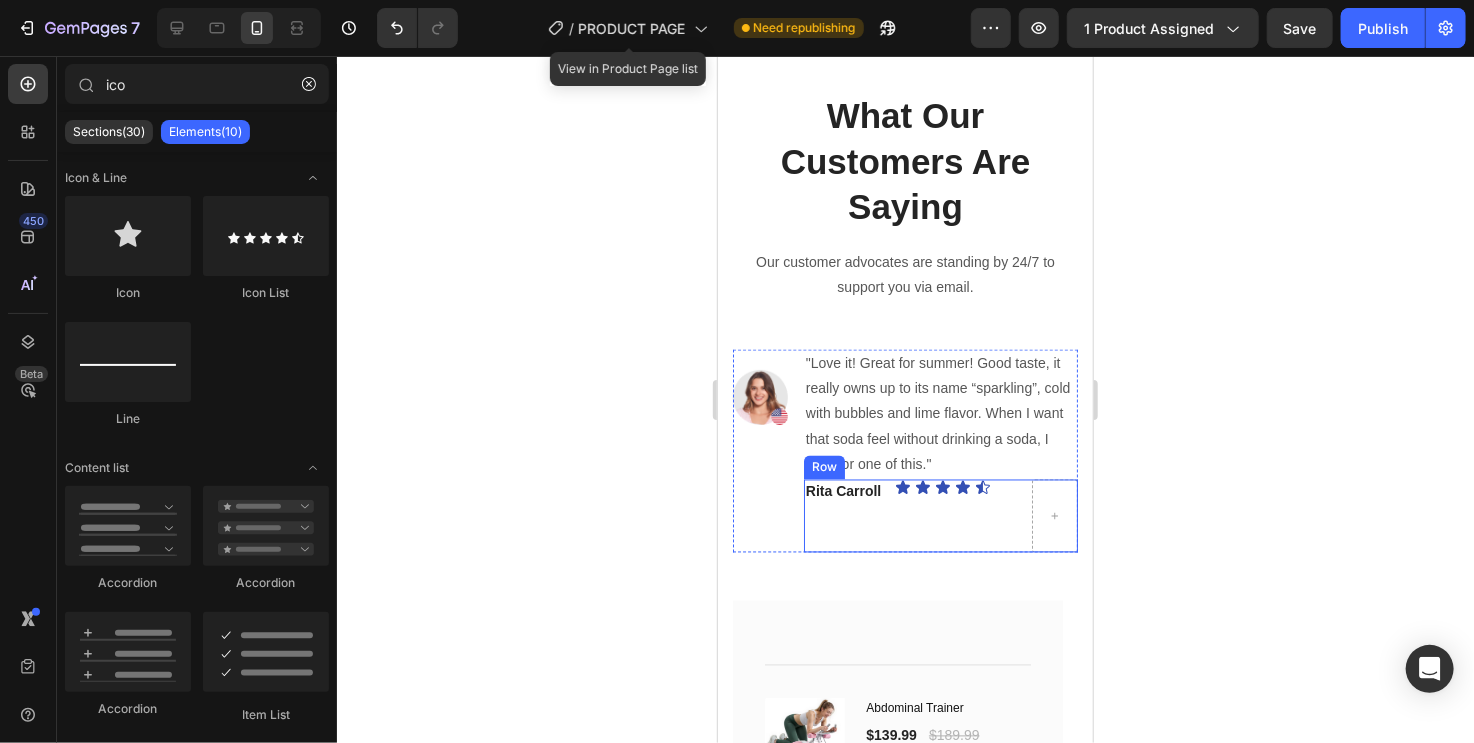 click on "Icon Icon Icon Icon Icon Icon List" at bounding box center [962, 515] 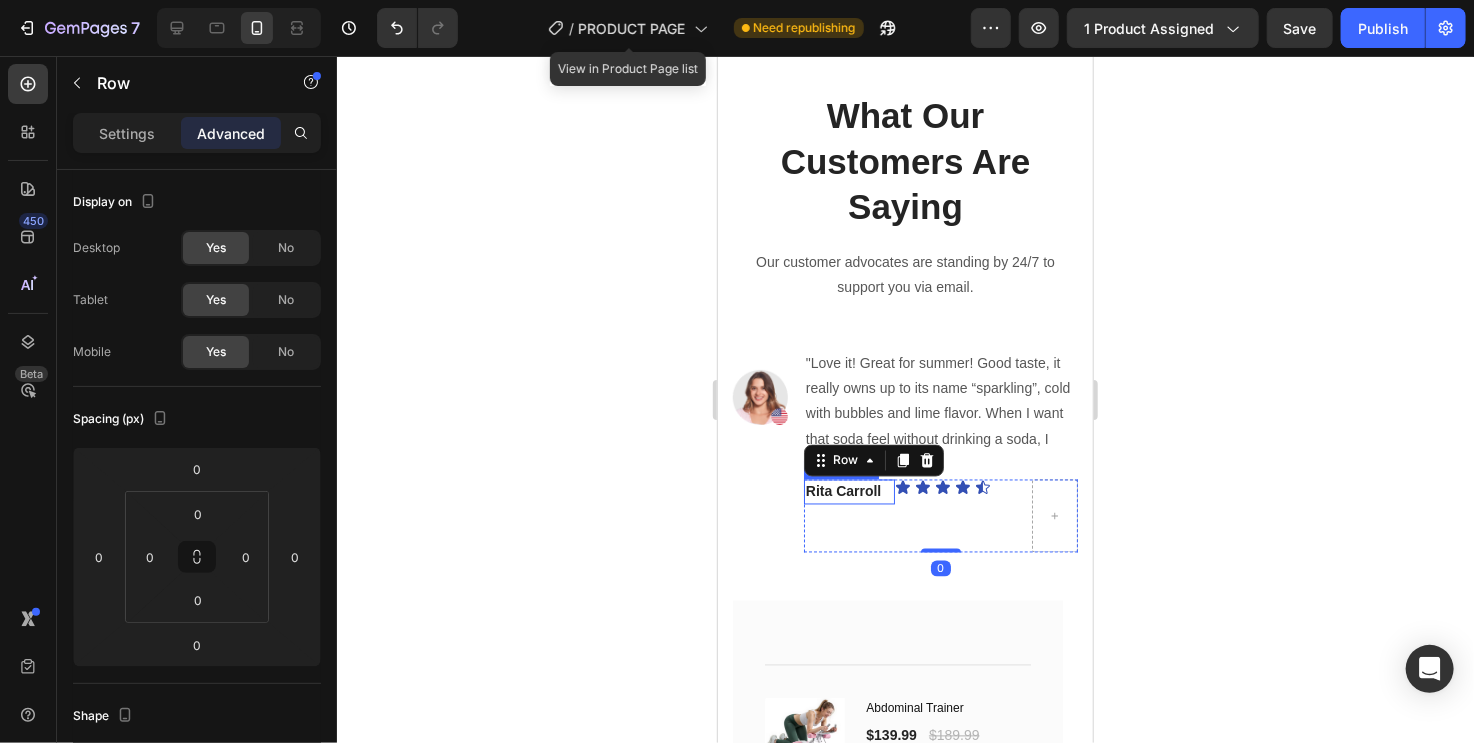 click on "Rita Carroll" at bounding box center [848, 491] 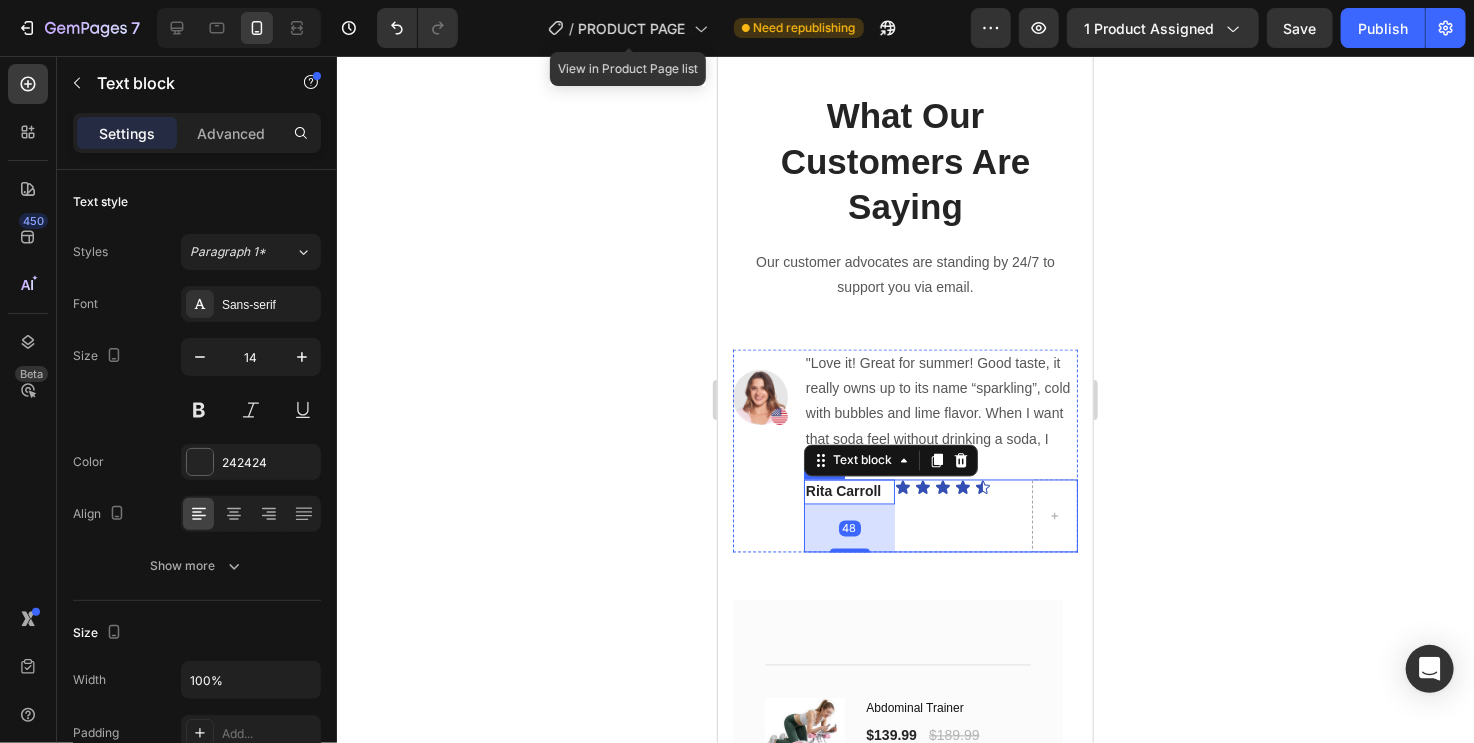 click on "Icon Icon Icon Icon Icon Icon List" at bounding box center (962, 515) 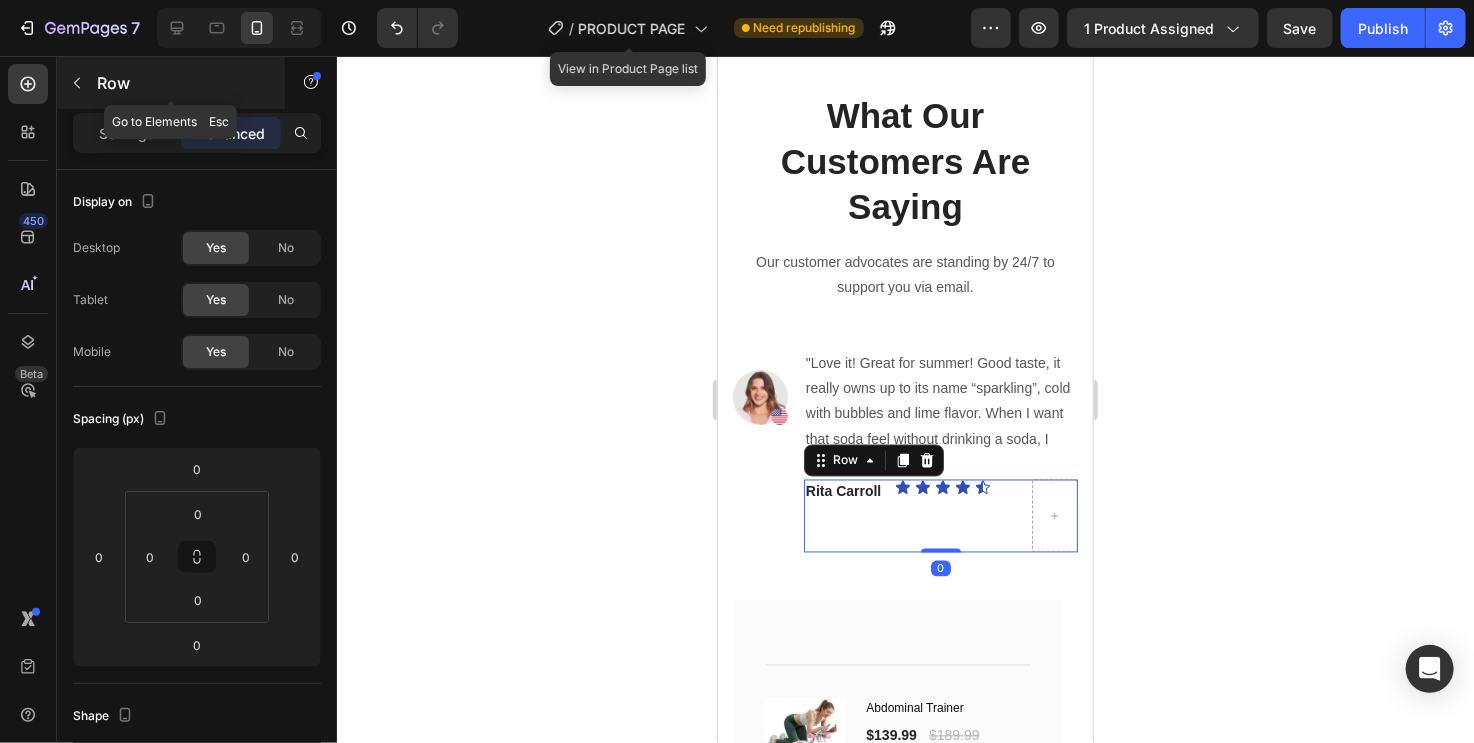 click at bounding box center [77, 83] 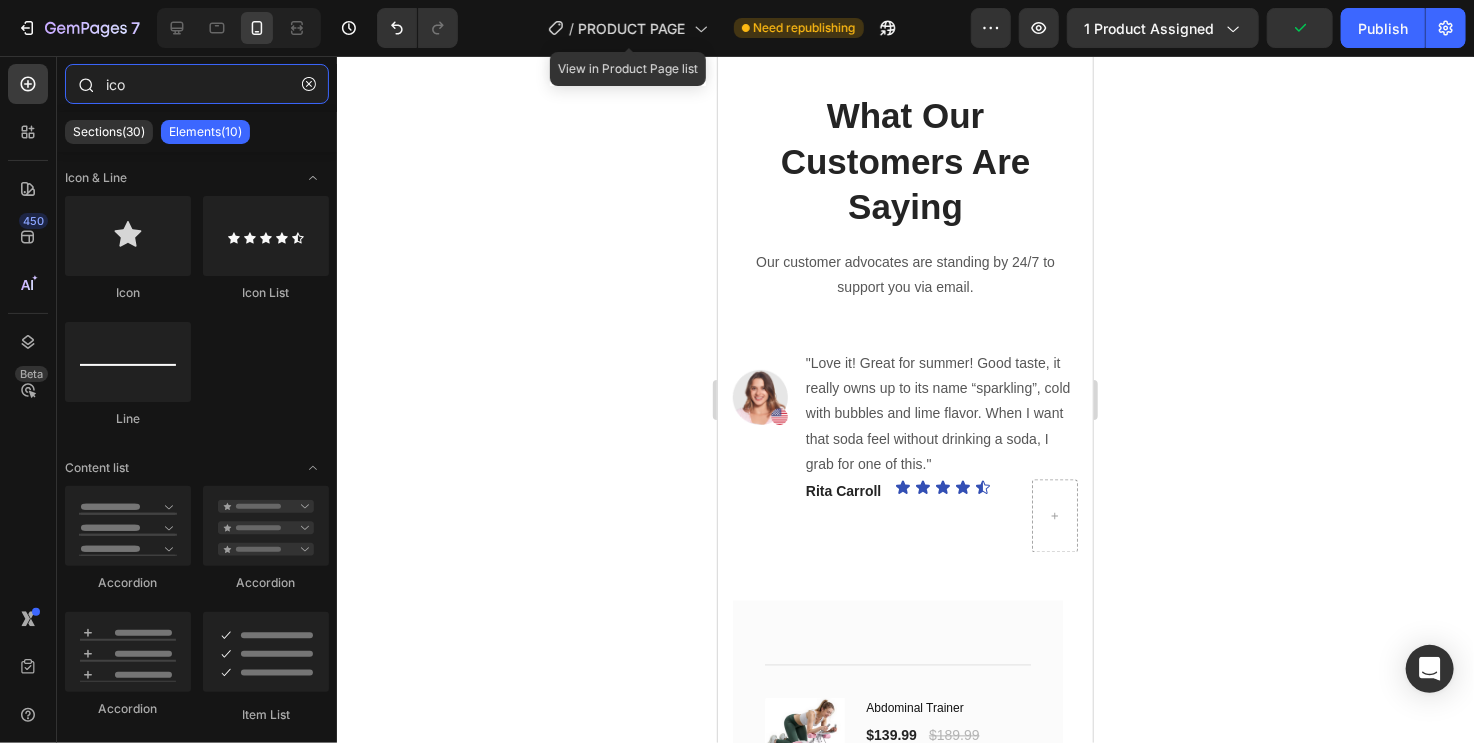 click on "ico" at bounding box center [197, 84] 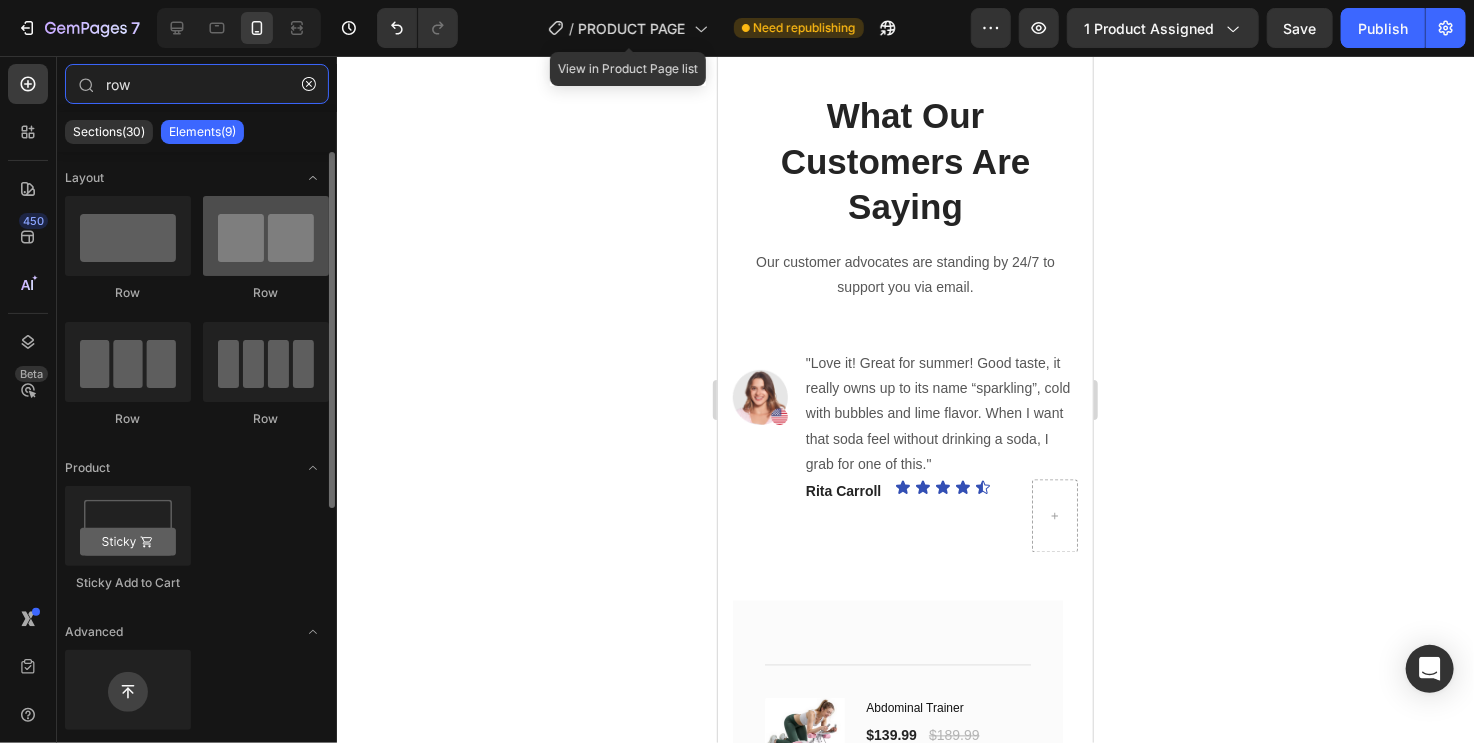 type on "row" 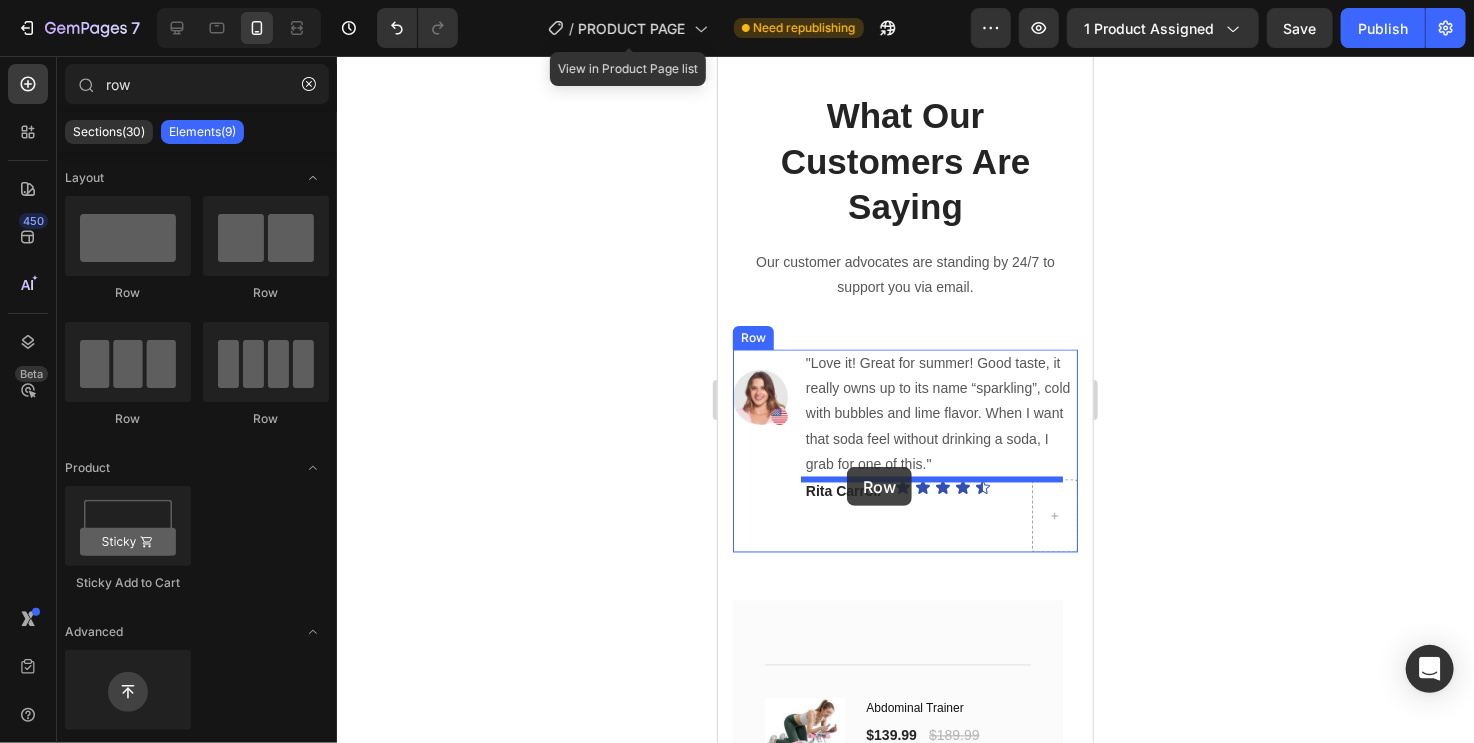 drag, startPoint x: 950, startPoint y: 291, endPoint x: 846, endPoint y: 466, distance: 203.57063 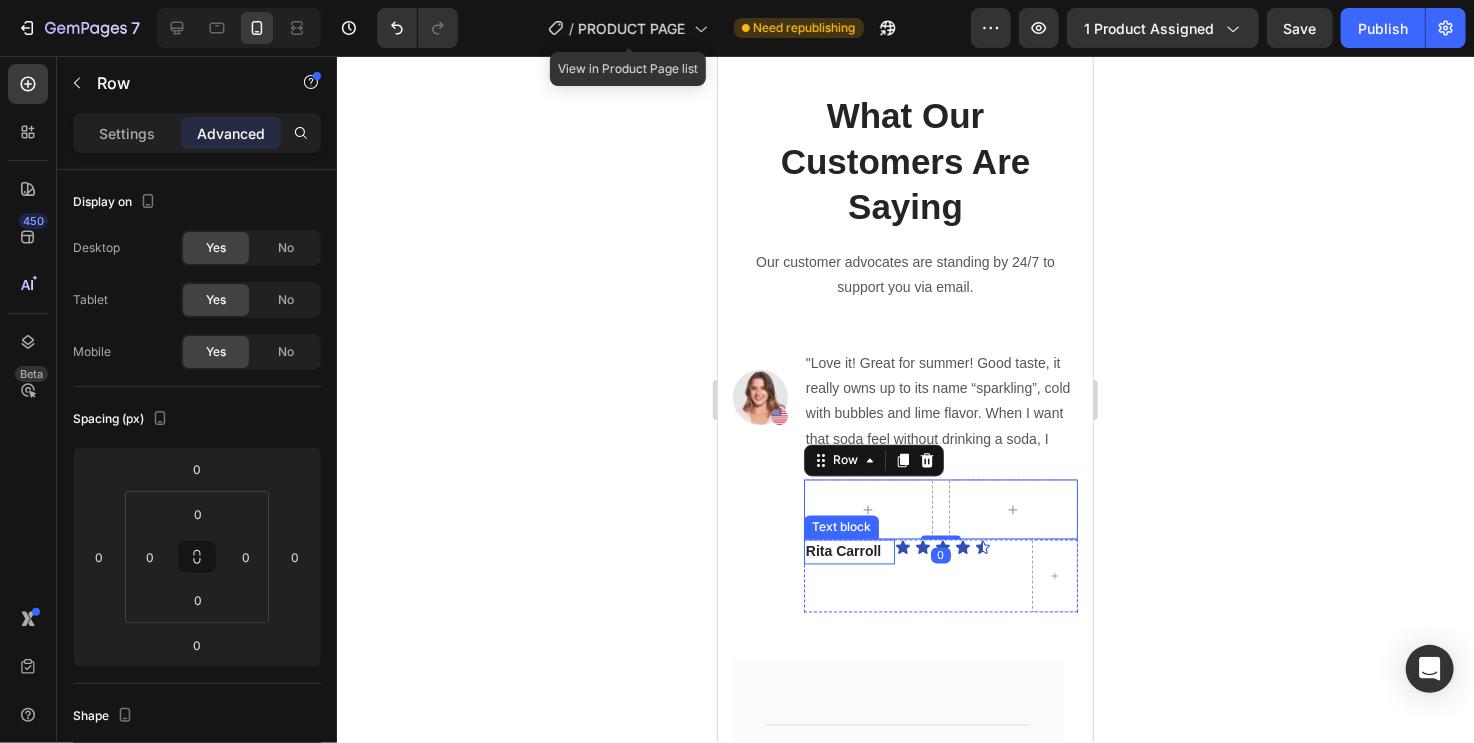 click on "Rita Carroll" at bounding box center (848, 551) 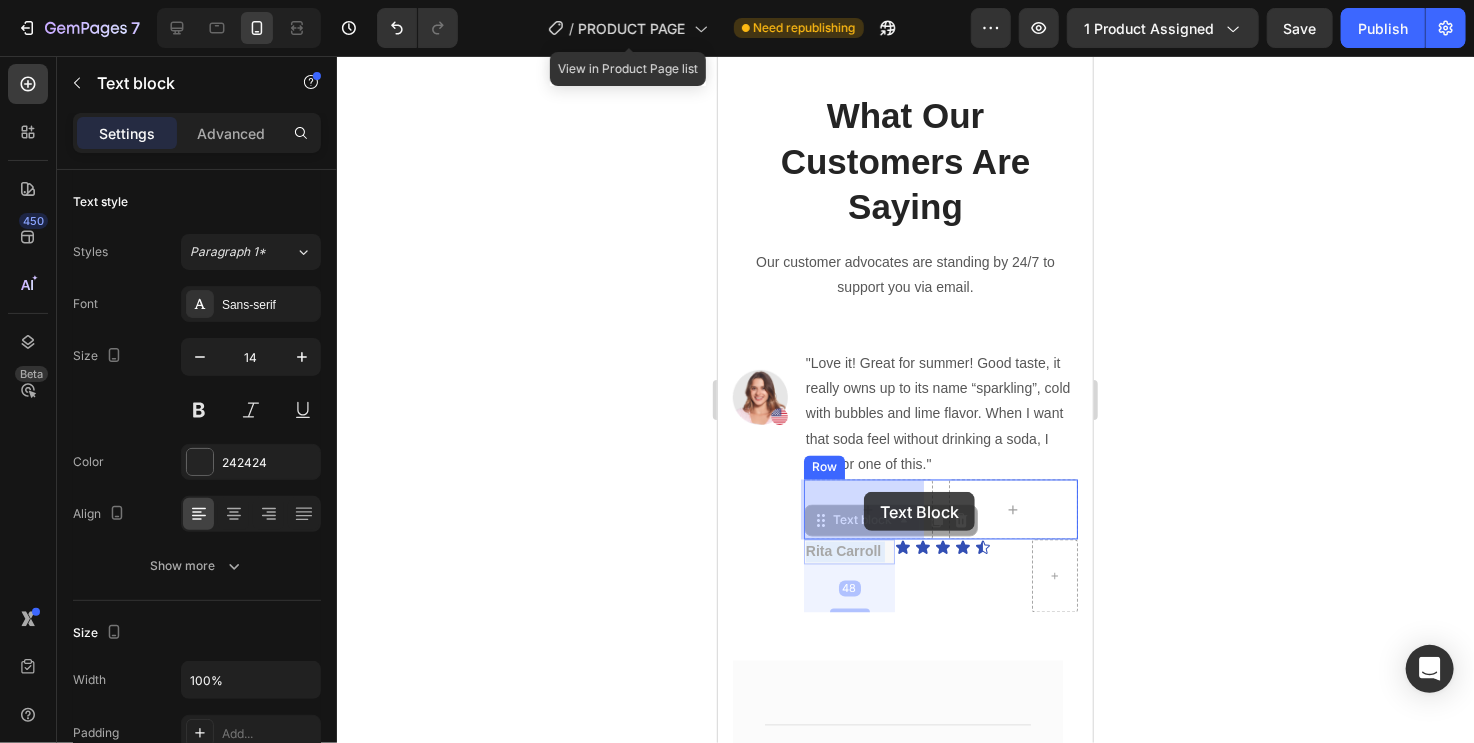 drag, startPoint x: 846, startPoint y: 554, endPoint x: 863, endPoint y: 491, distance: 65.25335 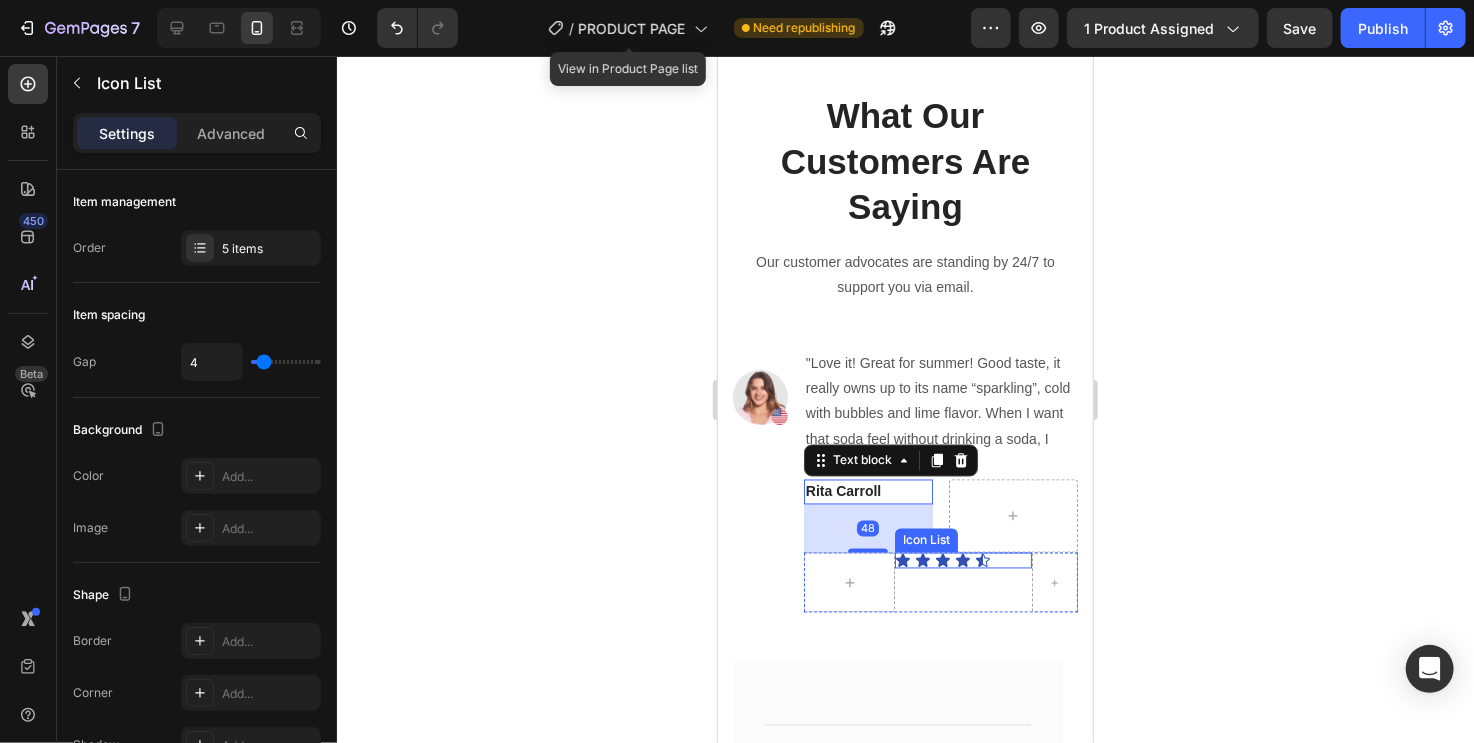 click on "Icon Icon Icon Icon Icon Icon List" at bounding box center [962, 560] 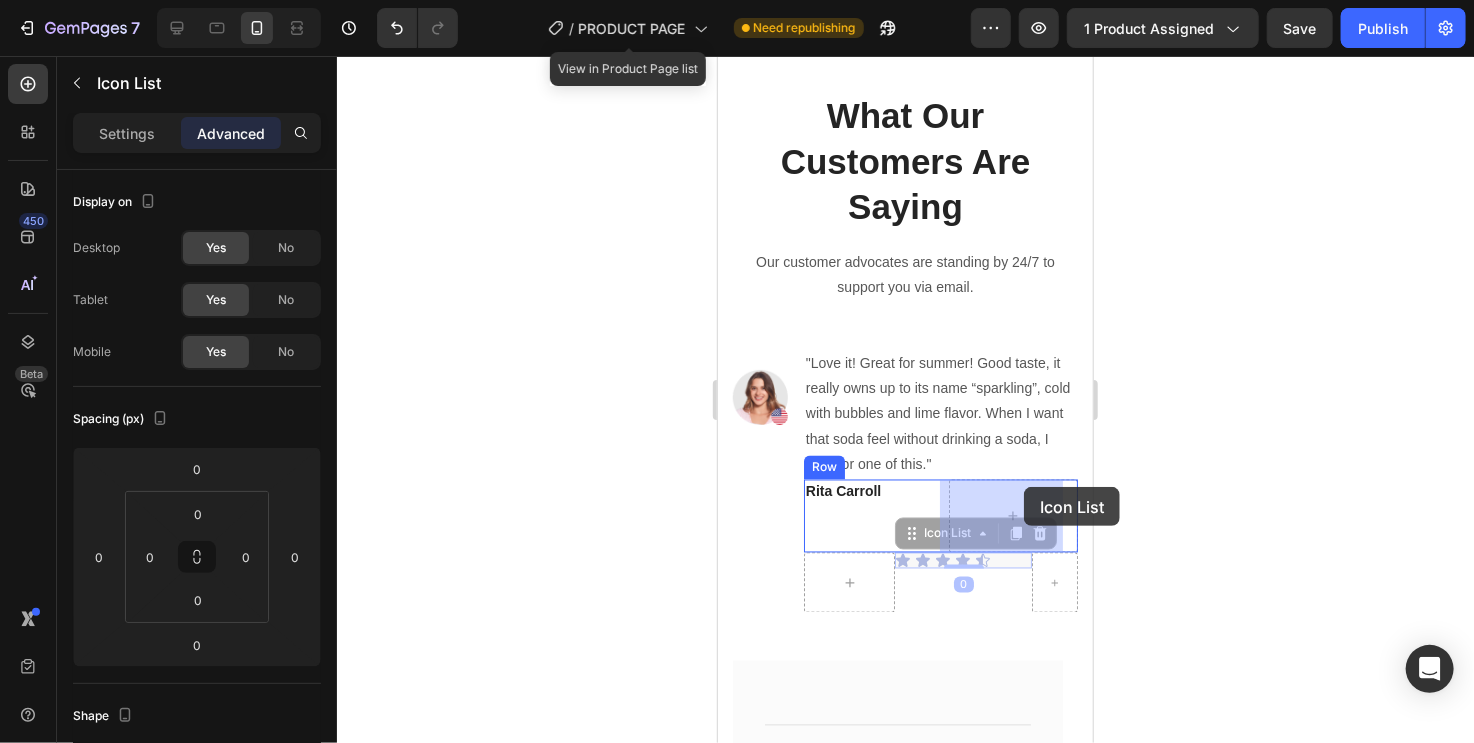 drag, startPoint x: 1002, startPoint y: 560, endPoint x: 1023, endPoint y: 486, distance: 76.922035 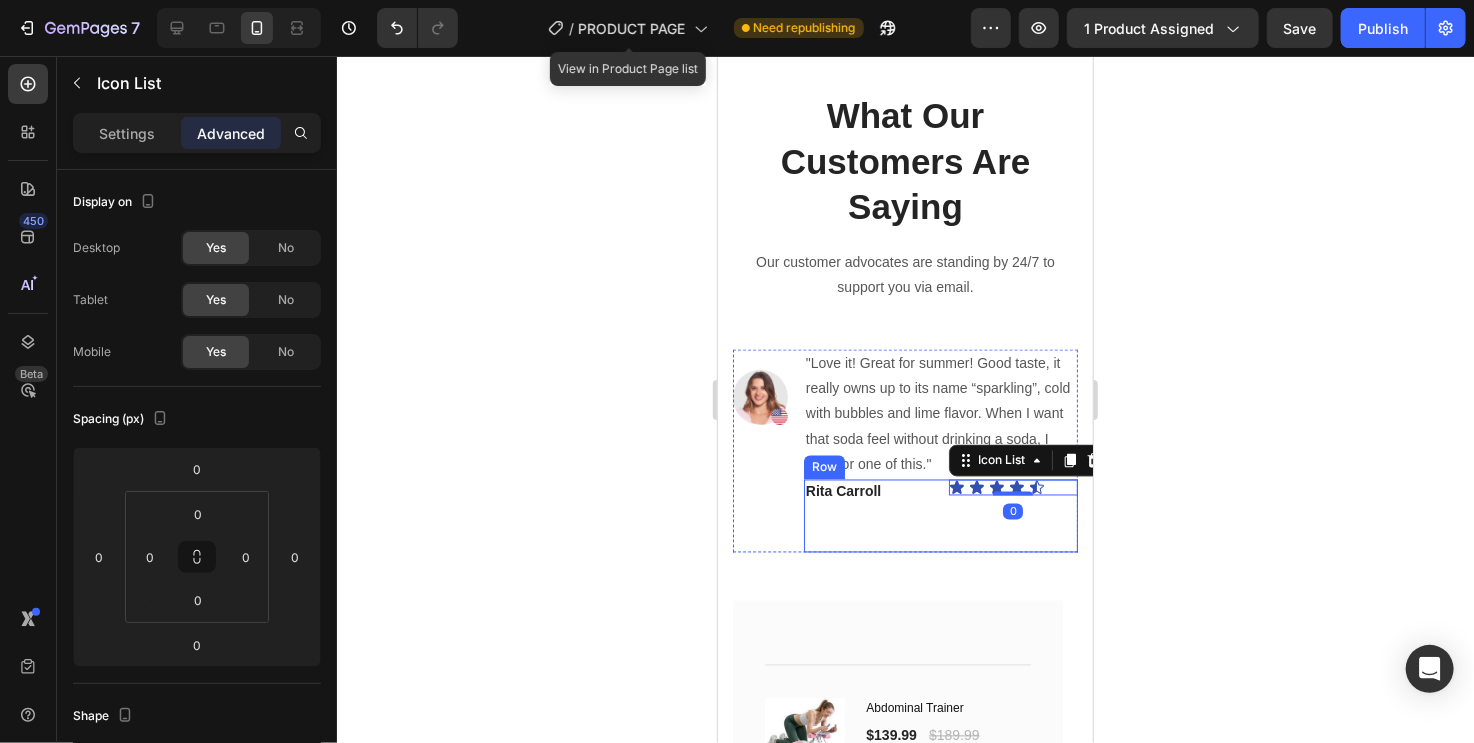 click on "Rita Carroll Text block Icon Icon Icon Icon Icon Icon List   0 Row" at bounding box center [940, 515] 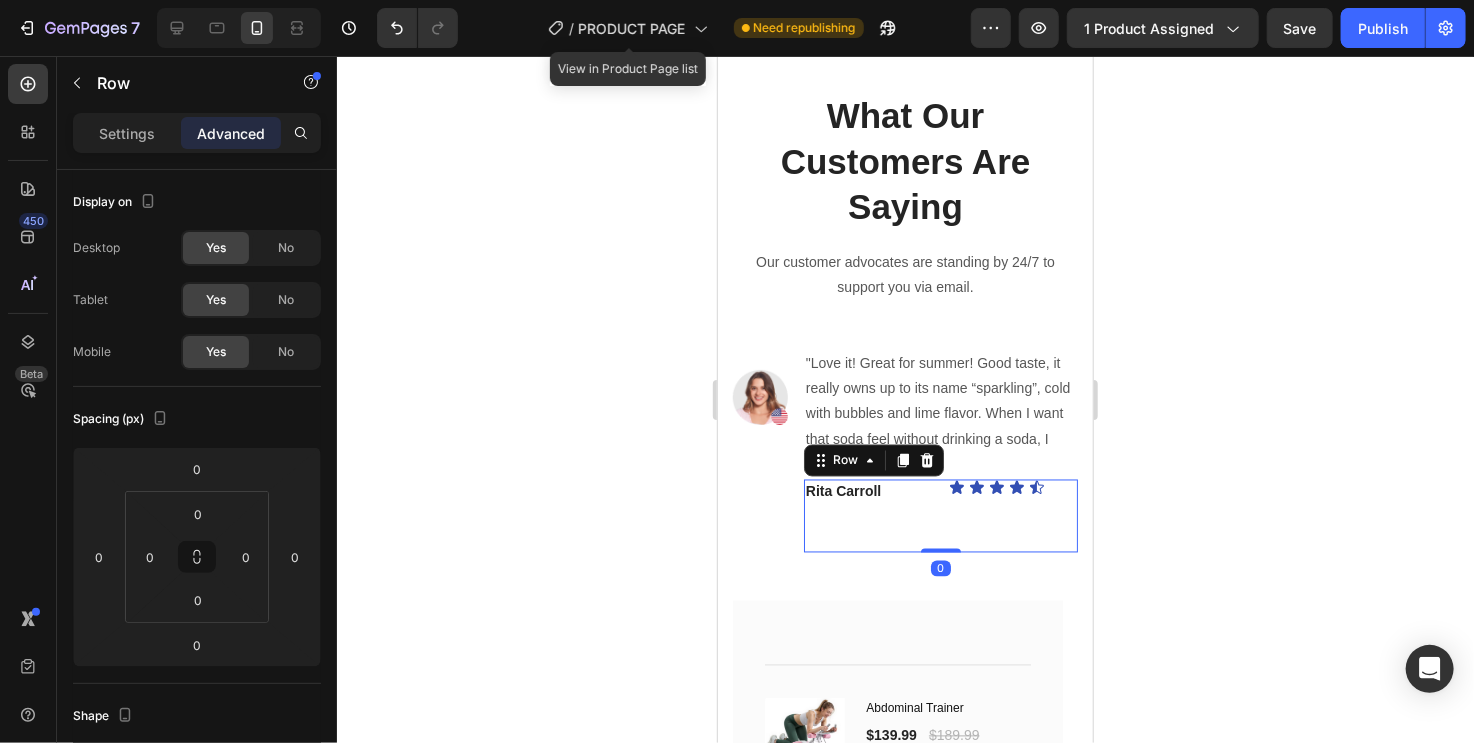 drag, startPoint x: 926, startPoint y: 549, endPoint x: 930, endPoint y: 512, distance: 37.215588 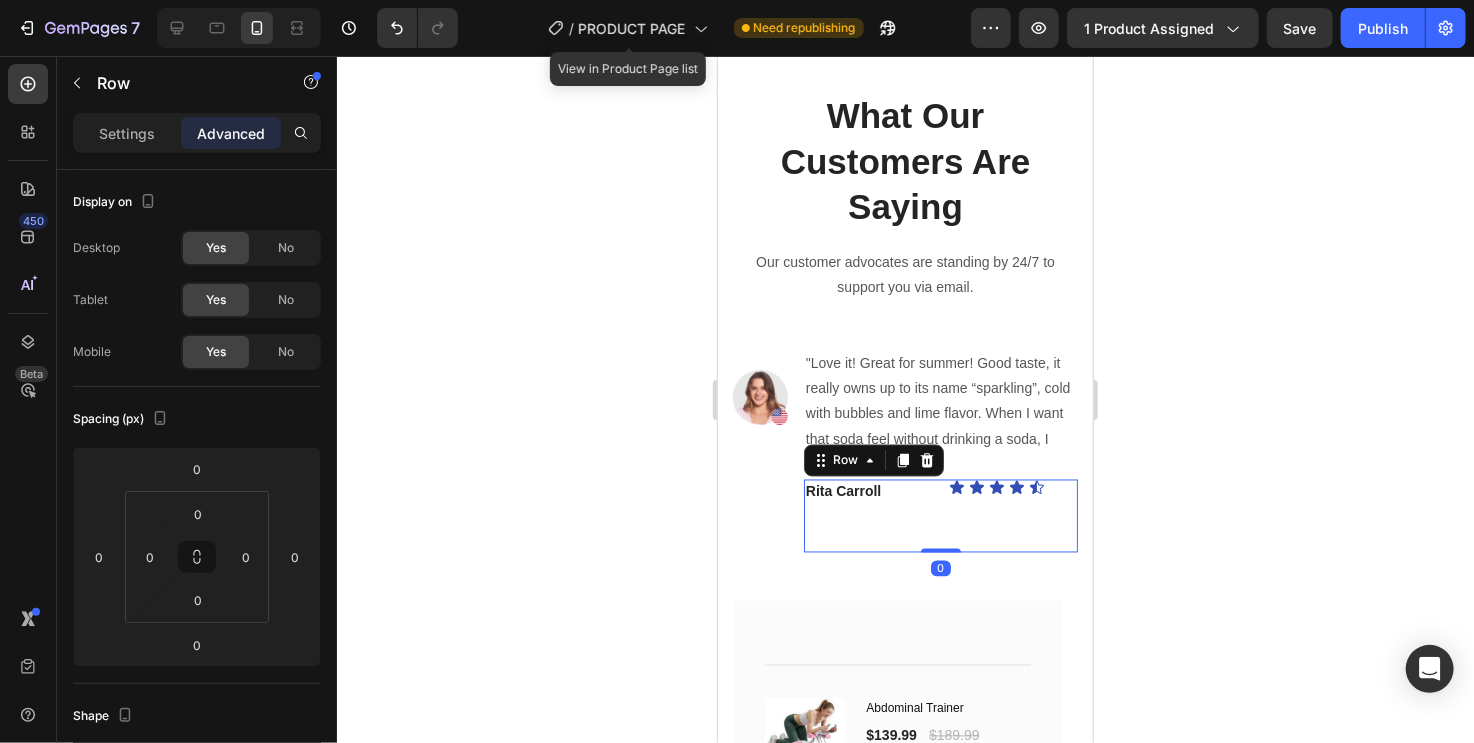 click on "Rita Carroll Text block Icon Icon Icon Icon Icon Icon List Row   0" at bounding box center [940, 515] 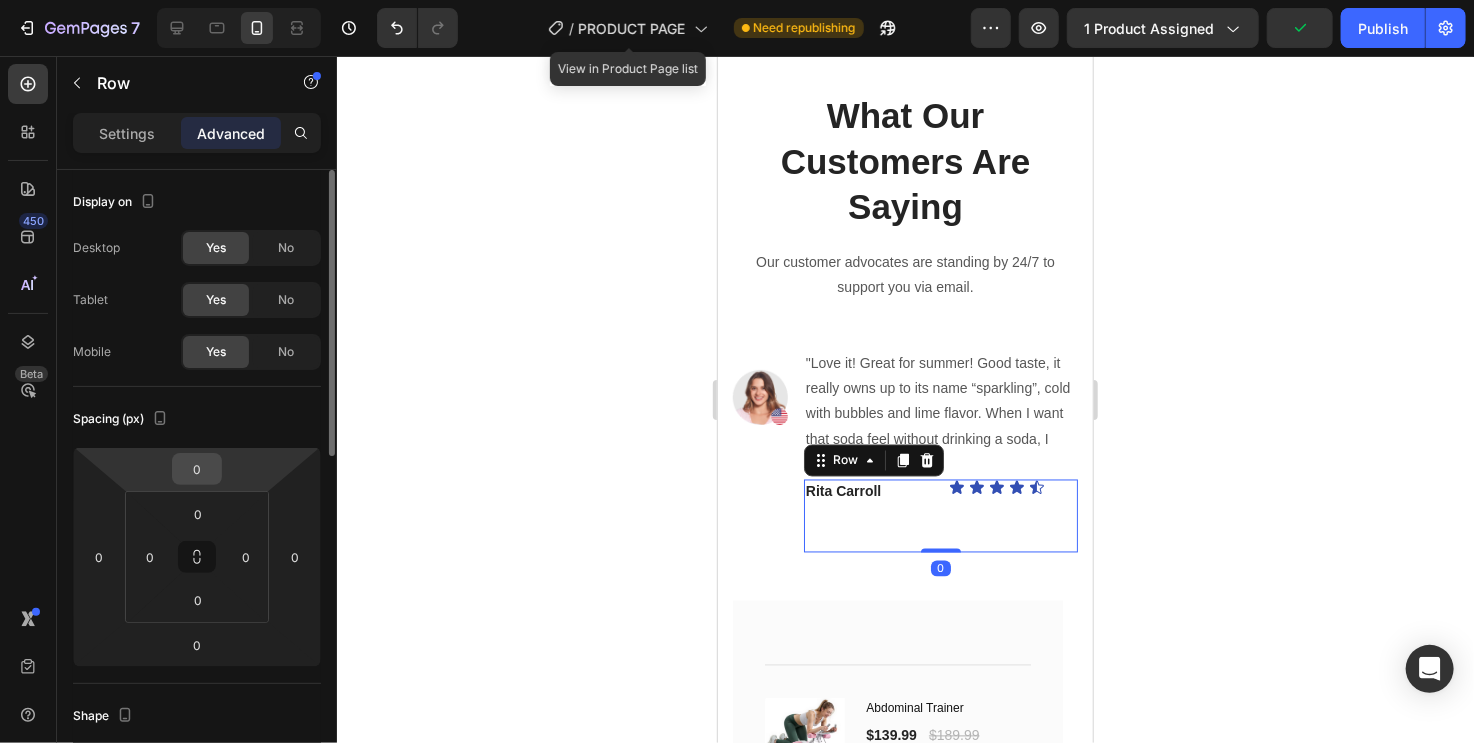 click on "0" at bounding box center [197, 469] 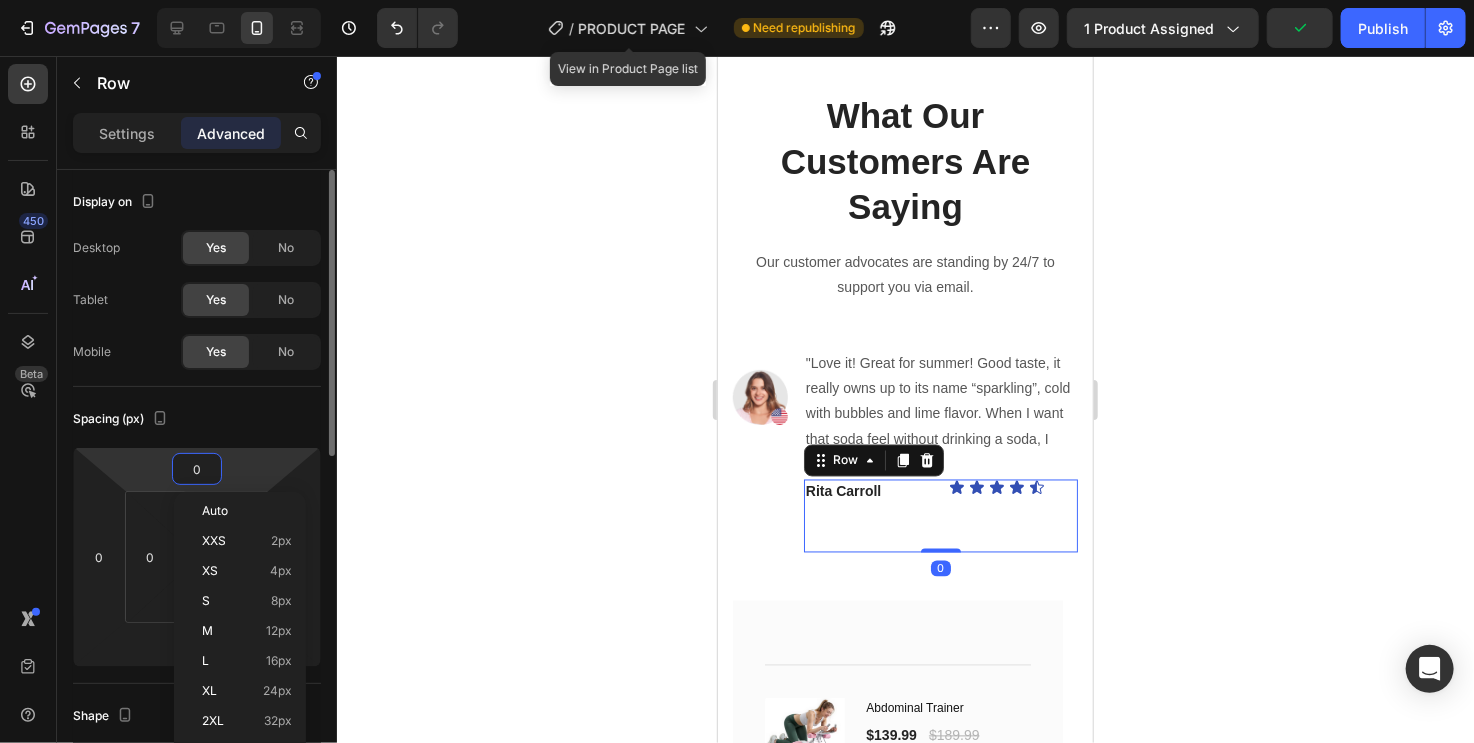 click on "0" at bounding box center (197, 469) 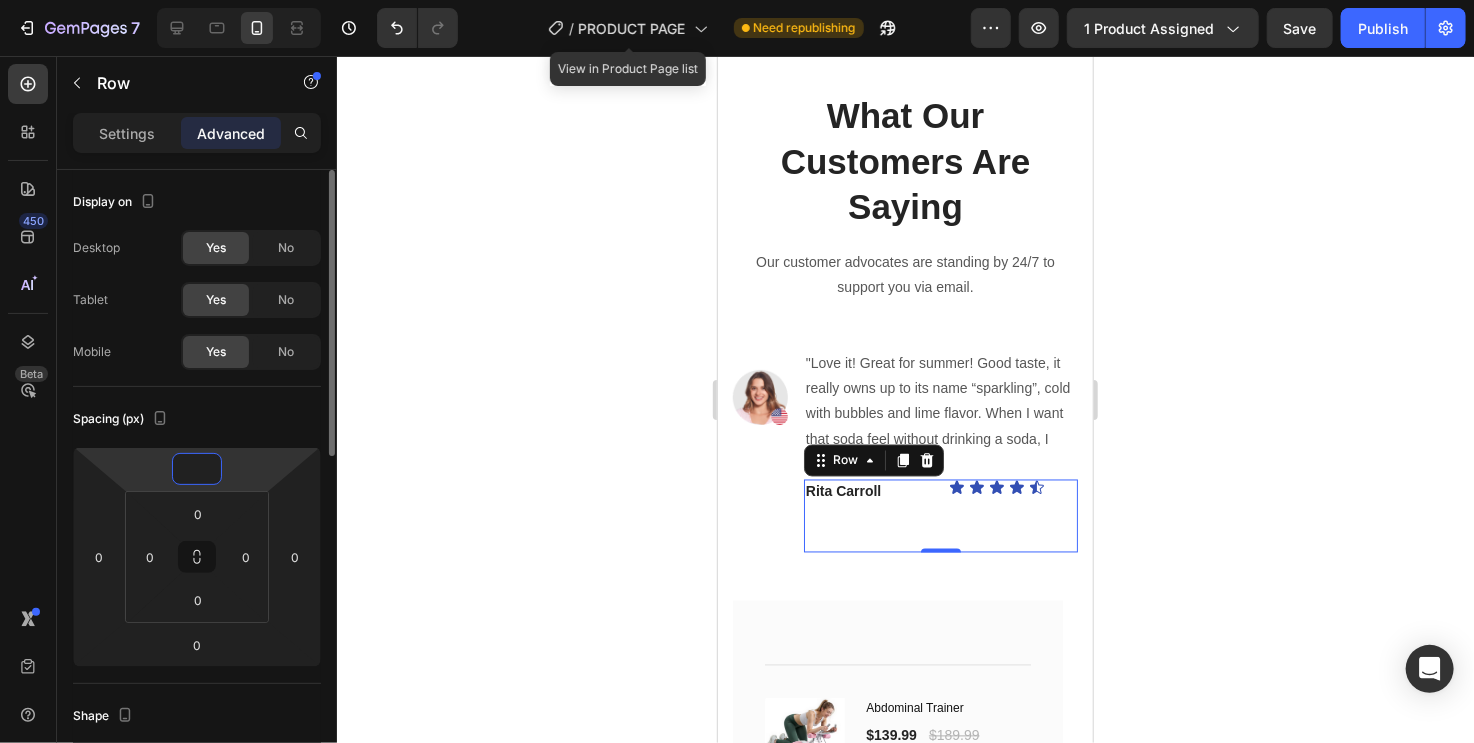 type on "-2" 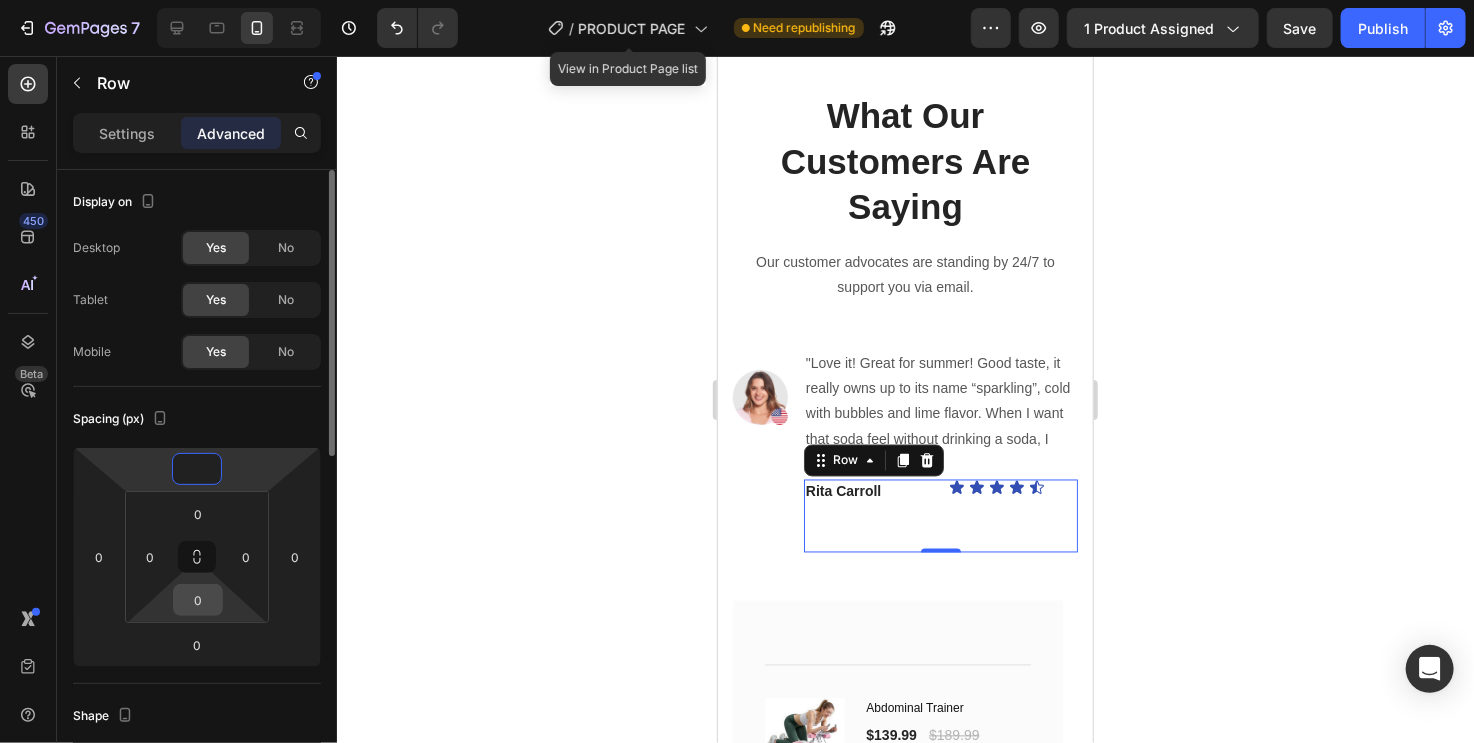 click on "0" at bounding box center (198, 600) 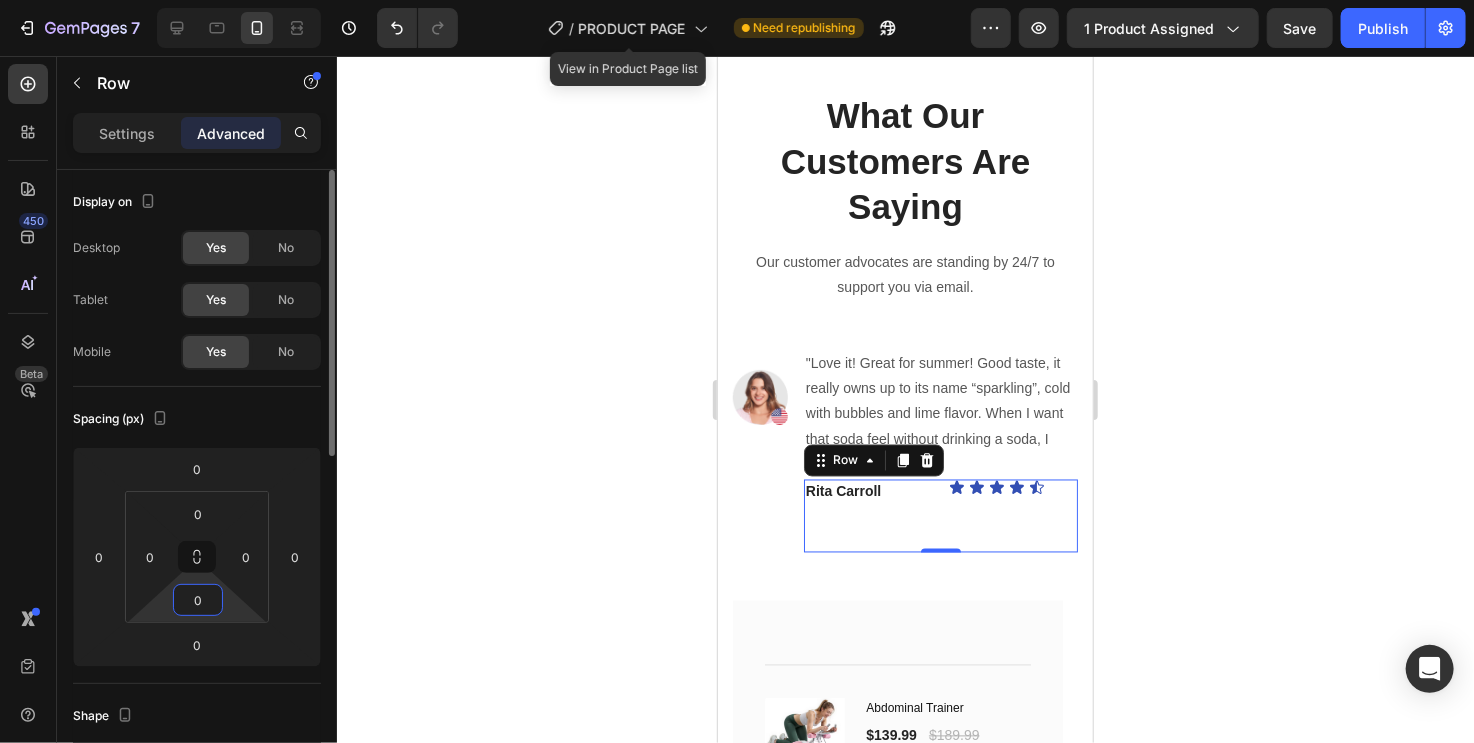 click on "0" at bounding box center (198, 600) 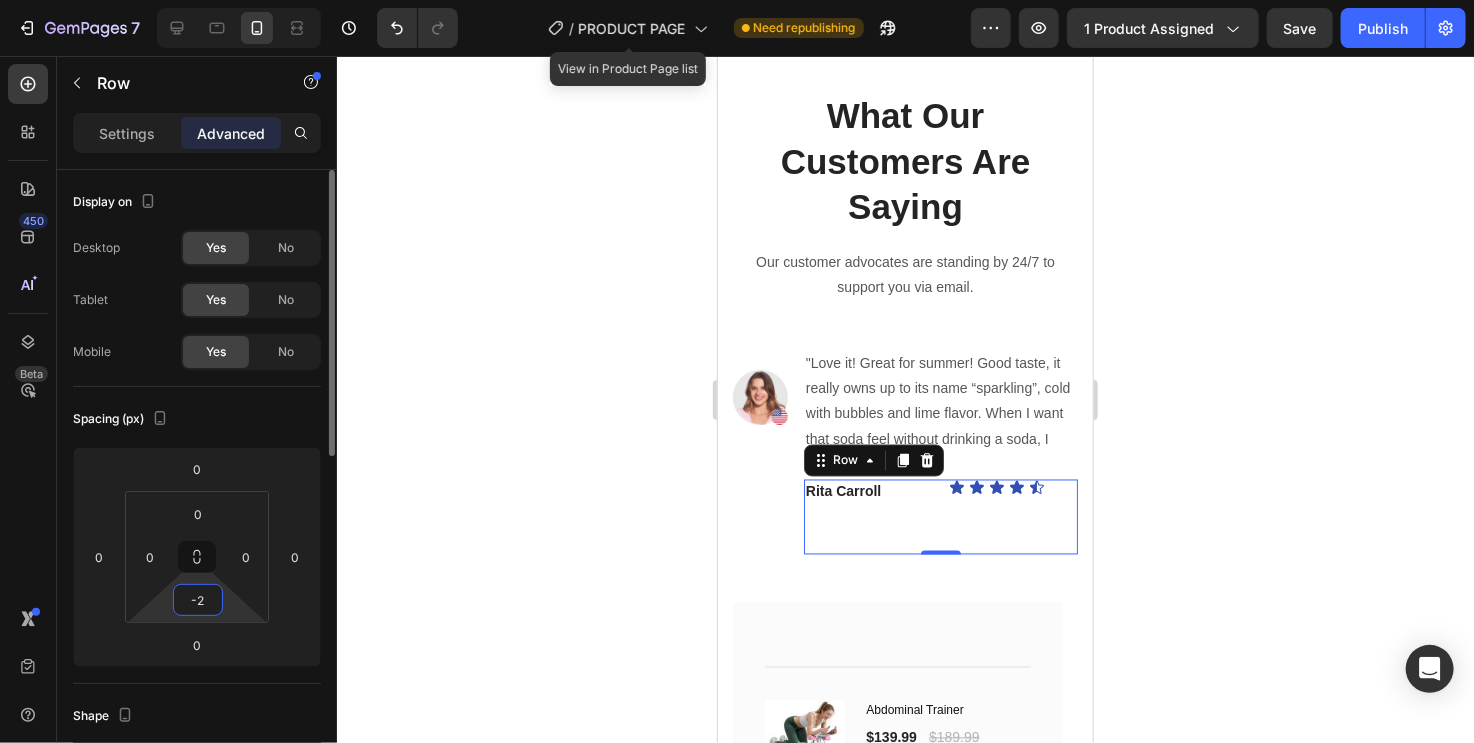 type on "-" 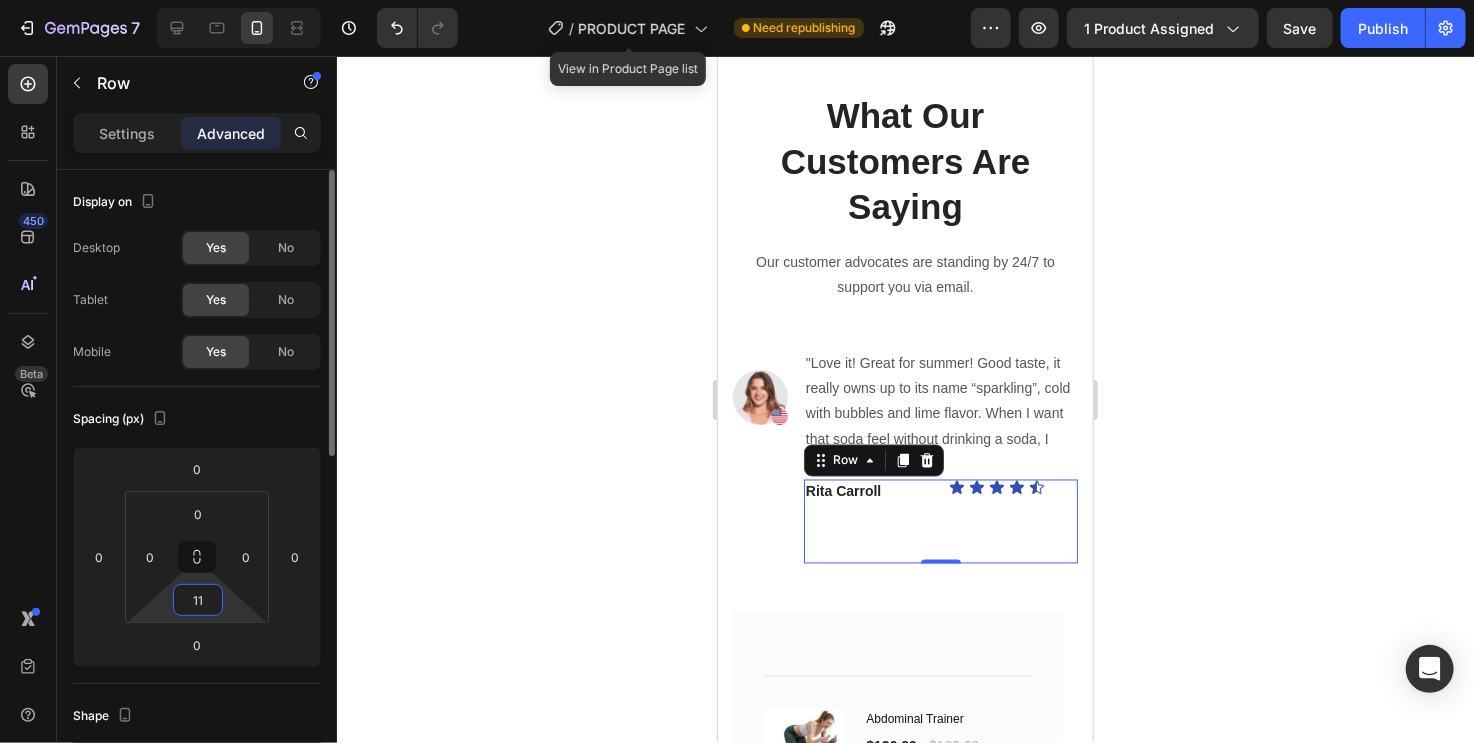 type on "1" 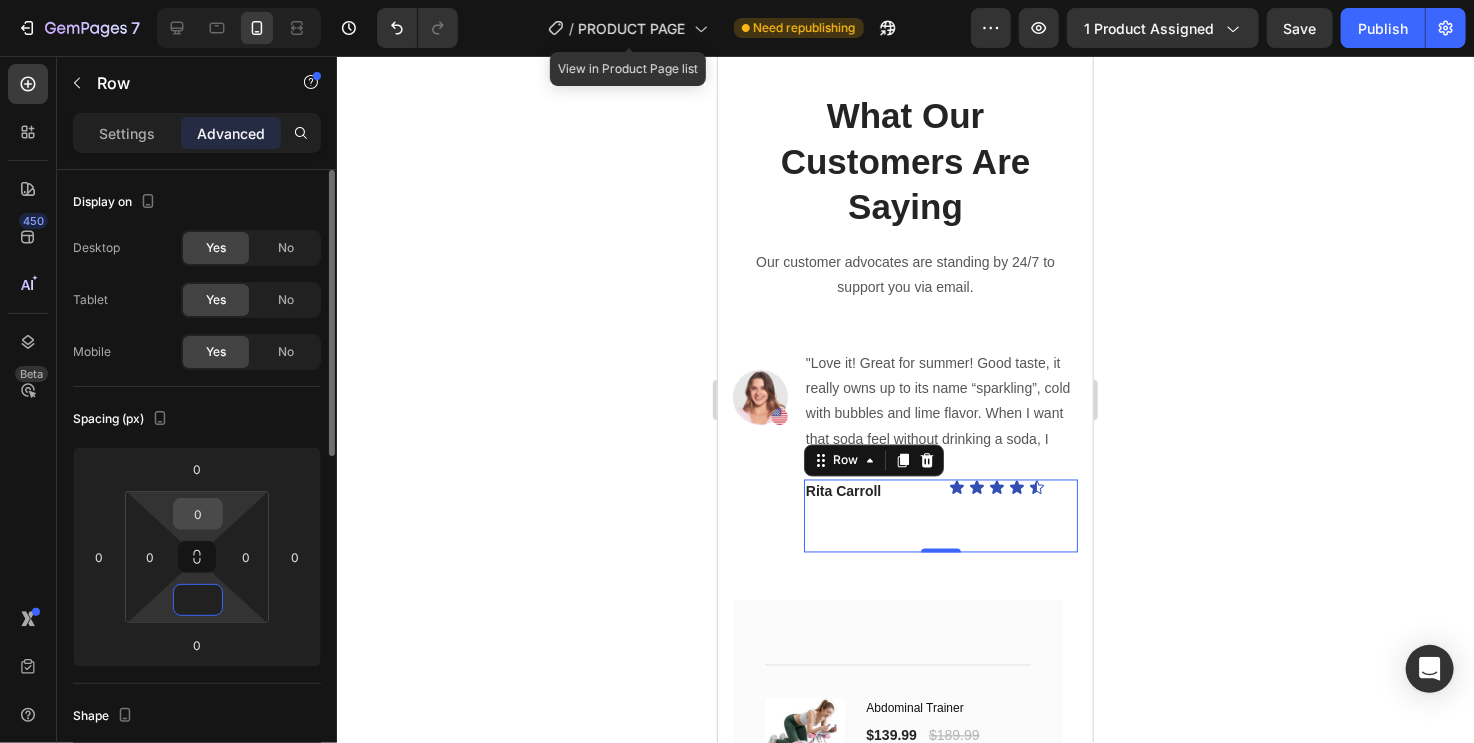 click on "0" at bounding box center (198, 514) 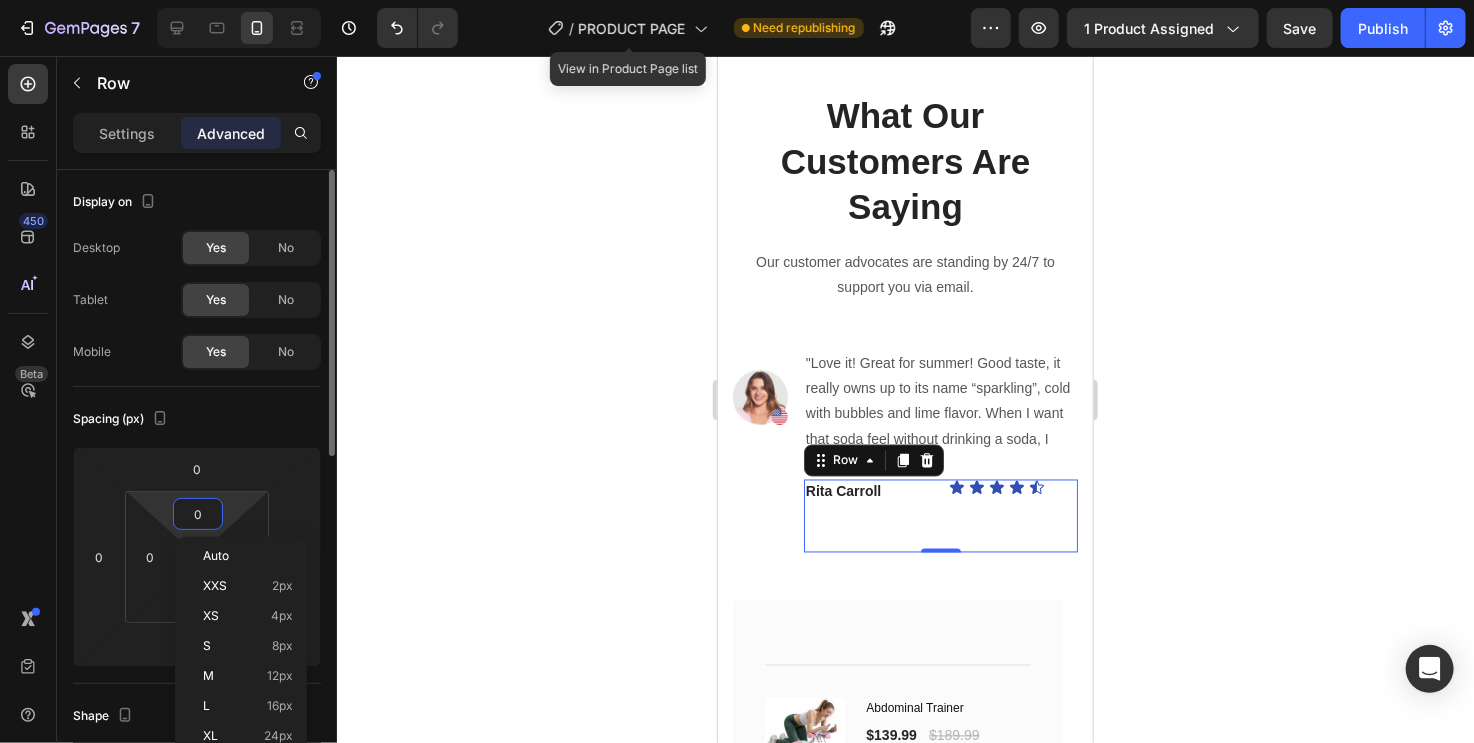 type on "0" 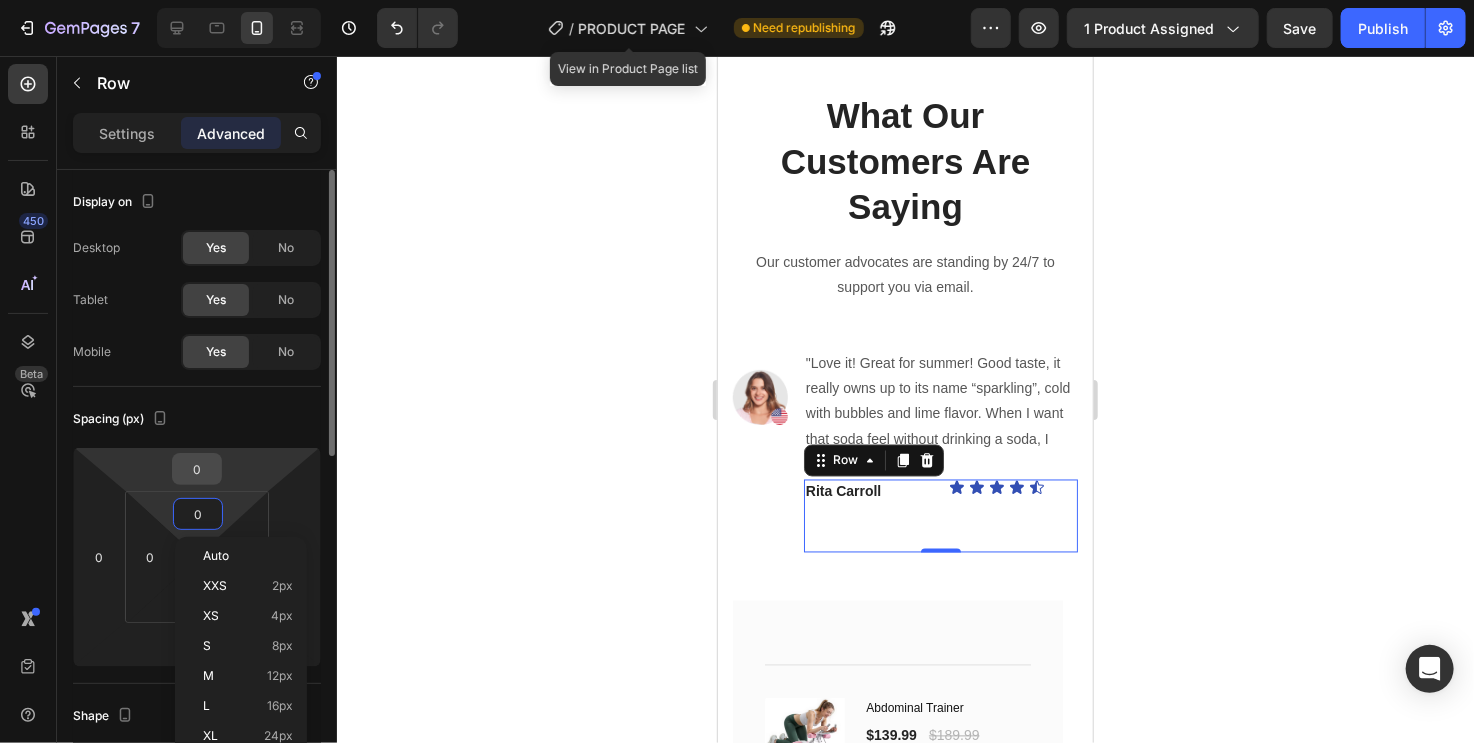 click on "0" at bounding box center (197, 469) 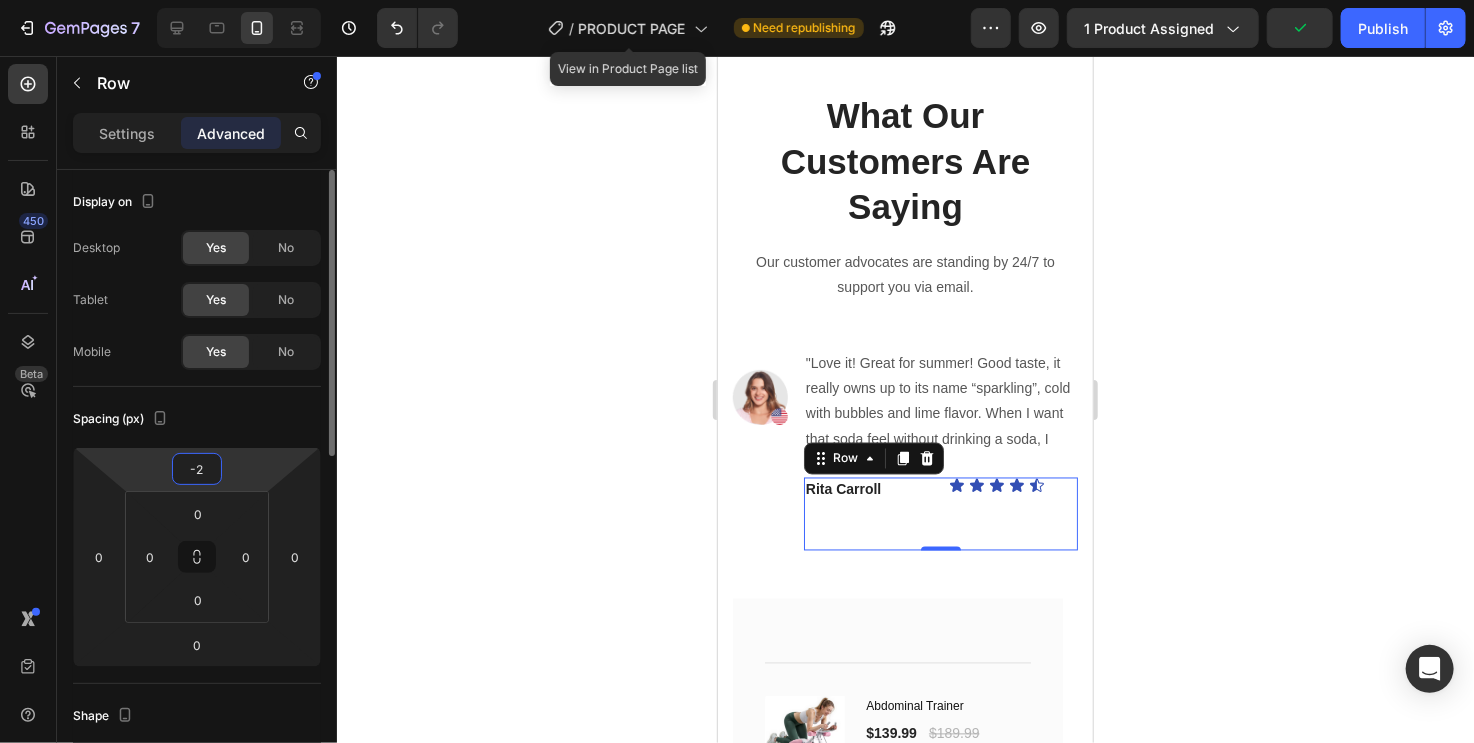 type on "-20" 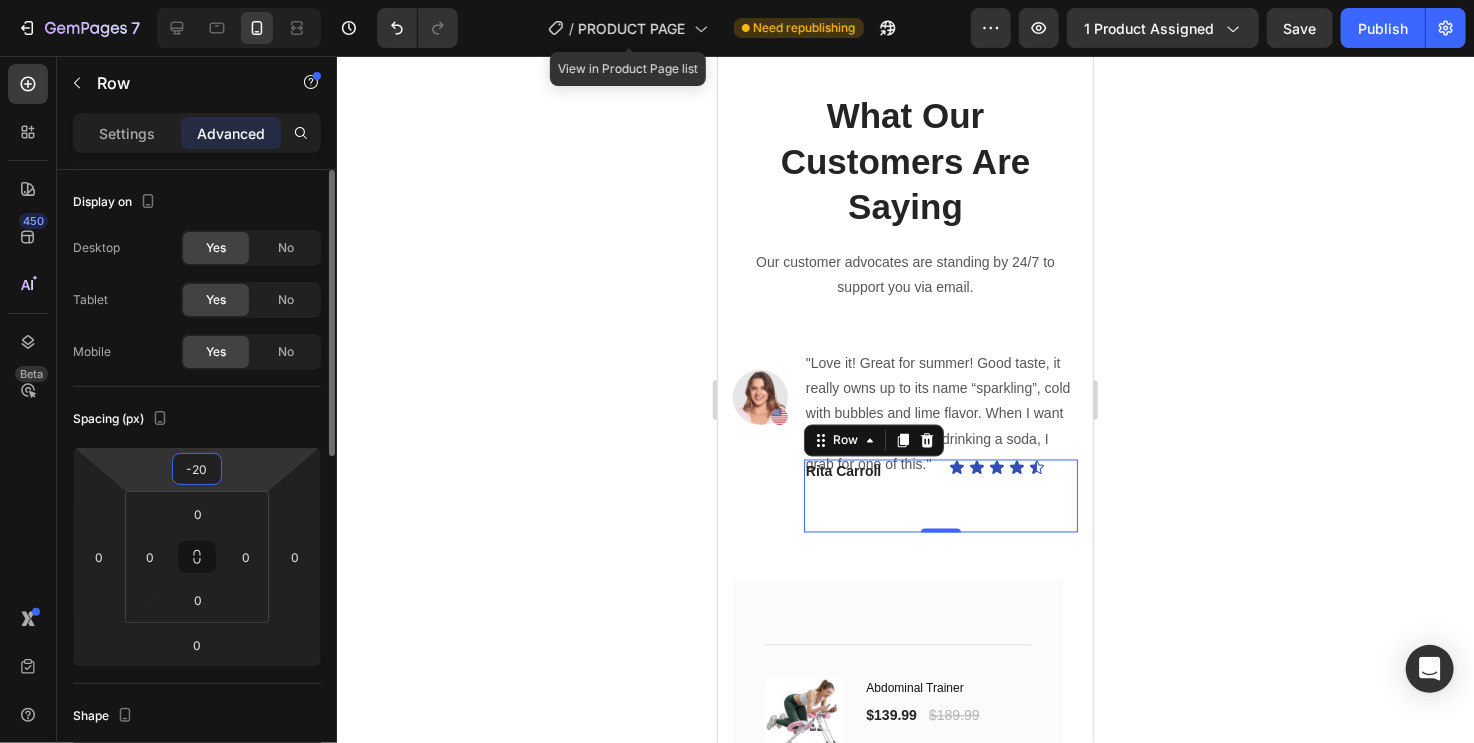 click on "-20" at bounding box center [197, 469] 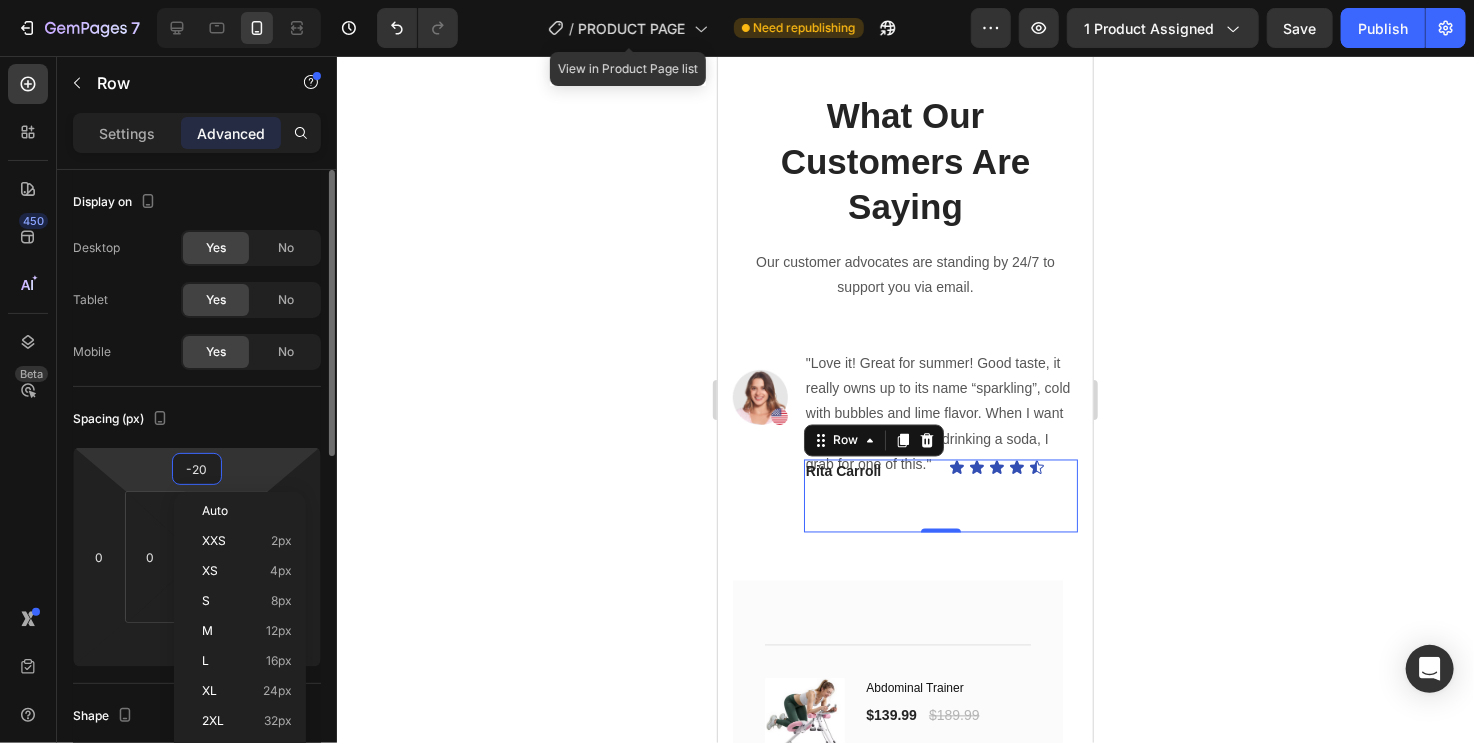 click on "-20" at bounding box center (197, 469) 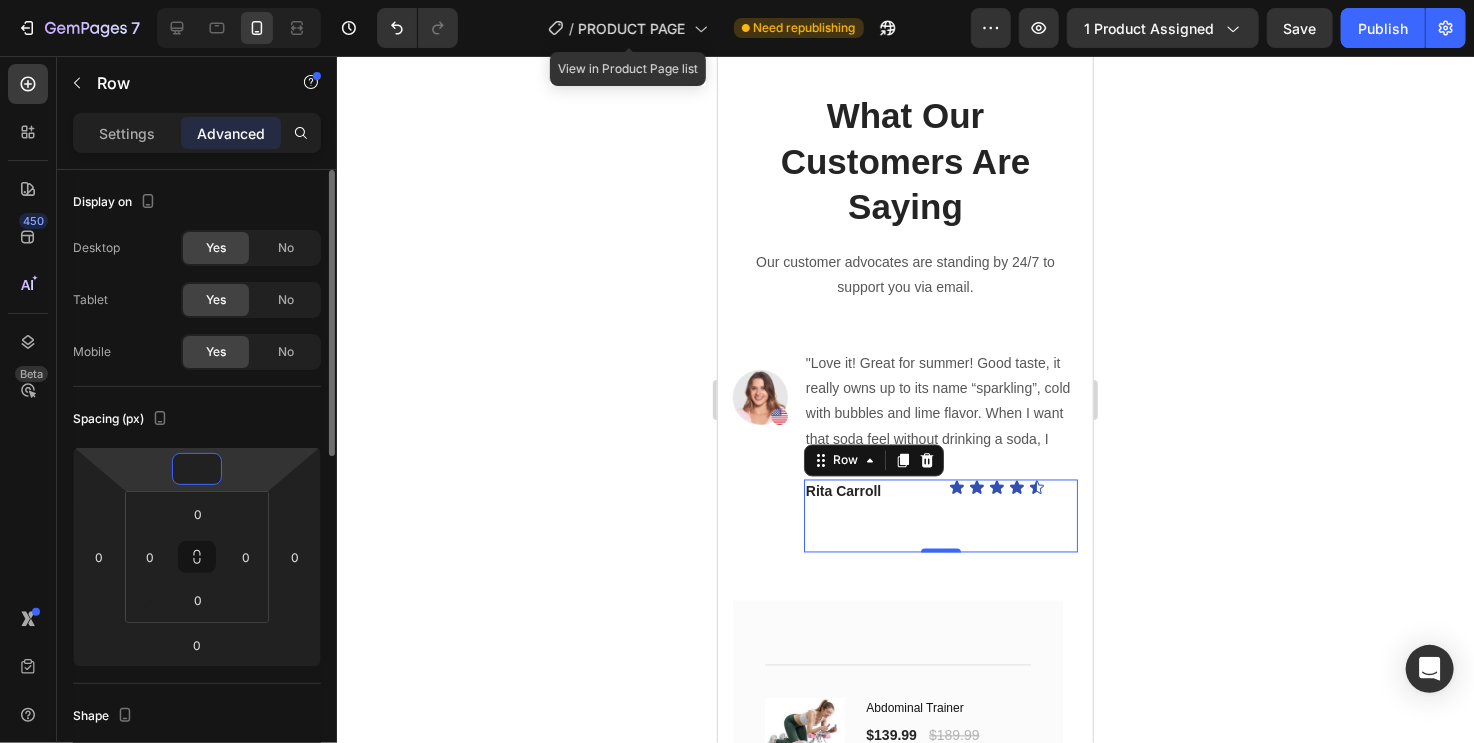 type on "0" 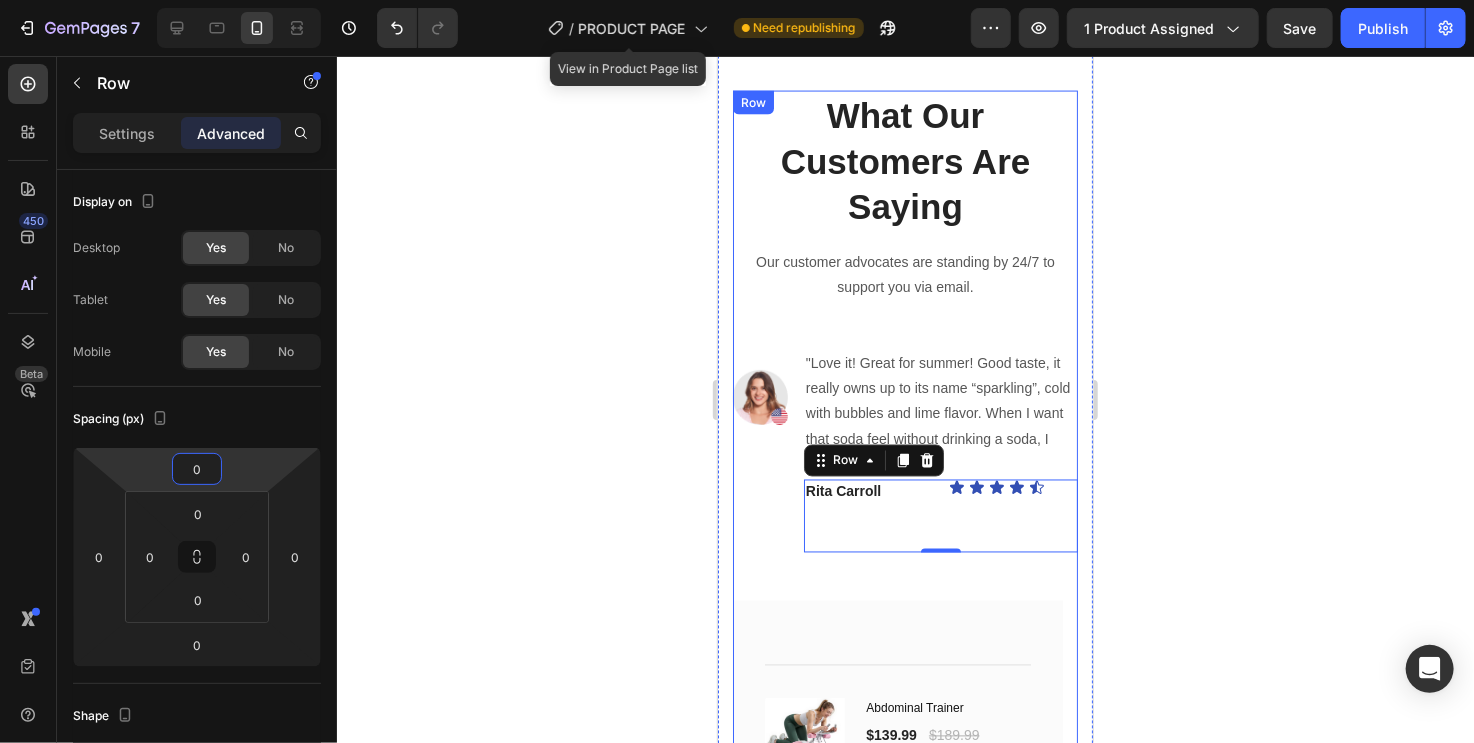 click on "What Our Customers Are Saying Heading Our customer advocates are standing by 24/7 to support you via email. Text block Image "Love it! Great for summer! Good taste, it really owns up to its name “sparkling”, cold with bubbles and lime flavor. When I want that soda feel without drinking a soda, I grab for one of this." Text block Rita Carroll Text block Icon Icon Icon Icon Icon Icon List Row   0 Row                Title Line (P) Images & Gallery Abdominal Trainer (P) Title $139.99 (P) Price (P) Price $189.99 (P) Price (P) Price Row Buy Now (P) Cart Button Product Row Image
Icon
Icon
Icon
Icon
Icon Row Olivia Rowse Text block Row "I have been looking for this flavor online for like ever and I am so happy that I found it finally! I’m so in love with this, it really is a great tasting water, super fast shipping.  Thanks." Text block                Title Line (P) Images & Gallery Abdominal Trainer (P) Title $139.99 (P) Price" at bounding box center (904, 574) 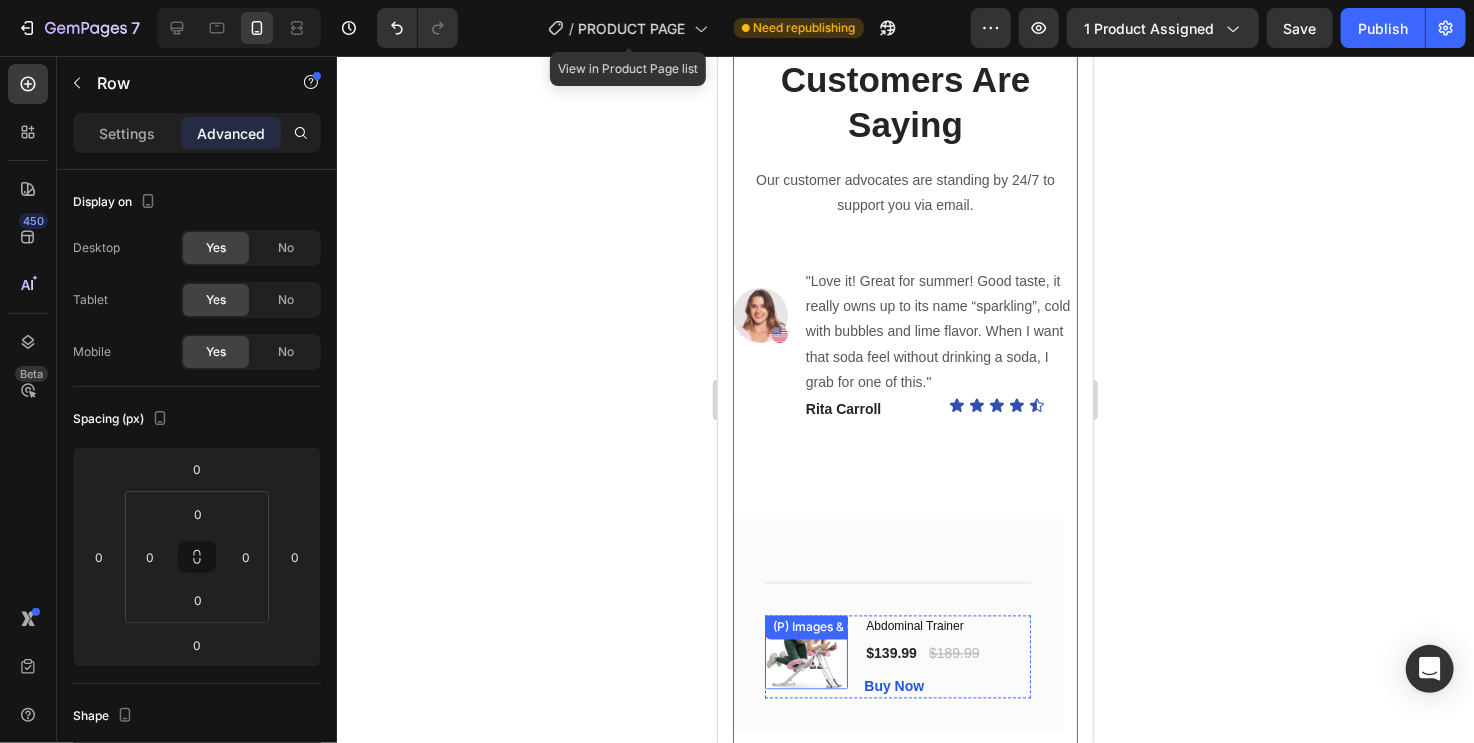 scroll, scrollTop: 1752, scrollLeft: 0, axis: vertical 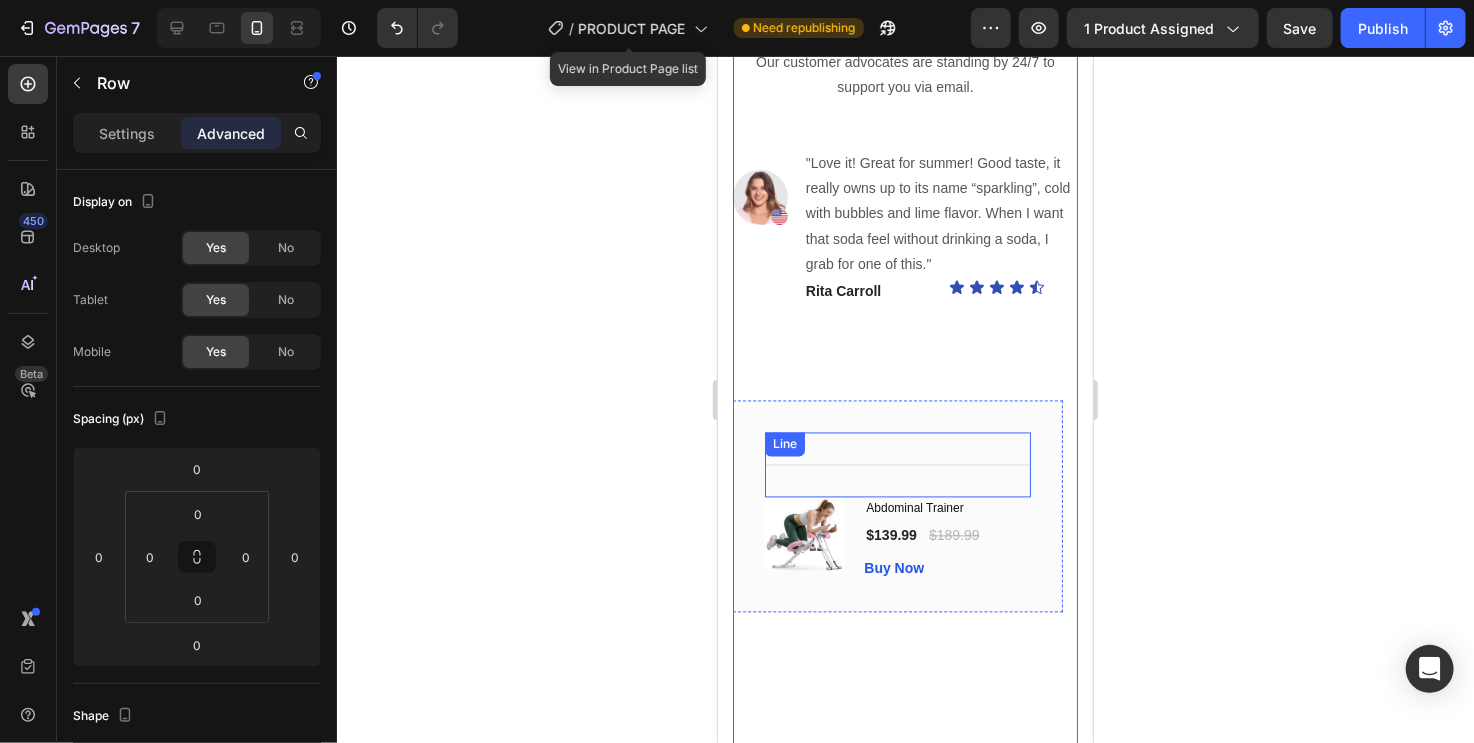 click on "Title Line" at bounding box center (897, 464) 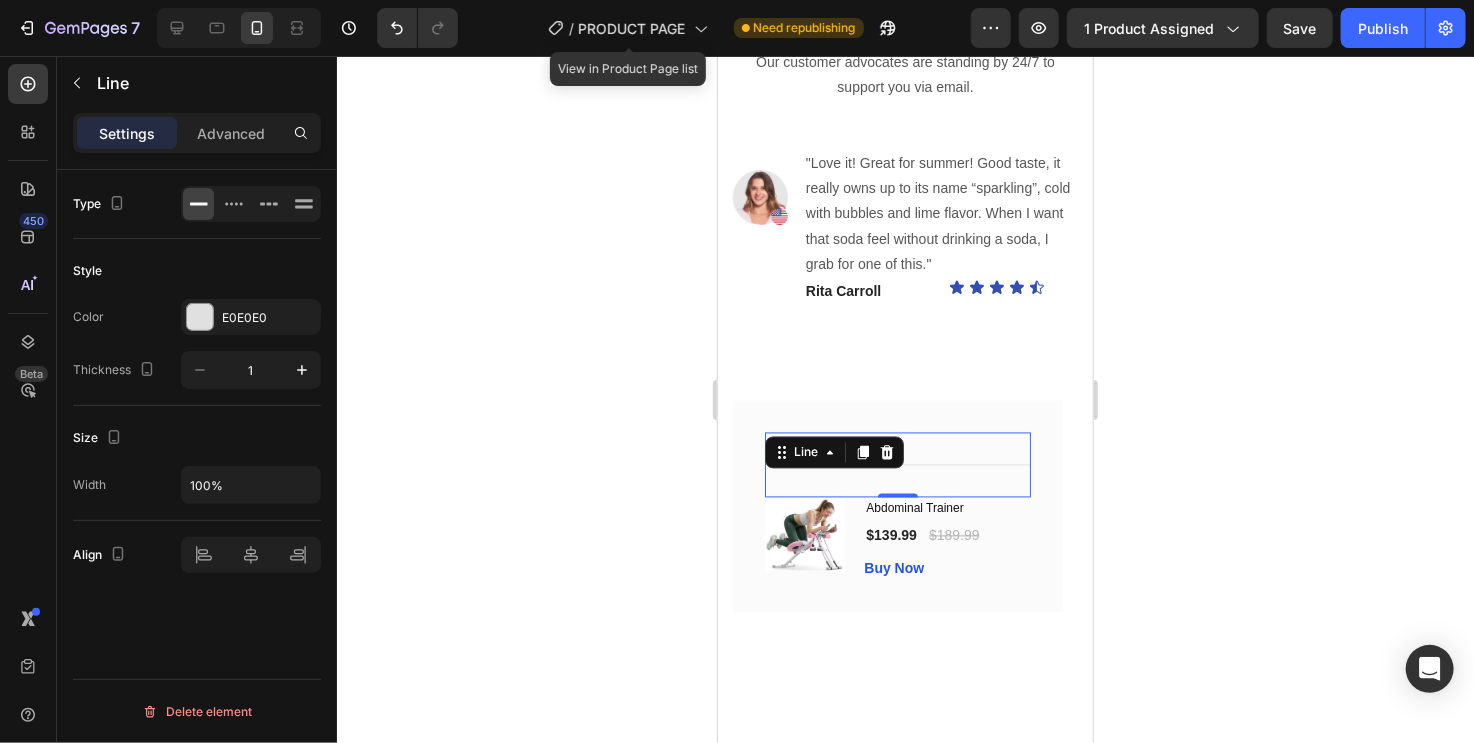 click on "Delete element" at bounding box center (197, 712) 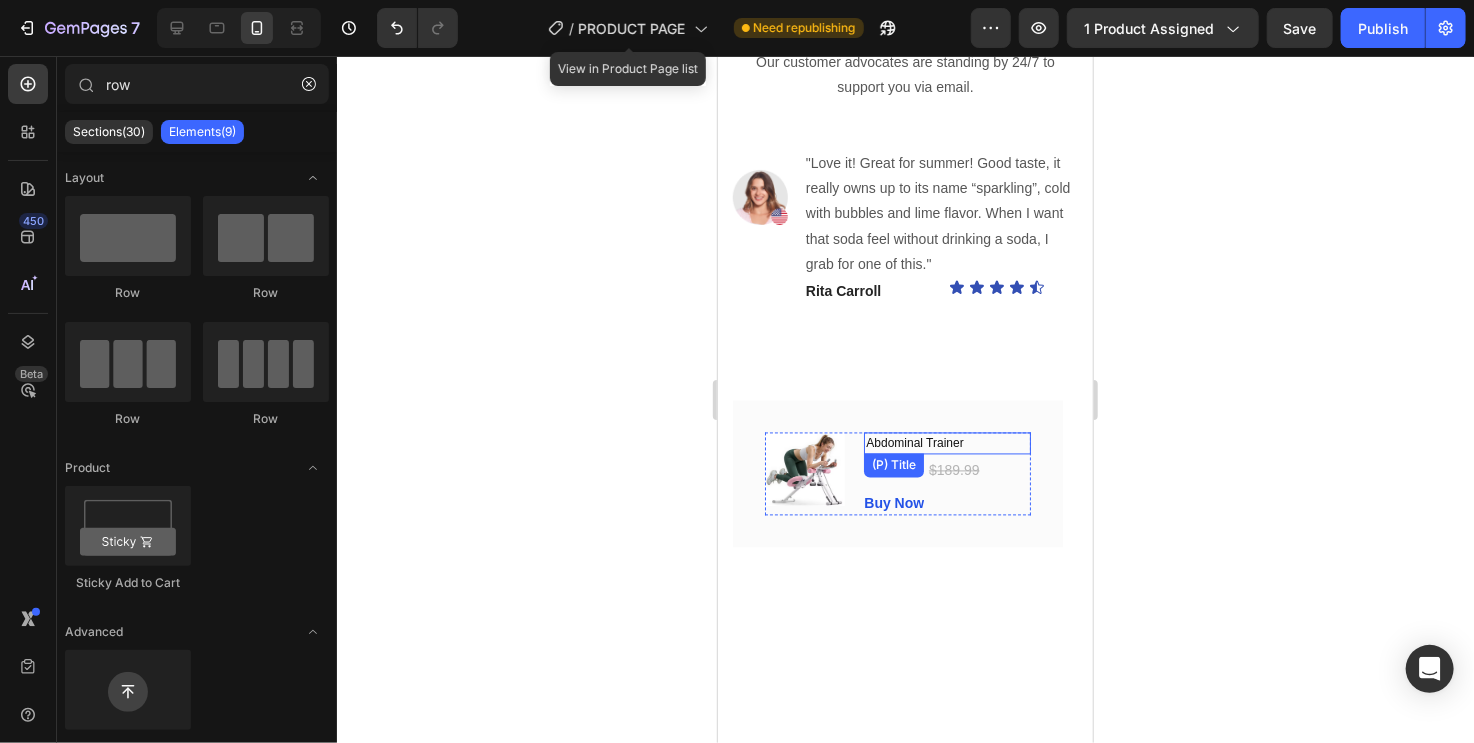 click on "Abdominal Trainer" at bounding box center [946, 443] 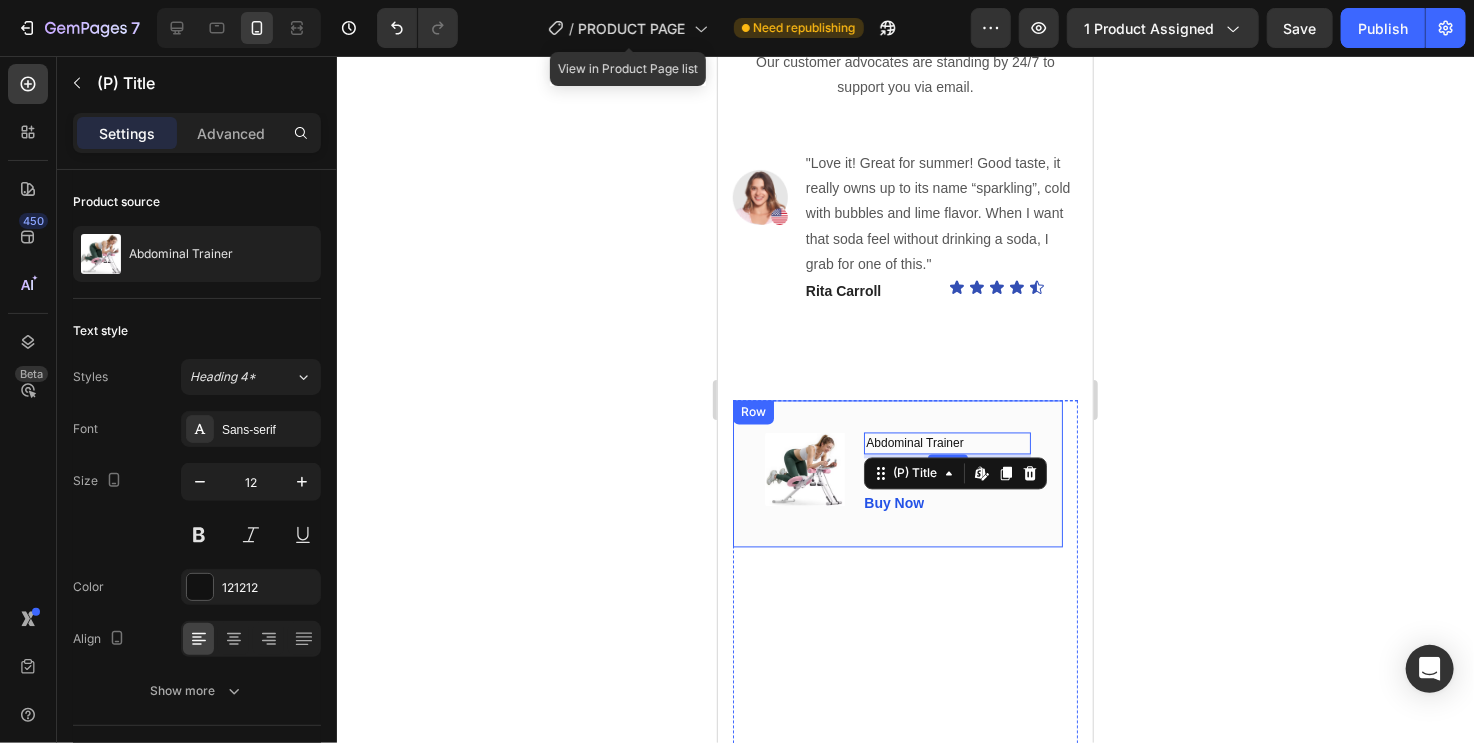 click on "(P) Images & Gallery Abdominal Trainer (P) Title   Edit content in Shopify 4 $139.99 (P) Price (P) Price $189.99 (P) Price (P) Price Row Buy Now (P) Cart Button Product Row" at bounding box center [897, 473] 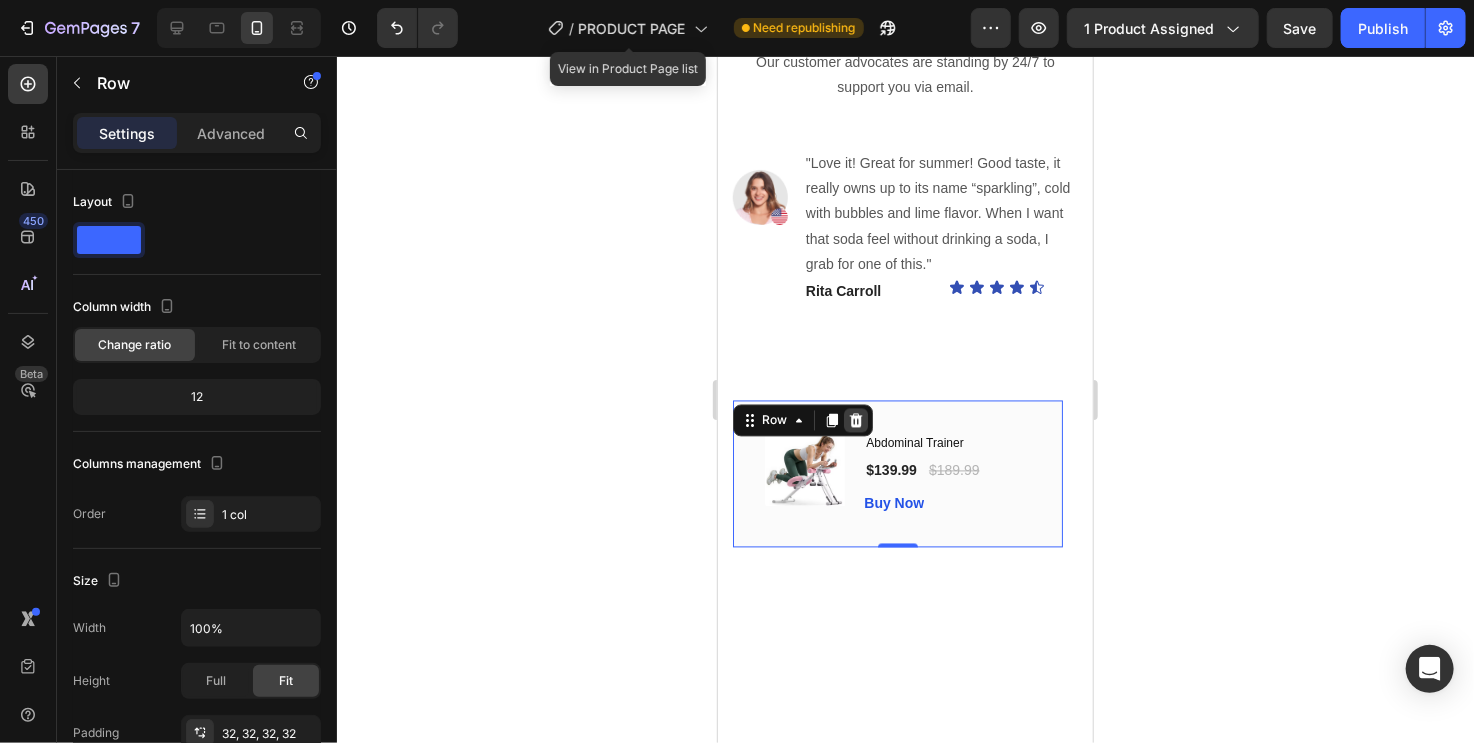 click 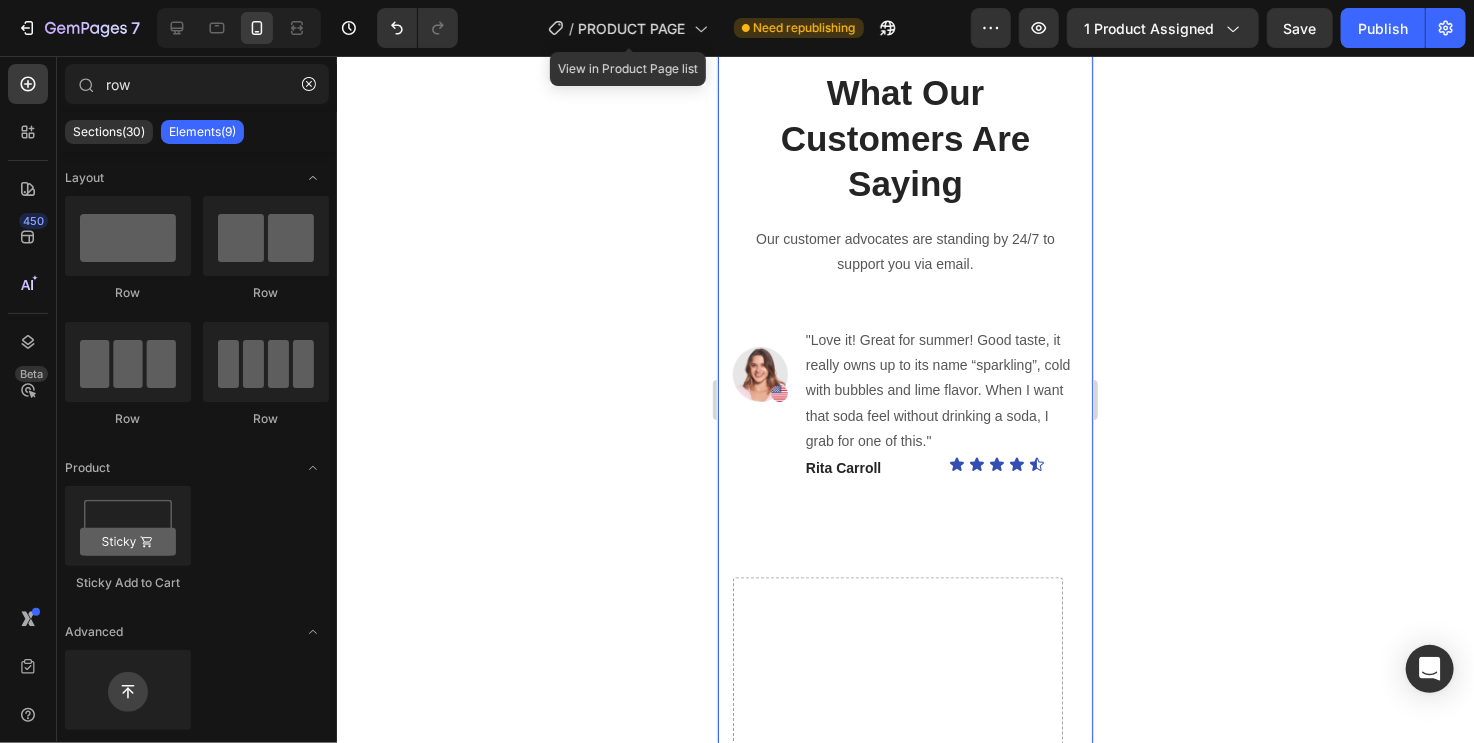 scroll, scrollTop: 1681, scrollLeft: 0, axis: vertical 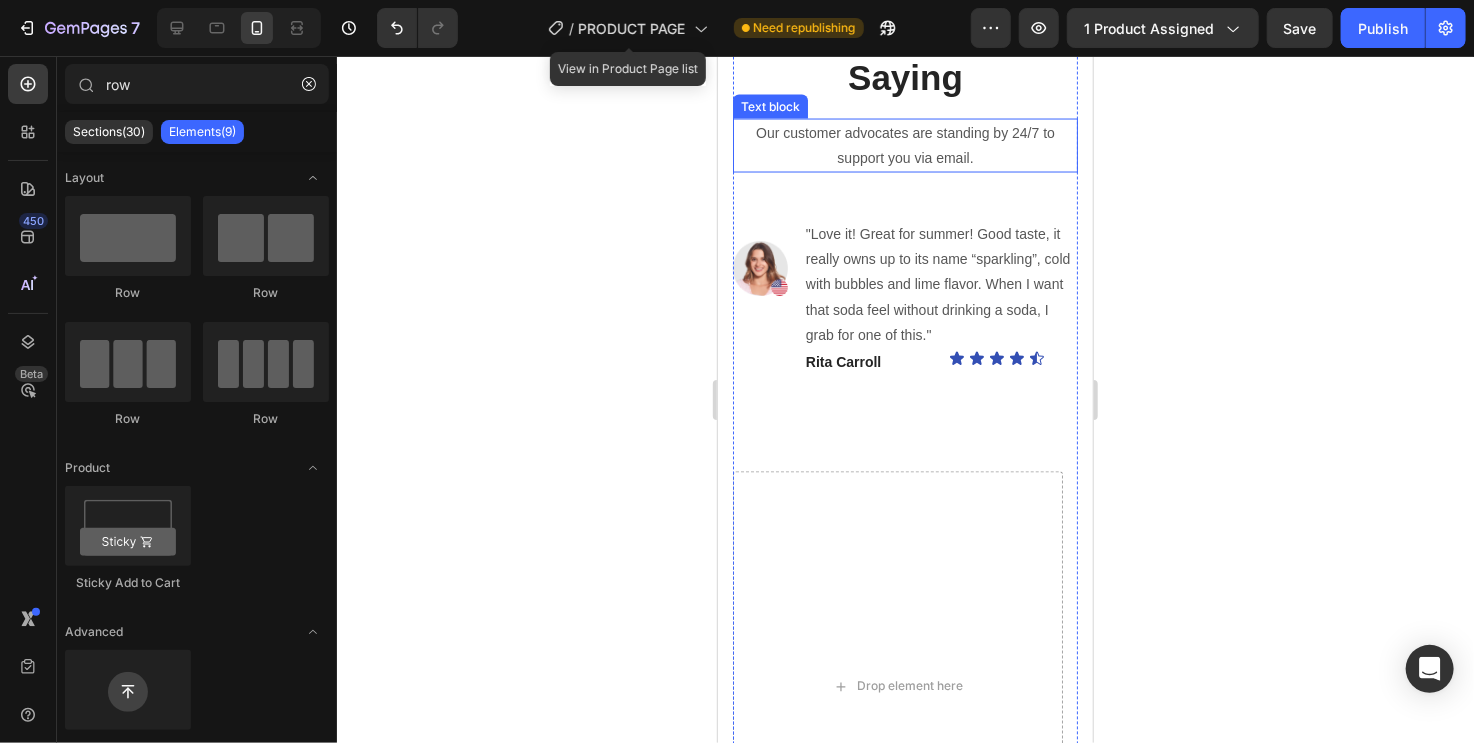 click on "Our customer advocates are standing by 24/7 to support you via email." at bounding box center (904, 145) 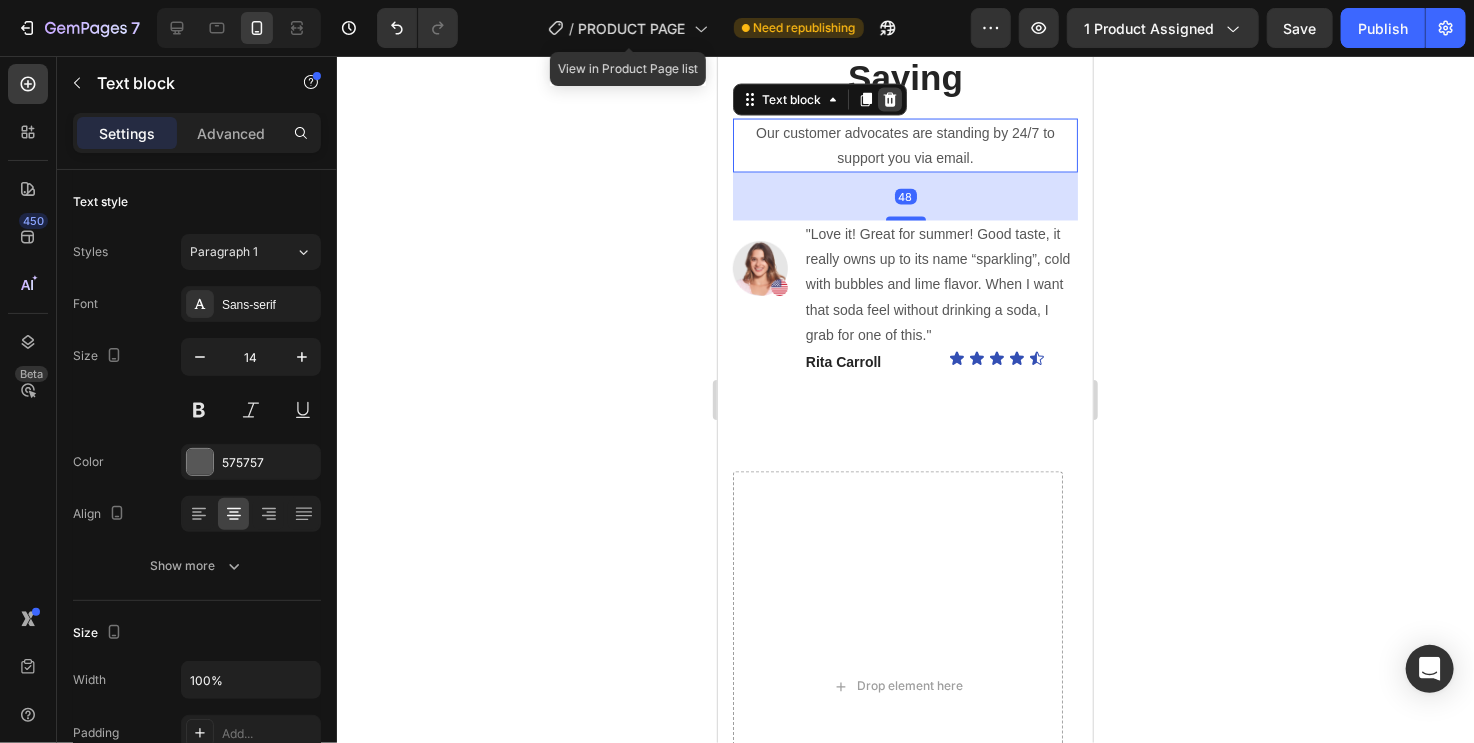 click at bounding box center [889, 99] 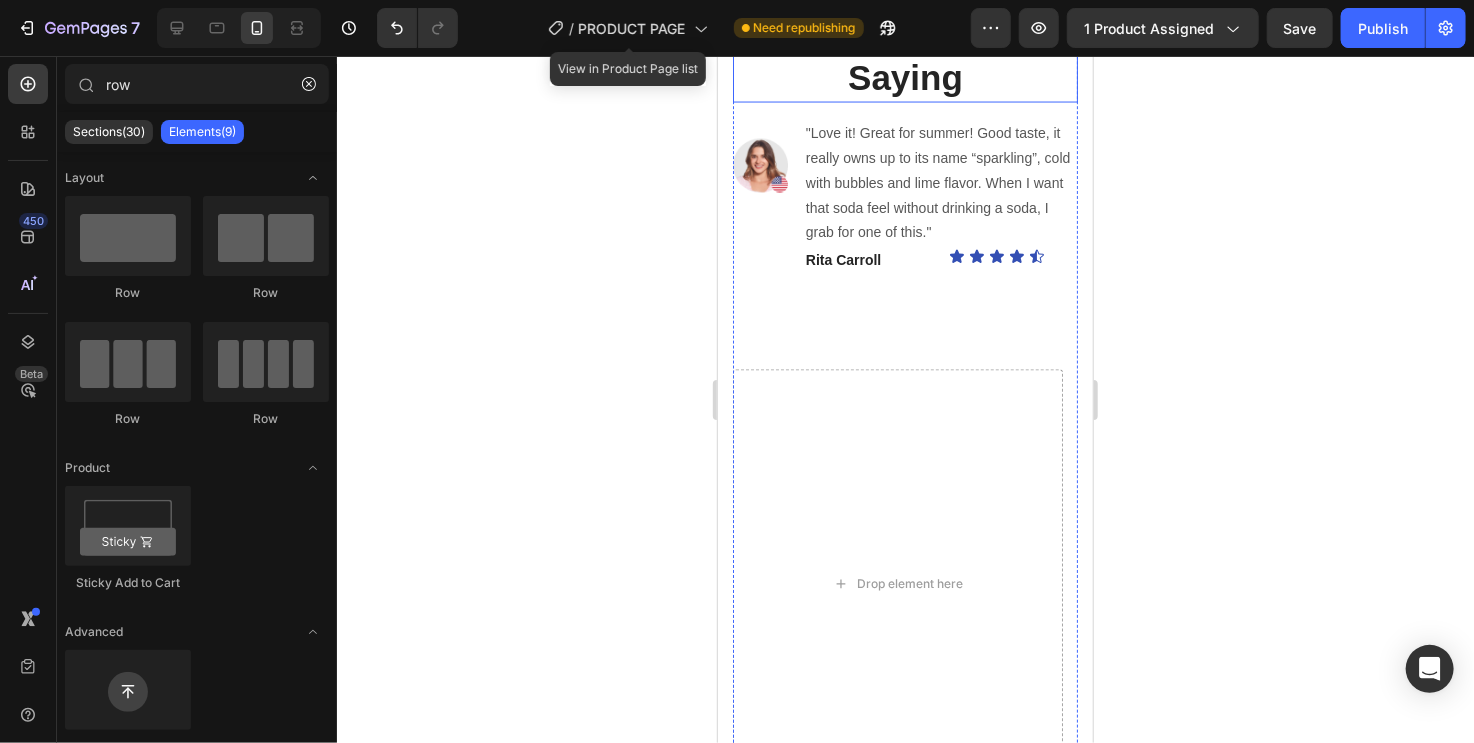 click on "What Our Customers Are Saying" at bounding box center (904, 31) 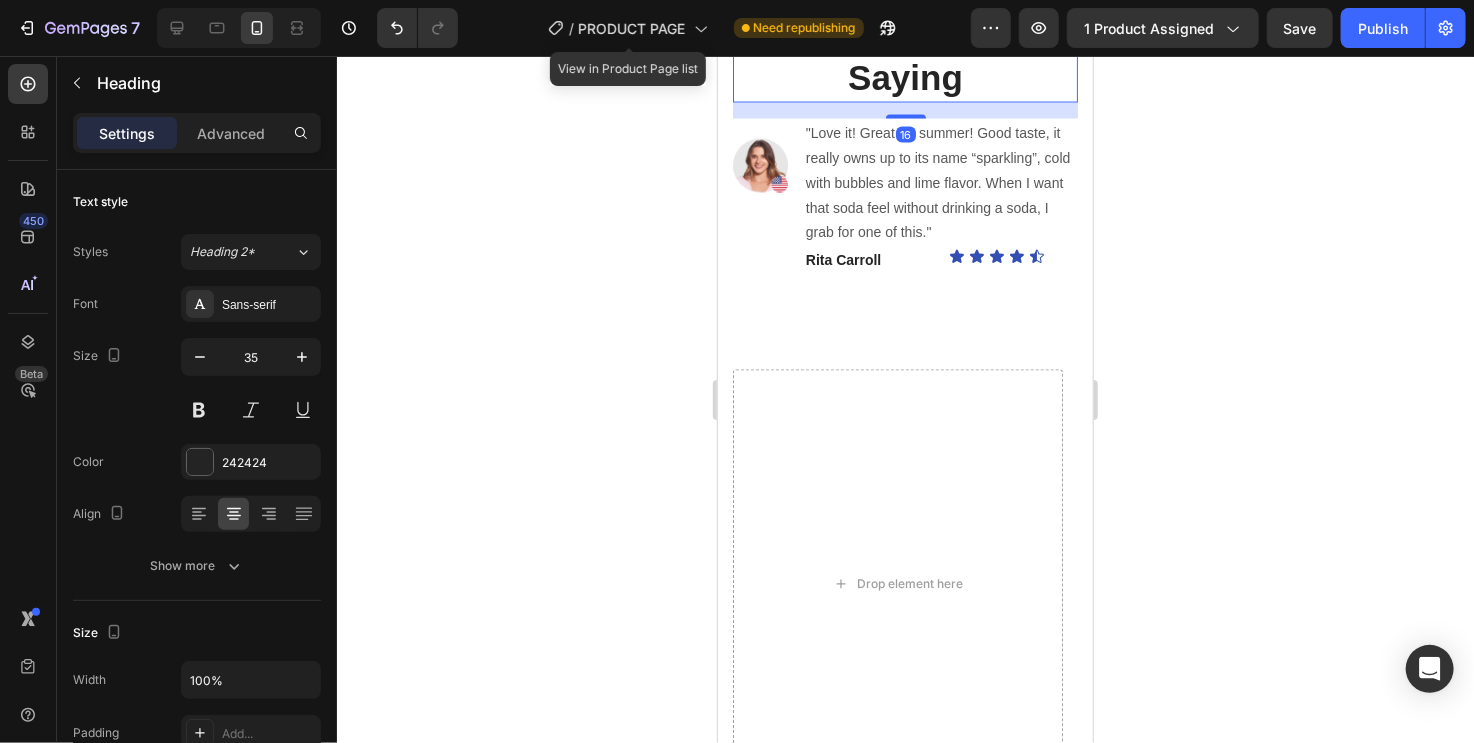 click 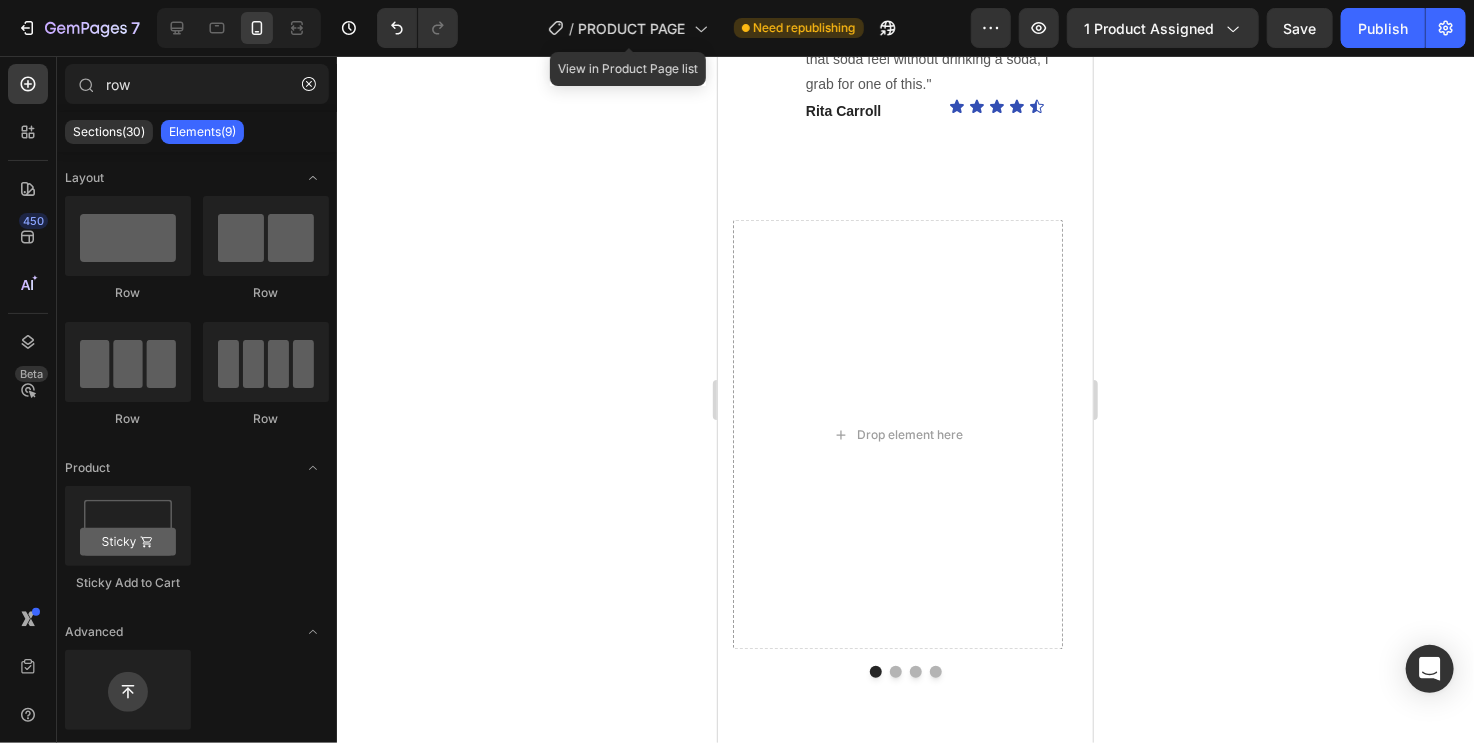 scroll, scrollTop: 1381, scrollLeft: 0, axis: vertical 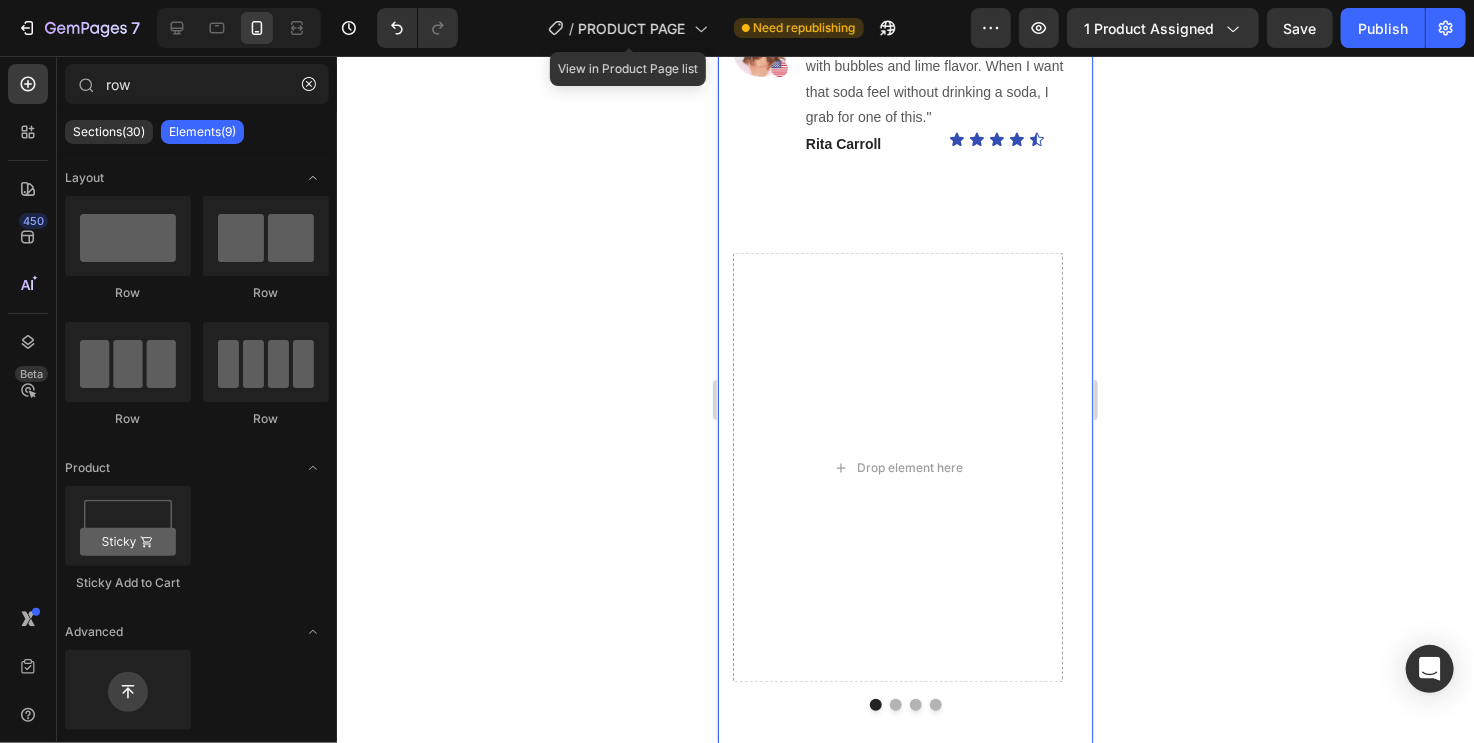 click on "Image "Love it! Great for summer! Good taste, it really owns up to its name “sparkling”, cold with bubbles and lime flavor. When I want that soda feel without drinking a soda, I grab for one of this." Text block Rita Carroll Text block Icon Icon Icon Icon Icon Icon List Row Row
Drop element here Image
Icon
Icon
Icon
Icon
Icon Row Olivia Rowse Text block Row "I have been looking for this flavor online for like ever and I am so happy that I found it finally! I’m so in love with this, it really is a great tasting water, super fast shipping.  Thanks." Text block                Title Line (P) Images & Gallery Abdominal Trainer (P) Title $139.99 (P) Price (P) Price $189.99 (P) Price (P) Price Row Buy Now (P) Cart Button Product Row Image
Icon
Icon
Icon
Icon
Icon Row Timothy Joseph Text block Row and delicious." Text block Title Line" at bounding box center (904, 355) 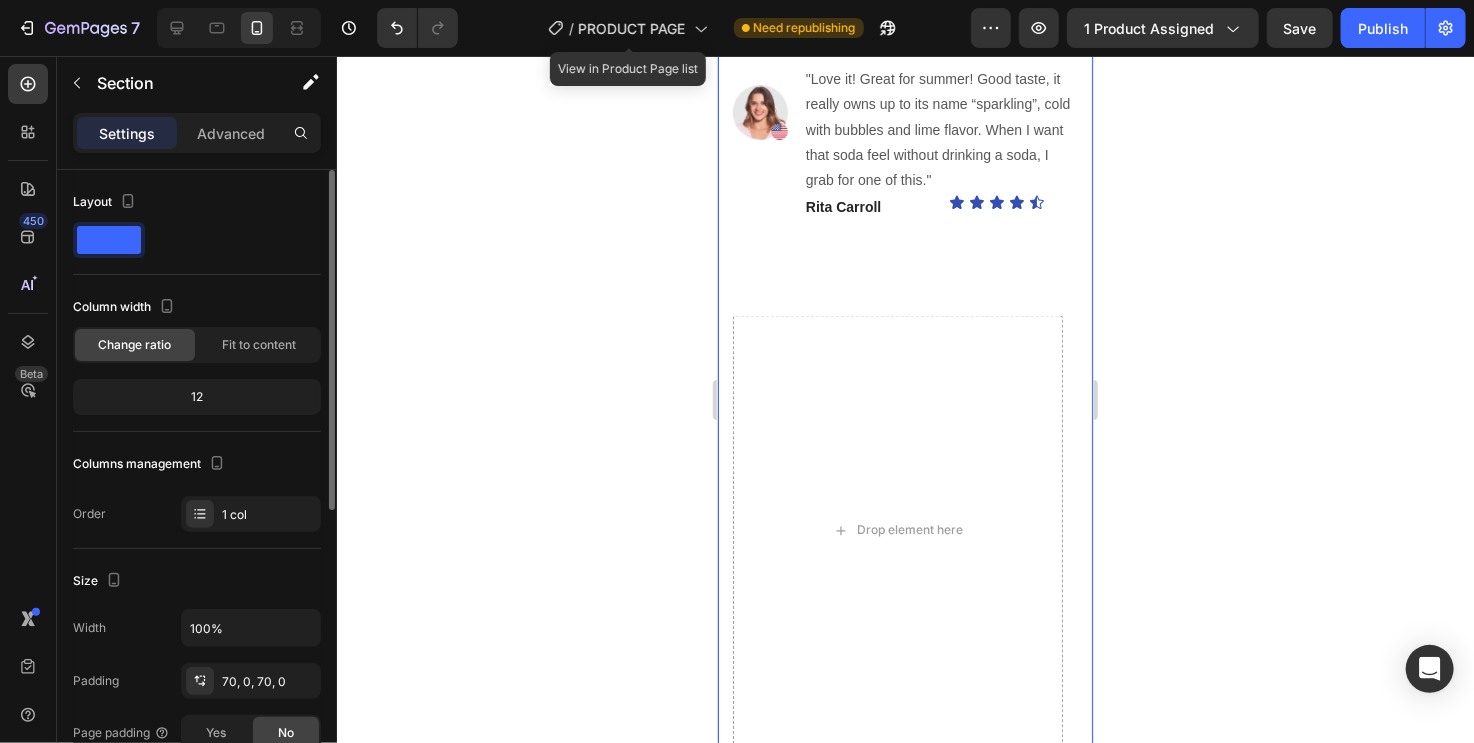 scroll, scrollTop: 1581, scrollLeft: 0, axis: vertical 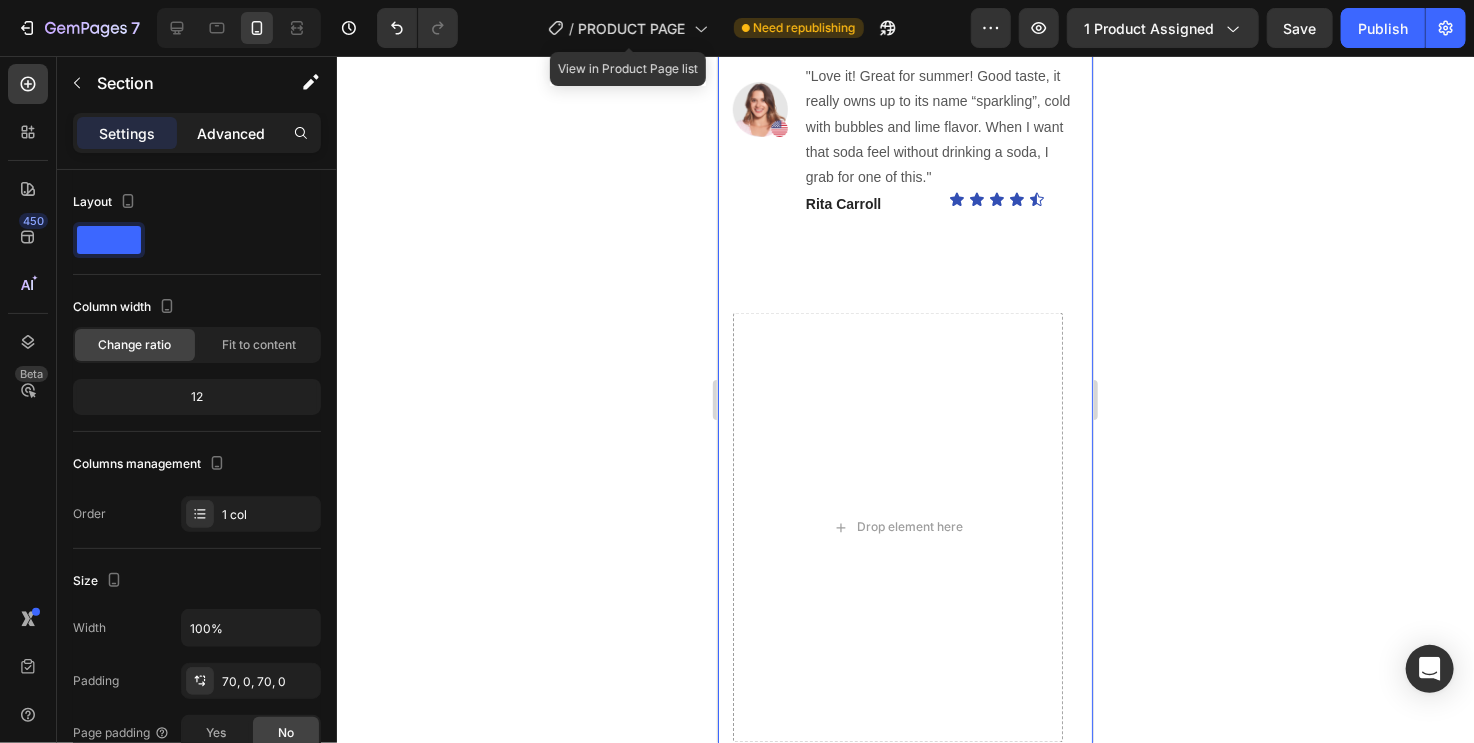 click on "Advanced" at bounding box center (231, 133) 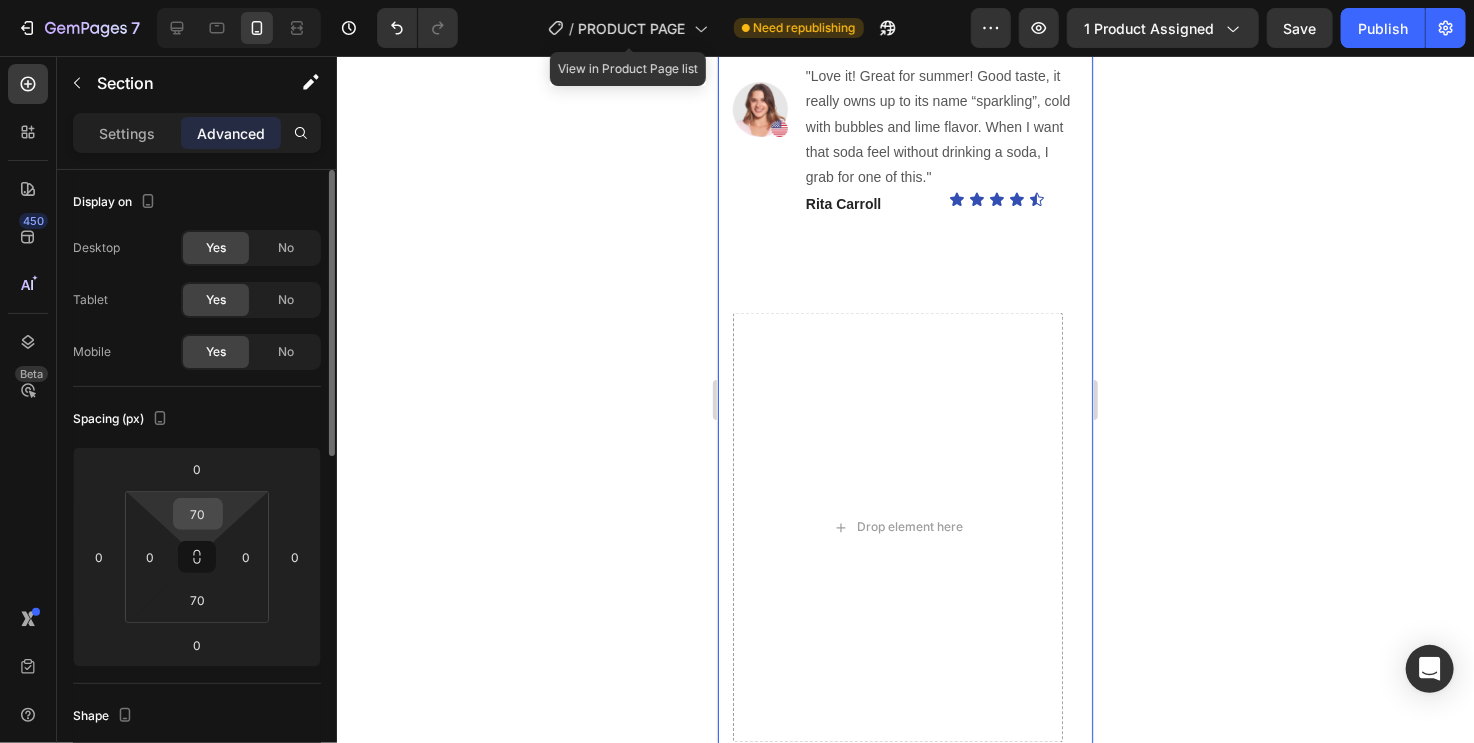 click on "70" at bounding box center (198, 514) 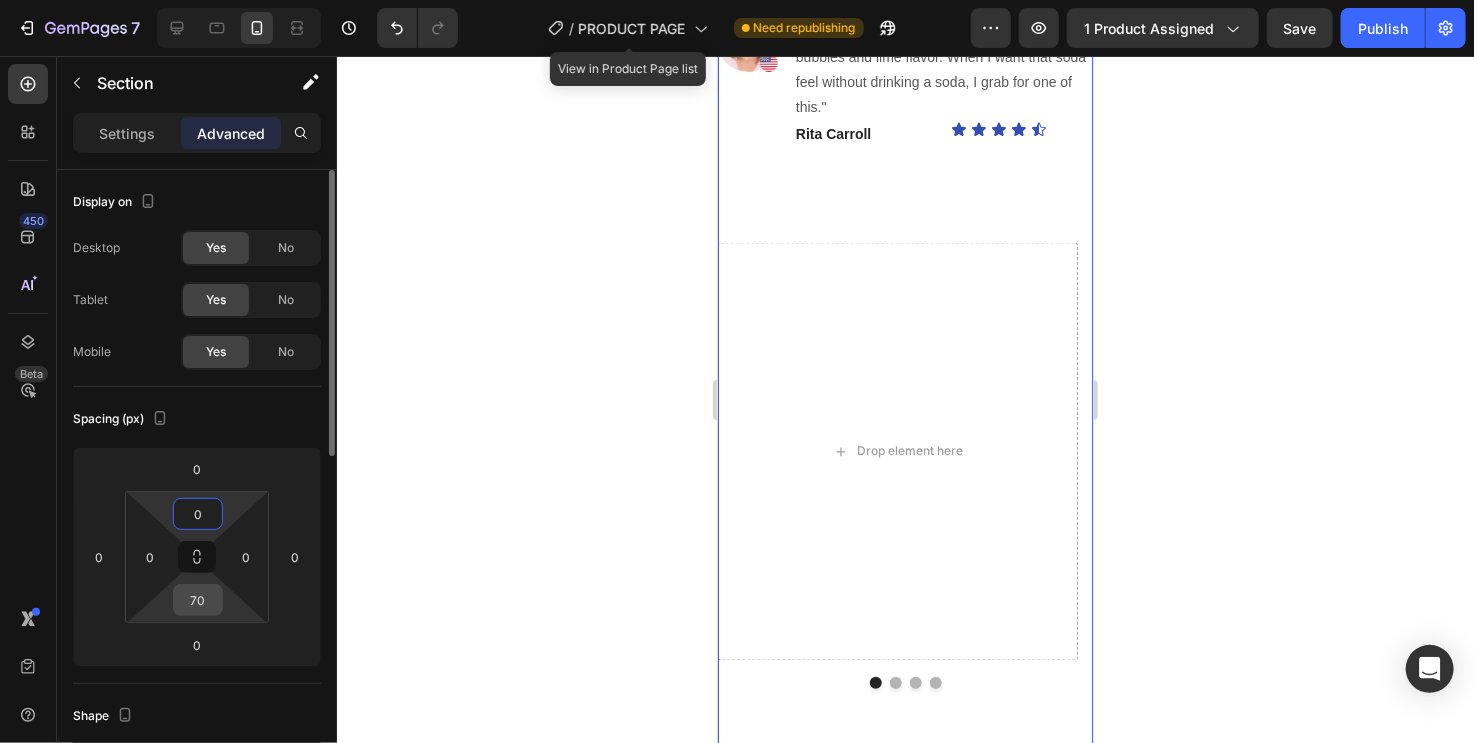 type on "0" 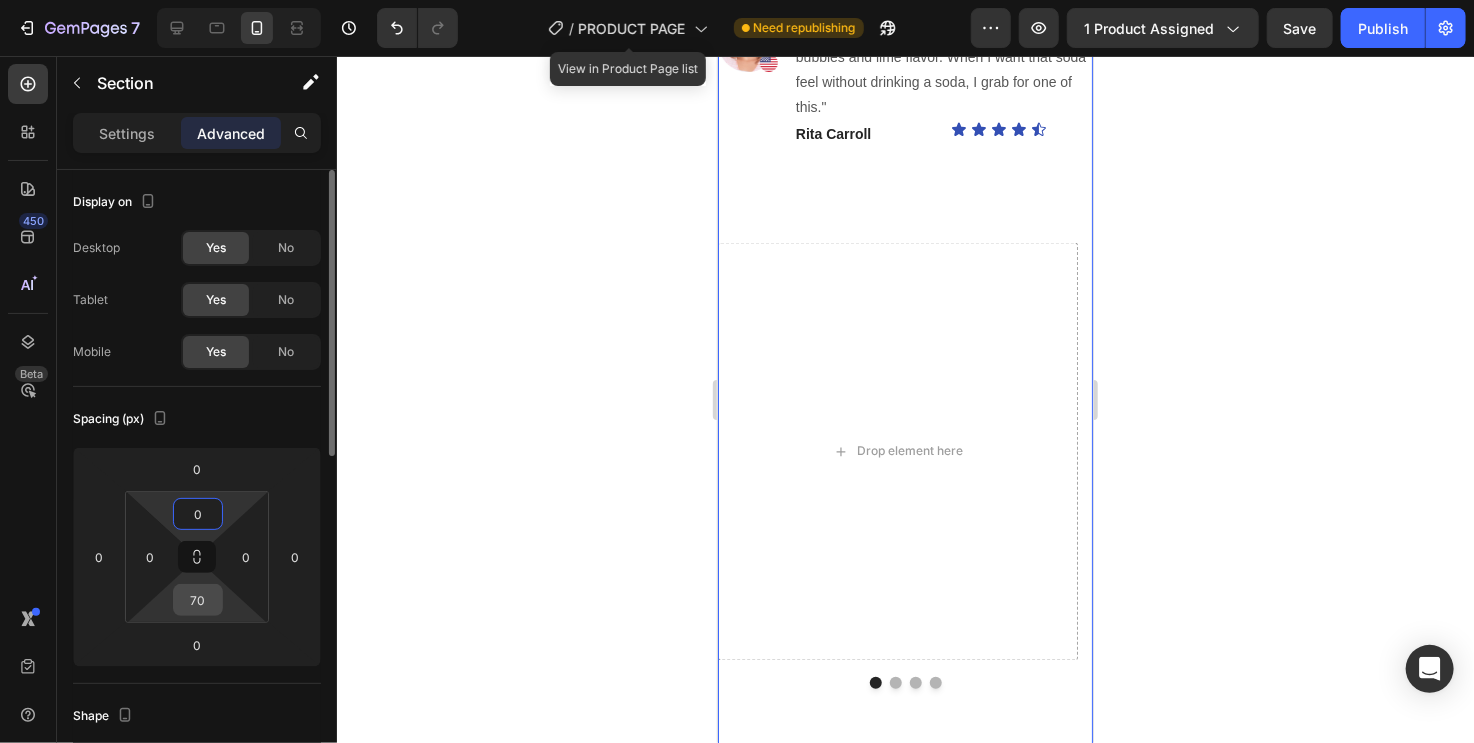 click on "70" at bounding box center [198, 600] 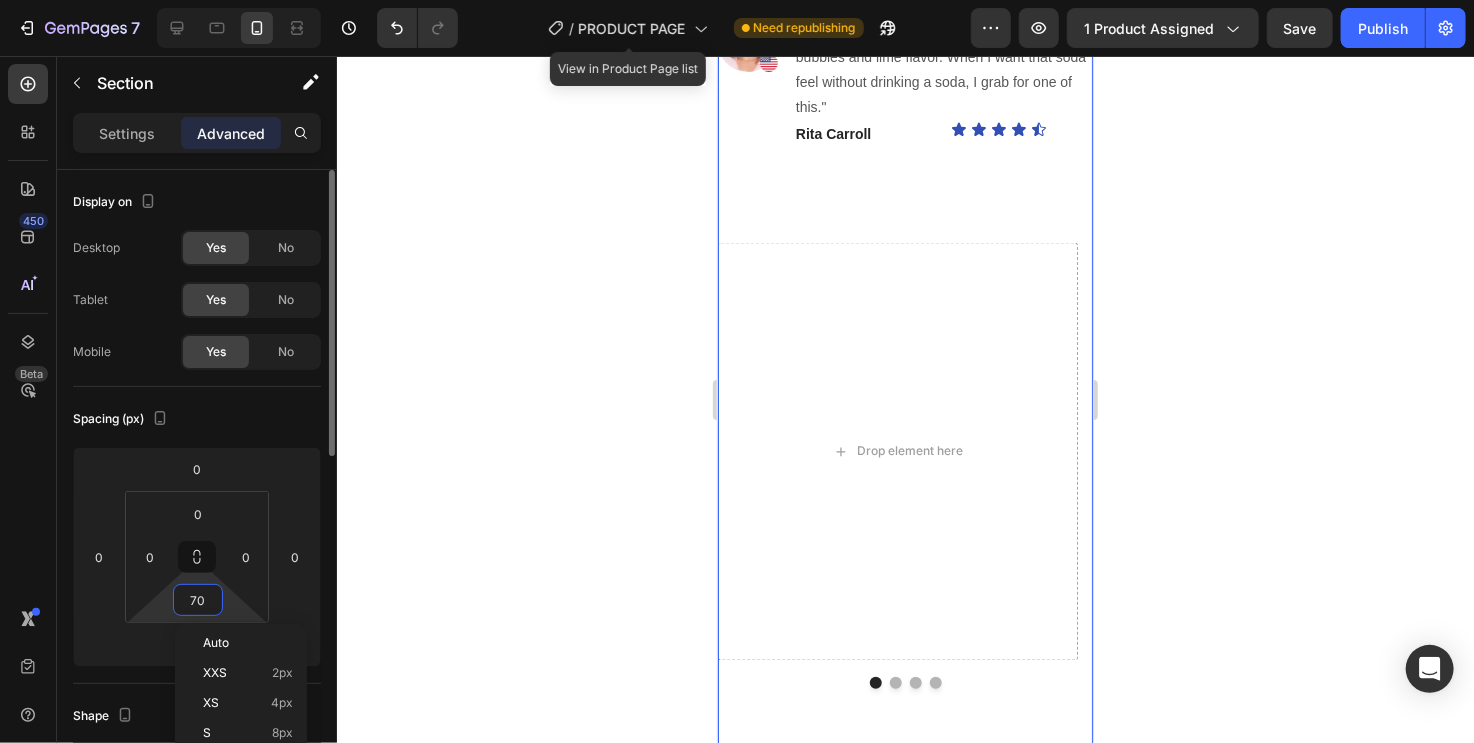 type on "0" 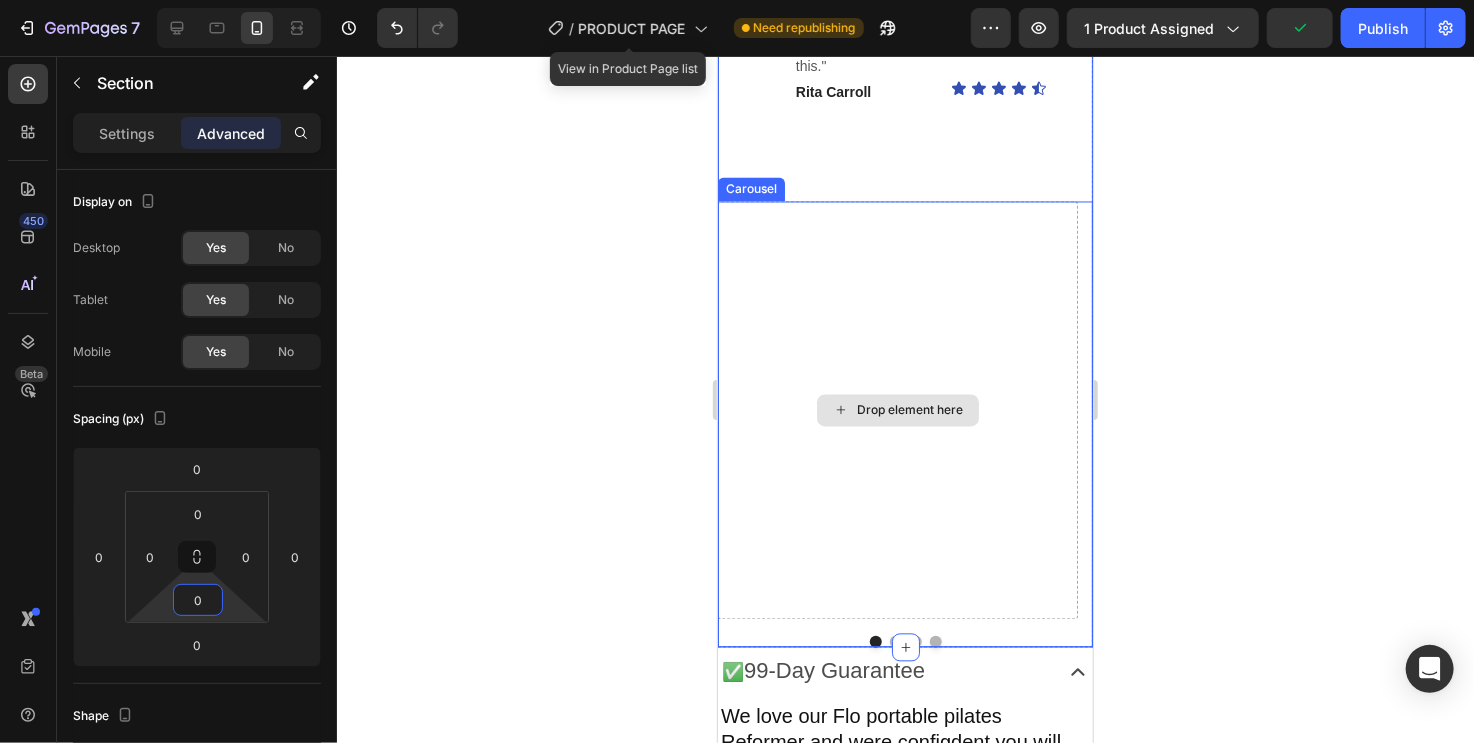 scroll, scrollTop: 1781, scrollLeft: 0, axis: vertical 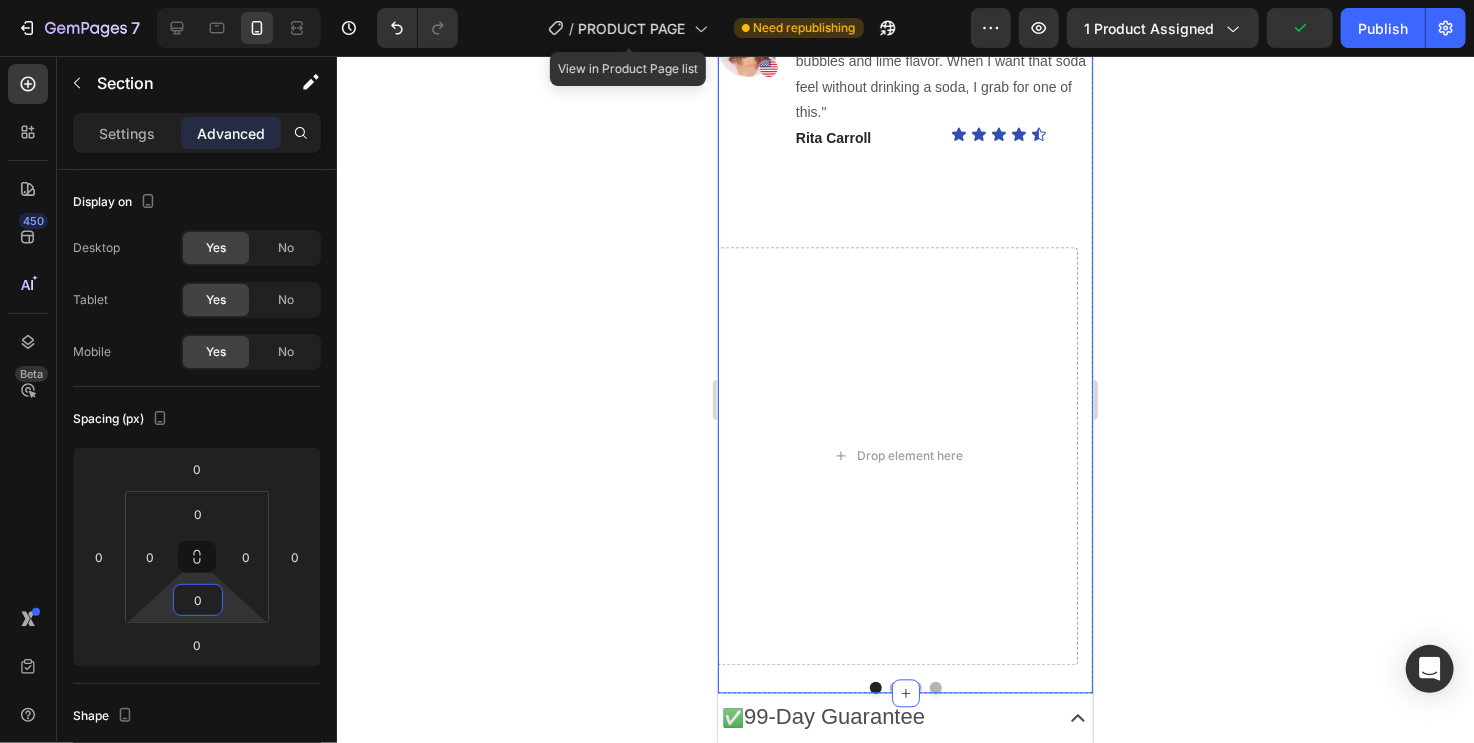 click on "Image "Love it! Great for summer! Good taste, it really owns up to its name “sparkling”, cold with bubbles and lime flavor. When I want that soda feel without drinking a soda, I grab for one of this." Text block Rita Carroll Text block Icon Icon Icon Icon Icon Icon List Row Row
Drop element here Image
Icon
Icon
Icon
Icon
Icon Row Olivia Rowse Text block Row "I have been looking for this flavor online for like ever and I am so happy that I found it finally! I’m so in love with this, it really is a great tasting water, super fast shipping.  Thanks." Text block                Title Line (P) Images & Gallery Abdominal Trainer (P) Title $139.99 (P) Price (P) Price $189.99 (P) Price (P) Price Row Buy Now (P) Cart Button Product Row Image
Icon
Icon
Icon
Icon
Icon Row Timothy Joseph Text block Row and delicious." Text block Title Line" at bounding box center [904, 344] 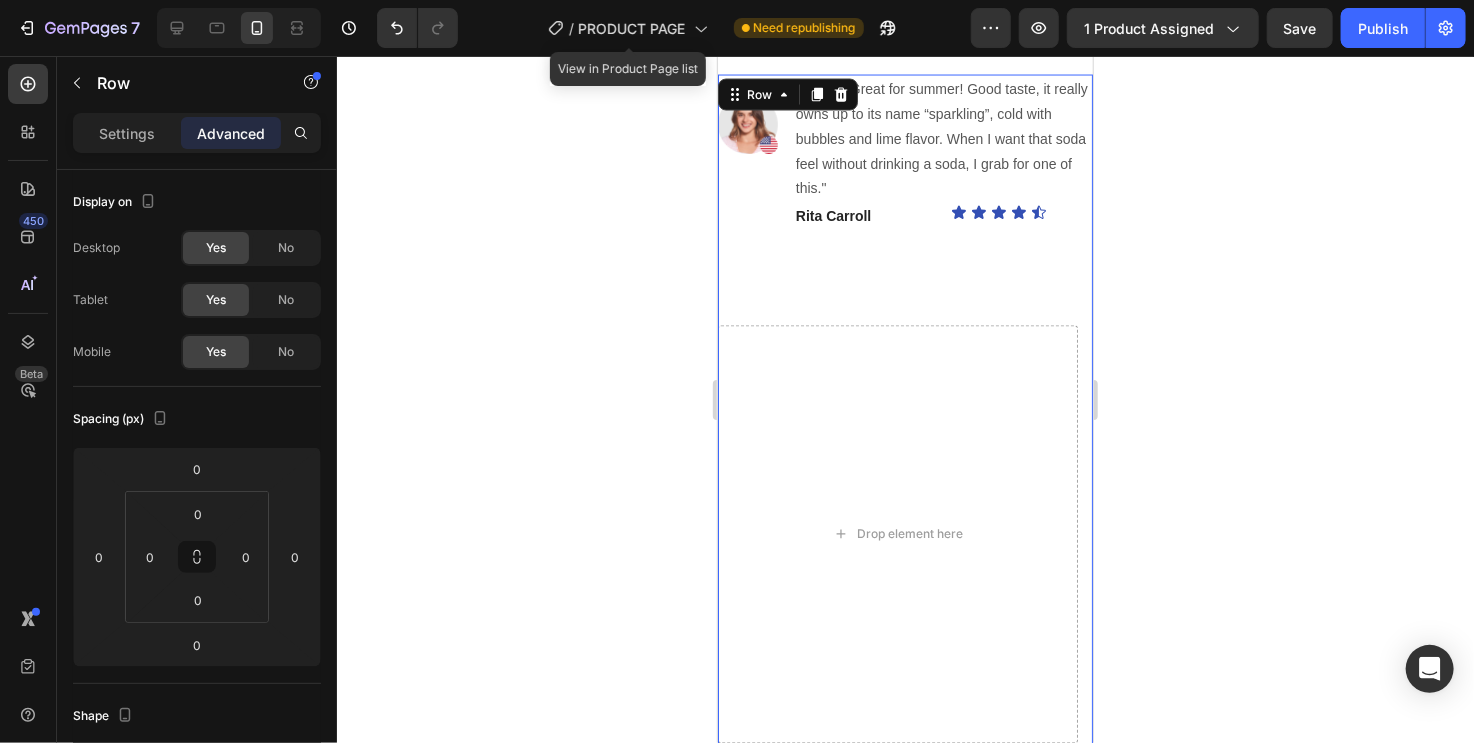 scroll, scrollTop: 1781, scrollLeft: 0, axis: vertical 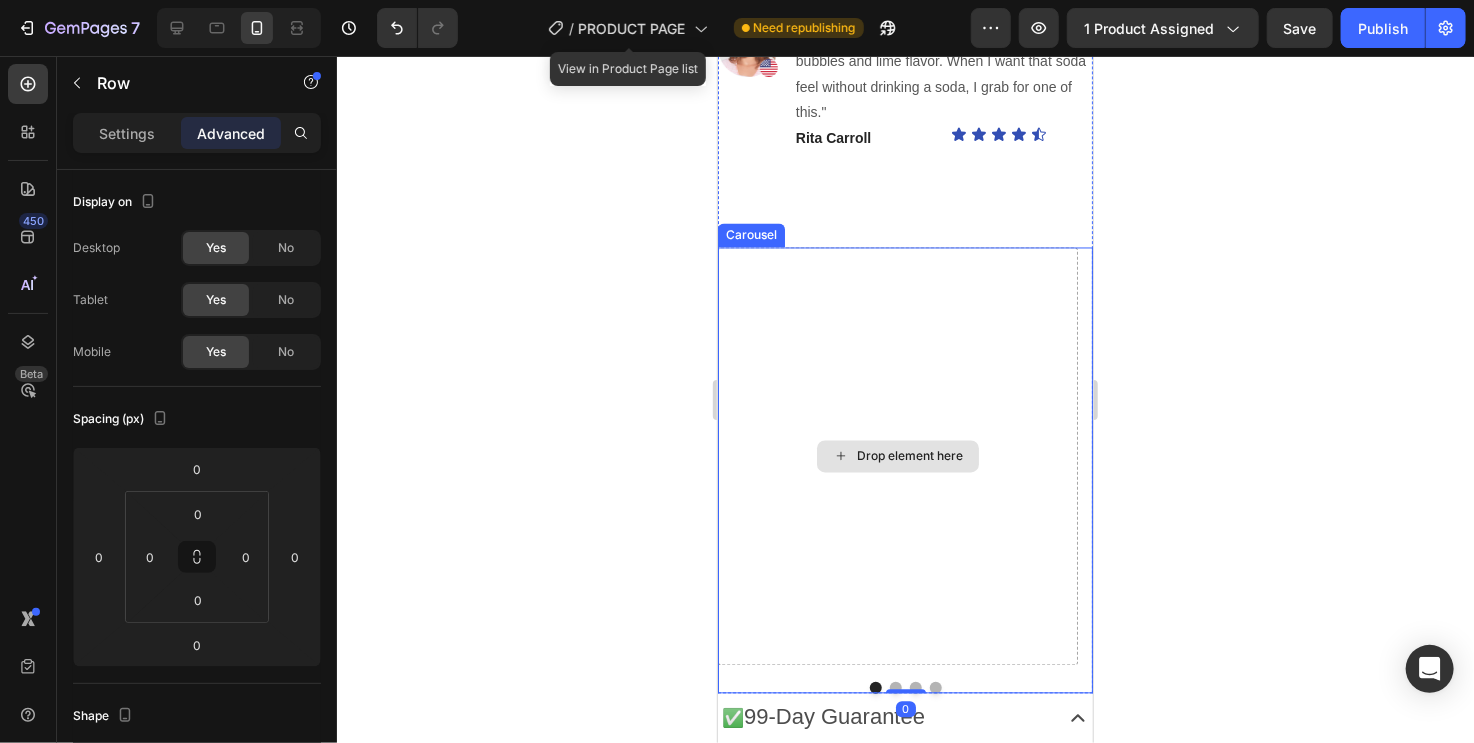 click on "Drop element here" at bounding box center [897, 456] 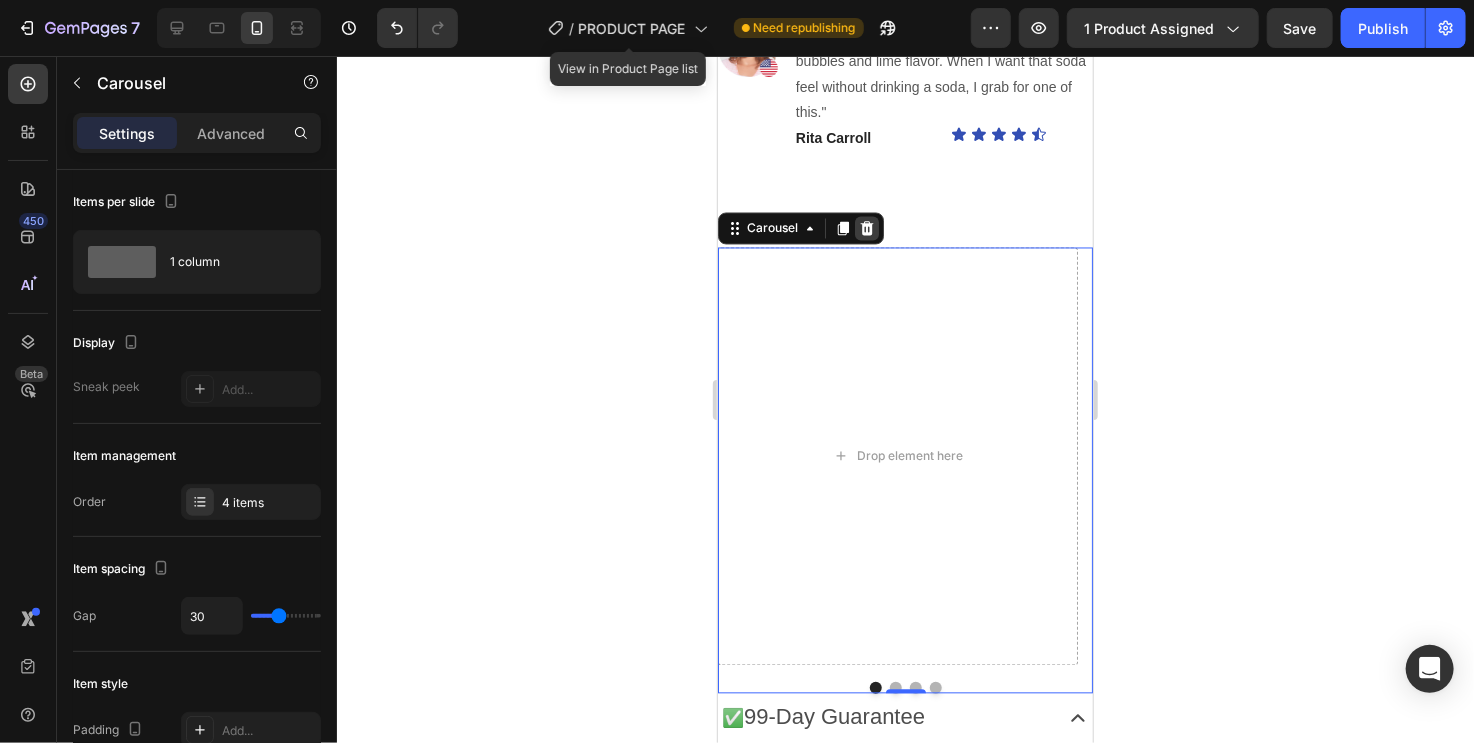 click 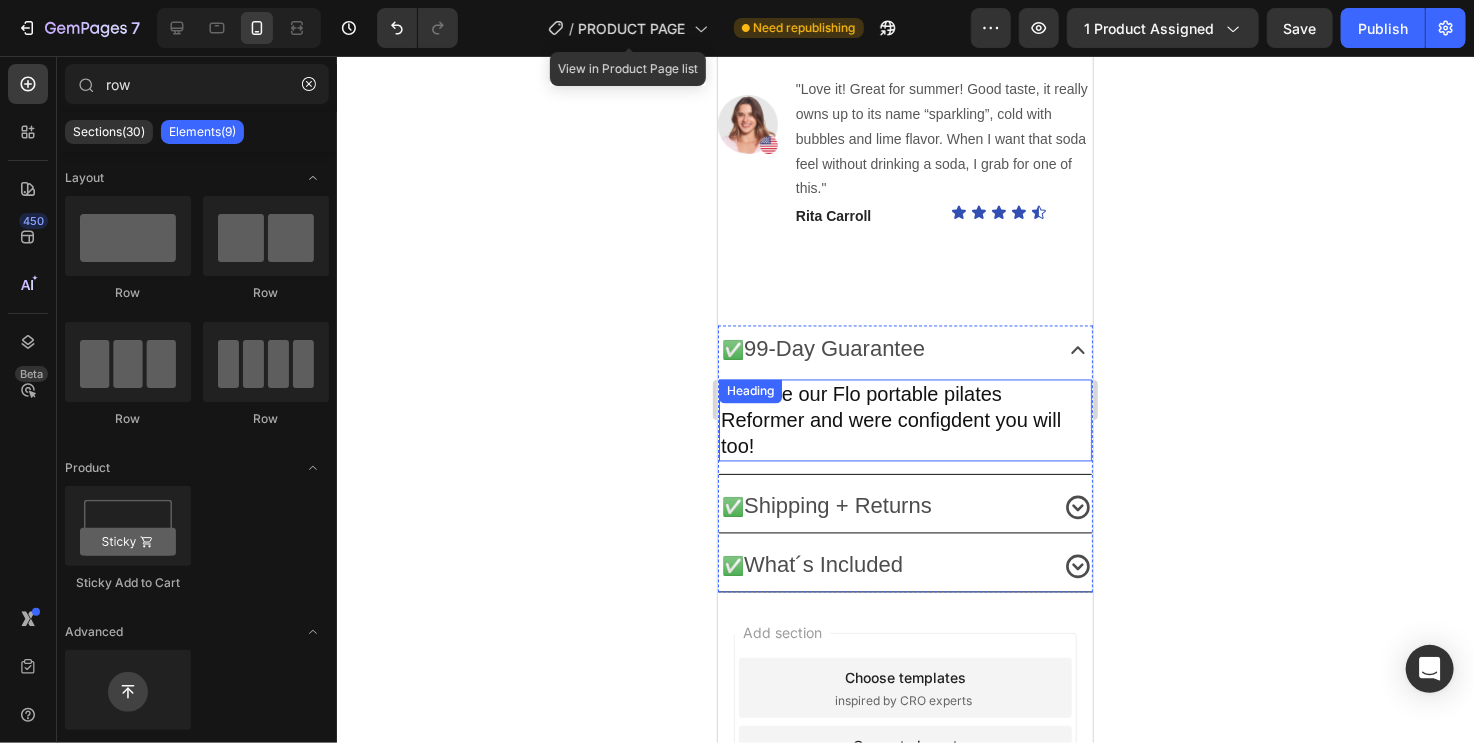 scroll, scrollTop: 1581, scrollLeft: 0, axis: vertical 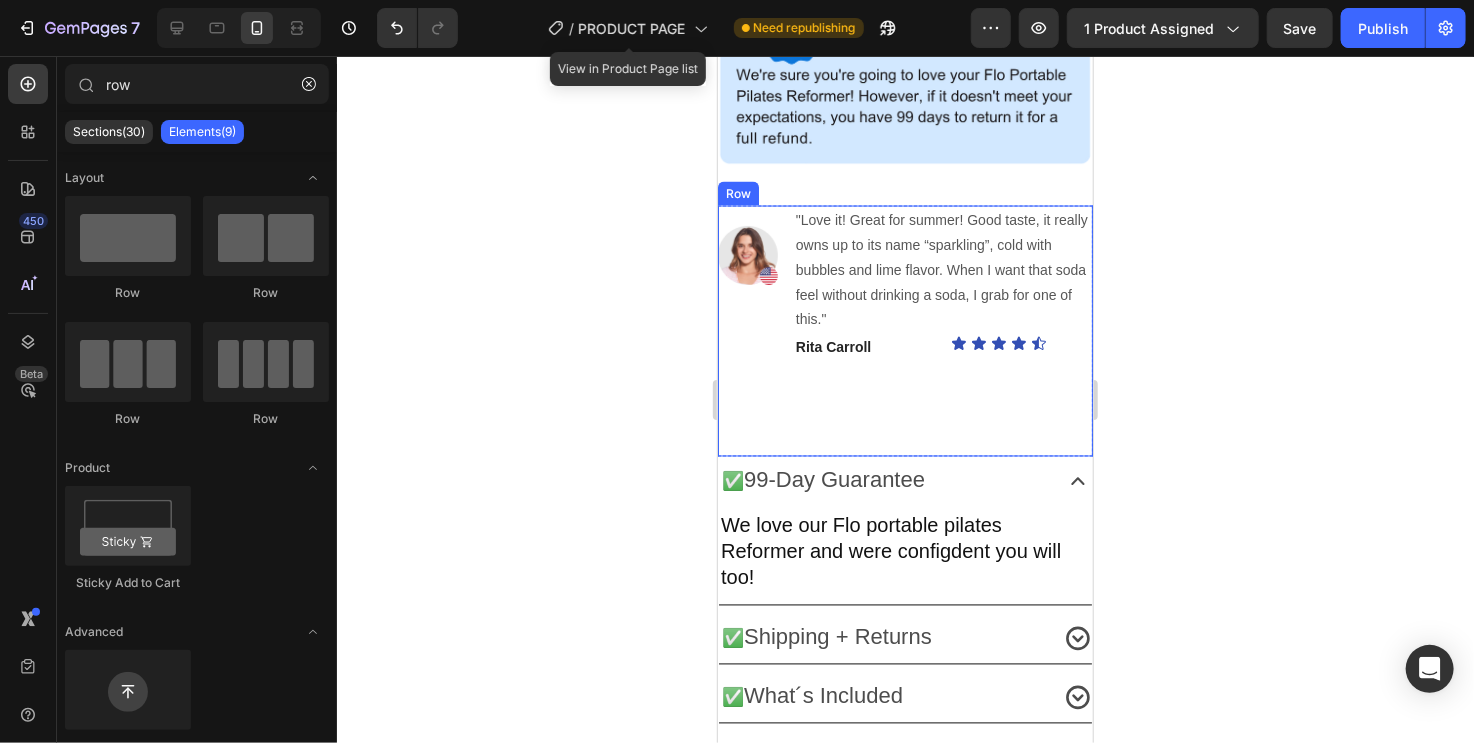 click on "Image "Love it! Great for summer! Good taste, it really owns up to its name “sparkling”, cold with bubbles and lime flavor. When I want that soda feel without drinking a soda, I grab for one of this." Text block Rita Carroll Text block Icon Icon Icon Icon Icon Icon List Row Row" at bounding box center (904, 330) 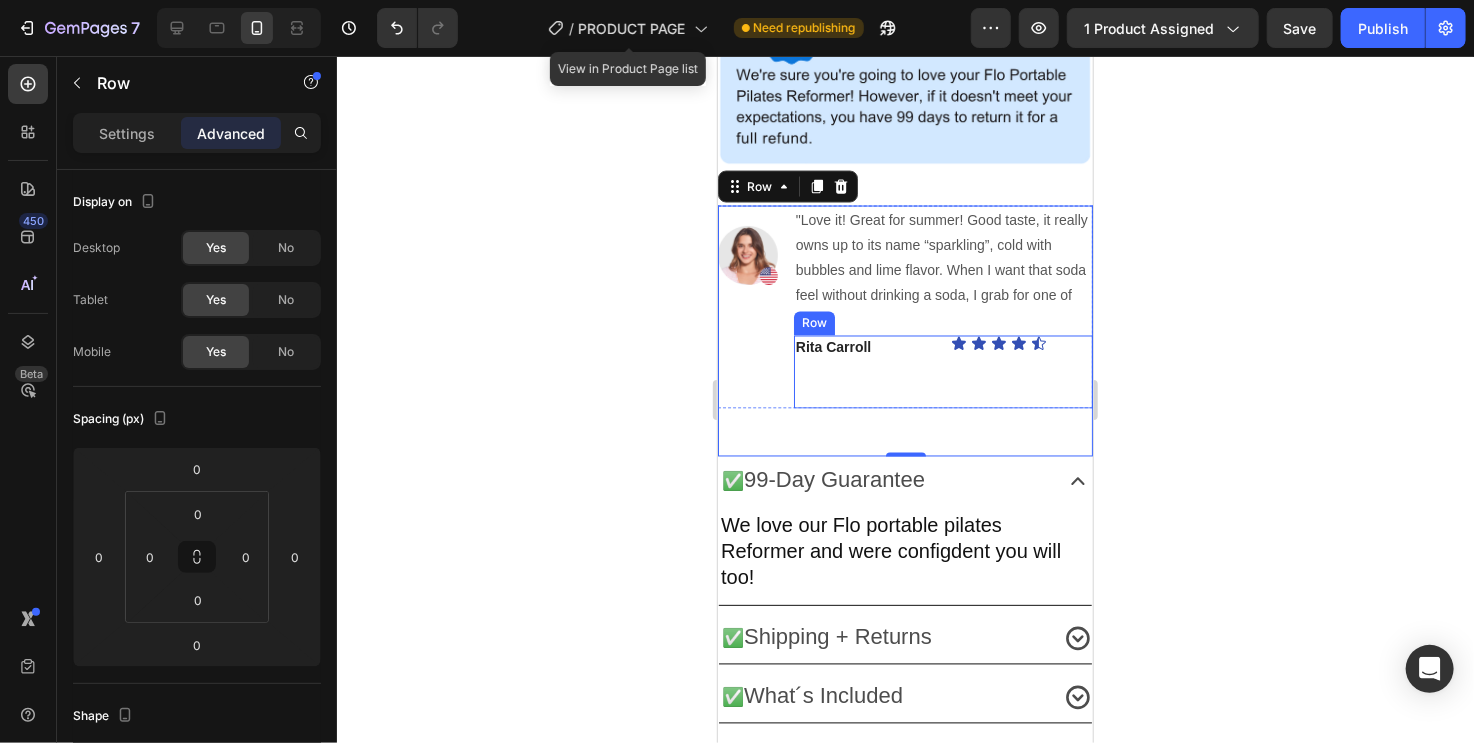 click on "Rita Carroll Text block" at bounding box center [864, 371] 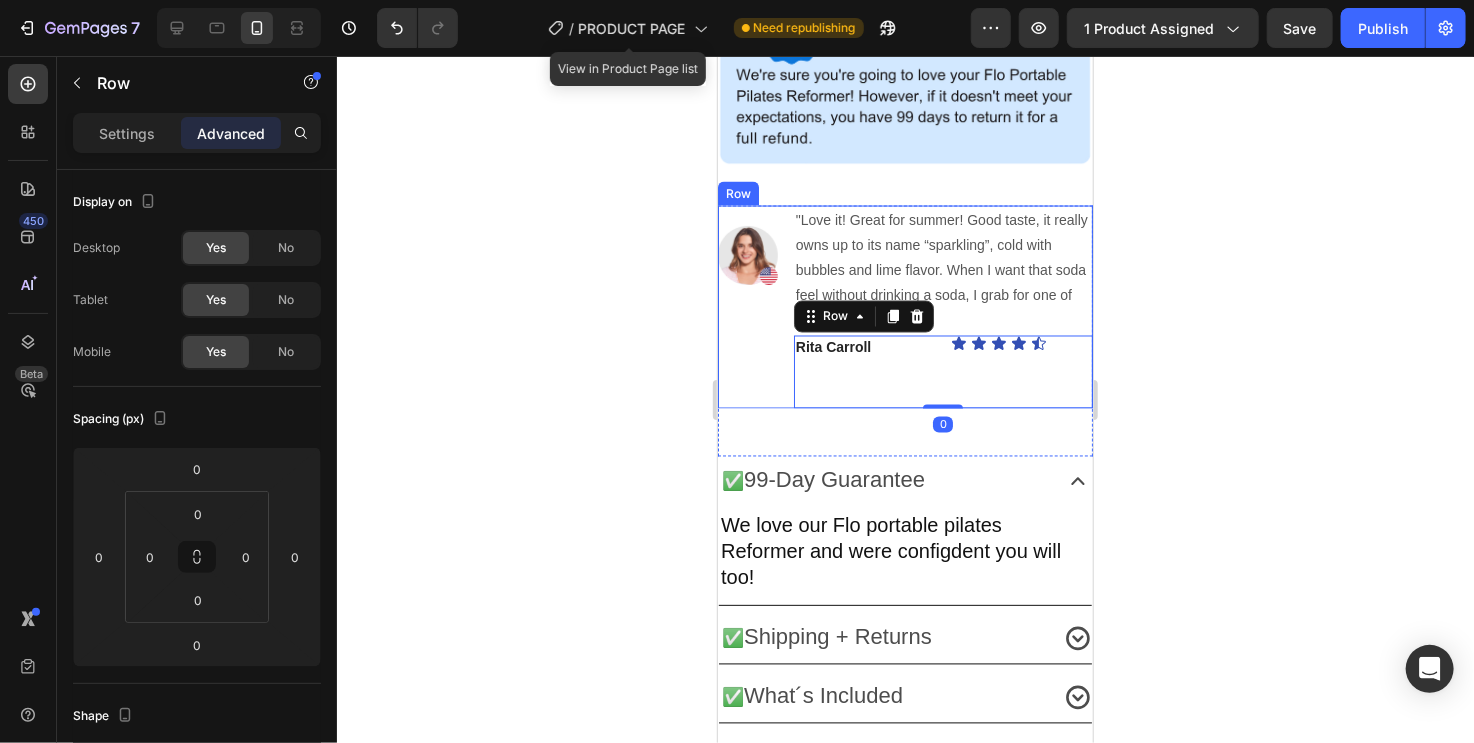 click on "Image" at bounding box center (747, 306) 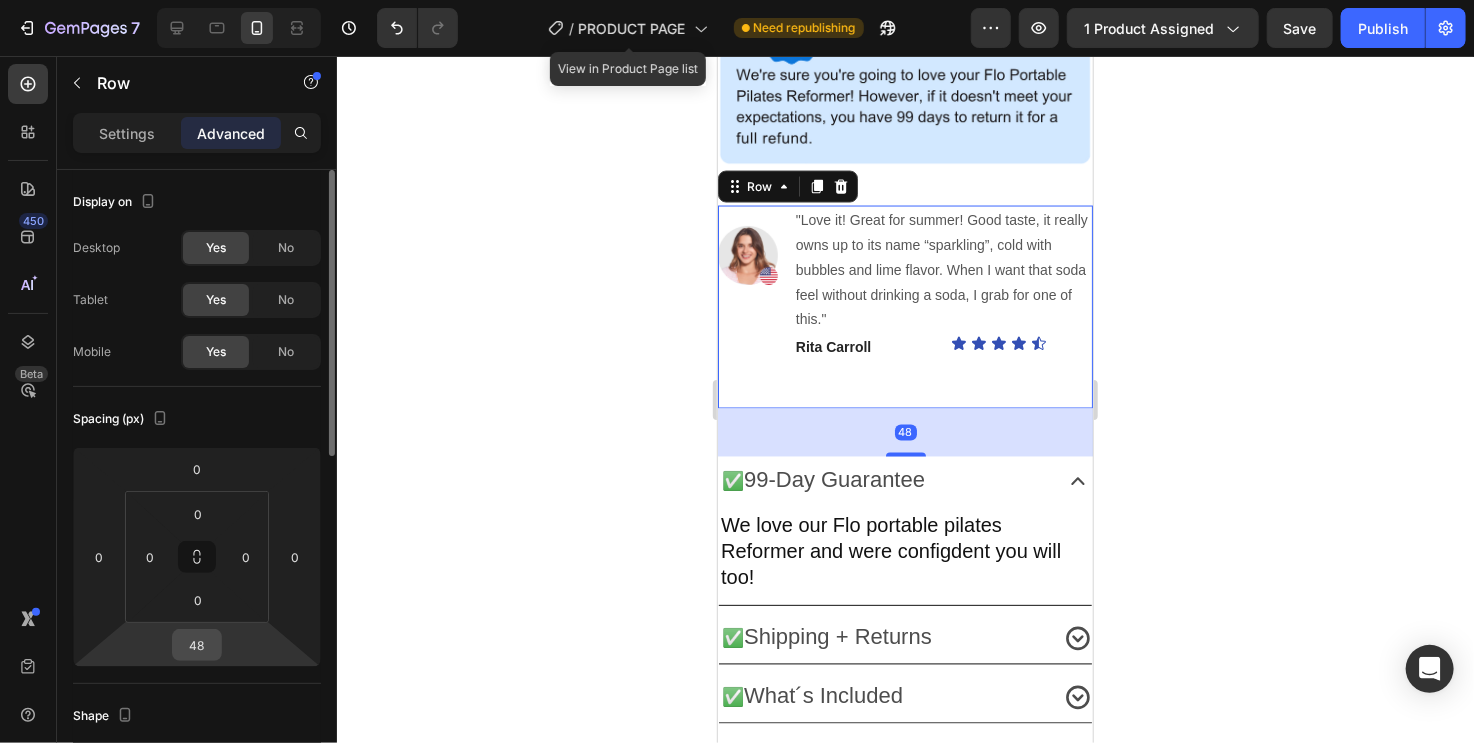 click on "48" at bounding box center (197, 645) 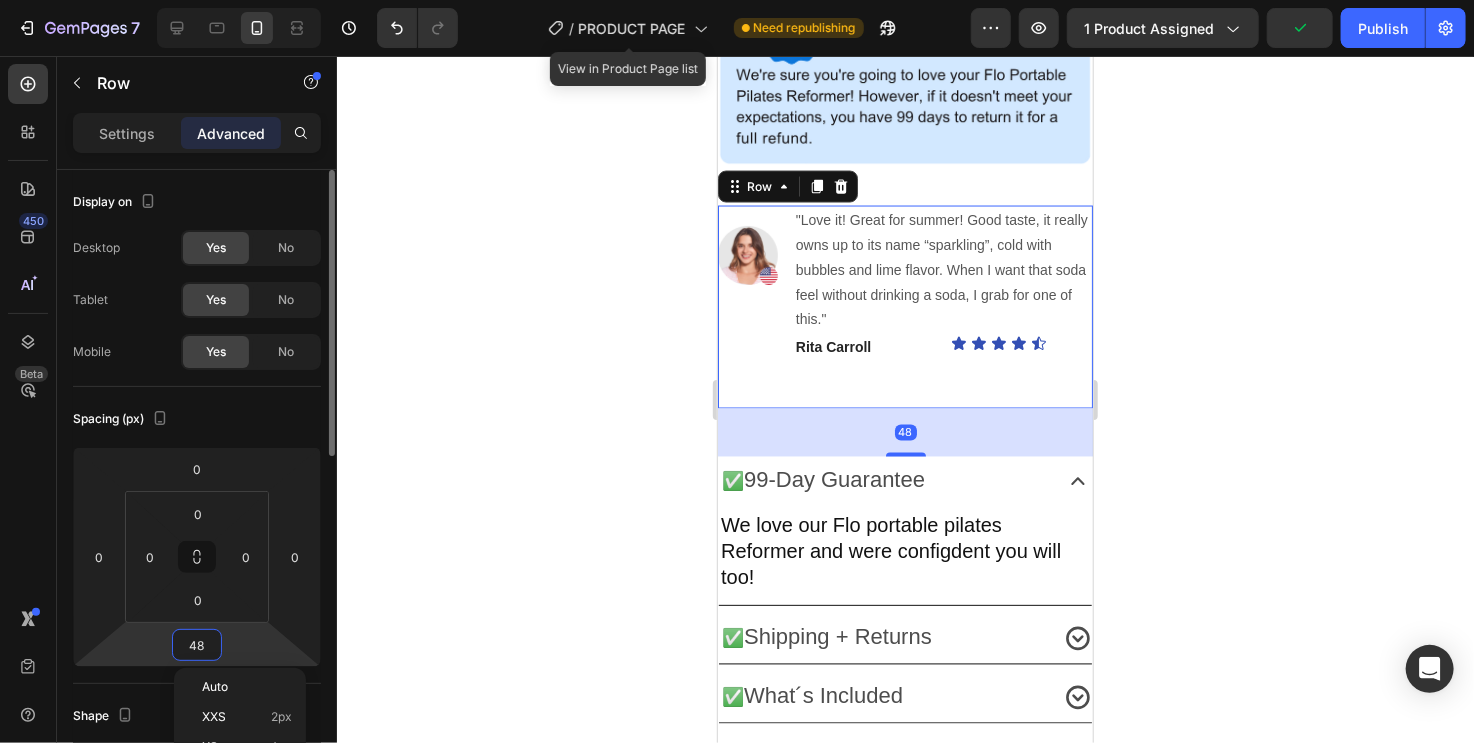 type on "0" 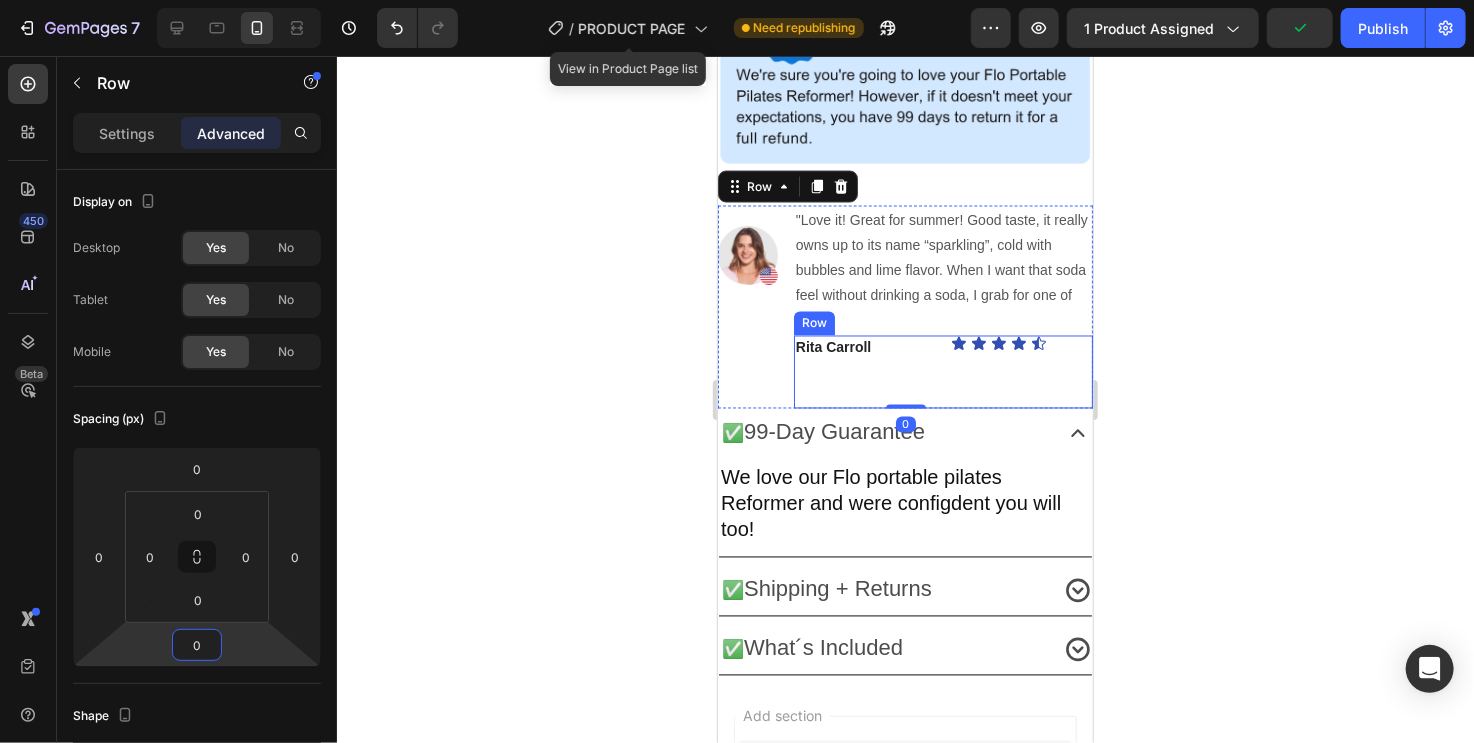 click 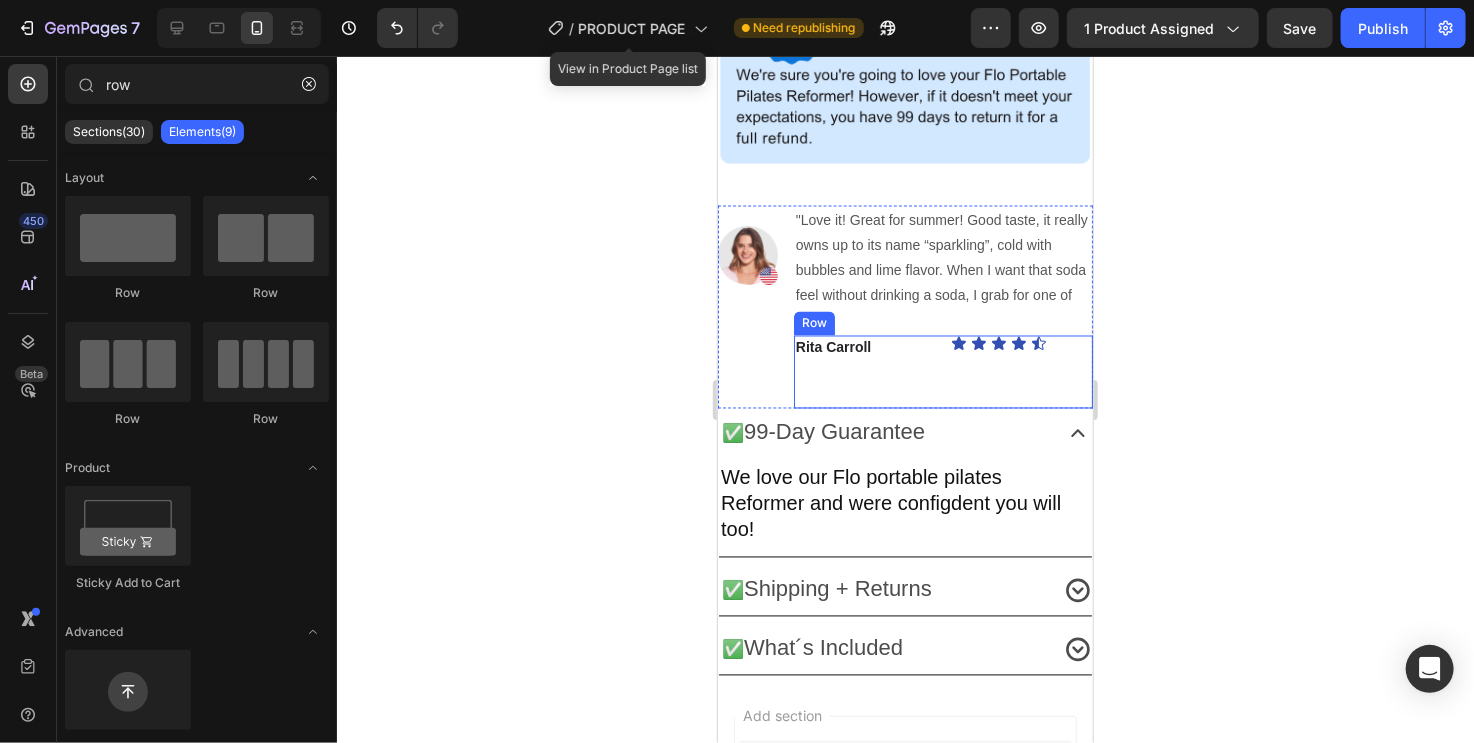 click 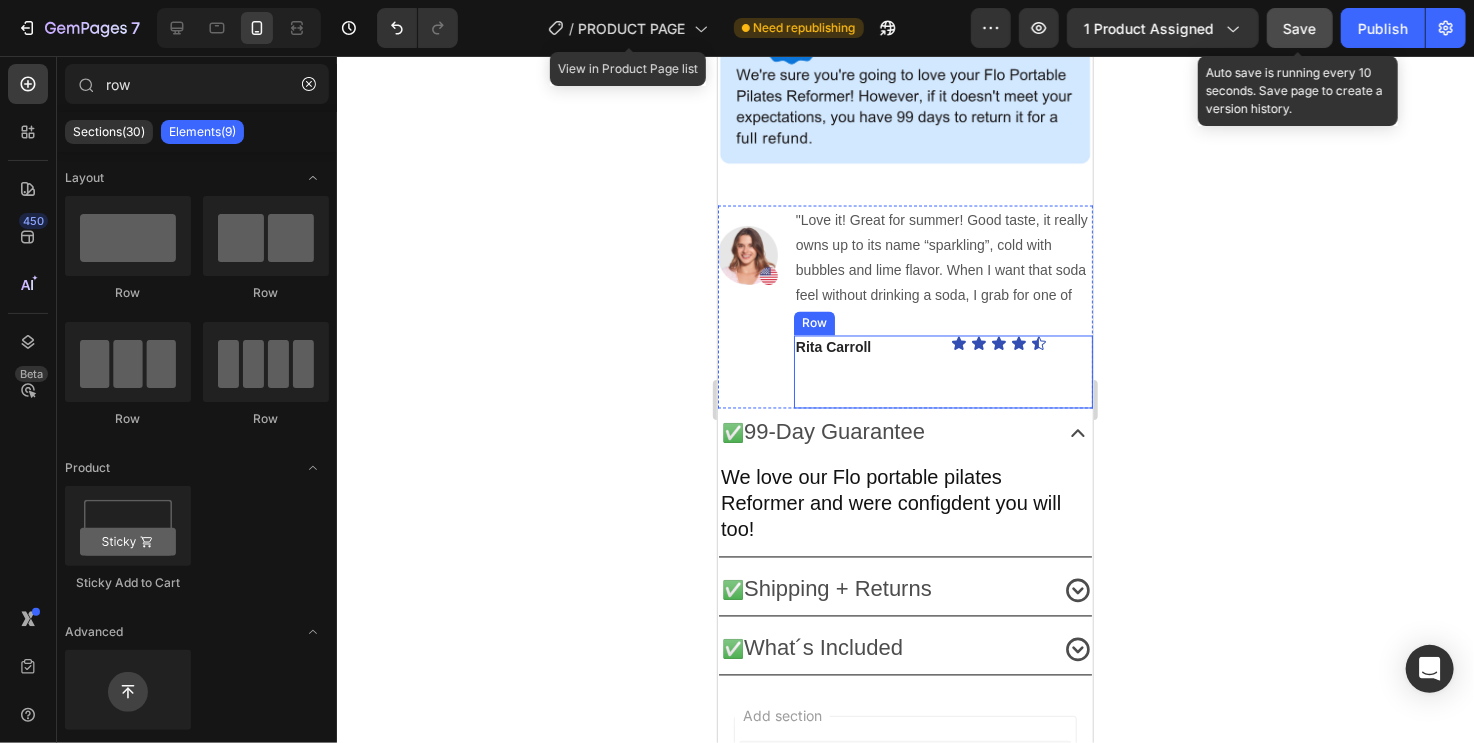 click on "Save" 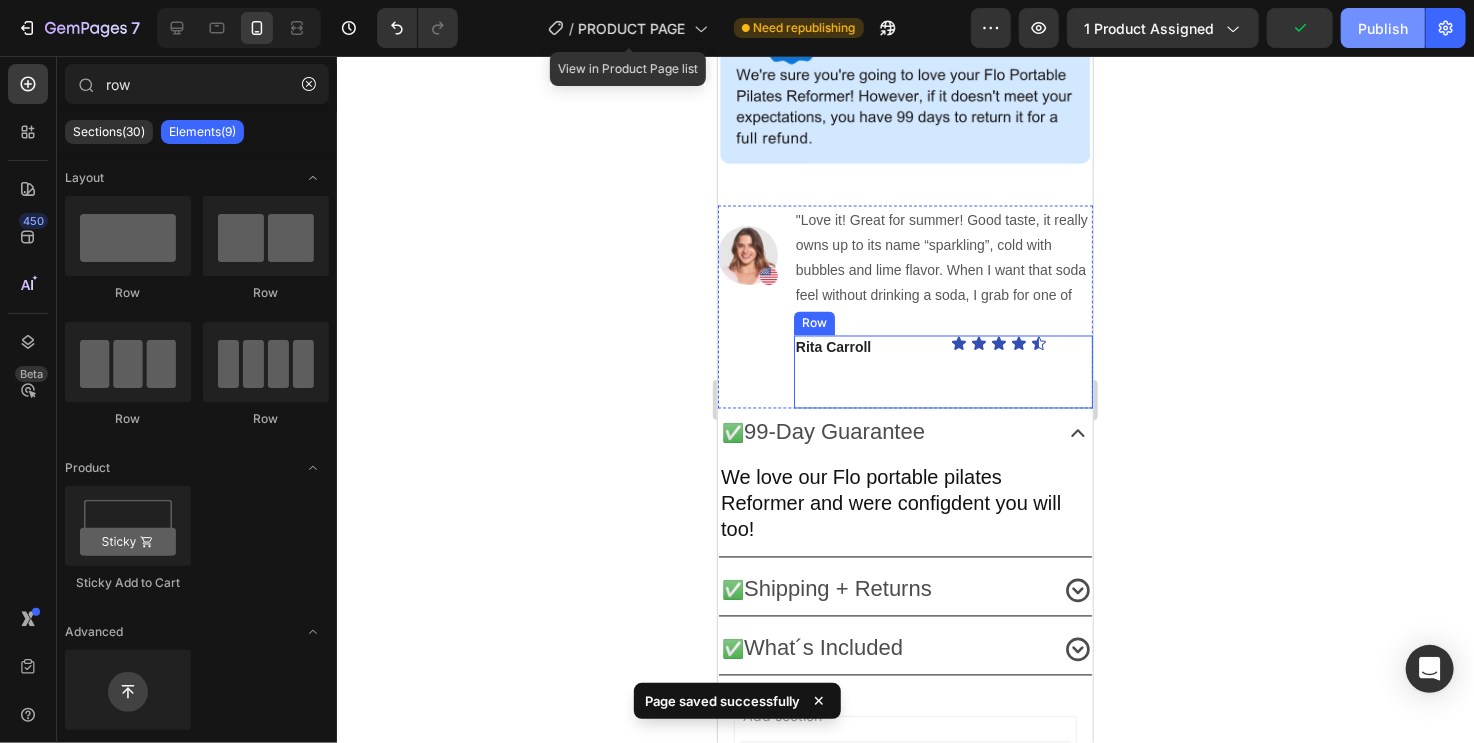 click on "Publish" 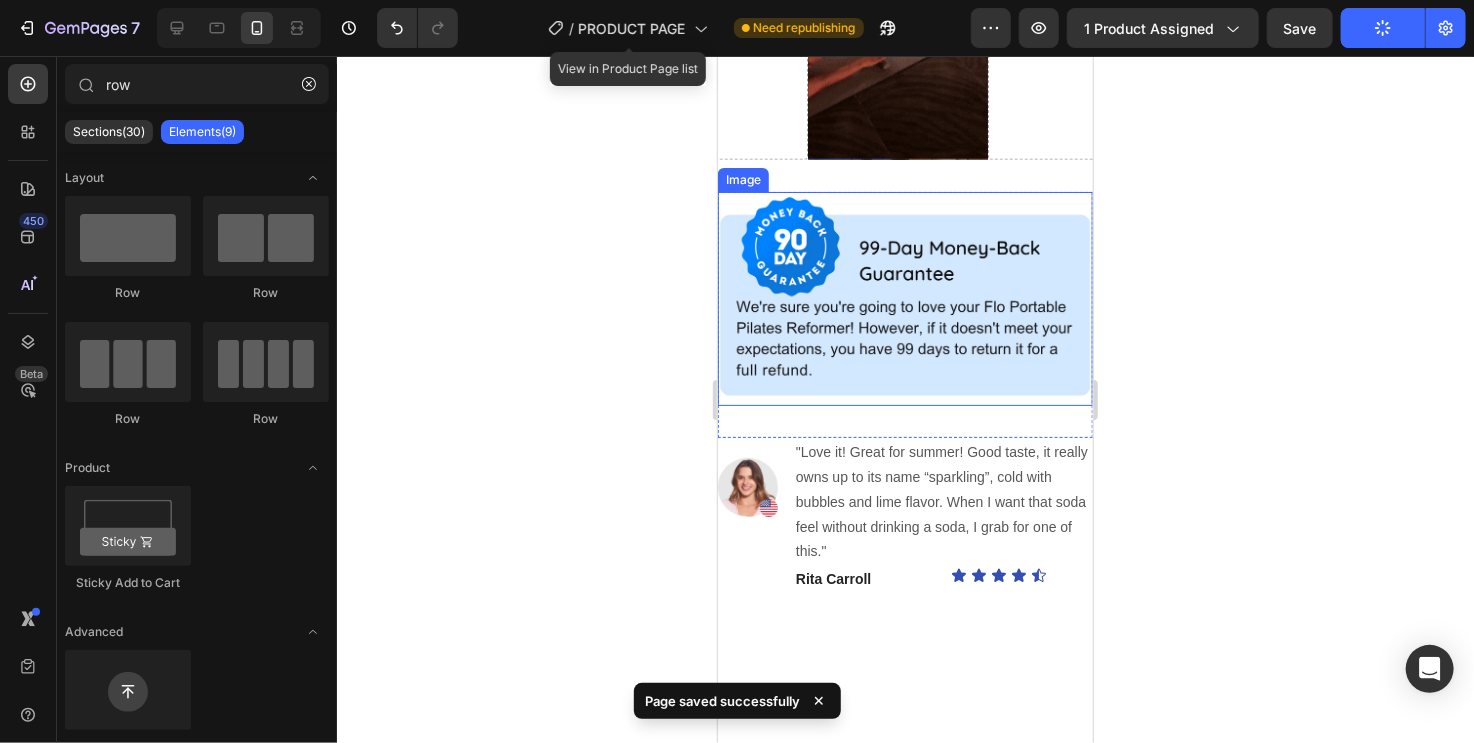 scroll, scrollTop: 1381, scrollLeft: 0, axis: vertical 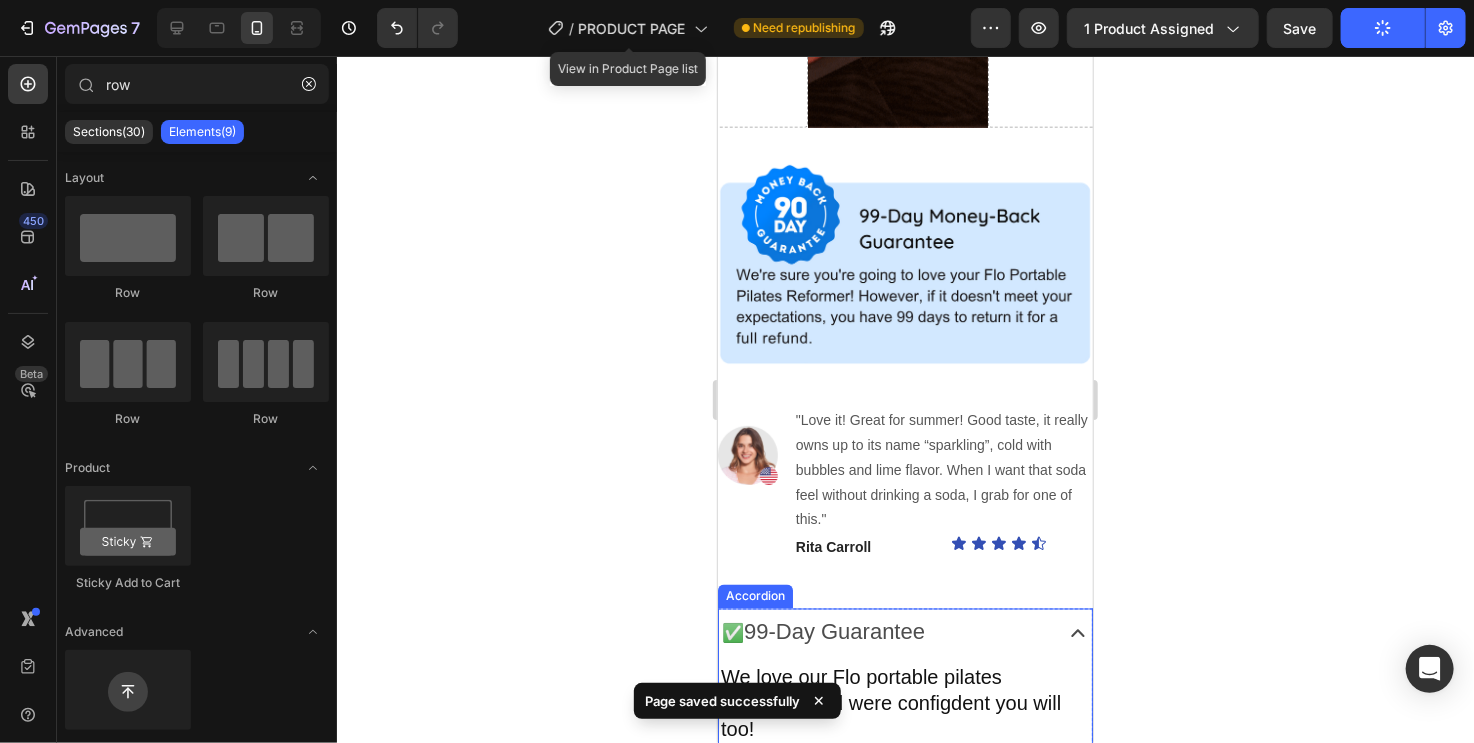 click 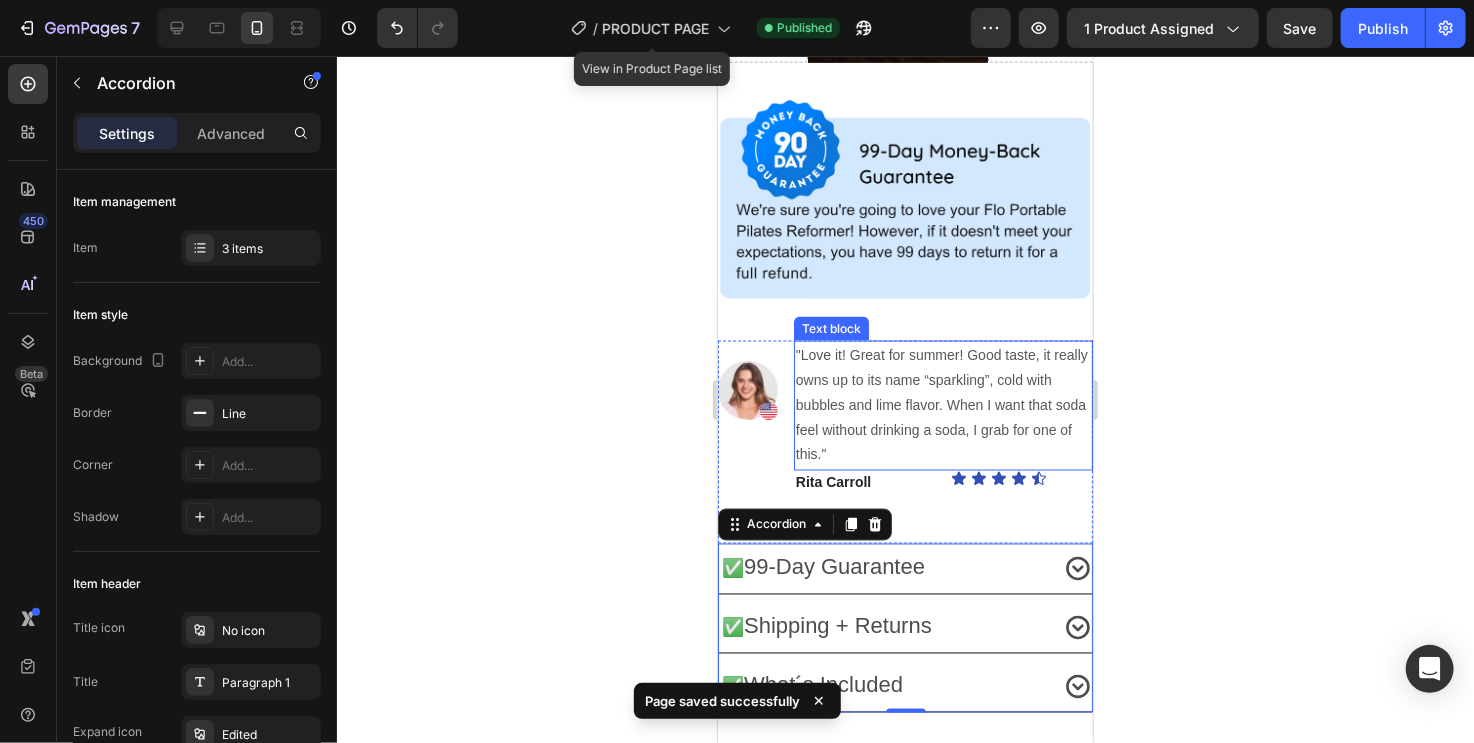 scroll, scrollTop: 1481, scrollLeft: 0, axis: vertical 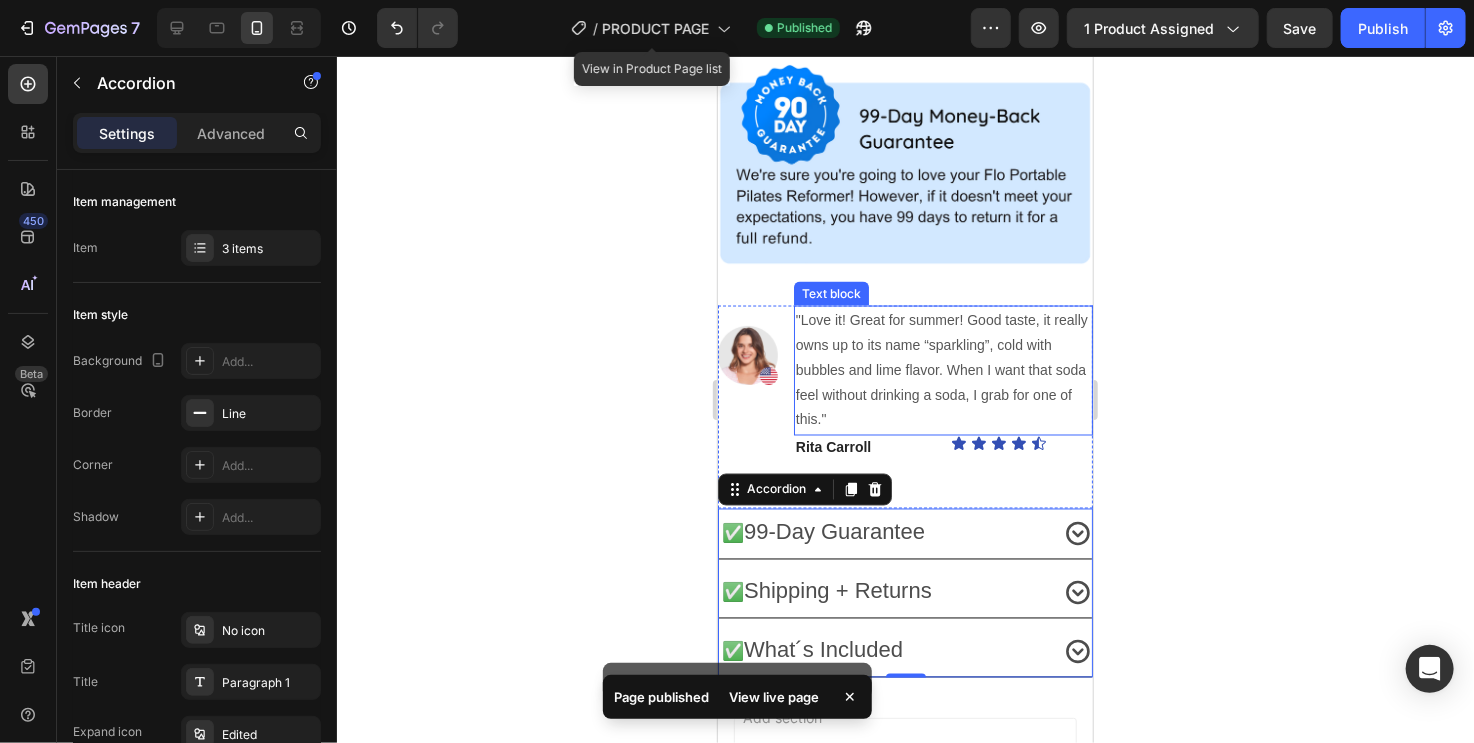 click 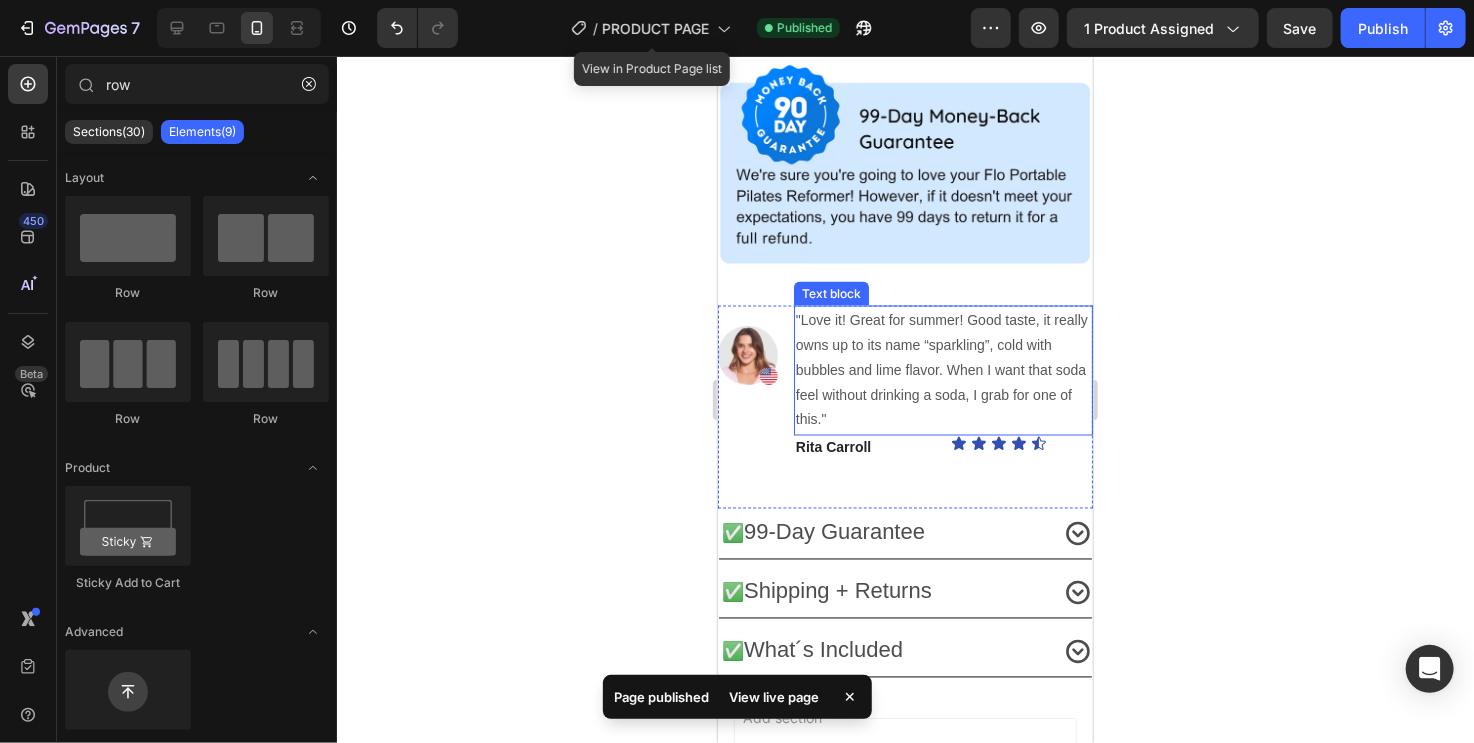 click 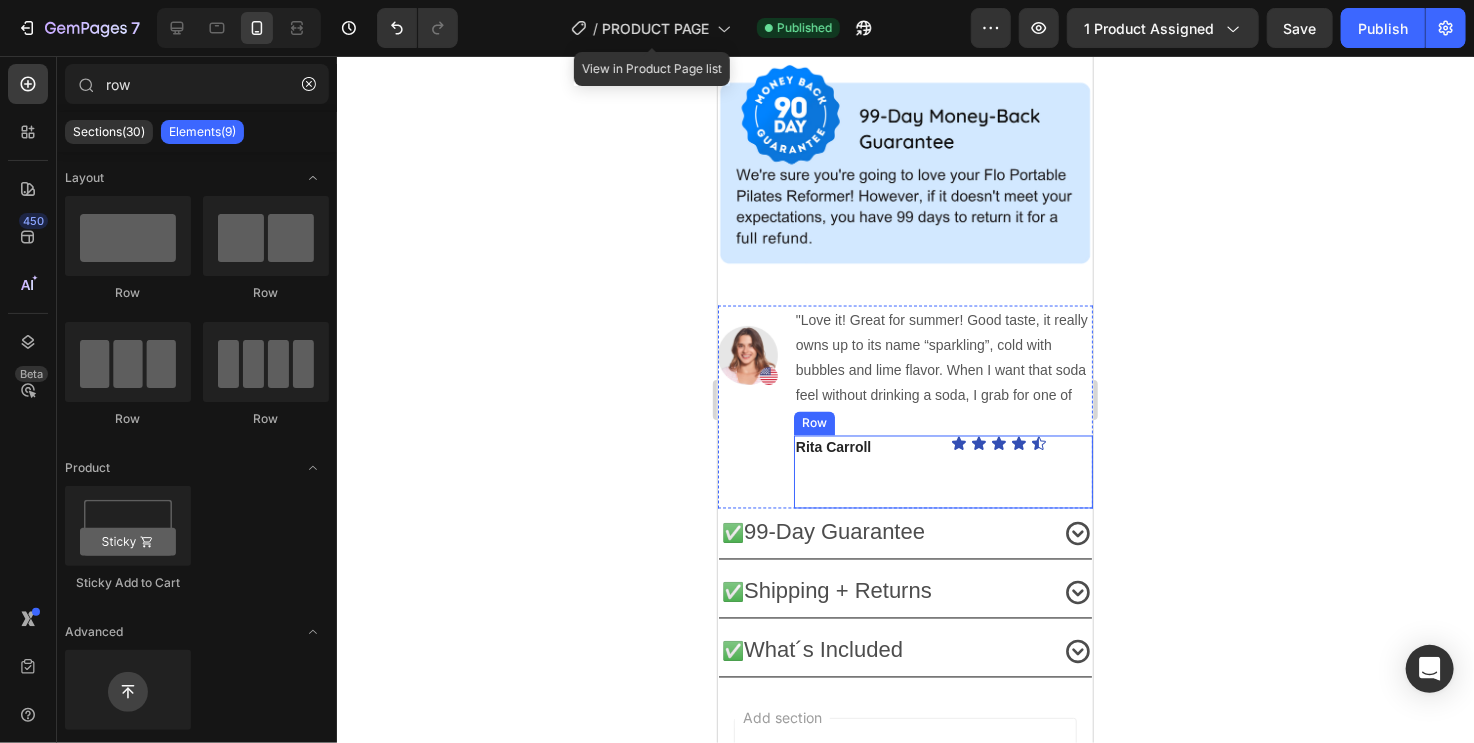 click on "Icon Icon Icon Icon Icon Icon List" at bounding box center (1021, 471) 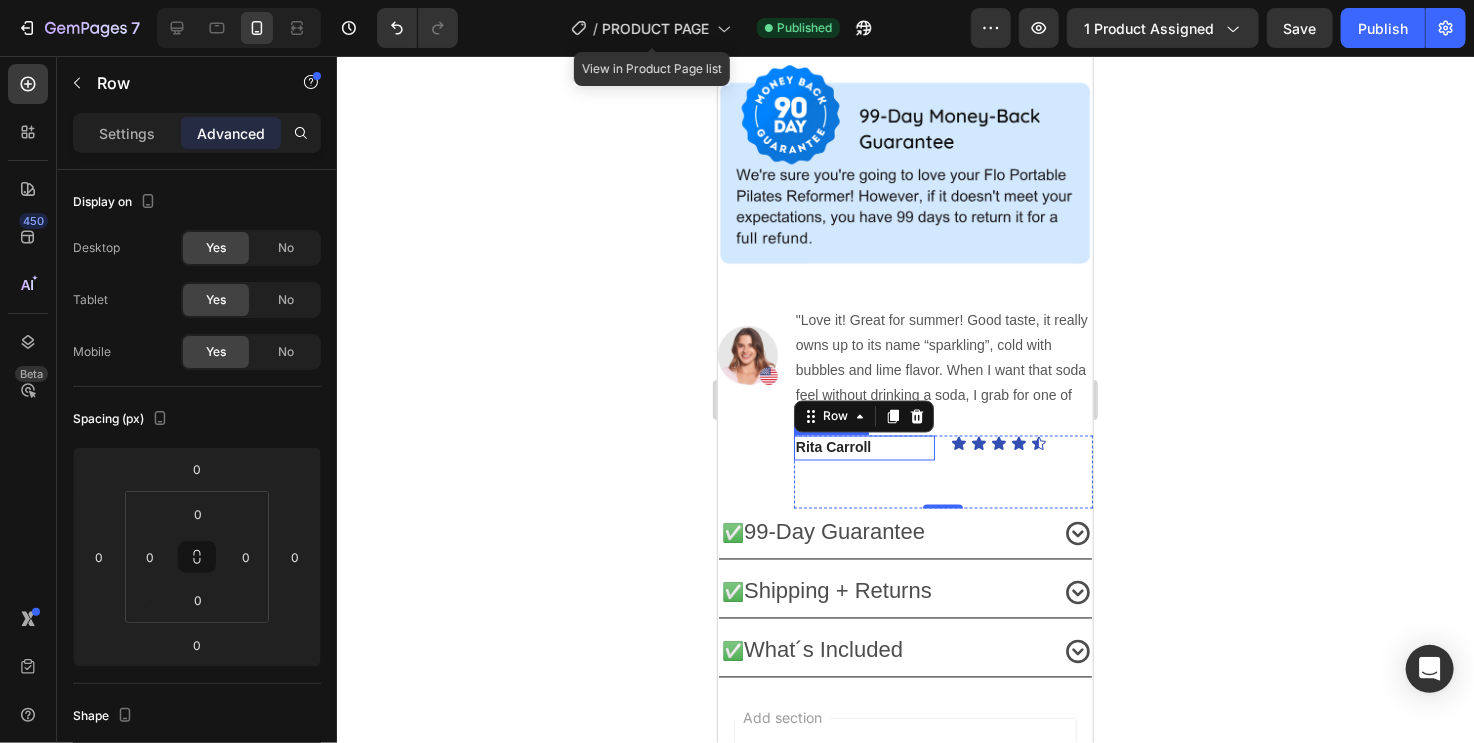 click on "Rita Carroll" at bounding box center (864, 447) 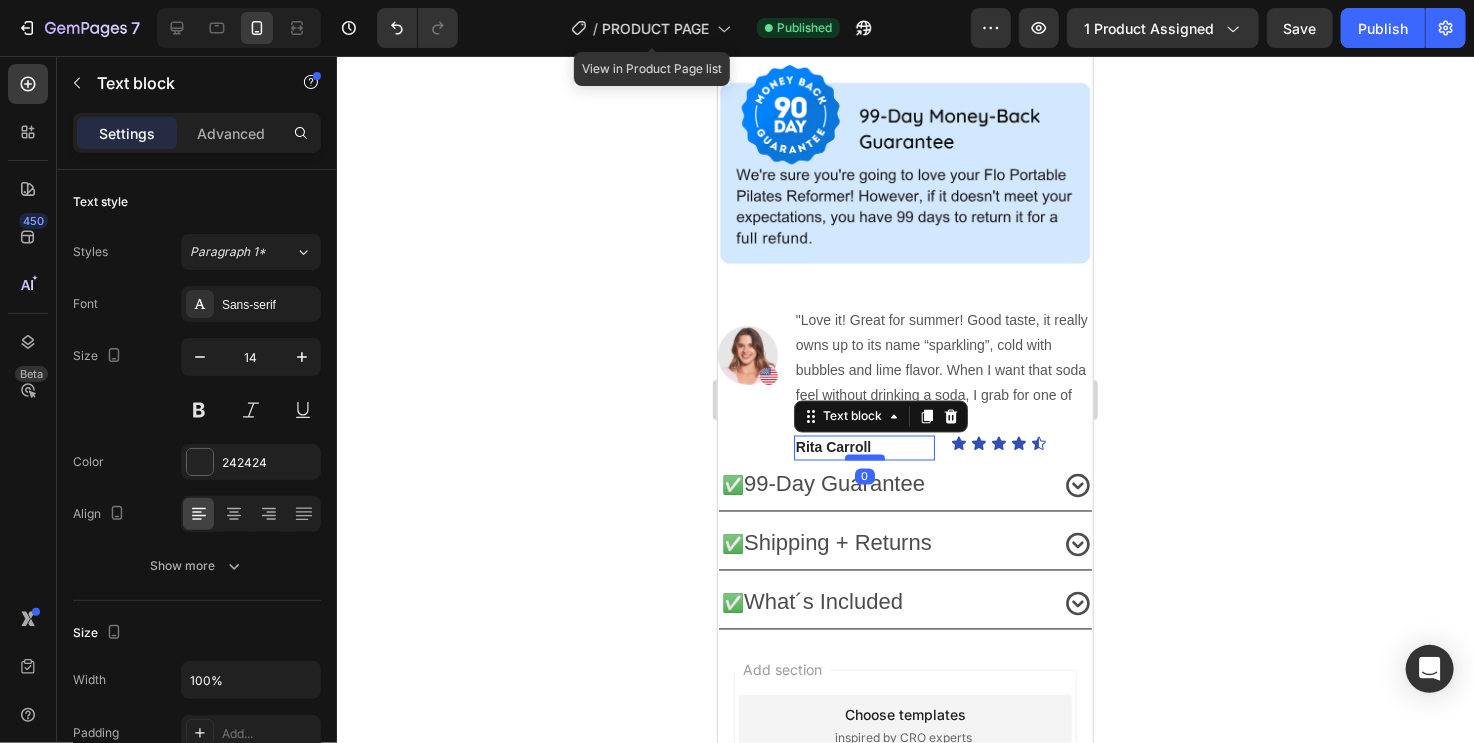 drag, startPoint x: 859, startPoint y: 496, endPoint x: 860, endPoint y: 446, distance: 50.01 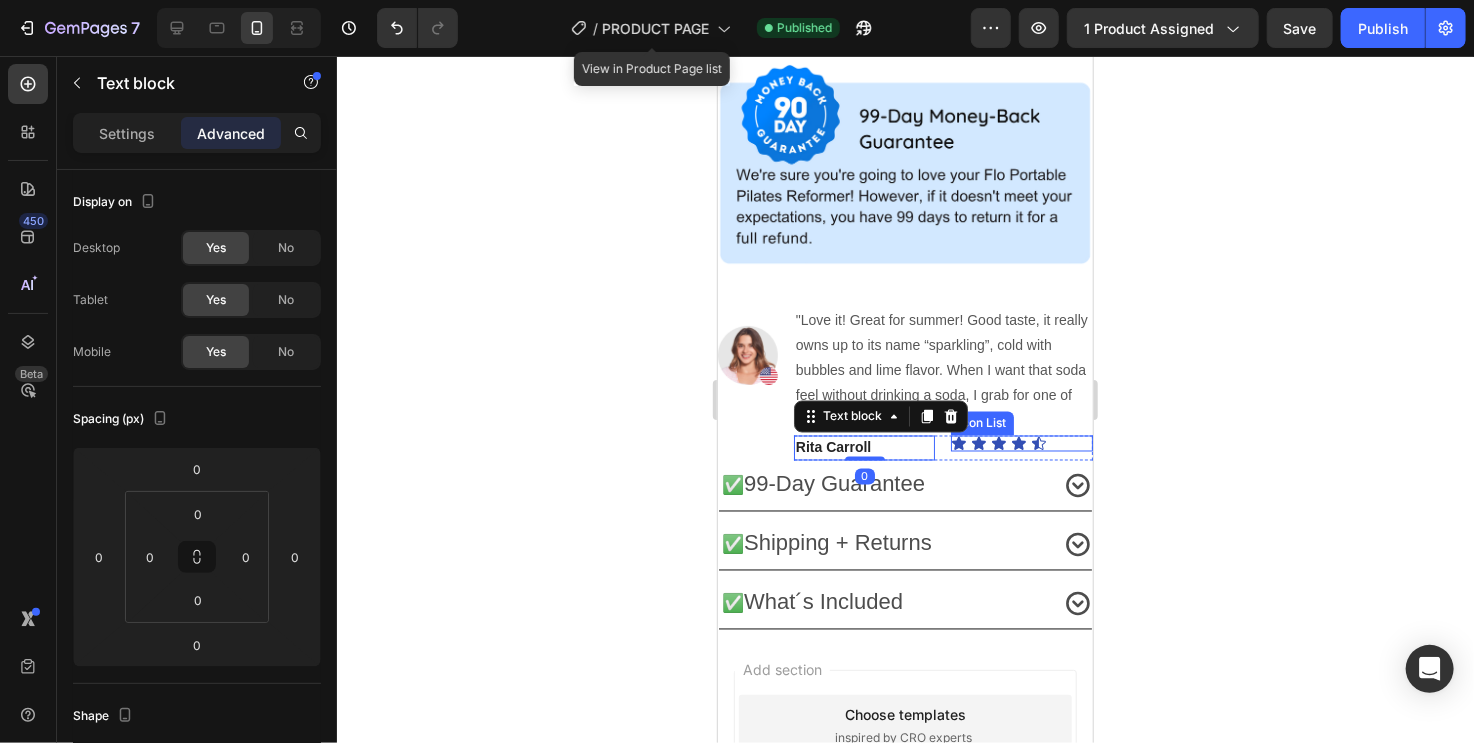 click on "Icon Icon Icon Icon Icon" at bounding box center [1021, 443] 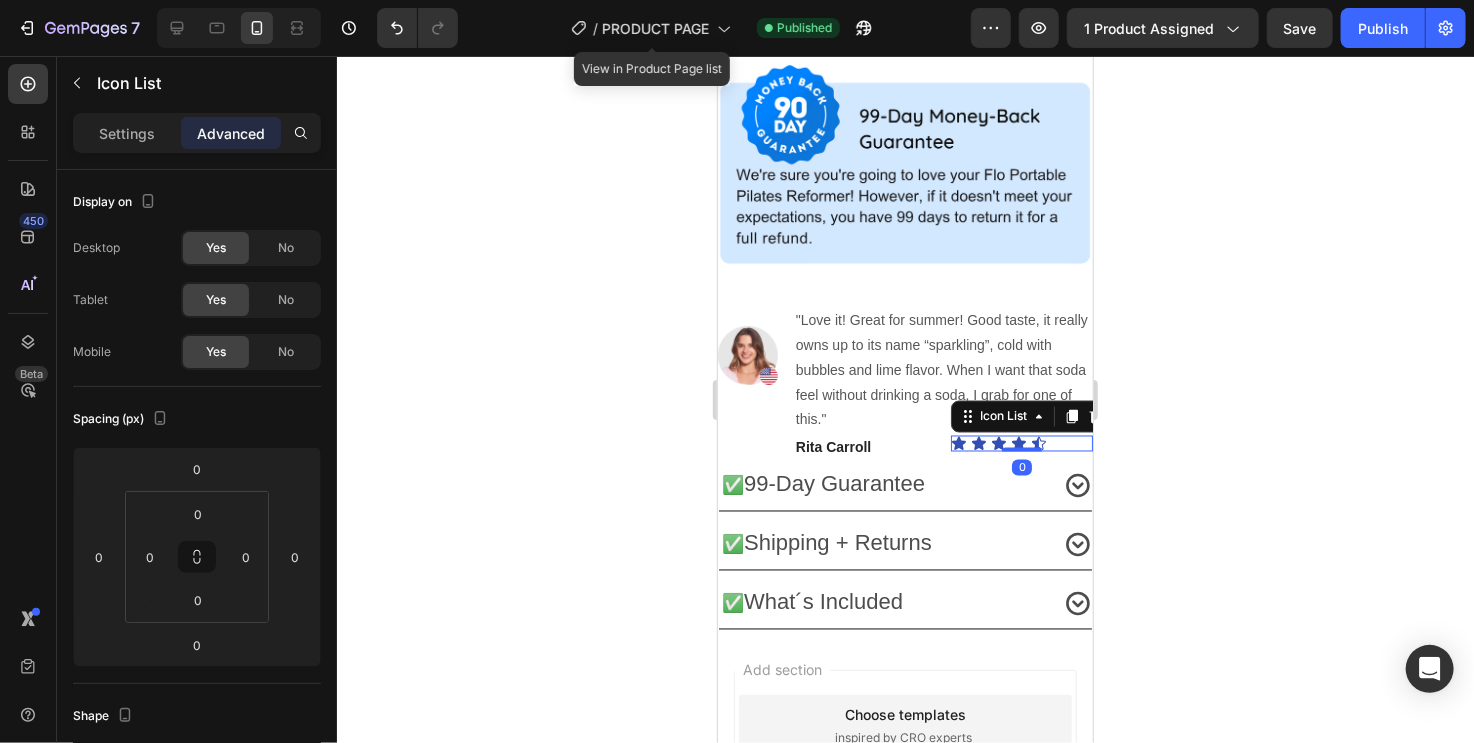click 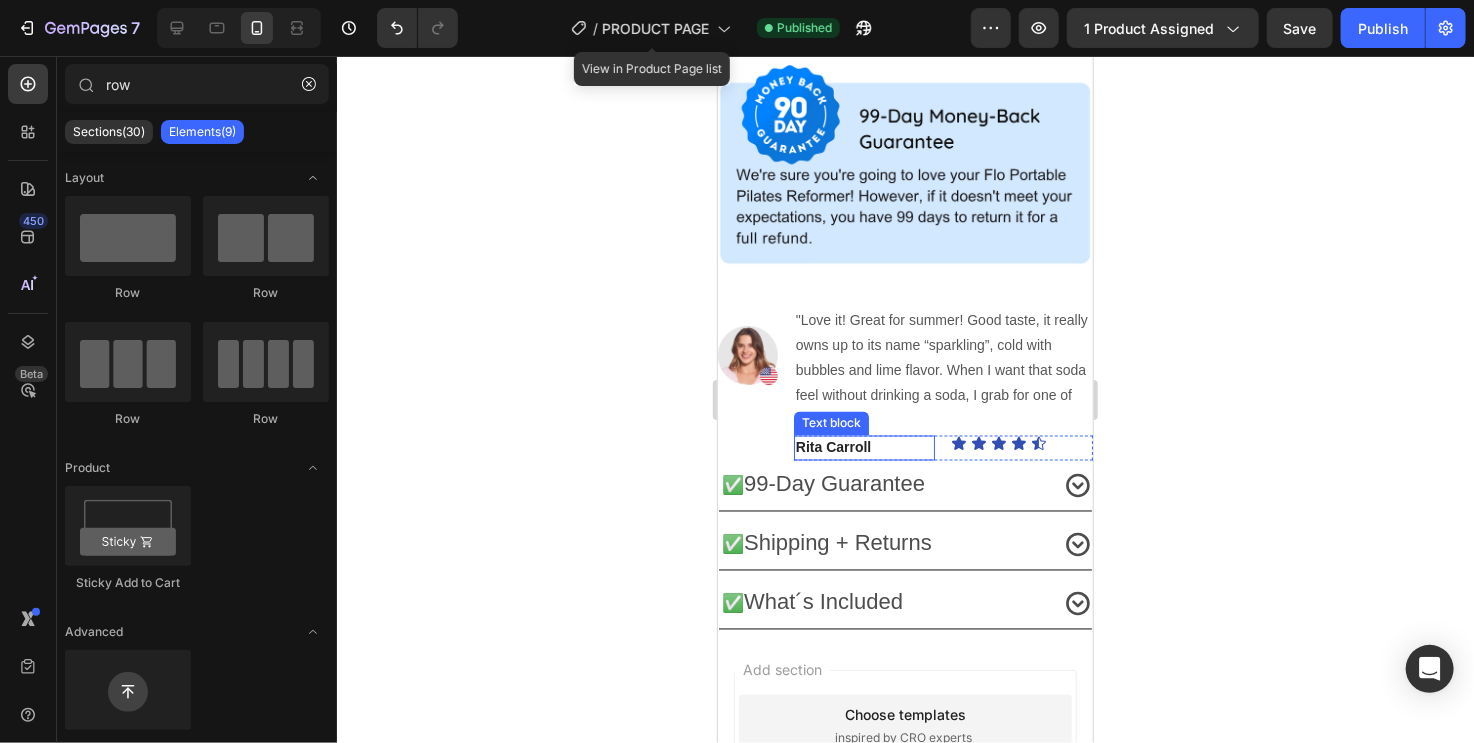 click on "Rita Carroll" at bounding box center [864, 447] 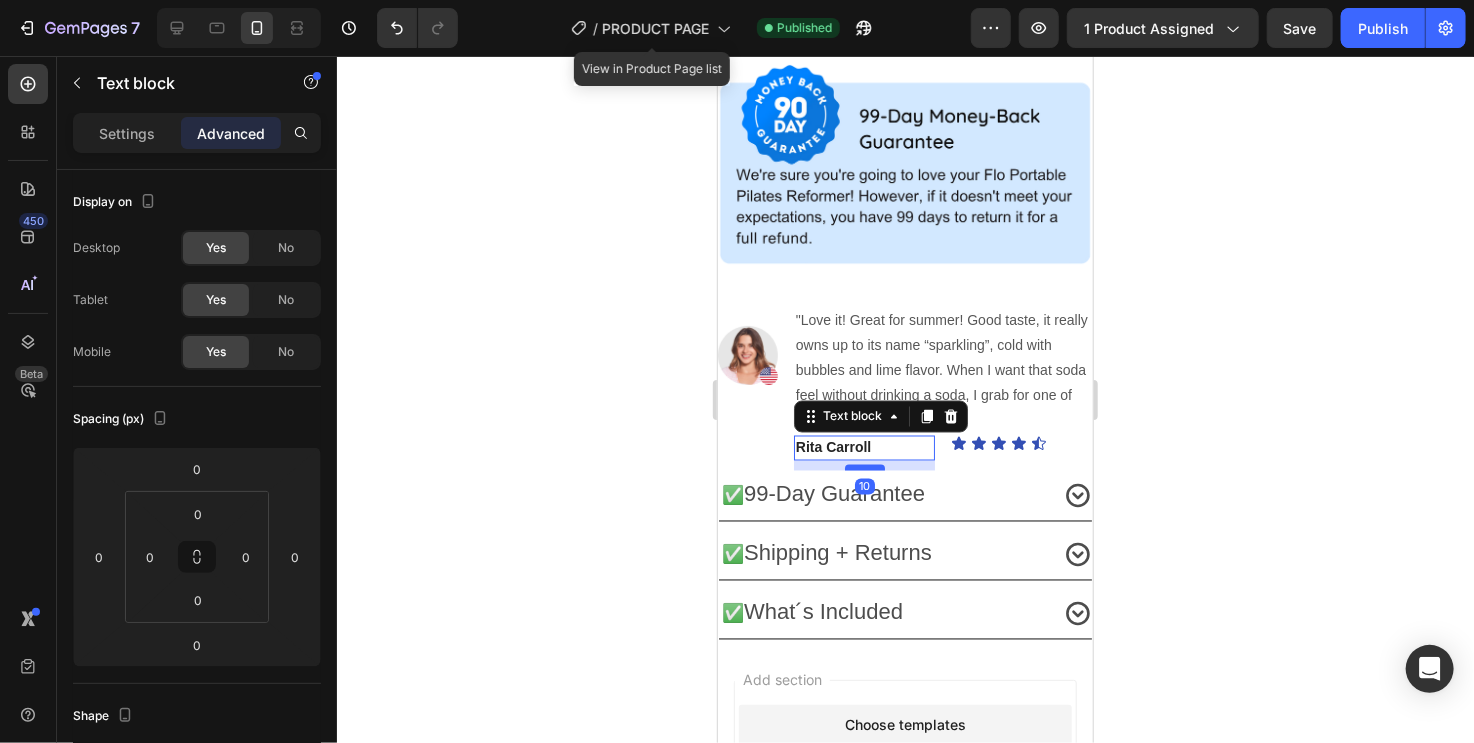 drag, startPoint x: 852, startPoint y: 448, endPoint x: 854, endPoint y: 458, distance: 10.198039 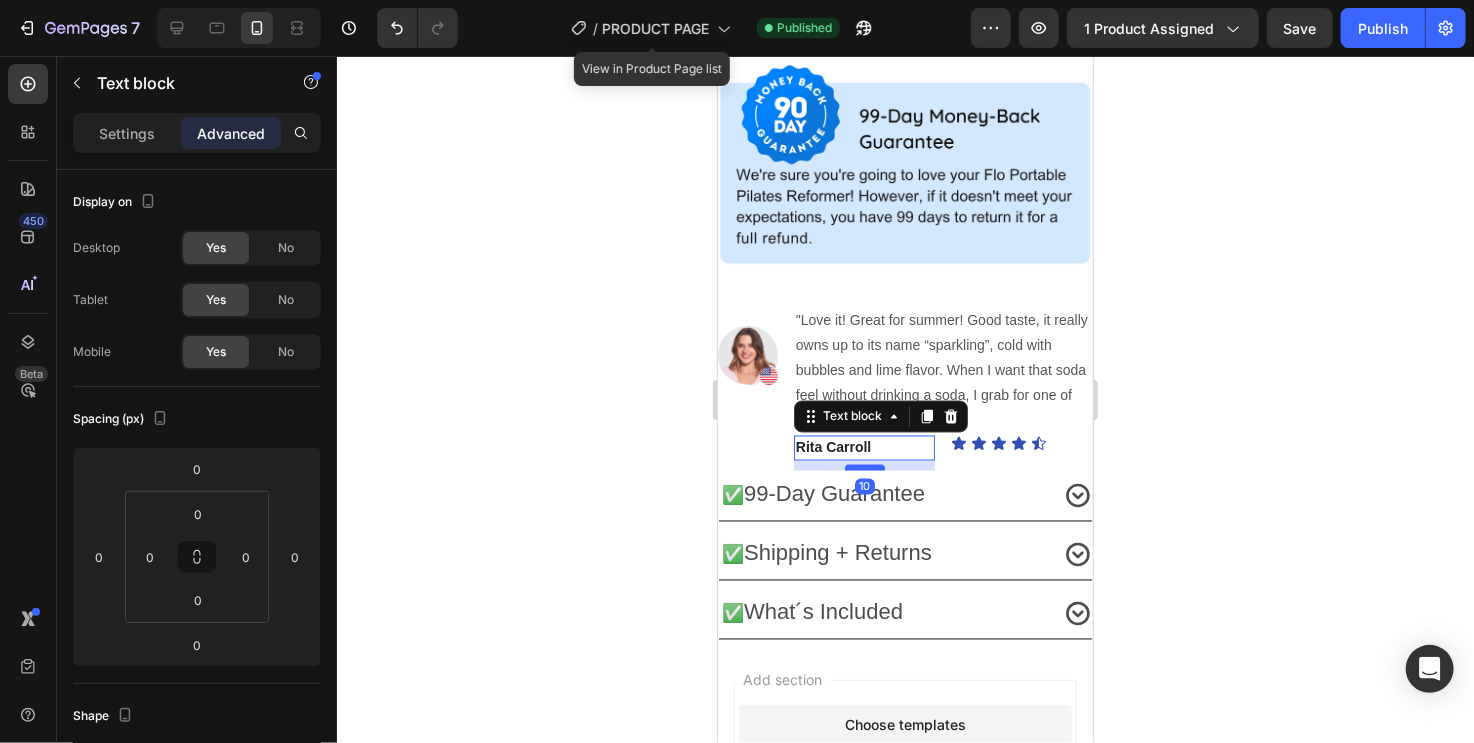 click at bounding box center [864, 467] 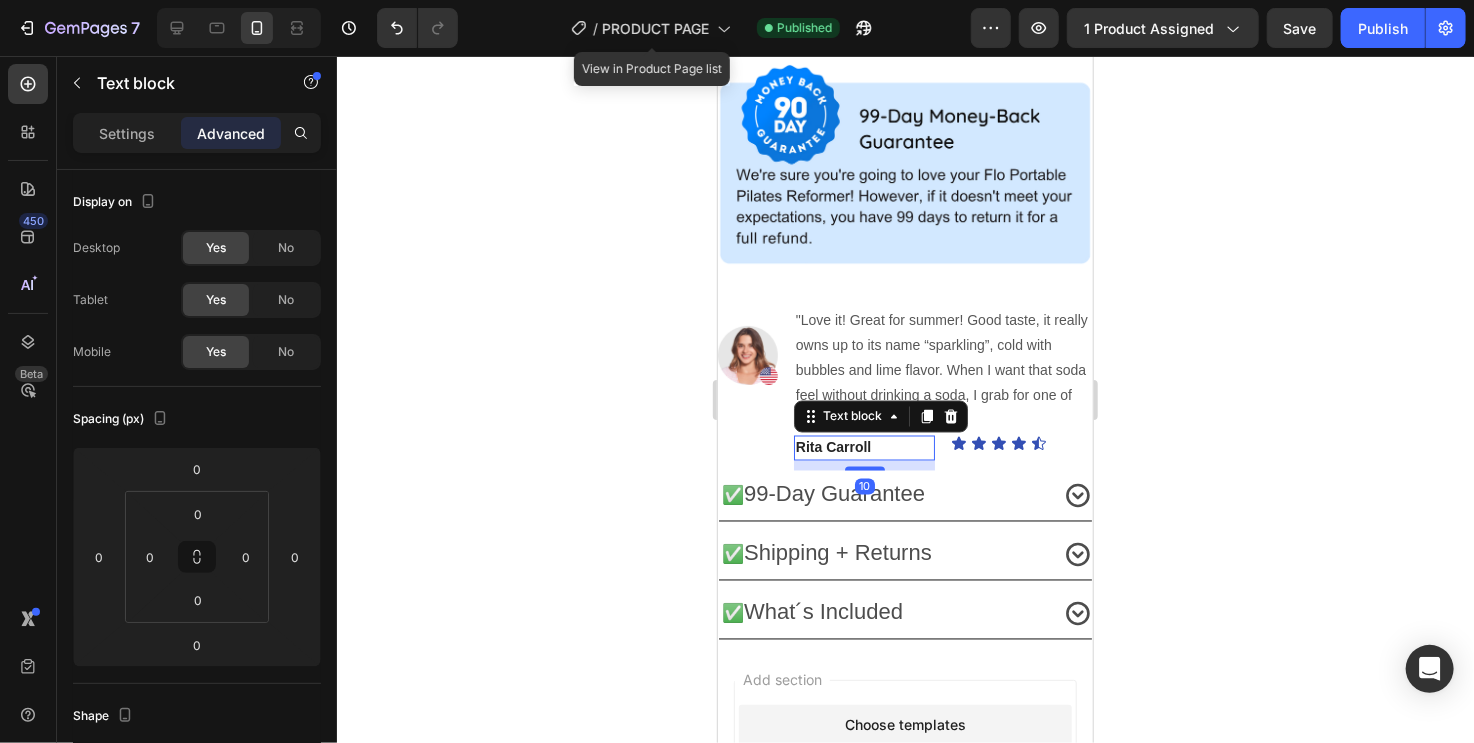 type on "10" 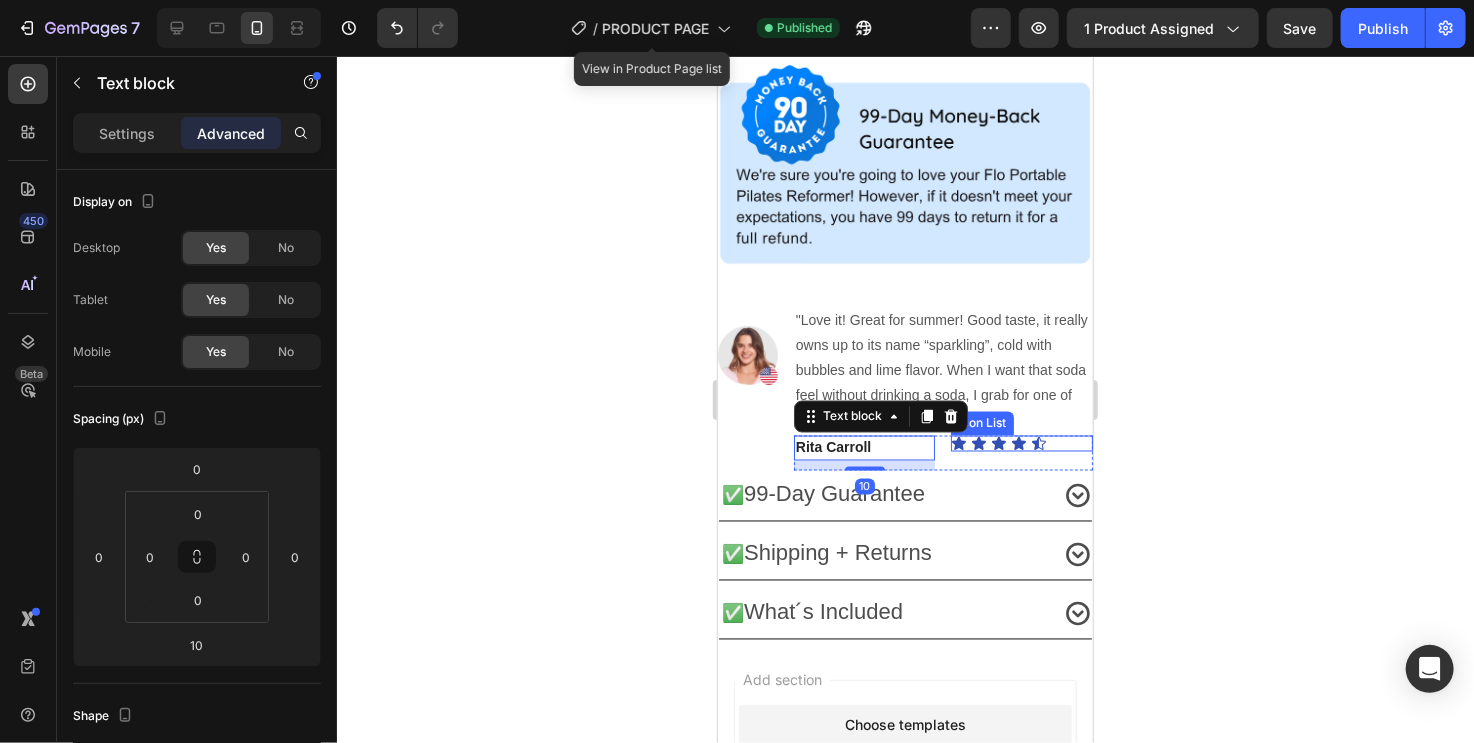 click 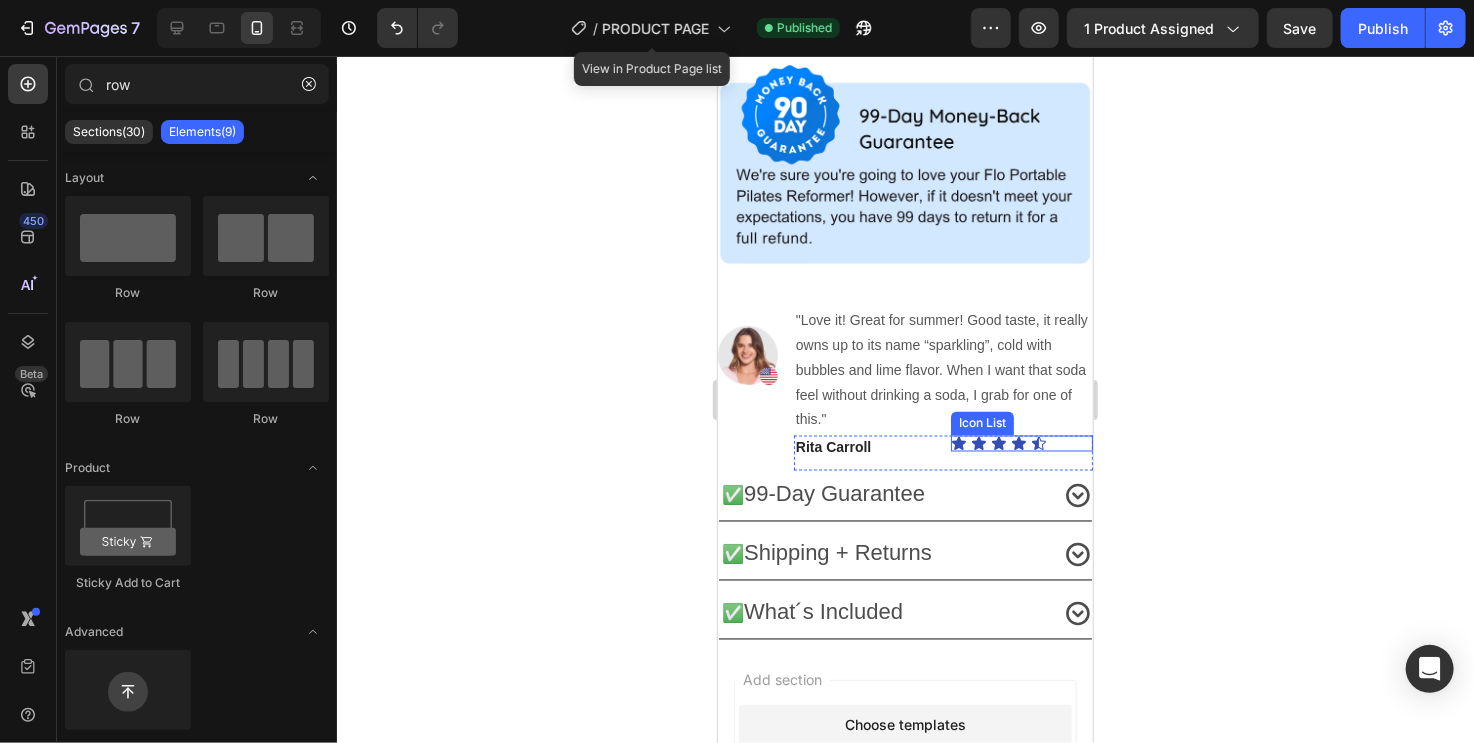 click 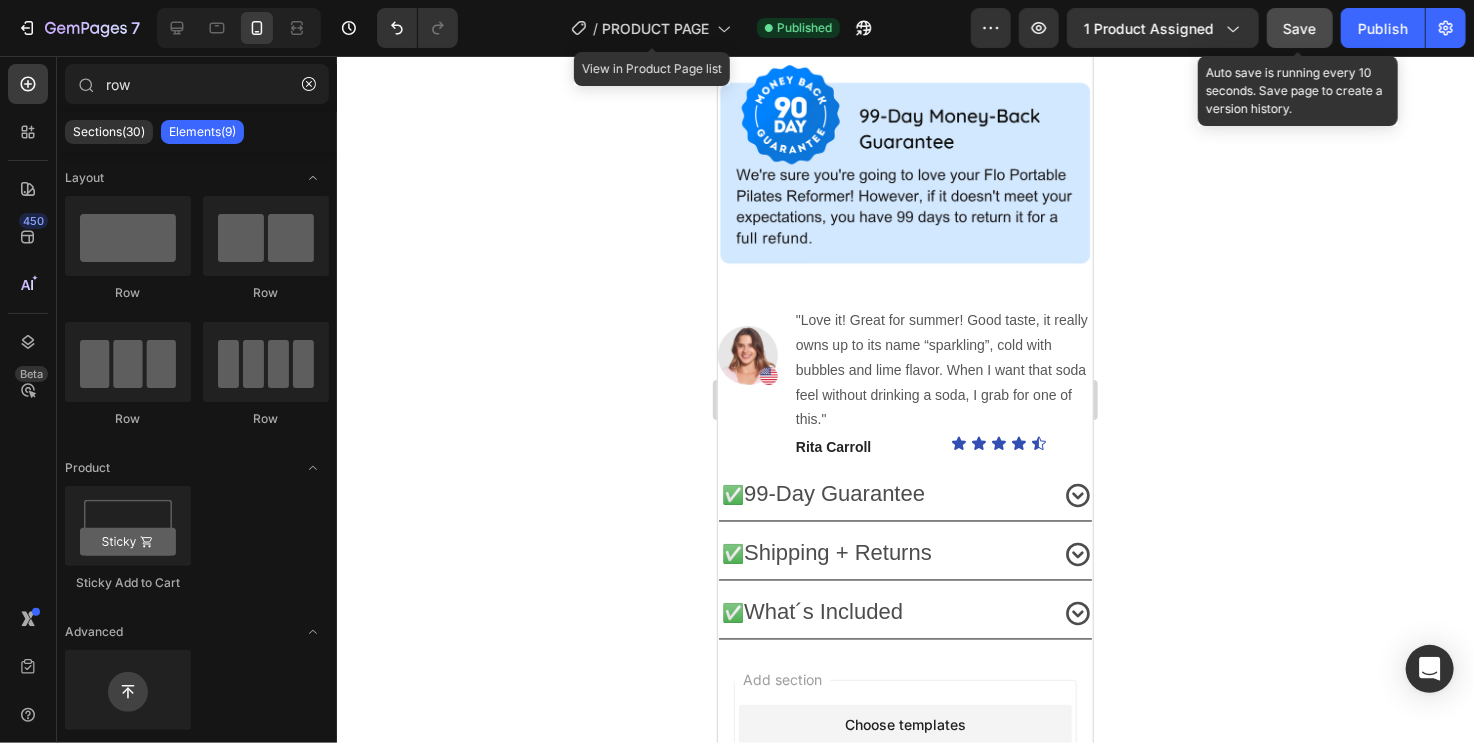 click on "Save" at bounding box center [1300, 28] 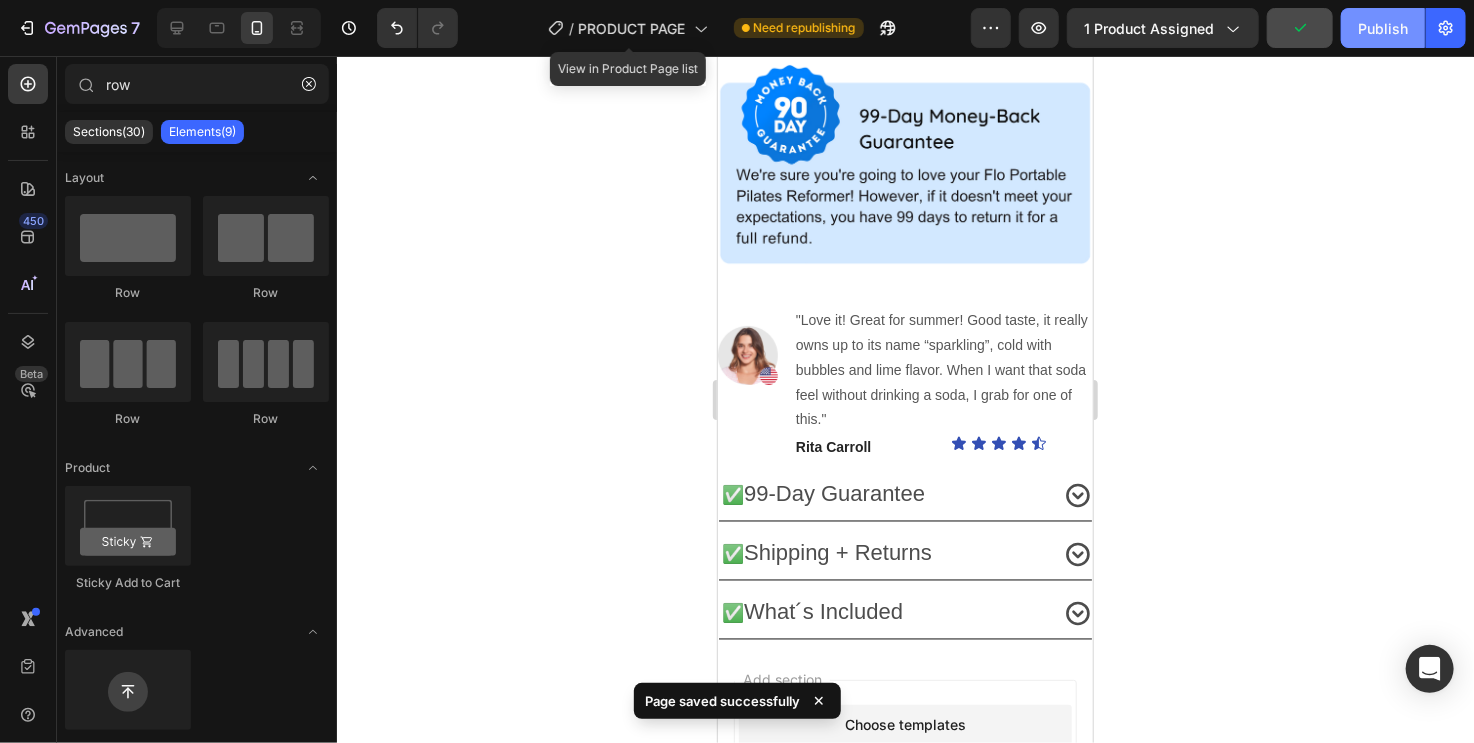 click on "Publish" at bounding box center [1383, 28] 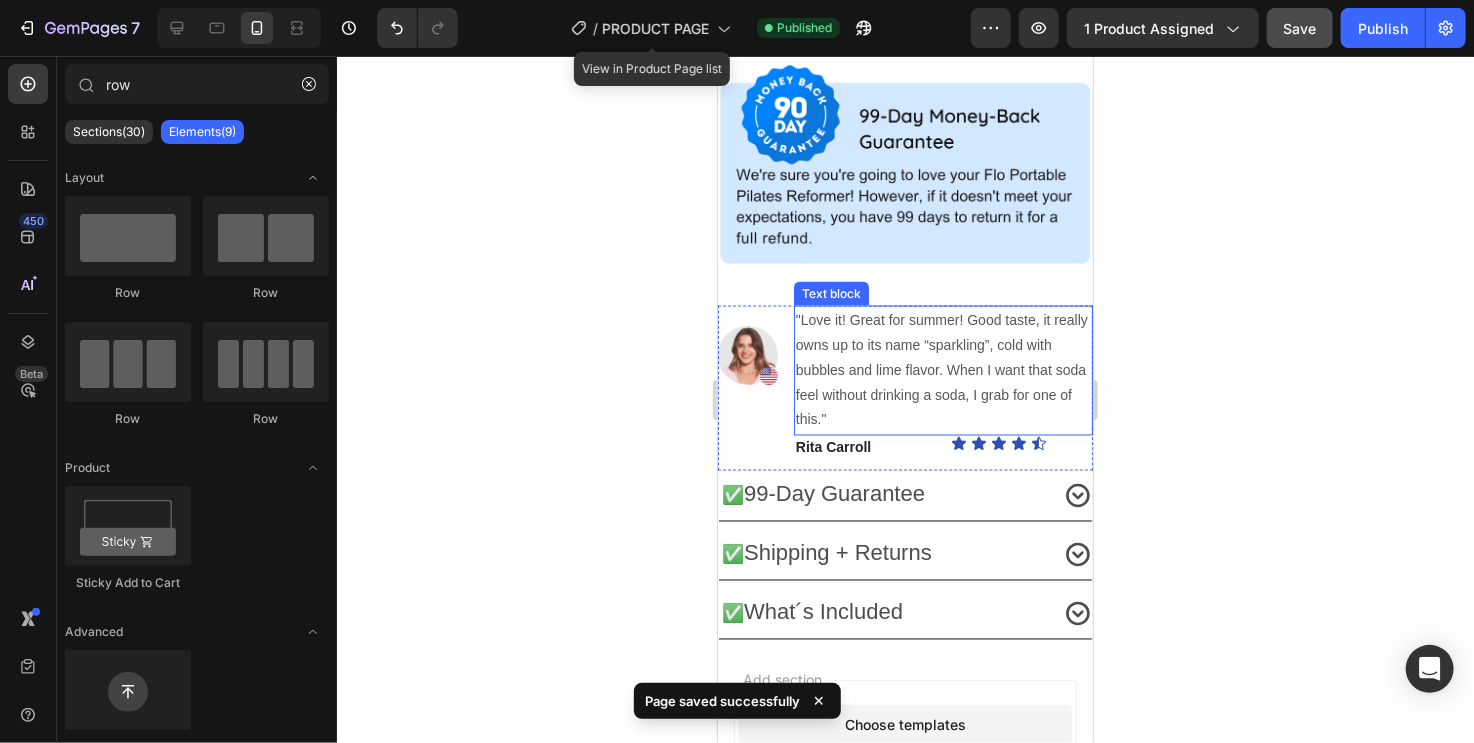 click on ""Love it! Great for summer! Good taste, it really owns up to its name “sparkling”, cold with bubbles and lime flavor. When I want that soda feel without drinking a soda, I grab for one of this."" at bounding box center [942, 370] 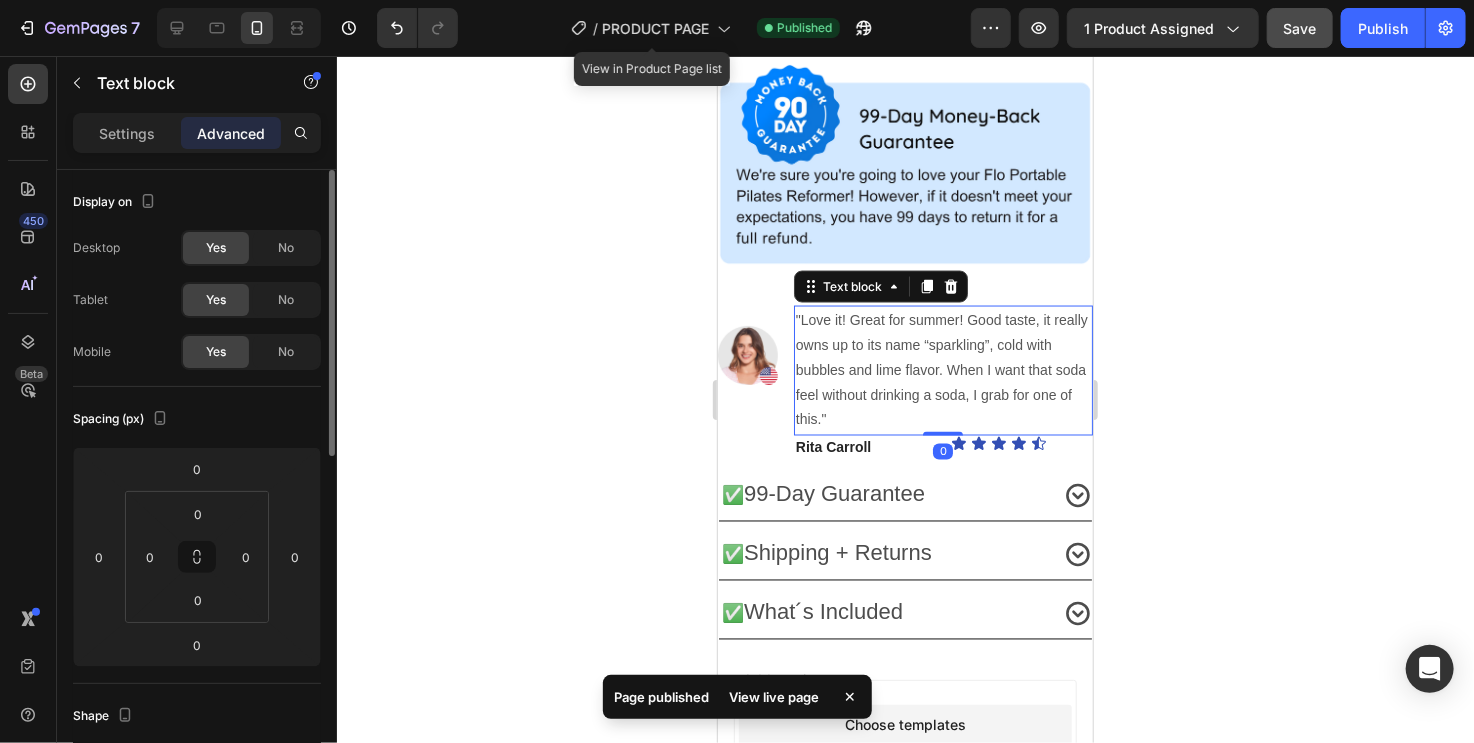 click on "Settings" at bounding box center (127, 133) 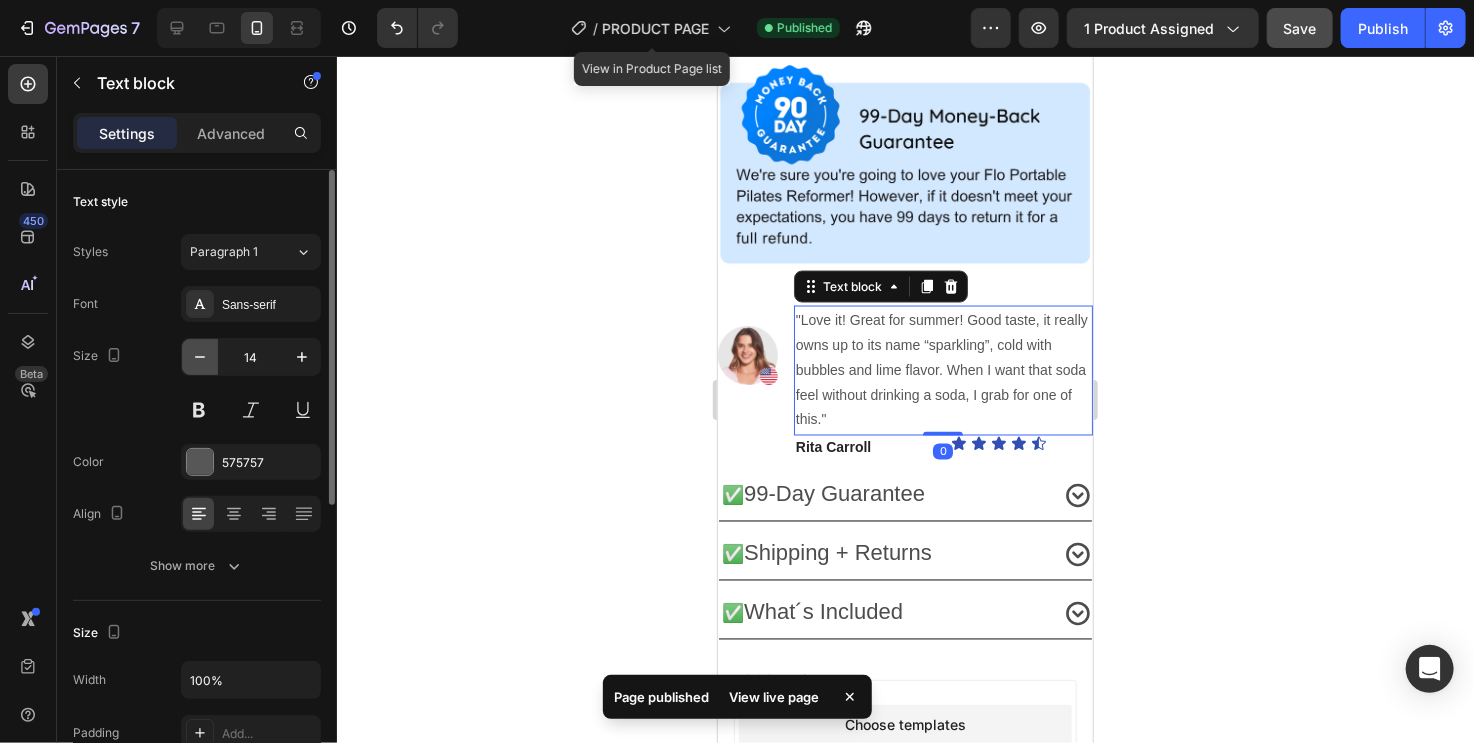 click 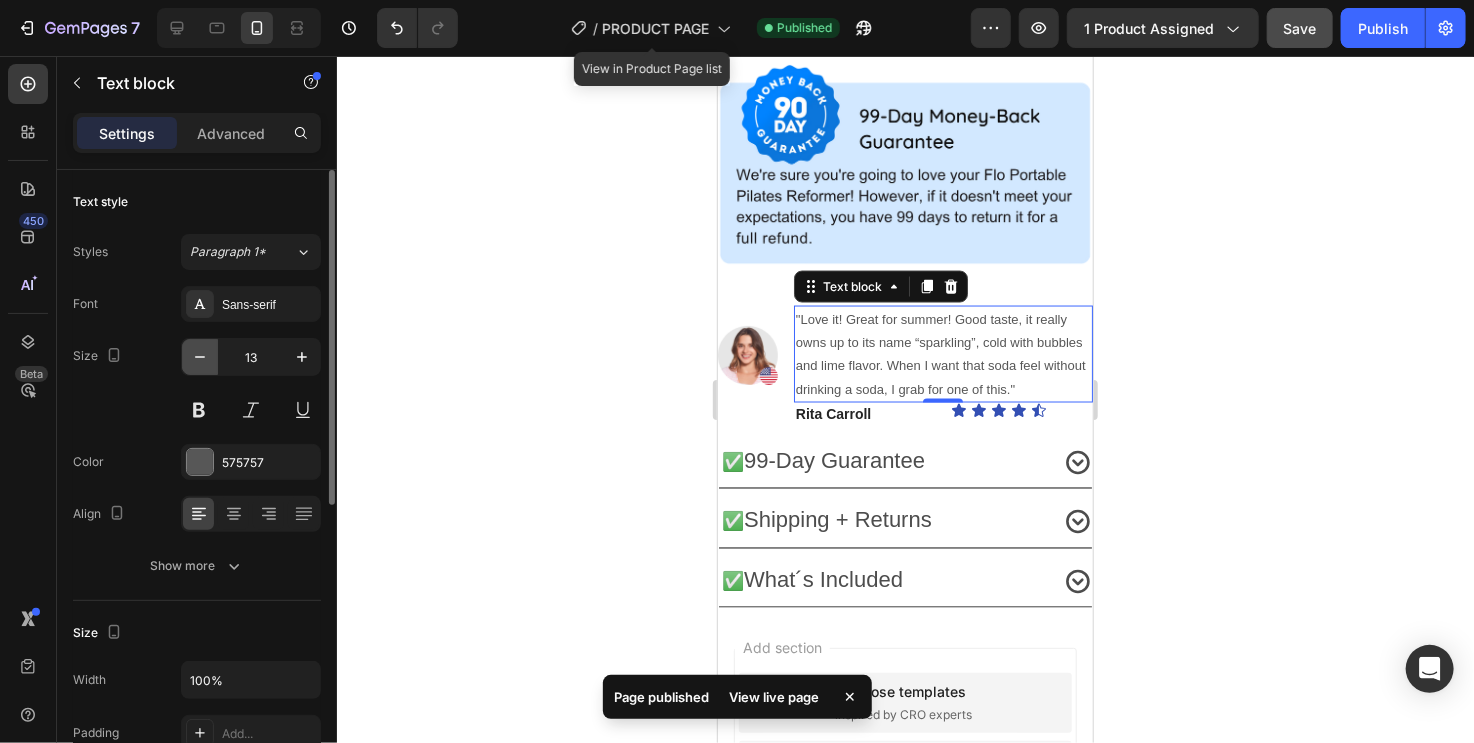 click 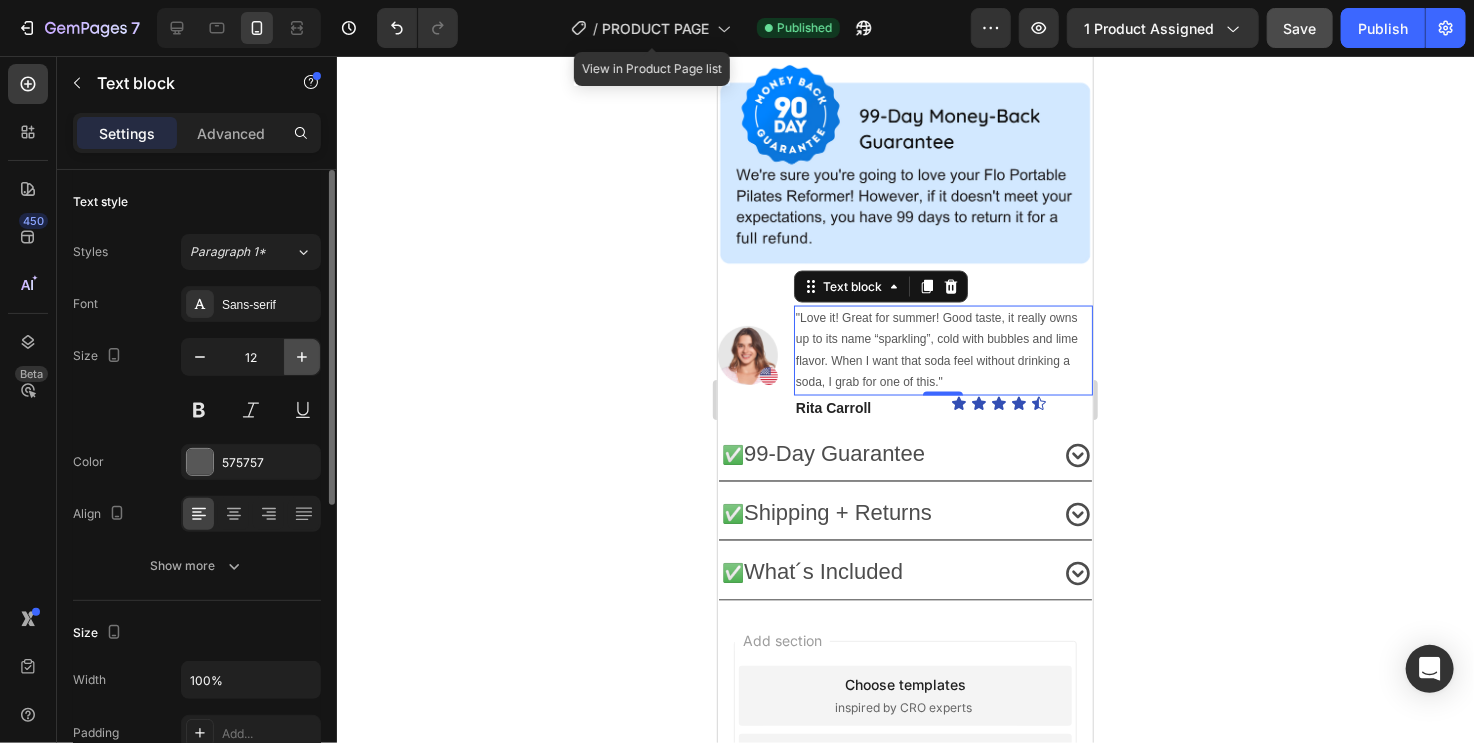click 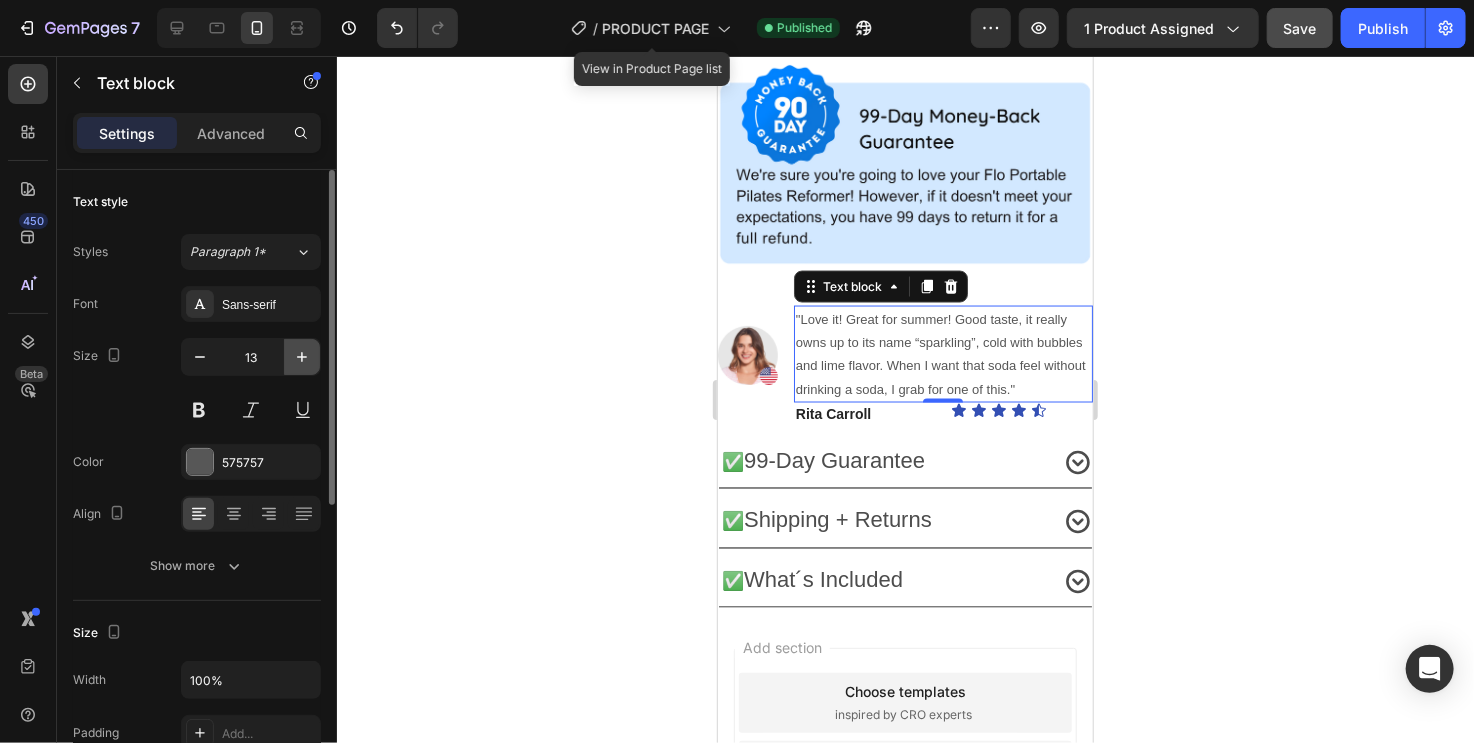 click 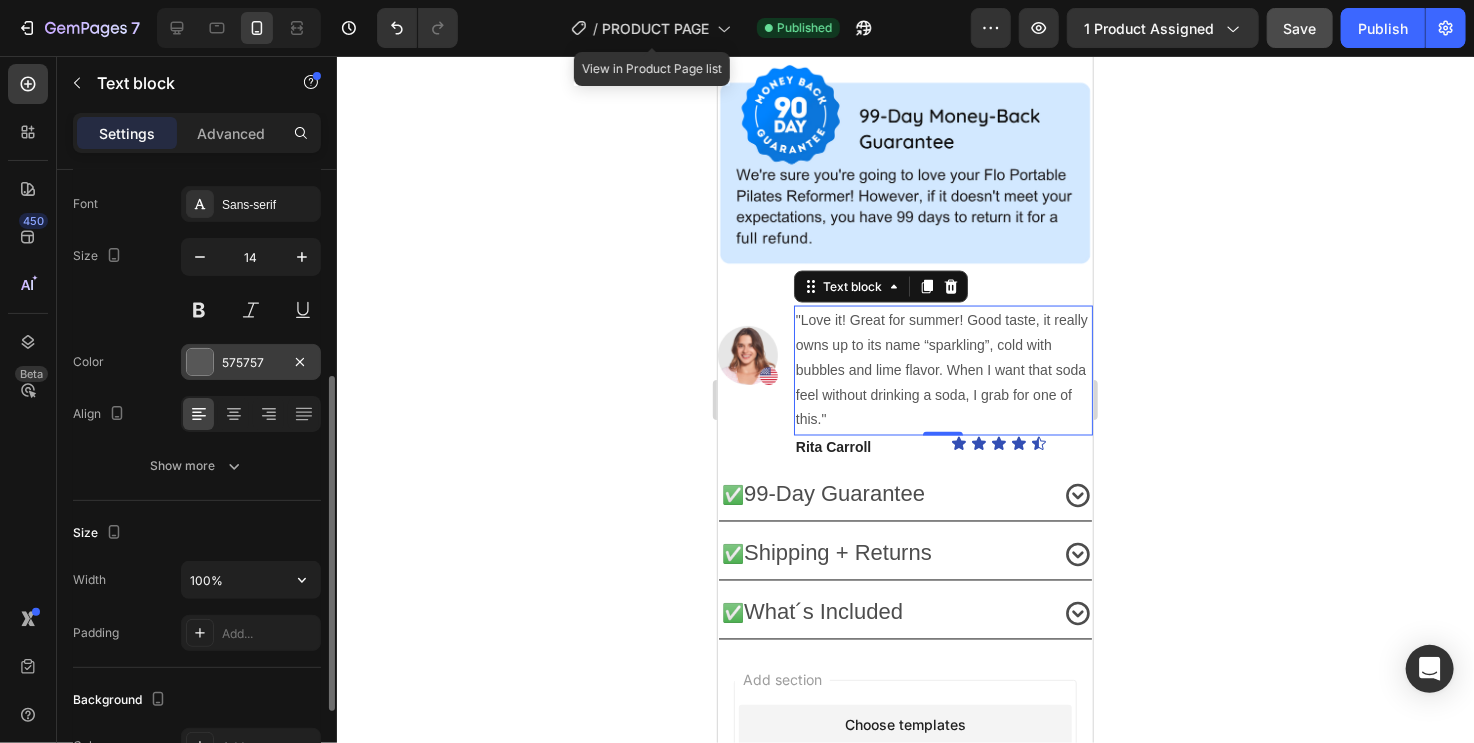 scroll, scrollTop: 200, scrollLeft: 0, axis: vertical 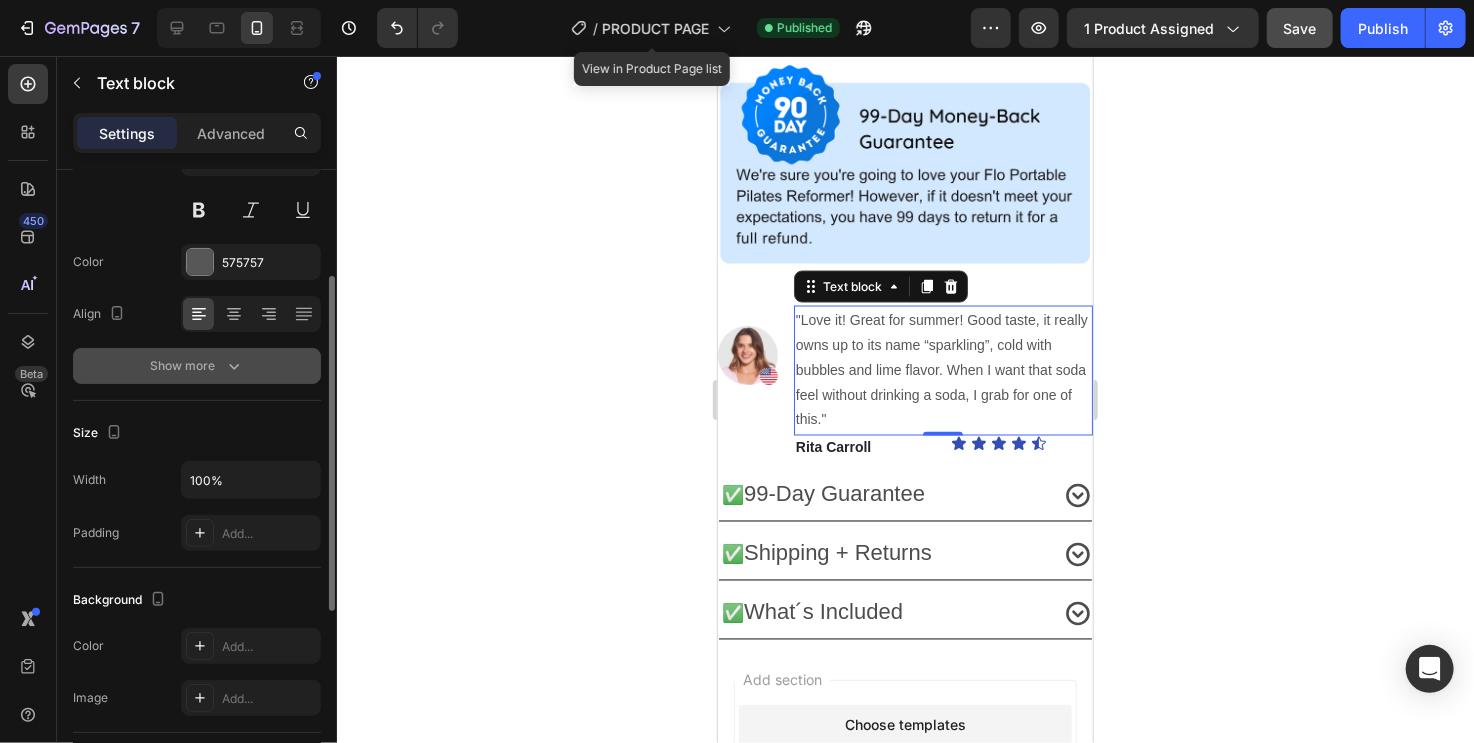 click 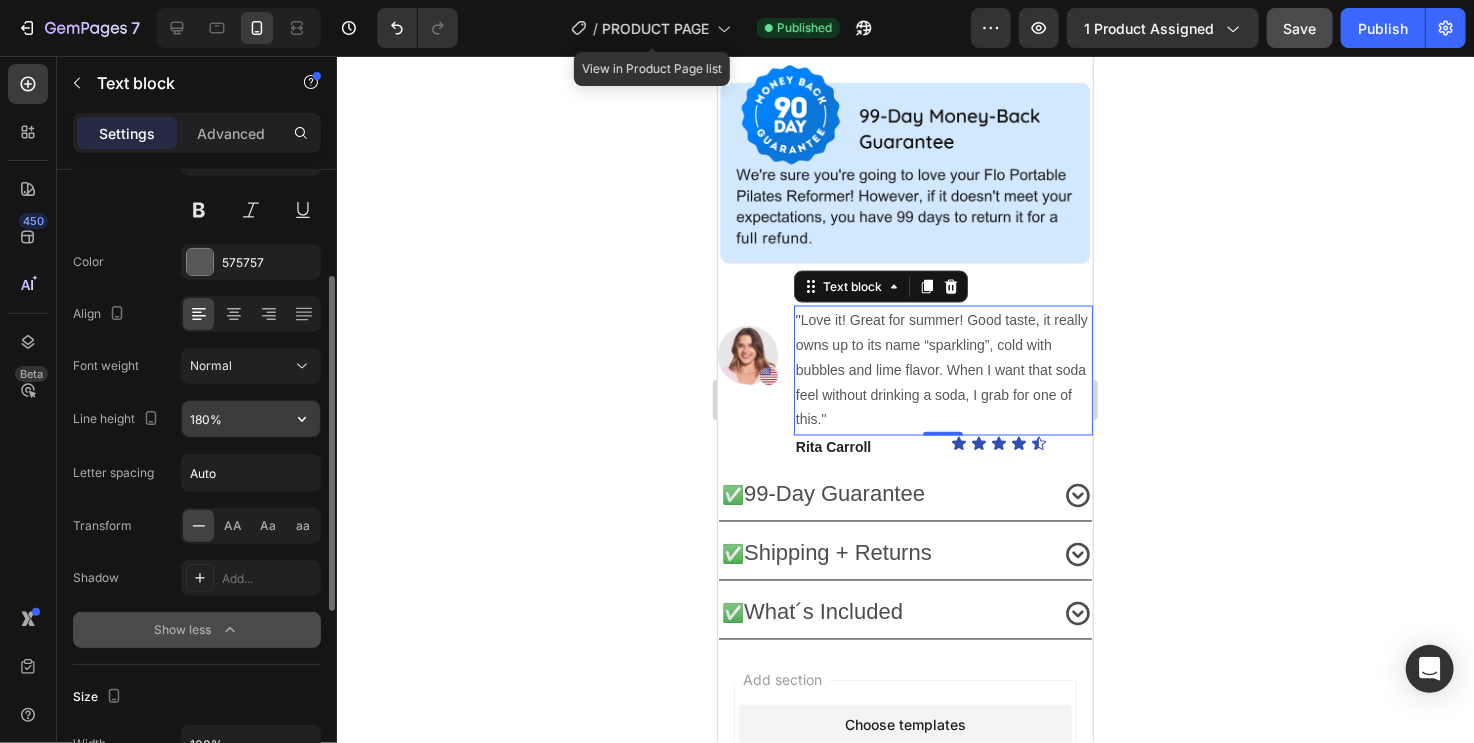 click on "180%" at bounding box center (251, 419) 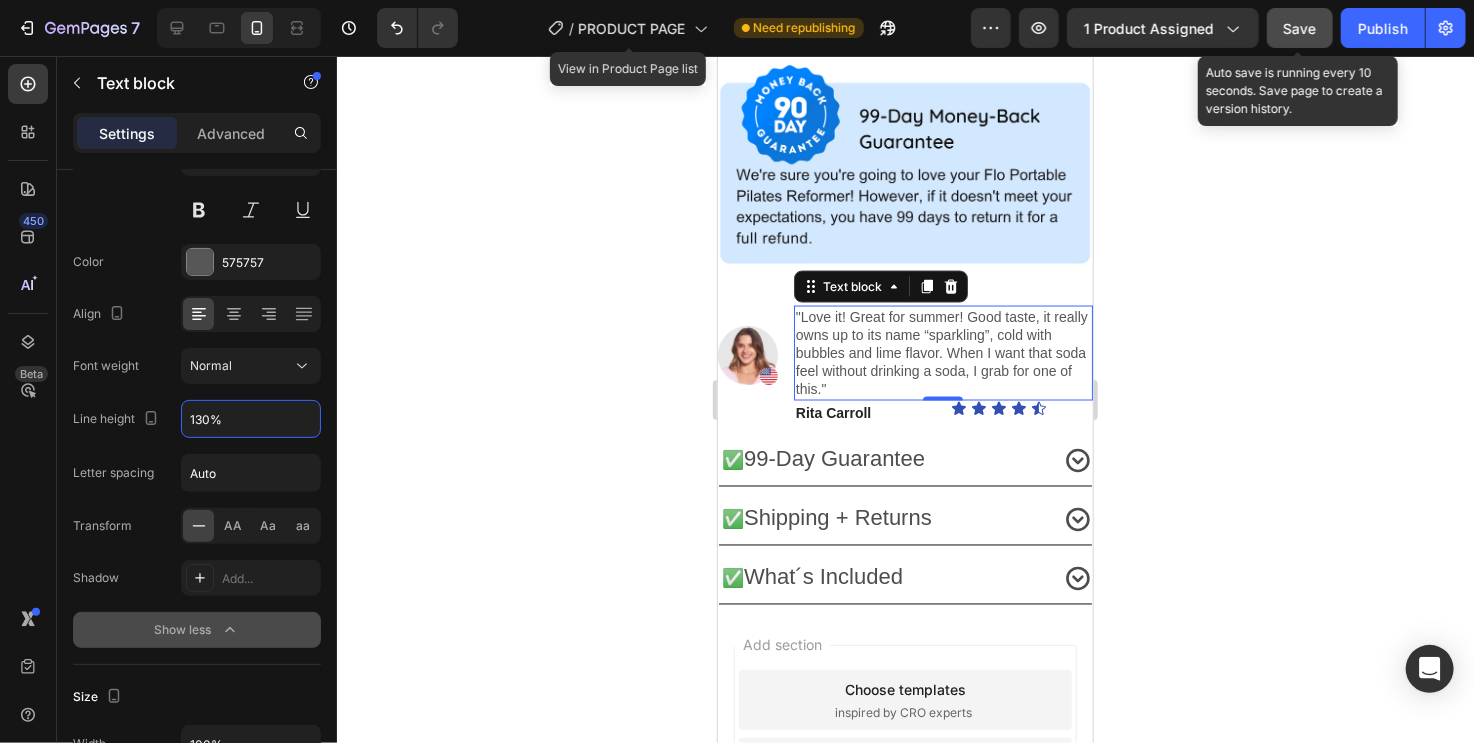 type on "130%" 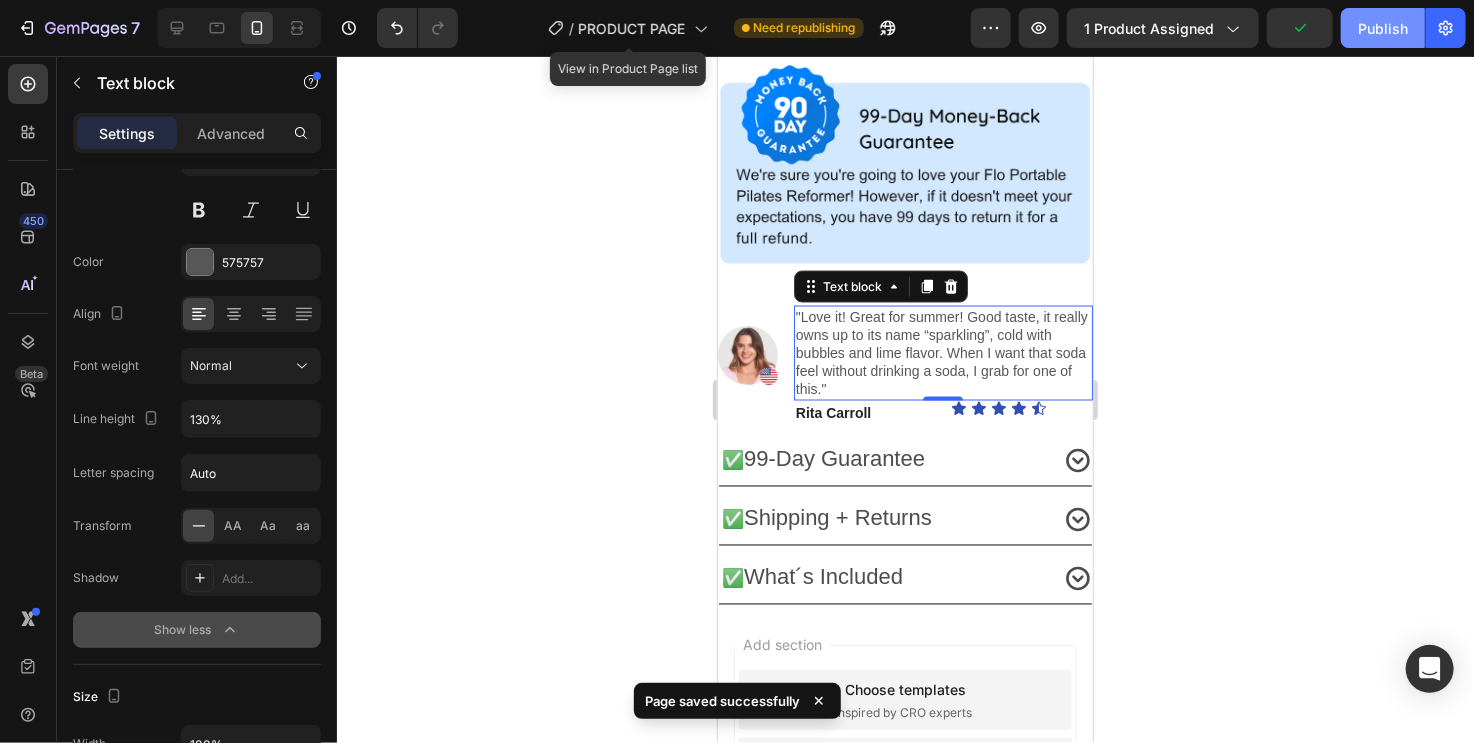 click on "Publish" at bounding box center [1383, 28] 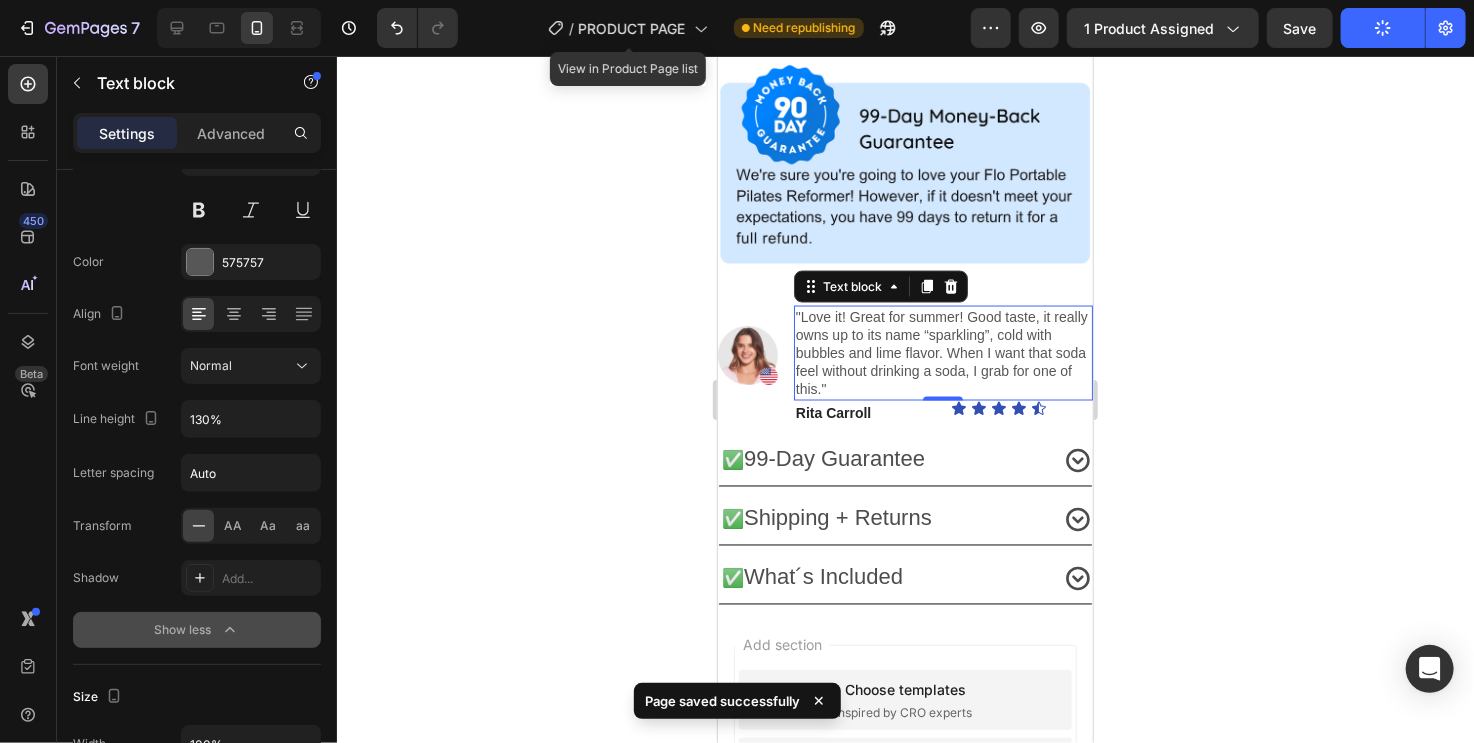 click on "Settings Advanced" at bounding box center [197, 133] 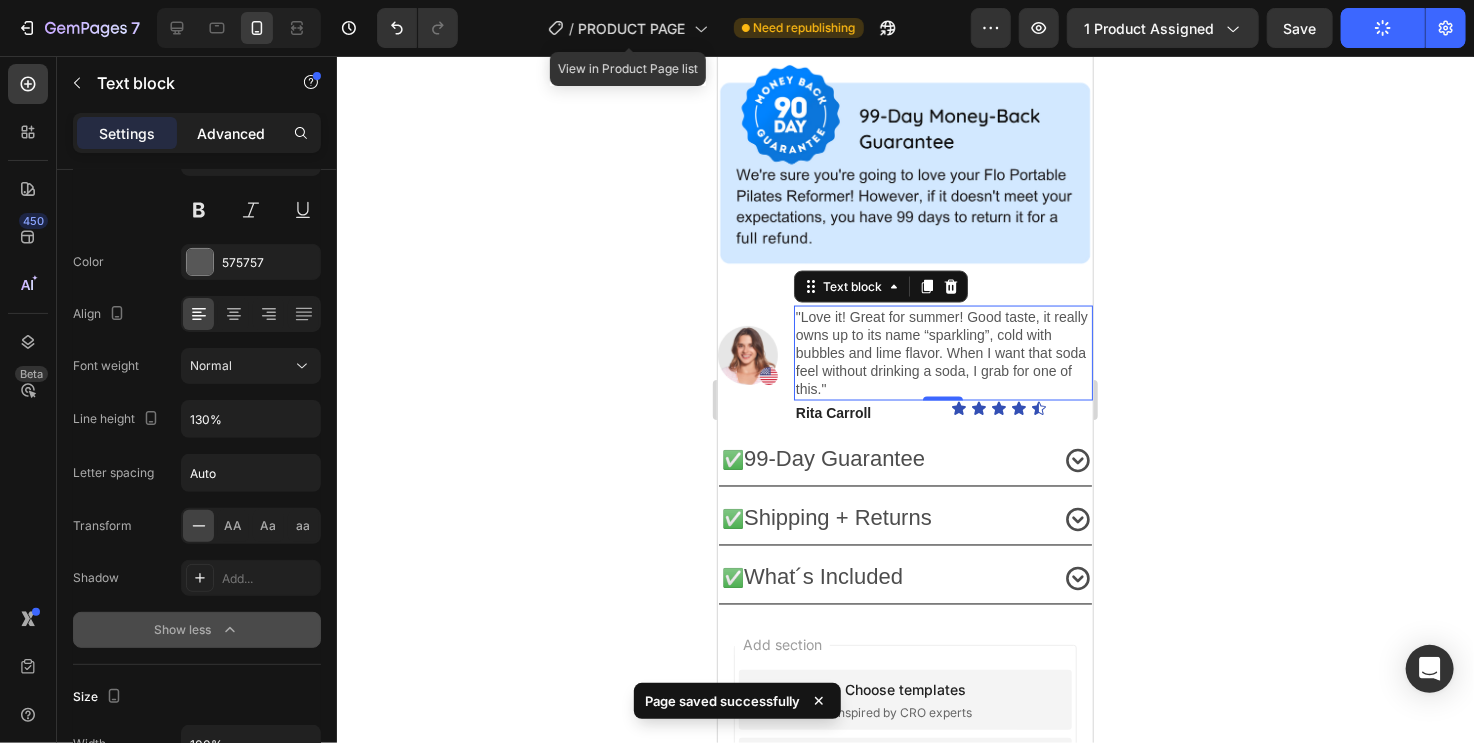 click on "Advanced" 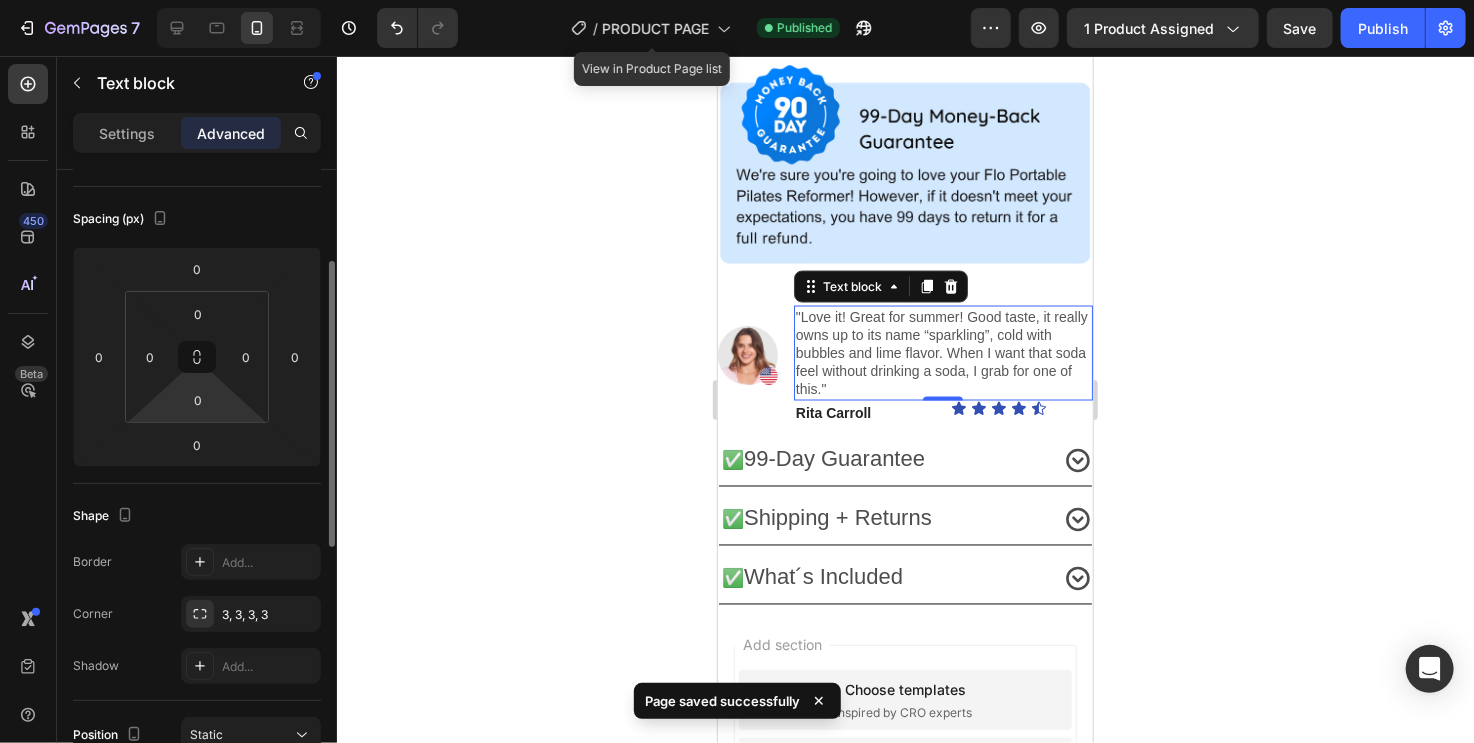 click on "7   /  PRODUCT PAGE View in Product Page list Published Preview 1 product assigned  Save   Publish  450 Beta row Sections(30) Elements(9)  We couldn’t find any matches for “row” Suggestions: Check your search for any typos Try different keywords  Looking for templates? Have a look in  our libraries Layout
Row
Row
Row
Row Product
Sticky Add to Cart Advanced
Sticky Back to top Icon & Line
Icon
Icon List
Line Text block Settings Advanced Display on Desktop Yes No Tablet Yes No Mobile Yes No Spacing (px) 0" at bounding box center (737, 0) 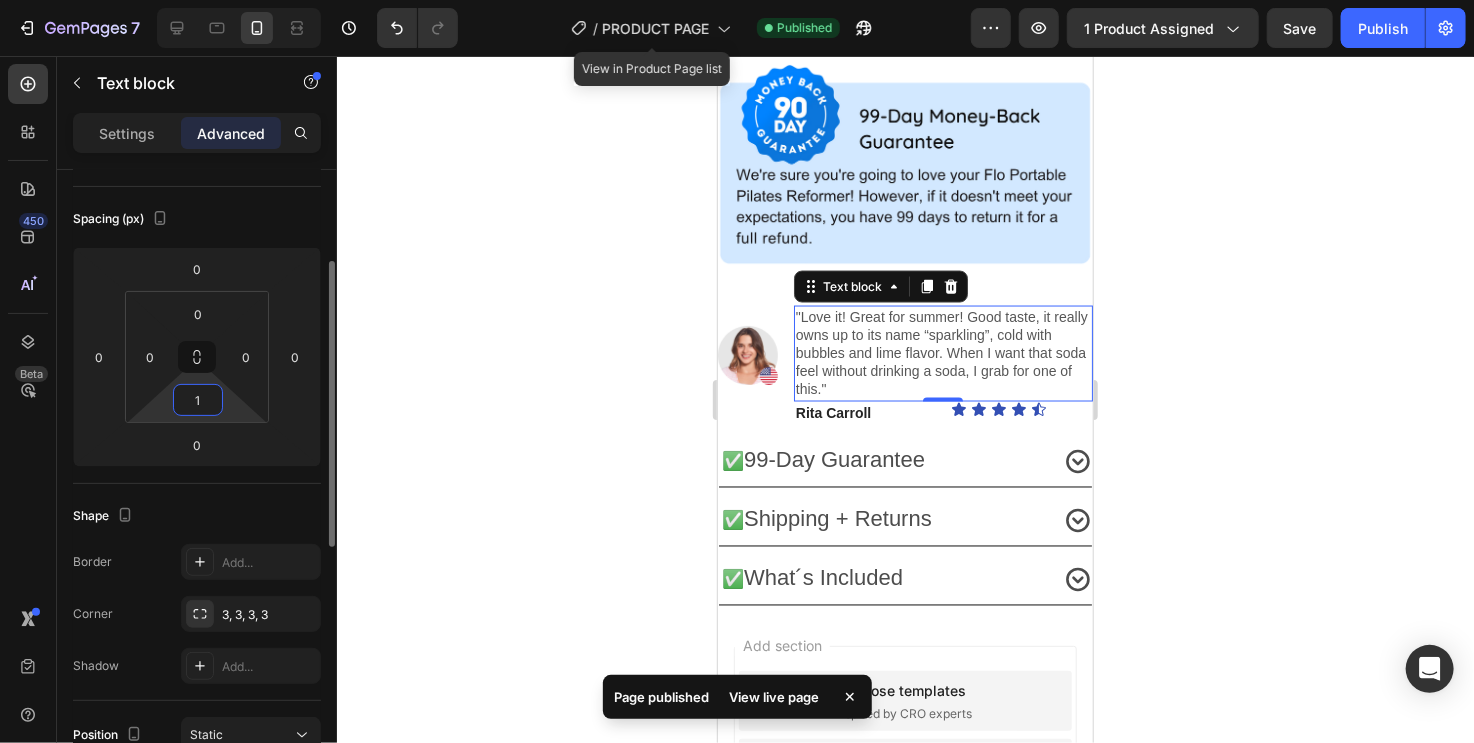 type on "10" 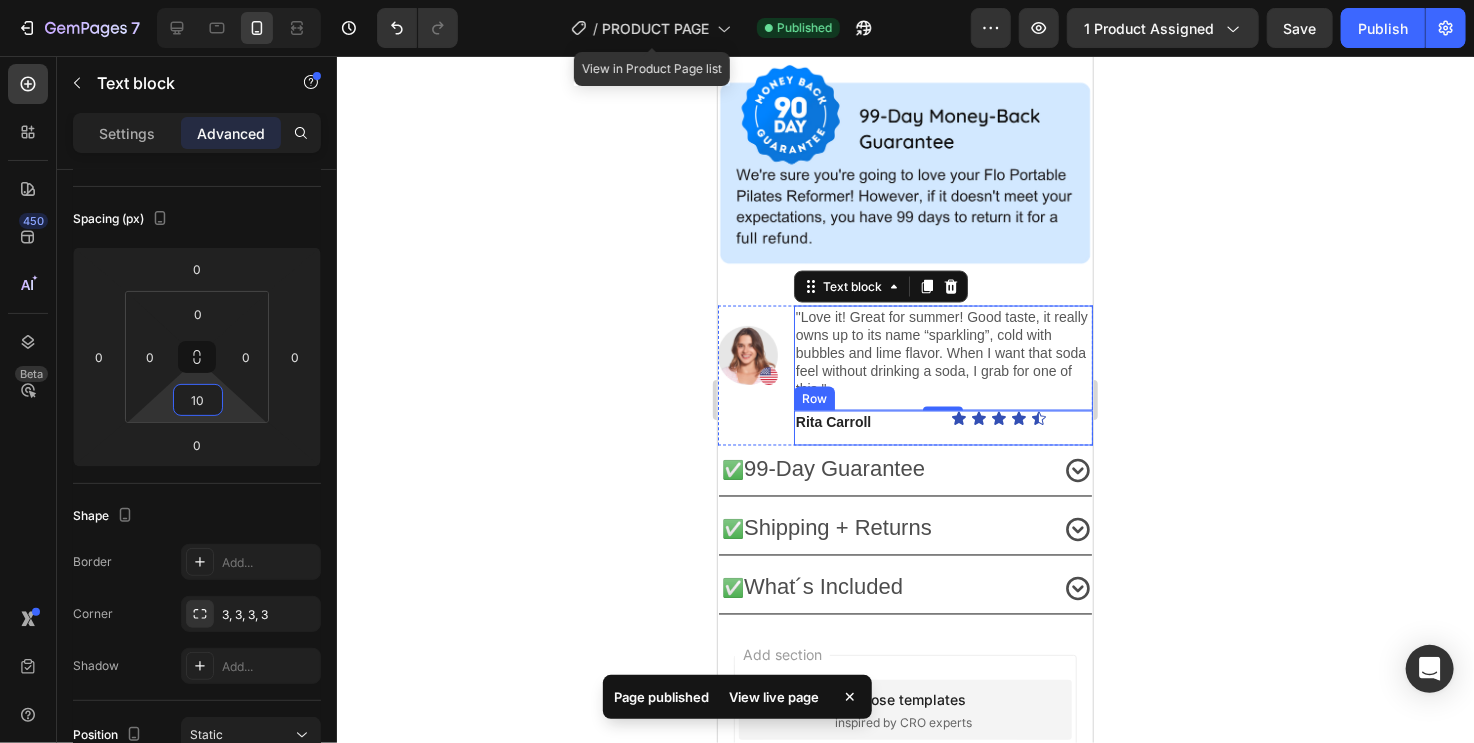 click 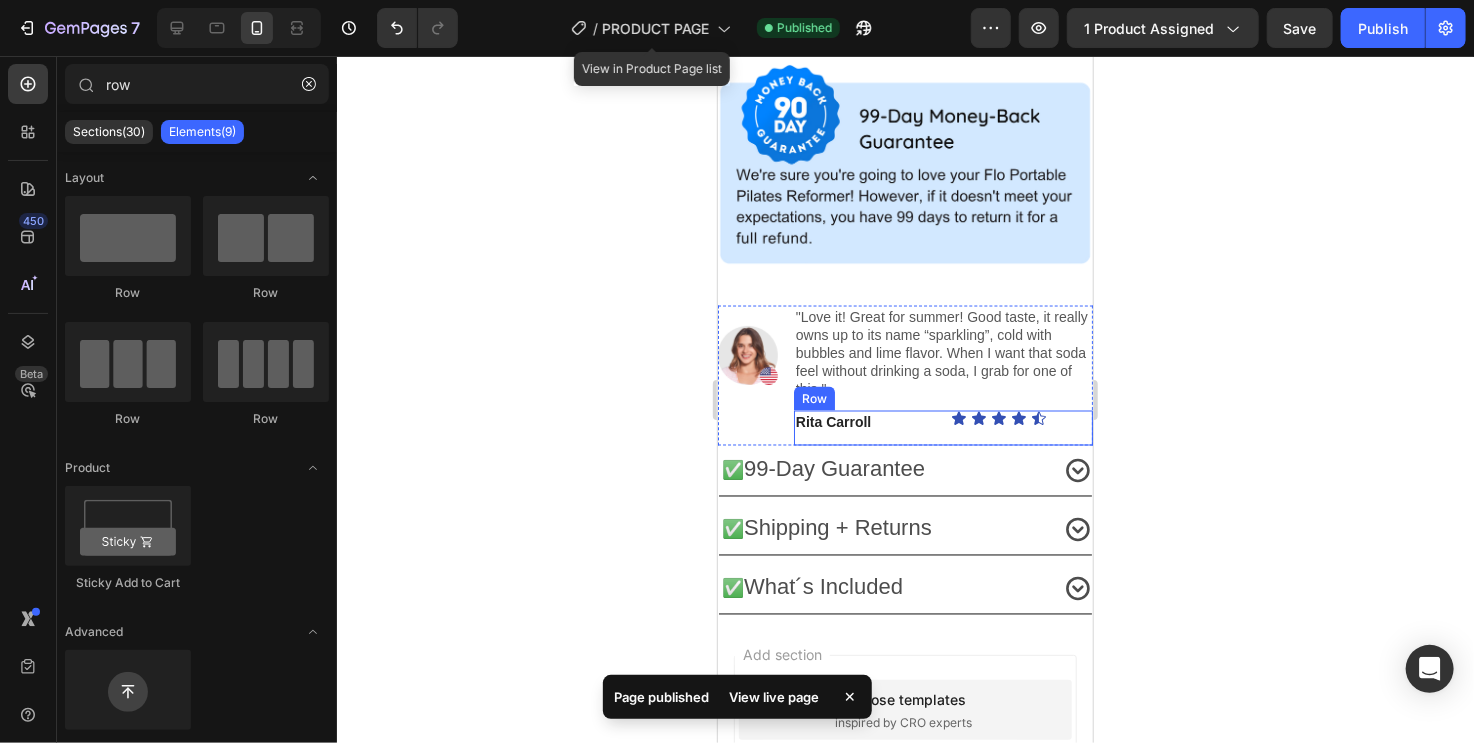 click on "Rita Carroll Text block" at bounding box center (864, 427) 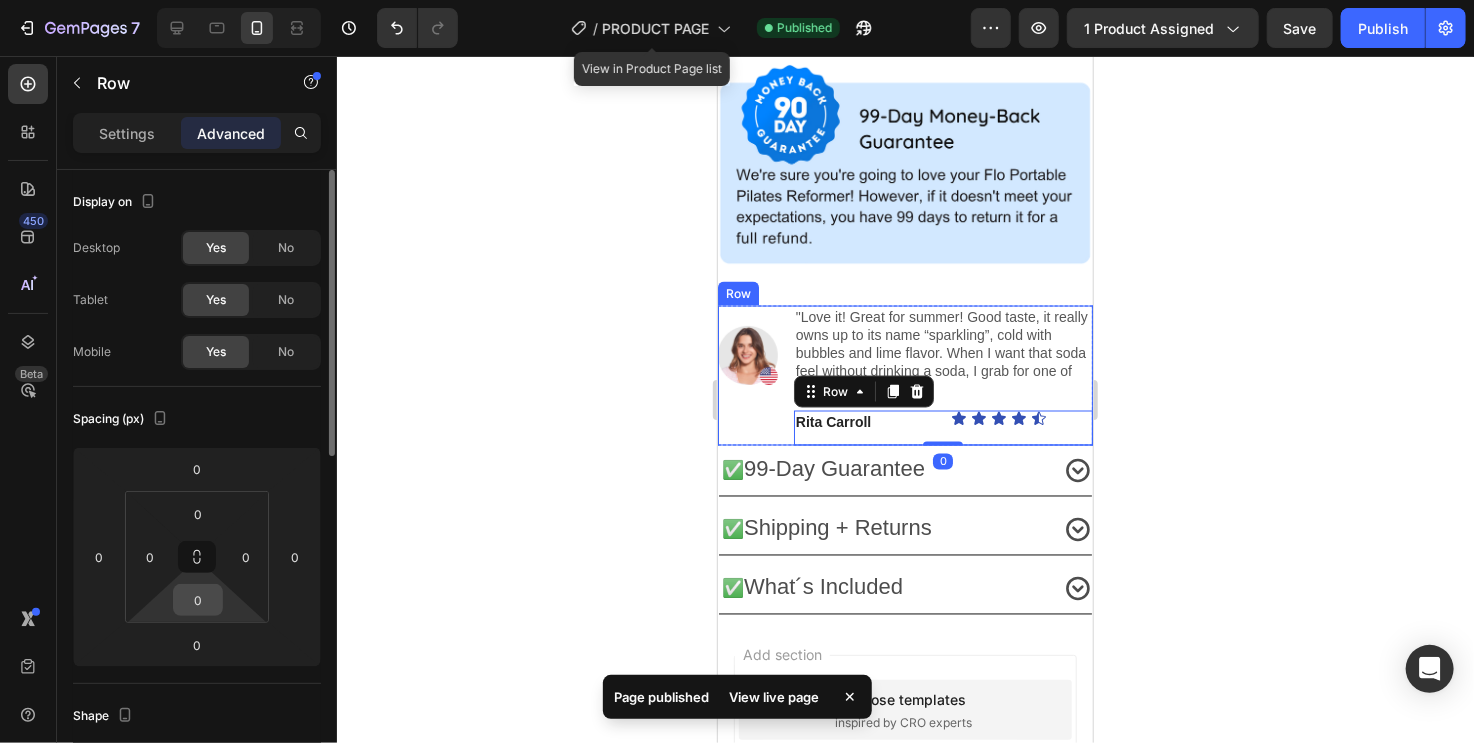 click on "0" at bounding box center [198, 600] 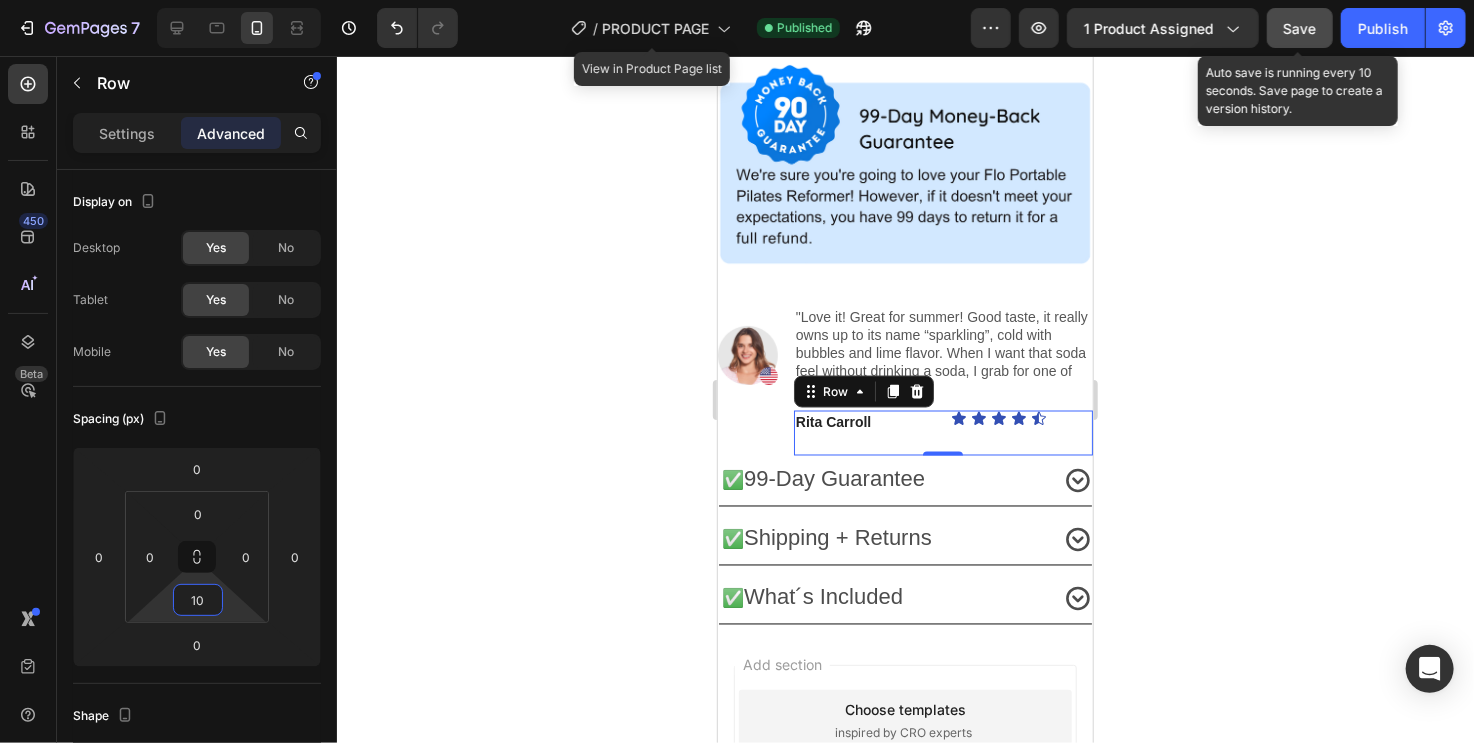 type on "10" 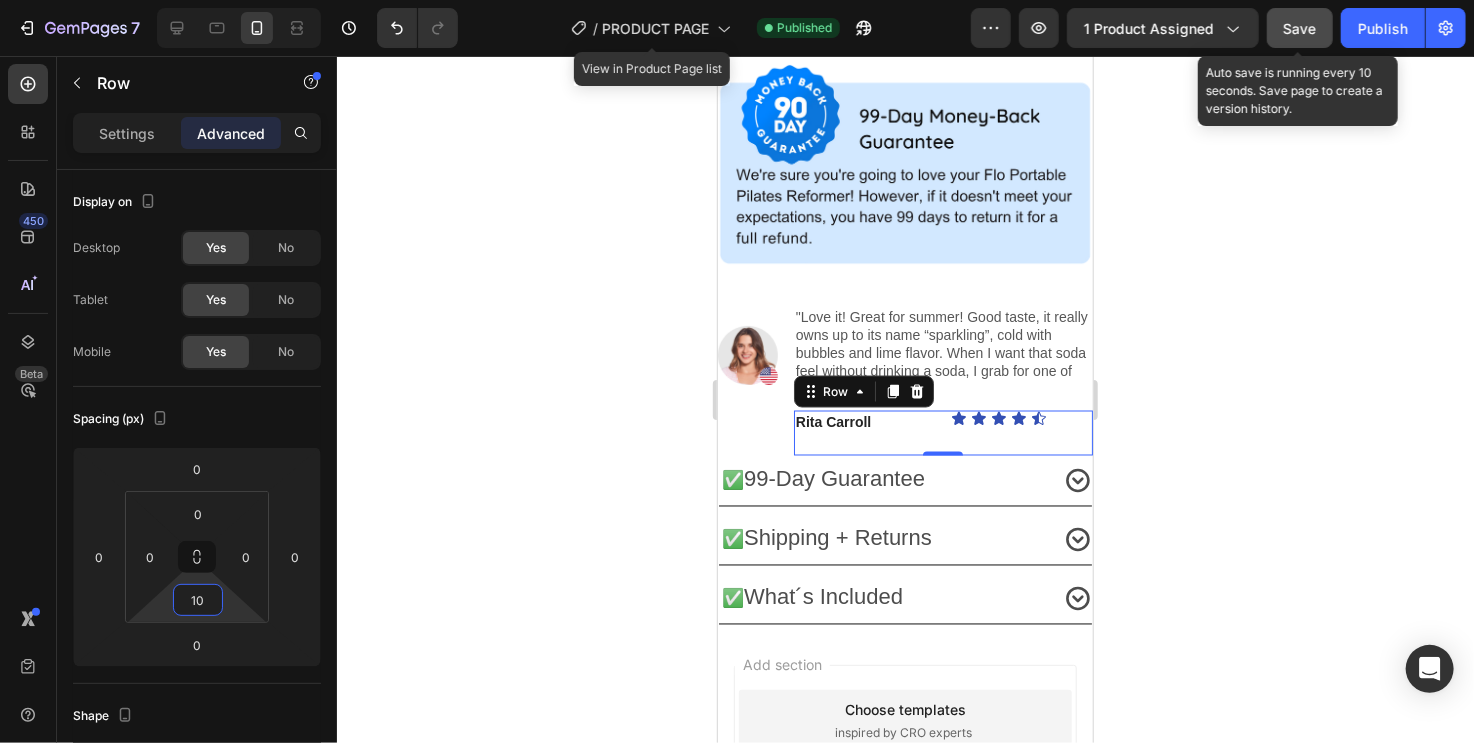 click on "Save" 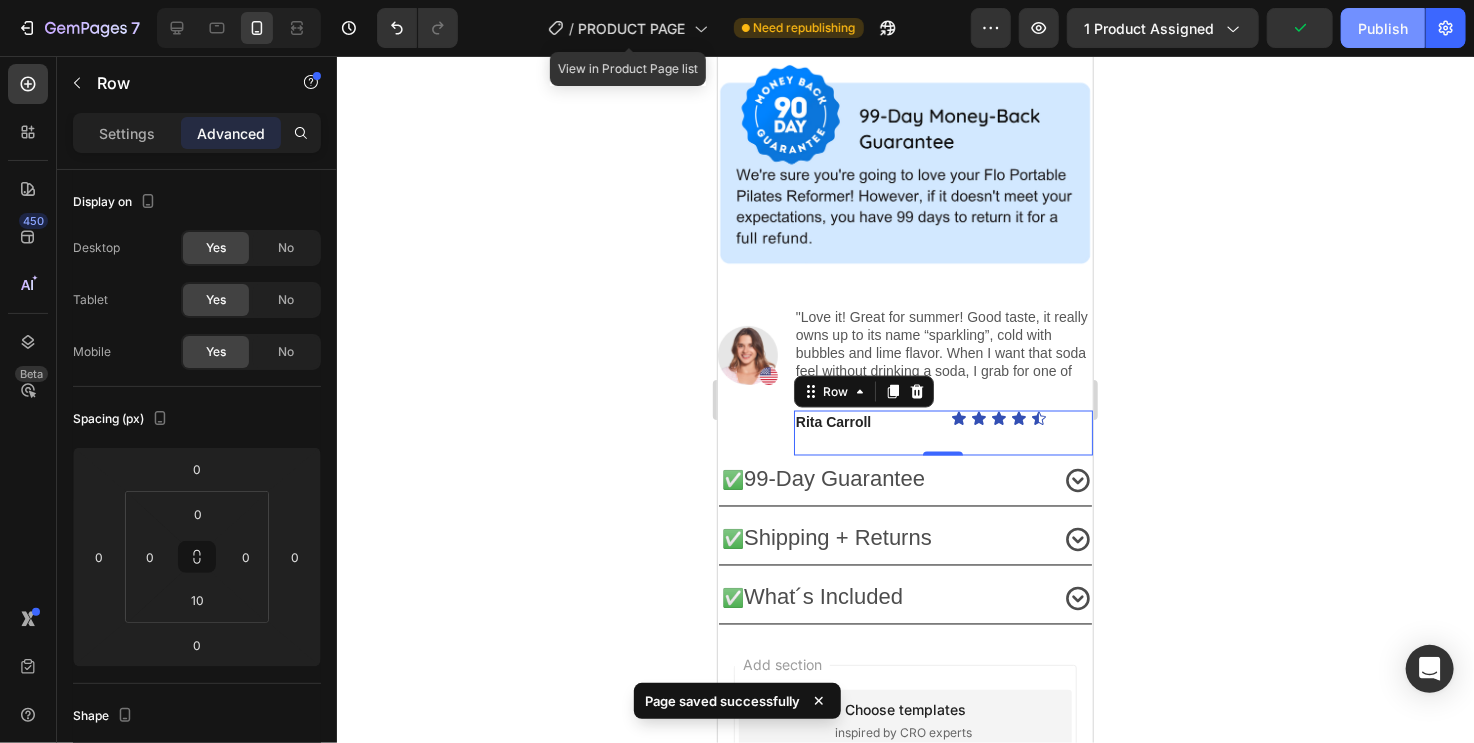 click on "Publish" at bounding box center [1383, 28] 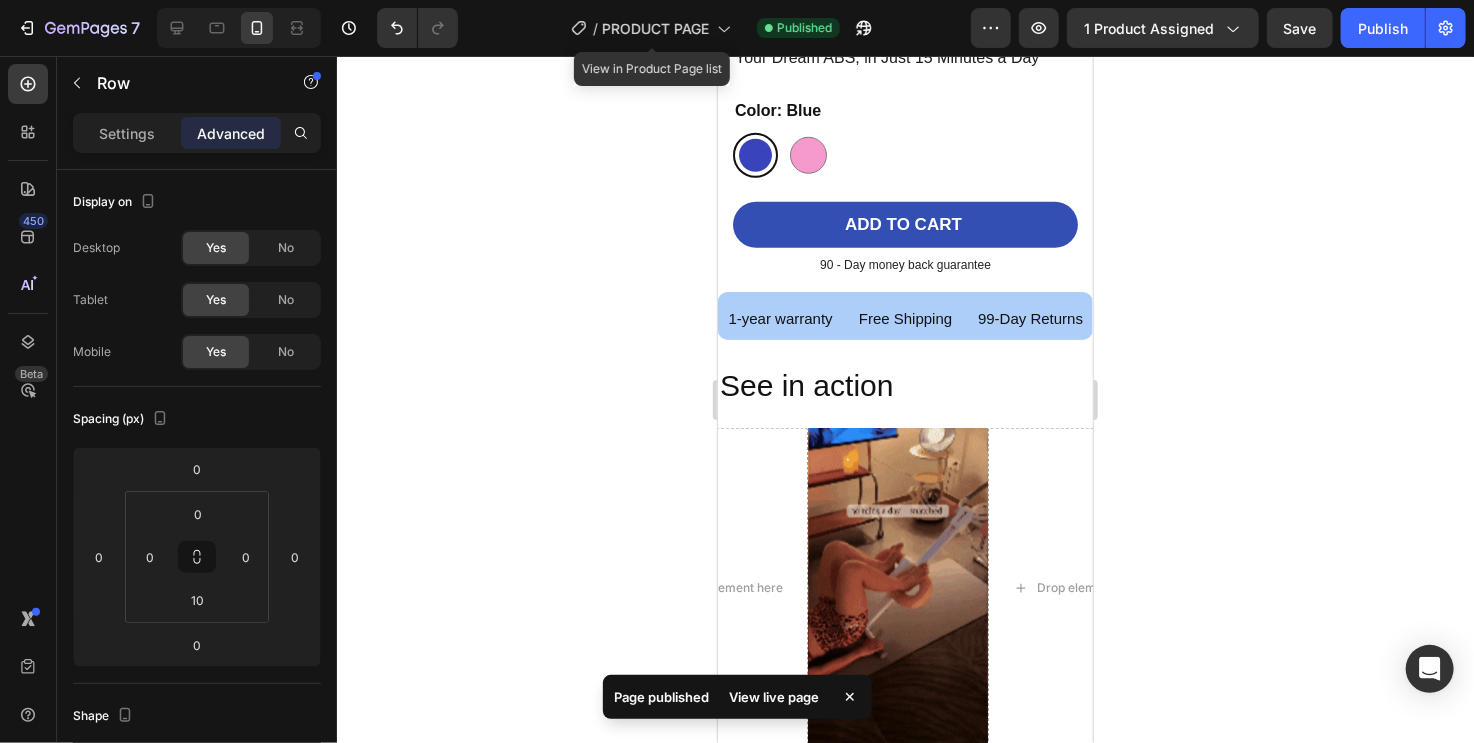 scroll, scrollTop: 600, scrollLeft: 0, axis: vertical 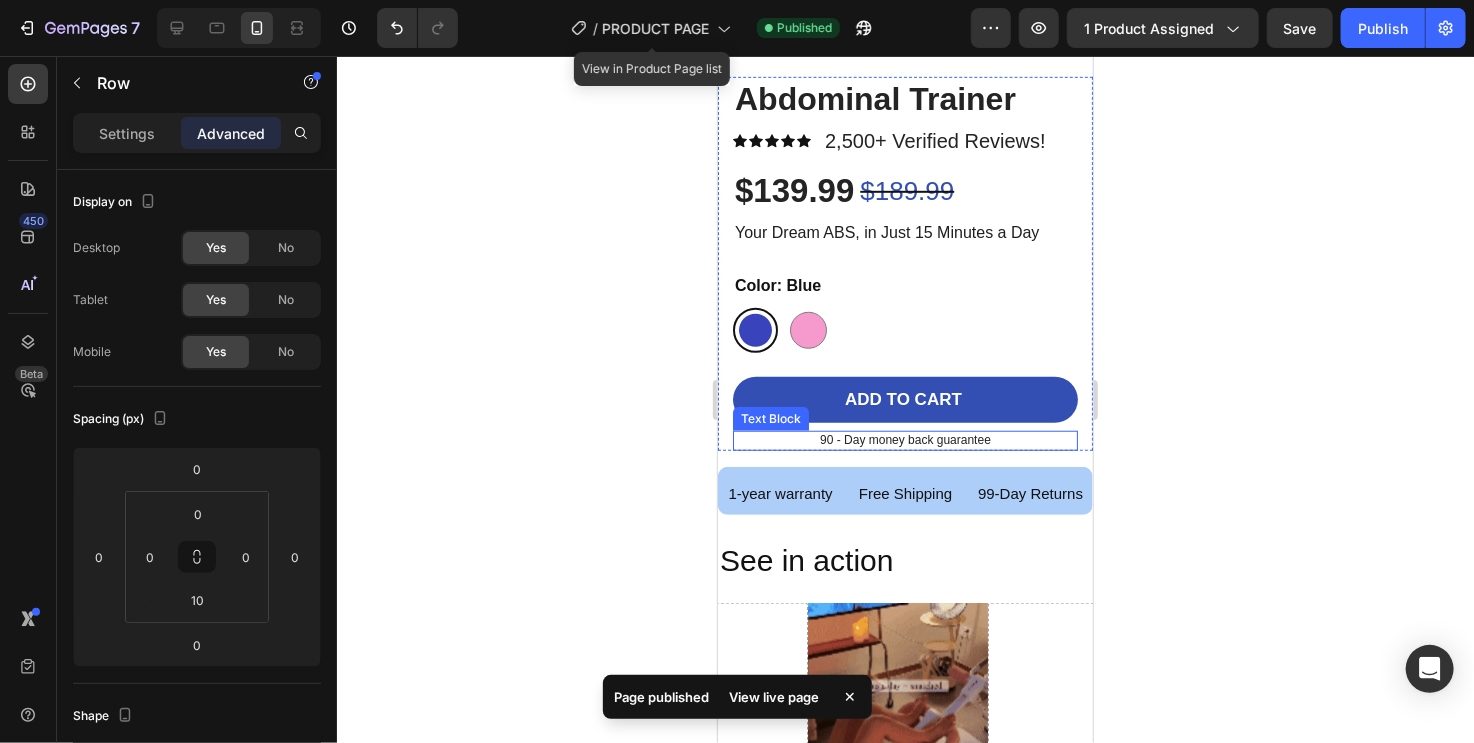 click on "90 - Day money back guarantee" at bounding box center (904, 440) 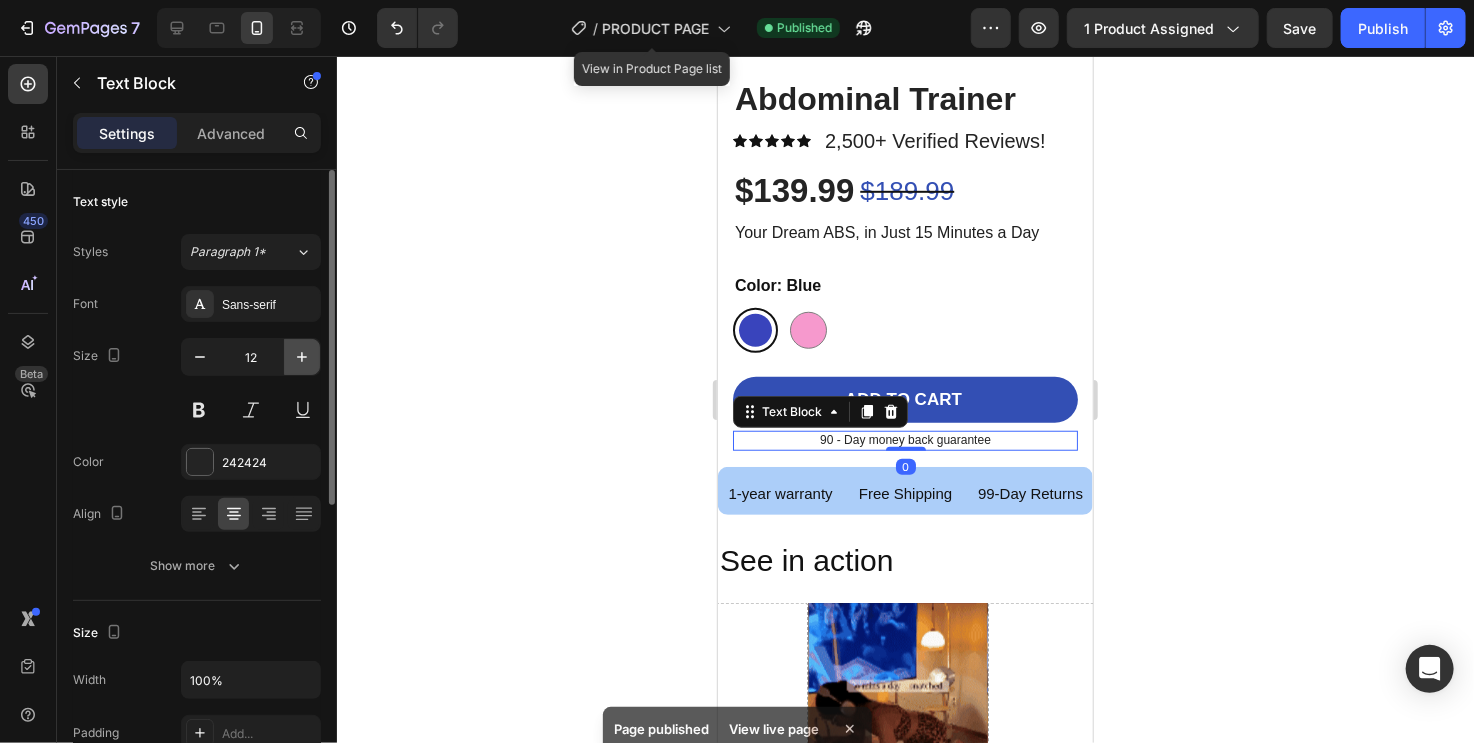 click at bounding box center [302, 357] 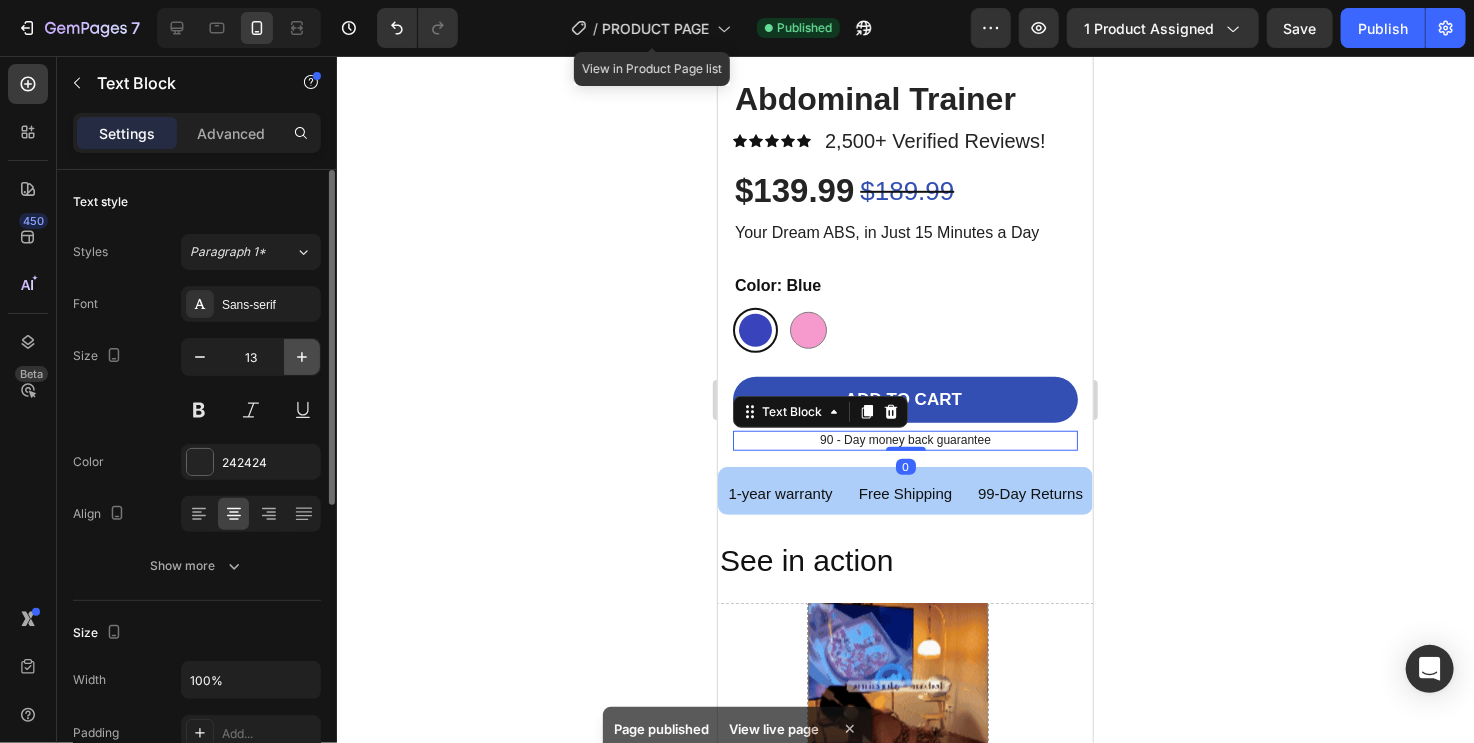 click at bounding box center [302, 357] 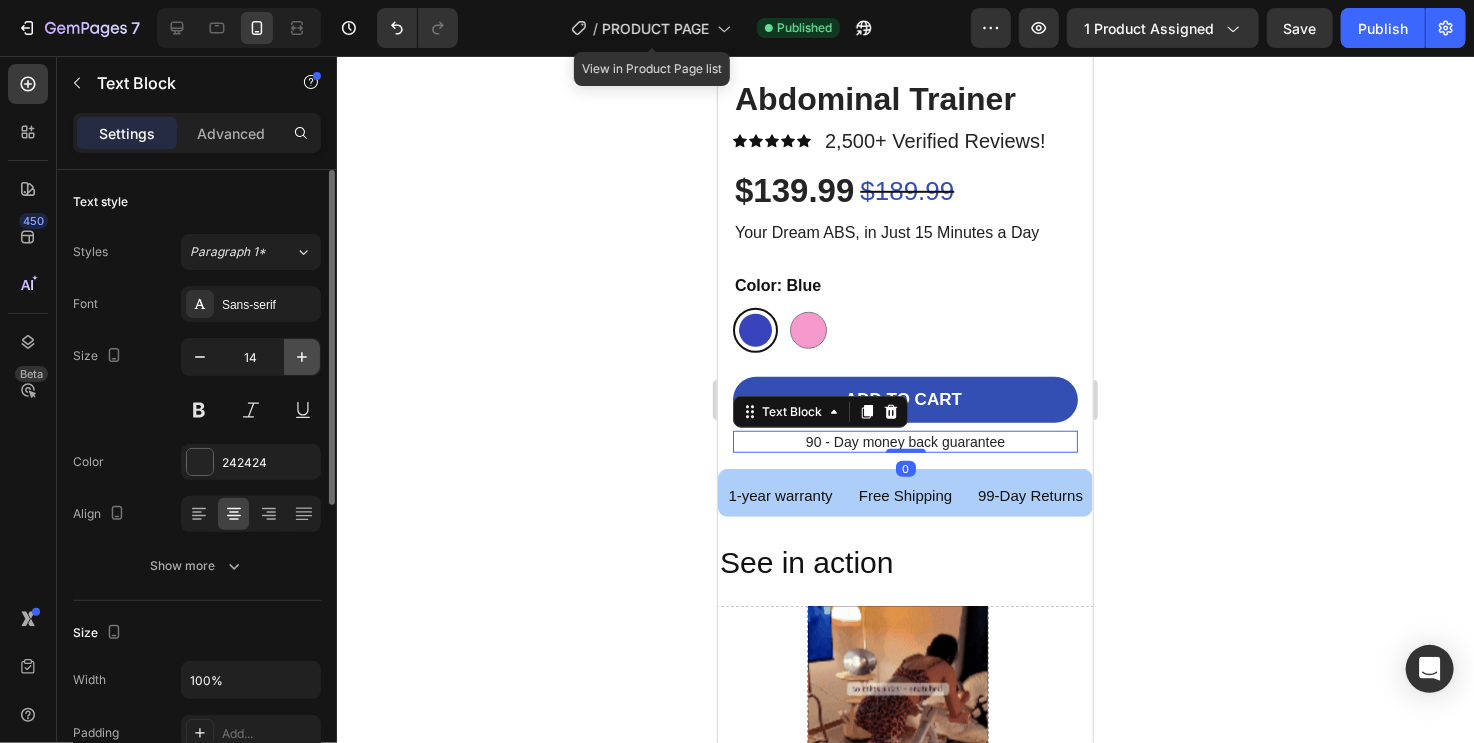 click at bounding box center [302, 357] 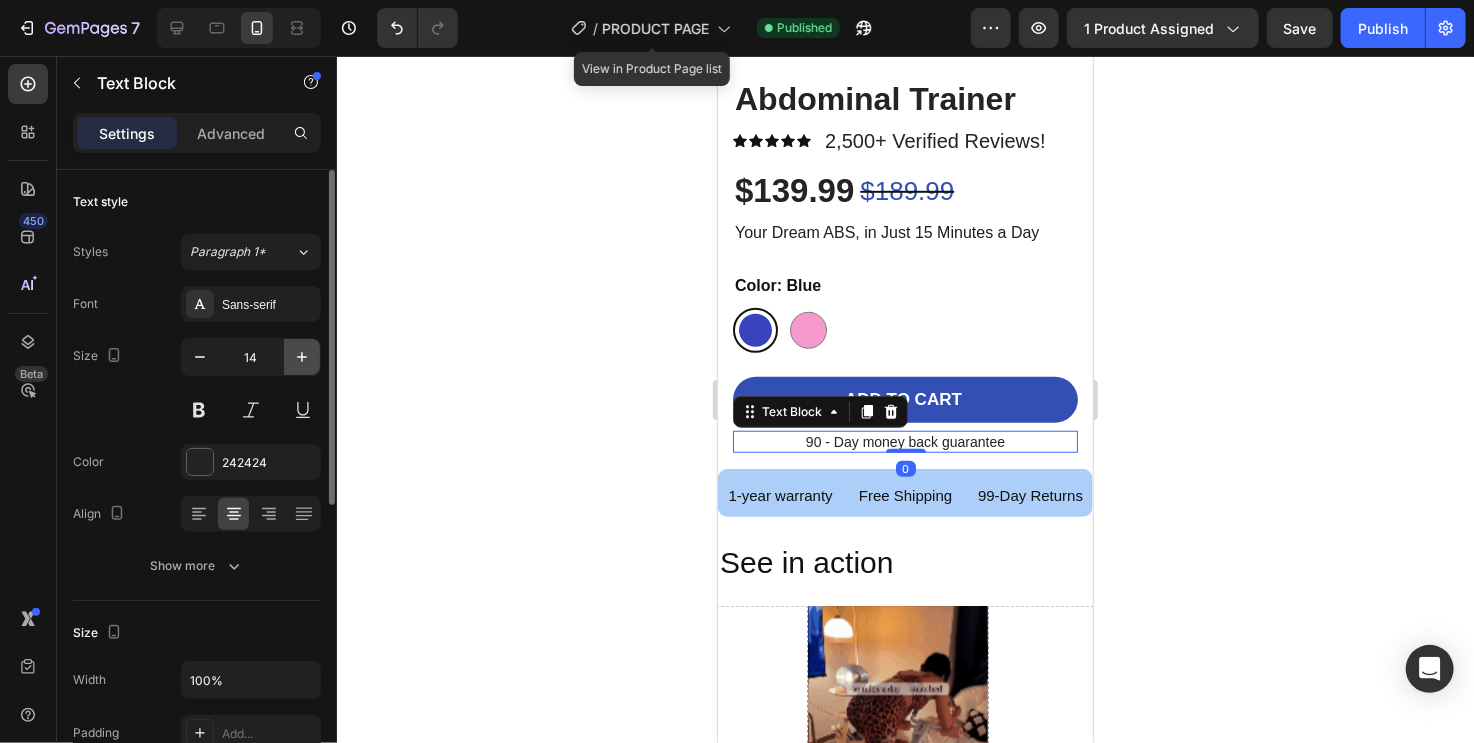 type on "15" 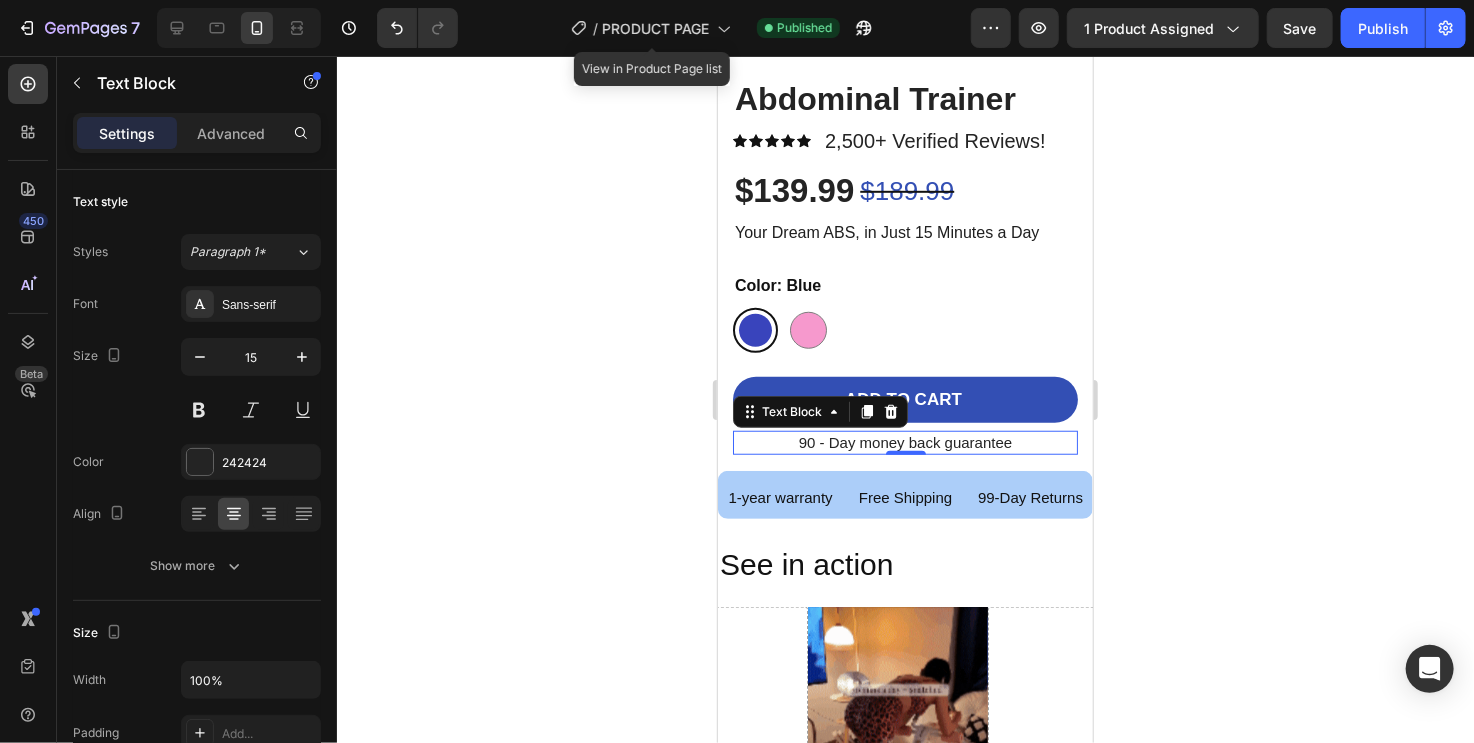 click 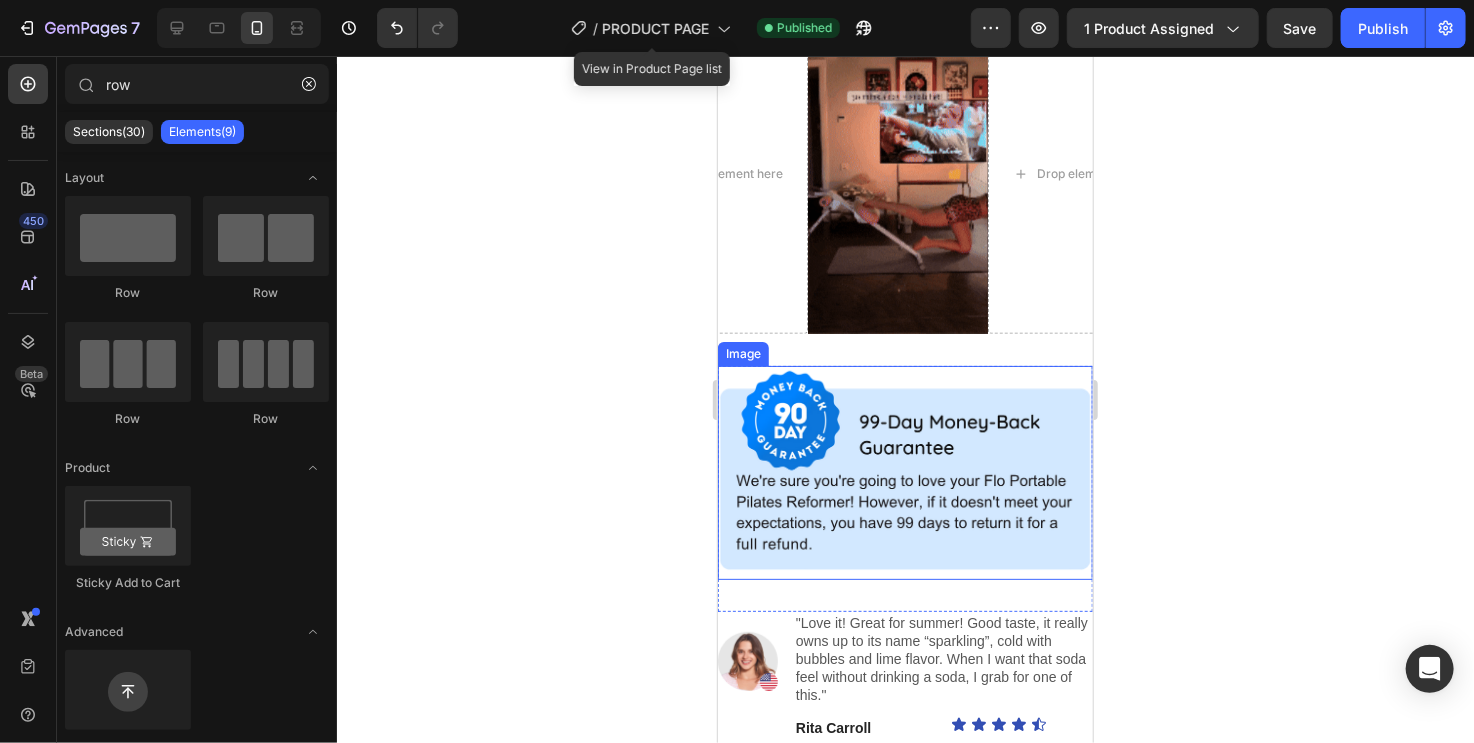 scroll, scrollTop: 900, scrollLeft: 0, axis: vertical 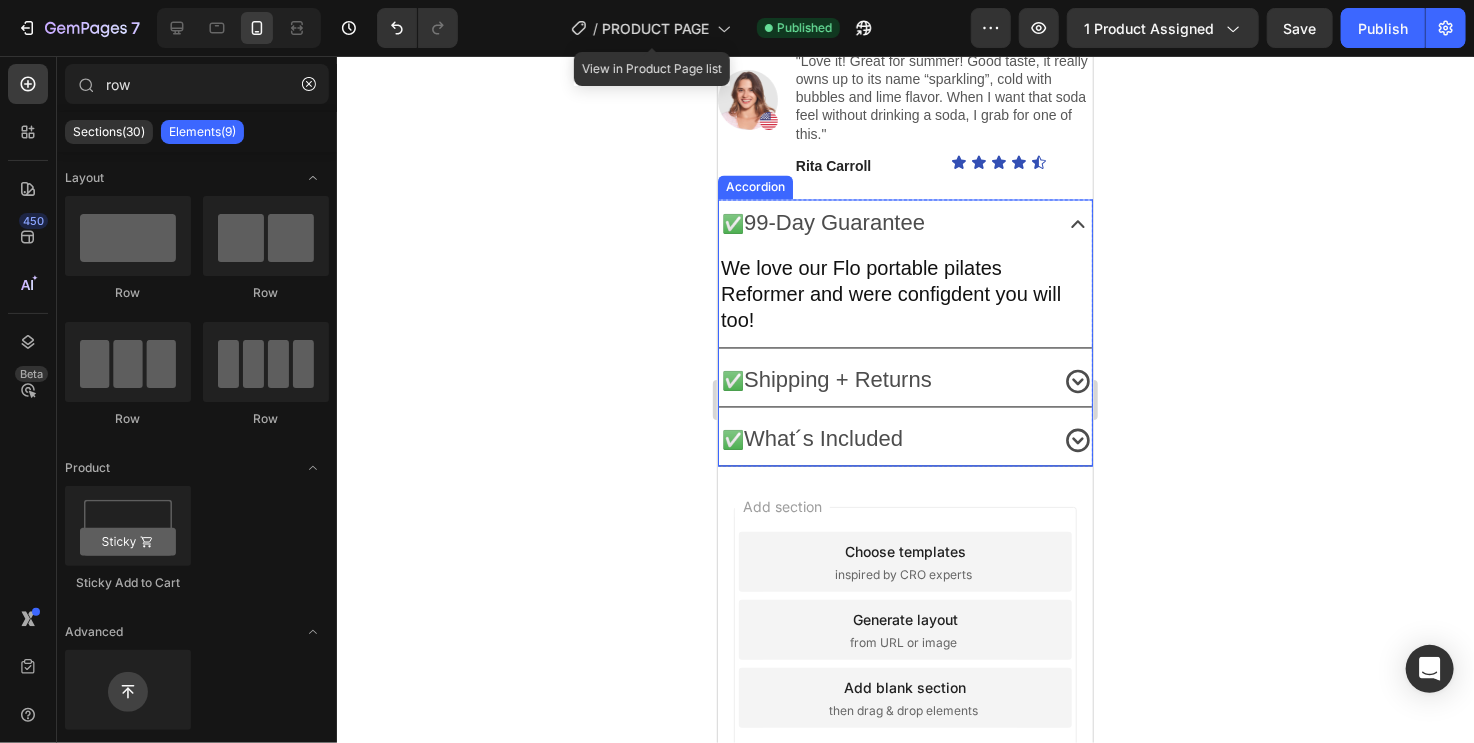 click 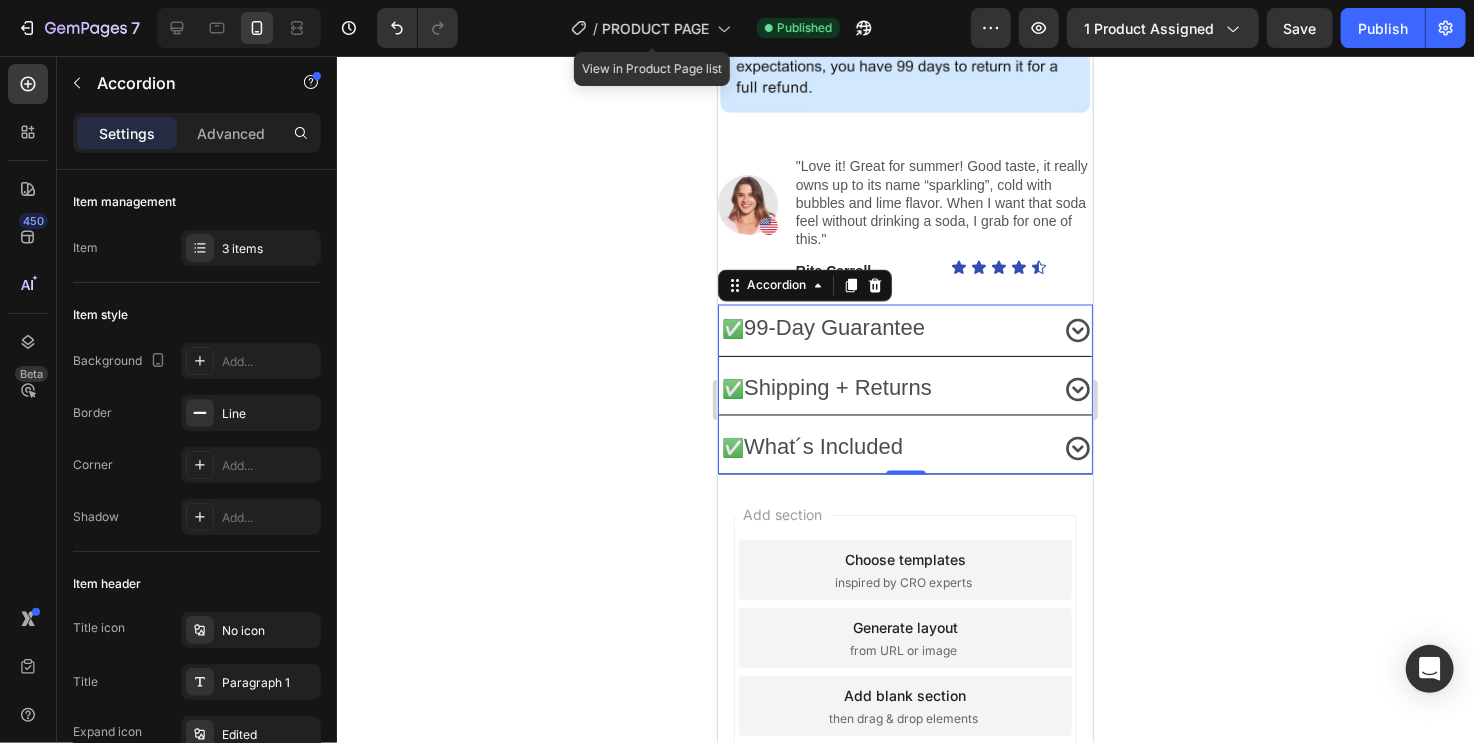 scroll, scrollTop: 1634, scrollLeft: 0, axis: vertical 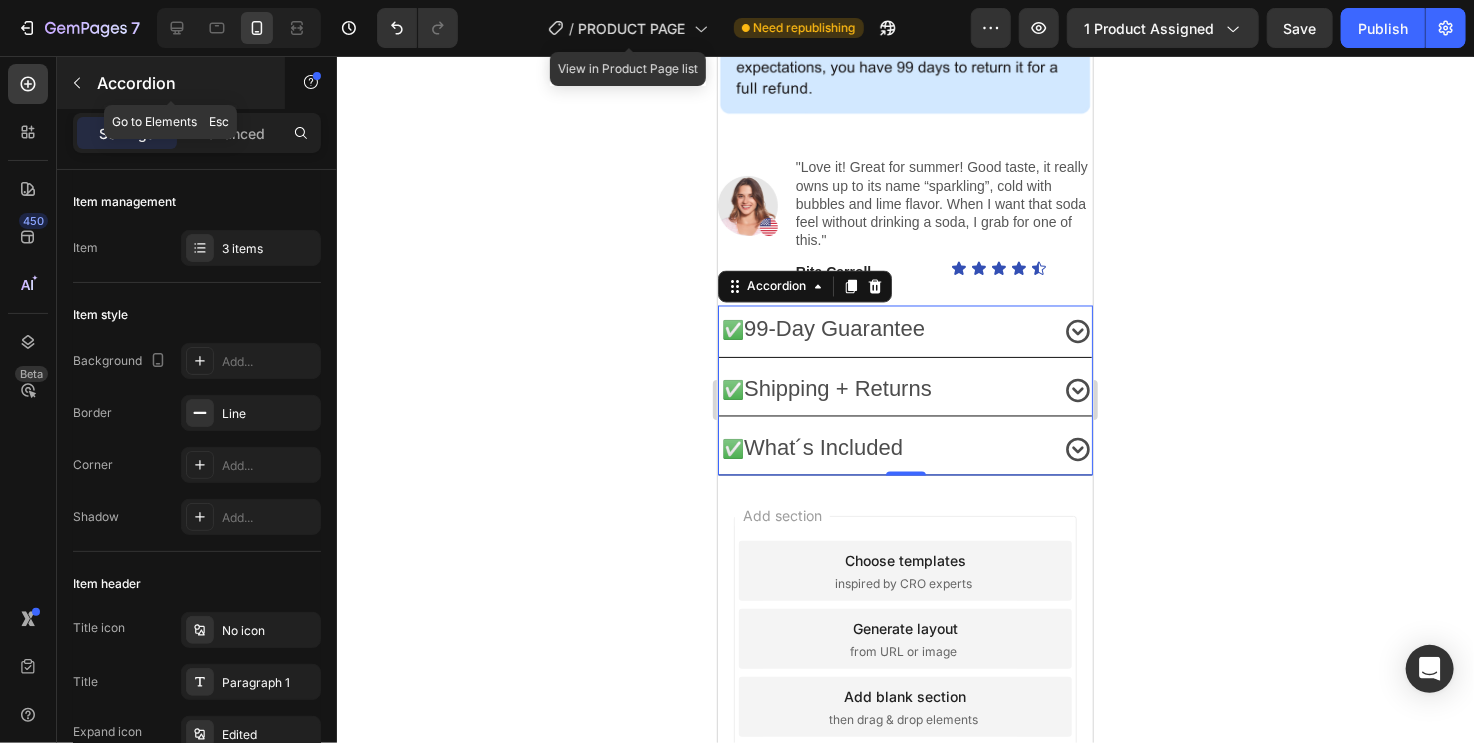 click 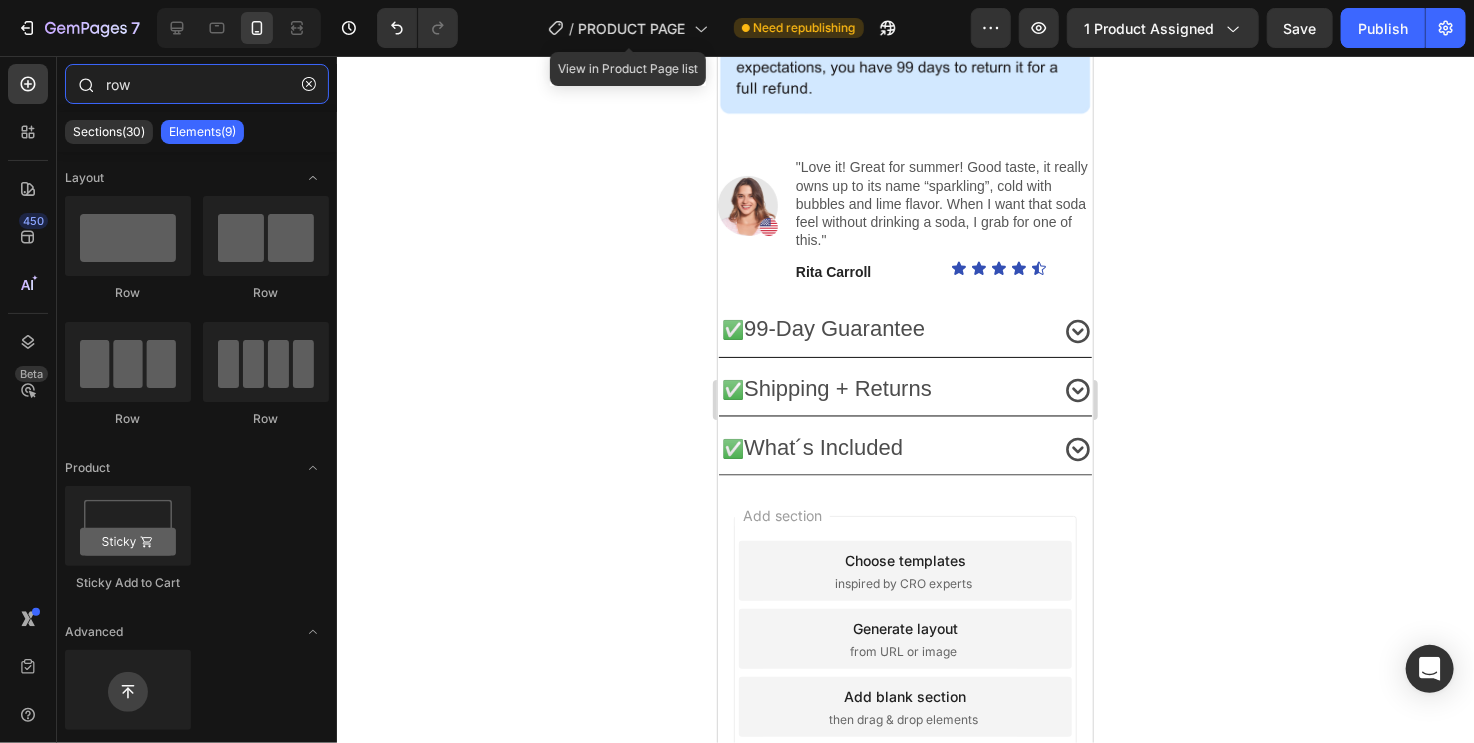 click on "row" at bounding box center [197, 84] 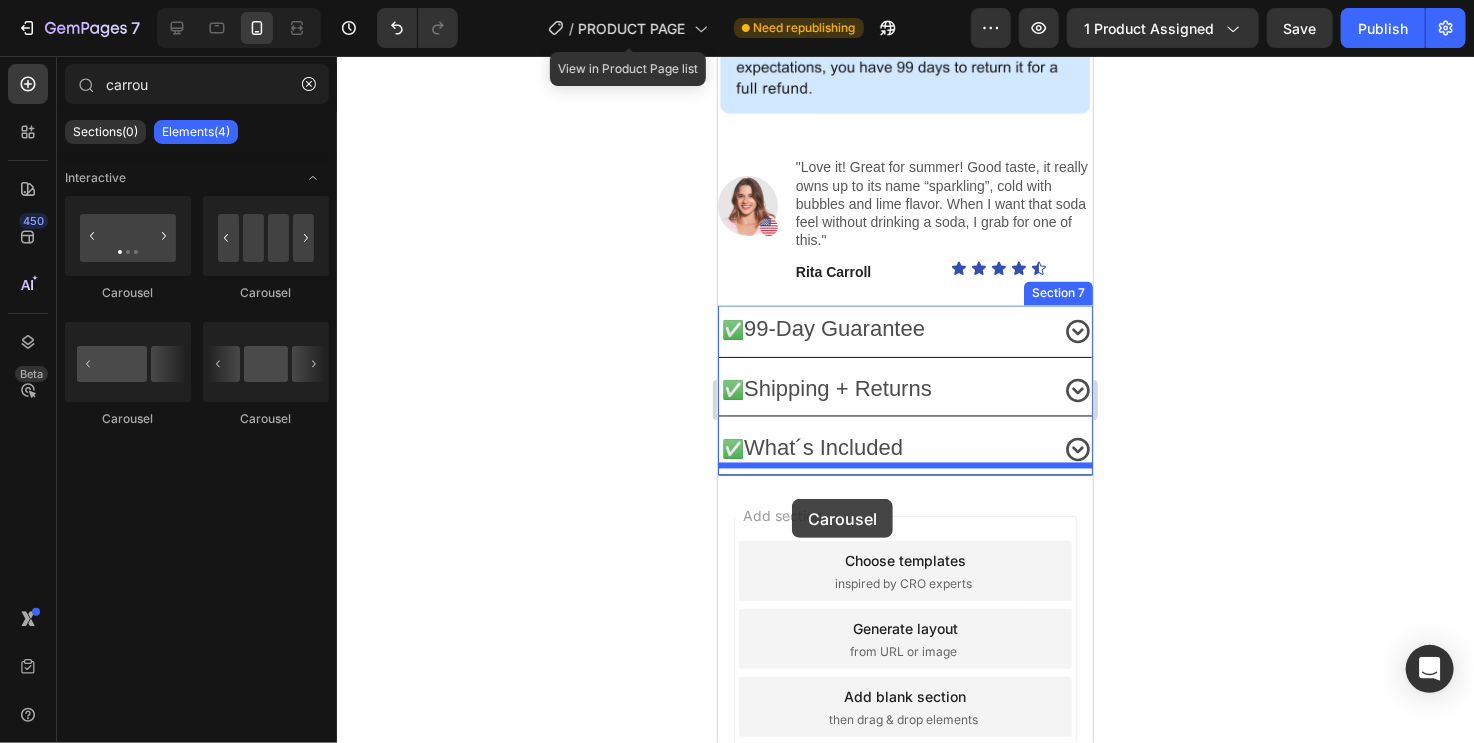 drag, startPoint x: 981, startPoint y: 426, endPoint x: 791, endPoint y: 495, distance: 202.14104 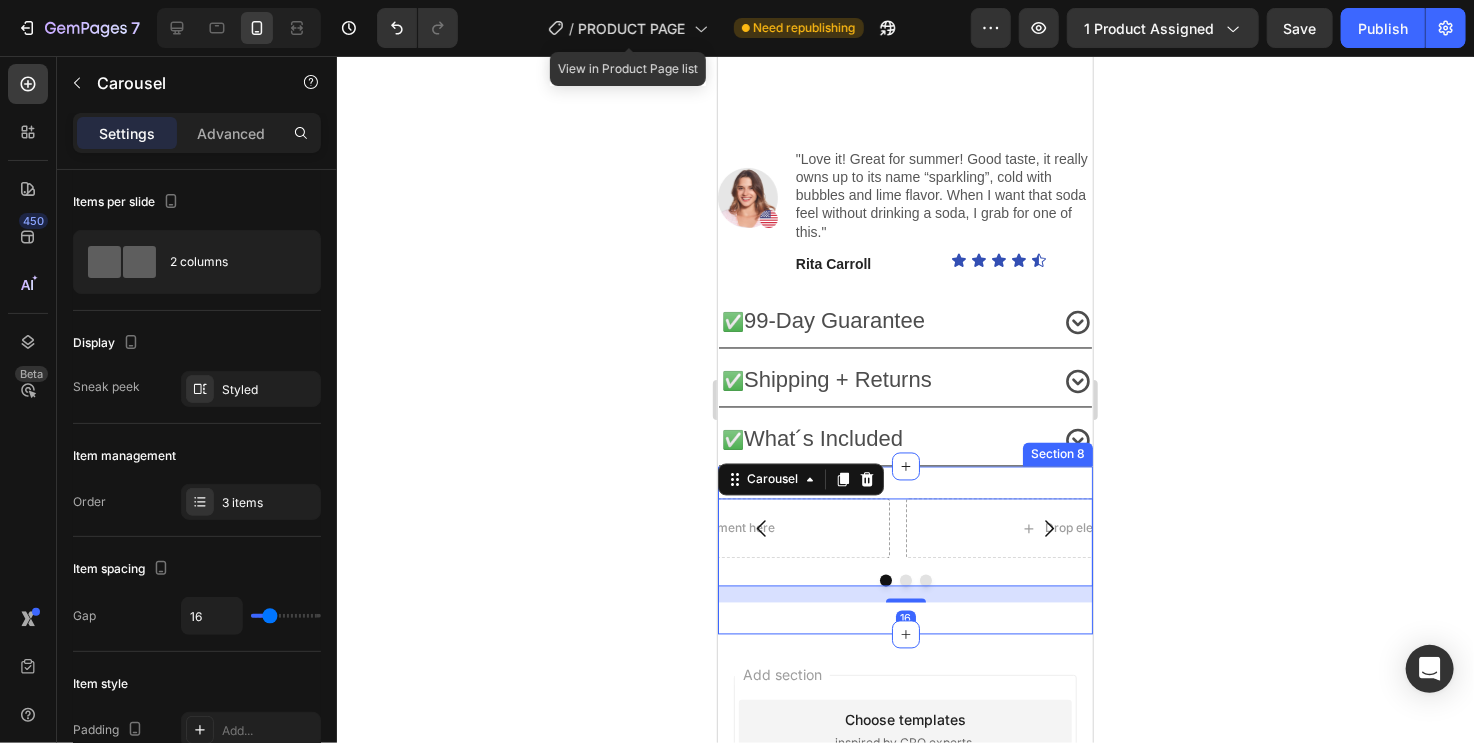 scroll, scrollTop: 1732, scrollLeft: 0, axis: vertical 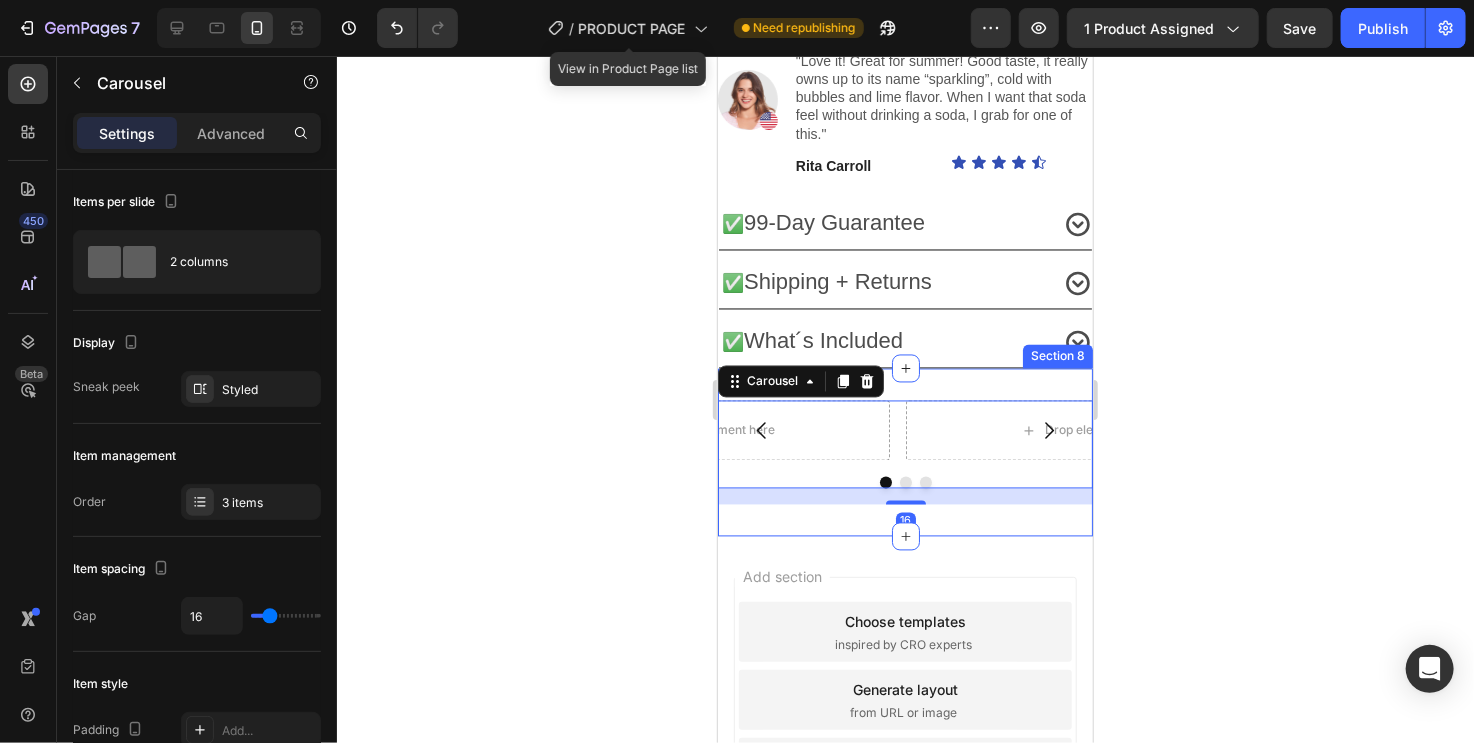 click on "Drop element here
Drop element here
Drop element here
Carousel   16 Section 8" at bounding box center (904, 452) 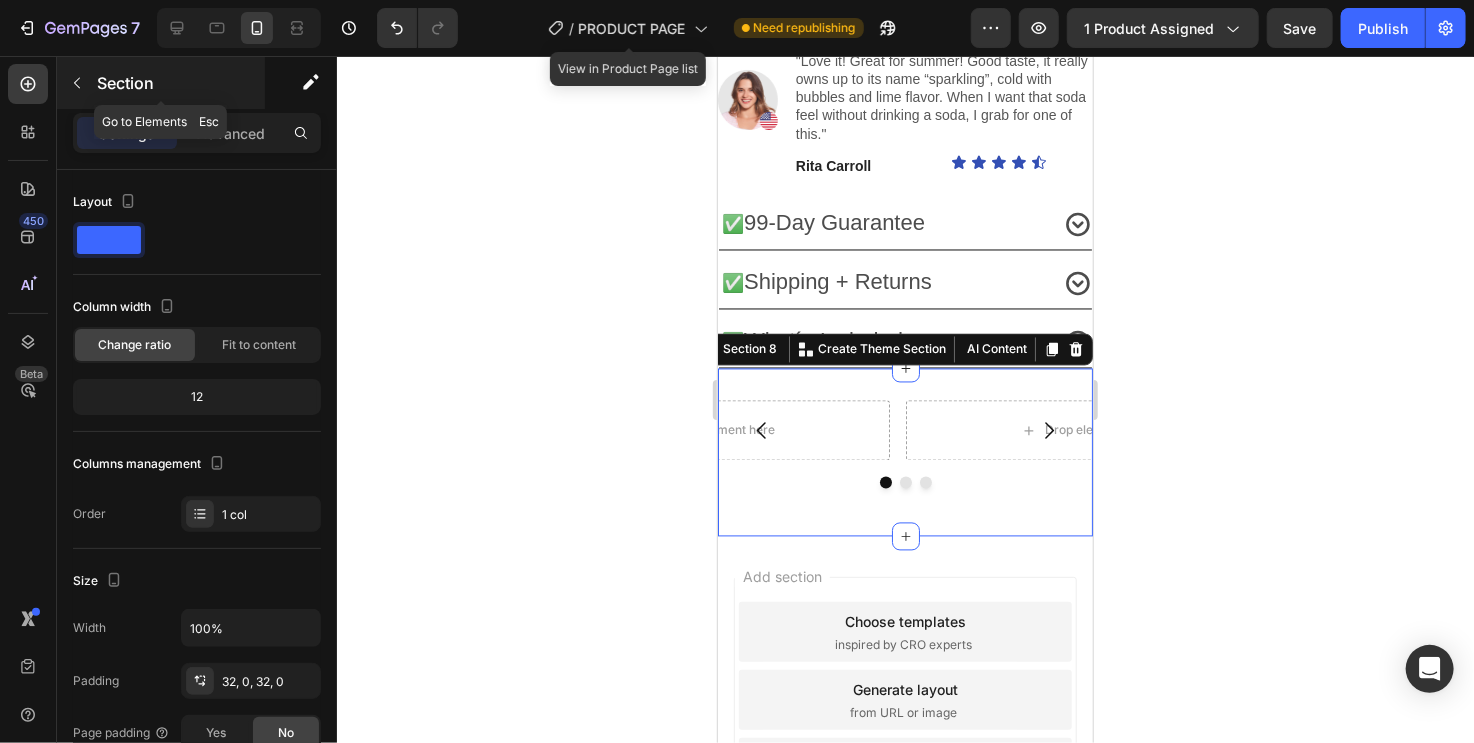 click 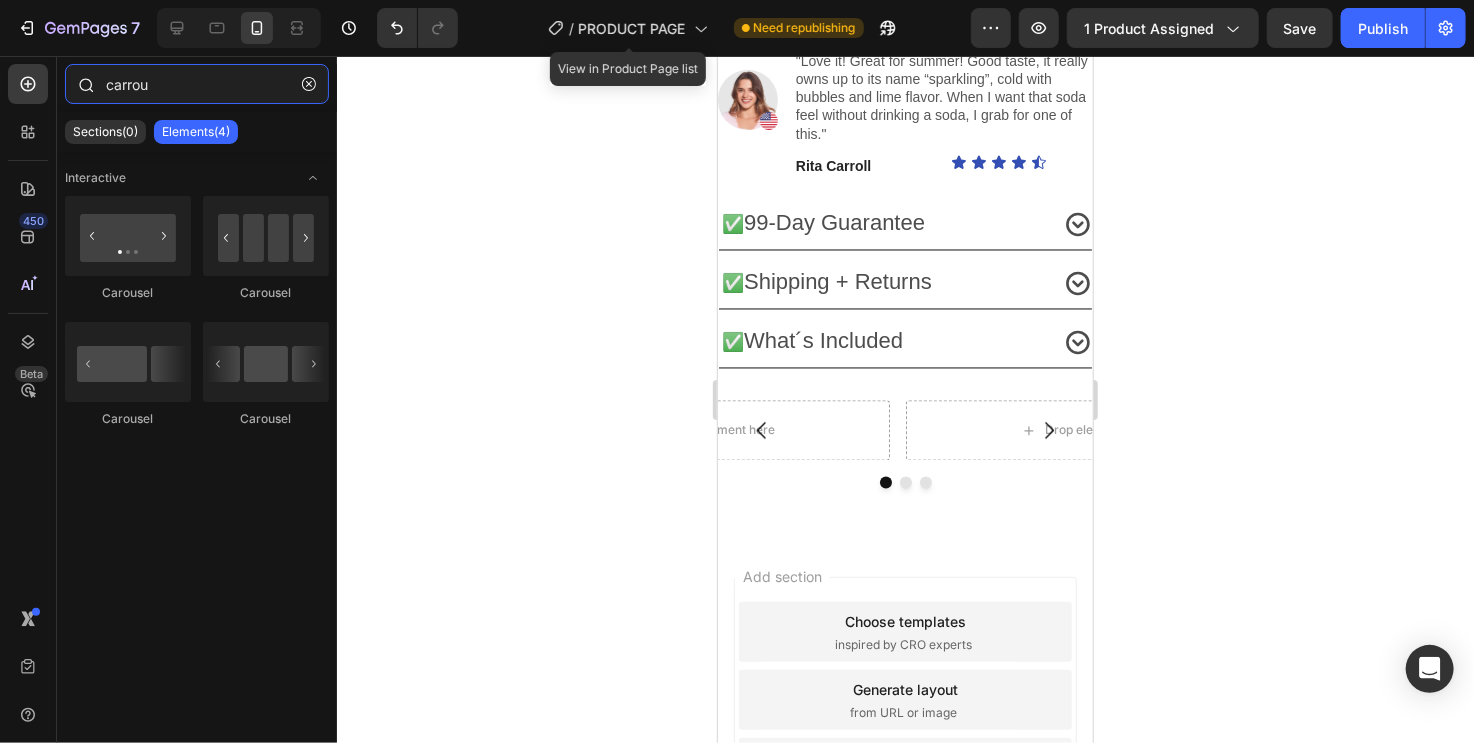 click on "carrou" at bounding box center [197, 84] 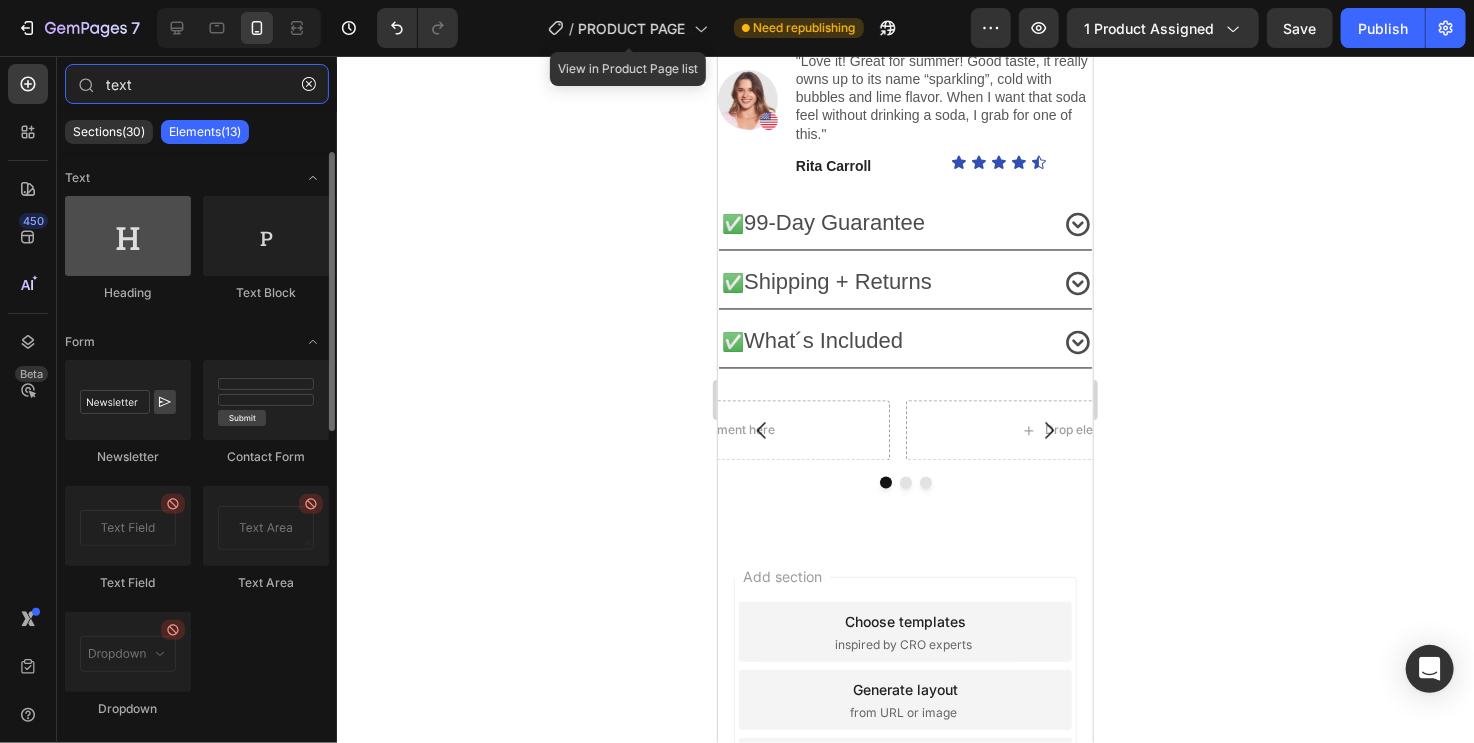 type on "text" 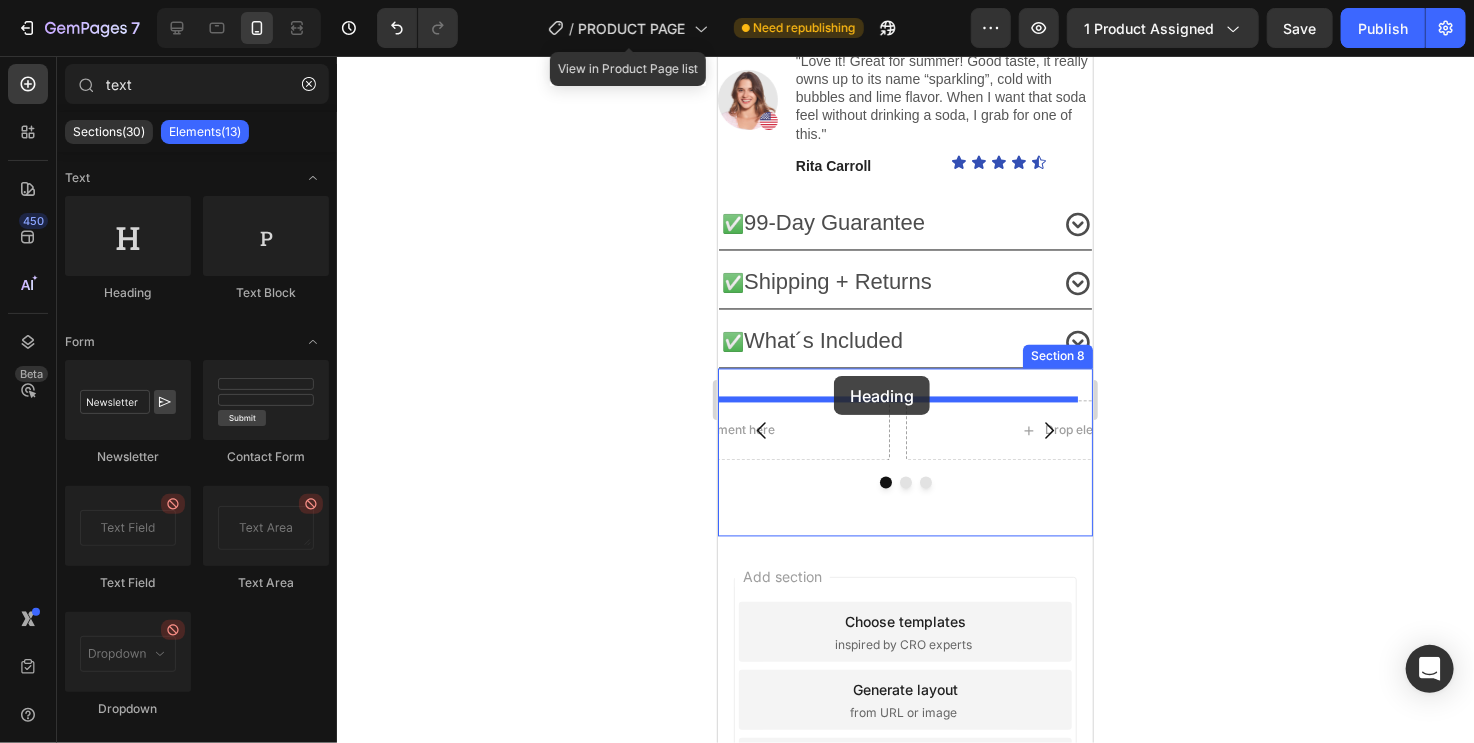 drag, startPoint x: 844, startPoint y: 289, endPoint x: 833, endPoint y: 375, distance: 86.70064 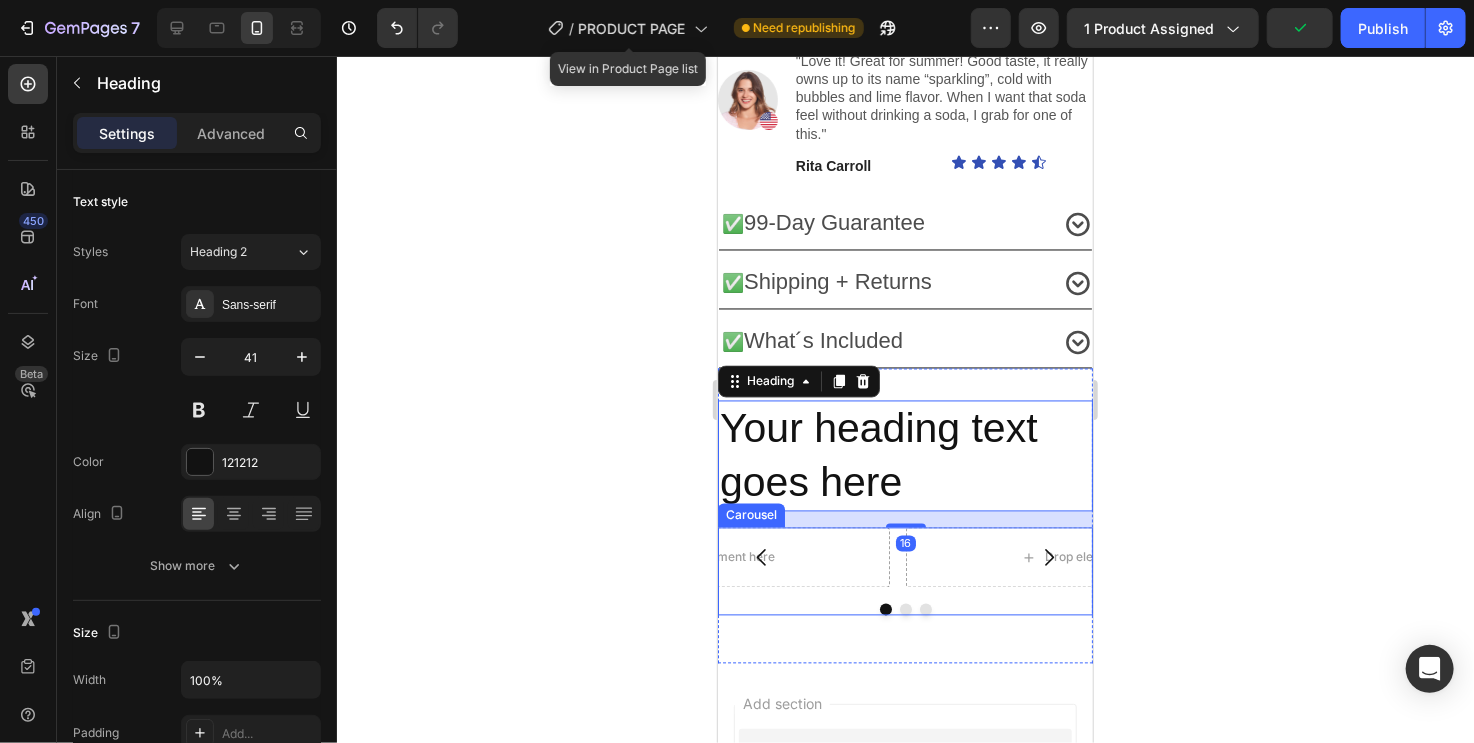 click 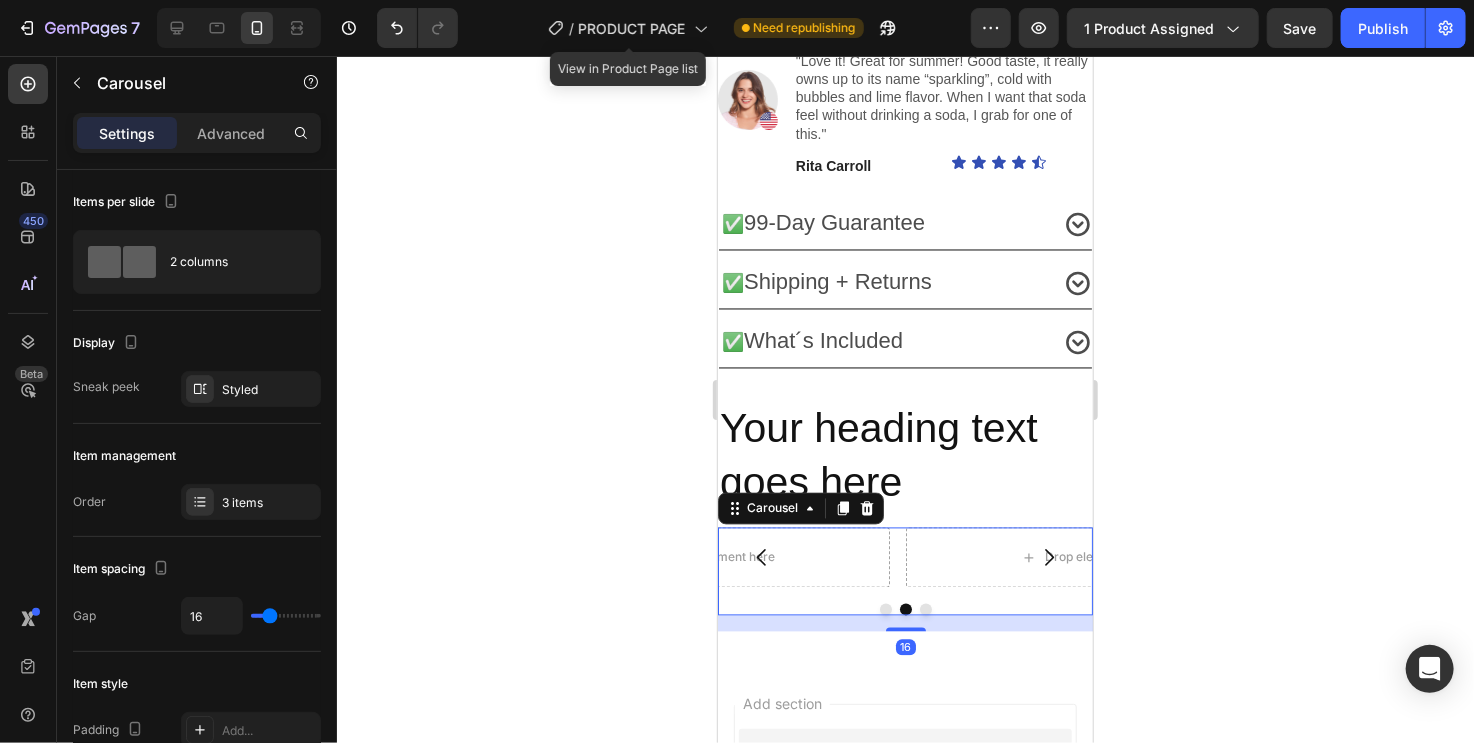 click 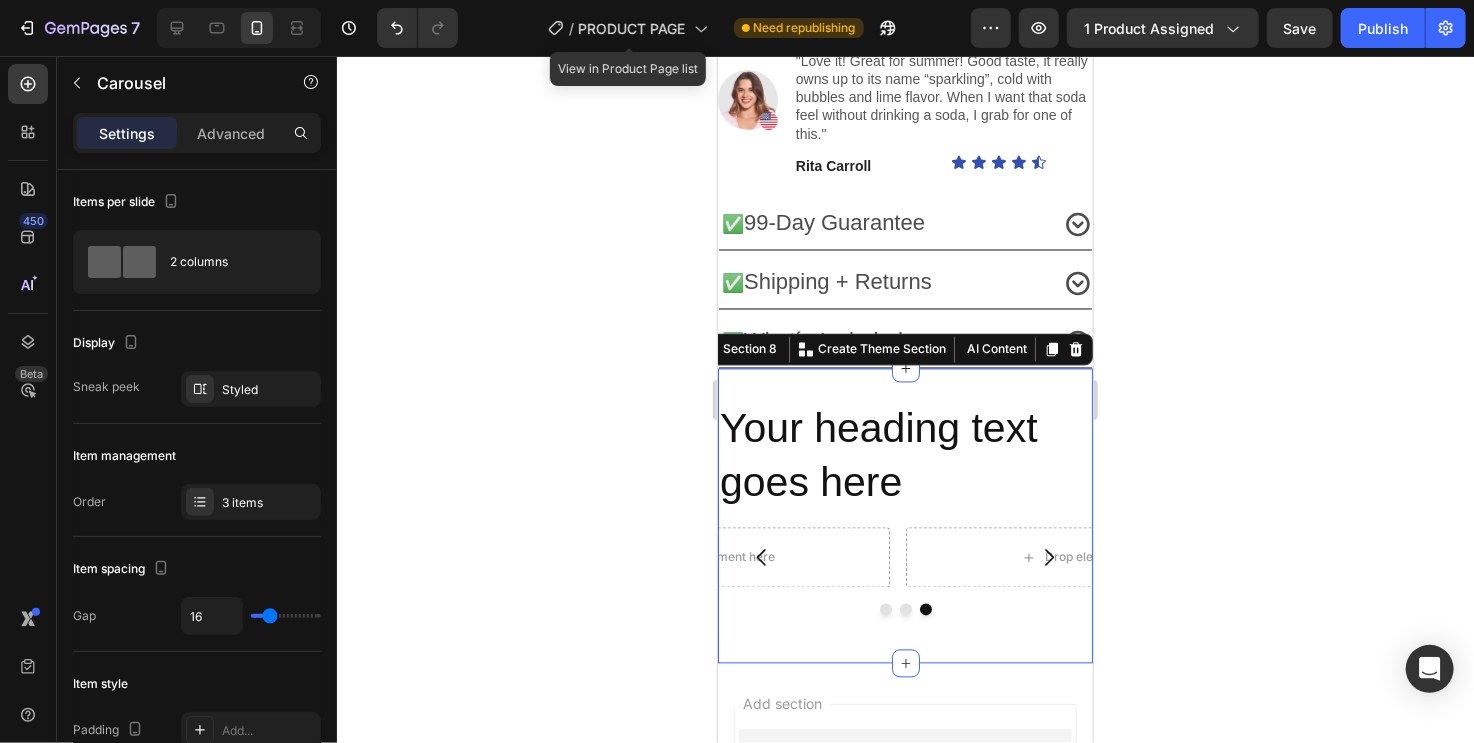 click on "Your heading text goes here Heading
Drop element here
Drop element here
Drop element here
Carousel Section 8   You can create reusable sections Create Theme Section AI Content Write with GemAI What would you like to describe here? Tone and Voice Persuasive Product Abdominal Trainer Show more Generate" at bounding box center [904, 515] 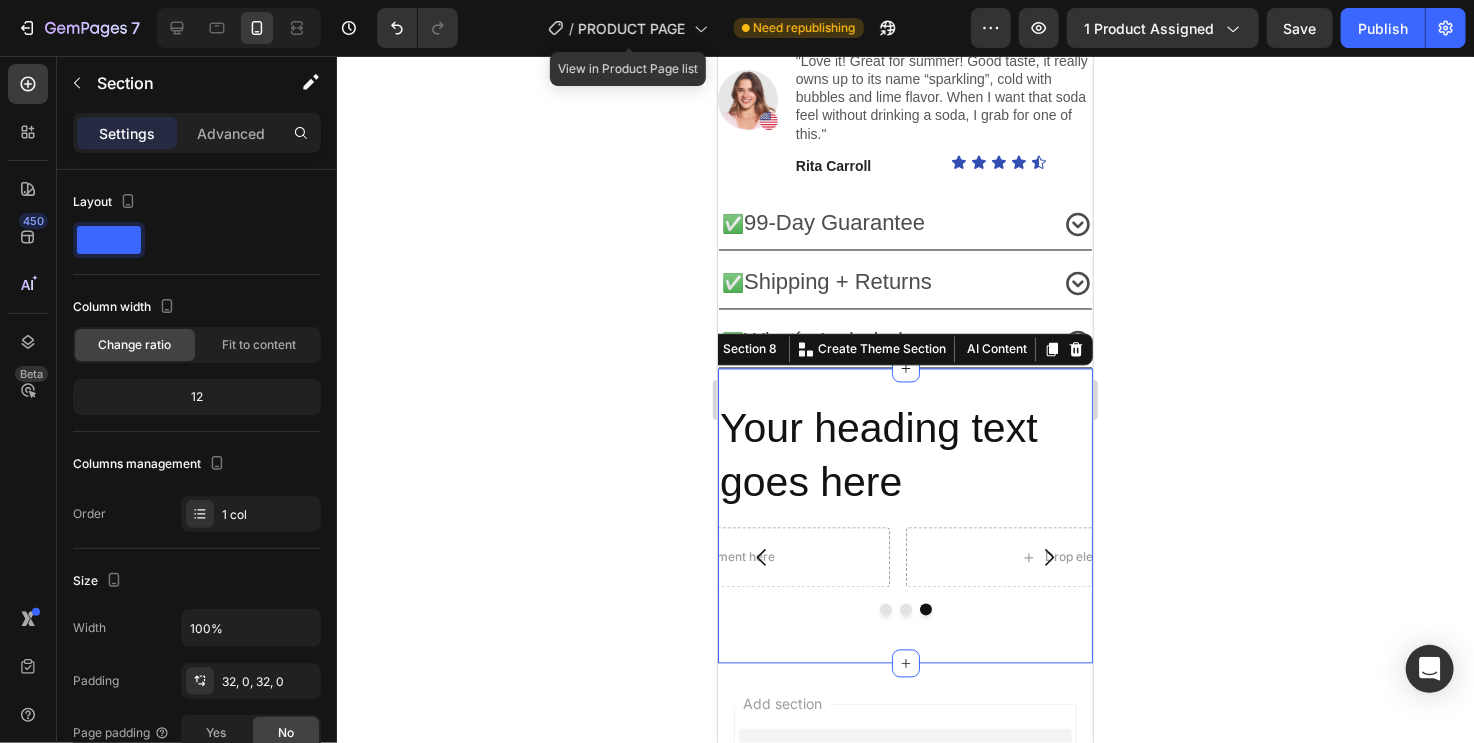click 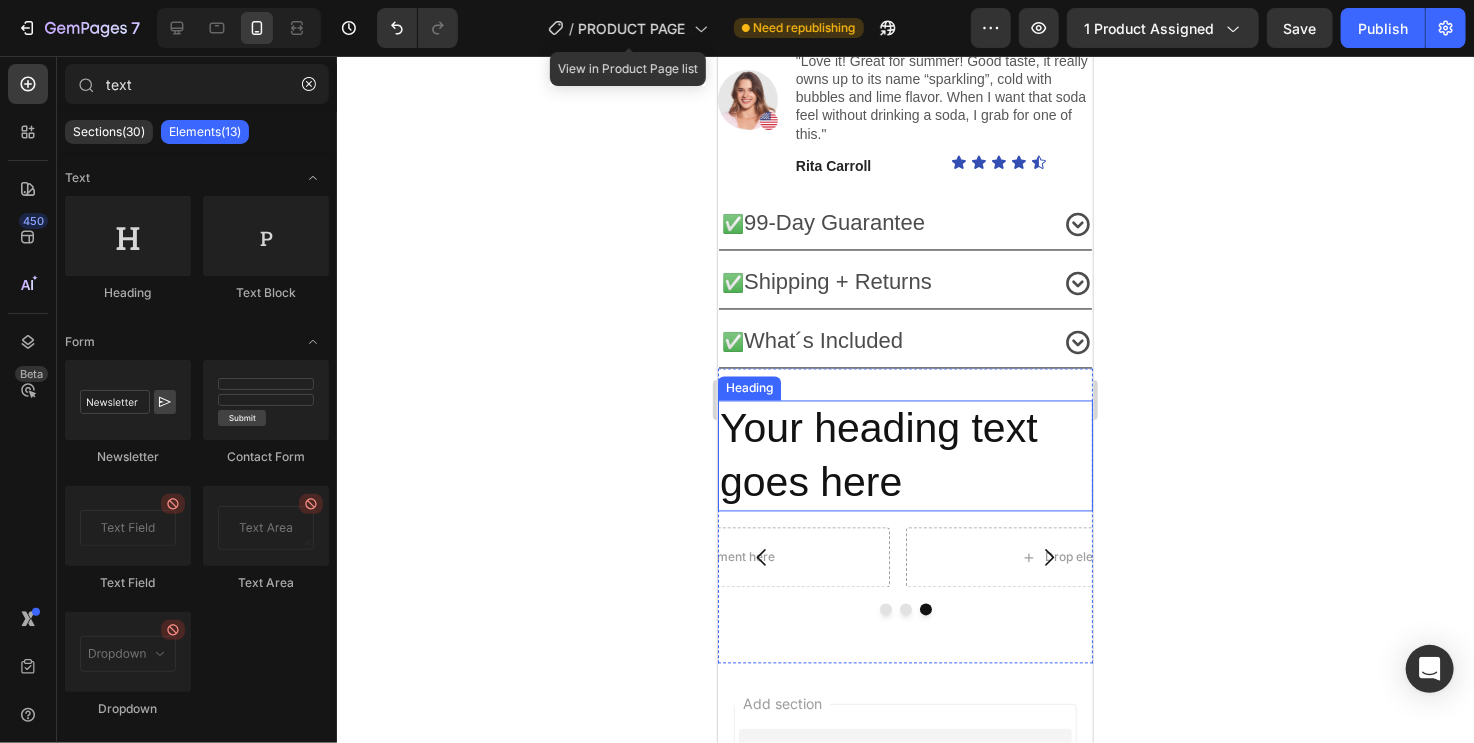 click on "Your heading text goes here" at bounding box center [904, 455] 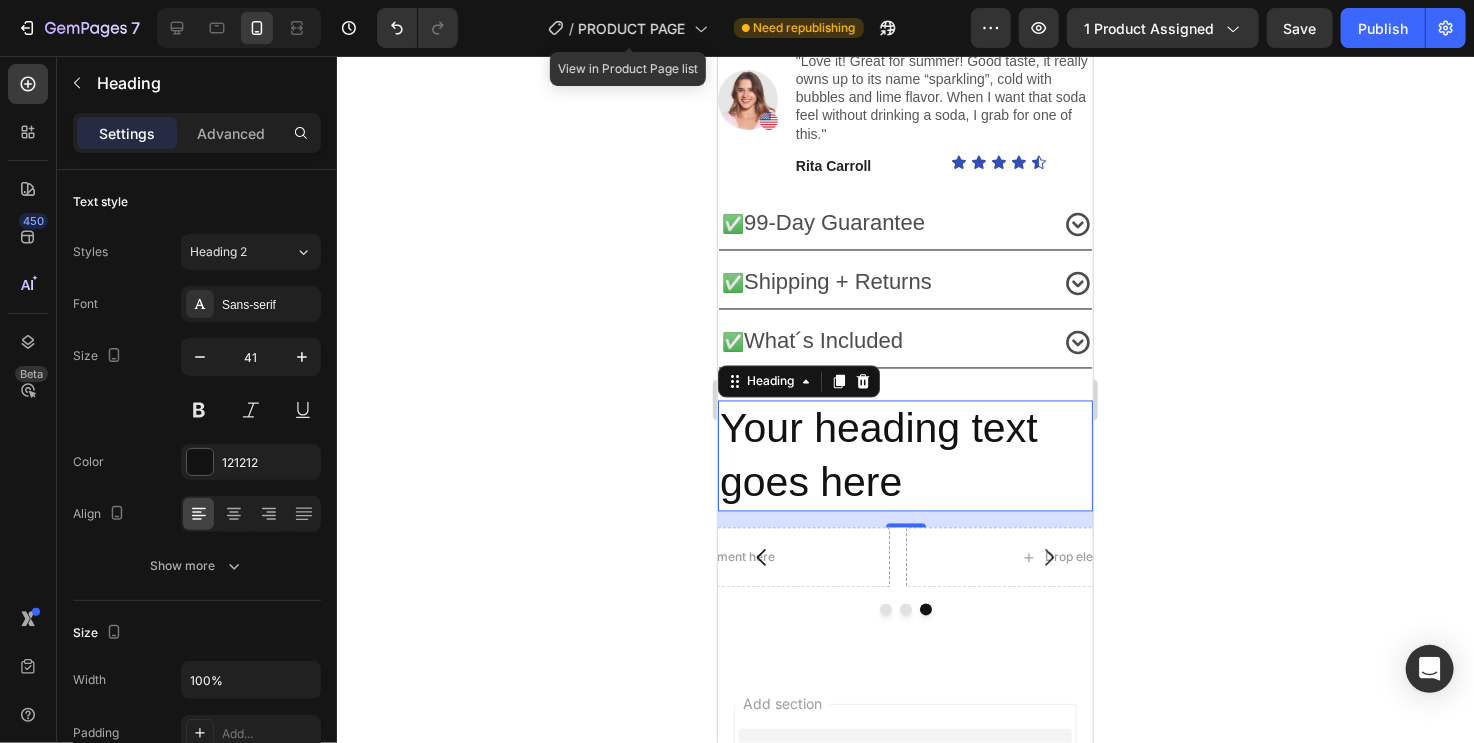click on "Your heading text goes here" at bounding box center (904, 455) 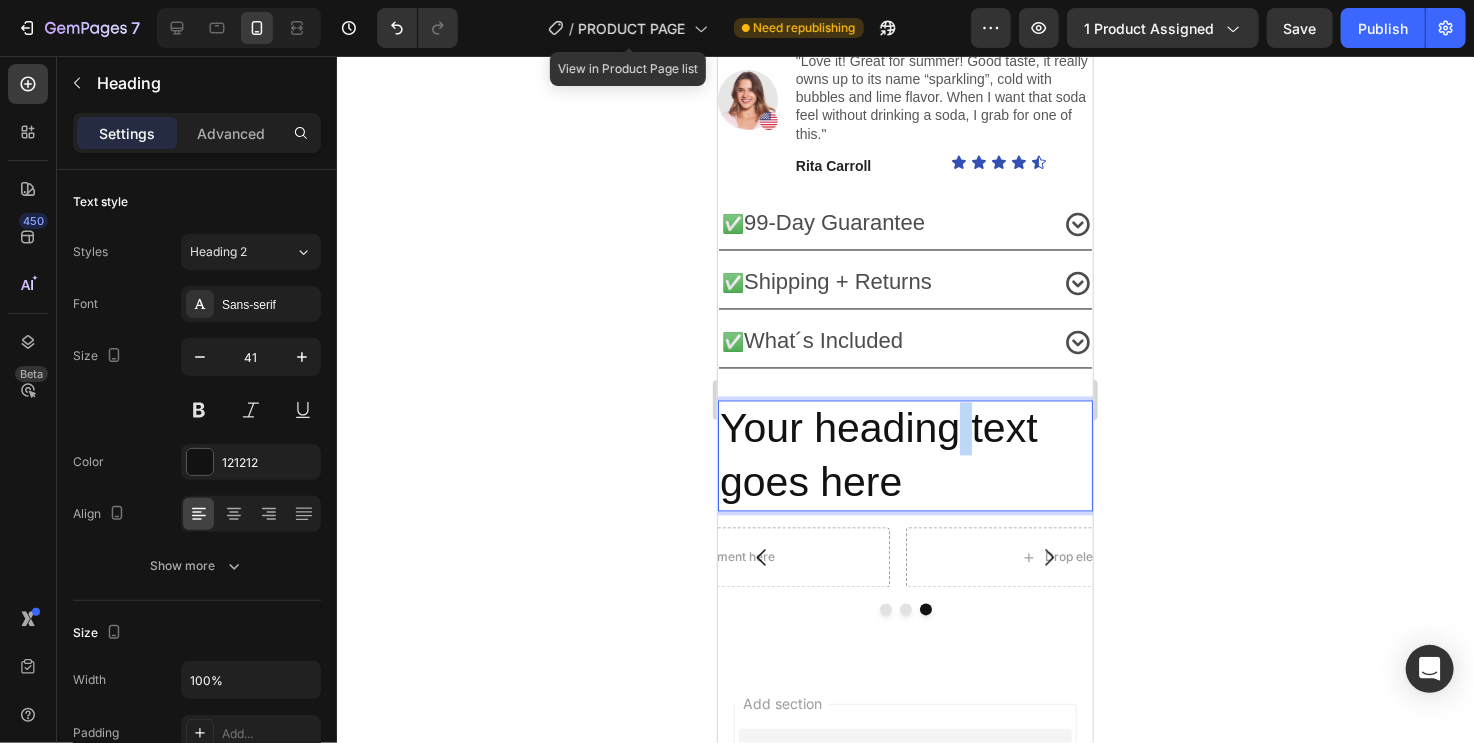 click on "Your heading text goes here" at bounding box center [904, 455] 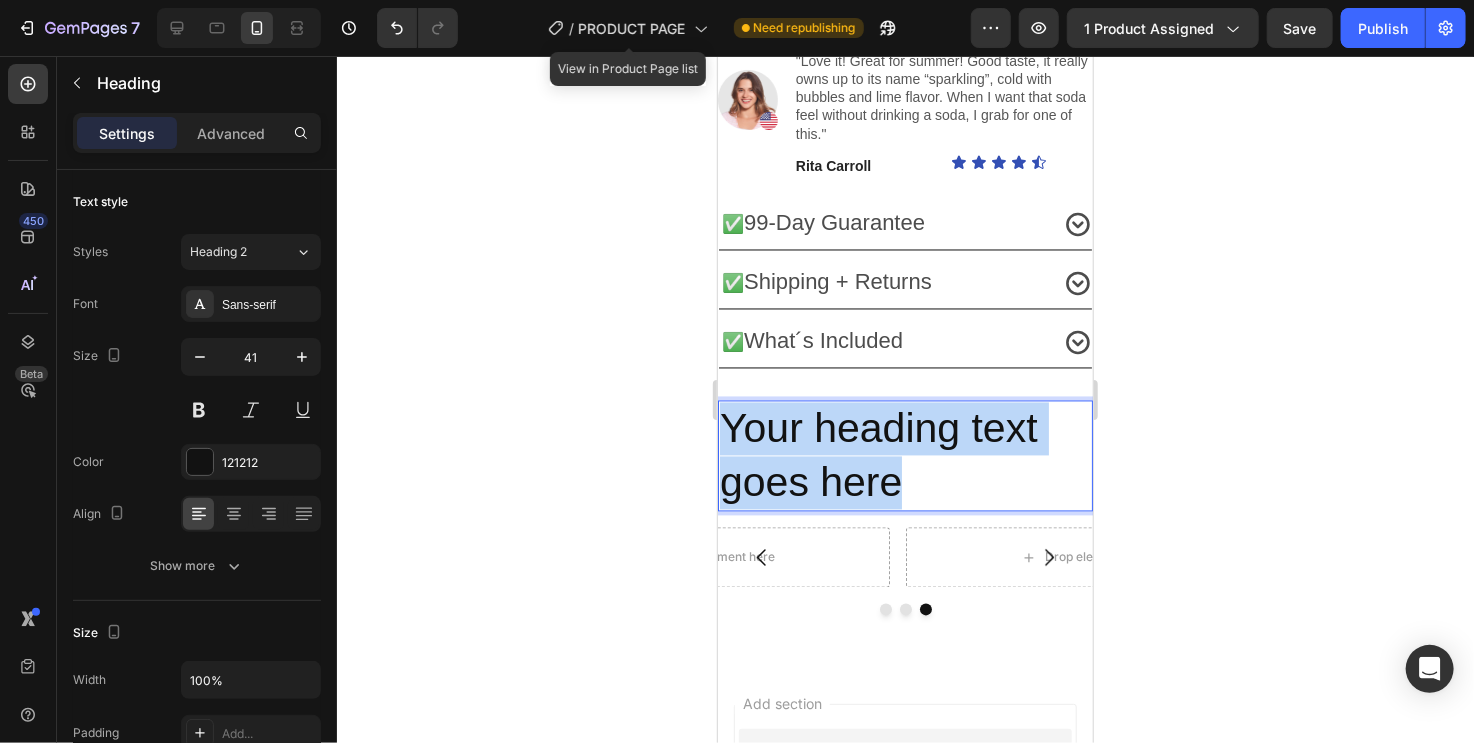 click on "Your heading text goes here" at bounding box center [904, 455] 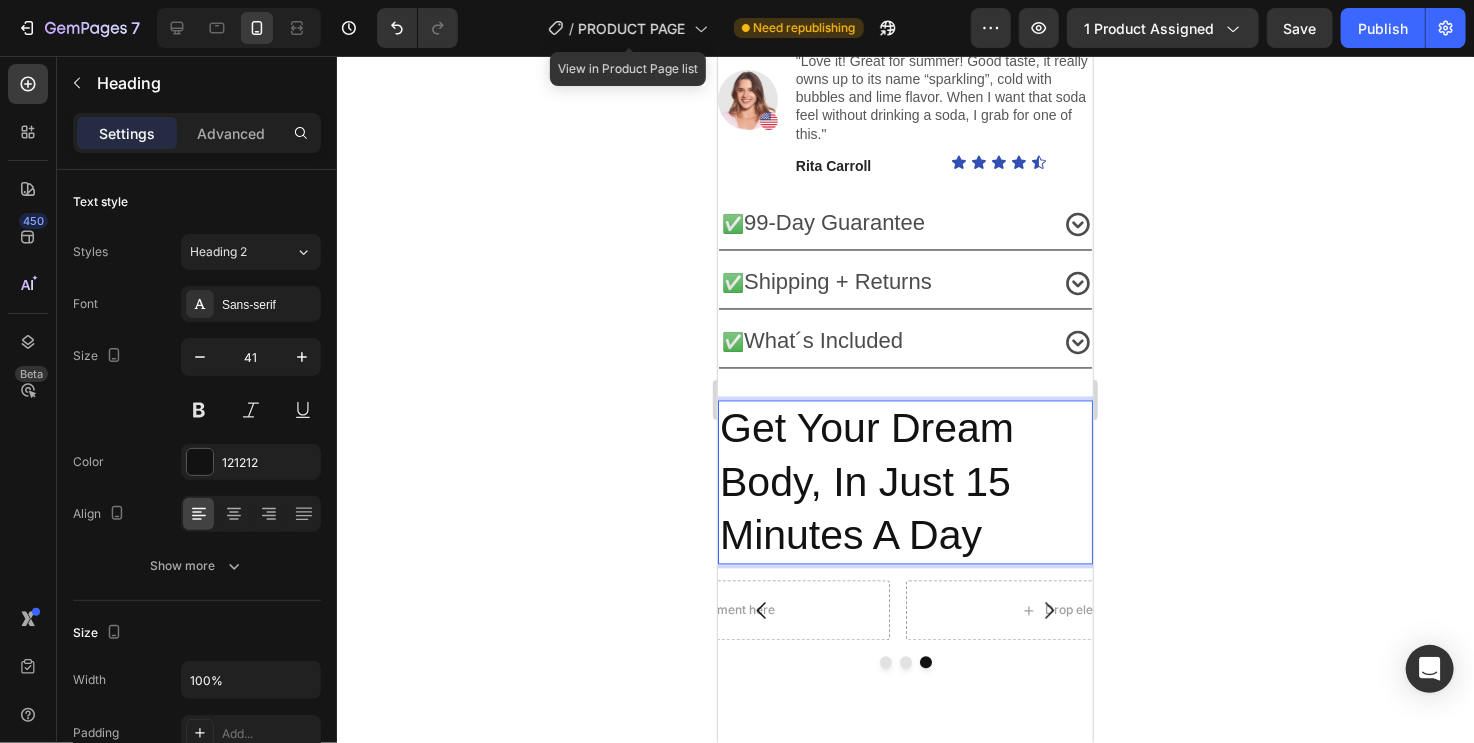 click 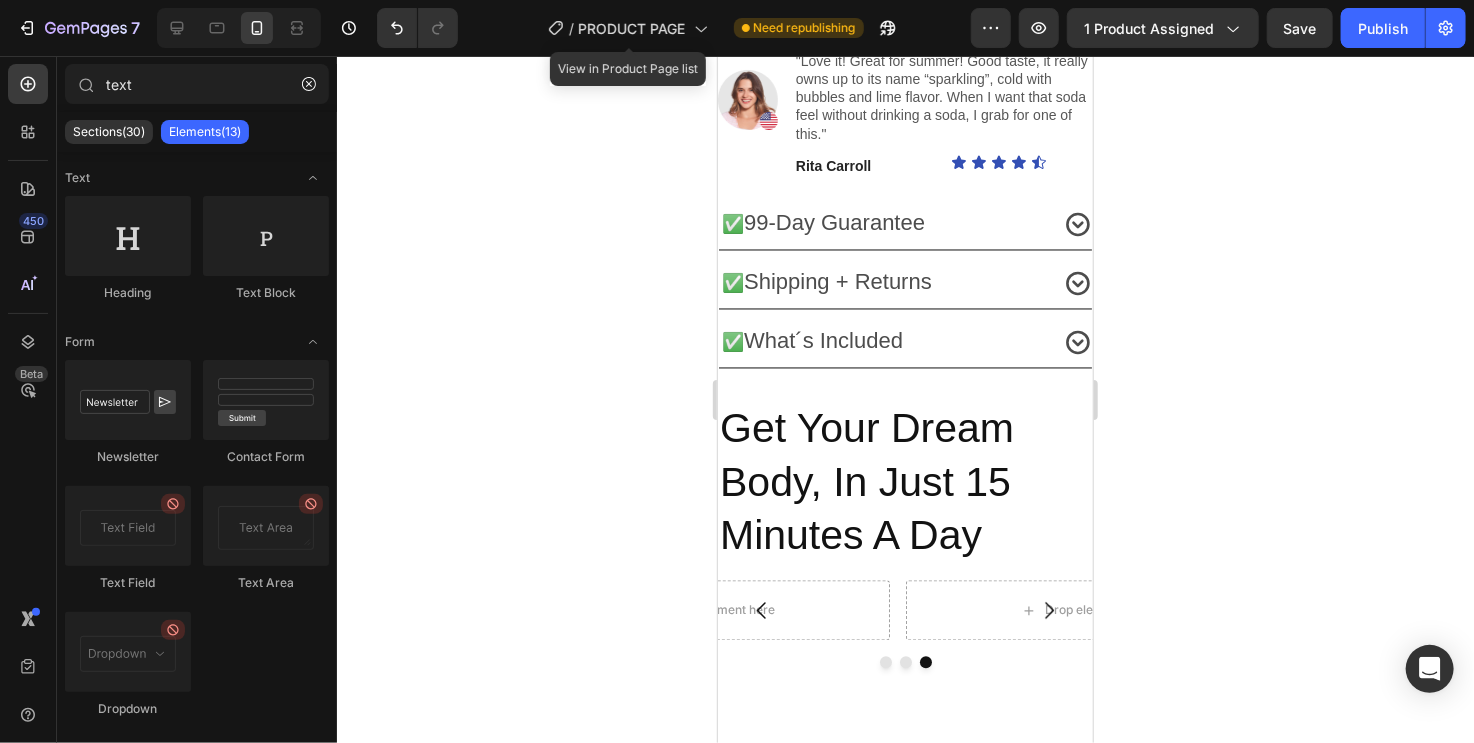 click on "Get Your Dream Body, In Just 15 Minutes A Day" at bounding box center (904, 482) 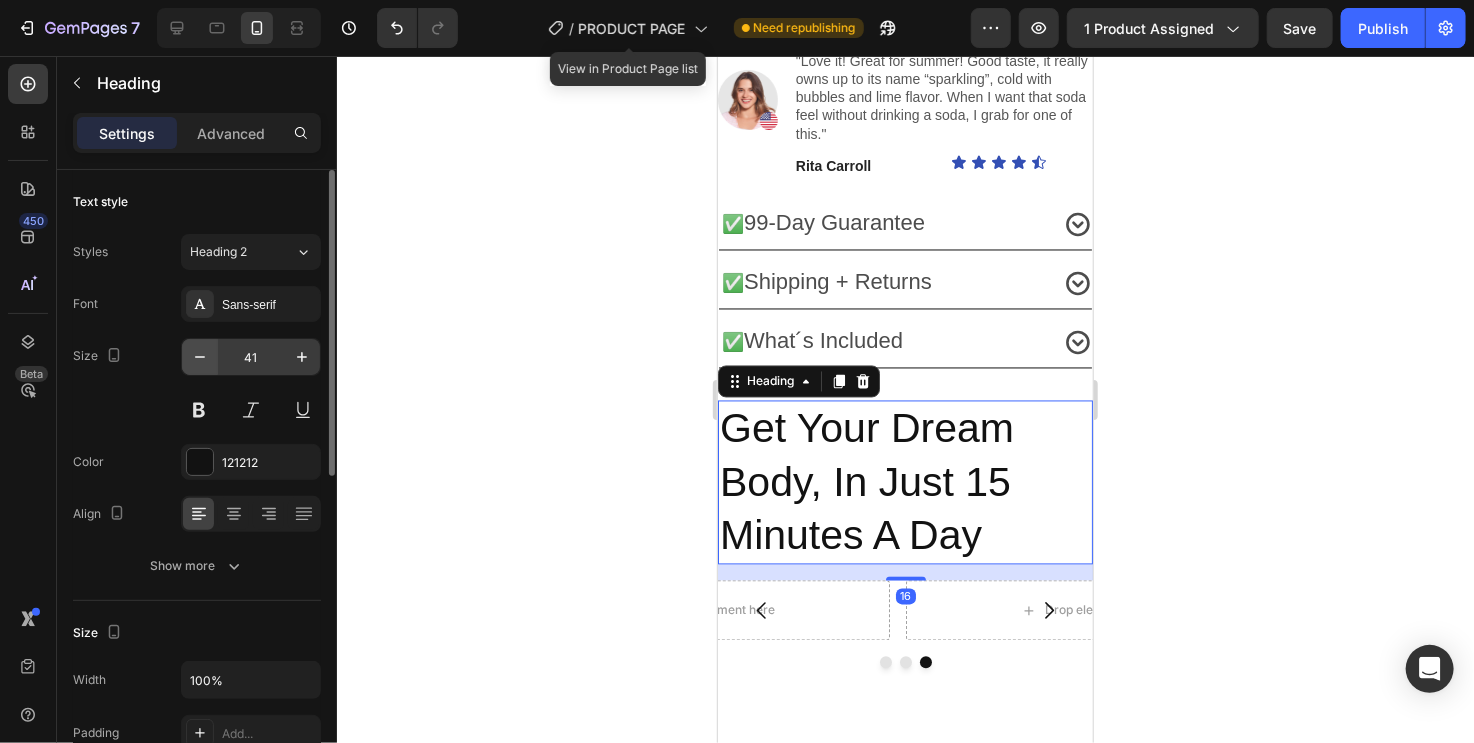 click at bounding box center [200, 357] 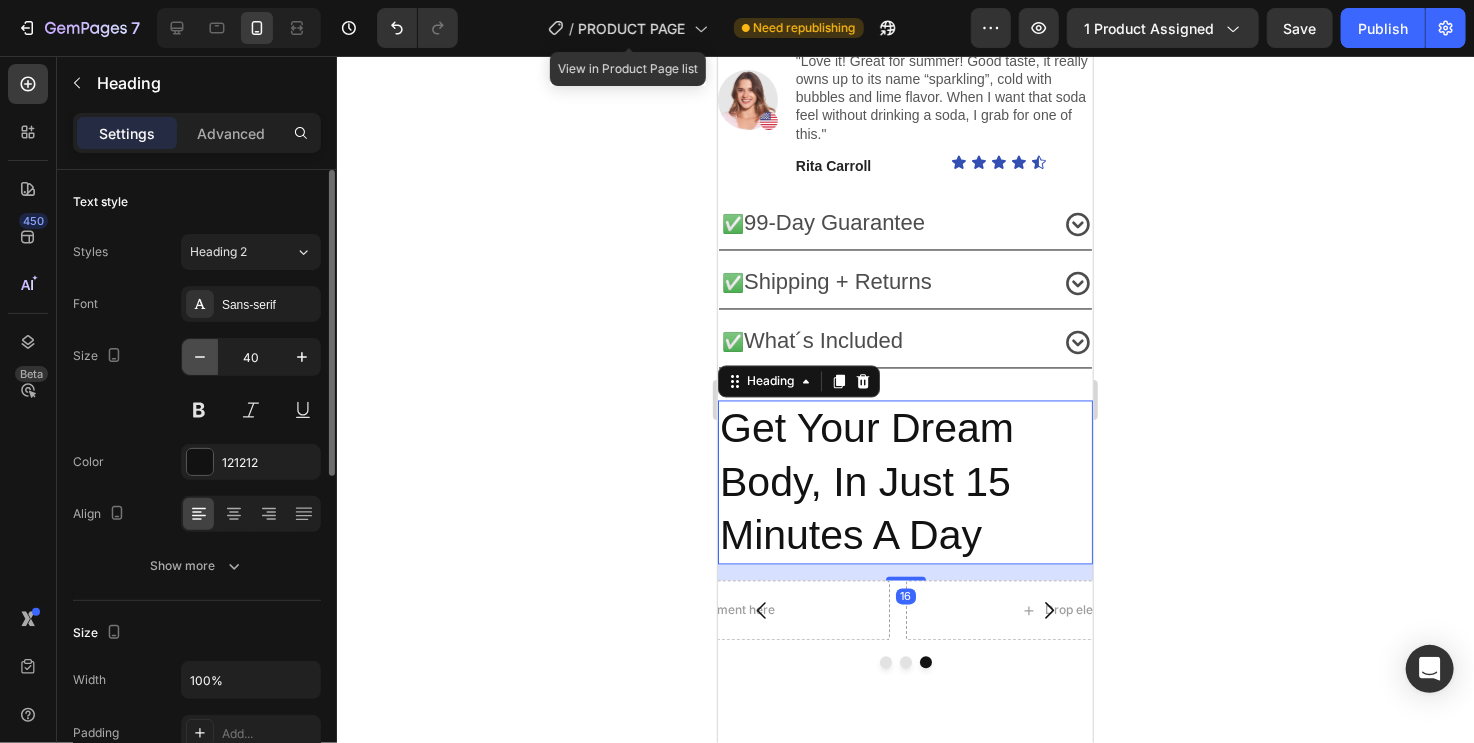 click at bounding box center [200, 357] 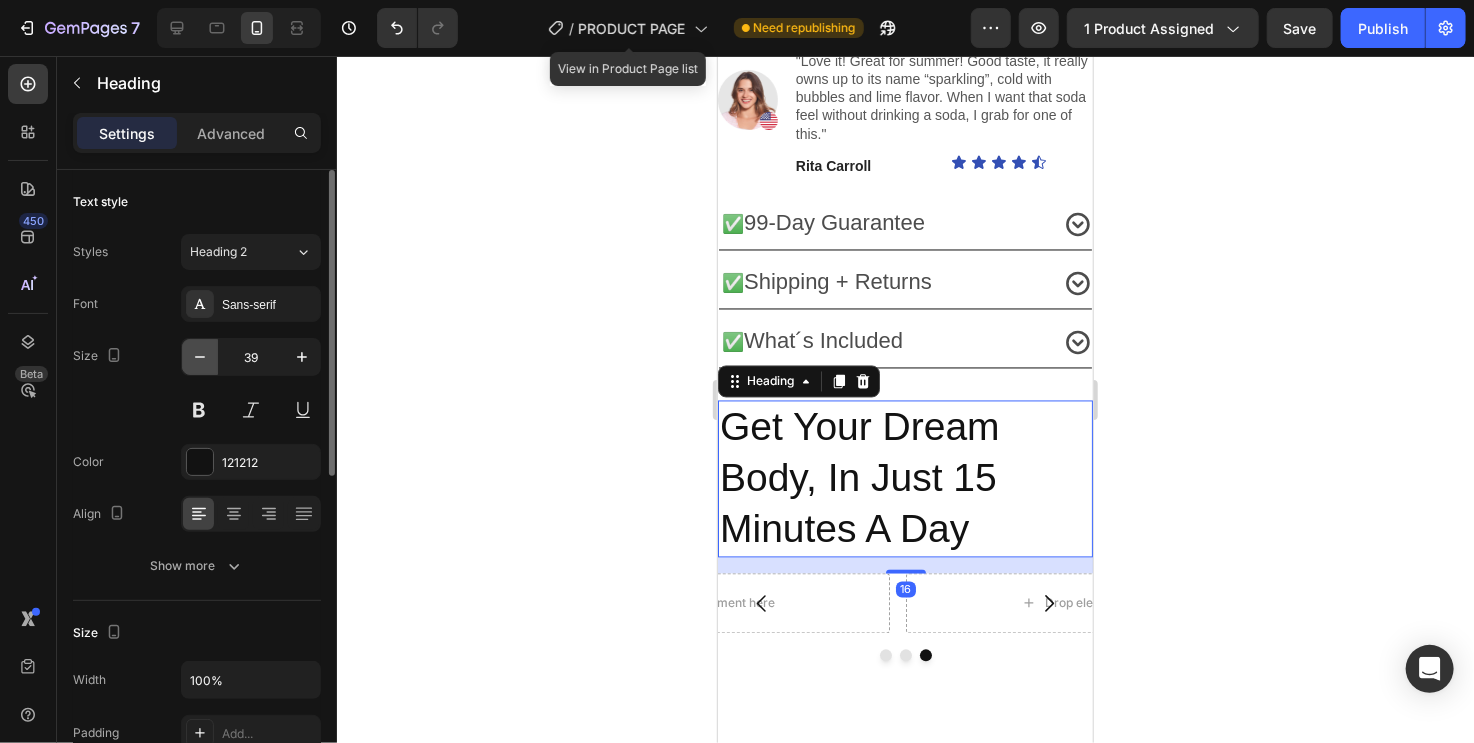 click at bounding box center [200, 357] 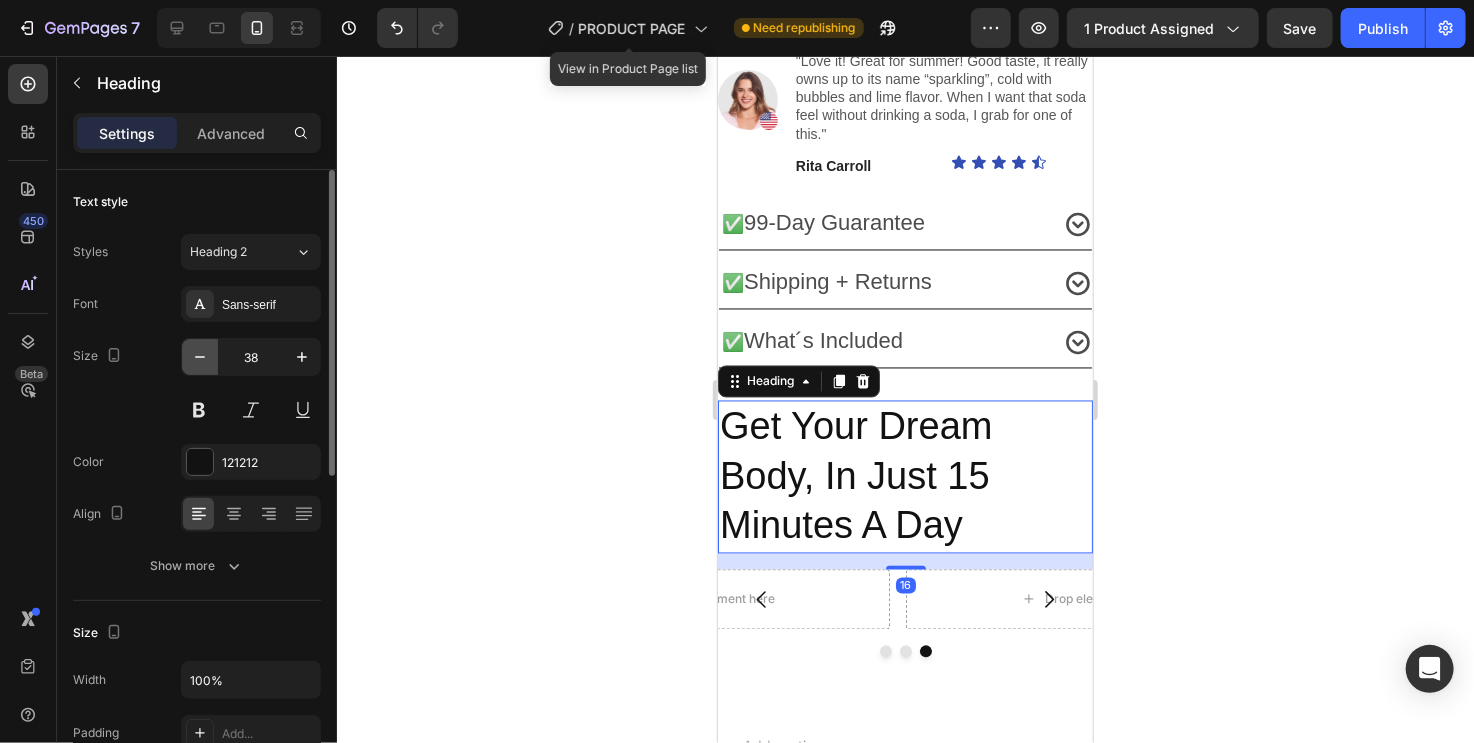 click at bounding box center (200, 357) 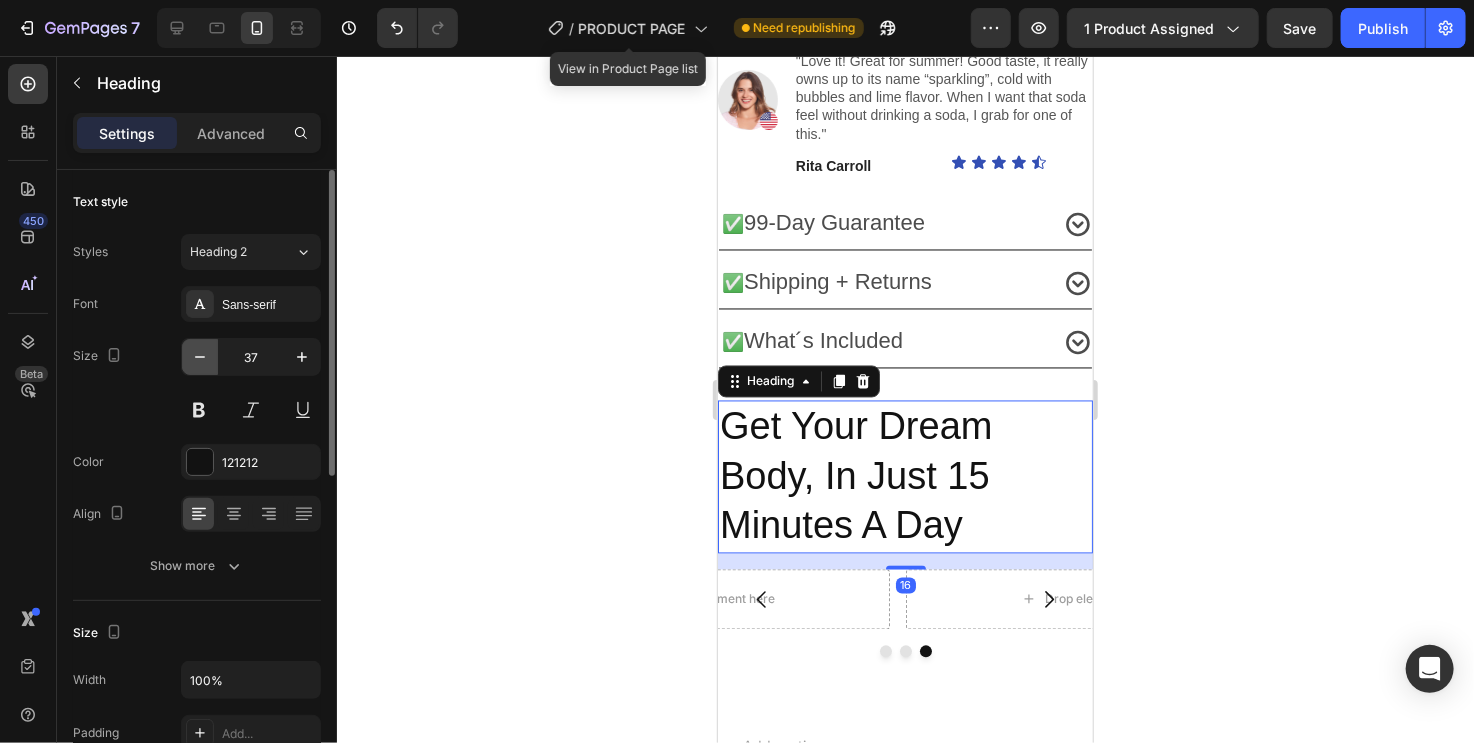 click at bounding box center [200, 357] 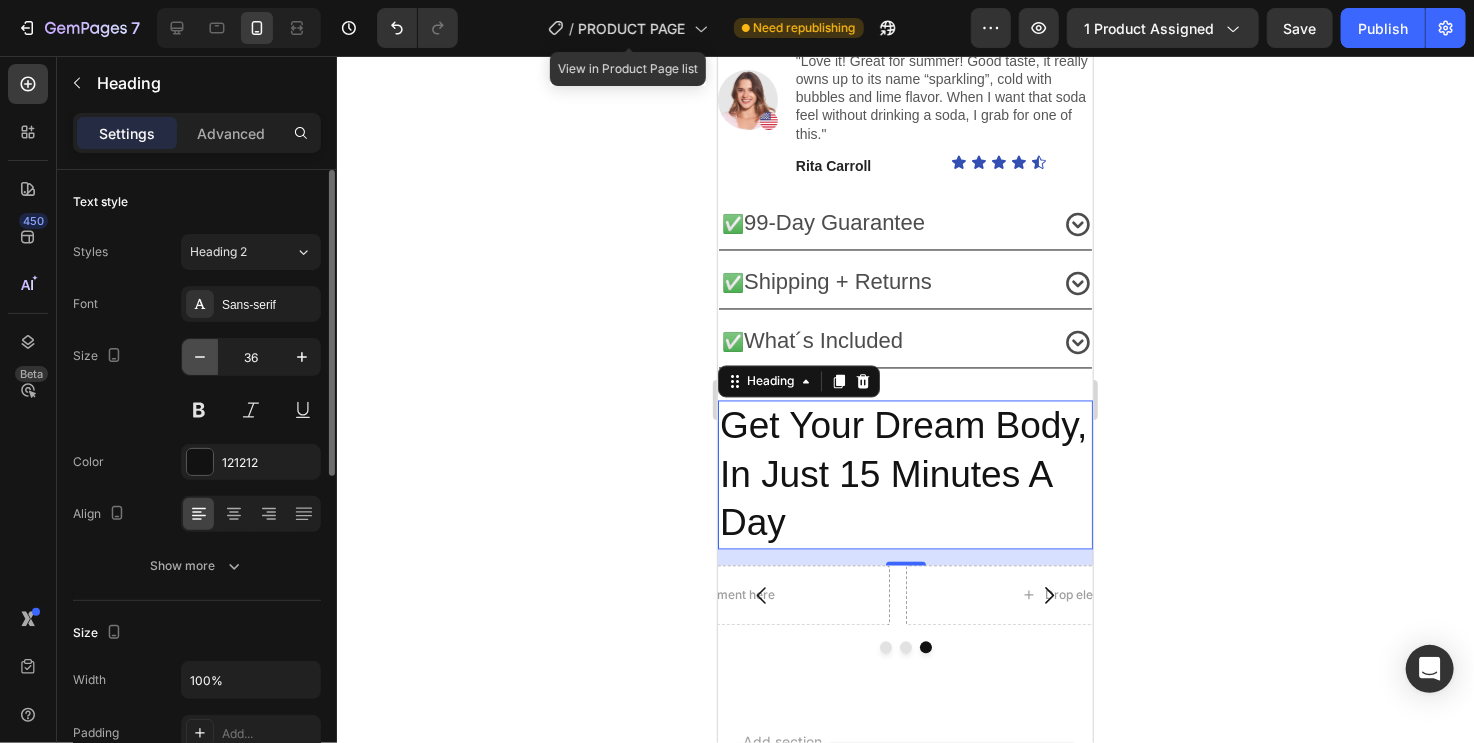 click at bounding box center [200, 357] 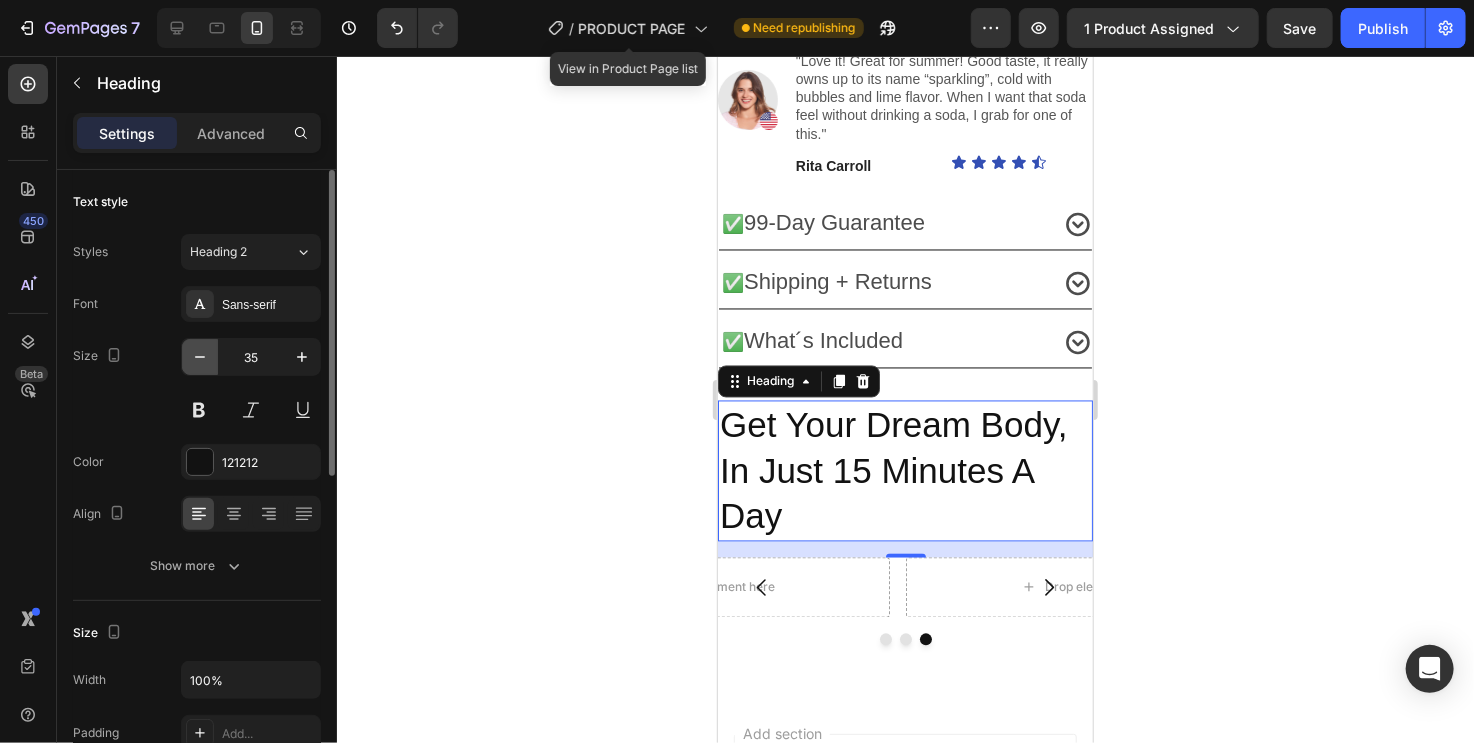 click at bounding box center (200, 357) 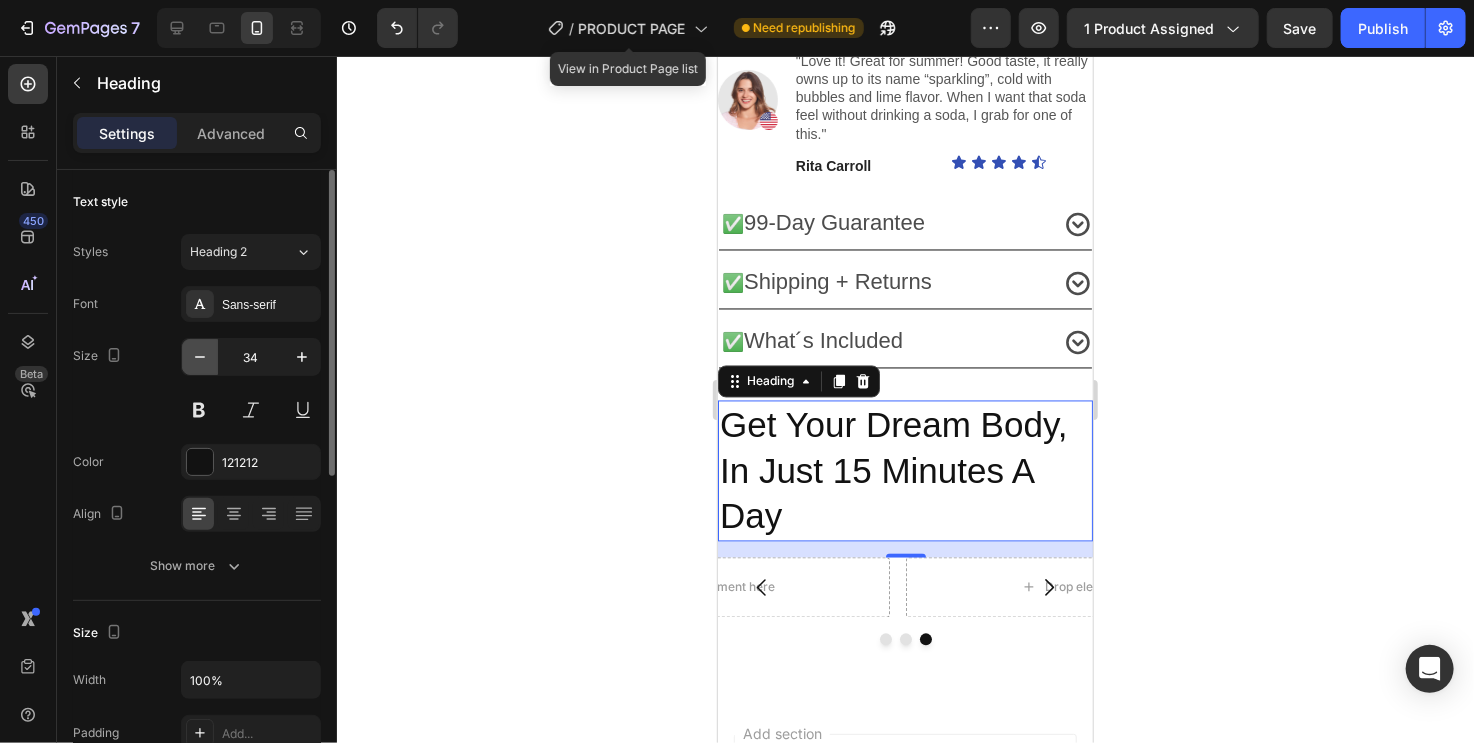 click at bounding box center [200, 357] 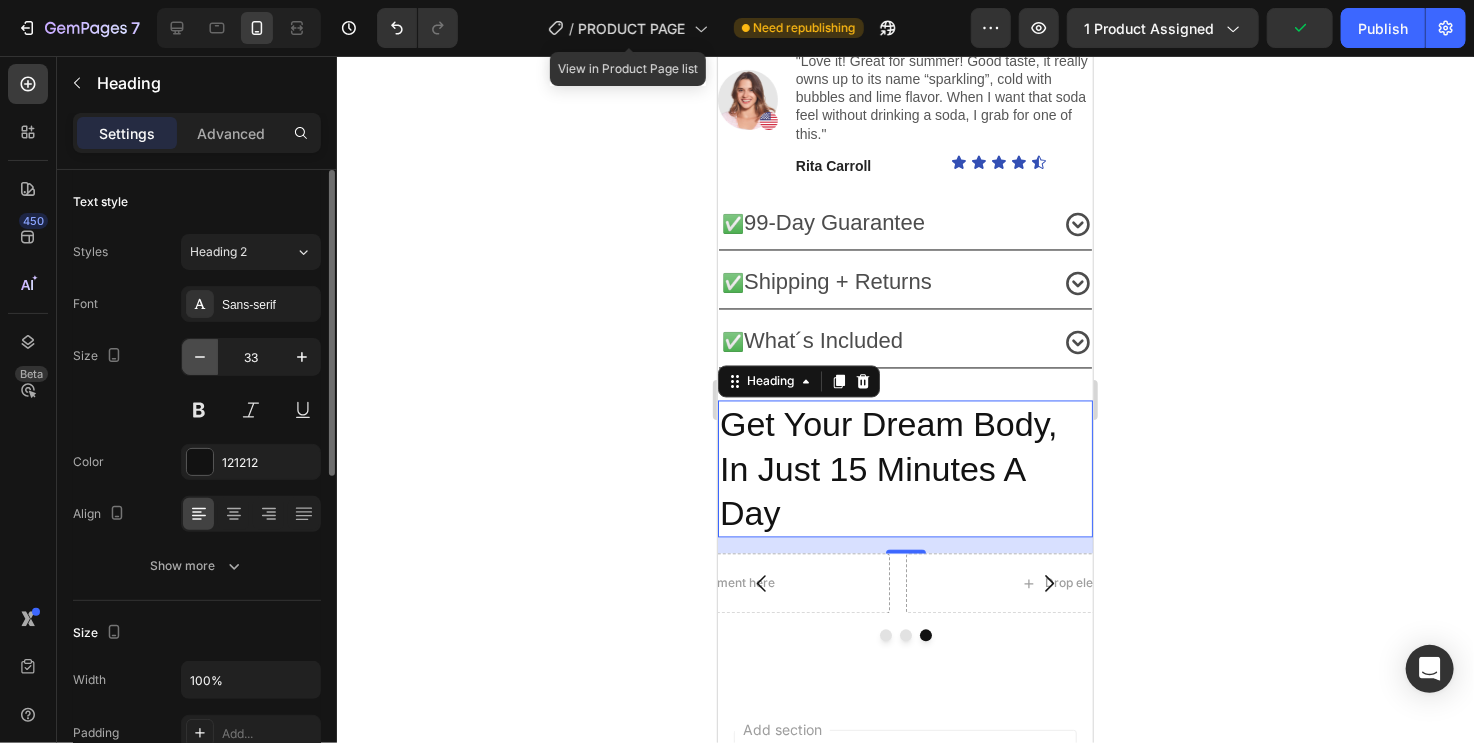 click at bounding box center [200, 357] 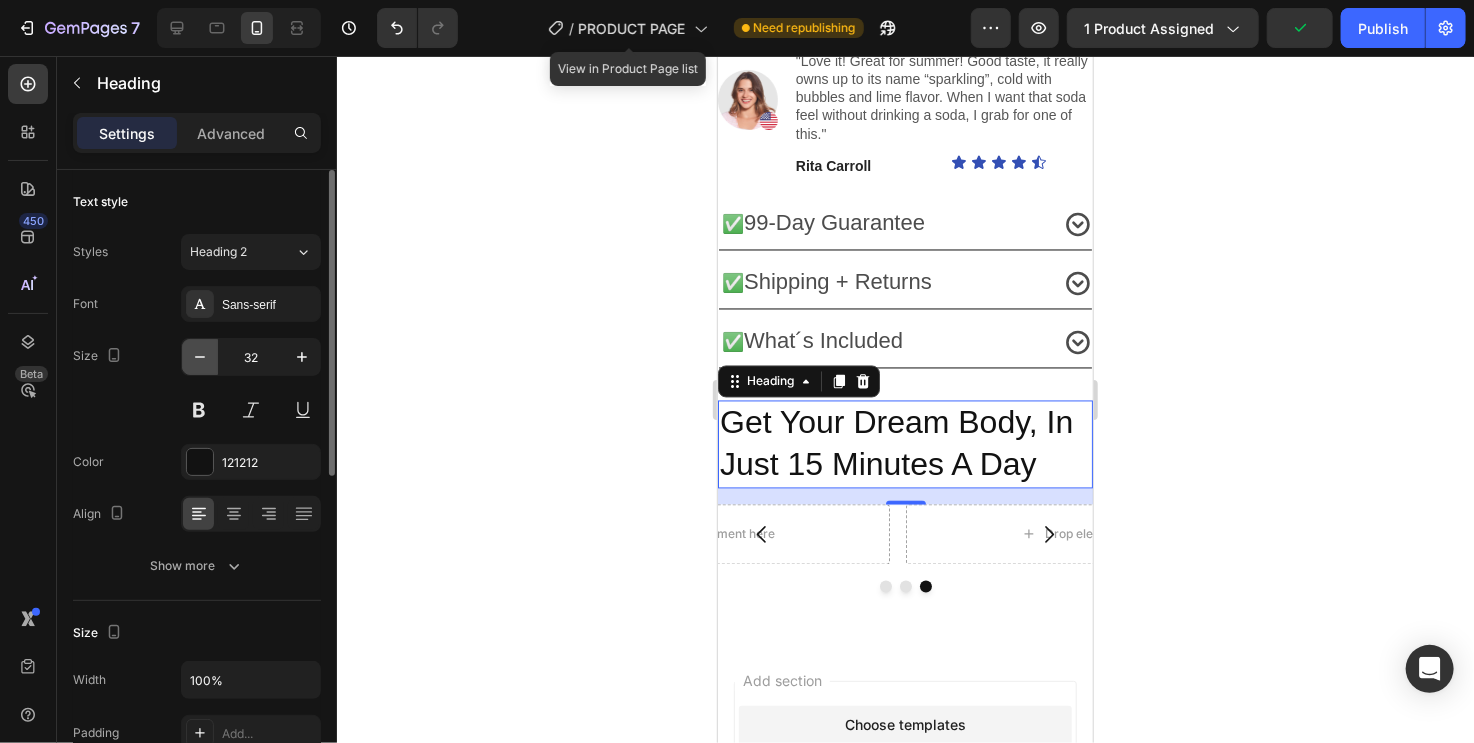 click at bounding box center (200, 357) 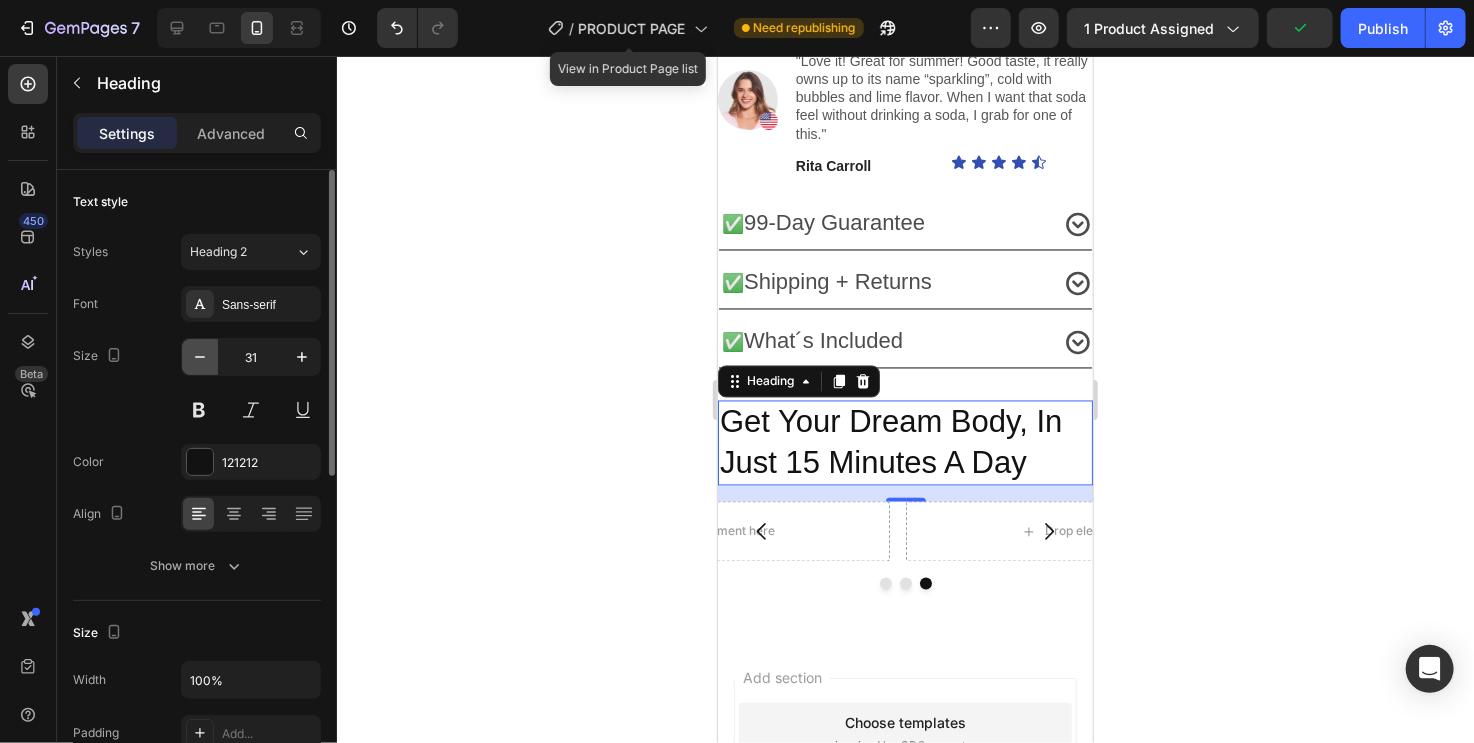 click at bounding box center [200, 357] 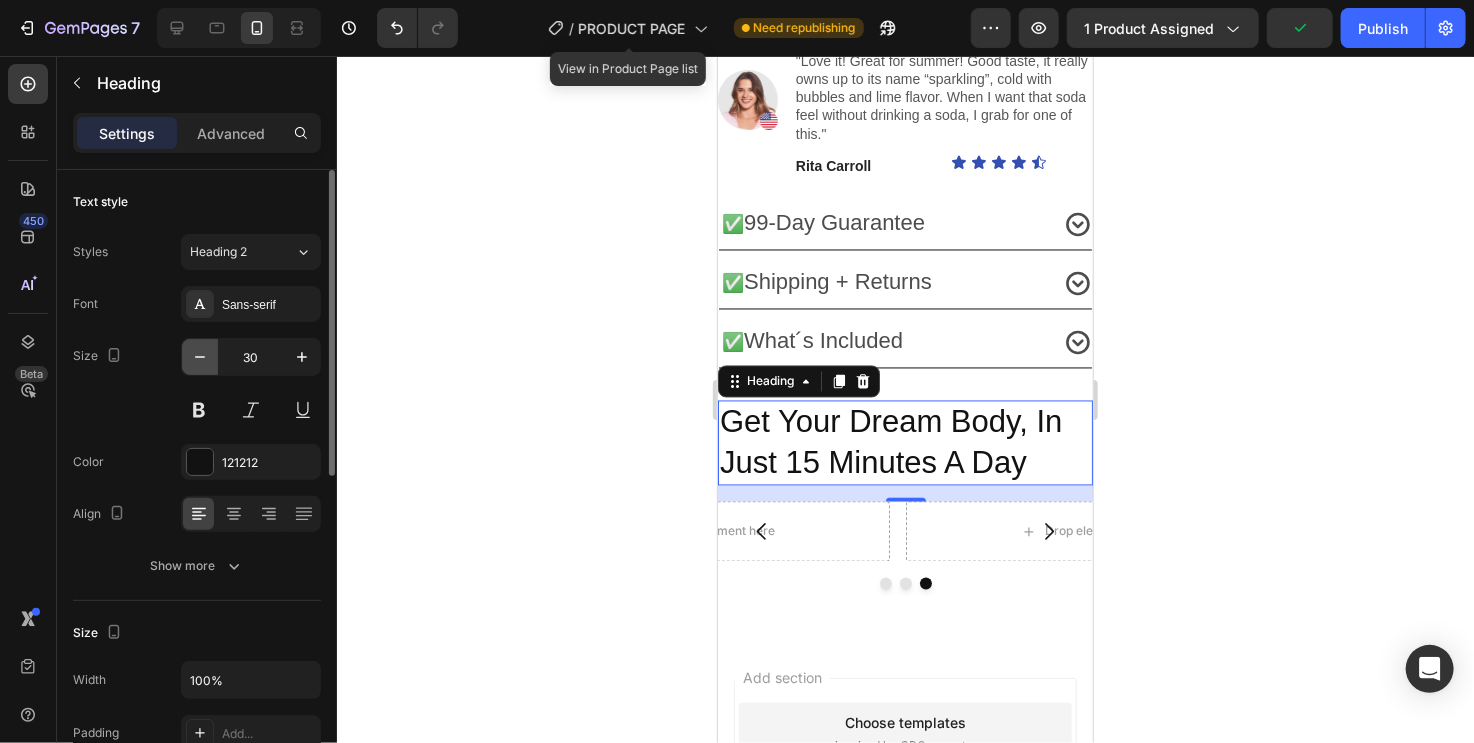 click at bounding box center (200, 357) 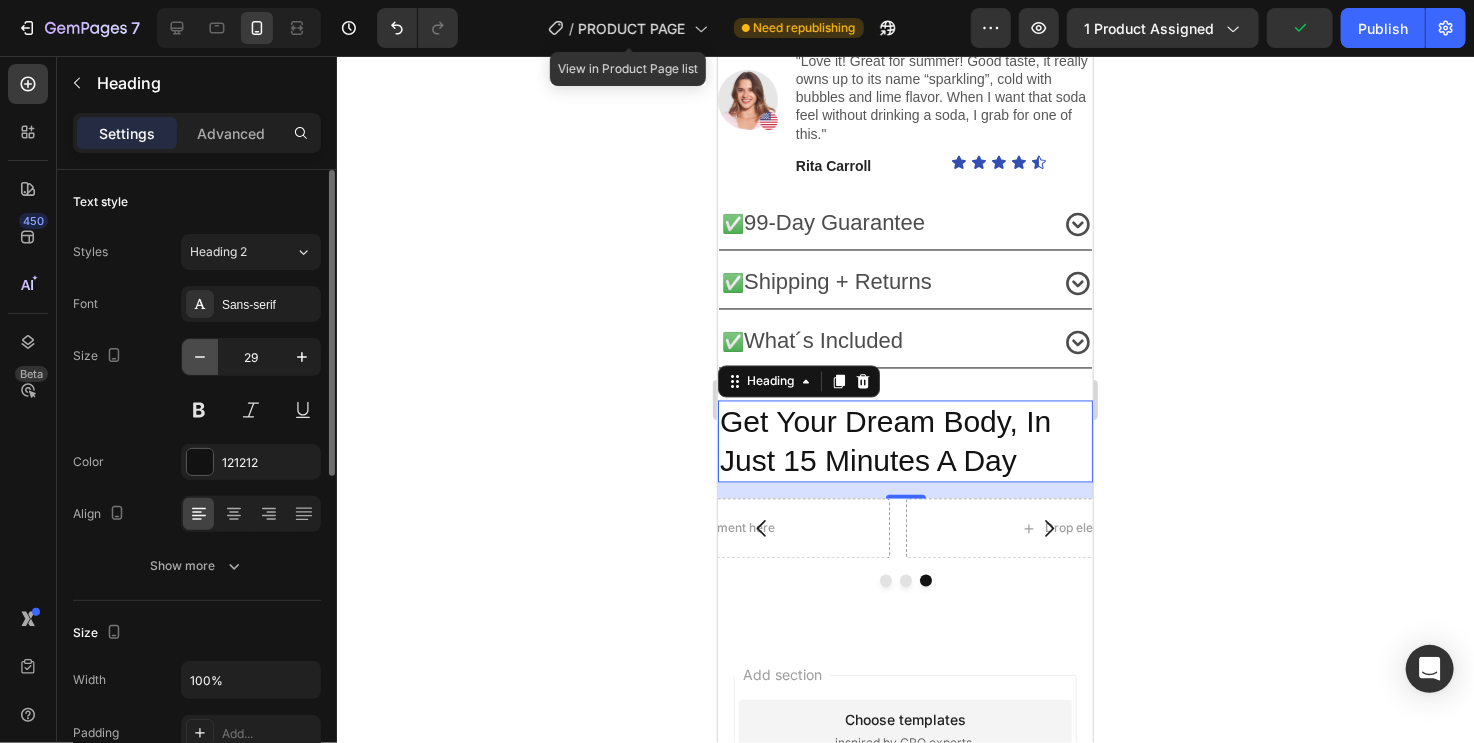 click at bounding box center (200, 357) 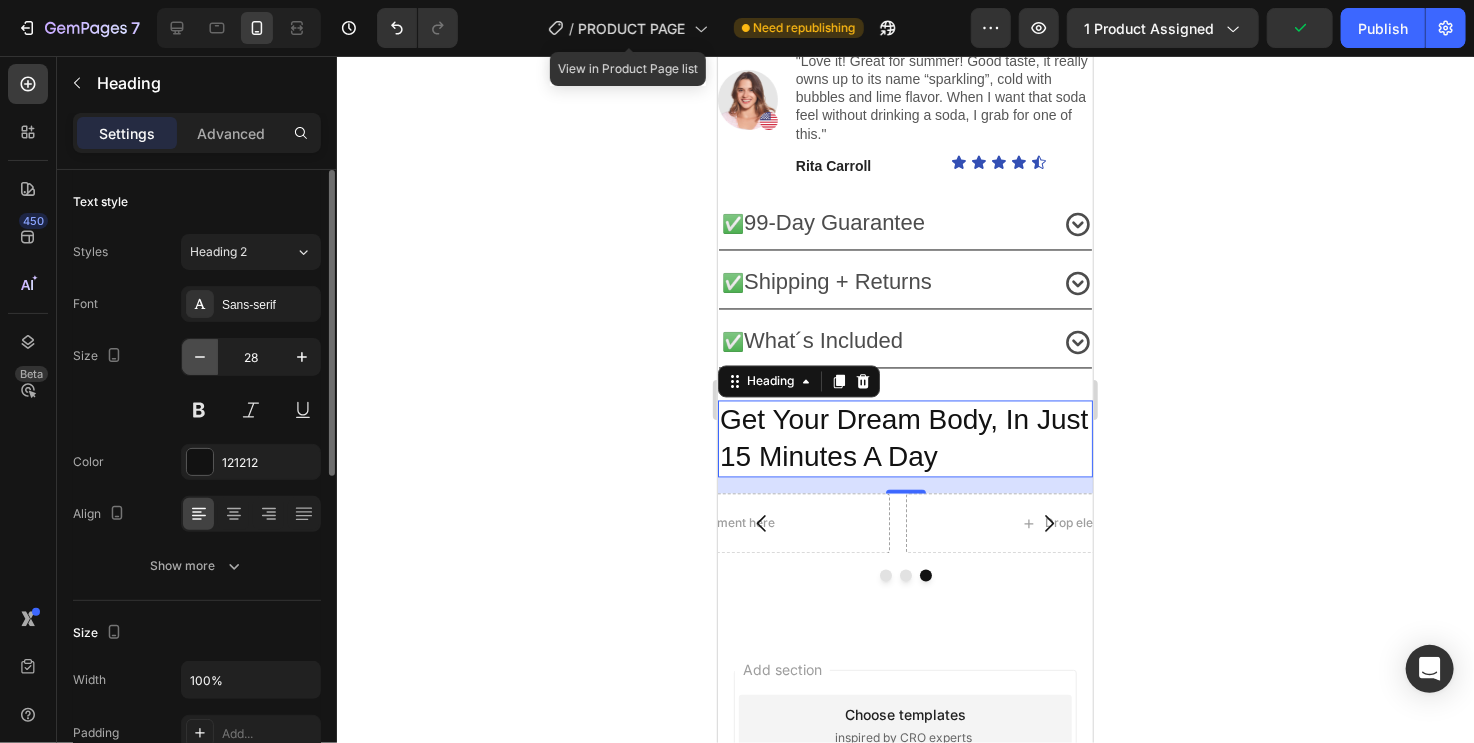click at bounding box center (200, 357) 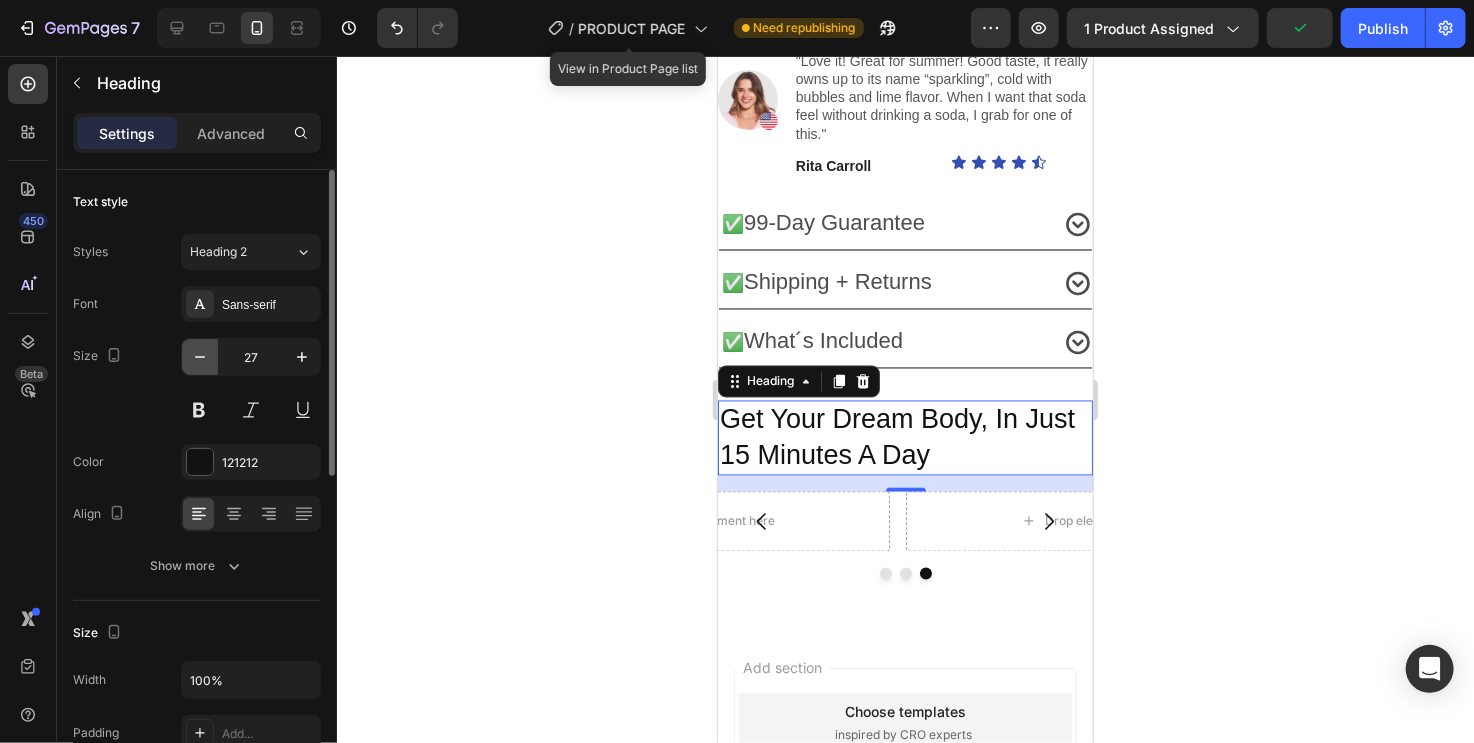 click at bounding box center [200, 357] 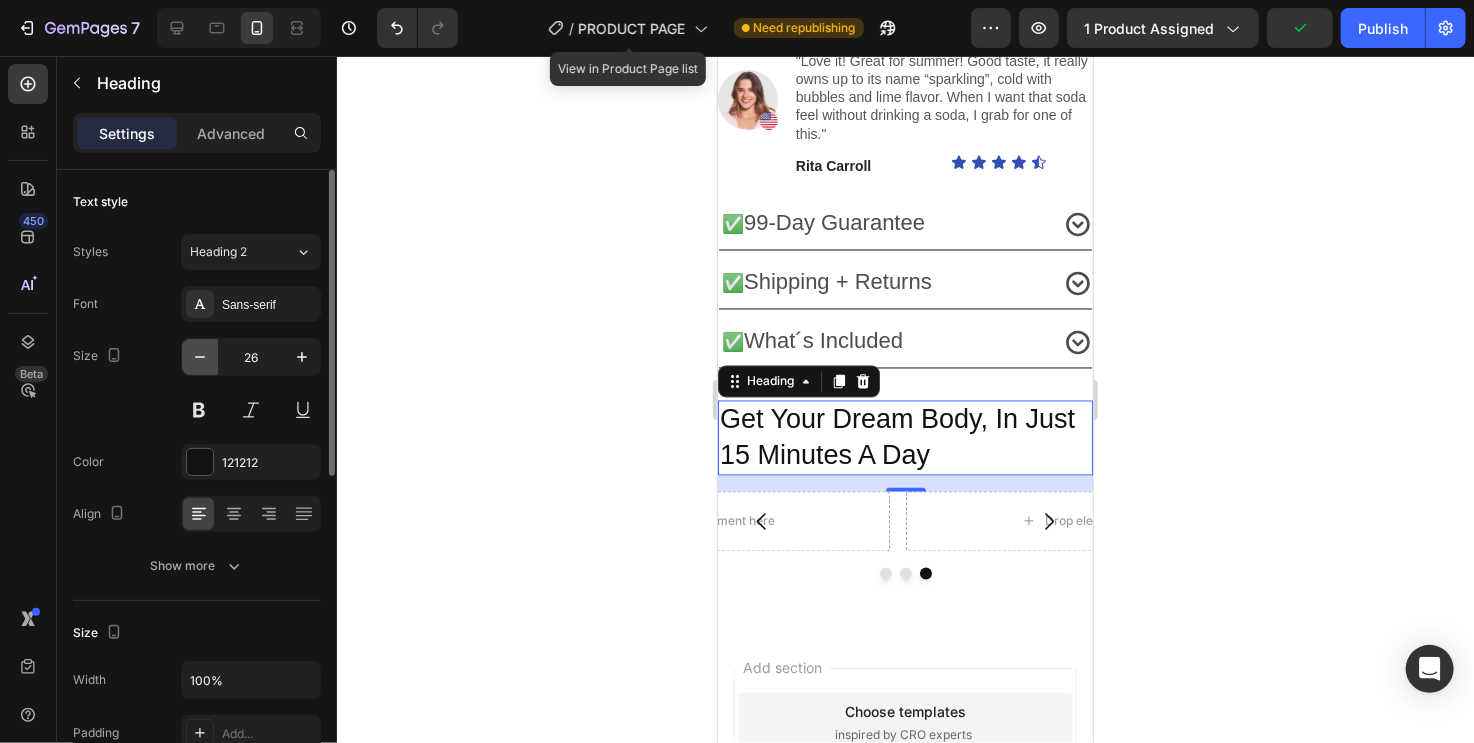 click at bounding box center [200, 357] 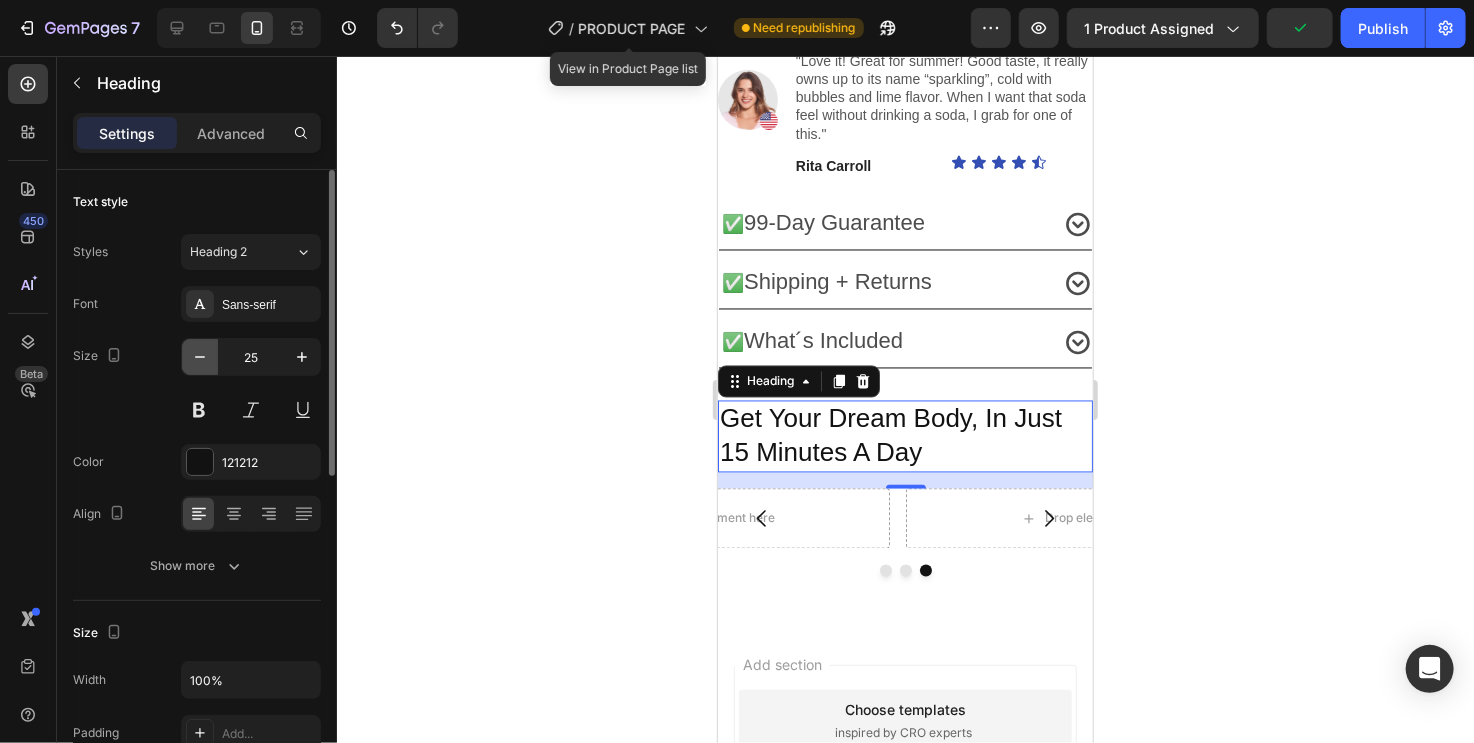 click at bounding box center [200, 357] 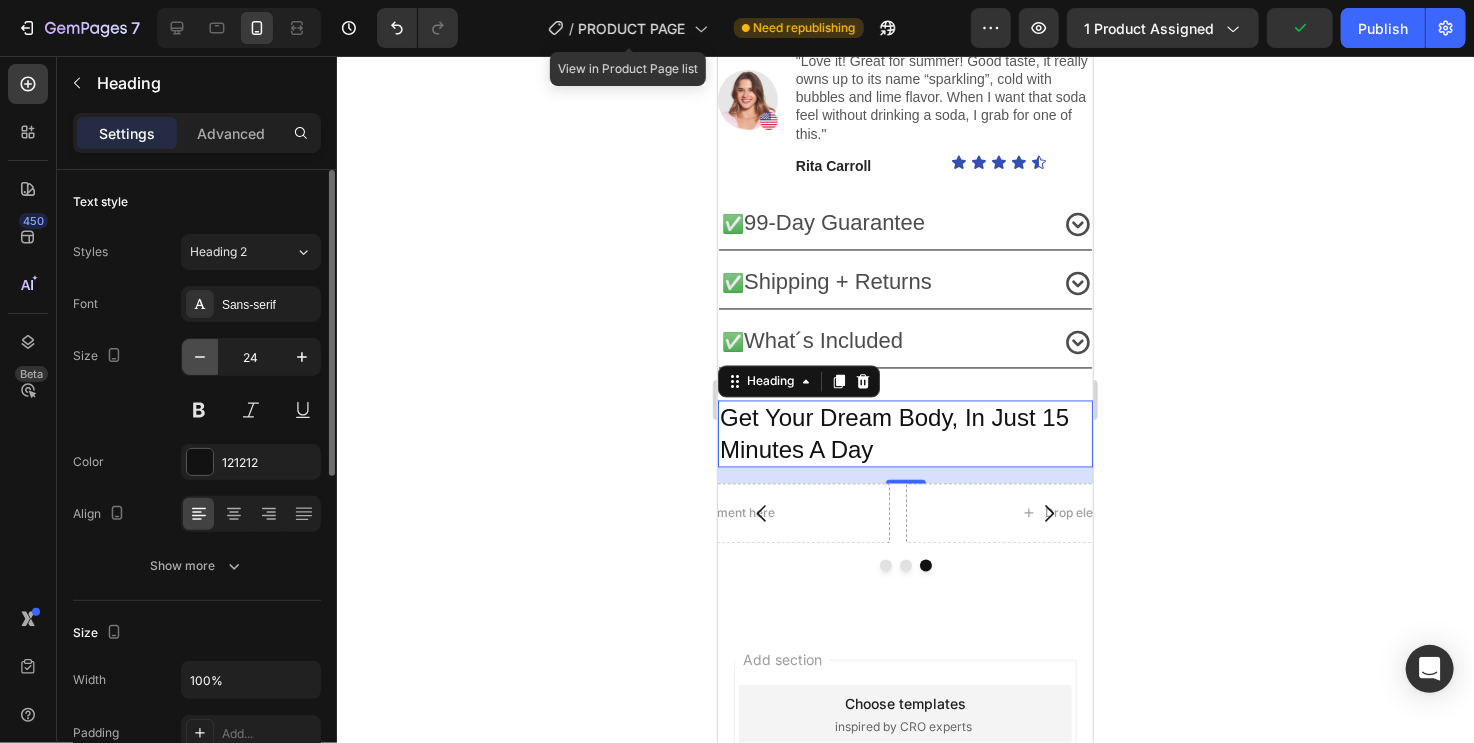 click at bounding box center [200, 357] 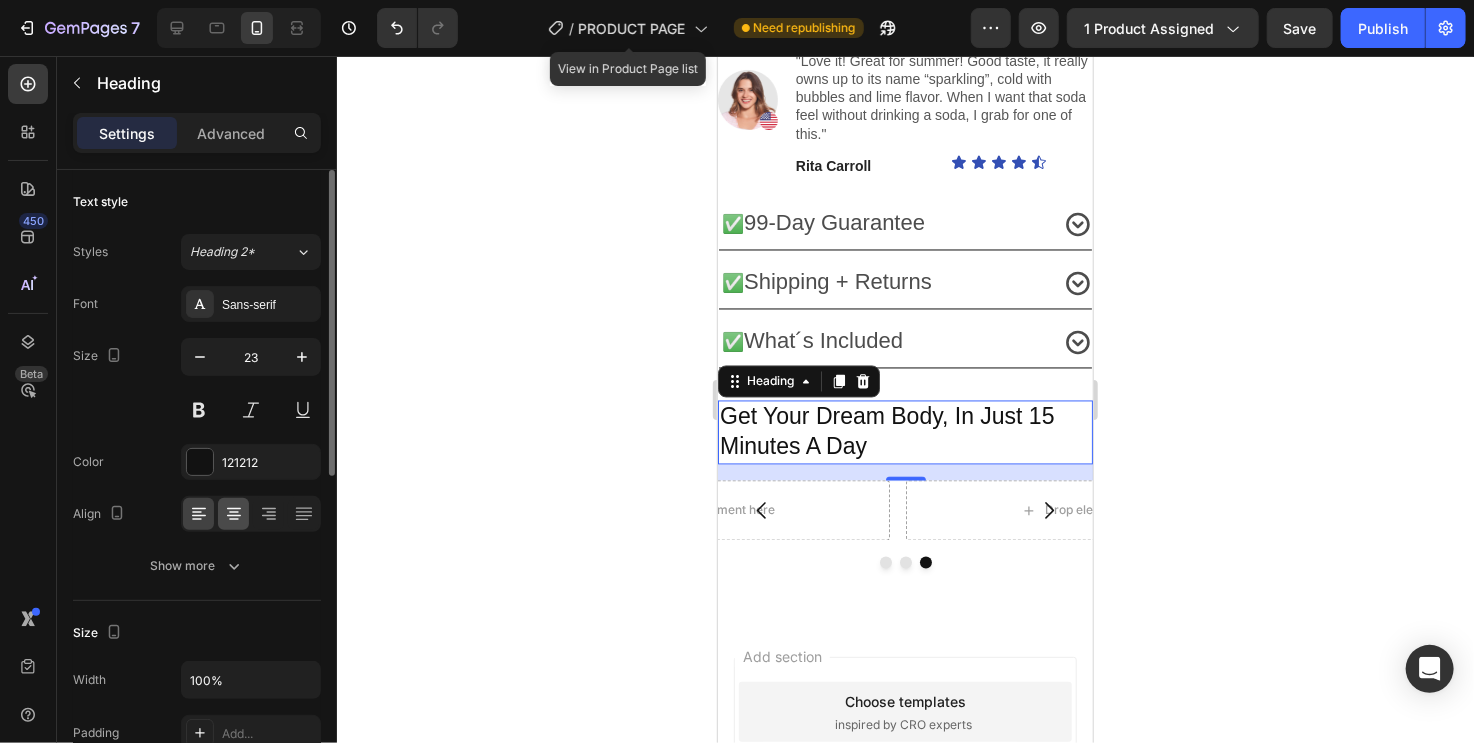 click 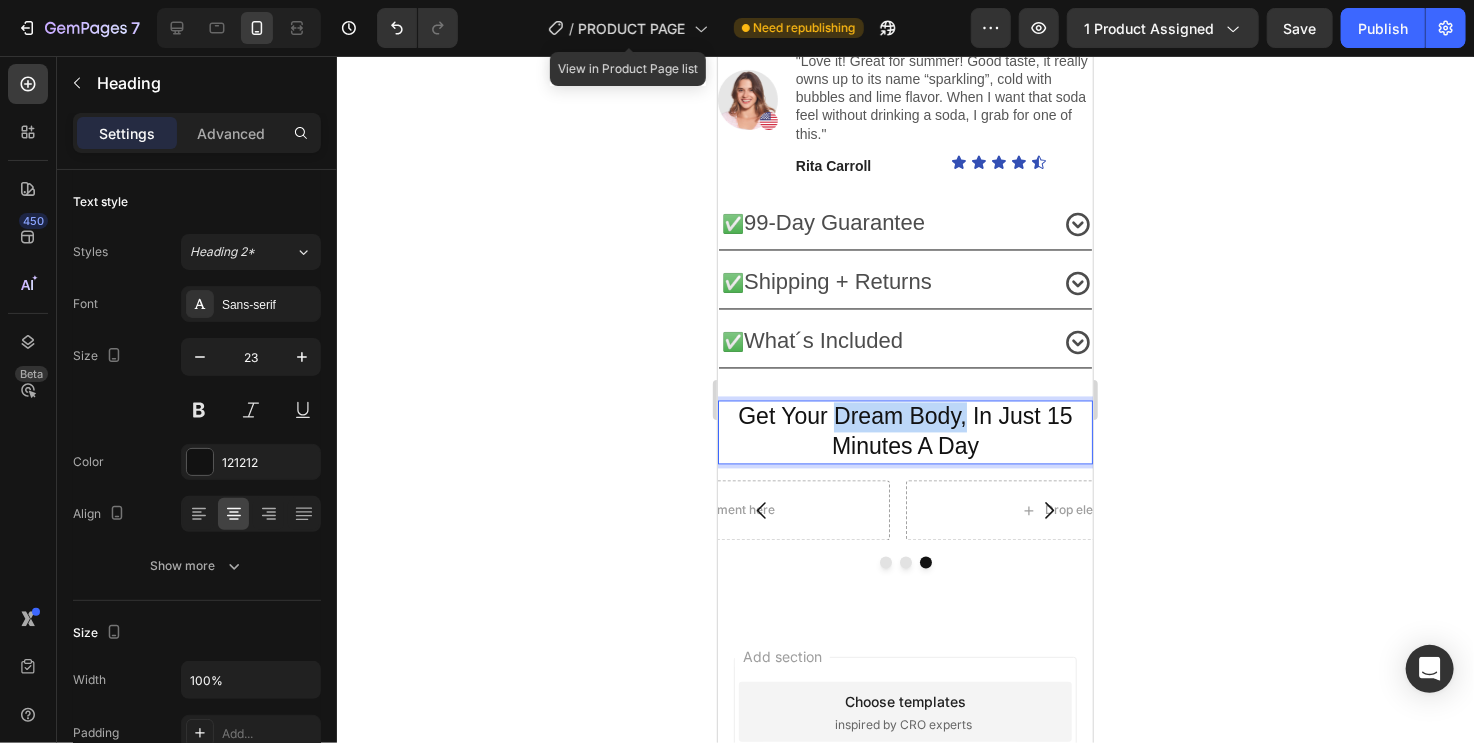 drag, startPoint x: 830, startPoint y: 417, endPoint x: 956, endPoint y: 418, distance: 126.00397 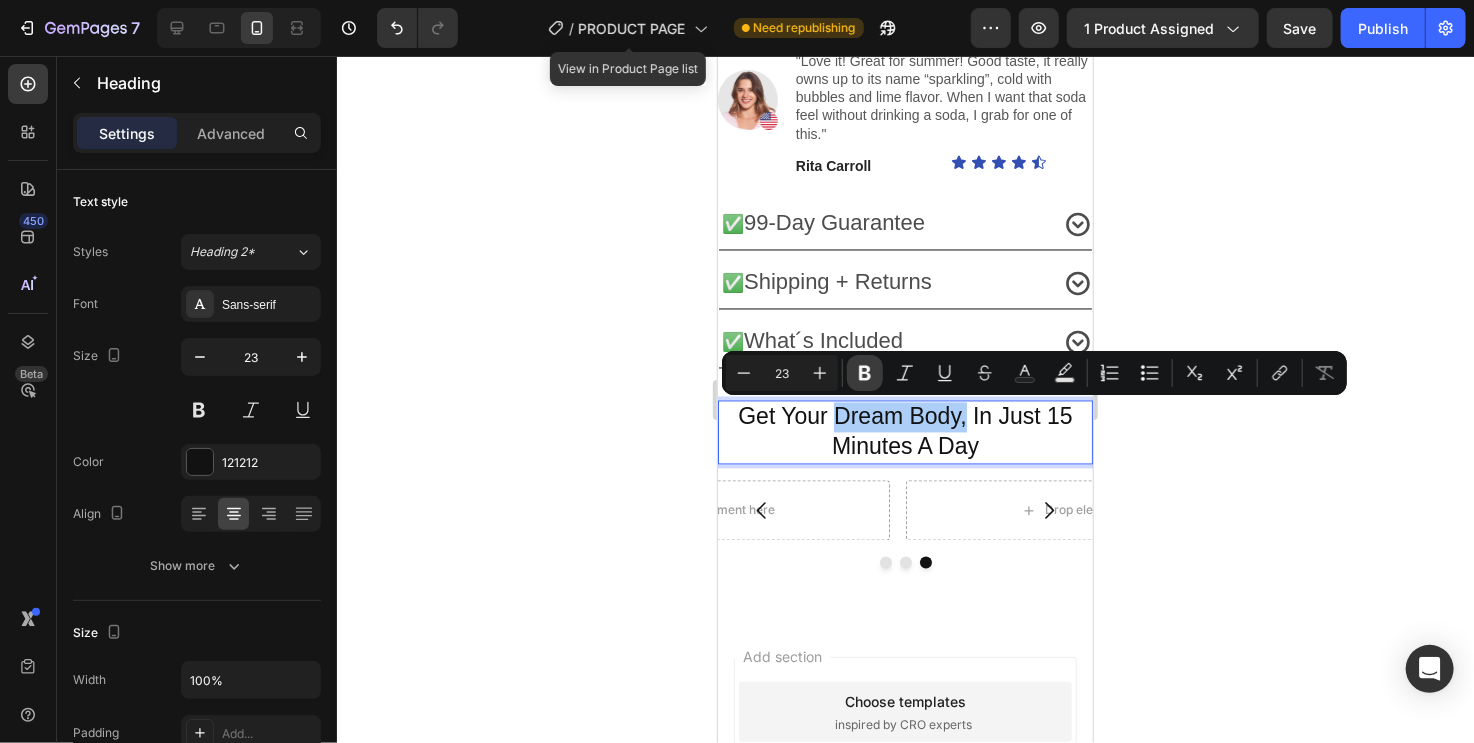 click 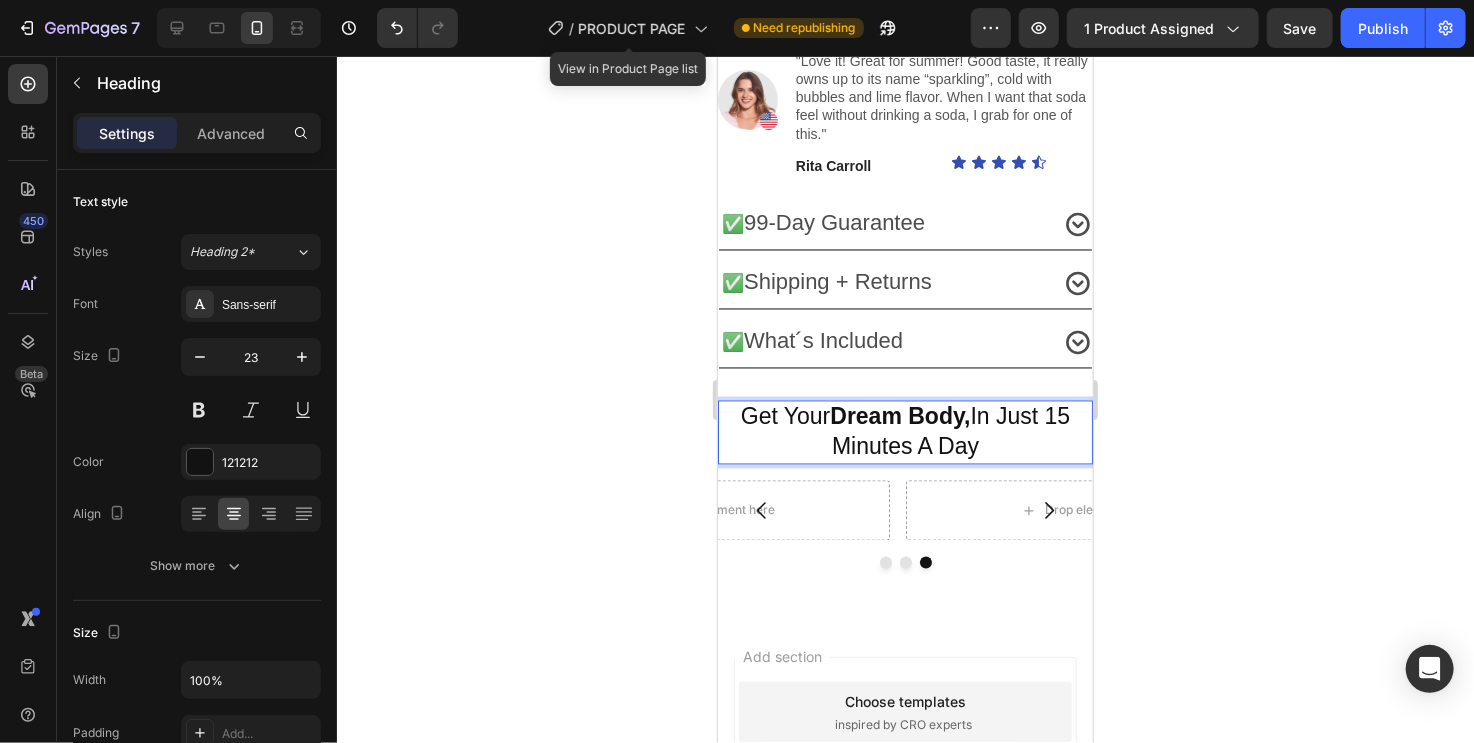 click on "Dream Body," at bounding box center (899, 416) 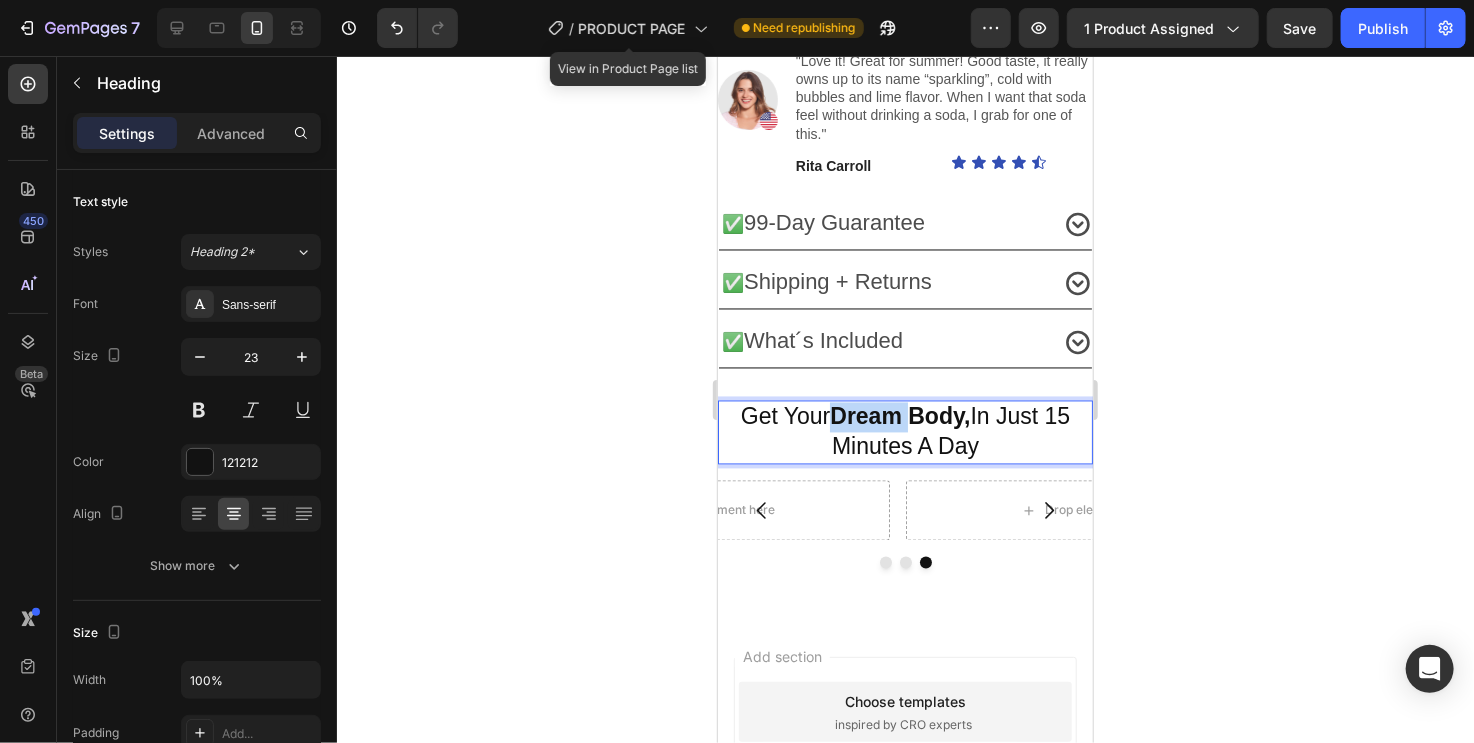 click on "Dream Body," at bounding box center (899, 416) 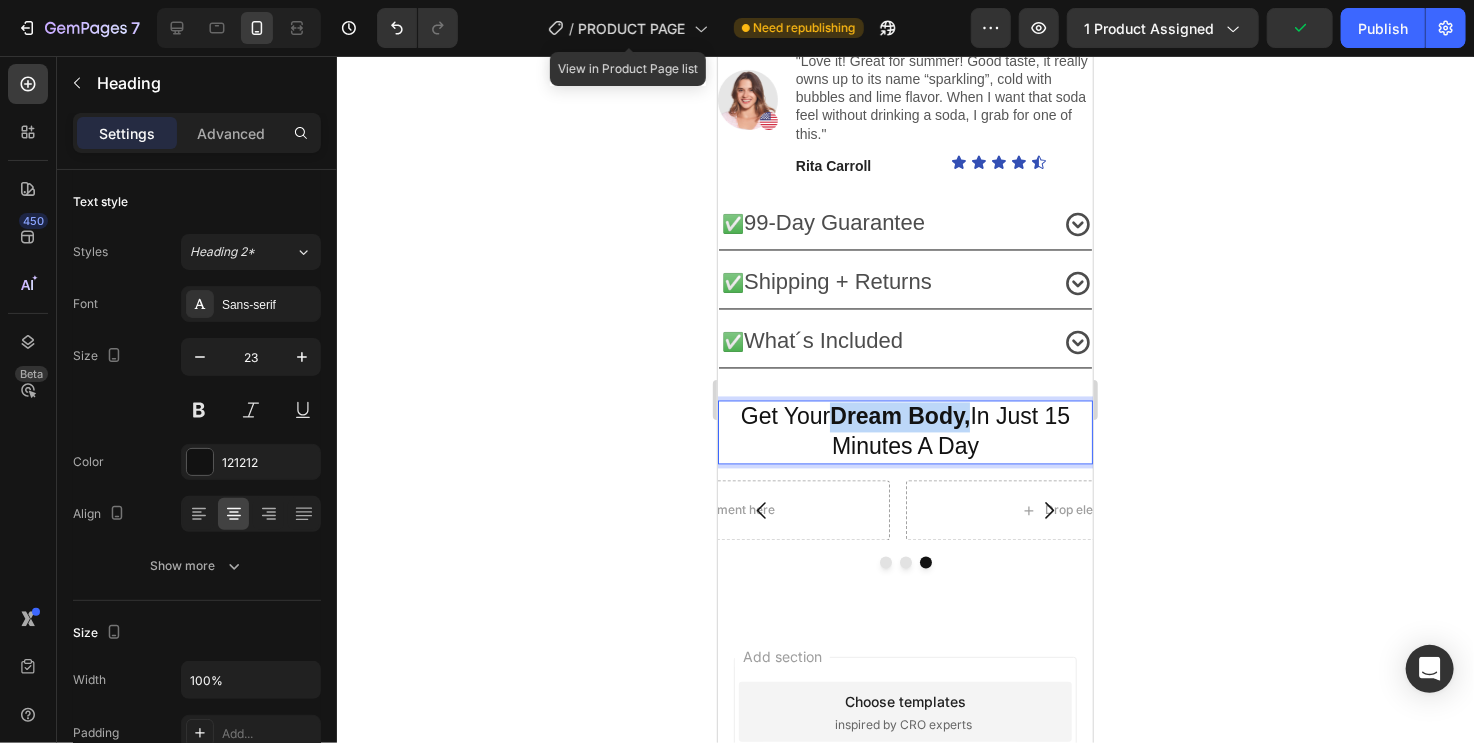 drag, startPoint x: 821, startPoint y: 417, endPoint x: 962, endPoint y: 414, distance: 141.0319 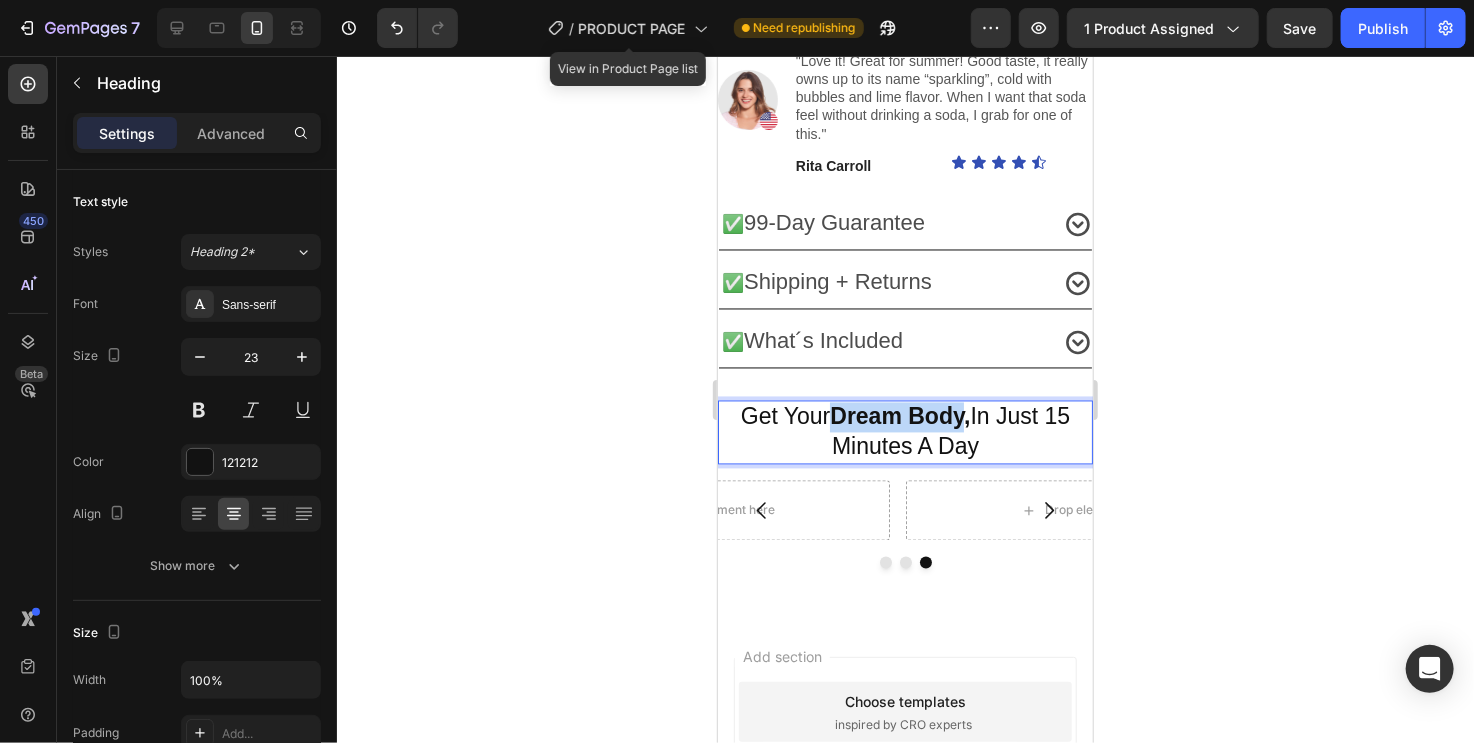 drag, startPoint x: 822, startPoint y: 414, endPoint x: 954, endPoint y: 417, distance: 132.03409 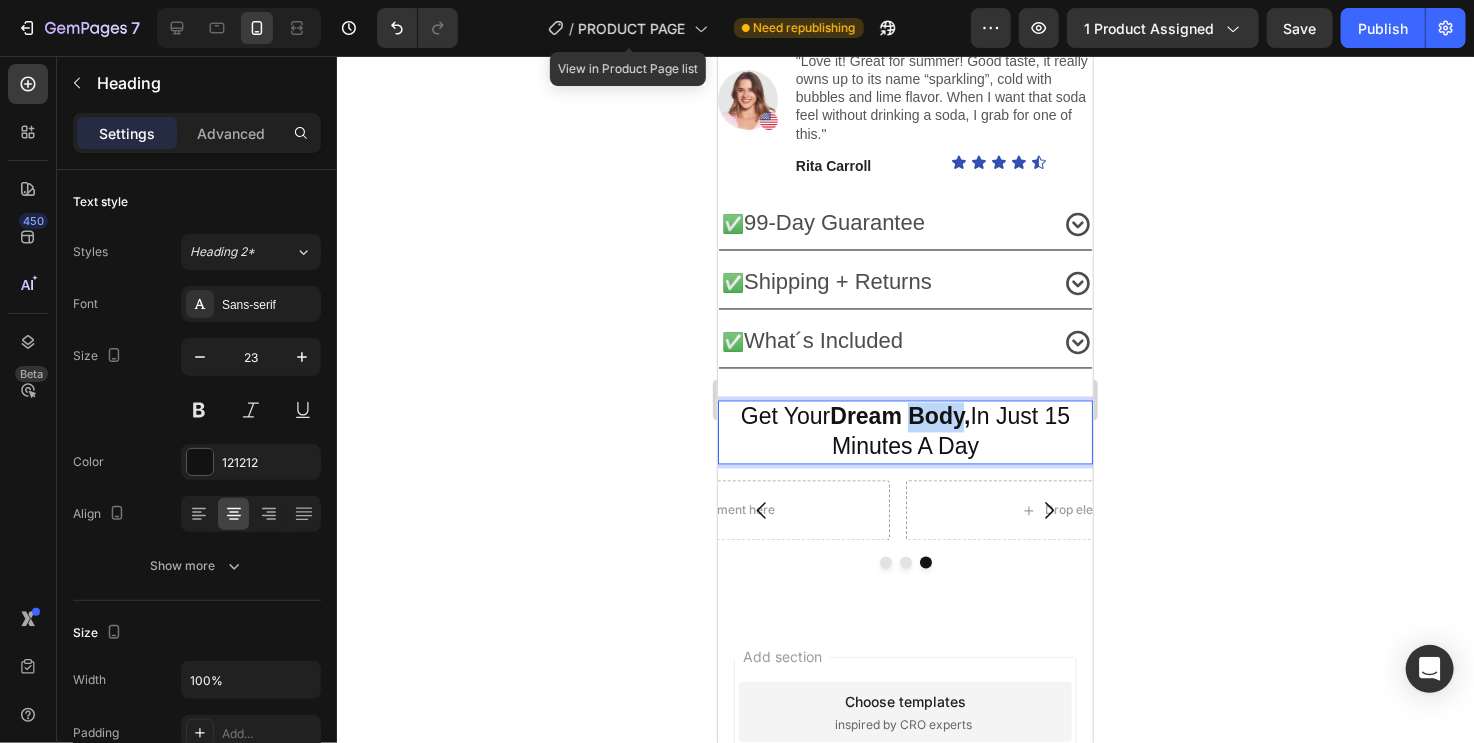 click on "Dream Body," at bounding box center [899, 416] 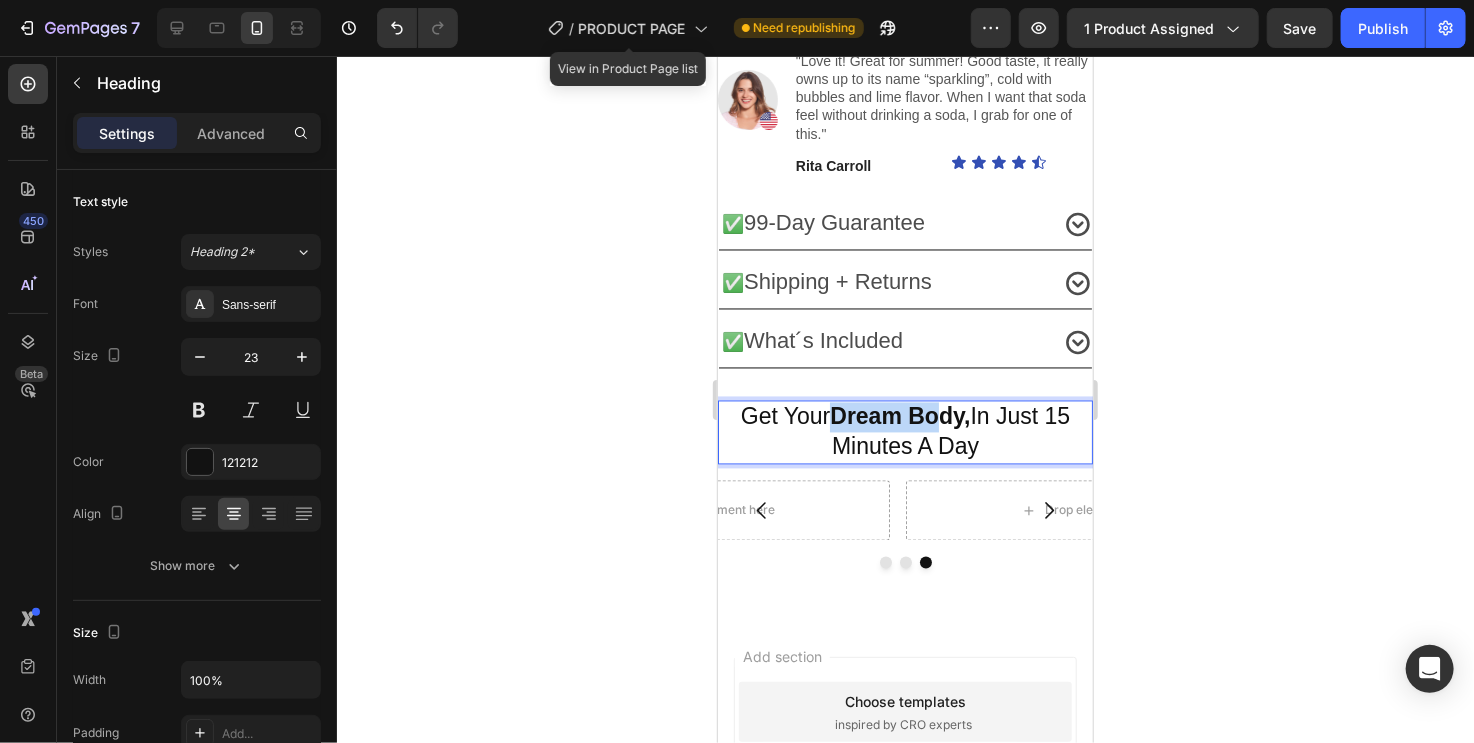 drag, startPoint x: 817, startPoint y: 416, endPoint x: 930, endPoint y: 415, distance: 113.004425 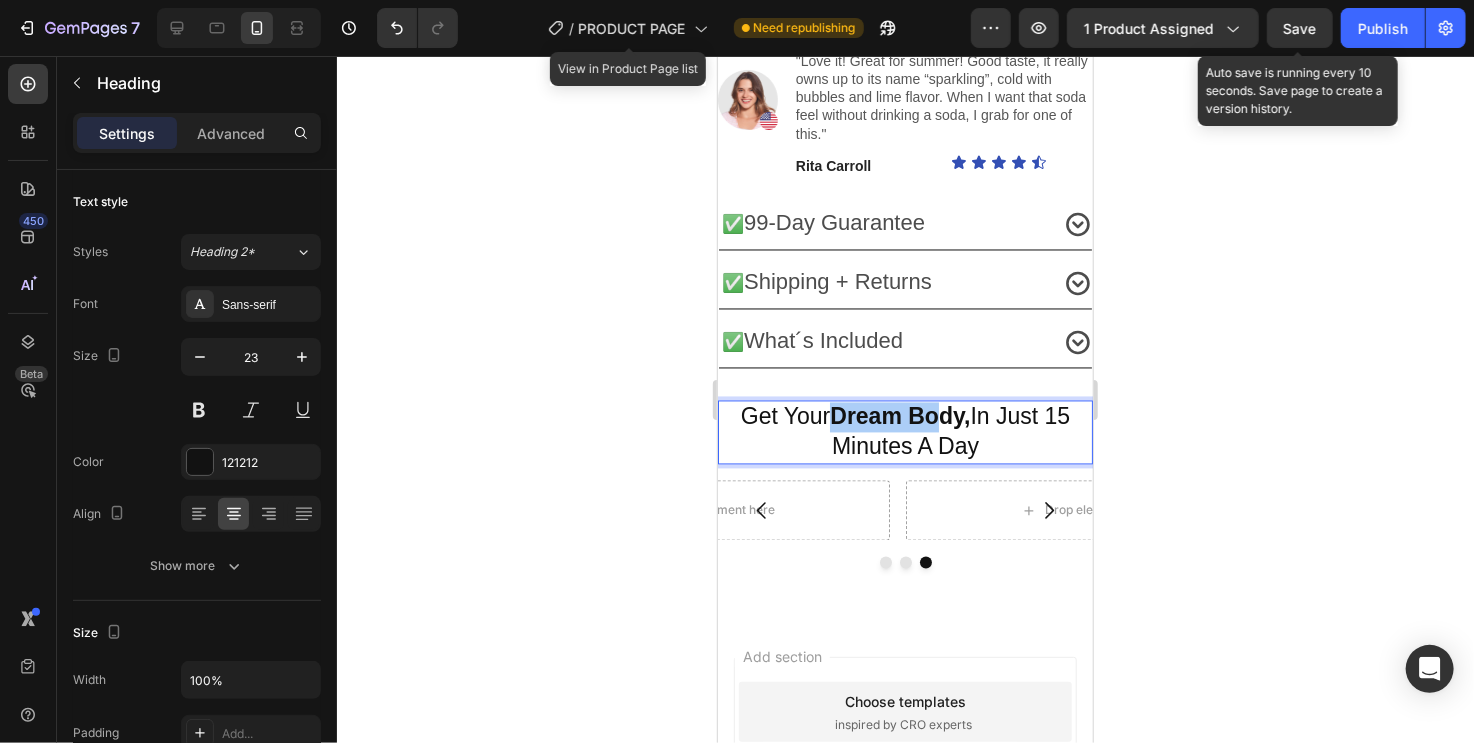 click on "Save" at bounding box center [1300, 28] 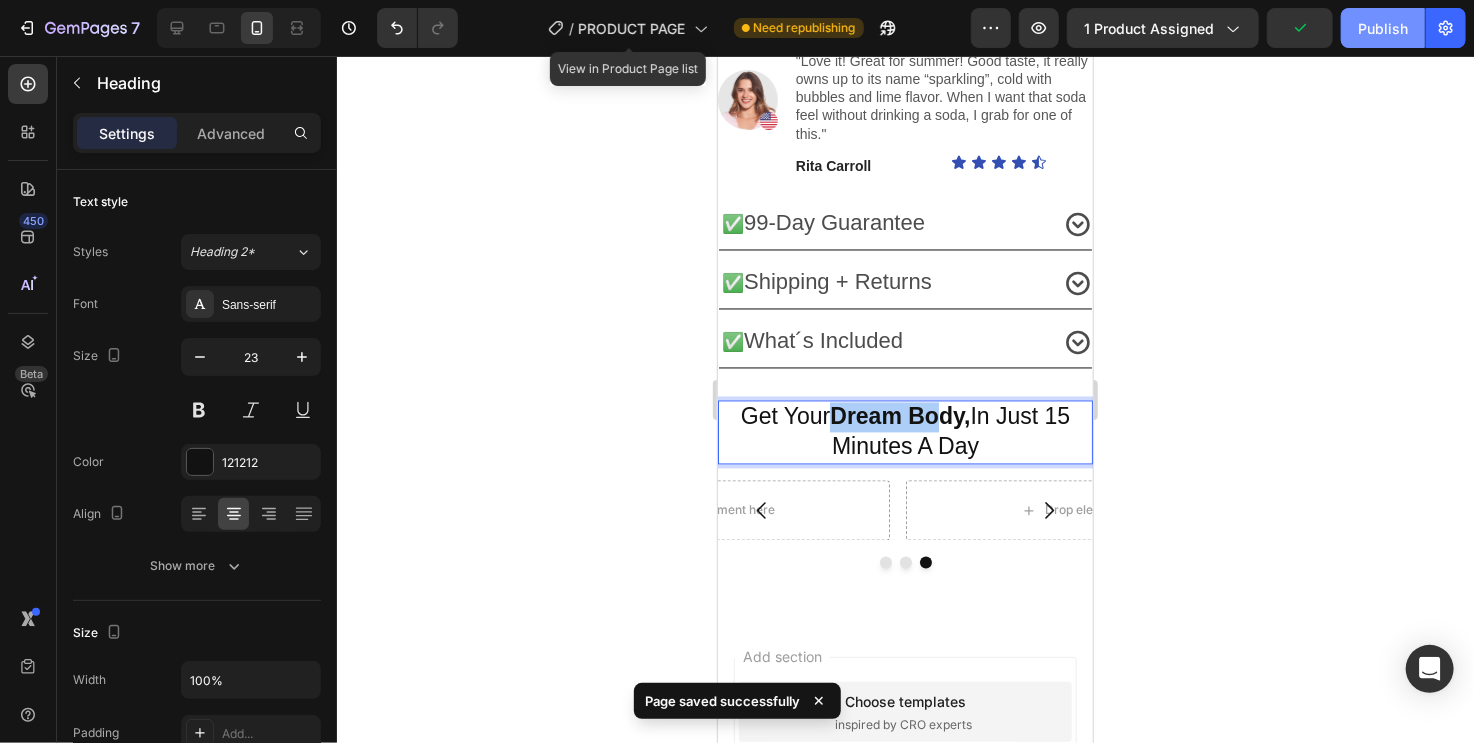 click on "Publish" at bounding box center (1383, 28) 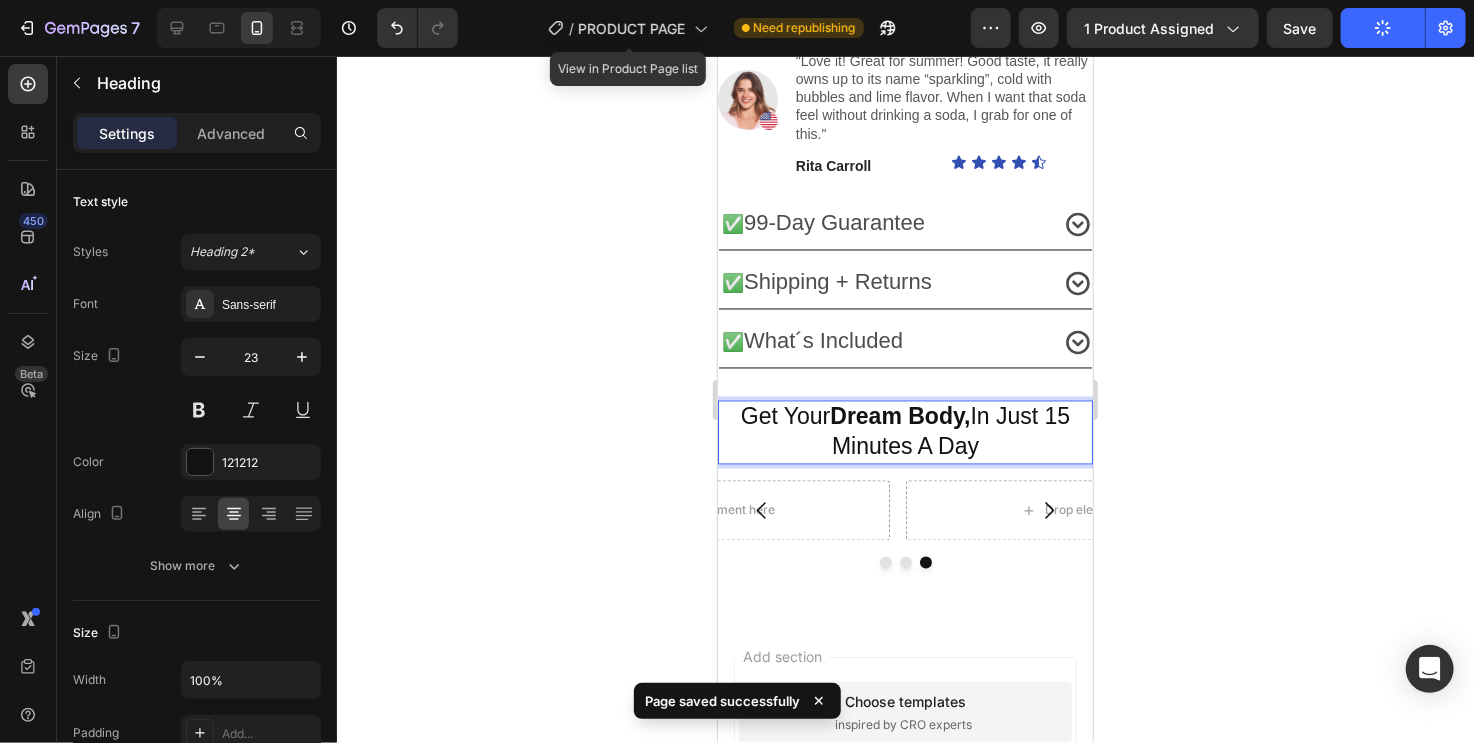 click on "Get Your  Dream Body,  In Just 15 Minutes A Day" at bounding box center (904, 432) 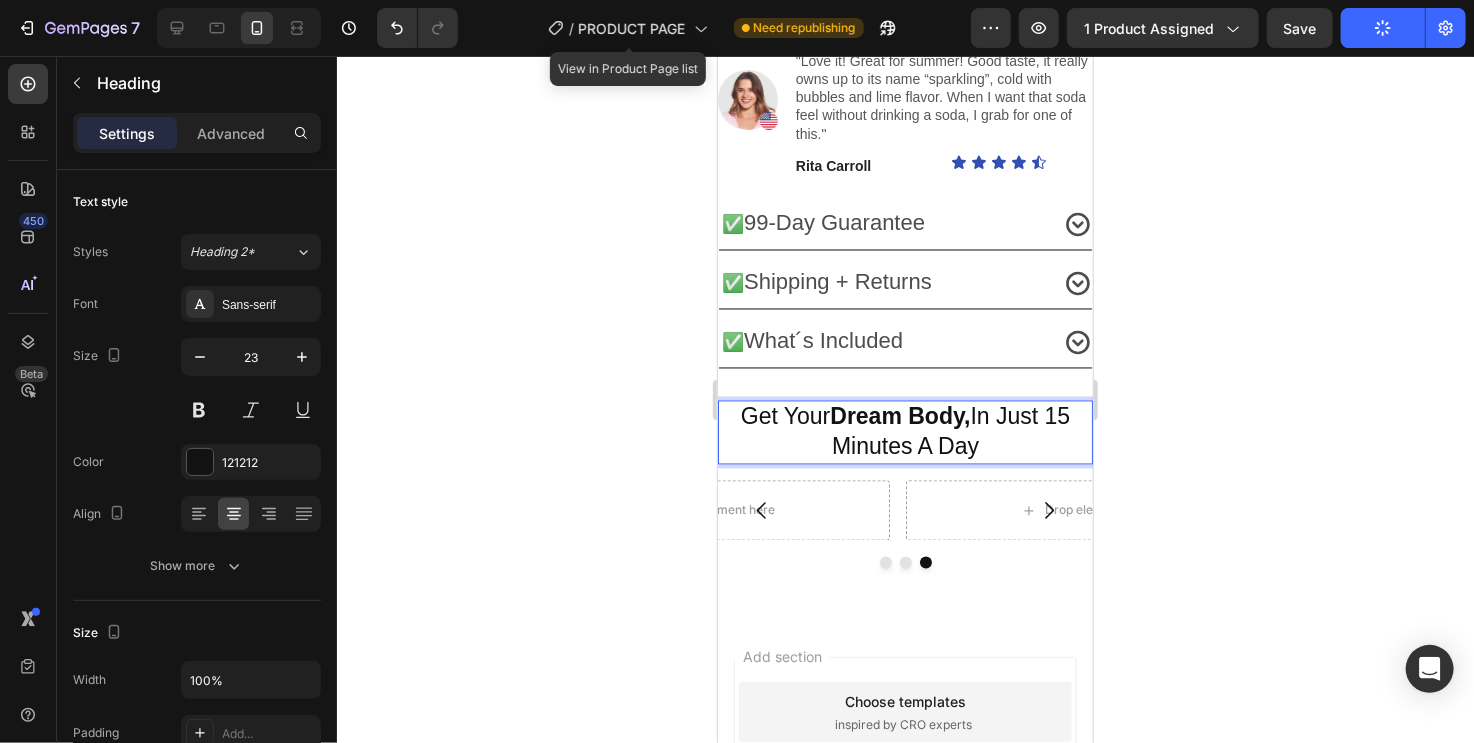 click on "Get Your  Dream Body,  In Just 15 Minutes A Day" at bounding box center (904, 432) 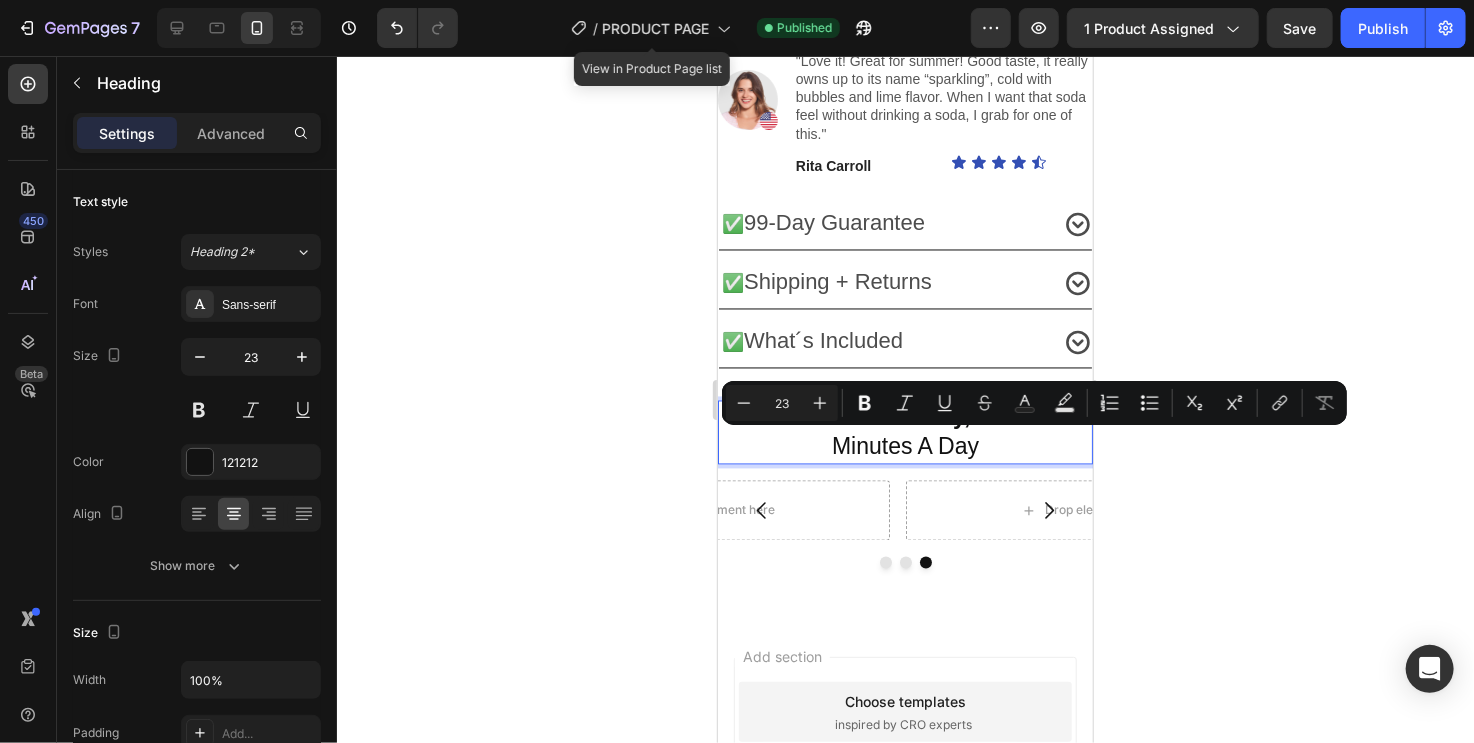 click on "Get Your  Dream Body,  In Just 15 Minutes A Day" at bounding box center [904, 432] 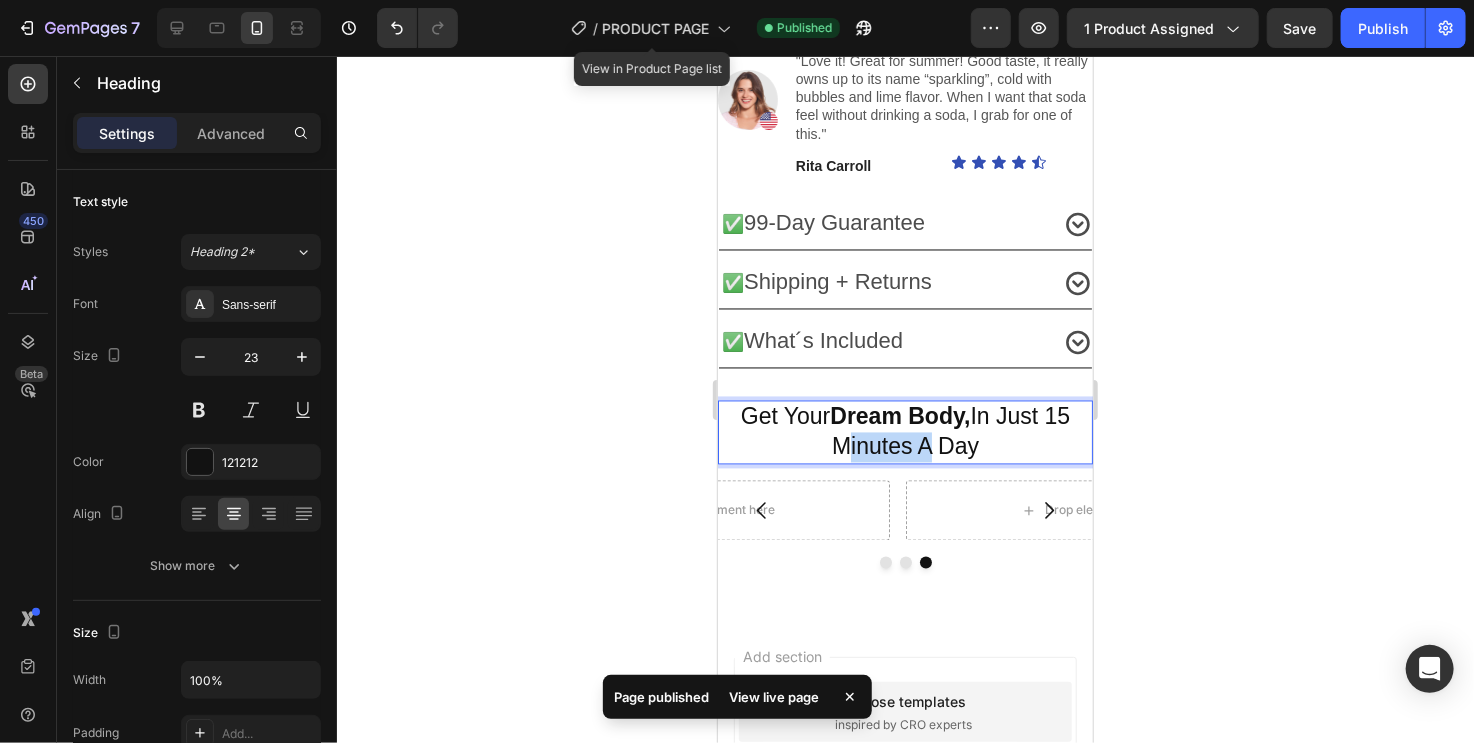 click on "Get Your  Dream Body,  In Just 15 Minutes A Day" at bounding box center (904, 432) 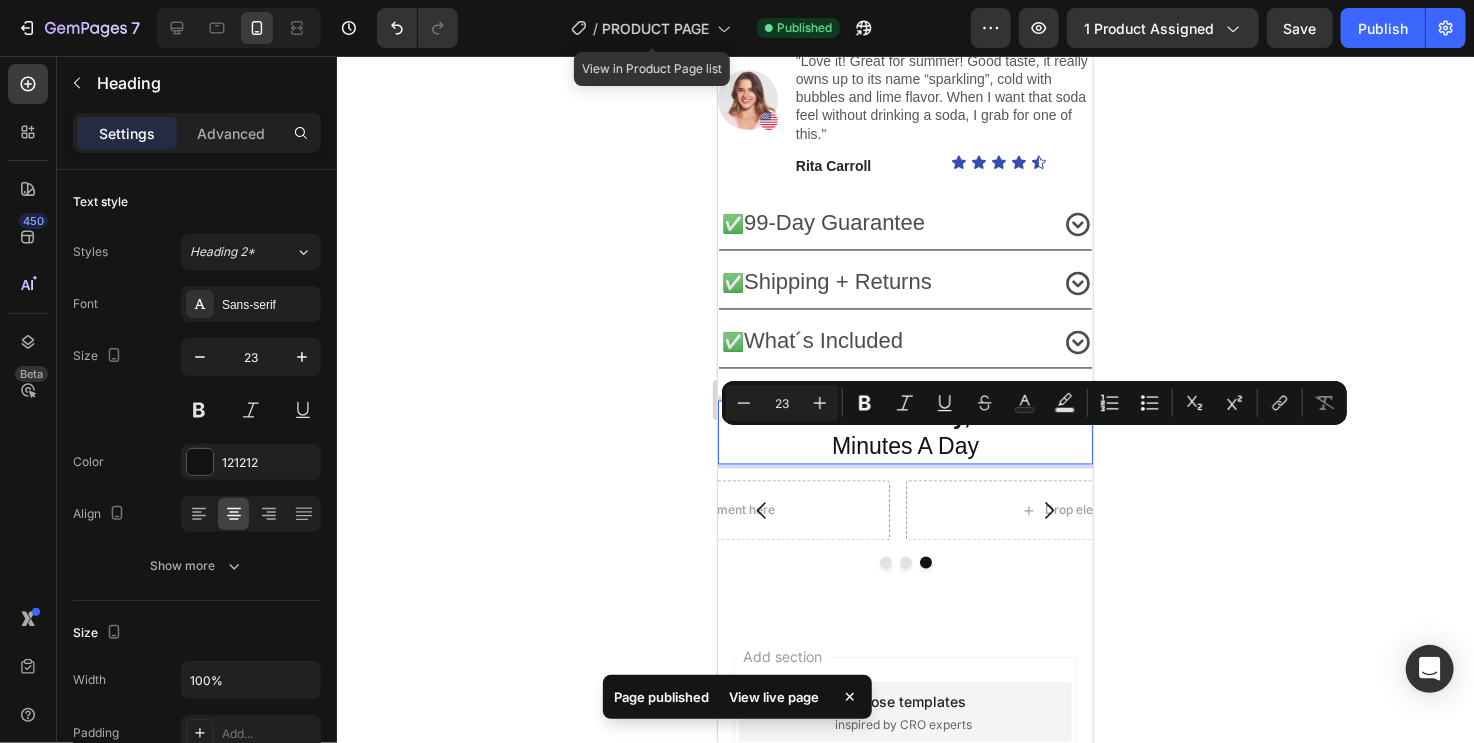 click on "Dream Body," at bounding box center [899, 416] 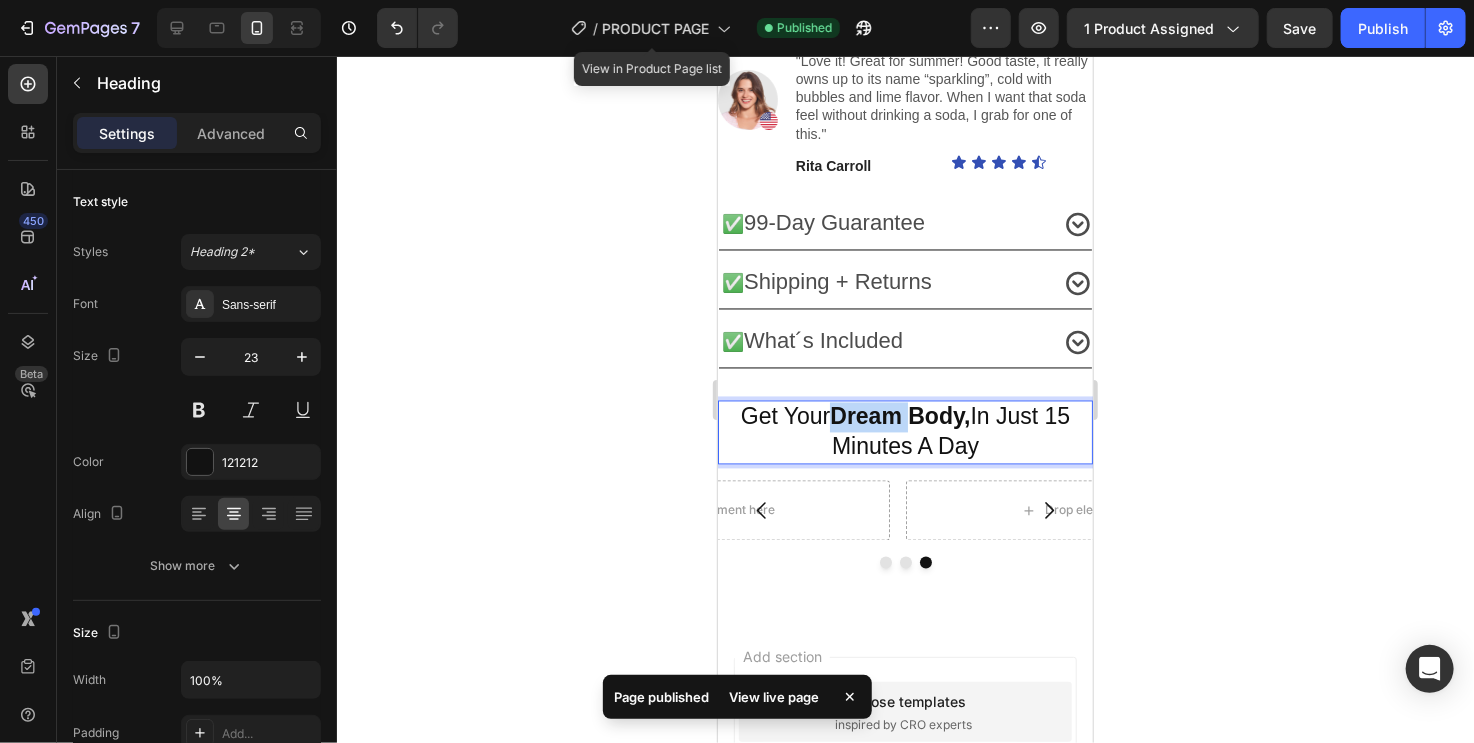 click on "Dream Body," at bounding box center (899, 416) 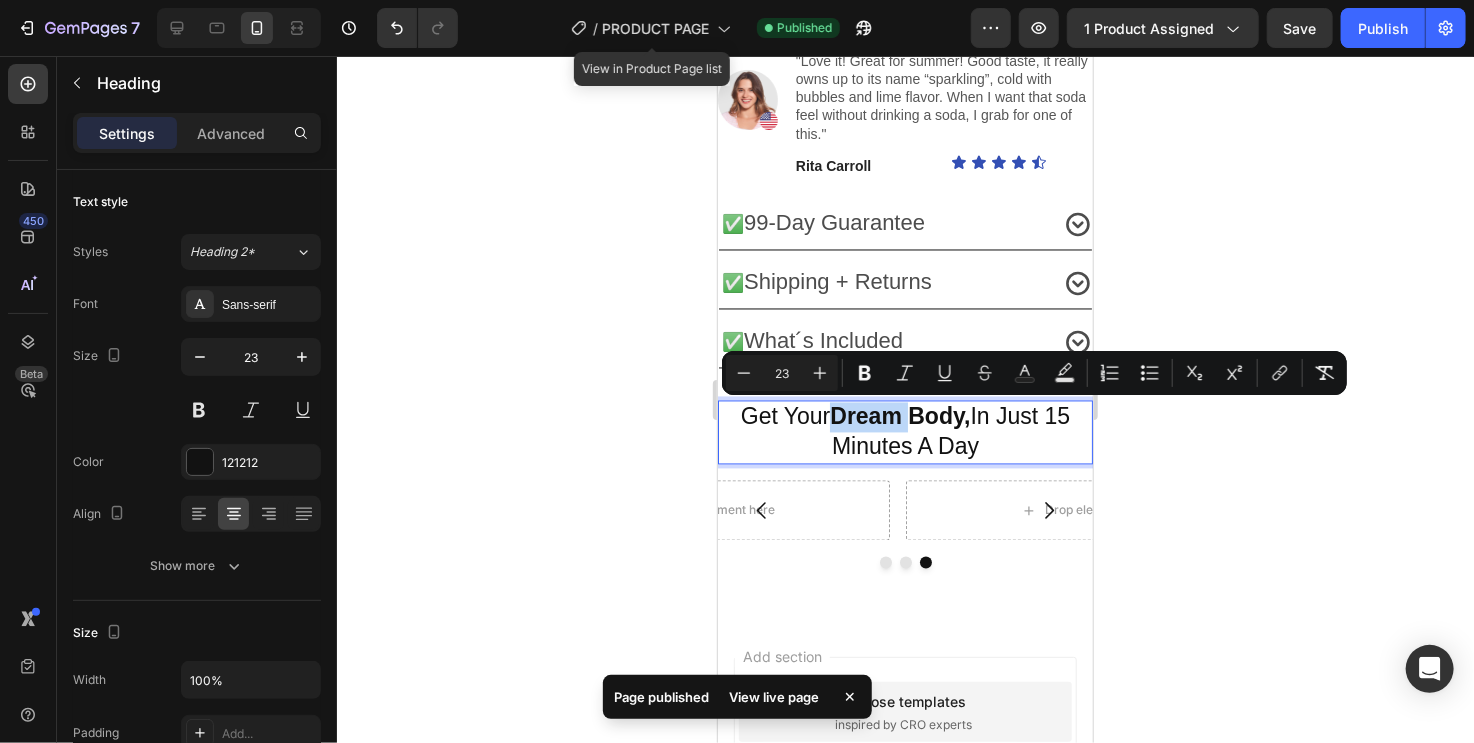 click on "Dream Body," at bounding box center (899, 416) 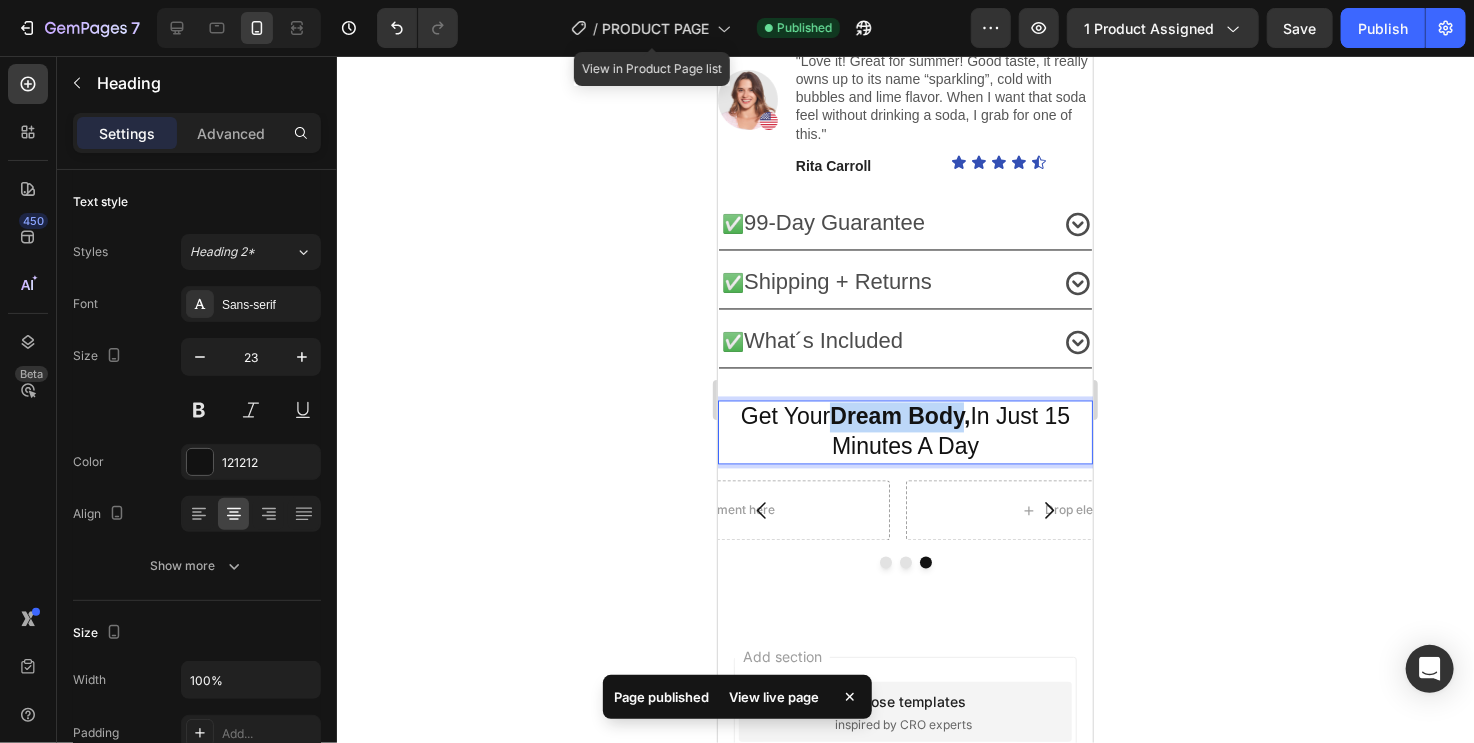 drag, startPoint x: 827, startPoint y: 418, endPoint x: 950, endPoint y: 417, distance: 123.00407 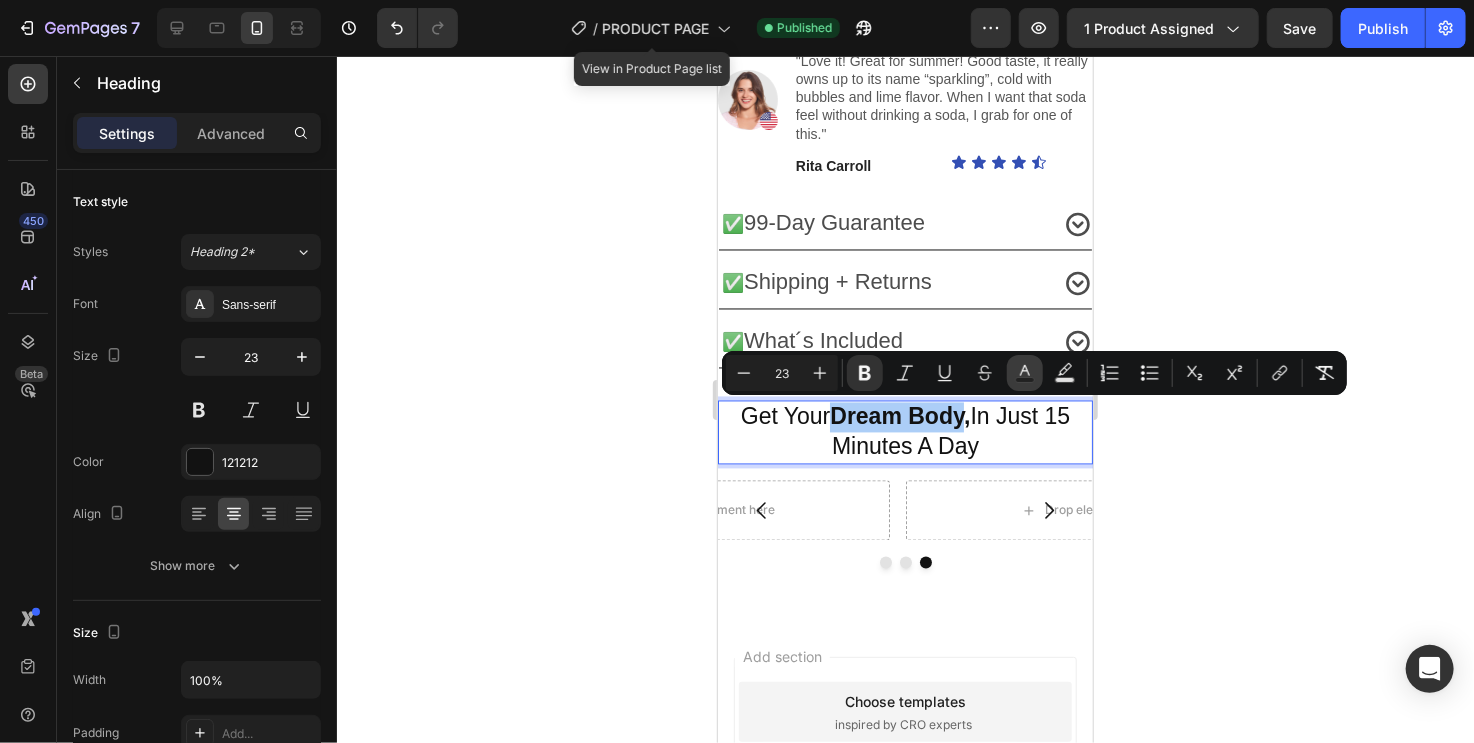 click 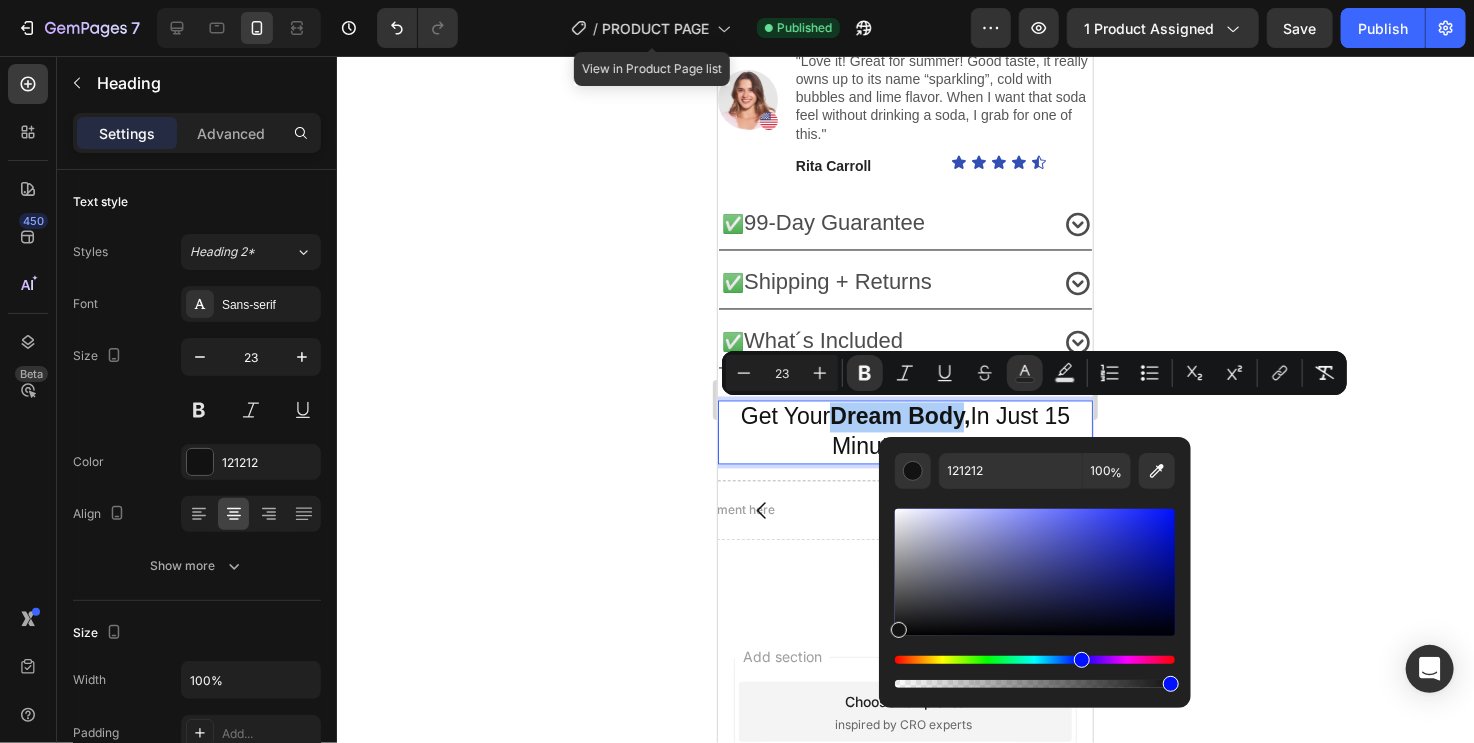 click at bounding box center [1035, 660] 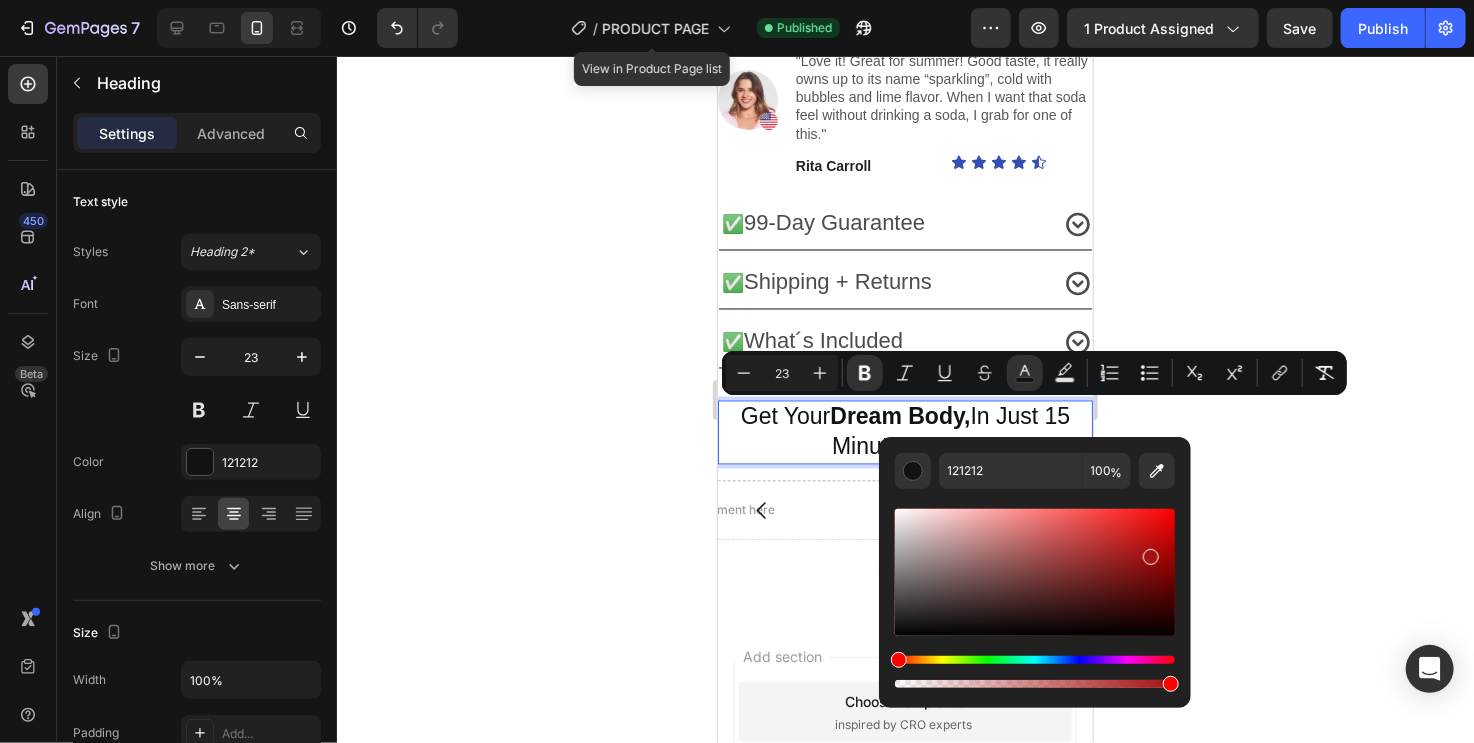 drag, startPoint x: 1132, startPoint y: 566, endPoint x: 1173, endPoint y: 517, distance: 63.89053 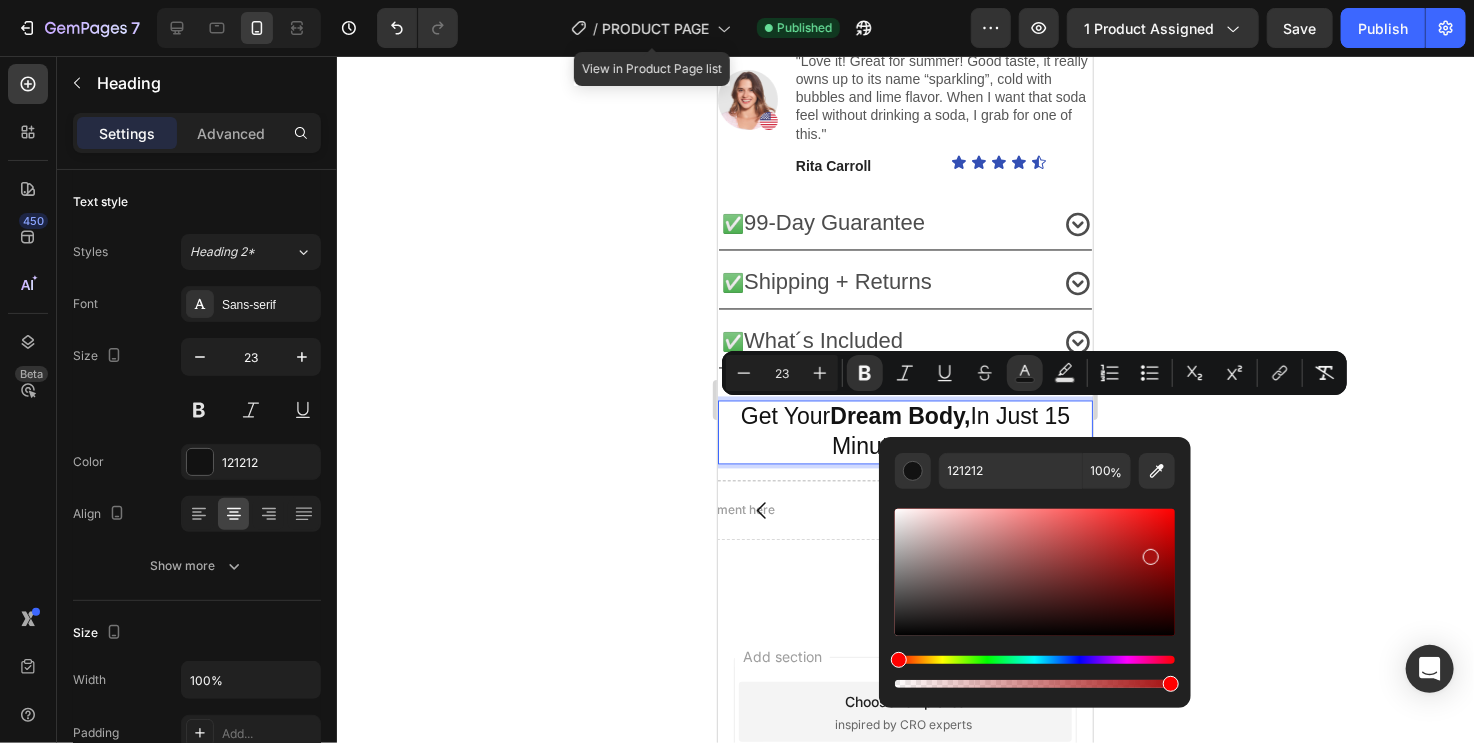 click at bounding box center [1035, 572] 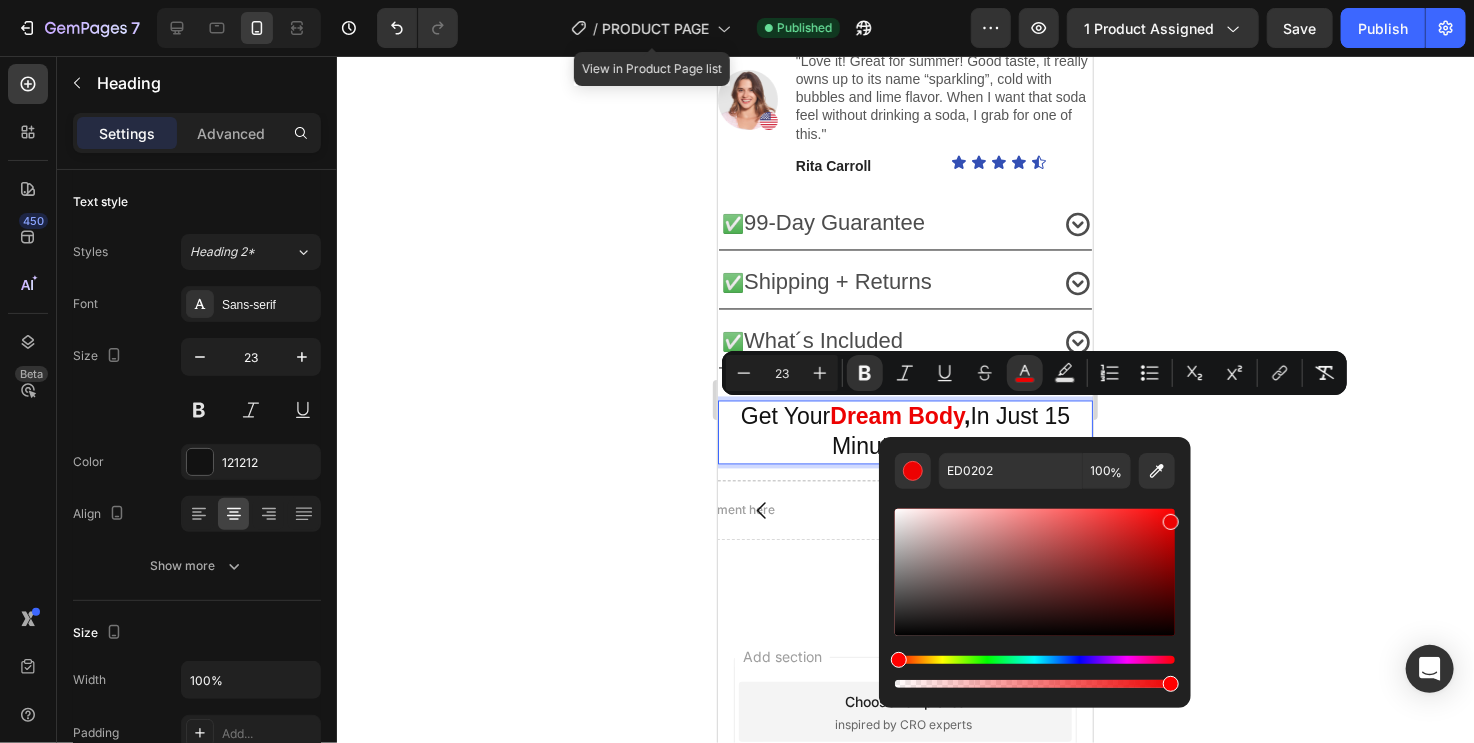 click at bounding box center (1035, 660) 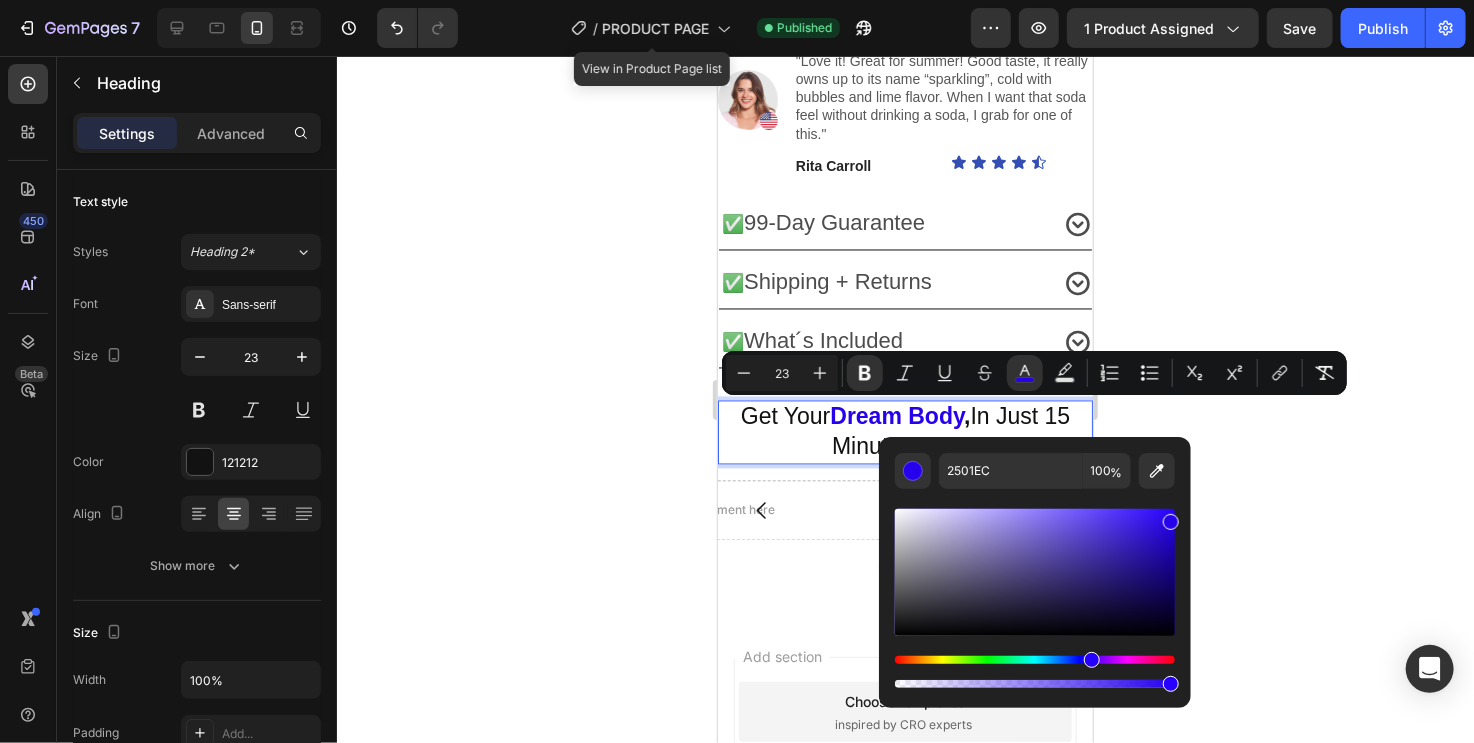 click at bounding box center (1035, 572) 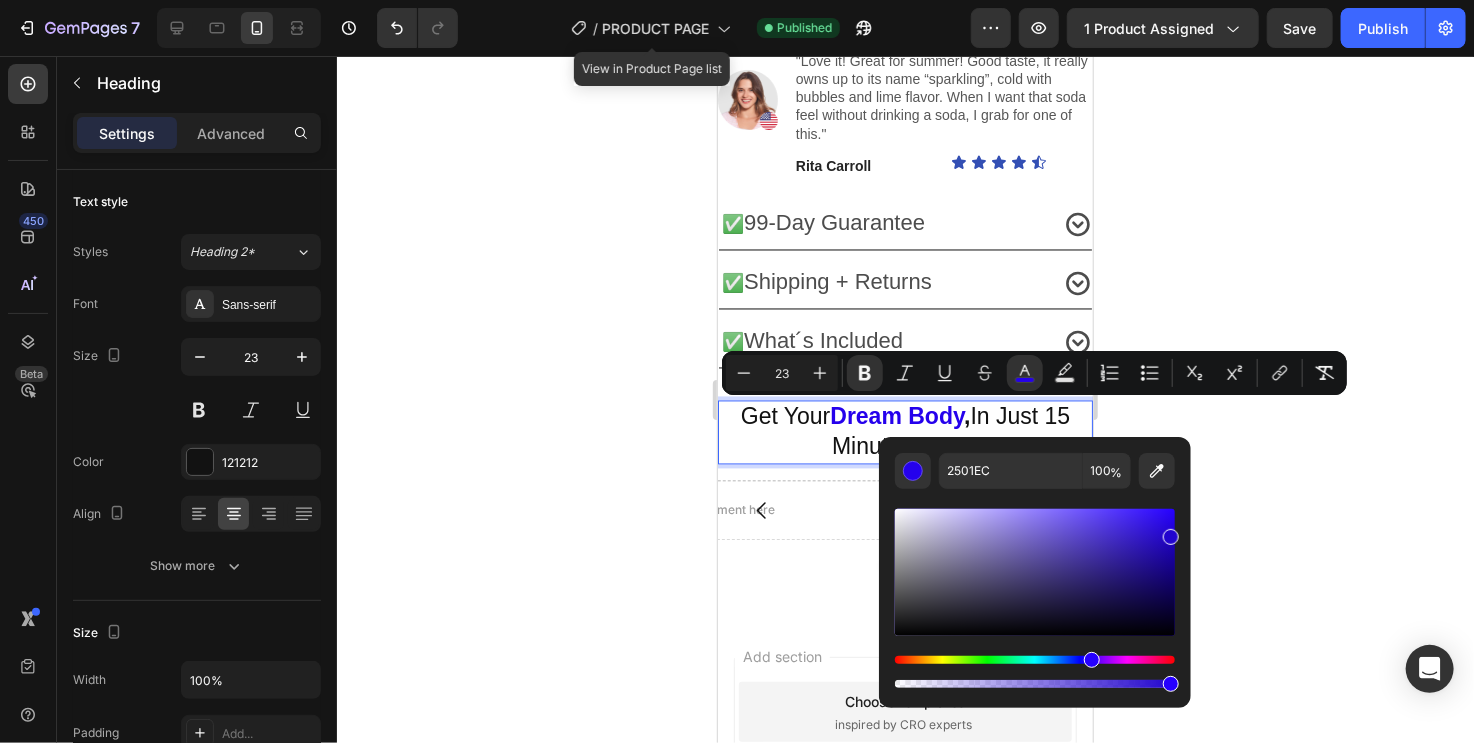 type on "2204CE" 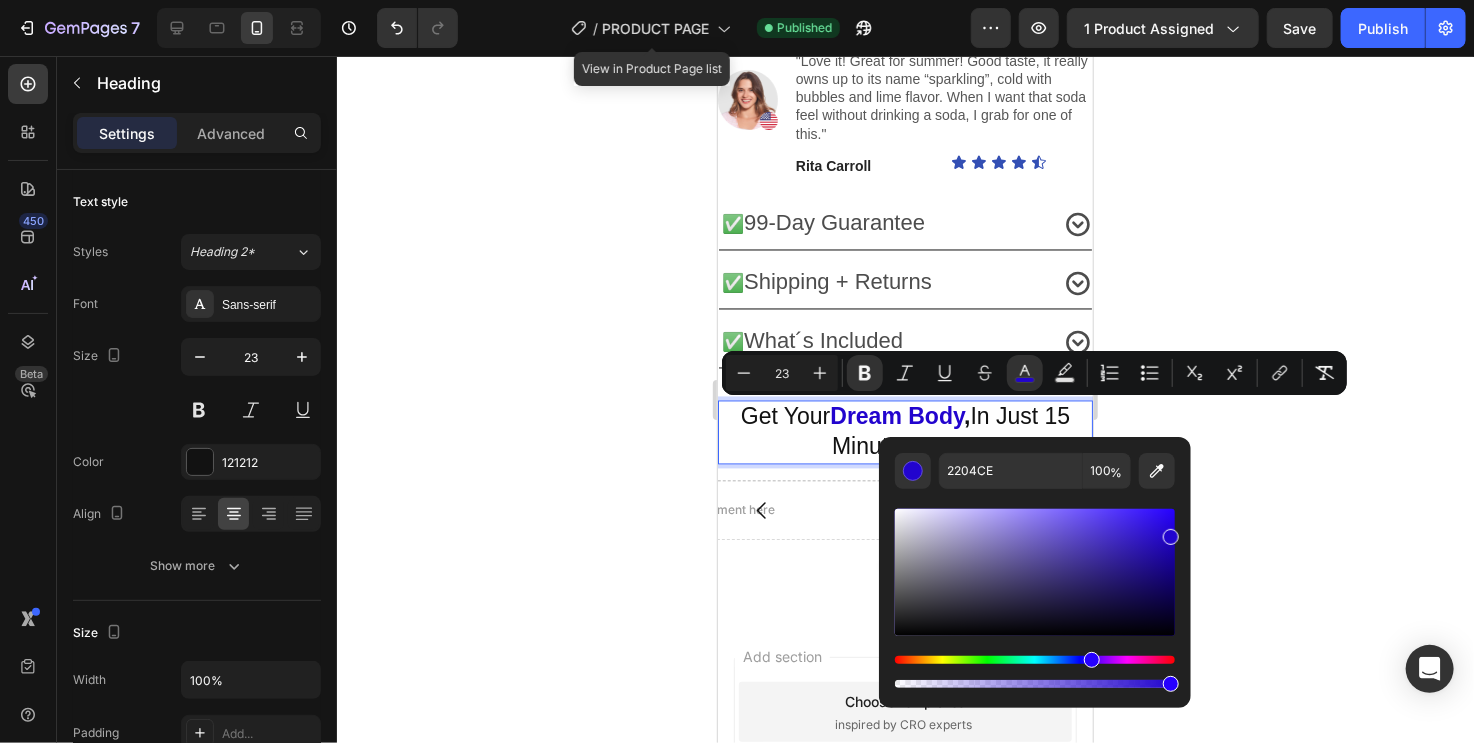 click on "Dream Body" at bounding box center (896, 416) 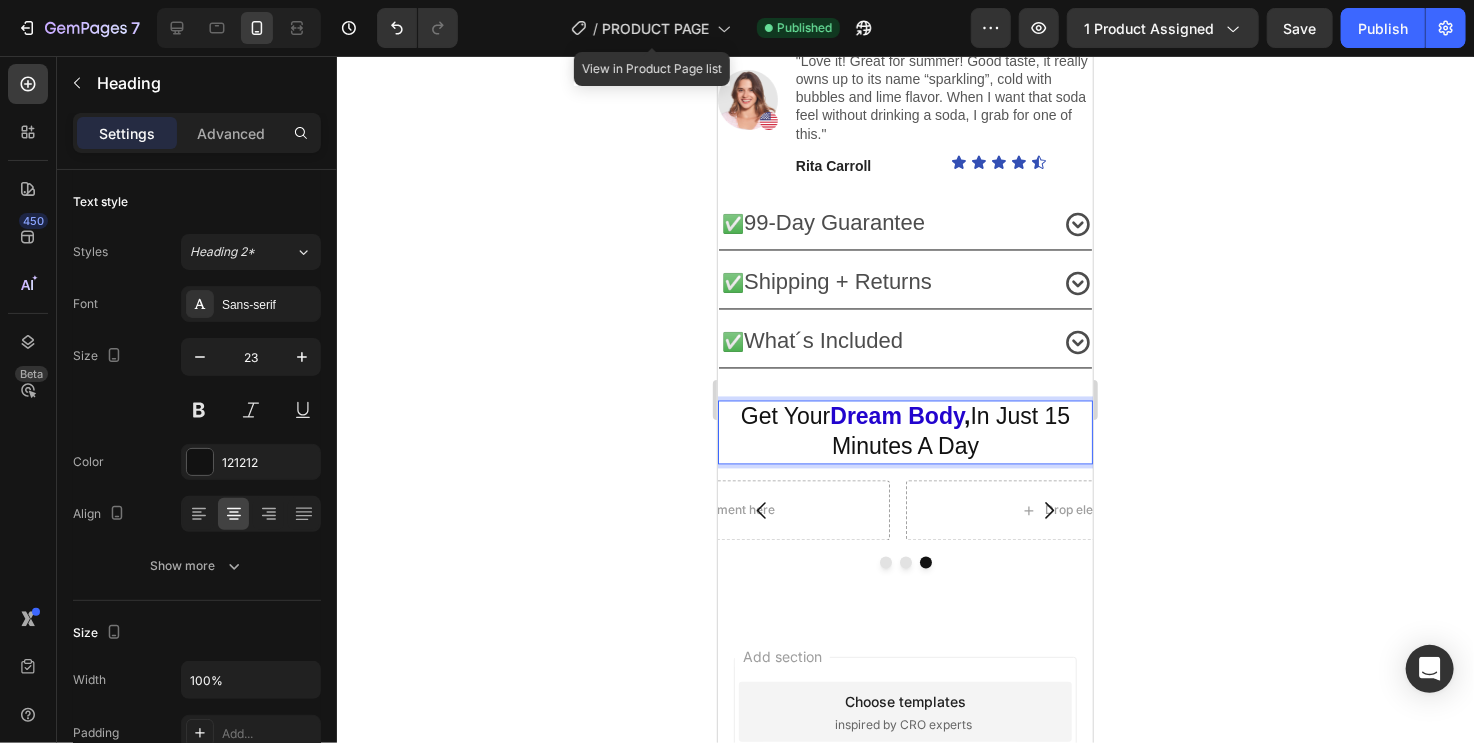 click on "Get Your  Dream Body ,  In Just 15 Minutes A Day" at bounding box center [904, 432] 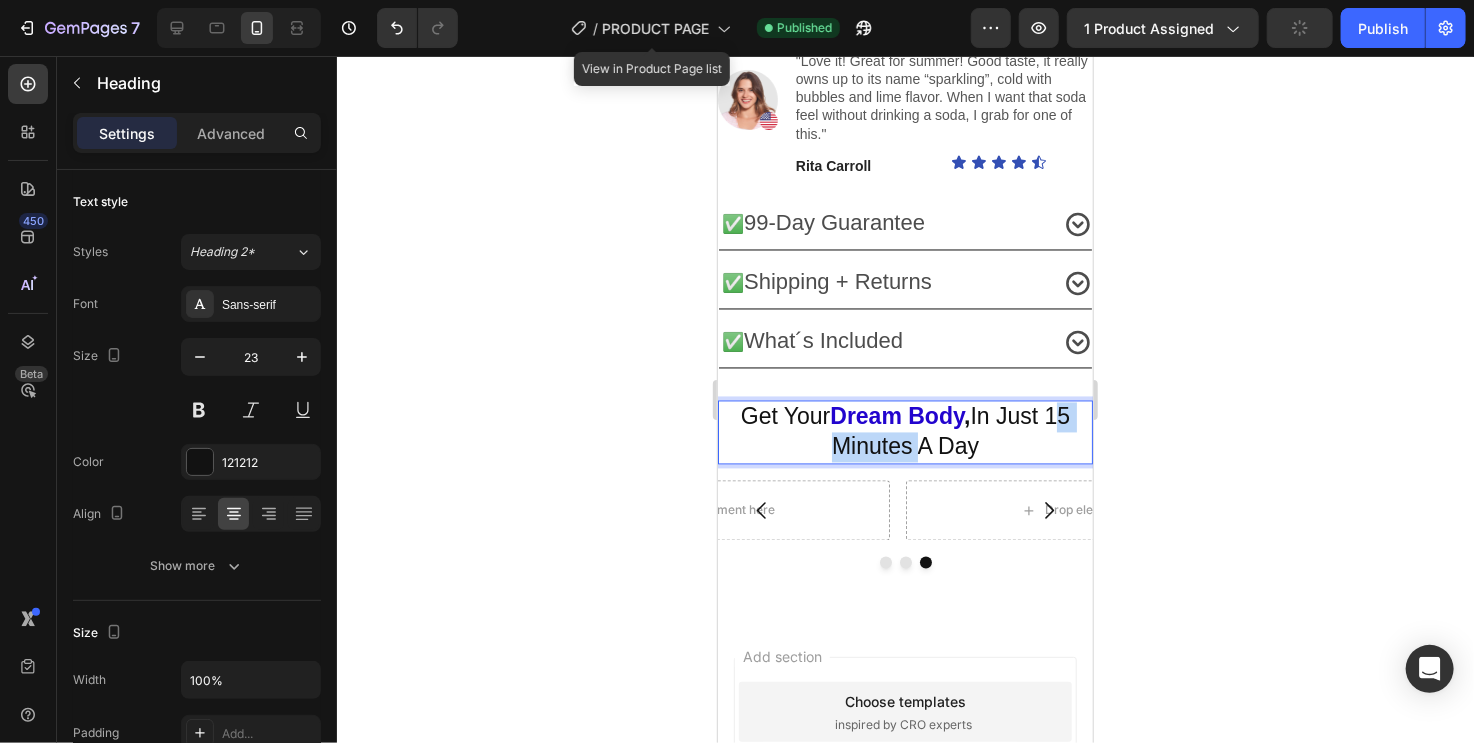 drag, startPoint x: 1046, startPoint y: 414, endPoint x: 899, endPoint y: 442, distance: 149.64291 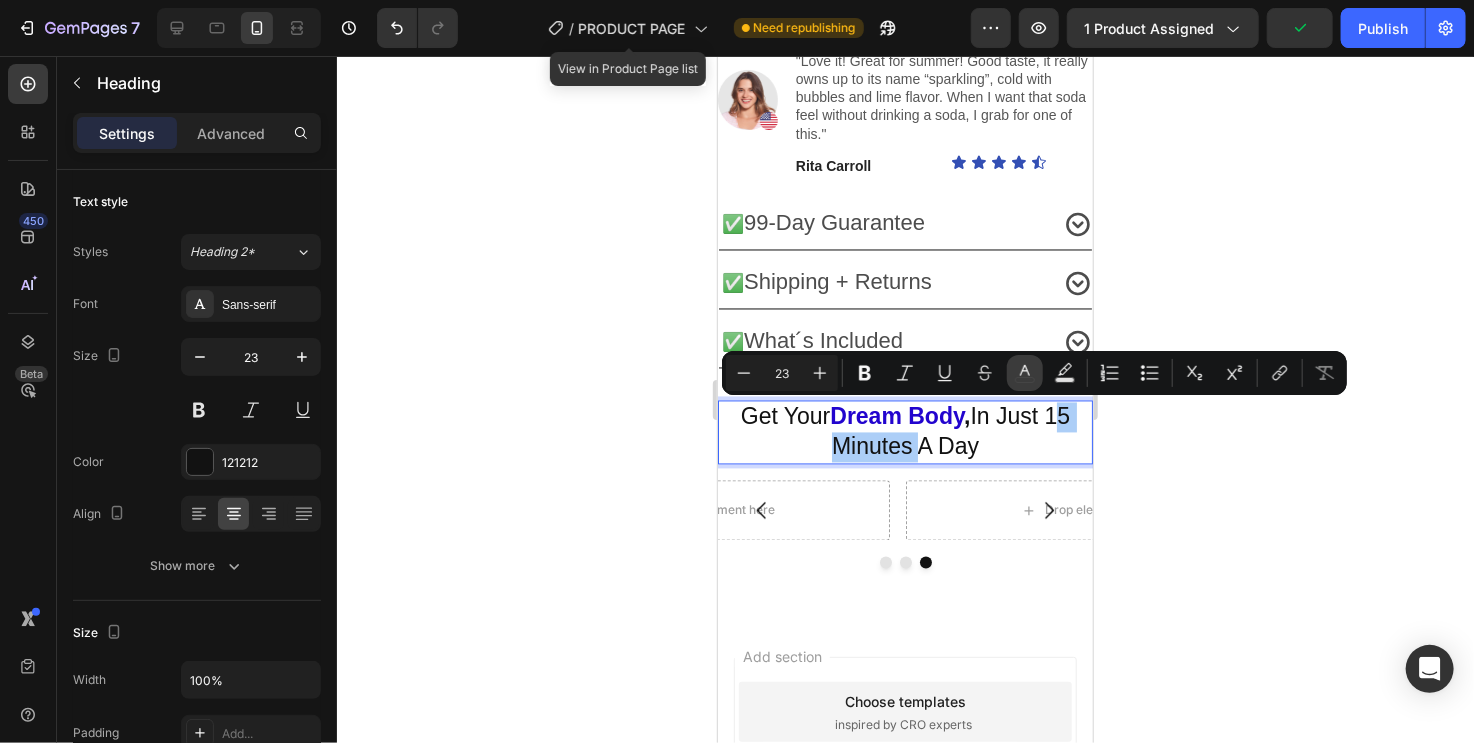 click 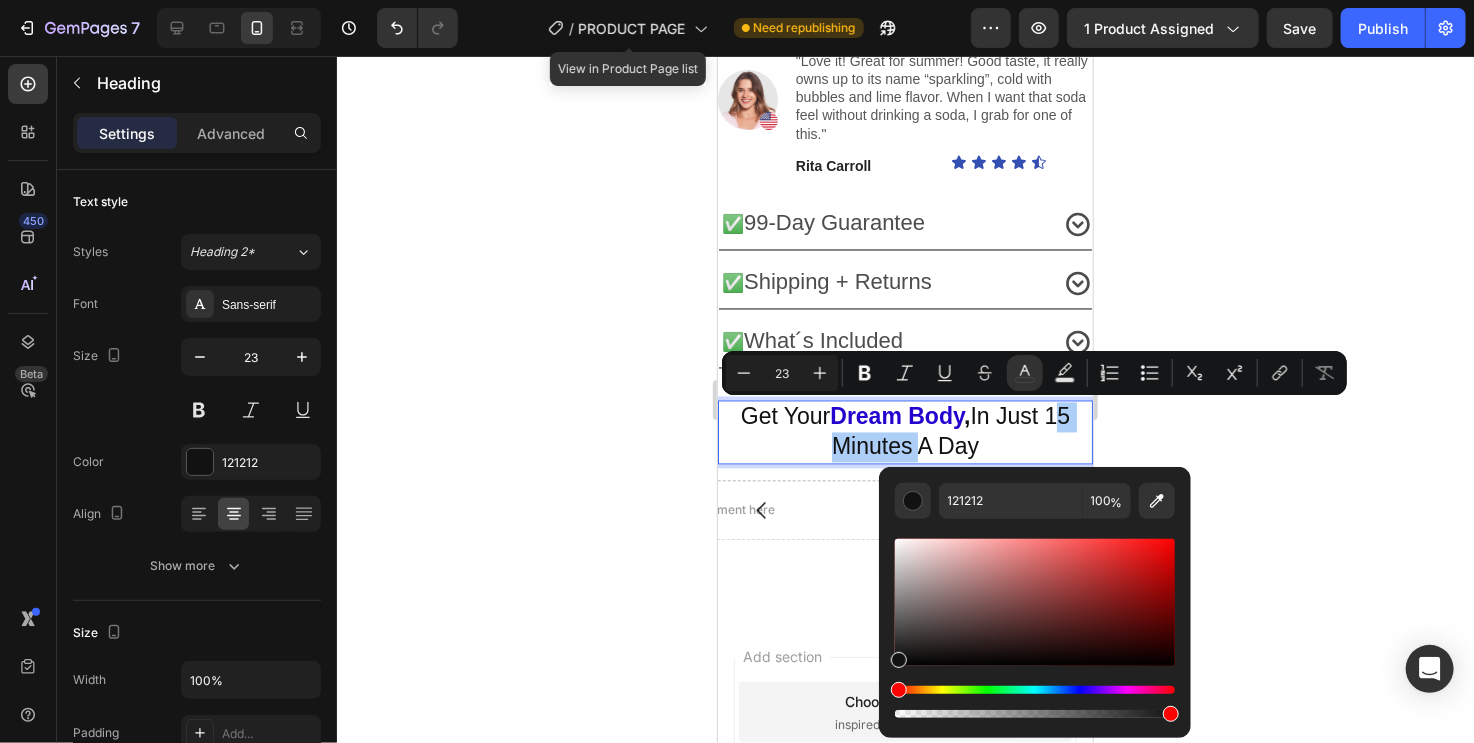 click at bounding box center [1035, 690] 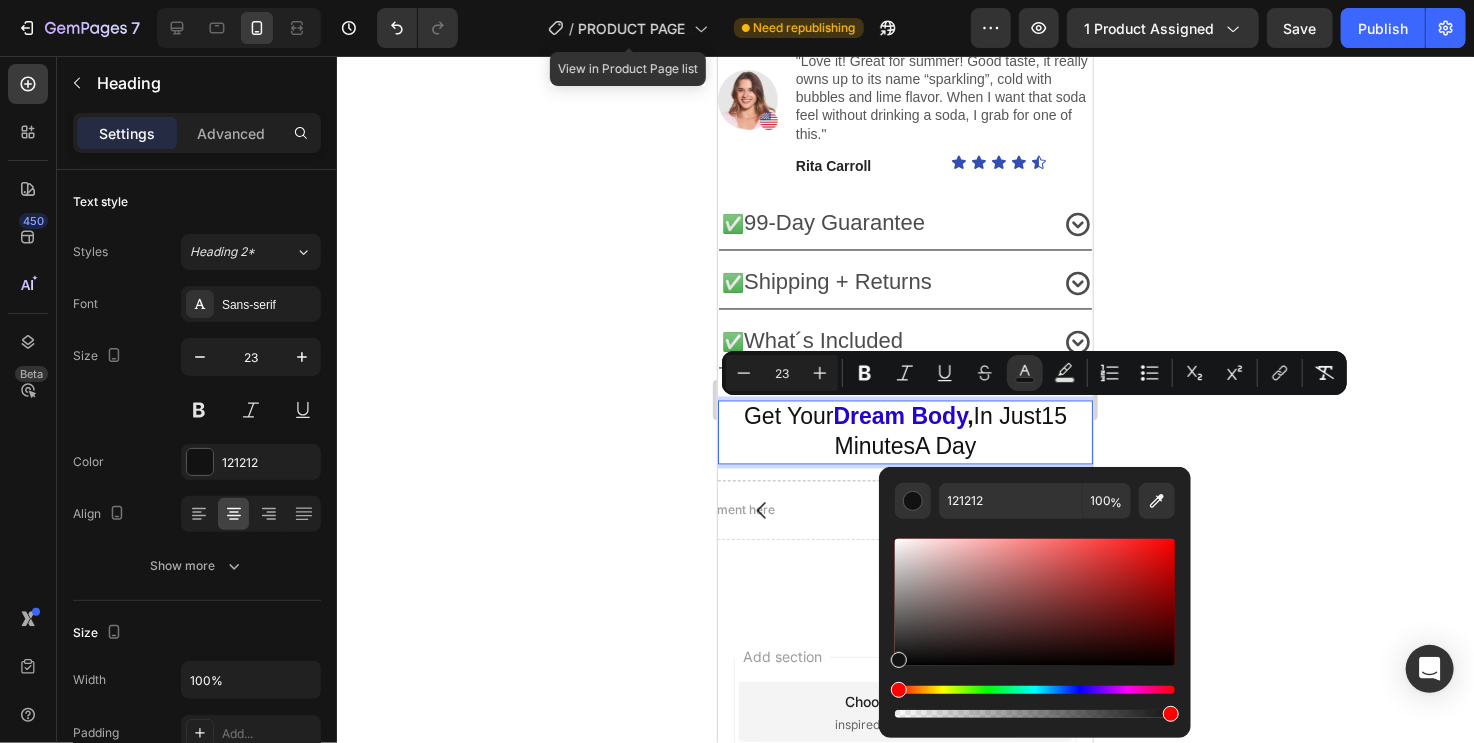 click at bounding box center [1035, 690] 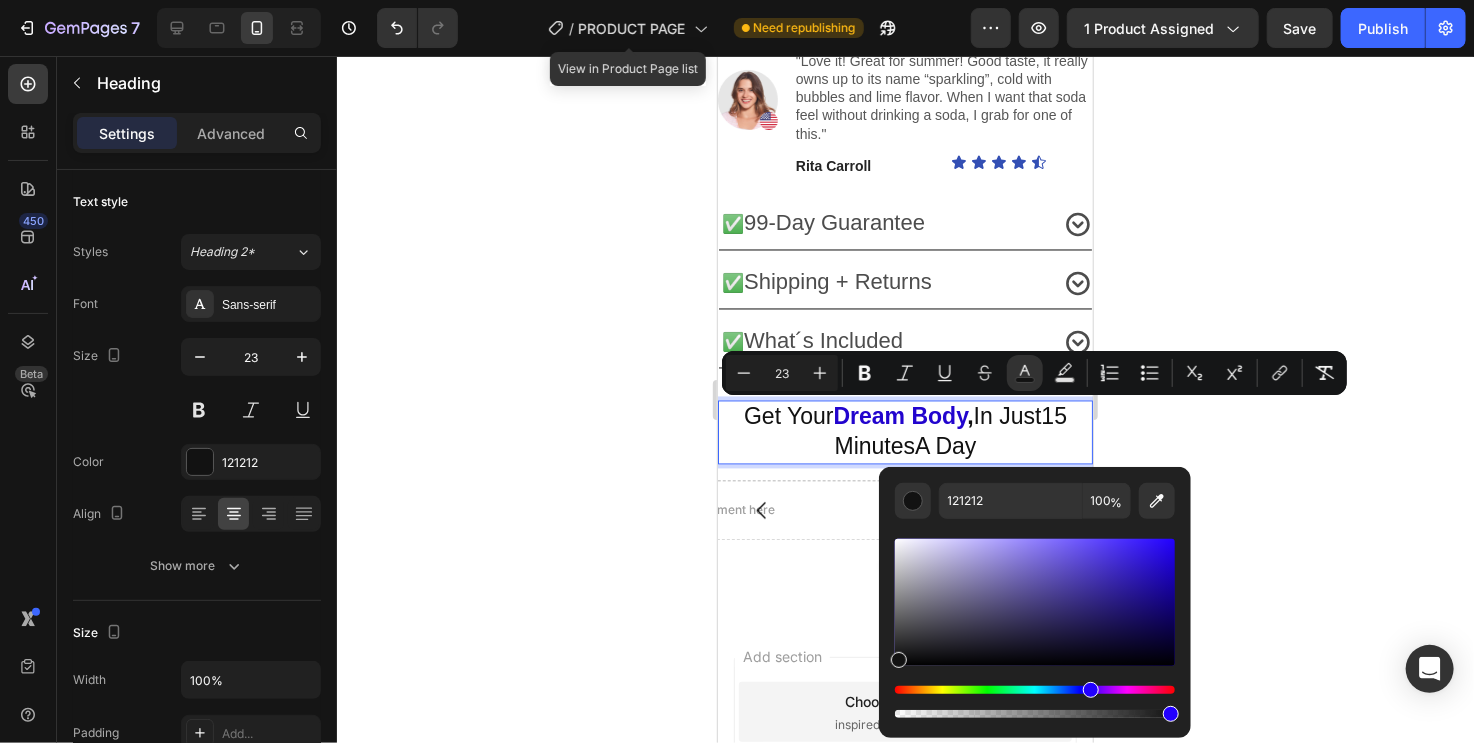 click at bounding box center [1035, 602] 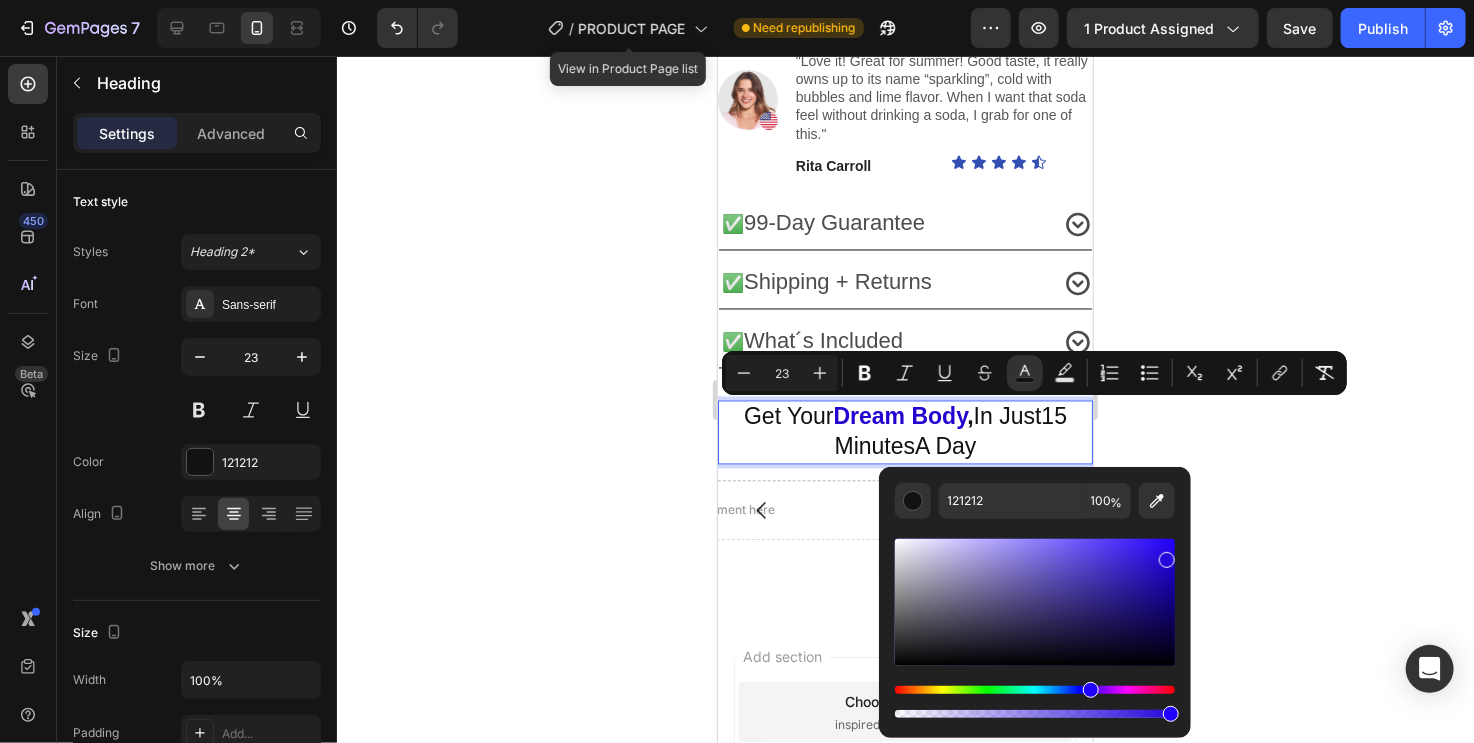 type on "2408DB" 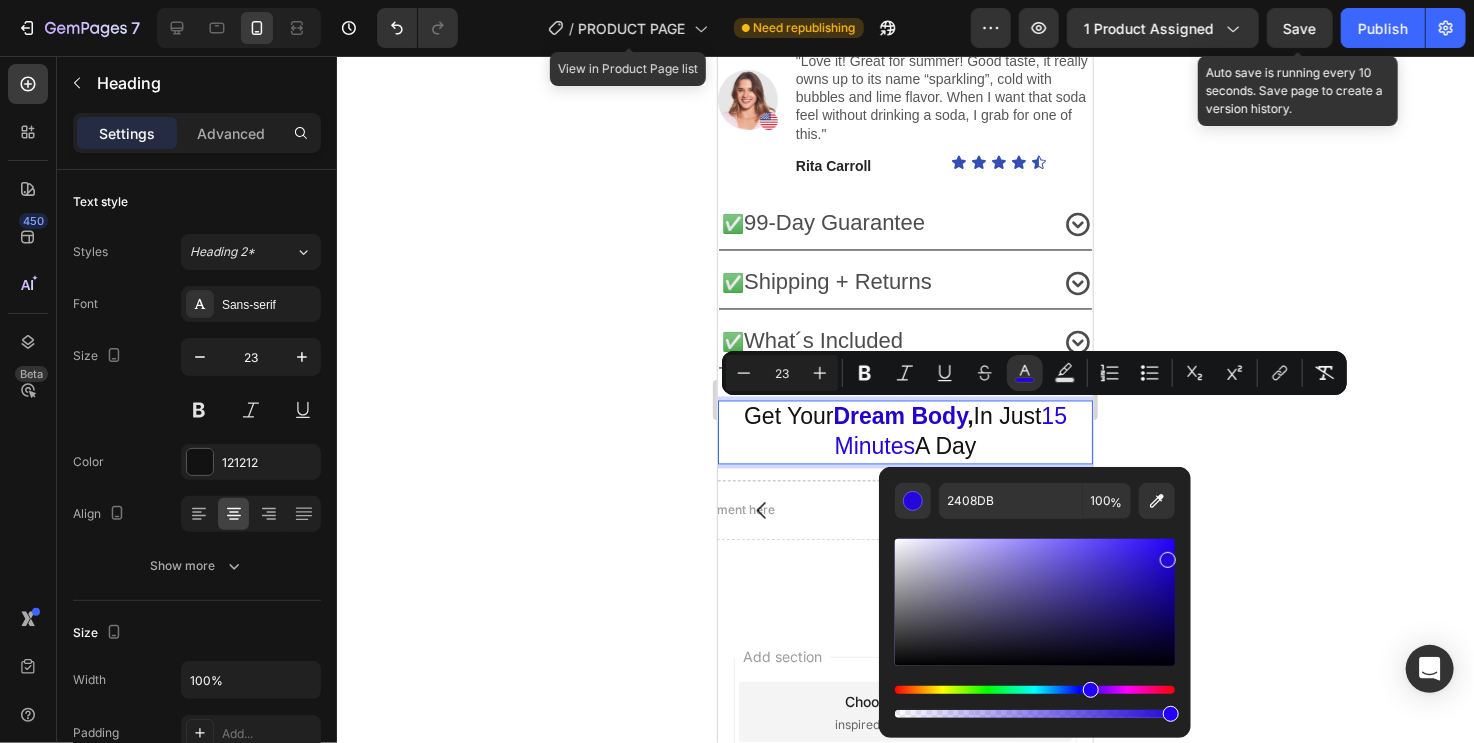 click on "Save" at bounding box center [1300, 28] 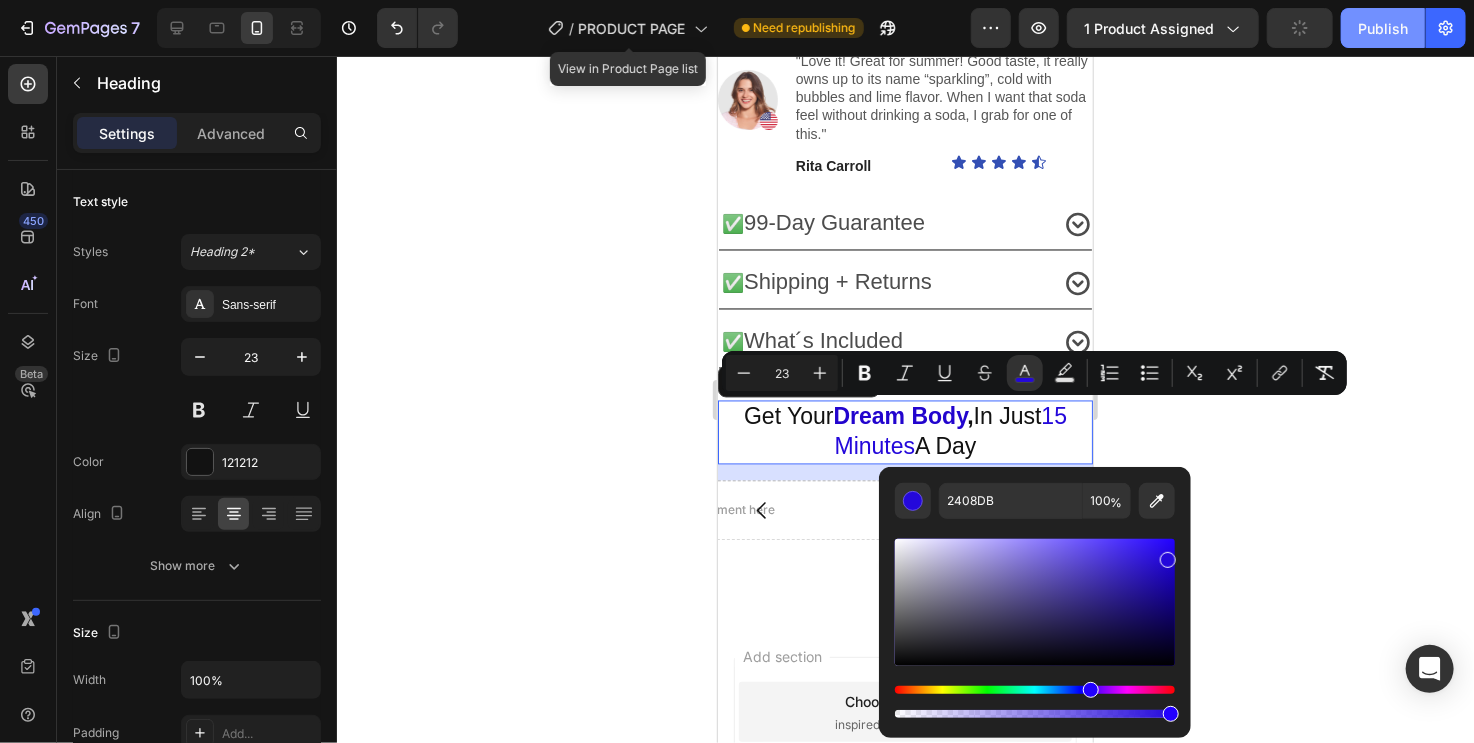 click on "Publish" at bounding box center [1383, 28] 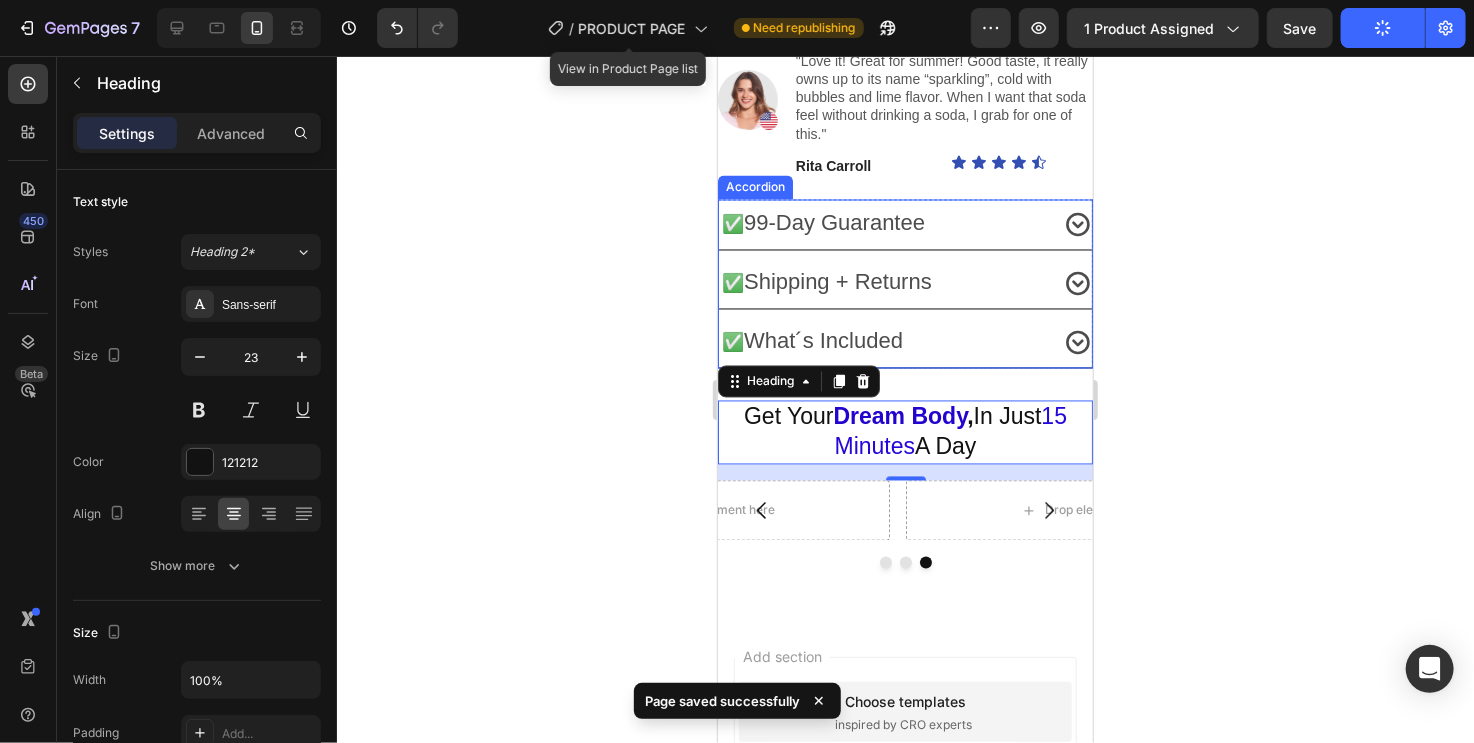 scroll, scrollTop: 1832, scrollLeft: 0, axis: vertical 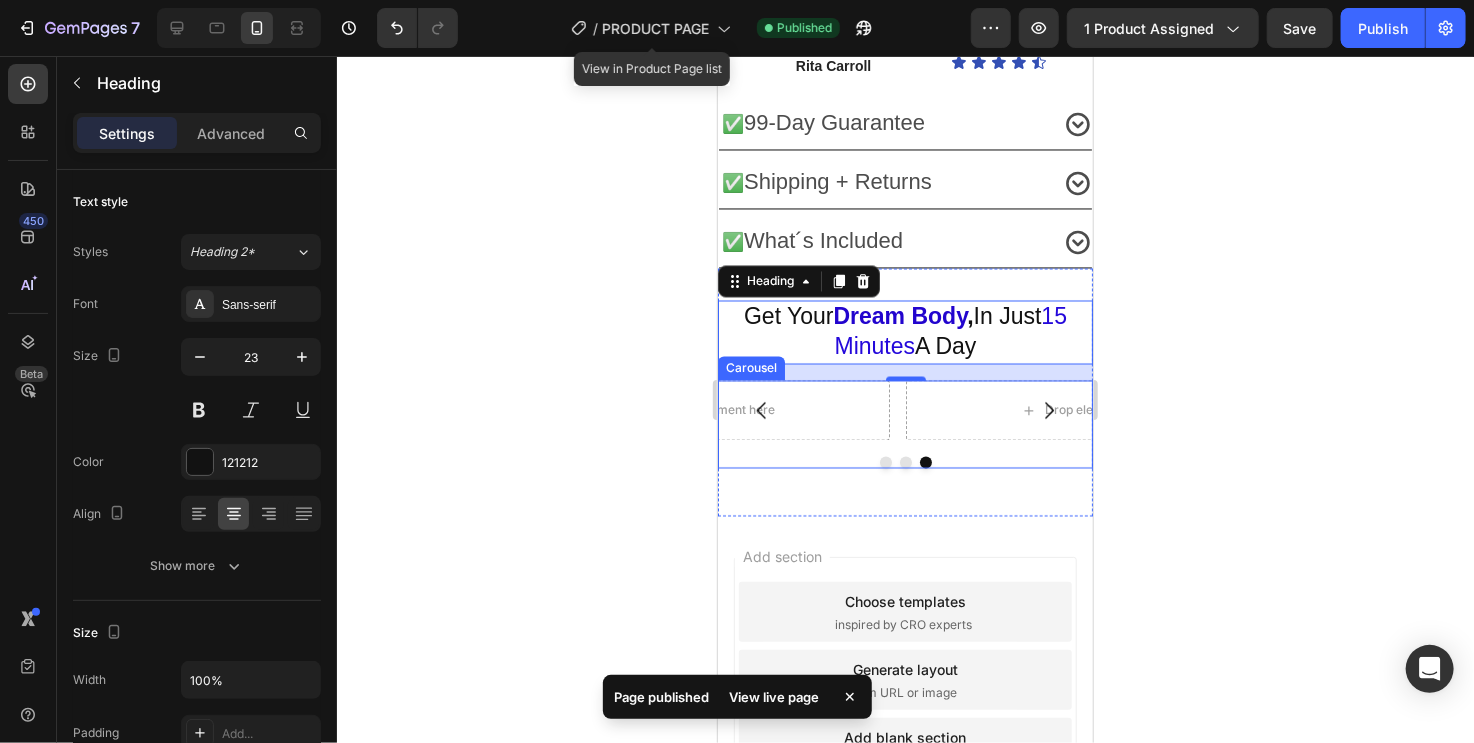 click on "Drop element here" at bounding box center [709, 410] 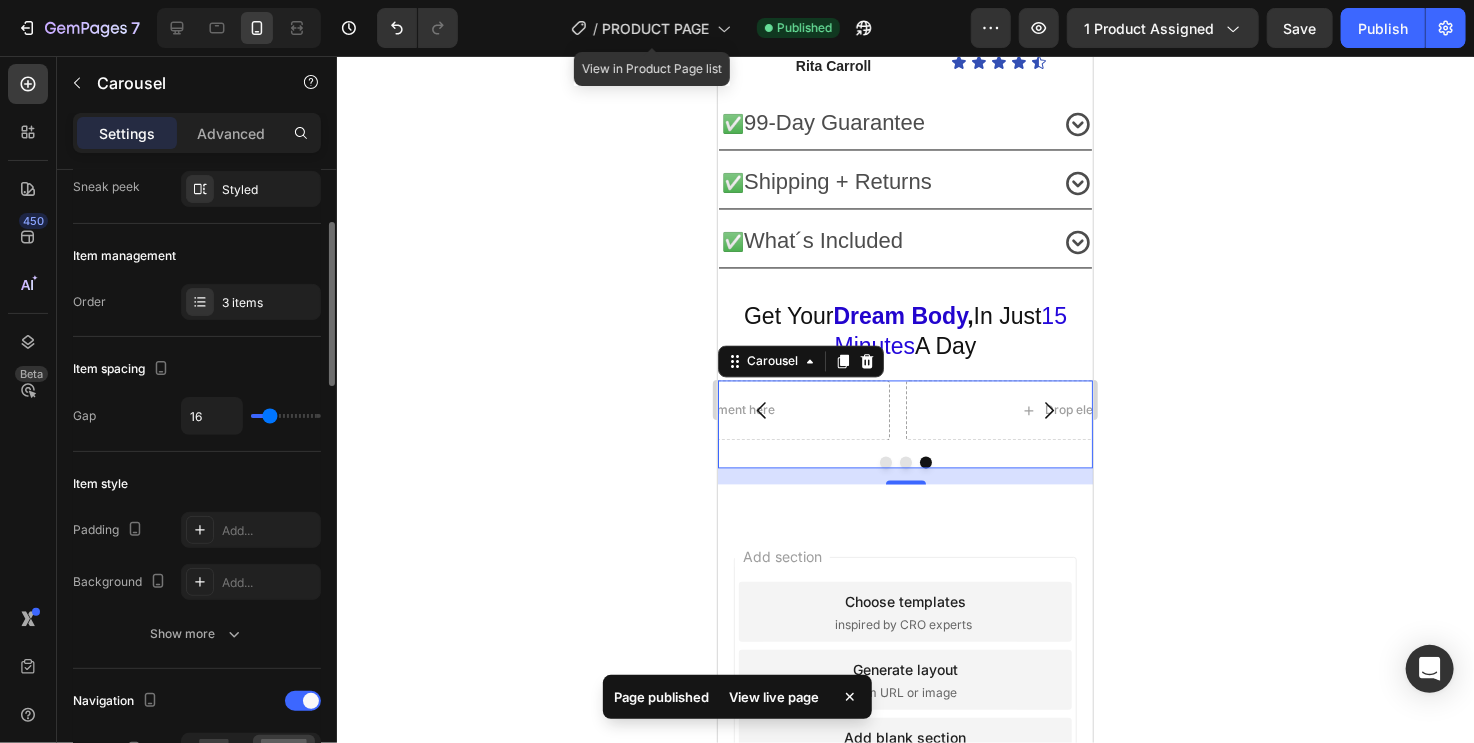 scroll, scrollTop: 0, scrollLeft: 0, axis: both 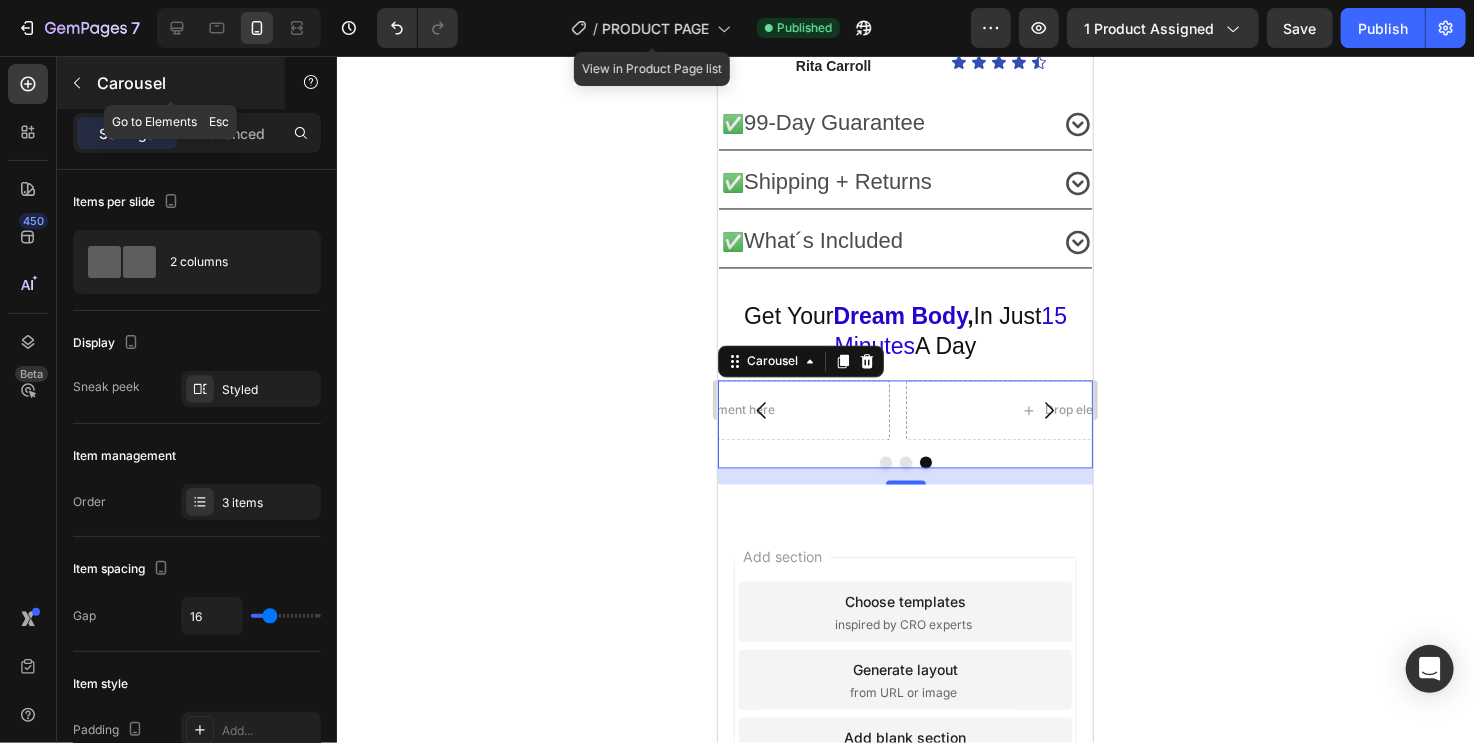 click at bounding box center (77, 83) 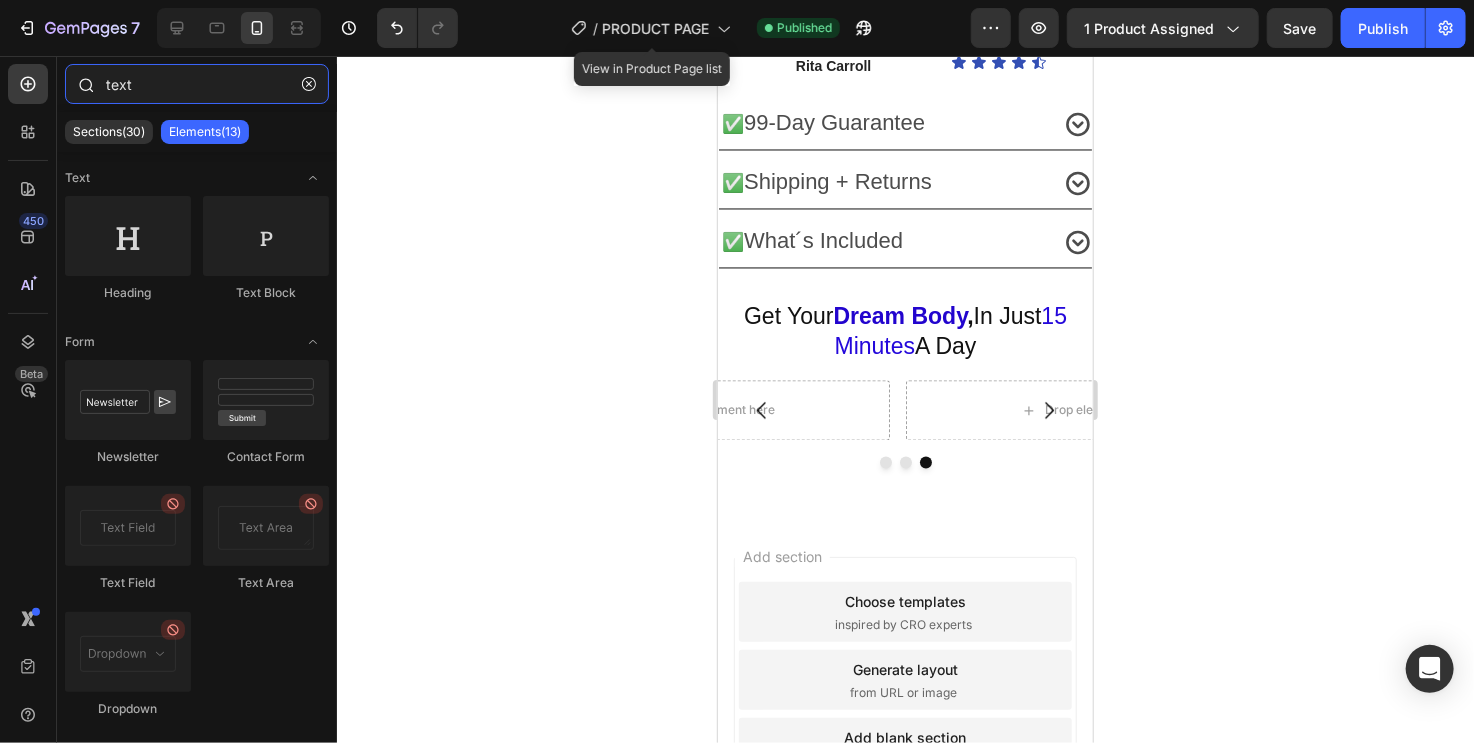 click on "text" at bounding box center (197, 84) 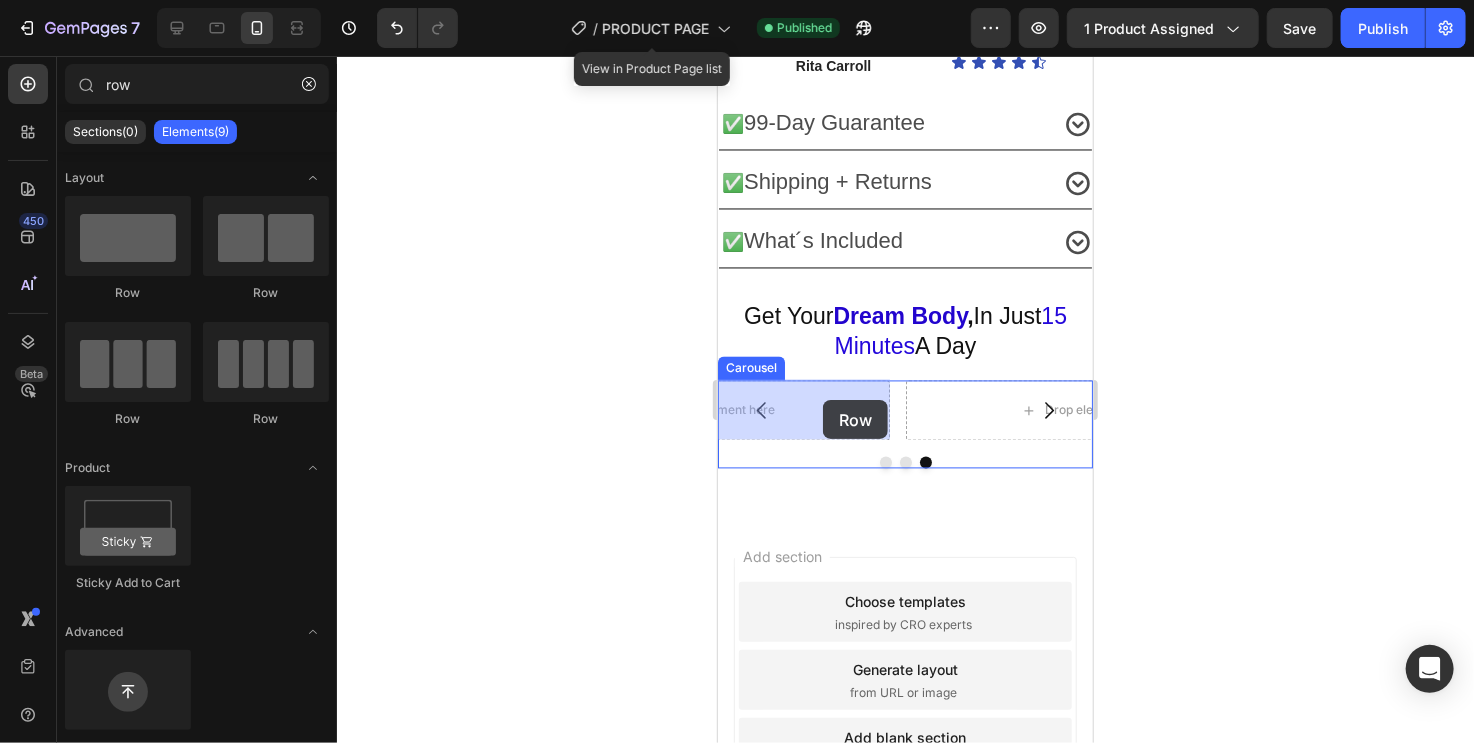 drag, startPoint x: 970, startPoint y: 283, endPoint x: 815, endPoint y: 402, distance: 195.41238 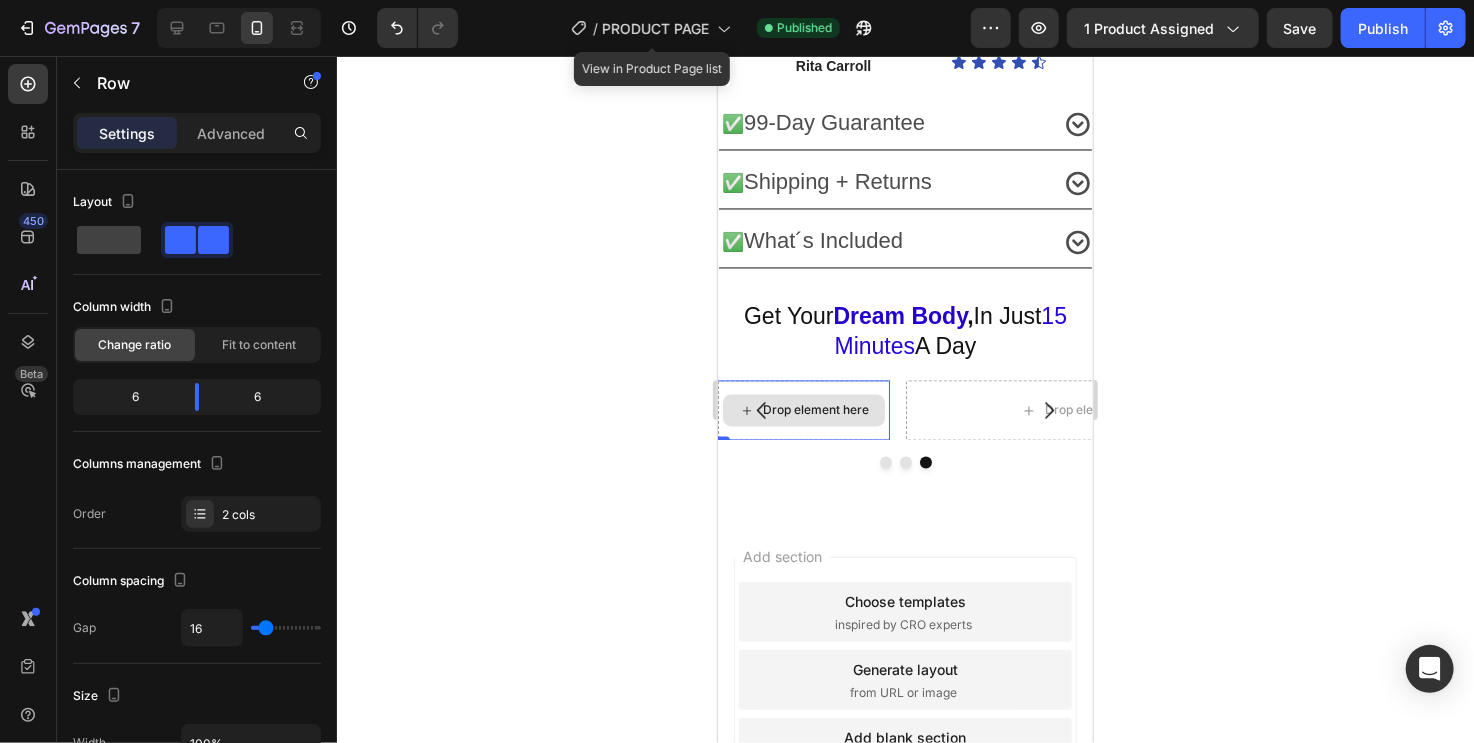 click on "Drop element here" at bounding box center (815, 410) 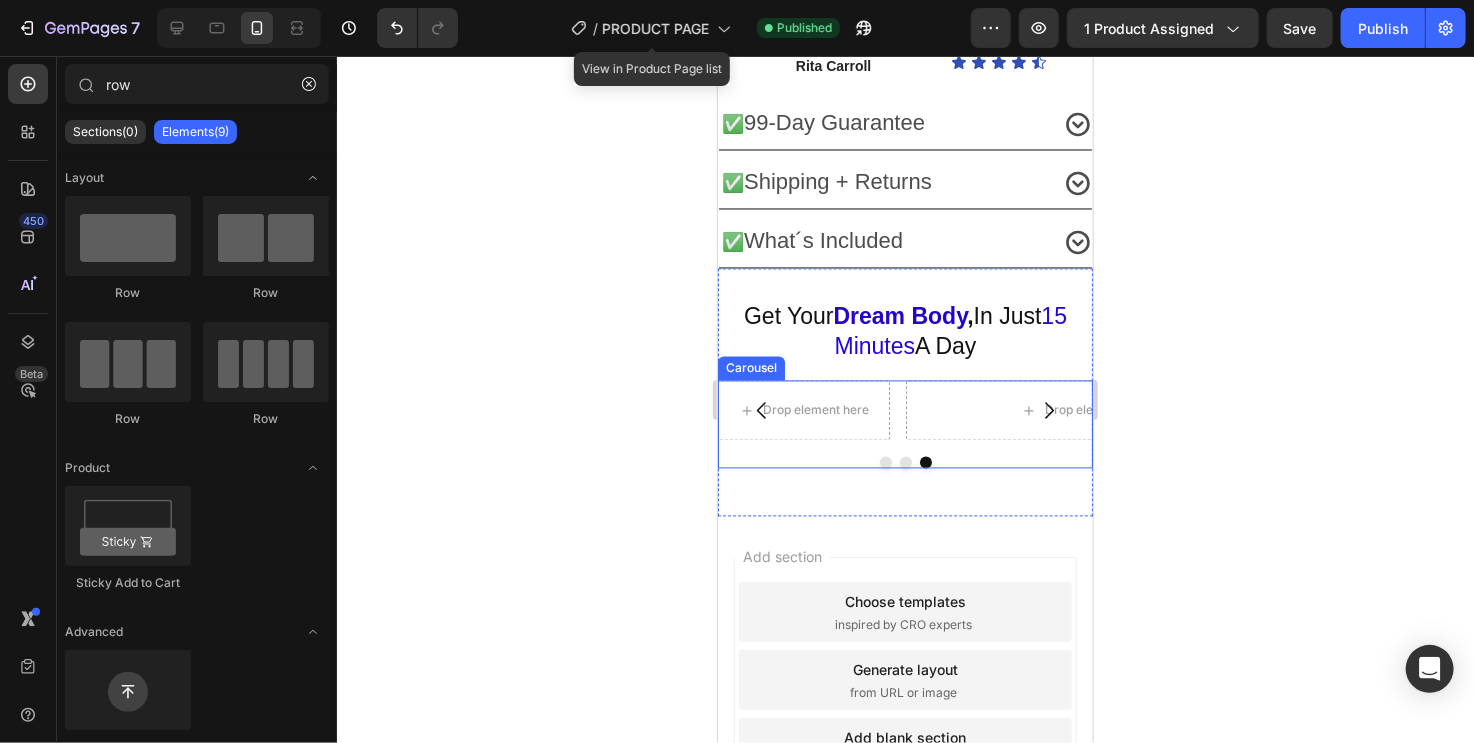 click 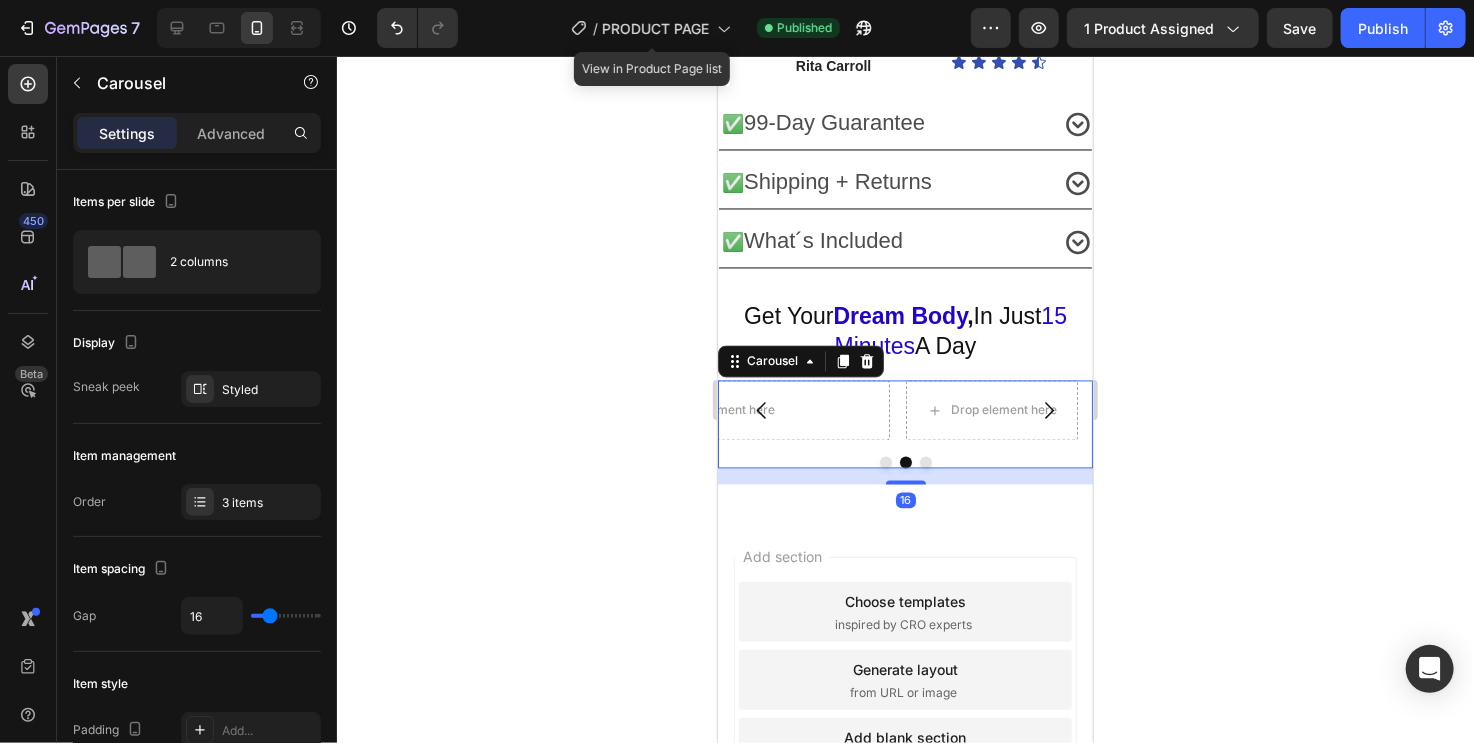 click 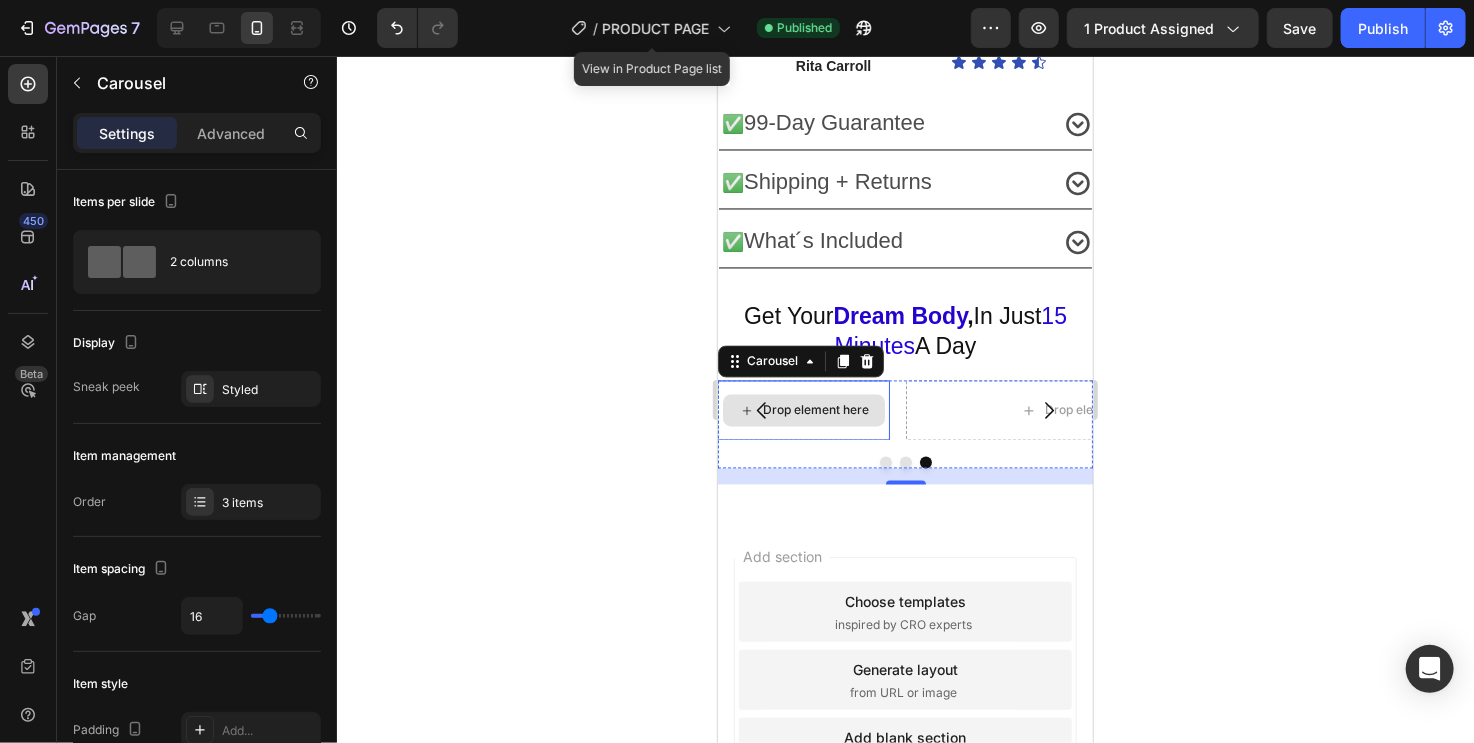 click on "Drop element here" at bounding box center [815, 410] 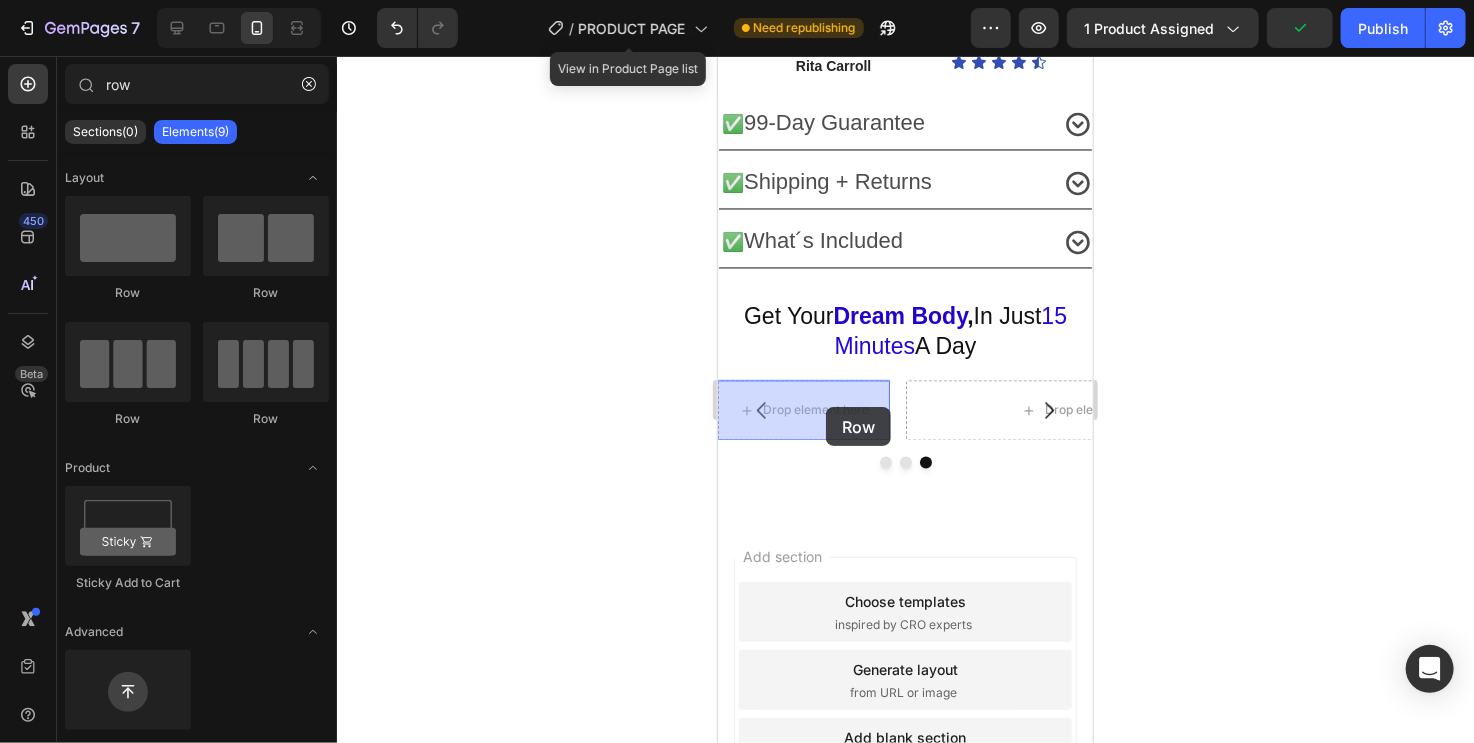drag, startPoint x: 955, startPoint y: 305, endPoint x: 825, endPoint y: 406, distance: 164.62381 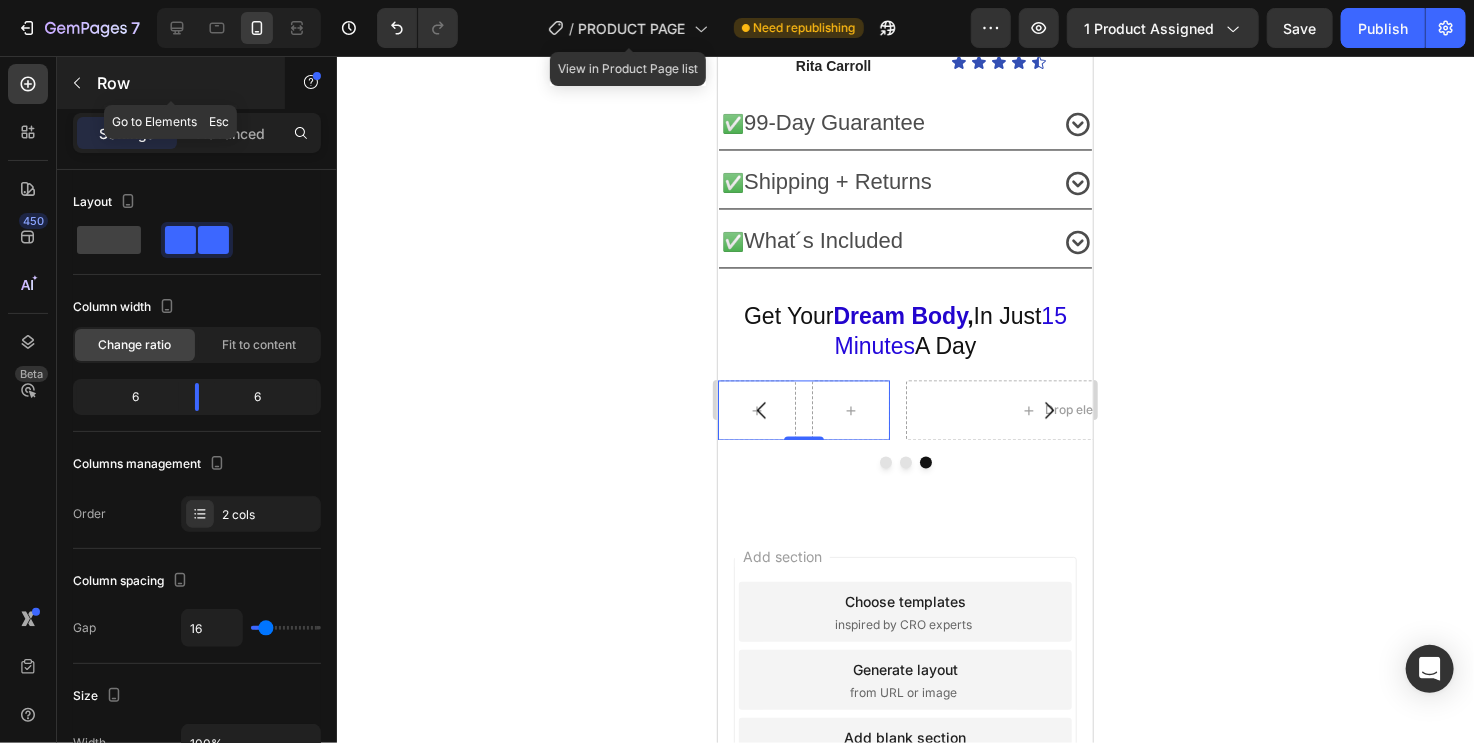 click 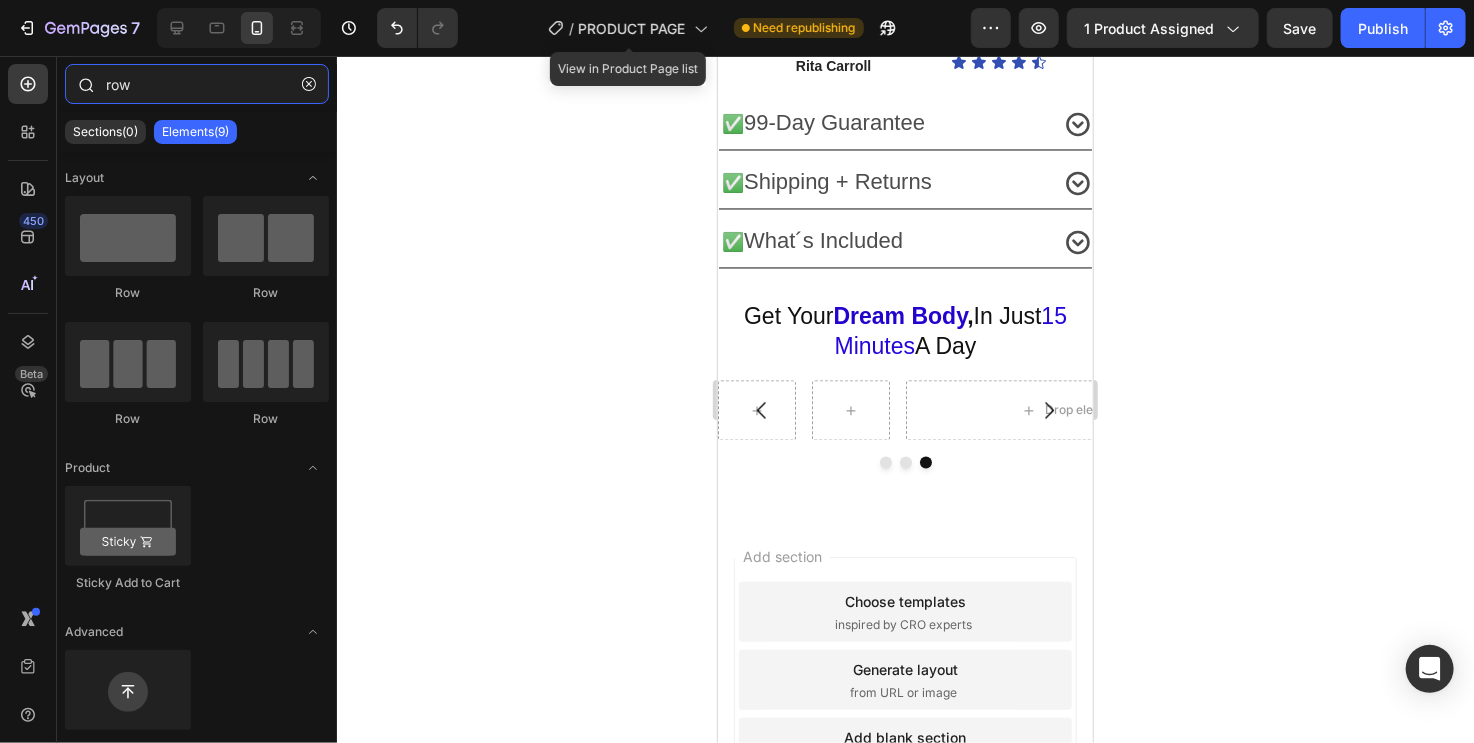 click on "row" at bounding box center [197, 84] 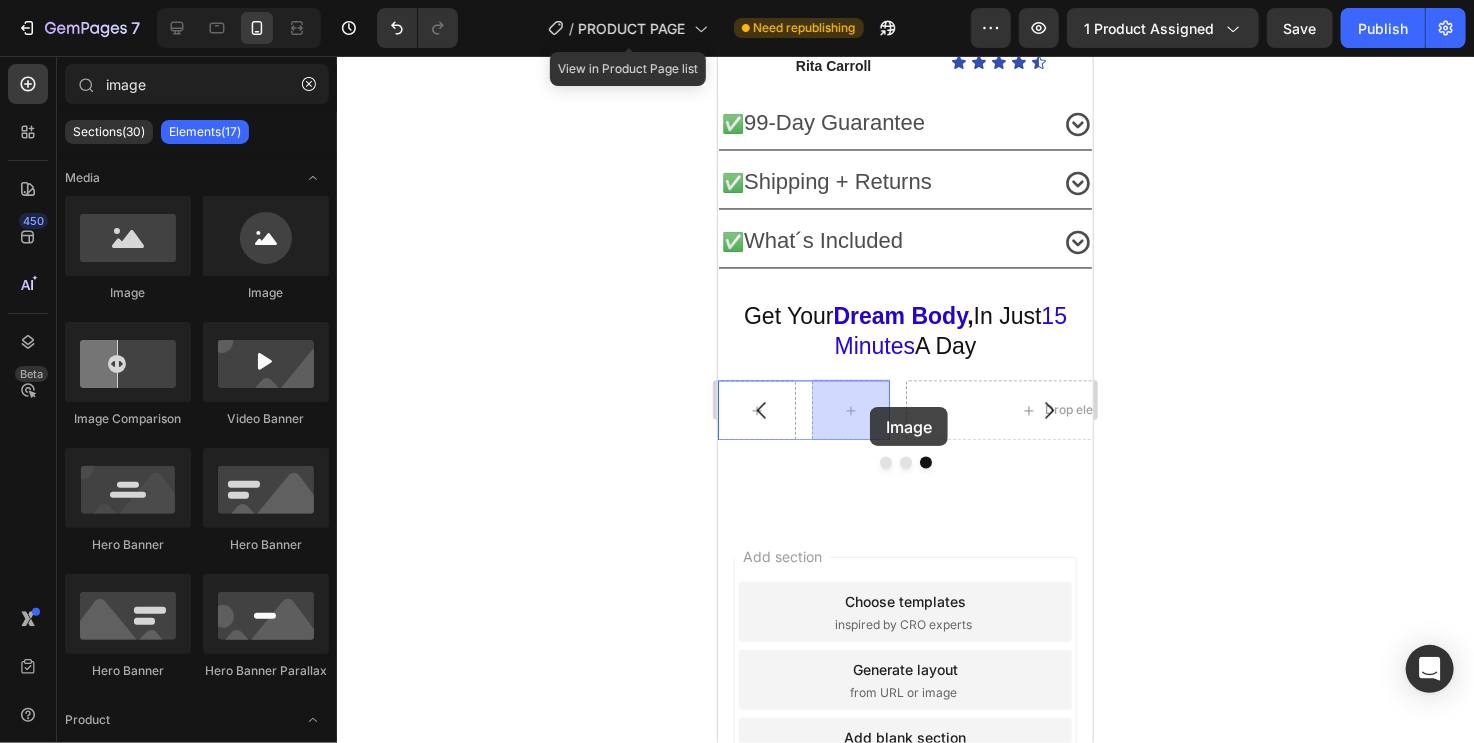 drag, startPoint x: 818, startPoint y: 275, endPoint x: 868, endPoint y: 406, distance: 140.21768 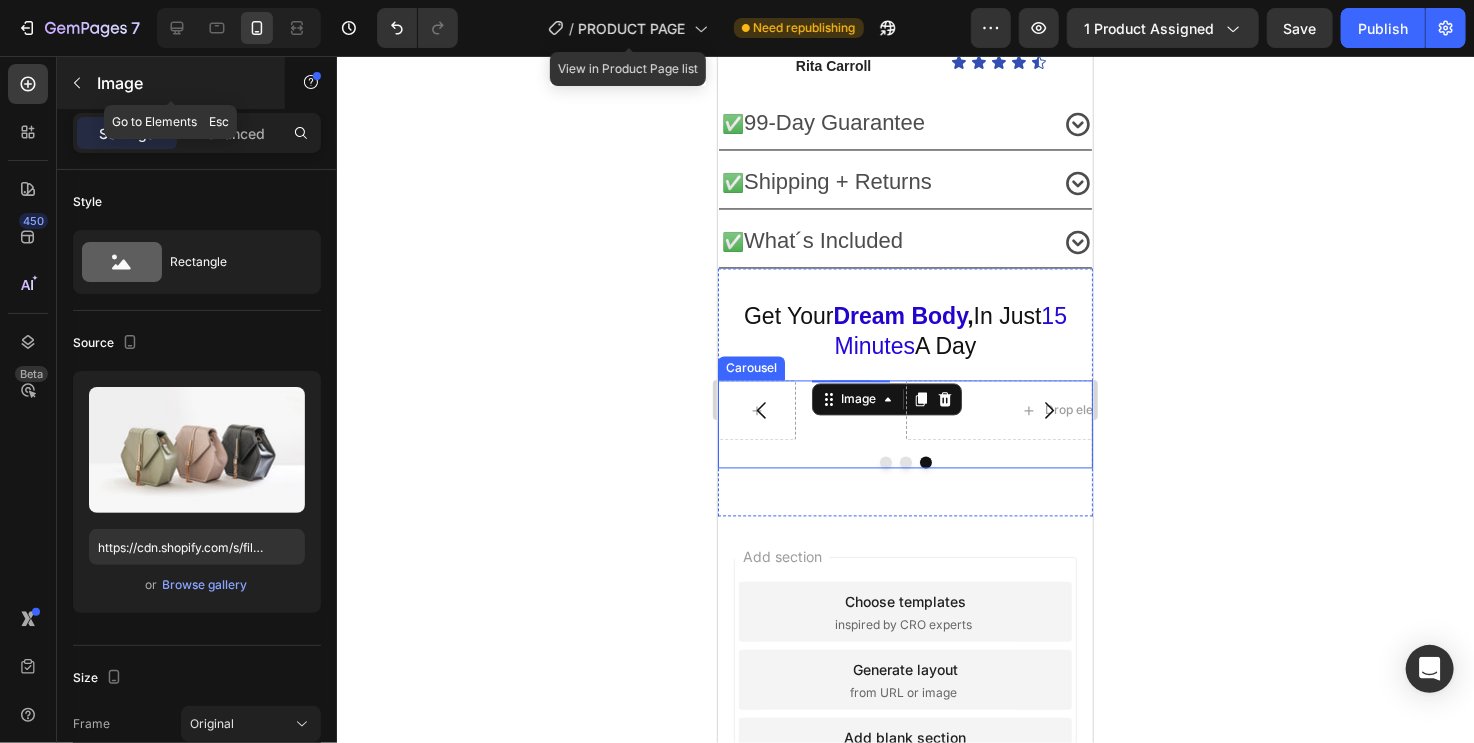 click at bounding box center [77, 83] 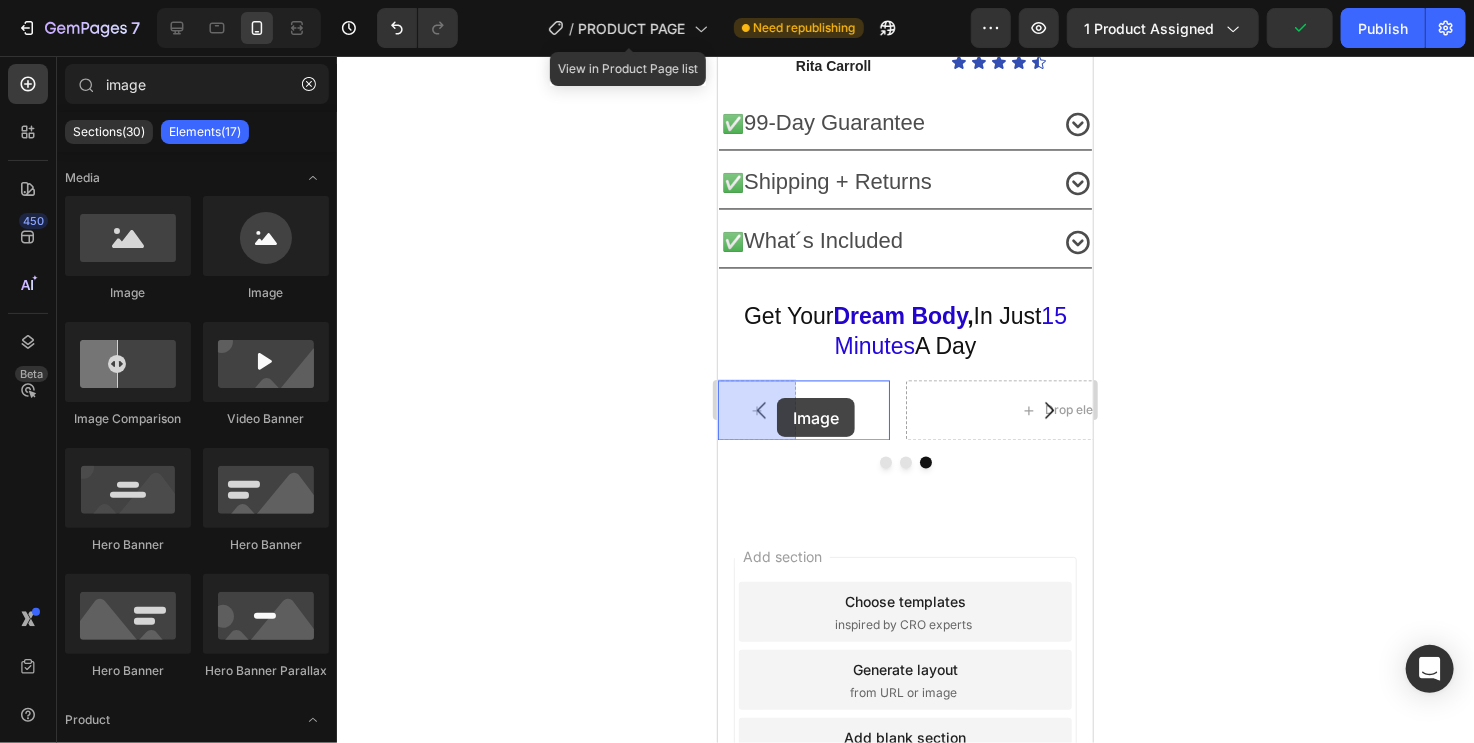 drag, startPoint x: 867, startPoint y: 318, endPoint x: 824, endPoint y: 449, distance: 137.87675 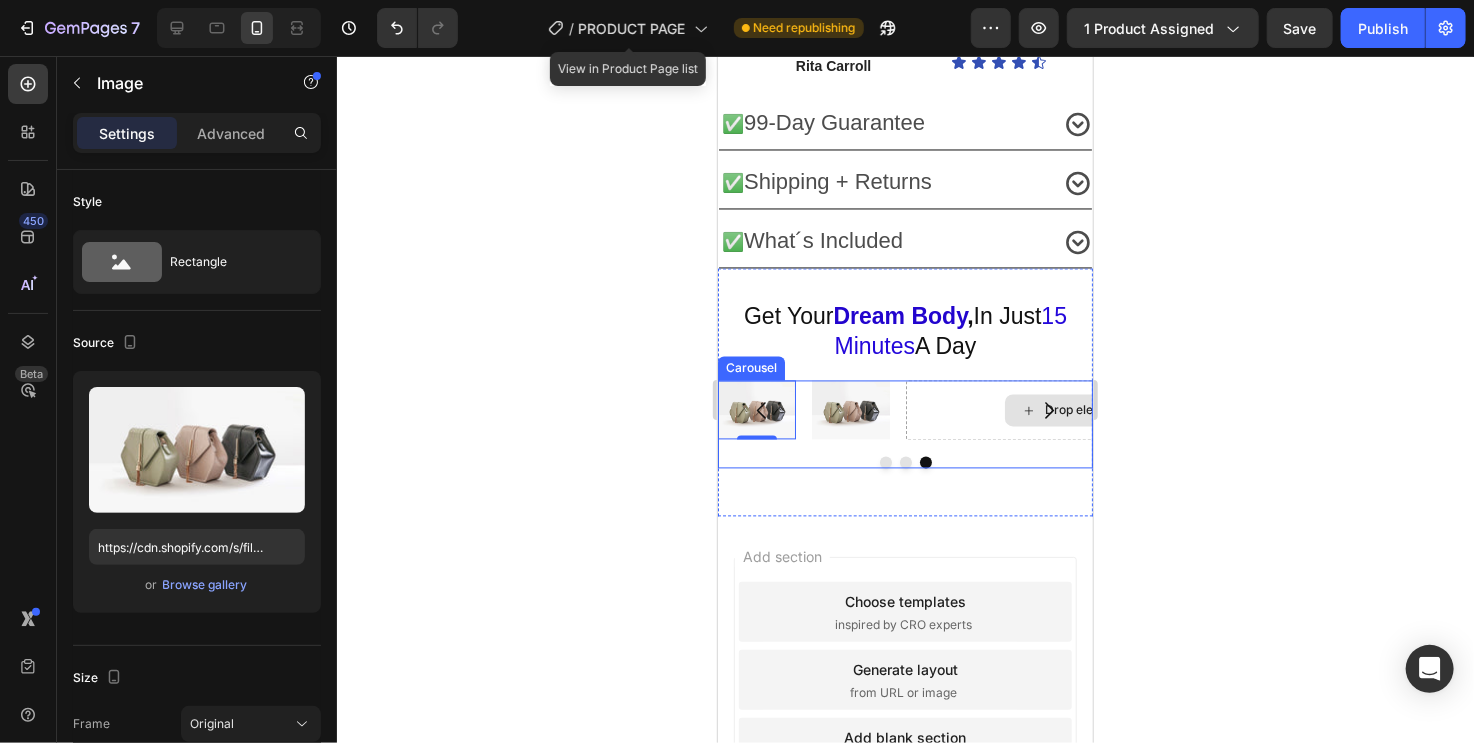 click on "Drop element here" at bounding box center [1085, 410] 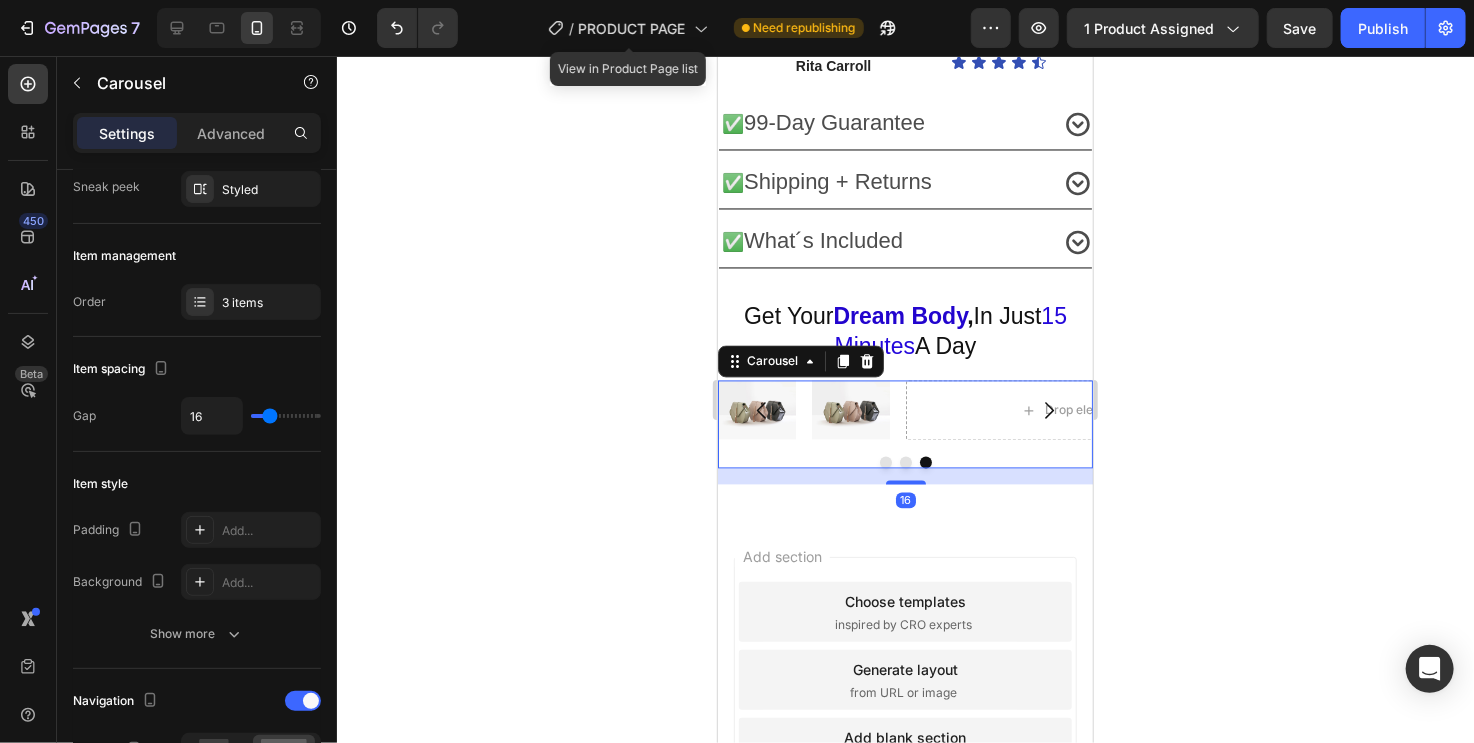 scroll, scrollTop: 0, scrollLeft: 0, axis: both 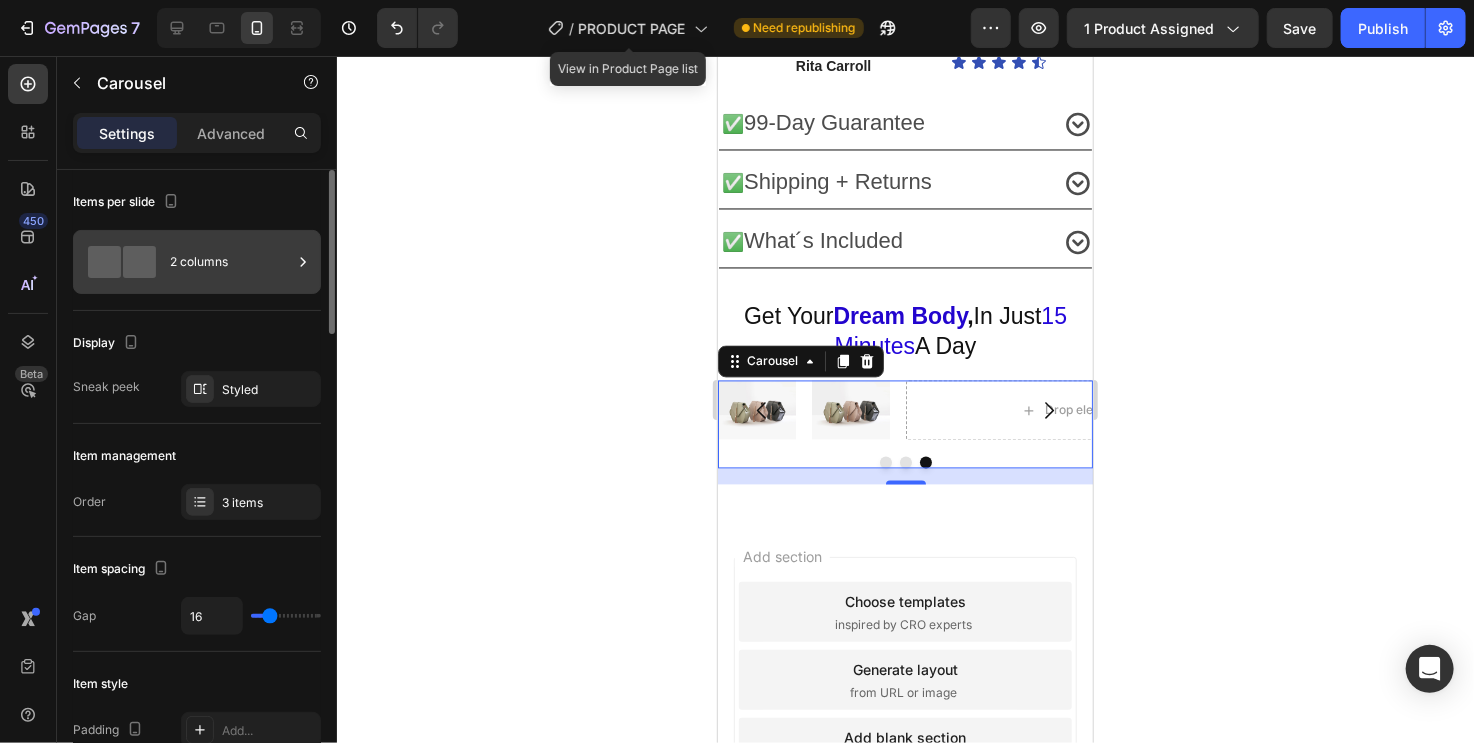 click on "2 columns" at bounding box center [231, 262] 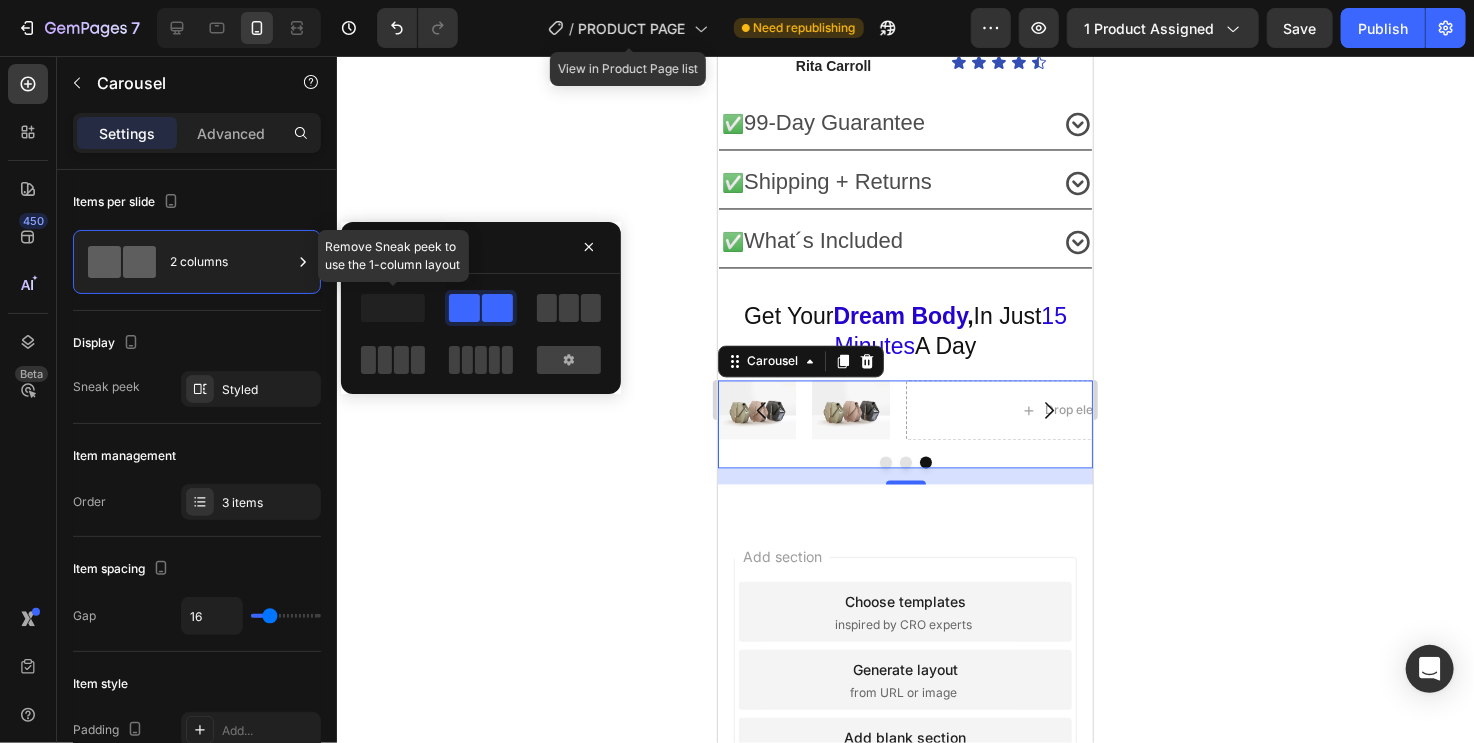 click 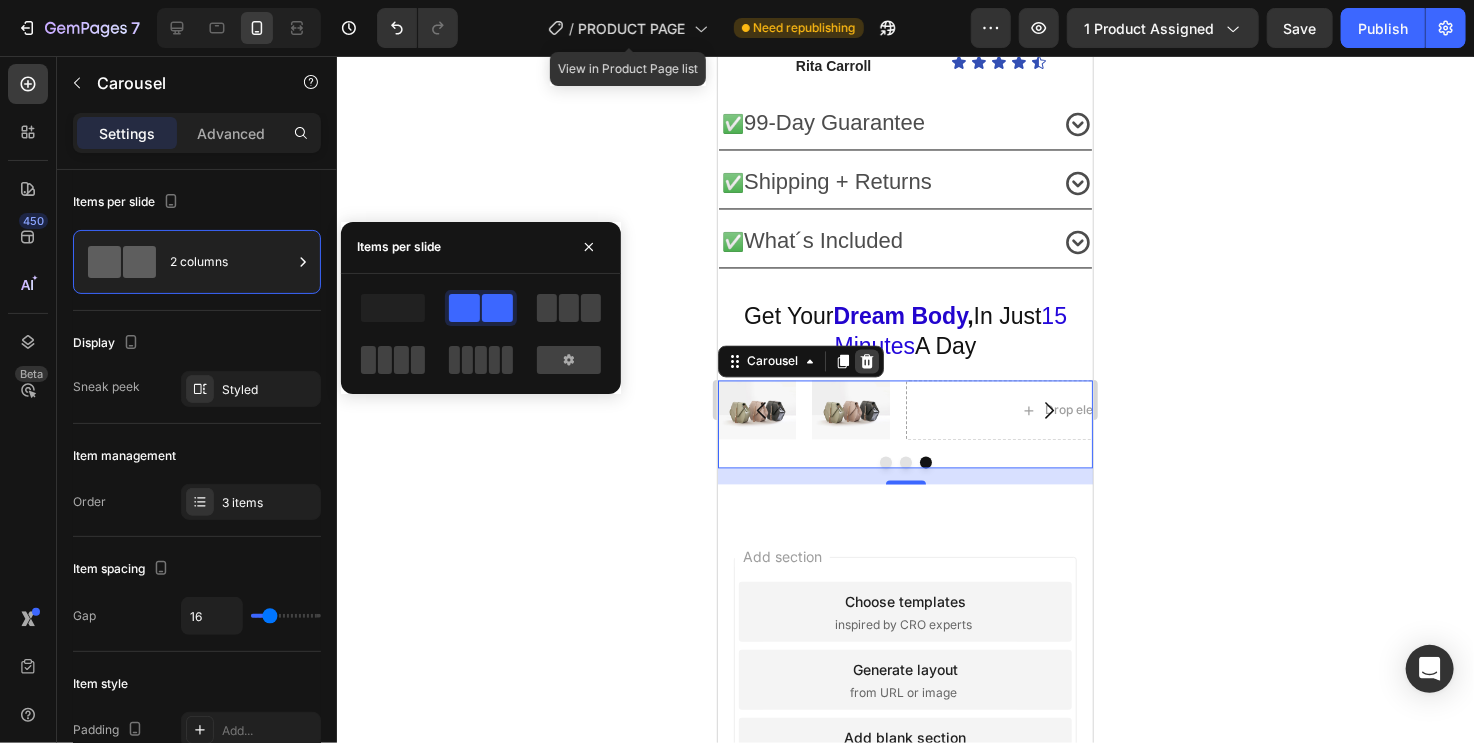 click 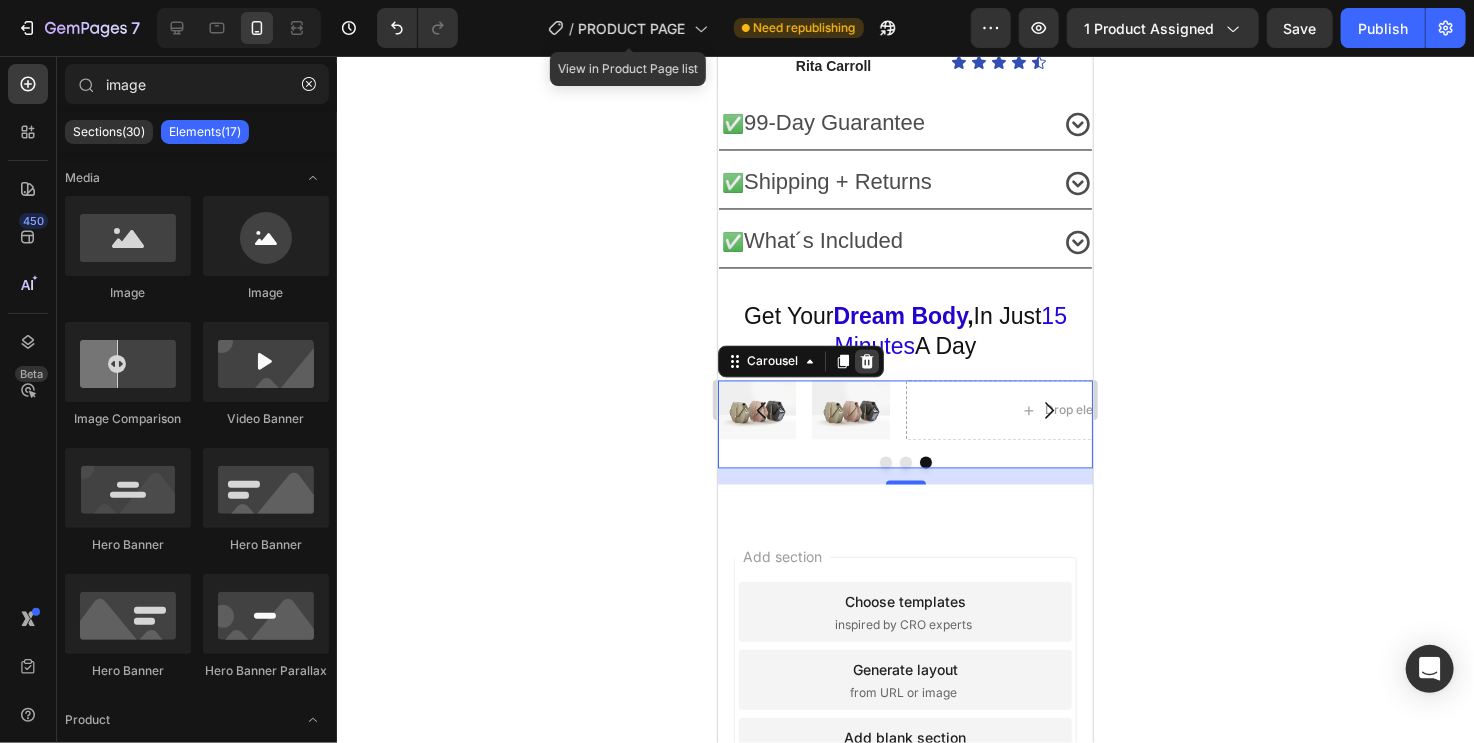 scroll, scrollTop: 1761, scrollLeft: 0, axis: vertical 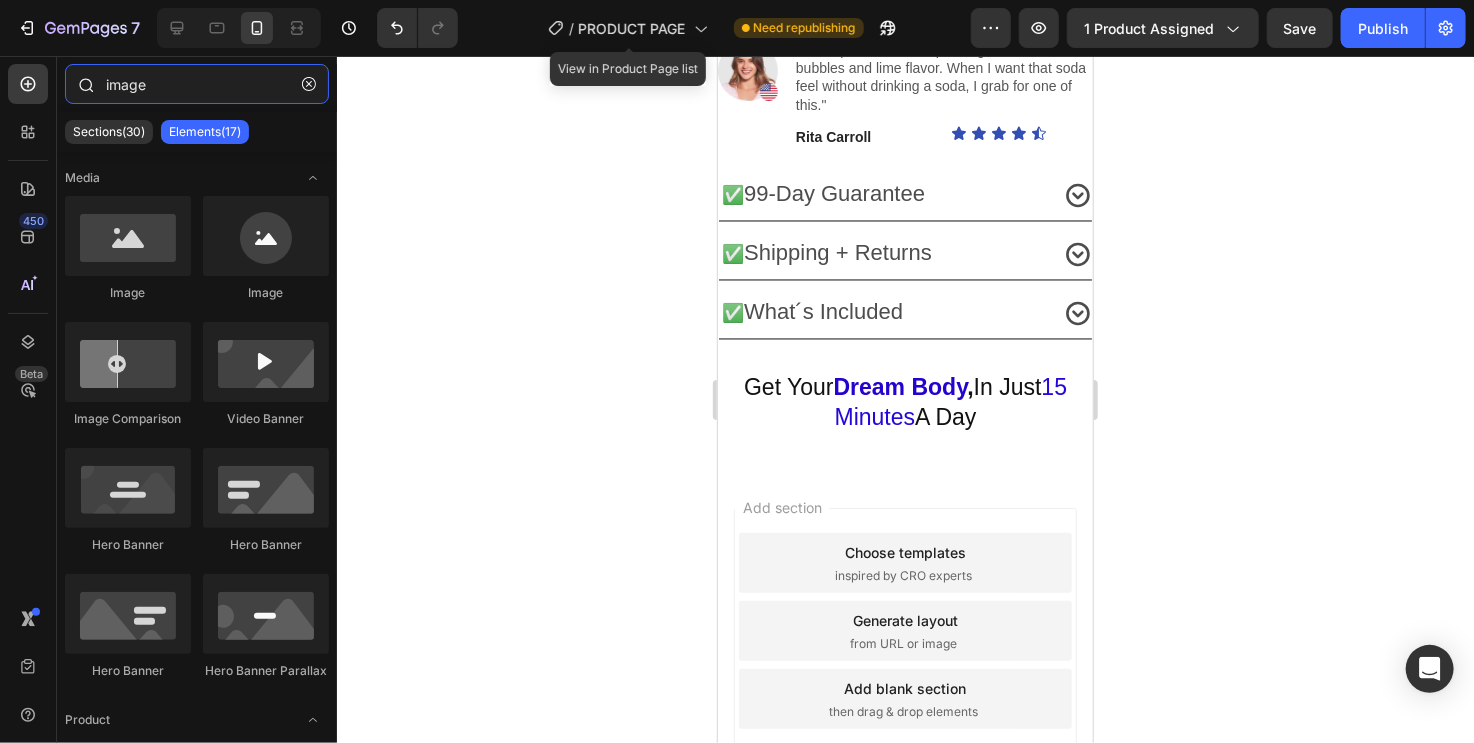 click on "image" at bounding box center [197, 84] 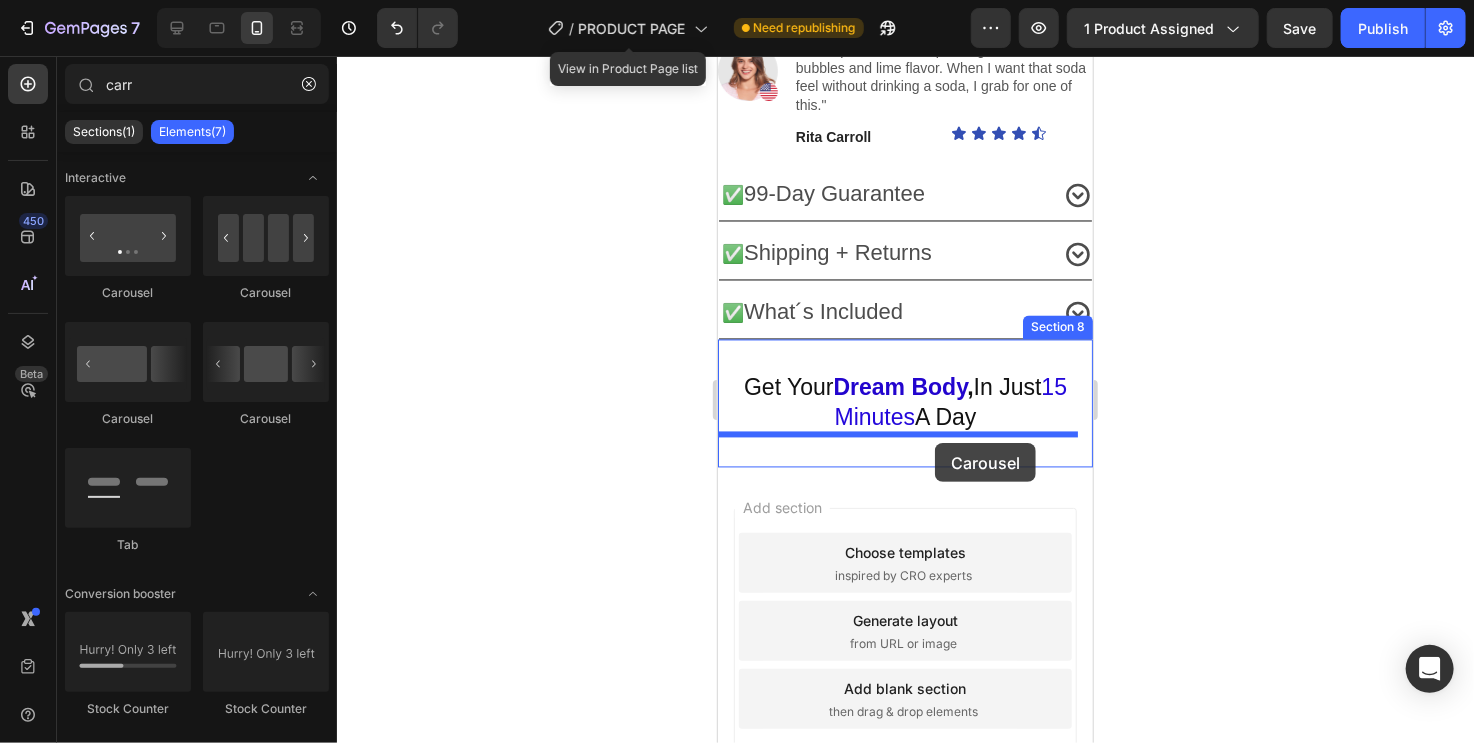 drag, startPoint x: 865, startPoint y: 307, endPoint x: 934, endPoint y: 442, distance: 151.61134 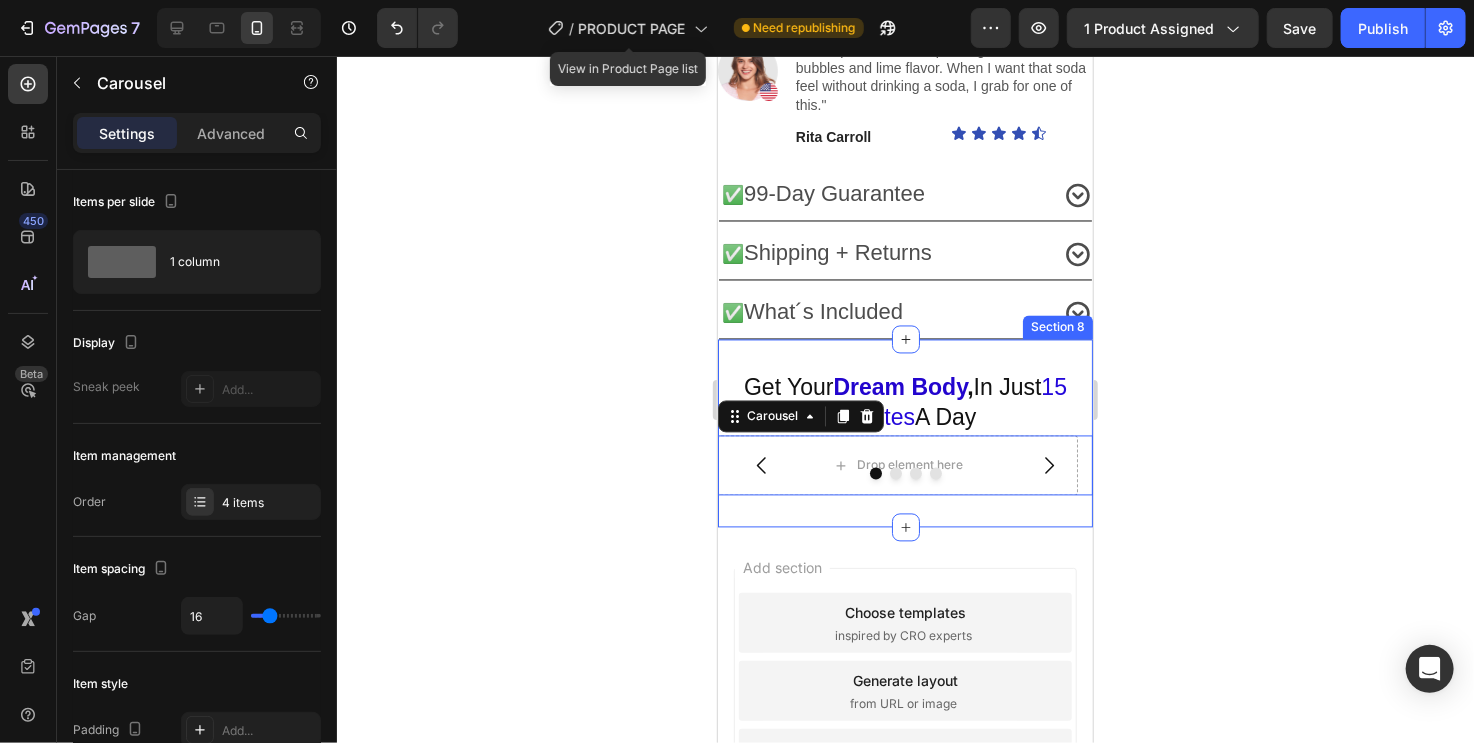 scroll, scrollTop: 1821, scrollLeft: 0, axis: vertical 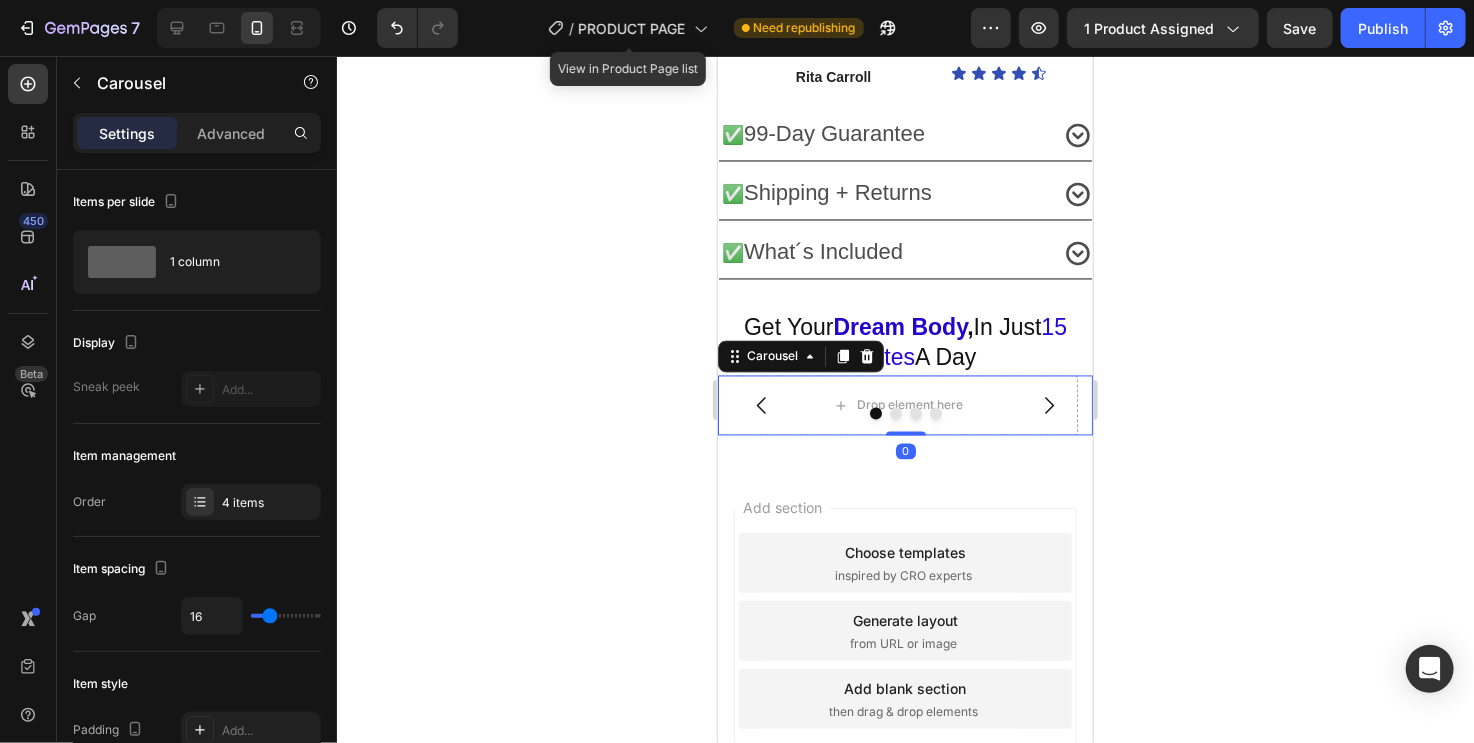 click 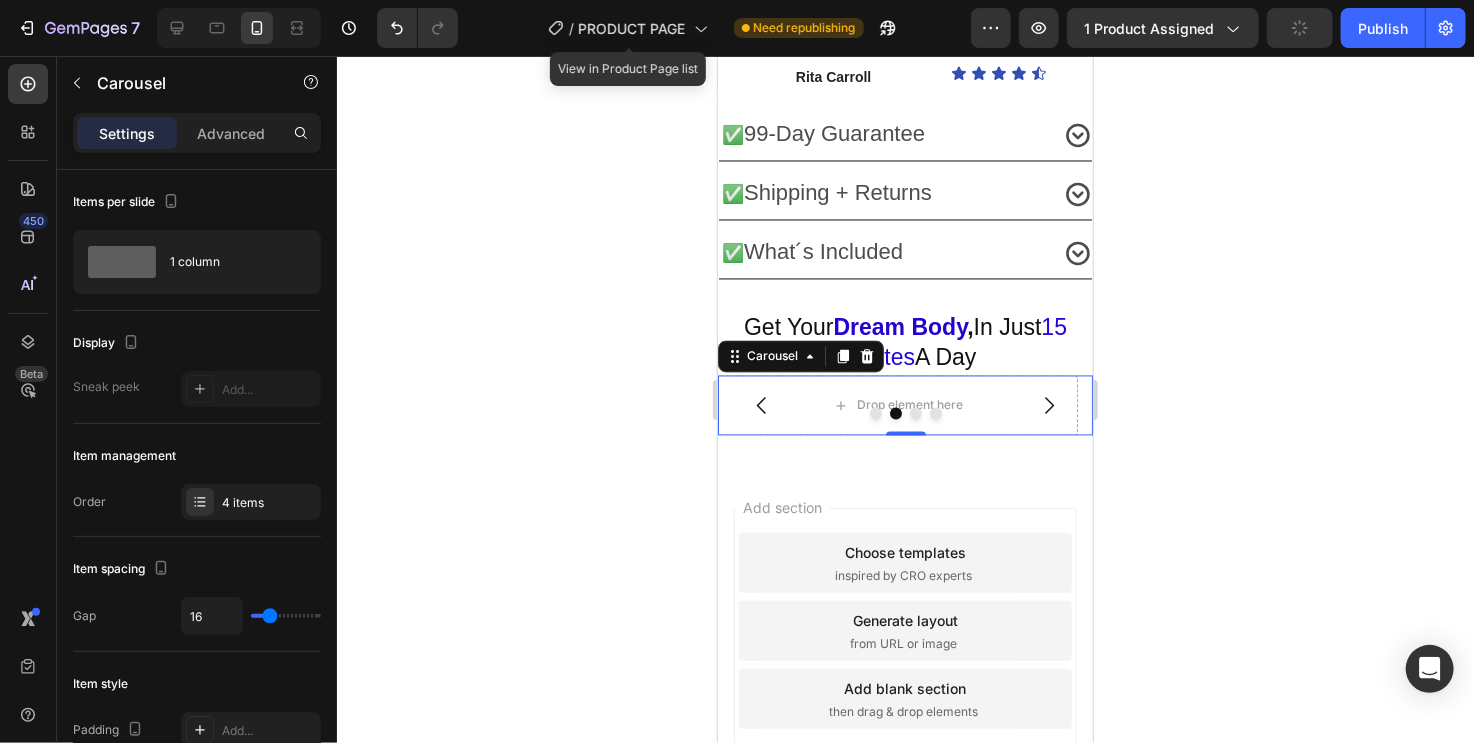 click 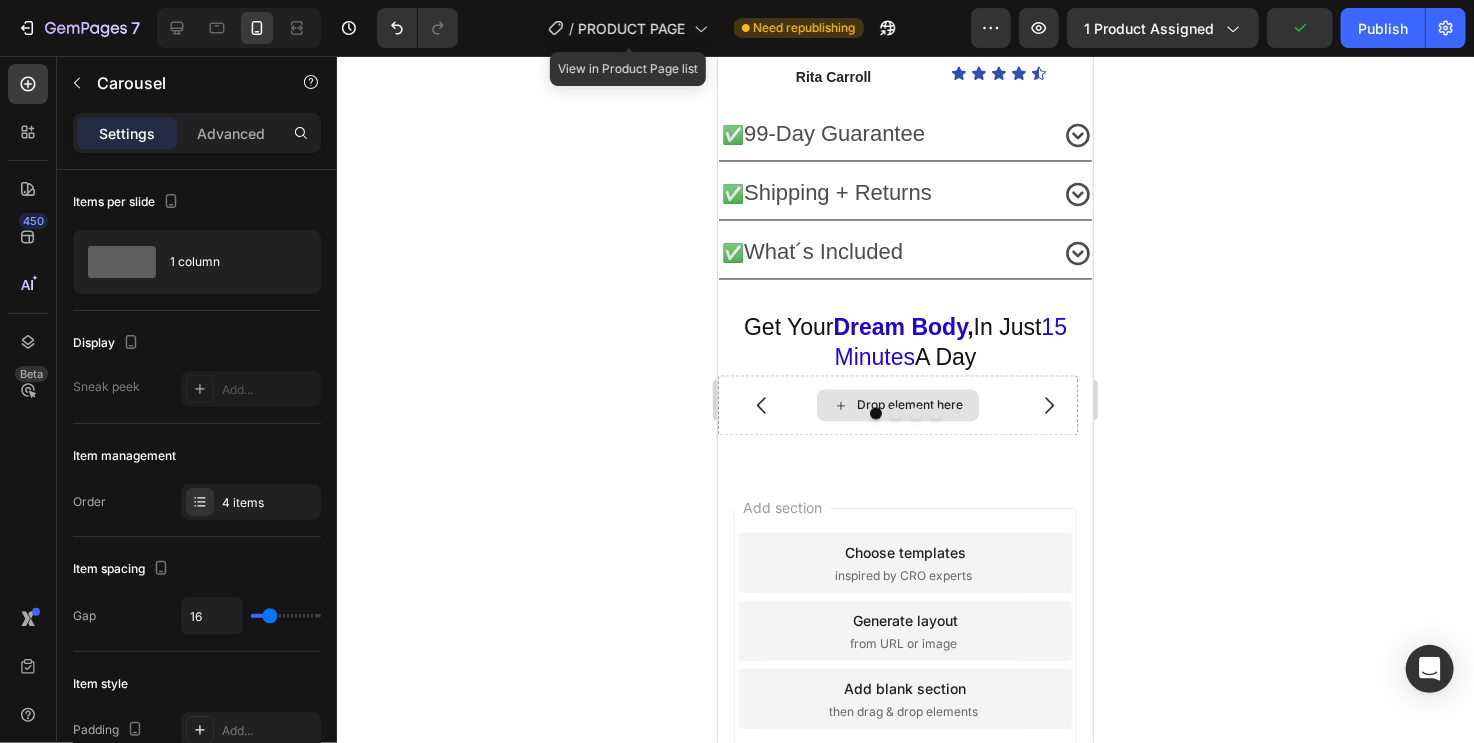 click on "Drop element here" at bounding box center [897, 405] 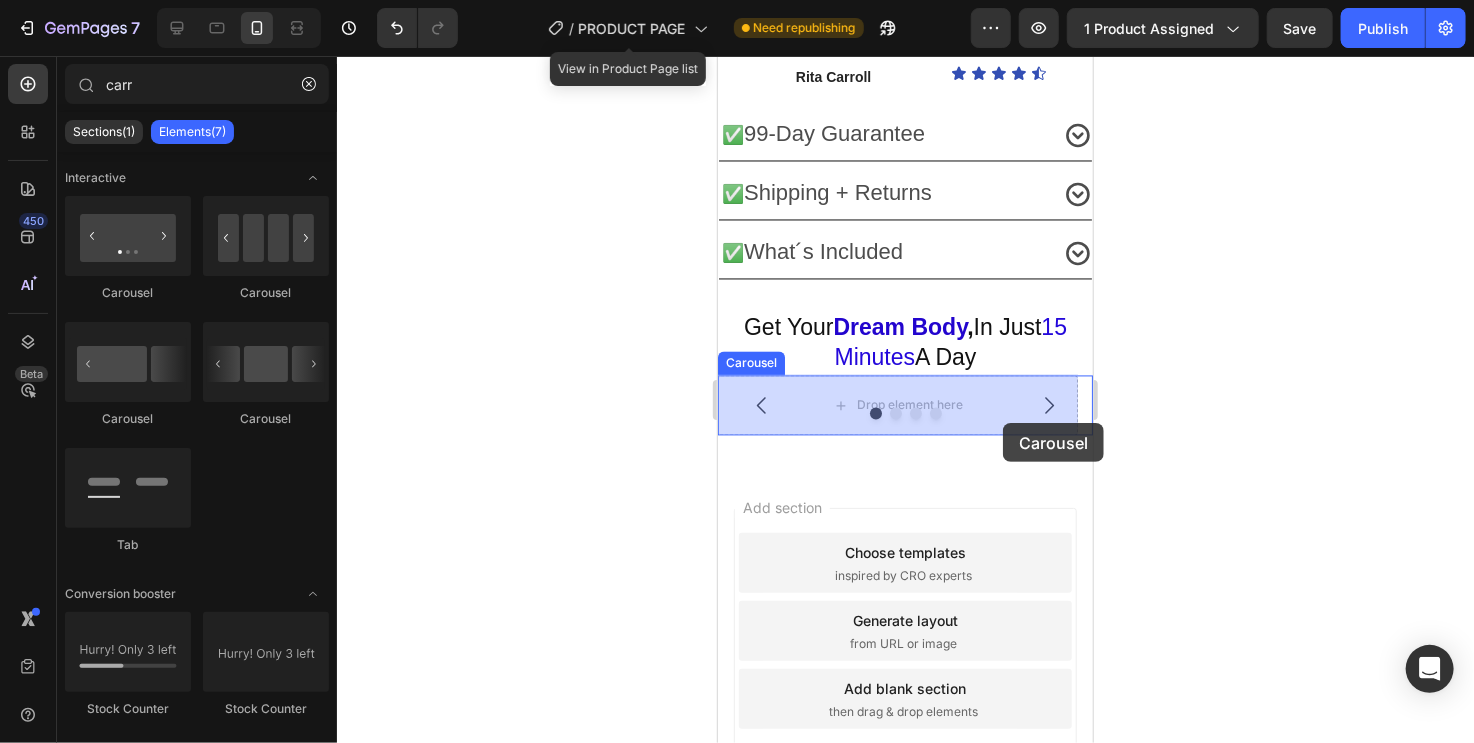 drag, startPoint x: 844, startPoint y: 313, endPoint x: 886, endPoint y: 438, distance: 131.86736 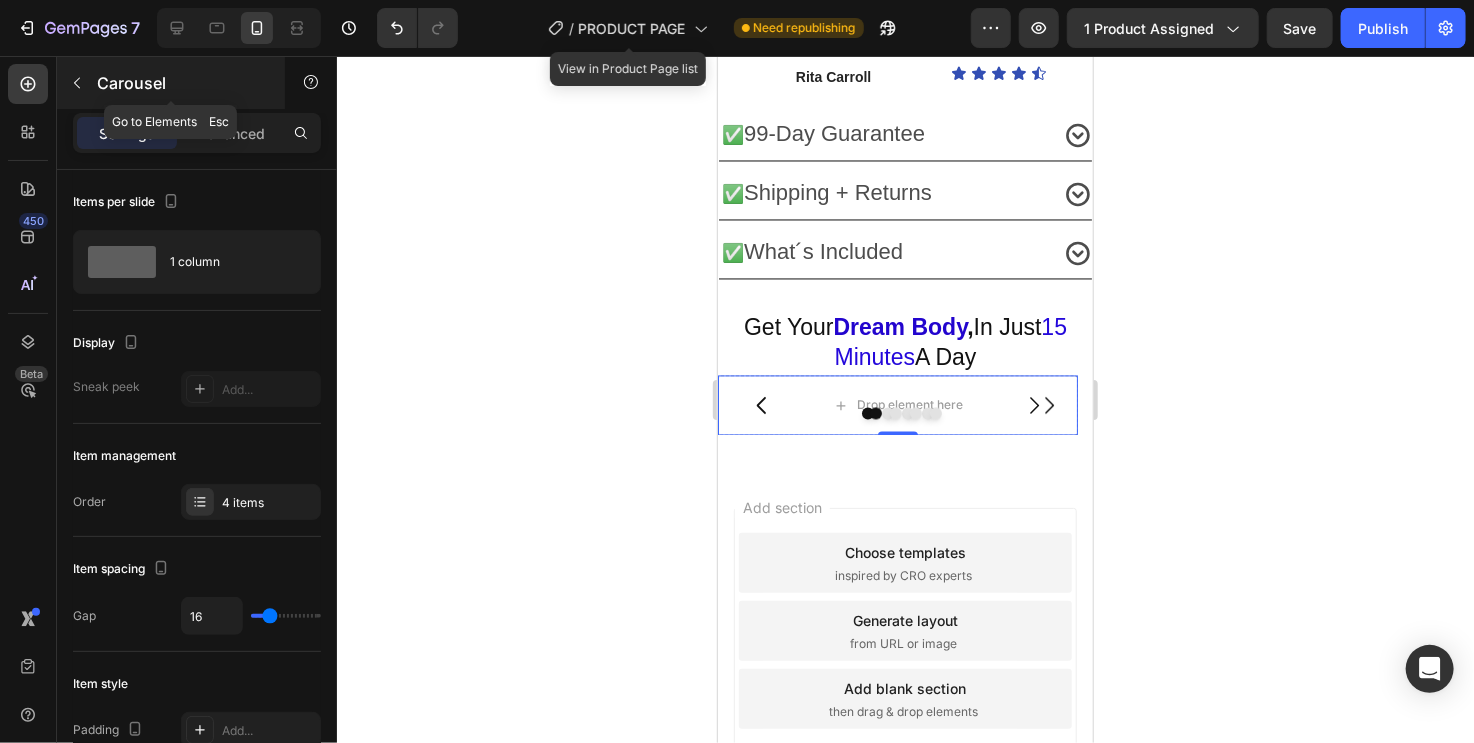click at bounding box center (77, 83) 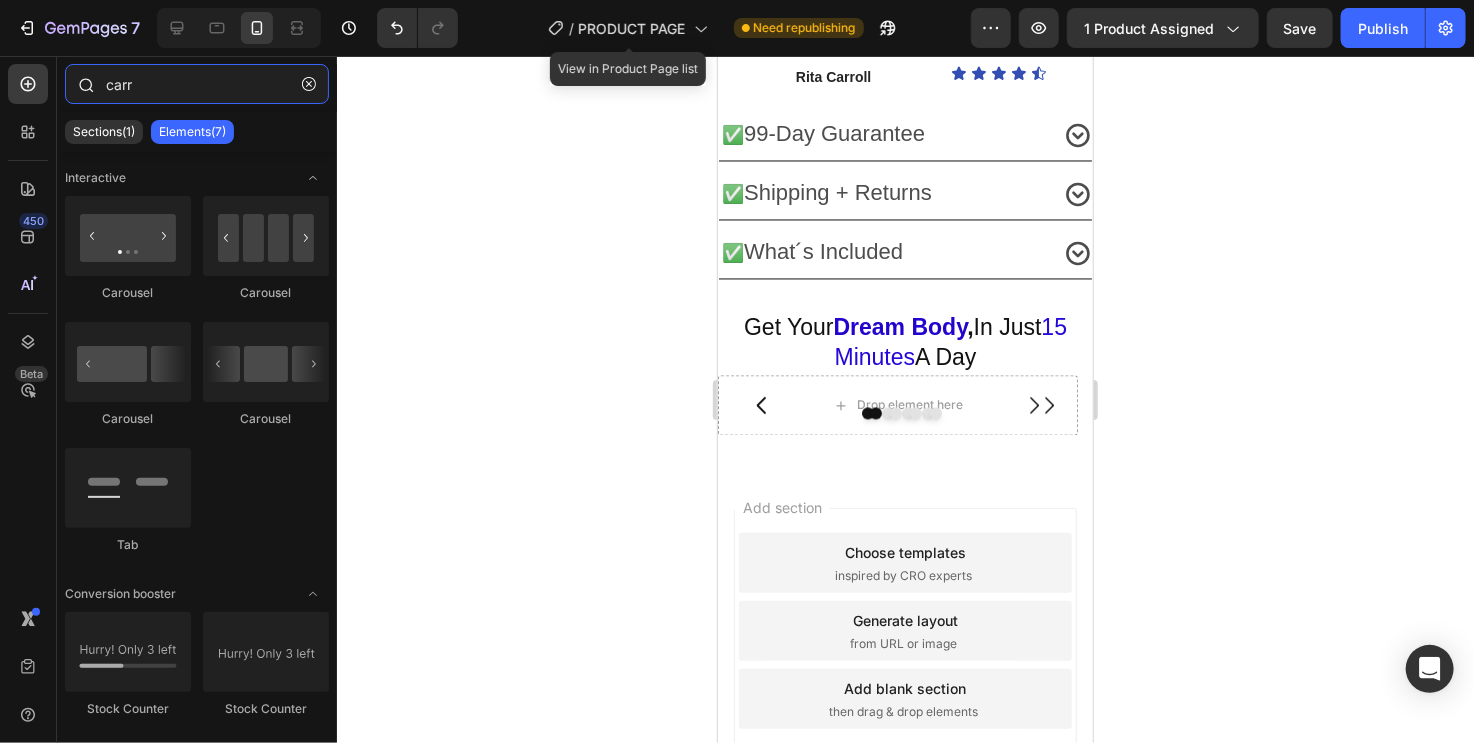 click on "carr" at bounding box center [197, 84] 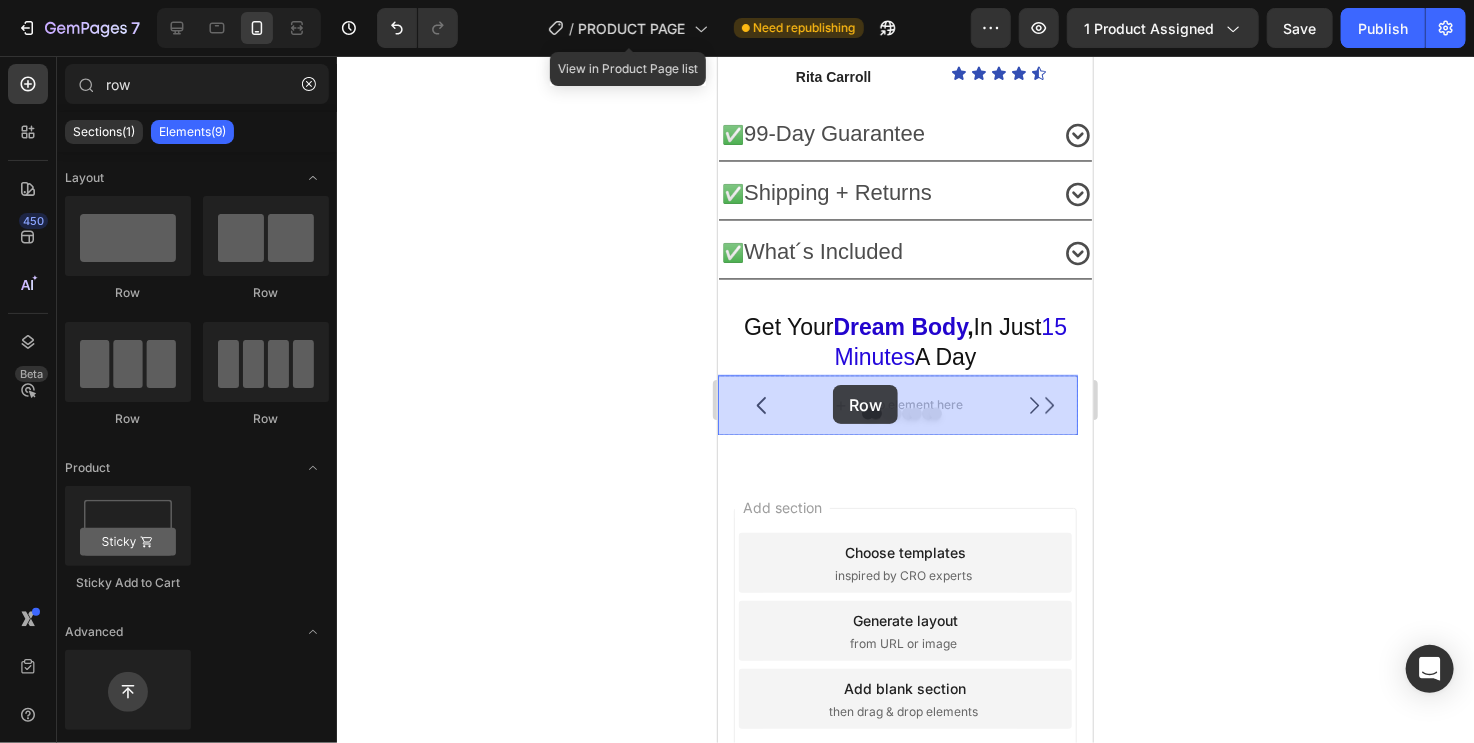 drag, startPoint x: 1008, startPoint y: 321, endPoint x: 832, endPoint y: 384, distance: 186.93582 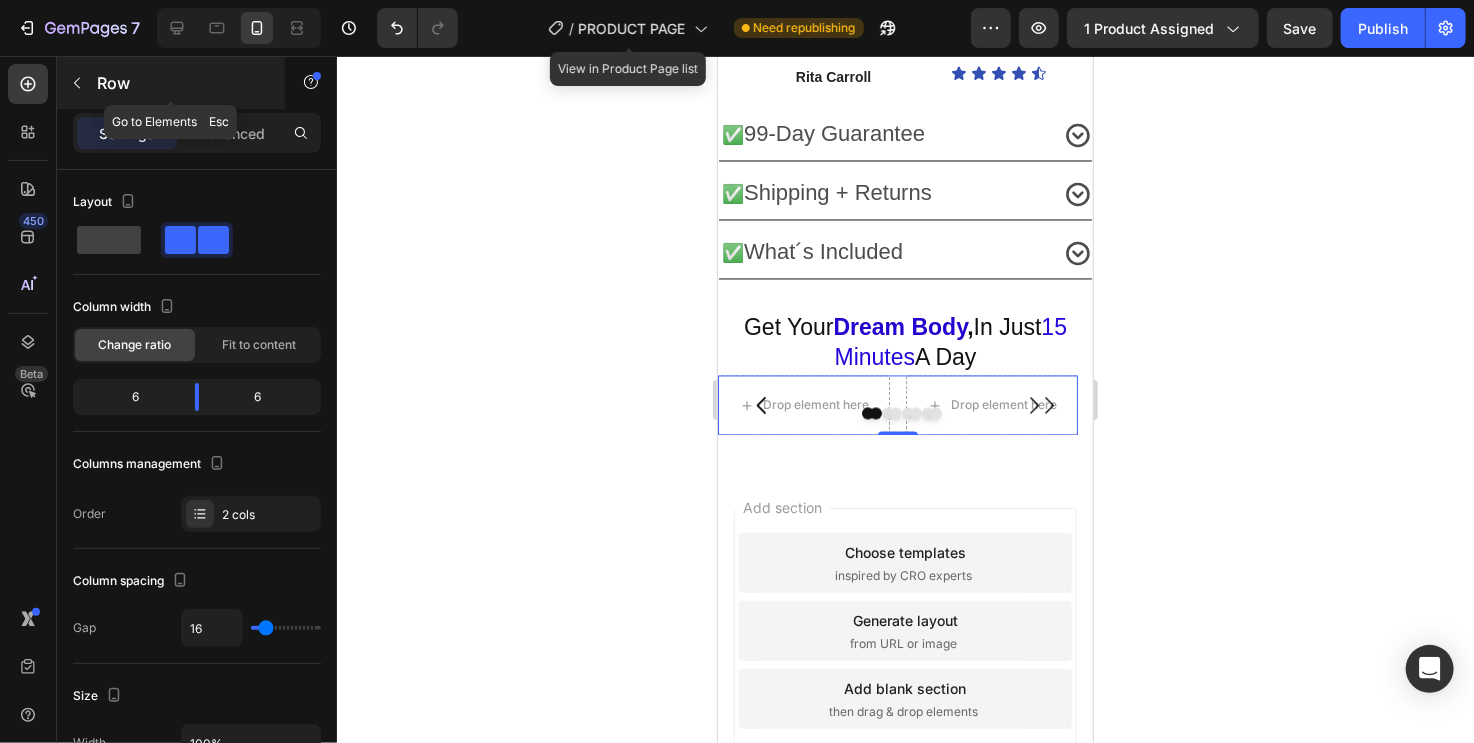 click on "Row" at bounding box center [171, 83] 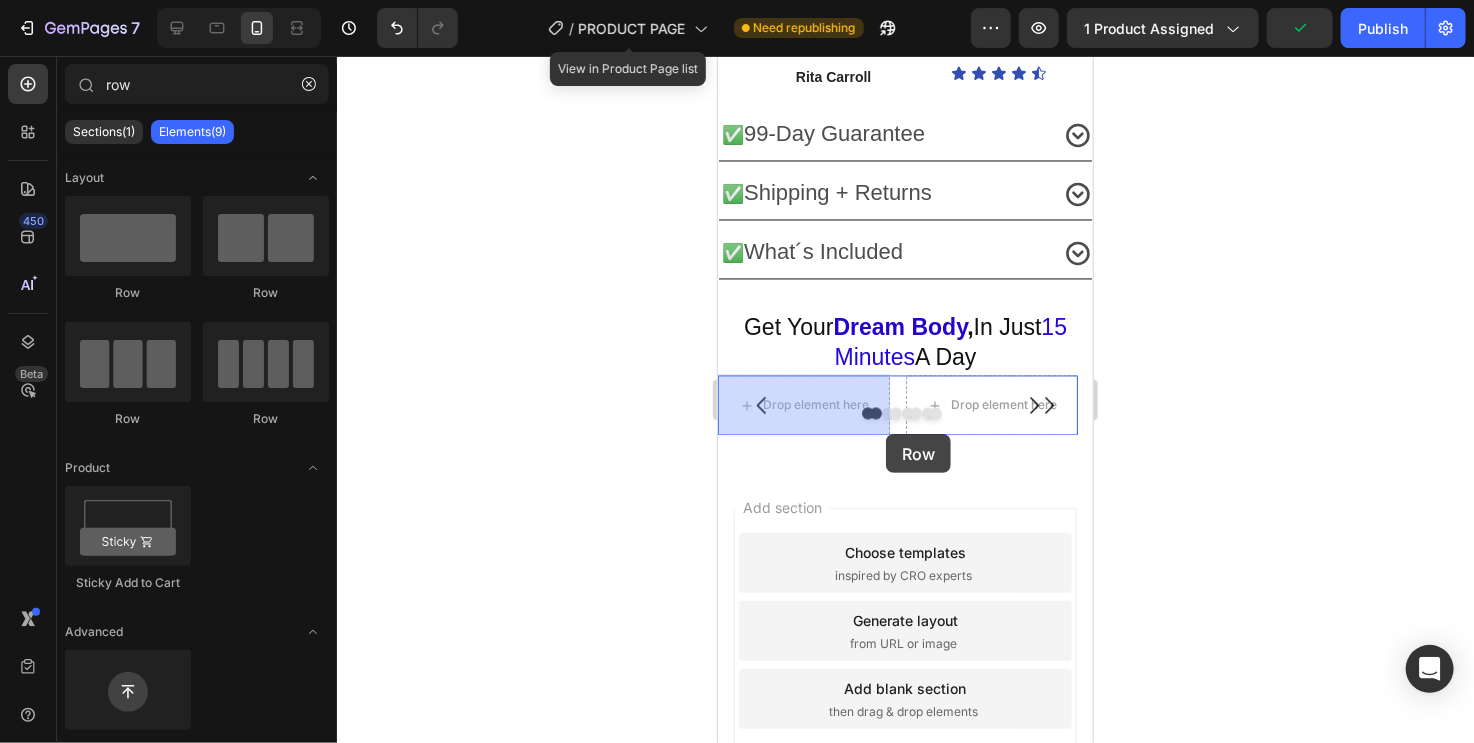 drag, startPoint x: 930, startPoint y: 306, endPoint x: 885, endPoint y: 433, distance: 134.73679 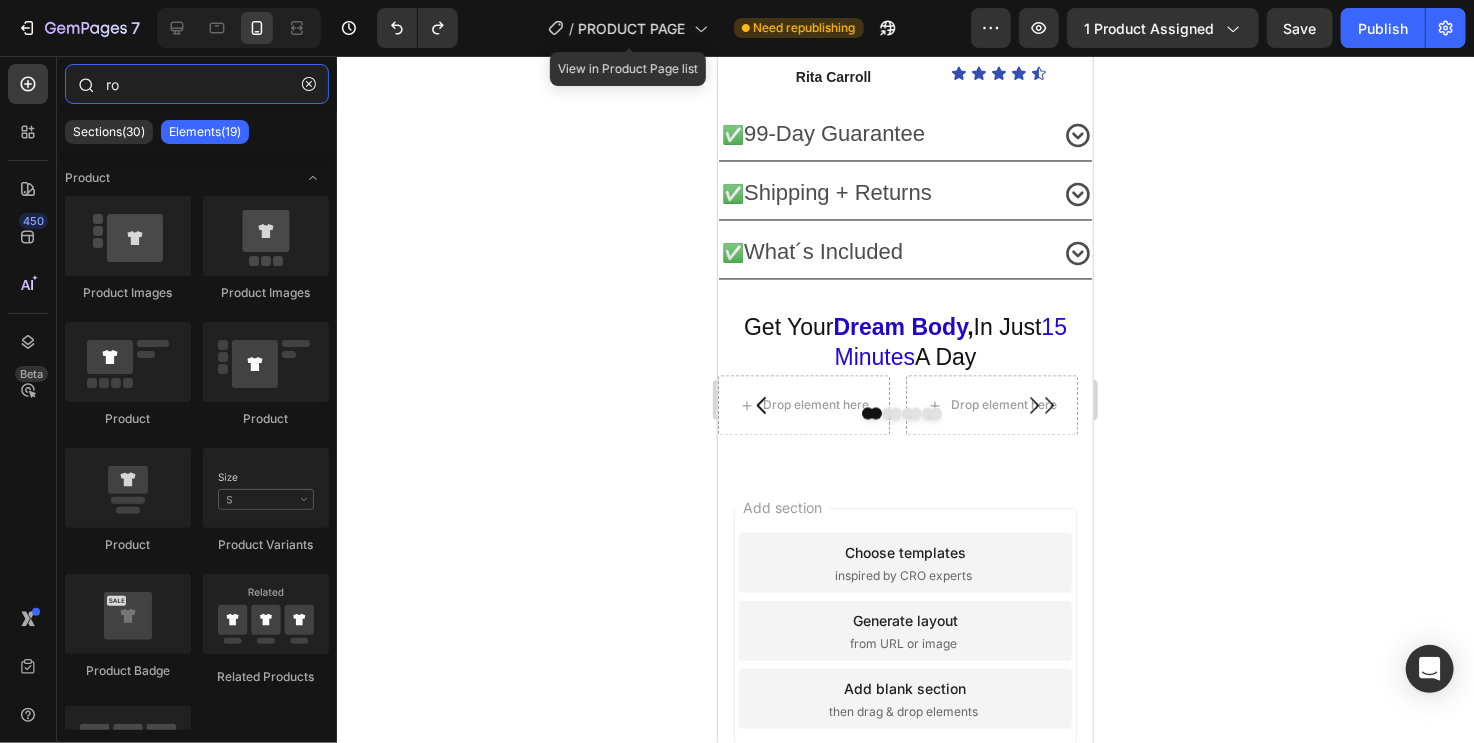 click on "ro" at bounding box center (197, 84) 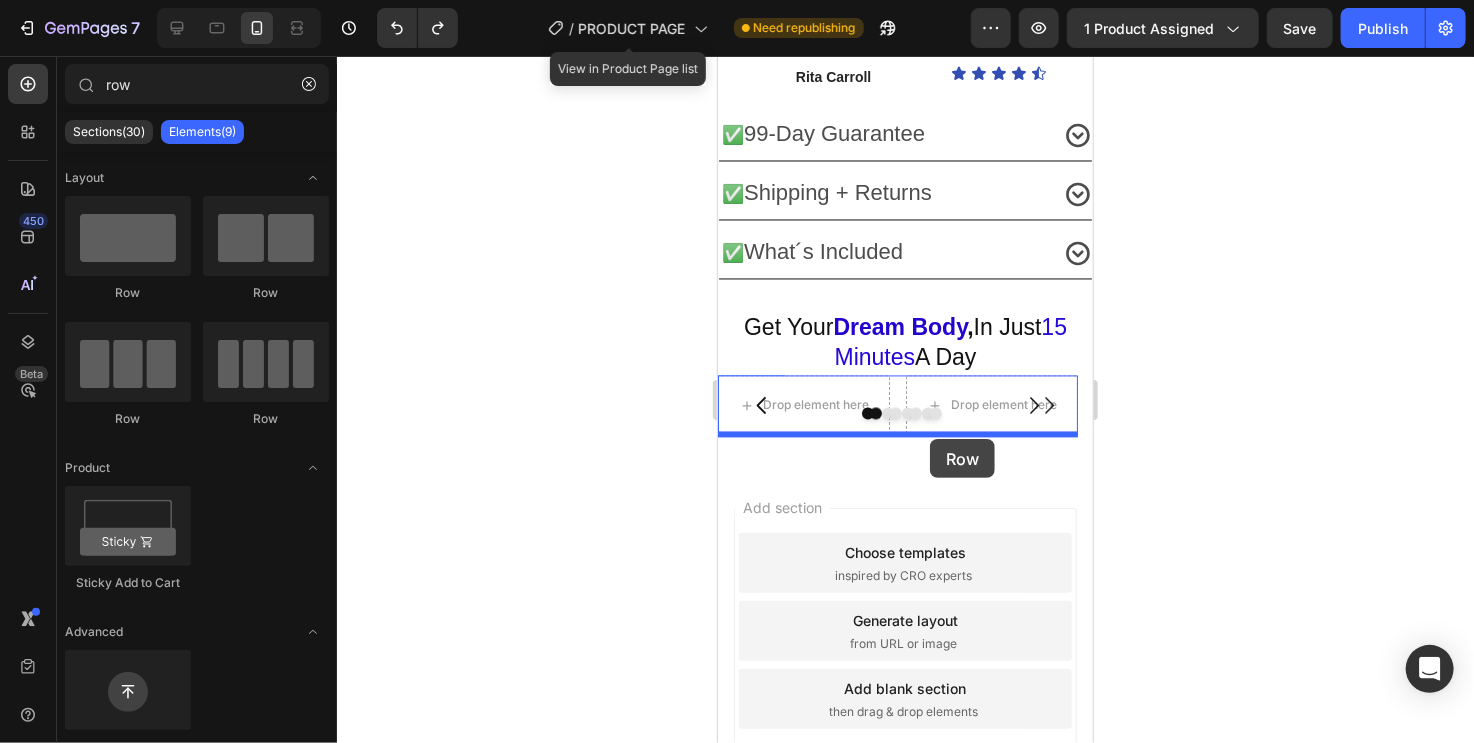 drag, startPoint x: 932, startPoint y: 300, endPoint x: 929, endPoint y: 438, distance: 138.03261 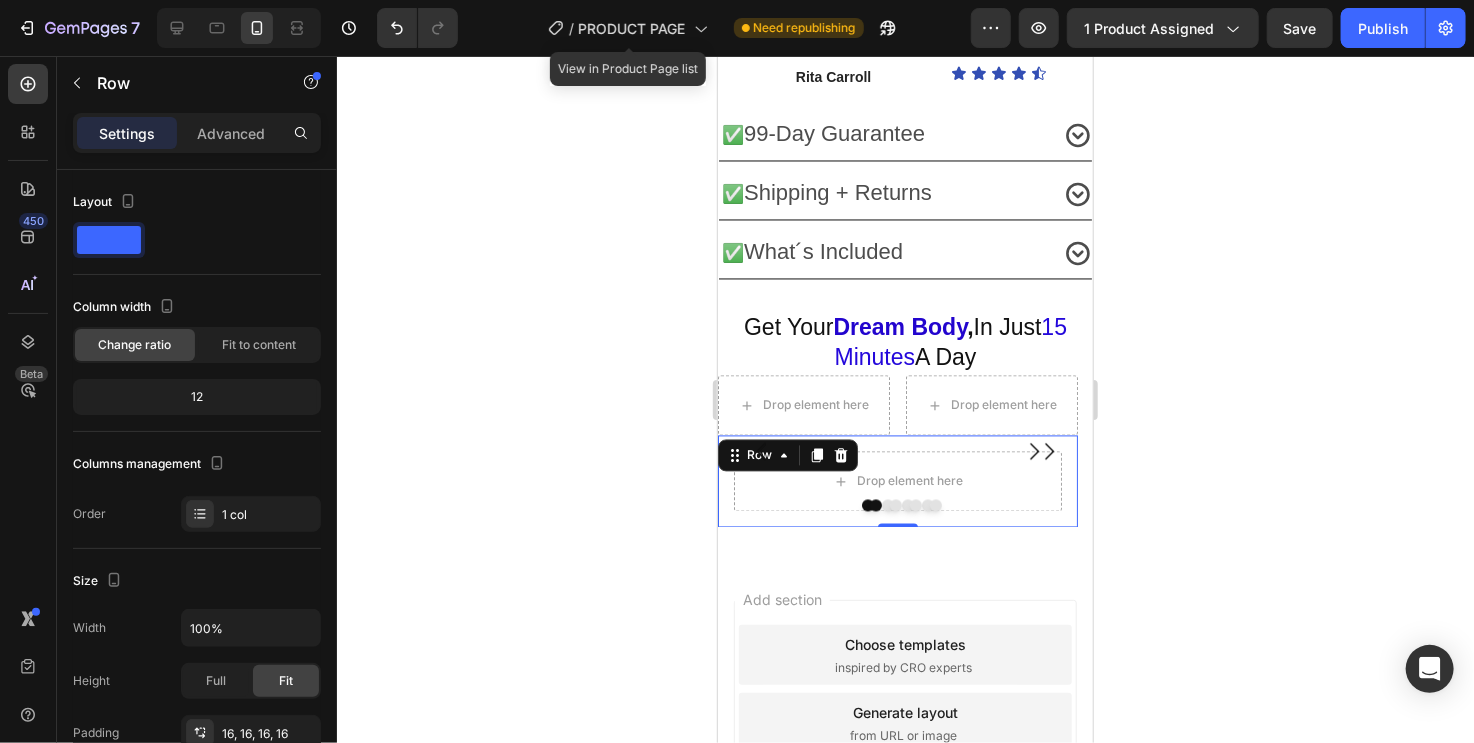 click on "Drop element here Row   0" at bounding box center [897, 481] 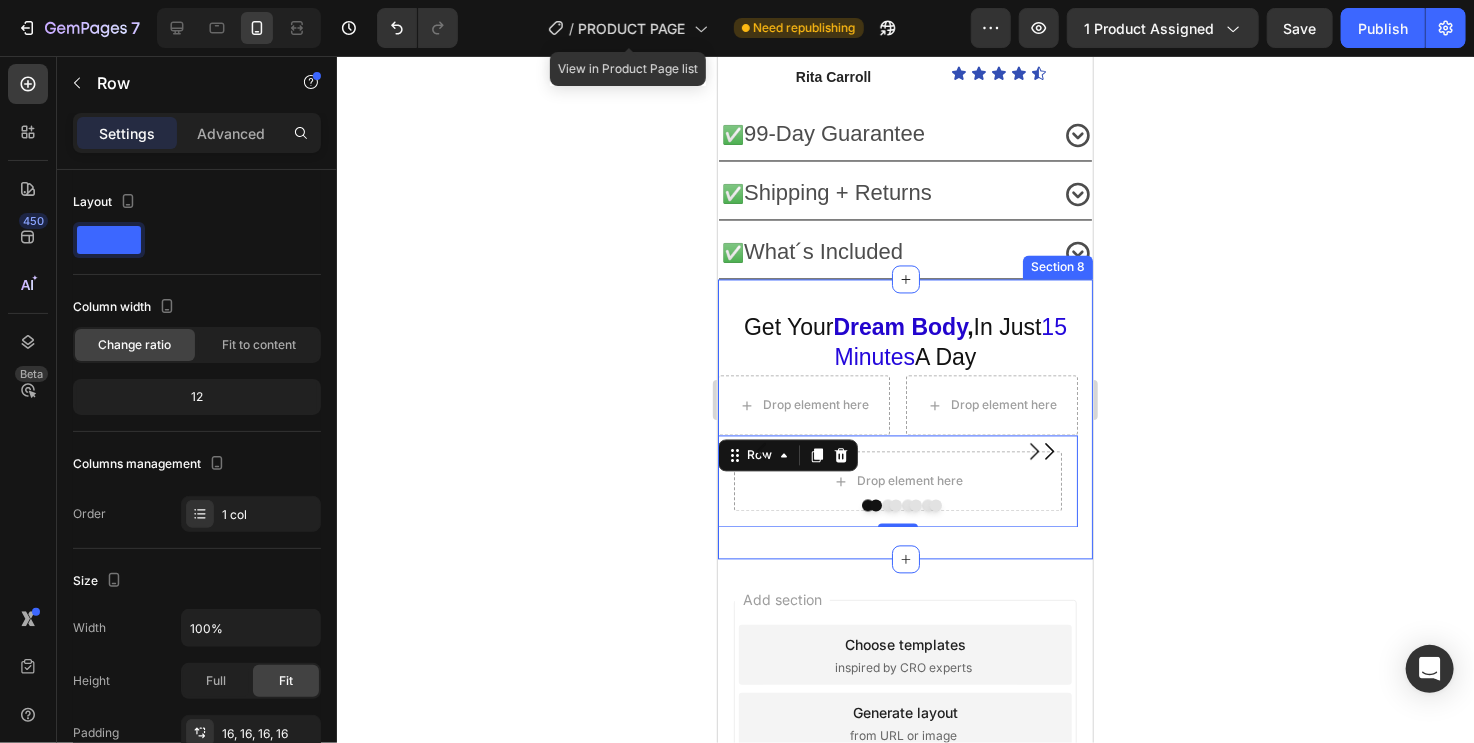 click on "Get Your  Dream Body ,  In Just  15 Minutes  A Day Heading
Drop element here
Drop element here Row
Drop element here Row   0
Drop element here
Drop element here
Drop element here
Carousel
Drop element here
Drop element here
Drop element here
Carousel Section 8" at bounding box center [904, 419] 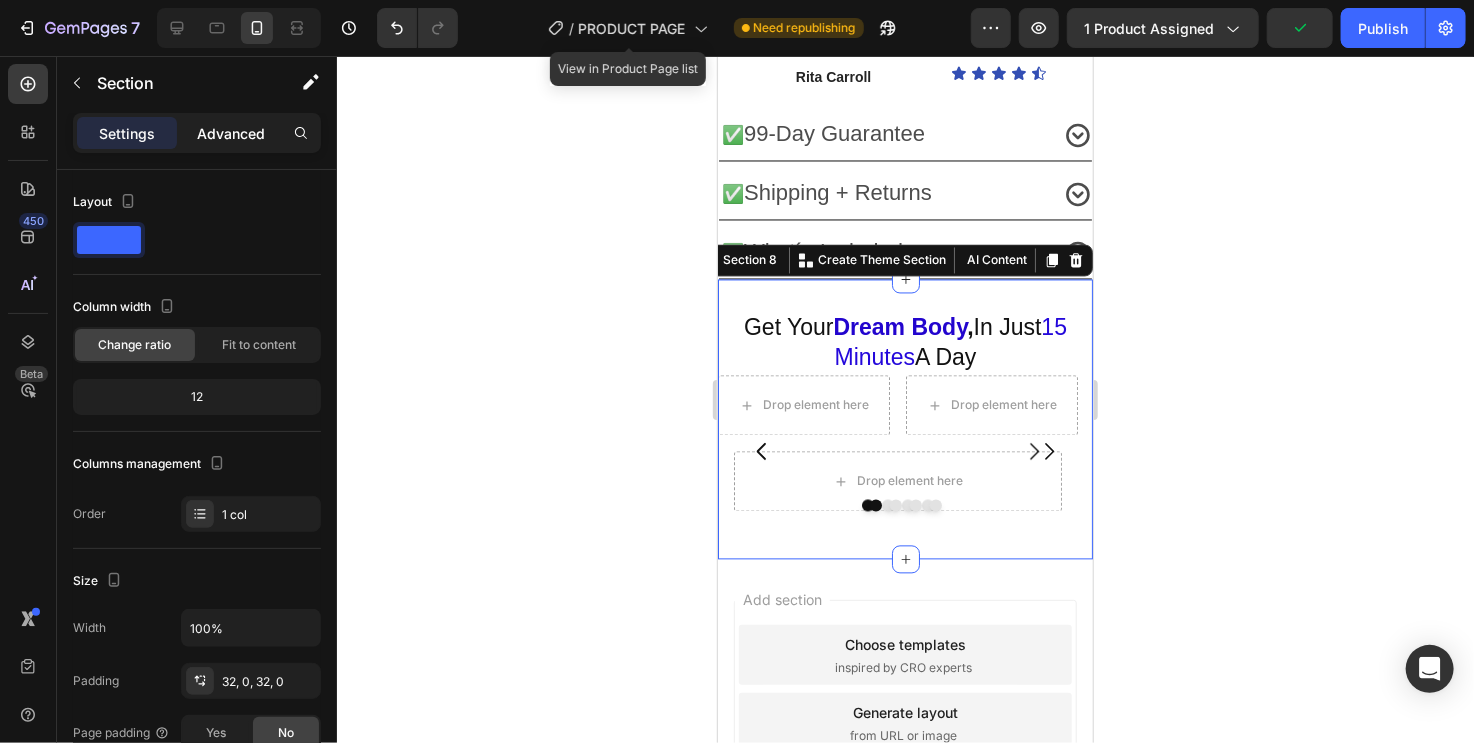 click on "Advanced" at bounding box center [231, 133] 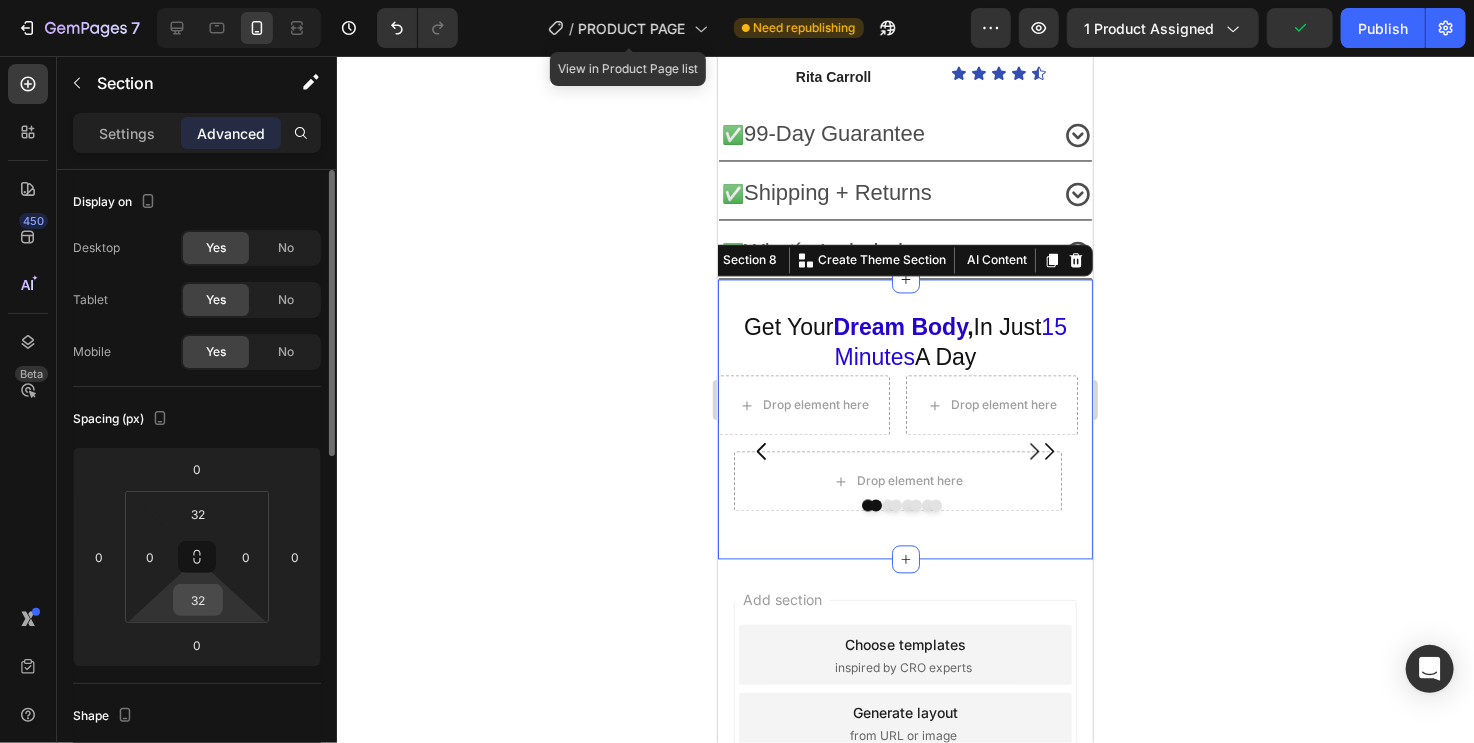 click on "32" at bounding box center (198, 600) 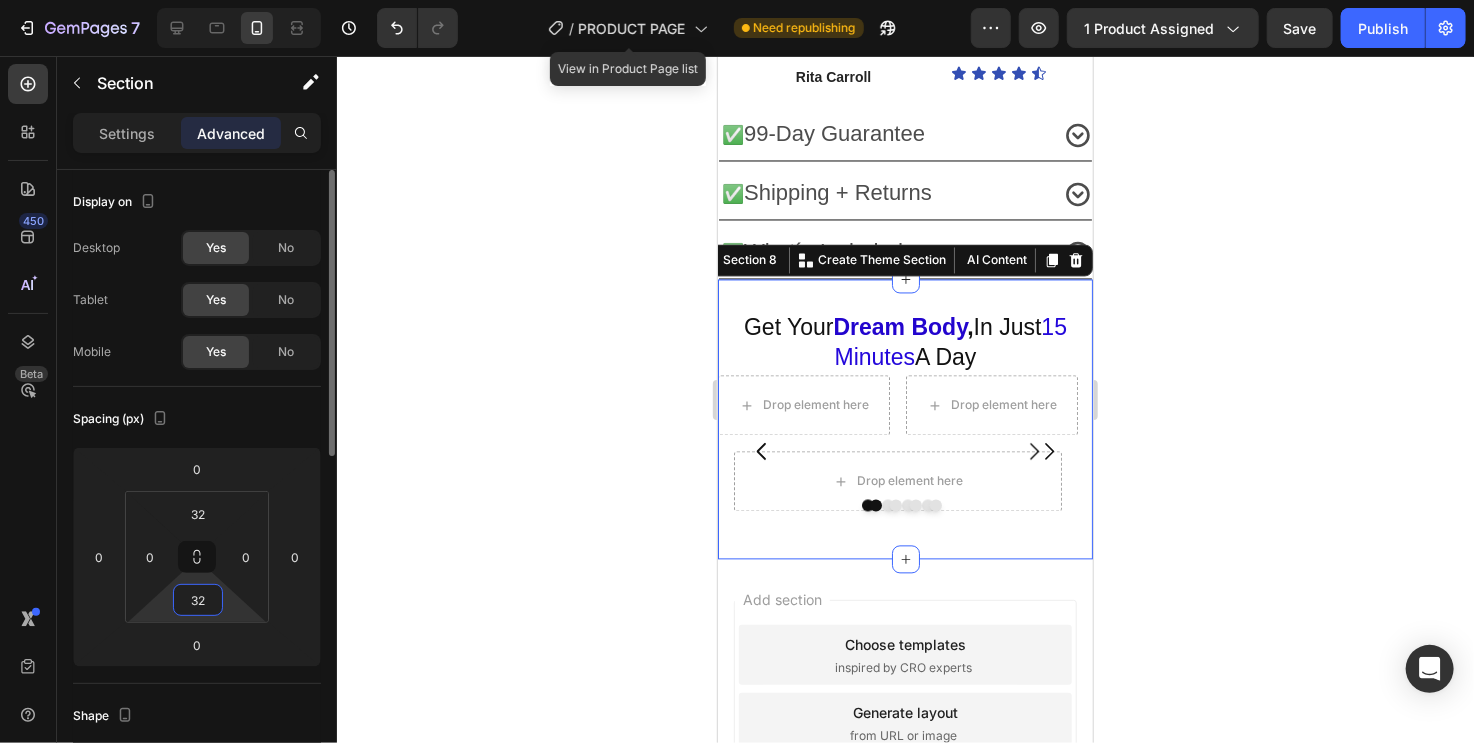 click on "32" at bounding box center [198, 600] 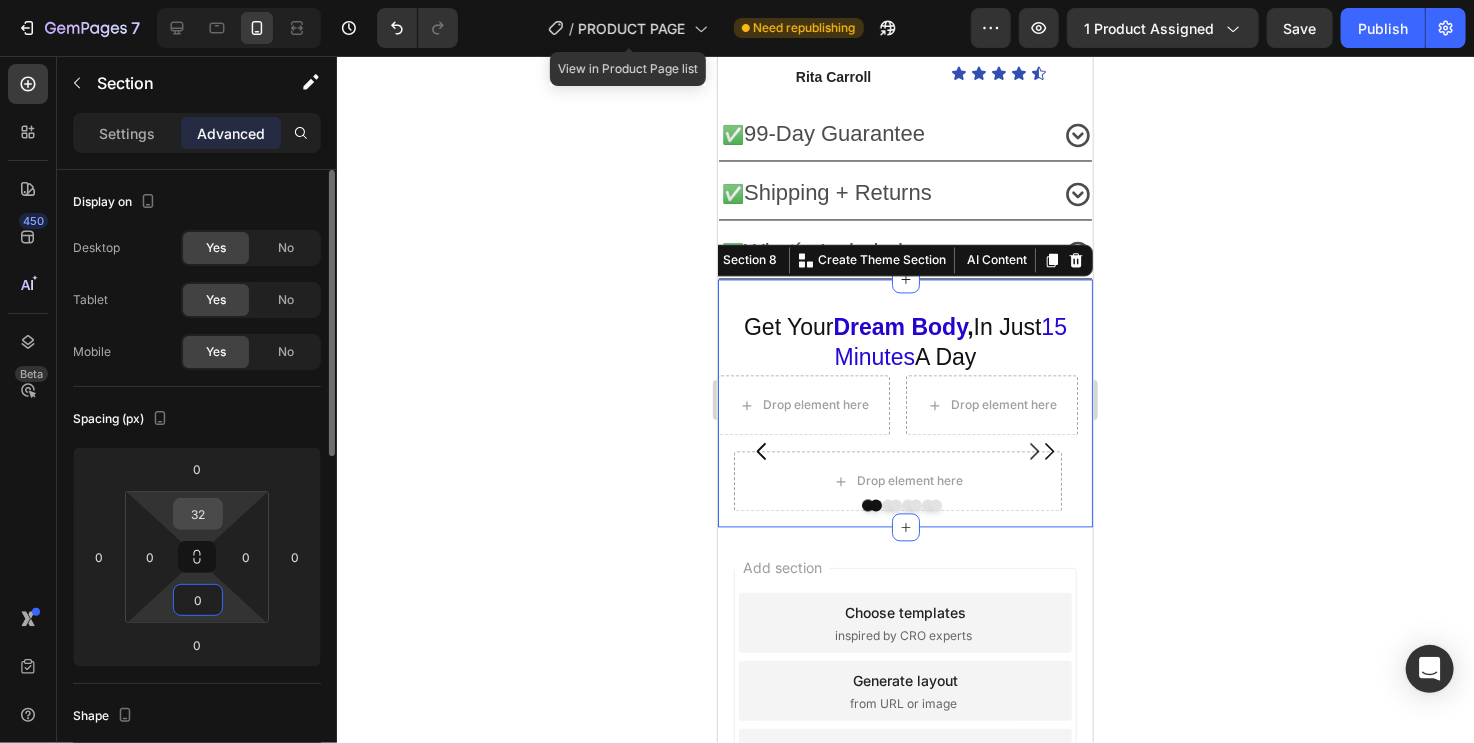 type on "0" 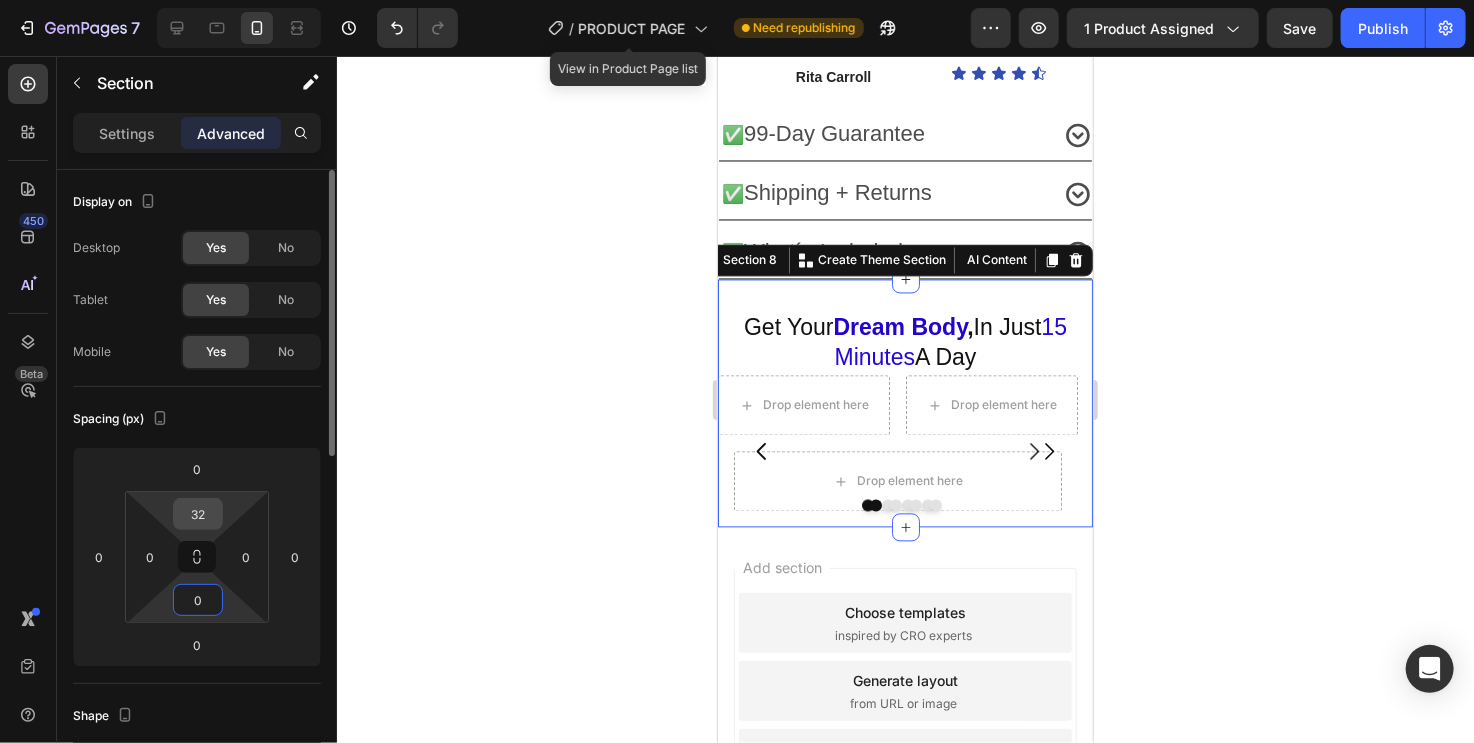 click on "32" at bounding box center (198, 514) 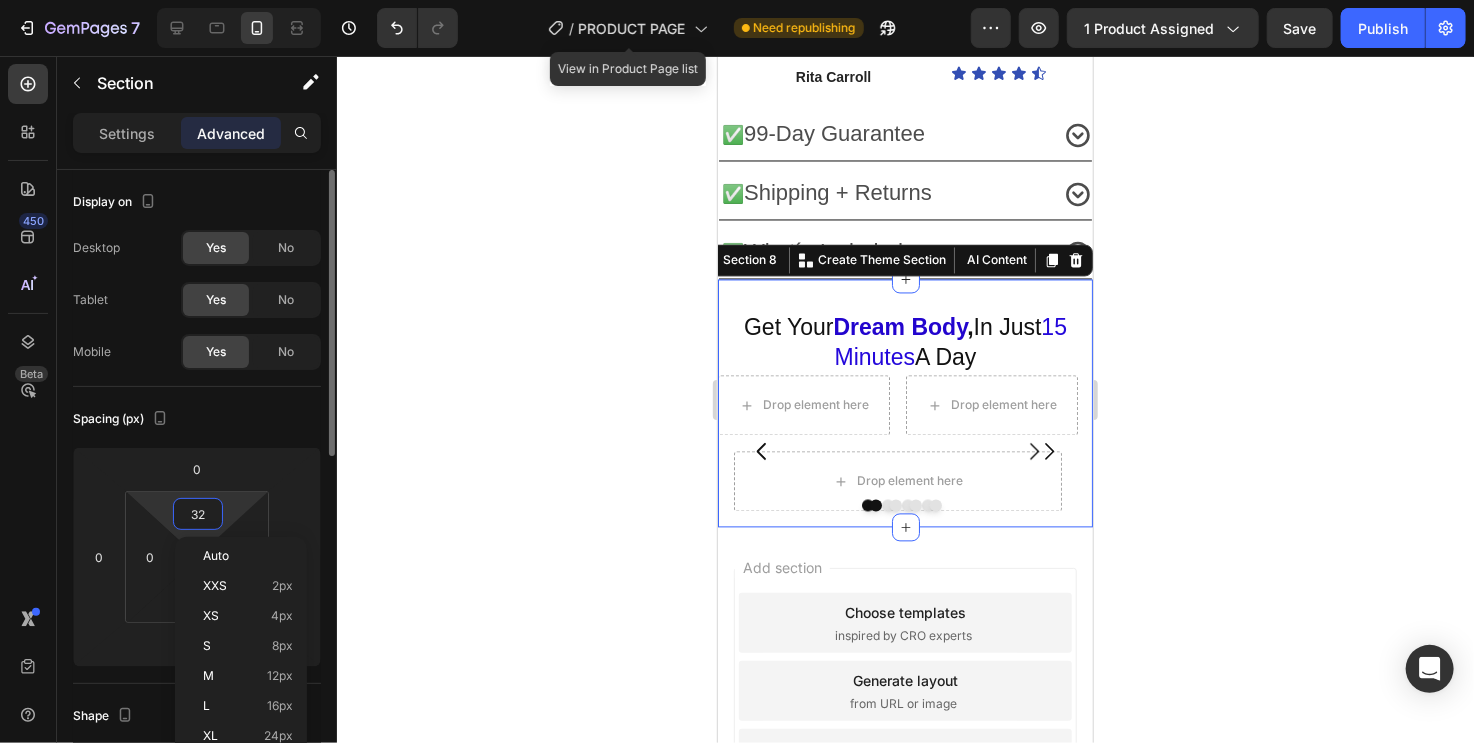 click on "32" at bounding box center (198, 514) 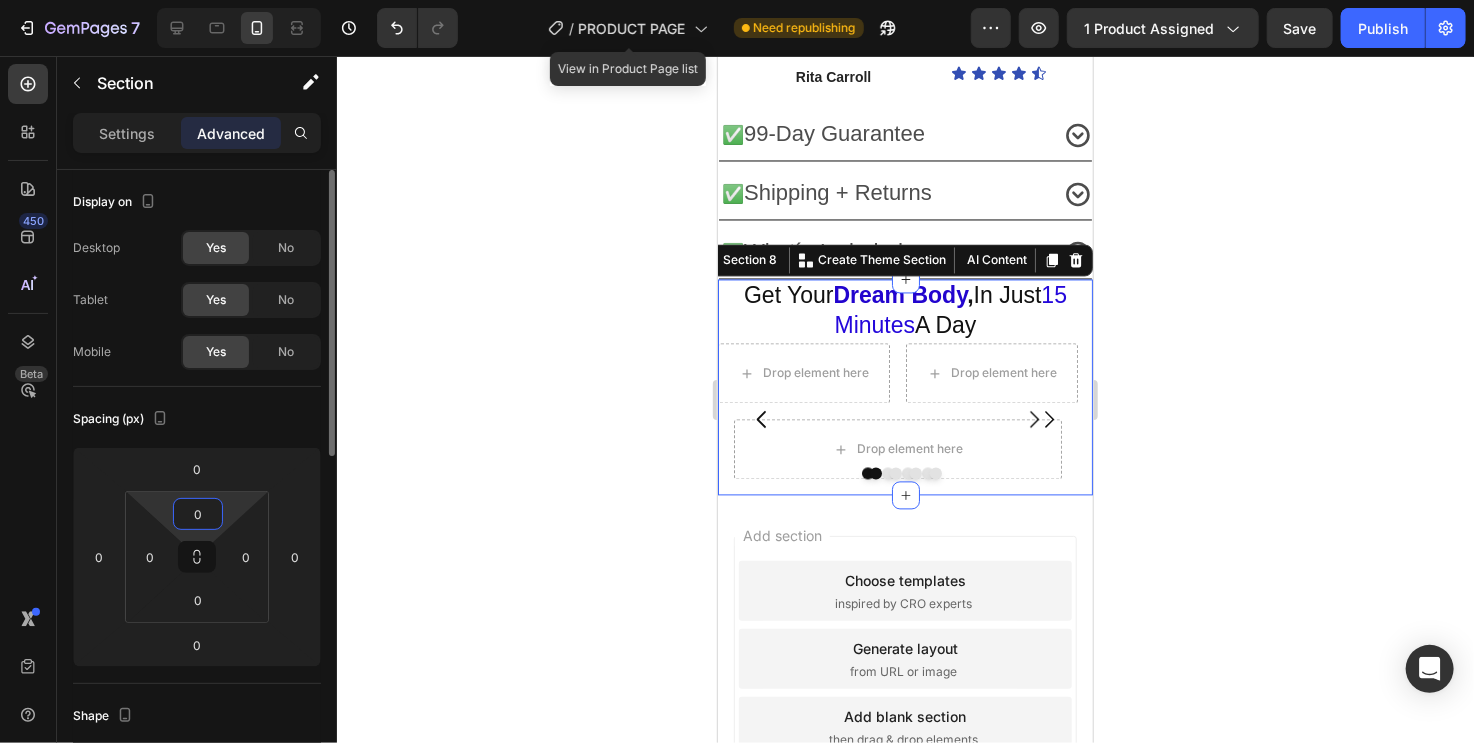 click on "0" at bounding box center (198, 514) 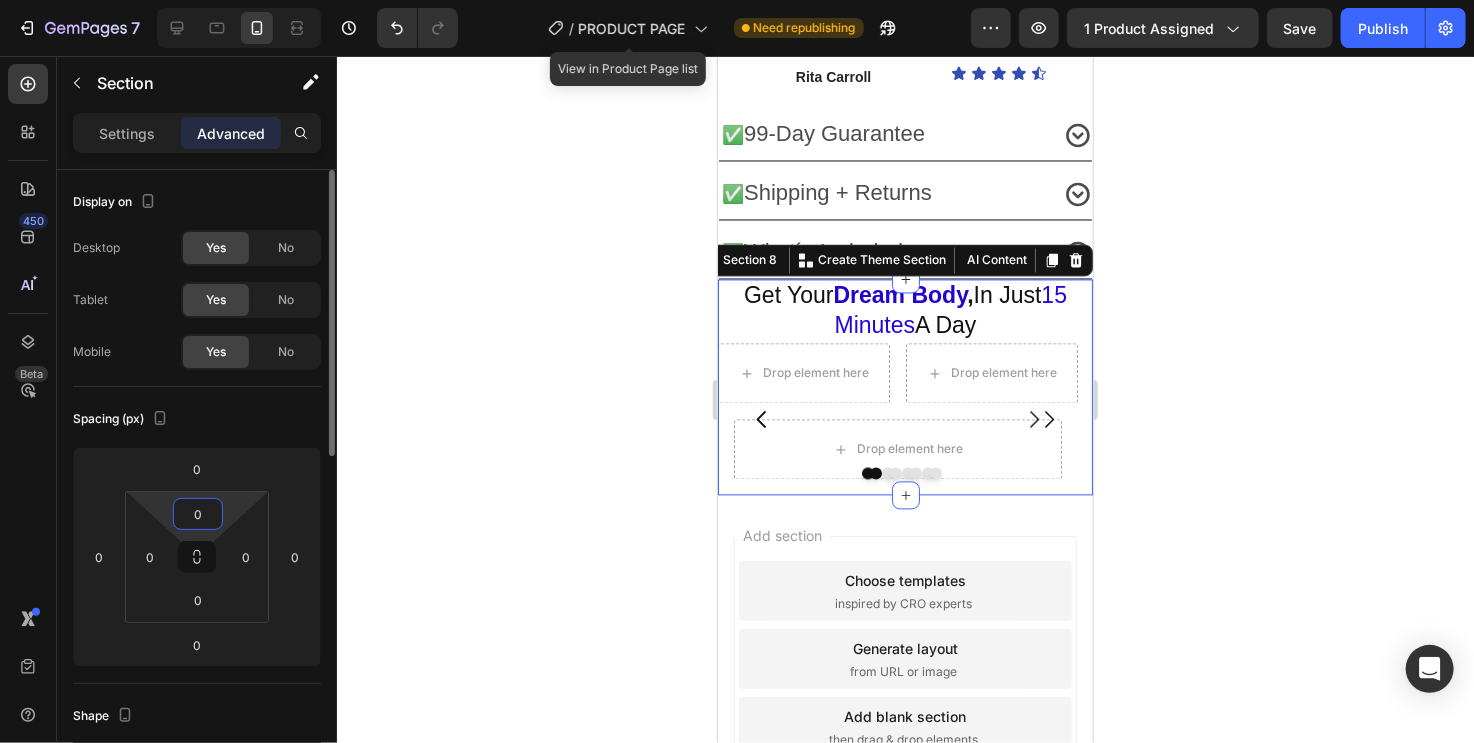 click on "0" at bounding box center [198, 514] 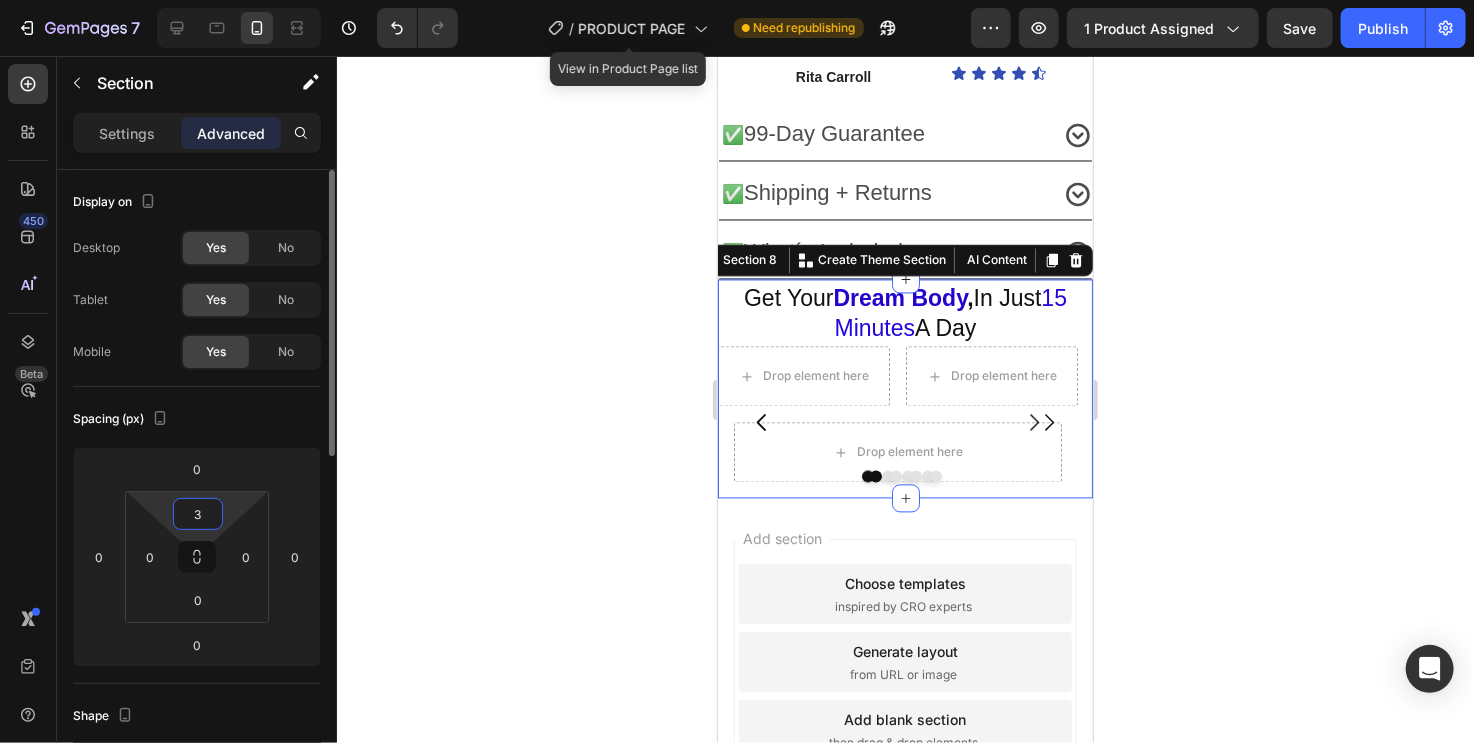 type on "32" 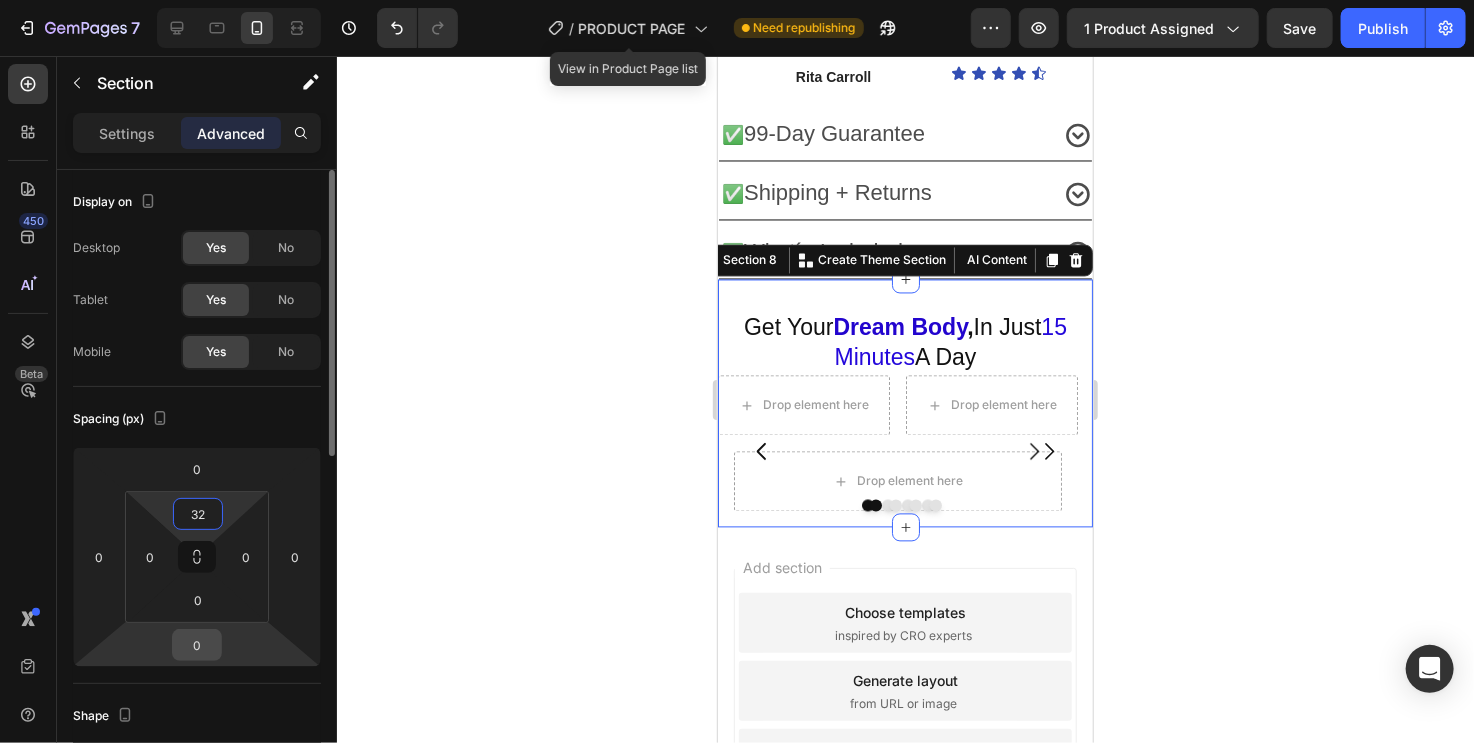 click on "0" at bounding box center [197, 645] 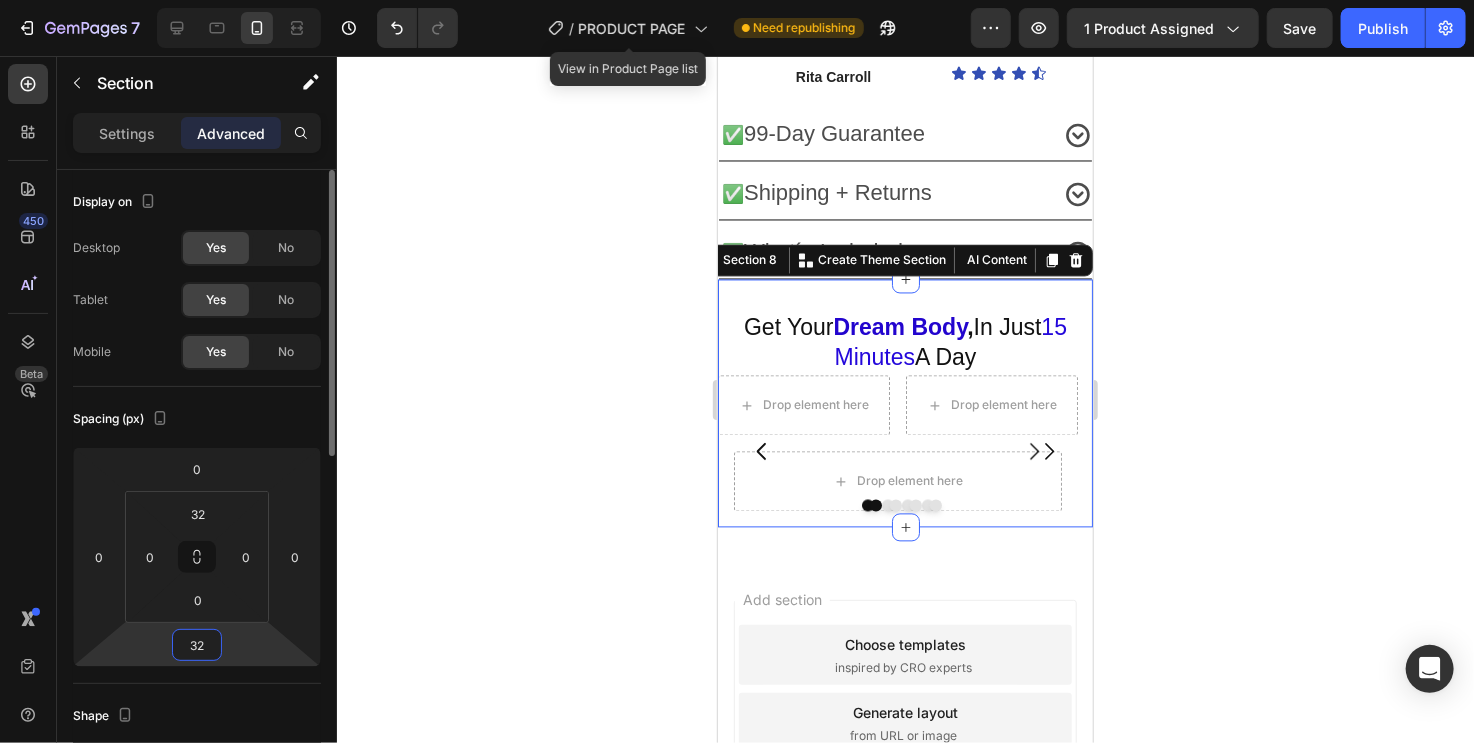 click on "32" at bounding box center (197, 645) 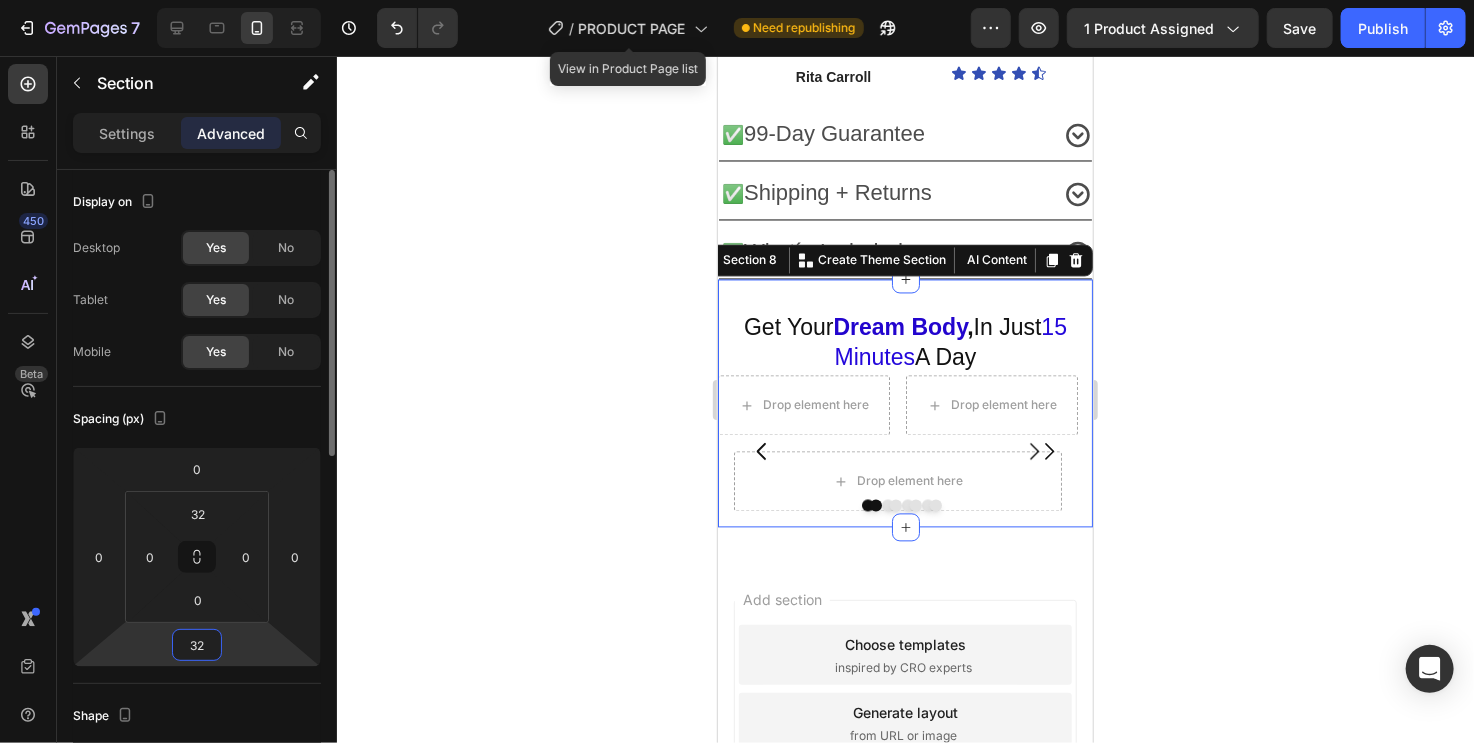 click on "32" at bounding box center [197, 645] 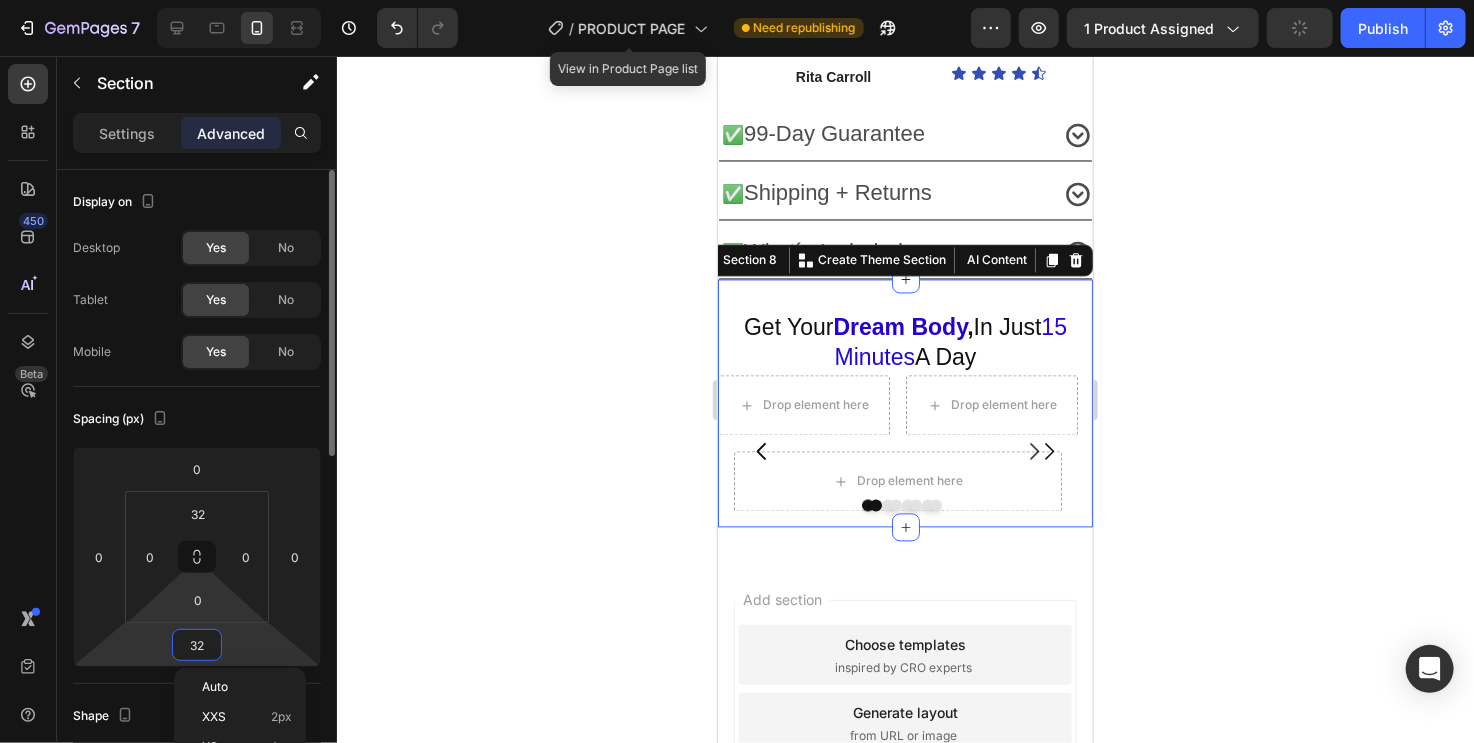 type on "0" 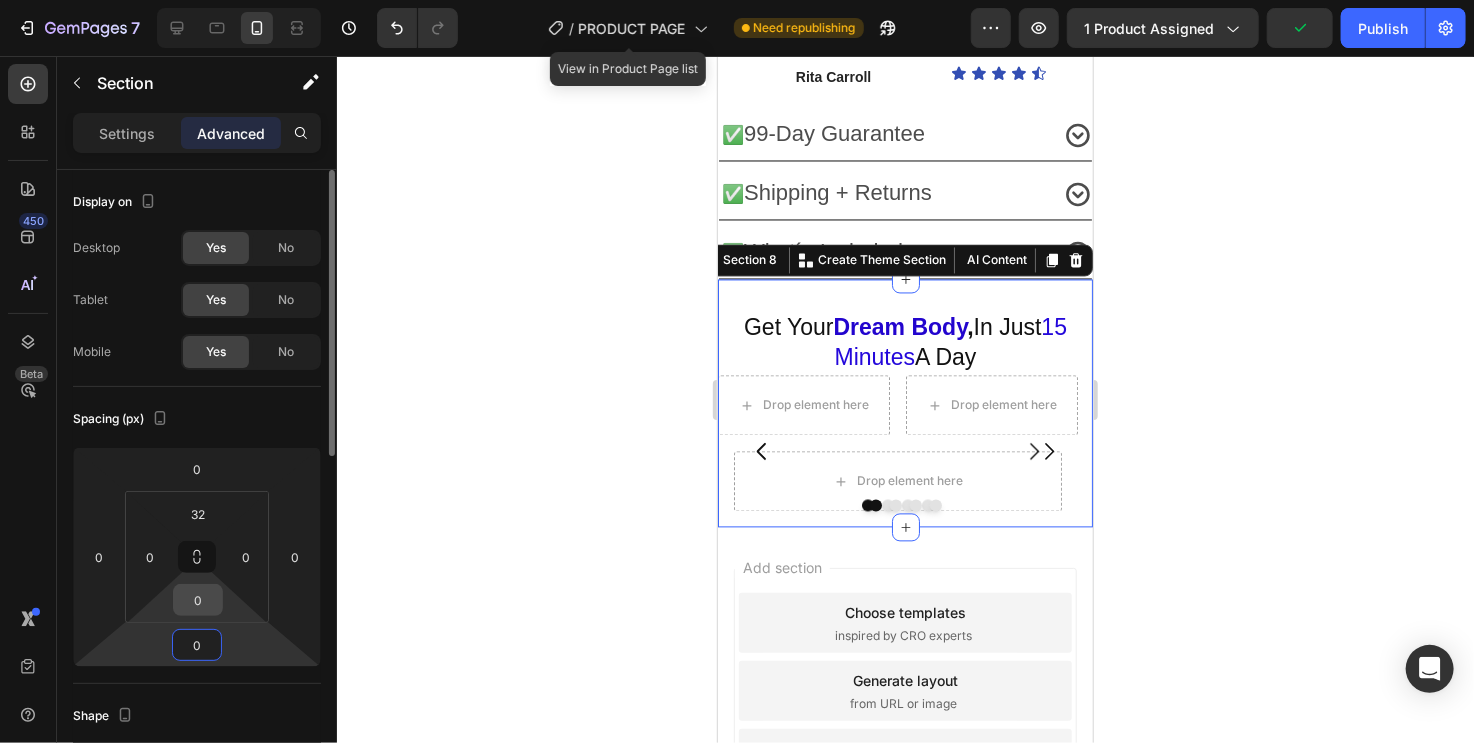 click on "0" at bounding box center [198, 600] 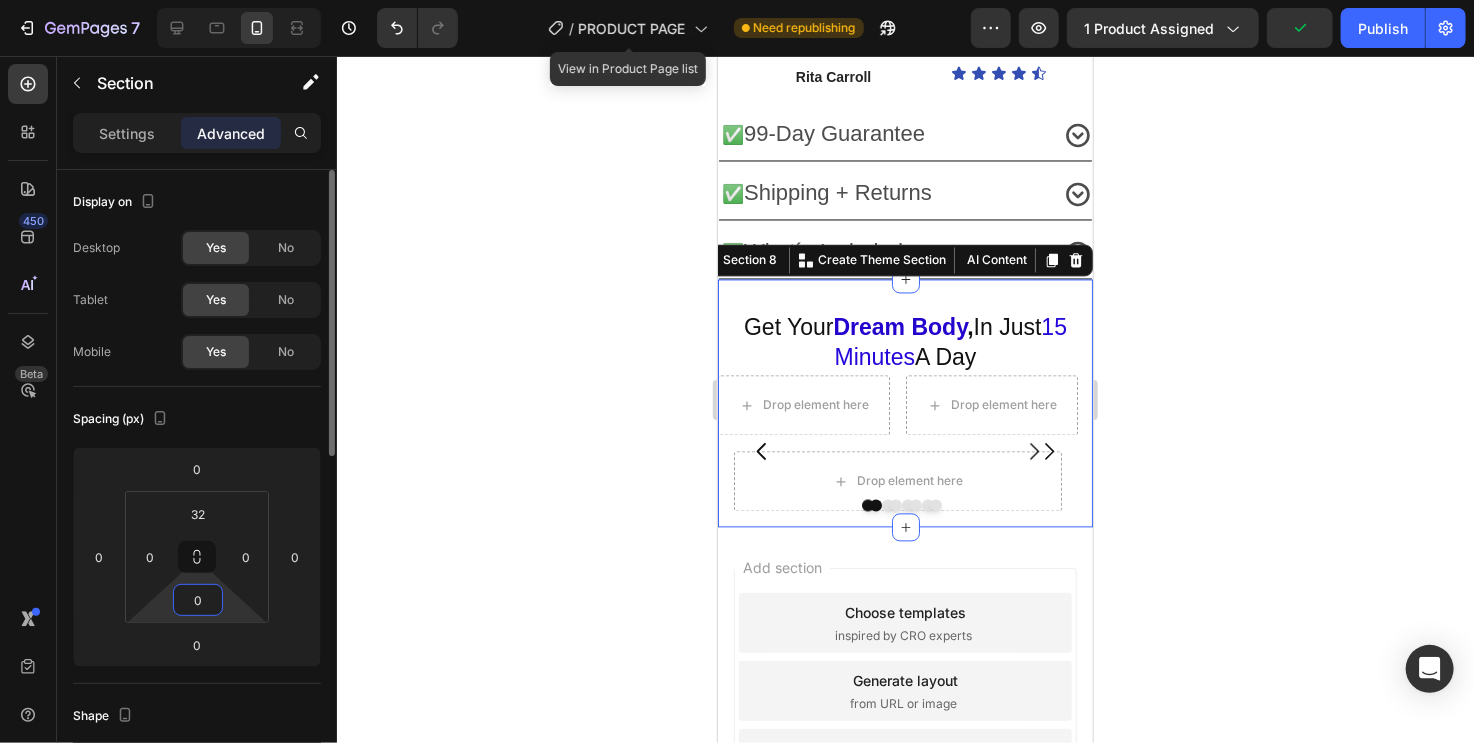 click on "0" at bounding box center [198, 600] 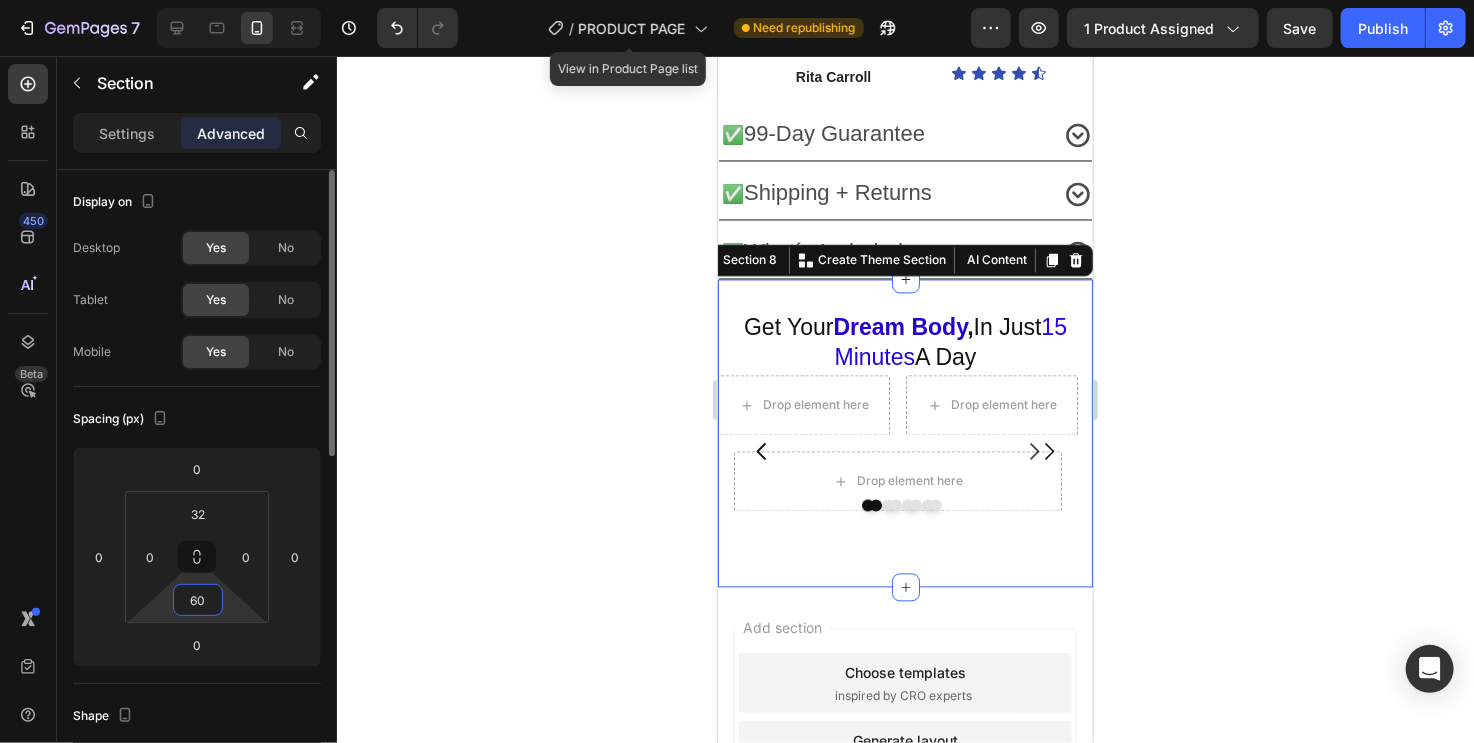 click on "60" at bounding box center (198, 600) 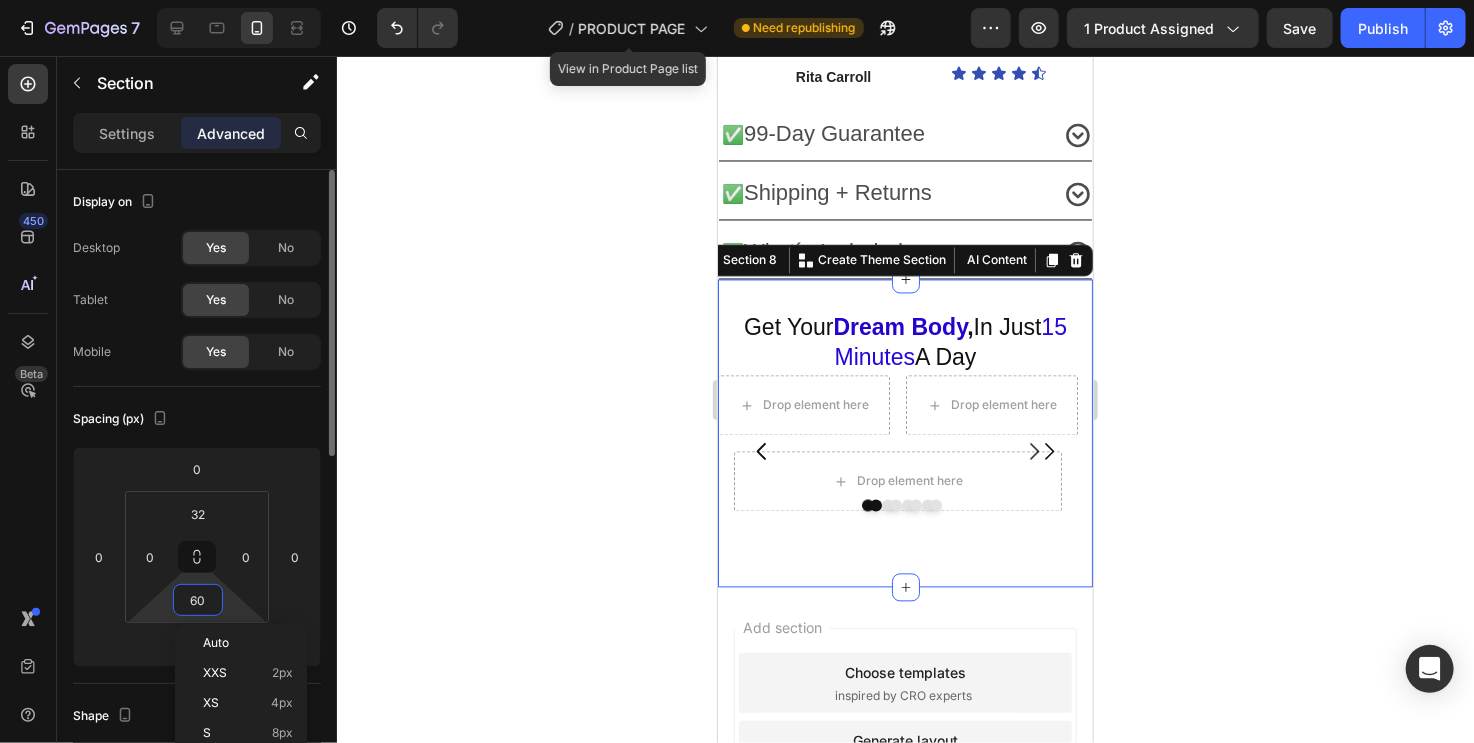 click on "60" at bounding box center (198, 600) 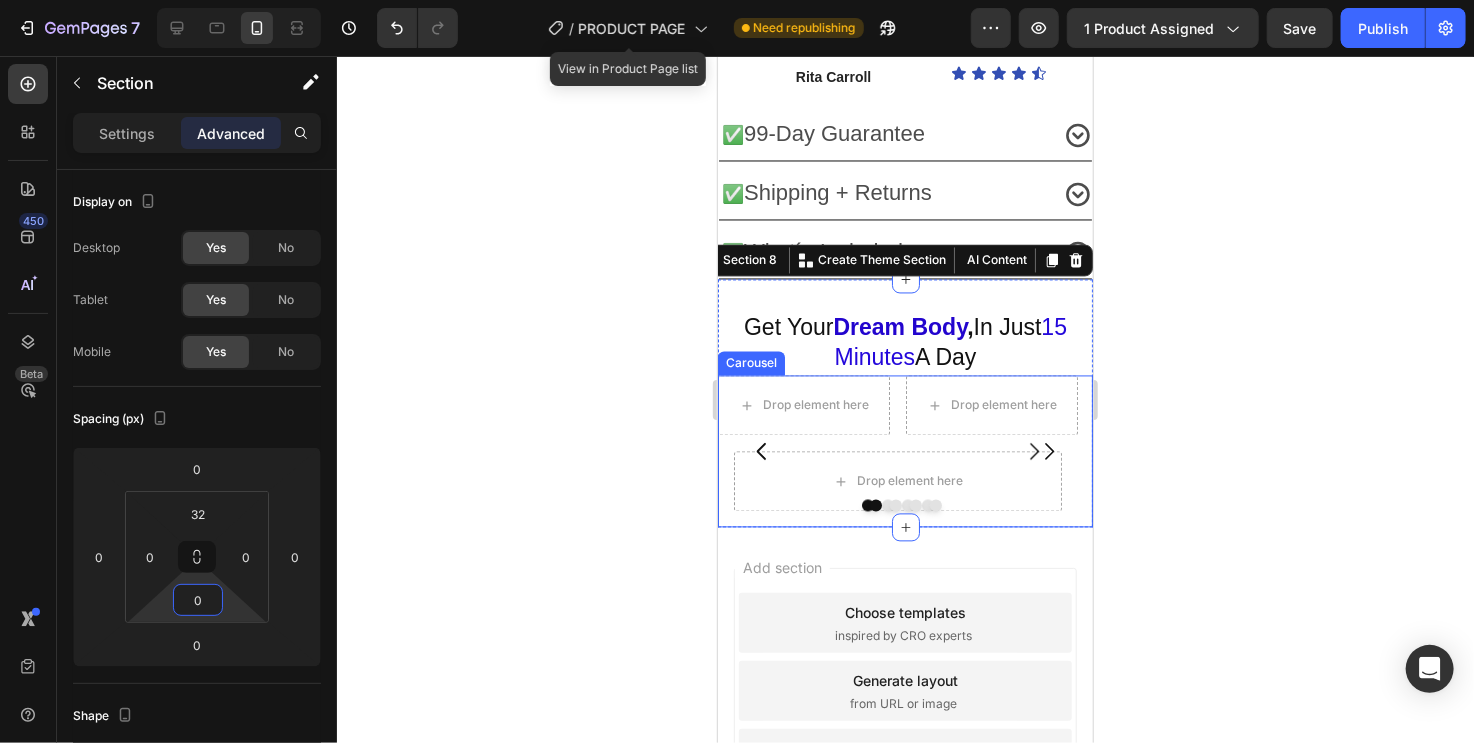 click on "Drop element here Row" at bounding box center [897, 481] 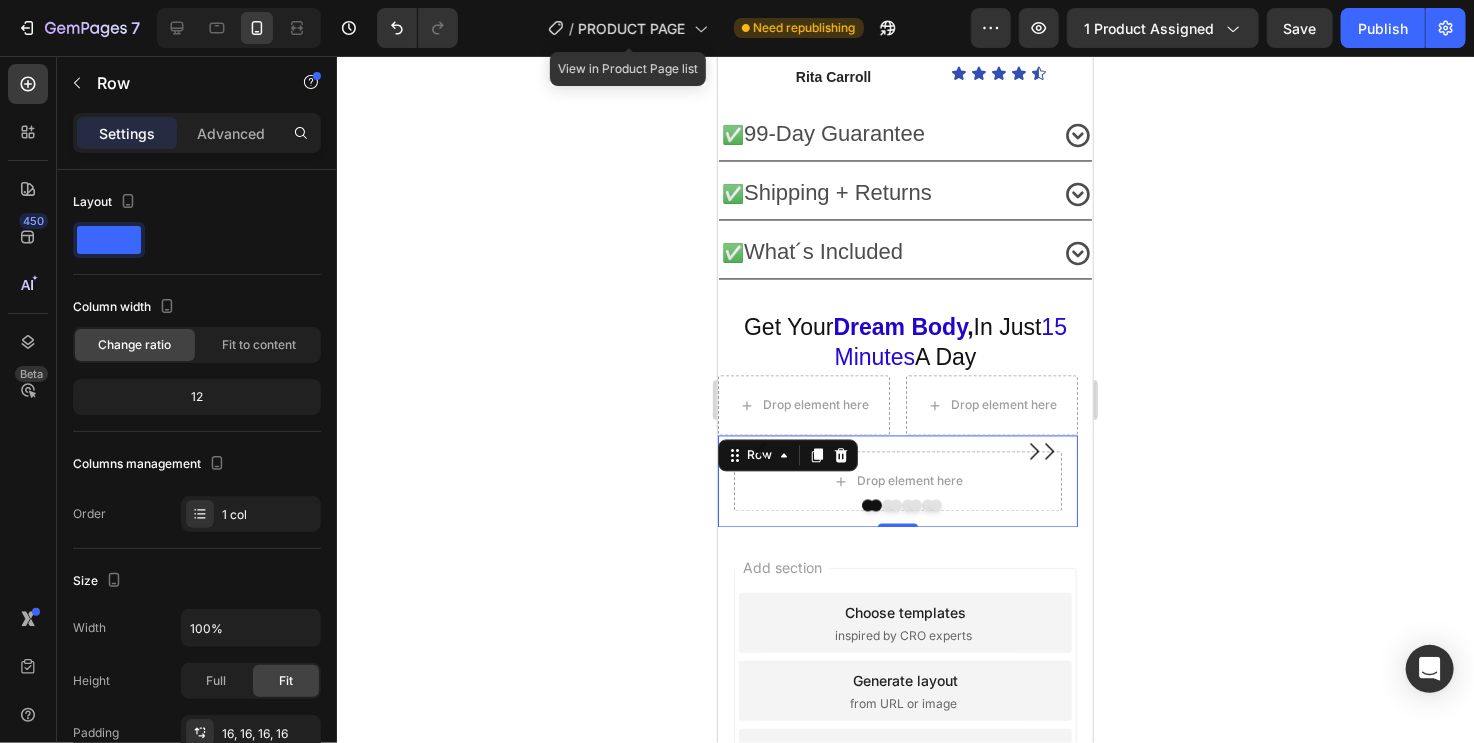 click on "Drop element here Row   0" at bounding box center (897, 481) 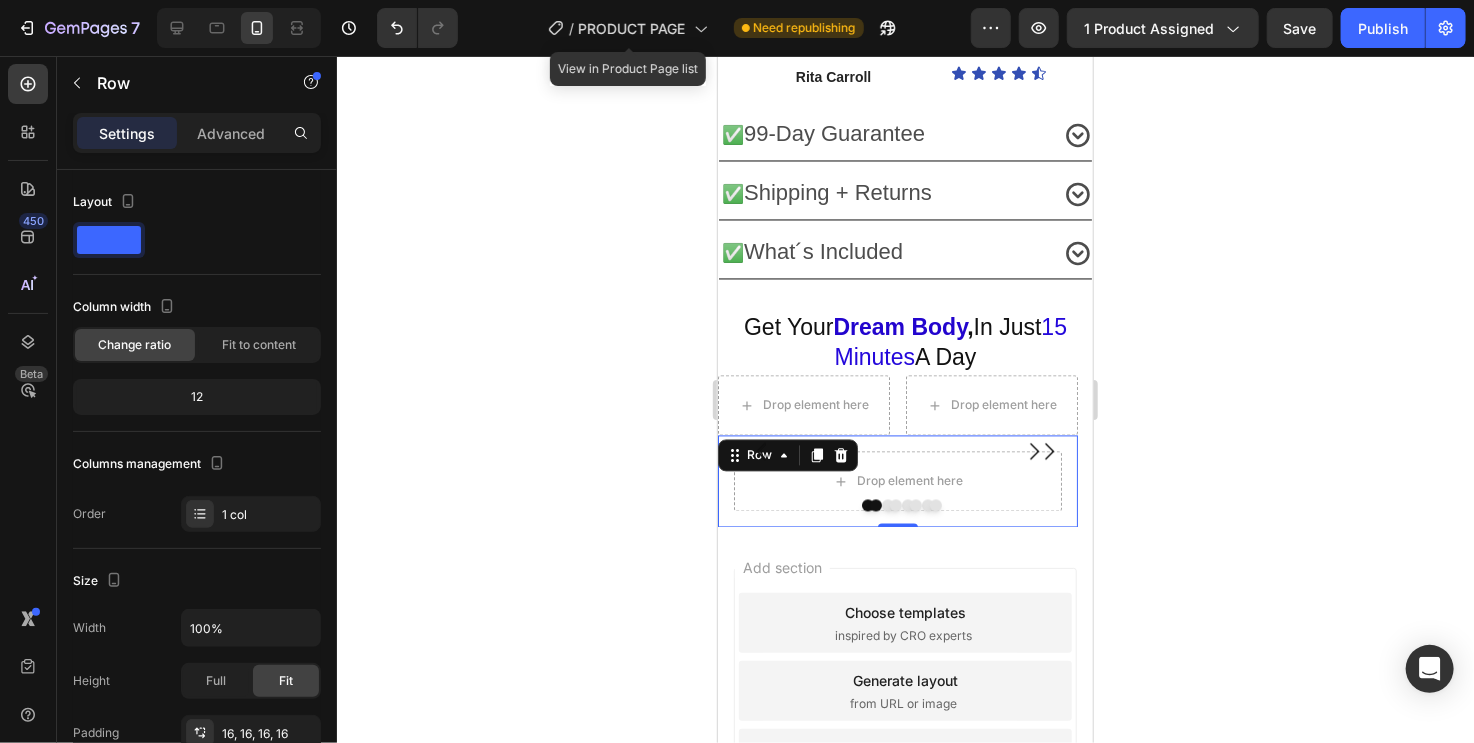 click on "Drop element here Row   0" at bounding box center (897, 481) 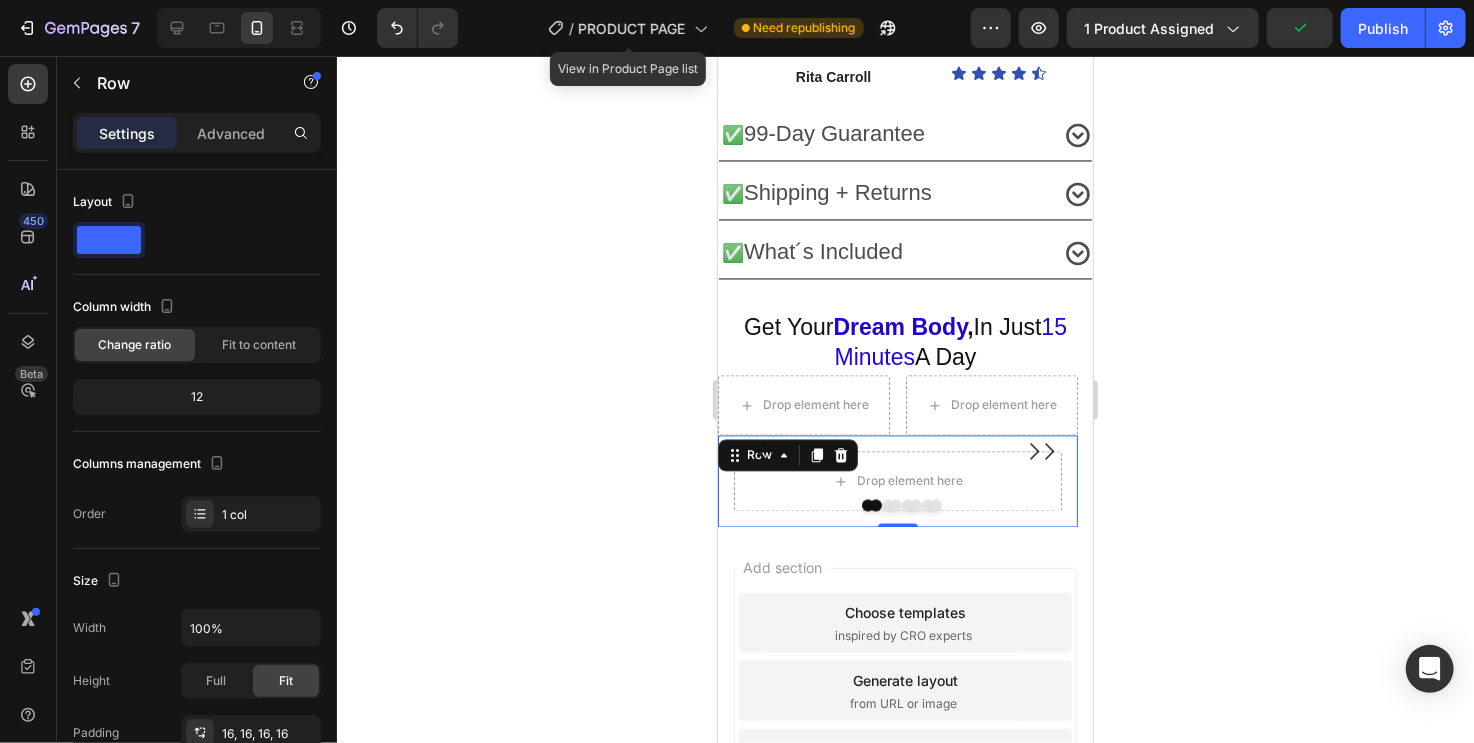 click at bounding box center [761, 451] 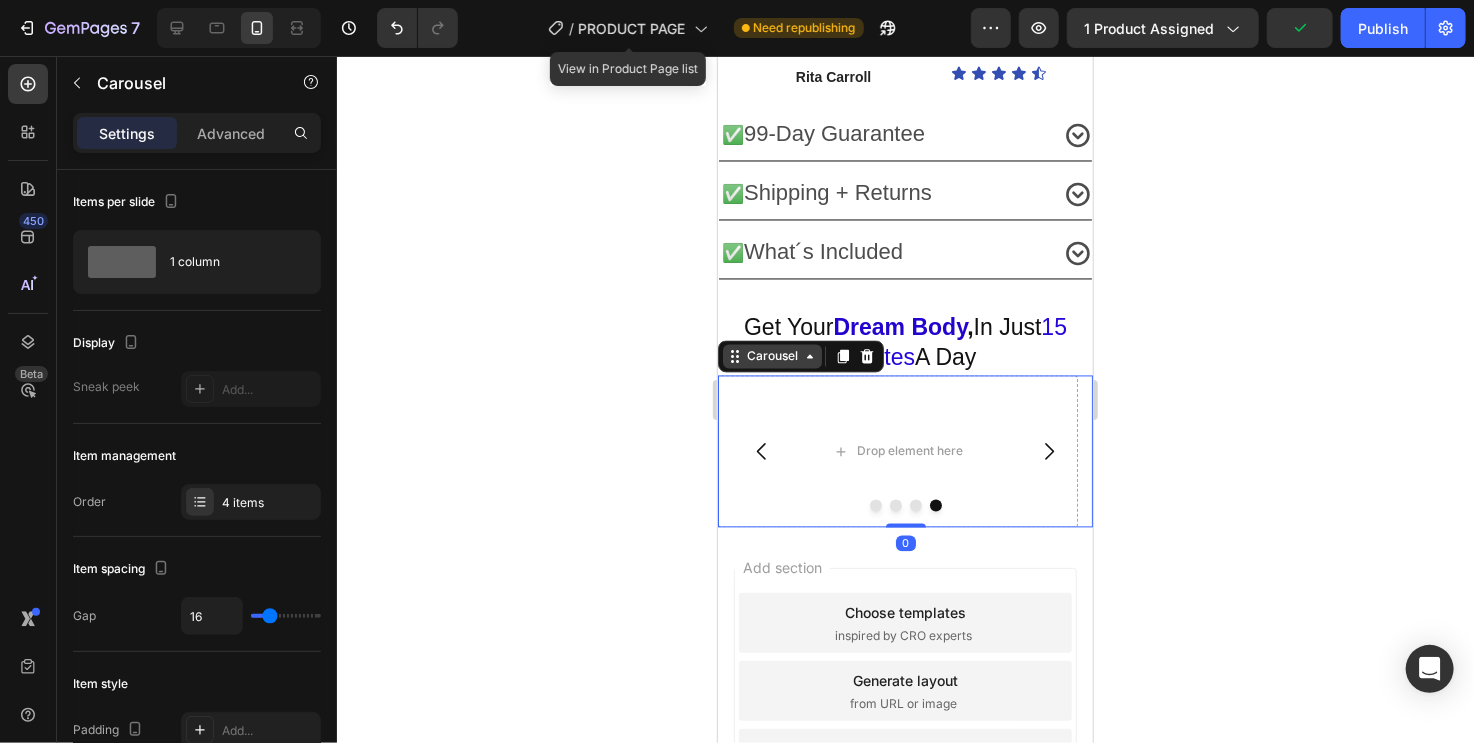 click on "Carousel" at bounding box center (771, 356) 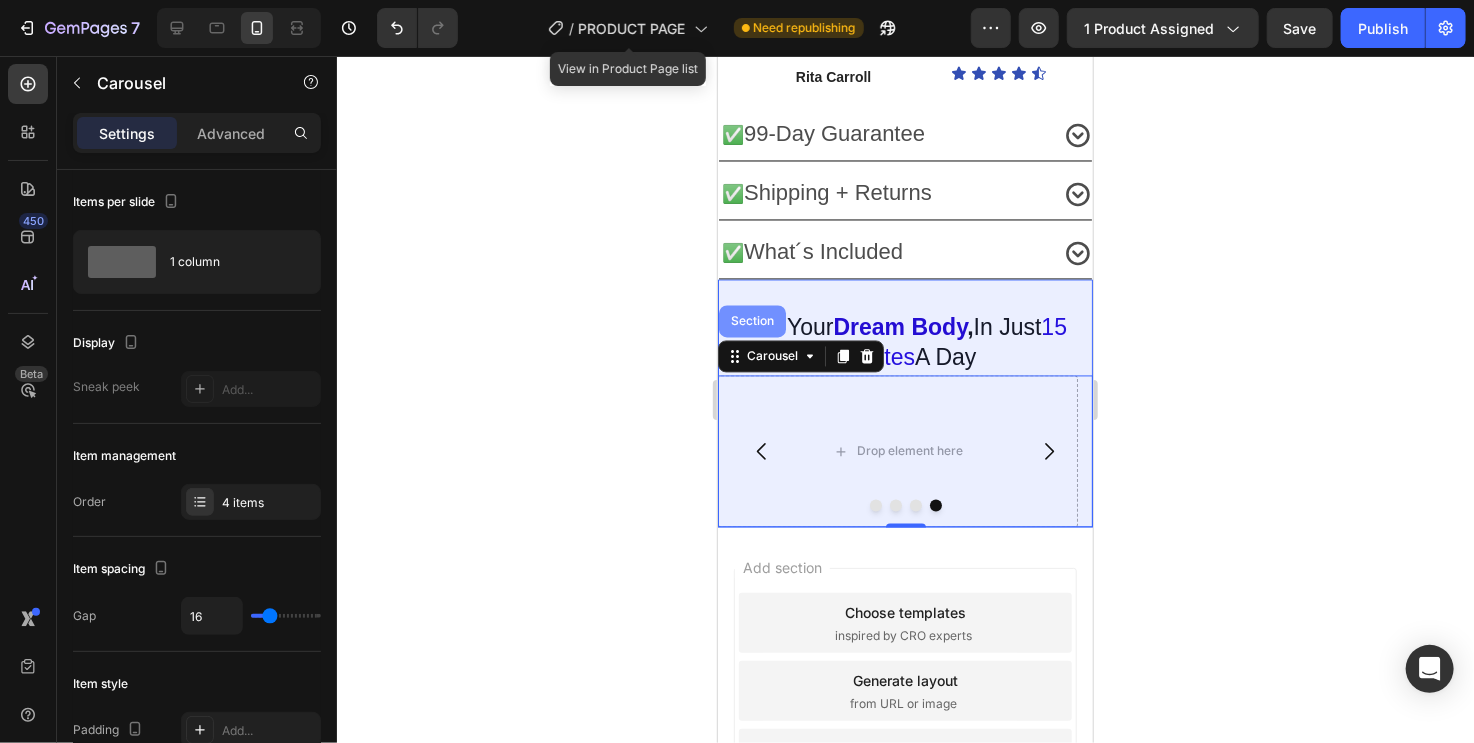 click on "Section" at bounding box center [751, 321] 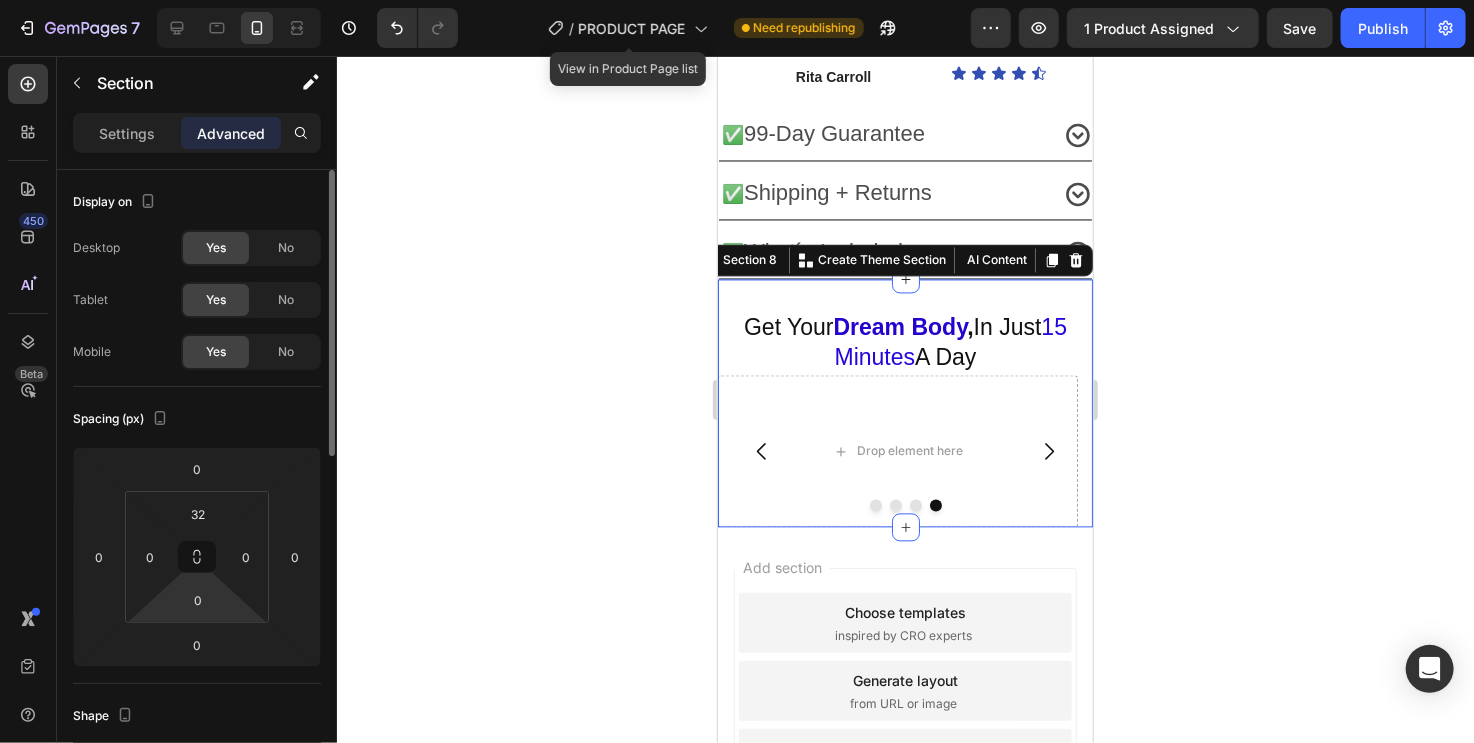 click on "0" at bounding box center [198, 600] 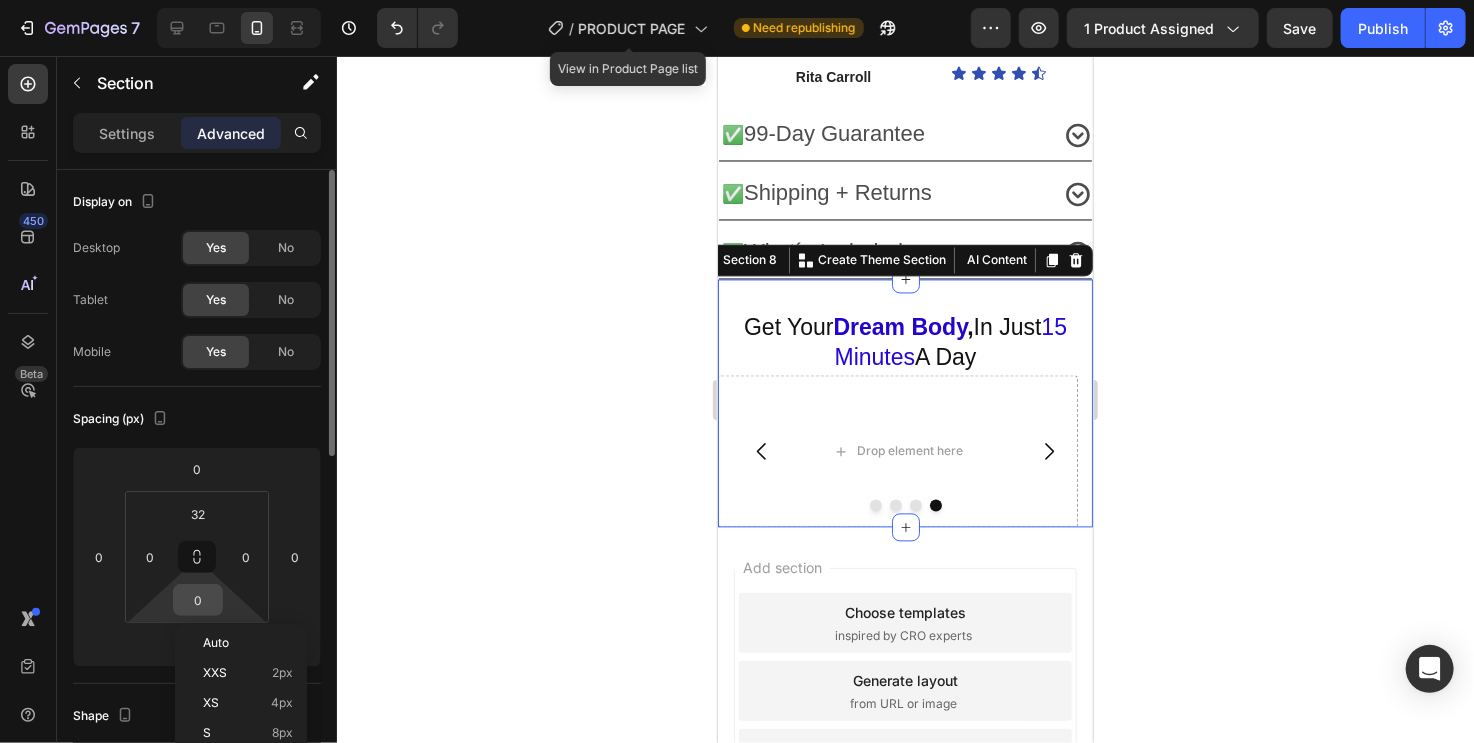 click on "0" at bounding box center [198, 600] 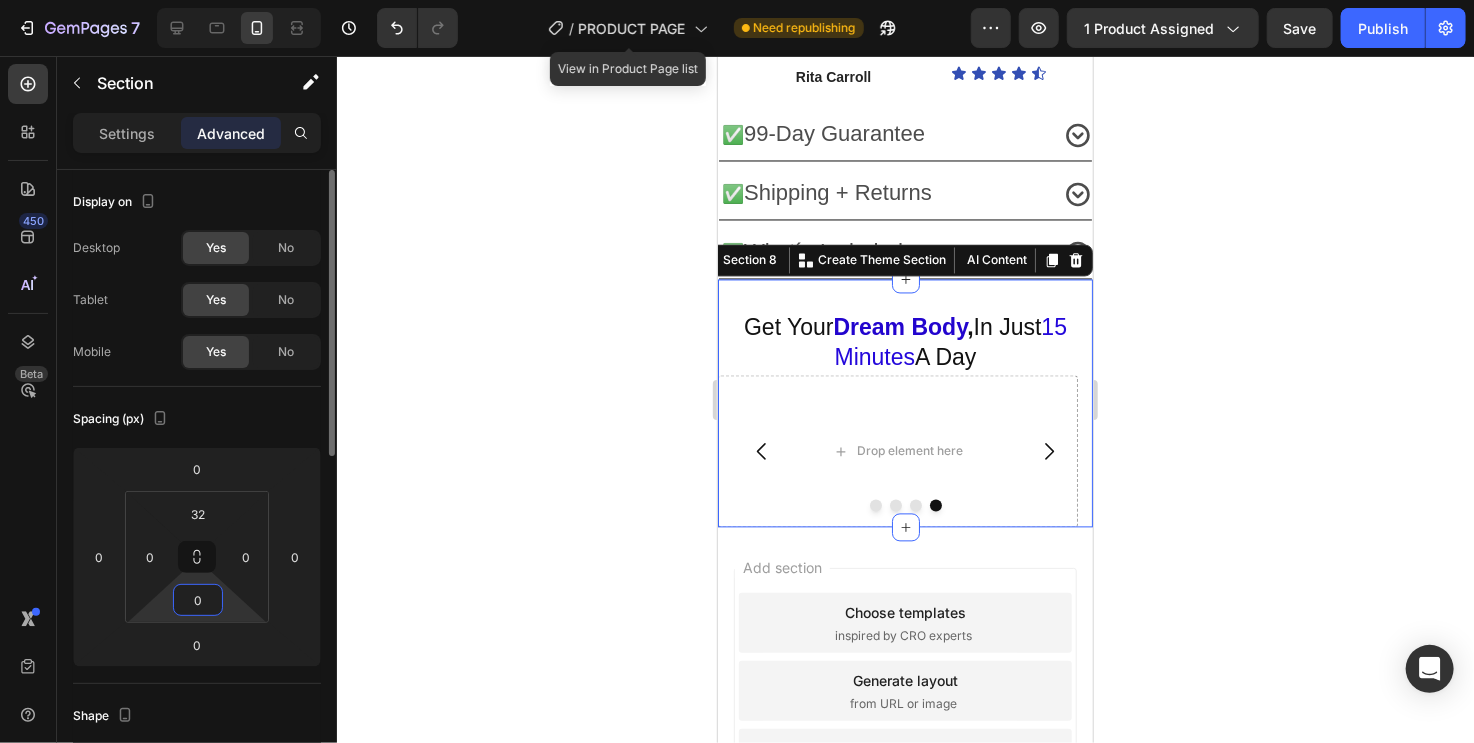 click on "0" at bounding box center [198, 600] 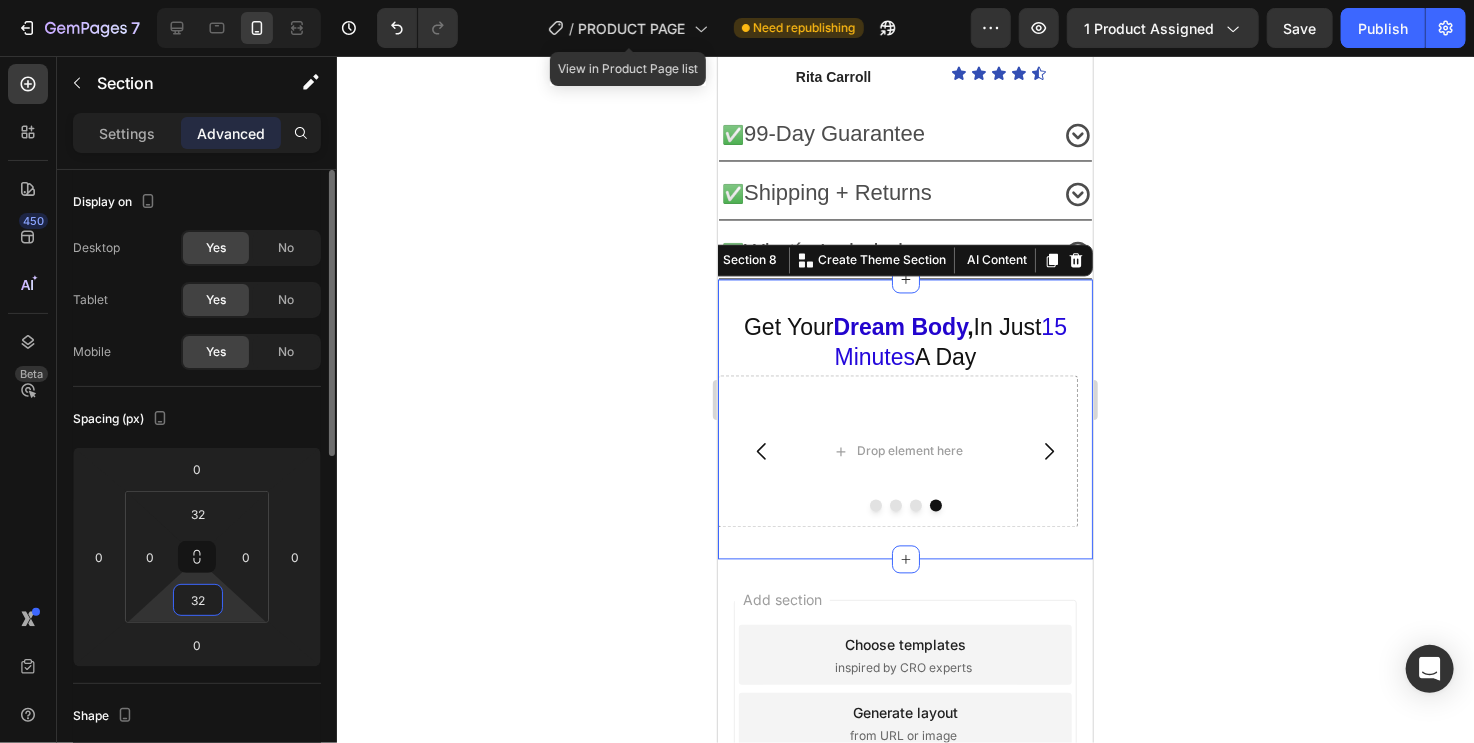 click on "32" at bounding box center (198, 600) 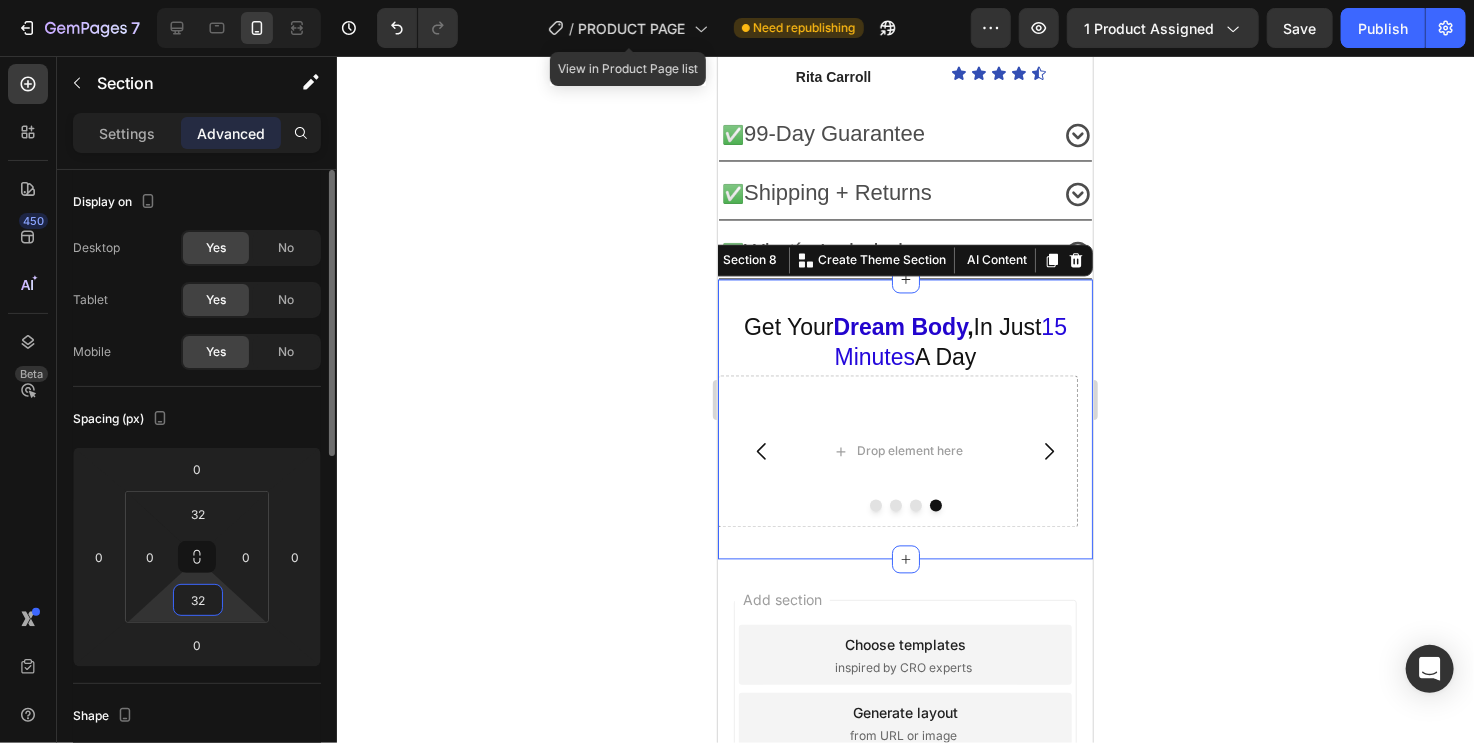 click on "32" at bounding box center [198, 600] 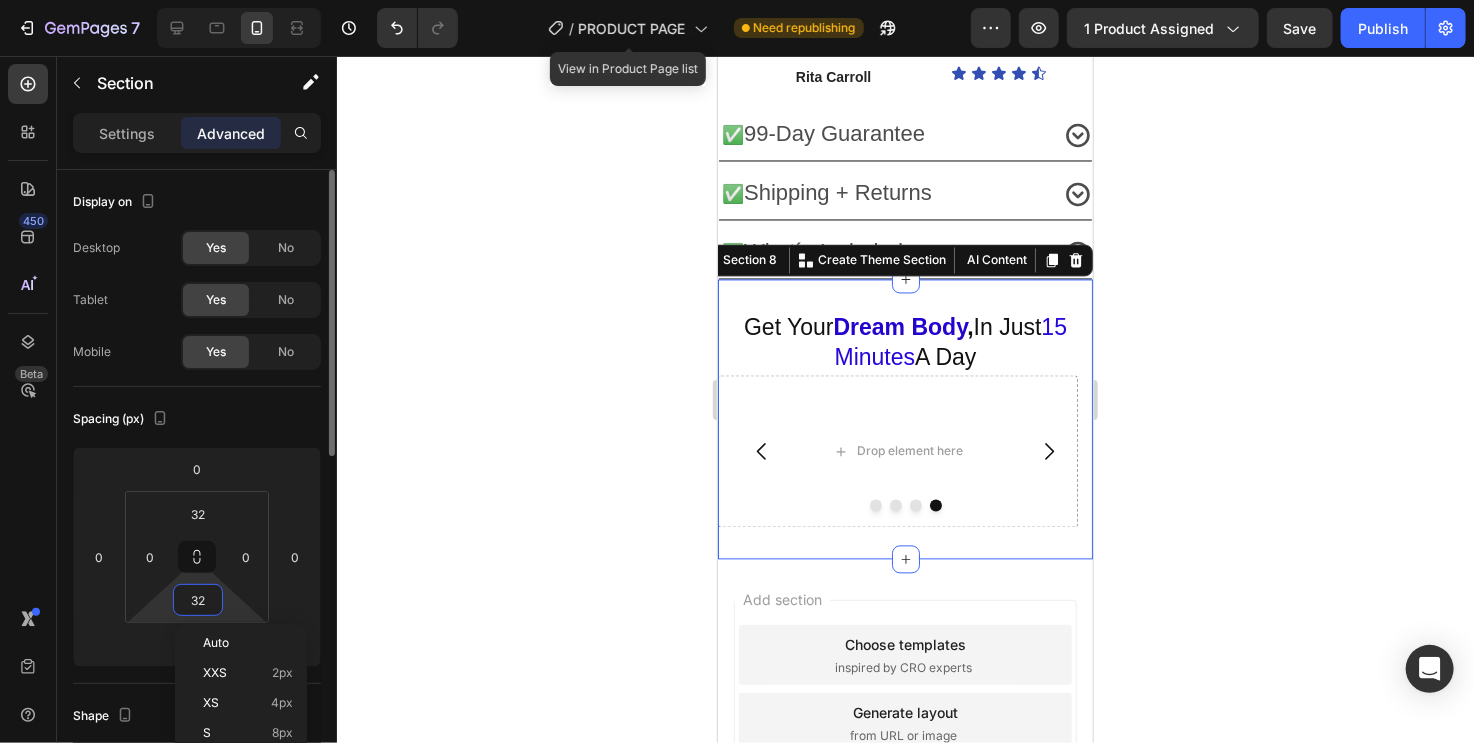 type on "0" 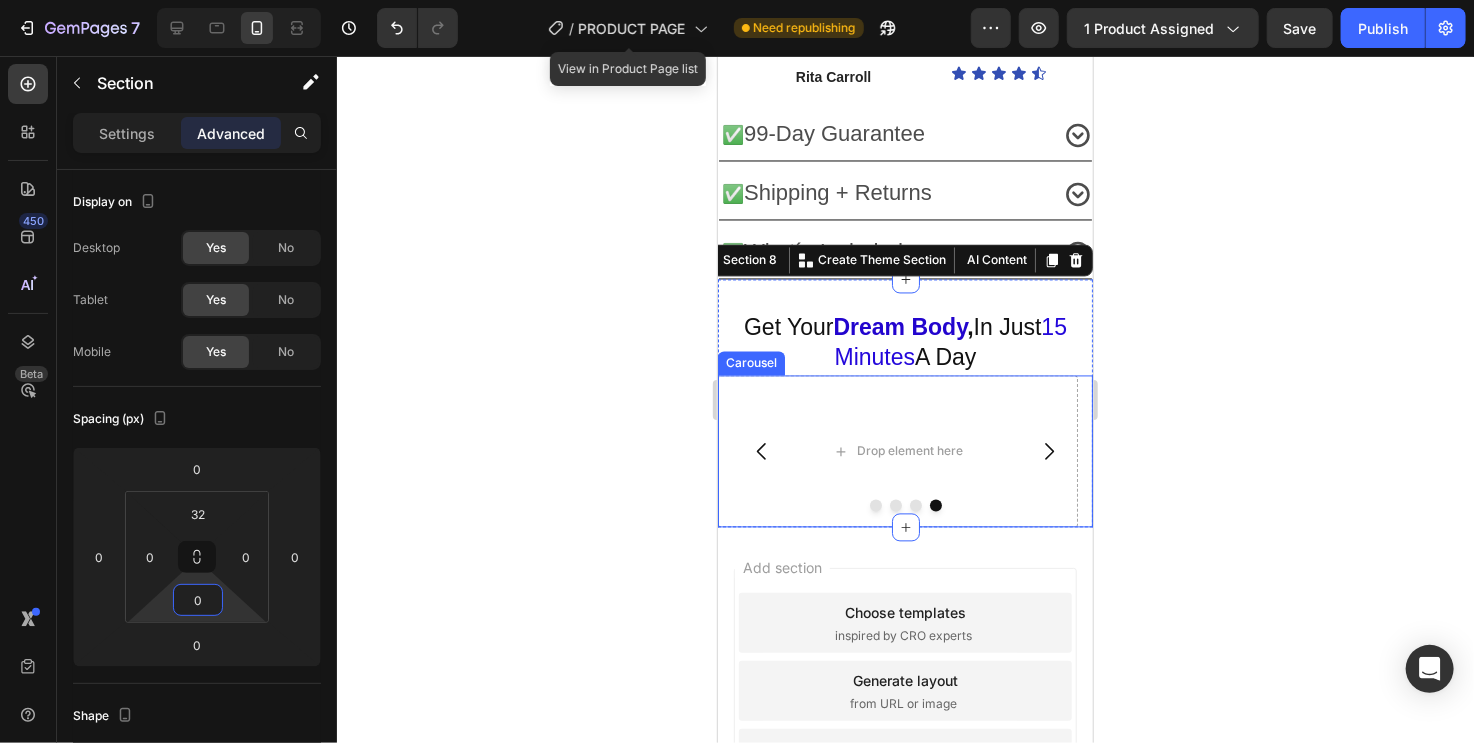 click at bounding box center [935, 505] 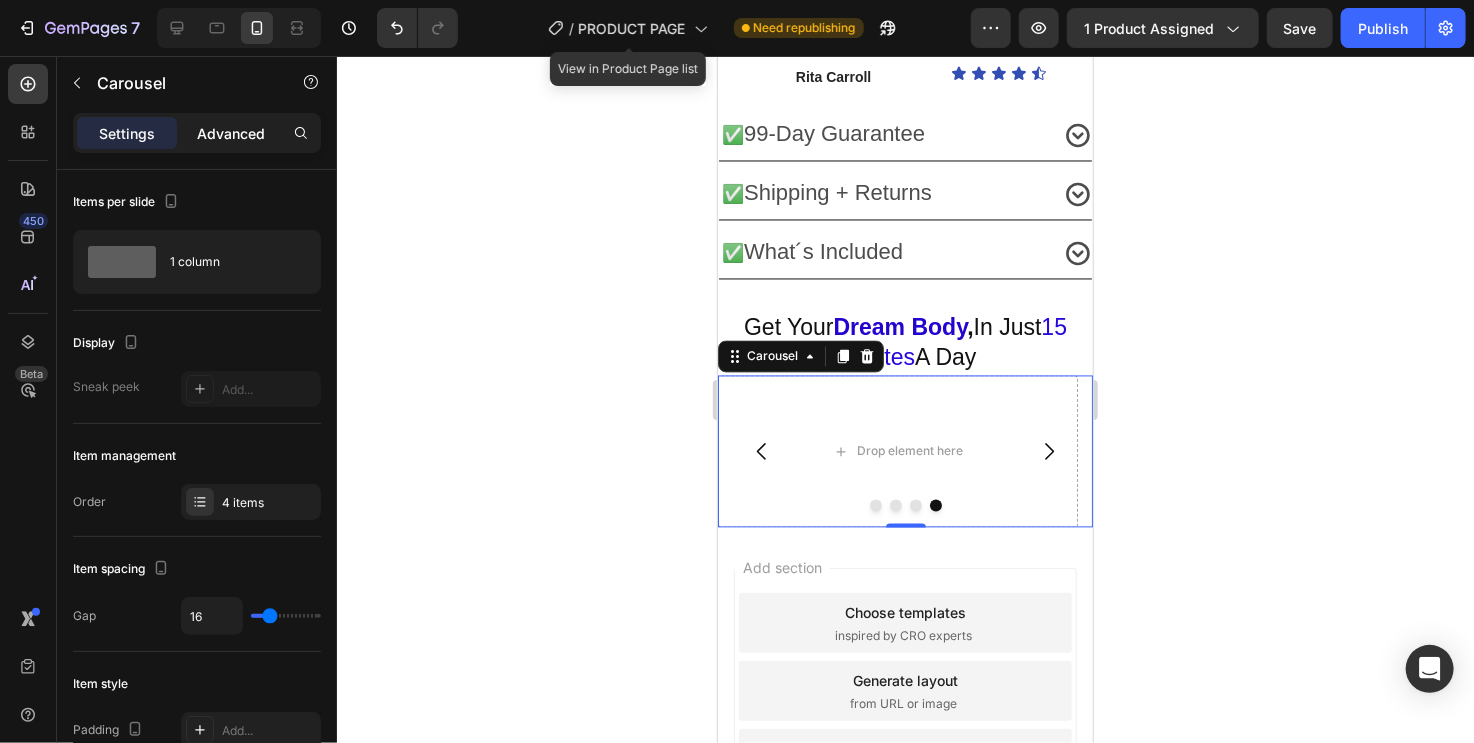 click on "Advanced" at bounding box center [231, 133] 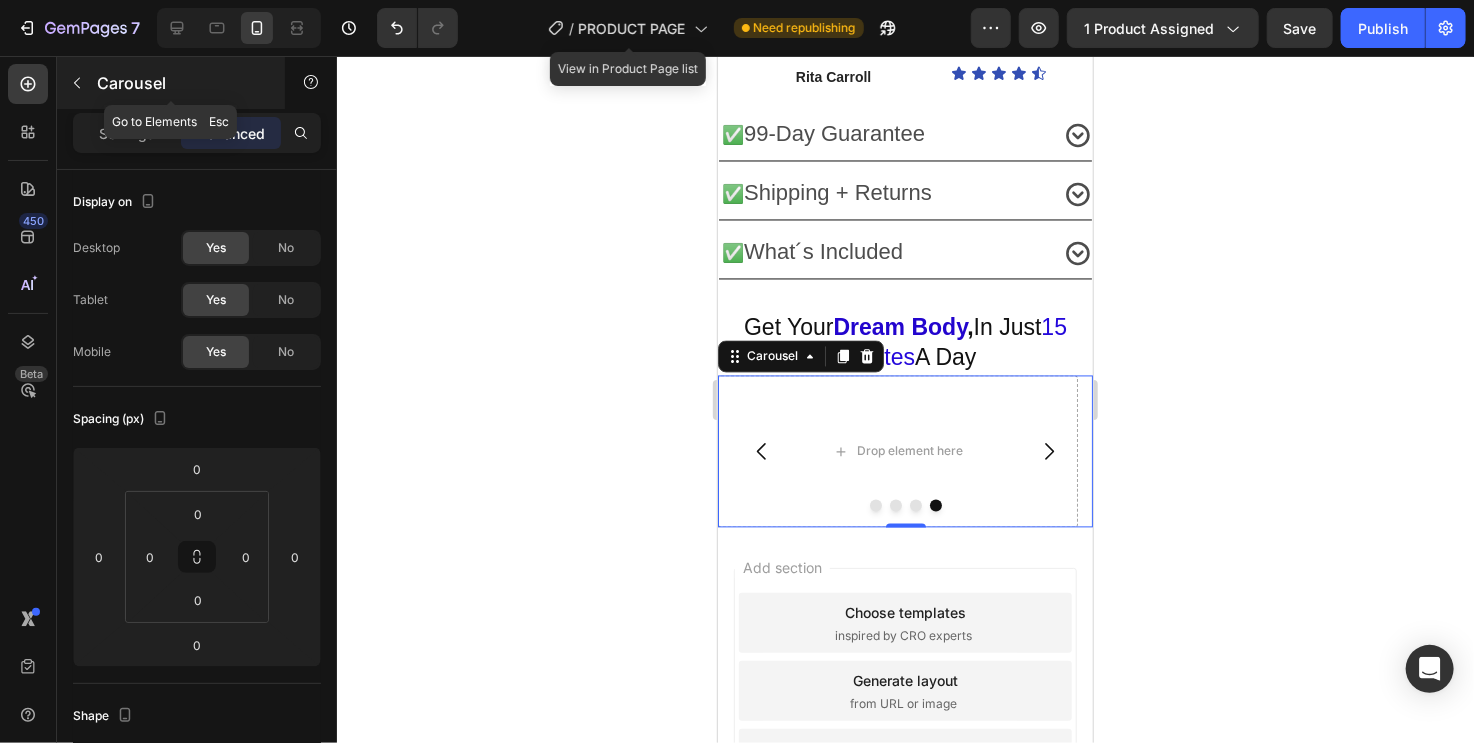 click on "Carousel" at bounding box center (171, 83) 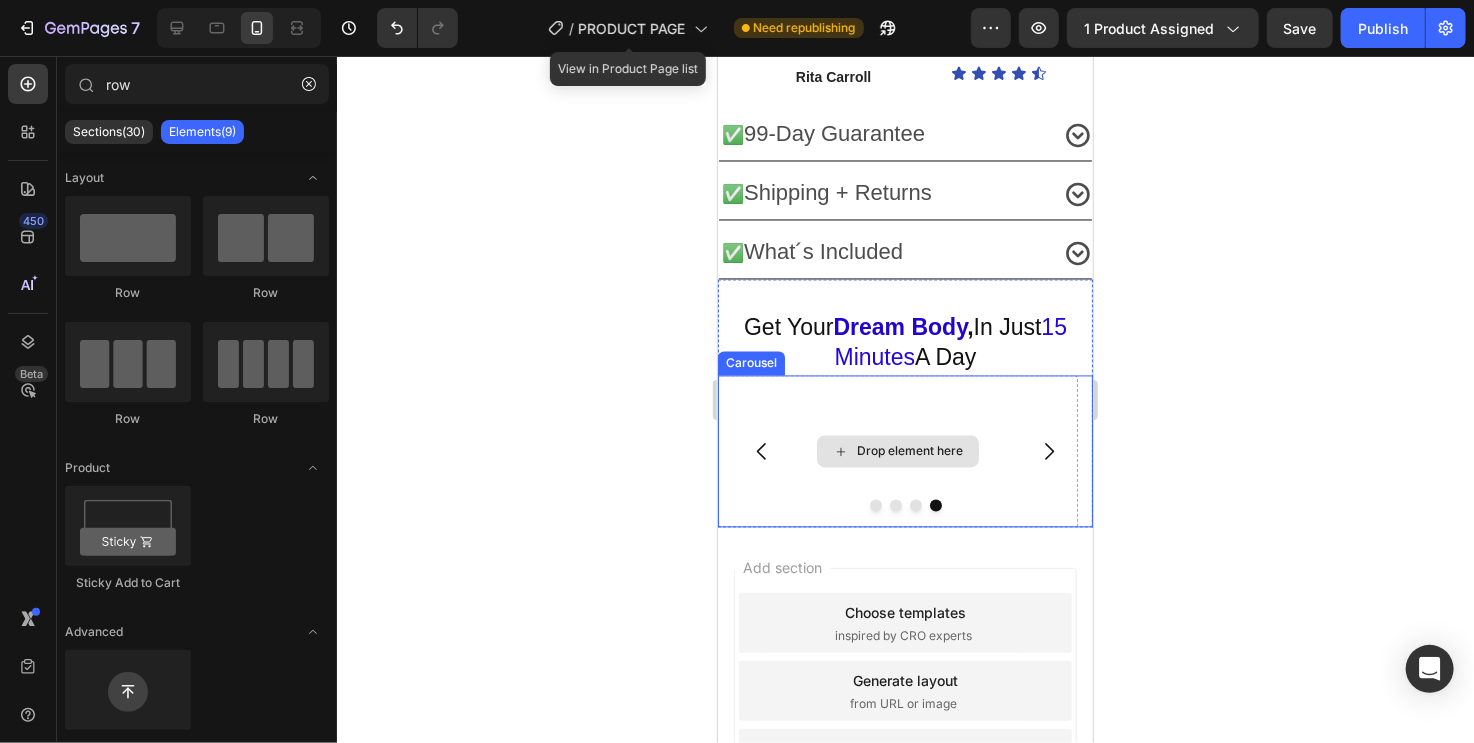click 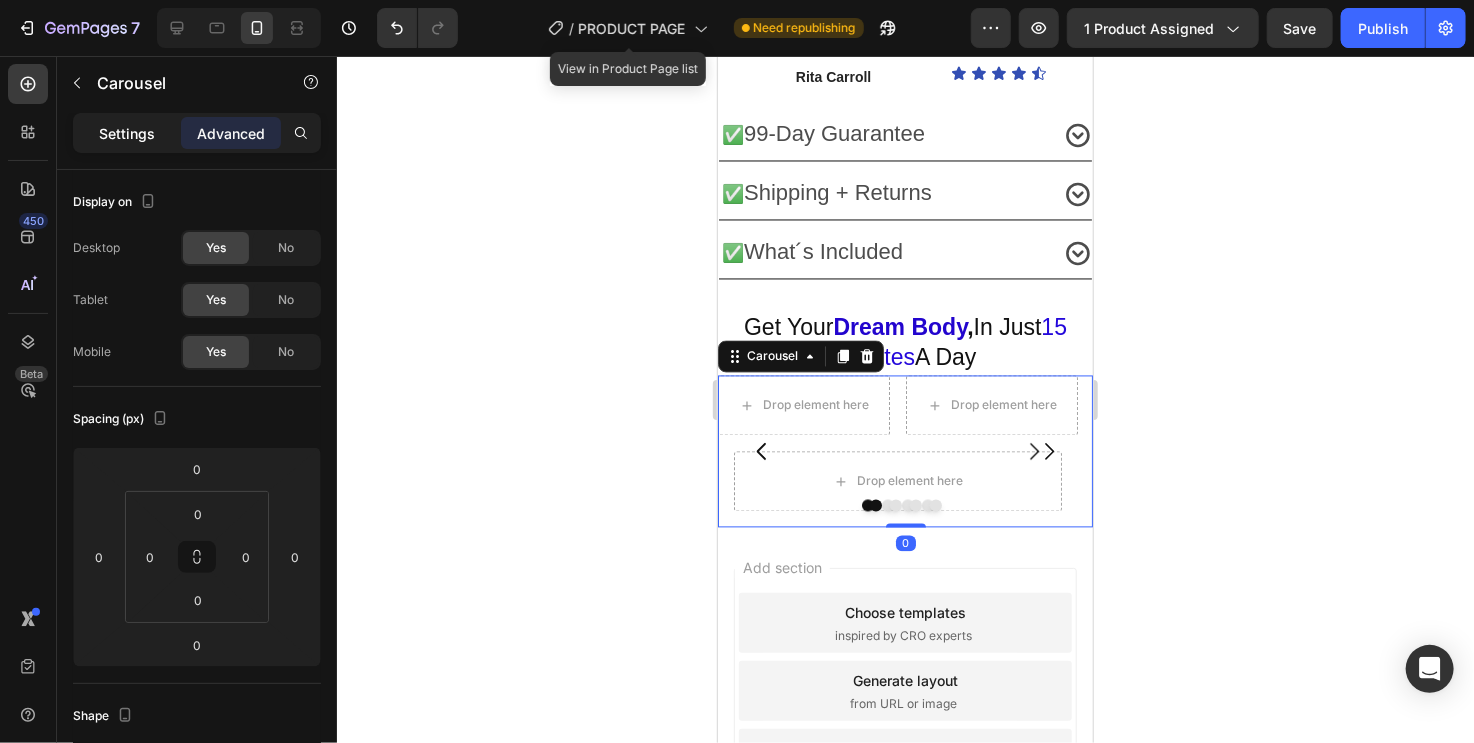 click on "Settings" at bounding box center (127, 133) 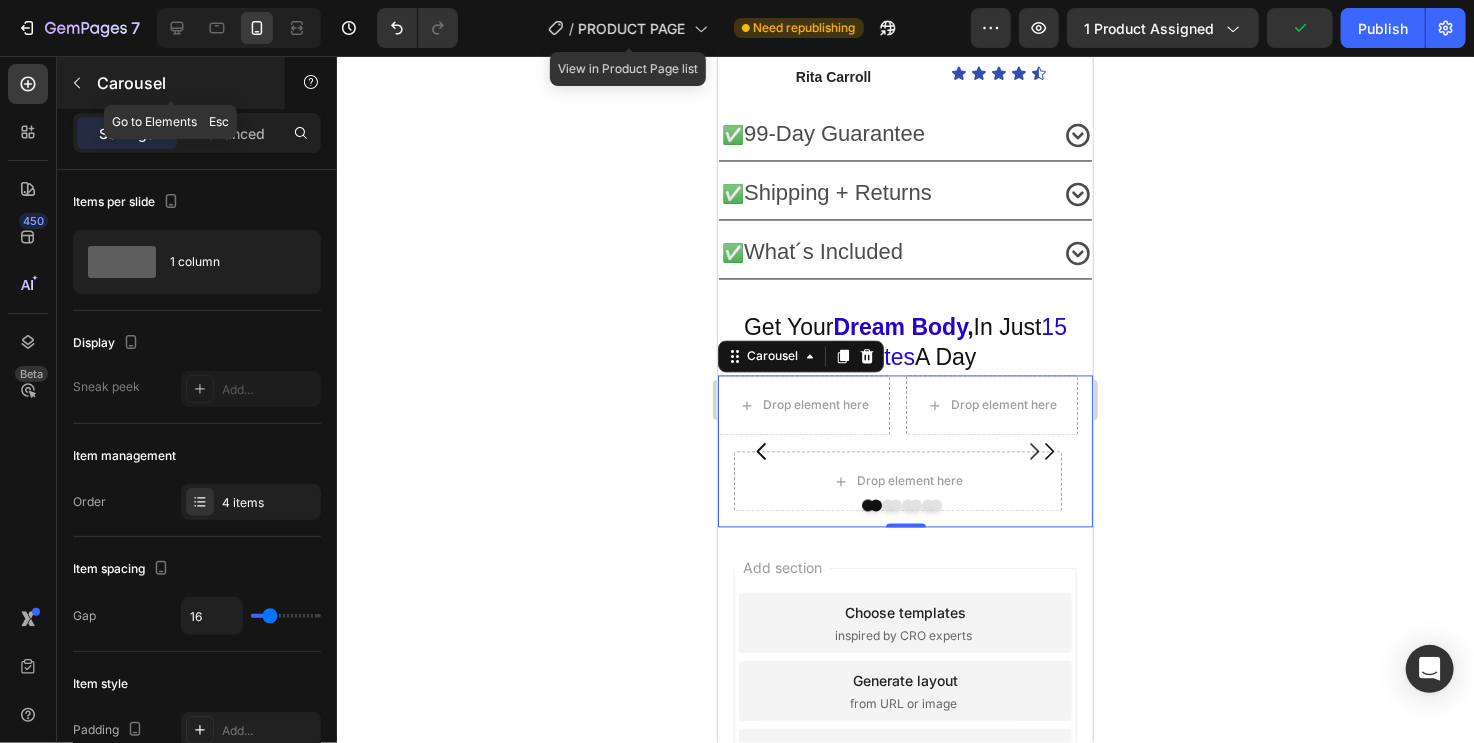 click at bounding box center (77, 83) 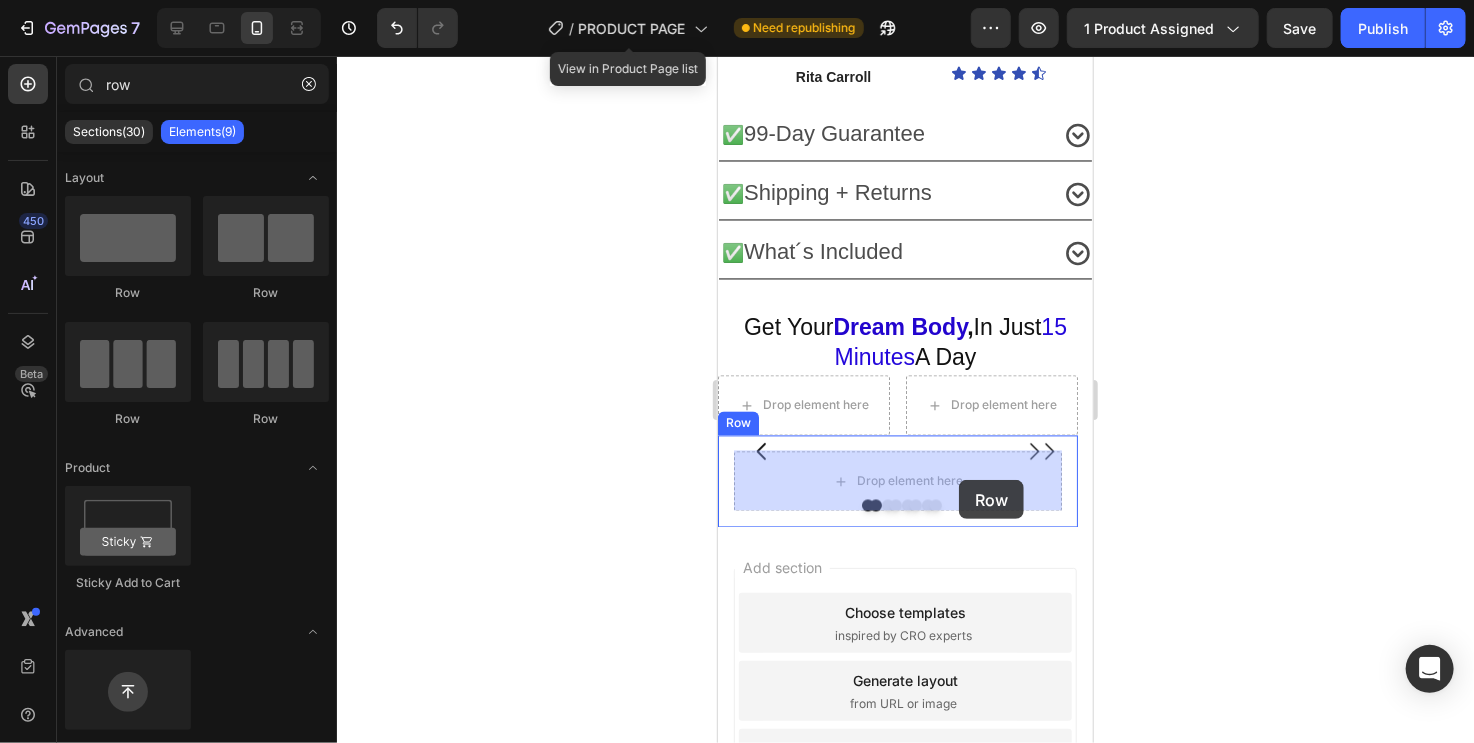 drag, startPoint x: 994, startPoint y: 294, endPoint x: 958, endPoint y: 479, distance: 188.47015 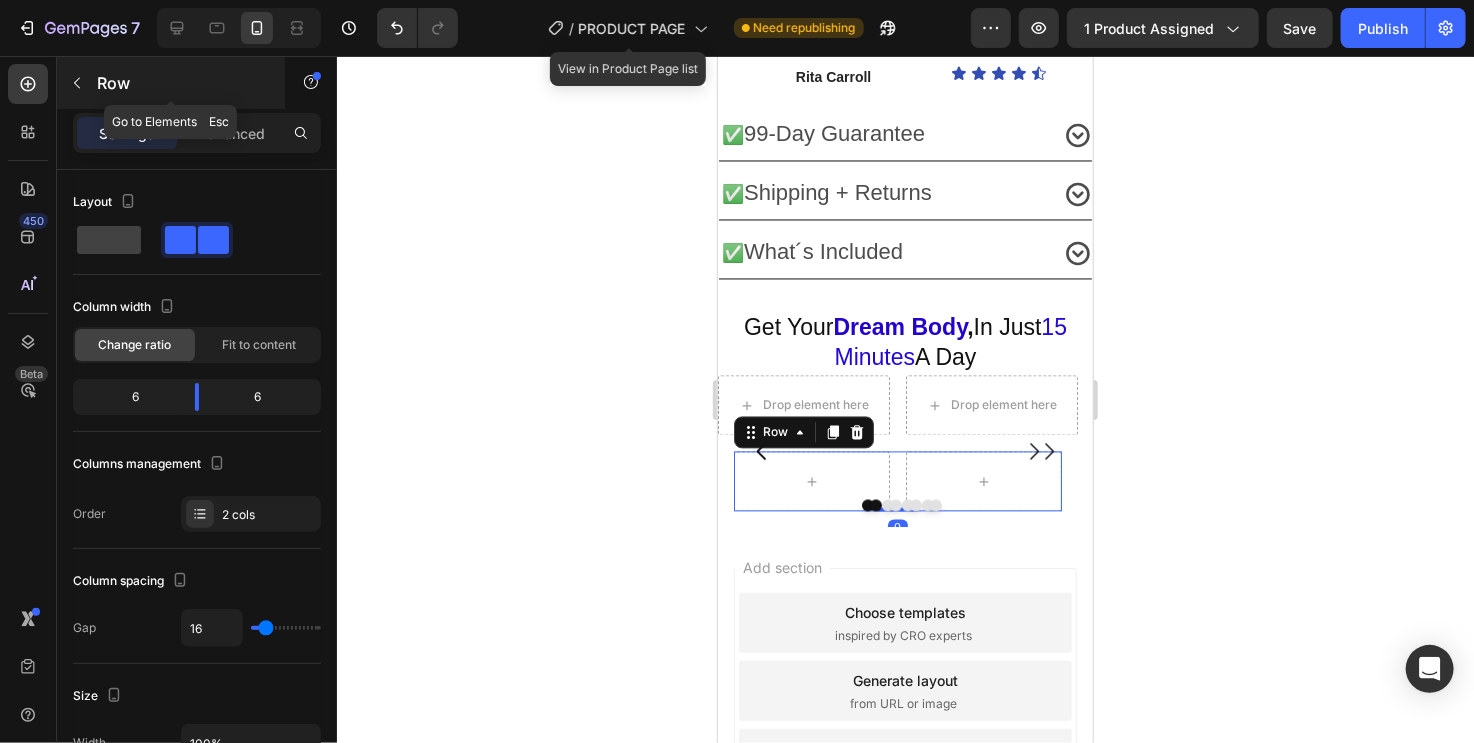 click at bounding box center [77, 83] 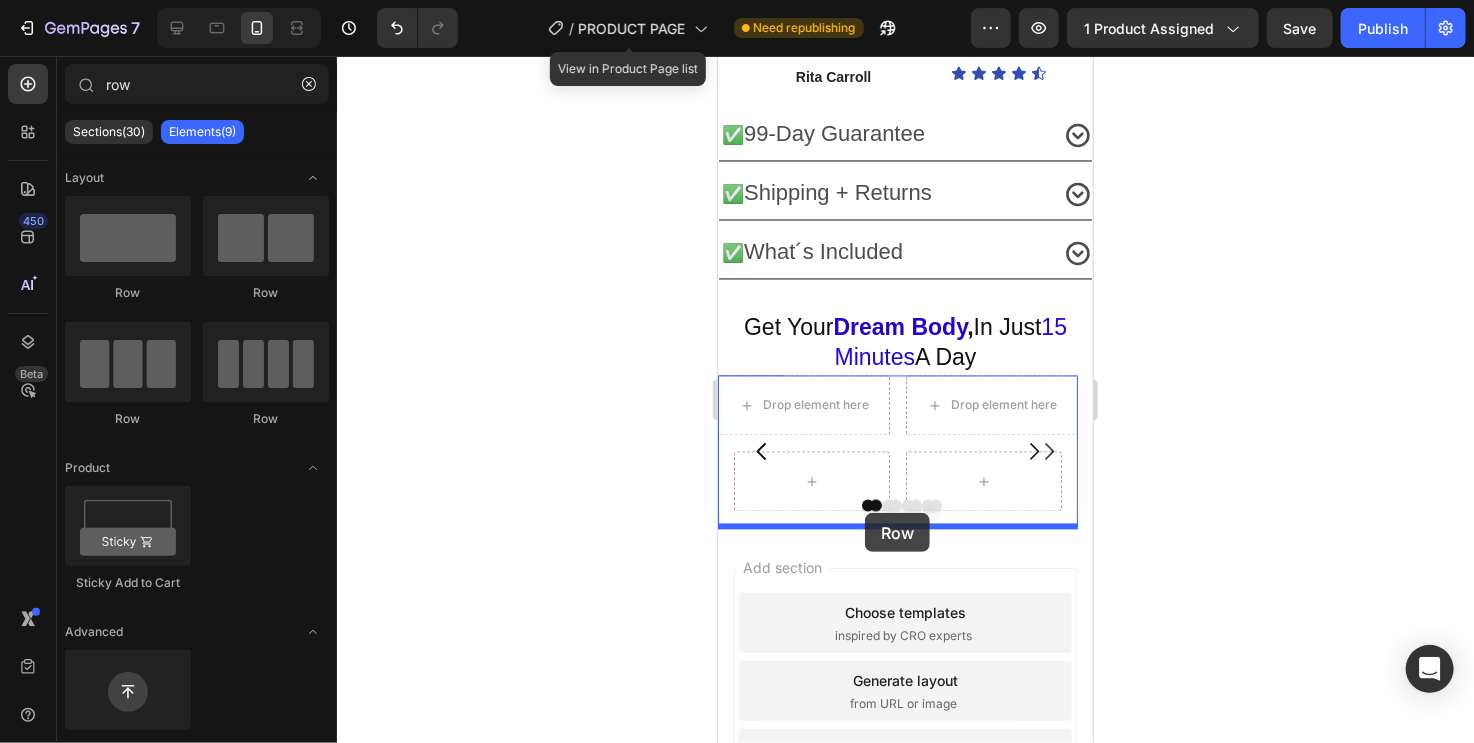 drag, startPoint x: 857, startPoint y: 294, endPoint x: 864, endPoint y: 512, distance: 218.11235 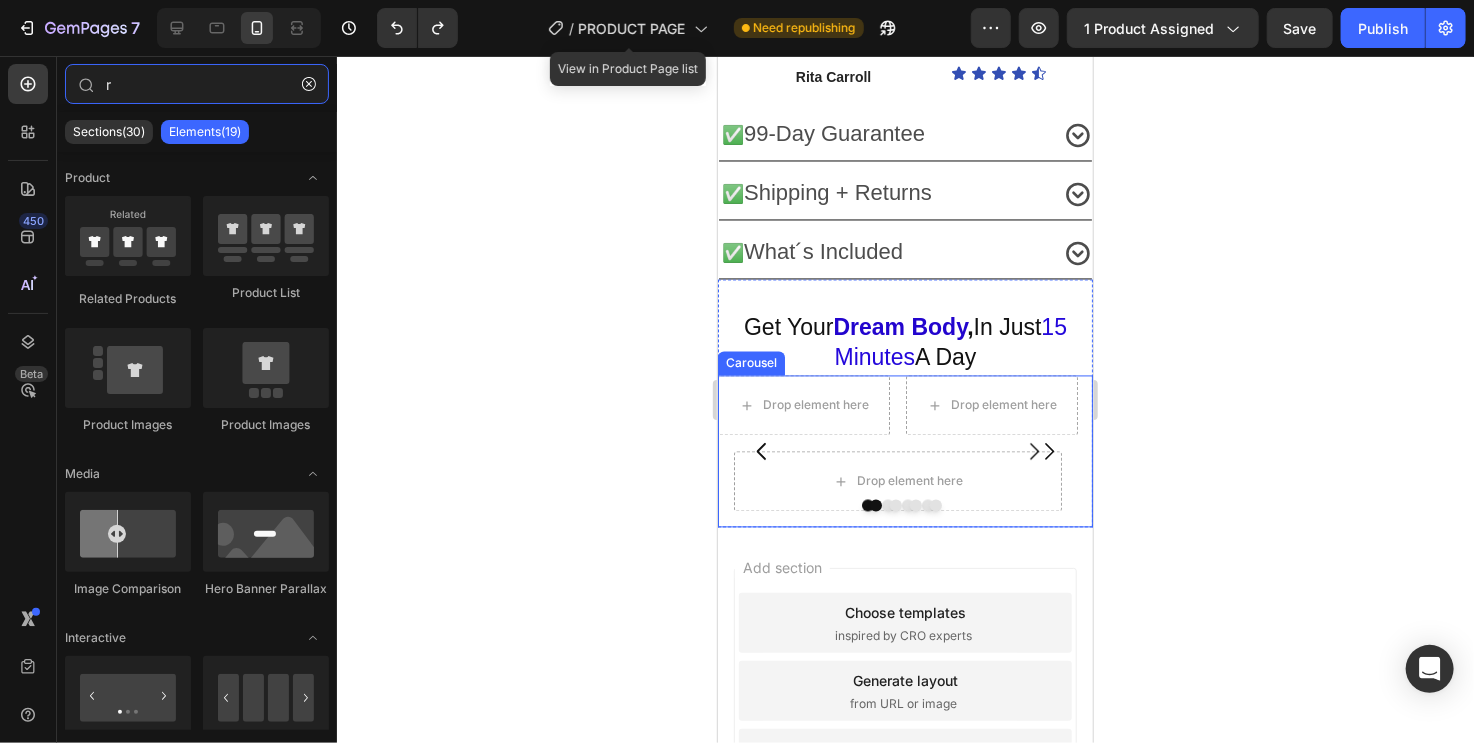 type on "r" 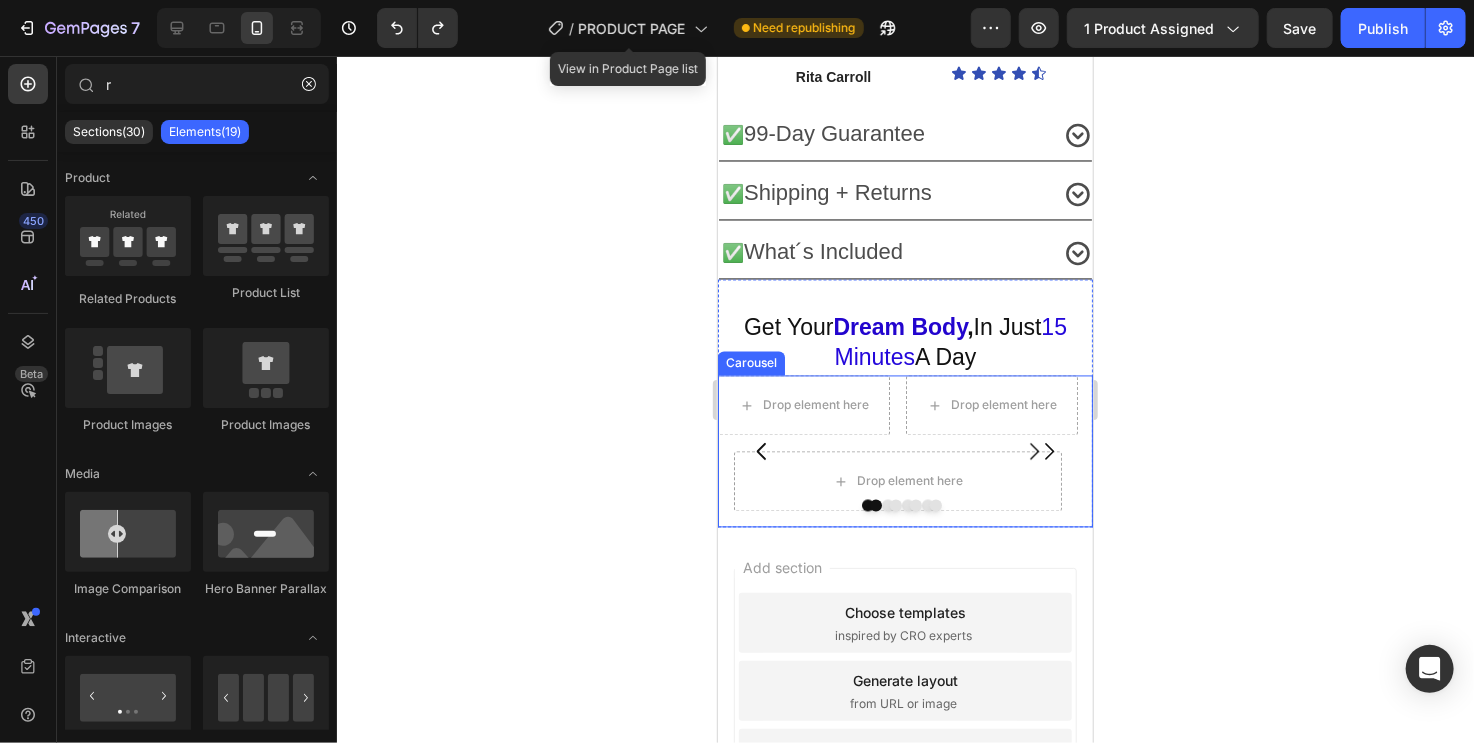 click 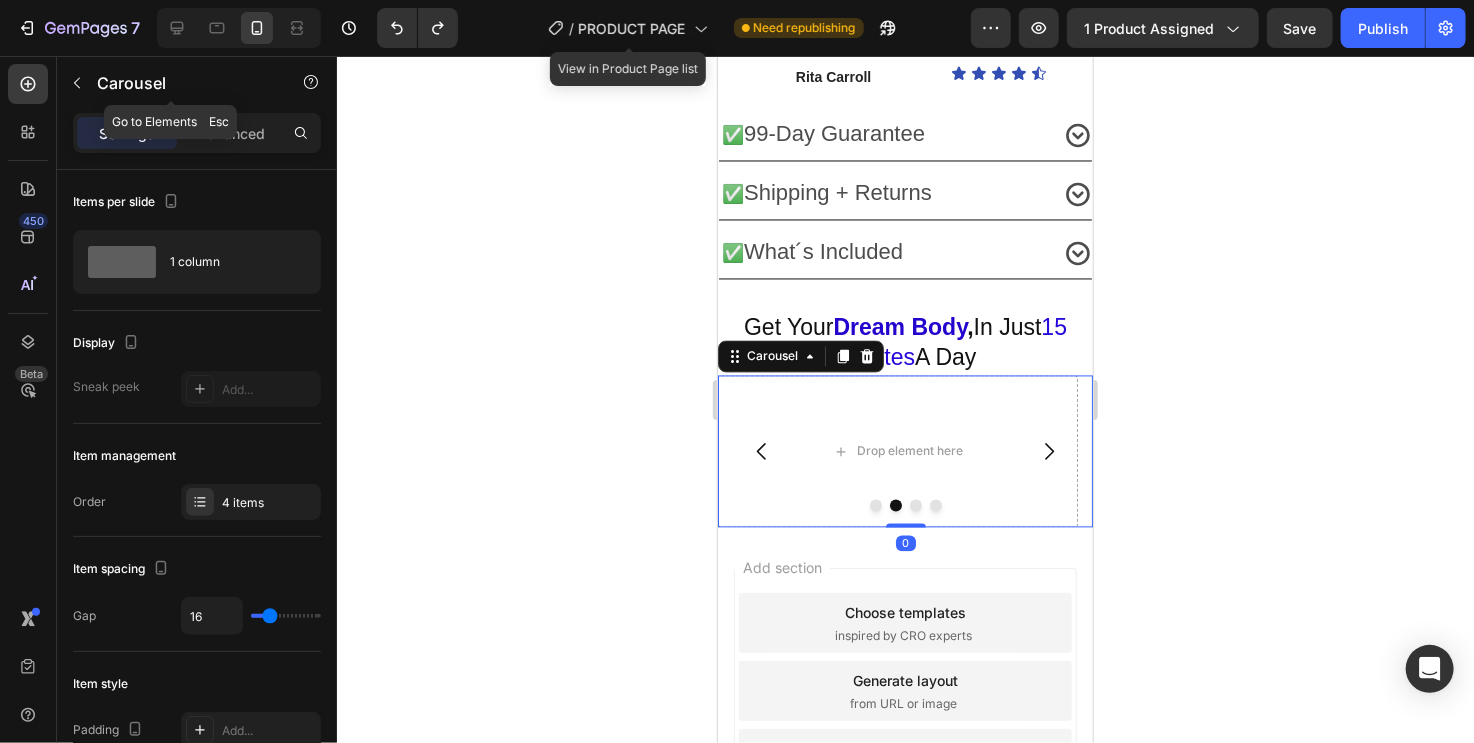 drag, startPoint x: 96, startPoint y: 87, endPoint x: 87, endPoint y: 102, distance: 17.492855 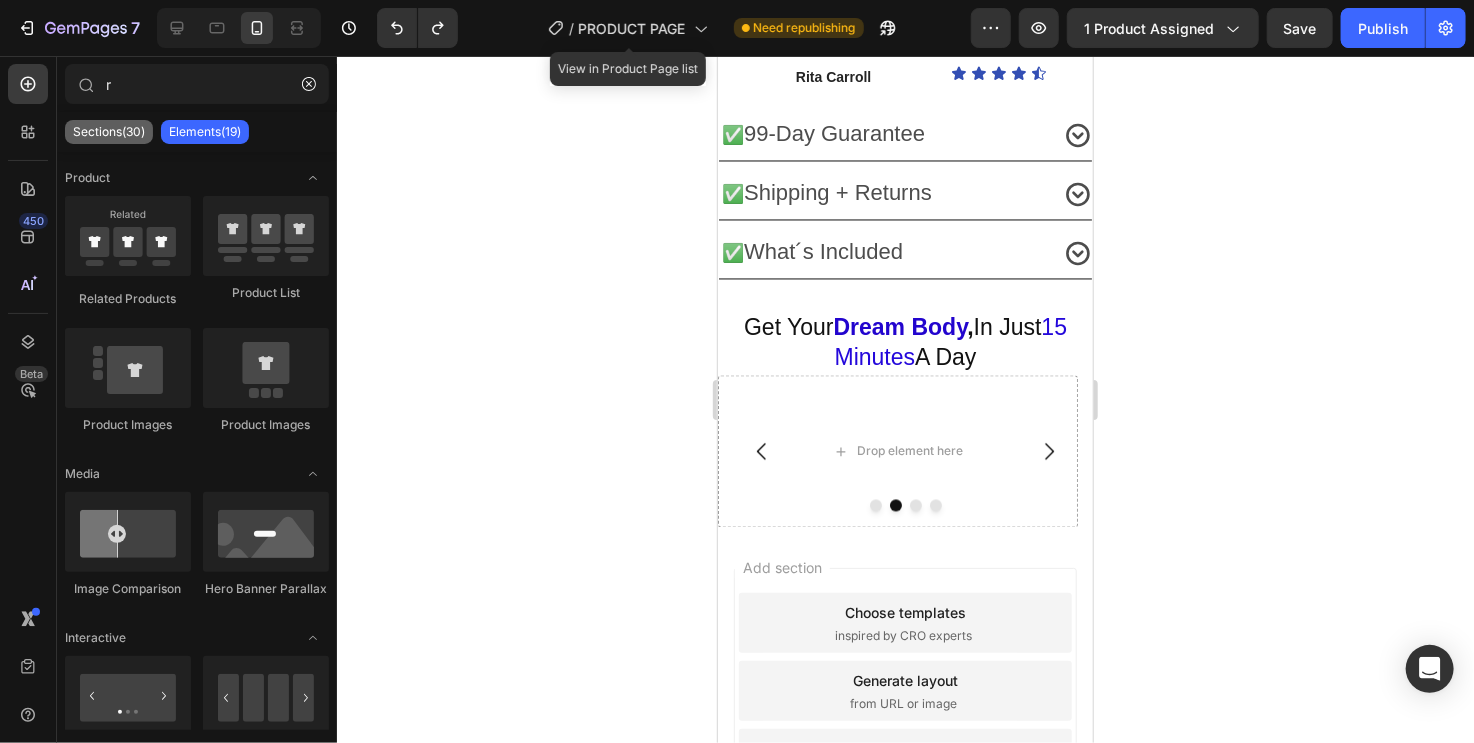 click on "Sections(30)" at bounding box center (109, 132) 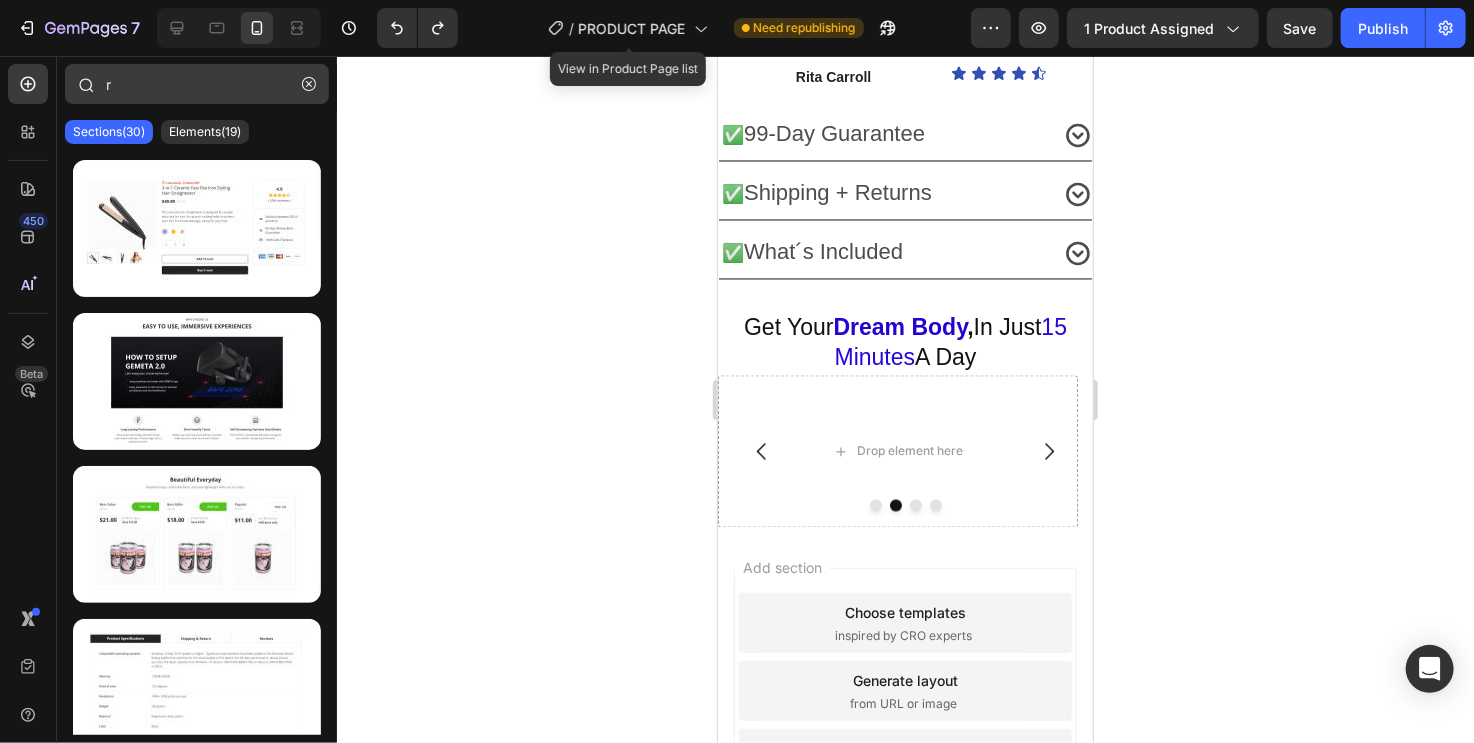click 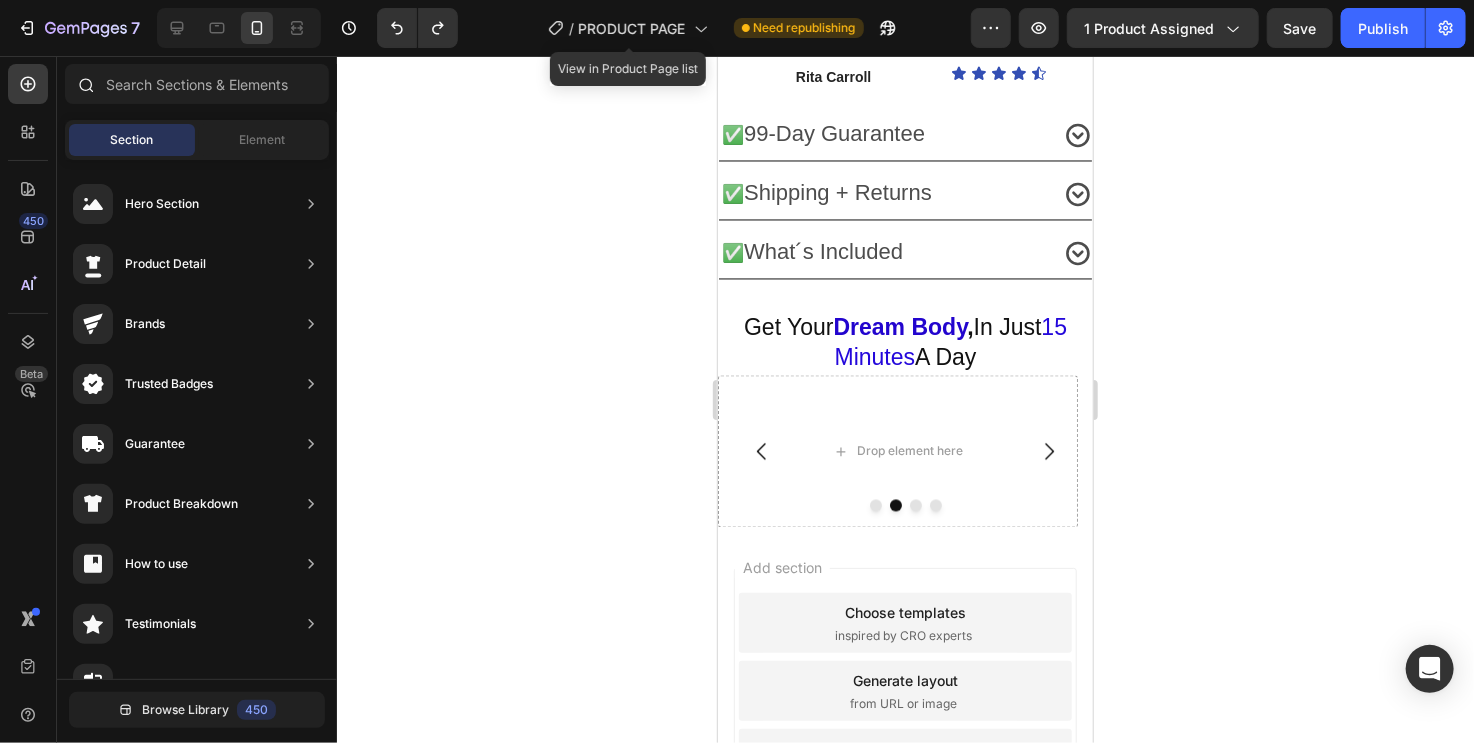 click at bounding box center (85, 84) 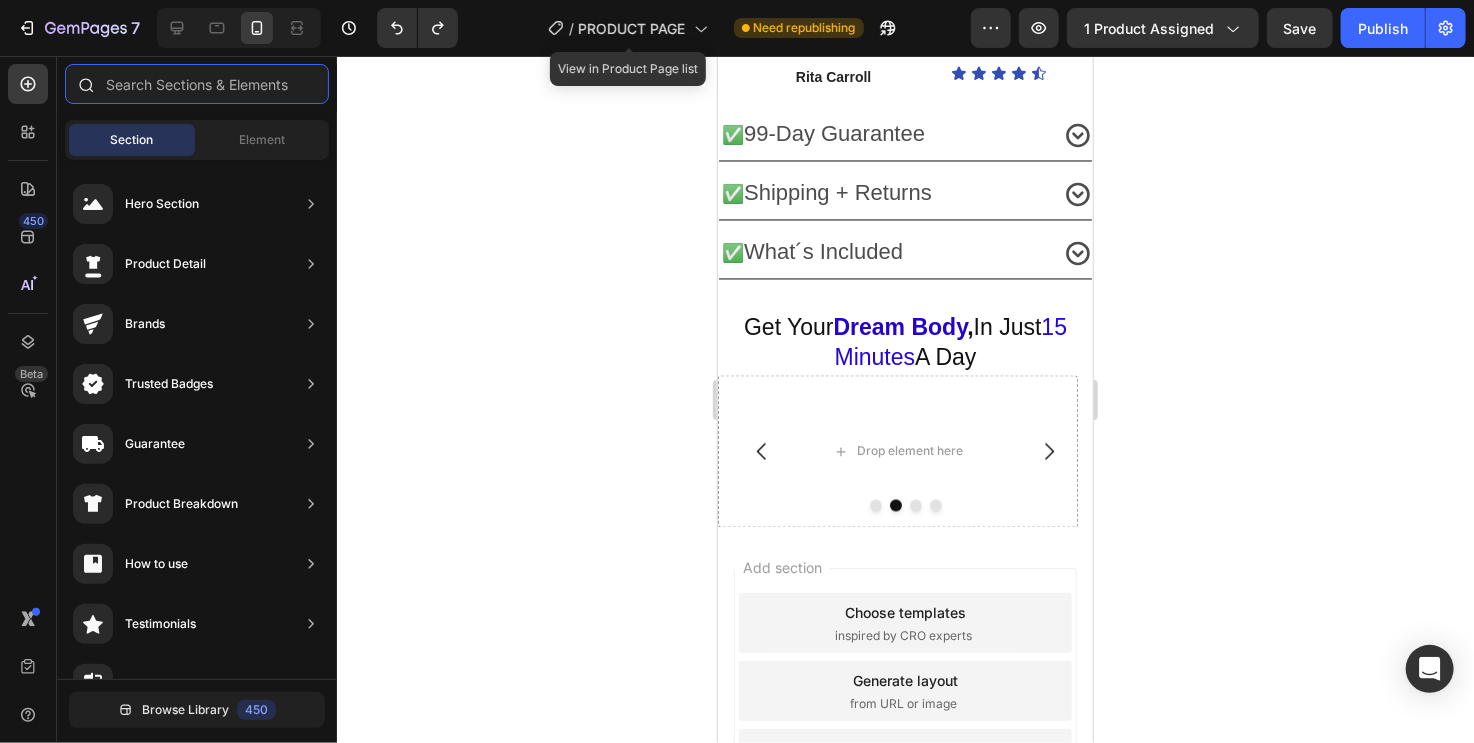 click at bounding box center [197, 84] 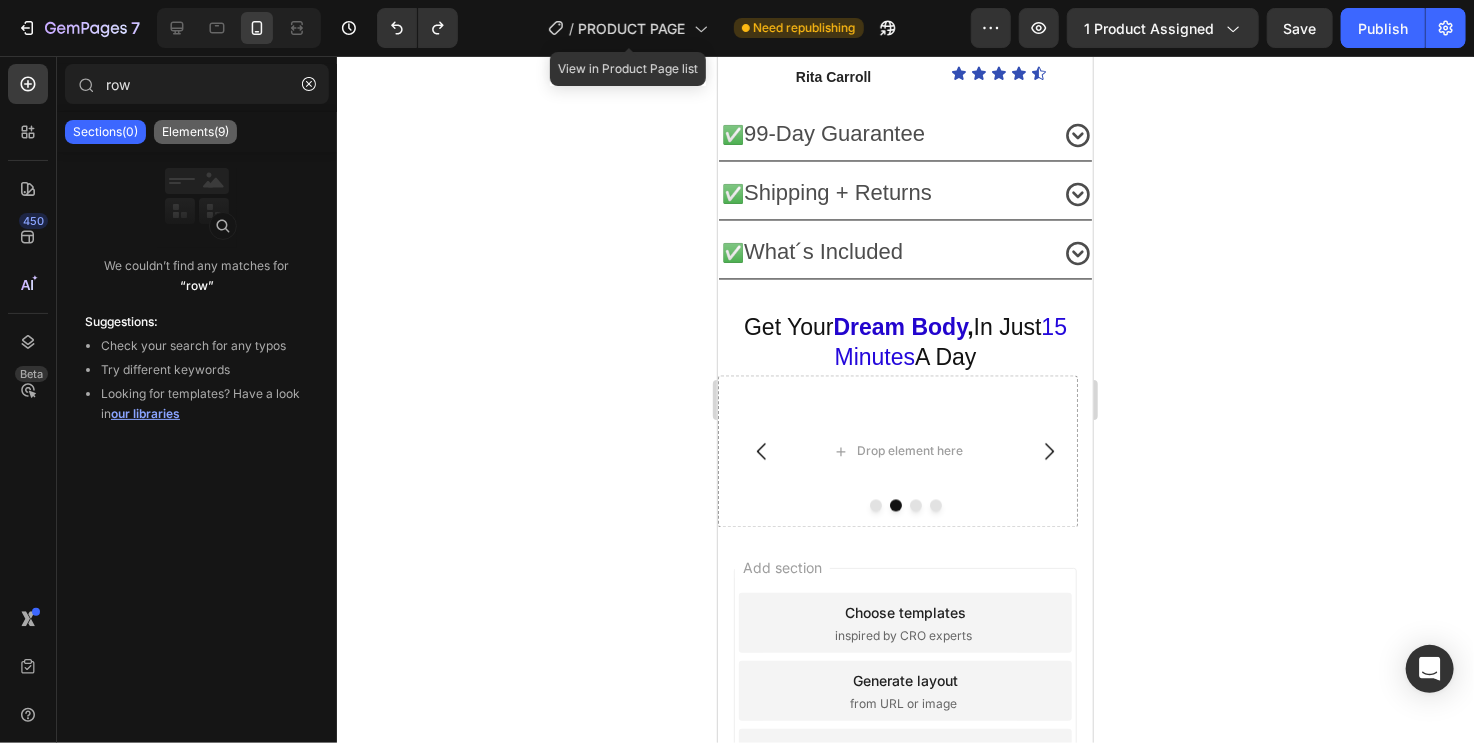 click on "Elements(9)" at bounding box center (195, 132) 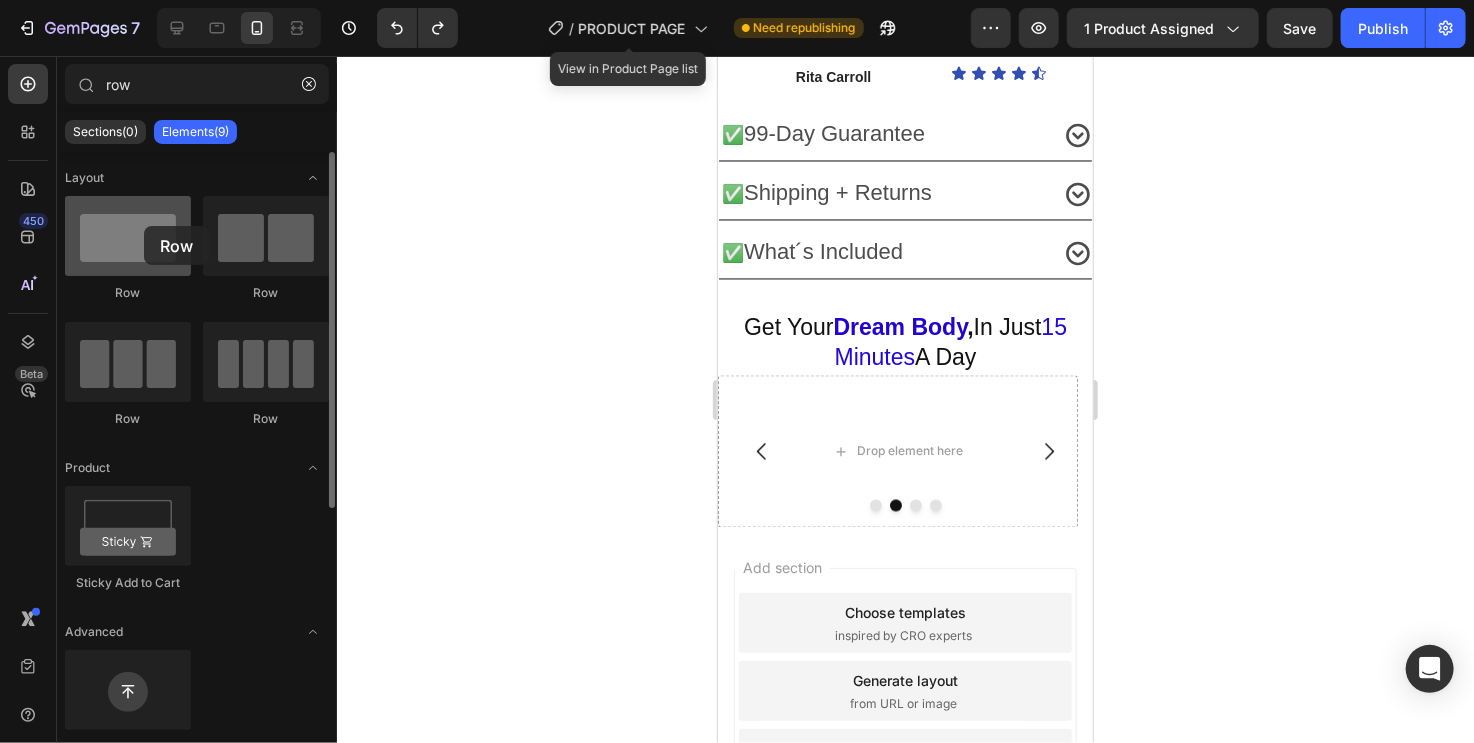 drag, startPoint x: 128, startPoint y: 242, endPoint x: 144, endPoint y: 226, distance: 22.627417 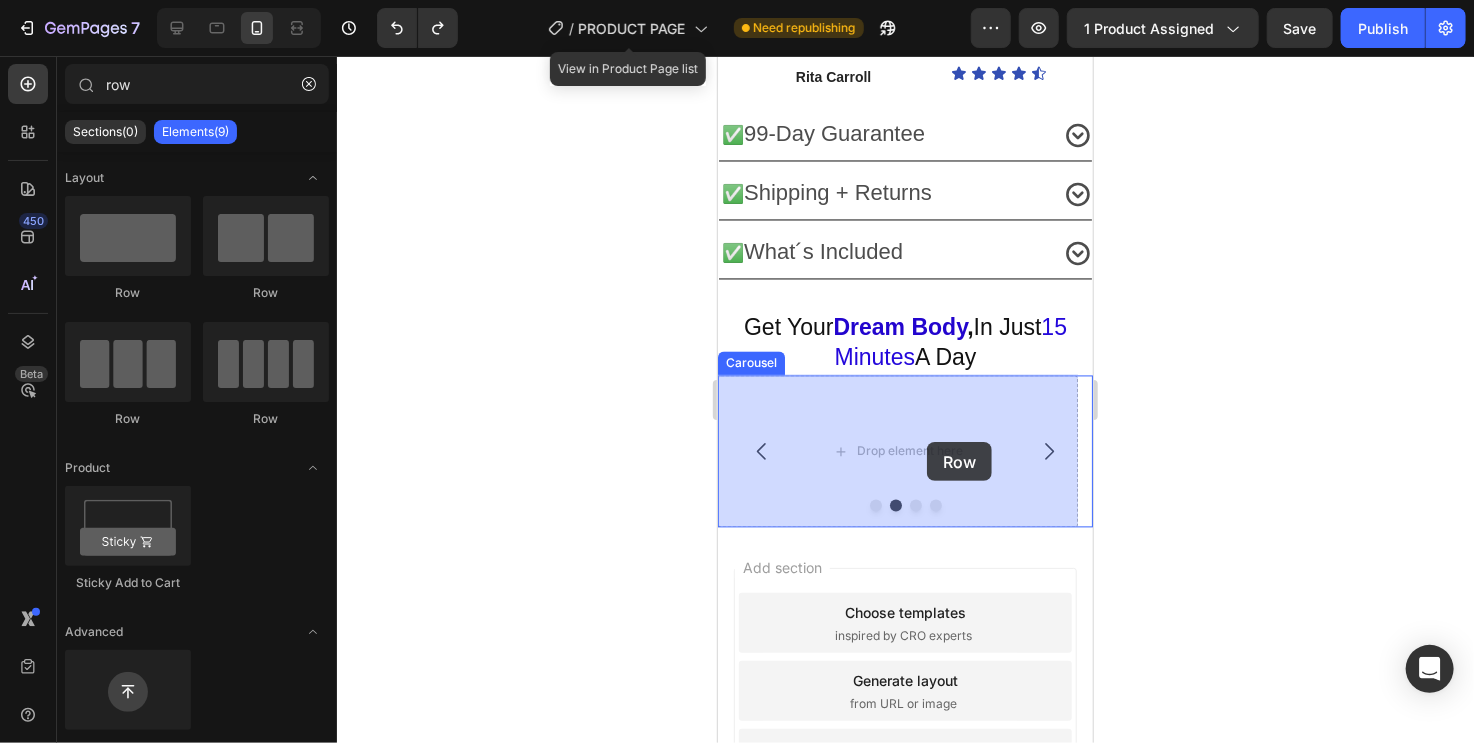 drag, startPoint x: 941, startPoint y: 281, endPoint x: 890, endPoint y: 402, distance: 131.30879 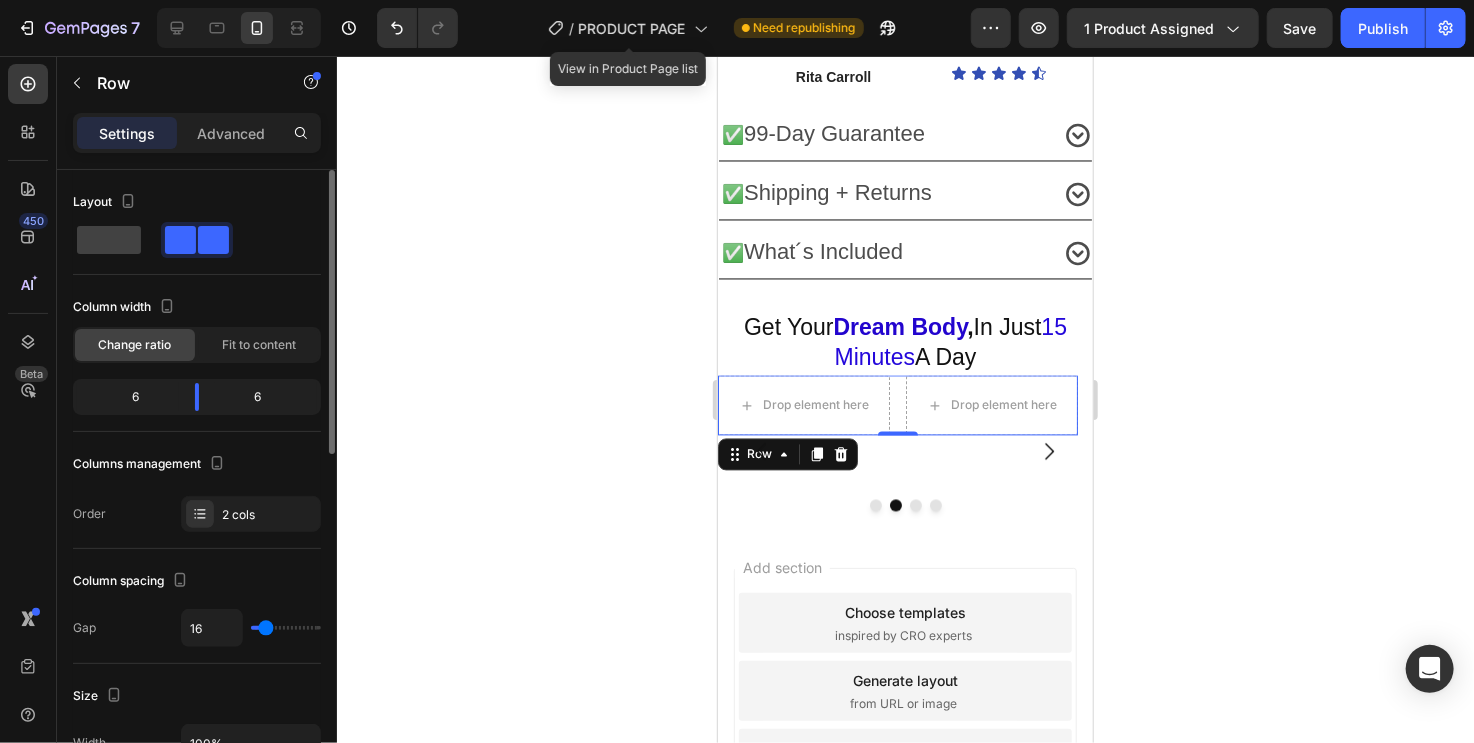 drag, startPoint x: 103, startPoint y: 228, endPoint x: 117, endPoint y: 181, distance: 49.0408 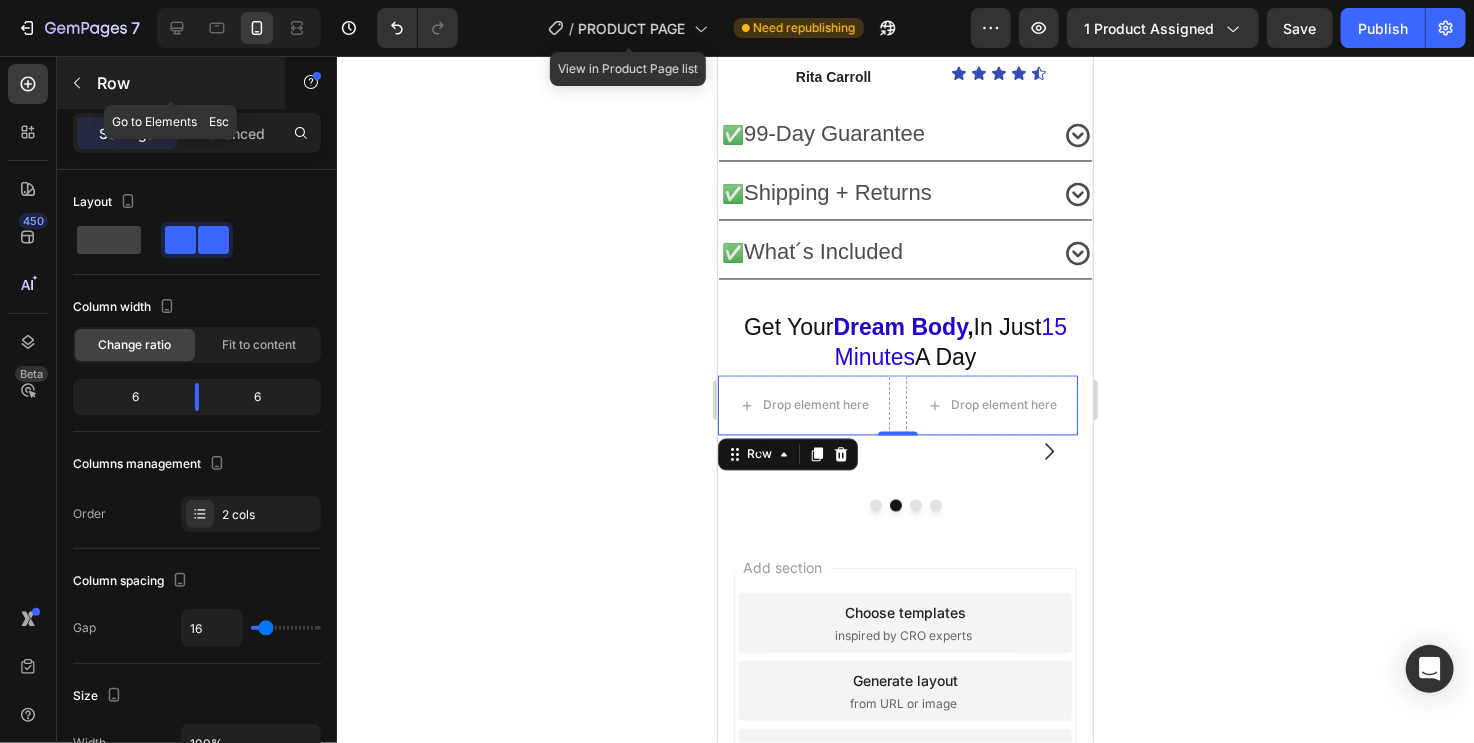 click at bounding box center (77, 83) 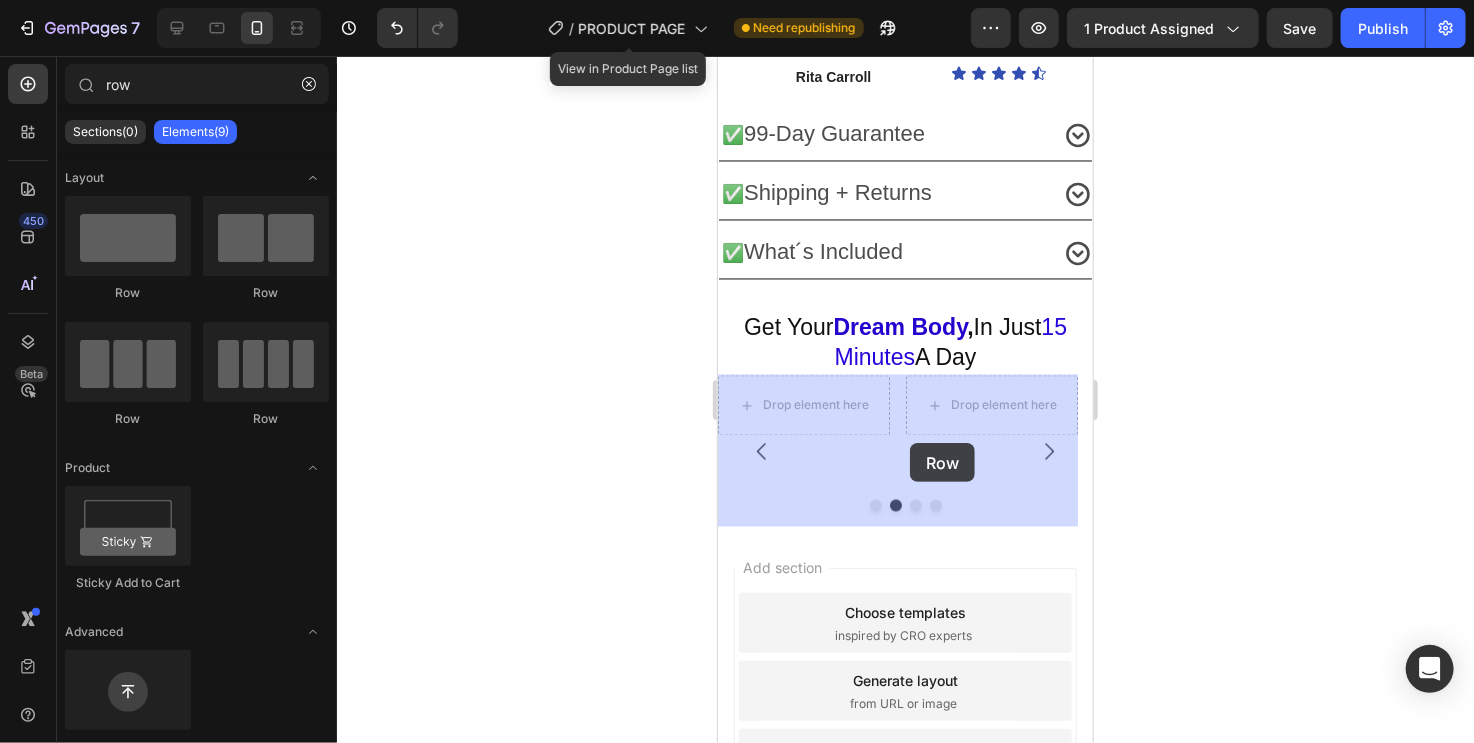 drag, startPoint x: 873, startPoint y: 298, endPoint x: 909, endPoint y: 442, distance: 148.43181 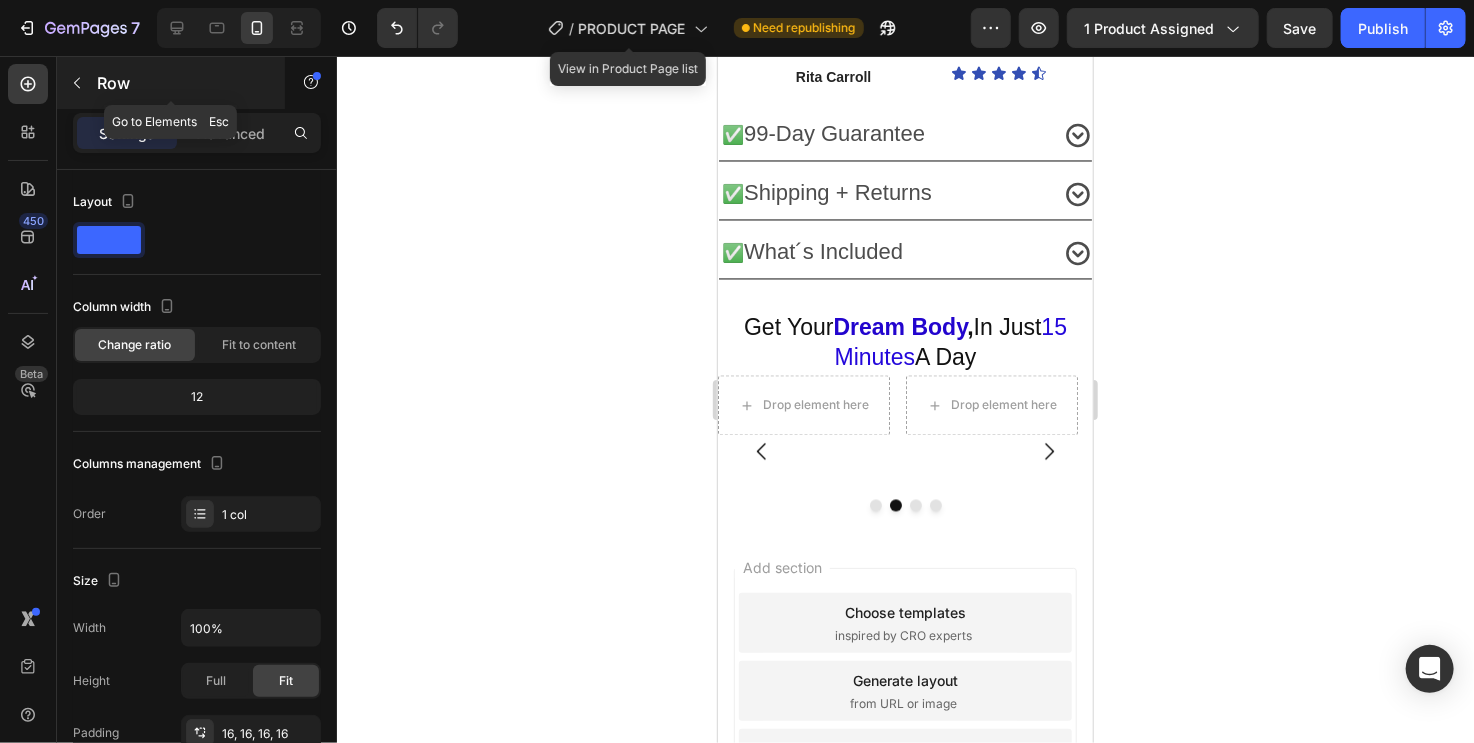 click 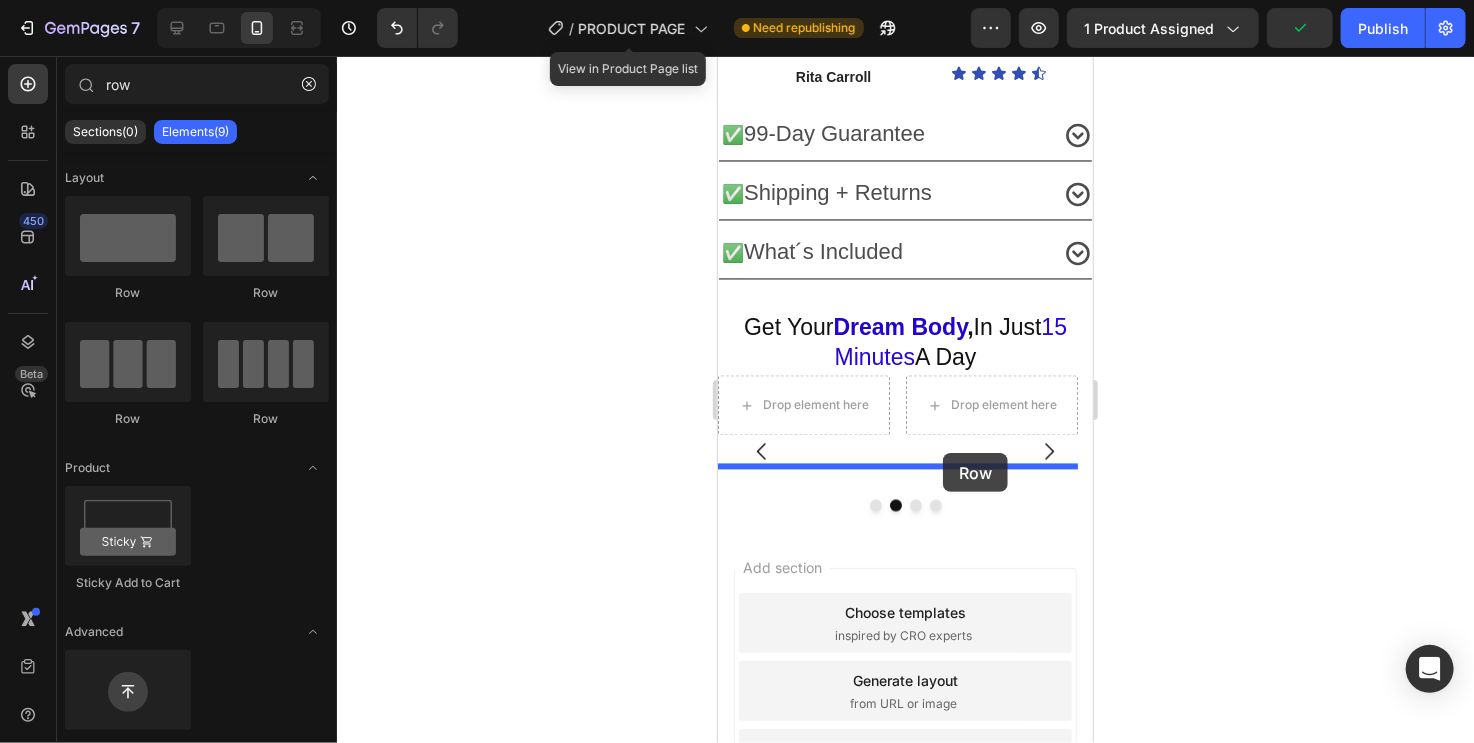 drag, startPoint x: 855, startPoint y: 304, endPoint x: 942, endPoint y: 452, distance: 171.67702 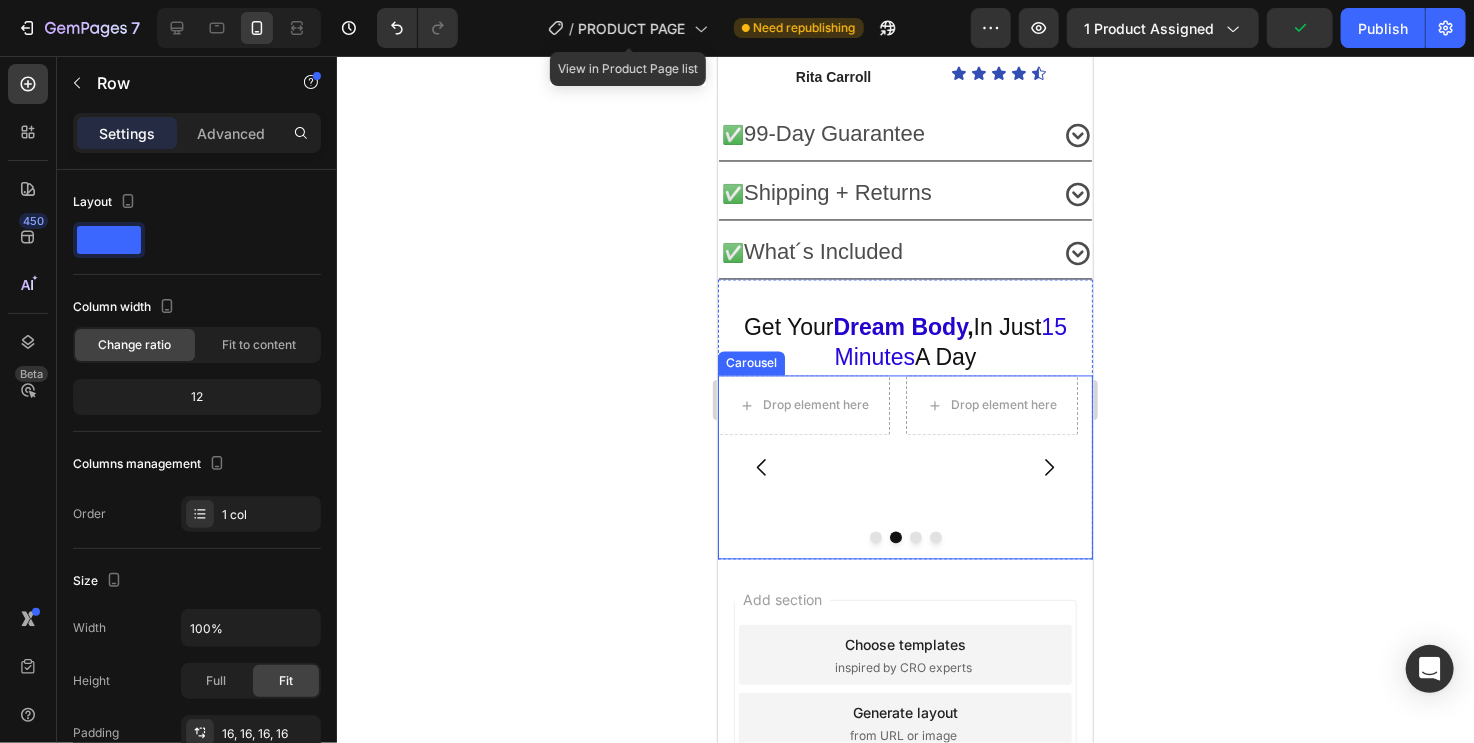 click 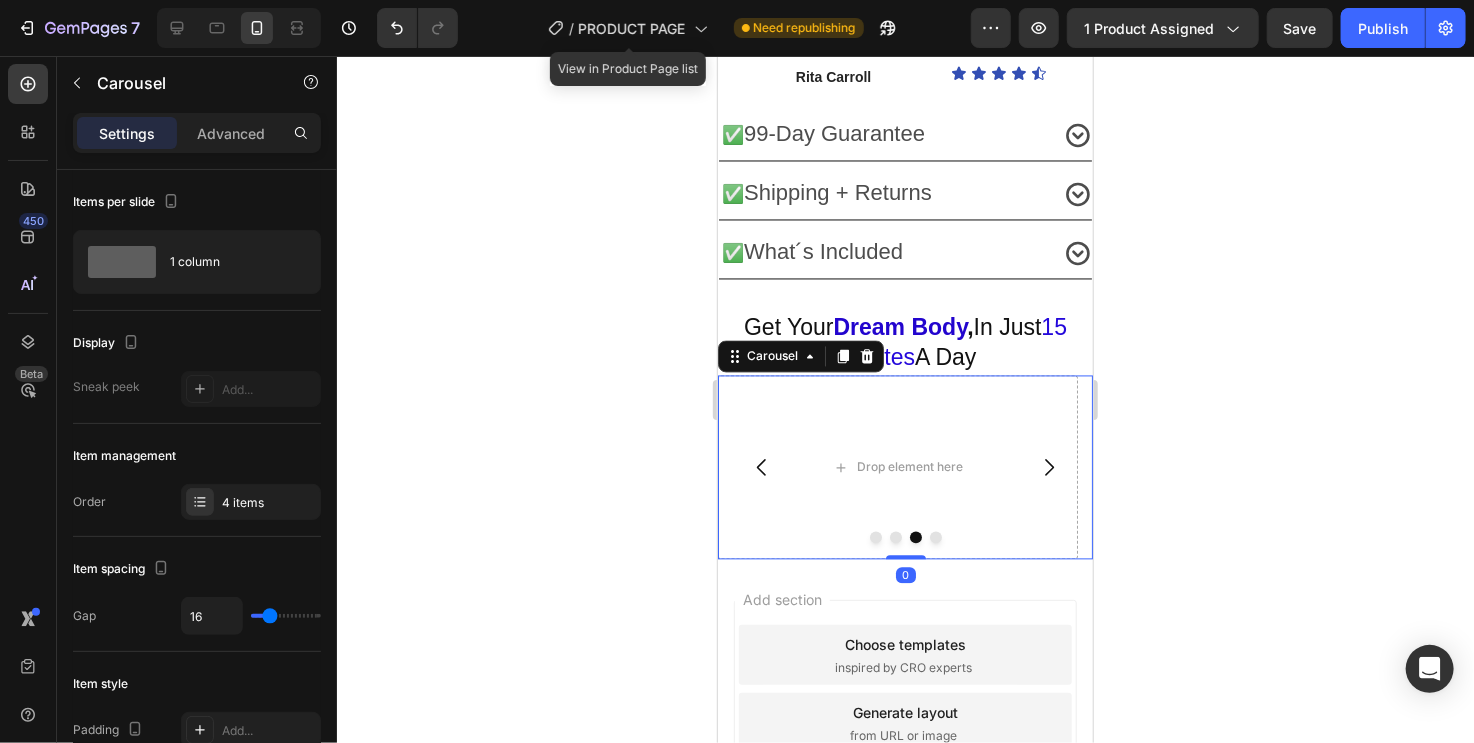 click at bounding box center (761, 467) 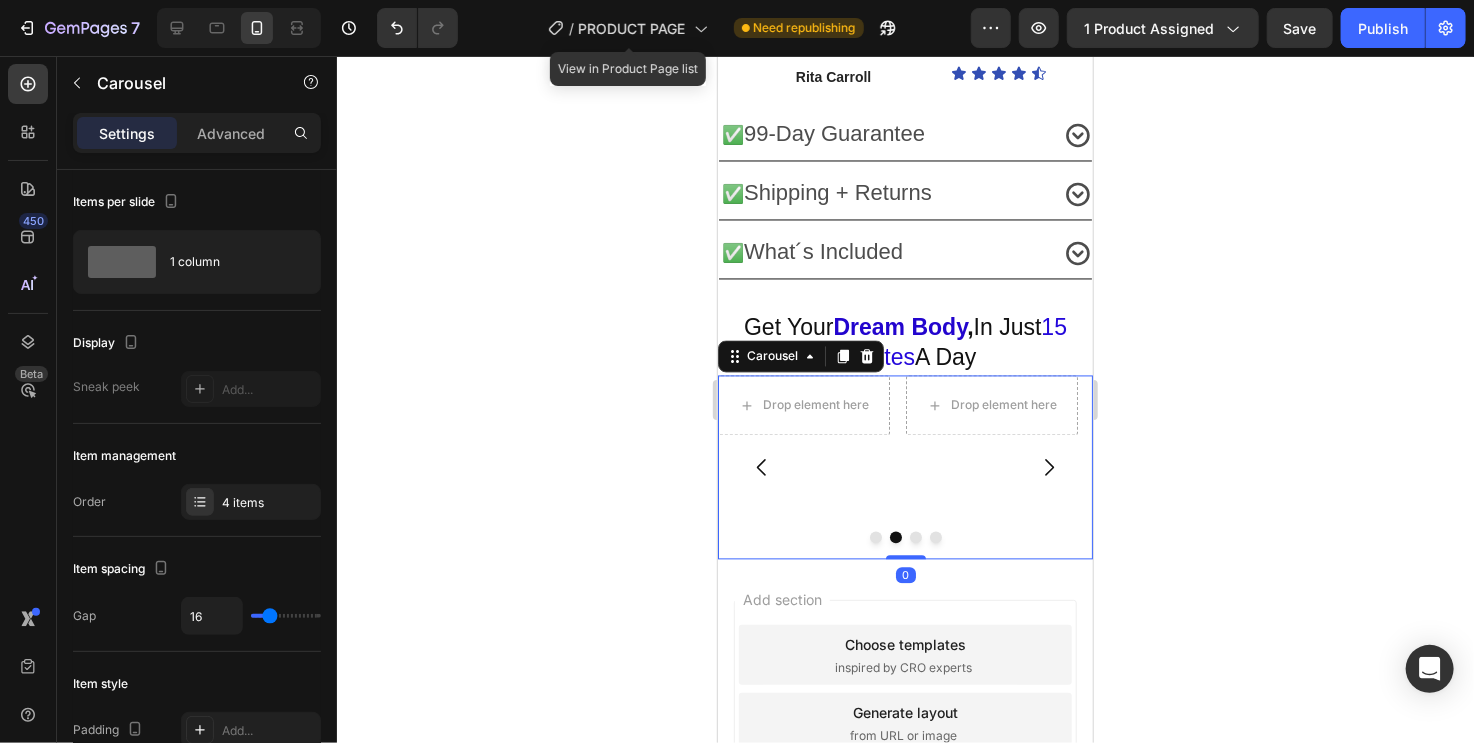 click 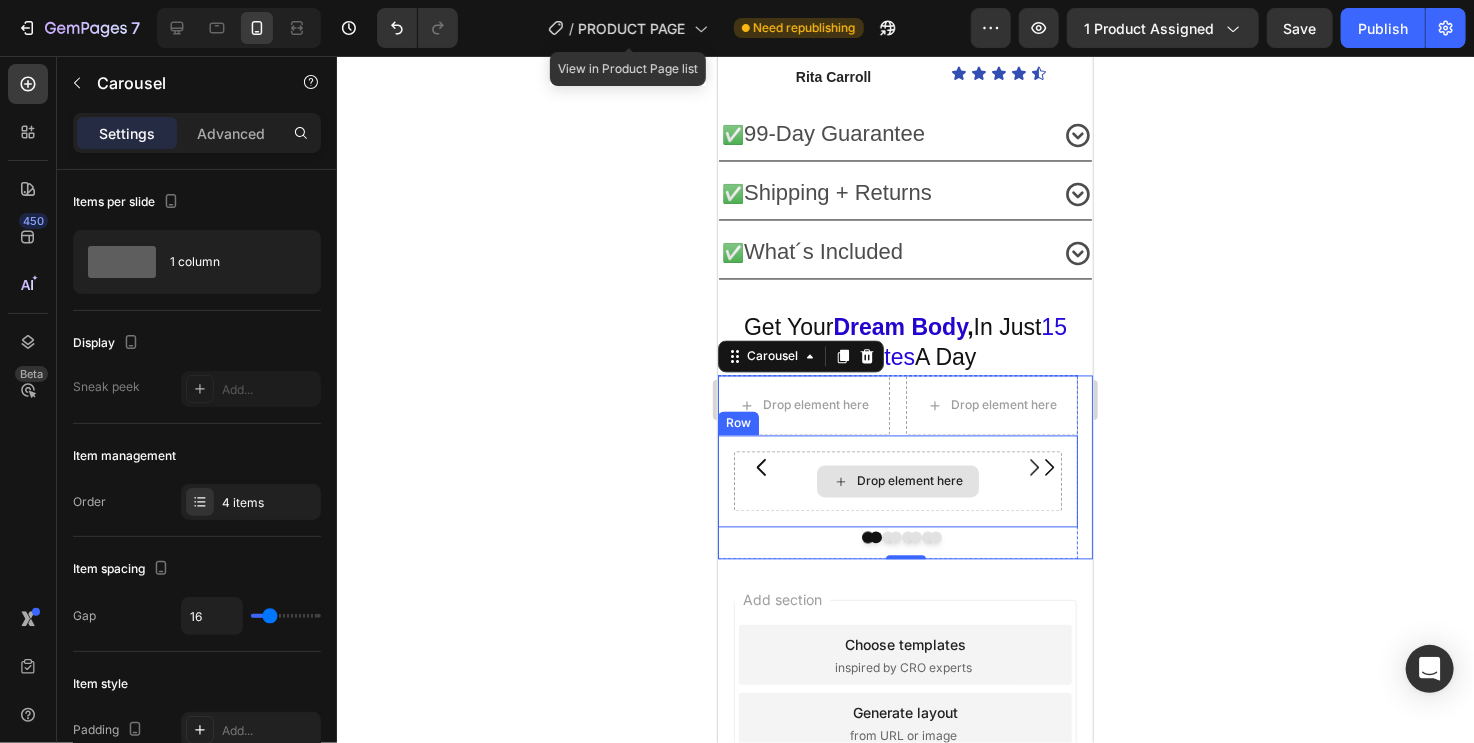 click on "Drop element here" at bounding box center (897, 481) 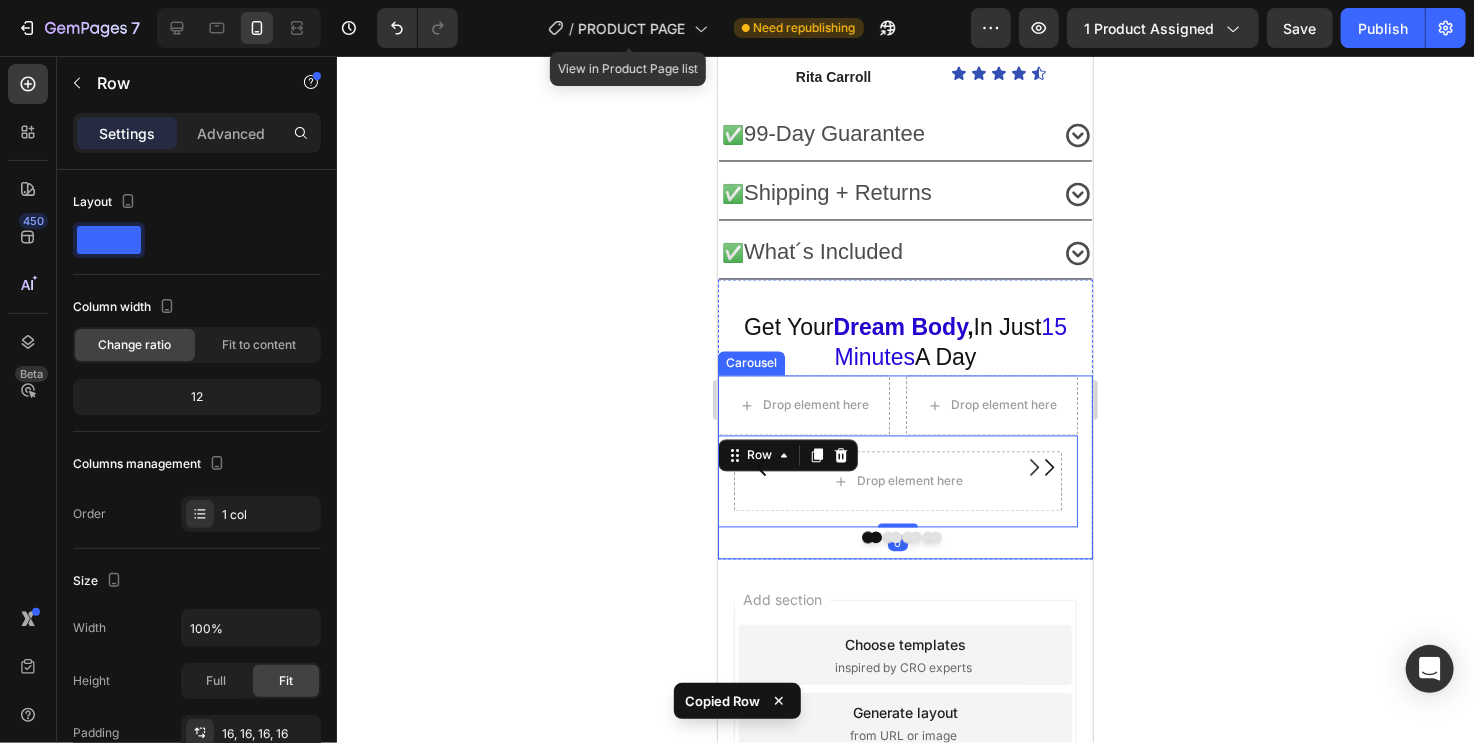 click 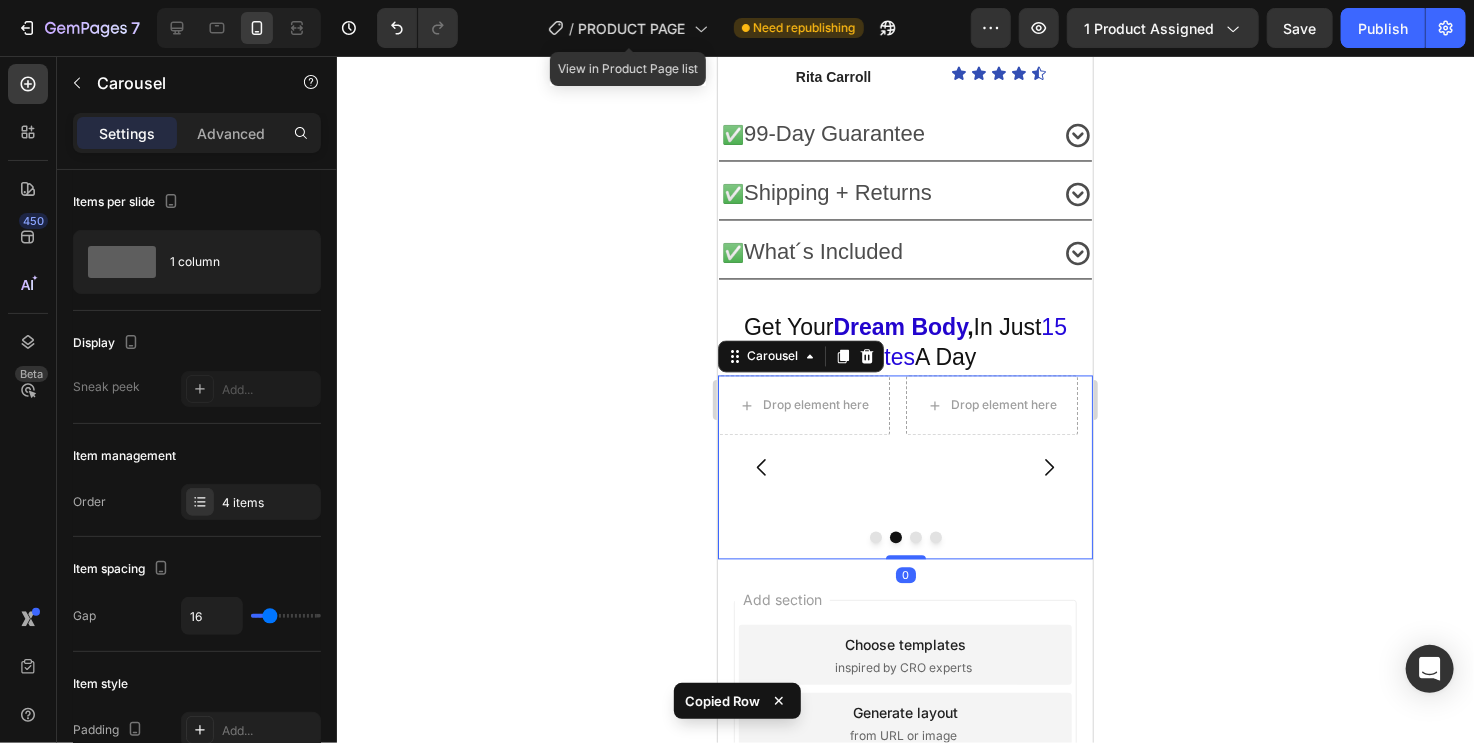 click on "Drop element here
Drop element here Row" at bounding box center (897, 467) 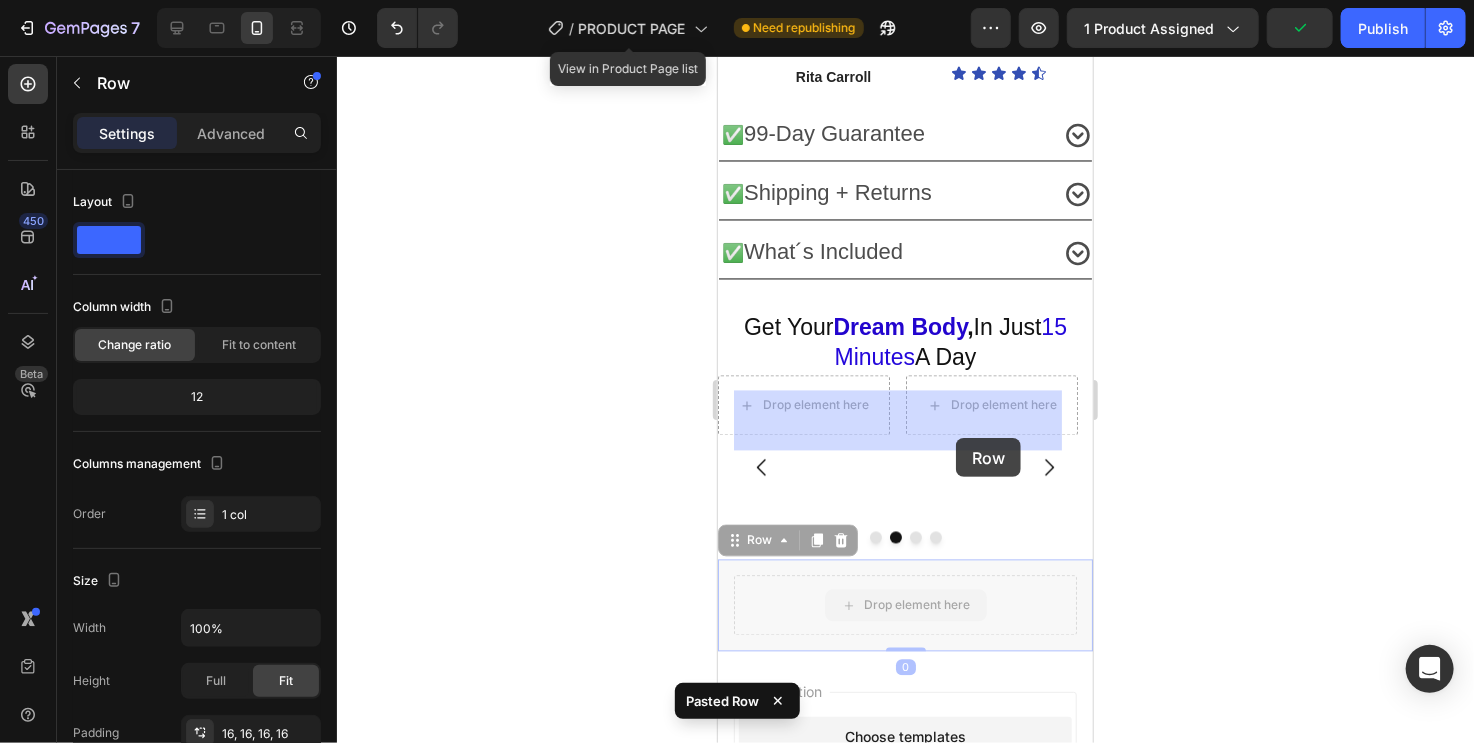 drag, startPoint x: 1044, startPoint y: 585, endPoint x: 955, endPoint y: 437, distance: 172.69916 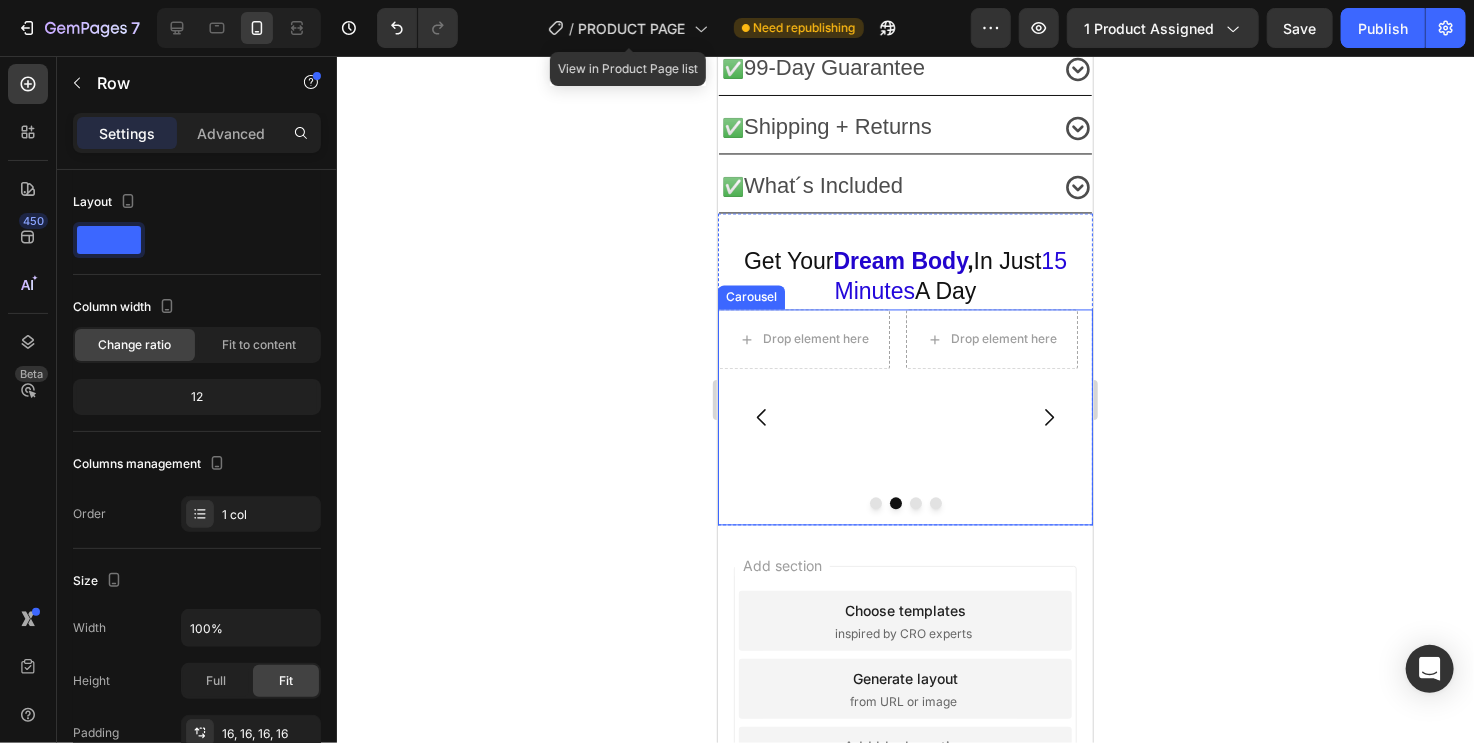 scroll, scrollTop: 1921, scrollLeft: 0, axis: vertical 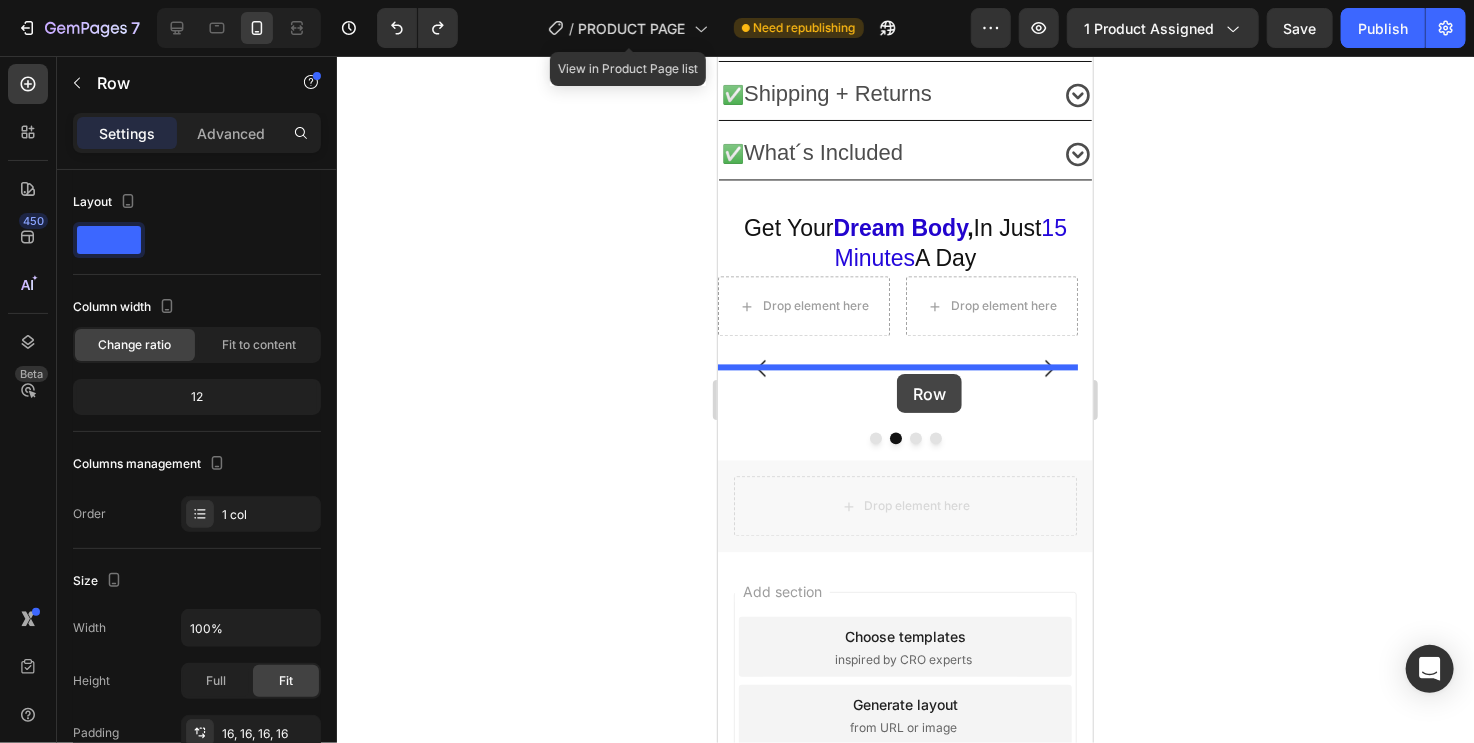 drag, startPoint x: 1024, startPoint y: 482, endPoint x: 896, endPoint y: 373, distance: 168.12198 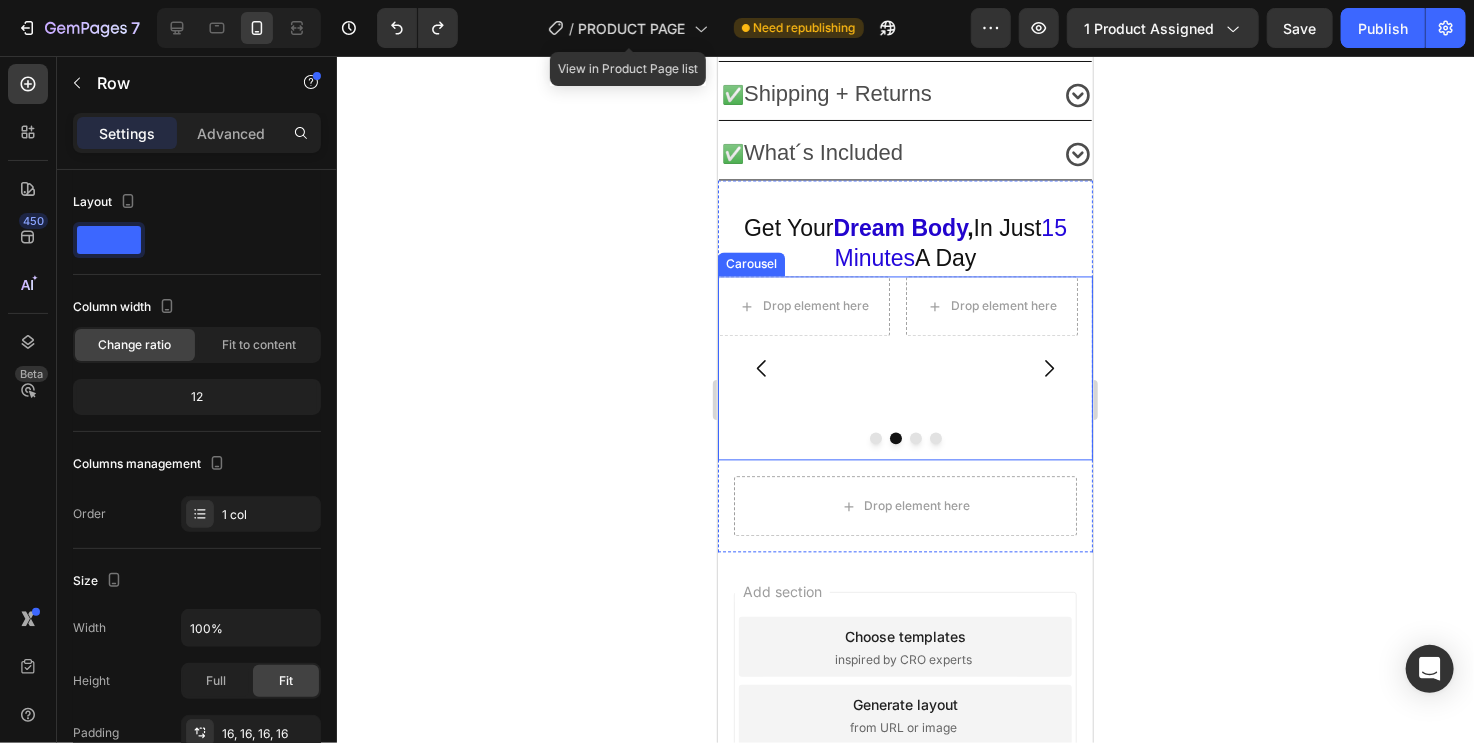 click 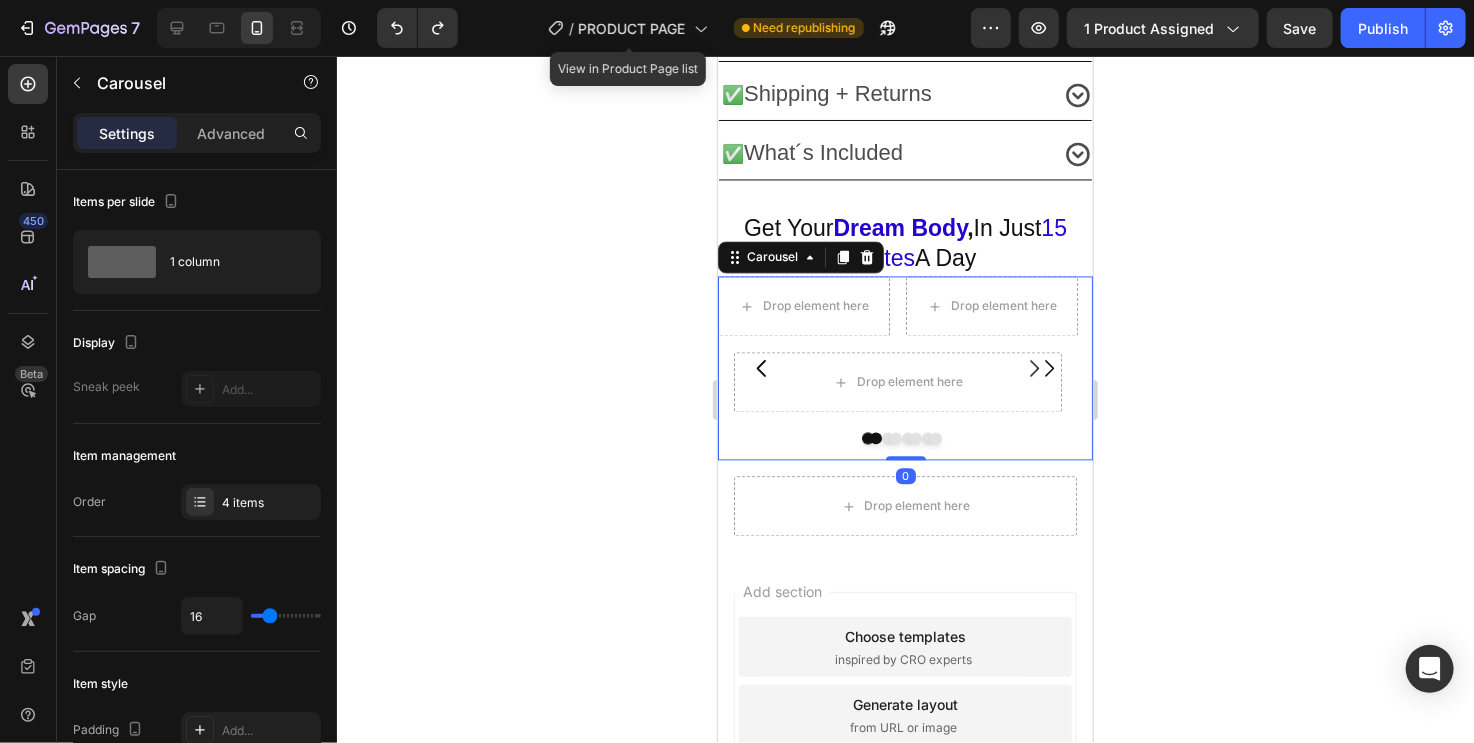 click 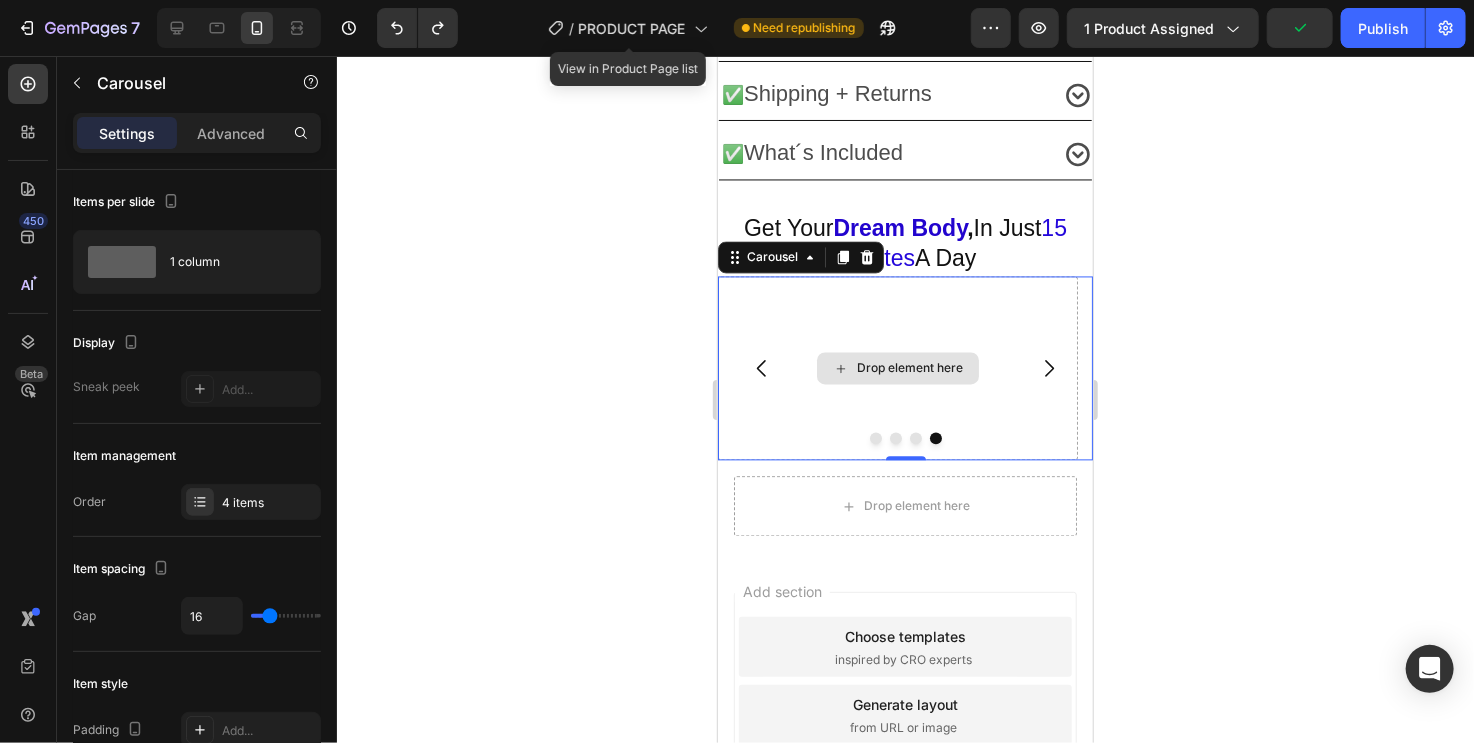 click on "Drop element here" at bounding box center (897, 367) 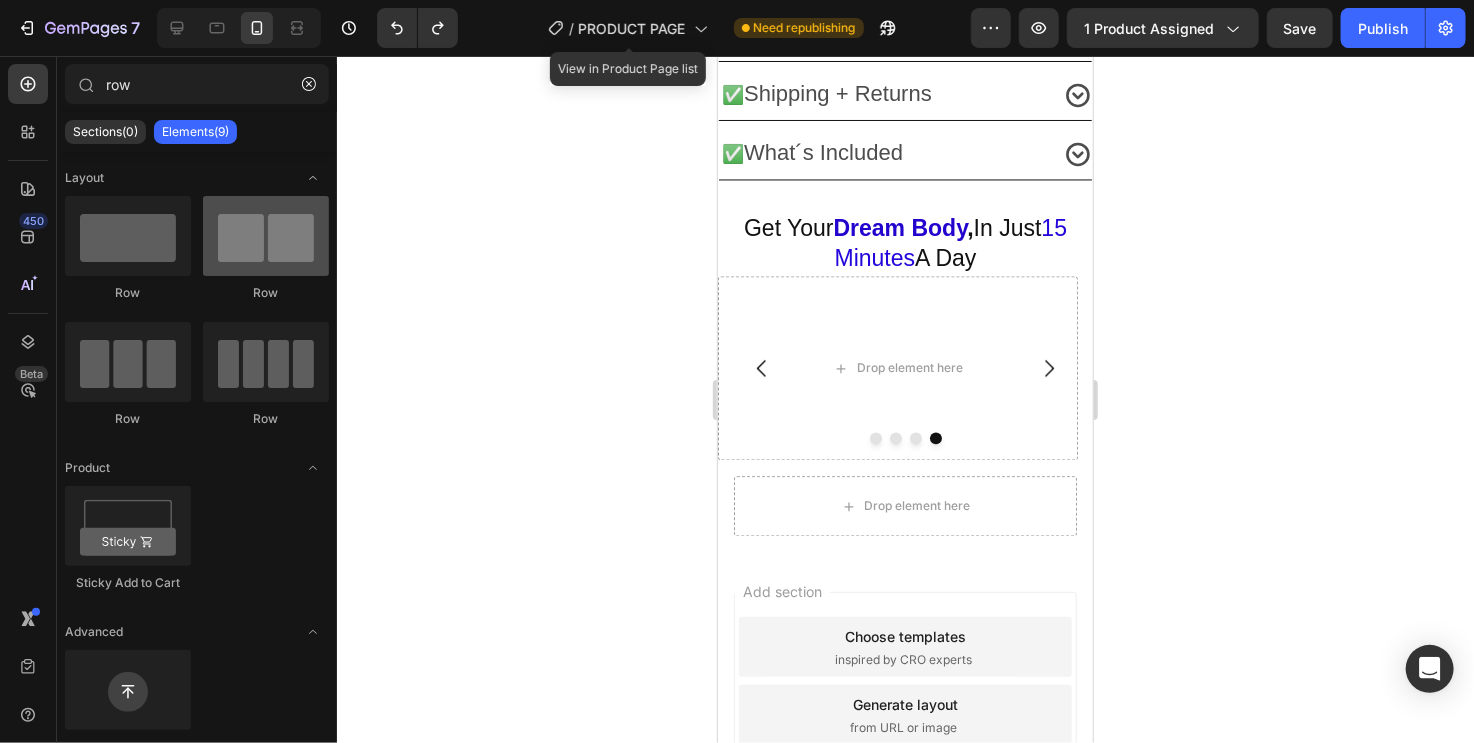 click at bounding box center [266, 236] 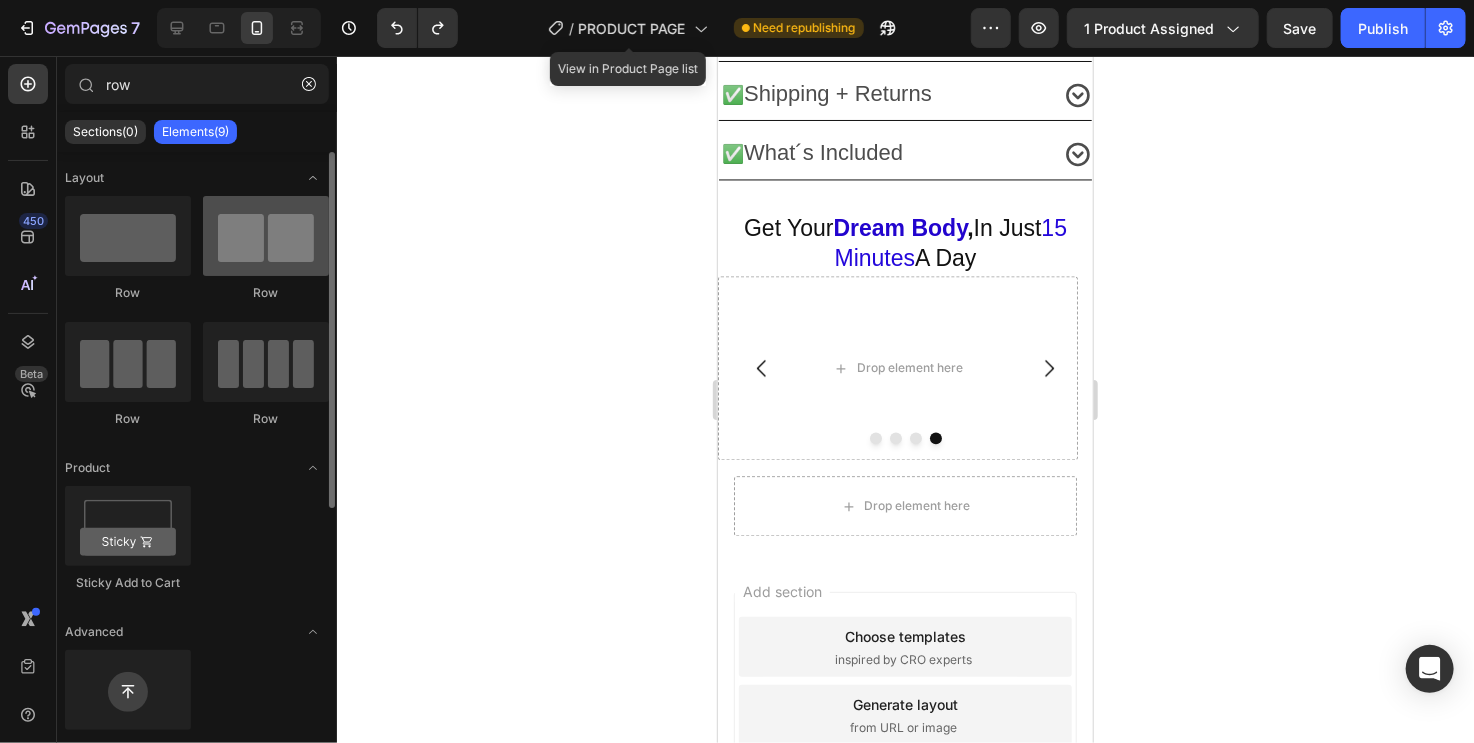 click at bounding box center [266, 236] 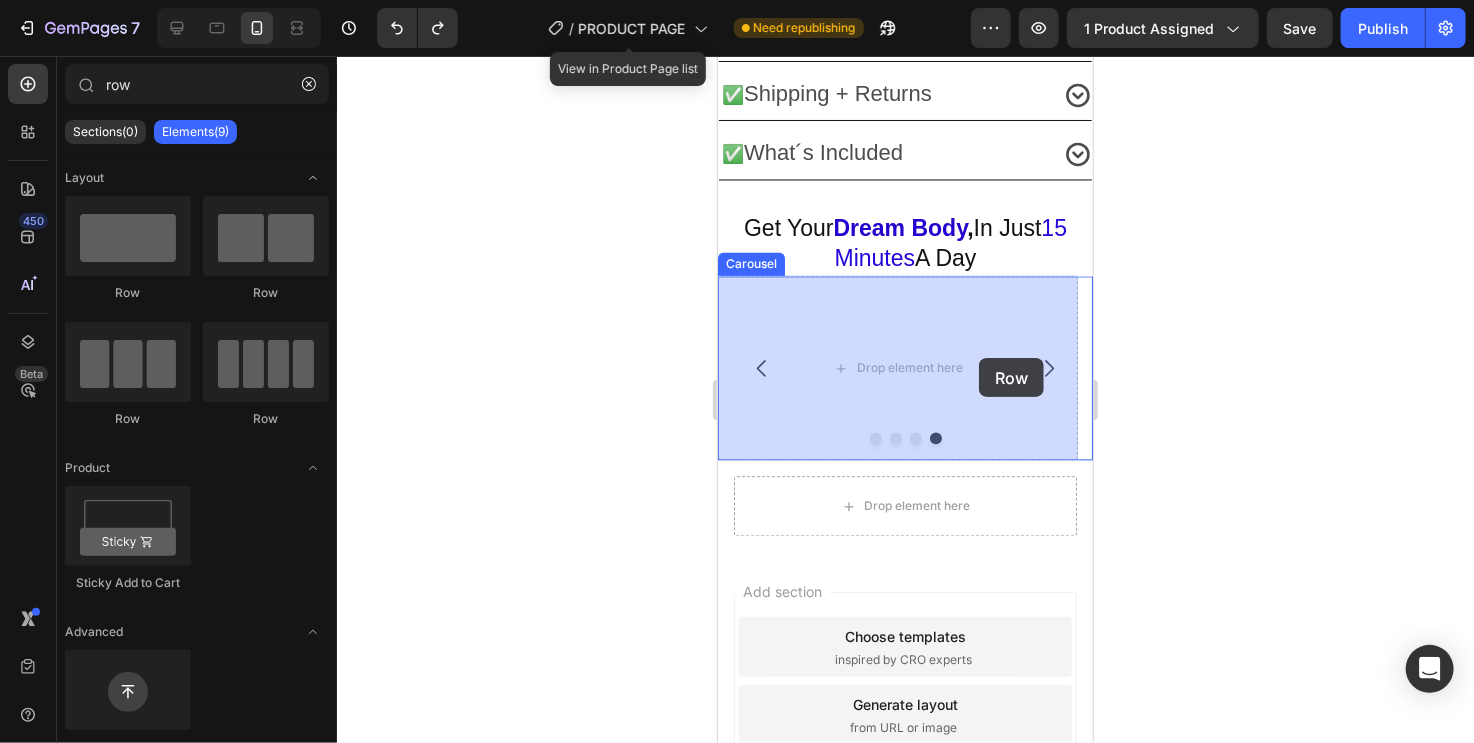 drag, startPoint x: 964, startPoint y: 302, endPoint x: 898, endPoint y: 364, distance: 90.55385 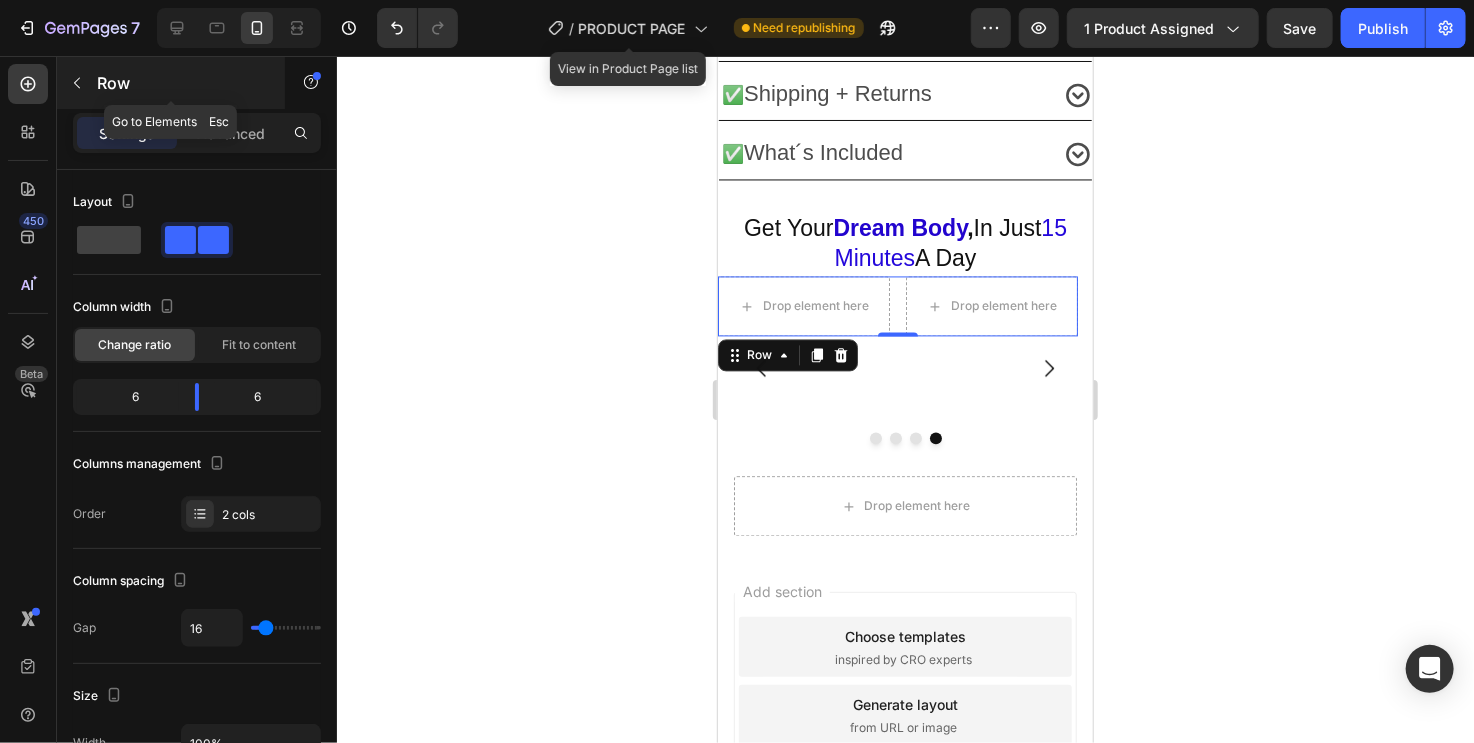 click 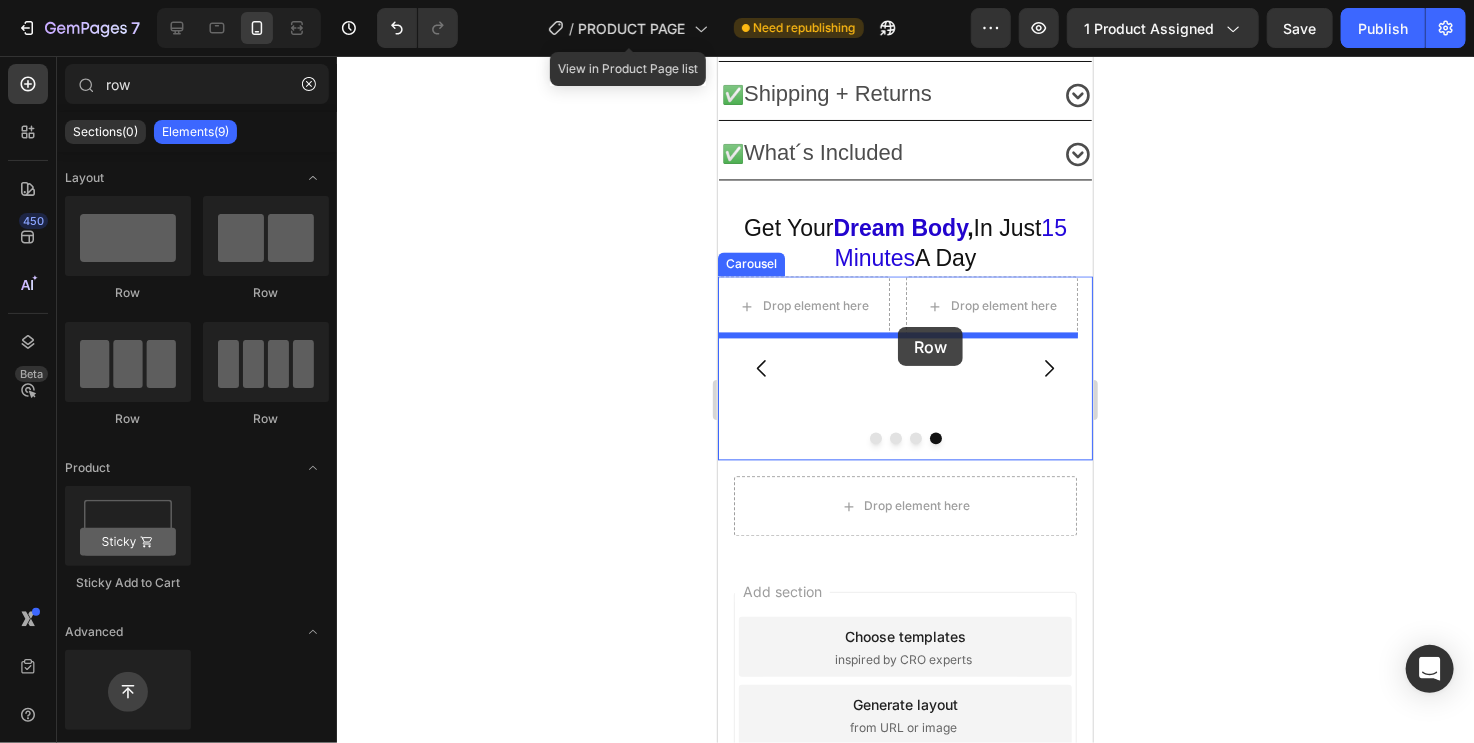 drag, startPoint x: 852, startPoint y: 289, endPoint x: 897, endPoint y: 326, distance: 58.258045 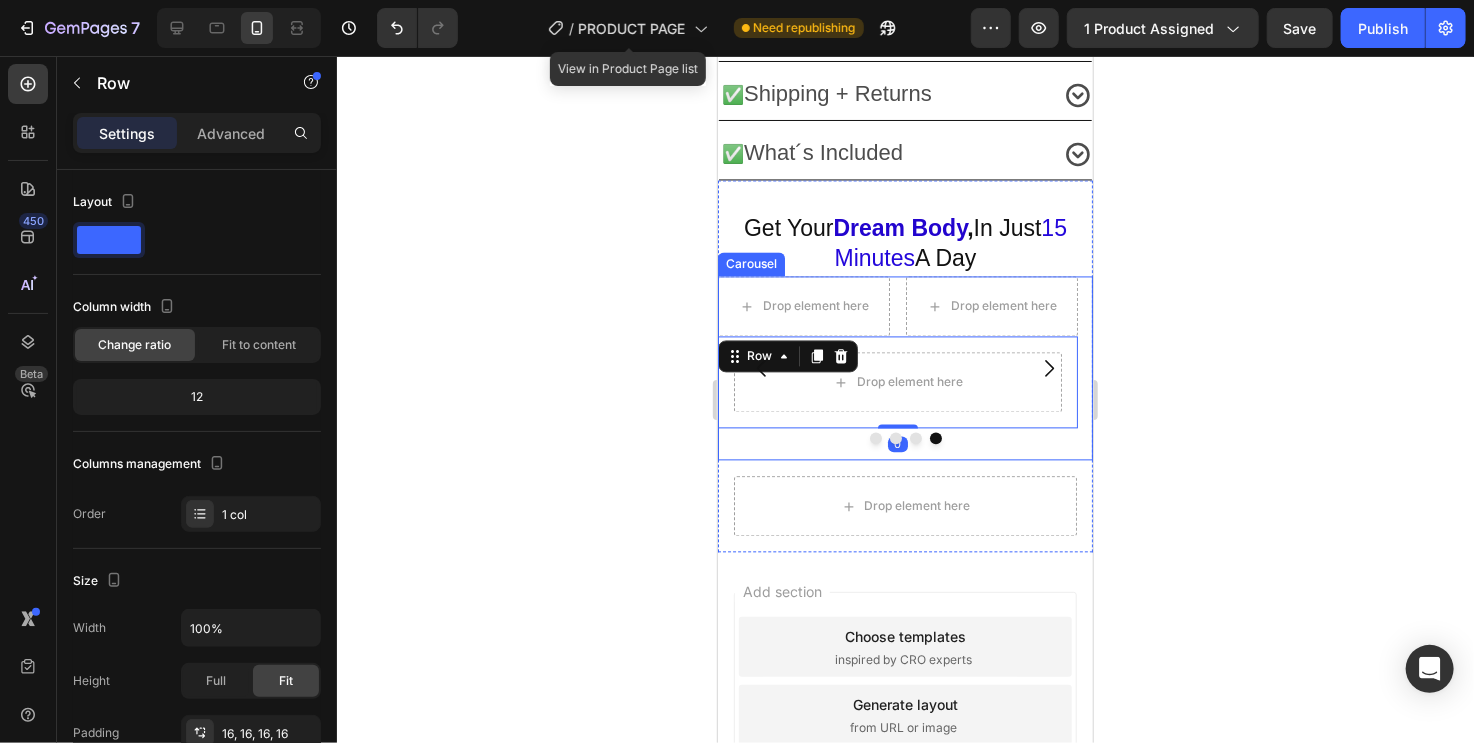 click 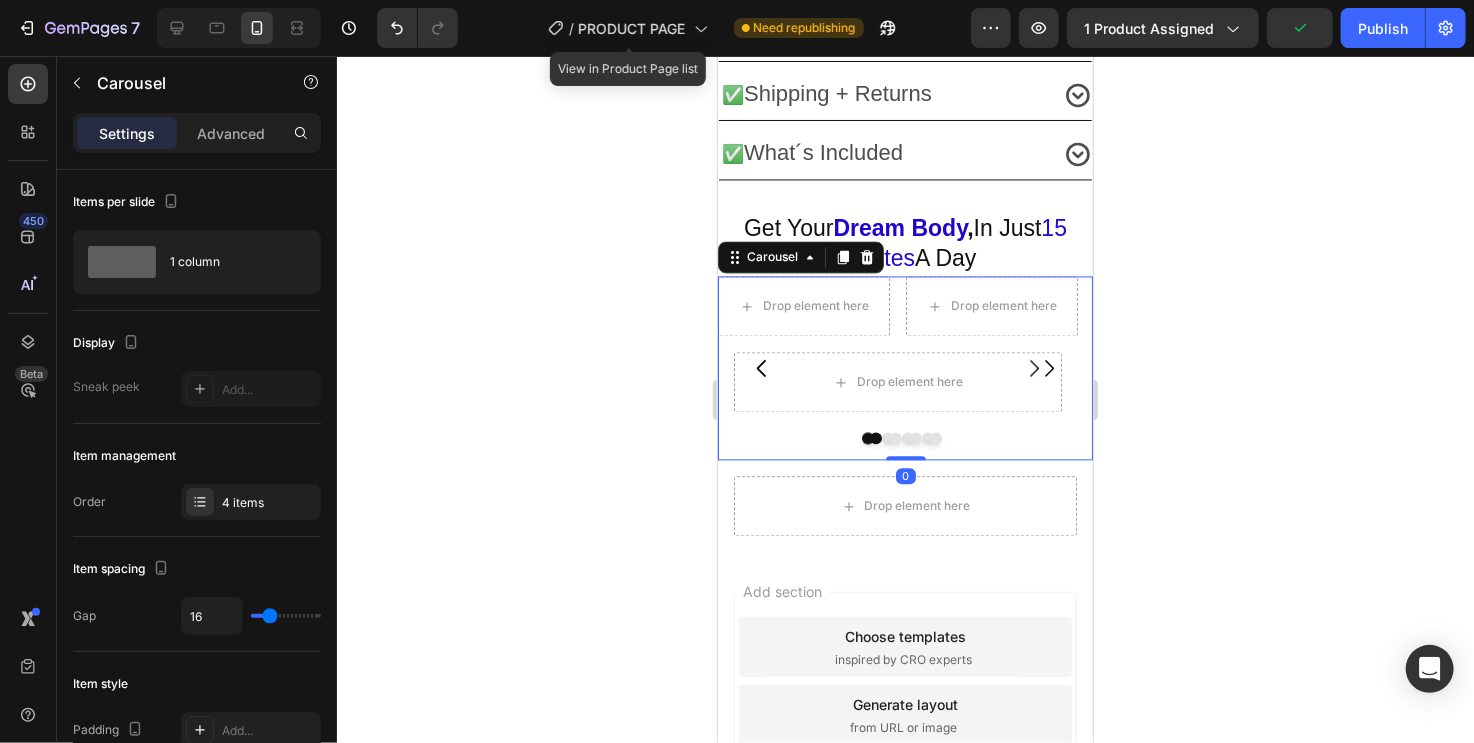 click 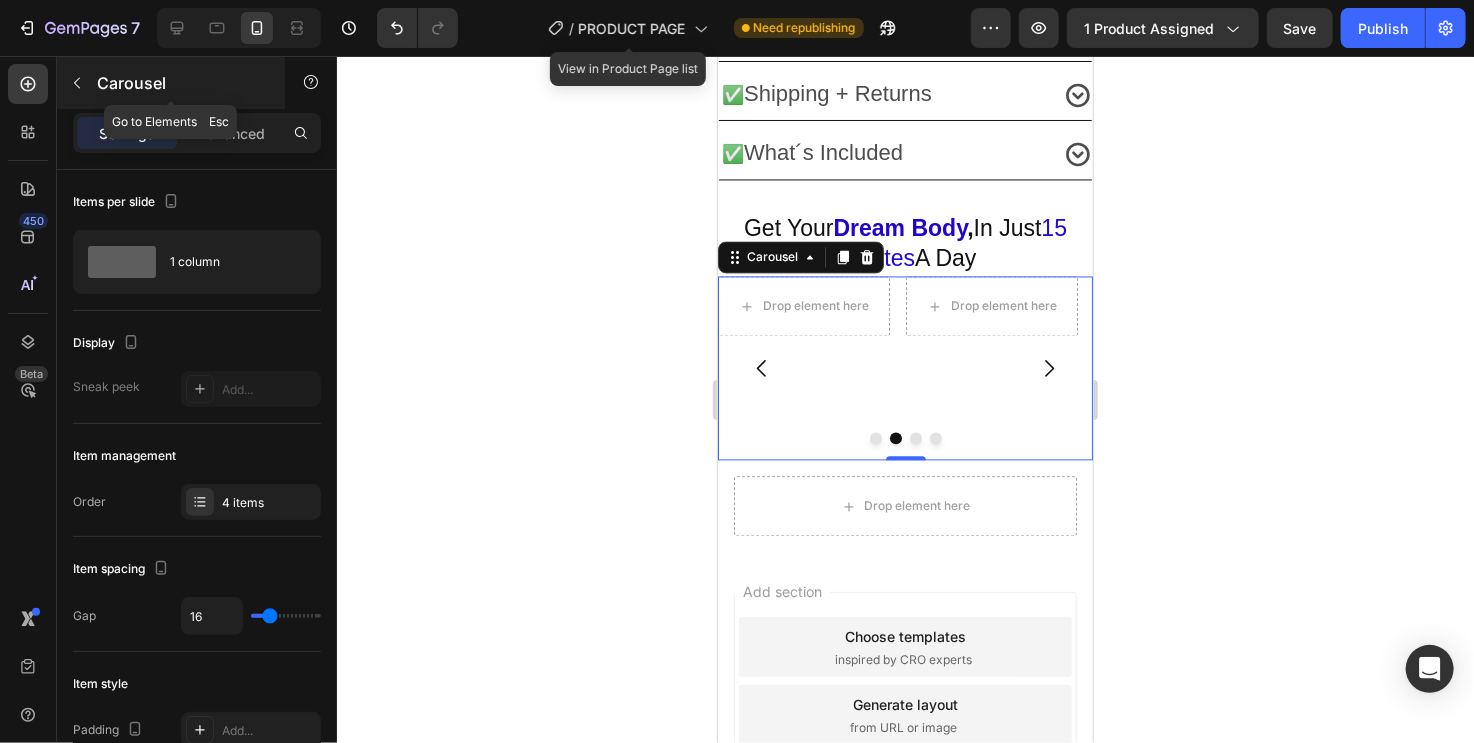 click at bounding box center (77, 83) 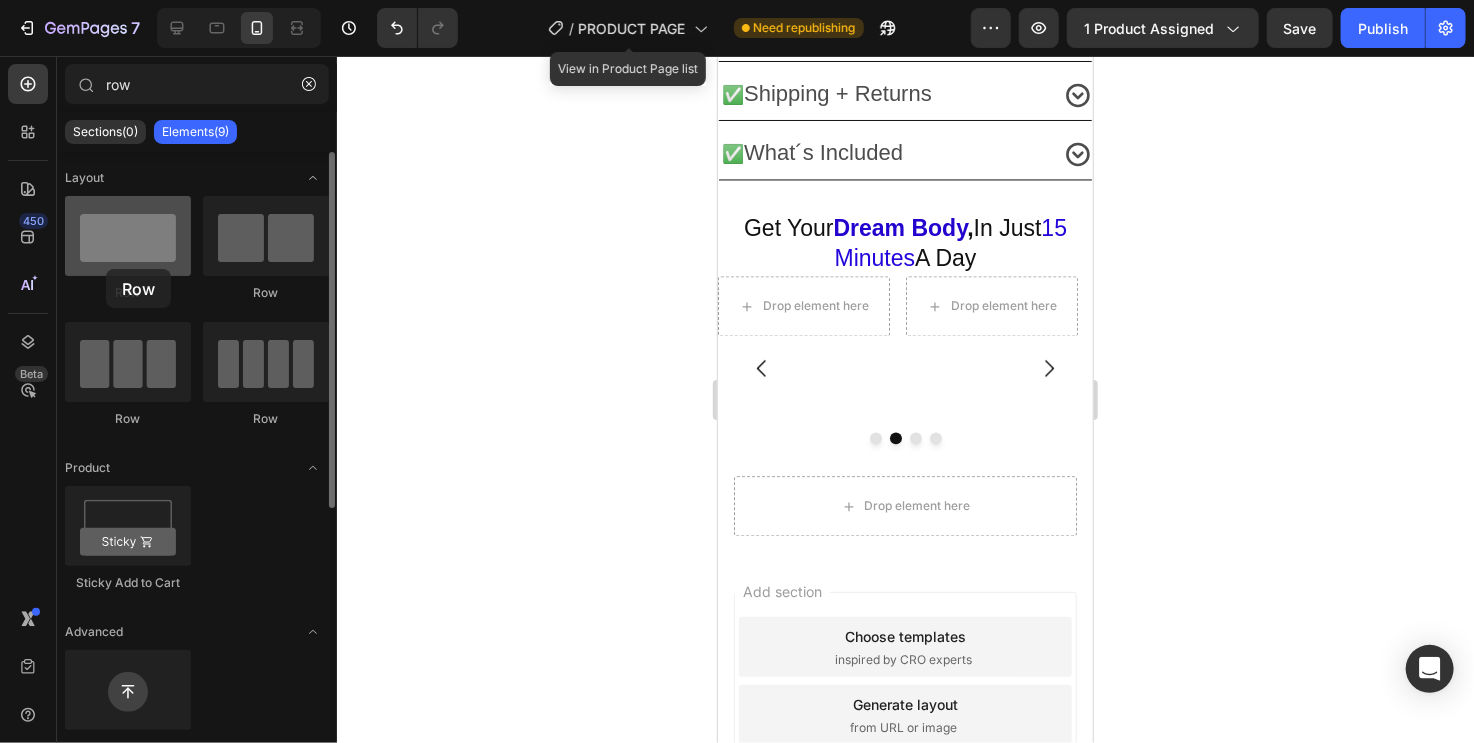drag, startPoint x: 147, startPoint y: 236, endPoint x: 171, endPoint y: 247, distance: 26.400757 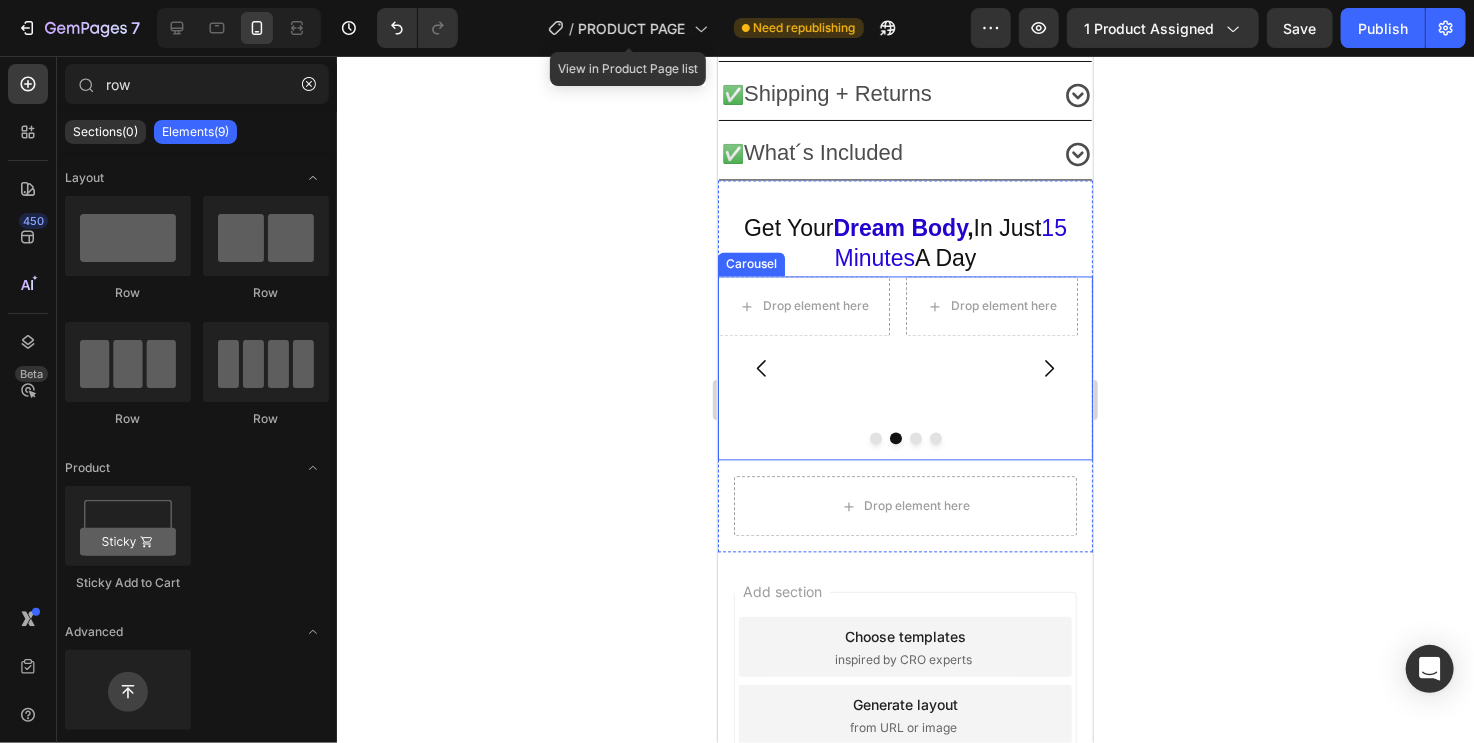 click on "Drop element here
Drop element here Row" at bounding box center (897, 367) 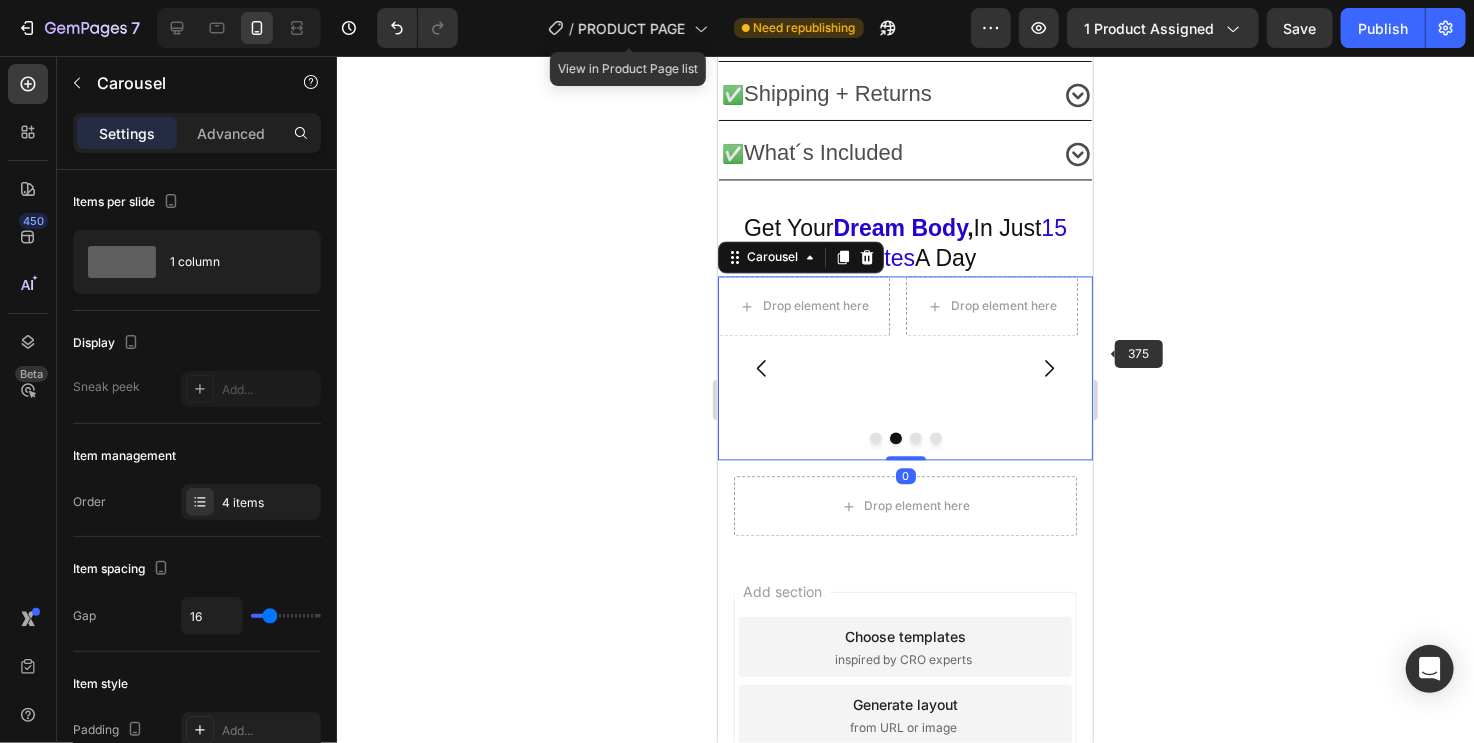 click 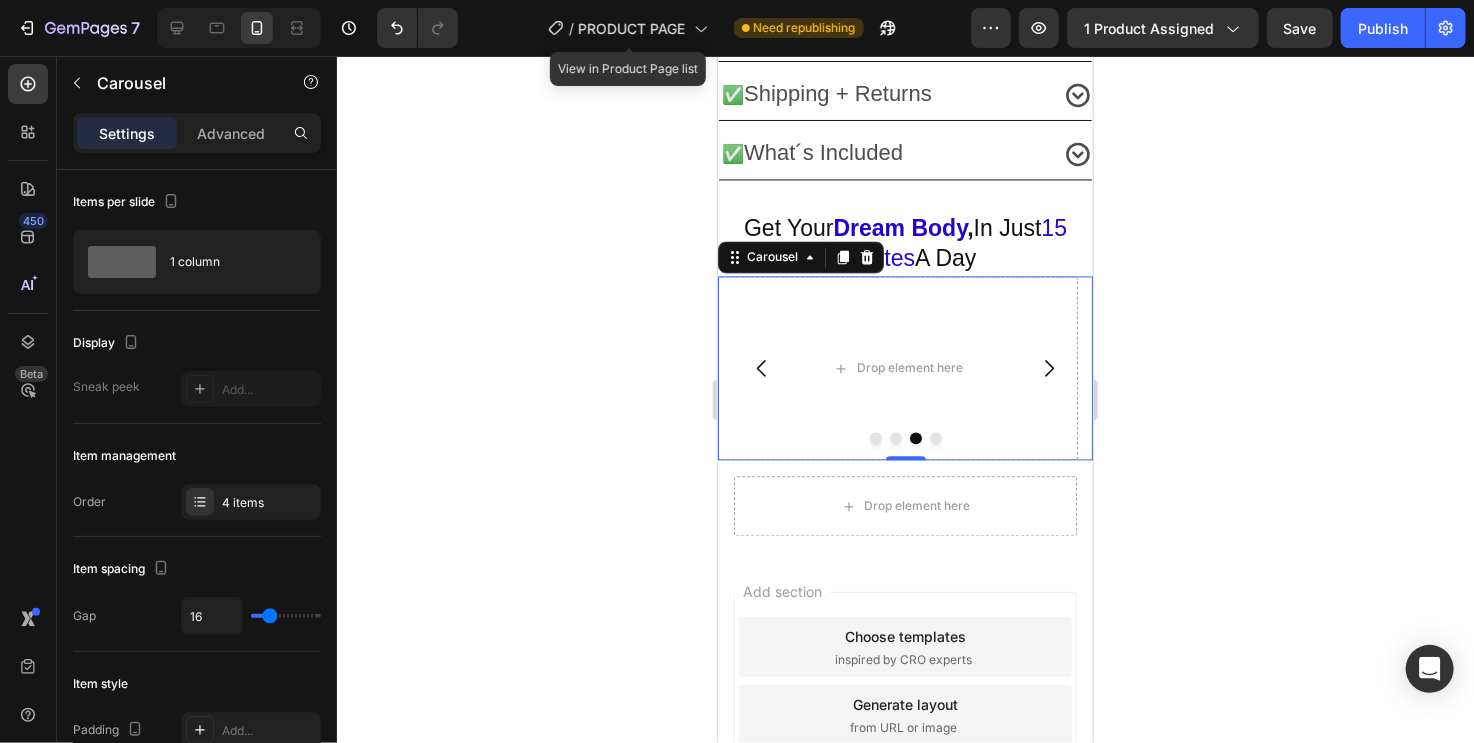 click 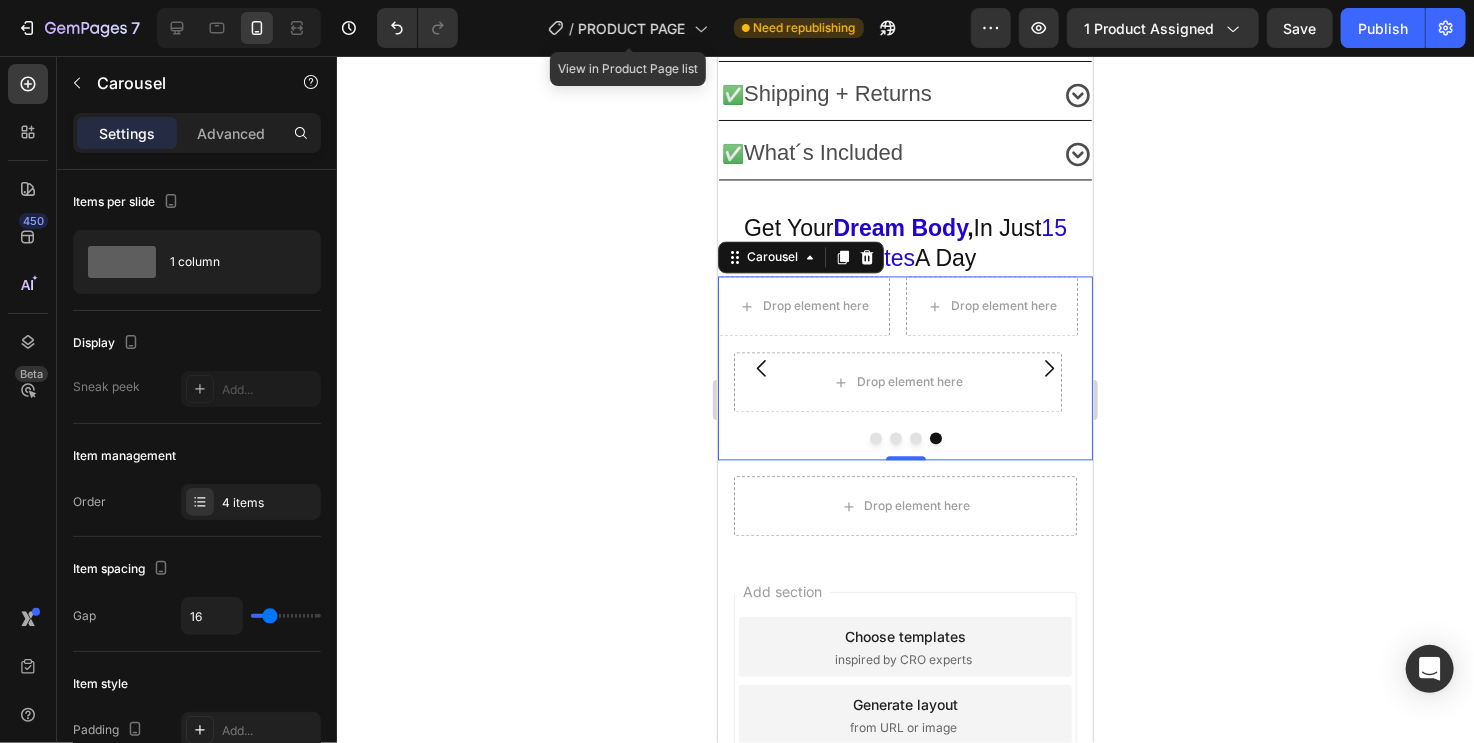 click 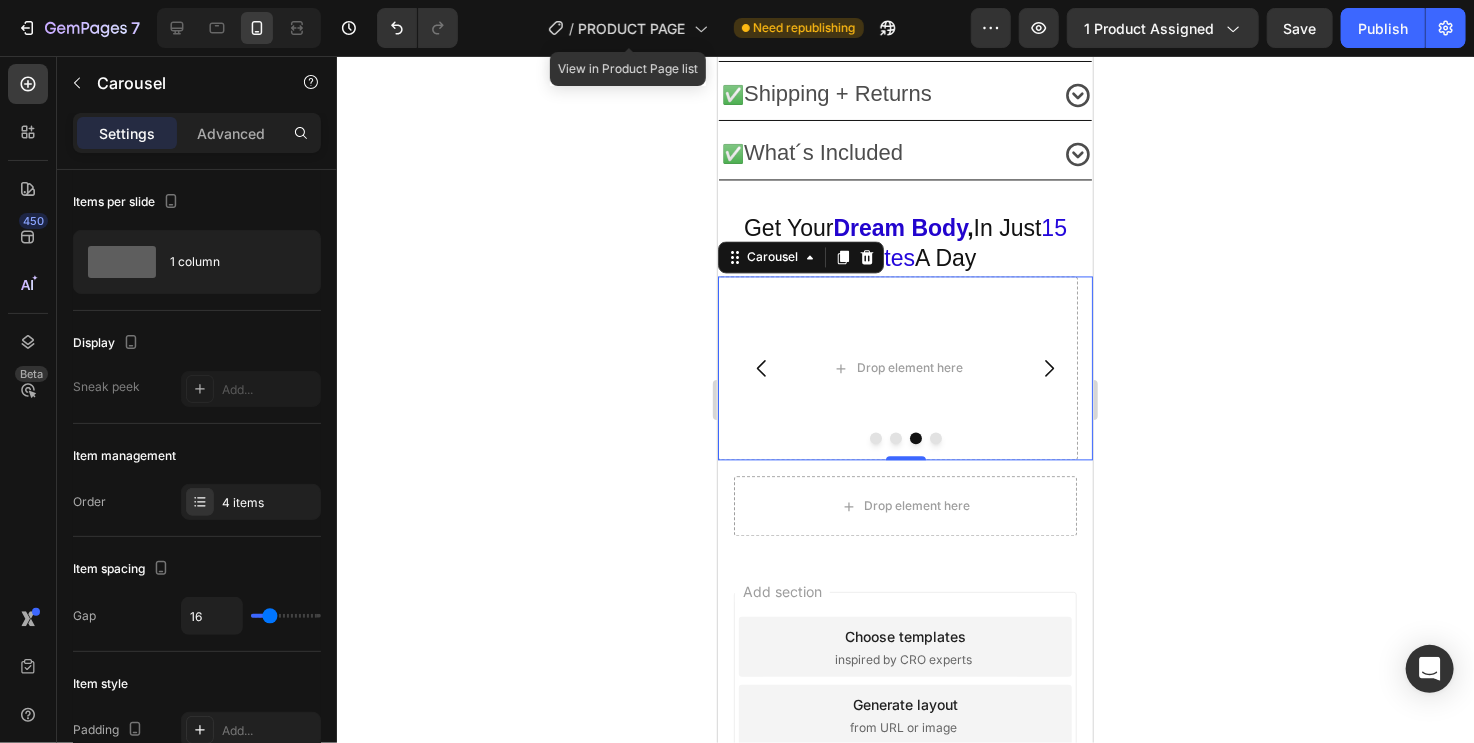 click 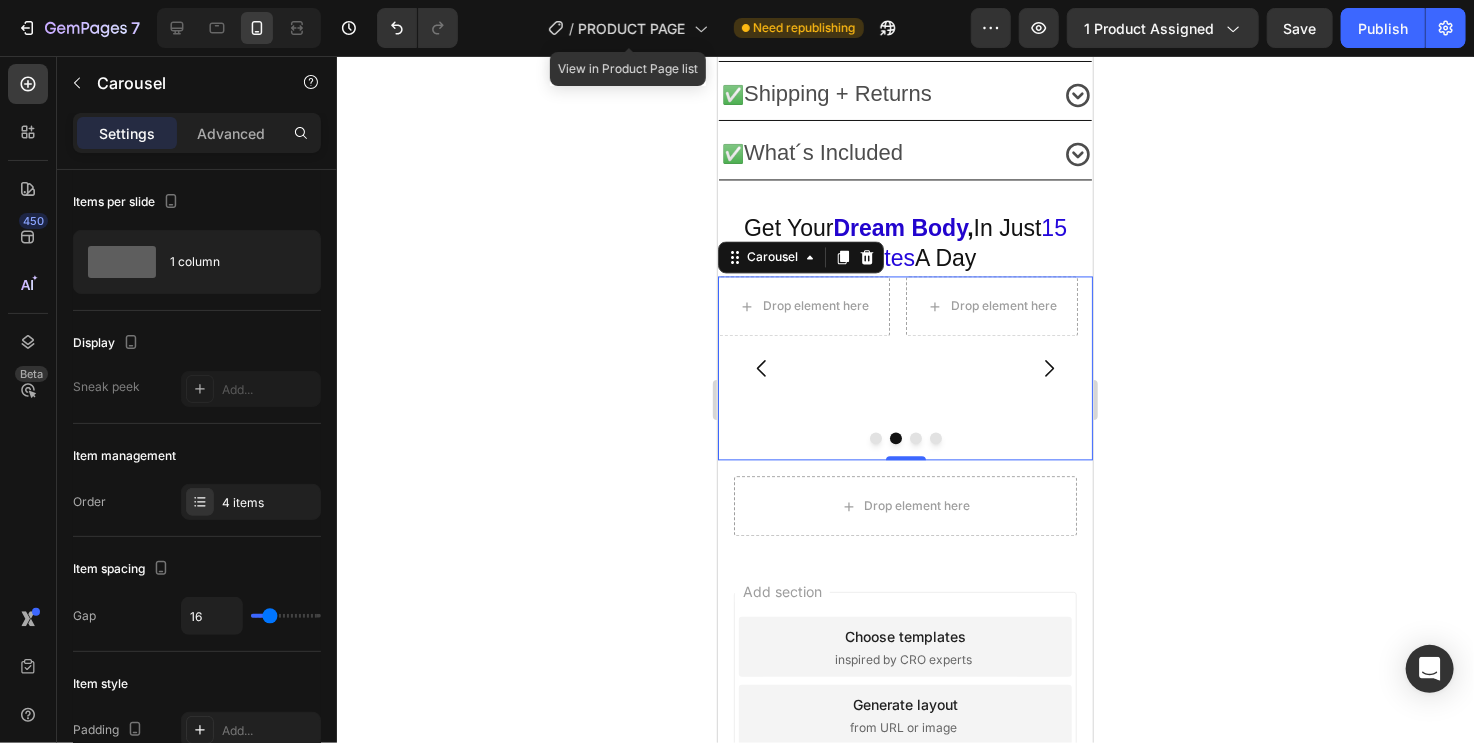 click 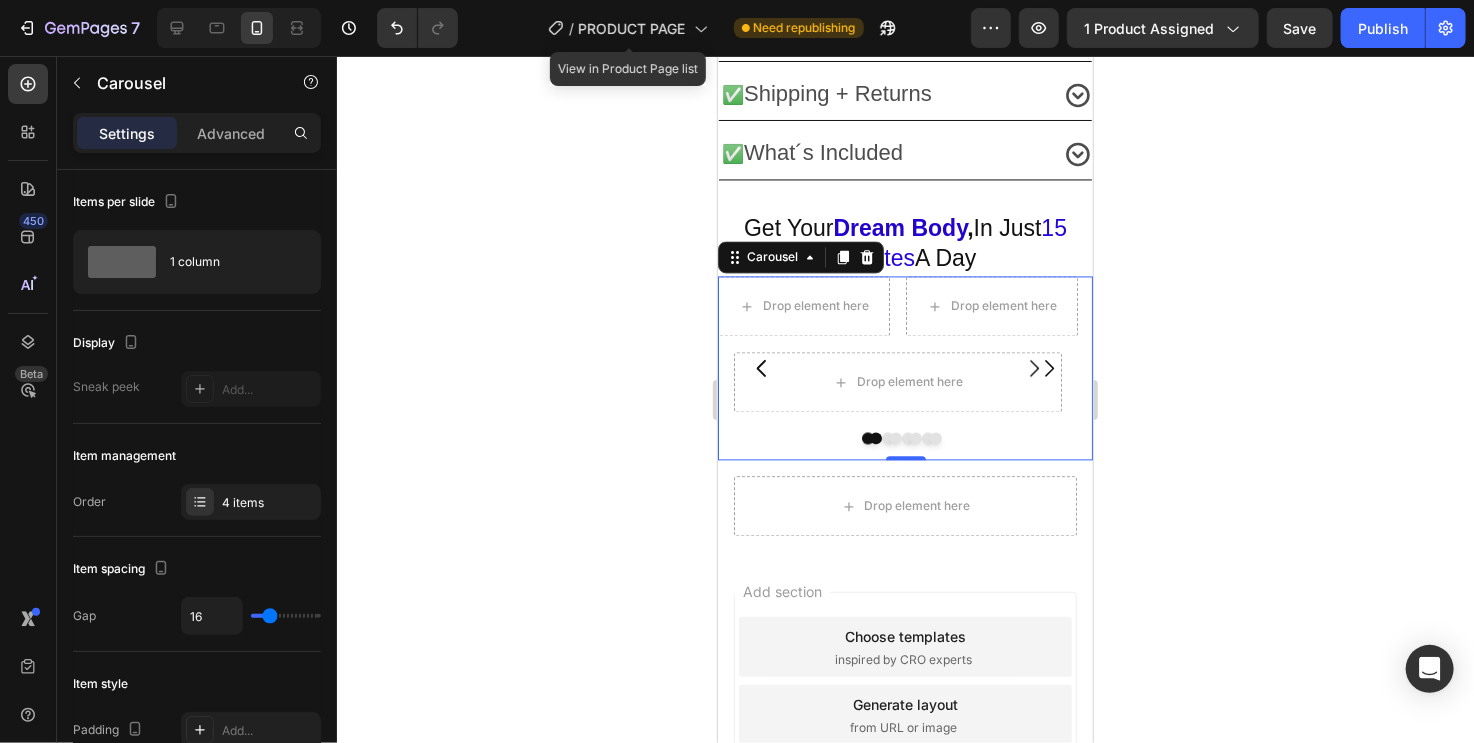 click 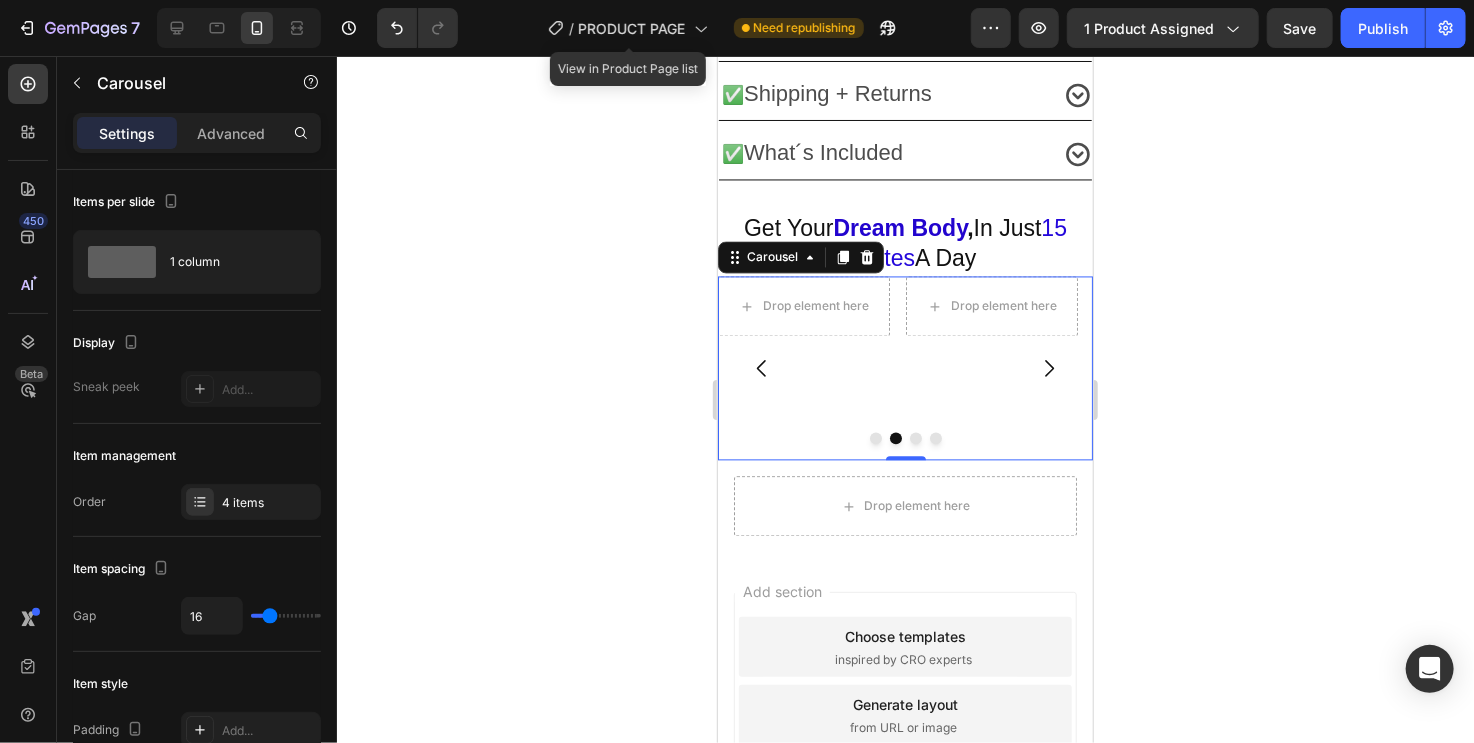 click on "Drop element here
Drop element here Row" at bounding box center (897, 367) 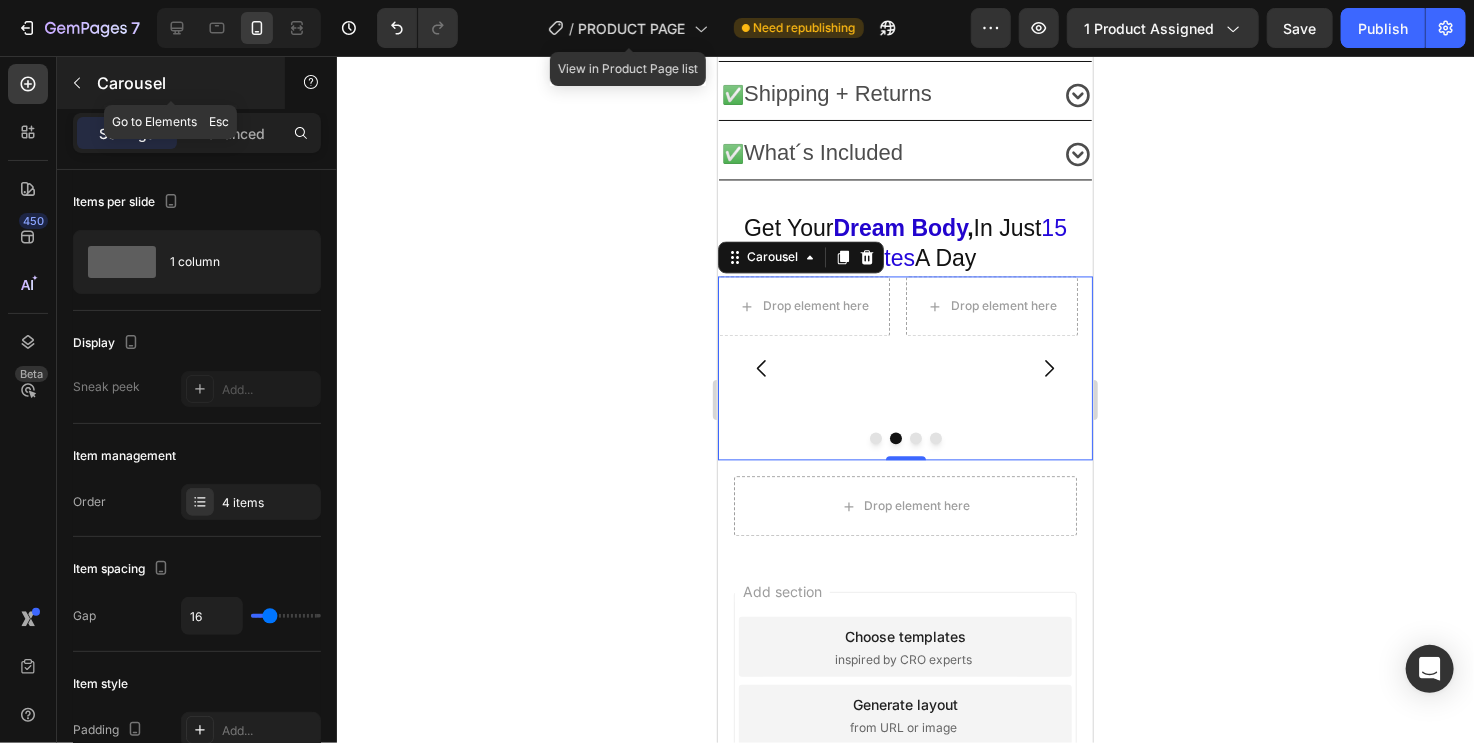 click on "Carousel" at bounding box center [171, 83] 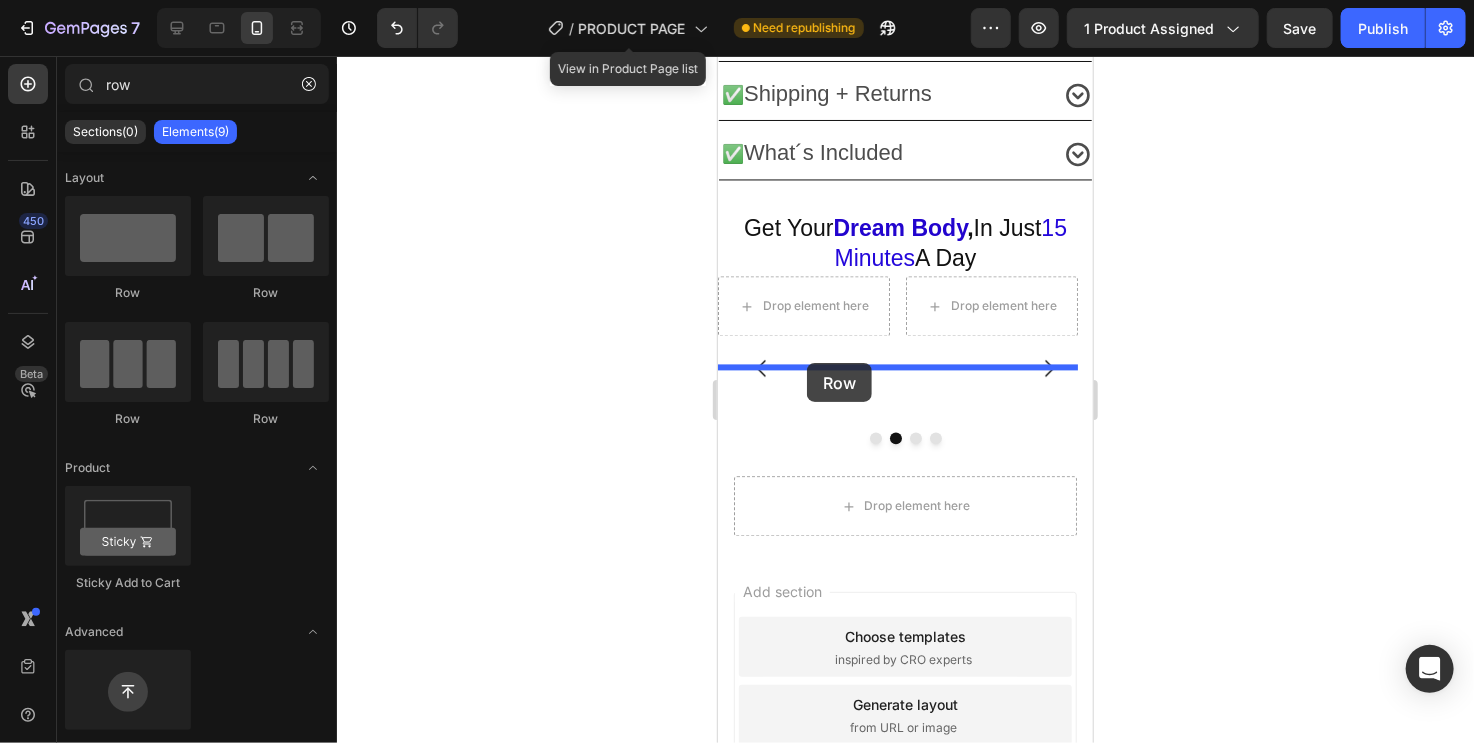 drag, startPoint x: 1180, startPoint y: 322, endPoint x: 806, endPoint y: 362, distance: 376.13297 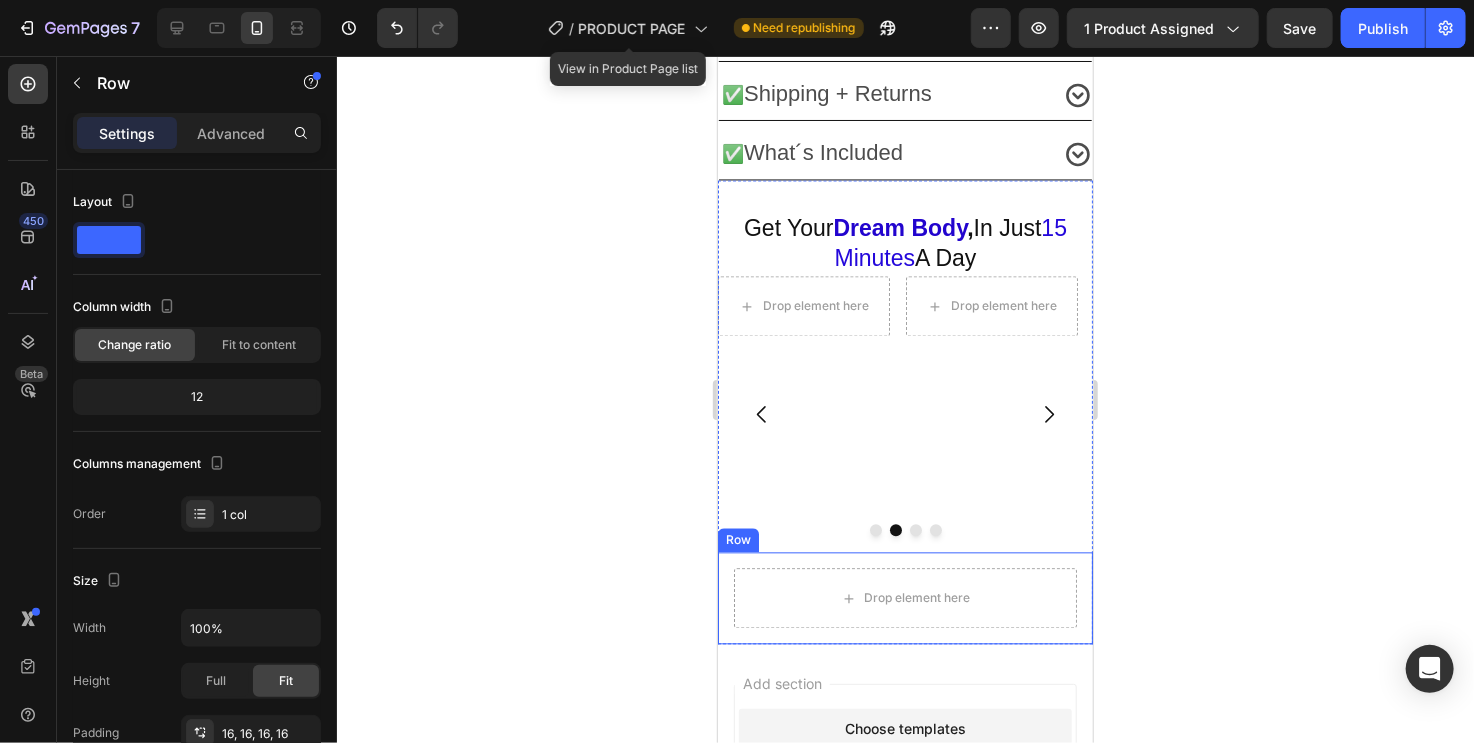 click on "Drop element here Row" at bounding box center (904, 597) 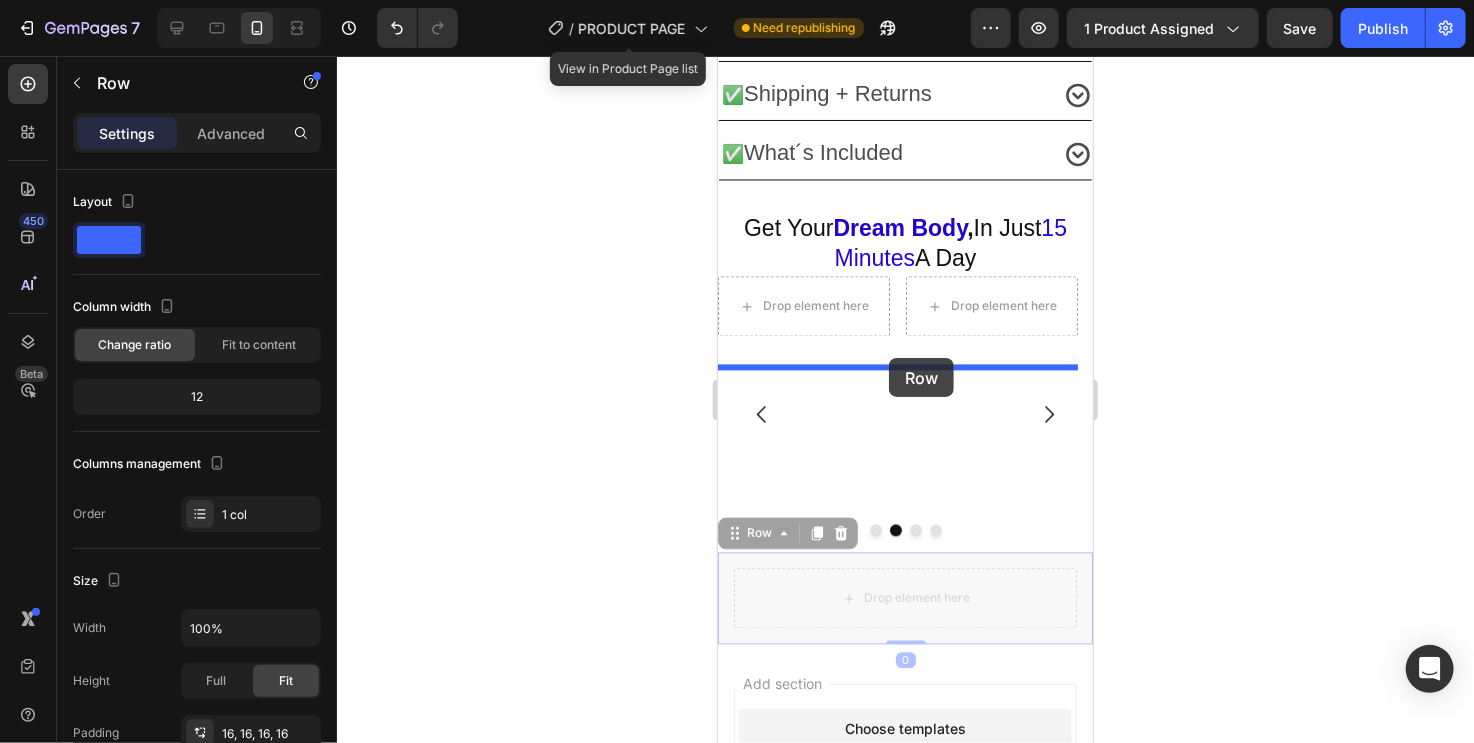 drag, startPoint x: 781, startPoint y: 534, endPoint x: 888, endPoint y: 357, distance: 206.82843 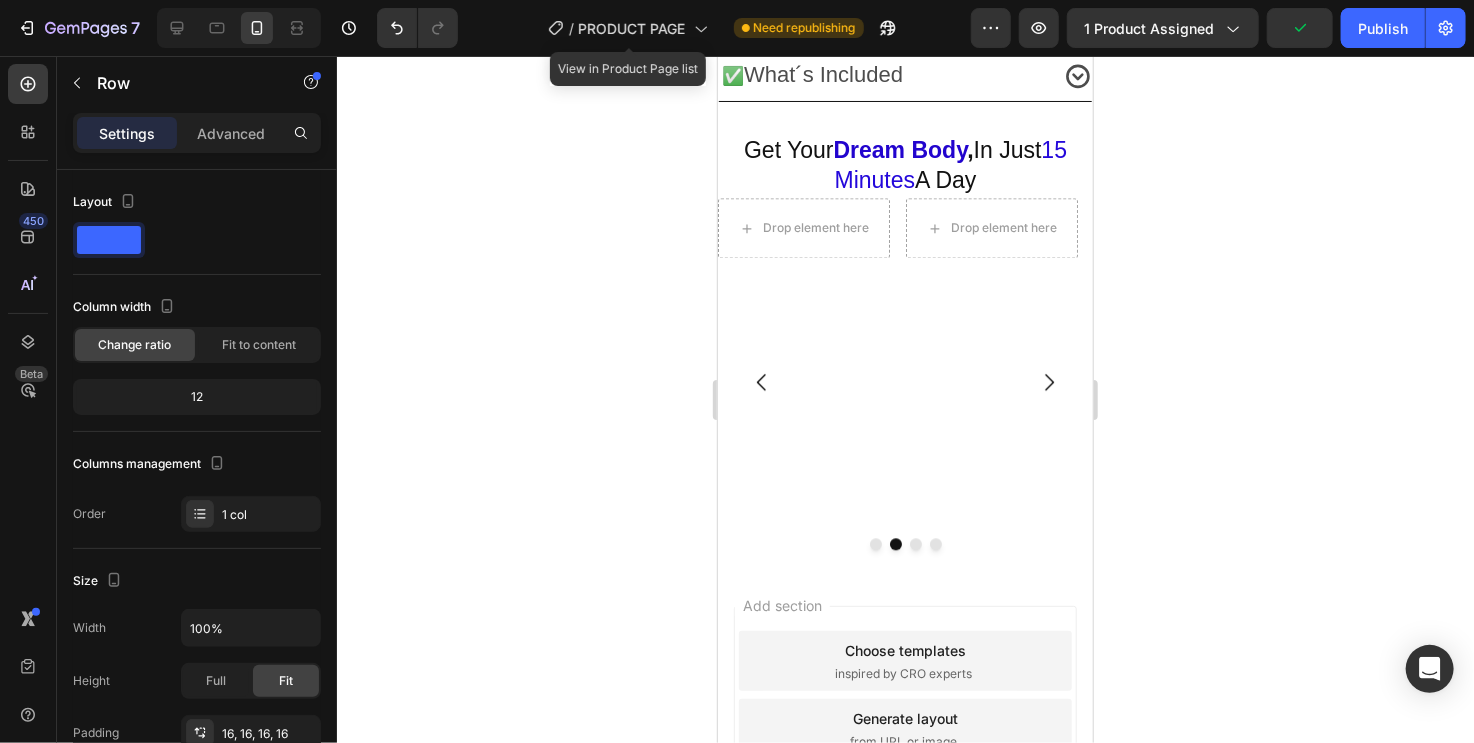 scroll, scrollTop: 1897, scrollLeft: 0, axis: vertical 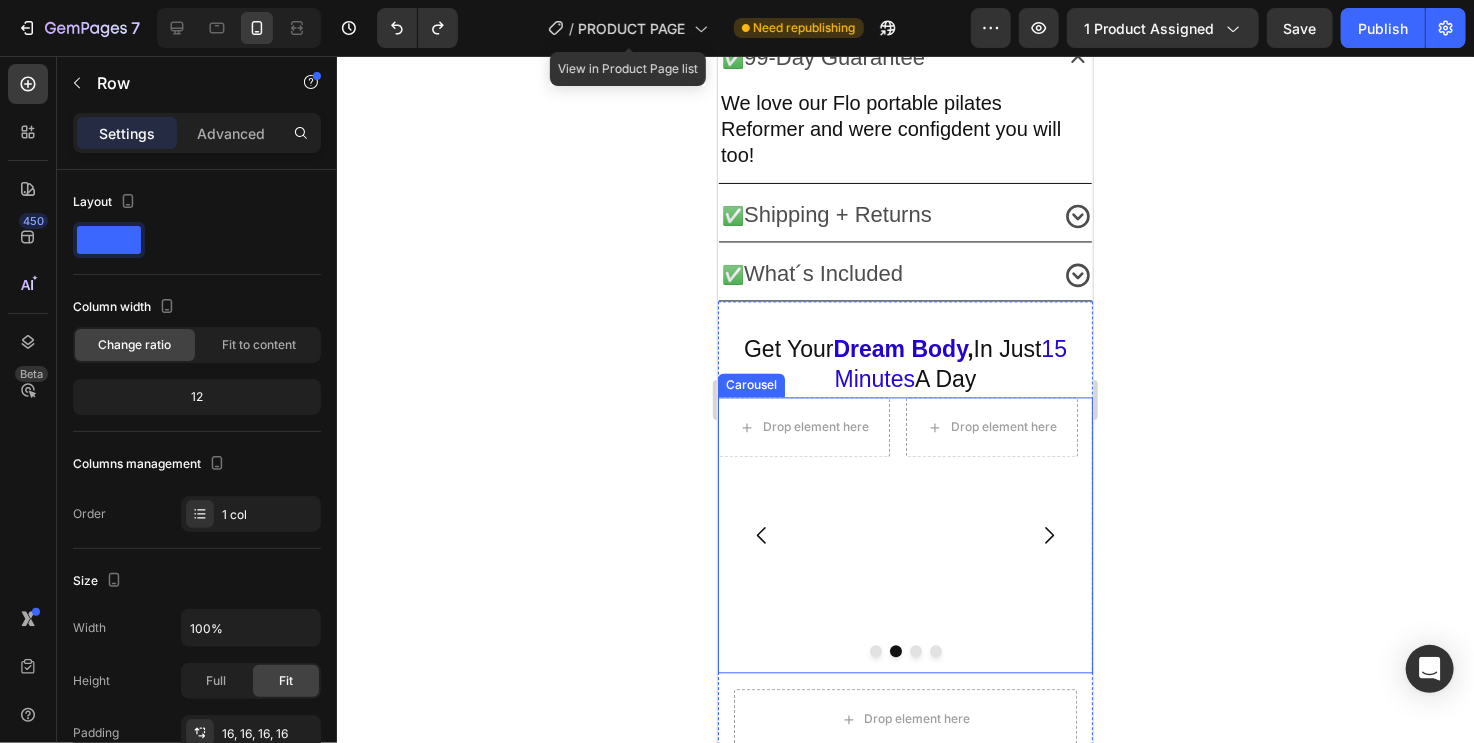 click at bounding box center [1048, 535] 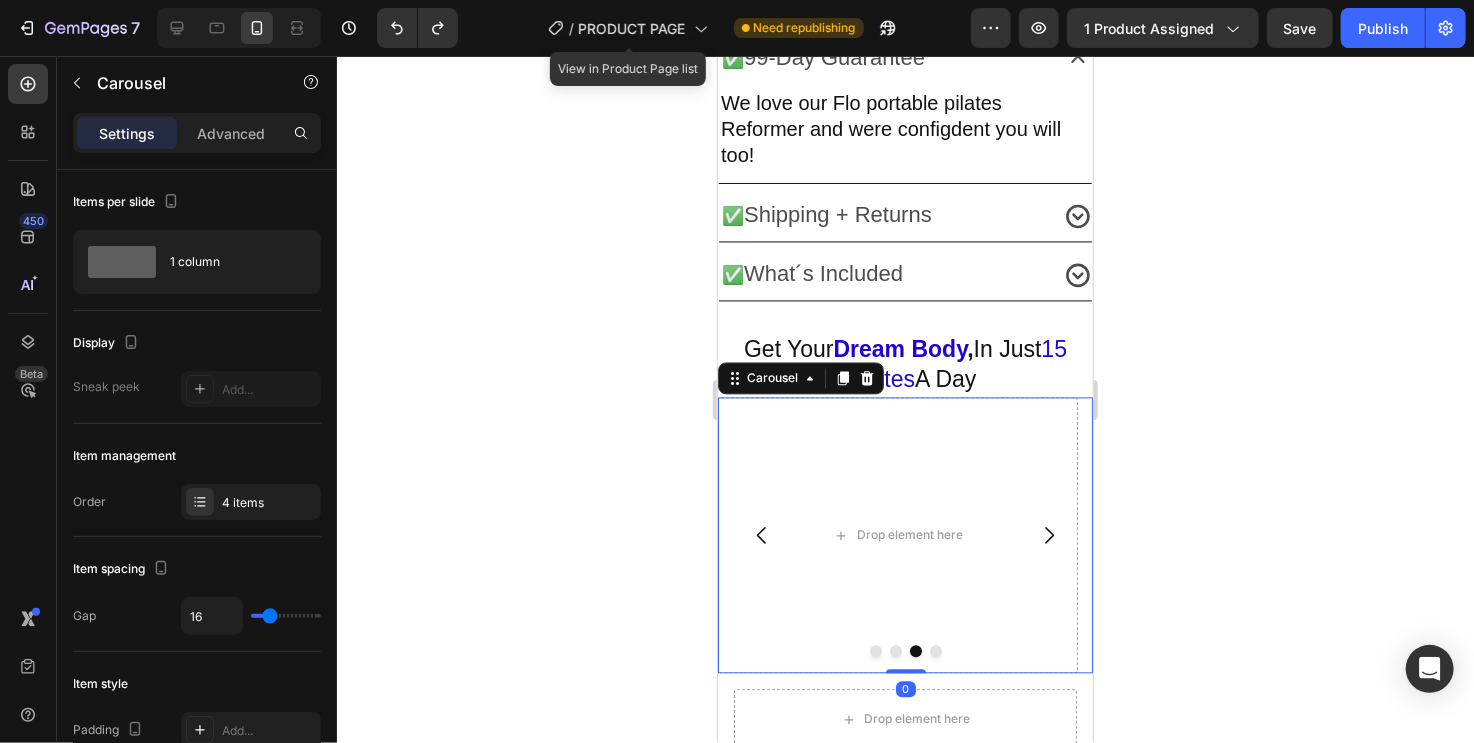 click 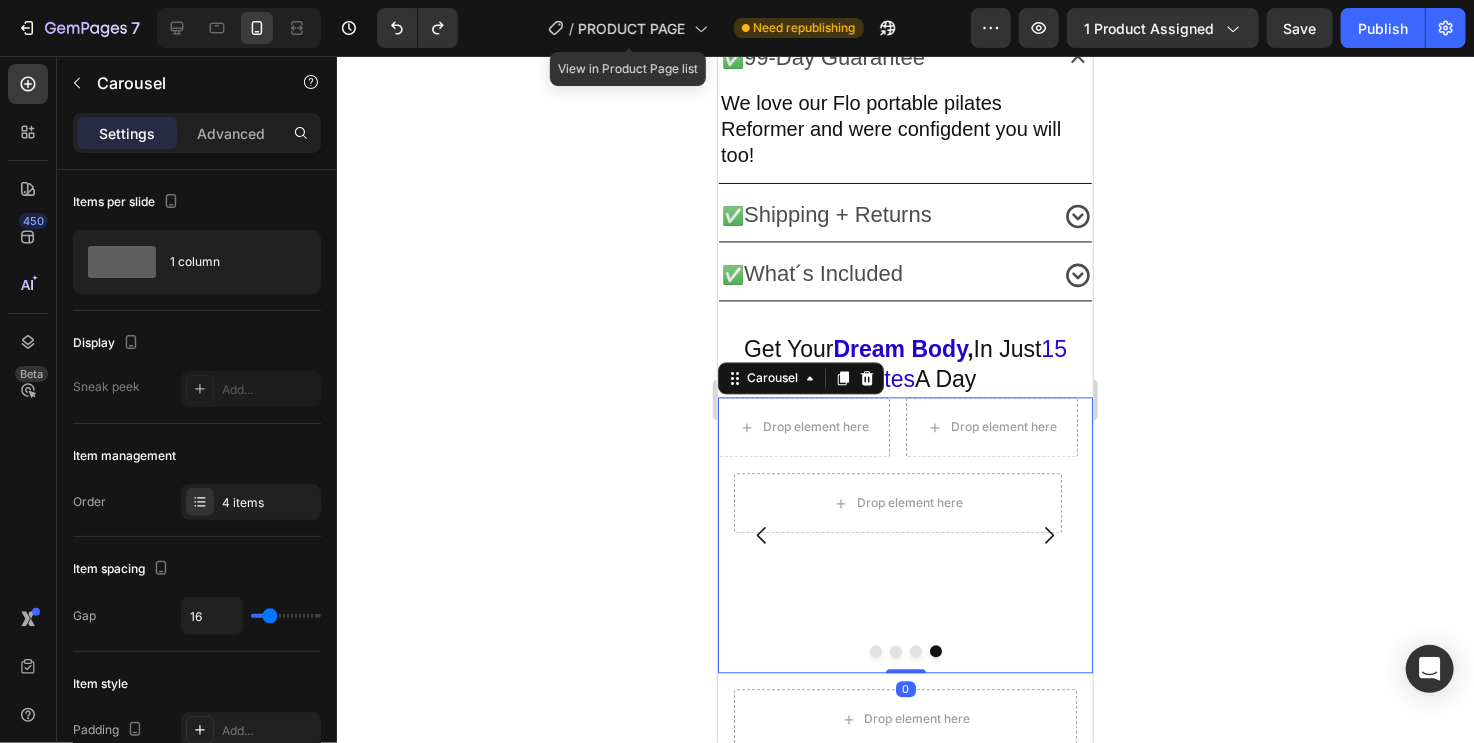 click 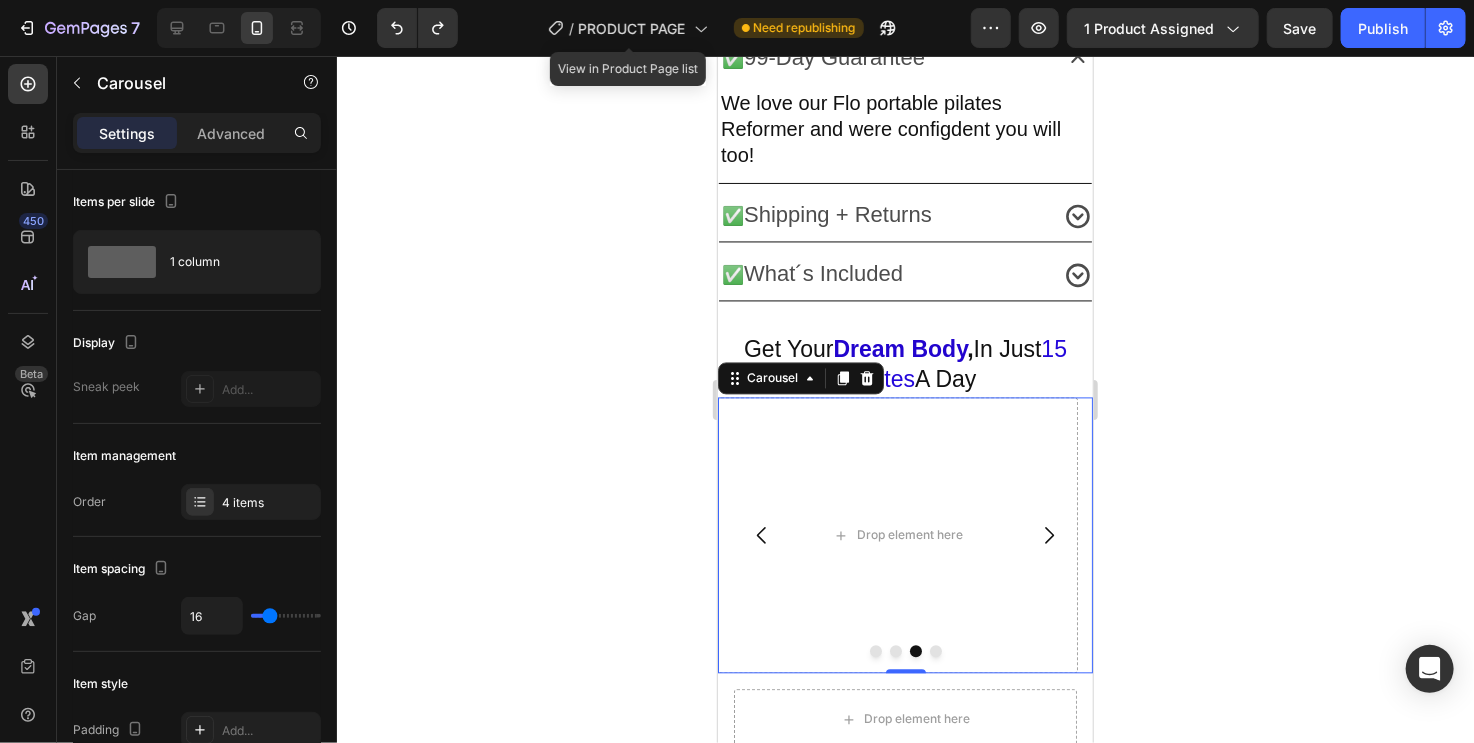 click 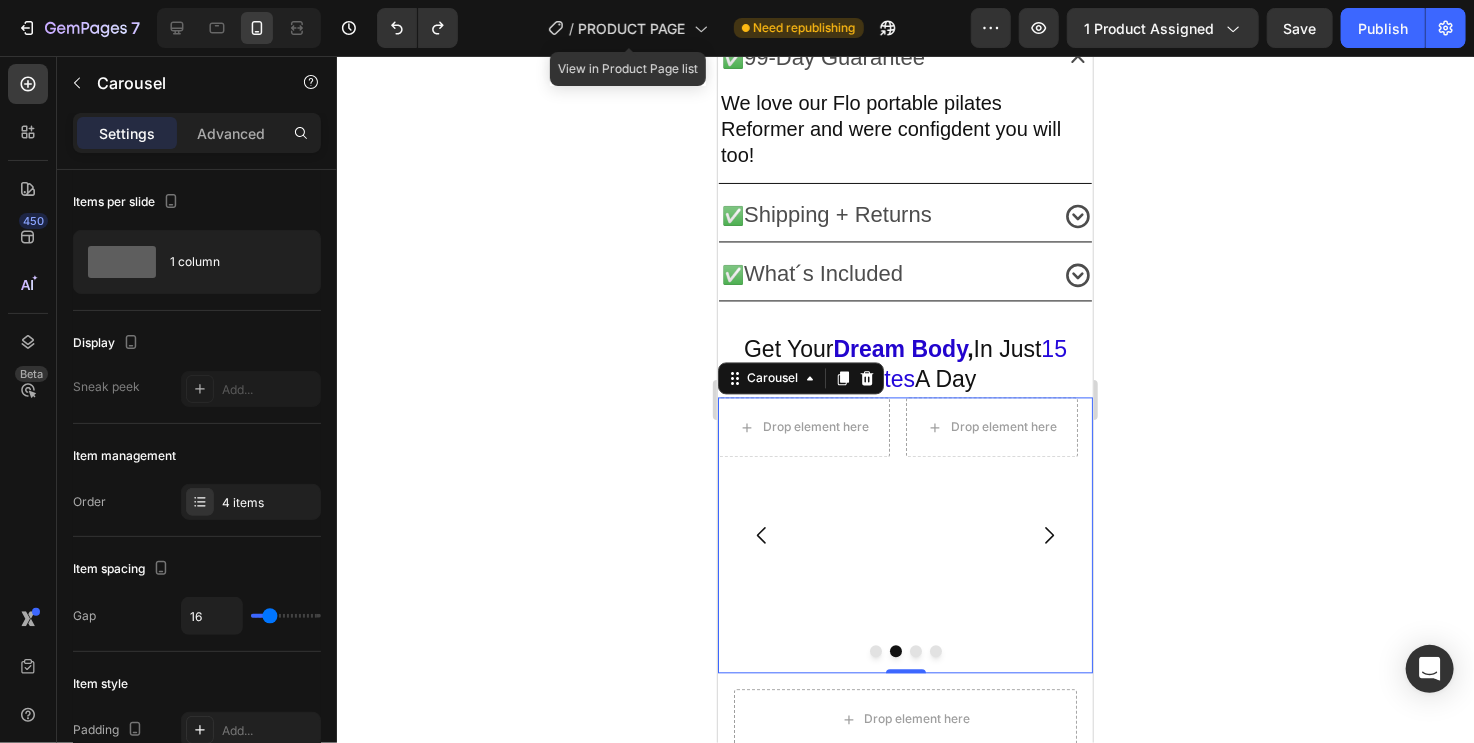 click on "Drop element here
Drop element here Row" at bounding box center [897, 535] 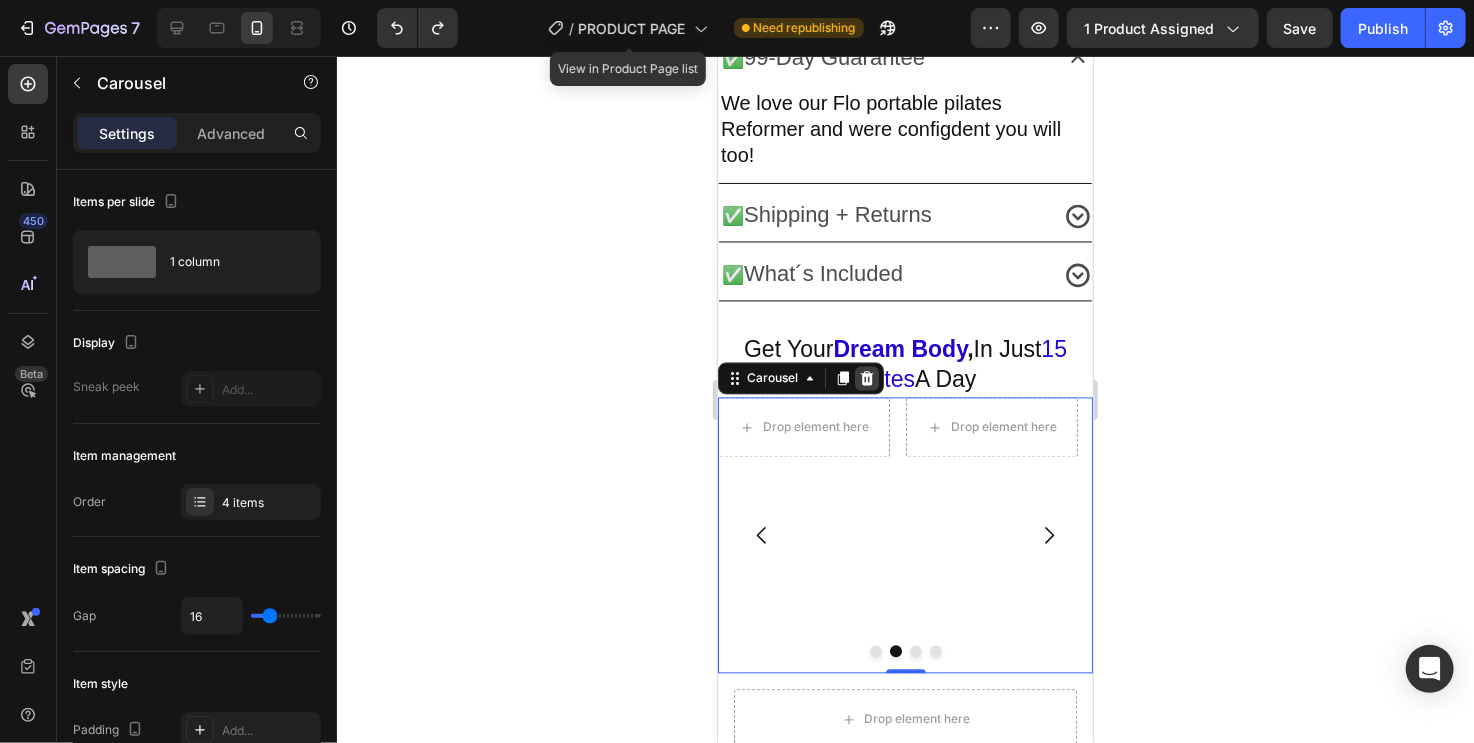 click 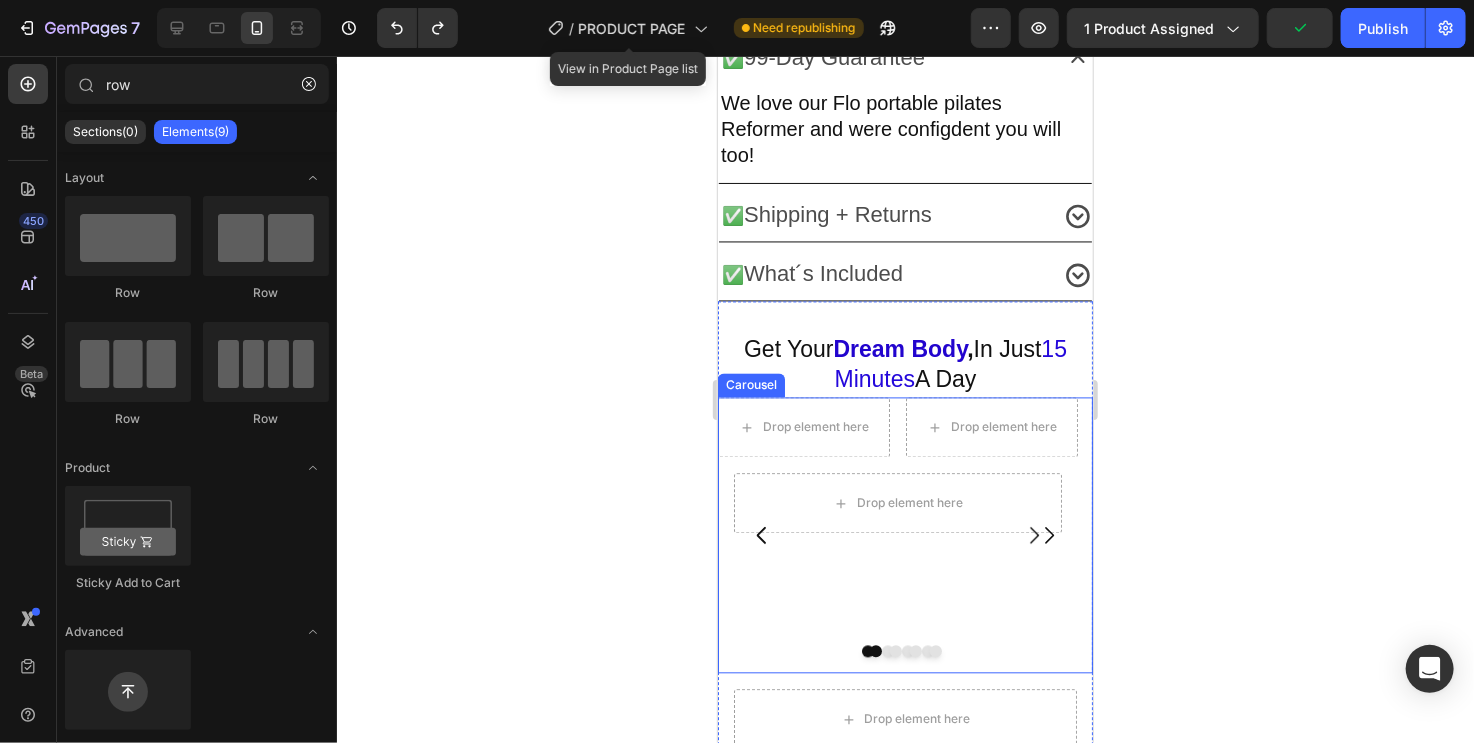 click 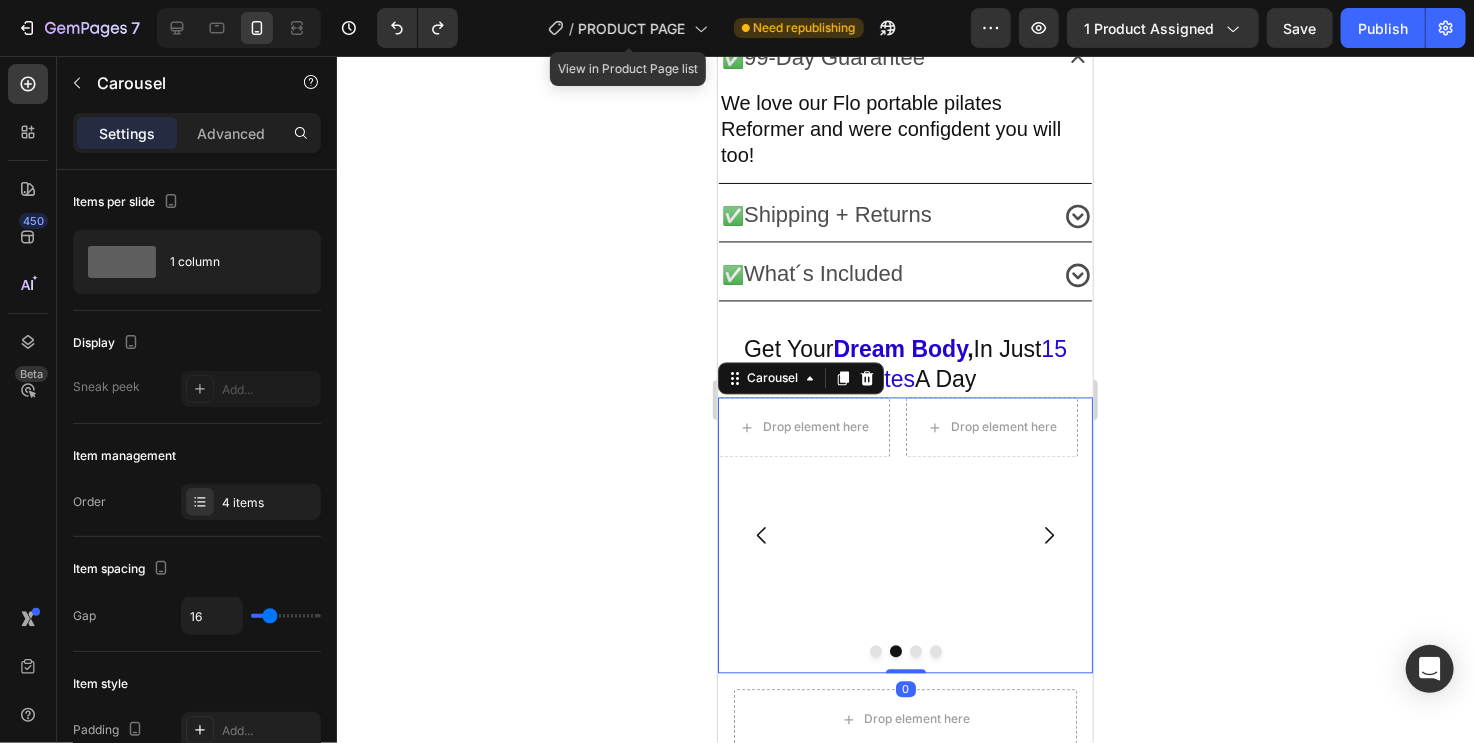 click 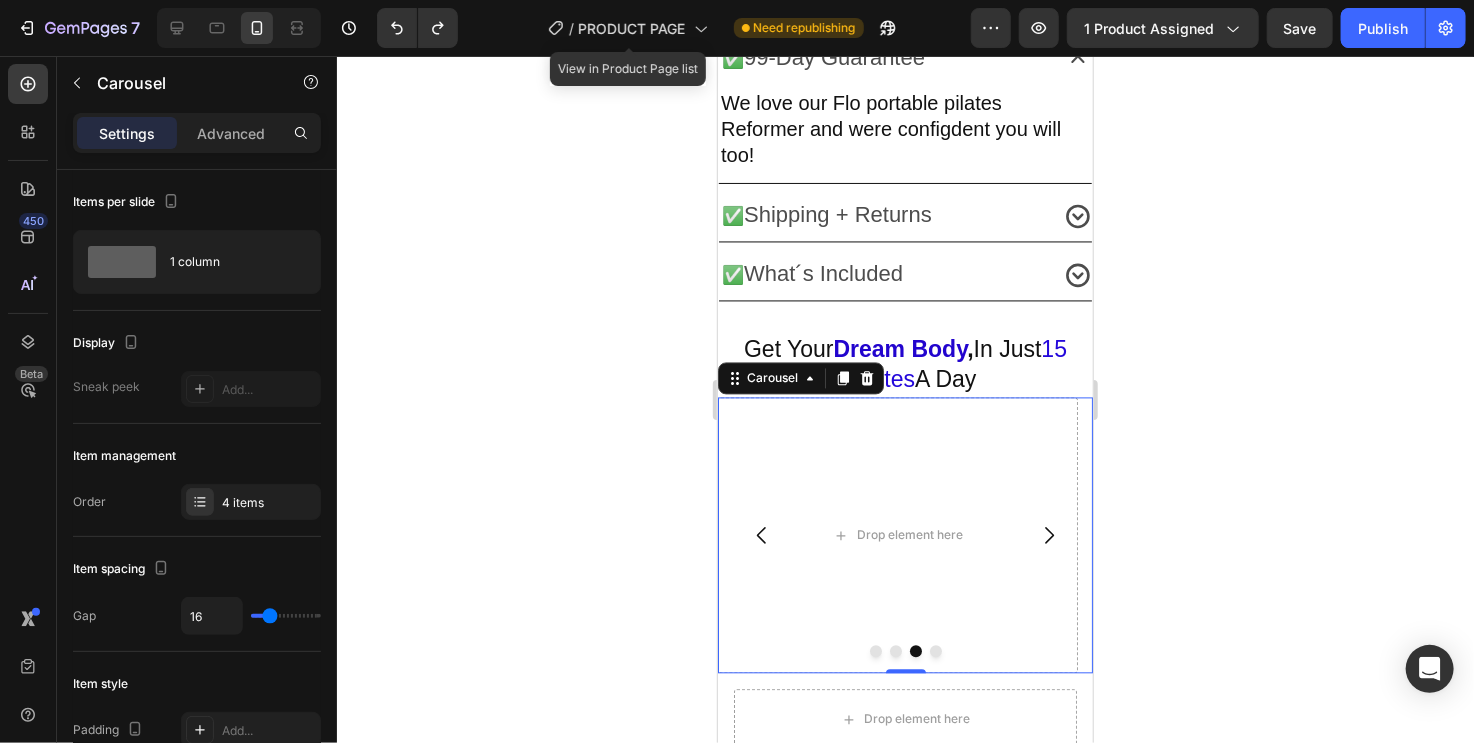 click 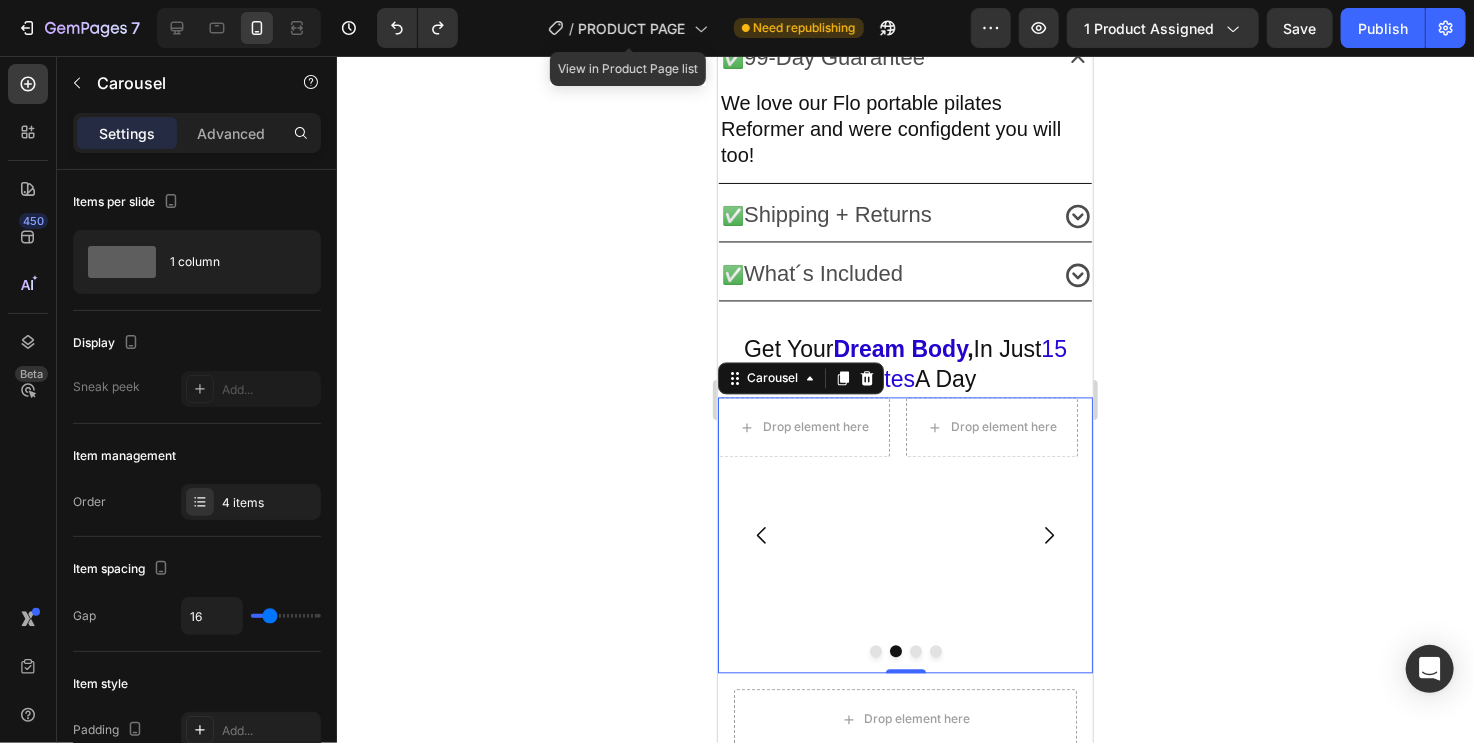 click on "Drop element here
Drop element here Row" at bounding box center (897, 535) 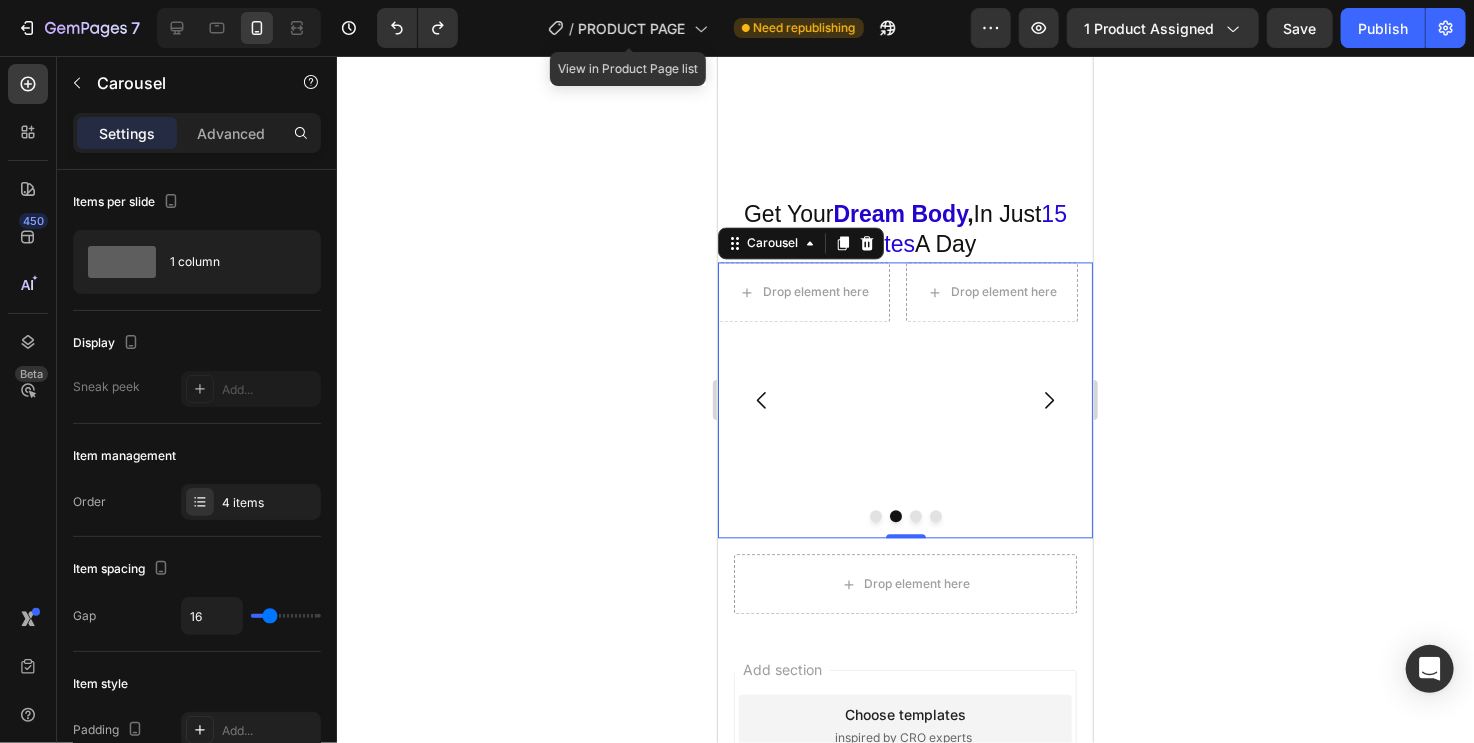 scroll, scrollTop: 2196, scrollLeft: 0, axis: vertical 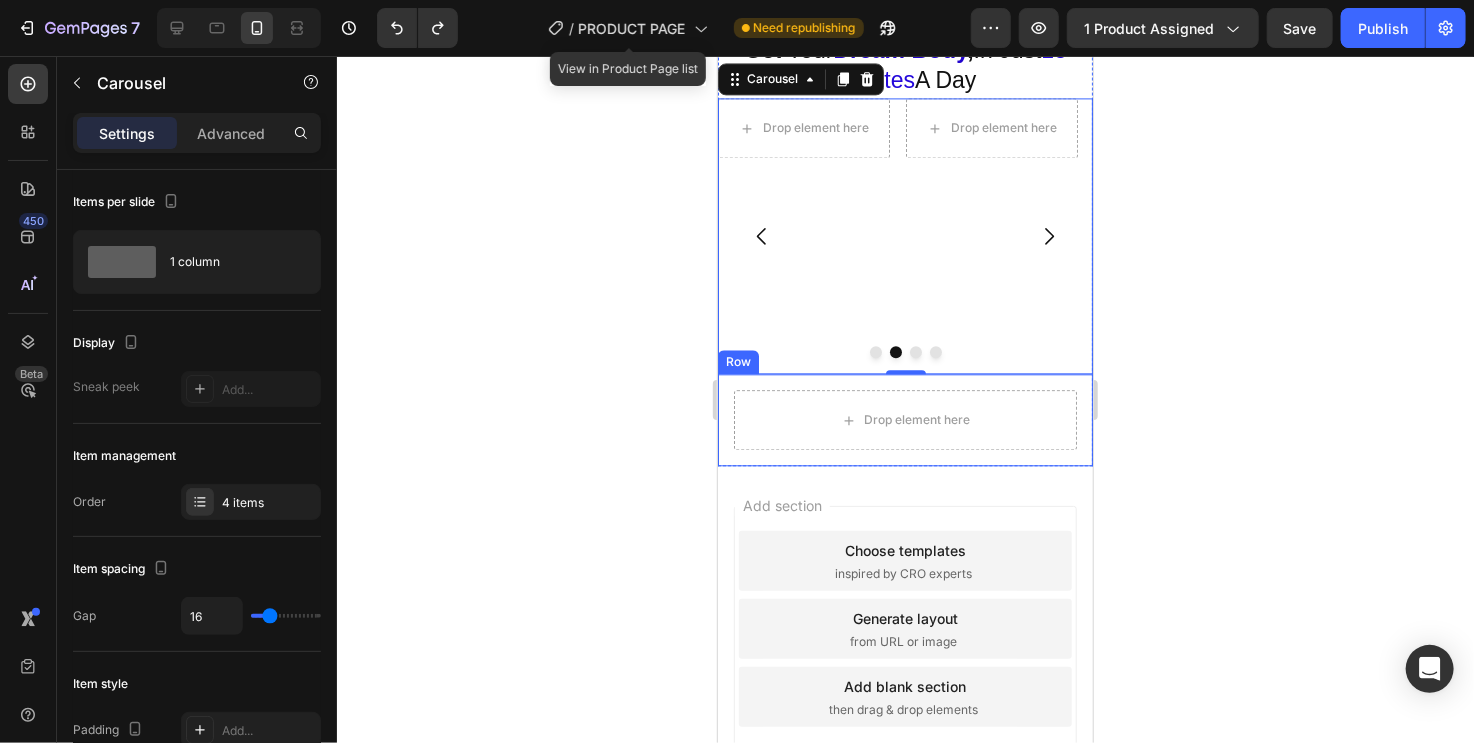 click on "Drop element here Row" at bounding box center (904, 419) 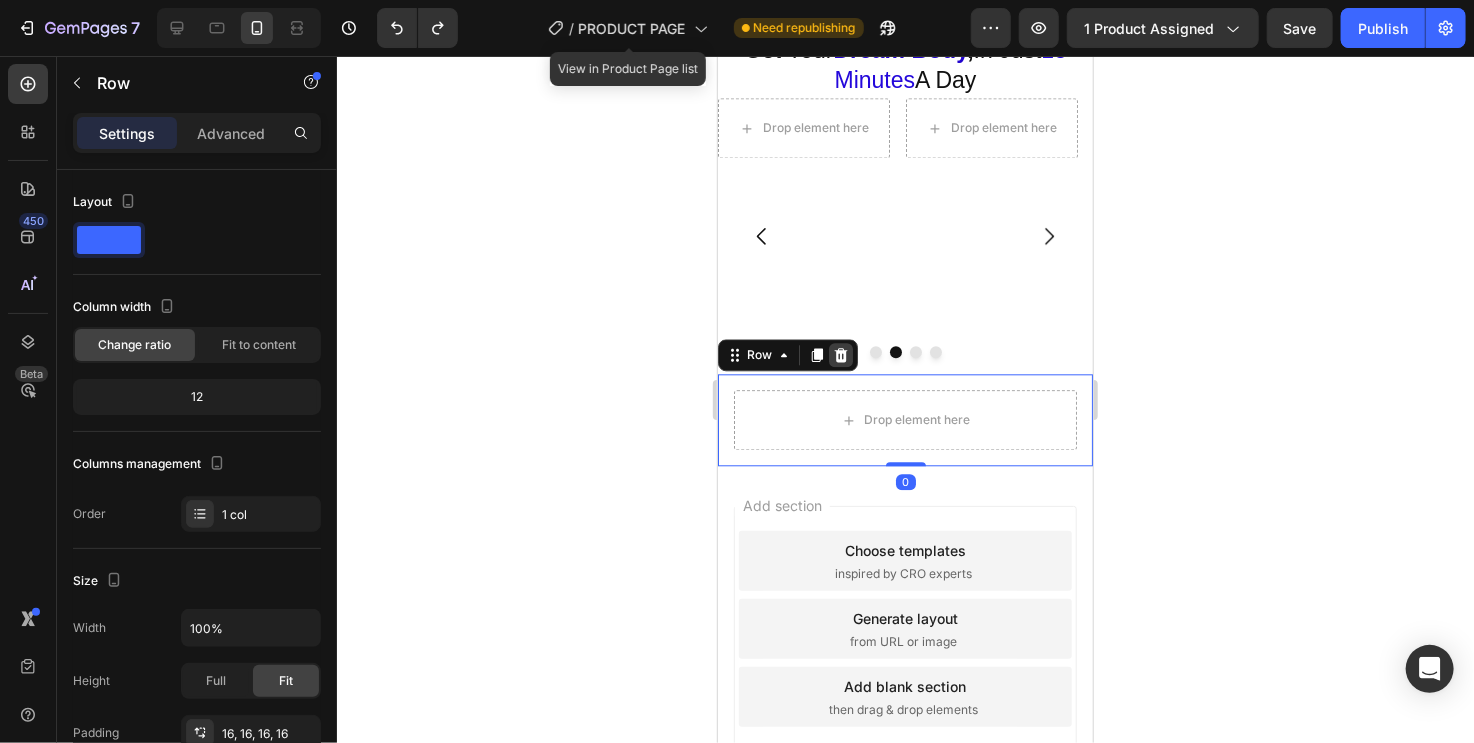click 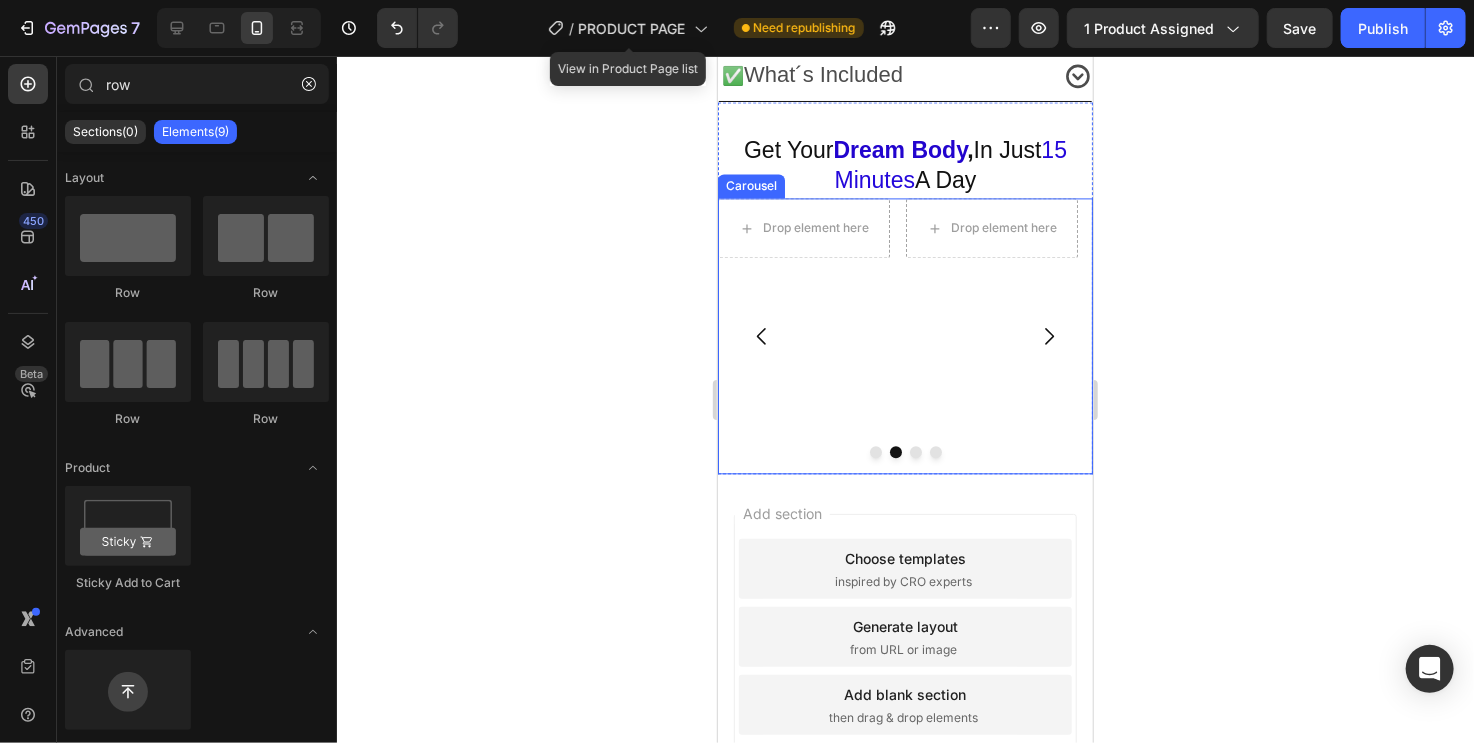 scroll, scrollTop: 2104, scrollLeft: 0, axis: vertical 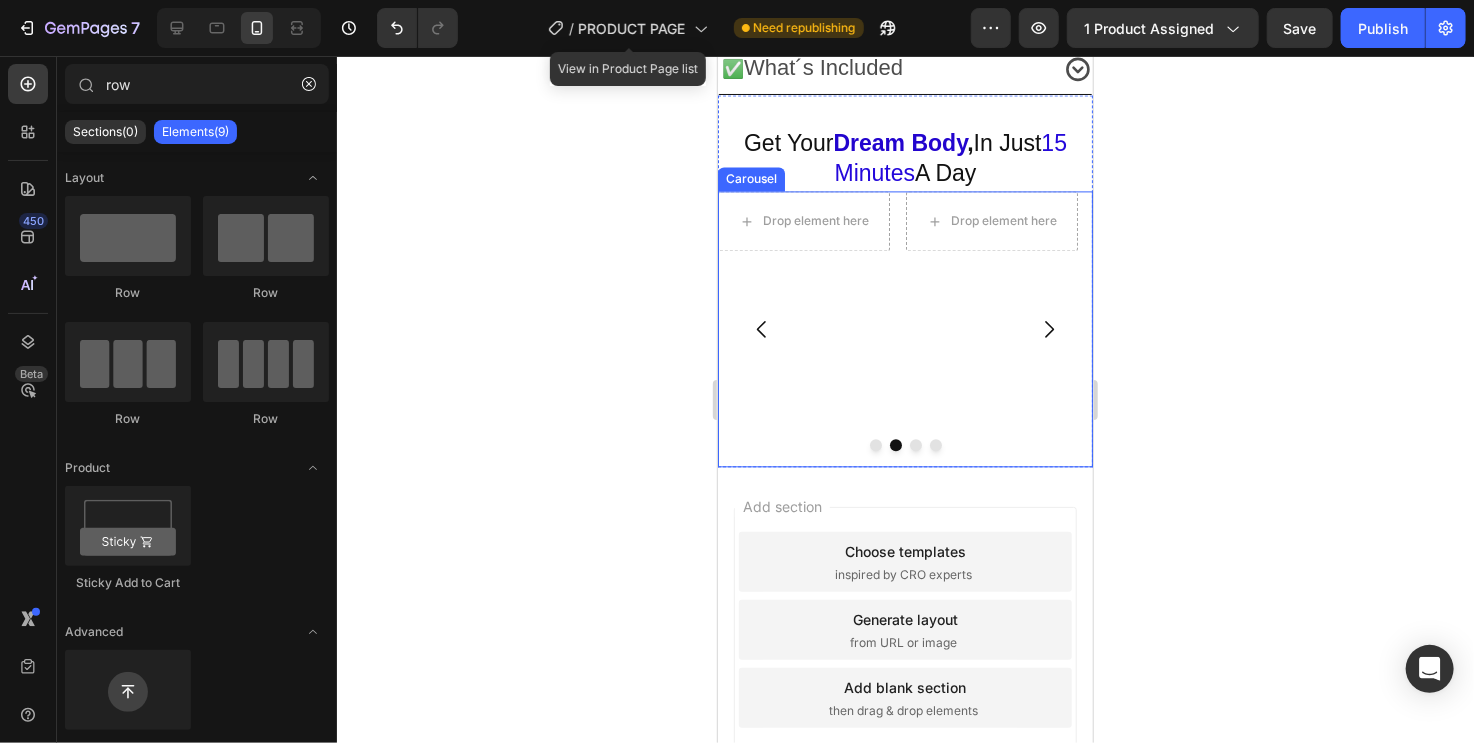 click on "Drop element here
Drop element here Row" at bounding box center [897, 328] 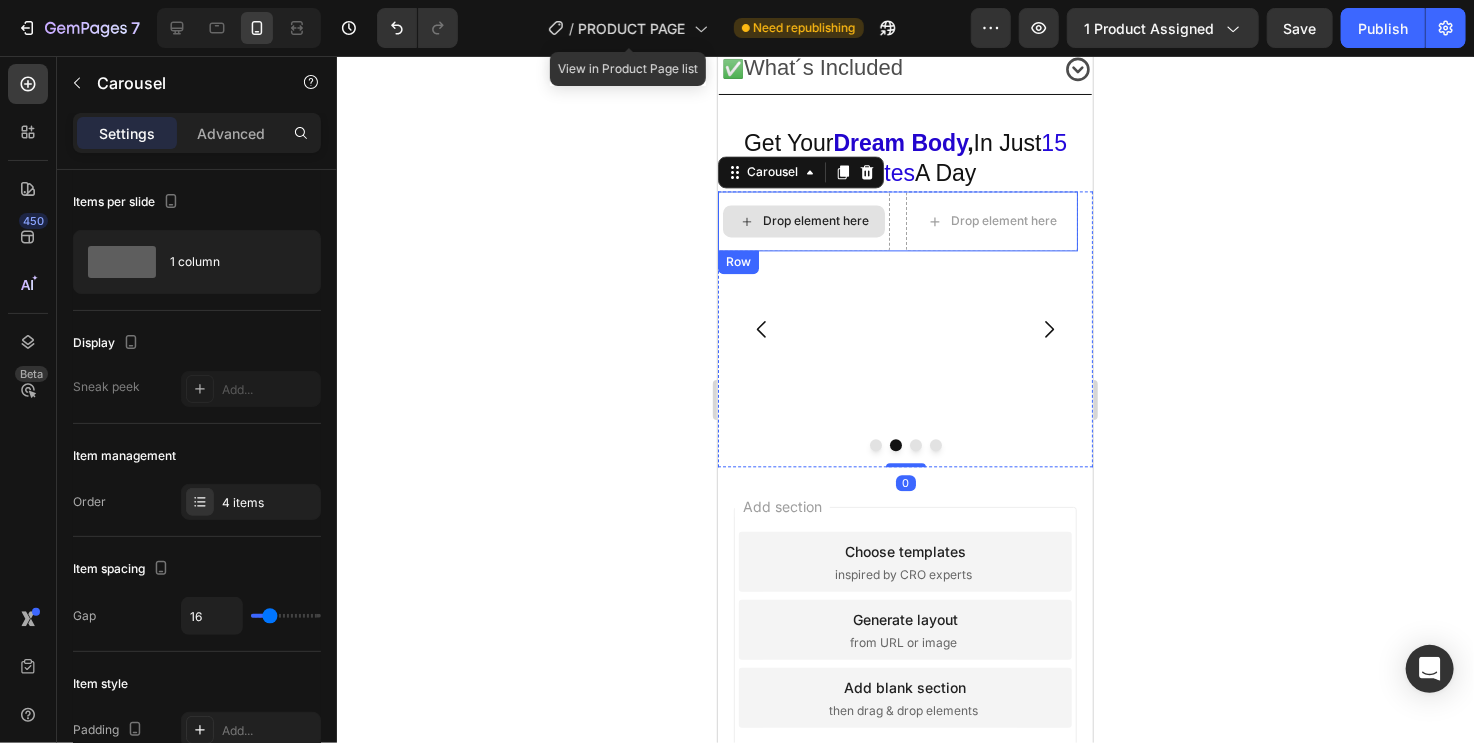 click on "Drop element here" at bounding box center (803, 220) 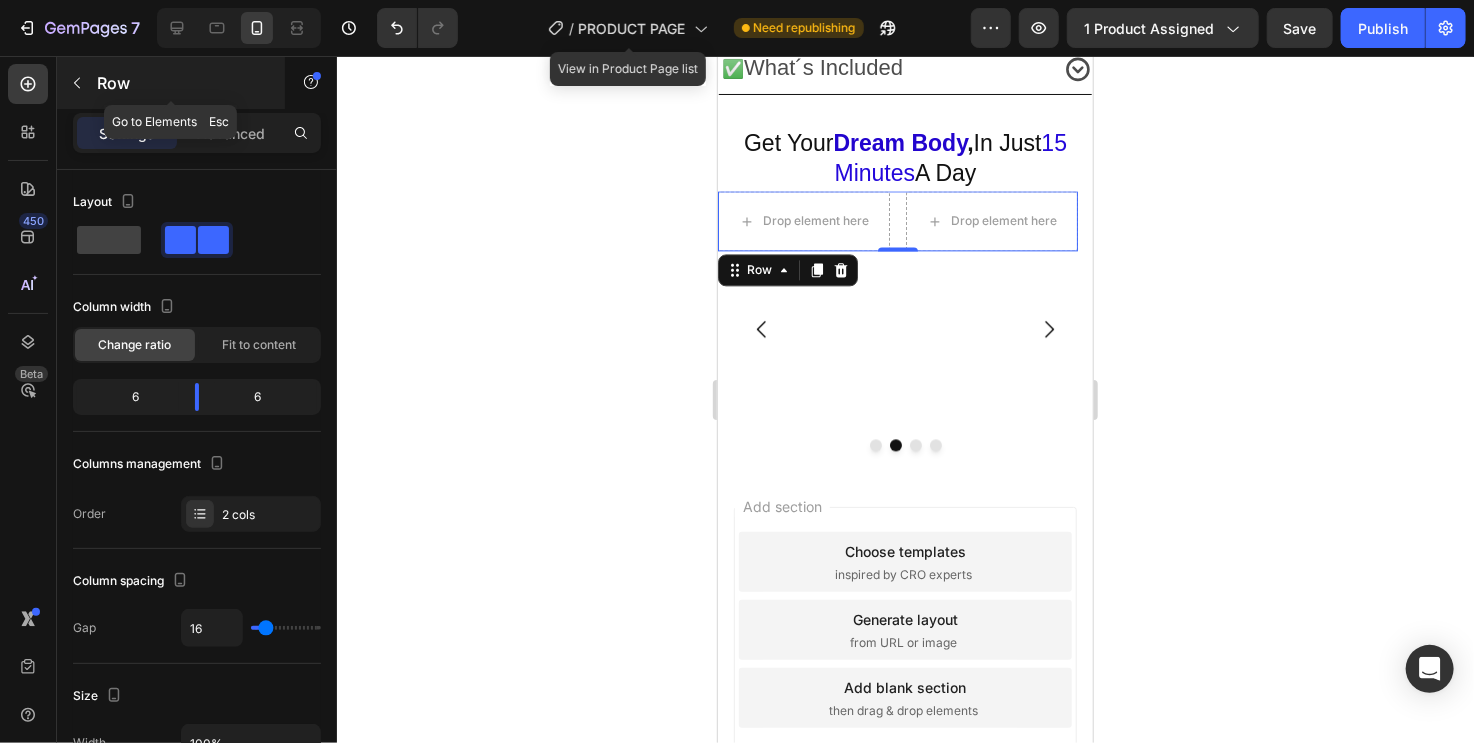 click 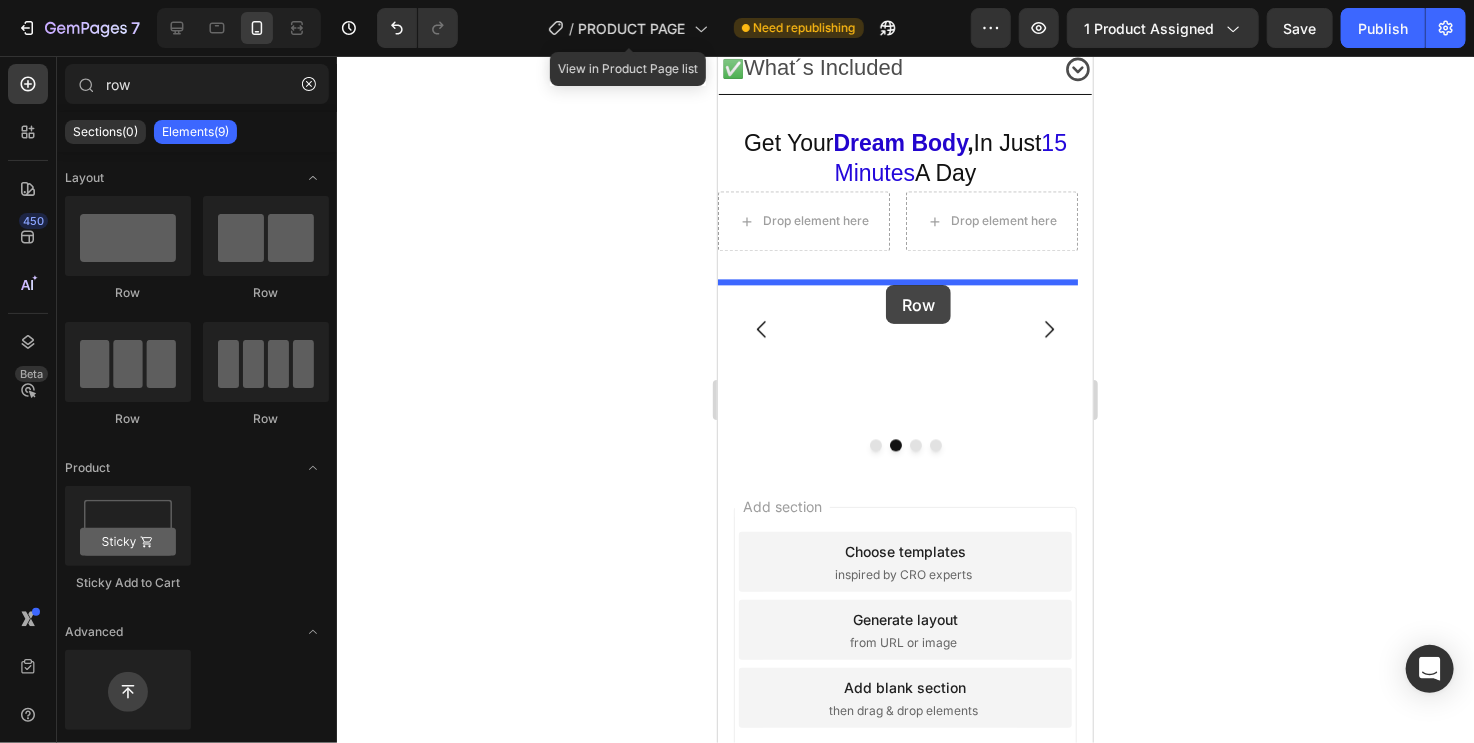 drag, startPoint x: 853, startPoint y: 293, endPoint x: 885, endPoint y: 284, distance: 33.24154 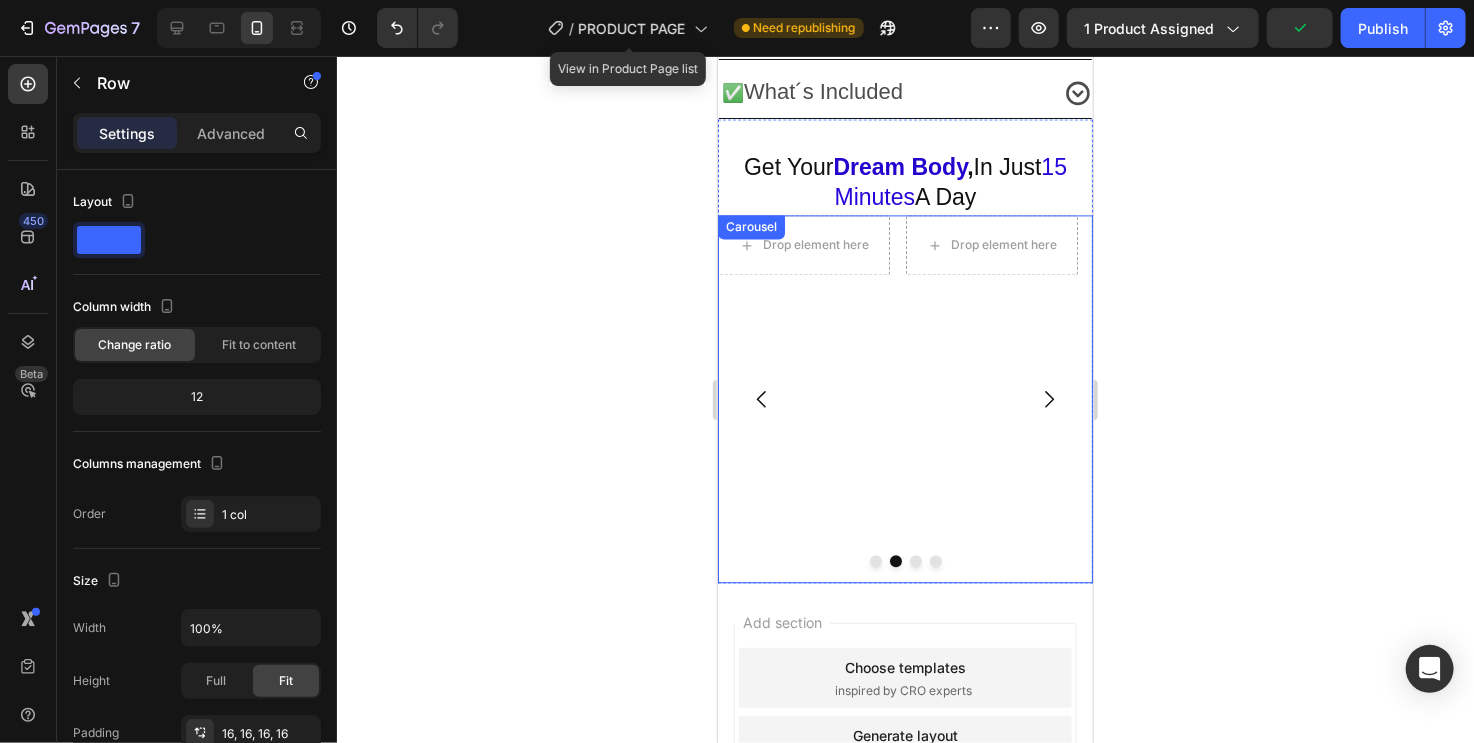 scroll, scrollTop: 2083, scrollLeft: 0, axis: vertical 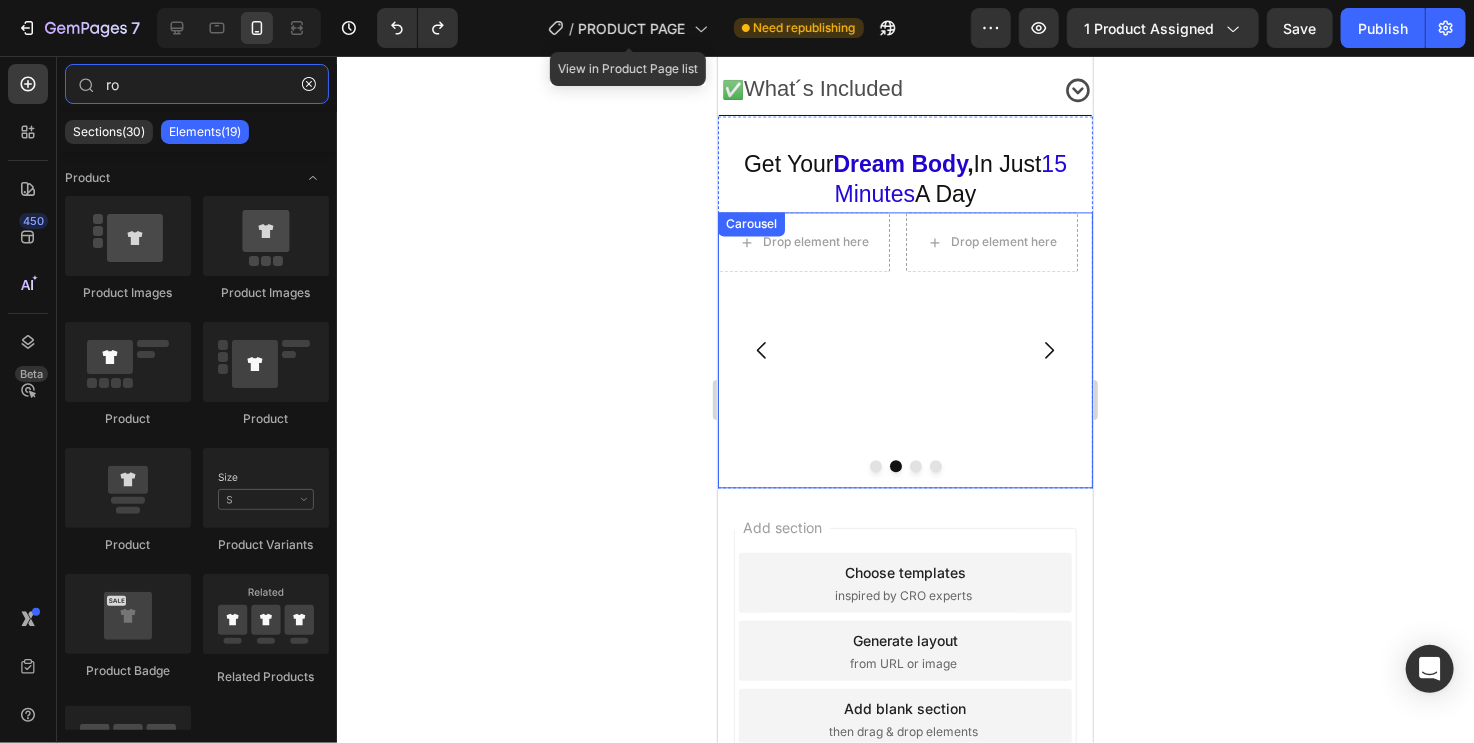 type on "r" 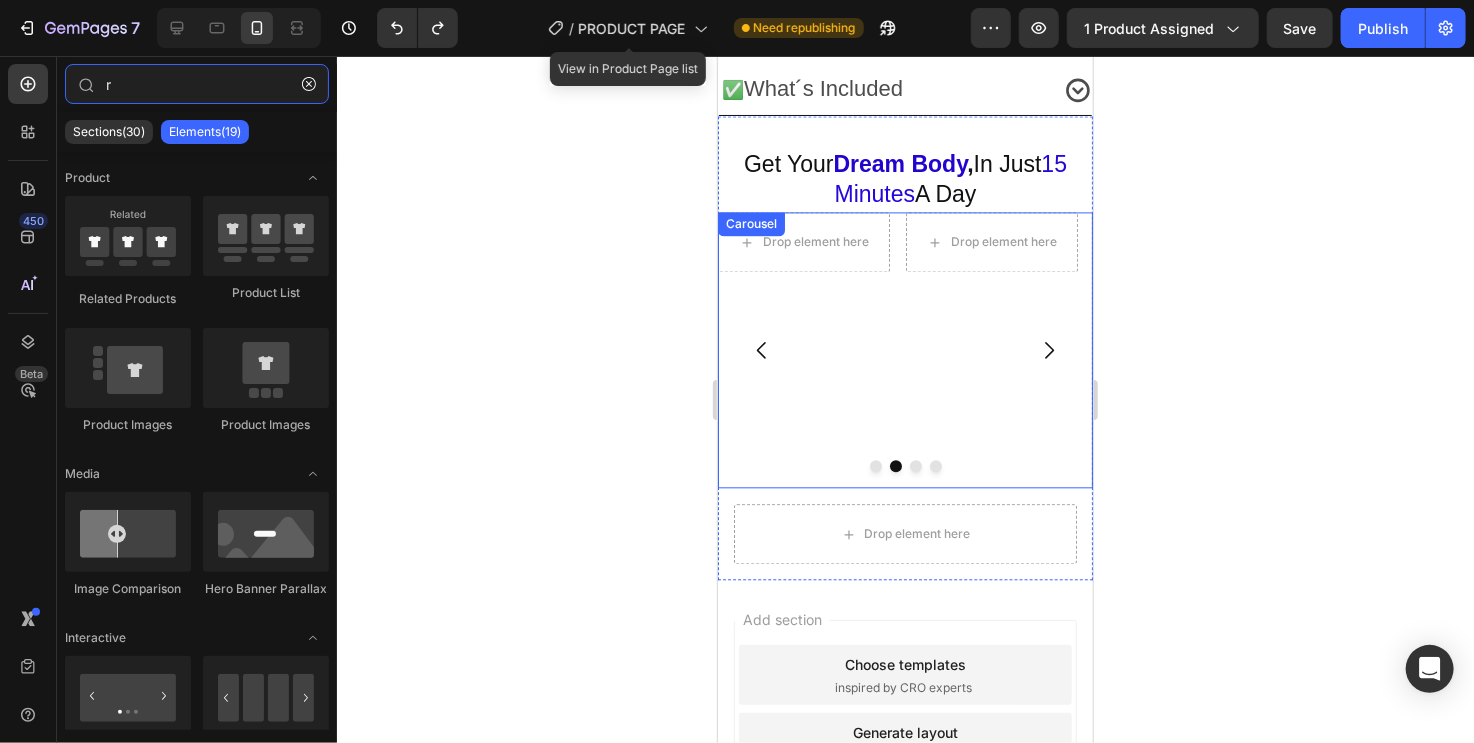 type 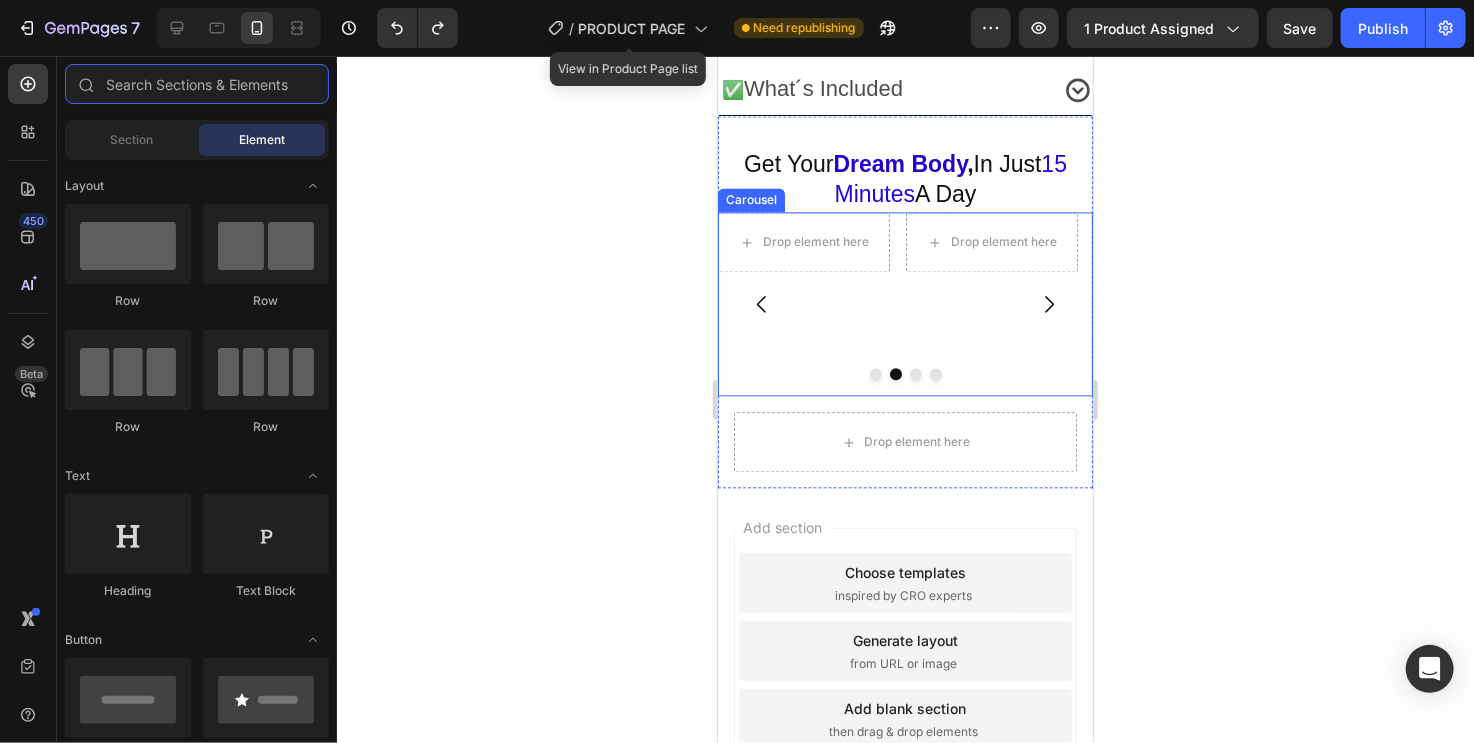 scroll, scrollTop: 2012, scrollLeft: 0, axis: vertical 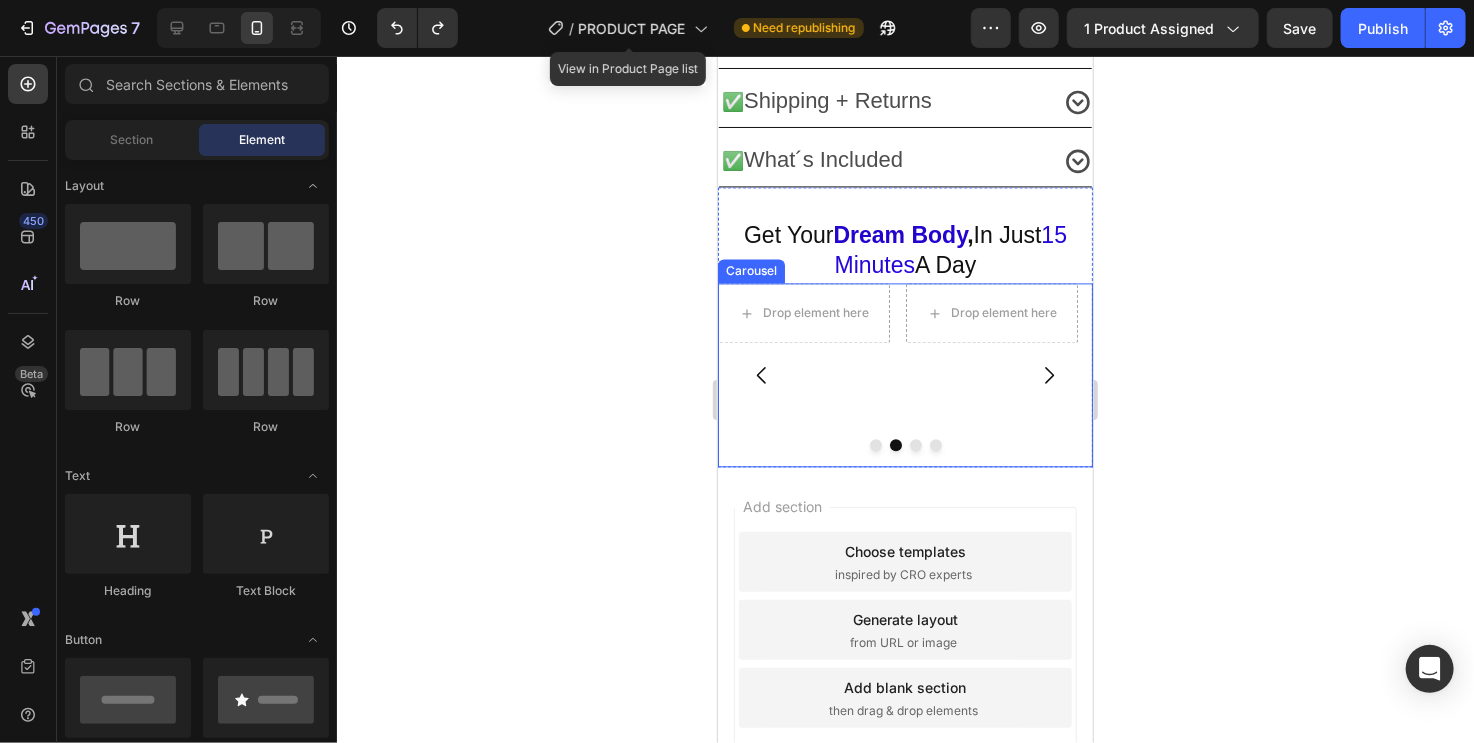 click 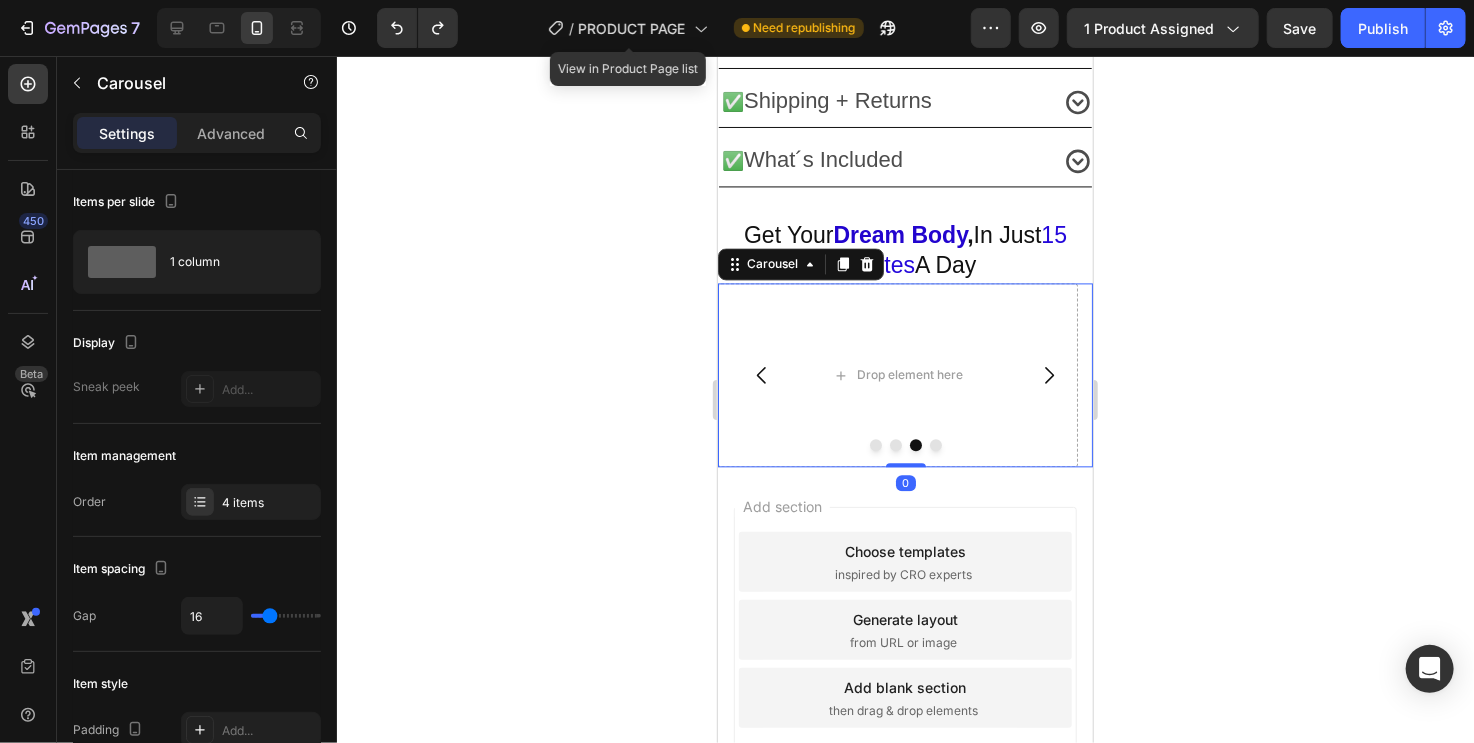 click 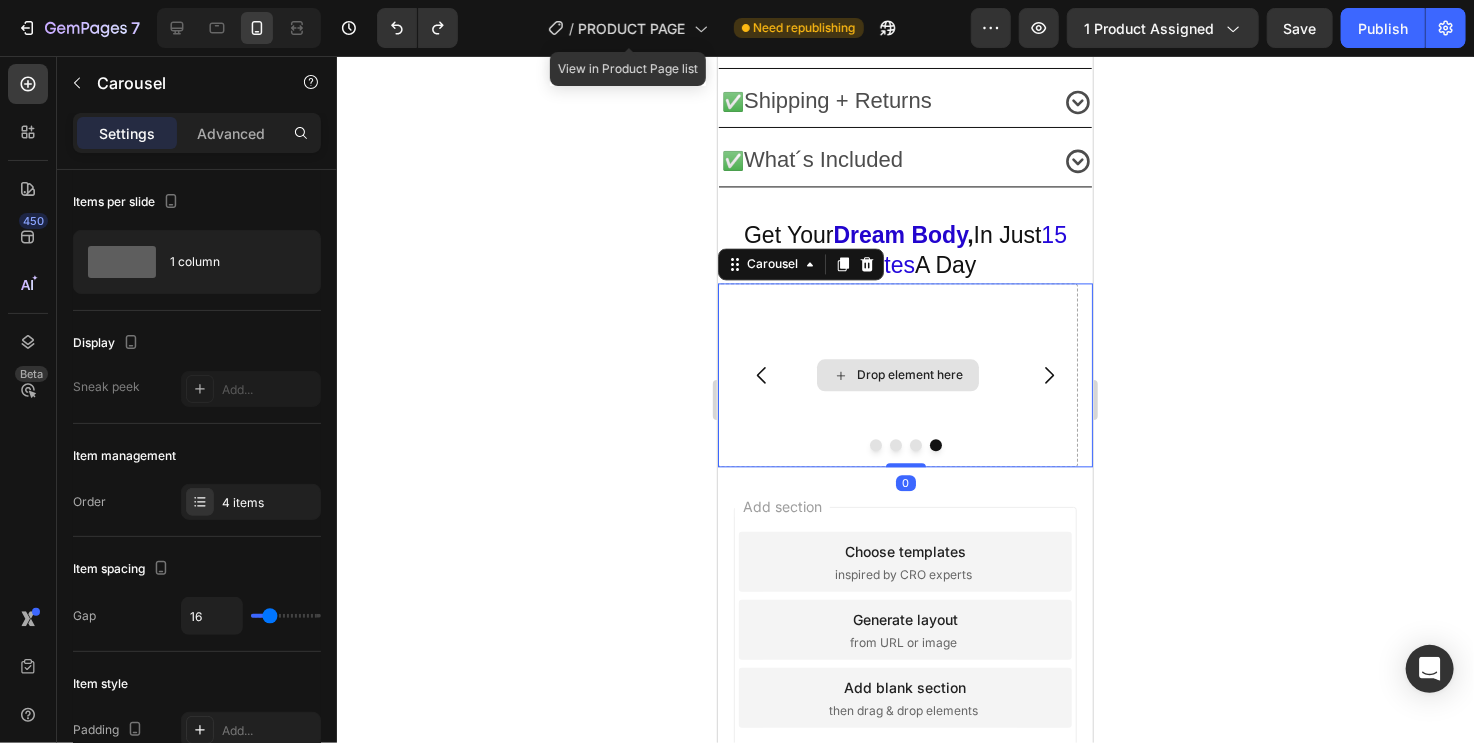 click 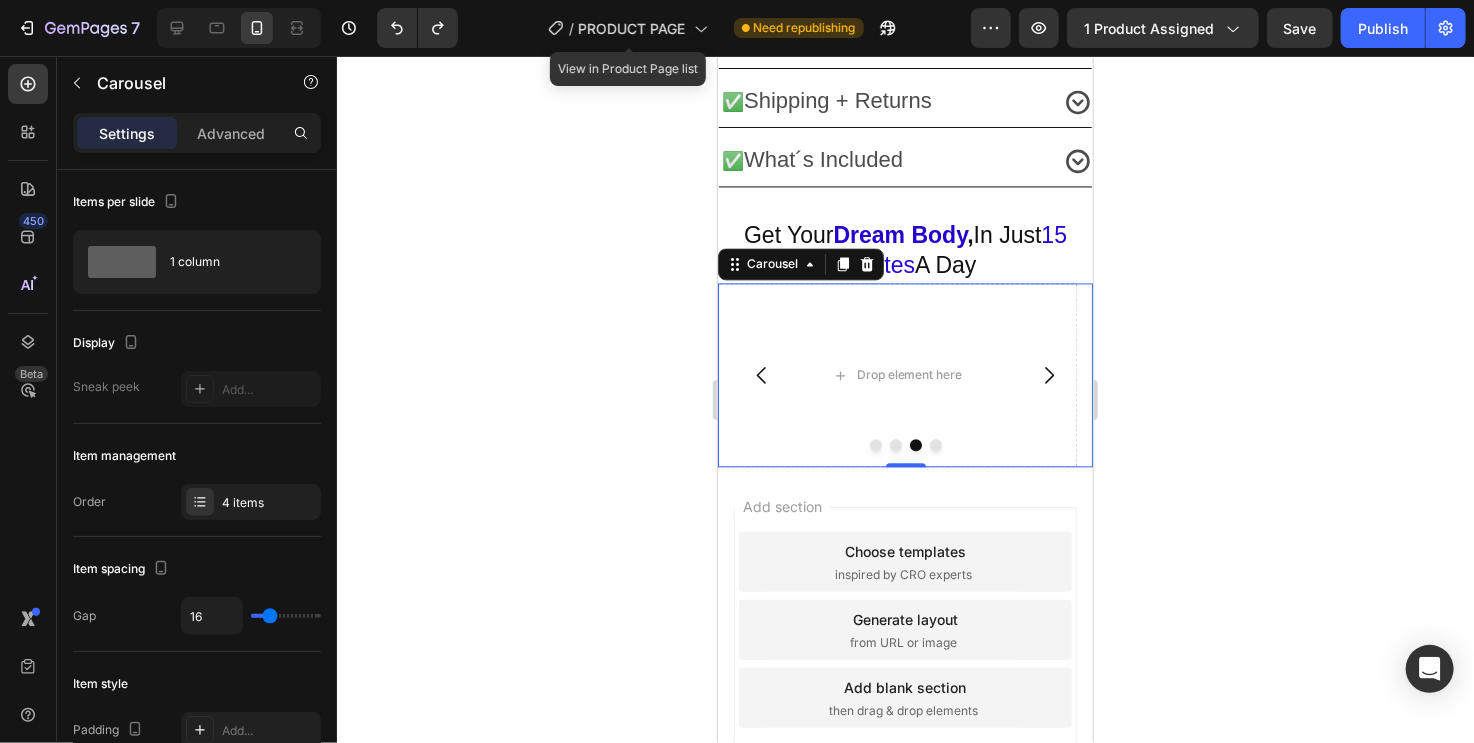 click 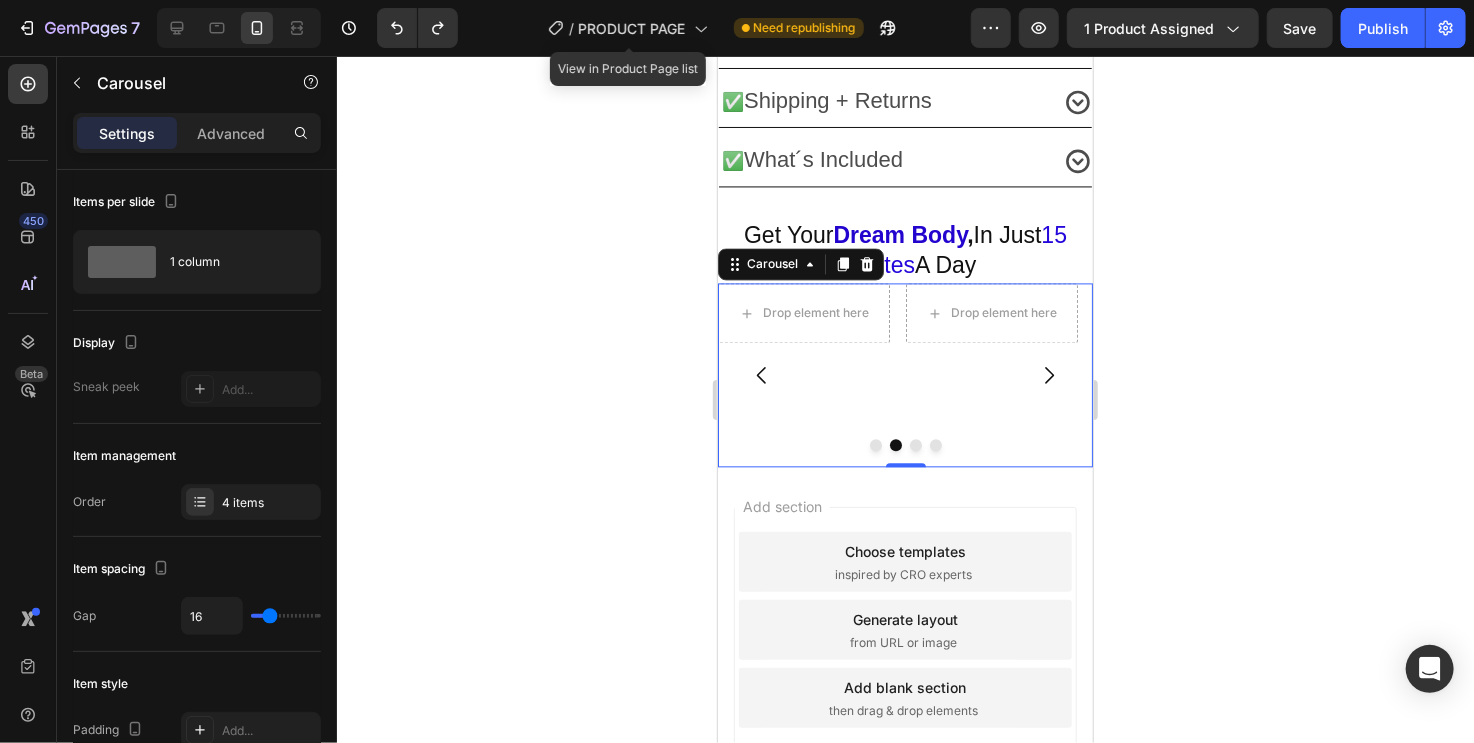 type 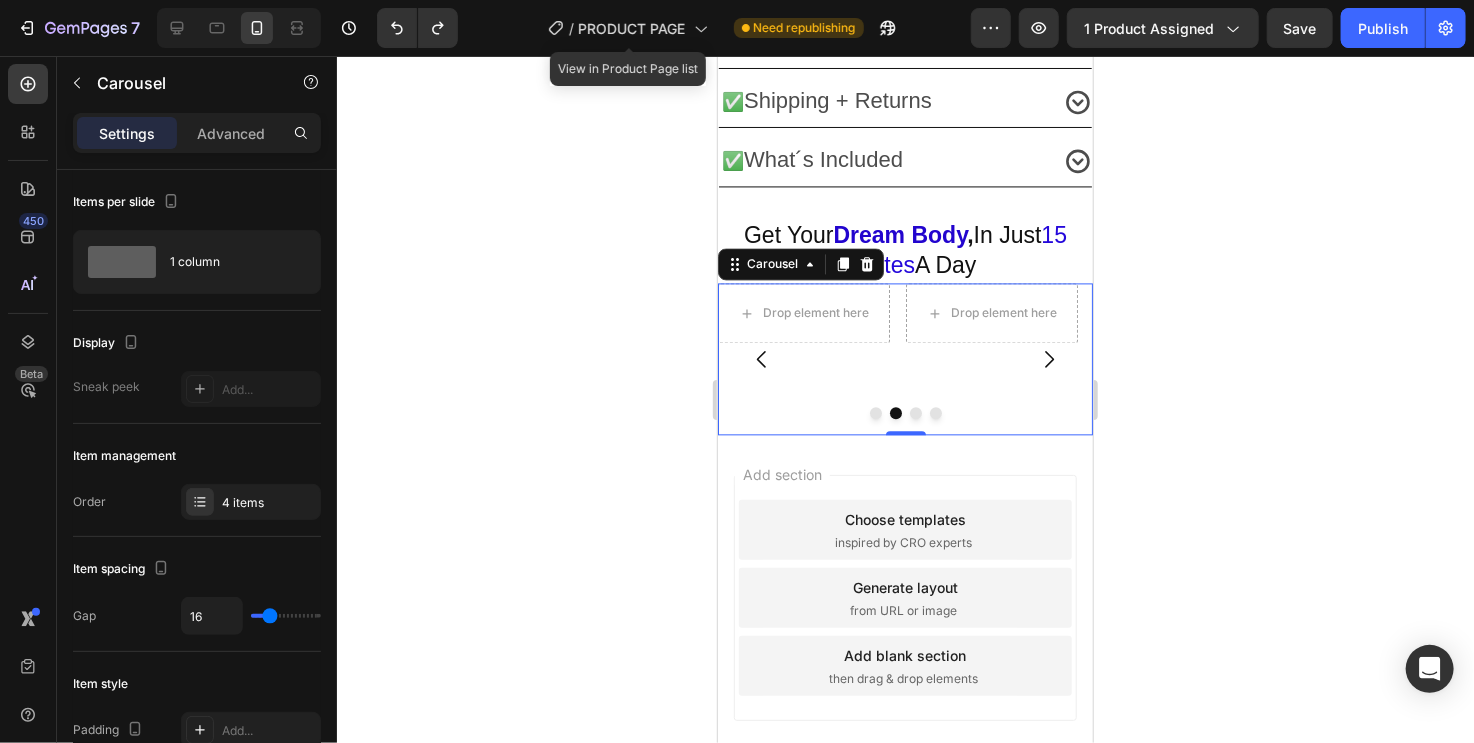 scroll, scrollTop: 1980, scrollLeft: 0, axis: vertical 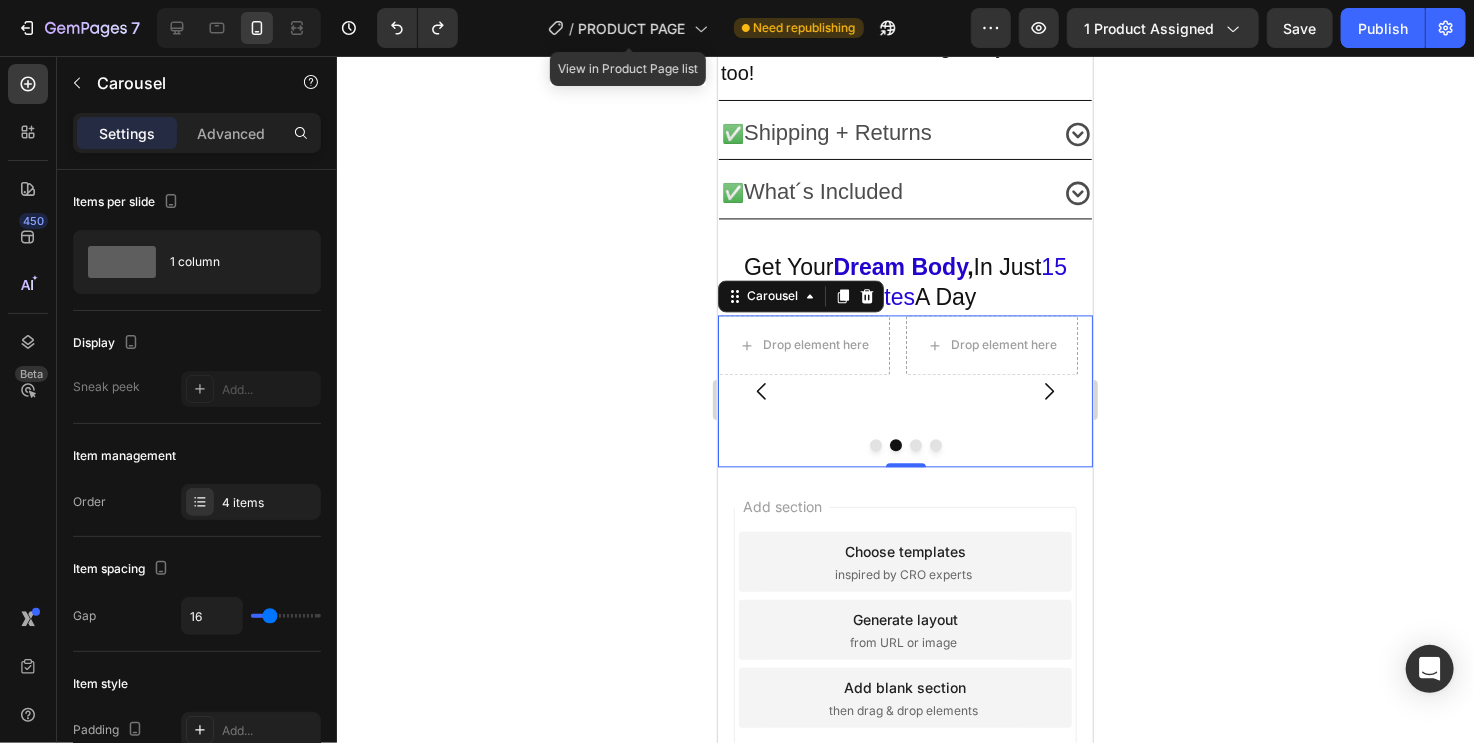 click at bounding box center [761, 390] 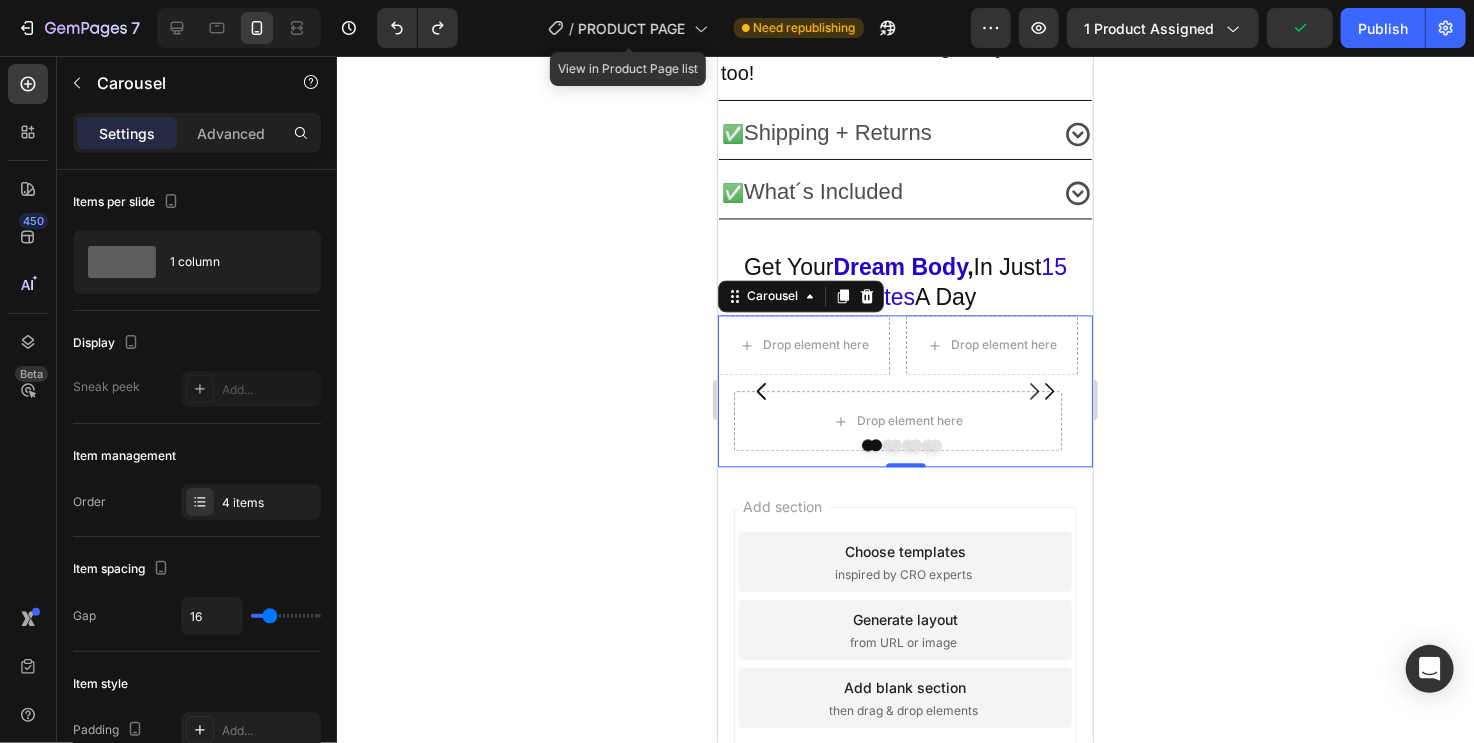 click 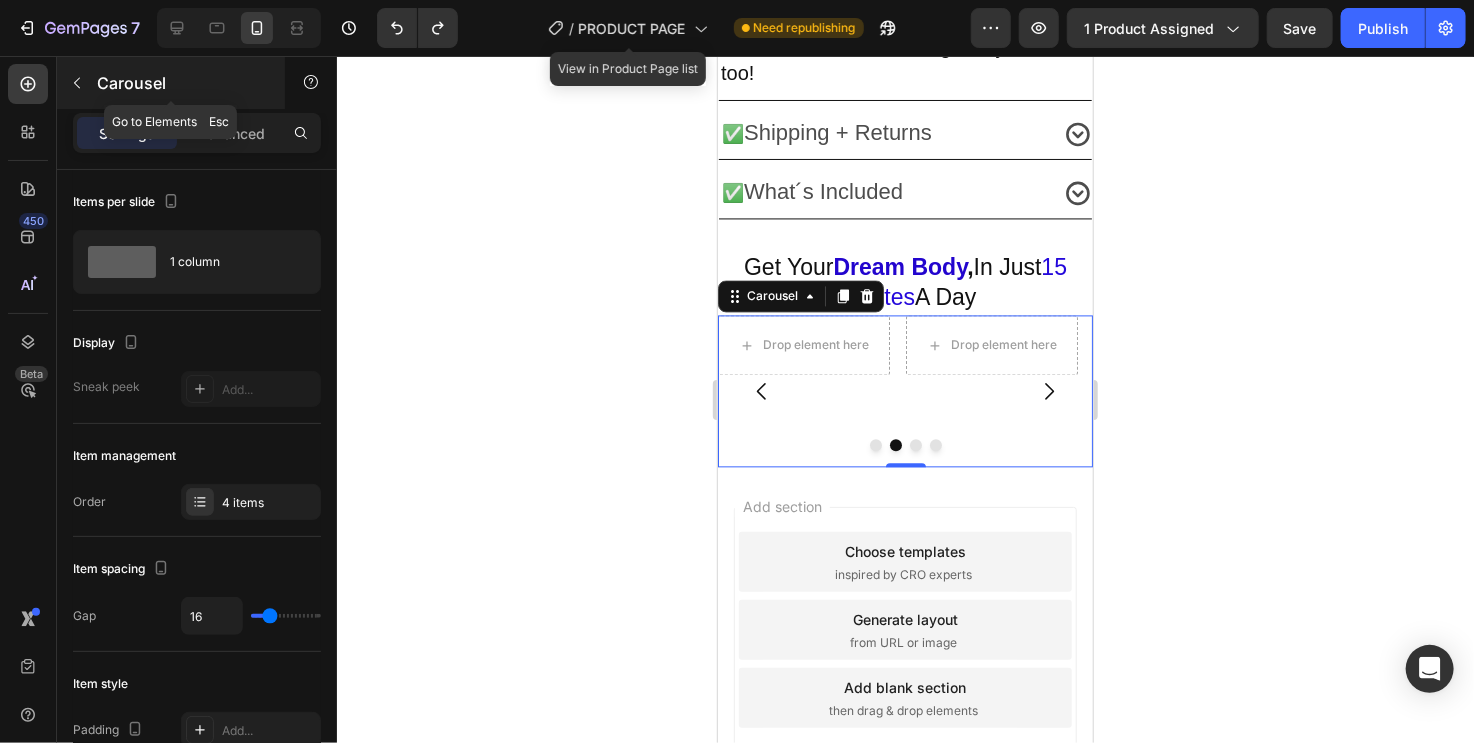 click at bounding box center [77, 83] 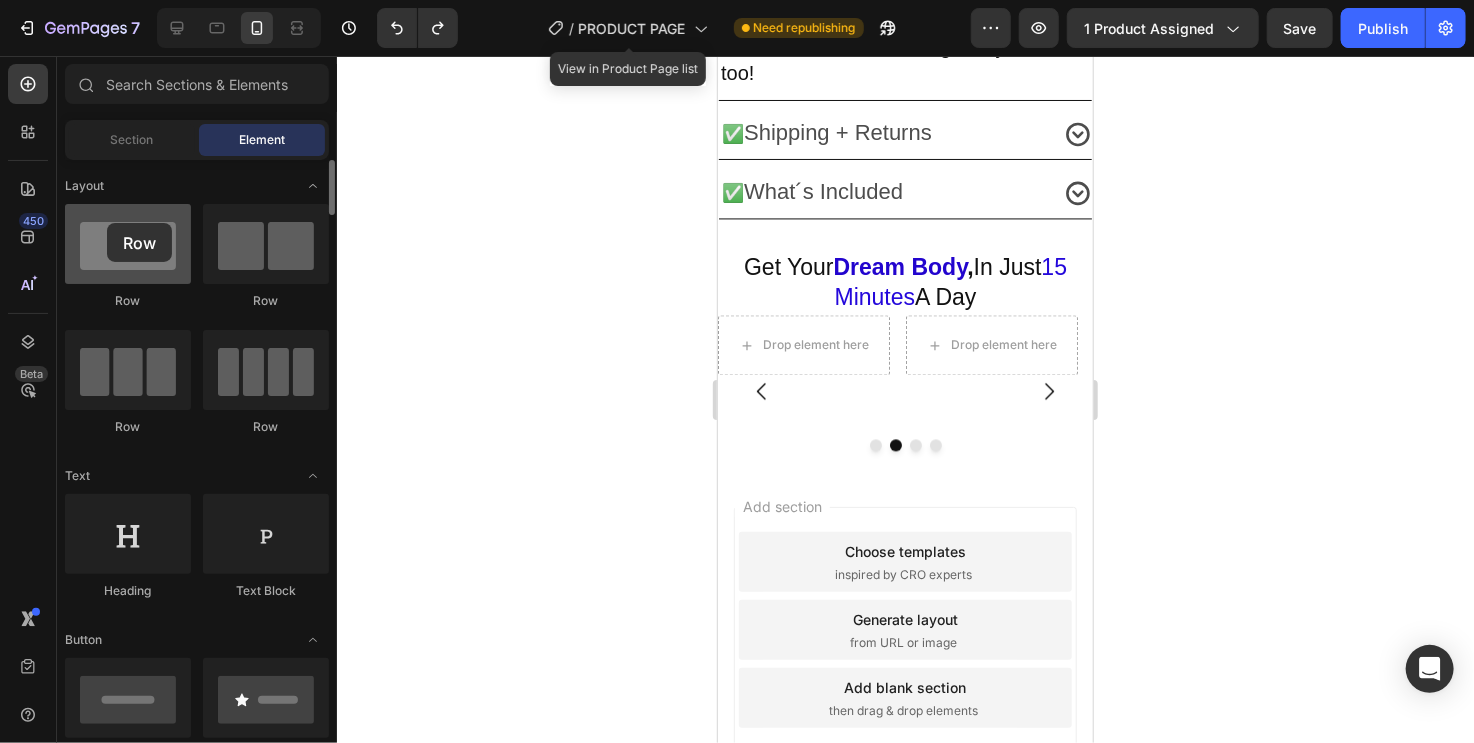 drag, startPoint x: 174, startPoint y: 248, endPoint x: 105, endPoint y: 224, distance: 73.05477 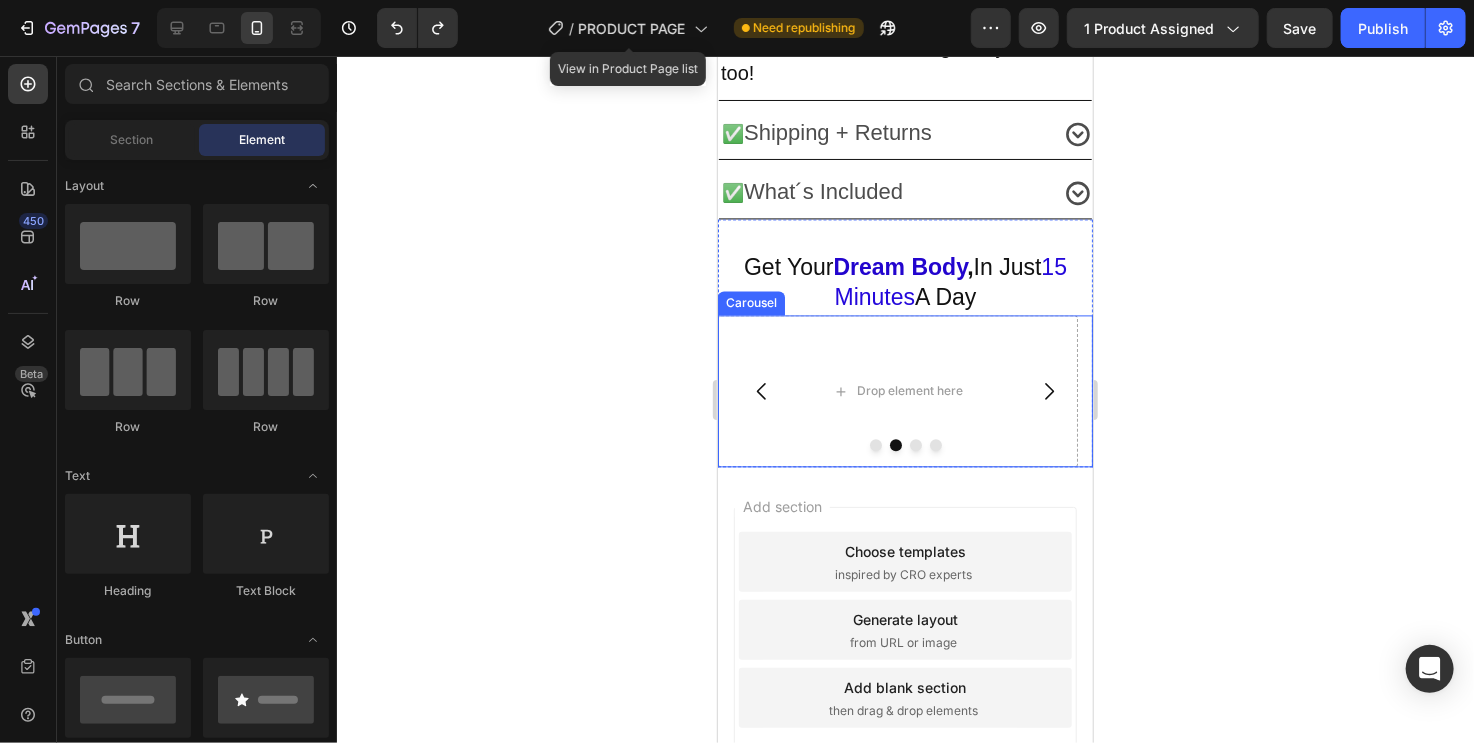 click 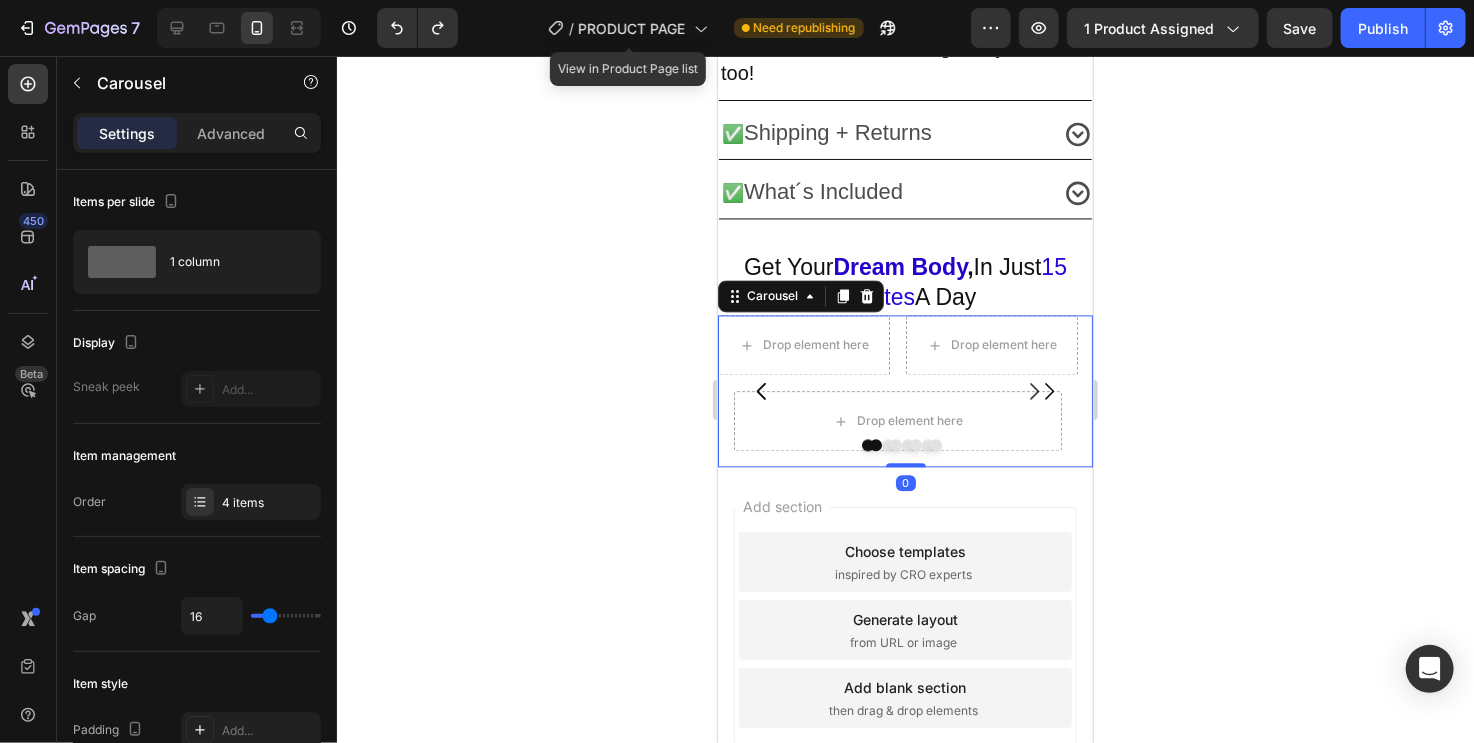 click 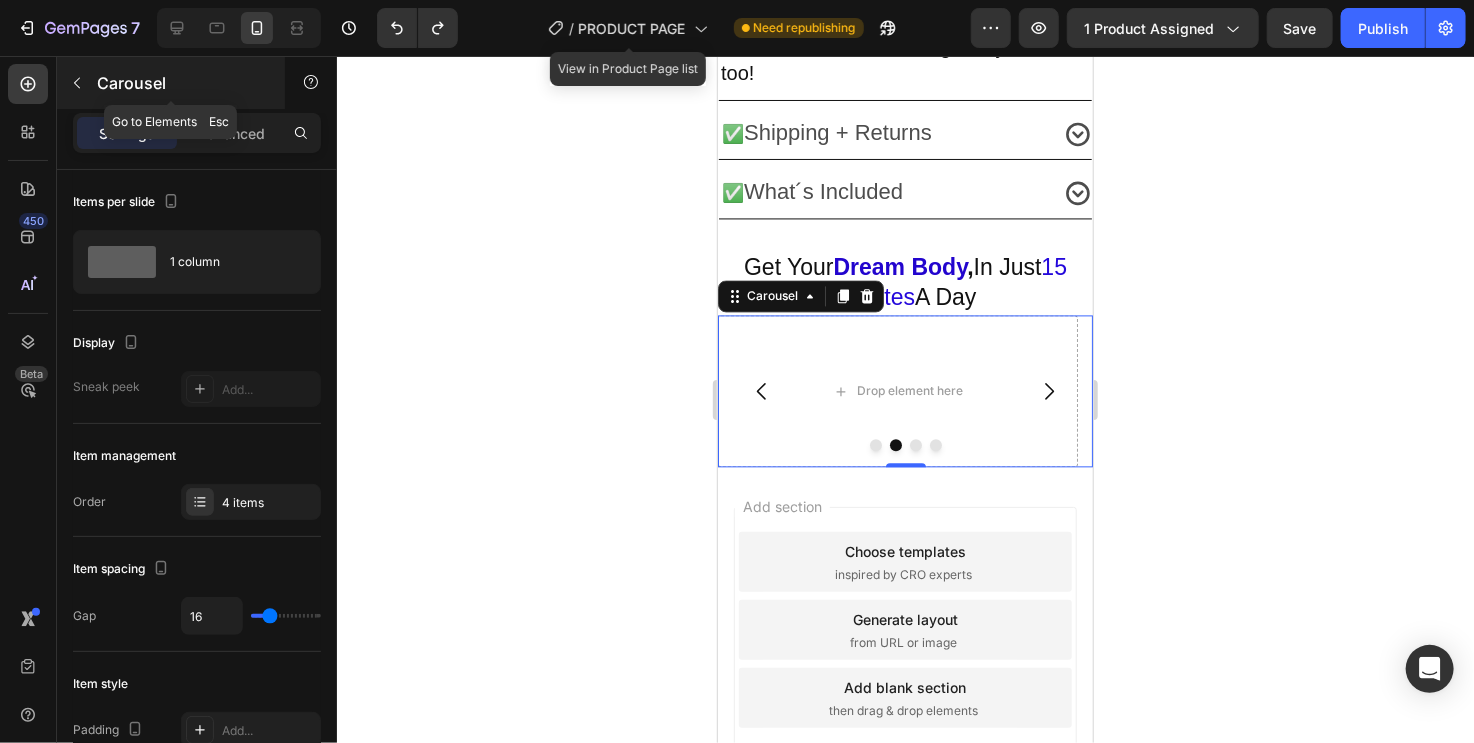 click at bounding box center (77, 83) 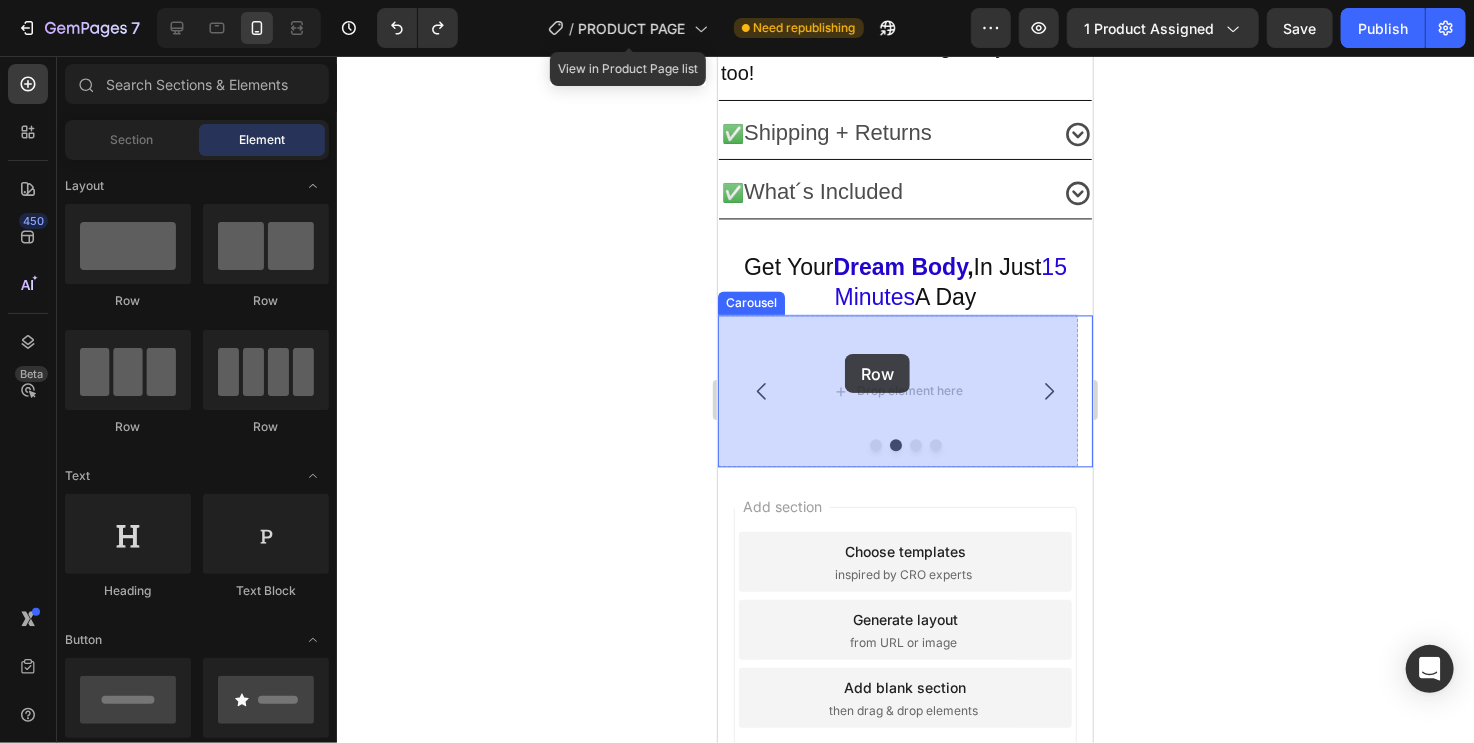 drag, startPoint x: 991, startPoint y: 304, endPoint x: 1118, endPoint y: 393, distance: 155.08063 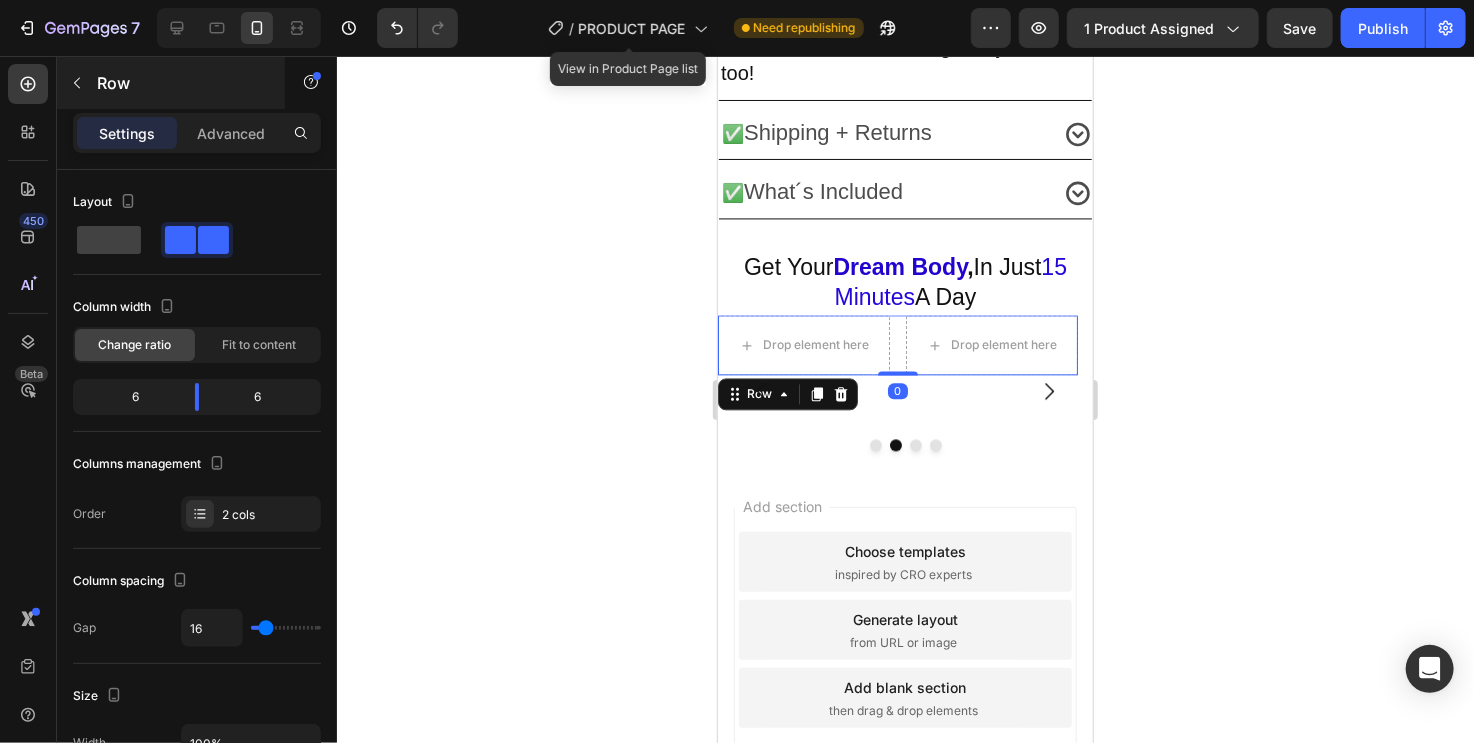 click on "Row" at bounding box center (171, 83) 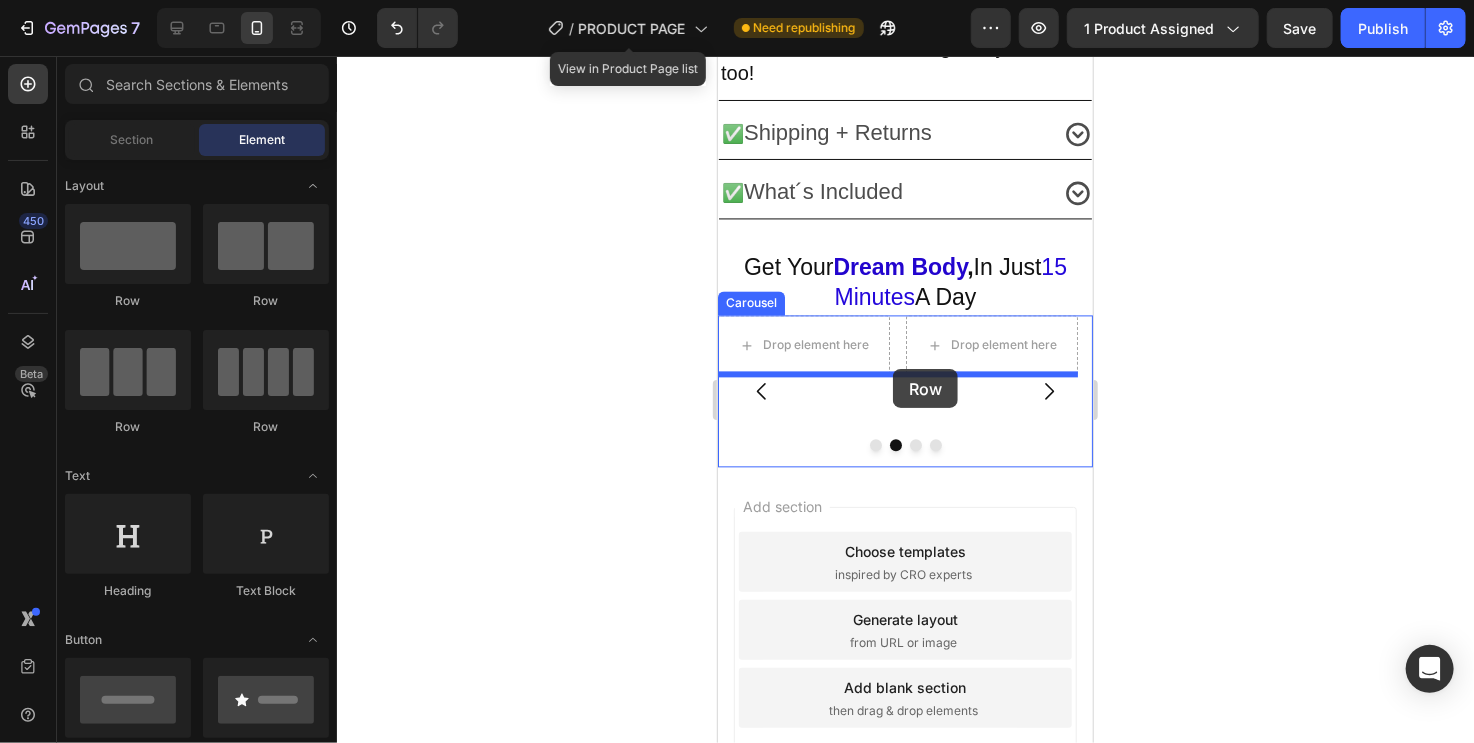 drag, startPoint x: 853, startPoint y: 310, endPoint x: 892, endPoint y: 368, distance: 69.89278 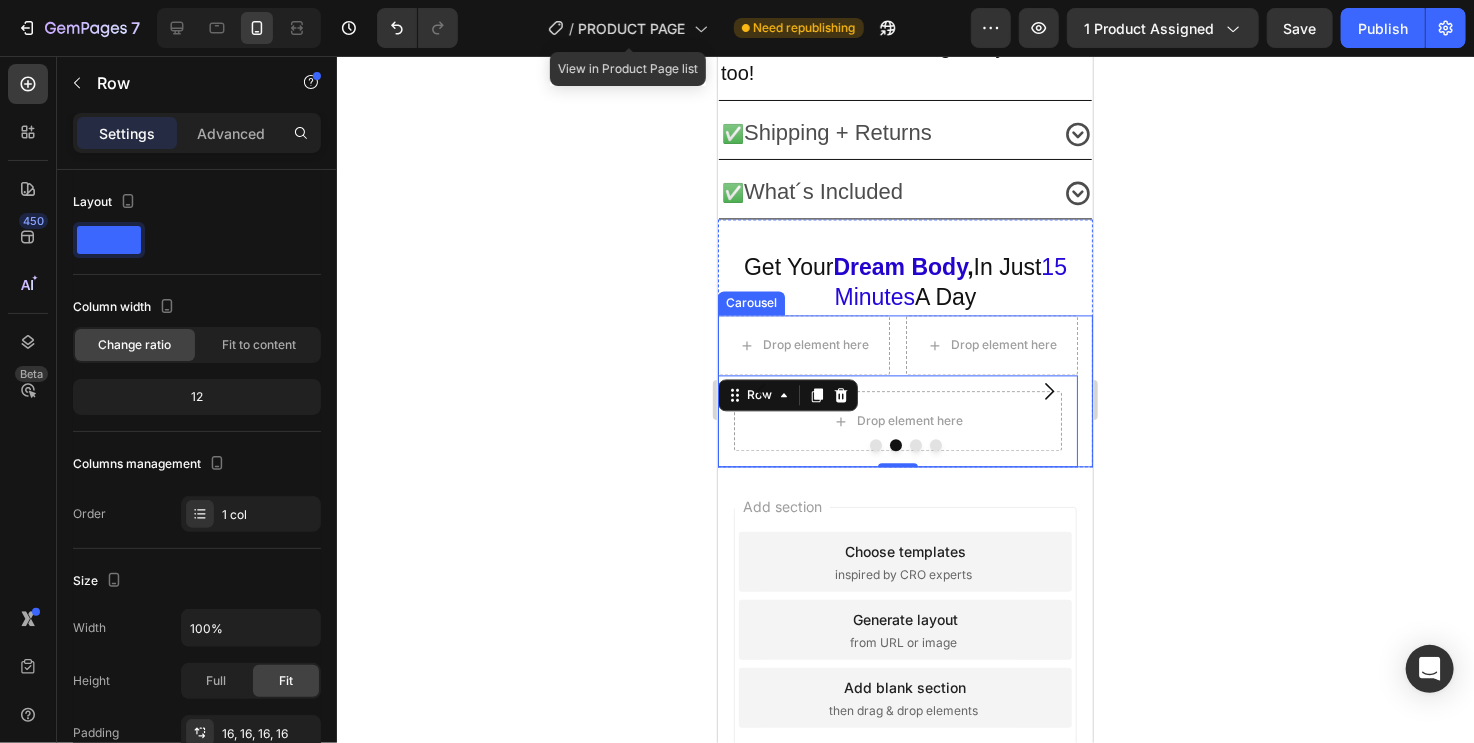 click 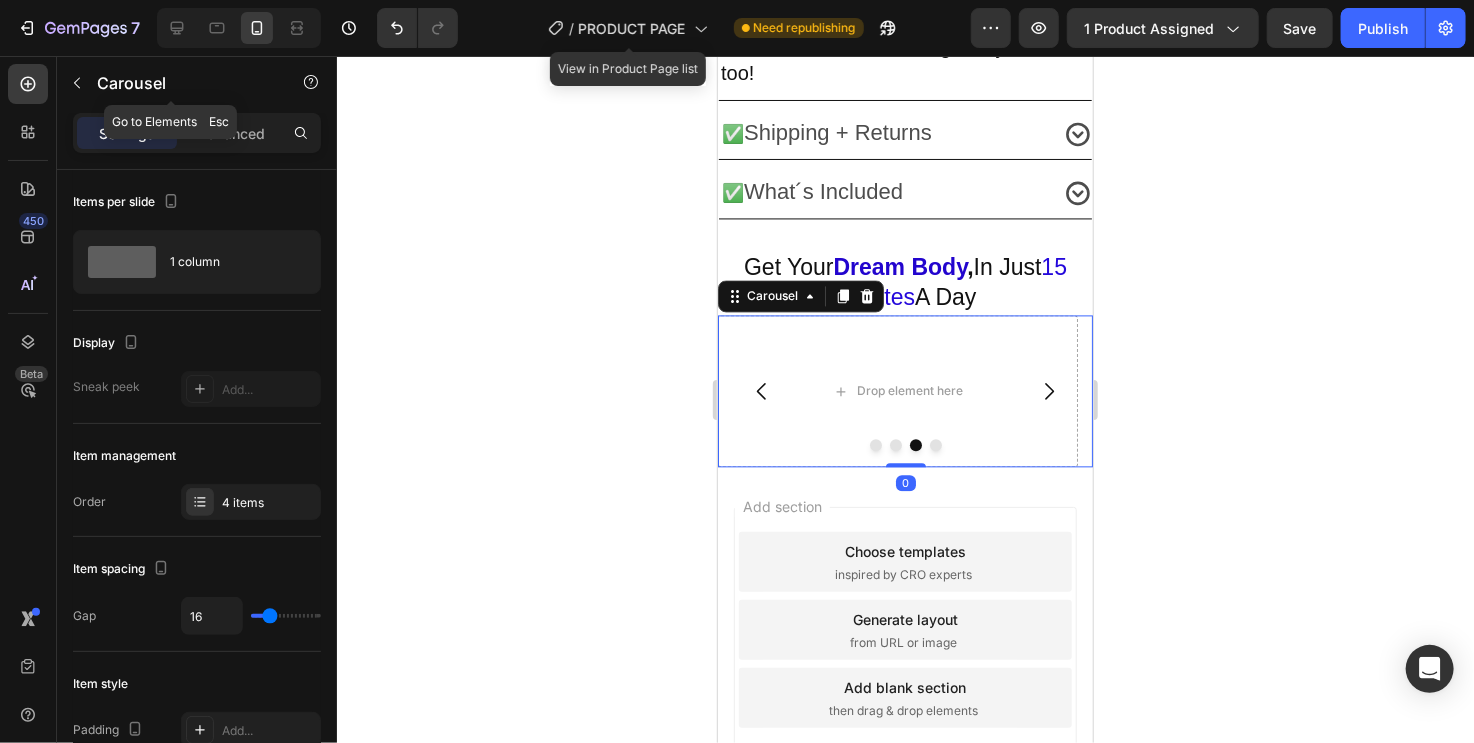 click on "Carousel" at bounding box center [182, 83] 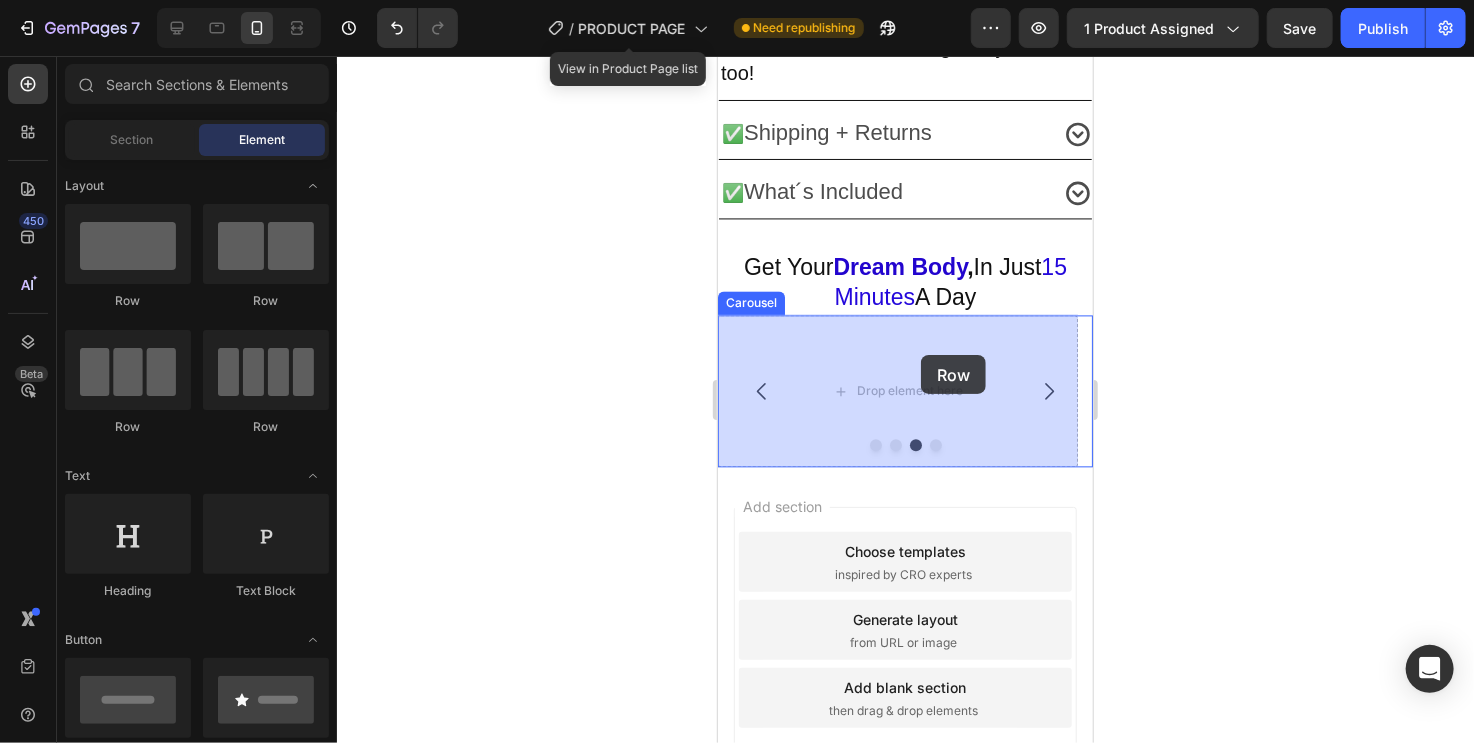 drag, startPoint x: 1000, startPoint y: 314, endPoint x: 917, endPoint y: 354, distance: 92.13577 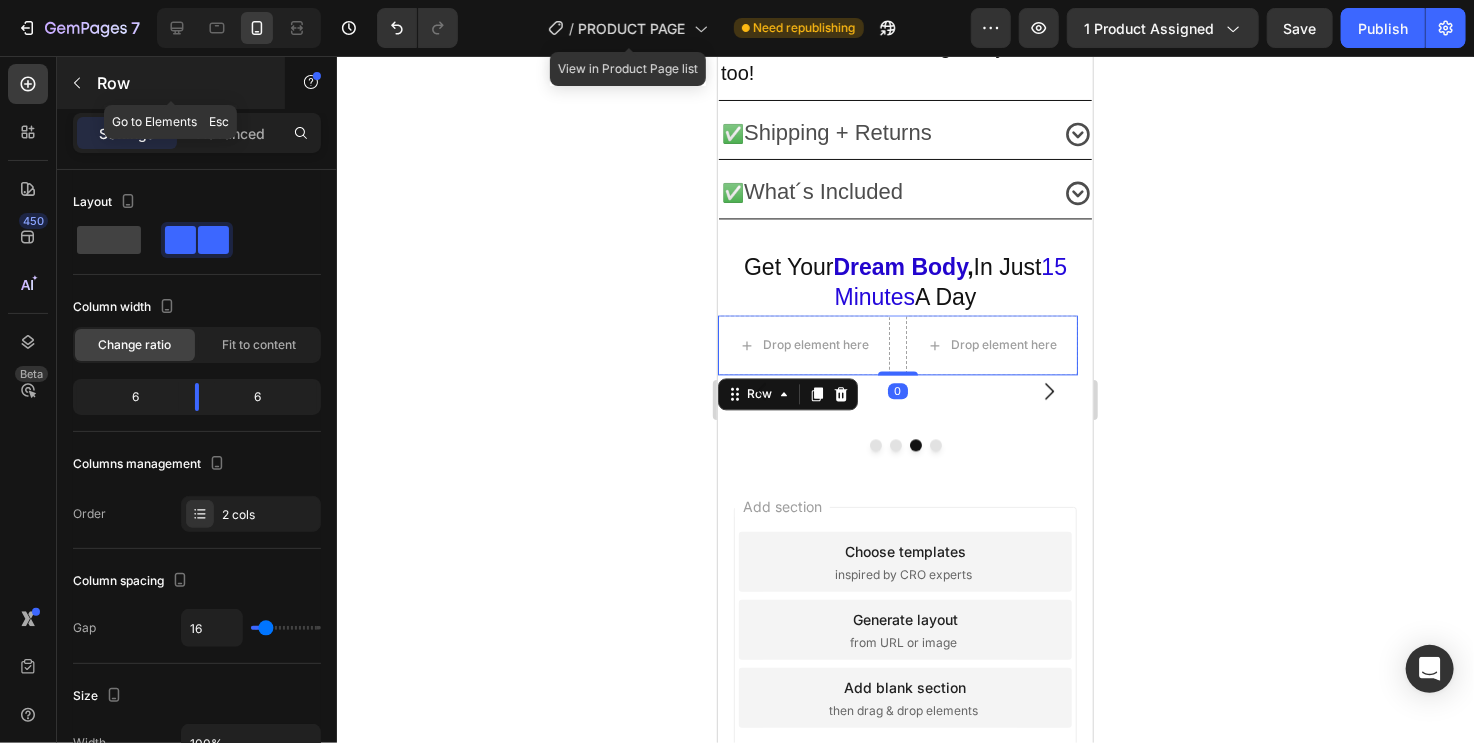 click on "Row" at bounding box center (171, 83) 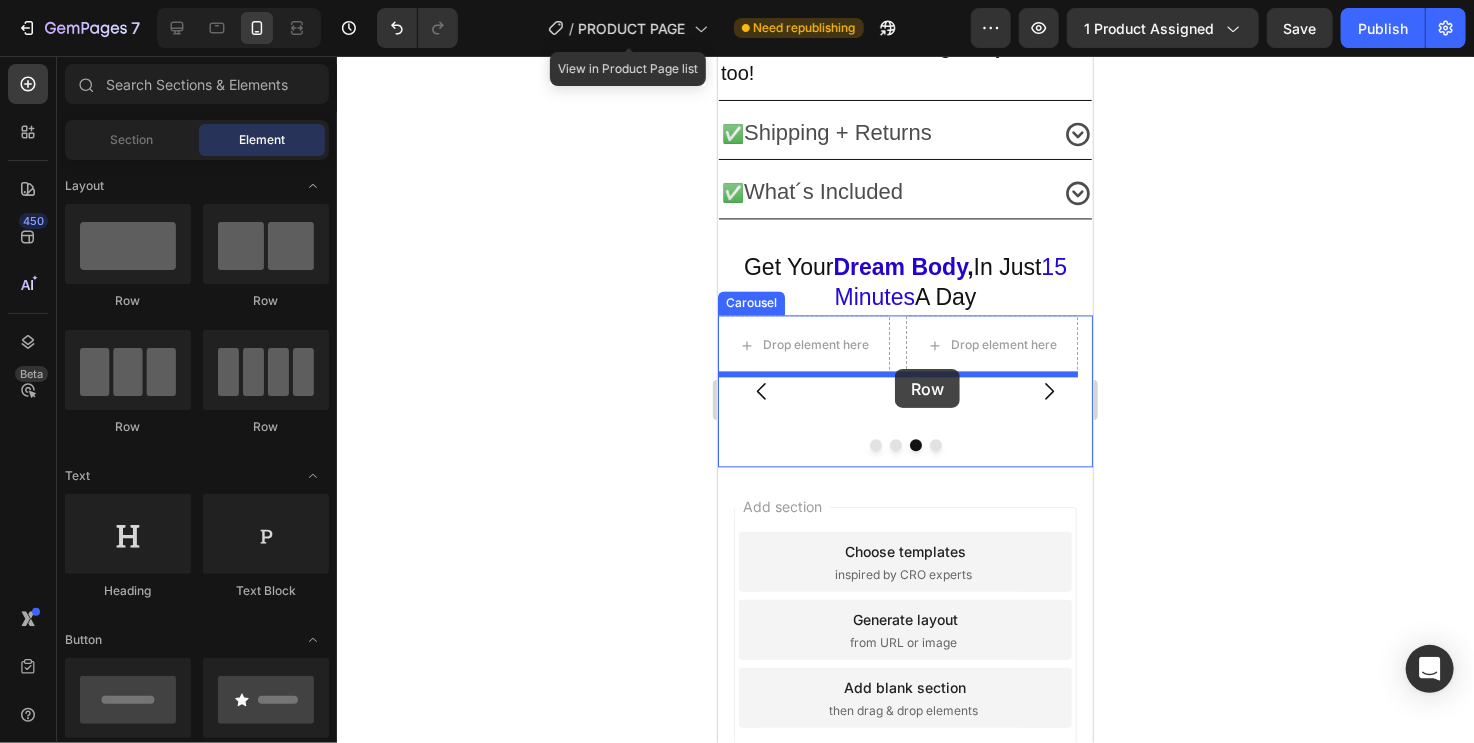 drag, startPoint x: 1322, startPoint y: 351, endPoint x: 894, endPoint y: 368, distance: 428.3375 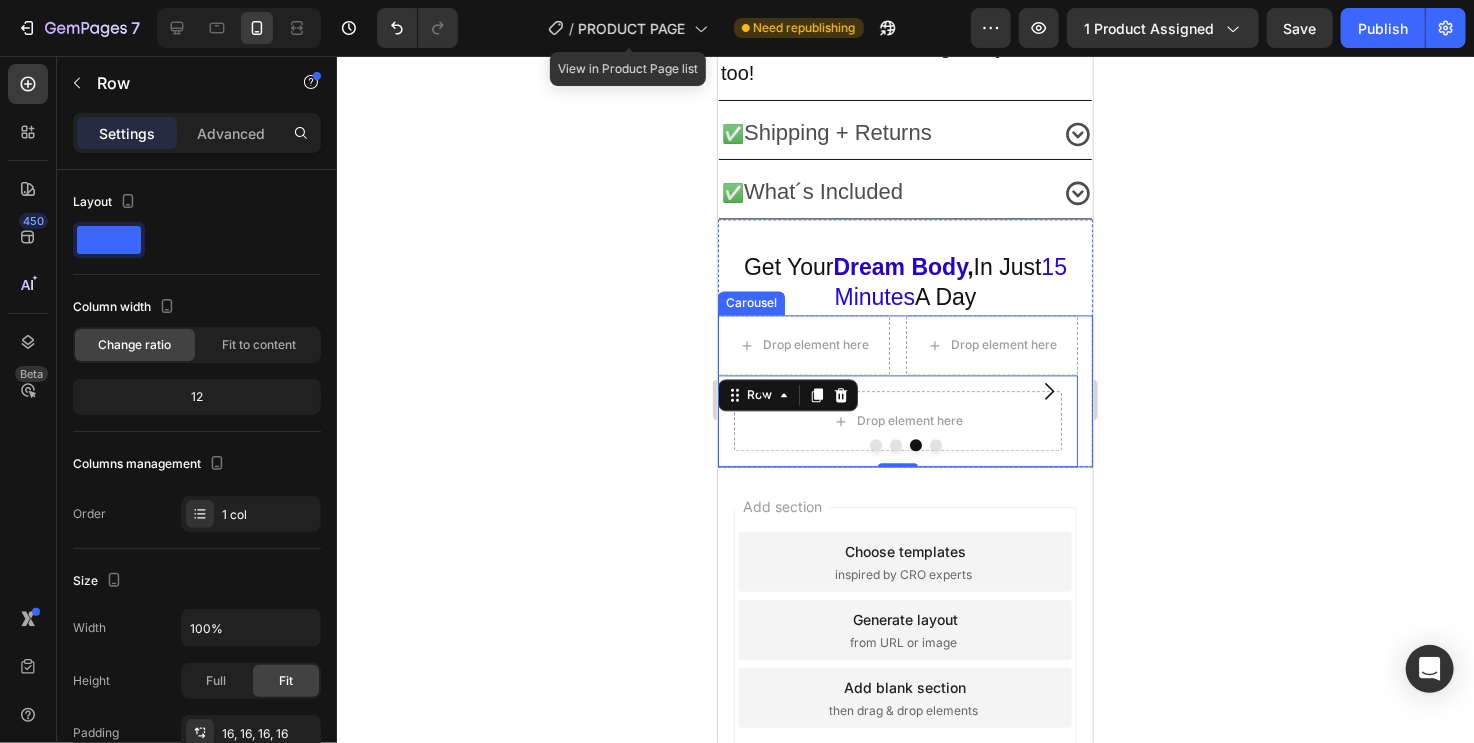click 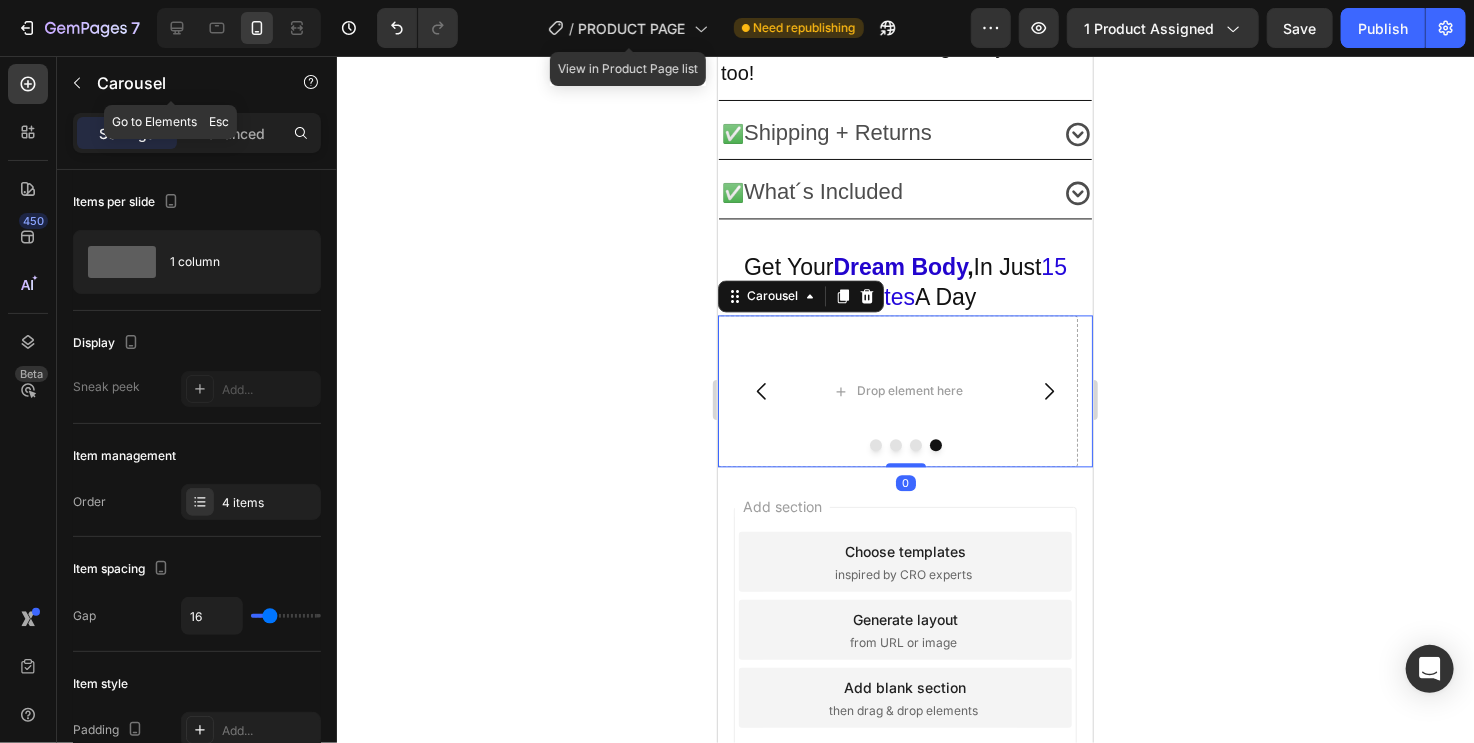 click on "Carousel" at bounding box center [182, 83] 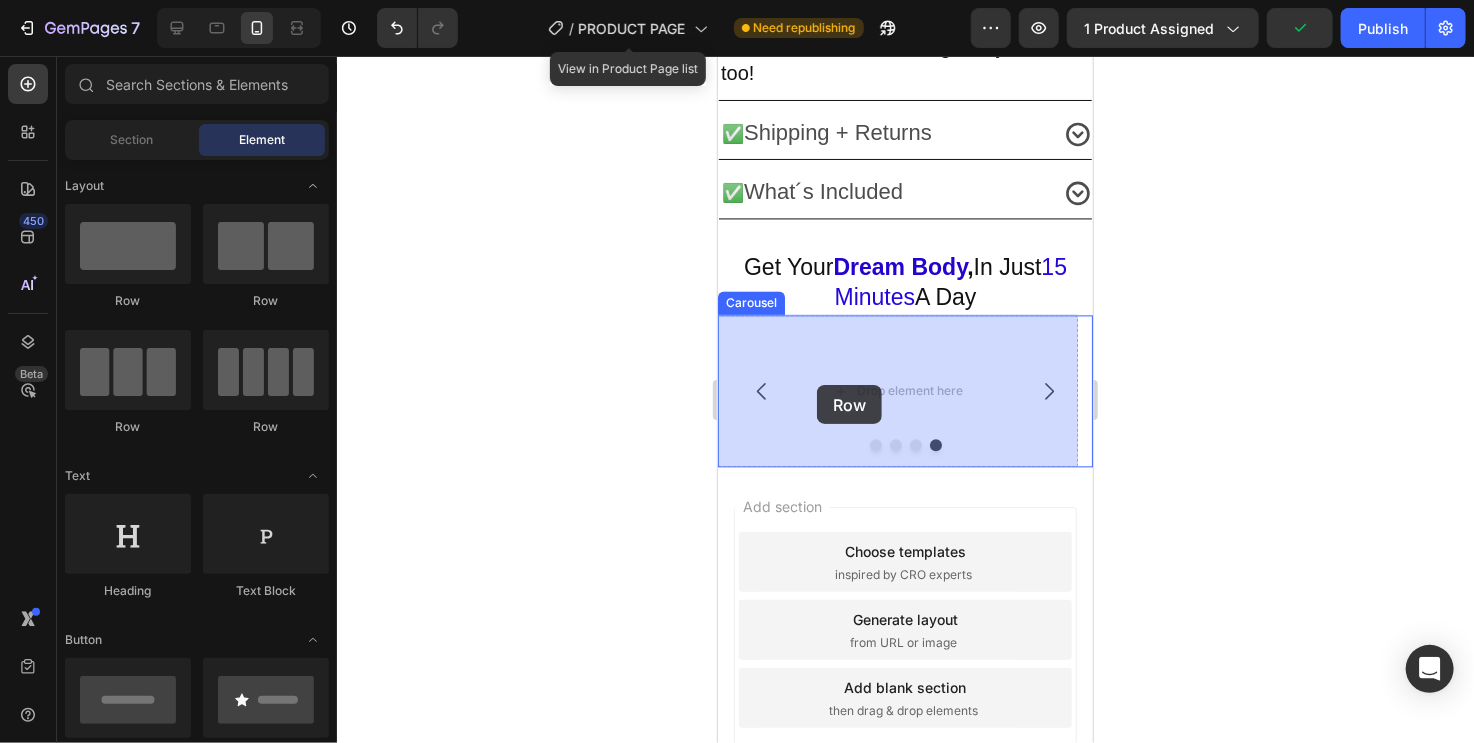 drag, startPoint x: 1024, startPoint y: 326, endPoint x: 816, endPoint y: 384, distance: 215.93518 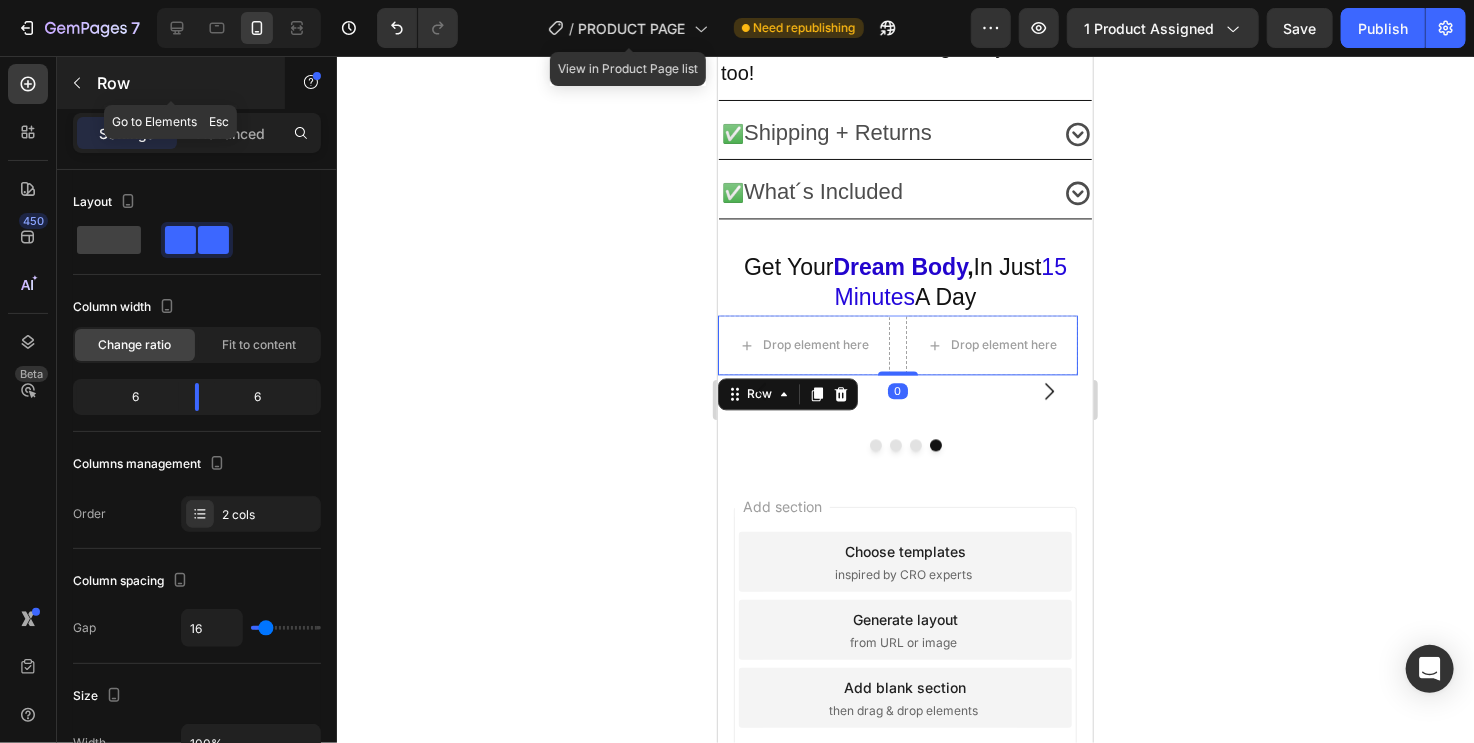 click at bounding box center [77, 83] 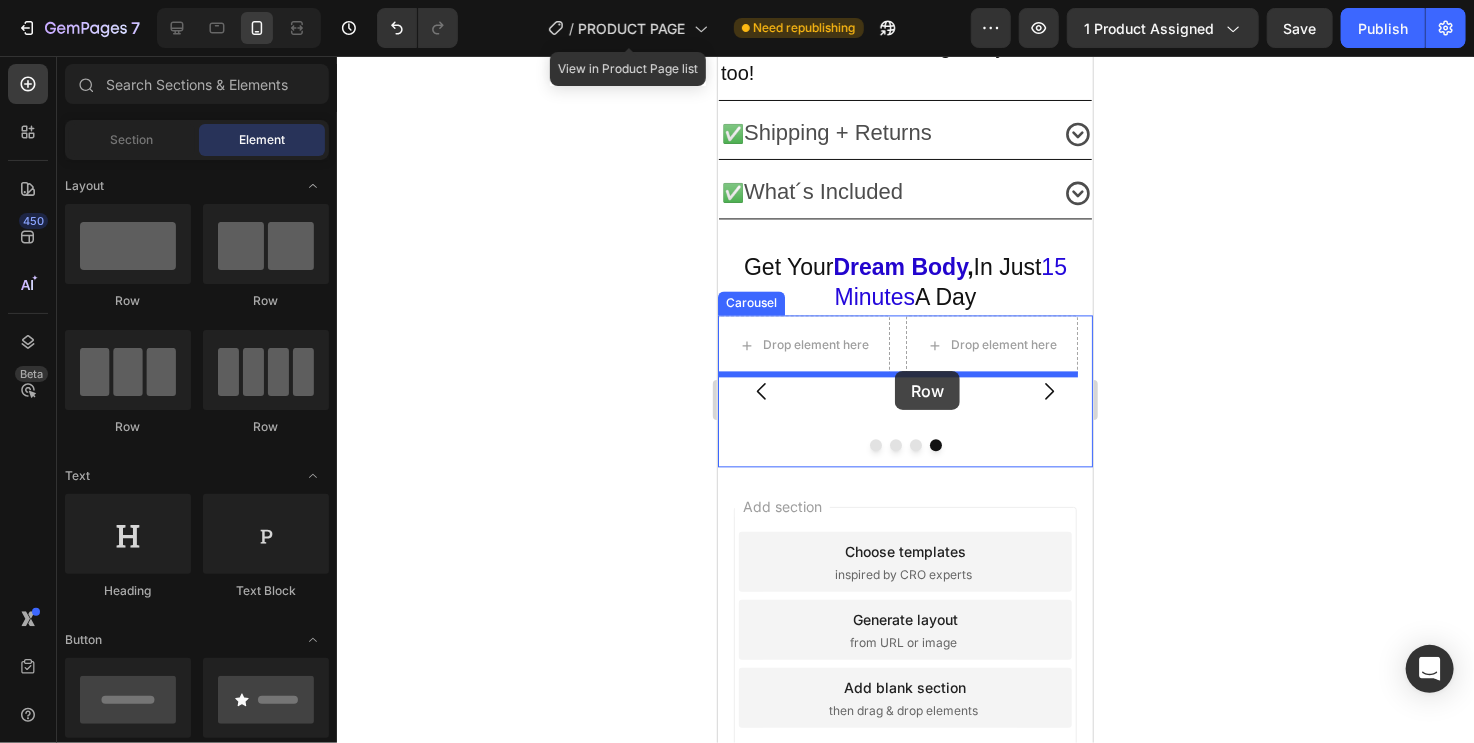 drag, startPoint x: 1267, startPoint y: 331, endPoint x: 894, endPoint y: 370, distance: 375.03333 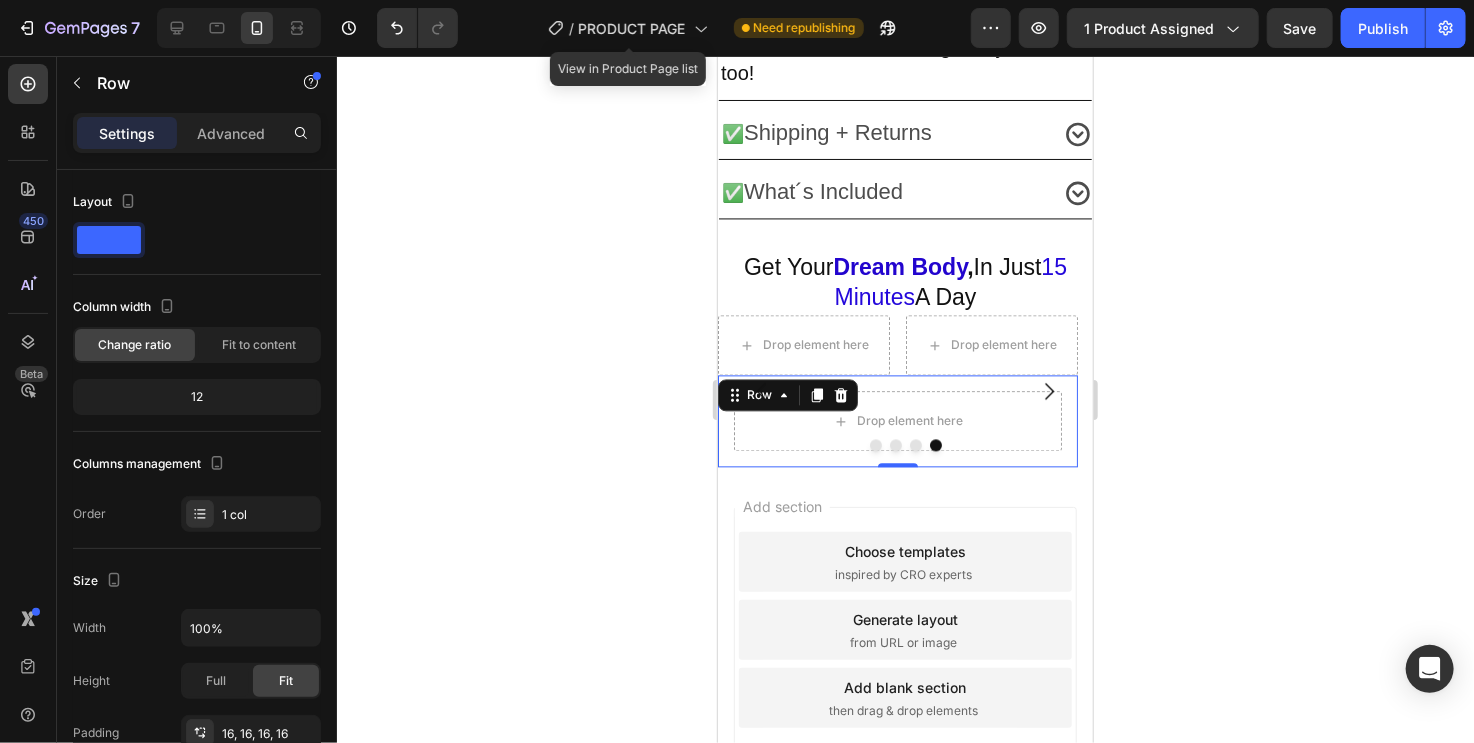 click 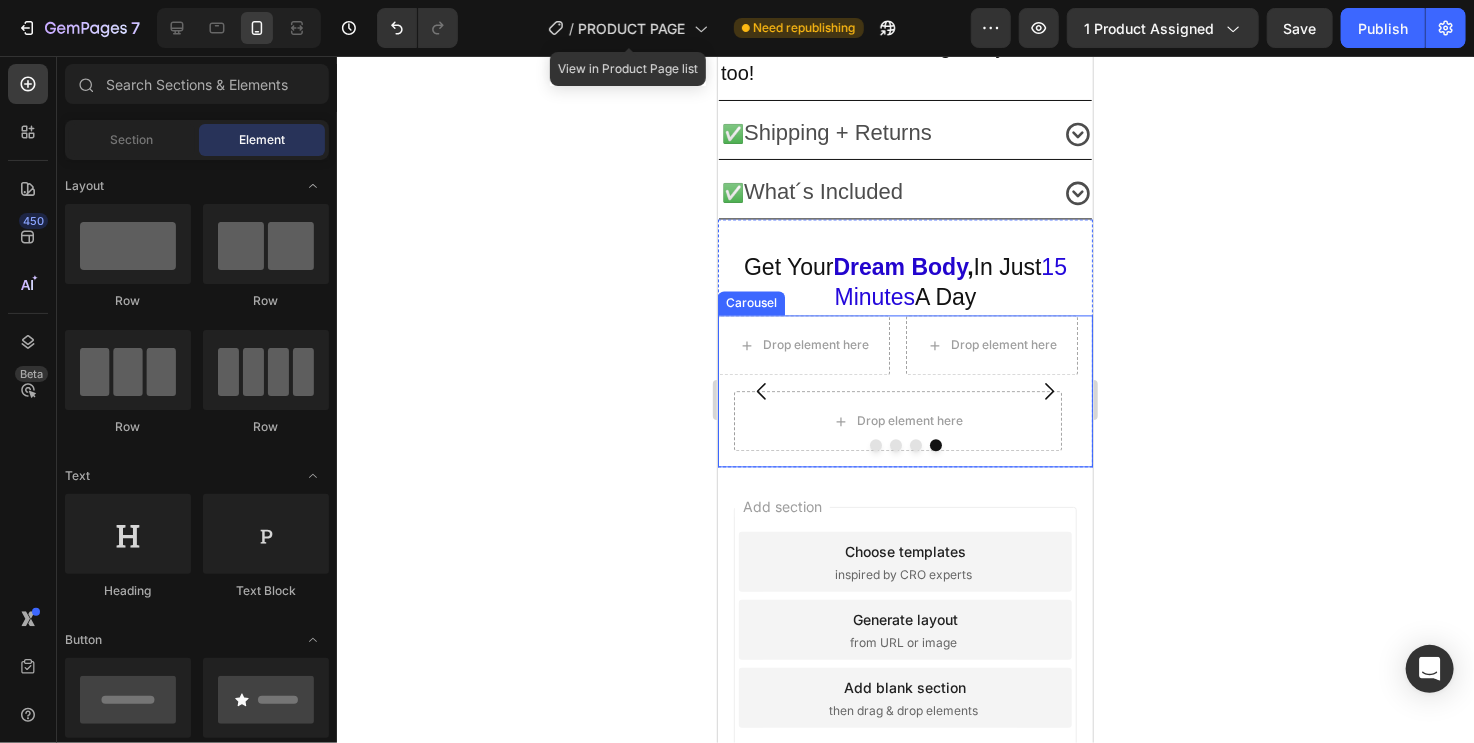 click 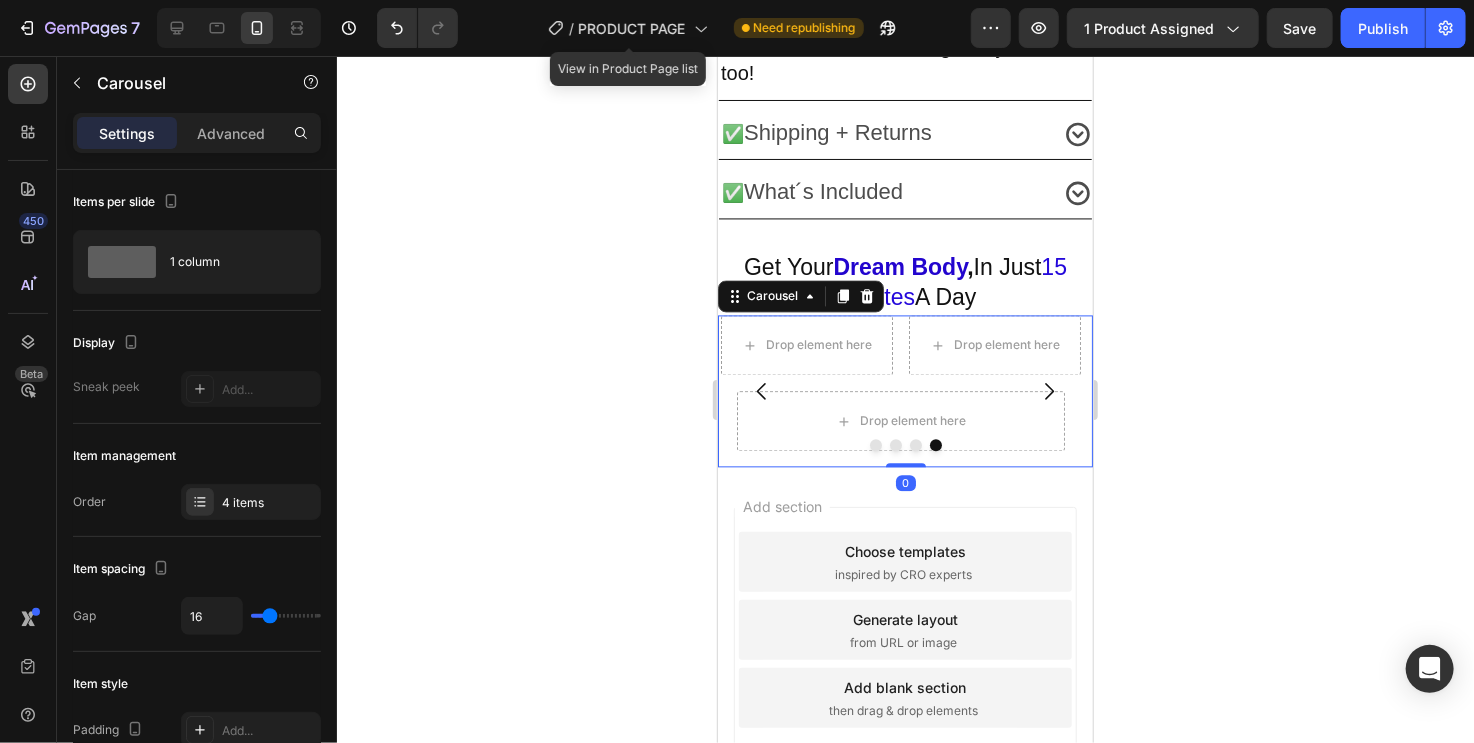 click 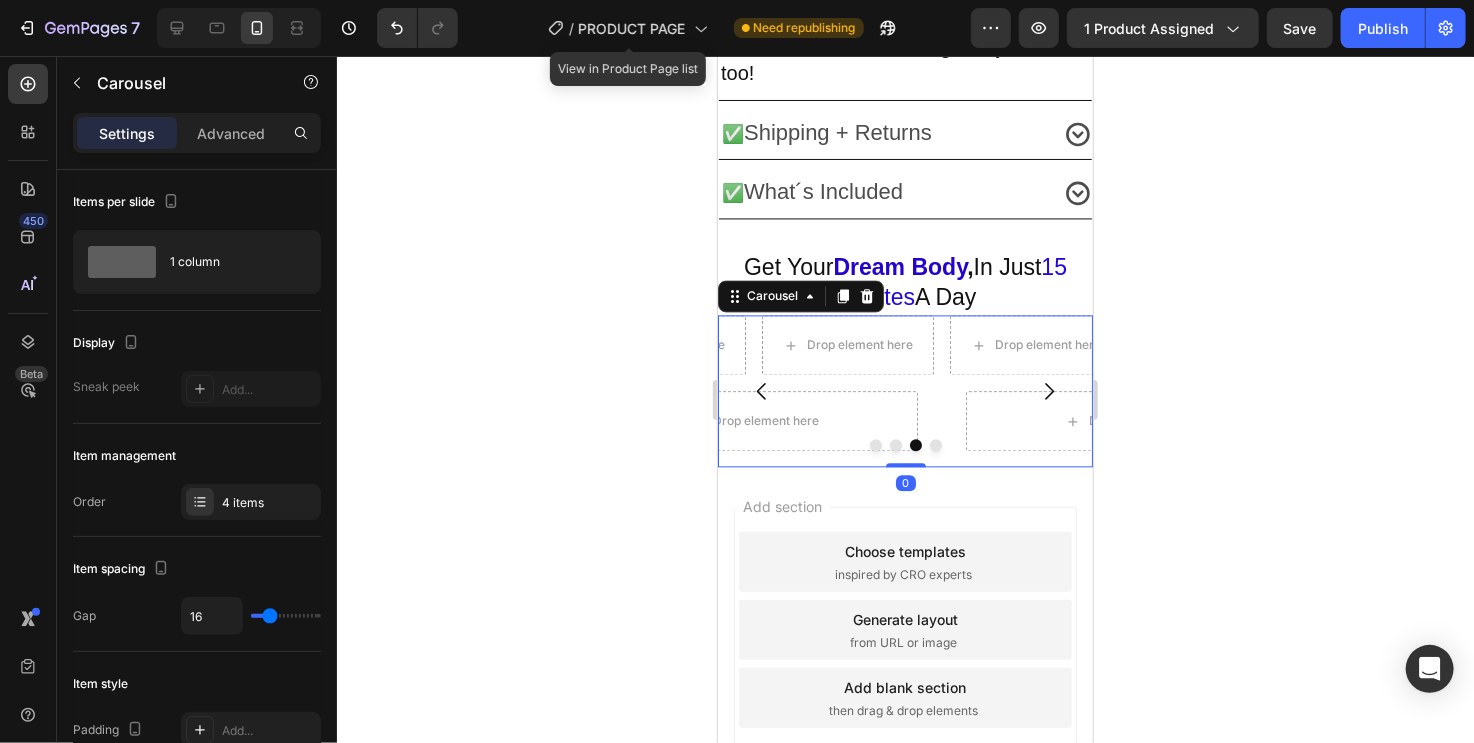 click 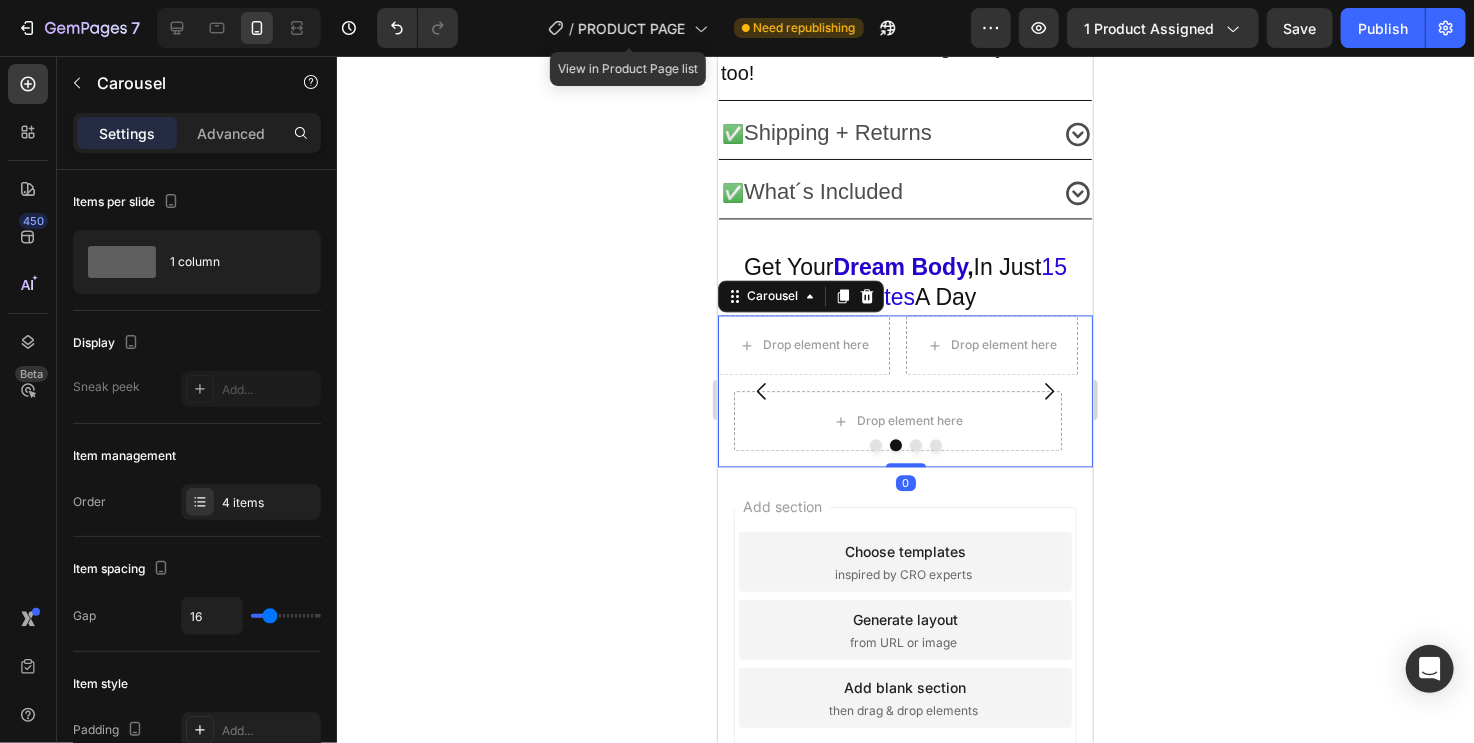 click 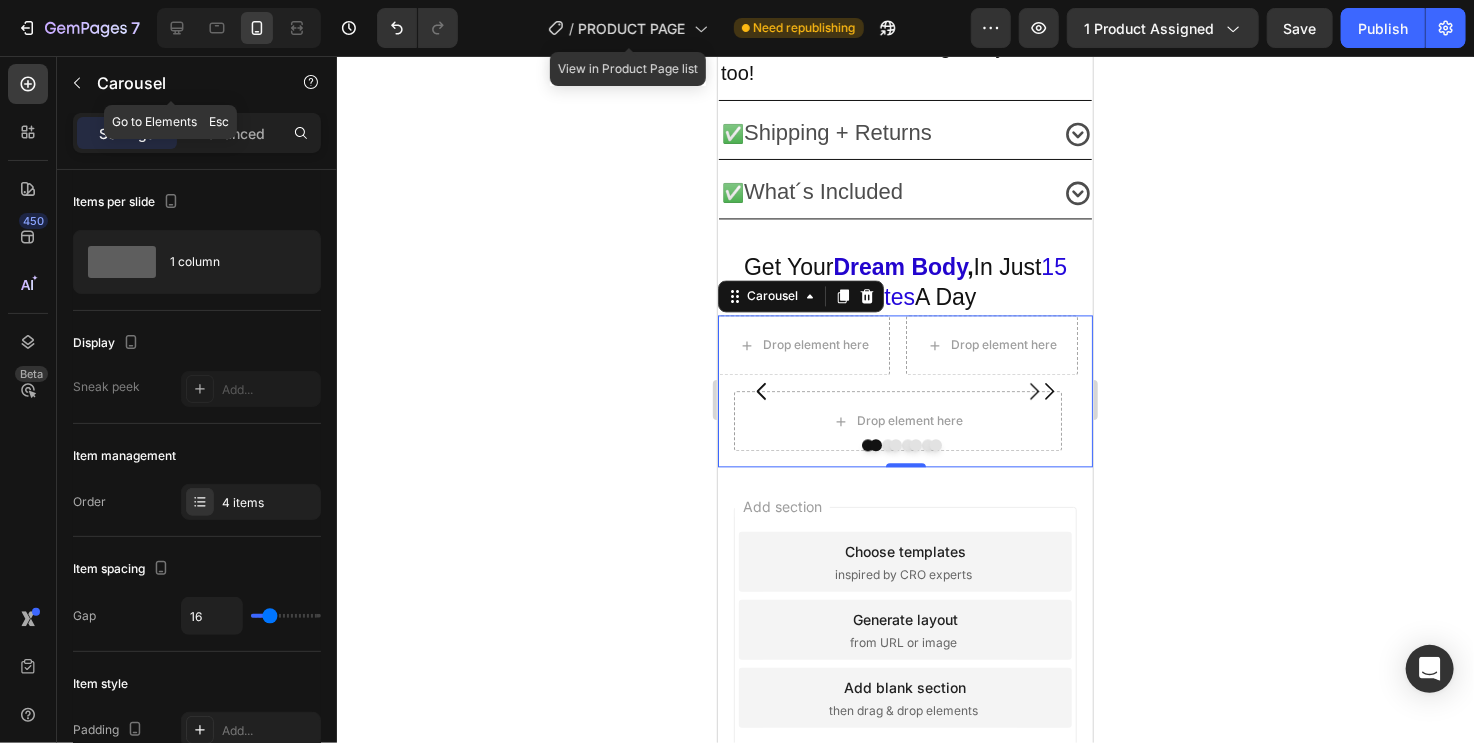 click on "Carousel" at bounding box center [171, 83] 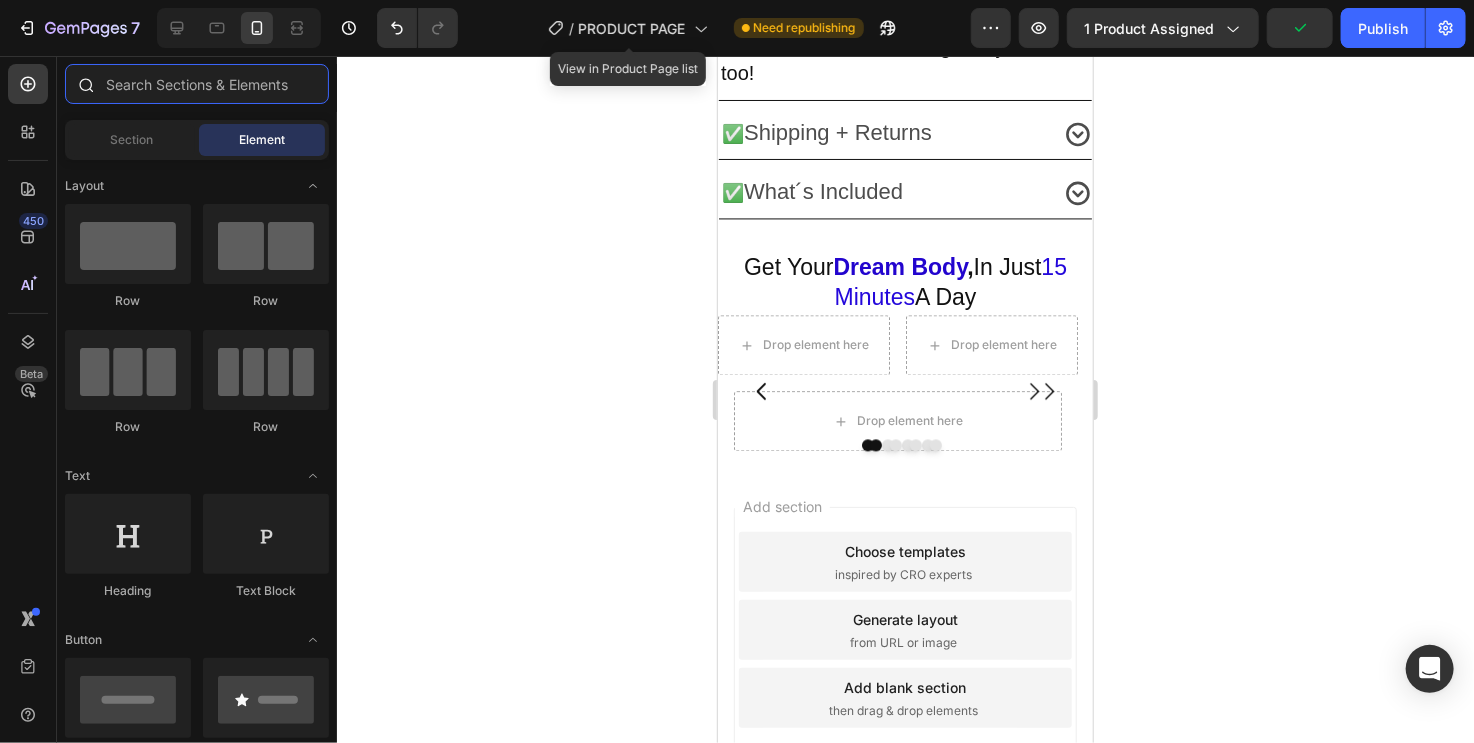 click at bounding box center (197, 84) 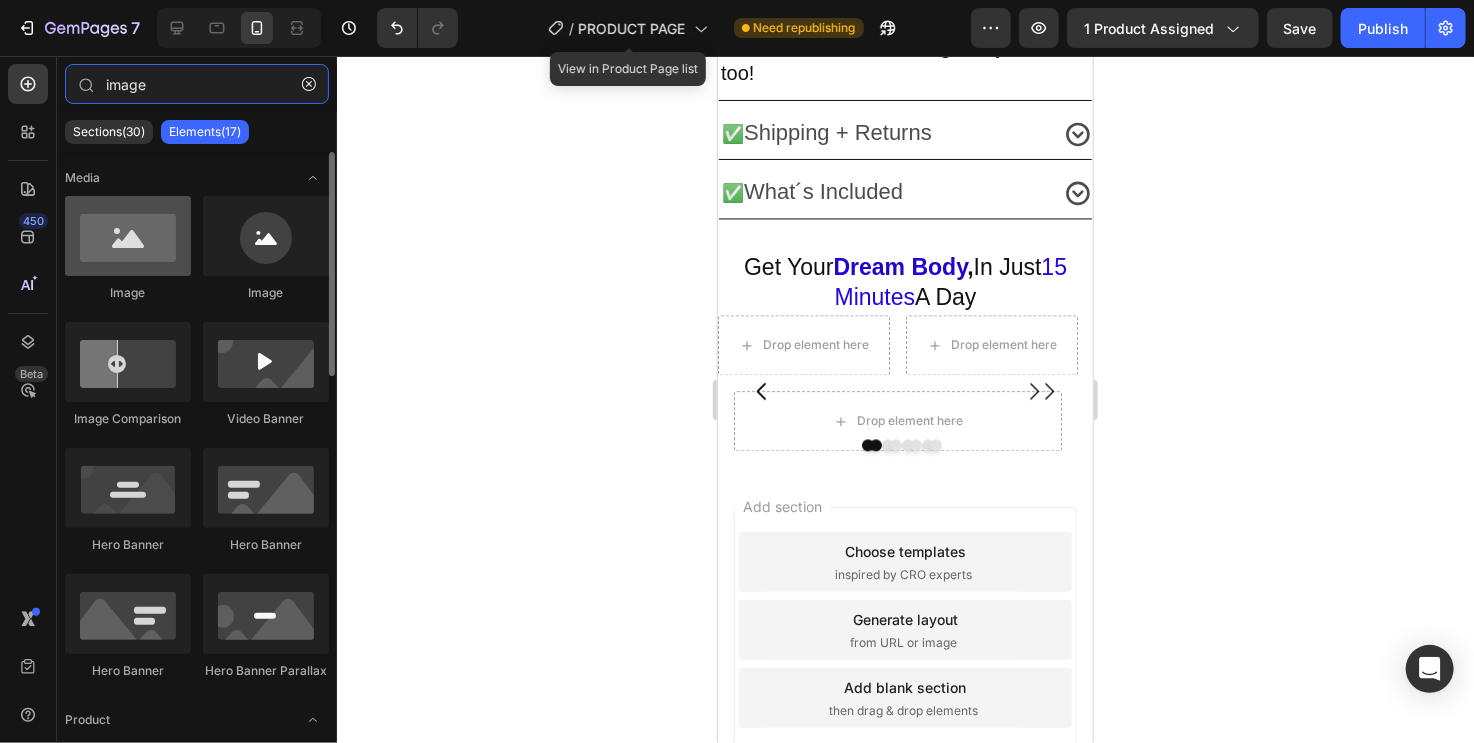 type on "image" 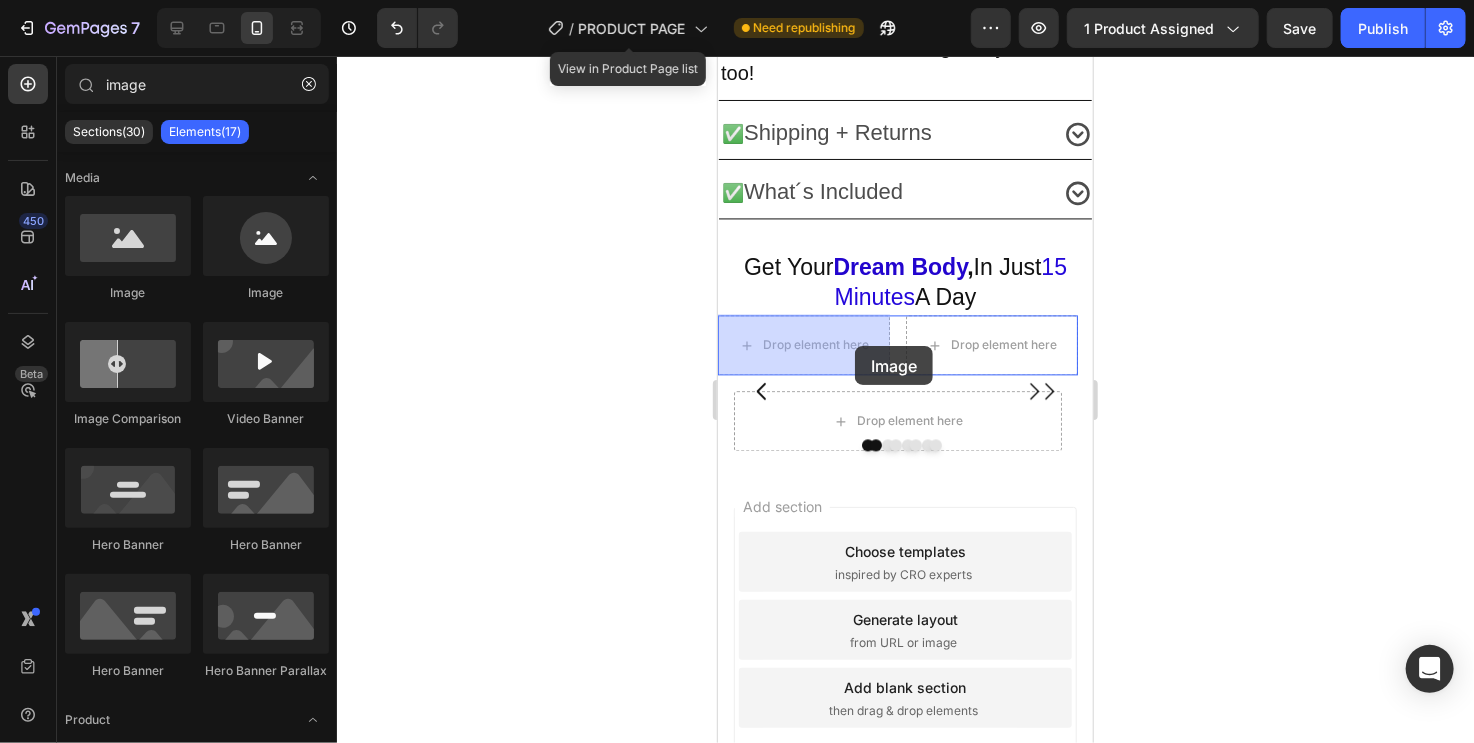 drag, startPoint x: 842, startPoint y: 315, endPoint x: 852, endPoint y: 343, distance: 29.732138 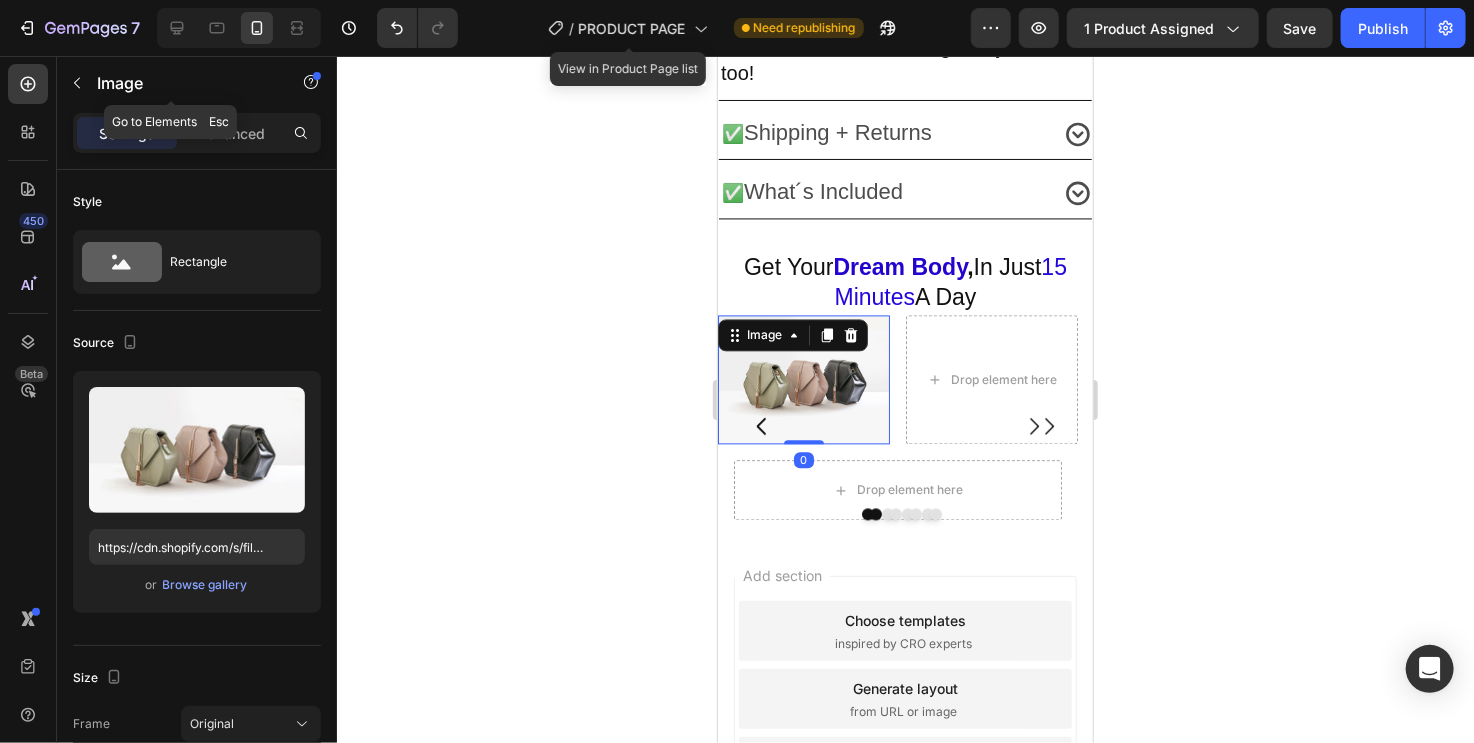 click on "450 Beta" at bounding box center [28, 399] 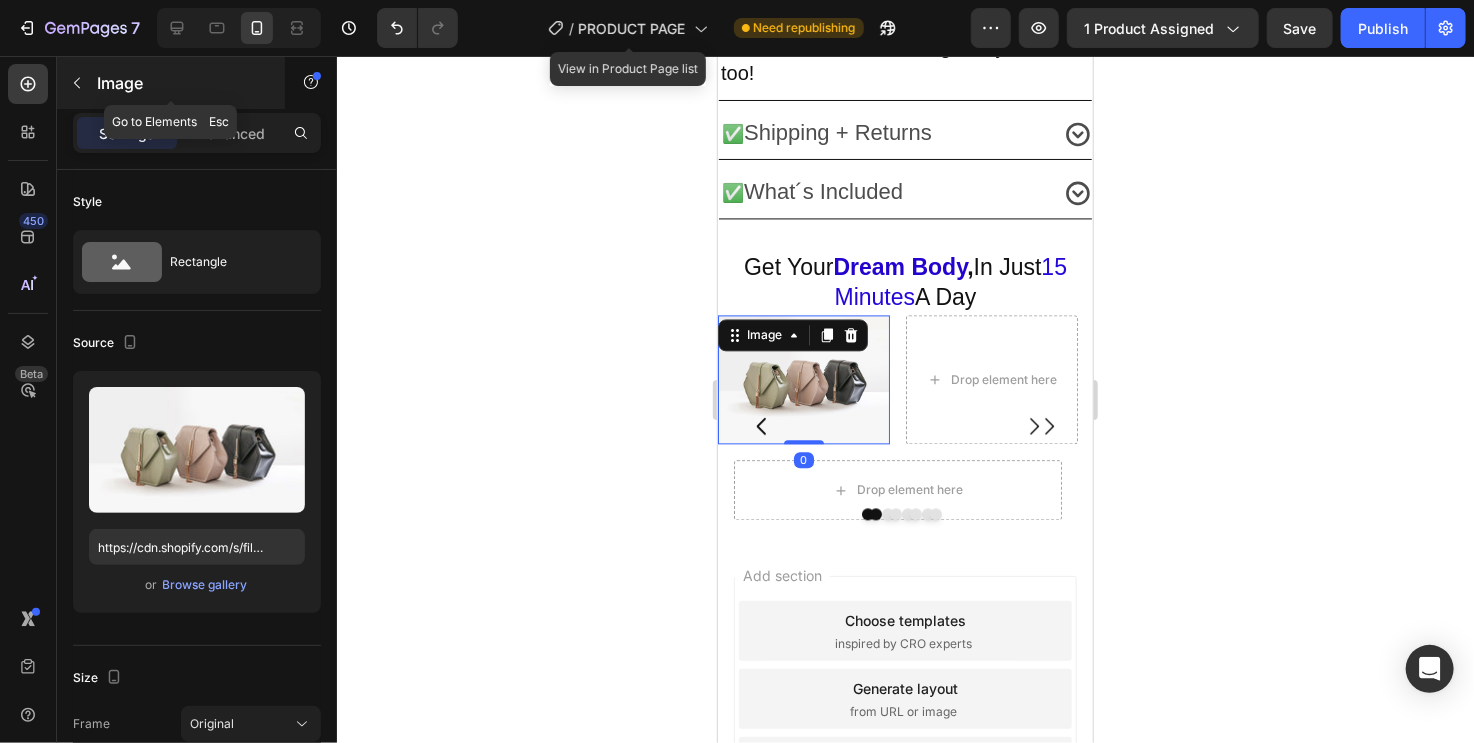 click 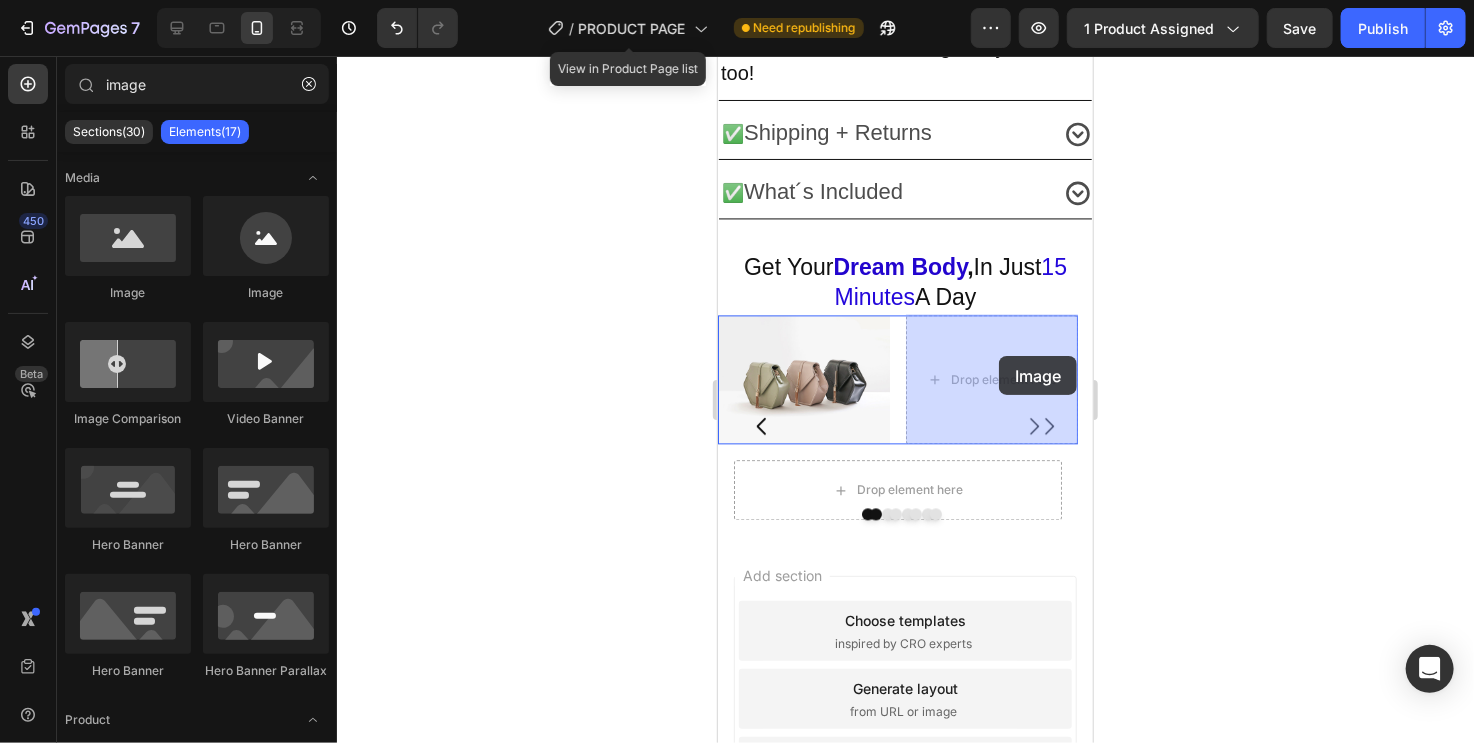 drag, startPoint x: 1007, startPoint y: 300, endPoint x: 997, endPoint y: 355, distance: 55.9017 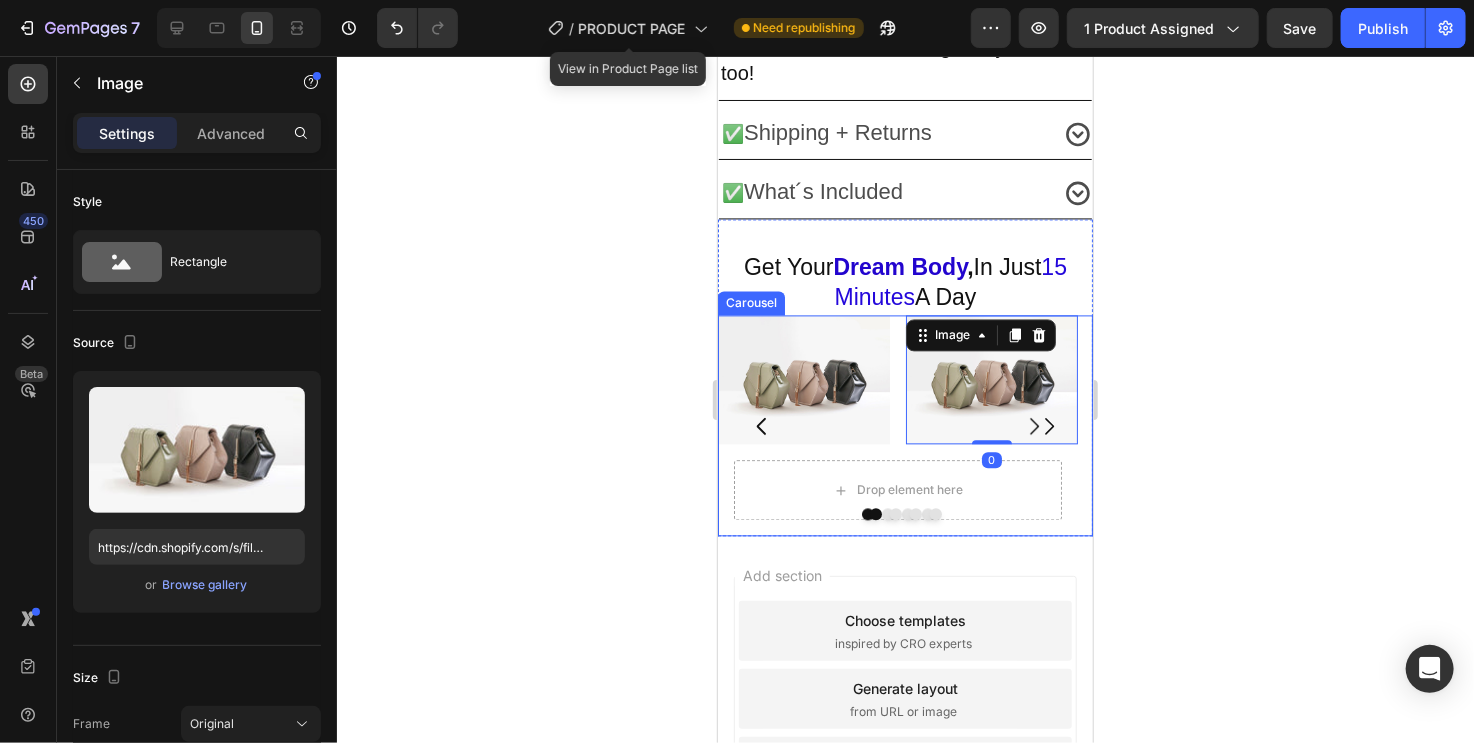 click 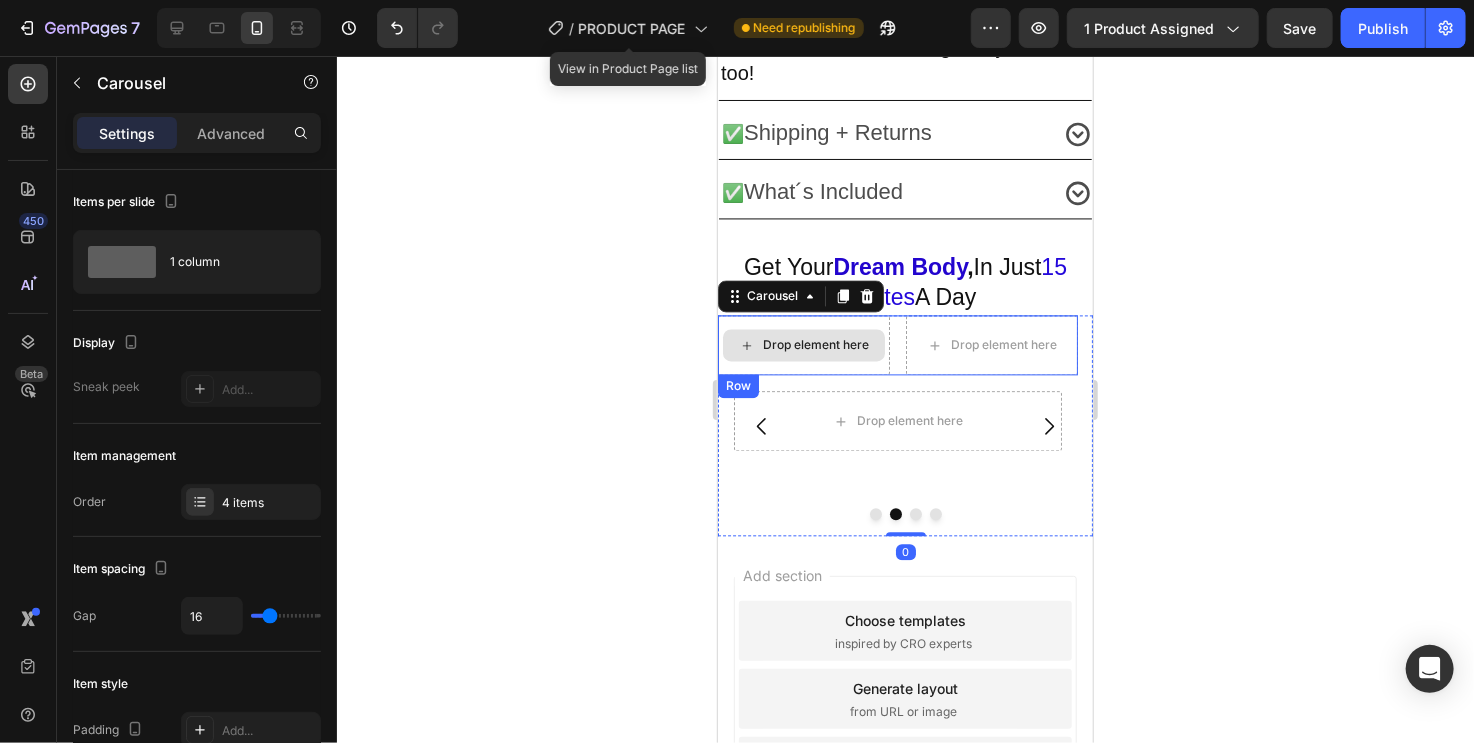 click on "Drop element here" at bounding box center (803, 344) 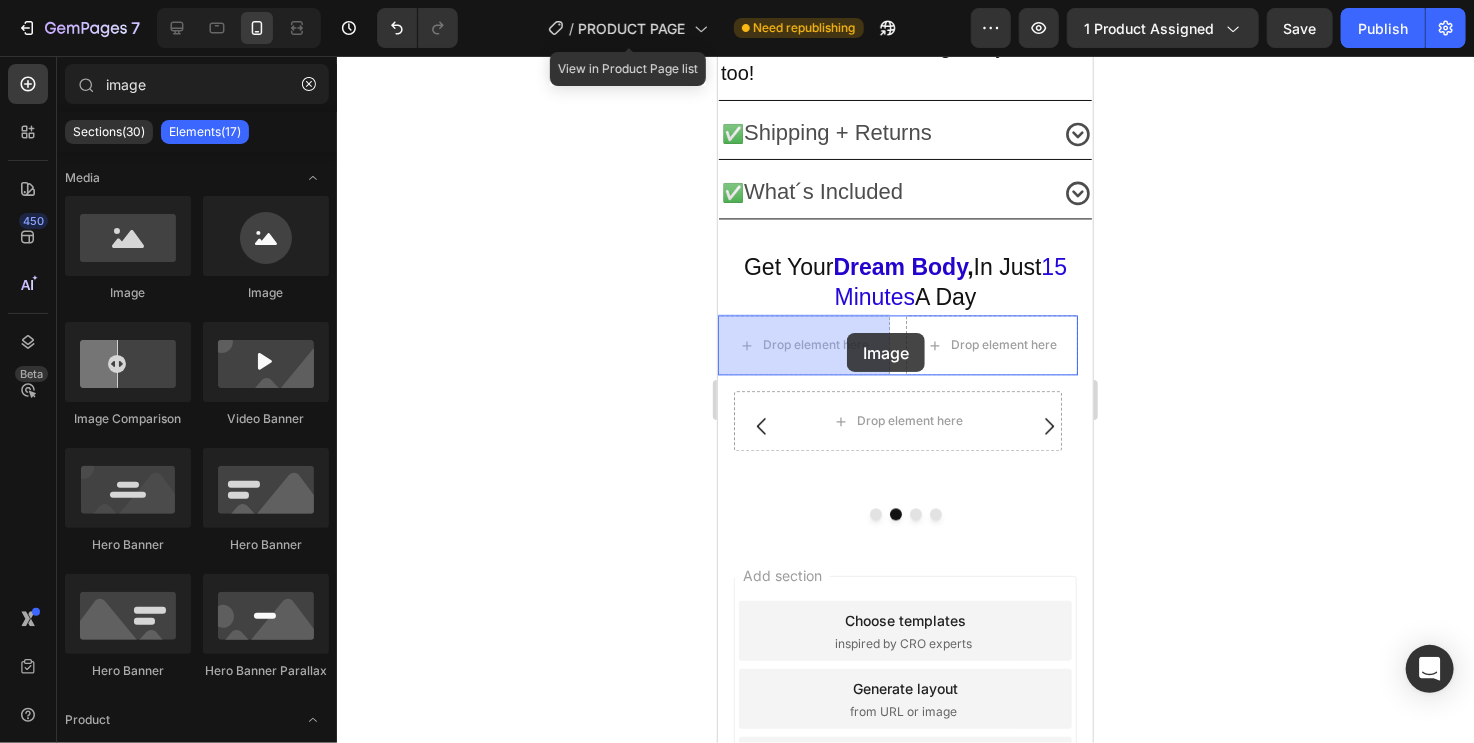 drag, startPoint x: 828, startPoint y: 302, endPoint x: 846, endPoint y: 332, distance: 34.98571 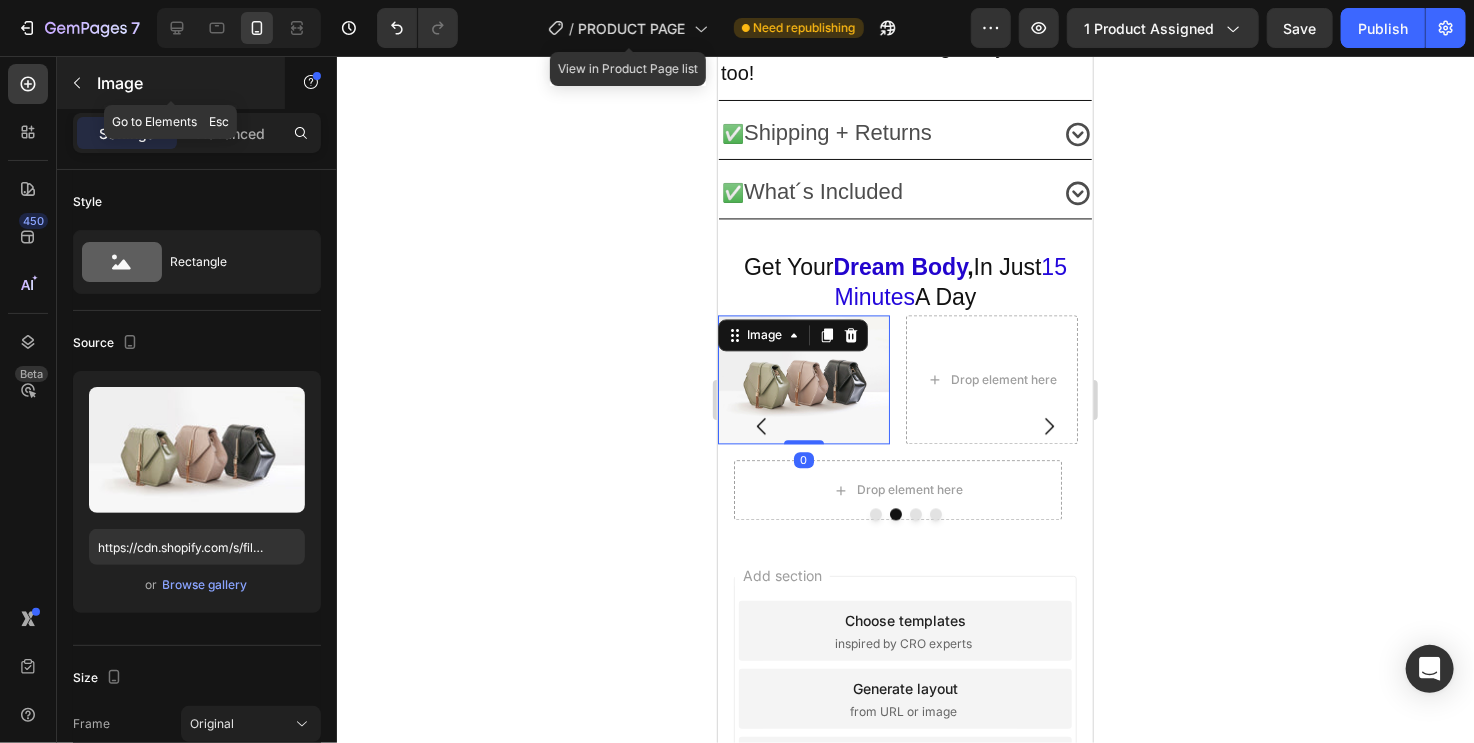 click on "Image" at bounding box center [182, 83] 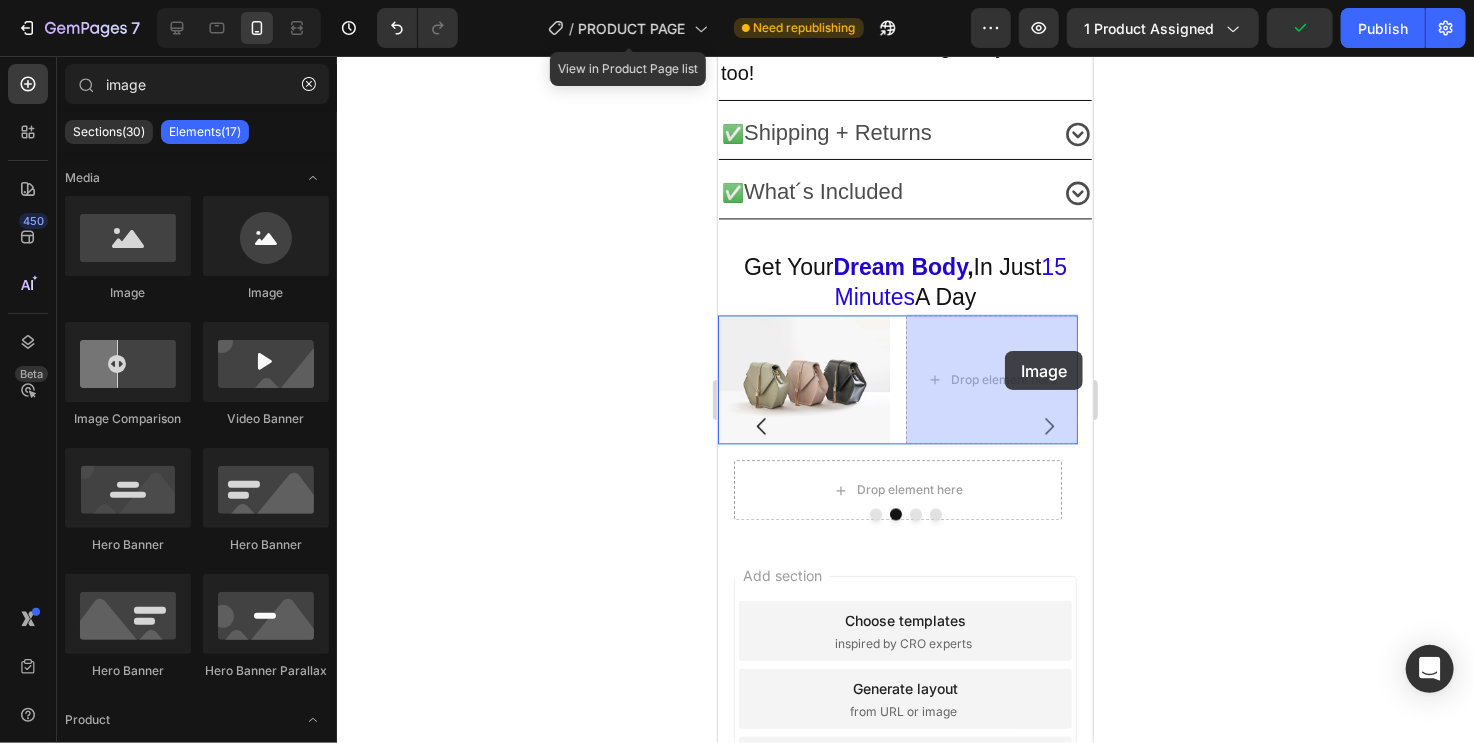 drag, startPoint x: 854, startPoint y: 287, endPoint x: 1036, endPoint y: 422, distance: 226.60318 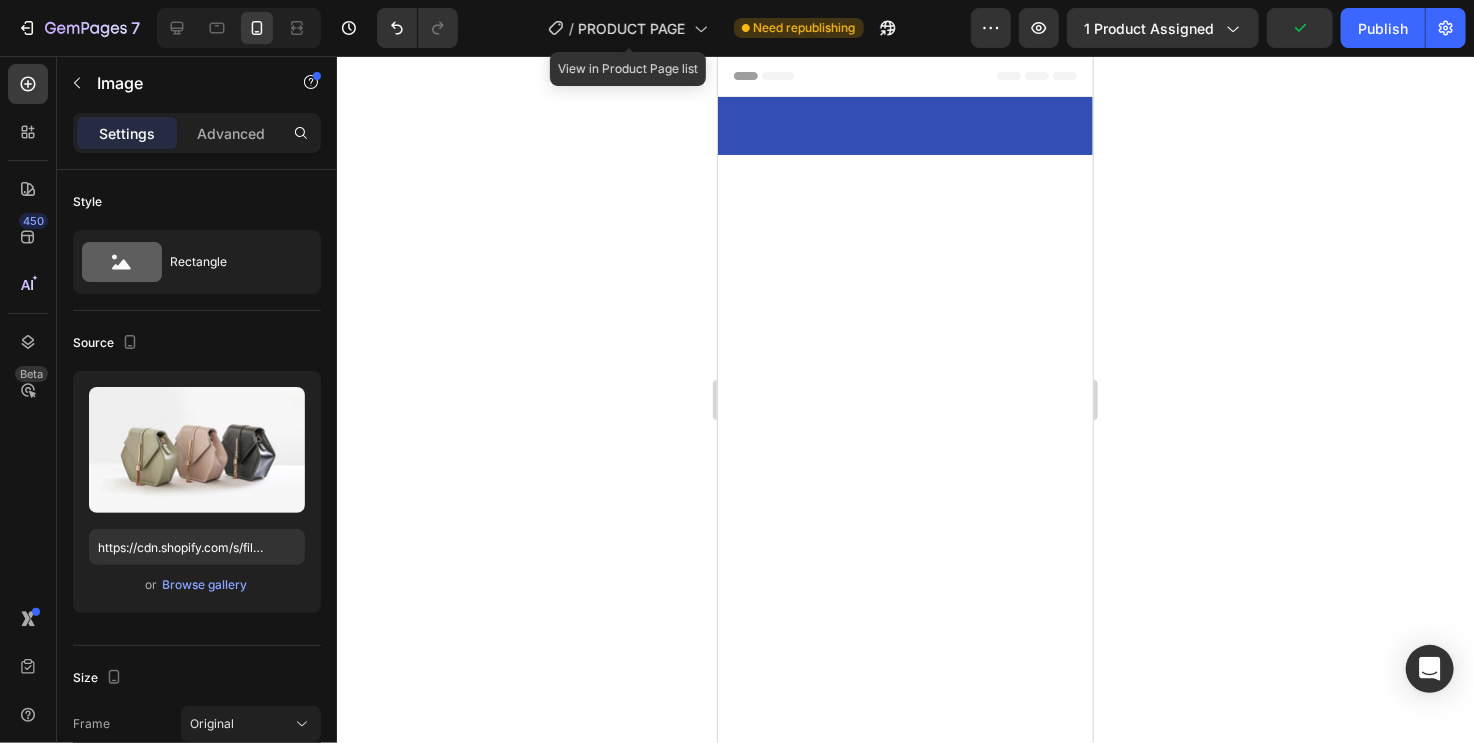 scroll, scrollTop: 1980, scrollLeft: 0, axis: vertical 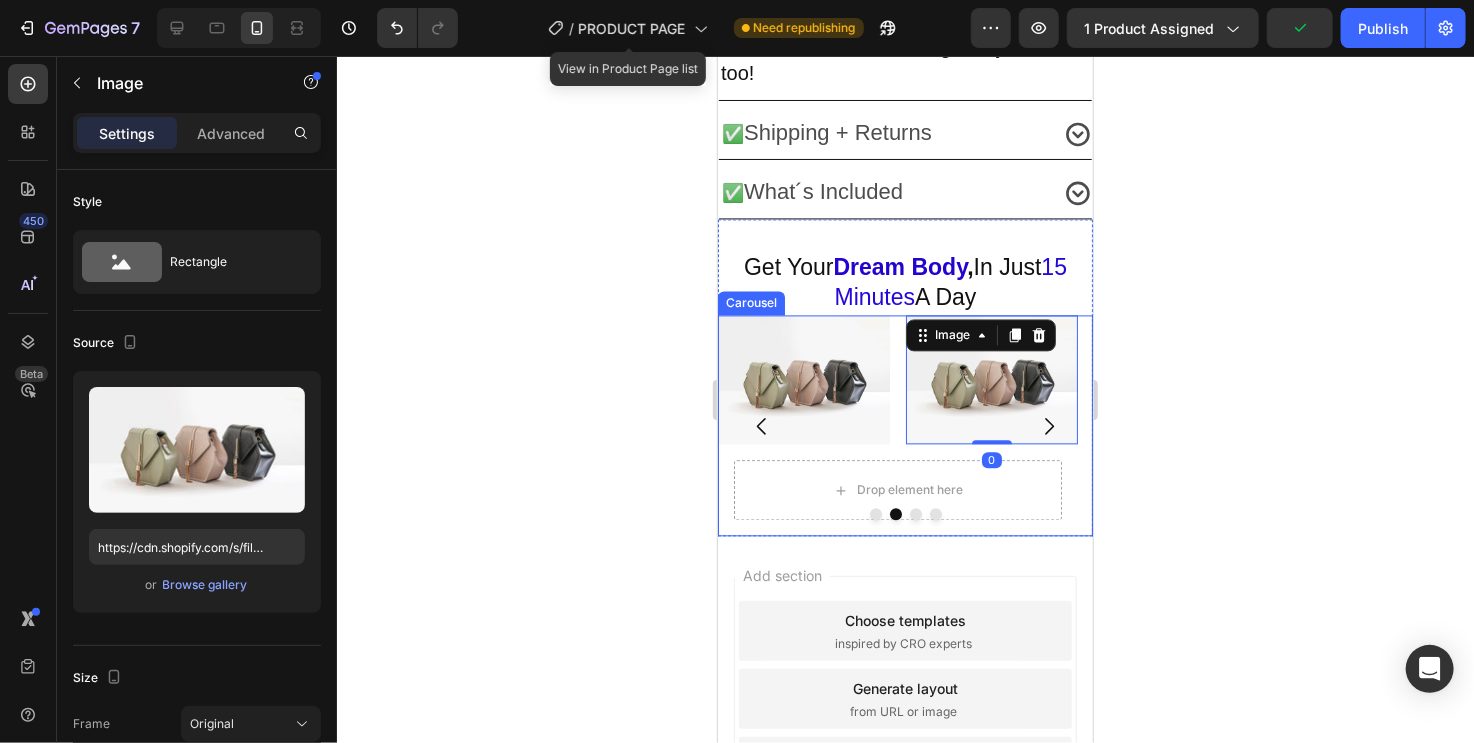 click 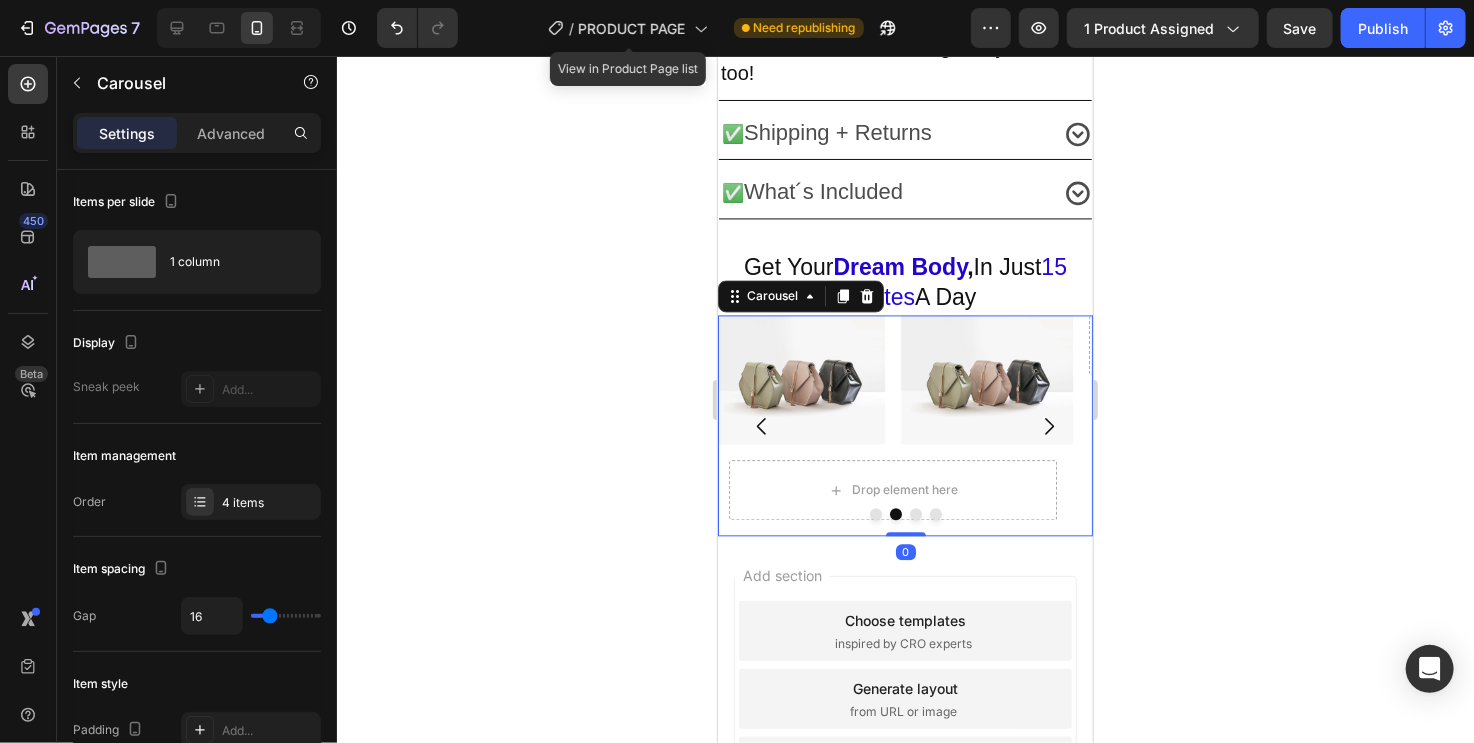 scroll, scrollTop: 1980, scrollLeft: 0, axis: vertical 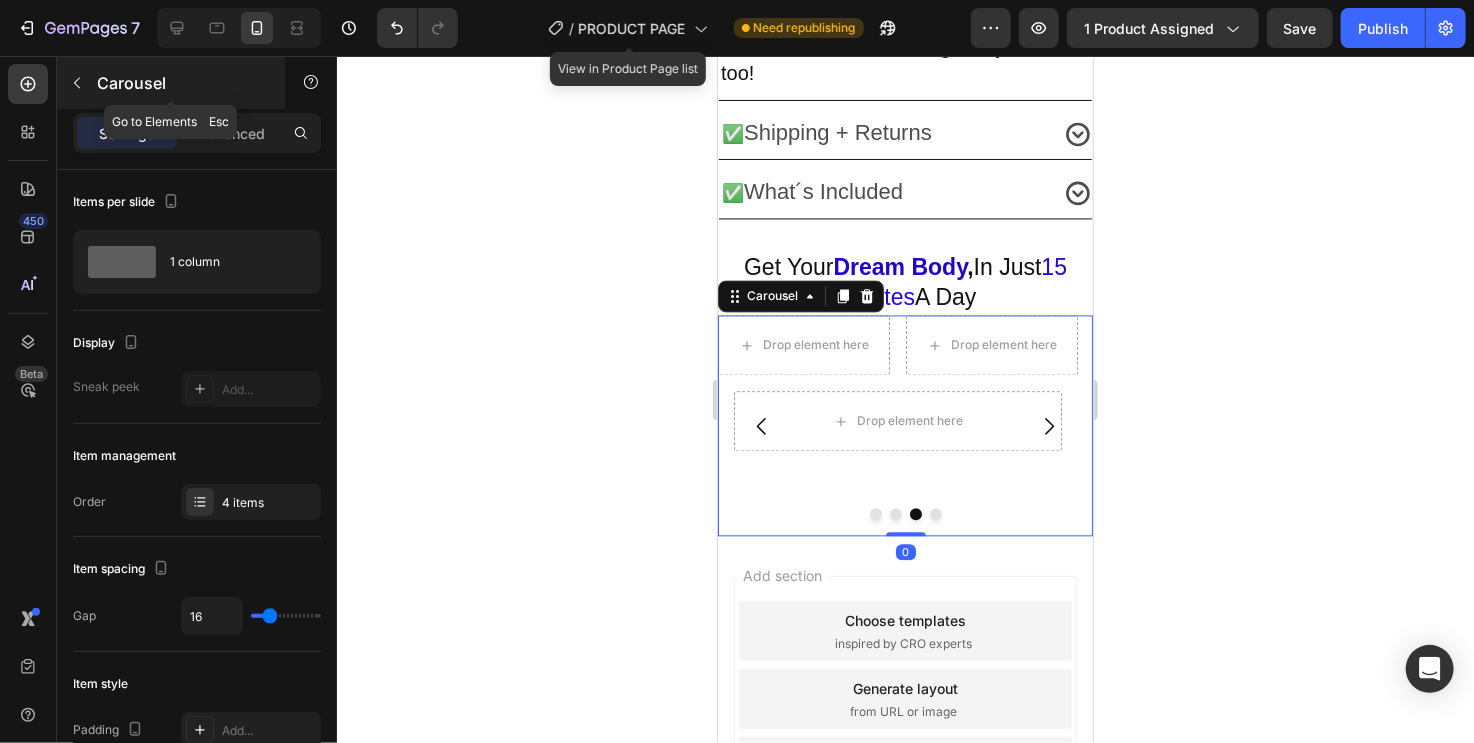 click at bounding box center [77, 83] 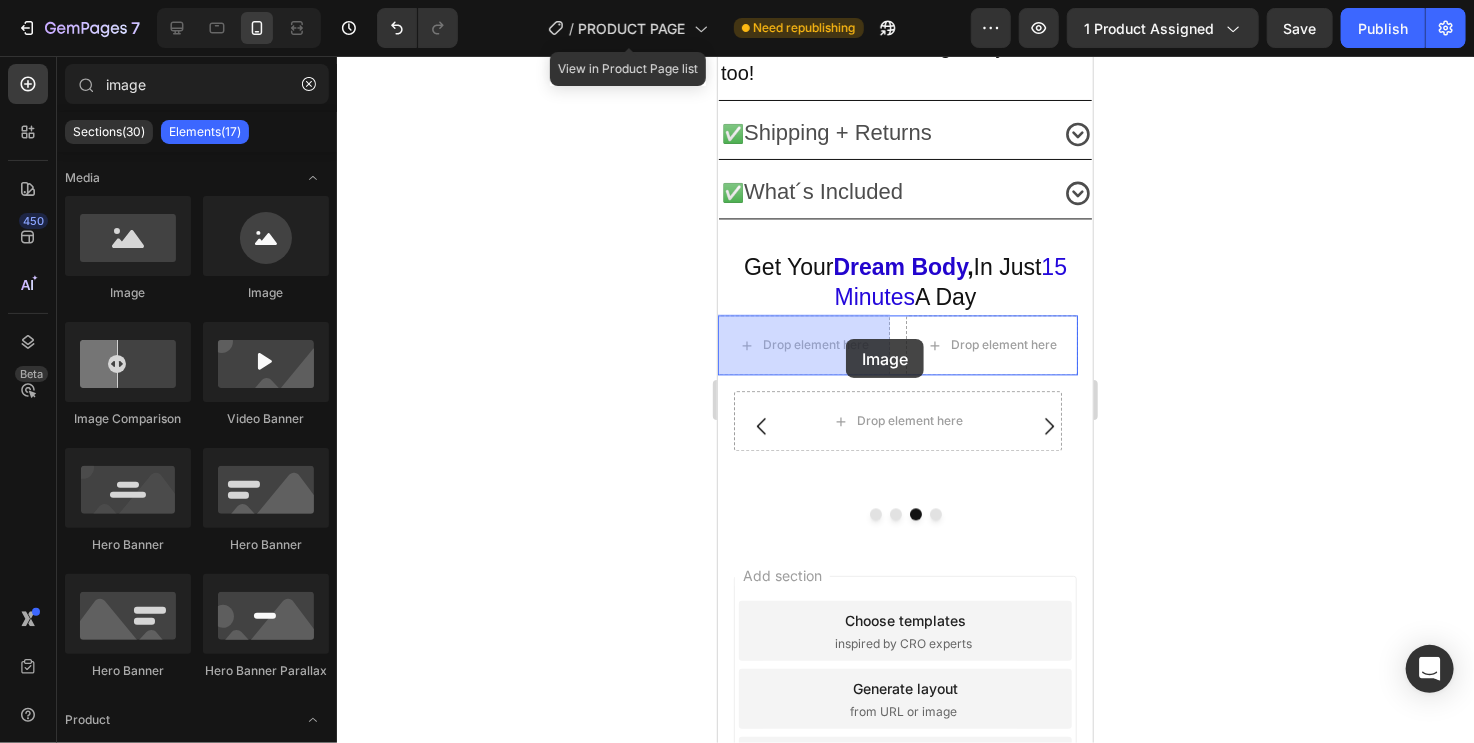drag, startPoint x: 872, startPoint y: 301, endPoint x: 845, endPoint y: 338, distance: 45.80393 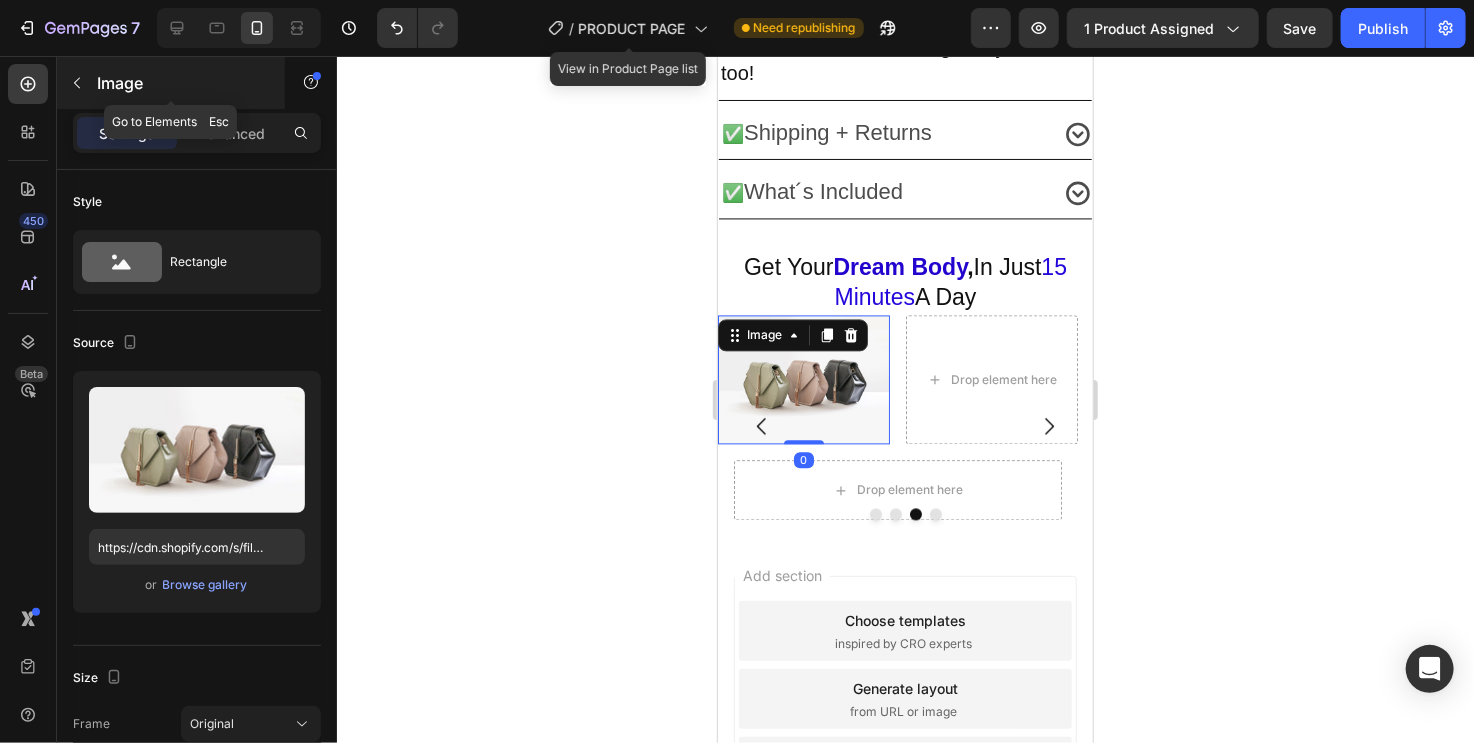 click at bounding box center (77, 83) 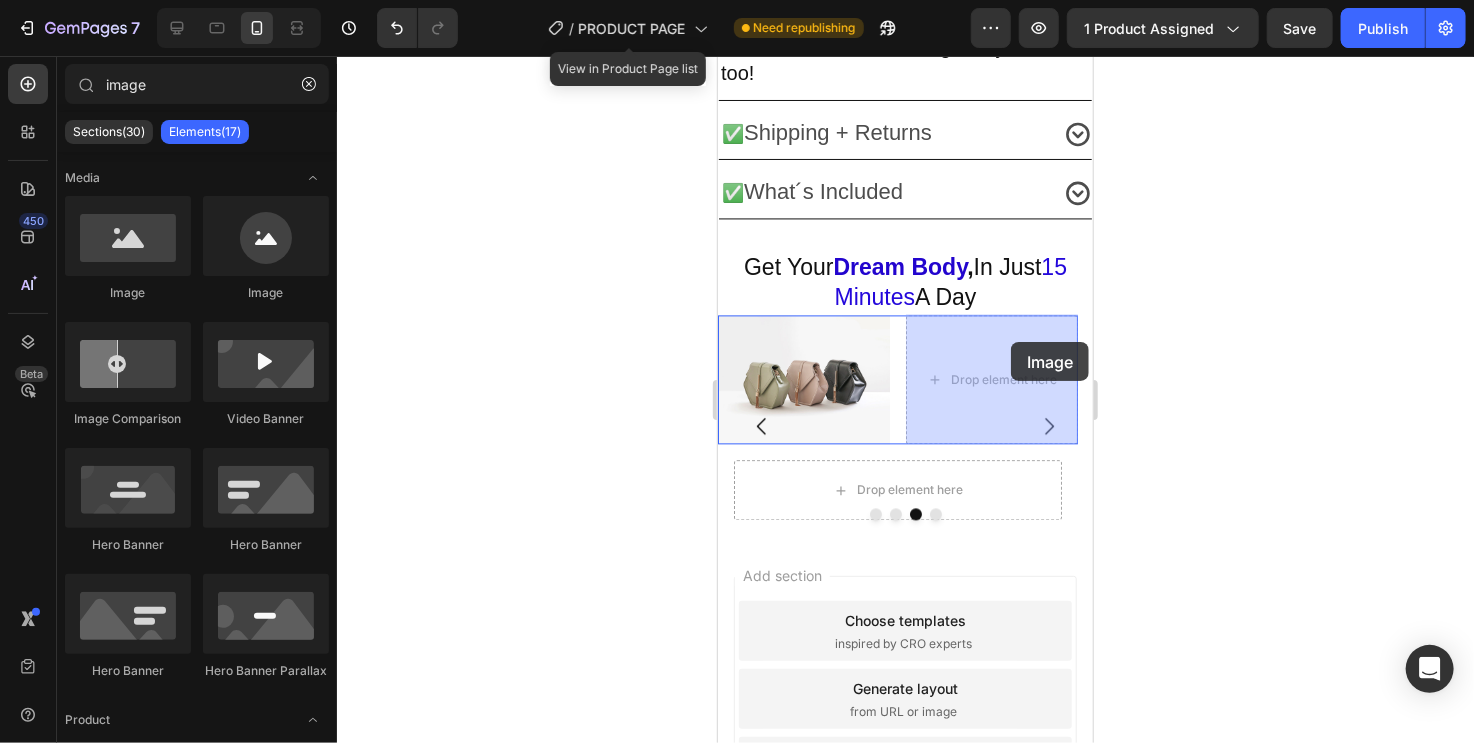 drag, startPoint x: 885, startPoint y: 303, endPoint x: 1010, endPoint y: 341, distance: 130.64838 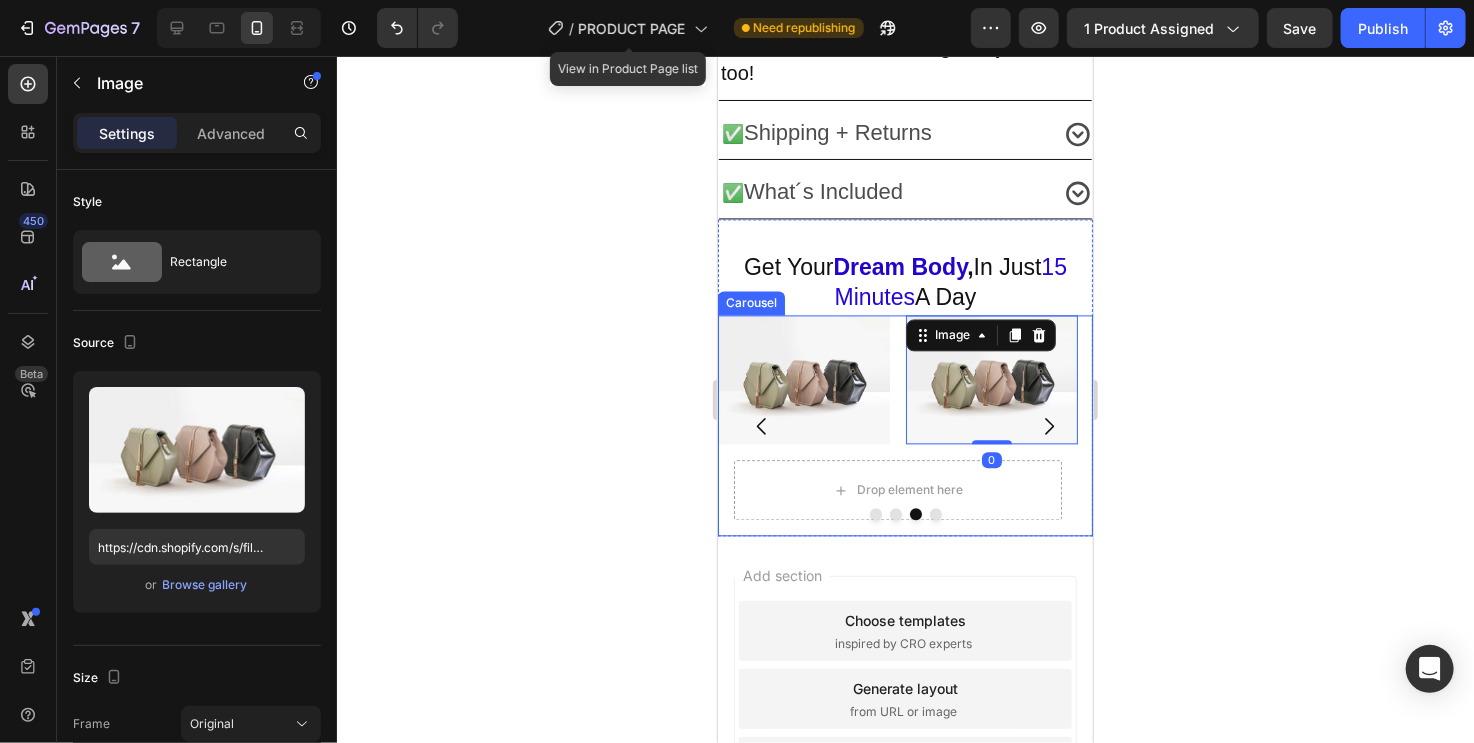 click 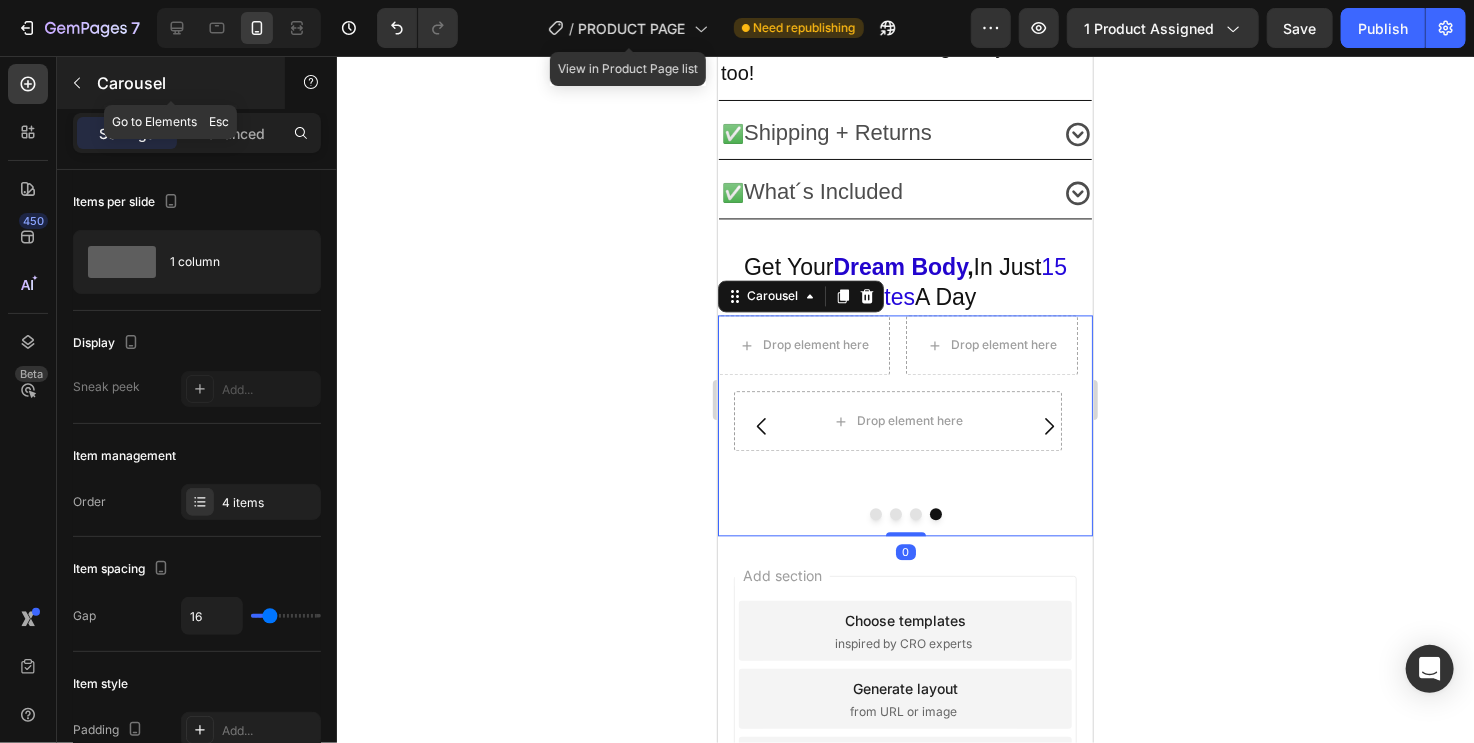 click on "Carousel" at bounding box center (182, 83) 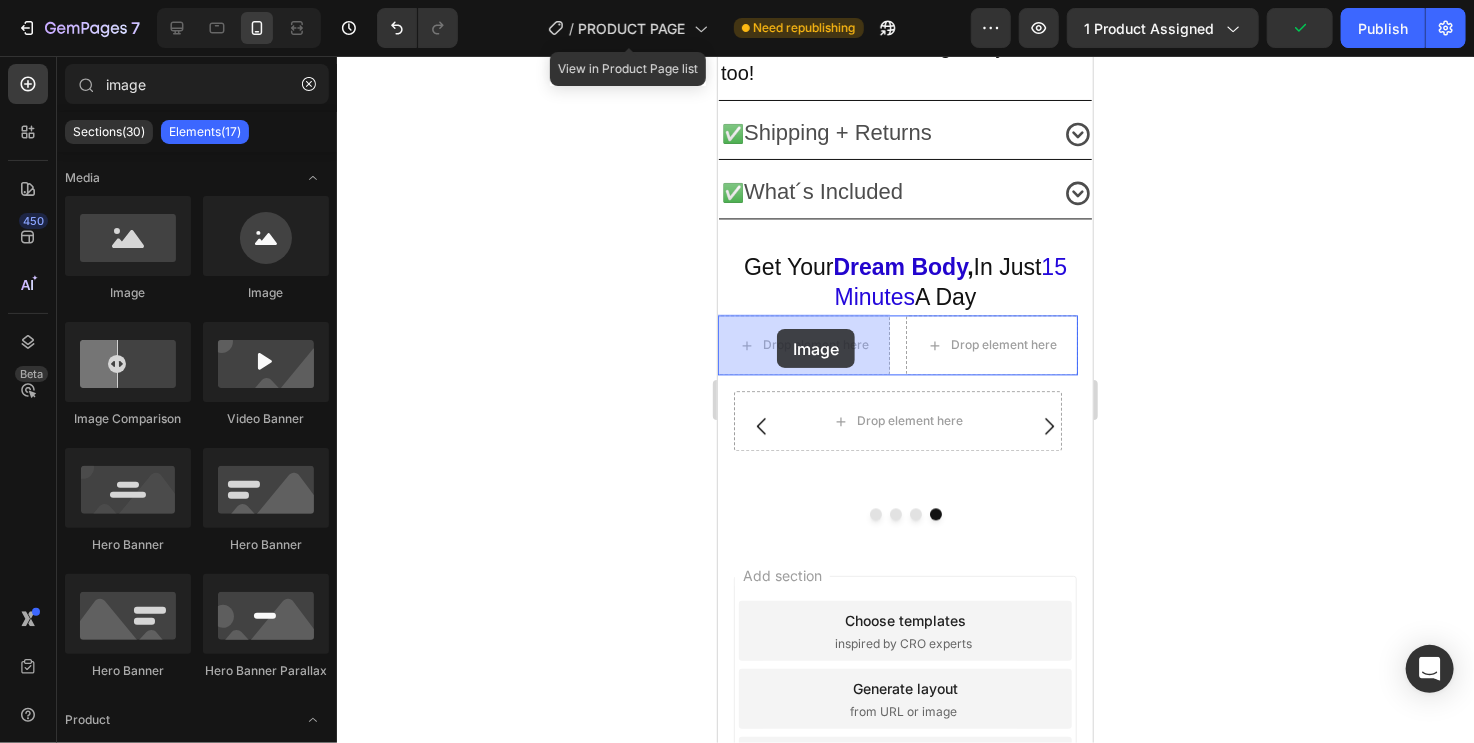 drag, startPoint x: 856, startPoint y: 274, endPoint x: 787, endPoint y: 334, distance: 91.43851 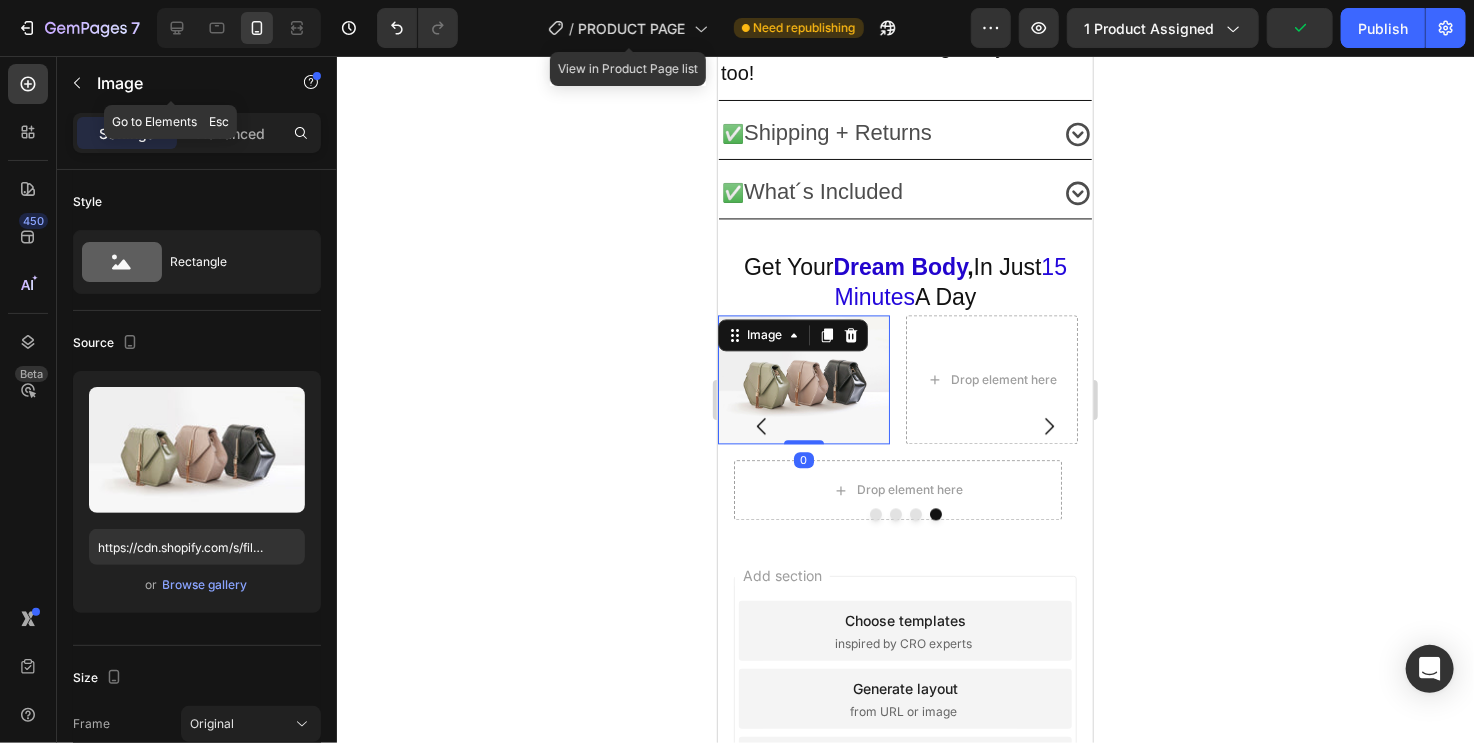 drag, startPoint x: 77, startPoint y: 62, endPoint x: 80, endPoint y: 83, distance: 21.213203 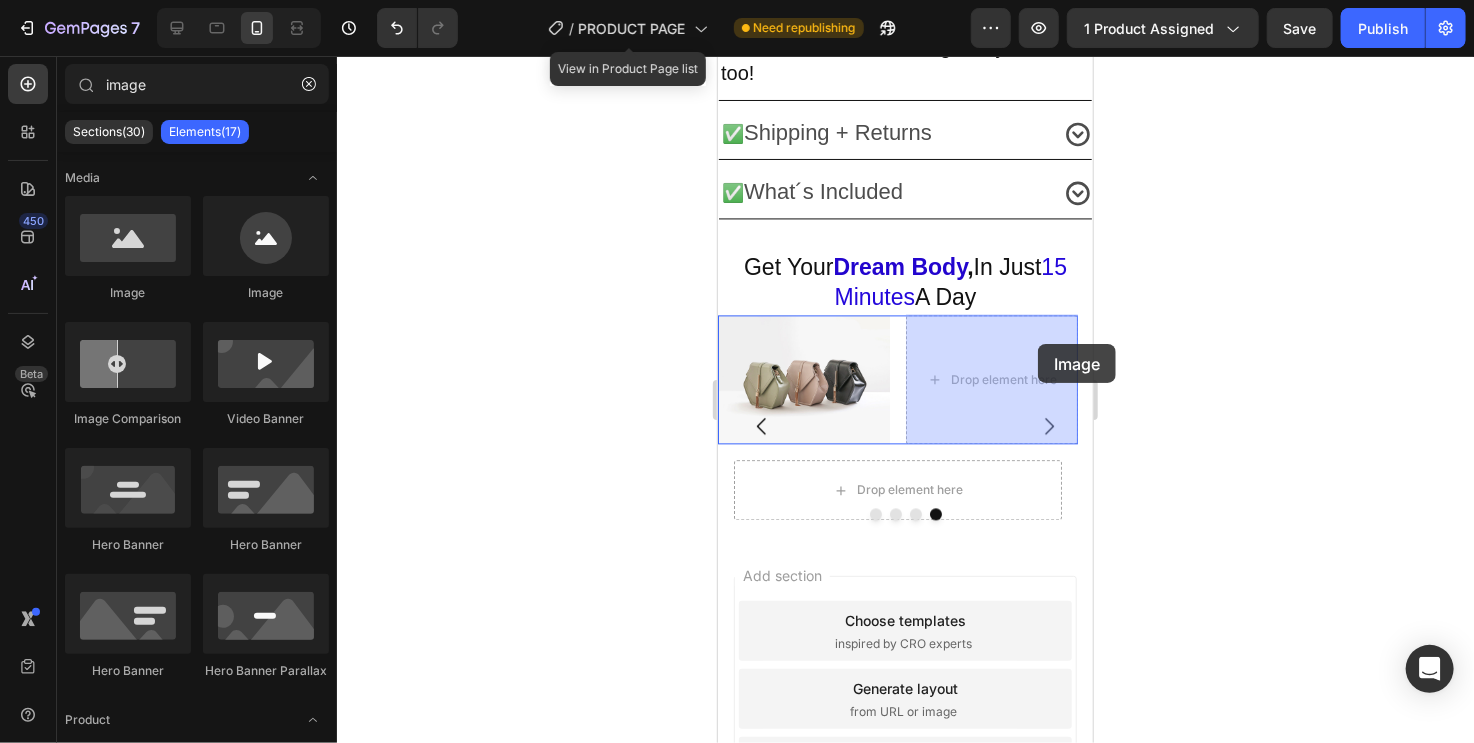 drag, startPoint x: 845, startPoint y: 300, endPoint x: 1011, endPoint y: 344, distance: 171.73235 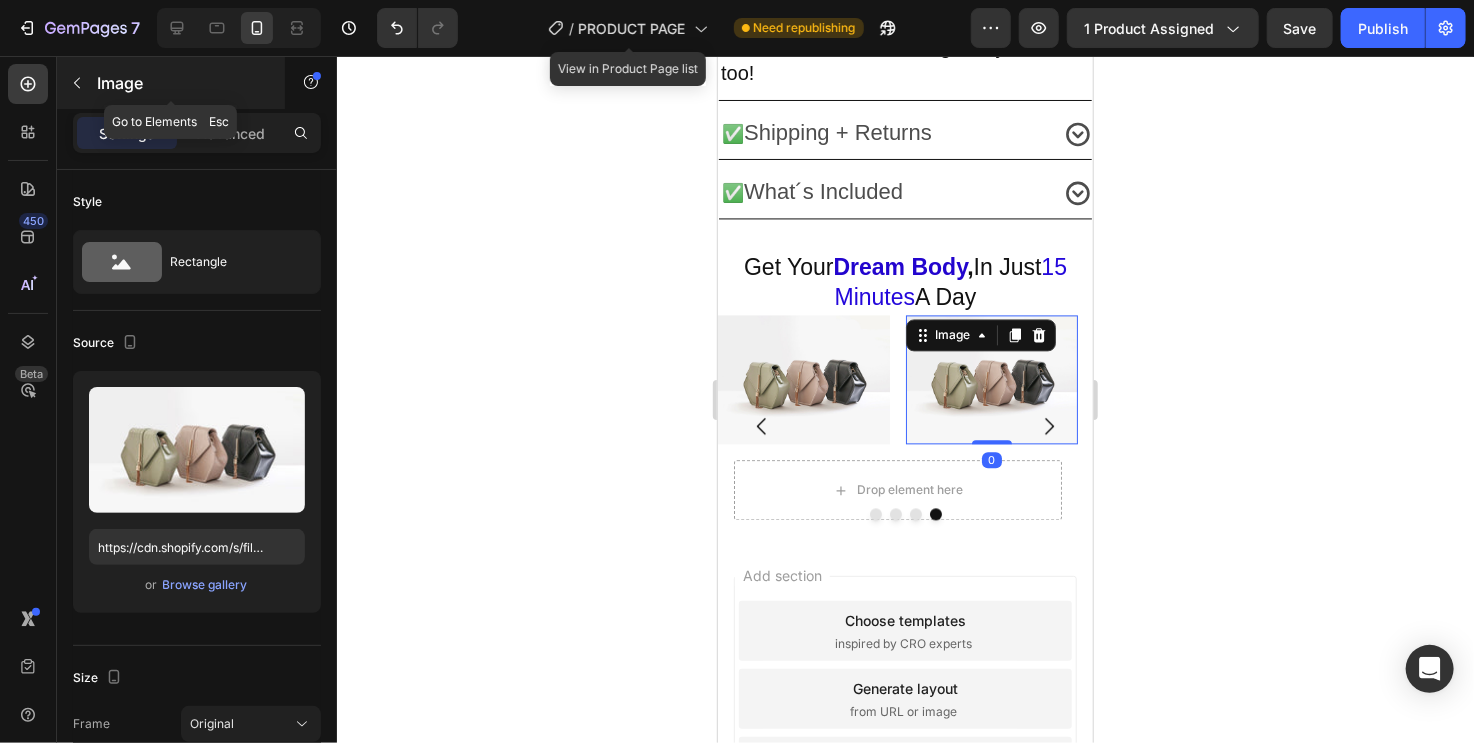 click at bounding box center [77, 83] 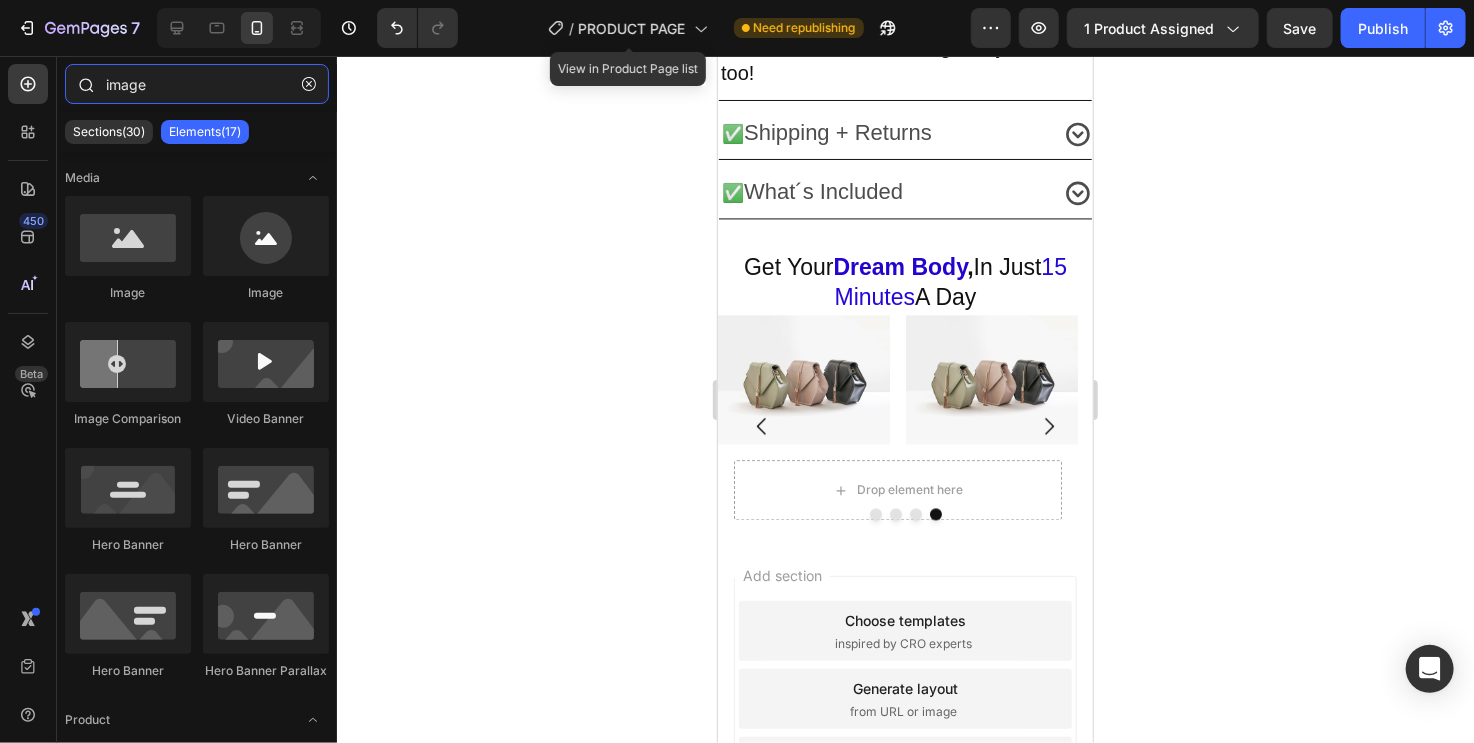 click on "image" at bounding box center (197, 84) 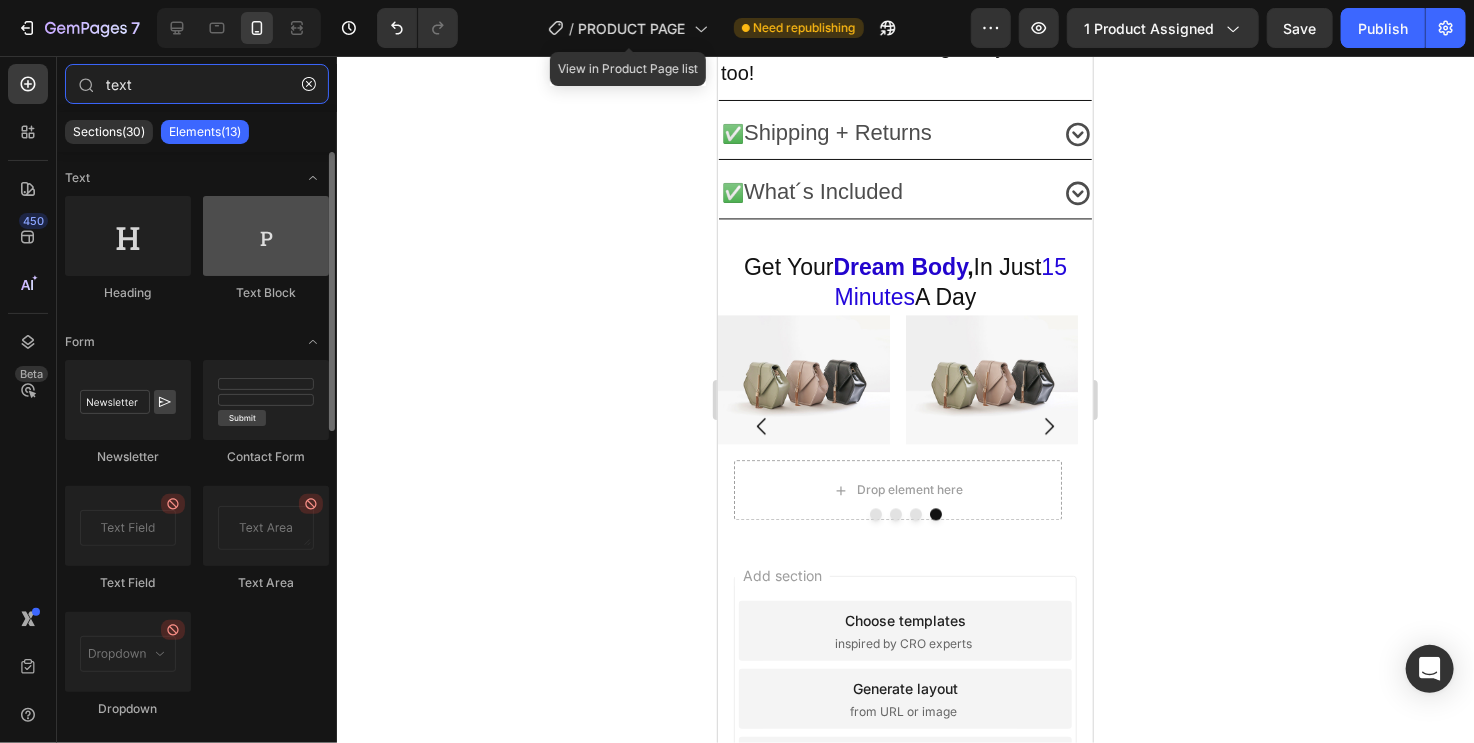type on "text" 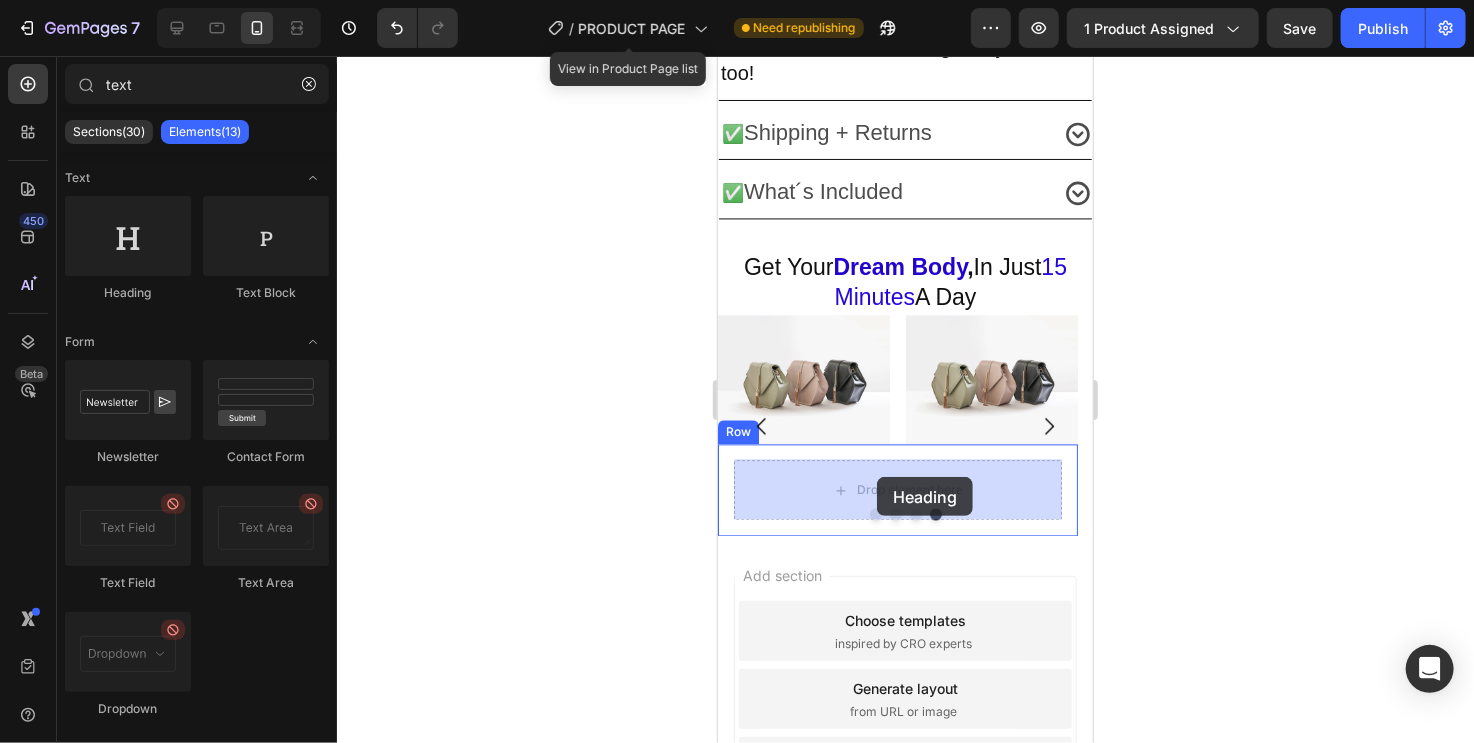 drag, startPoint x: 943, startPoint y: 326, endPoint x: 876, endPoint y: 476, distance: 164.2833 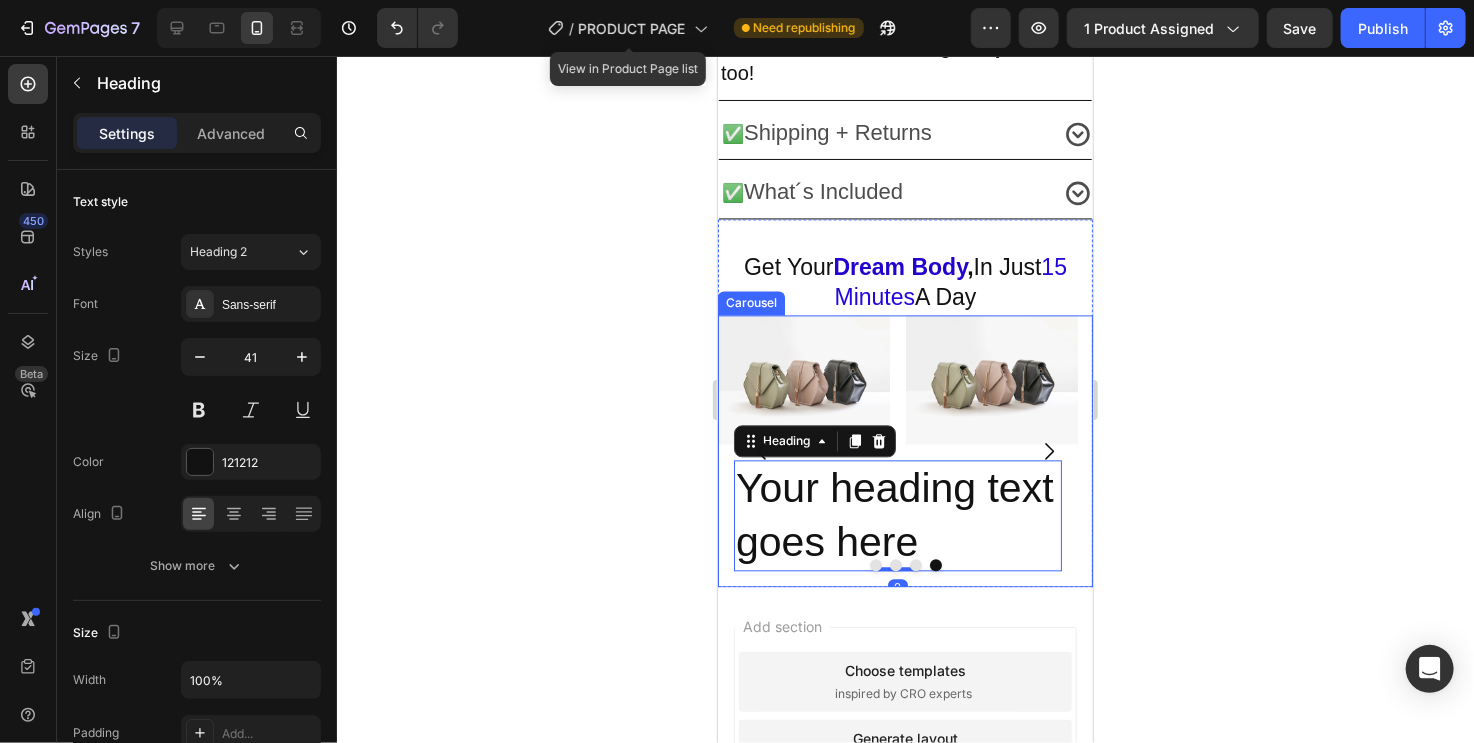 click 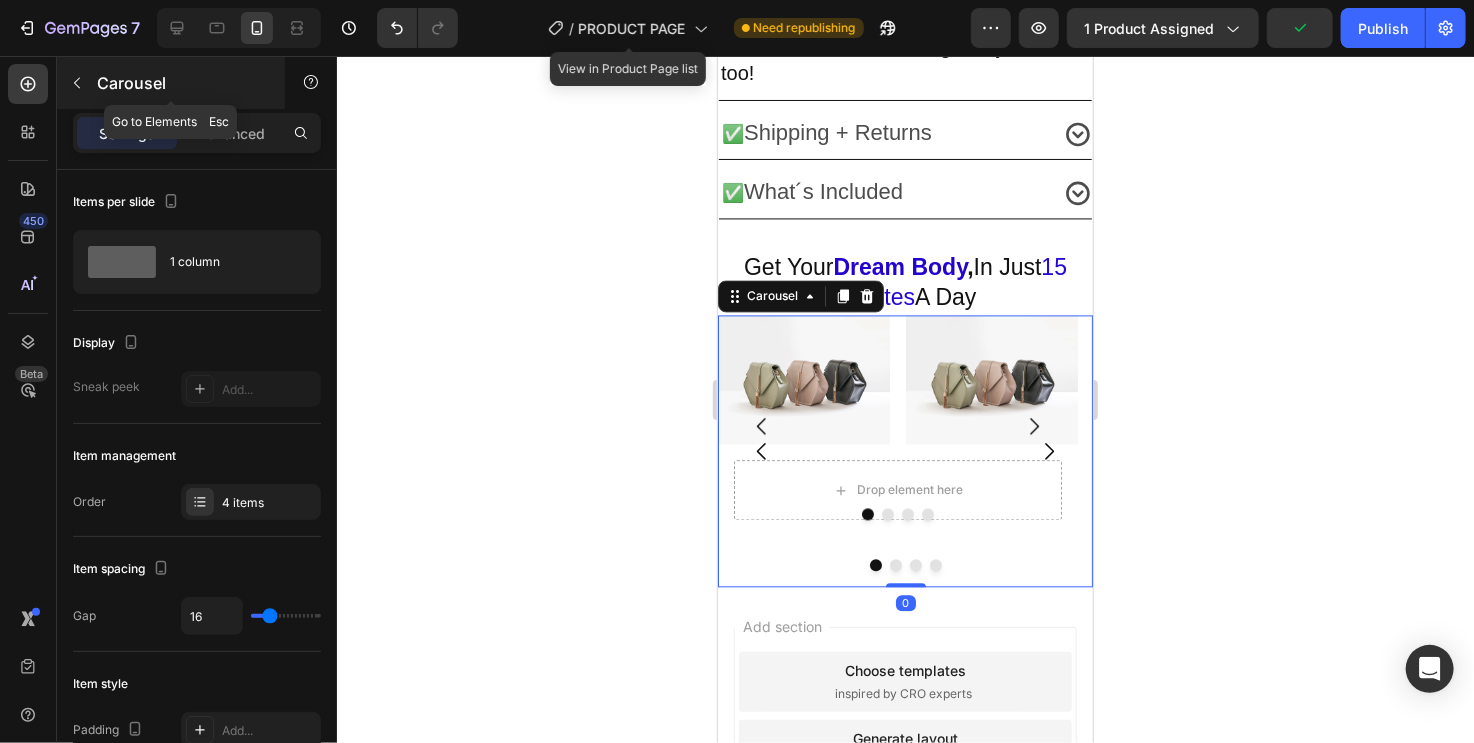click at bounding box center (77, 83) 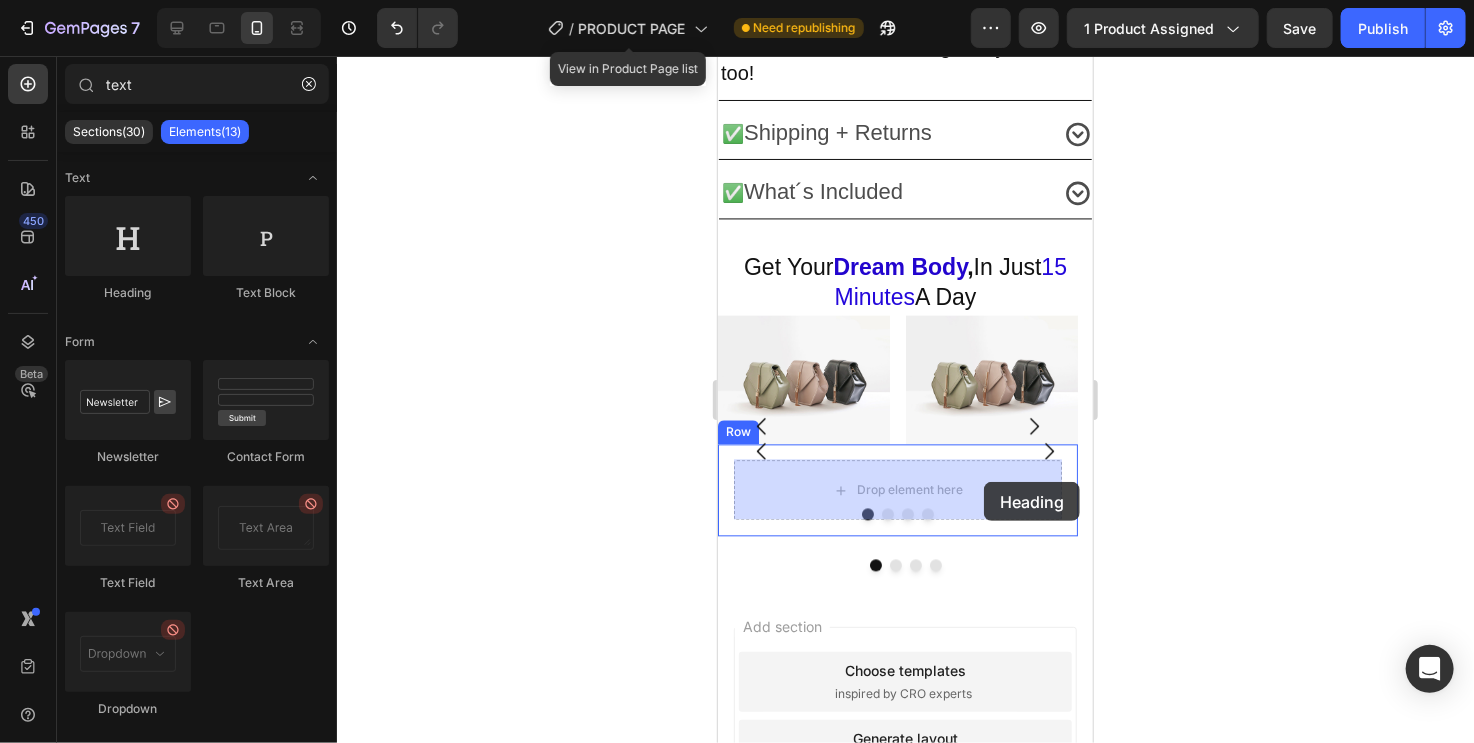 drag, startPoint x: 1099, startPoint y: 355, endPoint x: 983, endPoint y: 481, distance: 171.26587 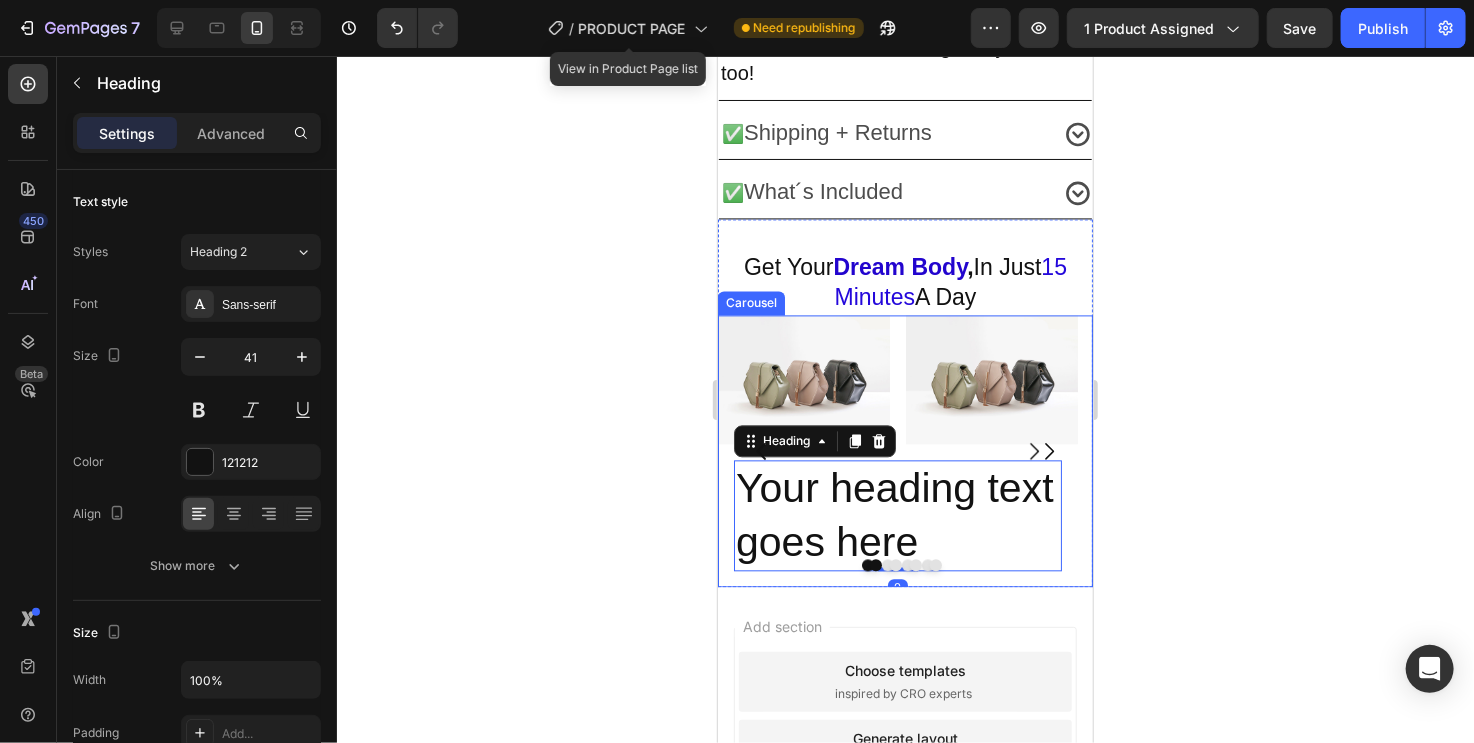 click at bounding box center (1048, 450) 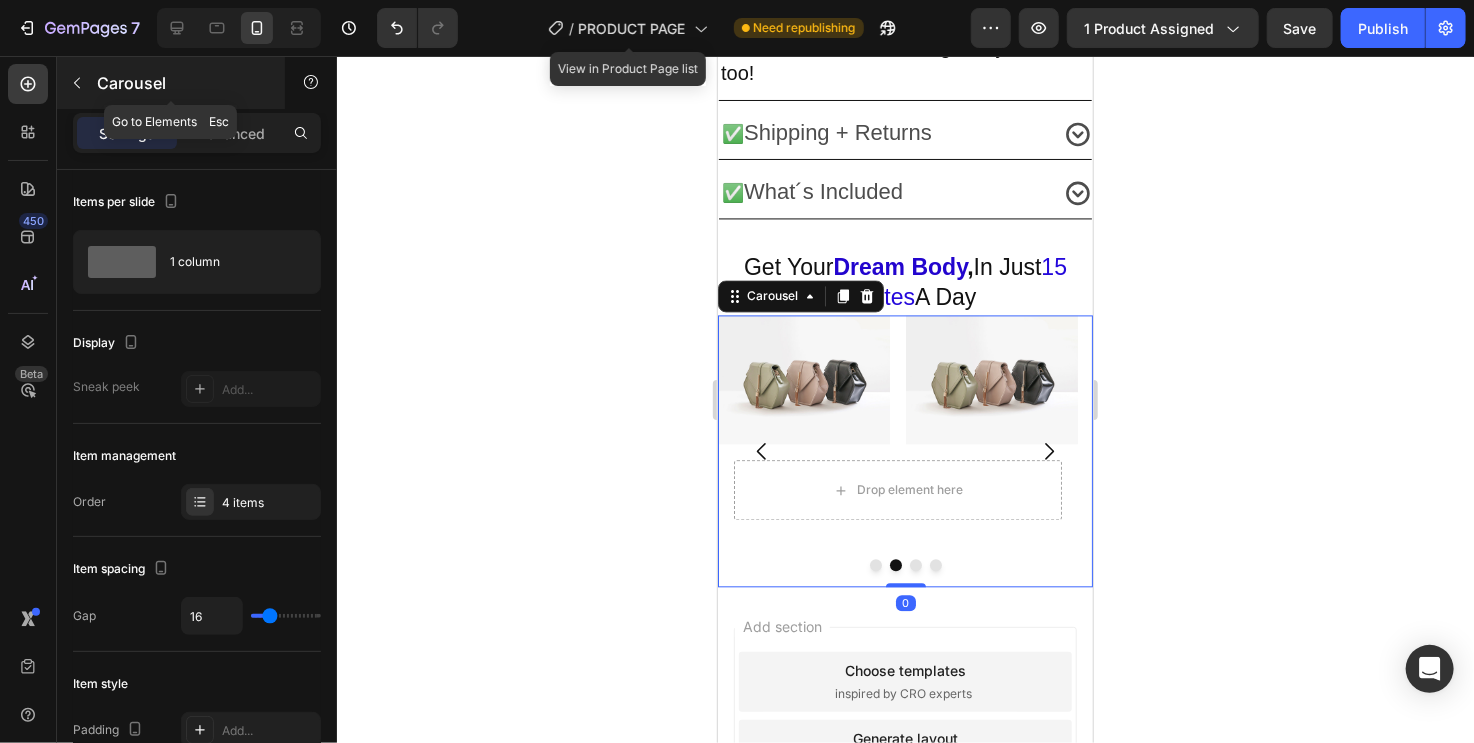 click at bounding box center (77, 83) 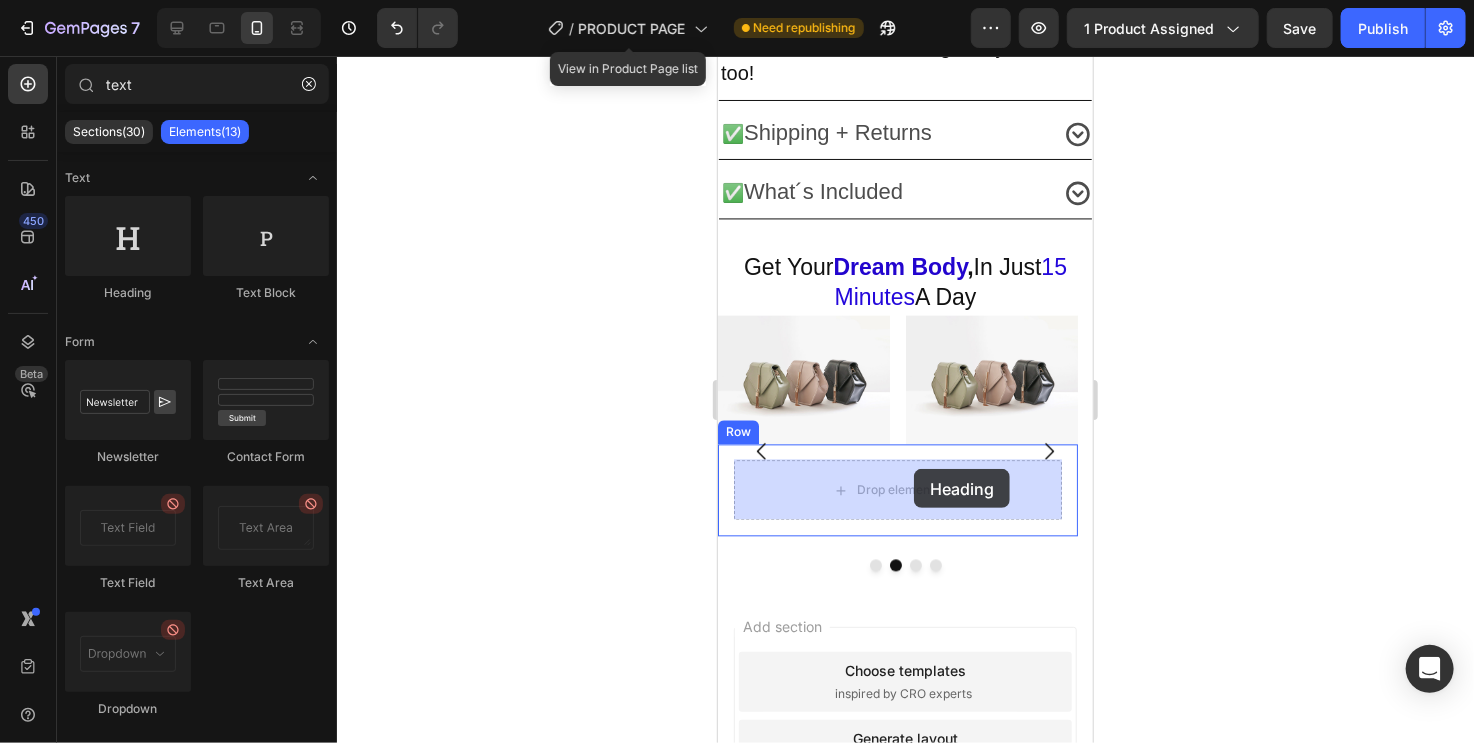 drag, startPoint x: 841, startPoint y: 294, endPoint x: 1057, endPoint y: 457, distance: 270.6012 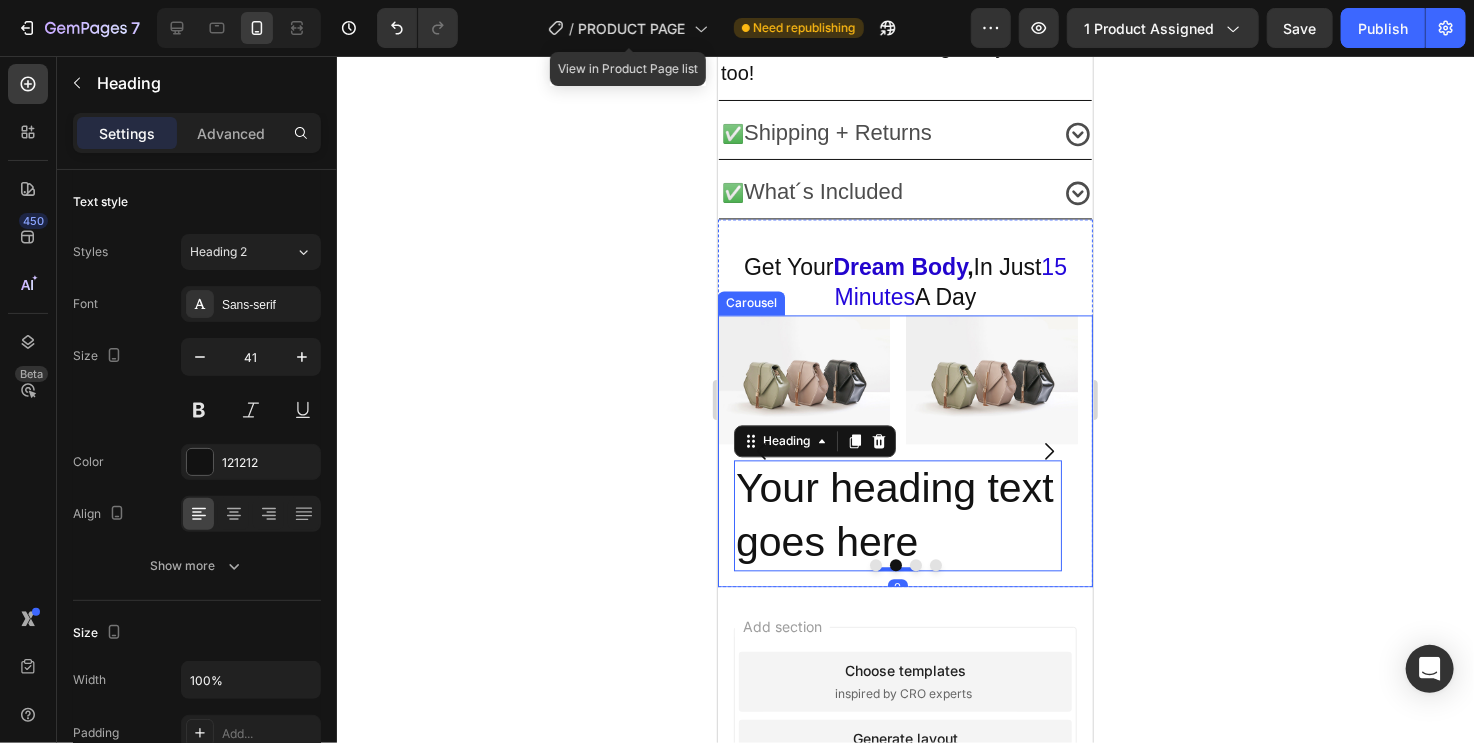 click 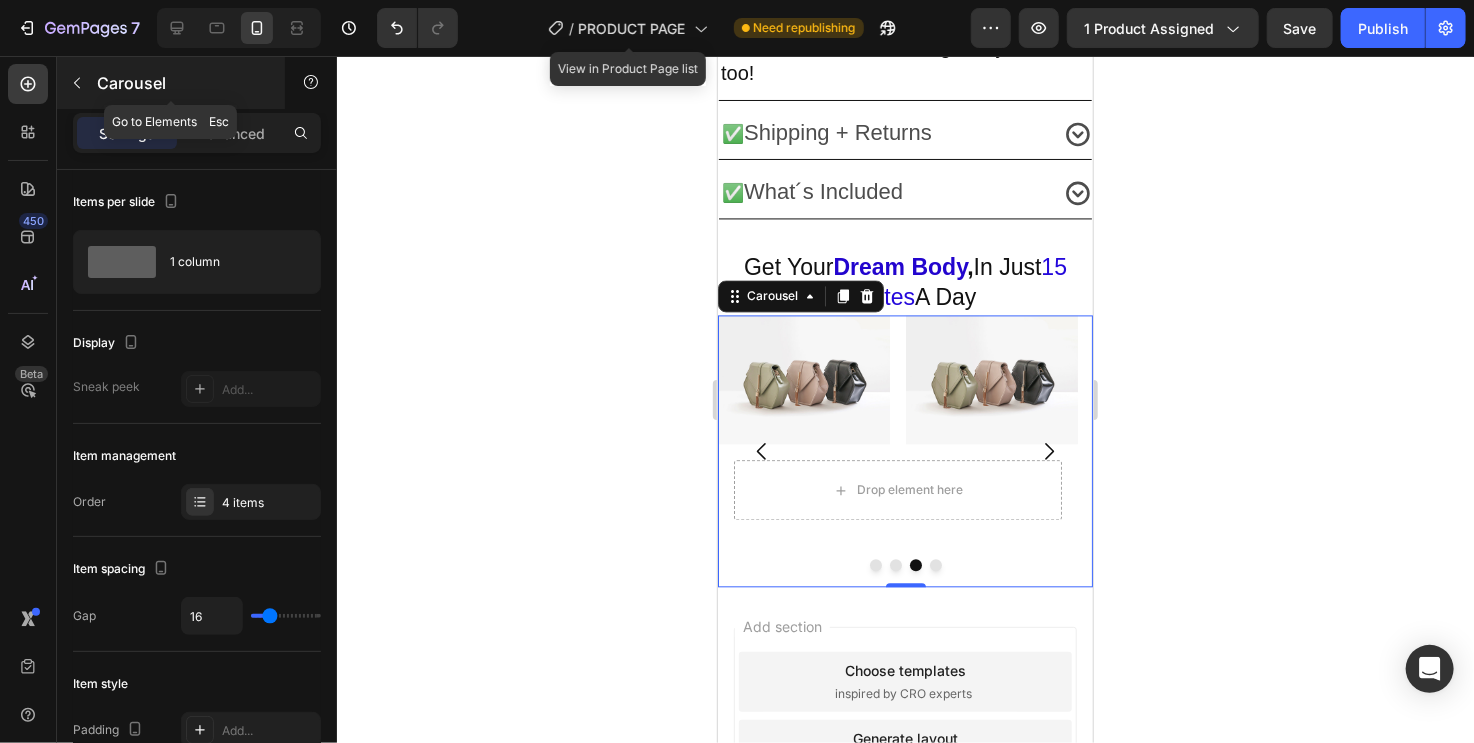 click 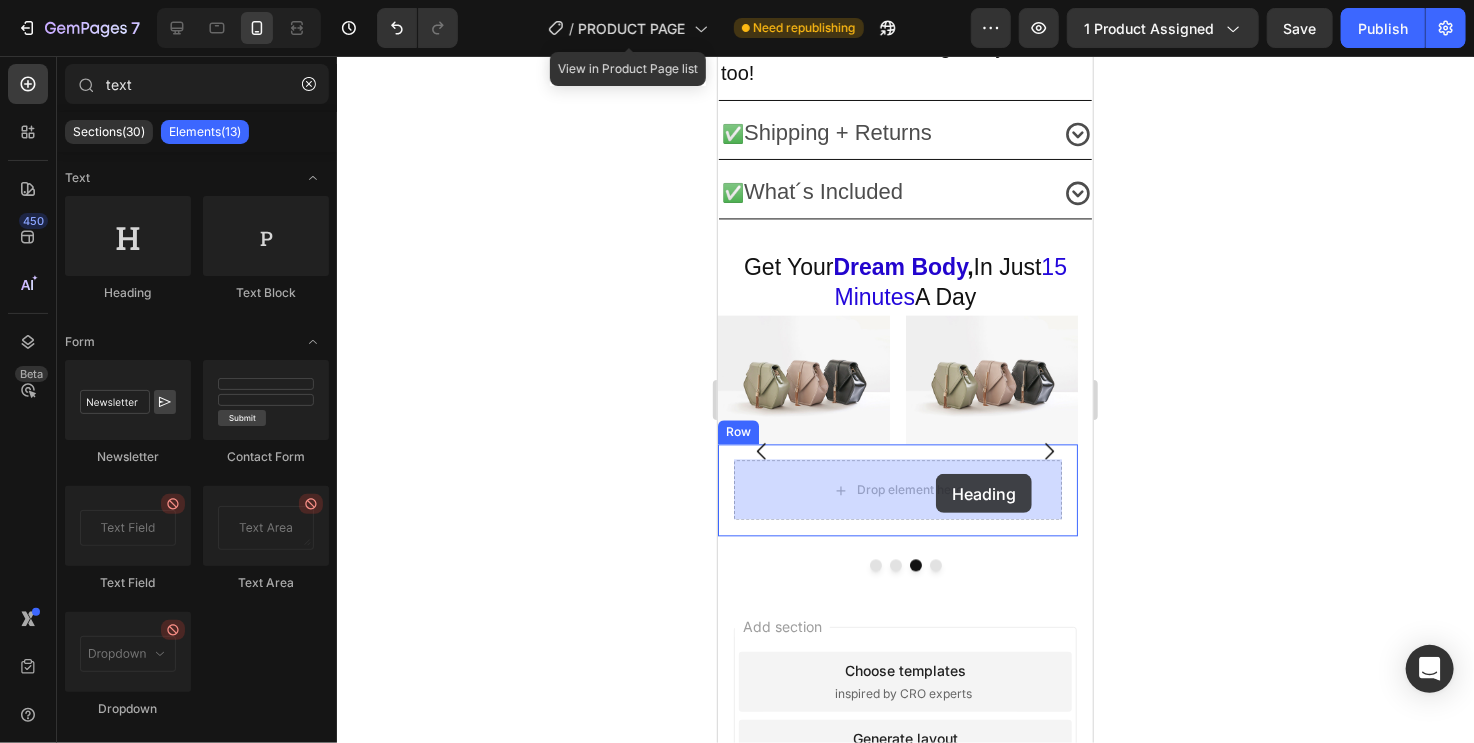 drag, startPoint x: 1833, startPoint y: 489, endPoint x: 935, endPoint y: 473, distance: 898.1425 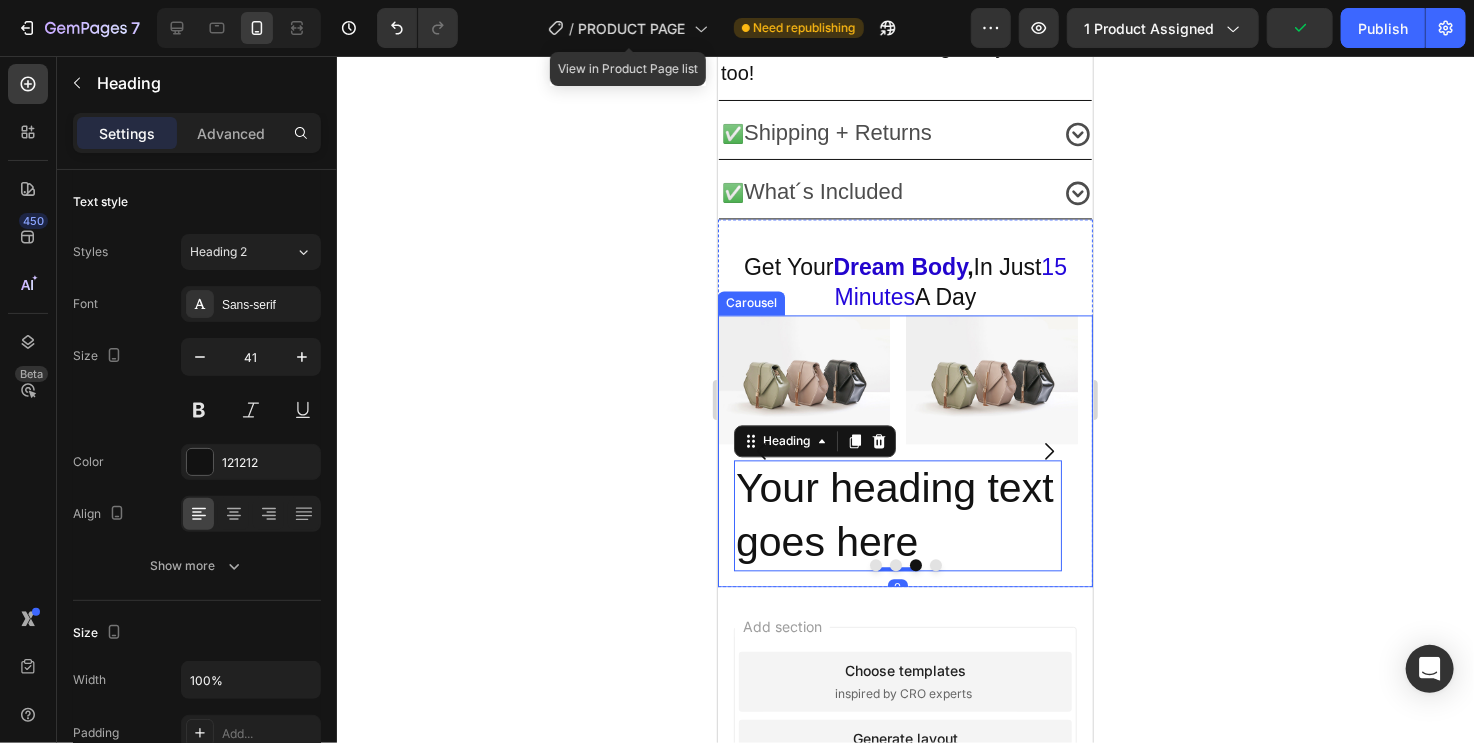 click 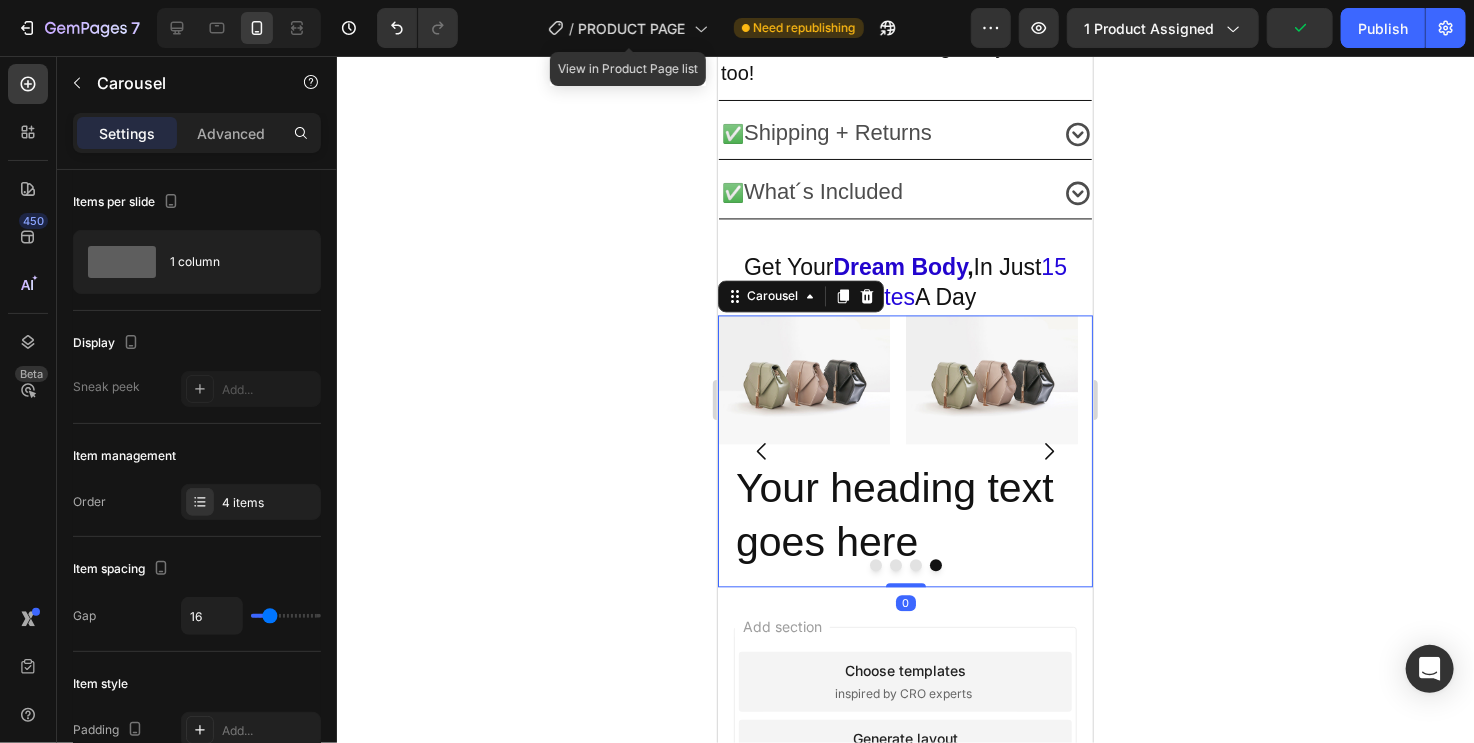 click 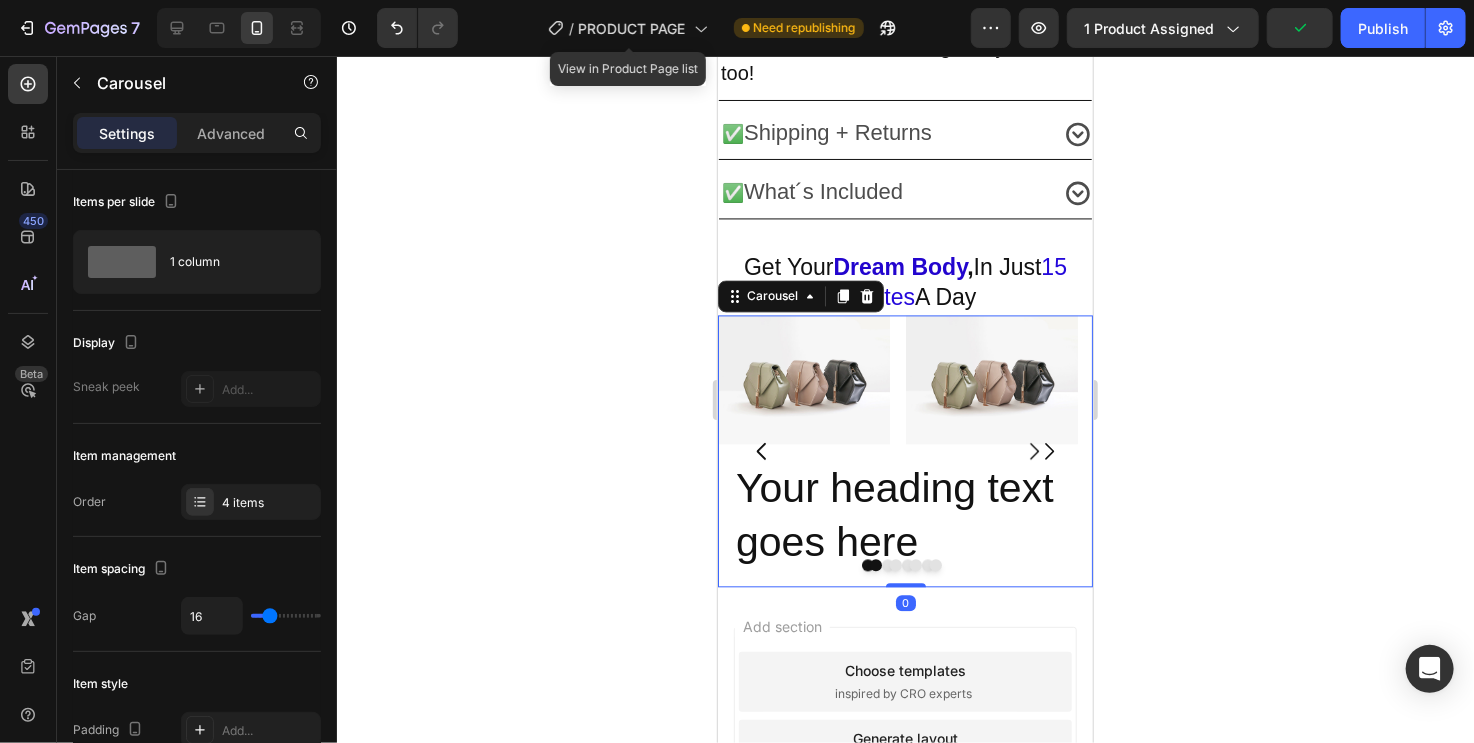 click 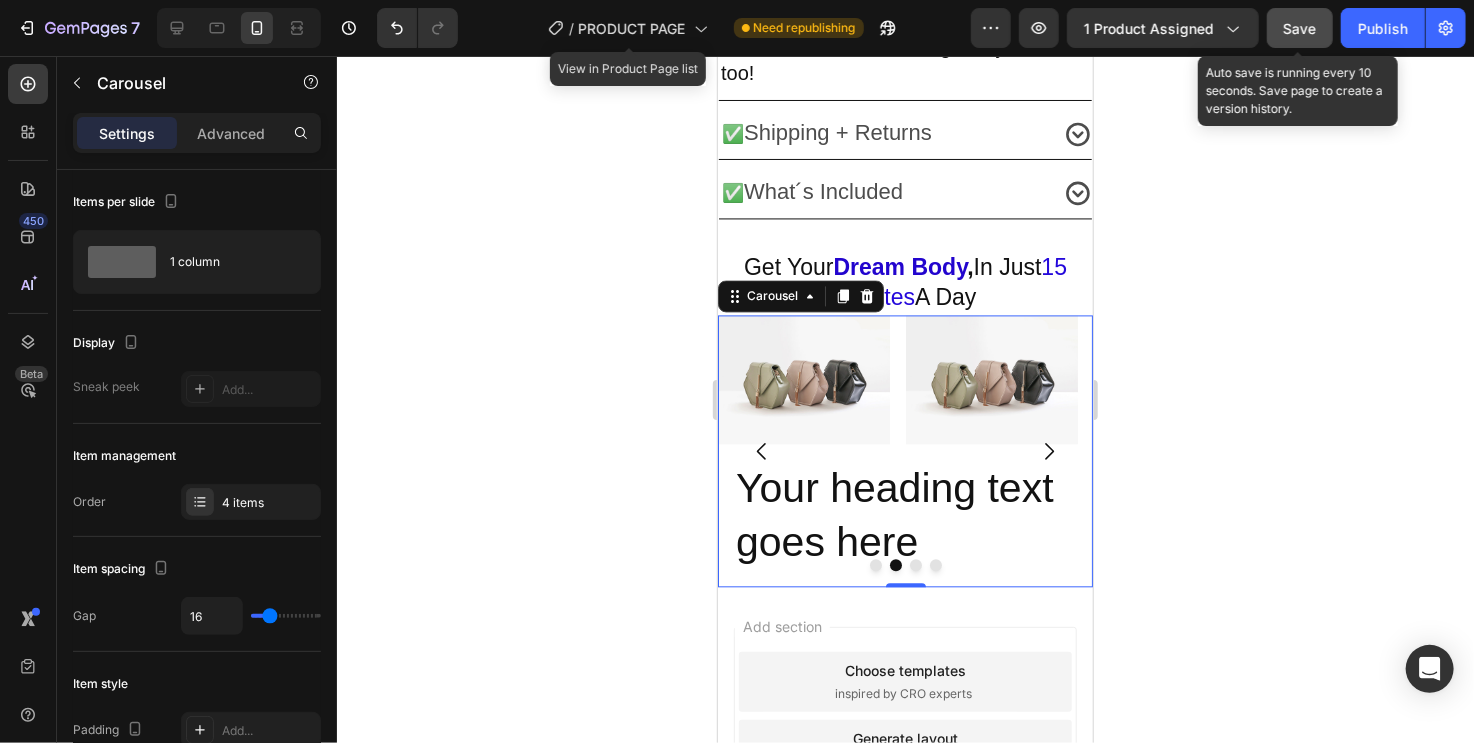 click on "Save" at bounding box center [1300, 28] 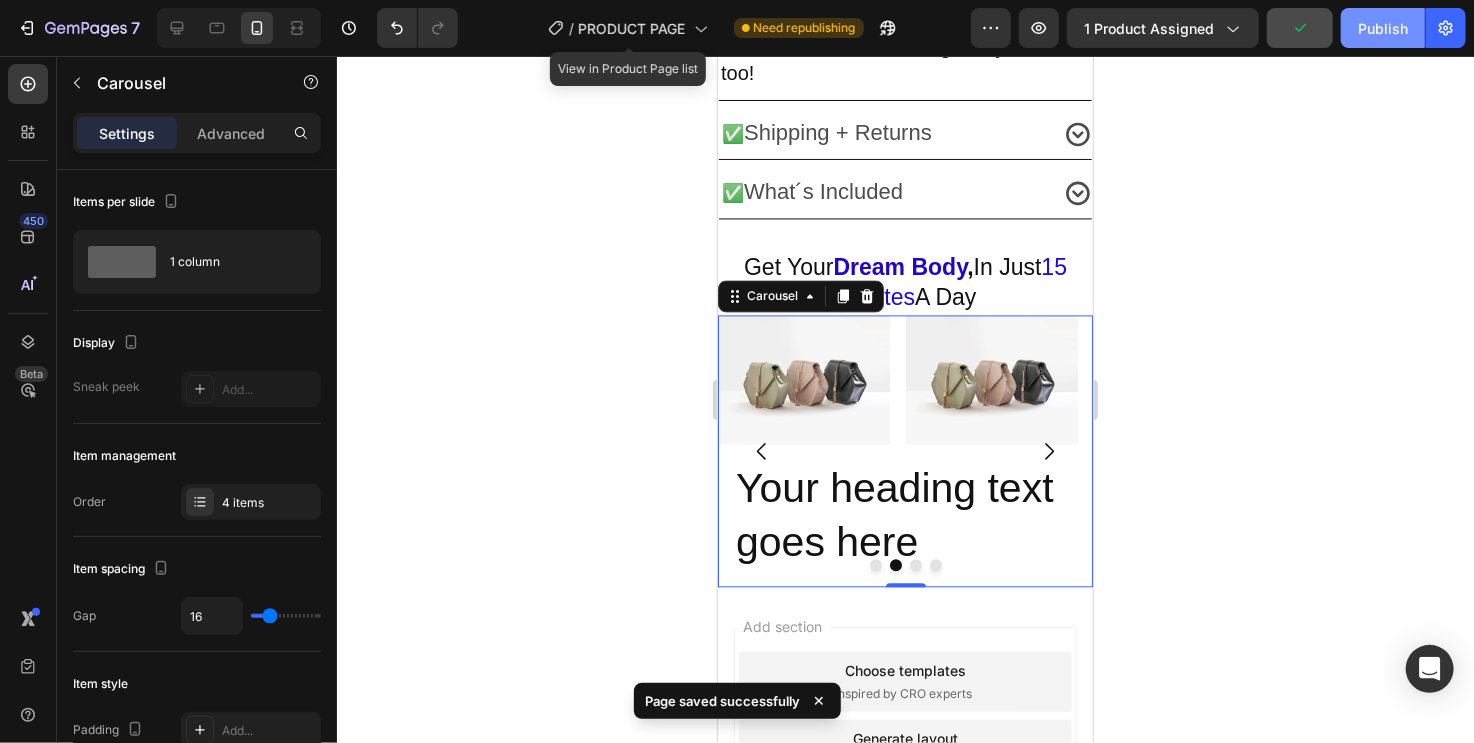click on "Publish" at bounding box center (1383, 28) 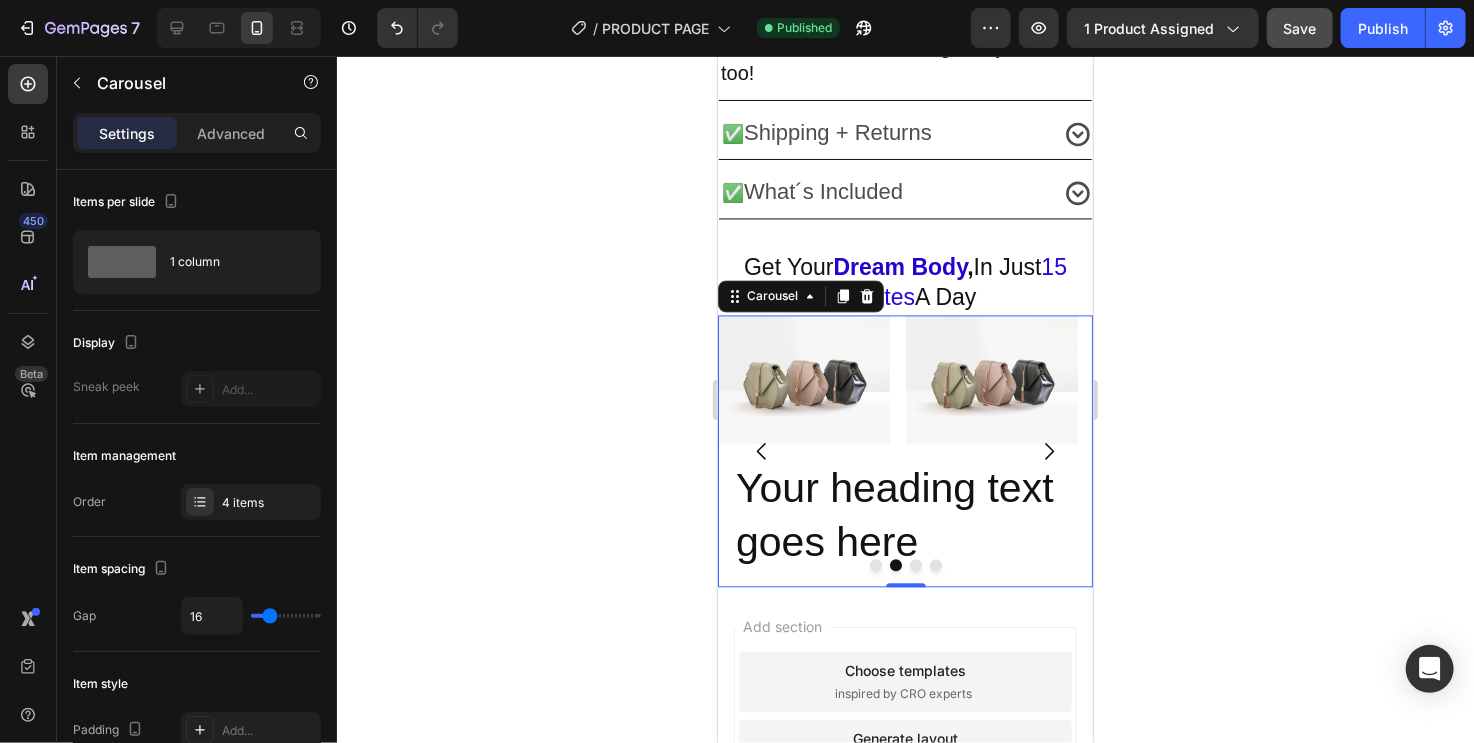 click on "Preview 1 product assigned  Save   Publish" at bounding box center [1218, 28] 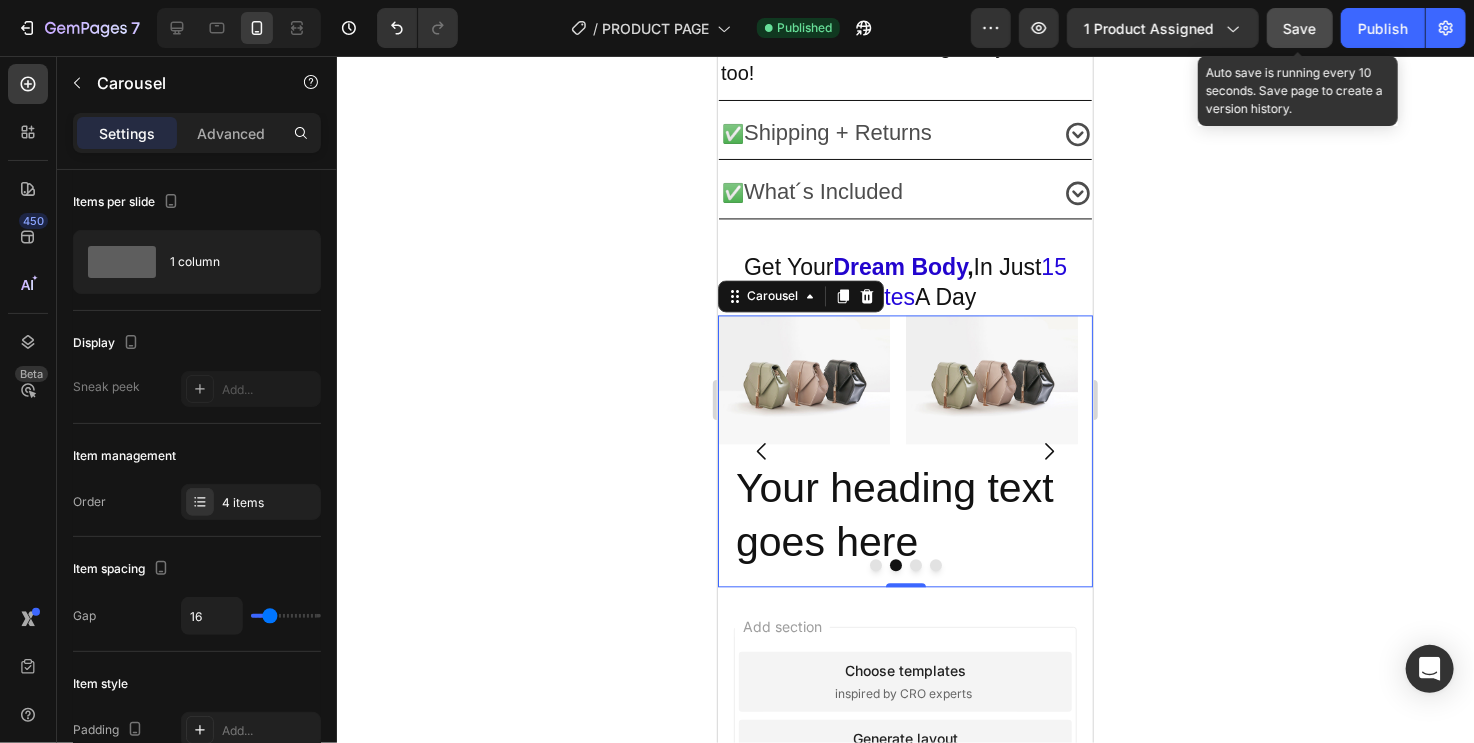 click on "Save" at bounding box center (1300, 28) 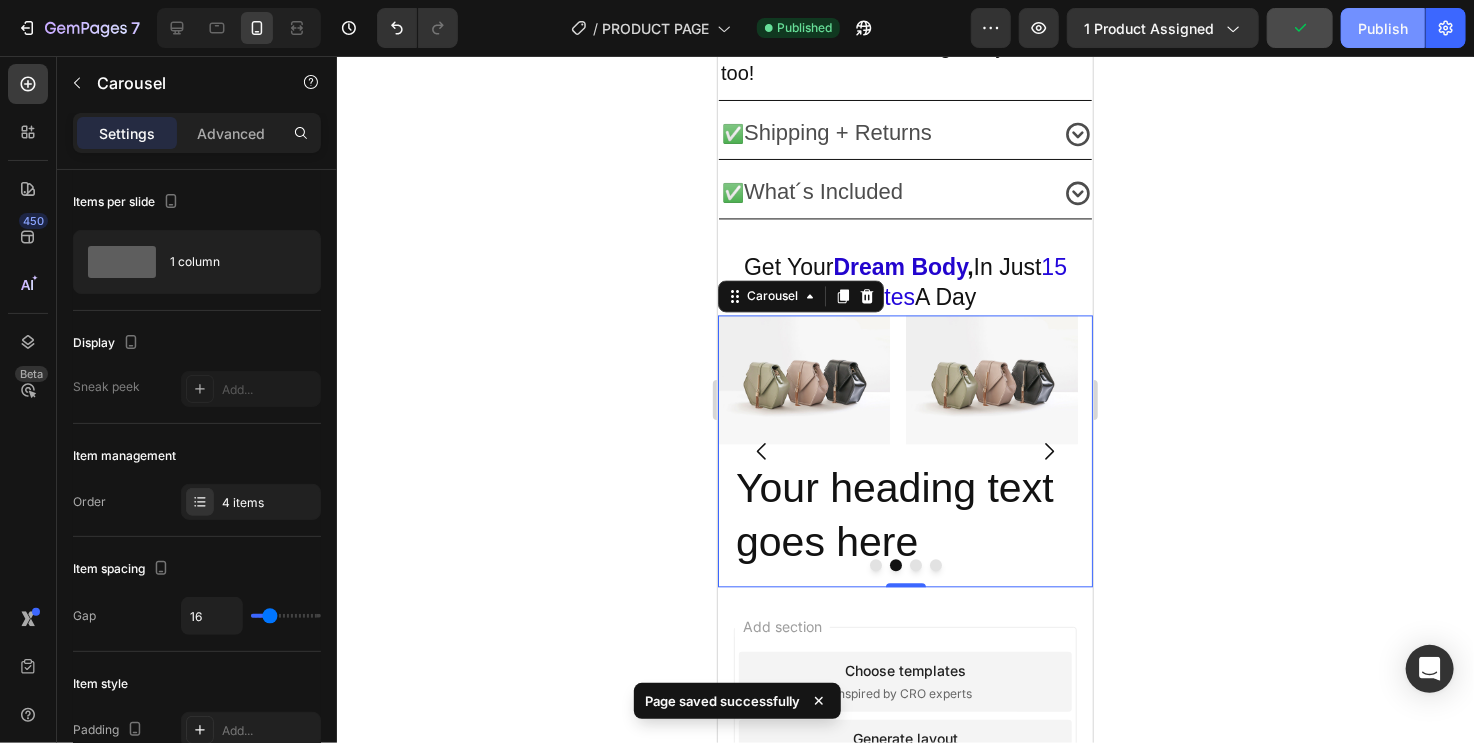 click on "Publish" at bounding box center [1383, 28] 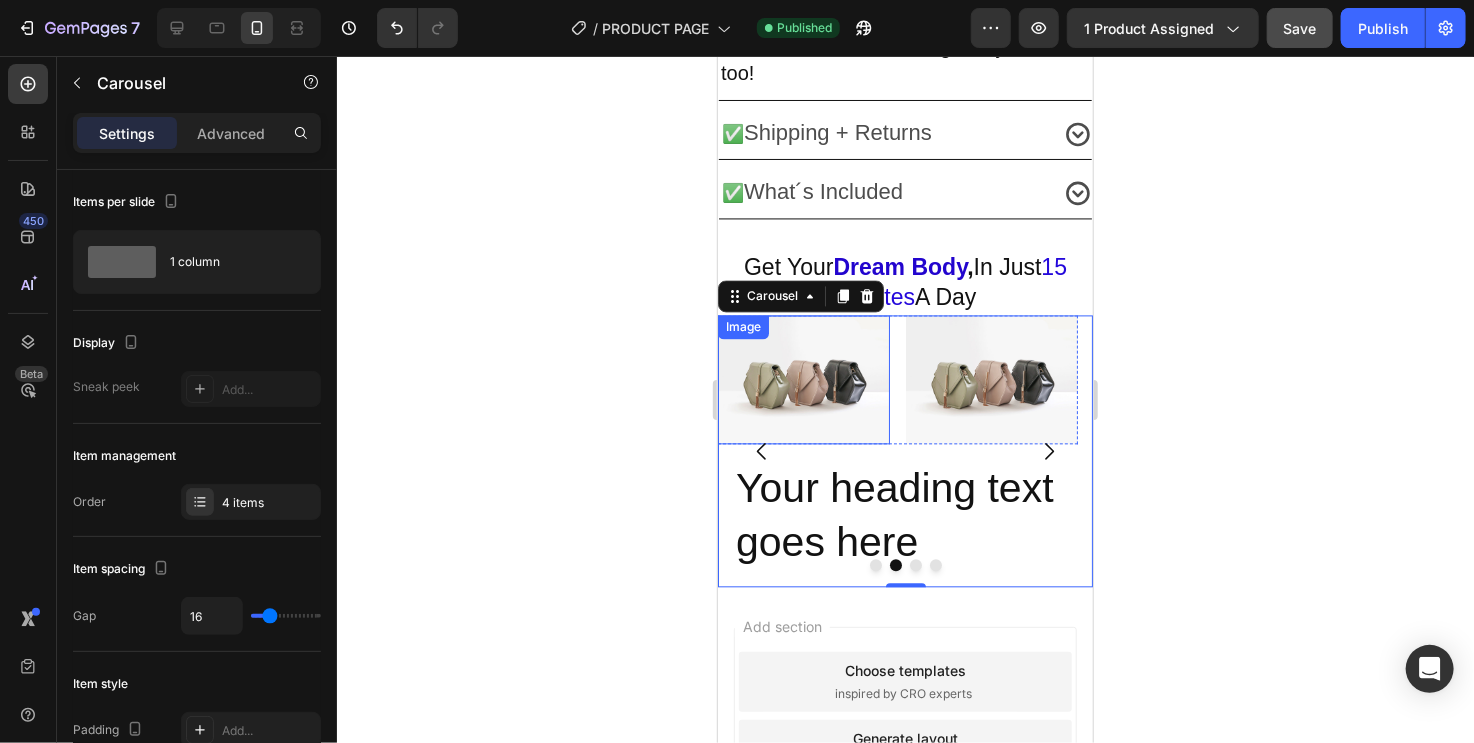 click at bounding box center [803, 378] 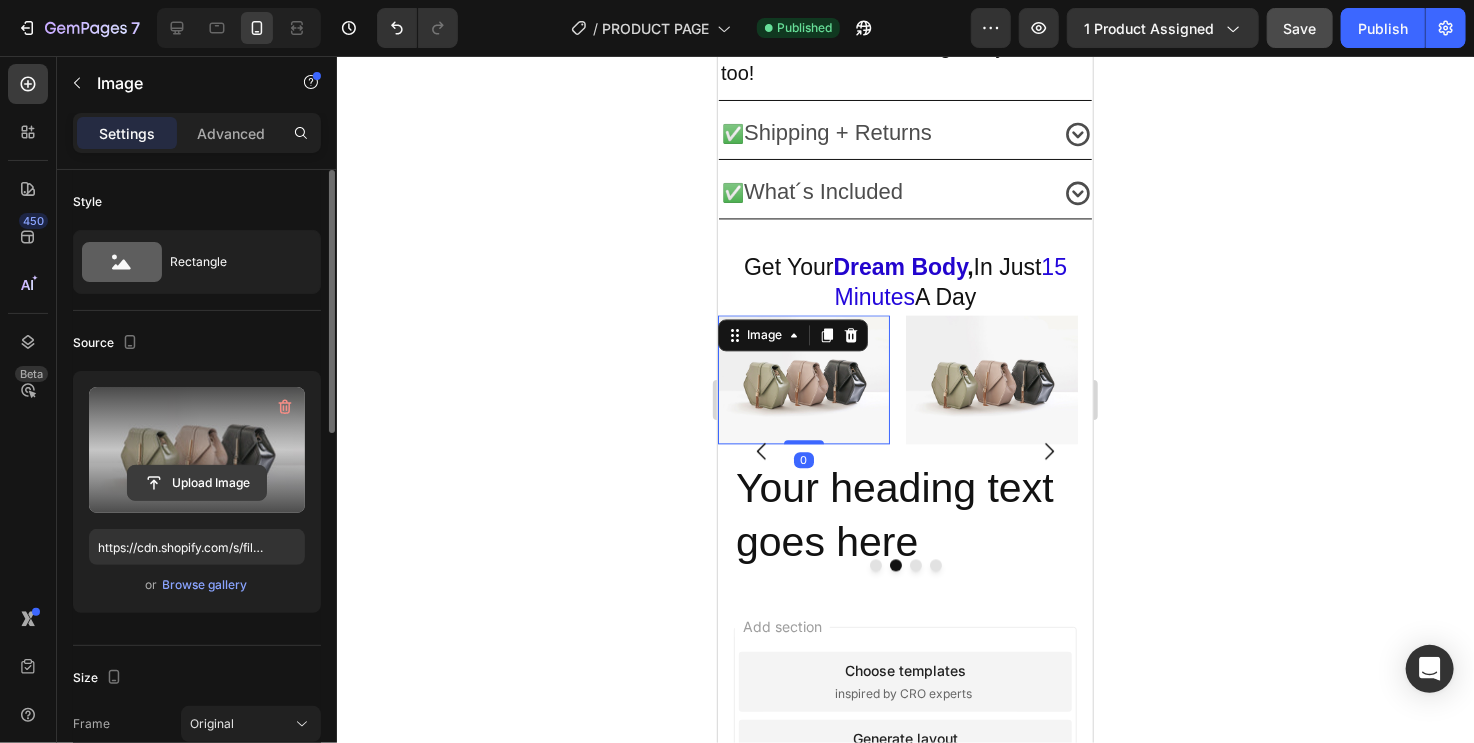 click 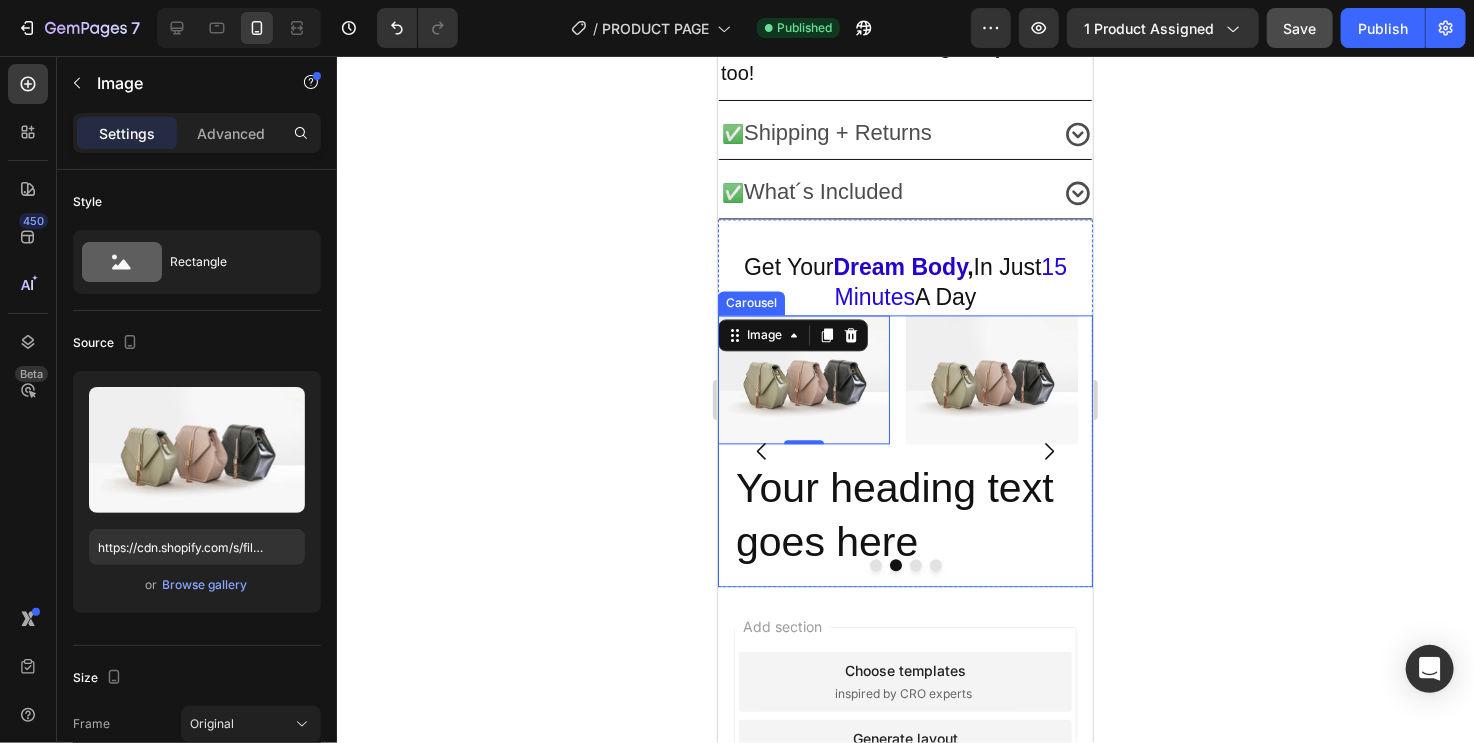 click at bounding box center (875, 564) 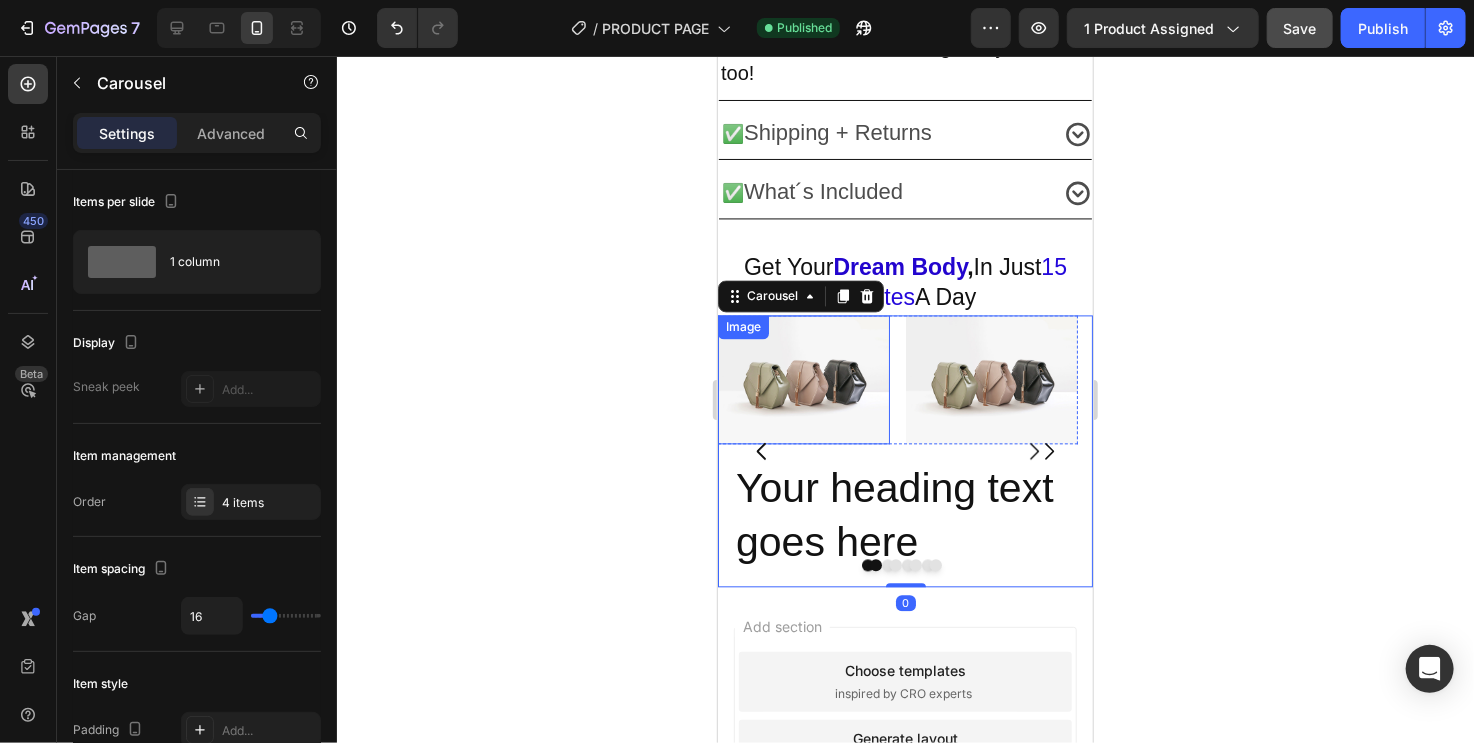 click at bounding box center [803, 378] 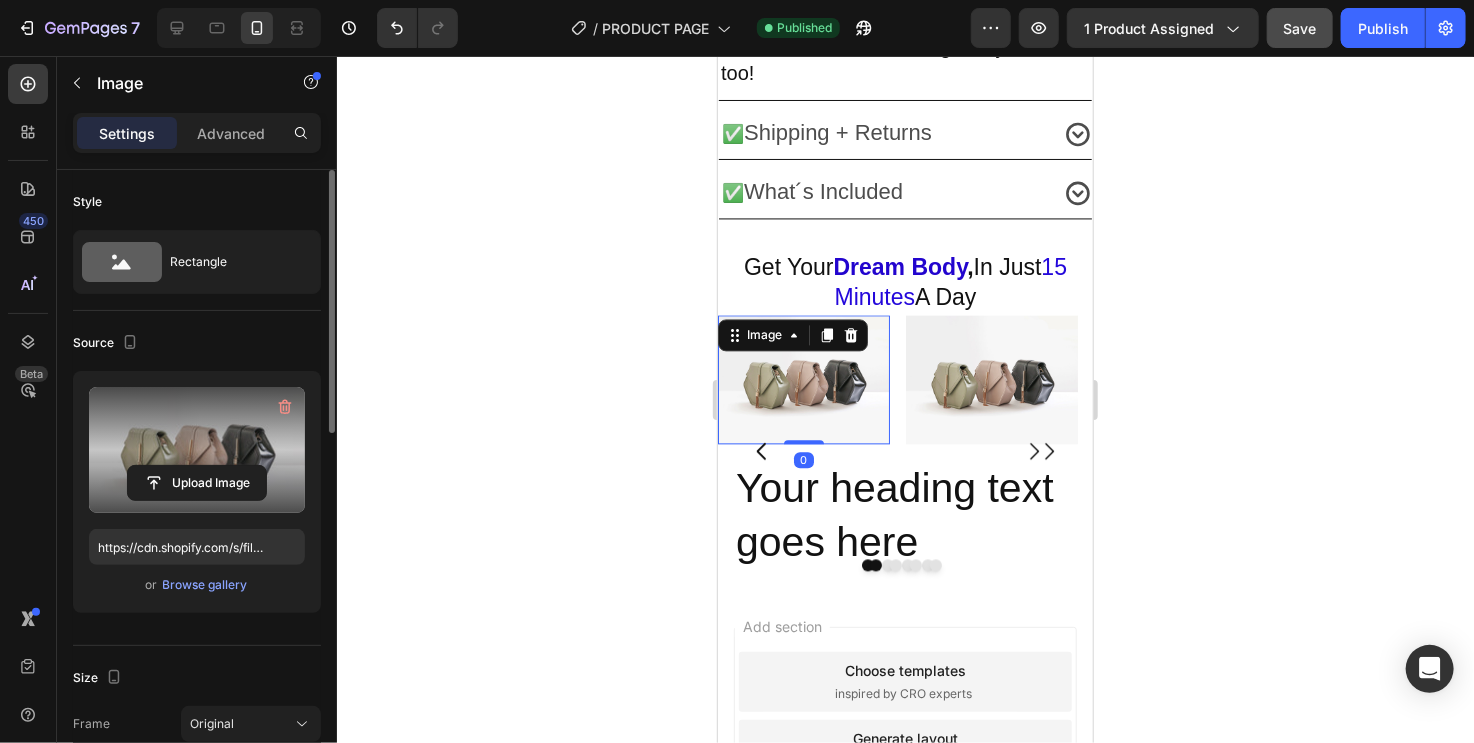 click at bounding box center [197, 450] 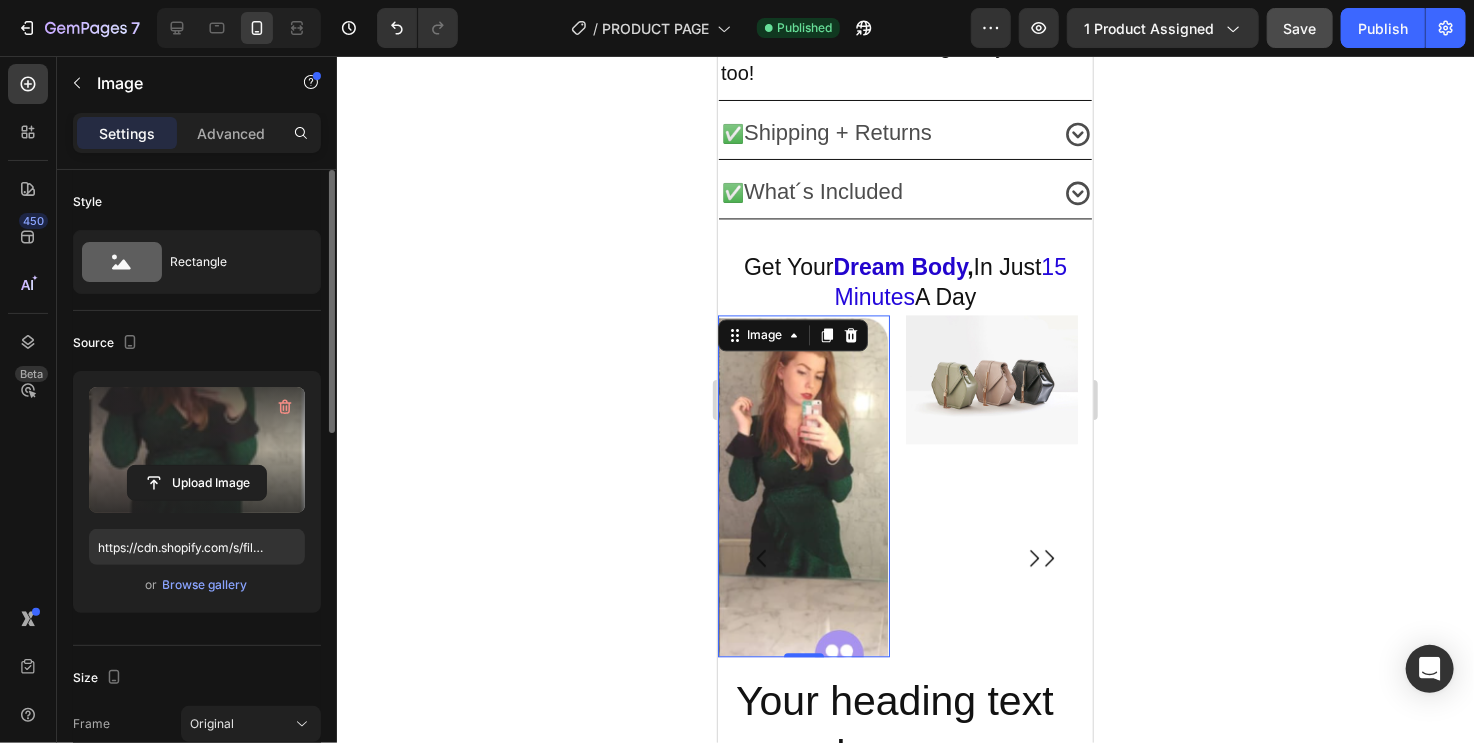 click at bounding box center [803, 485] 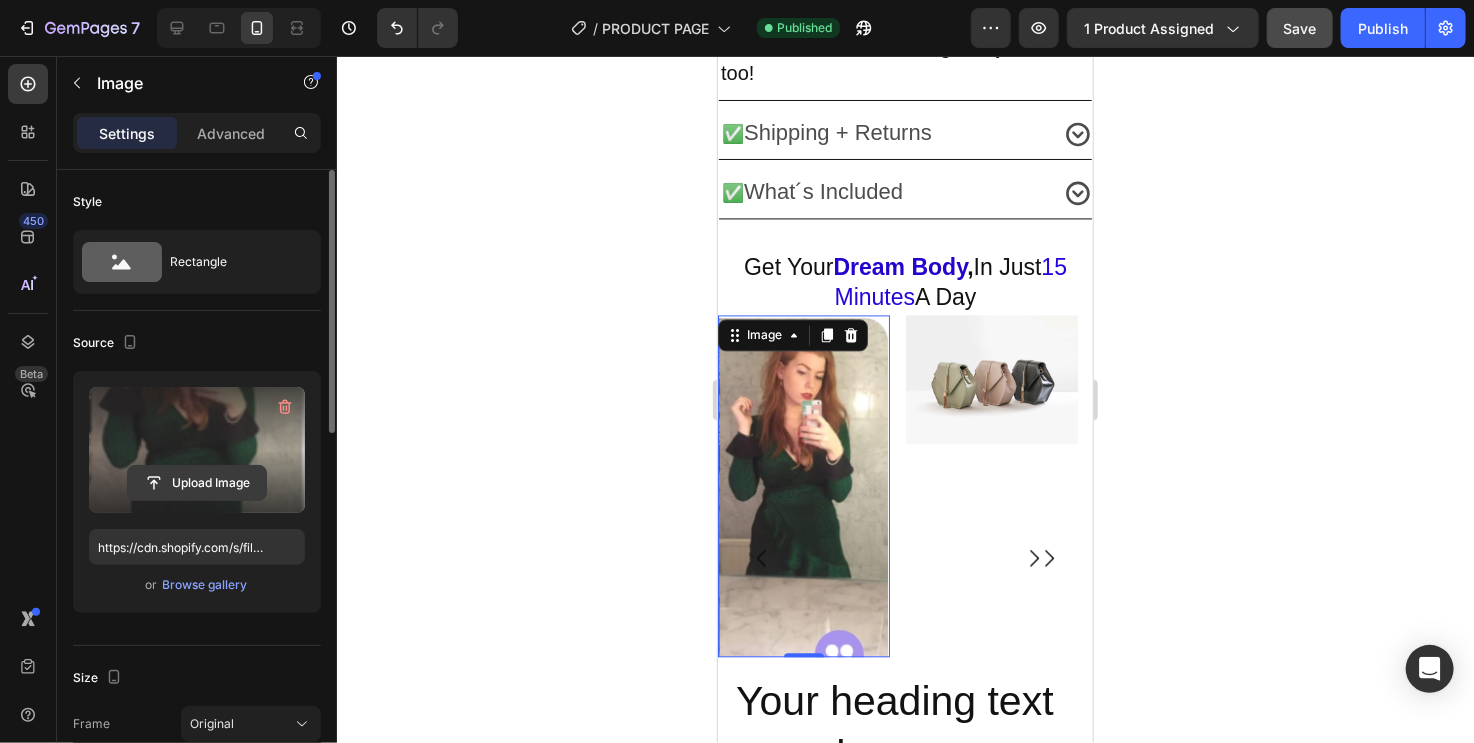 click 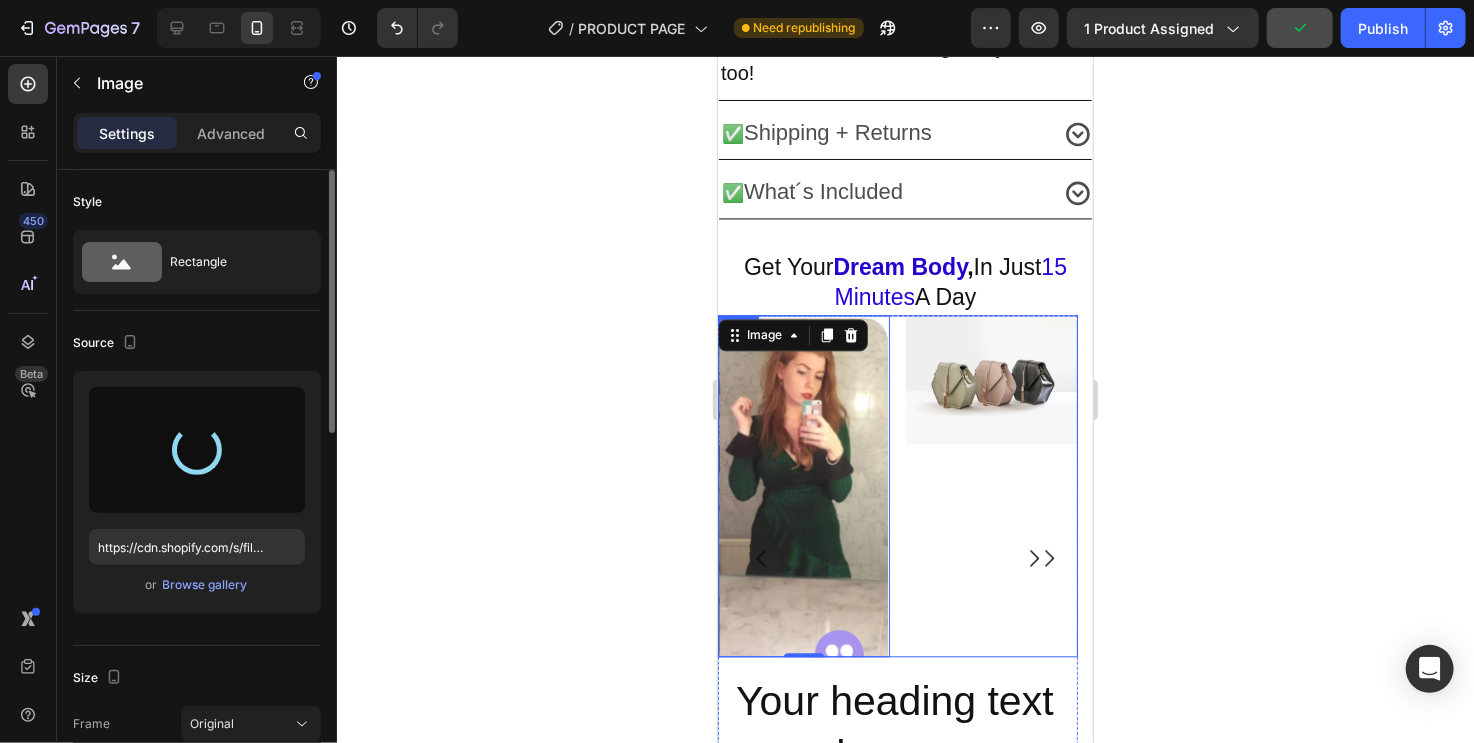 type on "https://cdn.shopify.com/s/files/1/0927/1089/5986/files/gempages_577919398946275856-877164c0-5252-46fe-b5b0-c5e9450c5cf7.png" 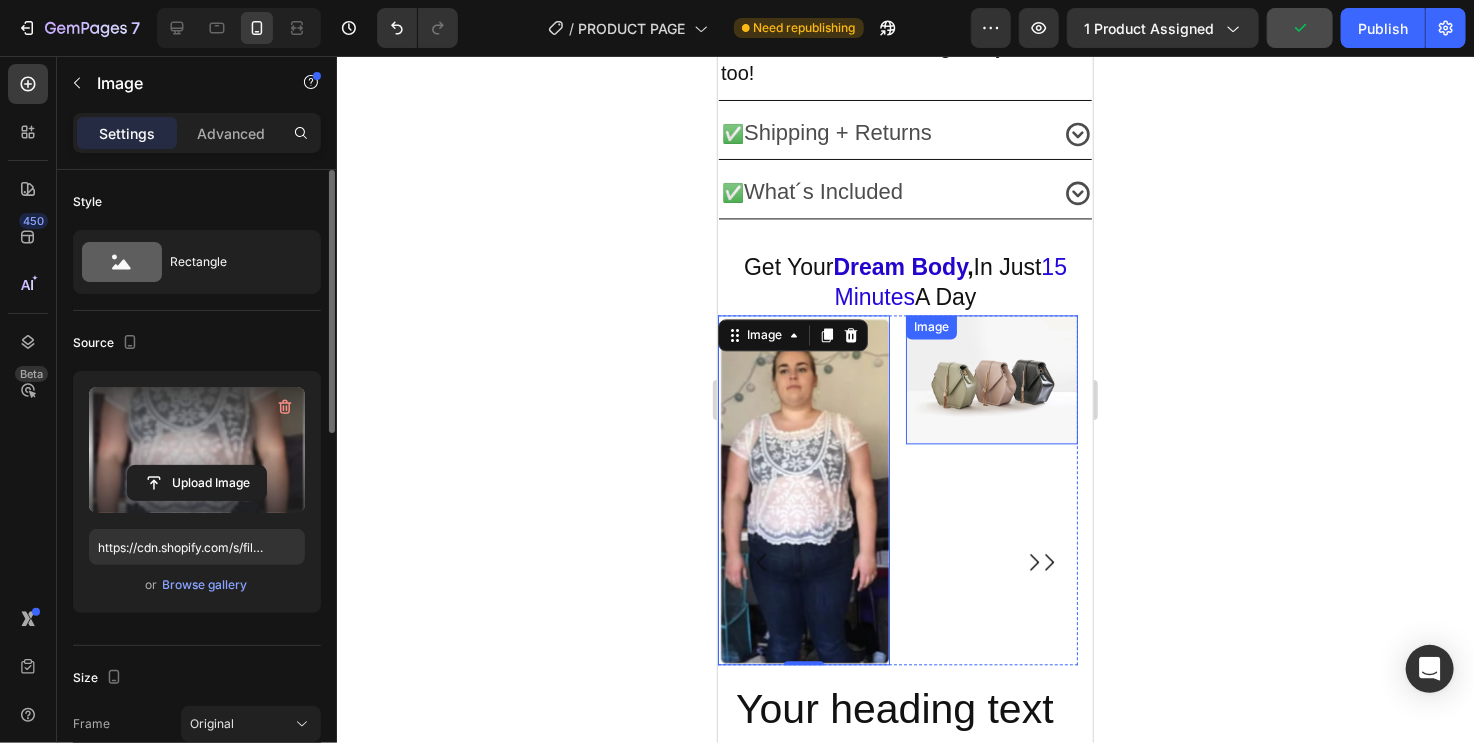 click at bounding box center [991, 378] 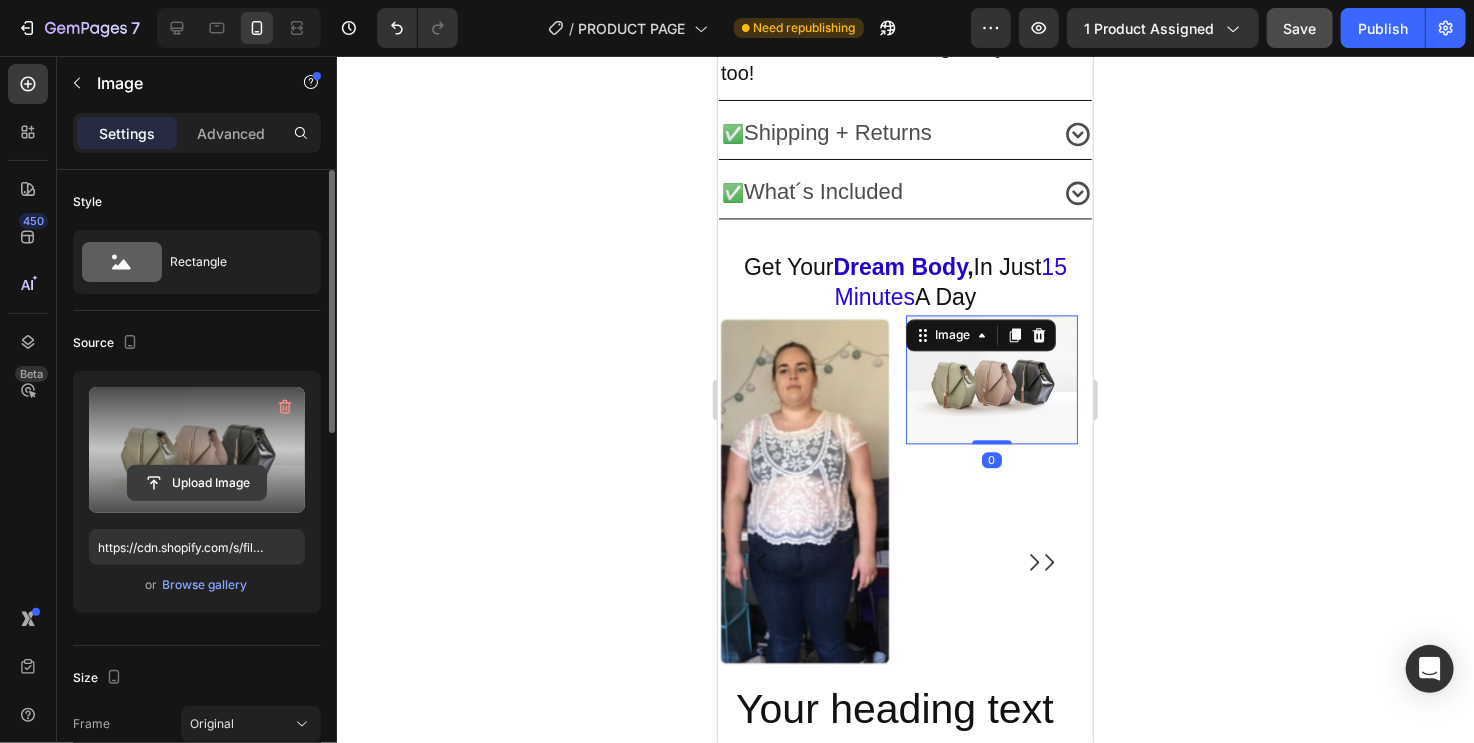 click 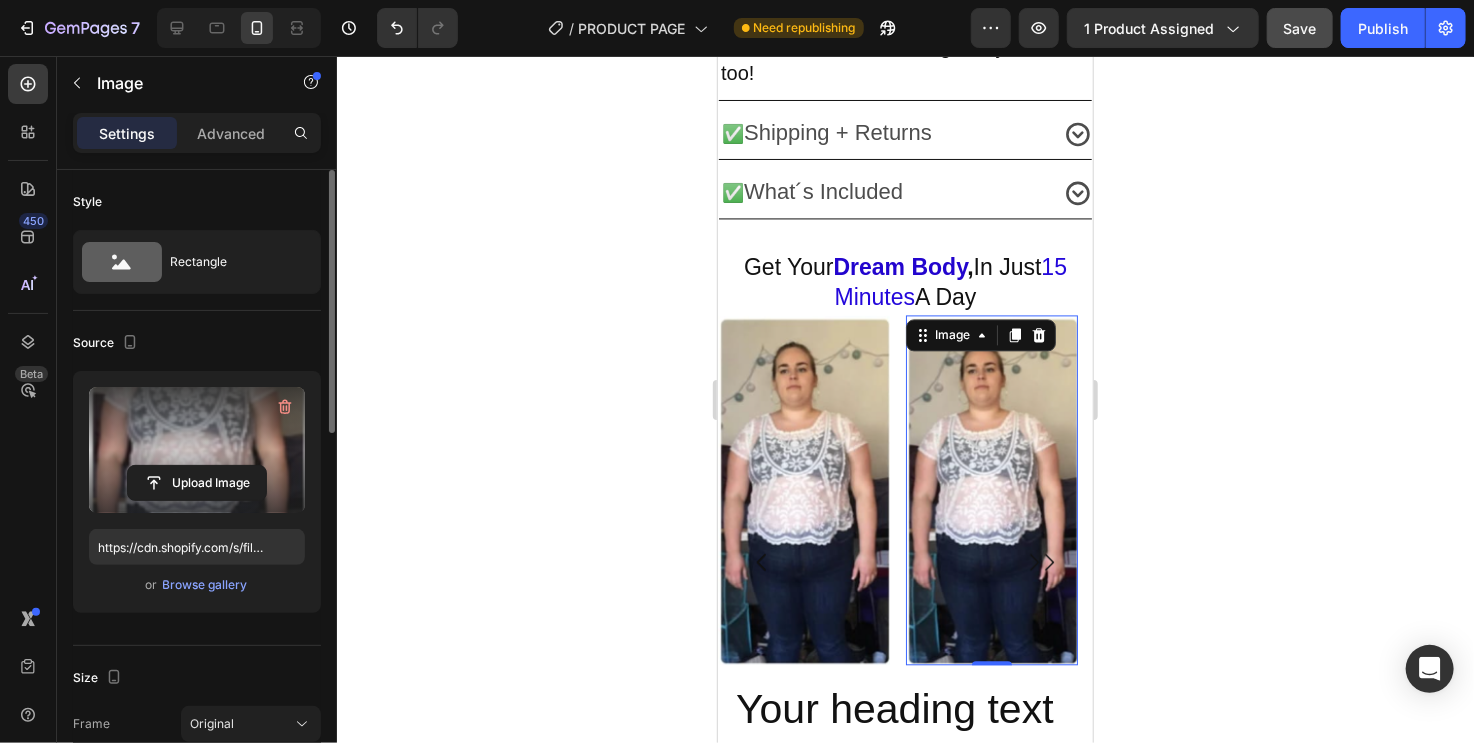 click at bounding box center (991, 489) 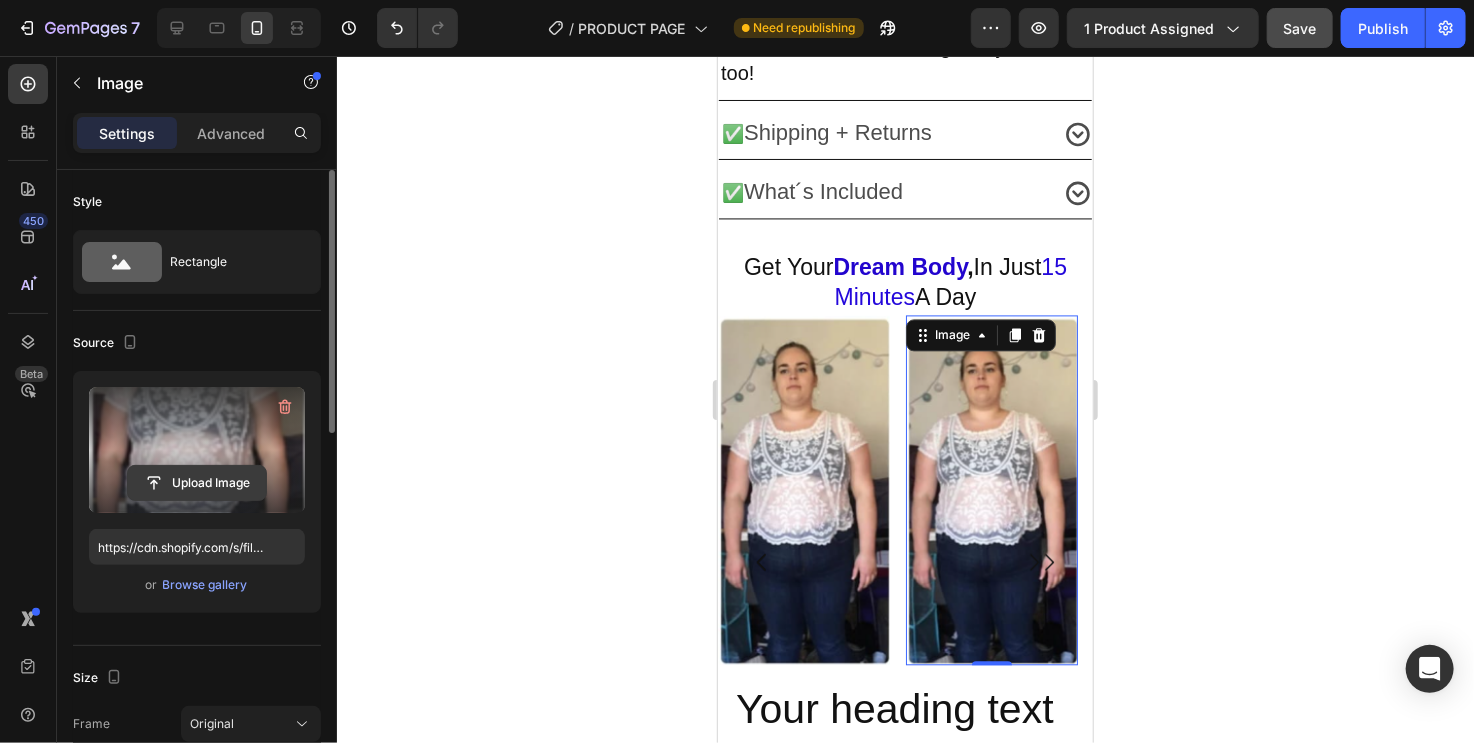 click 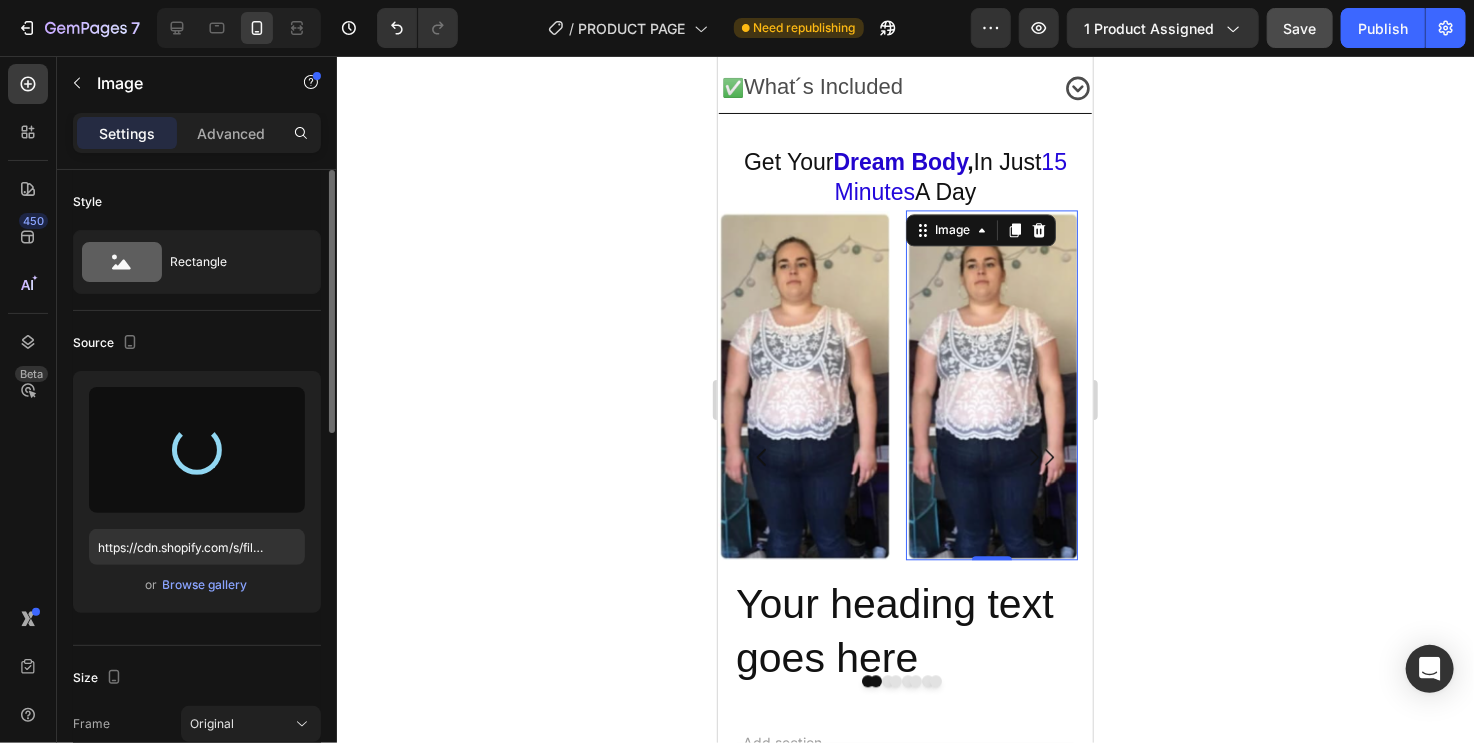 scroll, scrollTop: 2180, scrollLeft: 0, axis: vertical 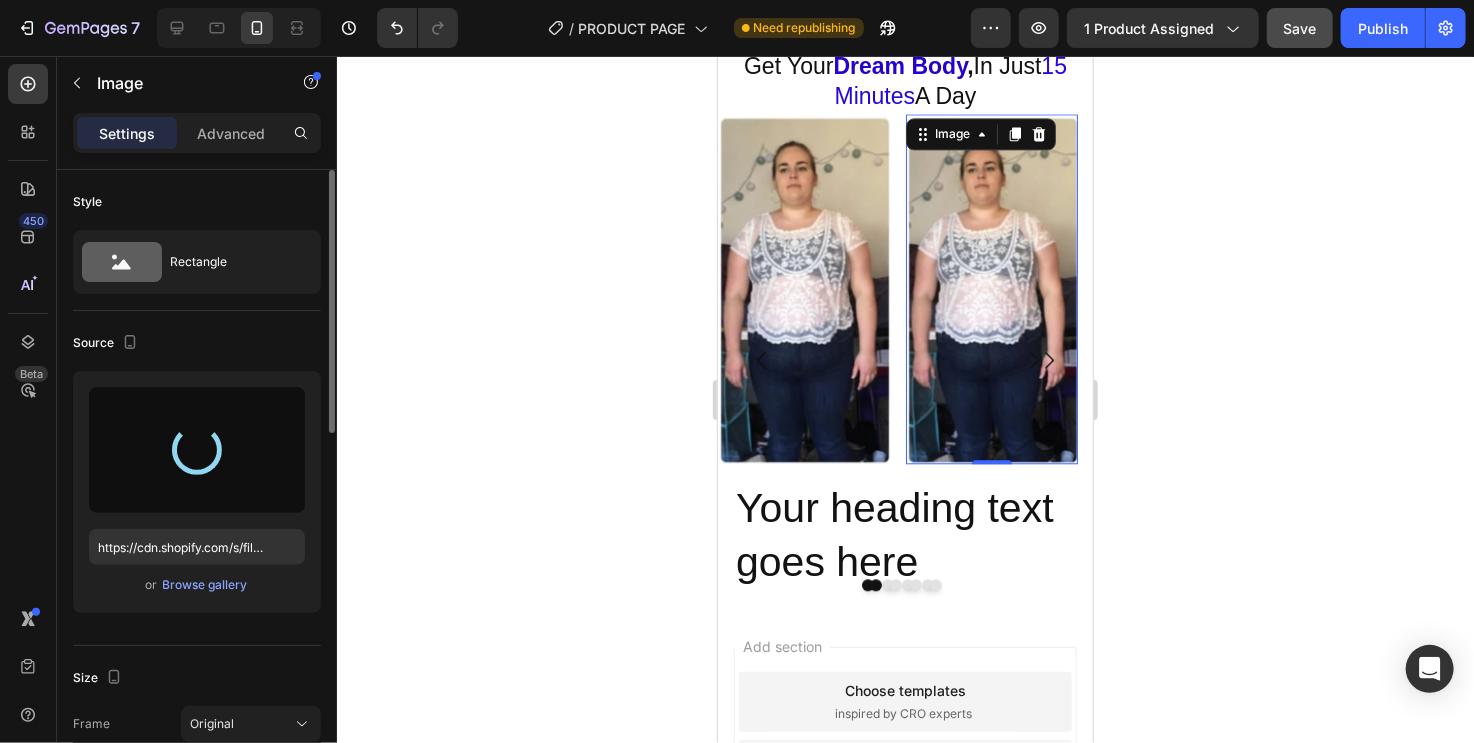 type on "https://cdn.shopify.com/s/files/1/0927/1089/5986/files/gempages_577919398946275856-11e99ccf-6c6f-4b47-81fd-25e31efebb3f.png" 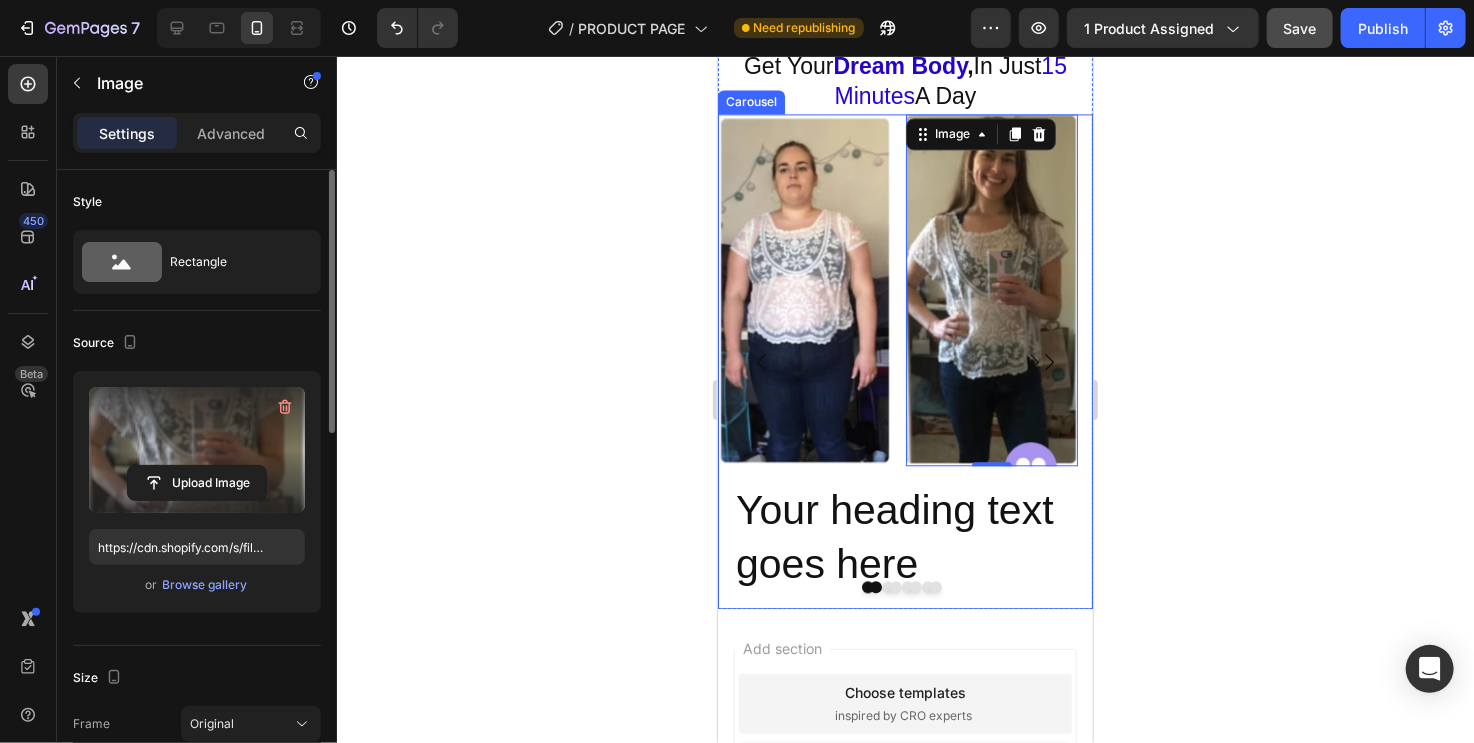 click at bounding box center (895, 586) 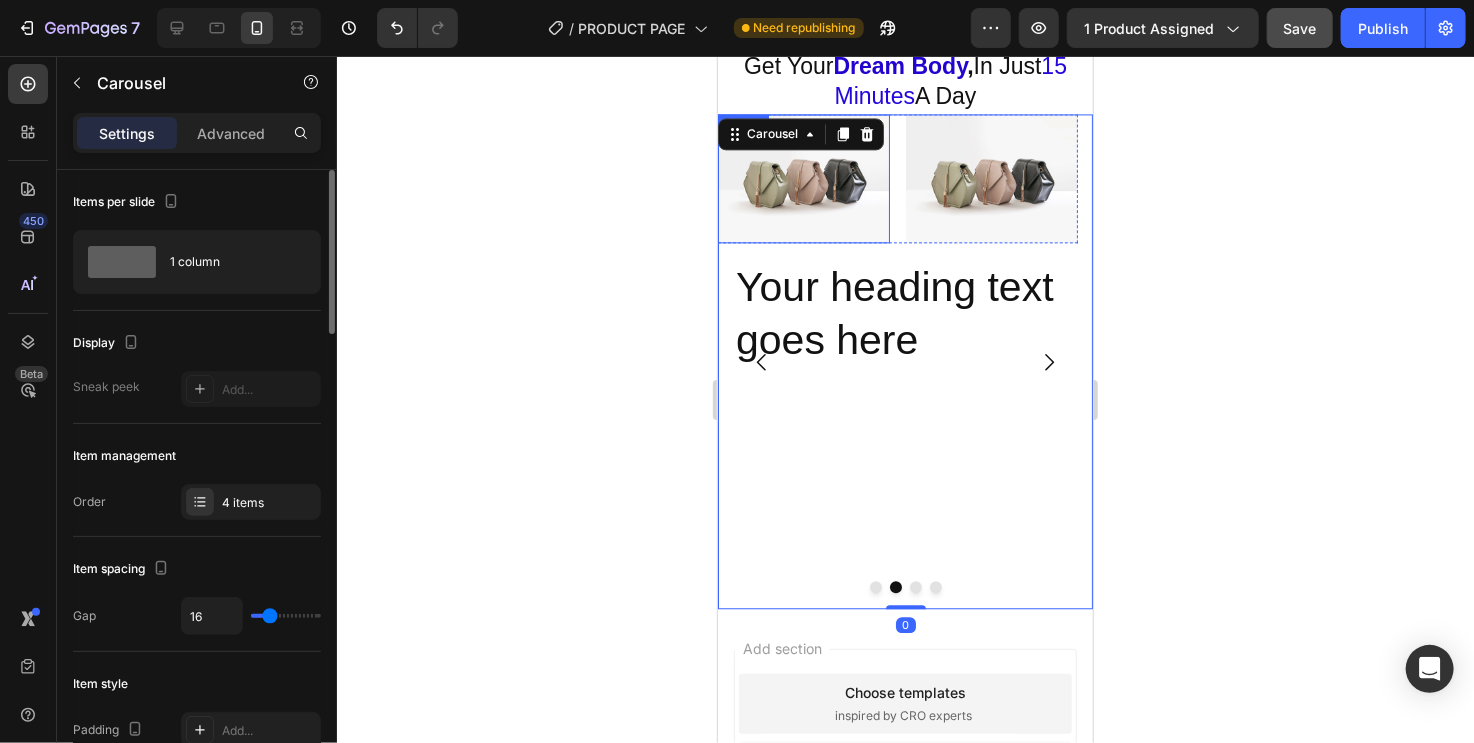 click at bounding box center (803, 177) 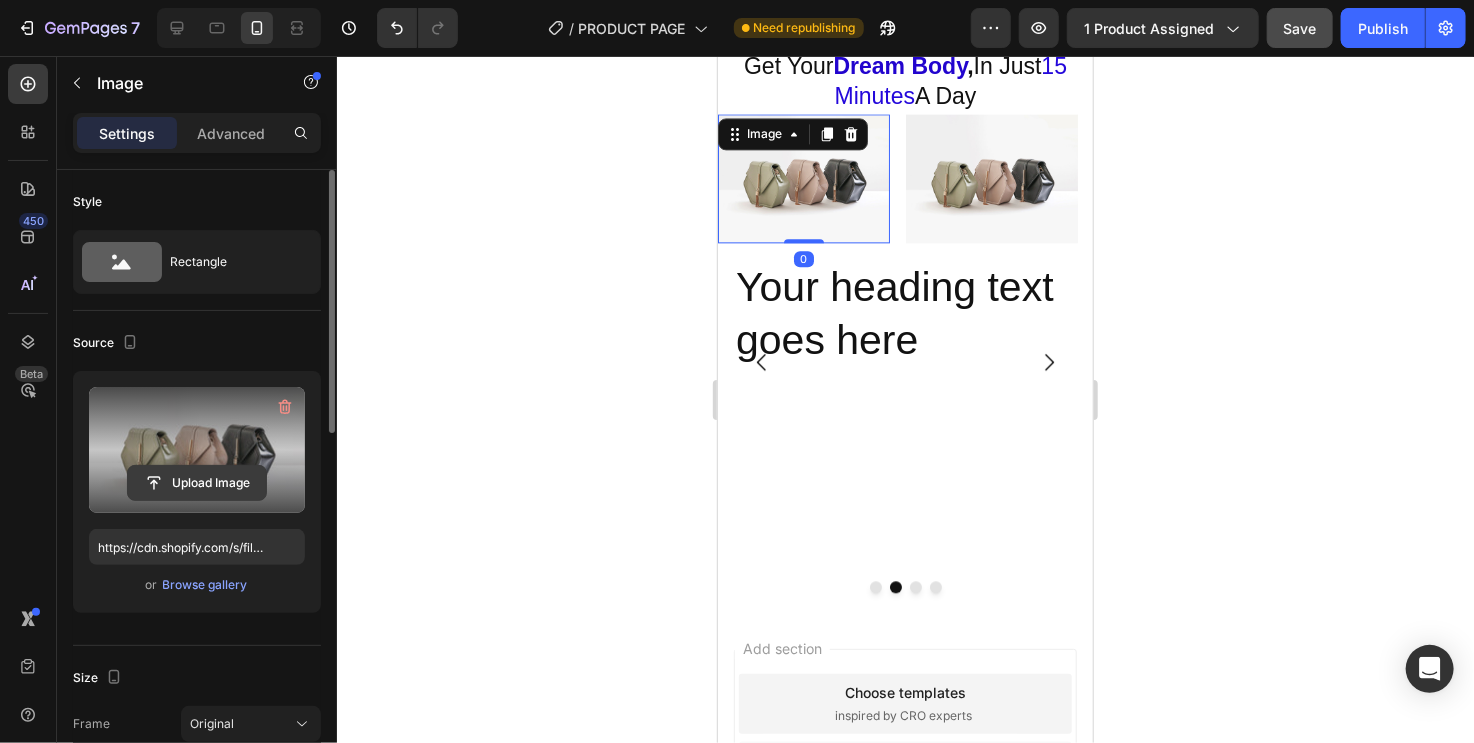 click 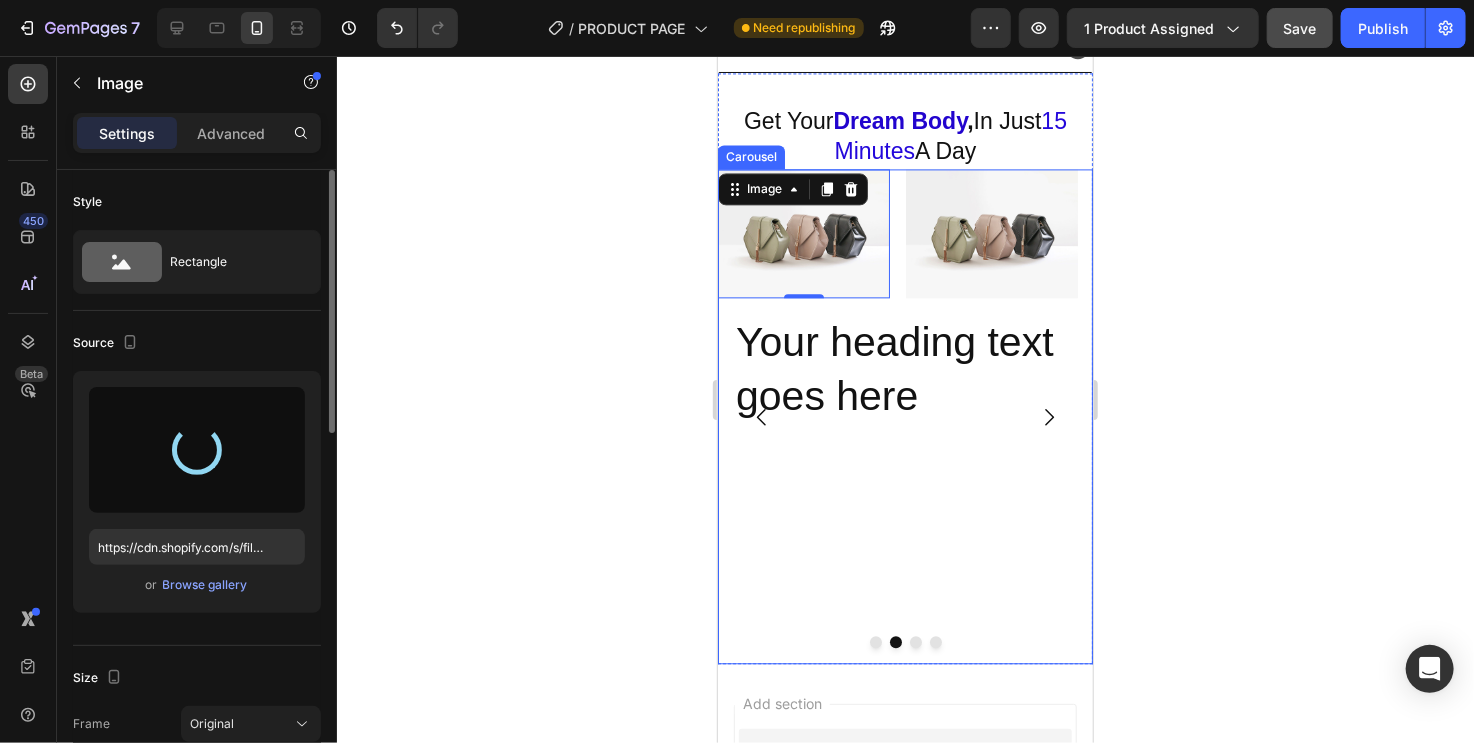 scroll, scrollTop: 2080, scrollLeft: 0, axis: vertical 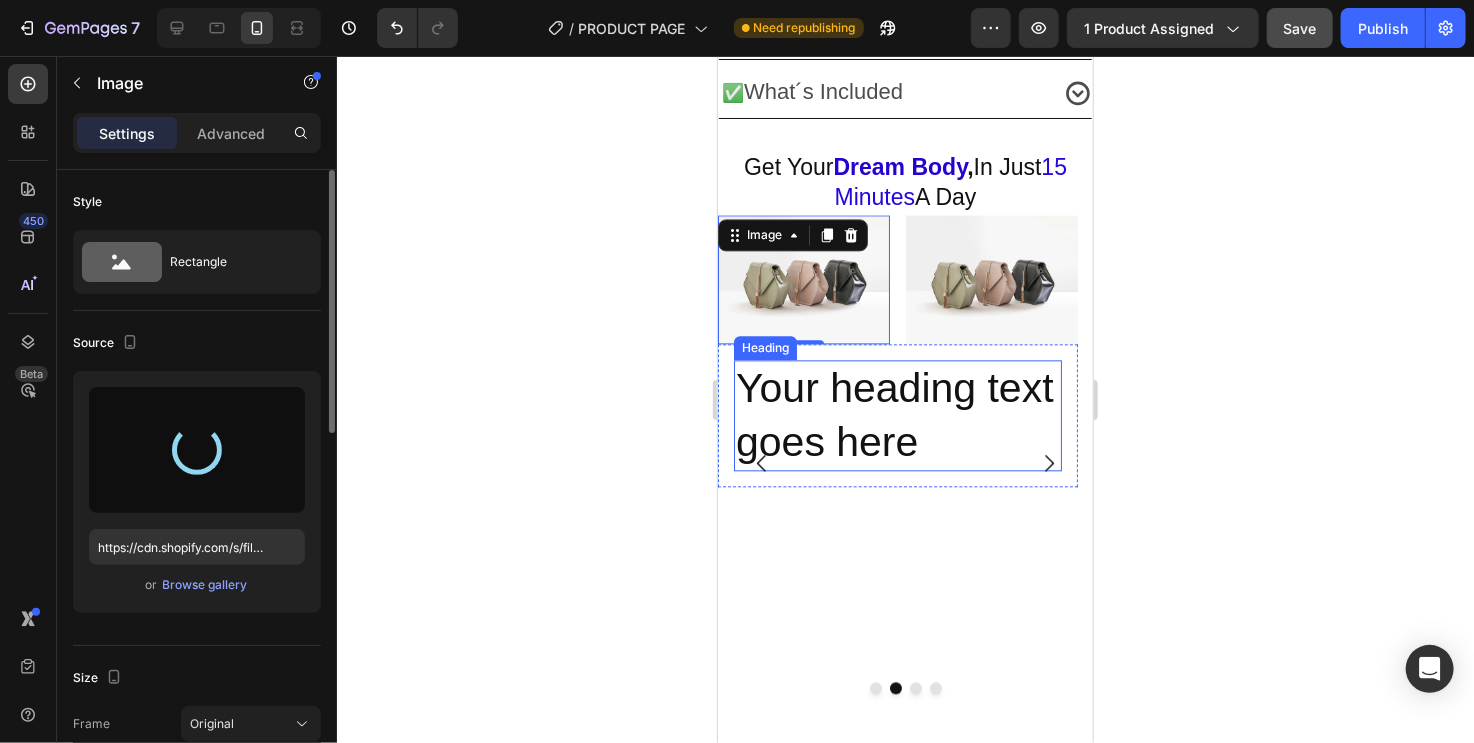 type on "https://cdn.shopify.com/s/files/1/0927/1089/5986/files/gempages_577919398946275856-d9235604-631a-4121-9ab7-46284108a92e.png" 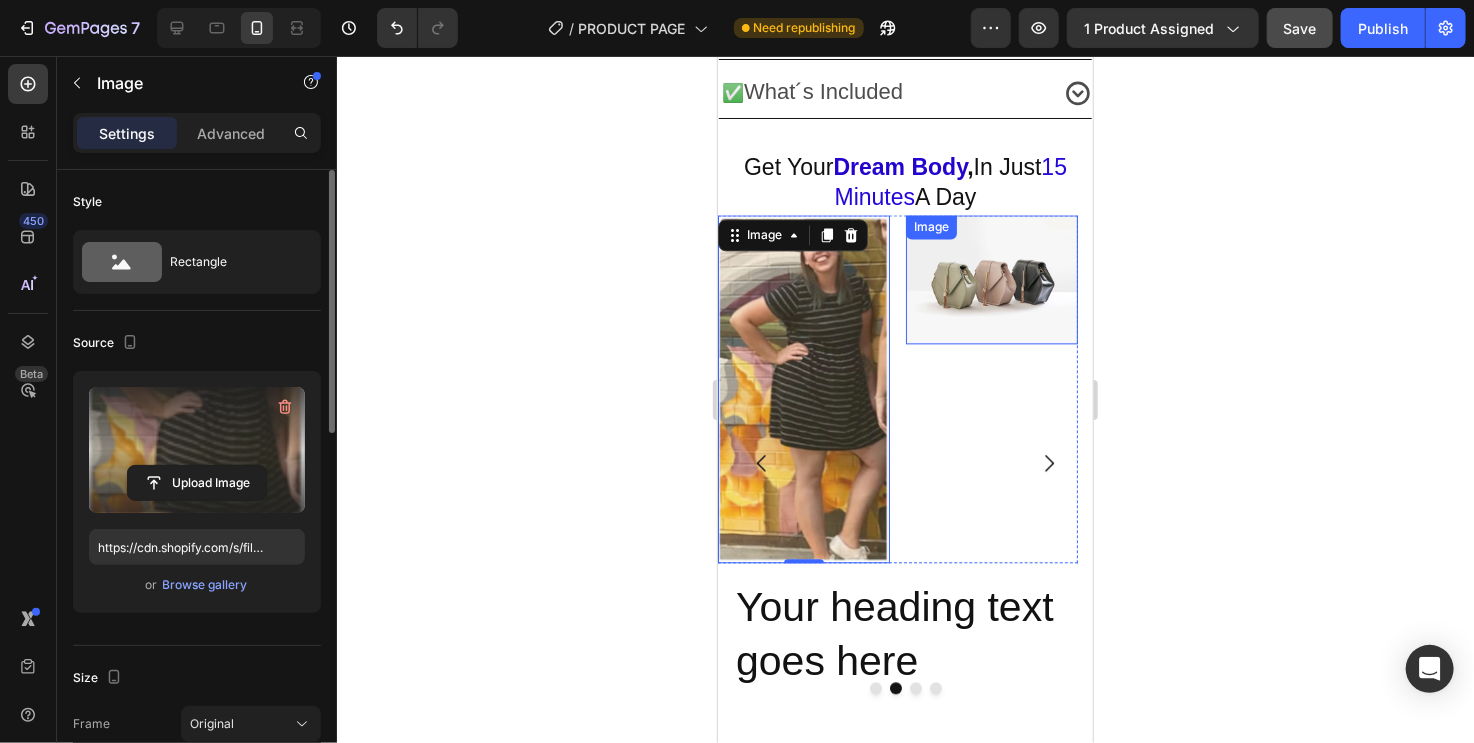 click at bounding box center [991, 278] 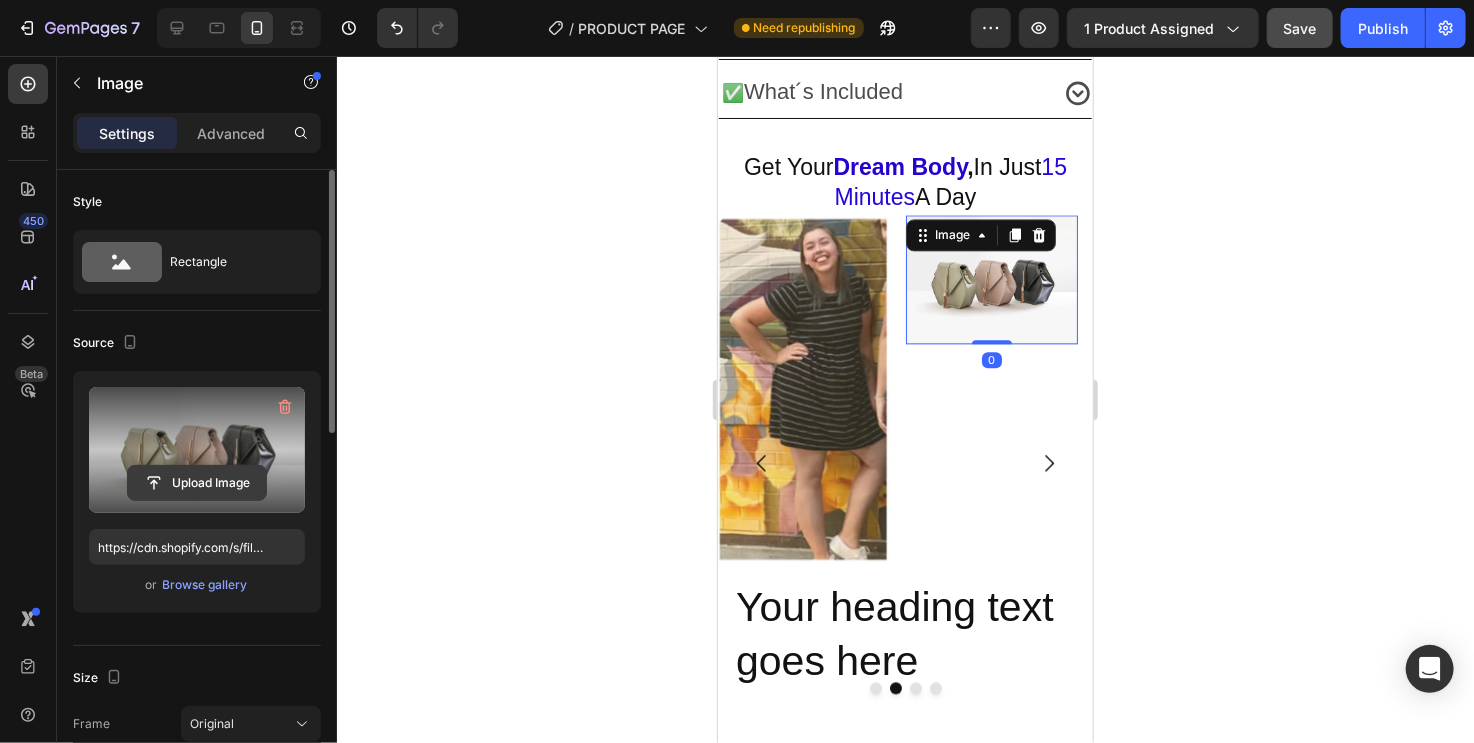 click 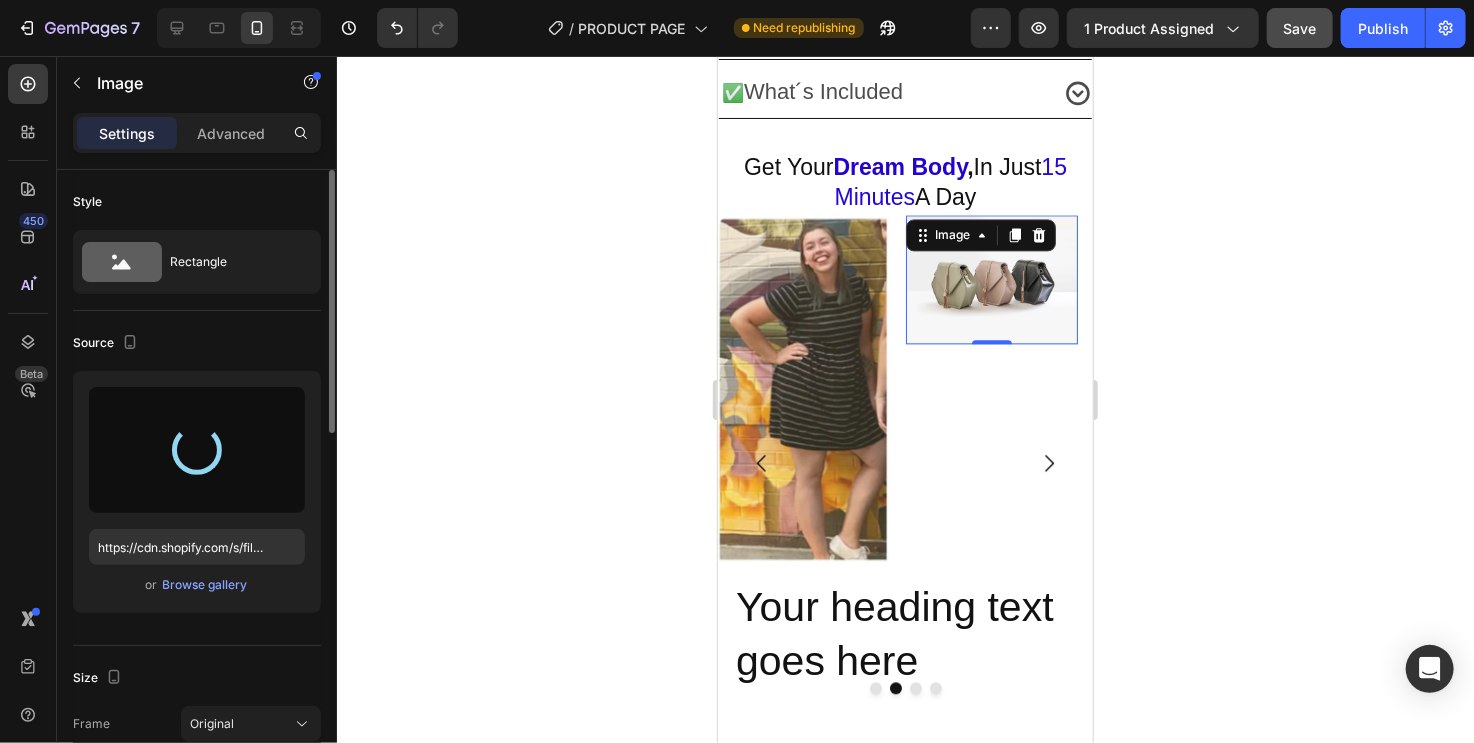 type on "https://cdn.shopify.com/s/files/1/0927/1089/5986/files/gempages_577919398946275856-87535ecb-7978-48b4-8a61-b1aa8f978a3f.png" 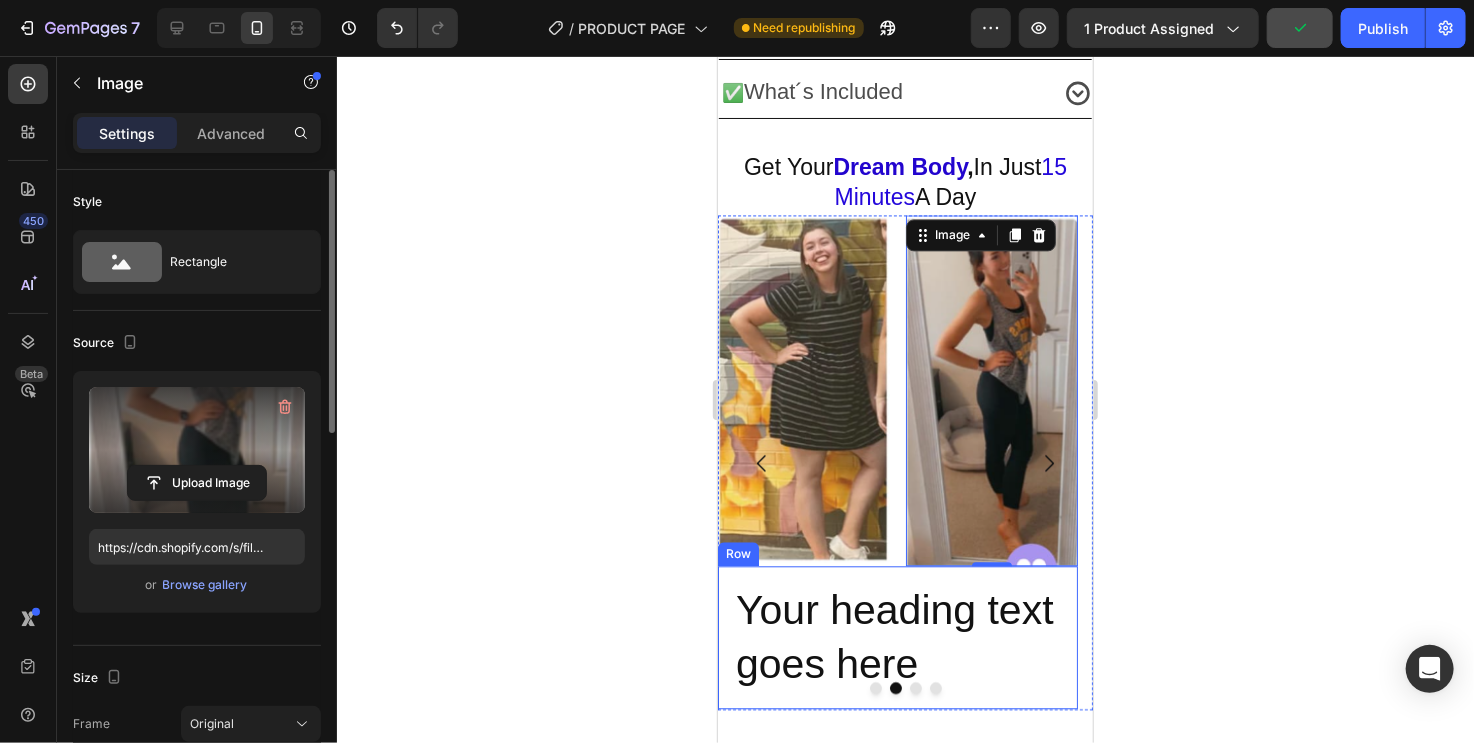 scroll, scrollTop: 2280, scrollLeft: 0, axis: vertical 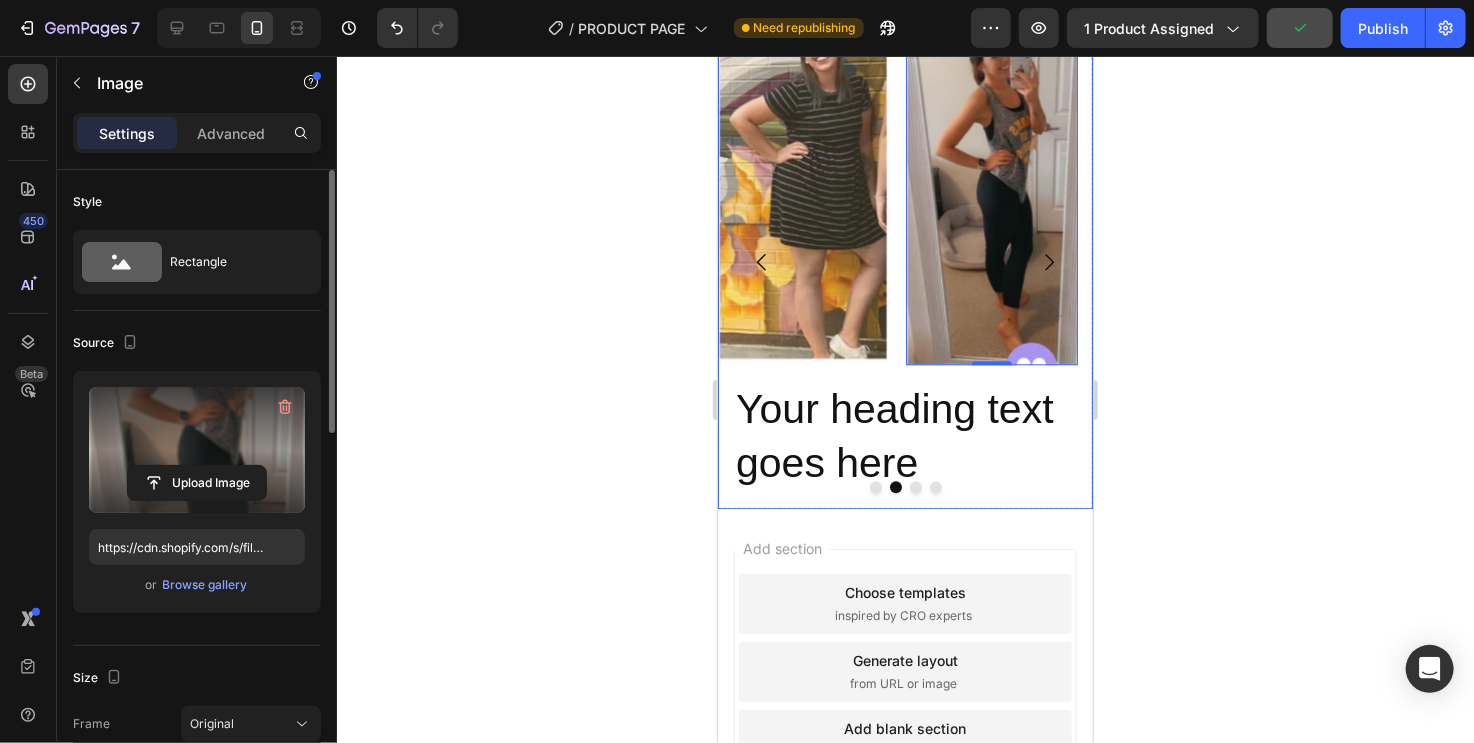 click at bounding box center (915, 486) 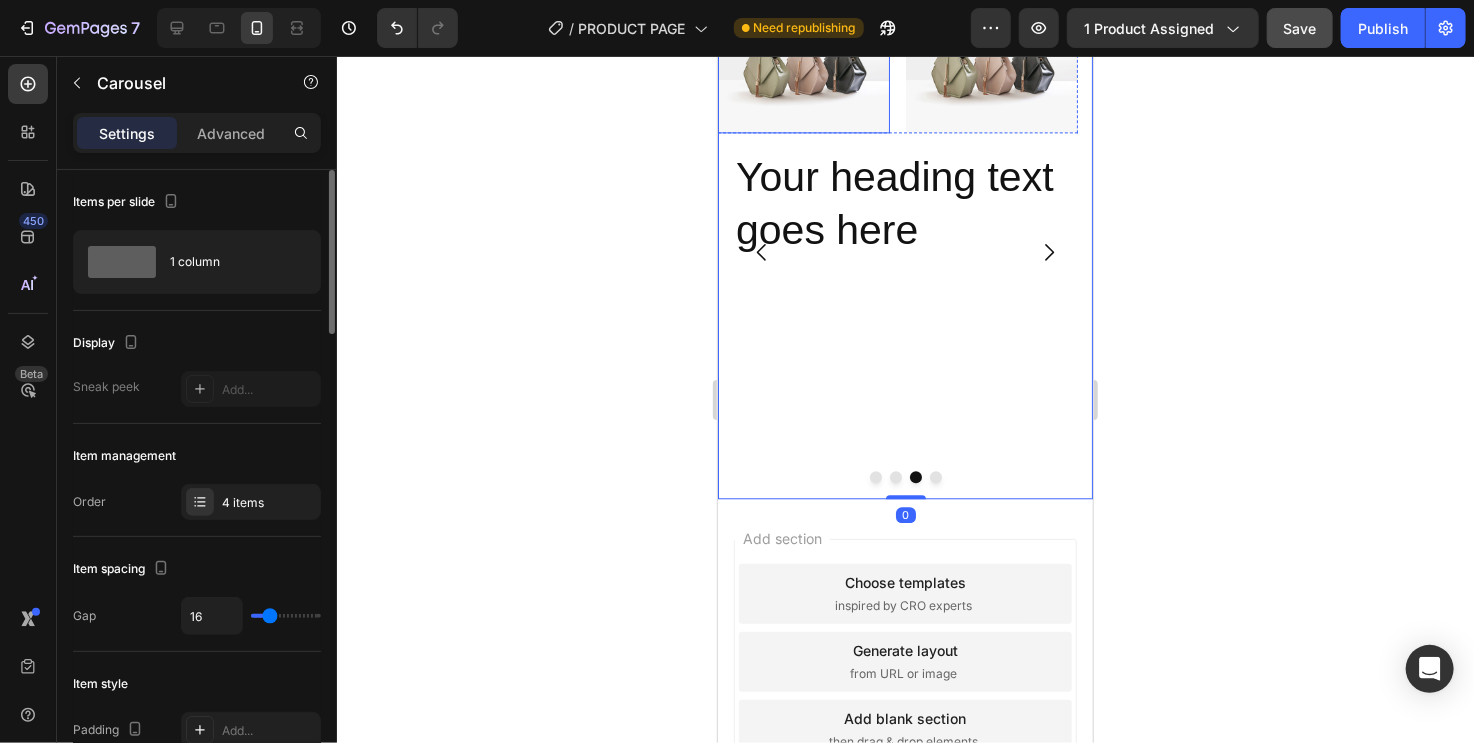 scroll, scrollTop: 2080, scrollLeft: 0, axis: vertical 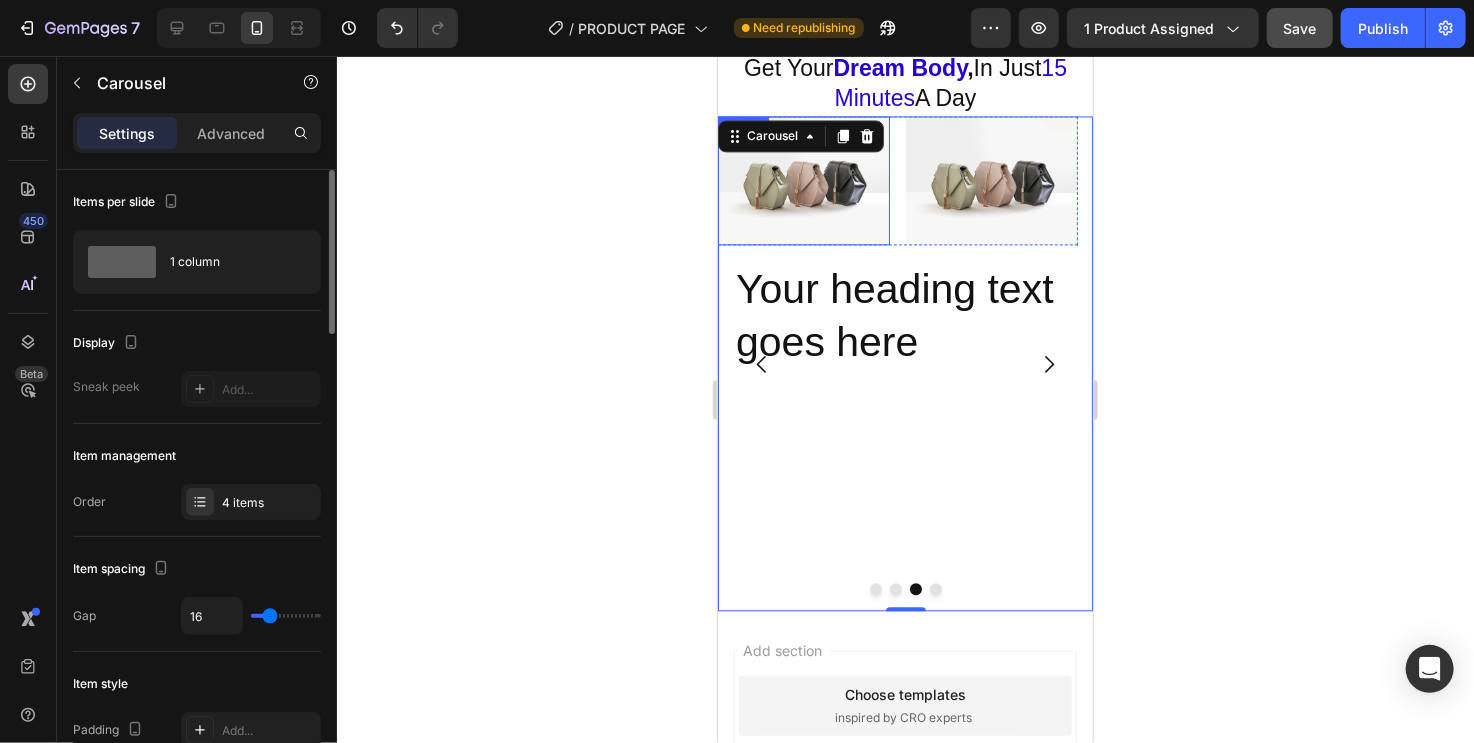 click at bounding box center (803, 179) 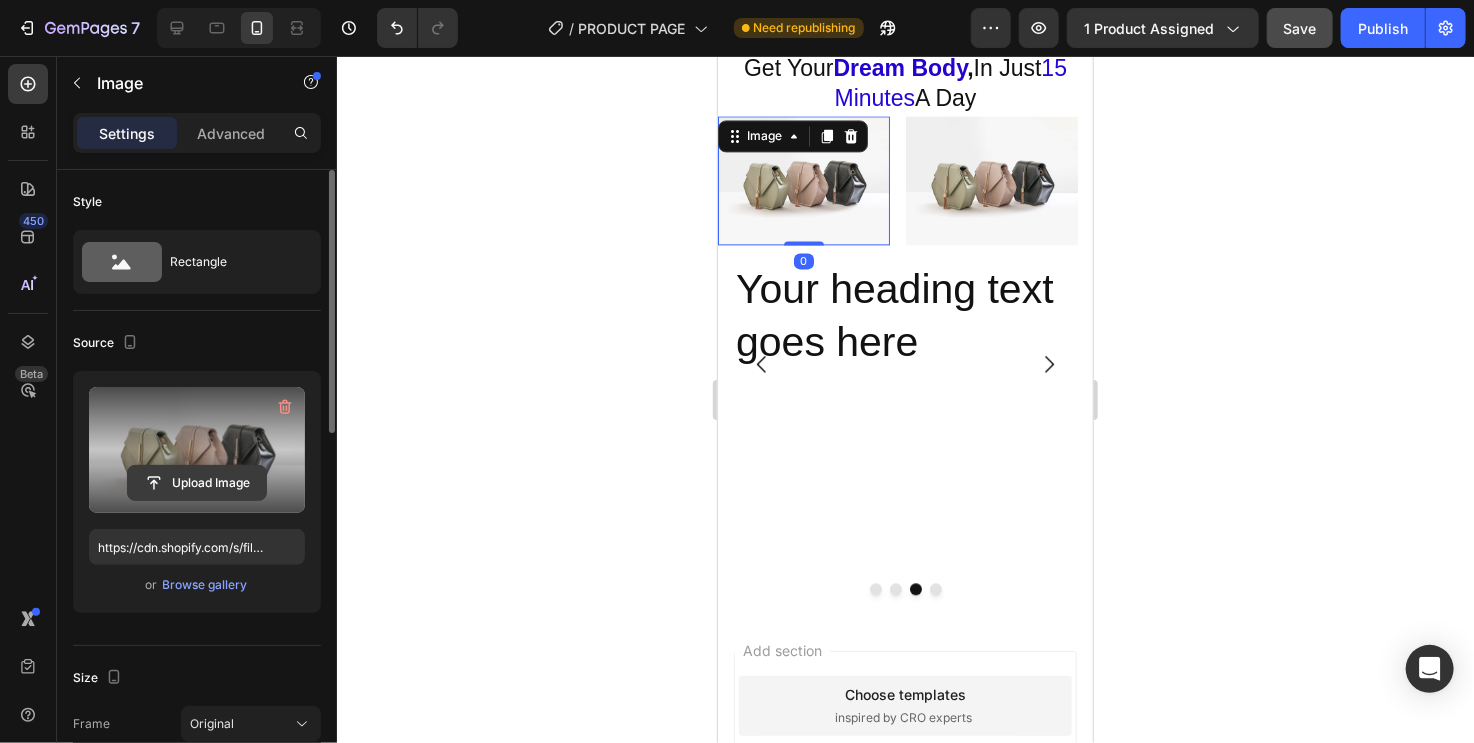 click 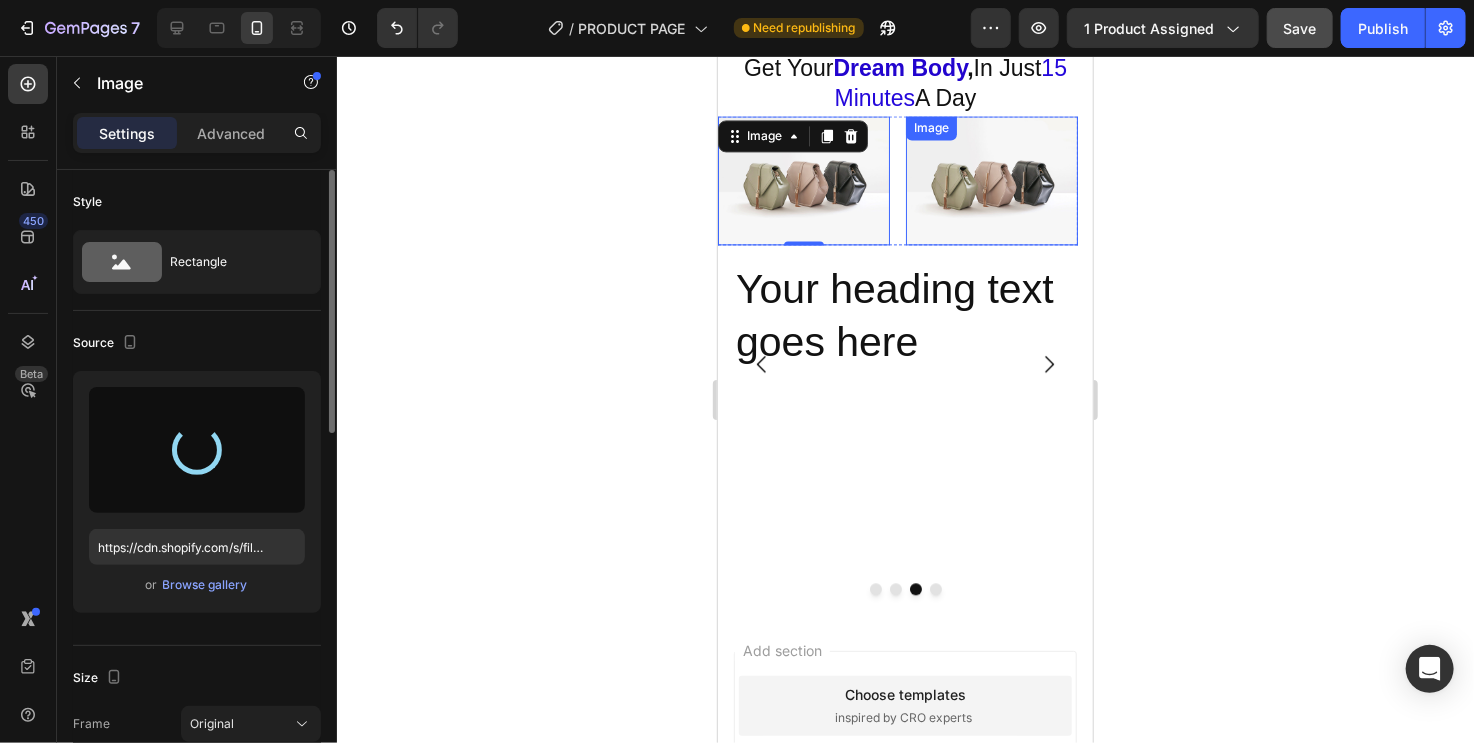 type on "https://cdn.shopify.com/s/files/1/0927/1089/5986/files/gempages_577919398946275856-2be41b1e-bf58-425c-87b2-03fe2a2b22e1.png" 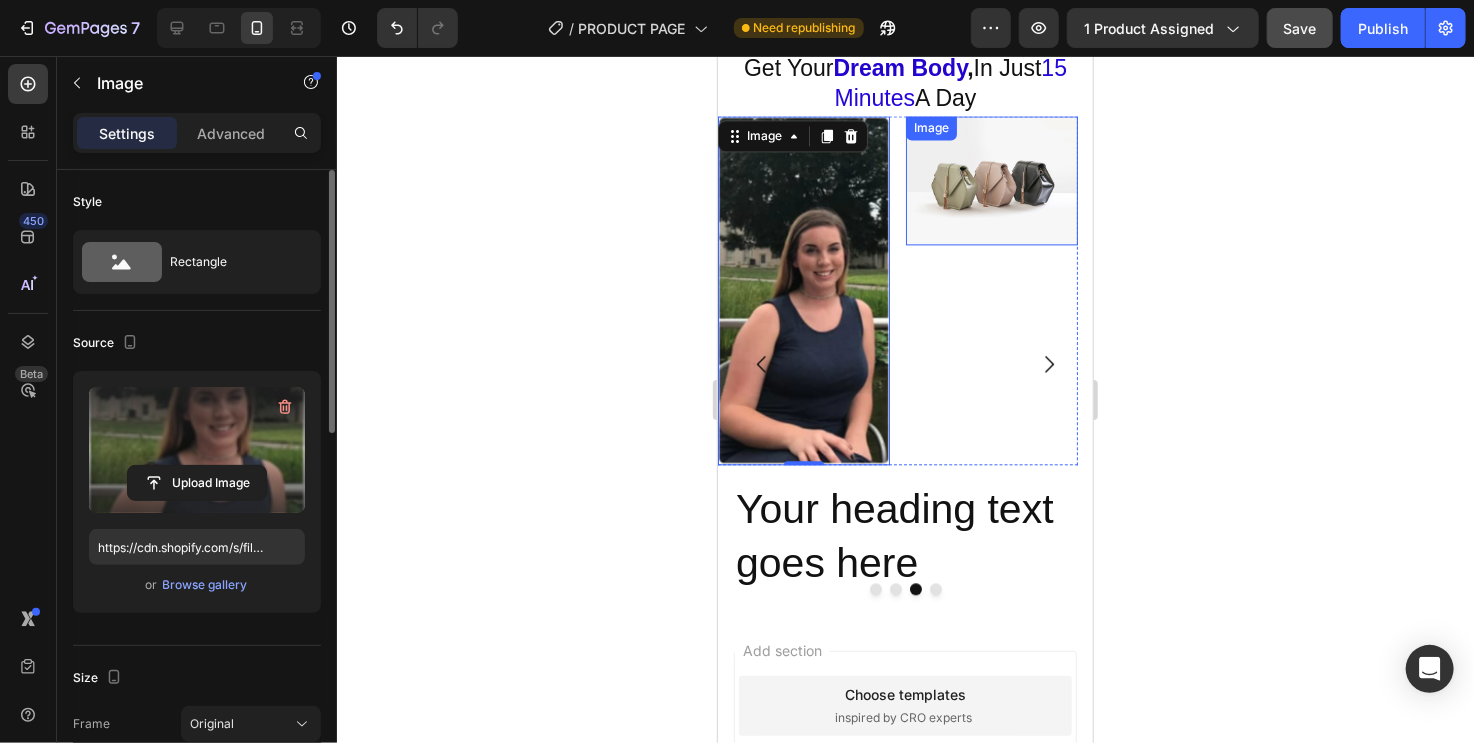 click at bounding box center (991, 179) 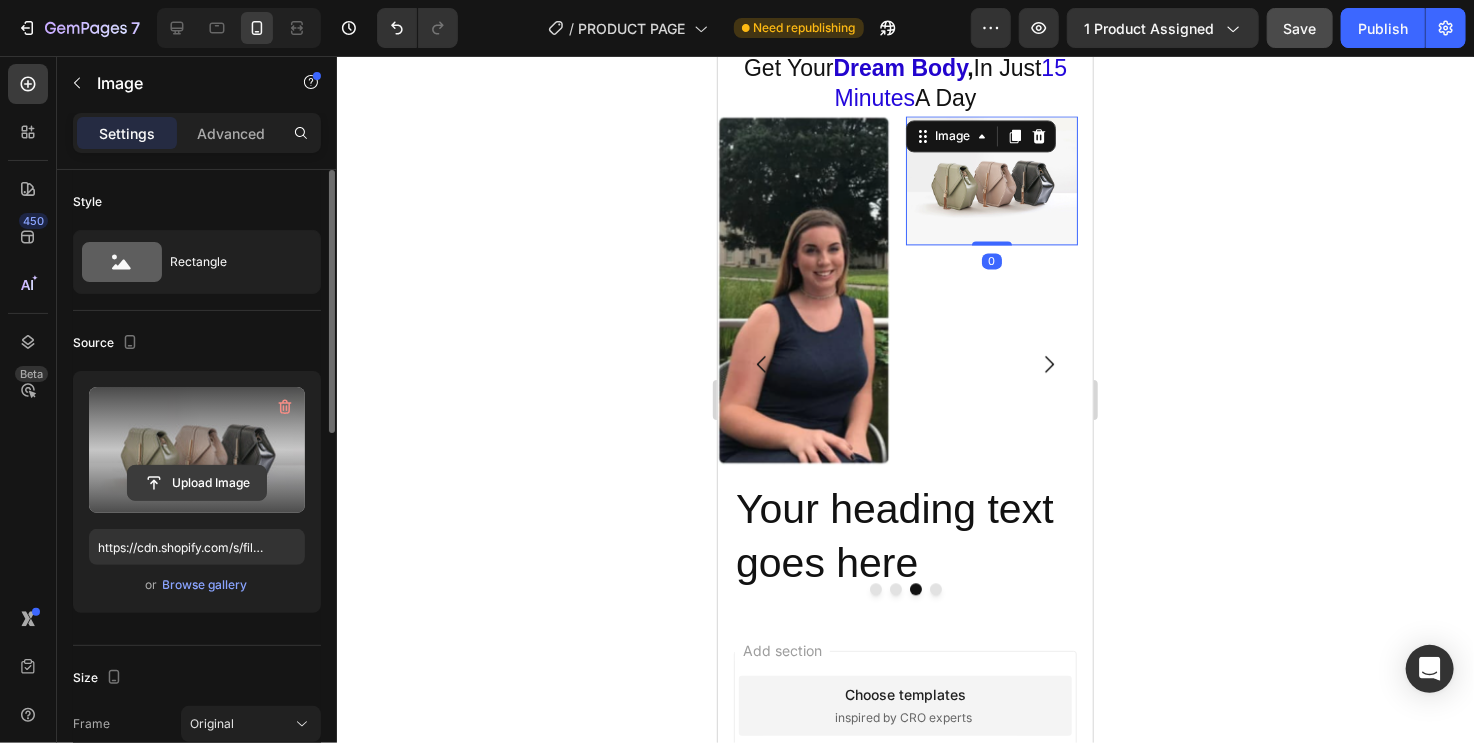 click 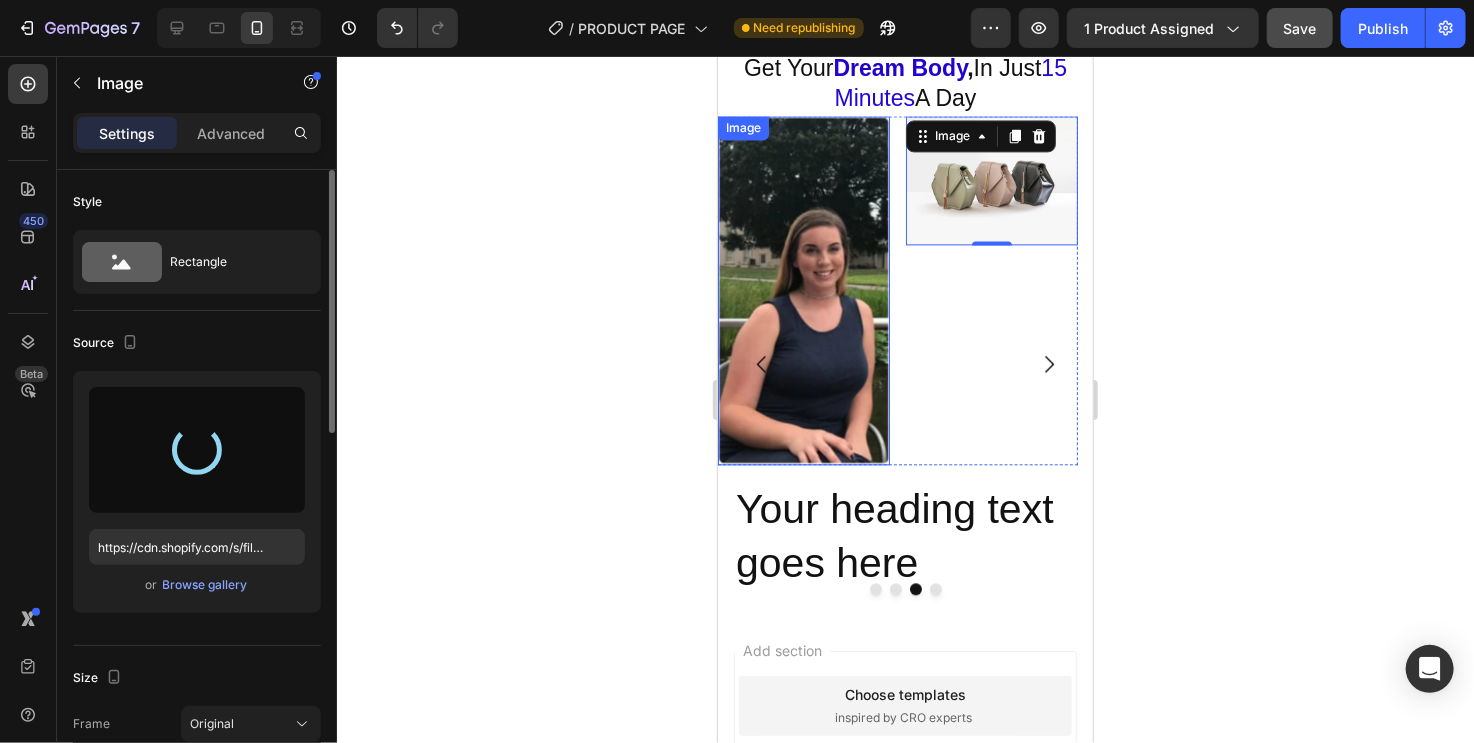 type on "https://cdn.shopify.com/s/files/1/0927/1089/5986/files/gempages_577919398946275856-6ba9b351-44ba-4645-83cc-f6c81b36457e.png" 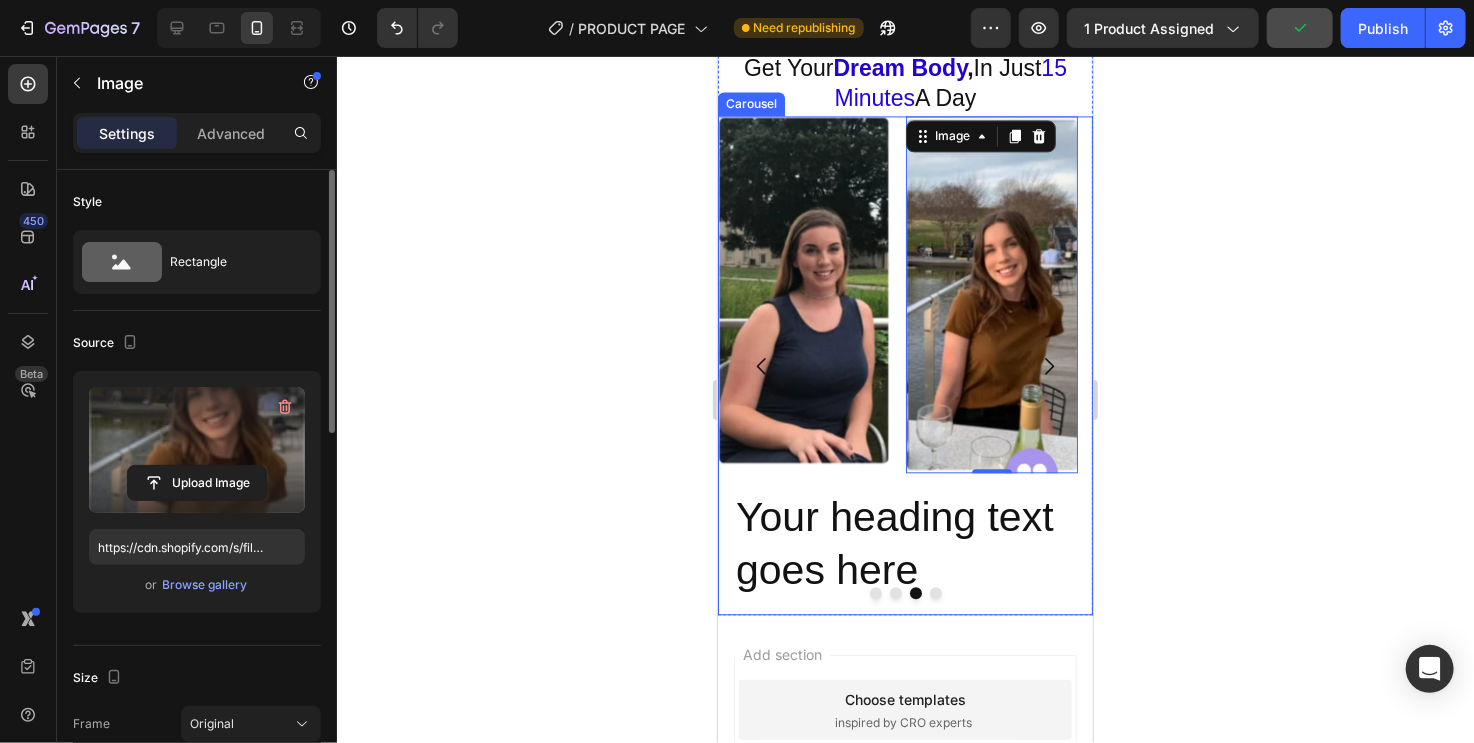 click 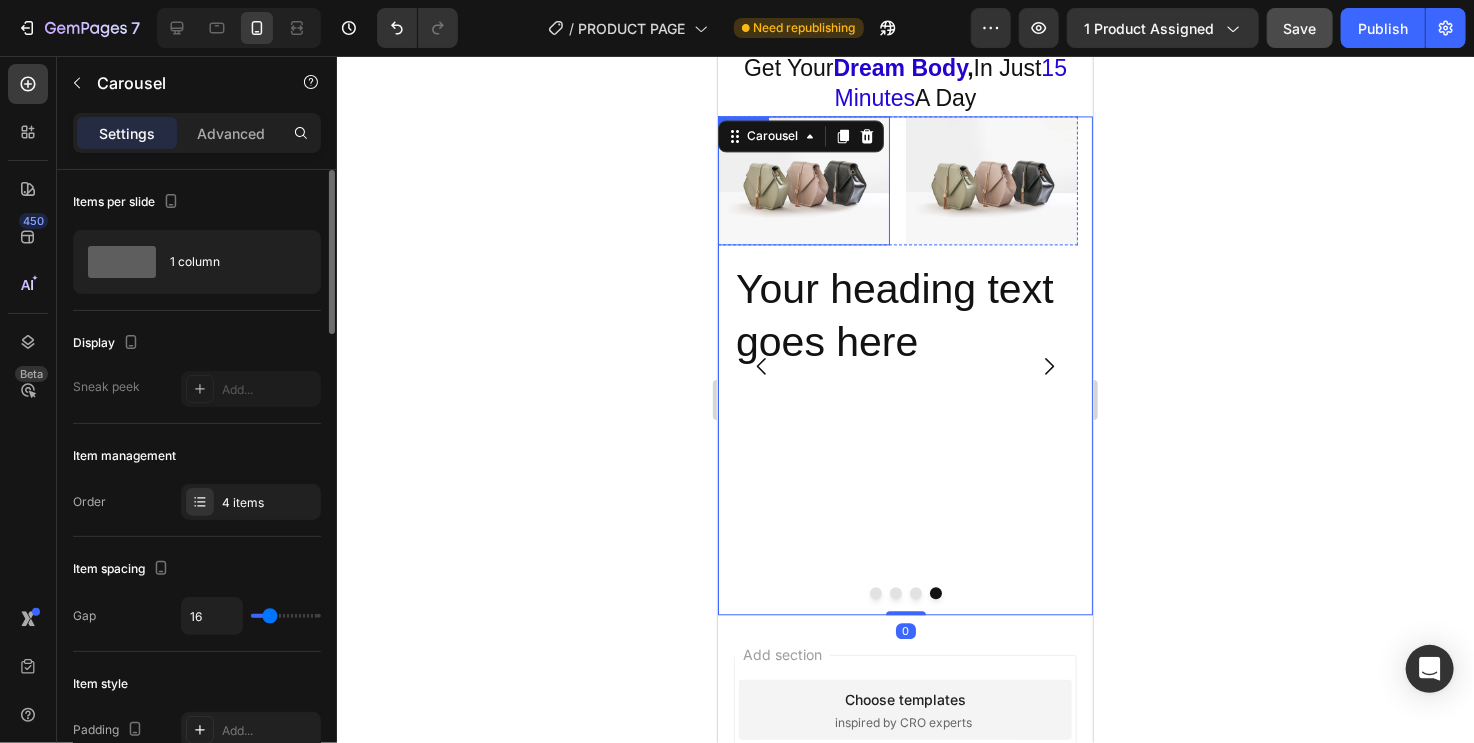 click at bounding box center (803, 179) 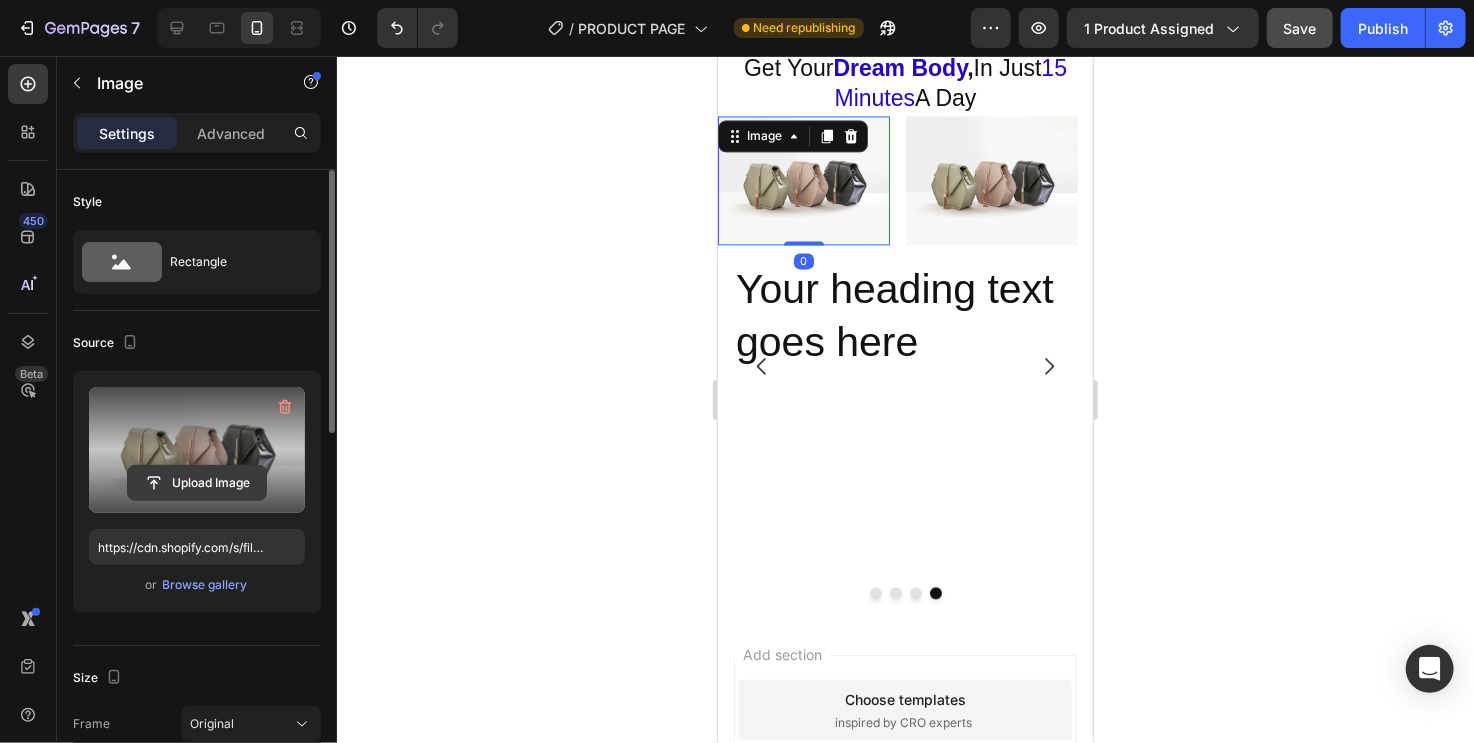 click 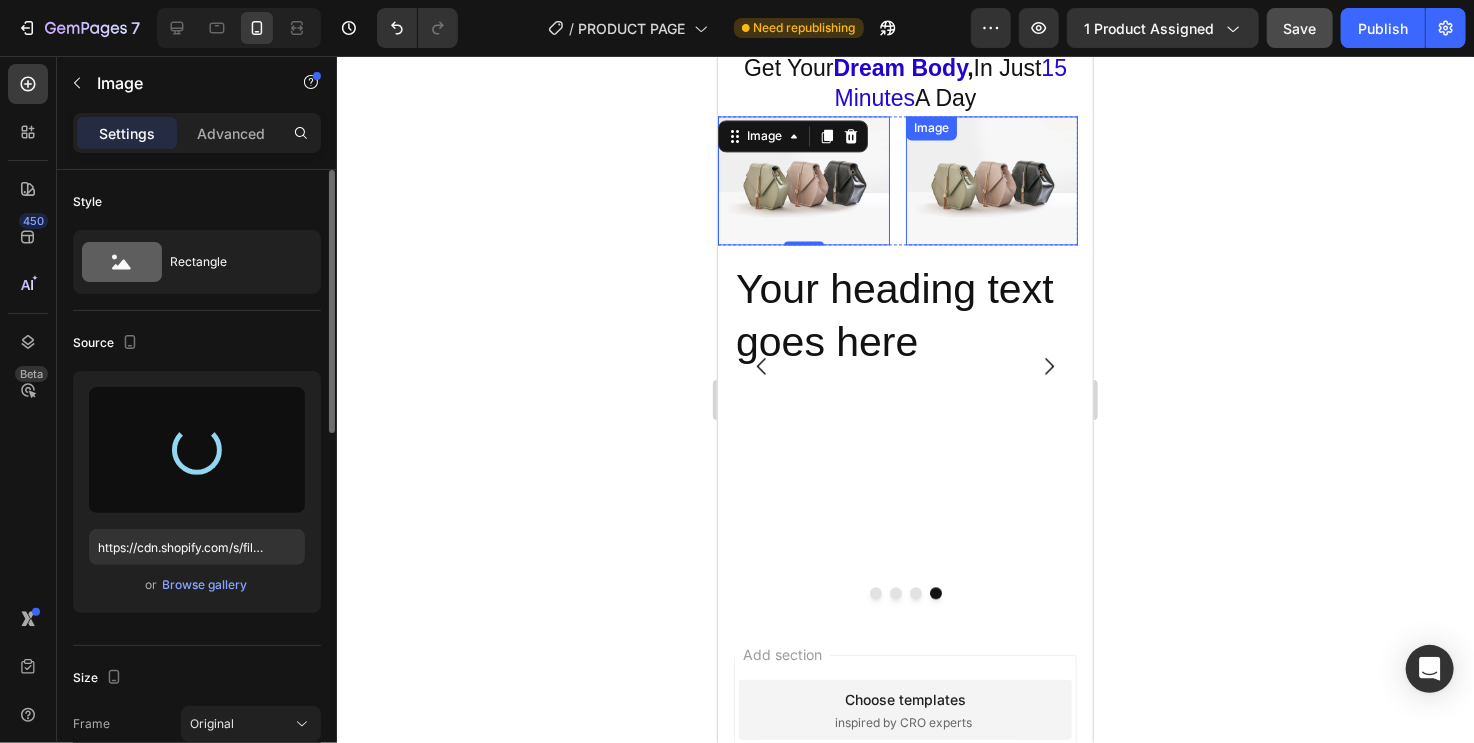 type on "https://cdn.shopify.com/s/files/1/0927/1089/5986/files/gempages_577919398946275856-e6e63125-88aa-42b0-8e5e-a9288bf7481e.png" 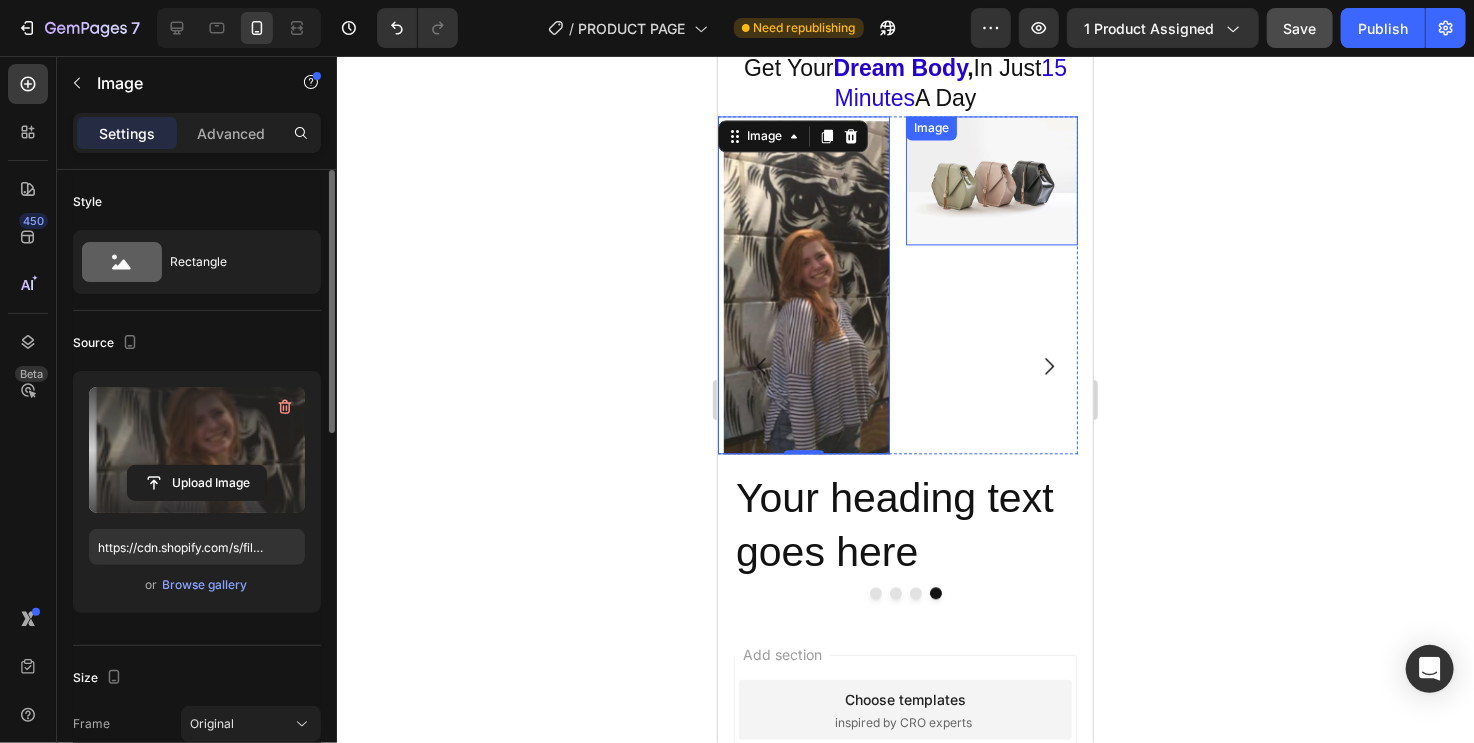 click at bounding box center [991, 179] 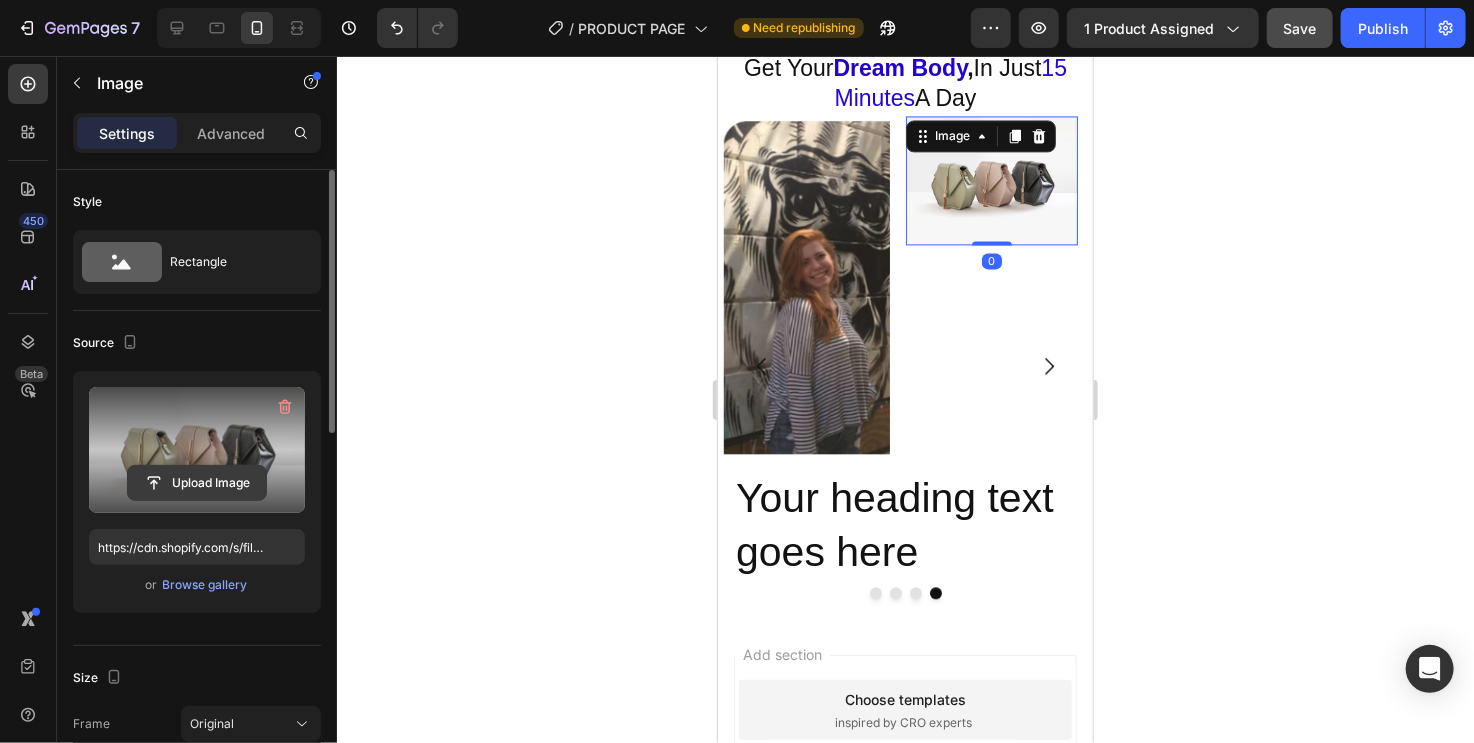 click 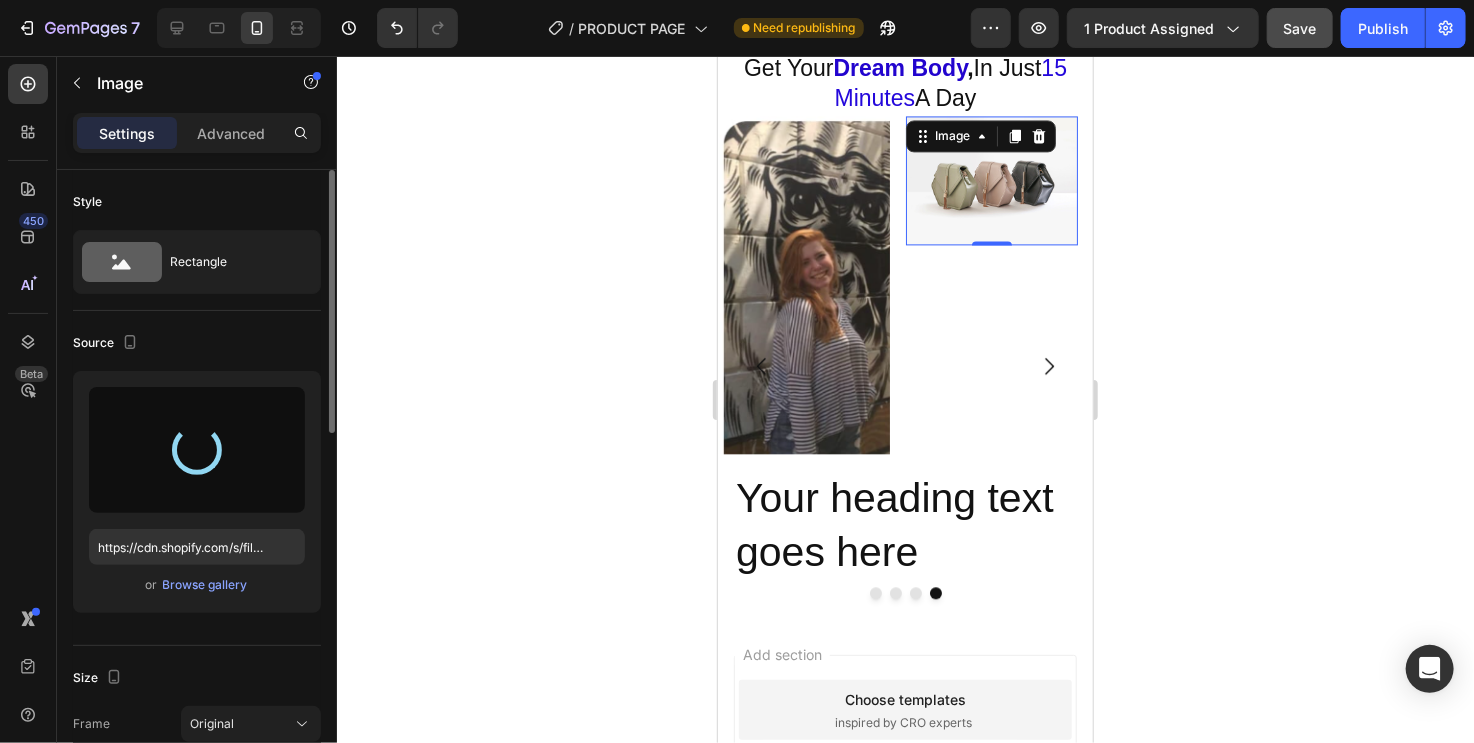 type on "https://cdn.shopify.com/s/files/1/0927/1089/5986/files/gempages_577919398946275856-05bd2477-adea-4004-a32f-1d0013ea8acd.png" 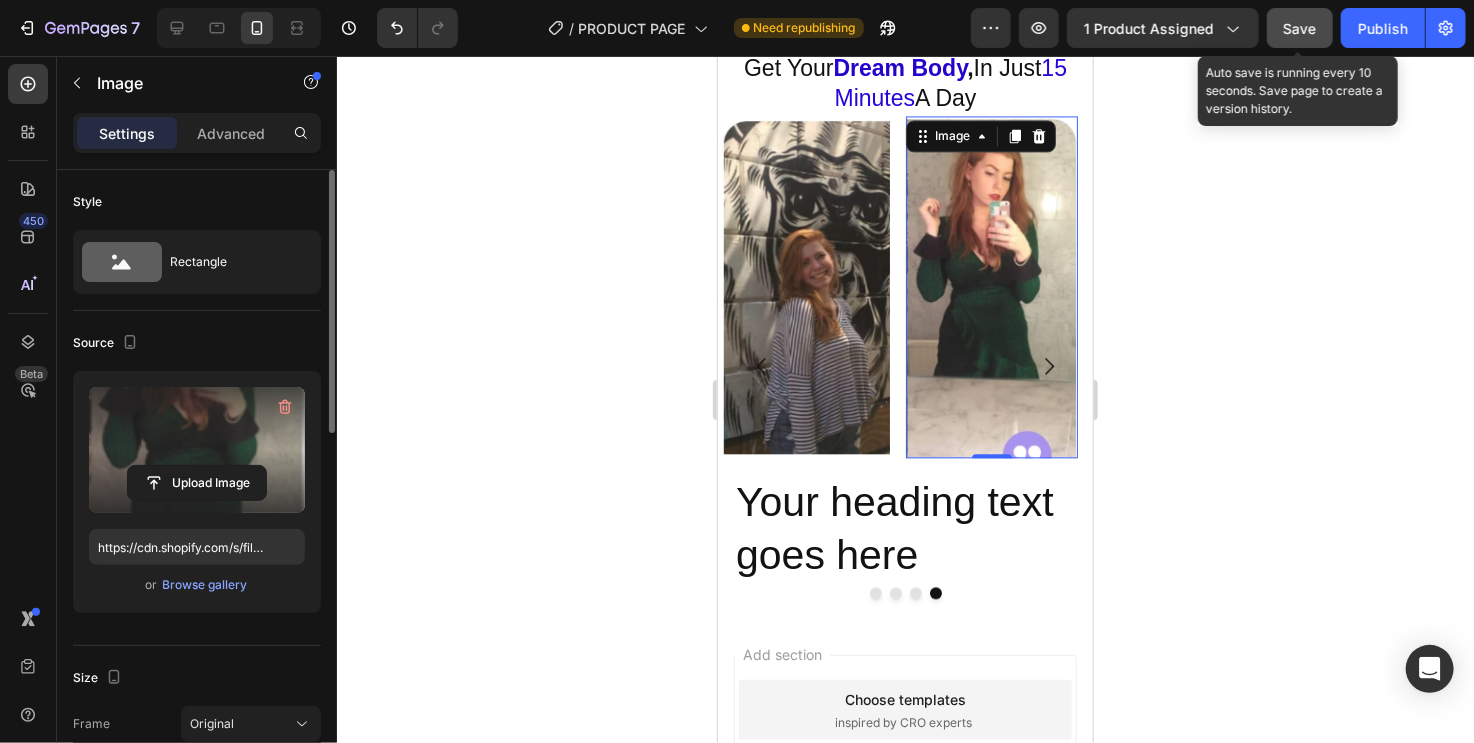click on "Save" 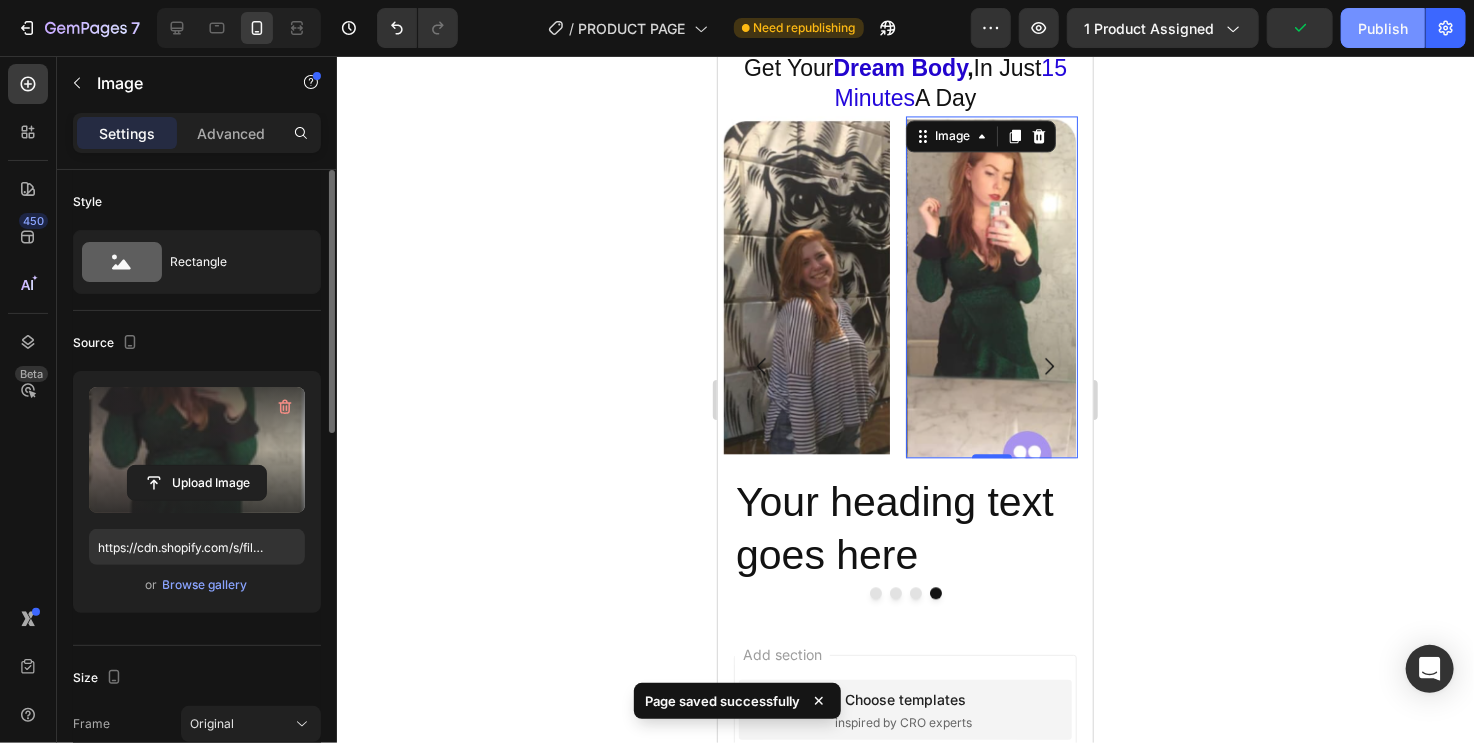 click on "Publish" at bounding box center (1383, 28) 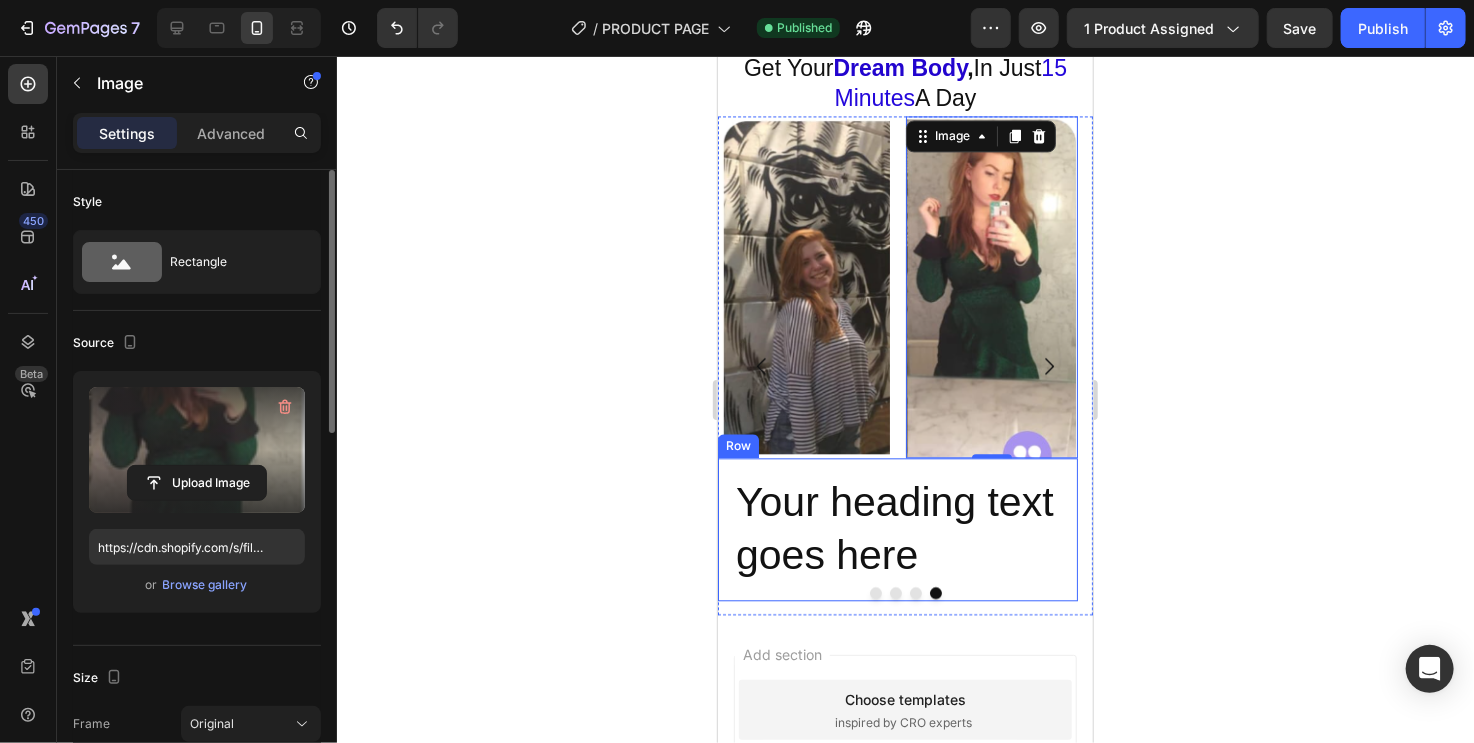 scroll, scrollTop: 2180, scrollLeft: 0, axis: vertical 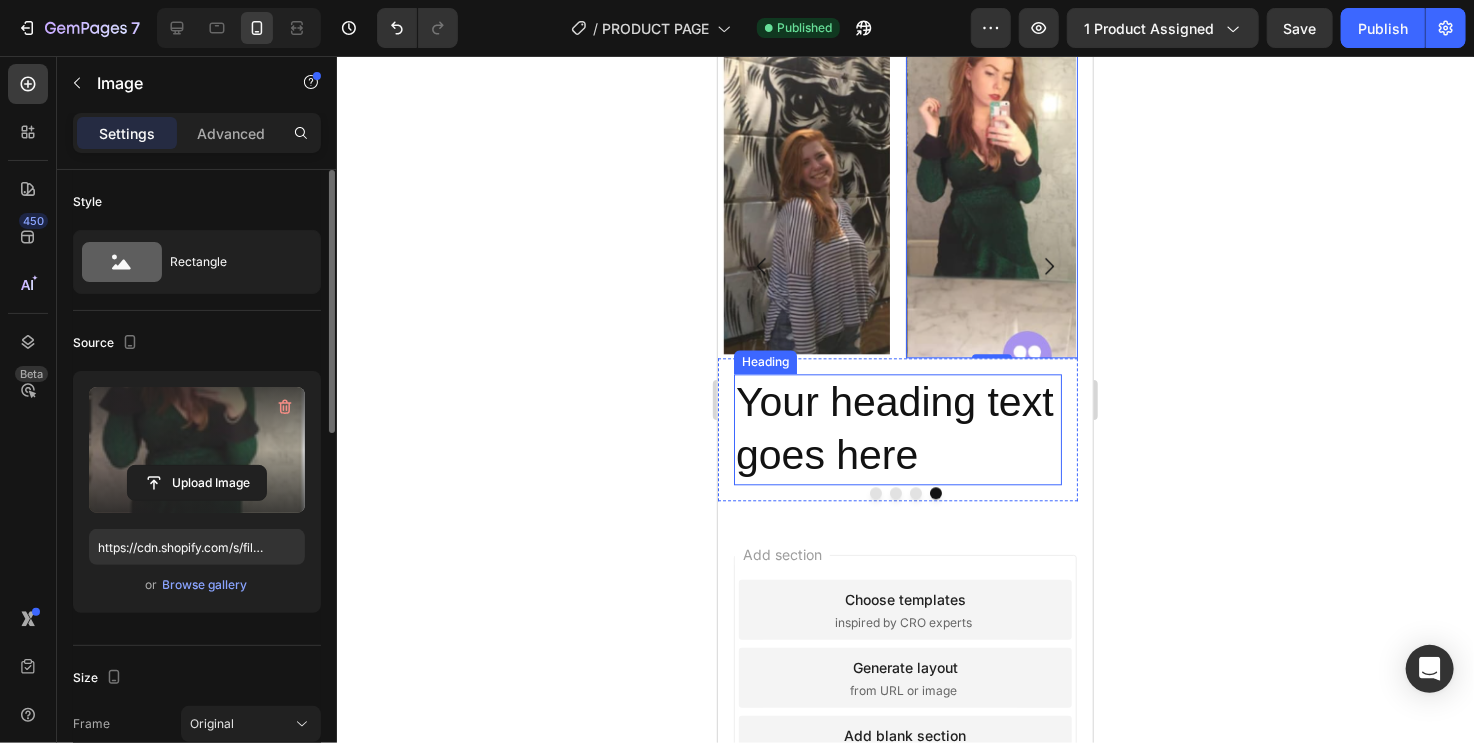 click on "Your heading text goes here" at bounding box center (897, 428) 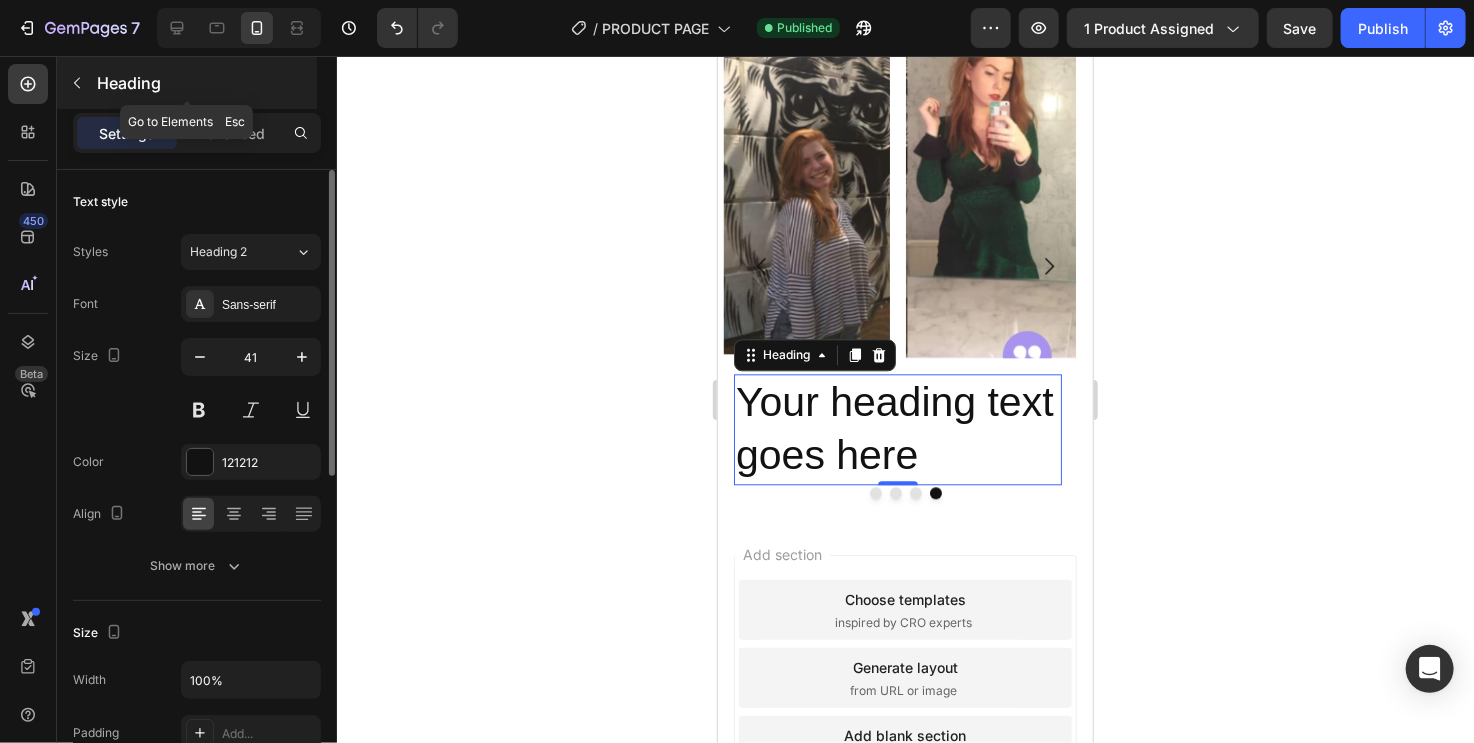 click at bounding box center (77, 83) 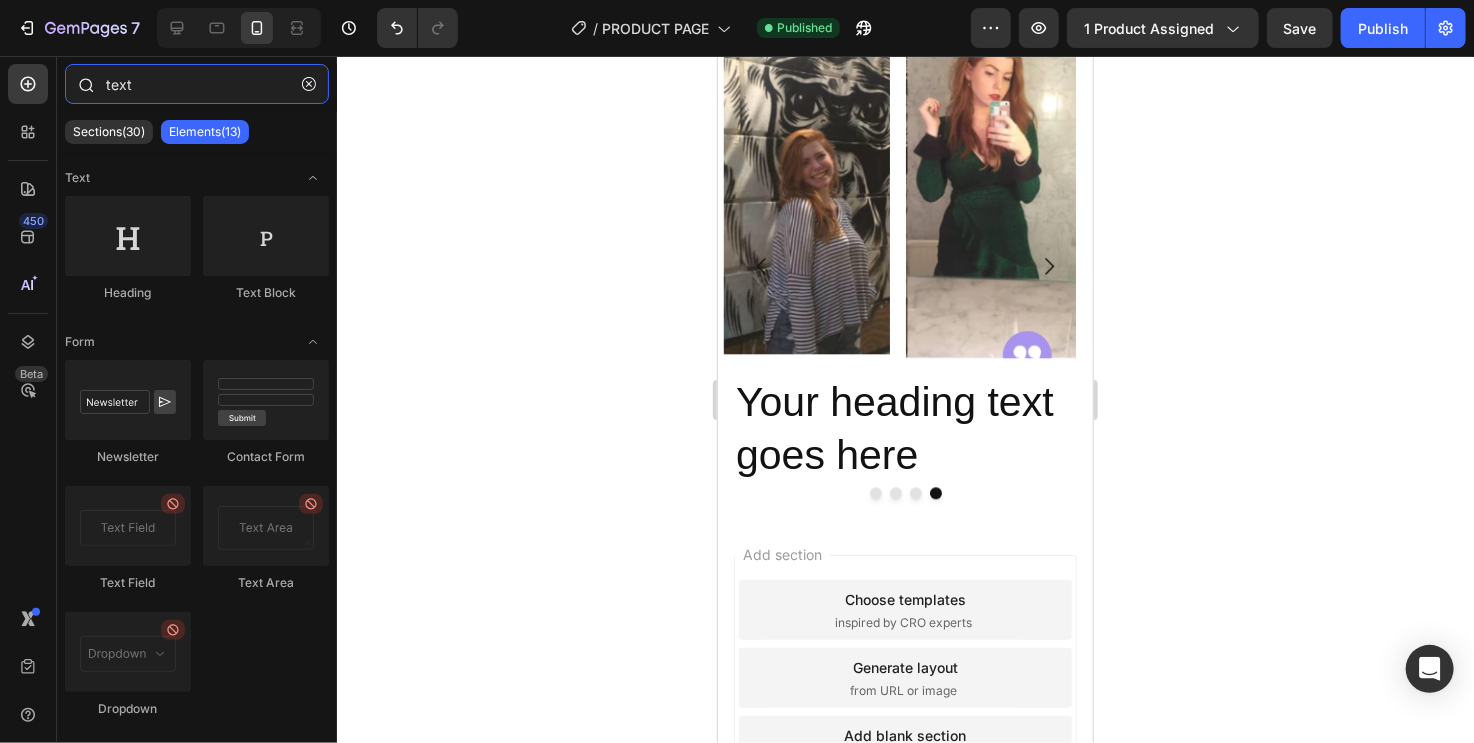 click on "text" at bounding box center (197, 84) 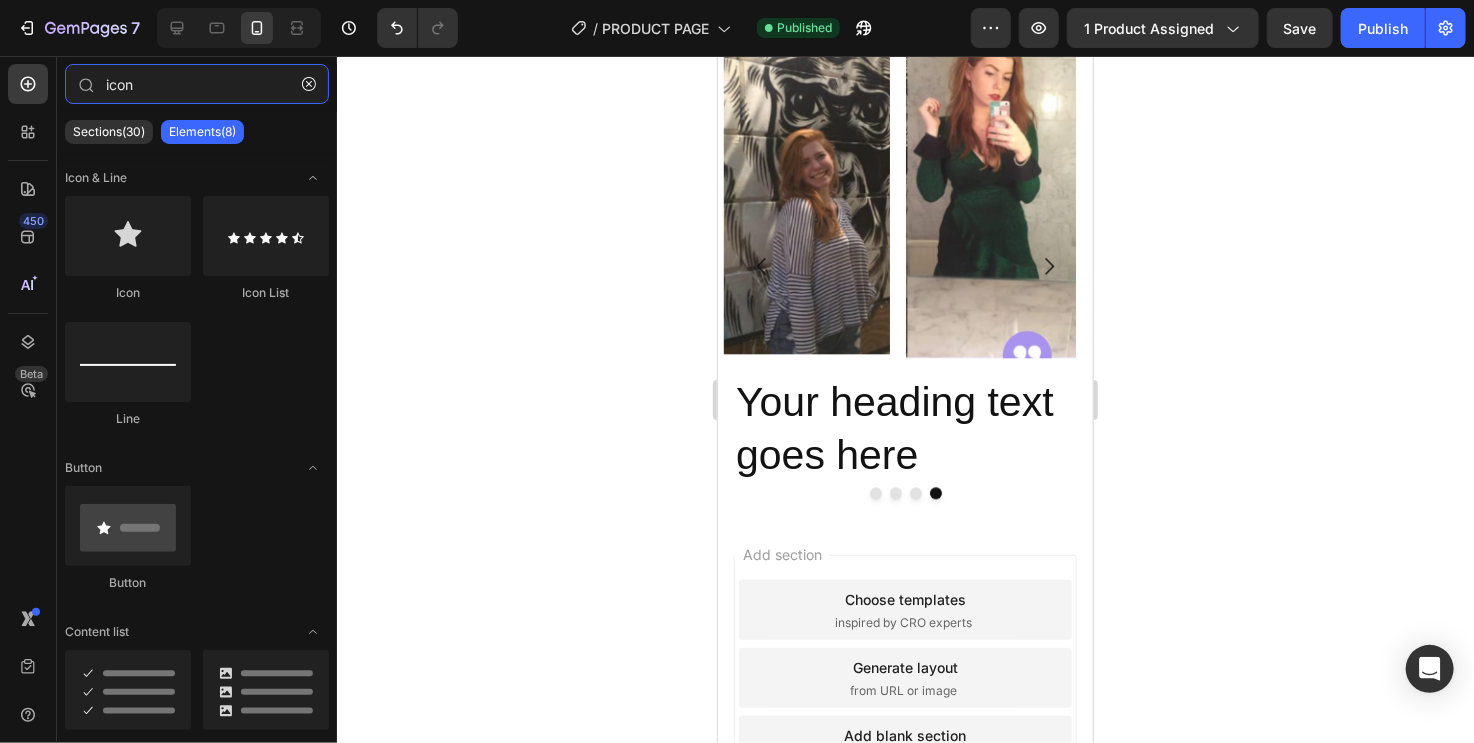 type on "icon" 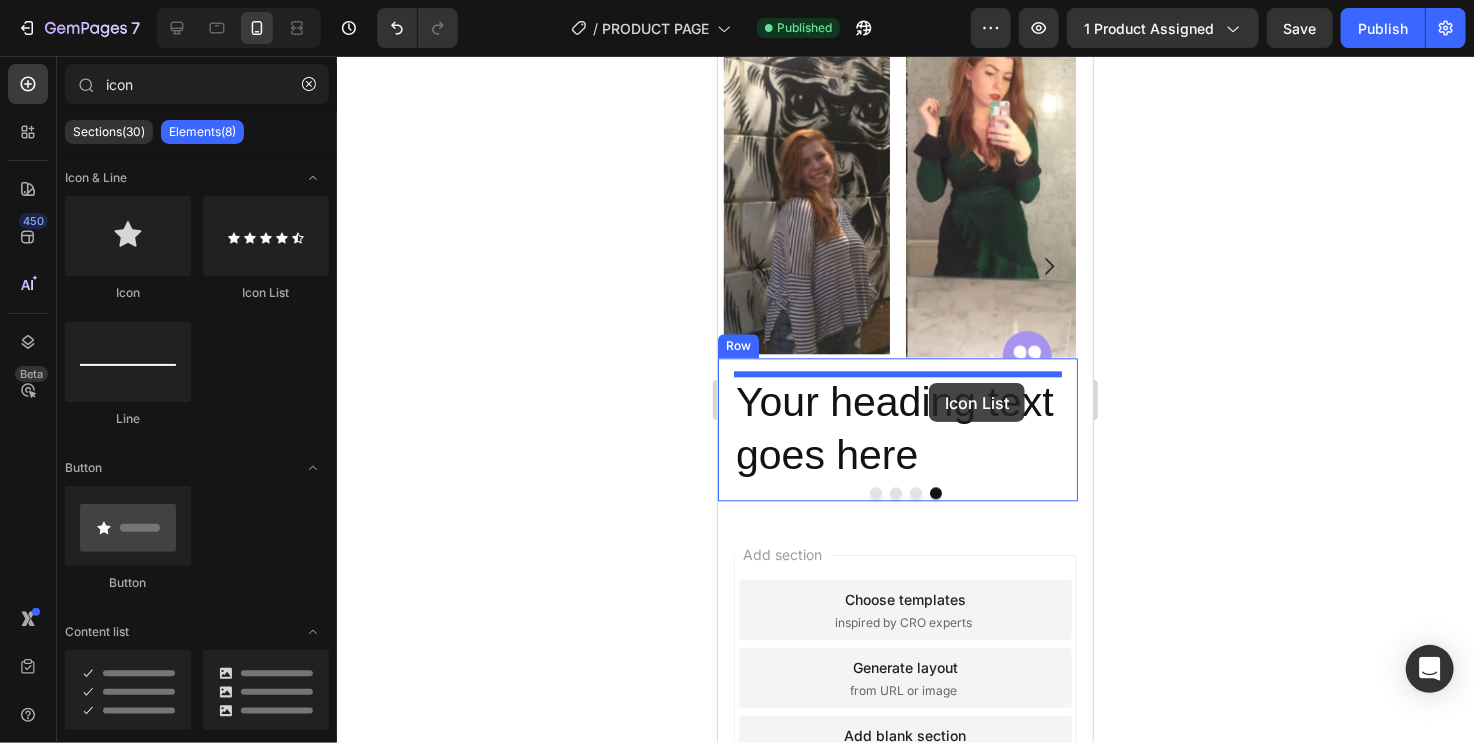 drag, startPoint x: 1168, startPoint y: 318, endPoint x: 928, endPoint y: 381, distance: 248.13101 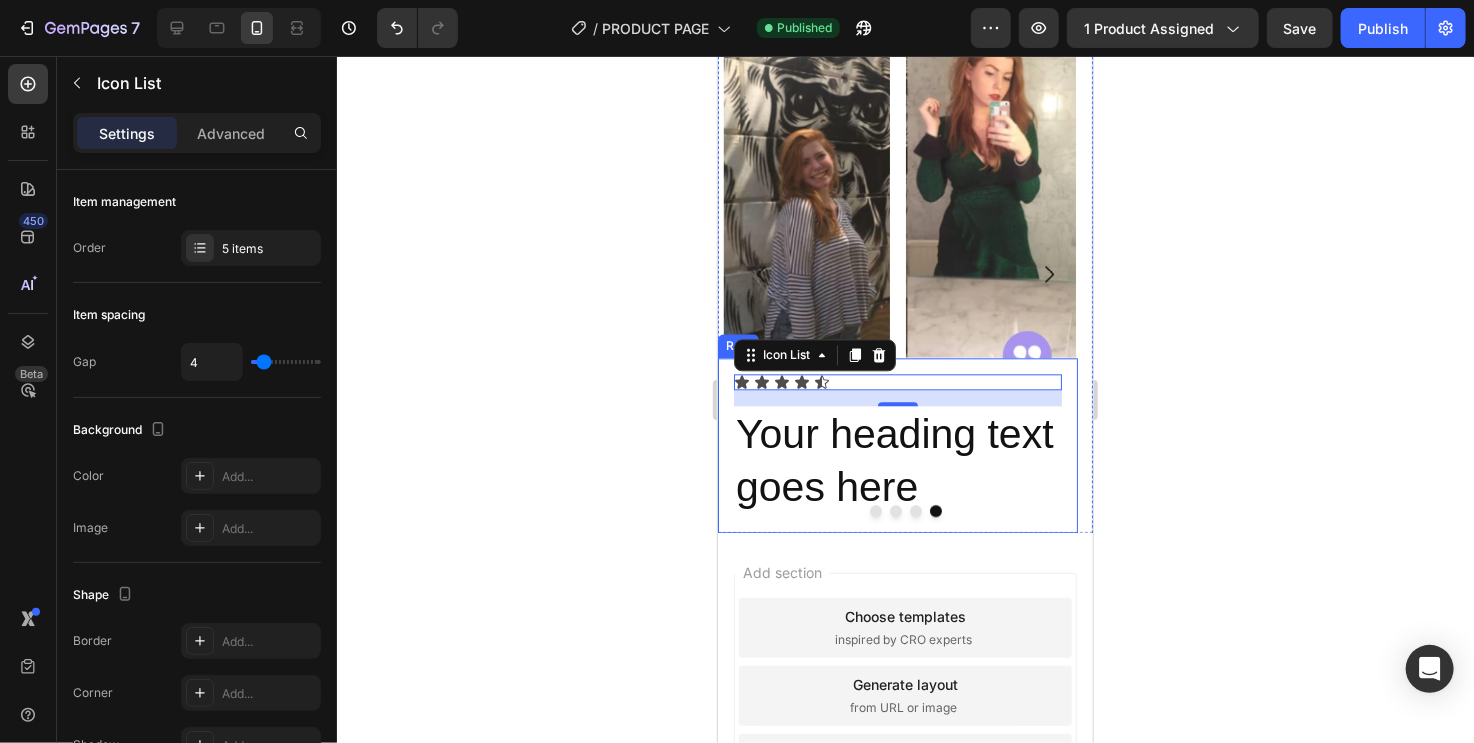 scroll, scrollTop: 2188, scrollLeft: 0, axis: vertical 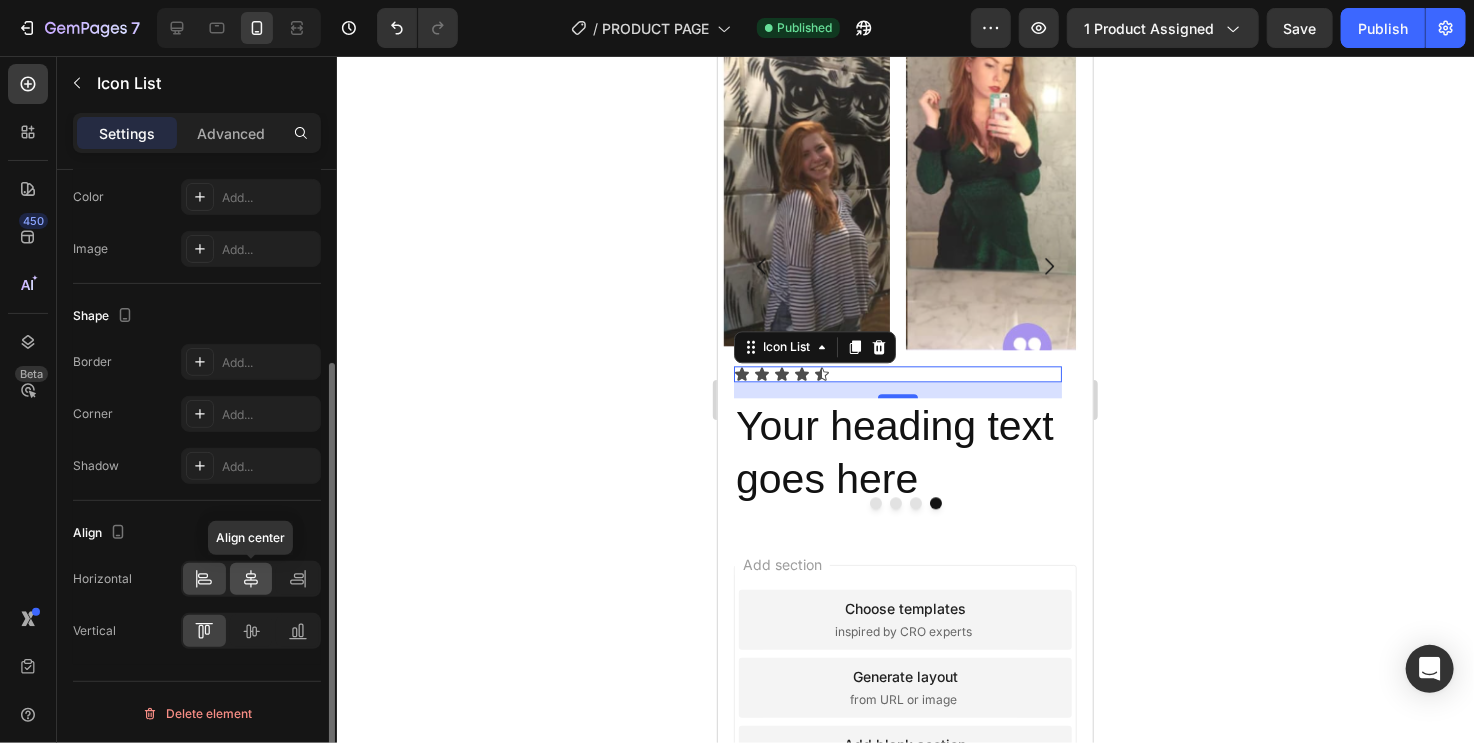 click 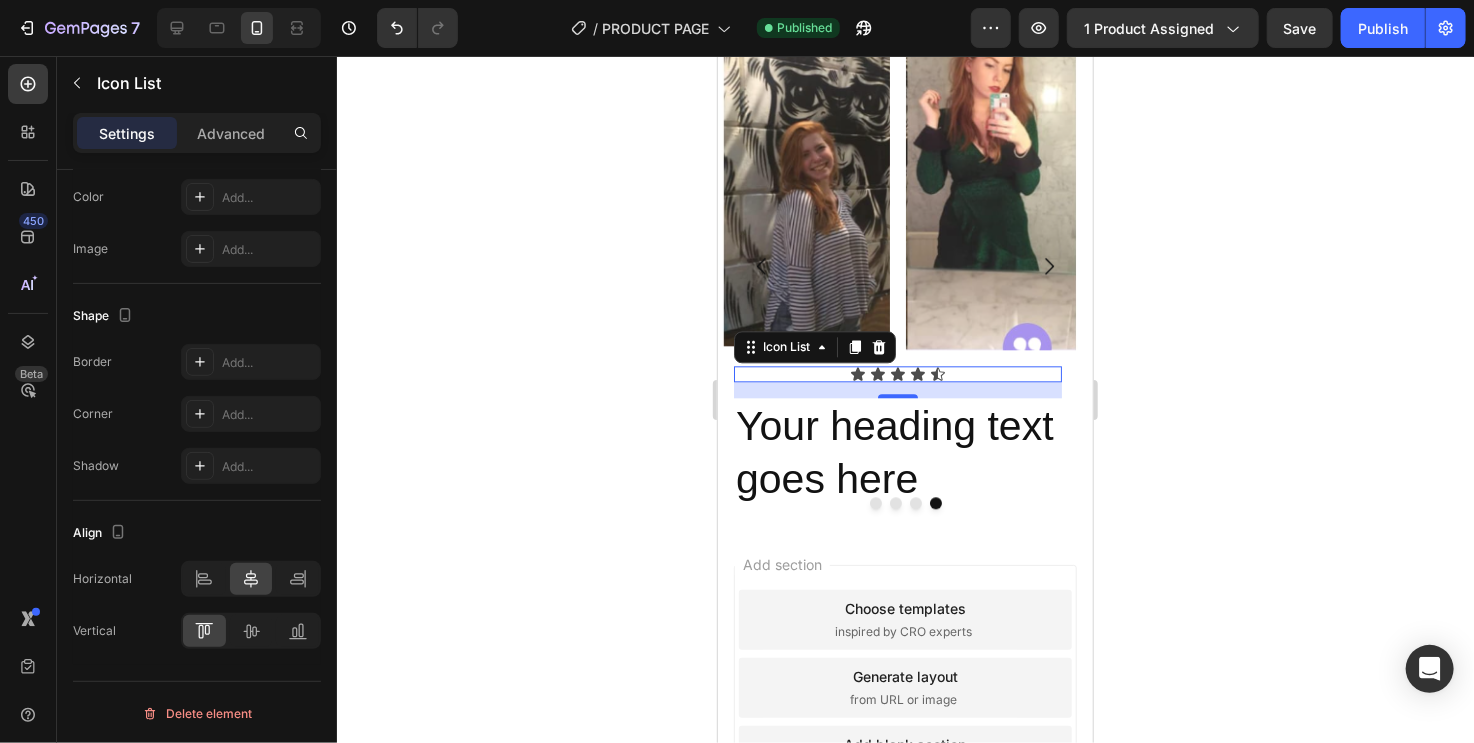 click on "Icon Icon Icon Icon Icon" at bounding box center (897, 373) 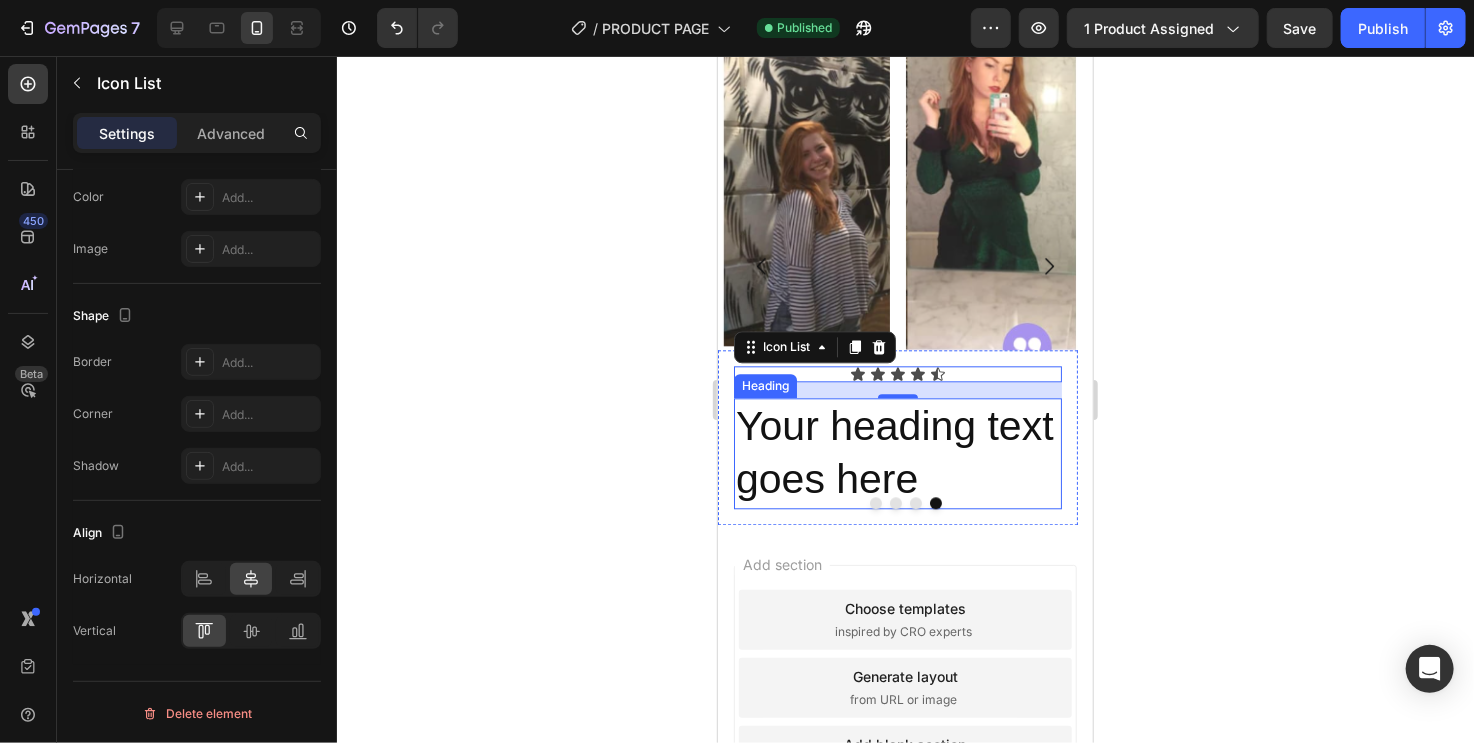 click on "Your heading text goes here" at bounding box center [897, 452] 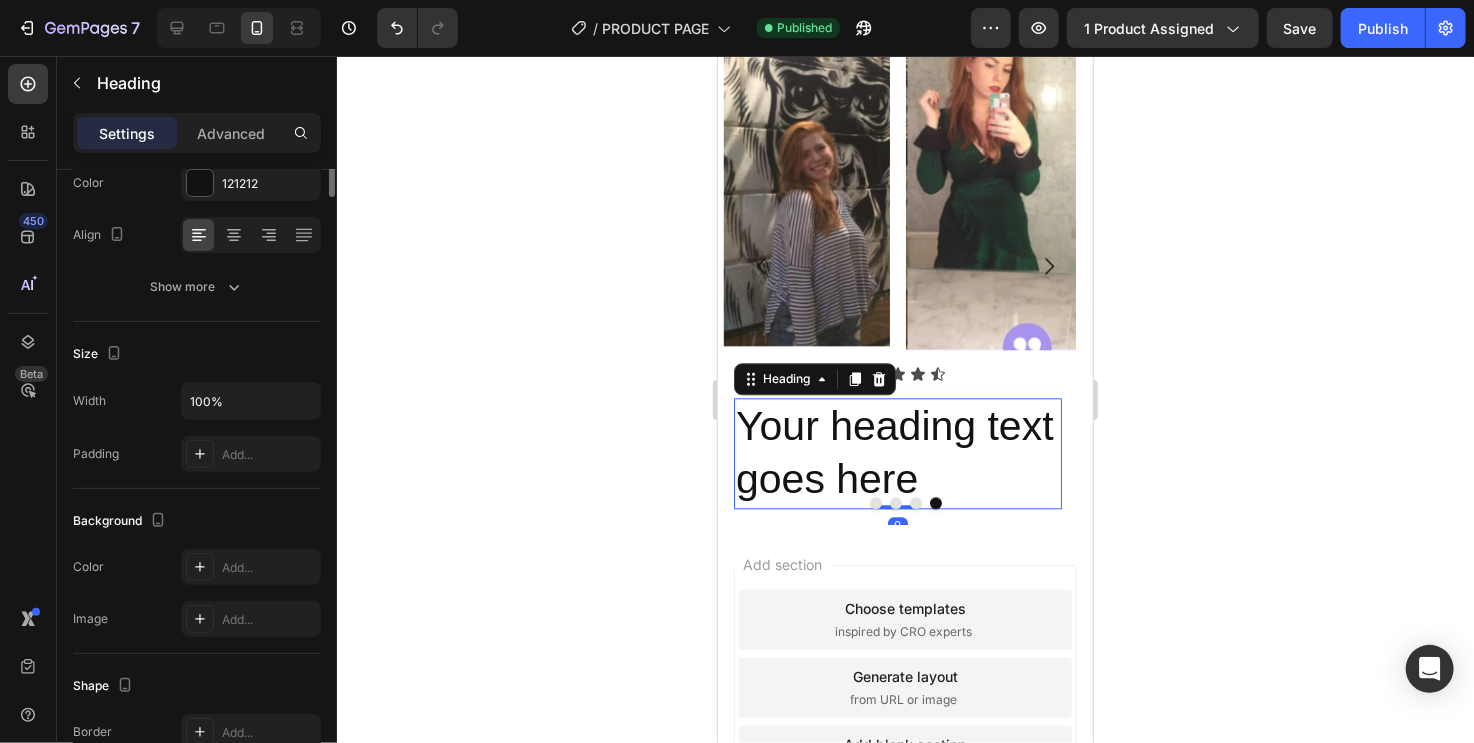 scroll, scrollTop: 0, scrollLeft: 0, axis: both 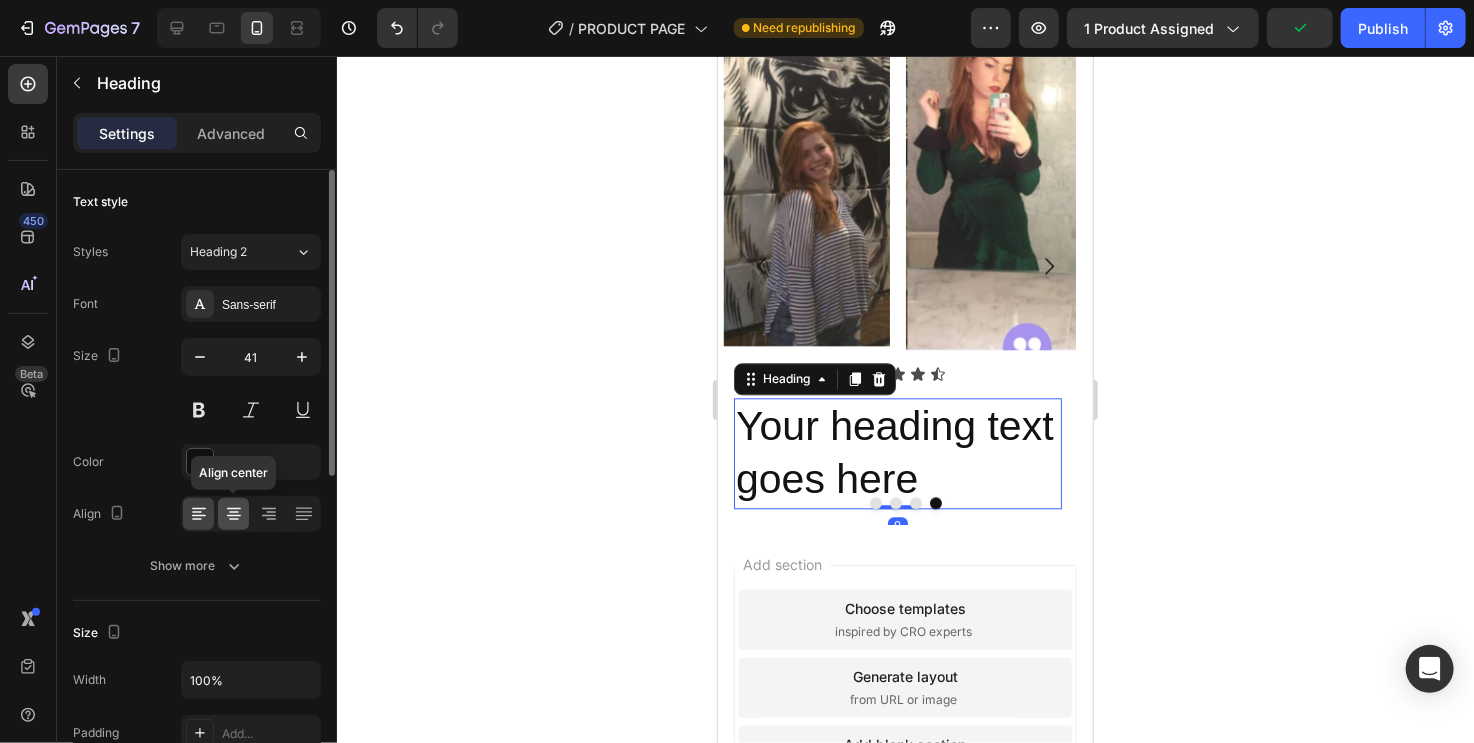 click 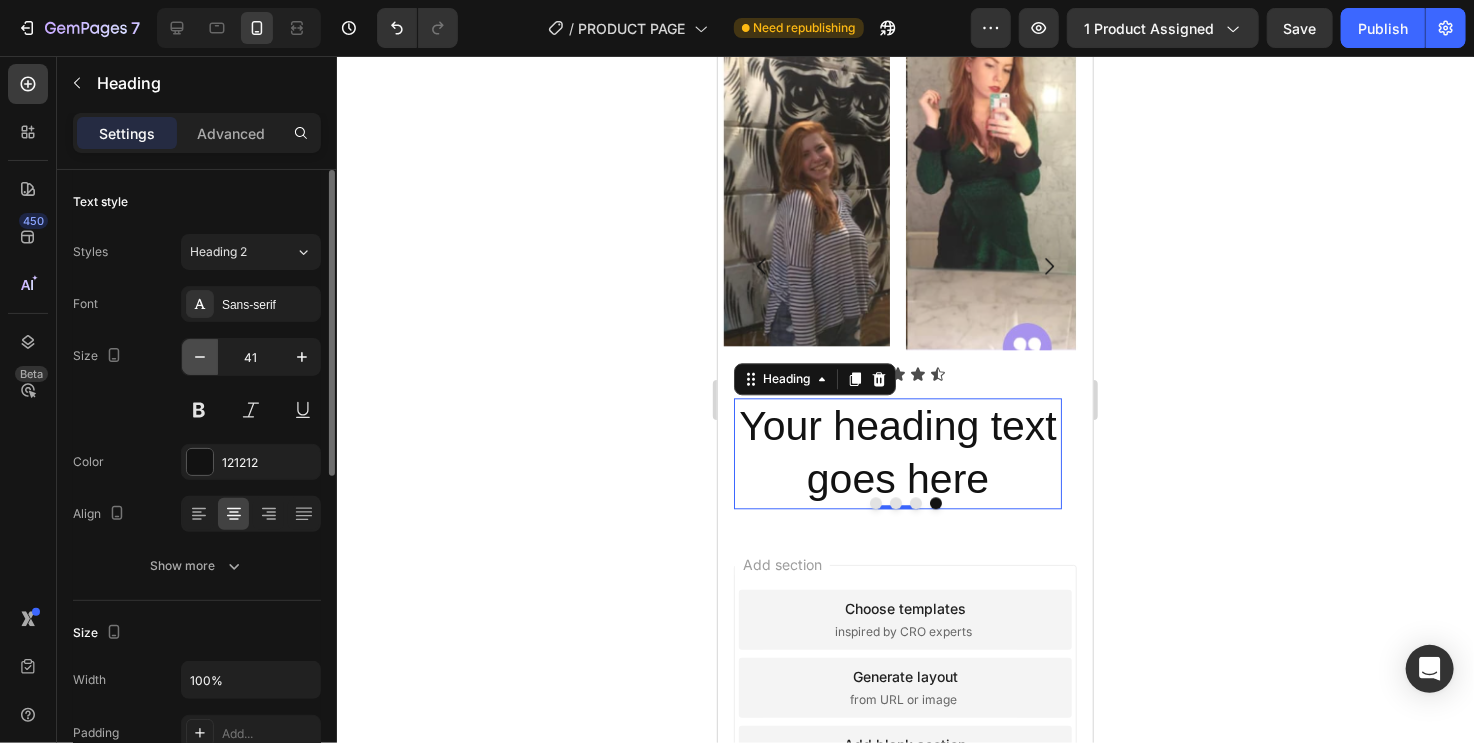 click 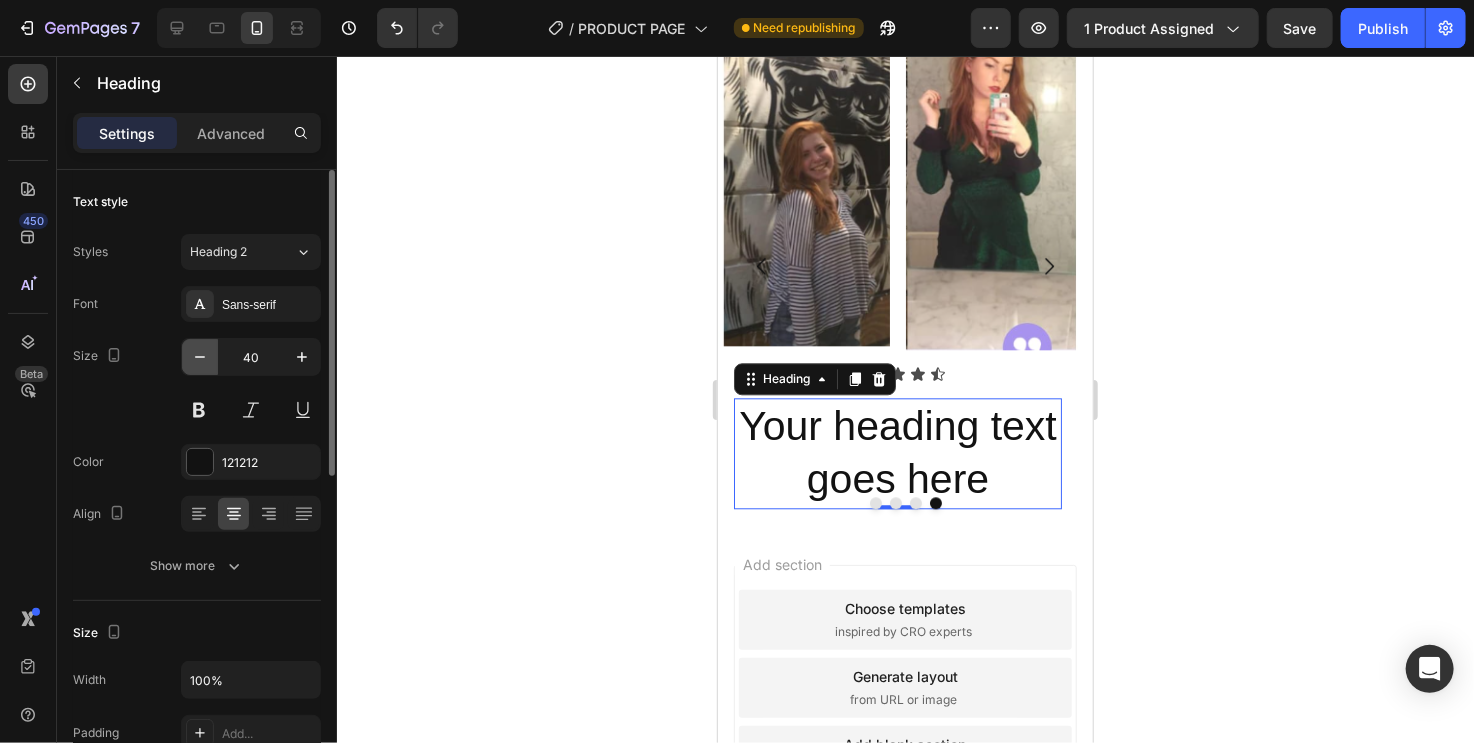 click 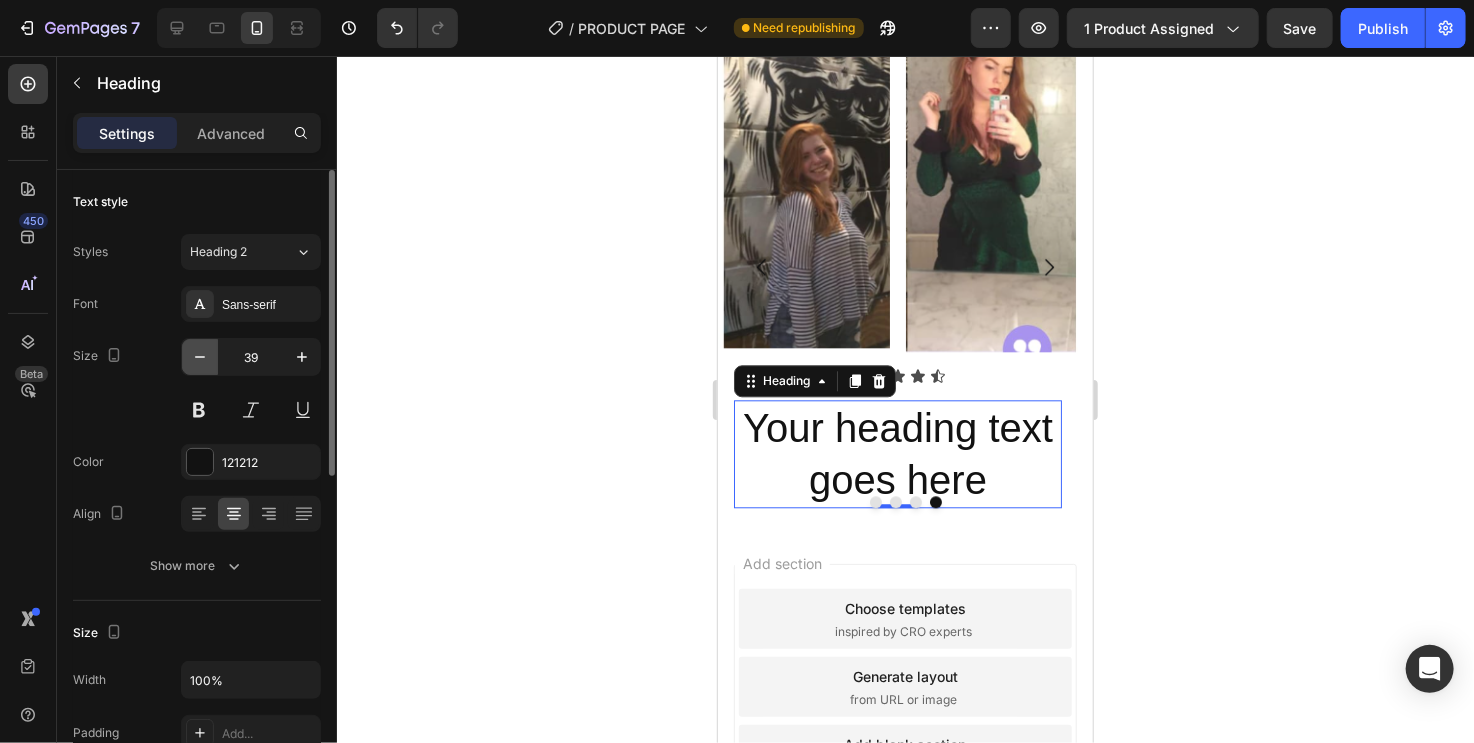 click 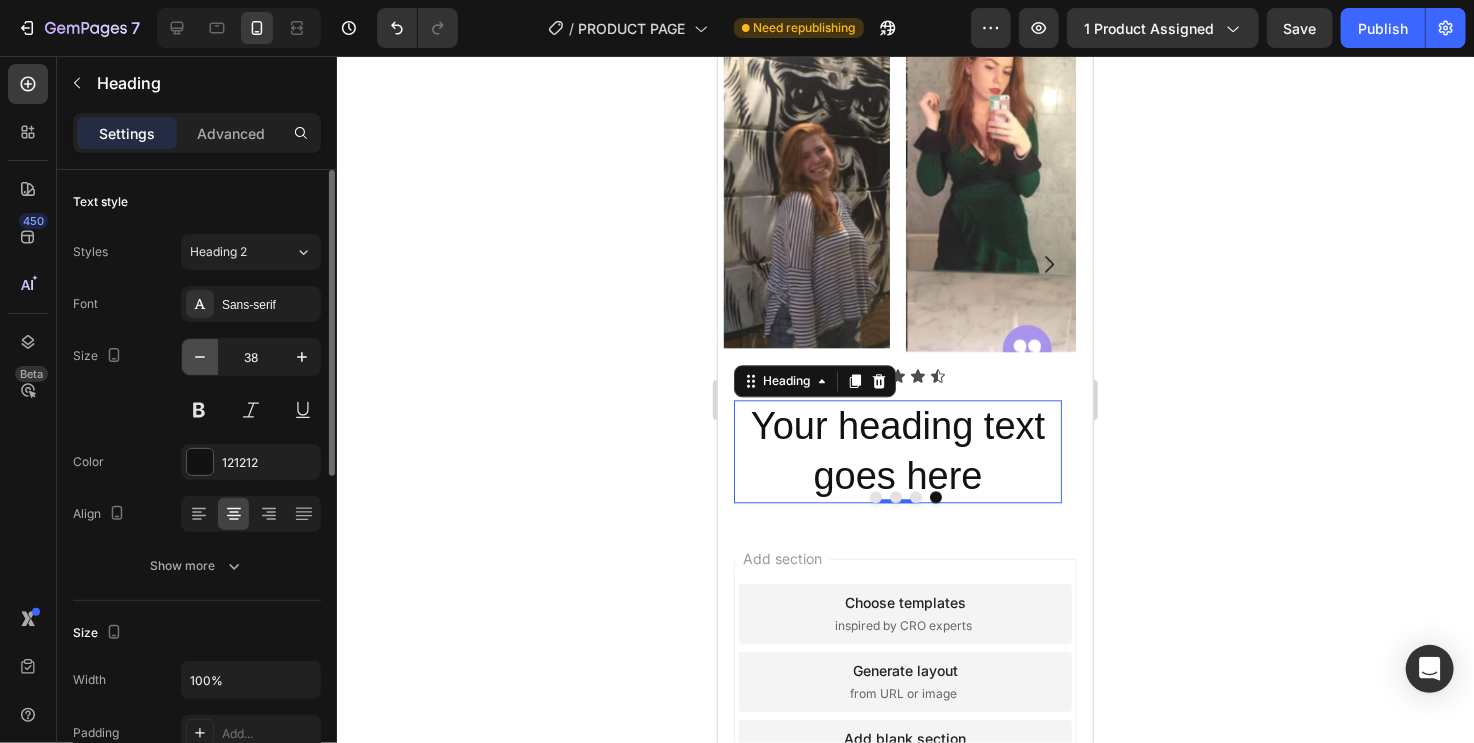 click 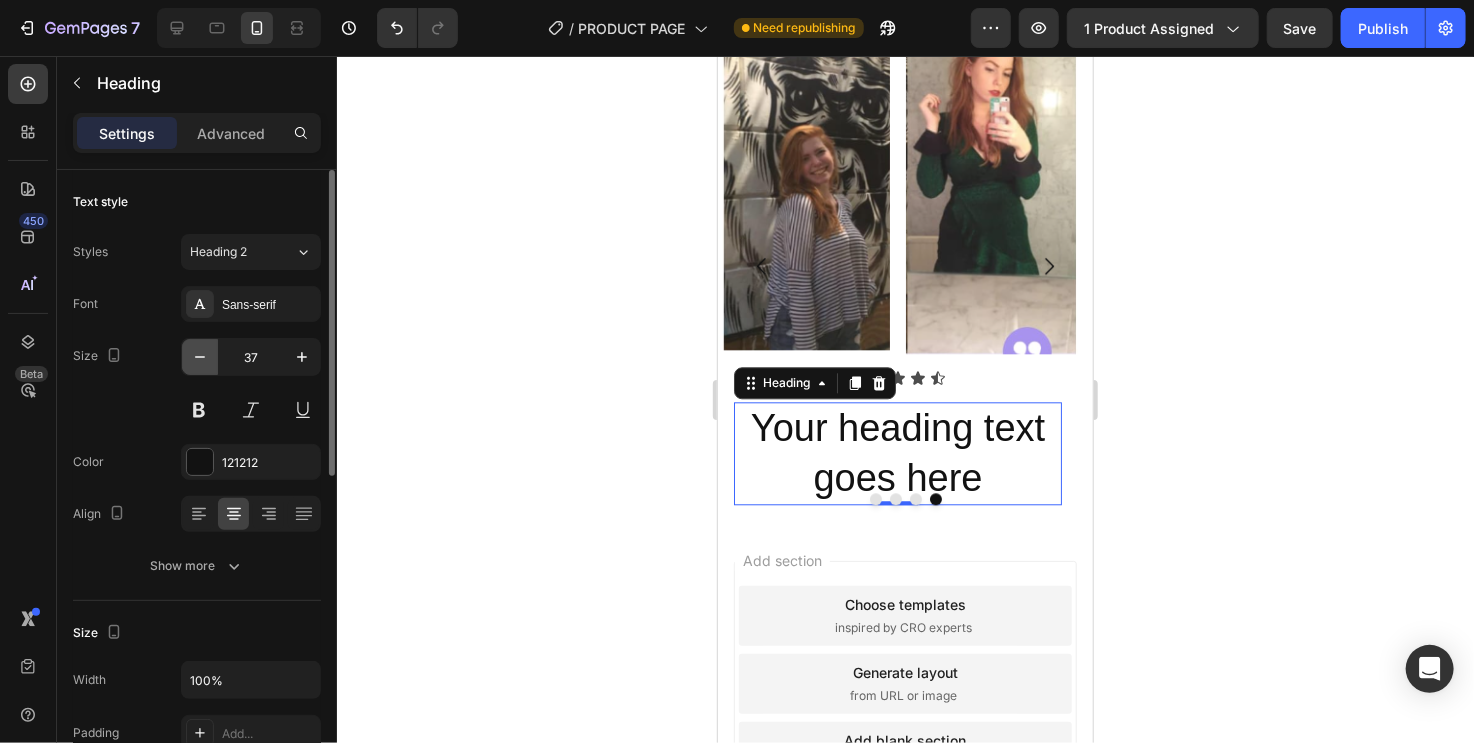 click 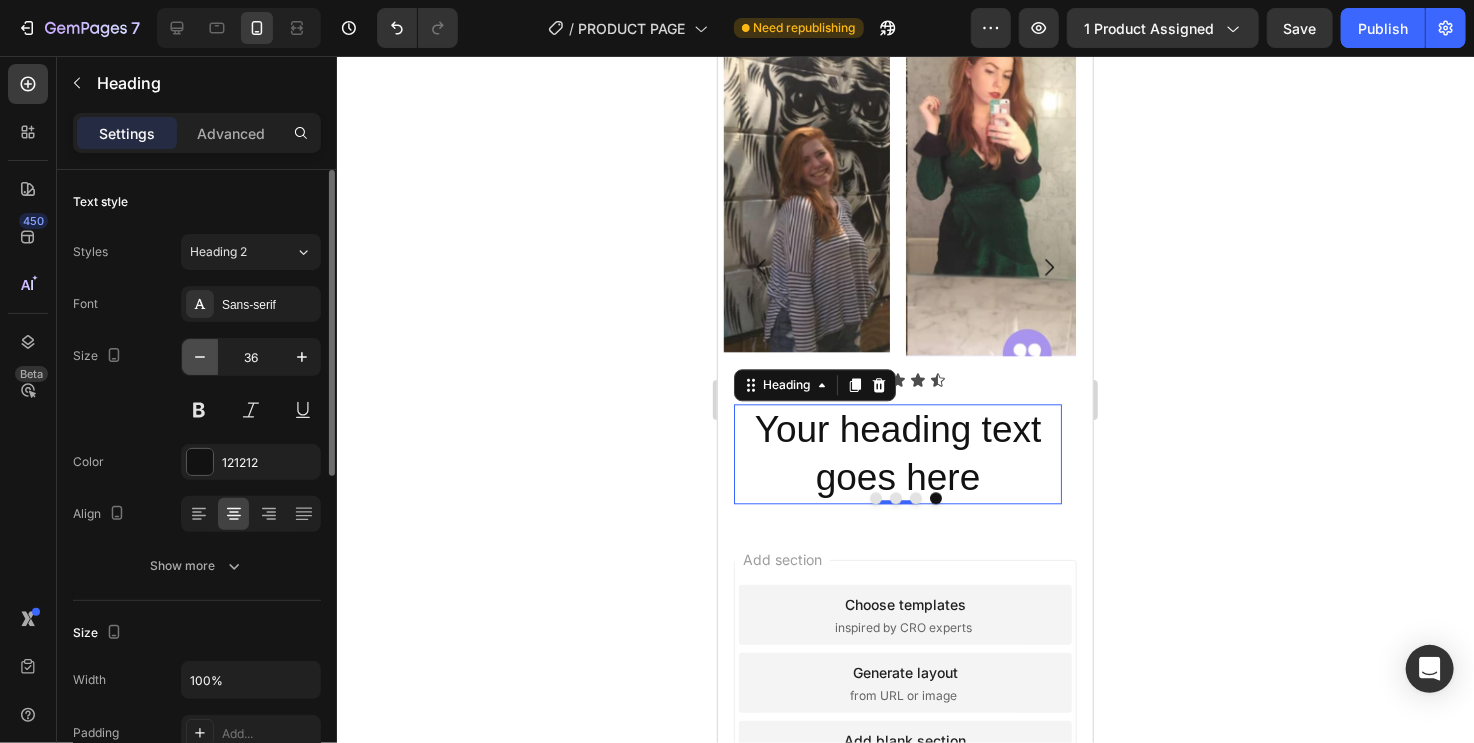 click 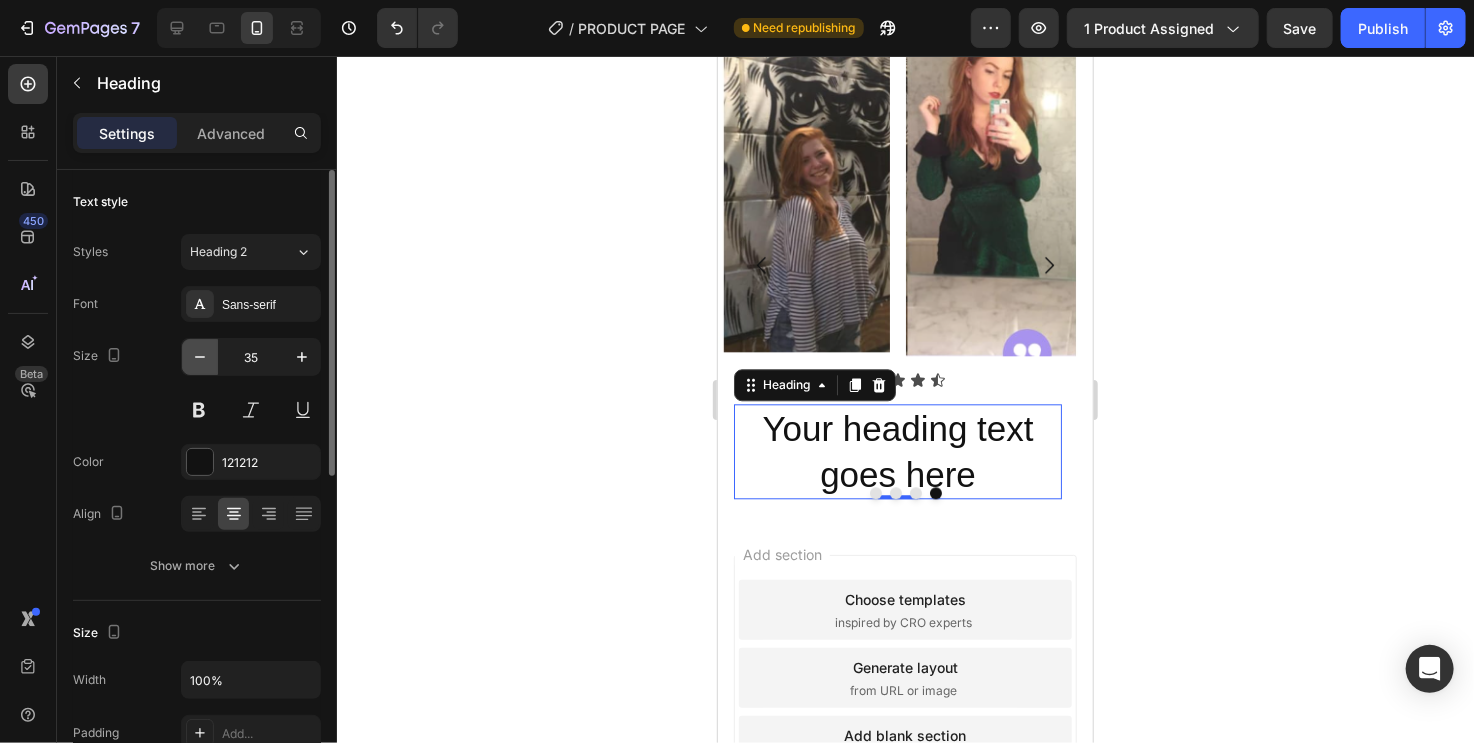click 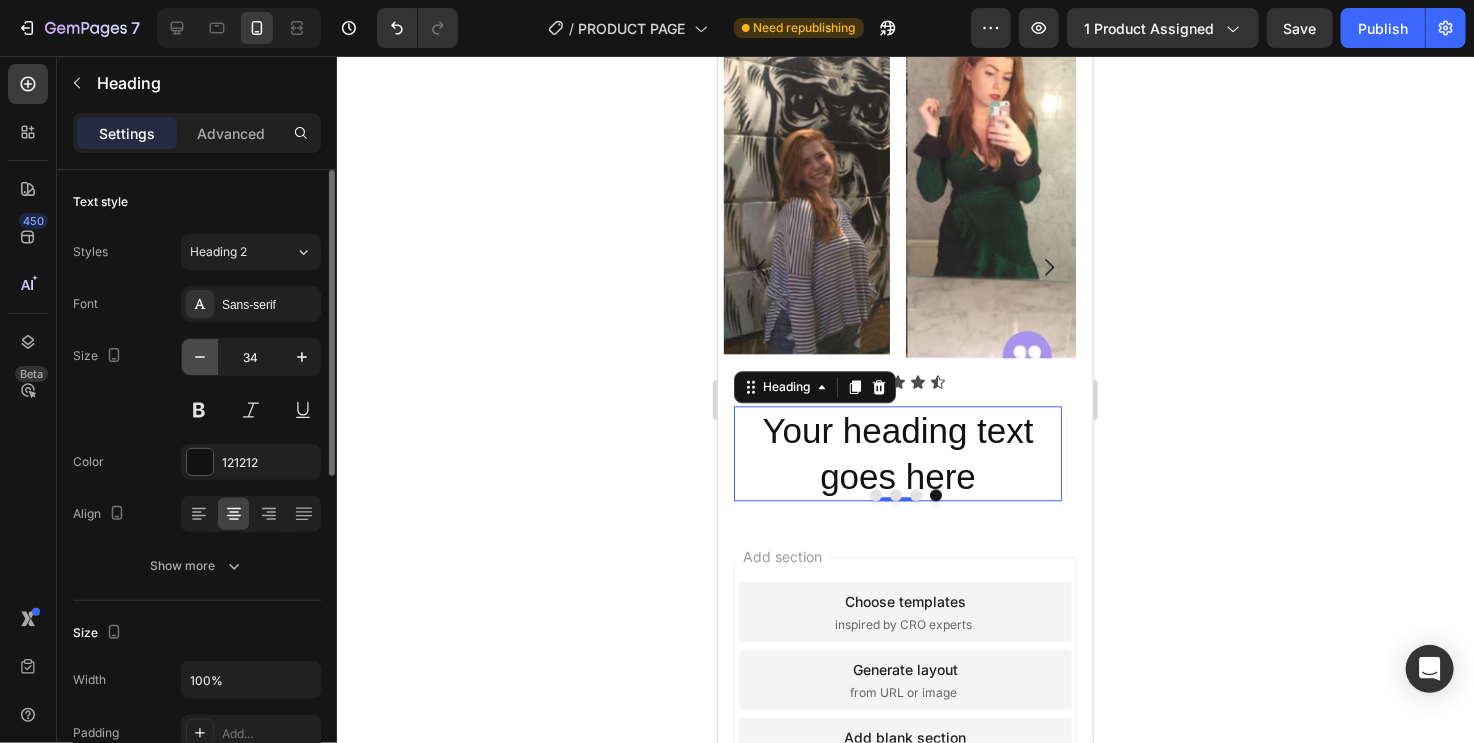 click 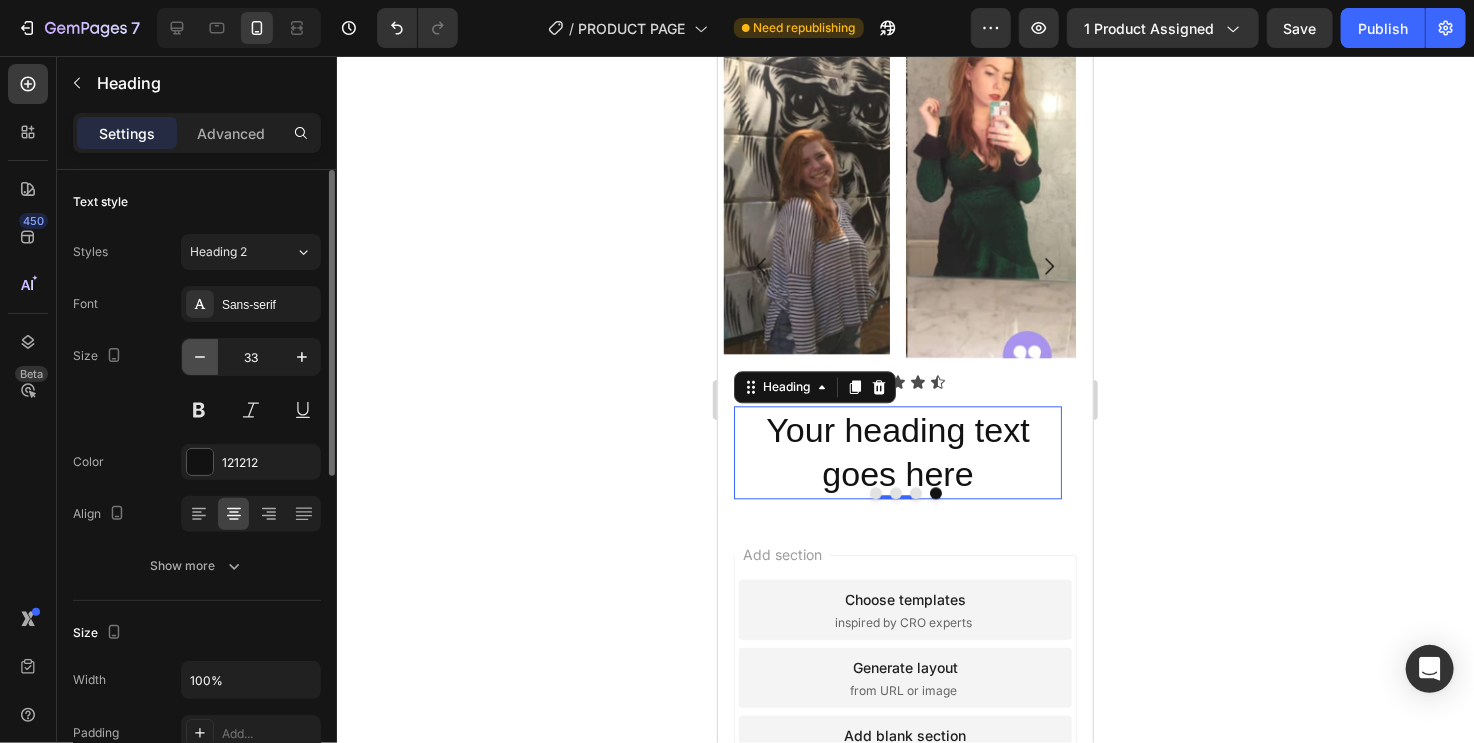 click 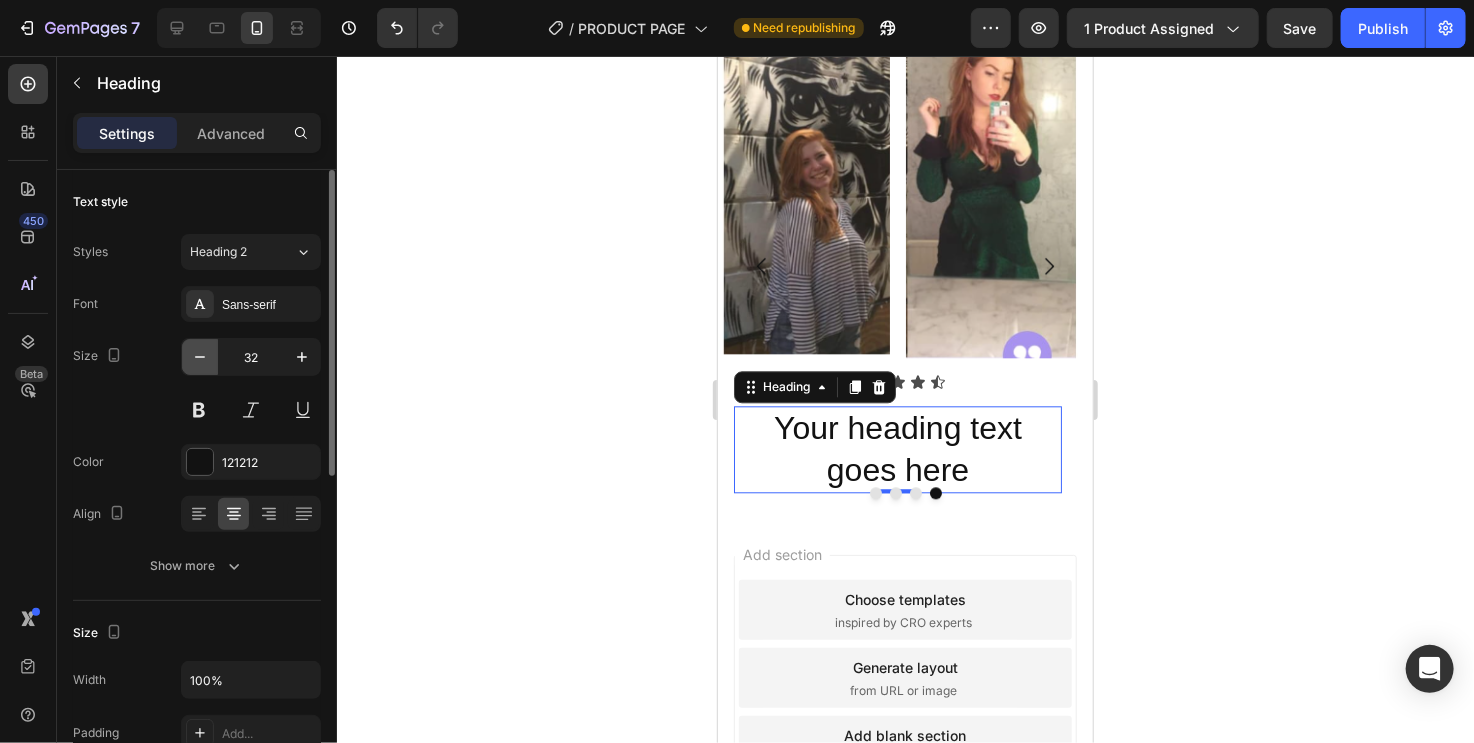 click 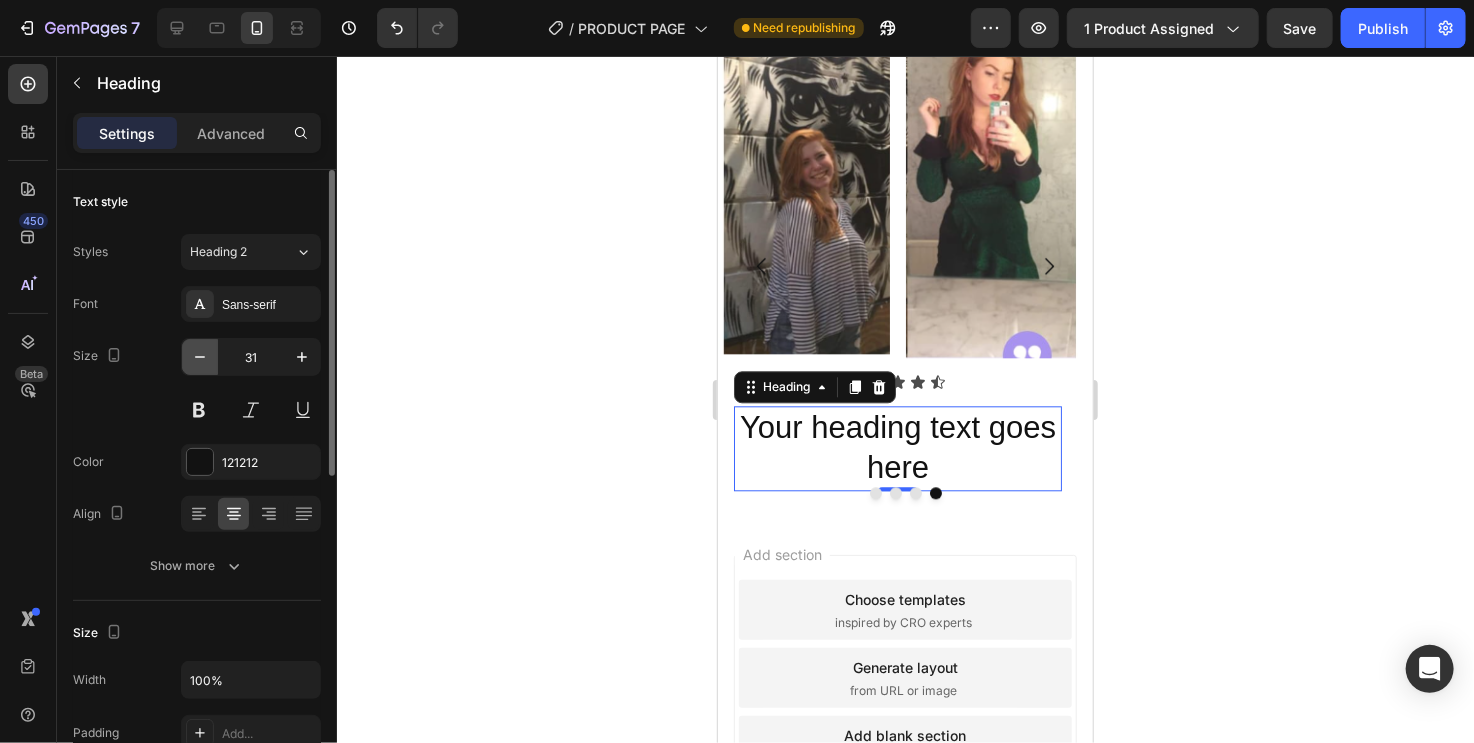 click 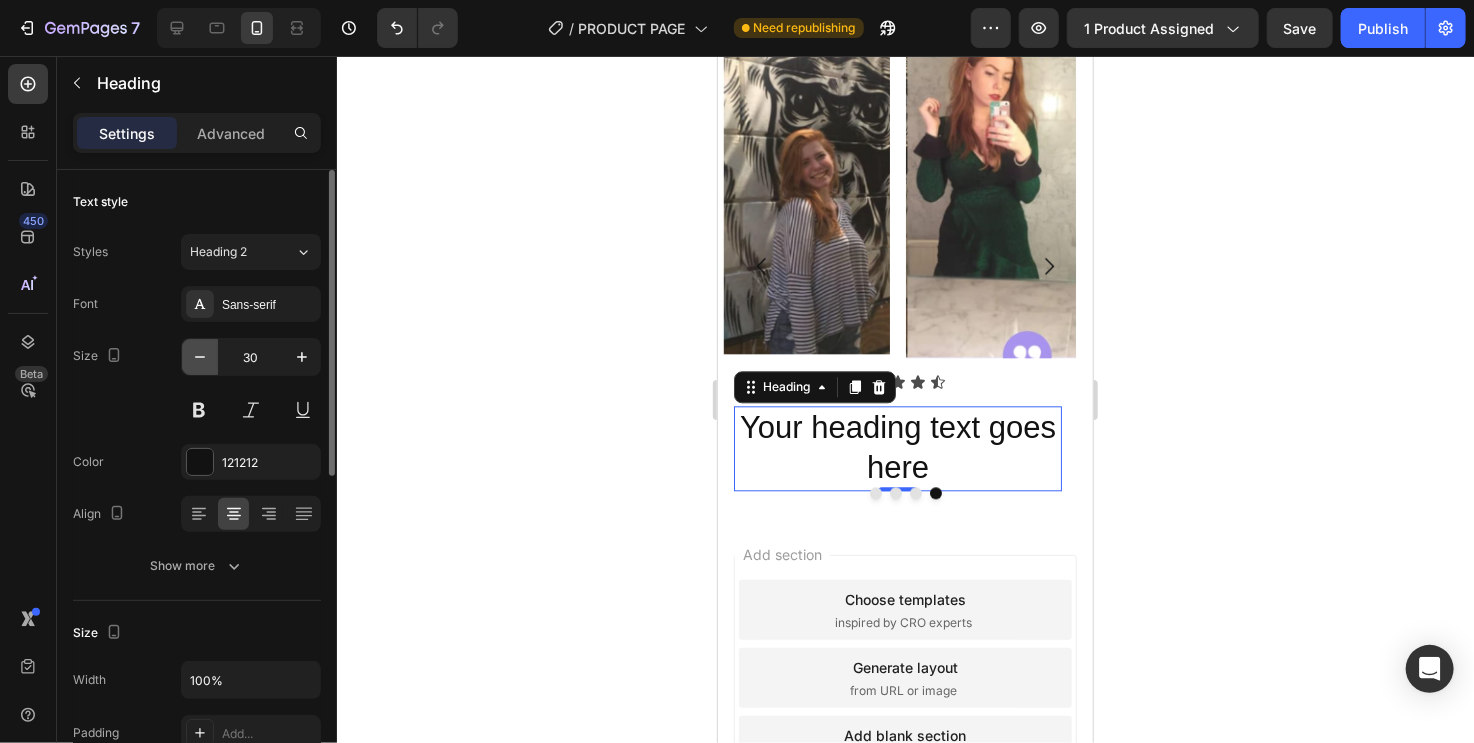click 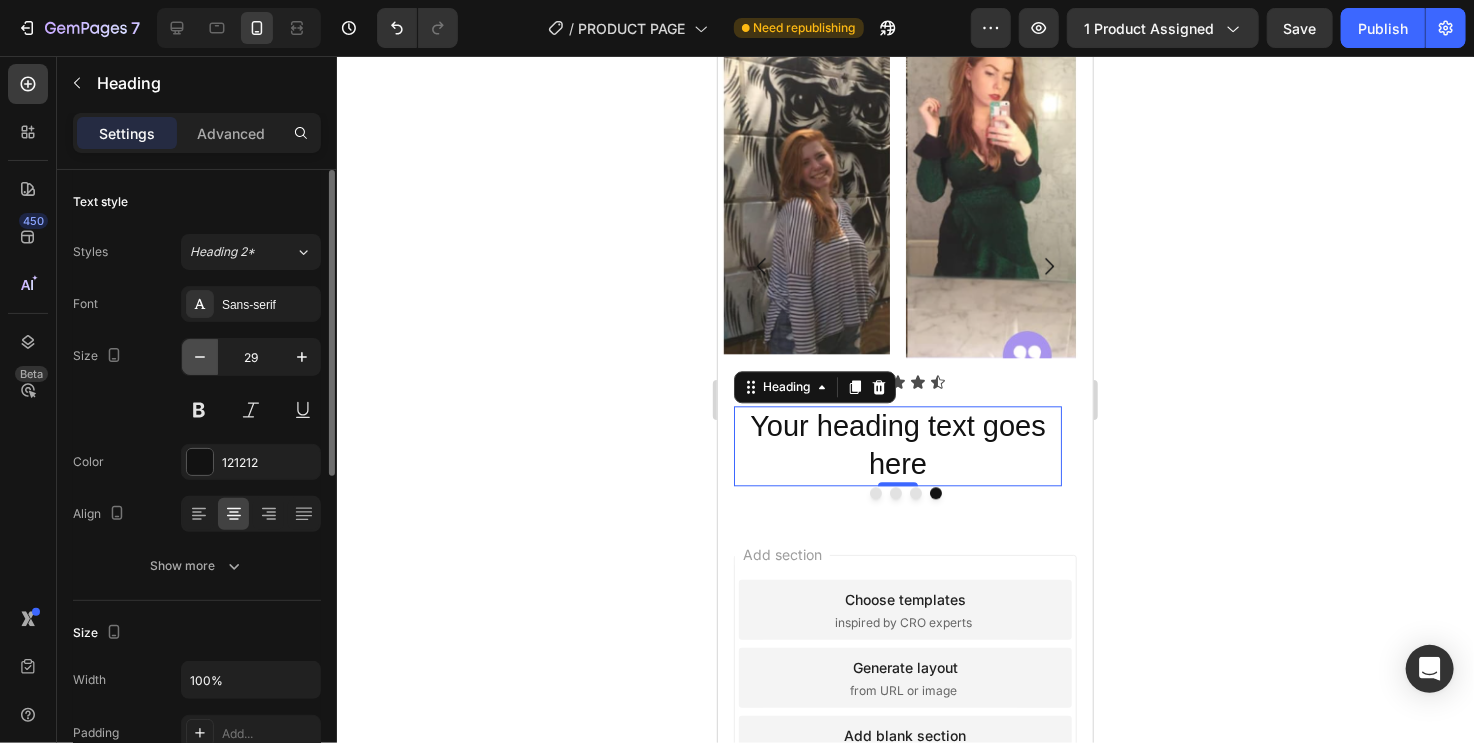 click 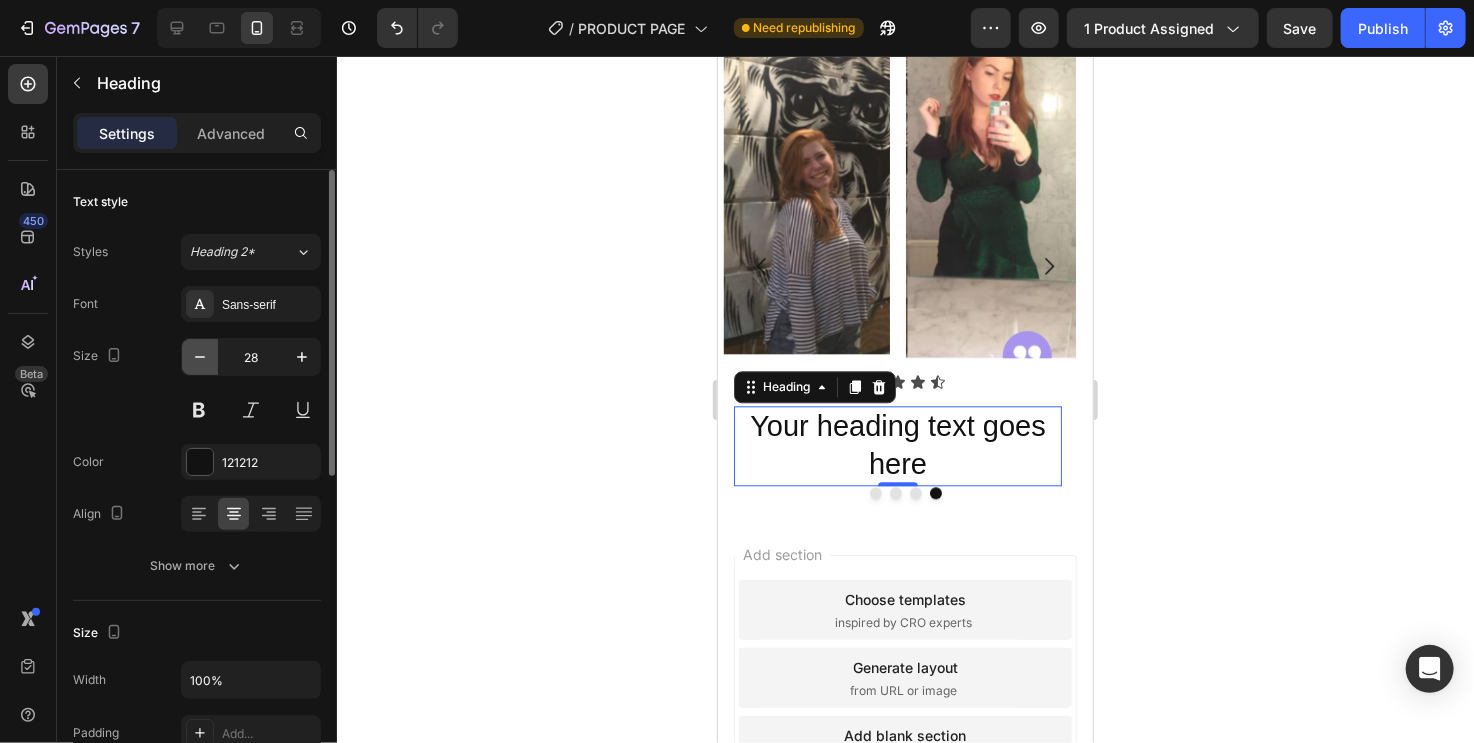 click 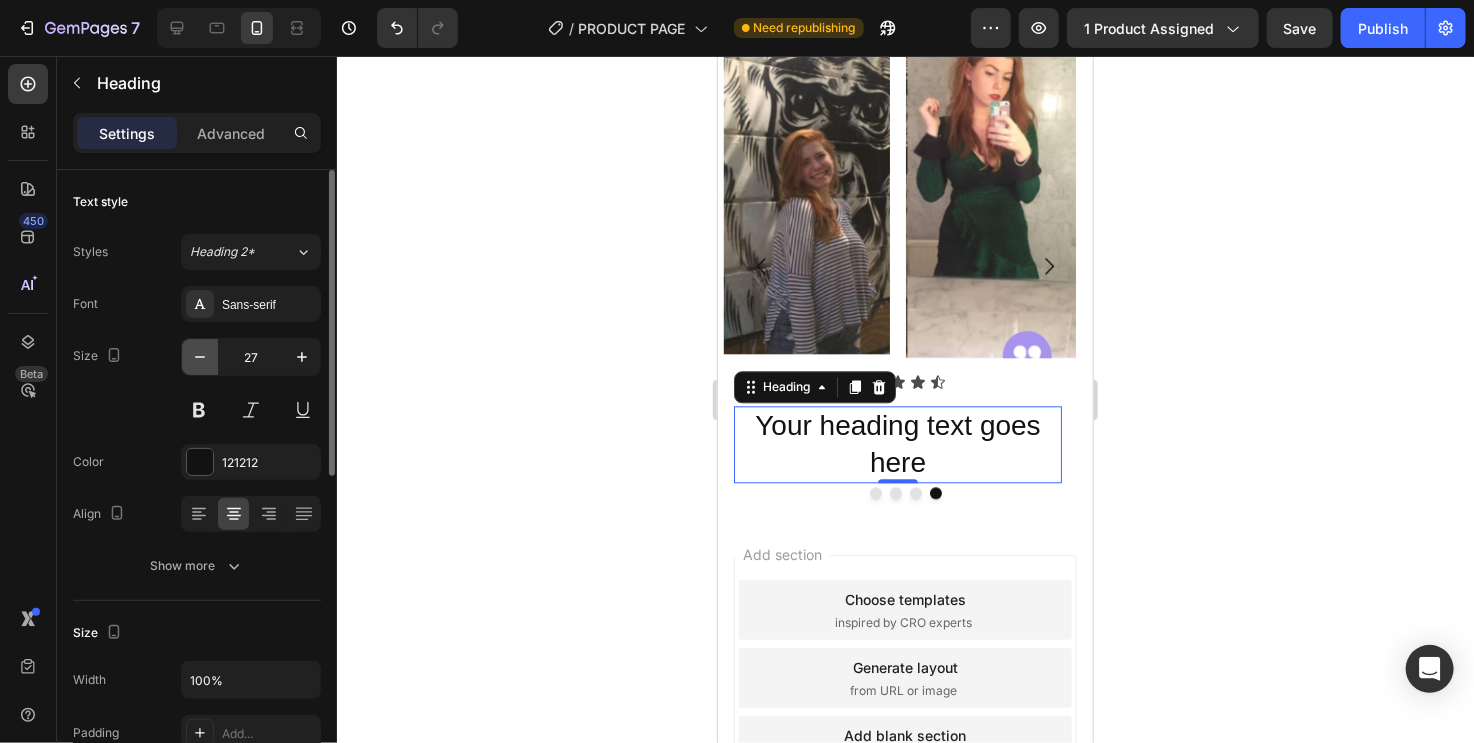 click 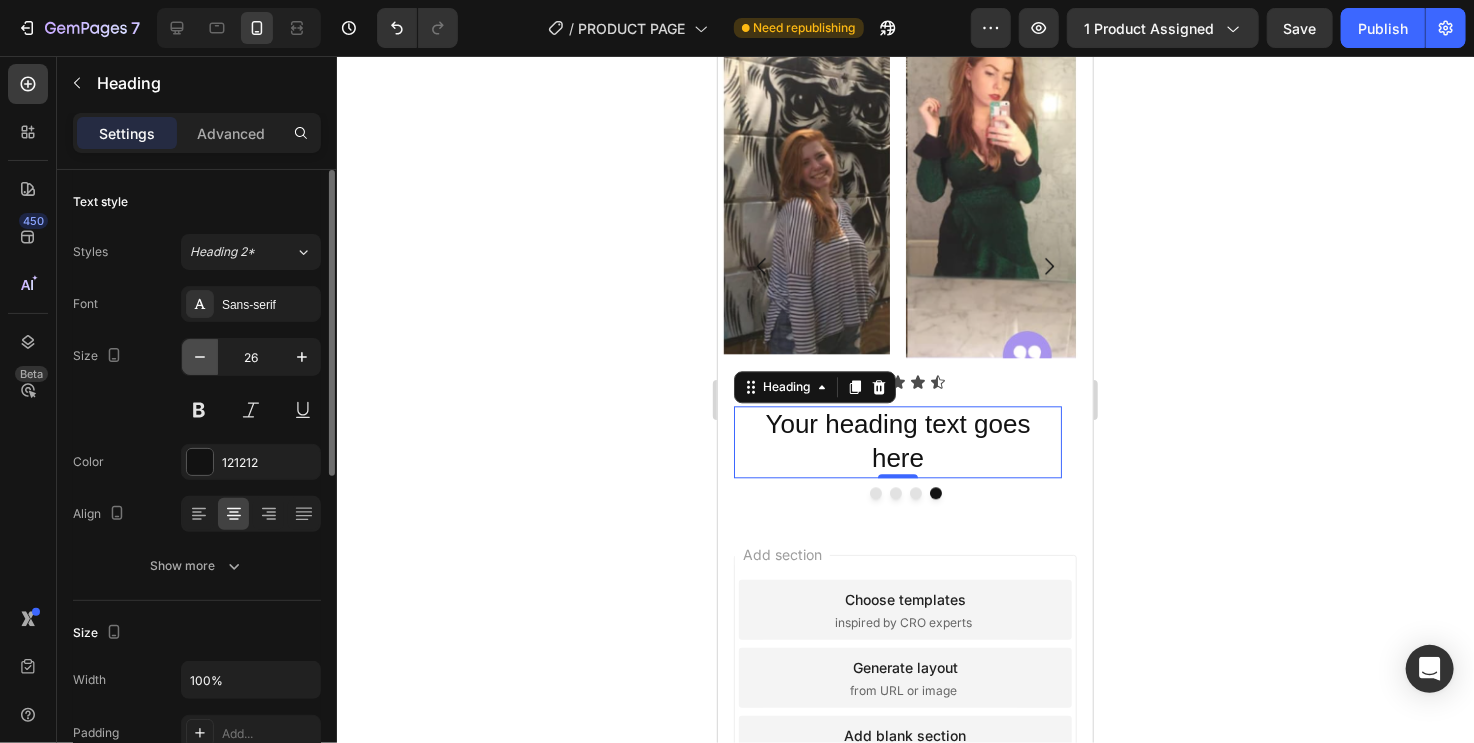 click 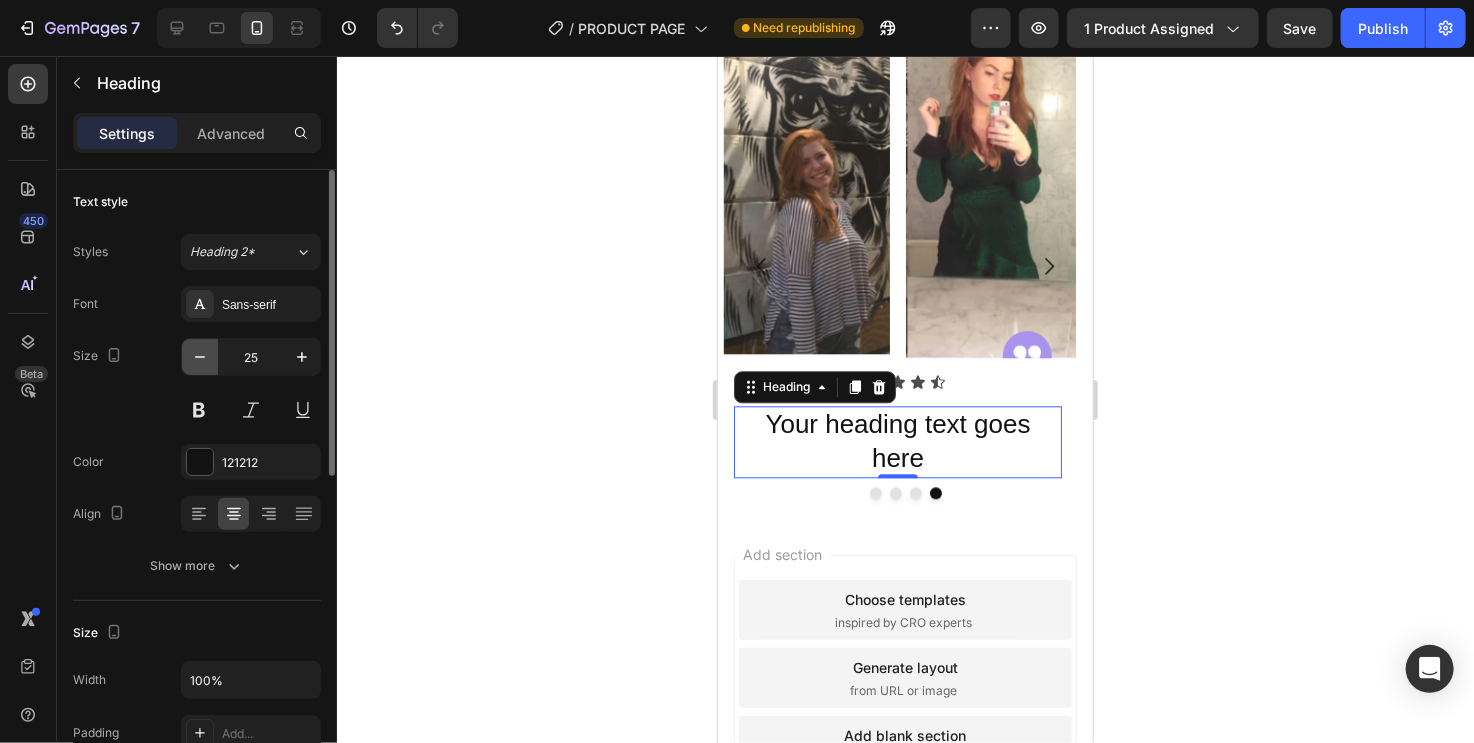 click 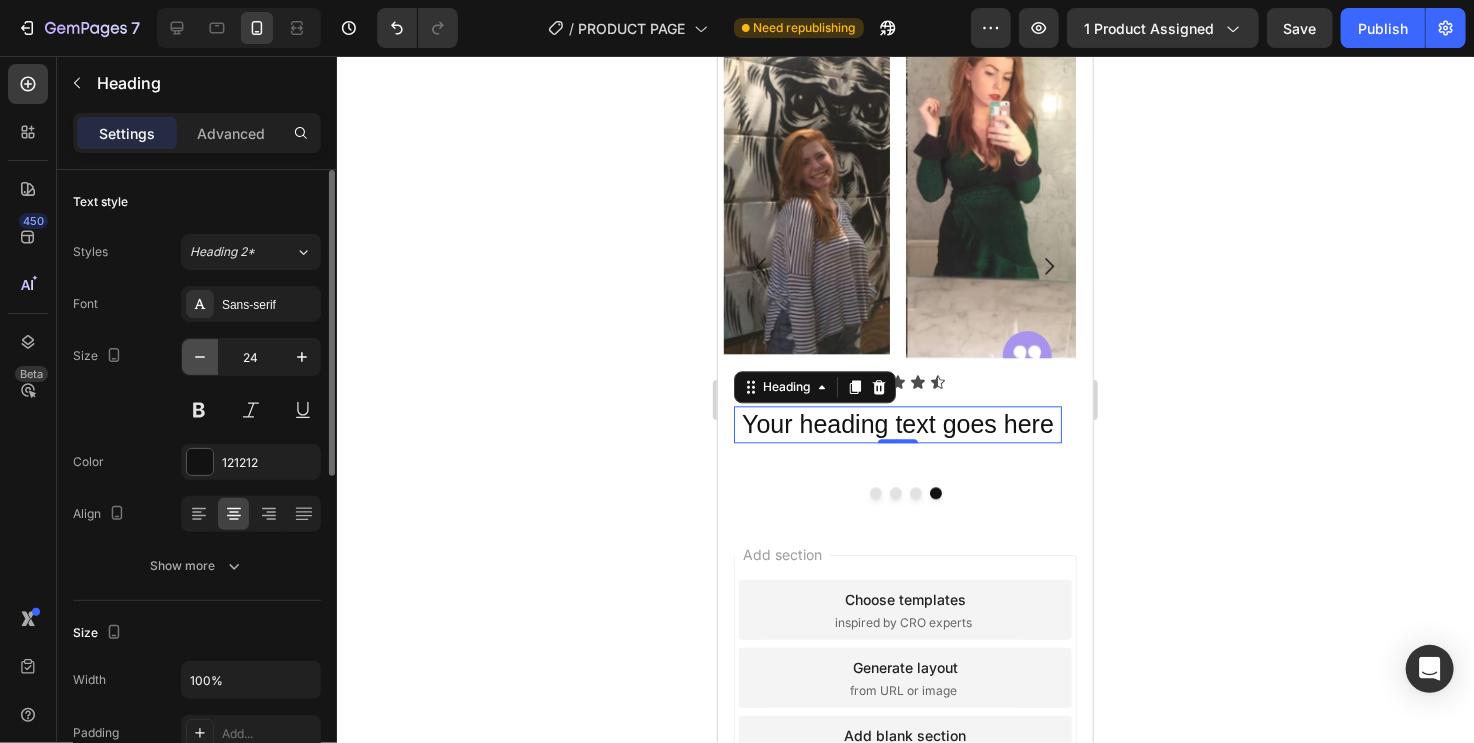 click 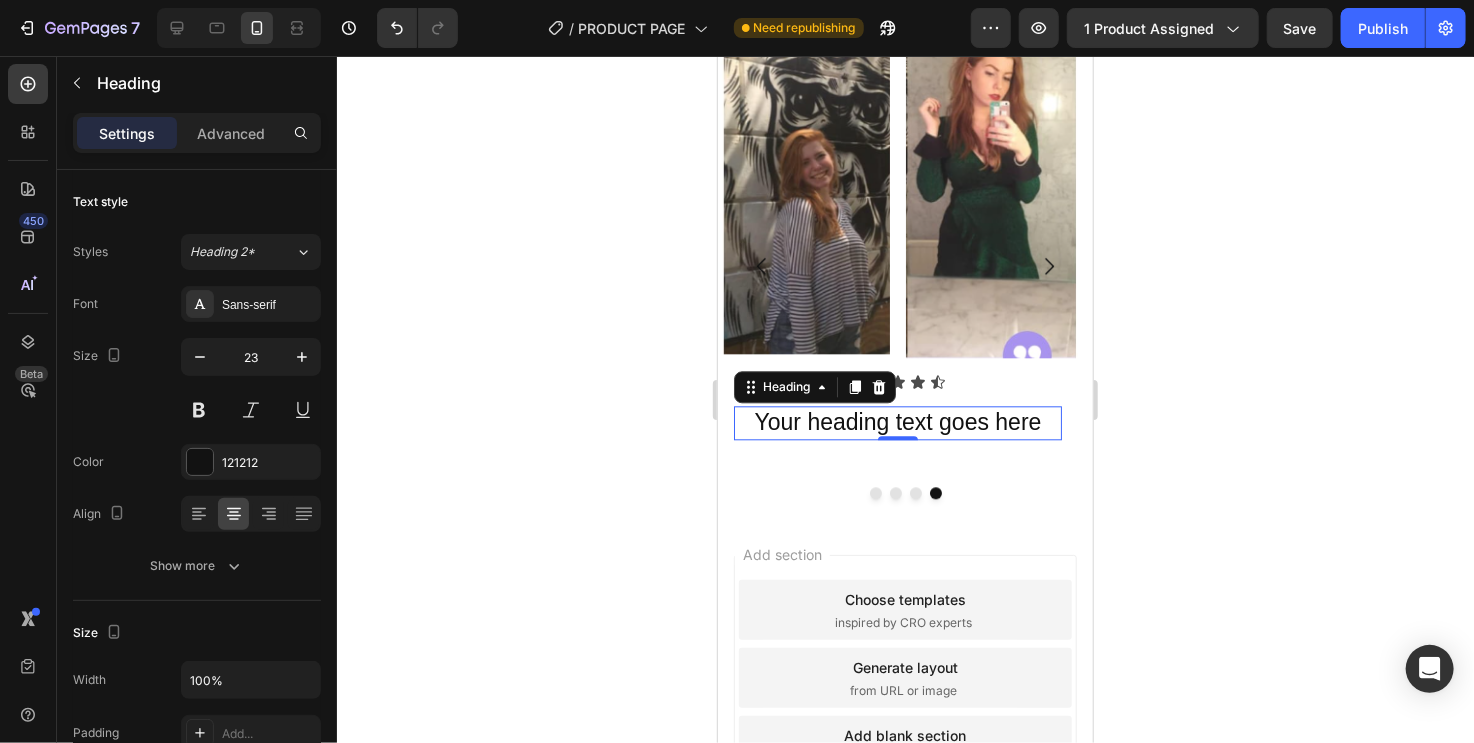 click 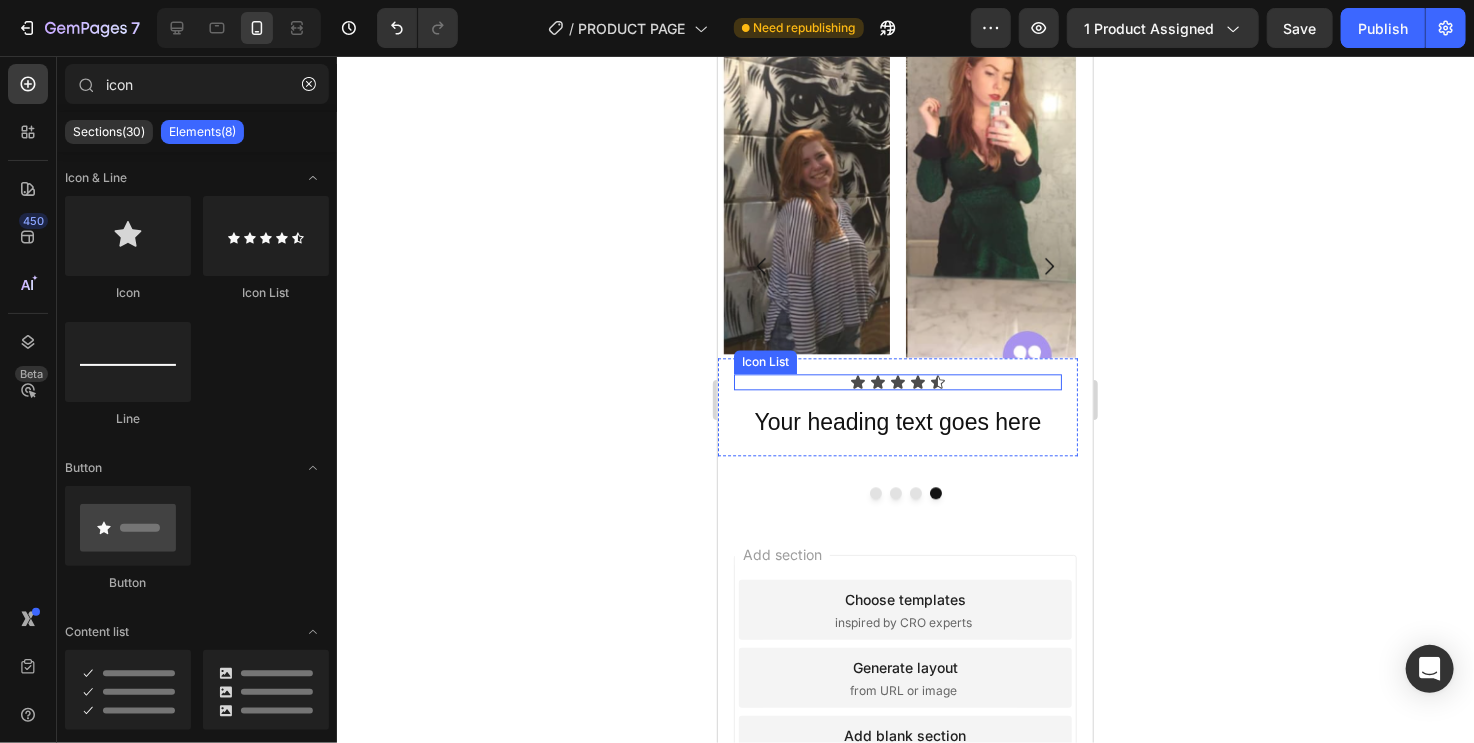 click on "Icon Icon Icon Icon Icon" at bounding box center (897, 381) 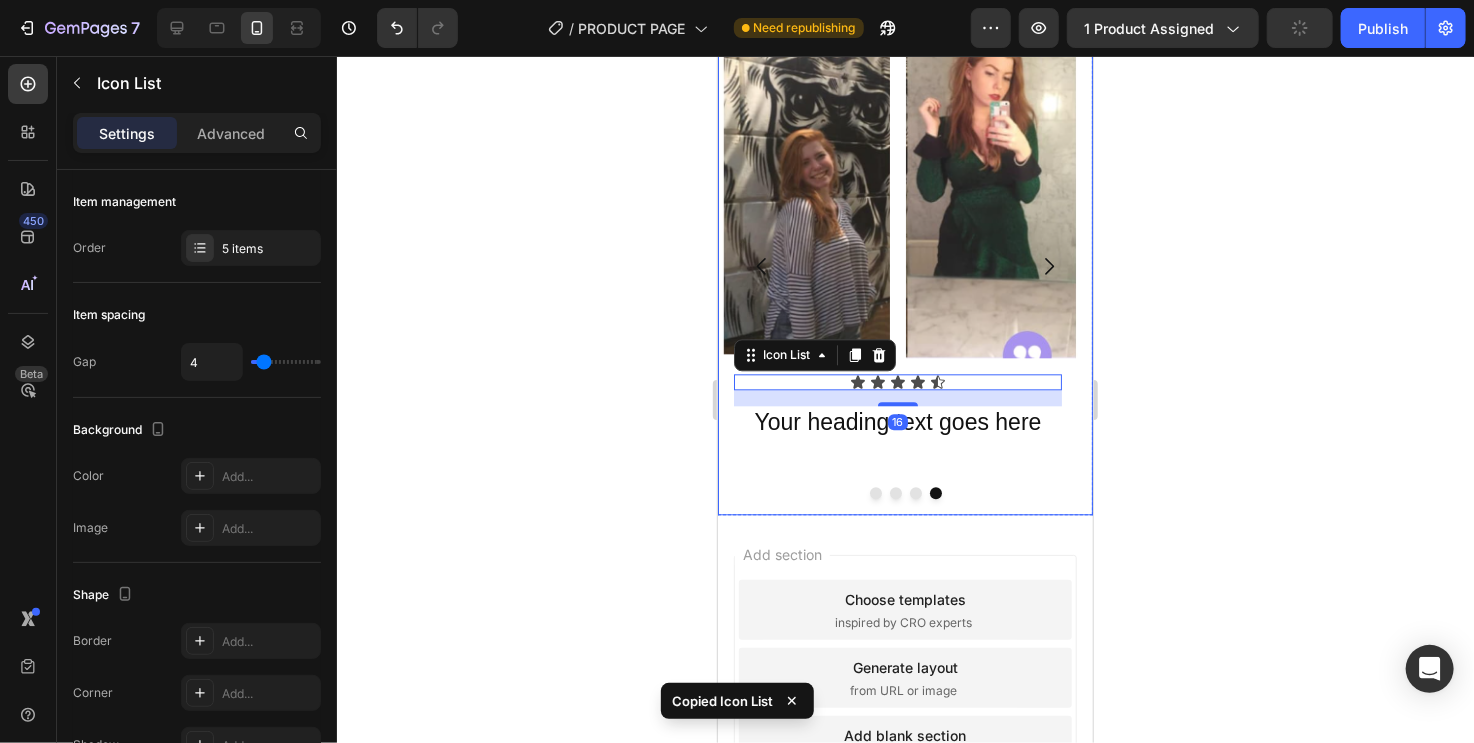 click at bounding box center (915, 492) 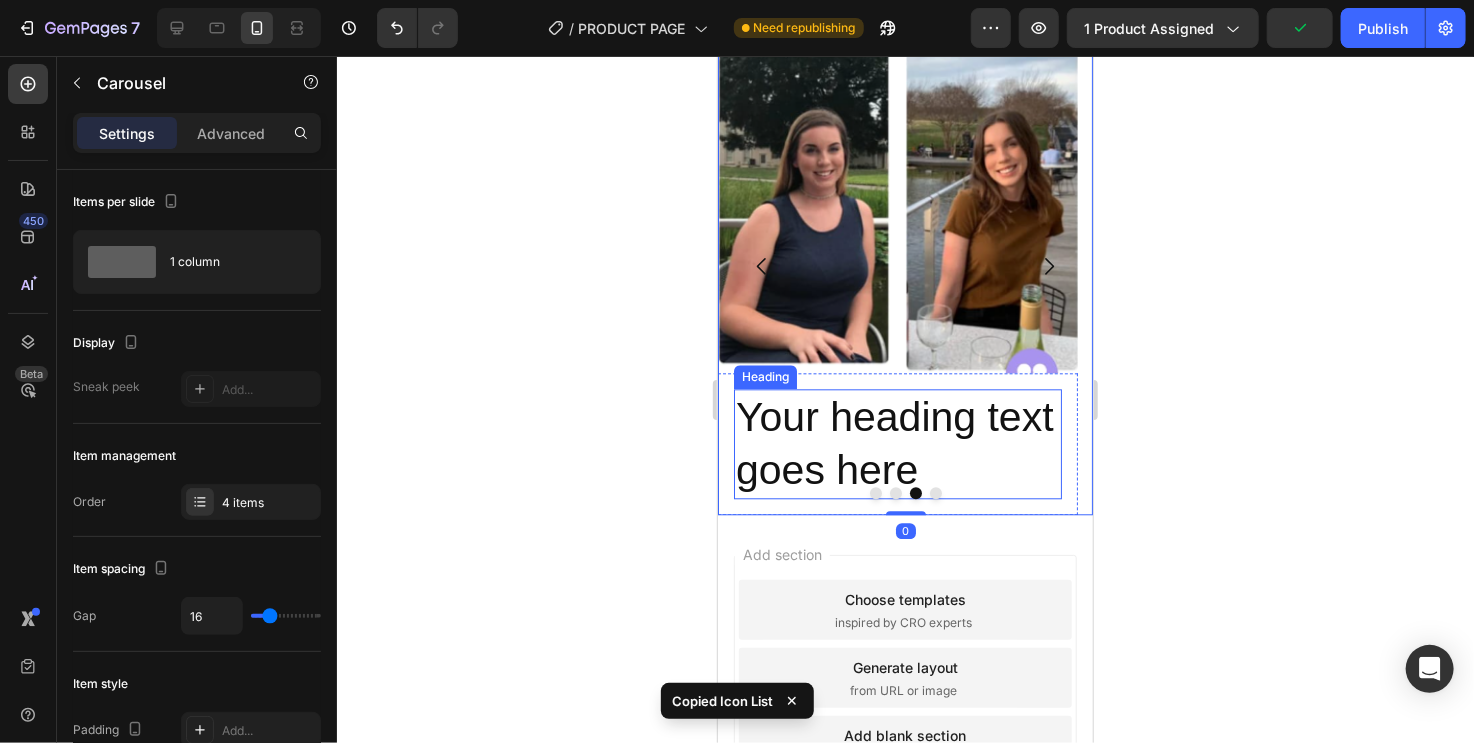 click on "Your heading text goes here" at bounding box center [897, 443] 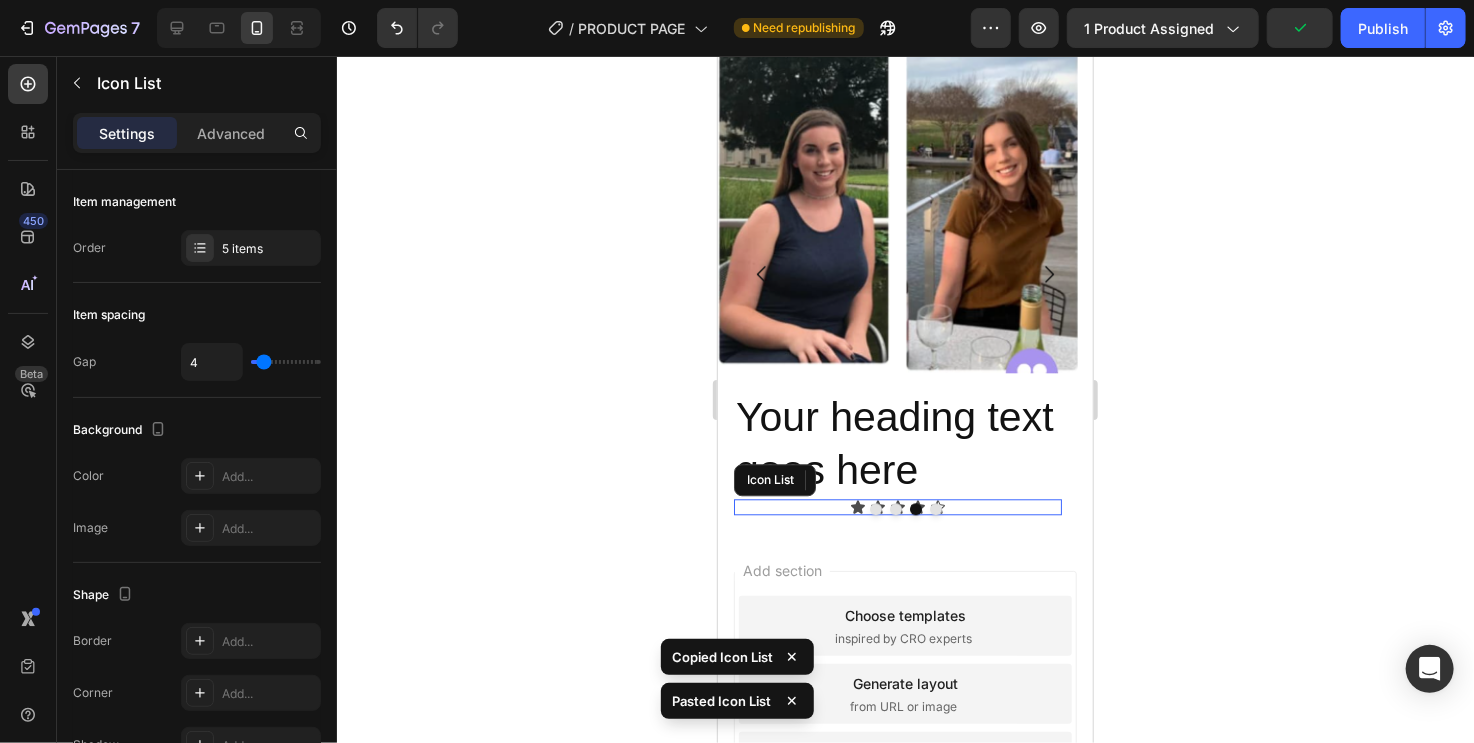 scroll, scrollTop: 2188, scrollLeft: 0, axis: vertical 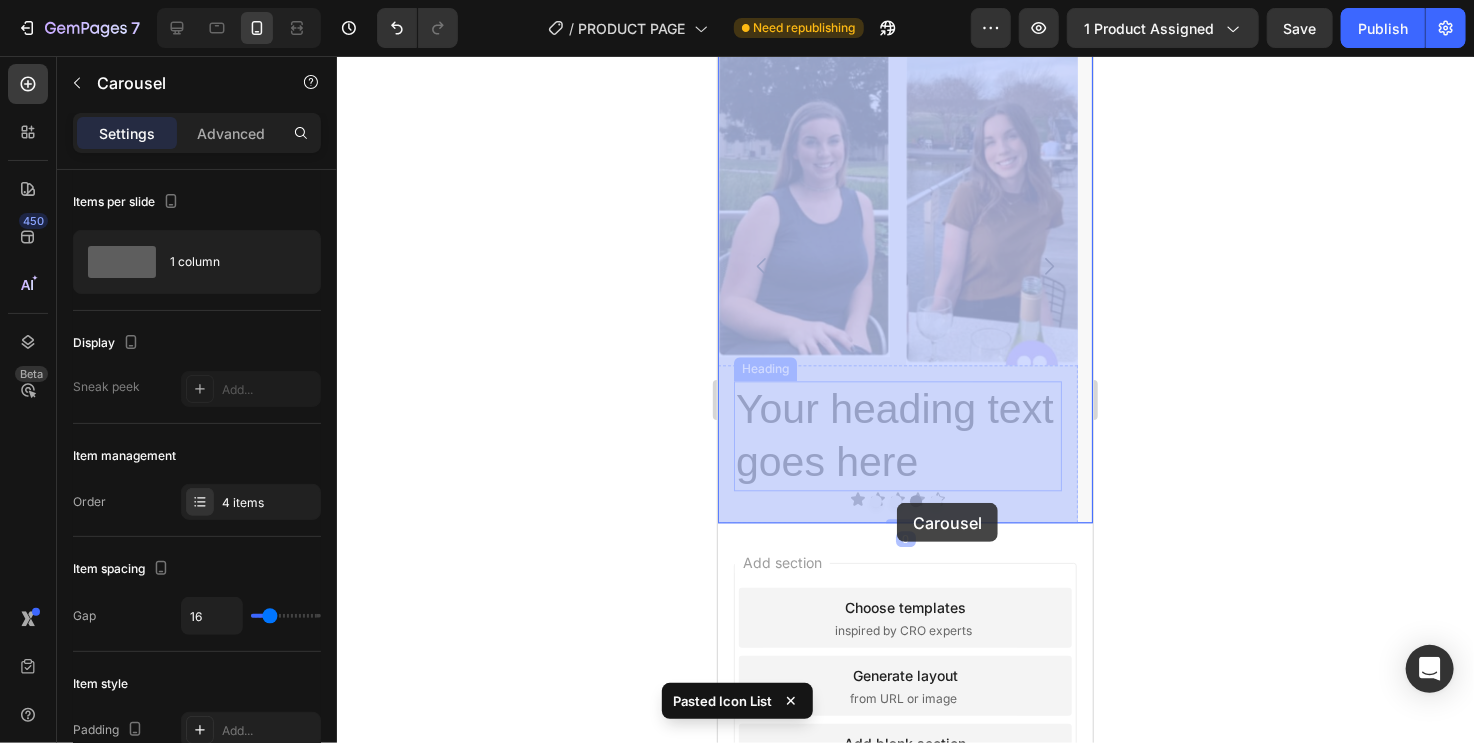 drag, startPoint x: 978, startPoint y: 495, endPoint x: 896, endPoint y: 502, distance: 82.29824 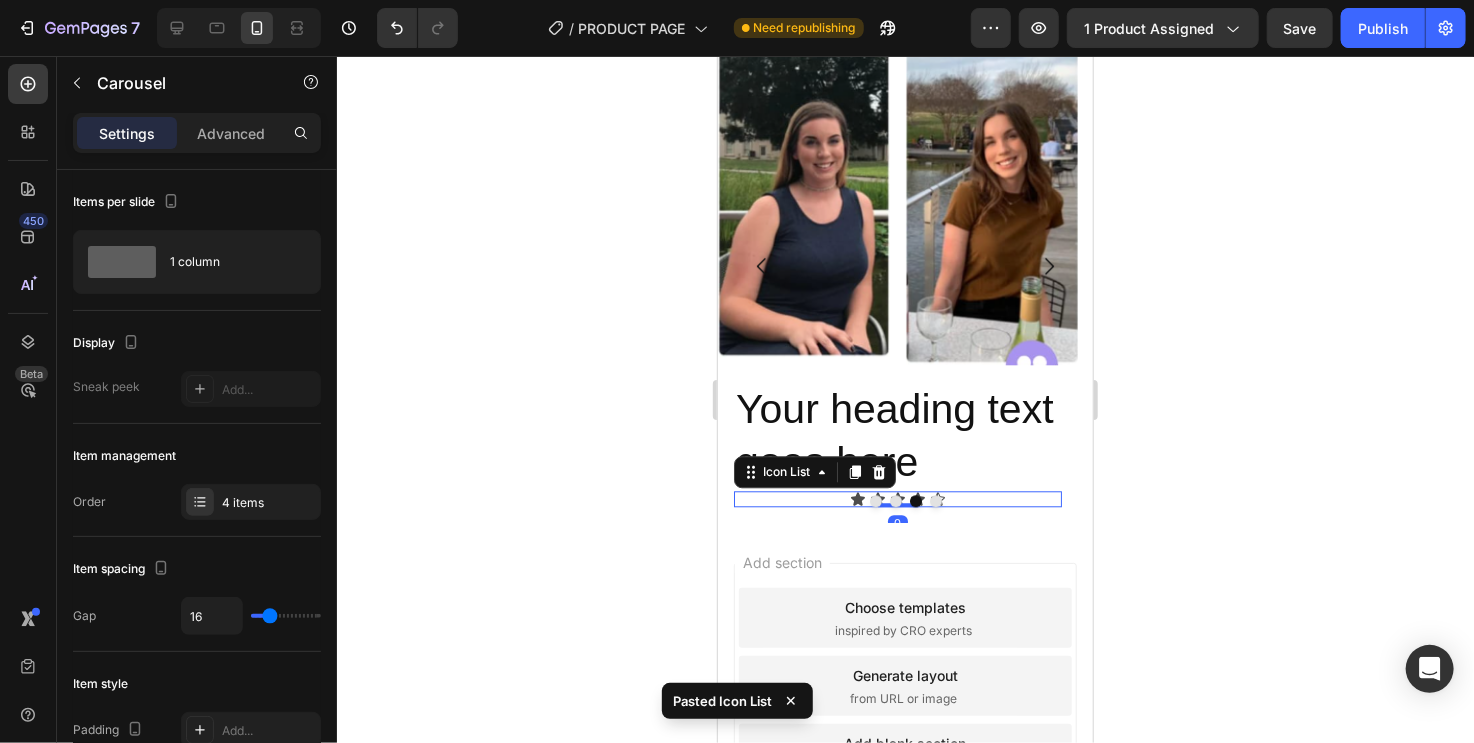 click on "Icon Icon Icon Icon Icon" at bounding box center (897, 498) 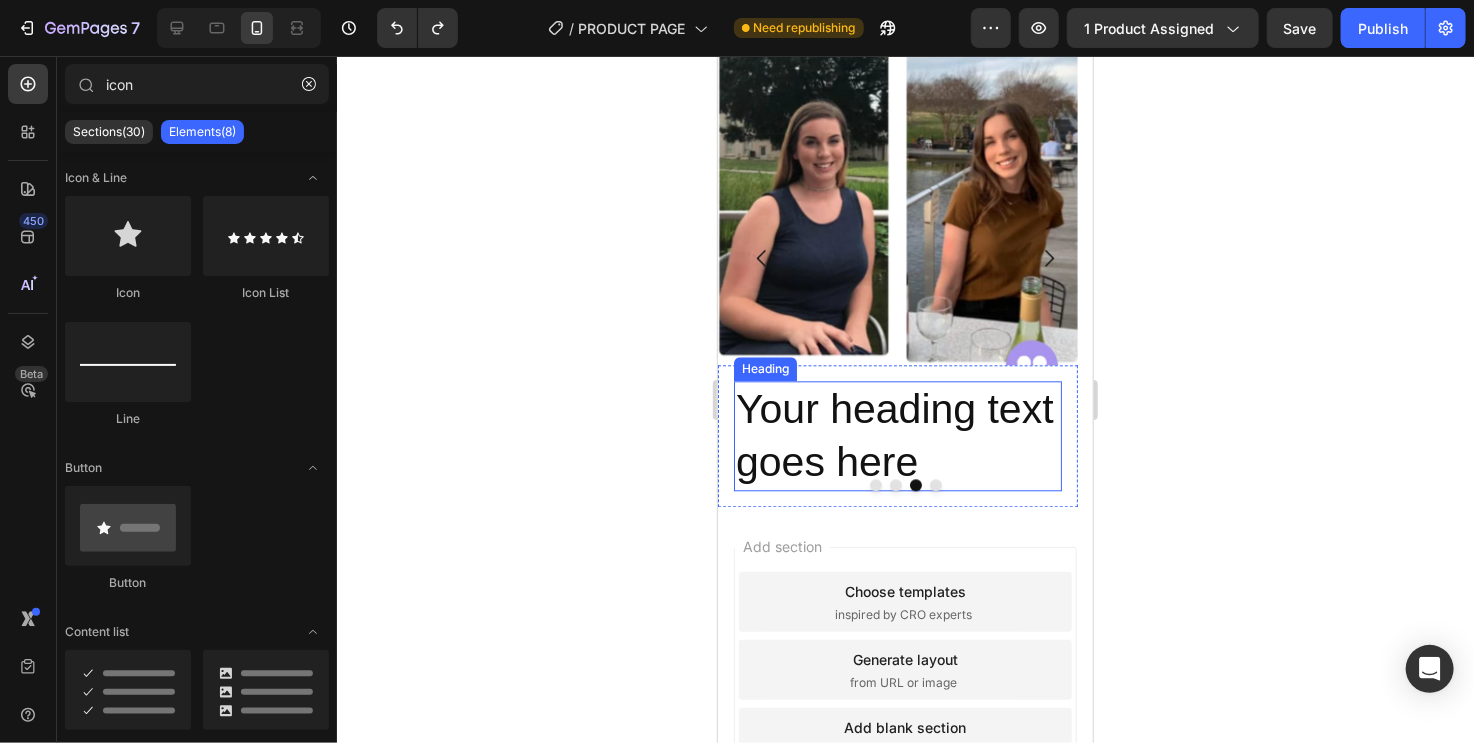 click on "Your heading text goes here" at bounding box center (897, 435) 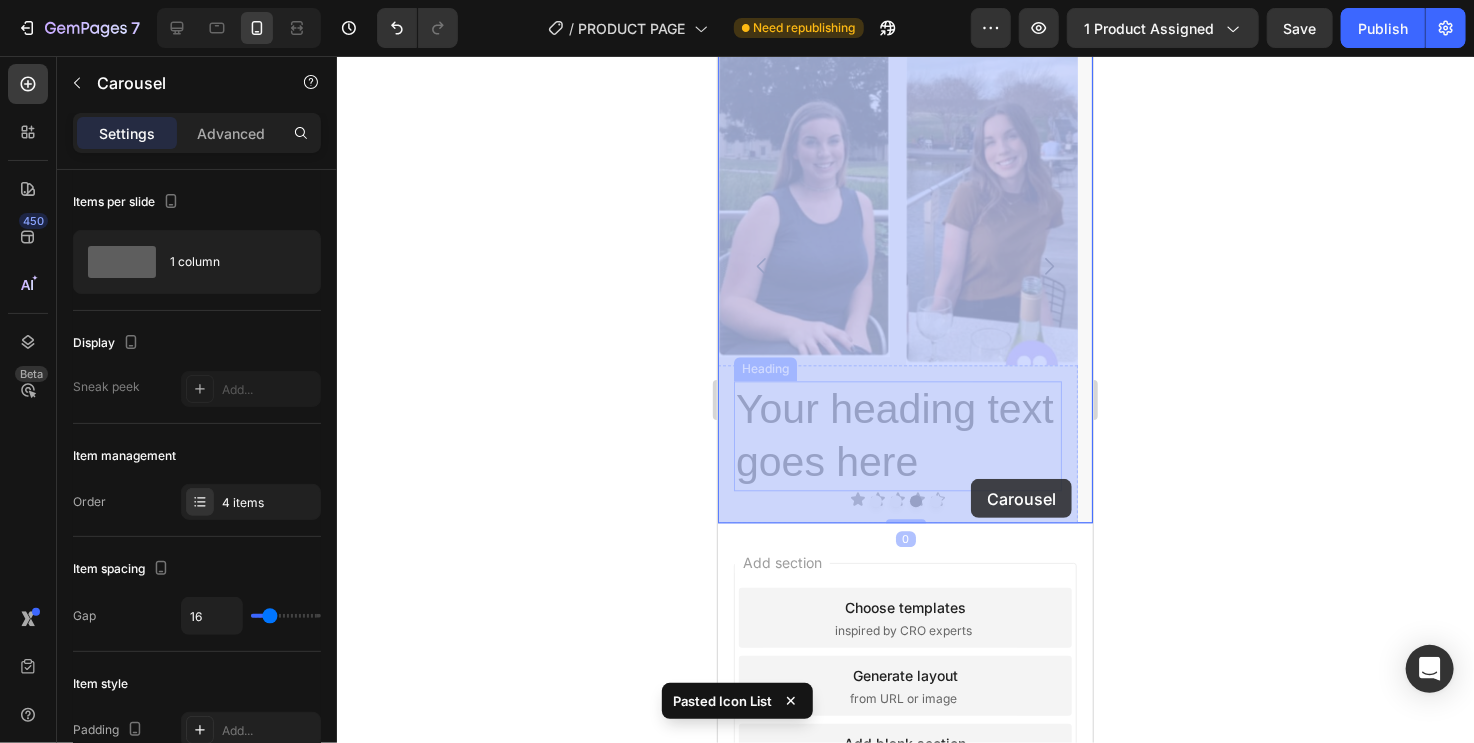drag, startPoint x: 989, startPoint y: 494, endPoint x: 970, endPoint y: 484, distance: 21.470911 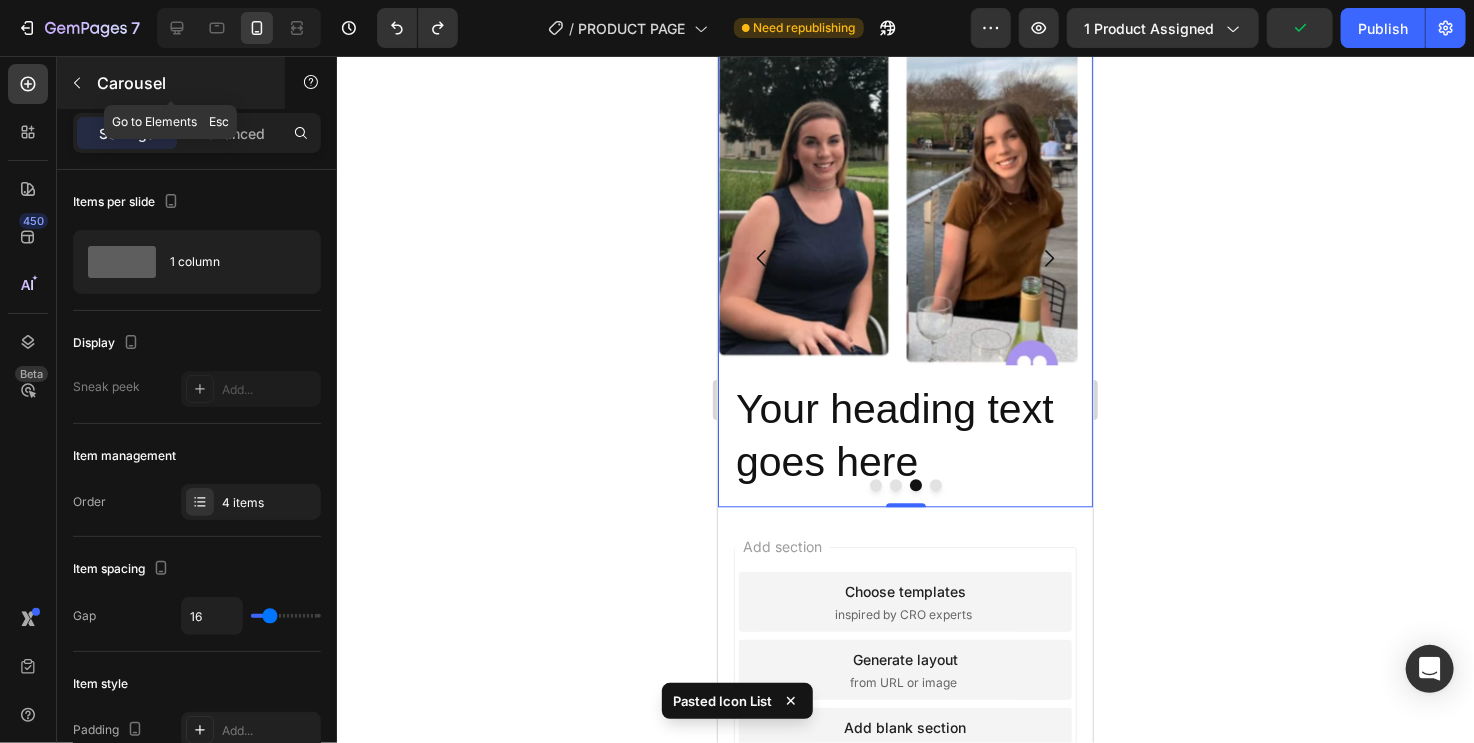 click 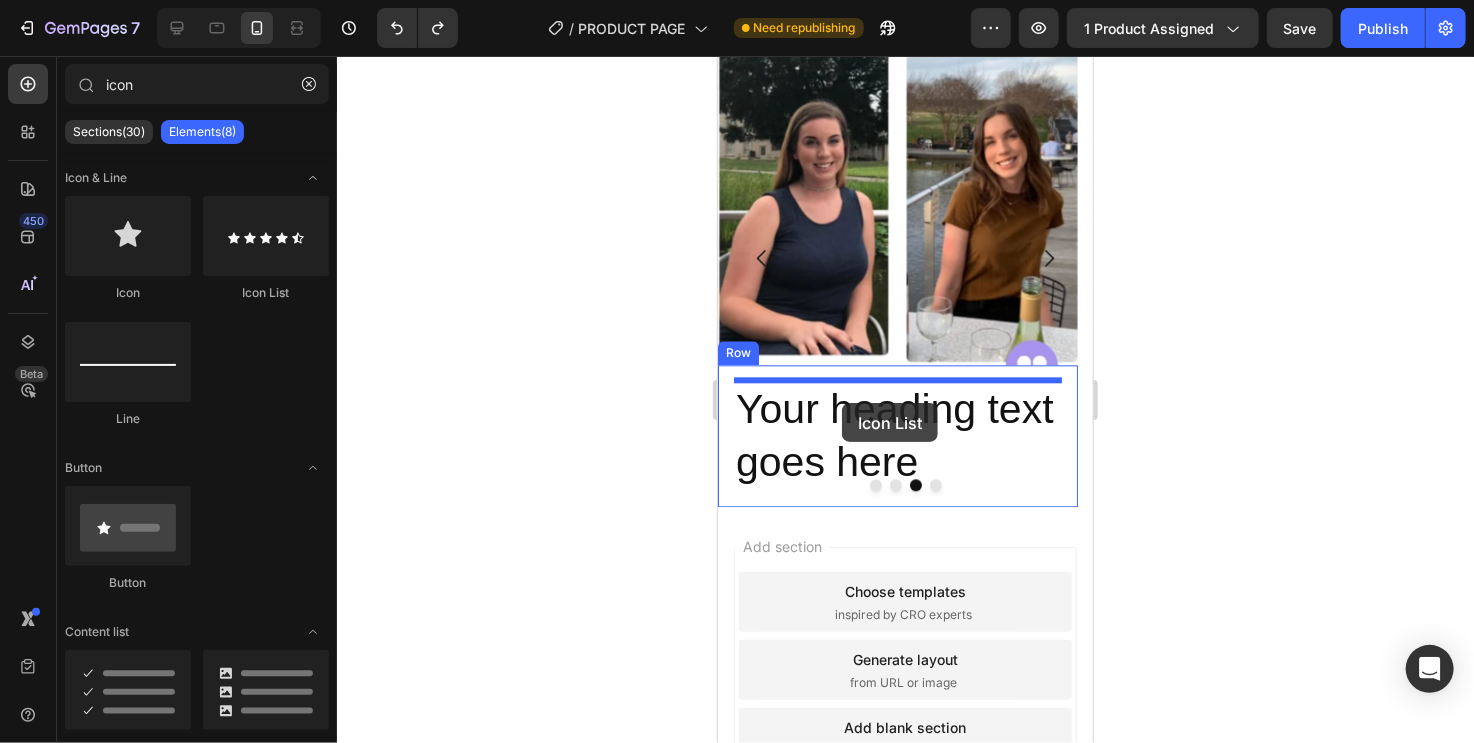 drag, startPoint x: 951, startPoint y: 301, endPoint x: 841, endPoint y: 402, distance: 149.33519 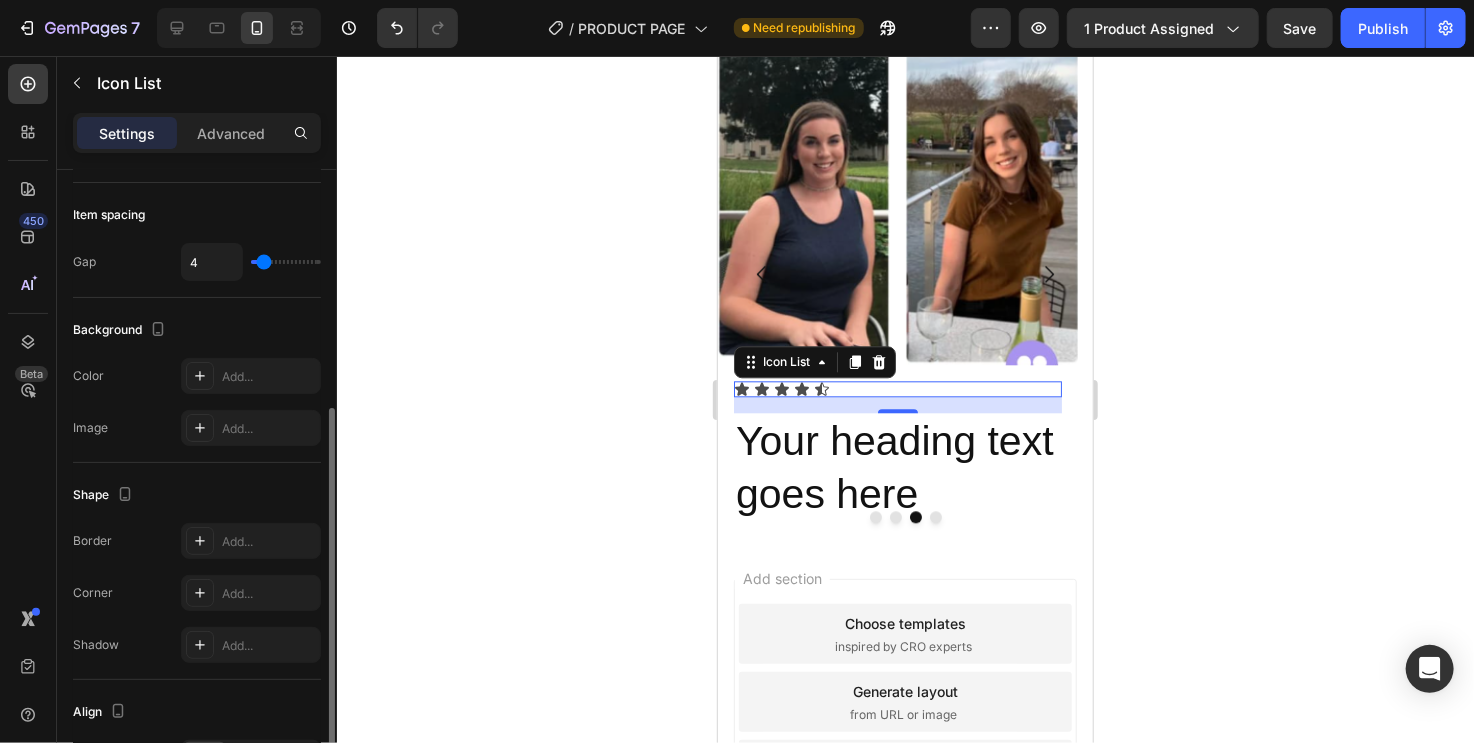 scroll, scrollTop: 200, scrollLeft: 0, axis: vertical 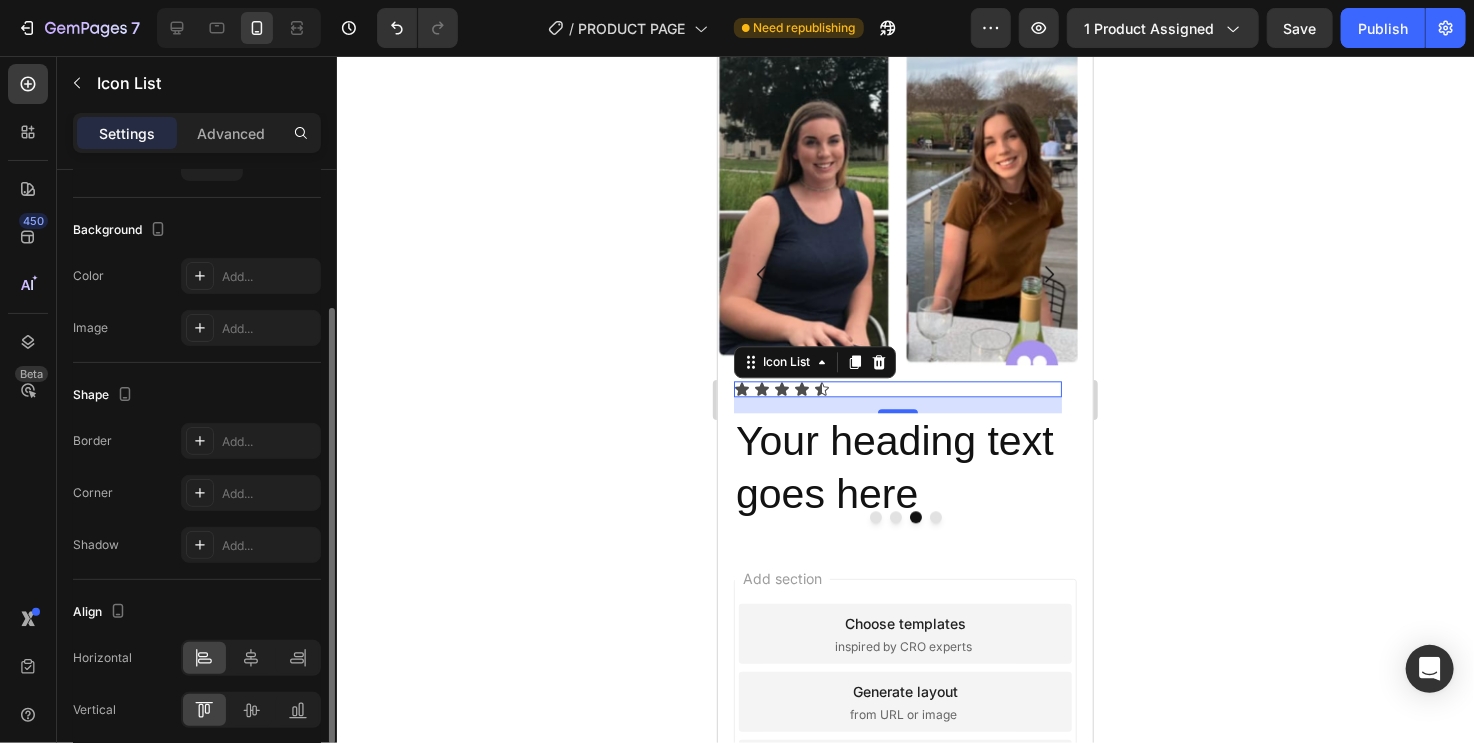 click on "Icon Icon Icon Icon Icon" at bounding box center [897, 388] 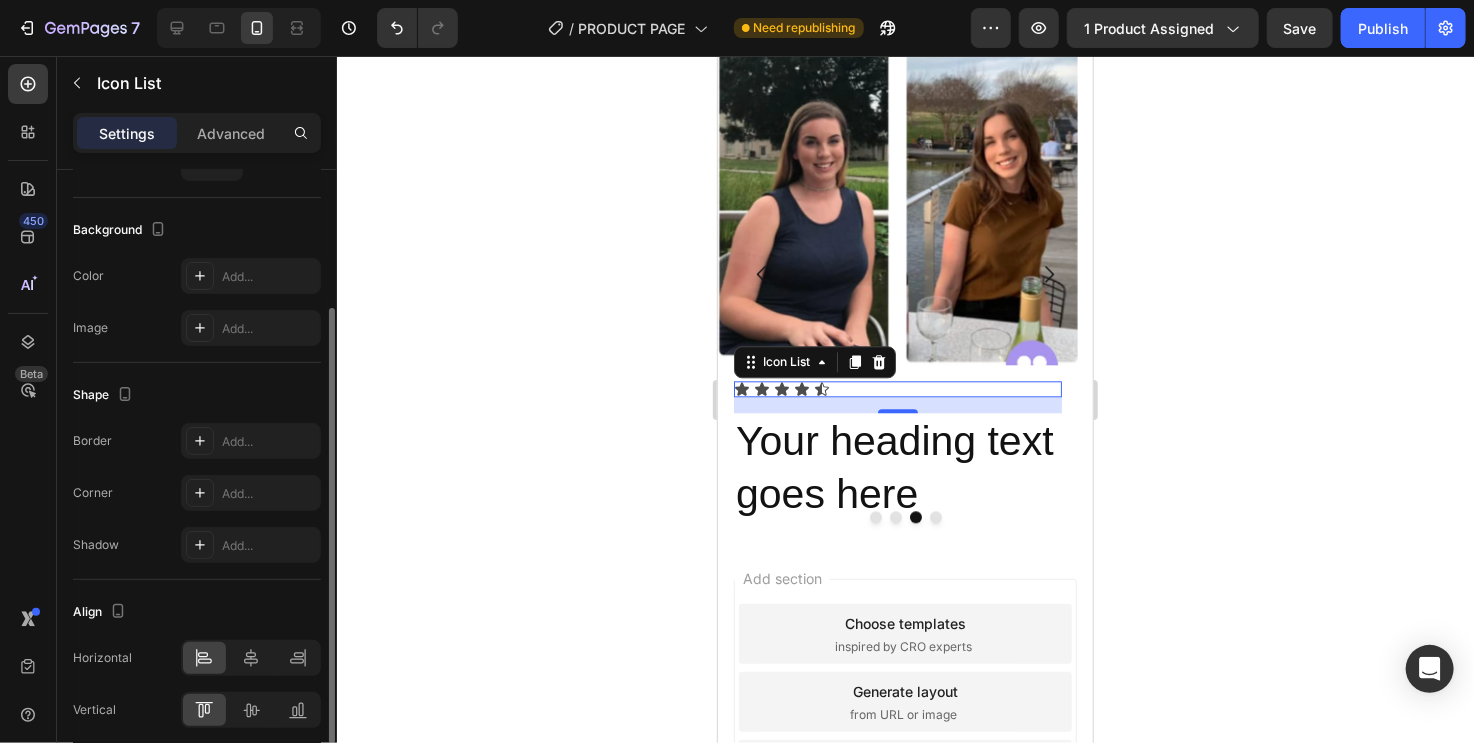 scroll, scrollTop: 279, scrollLeft: 0, axis: vertical 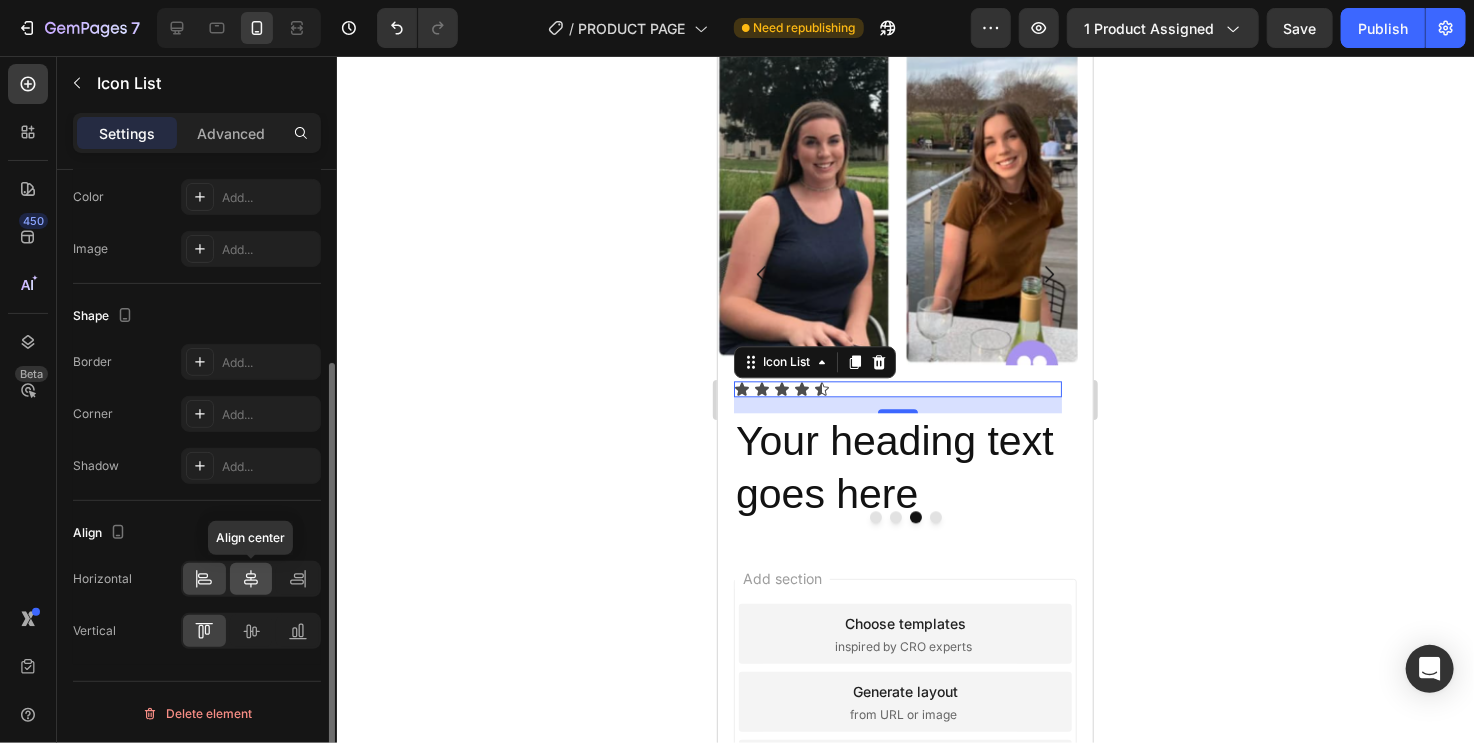 click 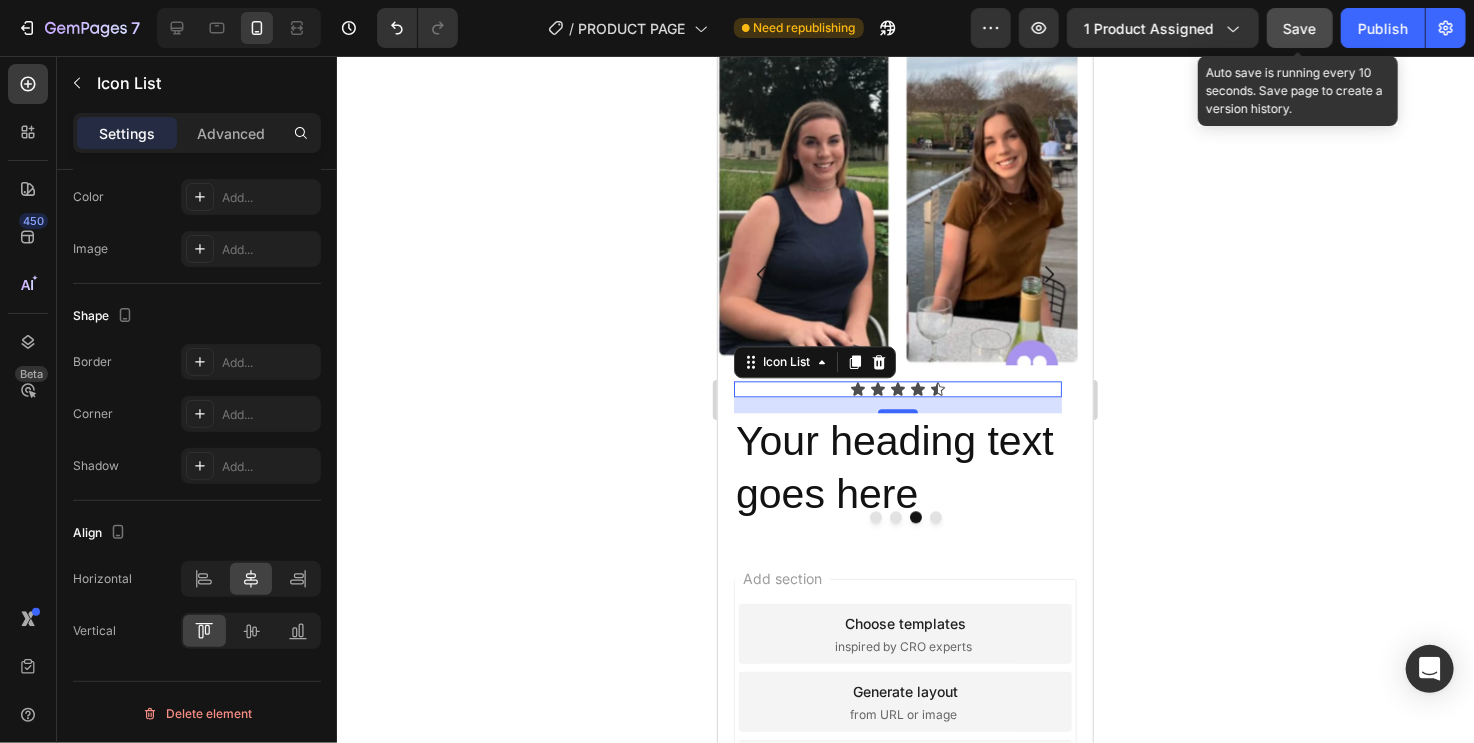 click on "Save" 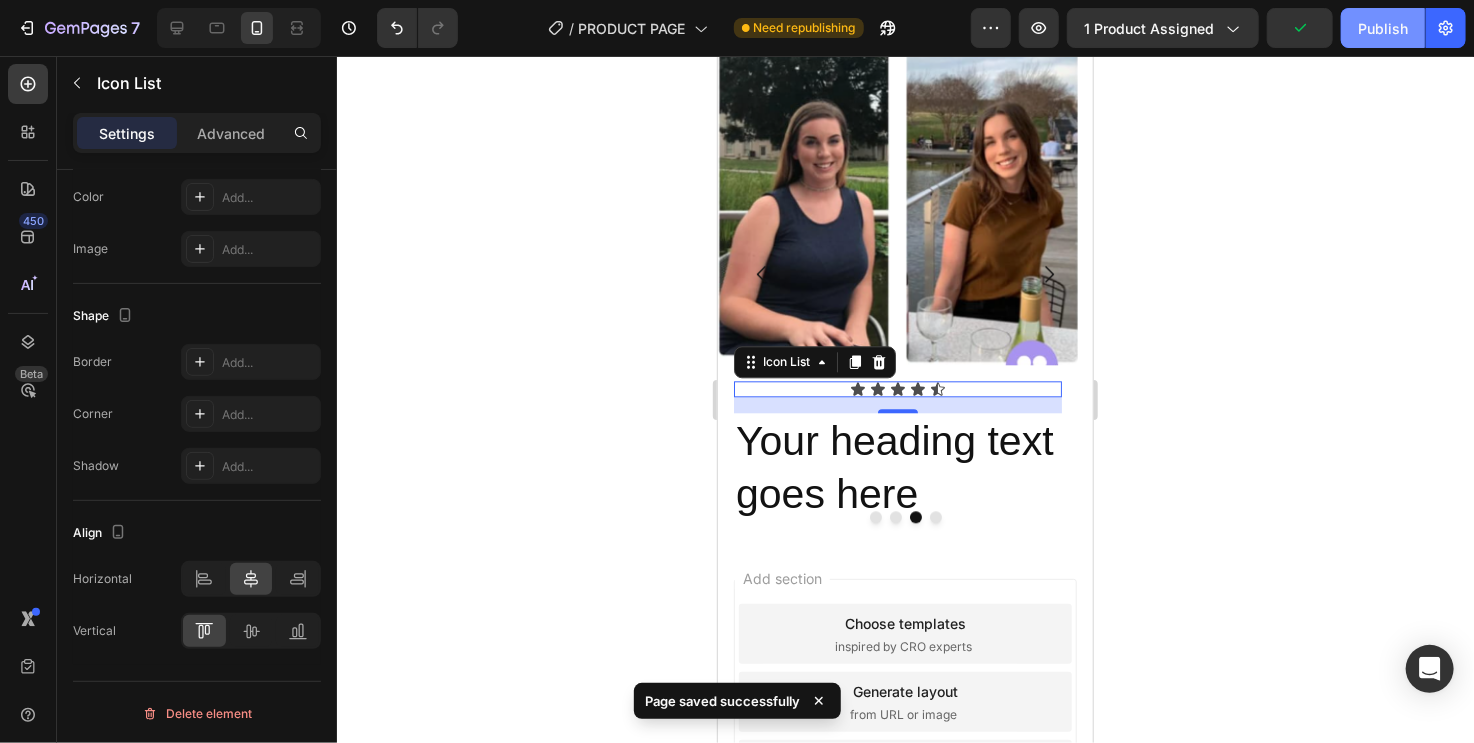 click on "Publish" at bounding box center [1383, 28] 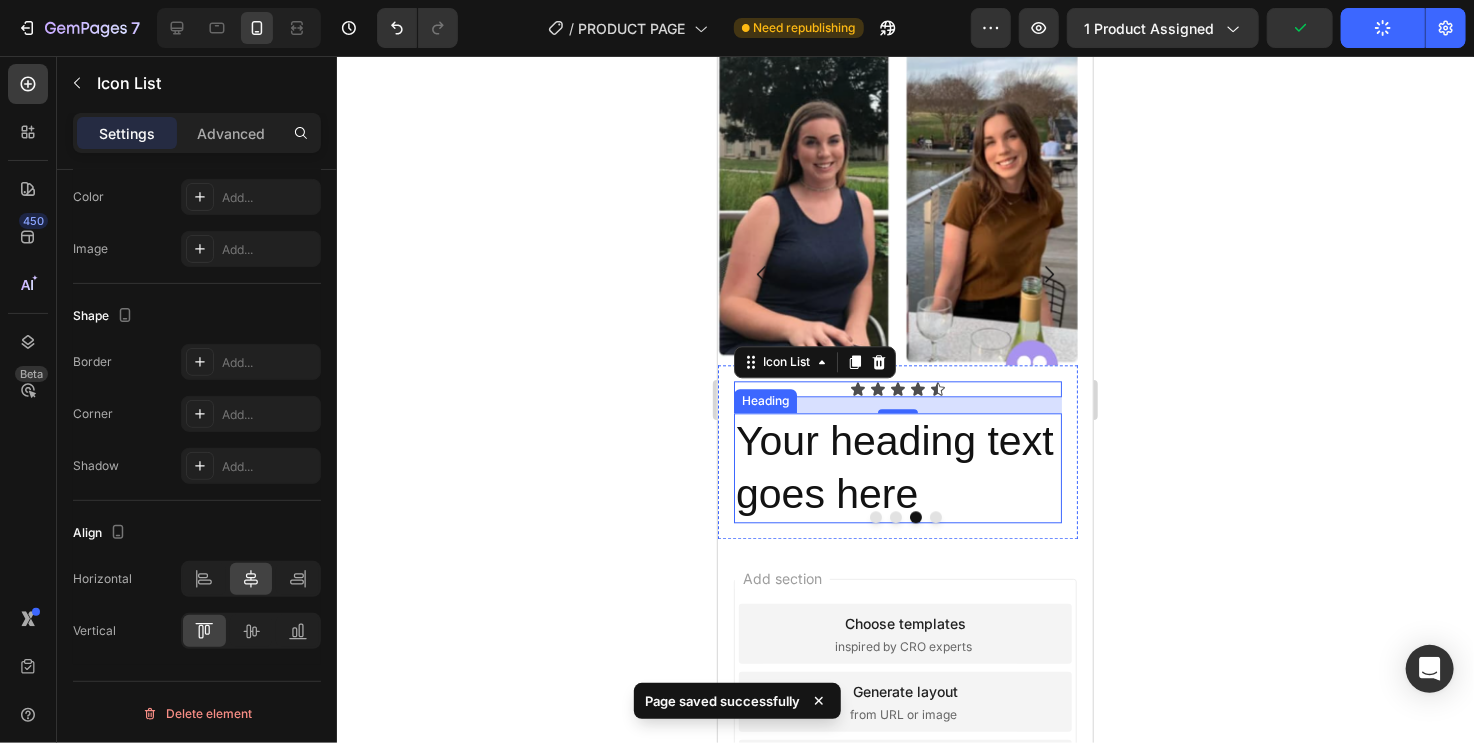 click on "Your heading text goes here" at bounding box center (897, 467) 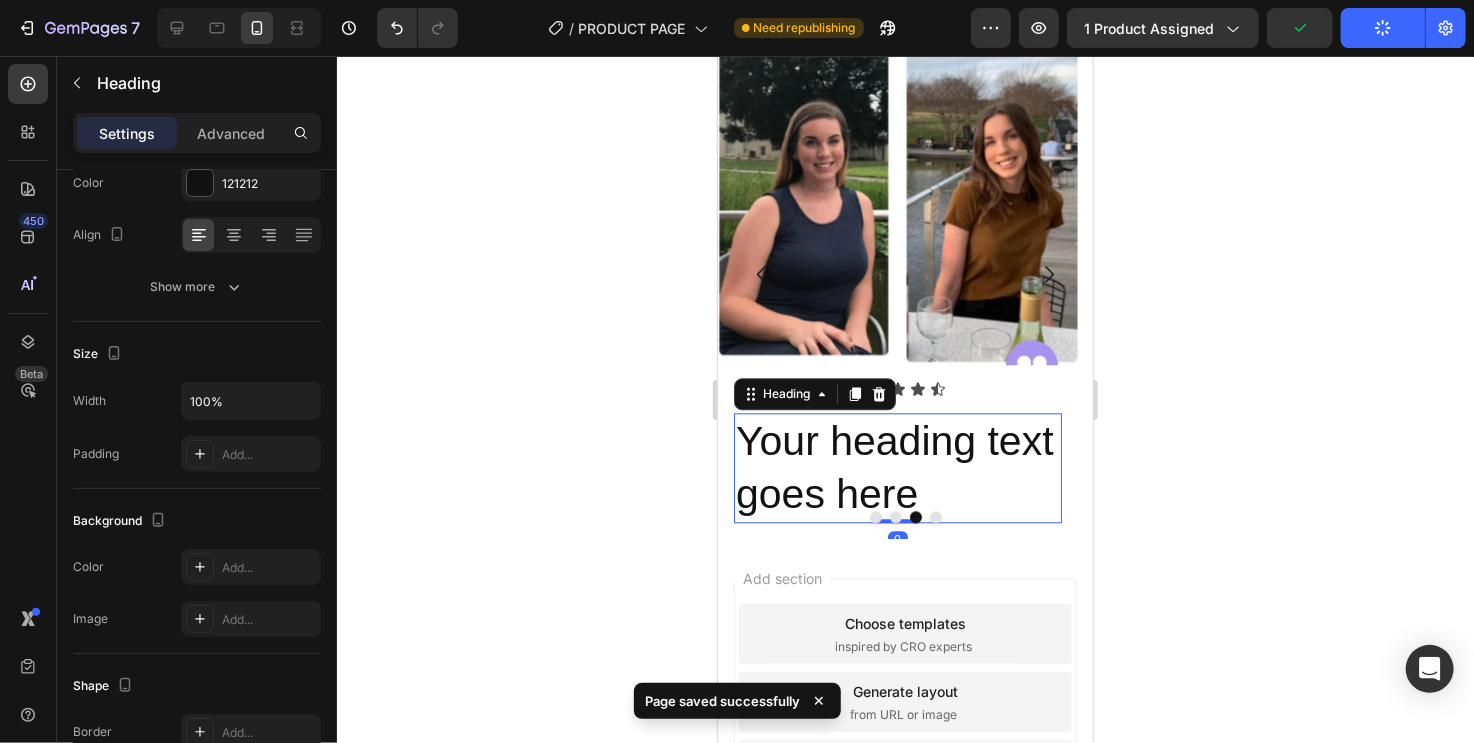 scroll, scrollTop: 0, scrollLeft: 0, axis: both 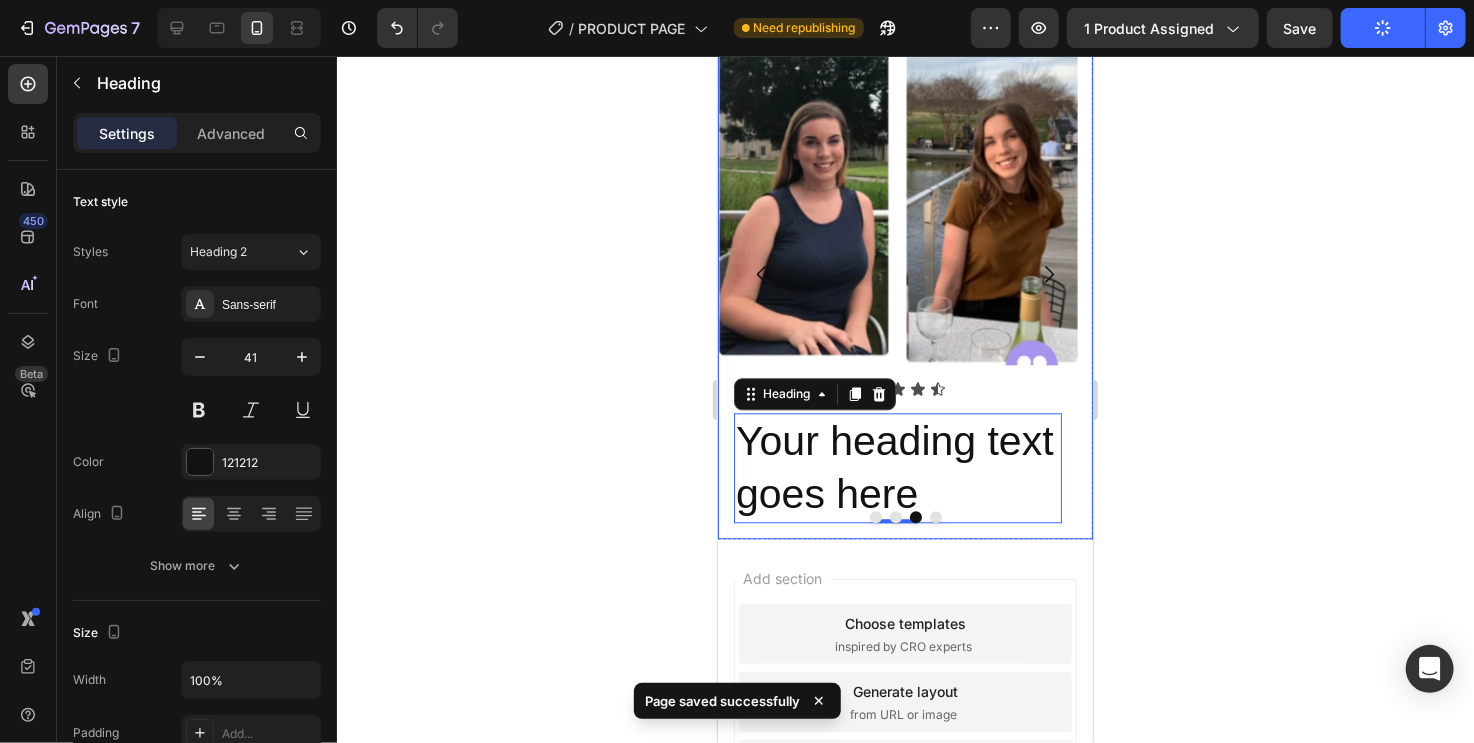 click at bounding box center [935, 516] 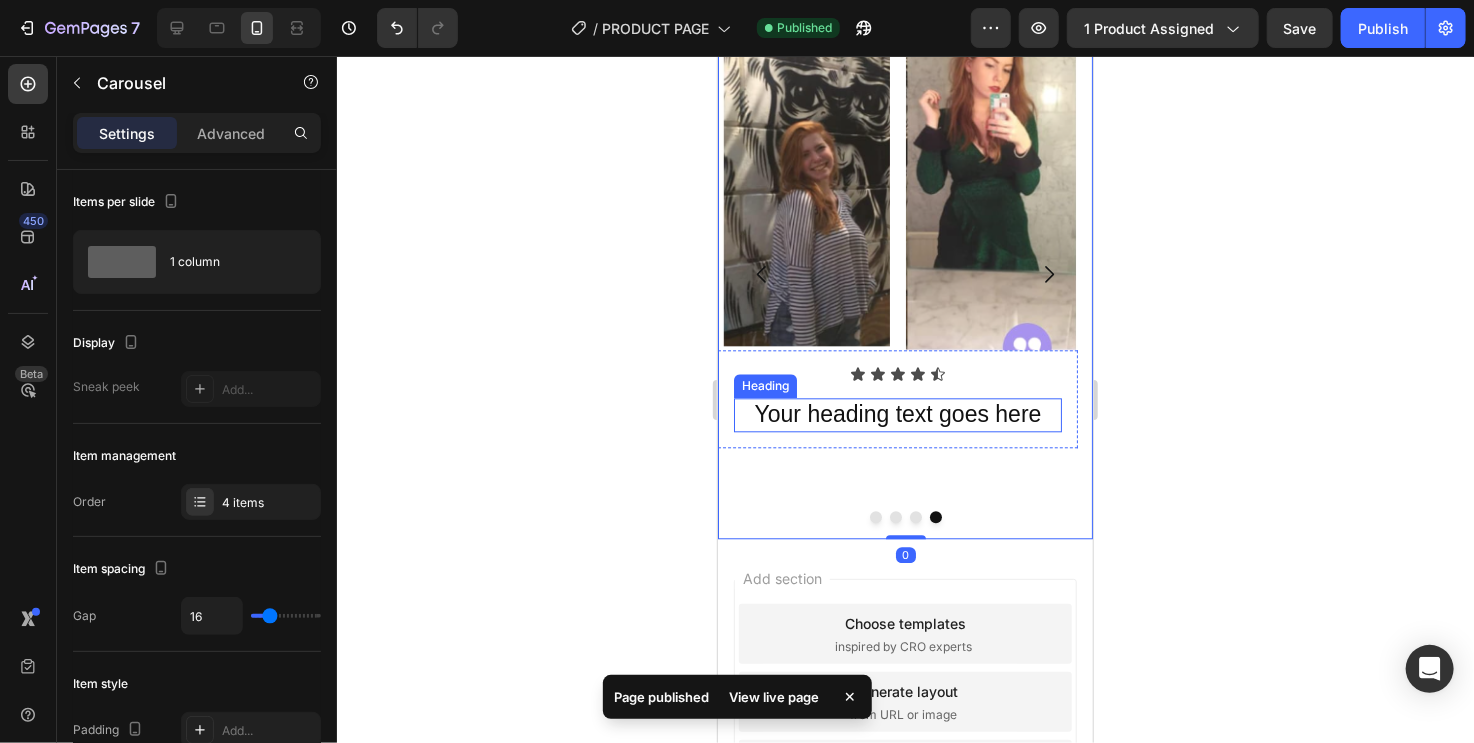 click on "Your heading text goes here" at bounding box center [897, 414] 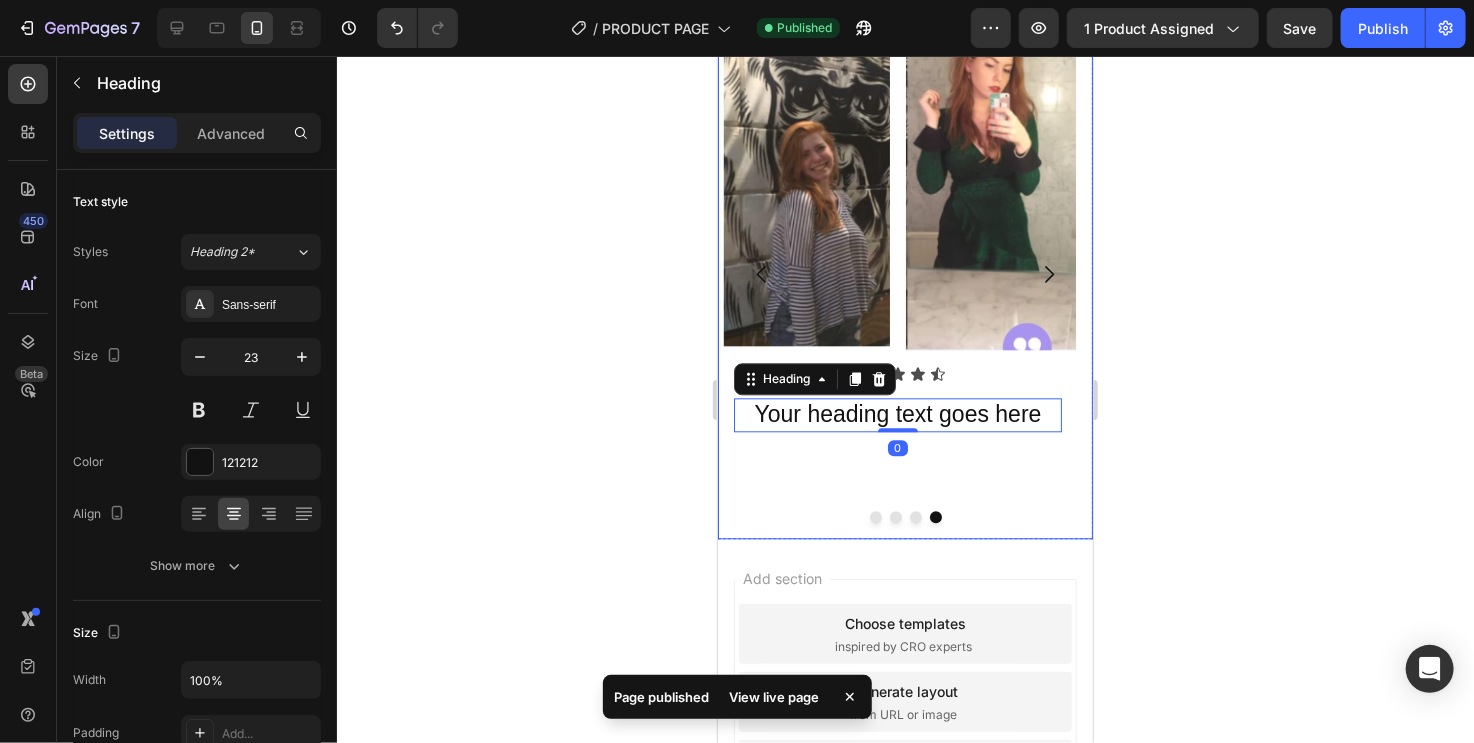 click at bounding box center (915, 516) 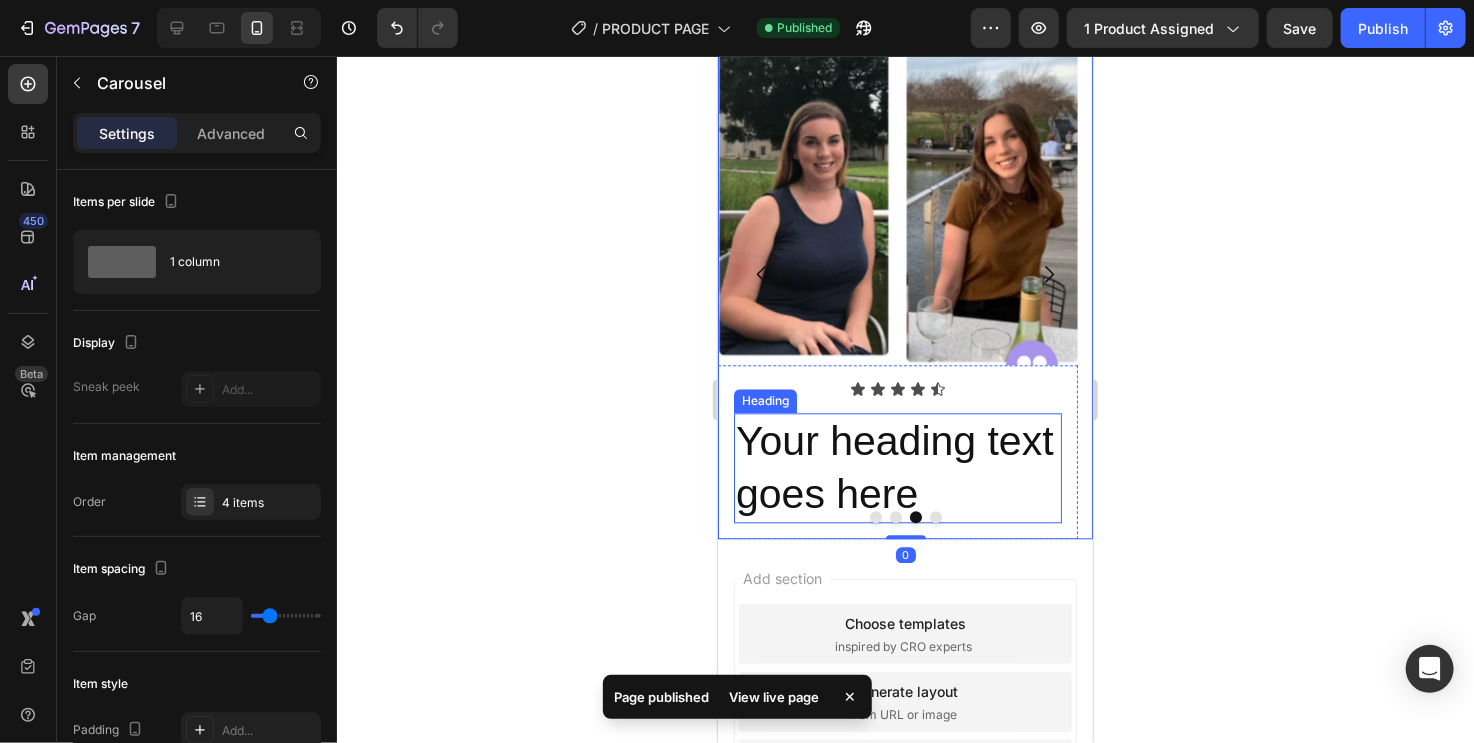 click on "Your heading text goes here" at bounding box center [897, 467] 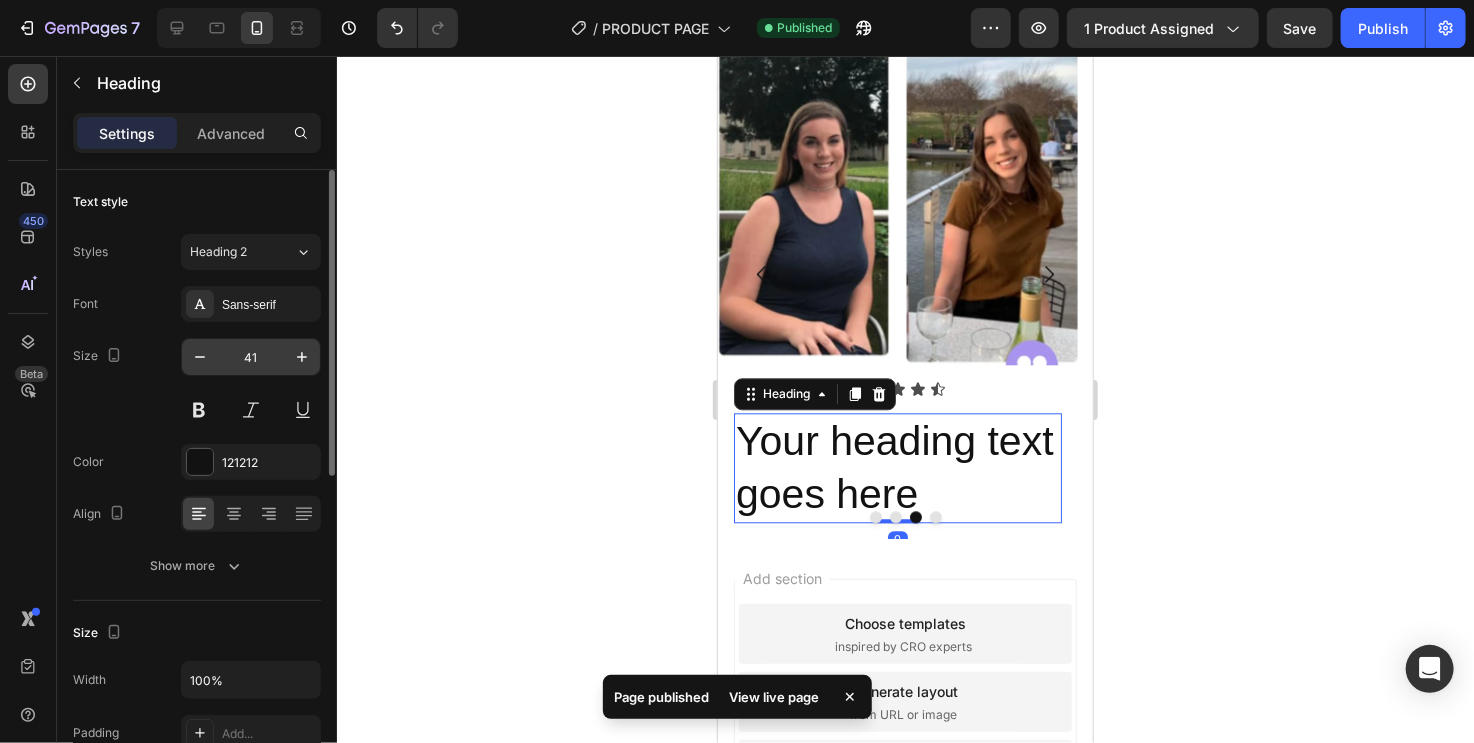 click on "41" at bounding box center (251, 357) 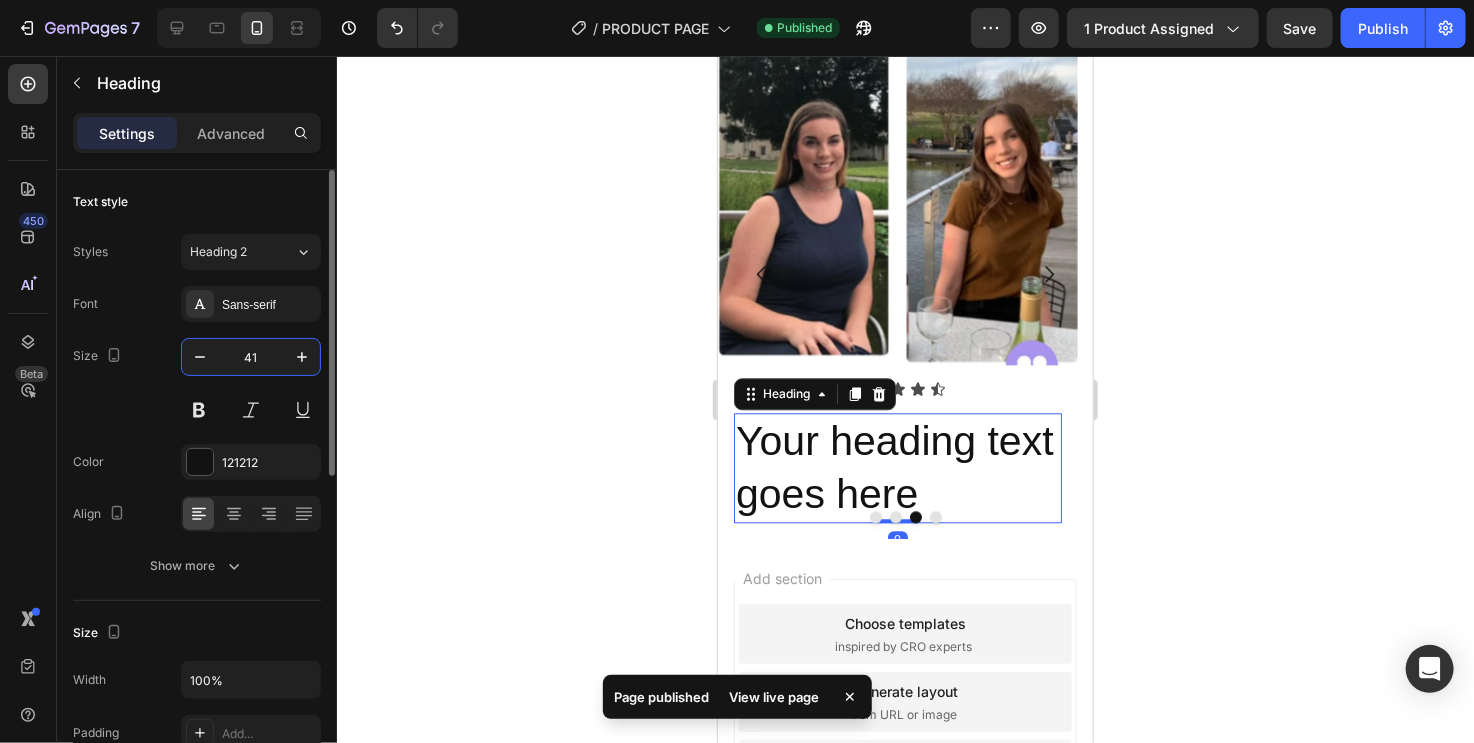 click on "41" at bounding box center [251, 357] 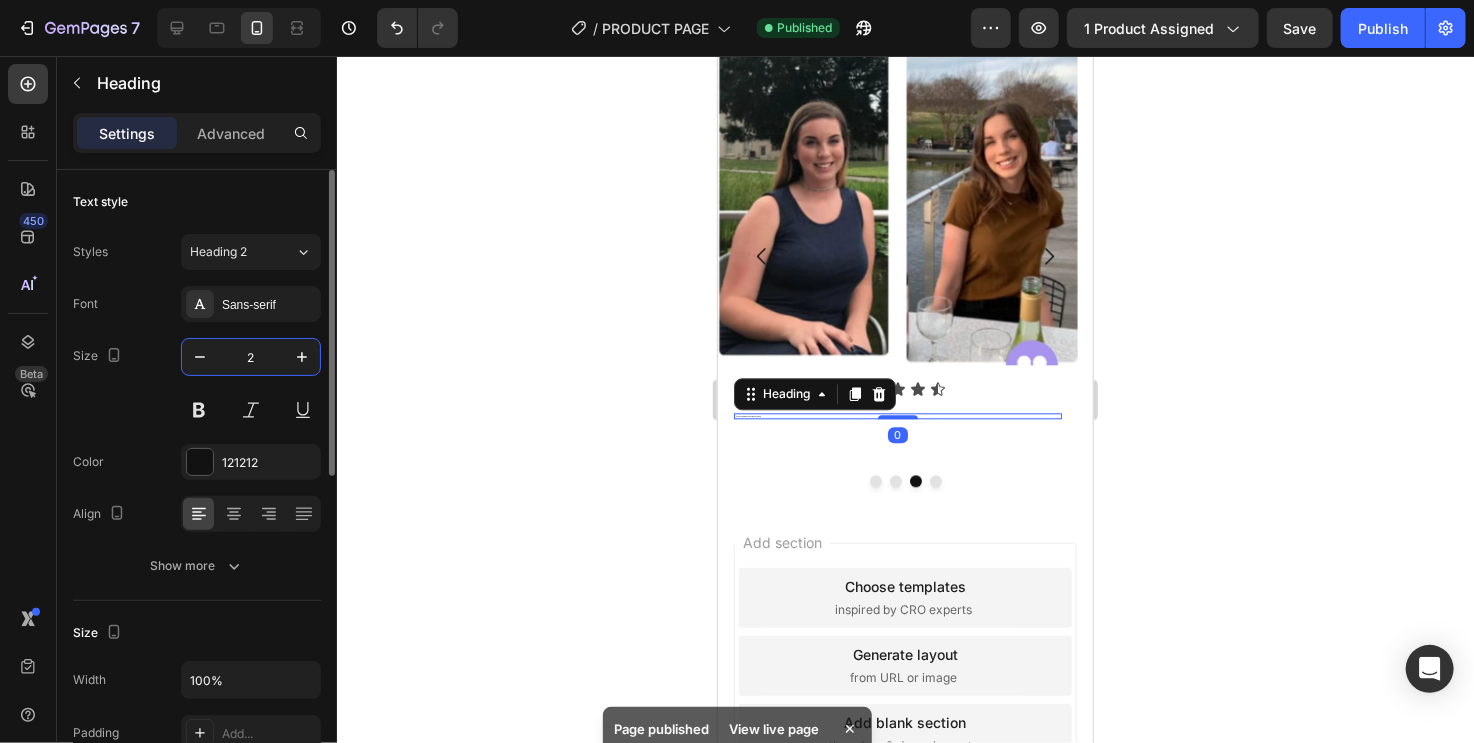 scroll, scrollTop: 2169, scrollLeft: 0, axis: vertical 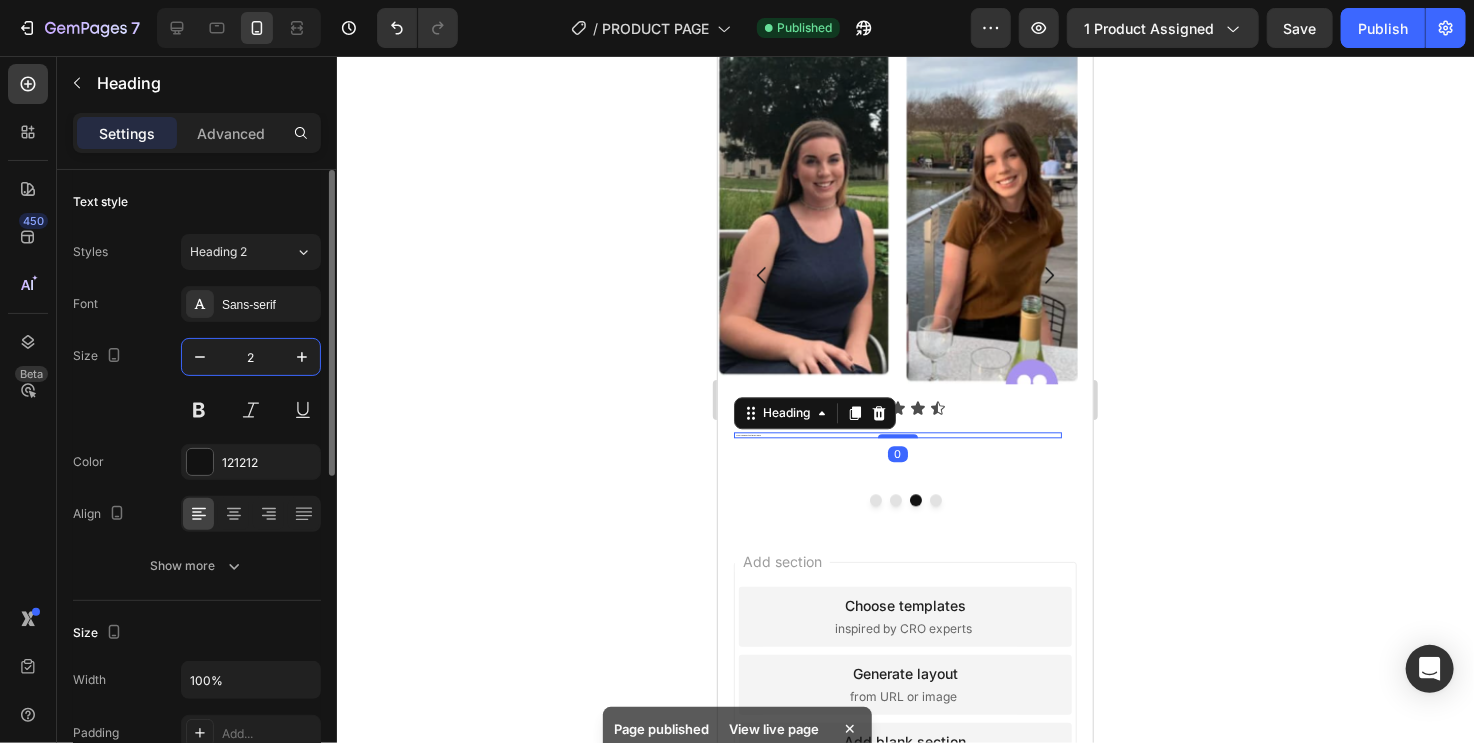 type on "23" 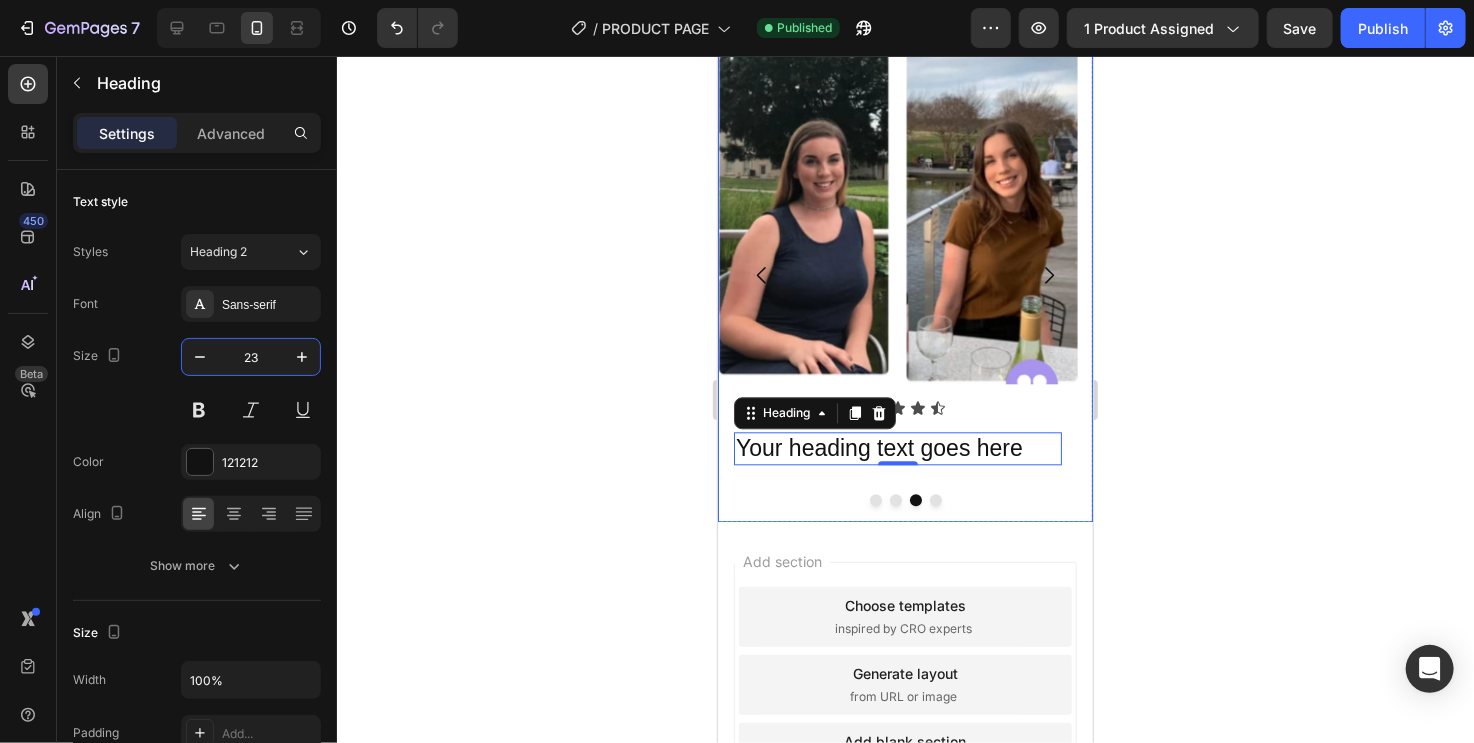 click at bounding box center (895, 499) 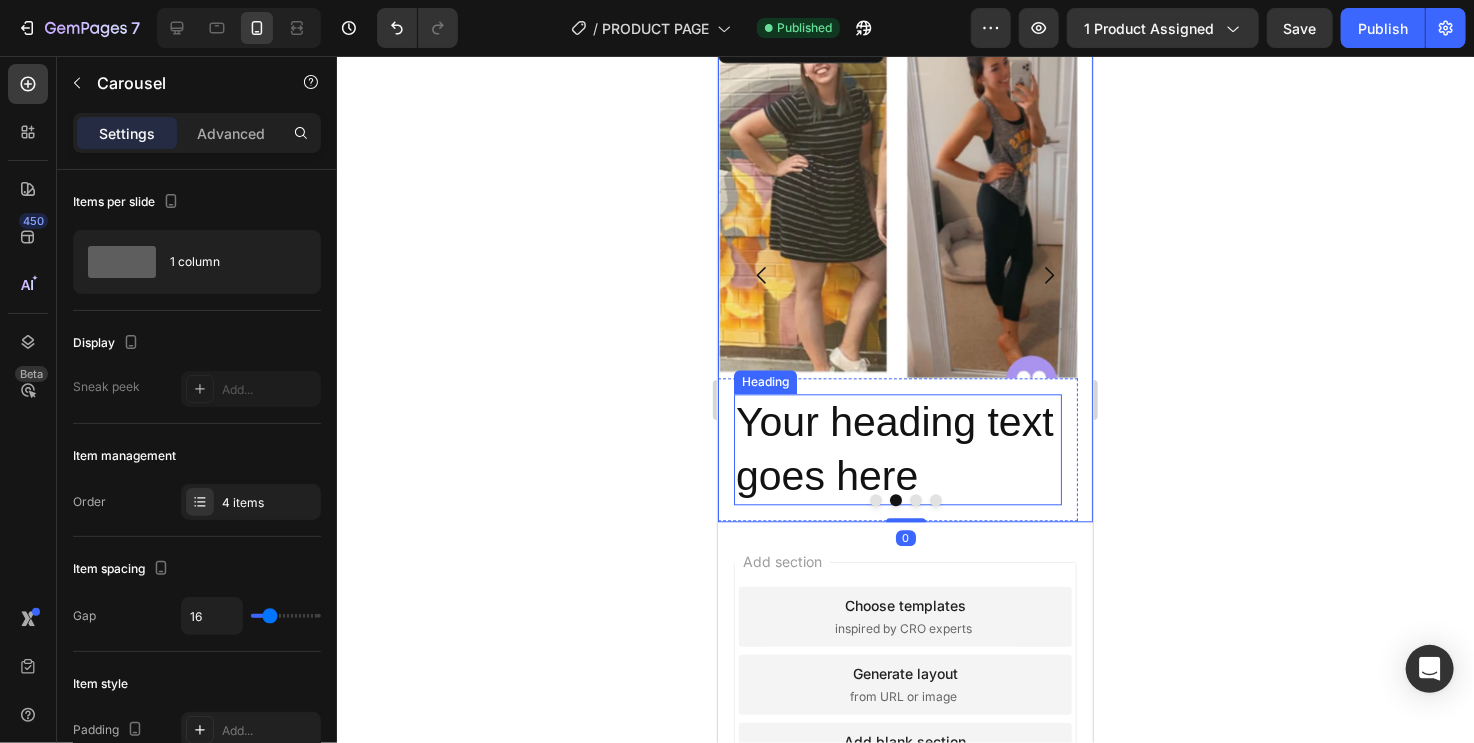 click on "Your heading text goes here" at bounding box center [897, 448] 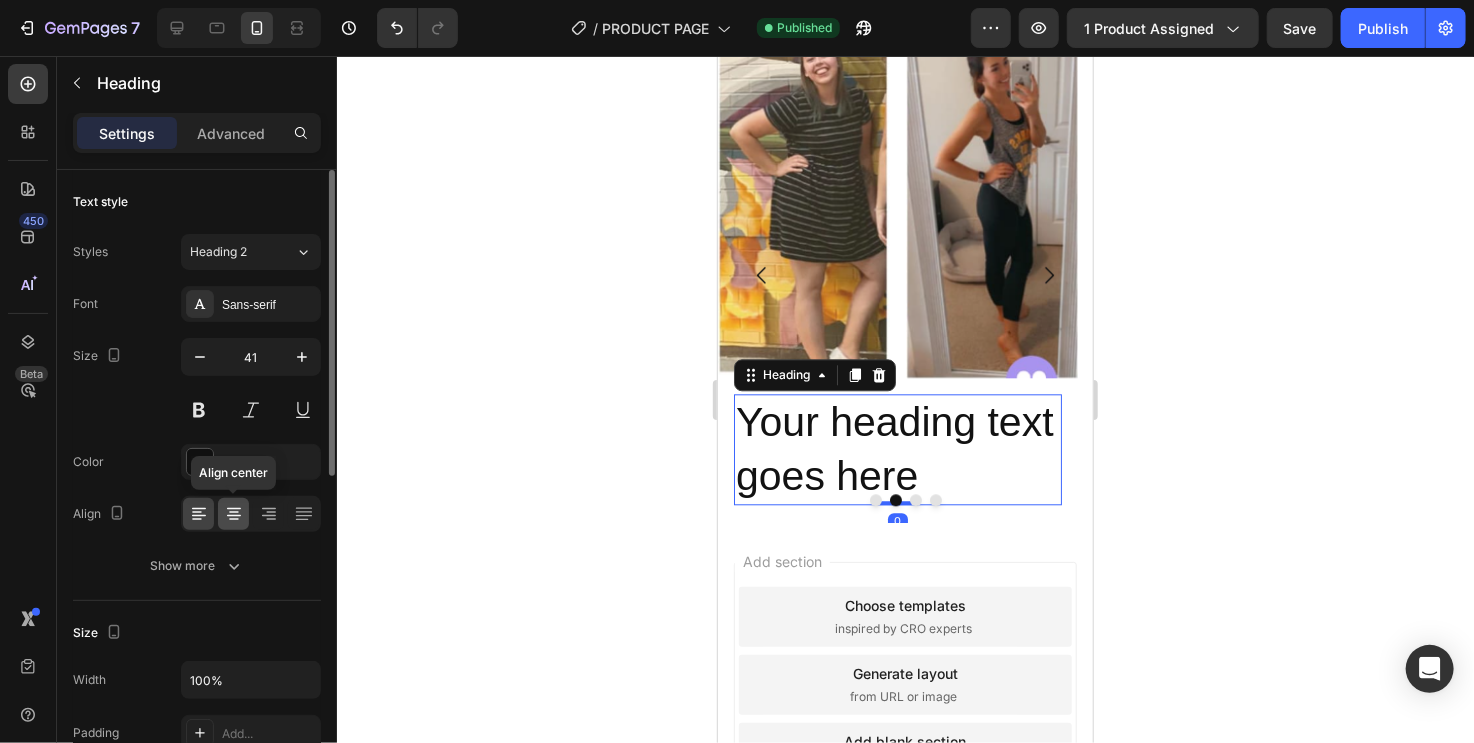 click 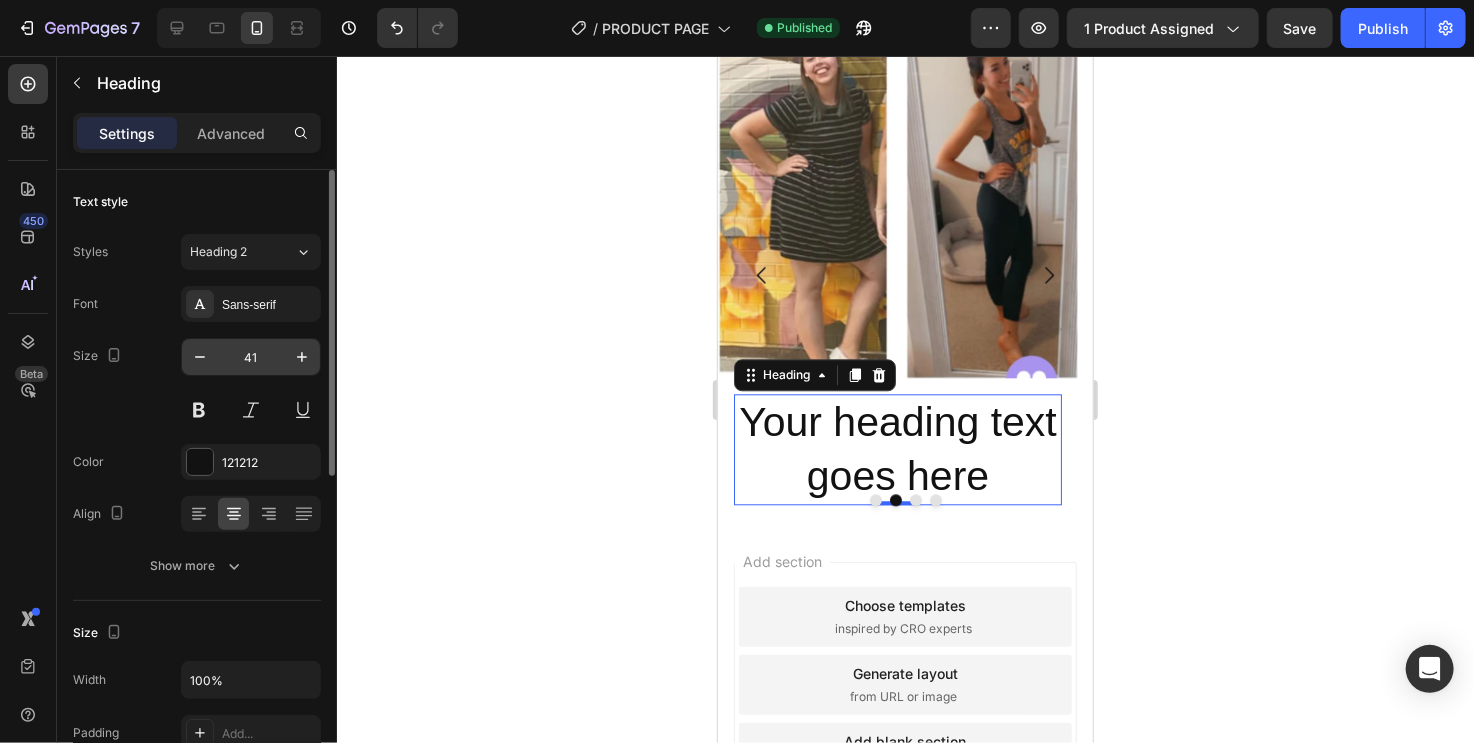click on "41" at bounding box center (251, 357) 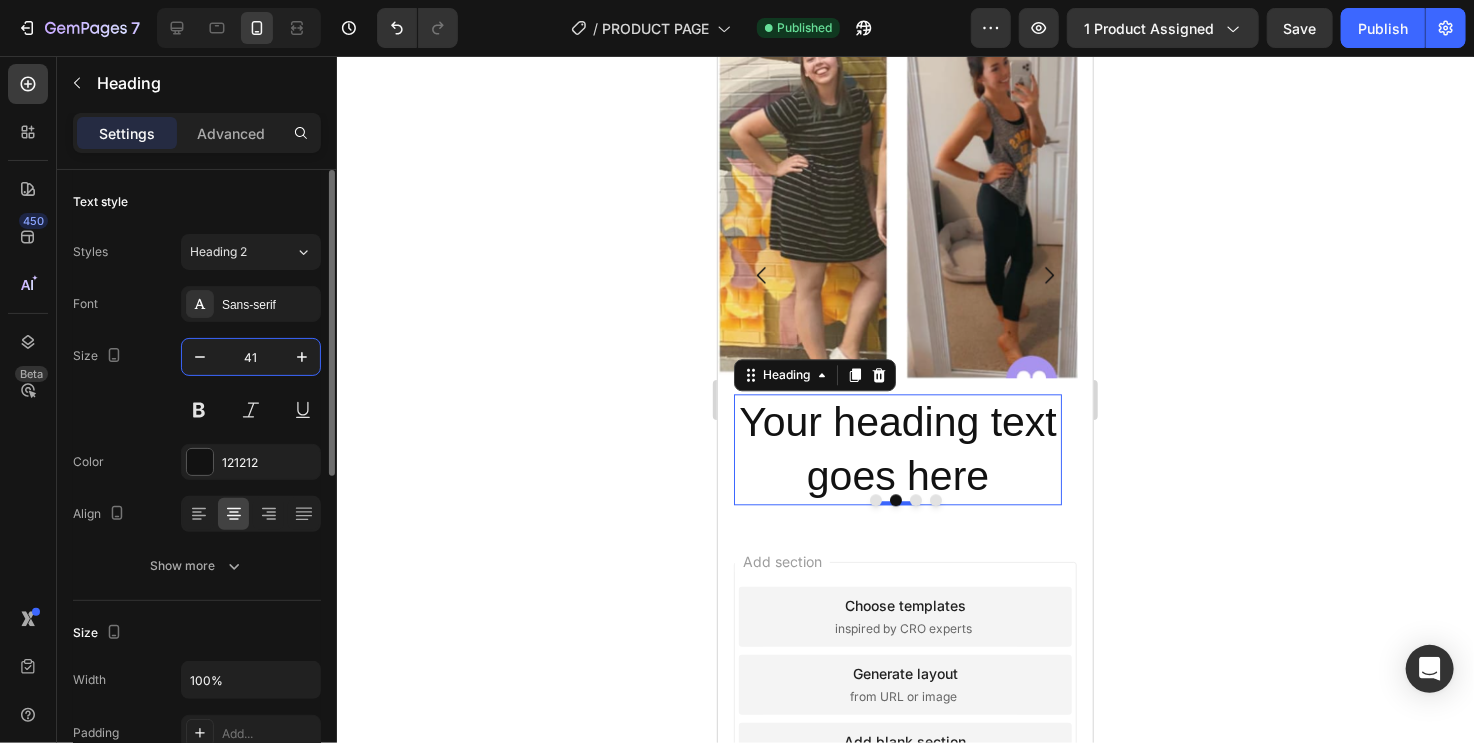 click on "41" at bounding box center (251, 357) 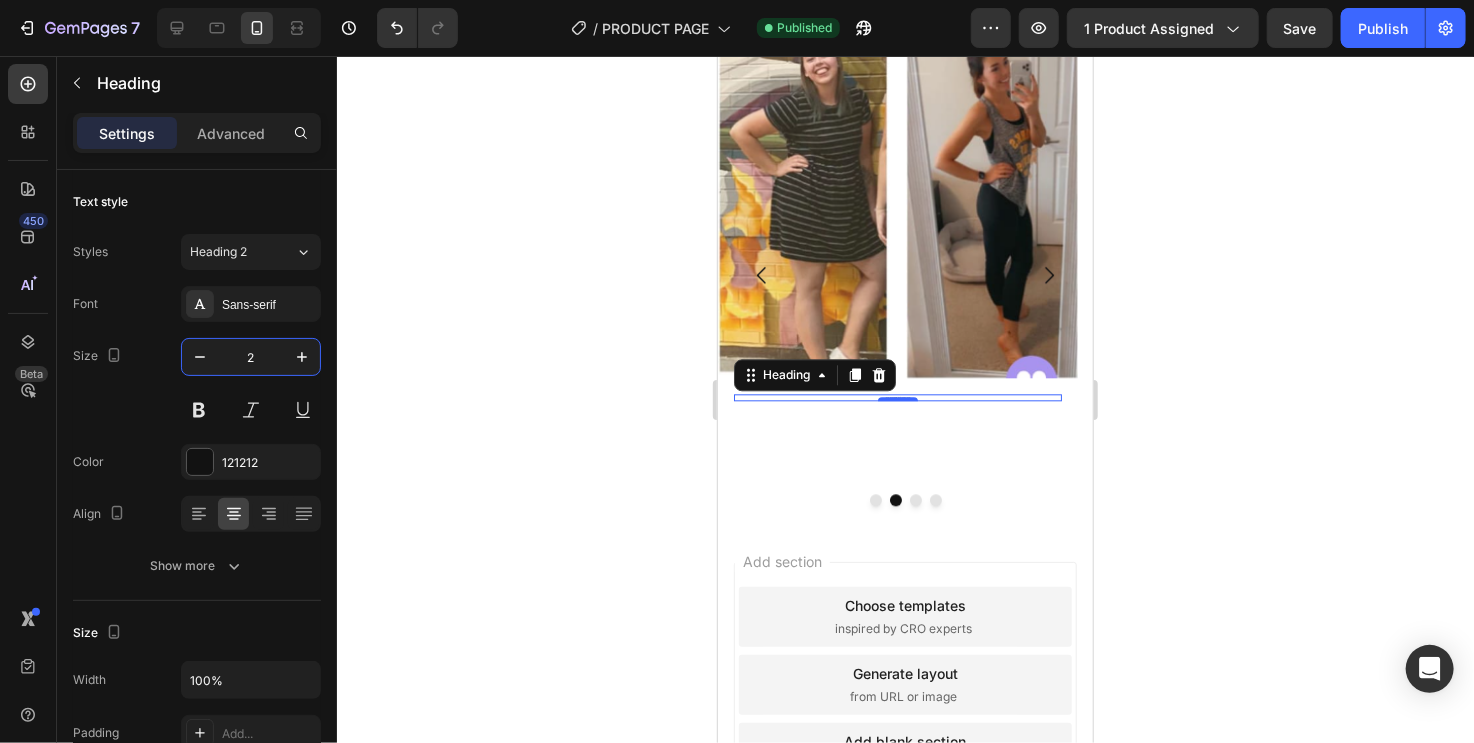 type on "23" 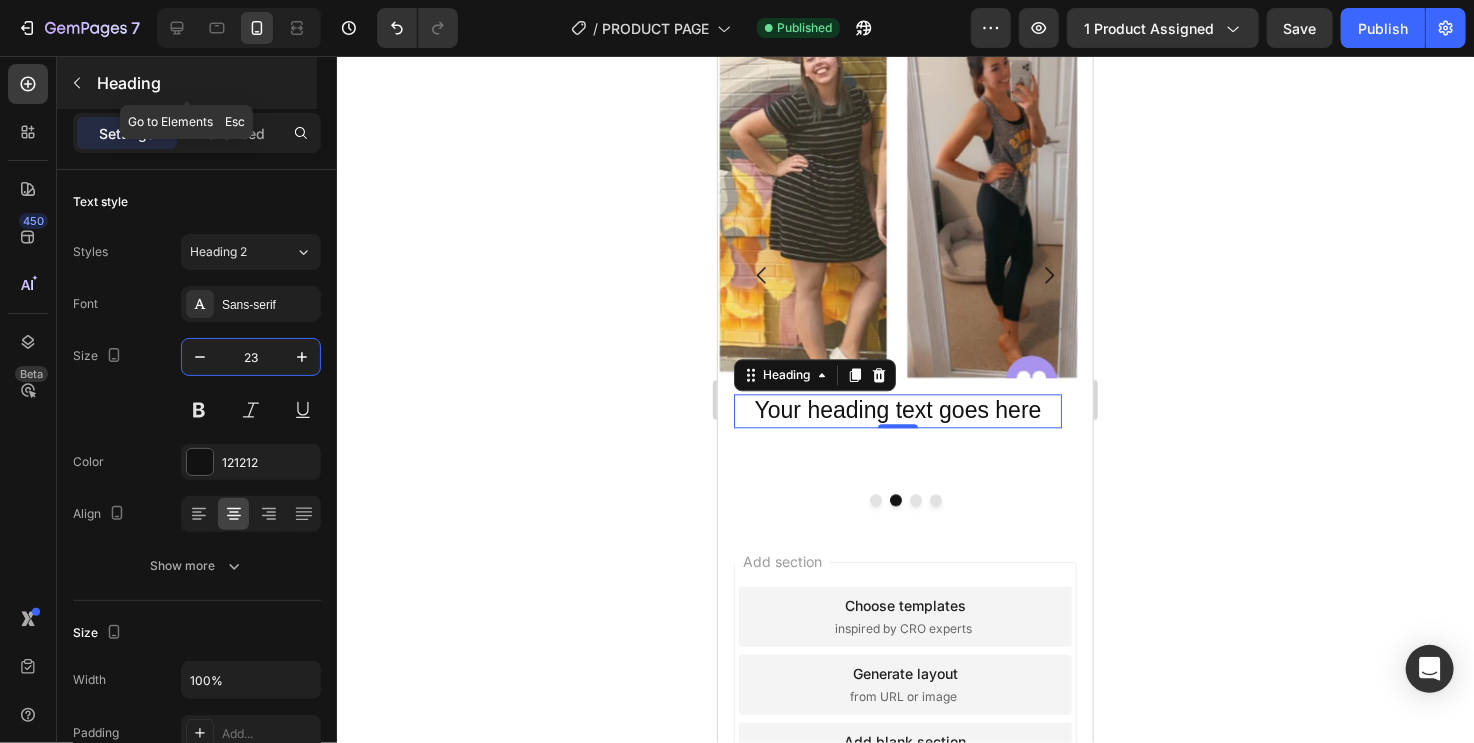 click at bounding box center [77, 83] 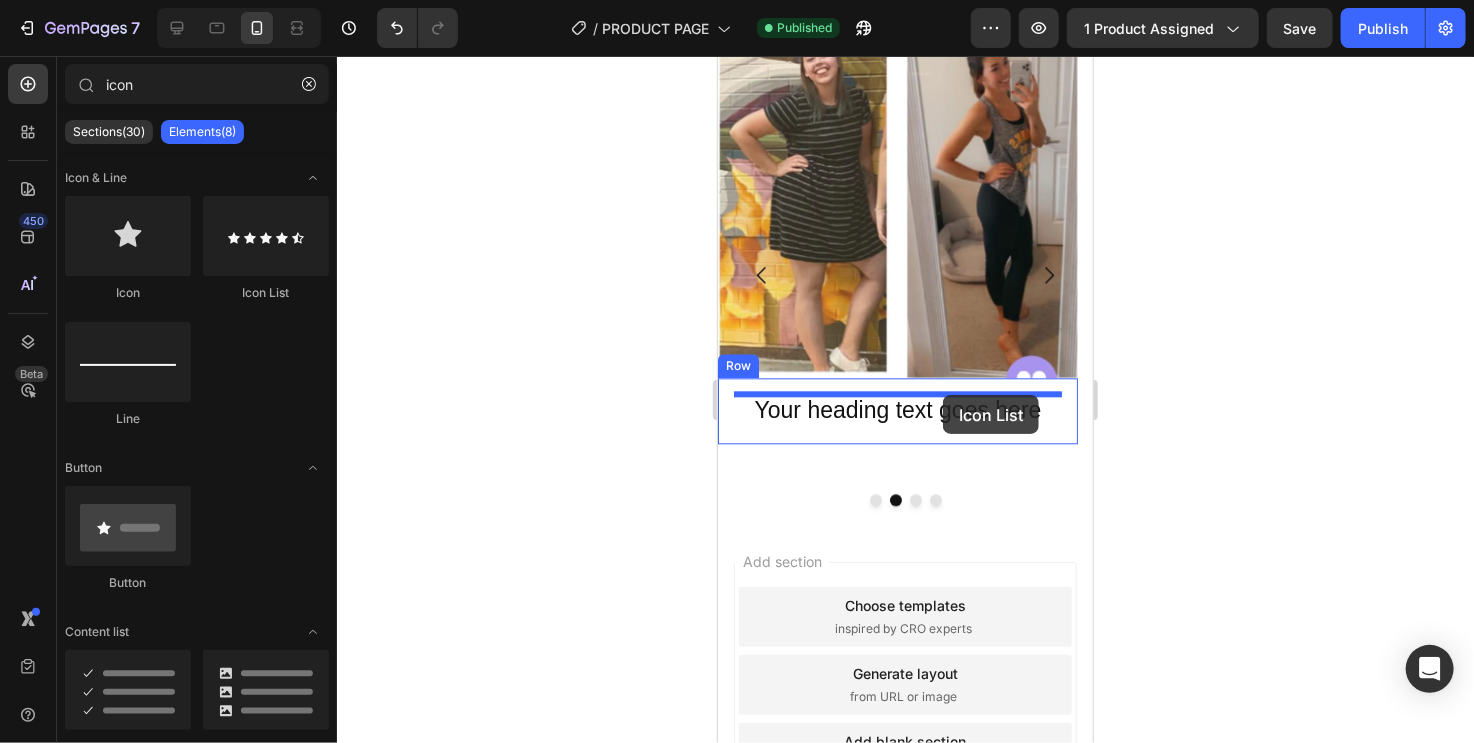 drag, startPoint x: 971, startPoint y: 315, endPoint x: 1122, endPoint y: 554, distance: 282.7048 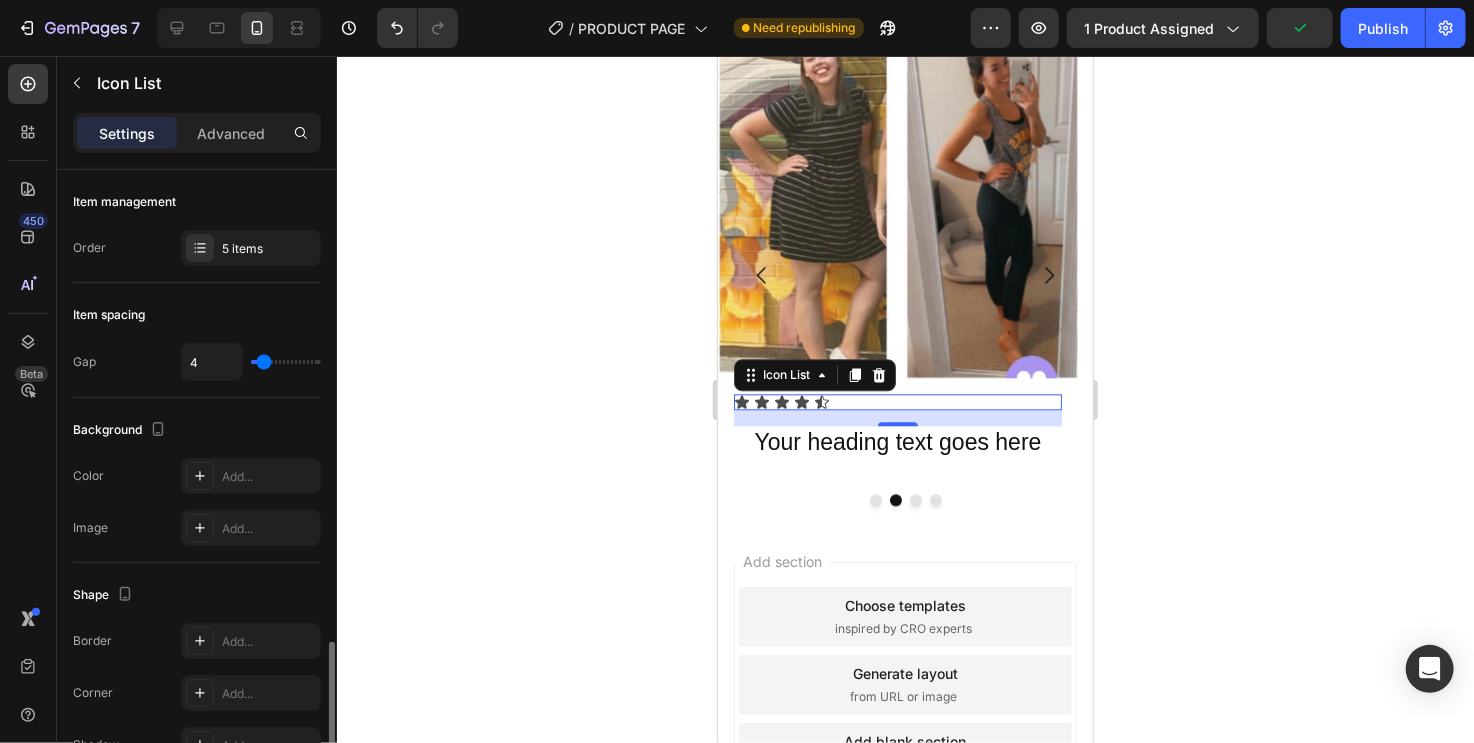 scroll, scrollTop: 279, scrollLeft: 0, axis: vertical 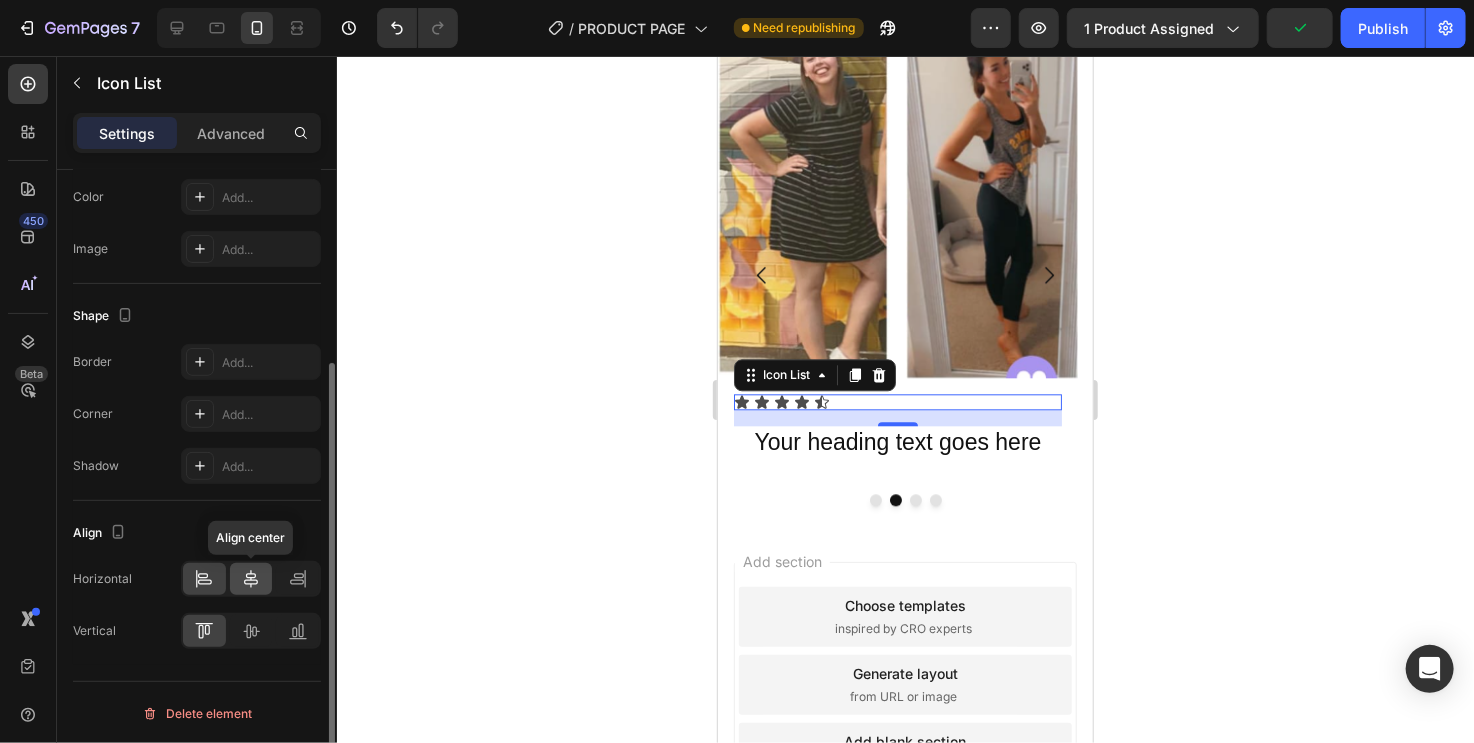 click 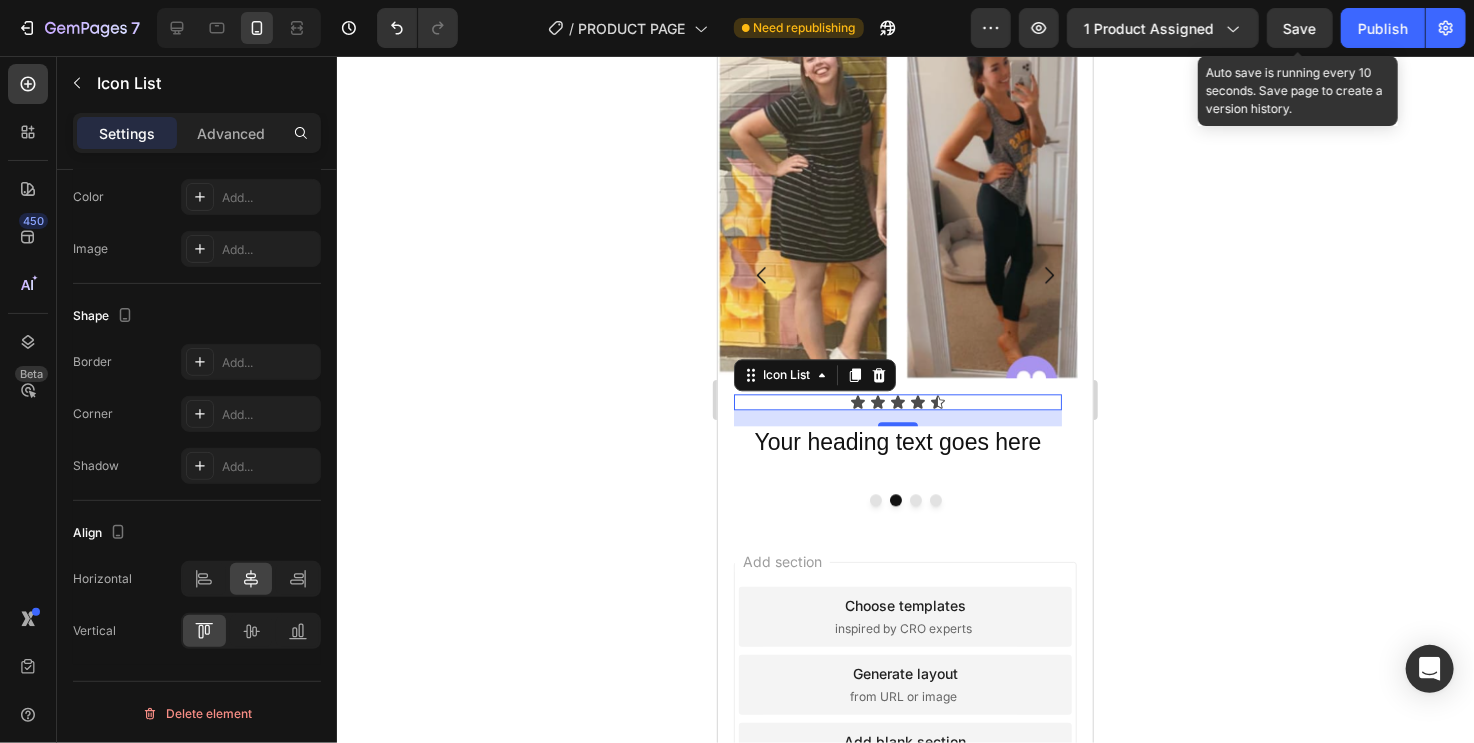 click on "Save" at bounding box center [1300, 28] 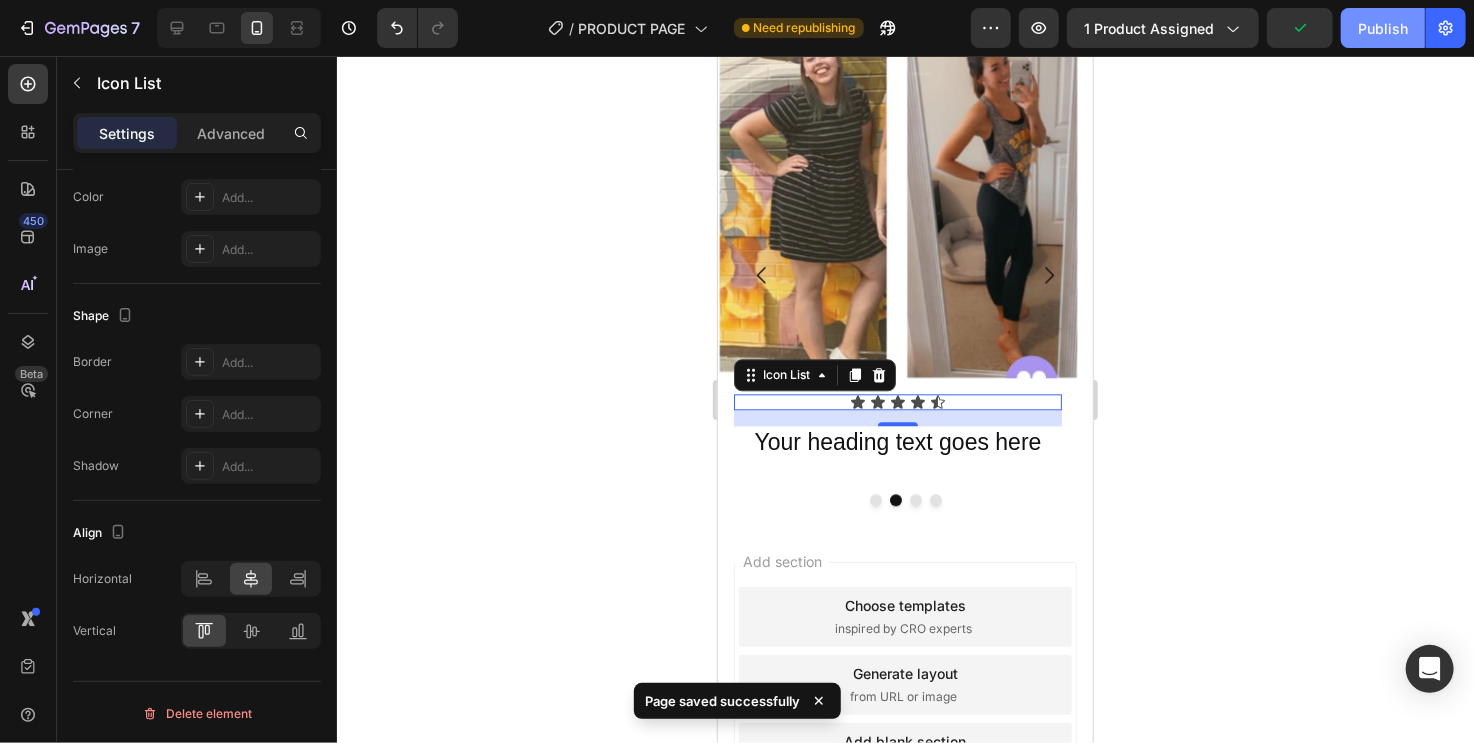 click on "Publish" at bounding box center [1383, 28] 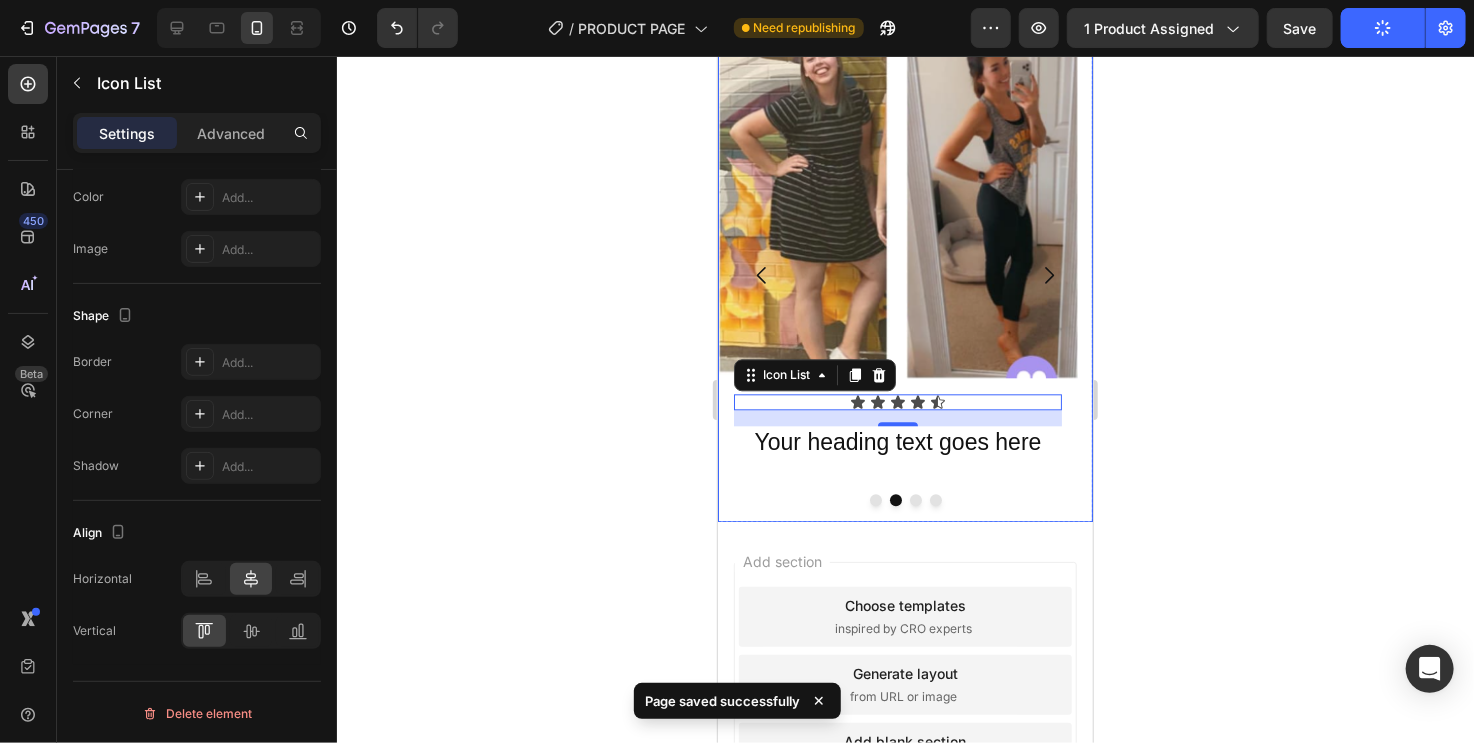 click at bounding box center [875, 499] 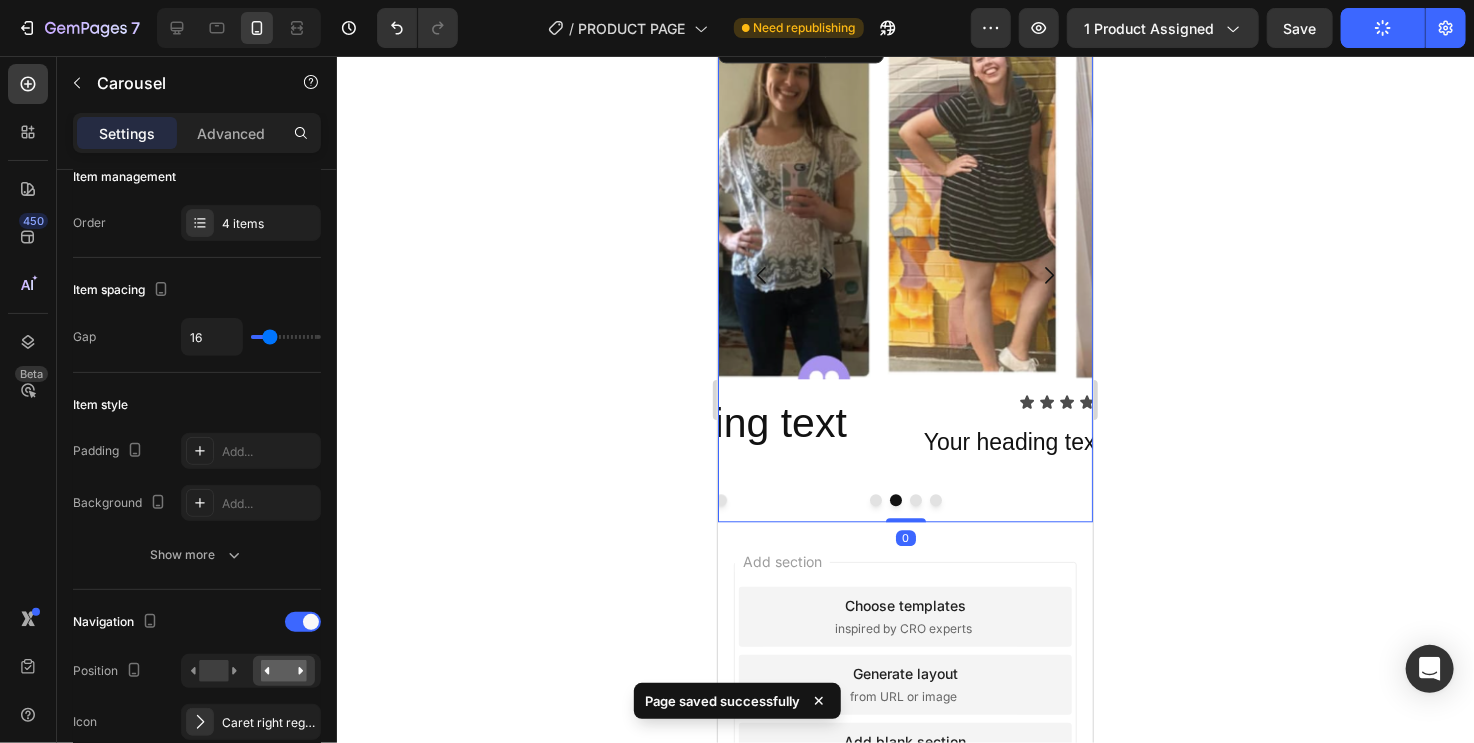 scroll, scrollTop: 0, scrollLeft: 0, axis: both 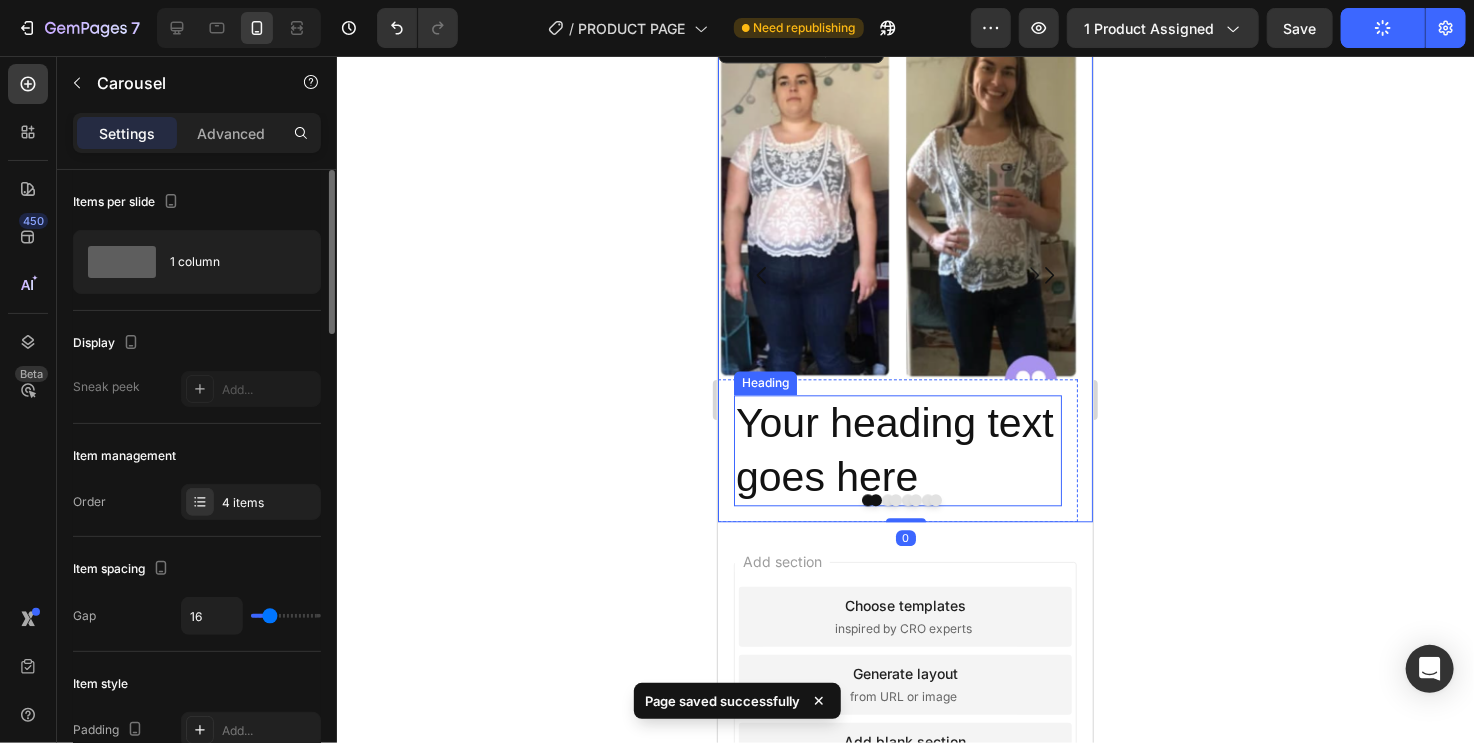 click on "Your heading text goes here" at bounding box center (897, 449) 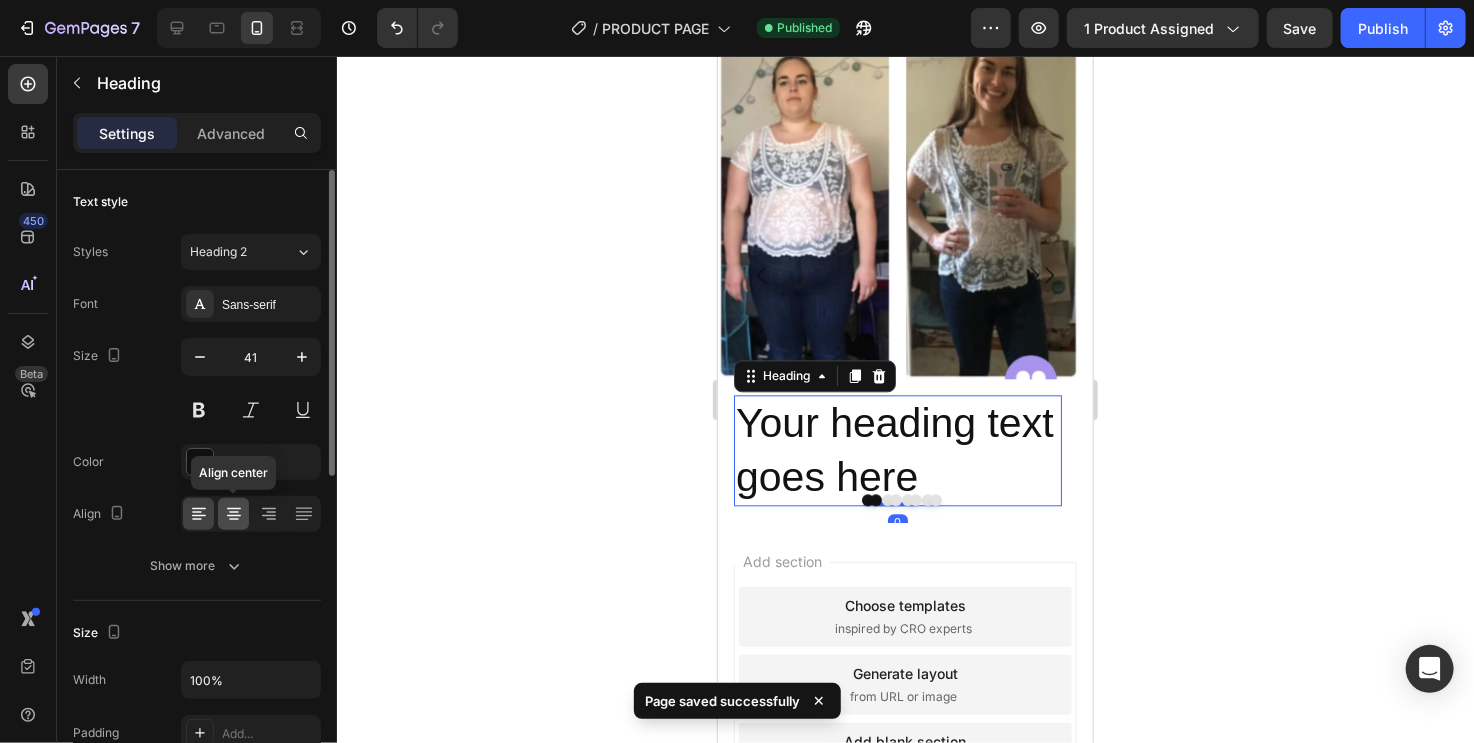click 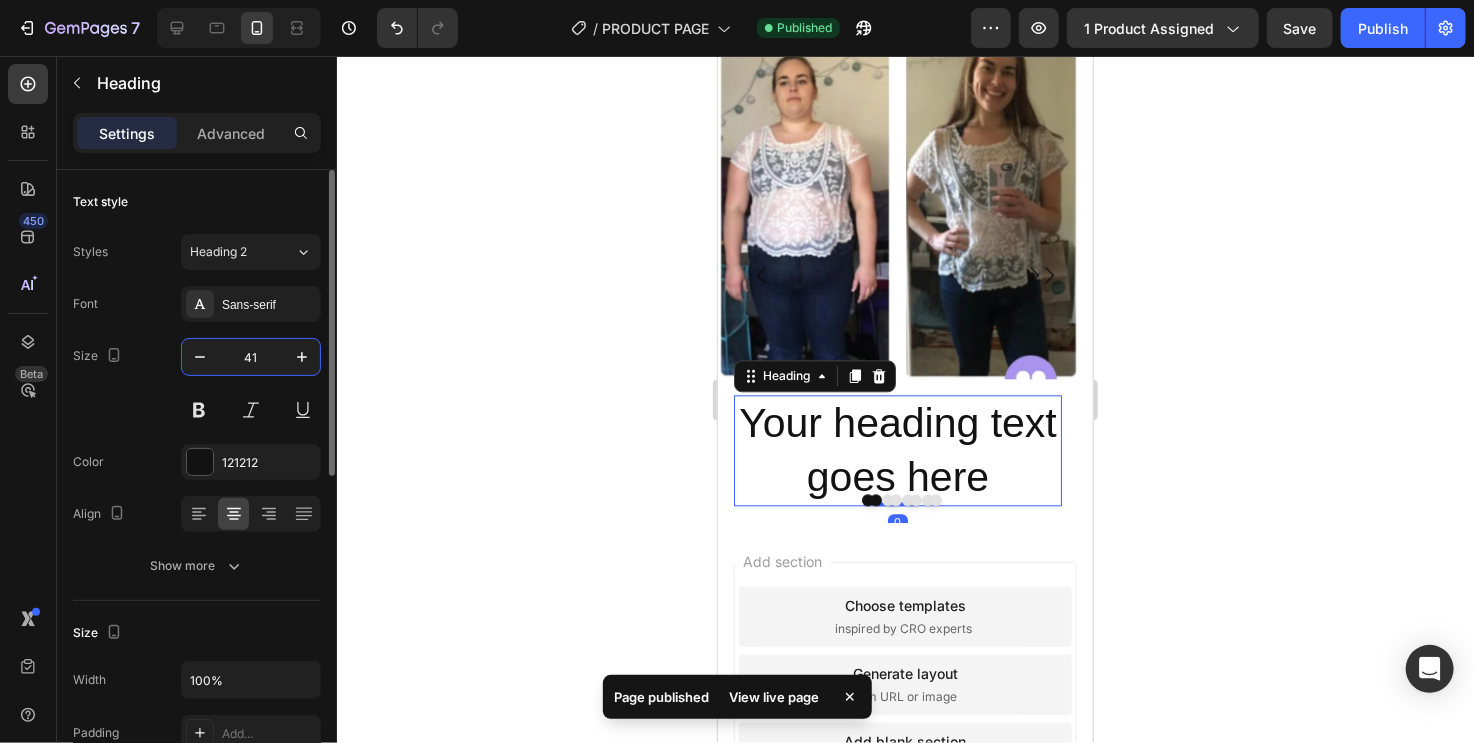 click on "41" at bounding box center (251, 357) 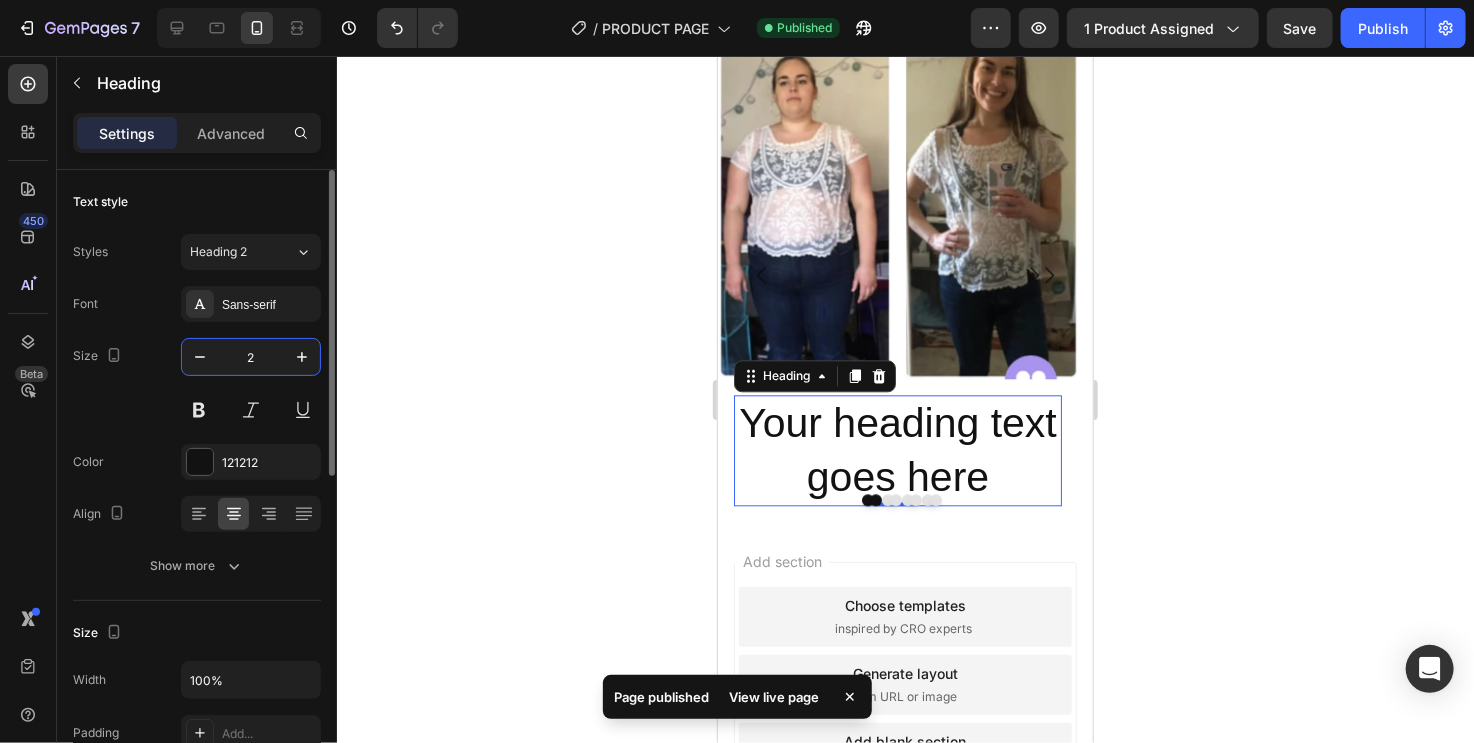 scroll, scrollTop: 2149, scrollLeft: 0, axis: vertical 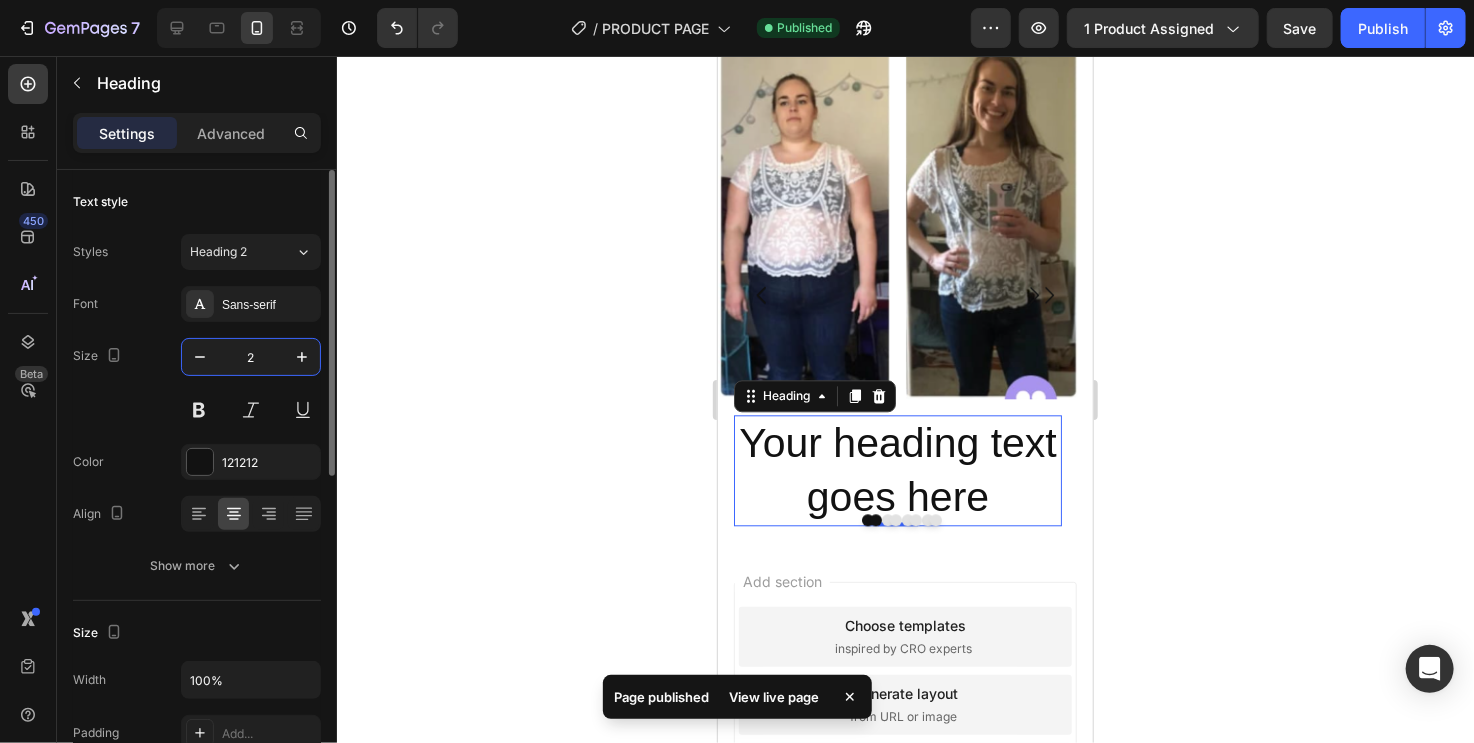 type on "23" 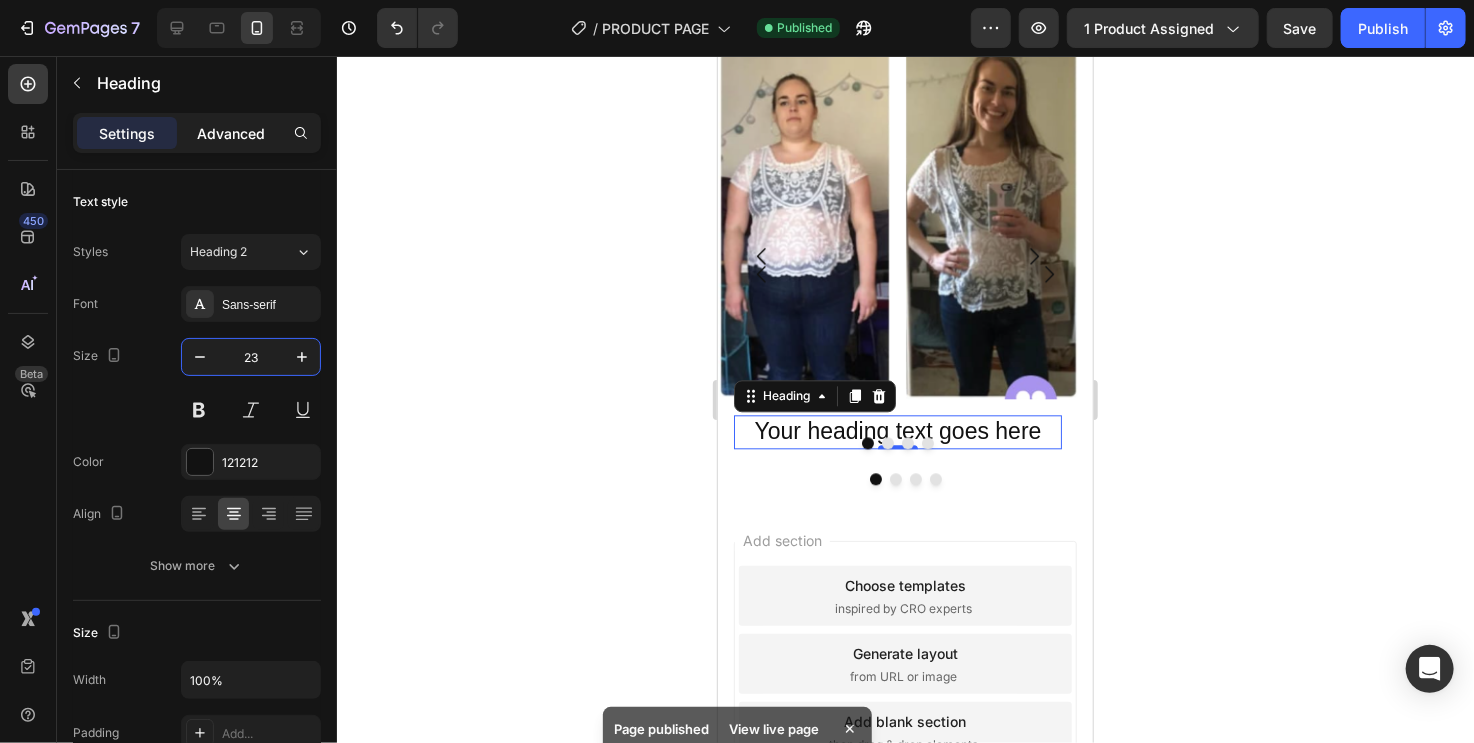 click on "Advanced" at bounding box center [231, 133] 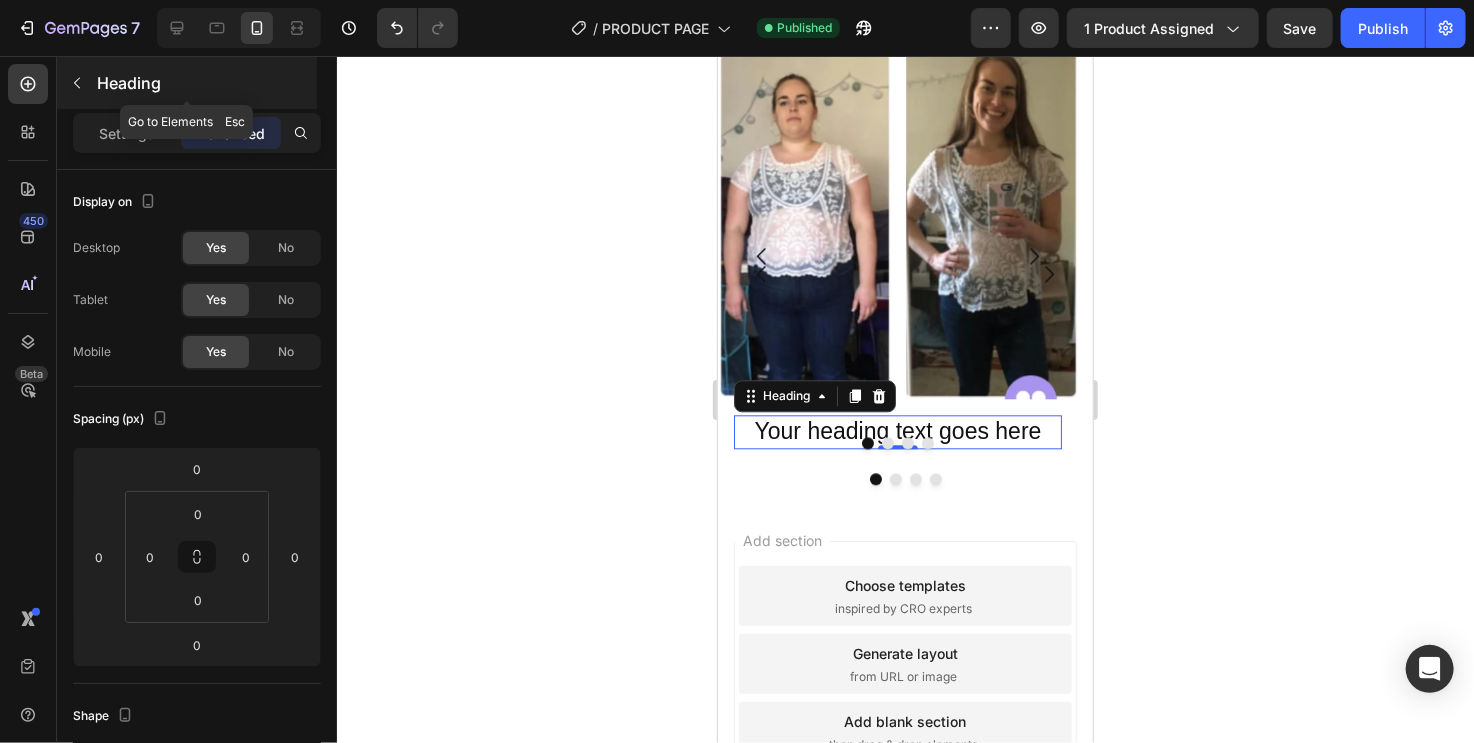 click at bounding box center [77, 83] 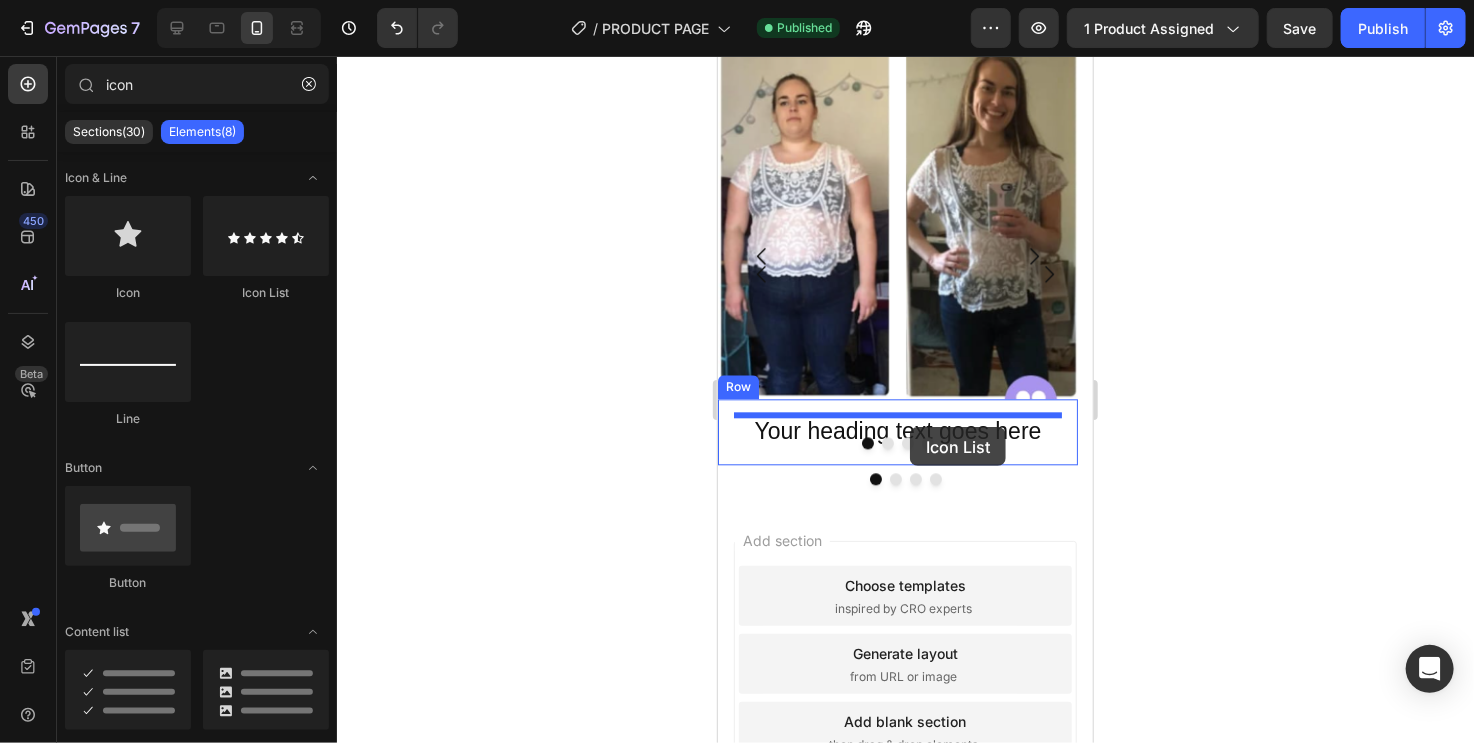 drag, startPoint x: 968, startPoint y: 290, endPoint x: 909, endPoint y: 426, distance: 148.24641 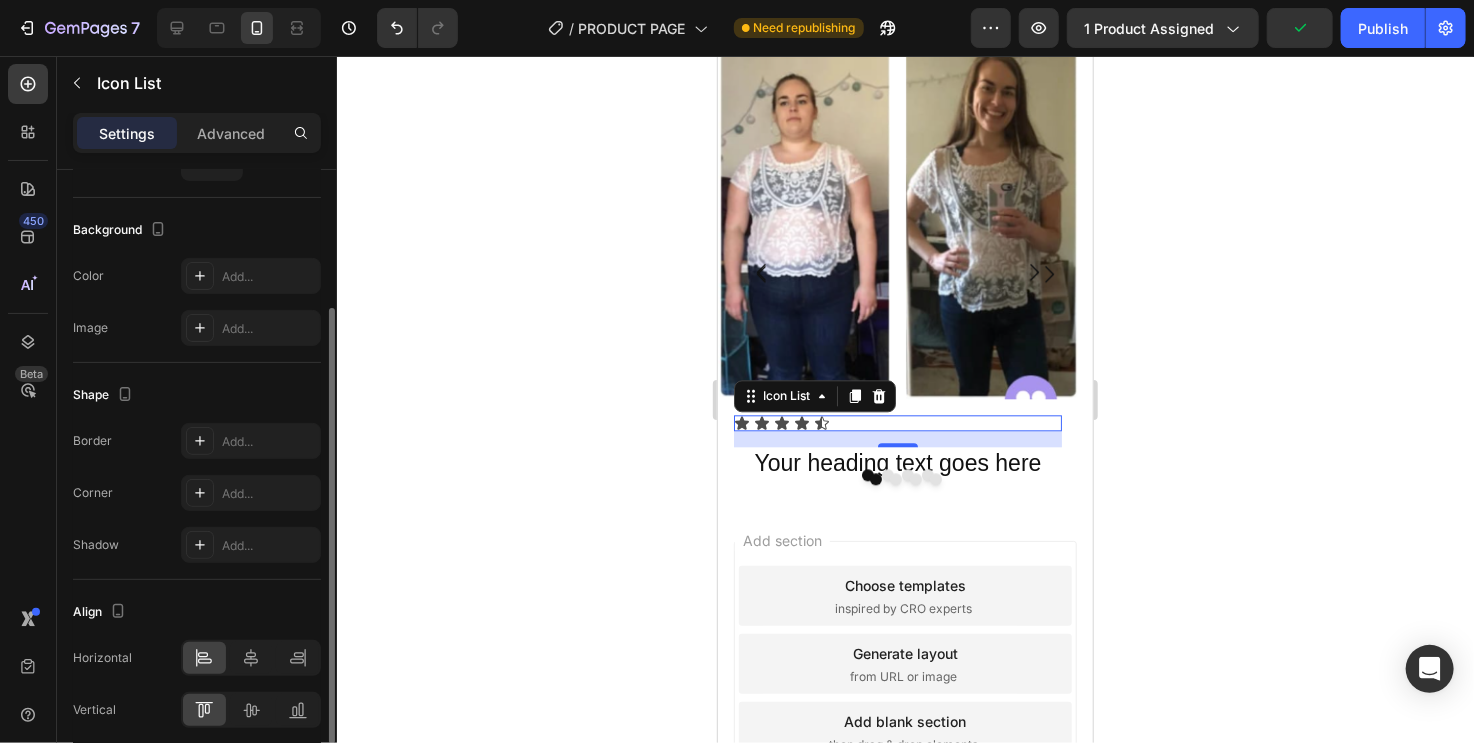 scroll, scrollTop: 279, scrollLeft: 0, axis: vertical 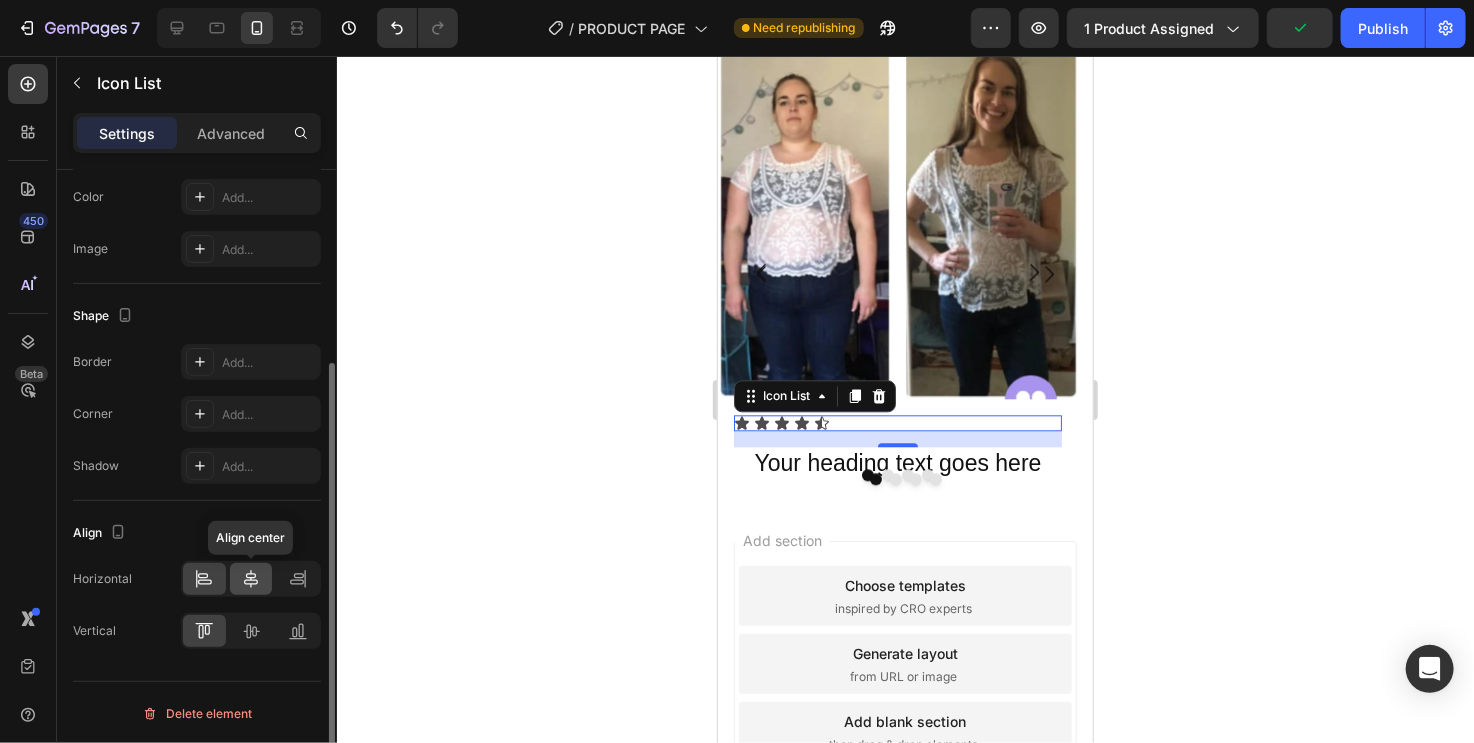 click 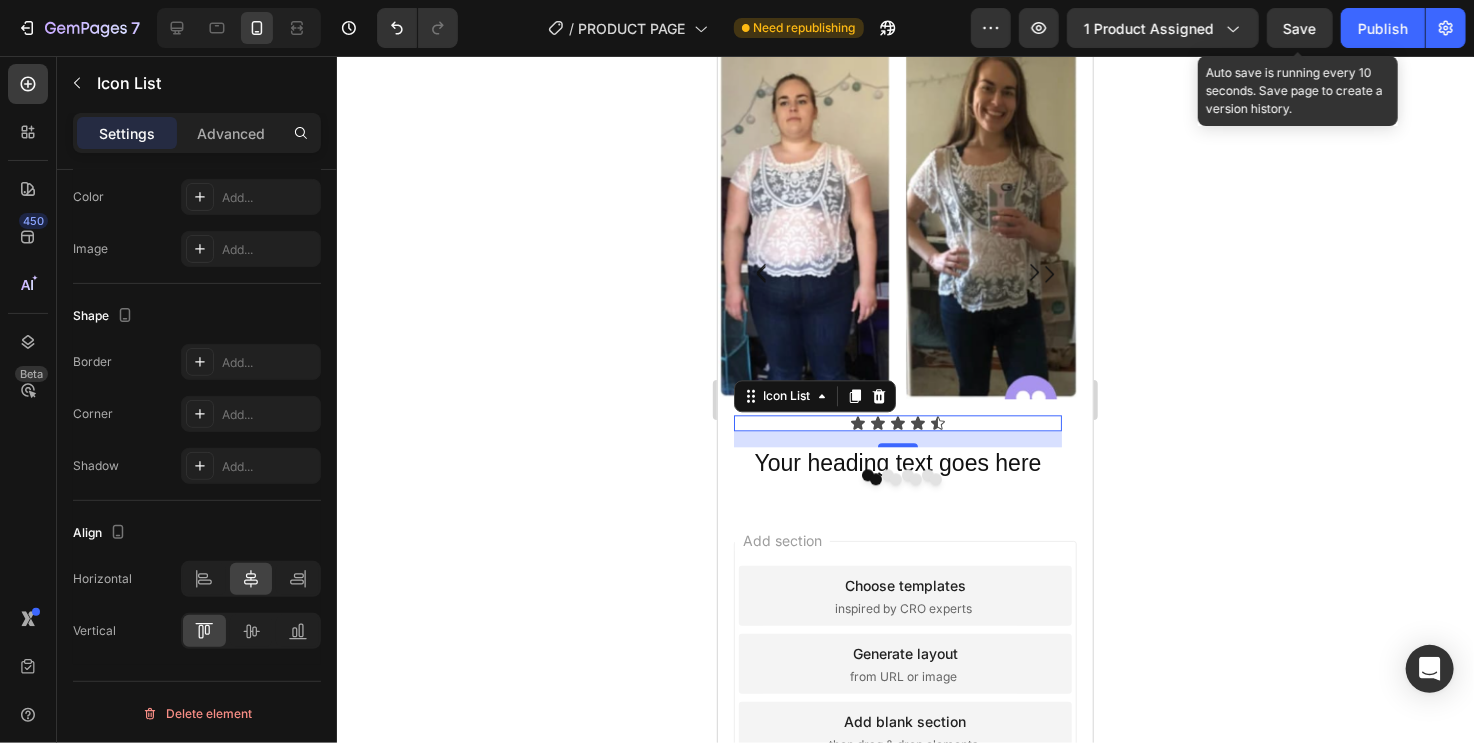 click on "Save" at bounding box center (1300, 28) 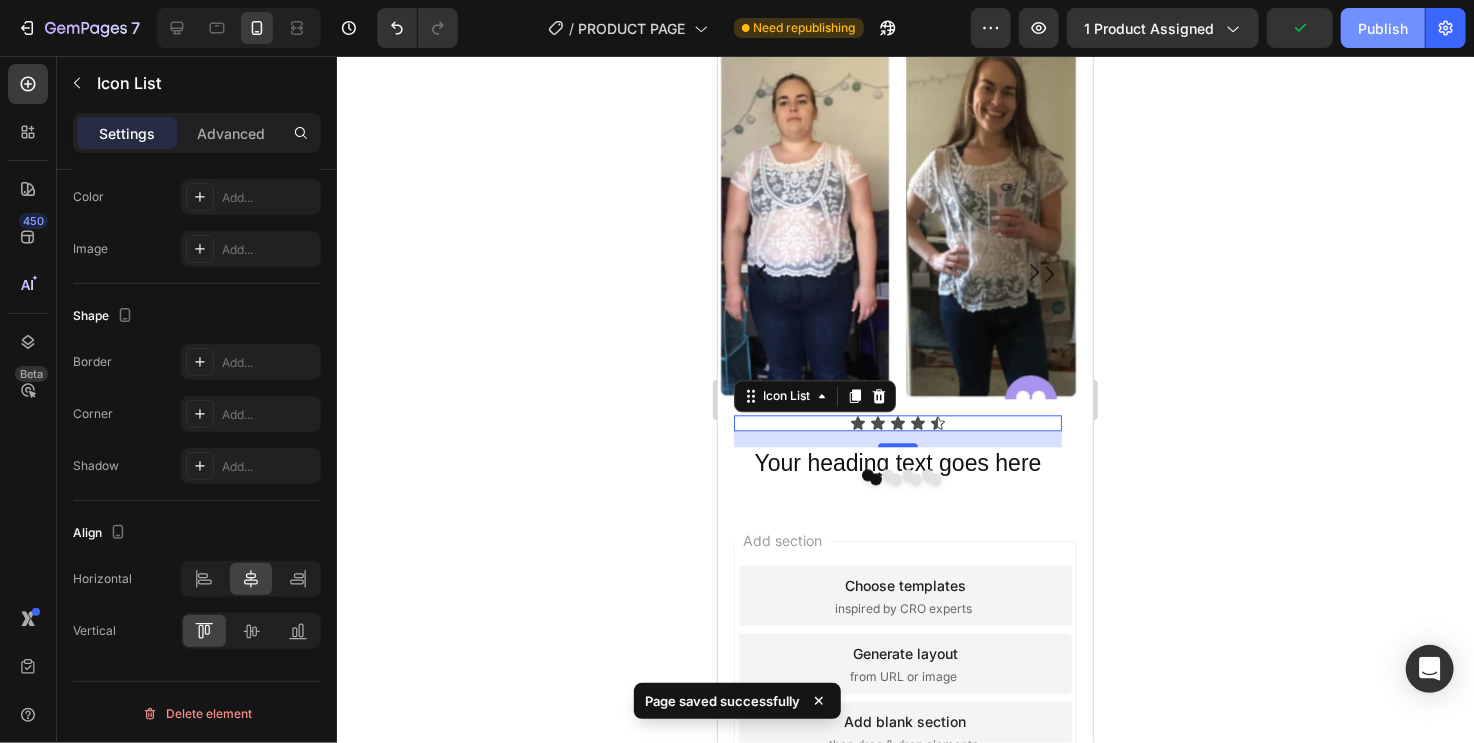 click on "Publish" at bounding box center [1383, 28] 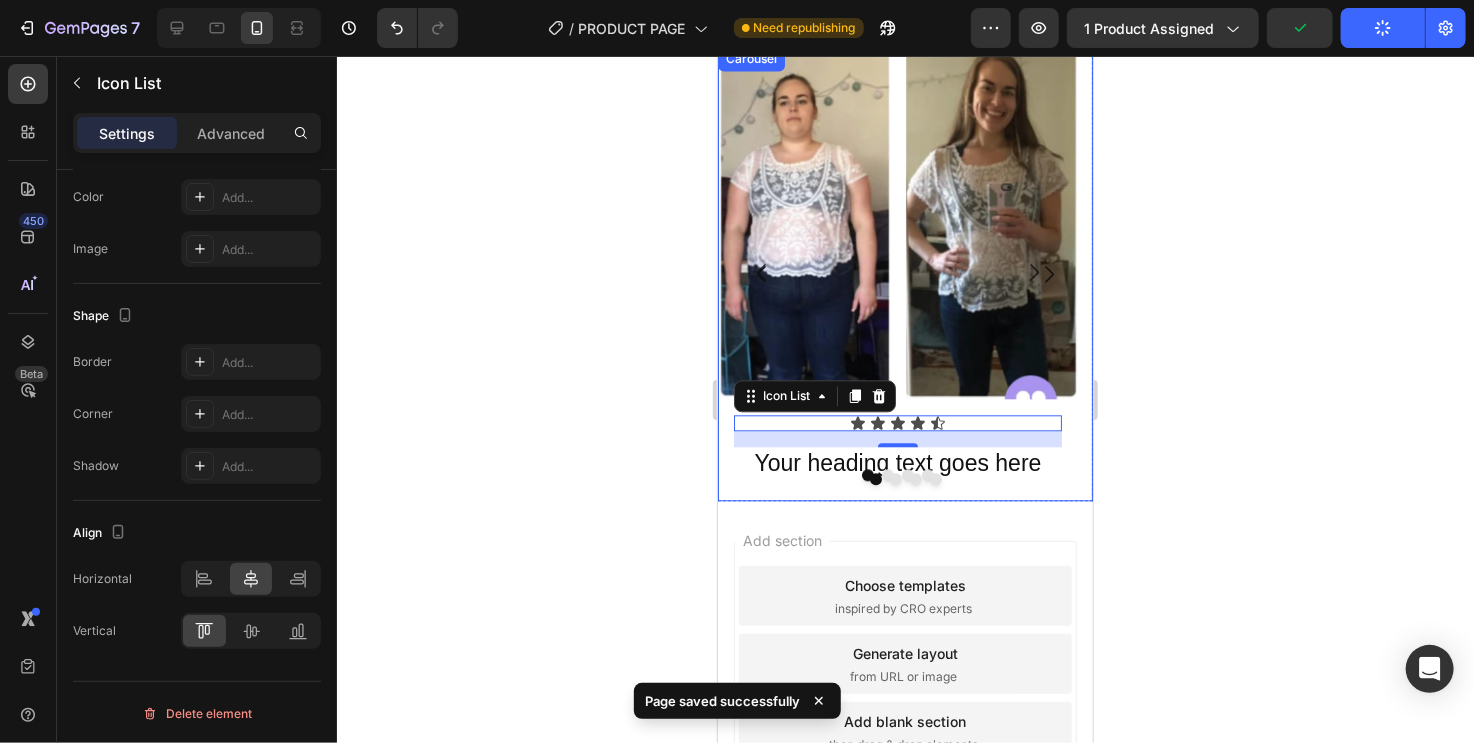 click at bounding box center (904, 478) 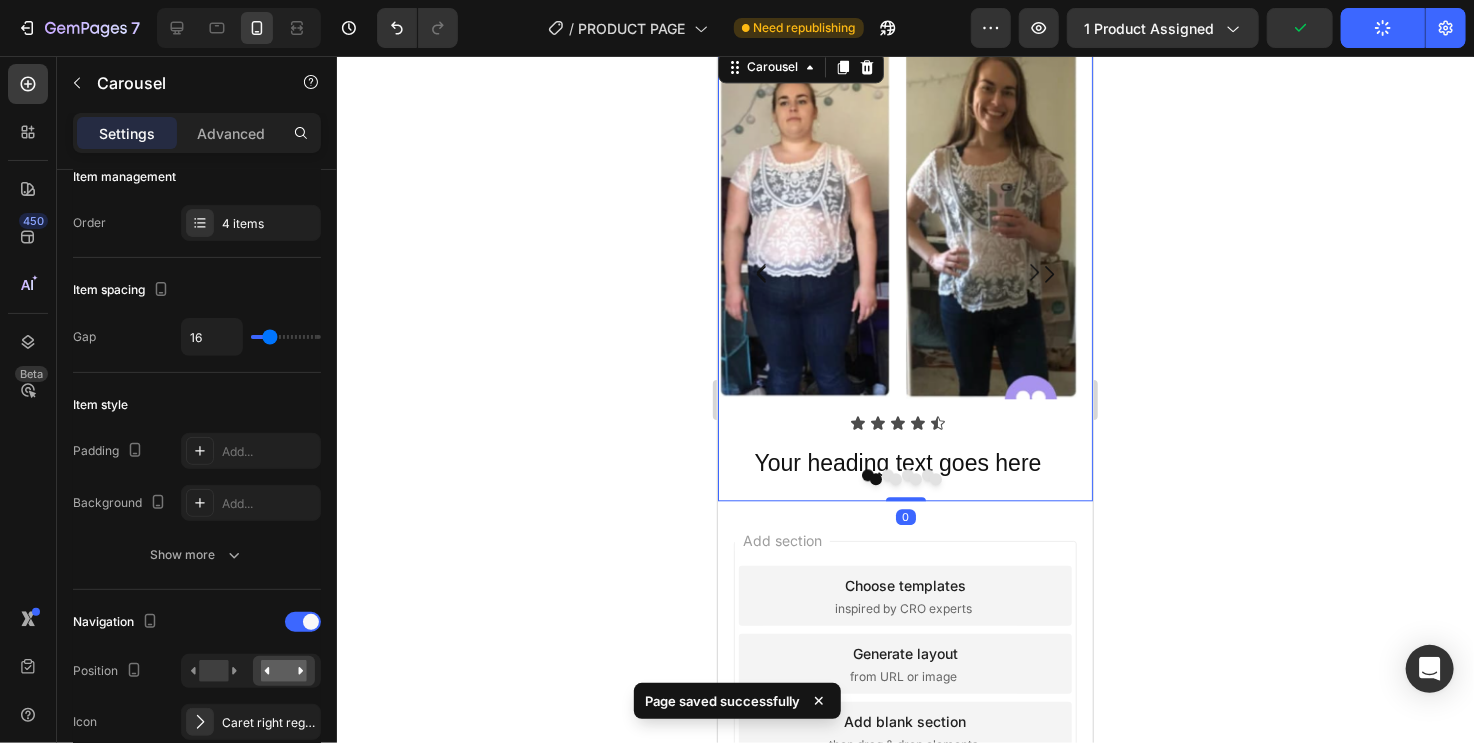 scroll, scrollTop: 0, scrollLeft: 0, axis: both 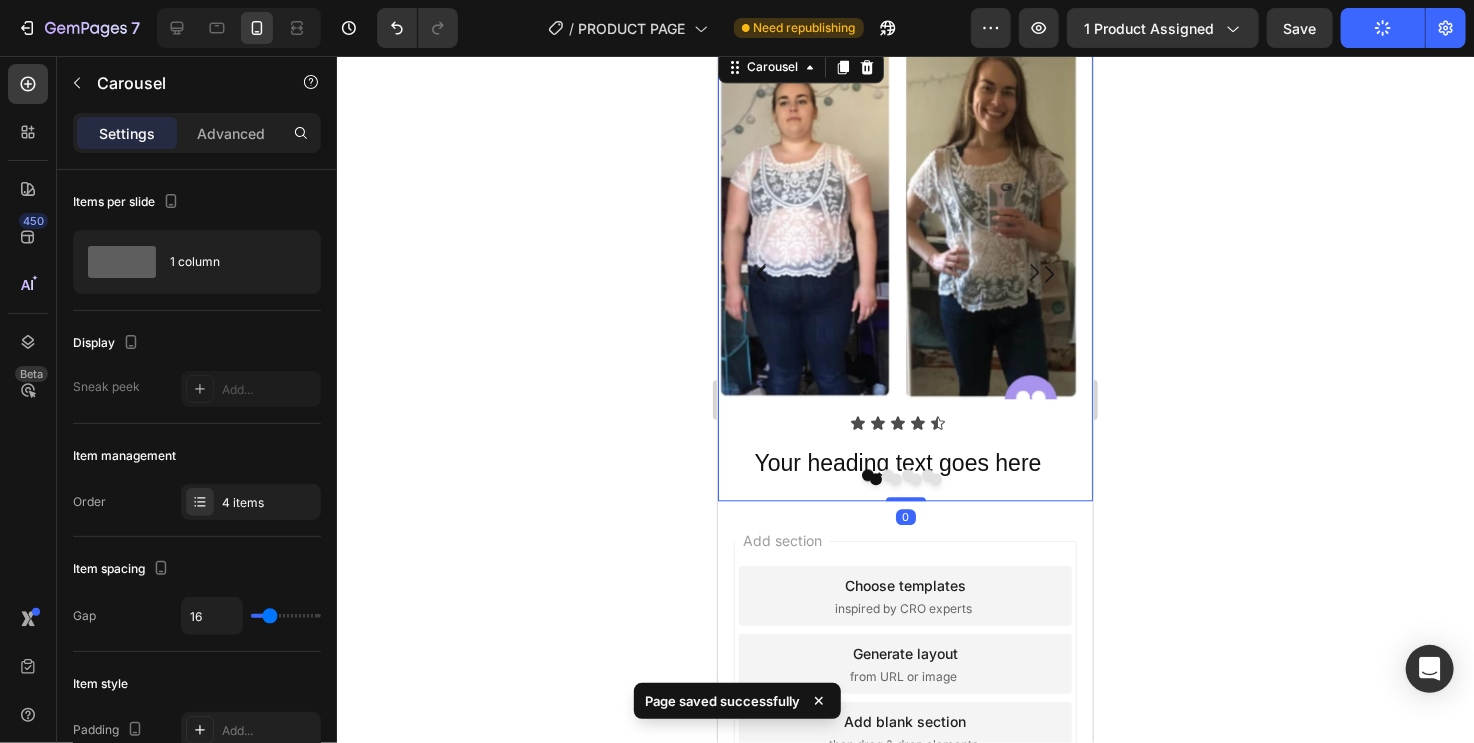 click at bounding box center (895, 478) 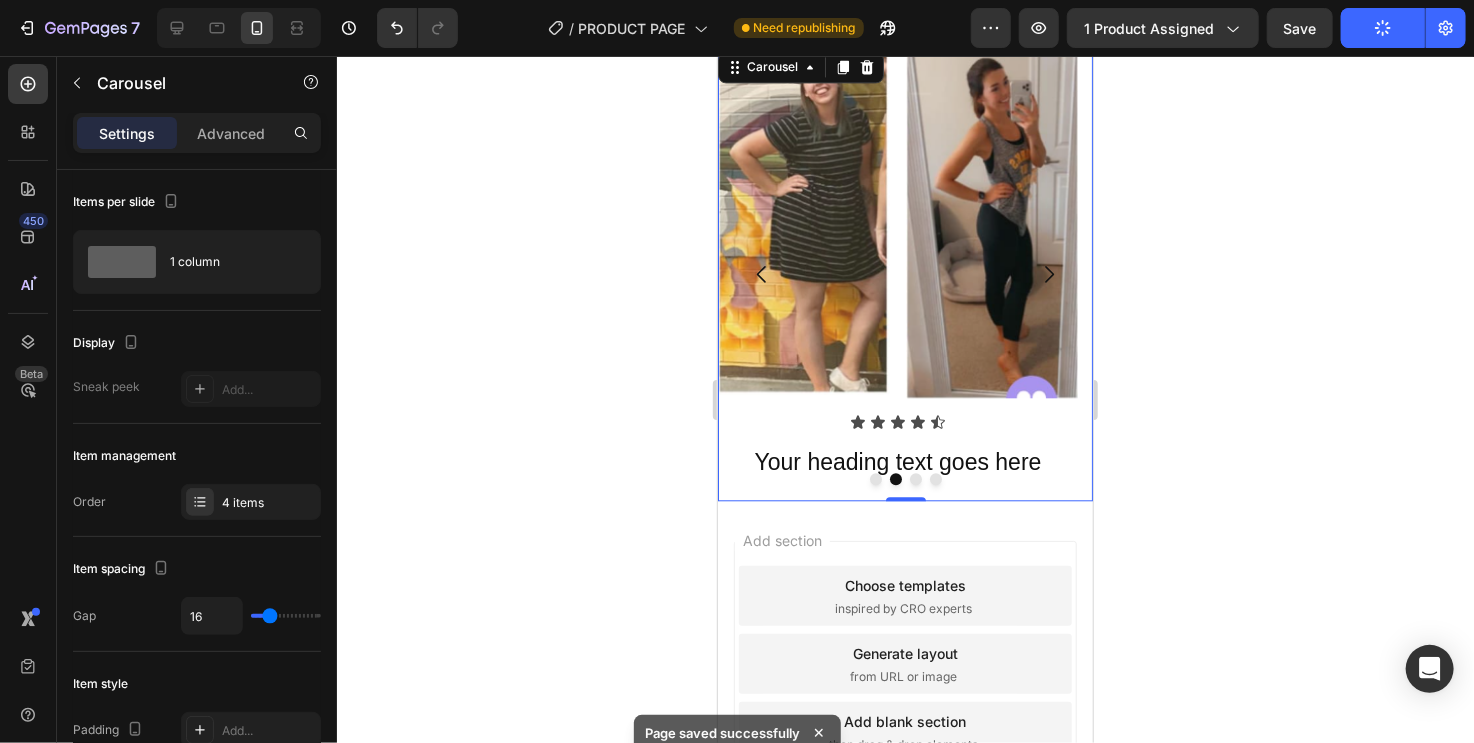 click at bounding box center [875, 478] 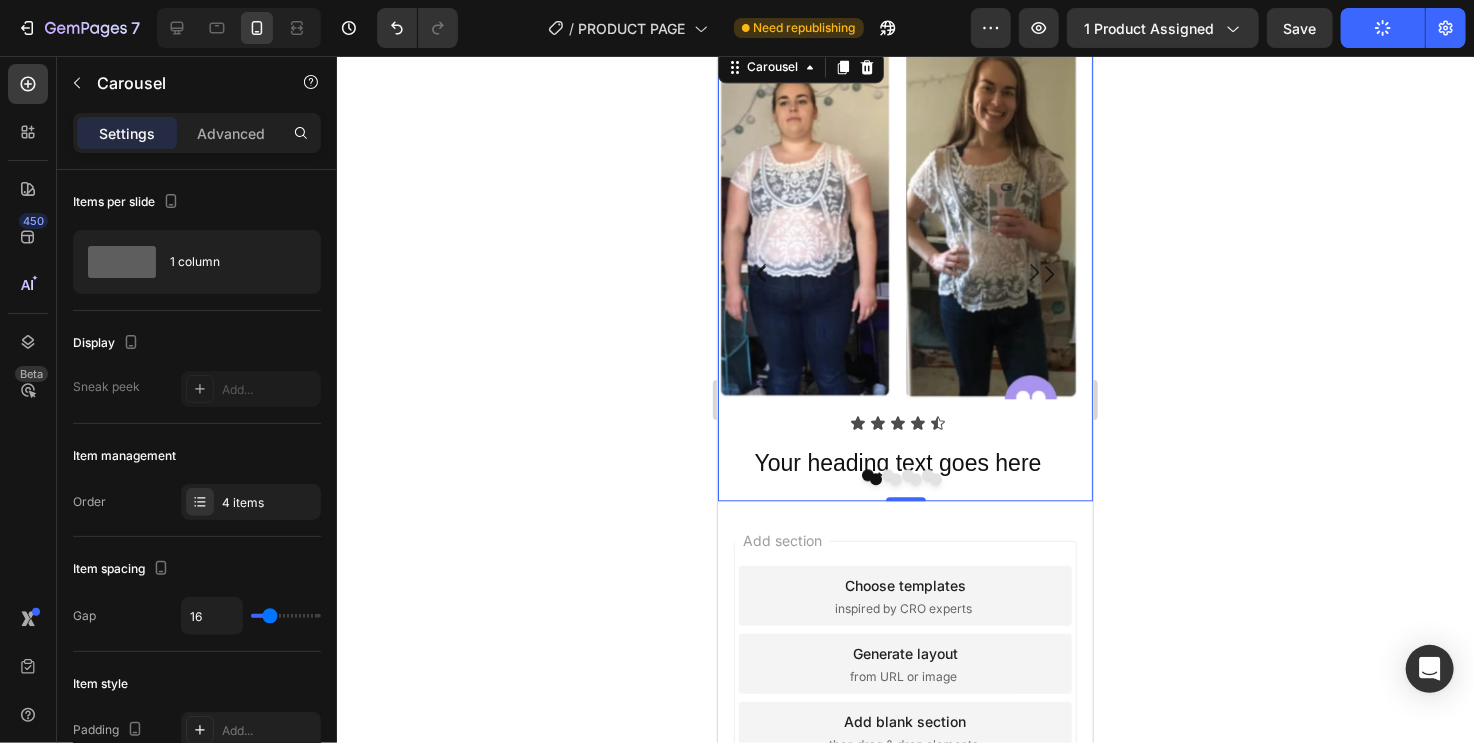 click at bounding box center (904, 478) 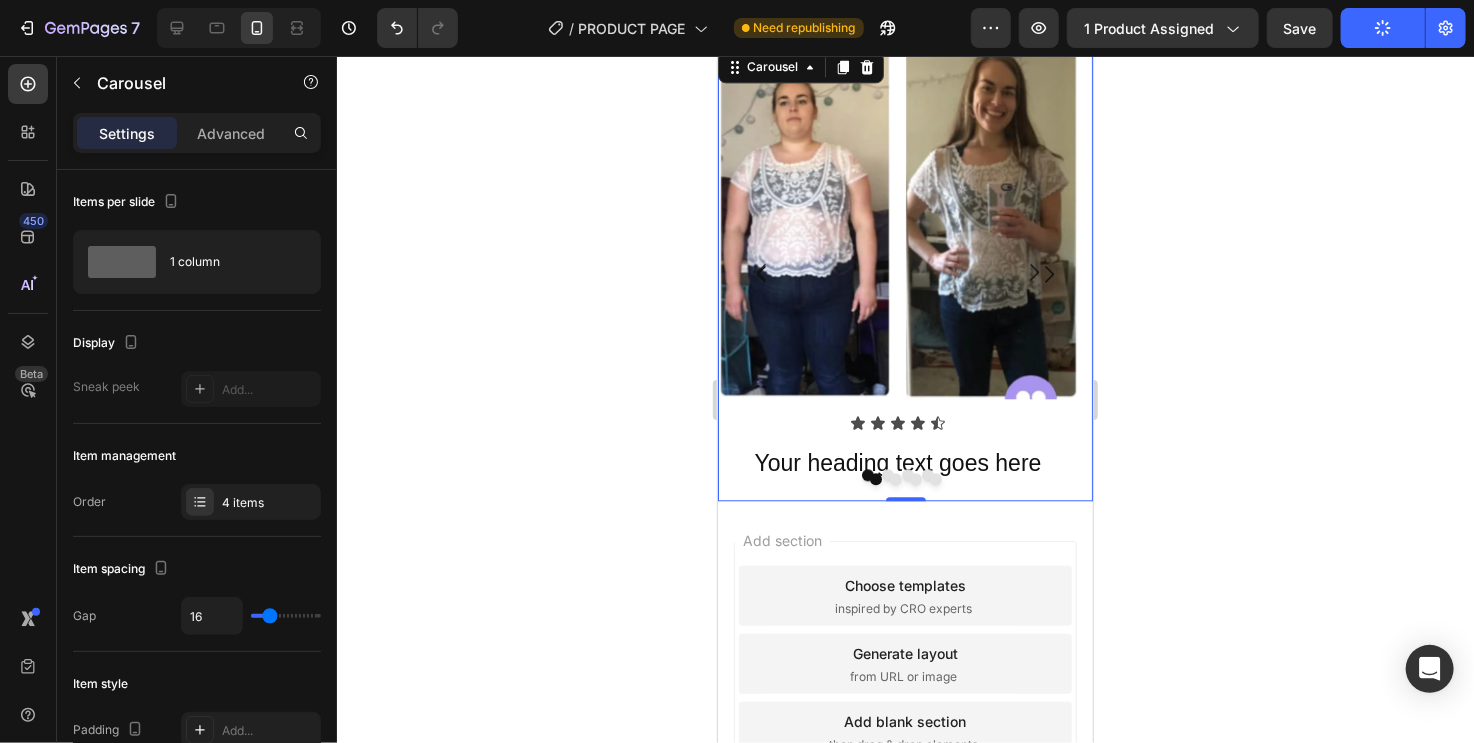 click at bounding box center [895, 478] 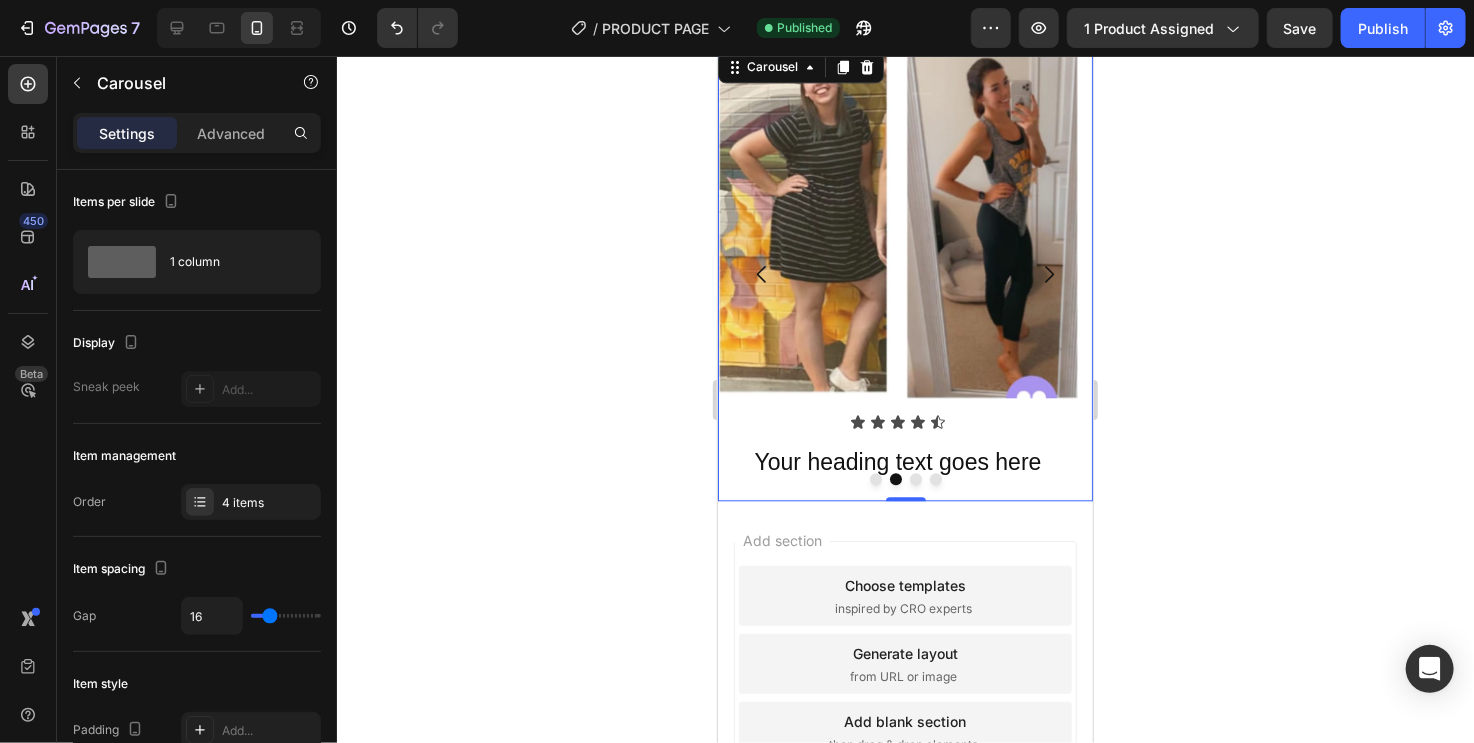 click at bounding box center [915, 478] 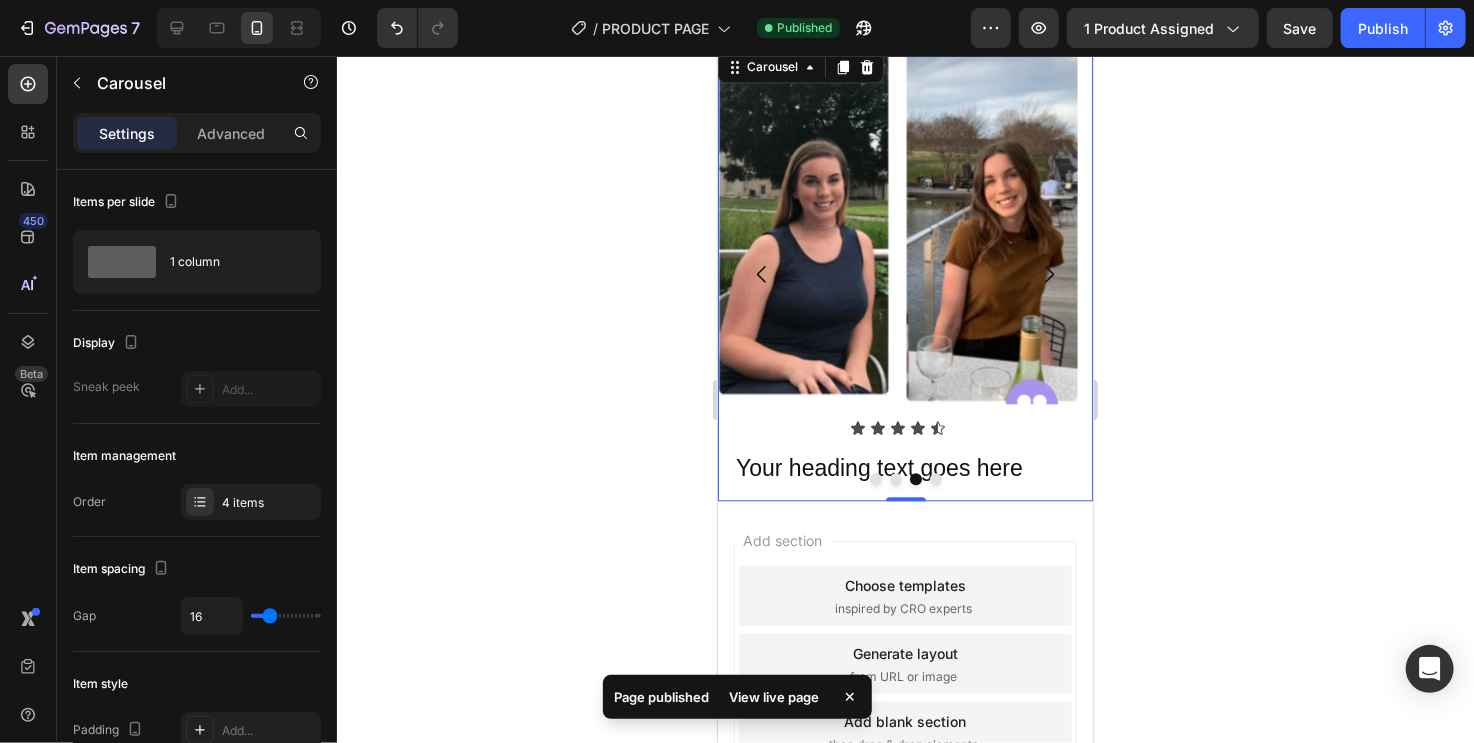click at bounding box center [935, 478] 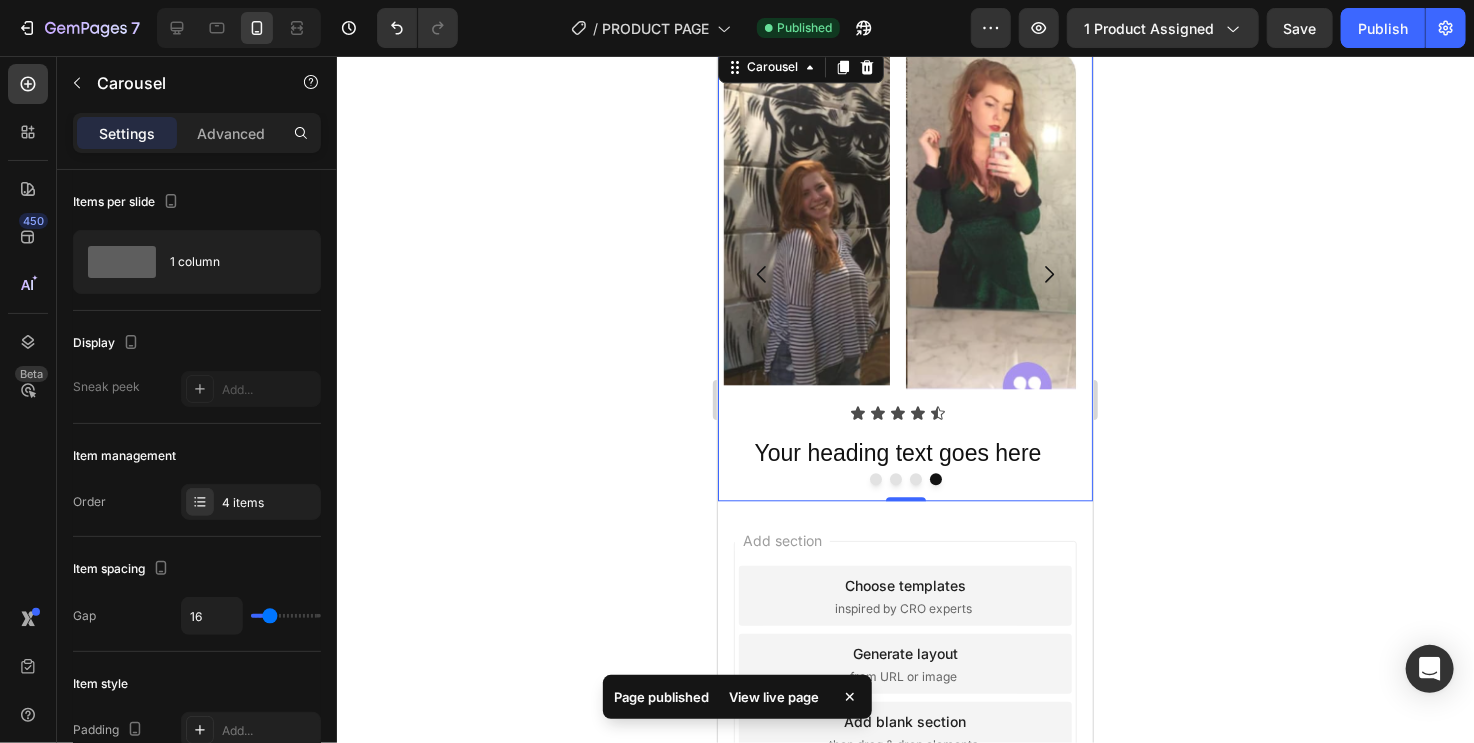 click at bounding box center [875, 478] 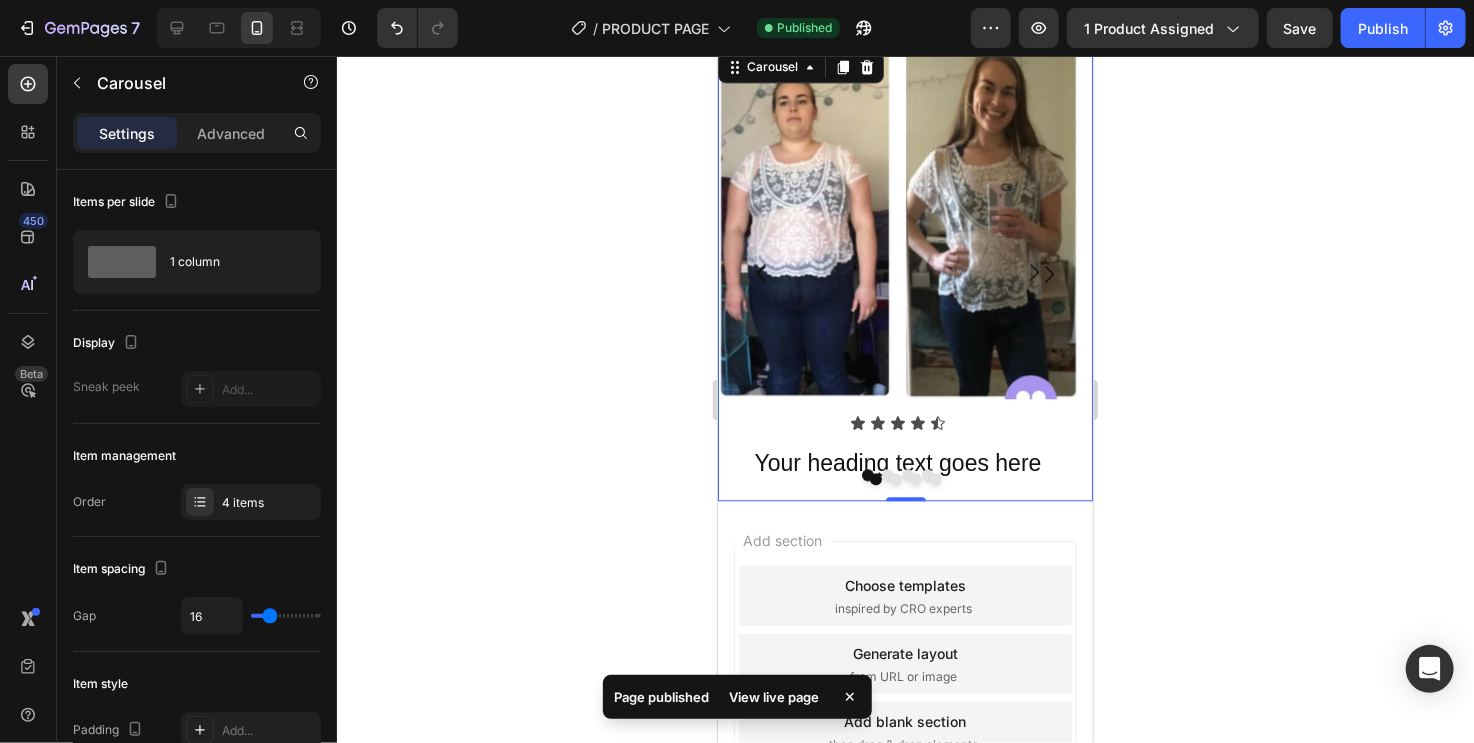 click at bounding box center (904, 478) 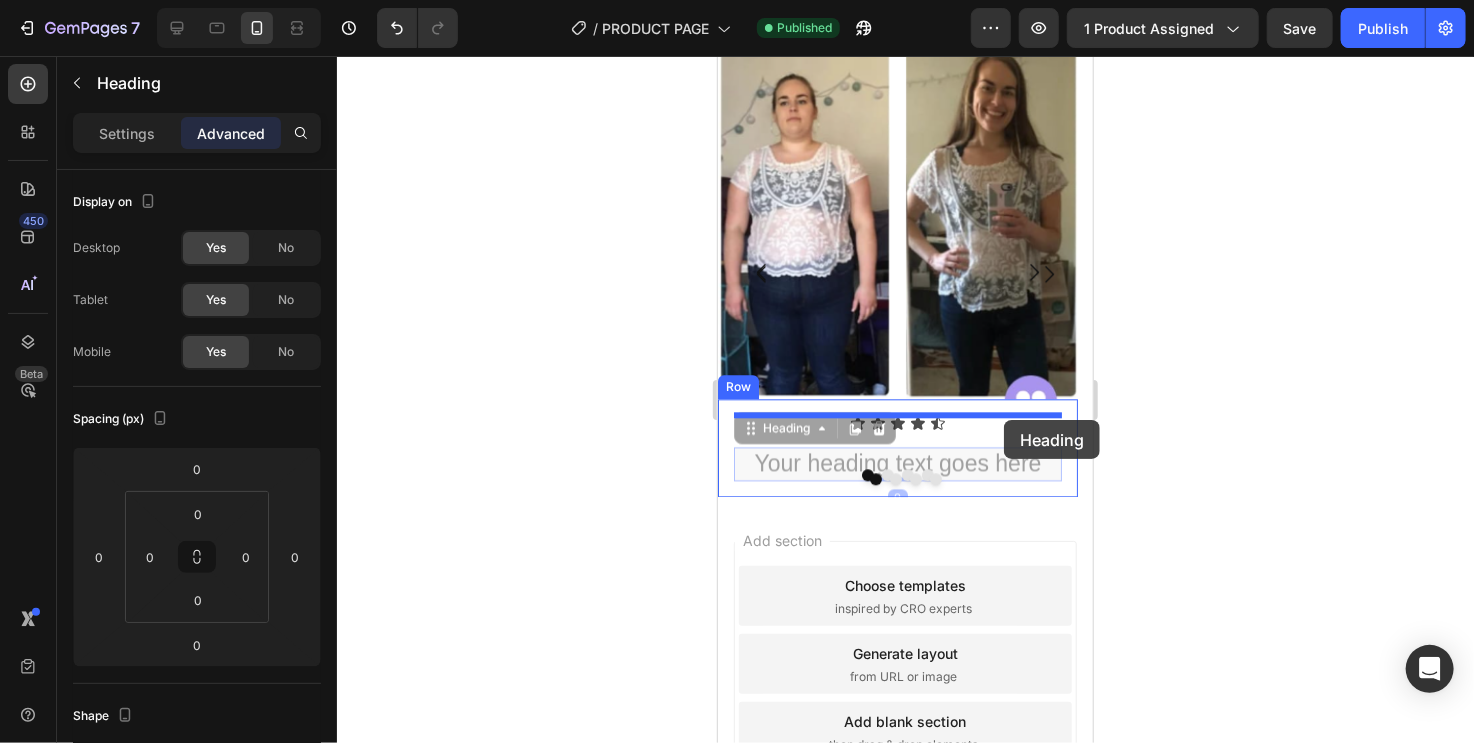 drag, startPoint x: 962, startPoint y: 459, endPoint x: 1003, endPoint y: 419, distance: 57.280014 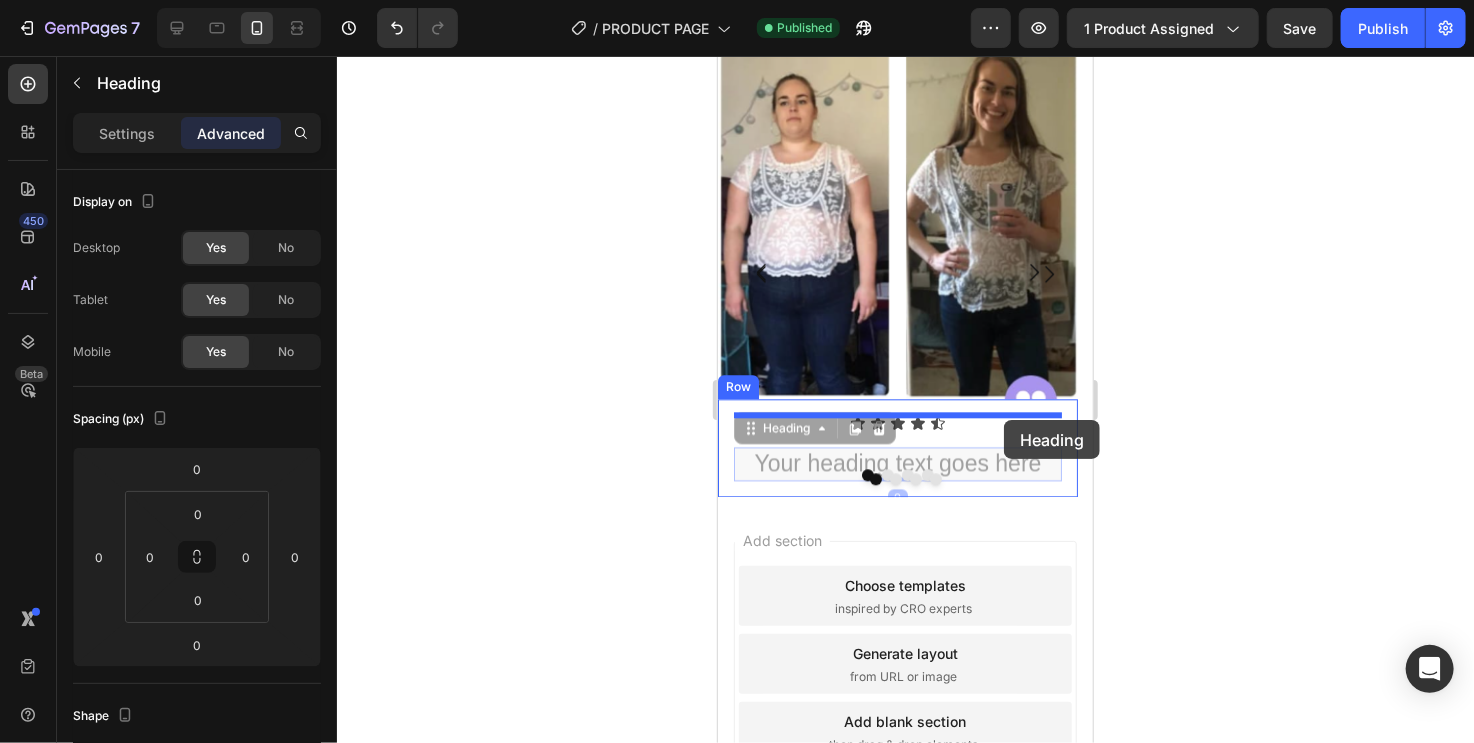 click on "Header Get Your  Dream Body ,  In Just  15 Minutes  A Day Heading
Image Image Row Icon Icon Icon Icon Icon Icon List Your heading text goes here Heading   0 Your heading text goes here Heading   0 Row
Drop element here
Drop element here
Drop element here
Carousel Image Image Row Icon Icon Icon Icon Icon Icon List Your heading text goes here Heading Row Image Image Row Icon Icon Icon Icon Icon Icon List Your heading text goes here Heading Row Image Image Row Icon Icon Icon Icon Icon Icon List Your heading text goes here Heading Row
Carousel Section 8 Root Start with Sections from sidebar Add sections Add elements Start with Generating from URL or image Add section Choose templates inspired by CRO experts Generate layout from URL or image Add blank section then drag & drop elements Footer" at bounding box center (904, -609) 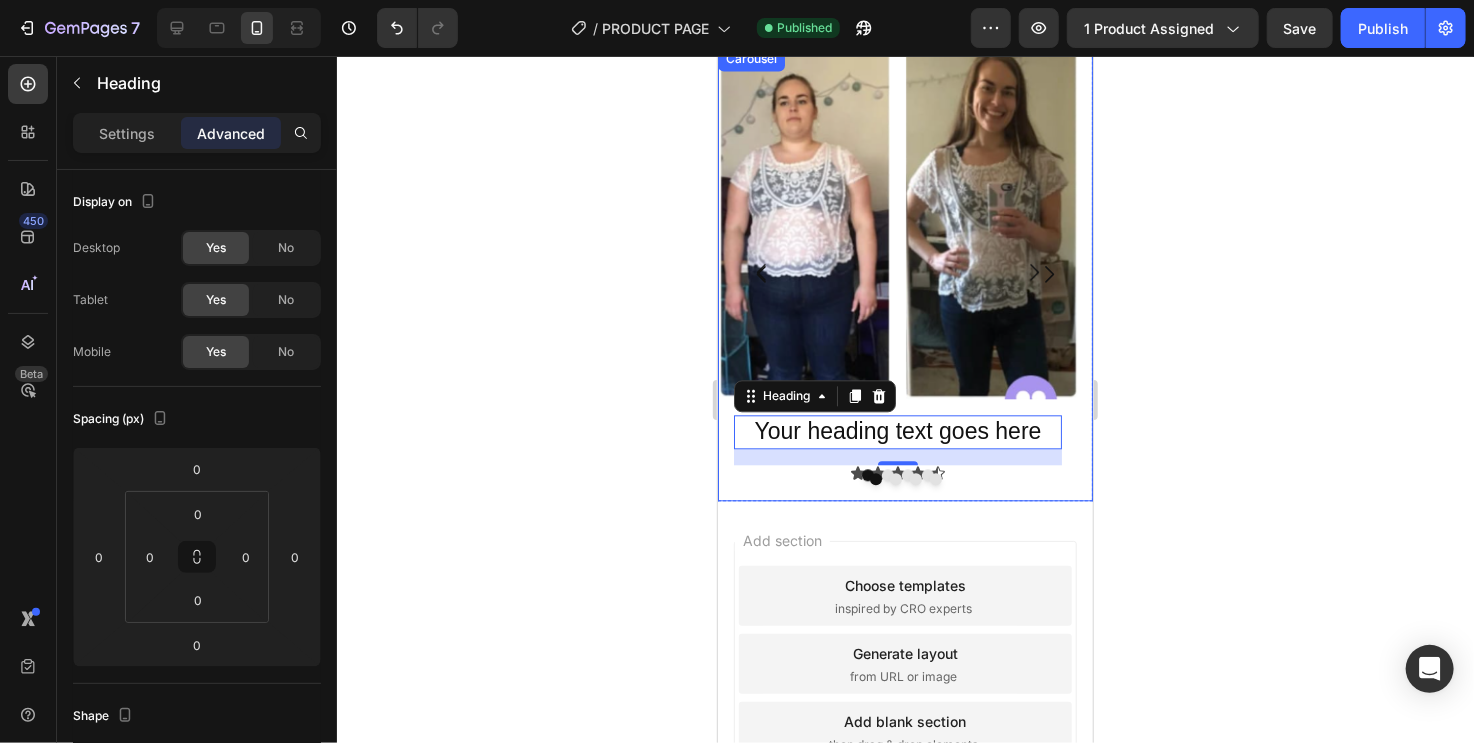 click at bounding box center [915, 478] 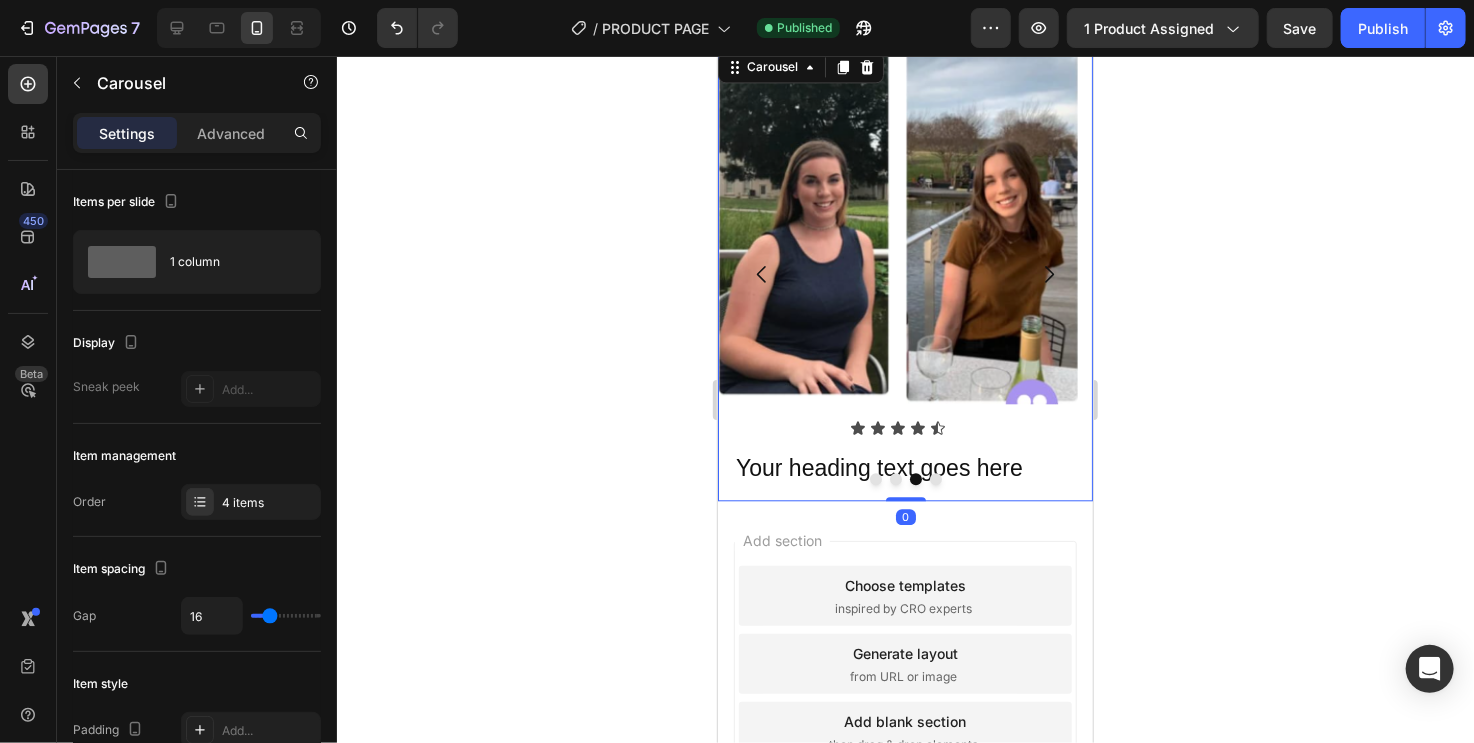 type 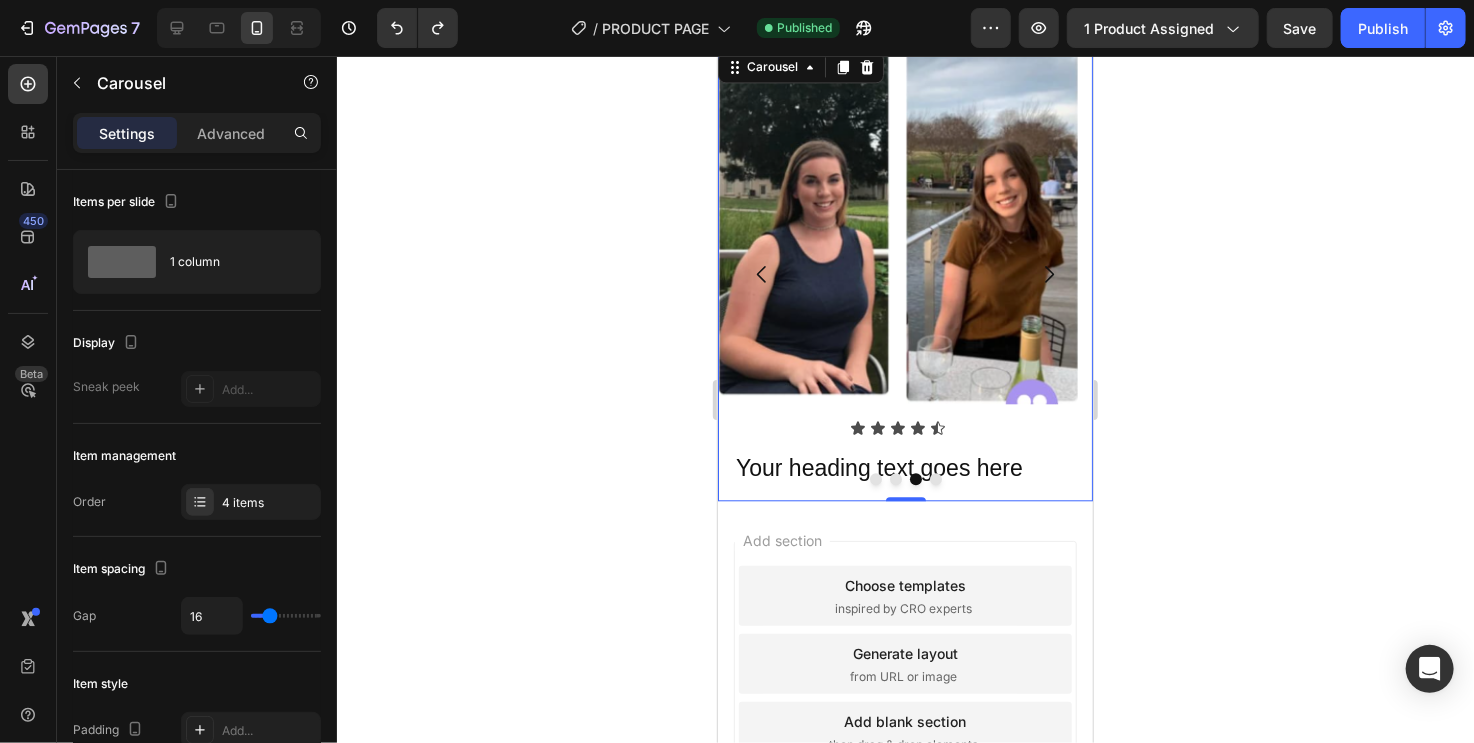 click at bounding box center [875, 478] 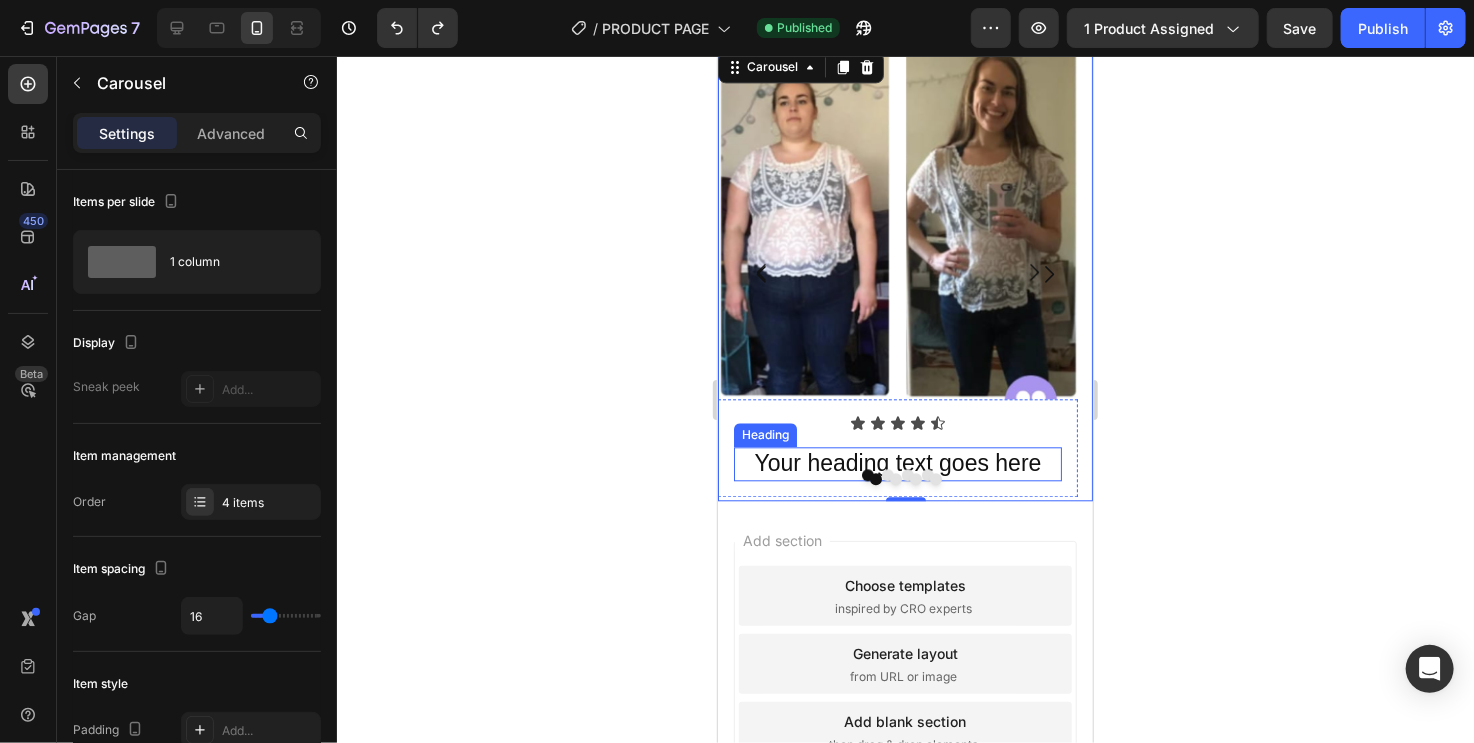 click on "Your heading text goes here" at bounding box center [897, 463] 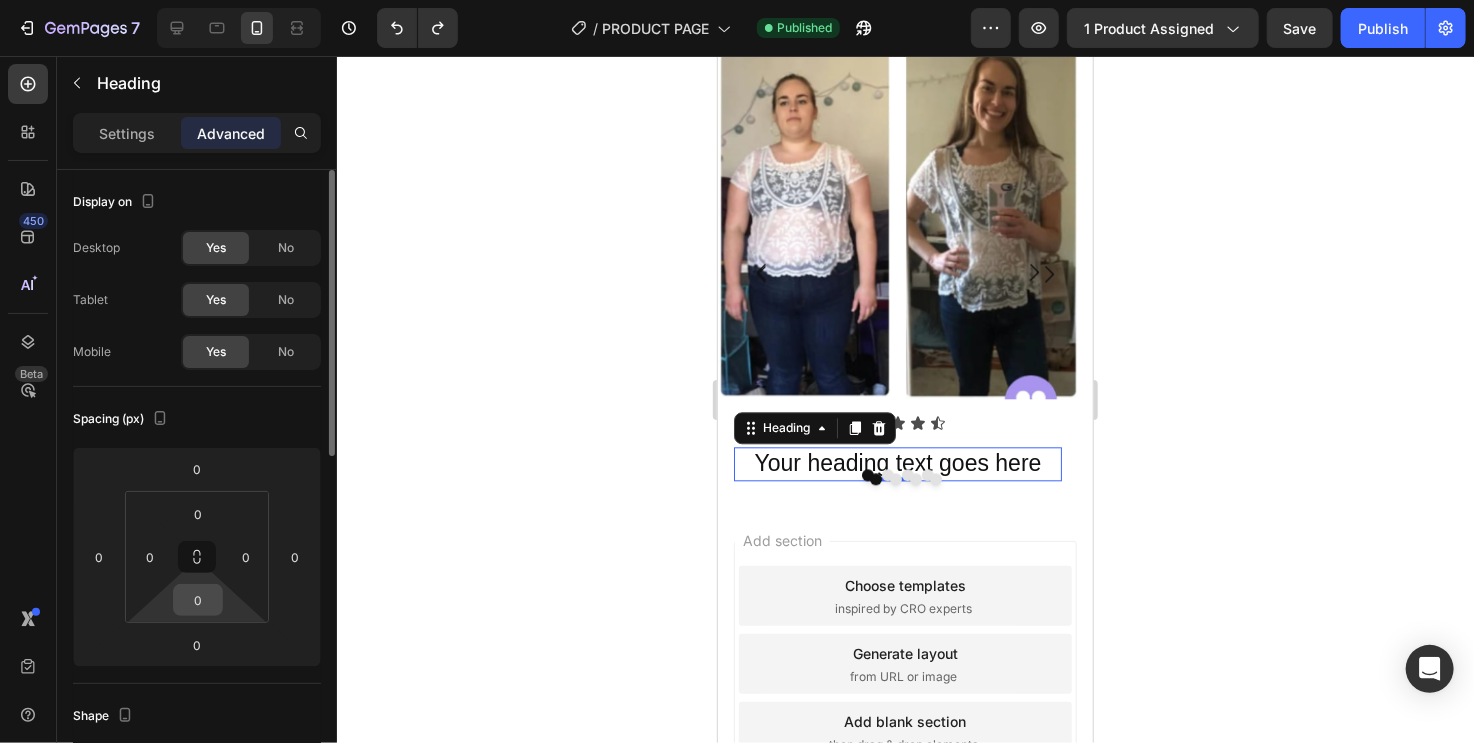 click on "0" at bounding box center [198, 600] 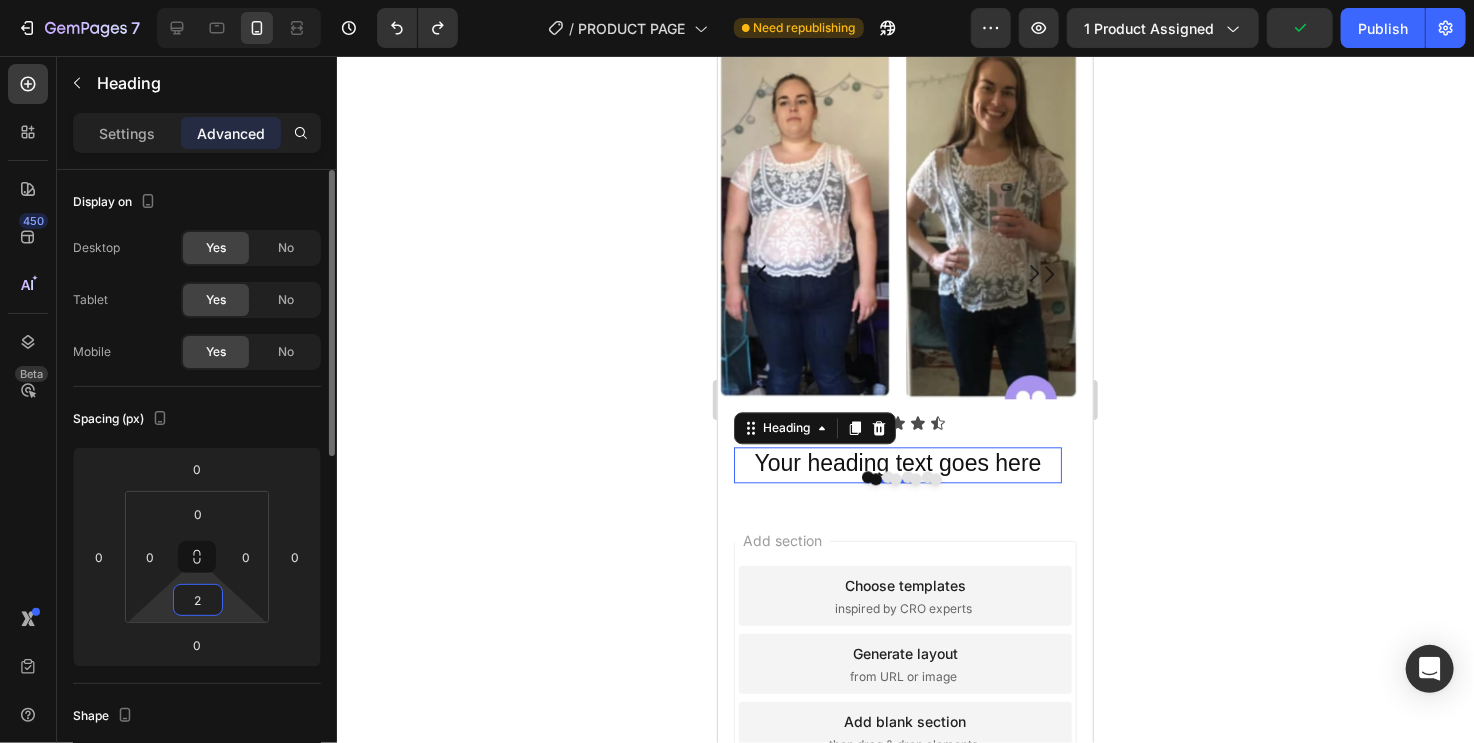 type on "20" 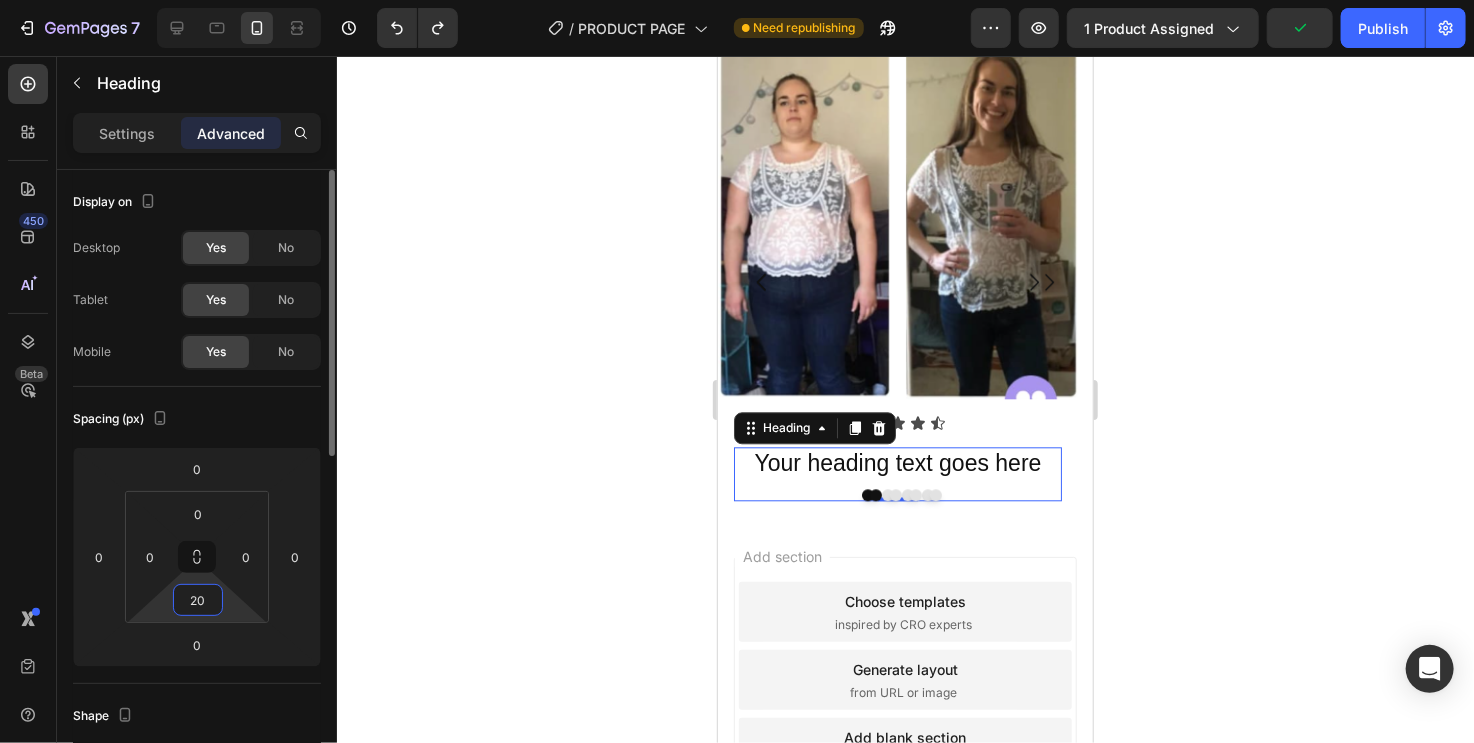 scroll, scrollTop: 2157, scrollLeft: 0, axis: vertical 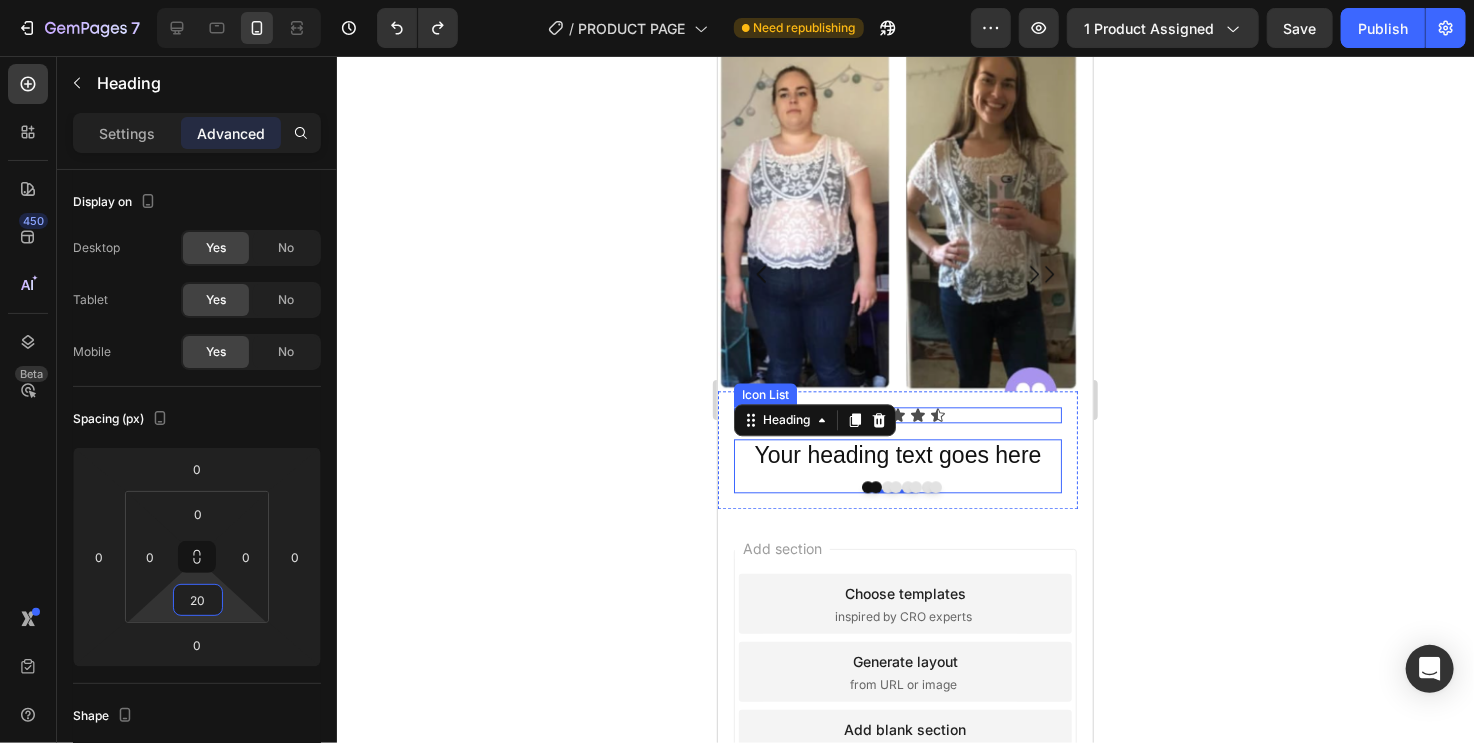 click on "Icon Icon Icon Icon Icon" at bounding box center [897, 414] 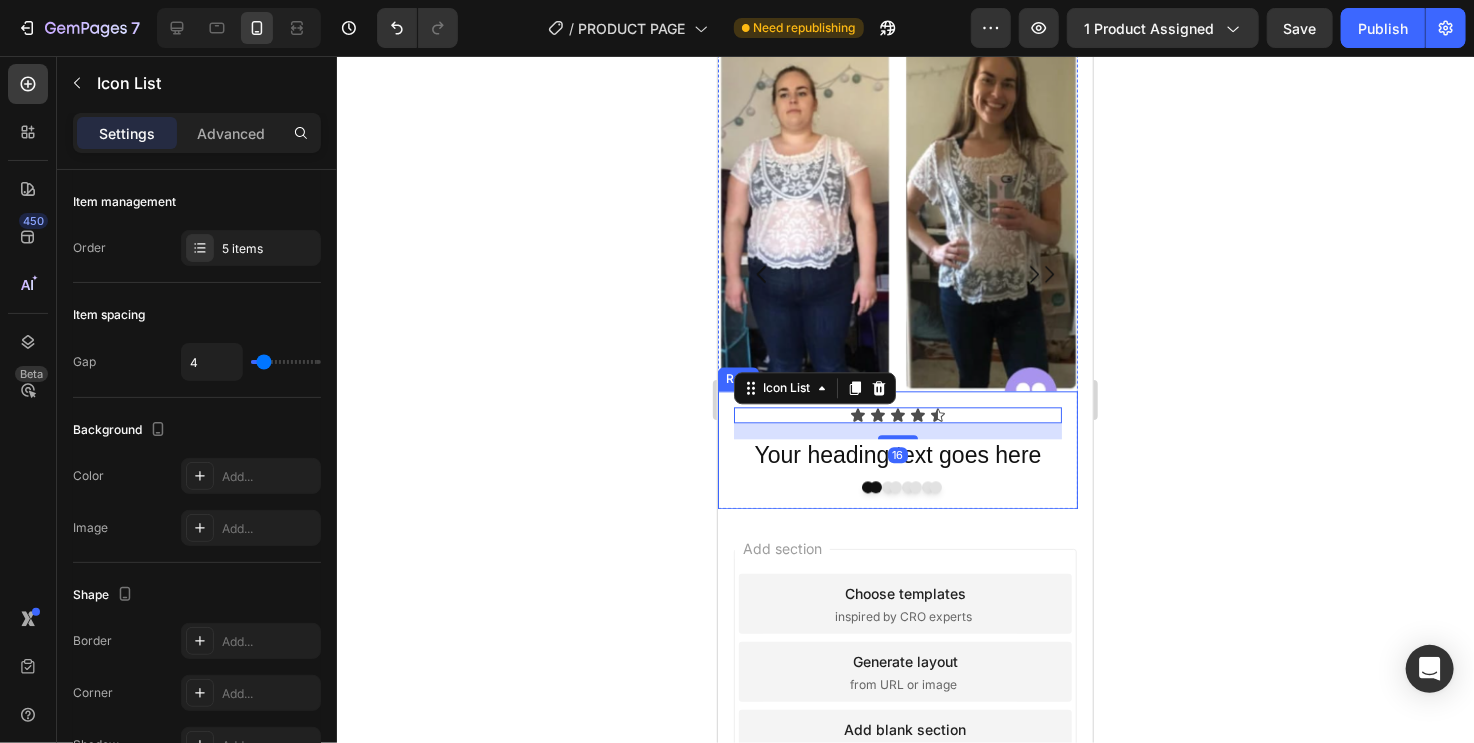 click at bounding box center (895, 486) 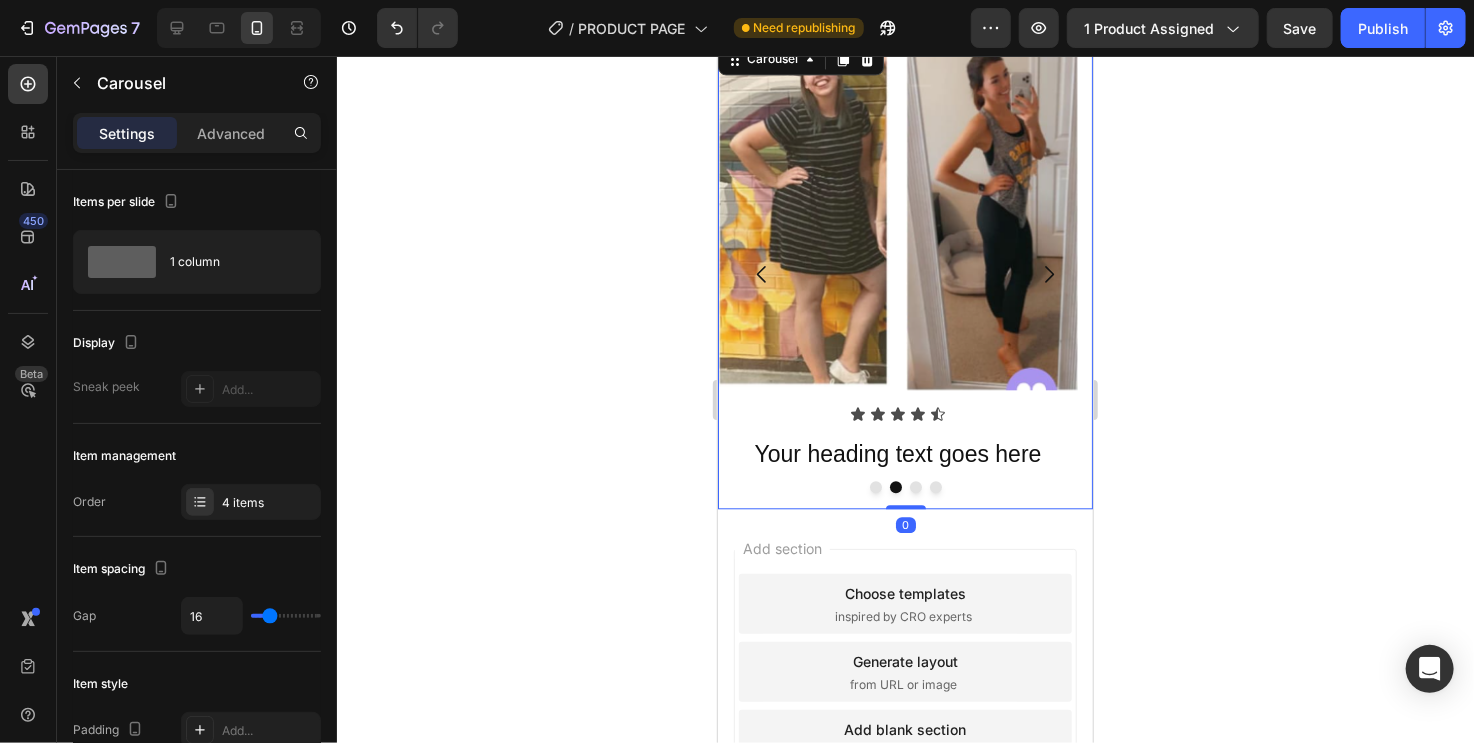 click at bounding box center [915, 486] 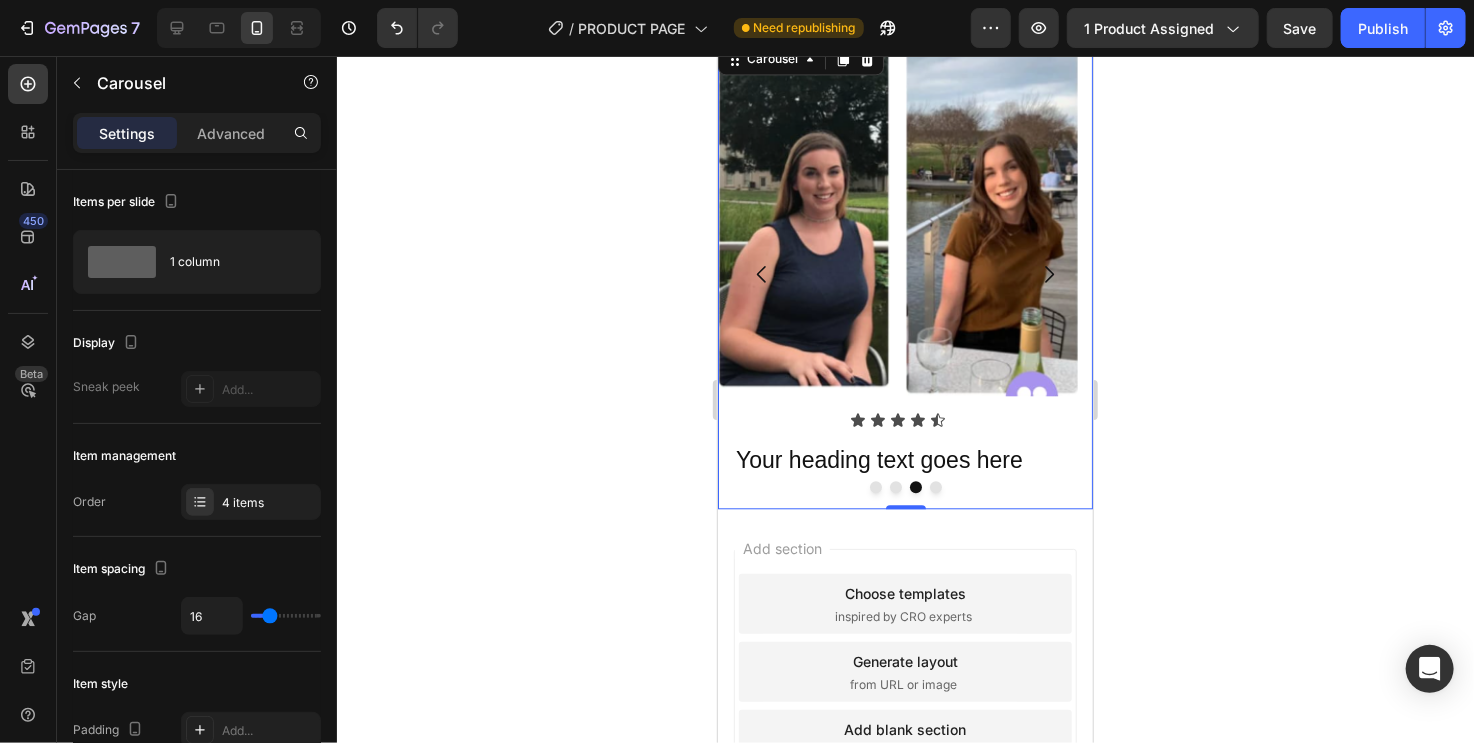 click at bounding box center [935, 486] 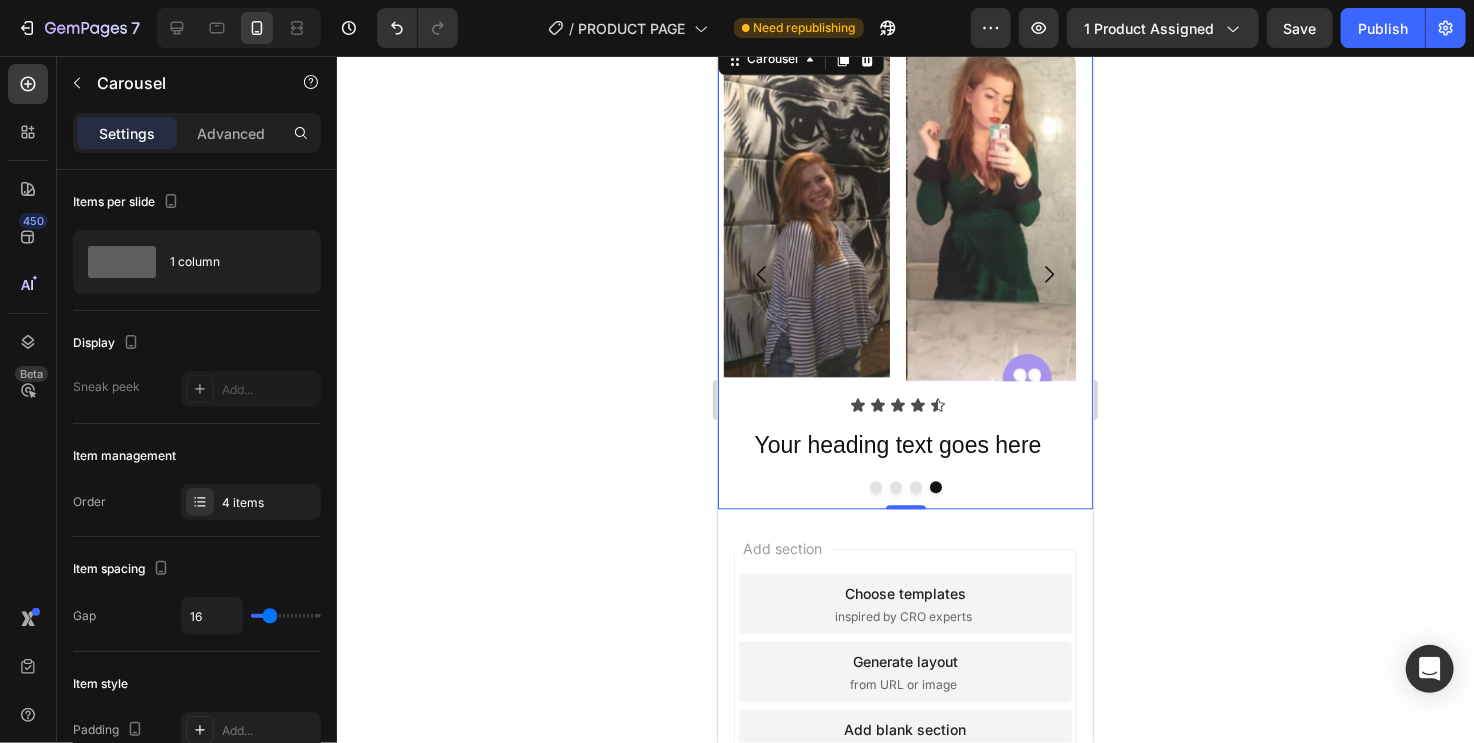 click at bounding box center [875, 486] 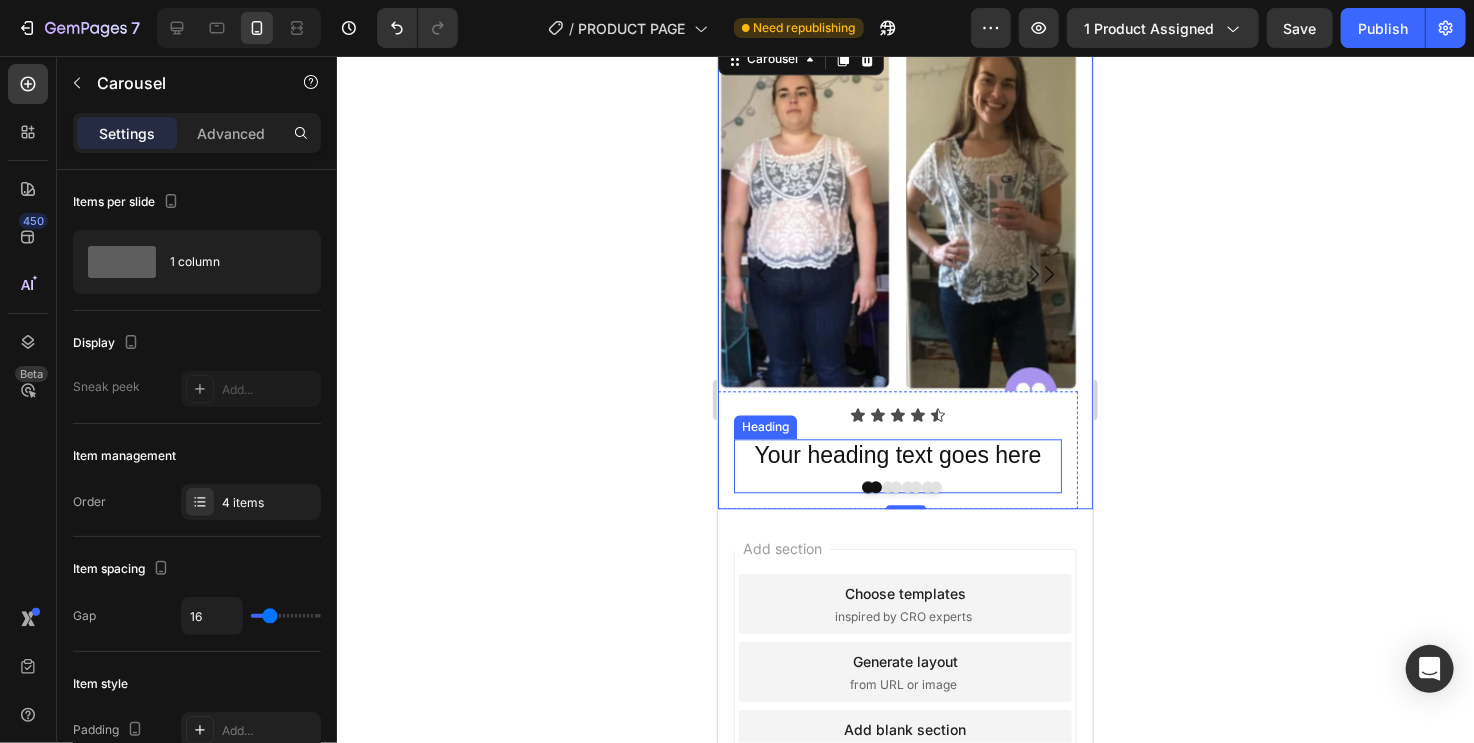 click on "Your heading text goes here" at bounding box center [897, 455] 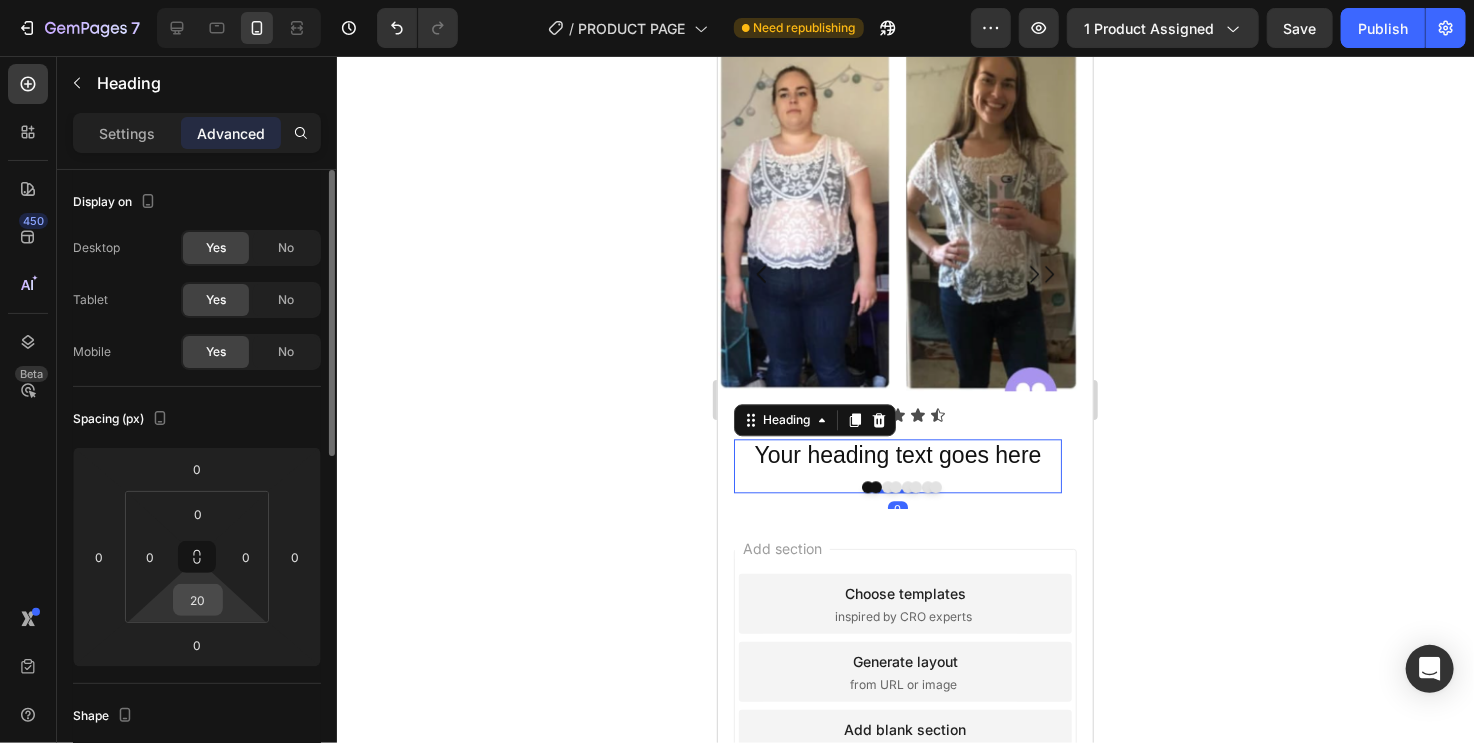click on "20" at bounding box center (198, 600) 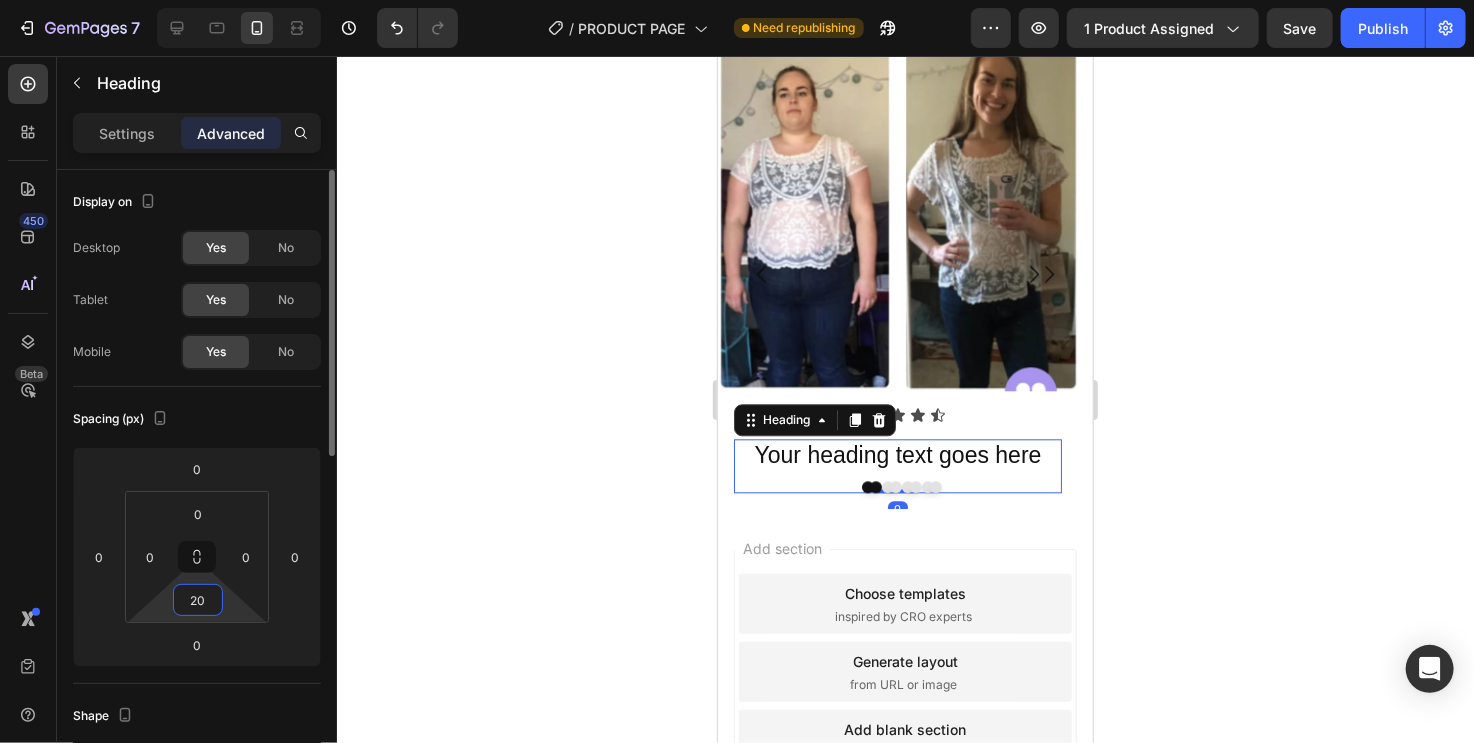 click on "20" at bounding box center [198, 600] 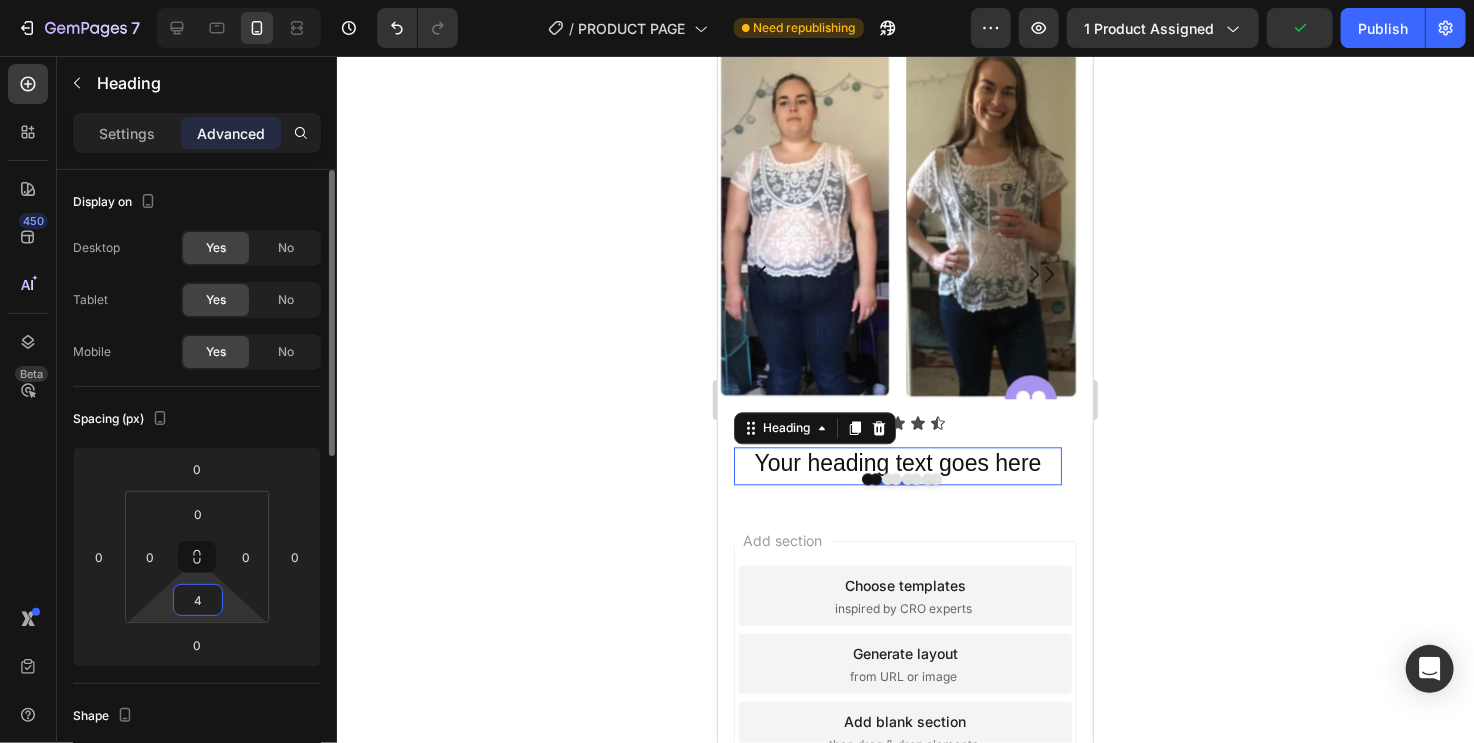 type on "40" 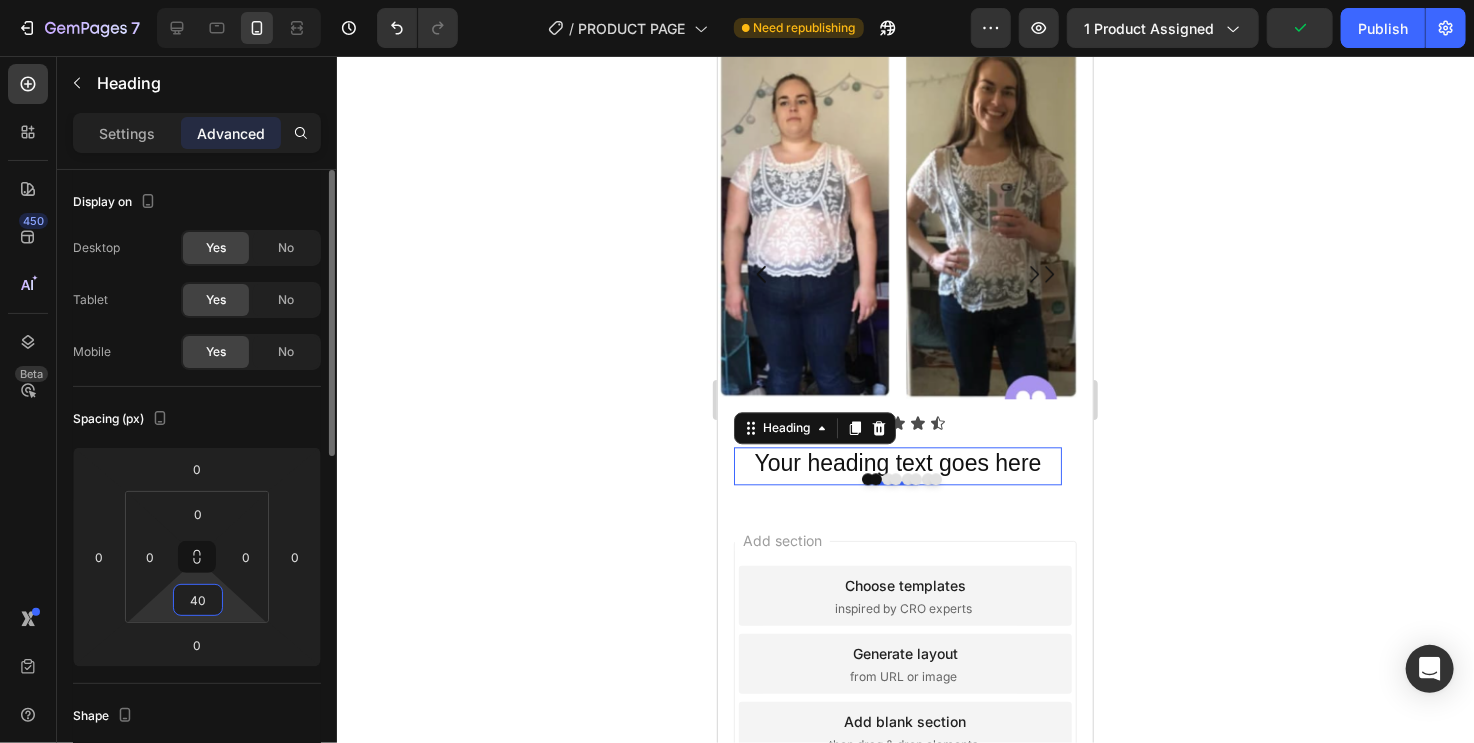 scroll, scrollTop: 2167, scrollLeft: 0, axis: vertical 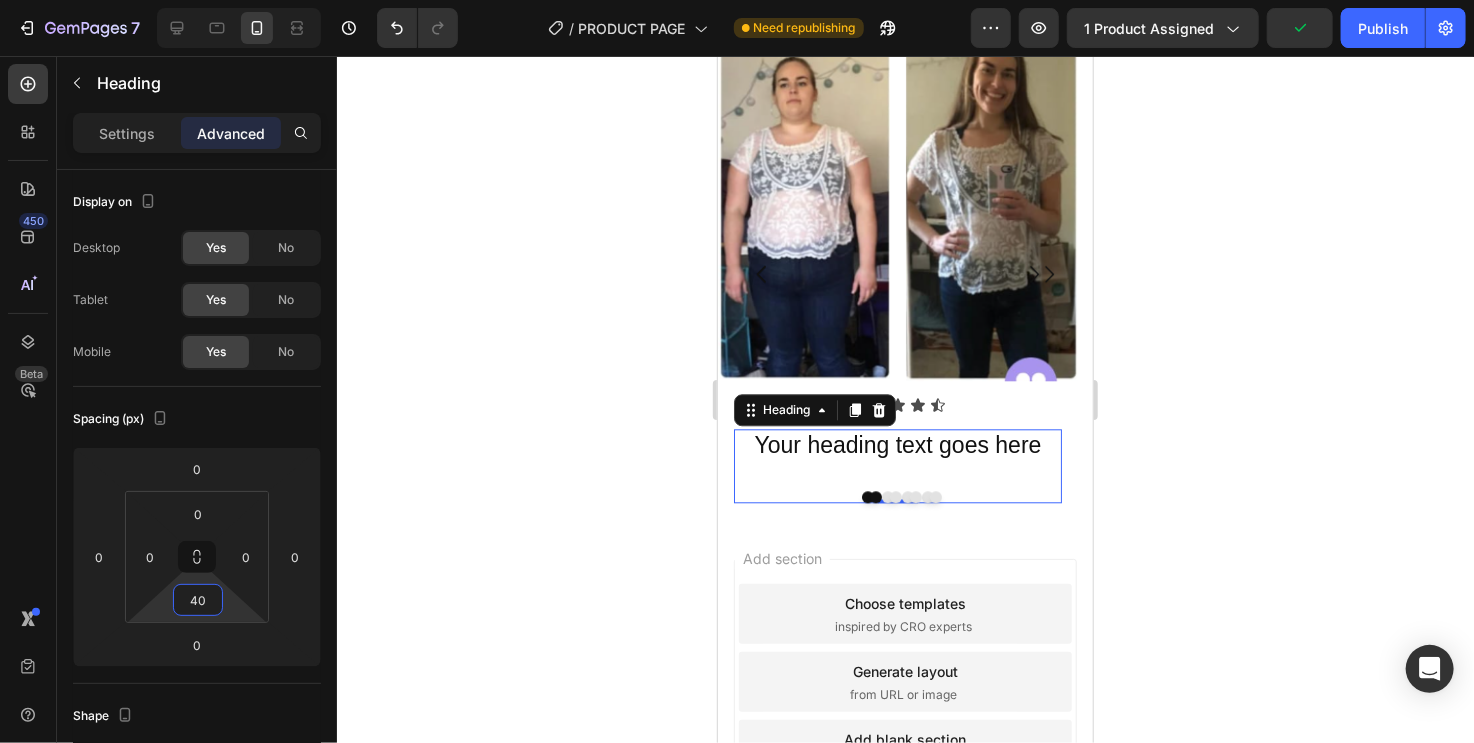 click 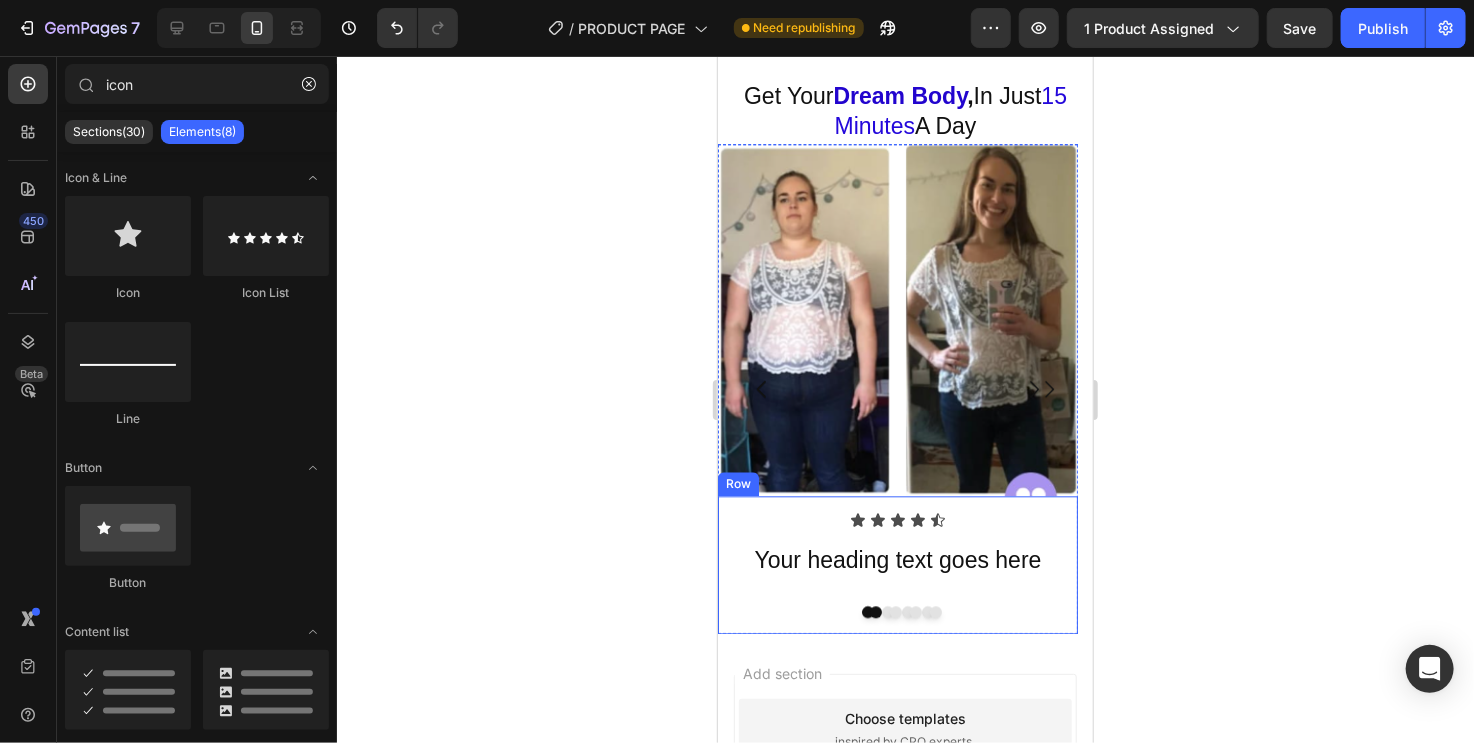 scroll, scrollTop: 1967, scrollLeft: 0, axis: vertical 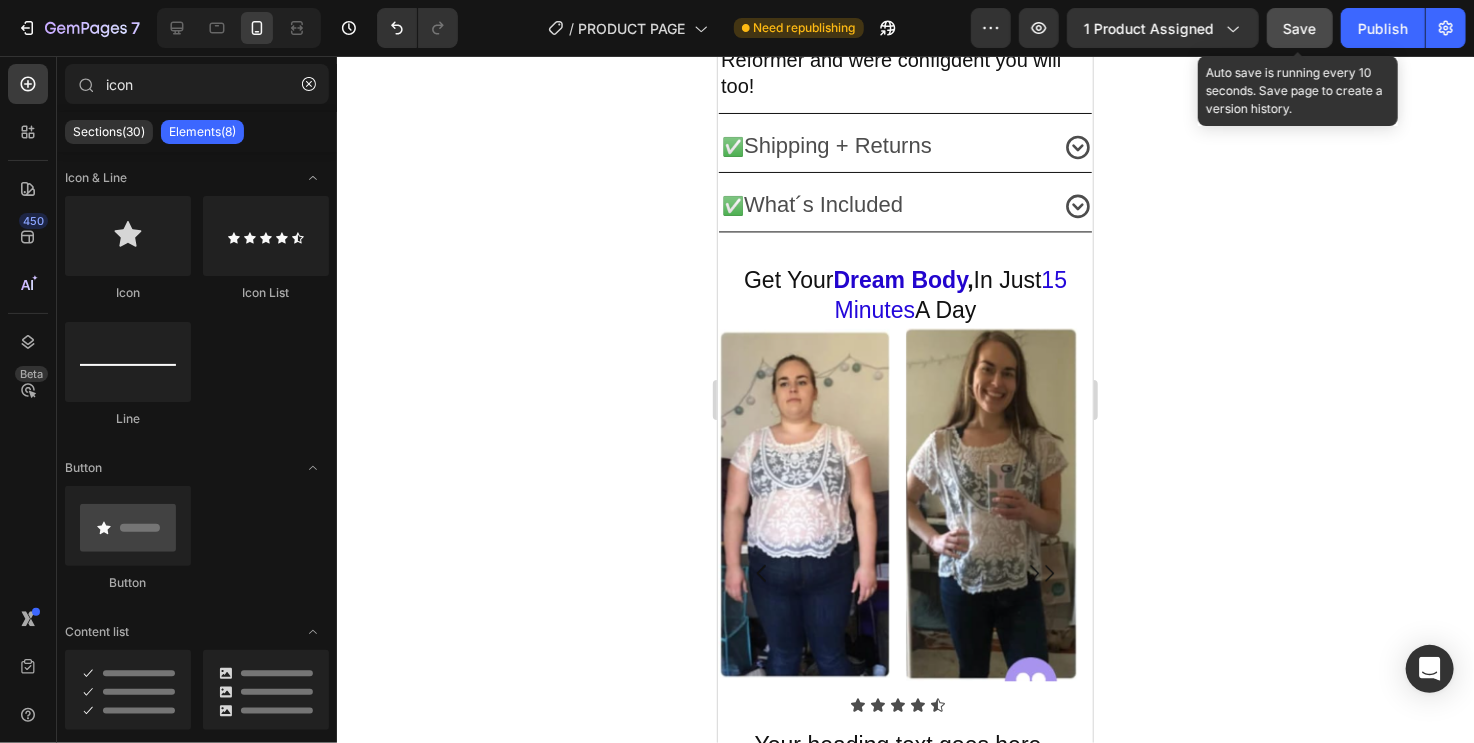 click on "Save" 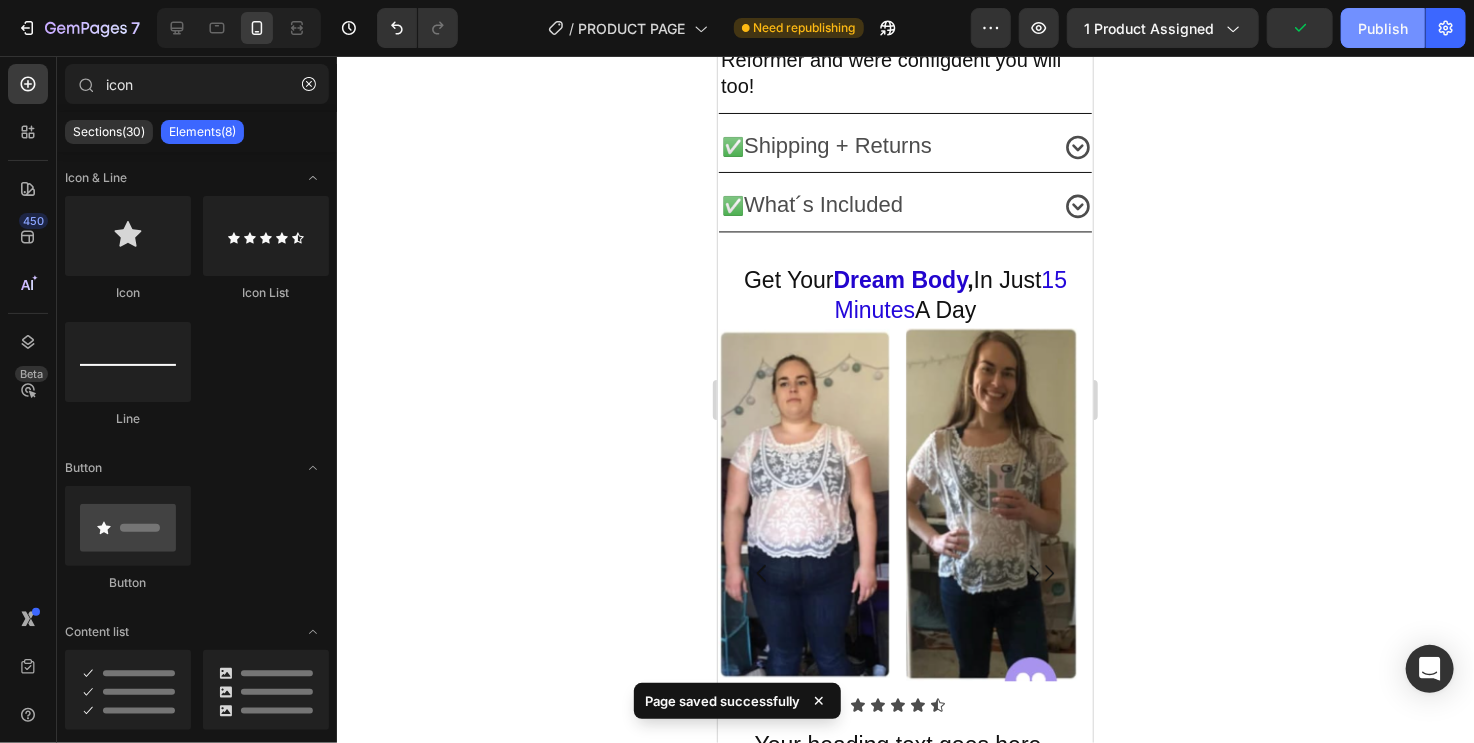 click on "Publish" at bounding box center [1383, 28] 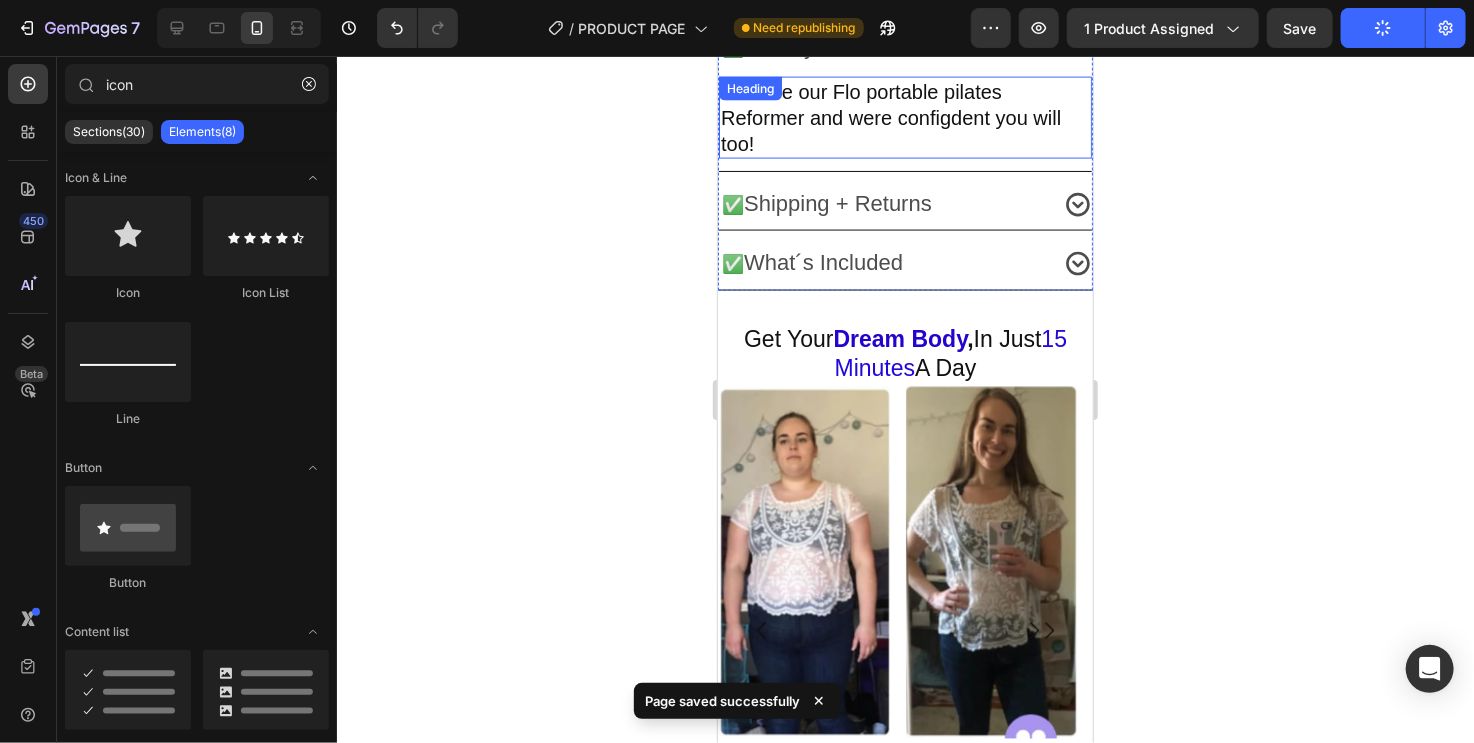 scroll, scrollTop: 1467, scrollLeft: 0, axis: vertical 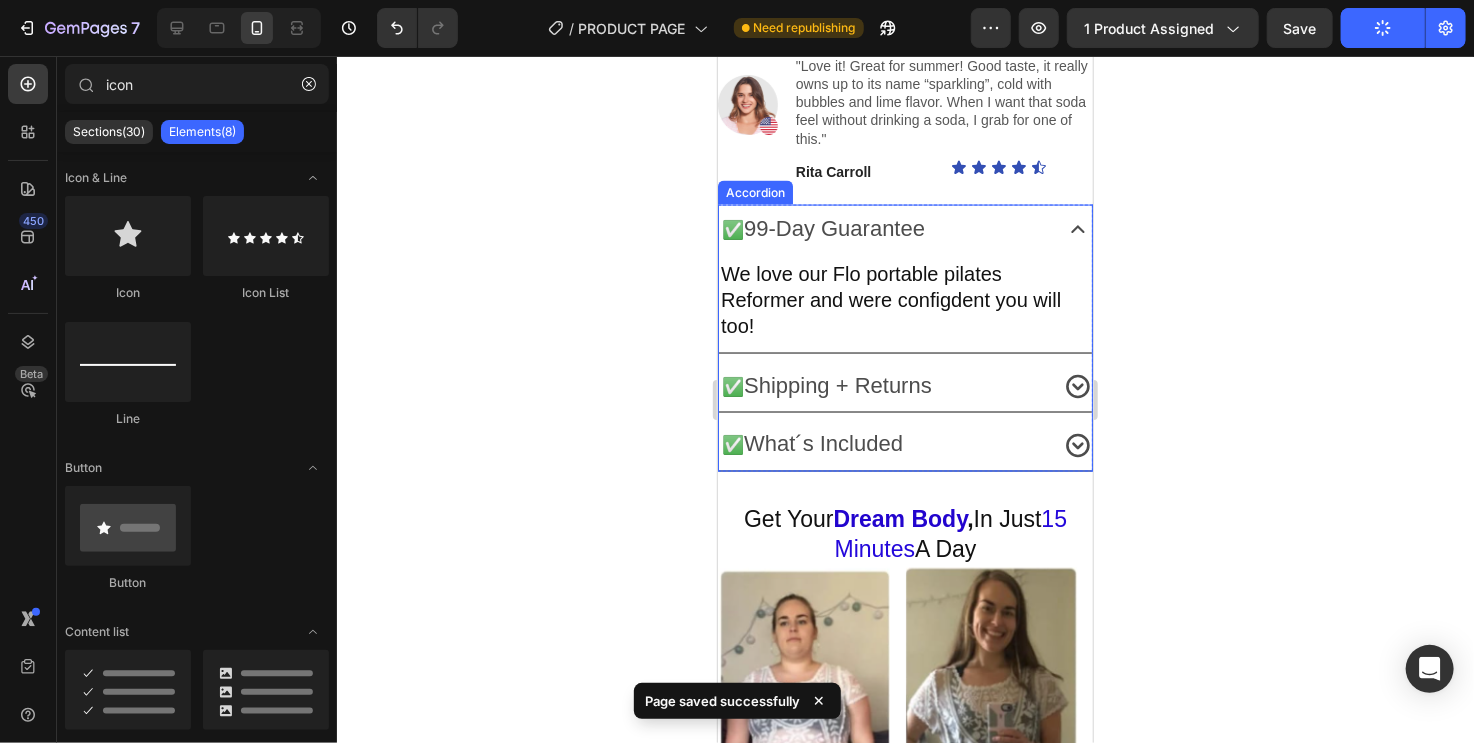 click 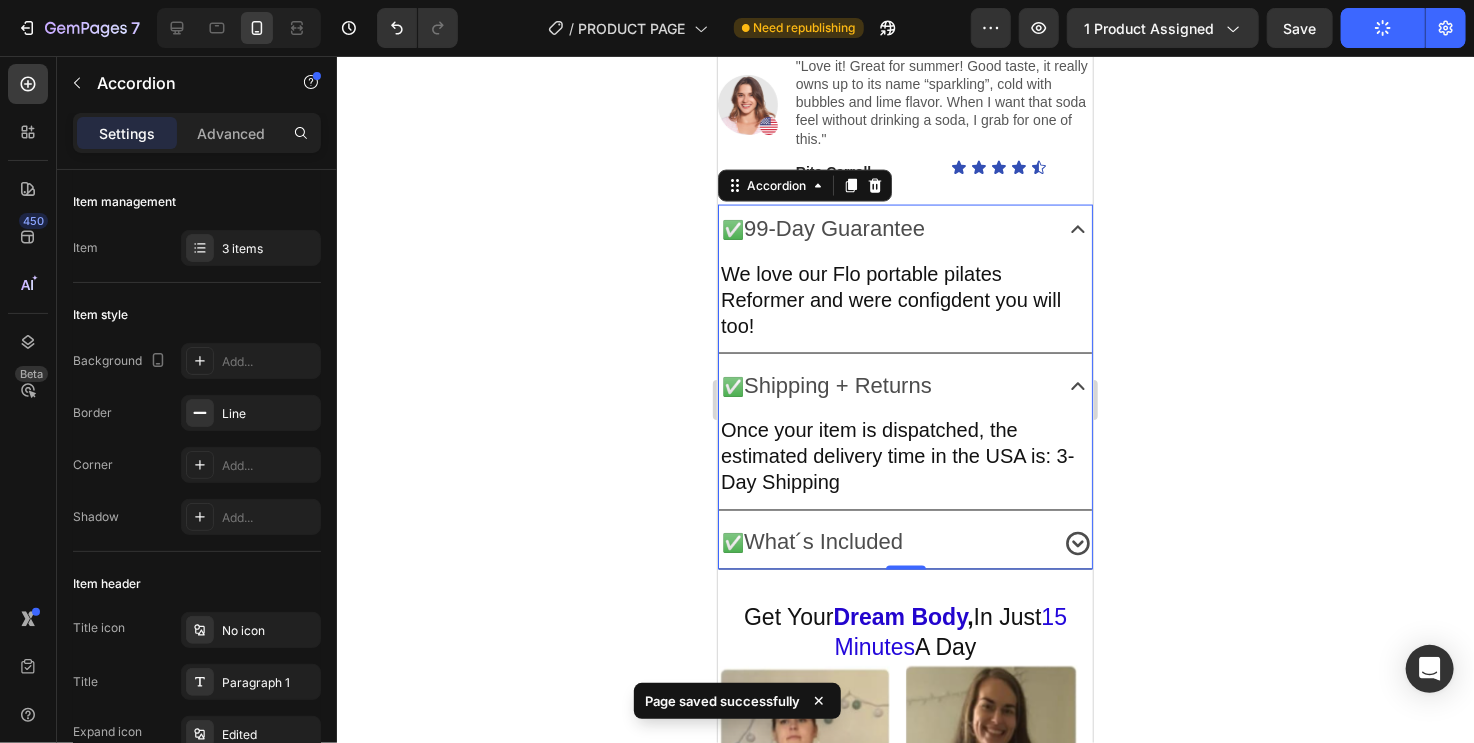 click 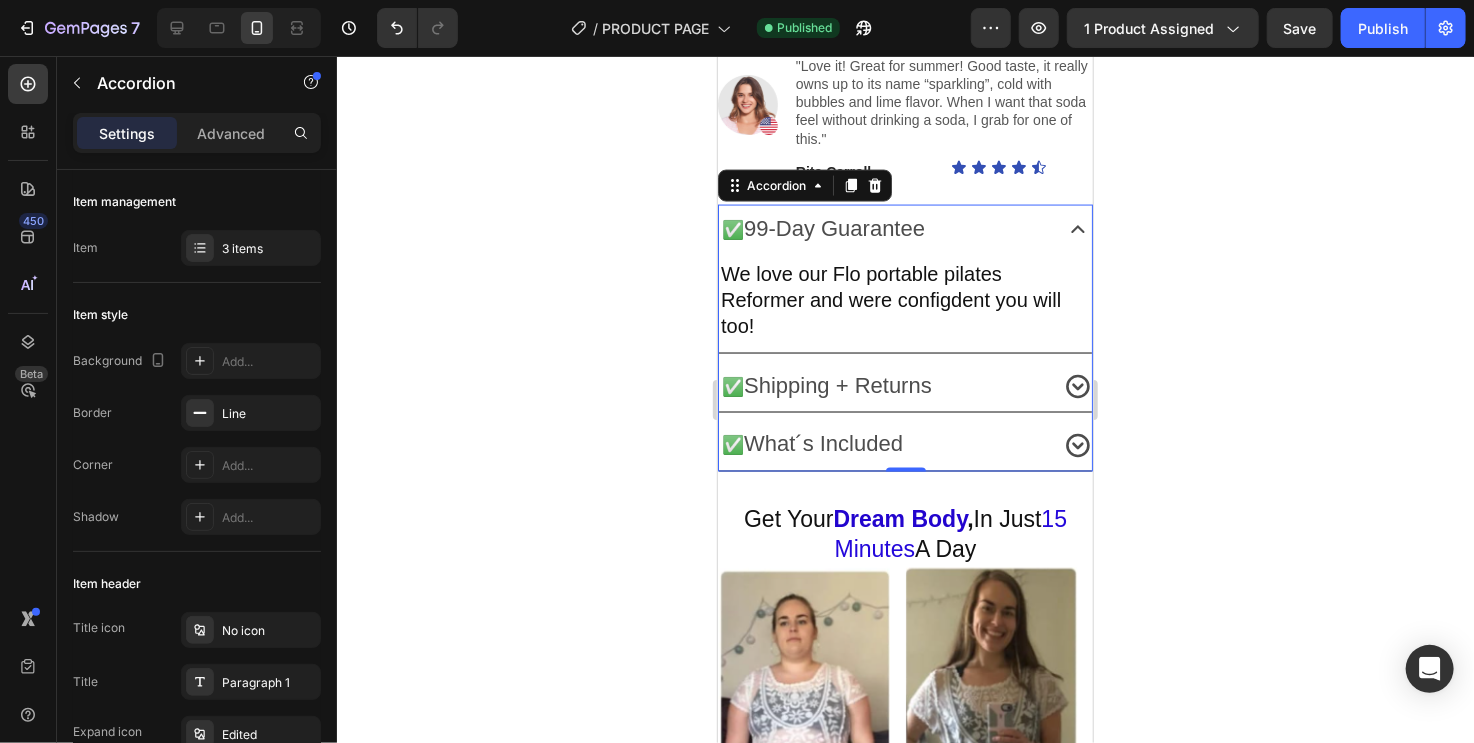 click 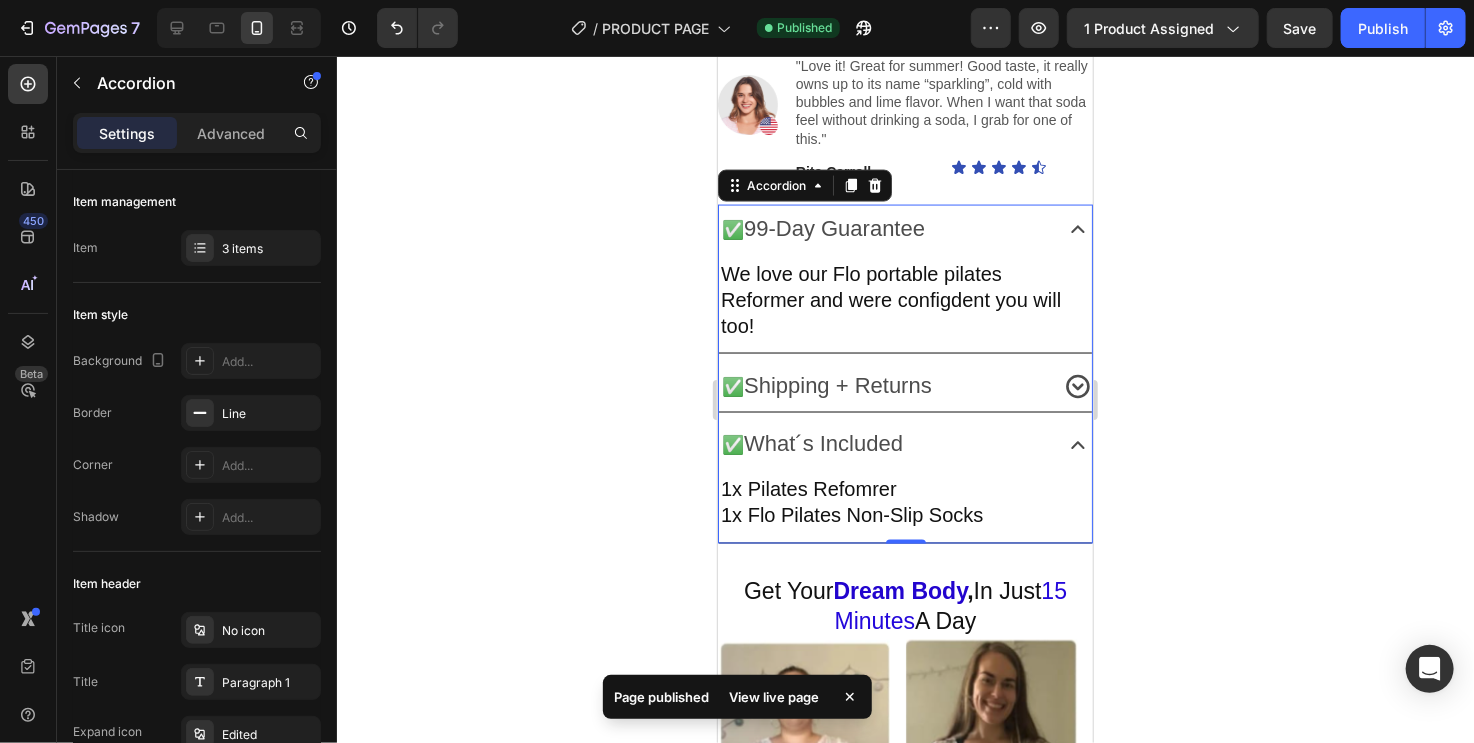 click 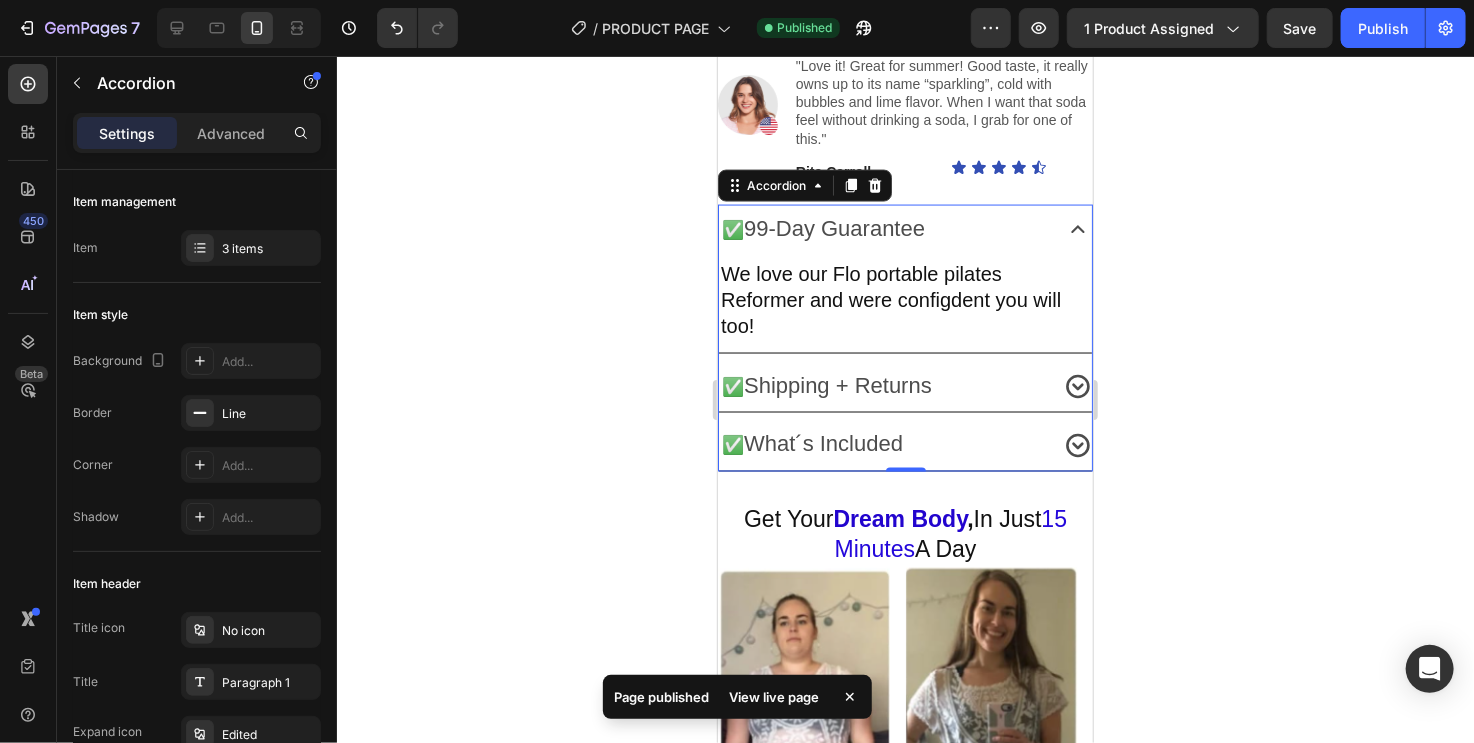 click 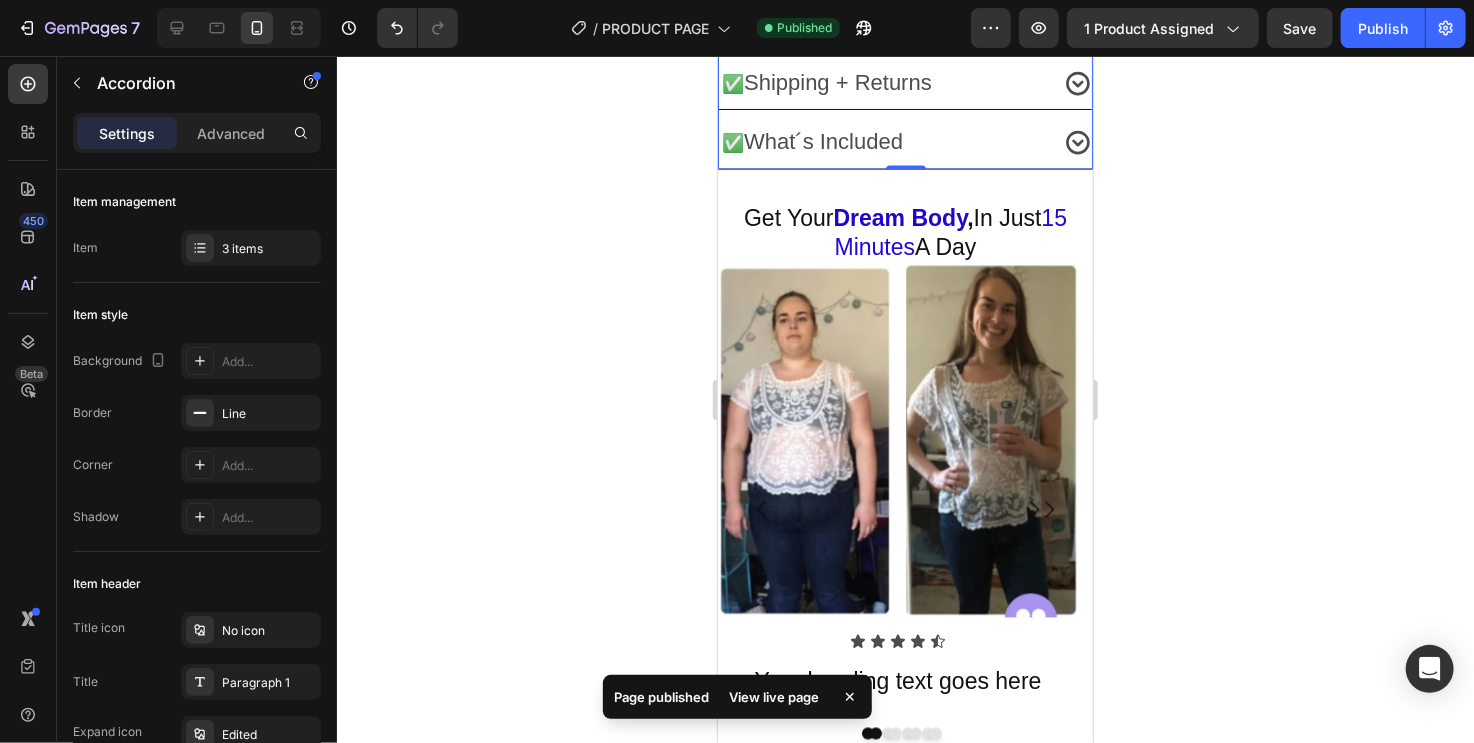 scroll, scrollTop: 1367, scrollLeft: 0, axis: vertical 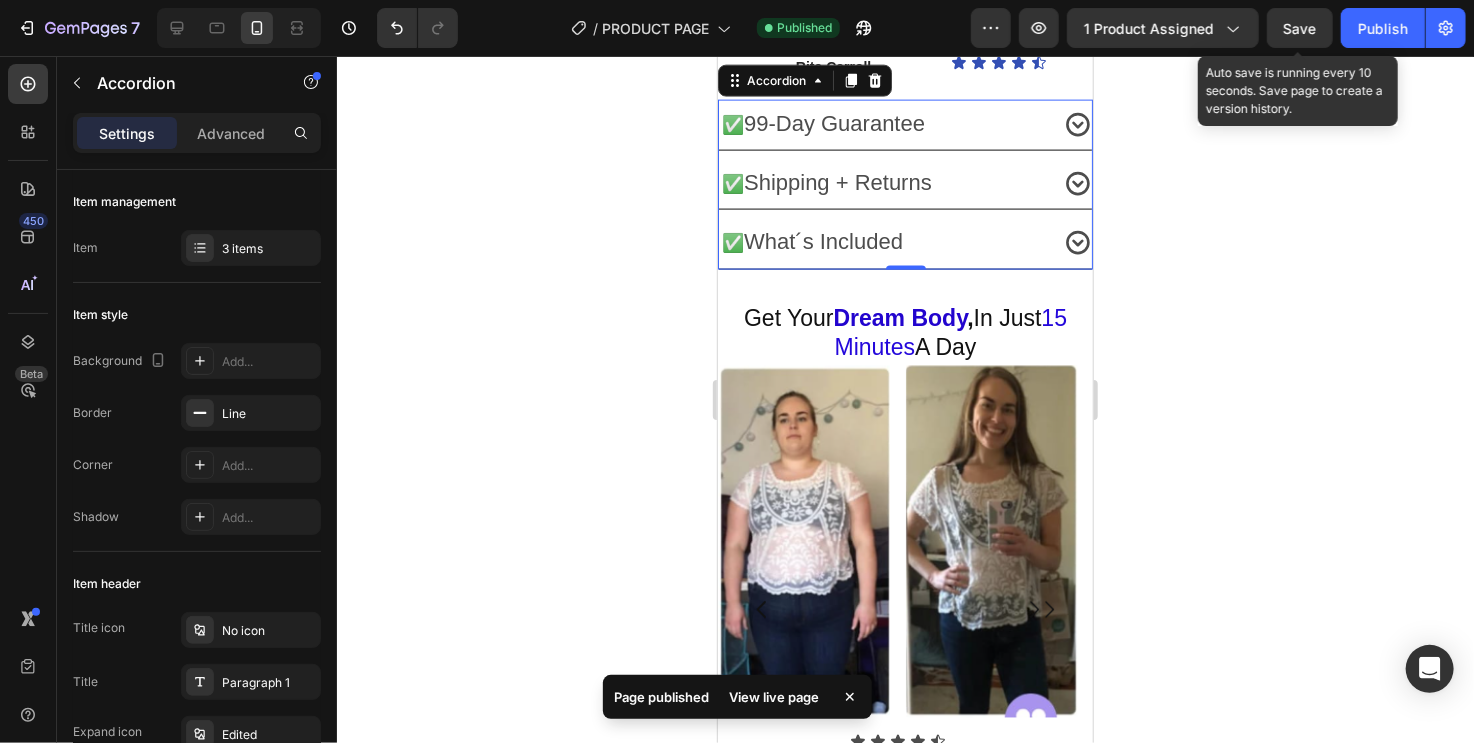 click on "Save" at bounding box center [1300, 28] 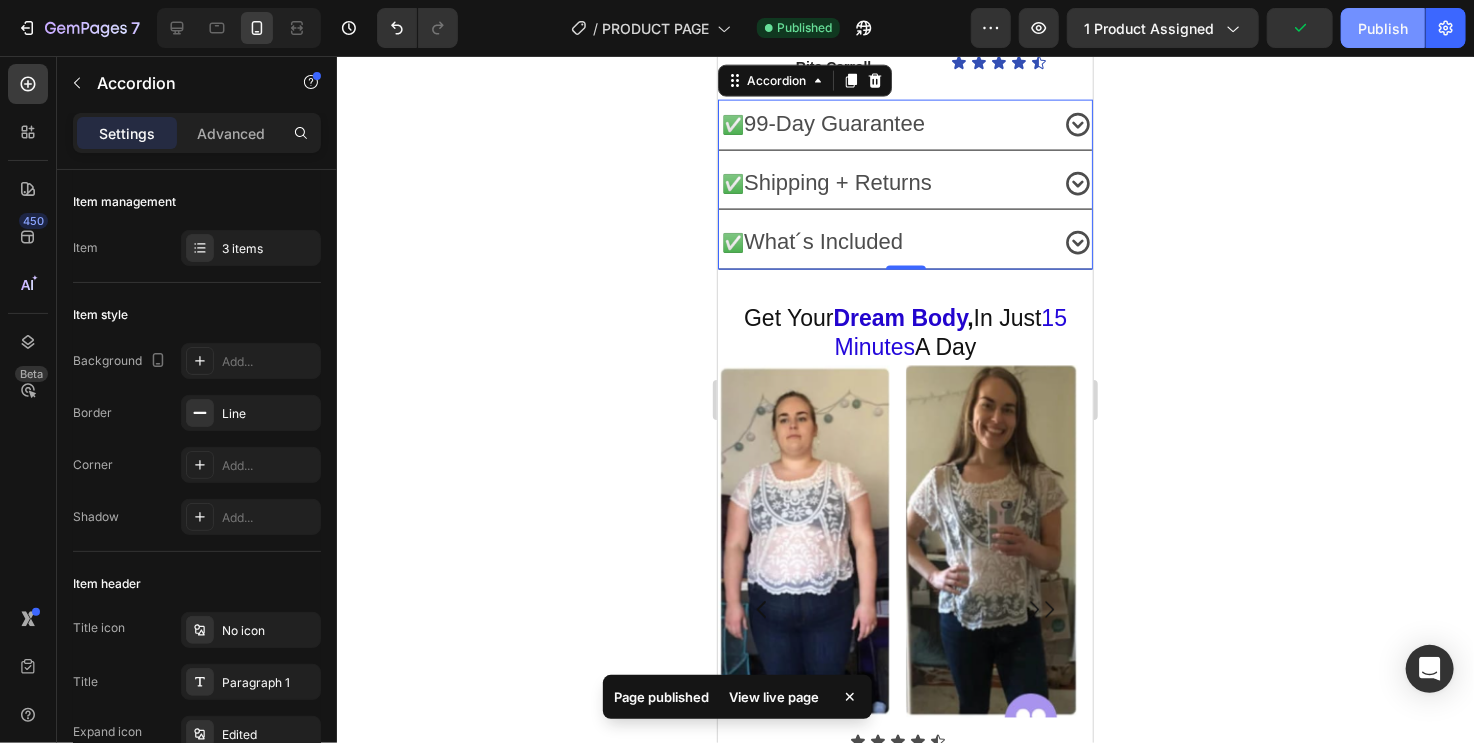 click on "Publish" 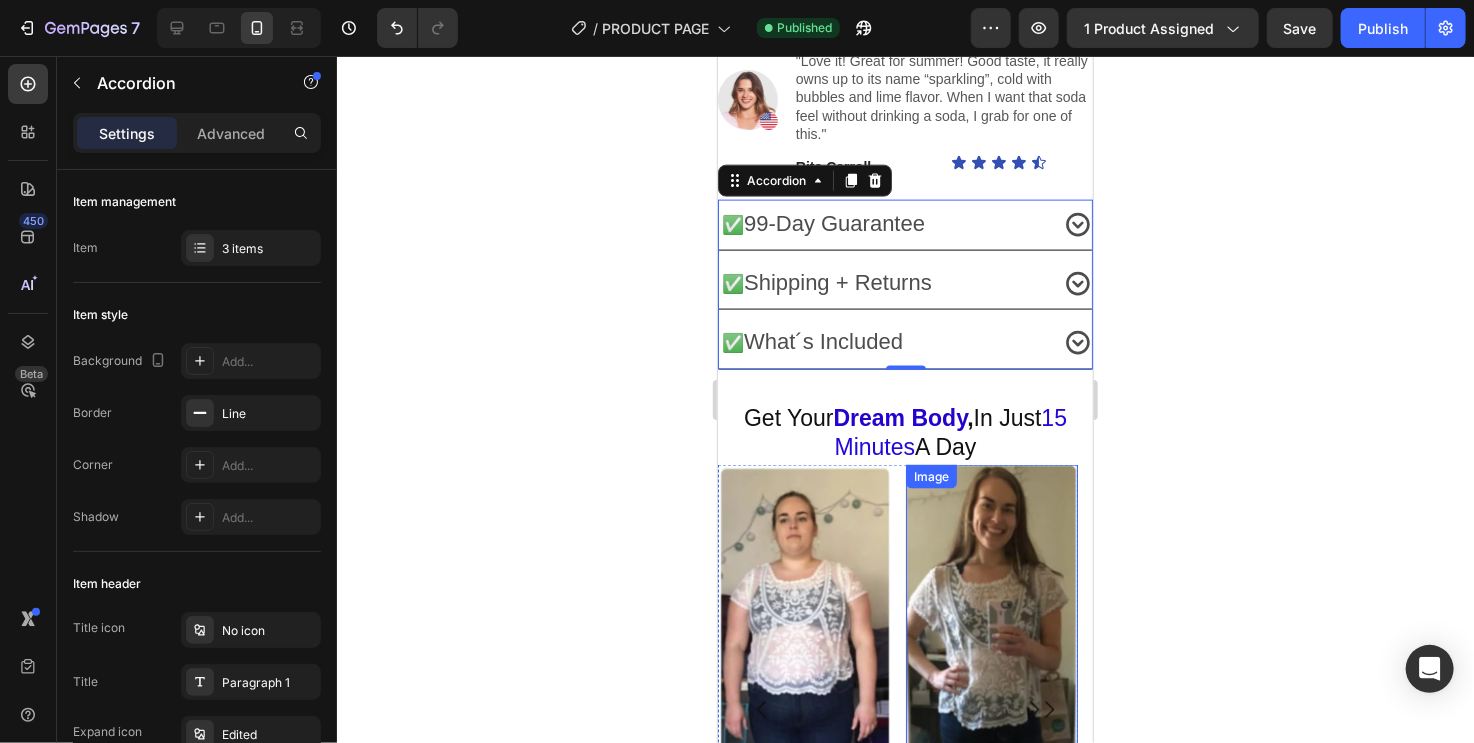 scroll, scrollTop: 1567, scrollLeft: 0, axis: vertical 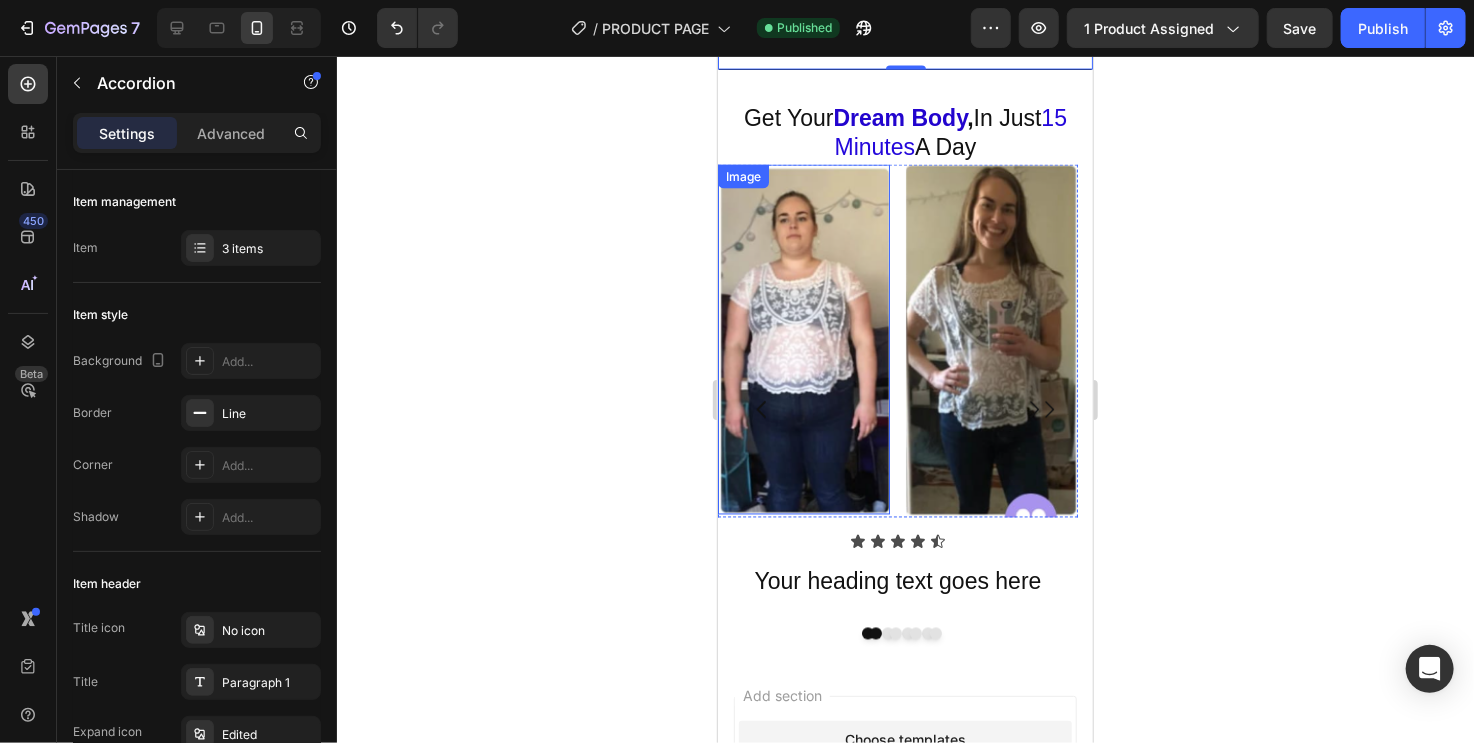 click at bounding box center [803, 339] 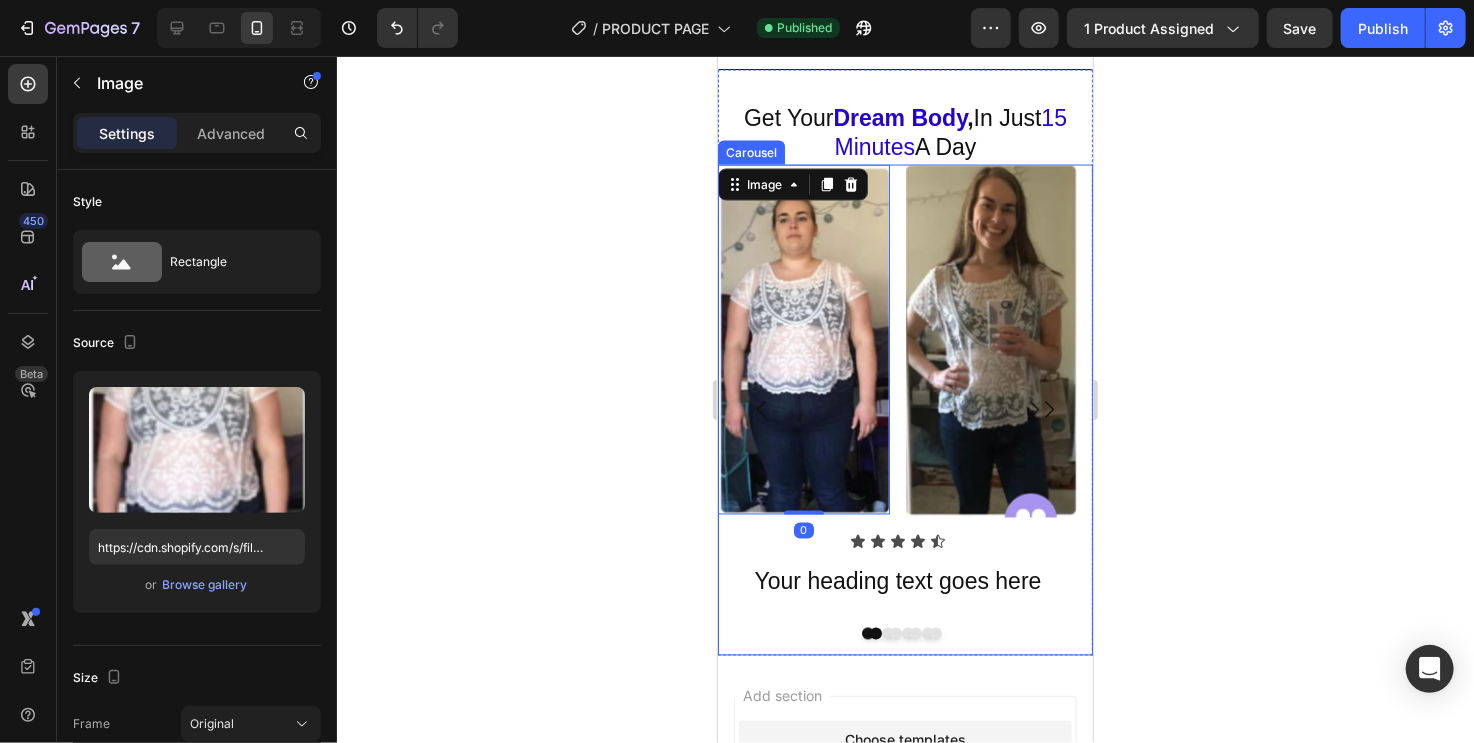 click at bounding box center (875, 633) 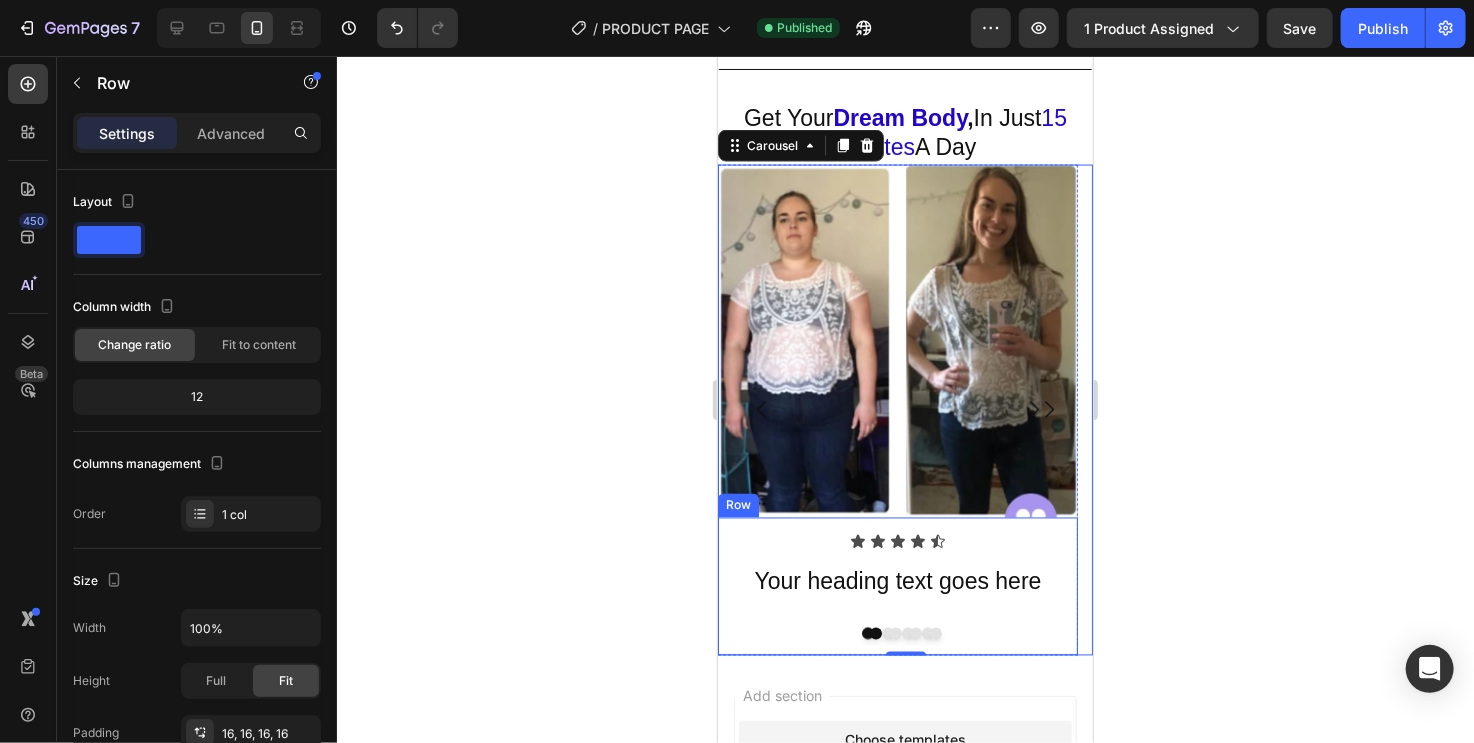 click on "Icon Icon Icon Icon Icon Icon List Your heading text goes here Heading" at bounding box center (897, 586) 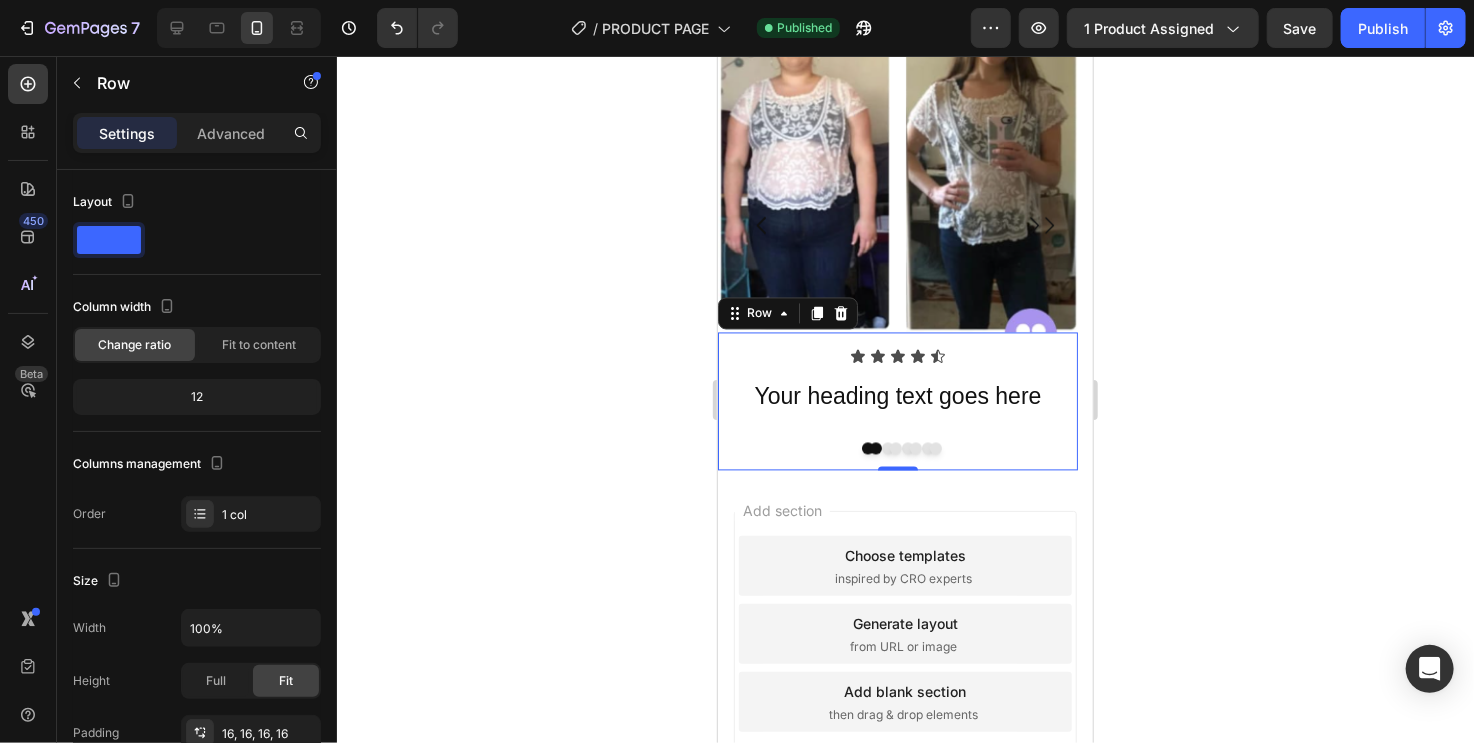 scroll, scrollTop: 1852, scrollLeft: 0, axis: vertical 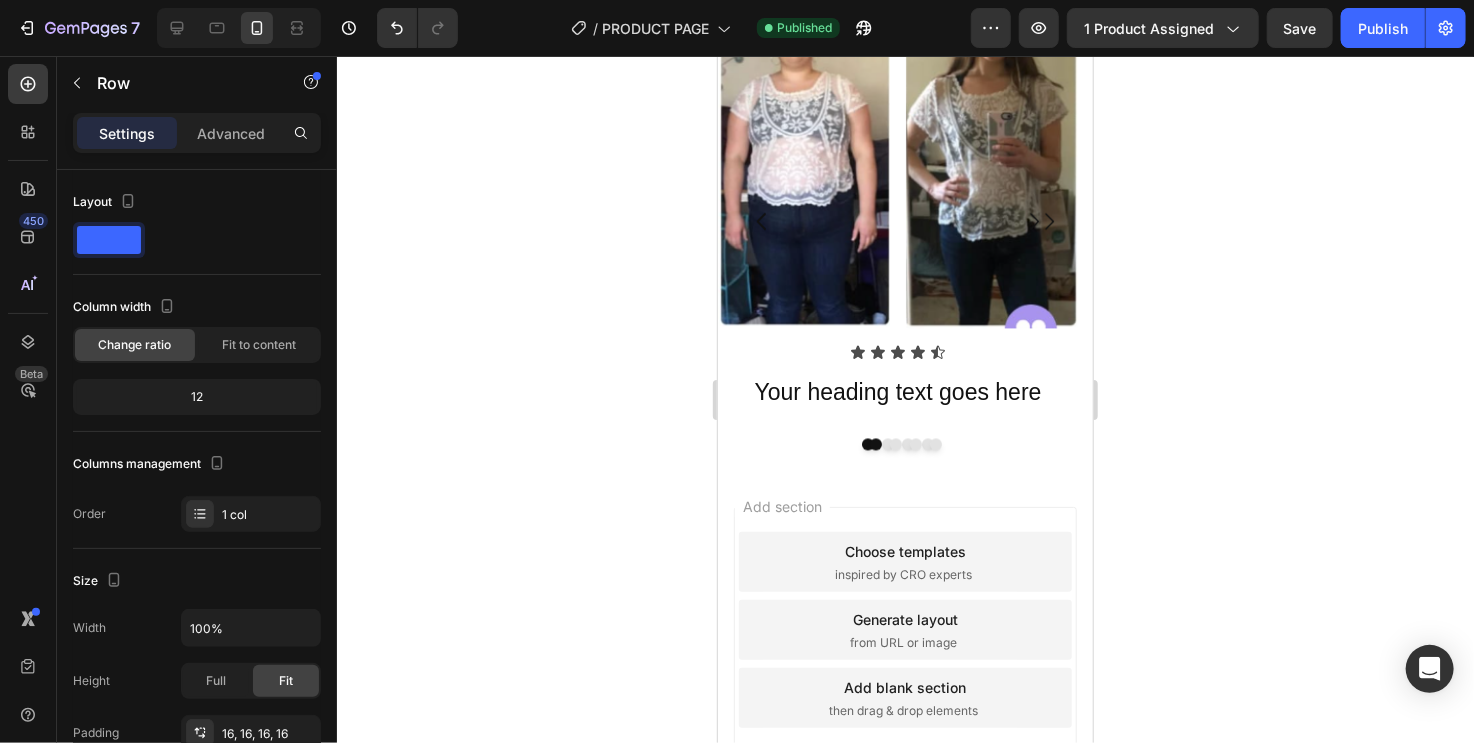 click on "Add section Choose templates inspired by CRO experts Generate layout from URL or image Add blank section then drag & drop elements" at bounding box center [904, 633] 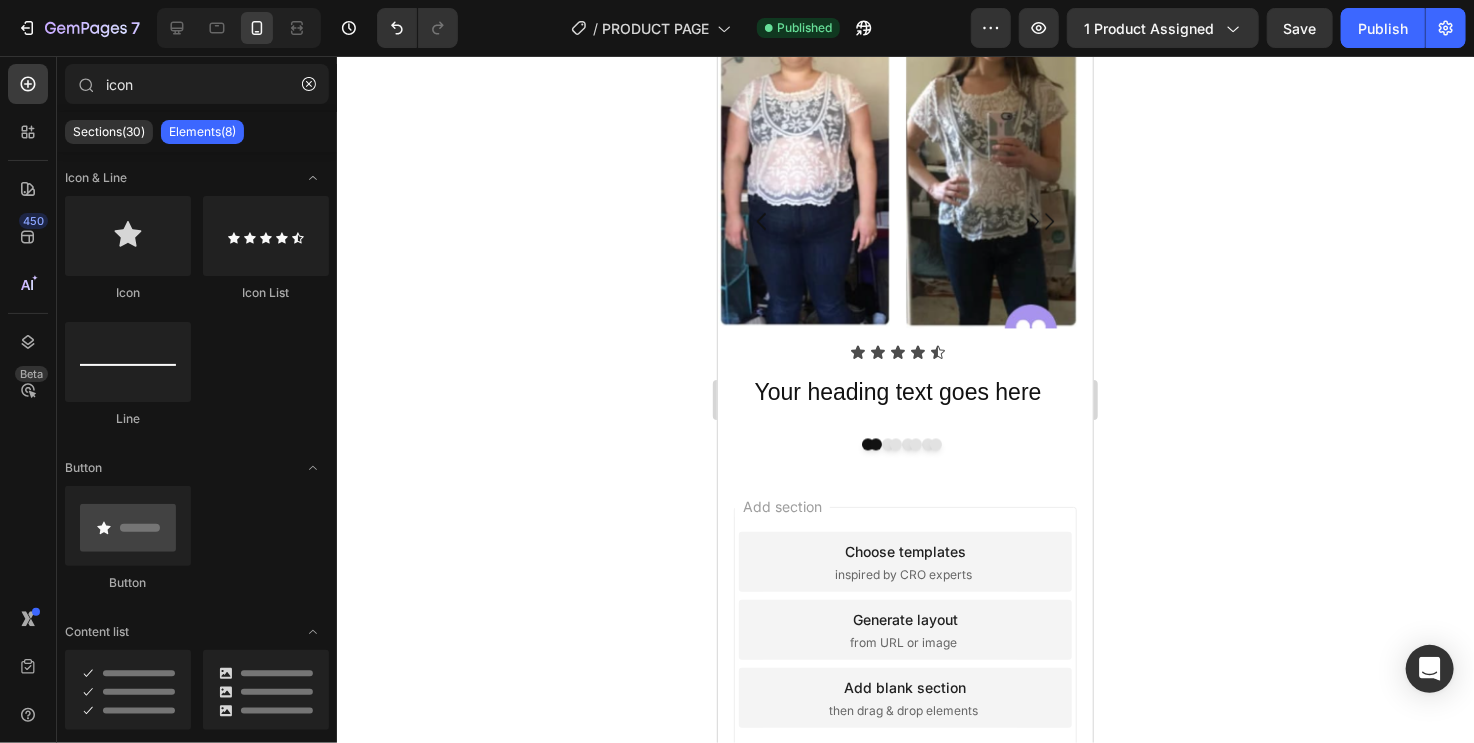 click on "Generate layout" at bounding box center (904, 618) 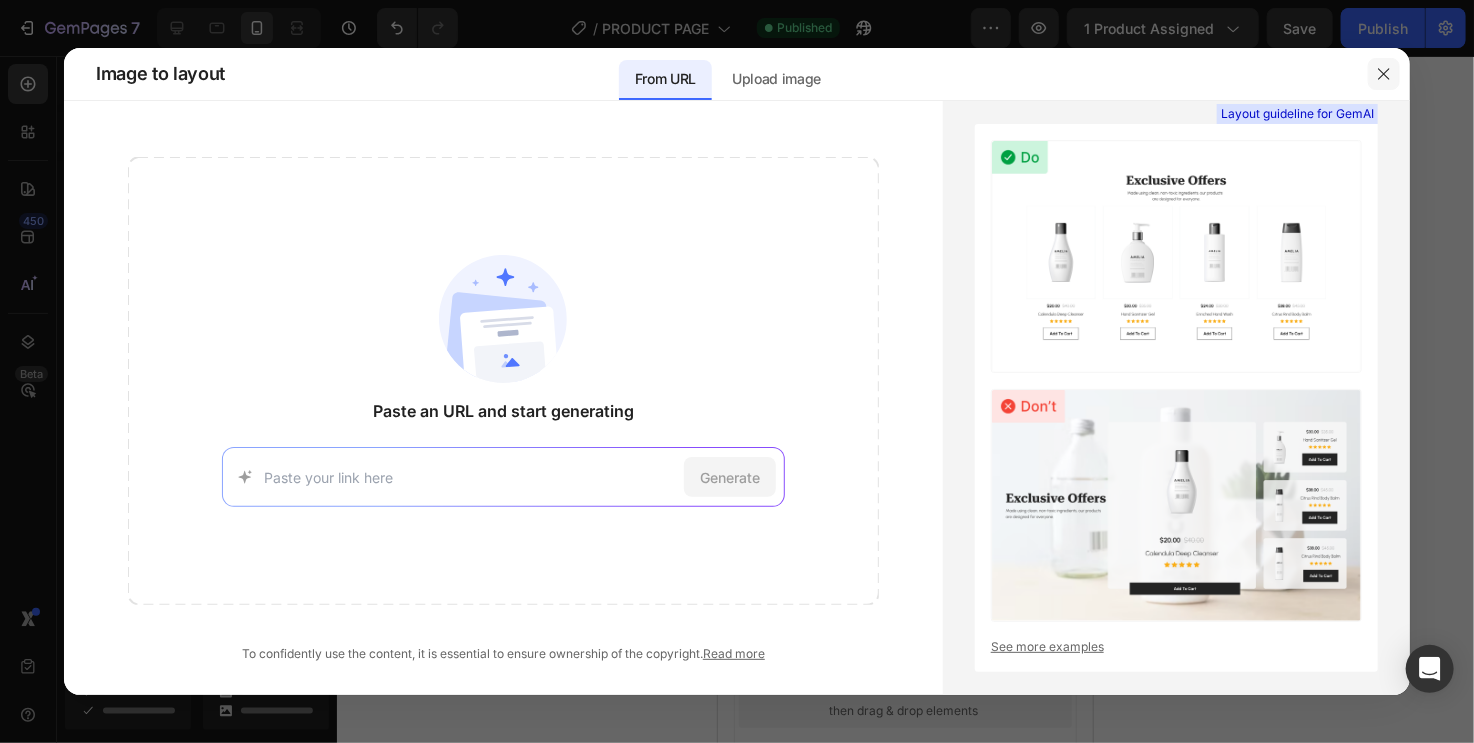 click 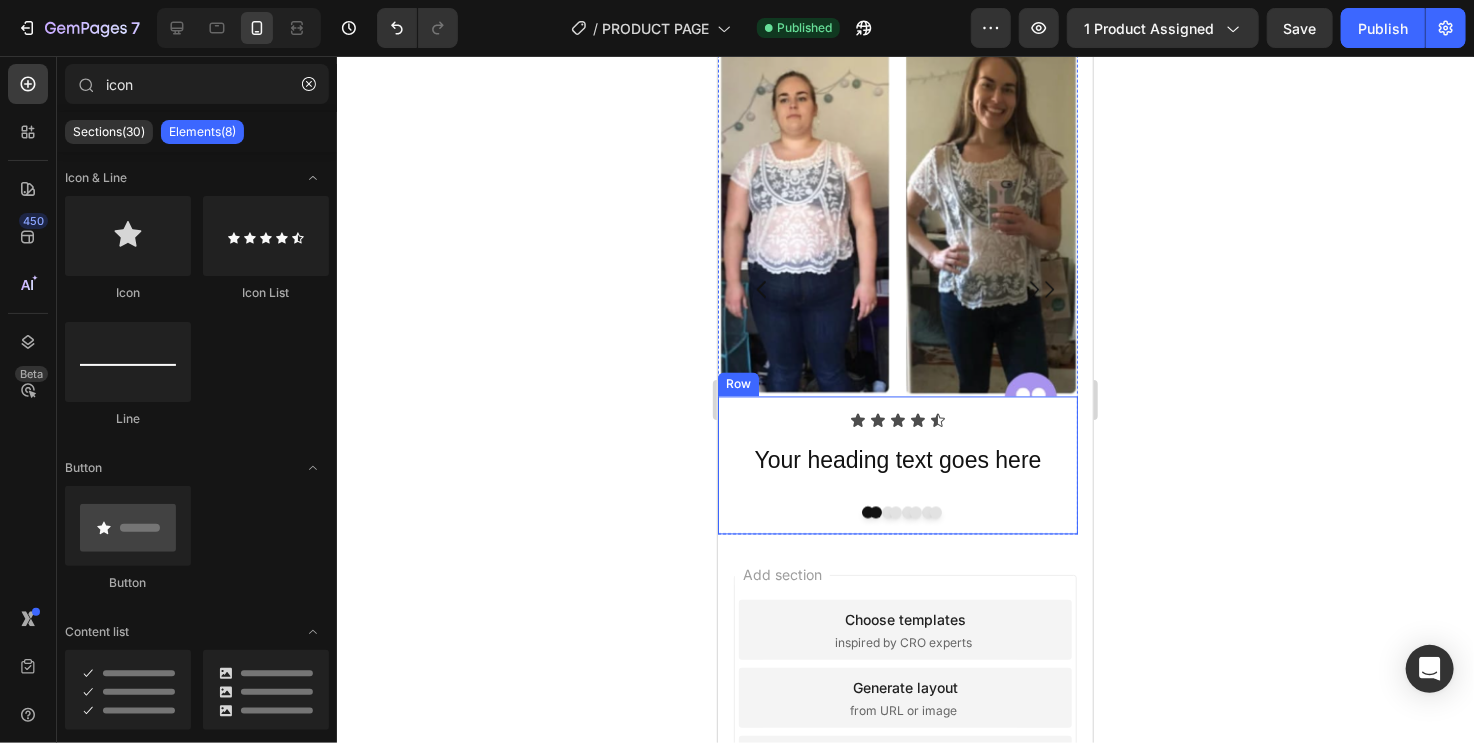 scroll, scrollTop: 1752, scrollLeft: 0, axis: vertical 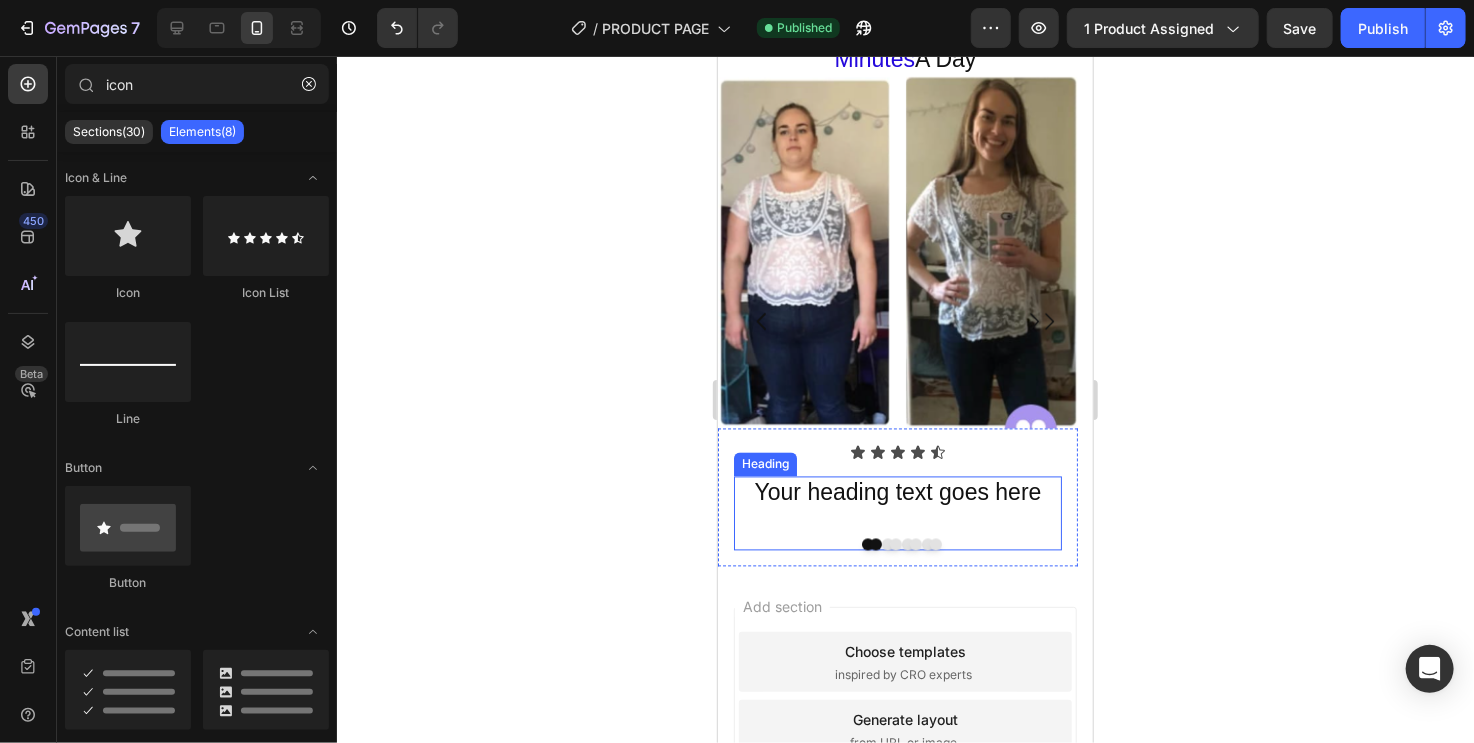 click on "Your heading text goes here Heading" at bounding box center [897, 513] 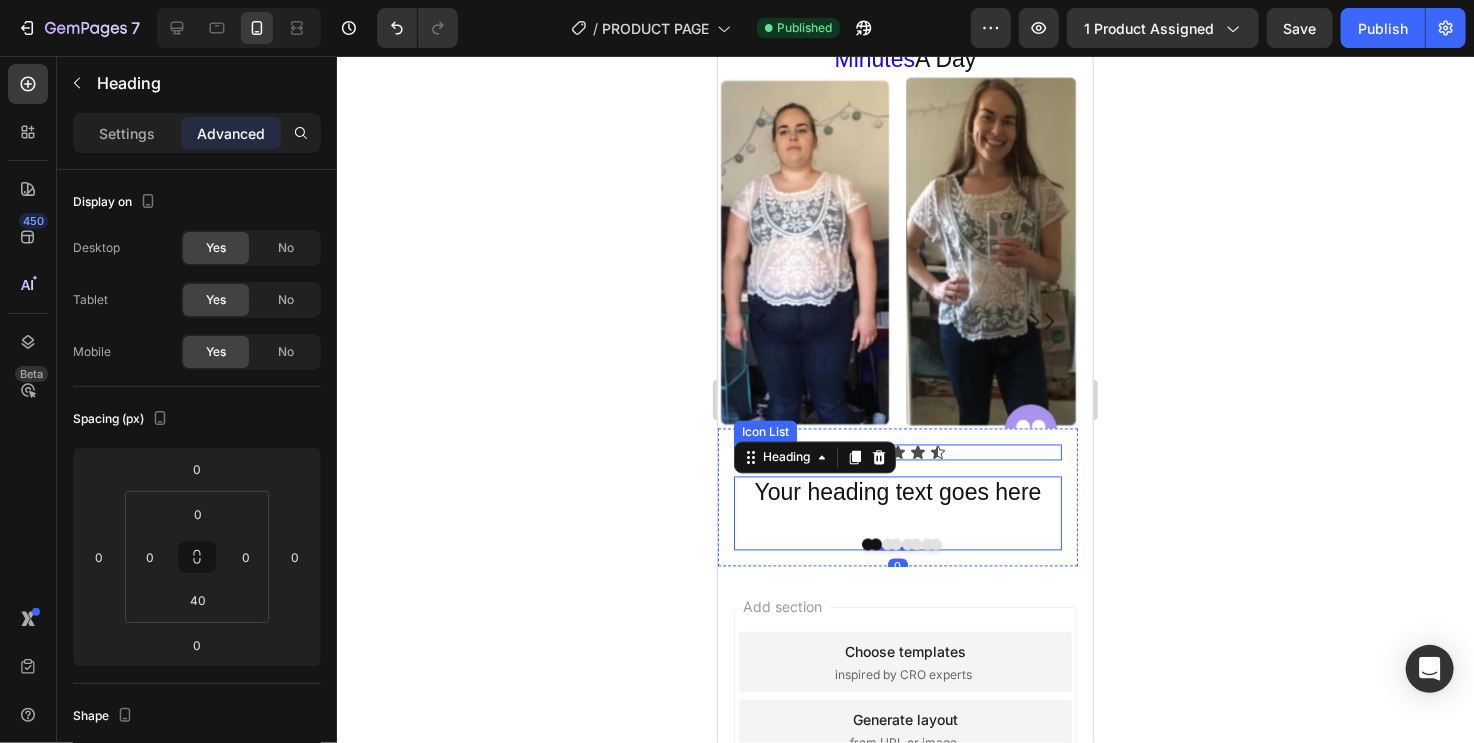 click on "Icon Icon Icon Icon Icon" at bounding box center [897, 452] 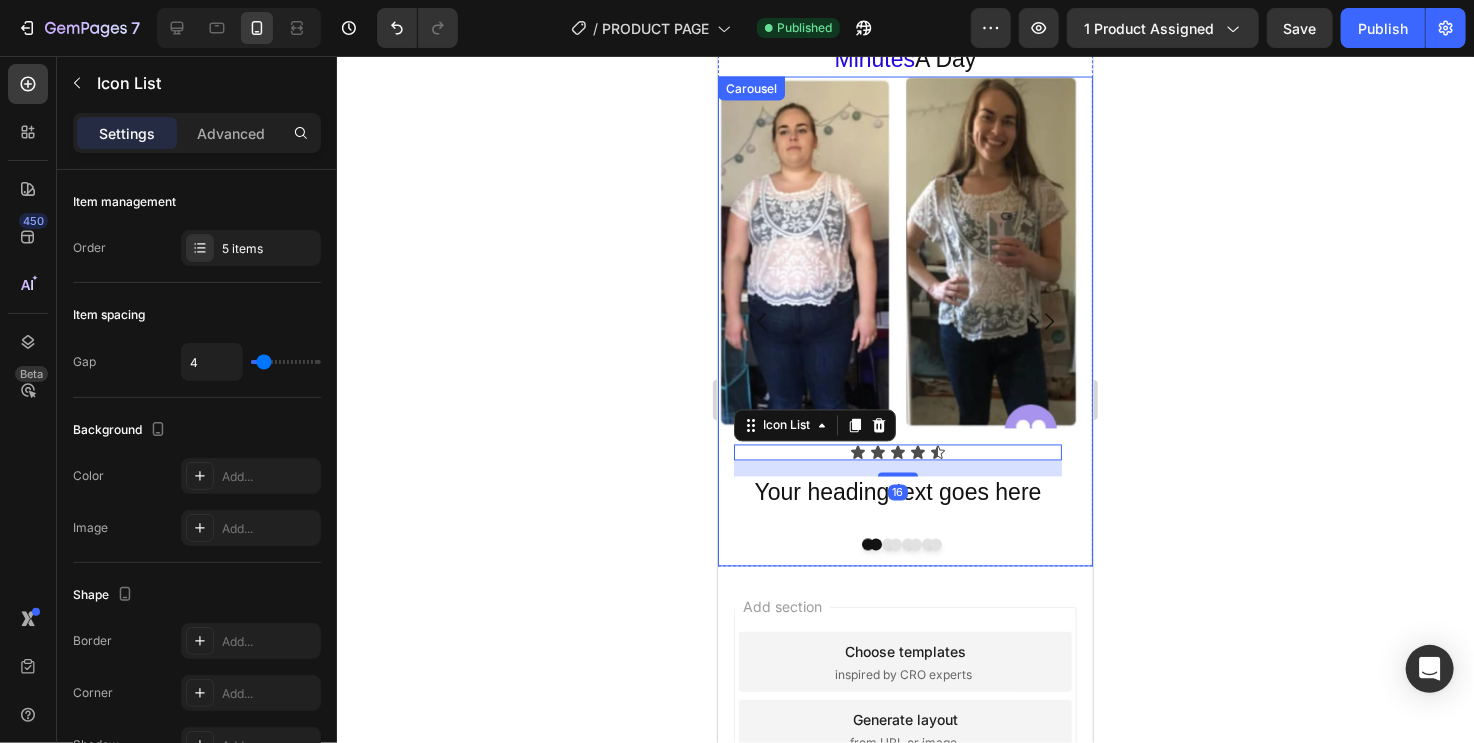 click at bounding box center [895, 544] 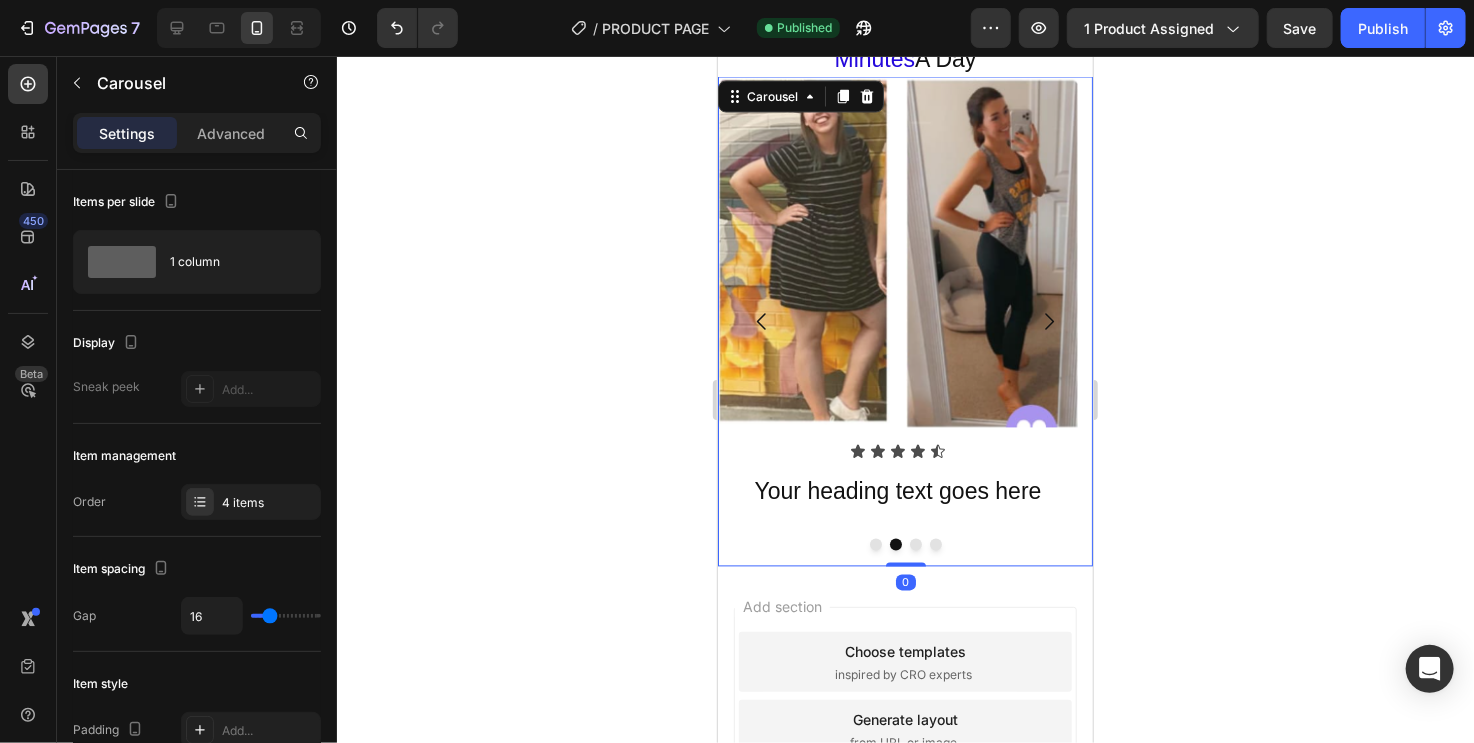 click at bounding box center [875, 544] 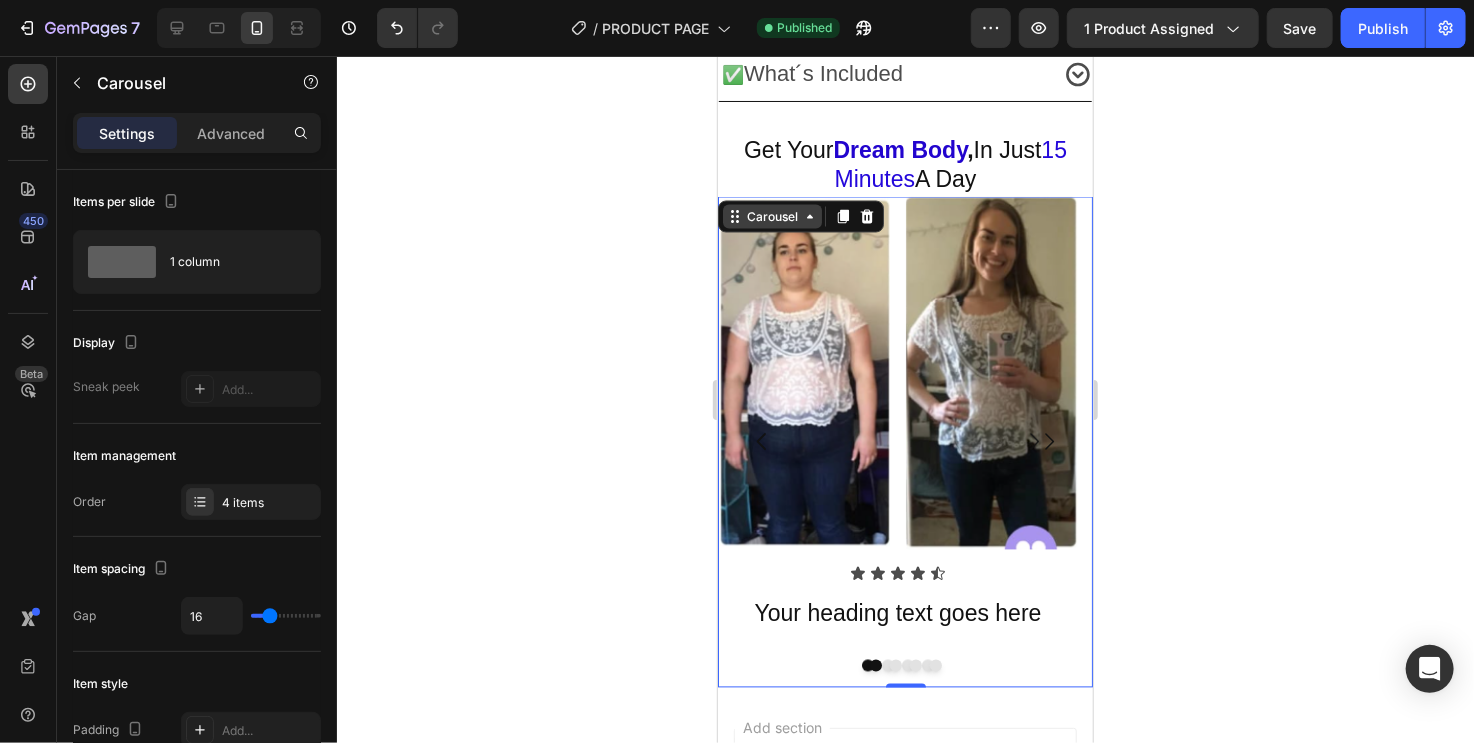 scroll, scrollTop: 1635, scrollLeft: 0, axis: vertical 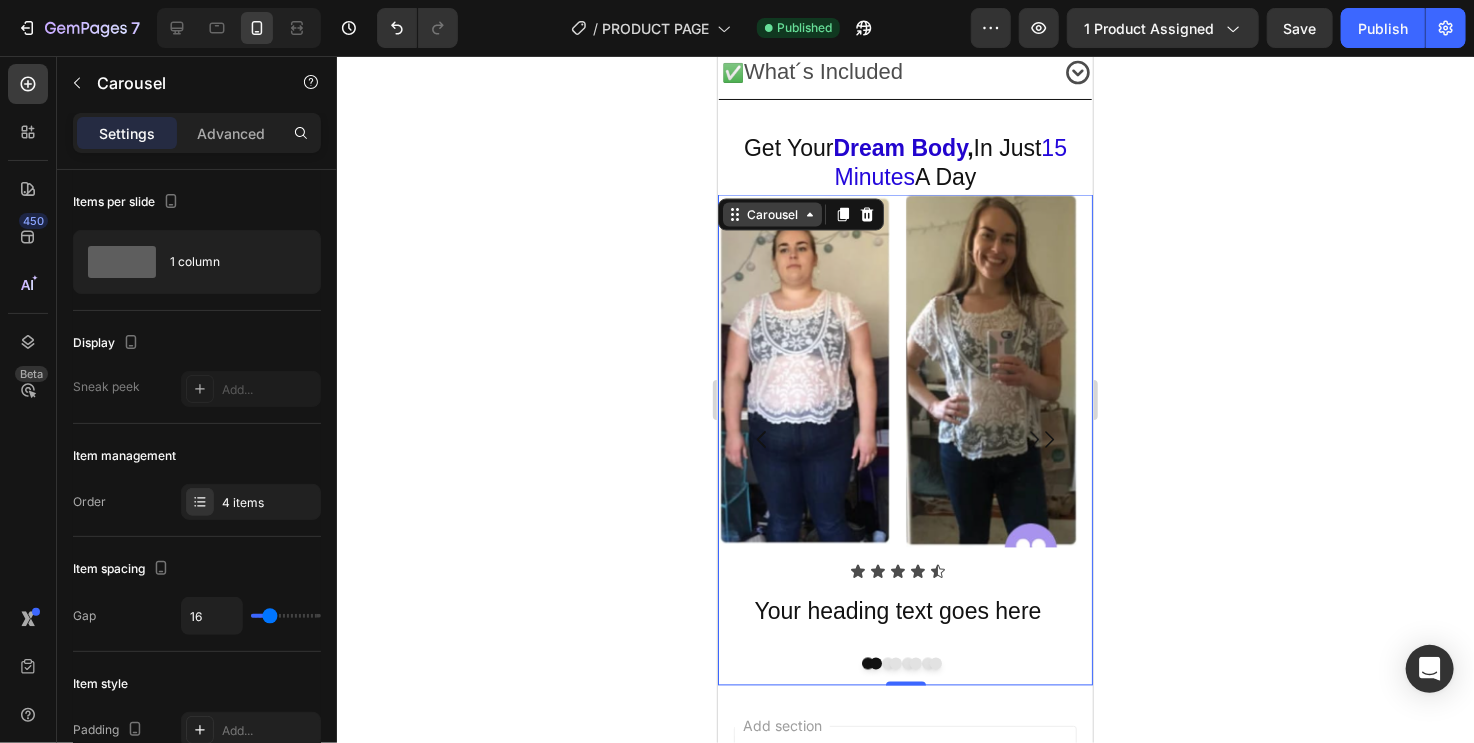 click on "Carousel" at bounding box center [771, 214] 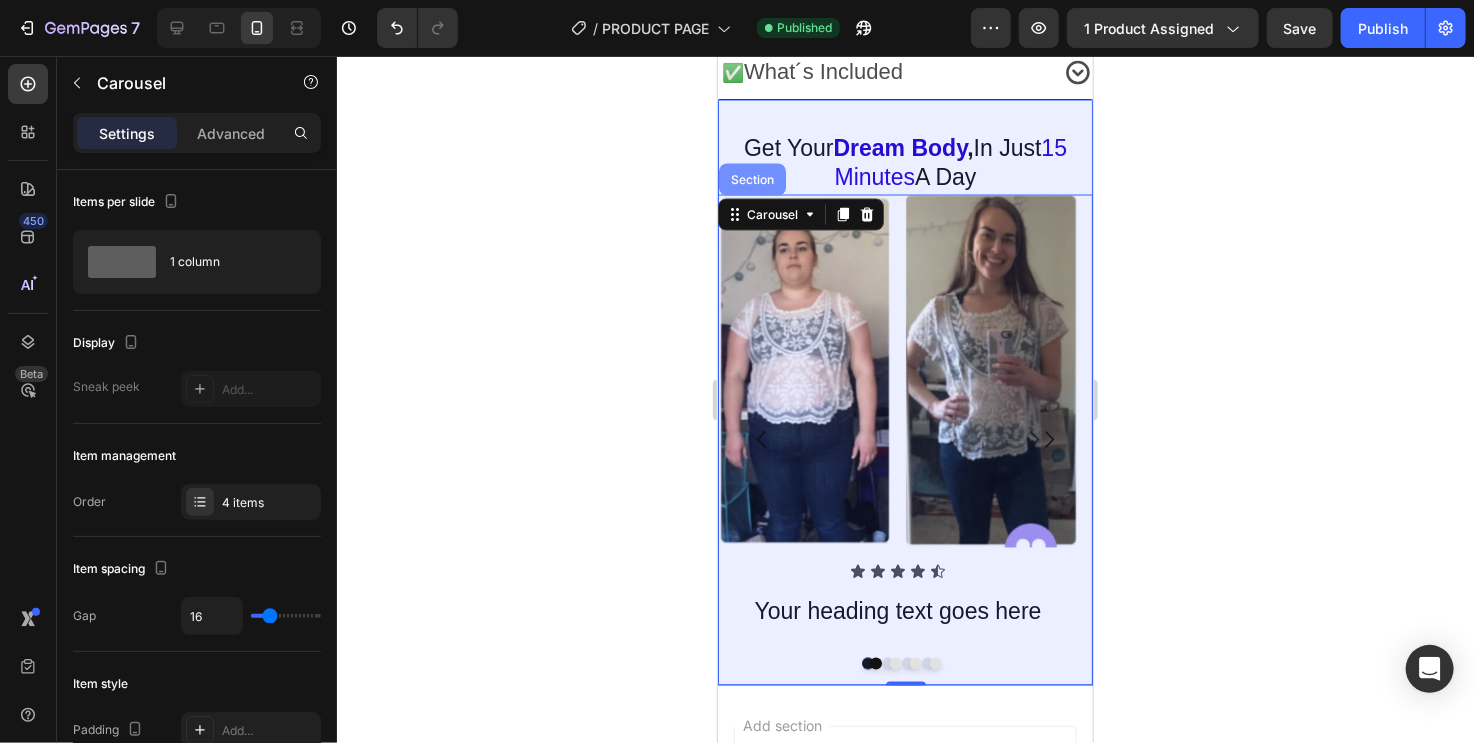 drag, startPoint x: 763, startPoint y: 187, endPoint x: 1046, endPoint y: 363, distance: 333.26416 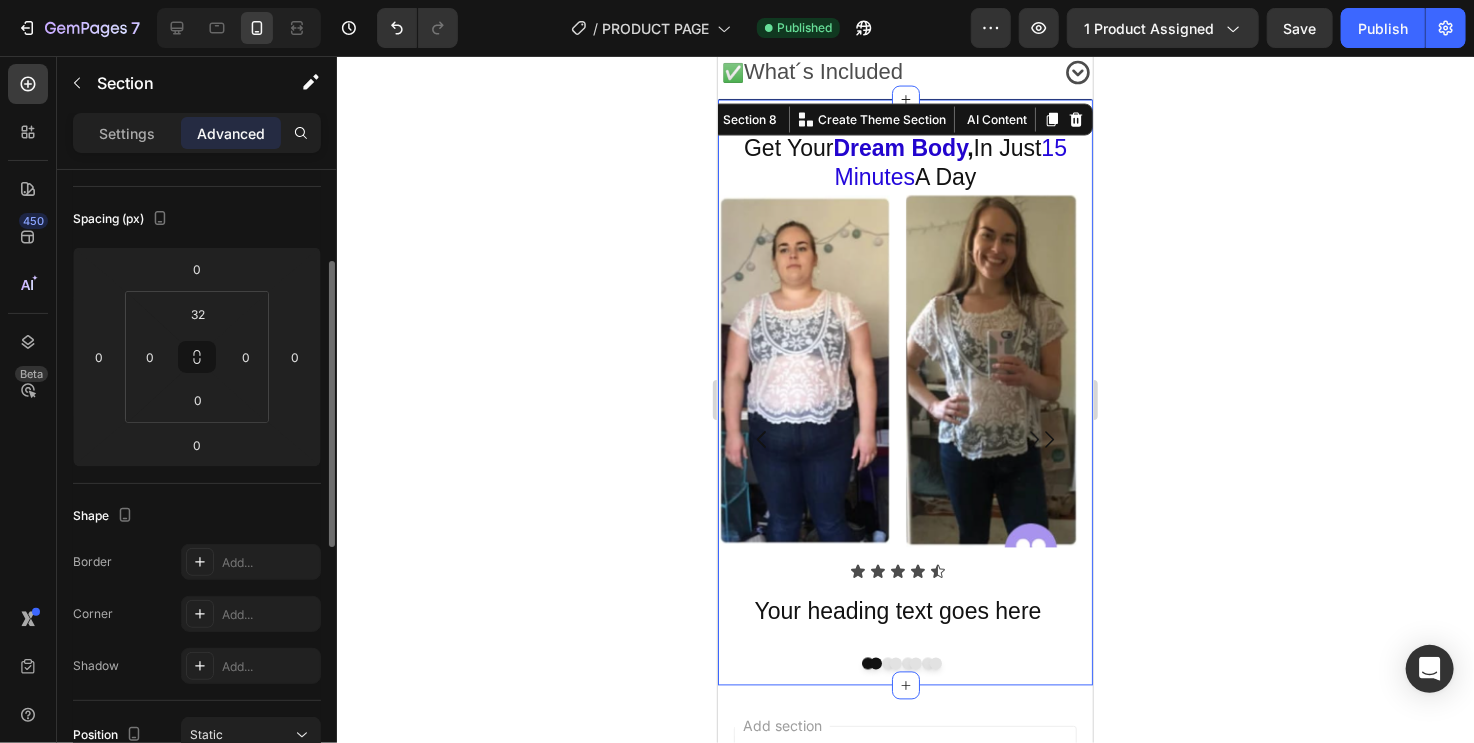 scroll, scrollTop: 0, scrollLeft: 0, axis: both 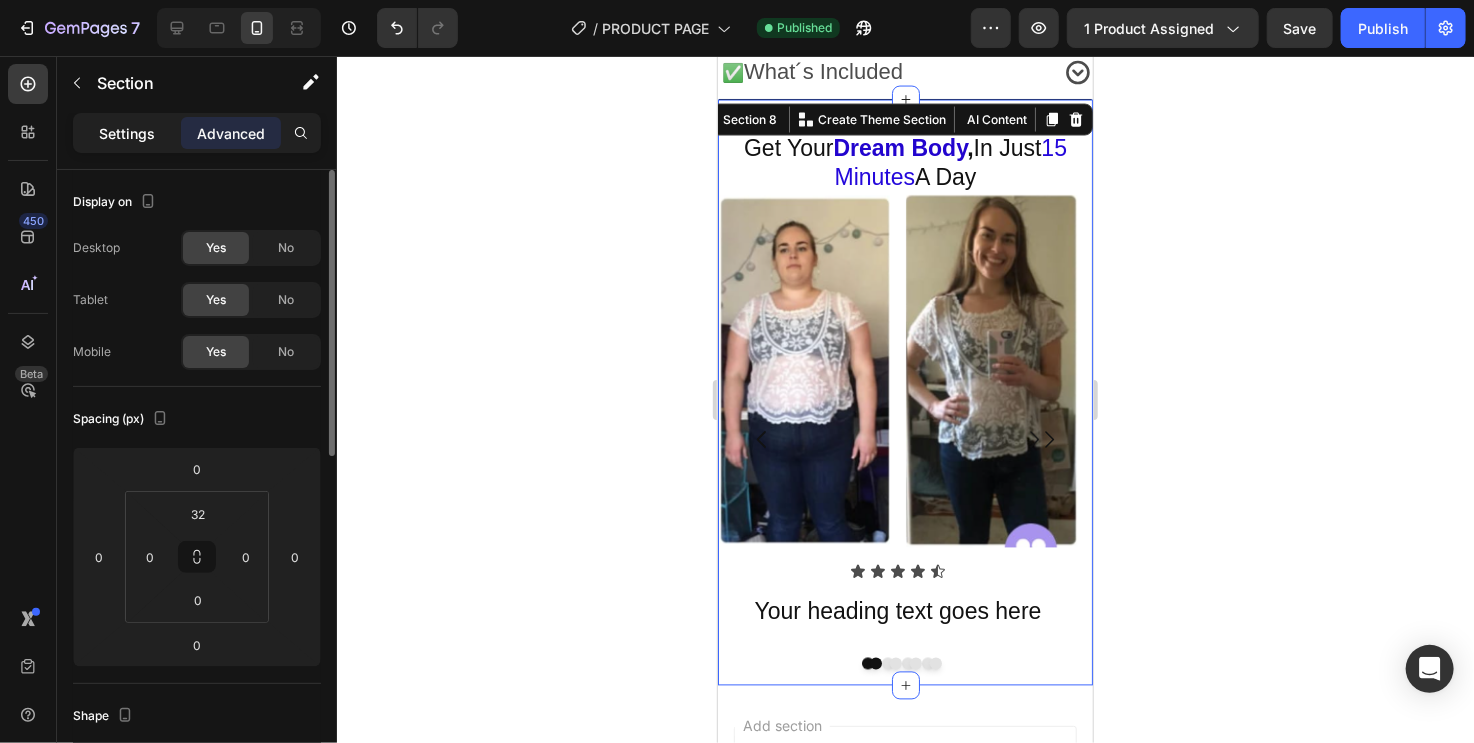 click on "Settings" at bounding box center (127, 133) 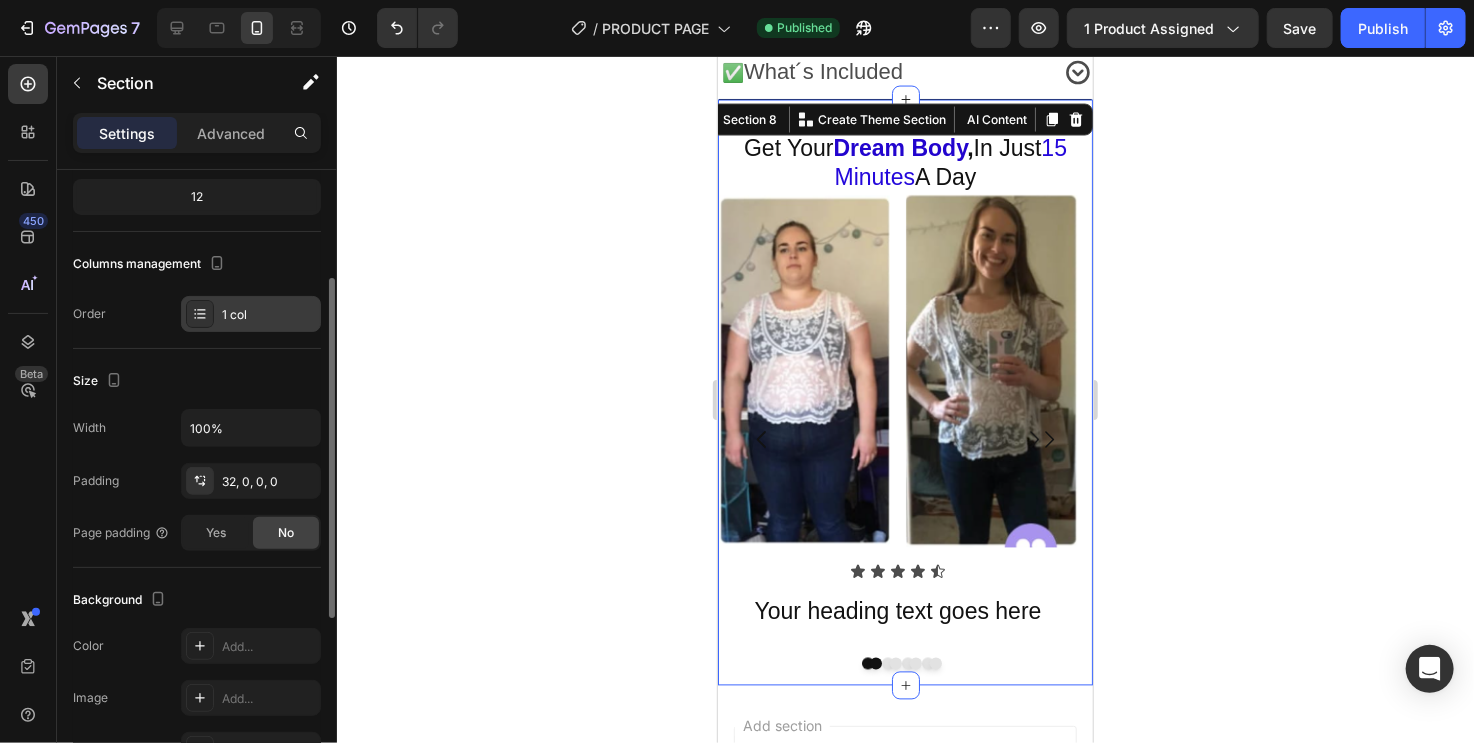 scroll, scrollTop: 0, scrollLeft: 0, axis: both 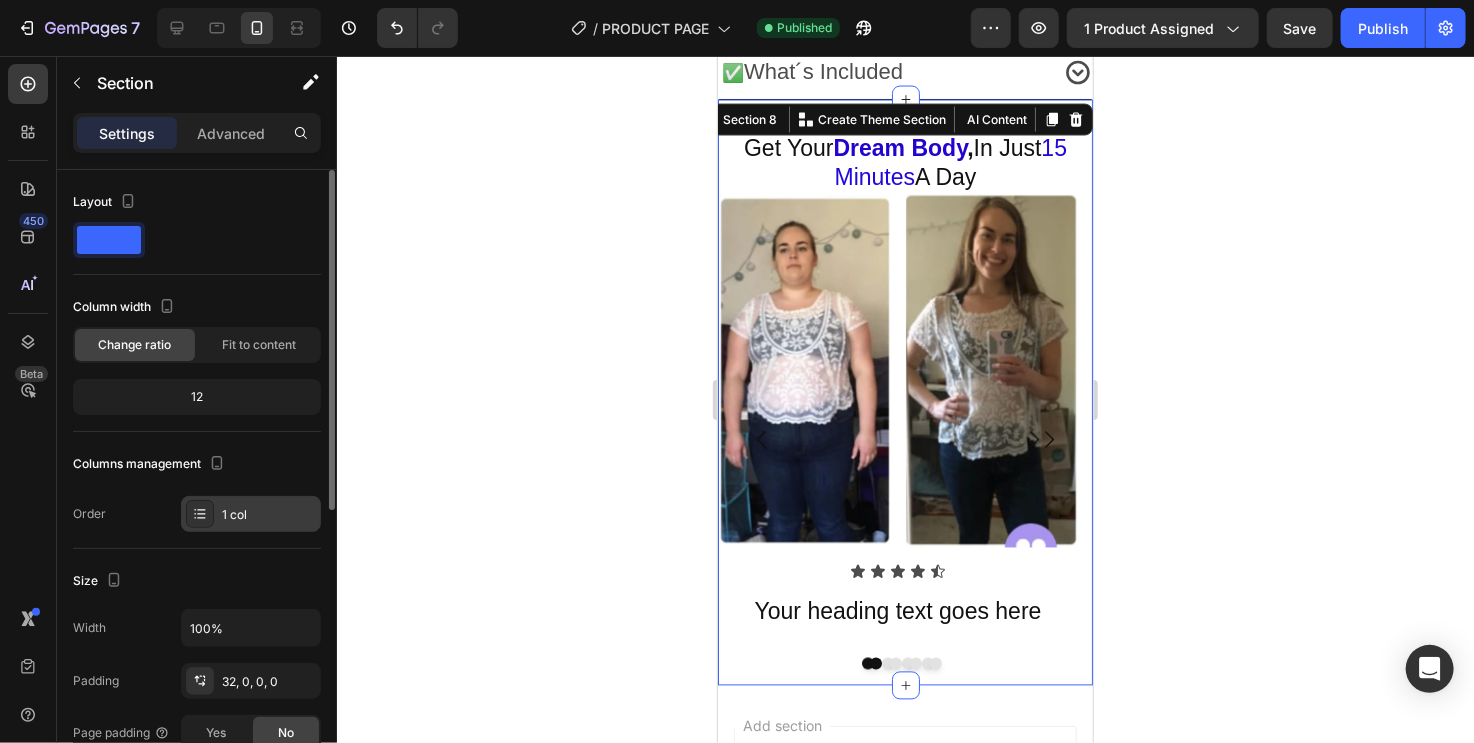click on "1 col" at bounding box center (269, 515) 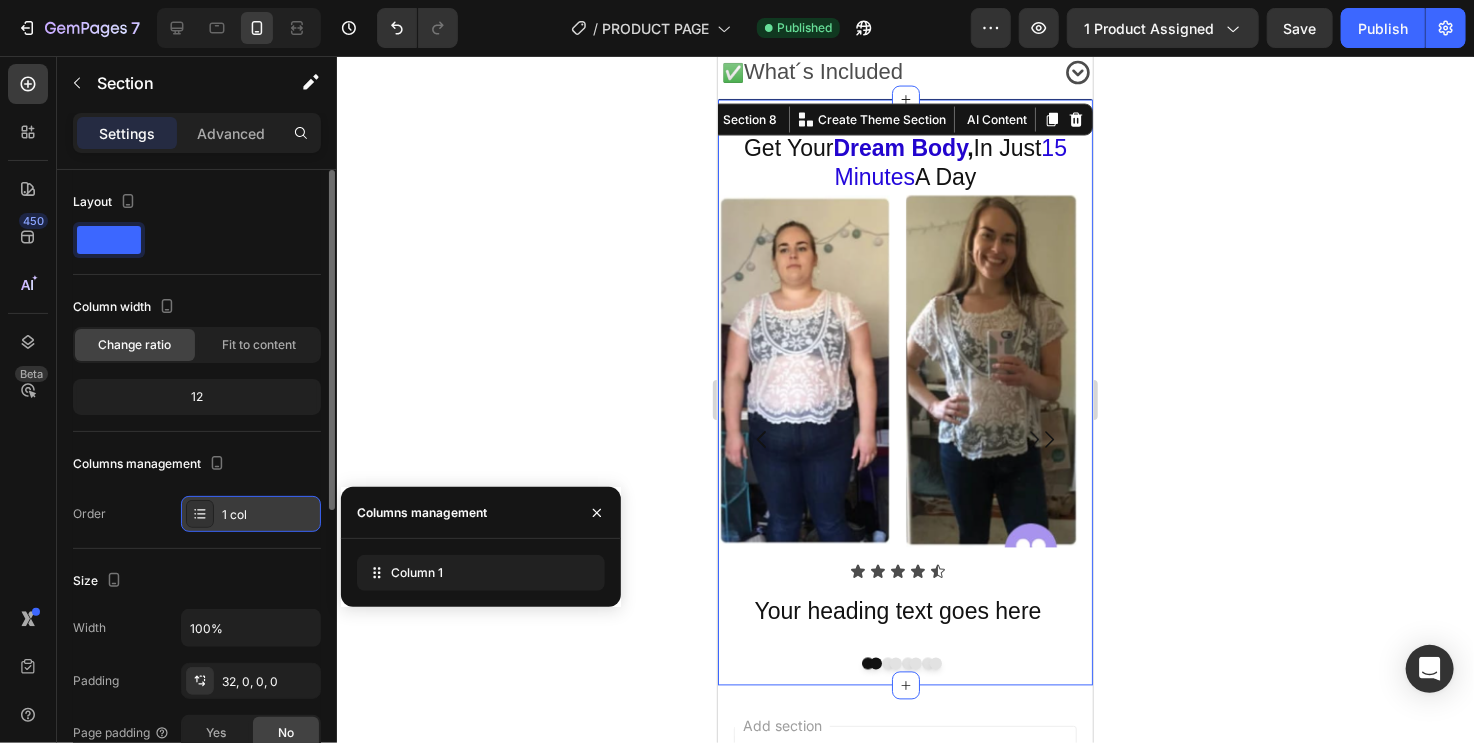 click on "1 col" at bounding box center [269, 515] 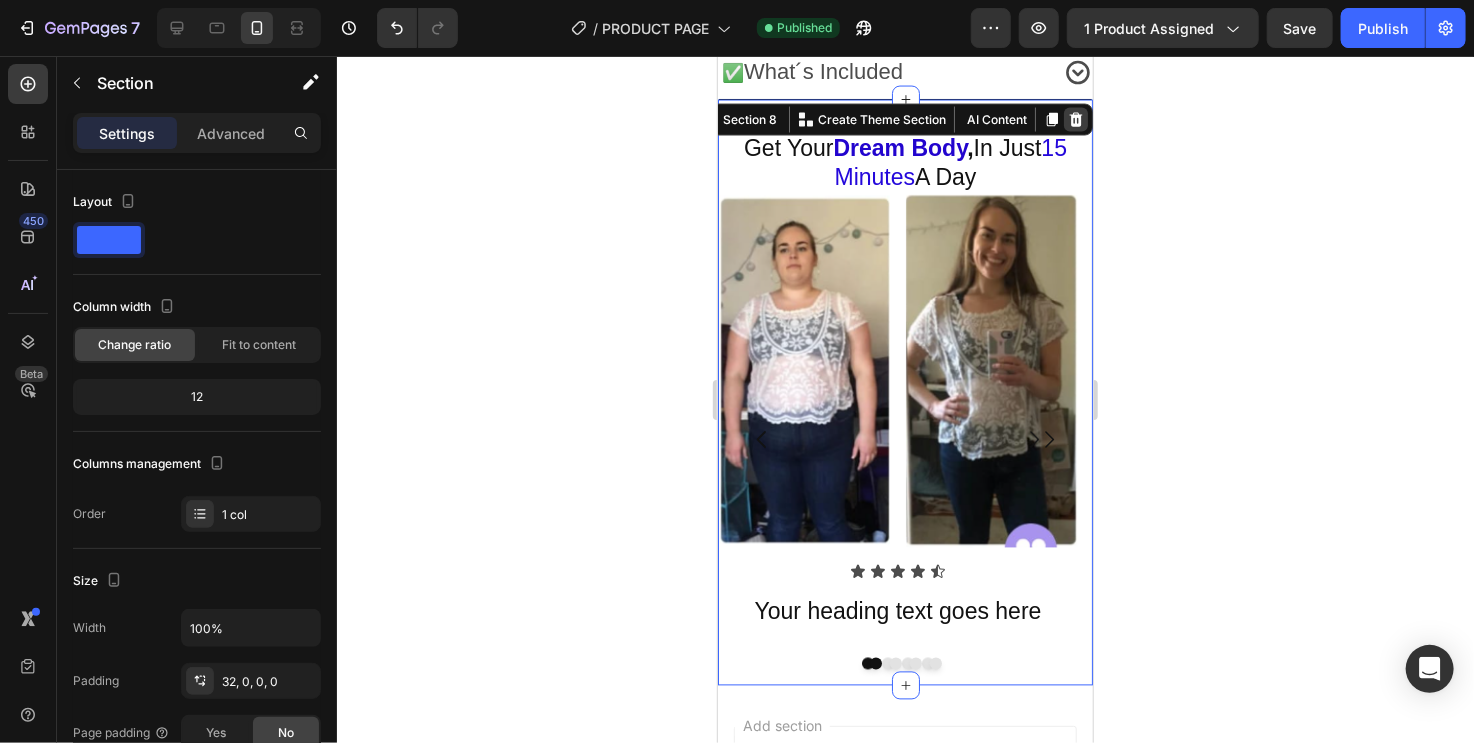 click 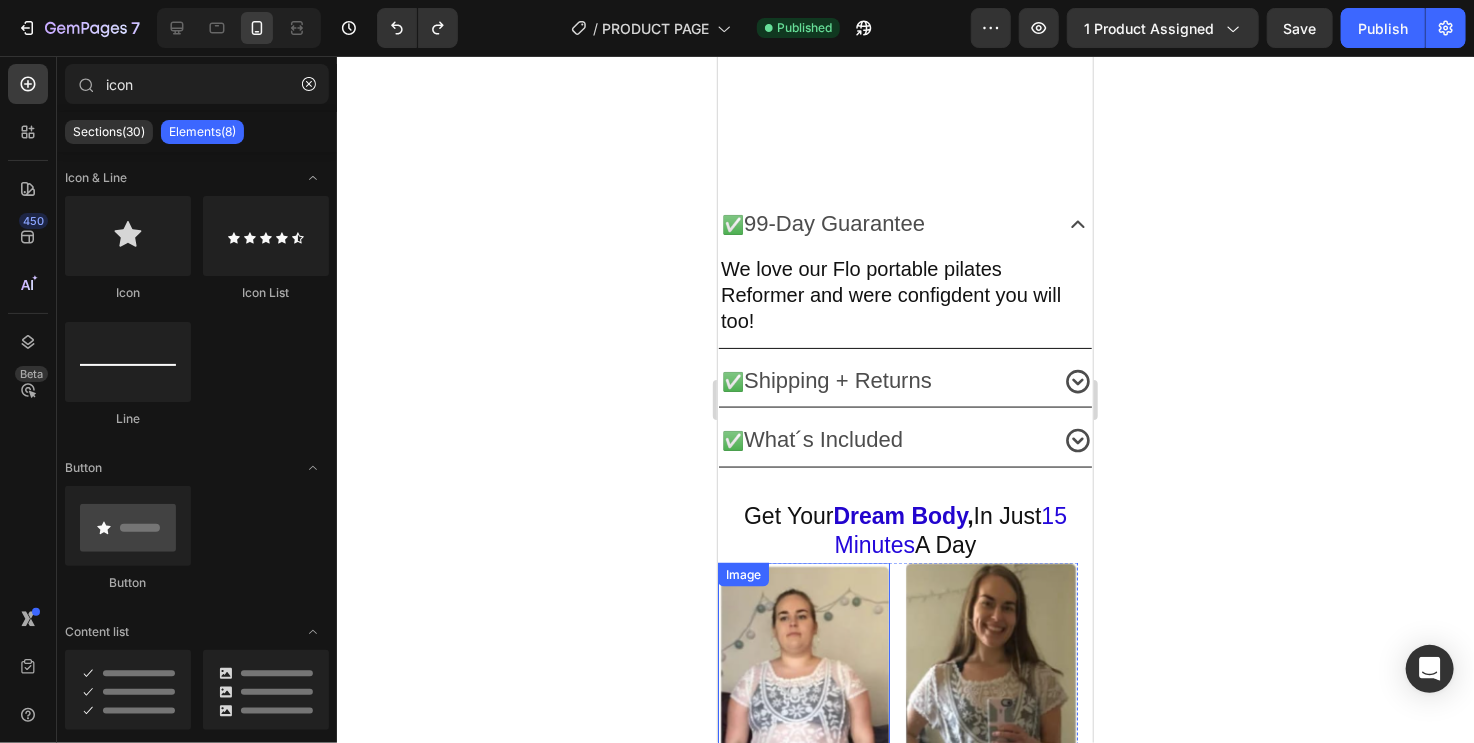 scroll, scrollTop: 1635, scrollLeft: 0, axis: vertical 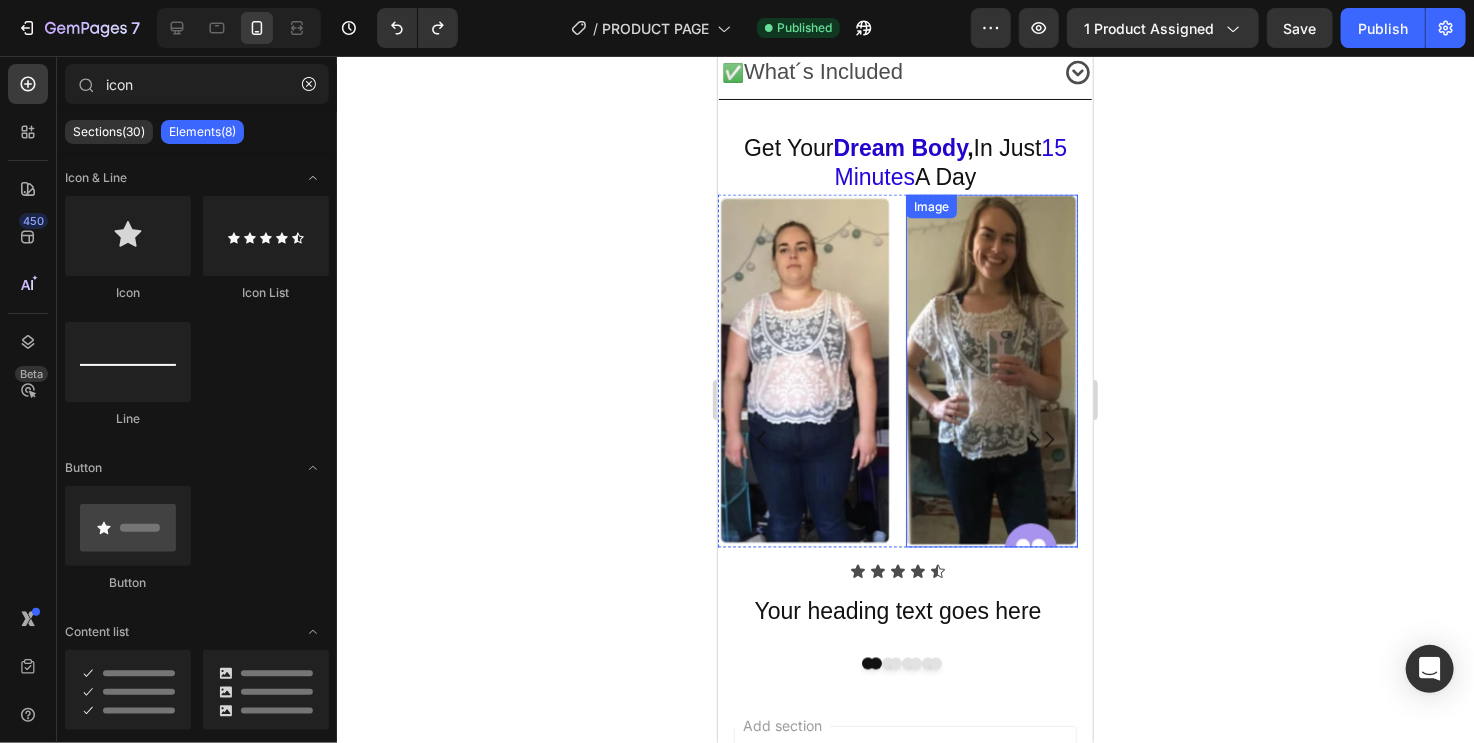 click at bounding box center [991, 370] 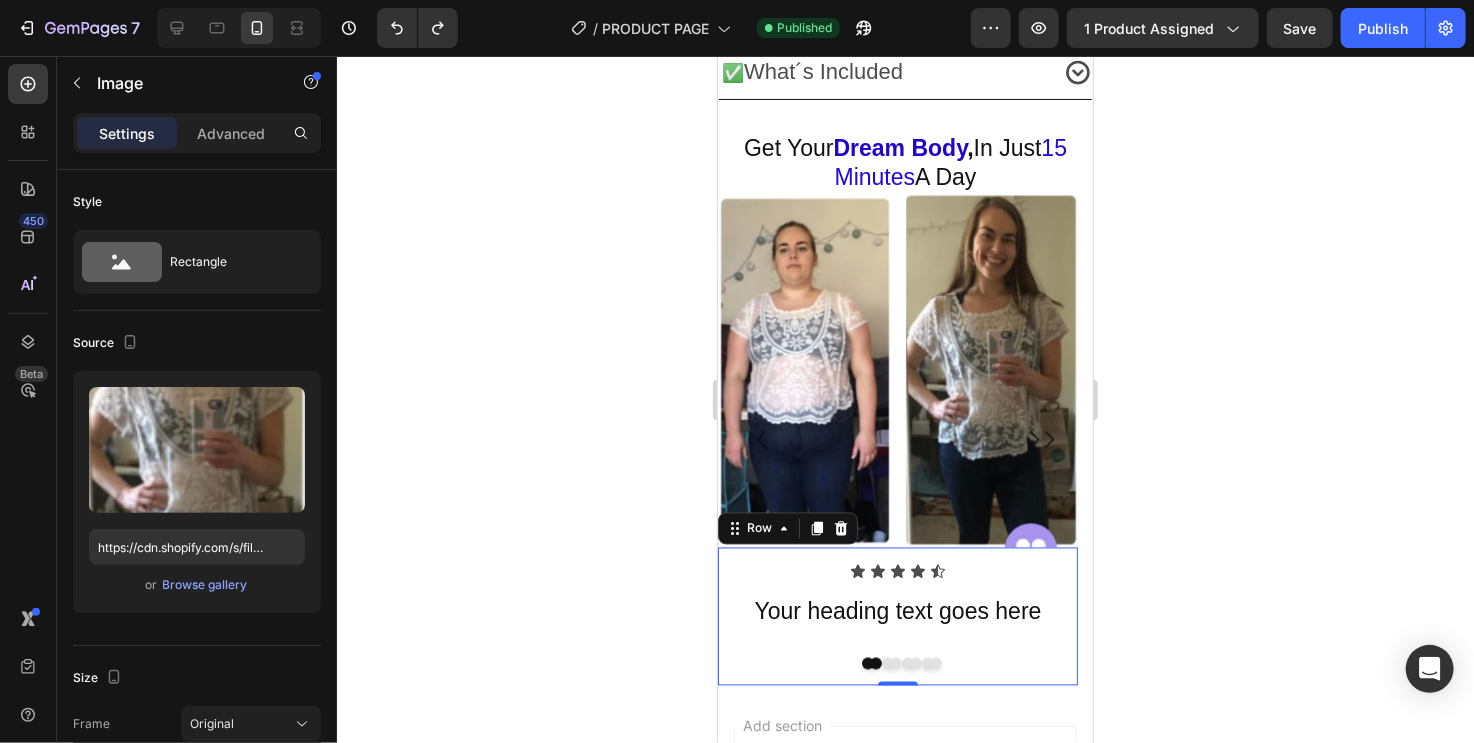 click on "Icon Icon Icon Icon Icon Icon List Your heading text goes here Heading" at bounding box center [897, 616] 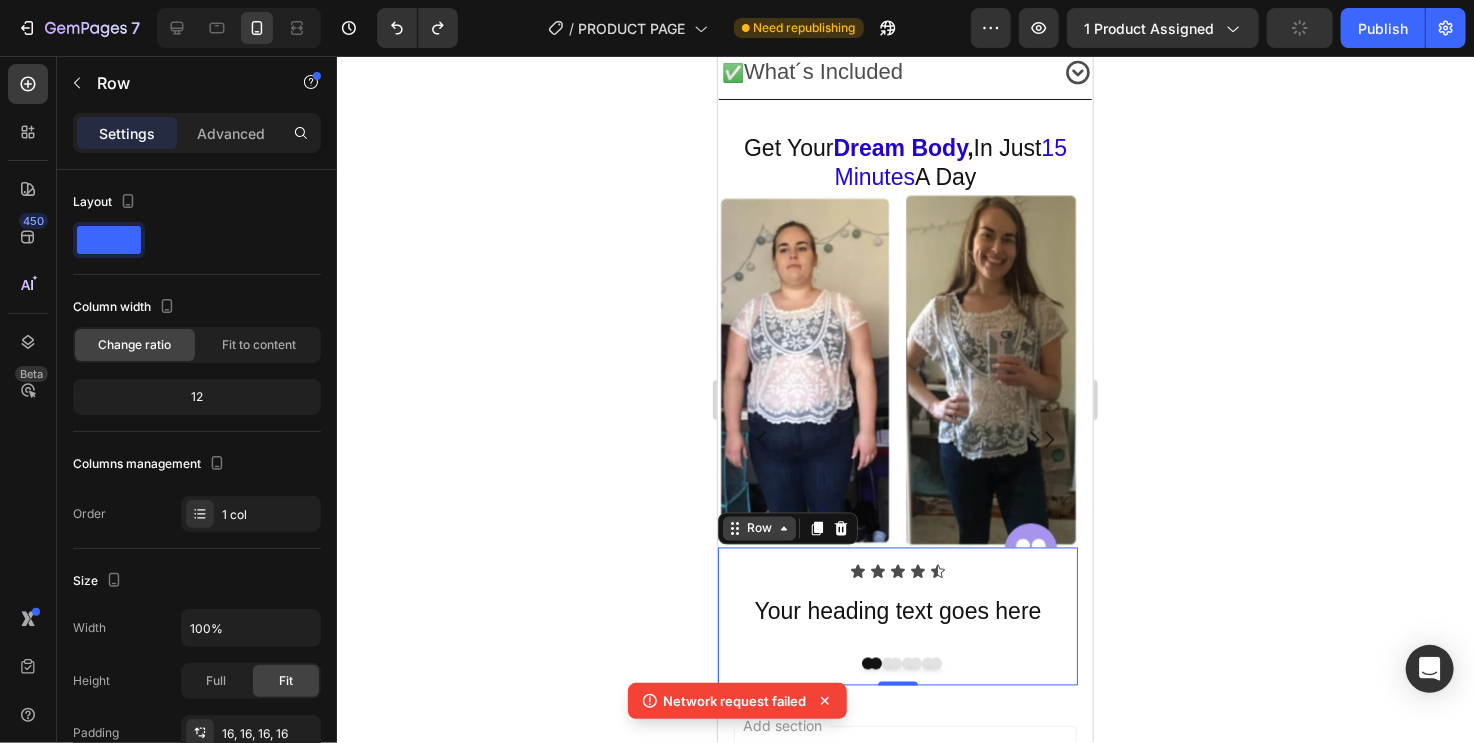 click on "Row" at bounding box center [758, 528] 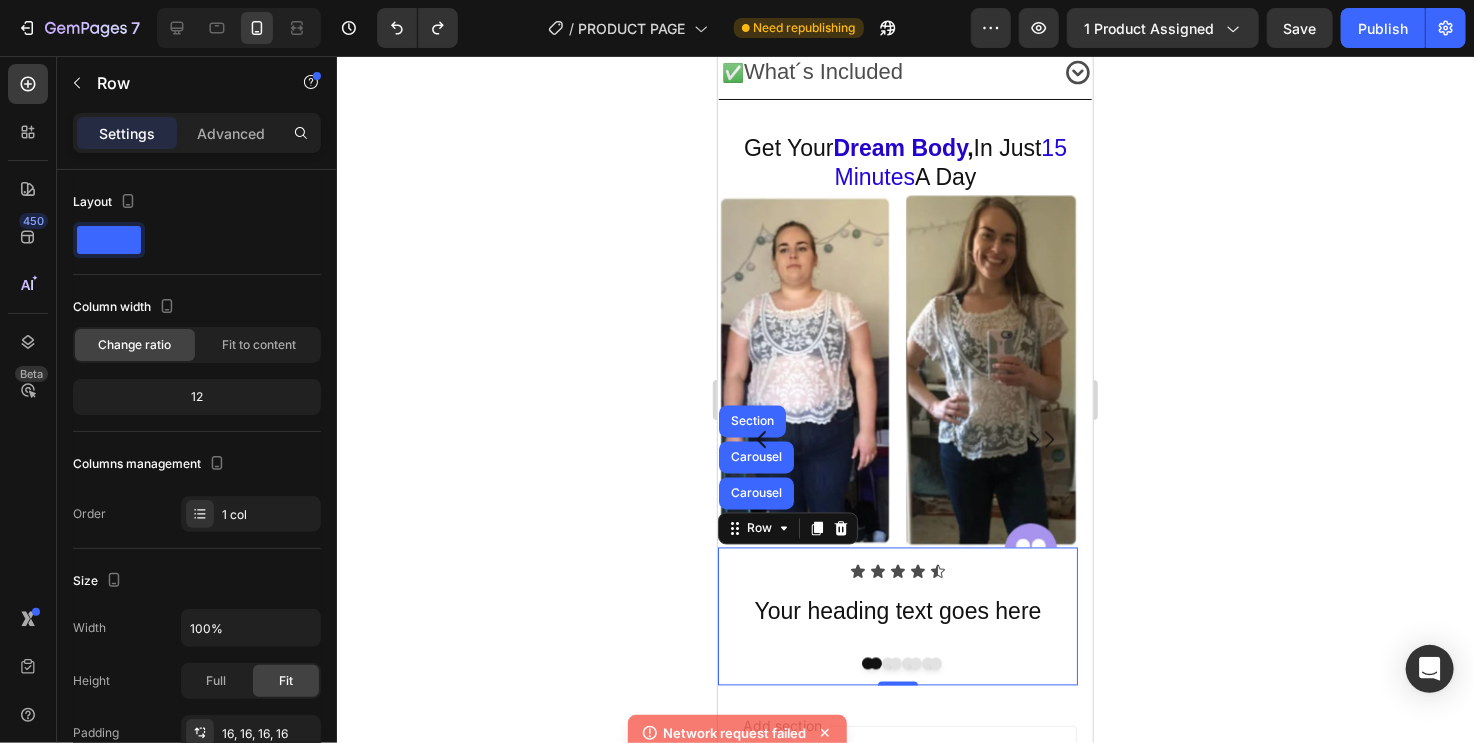 click on "Network request failed" at bounding box center (737, 705) 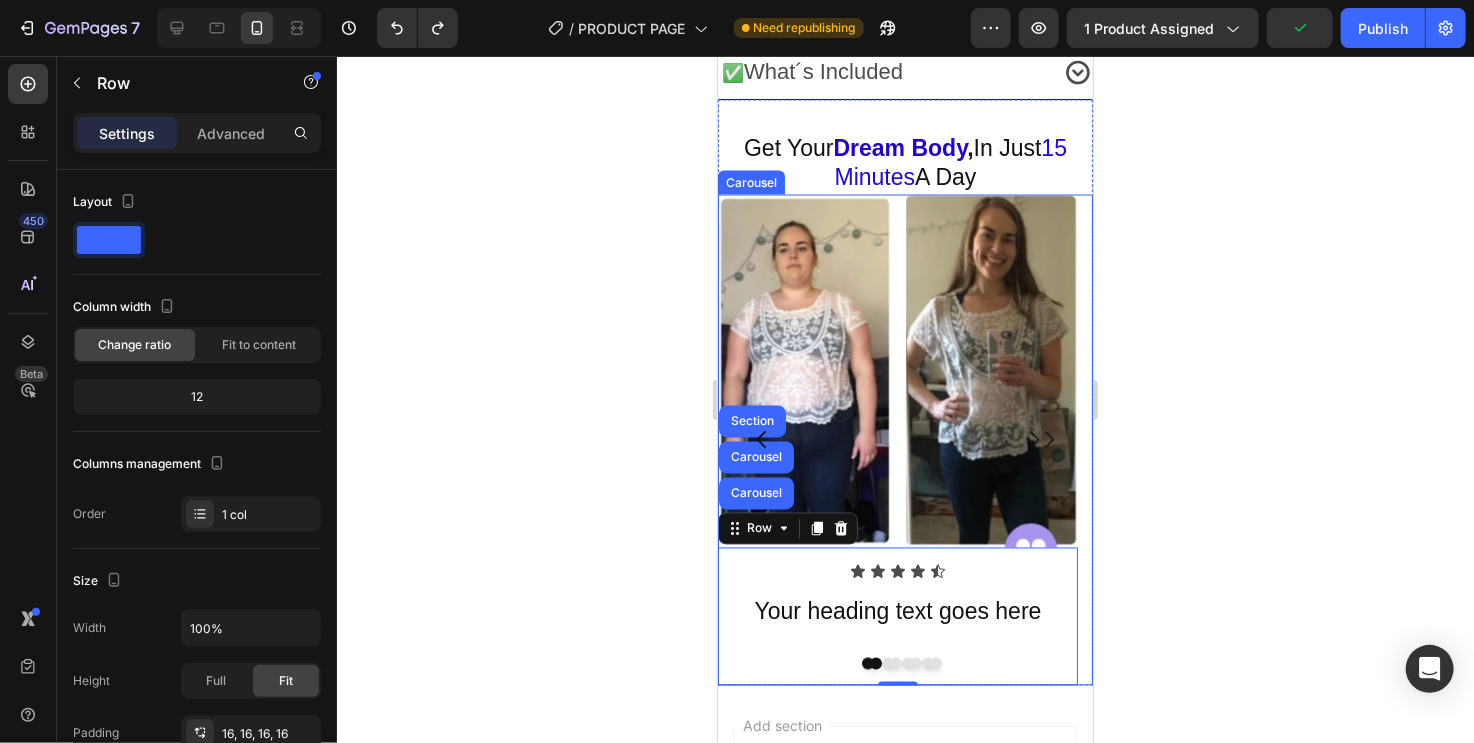 click at bounding box center (761, 439) 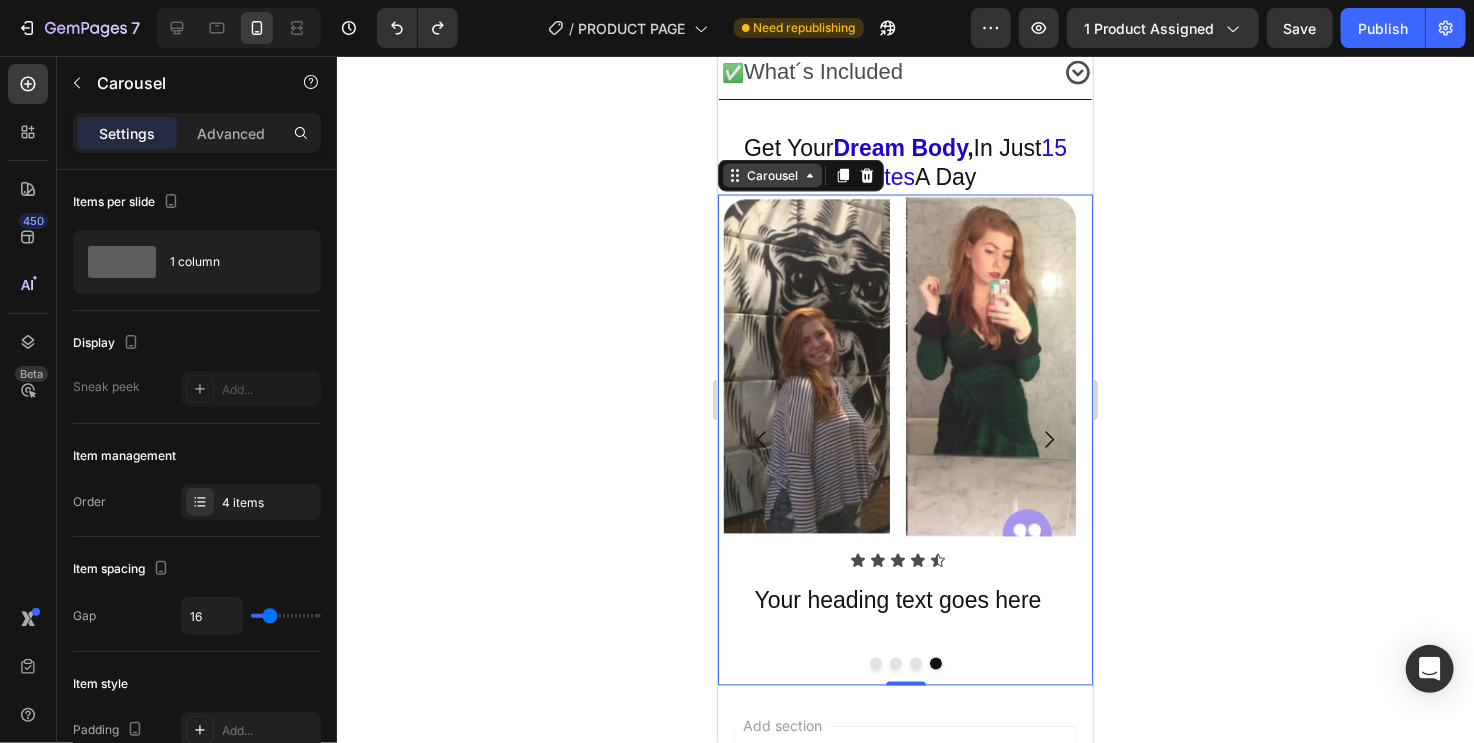 click on "Carousel" at bounding box center [771, 175] 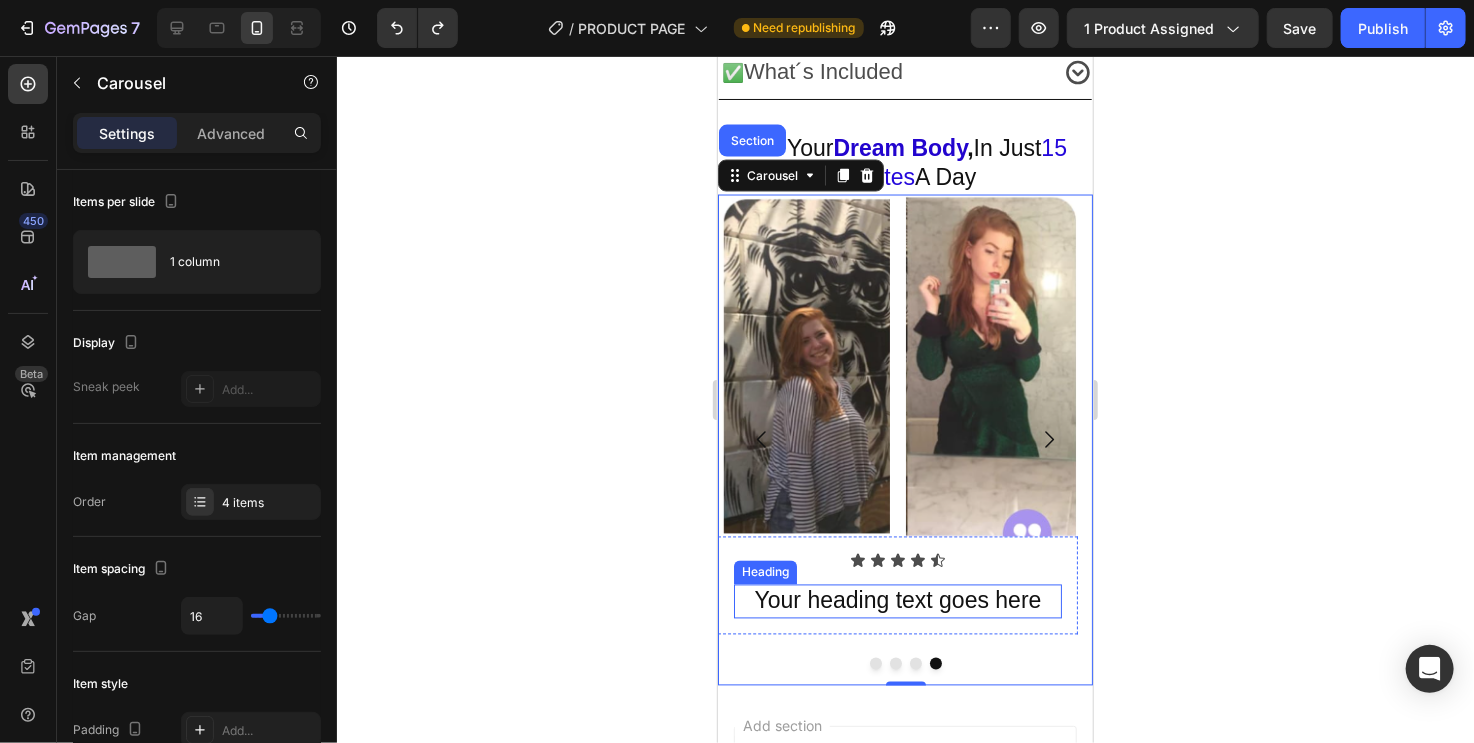 click on "Your heading text goes here" at bounding box center (897, 601) 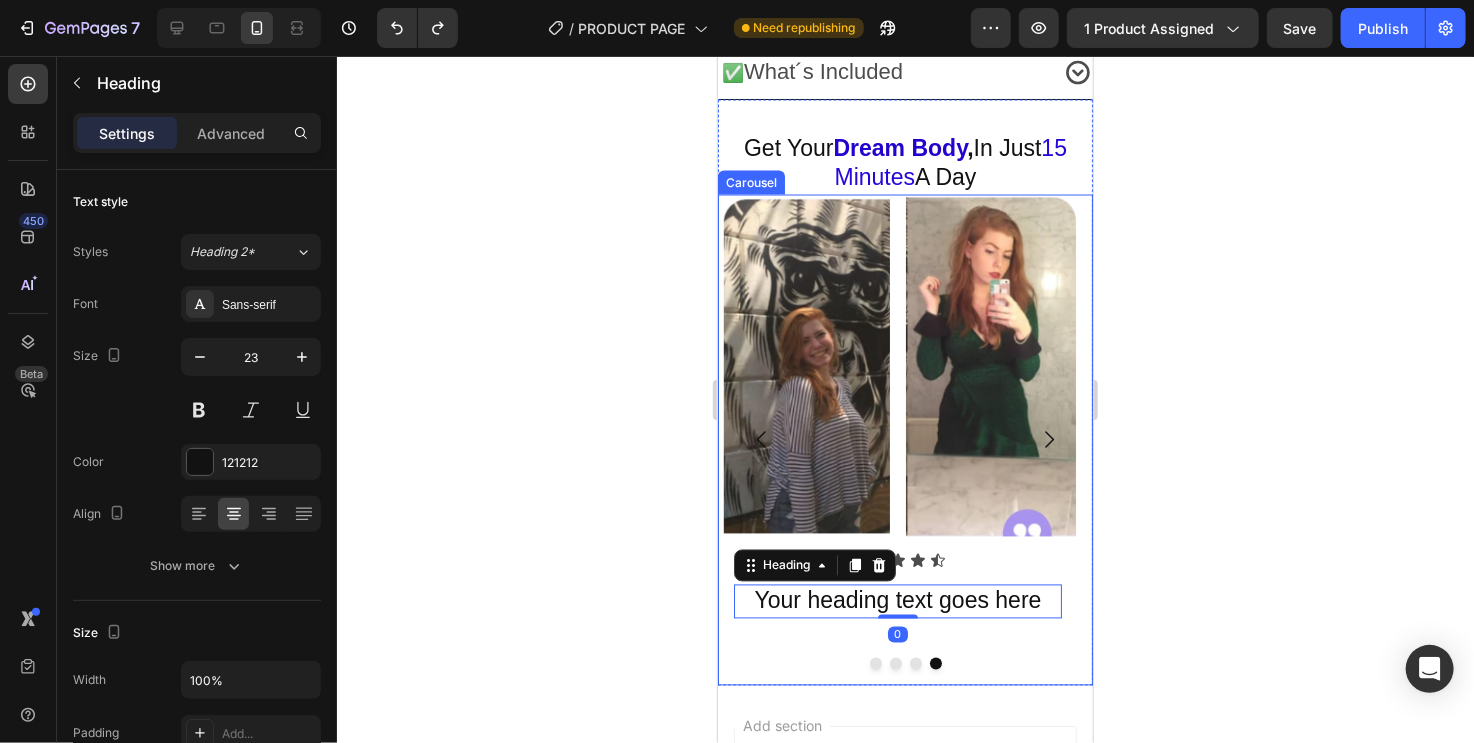 click on "Image Image Row Icon Icon Icon Icon Icon Icon List Your heading text goes here Heading   0 Row" at bounding box center [897, 439] 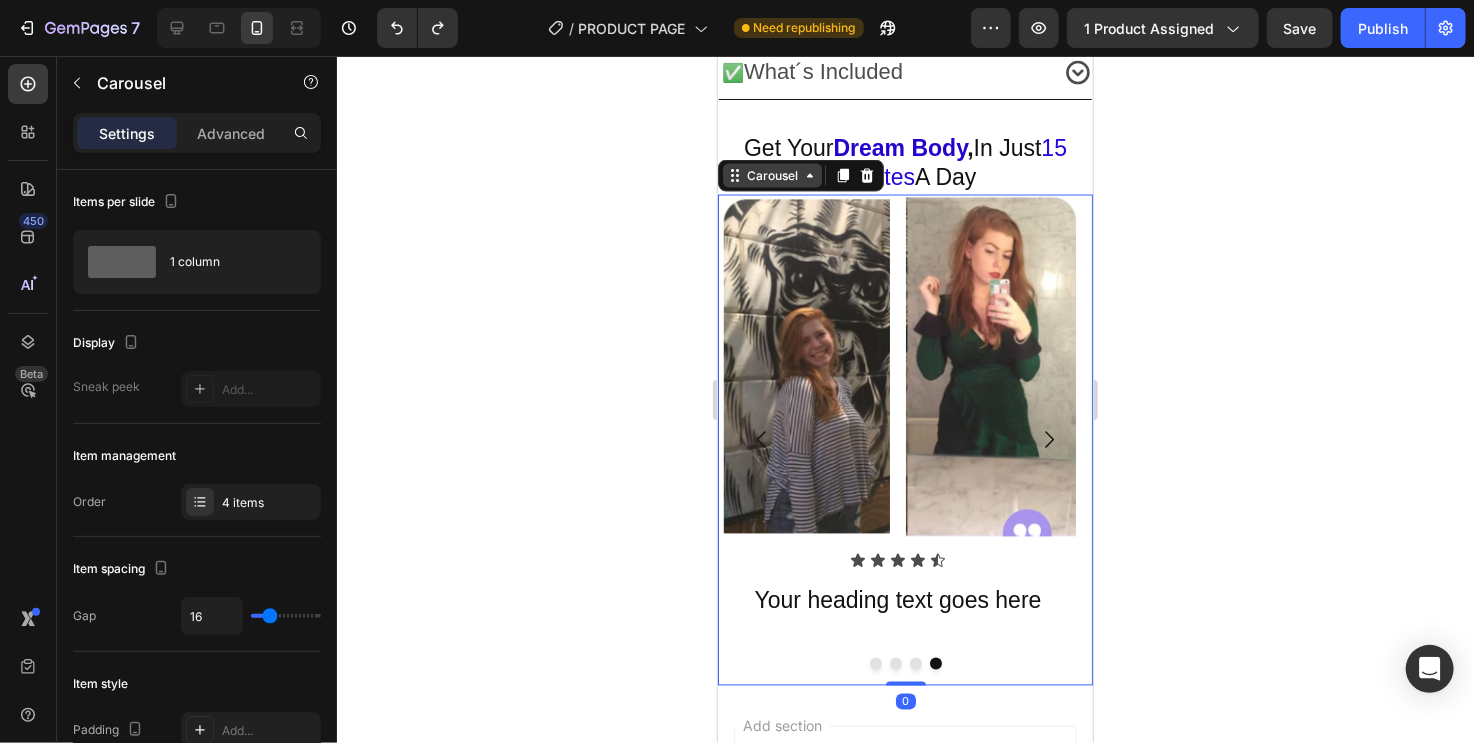 click on "Carousel" at bounding box center (771, 175) 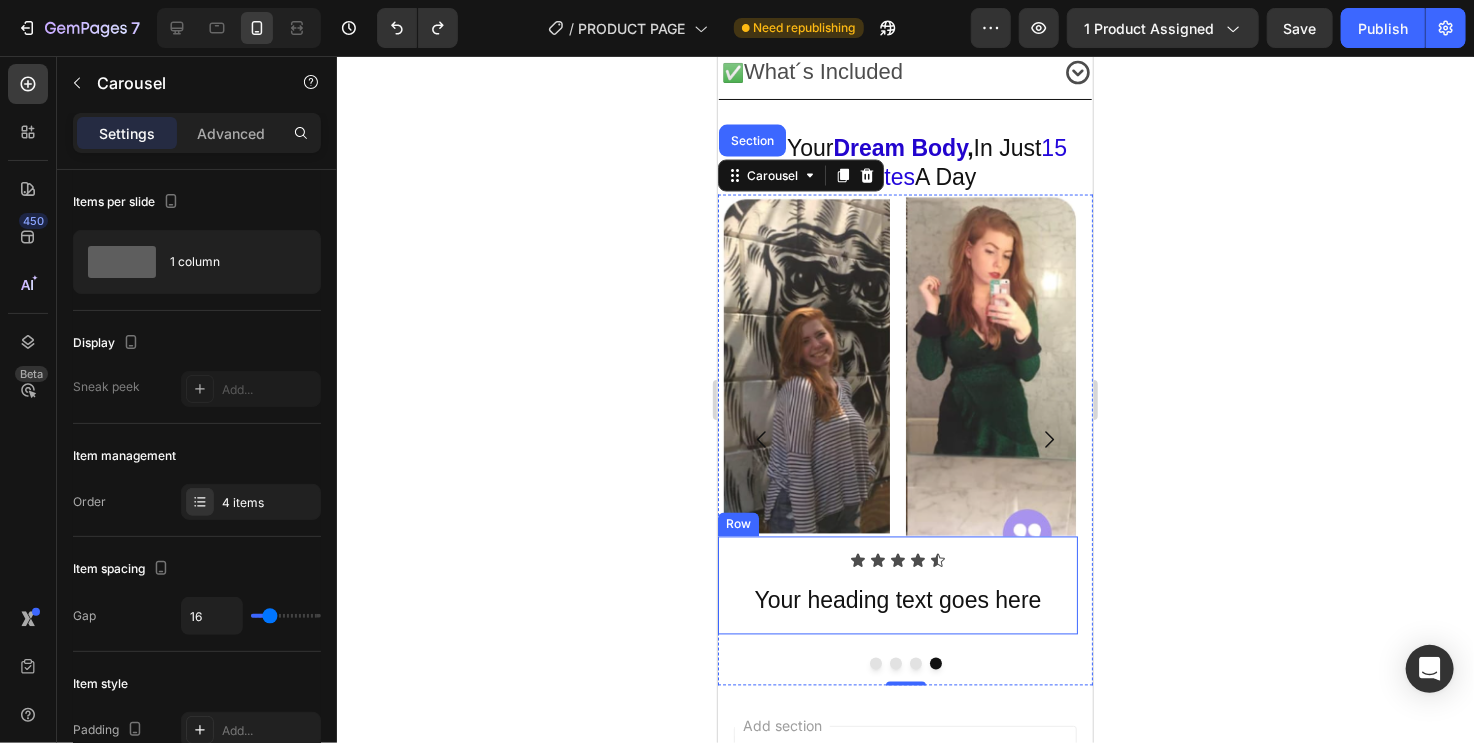 click on "Icon Icon Icon Icon Icon Icon List Your heading text goes here Heading" at bounding box center (897, 585) 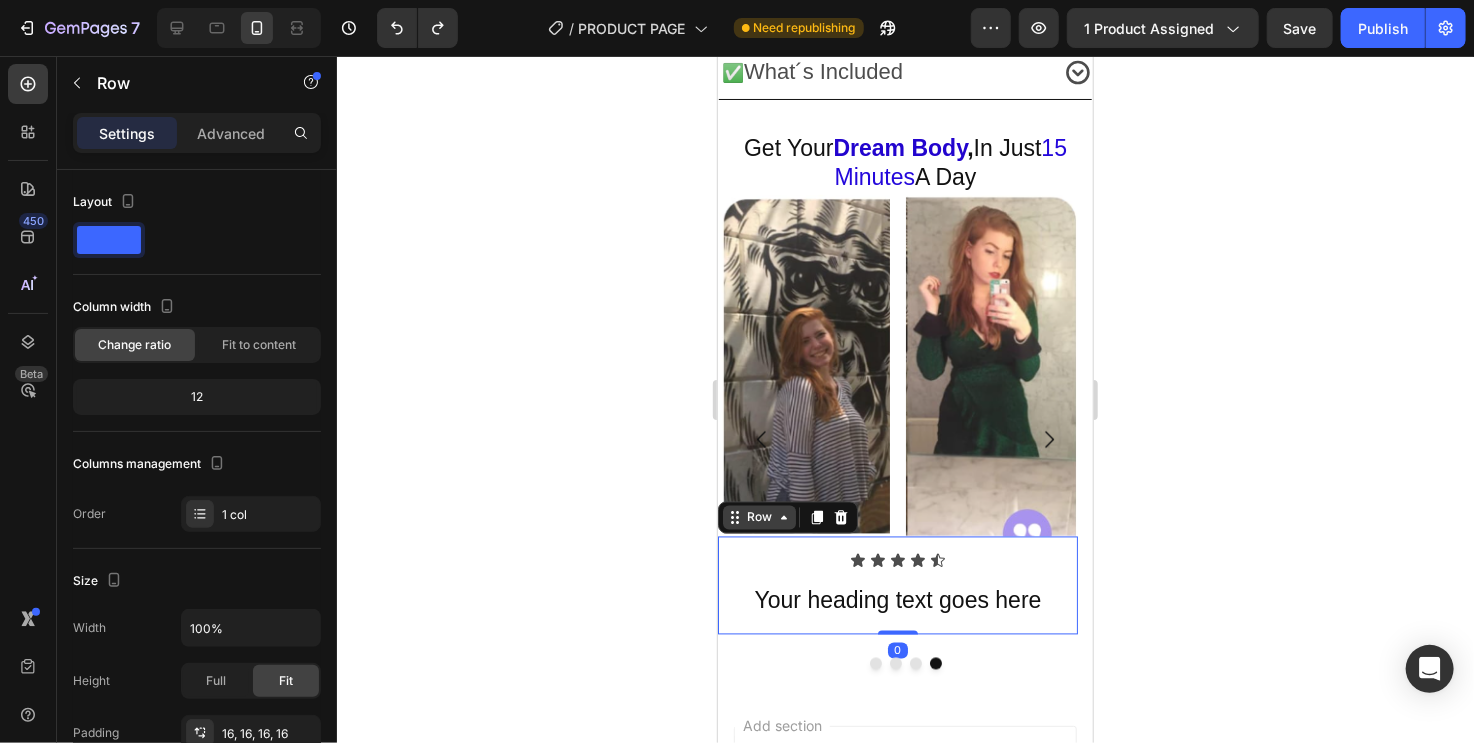 click on "Row" at bounding box center [758, 517] 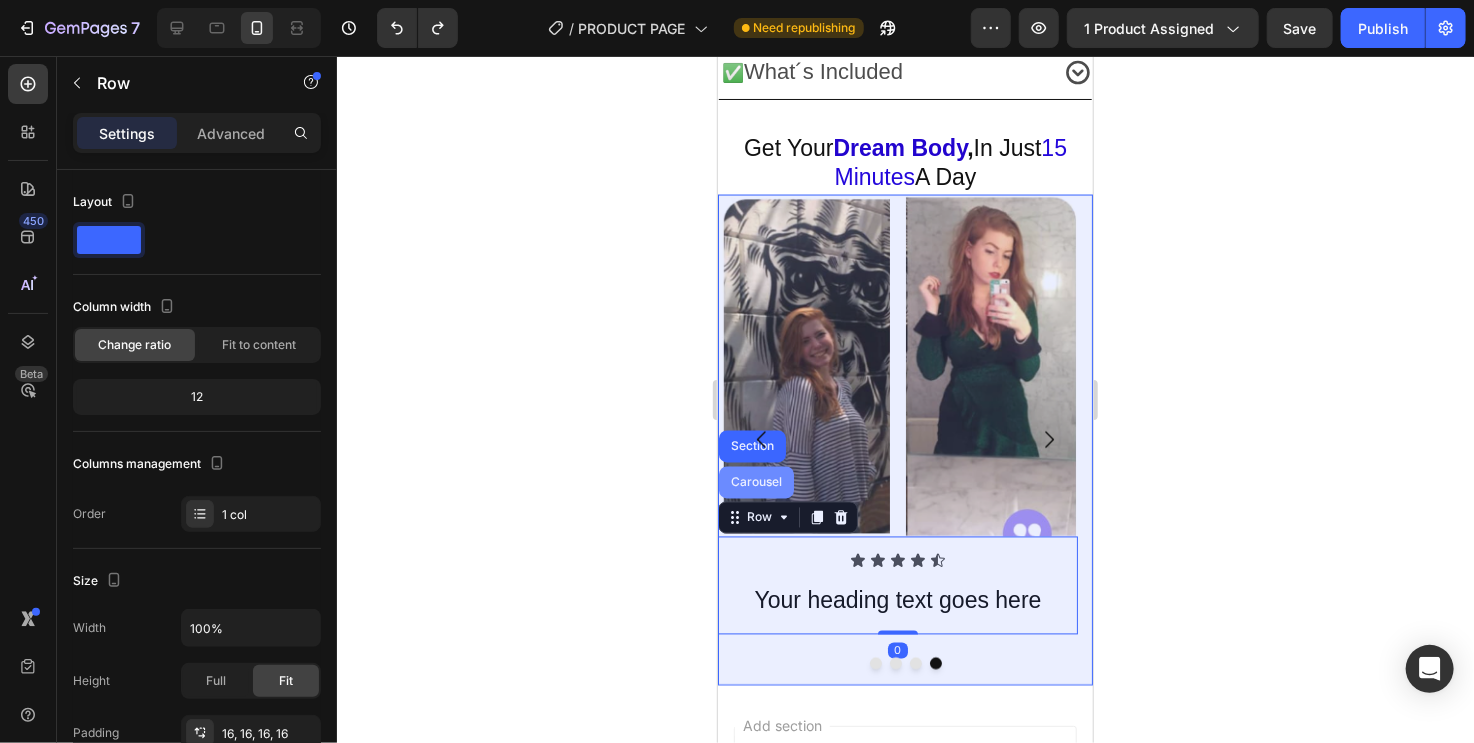 click on "Carousel" at bounding box center (755, 482) 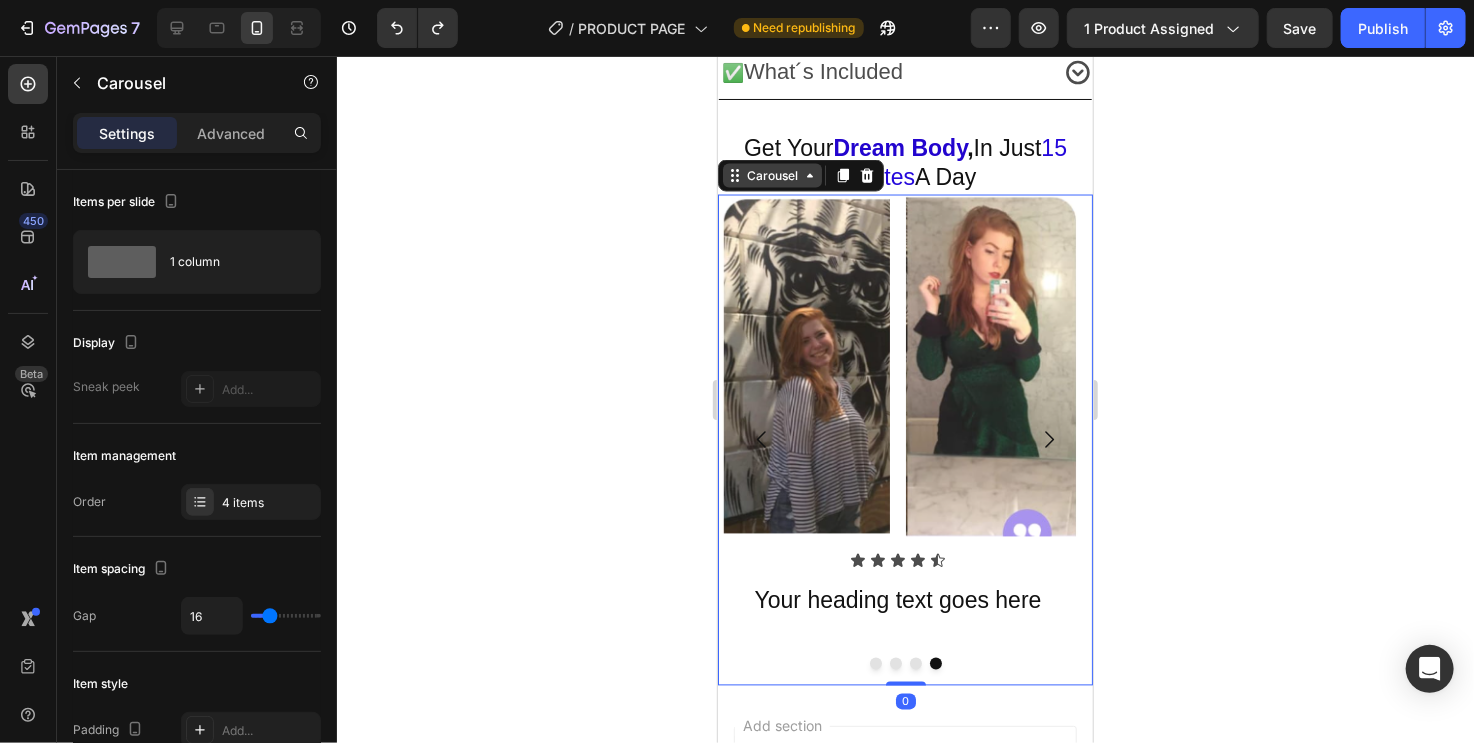 click on "Carousel" at bounding box center [771, 175] 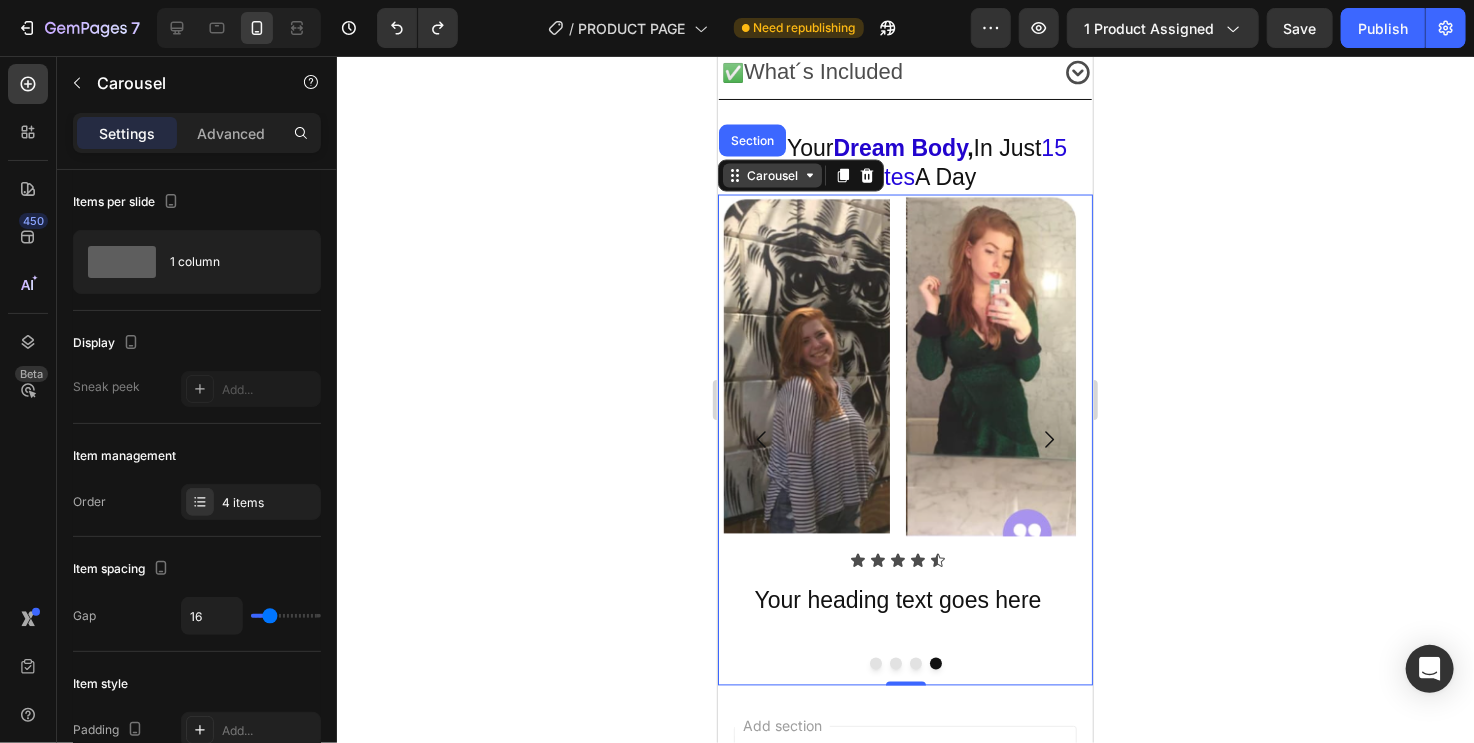 click on "Carousel" at bounding box center [771, 175] 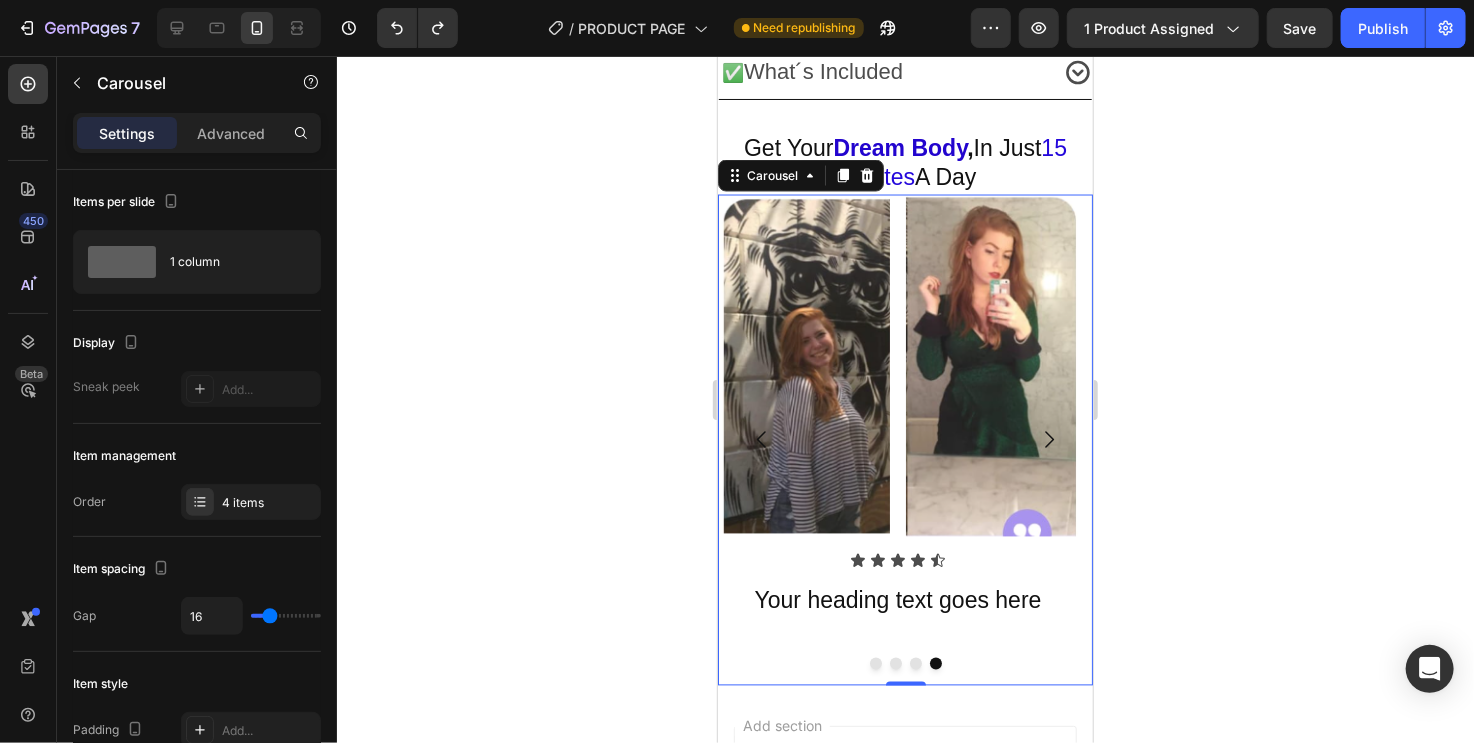 click at bounding box center [875, 663] 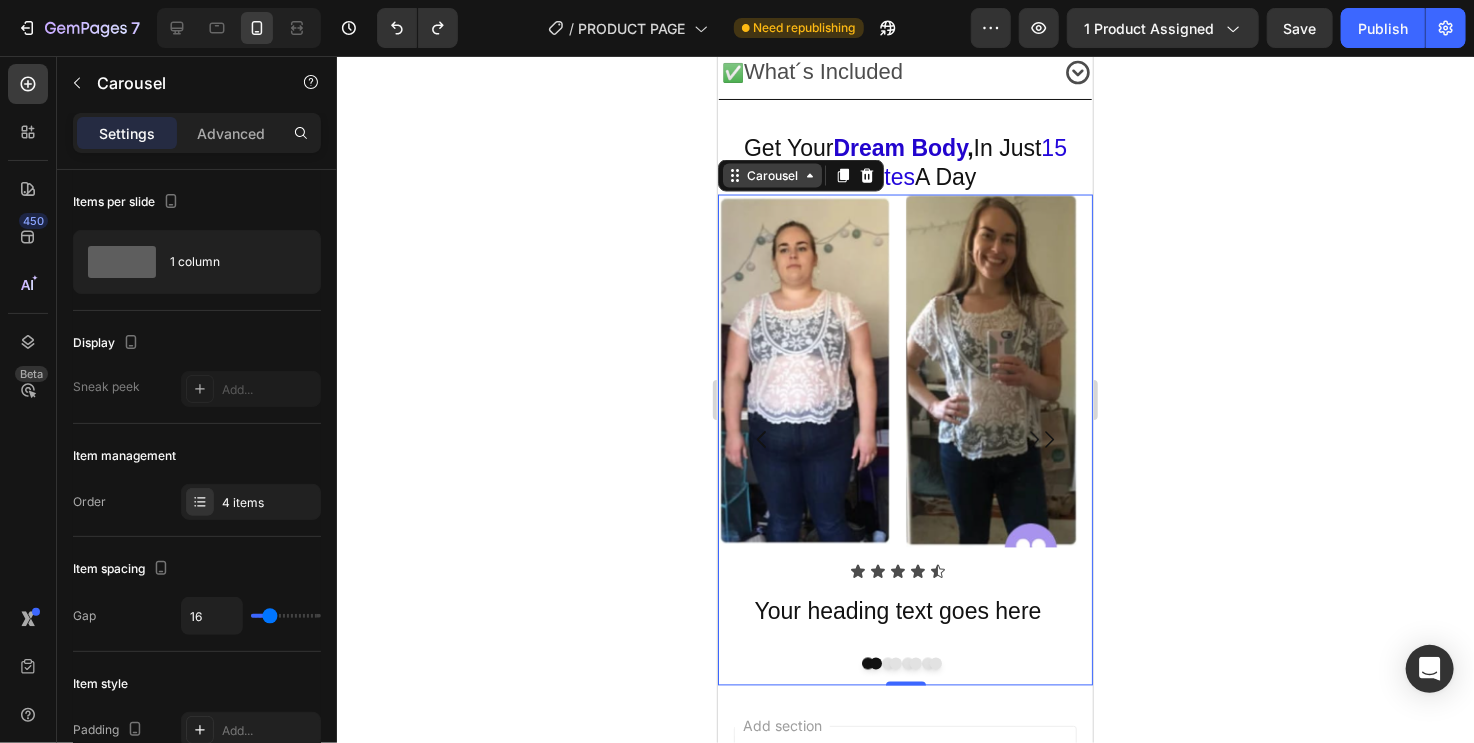 click 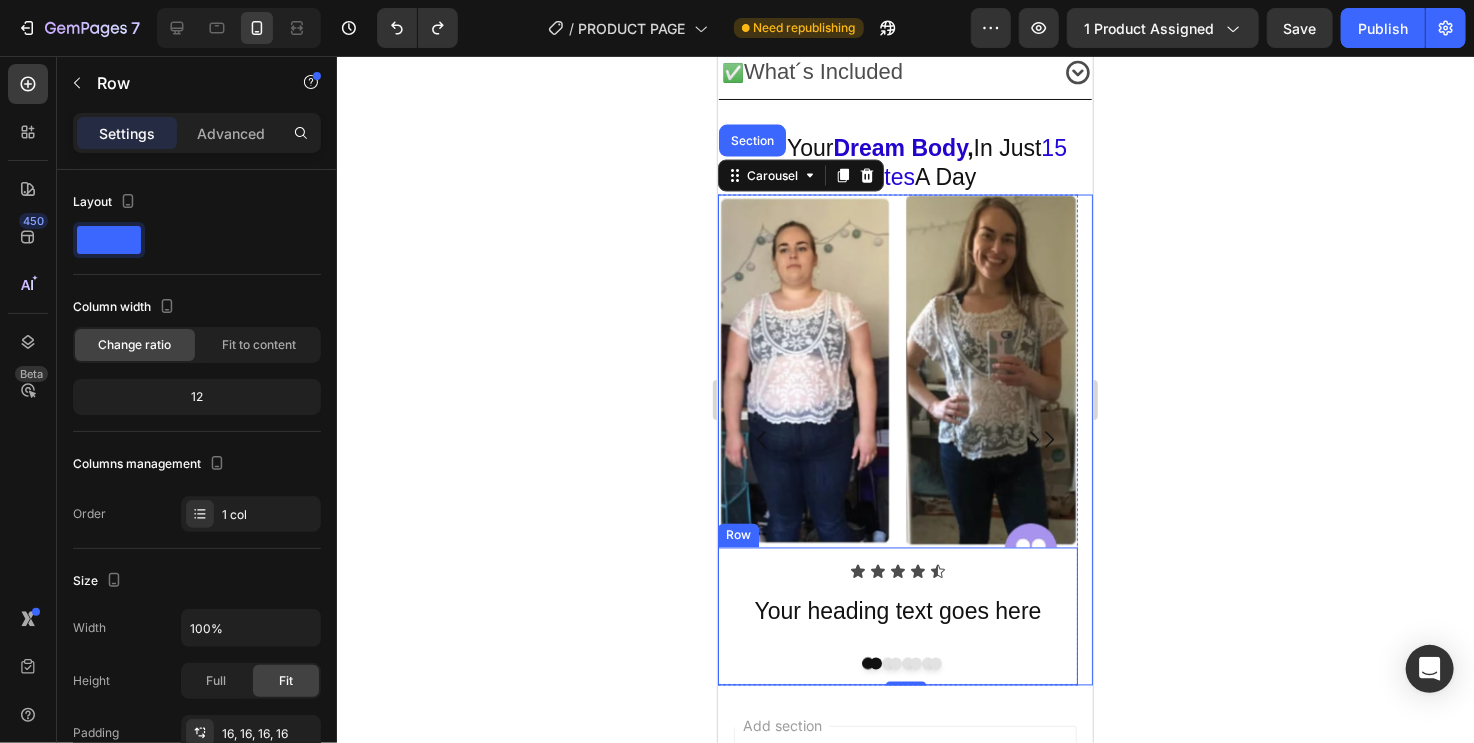 click on "Icon Icon Icon Icon Icon Icon List Your heading text goes here Heading Row" at bounding box center [897, 616] 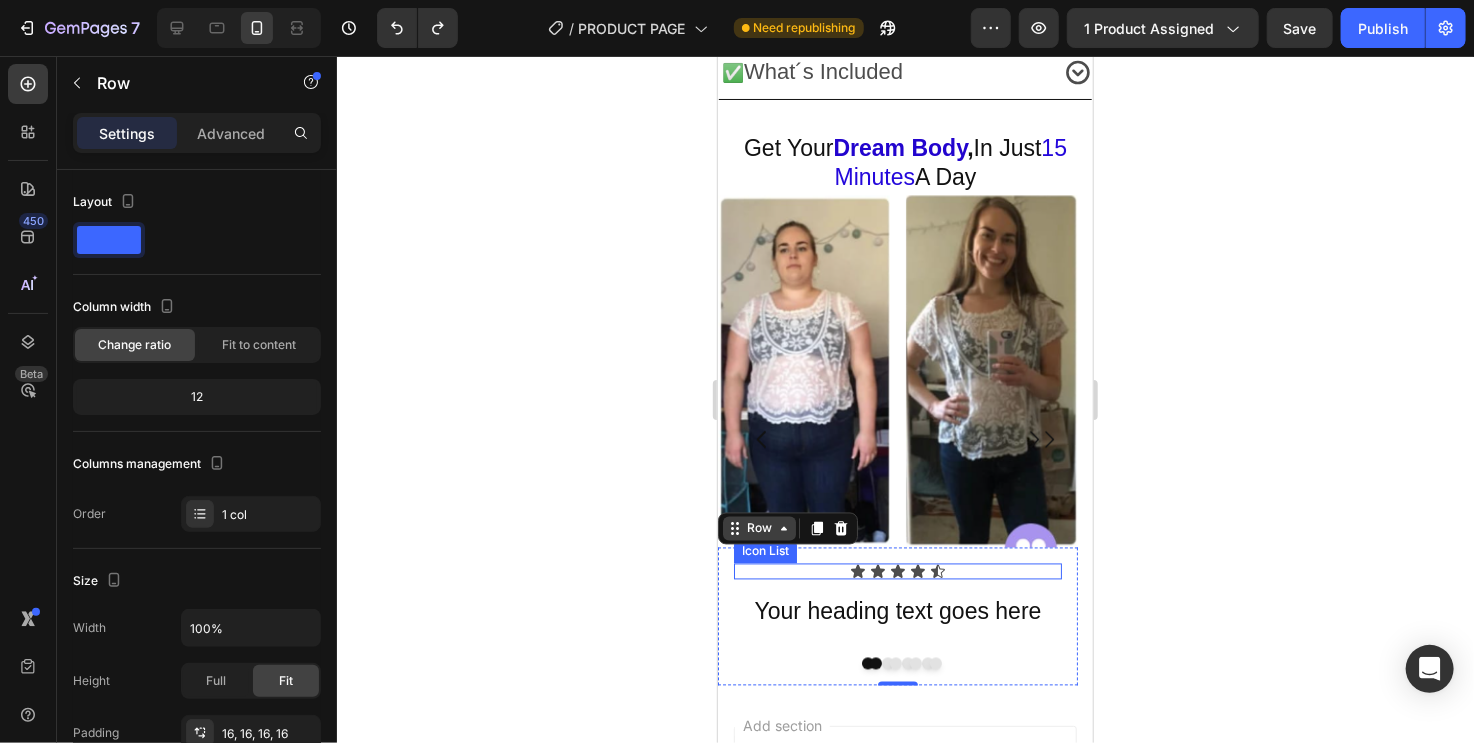 click 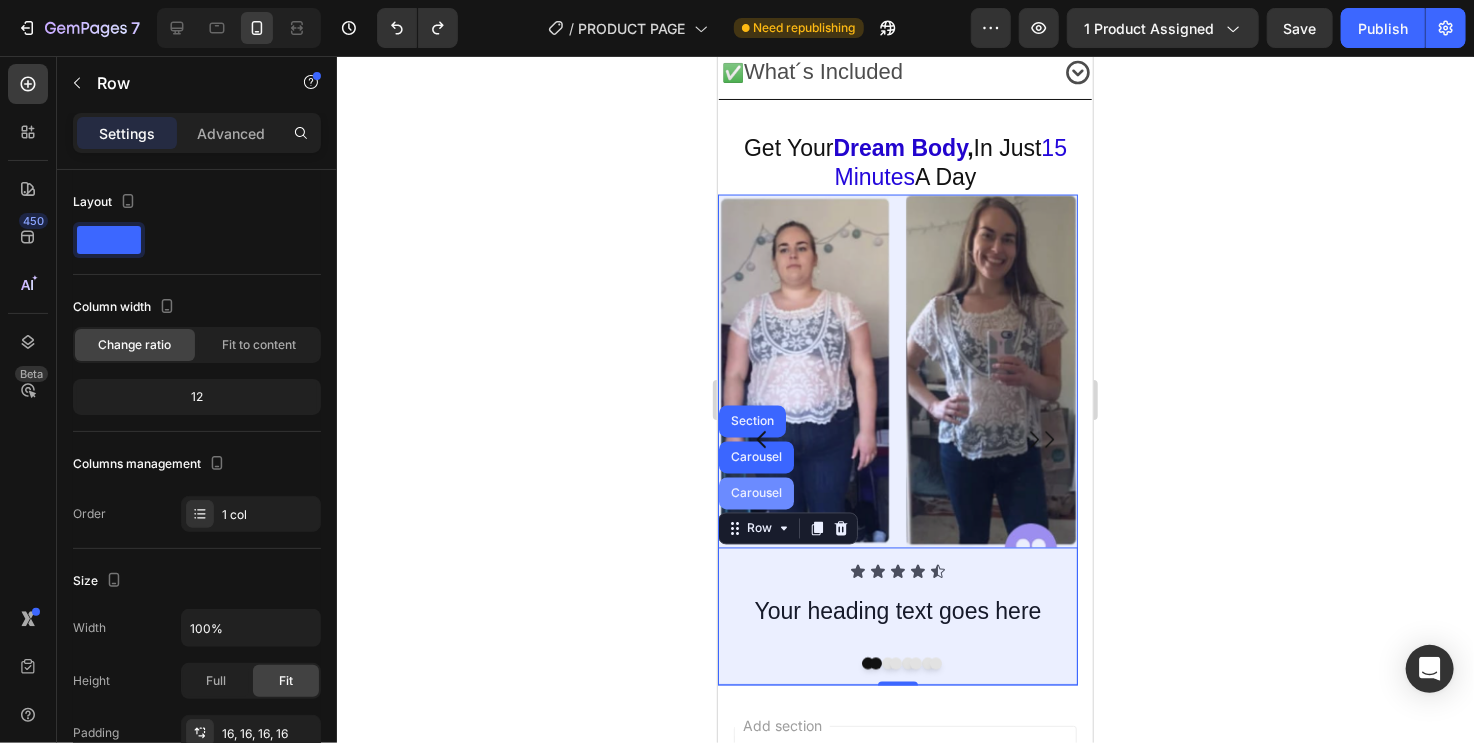 click on "Carousel" at bounding box center [755, 493] 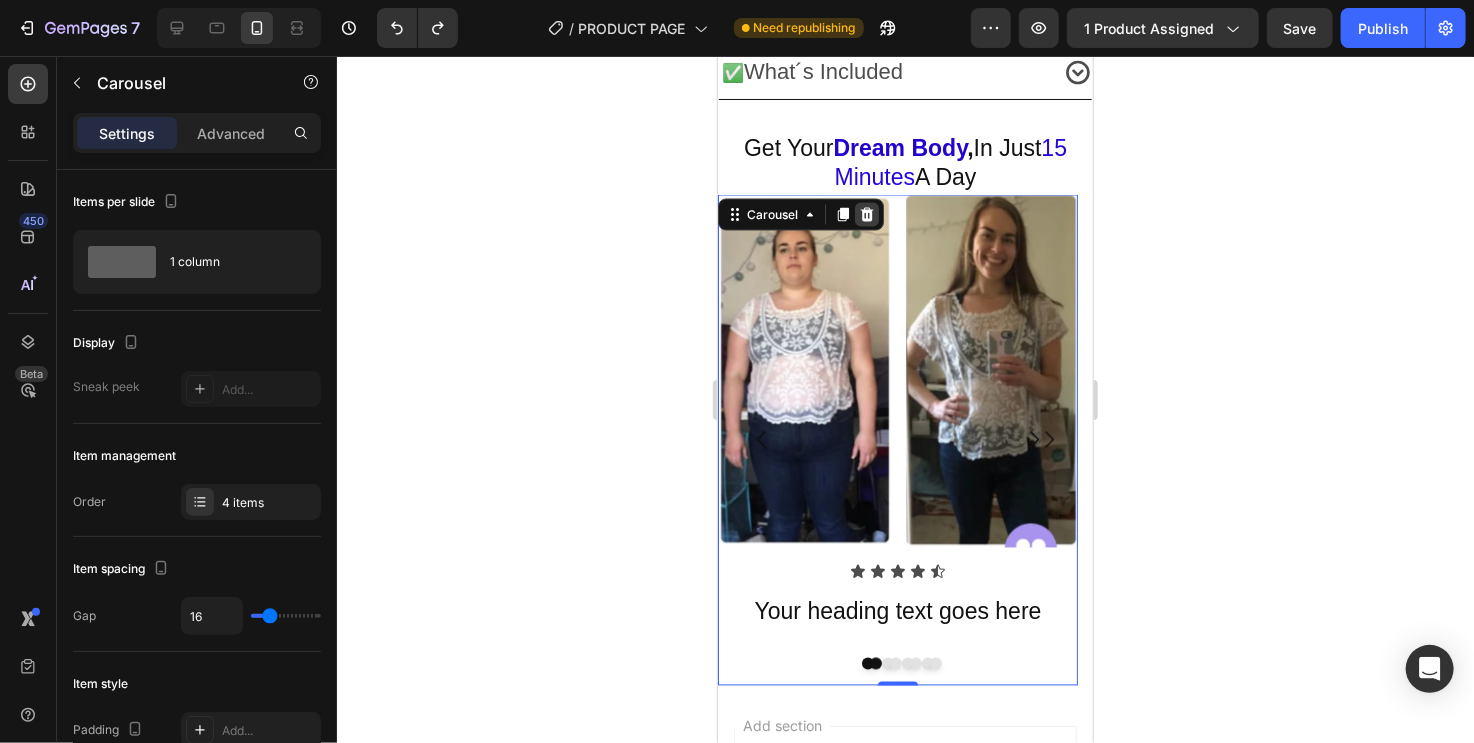 click at bounding box center (866, 214) 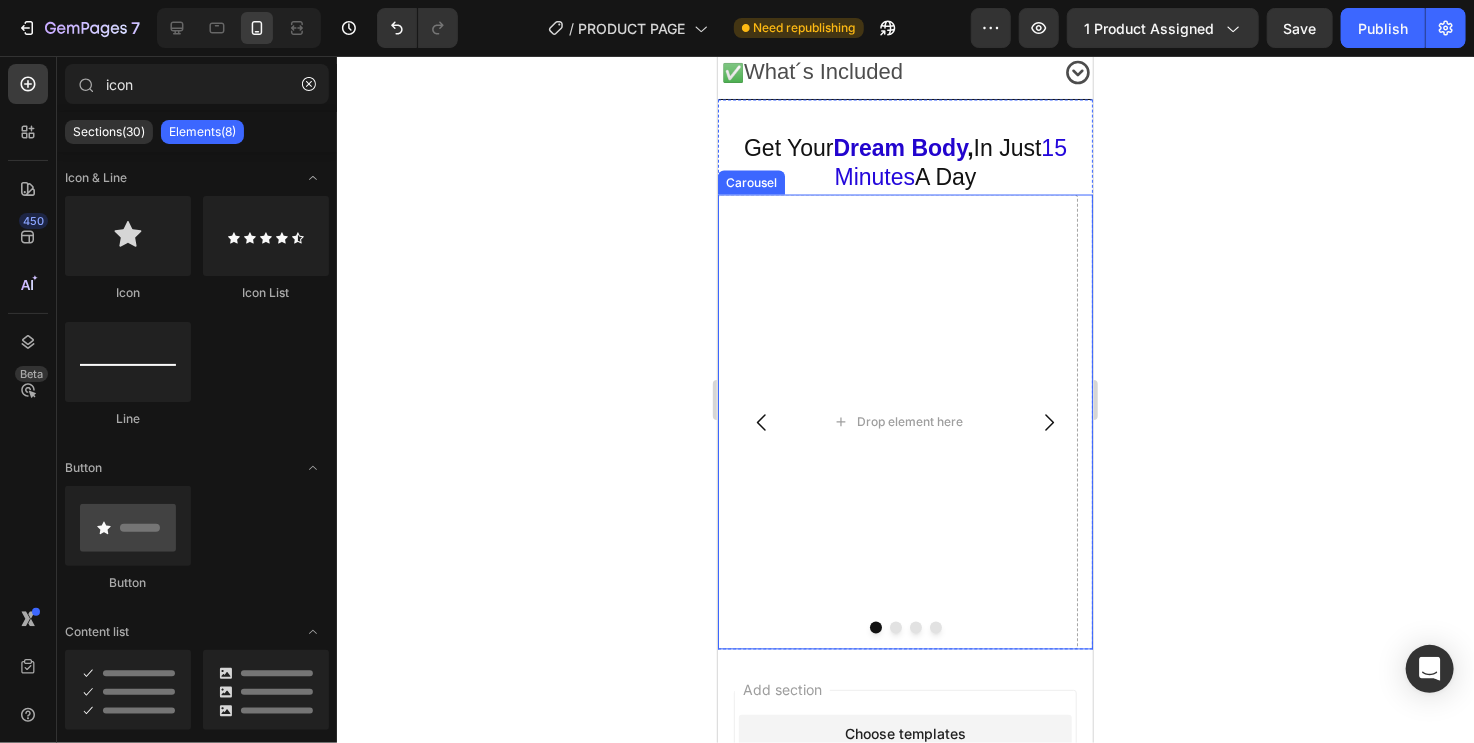 click 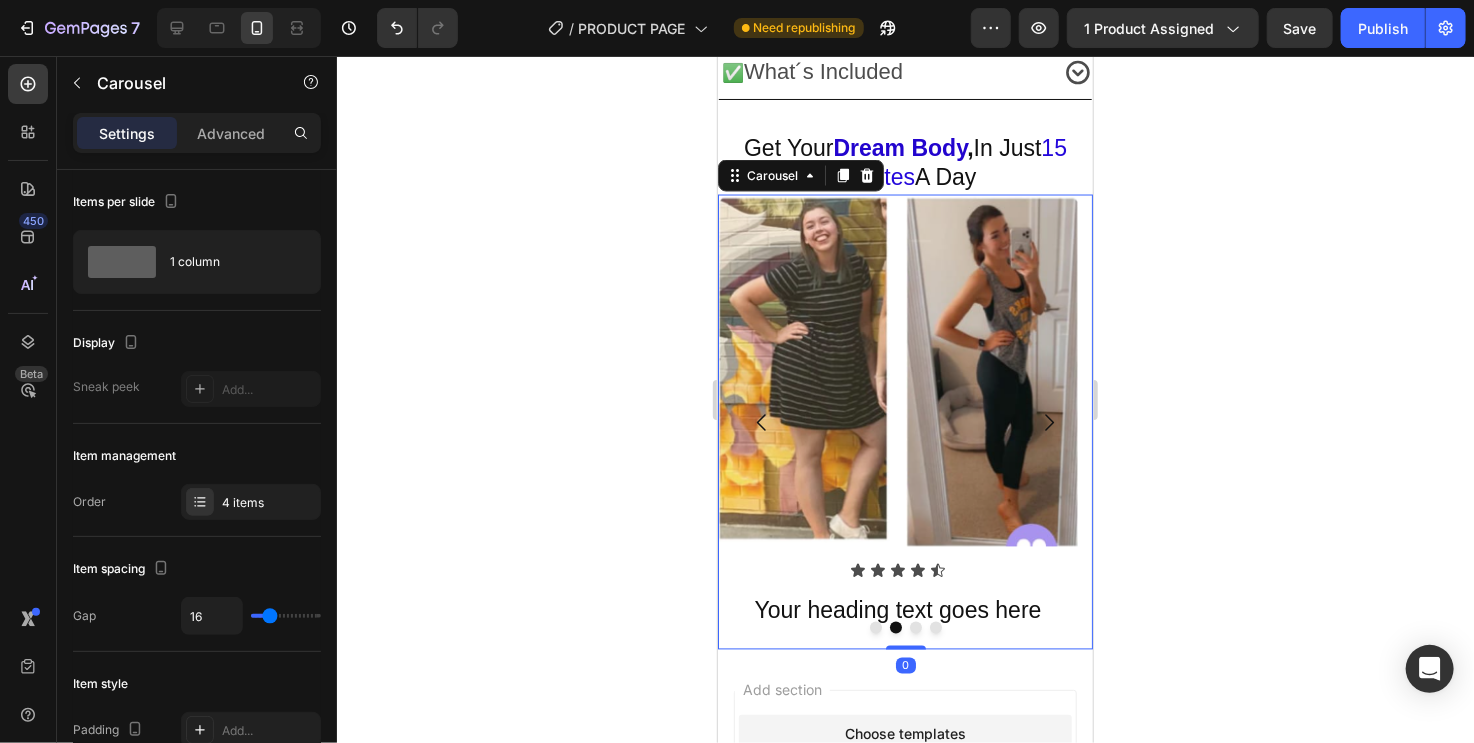 click 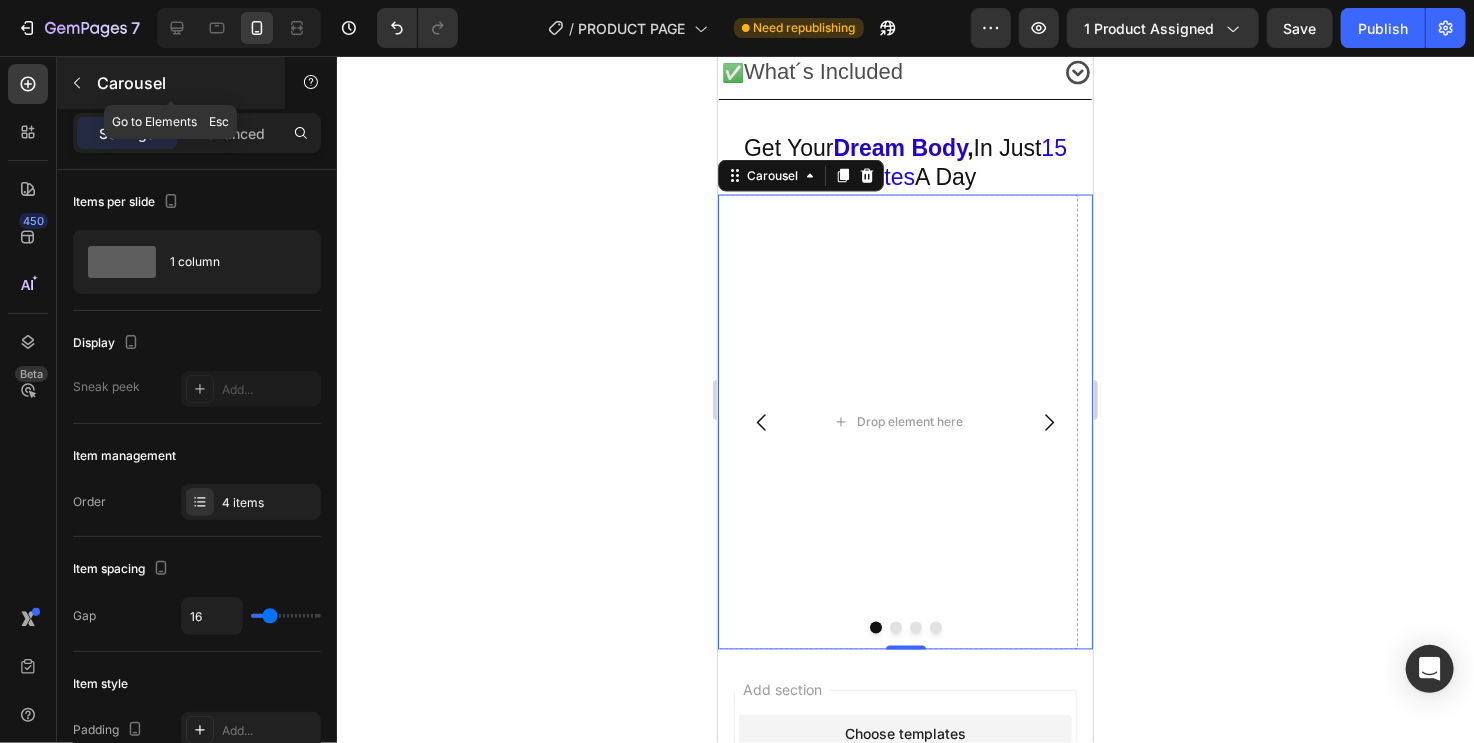 click at bounding box center [77, 83] 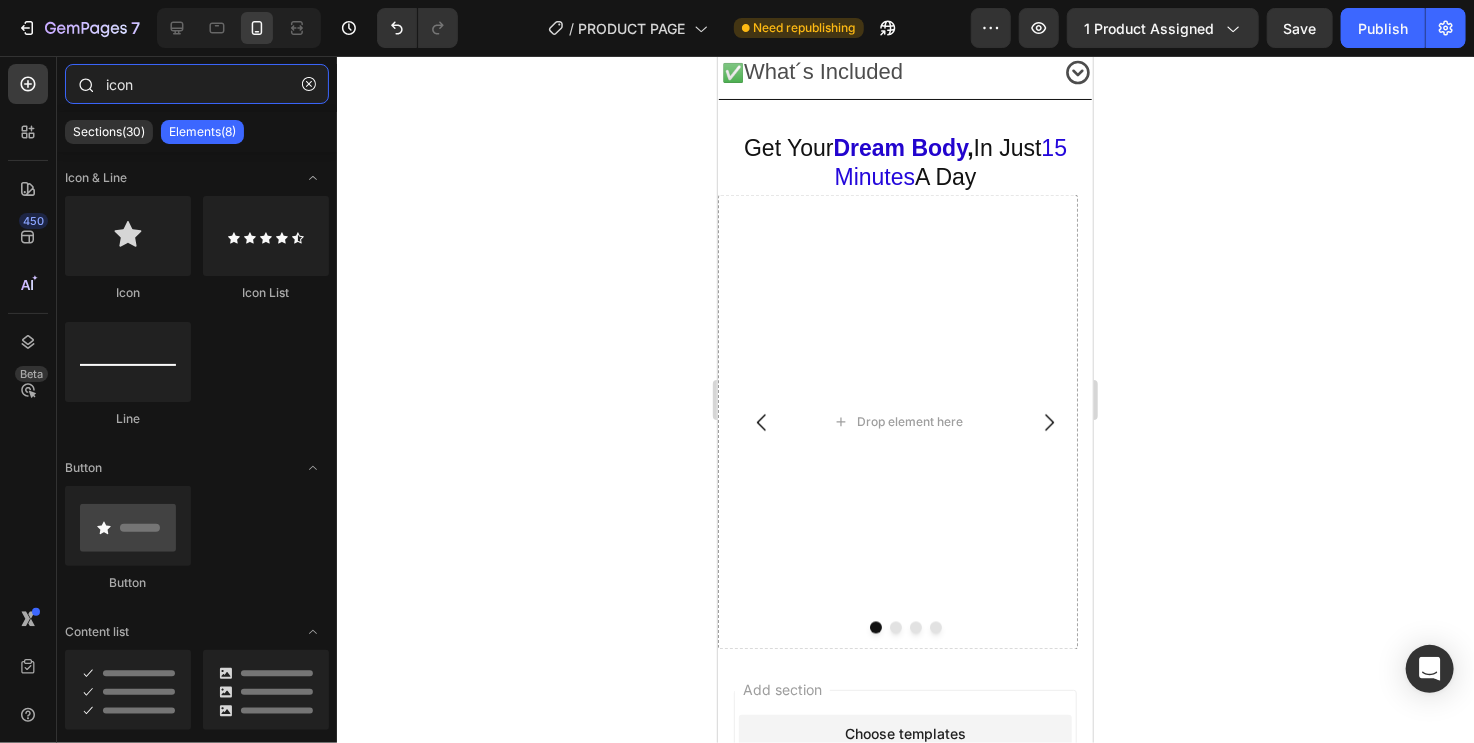 click on "icon" at bounding box center (197, 84) 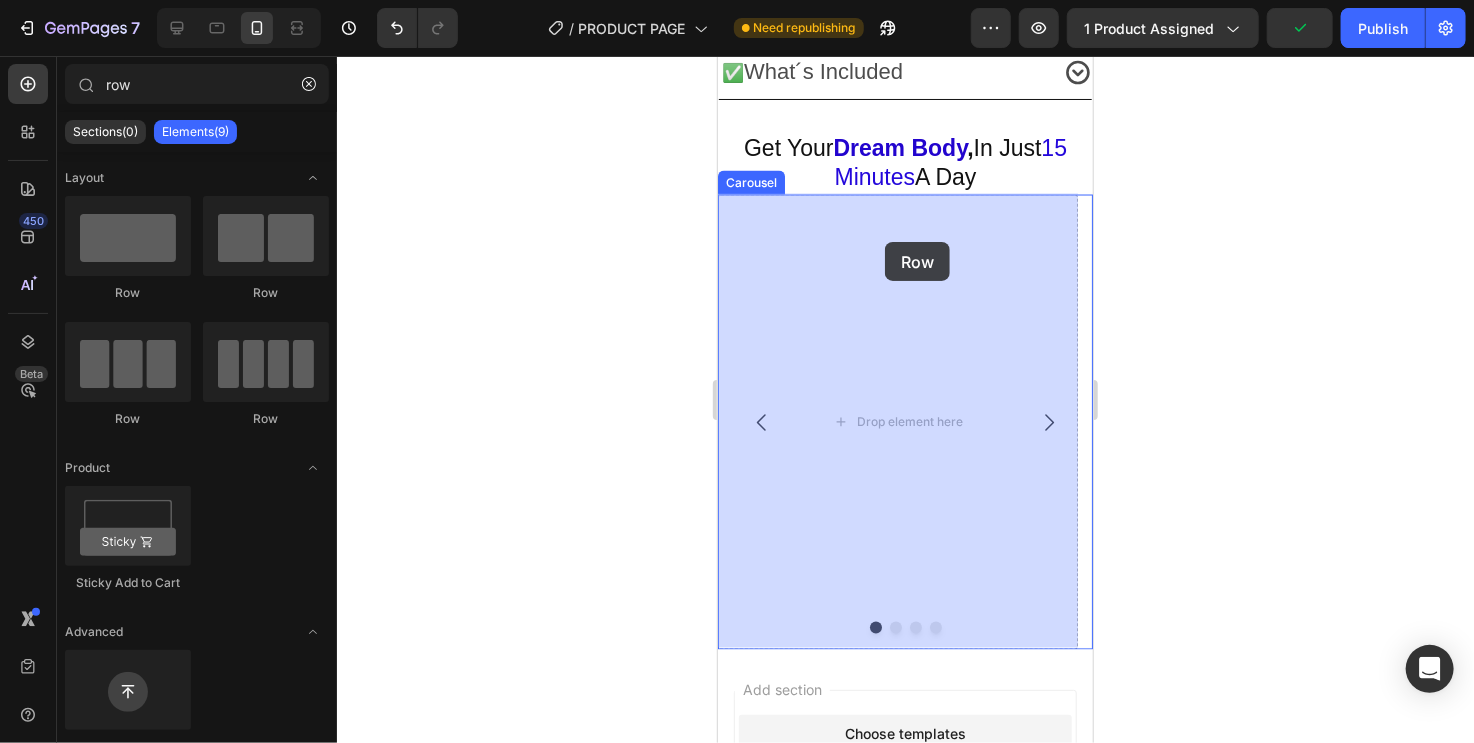 drag, startPoint x: 1163, startPoint y: 310, endPoint x: 884, endPoint y: 241, distance: 287.40564 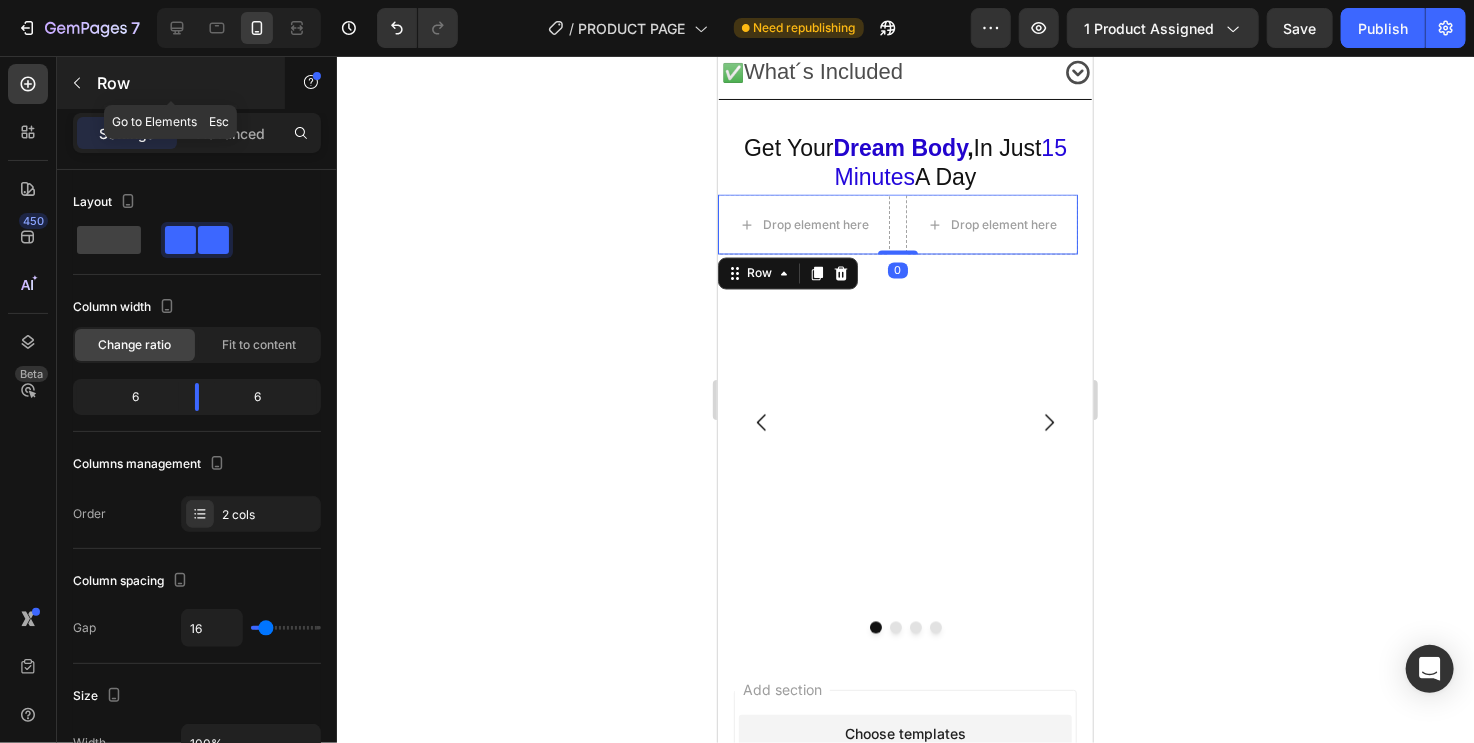 click 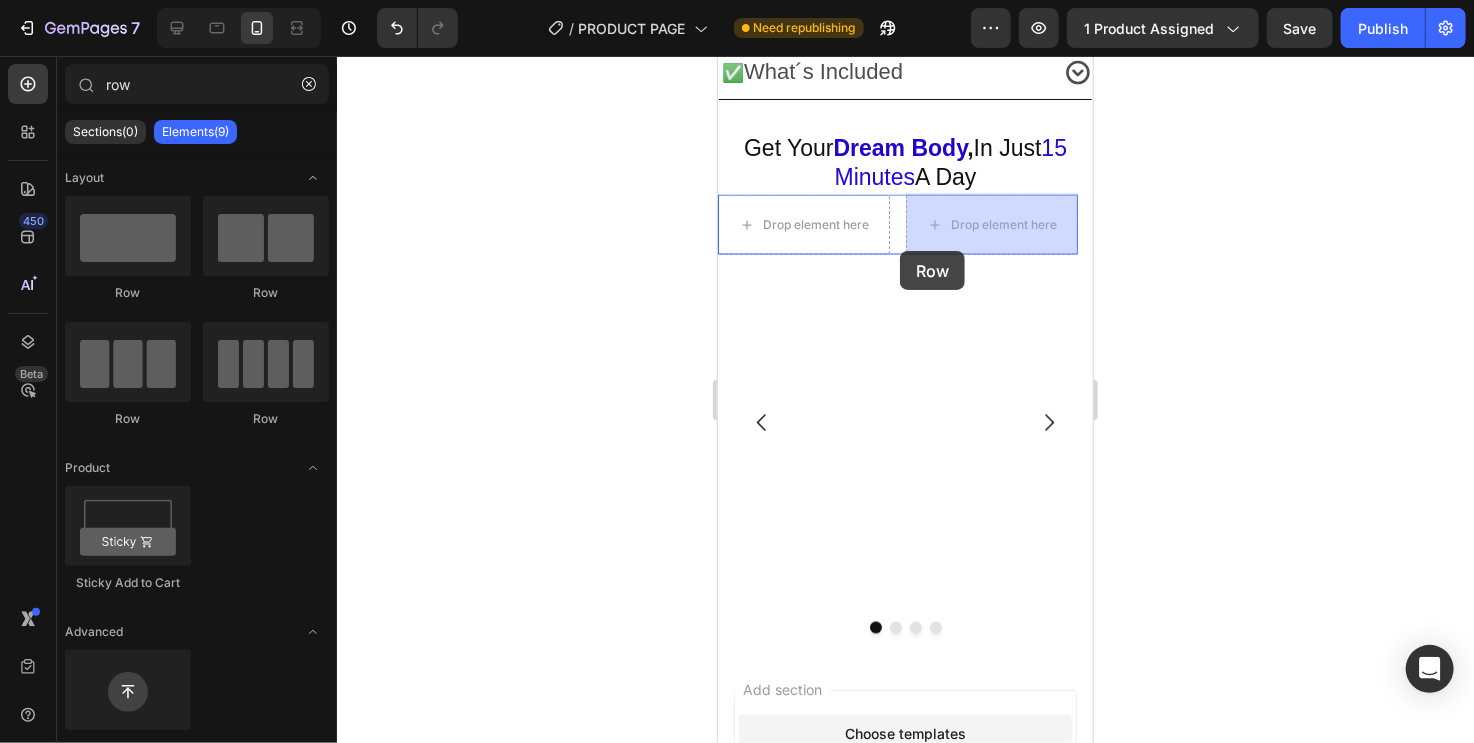 drag, startPoint x: 865, startPoint y: 308, endPoint x: 899, endPoint y: 250, distance: 67.23094 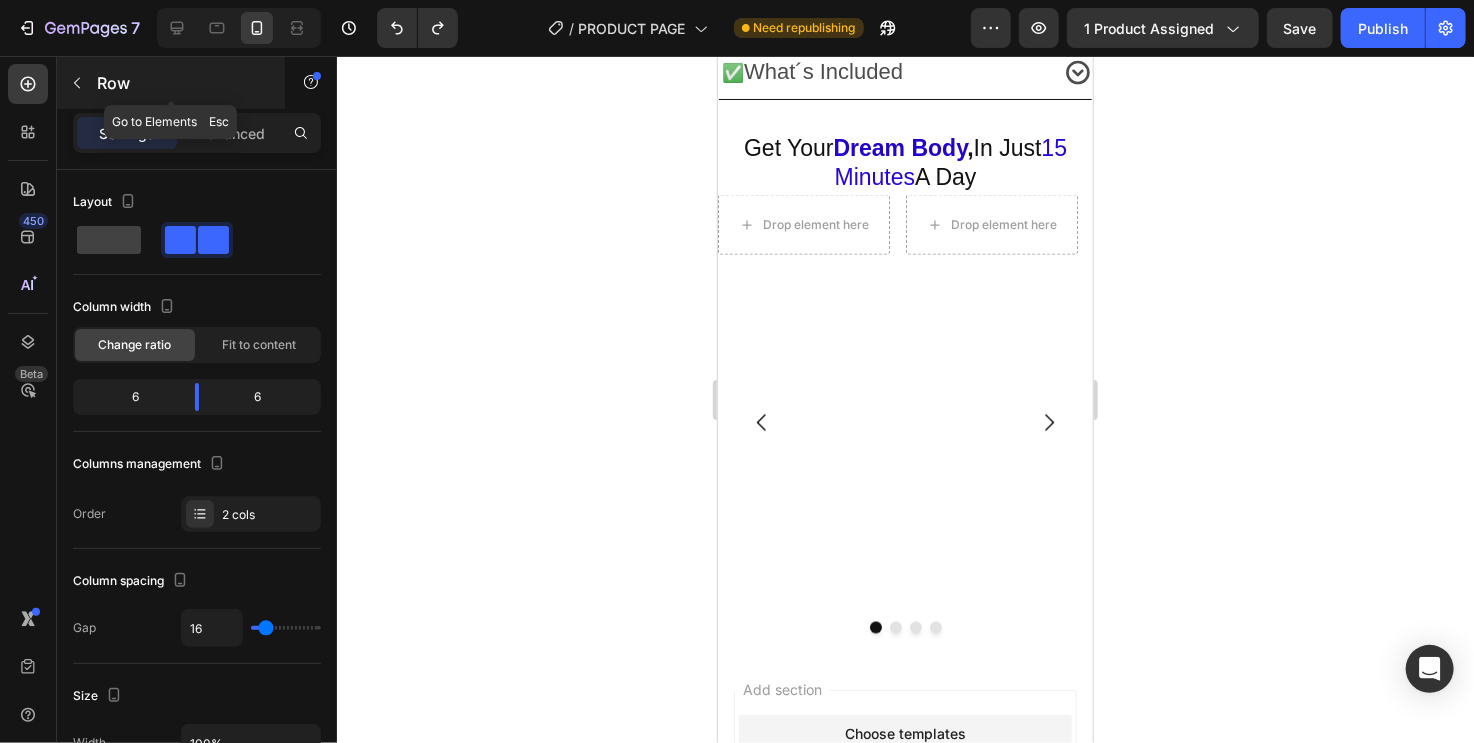 click at bounding box center [77, 83] 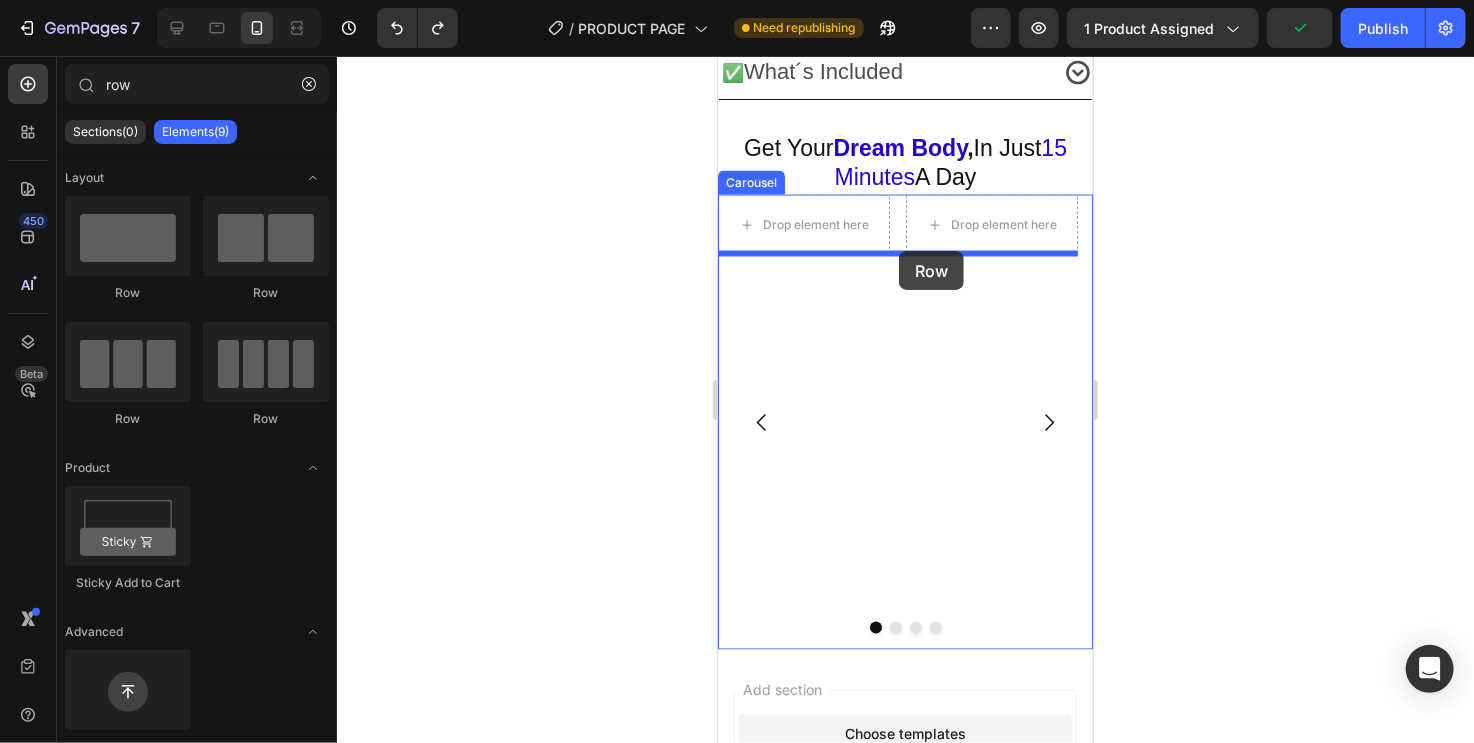 drag, startPoint x: 908, startPoint y: 302, endPoint x: 898, endPoint y: 250, distance: 52.95281 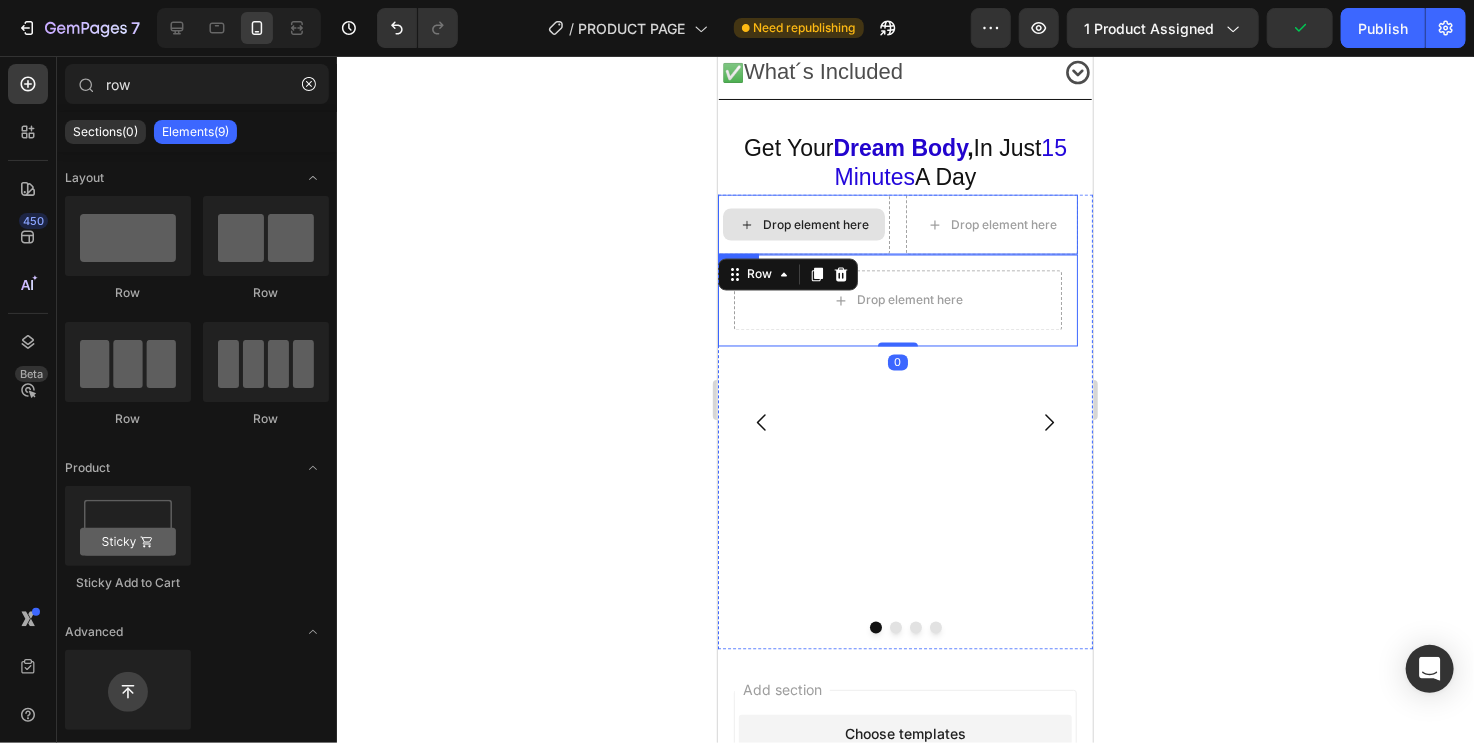 click on "Drop element here" at bounding box center [815, 224] 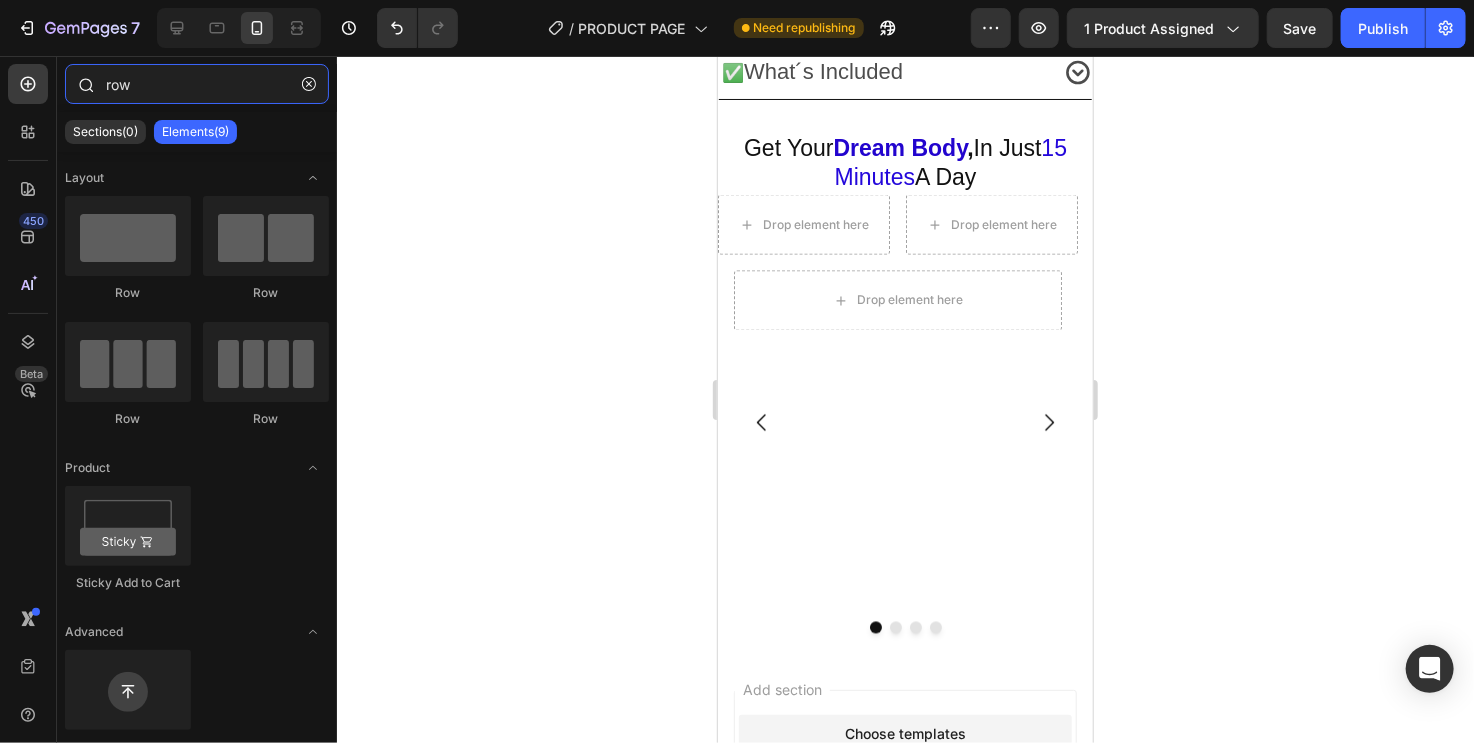 click on "row" at bounding box center [197, 84] 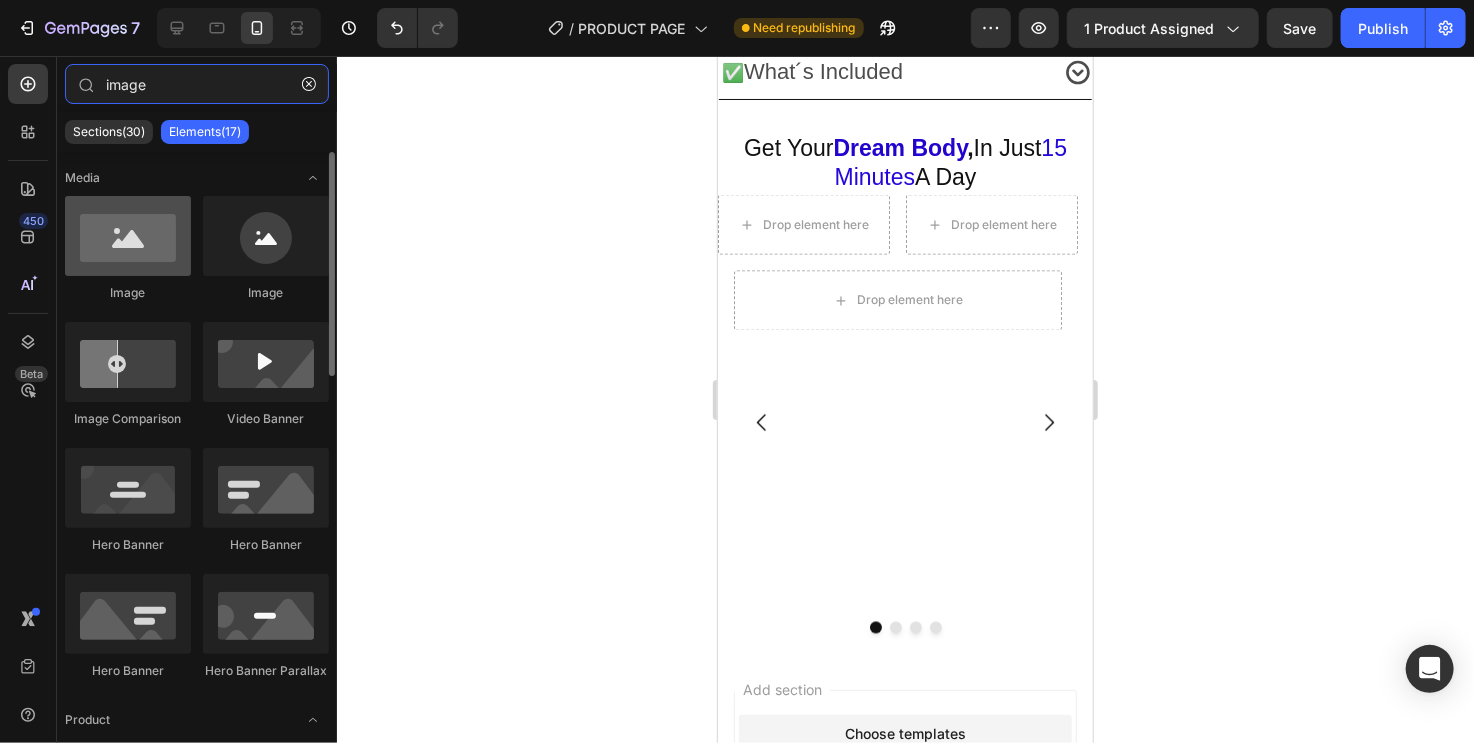 type on "image" 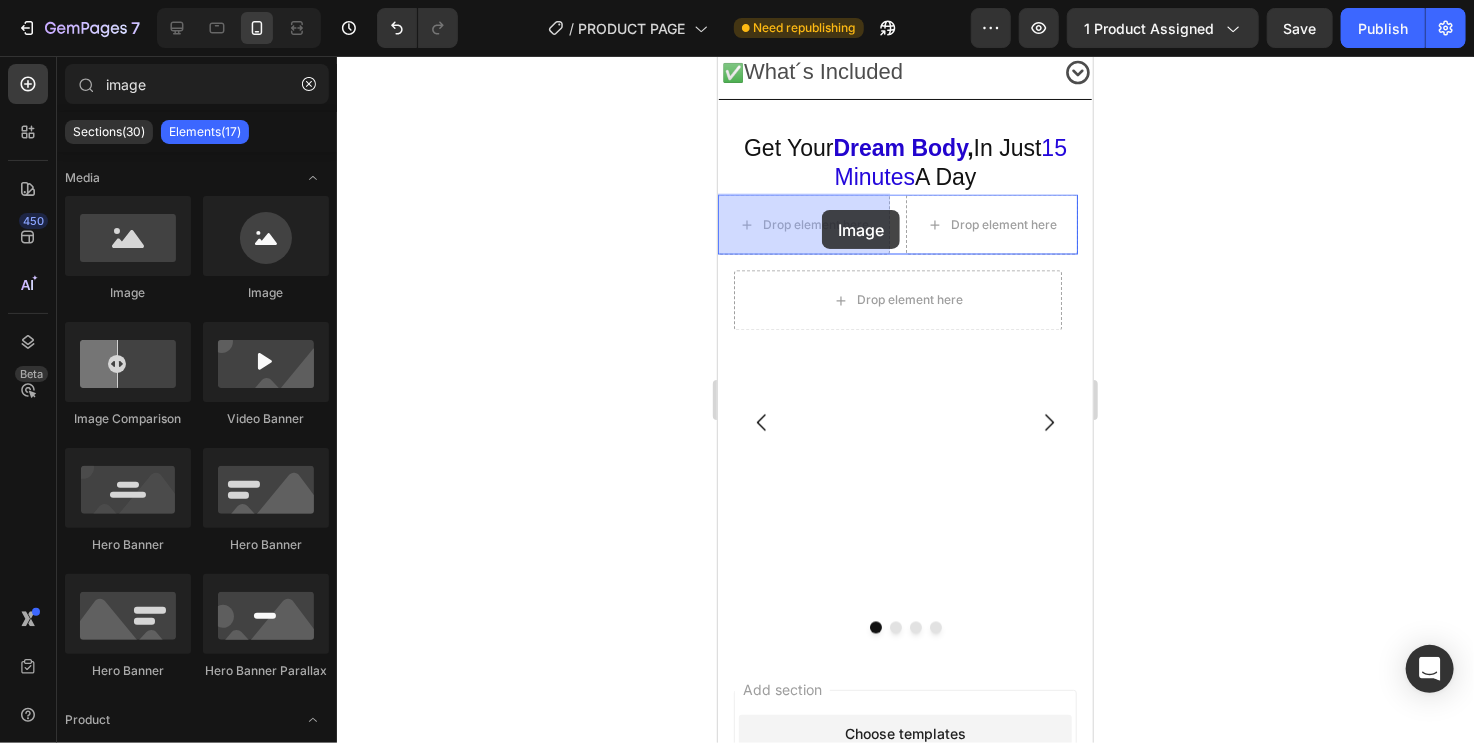 drag, startPoint x: 861, startPoint y: 282, endPoint x: 821, endPoint y: 209, distance: 83.240616 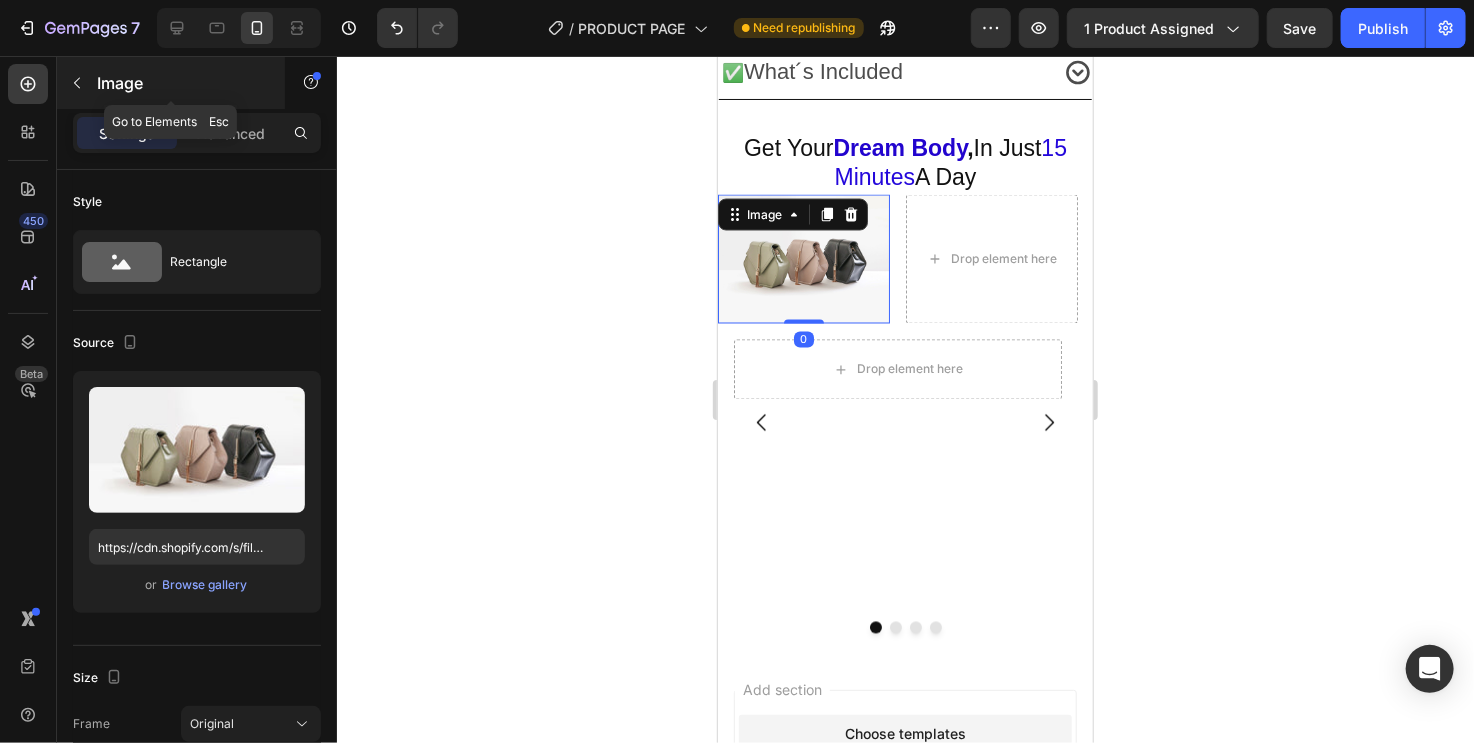 click 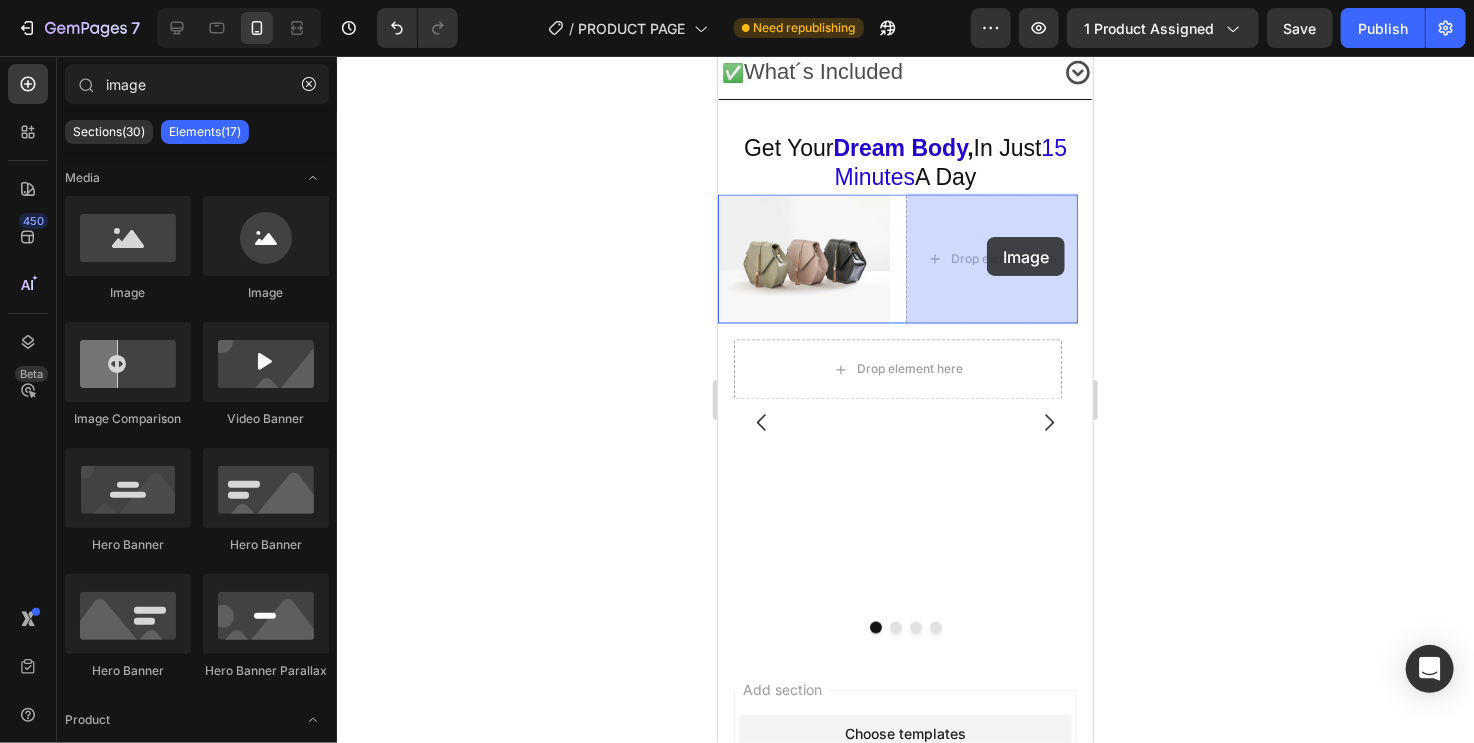 drag, startPoint x: 1021, startPoint y: 290, endPoint x: 986, endPoint y: 236, distance: 64.3506 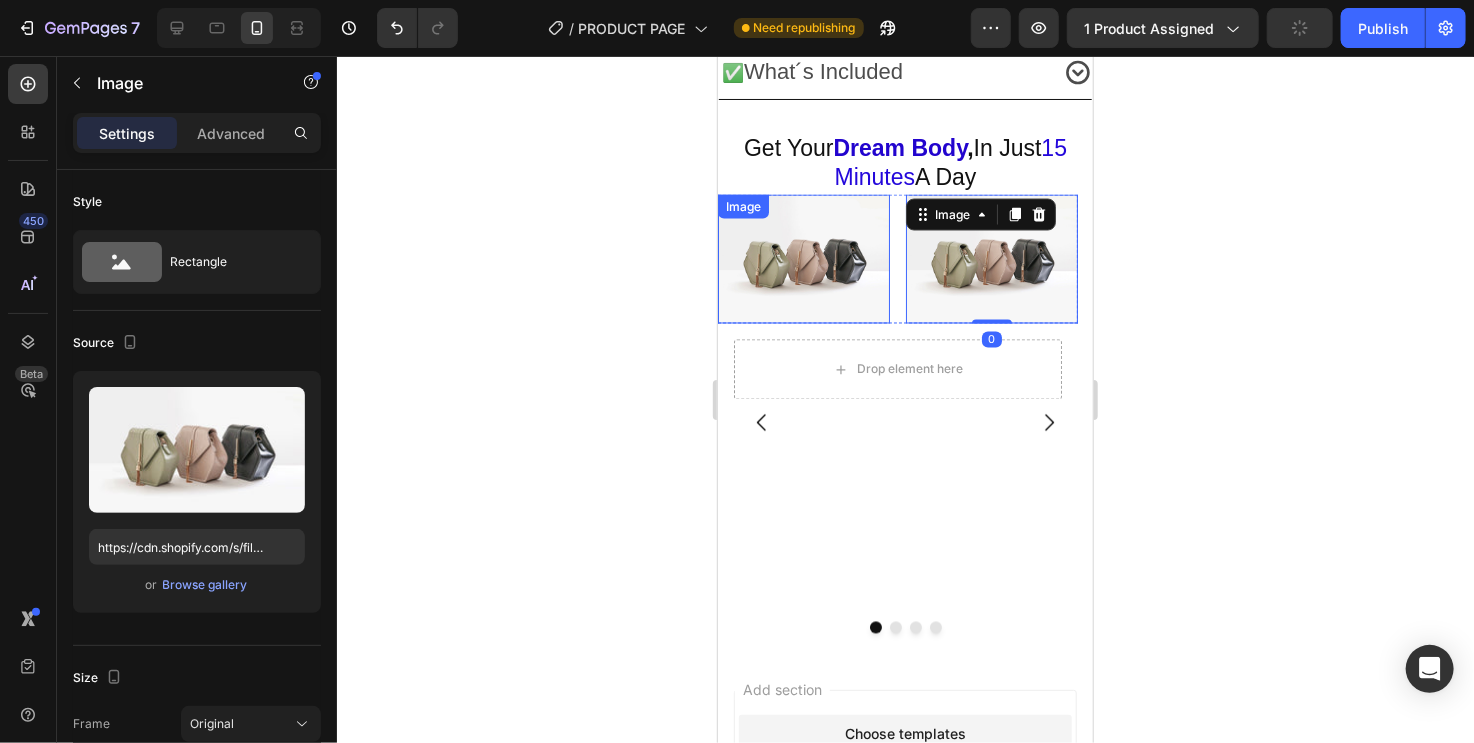 click at bounding box center [803, 258] 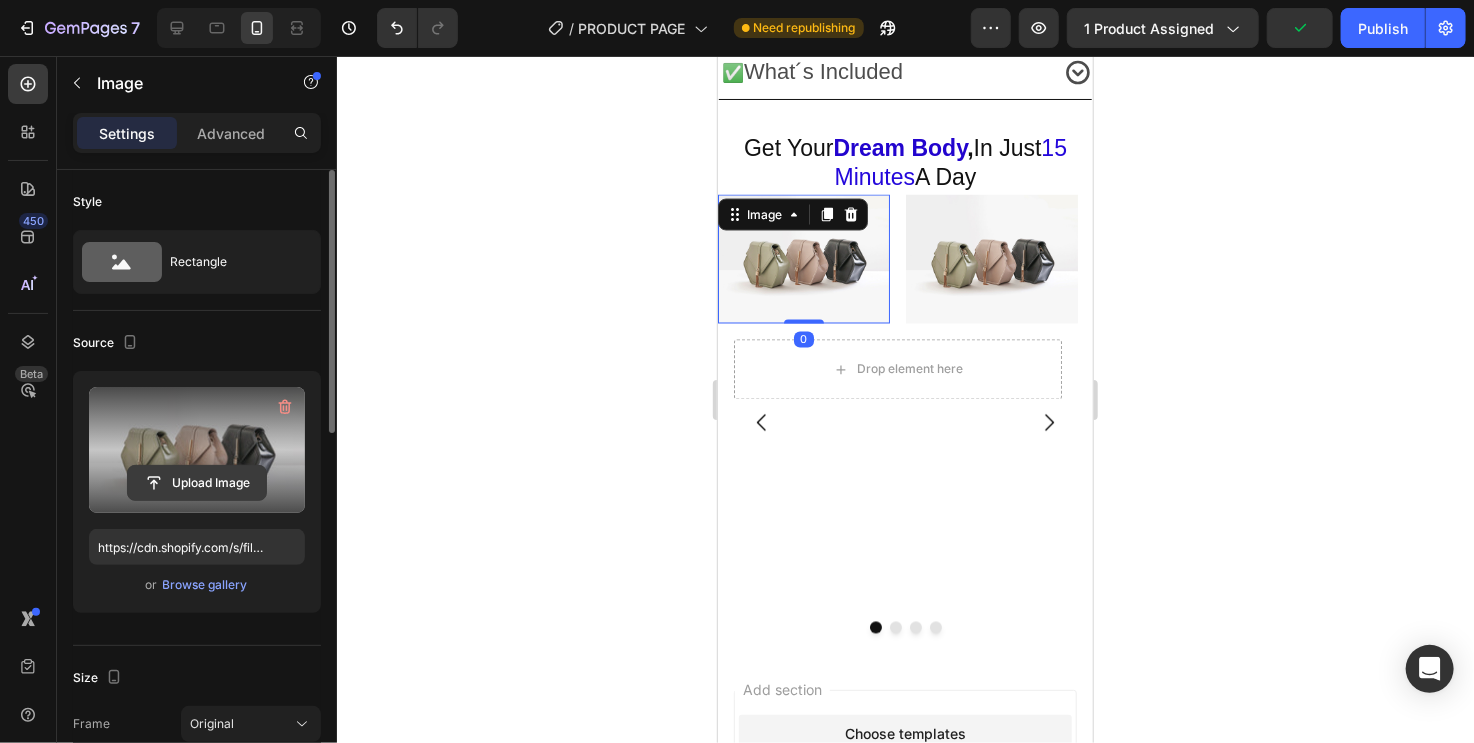 click 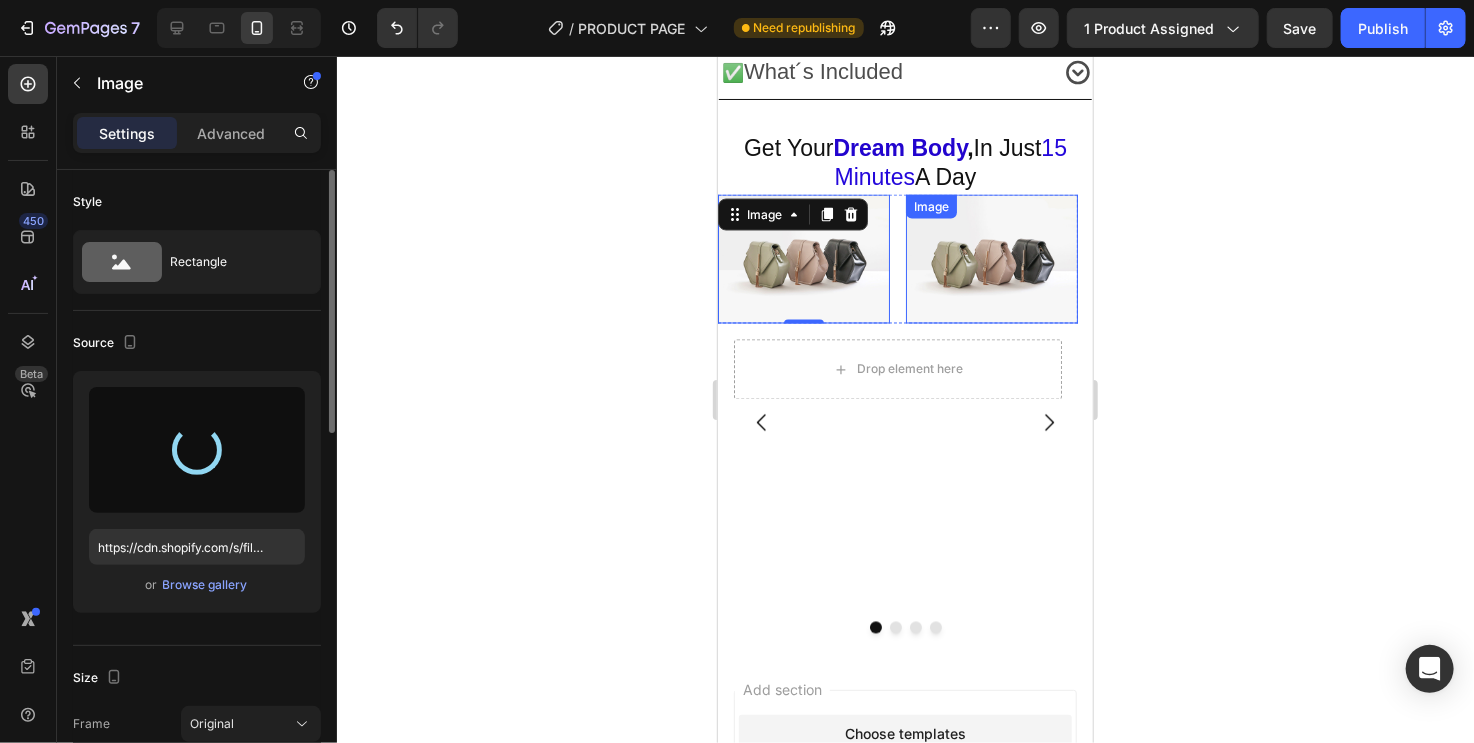 type on "https://cdn.shopify.com/s/files/1/0927/1089/5986/files/gempages_577919398946275856-e6e63125-88aa-42b0-8e5e-a9288bf7481e.png" 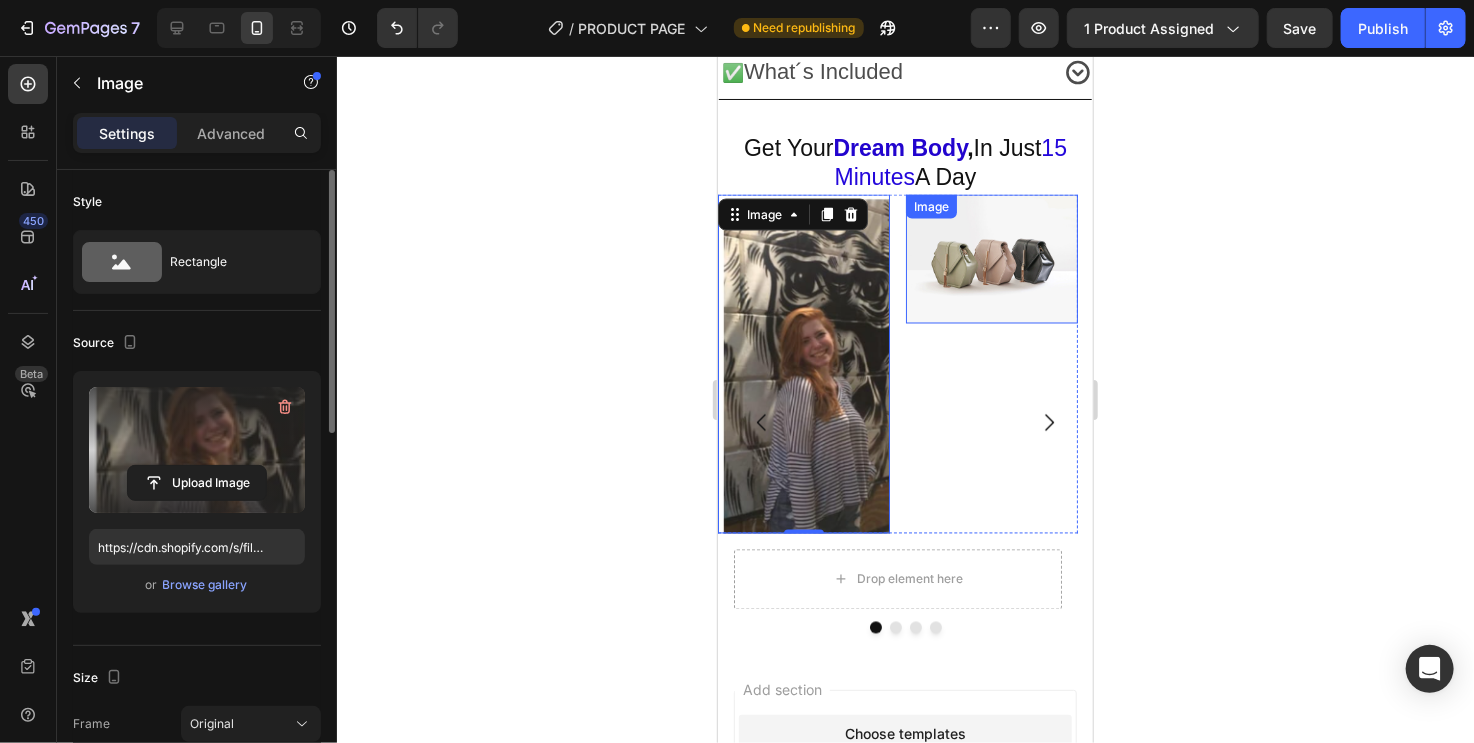 click at bounding box center (991, 258) 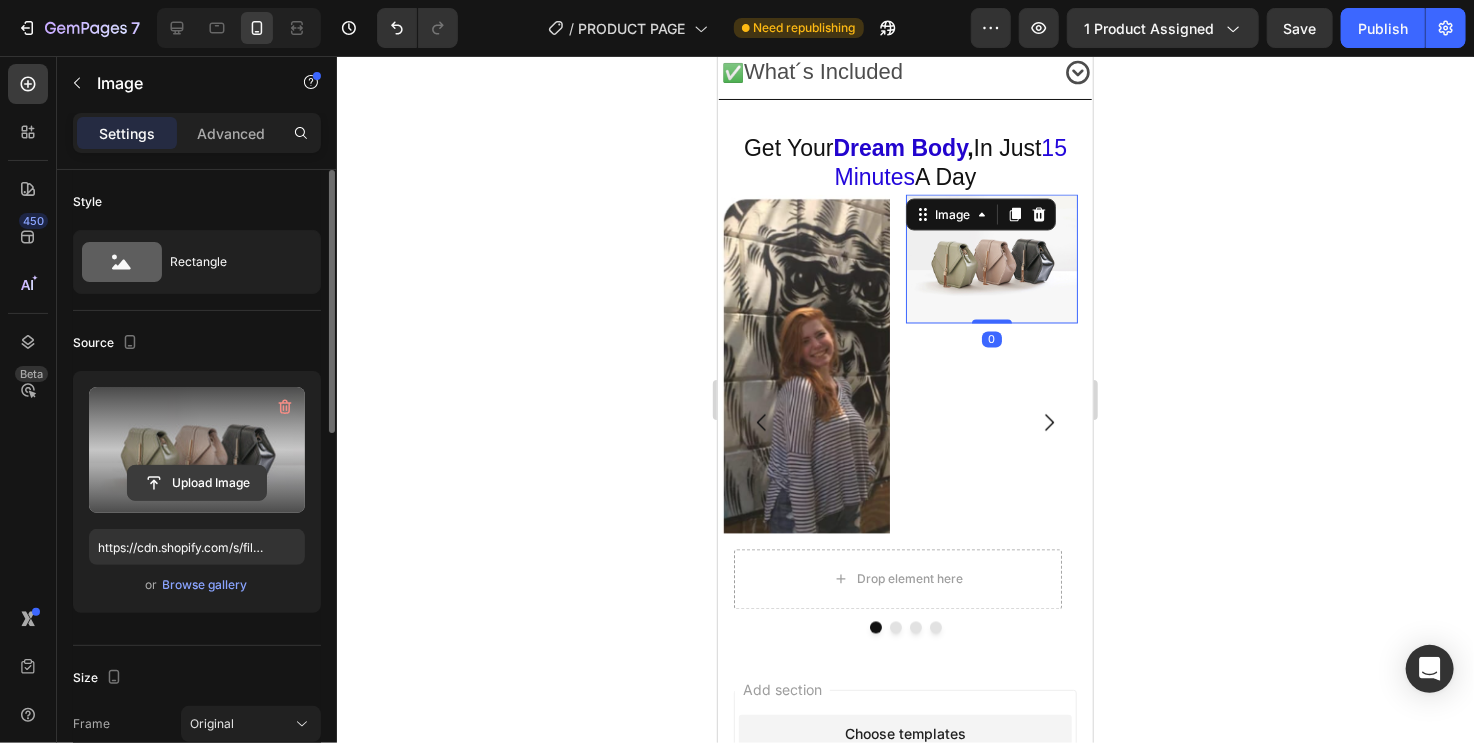 click 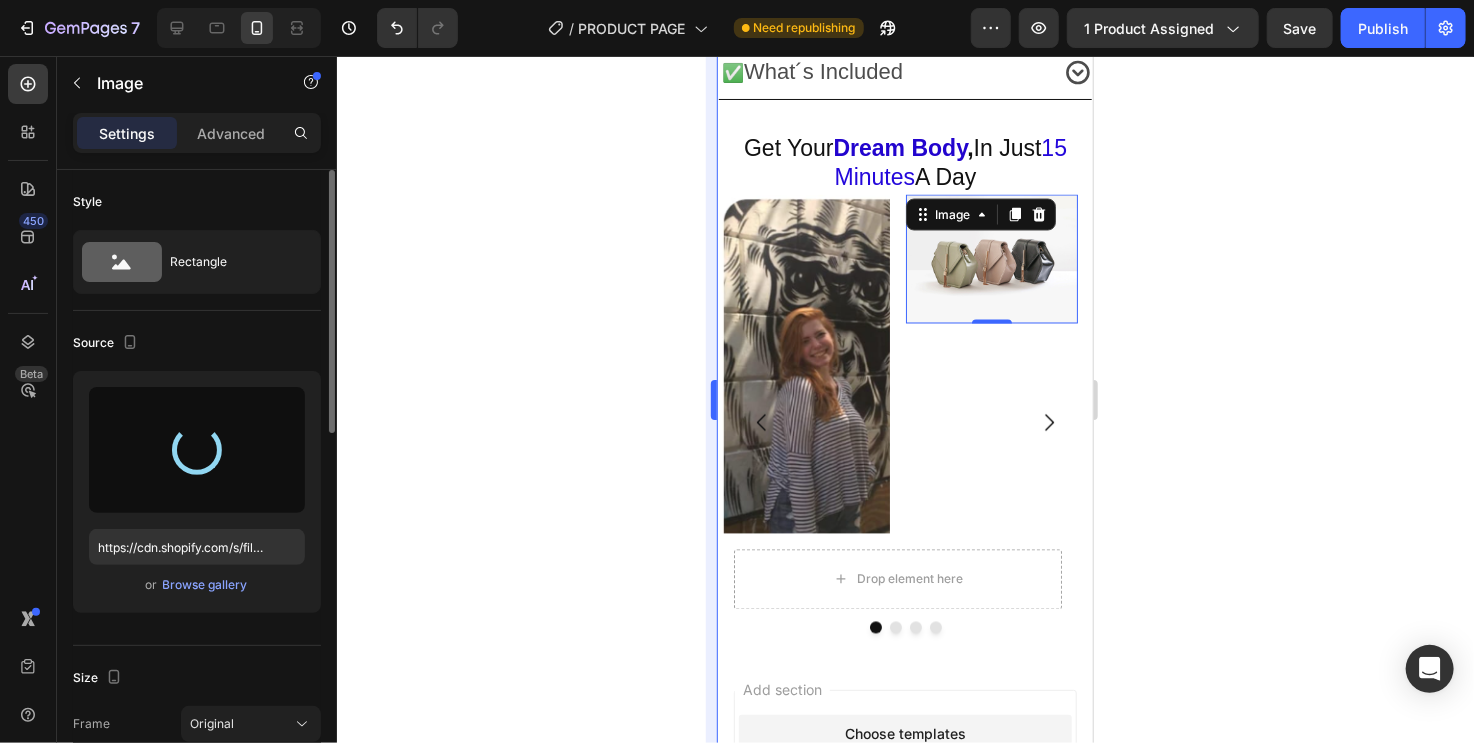 type on "https://cdn.shopify.com/s/files/1/0927/1089/5986/files/gempages_577919398946275856-05bd2477-adea-4004-a32f-1d0013ea8acd.png" 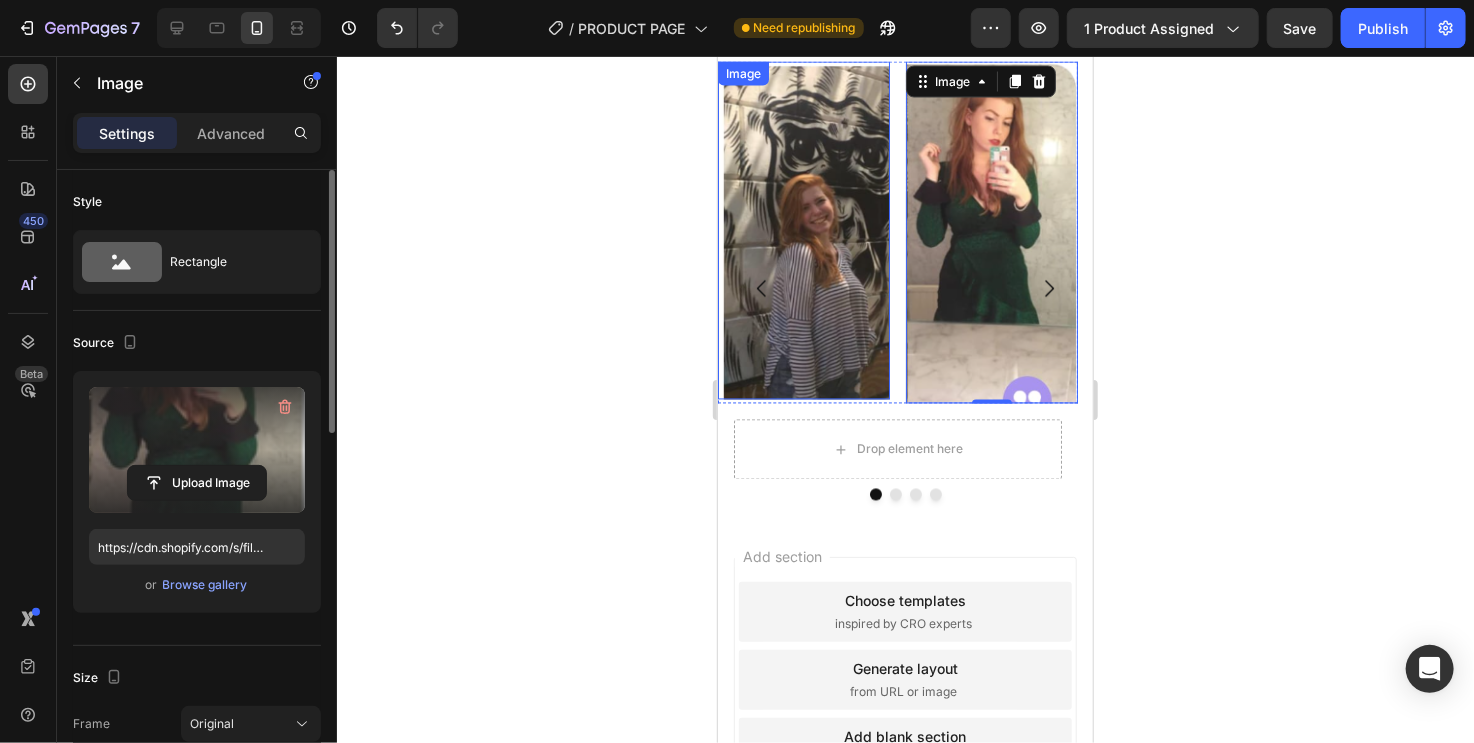 scroll, scrollTop: 1817, scrollLeft: 0, axis: vertical 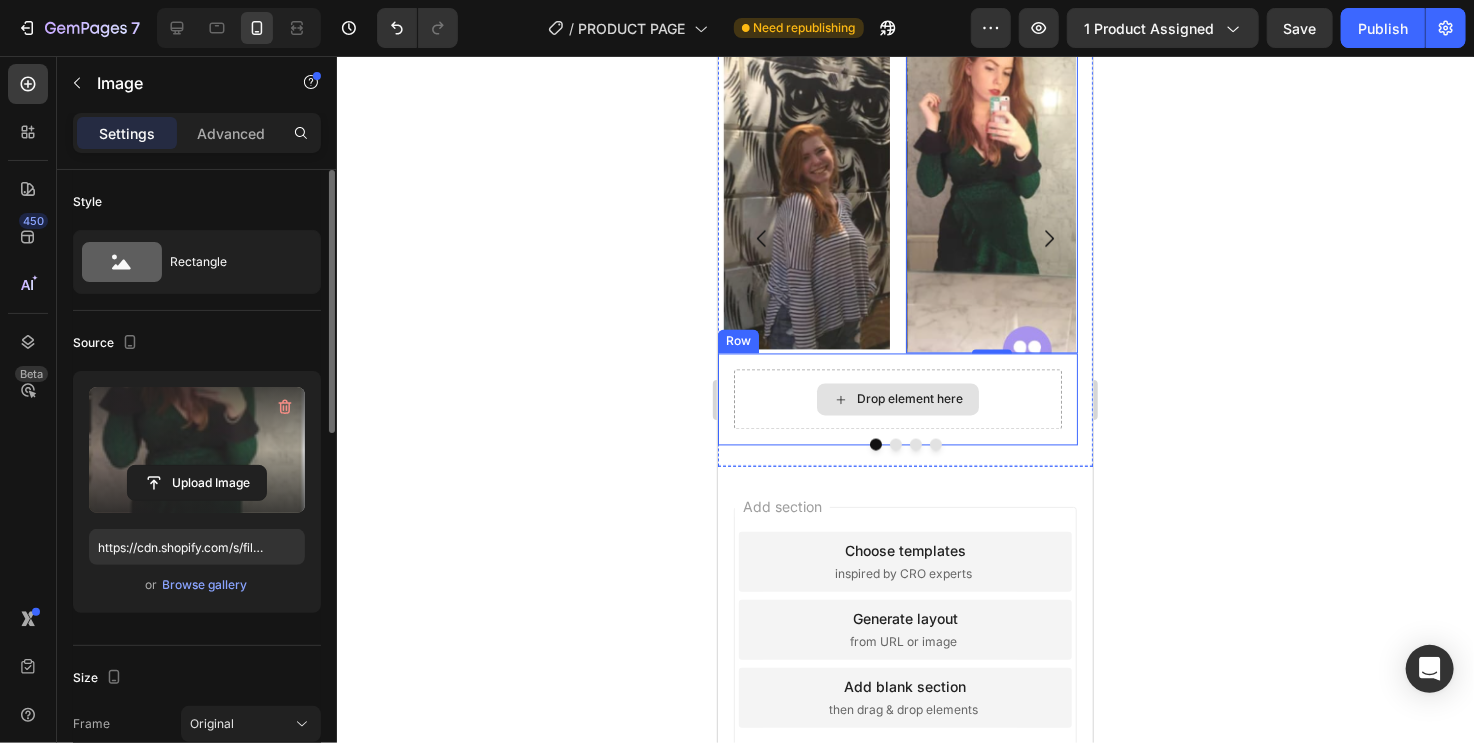 click on "Drop element here" at bounding box center (897, 399) 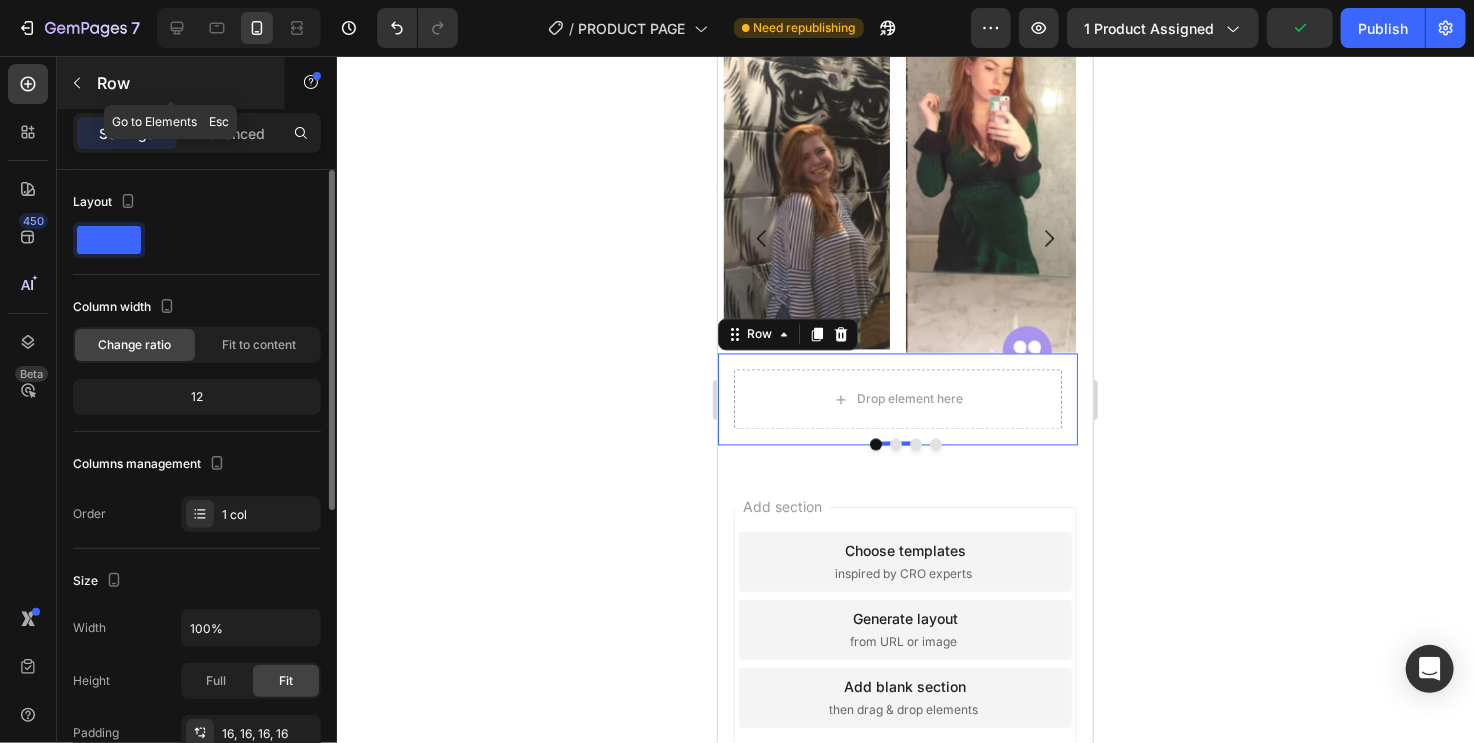 click at bounding box center (77, 83) 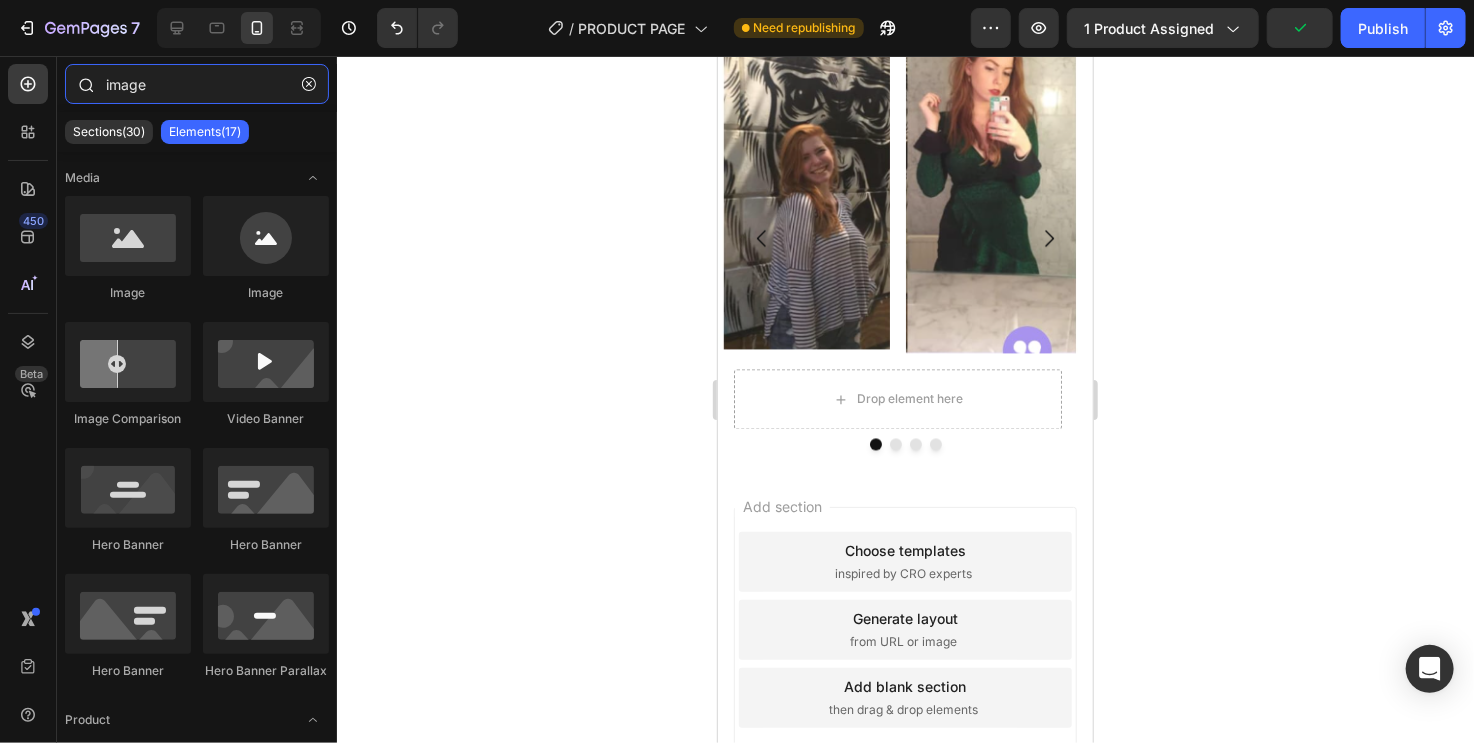 click on "image" at bounding box center [197, 84] 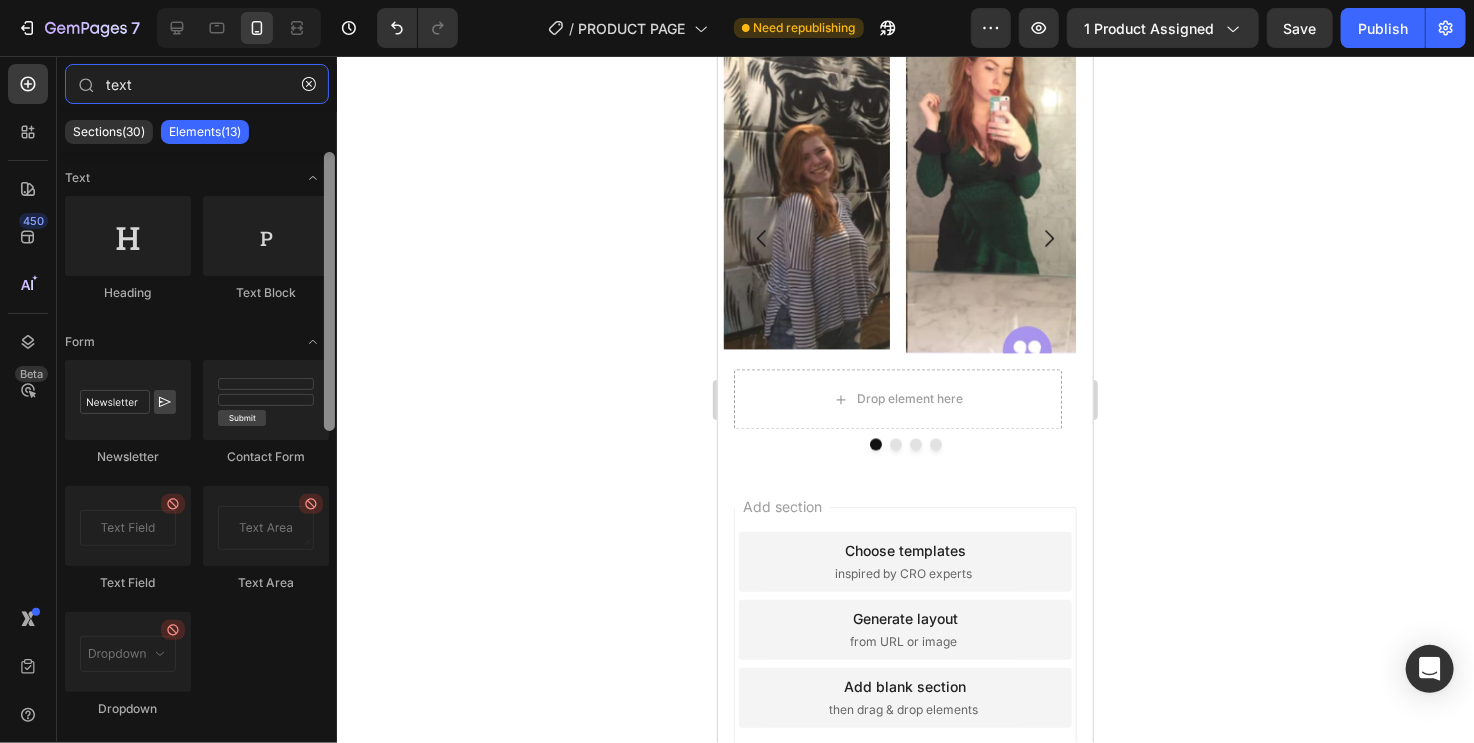 type on "text" 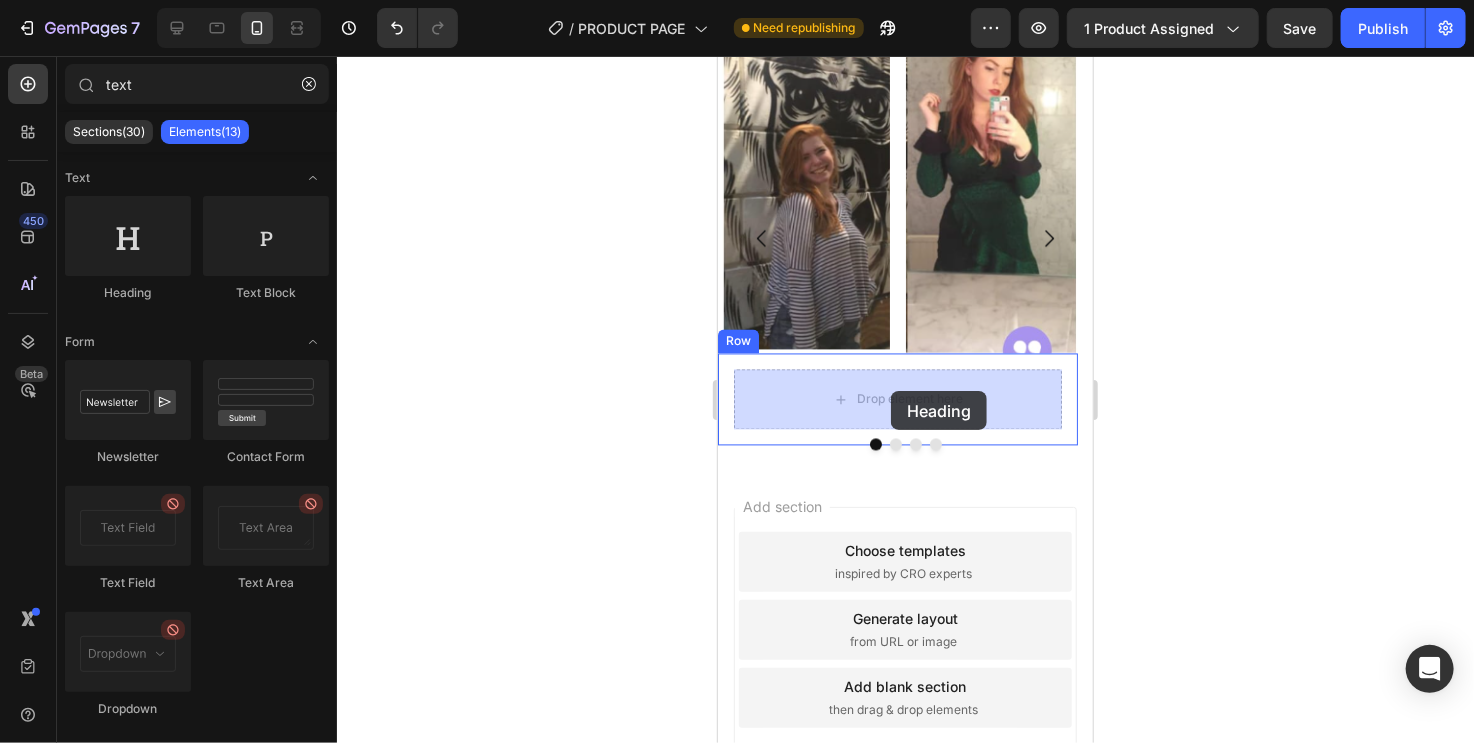 drag, startPoint x: 1051, startPoint y: 334, endPoint x: 889, endPoint y: 390, distance: 171.40594 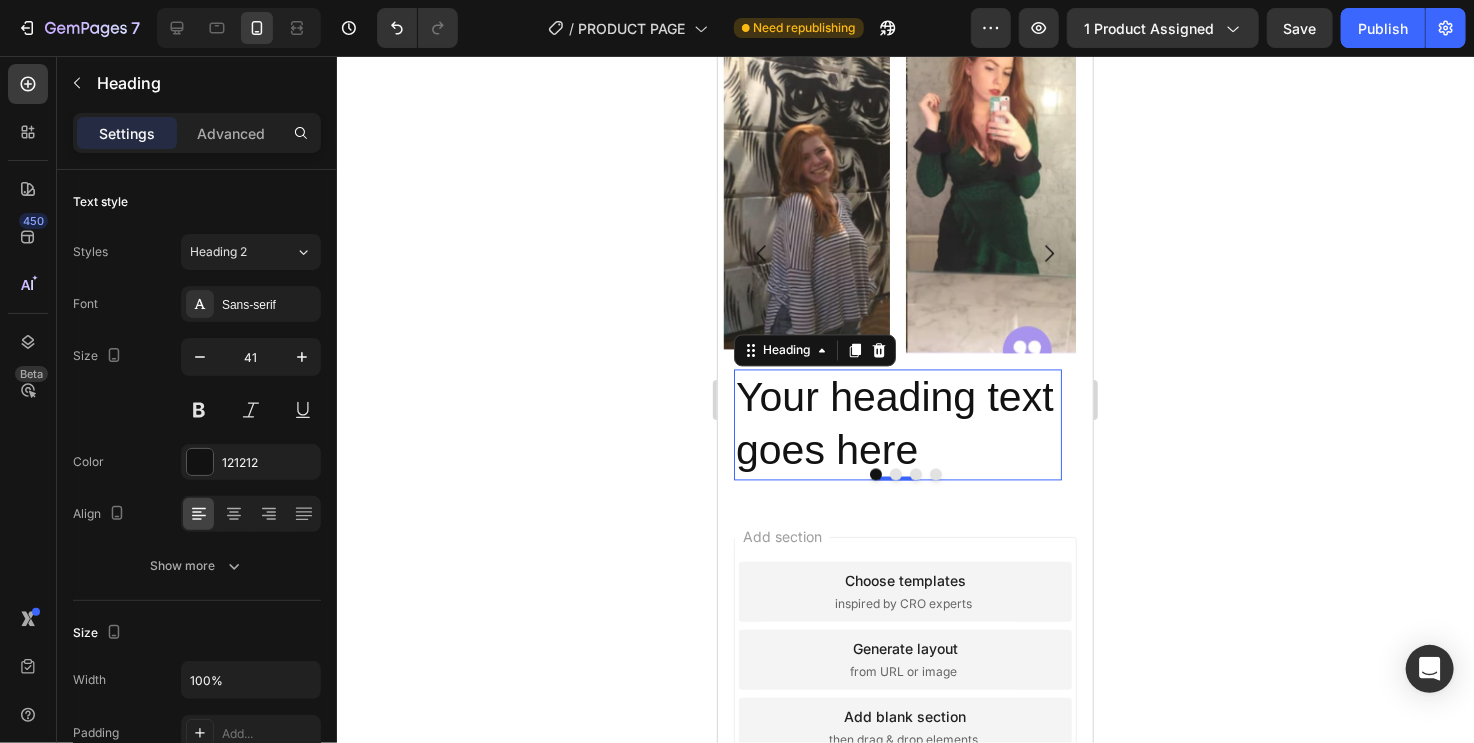 scroll, scrollTop: 1832, scrollLeft: 0, axis: vertical 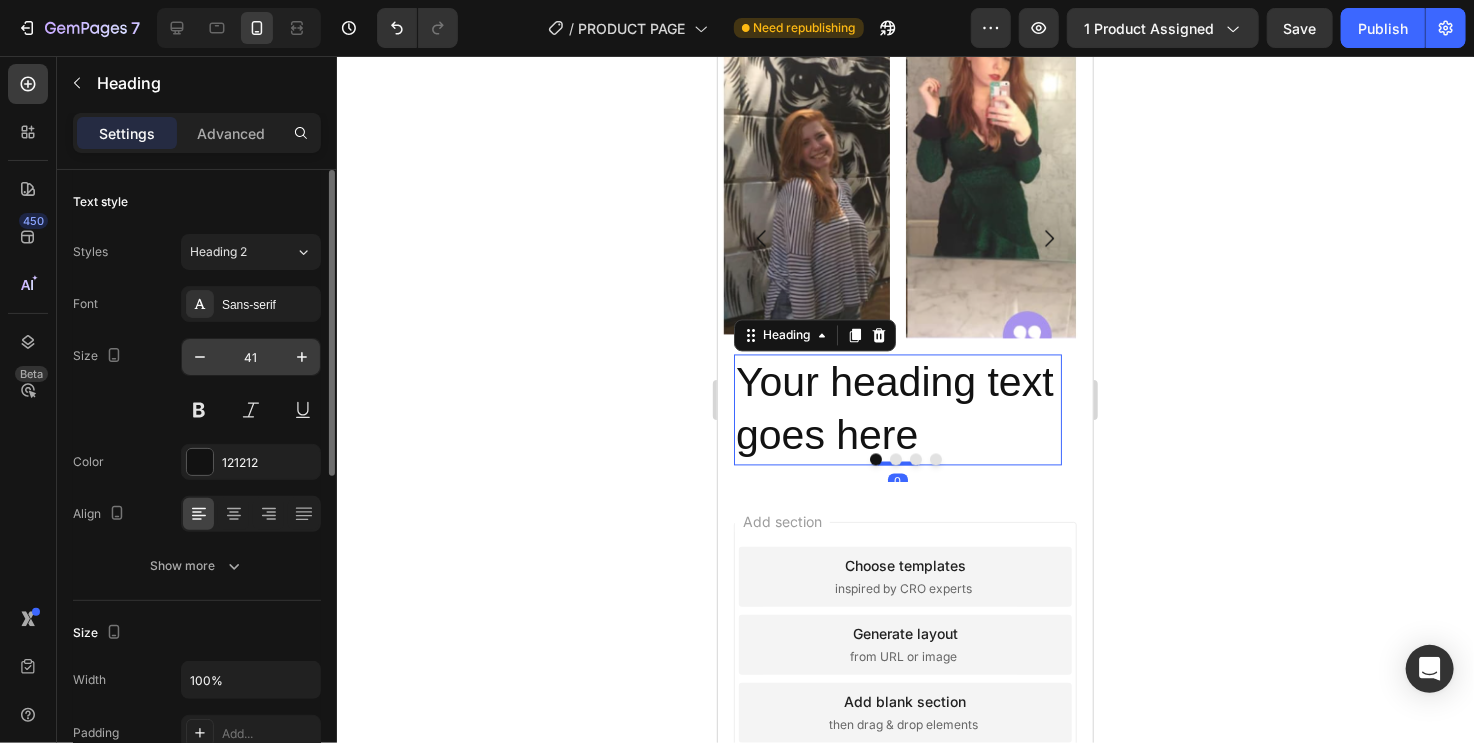 click on "41" at bounding box center [251, 357] 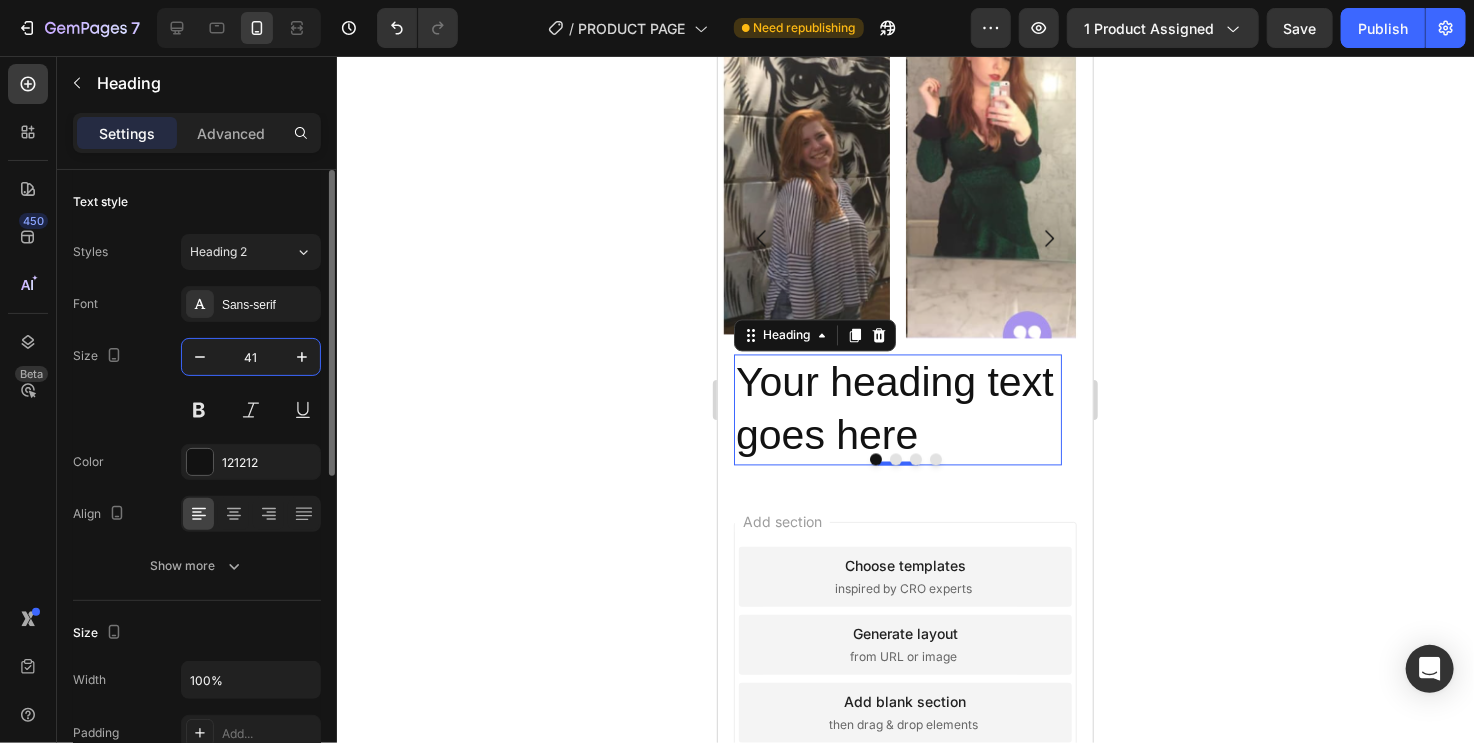 click on "41" at bounding box center (251, 357) 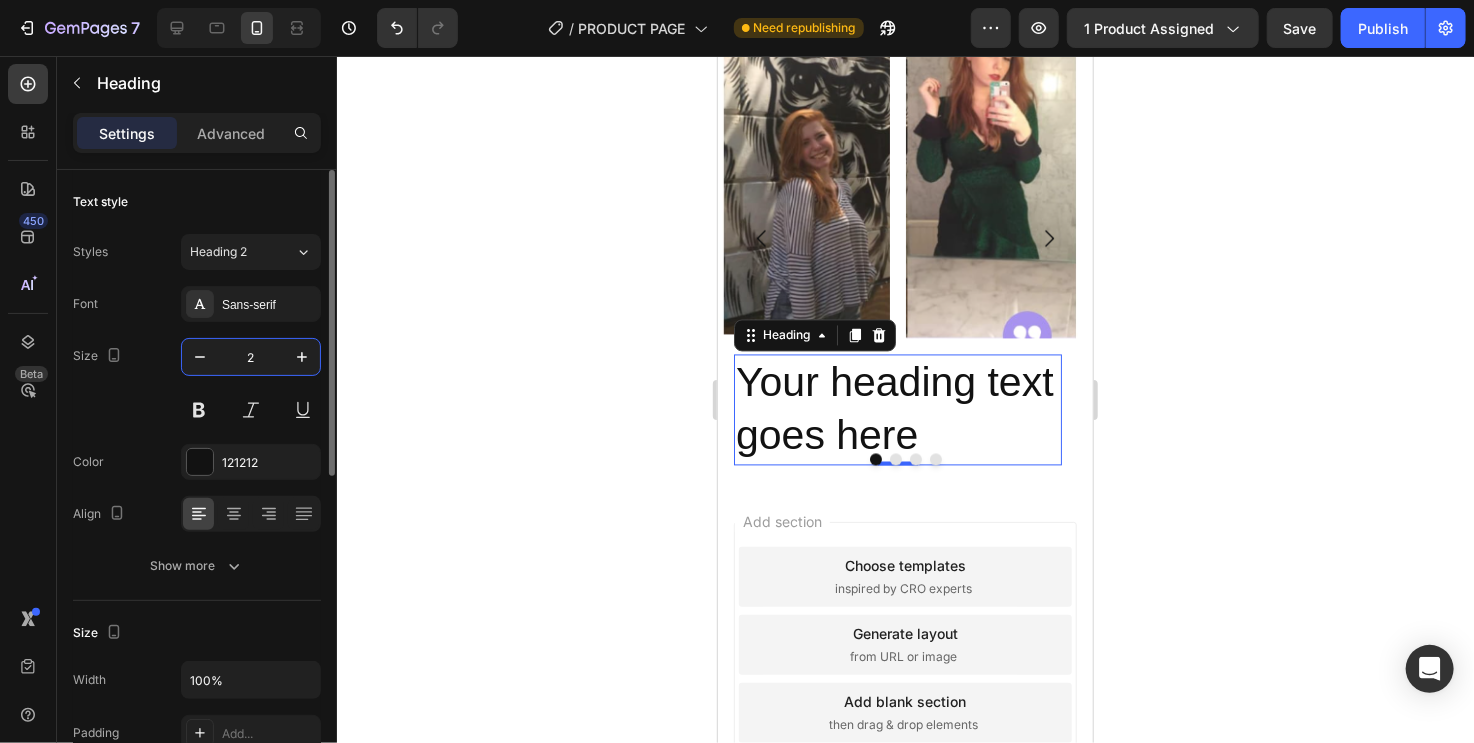 scroll, scrollTop: 1817, scrollLeft: 0, axis: vertical 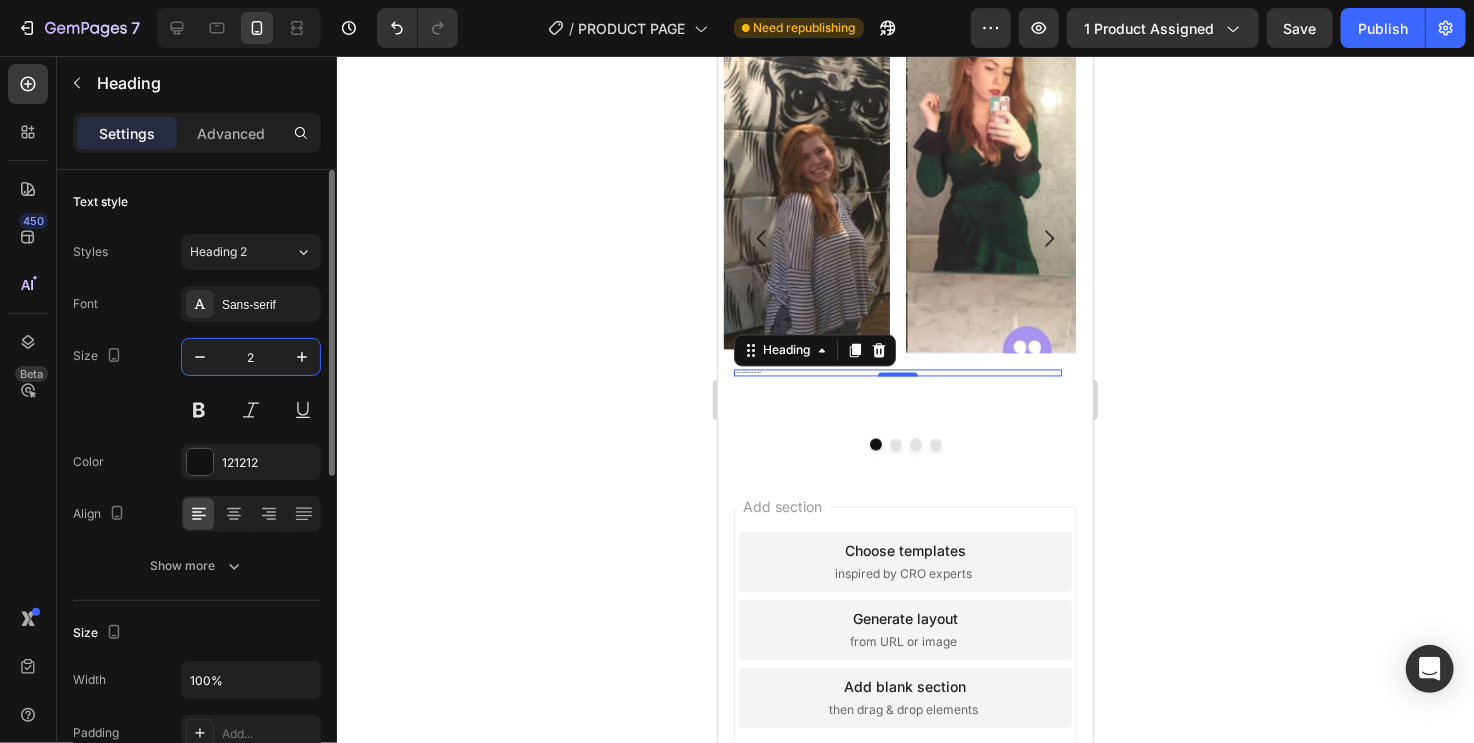 type on "23" 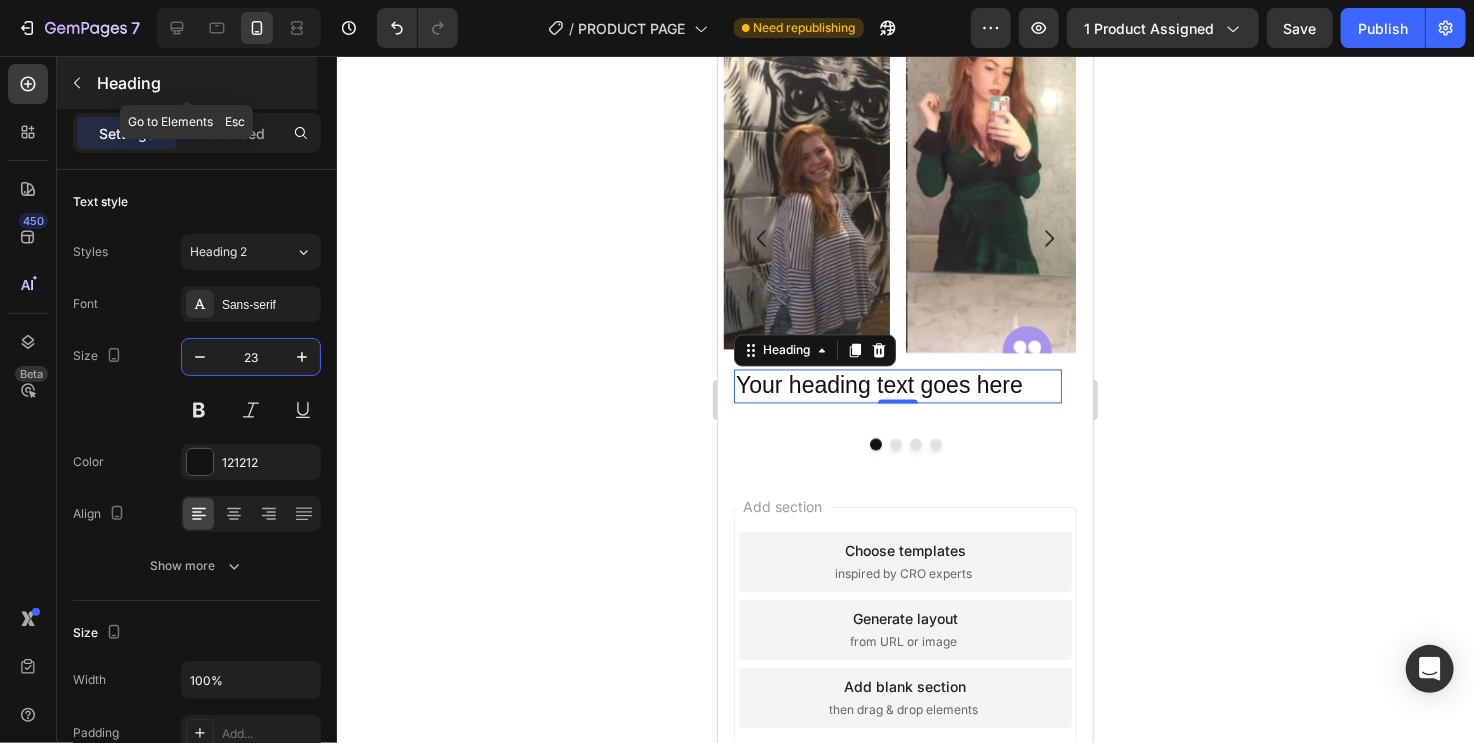 click on "Heading" at bounding box center [205, 83] 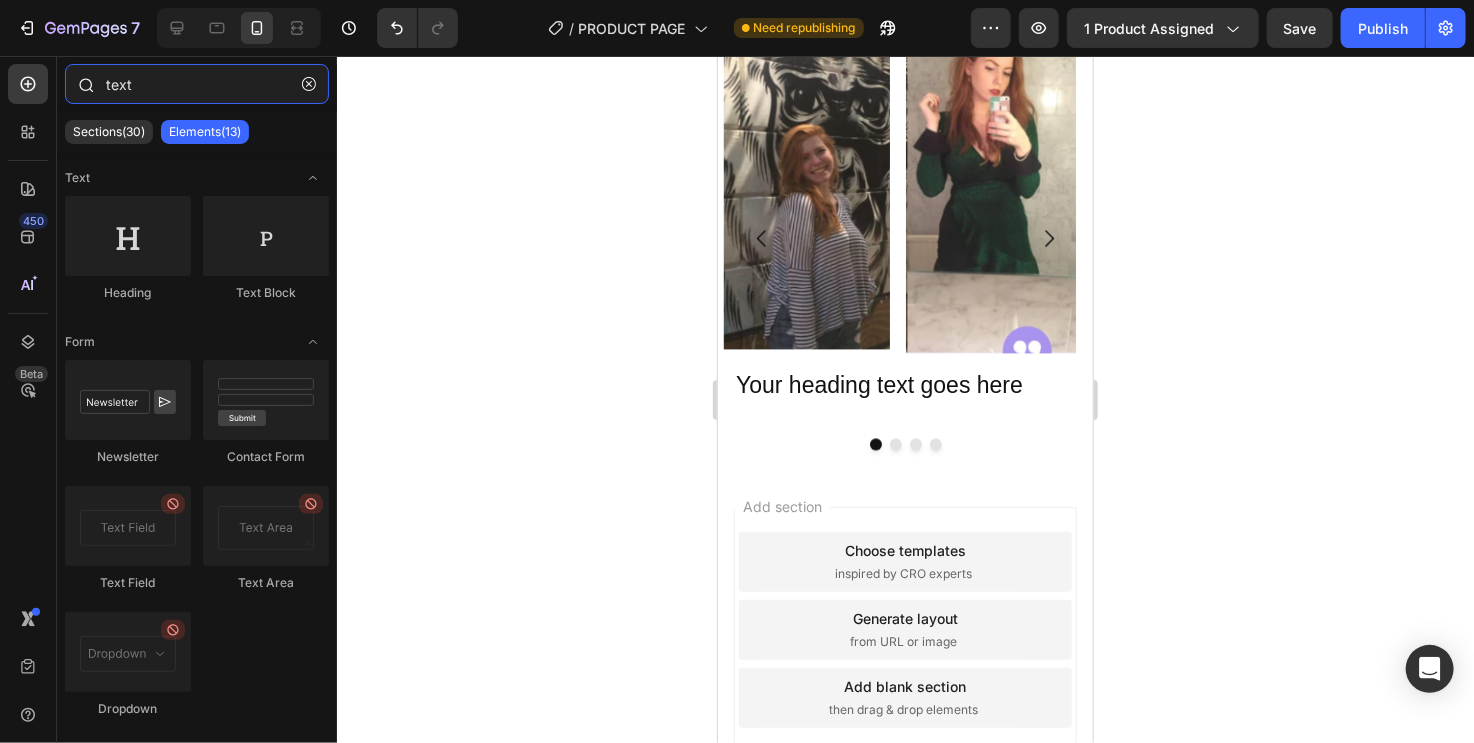 click on "text" at bounding box center [197, 84] 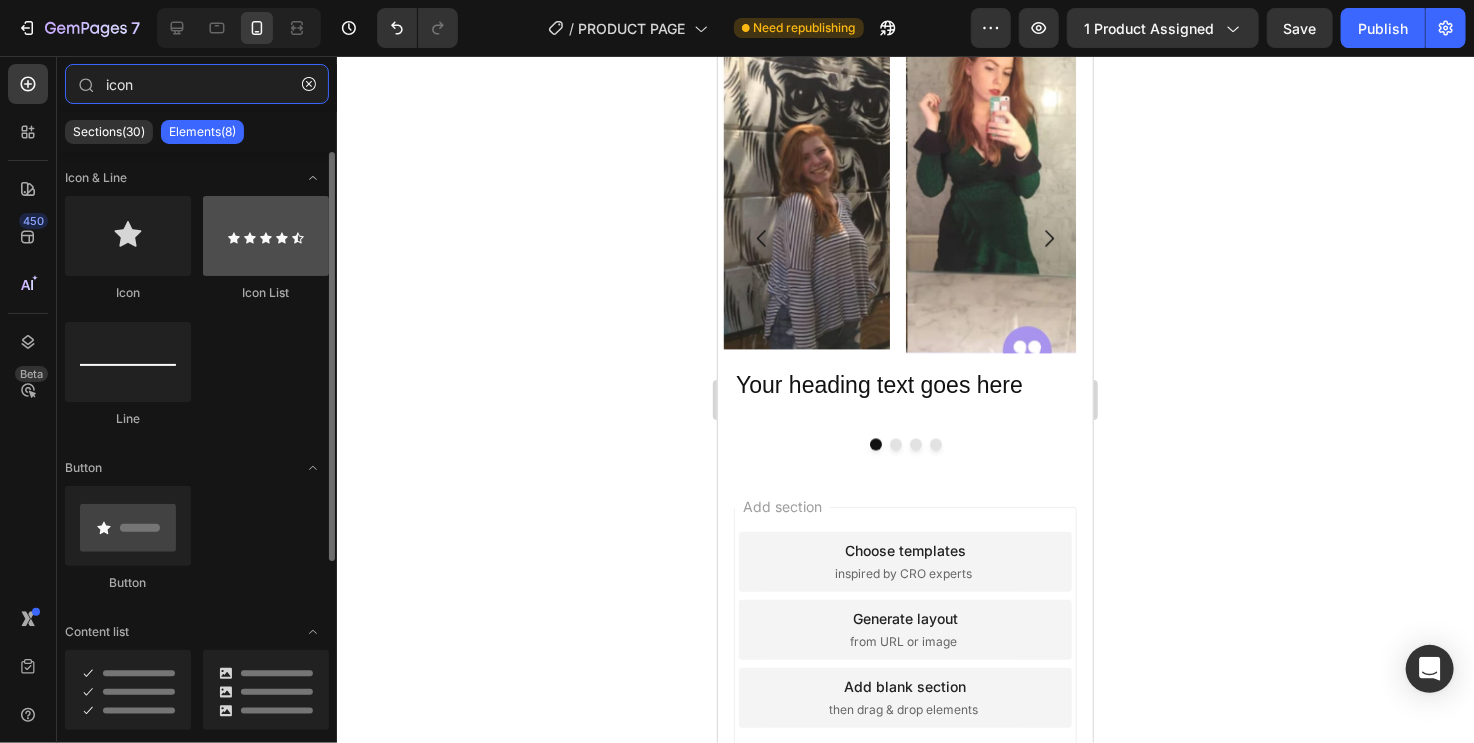 type on "icon" 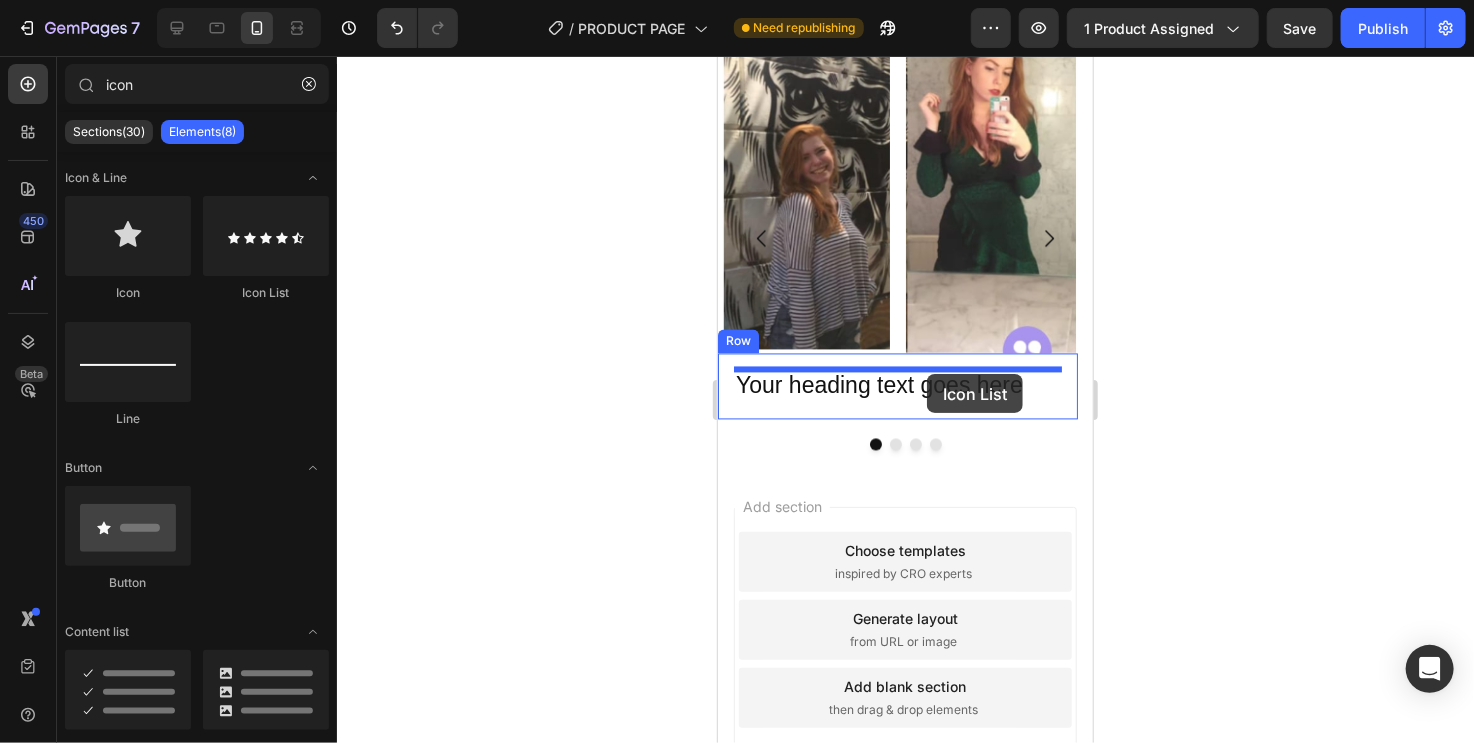 drag, startPoint x: 987, startPoint y: 290, endPoint x: 926, endPoint y: 373, distance: 103.00485 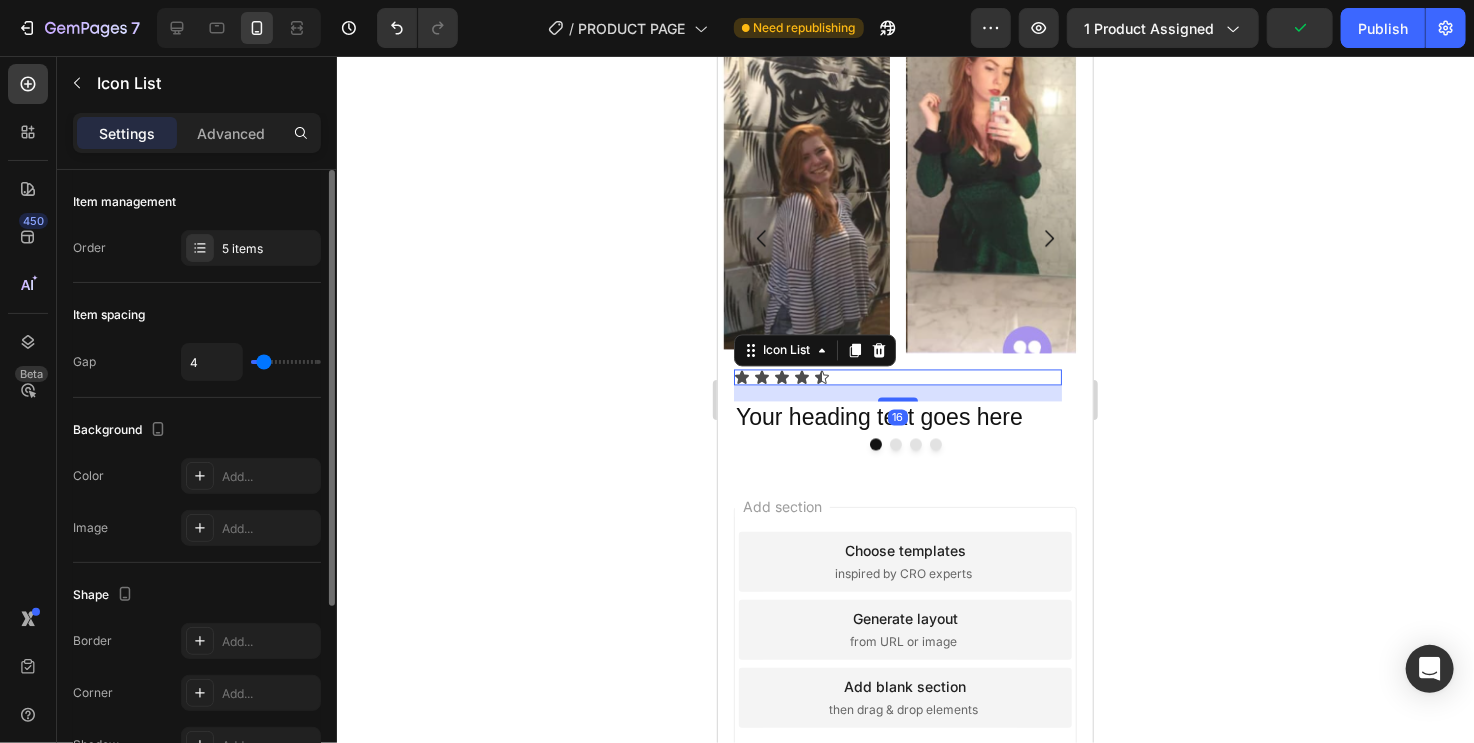 scroll, scrollTop: 200, scrollLeft: 0, axis: vertical 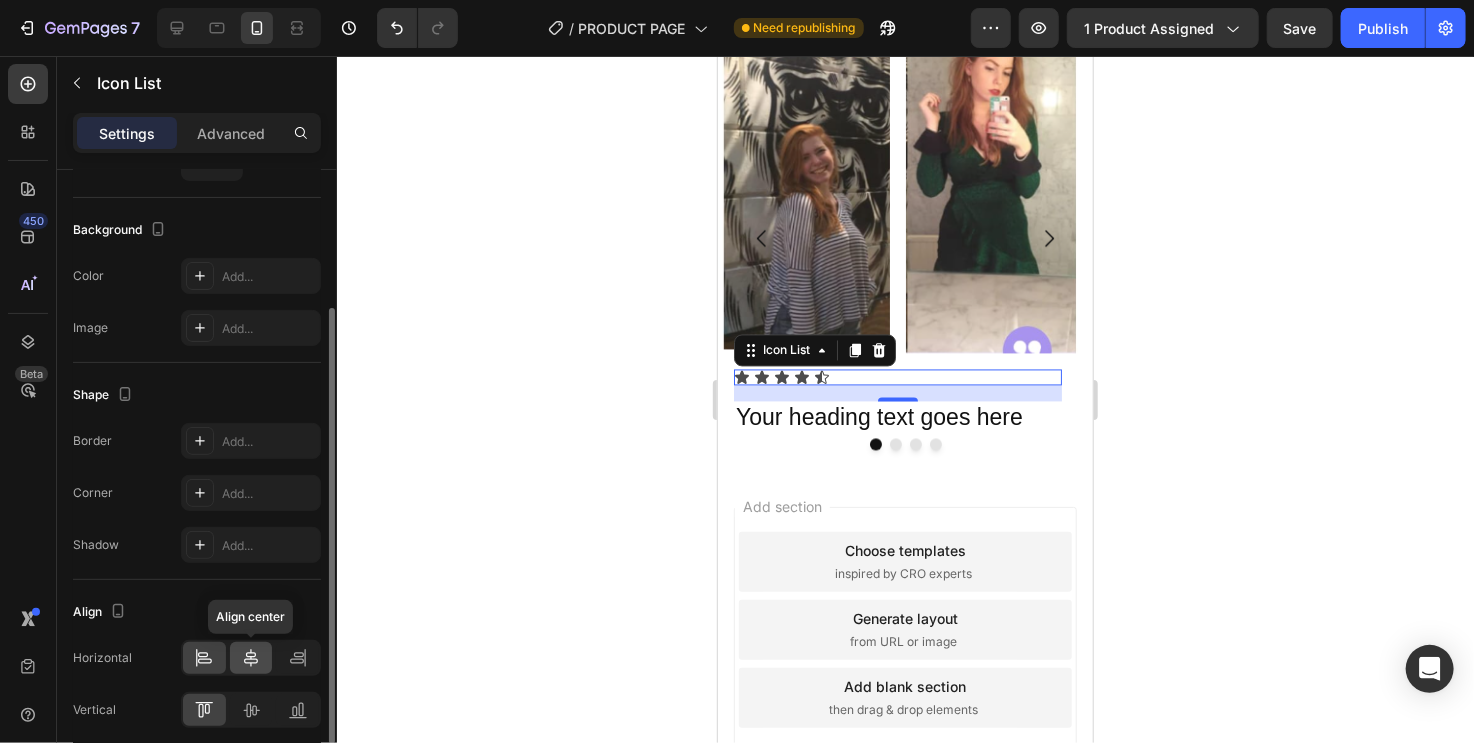 click 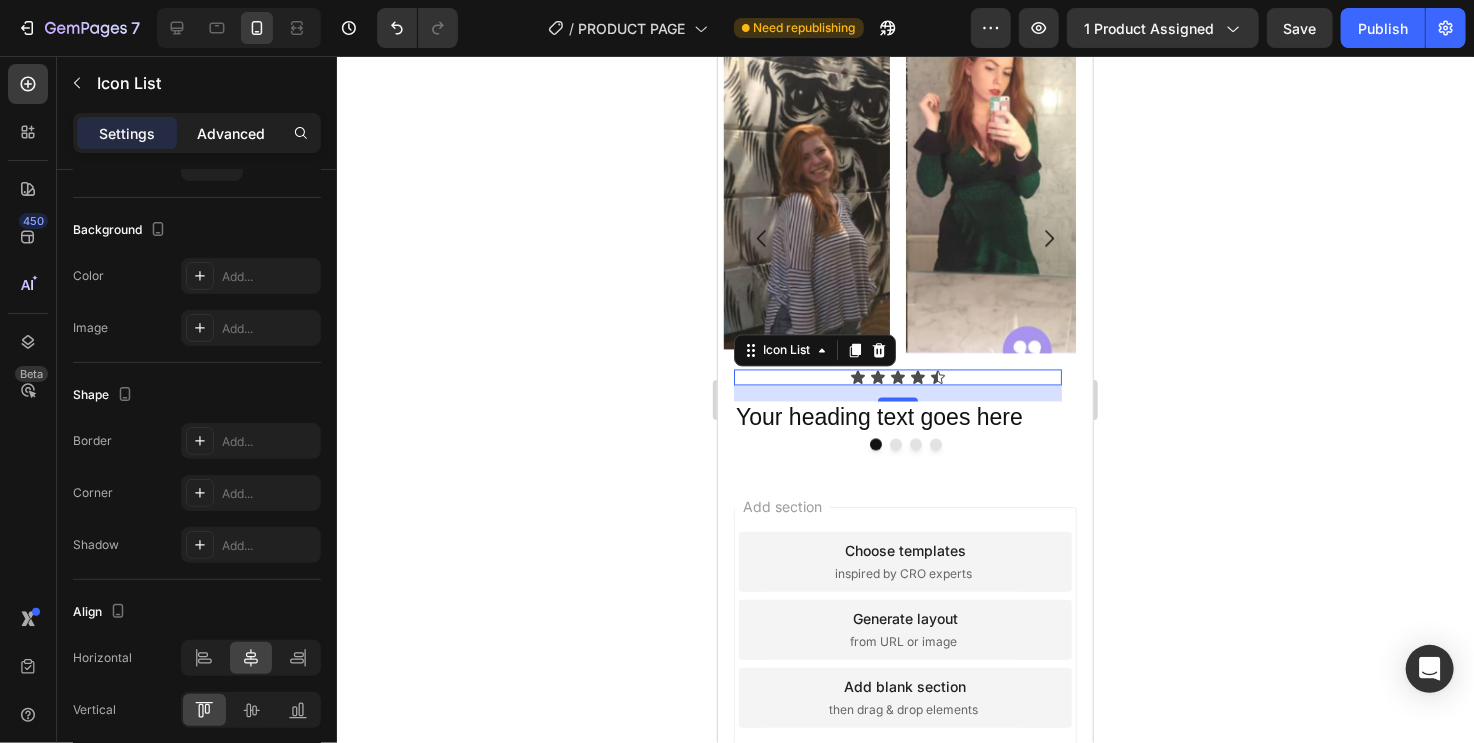click on "Advanced" 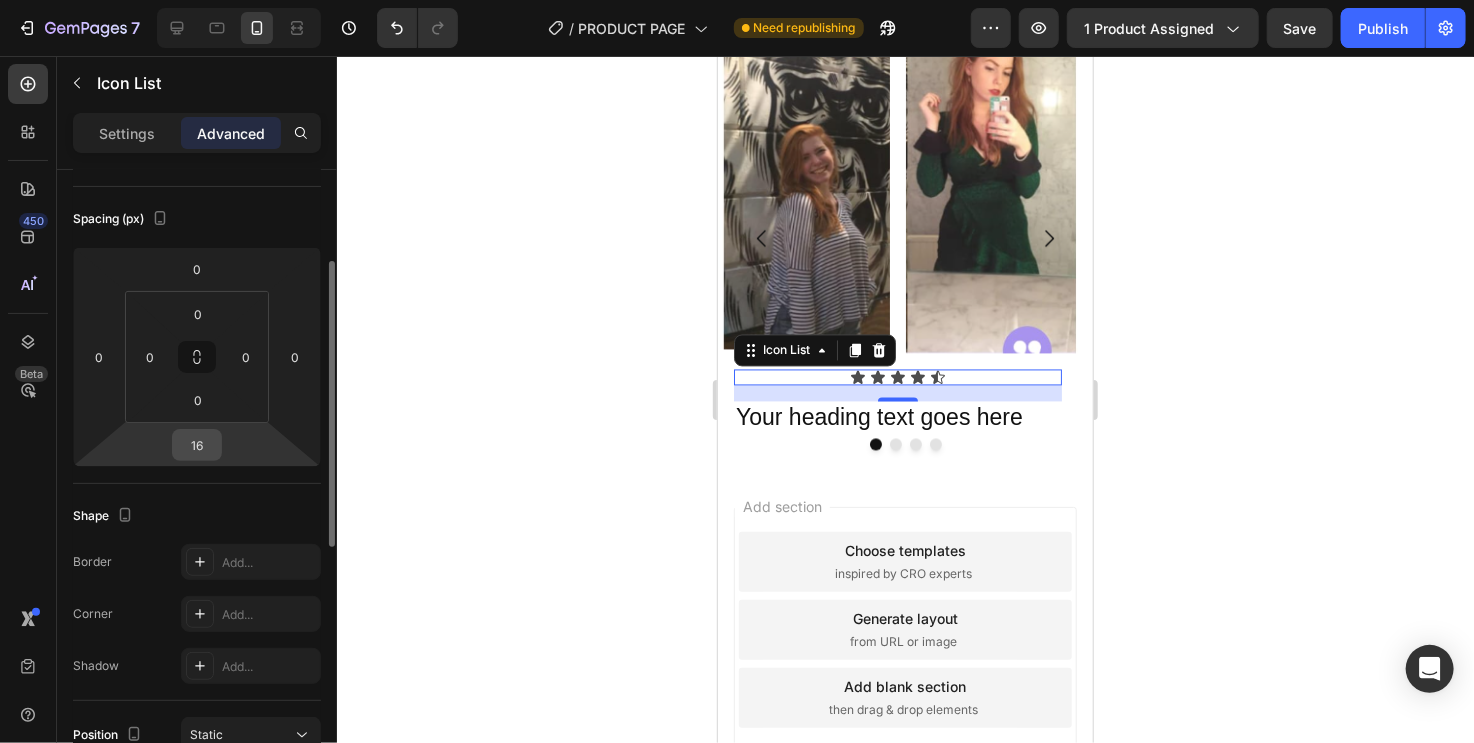 click on "16" at bounding box center [197, 445] 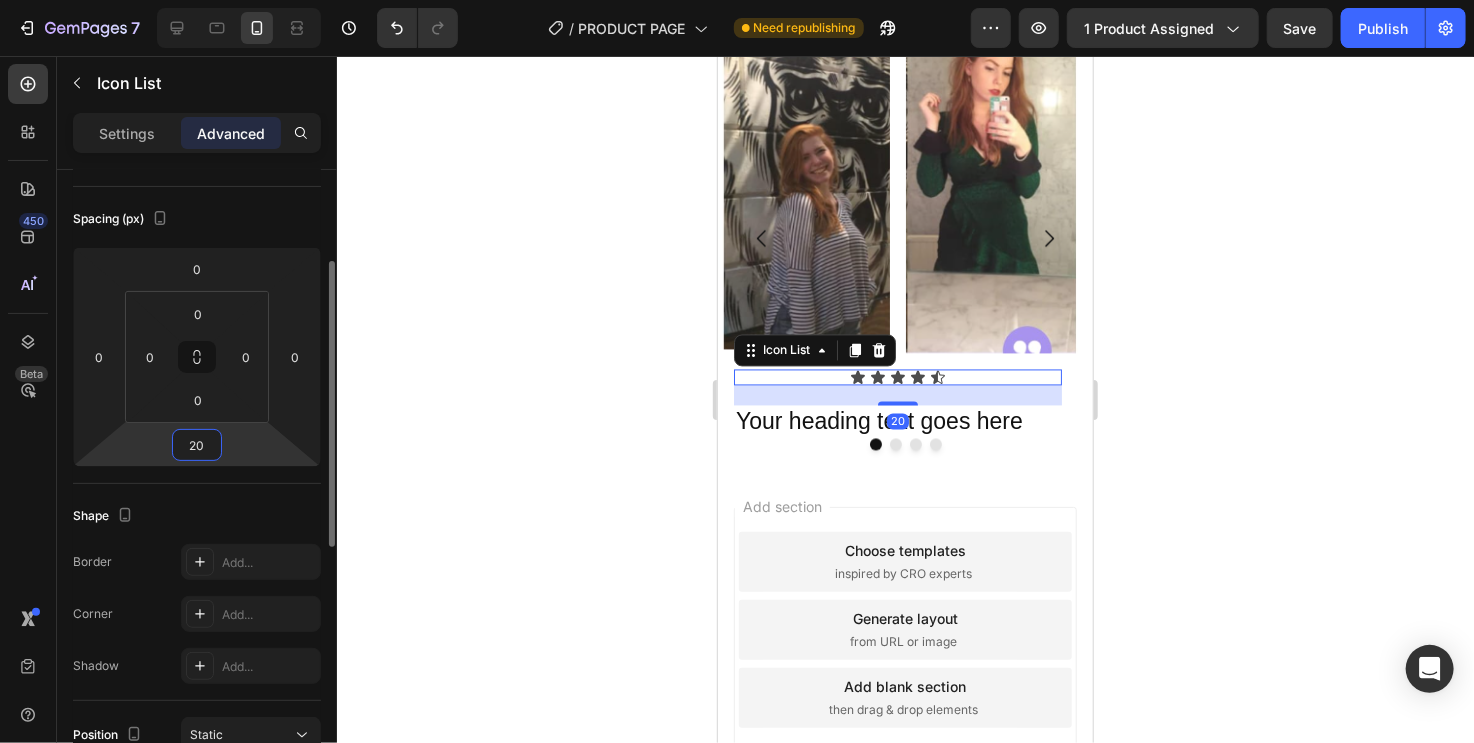 click on "20" at bounding box center [197, 445] 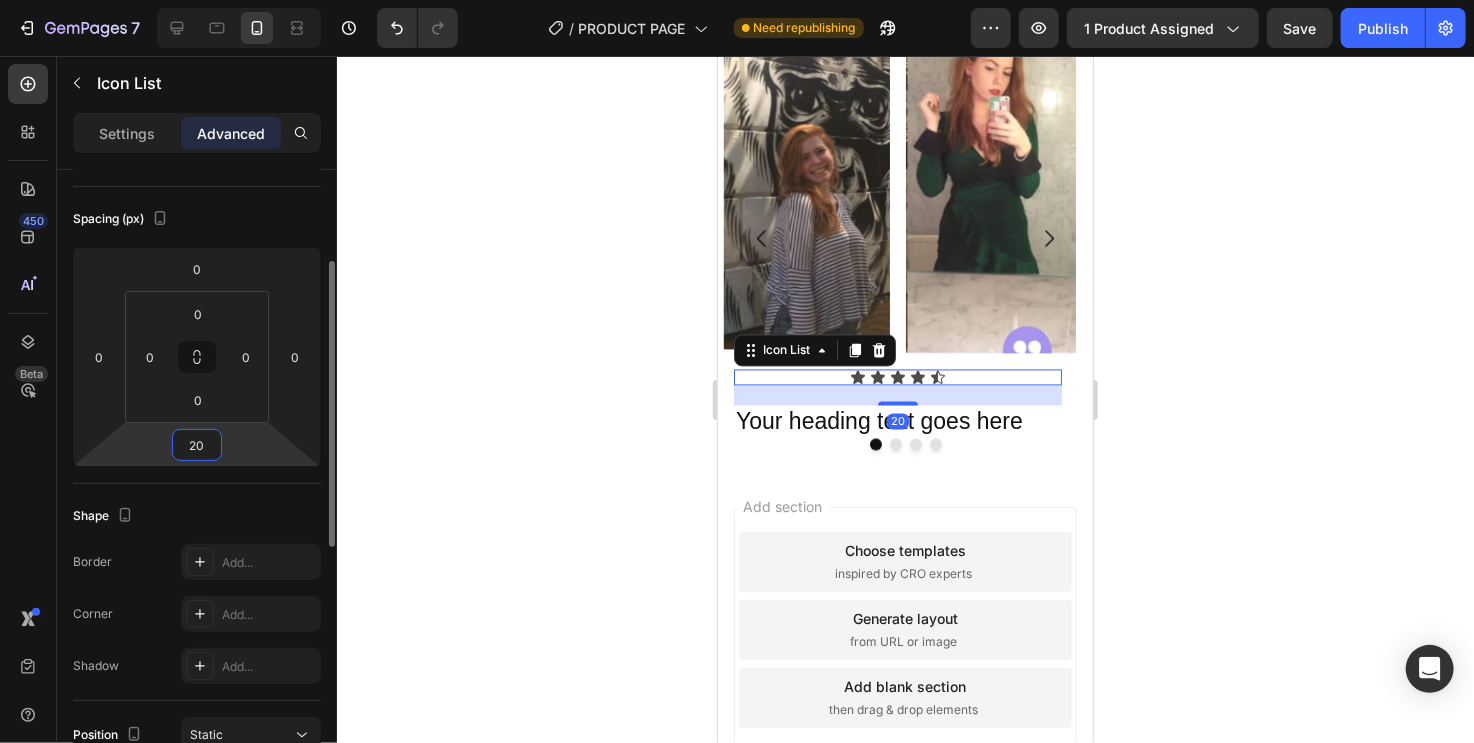 click on "20" at bounding box center [197, 445] 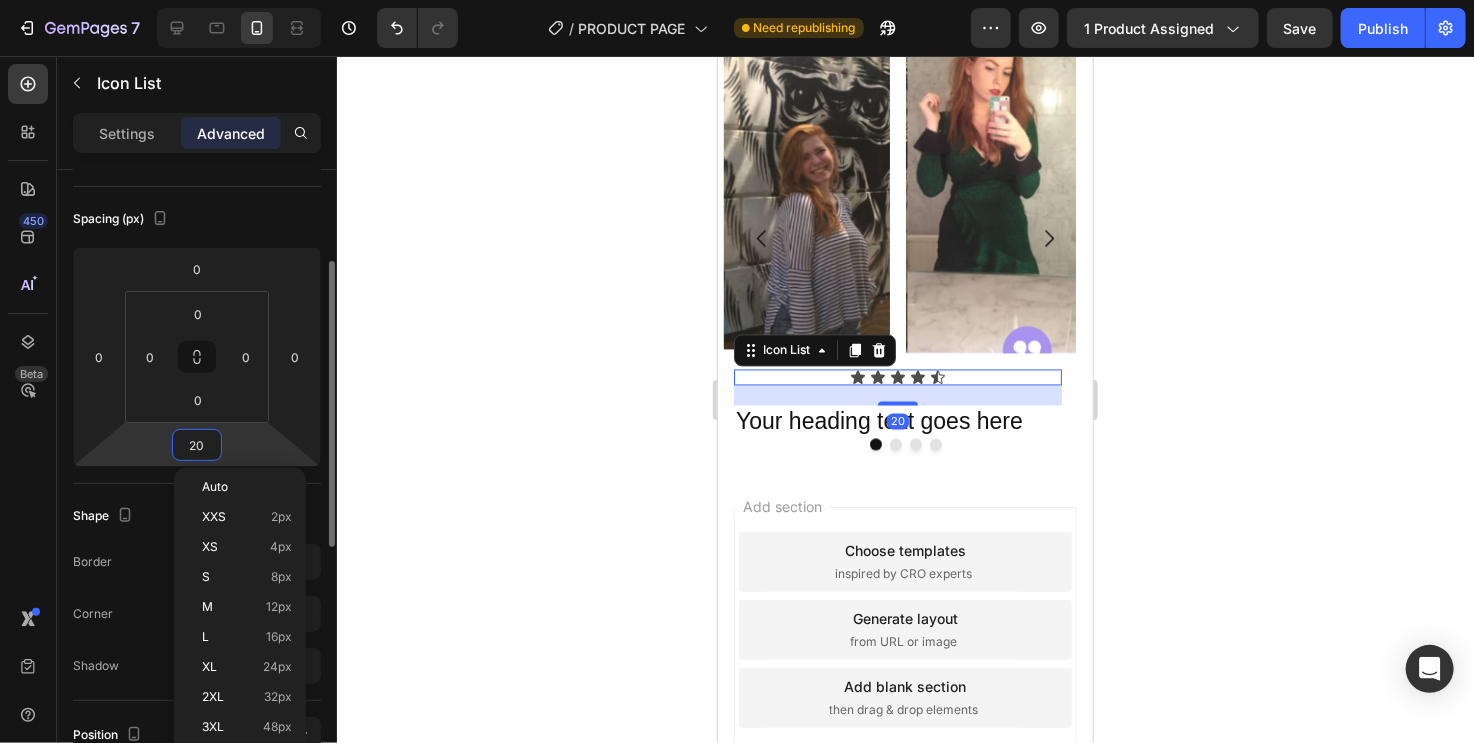 type on "0" 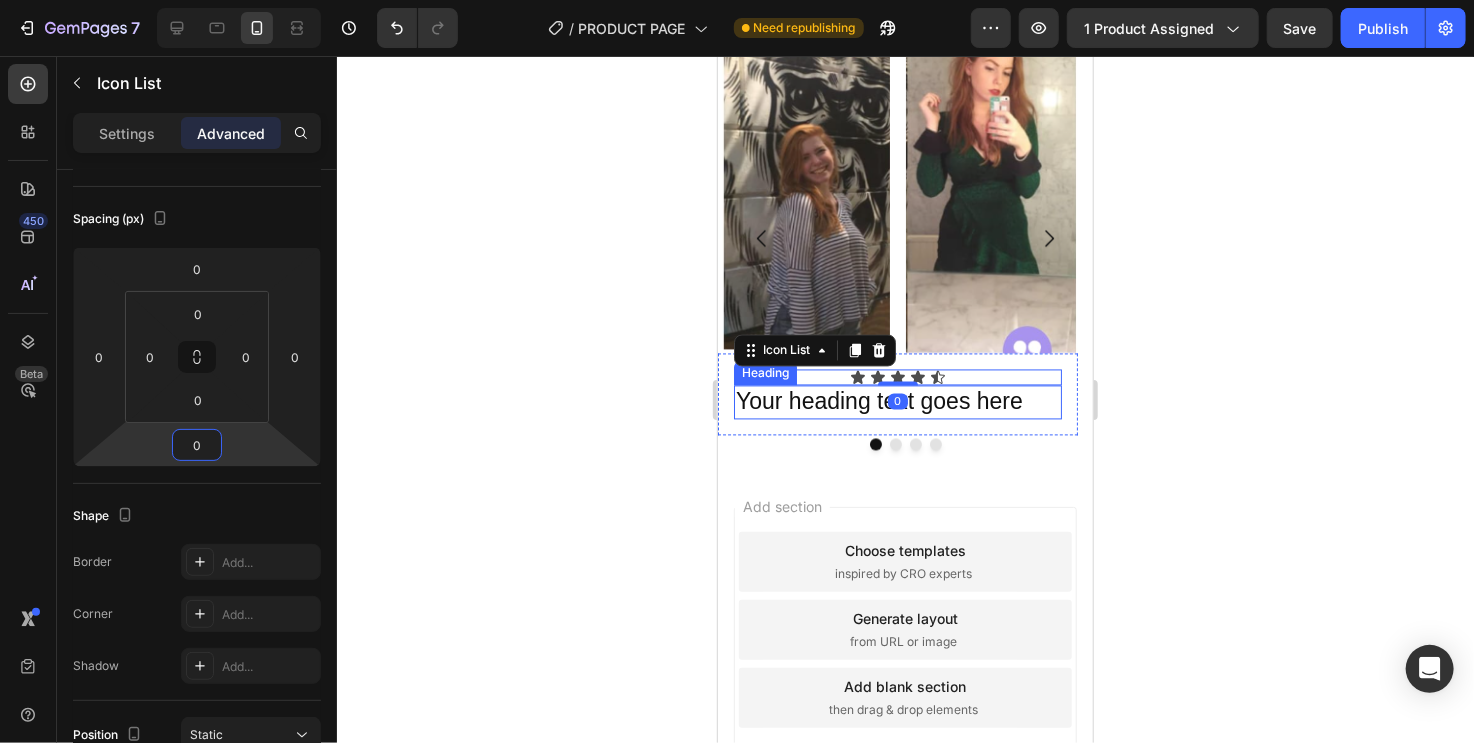 click on "Your heading text goes here" at bounding box center [897, 402] 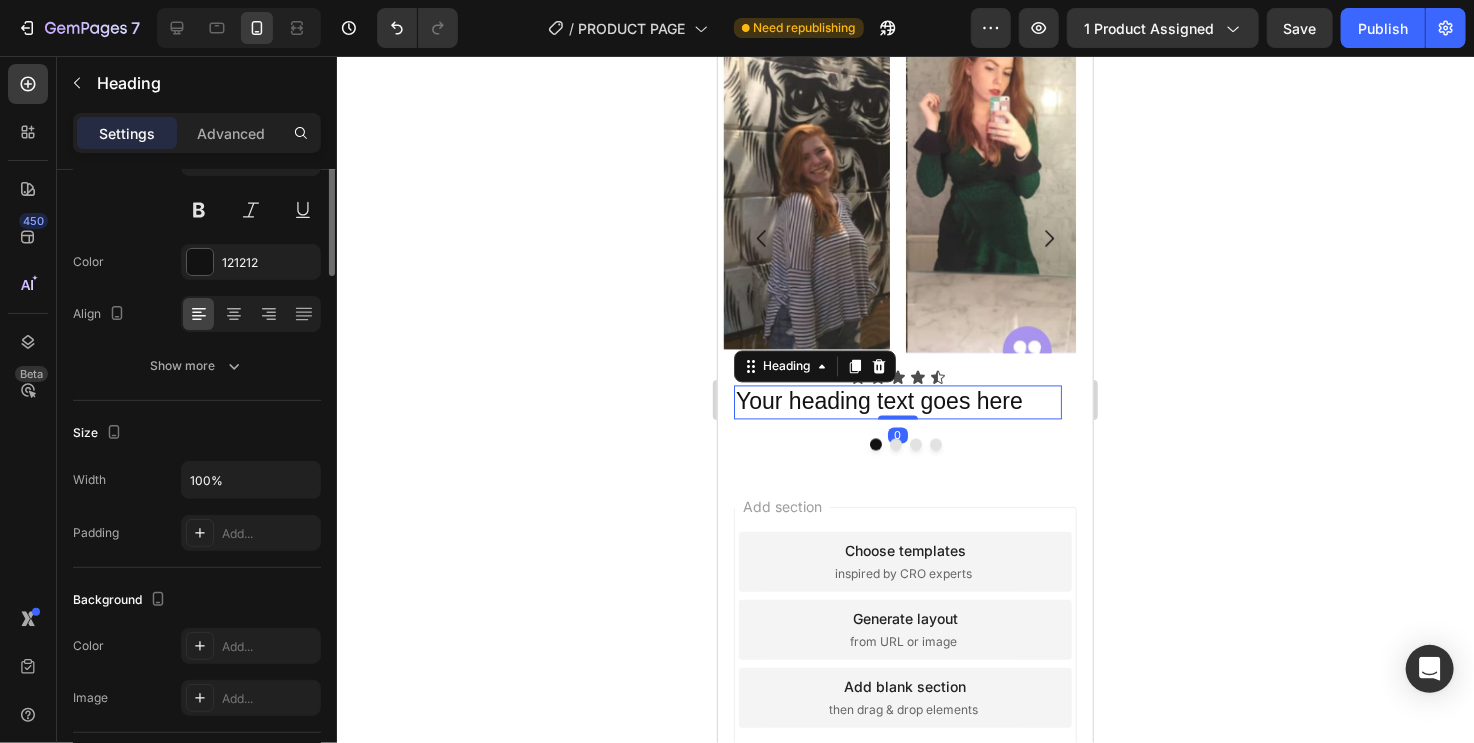 scroll, scrollTop: 0, scrollLeft: 0, axis: both 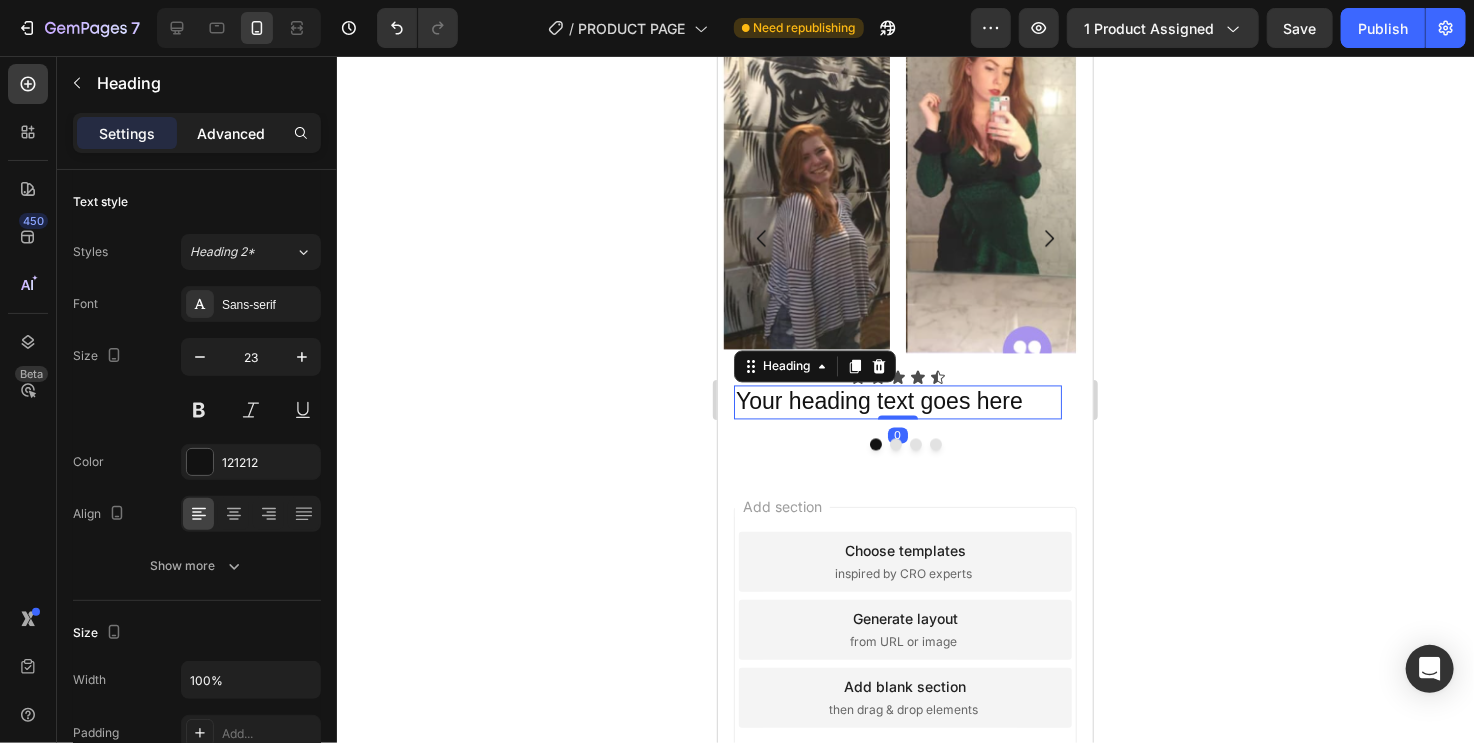 click on "Advanced" at bounding box center (231, 133) 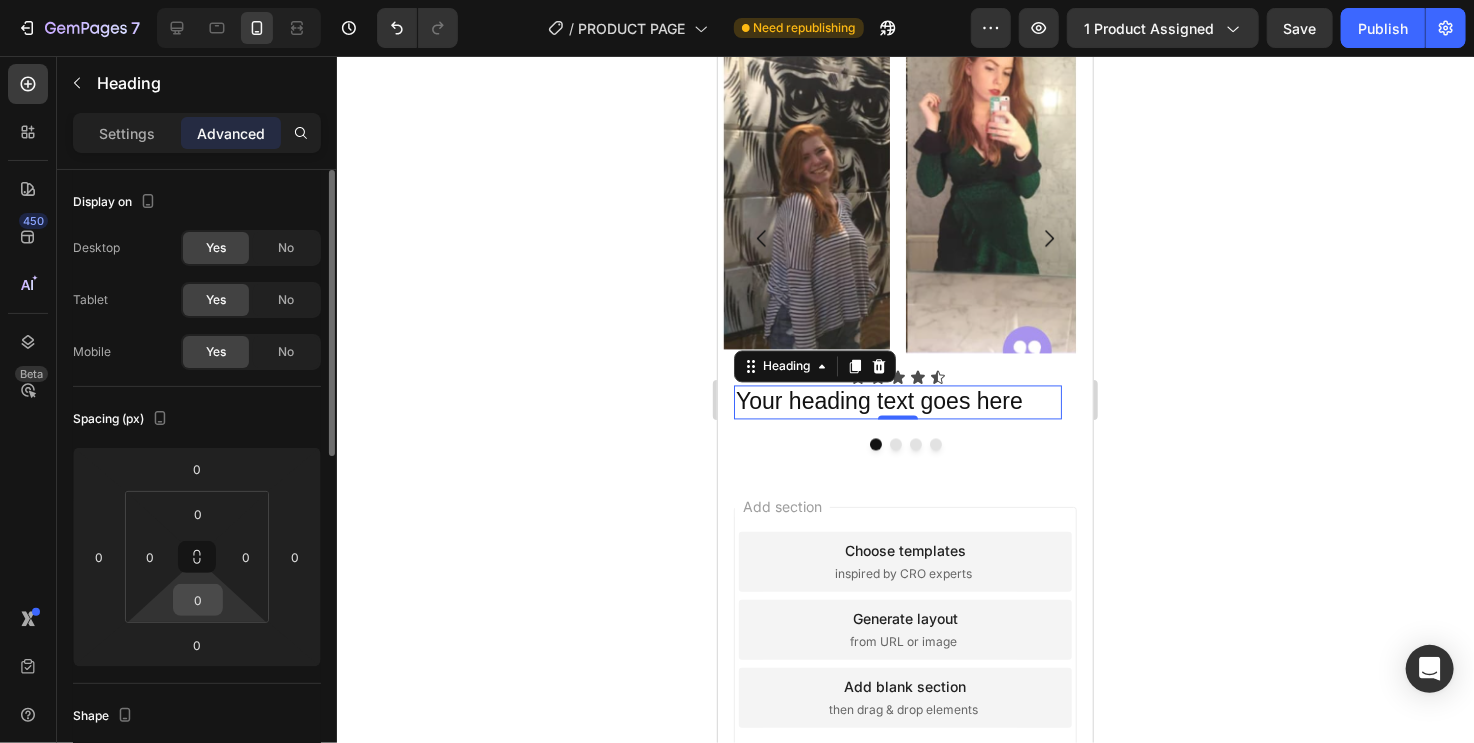 click on "0" at bounding box center (198, 600) 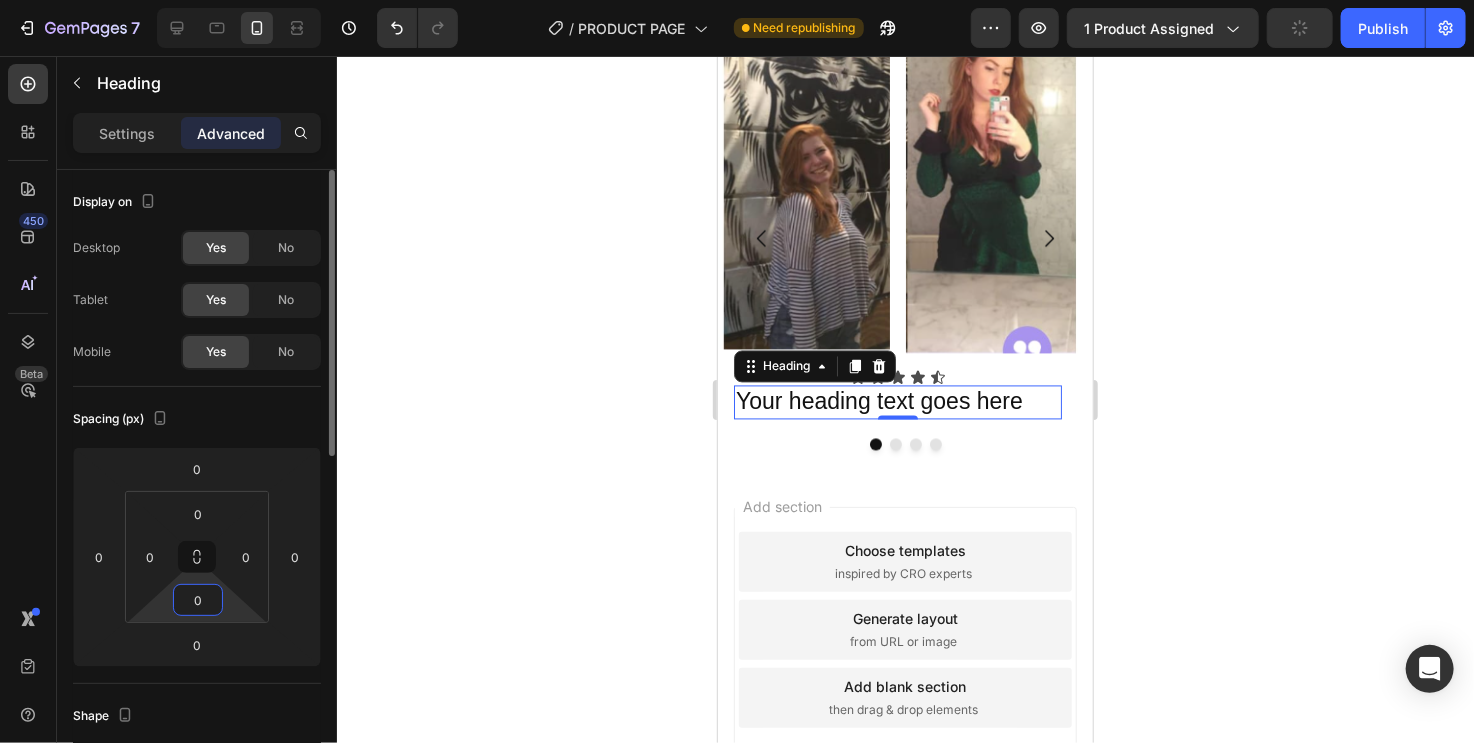click on "0" at bounding box center [198, 600] 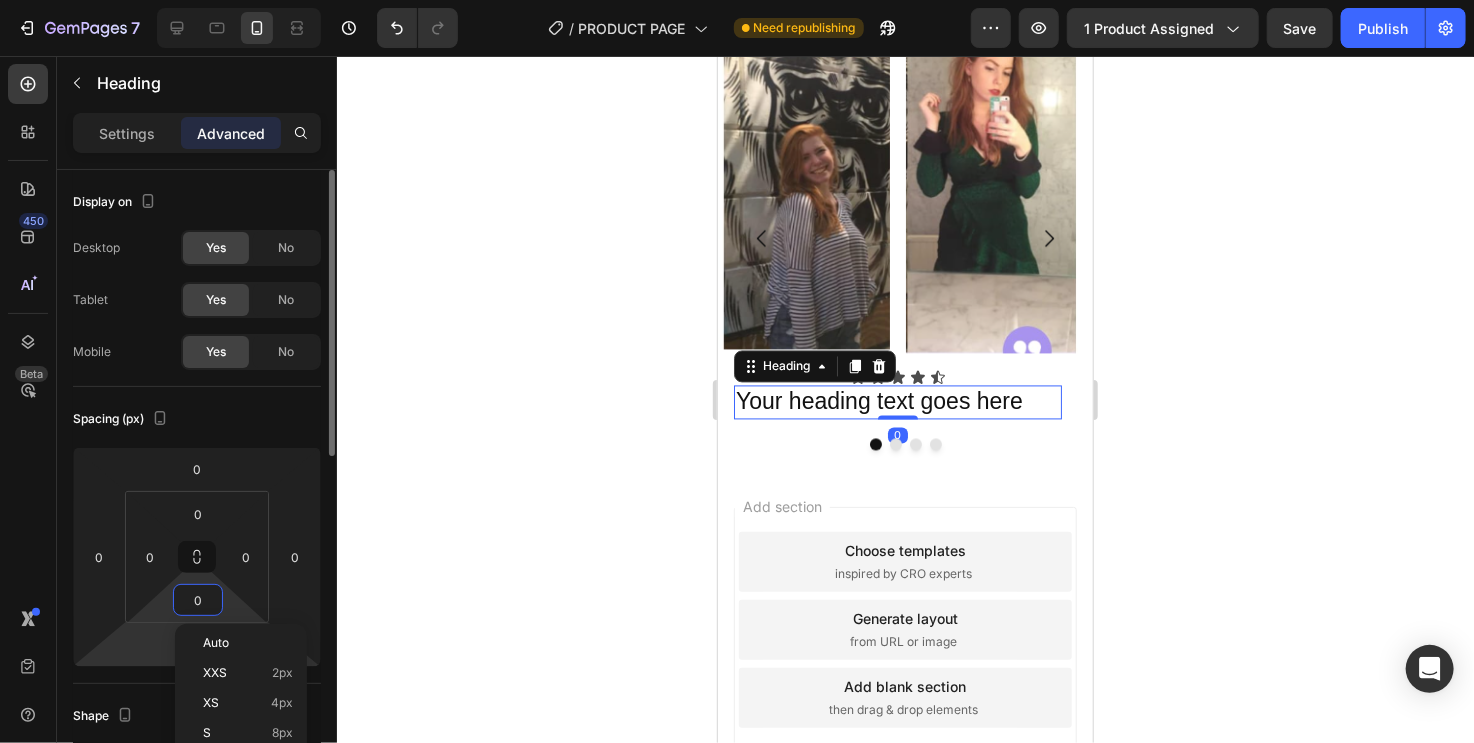 click on "7   /  PRODUCT PAGE Need republishing Preview 1 product assigned  Save   Publish  450 Beta icon Sections(30) Elements(8) Icon & Line
Icon
Icon List
Line Button
Button Content list
Item List
Advanced List Conversion booster
Stock Counter
Stock Counter Heading Settings Advanced Display on Desktop Yes No Tablet Yes No Mobile Yes No Spacing (px) 0 0 0 0 0 0 0 0 Shape Border Add... Corner Add... Shadow Add... Position Static Opacity 100% Animation Upgrade to Build plan  to unlock Animation & other premium features. Interaction" at bounding box center (737, 0) 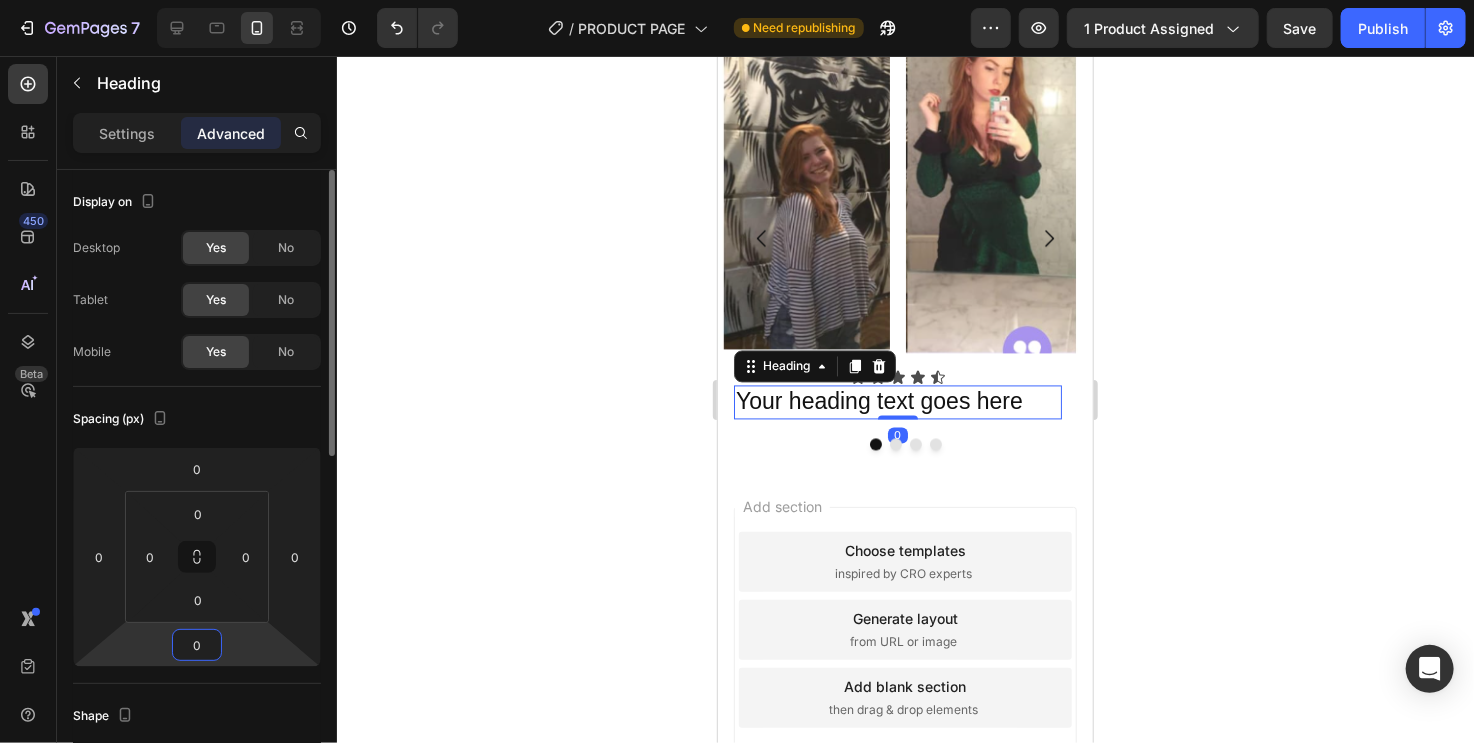 click on "0" at bounding box center [197, 645] 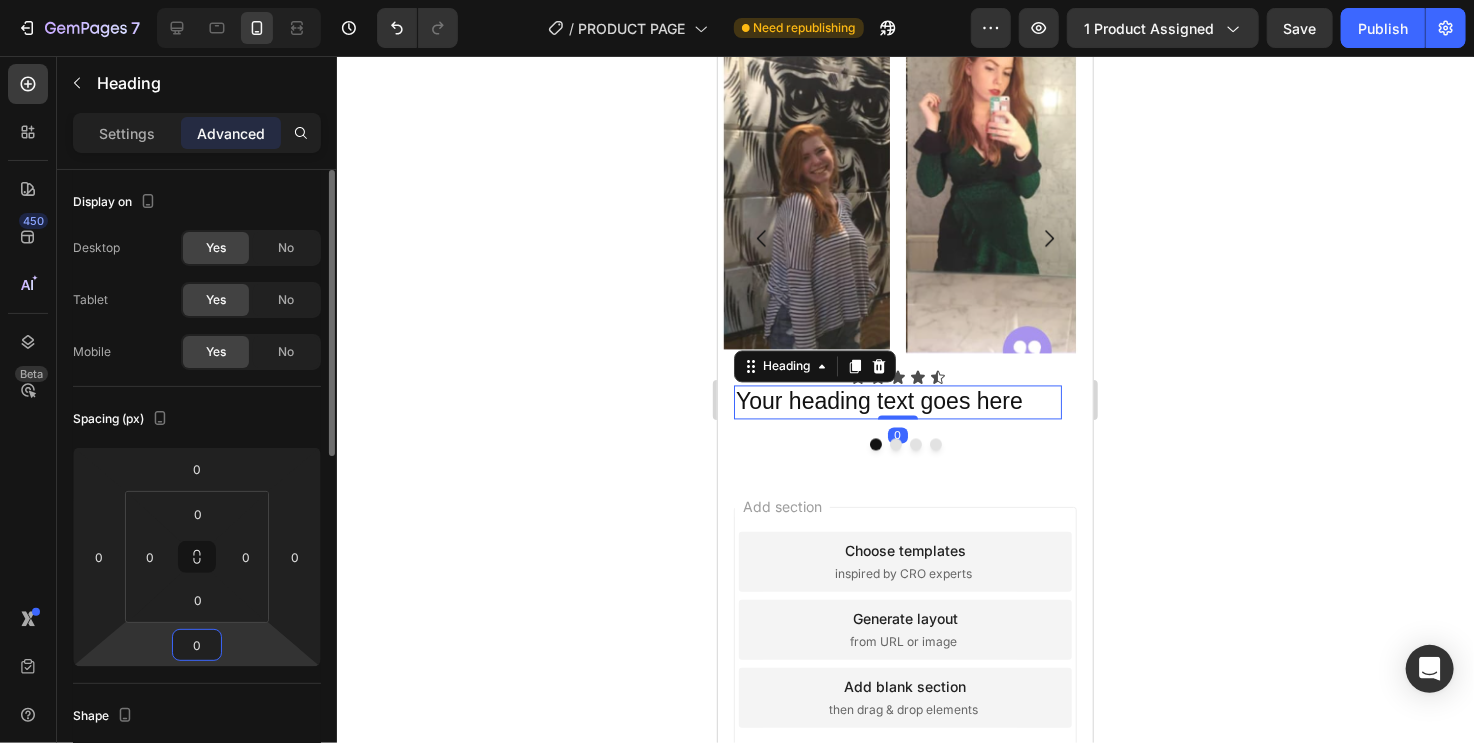 click on "0" at bounding box center (197, 645) 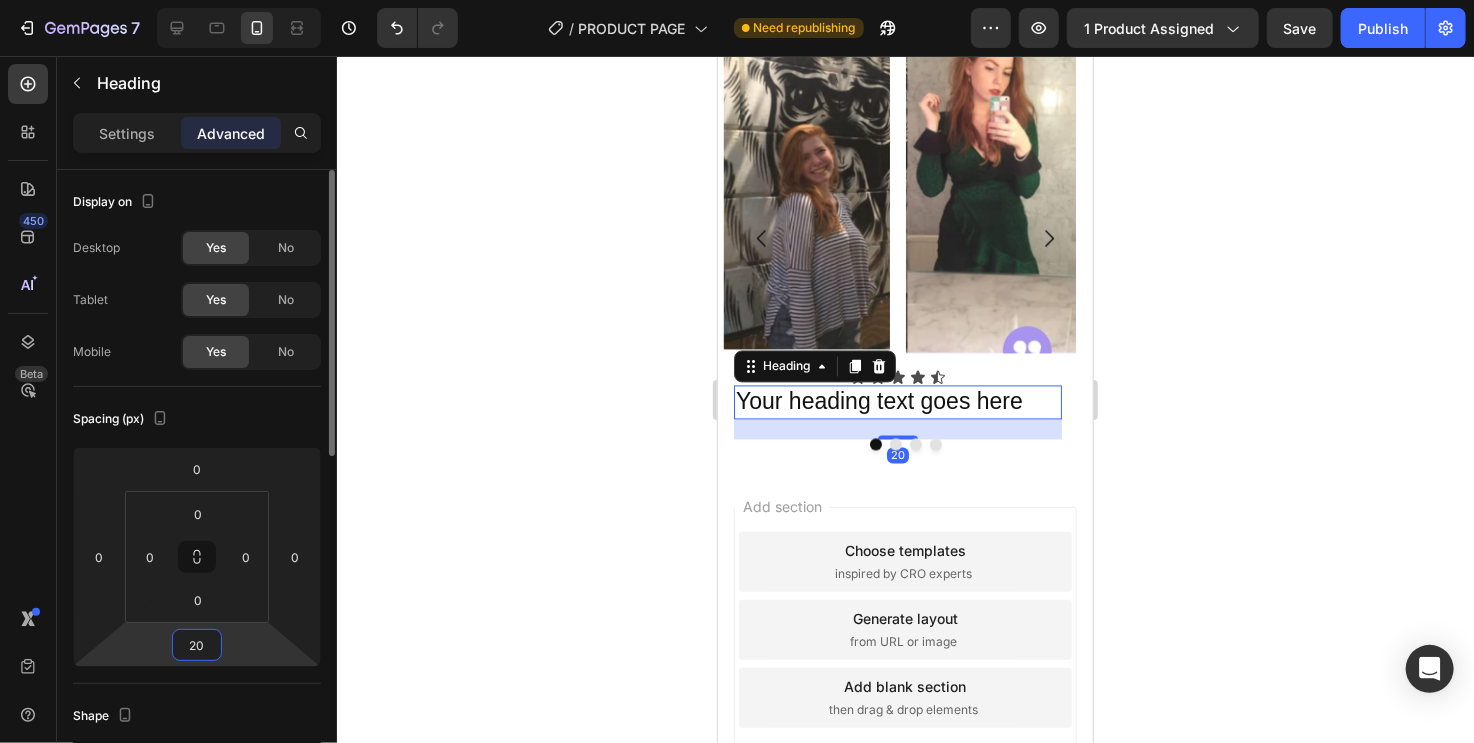 click on "20" at bounding box center [197, 645] 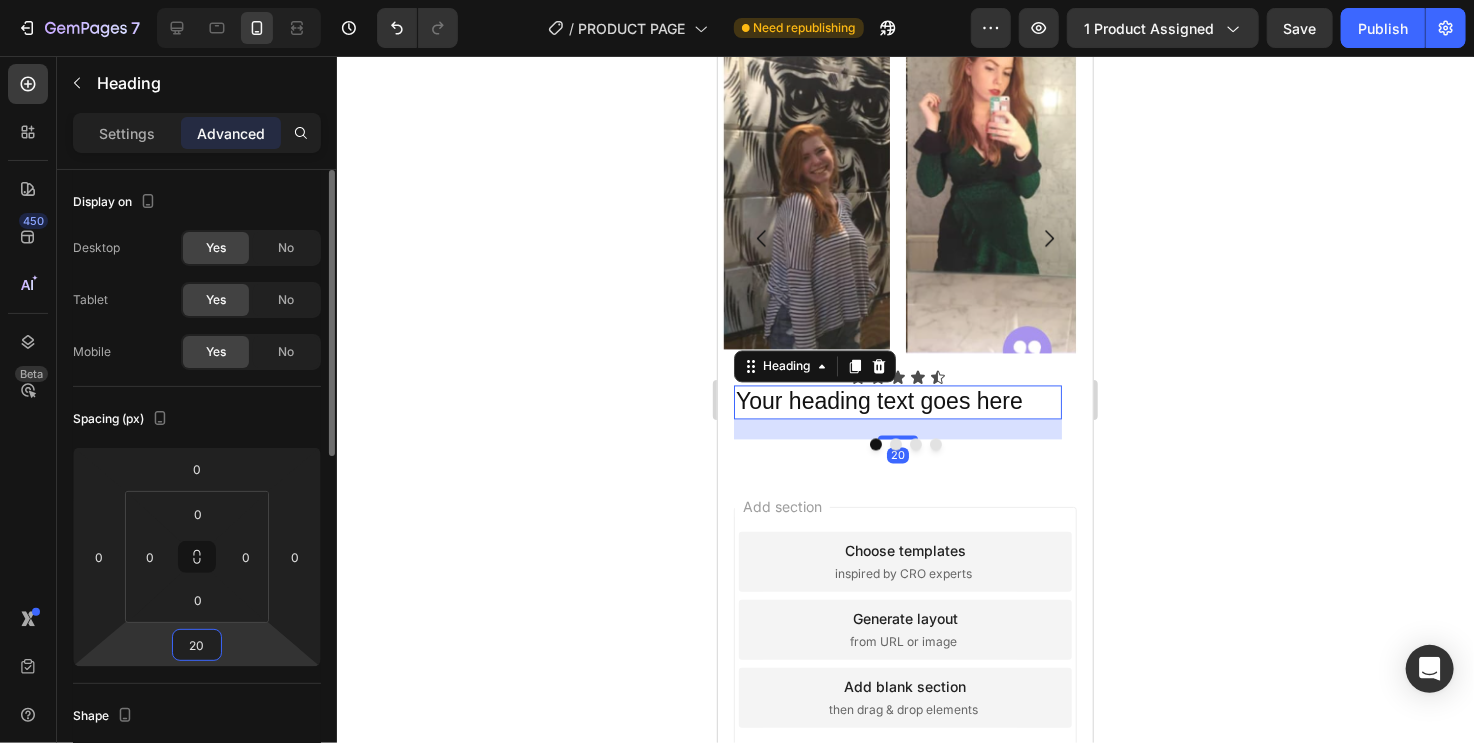 click on "20" at bounding box center [197, 645] 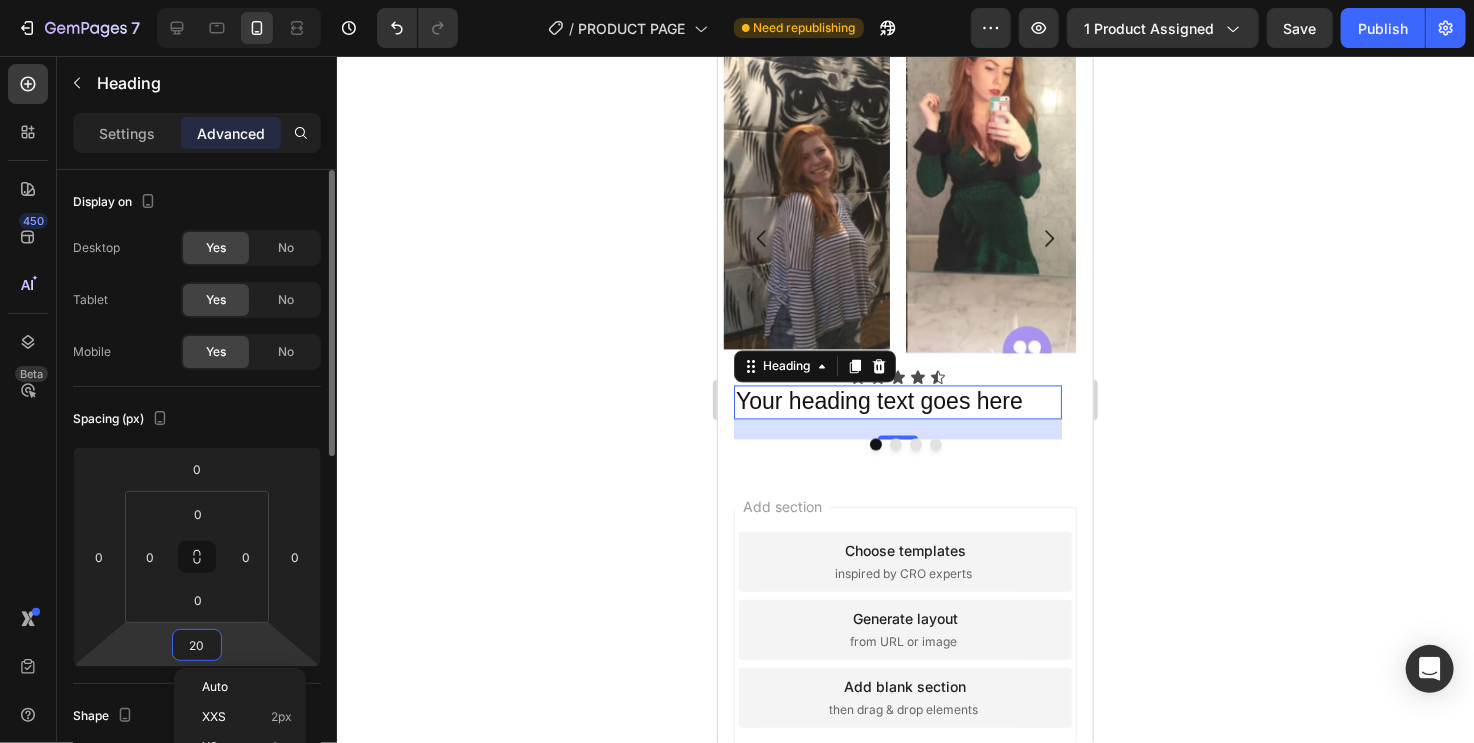 type on "0" 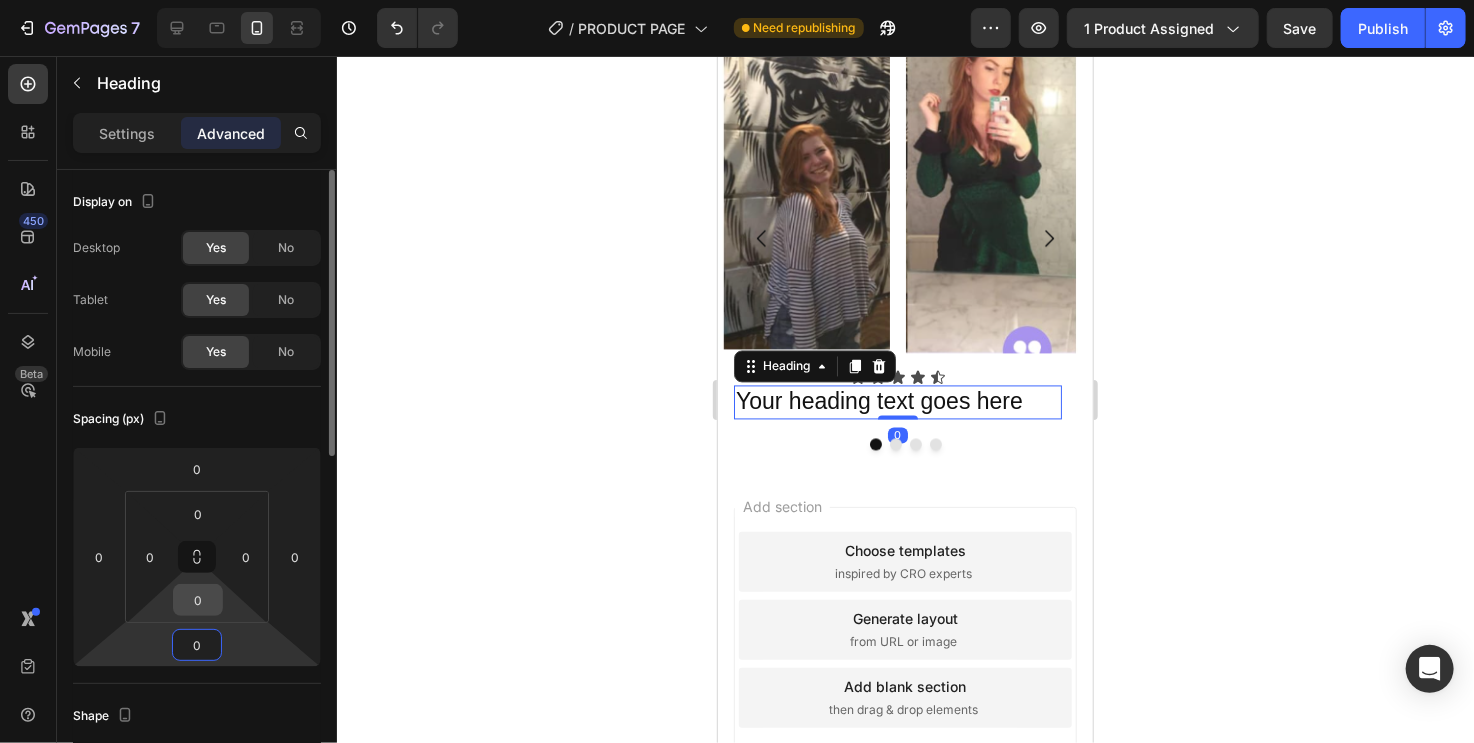 click on "0" at bounding box center [198, 600] 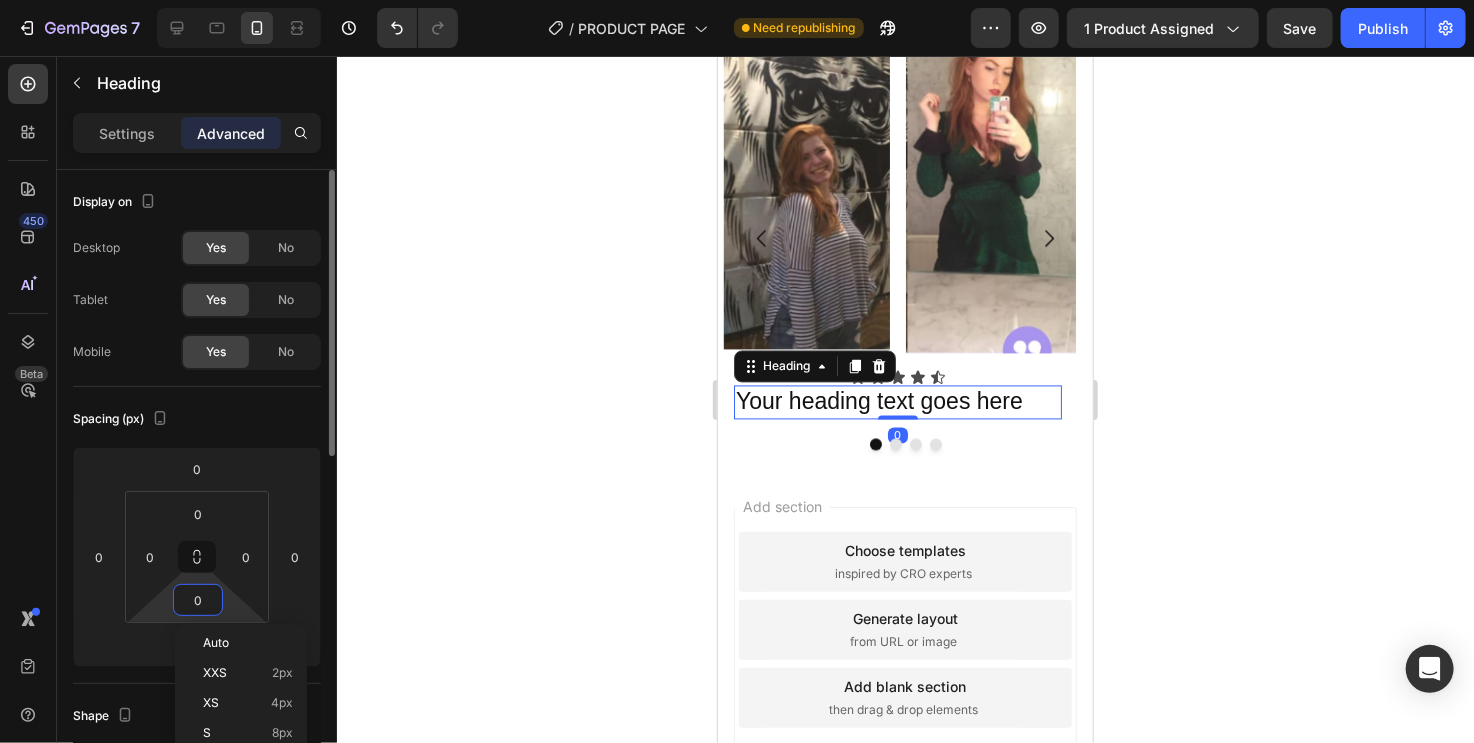 click on "0" at bounding box center [198, 600] 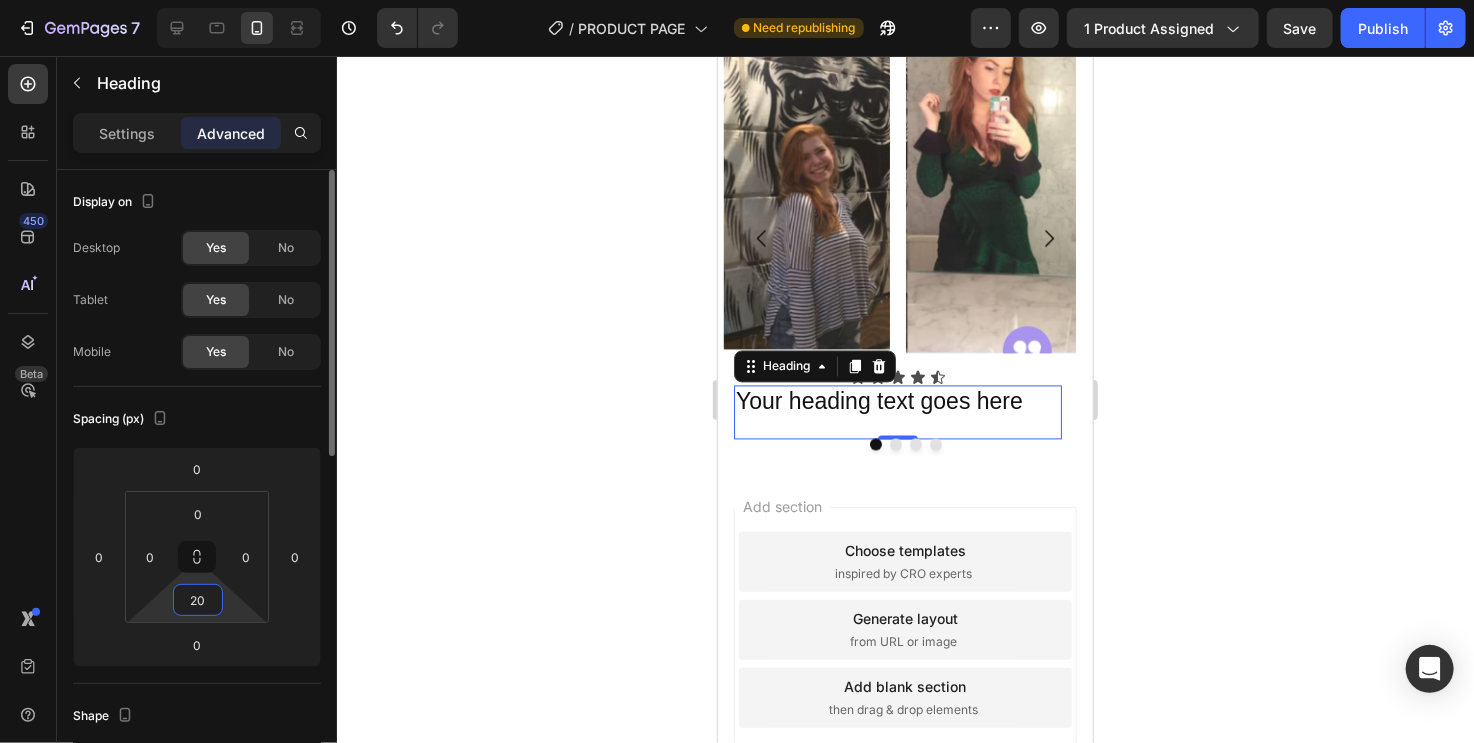 click on "20" at bounding box center (198, 600) 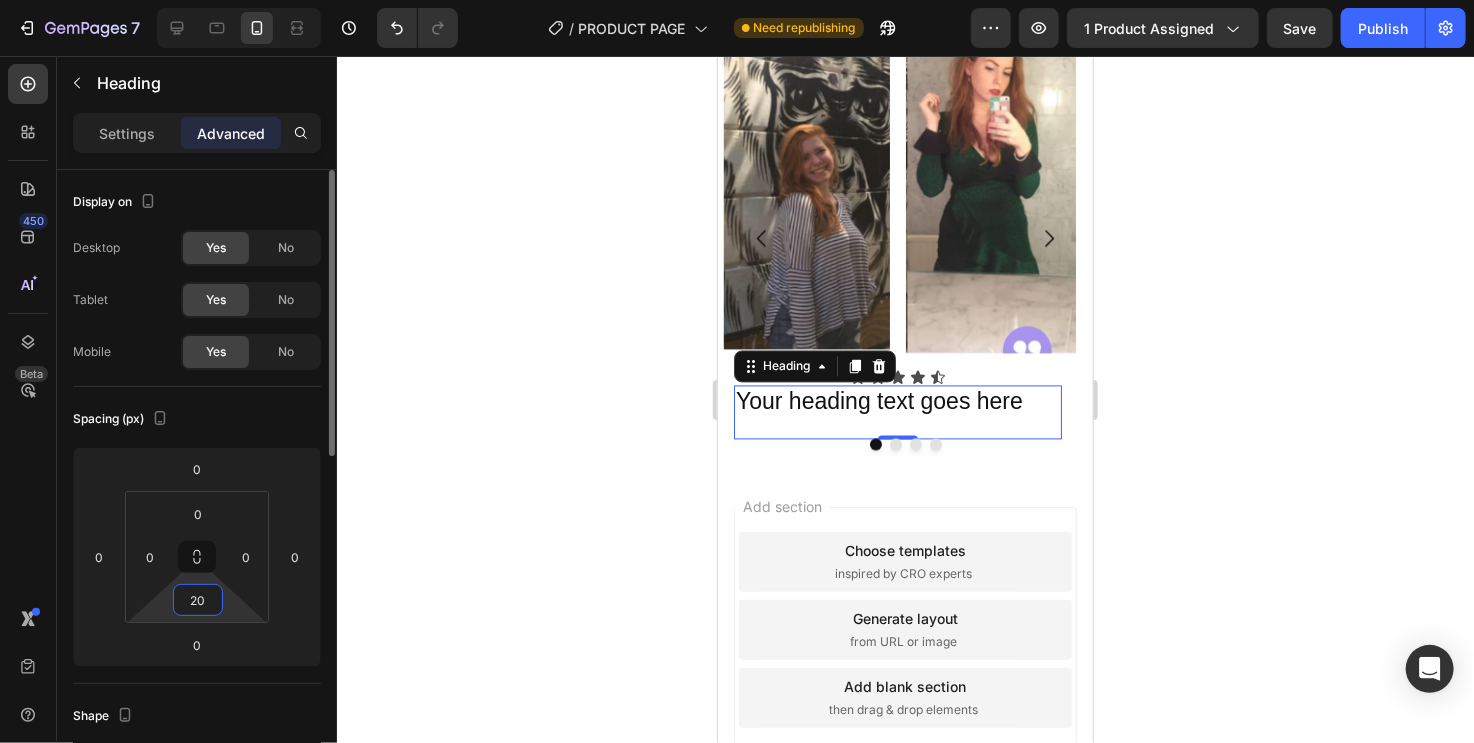 click on "20" at bounding box center (198, 600) 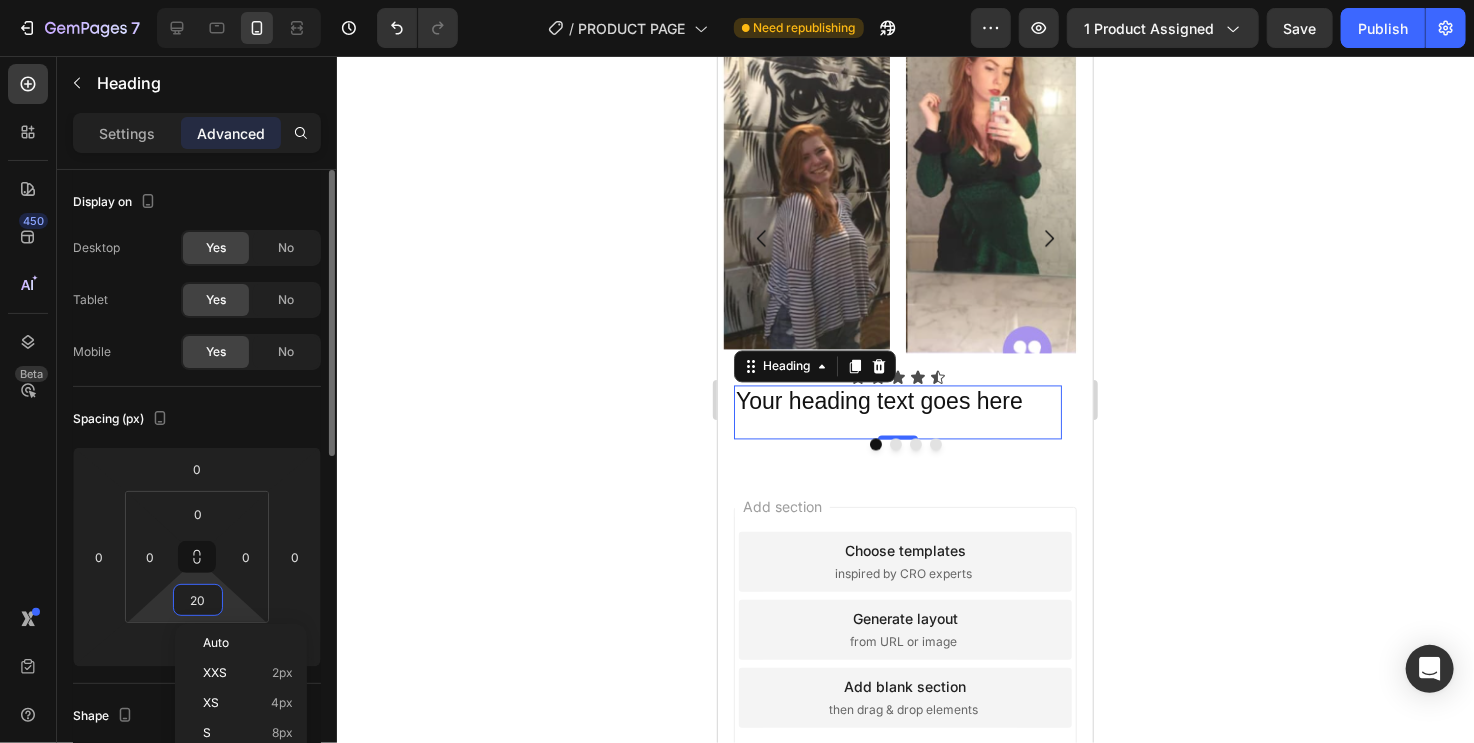 type on "0" 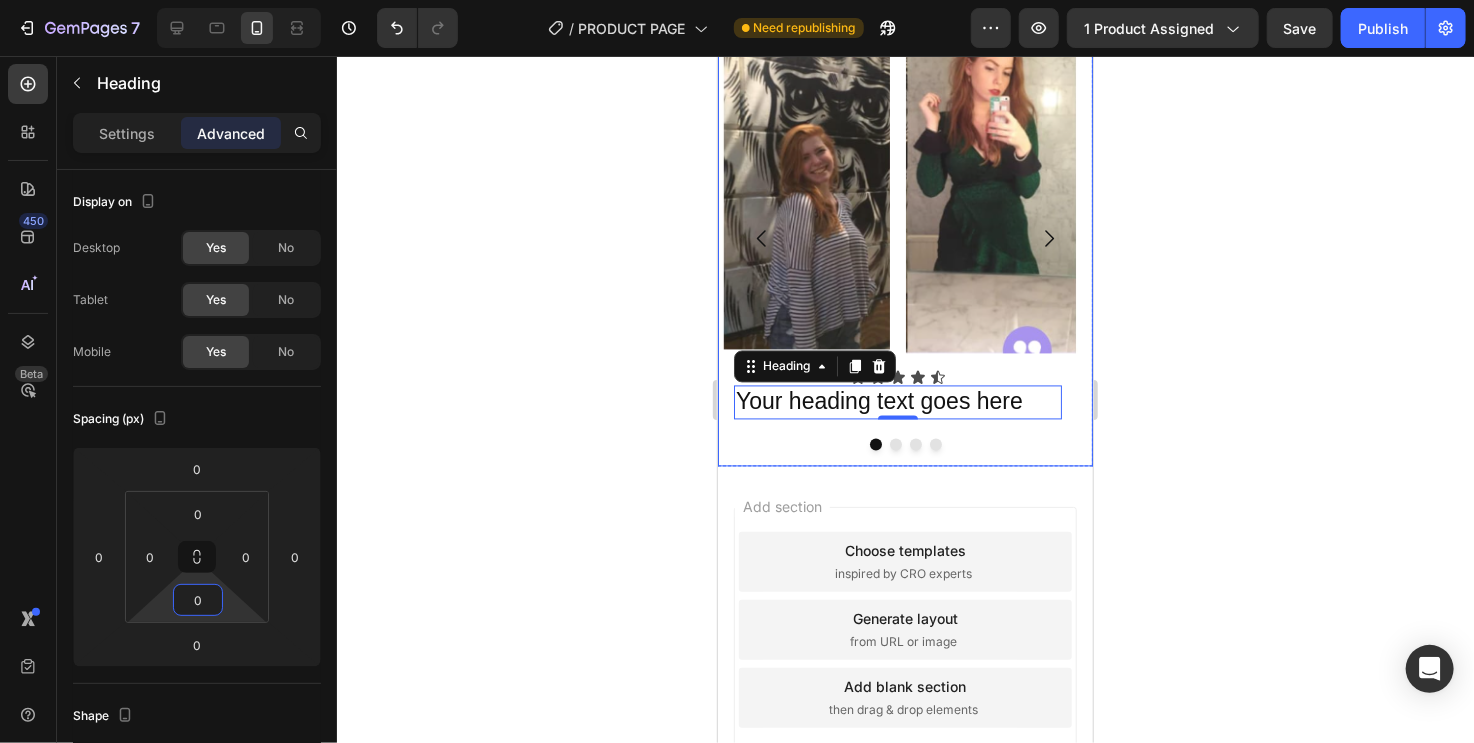 click at bounding box center [904, 444] 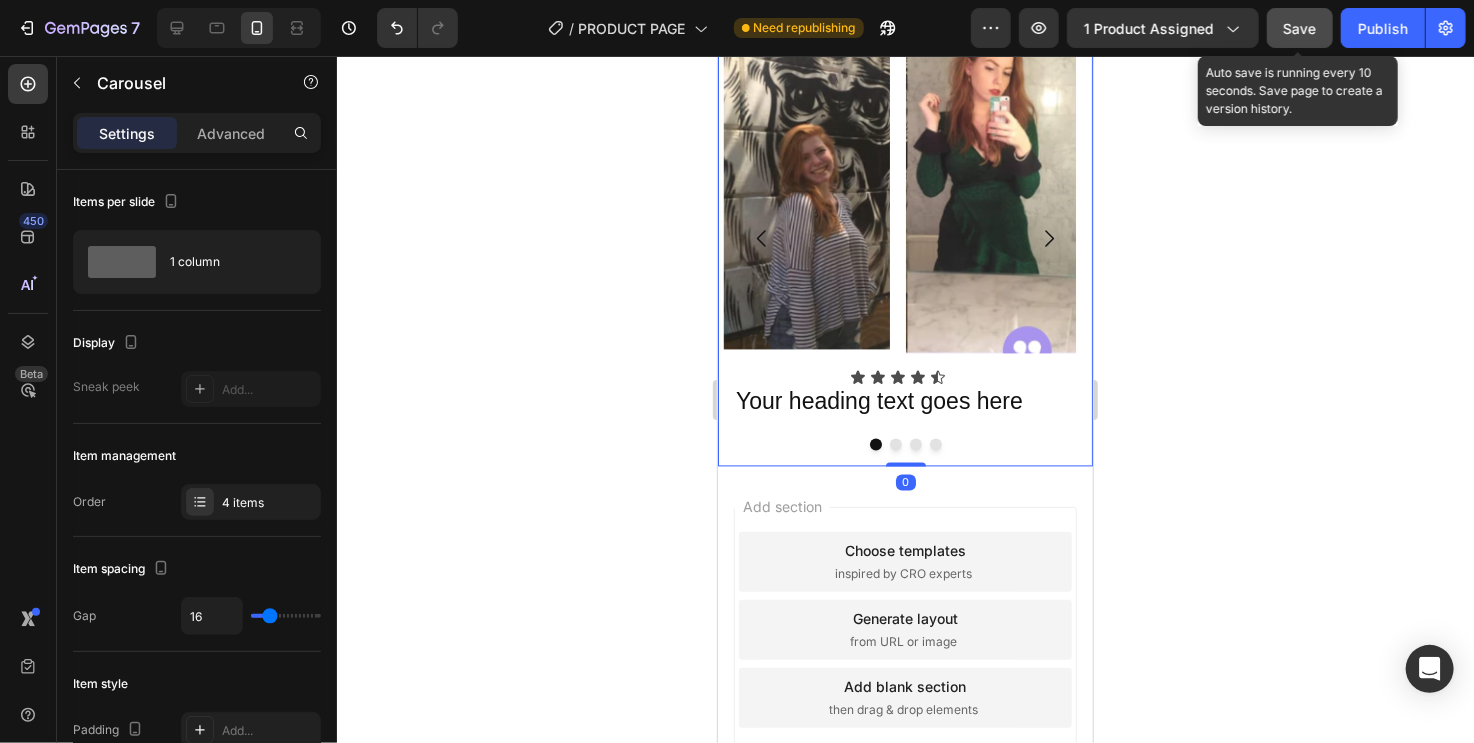 click on "Save" at bounding box center (1300, 28) 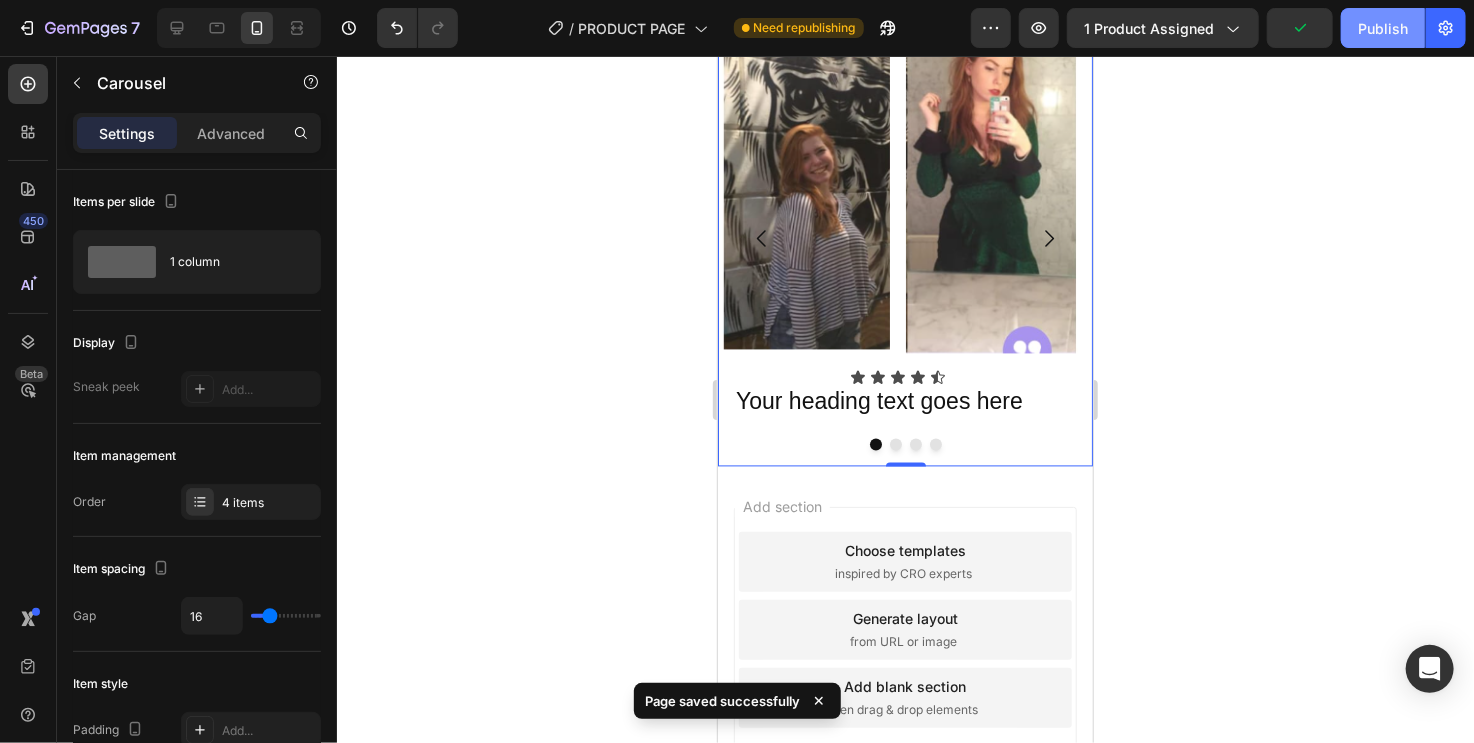 click on "Publish" at bounding box center [1383, 28] 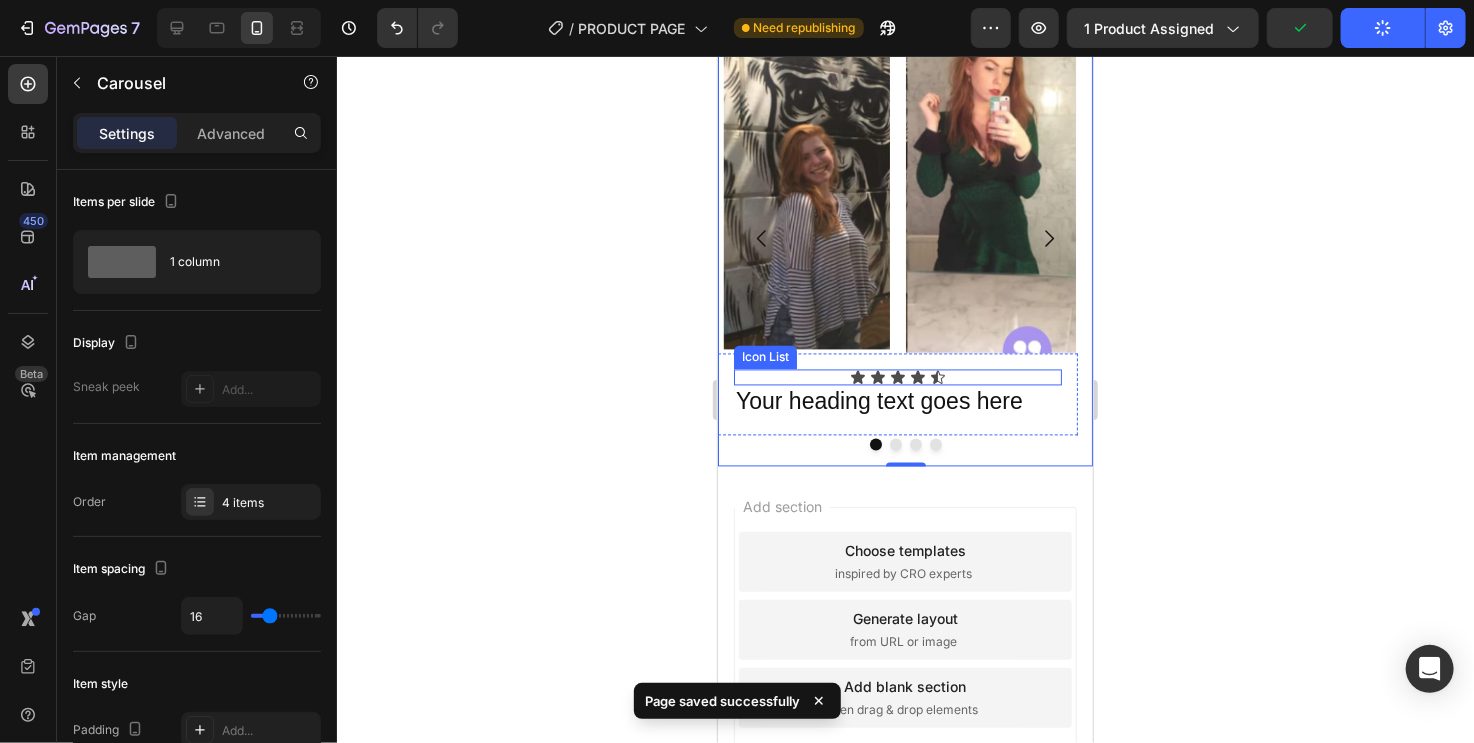 scroll, scrollTop: 1617, scrollLeft: 0, axis: vertical 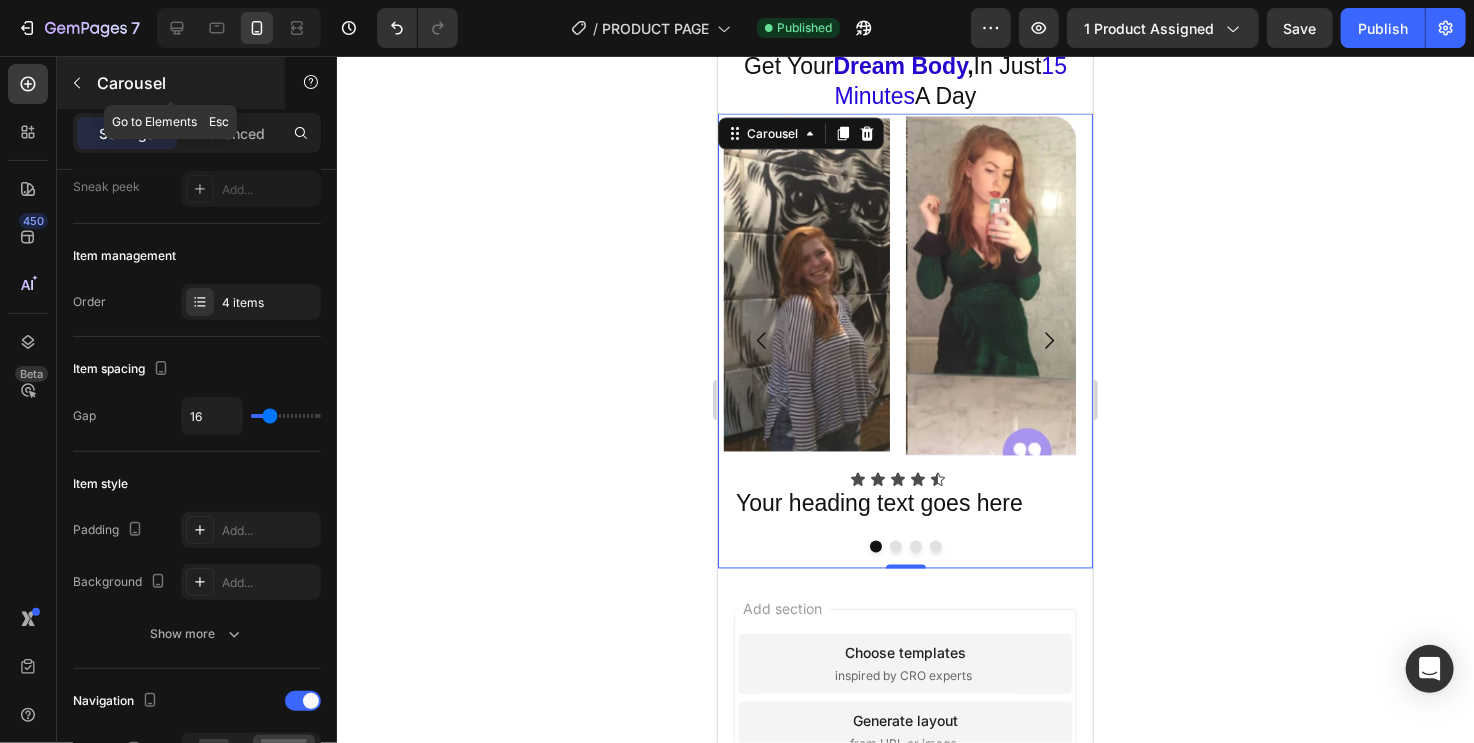 click 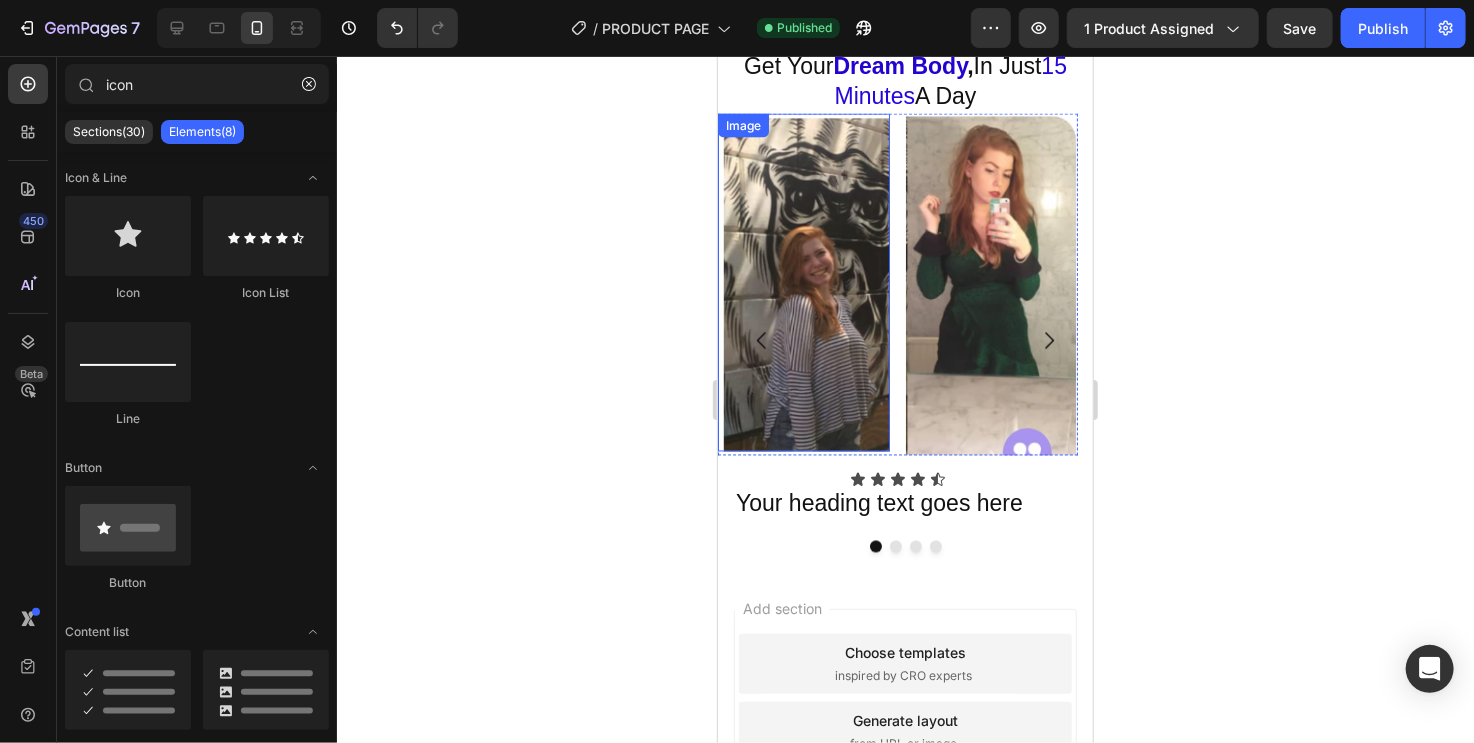 click at bounding box center [803, 282] 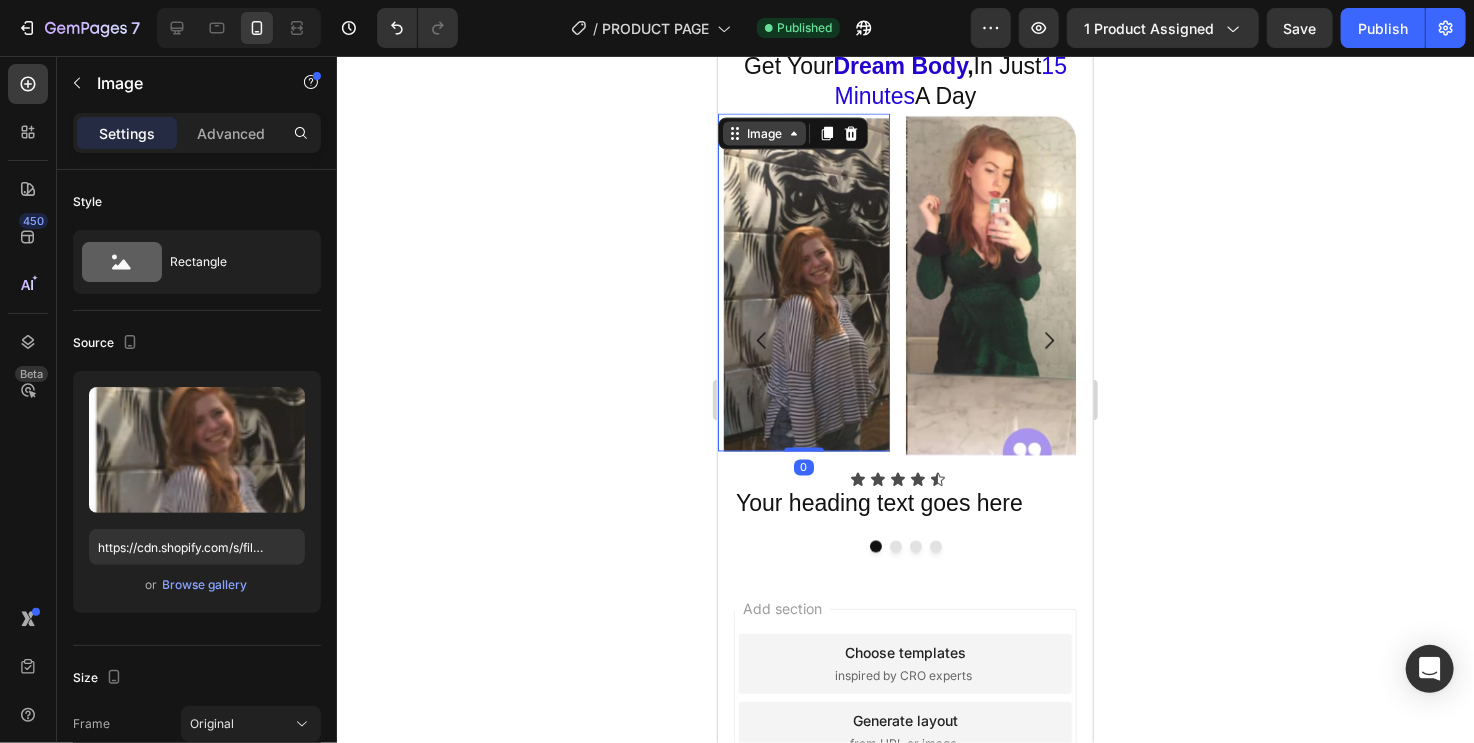 click on "Image" at bounding box center (763, 133) 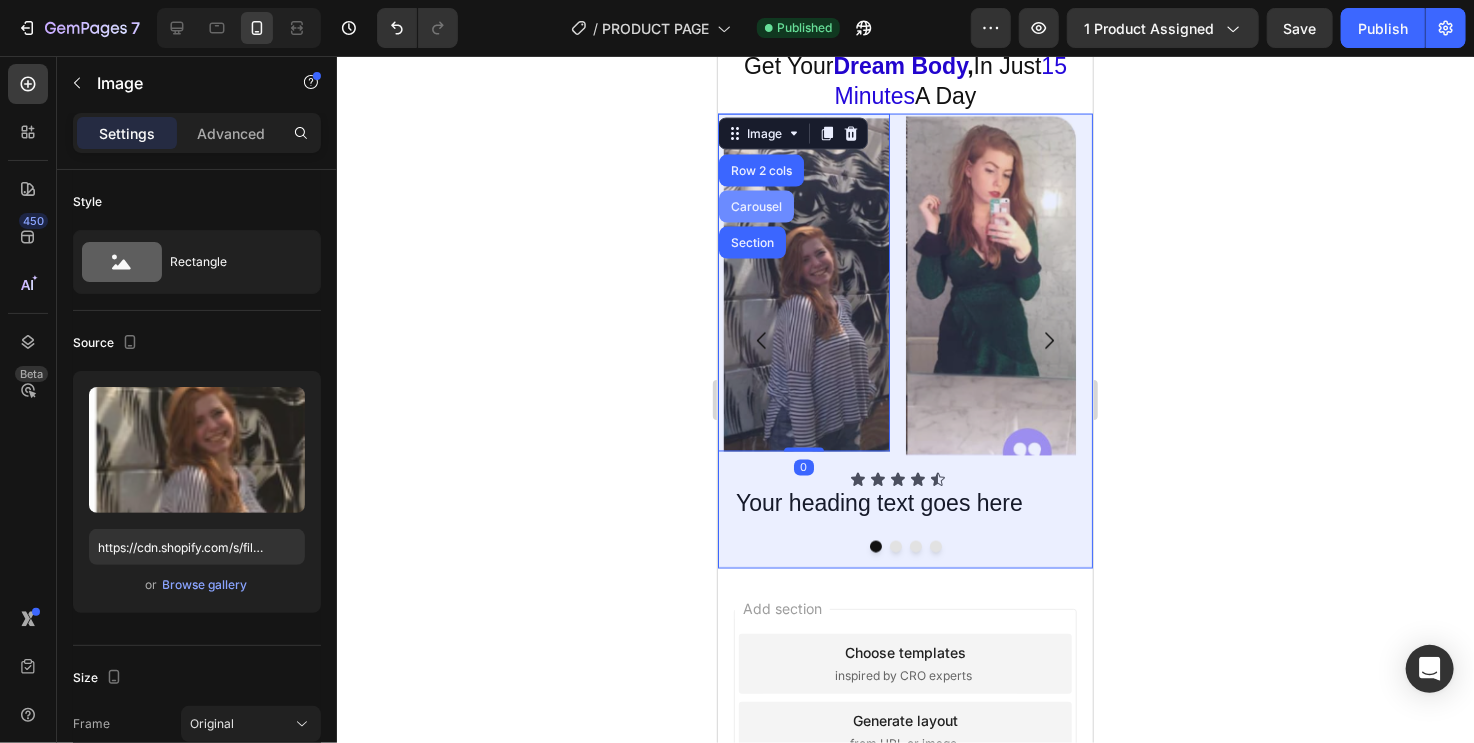 click on "Carousel" at bounding box center [755, 206] 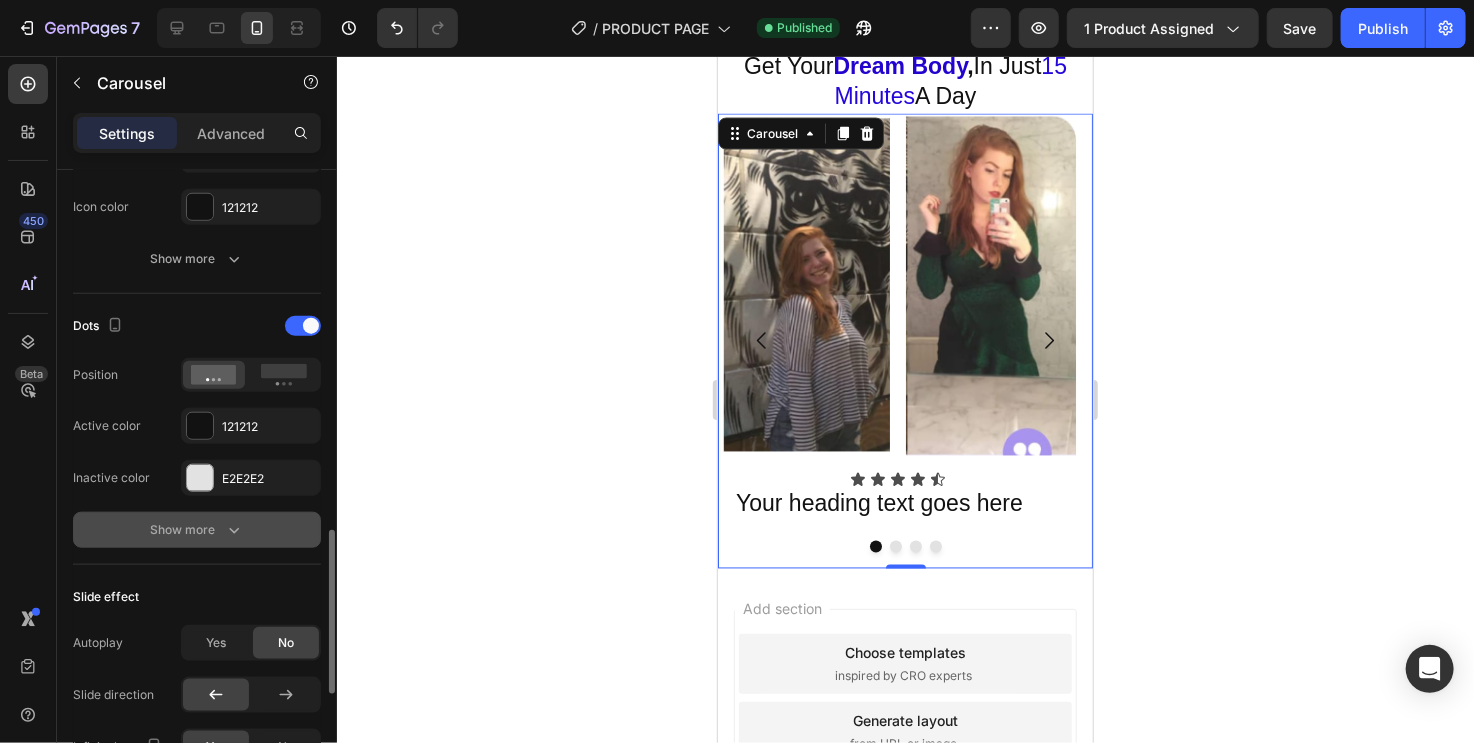 scroll, scrollTop: 1200, scrollLeft: 0, axis: vertical 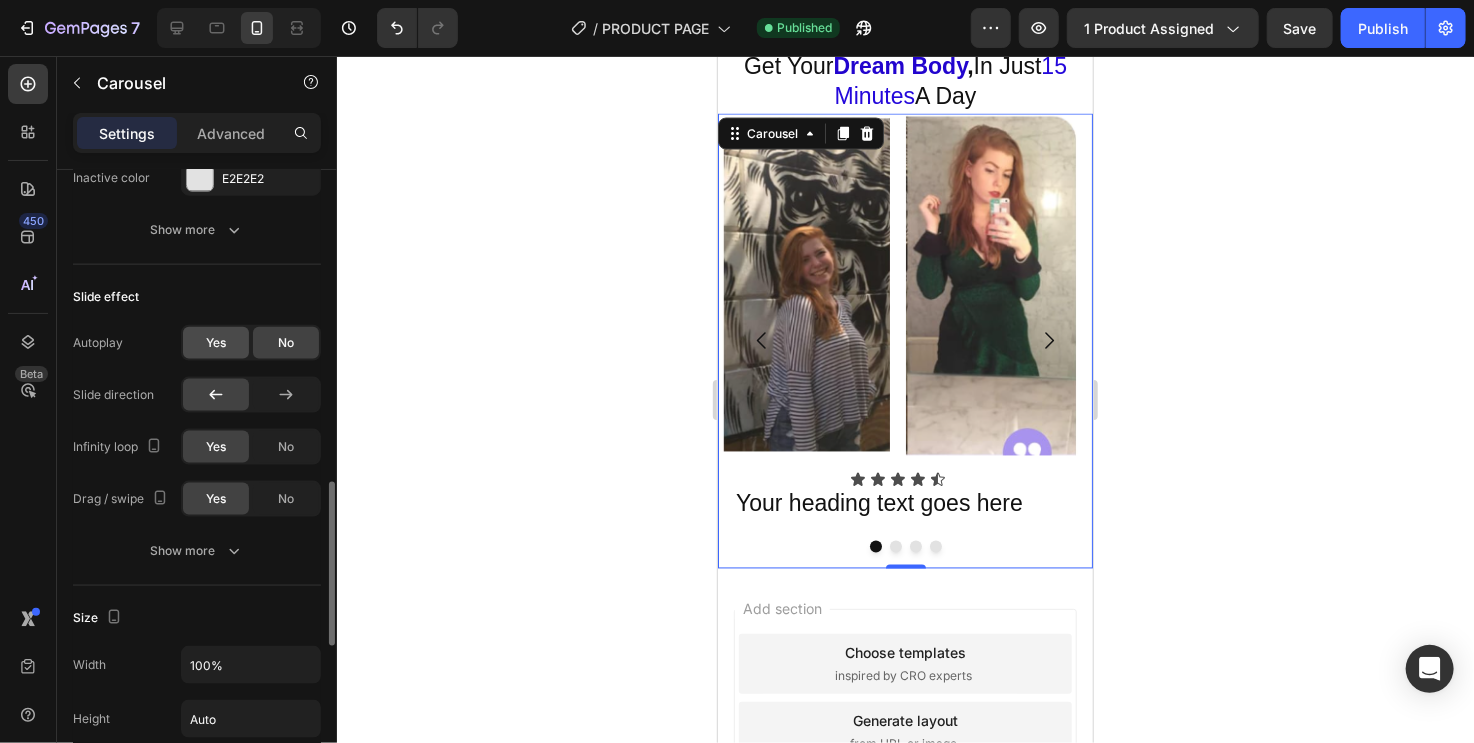 click on "Yes" 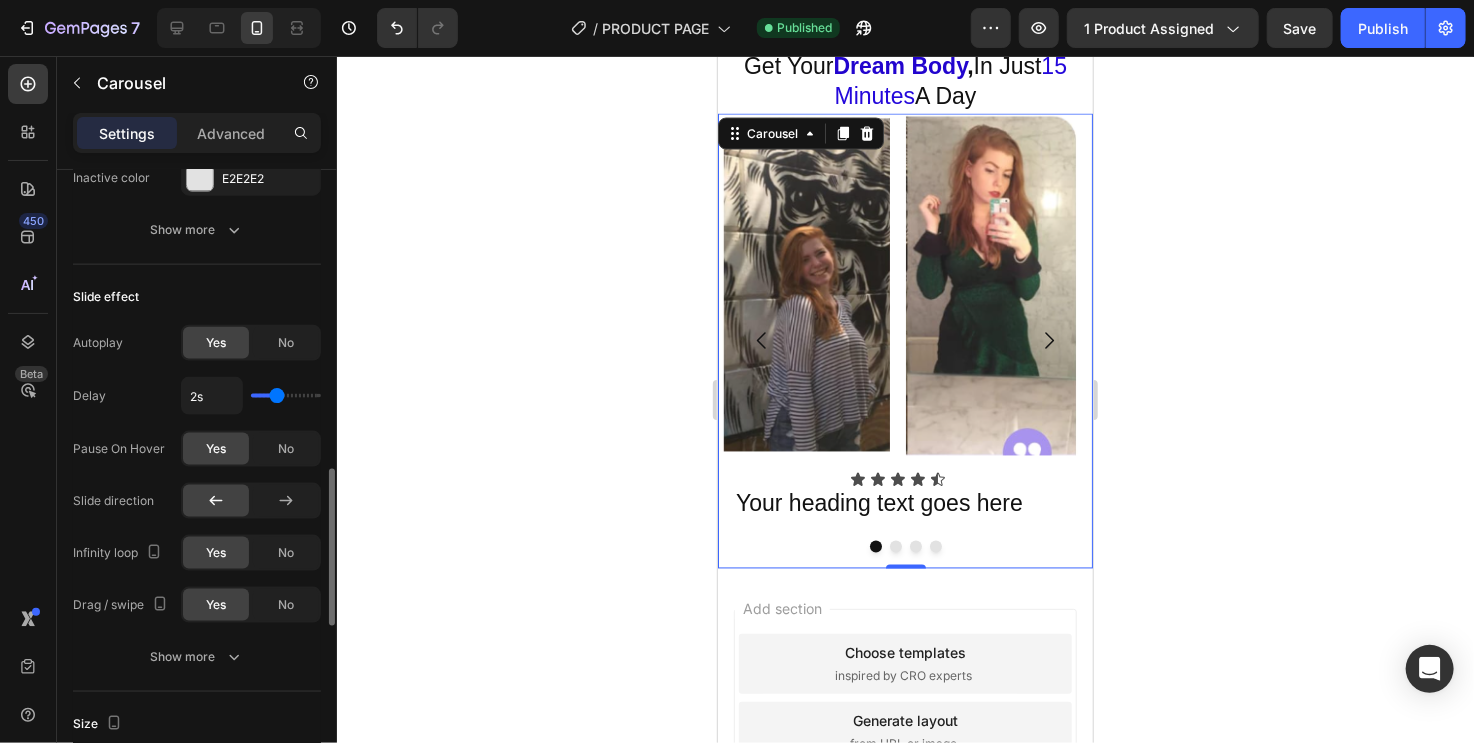 type on "2.1s" 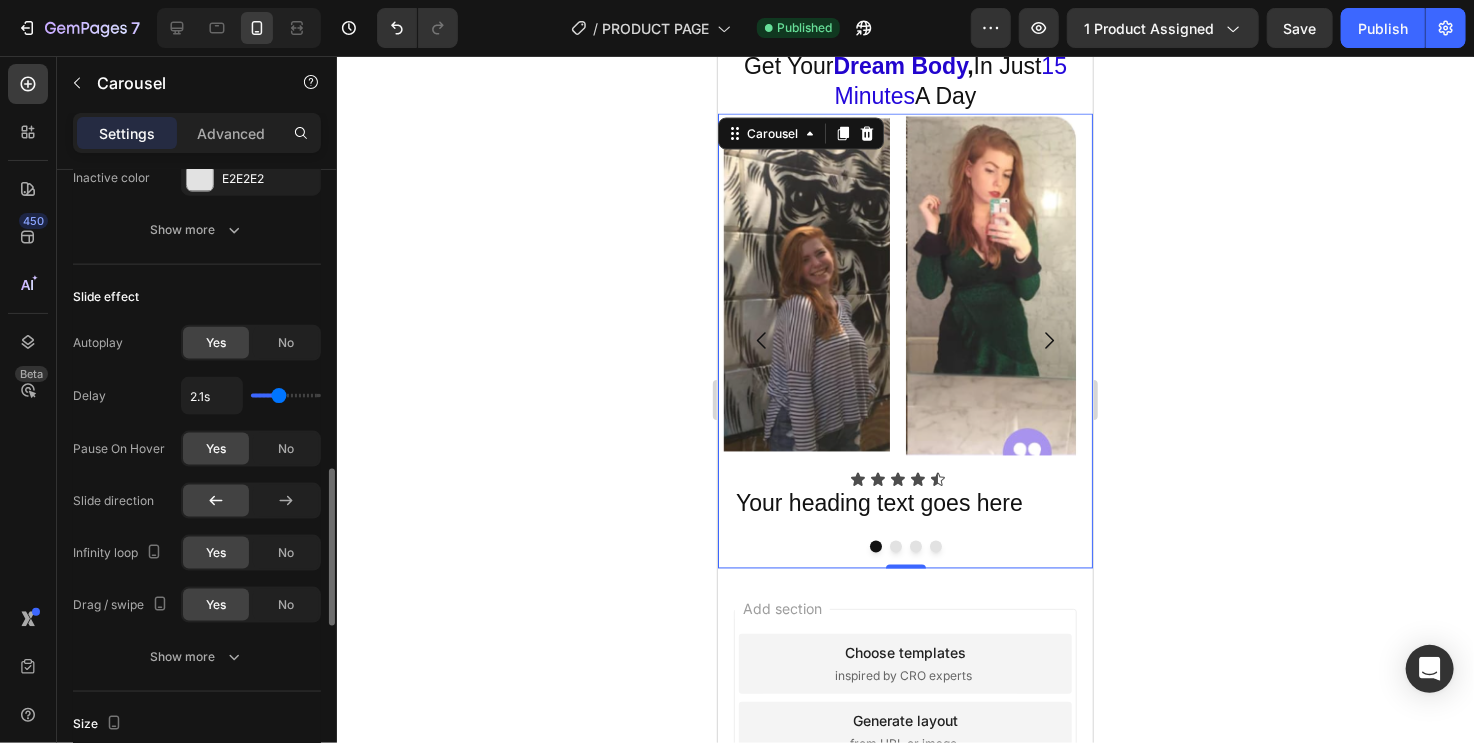 type on "2s" 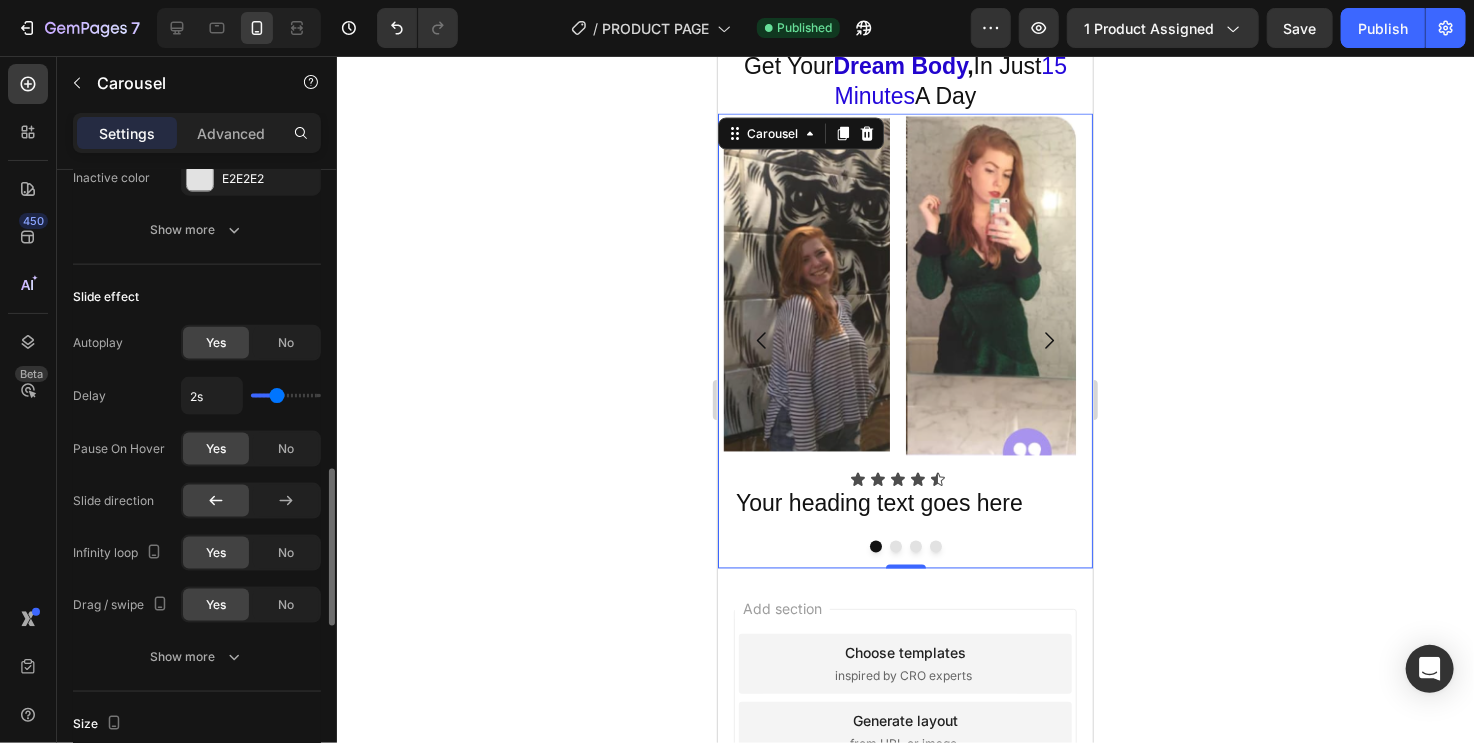 type on "1.9s" 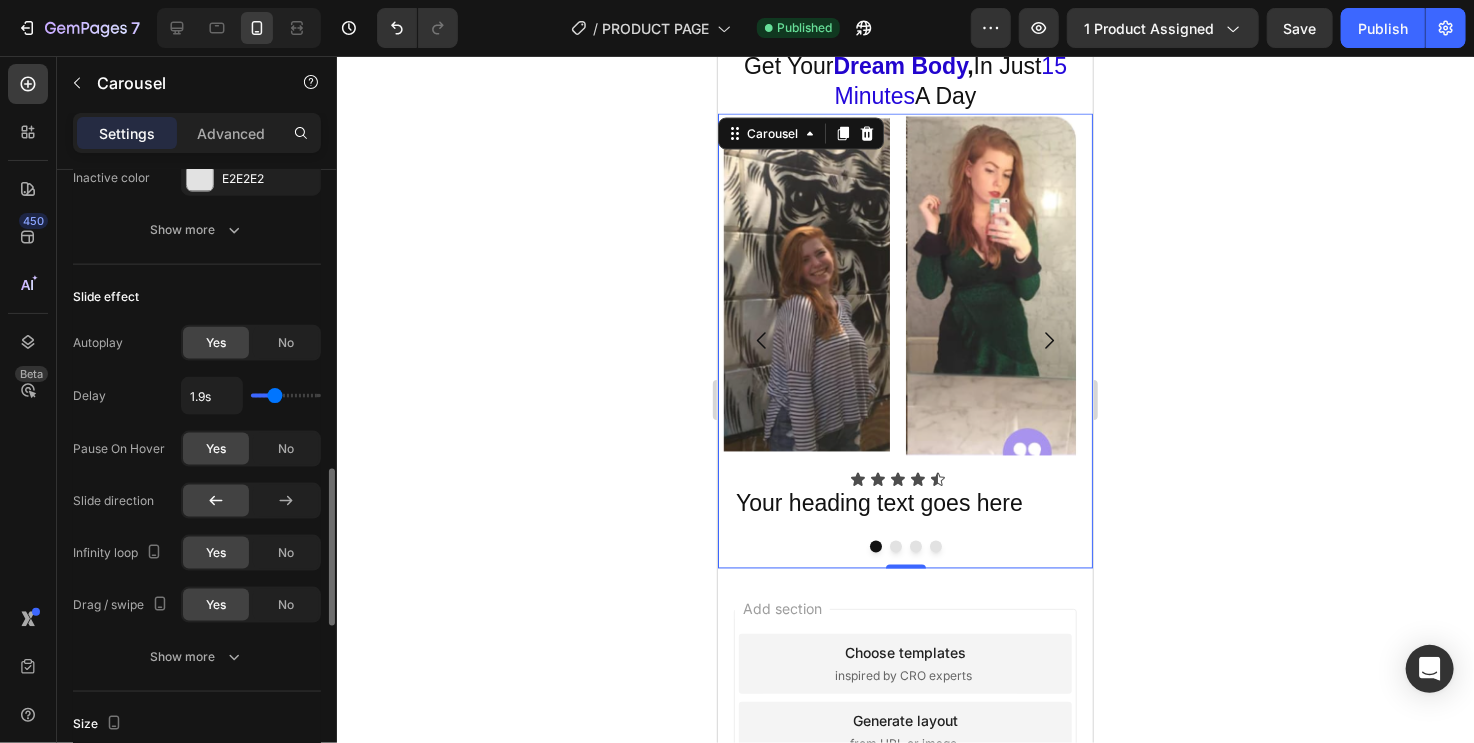 type on "1.8s" 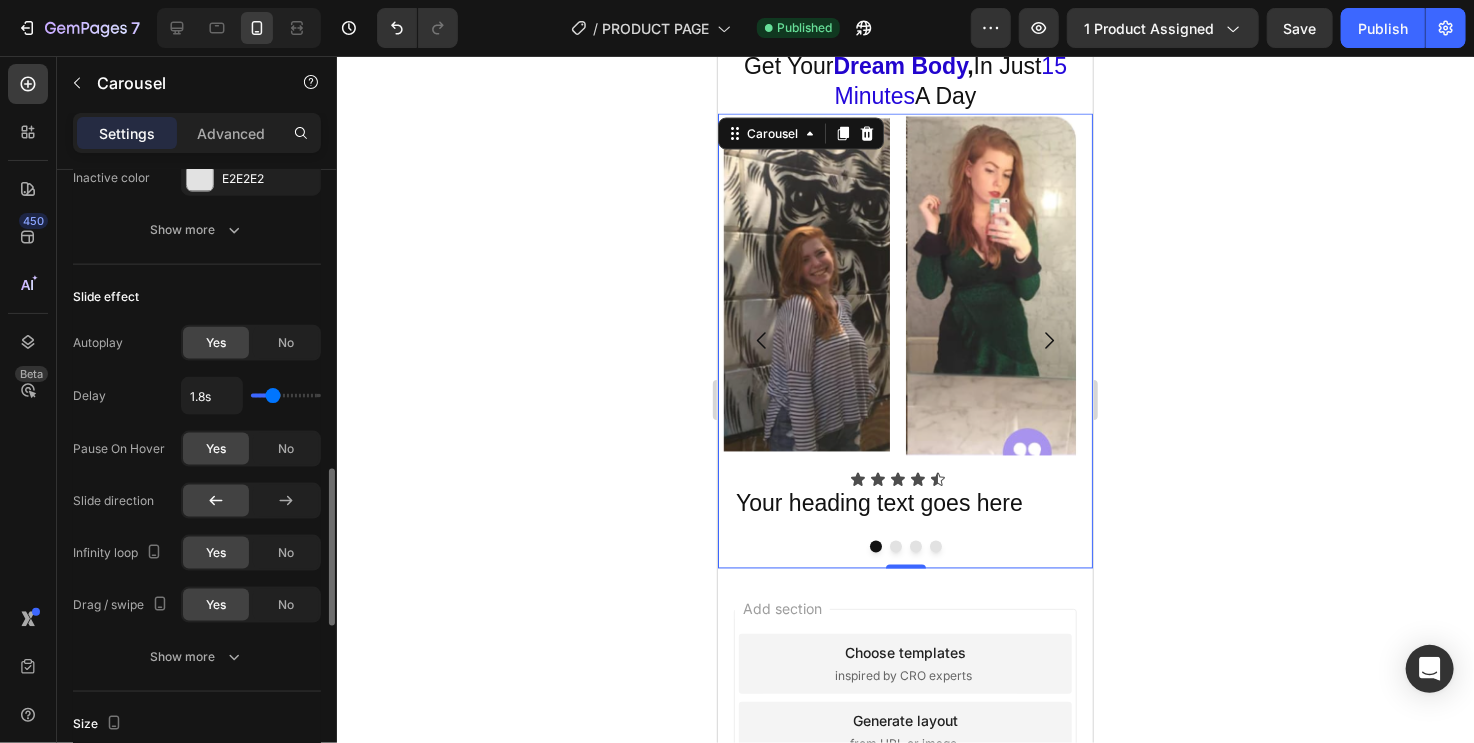 type on "1.7s" 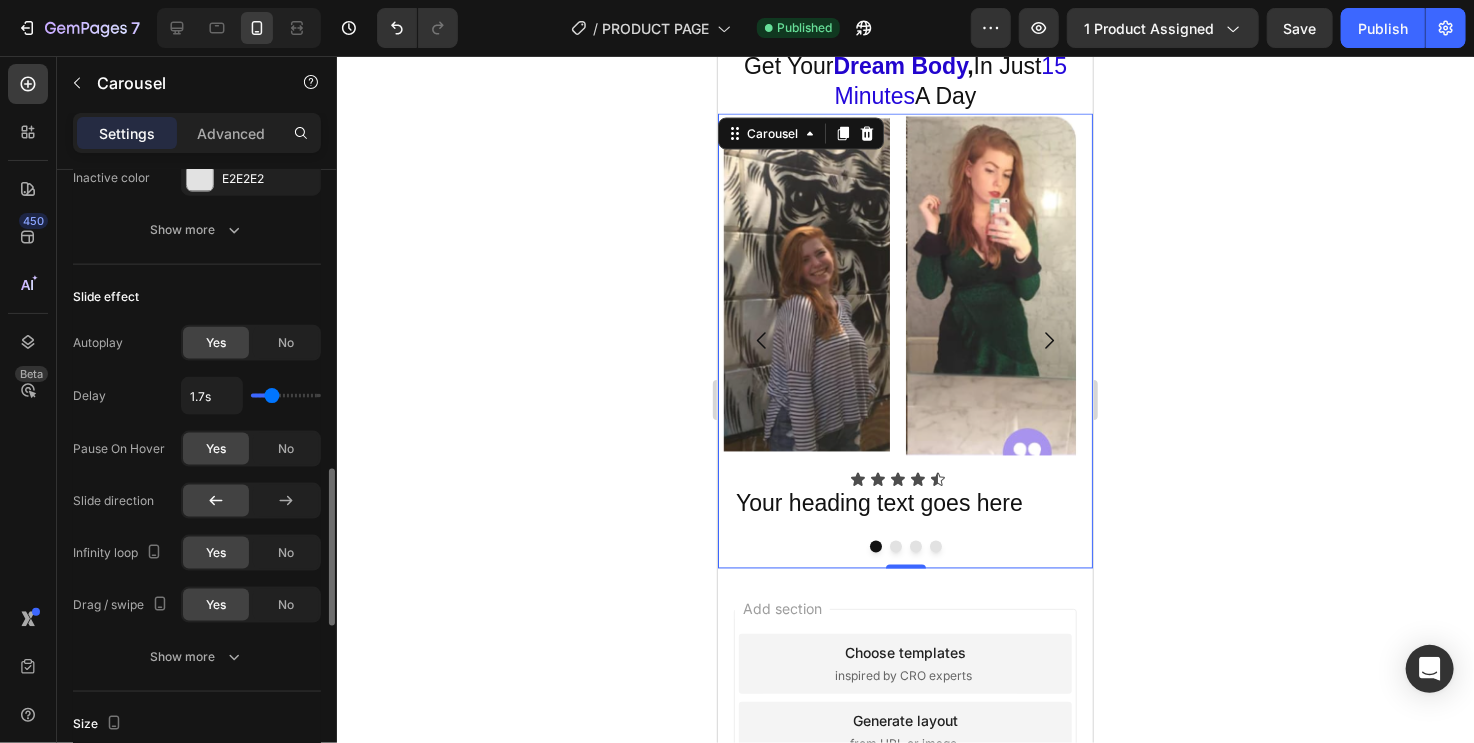 type on "1.6s" 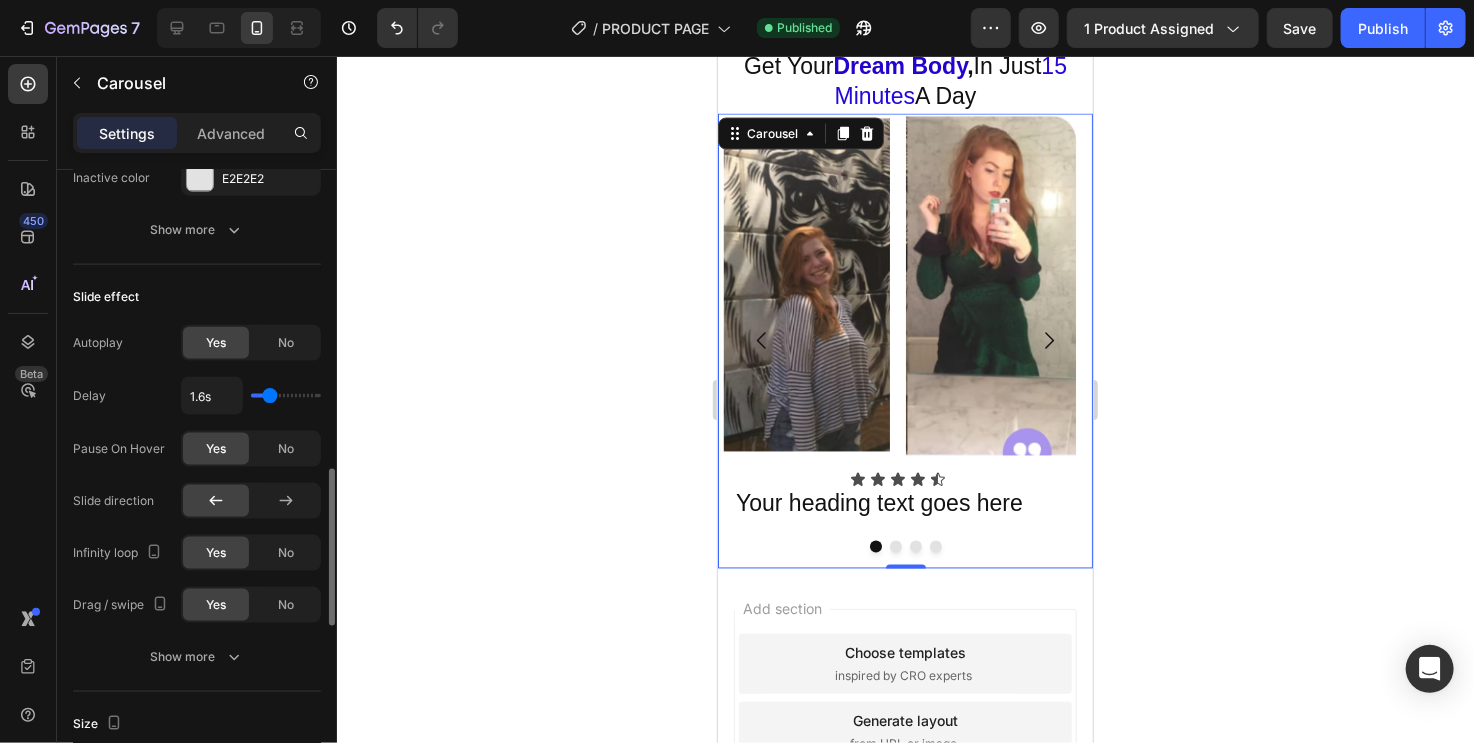 type on "1.6" 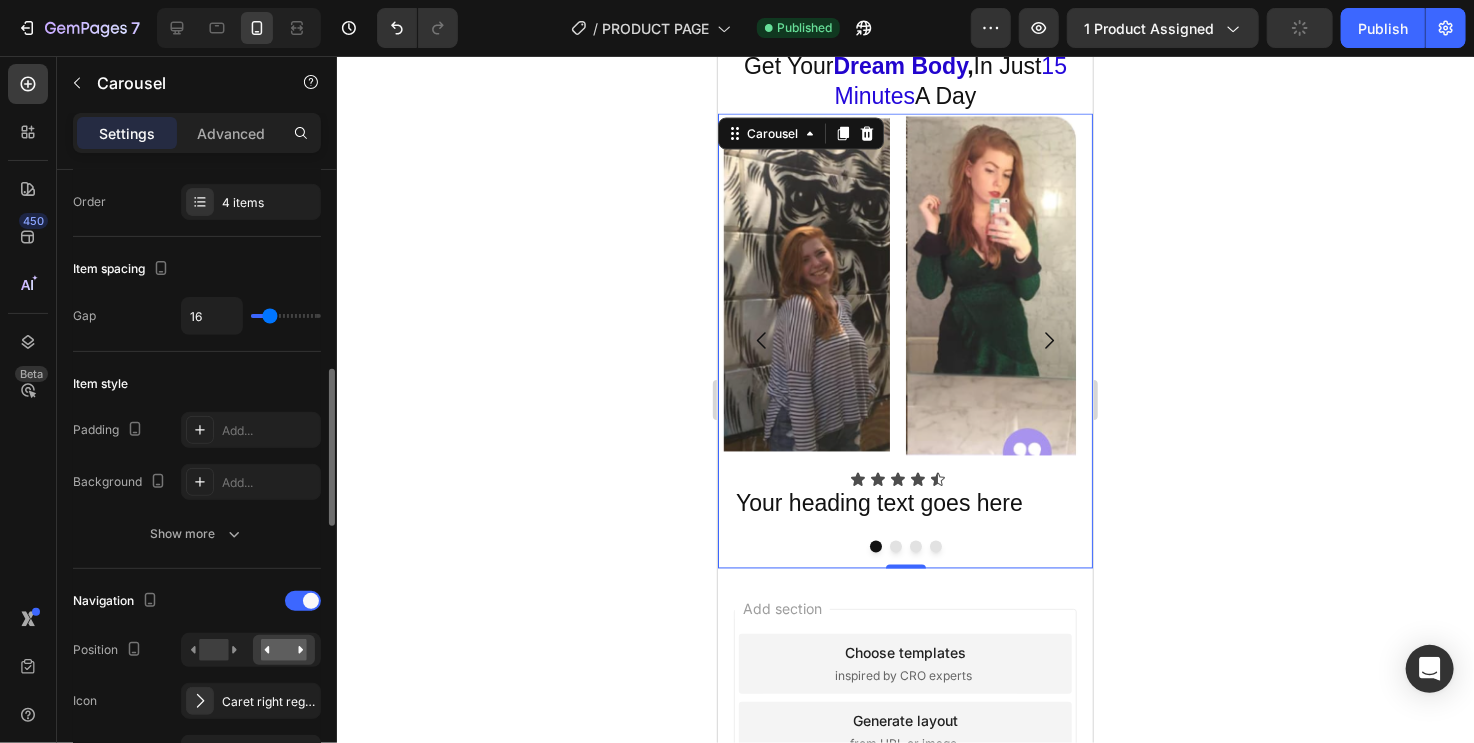 scroll, scrollTop: 400, scrollLeft: 0, axis: vertical 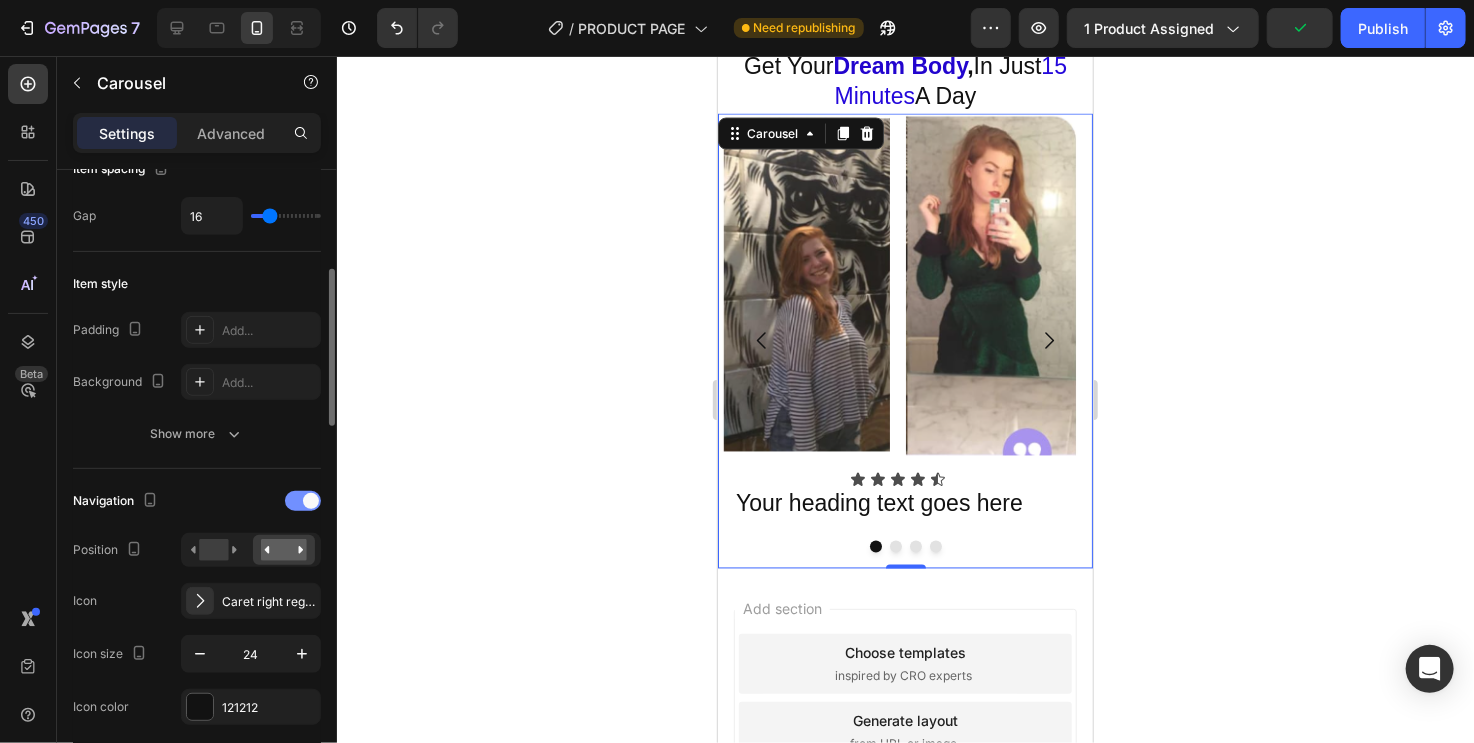 click at bounding box center (311, 501) 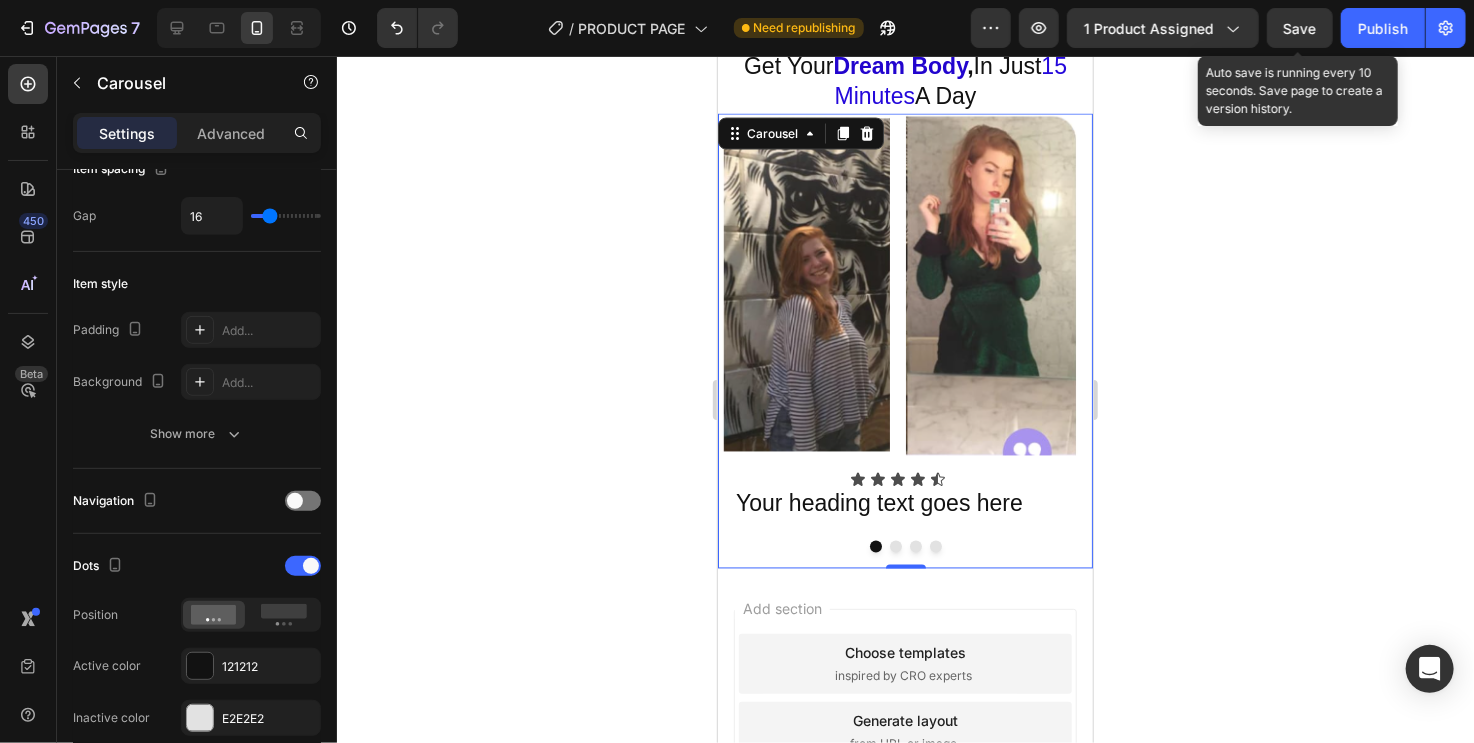 click on "Save" at bounding box center (1300, 28) 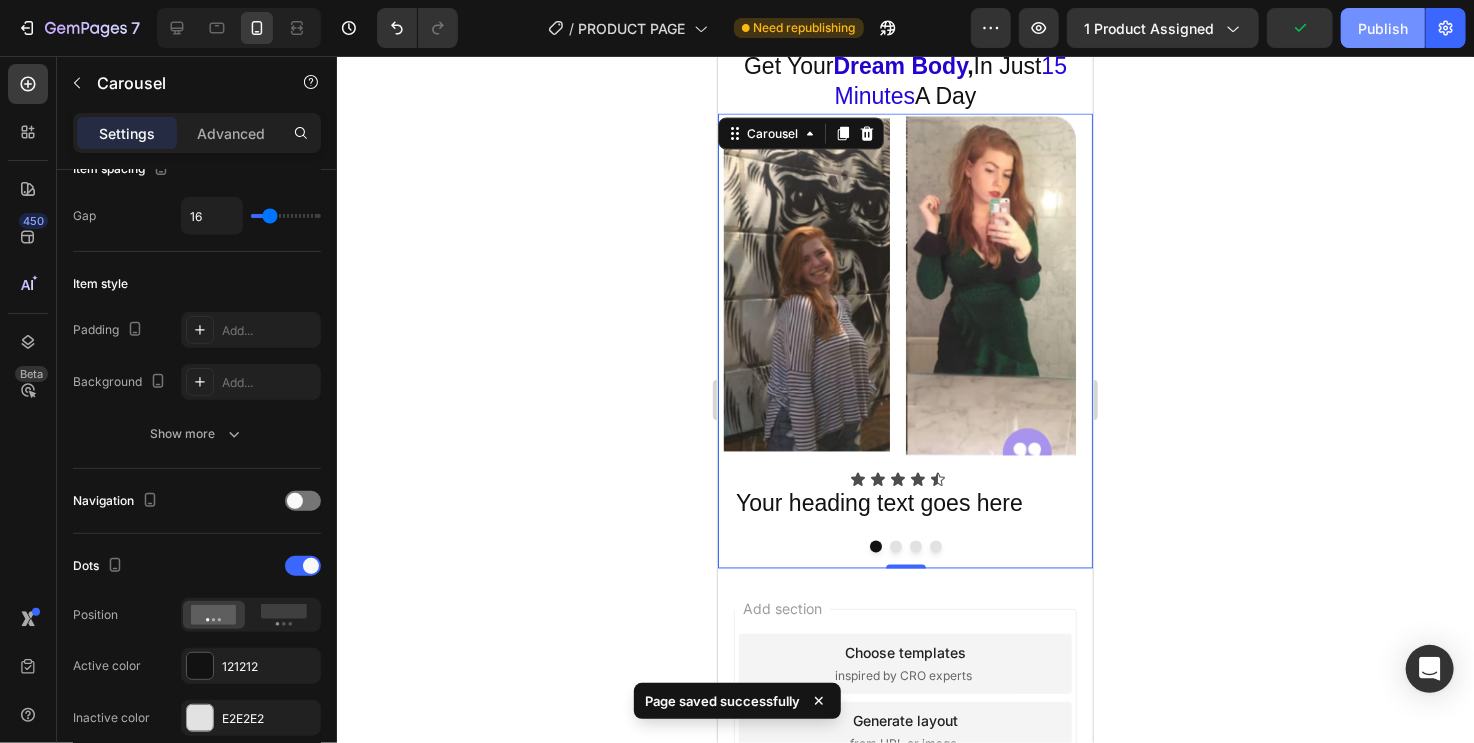 click on "Publish" at bounding box center (1383, 28) 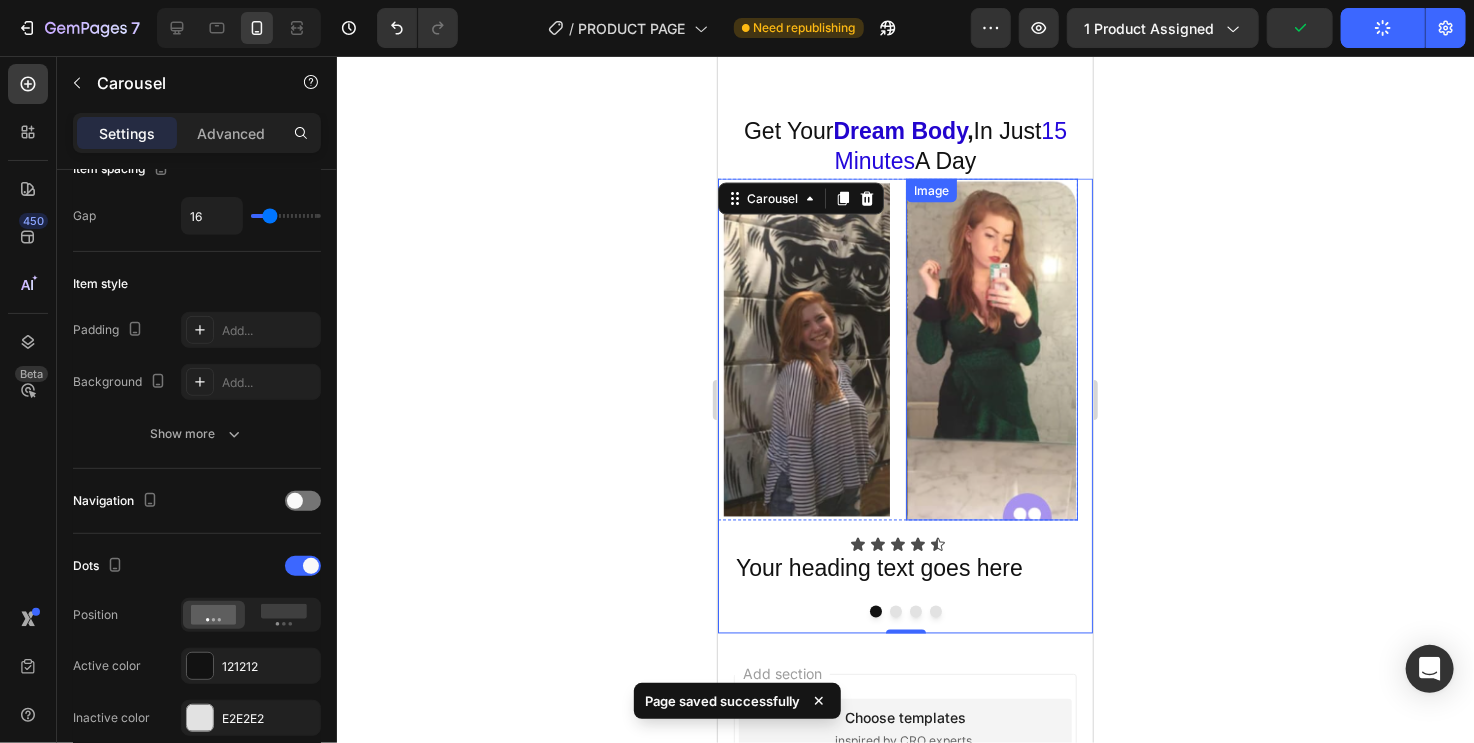 scroll, scrollTop: 1433, scrollLeft: 0, axis: vertical 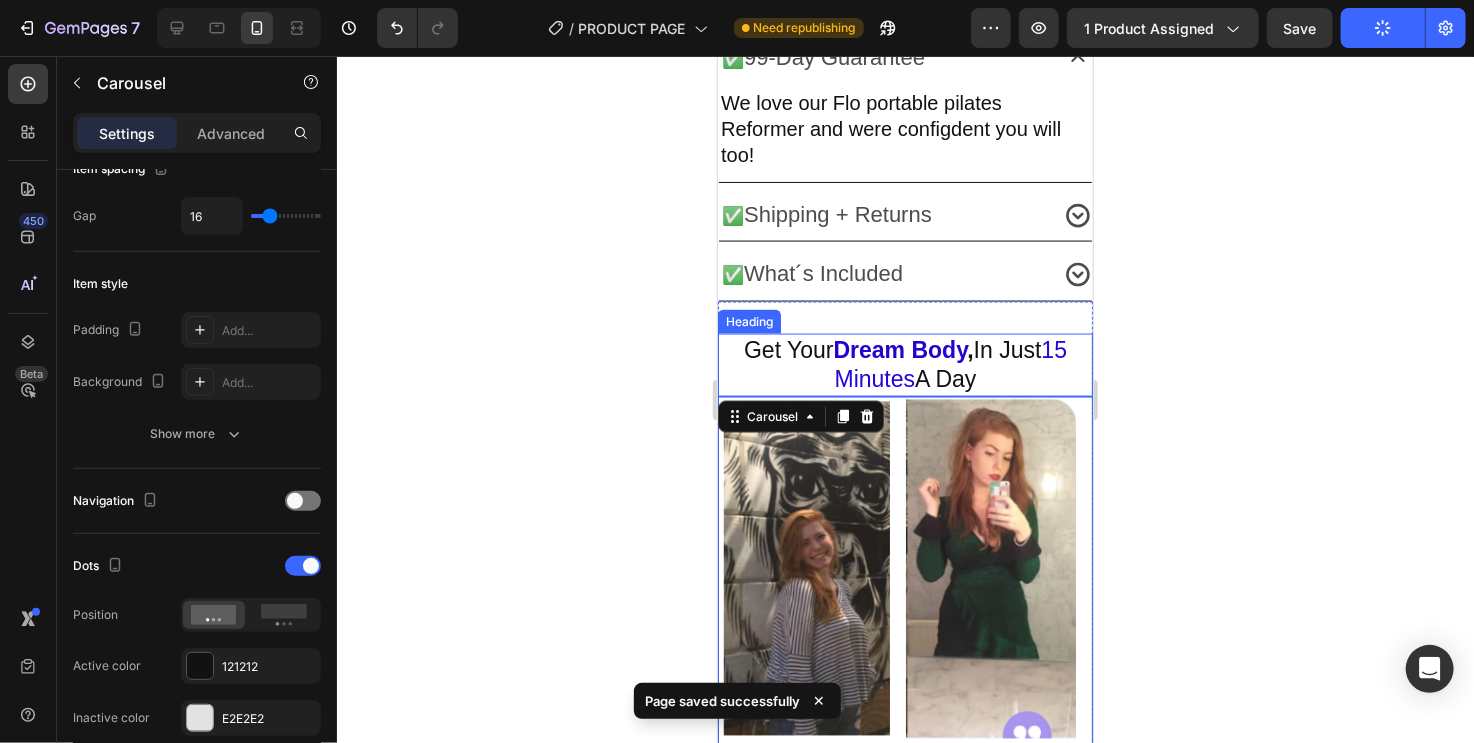 click on "Get Your  Dream Body ,  In Just  15 Minutes  A Day" at bounding box center (904, 365) 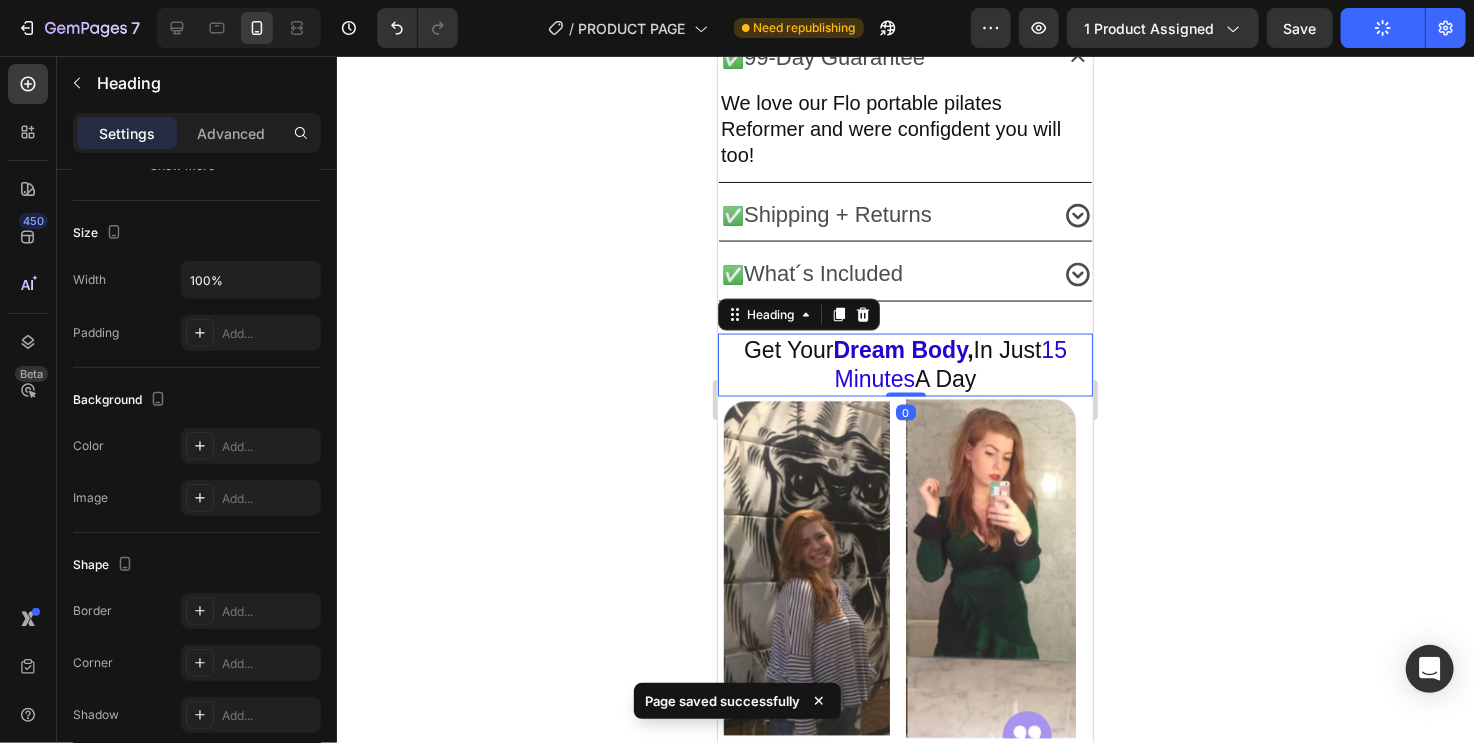 scroll, scrollTop: 0, scrollLeft: 0, axis: both 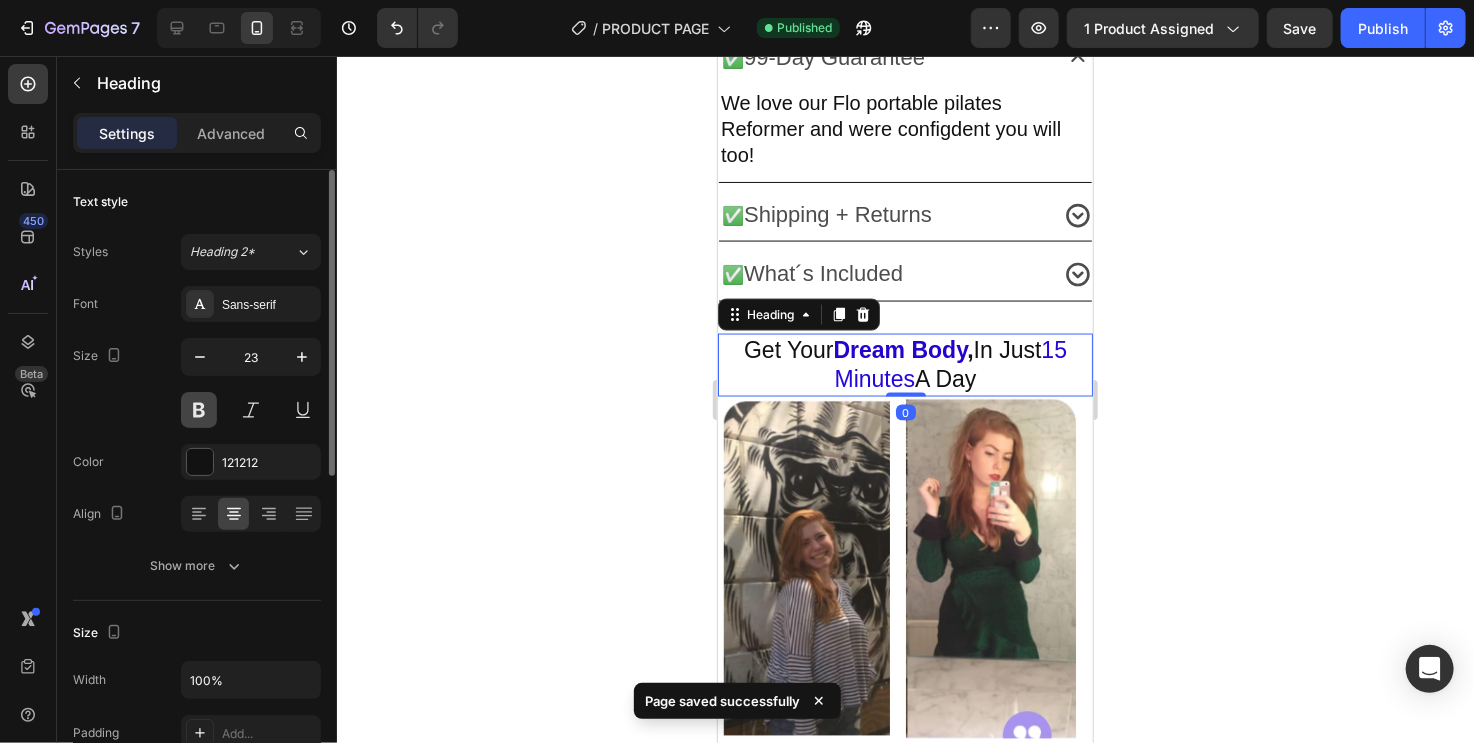 click at bounding box center (199, 410) 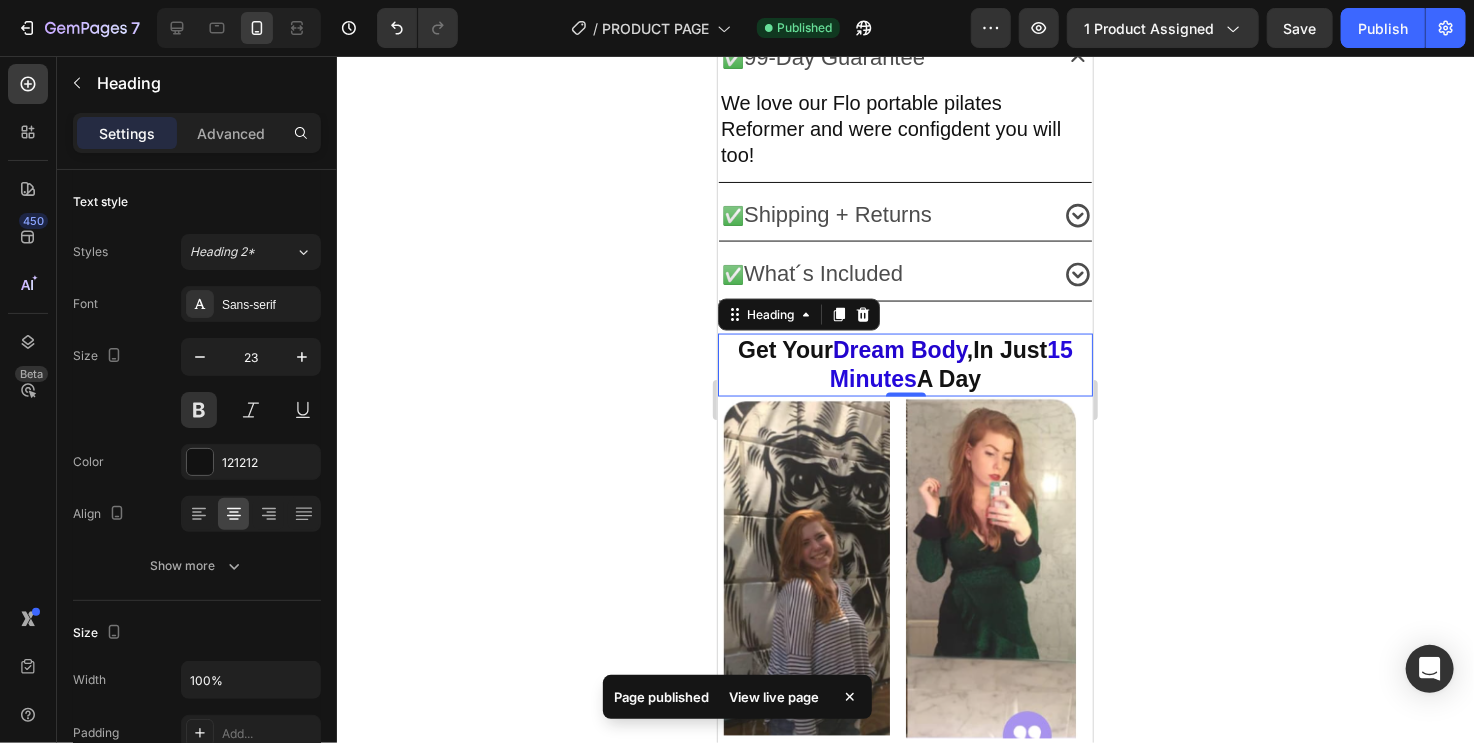 type 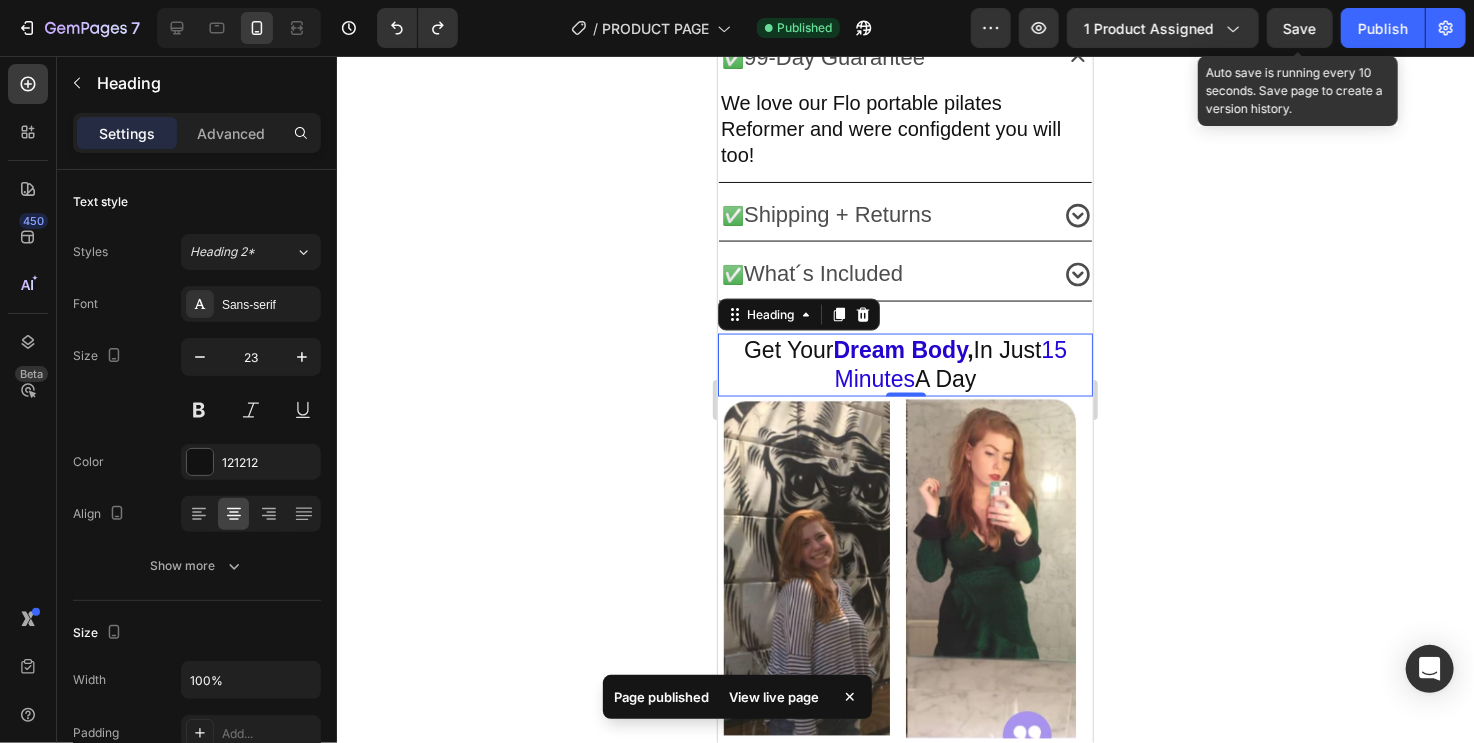 click on "Save" at bounding box center (1300, 28) 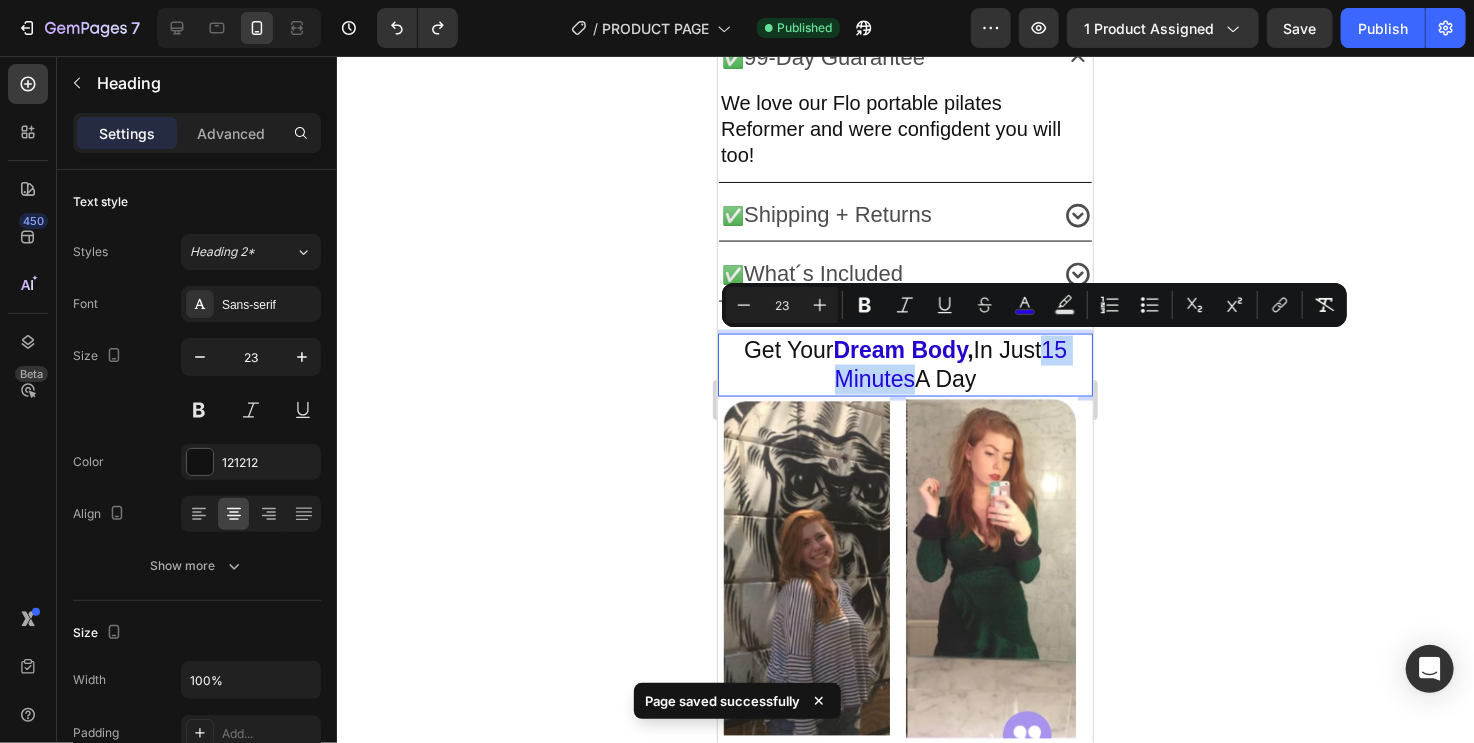drag, startPoint x: 901, startPoint y: 374, endPoint x: 1046, endPoint y: 342, distance: 148.48906 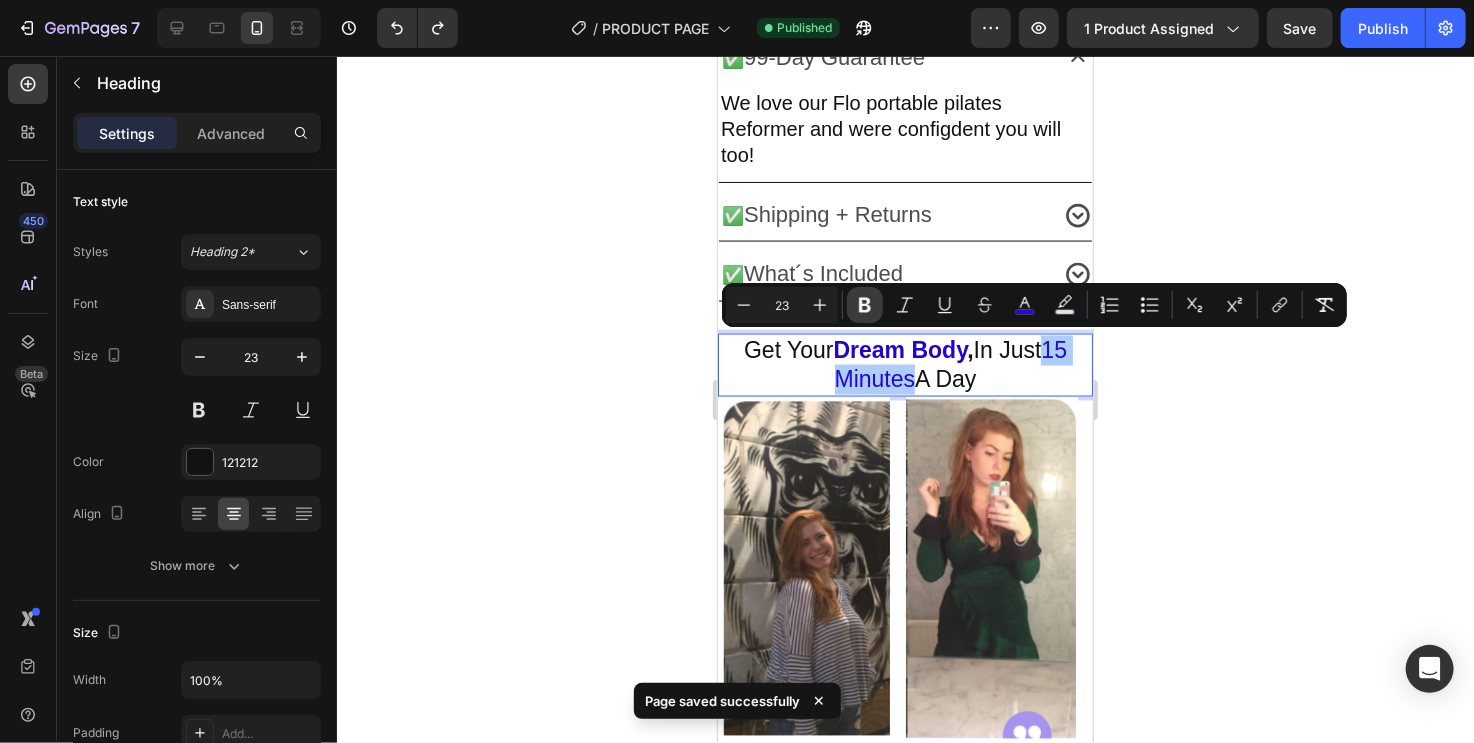 click on "Bold" at bounding box center (865, 305) 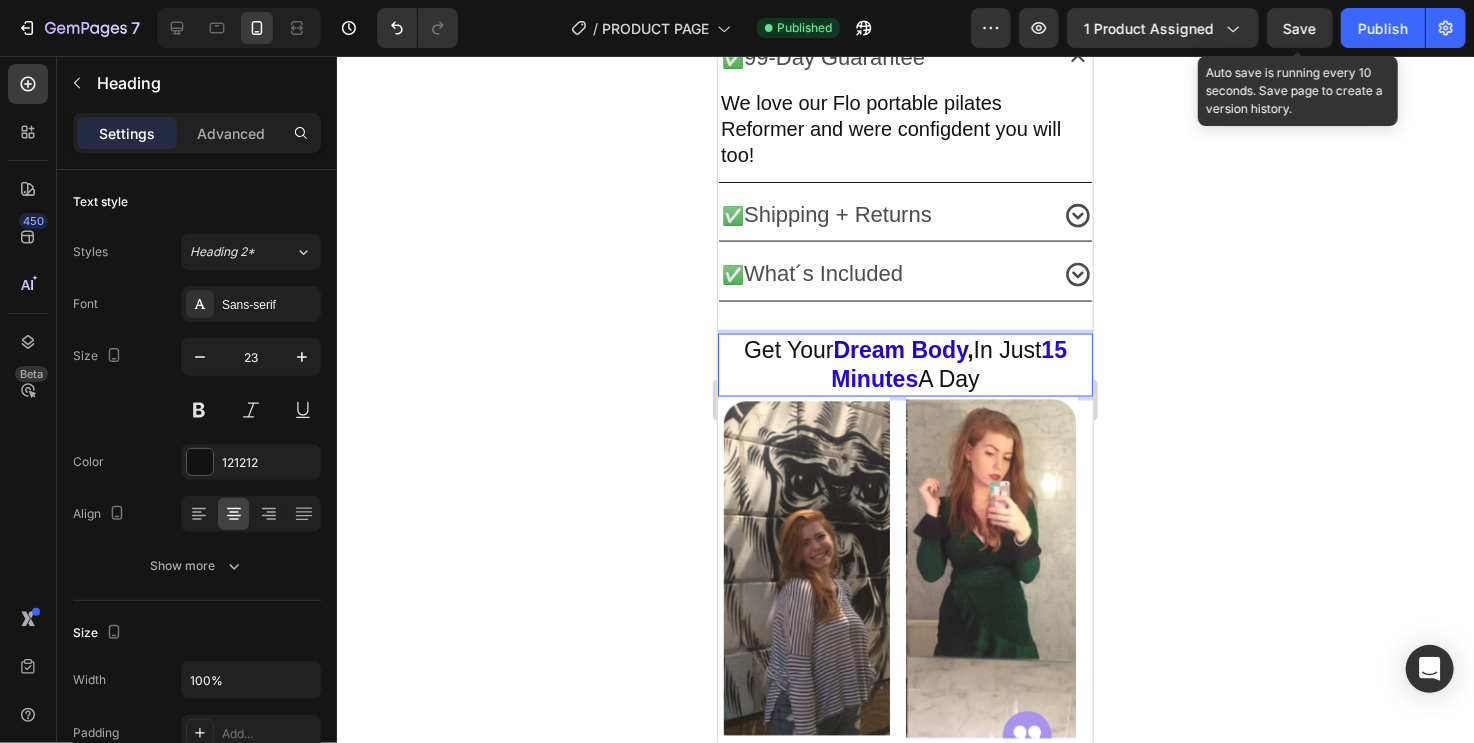 click on "Save" at bounding box center [1300, 28] 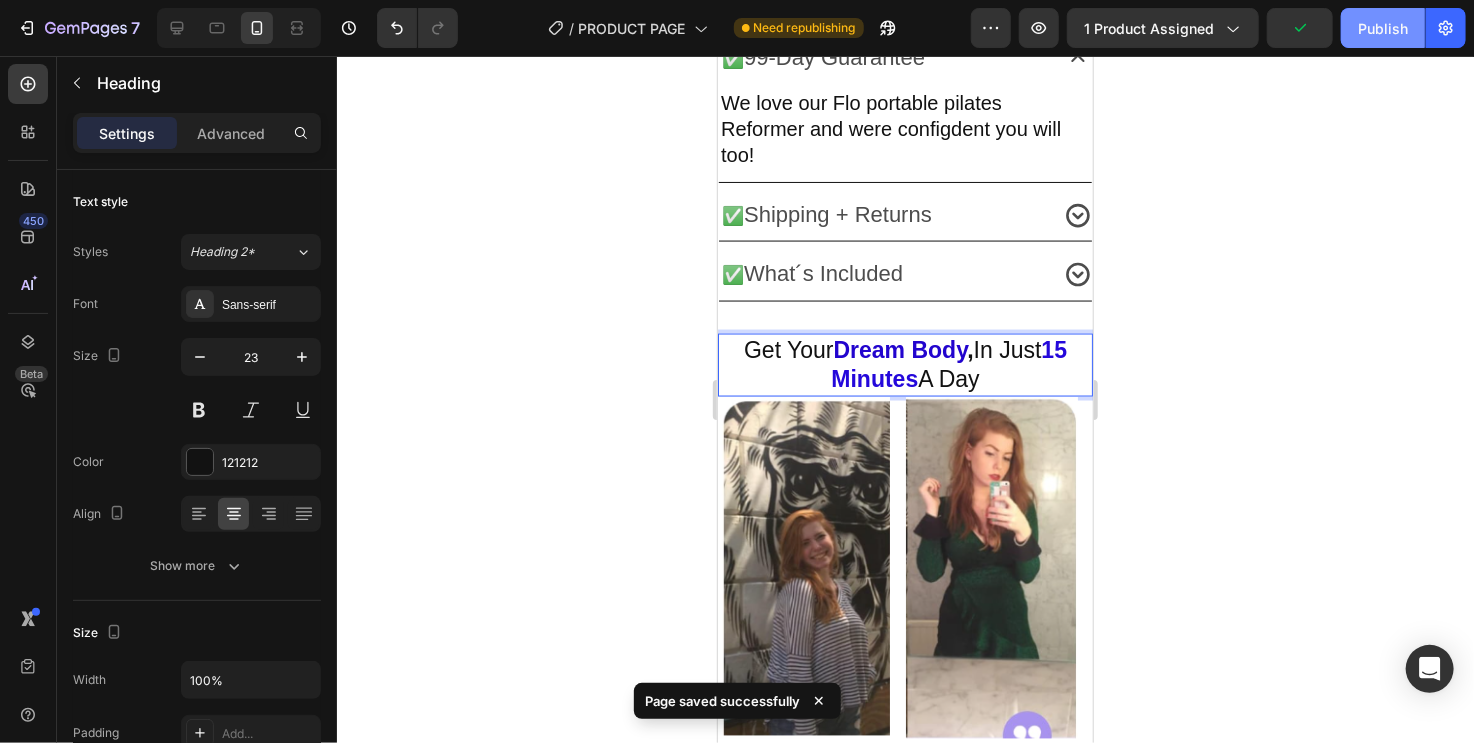 click on "Publish" at bounding box center (1383, 28) 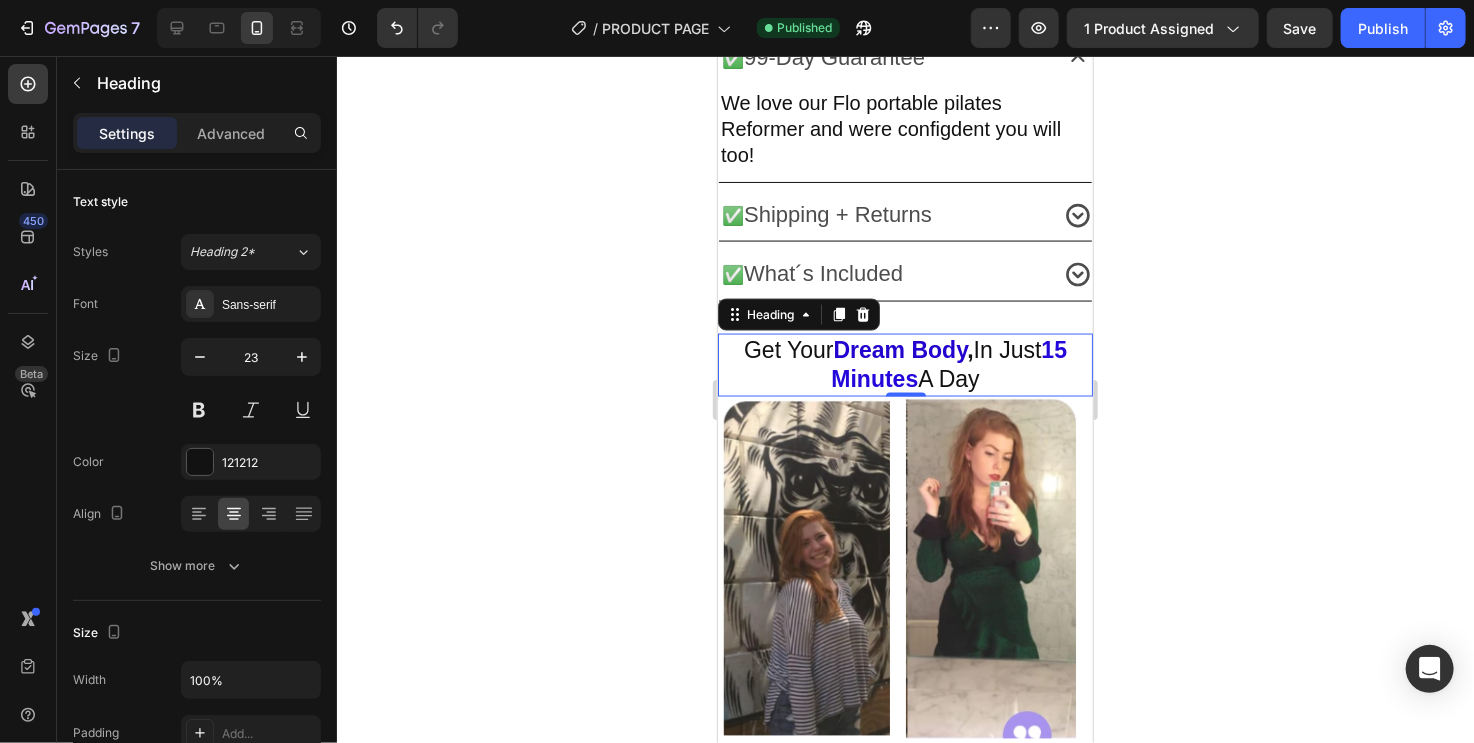 scroll, scrollTop: 1633, scrollLeft: 0, axis: vertical 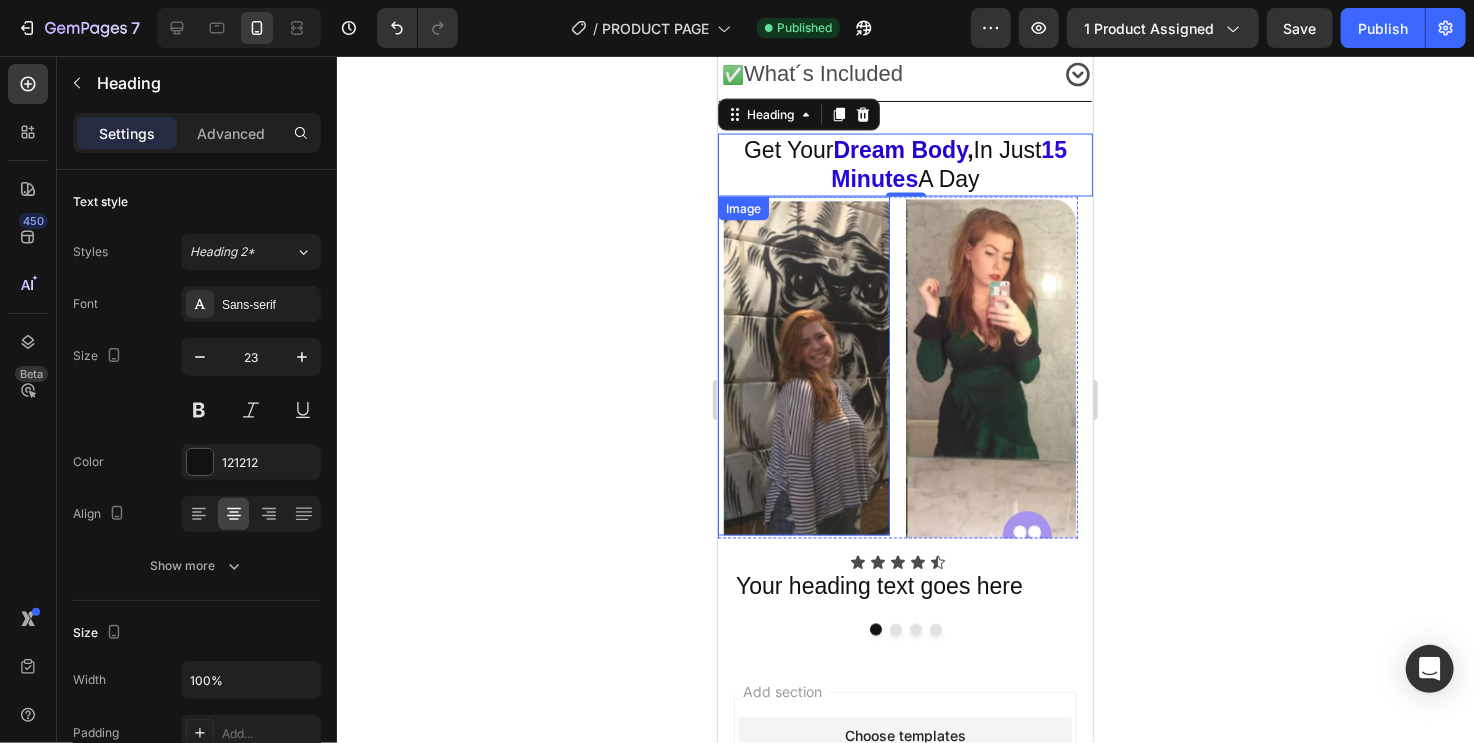 click at bounding box center (803, 365) 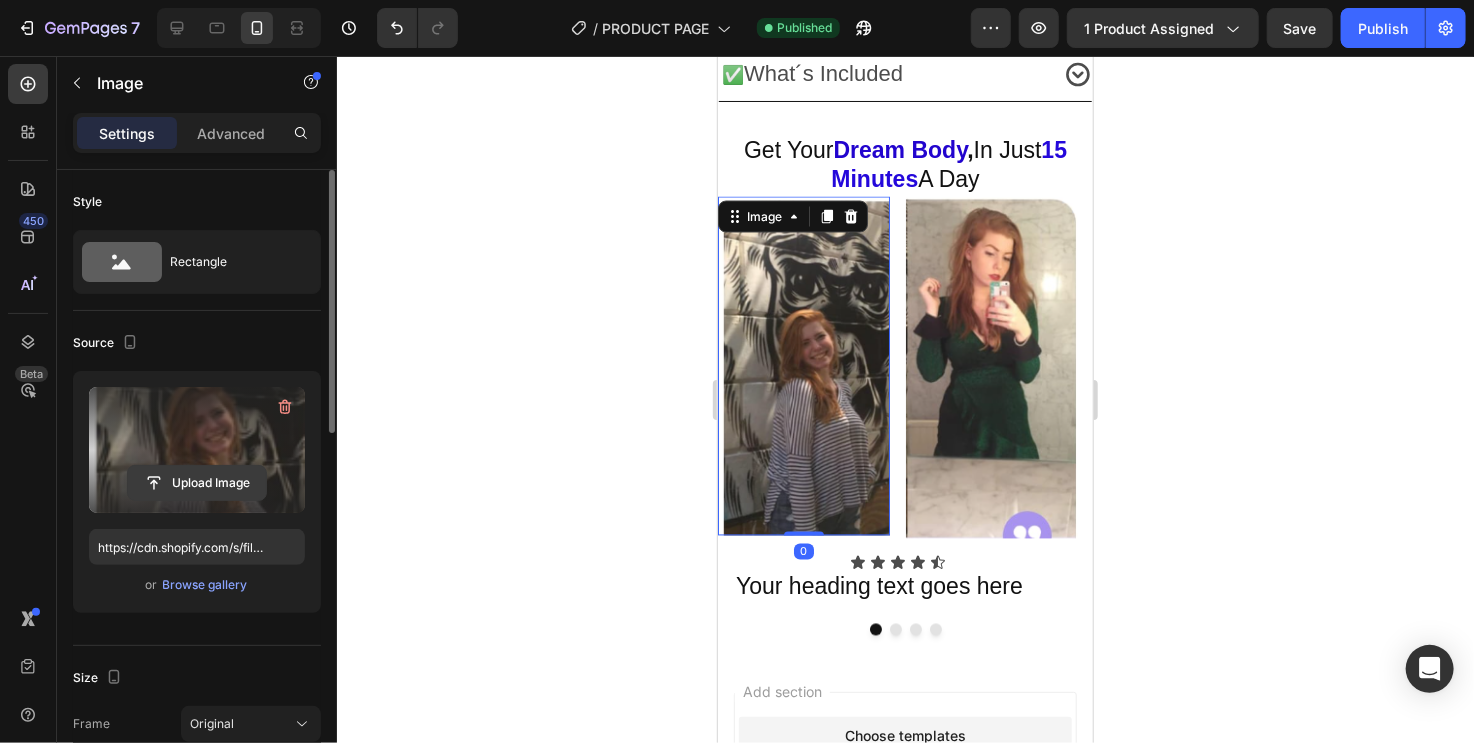 click 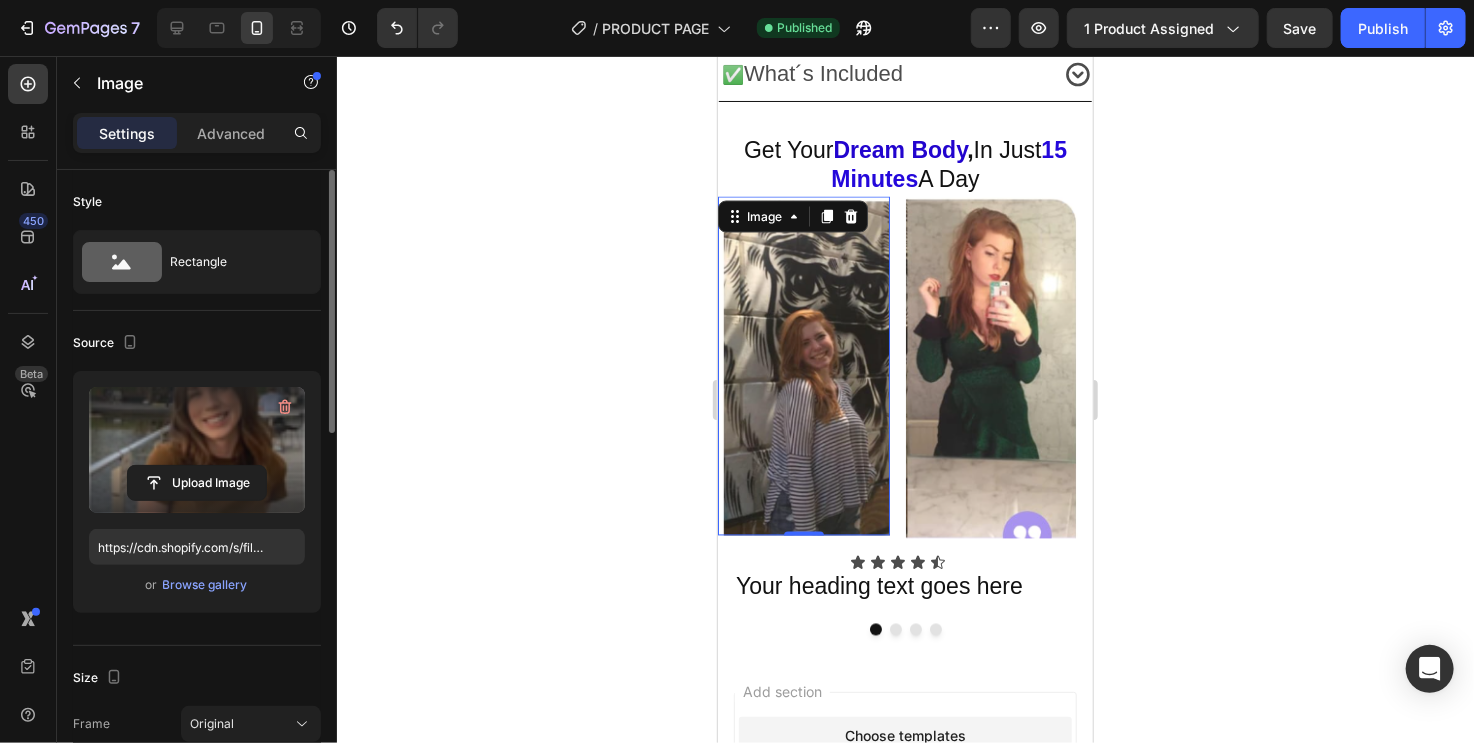 type on "https://cdn.shopify.com/s/files/1/0927/1089/5986/files/gempages_577919398946275856-6ba9b351-44ba-4645-83cc-f6c81b36457e.png" 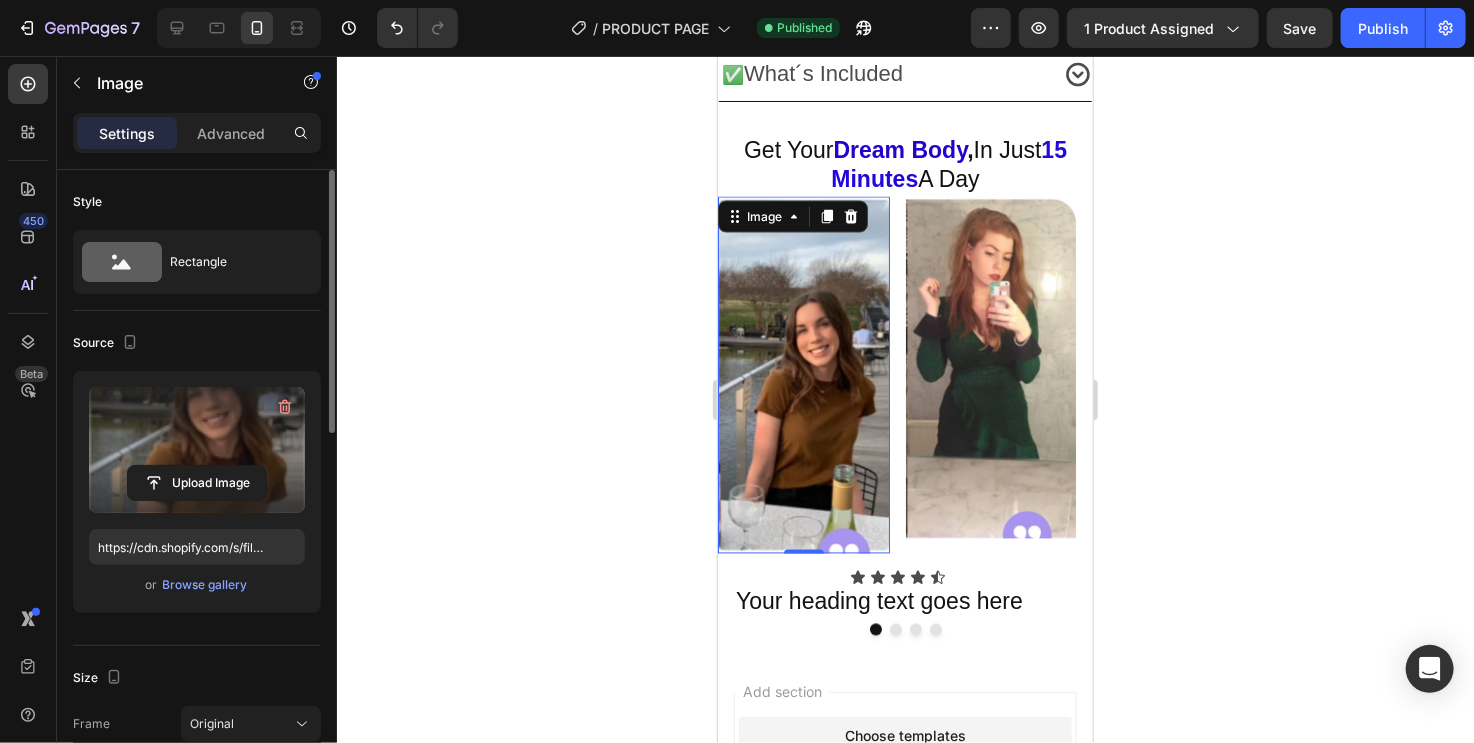 click on "Save" at bounding box center (1300, 28) 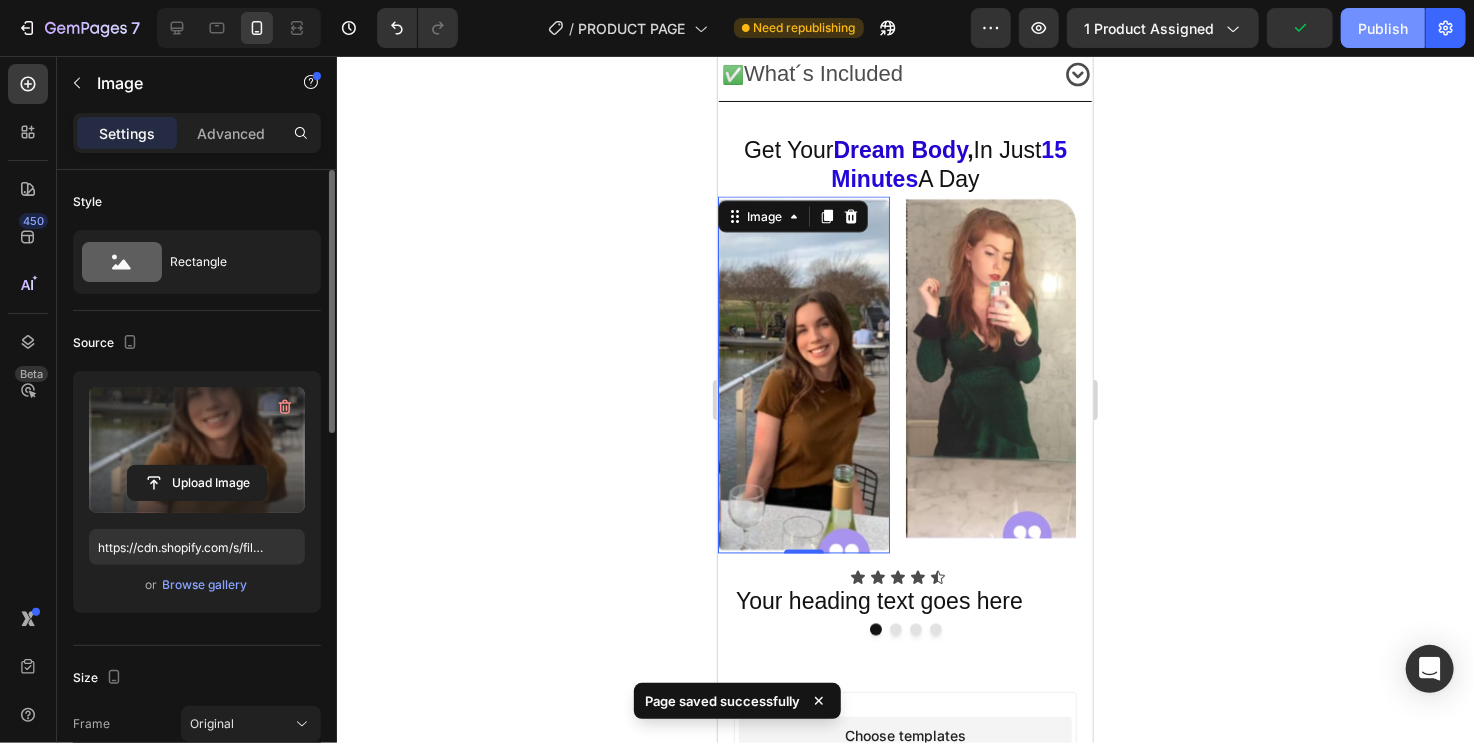 click on "Publish" at bounding box center (1383, 28) 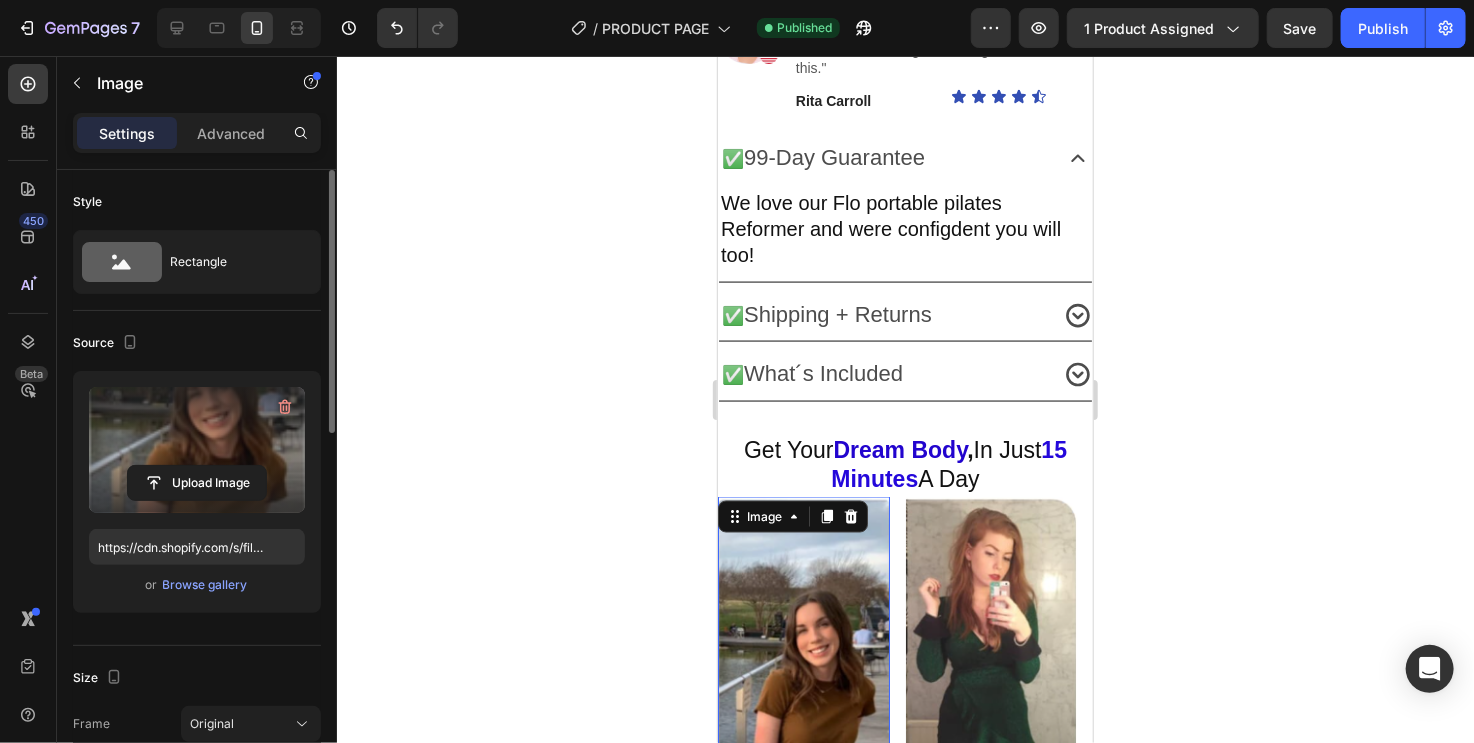 scroll, scrollTop: 1233, scrollLeft: 0, axis: vertical 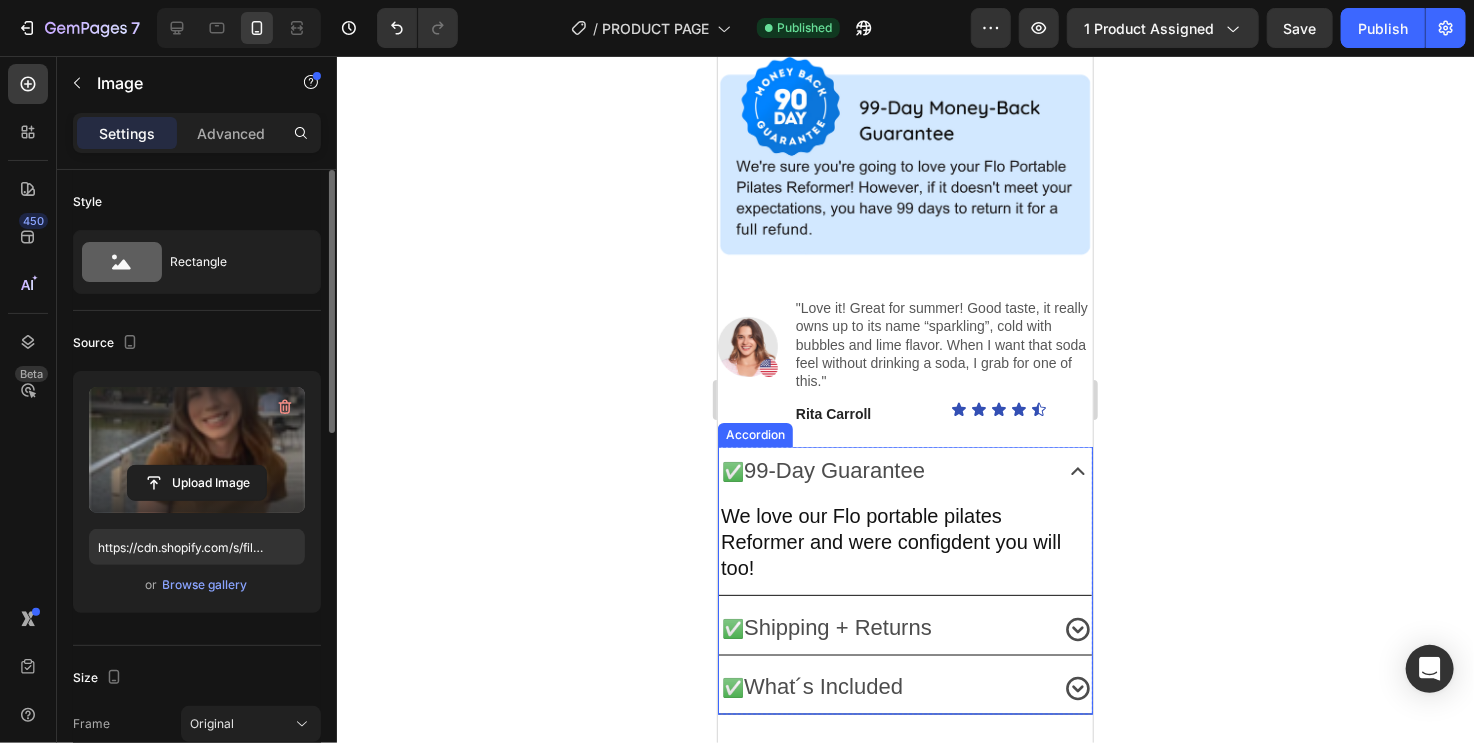 click on "✅  99-Day Guarantee" at bounding box center [904, 471] 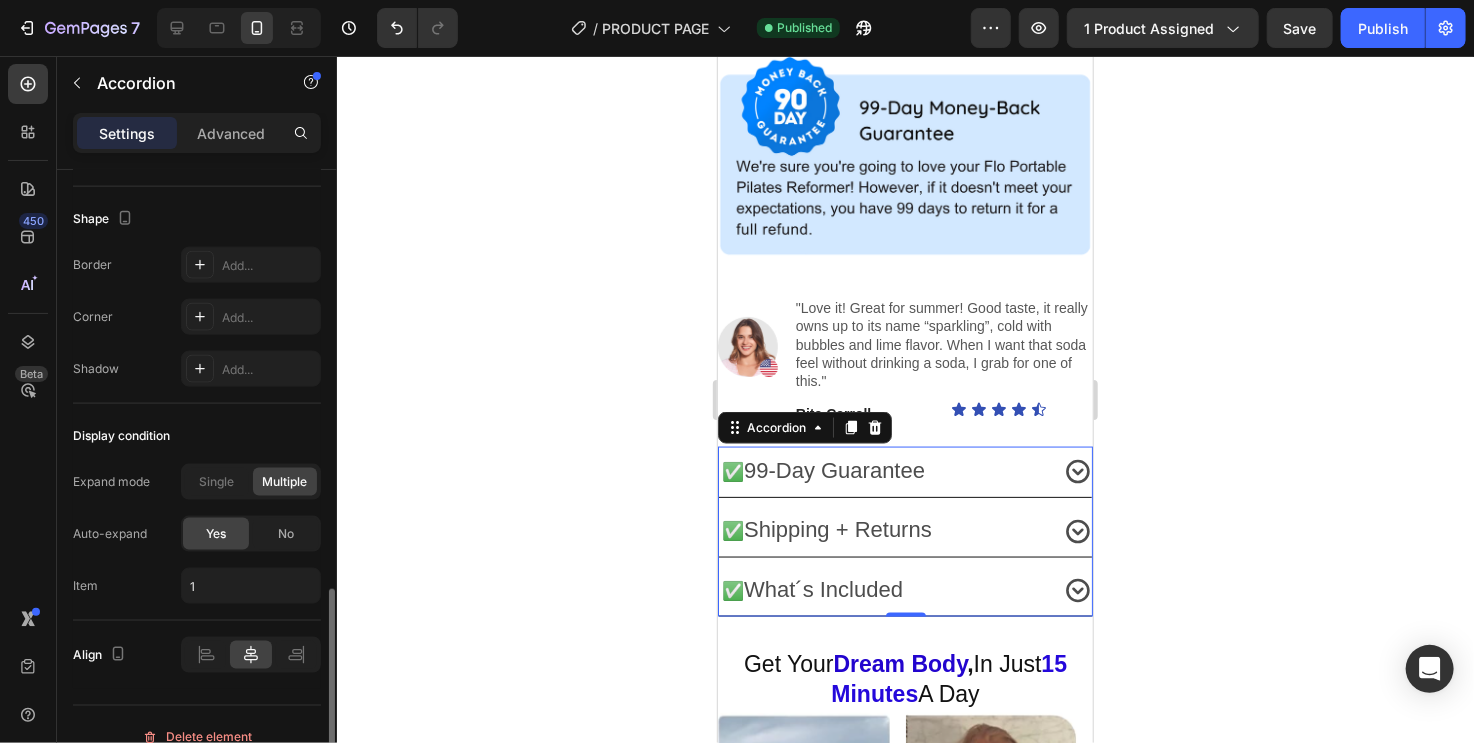 scroll, scrollTop: 1322, scrollLeft: 0, axis: vertical 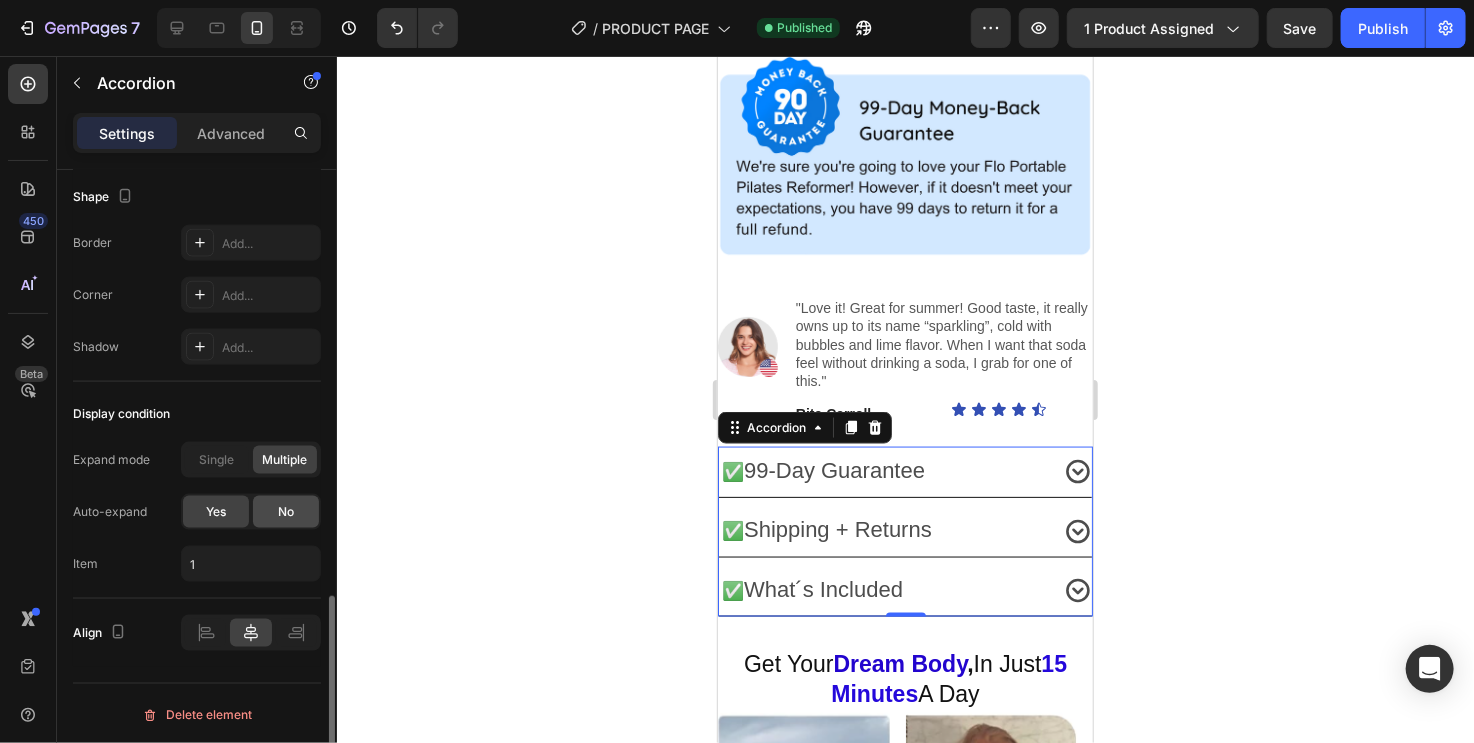 click on "No" 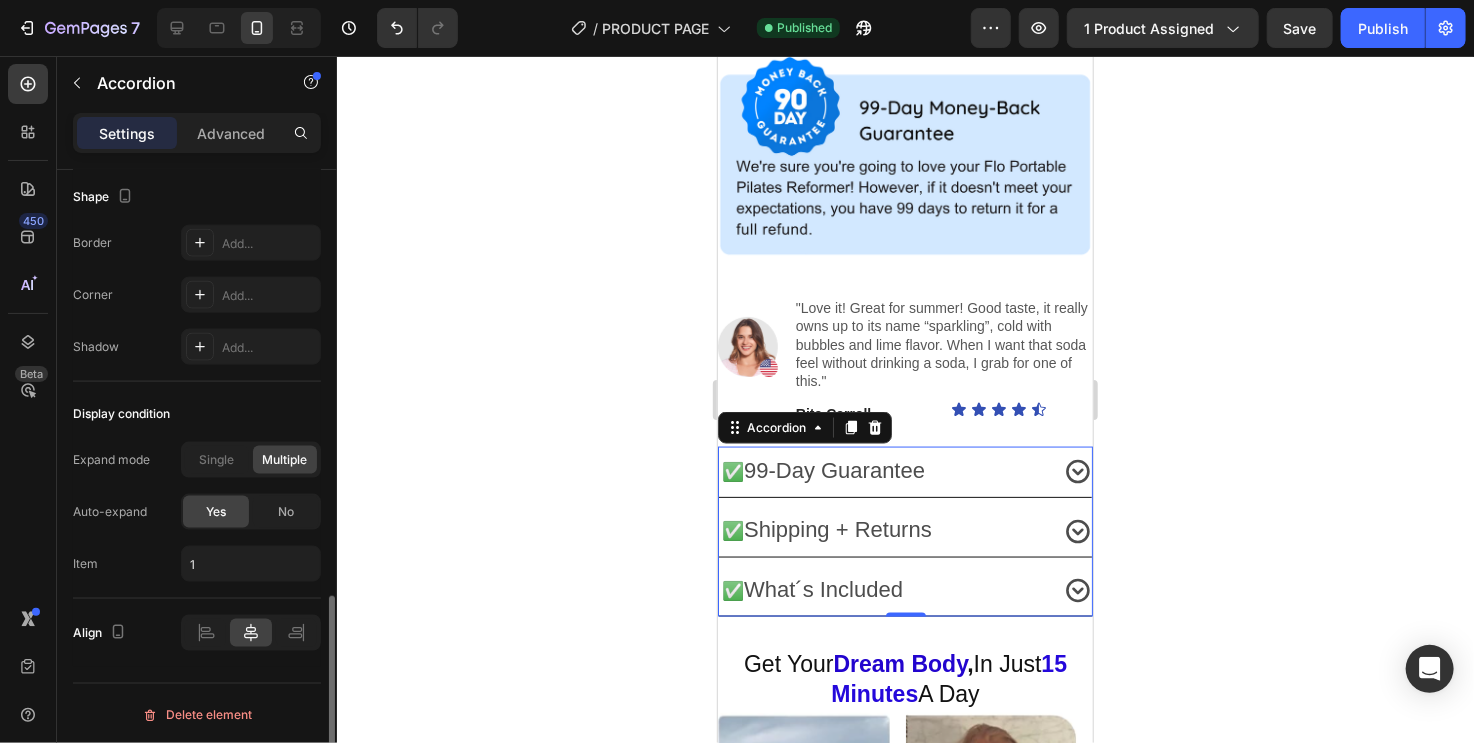 scroll, scrollTop: 1270, scrollLeft: 0, axis: vertical 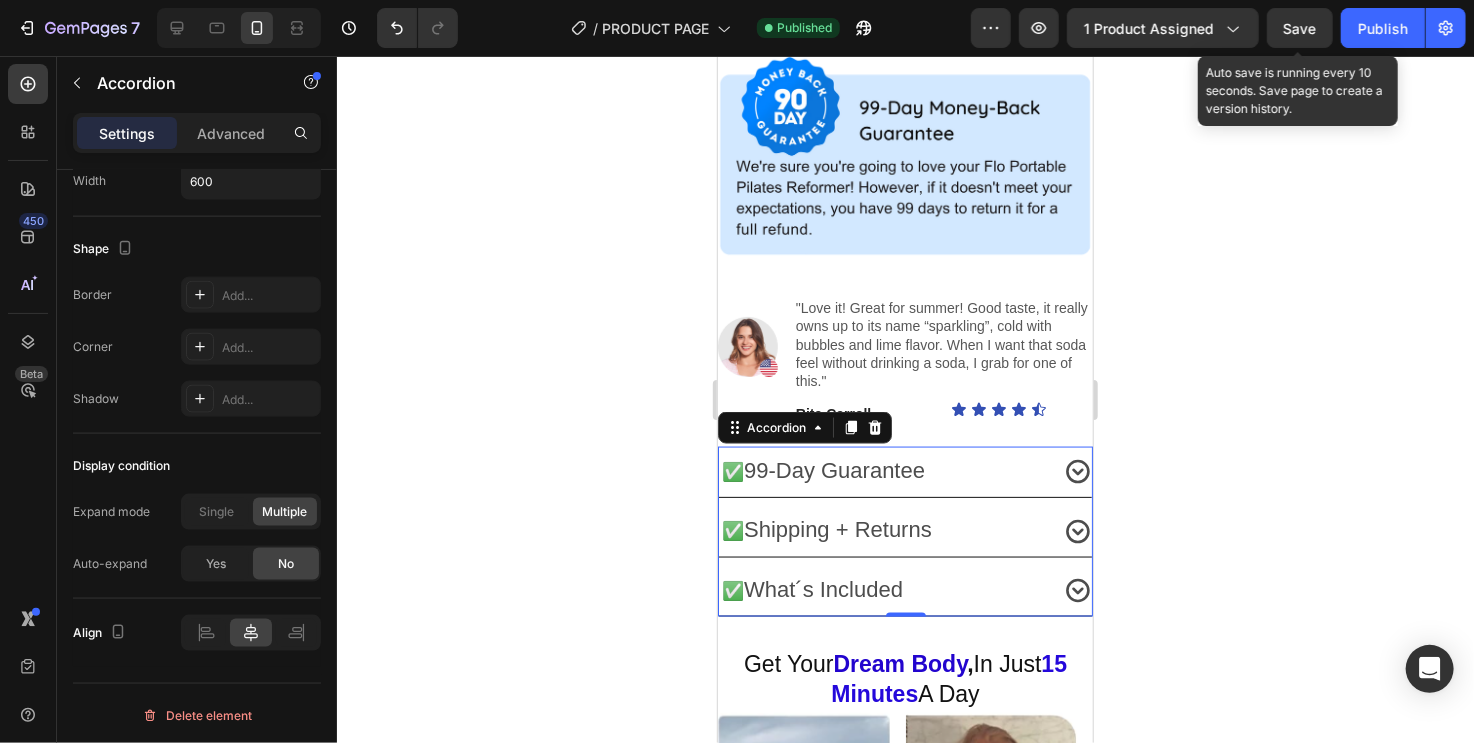 click on "Save" at bounding box center [1300, 28] 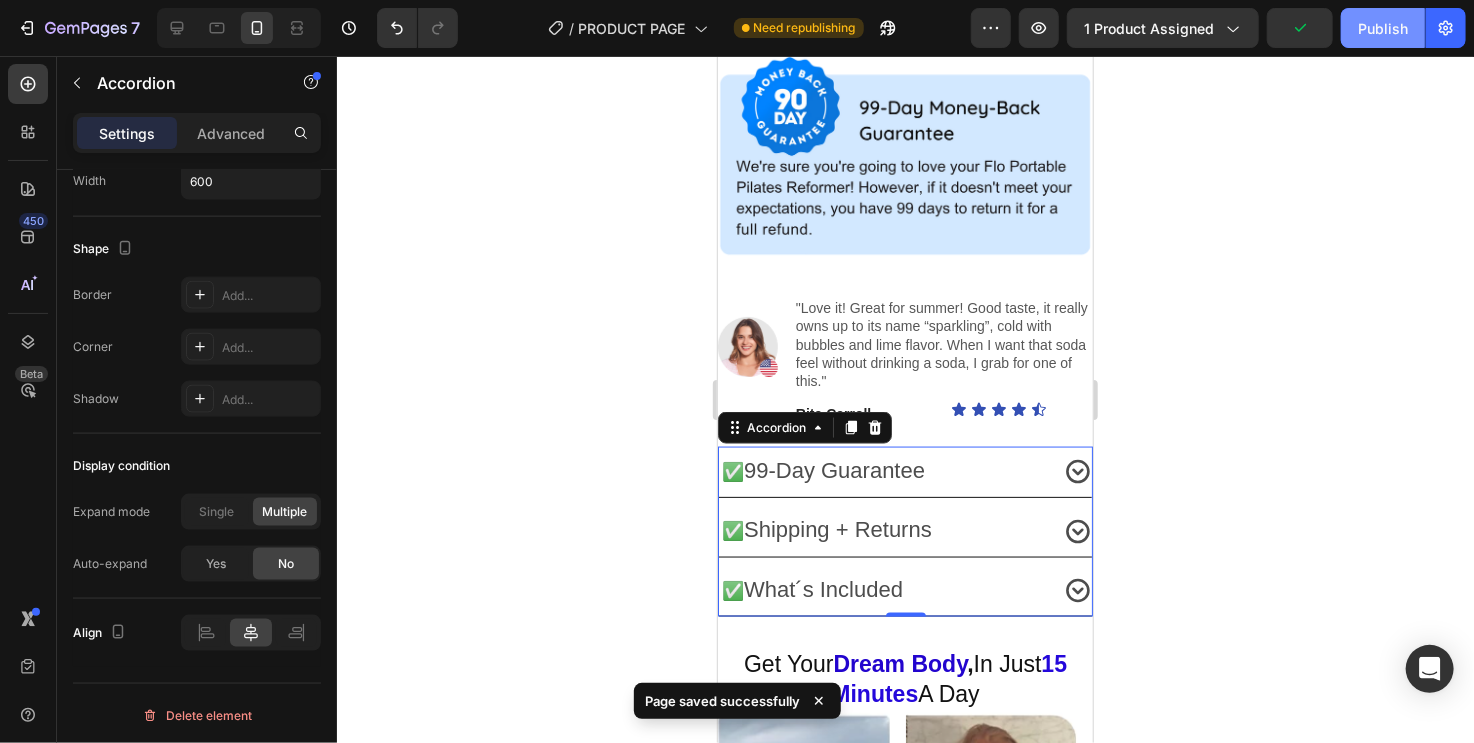 click on "Publish" at bounding box center [1383, 28] 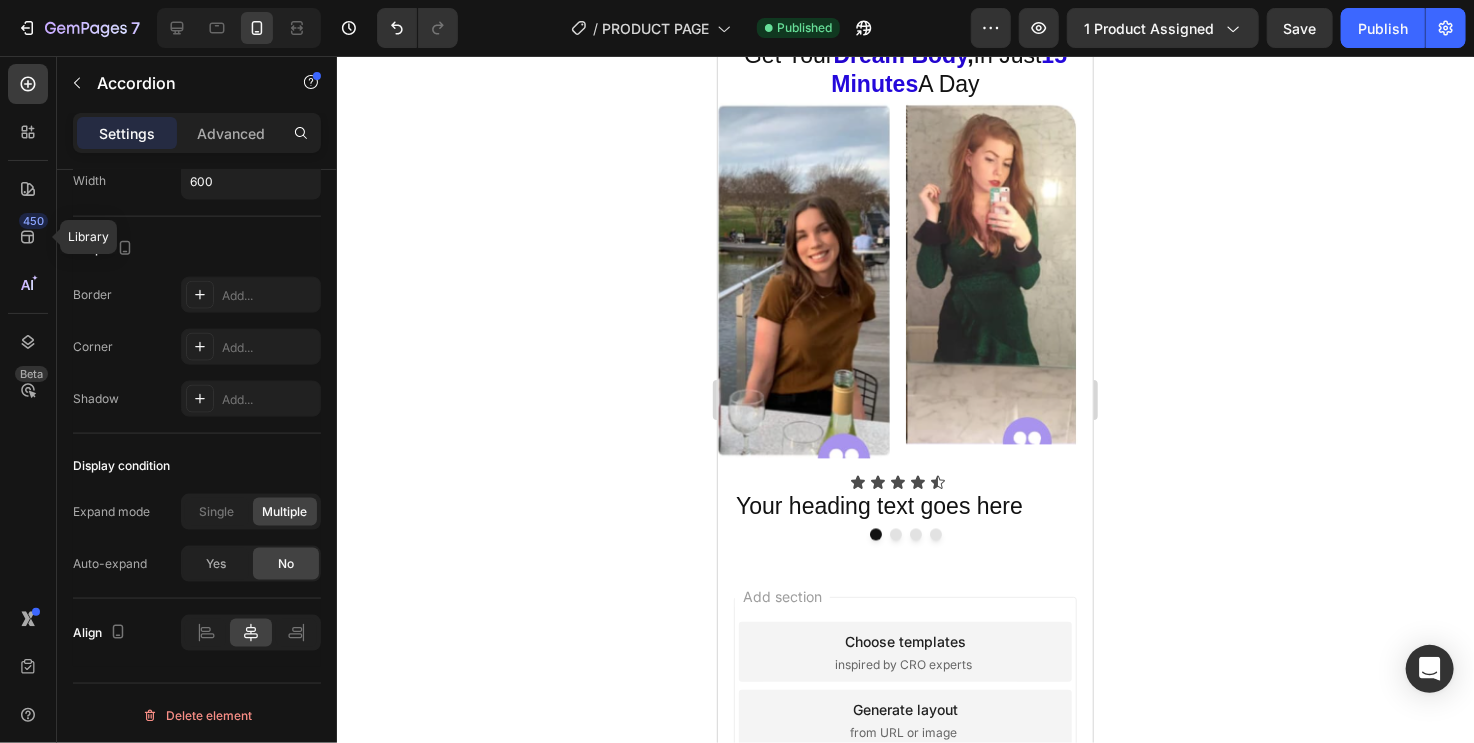 scroll, scrollTop: 1924, scrollLeft: 0, axis: vertical 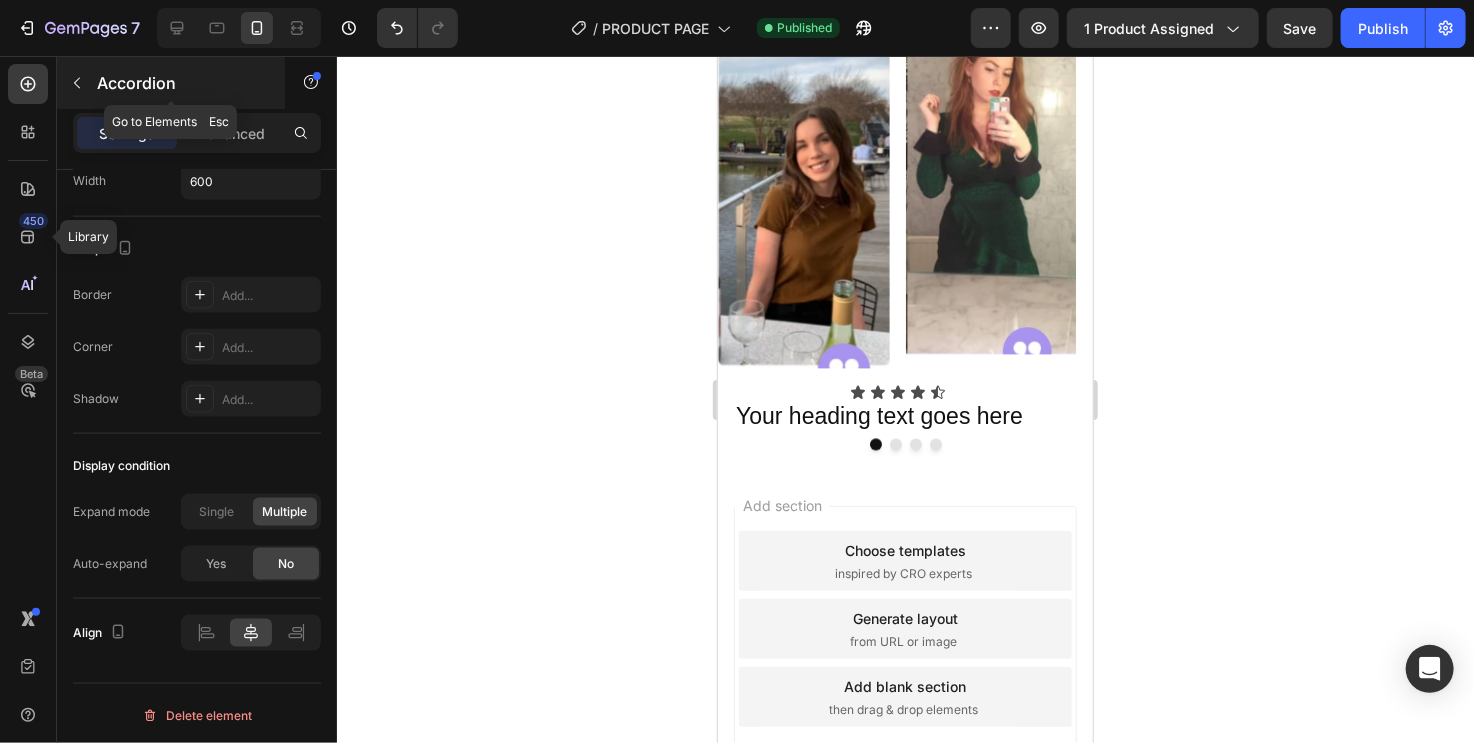 click on "Accordion" at bounding box center [171, 83] 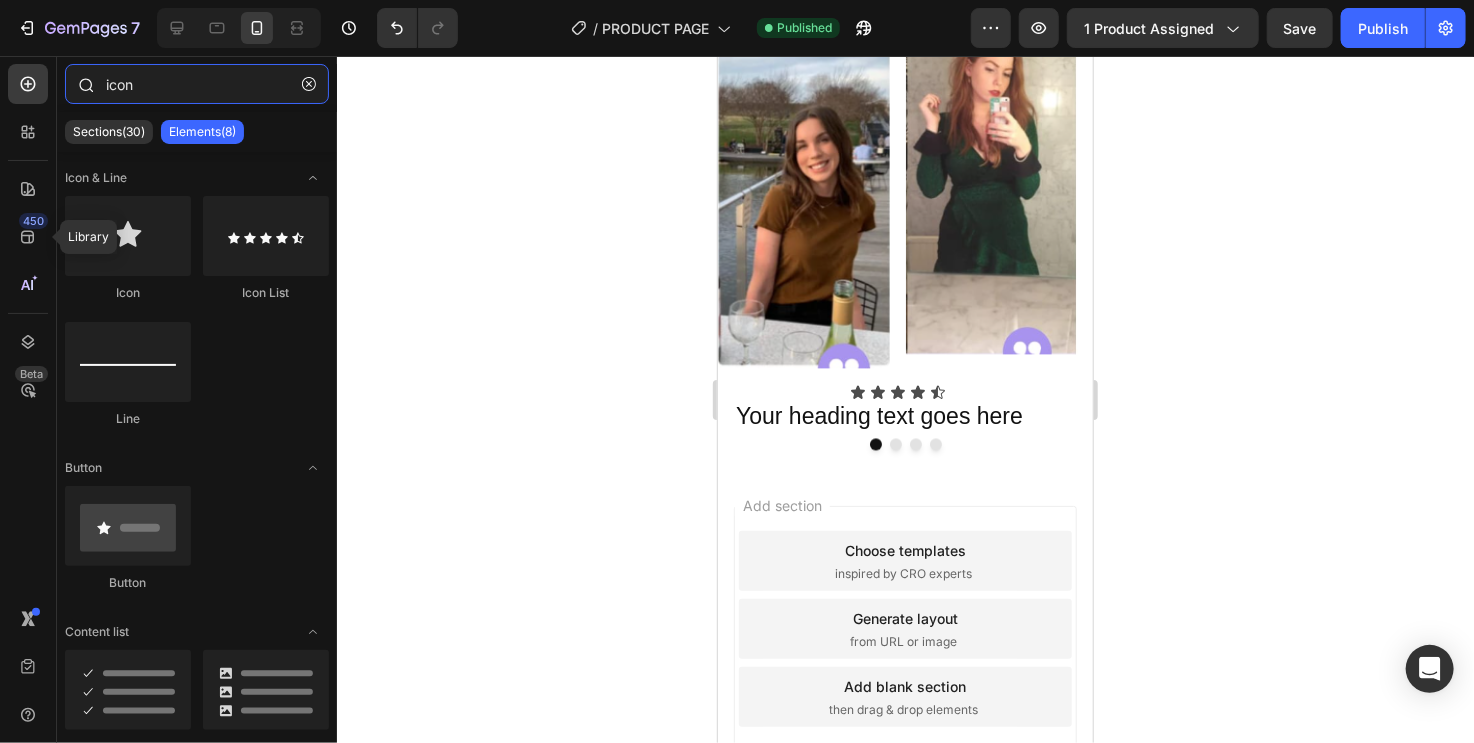 click on "icon" at bounding box center (197, 84) 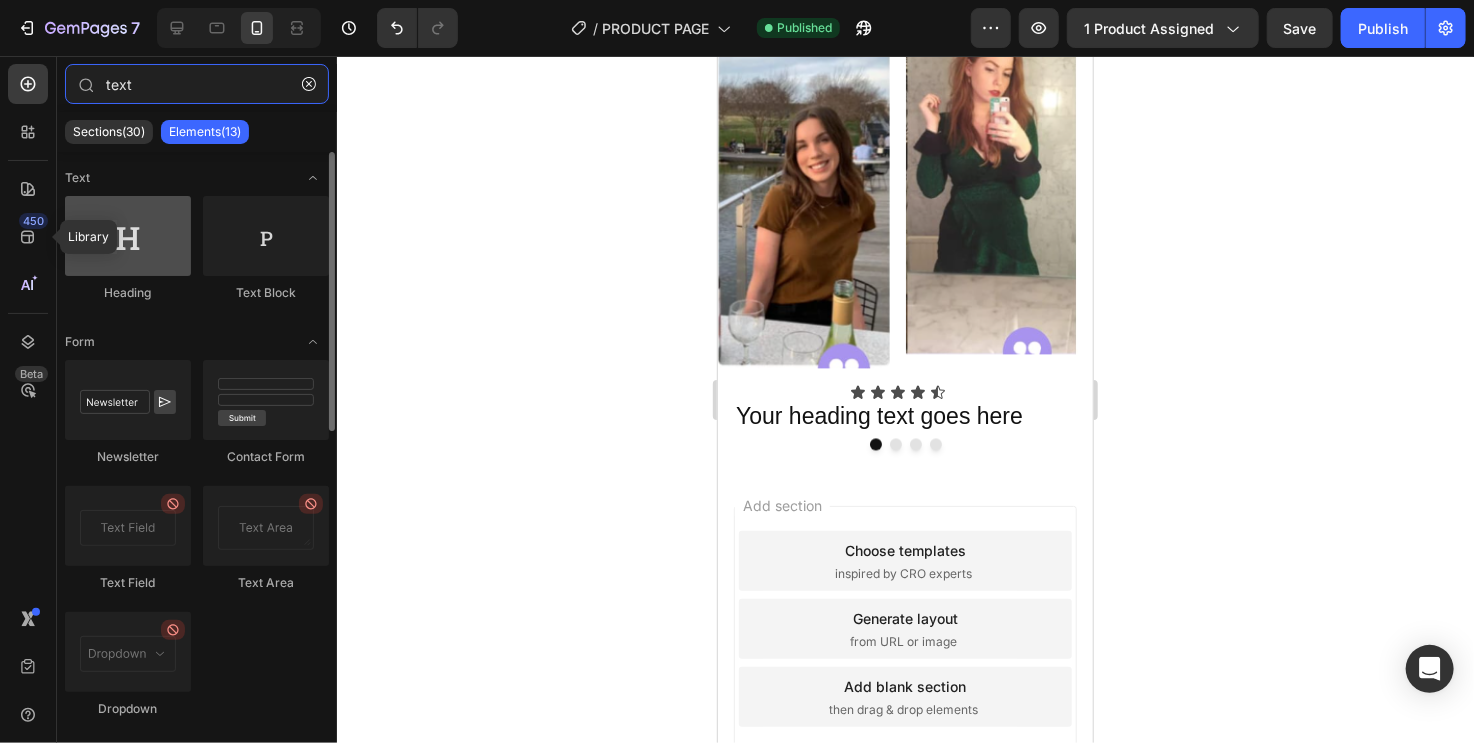 type on "text" 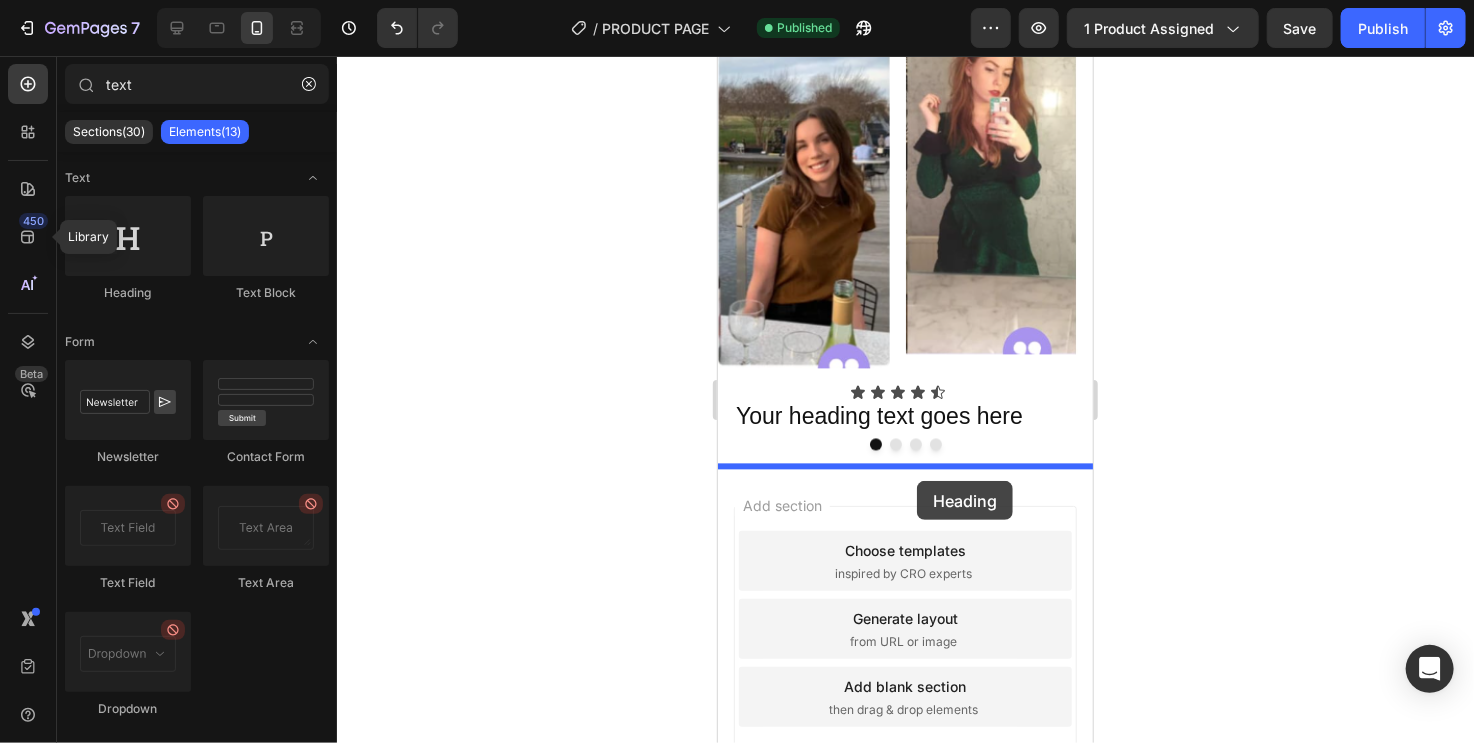 drag, startPoint x: 861, startPoint y: 306, endPoint x: 916, endPoint y: 469, distance: 172.02907 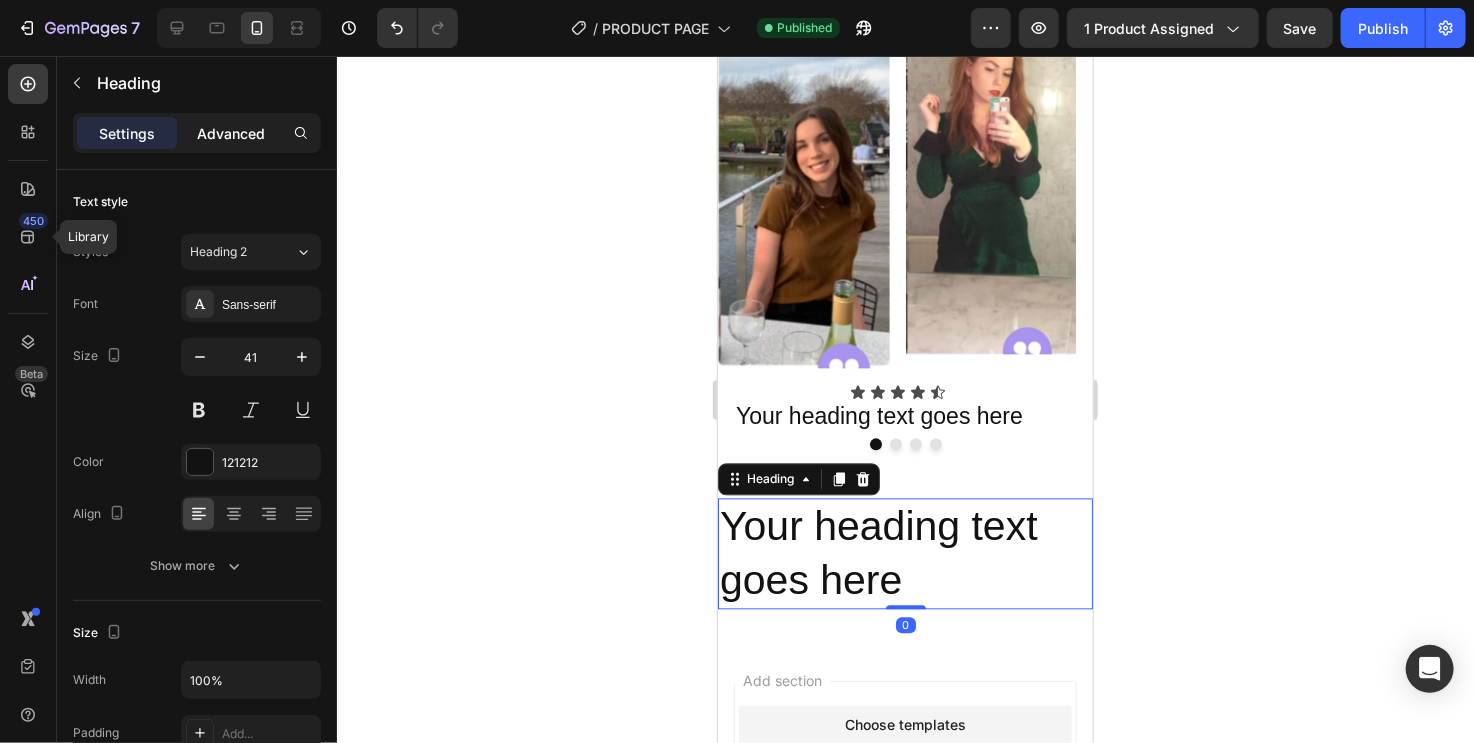 click on "Advanced" at bounding box center [231, 133] 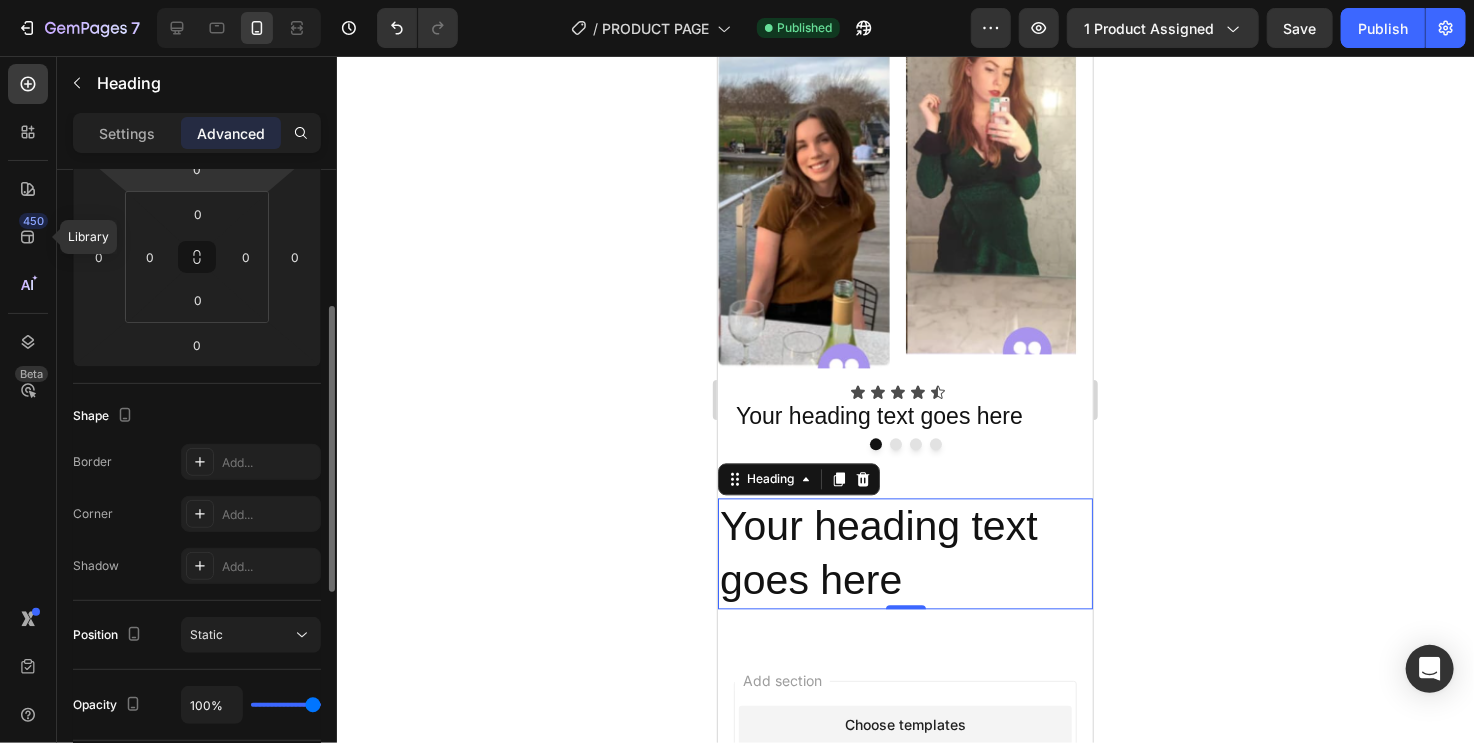 scroll, scrollTop: 700, scrollLeft: 0, axis: vertical 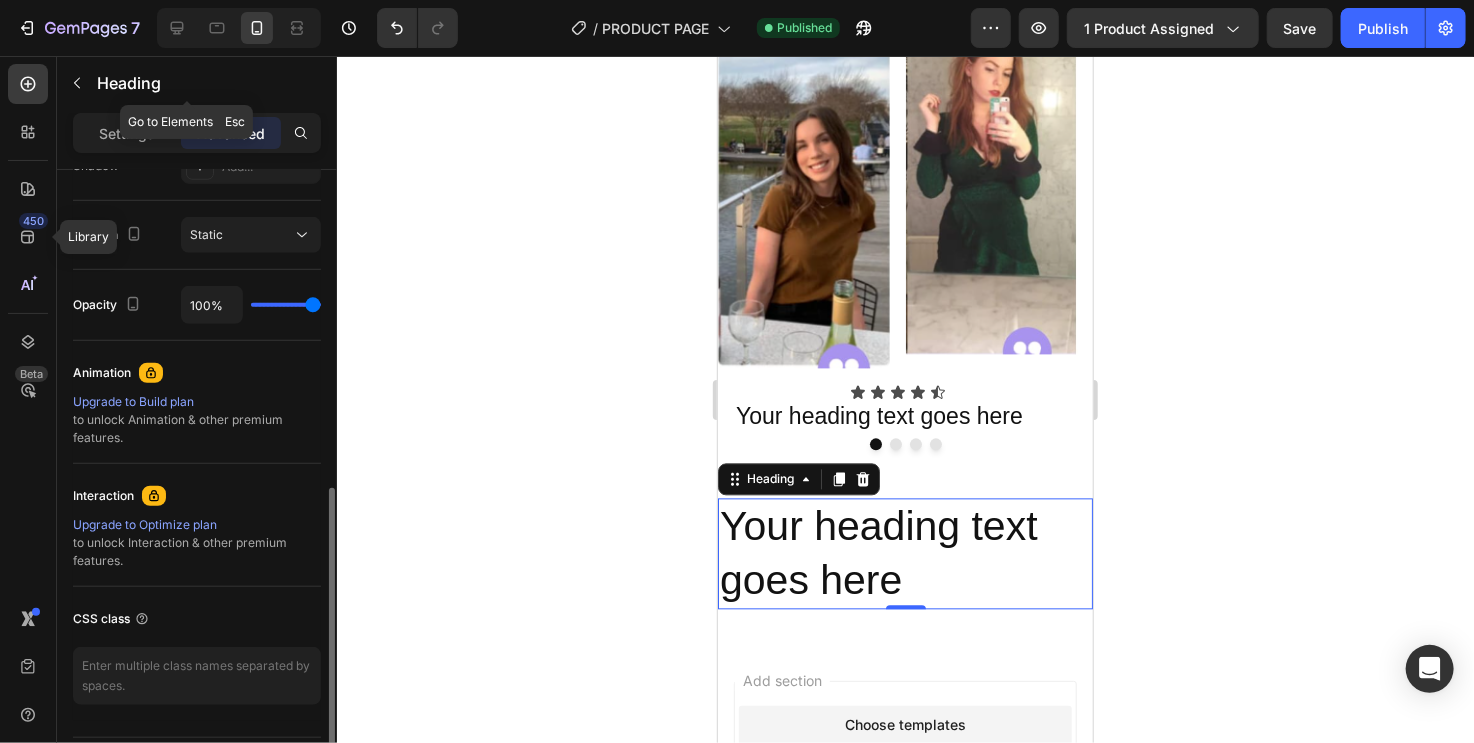 drag, startPoint x: 92, startPoint y: 87, endPoint x: 110, endPoint y: 93, distance: 18.973665 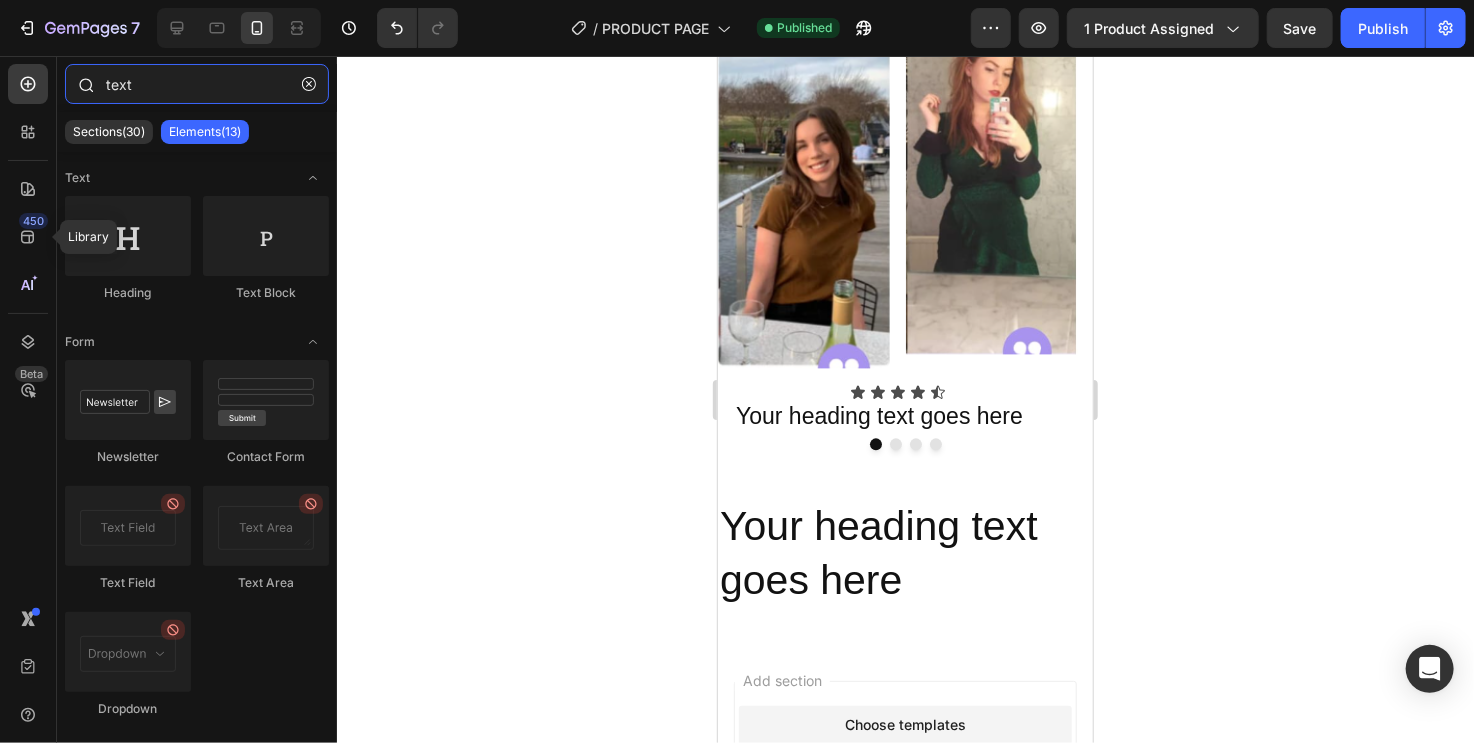 click on "text" at bounding box center [197, 84] 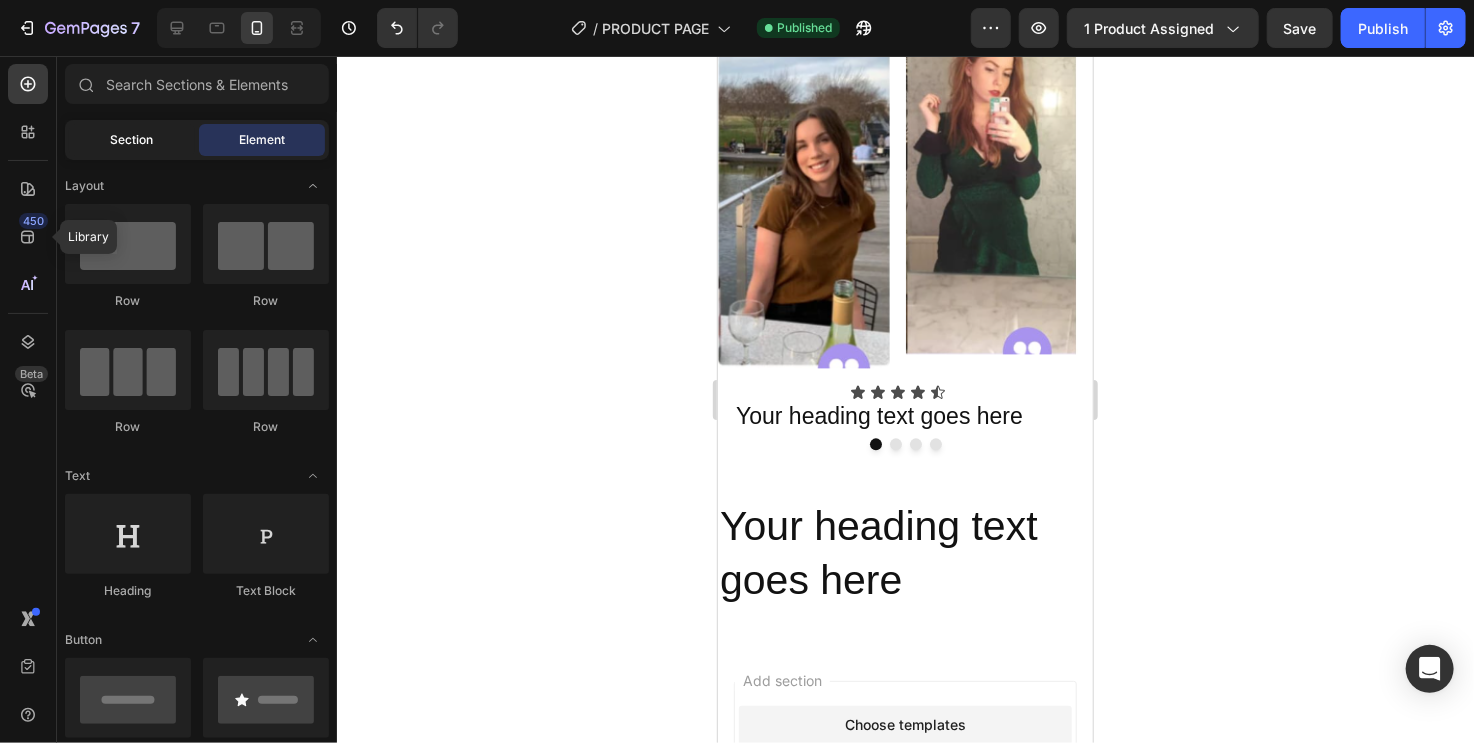 click on "Section" 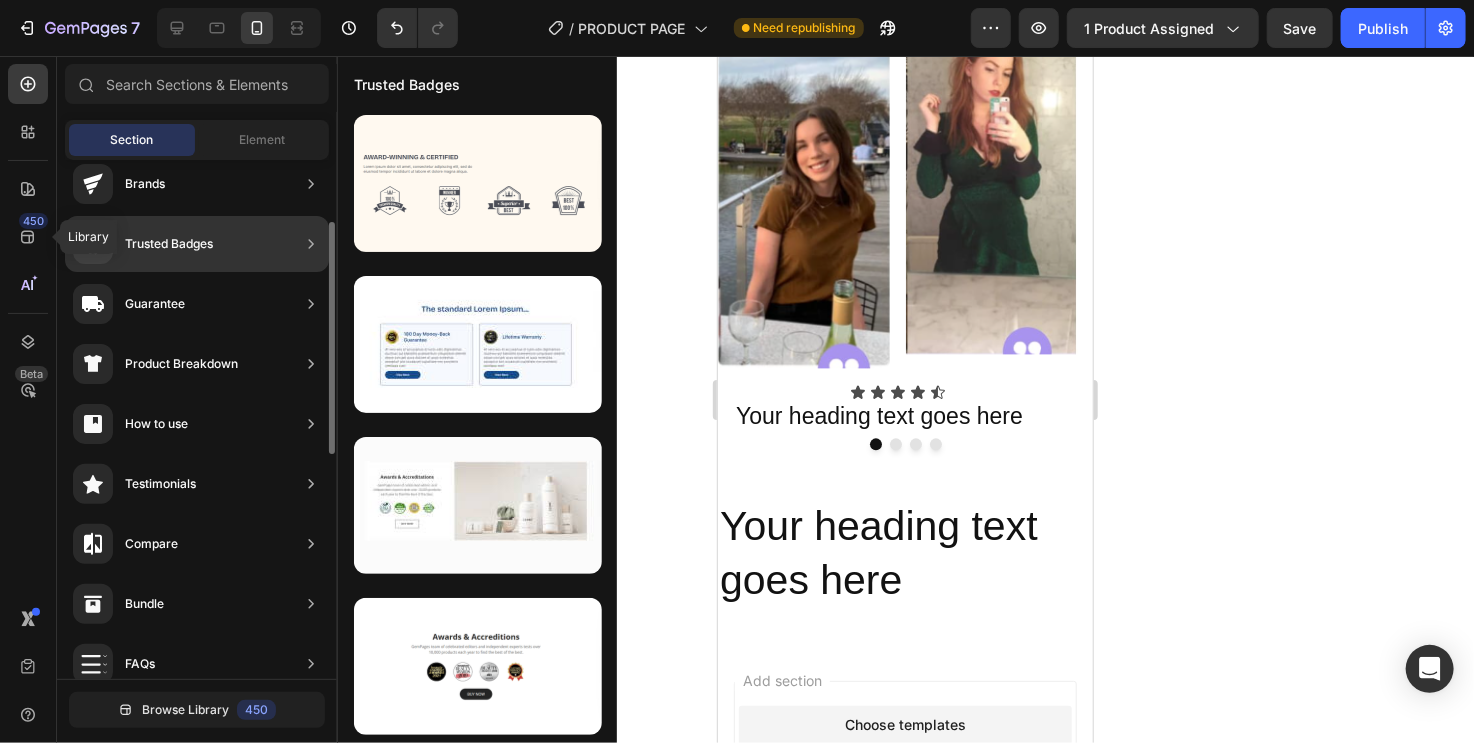 scroll, scrollTop: 40, scrollLeft: 0, axis: vertical 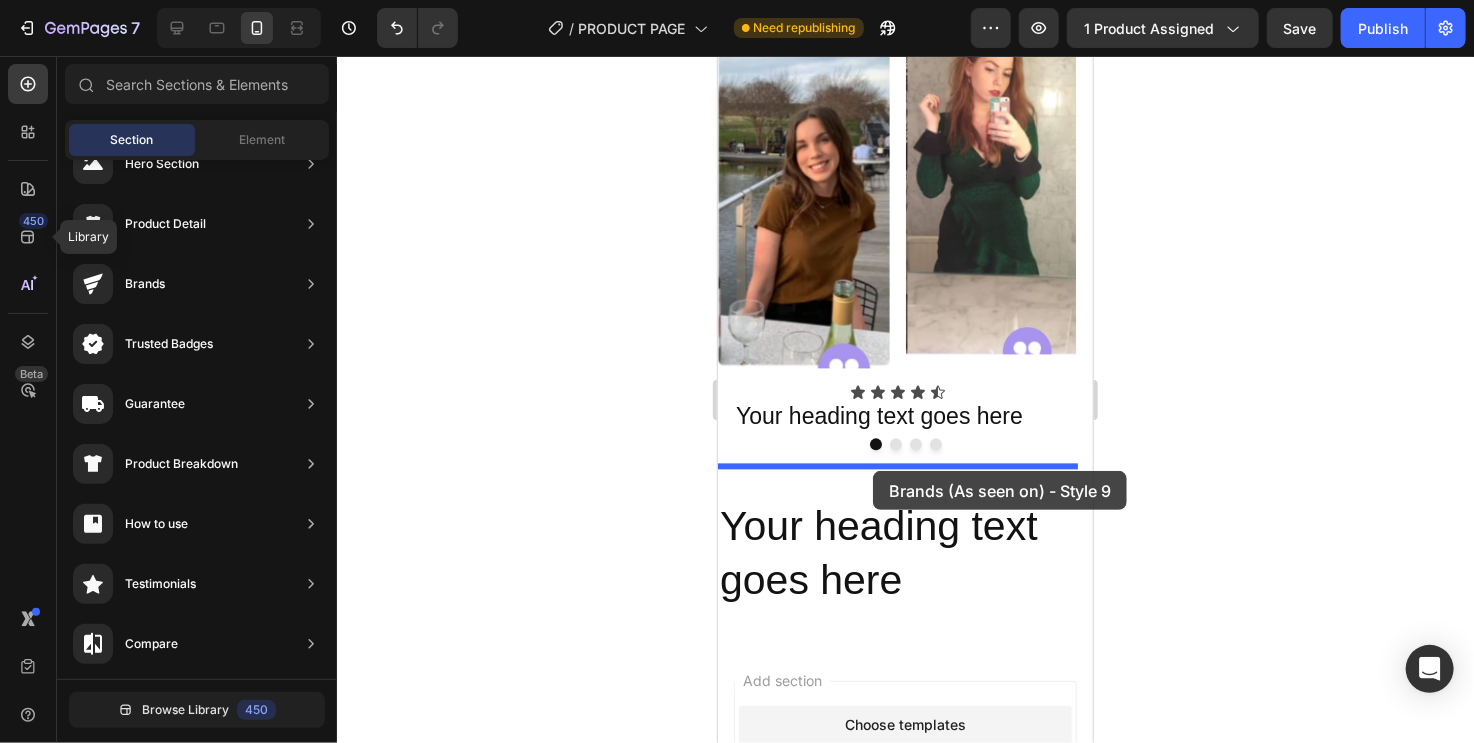 drag, startPoint x: 1137, startPoint y: 479, endPoint x: 872, endPoint y: 470, distance: 265.15277 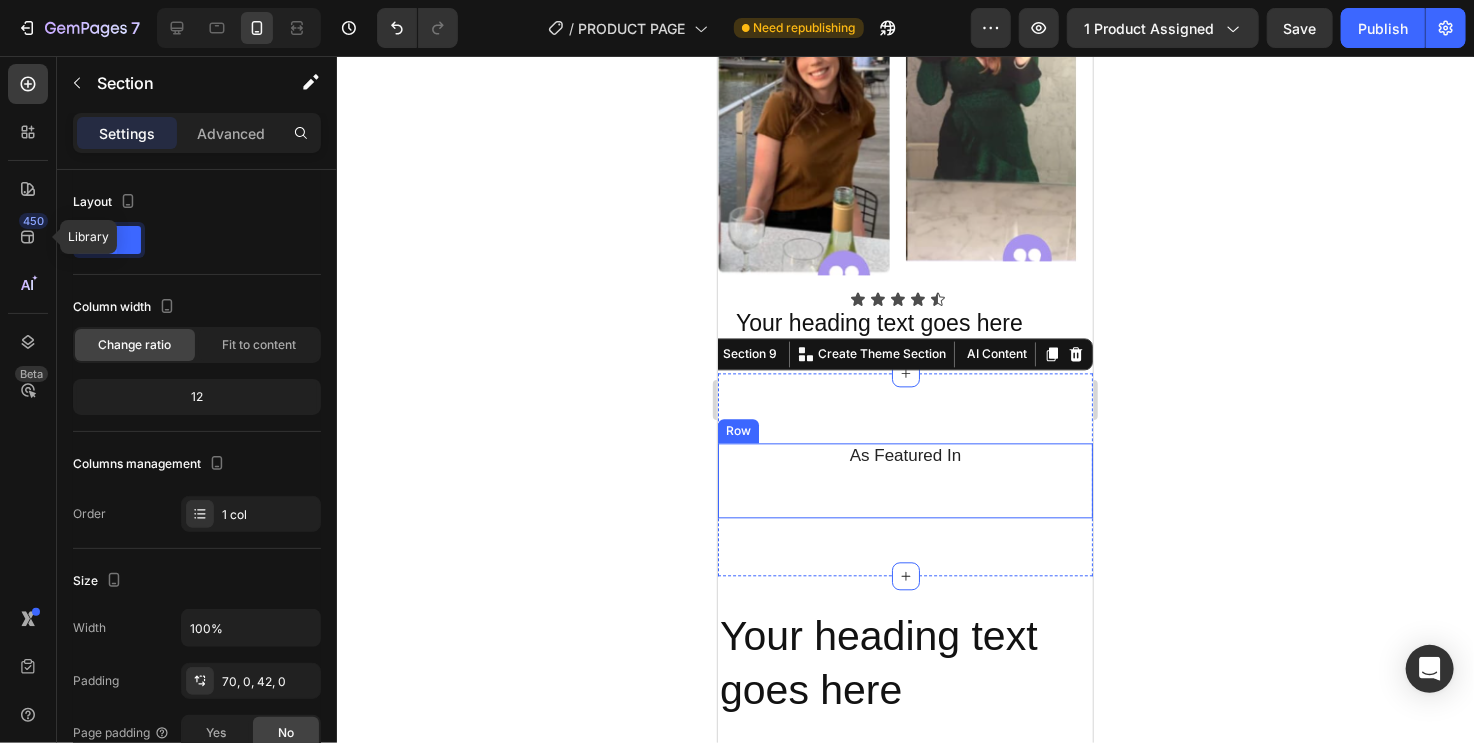 scroll, scrollTop: 2124, scrollLeft: 0, axis: vertical 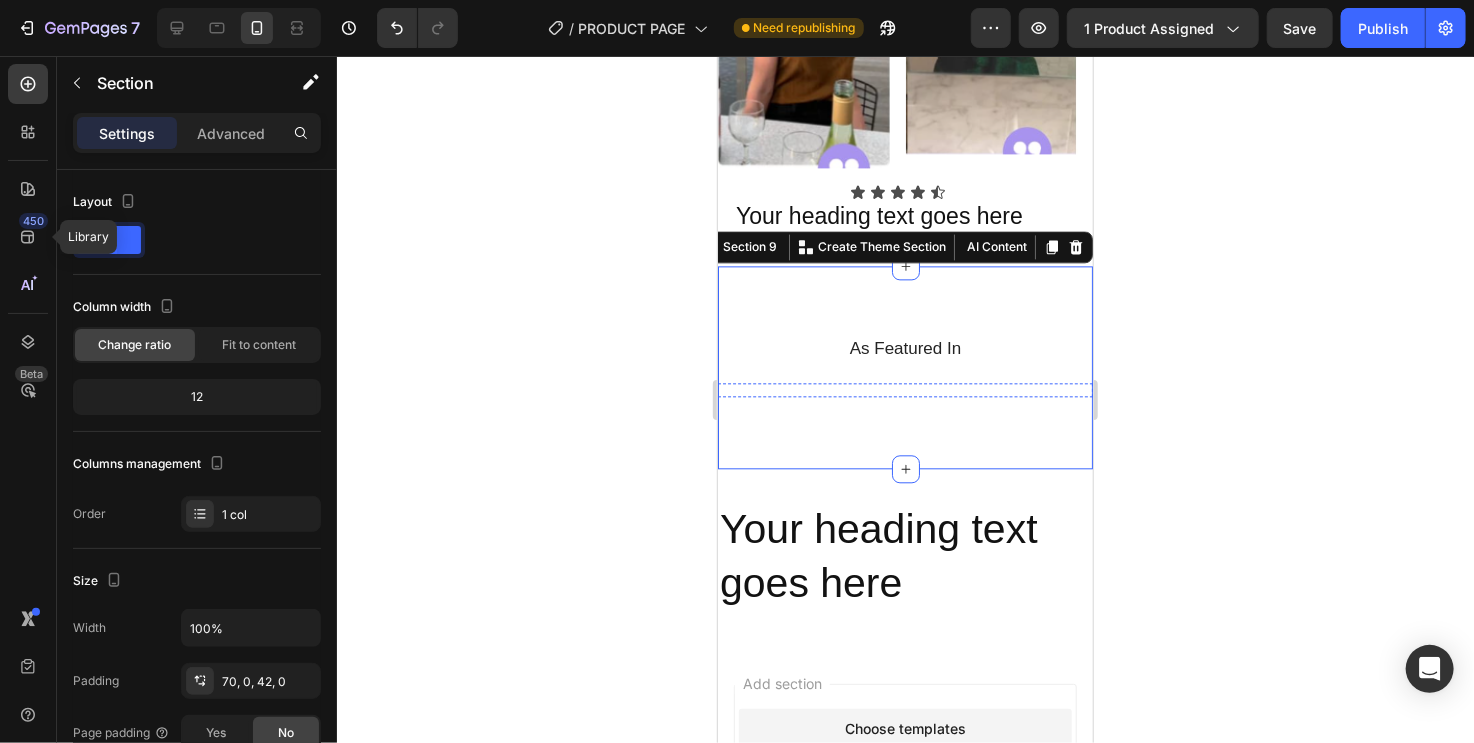type on "text" 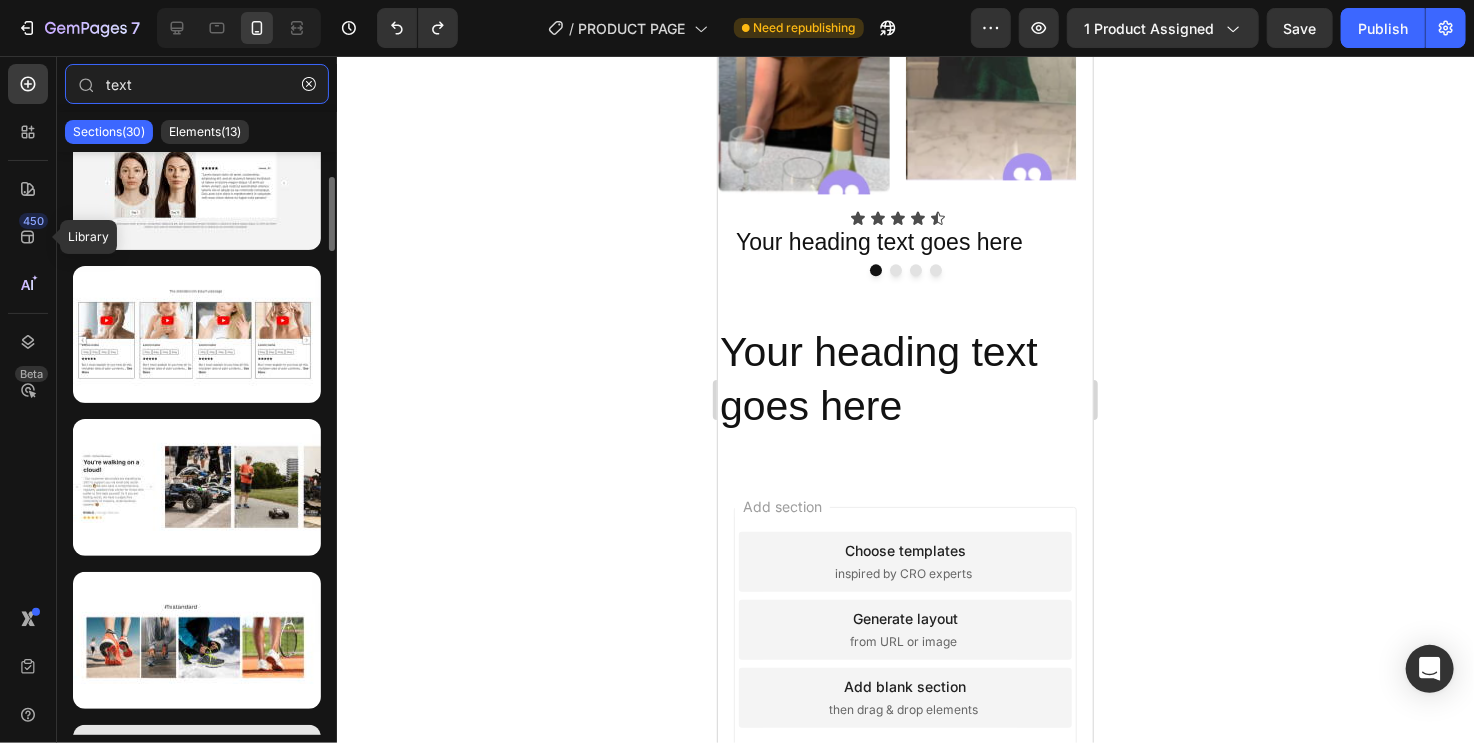 scroll, scrollTop: 500, scrollLeft: 0, axis: vertical 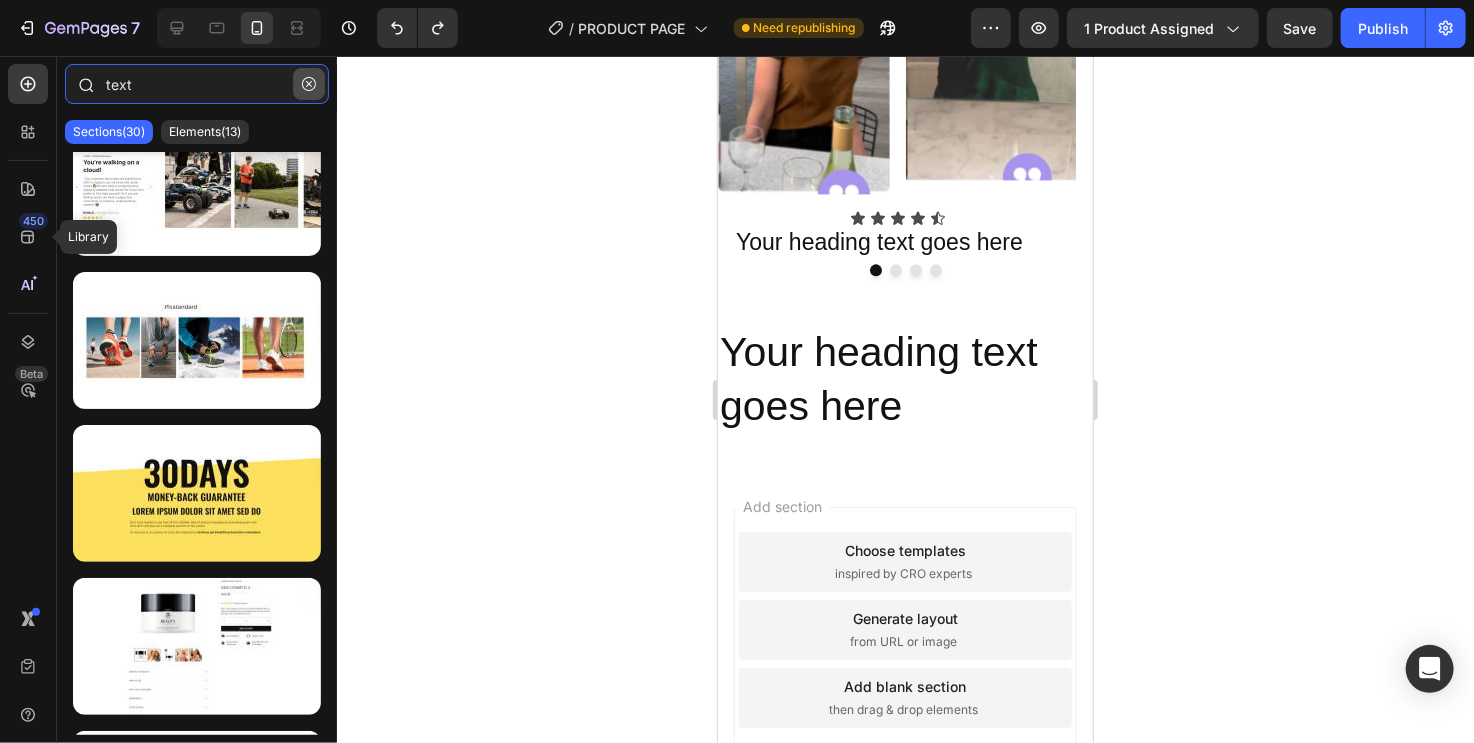 type 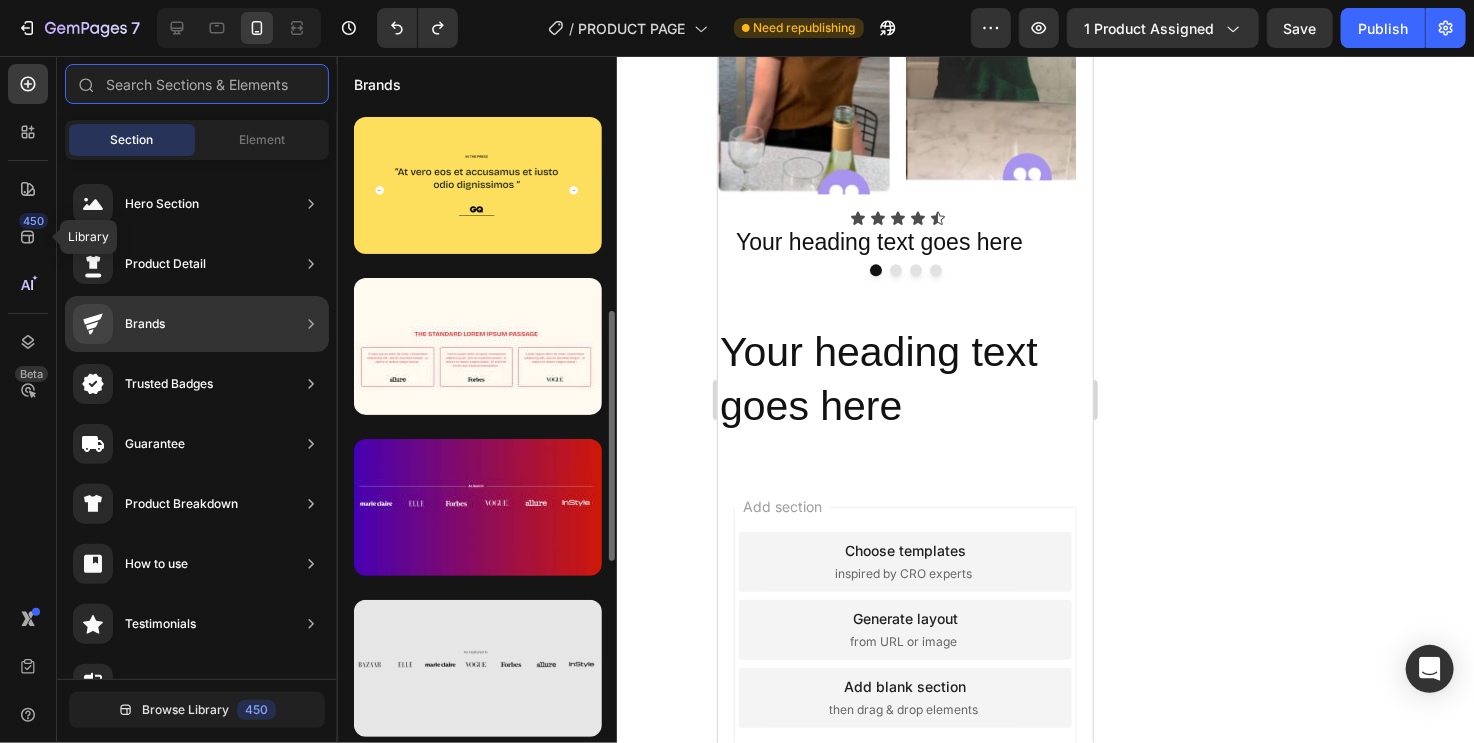 scroll, scrollTop: 459, scrollLeft: 0, axis: vertical 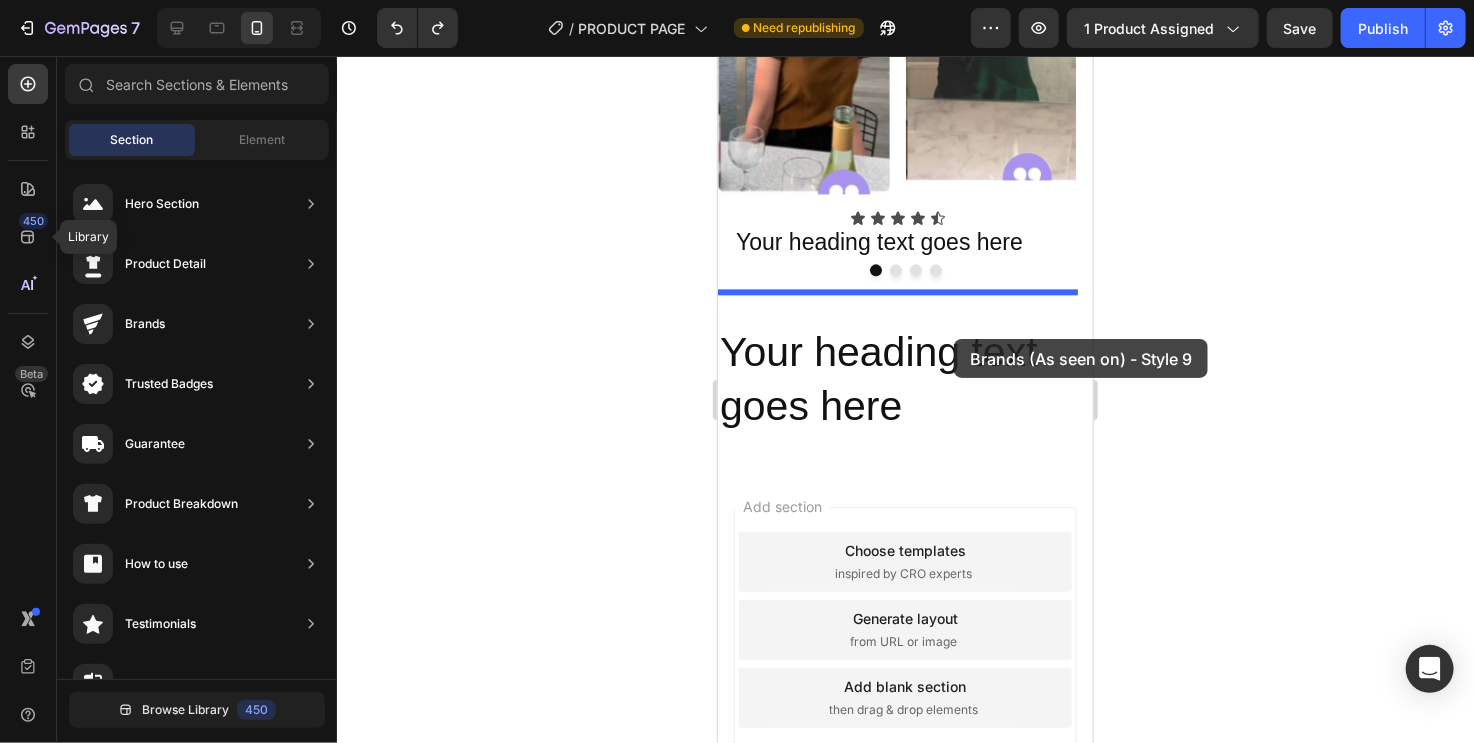 drag, startPoint x: 1191, startPoint y: 429, endPoint x: 953, endPoint y: 338, distance: 254.80385 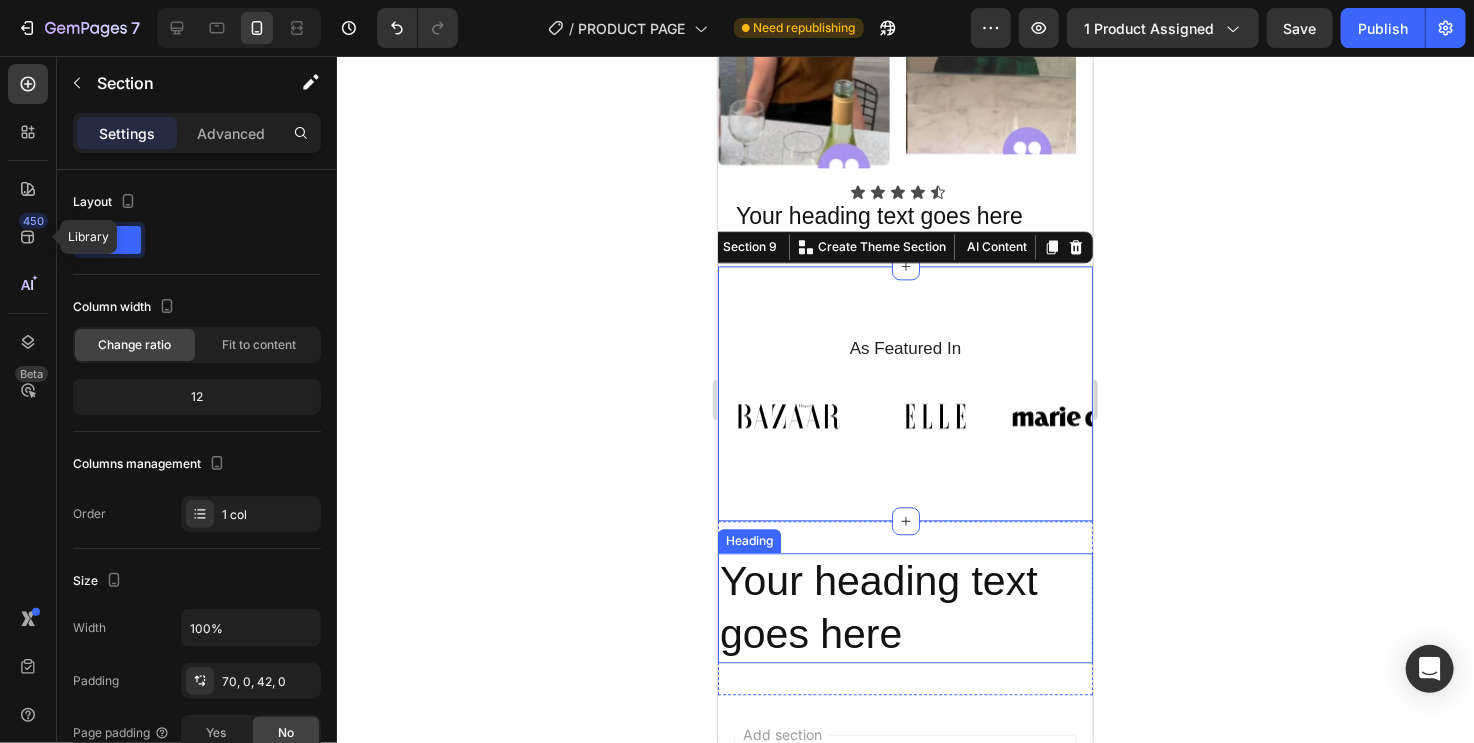 click on "Your heading text goes here" at bounding box center [904, 607] 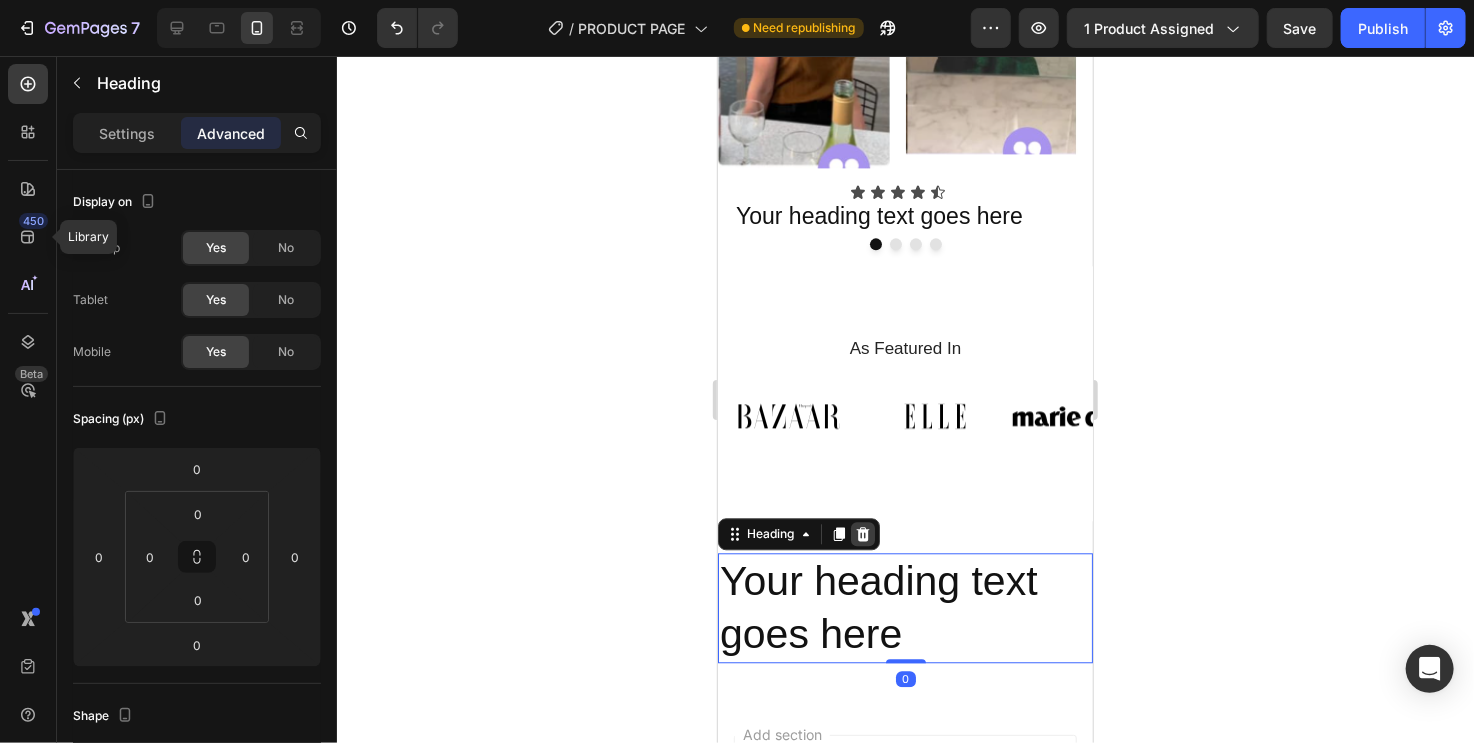 click 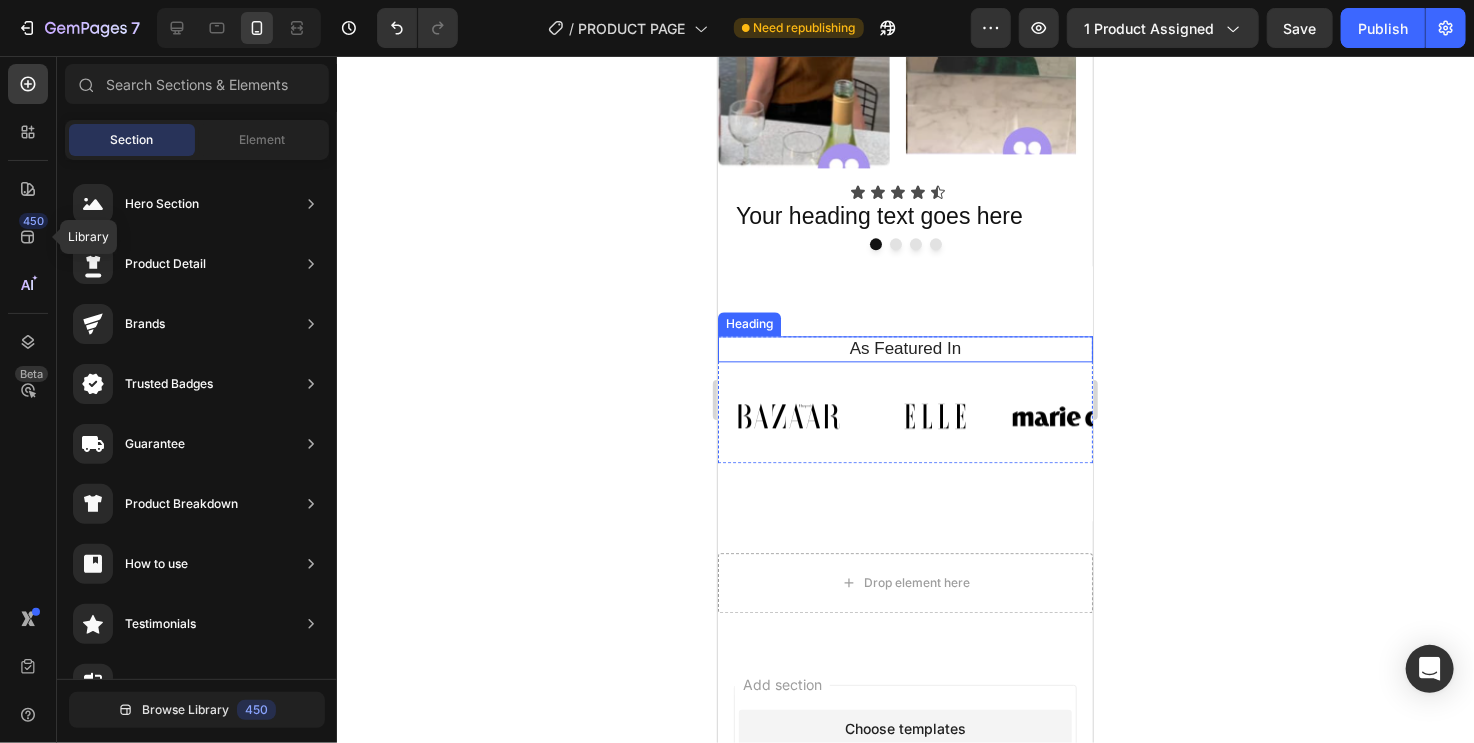 click on "As Featured In" at bounding box center (904, 348) 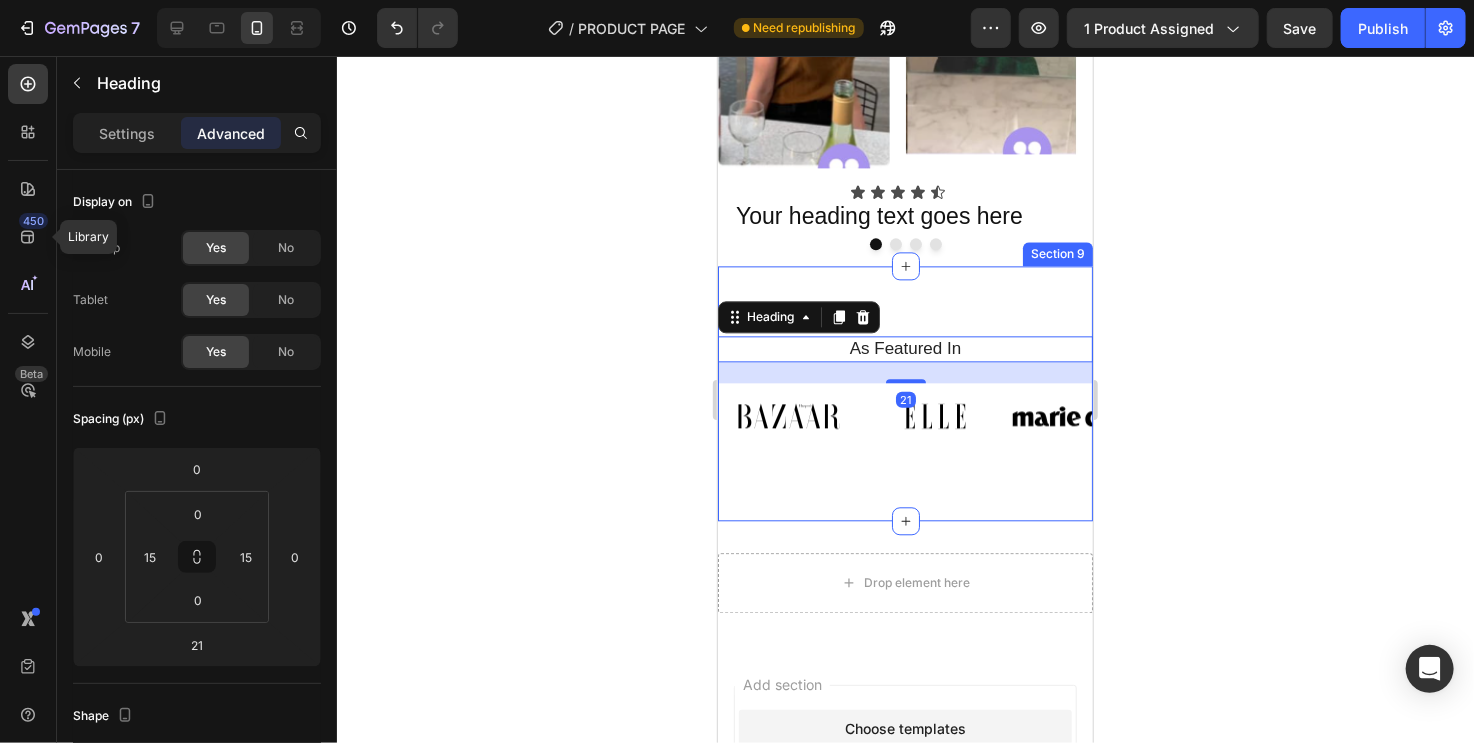 click on "As Featured In Heading   21 Image Image Image Image Image Image Image Carousel Row Section 9" at bounding box center [904, 392] 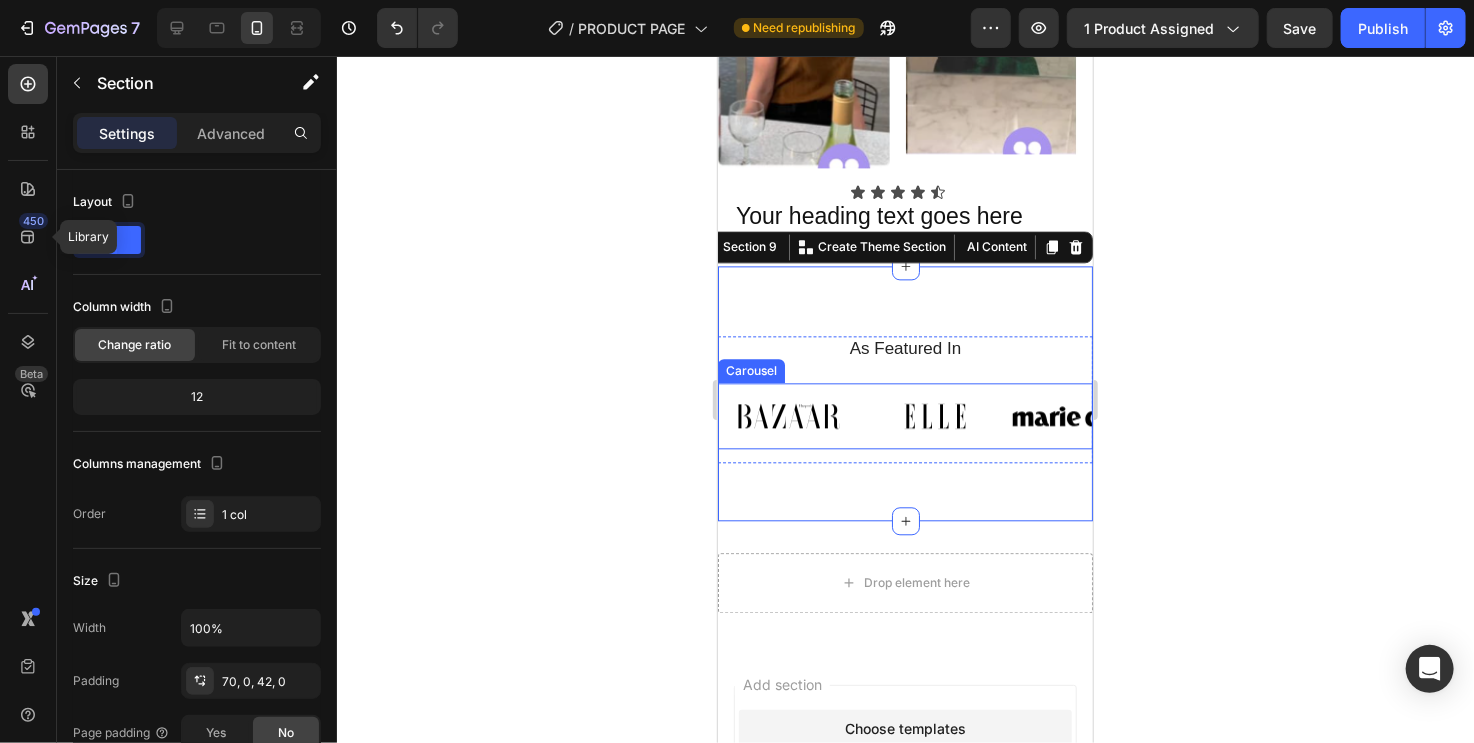 click at bounding box center [787, 414] 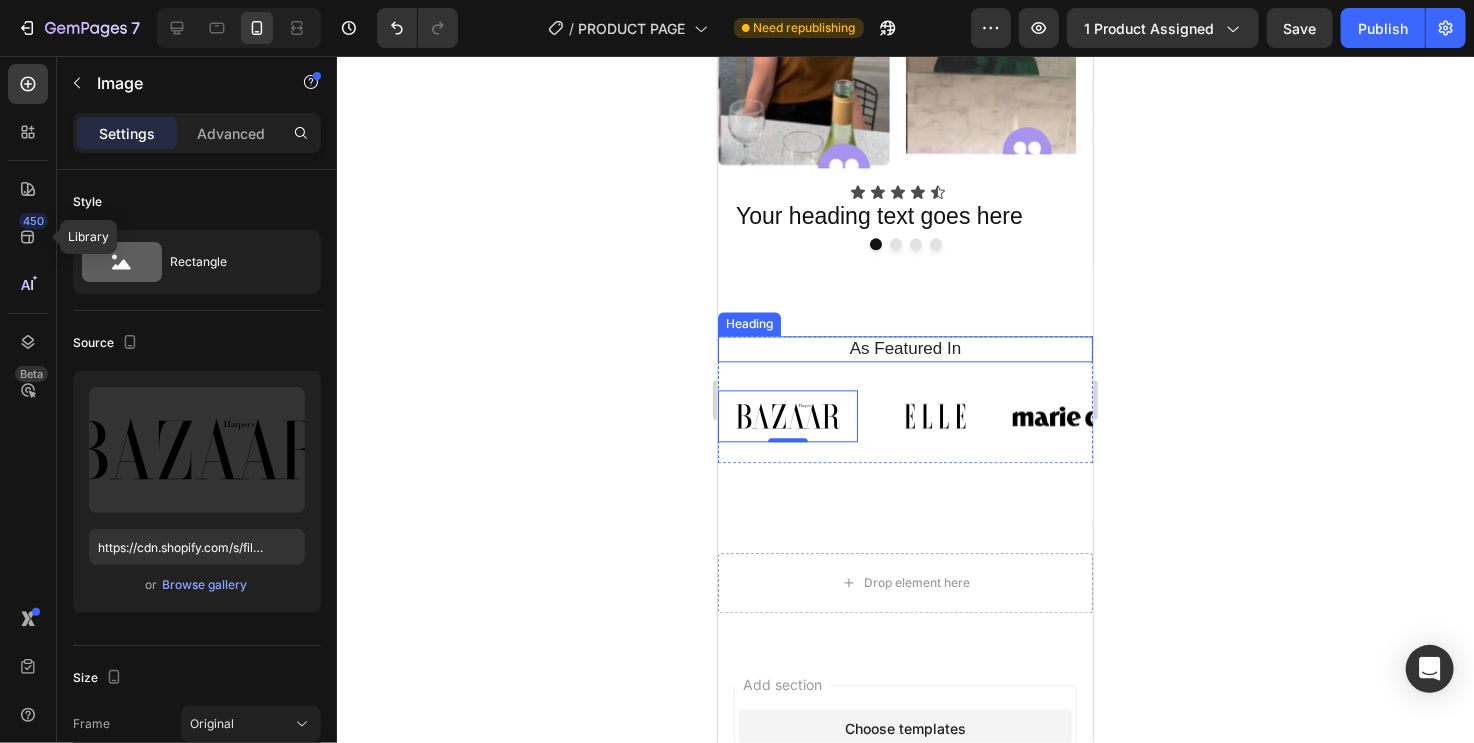 click on "As Featured In" at bounding box center [904, 348] 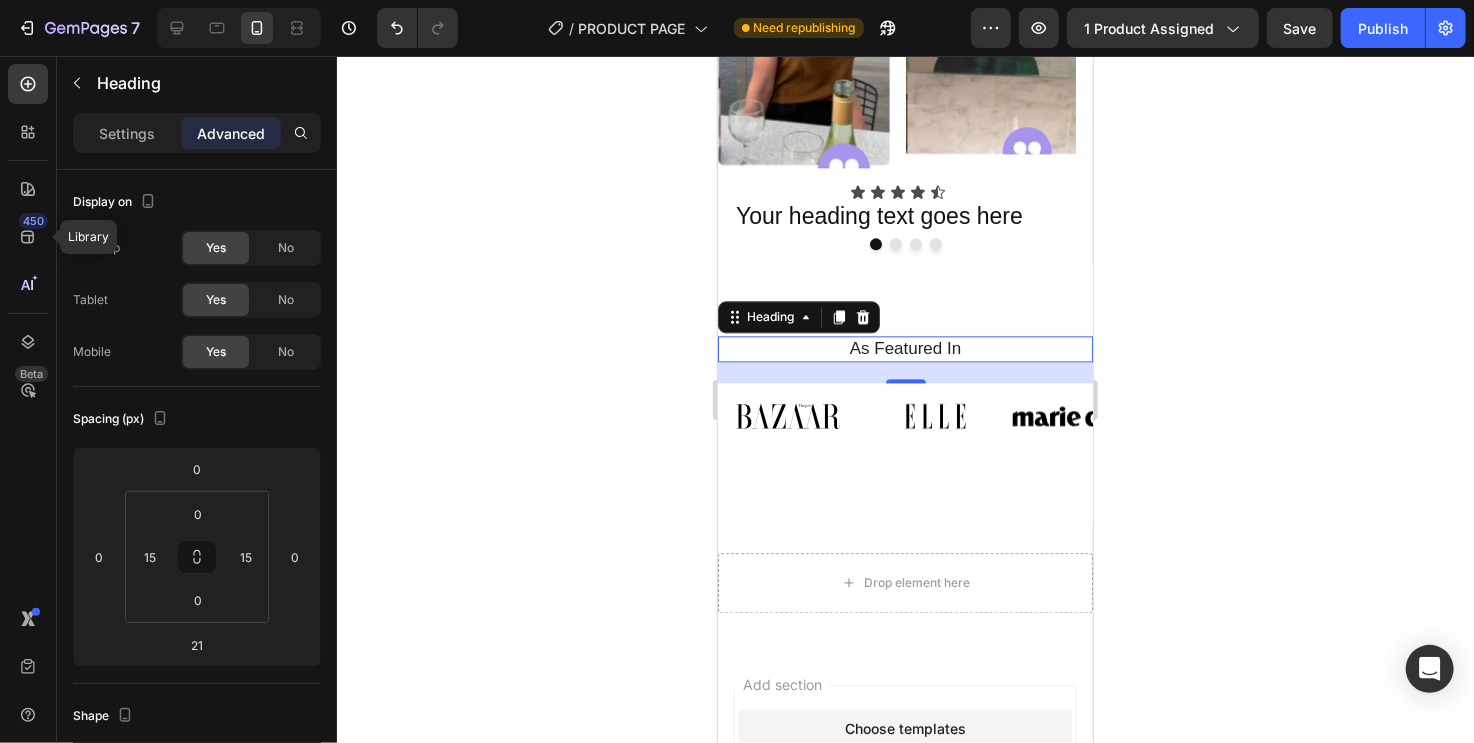 click on "As Featured In" at bounding box center [904, 348] 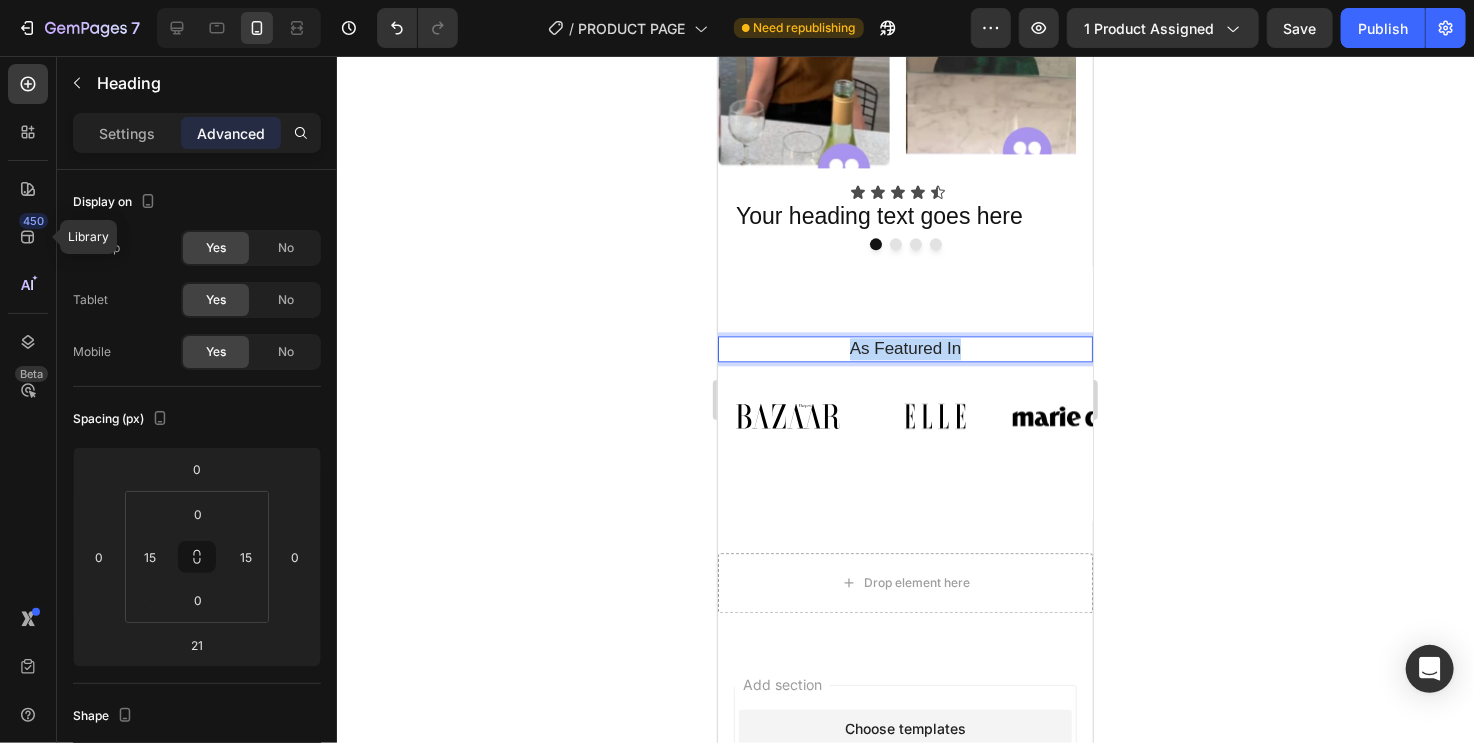 click on "As Featured In" at bounding box center [904, 348] 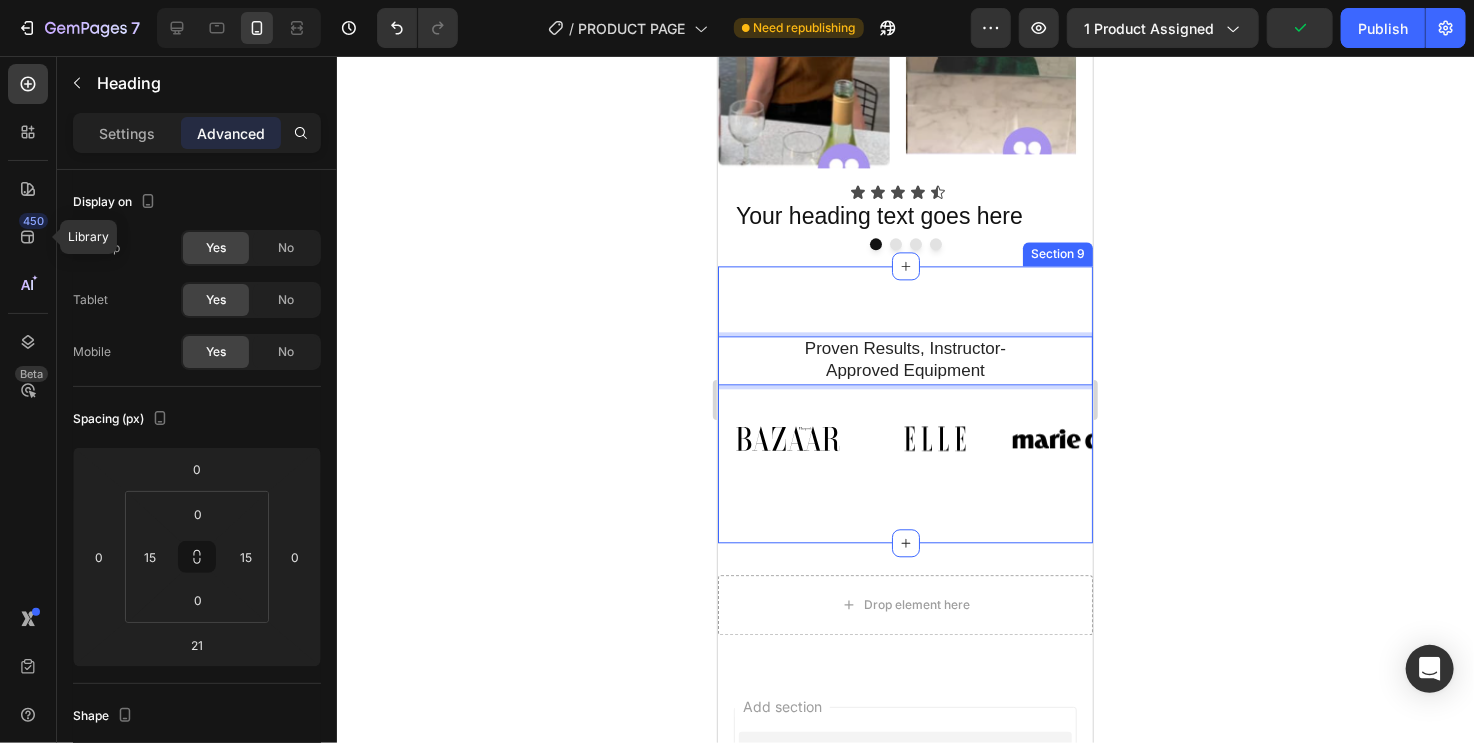 click on "Proven Results, Instructor- Approved Equipment Heading   21 Image Image Image Image Image Image Image Carousel Row Section 9" at bounding box center (904, 403) 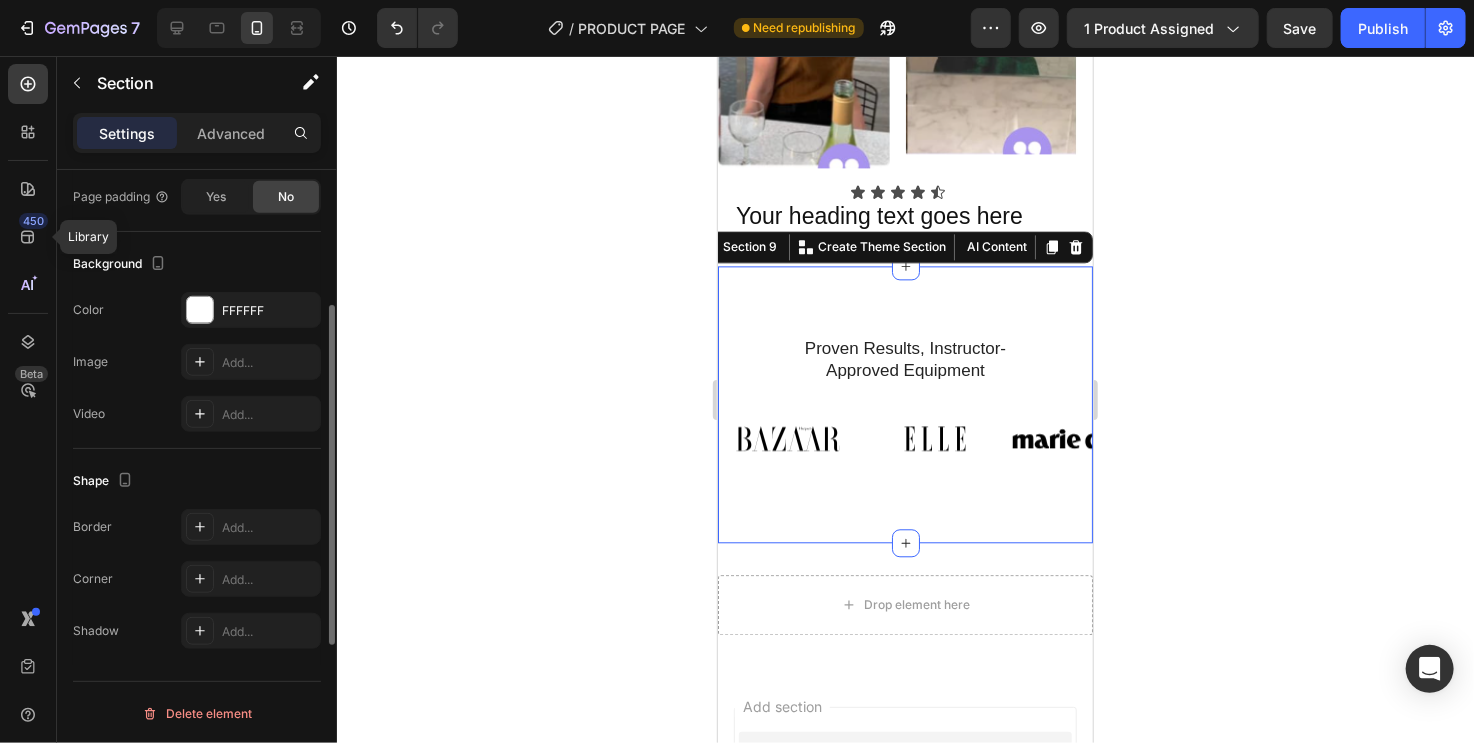 scroll, scrollTop: 436, scrollLeft: 0, axis: vertical 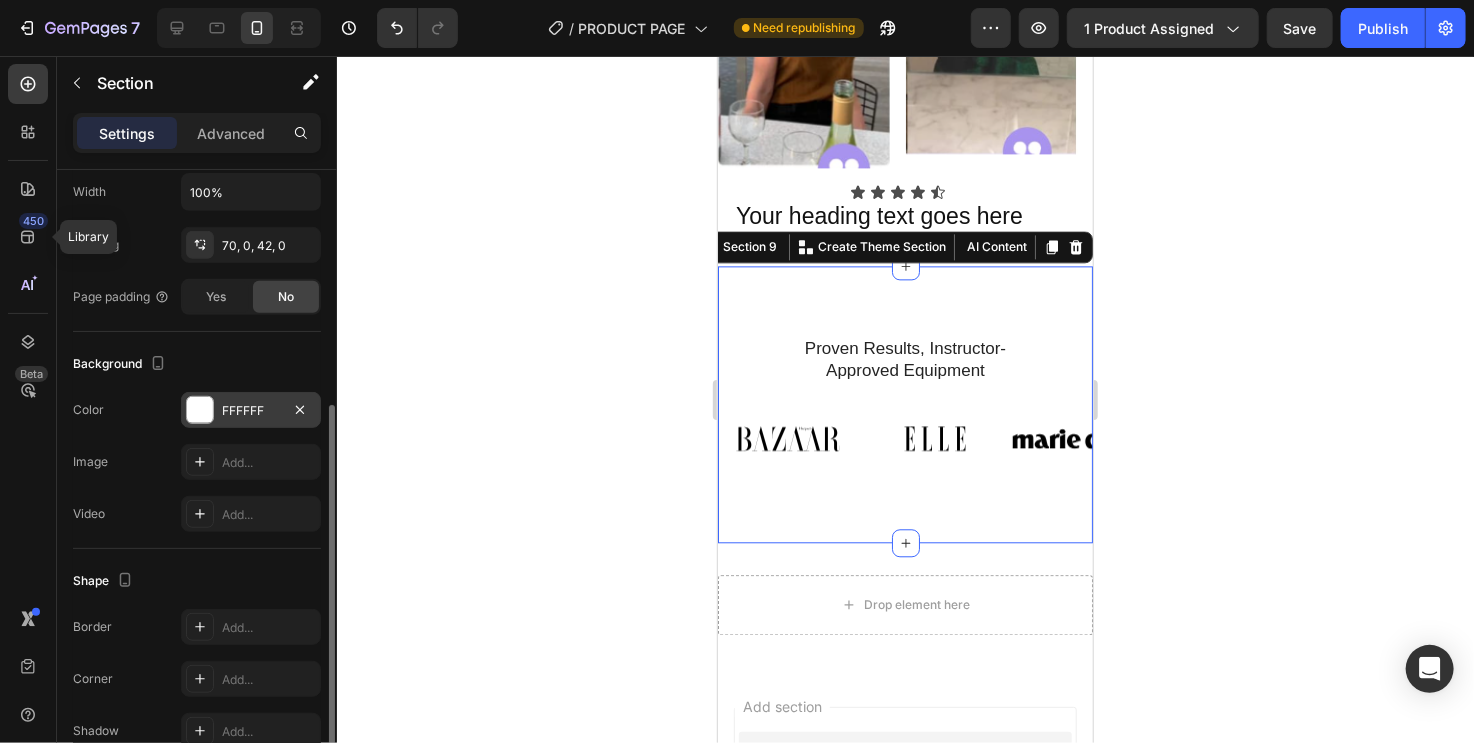 click at bounding box center (200, 410) 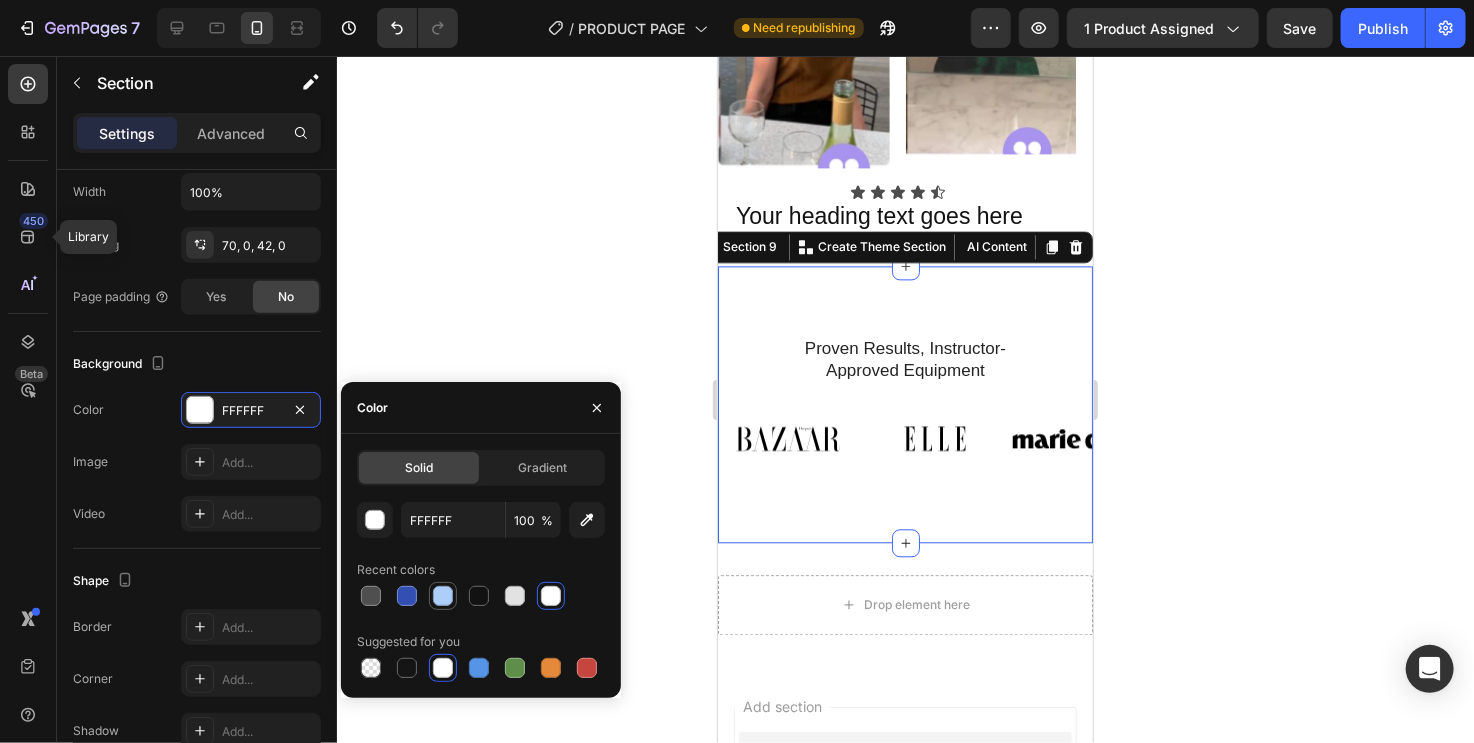 click at bounding box center (443, 596) 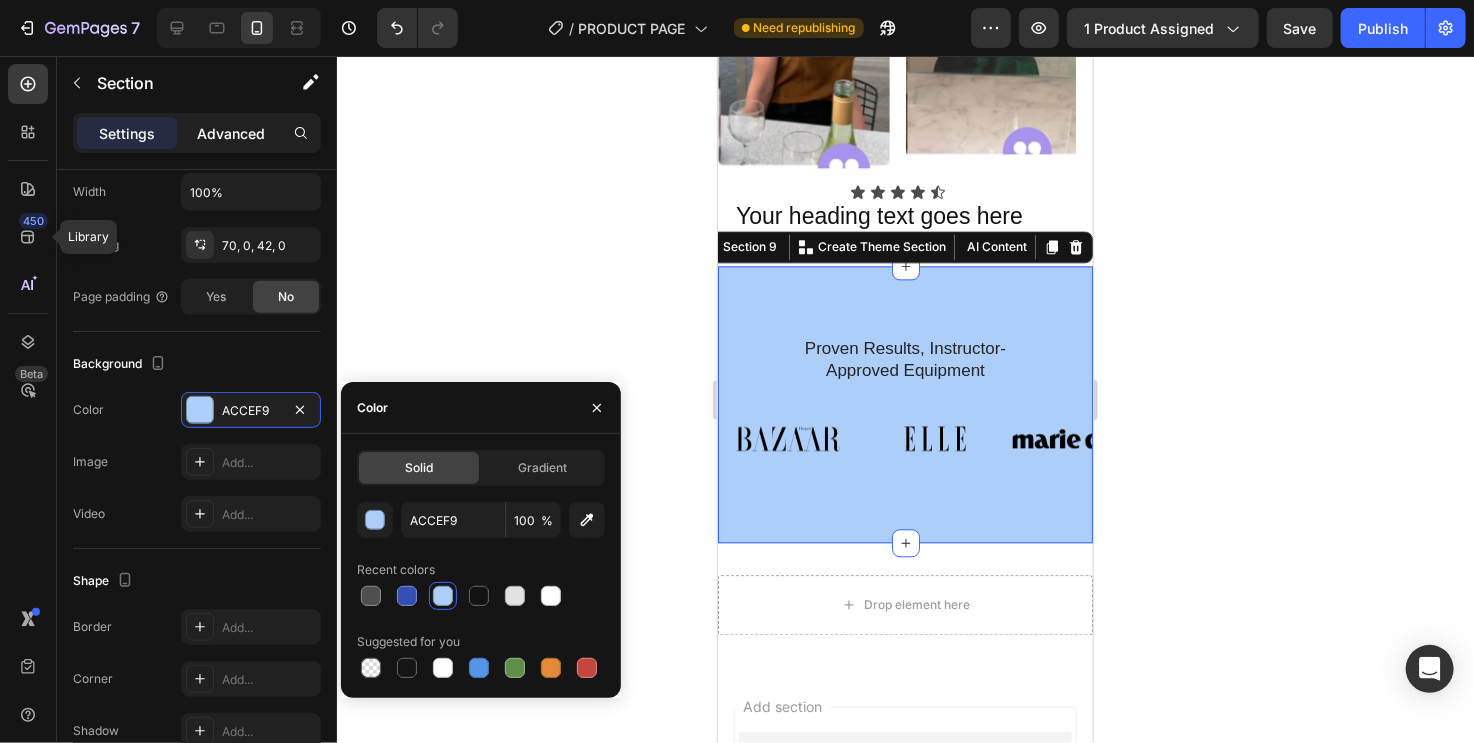 click on "Advanced" at bounding box center [231, 133] 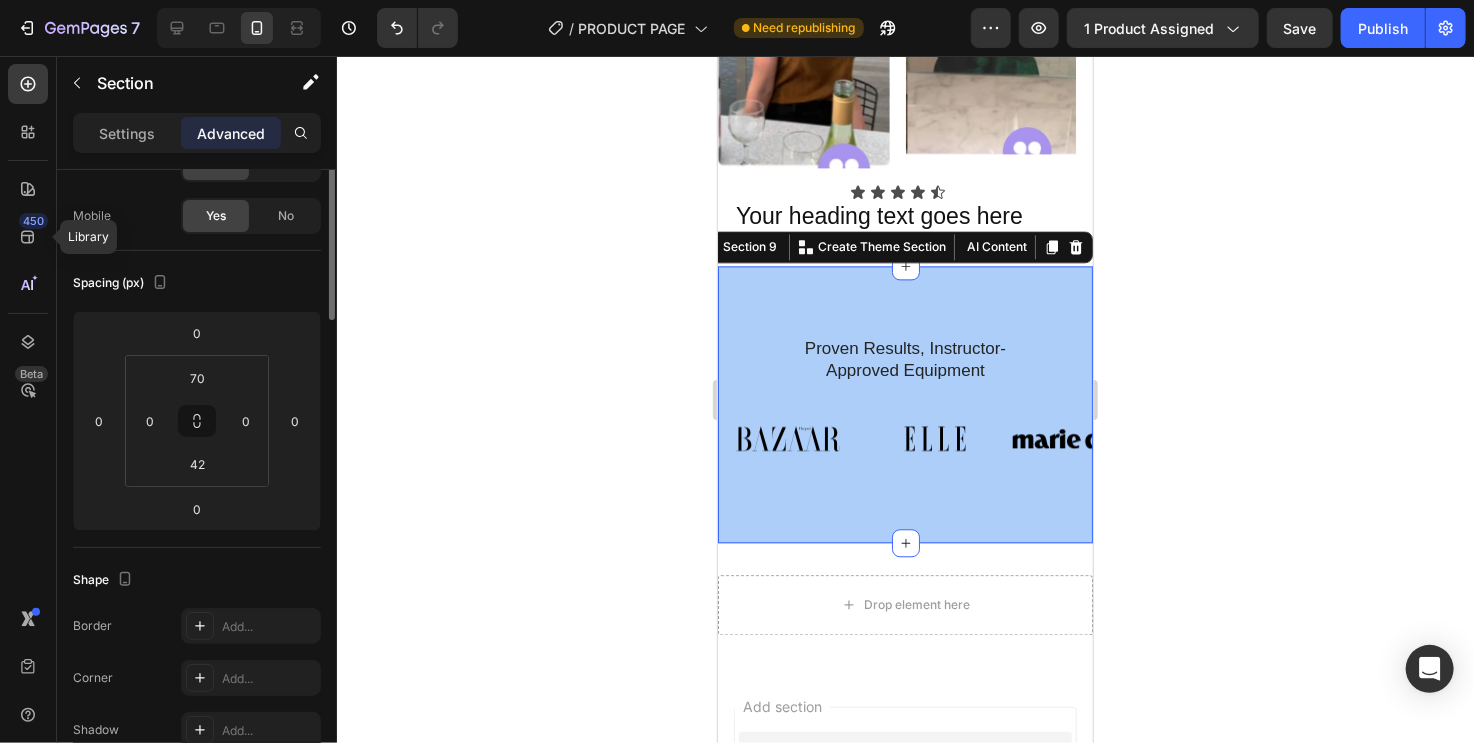 scroll, scrollTop: 0, scrollLeft: 0, axis: both 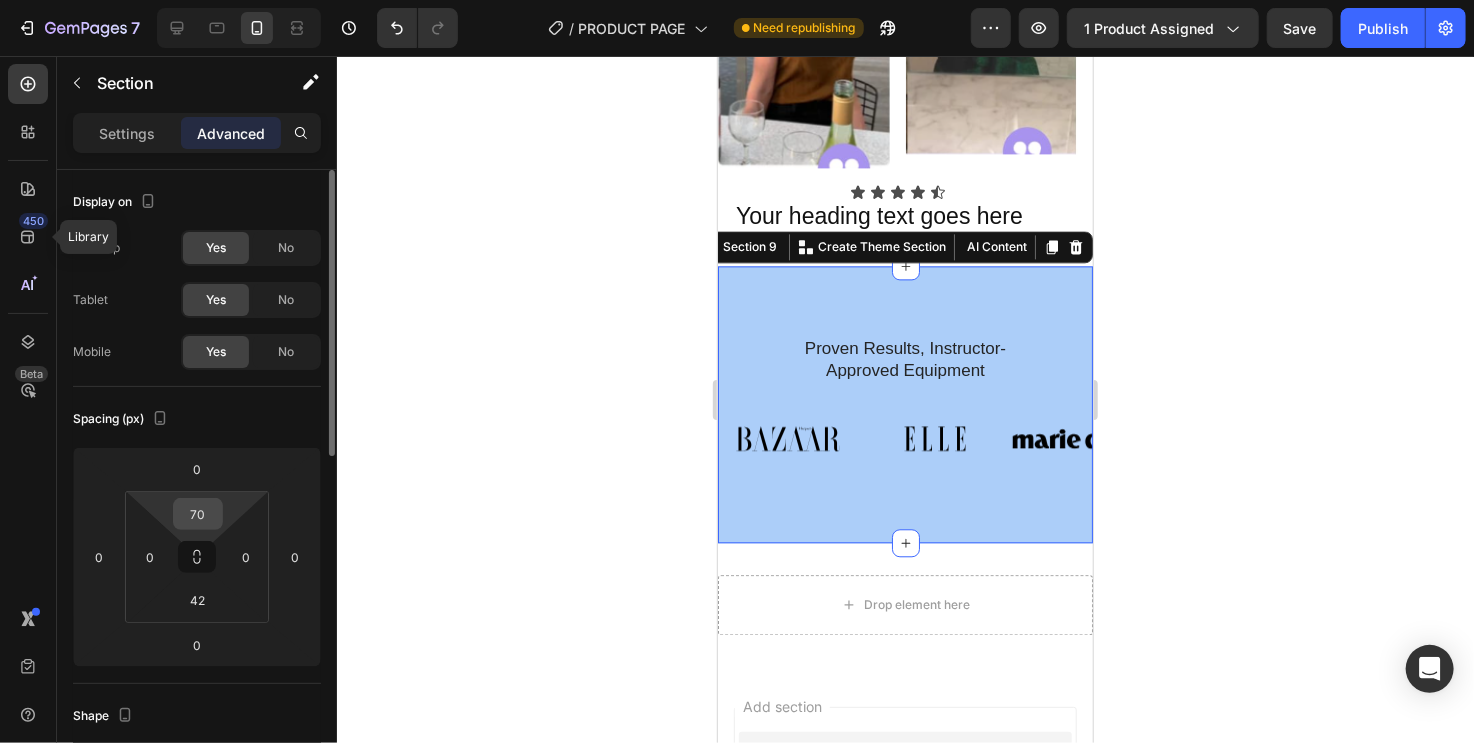 click on "70" at bounding box center [198, 514] 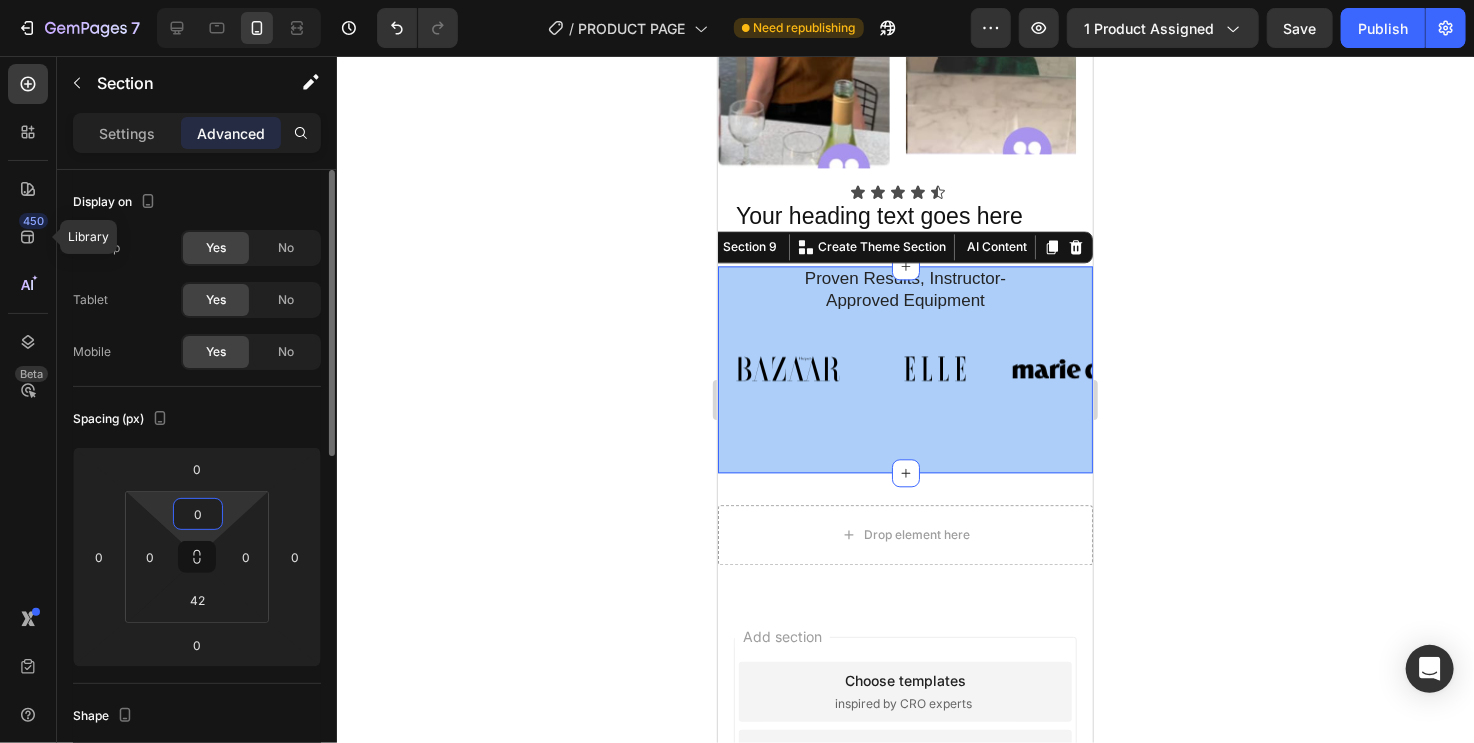click on "0" at bounding box center (198, 514) 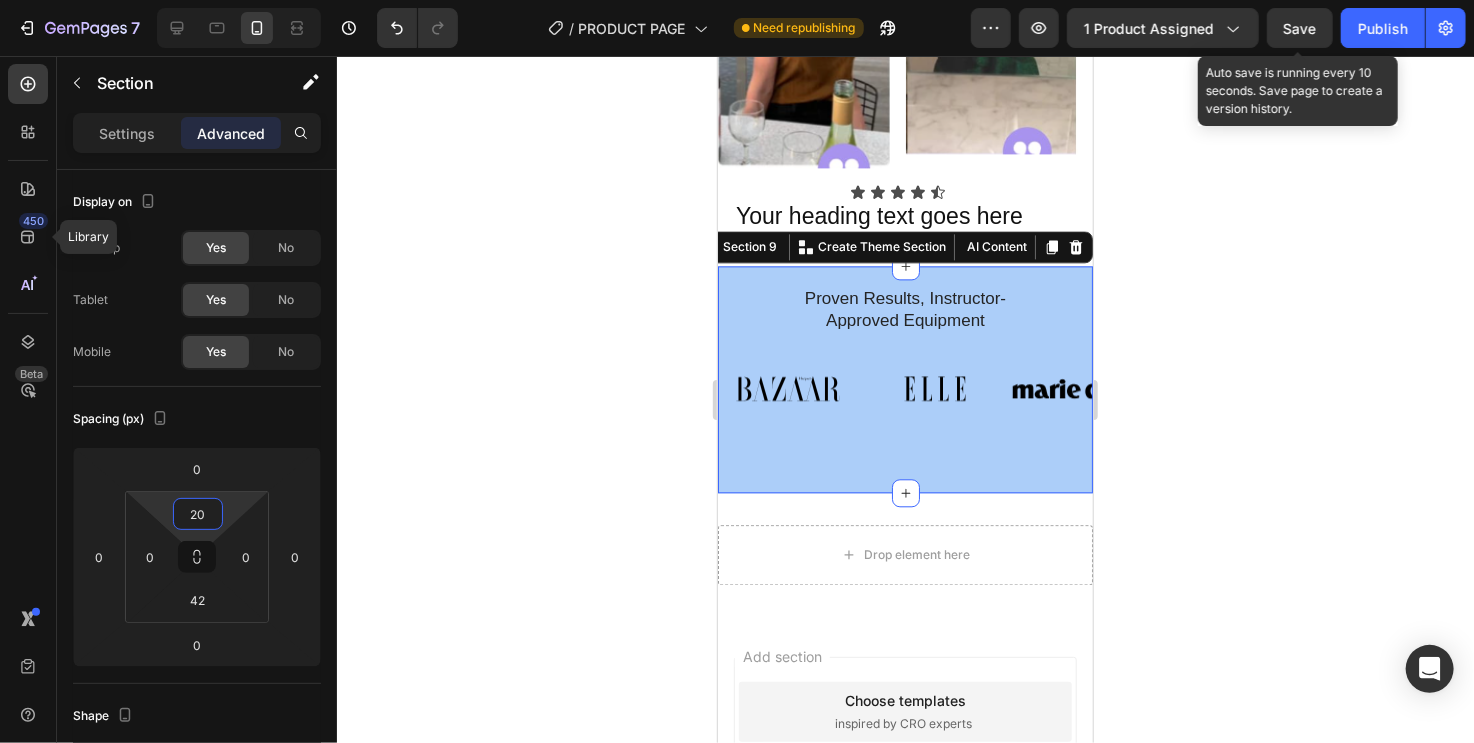 type on "20" 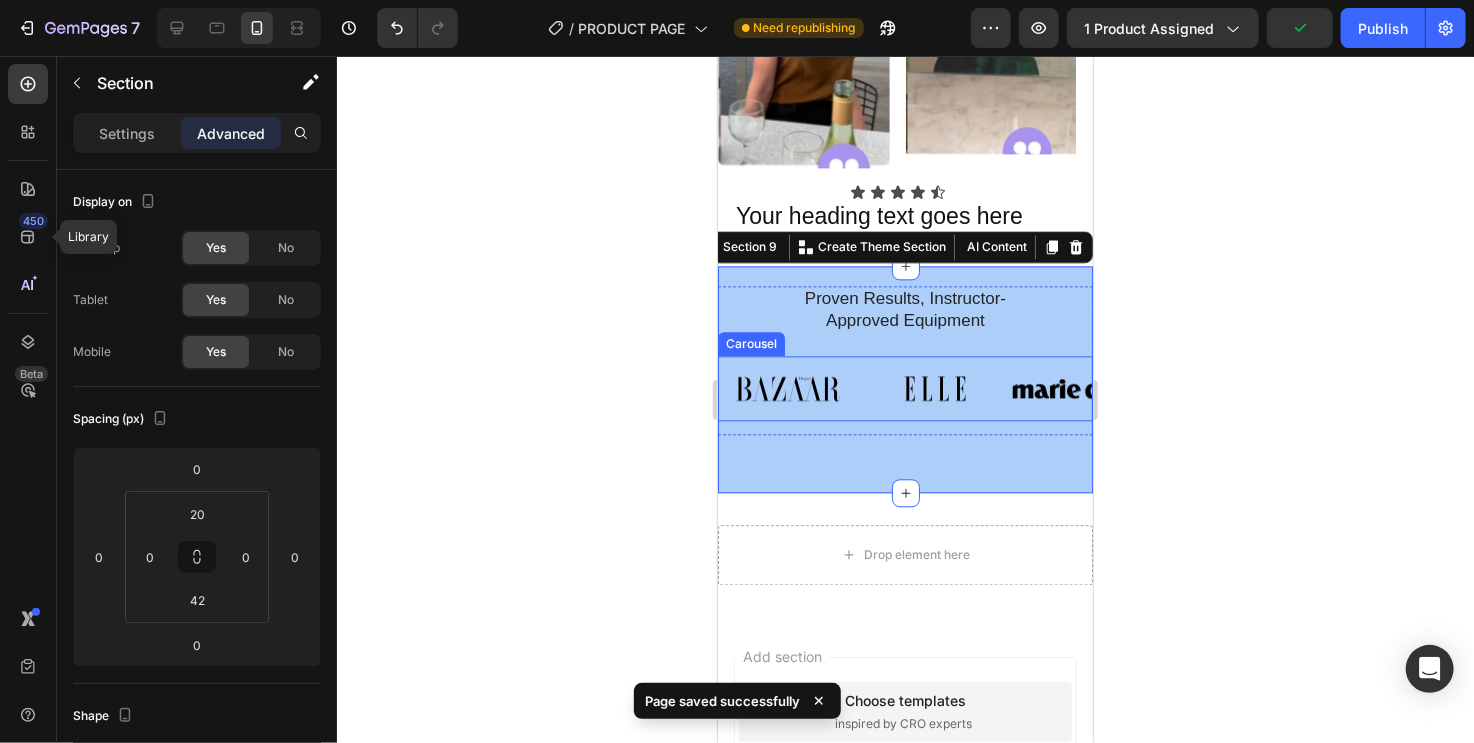 click on "Image Image Image Image Image Image Image Carousel" at bounding box center (904, 387) 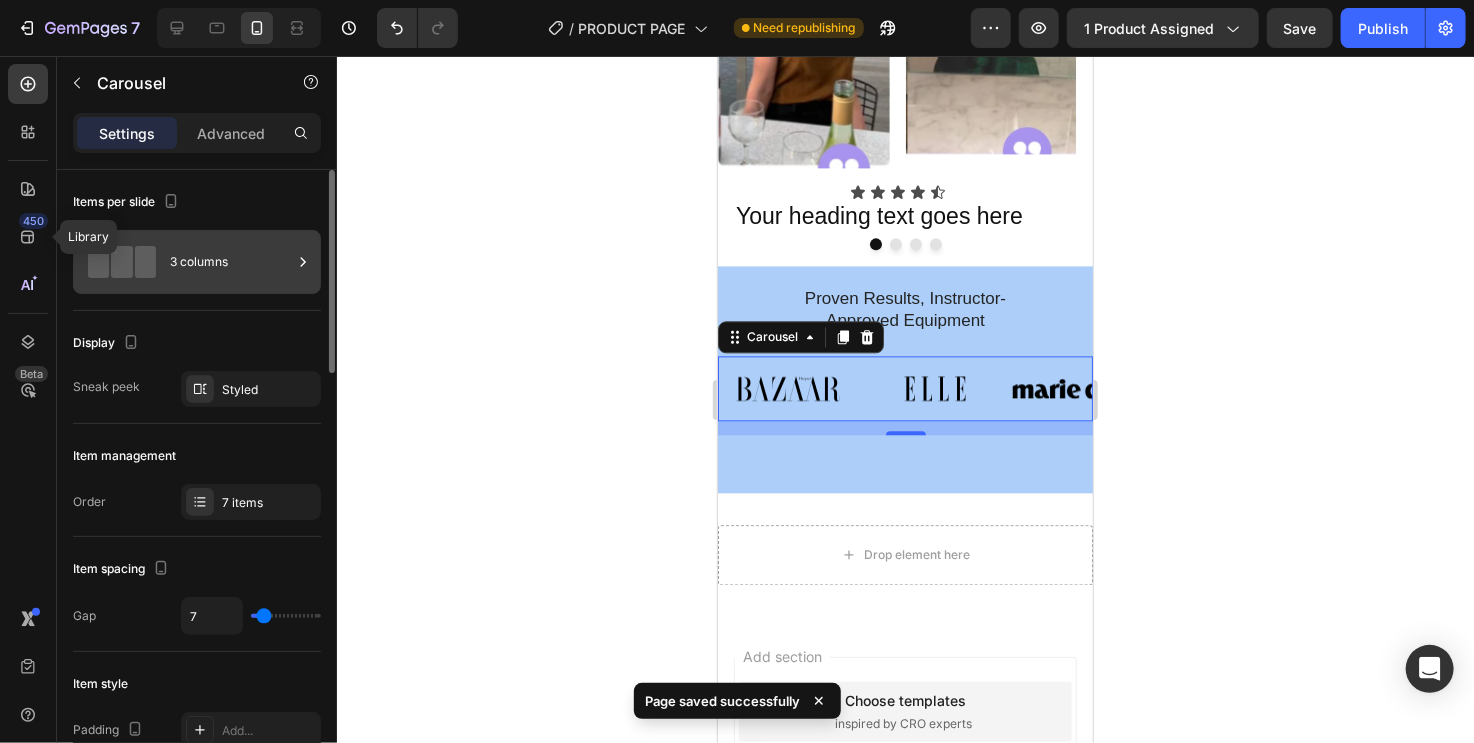 click on "3 columns" at bounding box center [231, 262] 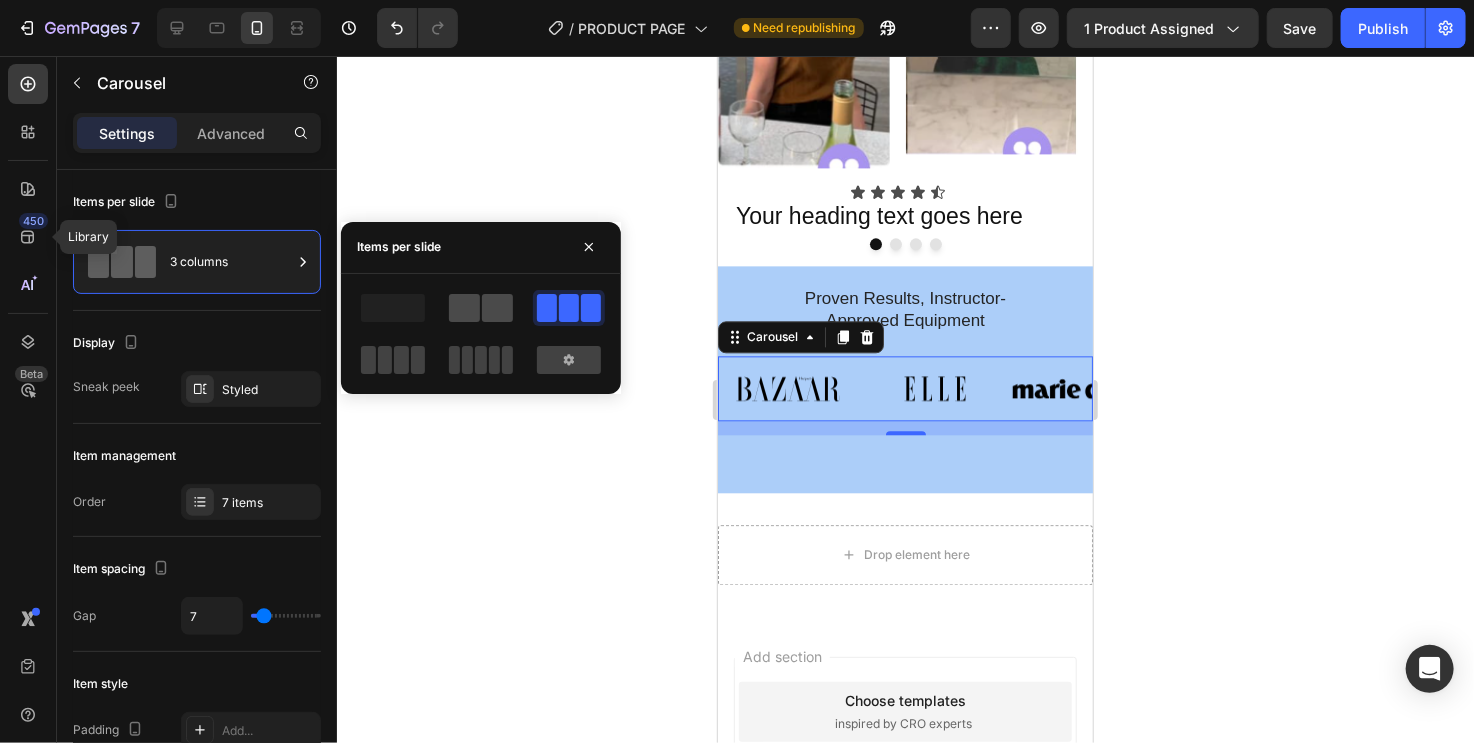 click 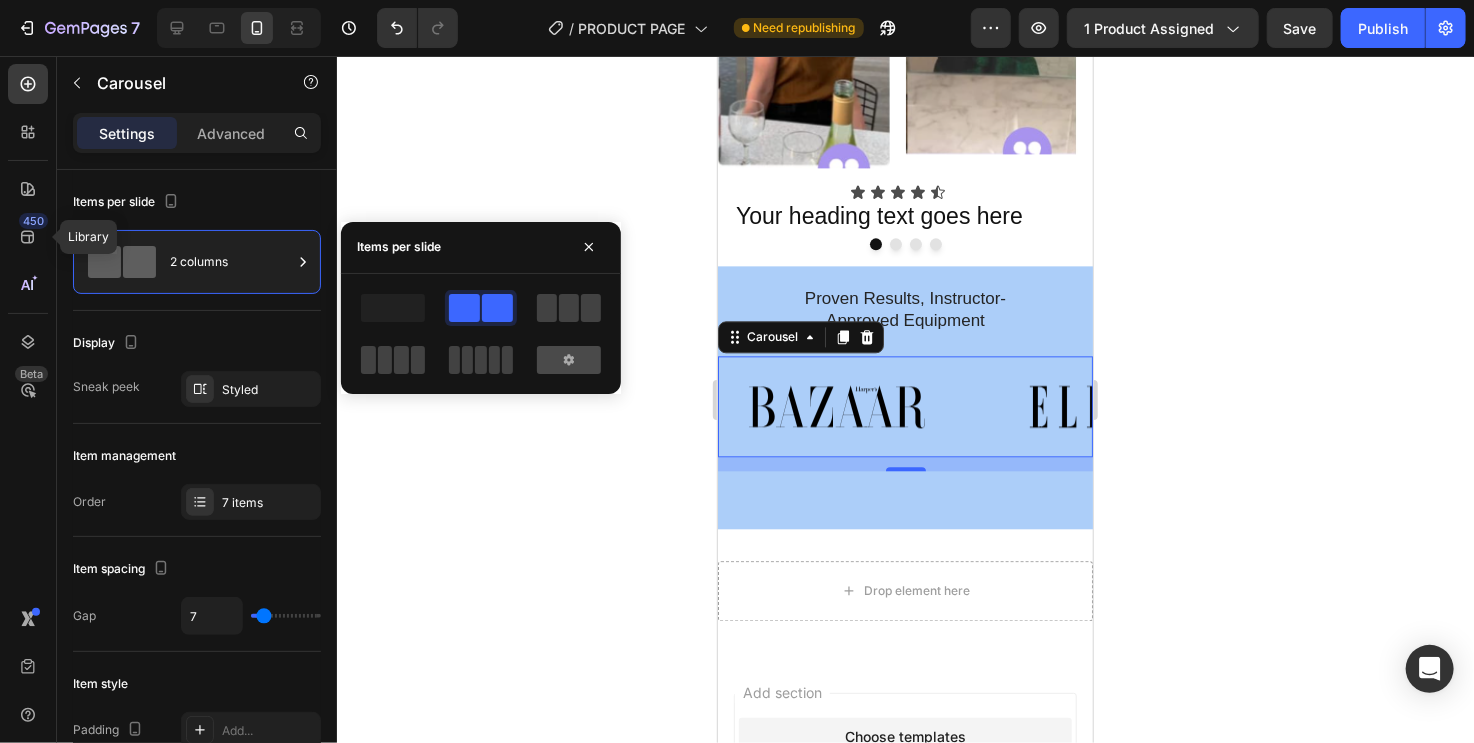 click 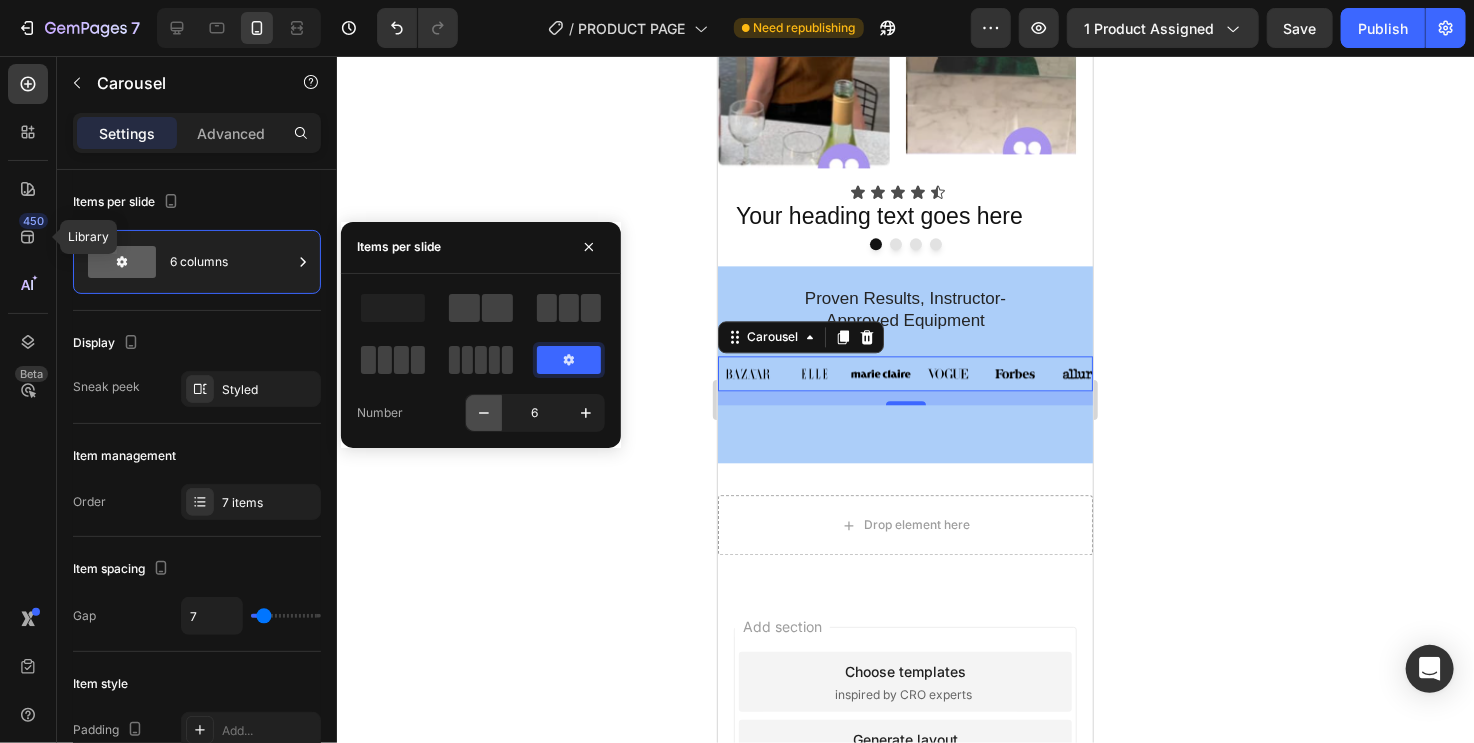 click at bounding box center (484, 413) 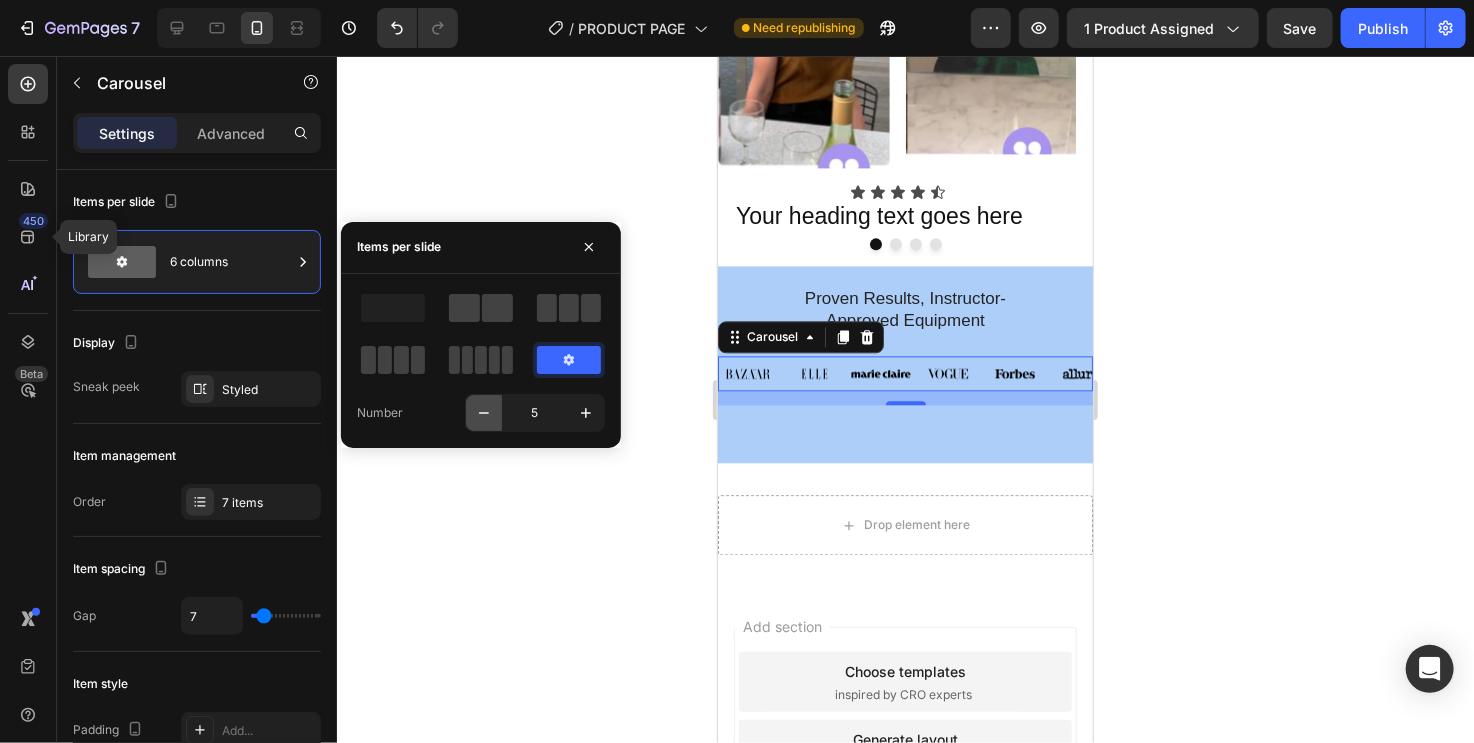 click at bounding box center (484, 413) 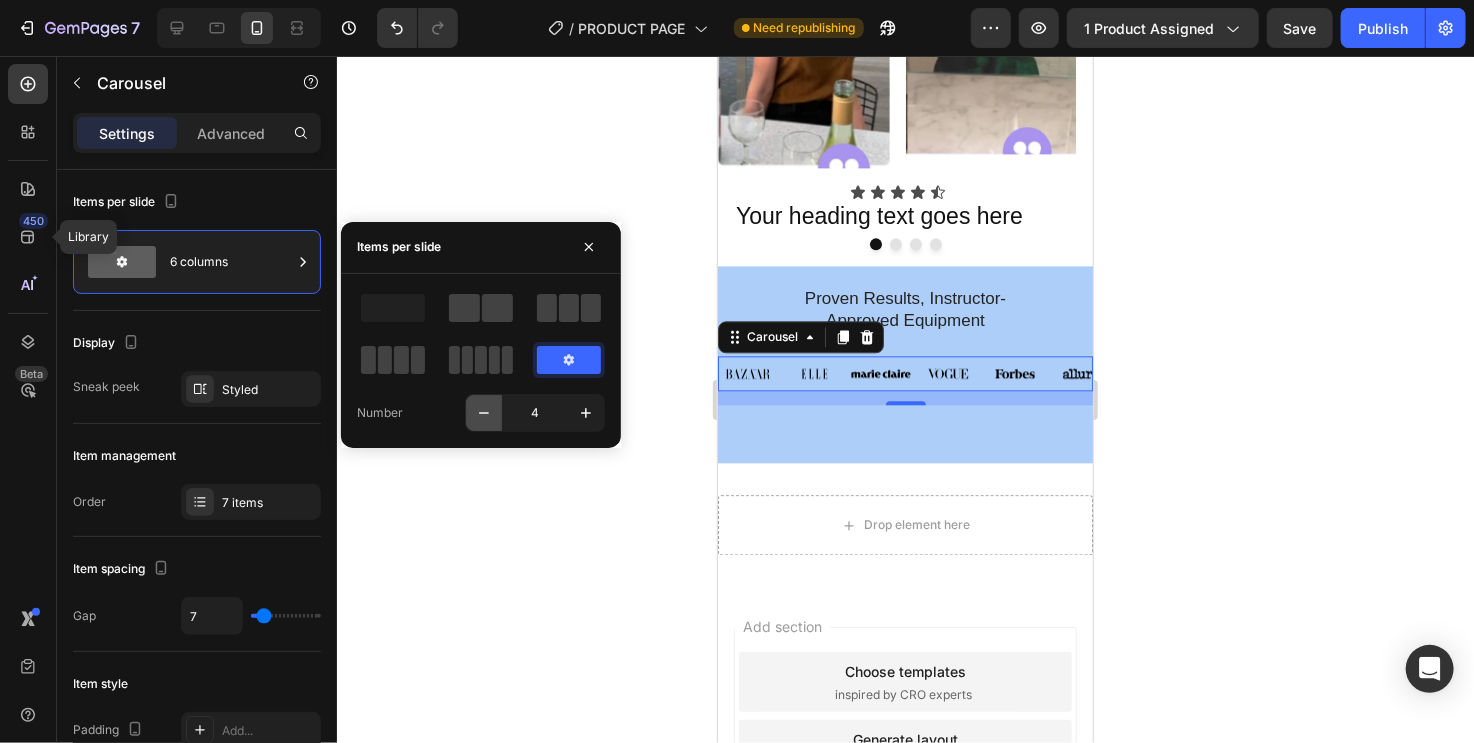 click at bounding box center [484, 413] 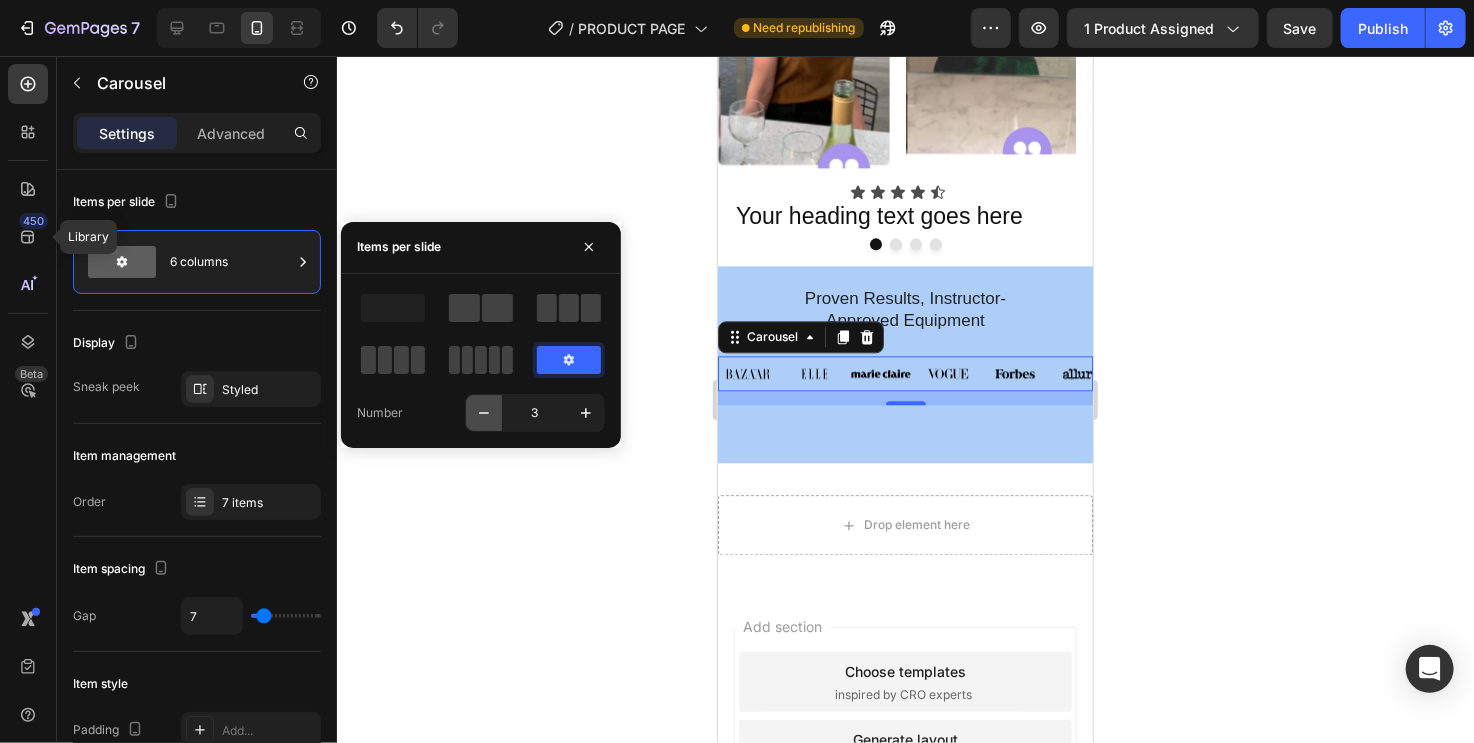 click at bounding box center [484, 413] 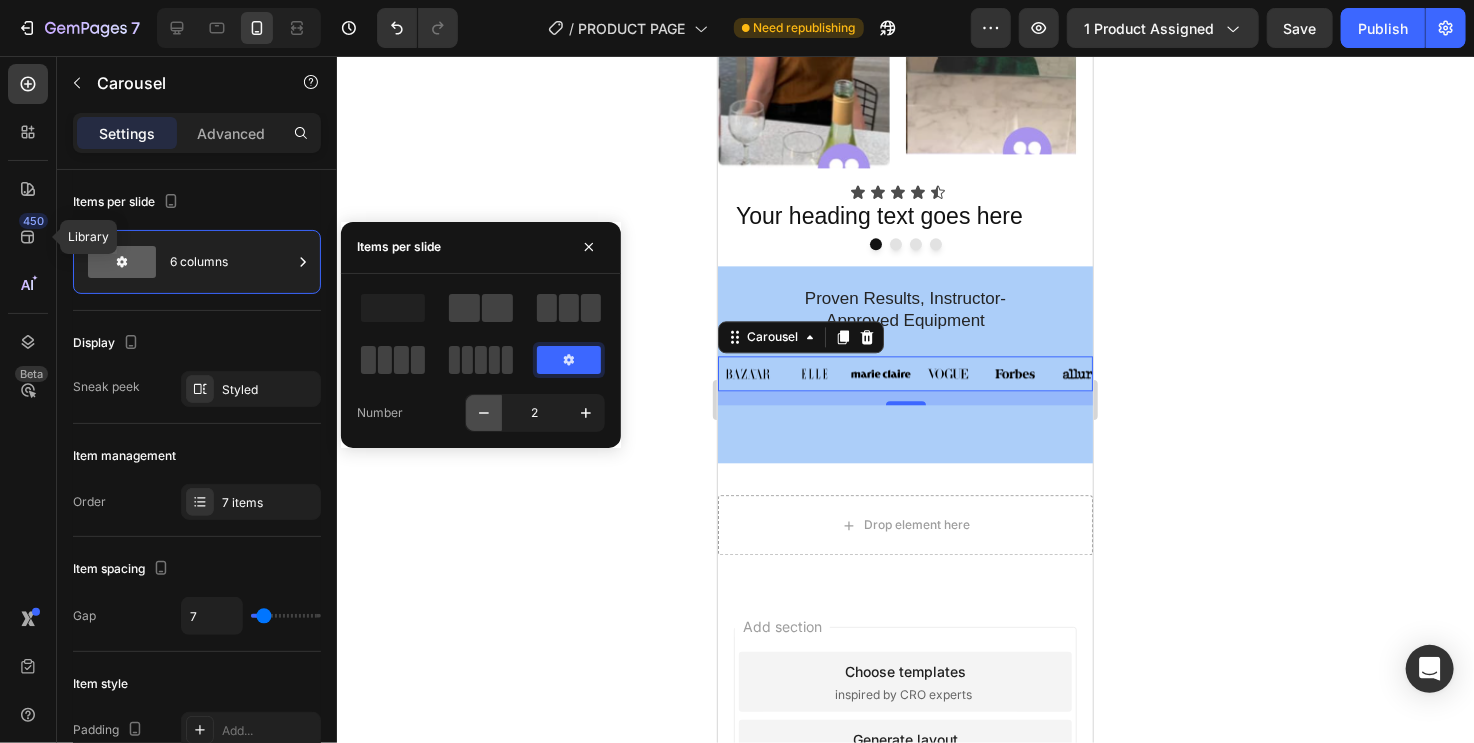 click at bounding box center [484, 413] 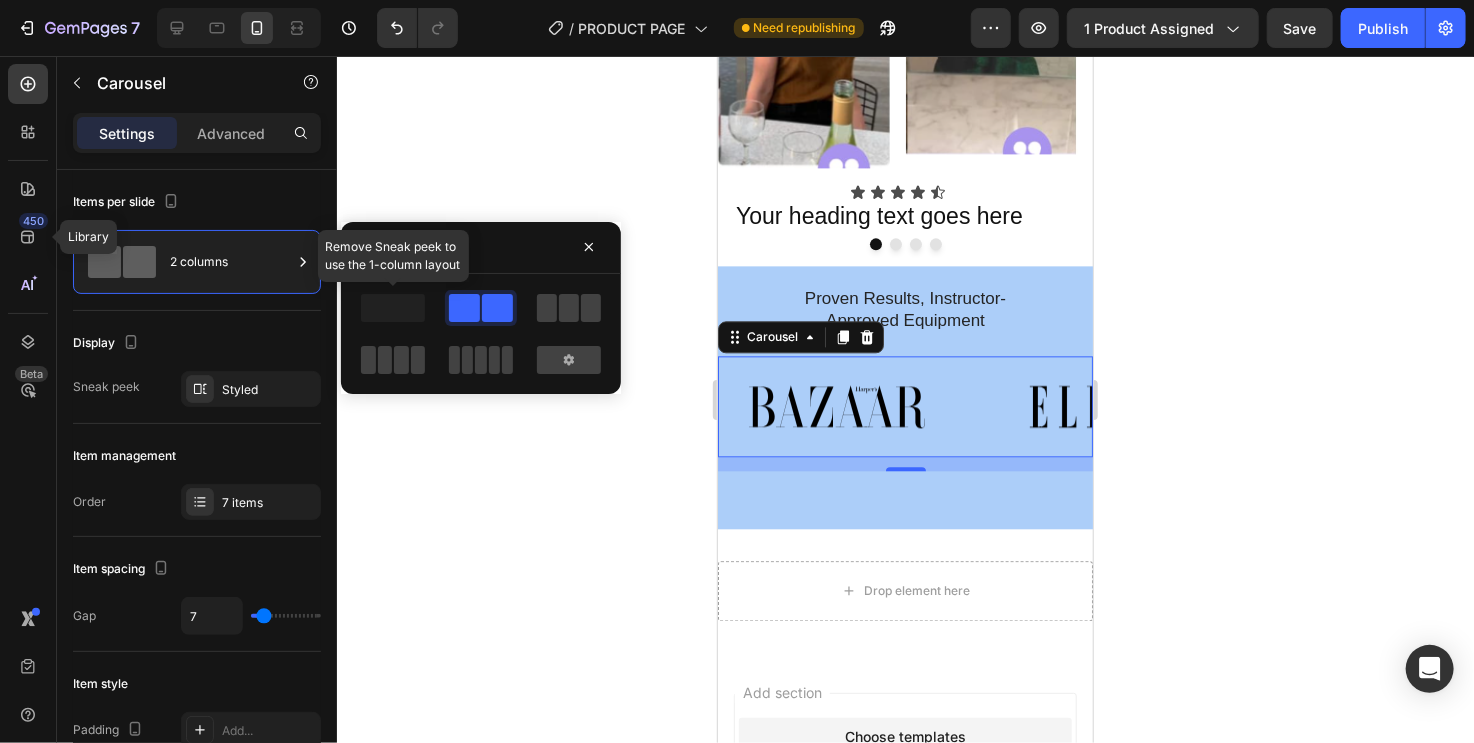 click 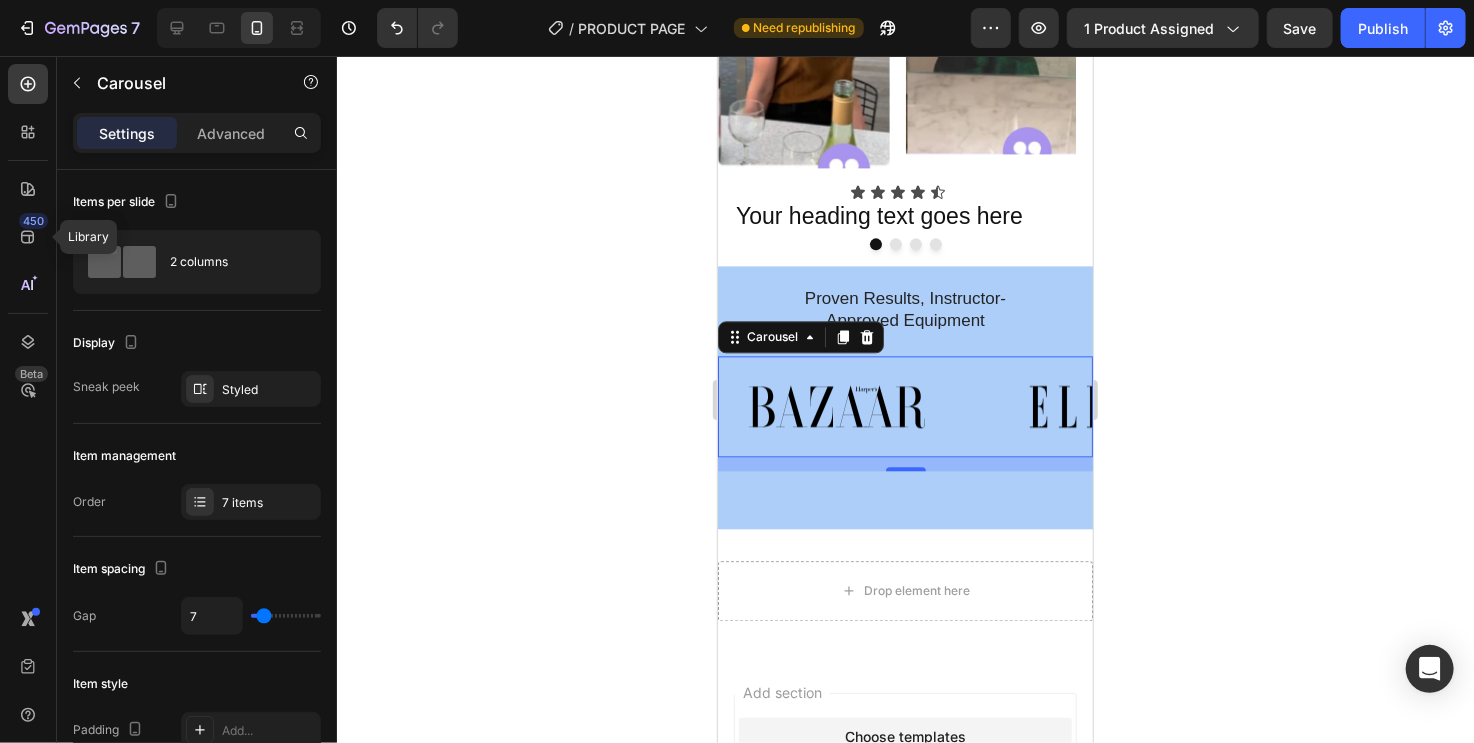 click 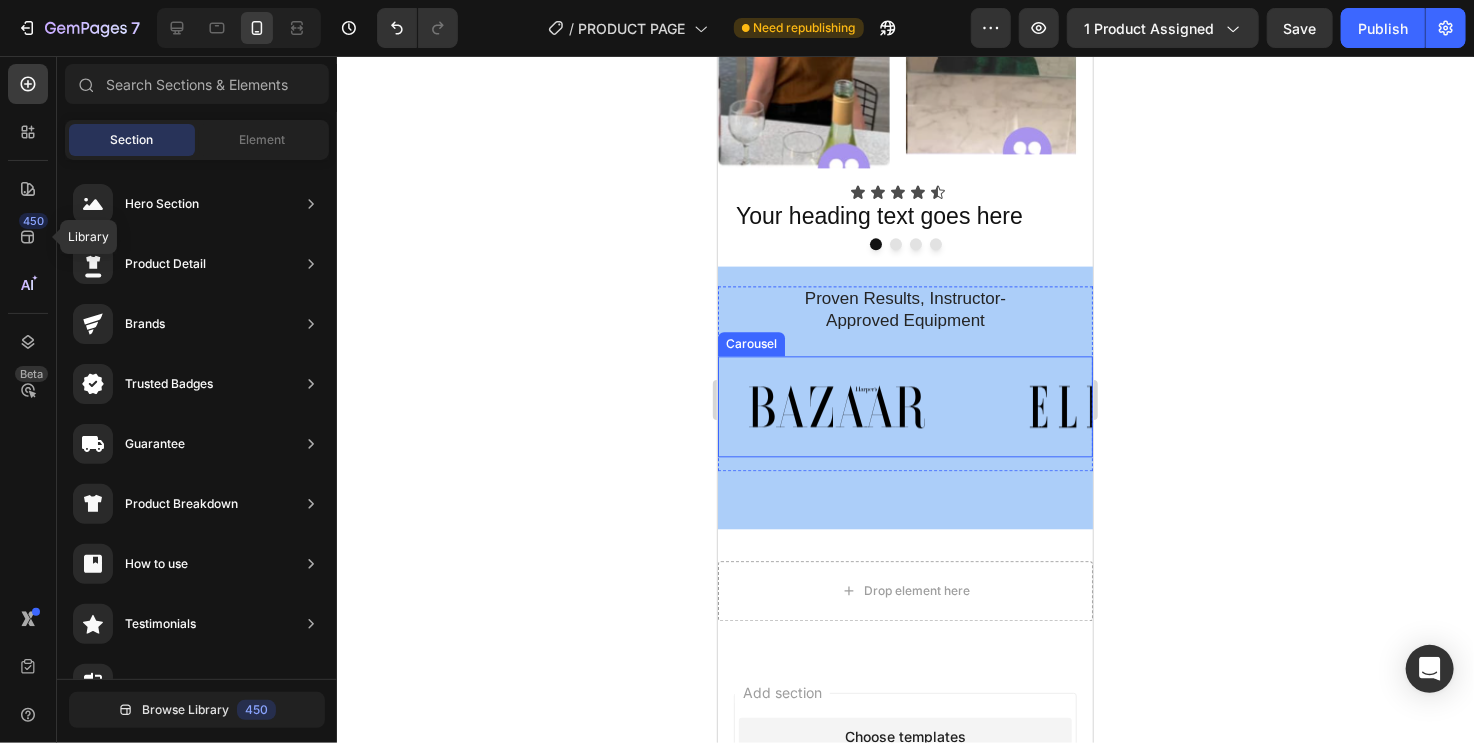 click on "Image Image Image Image Image Image Image Carousel" at bounding box center [904, 405] 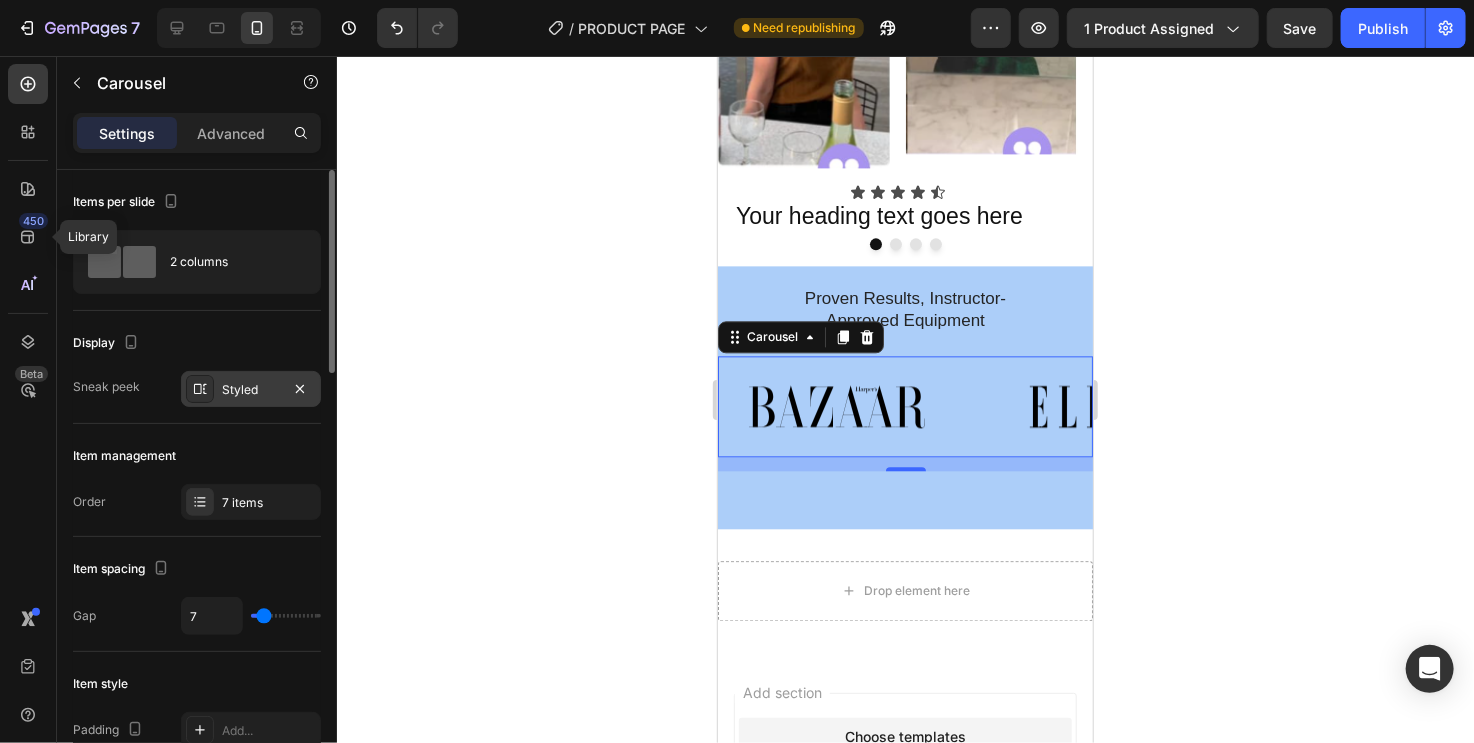 click on "Styled" at bounding box center (251, 390) 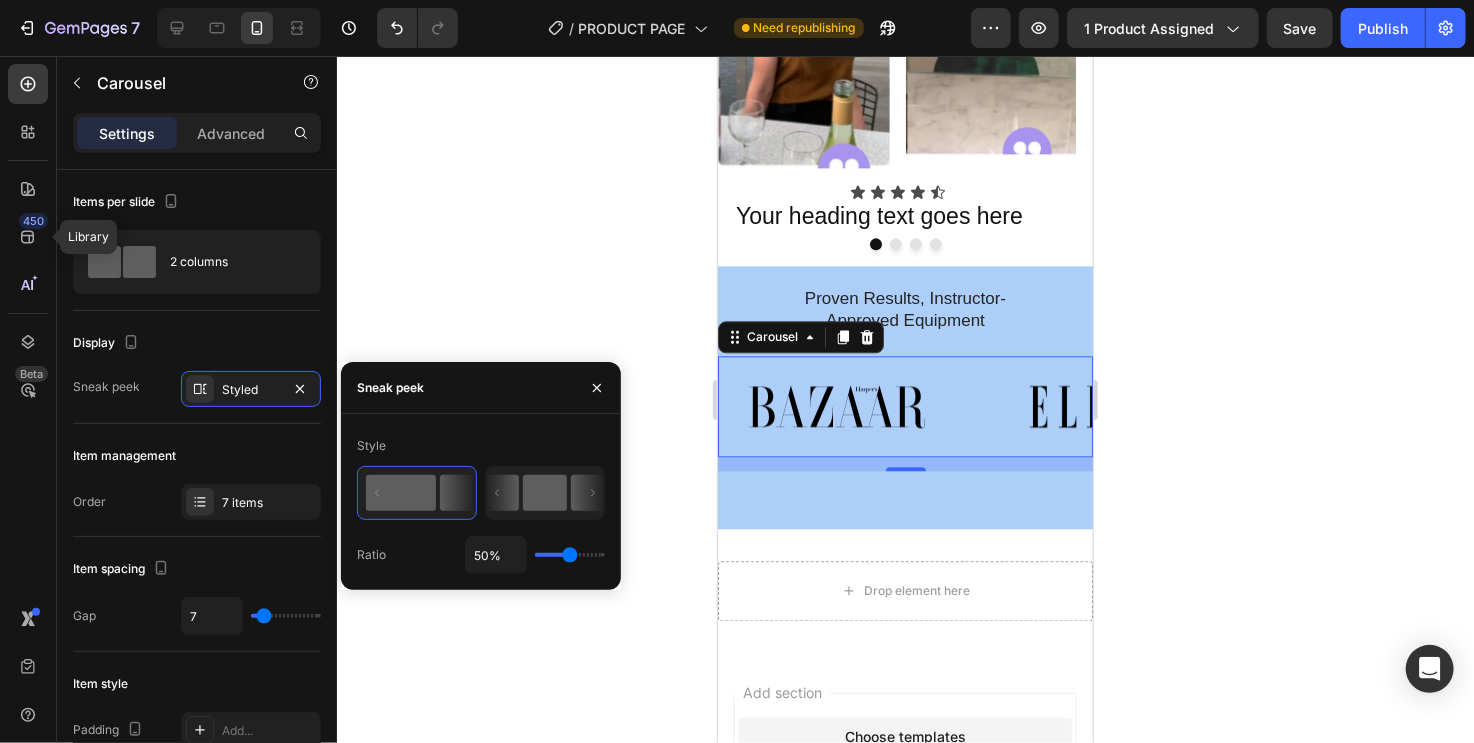 click 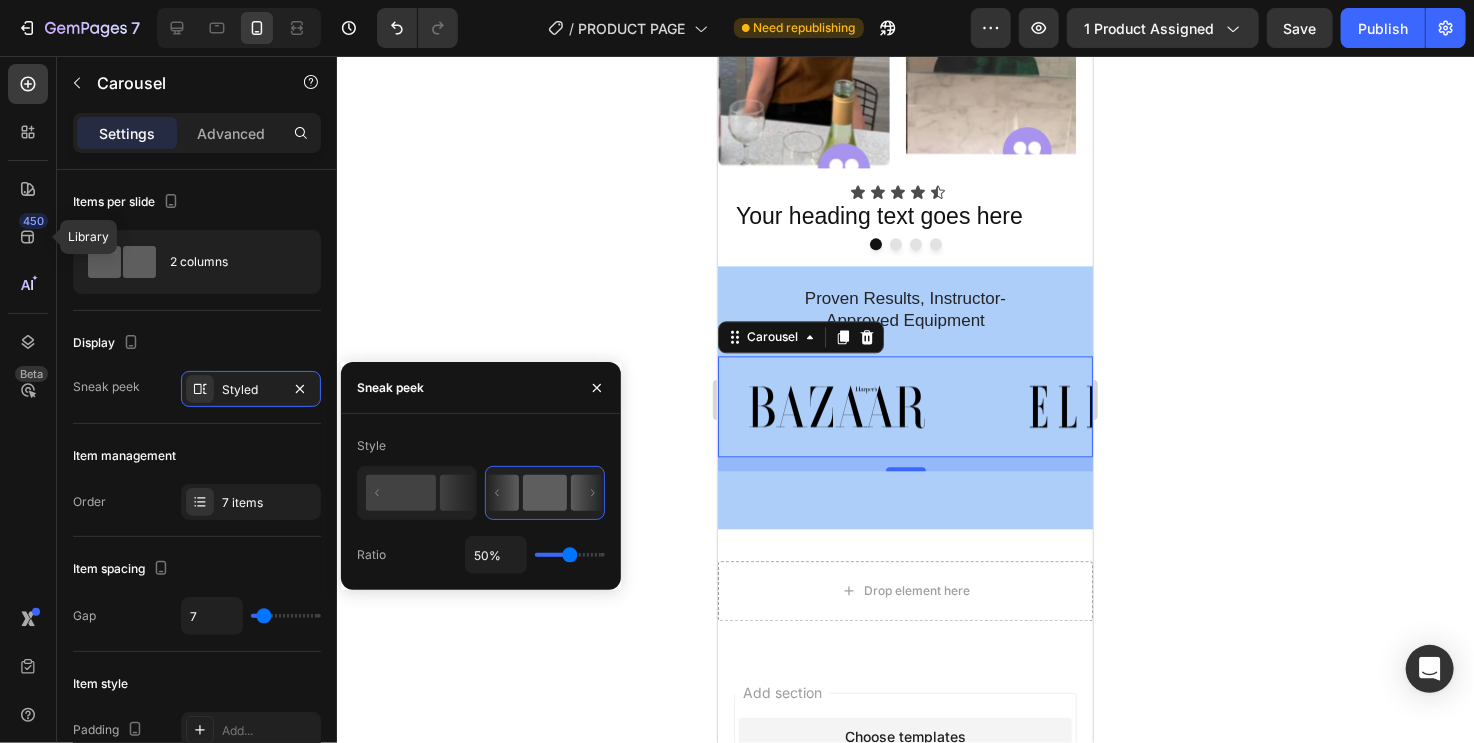 drag, startPoint x: 511, startPoint y: 496, endPoint x: 125, endPoint y: 360, distance: 409.25787 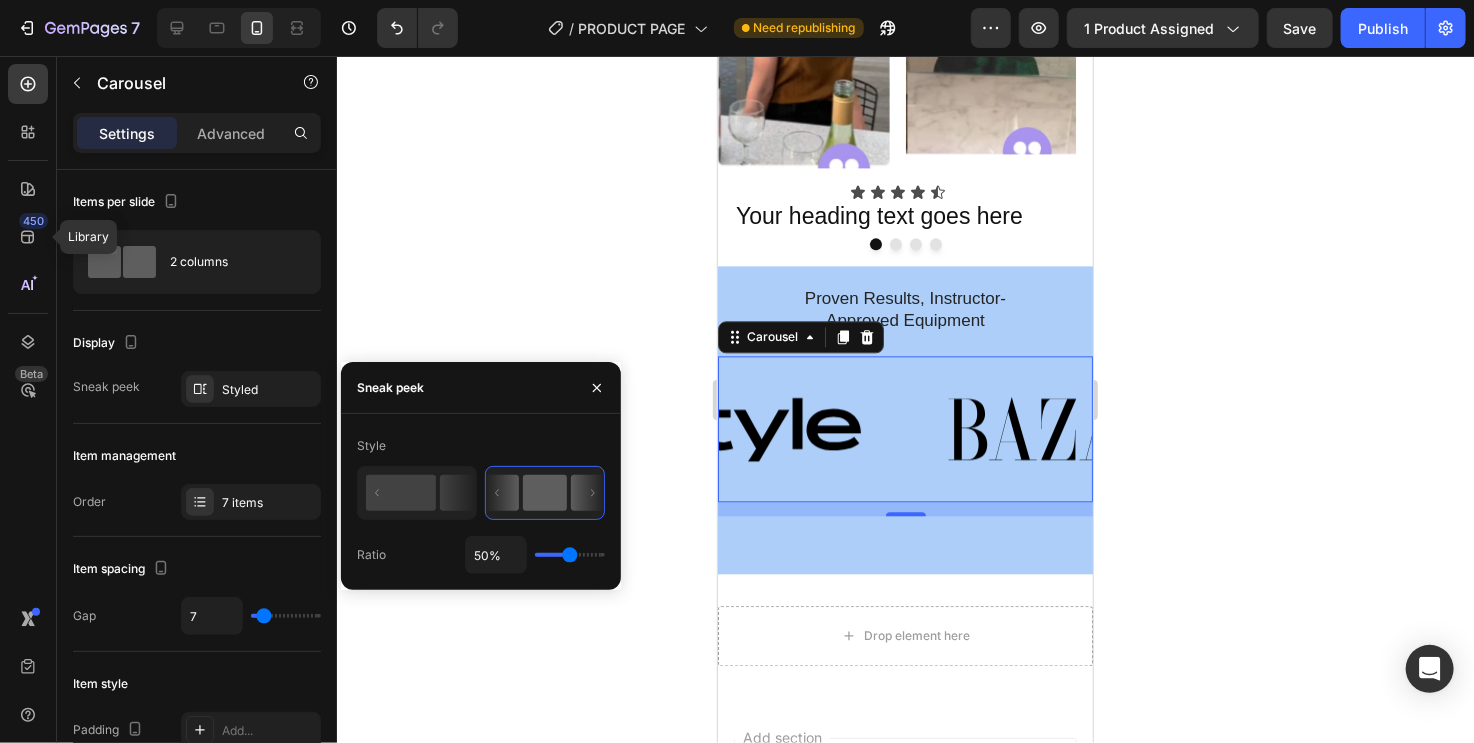 click on "Image Image Image Image Image Image Image Carousel   14" at bounding box center [904, 428] 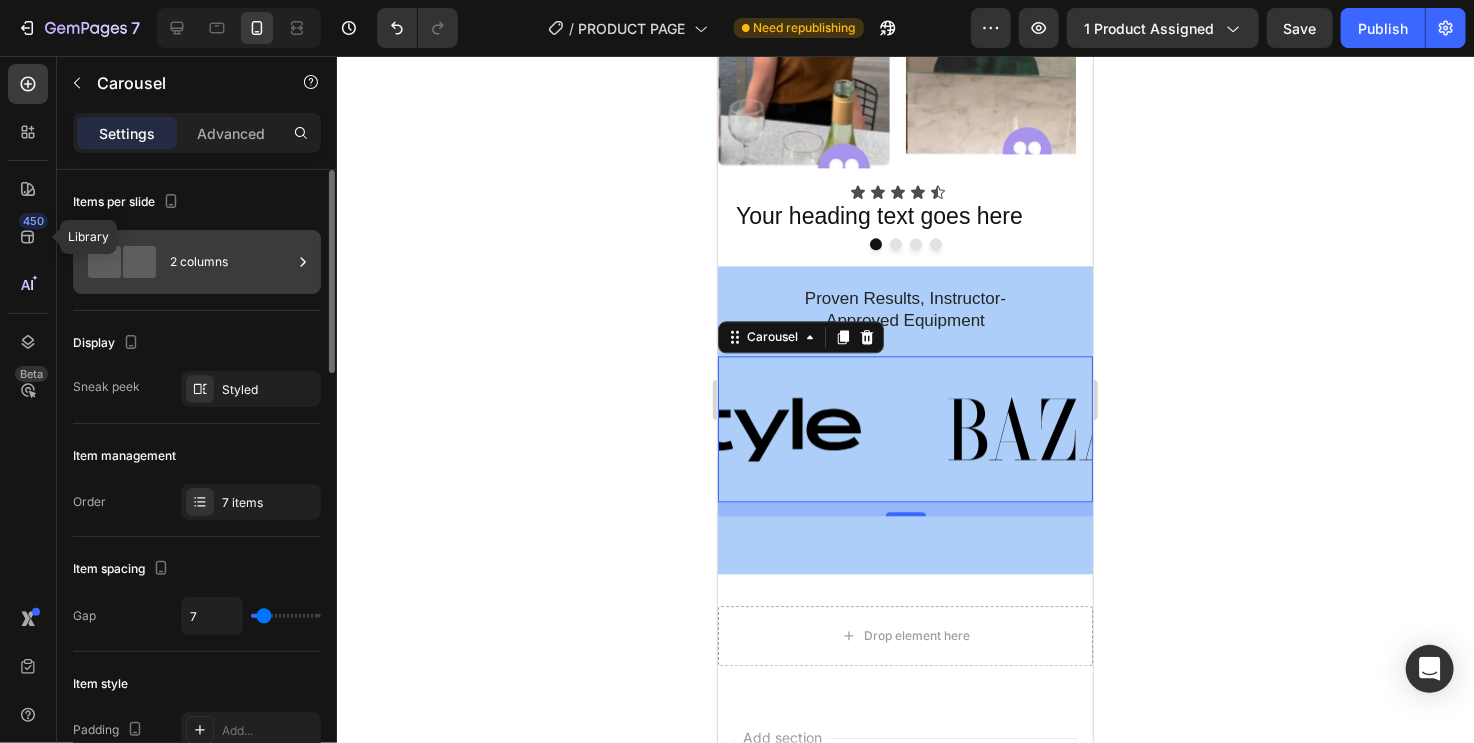 click on "2 columns" at bounding box center (231, 262) 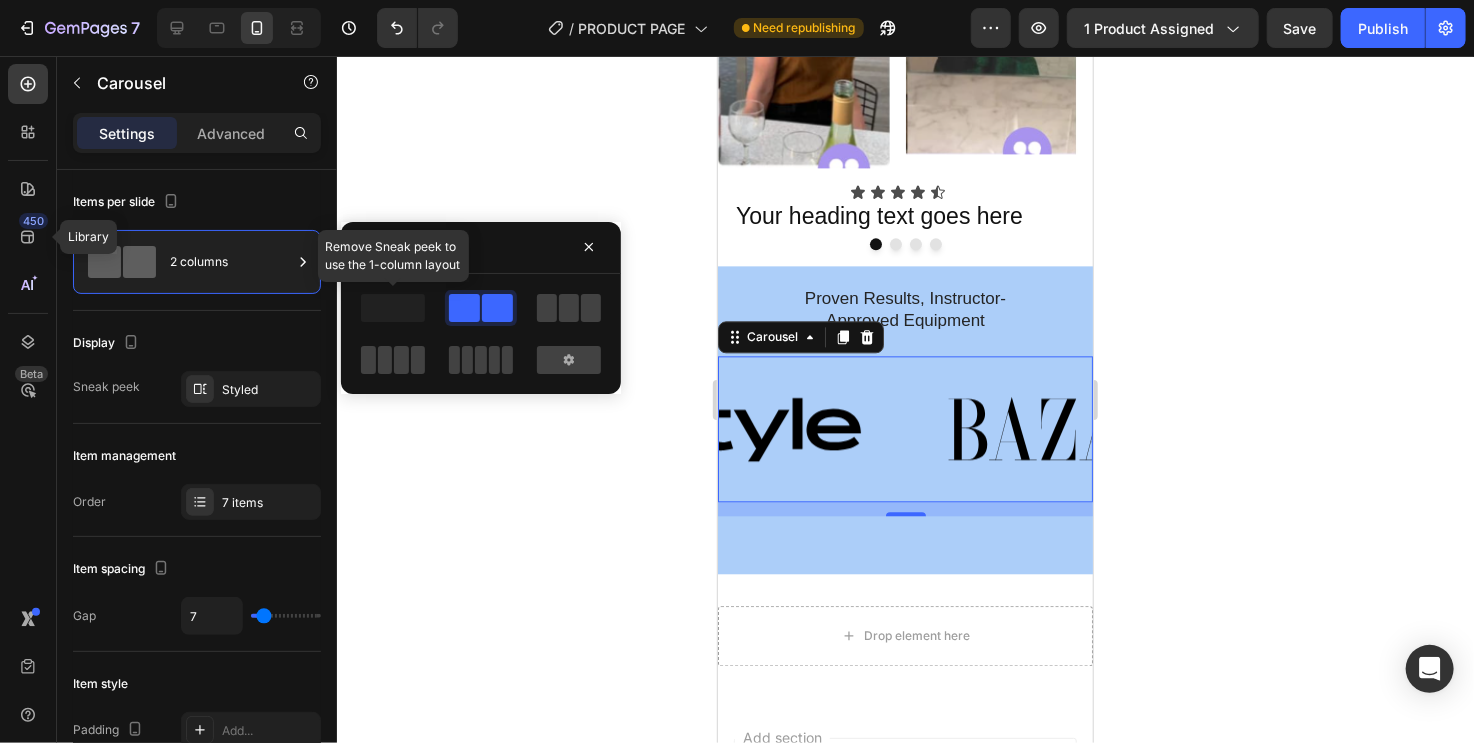 click 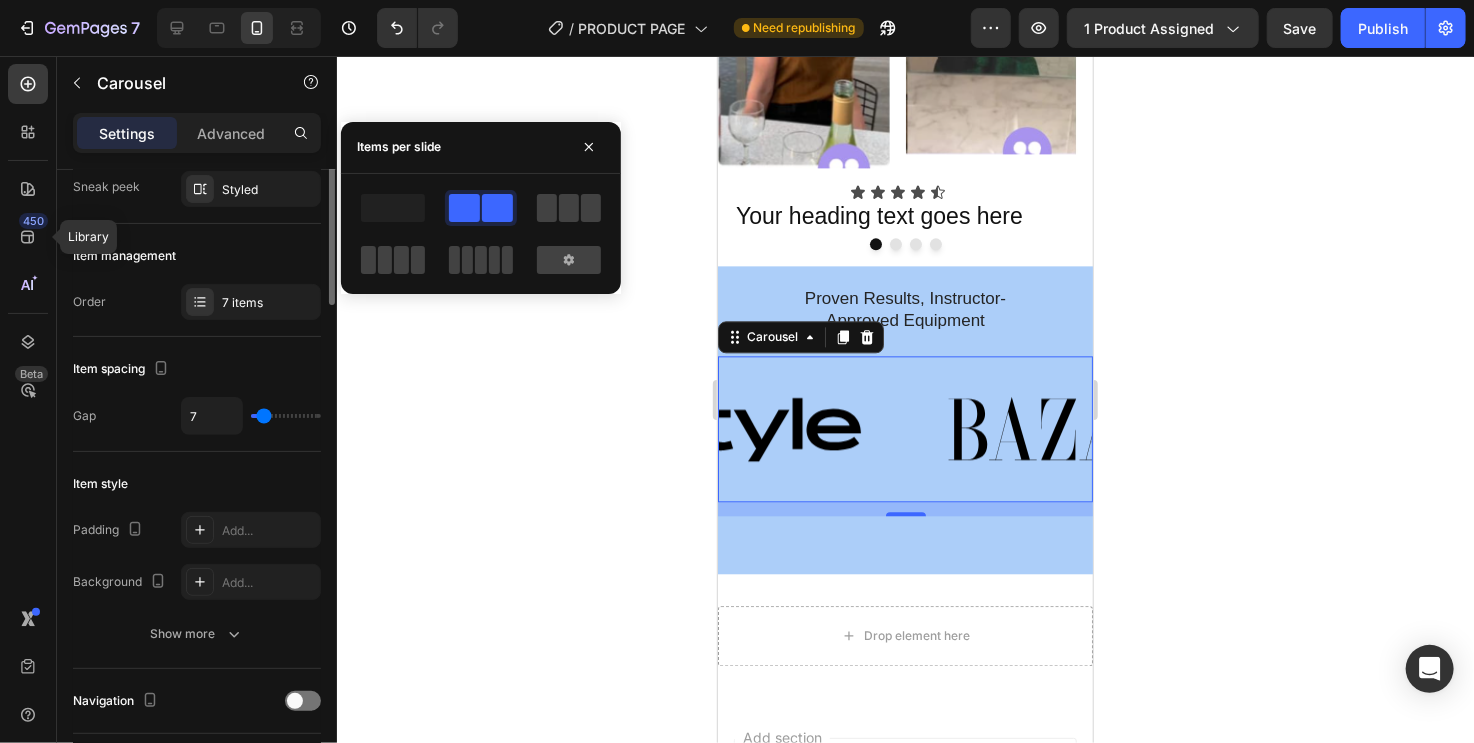 scroll, scrollTop: 100, scrollLeft: 0, axis: vertical 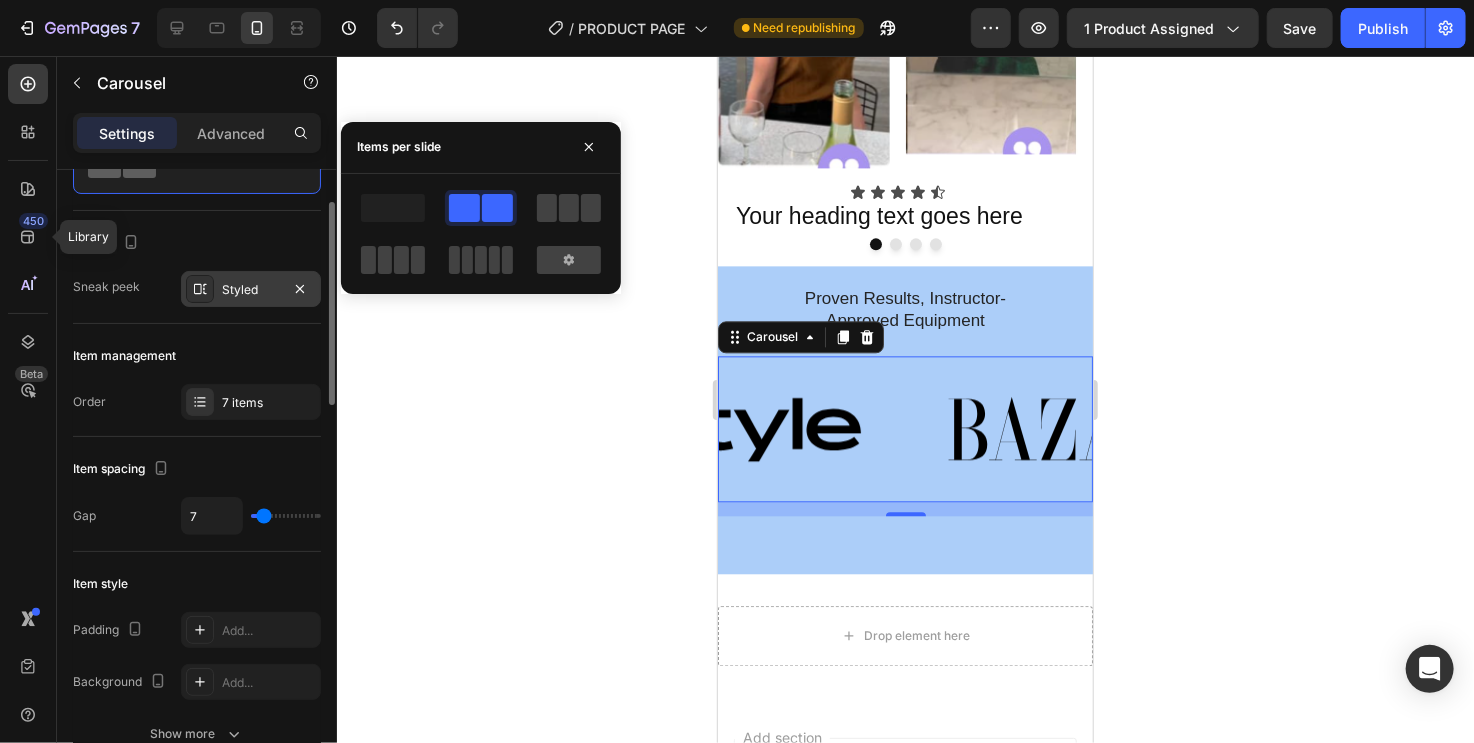 click on "Styled" at bounding box center [251, 290] 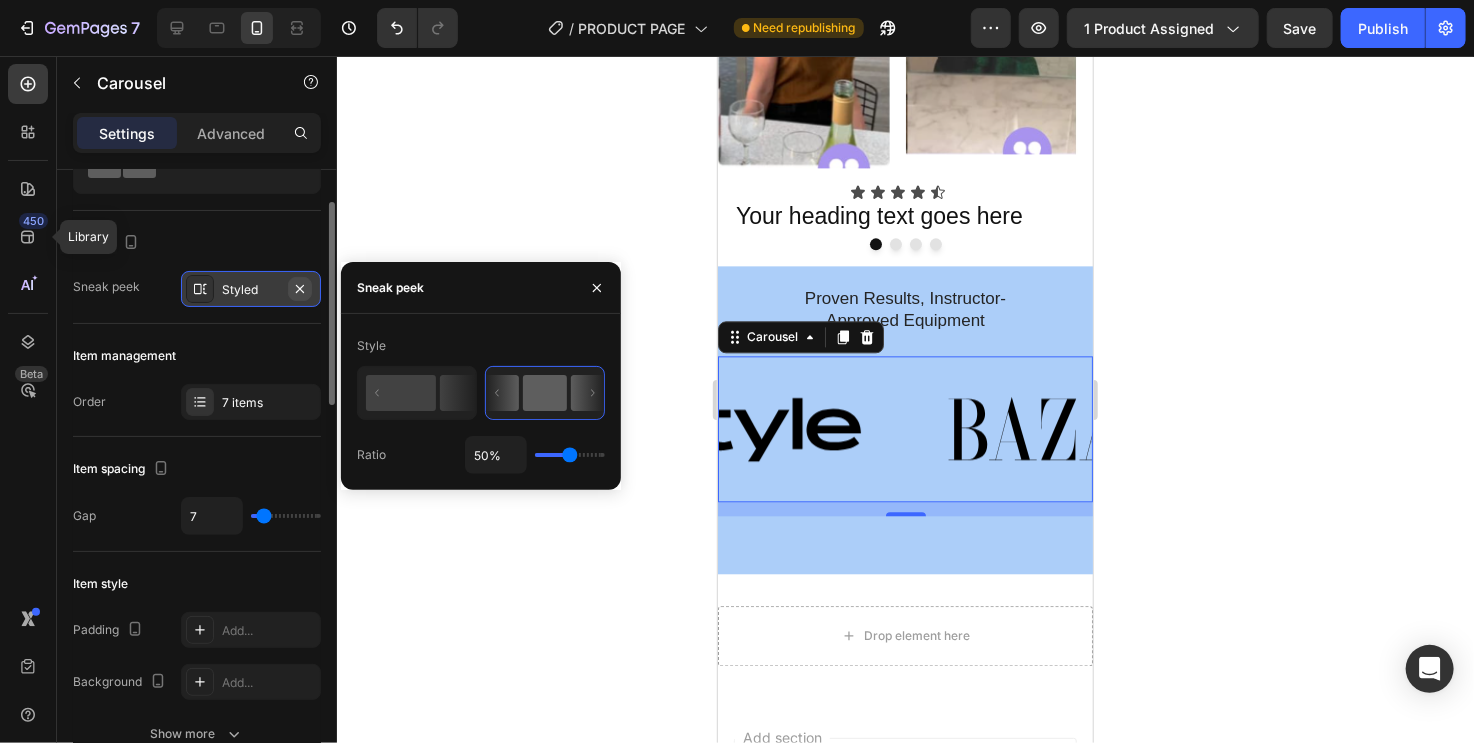 click 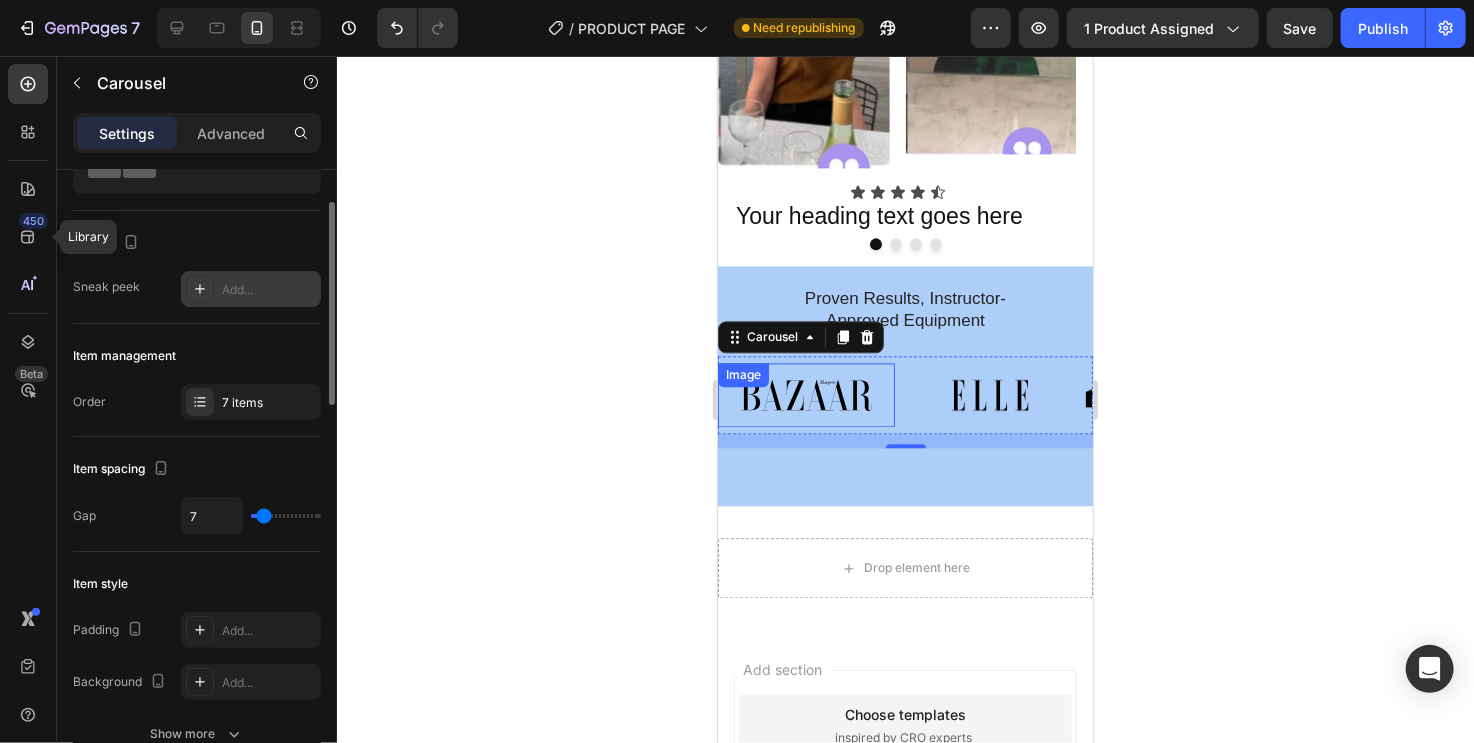 click at bounding box center [805, 394] 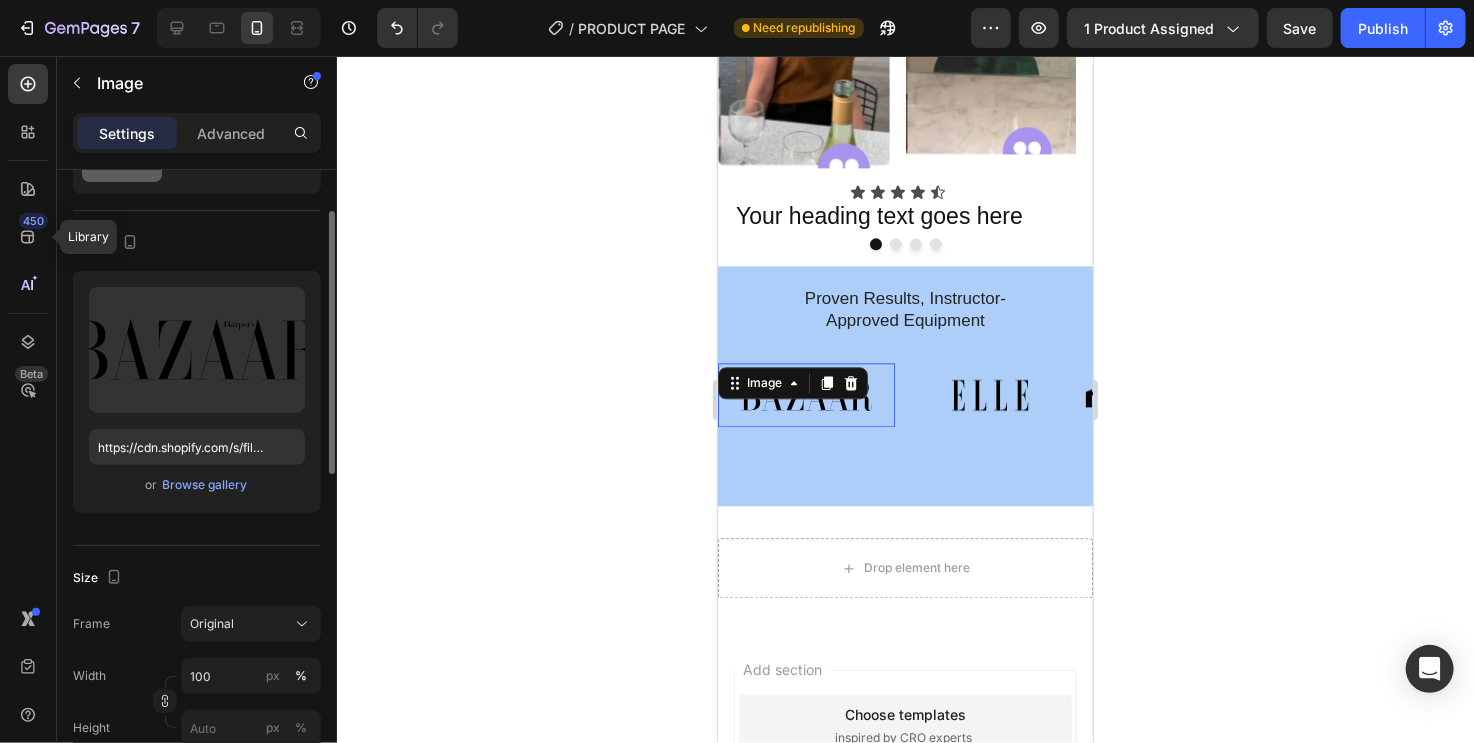 scroll, scrollTop: 0, scrollLeft: 0, axis: both 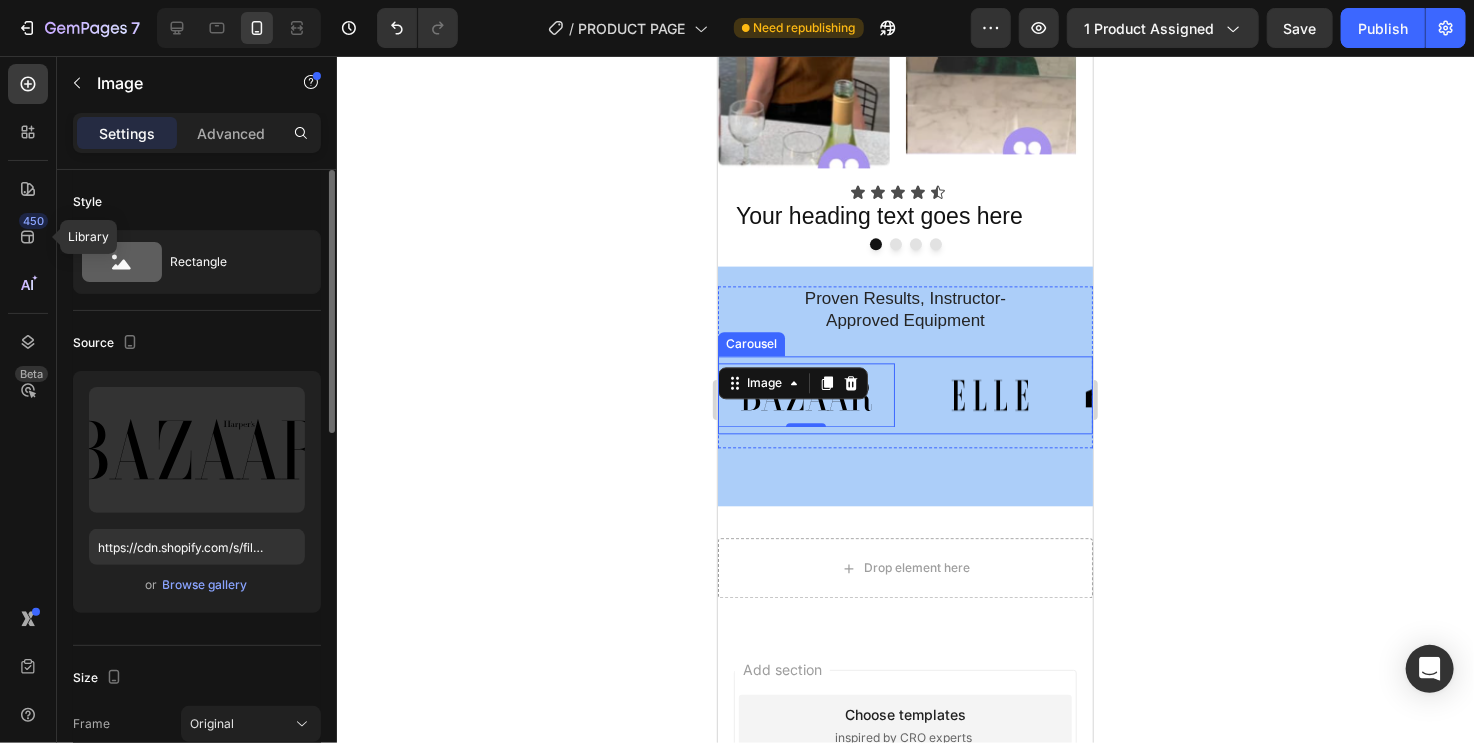 click on "Image   0 Image Image Image Image Image Image Carousel" at bounding box center (904, 394) 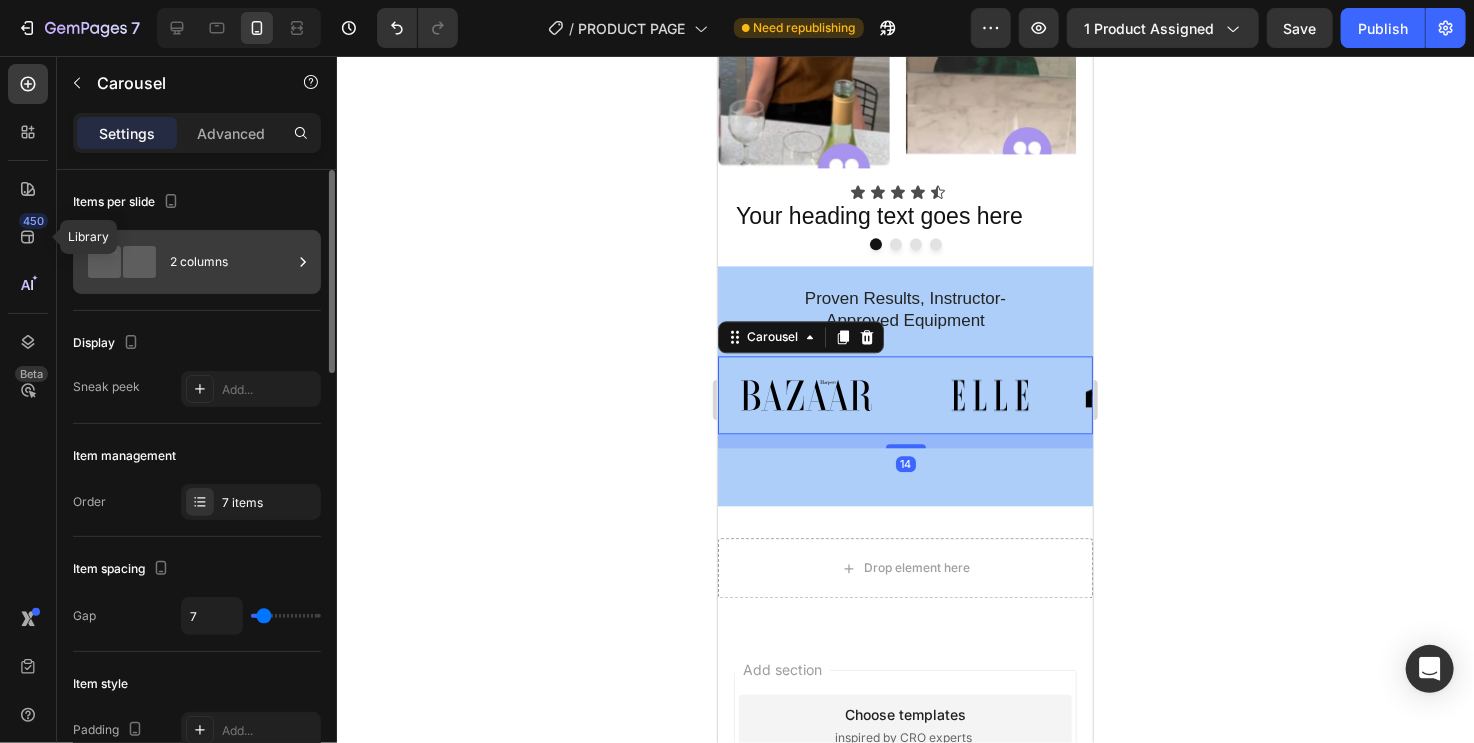 click on "2 columns" at bounding box center (231, 262) 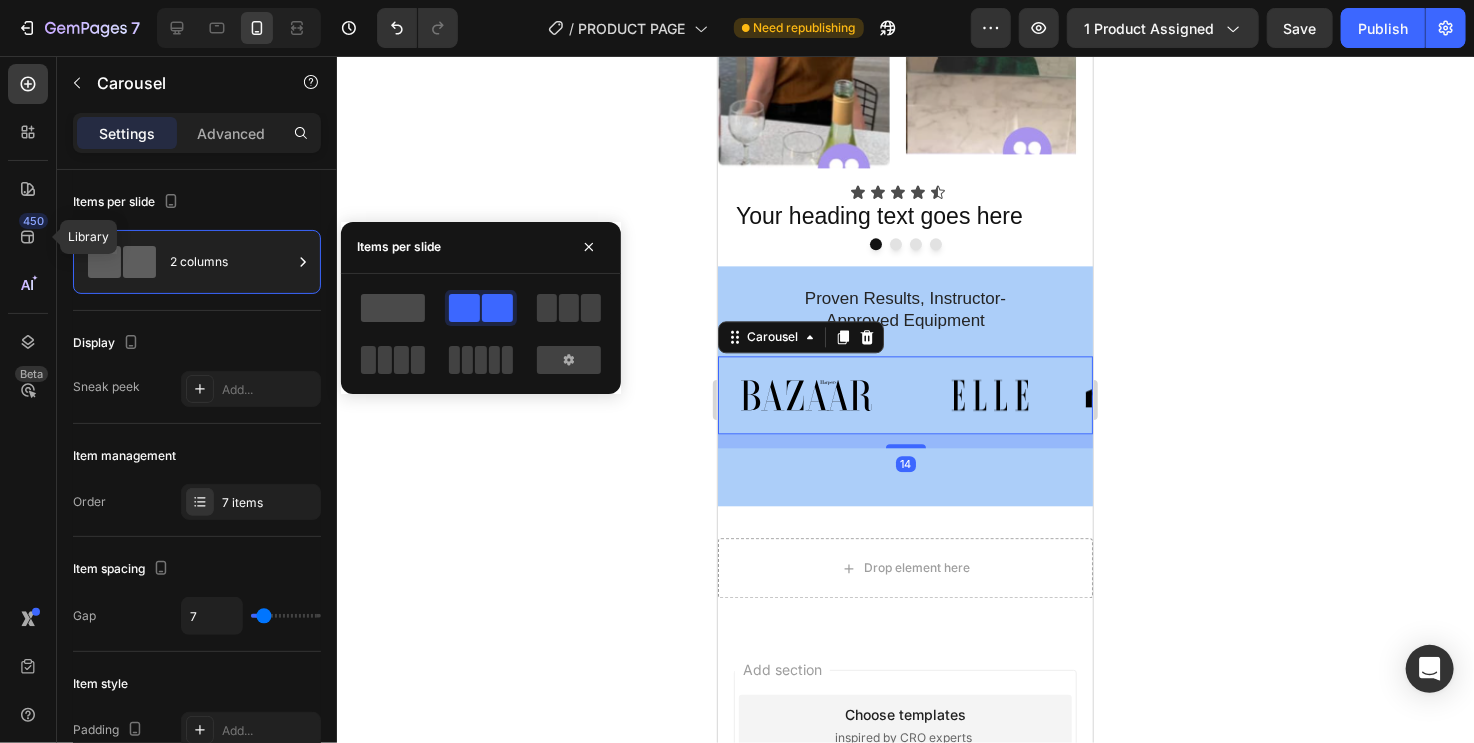 click 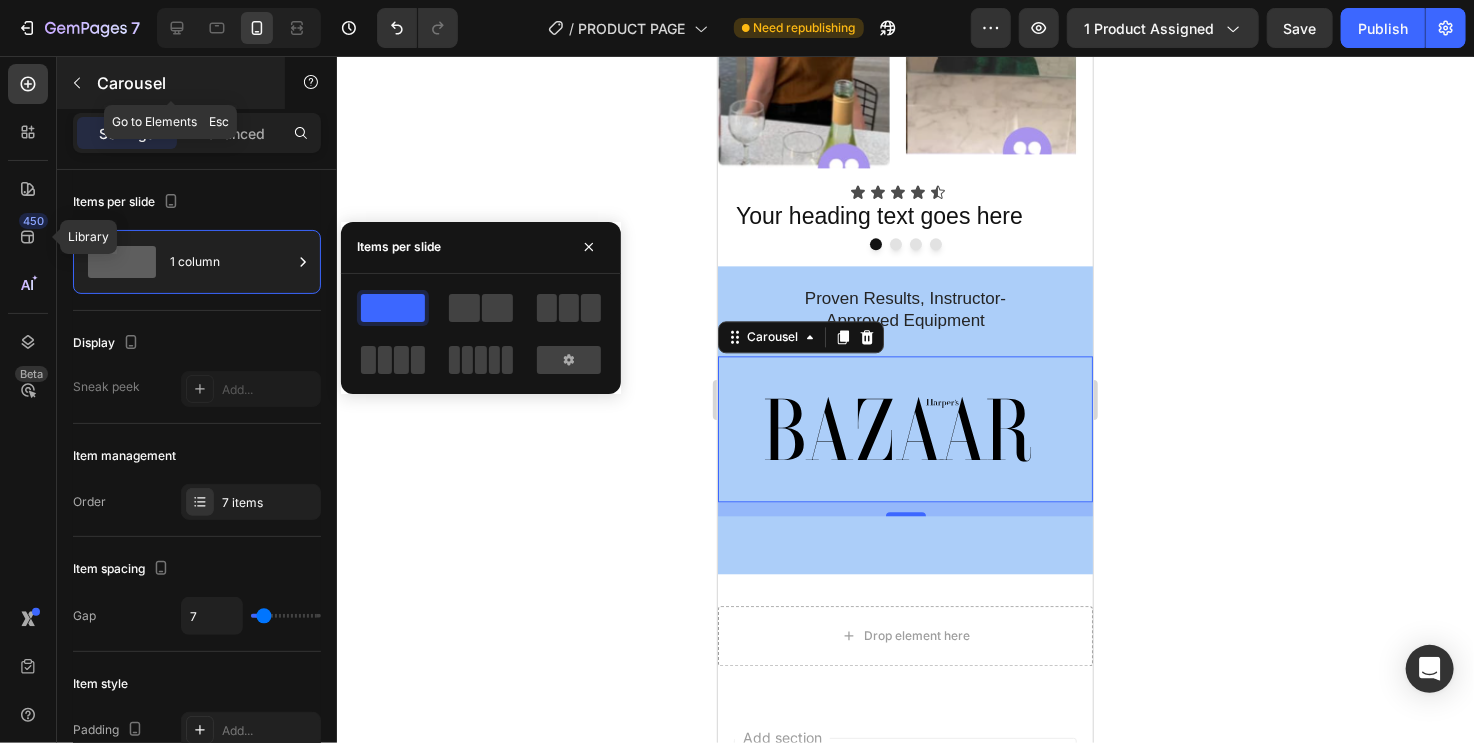 click at bounding box center [77, 83] 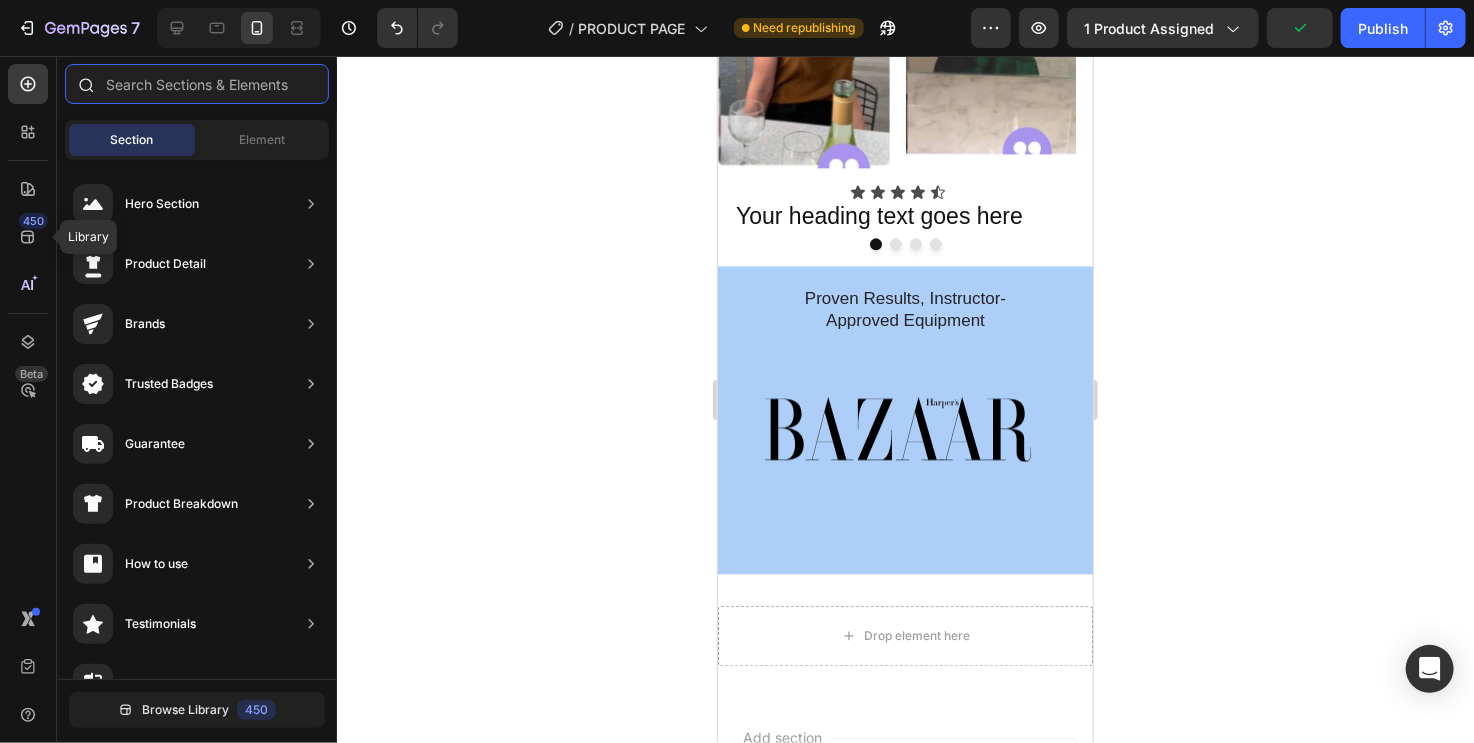click at bounding box center [197, 84] 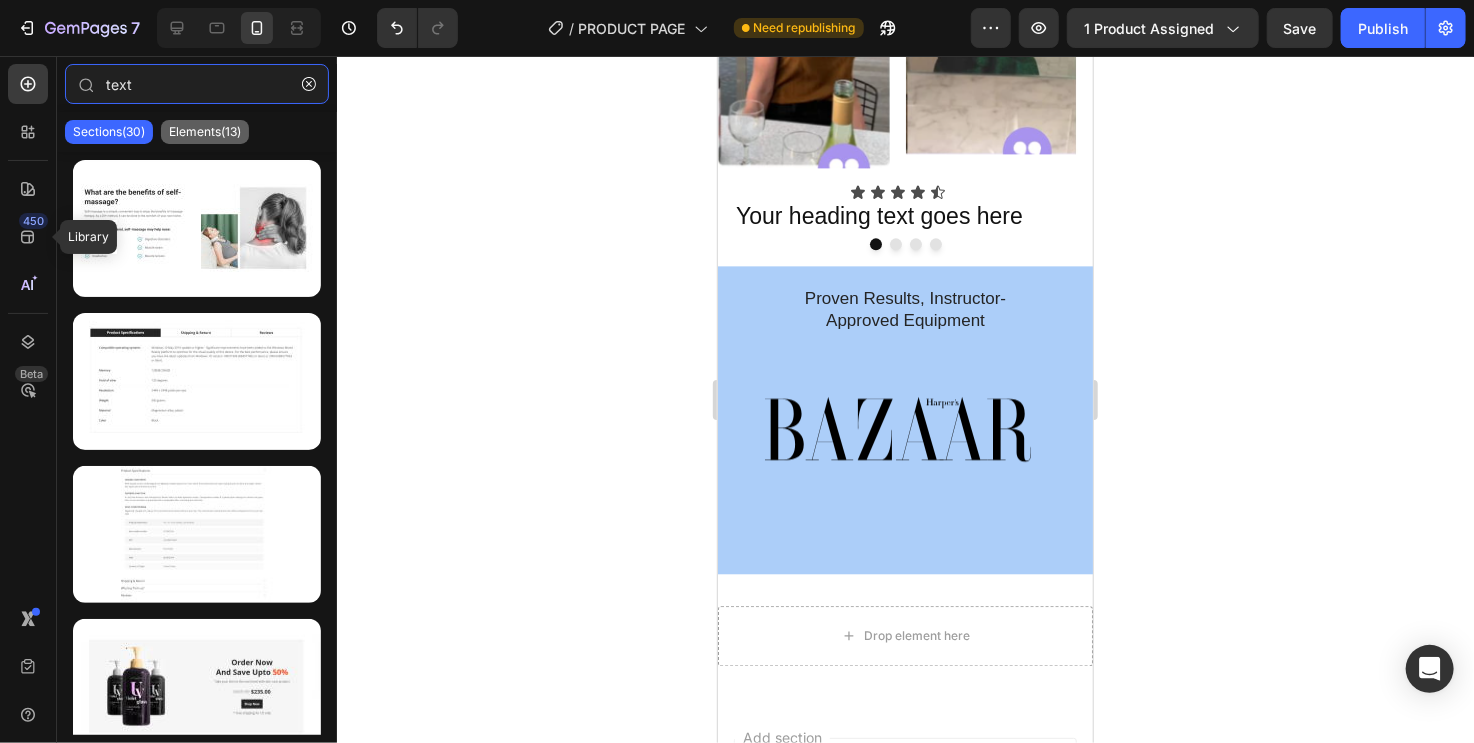 type on "text" 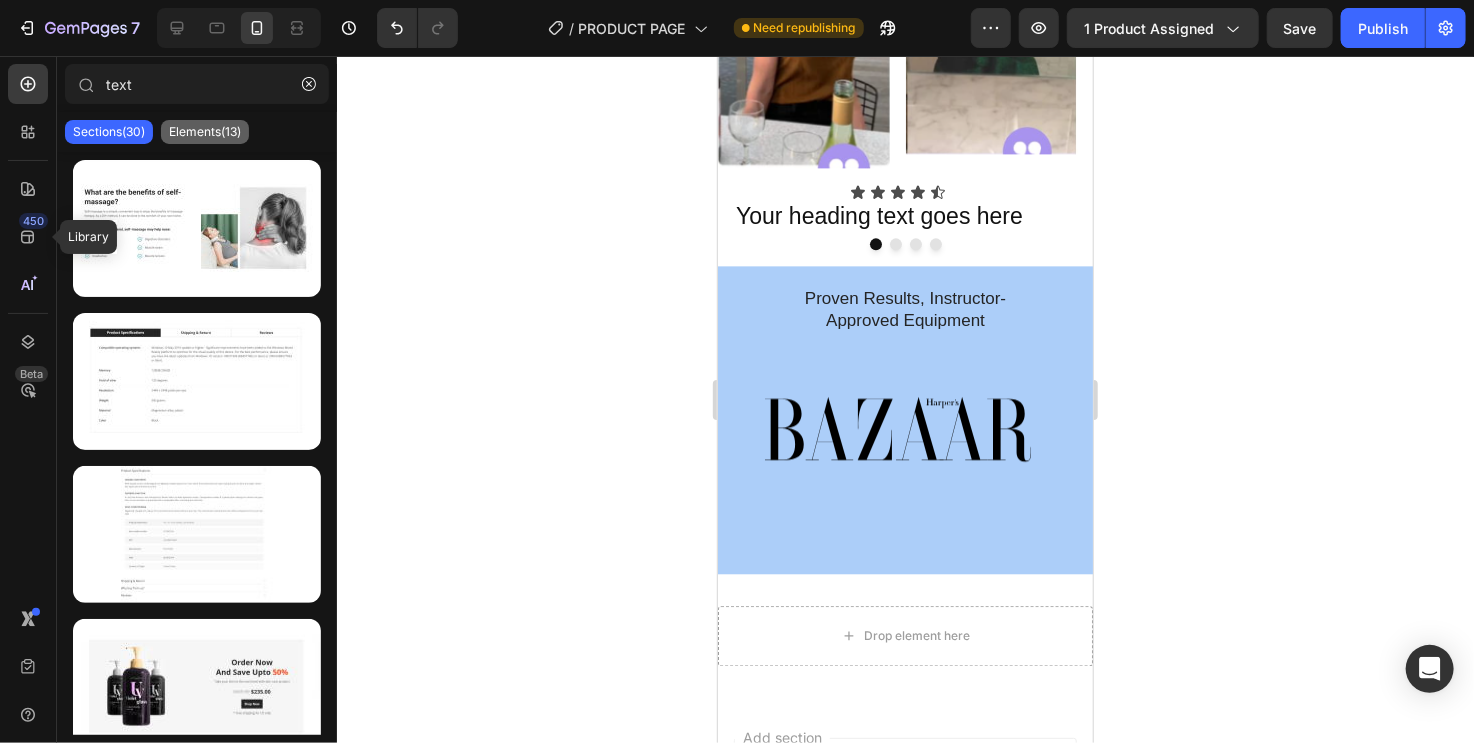 click on "Elements(13)" 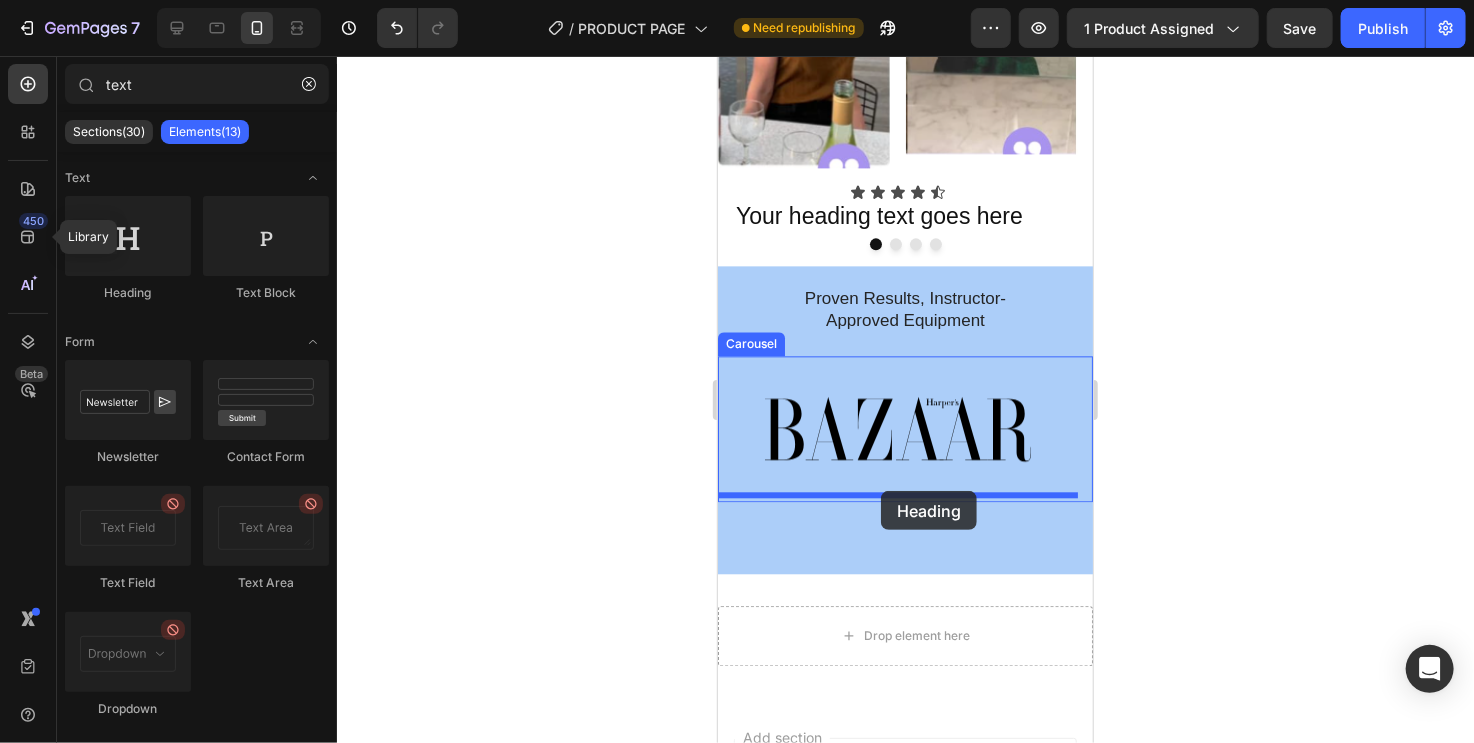drag, startPoint x: 885, startPoint y: 314, endPoint x: 880, endPoint y: 490, distance: 176.07101 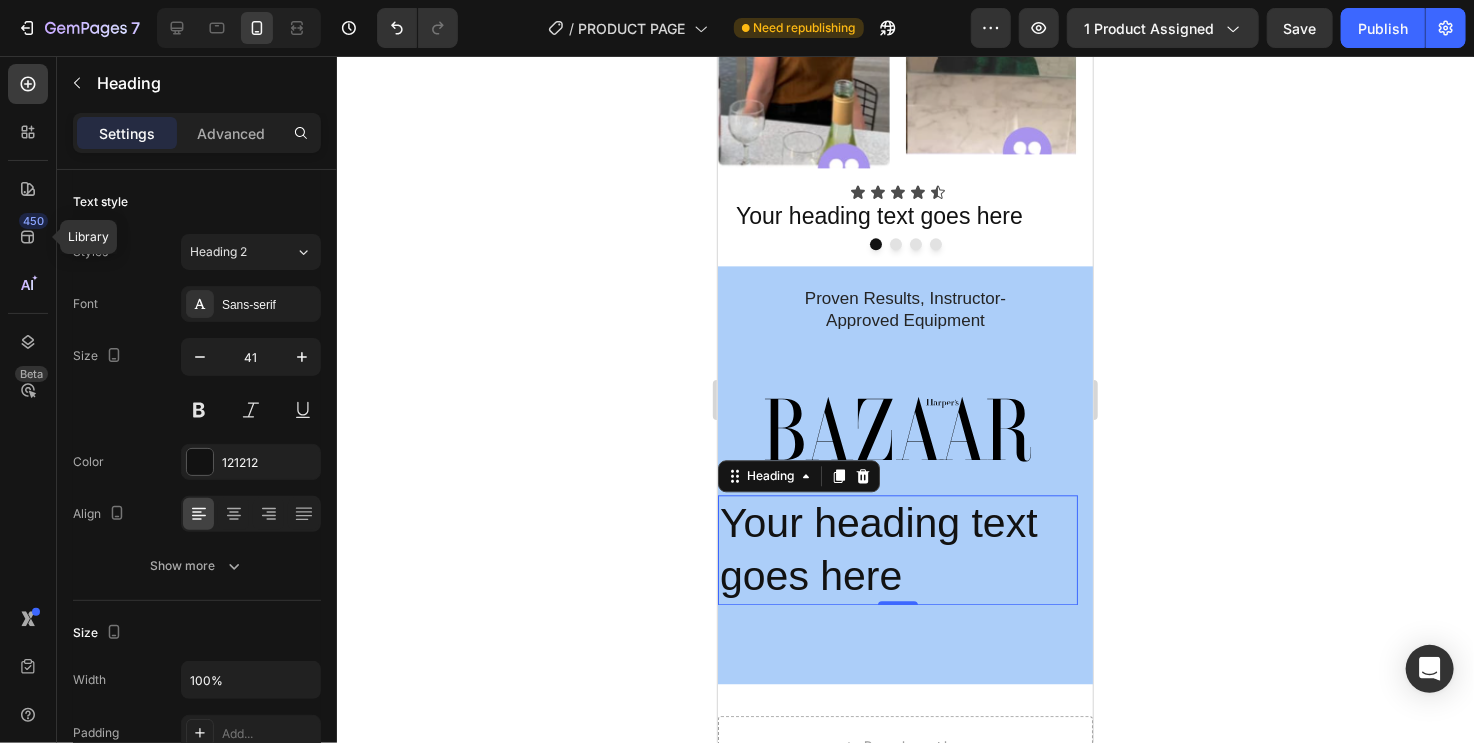 click on "Your heading text goes here" at bounding box center [897, 549] 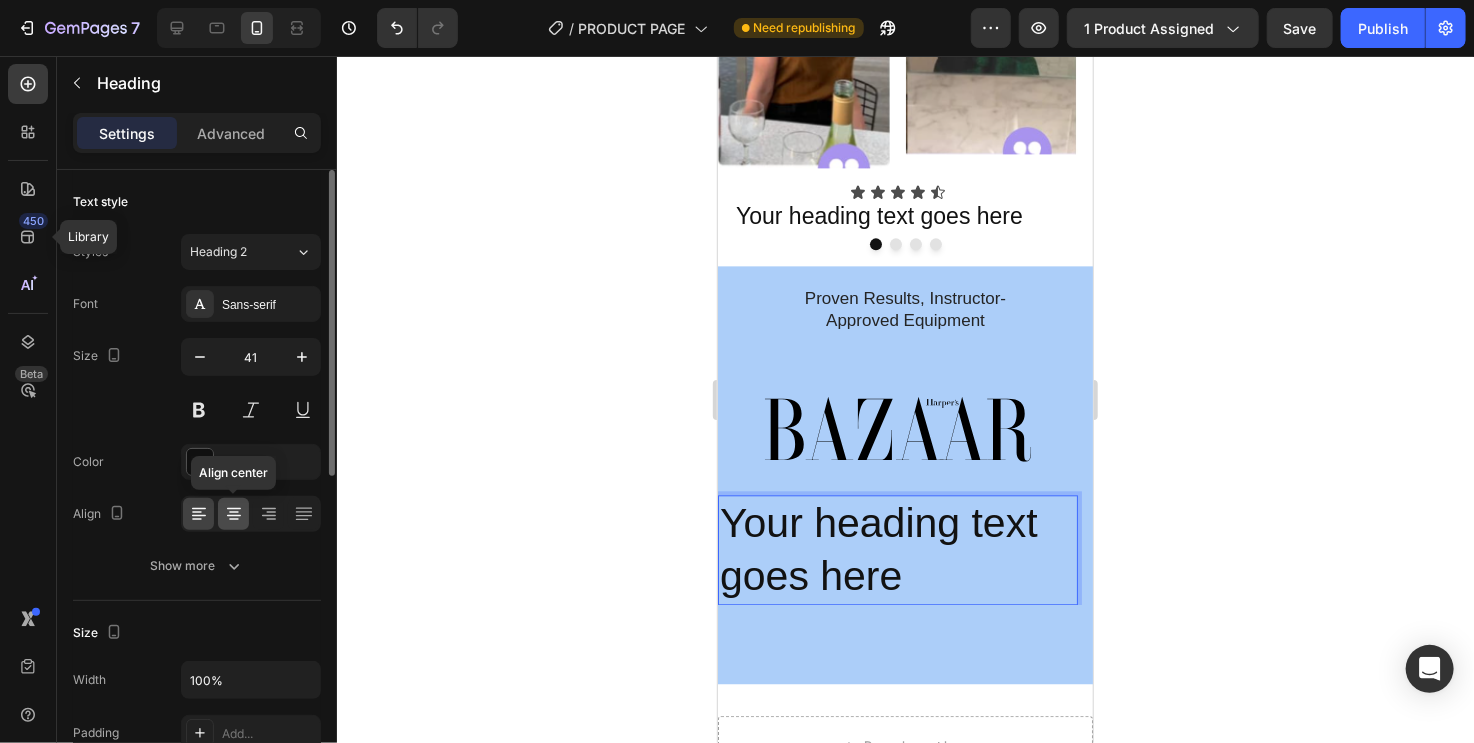 click 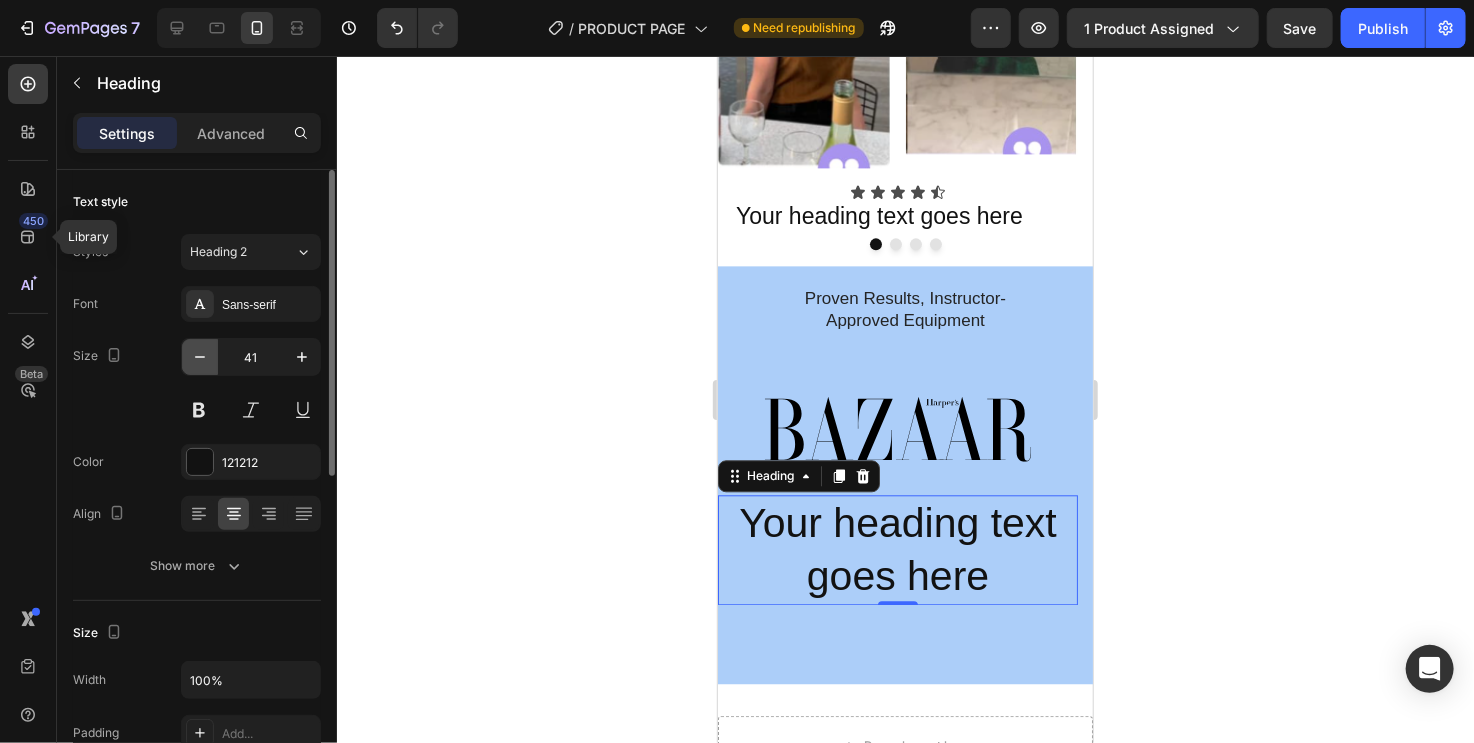 click 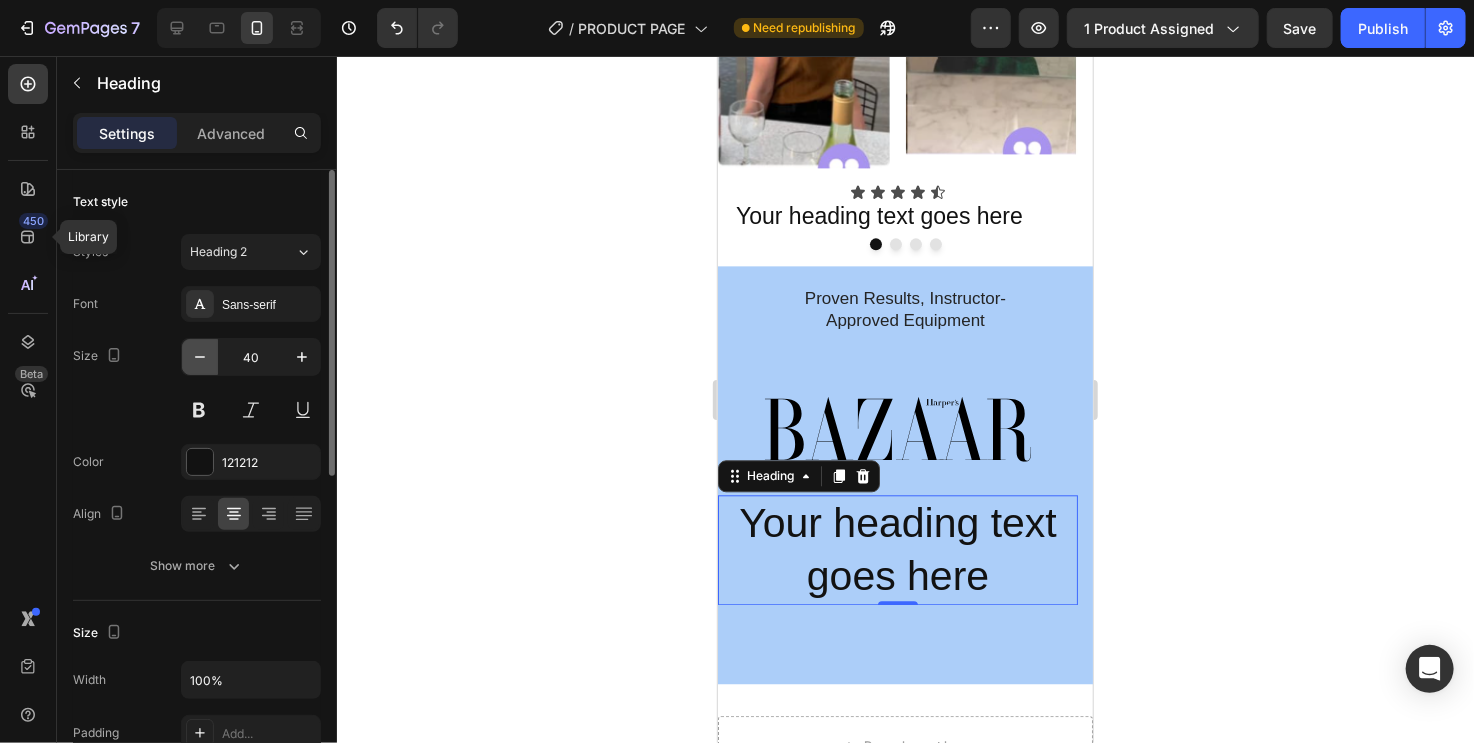 click 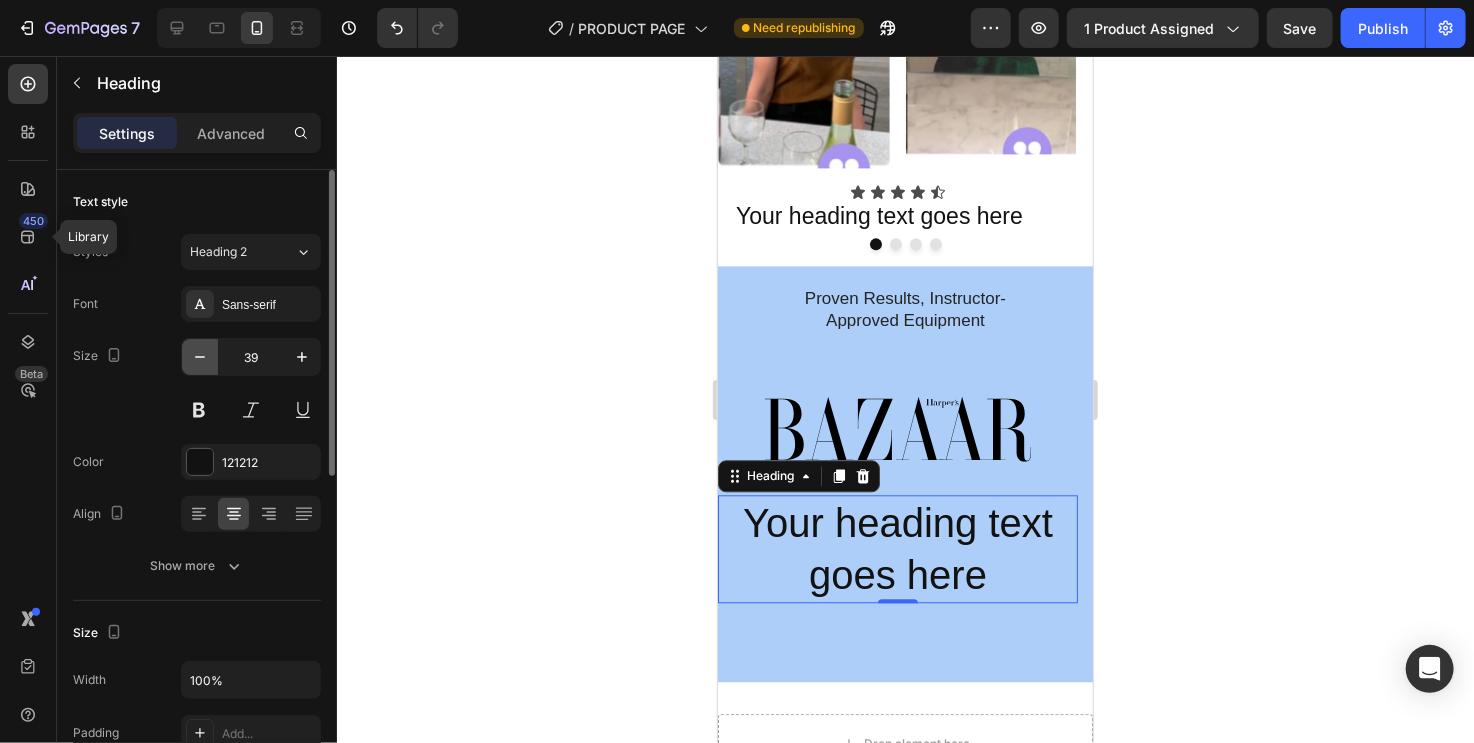 click 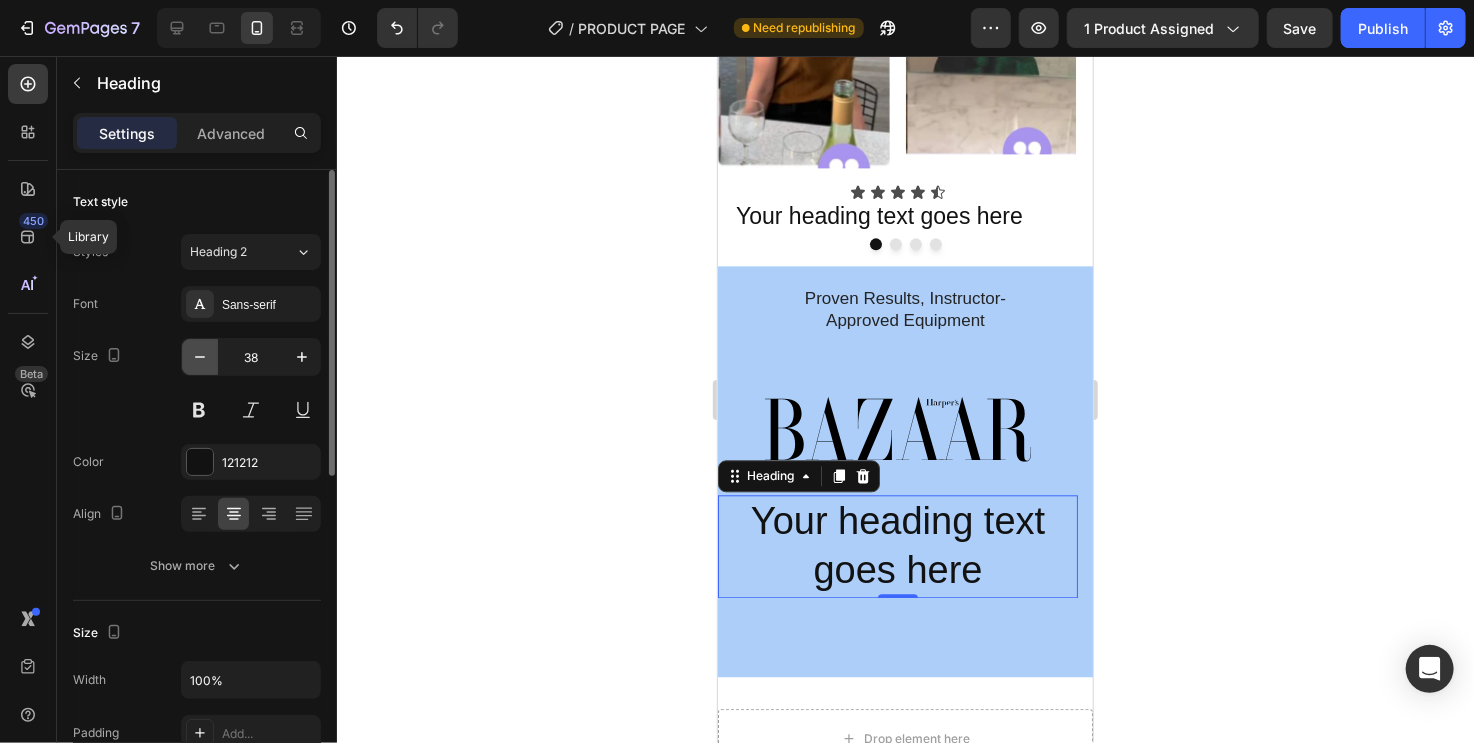 click 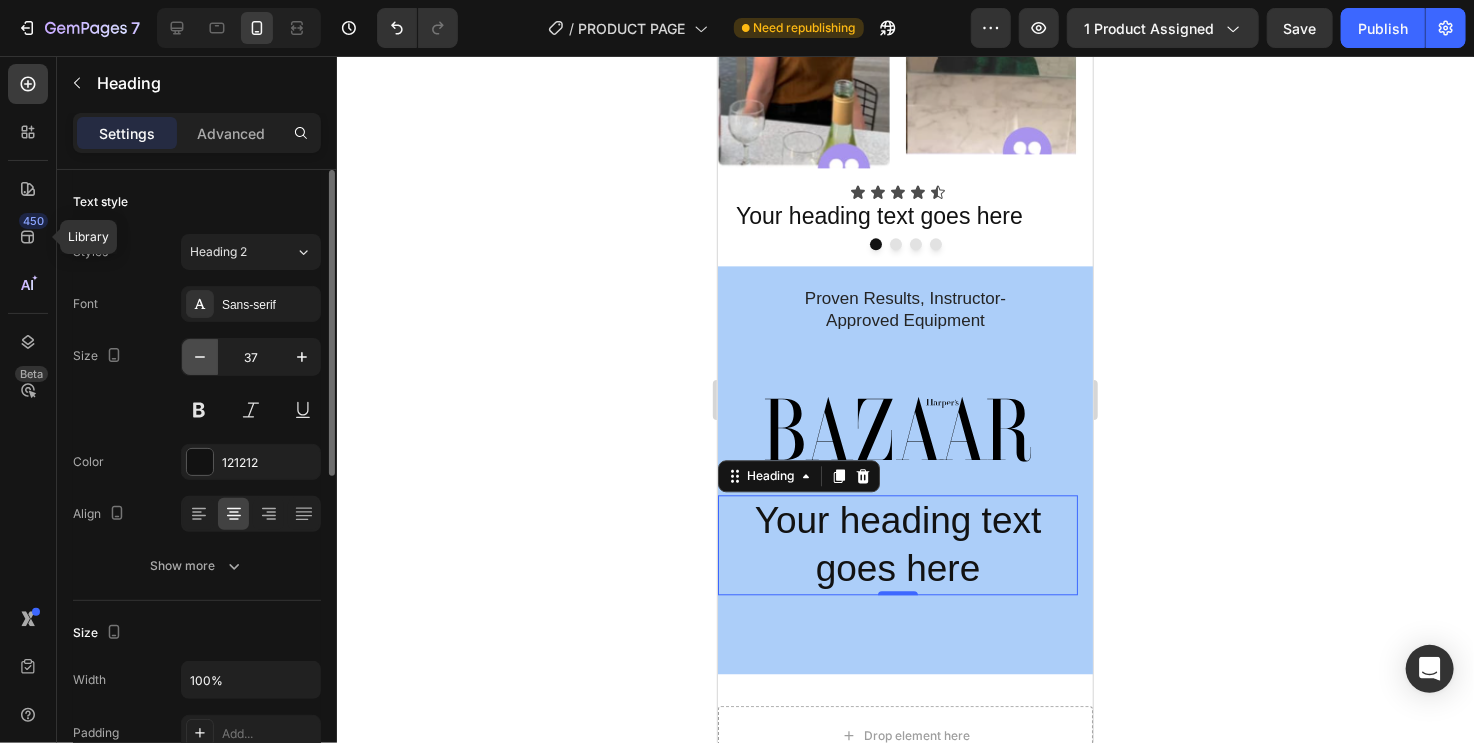 click 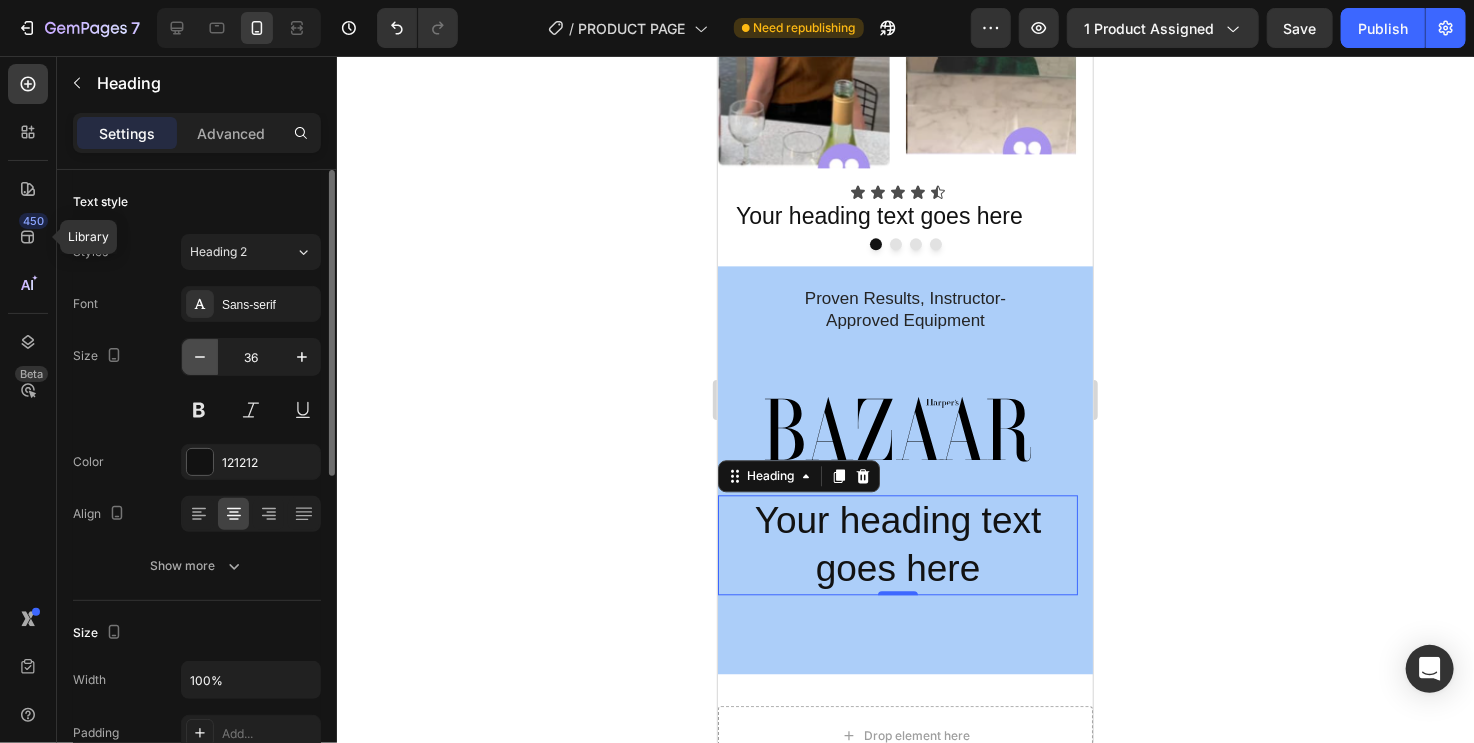click 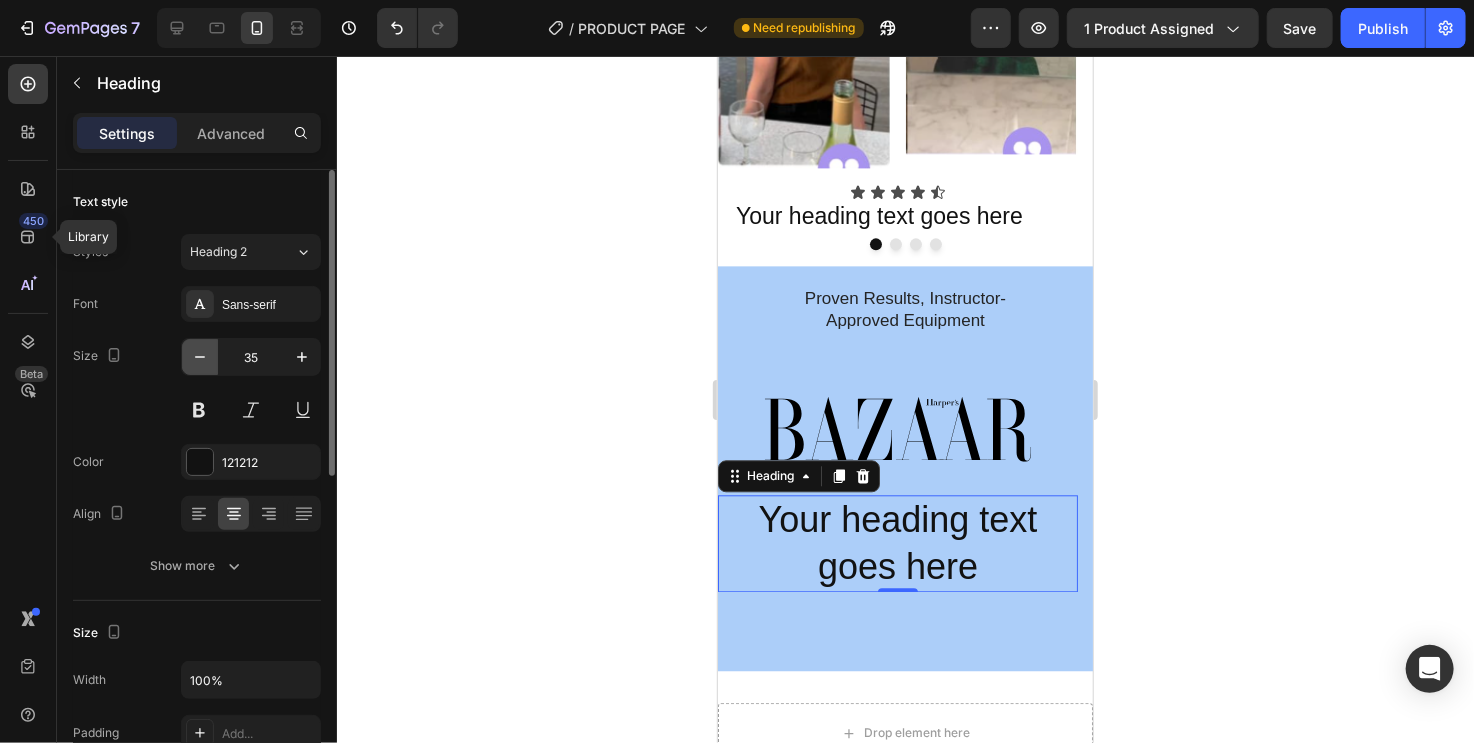 click 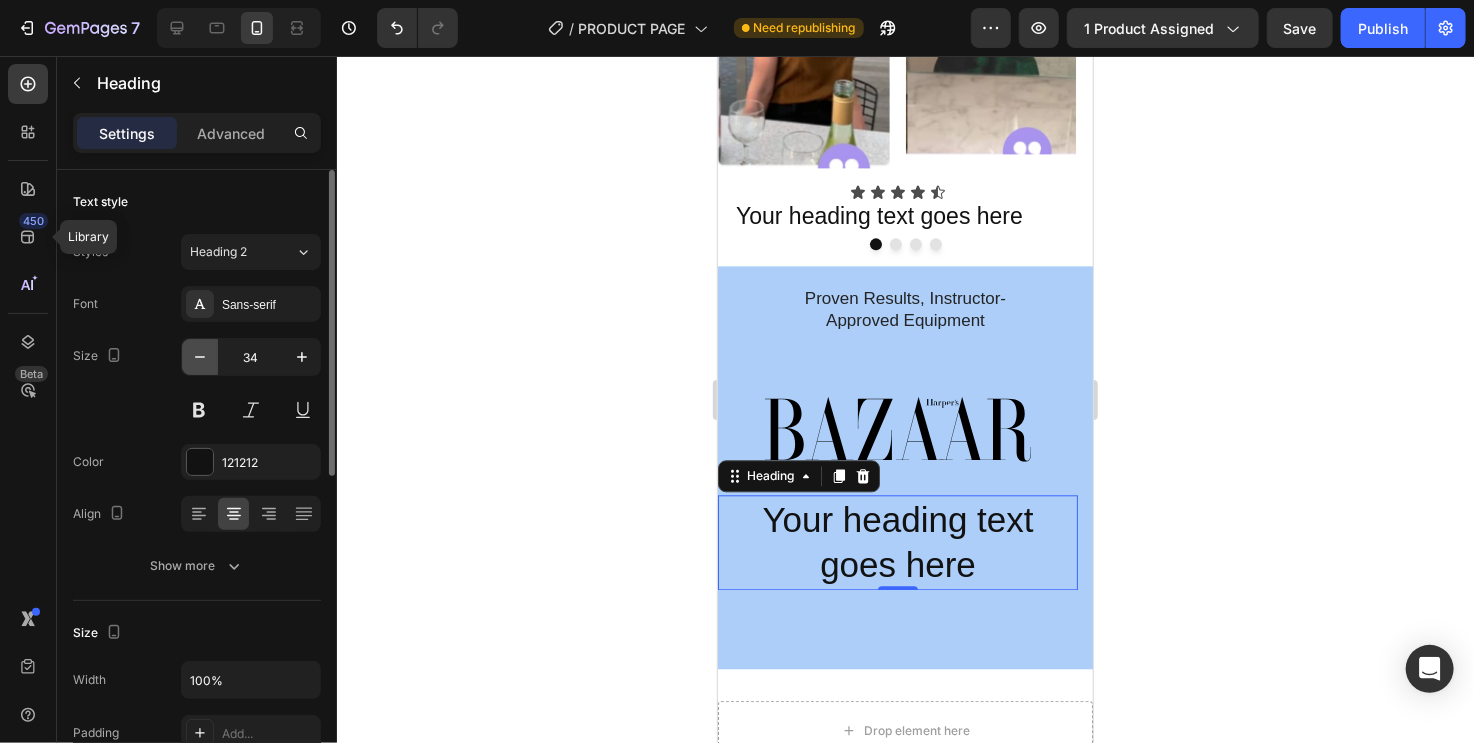 click 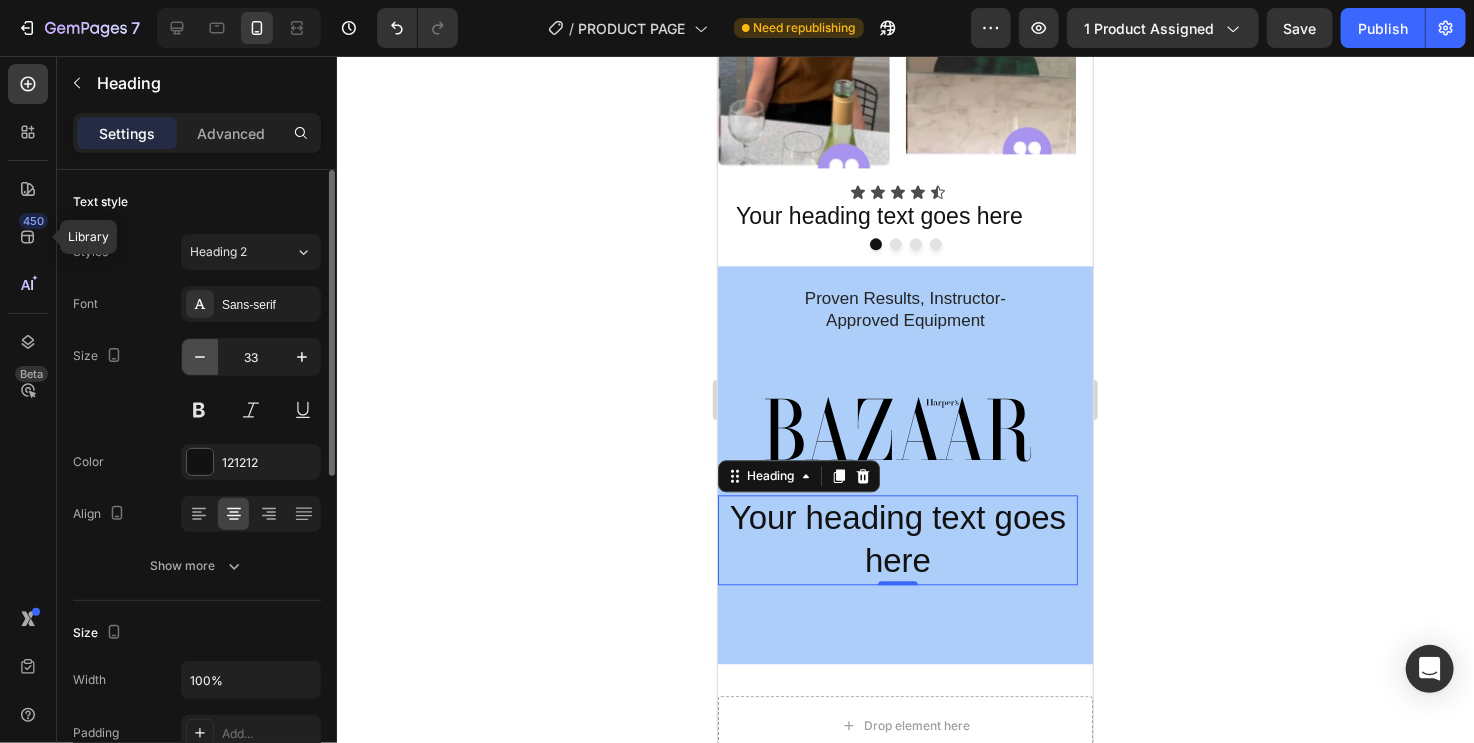 click 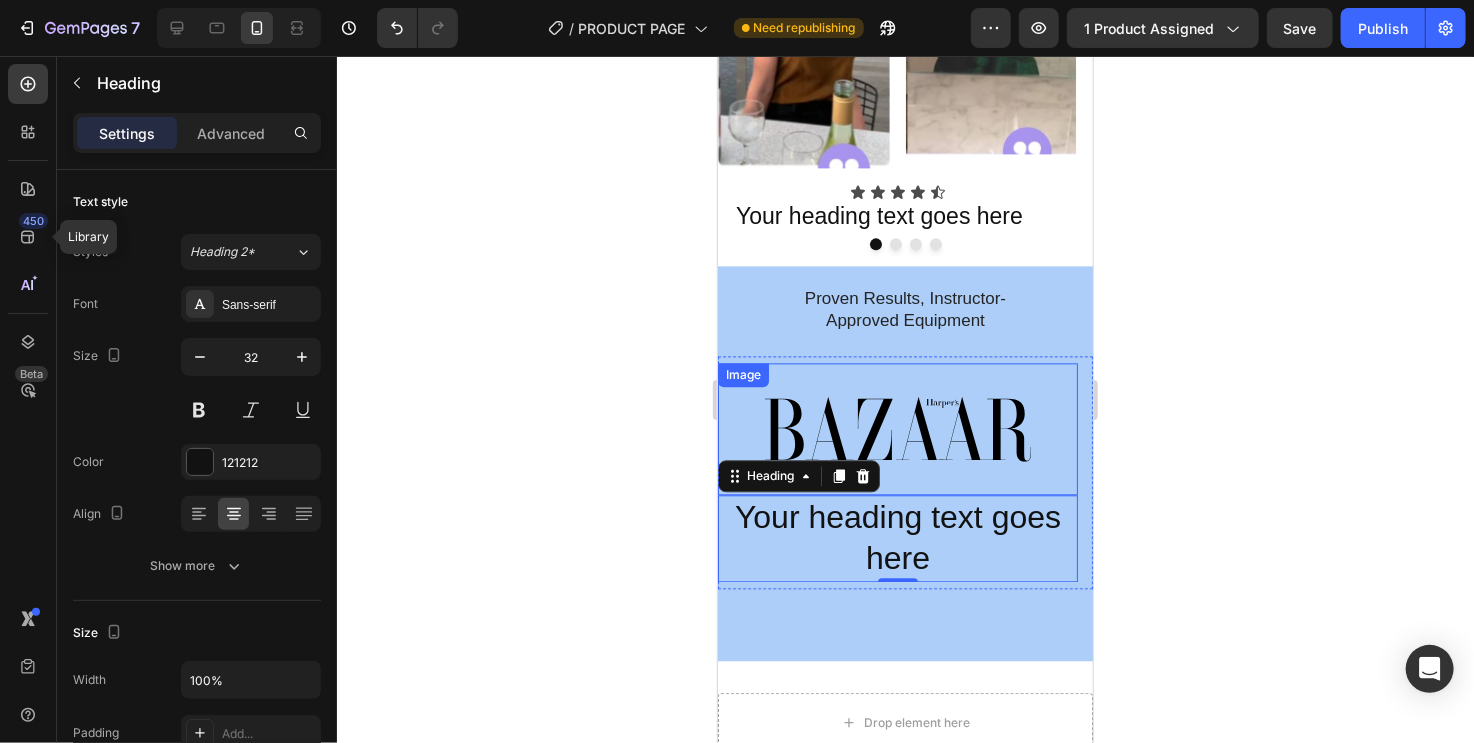 click at bounding box center (897, 428) 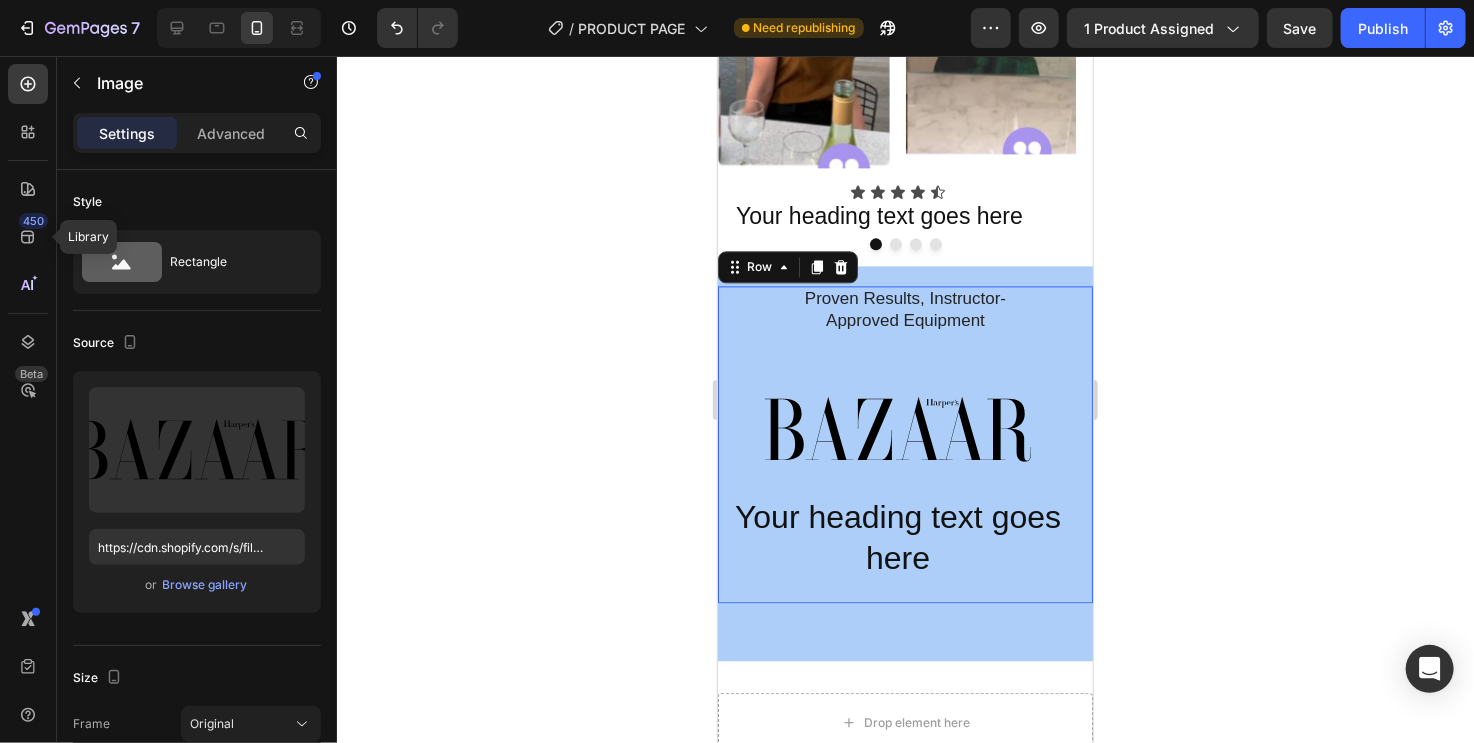 click on "Proven Results, Instructor- Approved Equipment Heading Image Your heading text goes here Heading Image Image Image Image Image Image Carousel" at bounding box center (904, 443) 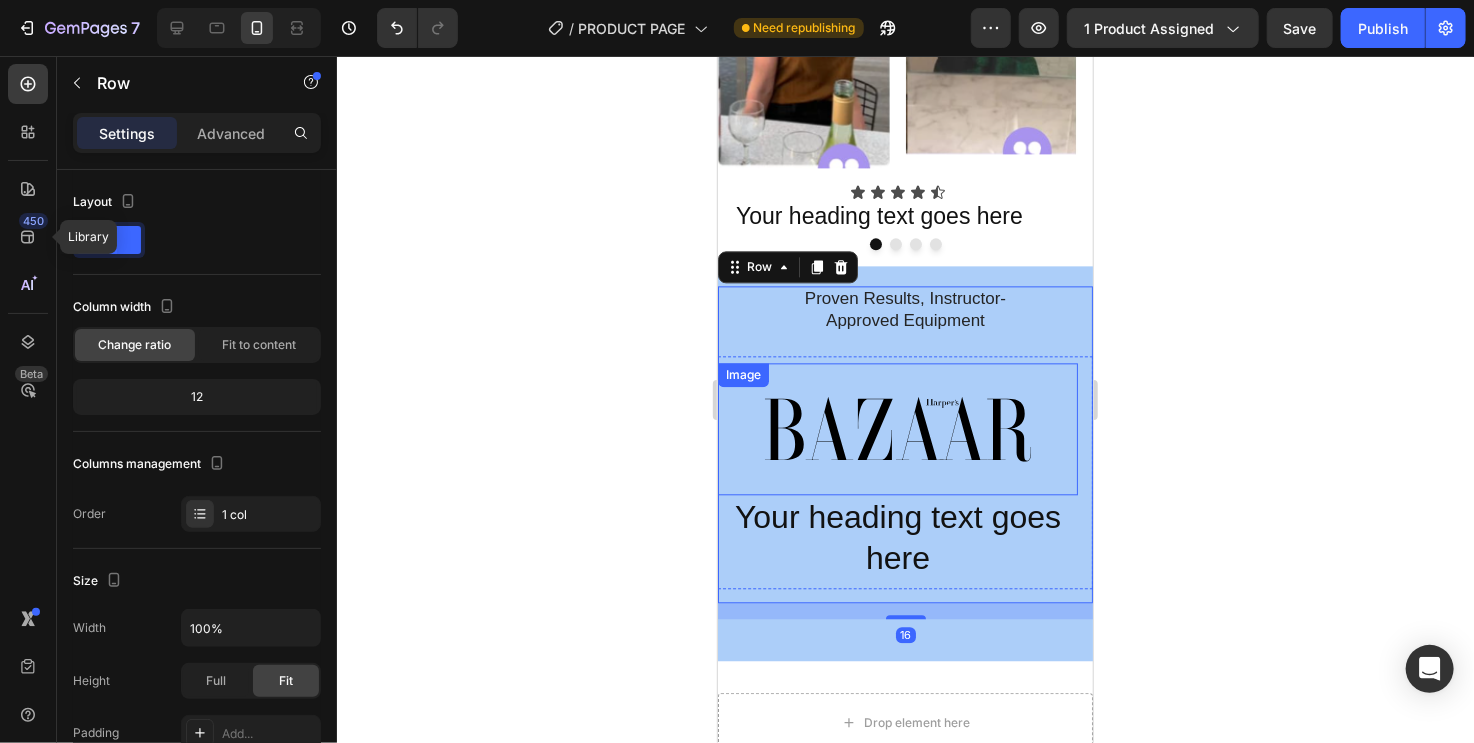 click at bounding box center (897, 428) 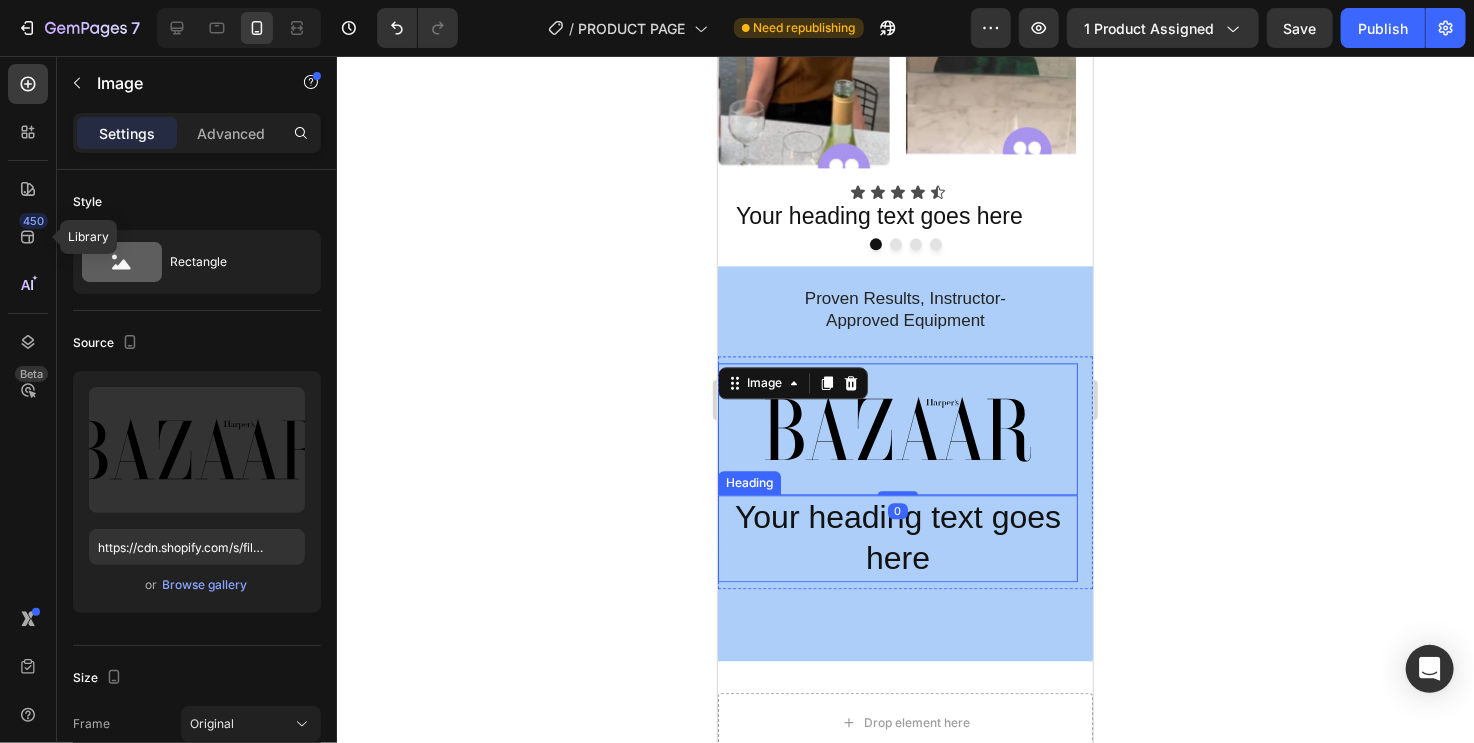 click on "Your heading text goes here" at bounding box center (897, 537) 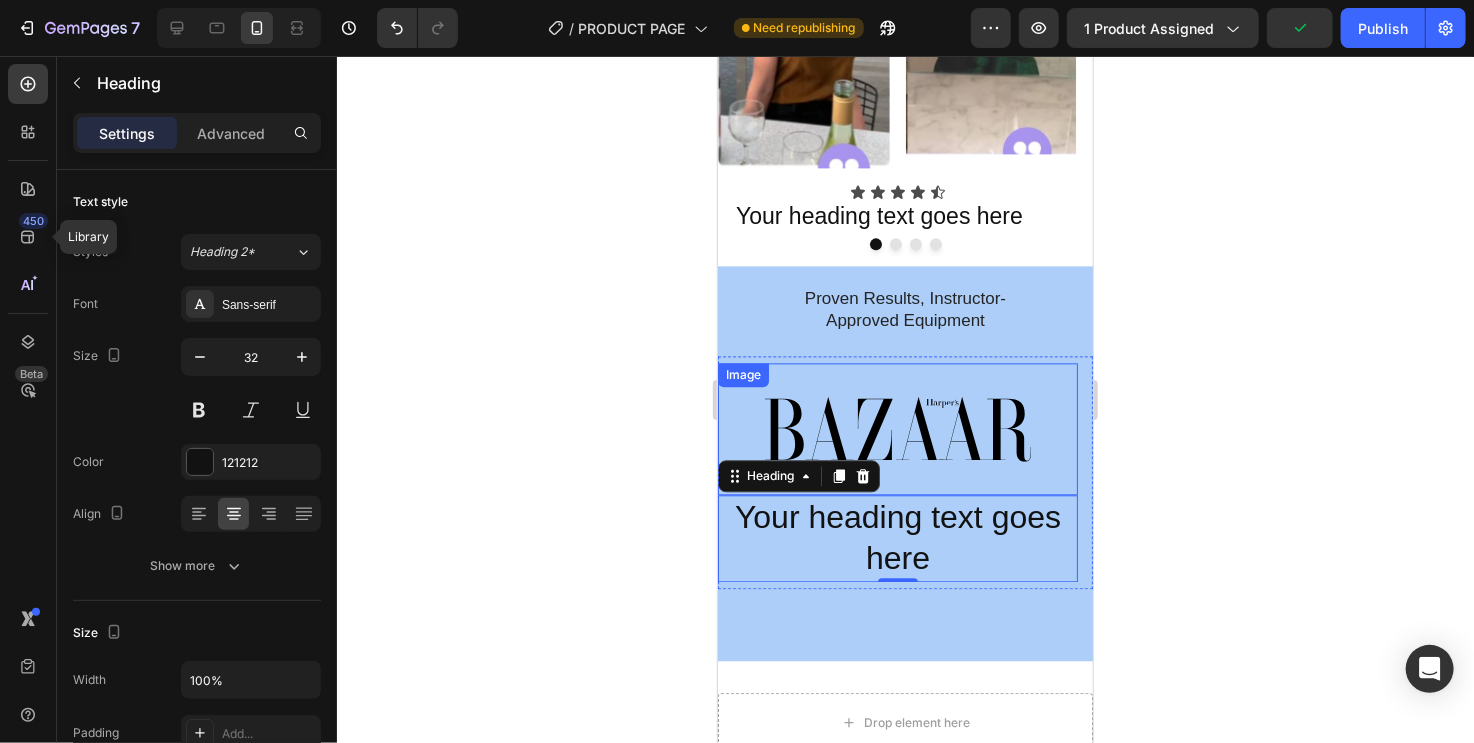 click at bounding box center [897, 428] 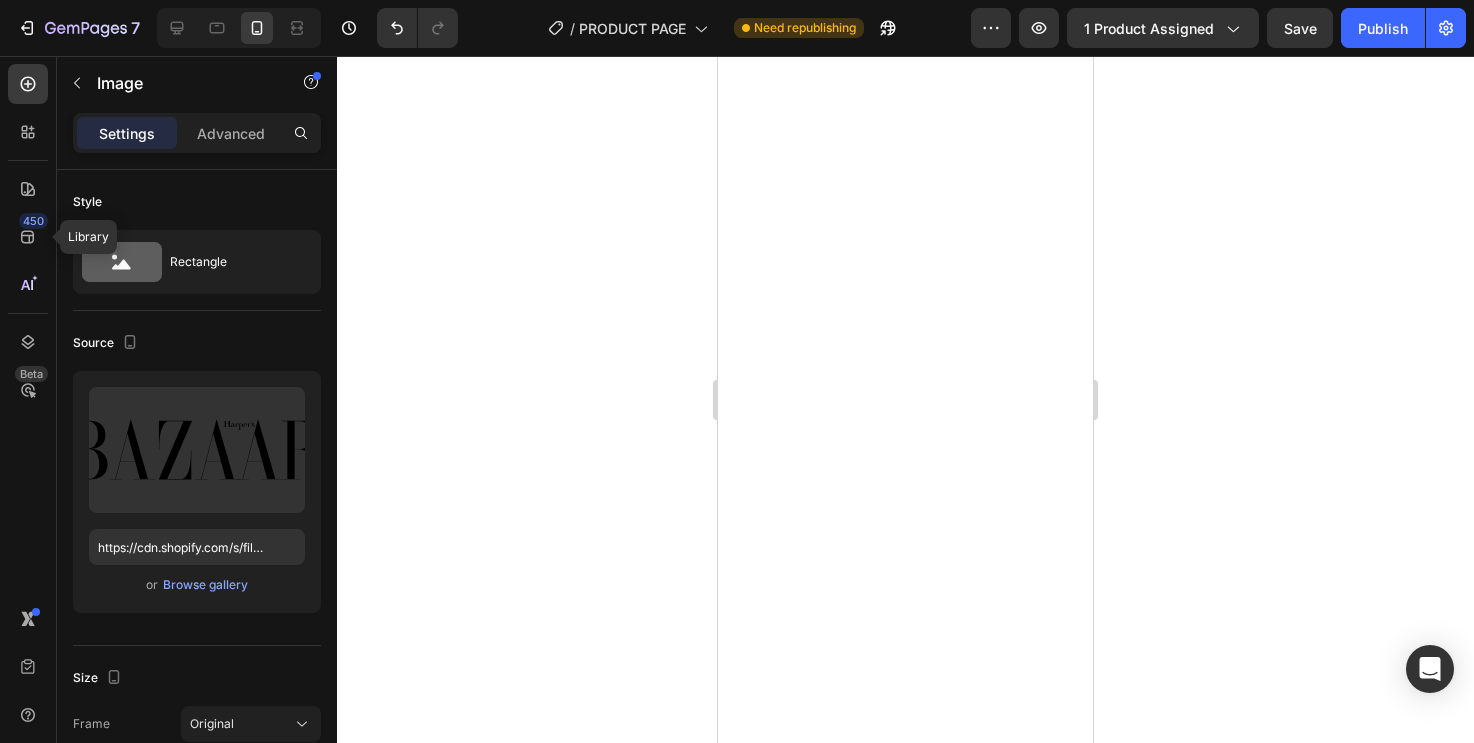 scroll, scrollTop: 0, scrollLeft: 0, axis: both 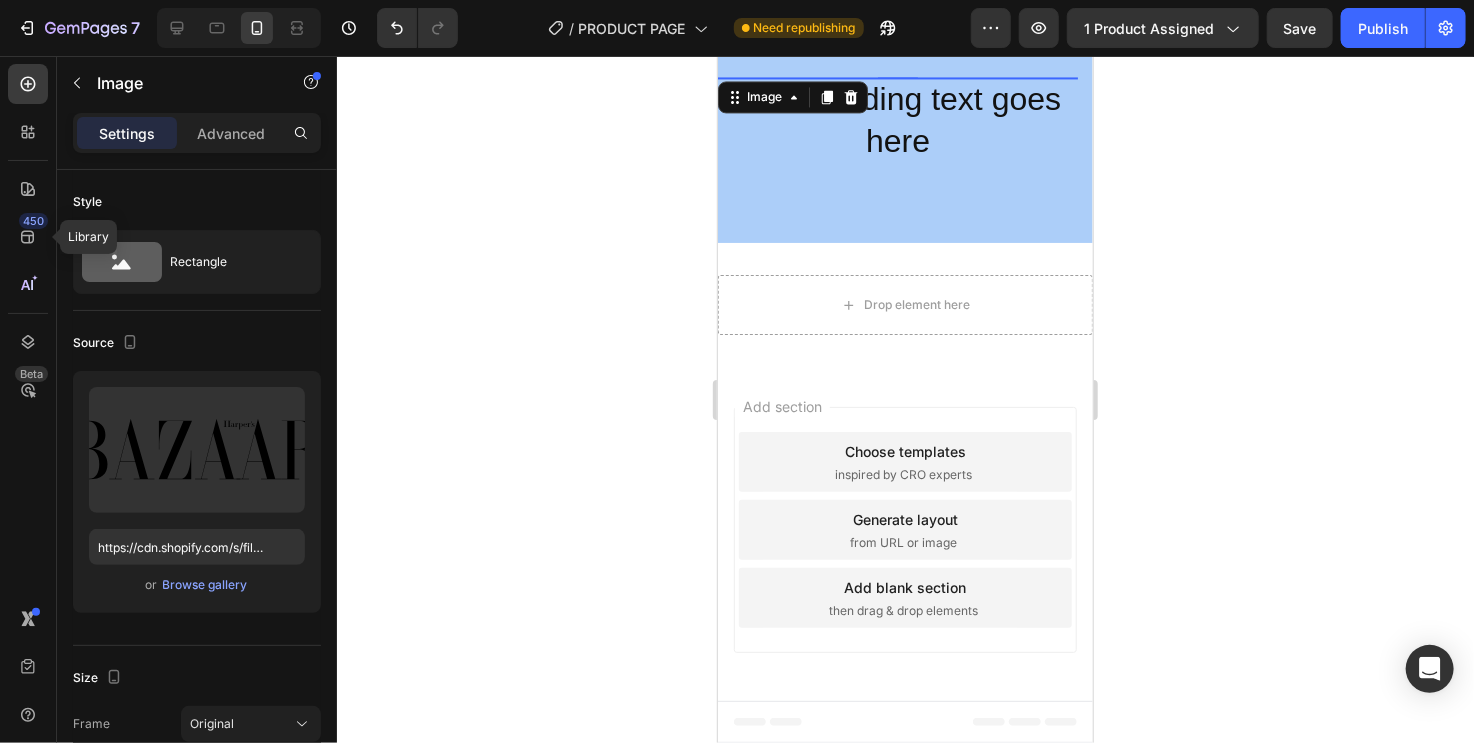 click at bounding box center (897, 76) 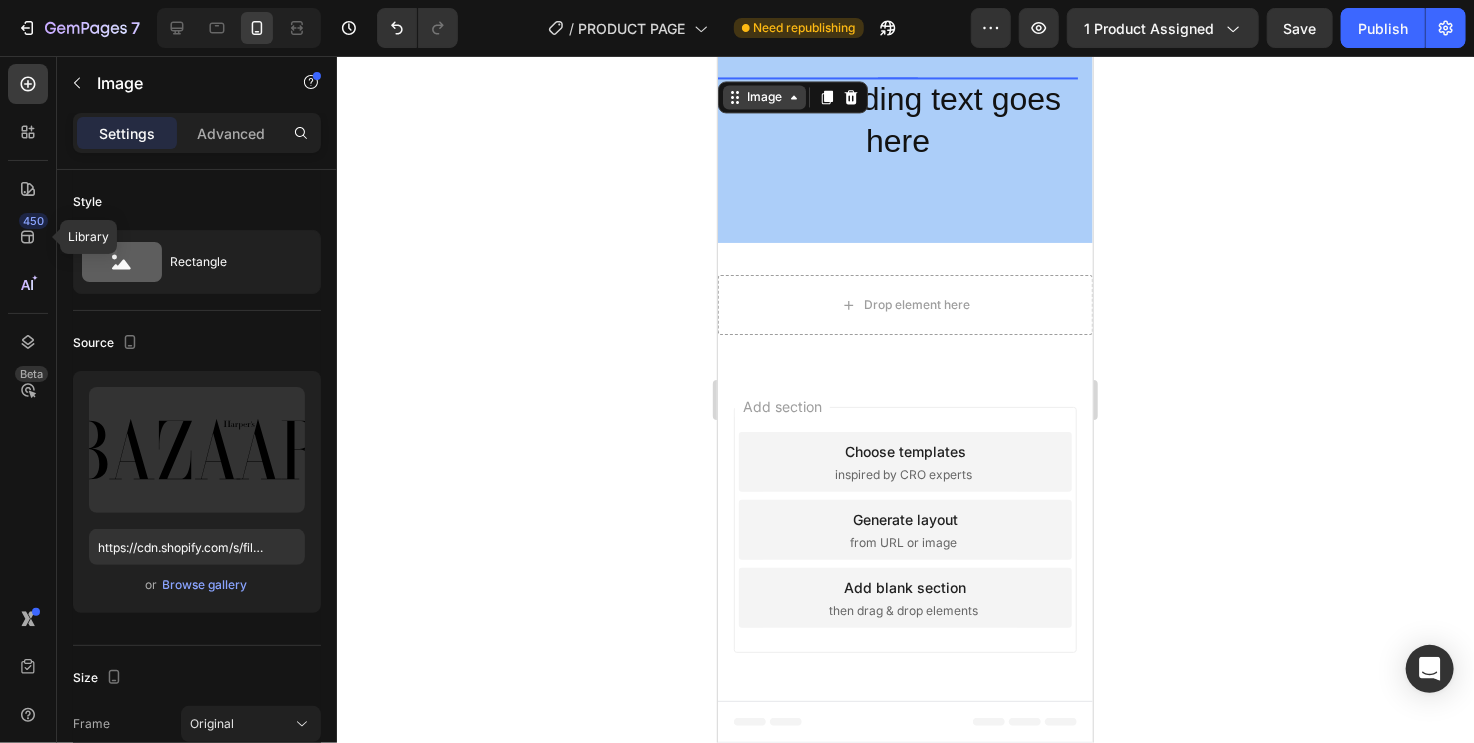 click on "Image" at bounding box center [763, 96] 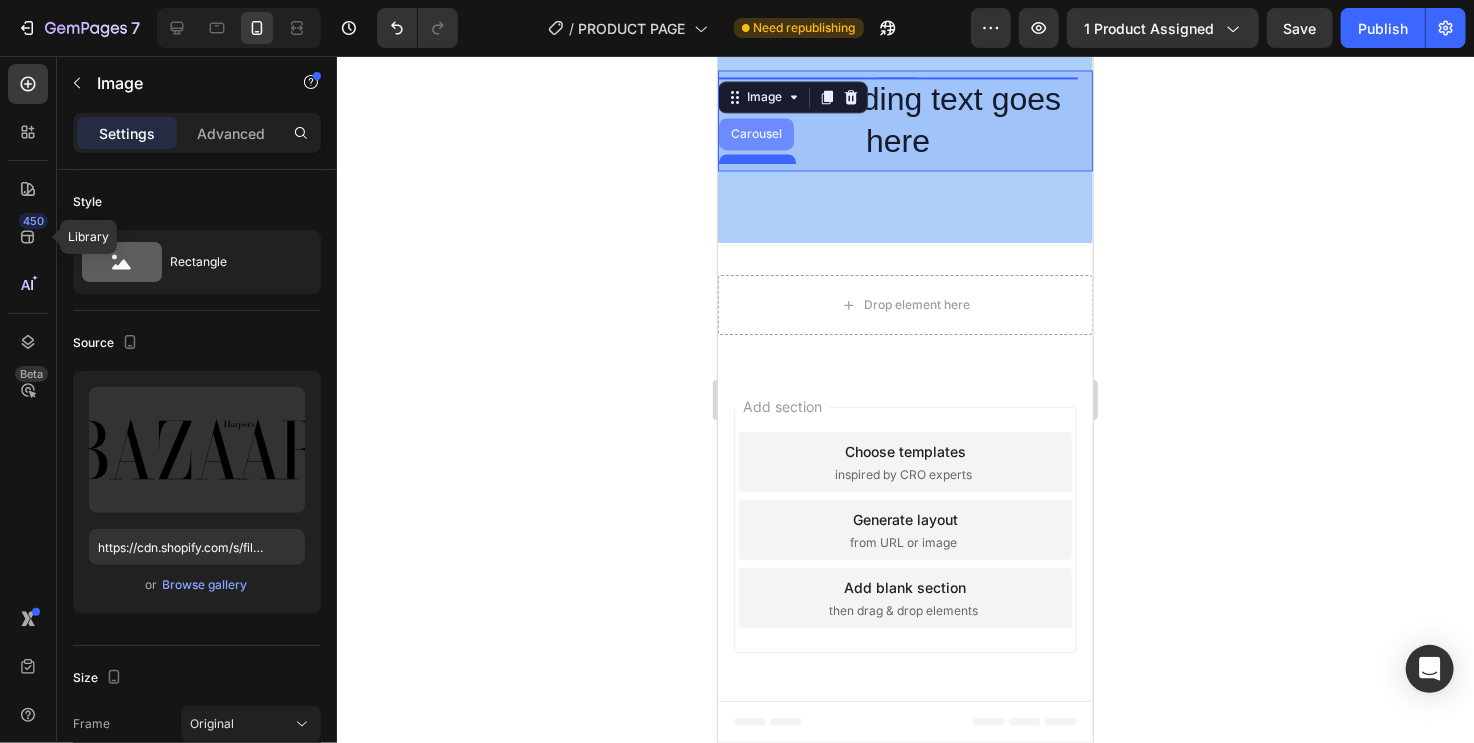 click on "Carousel" at bounding box center (755, 133) 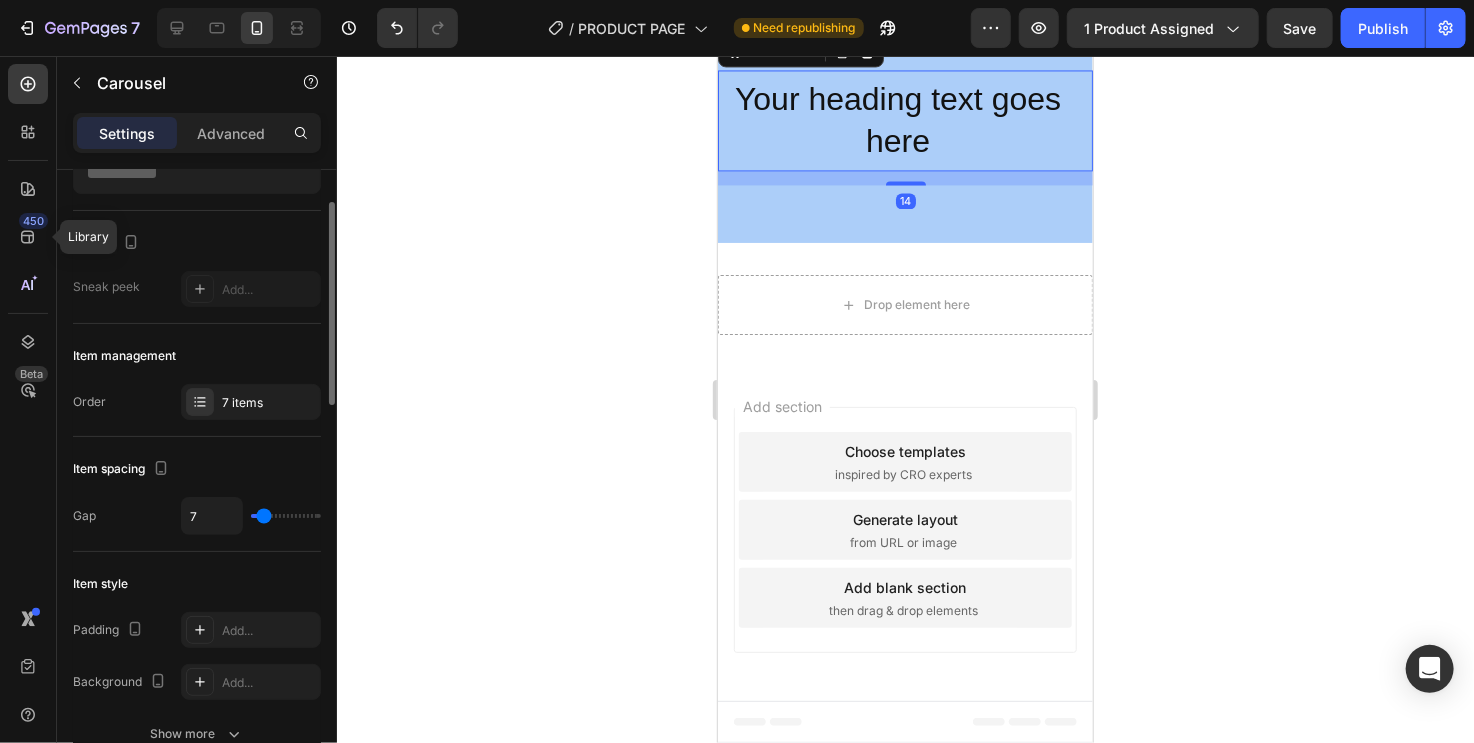 scroll, scrollTop: 0, scrollLeft: 0, axis: both 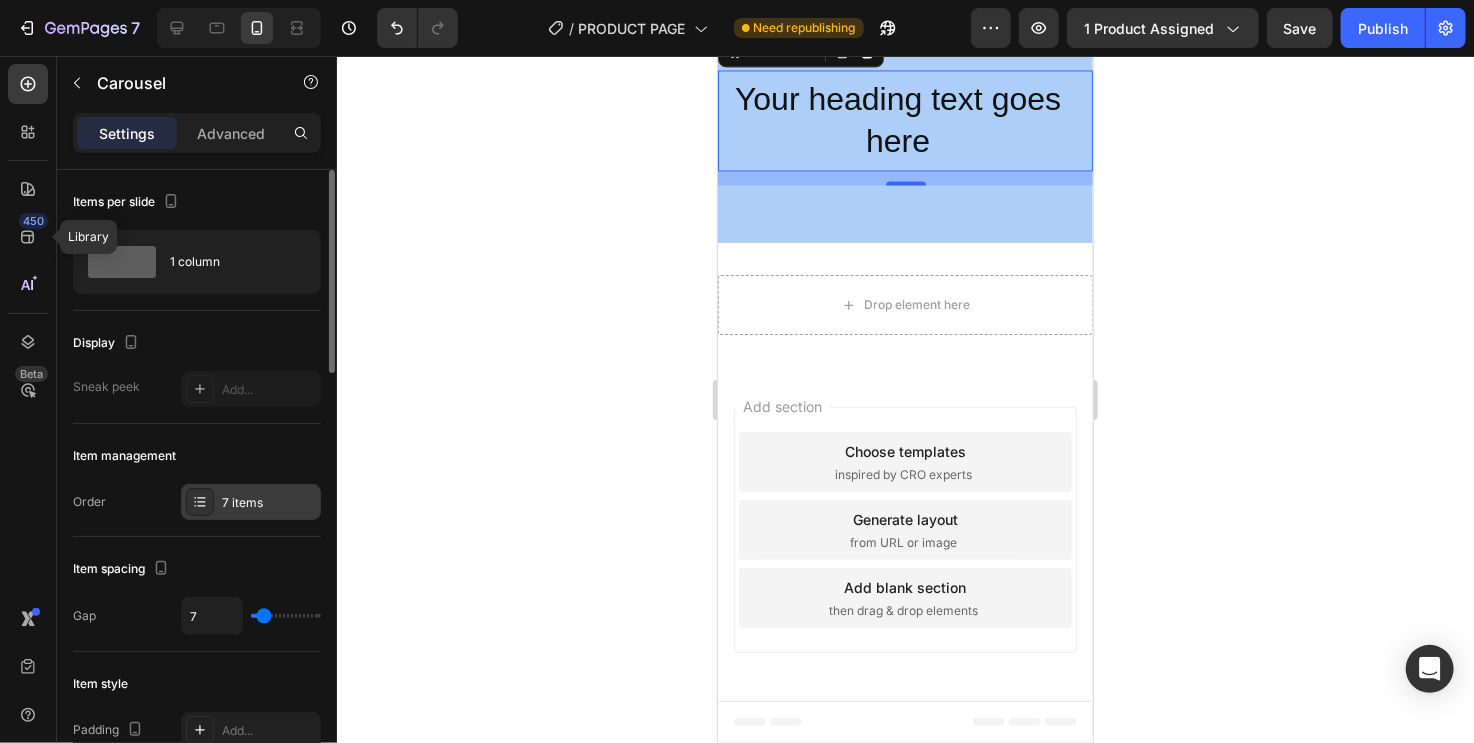 click on "7 items" at bounding box center [269, 503] 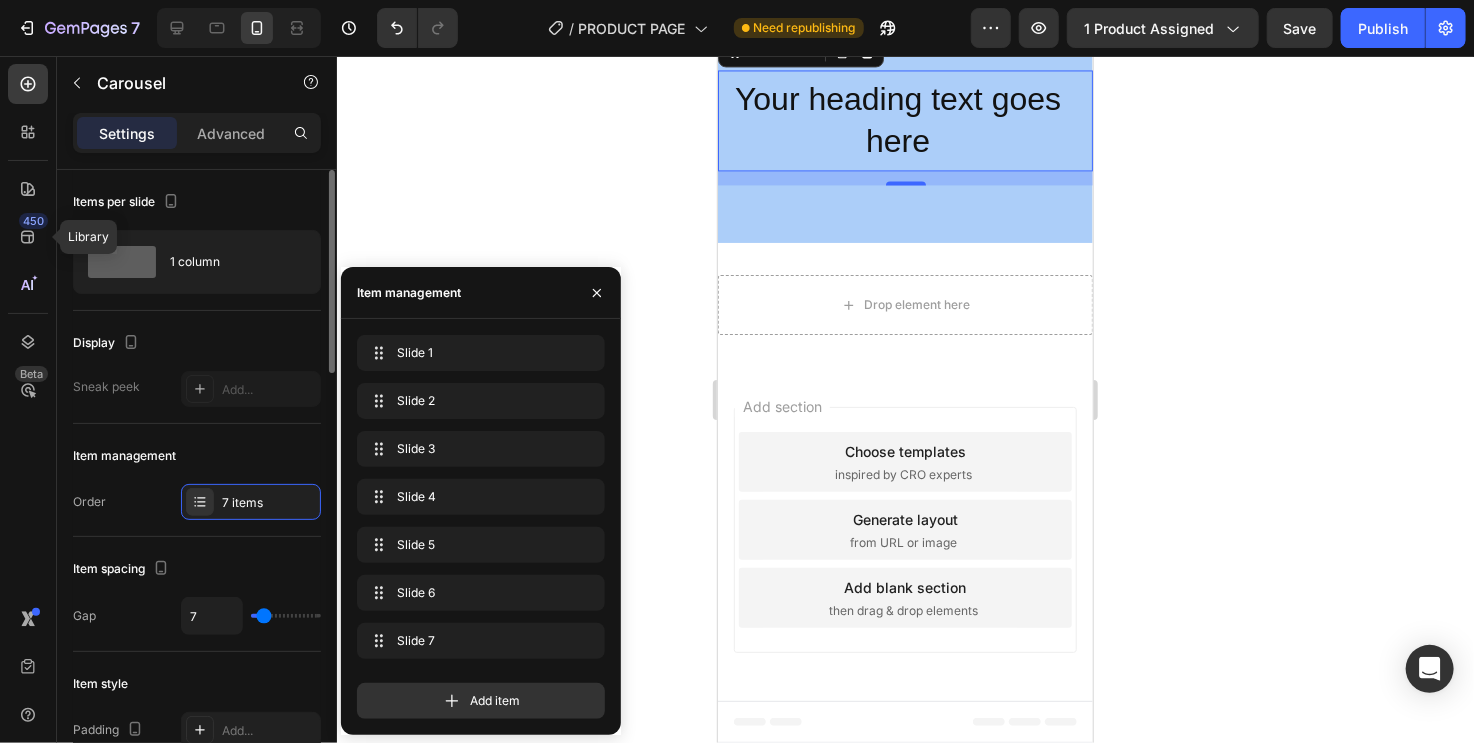 click on "Item management Order 7 items" 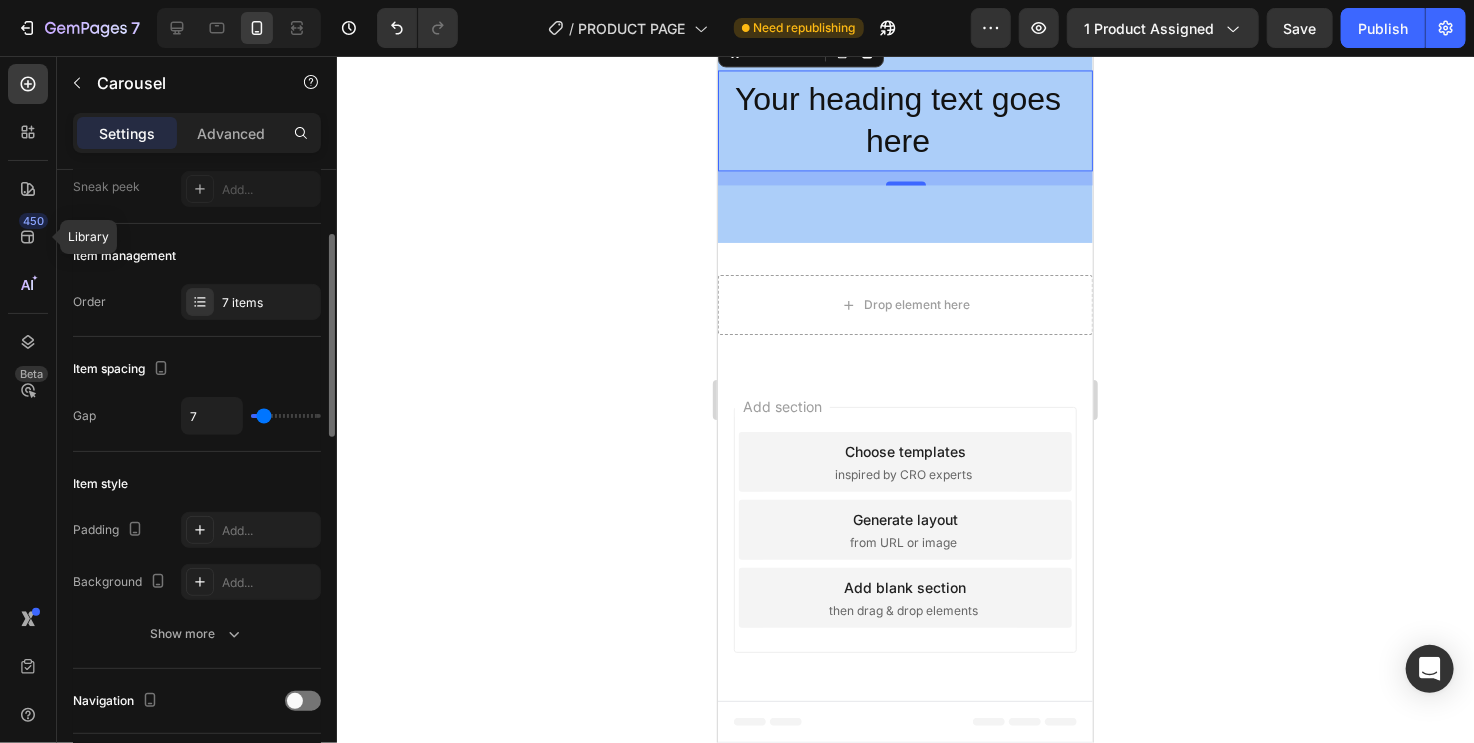 scroll, scrollTop: 100, scrollLeft: 0, axis: vertical 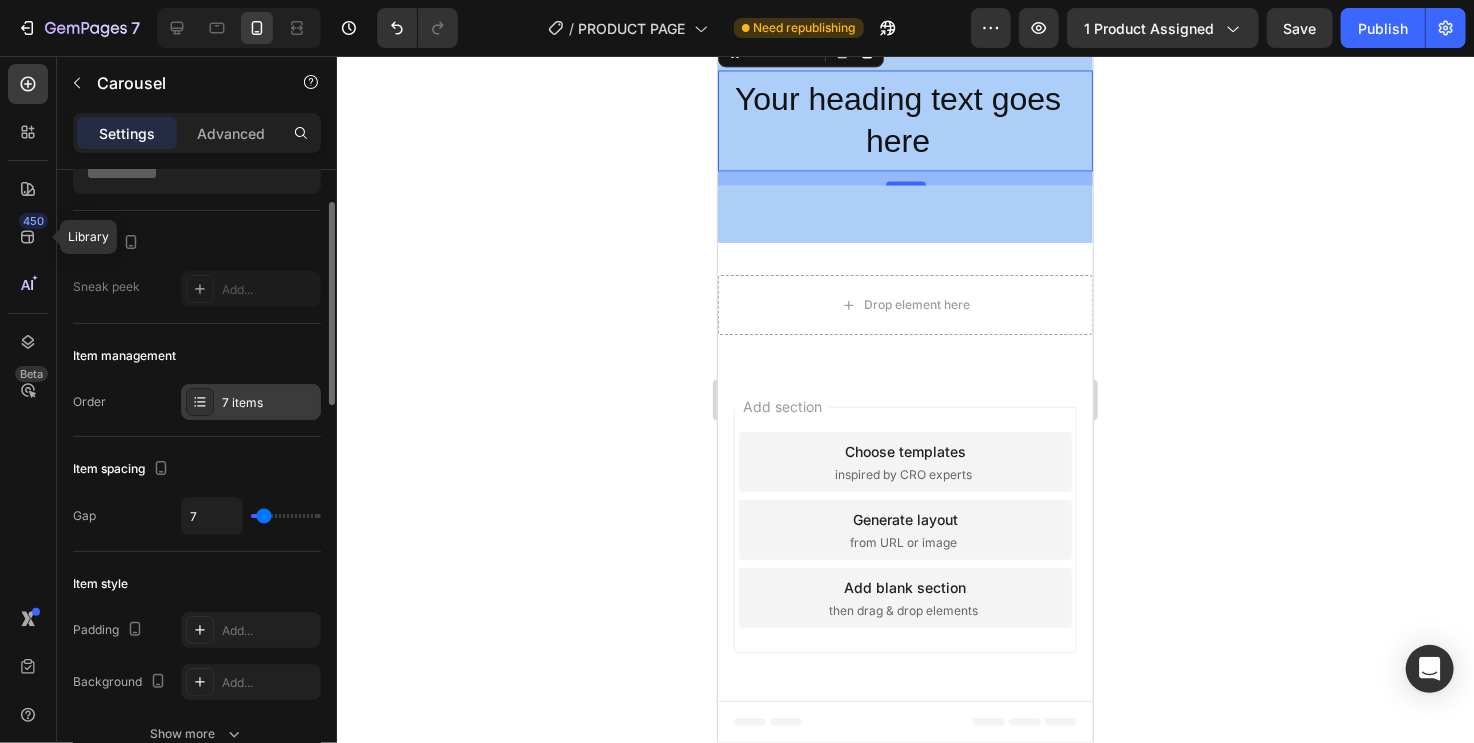 click on "7 items" at bounding box center [269, 403] 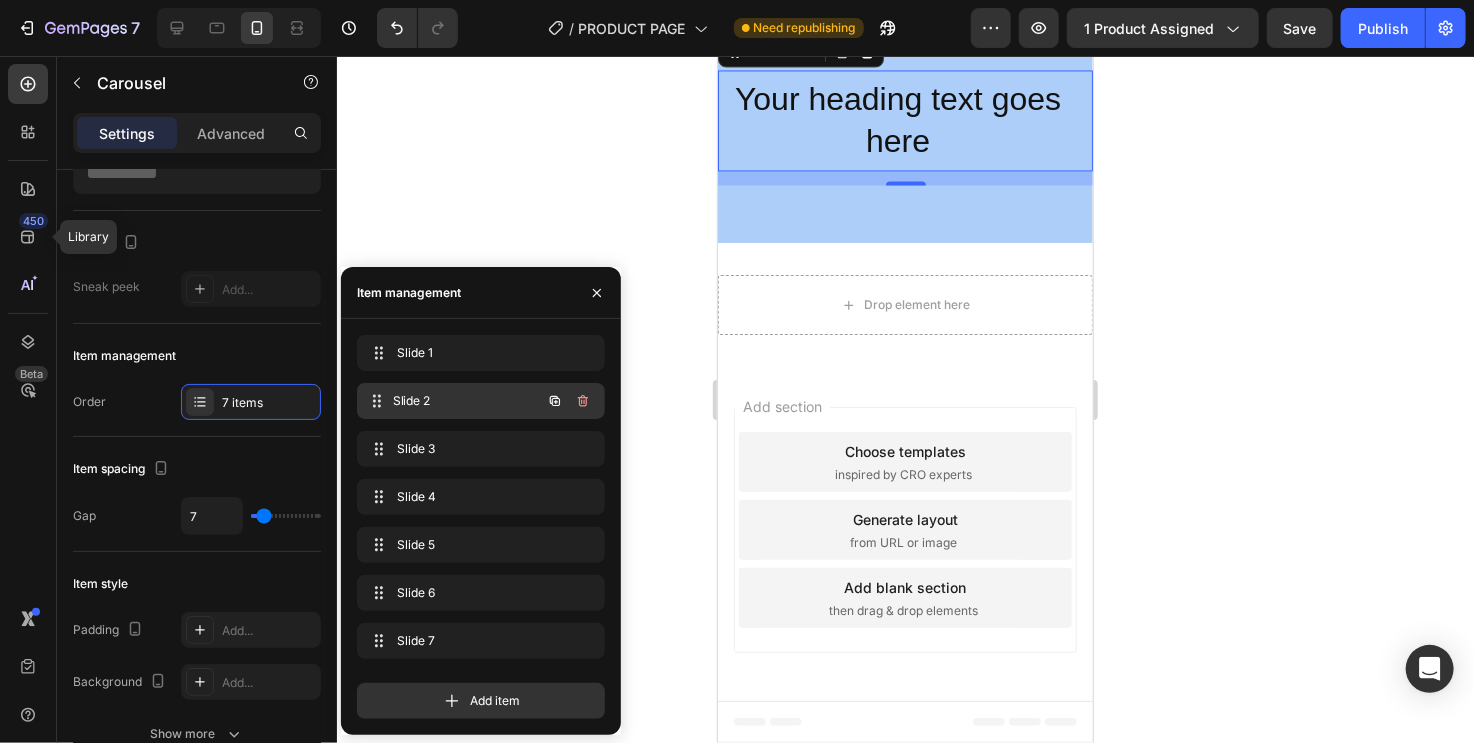 click on "Slide 2" at bounding box center [467, 401] 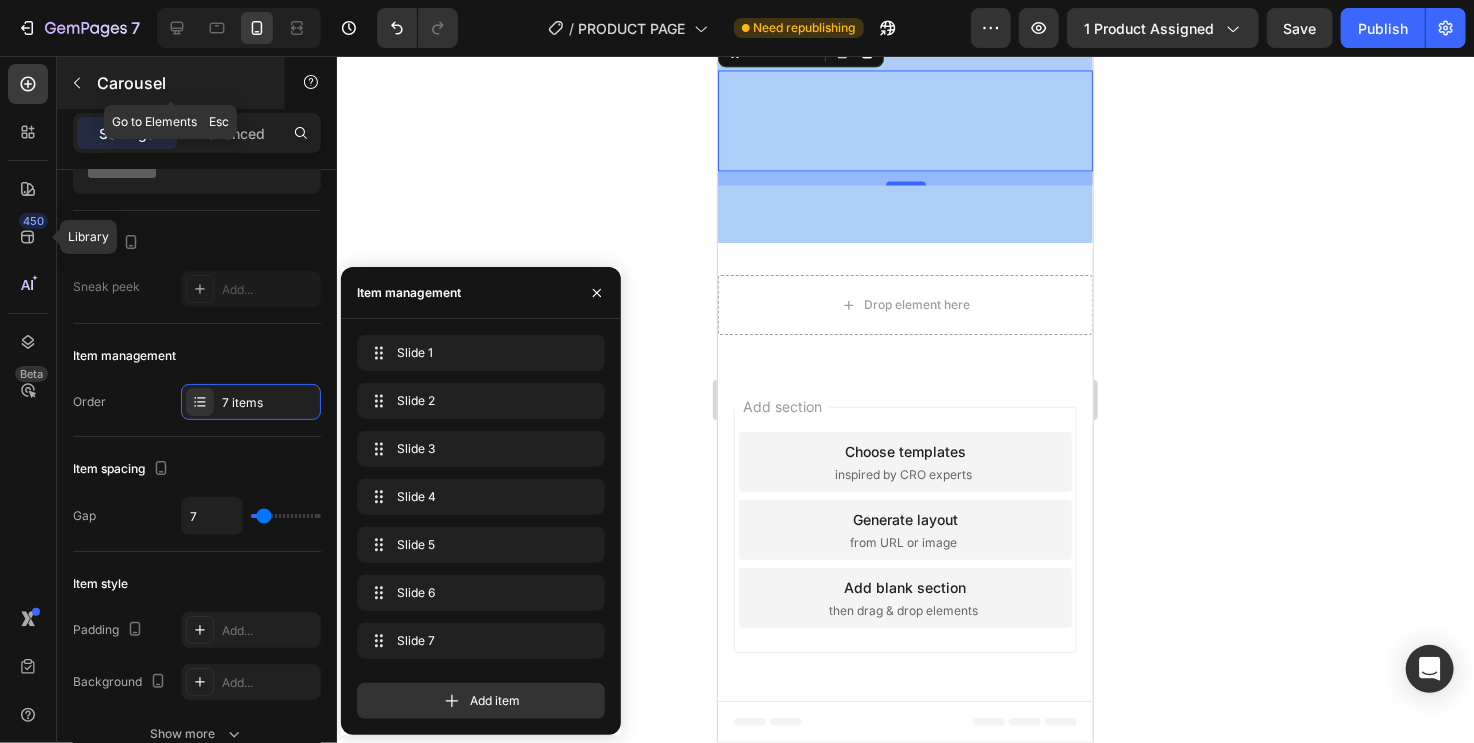 click 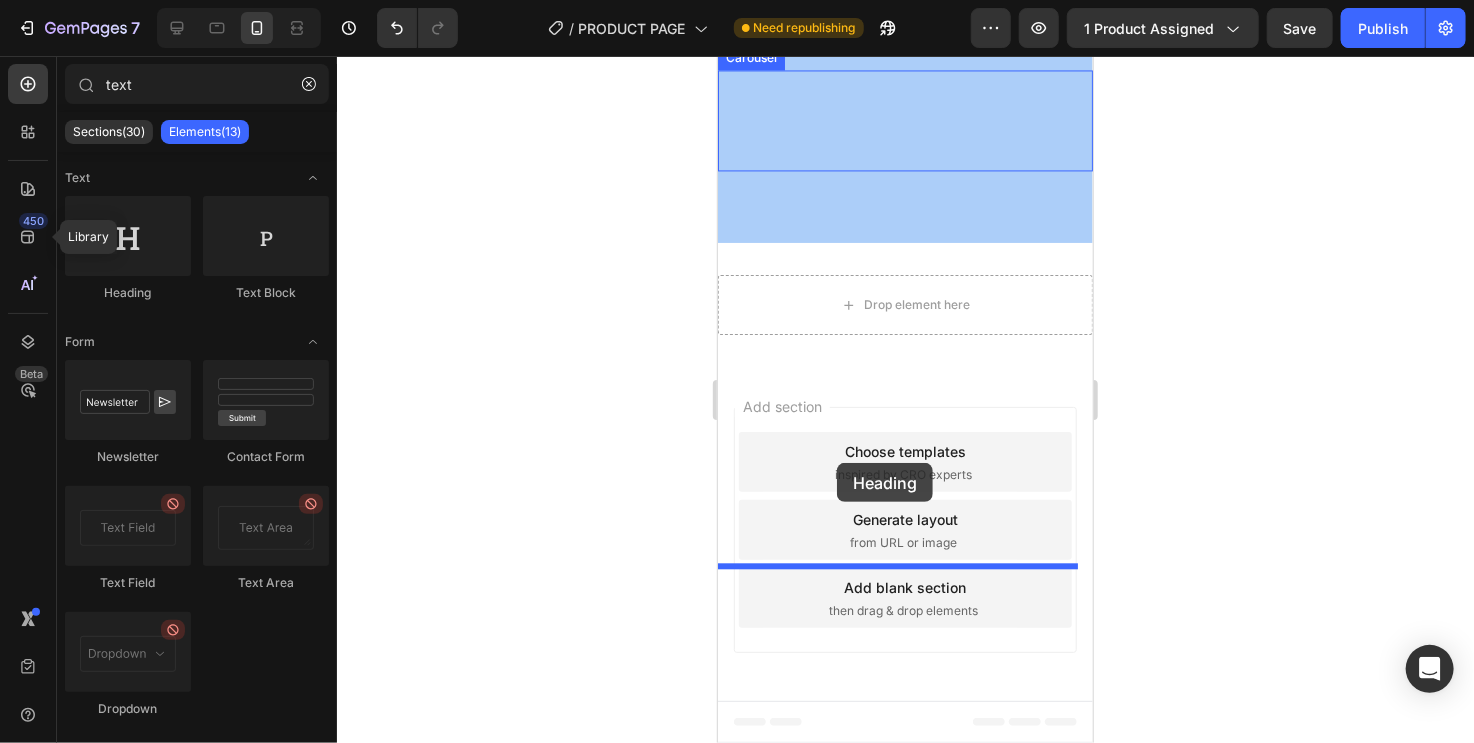 drag, startPoint x: 866, startPoint y: 318, endPoint x: 836, endPoint y: 462, distance: 147.09181 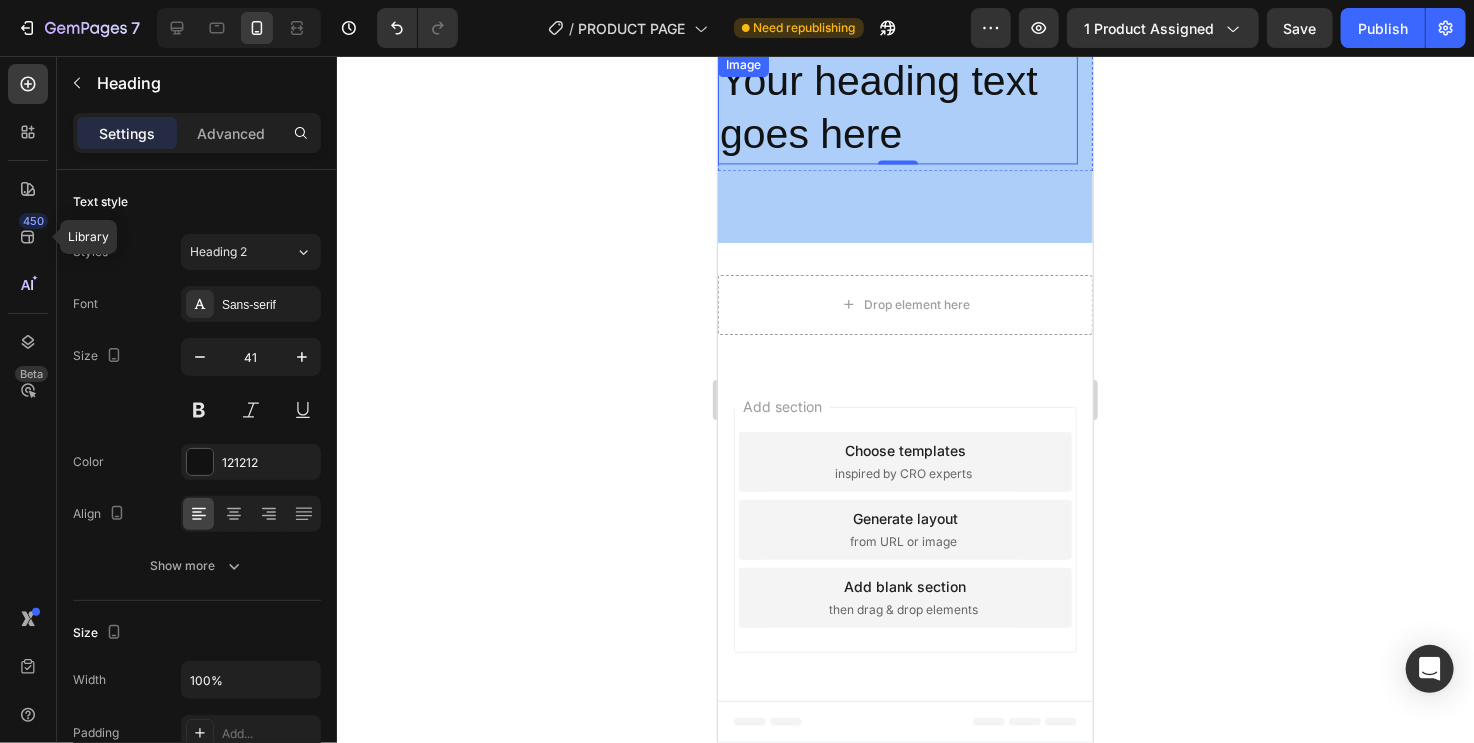 click at bounding box center (897, 52) 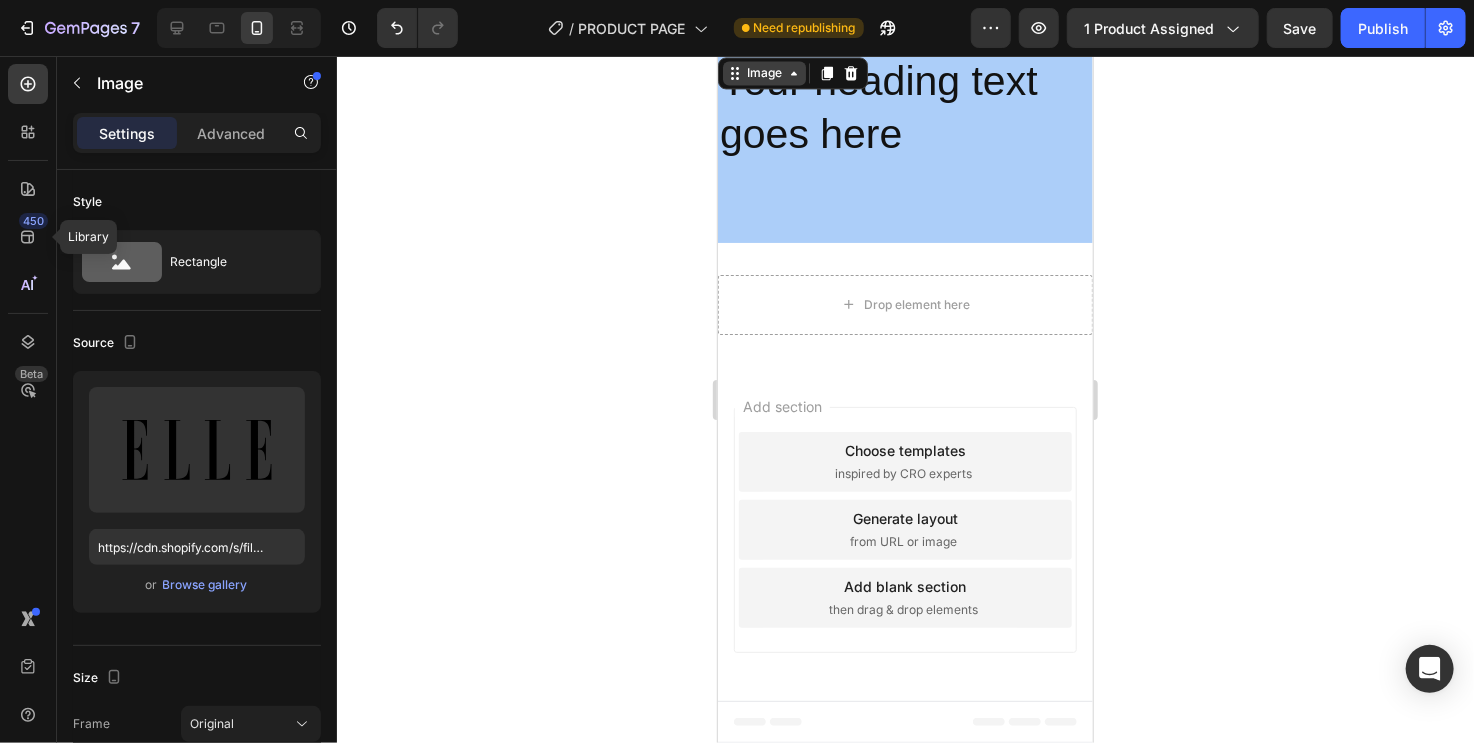 click on "Image" at bounding box center (763, 72) 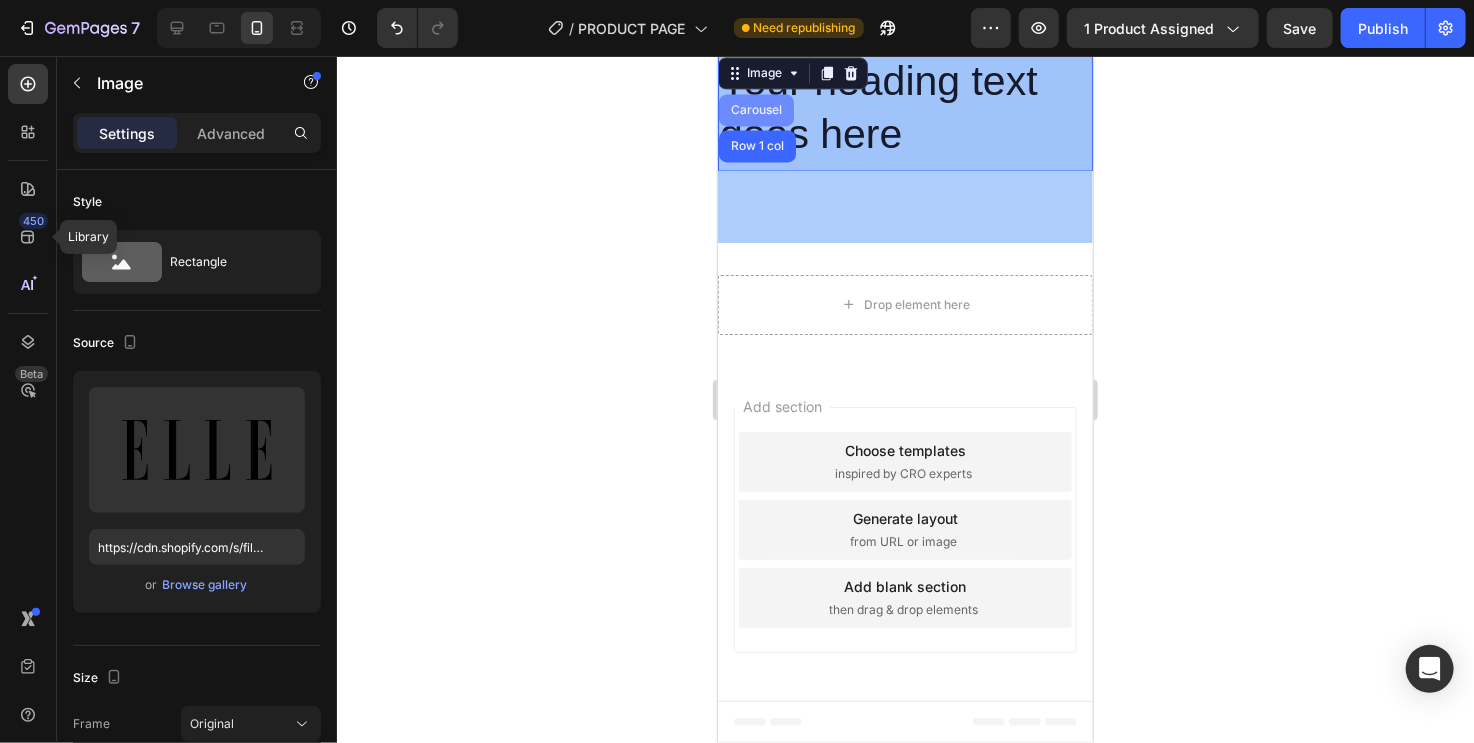 click on "Carousel" at bounding box center (755, 109) 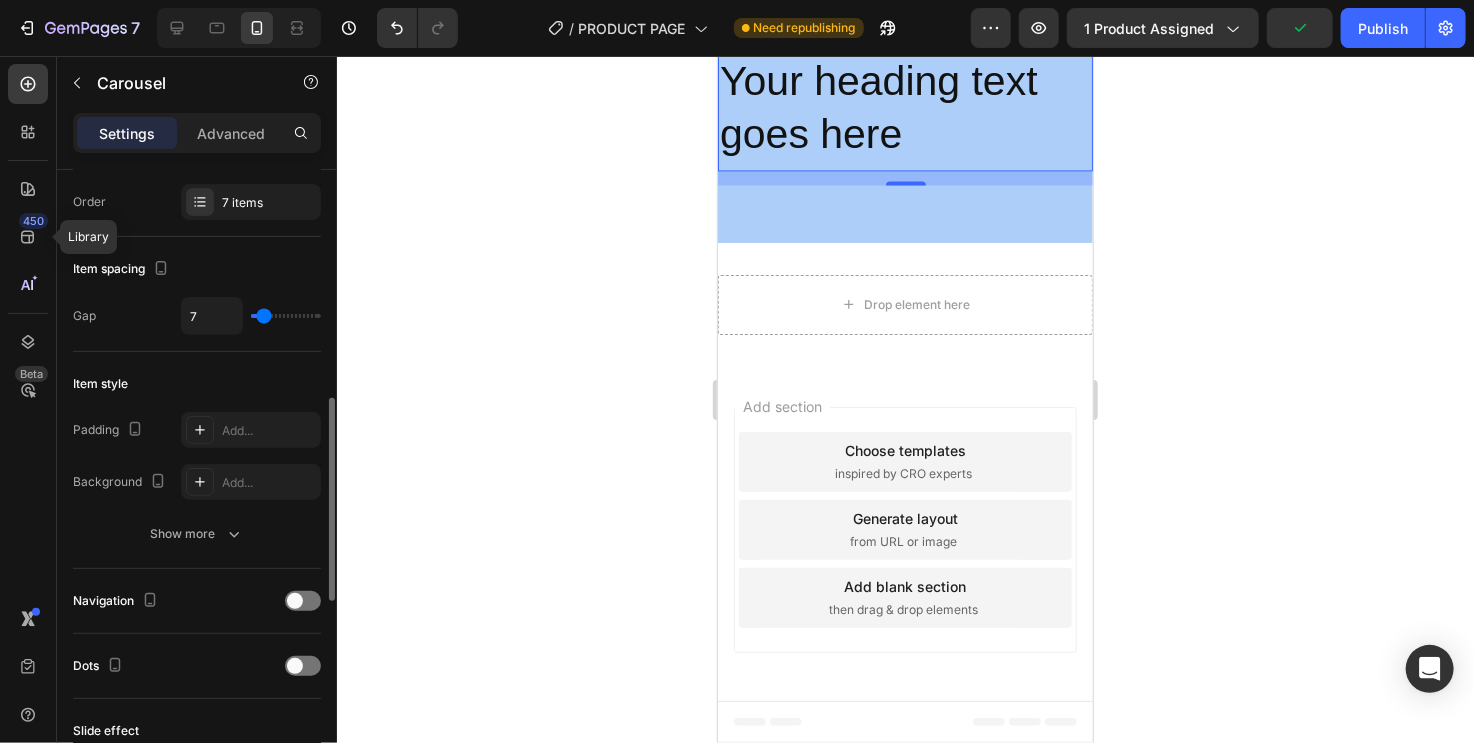 scroll, scrollTop: 400, scrollLeft: 0, axis: vertical 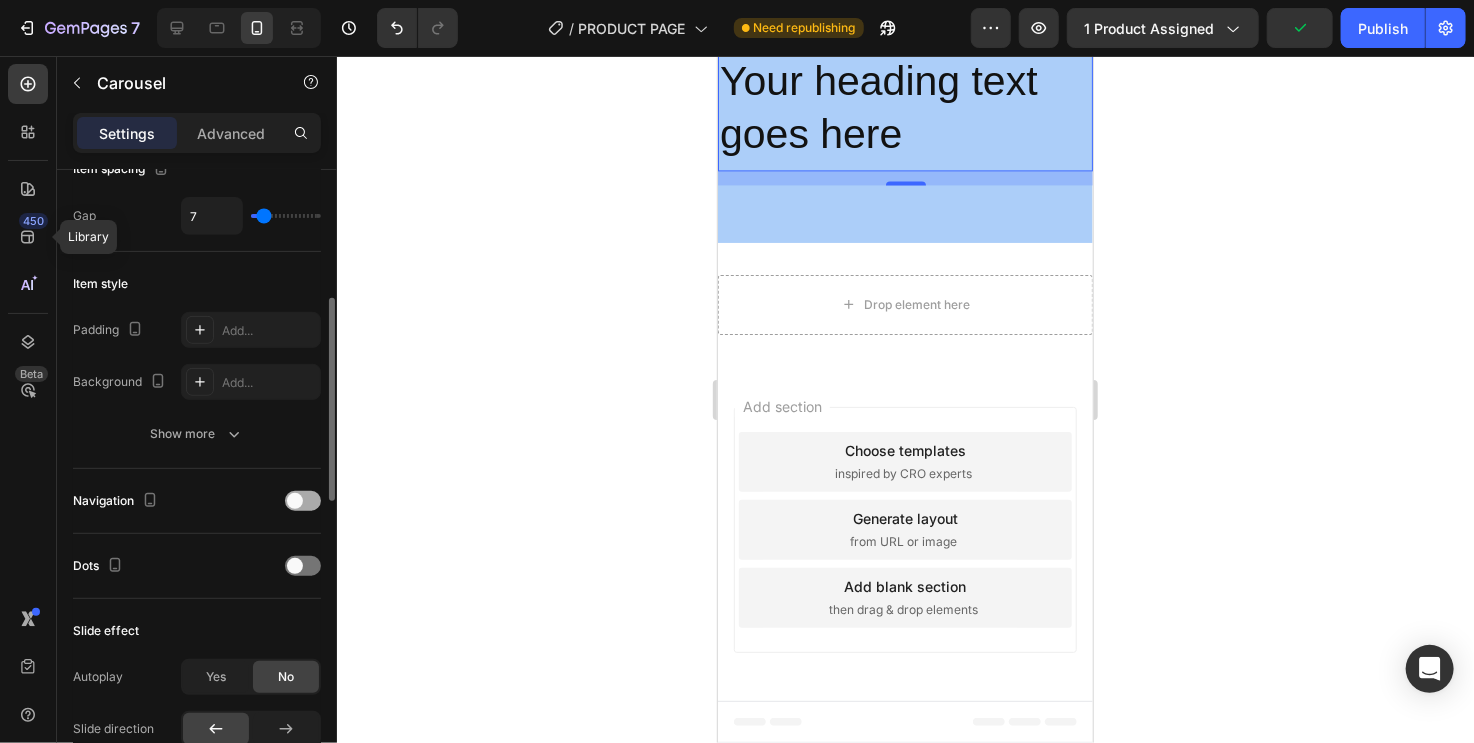 click at bounding box center (303, 501) 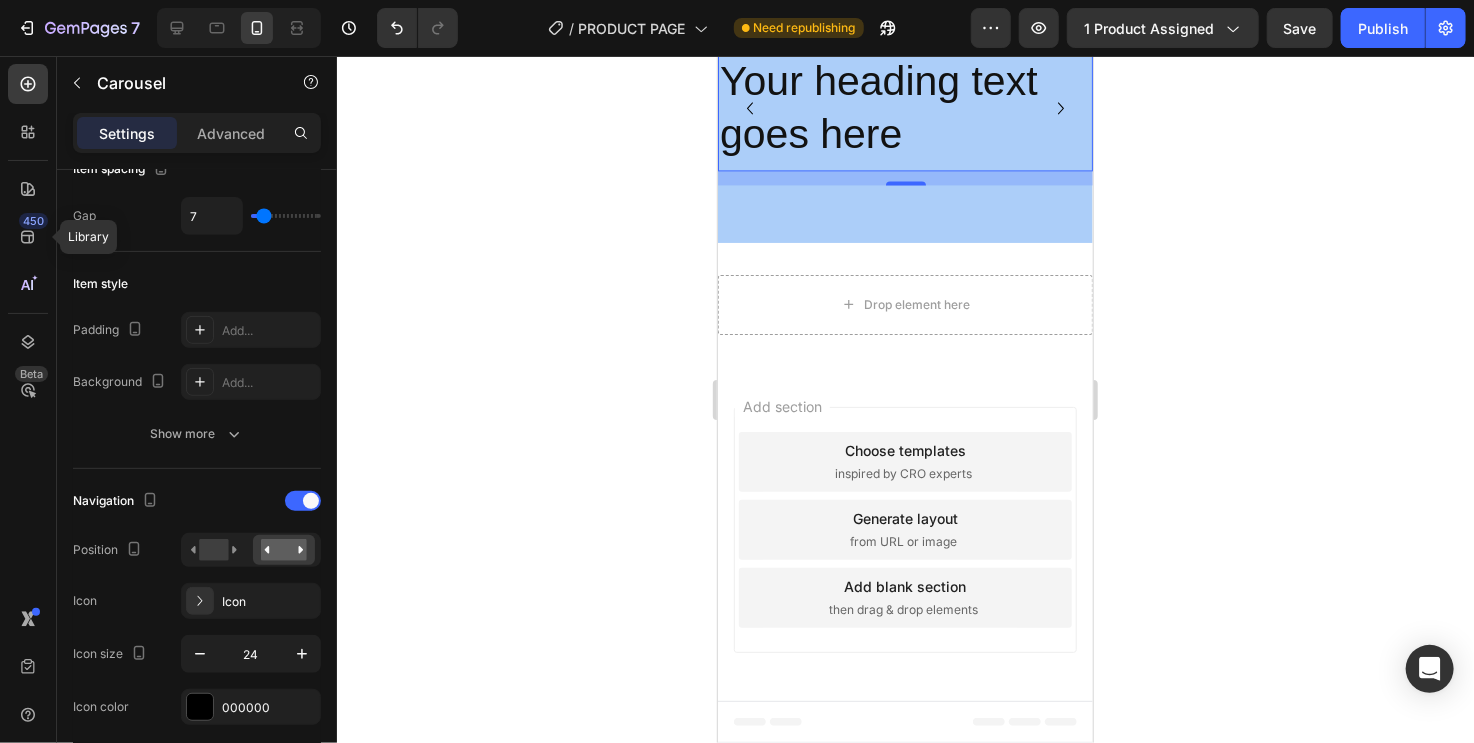 click 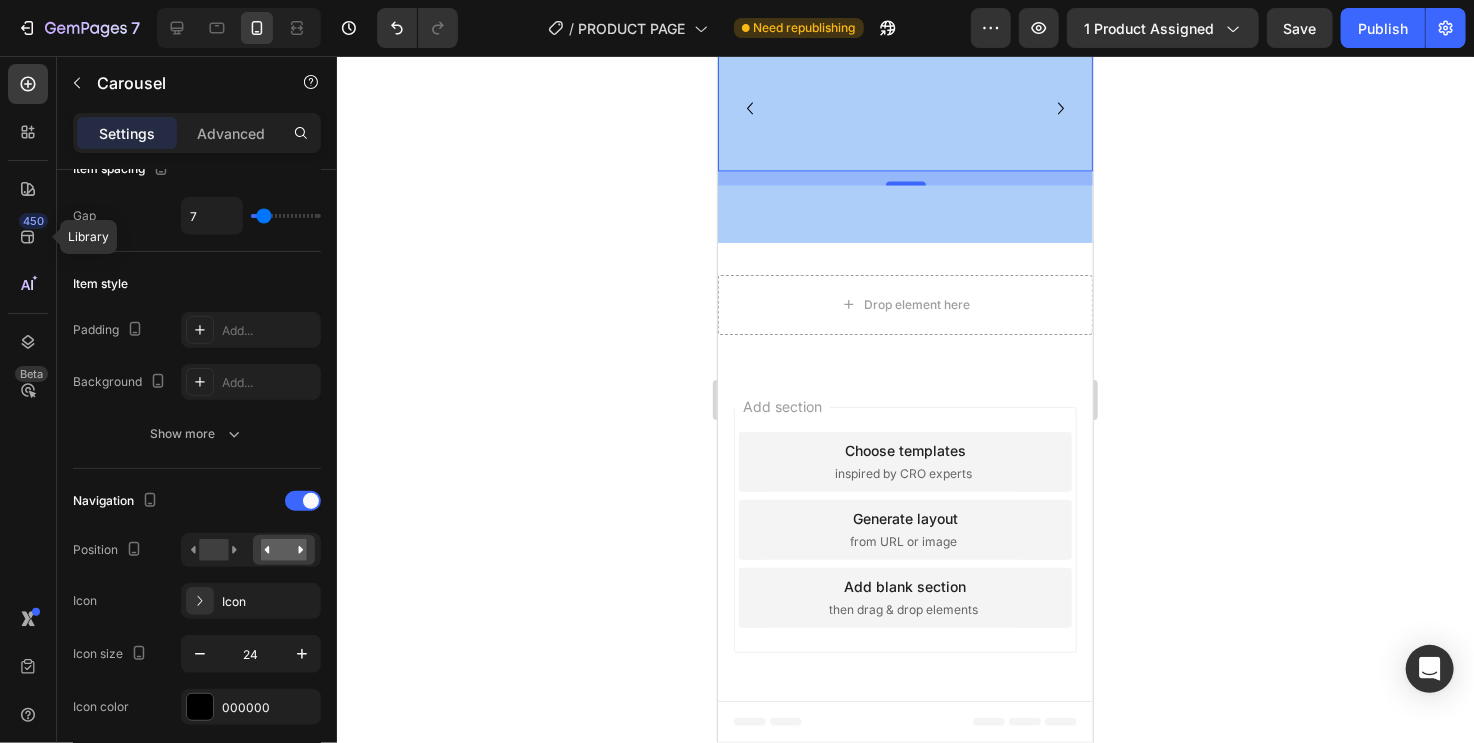 click 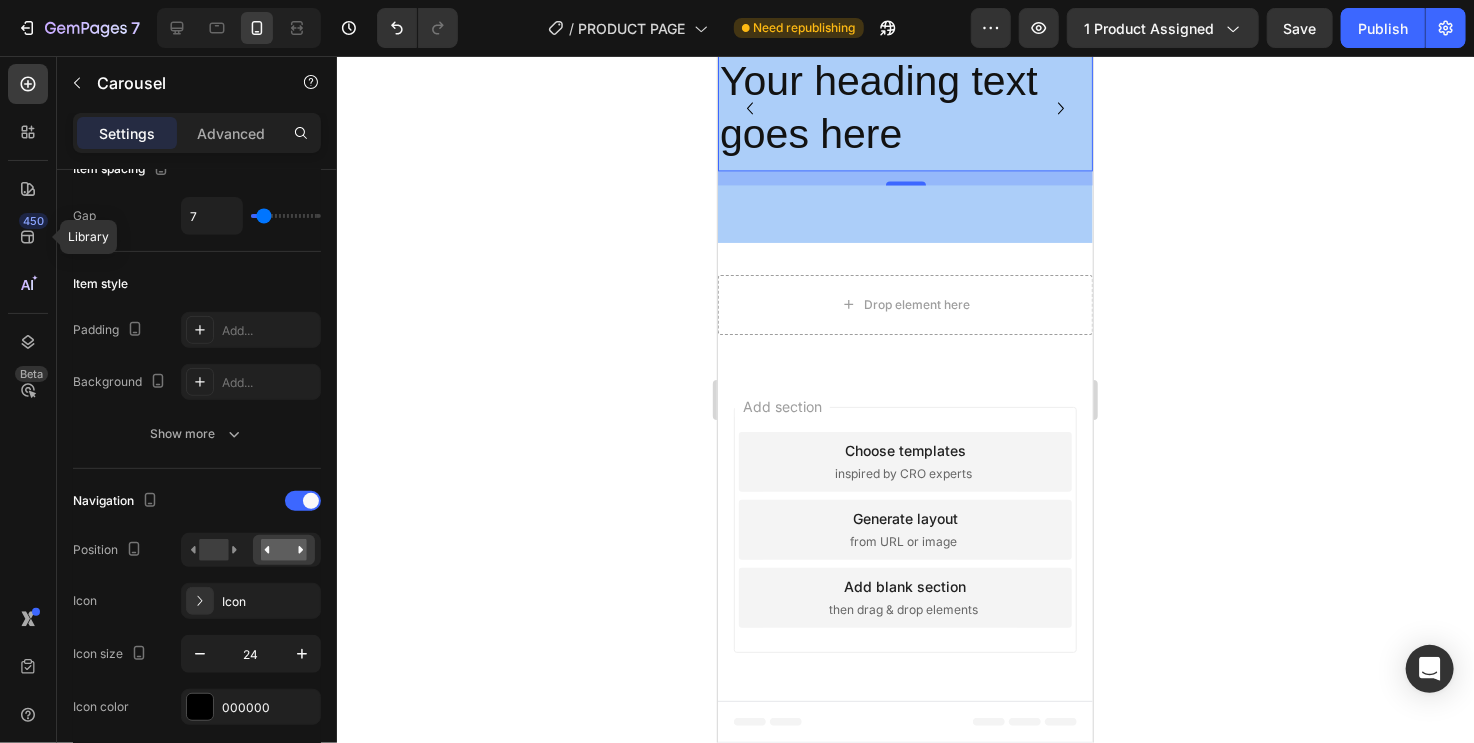 click 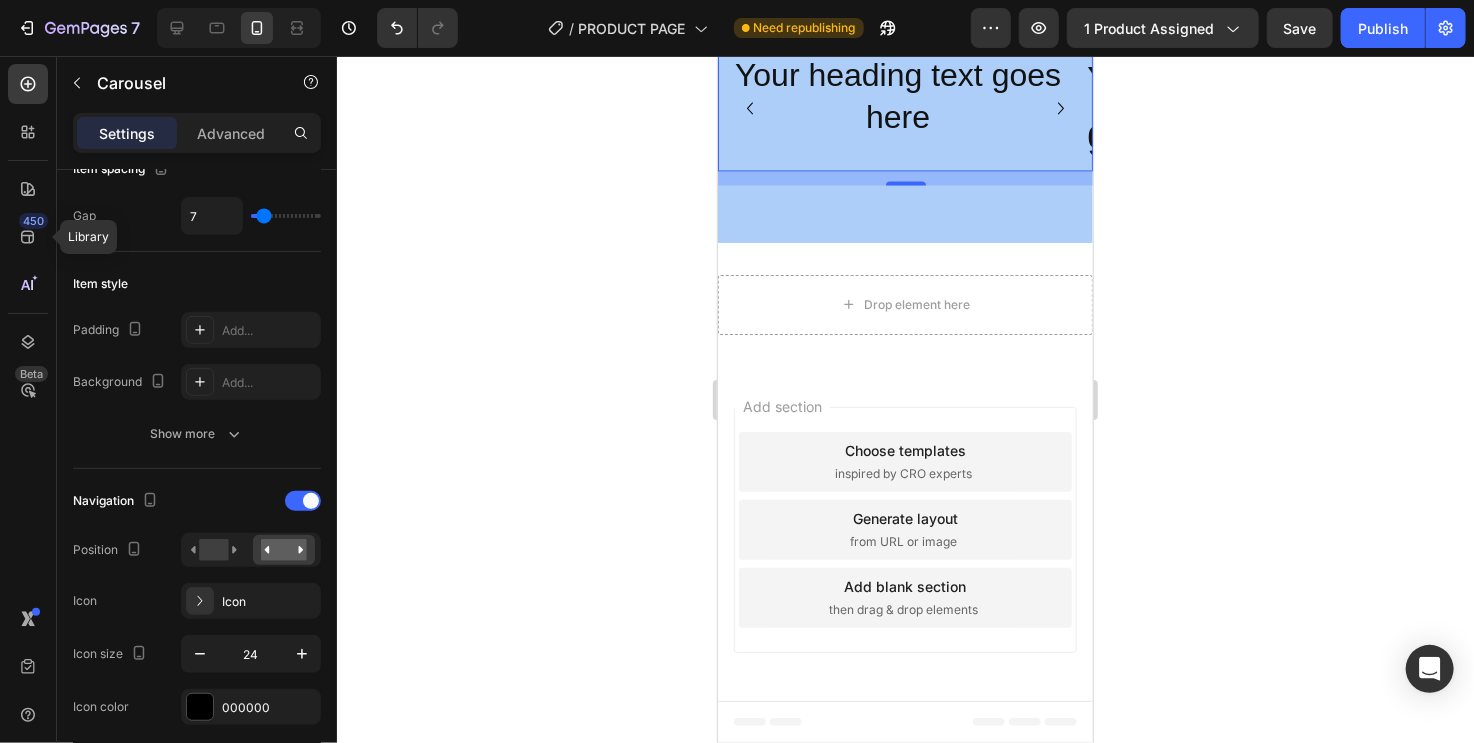 click 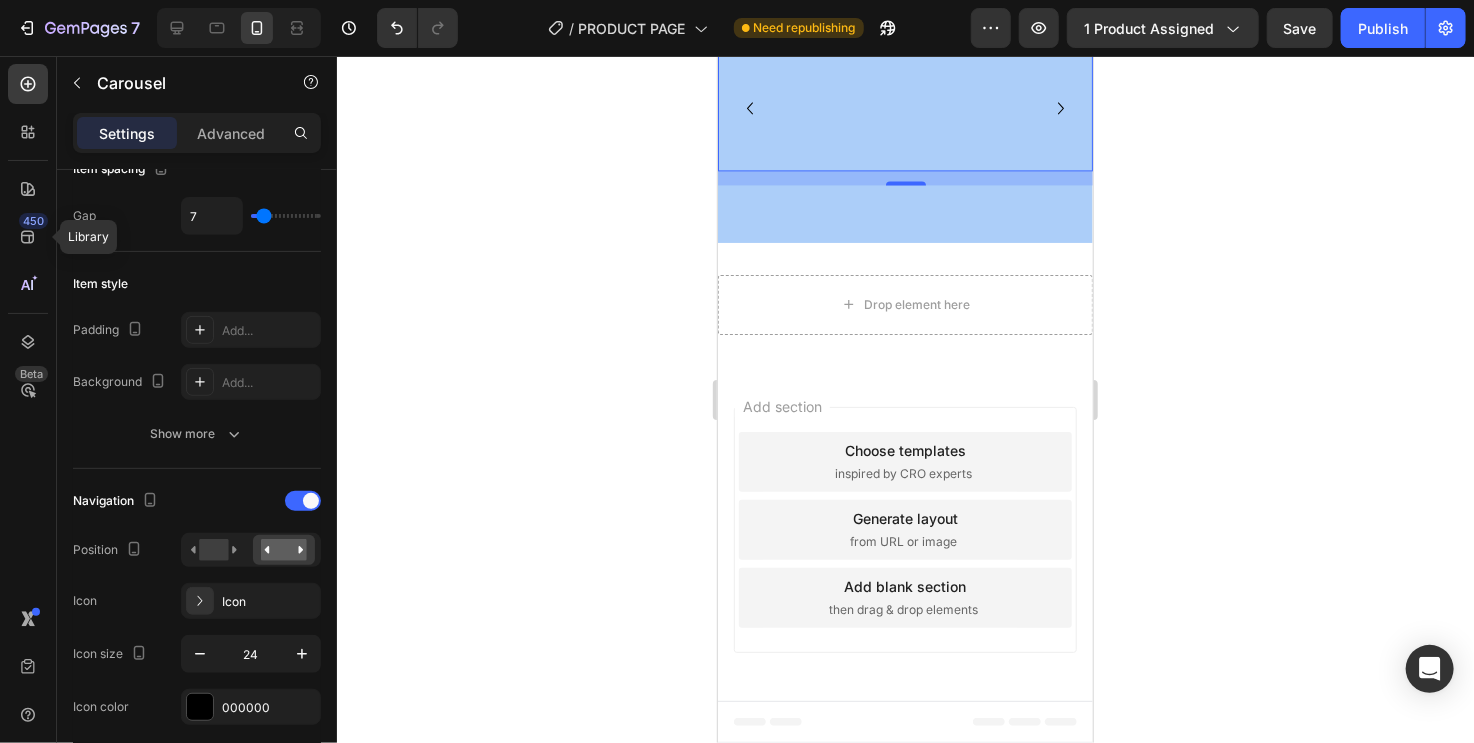 click 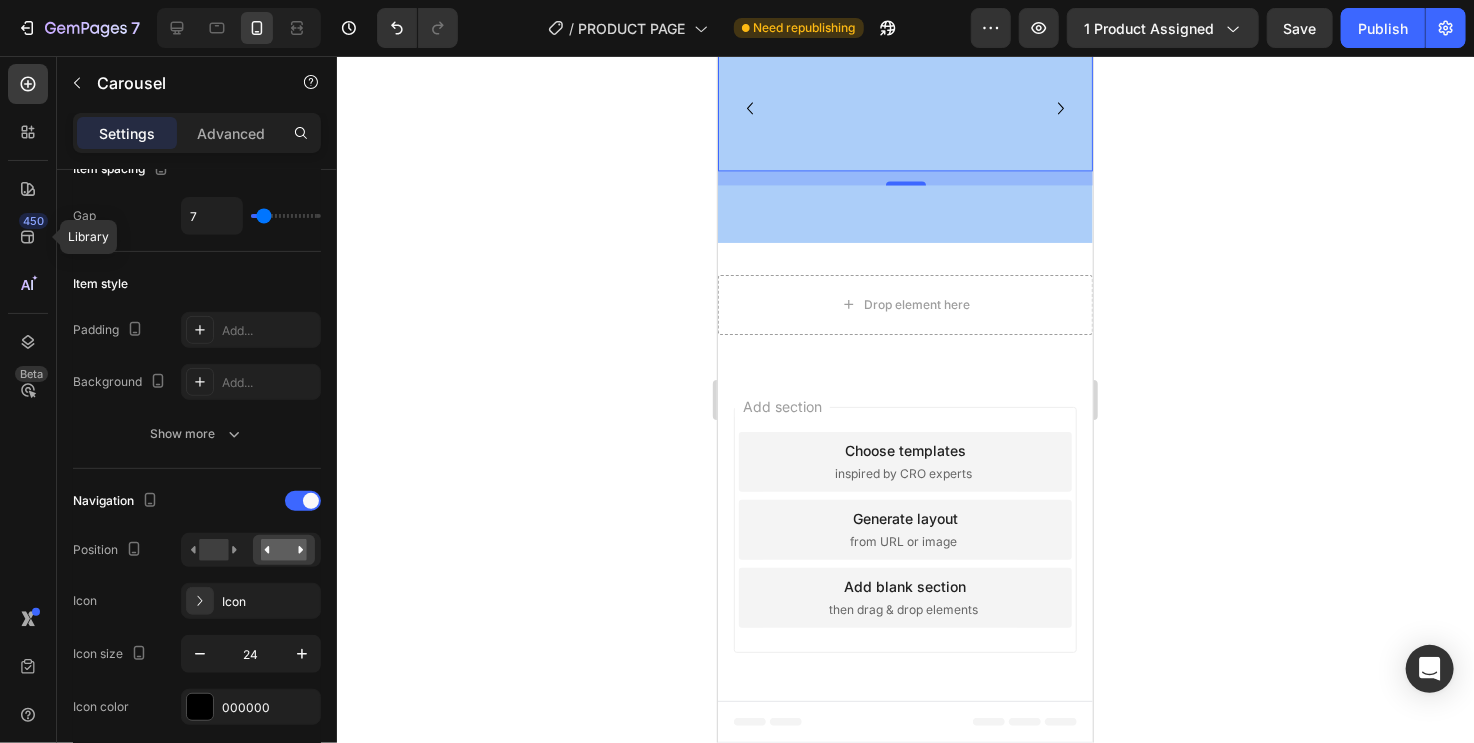 click 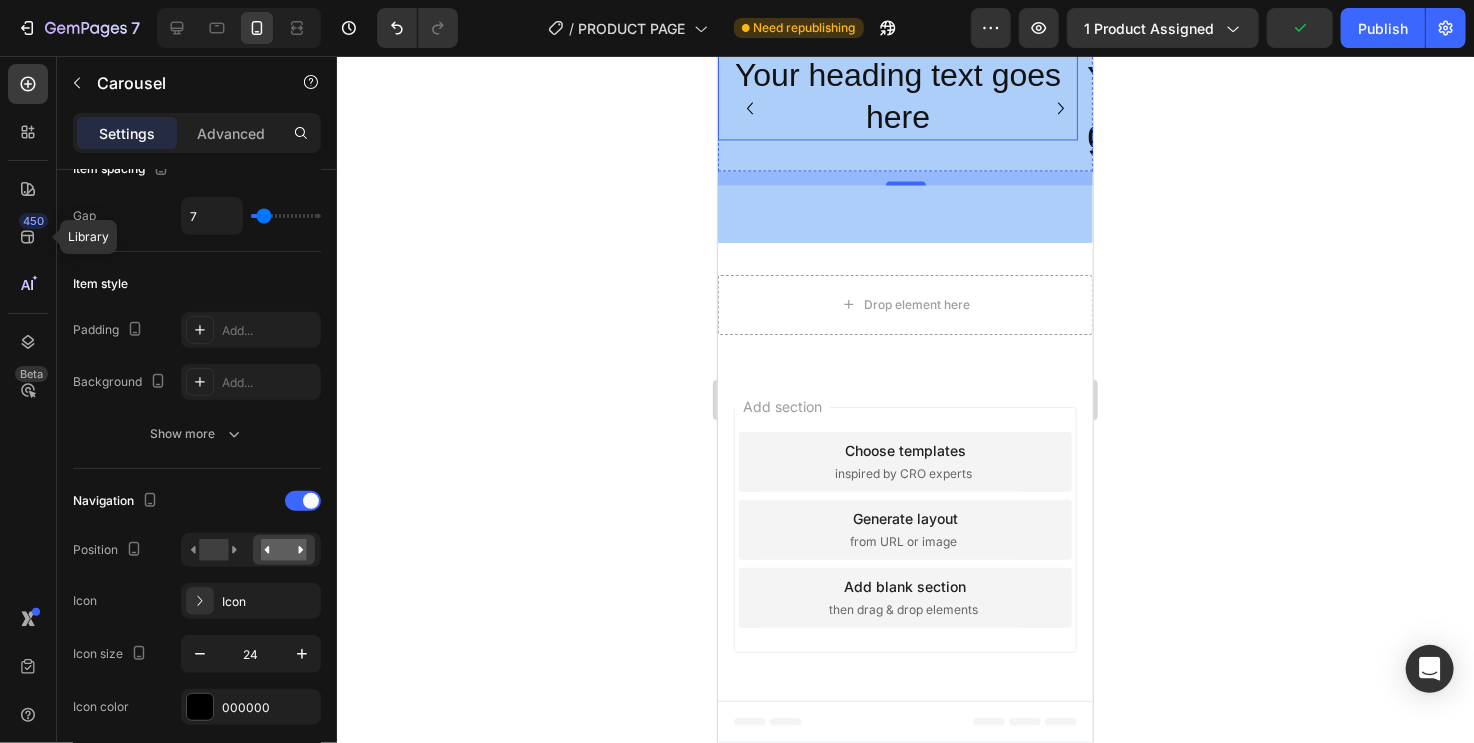 click on "Your heading text goes here" at bounding box center (897, 95) 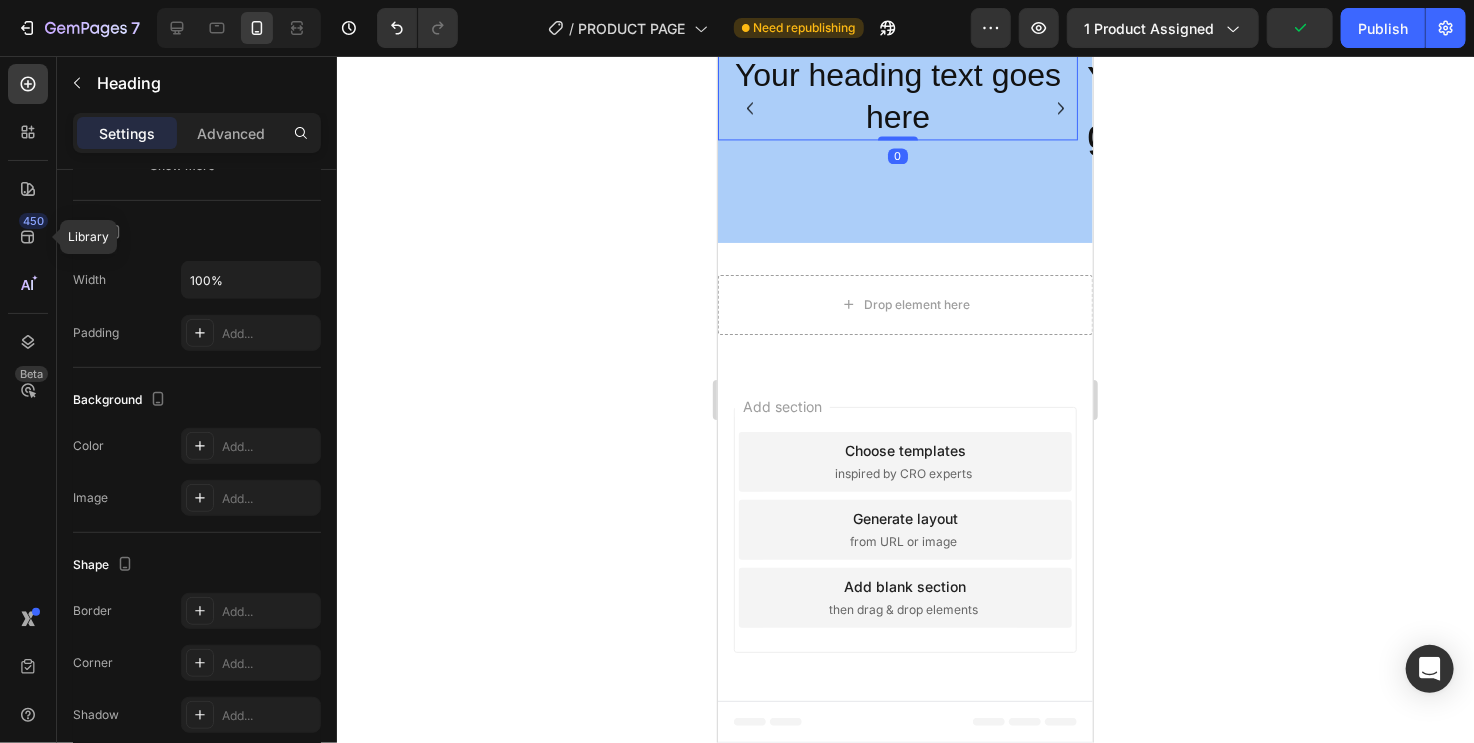 scroll, scrollTop: 0, scrollLeft: 0, axis: both 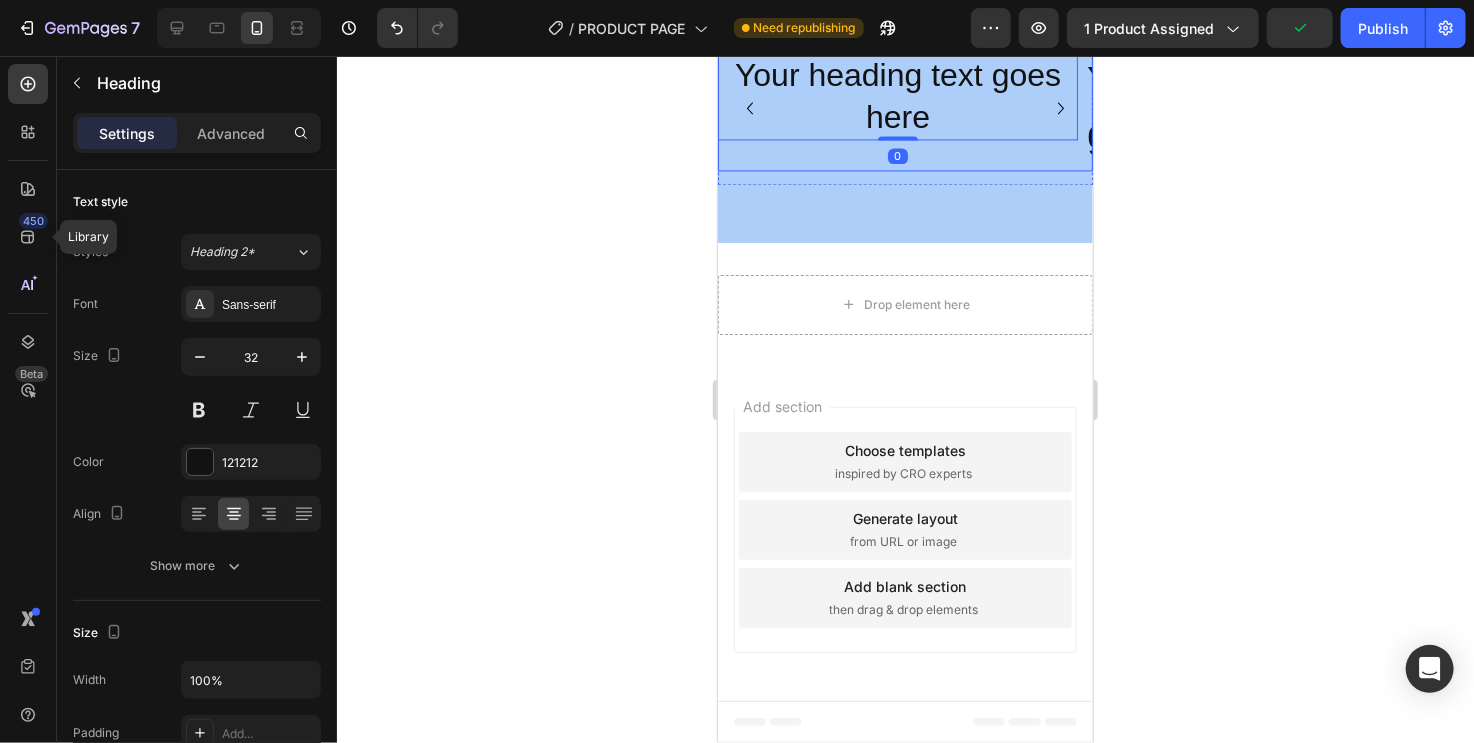 click 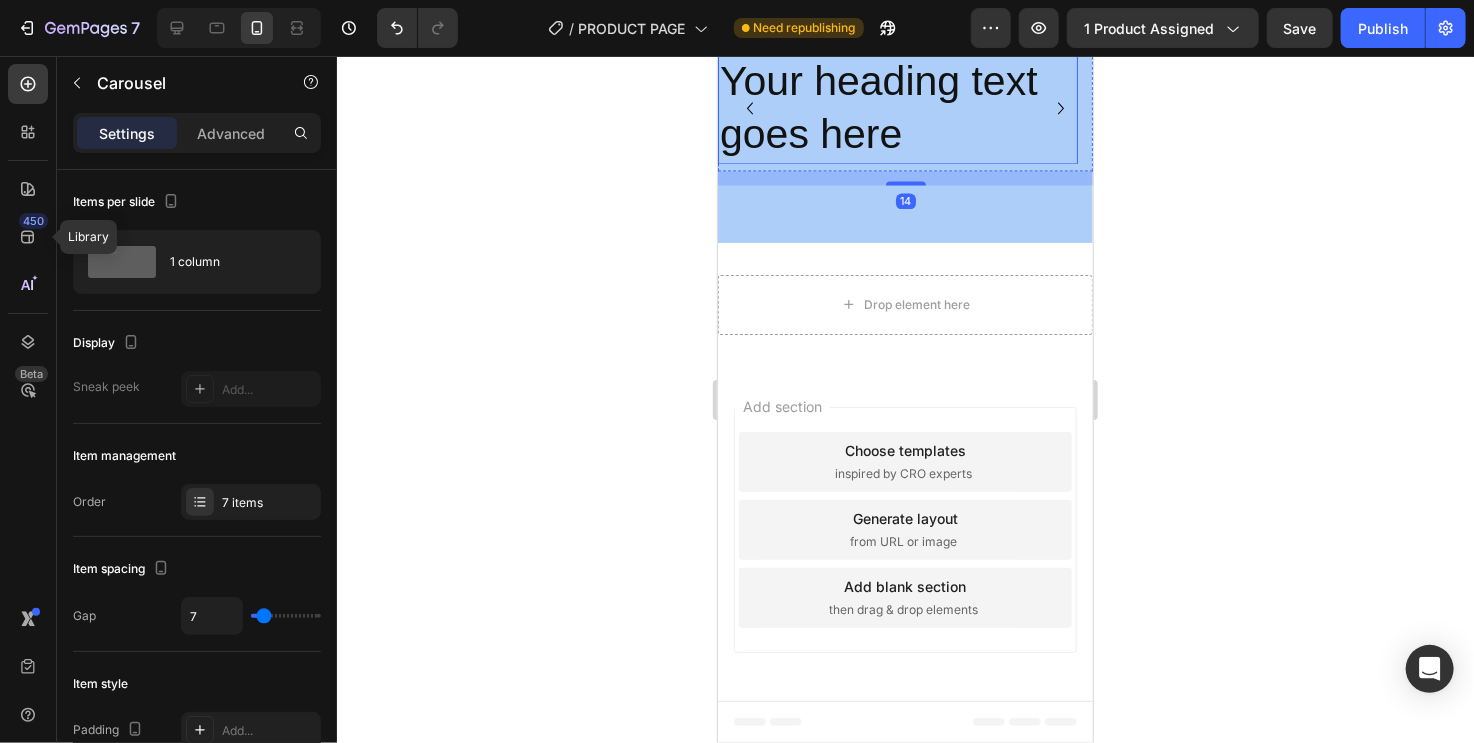 click on "Your heading text goes here" at bounding box center (897, 107) 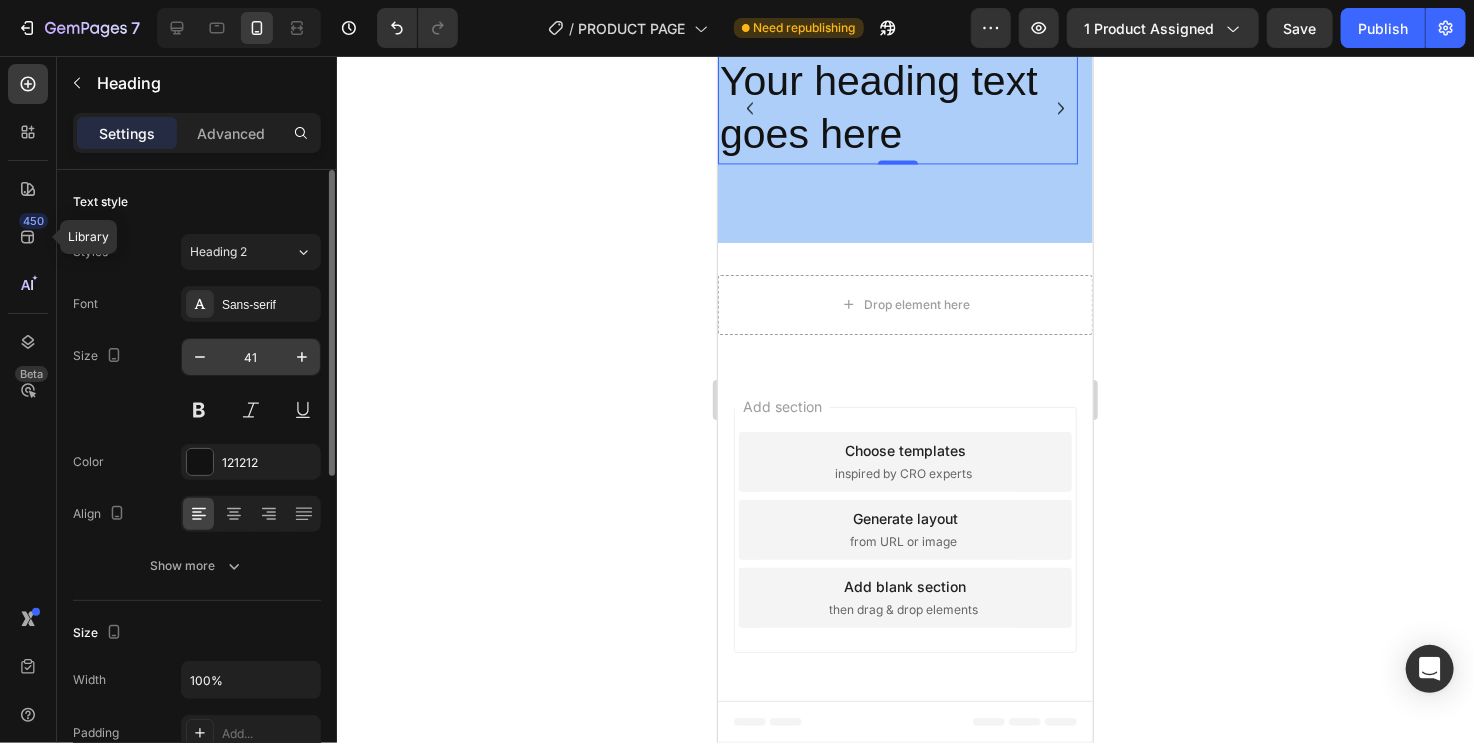 click on "41" at bounding box center (251, 357) 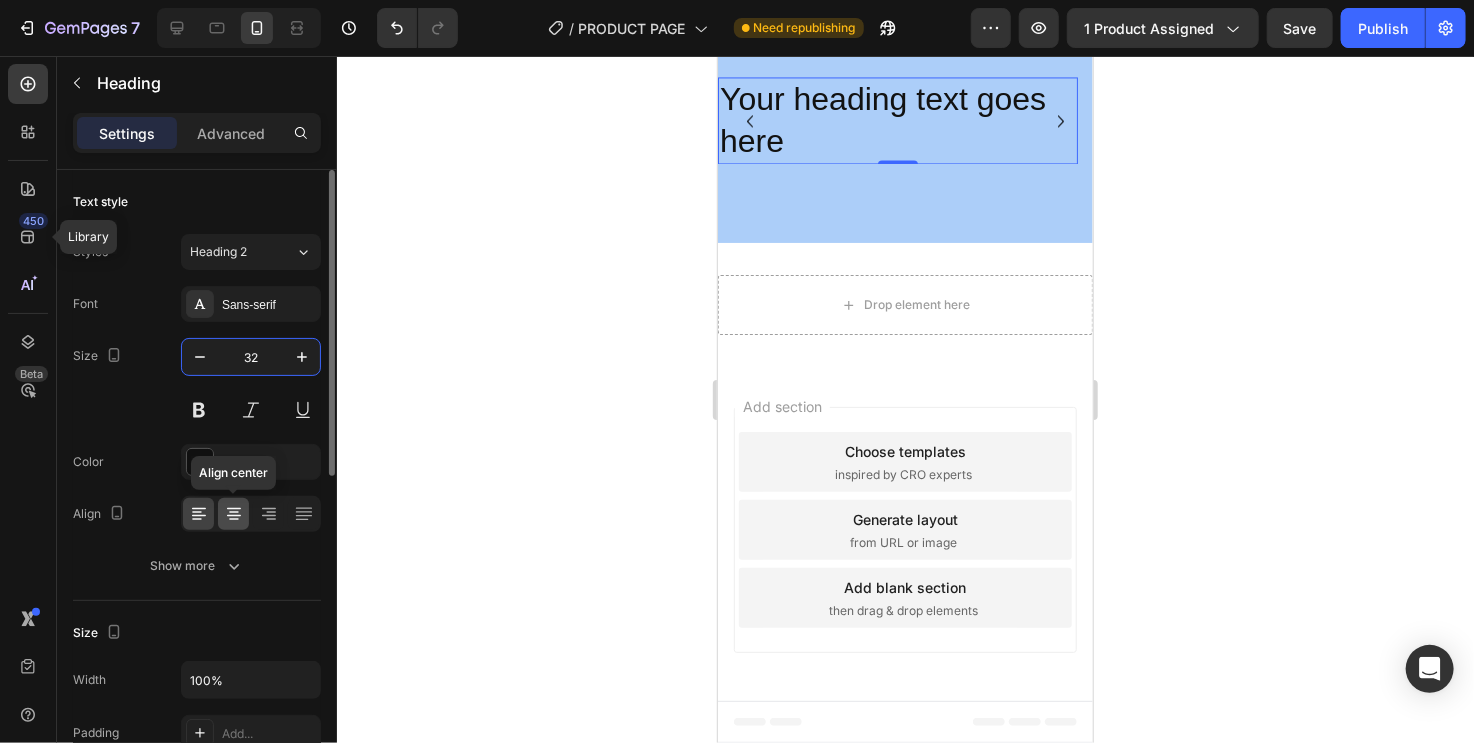 type on "32" 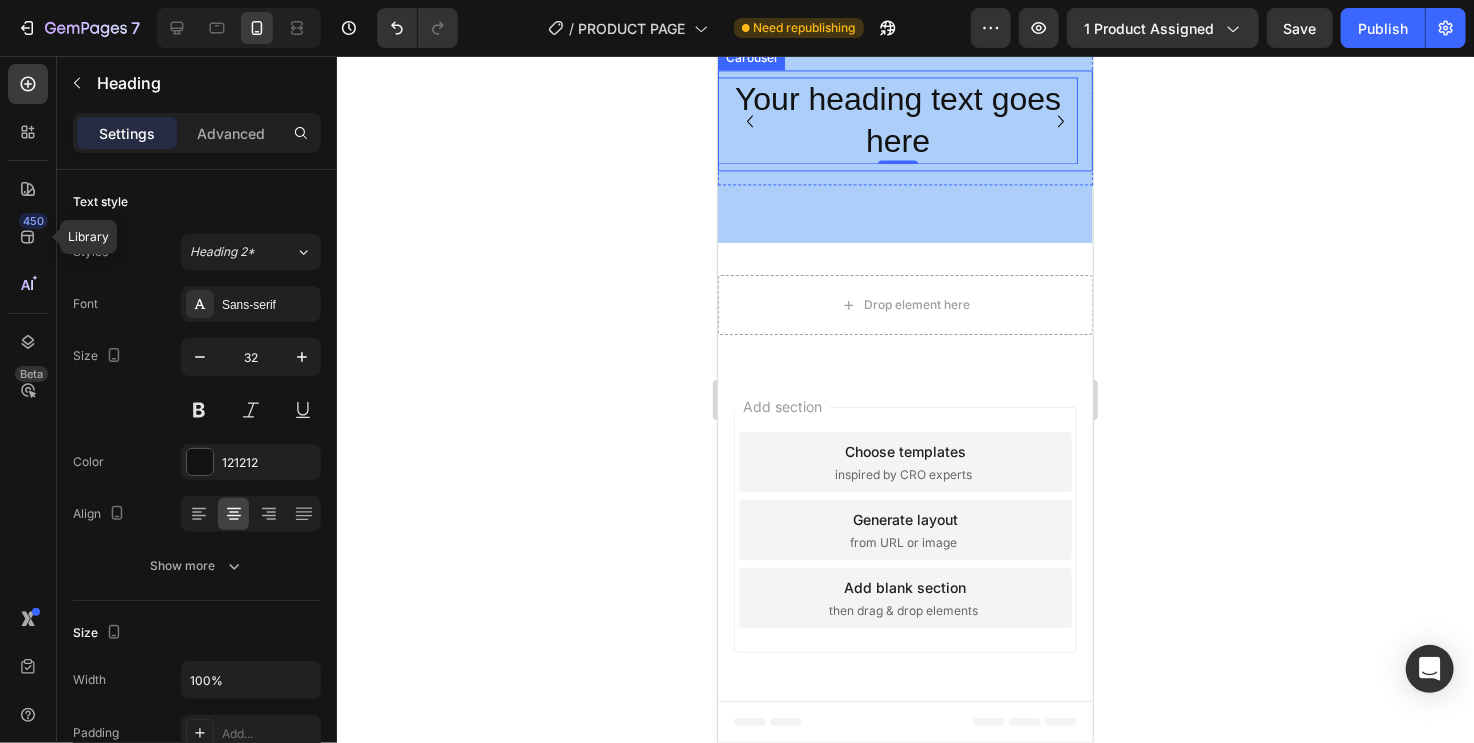 click 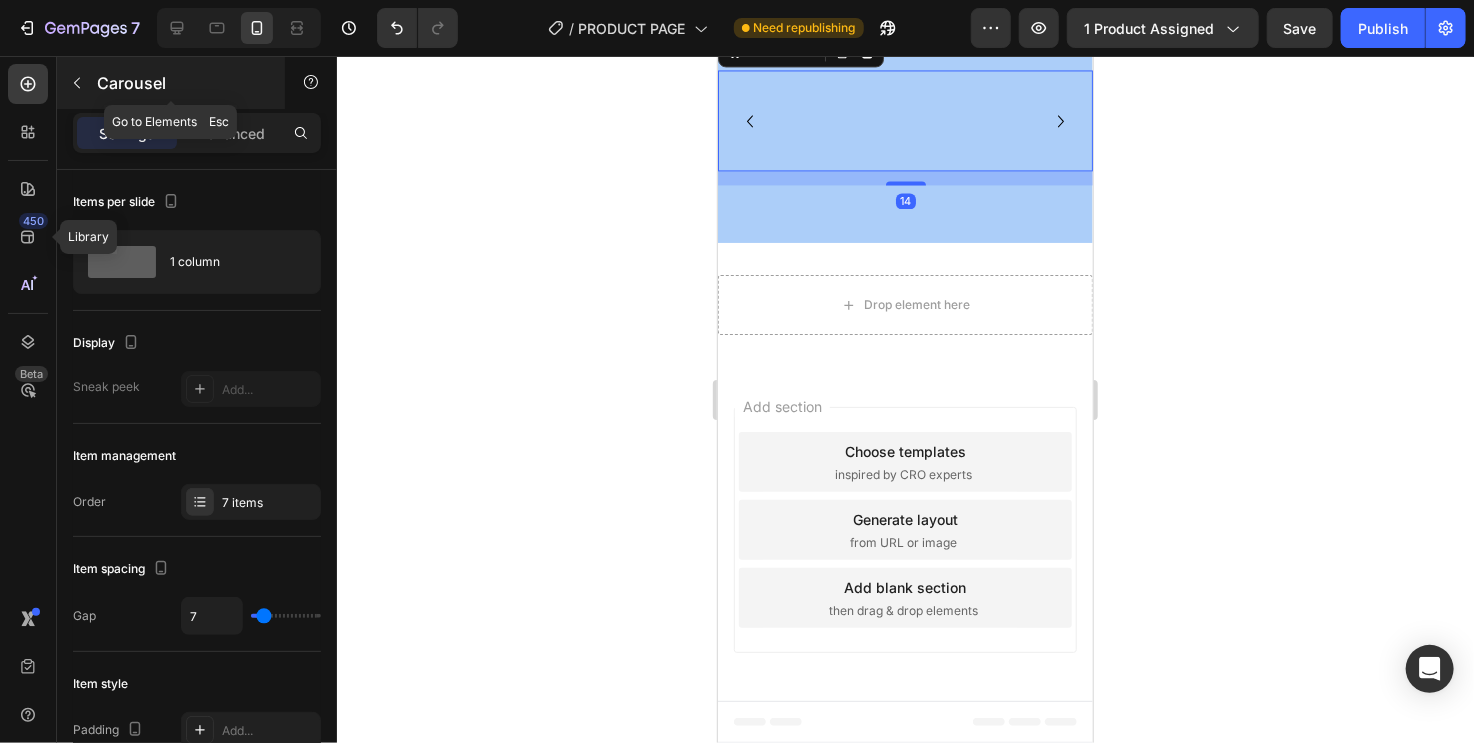 click at bounding box center (77, 83) 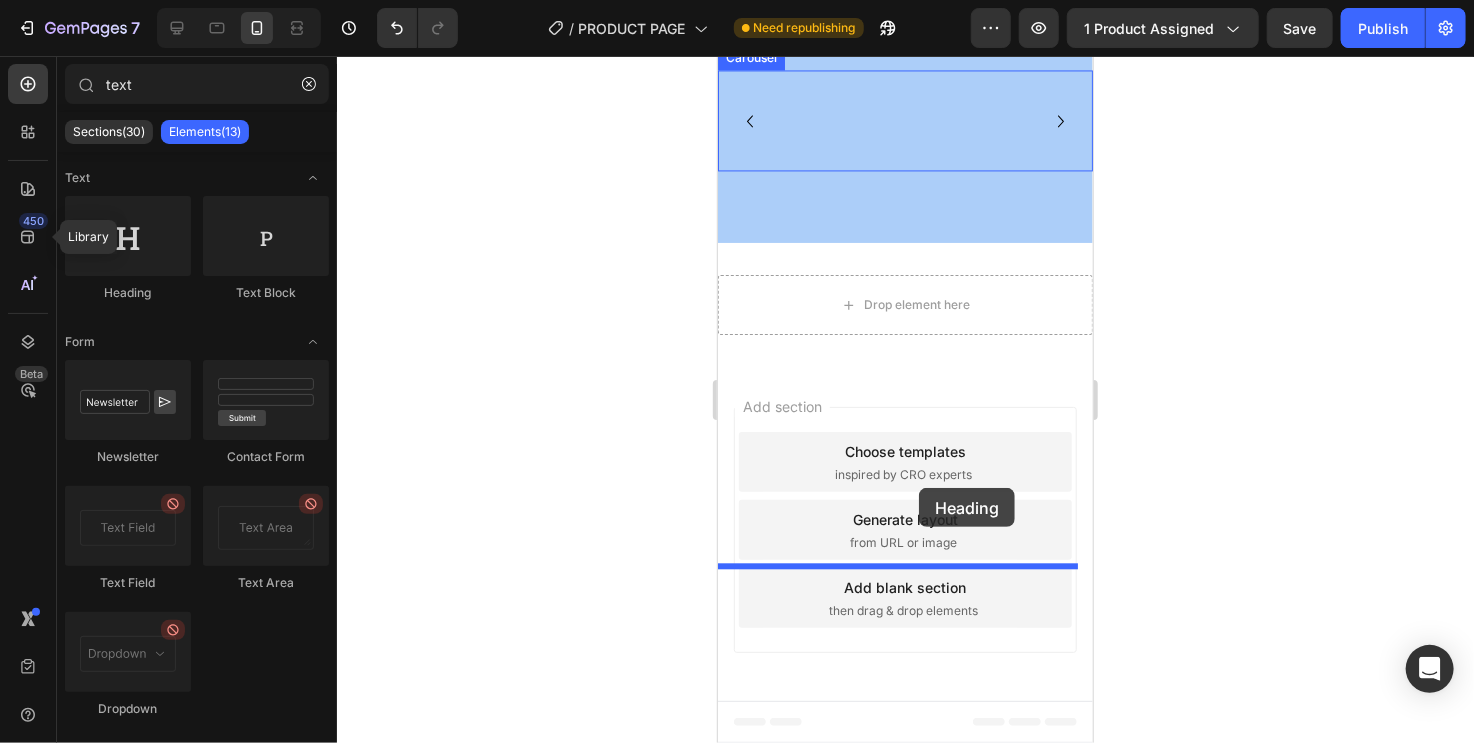 drag, startPoint x: 1613, startPoint y: 542, endPoint x: 912, endPoint y: 476, distance: 704.10016 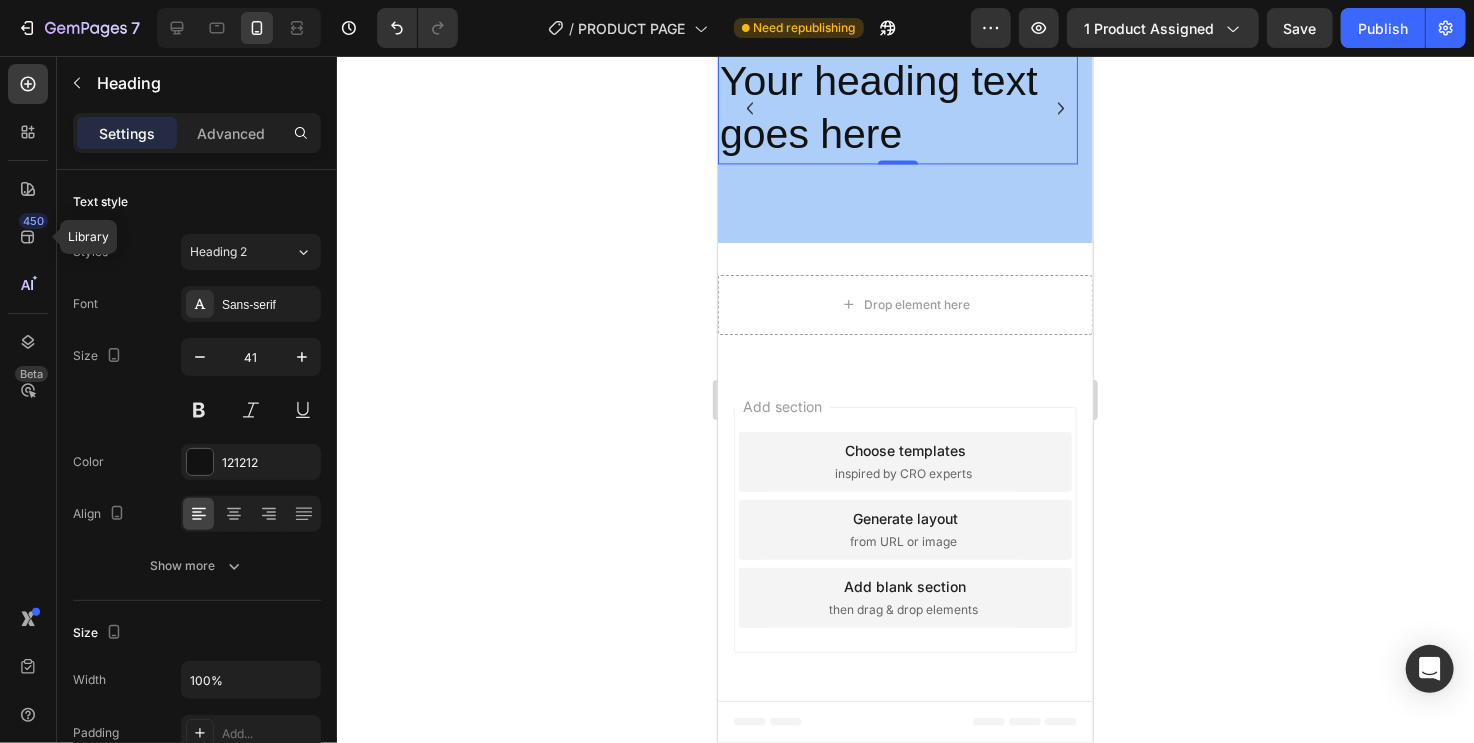 click on "Your heading text goes here" at bounding box center [897, 107] 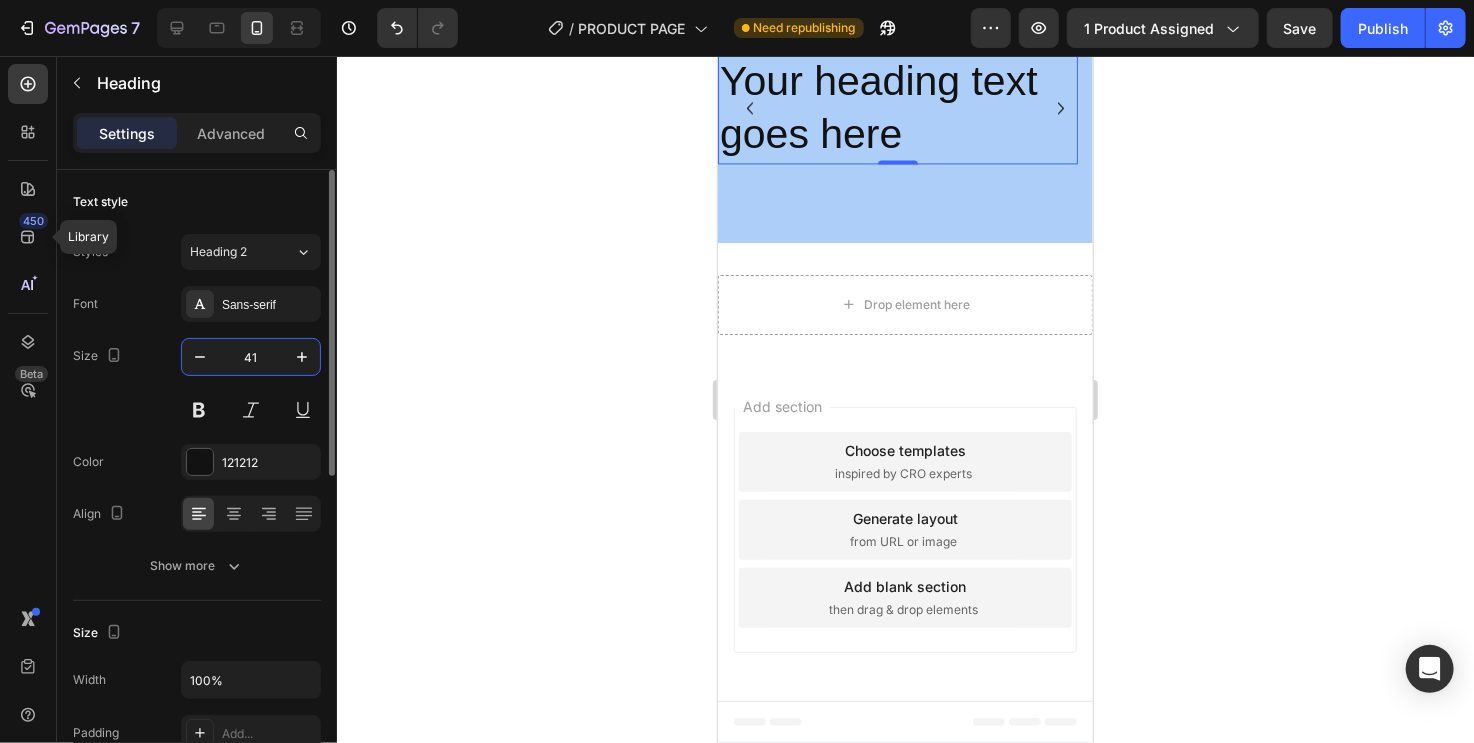 click on "41" at bounding box center (251, 357) 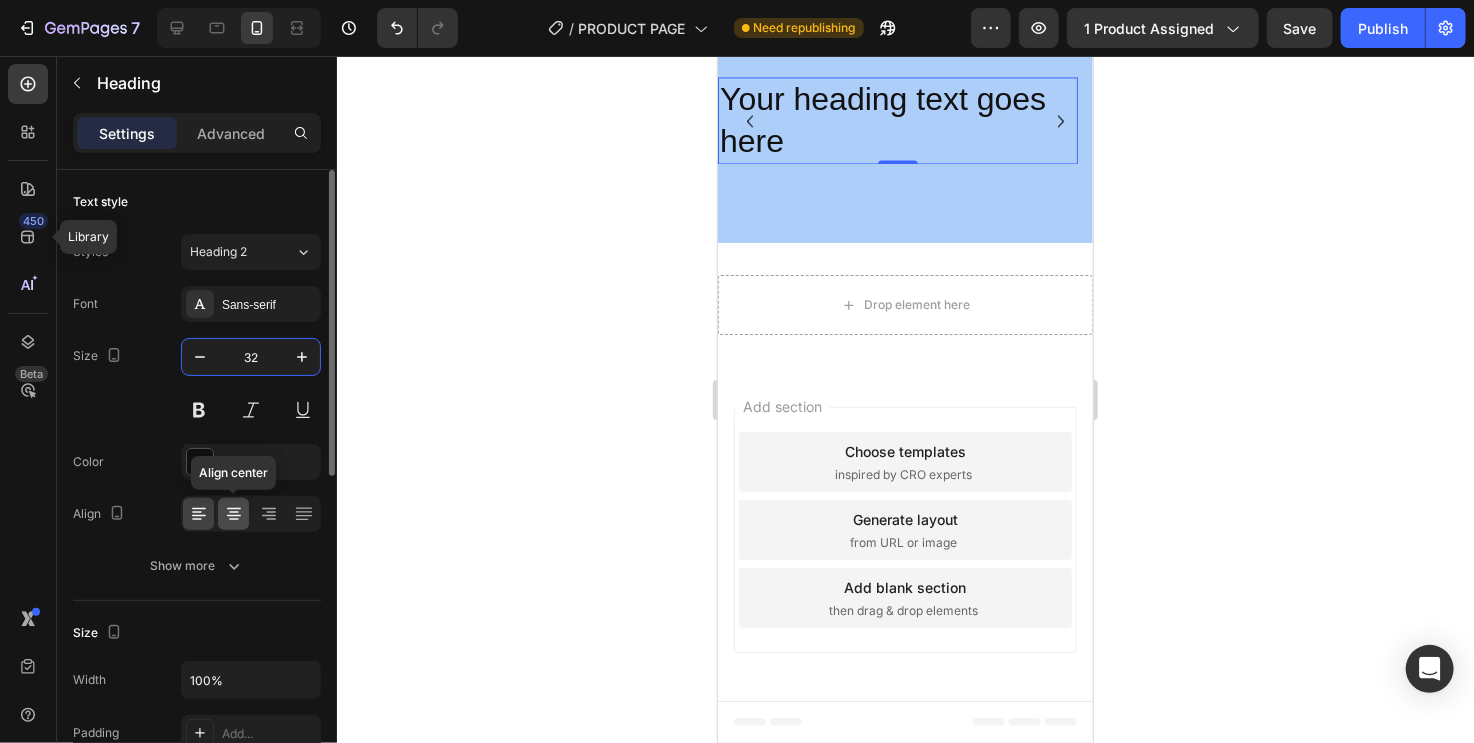 type on "32" 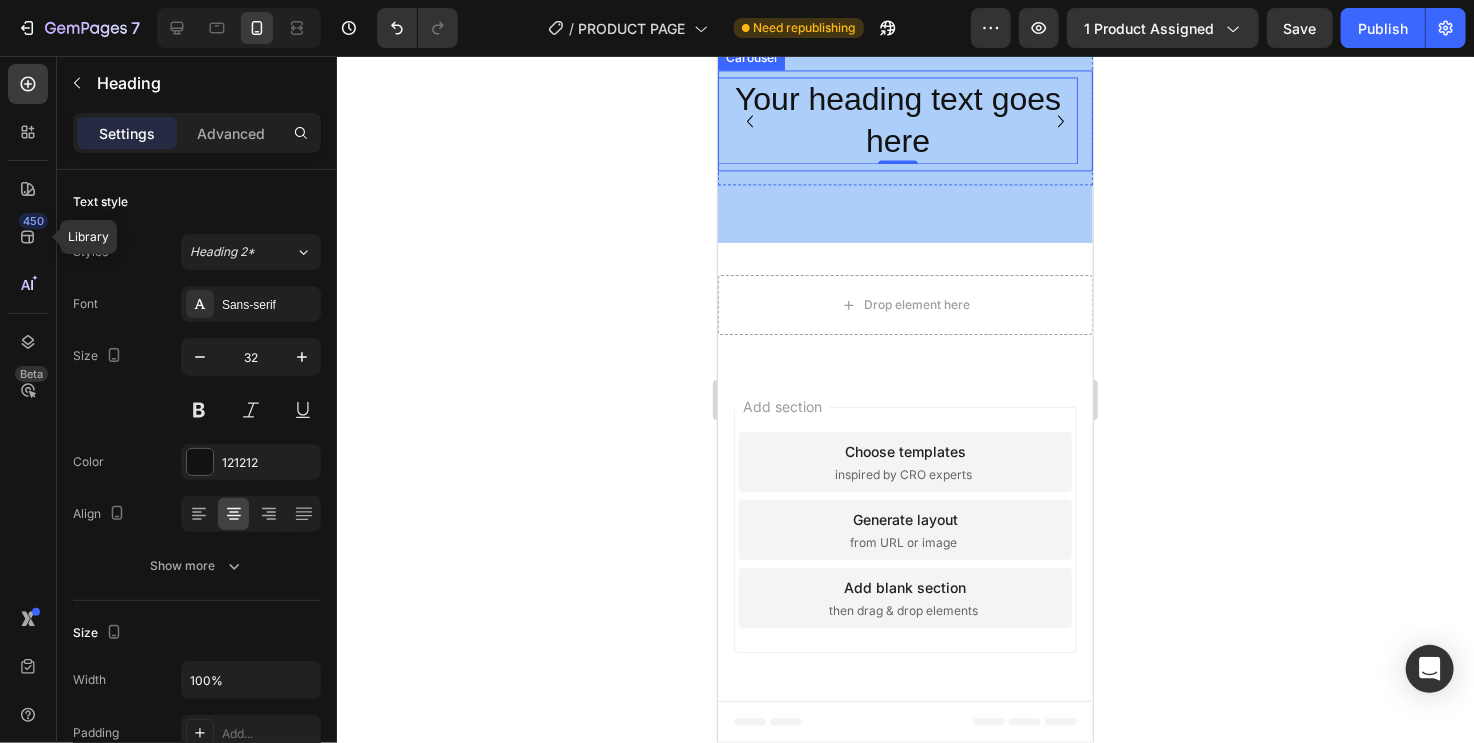 click 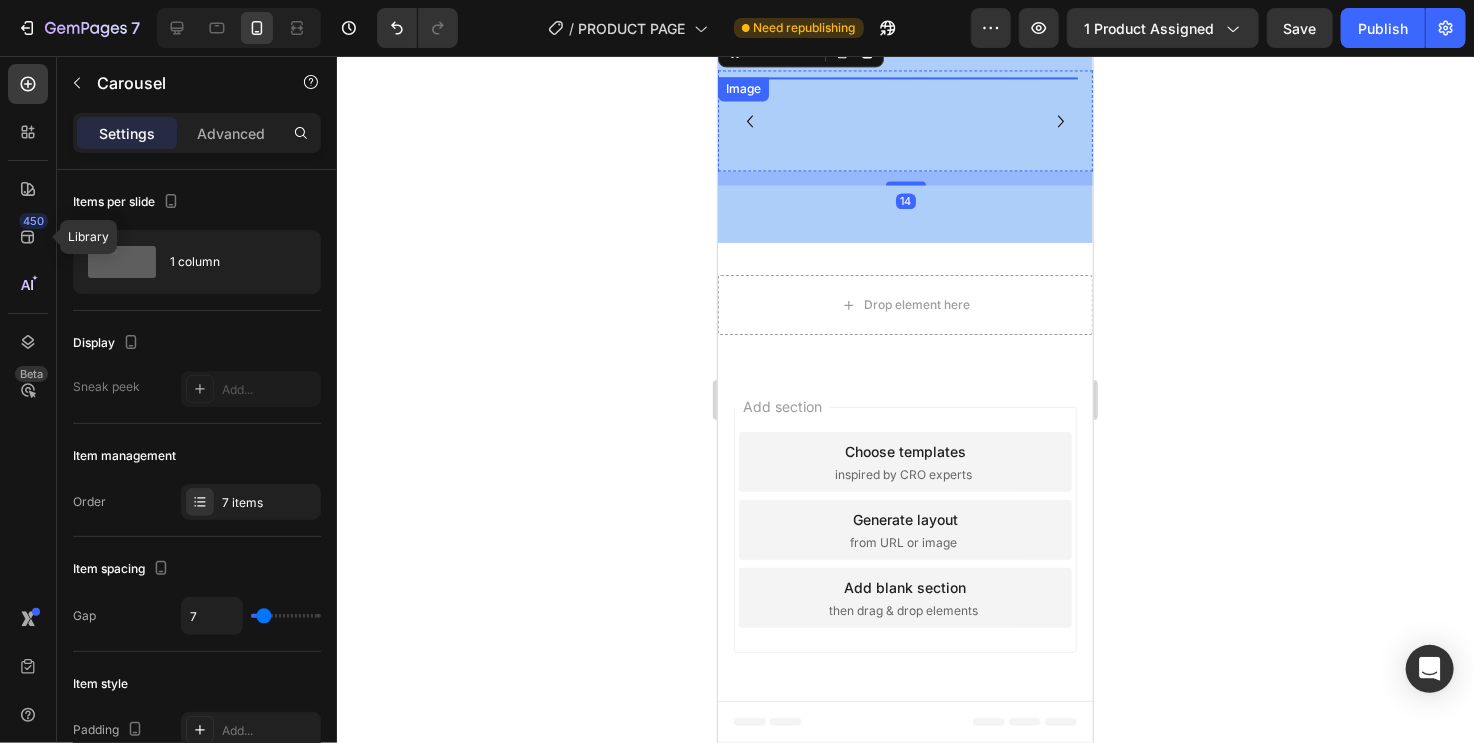 click at bounding box center [897, 76] 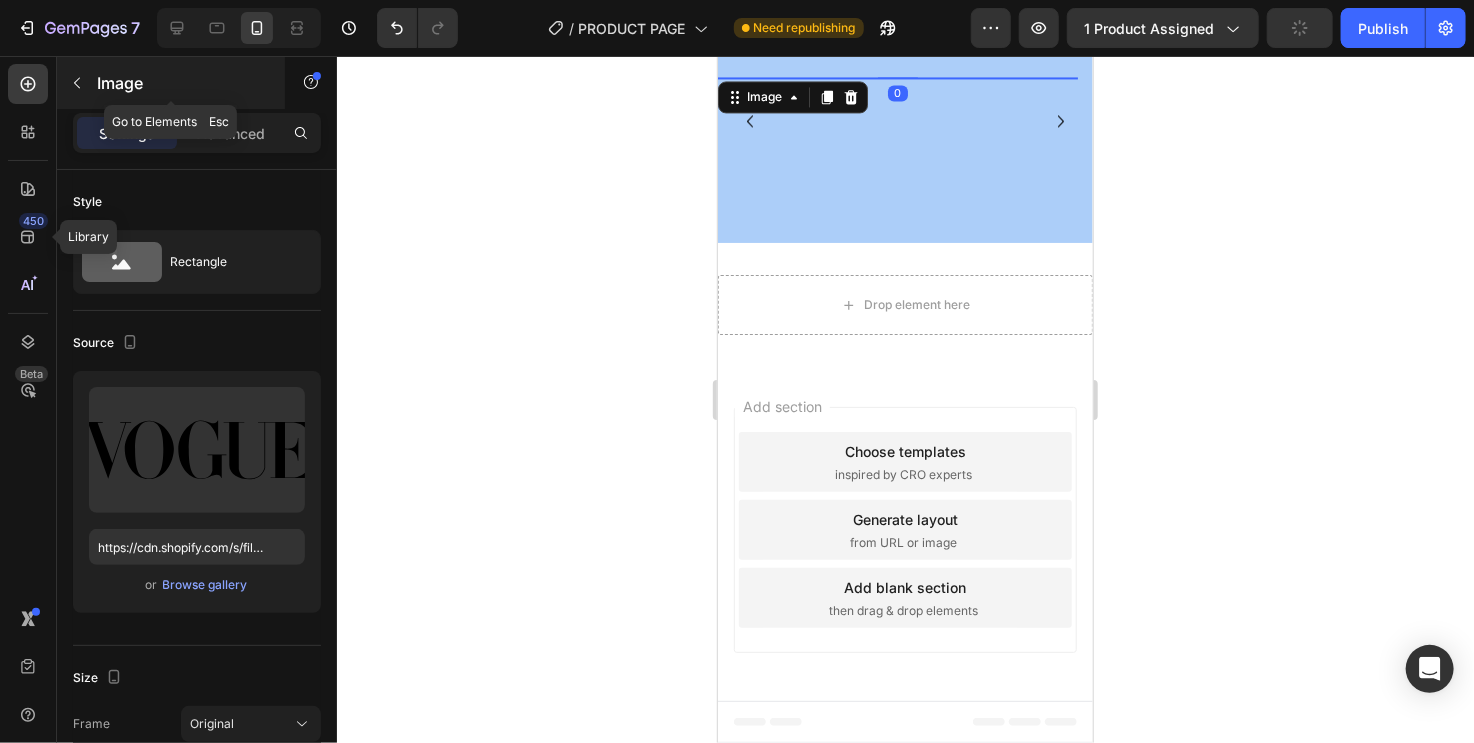 click 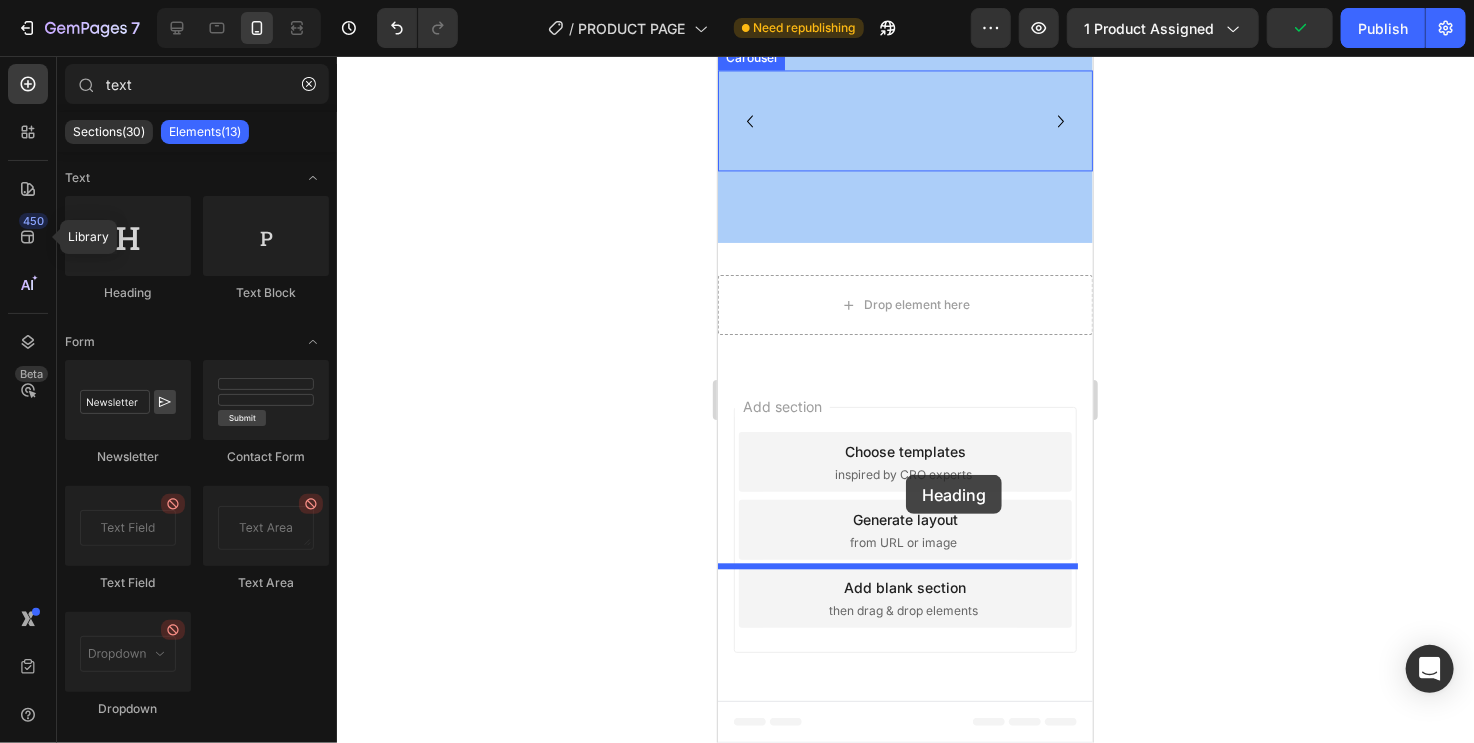 drag, startPoint x: 1546, startPoint y: 421, endPoint x: 904, endPoint y: 474, distance: 644.18396 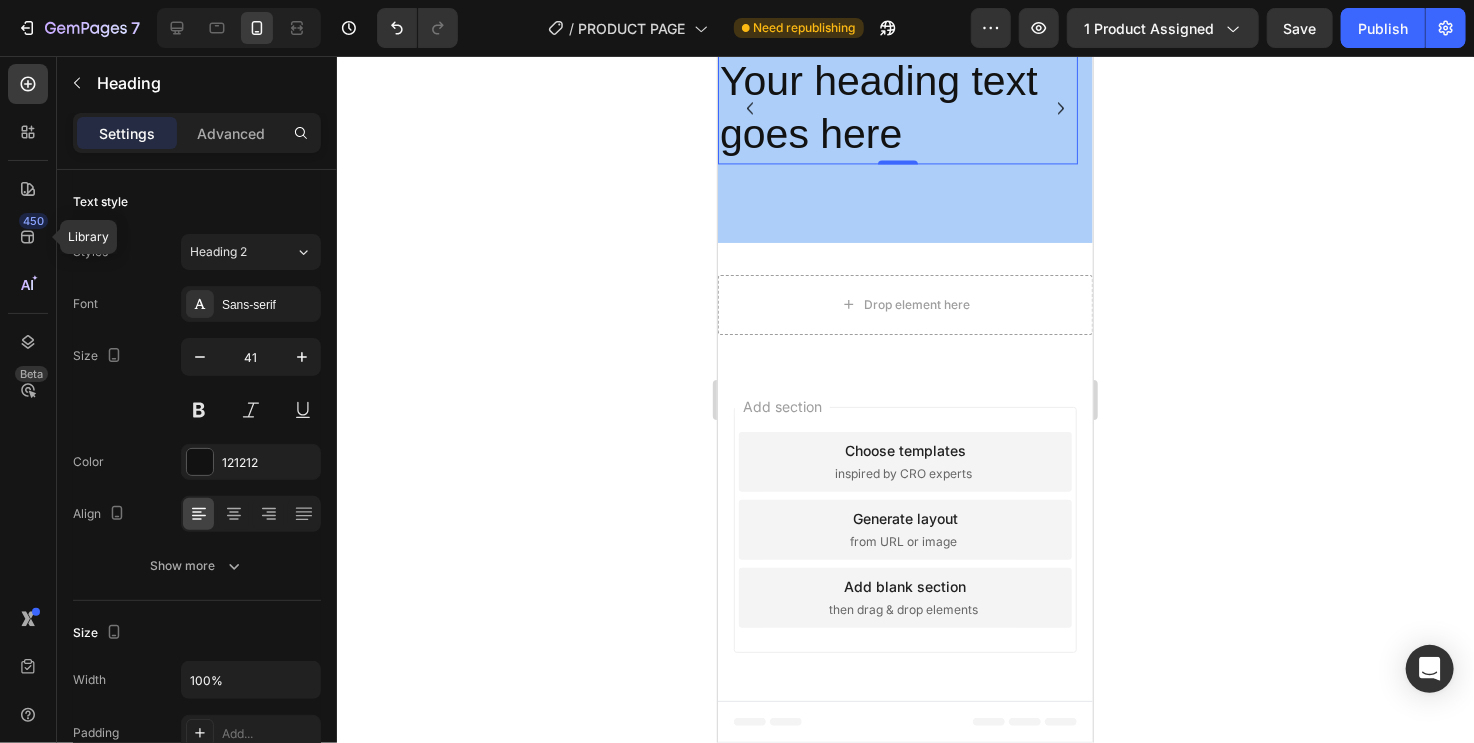click on "Your heading text goes here" at bounding box center [897, 107] 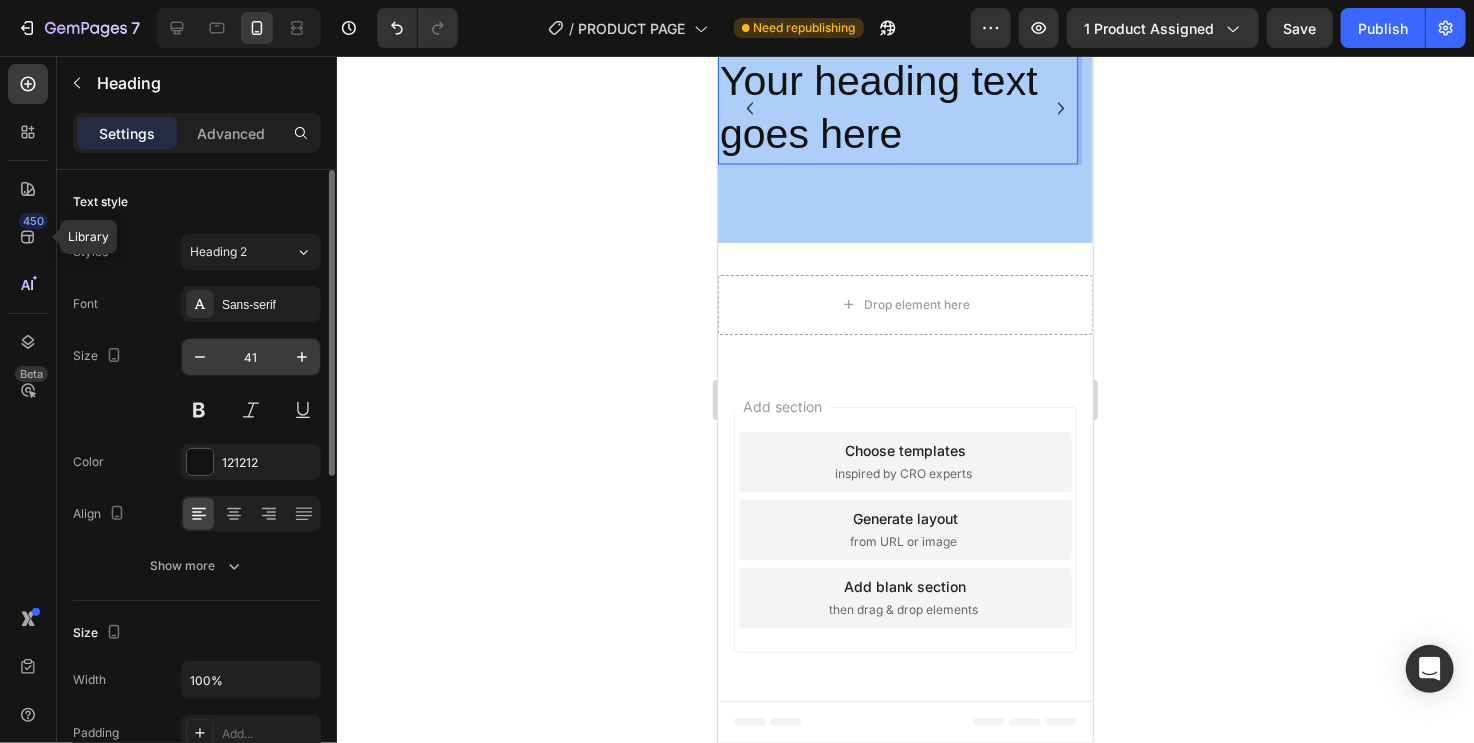 click on "41" at bounding box center (251, 357) 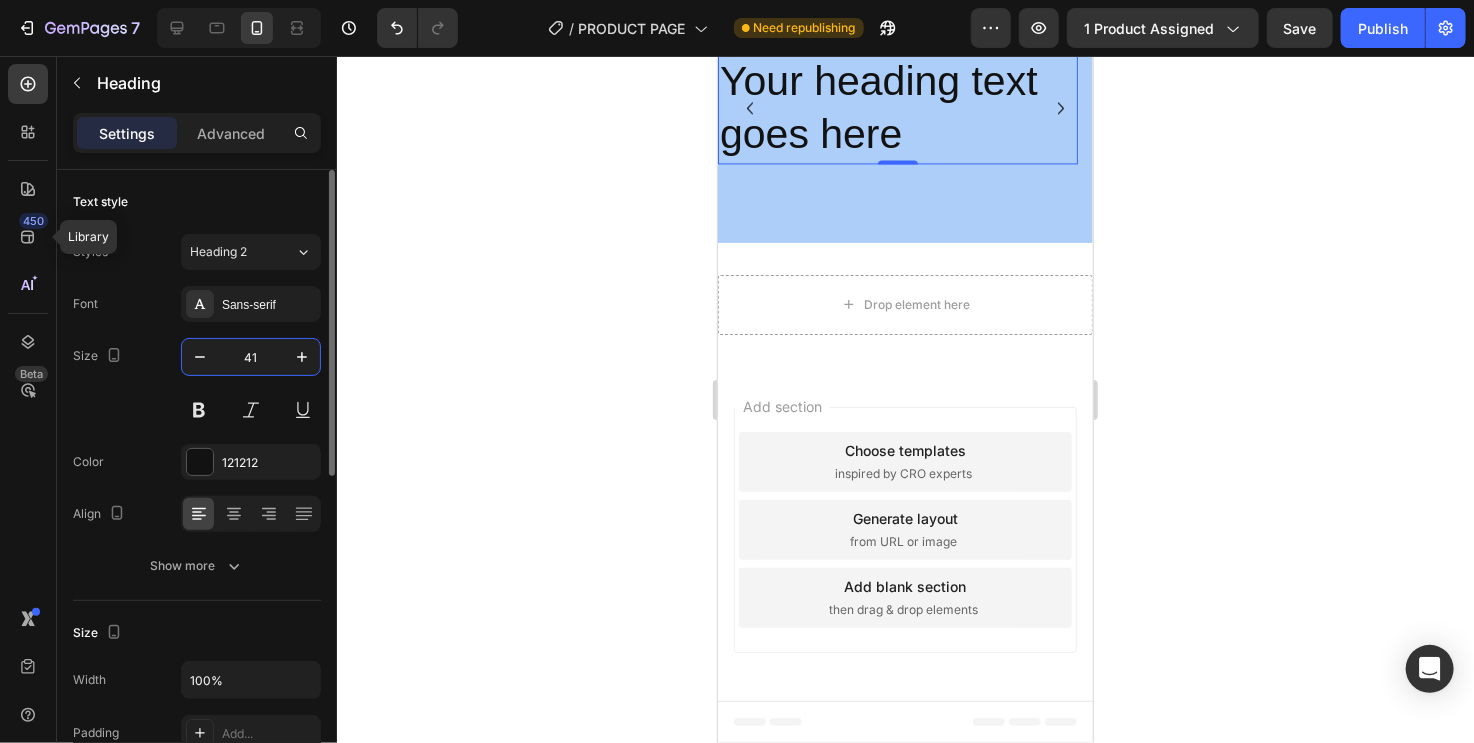 click on "41" at bounding box center [251, 357] 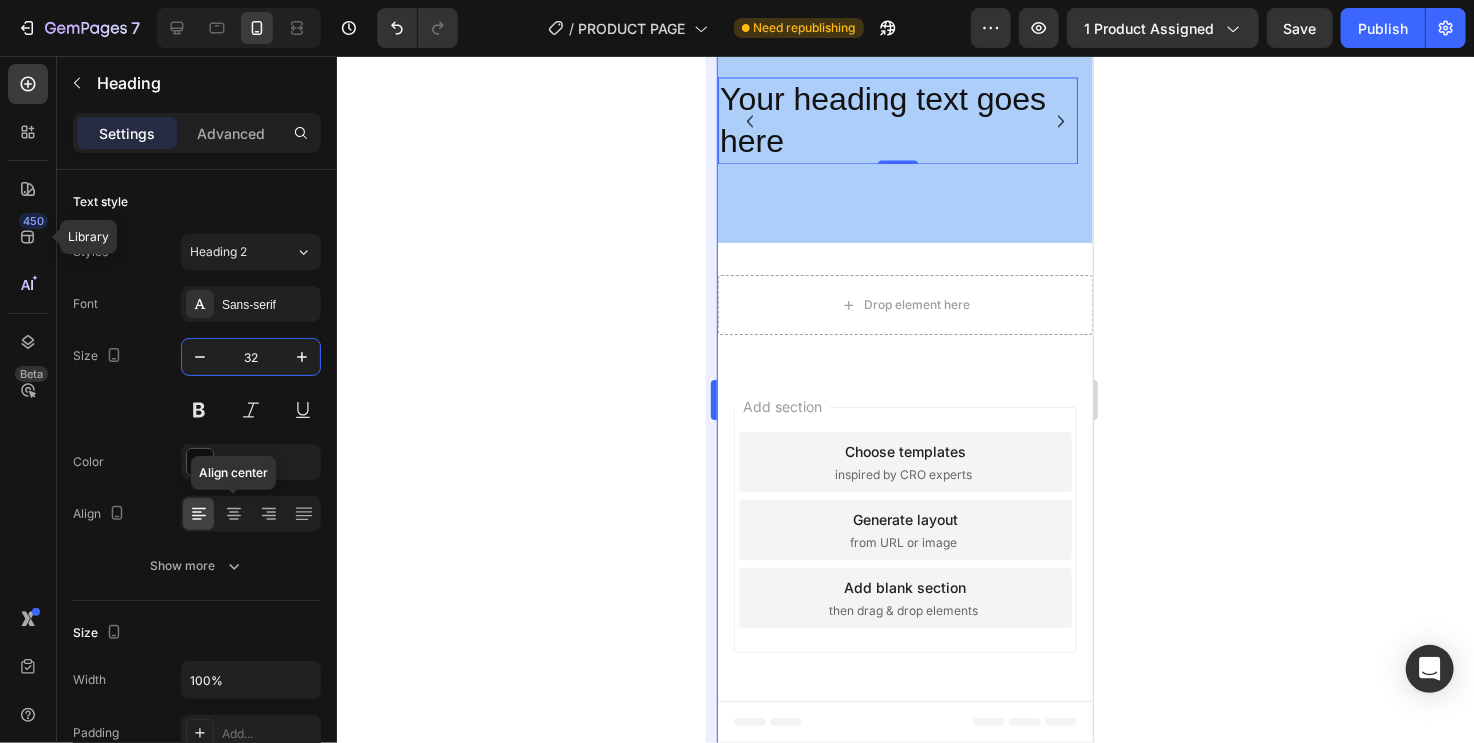 type on "32" 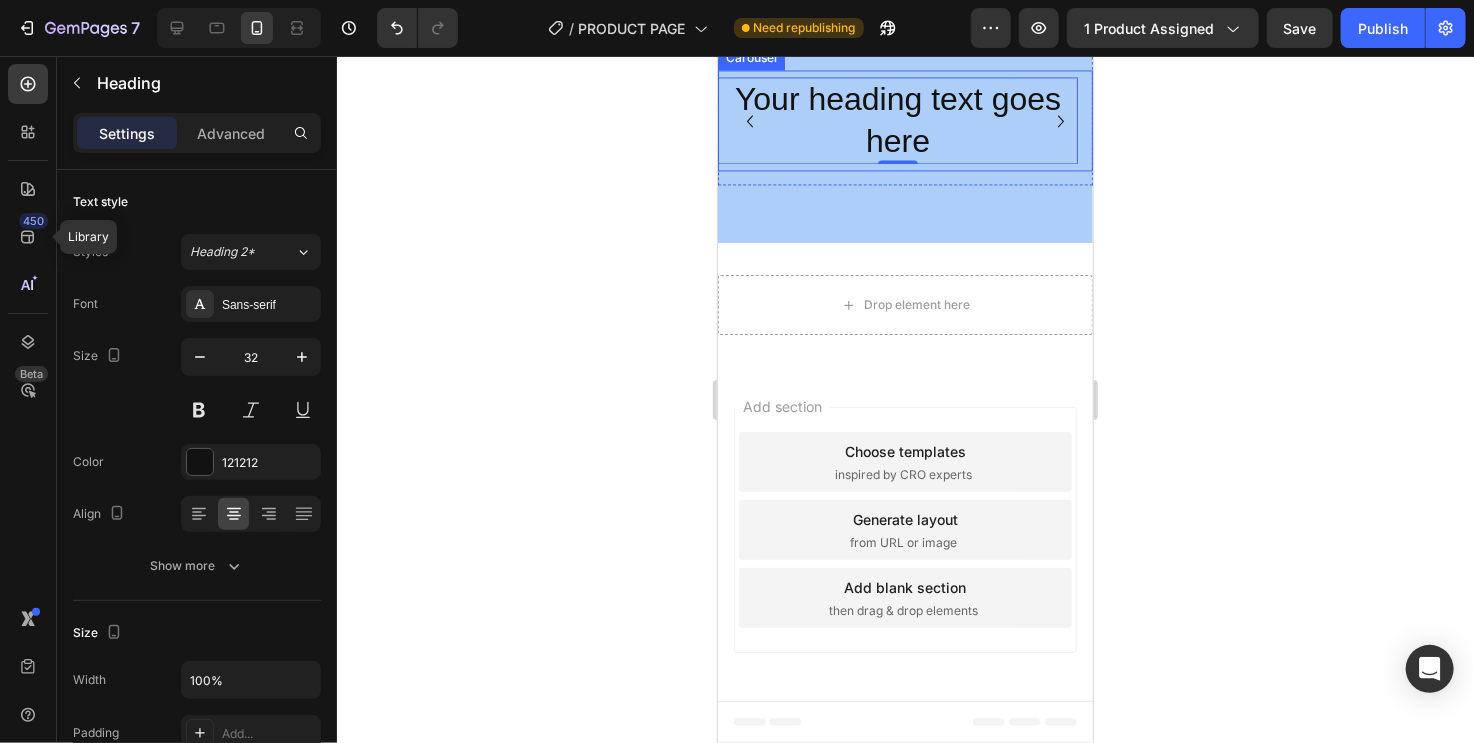 click at bounding box center (897, 76) 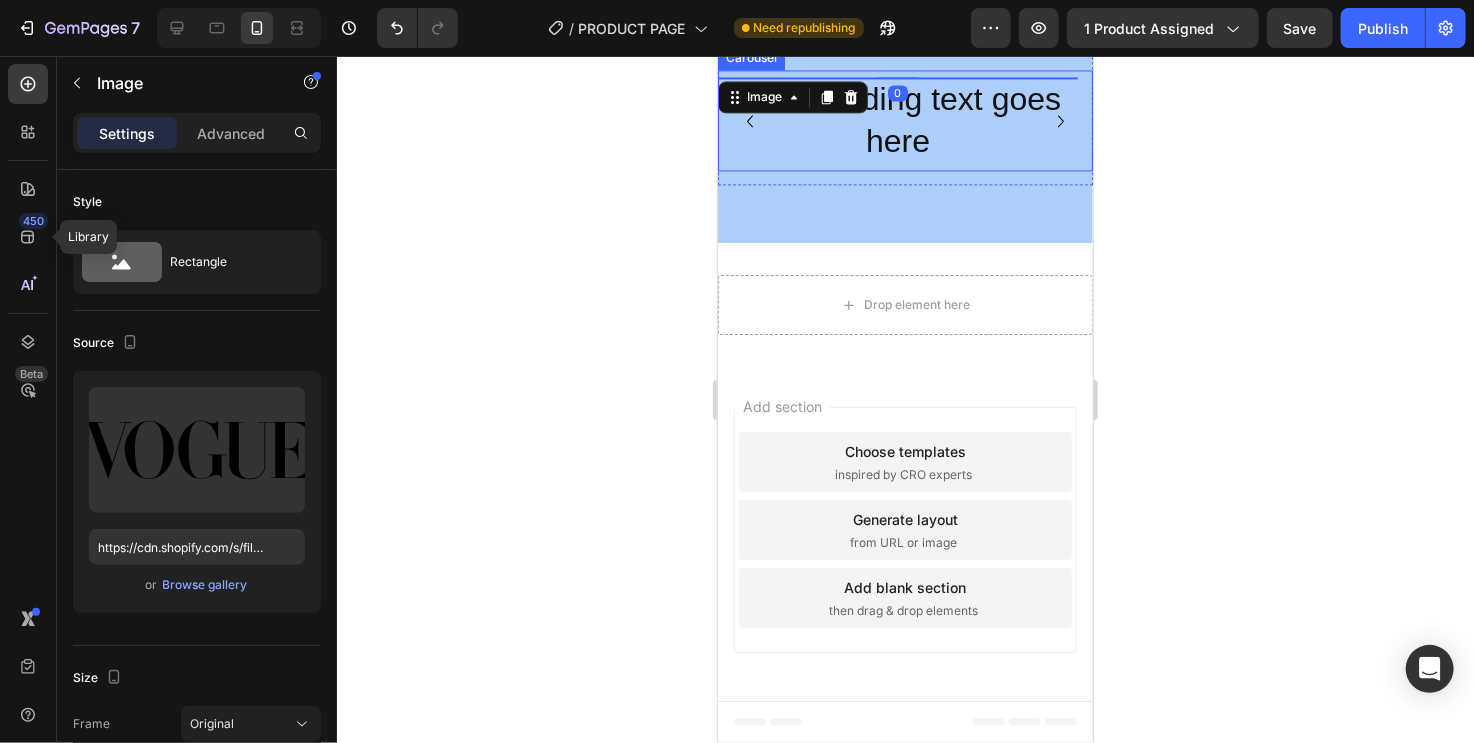 click 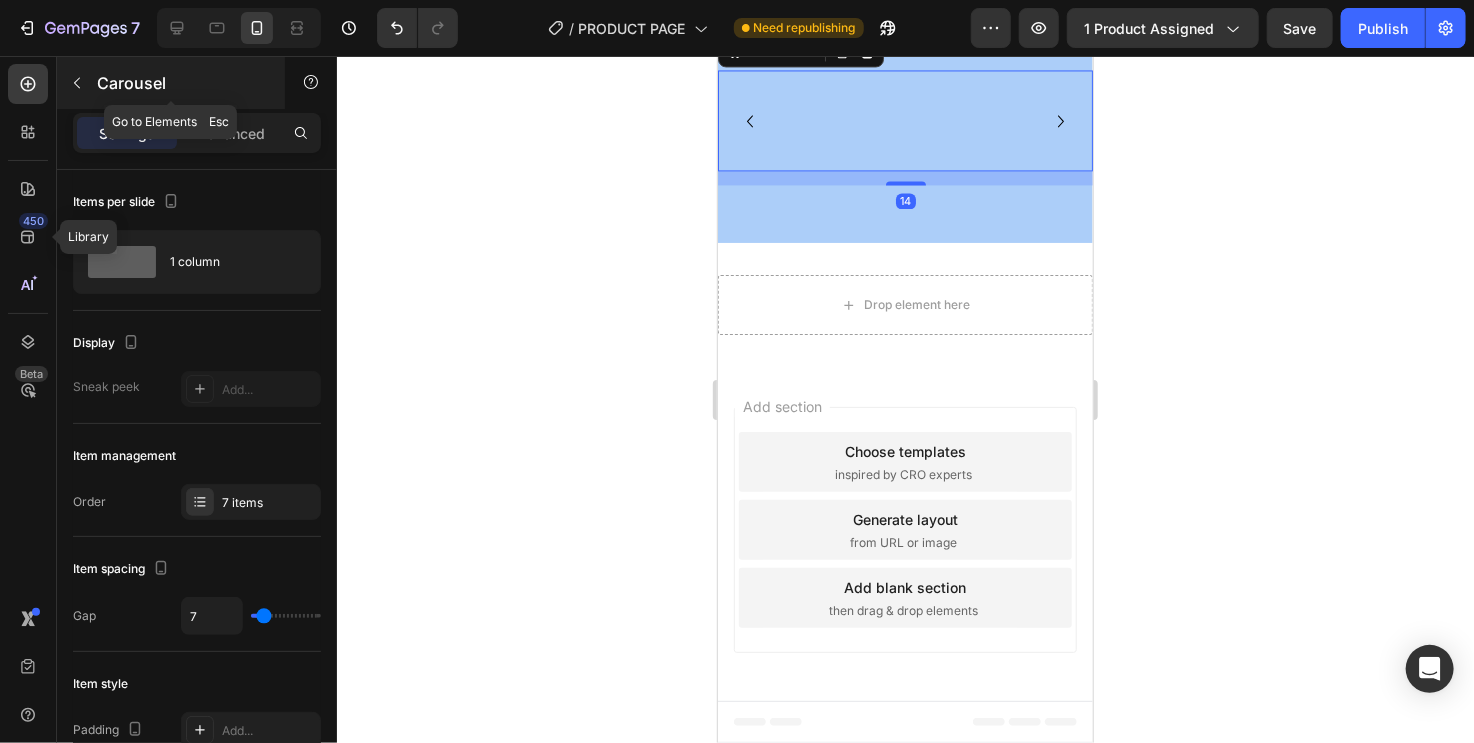 click on "Carousel" at bounding box center [171, 83] 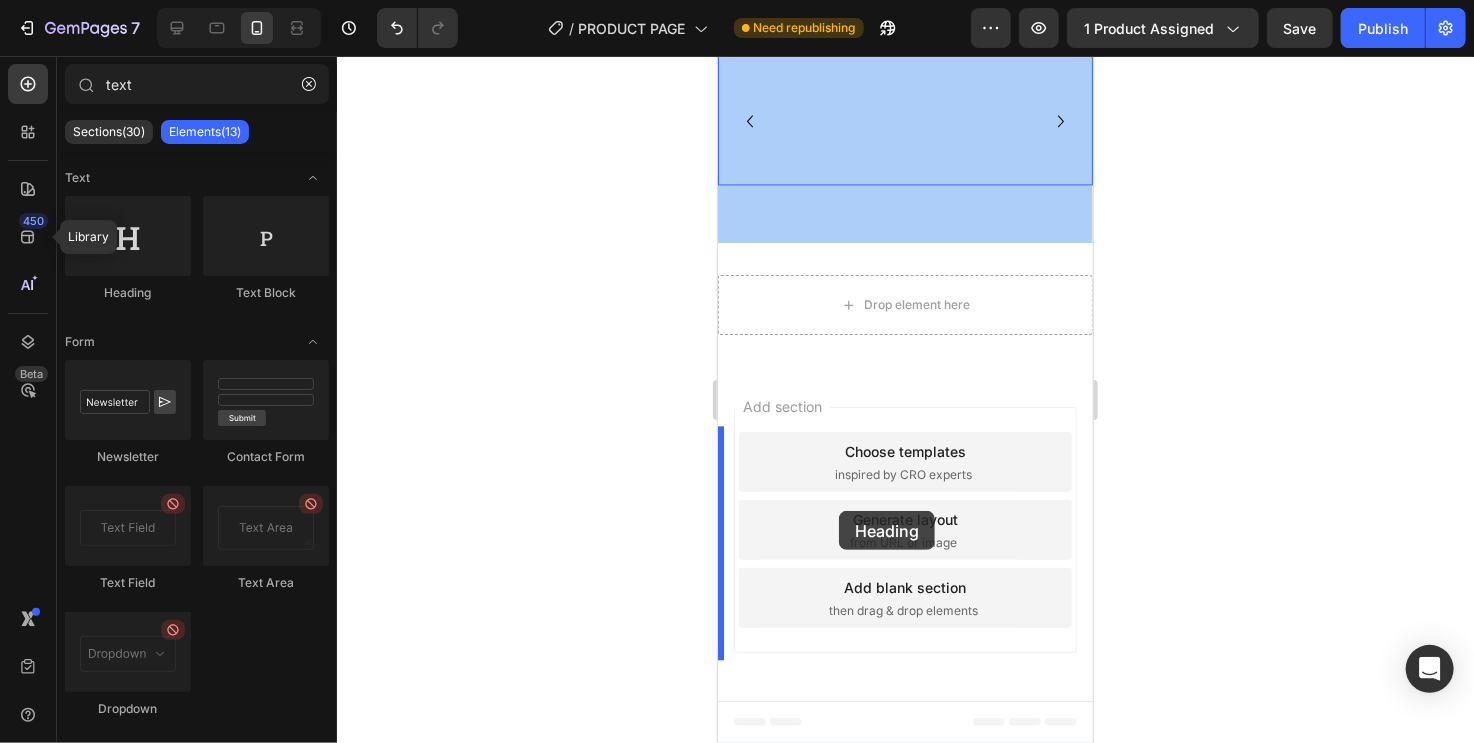 drag, startPoint x: 1434, startPoint y: 452, endPoint x: 838, endPoint y: 510, distance: 598.8155 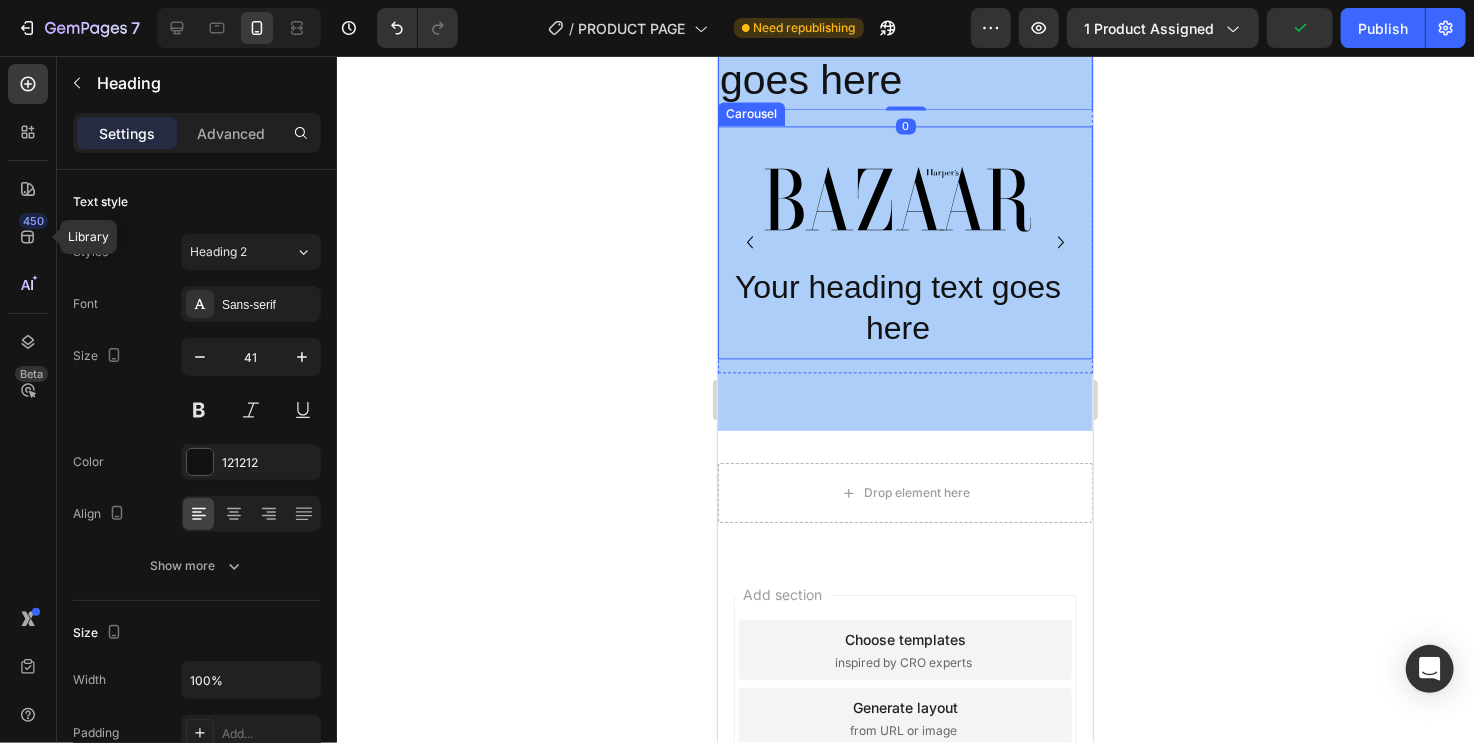 type on "tex" 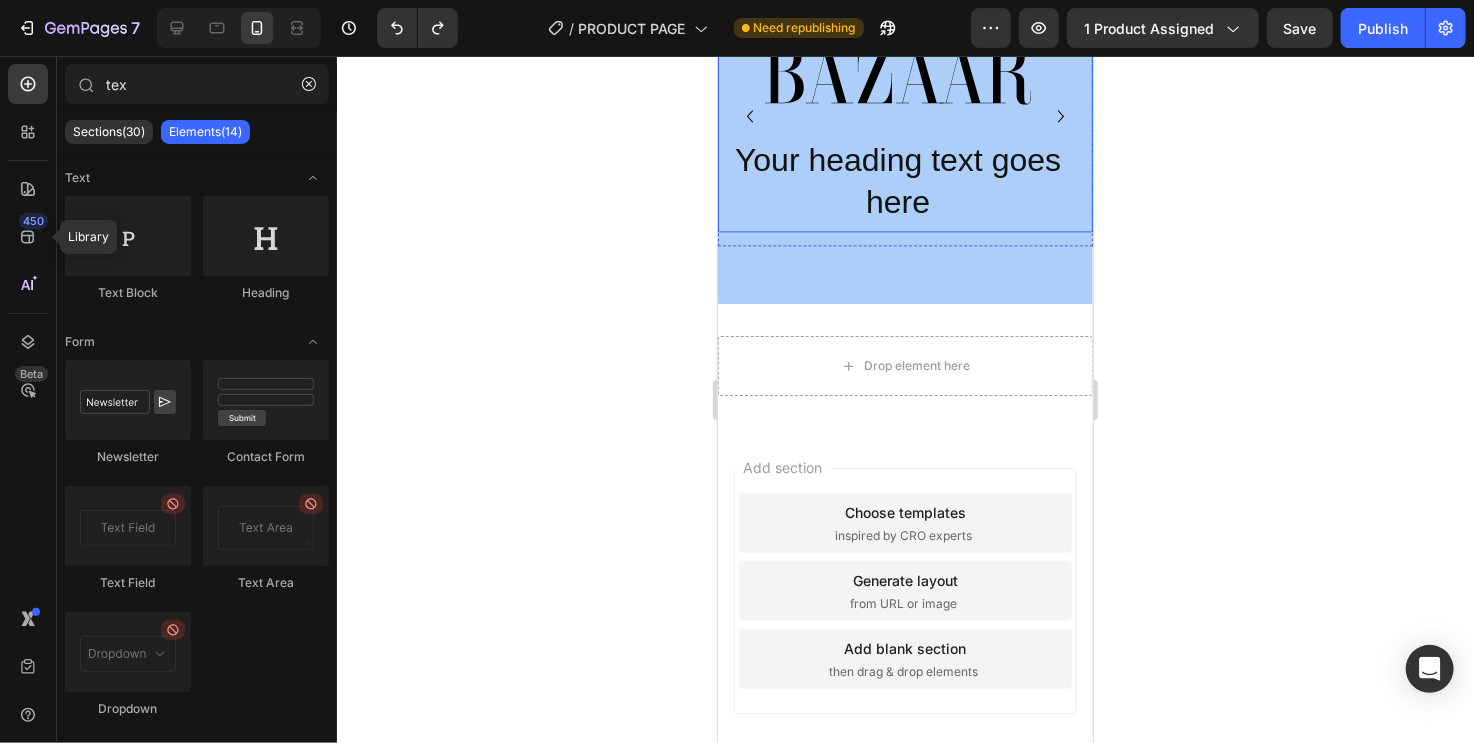 click 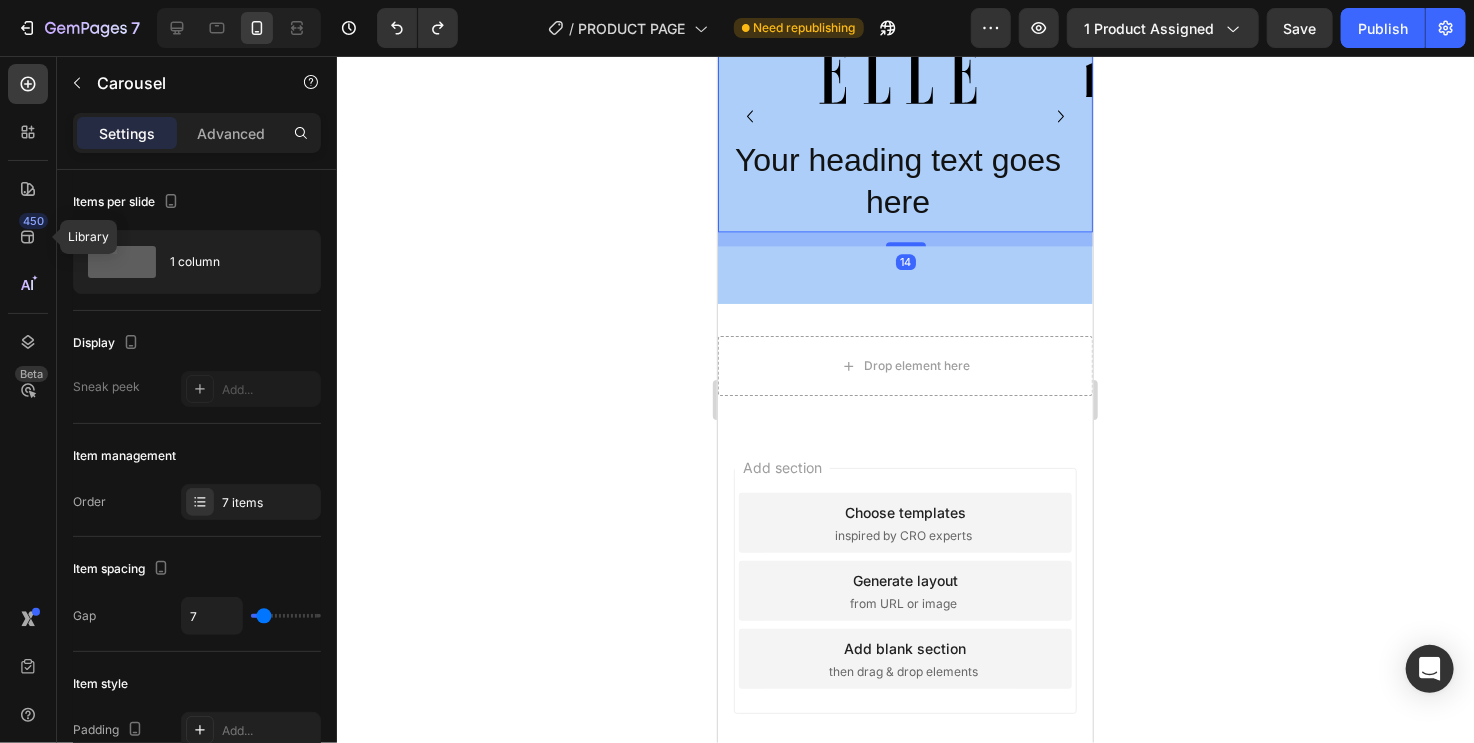 click 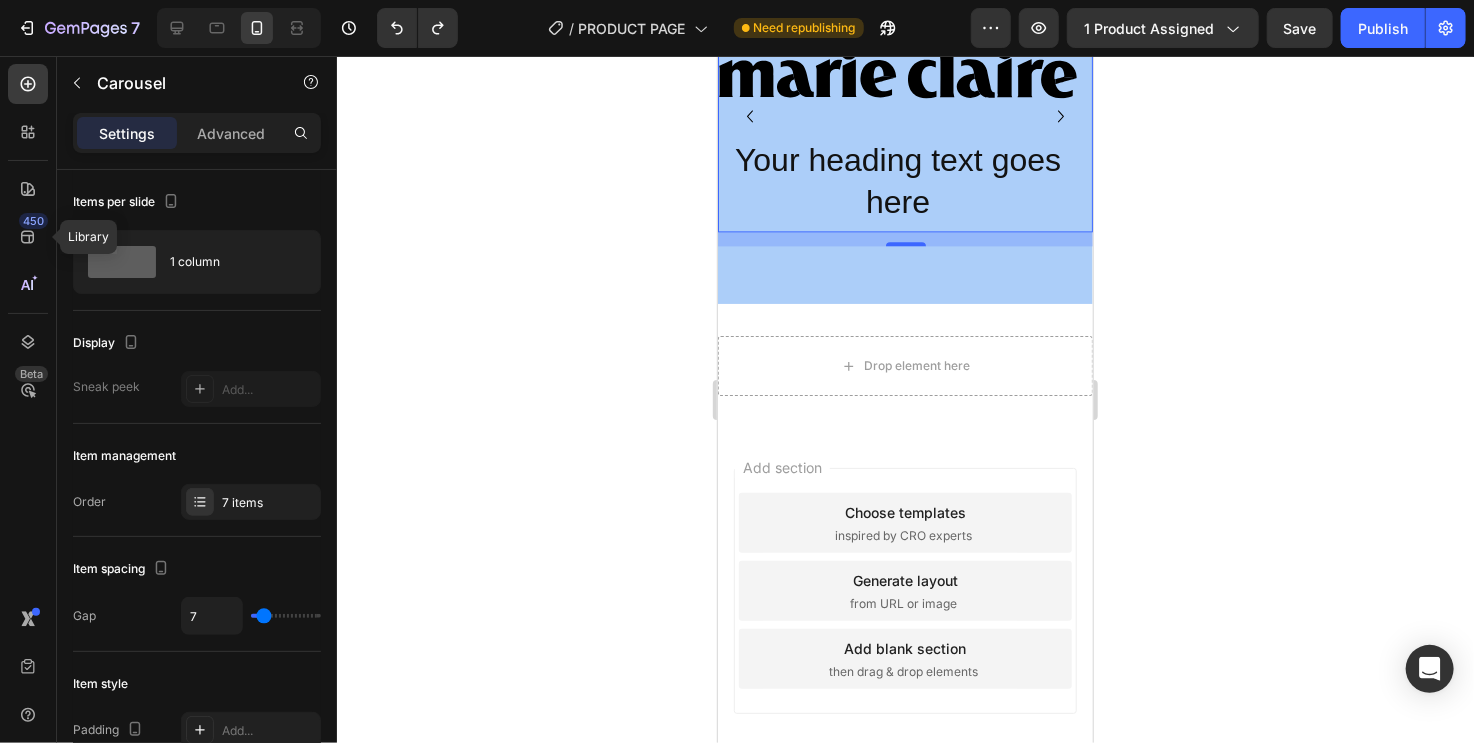 click 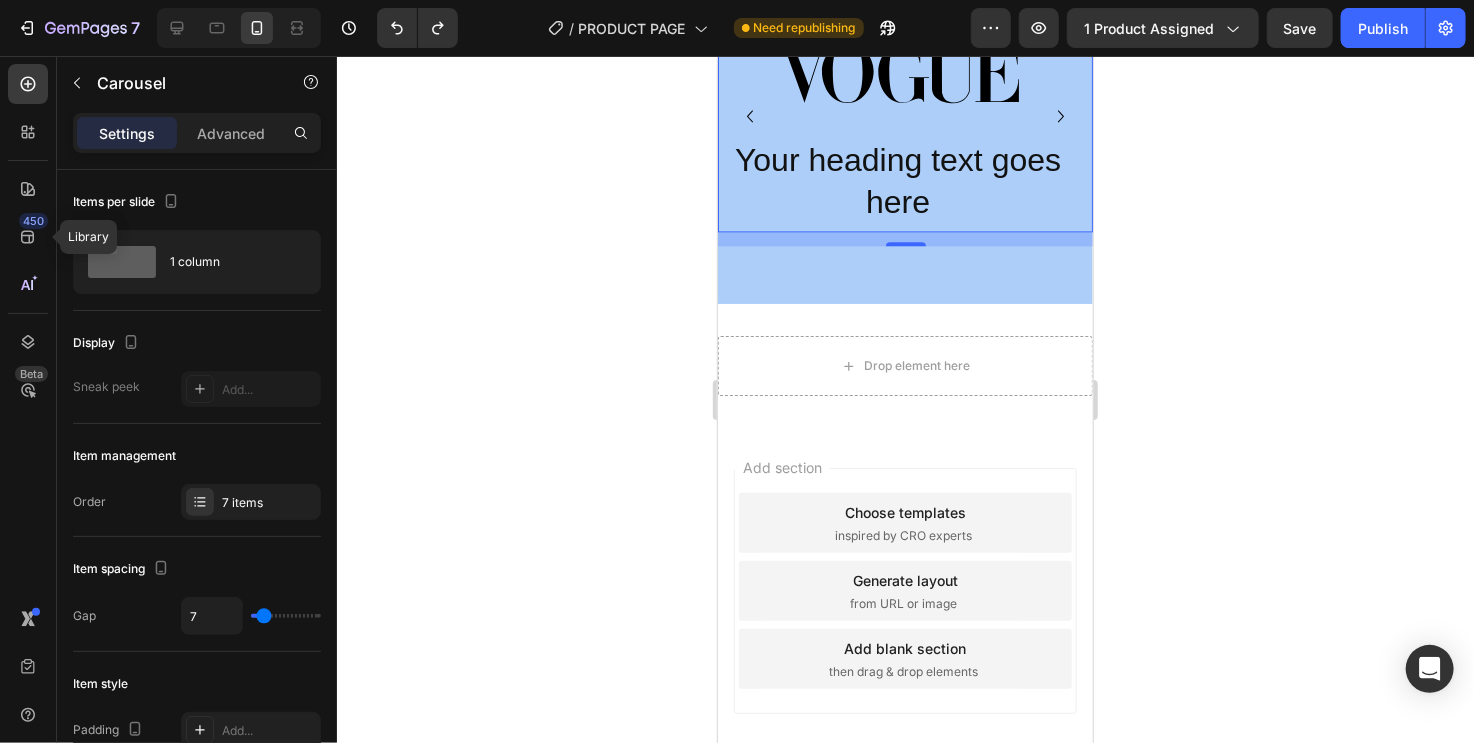 click 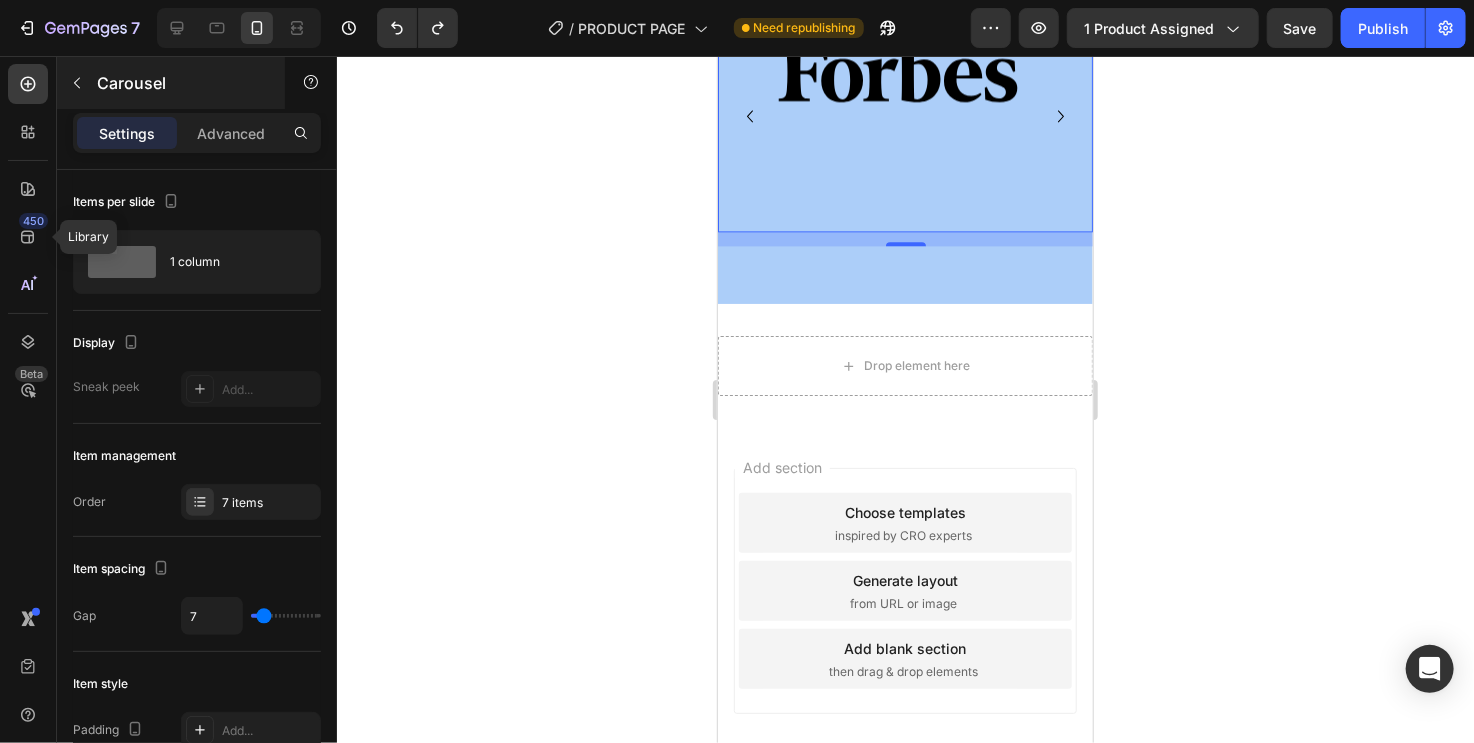 click on "Carousel" at bounding box center [171, 83] 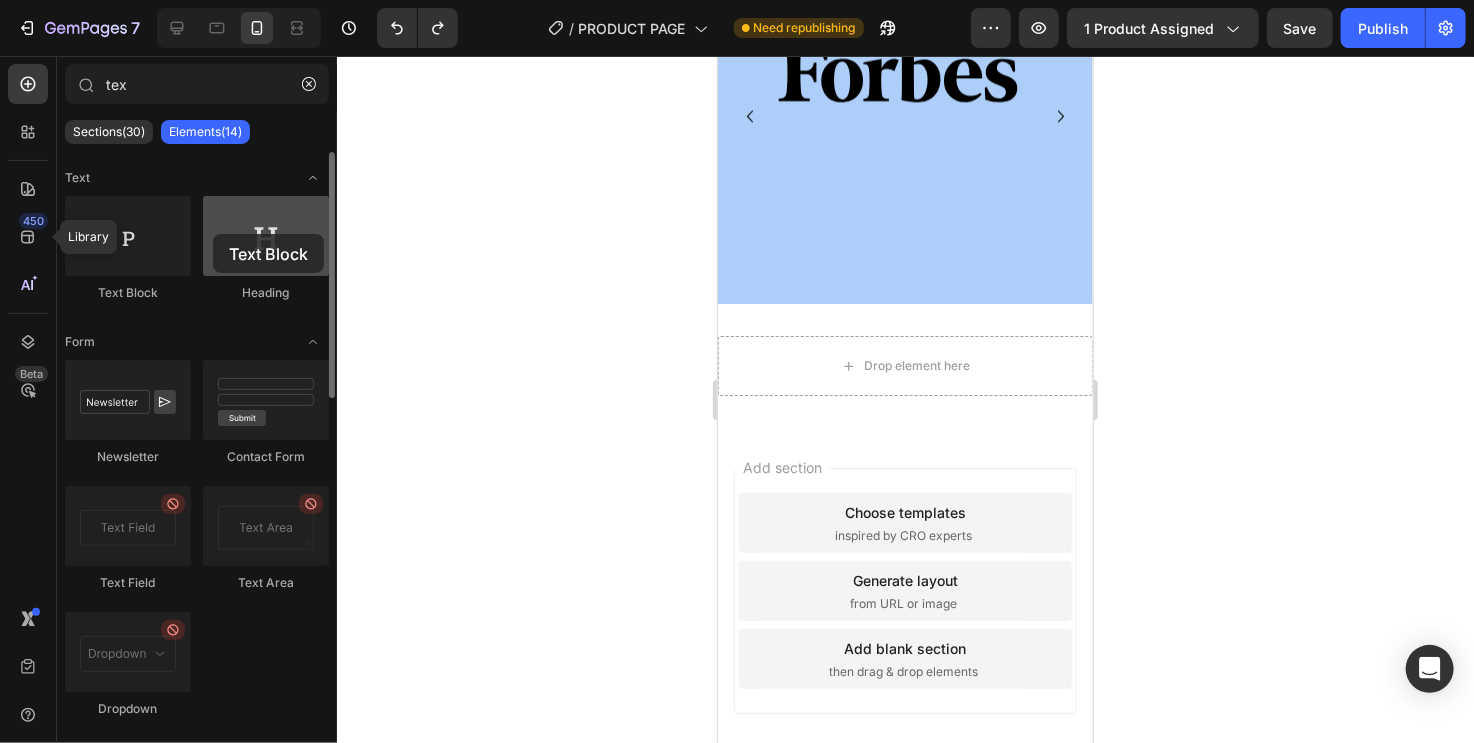 drag, startPoint x: 952, startPoint y: 427, endPoint x: 210, endPoint y: 236, distance: 766.1886 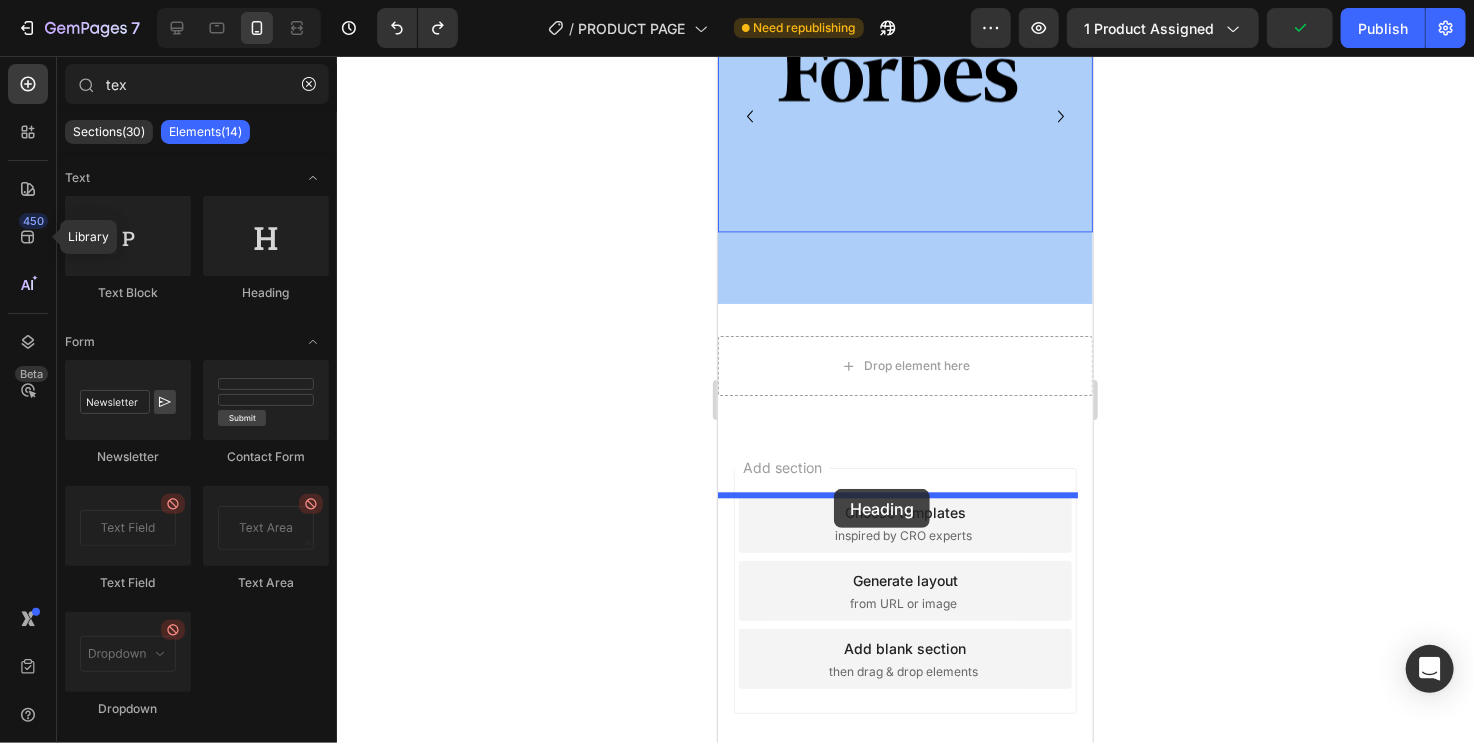 drag, startPoint x: 1560, startPoint y: 485, endPoint x: 833, endPoint y: 488, distance: 727.00616 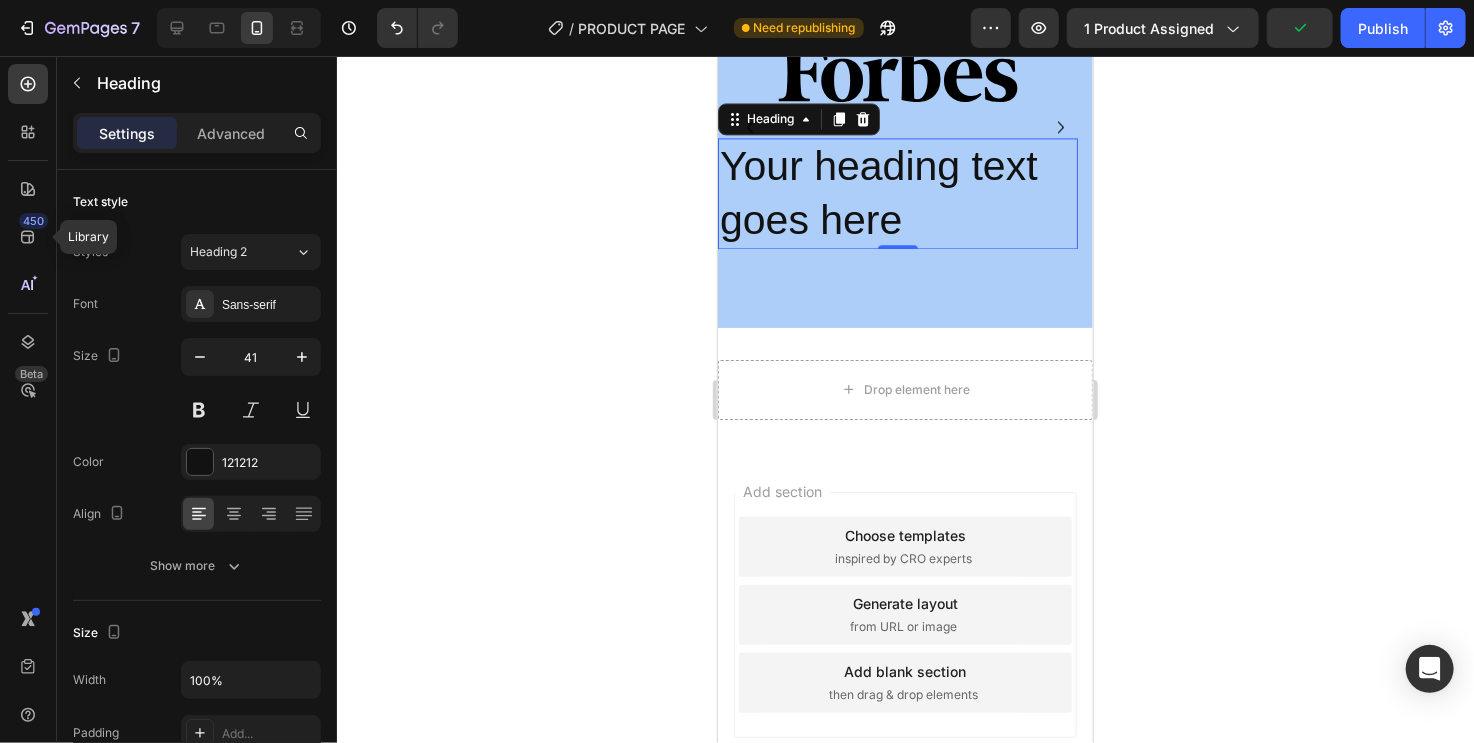 click on "Your heading text goes here" at bounding box center (897, 192) 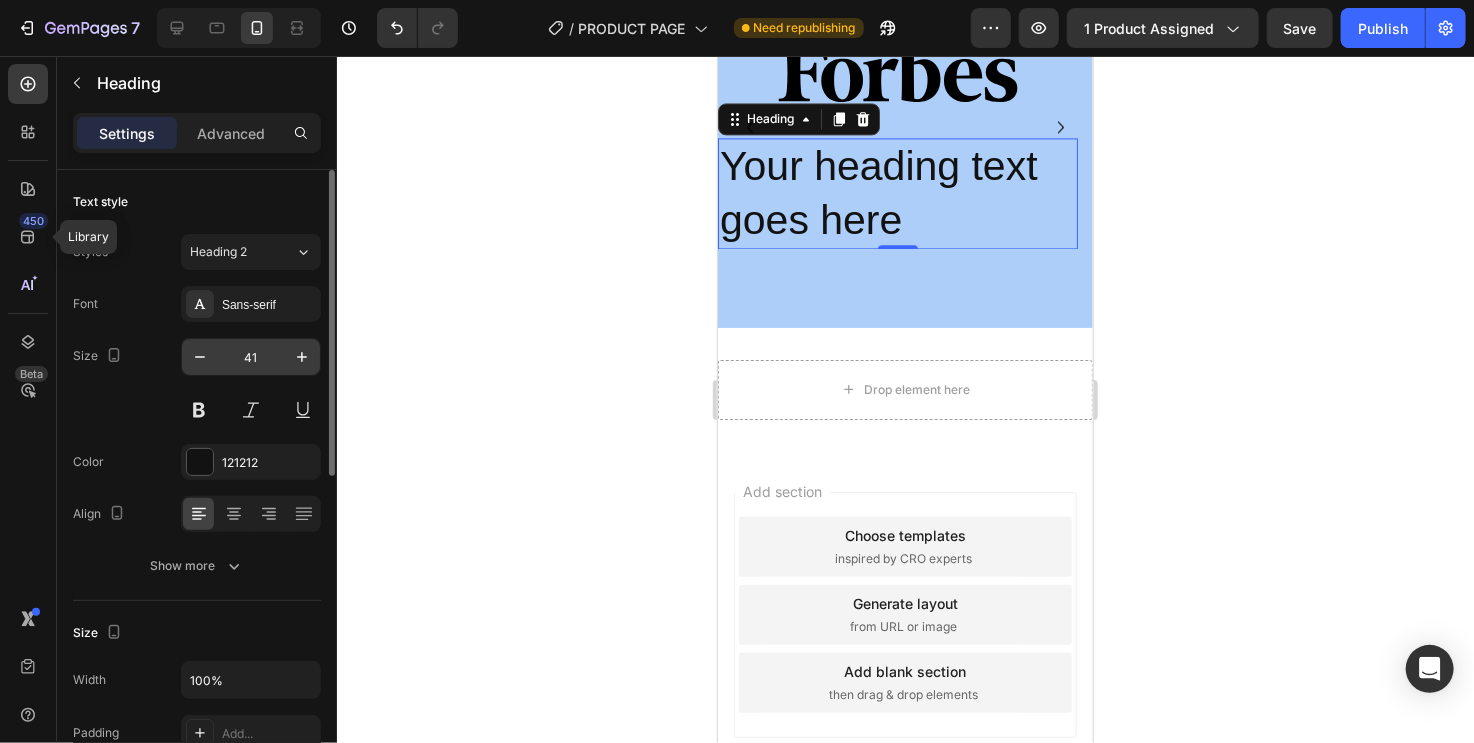 click on "41" at bounding box center [251, 357] 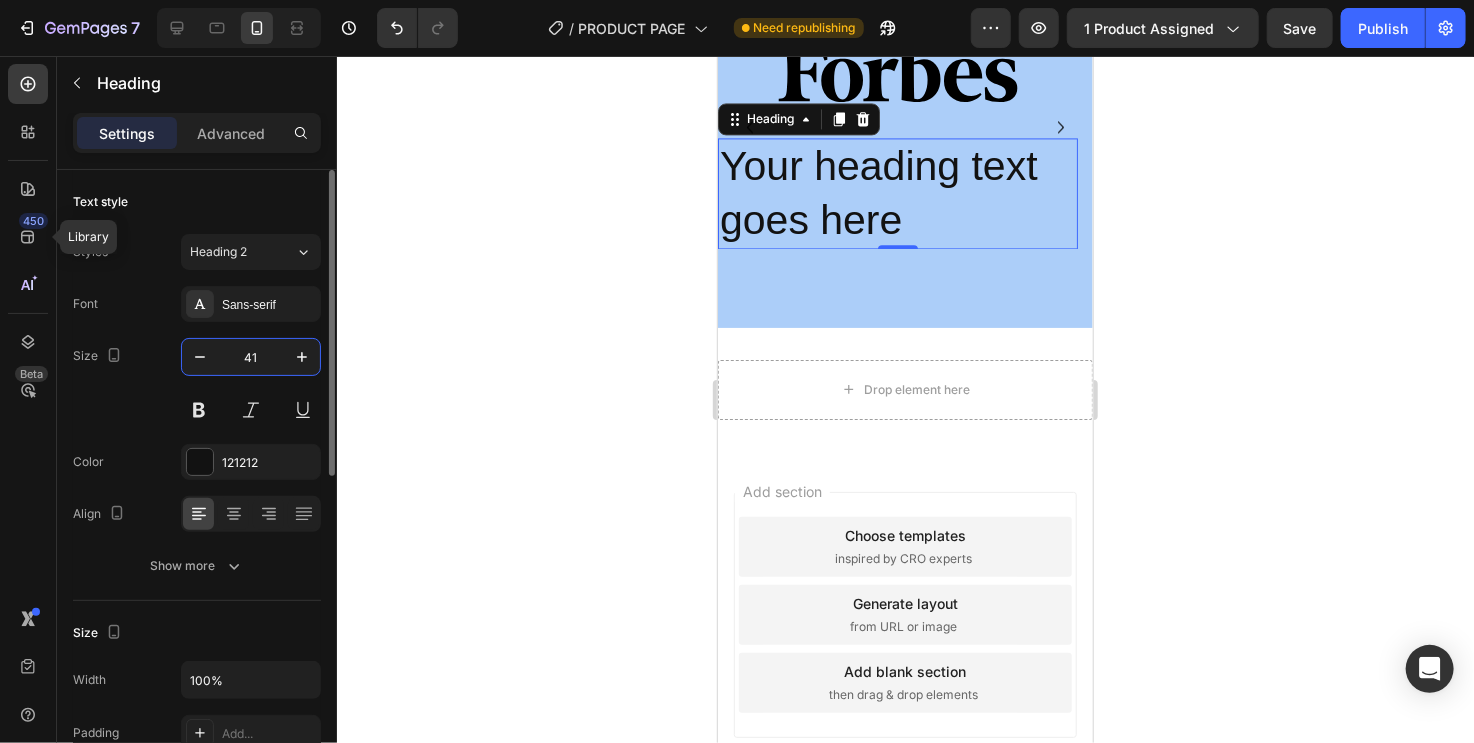 click on "41" at bounding box center [251, 357] 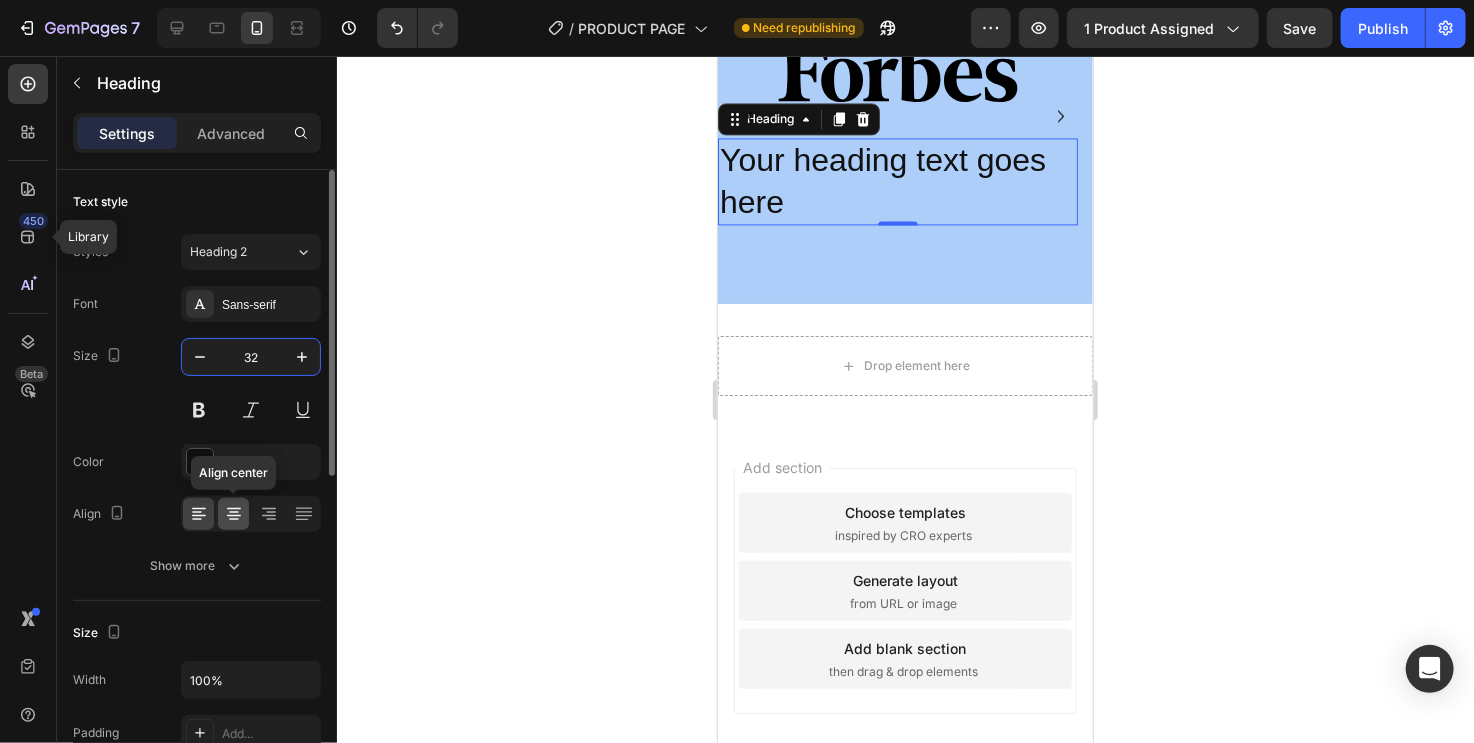 type on "32" 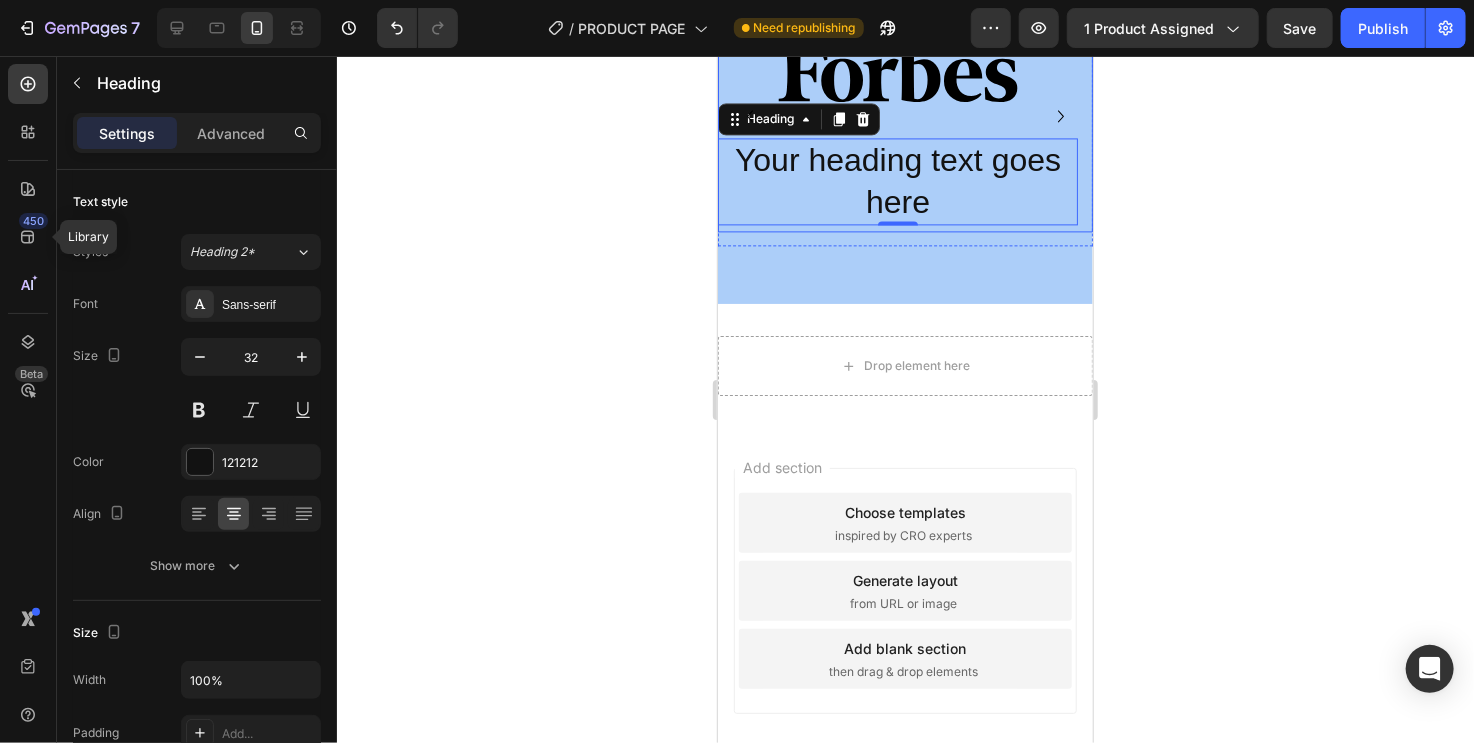 click 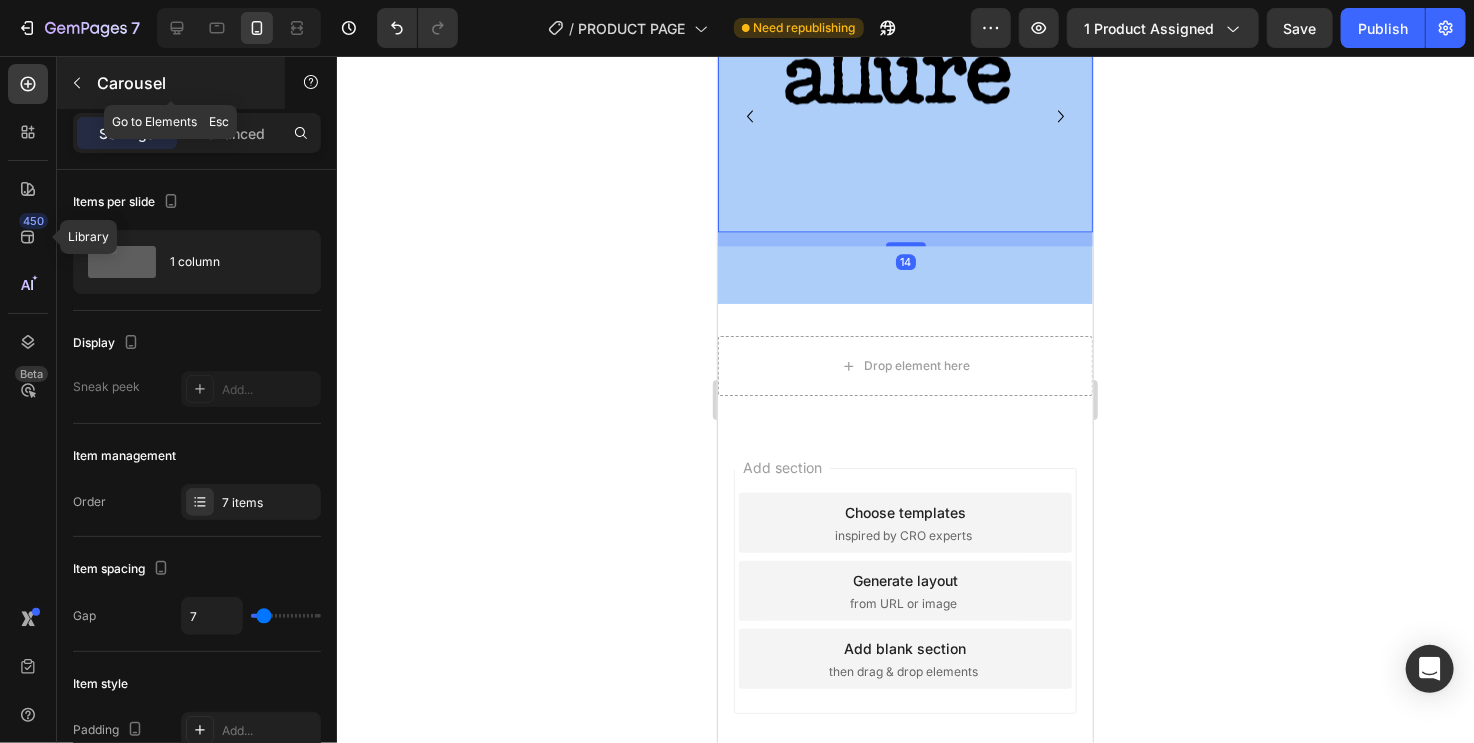 click 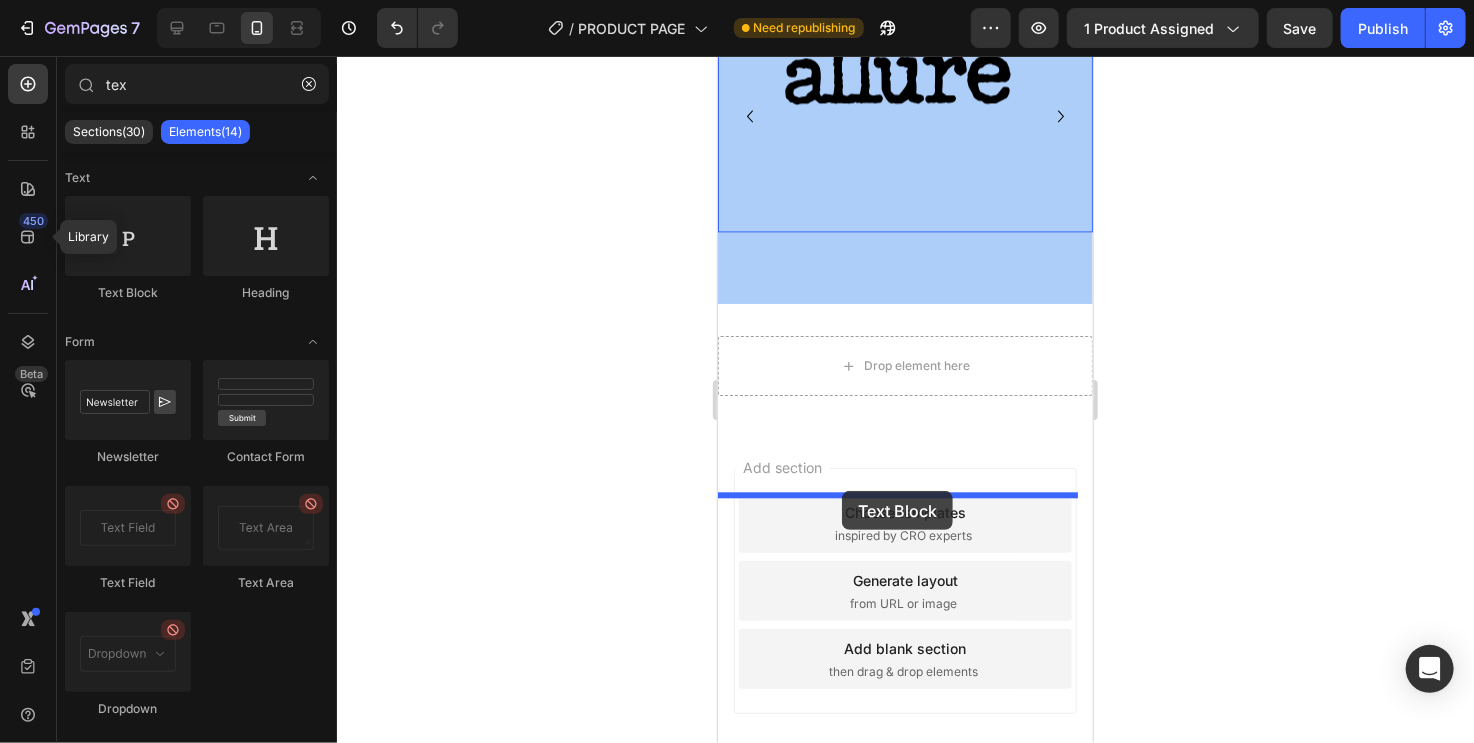 drag, startPoint x: 1529, startPoint y: 425, endPoint x: 841, endPoint y: 490, distance: 691.06366 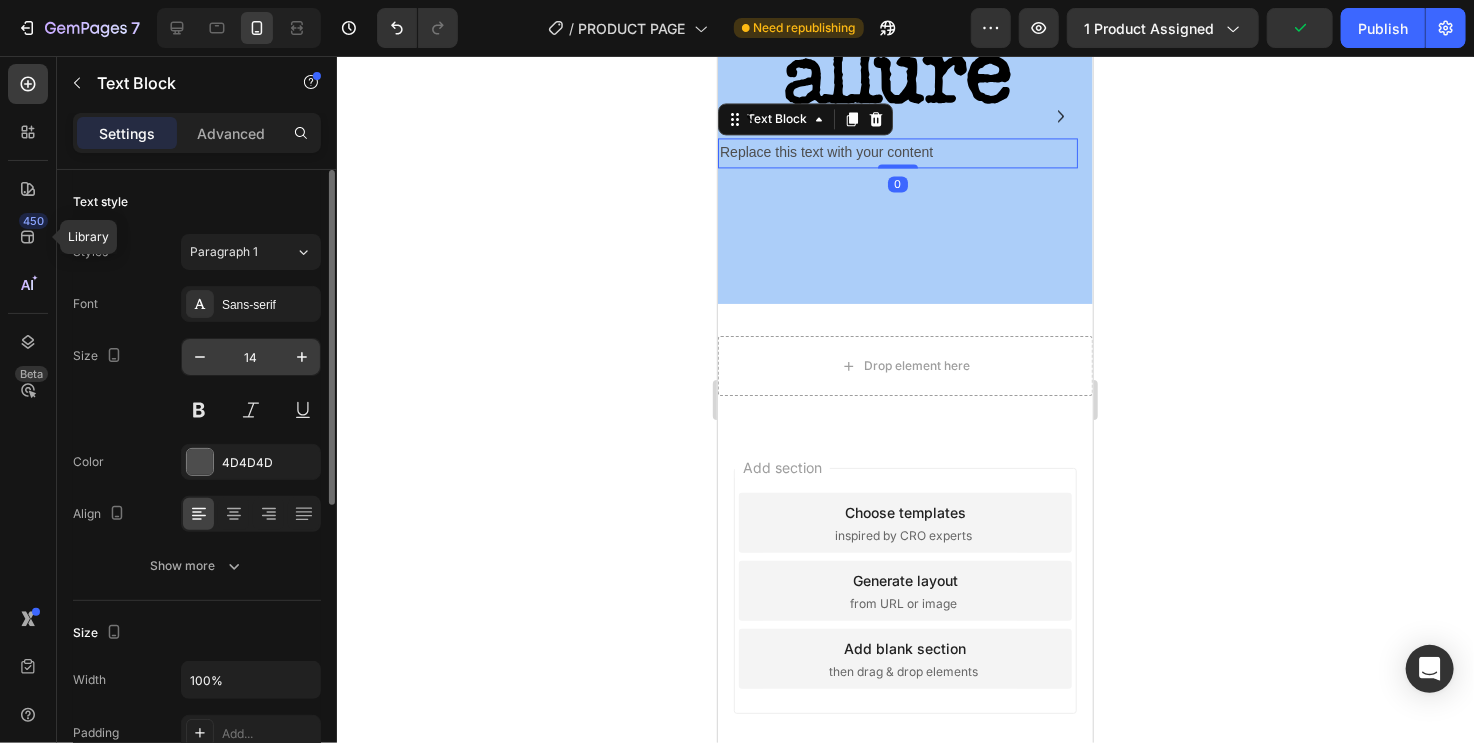 click on "14" at bounding box center [251, 357] 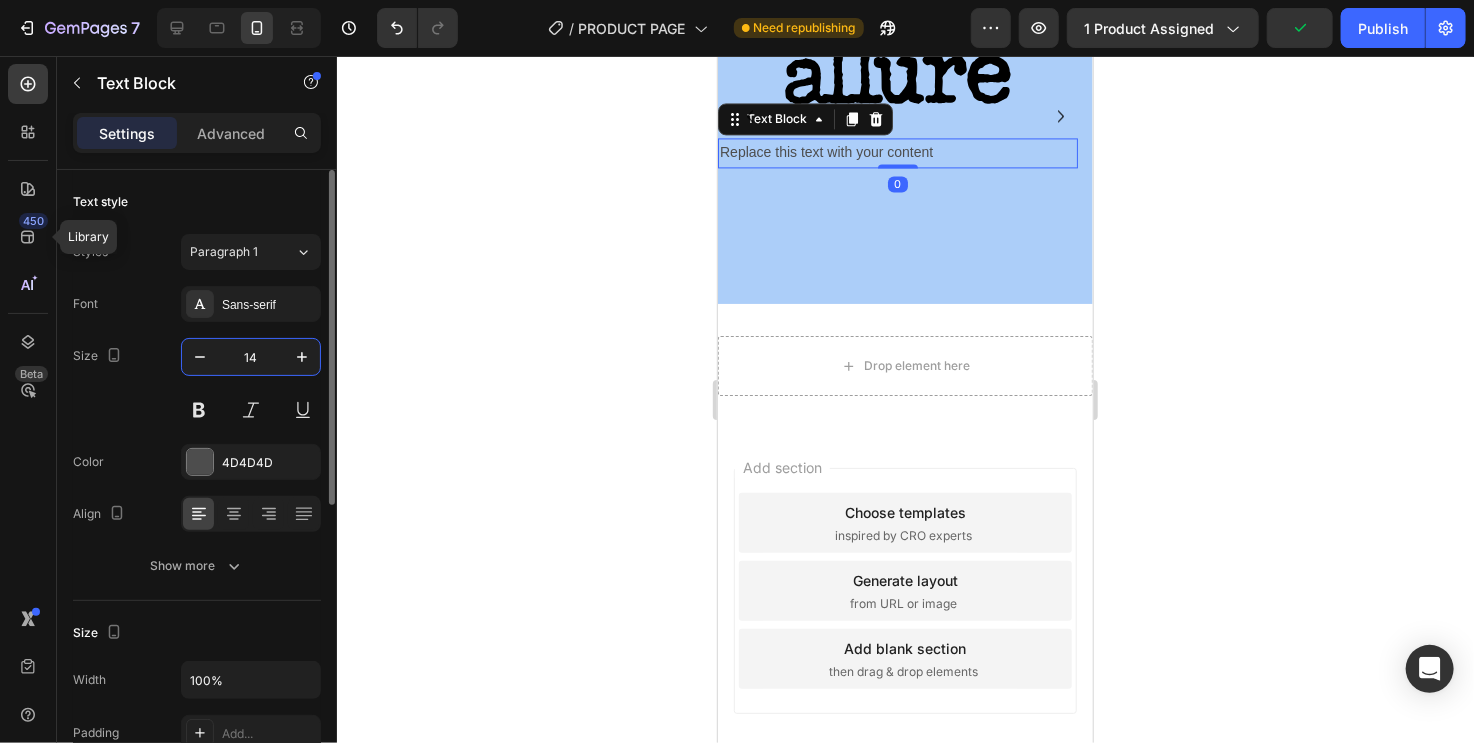 click on "14" at bounding box center (251, 357) 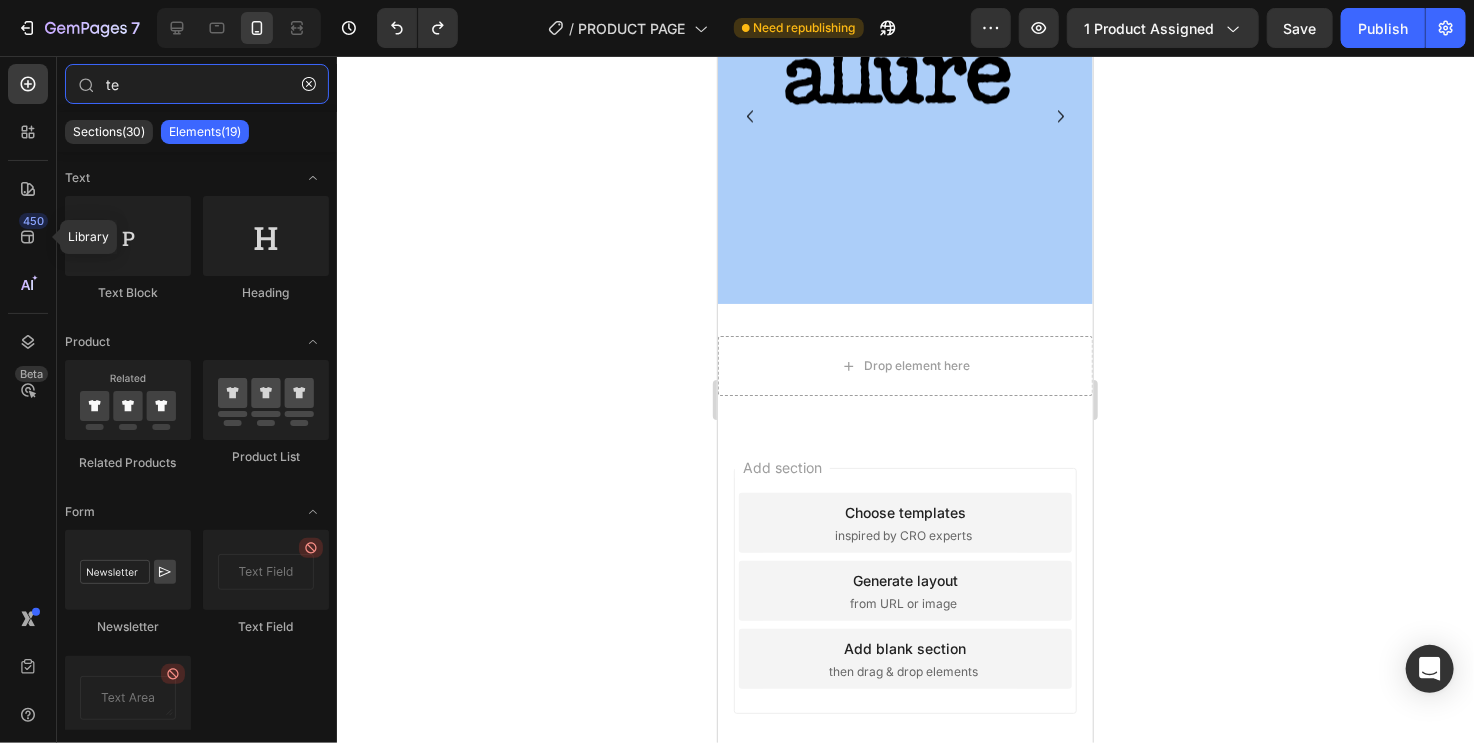 type on "te" 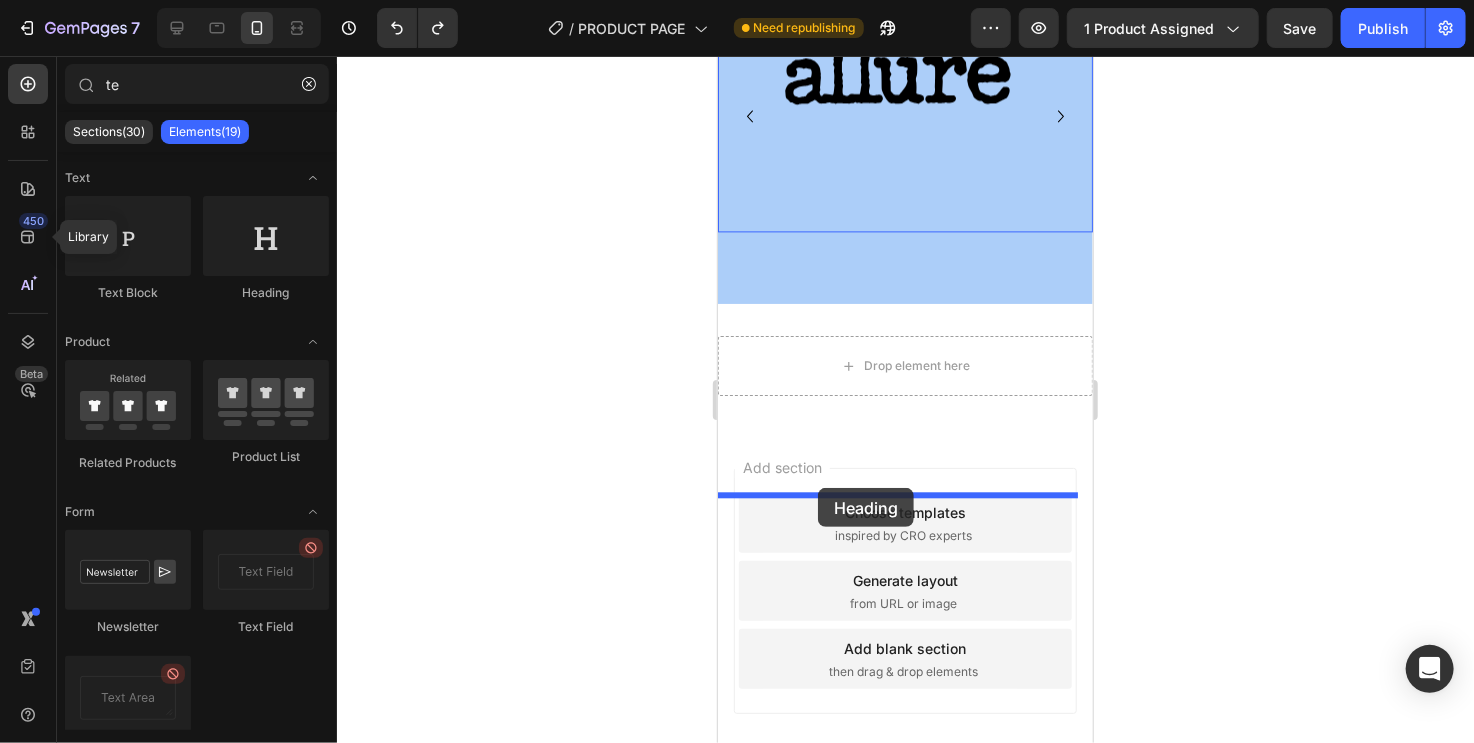 drag, startPoint x: 1262, startPoint y: 396, endPoint x: 1280, endPoint y: 556, distance: 161.00932 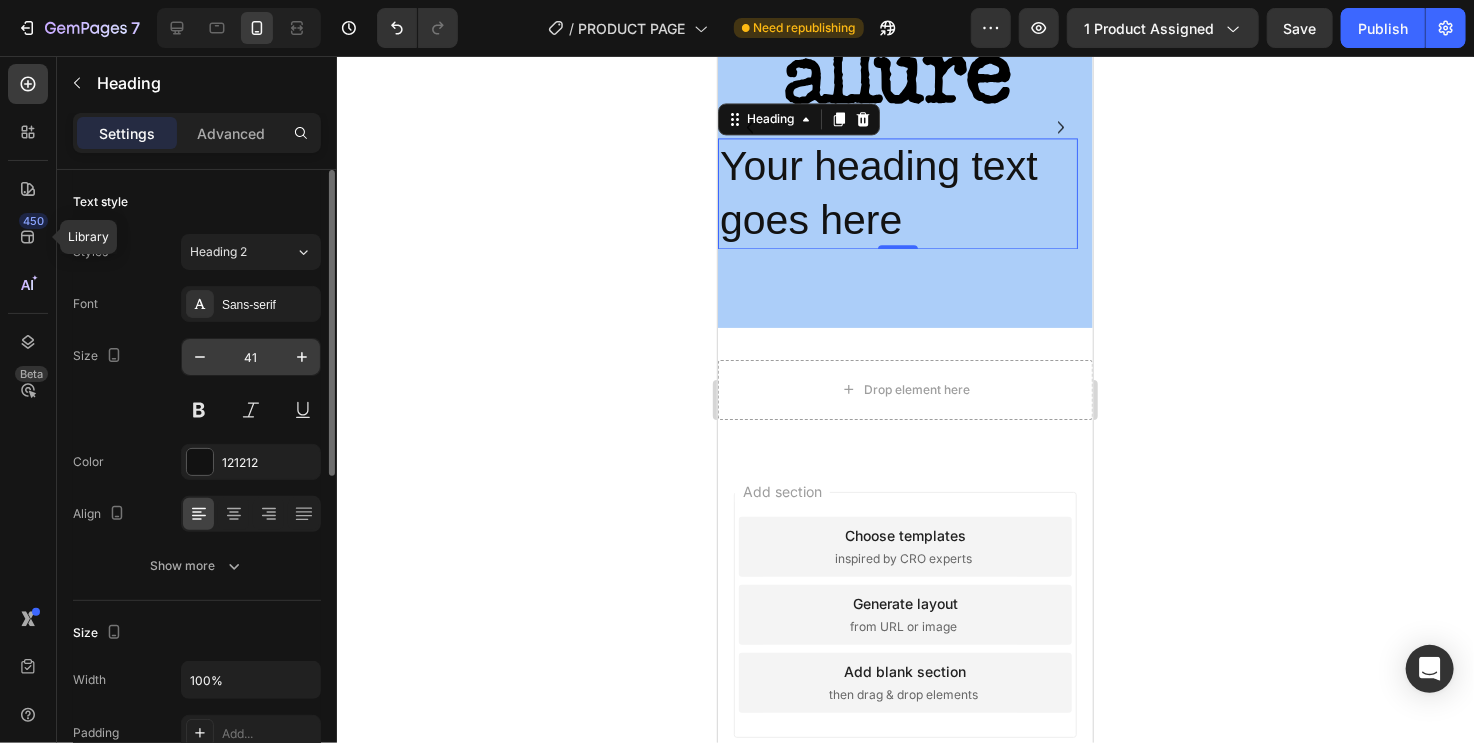 click on "41" at bounding box center (251, 357) 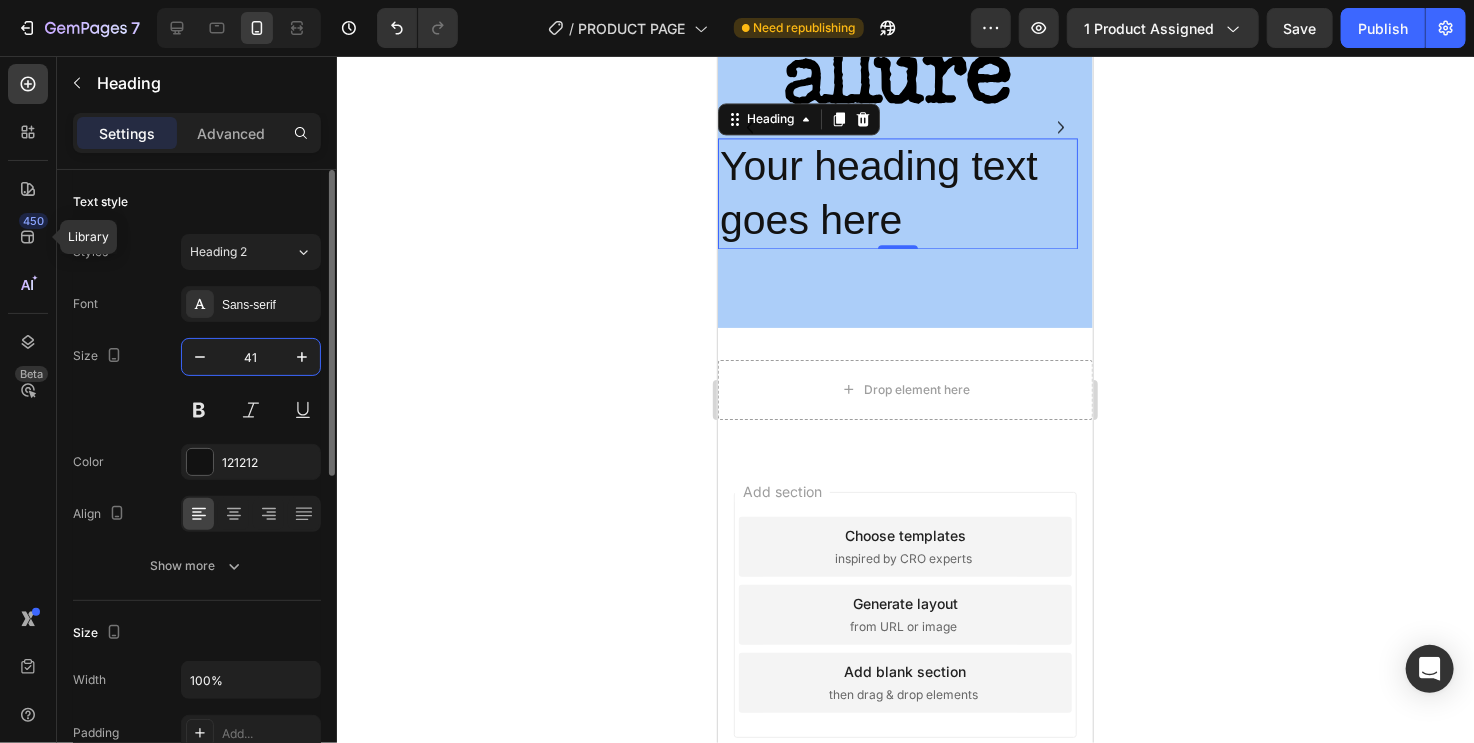 click on "41" at bounding box center (251, 357) 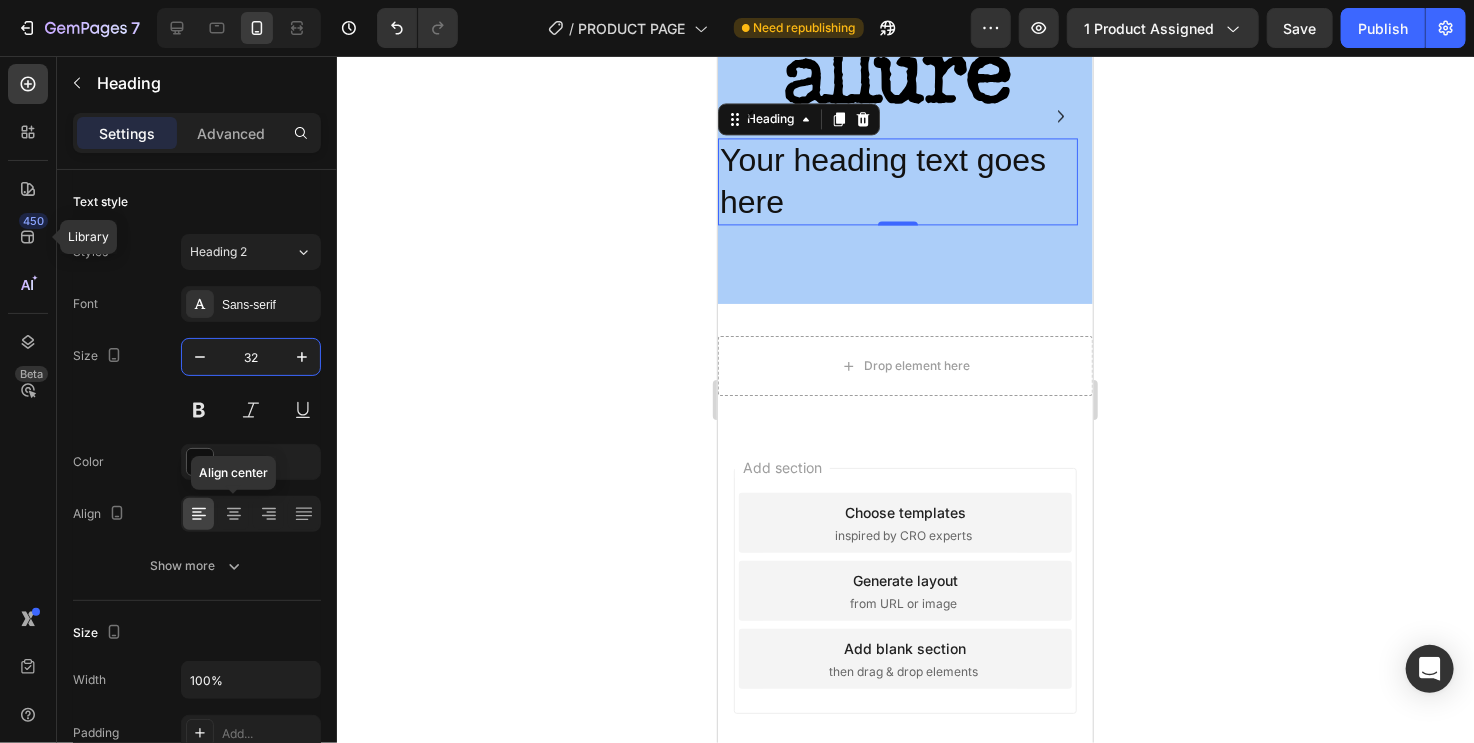 type on "32" 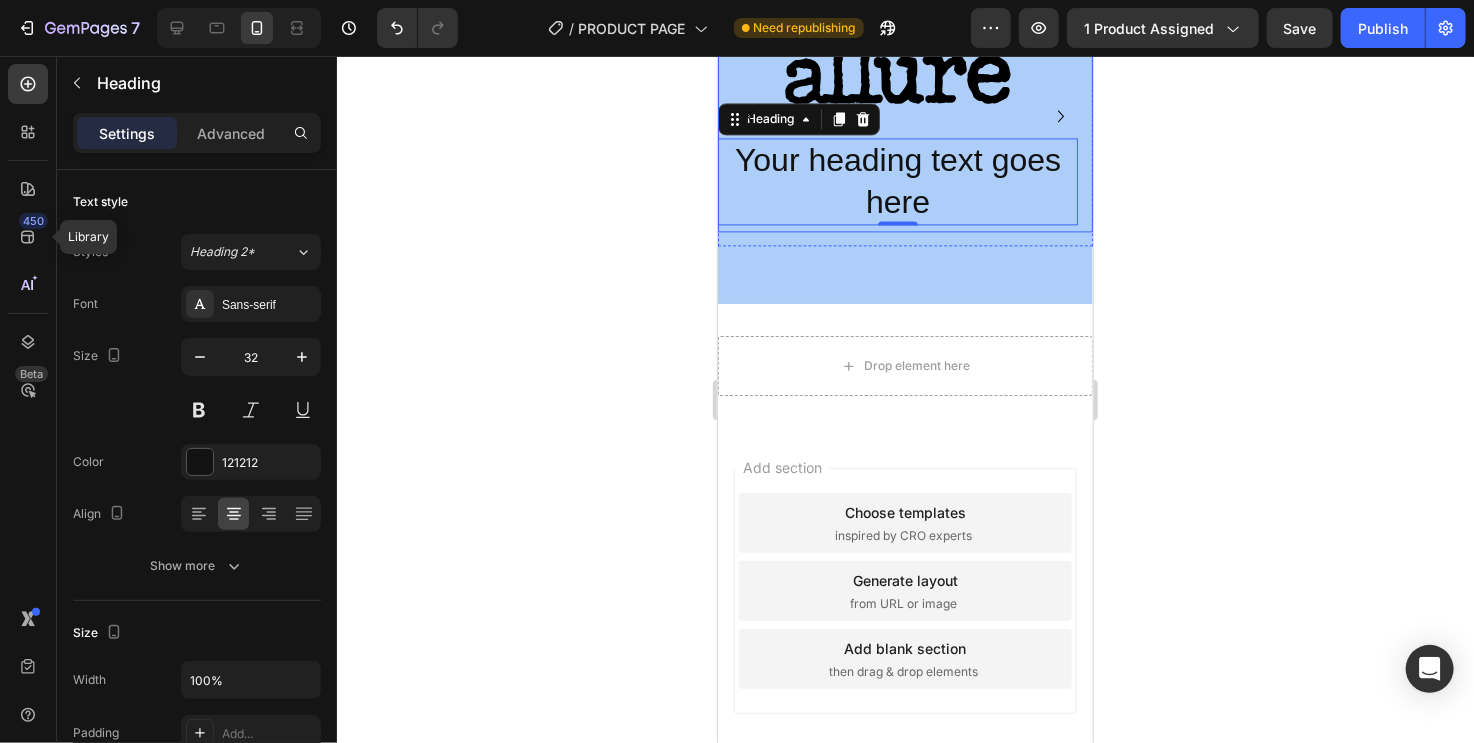 click 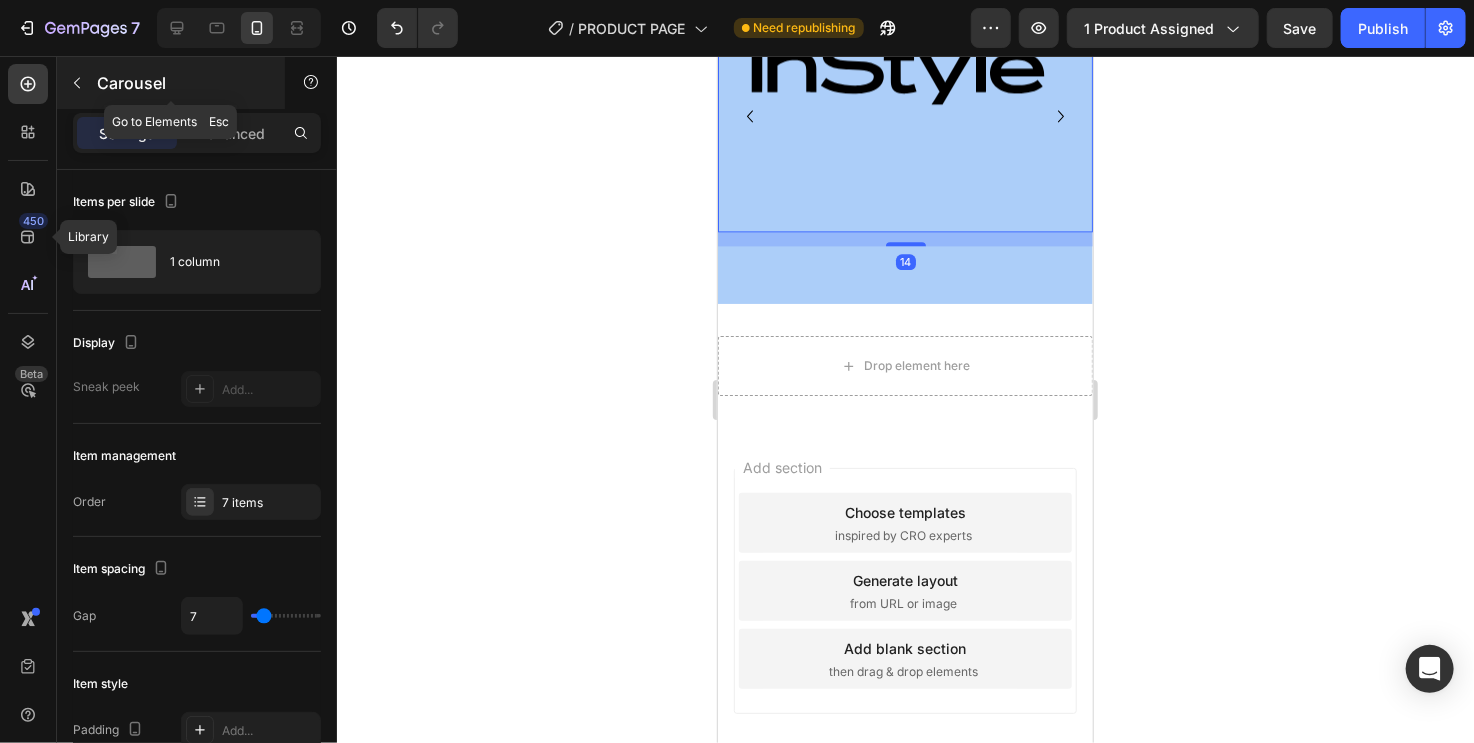click on "Carousel" at bounding box center (171, 83) 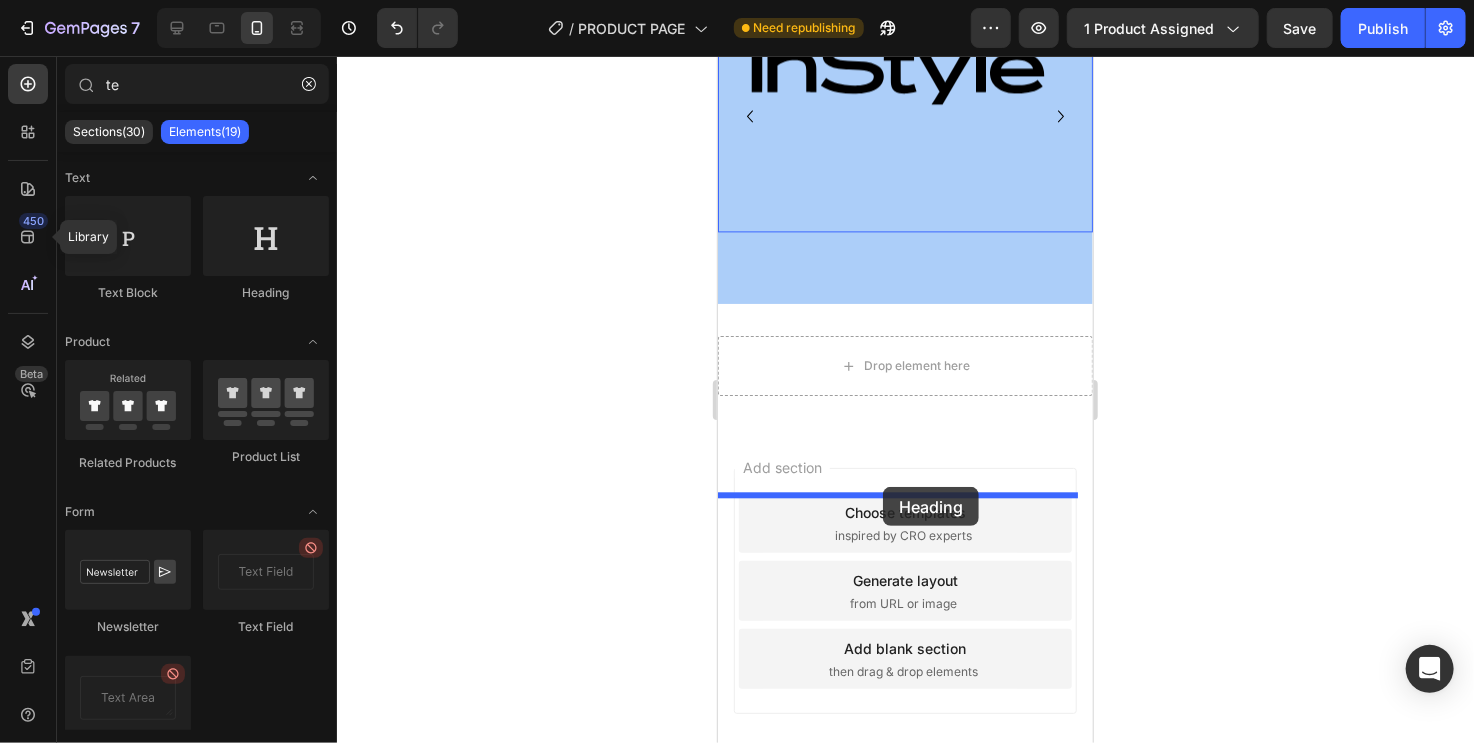 drag, startPoint x: 898, startPoint y: 522, endPoint x: 882, endPoint y: 482, distance: 43.081318 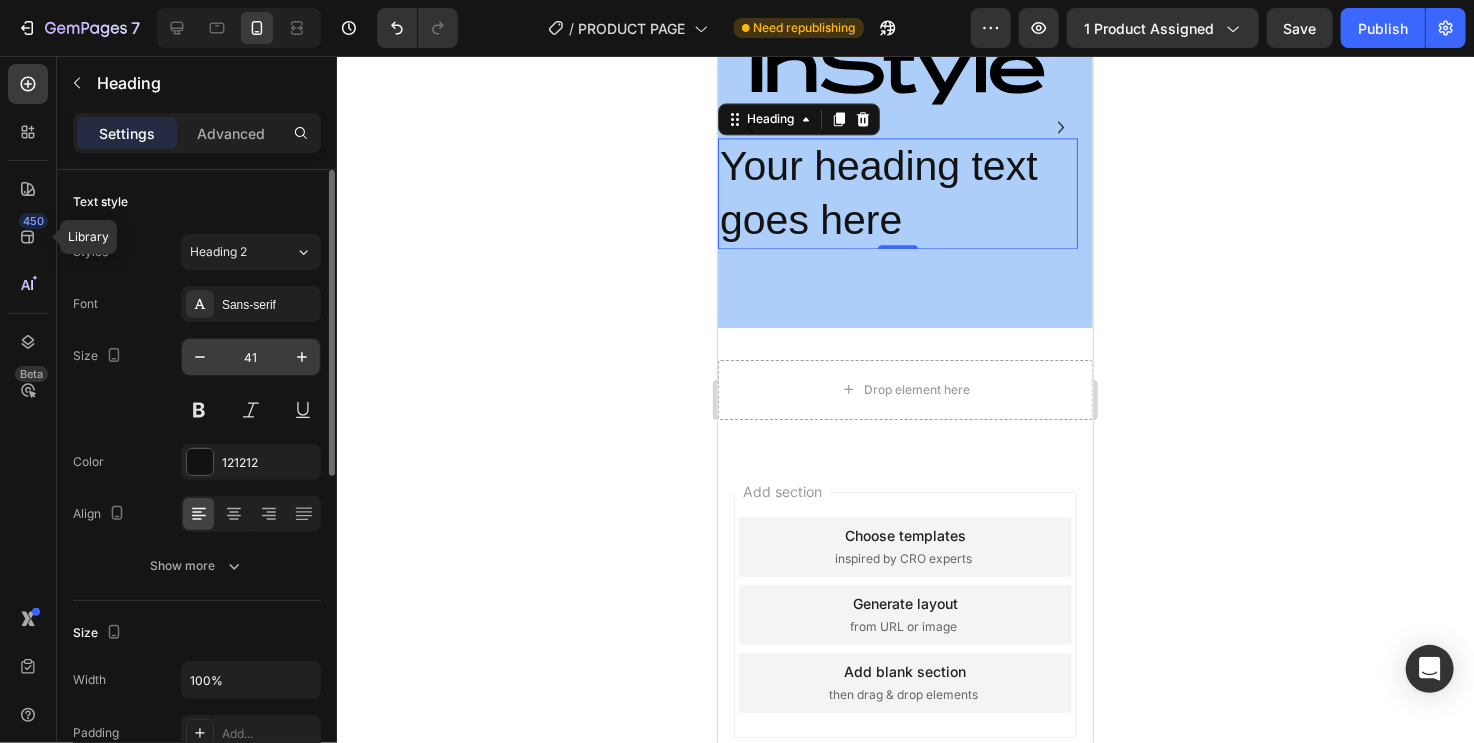 click on "41" at bounding box center [251, 357] 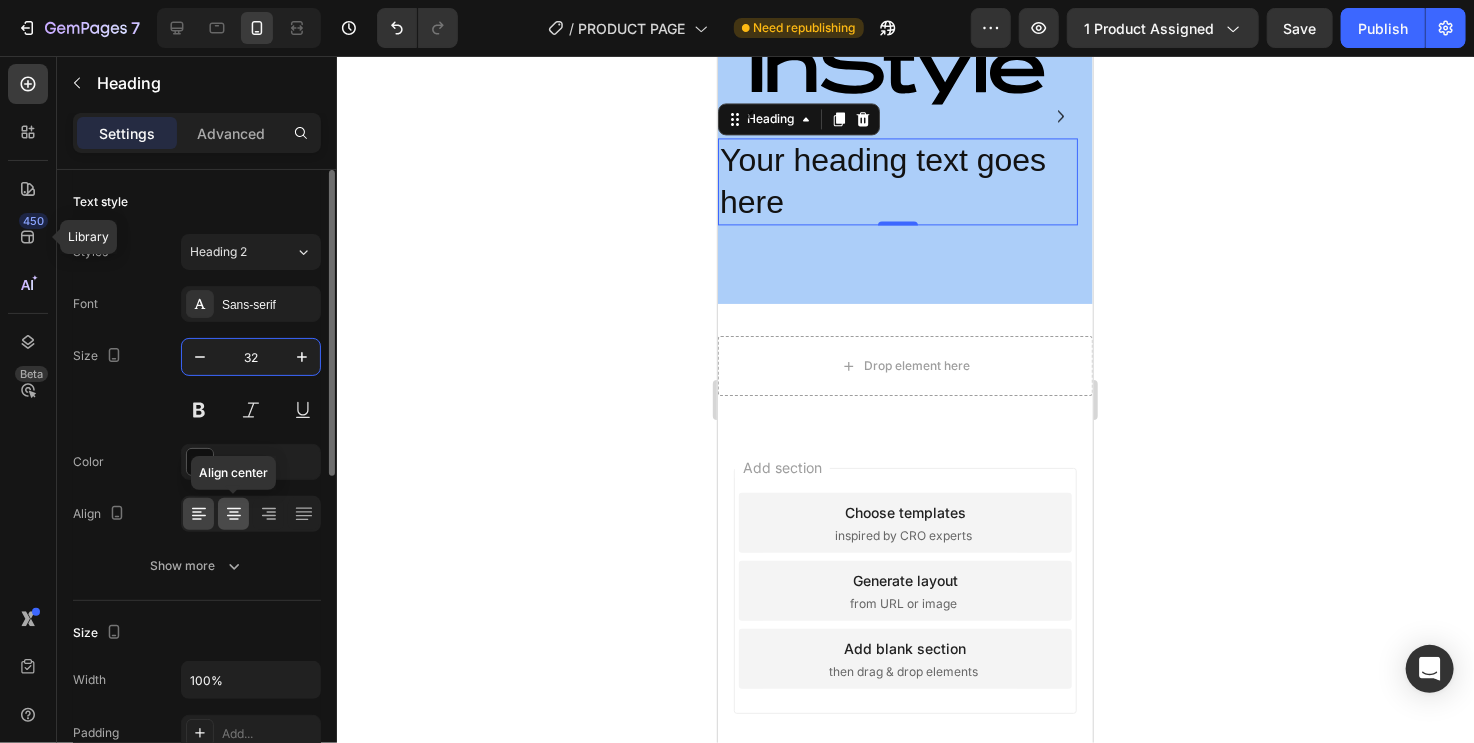 type on "32" 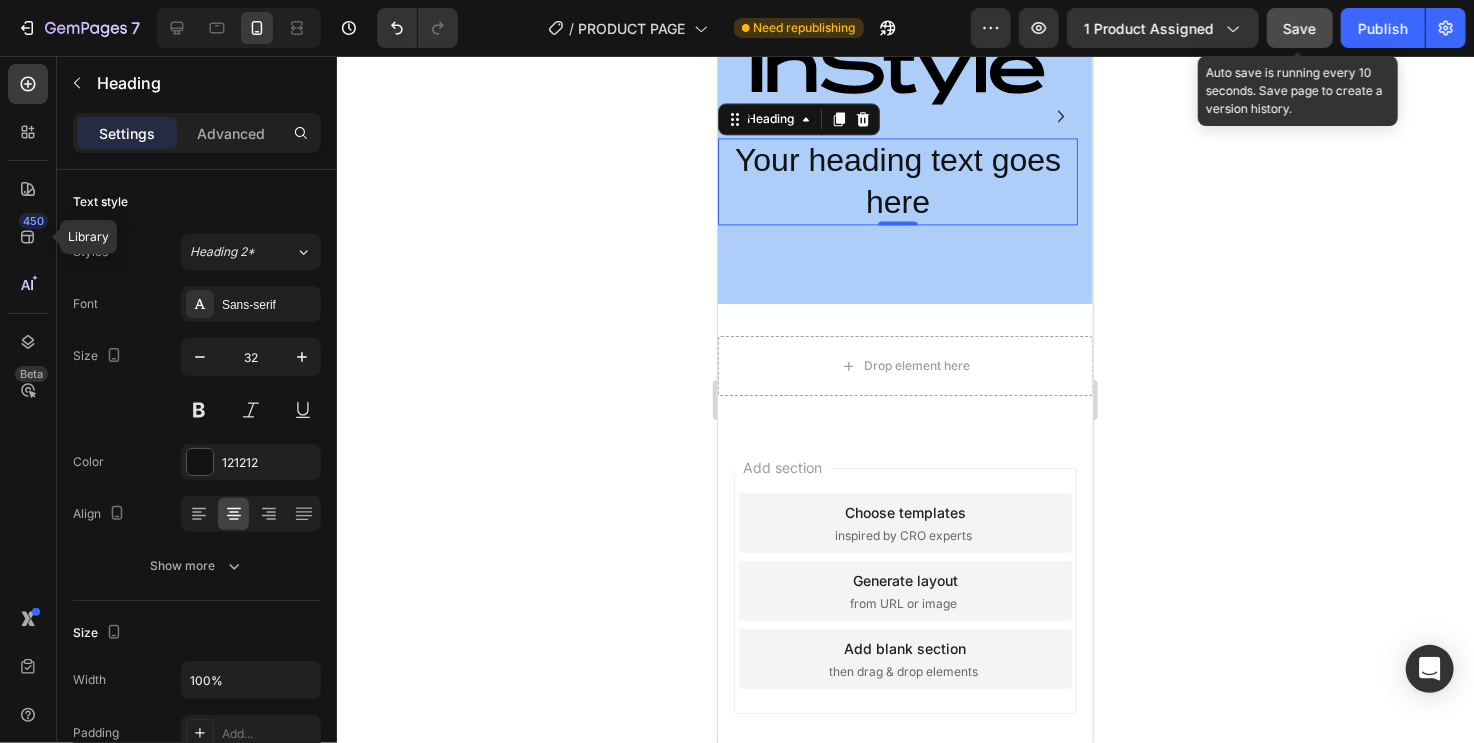 click on "Save" at bounding box center (1300, 28) 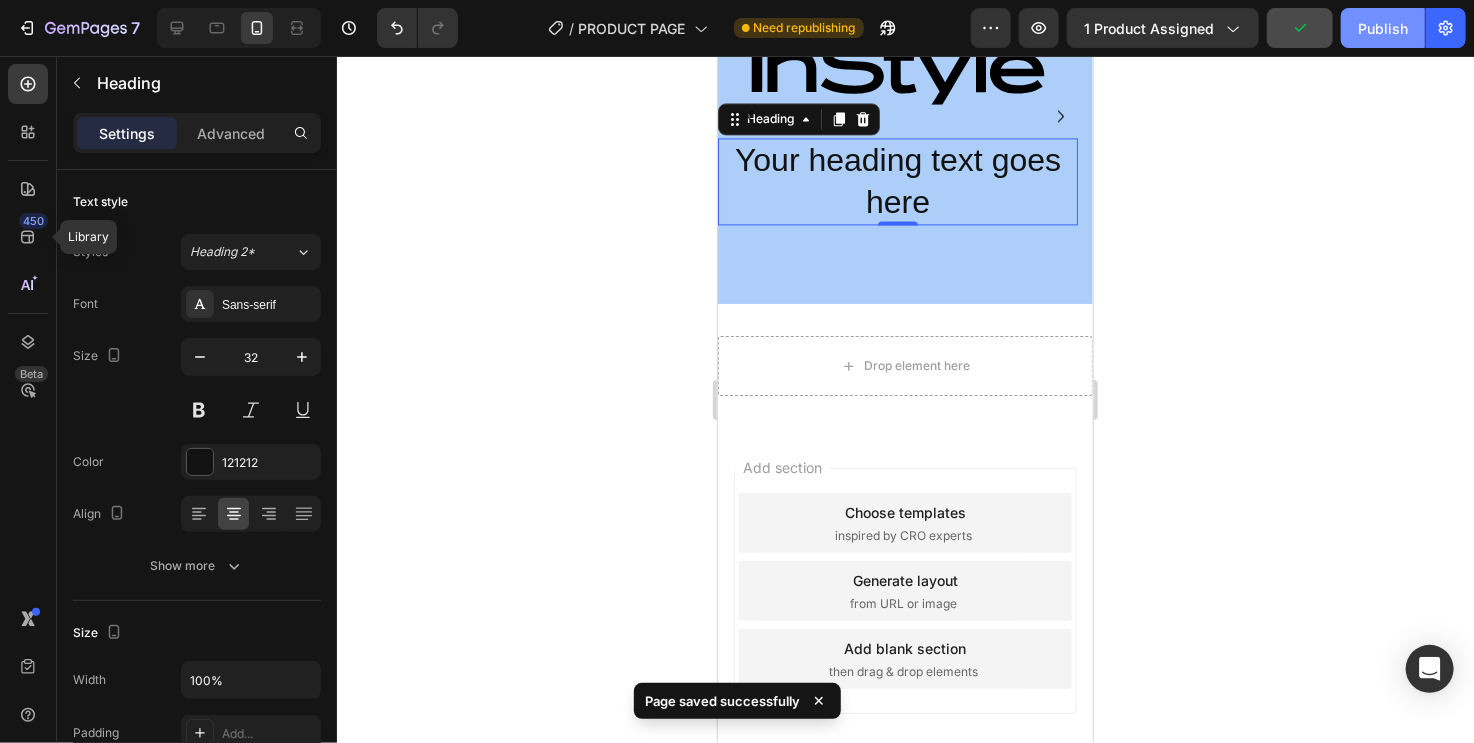 click on "Publish" at bounding box center [1383, 28] 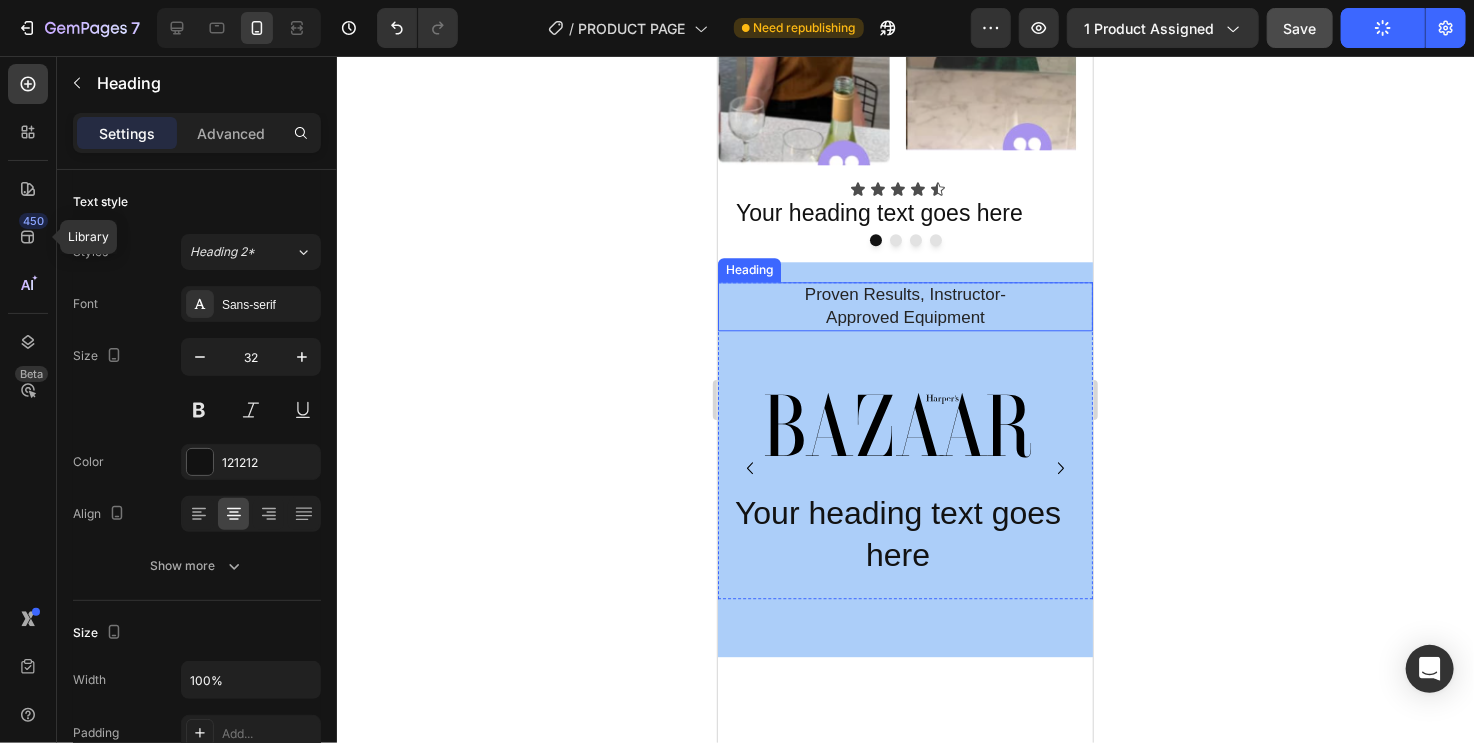 scroll, scrollTop: 2400, scrollLeft: 0, axis: vertical 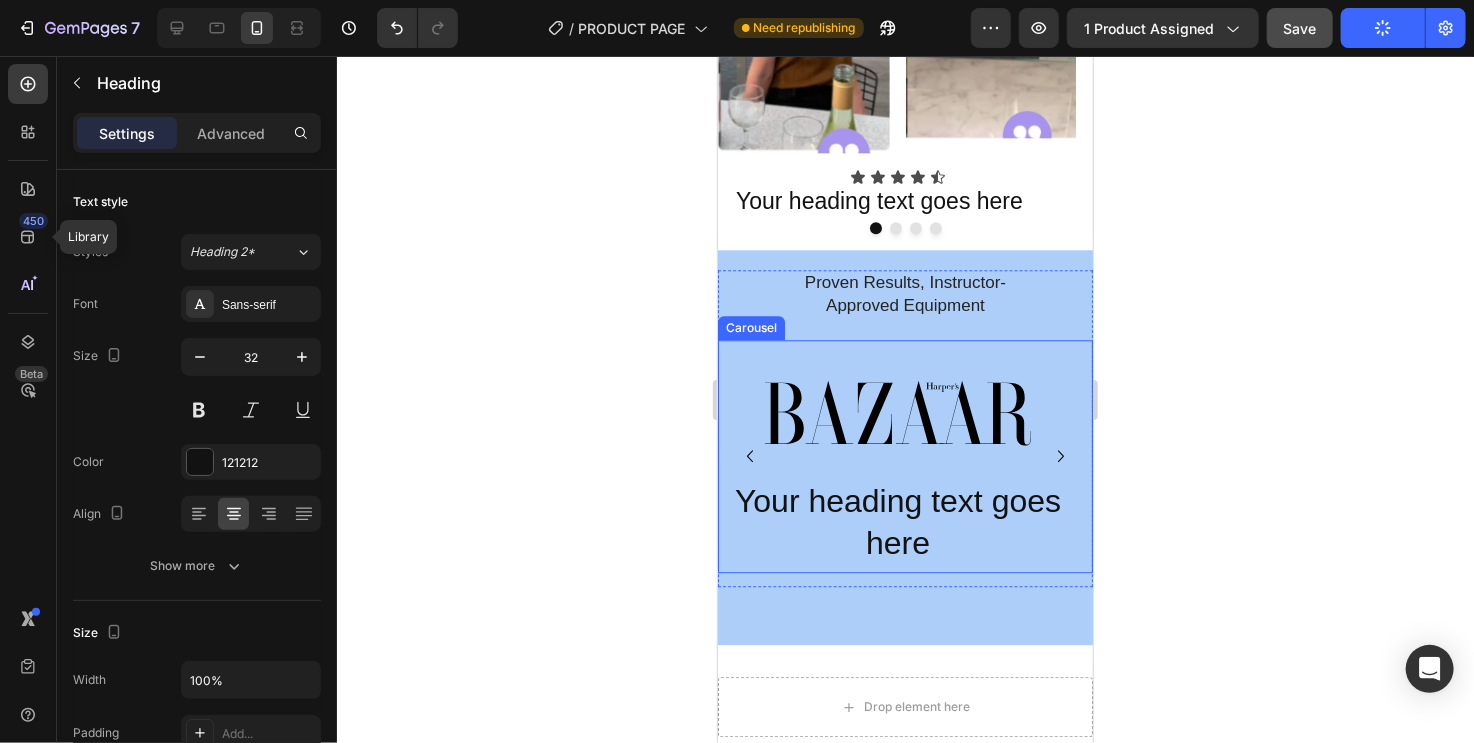 click 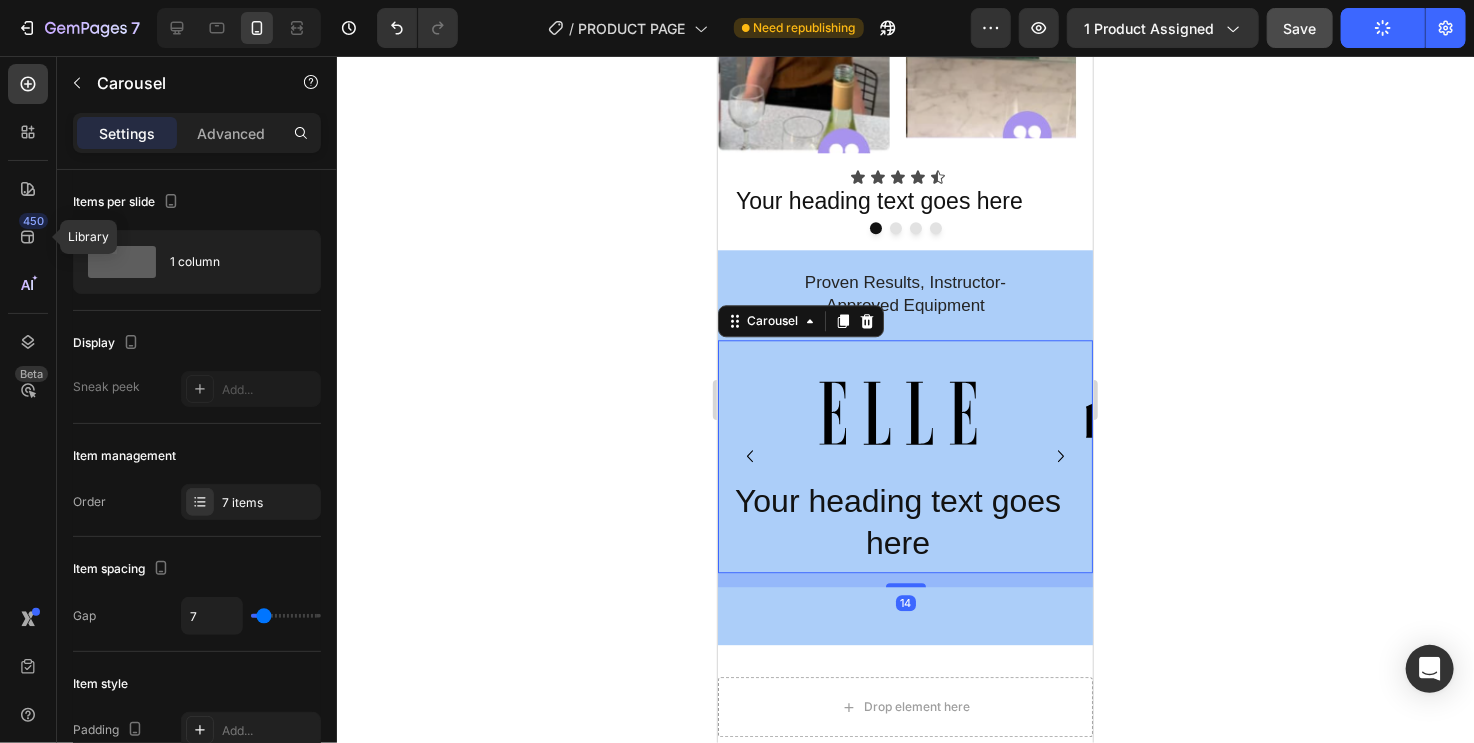 click 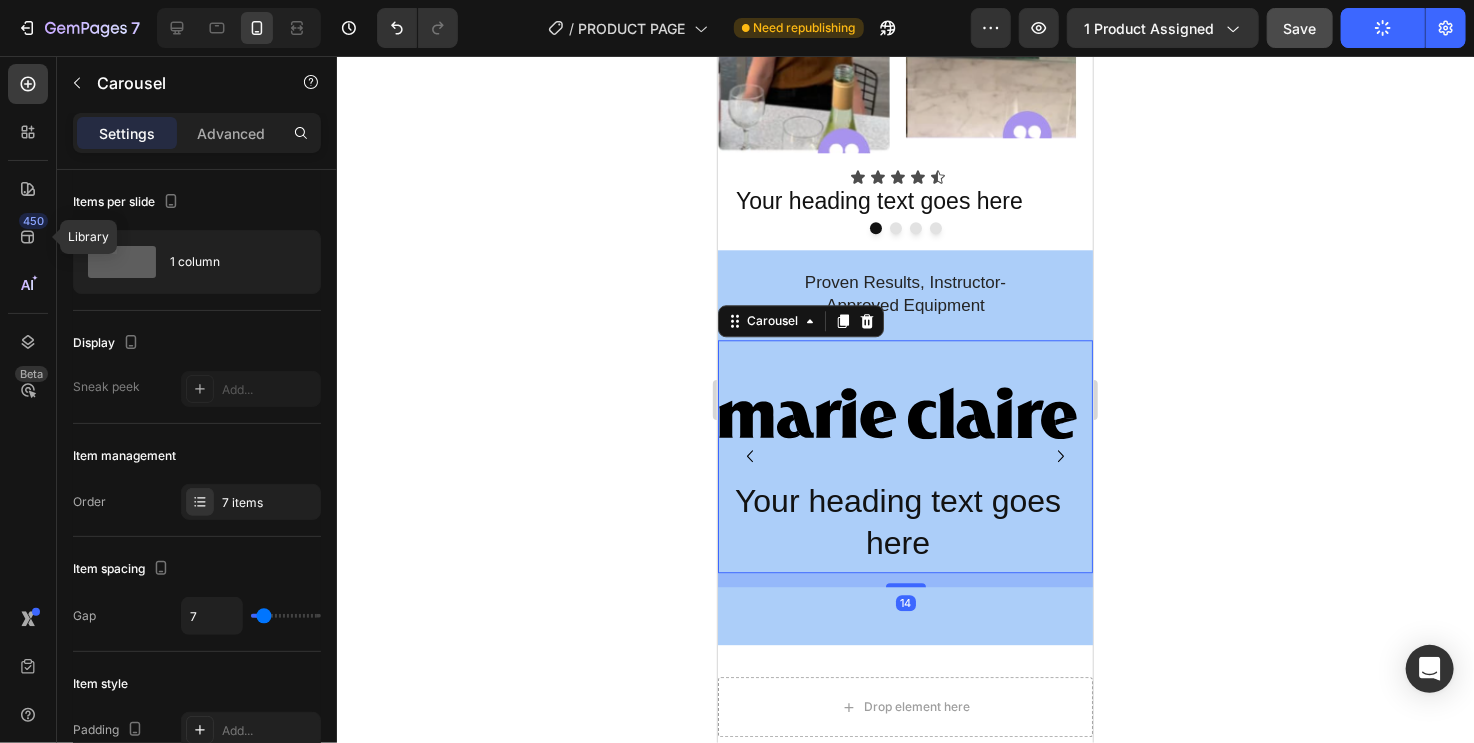 click 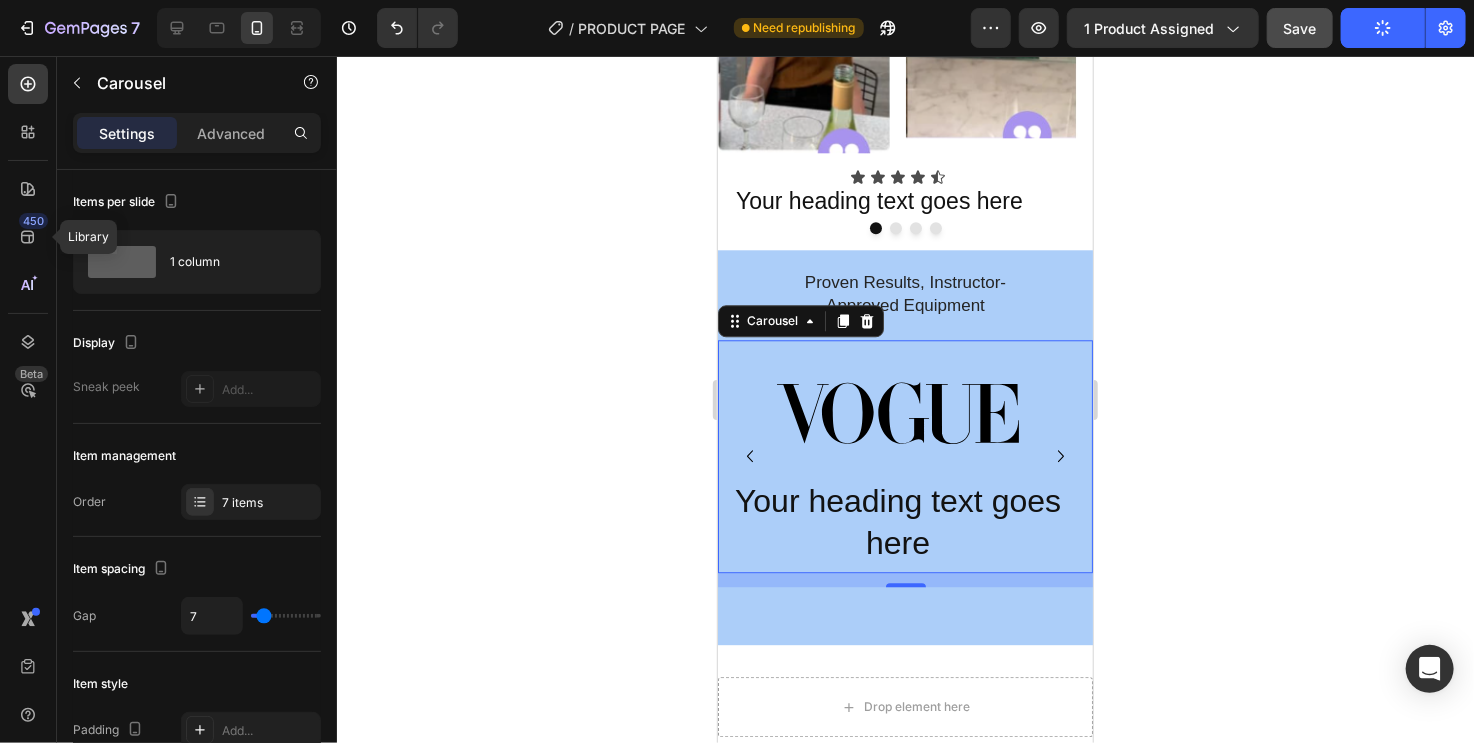 click 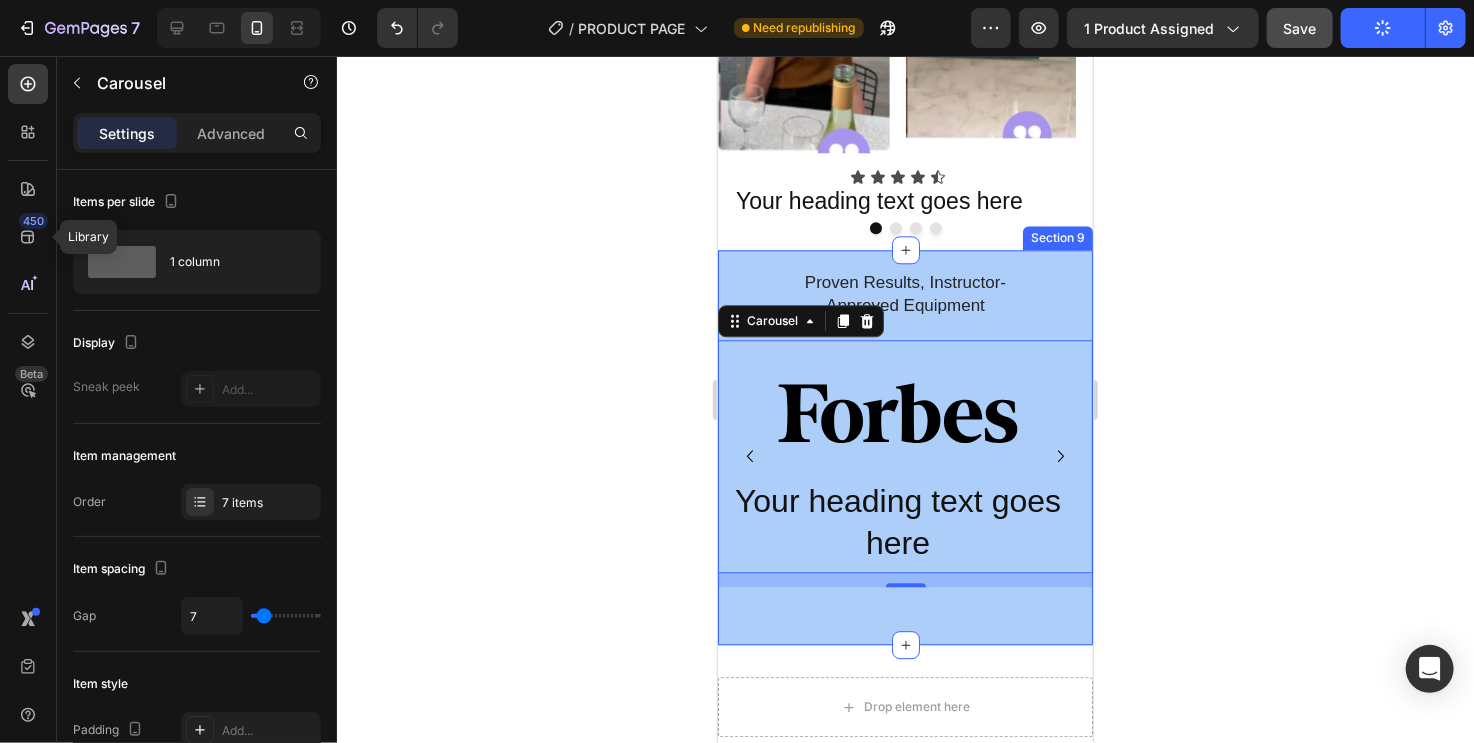 click on "Proven Results, Instructor- Approved Equipment Heading
Image Your heading text goes here Heading Image Your heading text goes here Heading Image Your heading text goes here Heading Image Your heading text goes here Heading Image Your heading text goes here Heading Image Your heading text goes here Heading Image Your heading text goes here Heading
Carousel   14 Row" at bounding box center [904, 435] 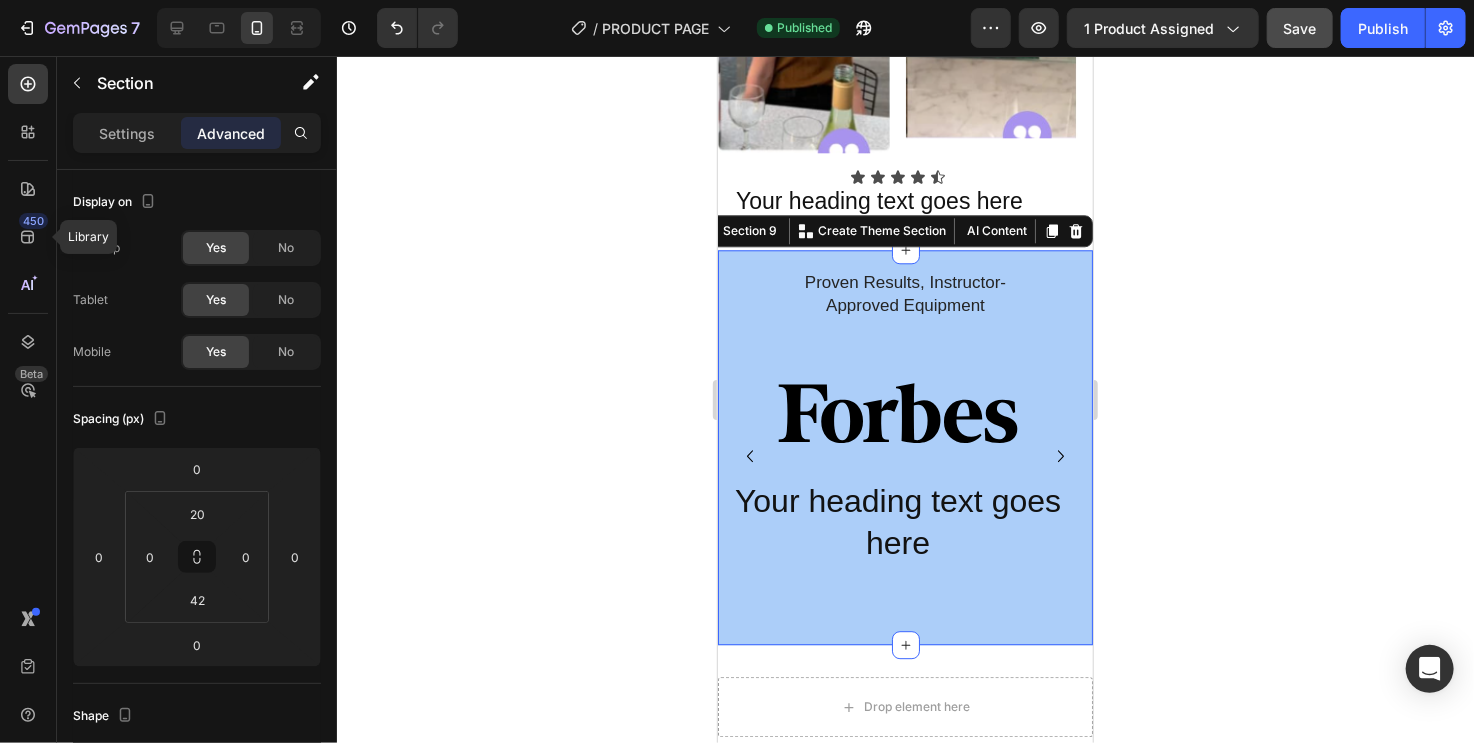 click on "Proven Results, Instructor- Approved Equipment Heading
Image Your heading text goes here Heading Image Your heading text goes here Heading Image Your heading text goes here Heading Image Your heading text goes here Heading Image Your heading text goes here Heading Image Your heading text goes here Heading Image Your heading text goes here Heading
Carousel Row Section 9   You can create reusable sections Create Theme Section AI Content Write with GemAI What would you like to describe here? Tone and Voice Persuasive Product Abdominal Trainer Show more Generate" at bounding box center [904, 446] 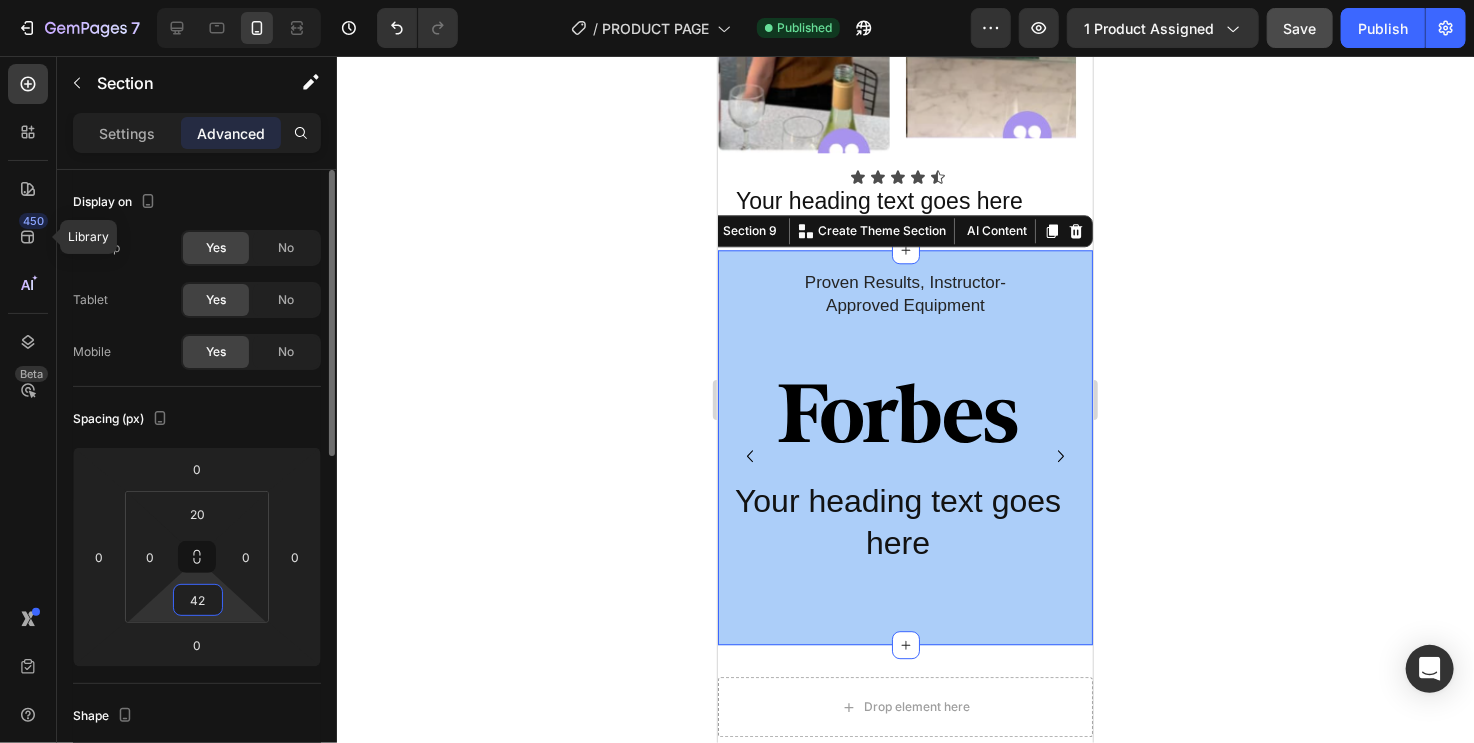 click on "42" at bounding box center (198, 600) 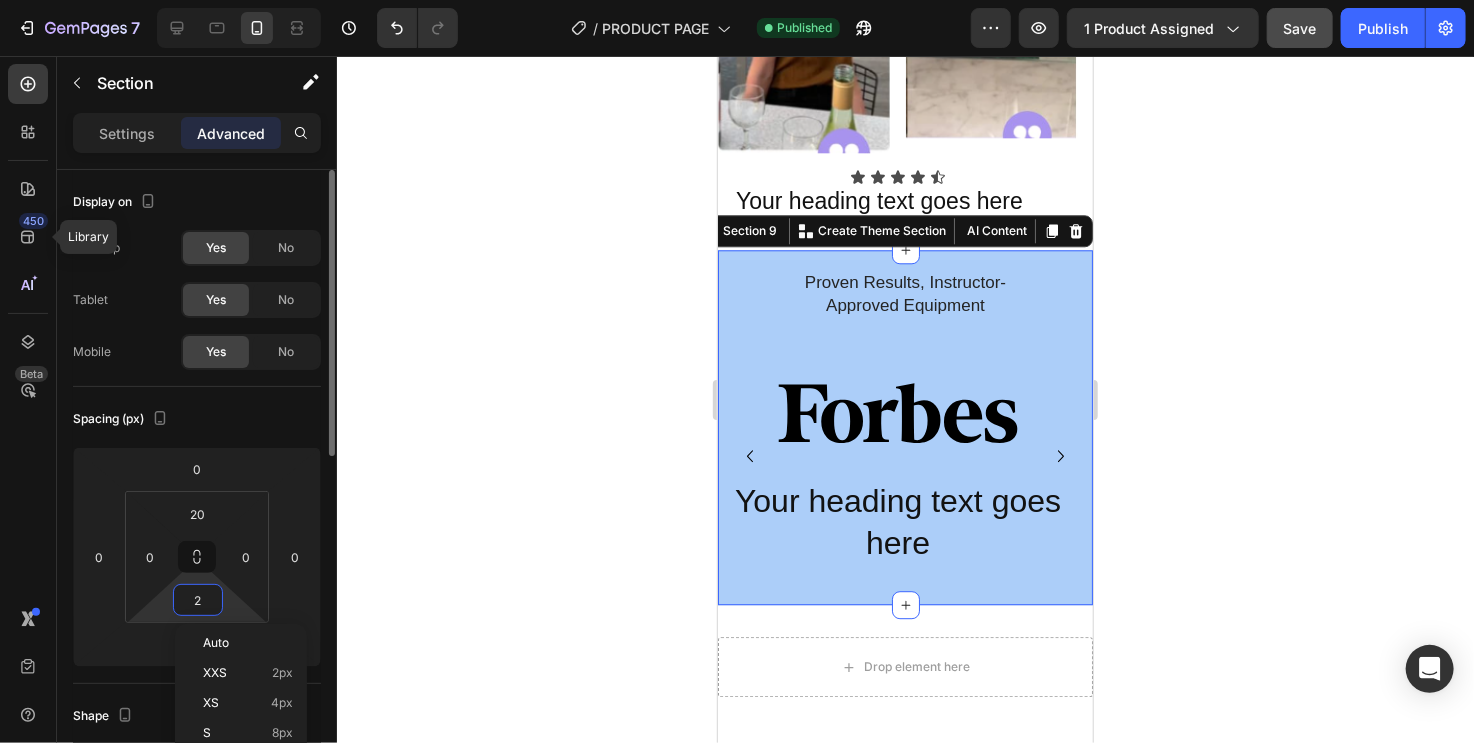 type on "20" 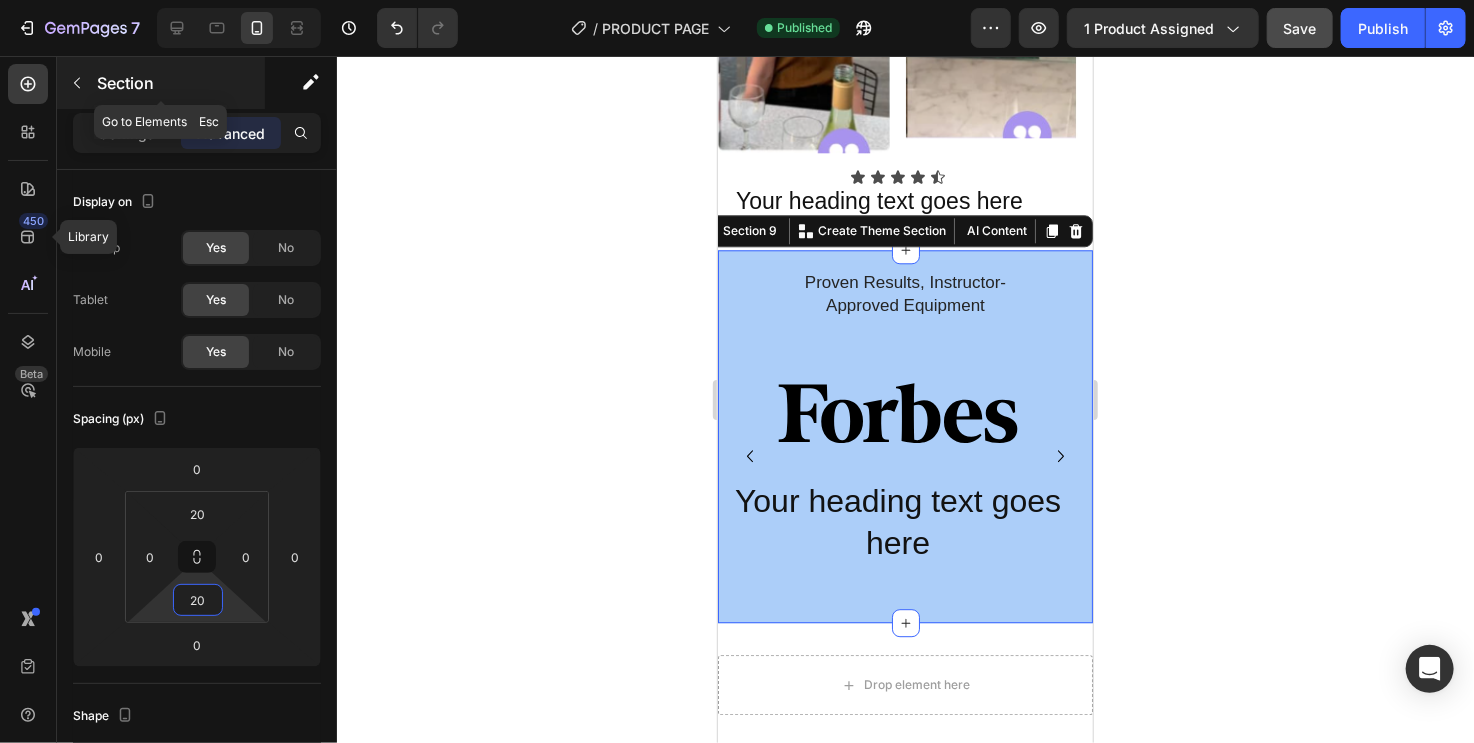click on "Section" at bounding box center [179, 83] 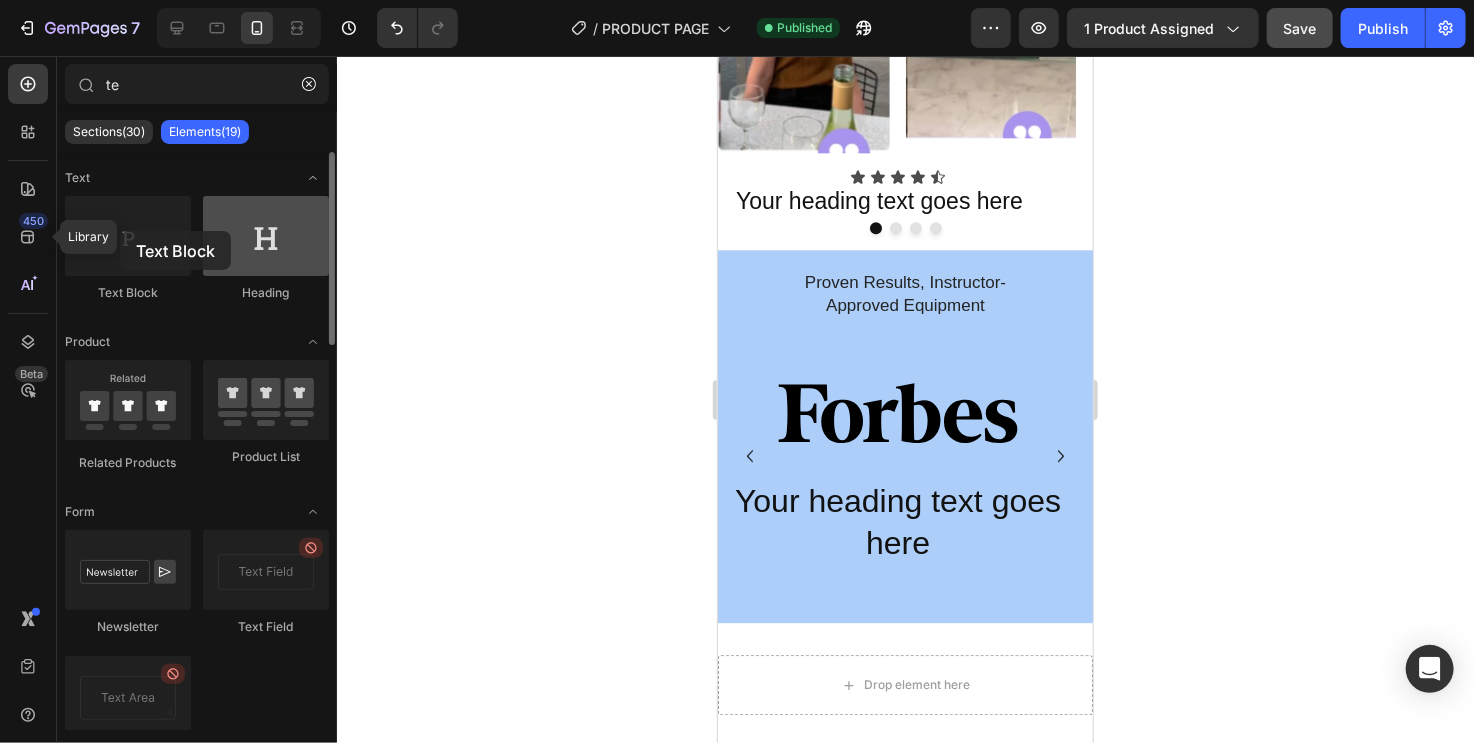 drag, startPoint x: 152, startPoint y: 242, endPoint x: 219, endPoint y: 233, distance: 67.601776 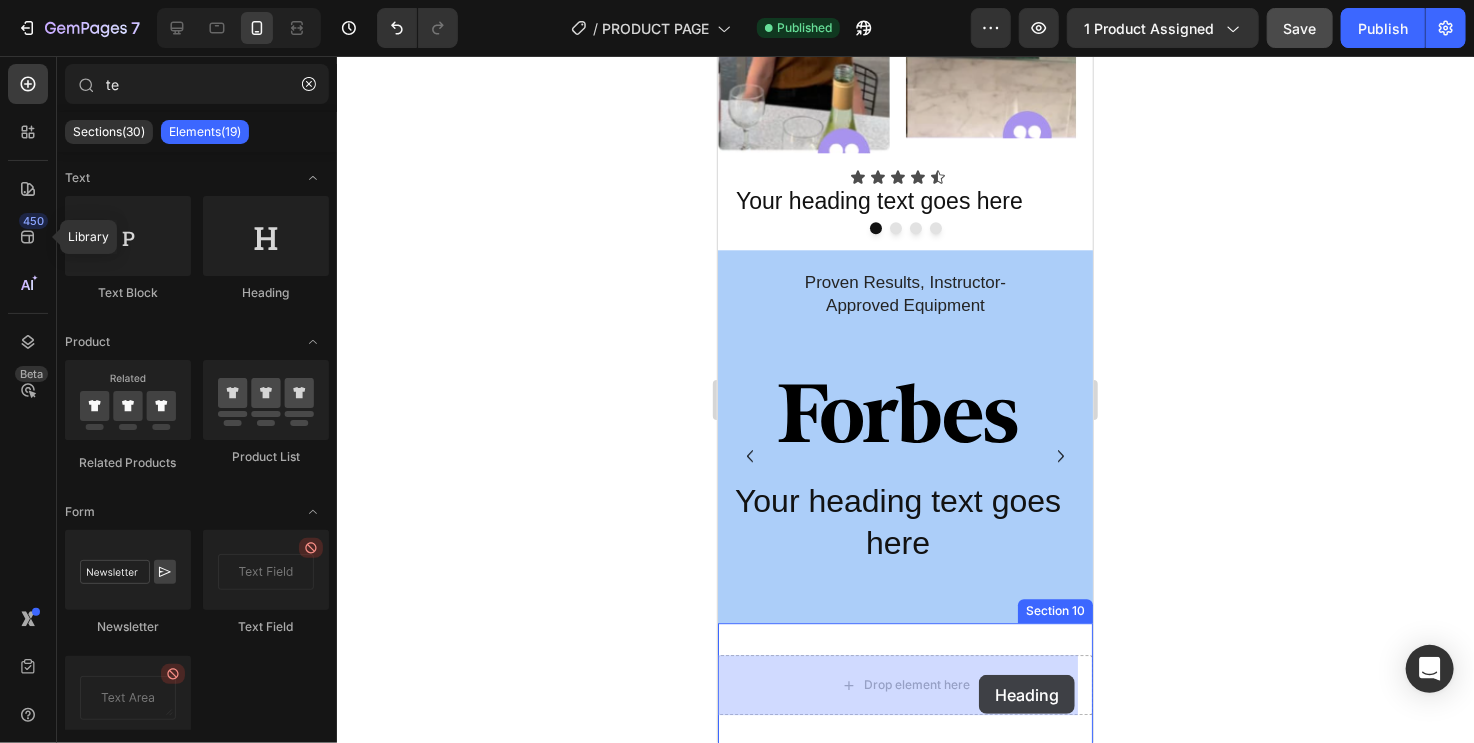 scroll, scrollTop: 2404, scrollLeft: 0, axis: vertical 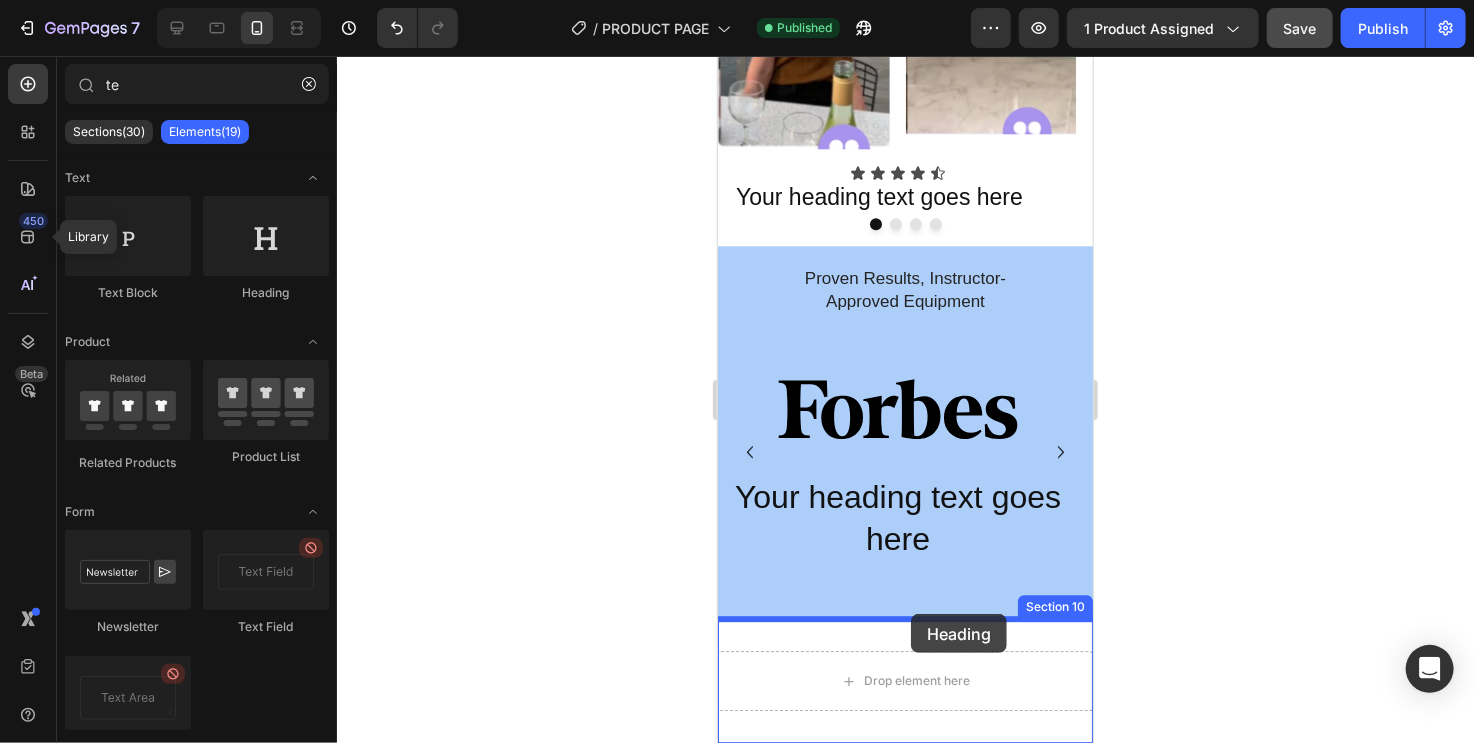 drag, startPoint x: 953, startPoint y: 295, endPoint x: 910, endPoint y: 613, distance: 320.89407 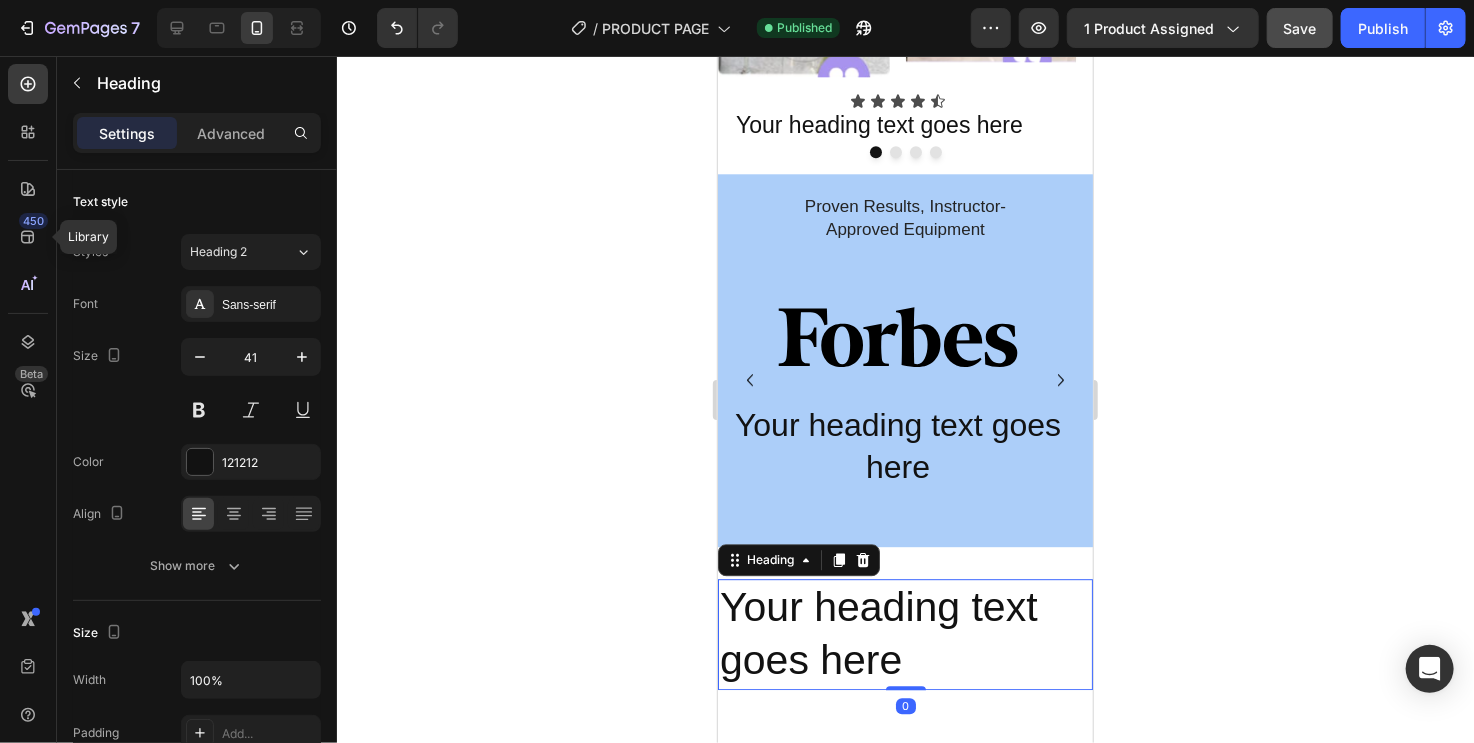scroll, scrollTop: 2604, scrollLeft: 0, axis: vertical 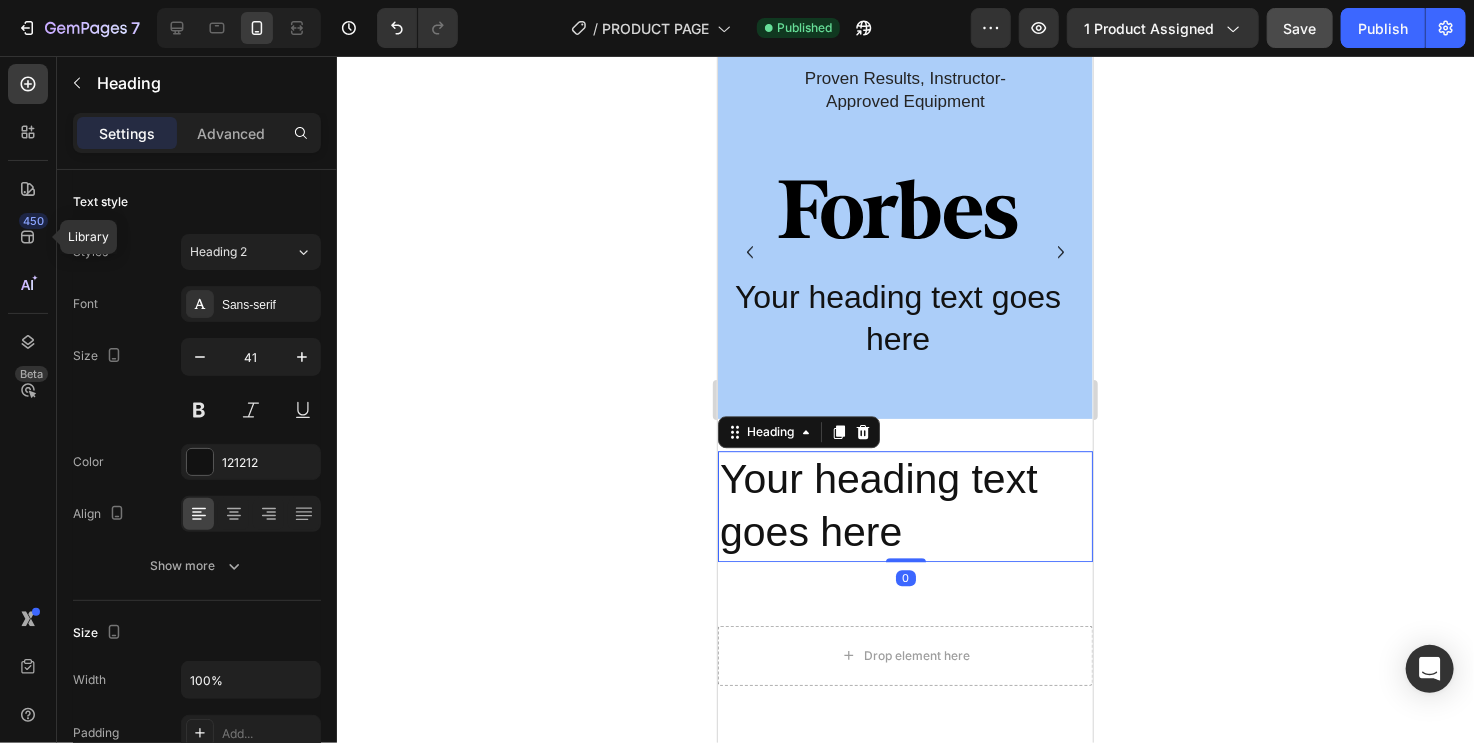 click on "Your heading text goes here" at bounding box center [904, 505] 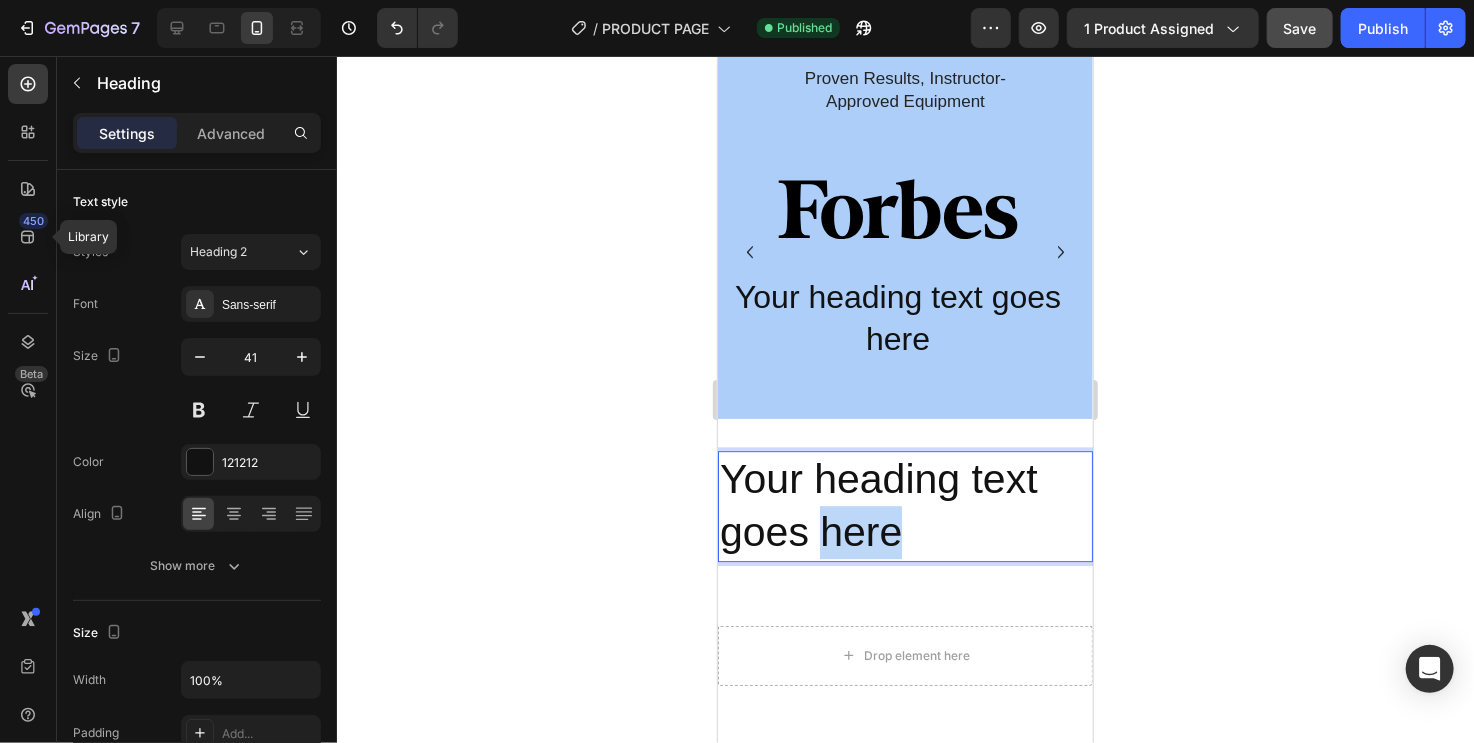 click on "Your heading text goes here" at bounding box center (904, 505) 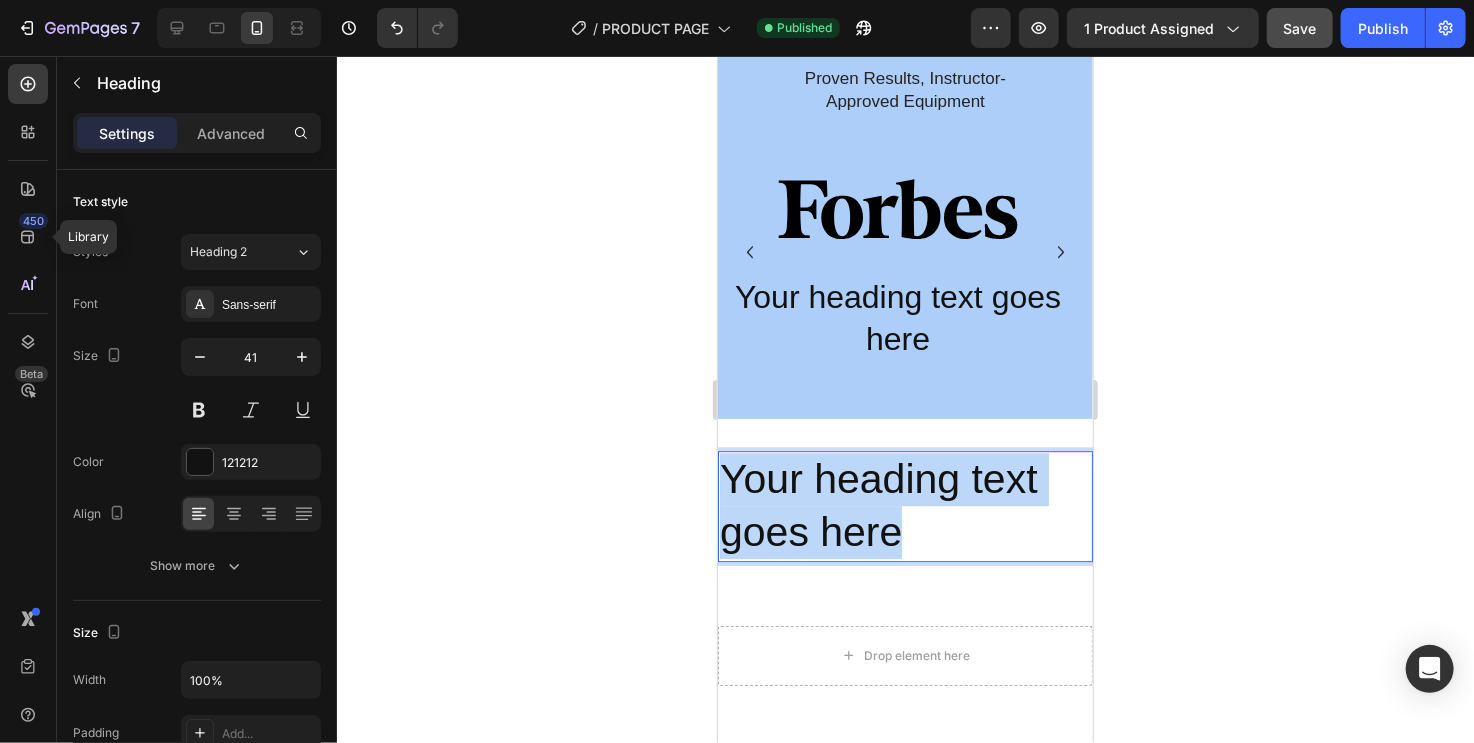 click on "Your heading text goes here" at bounding box center [904, 505] 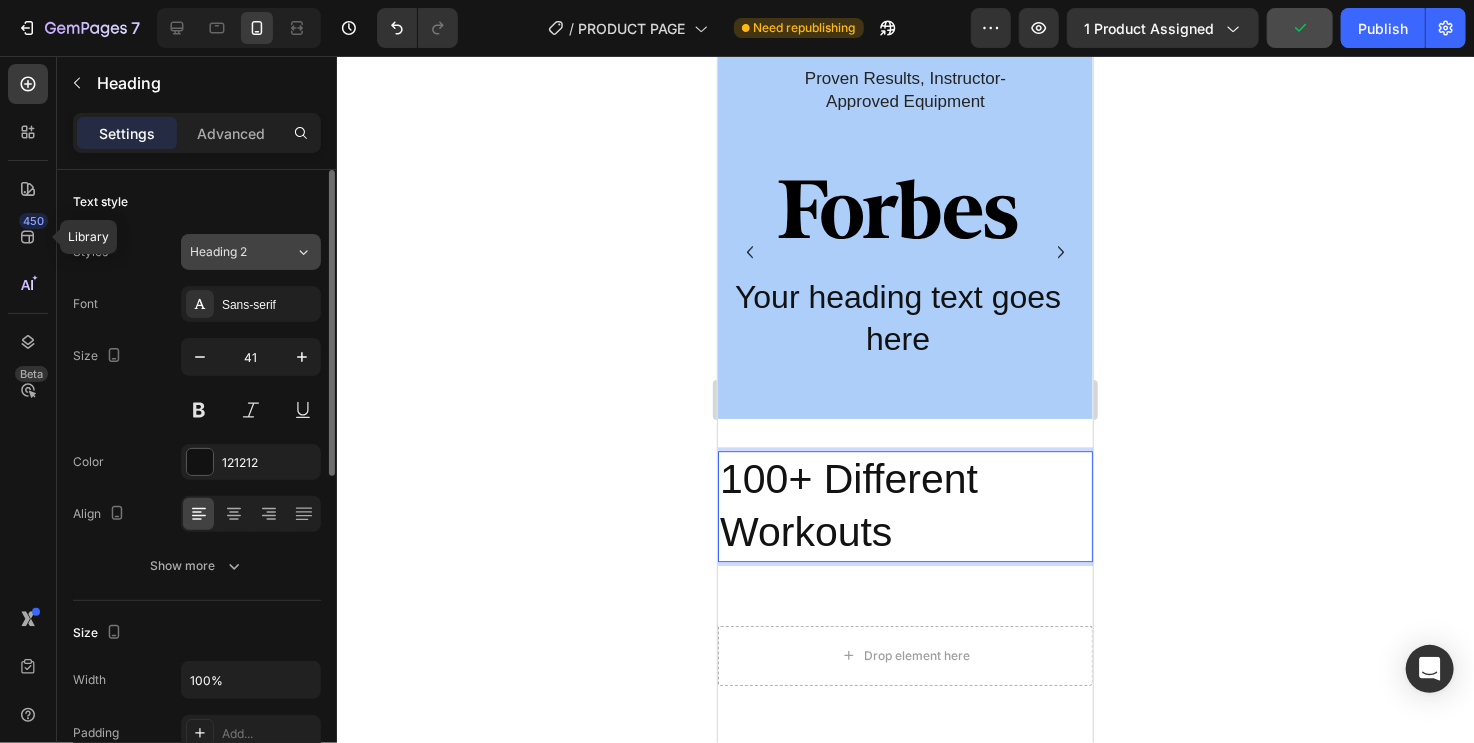 scroll, scrollTop: 100, scrollLeft: 0, axis: vertical 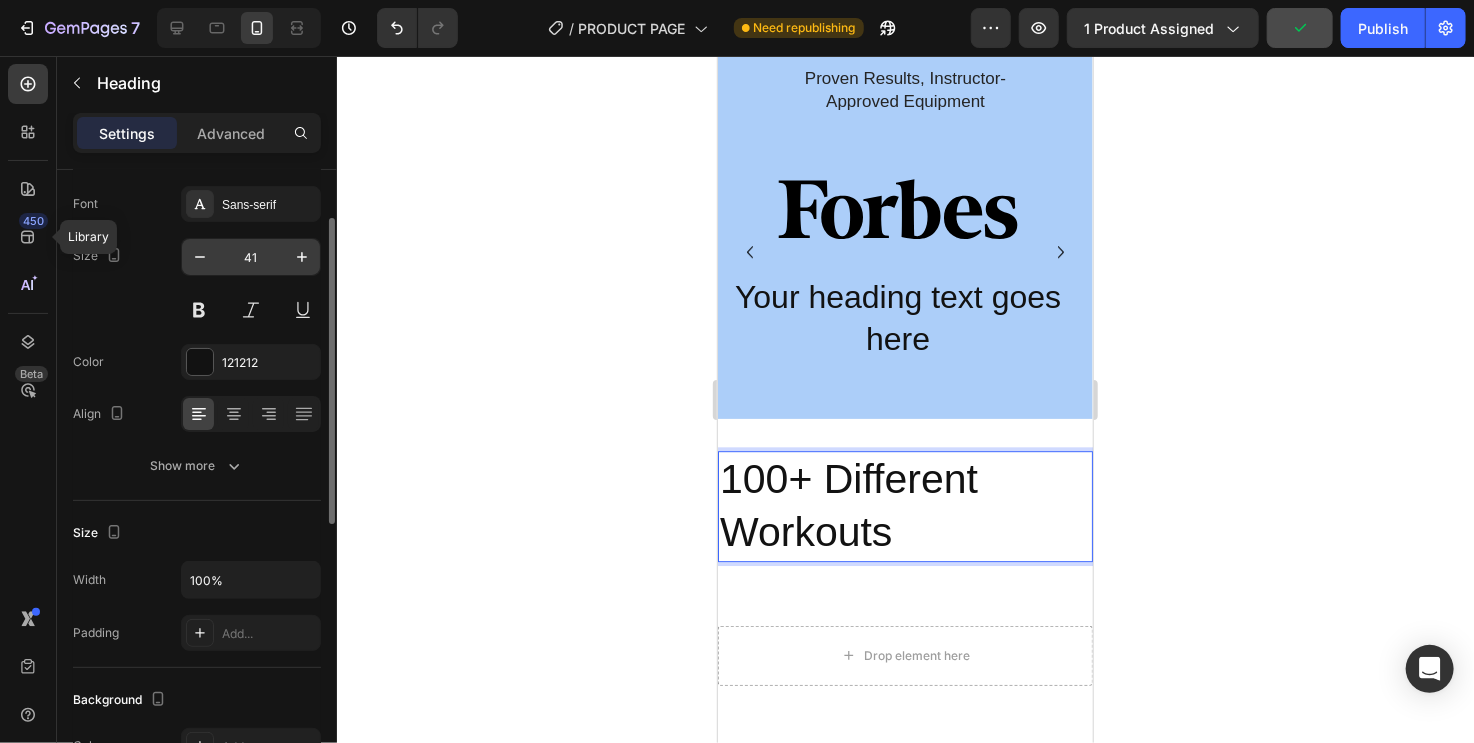click on "41" at bounding box center (251, 257) 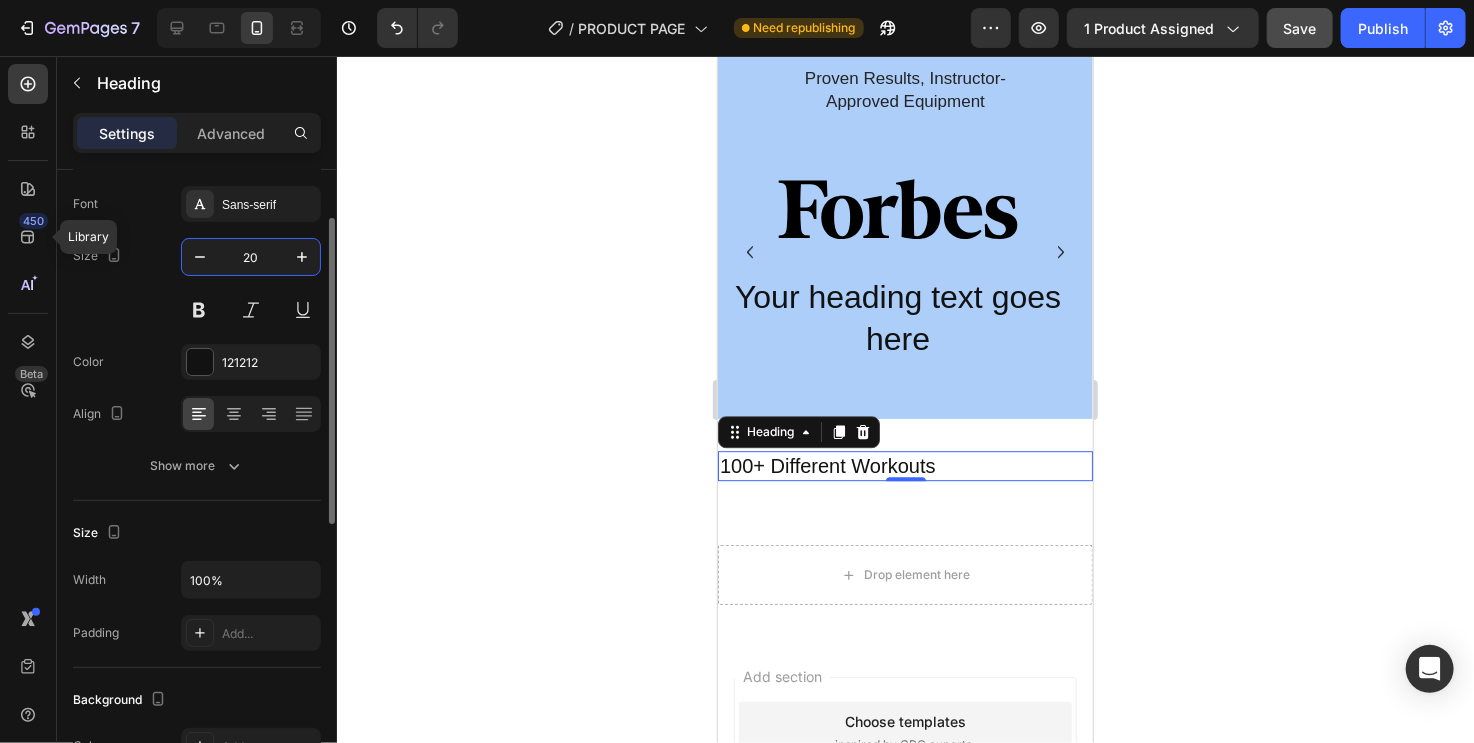 click on "20" at bounding box center [251, 257] 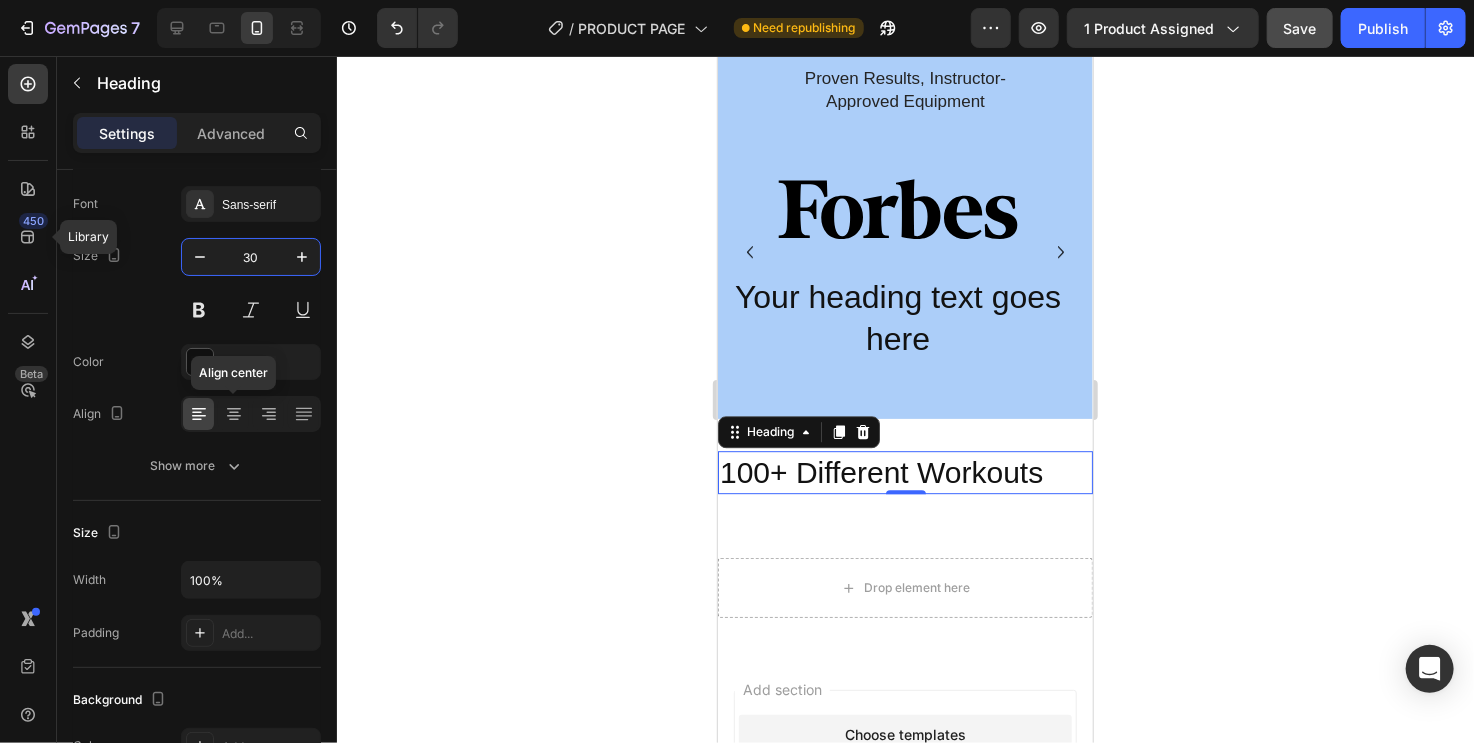 type on "30" 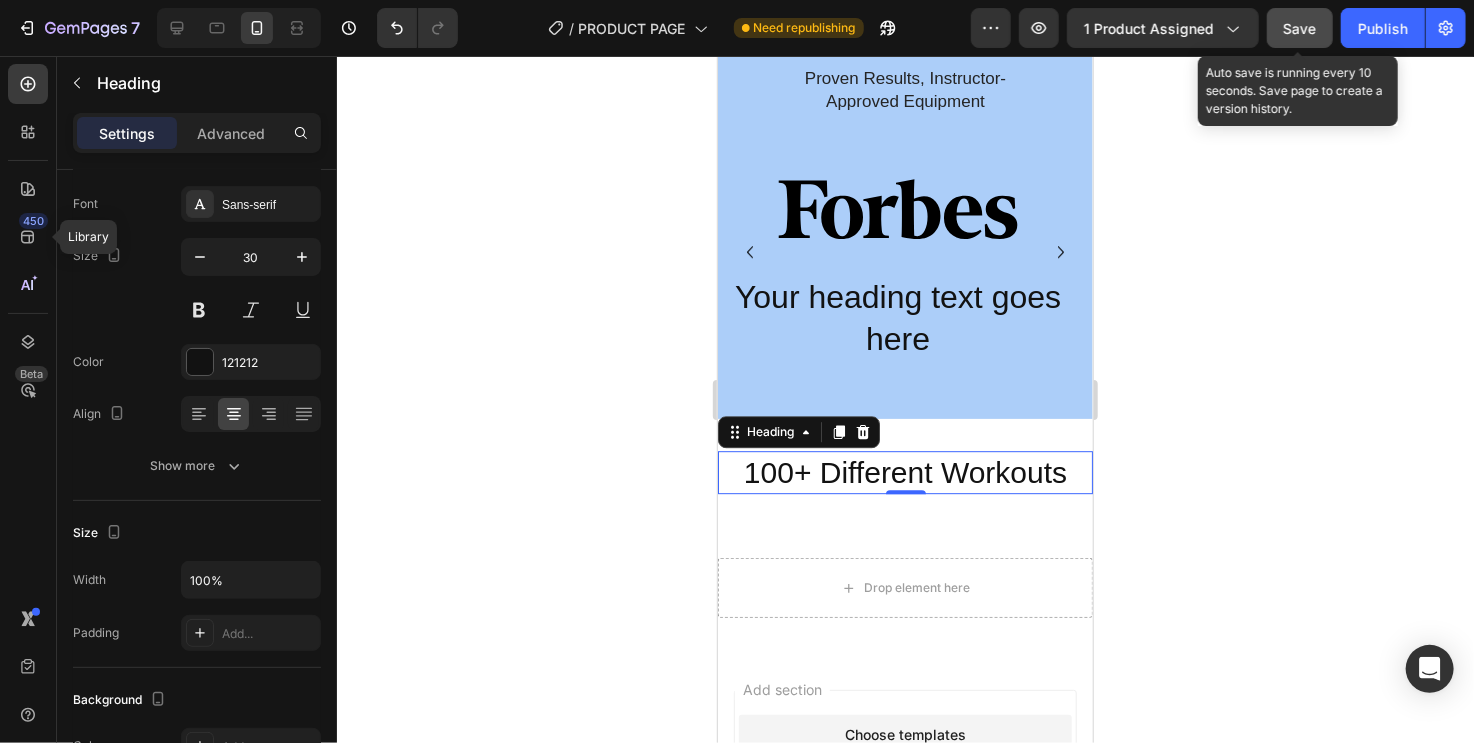 click on "Save" at bounding box center (1300, 28) 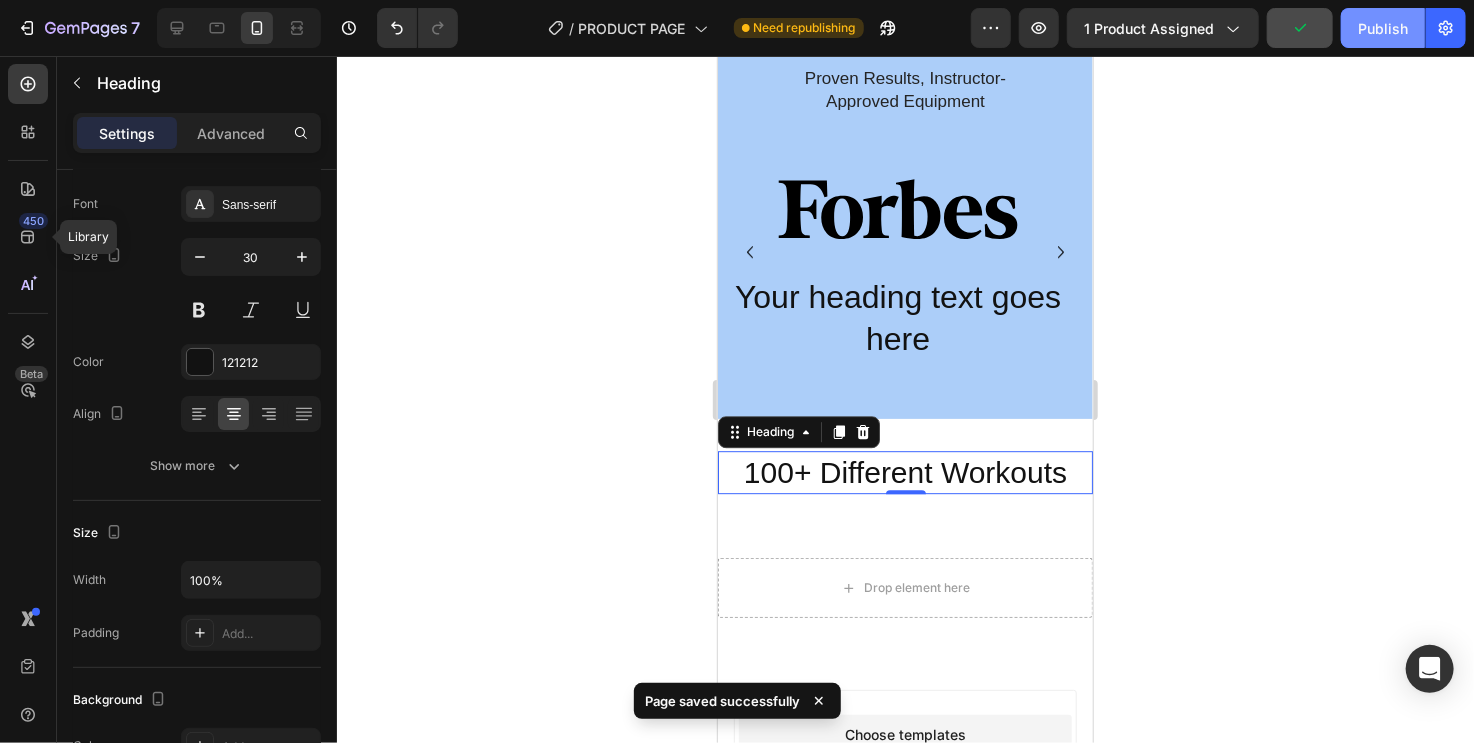 click on "Publish" at bounding box center (1383, 28) 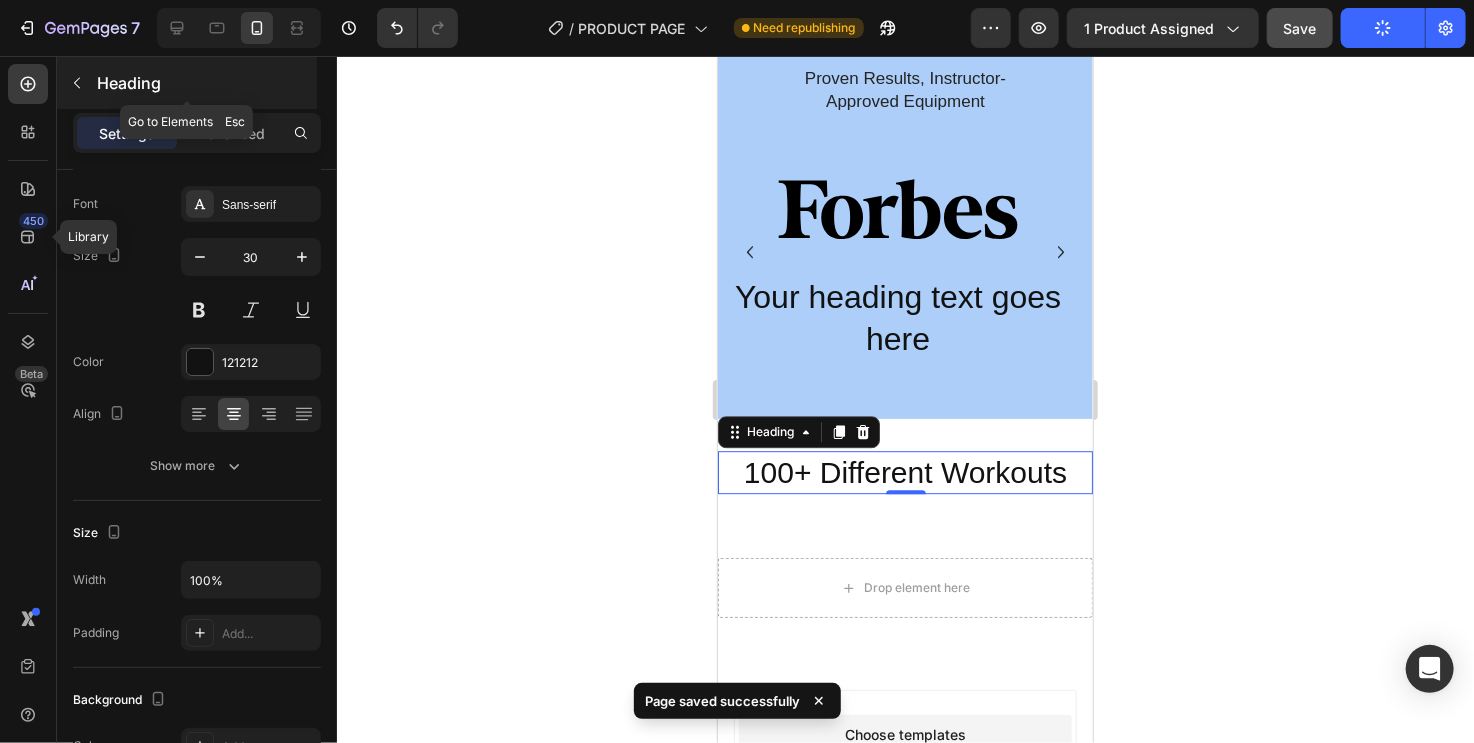 click 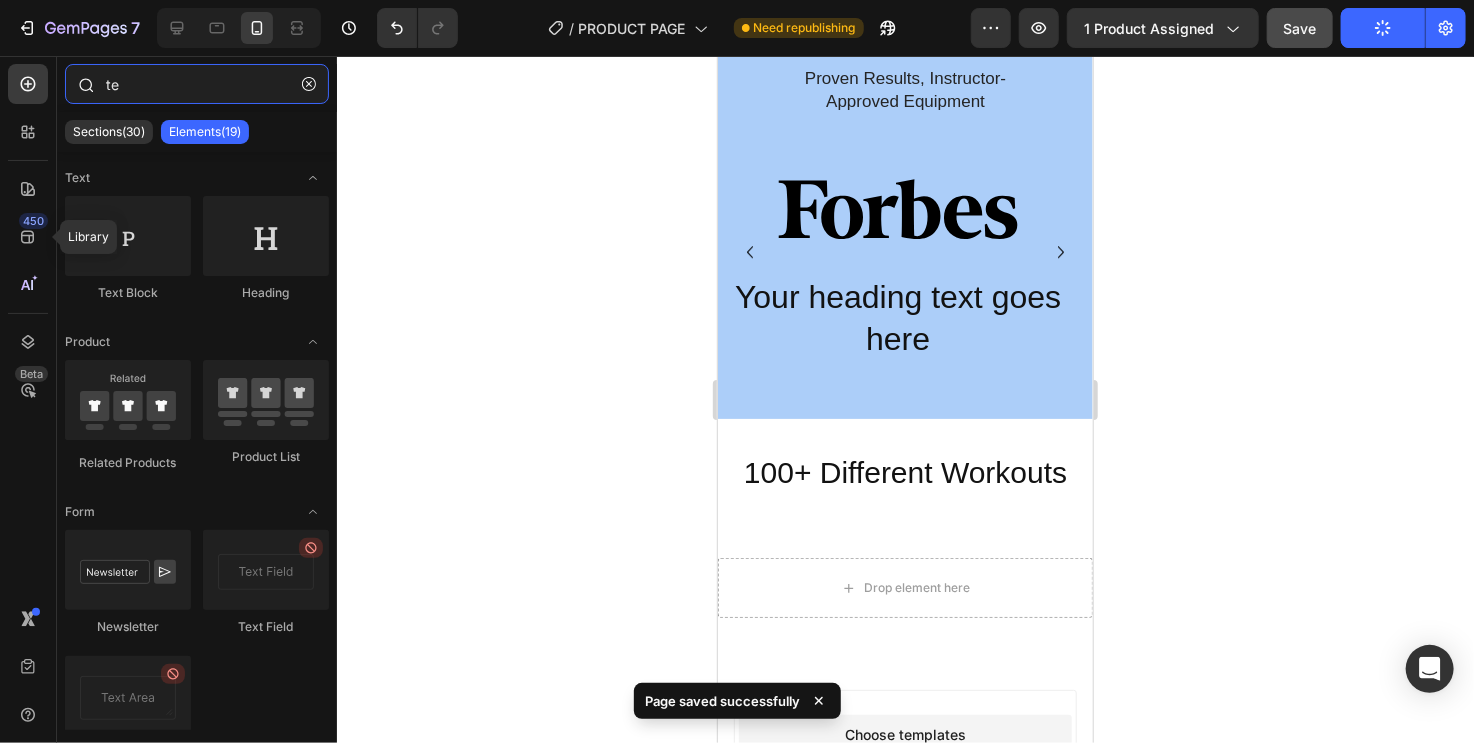 click on "te" at bounding box center [197, 84] 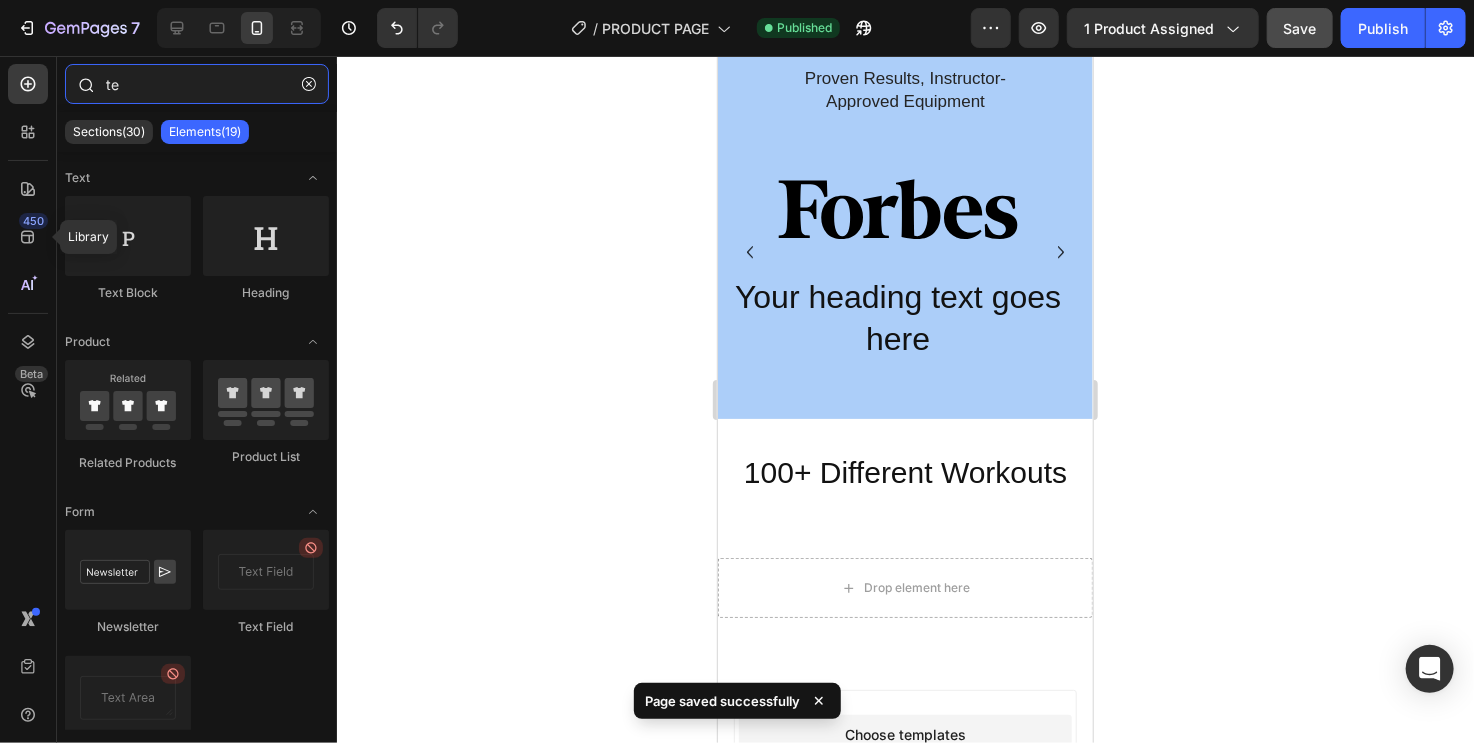click on "te" at bounding box center [197, 84] 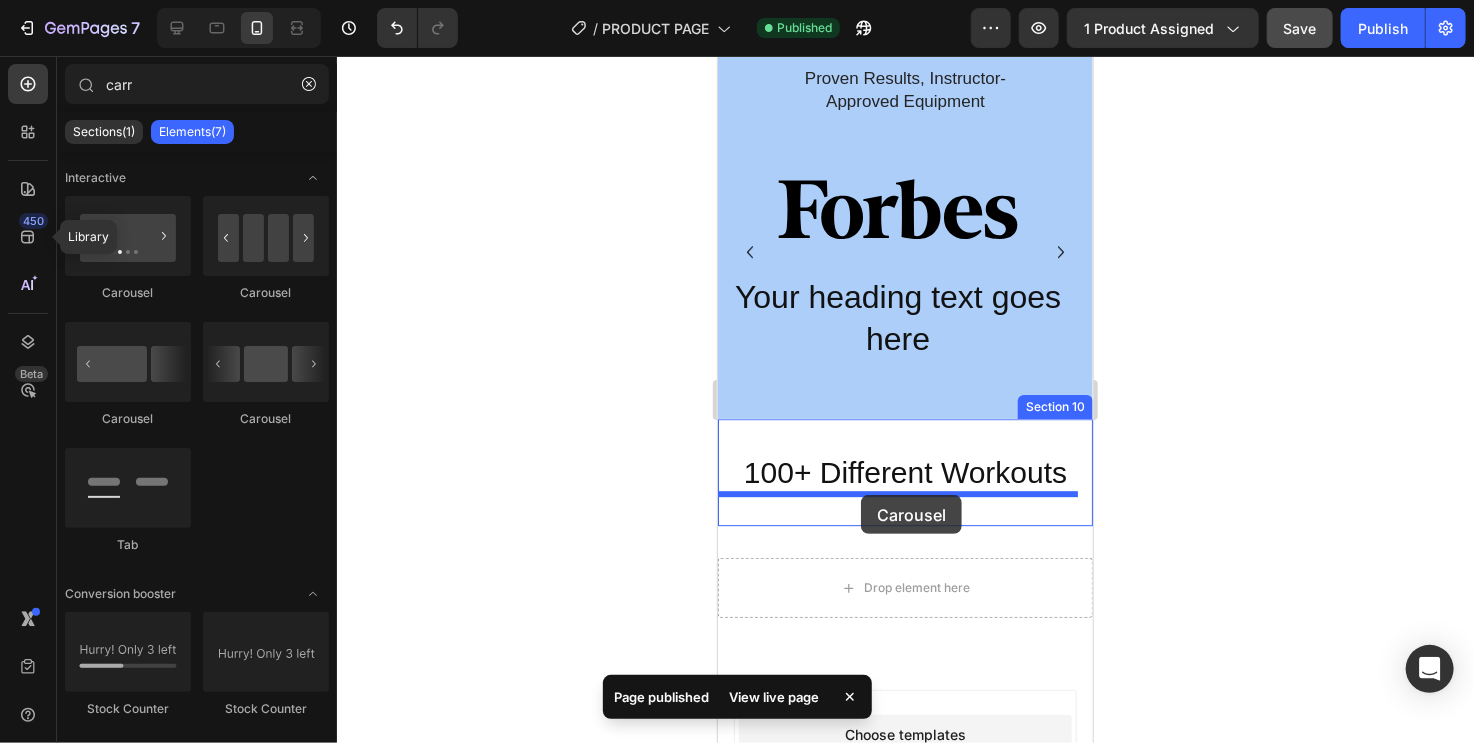 drag, startPoint x: 961, startPoint y: 438, endPoint x: 860, endPoint y: 491, distance: 114.061386 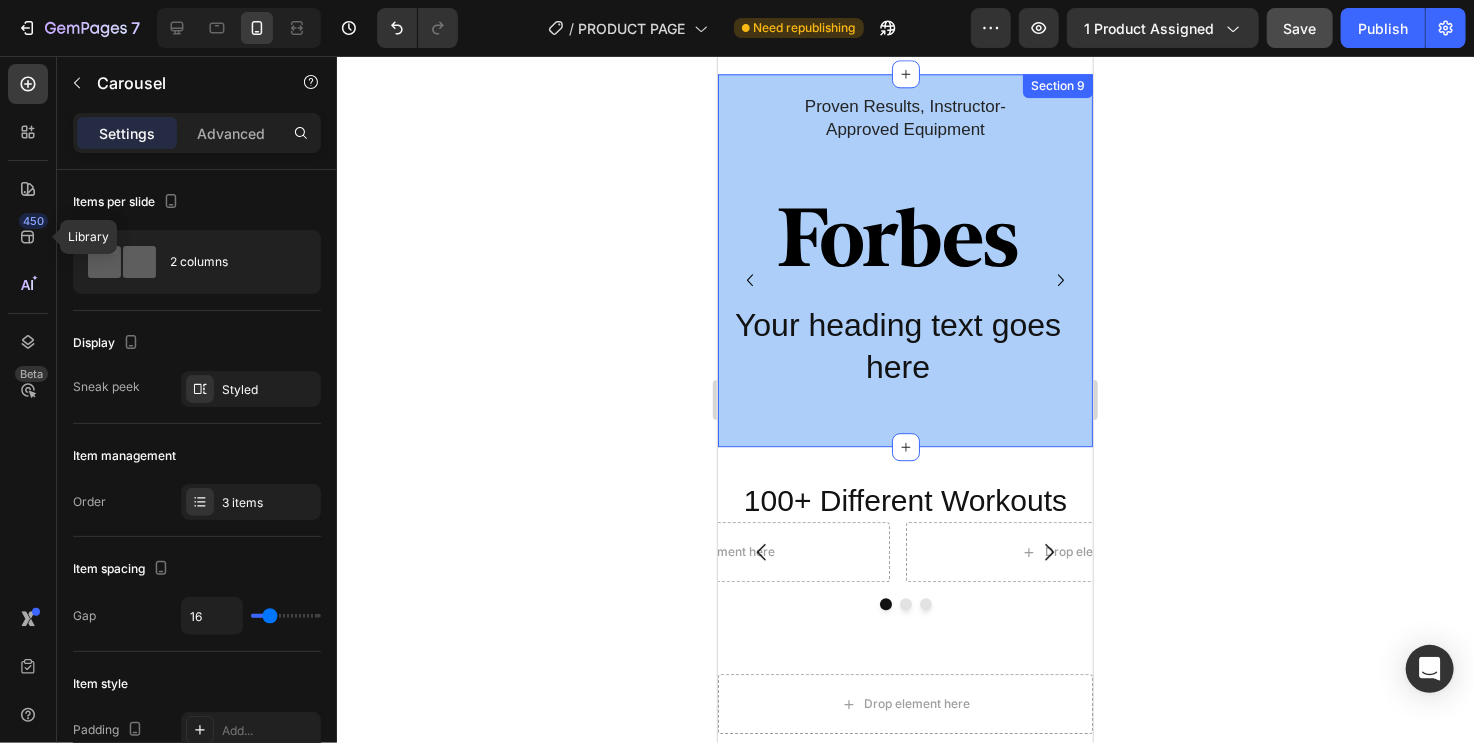 scroll, scrollTop: 2776, scrollLeft: 0, axis: vertical 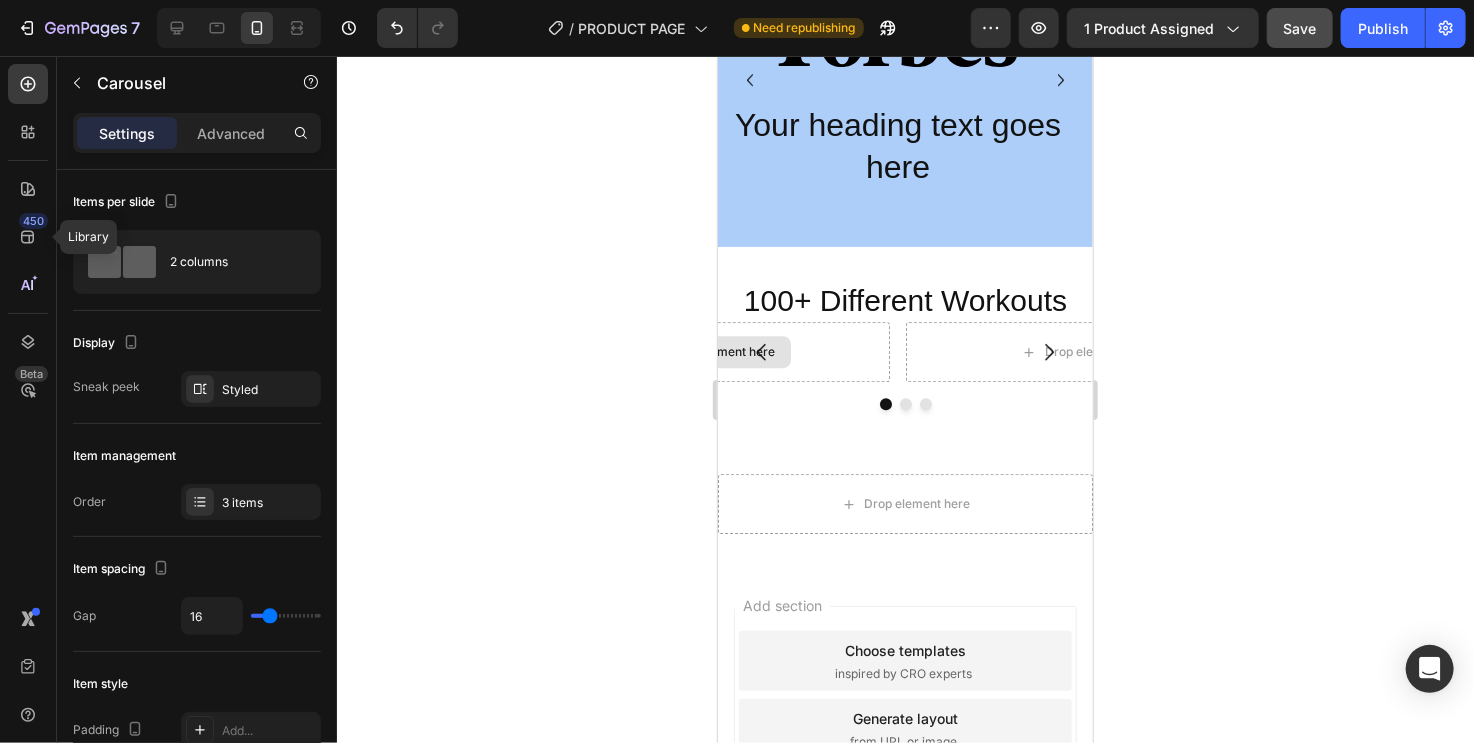click on "Drop element here" at bounding box center [709, 351] 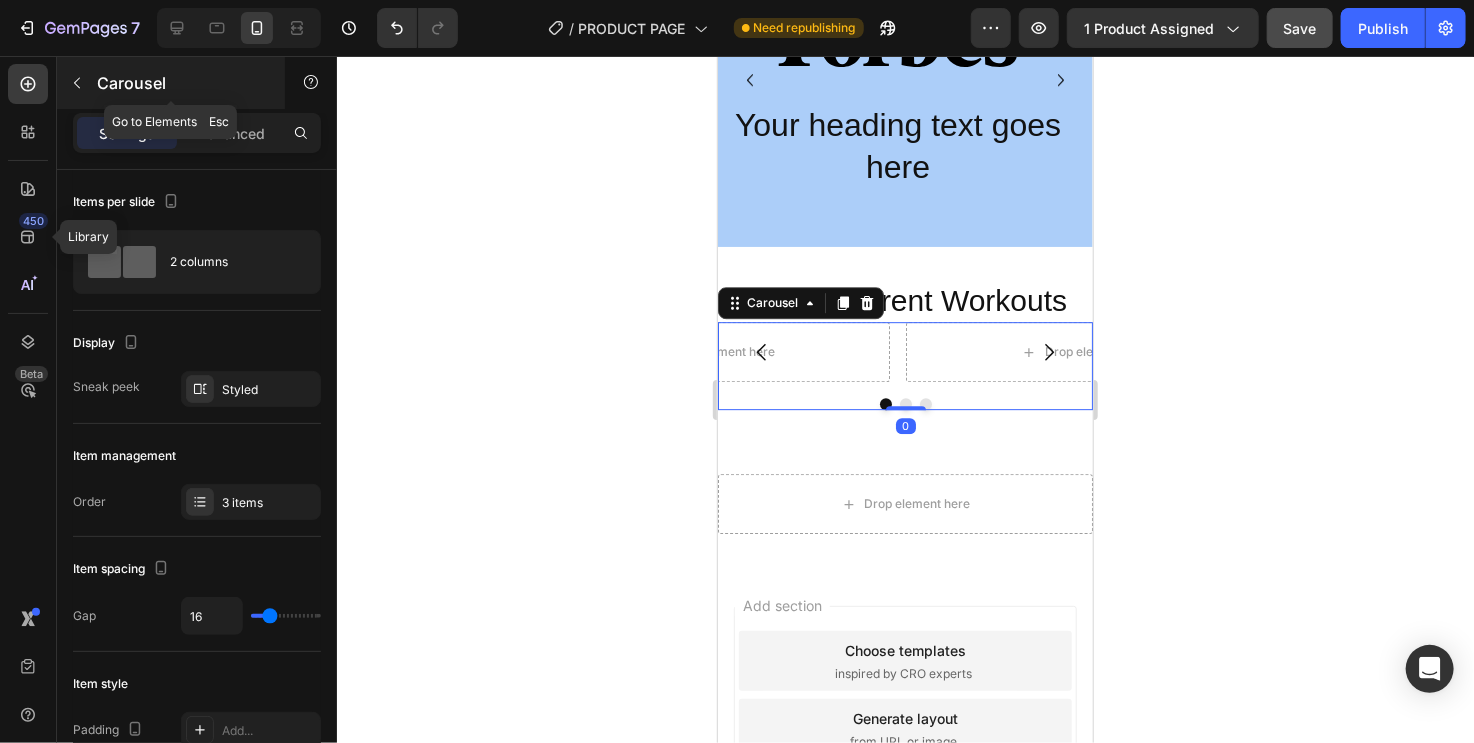 click 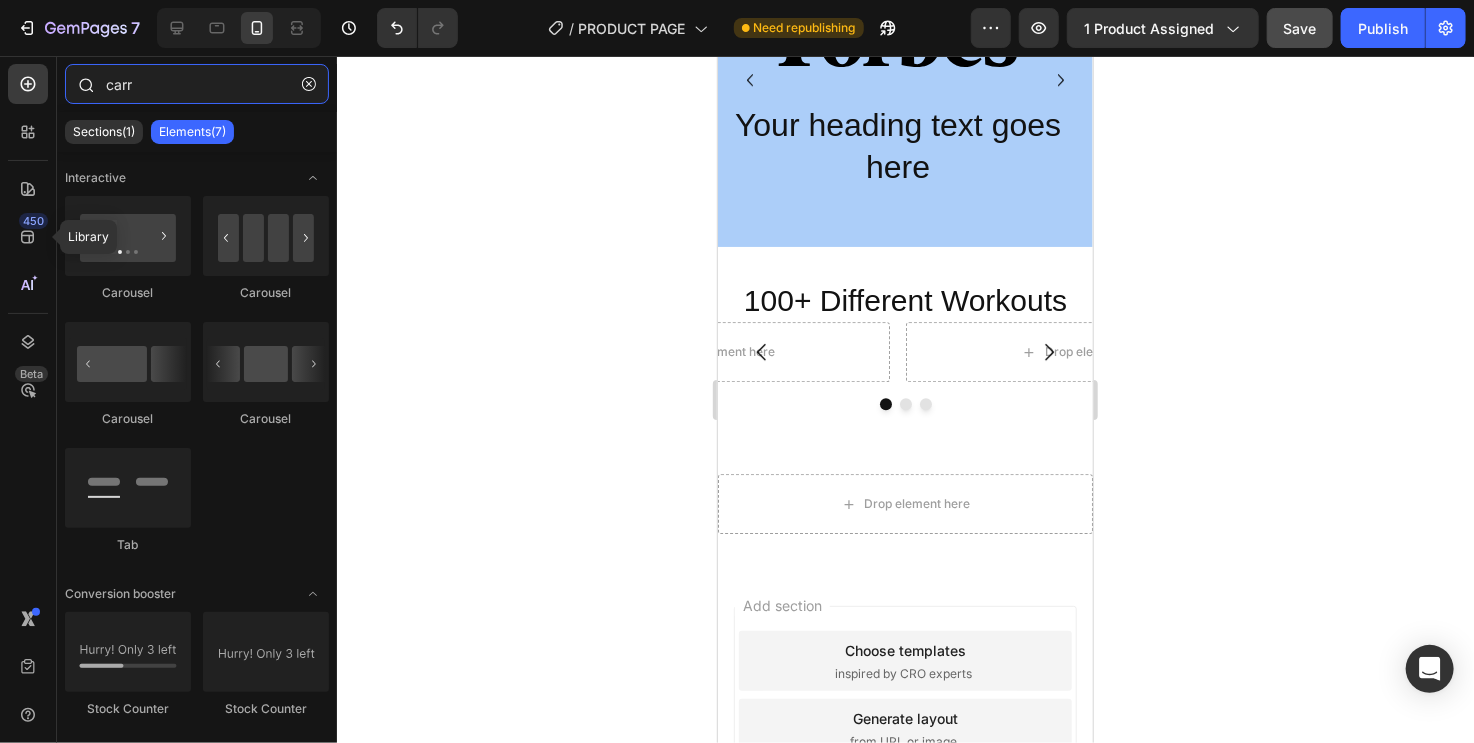 click on "carr" at bounding box center [197, 84] 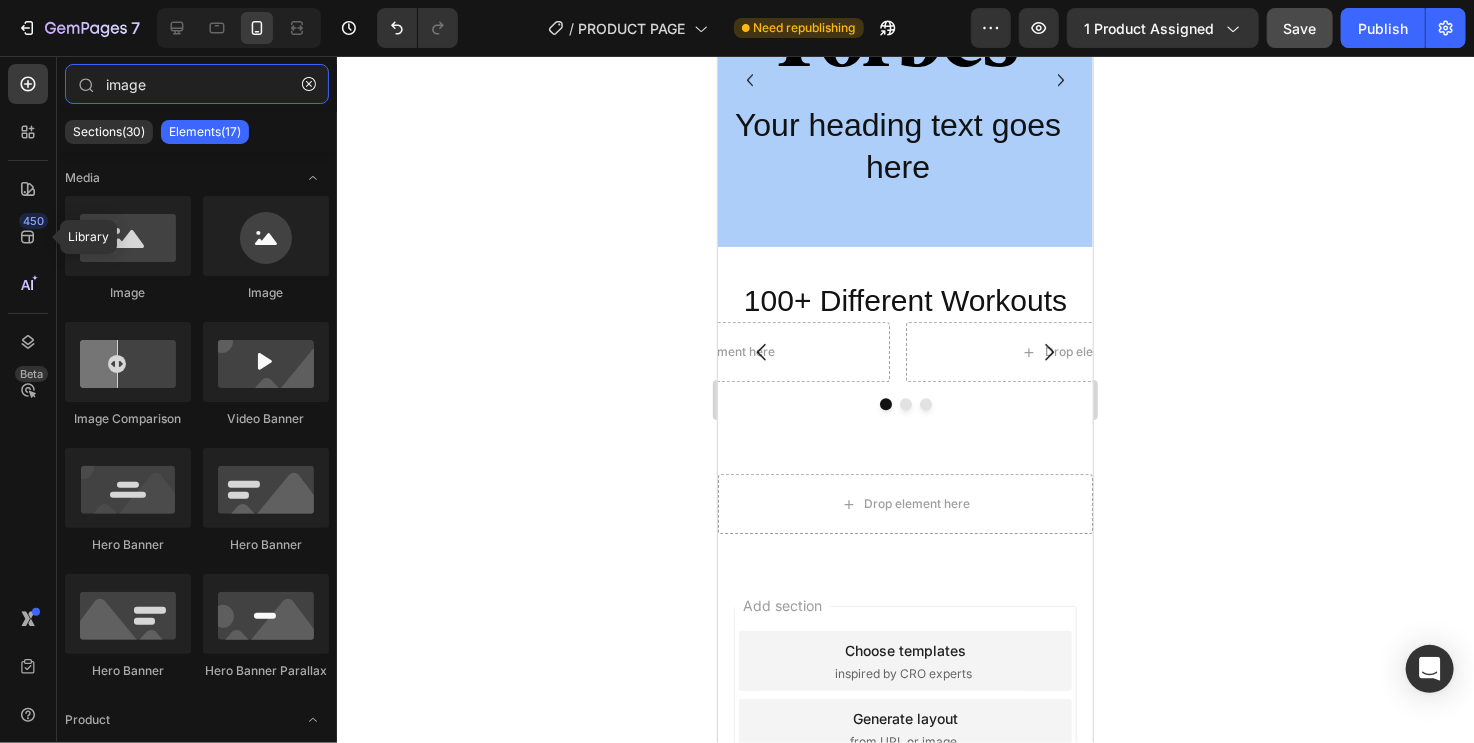type on "image" 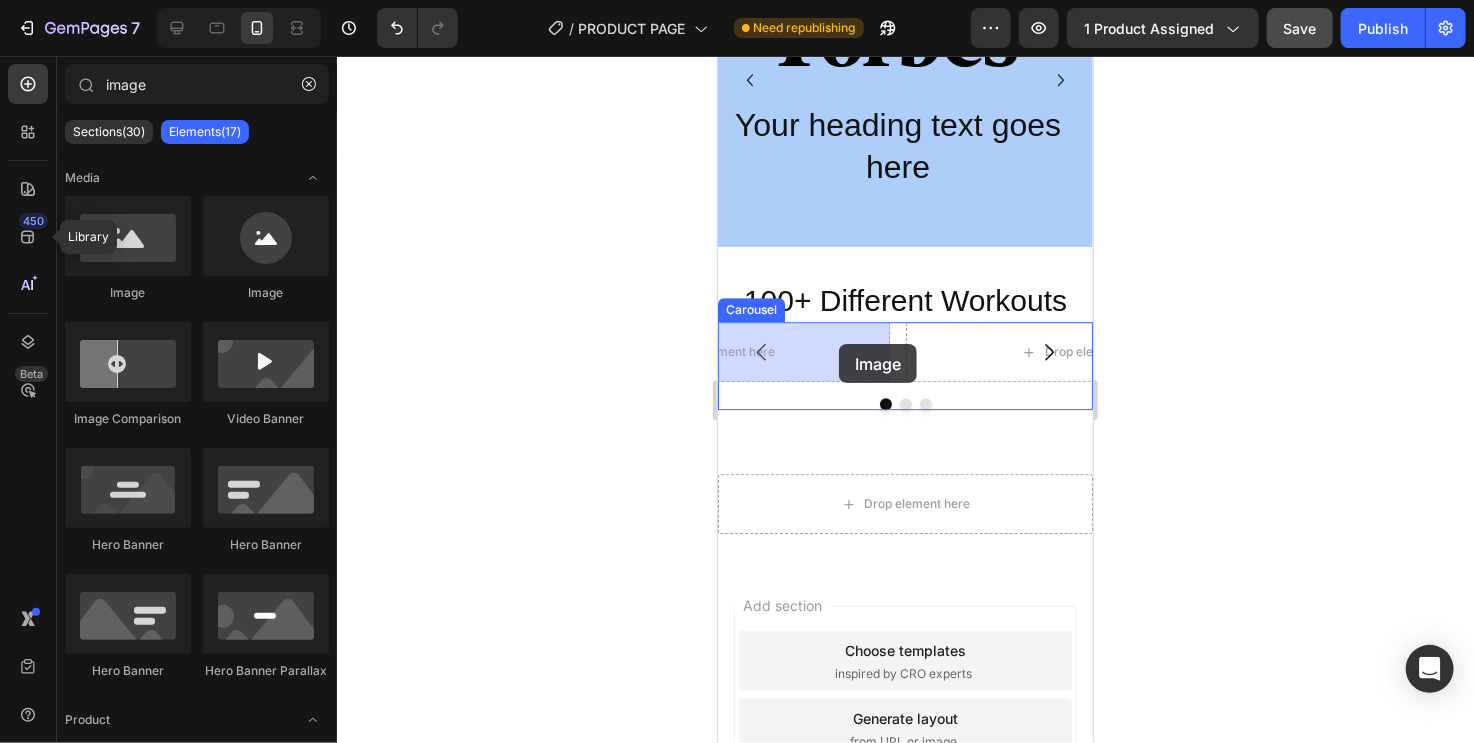 drag, startPoint x: 1237, startPoint y: 360, endPoint x: 1388, endPoint y: 454, distance: 177.86794 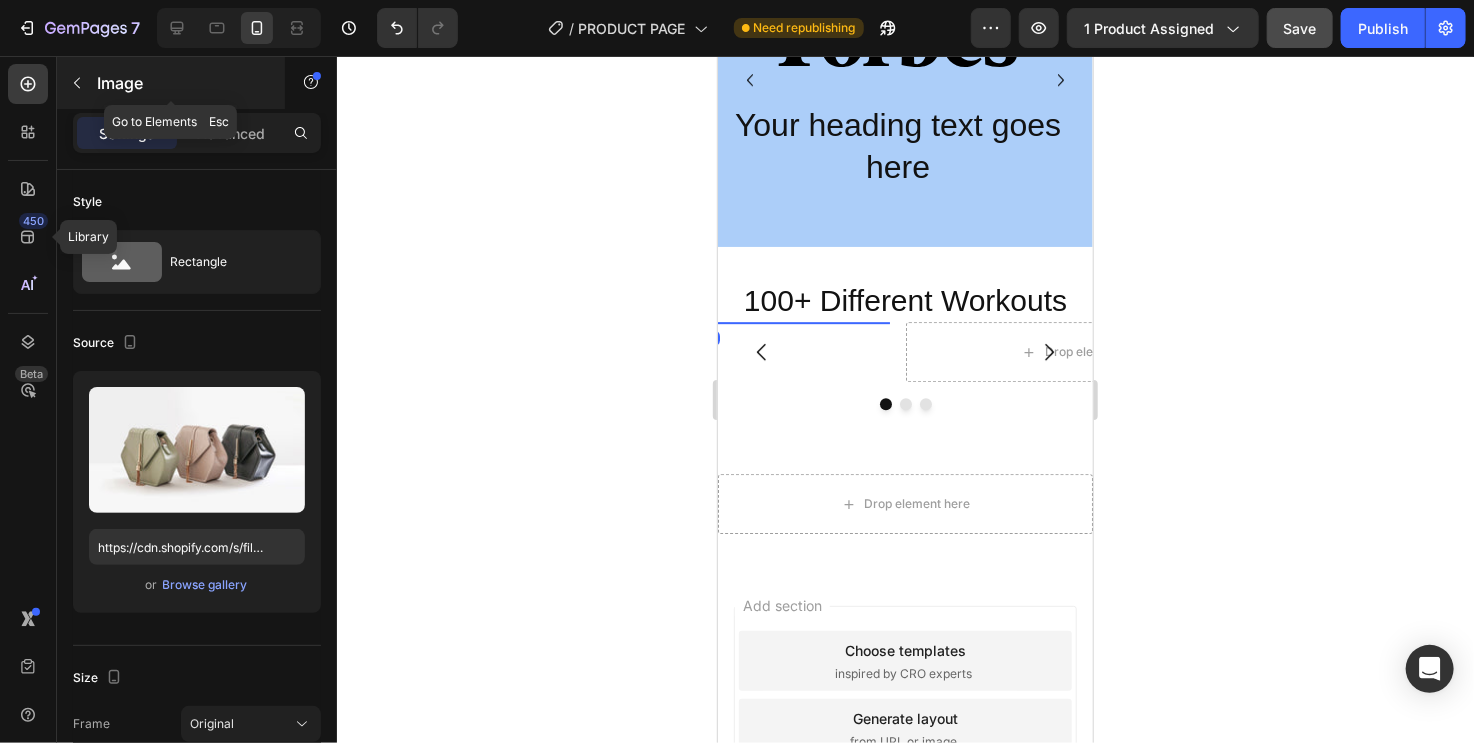 click 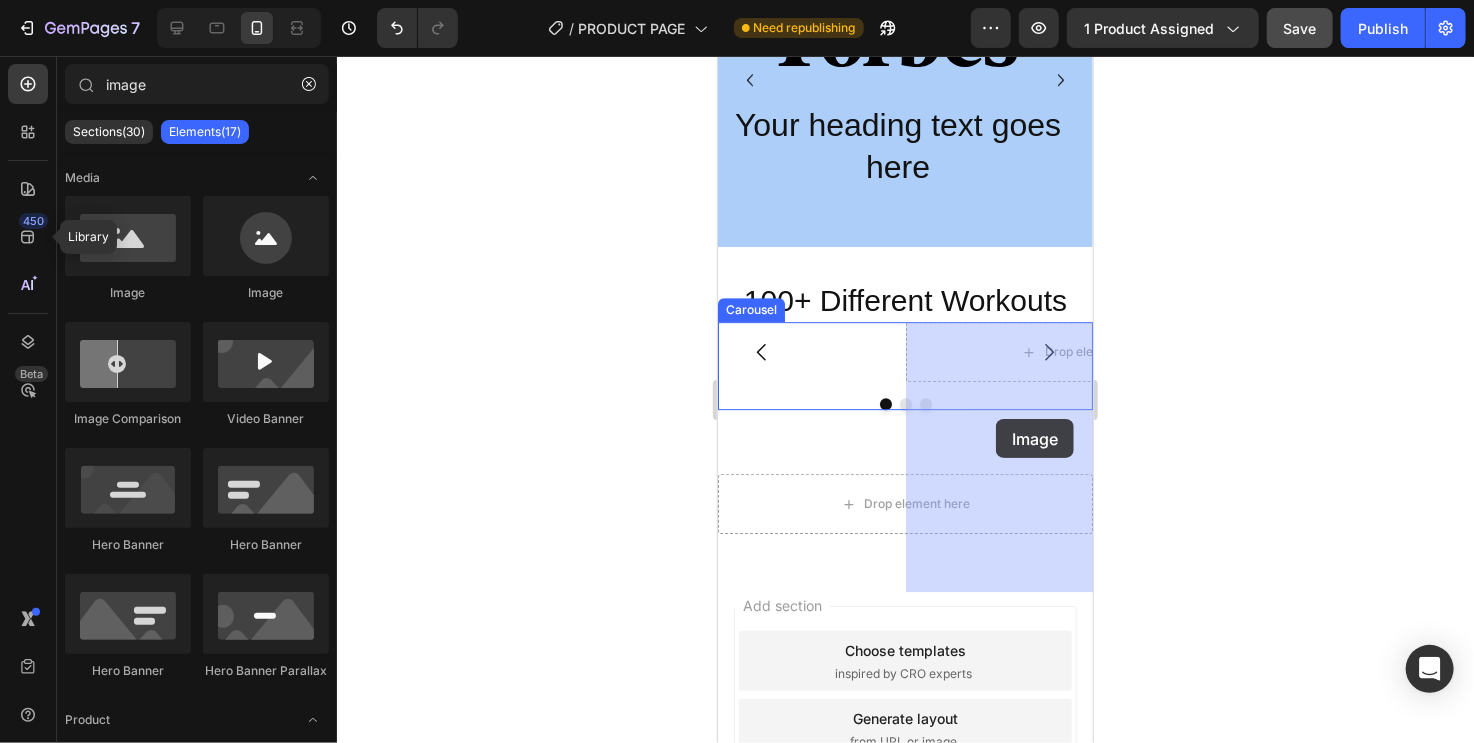 drag, startPoint x: 877, startPoint y: 302, endPoint x: 995, endPoint y: 418, distance: 165.46902 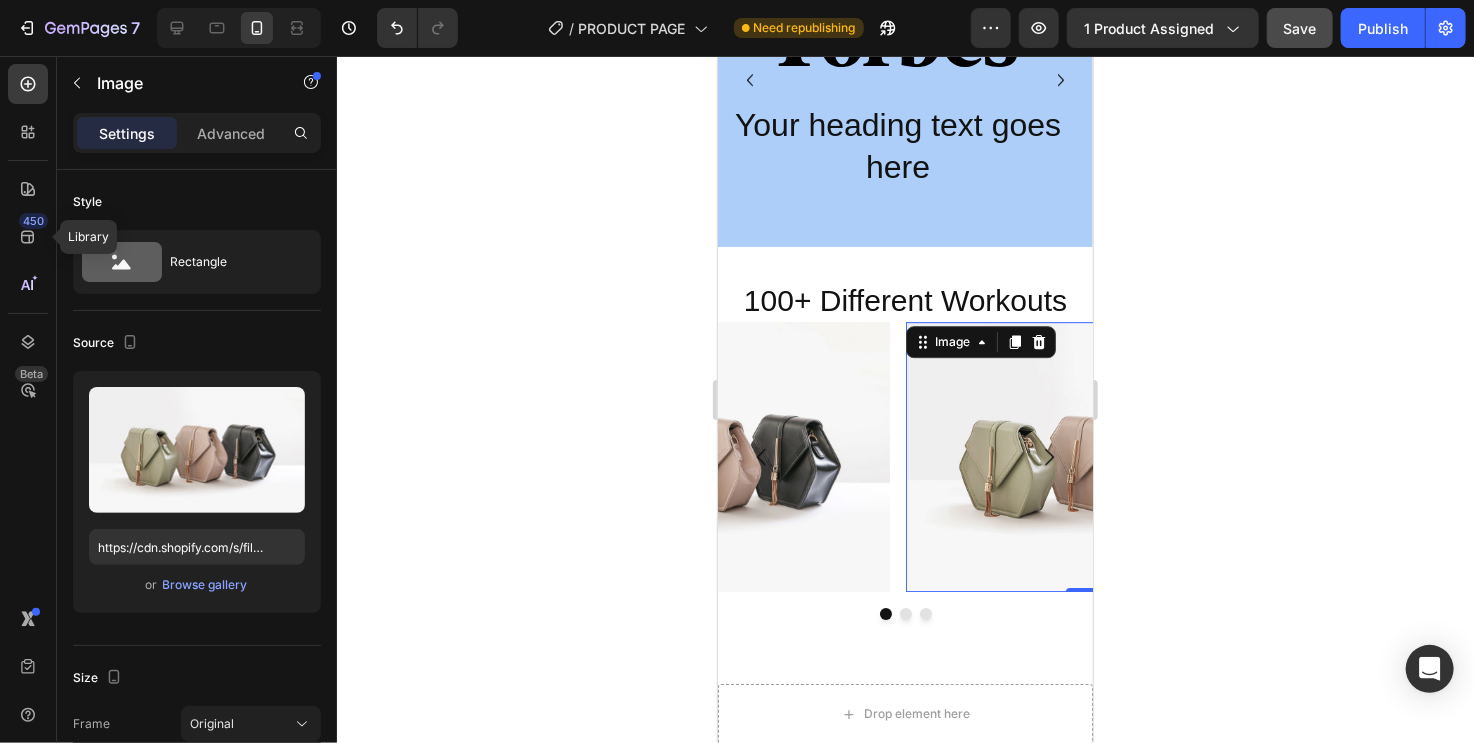 click at bounding box center [1085, 456] 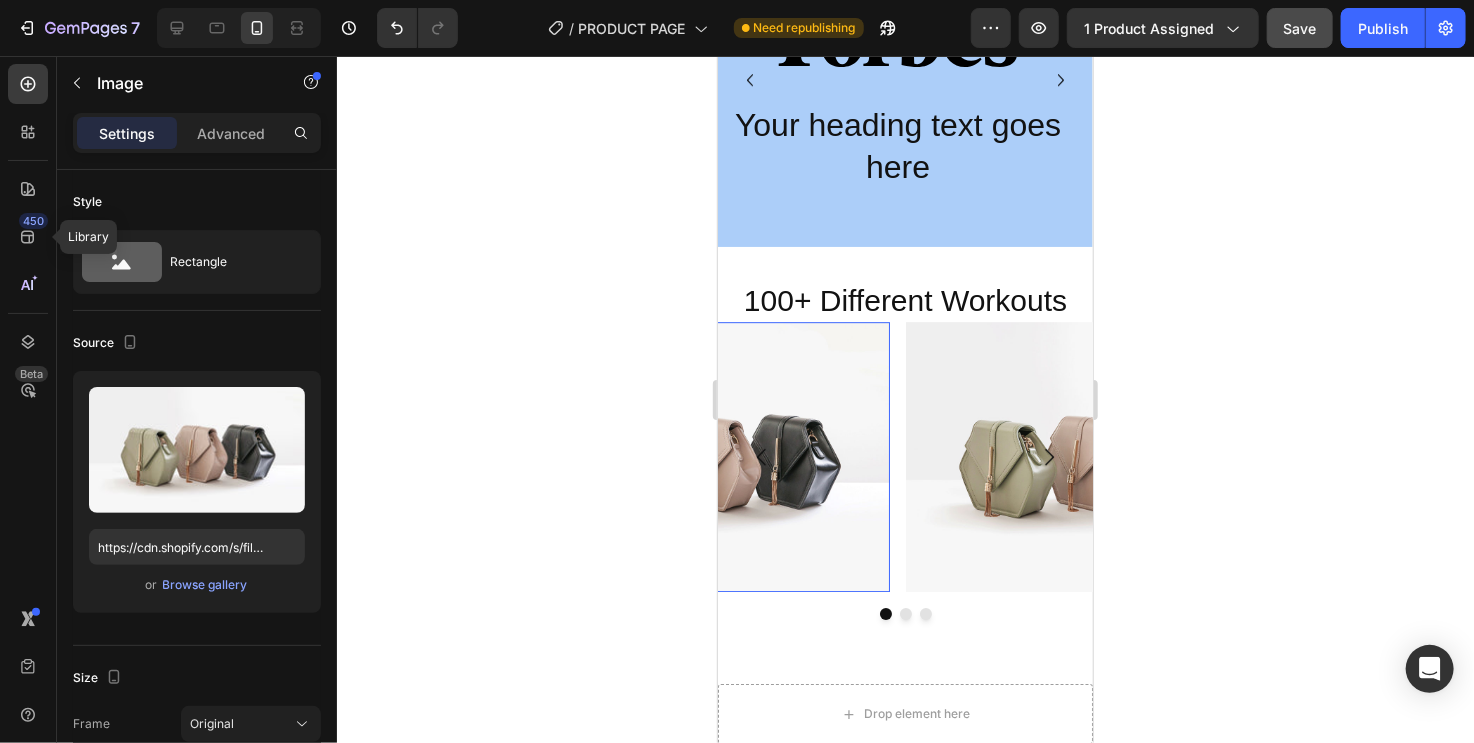 click at bounding box center [709, 456] 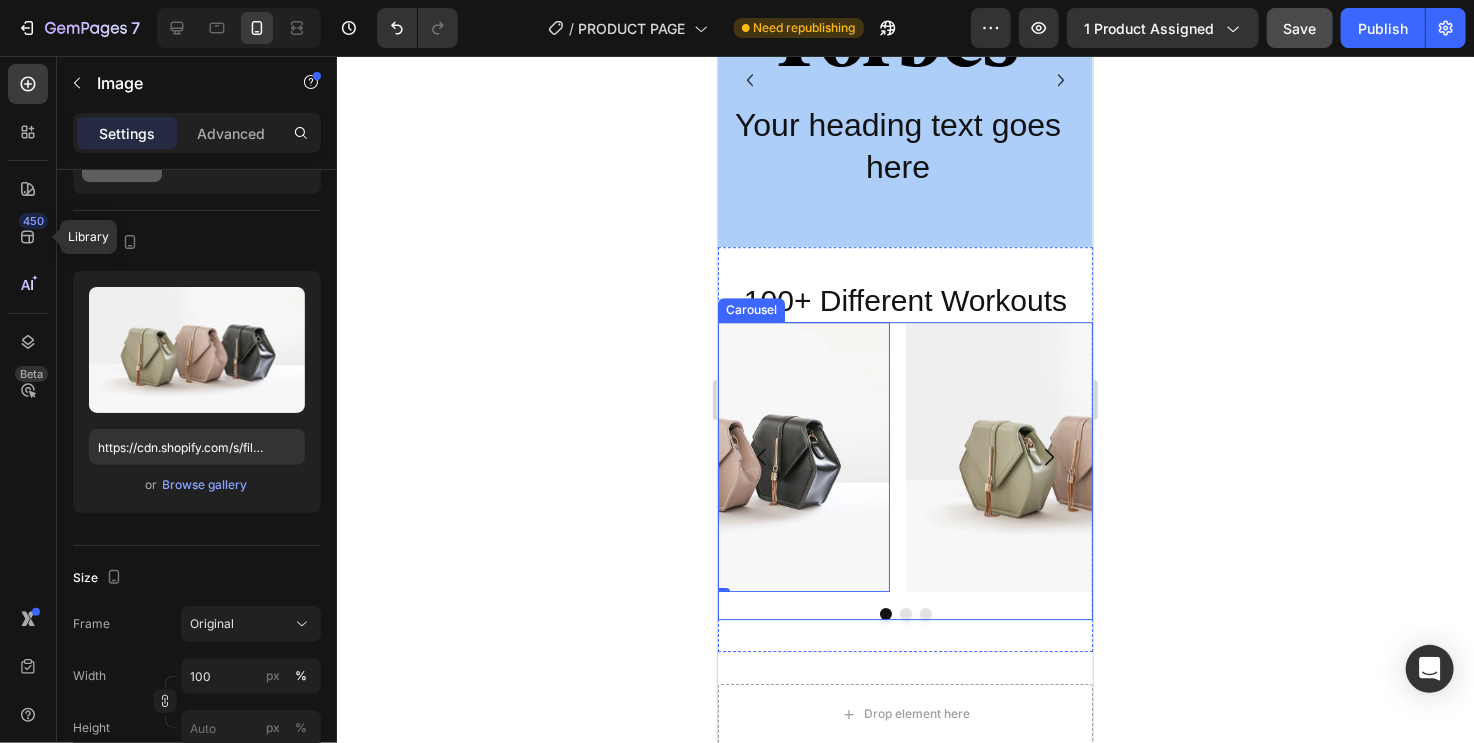 click at bounding box center (925, 613) 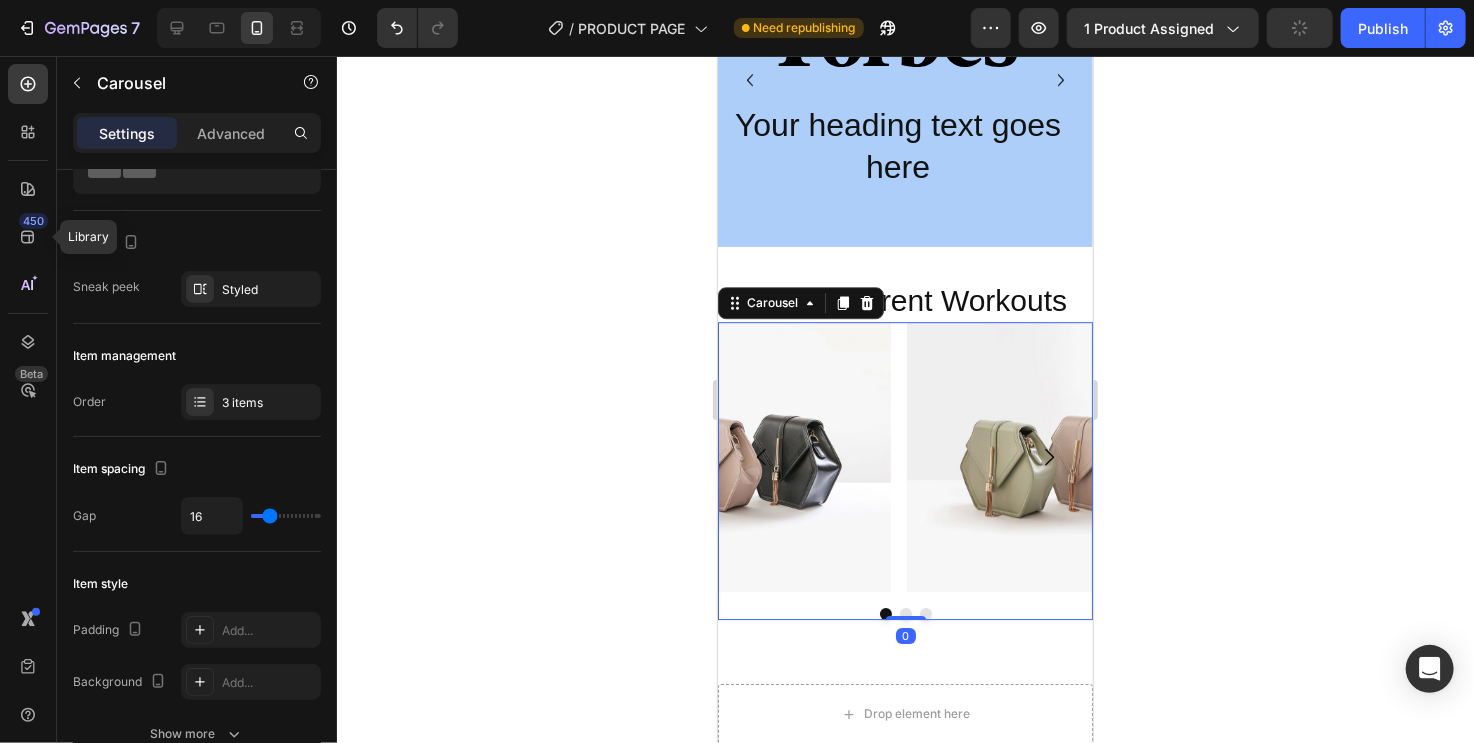 scroll, scrollTop: 0, scrollLeft: 0, axis: both 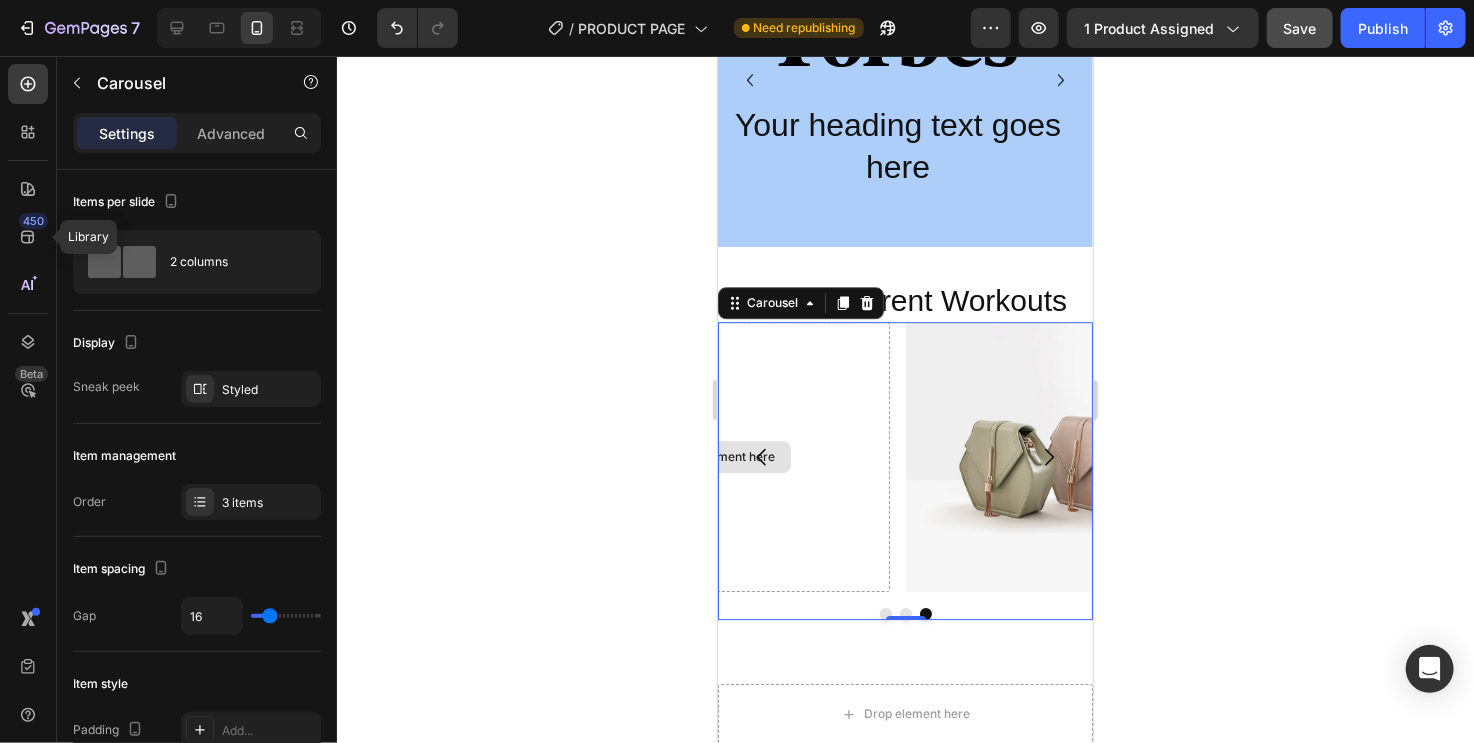 click on "Drop element here" at bounding box center [709, 456] 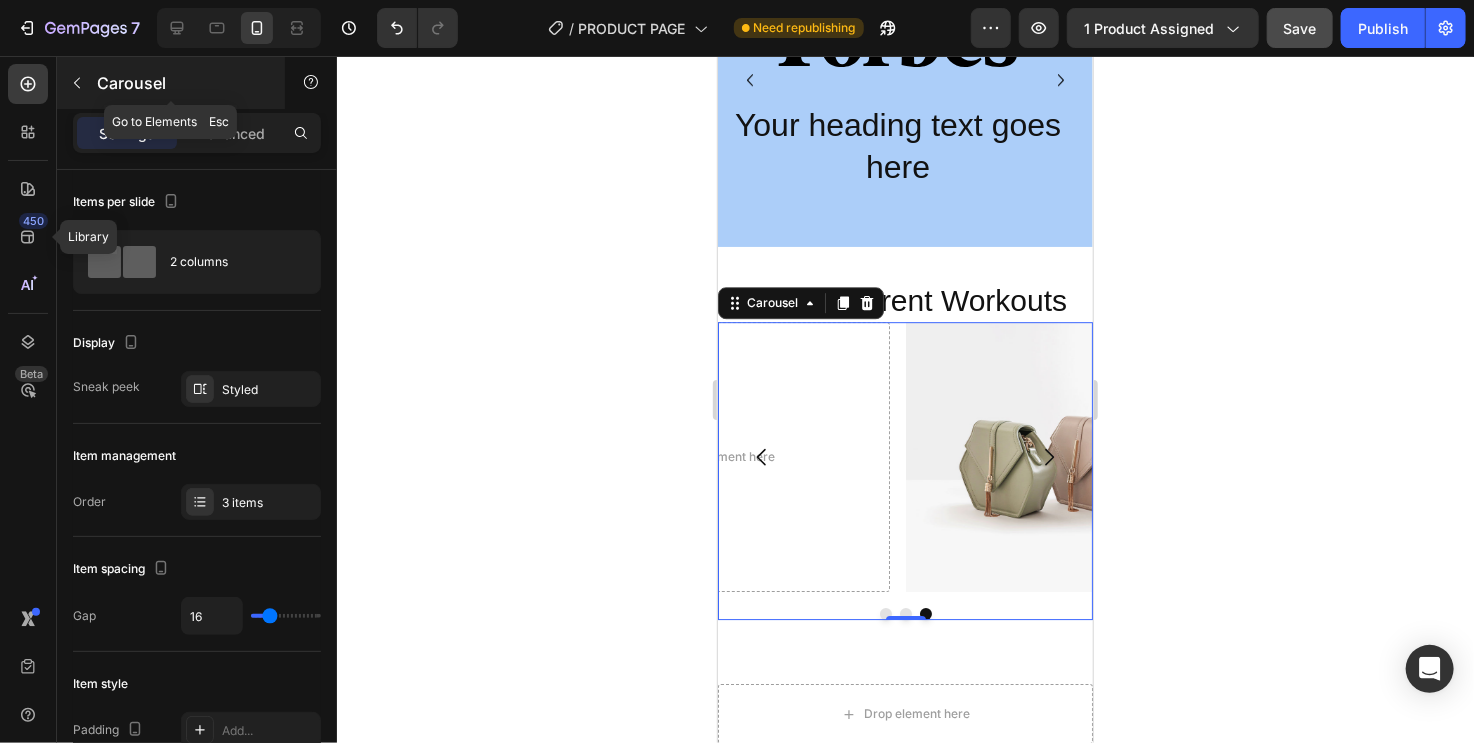 click at bounding box center [77, 83] 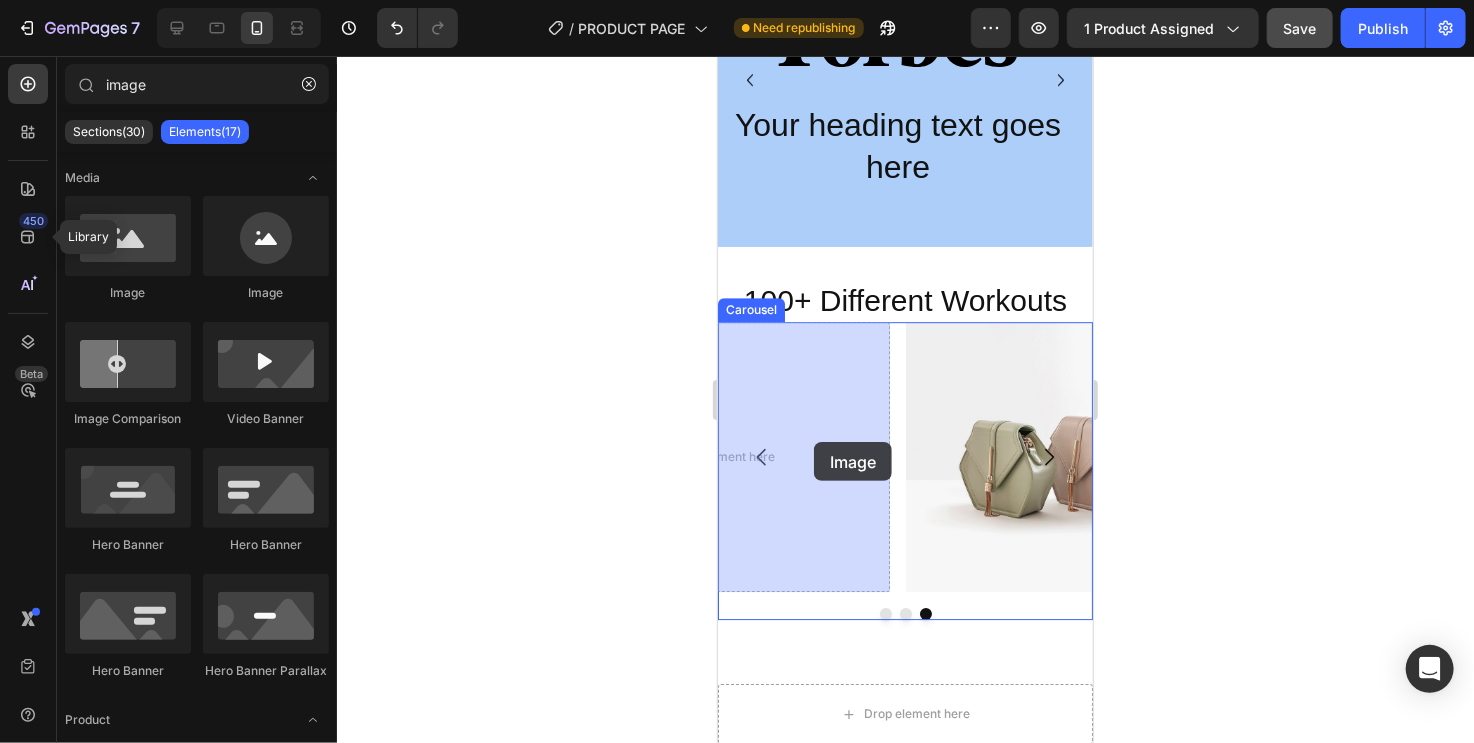 drag, startPoint x: 864, startPoint y: 296, endPoint x: 813, endPoint y: 441, distance: 153.70752 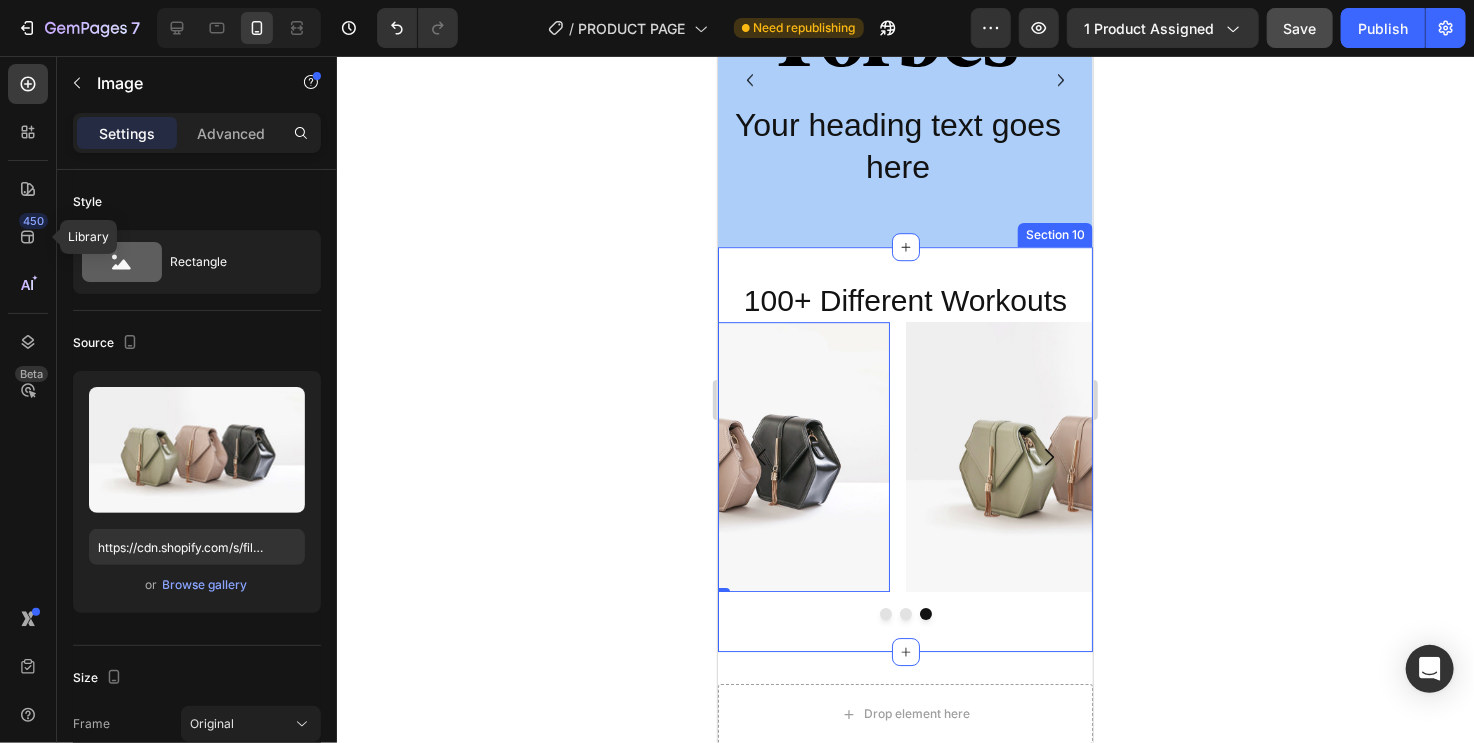 click at bounding box center (885, 613) 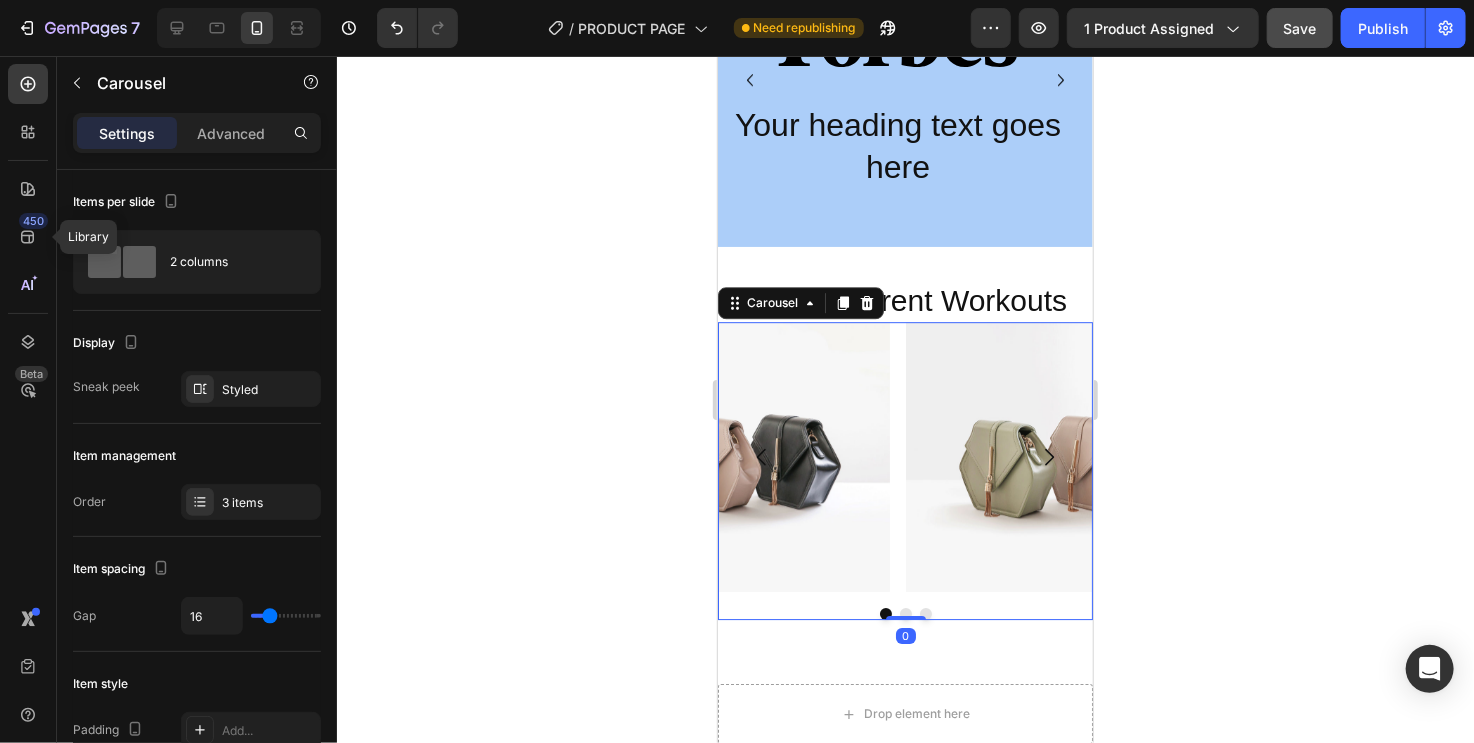 click at bounding box center (905, 613) 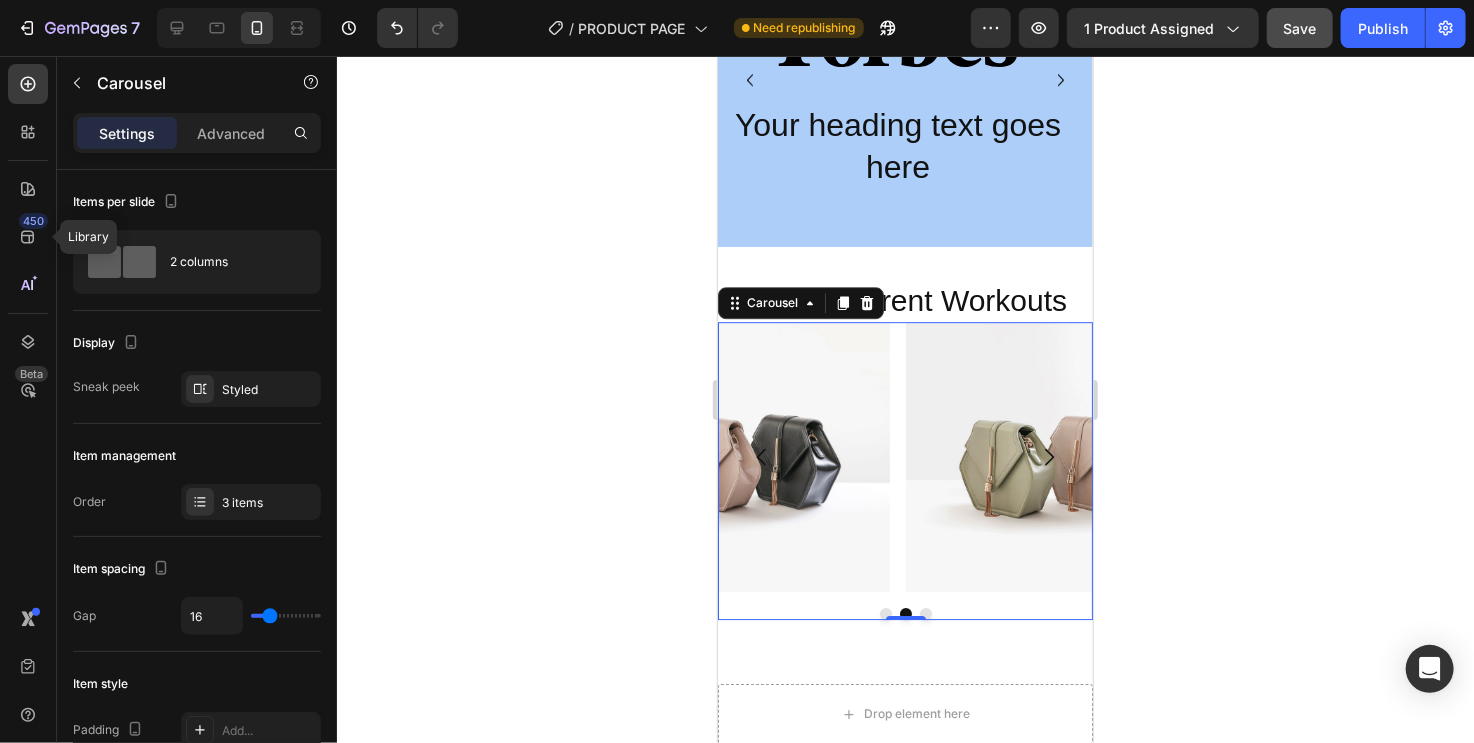 click at bounding box center [925, 613] 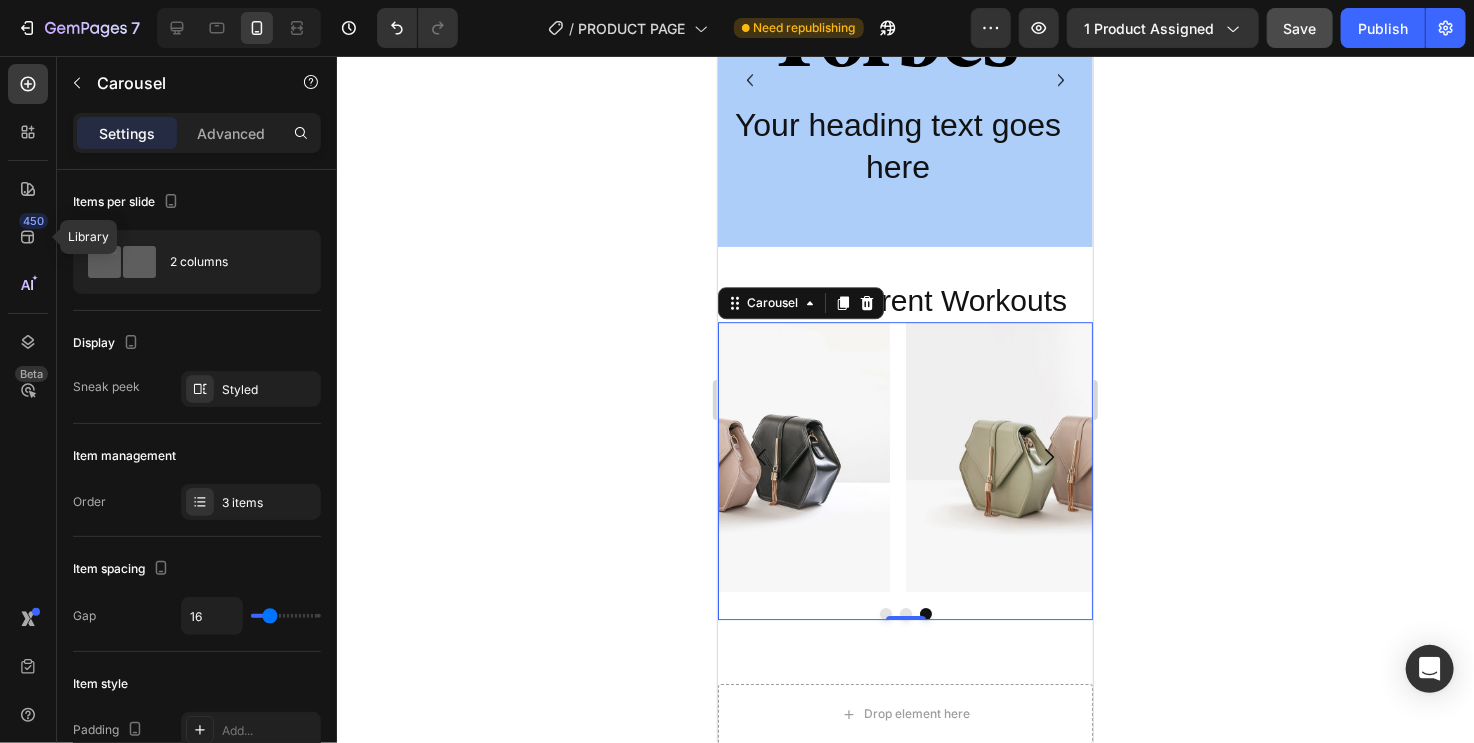 click at bounding box center (885, 613) 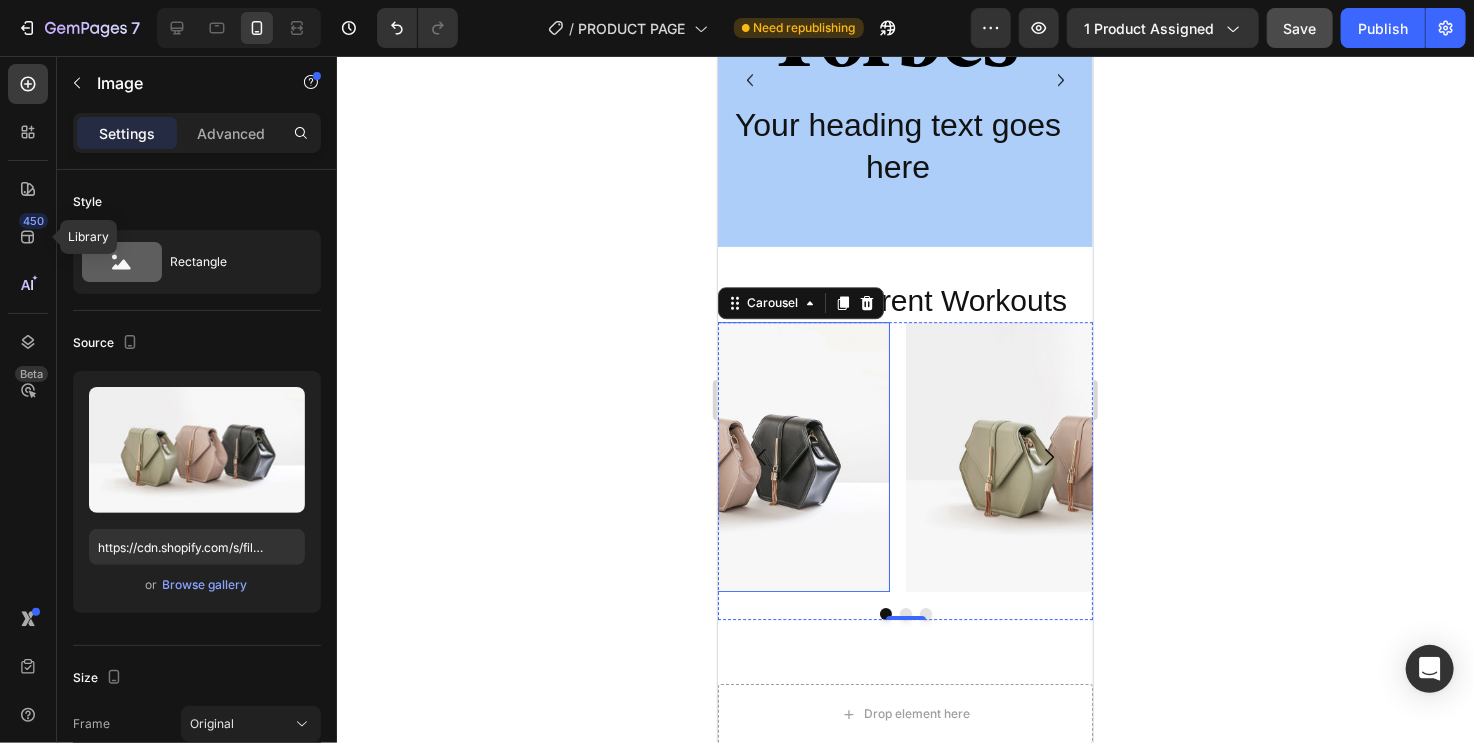 click at bounding box center (709, 456) 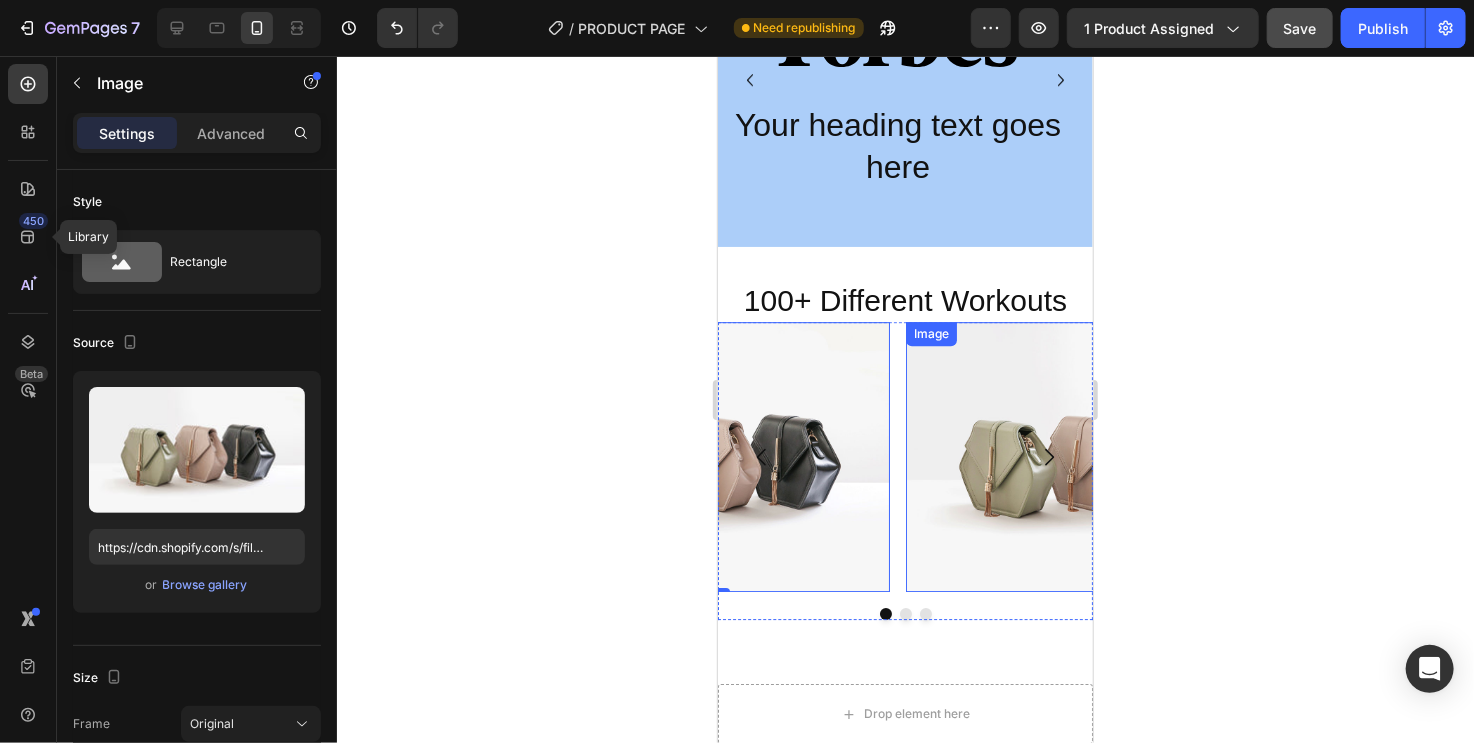 click at bounding box center [1085, 456] 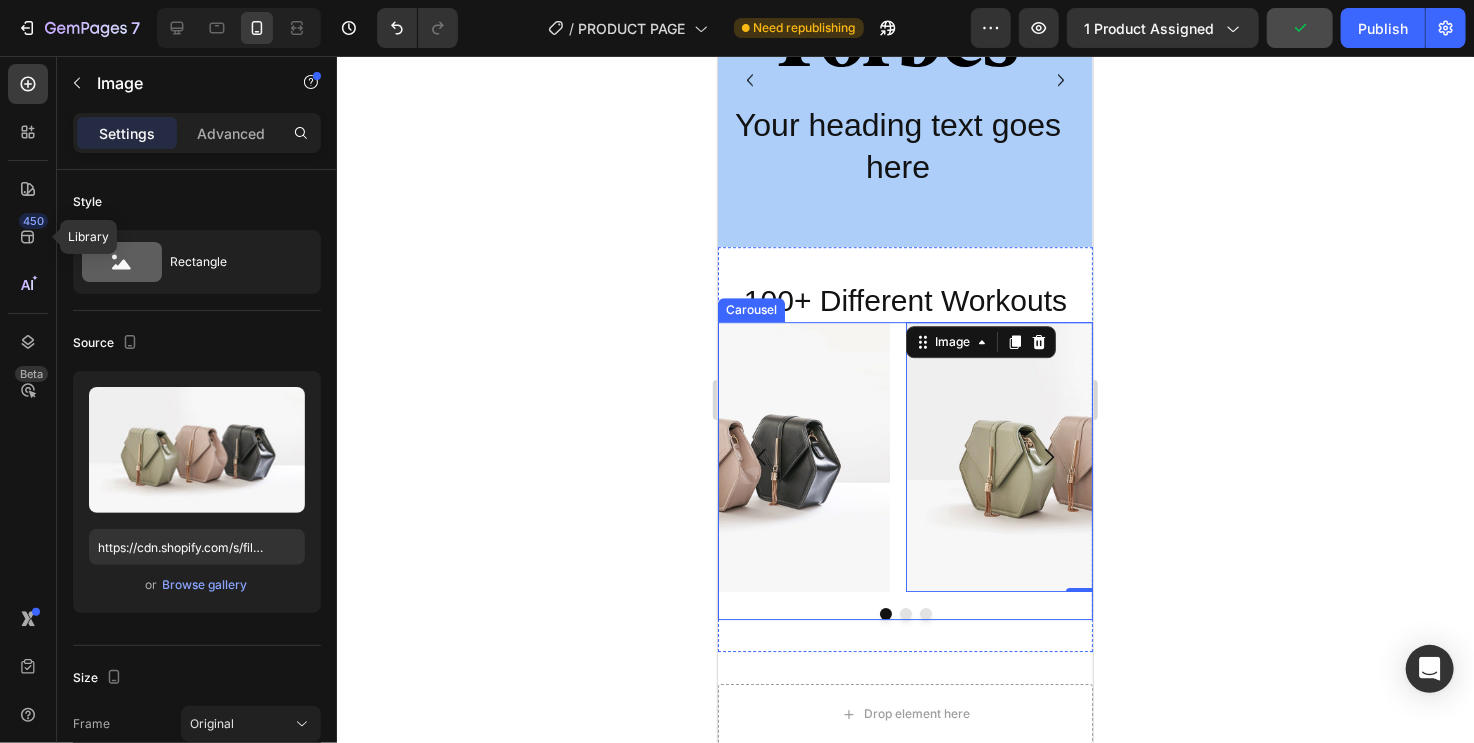 click on "Image   0 Image Image
Carousel" at bounding box center (904, 470) 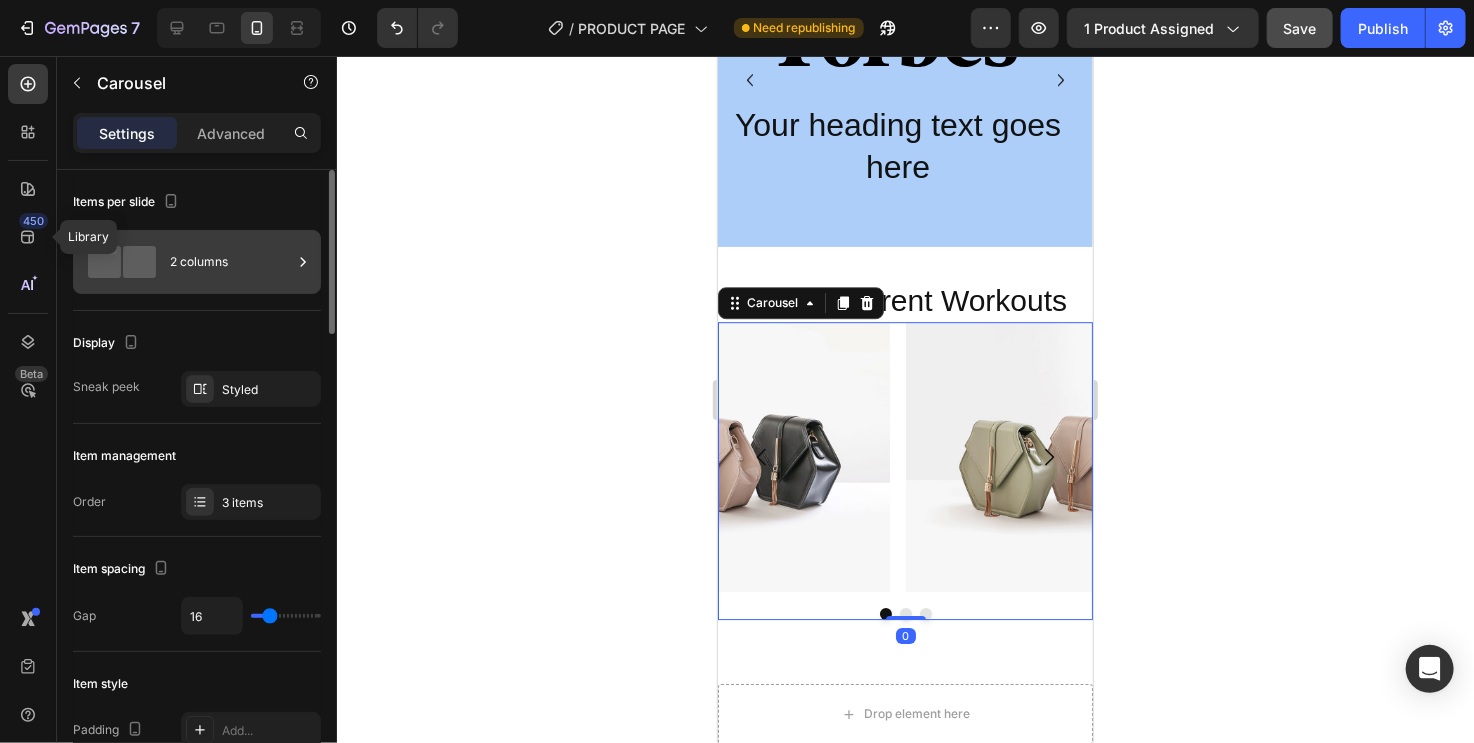 click on "2 columns" at bounding box center [231, 262] 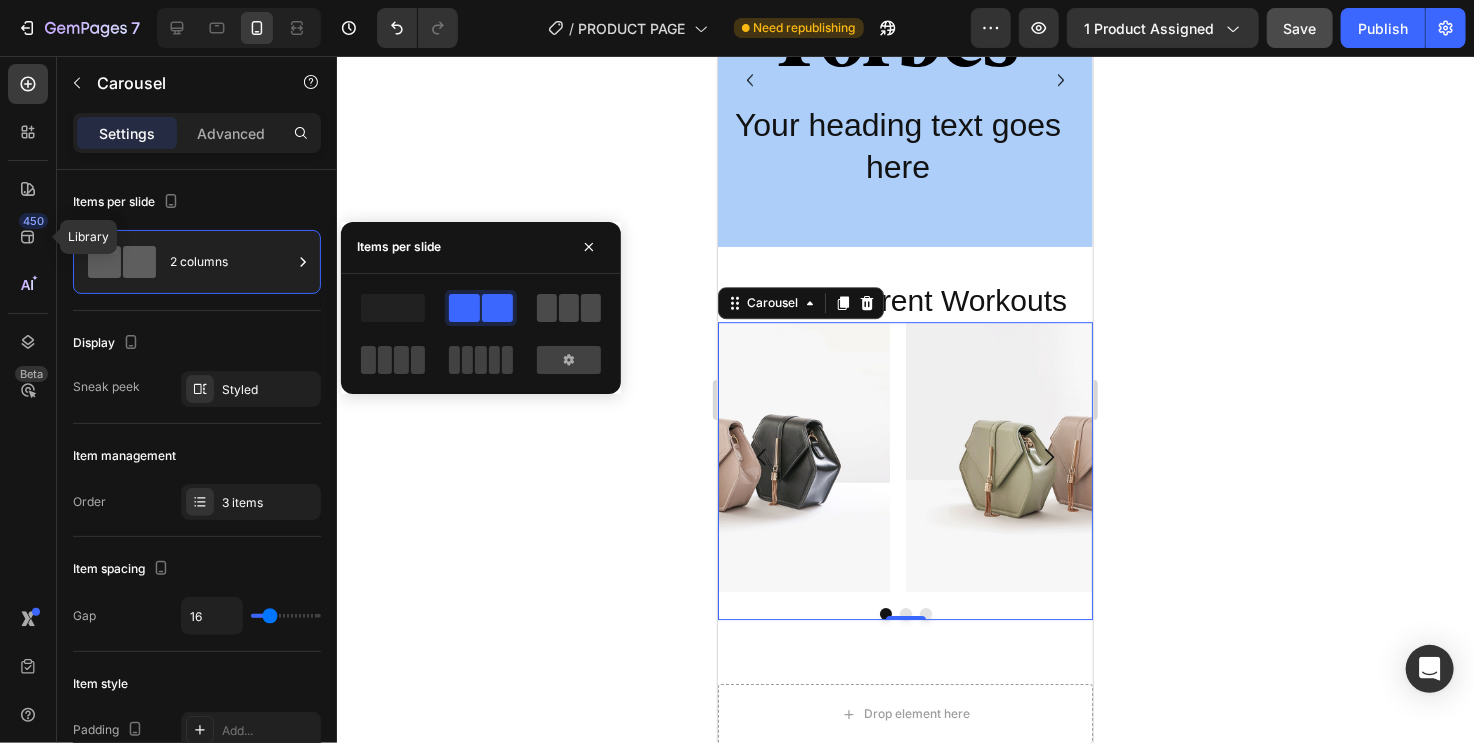 click 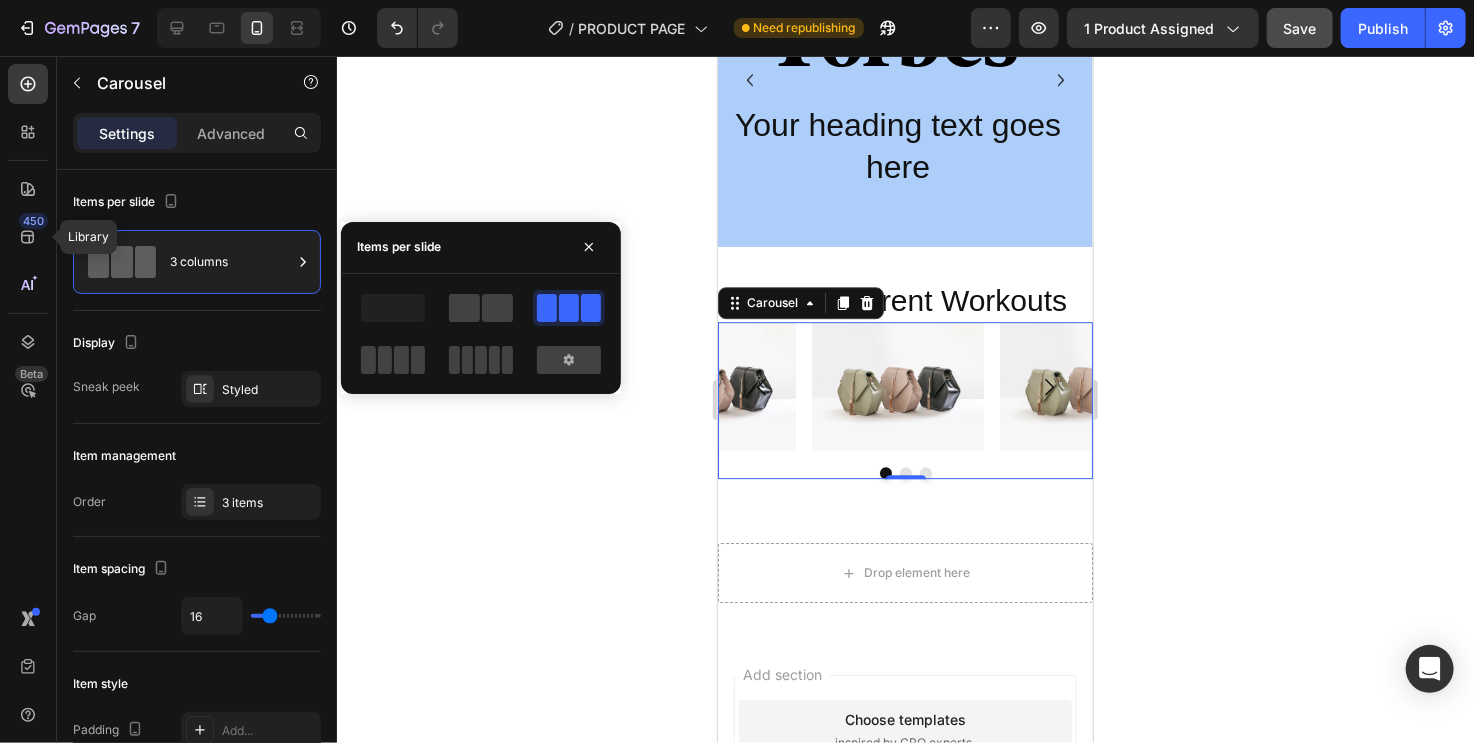 click 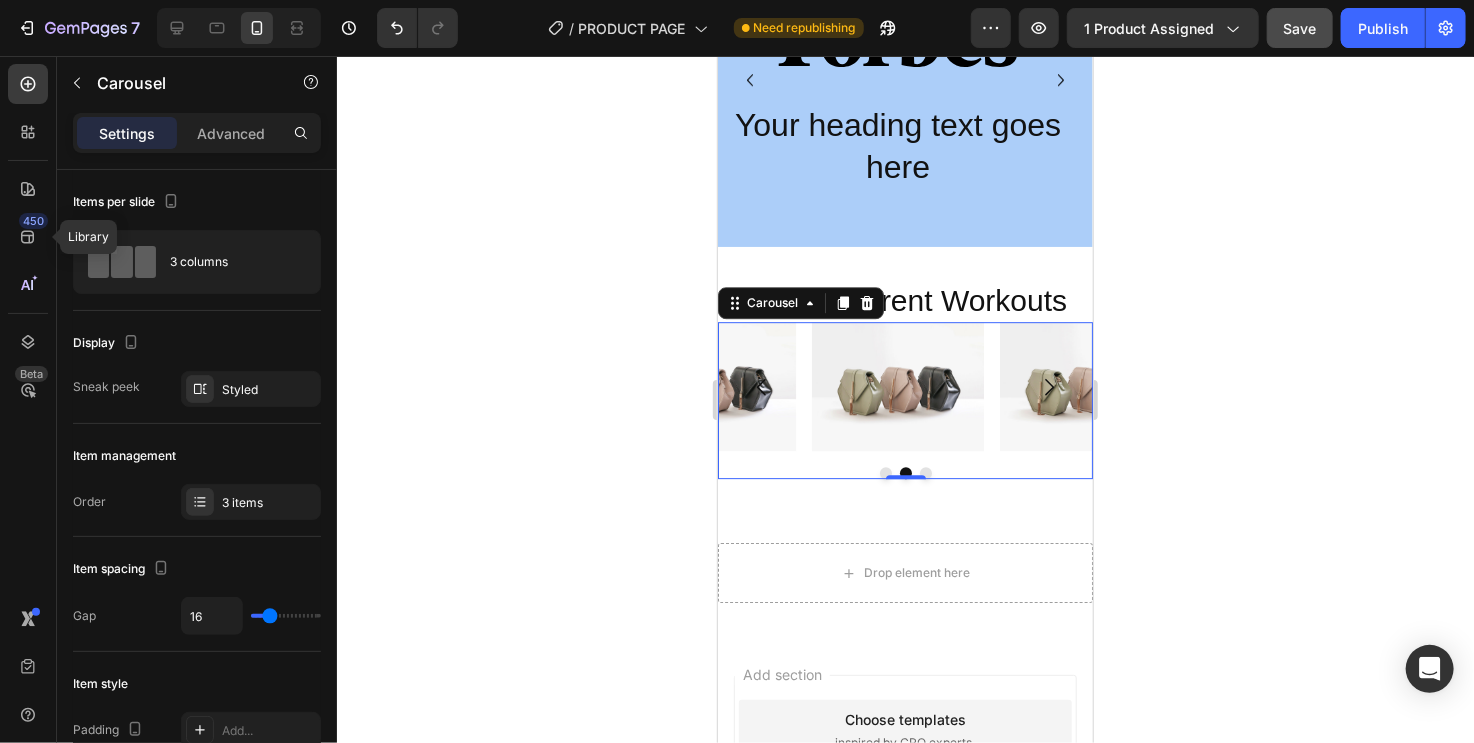 click 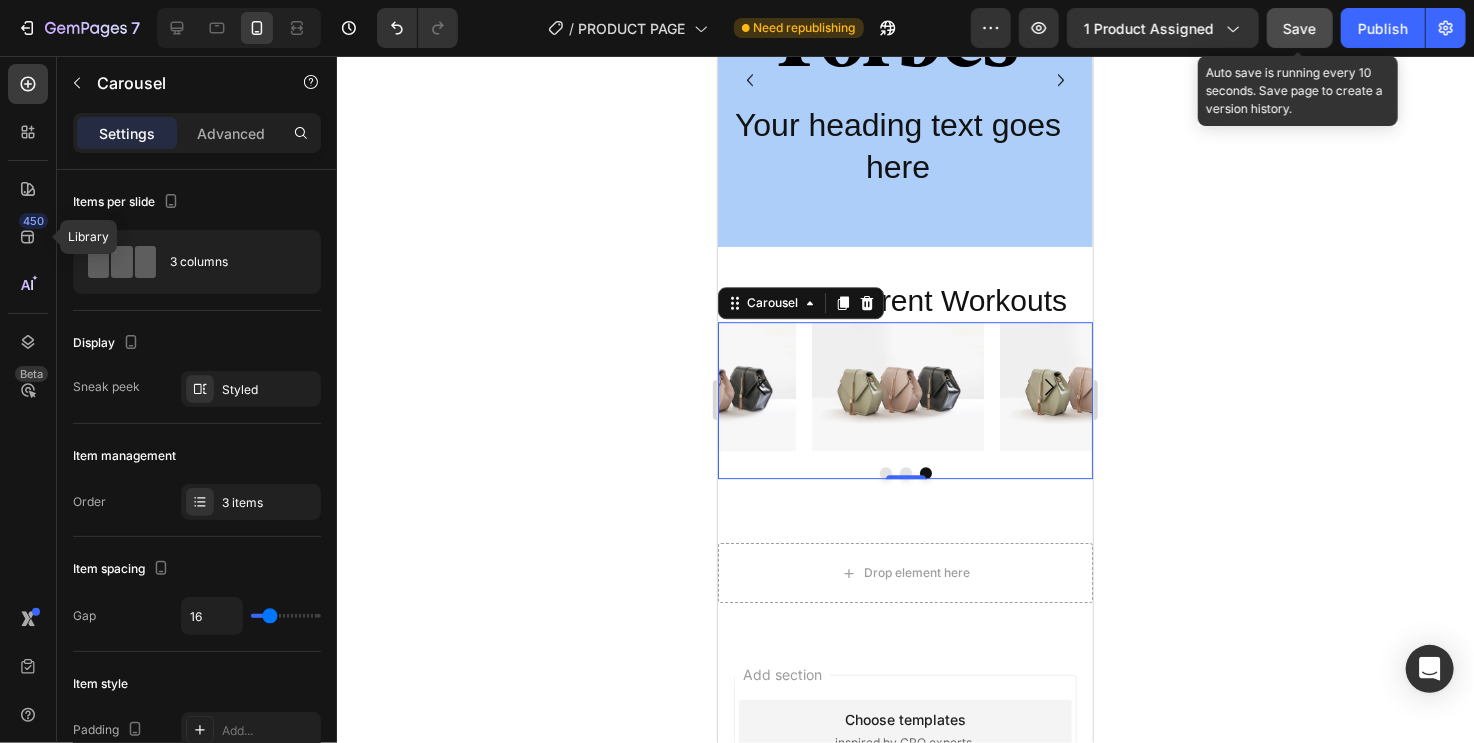 click on "Save" at bounding box center (1300, 28) 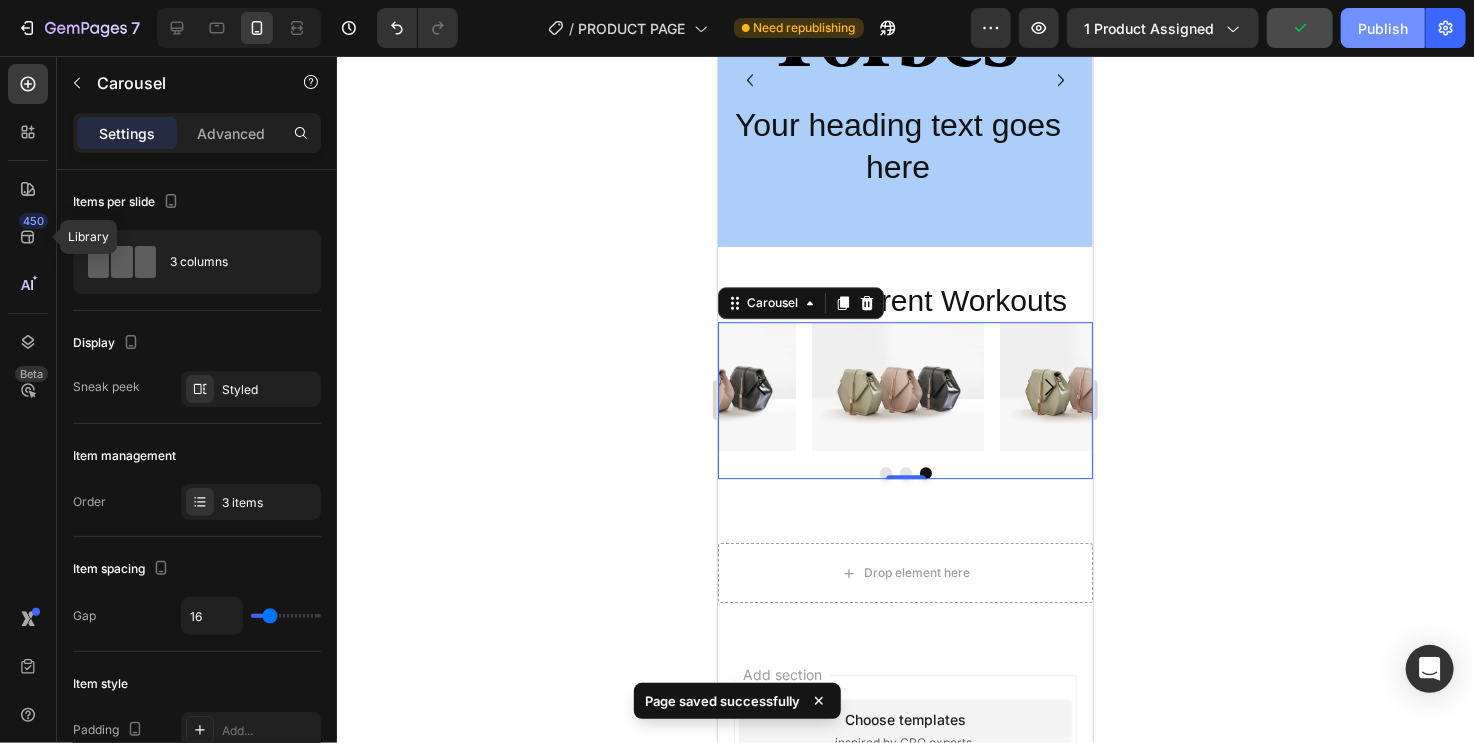 click on "Publish" at bounding box center [1383, 28] 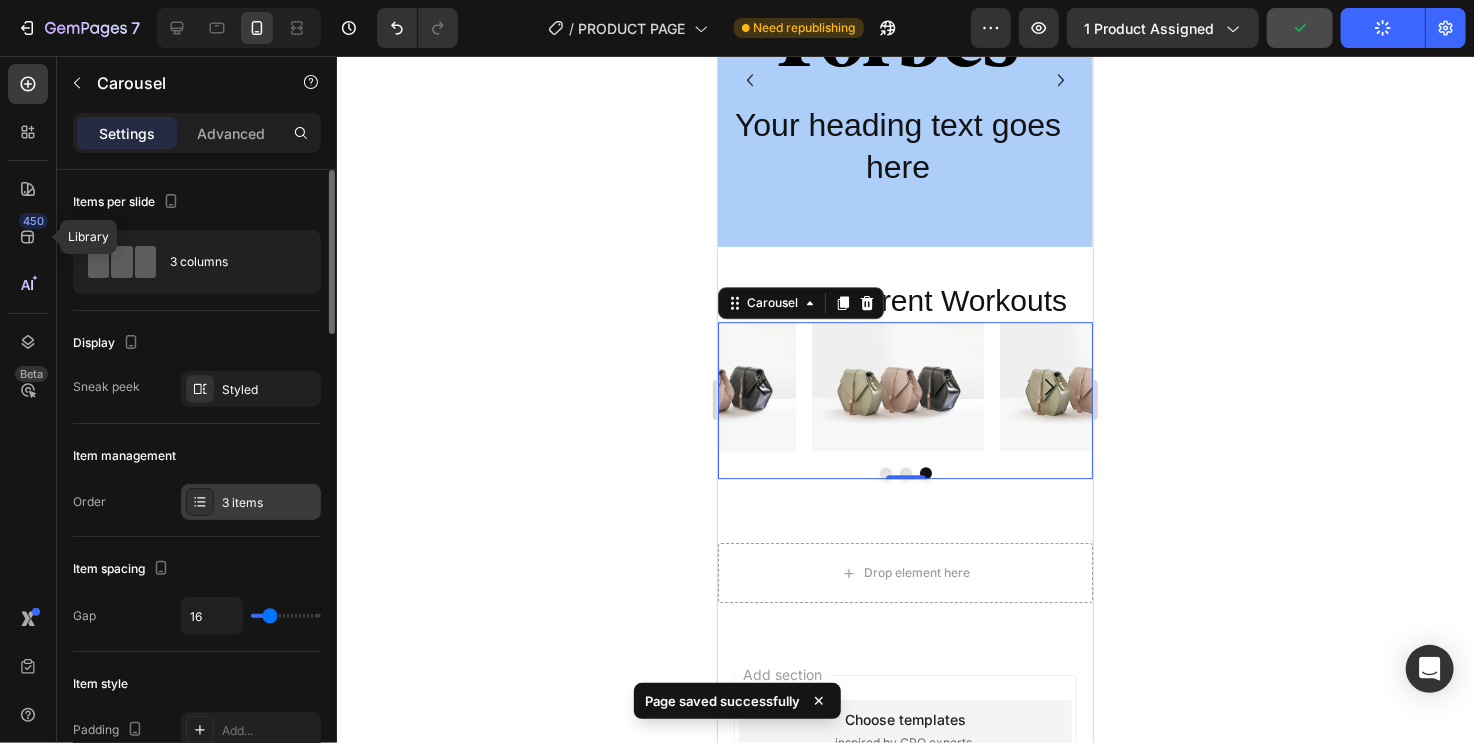 click on "3 items" at bounding box center (269, 503) 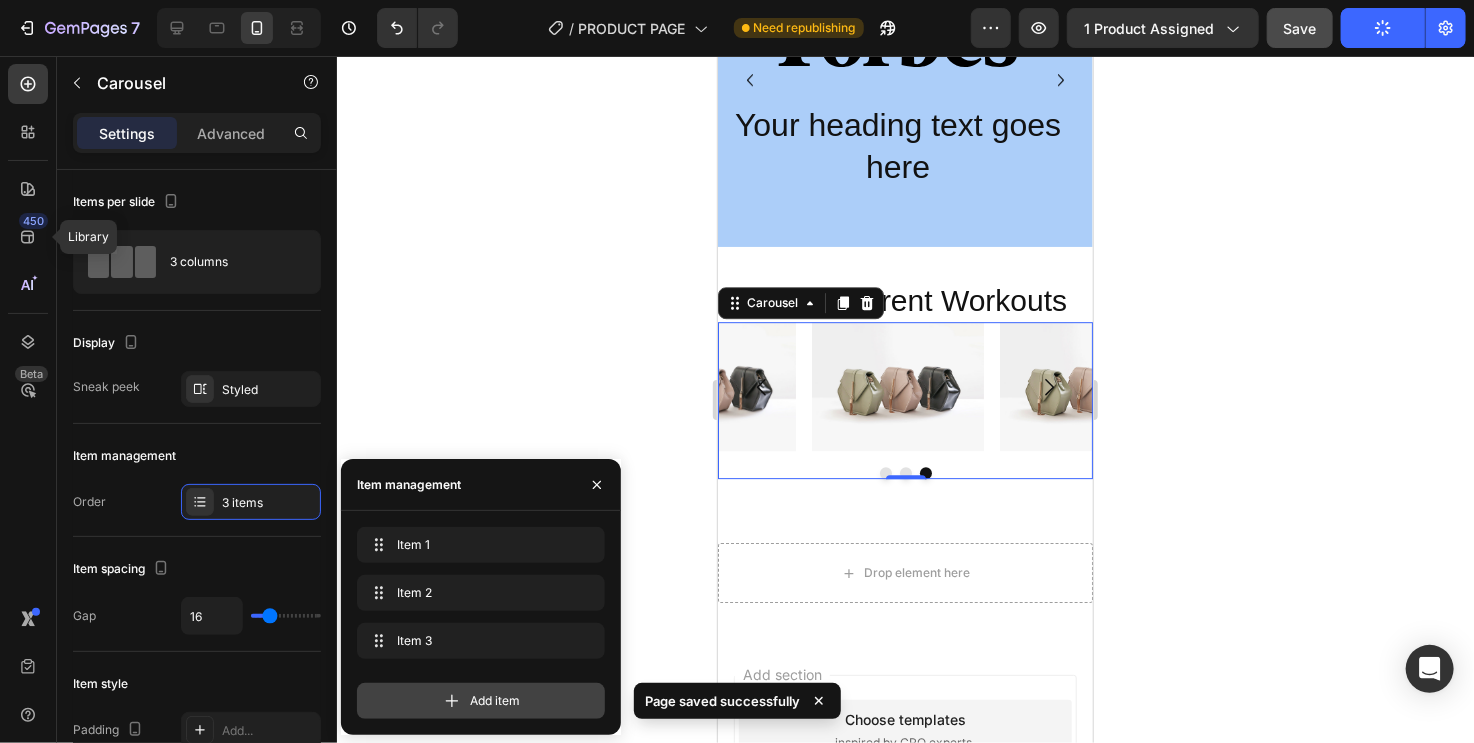 click on "Add item" at bounding box center [495, 701] 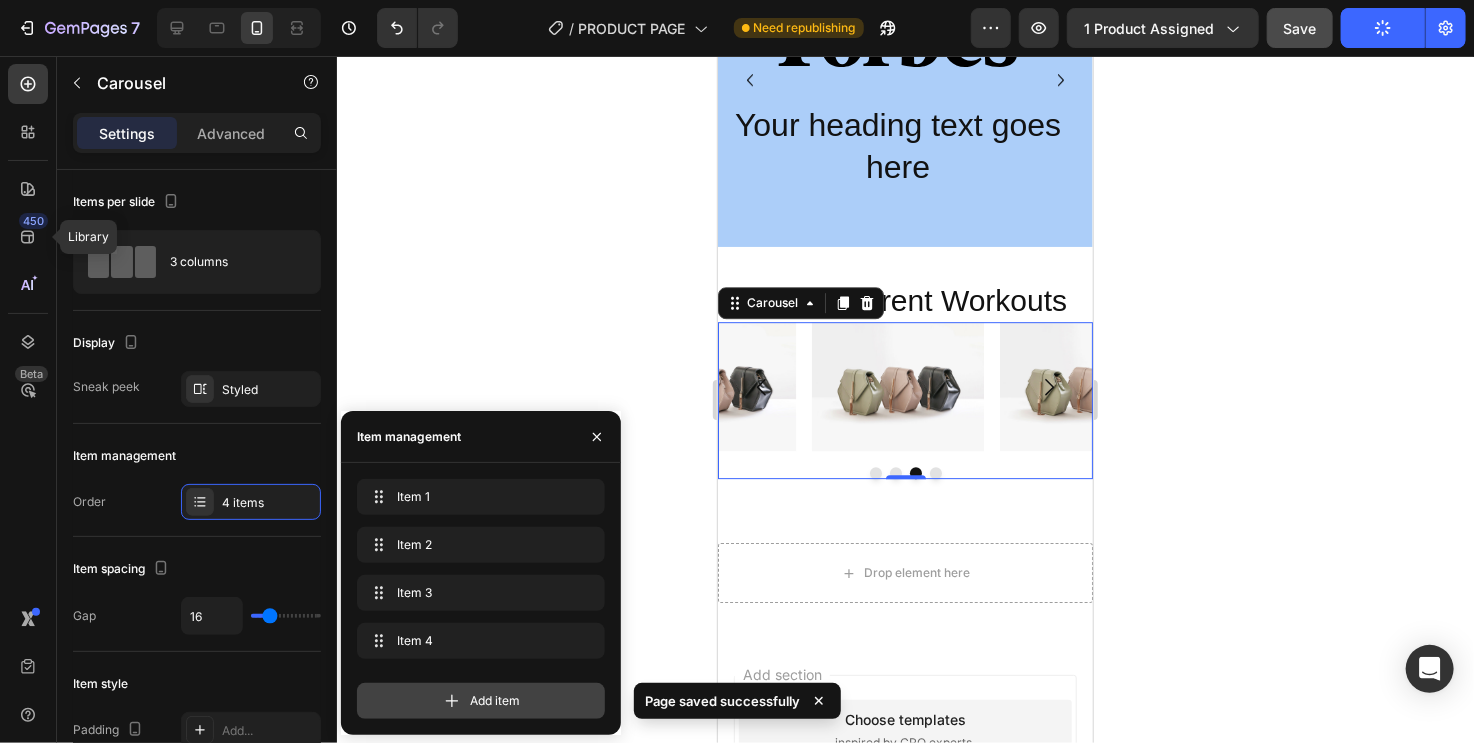 click 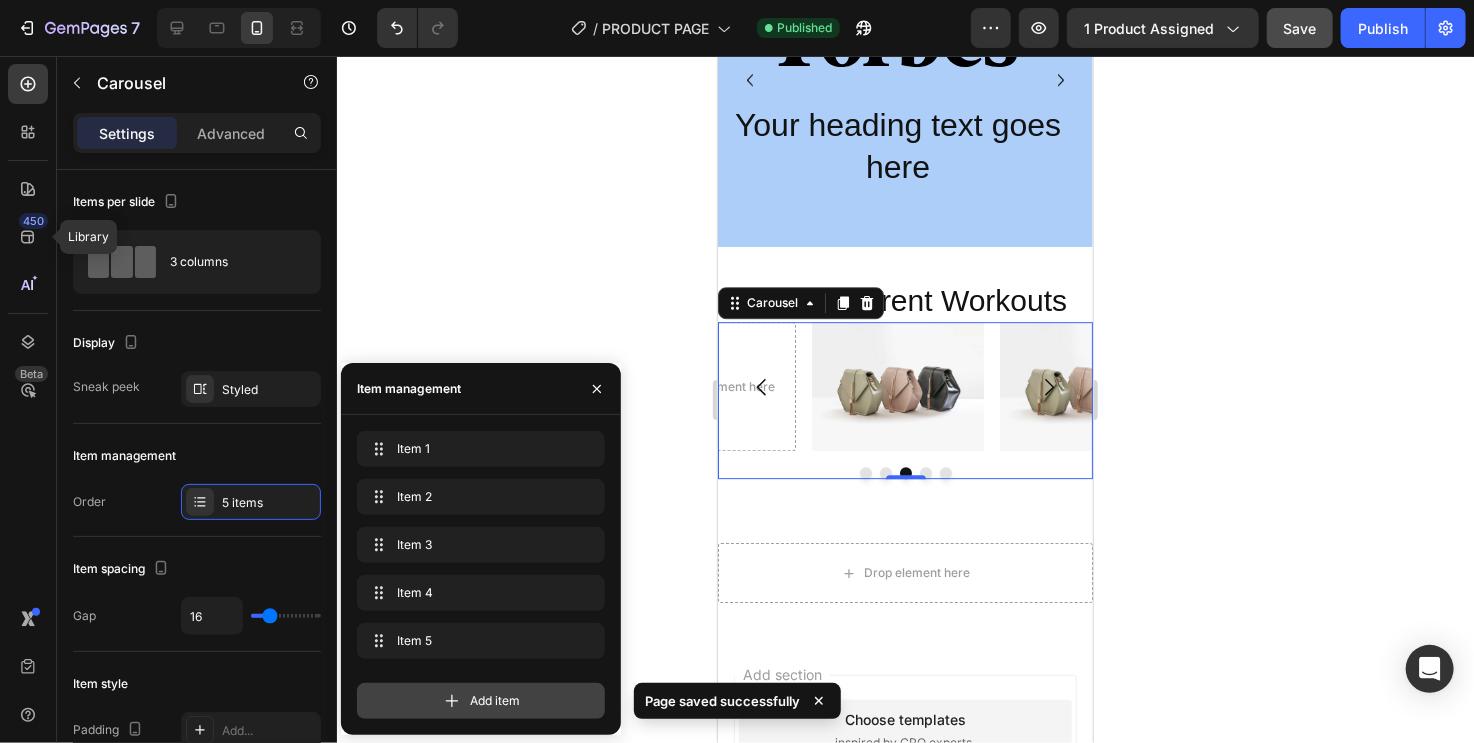 click 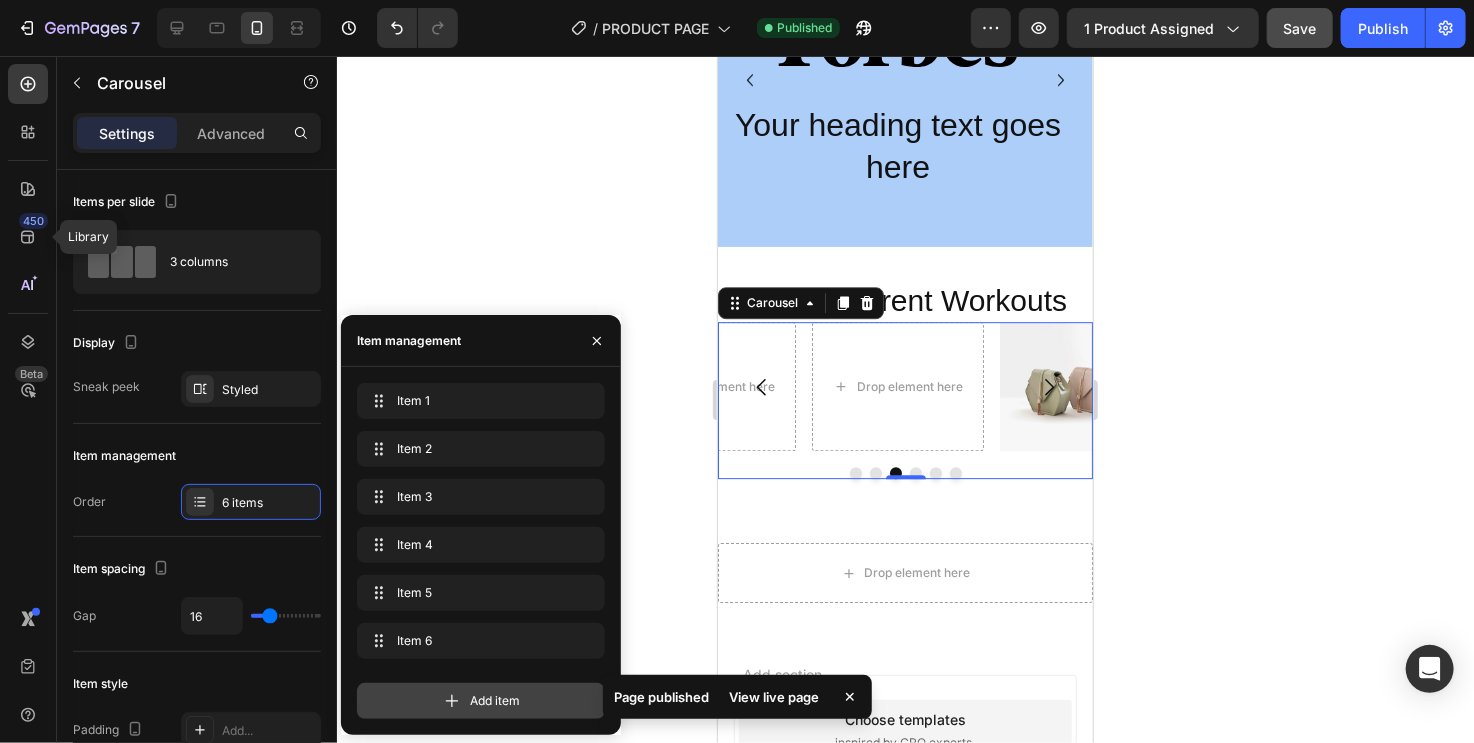 click 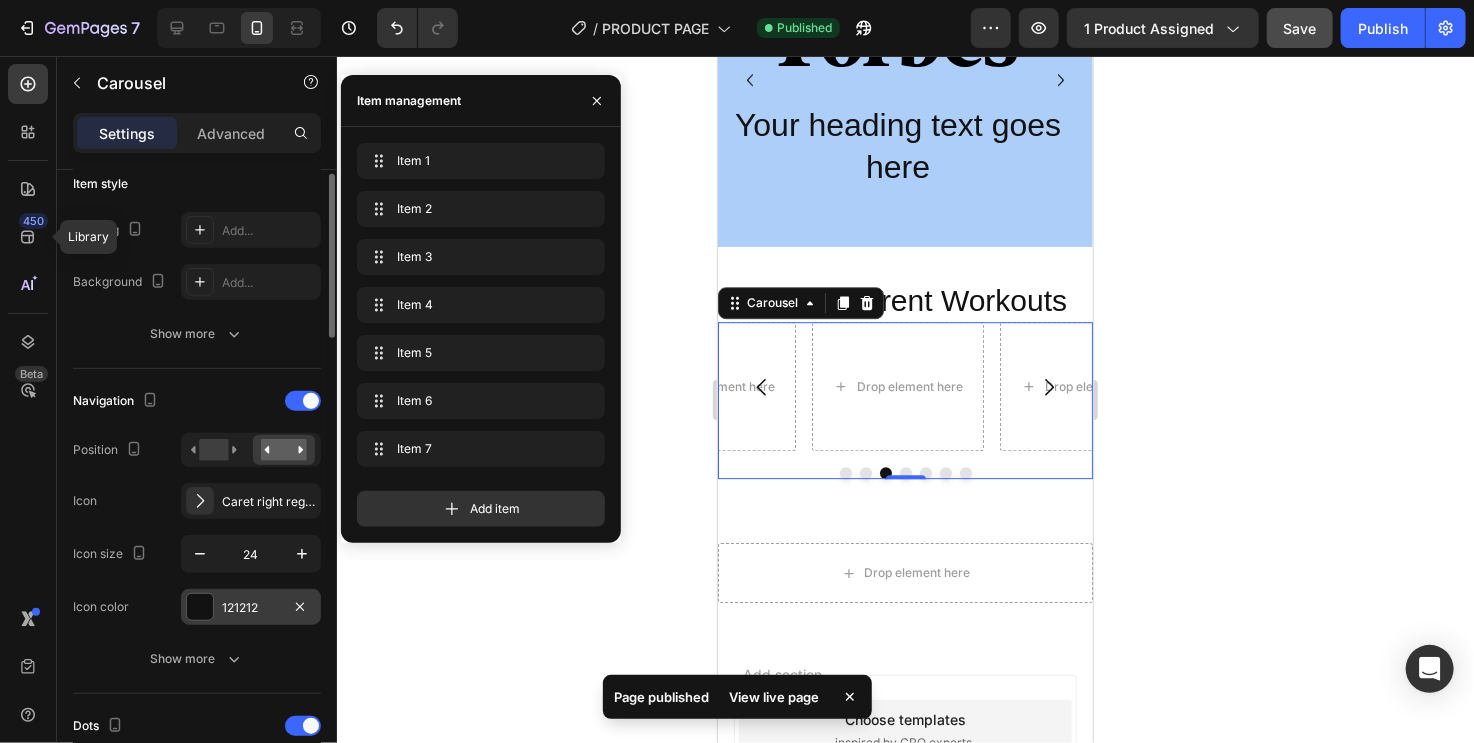 scroll, scrollTop: 400, scrollLeft: 0, axis: vertical 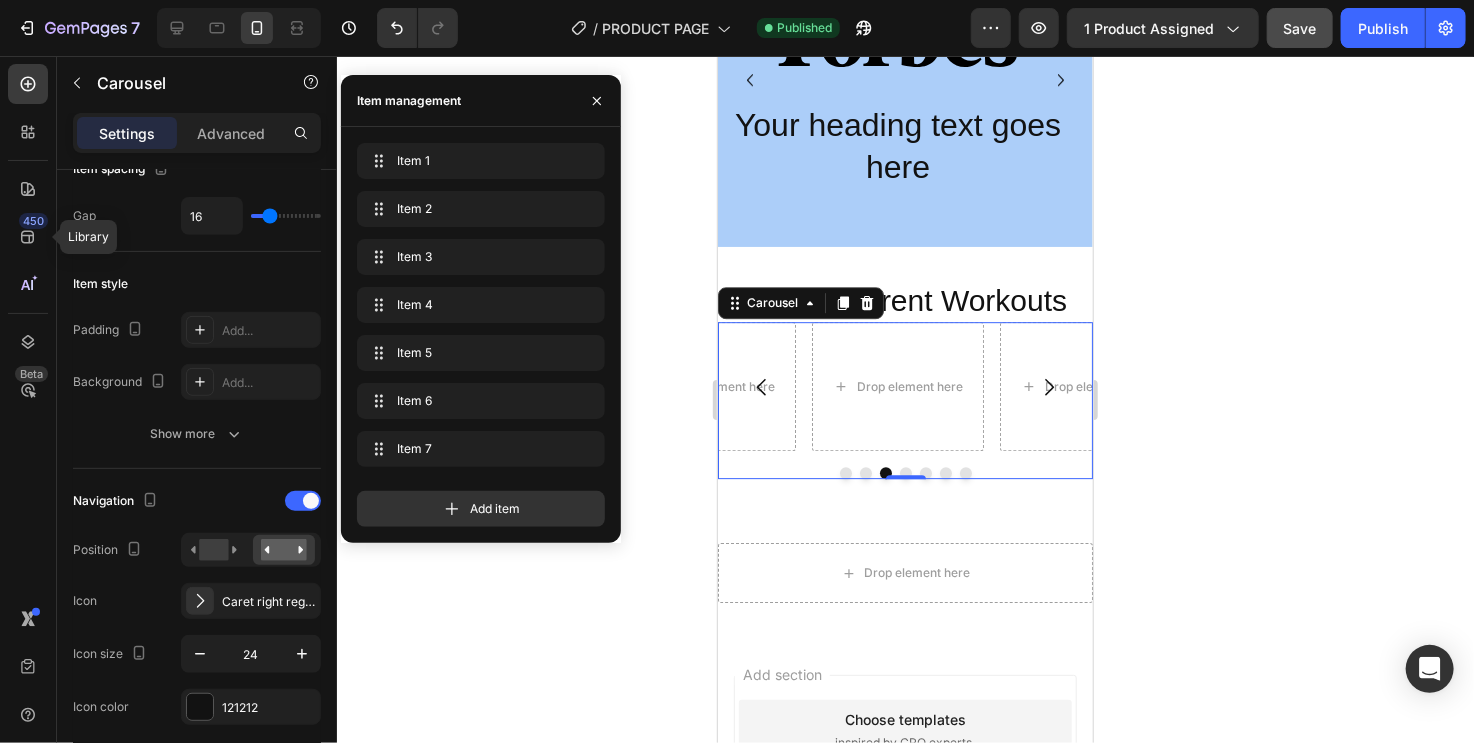 click at bounding box center [761, 386] 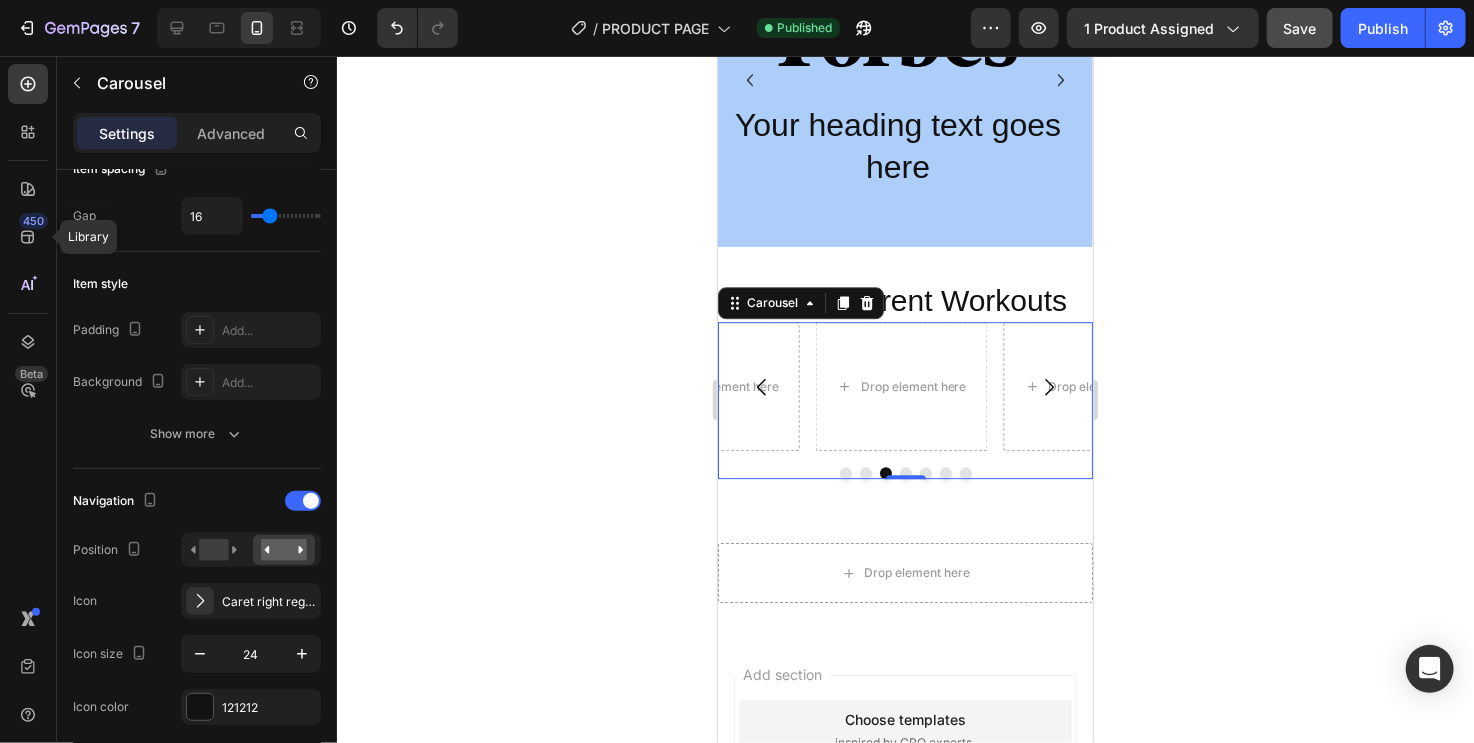click at bounding box center [761, 386] 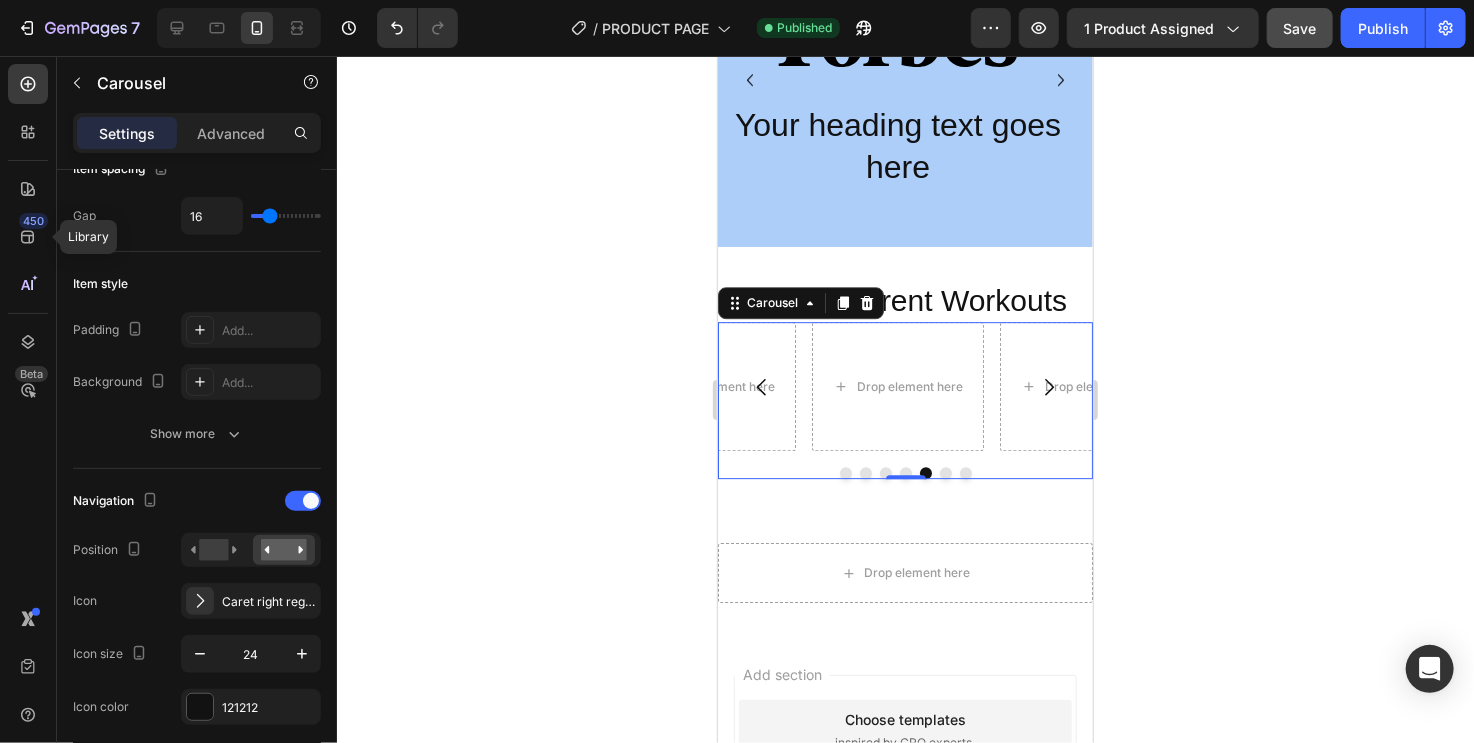 click at bounding box center (761, 386) 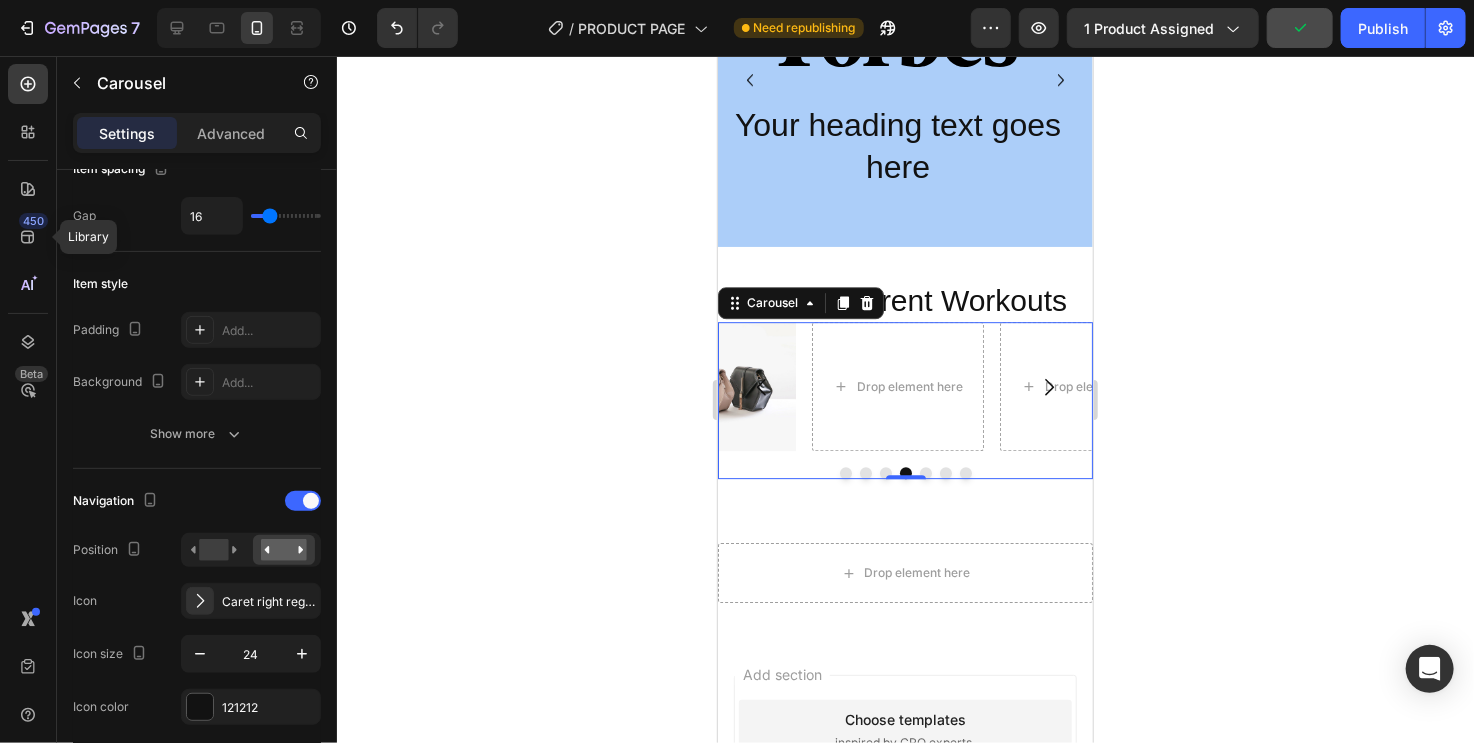 click at bounding box center [761, 386] 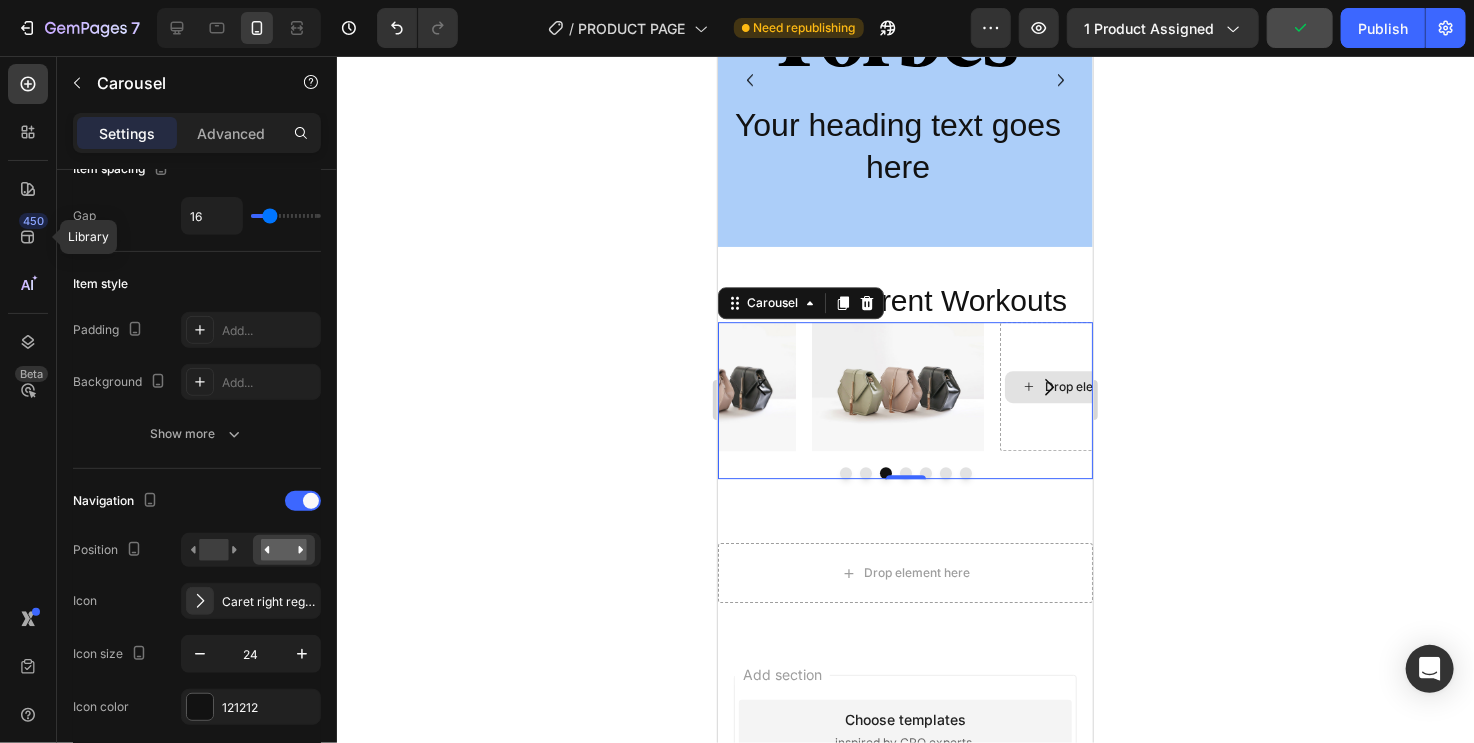 click on "Drop element here" at bounding box center (1085, 385) 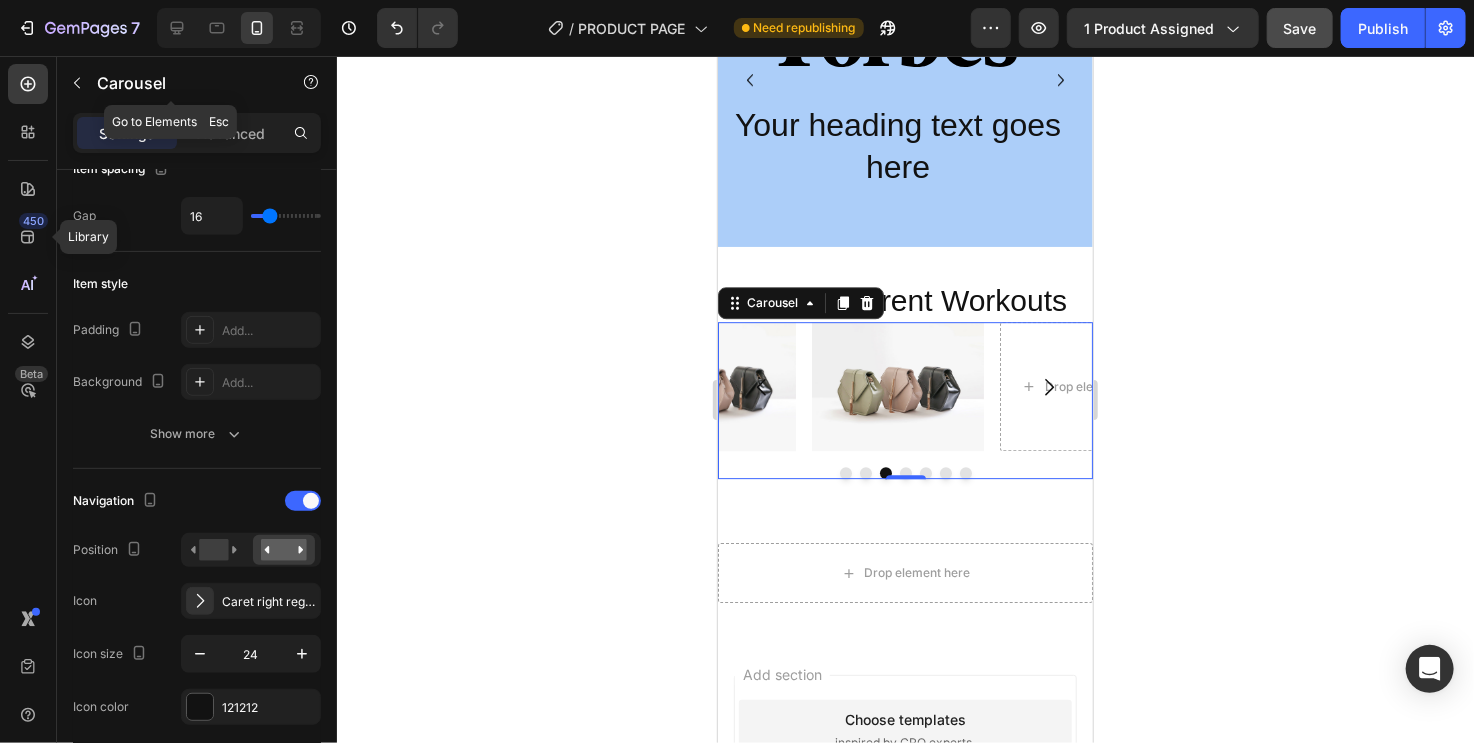 click on "Carousel" at bounding box center (171, 83) 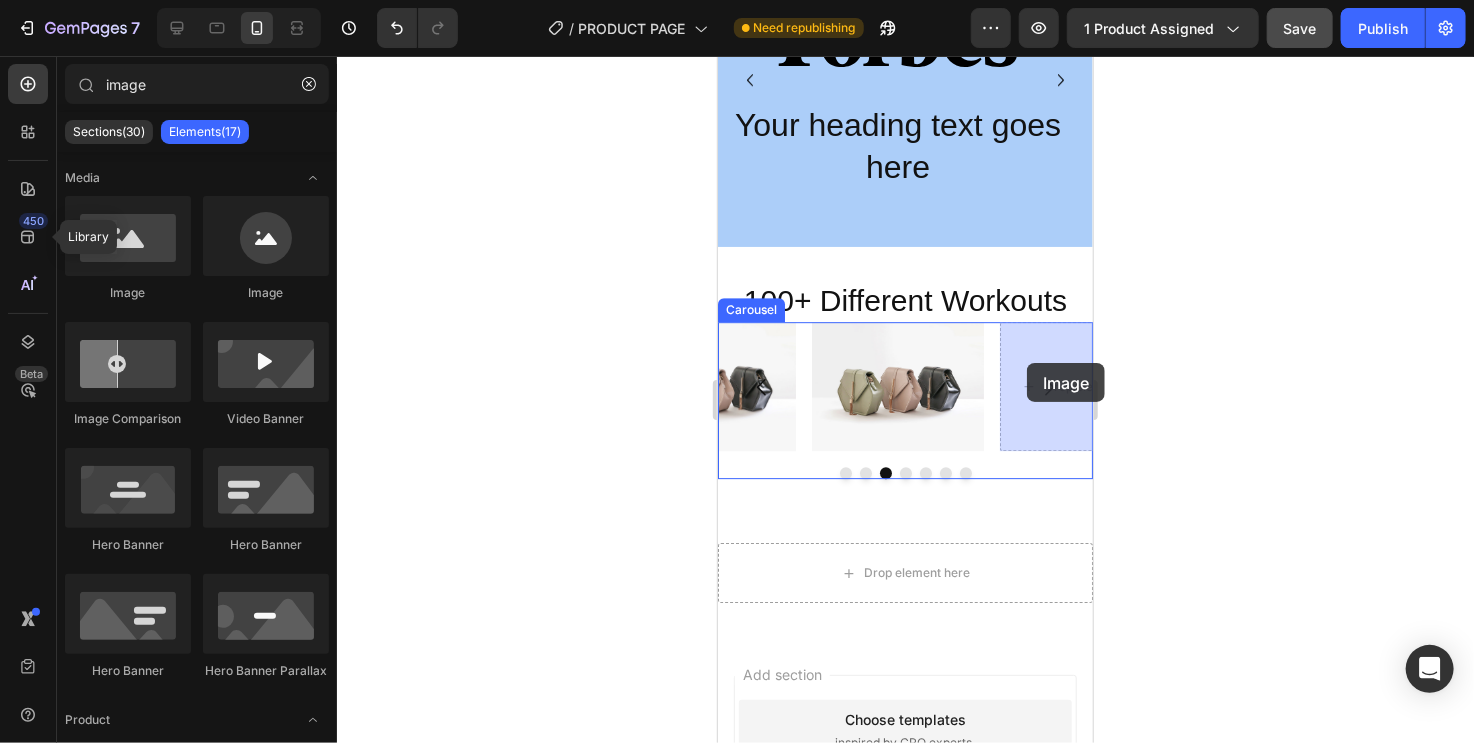 drag, startPoint x: 1373, startPoint y: 402, endPoint x: 1026, endPoint y: 362, distance: 349.29788 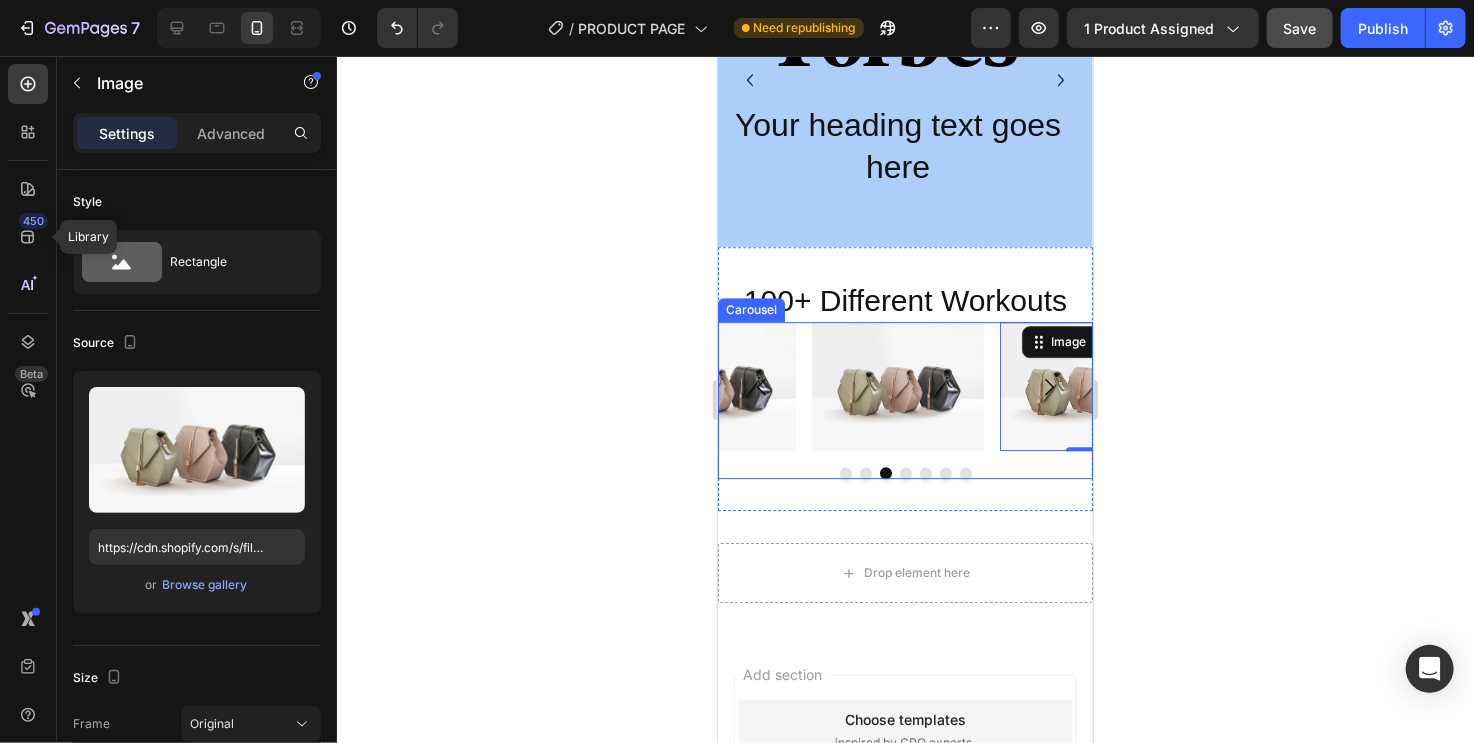 click 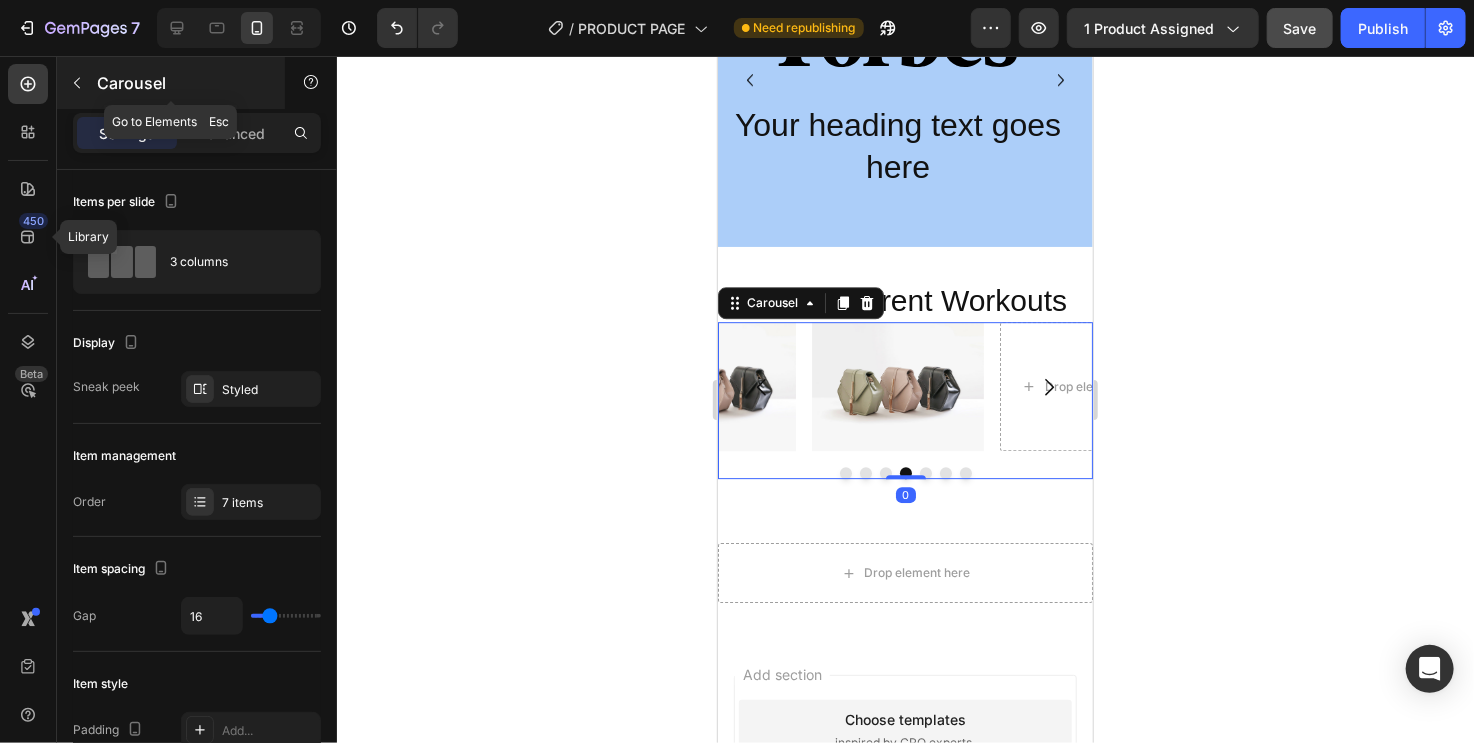 click on "Carousel" at bounding box center [182, 83] 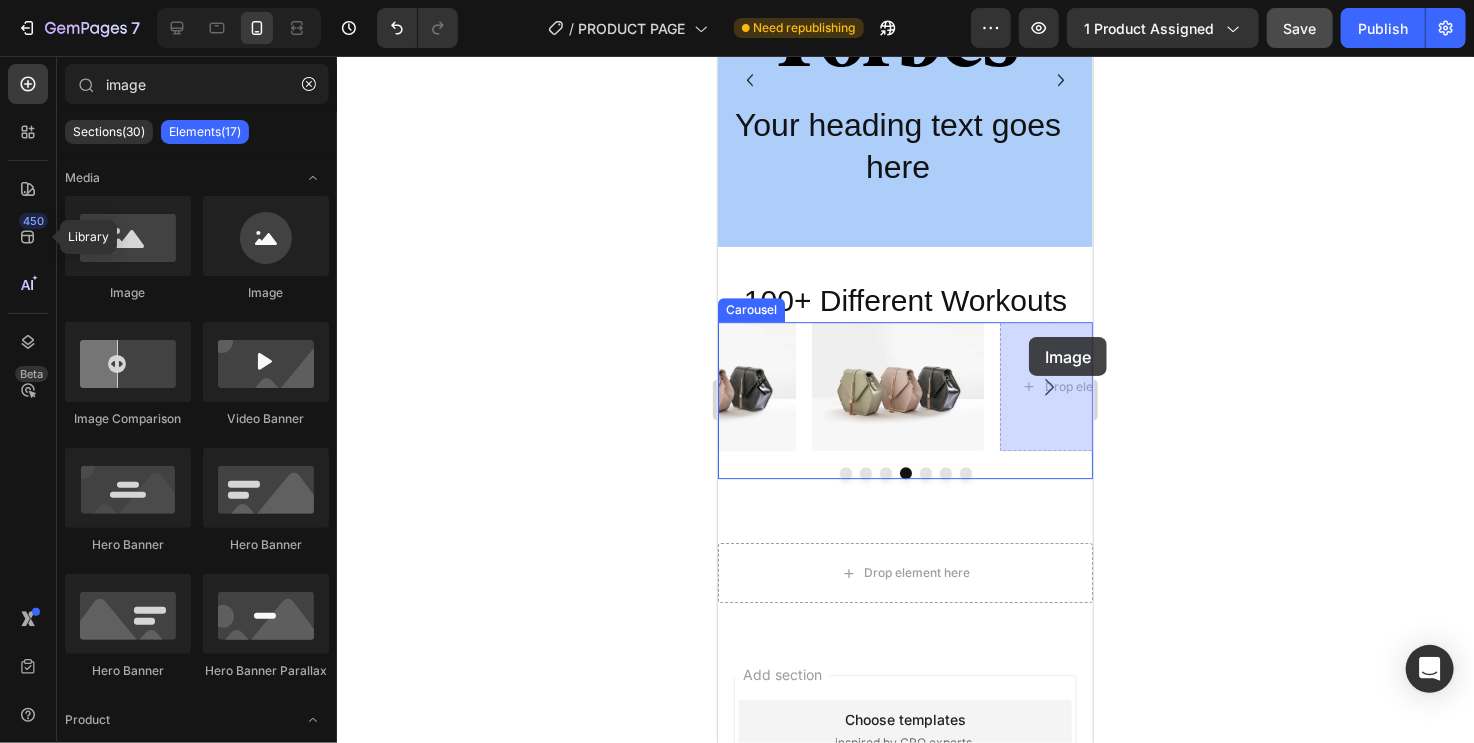 drag, startPoint x: 873, startPoint y: 311, endPoint x: 1030, endPoint y: 386, distance: 173.99425 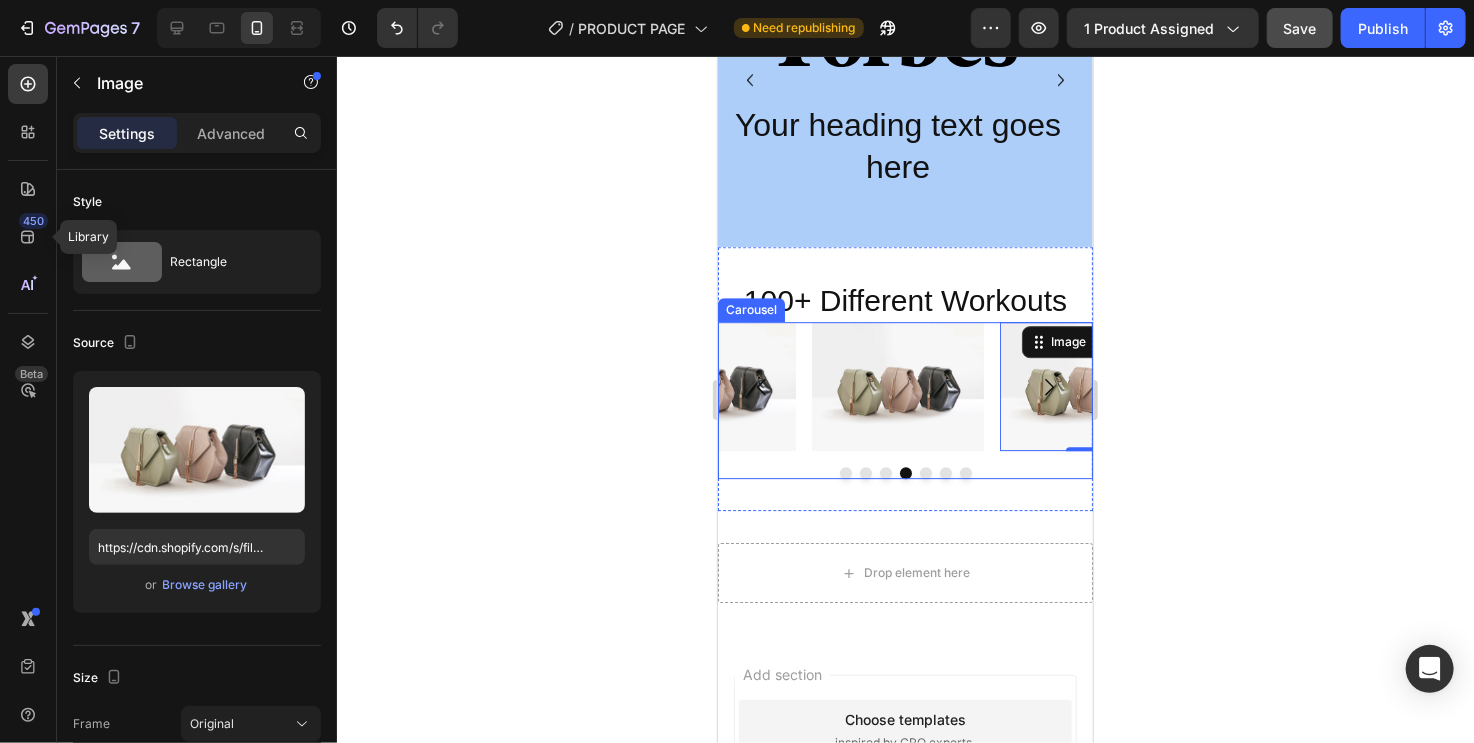 click 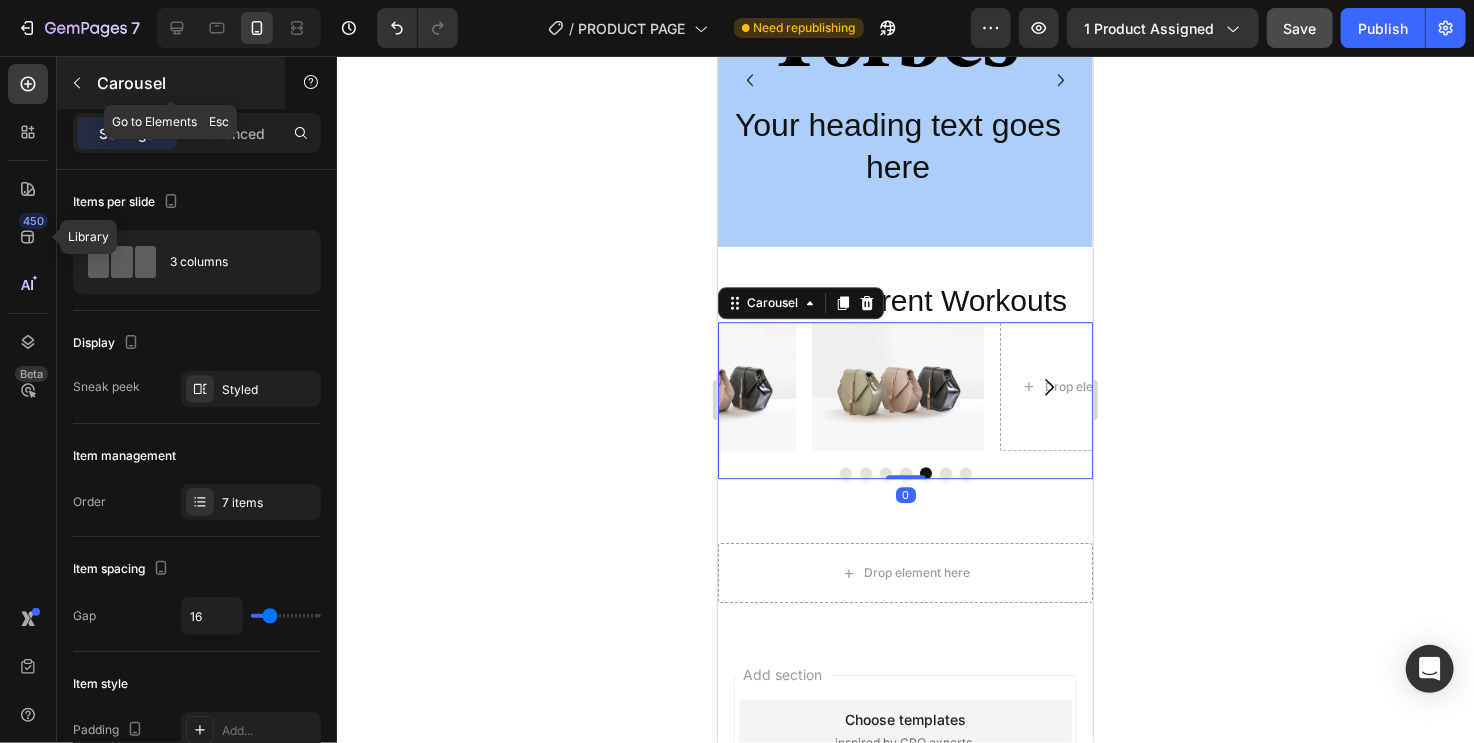 click at bounding box center (77, 83) 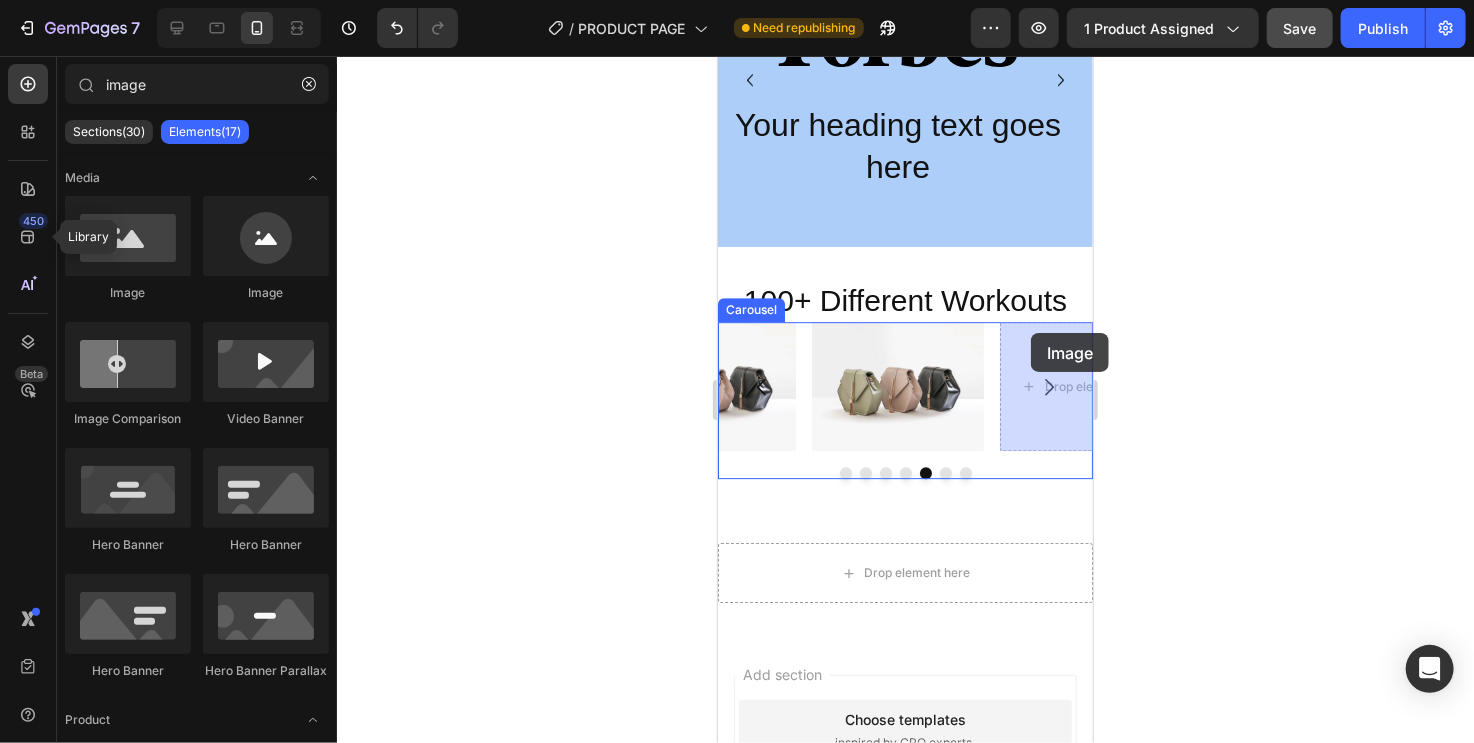drag, startPoint x: 870, startPoint y: 324, endPoint x: 1030, endPoint y: 332, distance: 160.19987 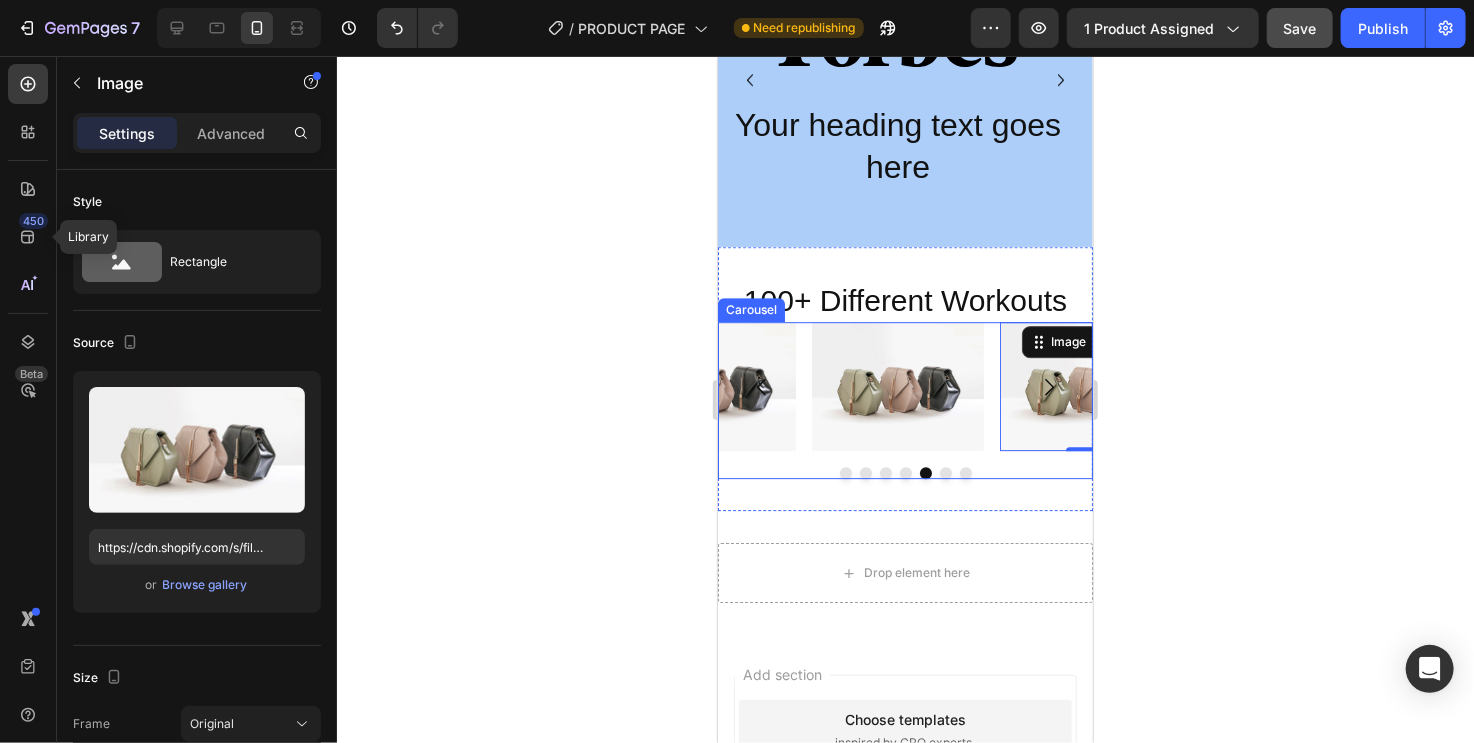click at bounding box center (1048, 386) 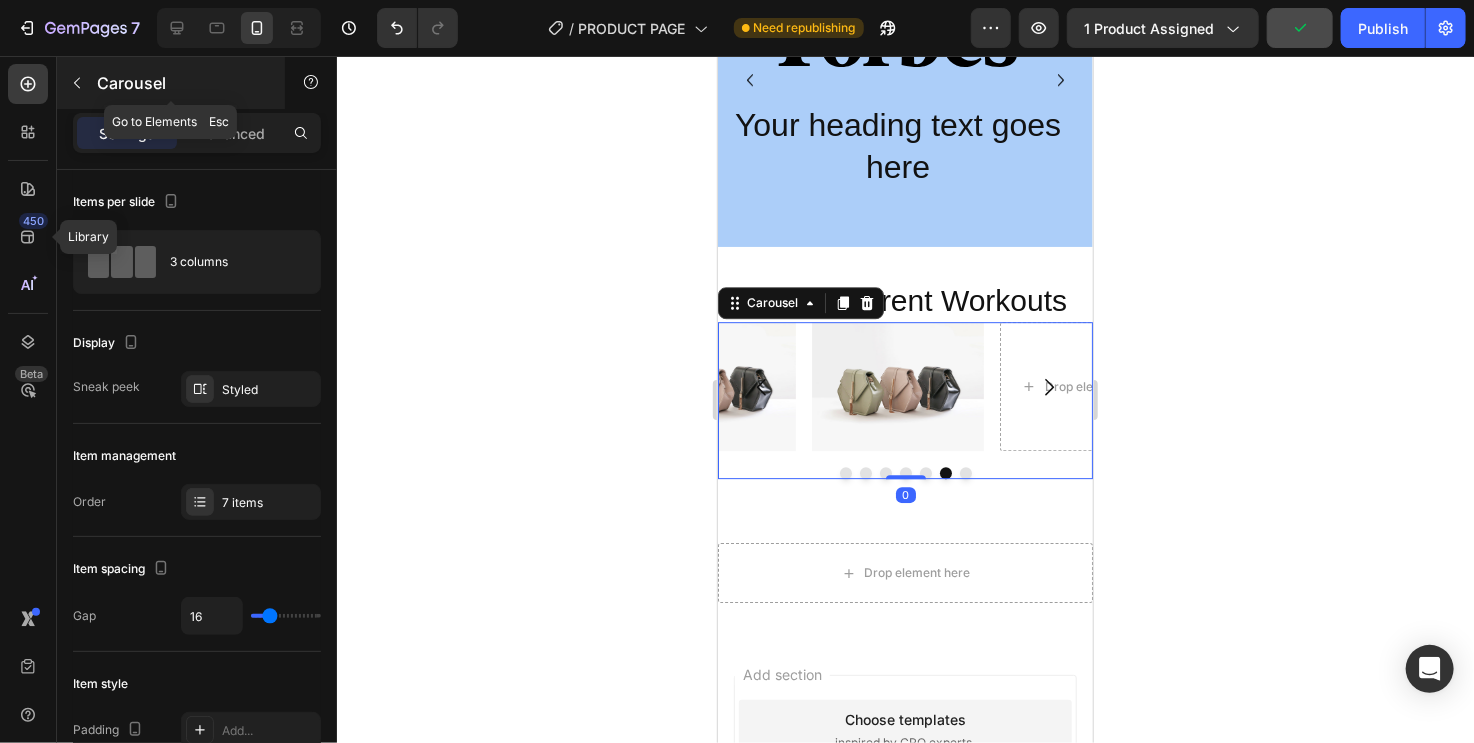 click on "Carousel" at bounding box center [182, 83] 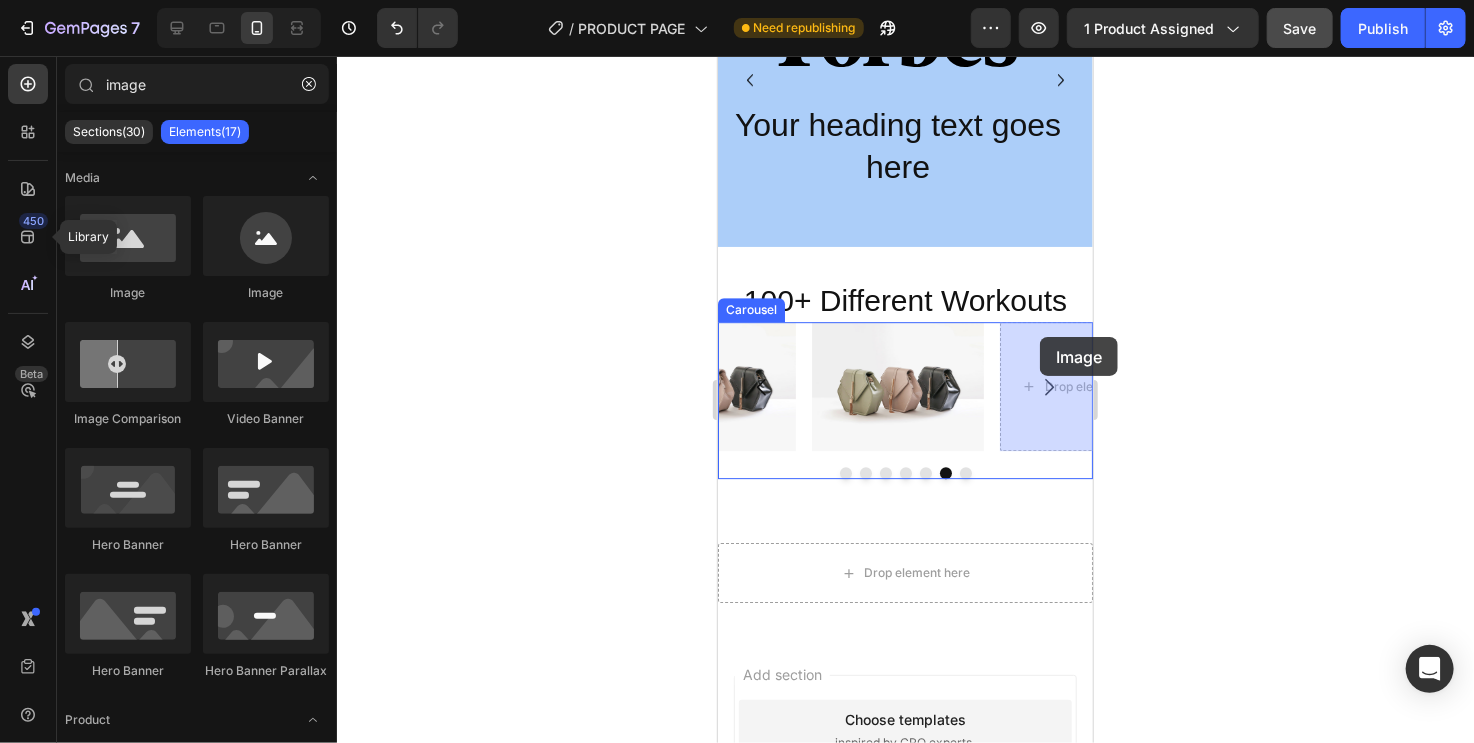 drag, startPoint x: 1029, startPoint y: 326, endPoint x: 1039, endPoint y: 336, distance: 14.142136 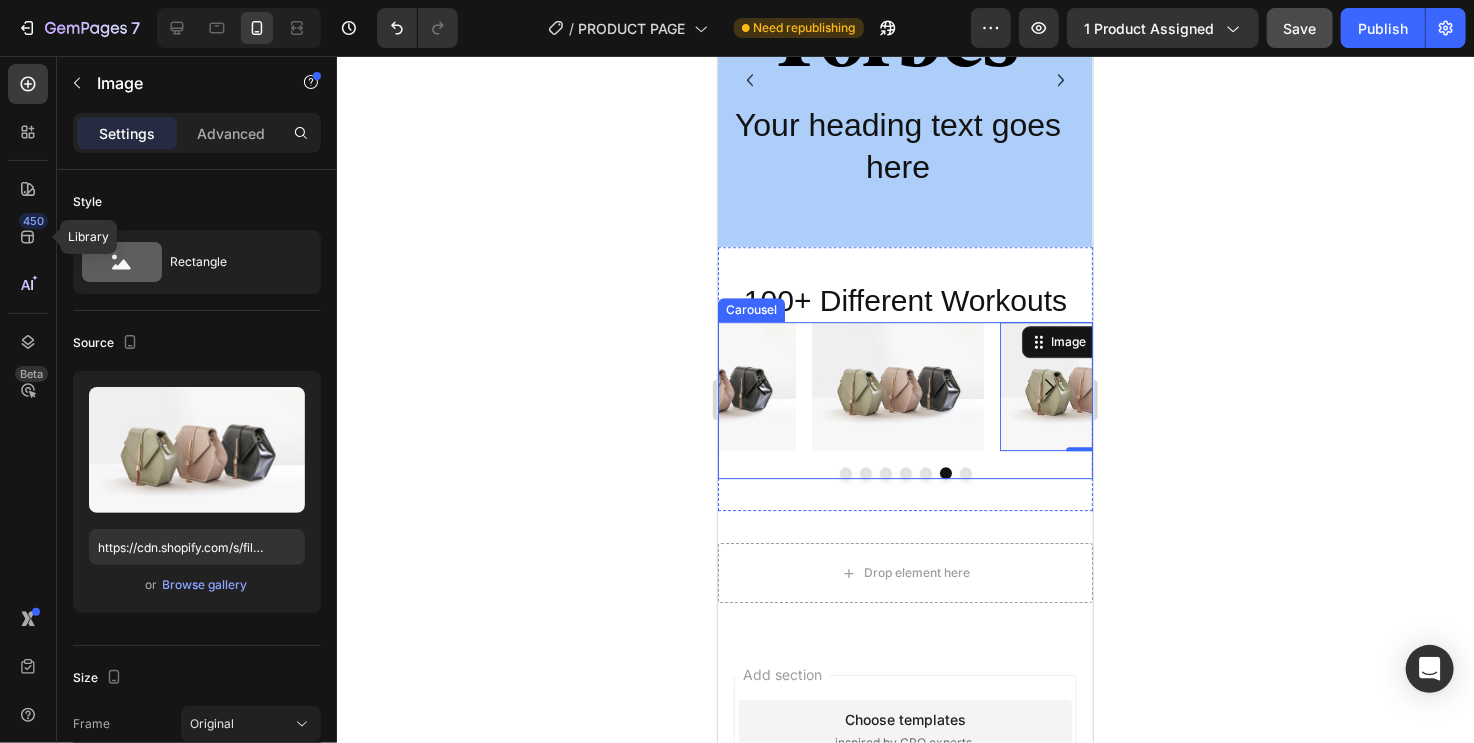 click at bounding box center [1048, 386] 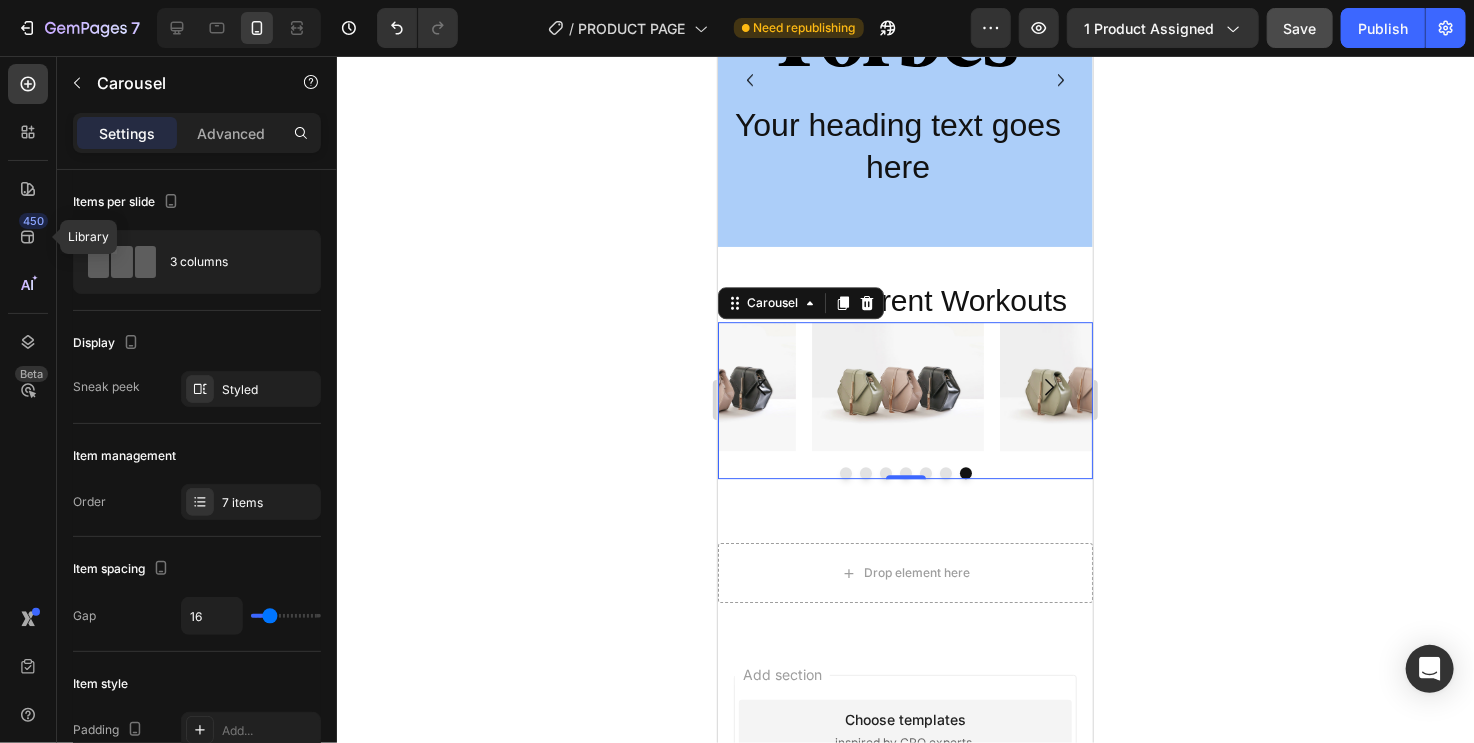 click 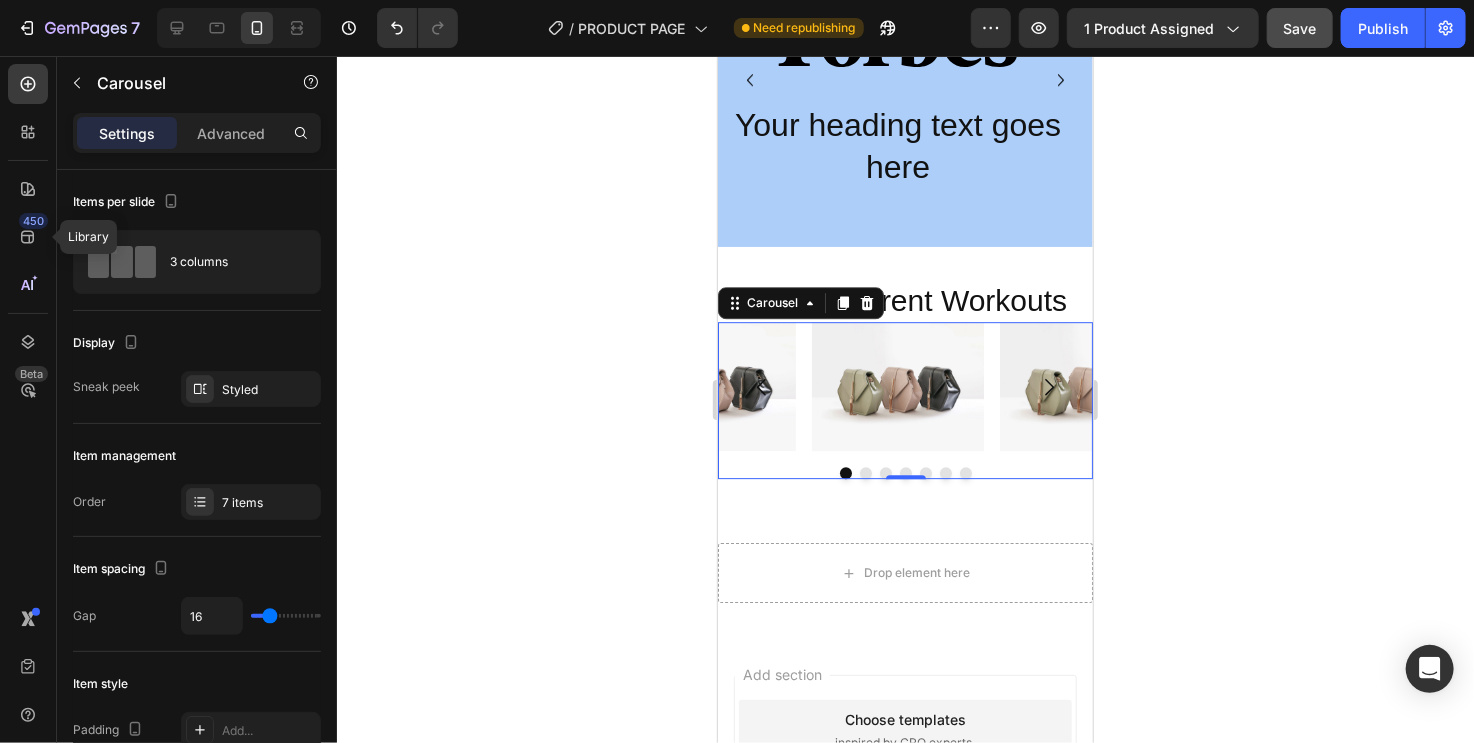 click 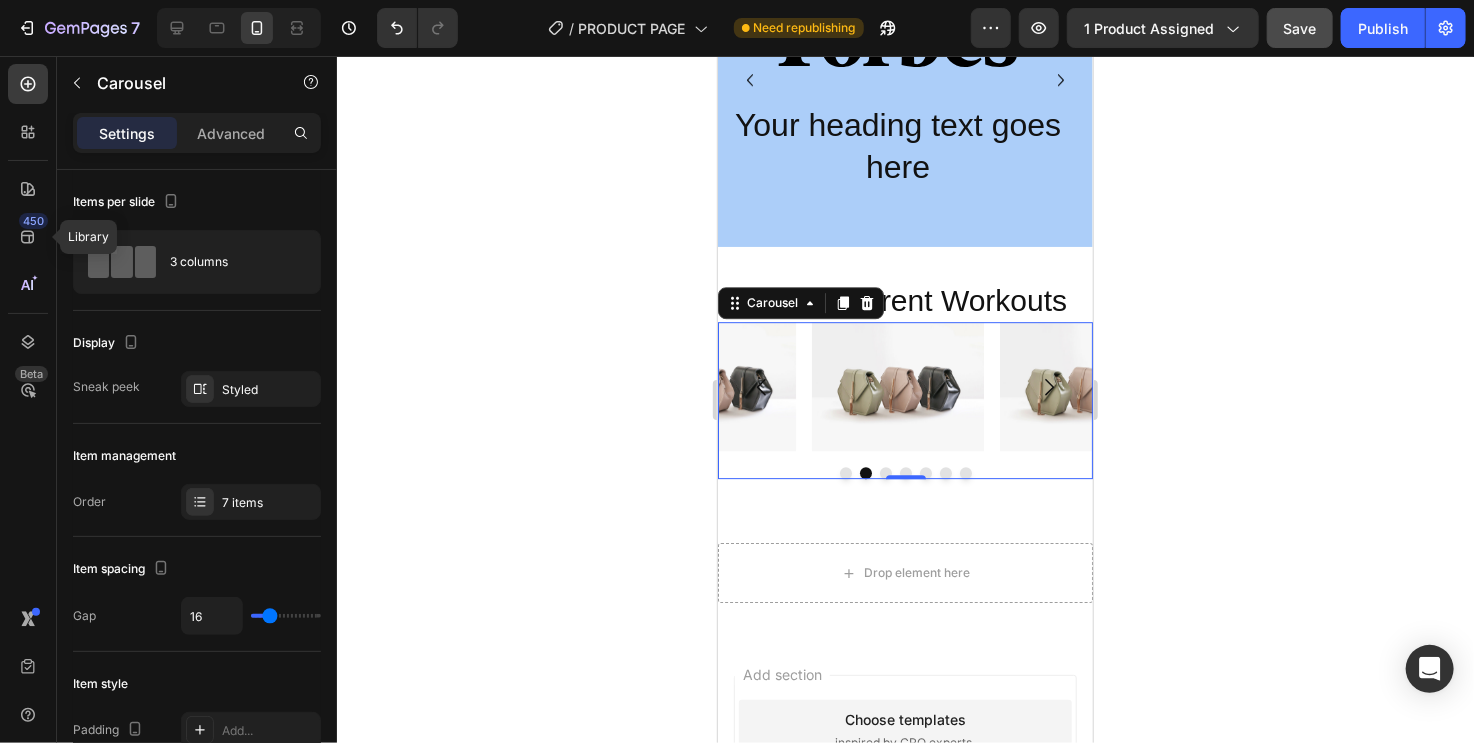 click 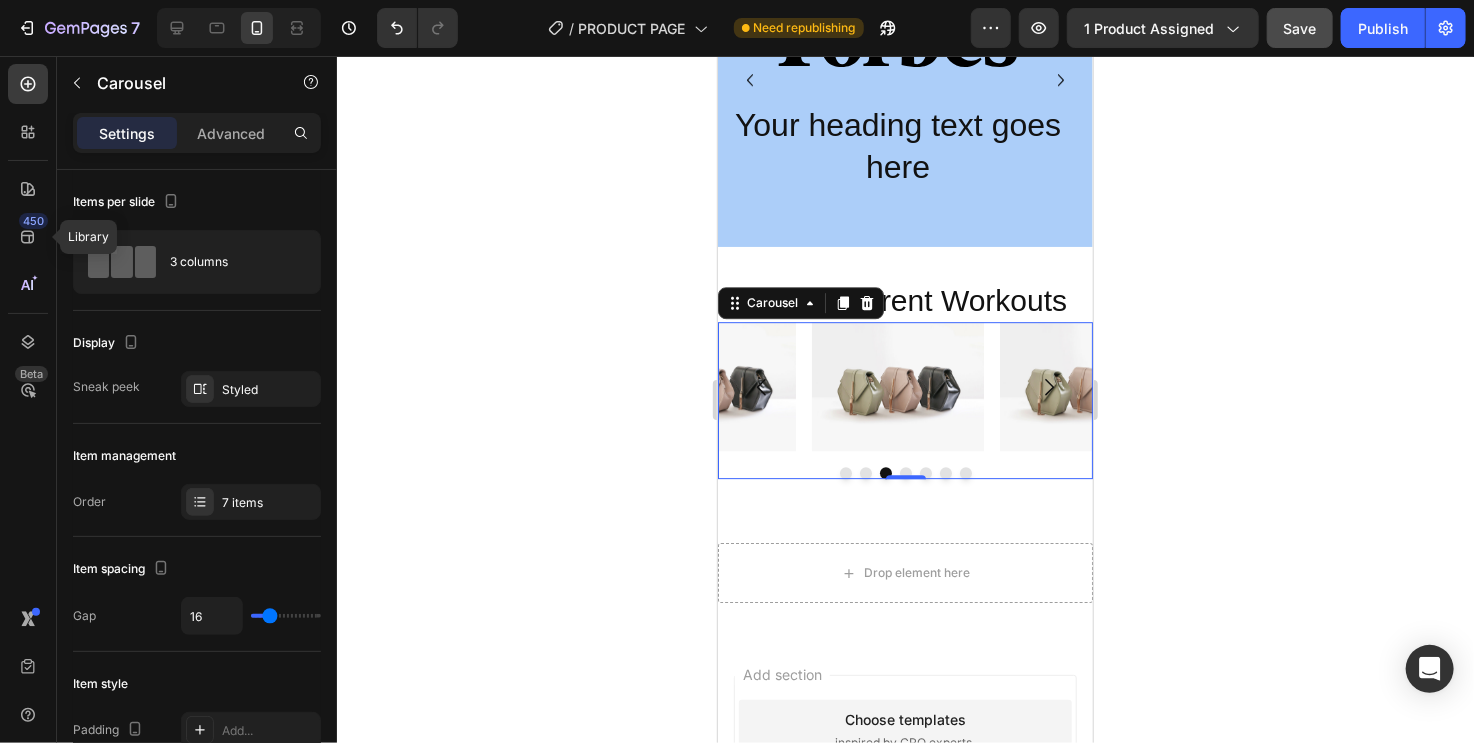 click 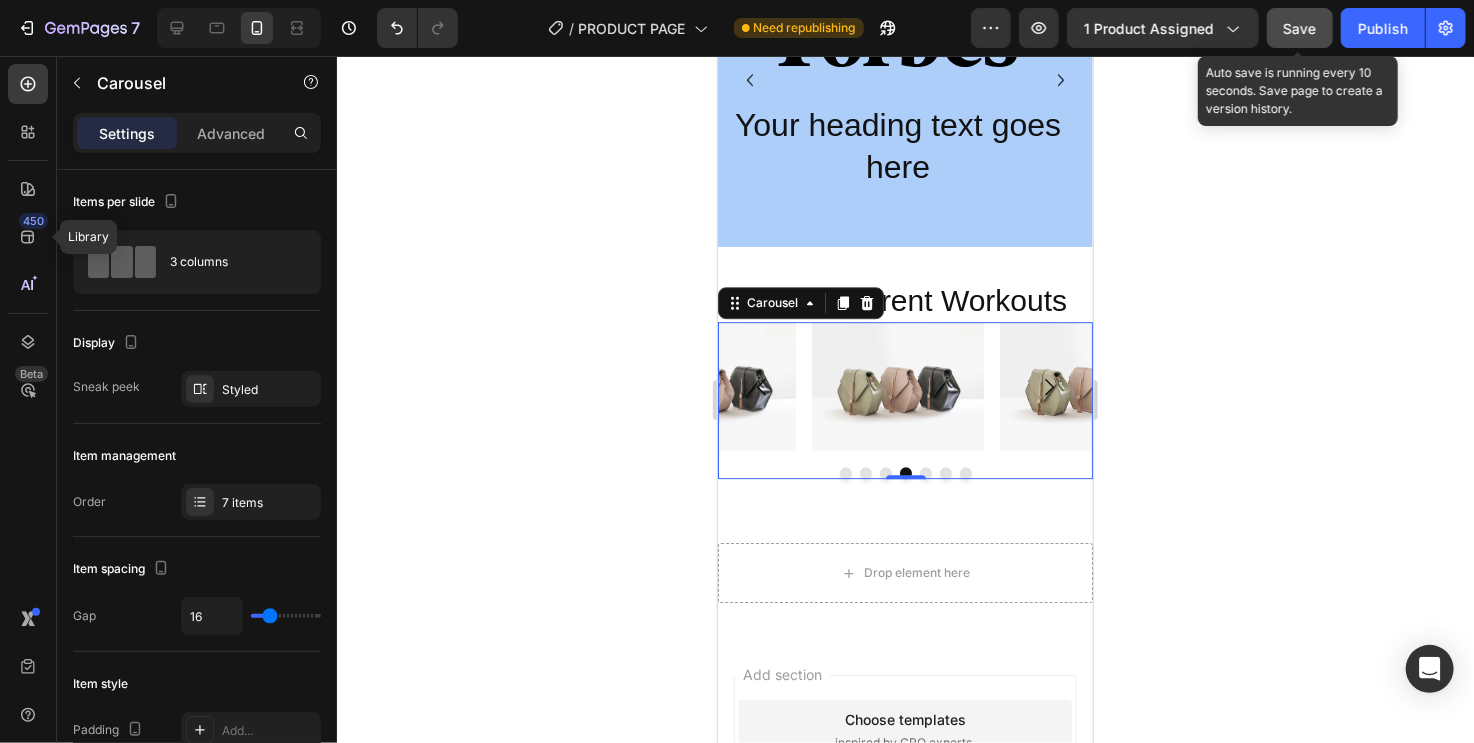 click on "Save" at bounding box center [1300, 28] 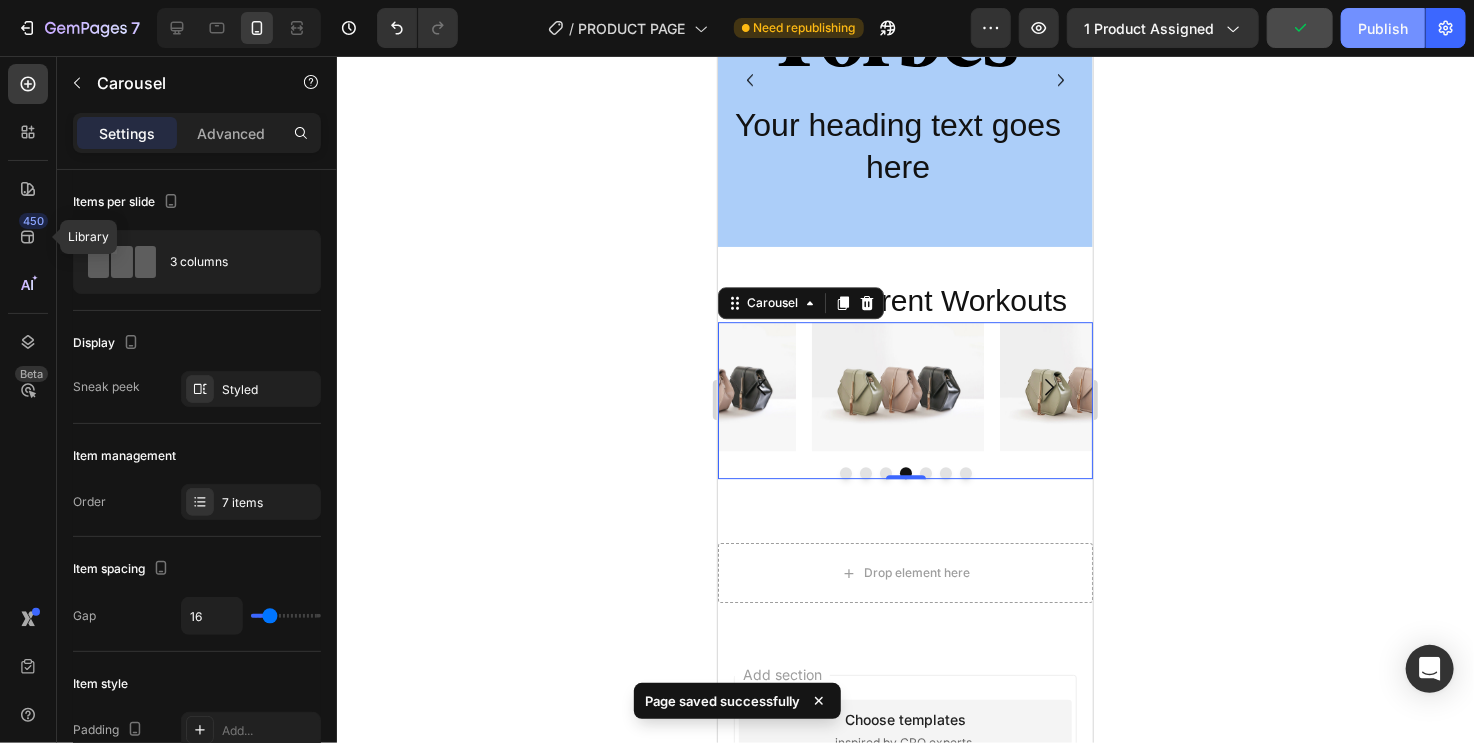 click on "Publish" 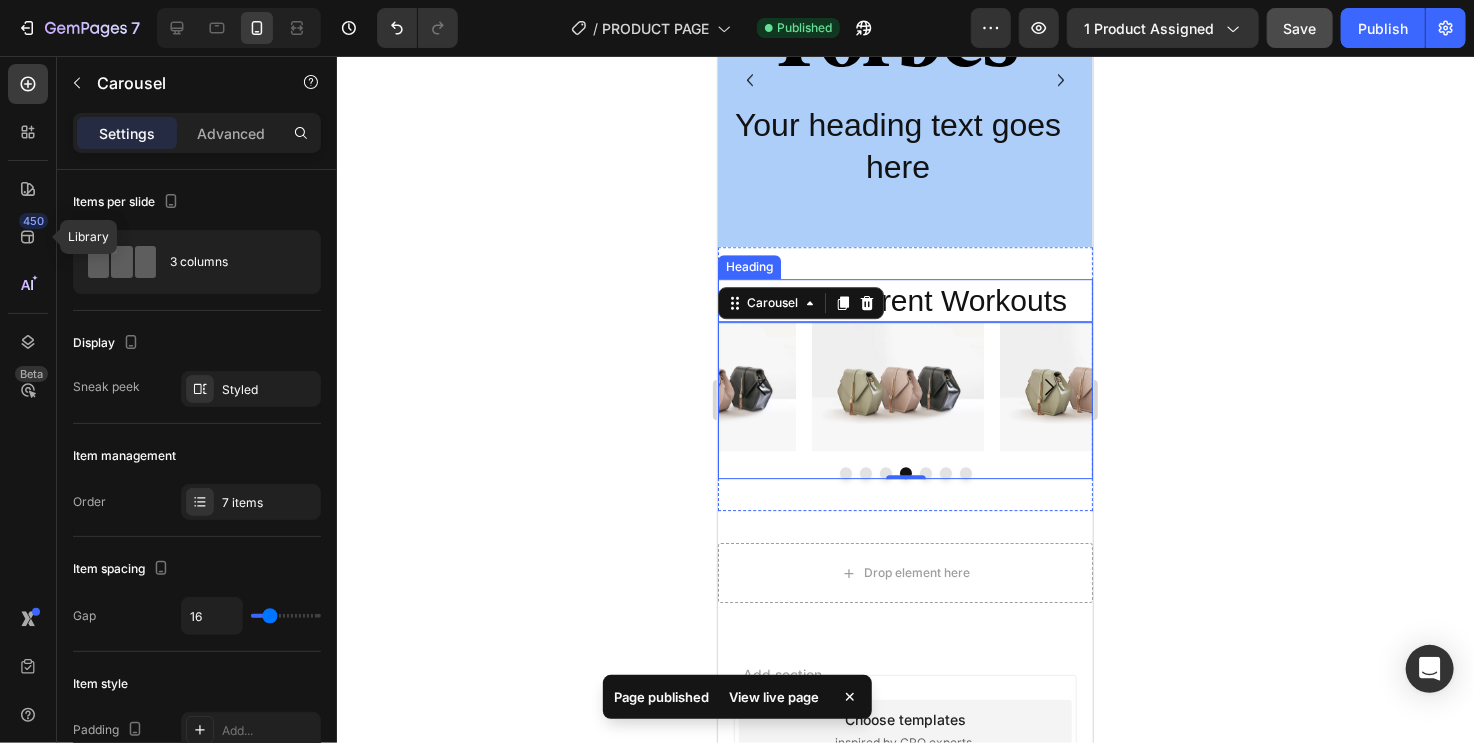 click on "100+ Different Workouts" at bounding box center (904, 299) 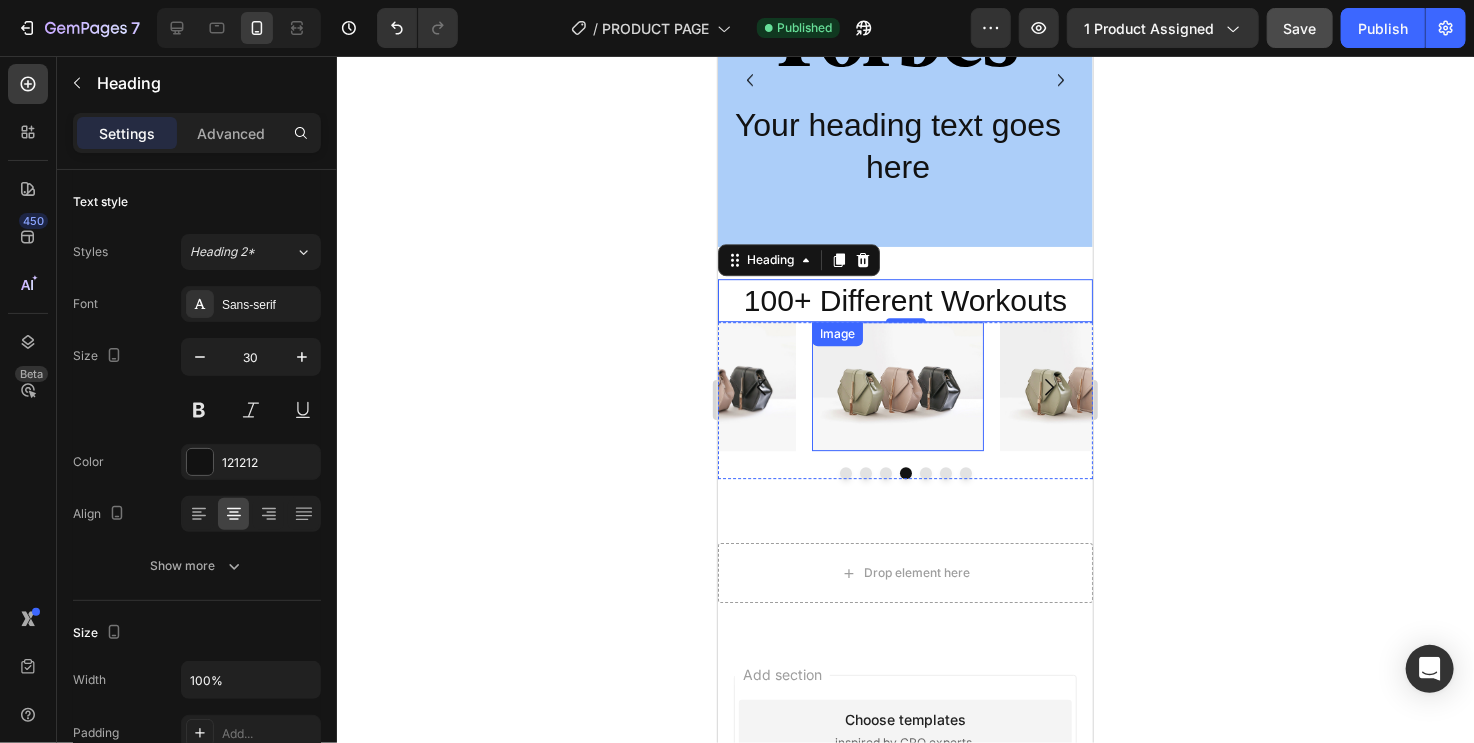 click on "Image" at bounding box center (836, 333) 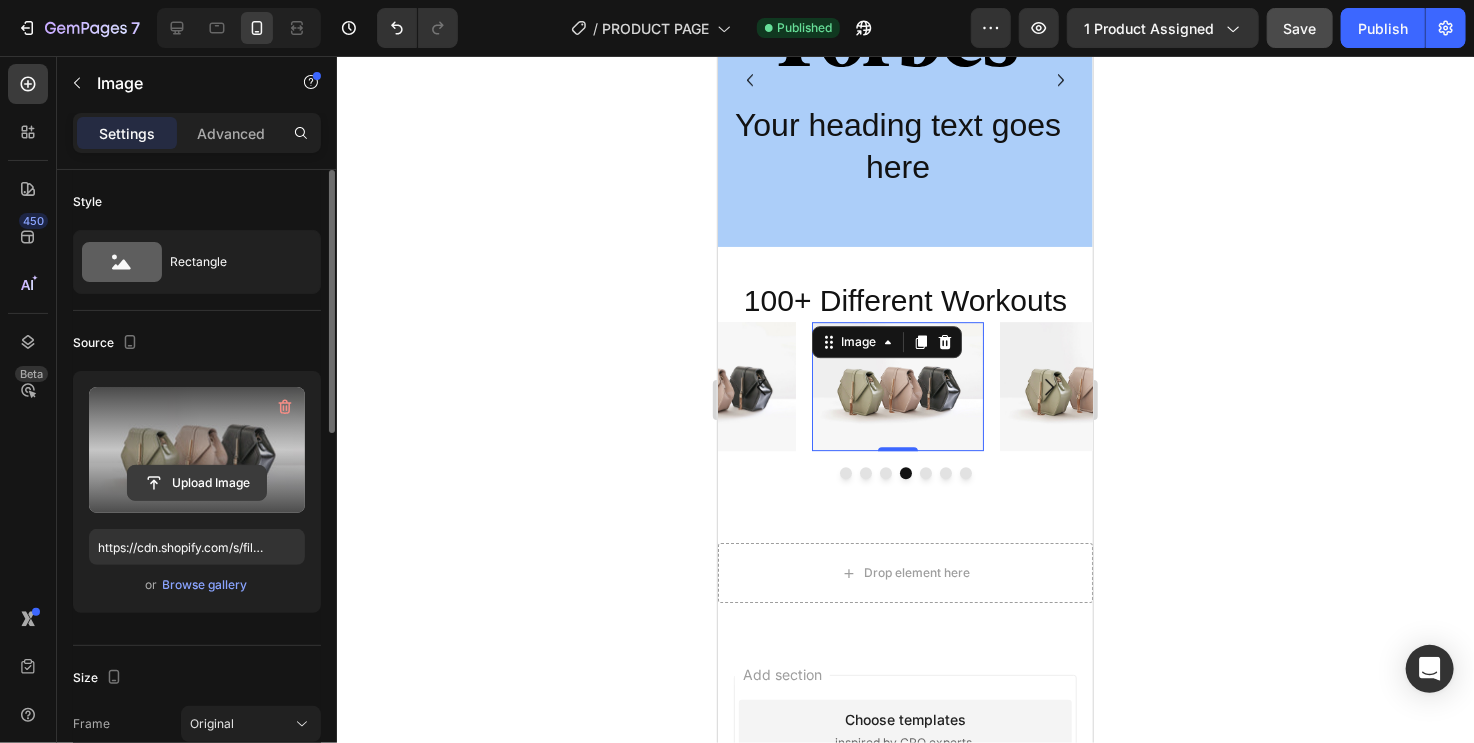 click 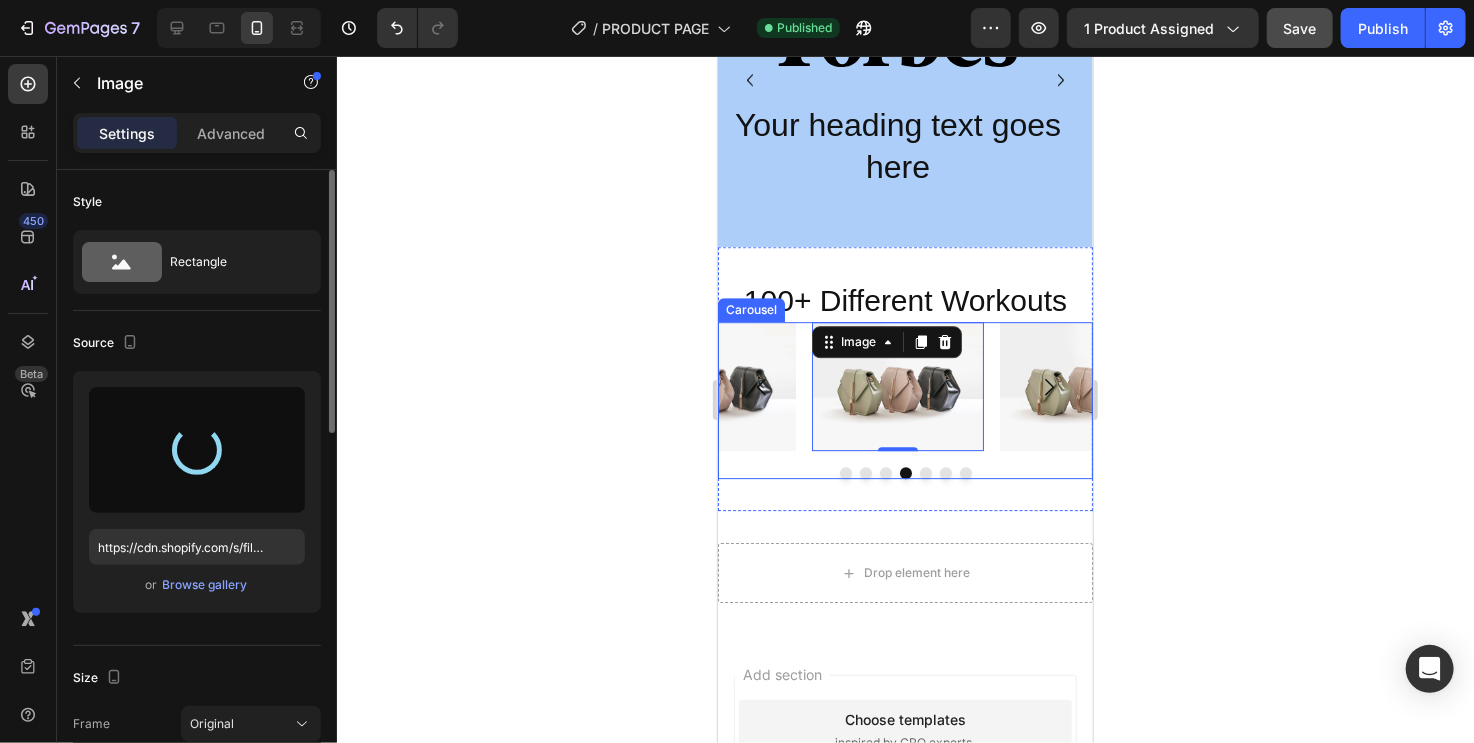 type on "https://cdn.shopify.com/s/files/1/0927/1089/5986/files/gempages_577919398946275856-936602e9-3a67-4793-9b14-bf80f6646360.png" 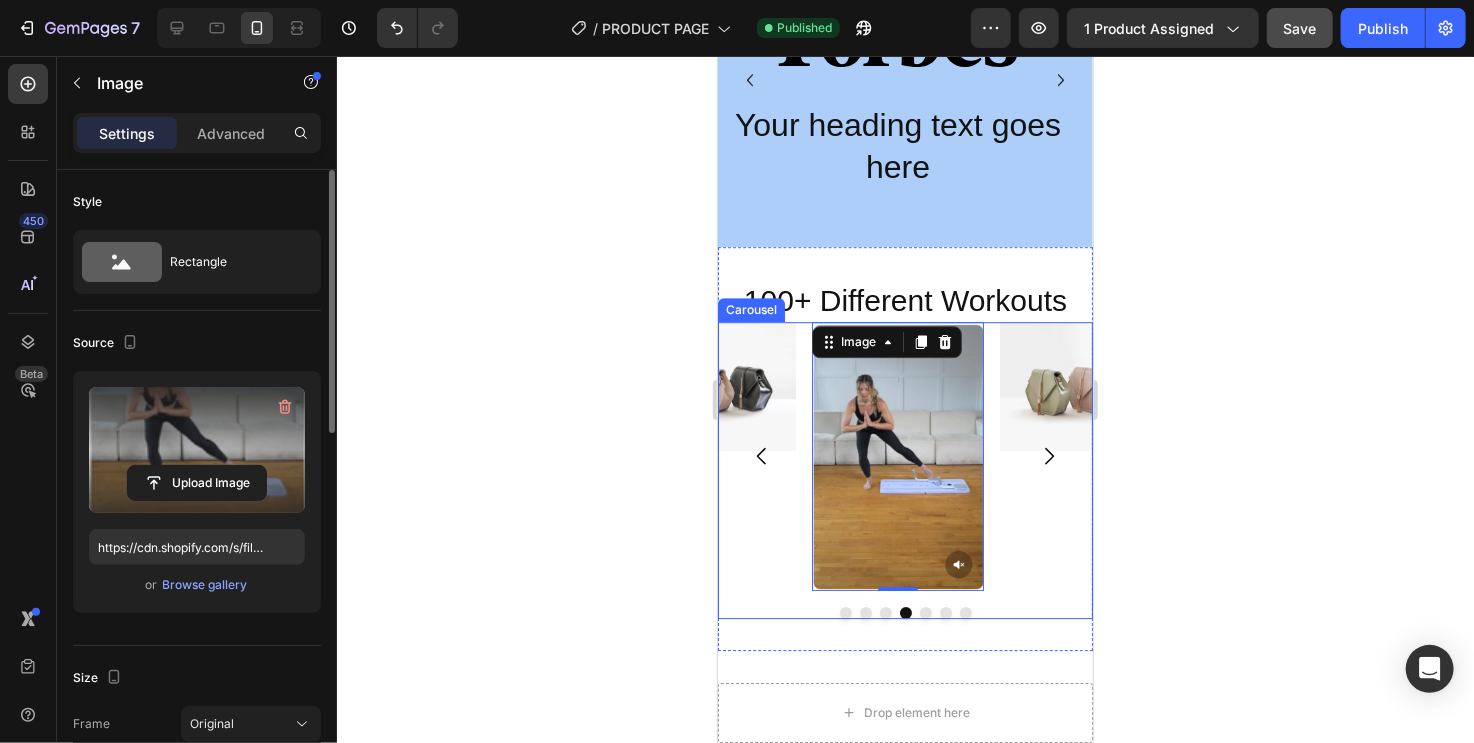 click 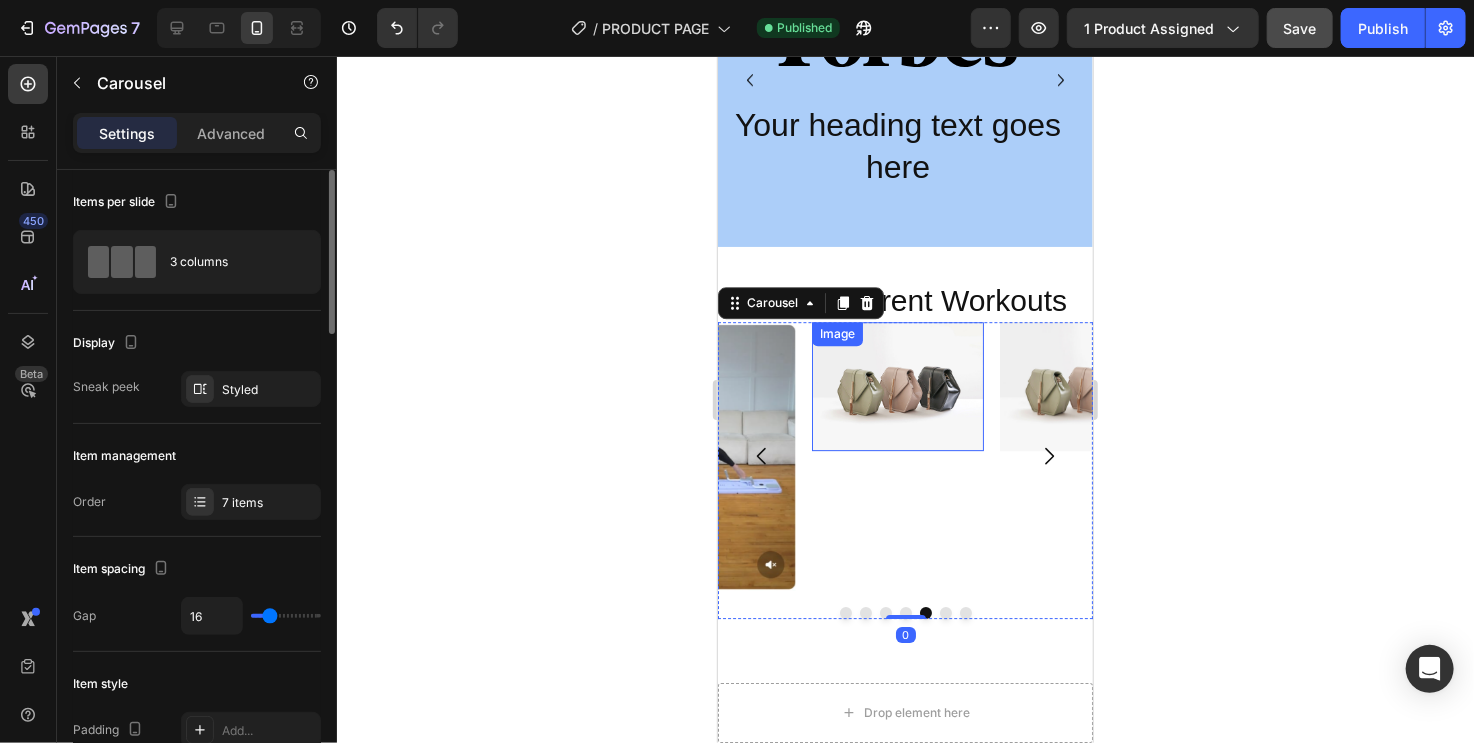 click at bounding box center (897, 385) 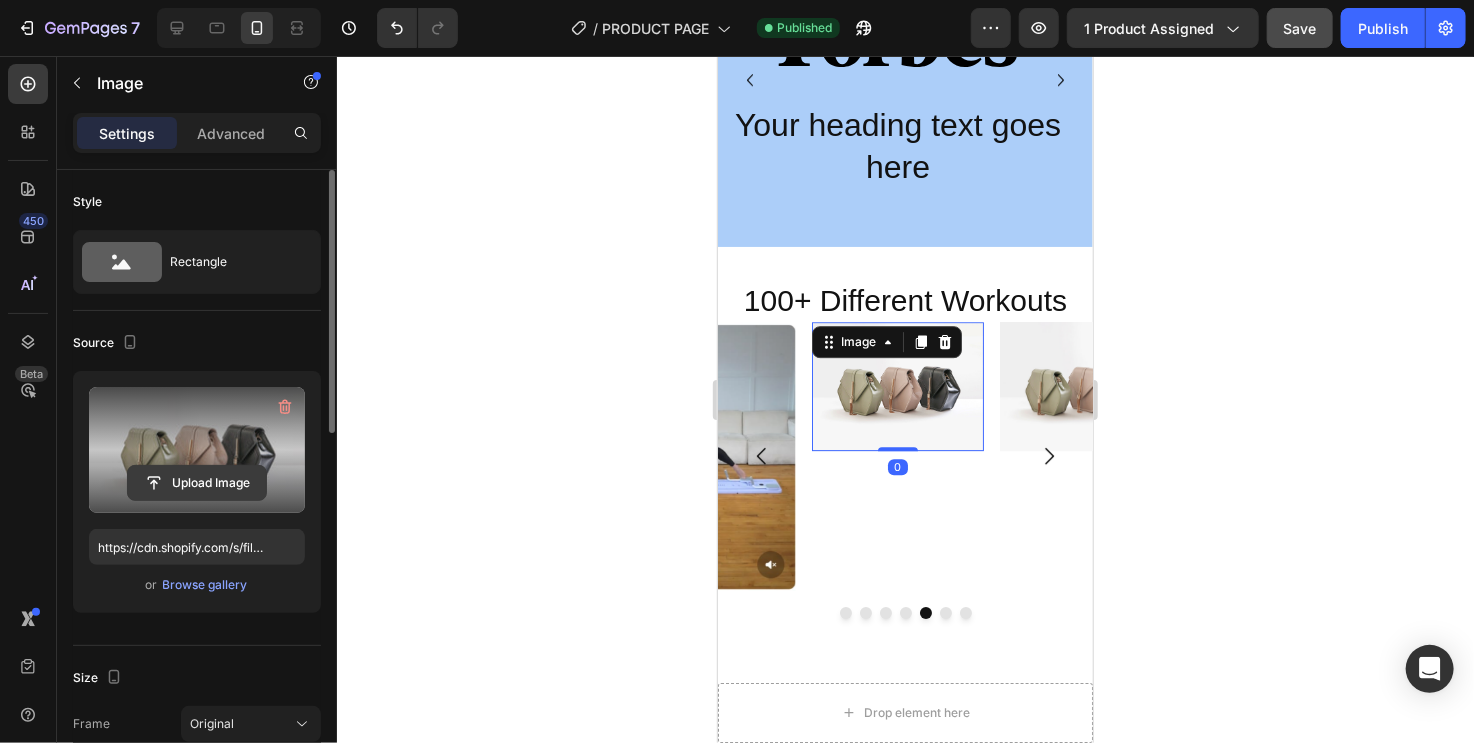 click 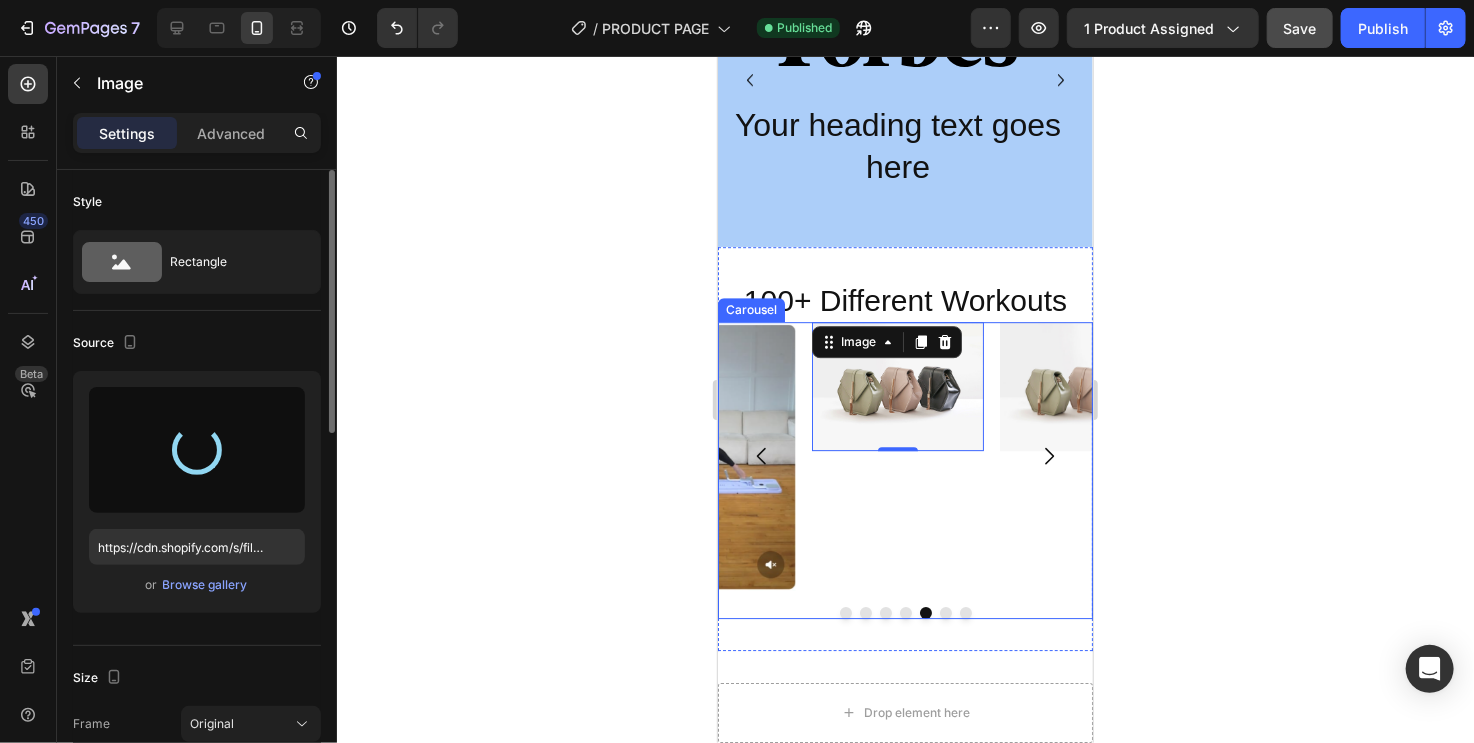 type on "https://cdn.shopify.com/s/files/1/0927/1089/5986/files/gempages_577919398946275856-936602e9-3a67-4793-9b14-bf80f6646360.png" 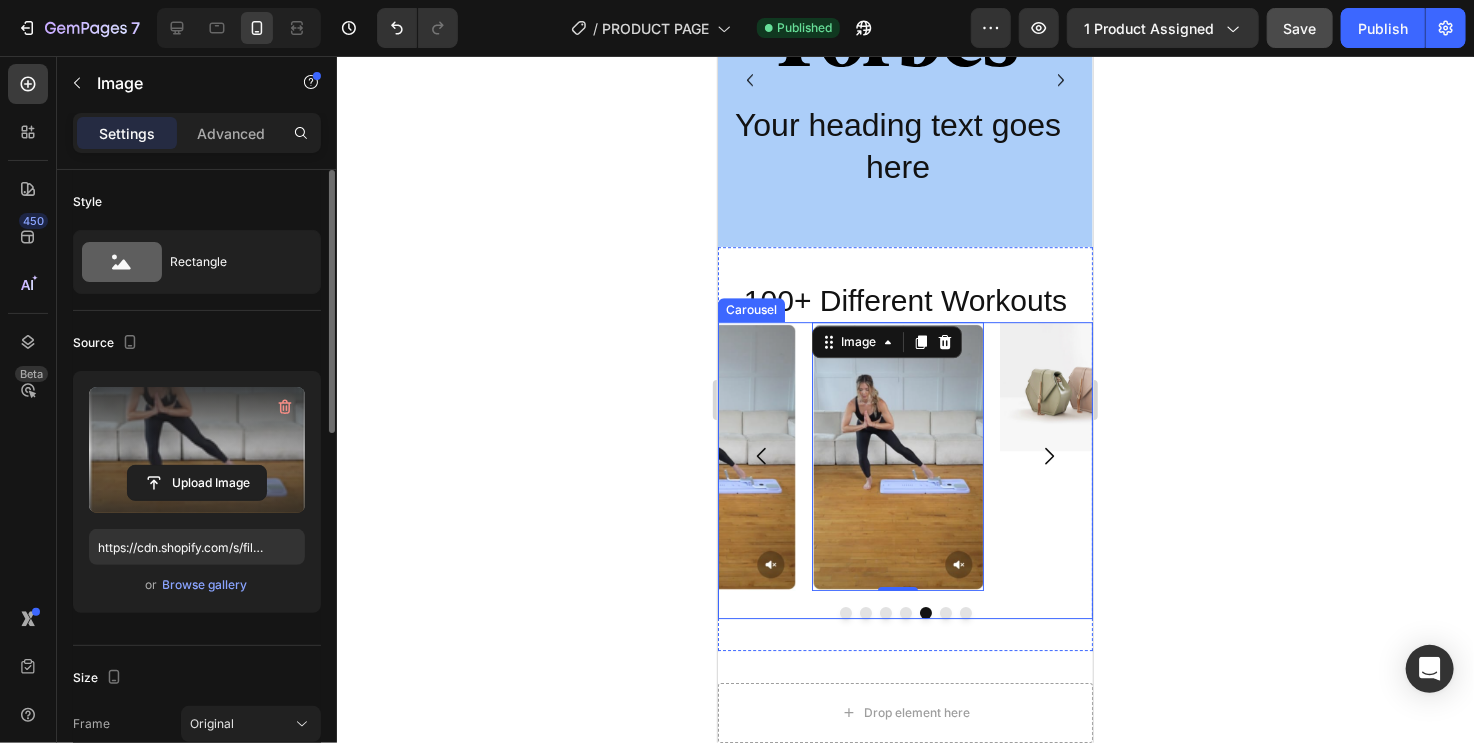 click 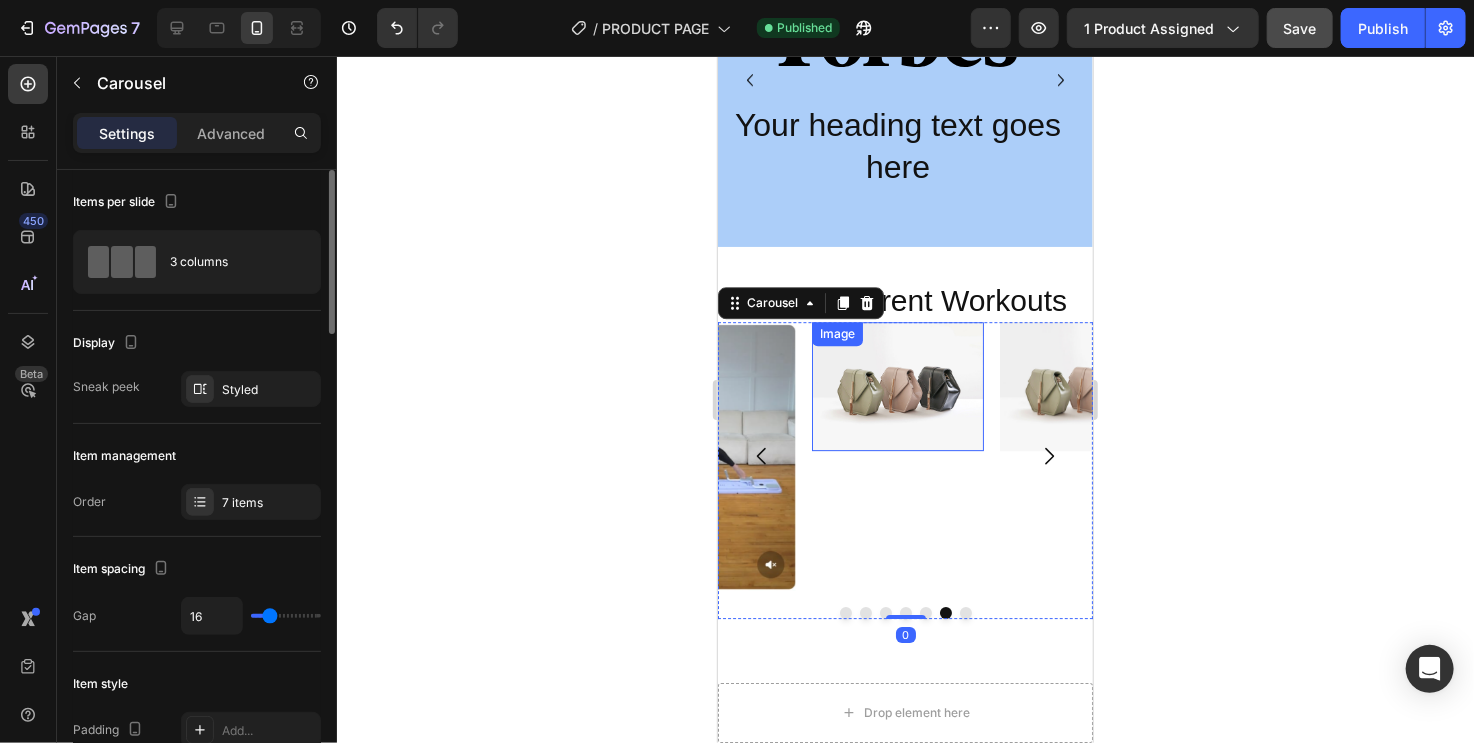 click at bounding box center (897, 385) 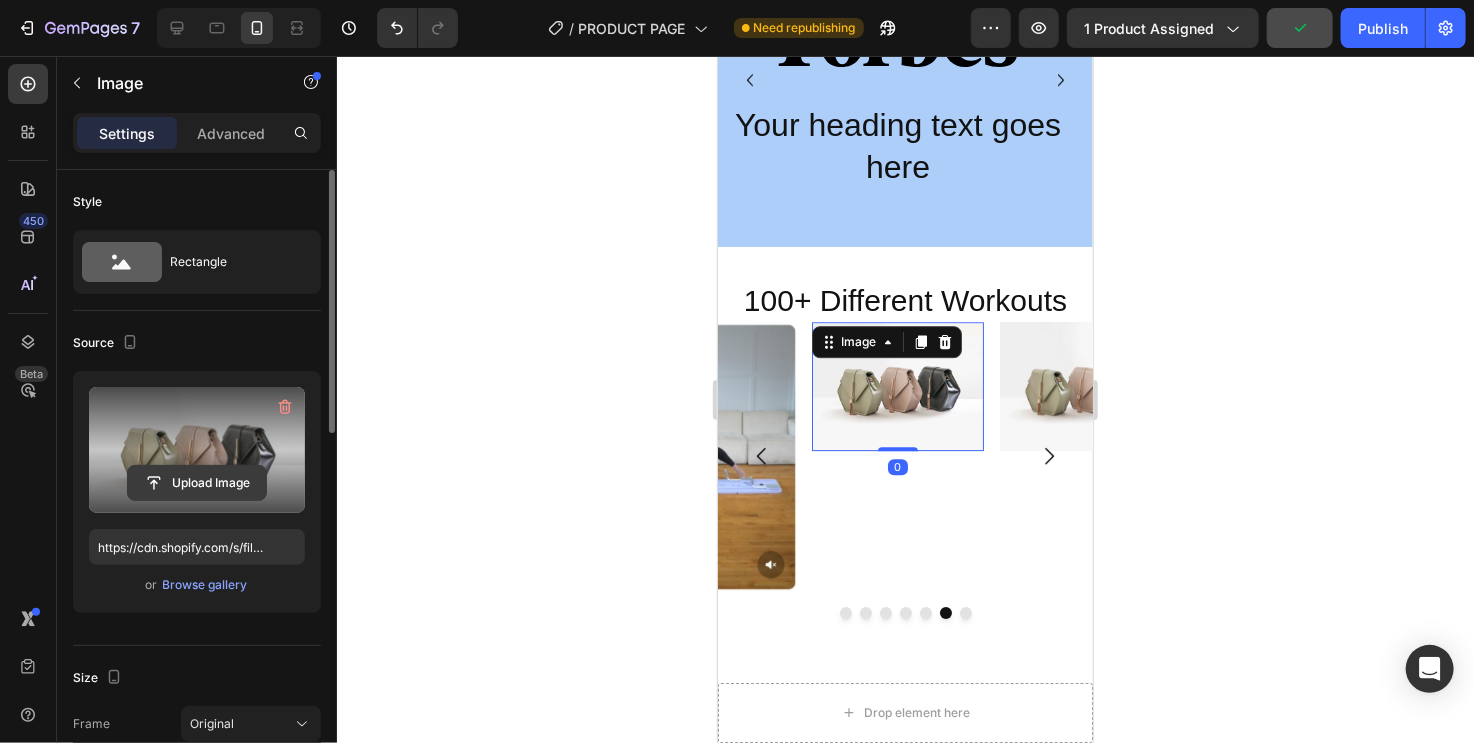 click 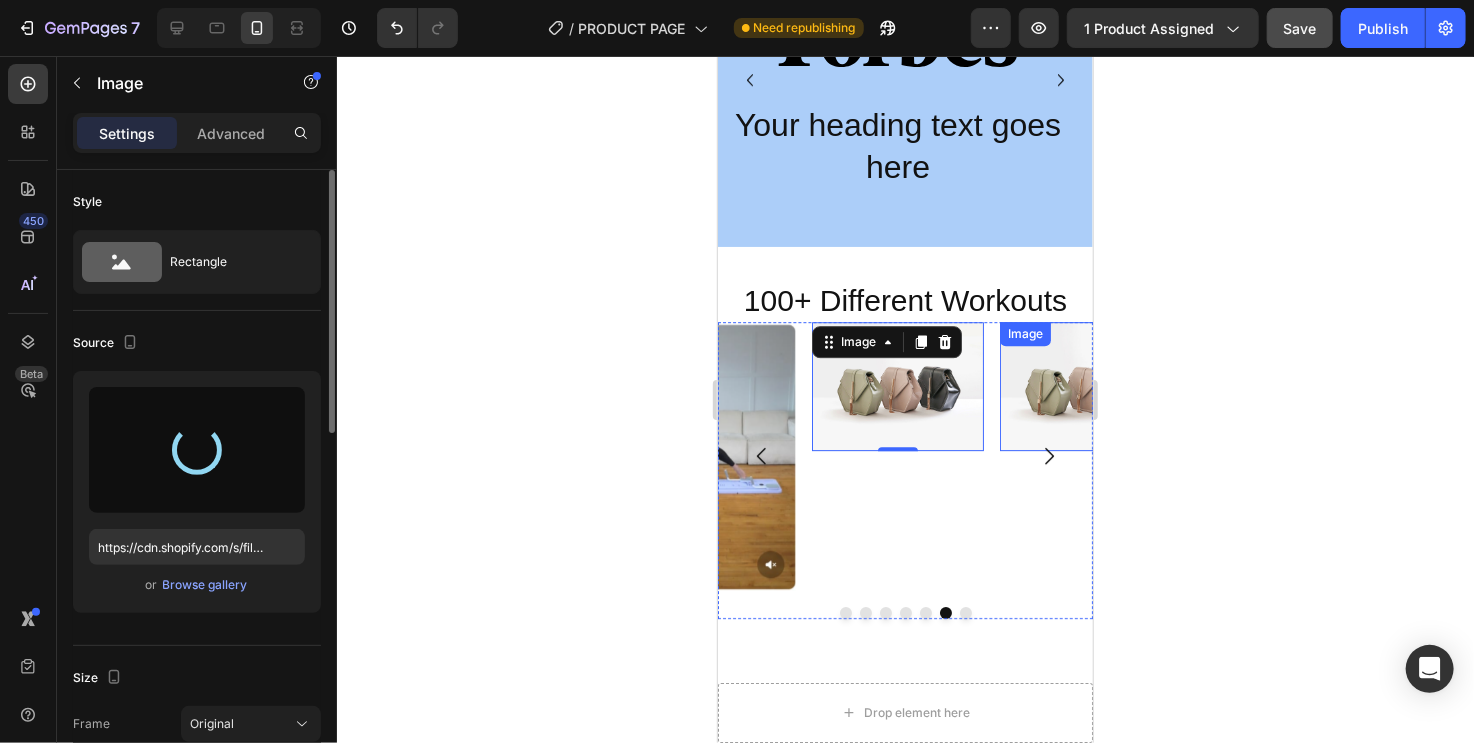 type on "https://cdn.shopify.com/s/files/1/0927/1089/5986/files/gempages_577919398946275856-936602e9-3a67-4793-9b14-bf80f6646360.png" 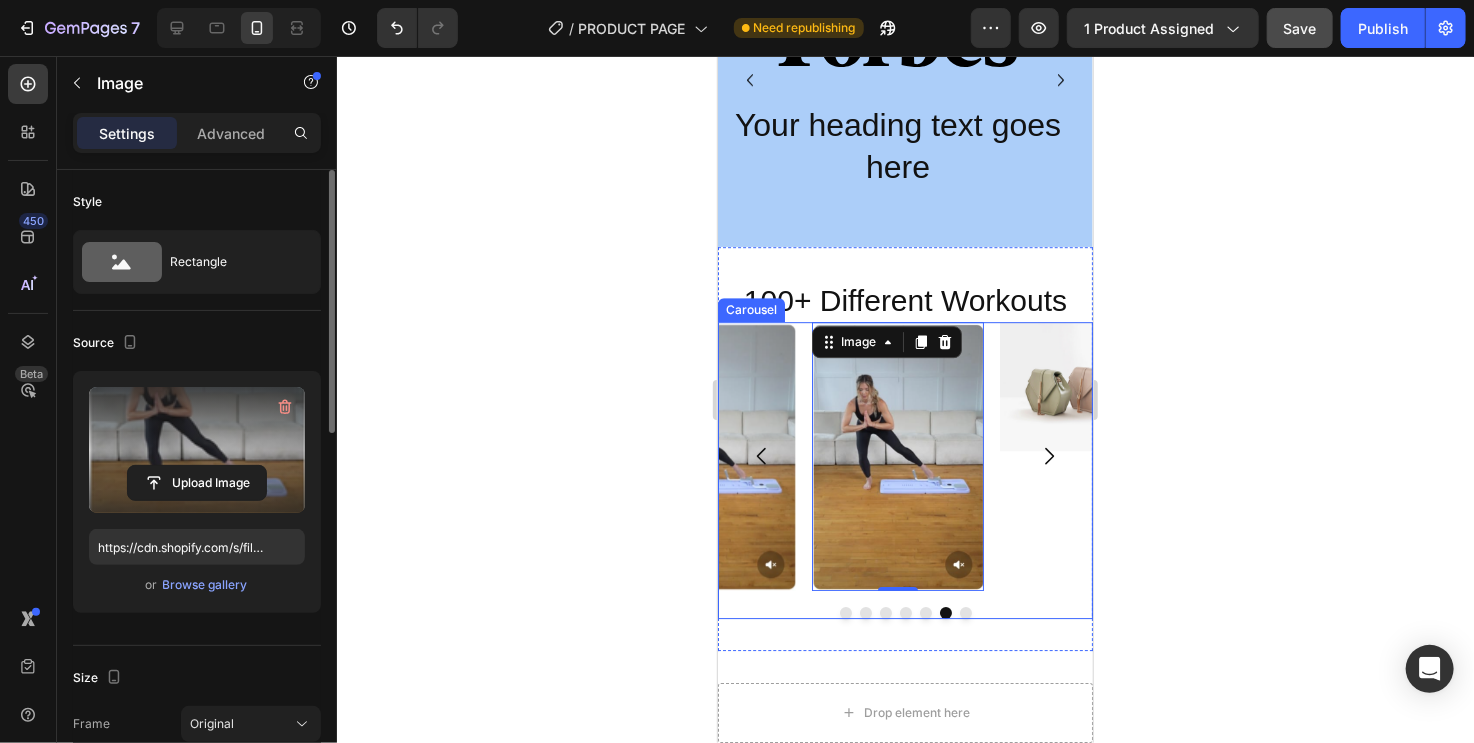 click 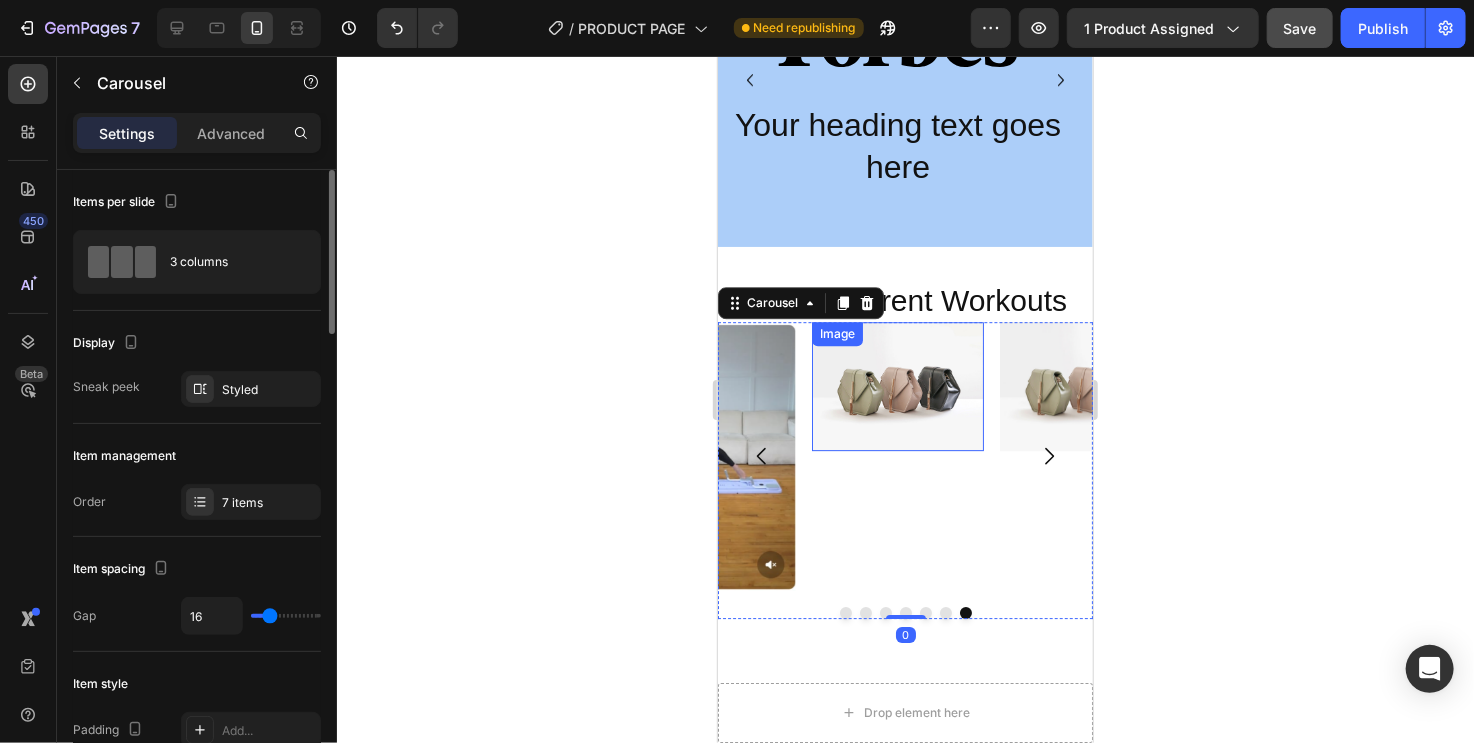 click at bounding box center [897, 385] 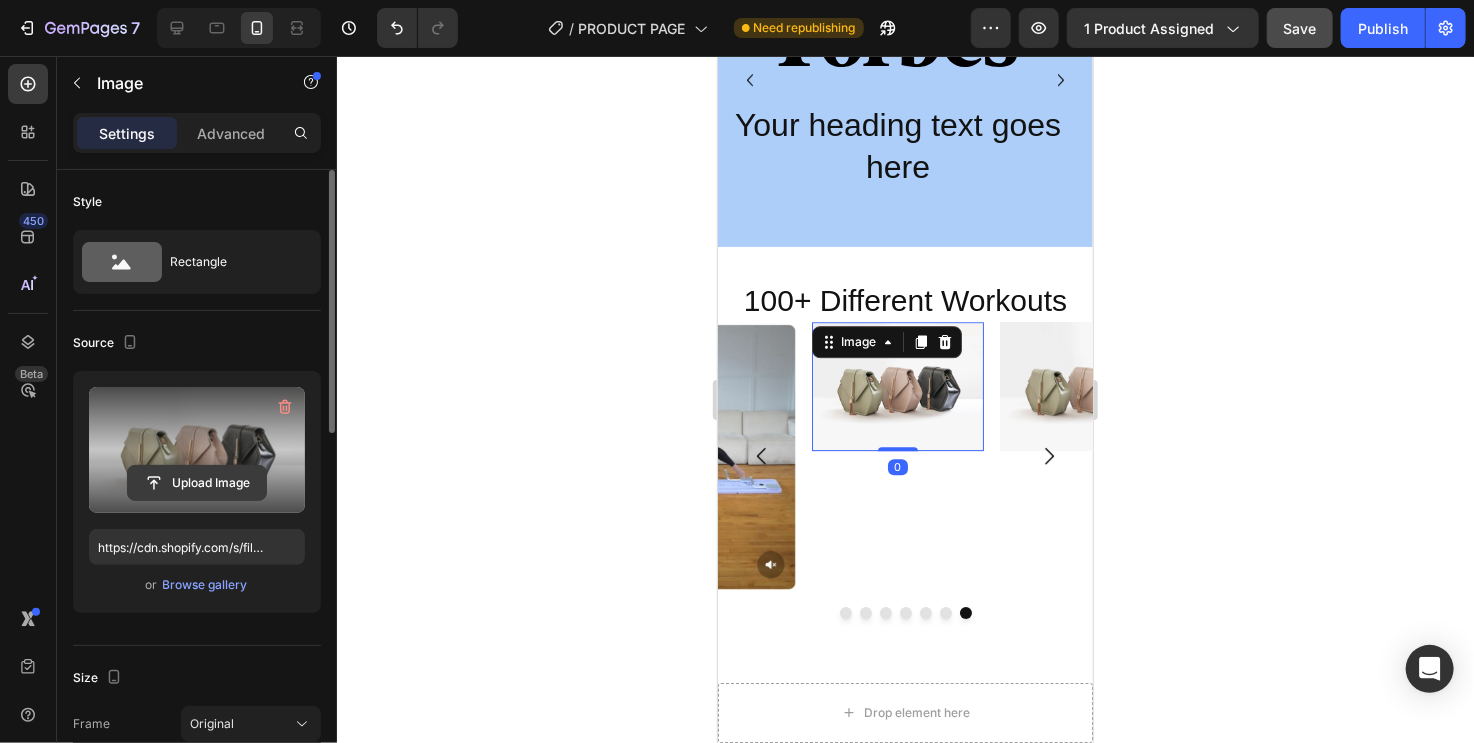 click 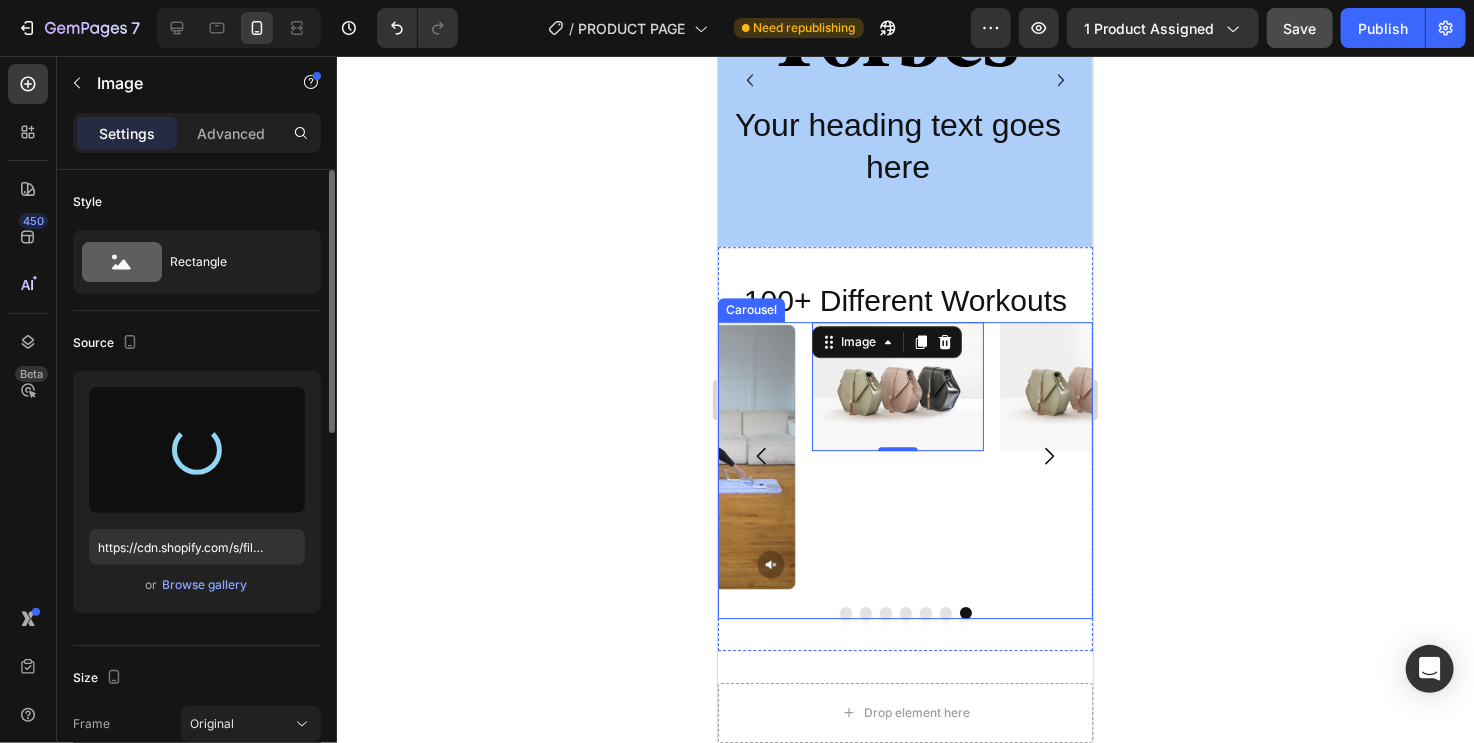type on "https://cdn.shopify.com/s/files/1/0927/1089/5986/files/gempages_577919398946275856-936602e9-3a67-4793-9b14-bf80f6646360.png" 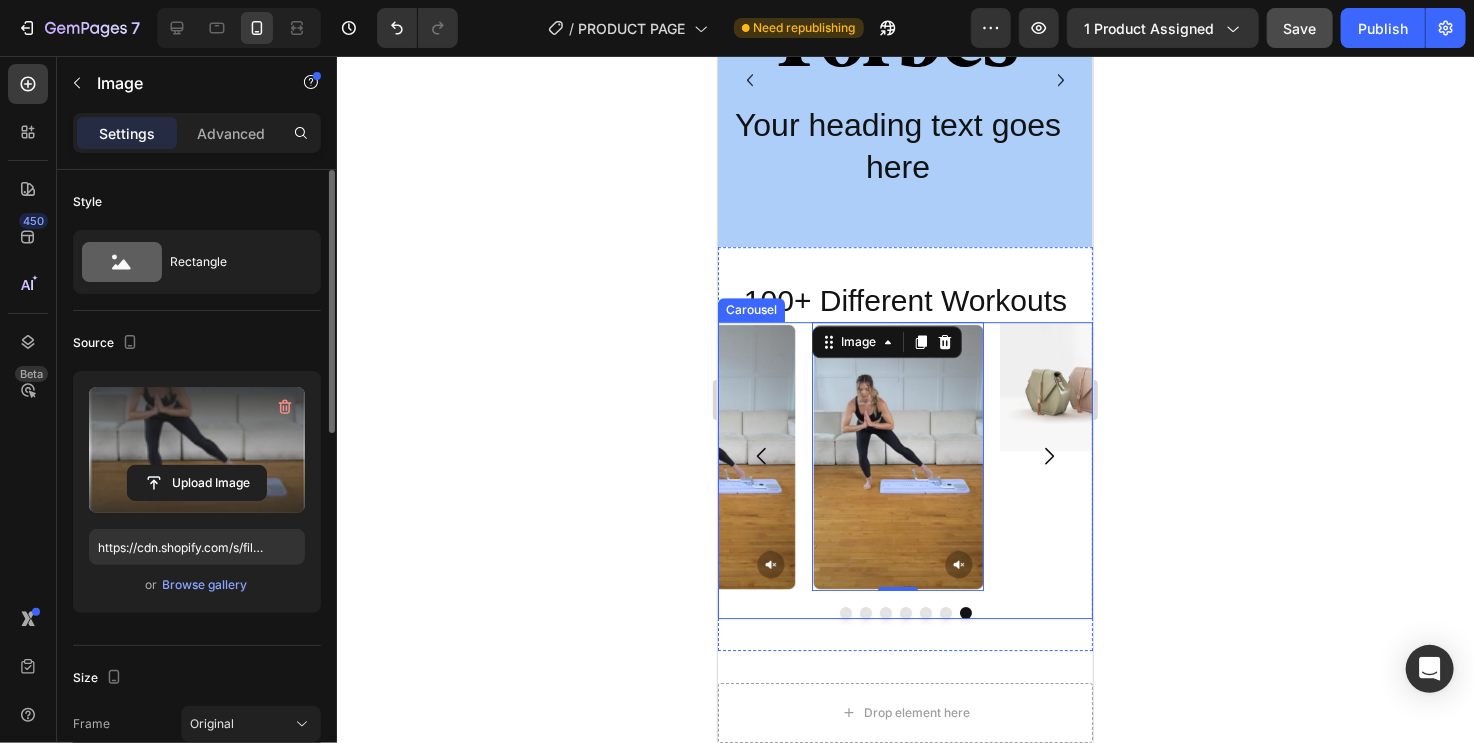 click 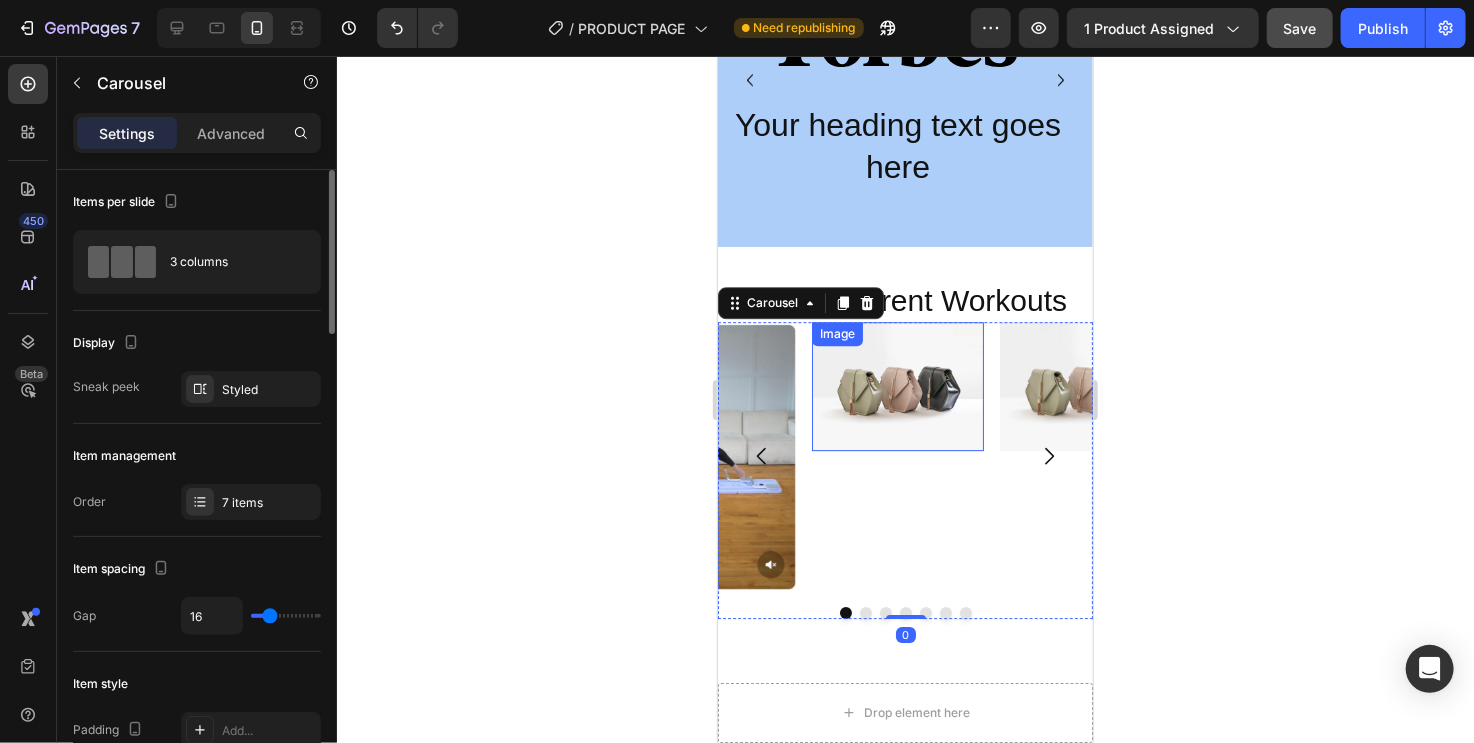 click at bounding box center (897, 385) 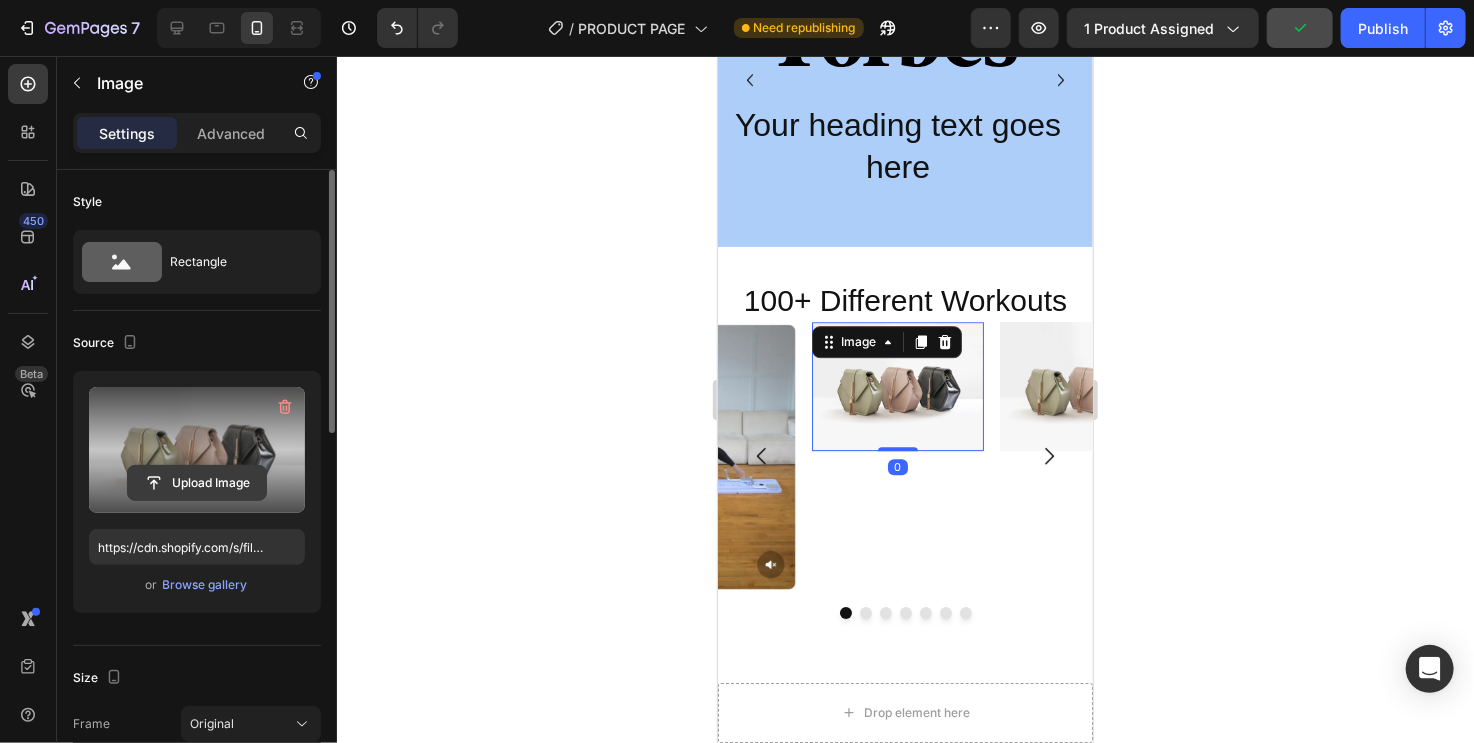 click 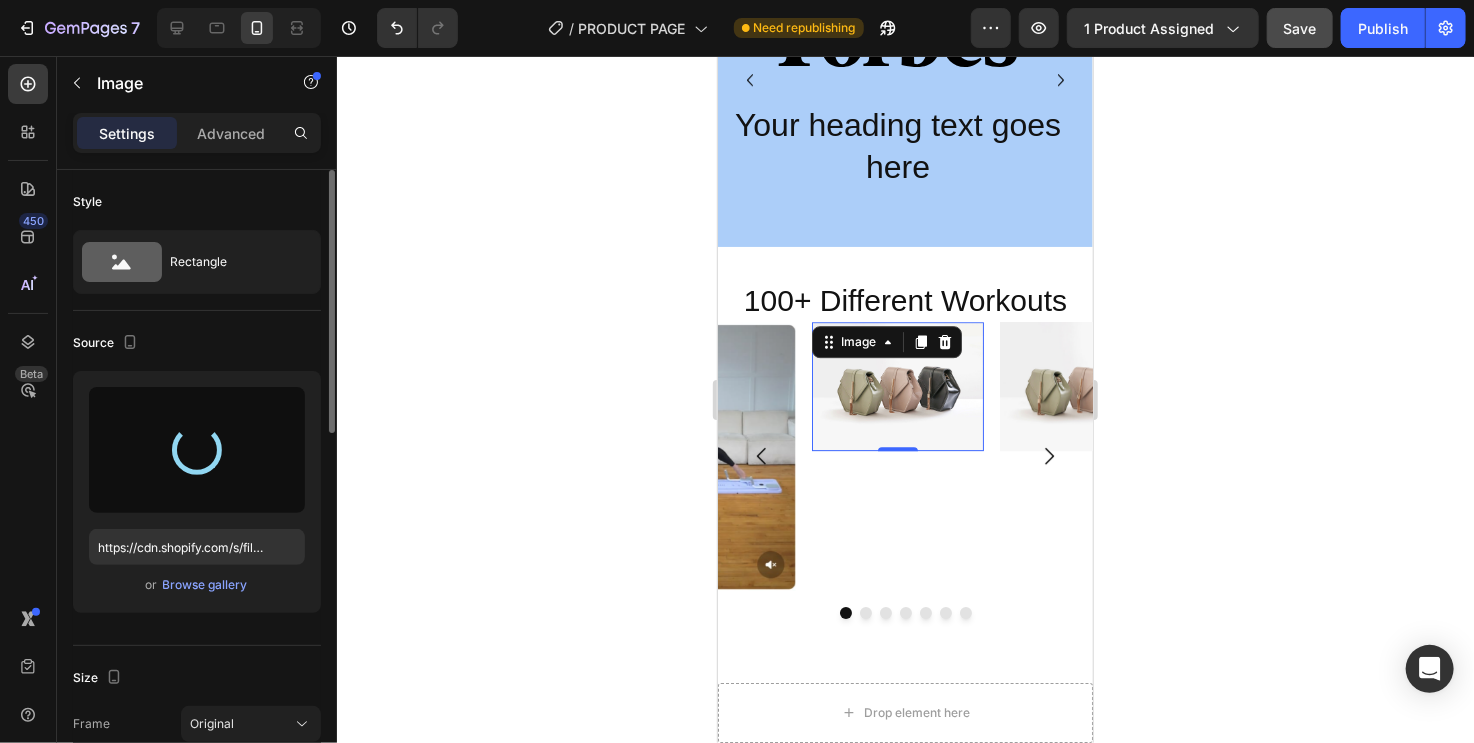 type on "https://cdn.shopify.com/s/files/1/0927/1089/5986/files/gempages_577919398946275856-936602e9-3a67-4793-9b14-bf80f6646360.png" 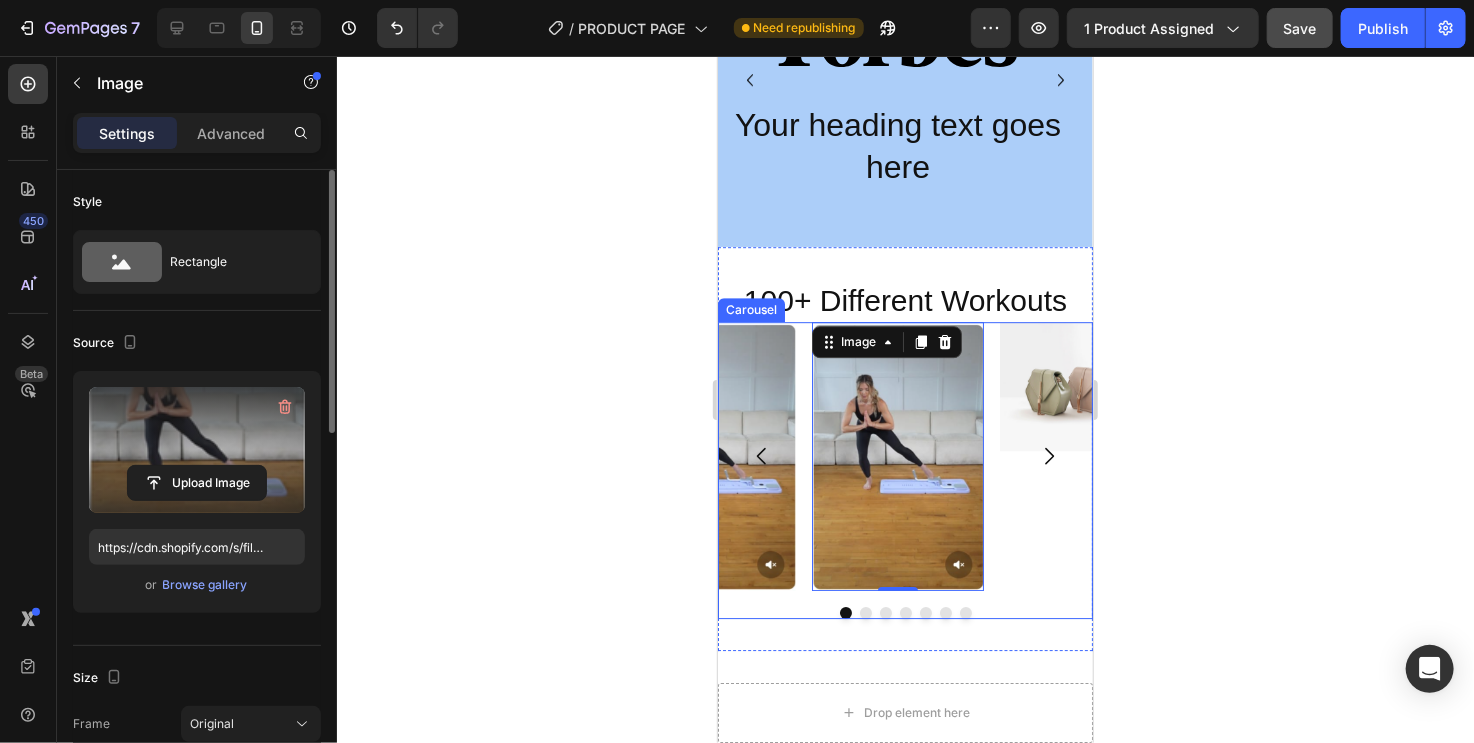 click at bounding box center [1048, 455] 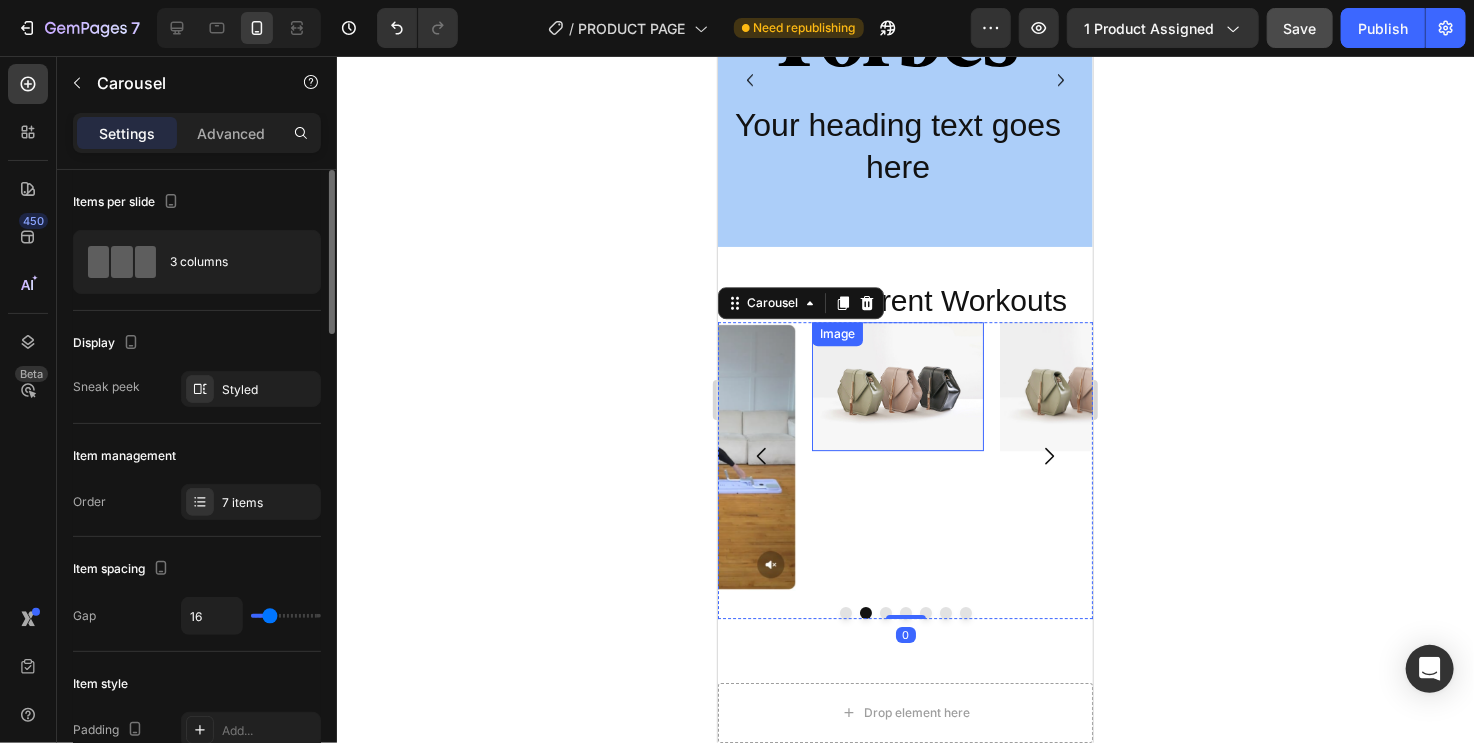click at bounding box center [897, 385] 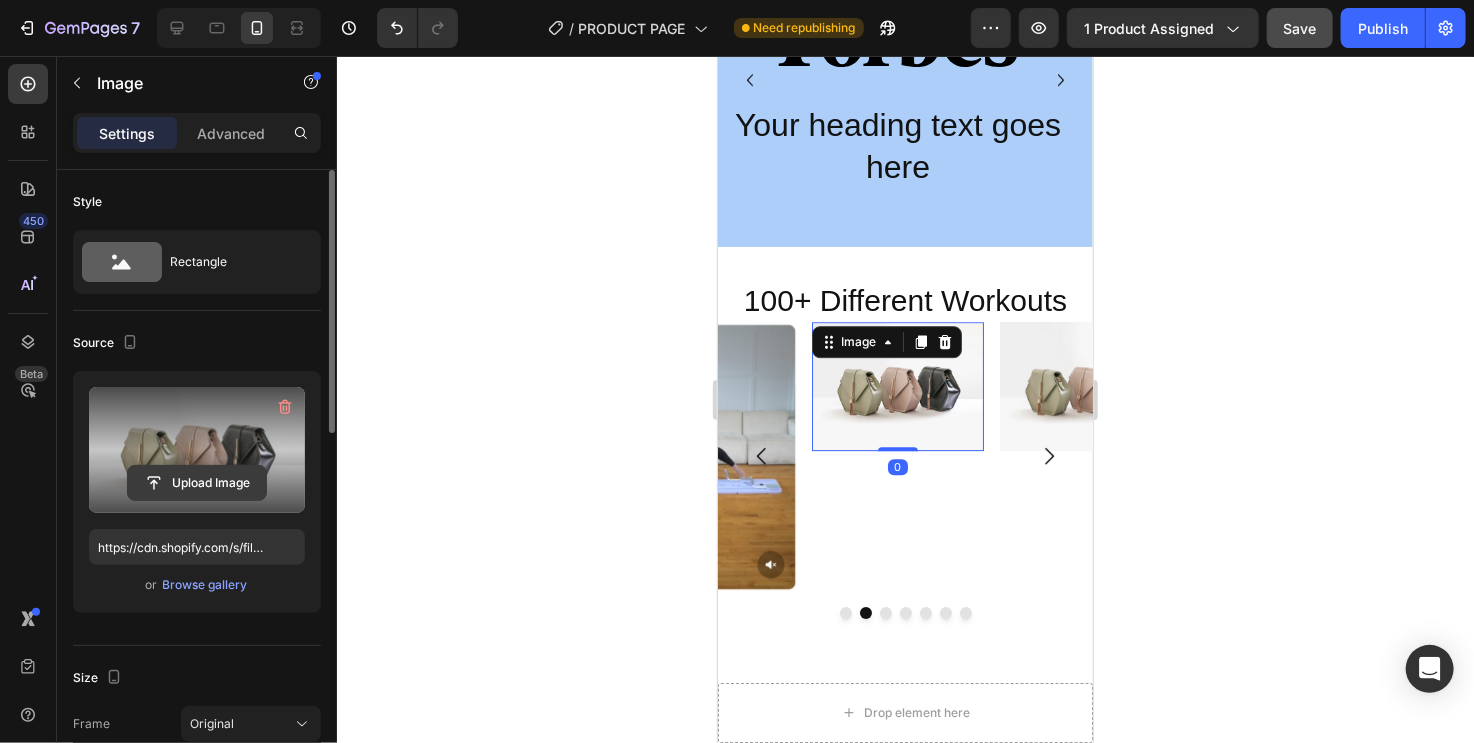 click 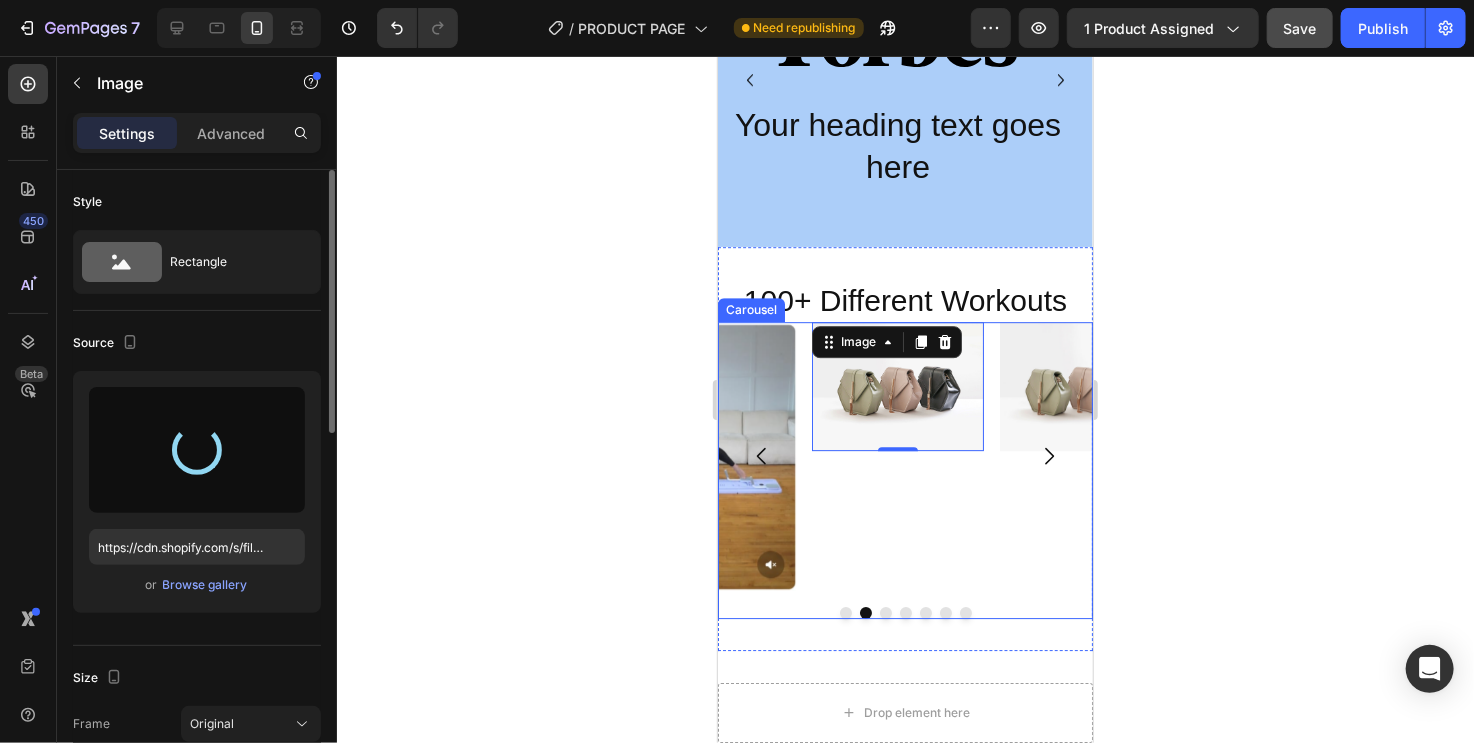 type on "https://cdn.shopify.com/s/files/1/0927/1089/5986/files/gempages_577919398946275856-936602e9-3a67-4793-9b14-bf80f6646360.png" 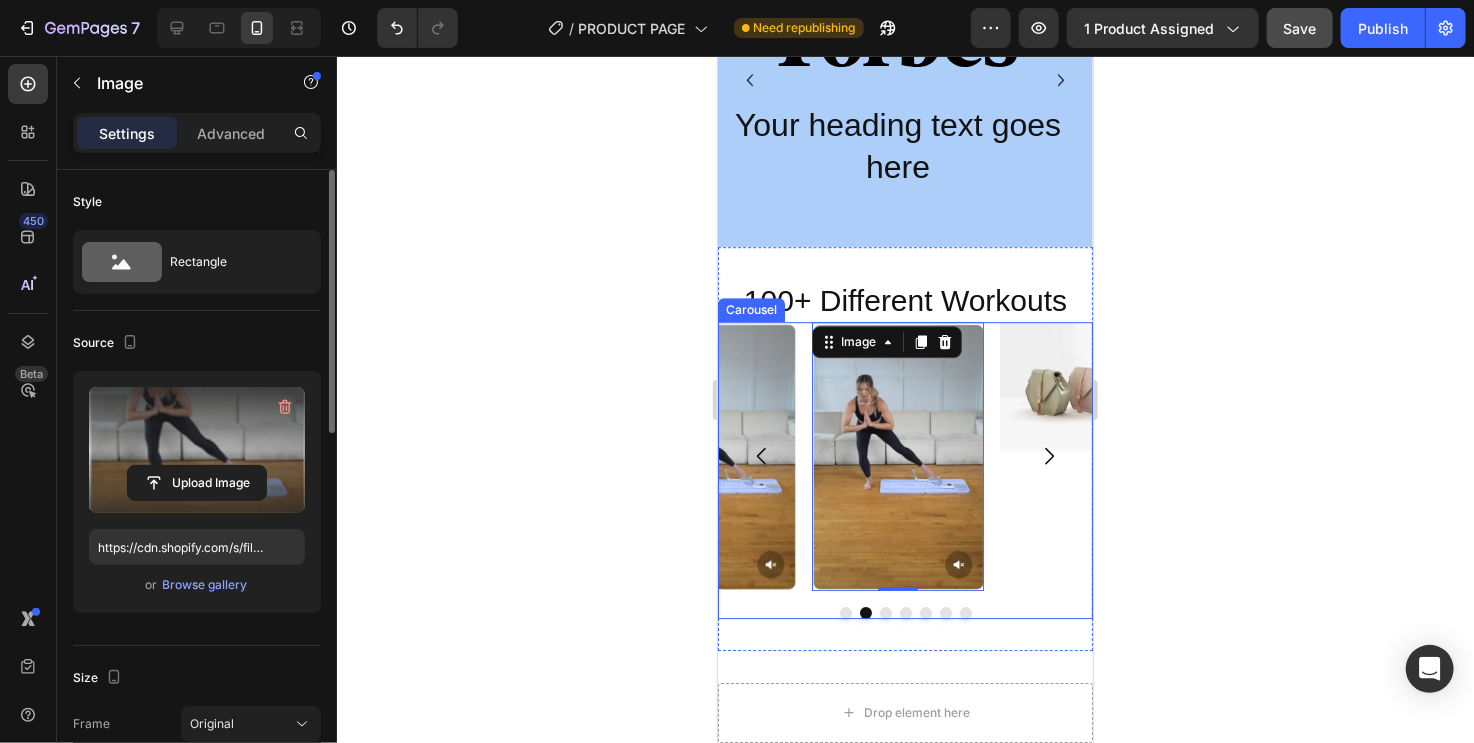 click 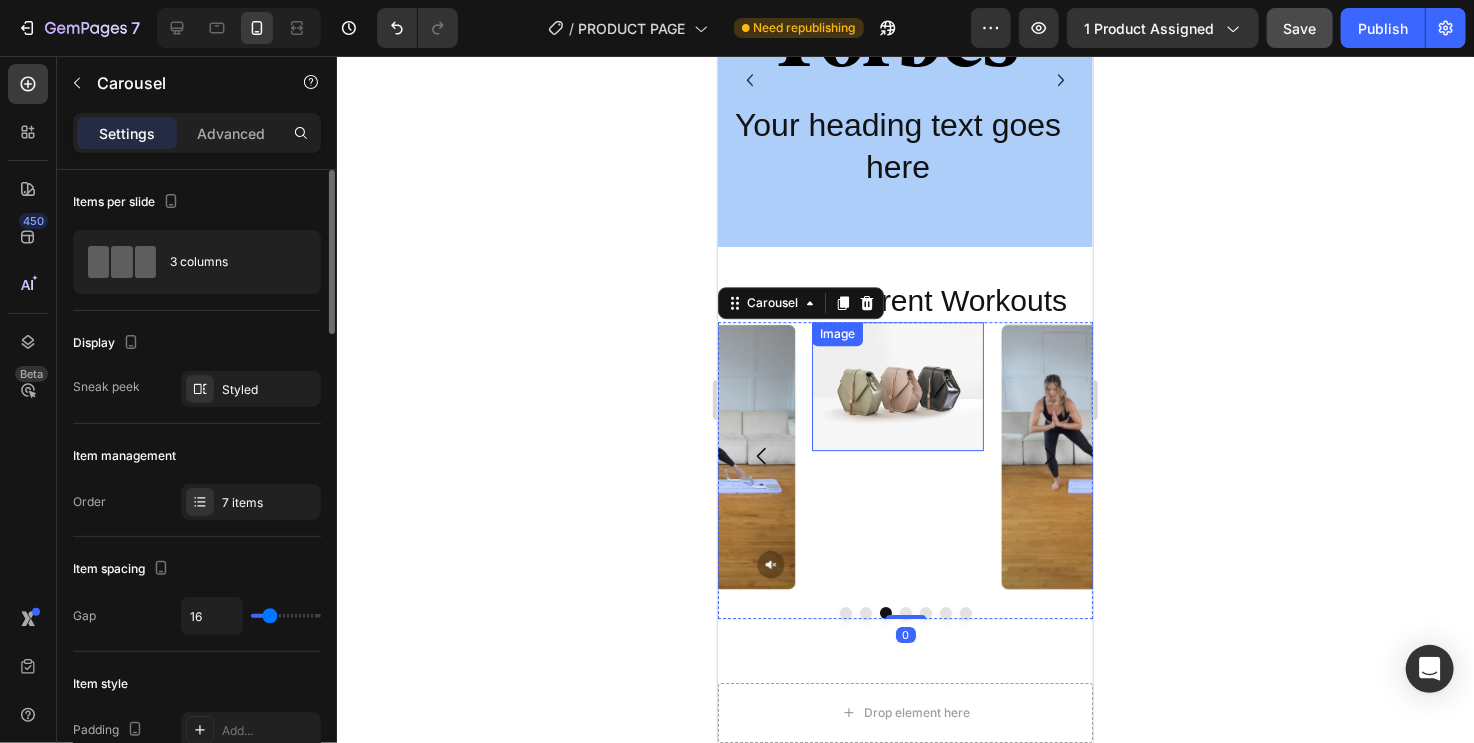 click at bounding box center [897, 385] 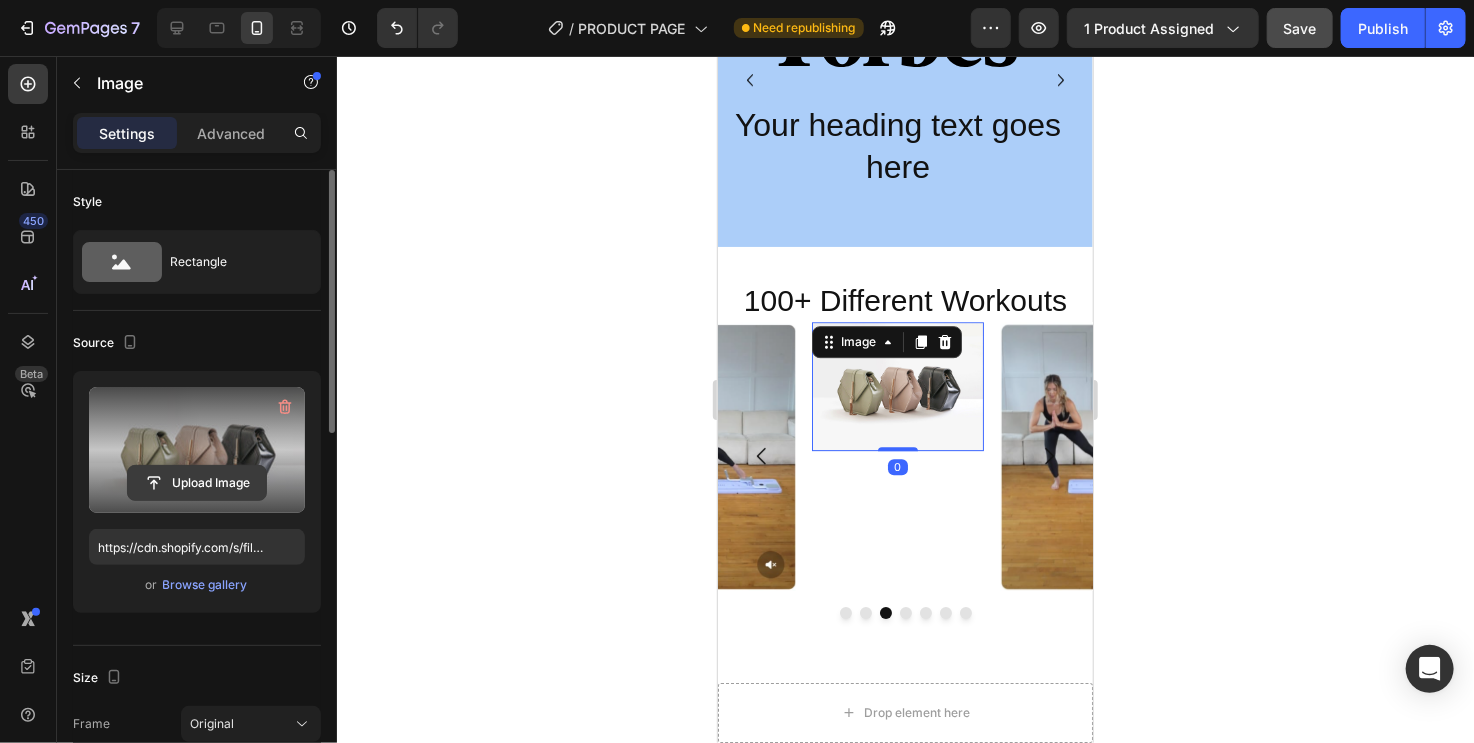 click 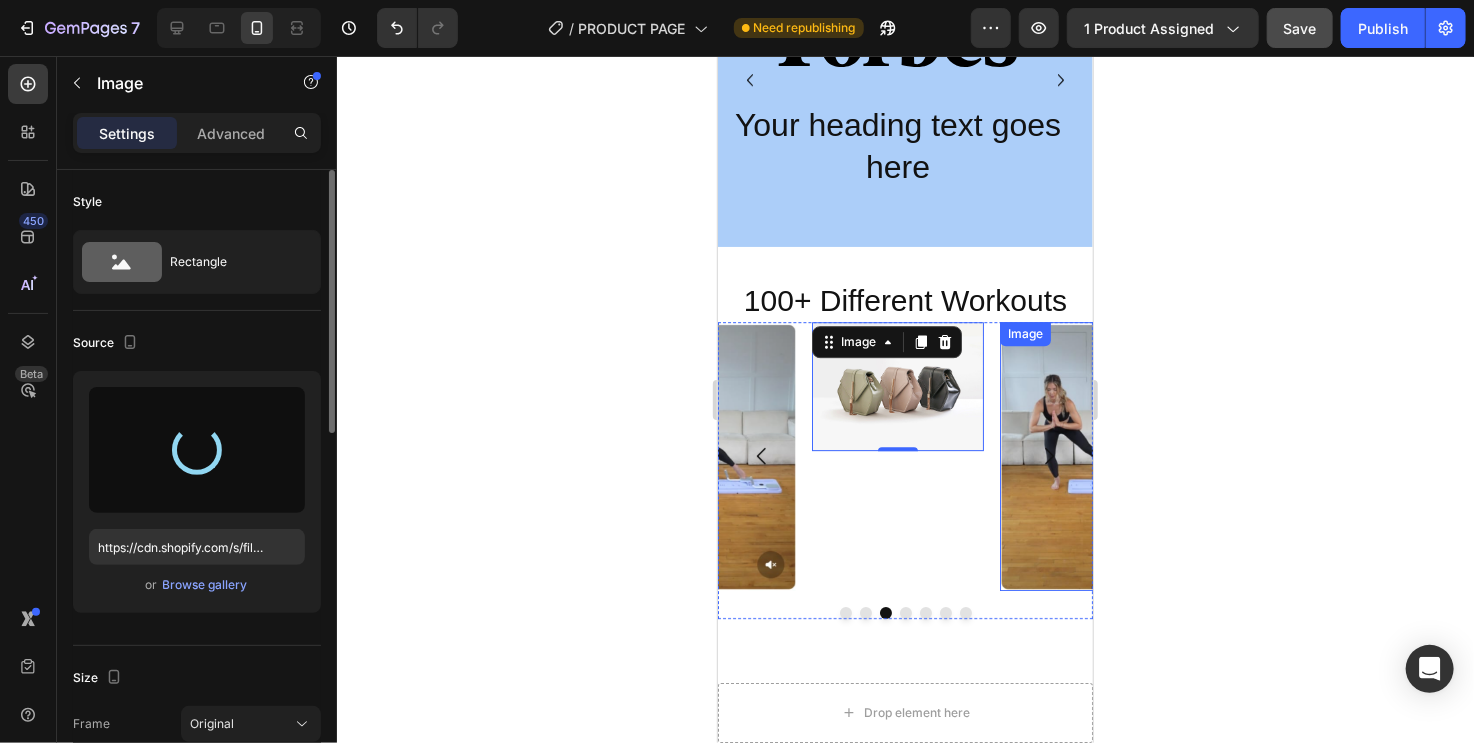 type on "https://cdn.shopify.com/s/files/1/0927/1089/5986/files/gempages_577919398946275856-936602e9-3a67-4793-9b14-bf80f6646360.png" 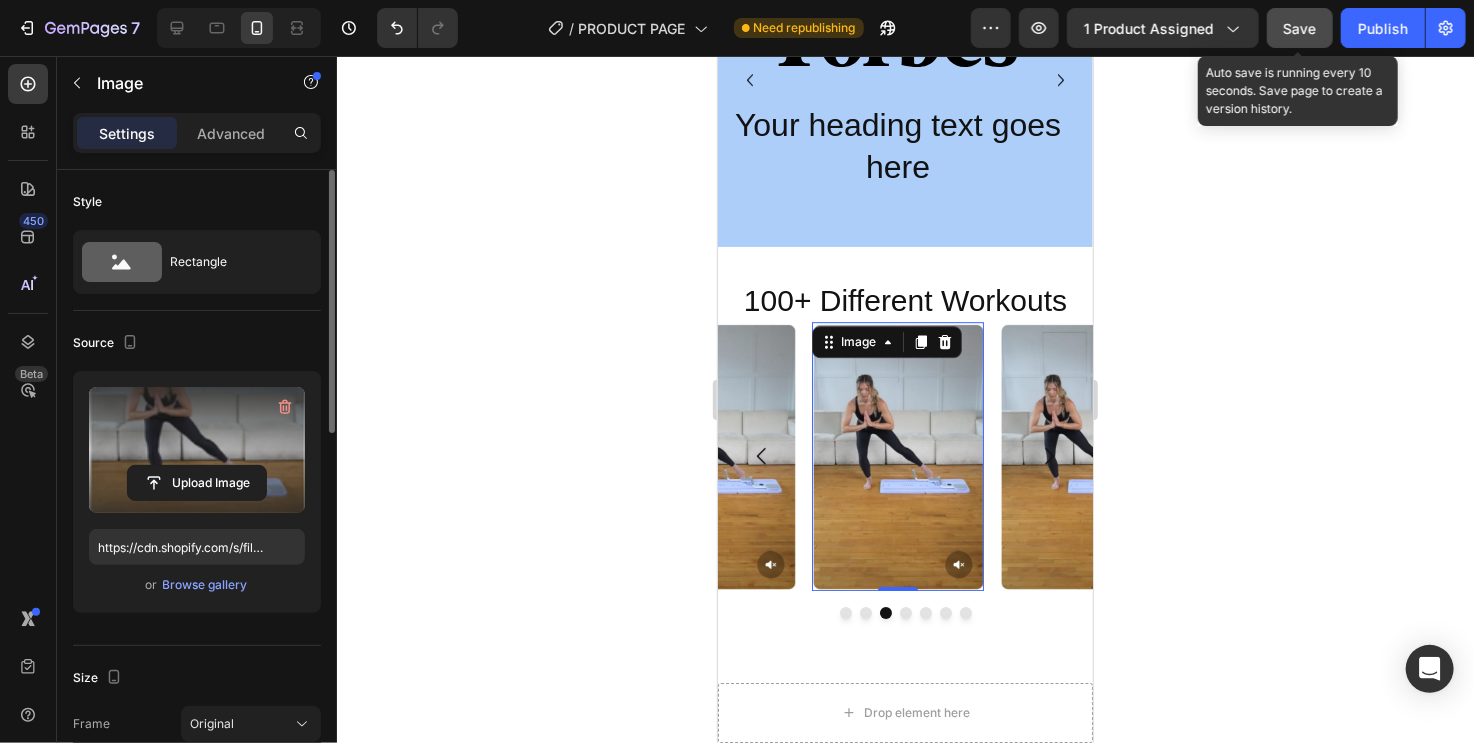 click on "Save" at bounding box center [1300, 28] 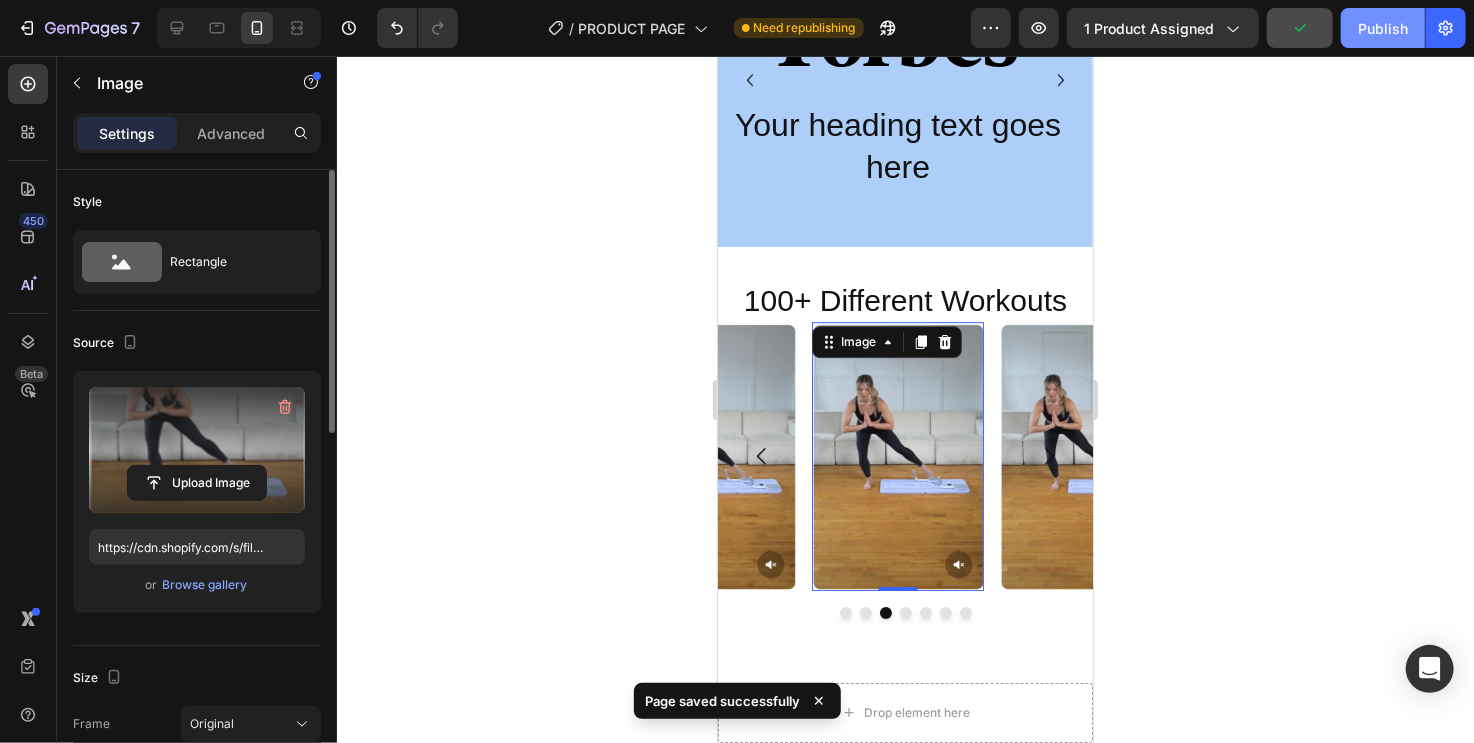 click on "Publish" at bounding box center (1383, 28) 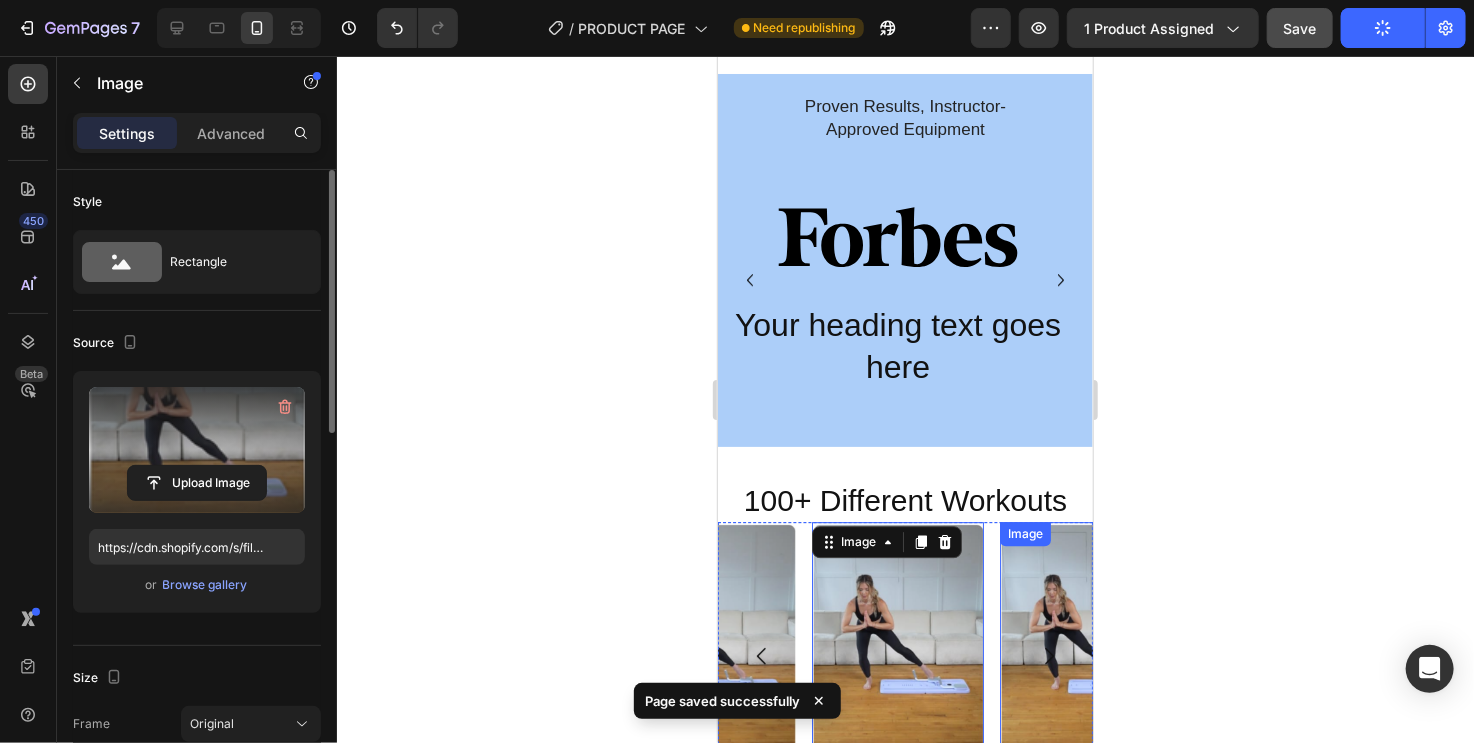scroll, scrollTop: 2876, scrollLeft: 0, axis: vertical 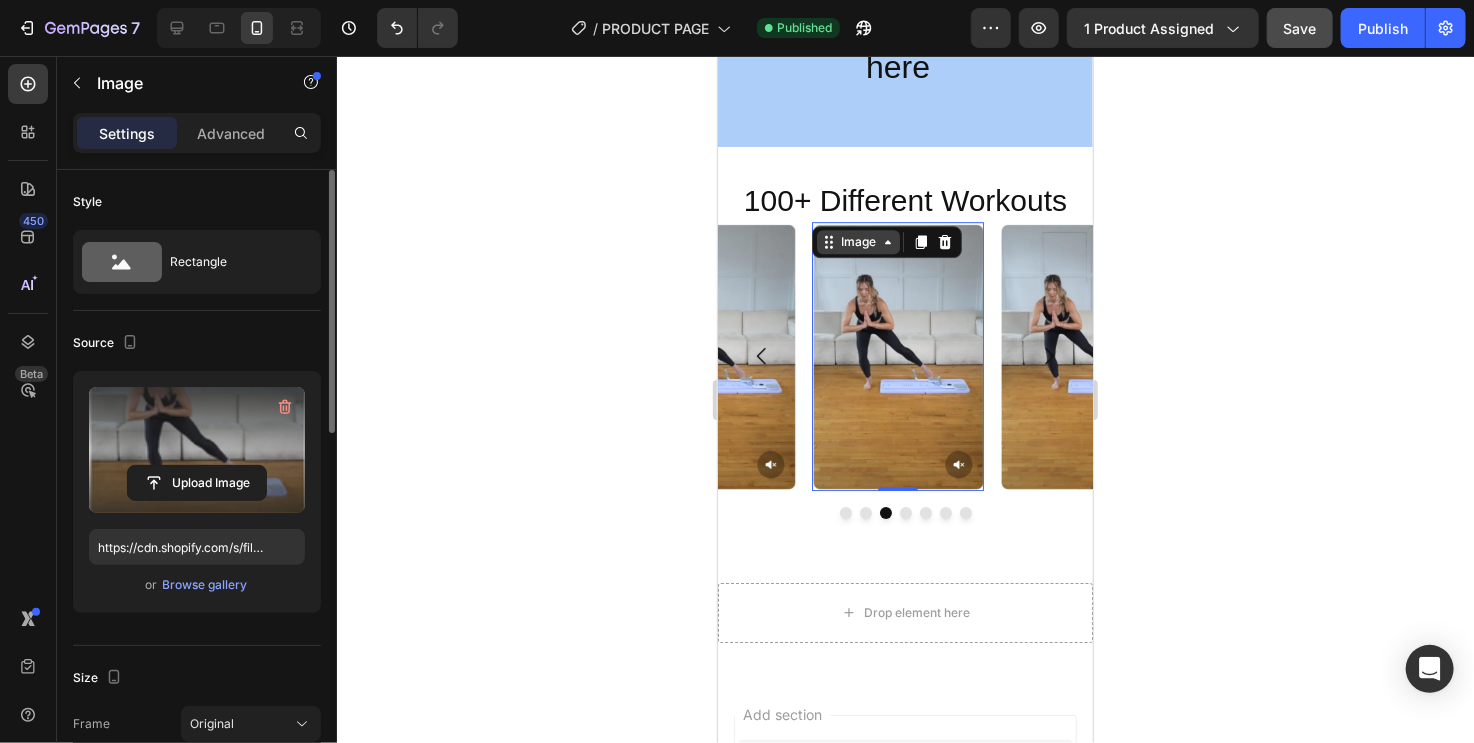 click on "Image" at bounding box center (857, 241) 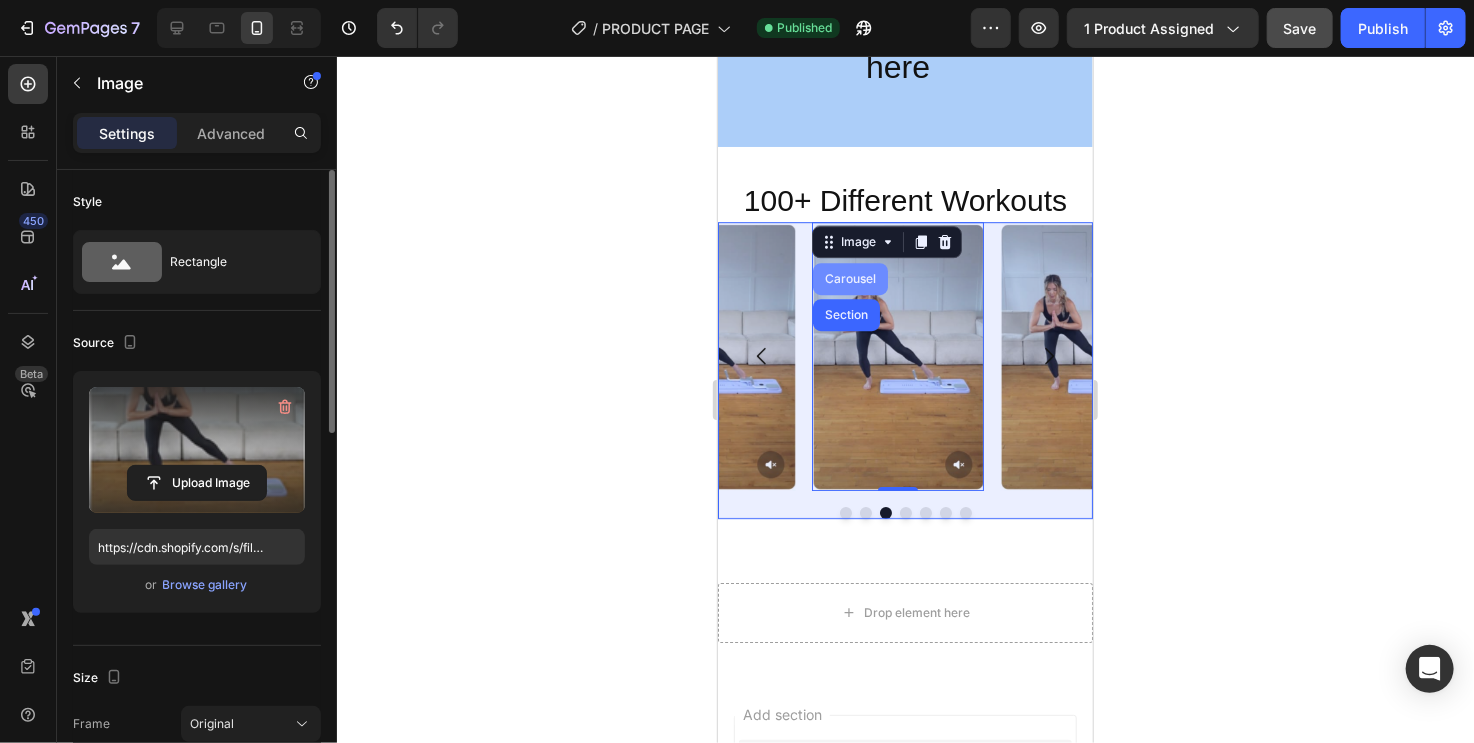 click on "Carousel" at bounding box center [849, 278] 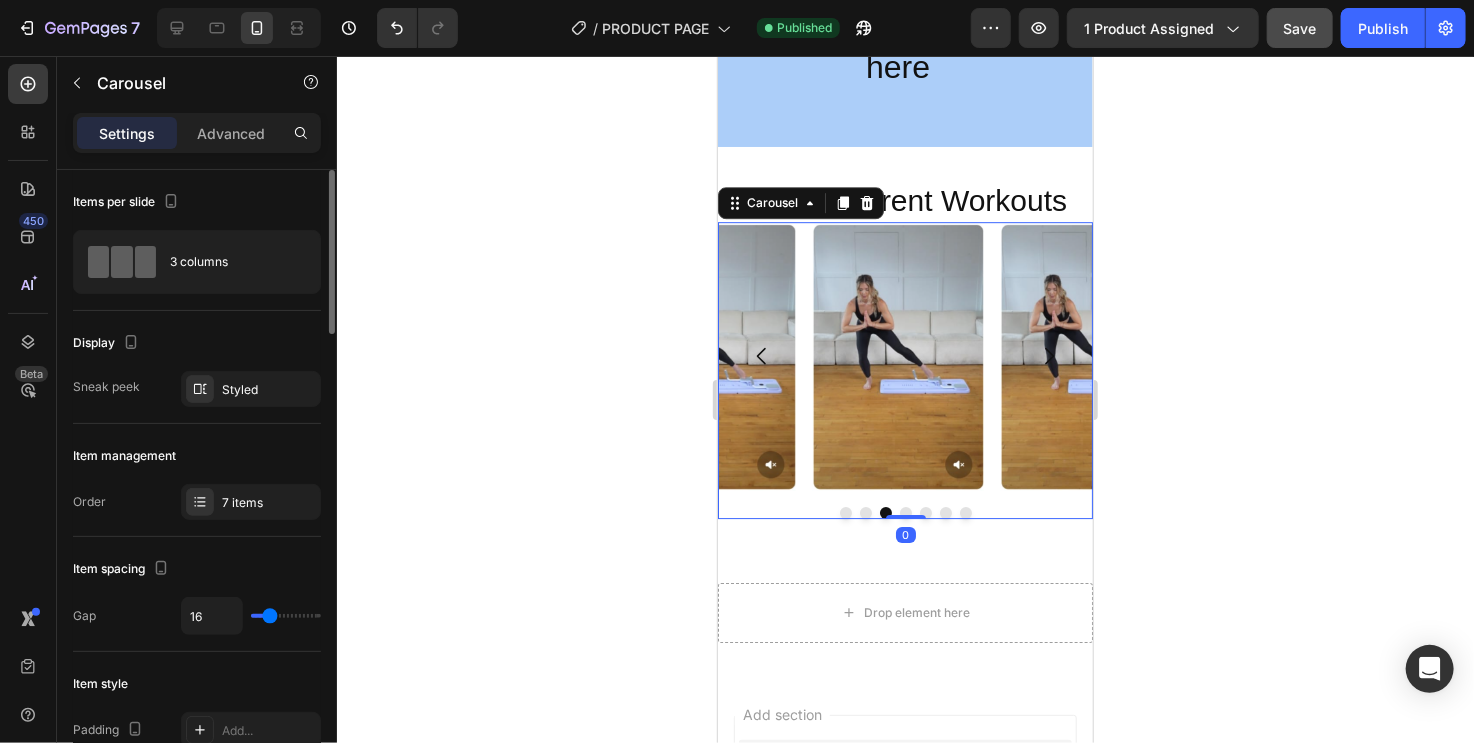 scroll, scrollTop: 300, scrollLeft: 0, axis: vertical 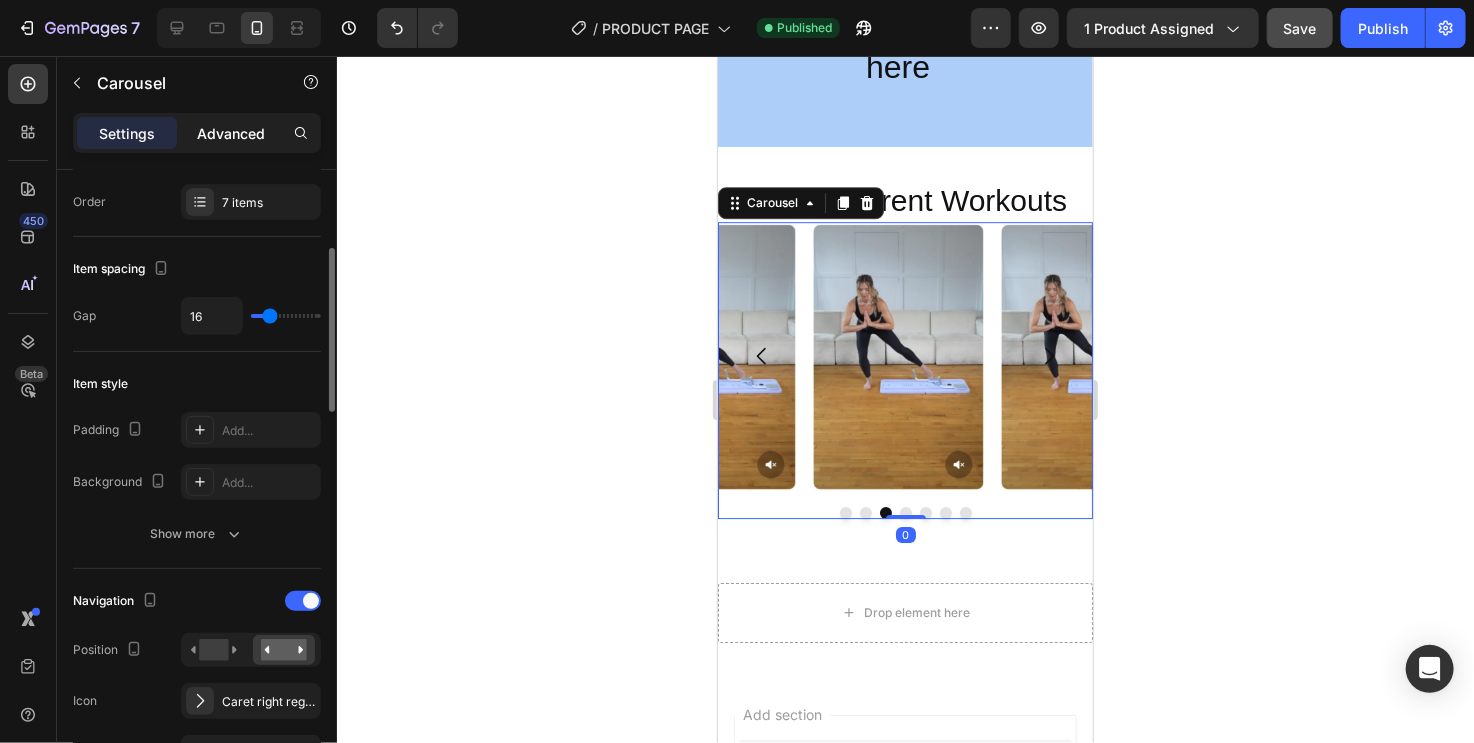 click on "Advanced" at bounding box center (231, 133) 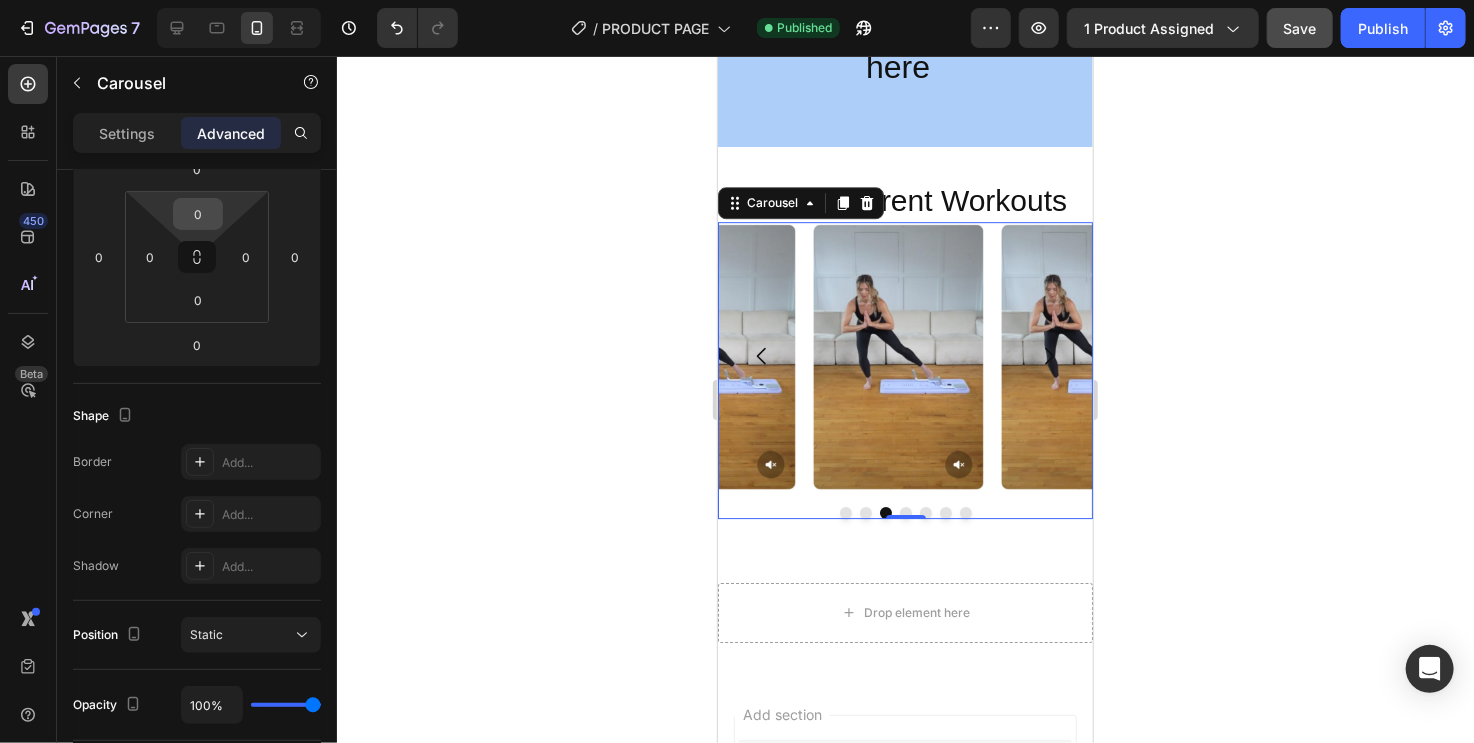 click on "0" at bounding box center [198, 214] 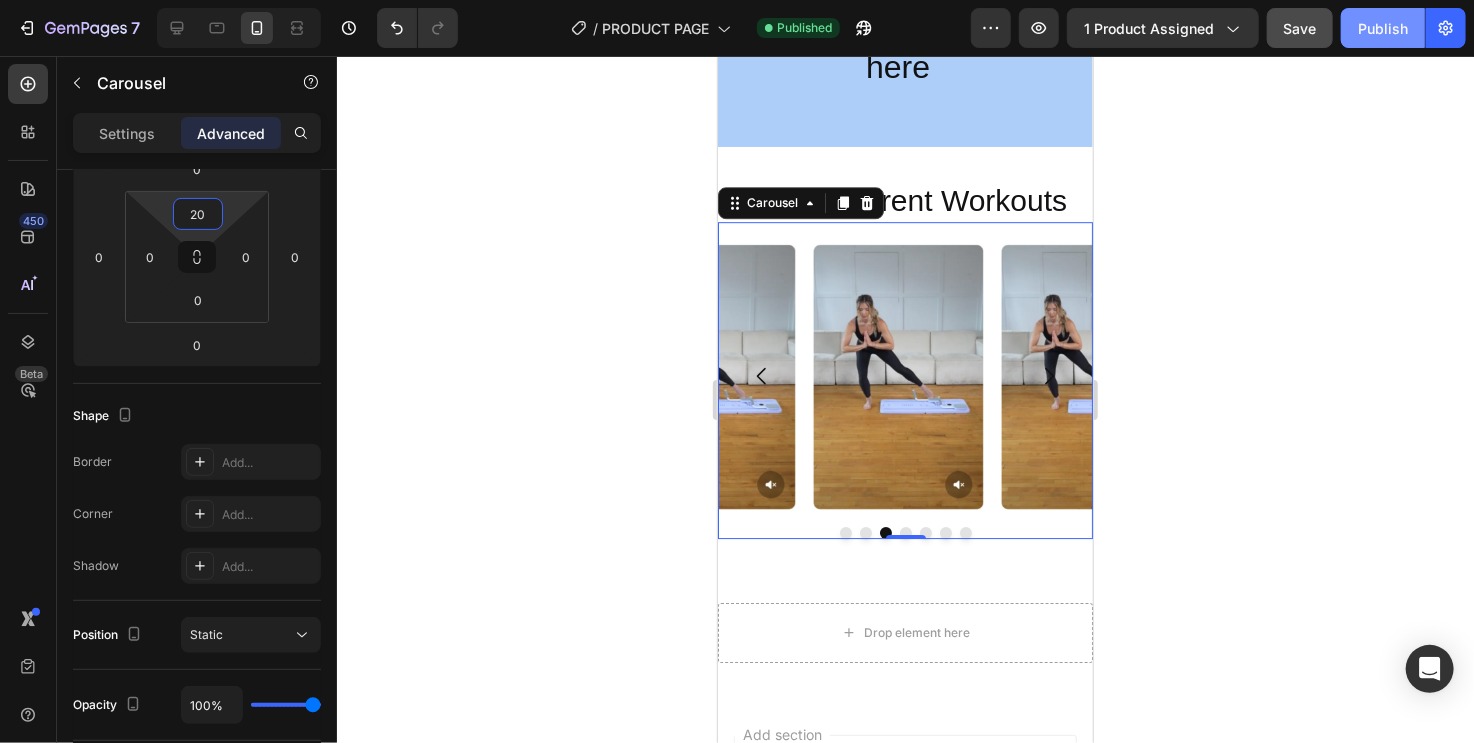 type on "20" 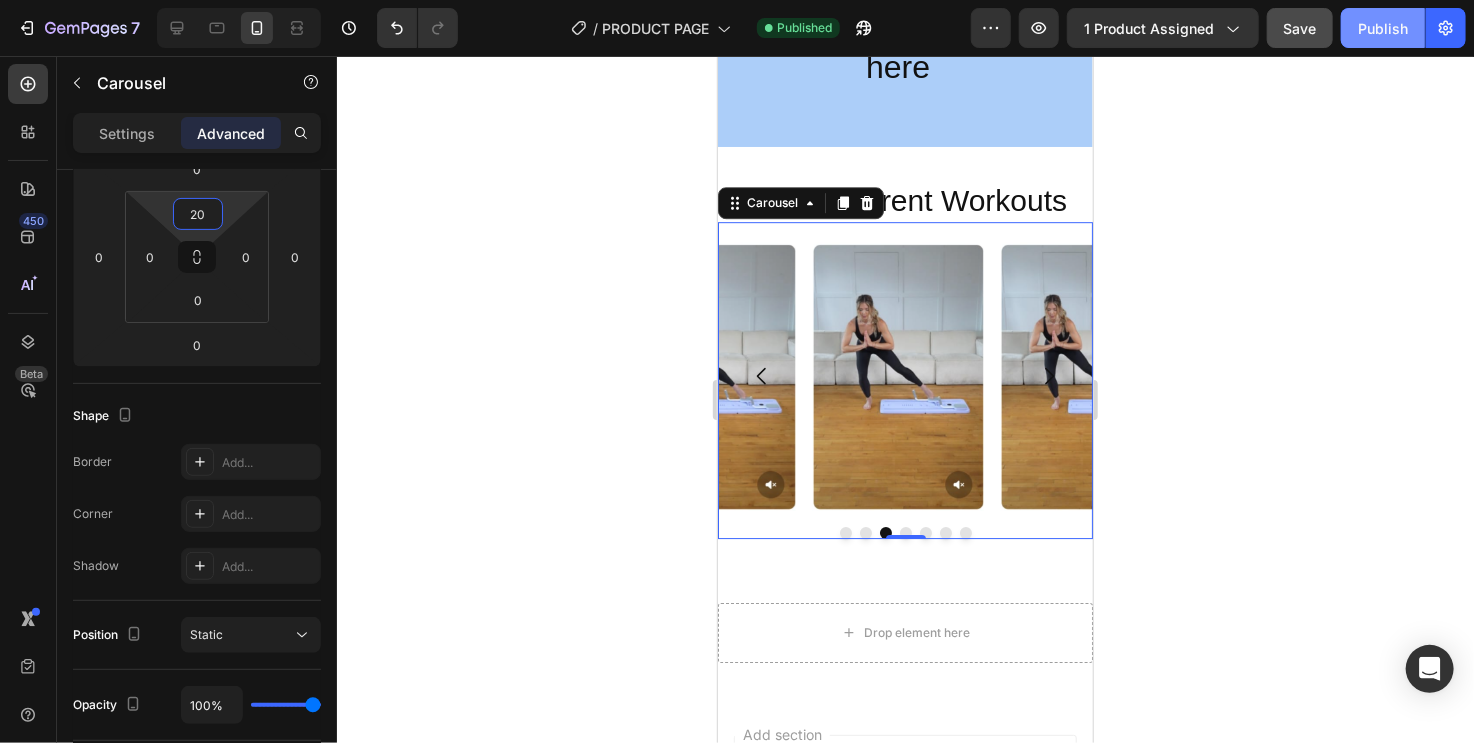 click on "Save" 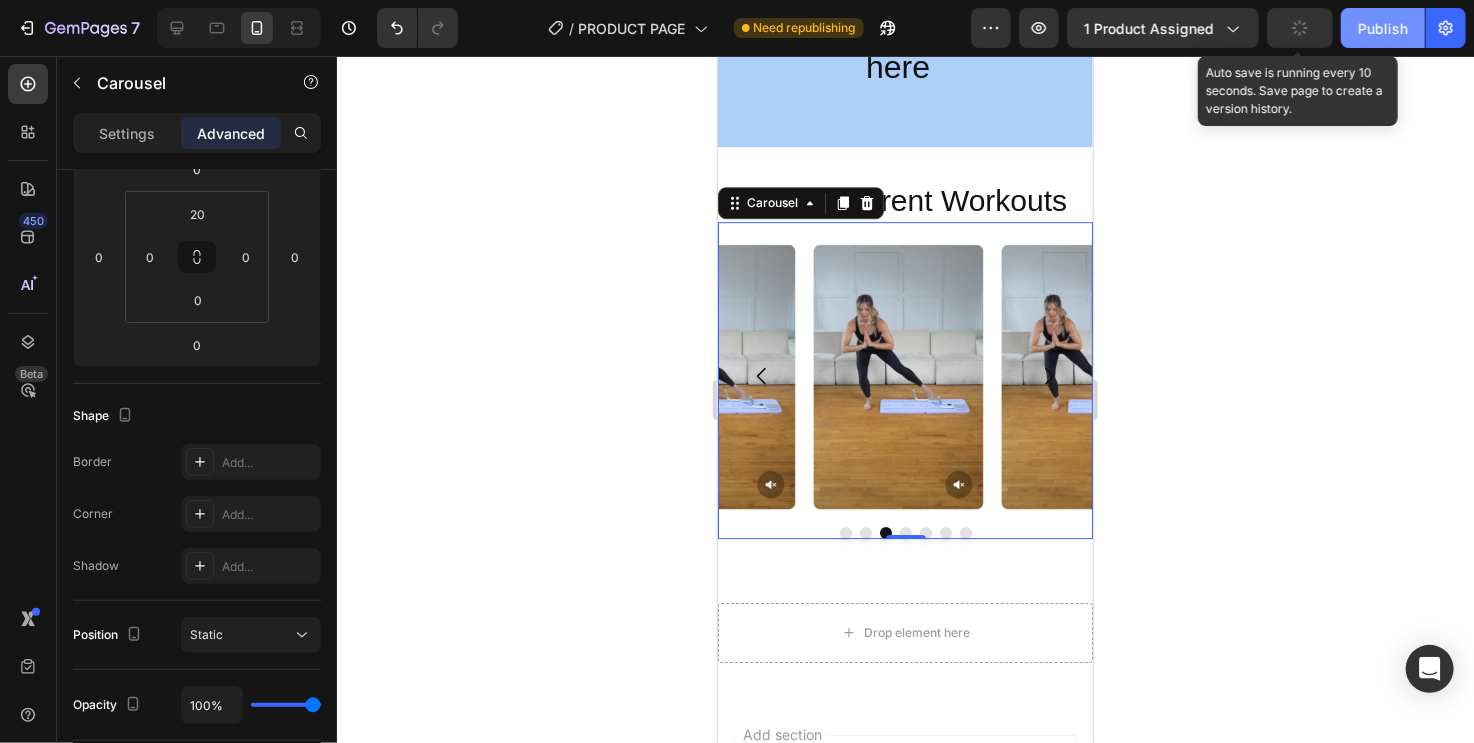 click on "Publish" at bounding box center [1383, 28] 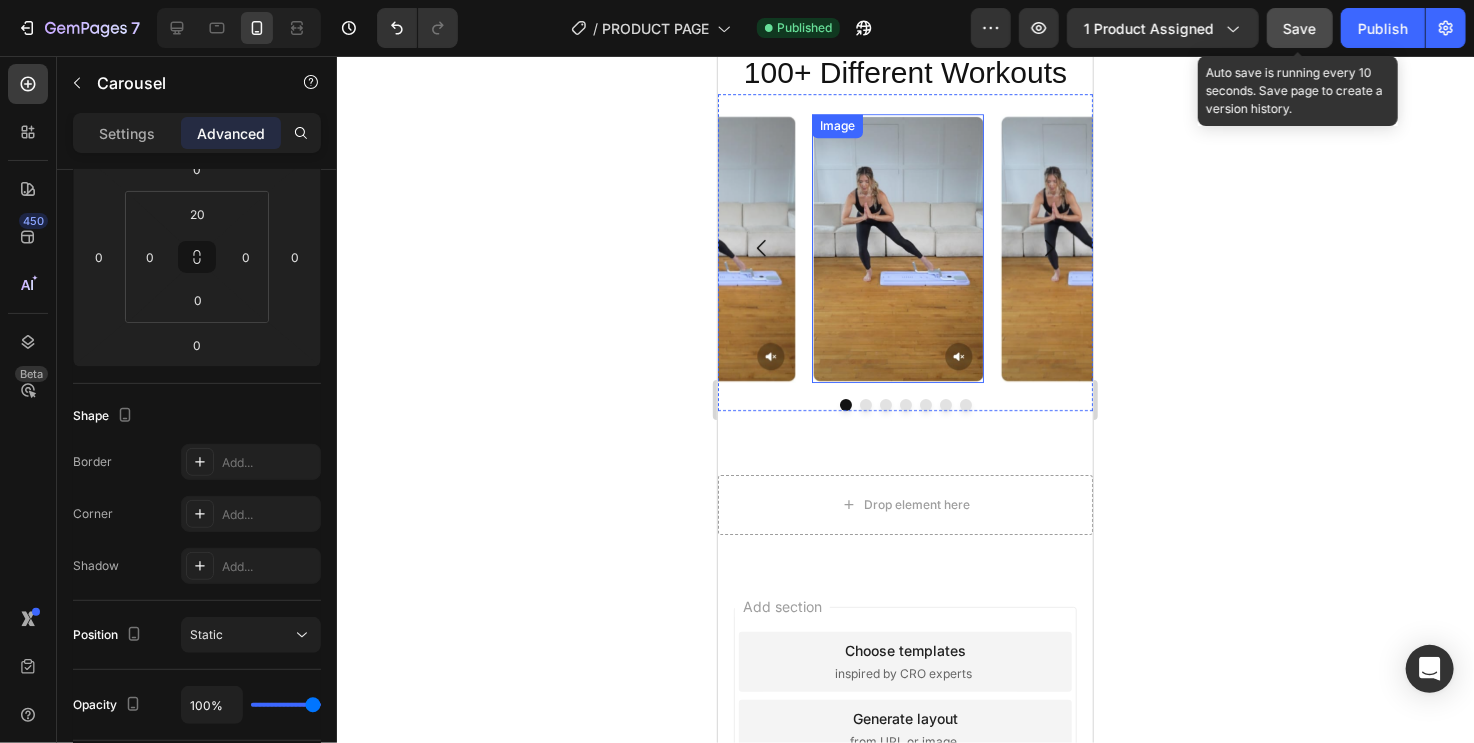 scroll, scrollTop: 2904, scrollLeft: 0, axis: vertical 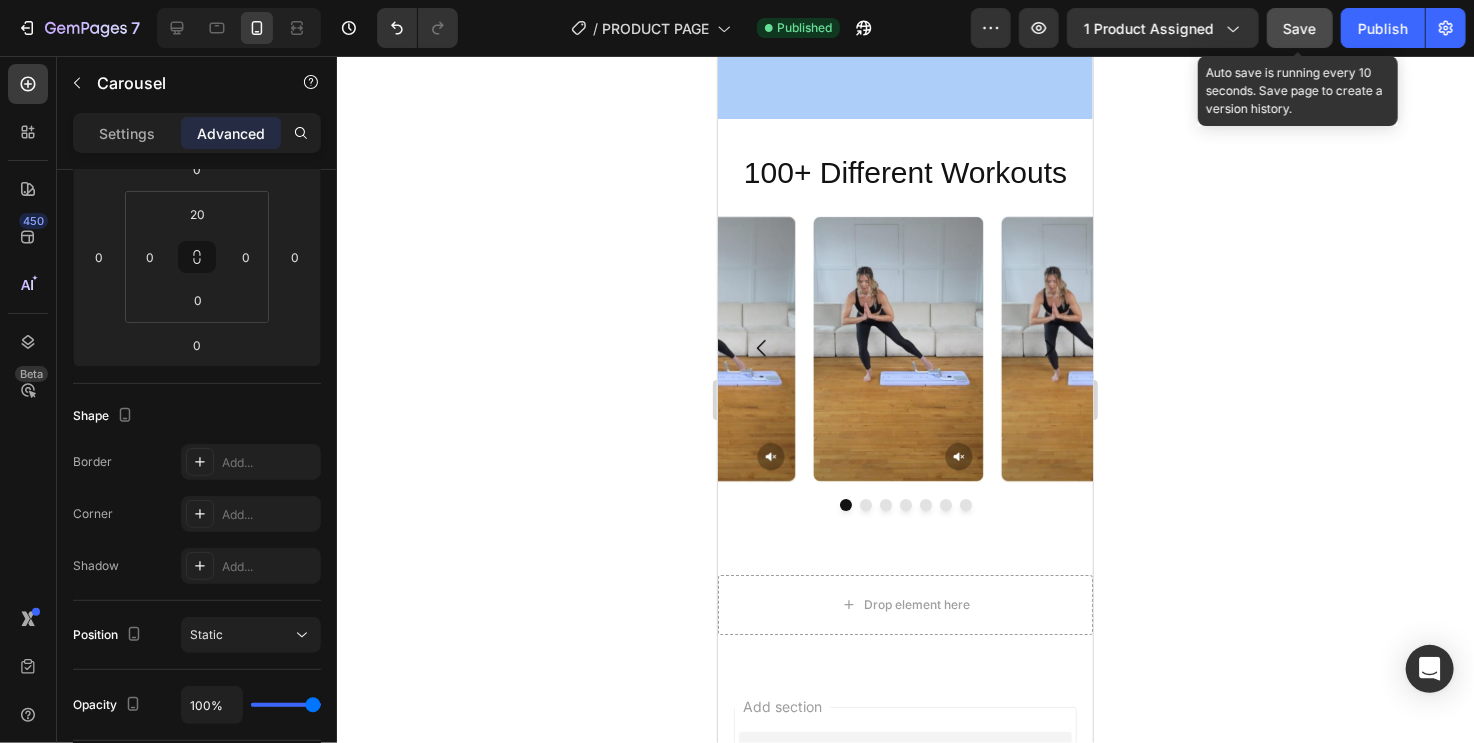 click 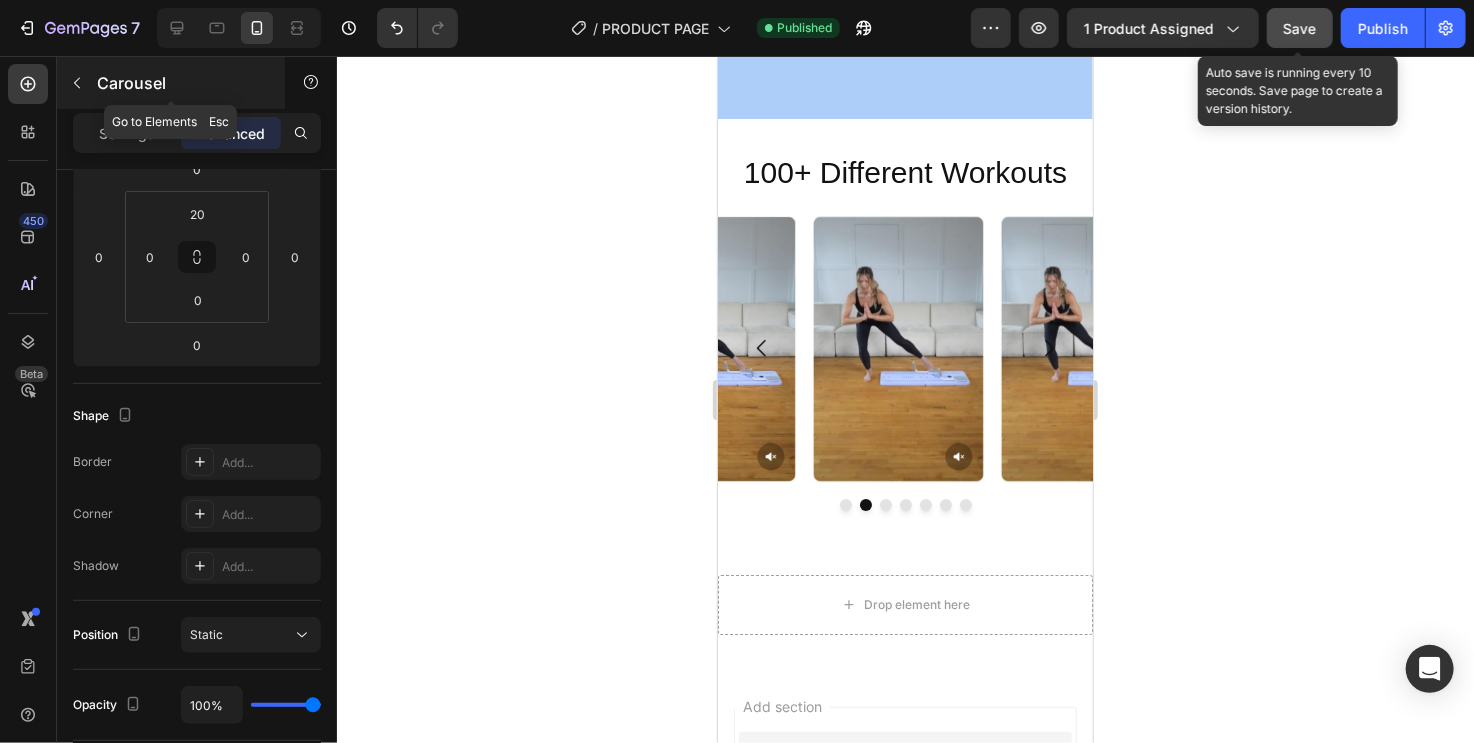 click 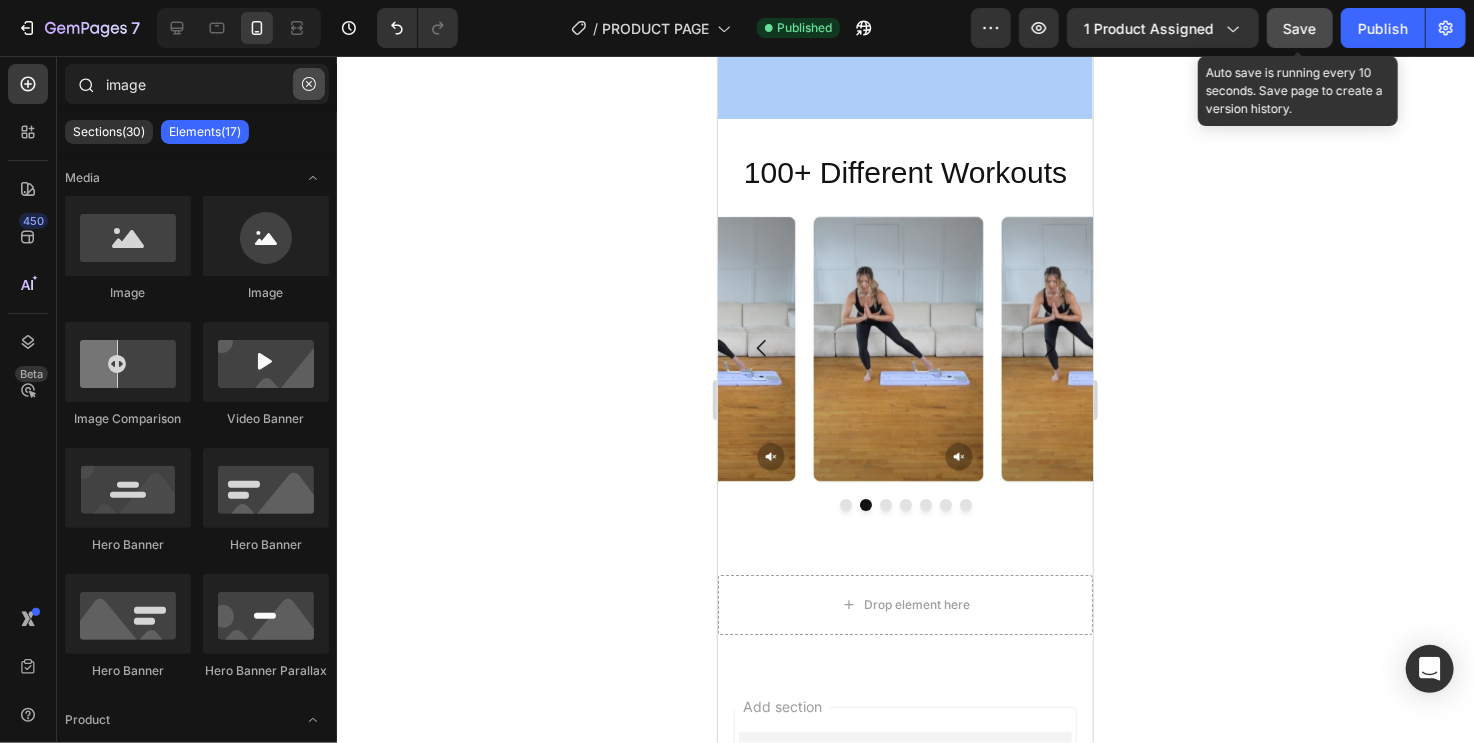 click 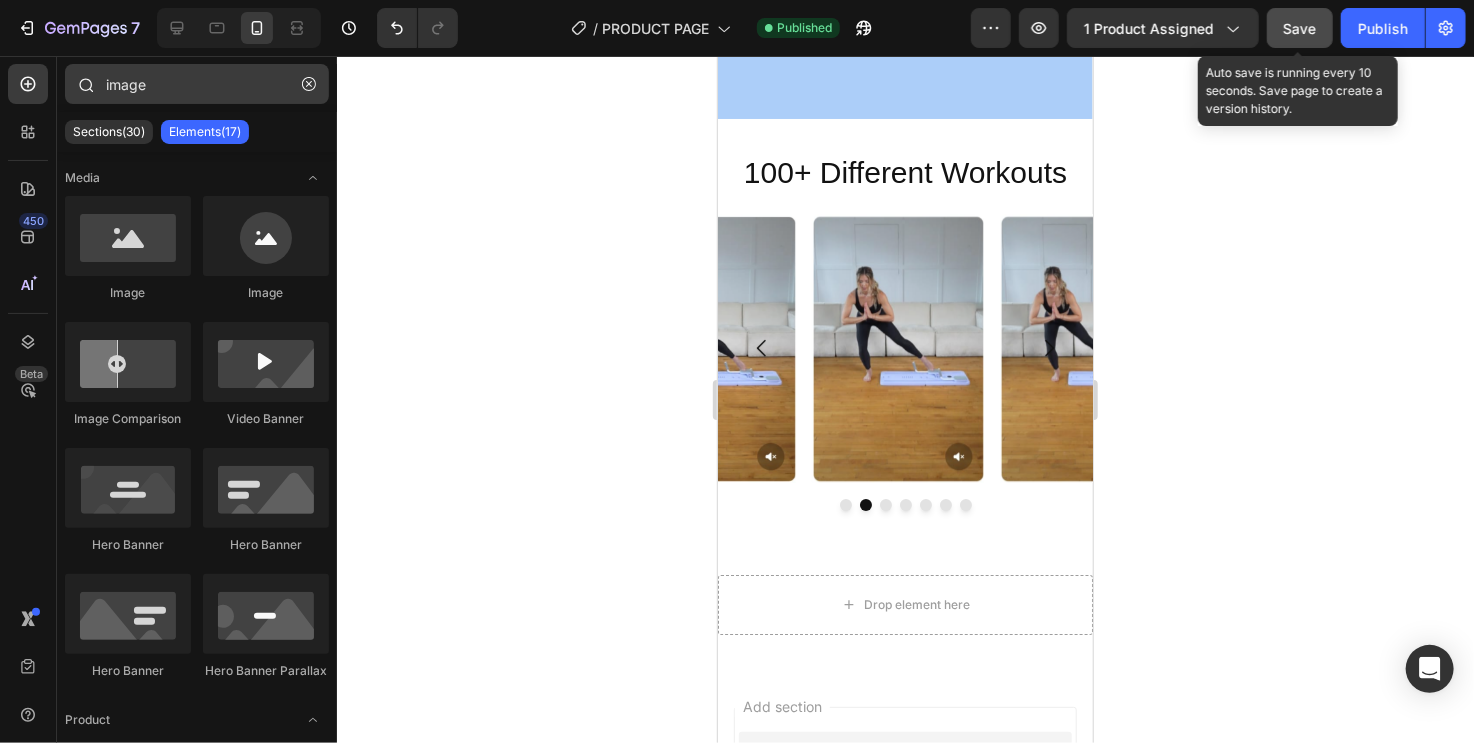 type 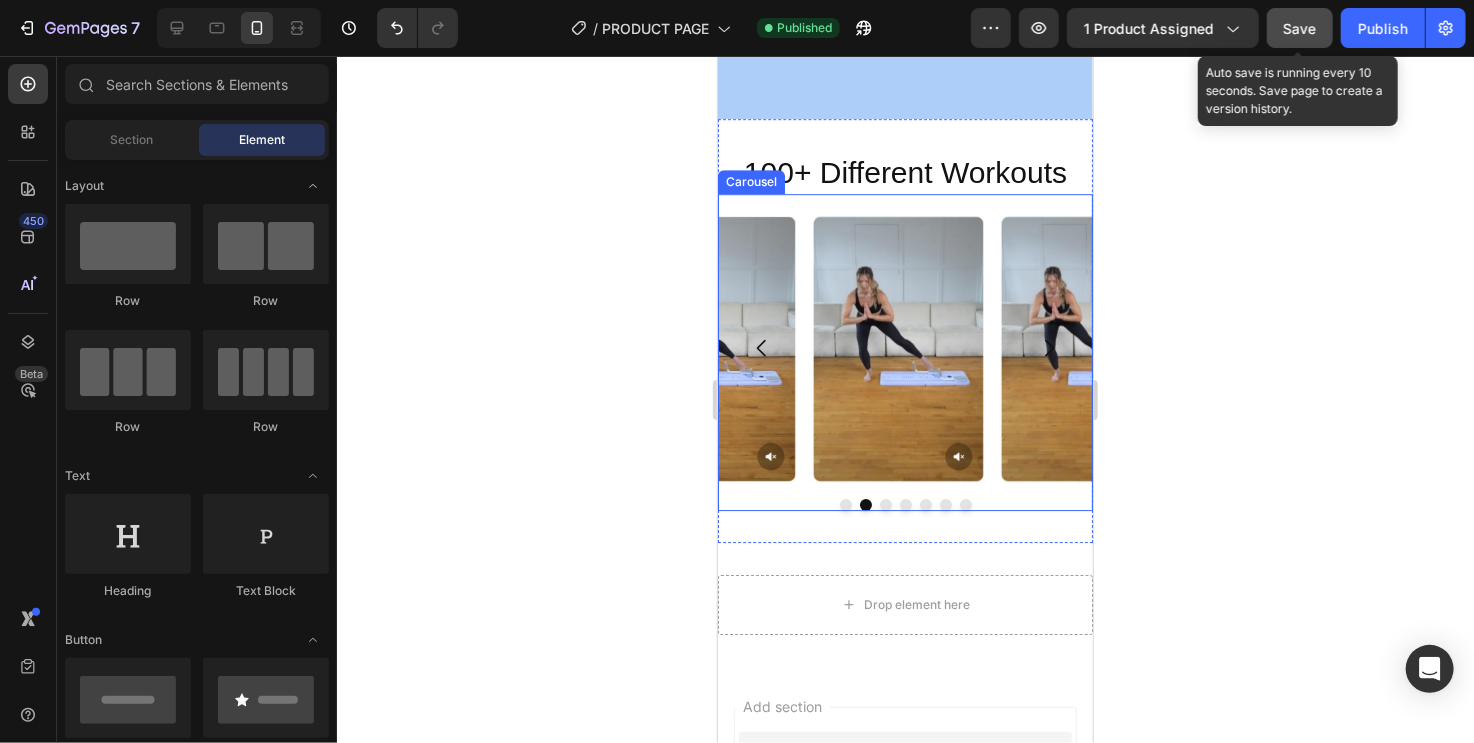 click on "Image Image Image Image Image Image Image" at bounding box center (904, 347) 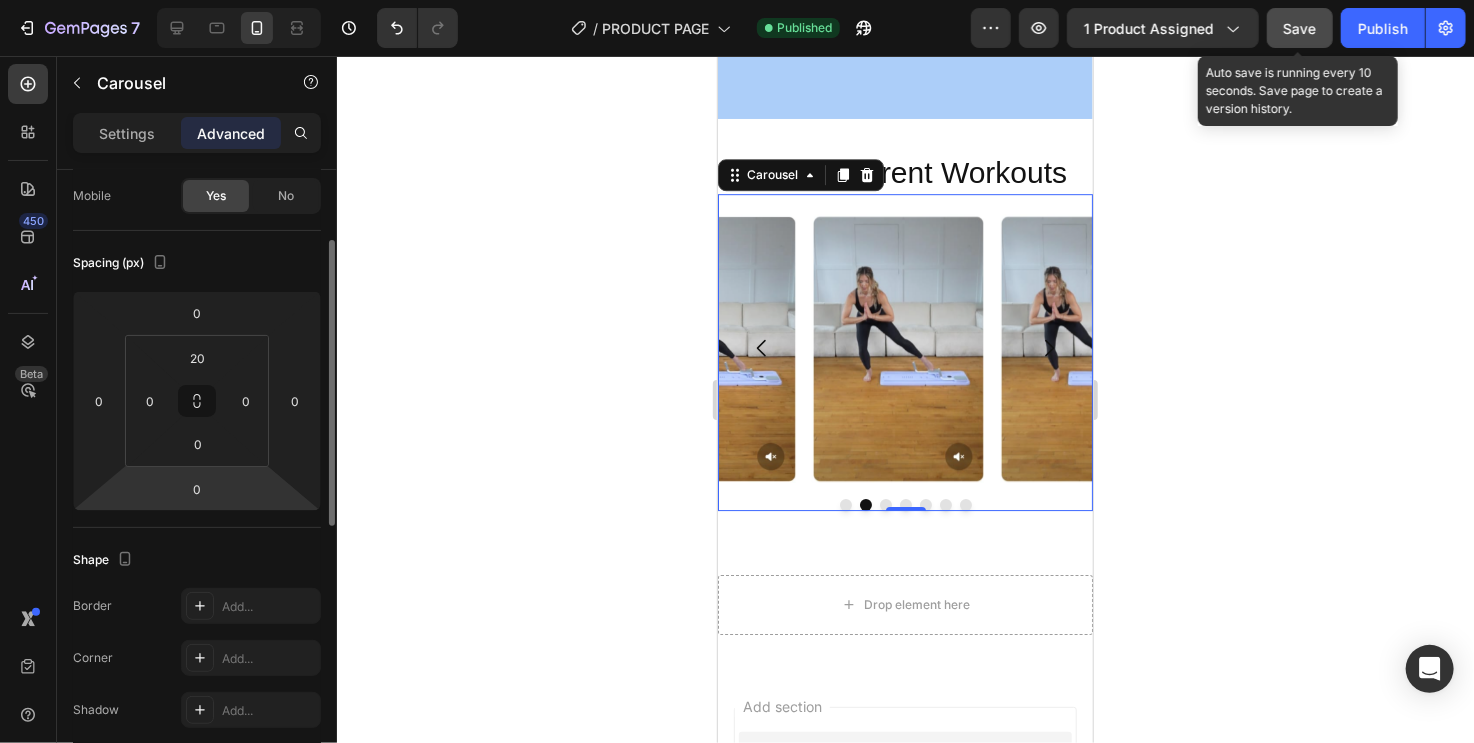 scroll, scrollTop: 0, scrollLeft: 0, axis: both 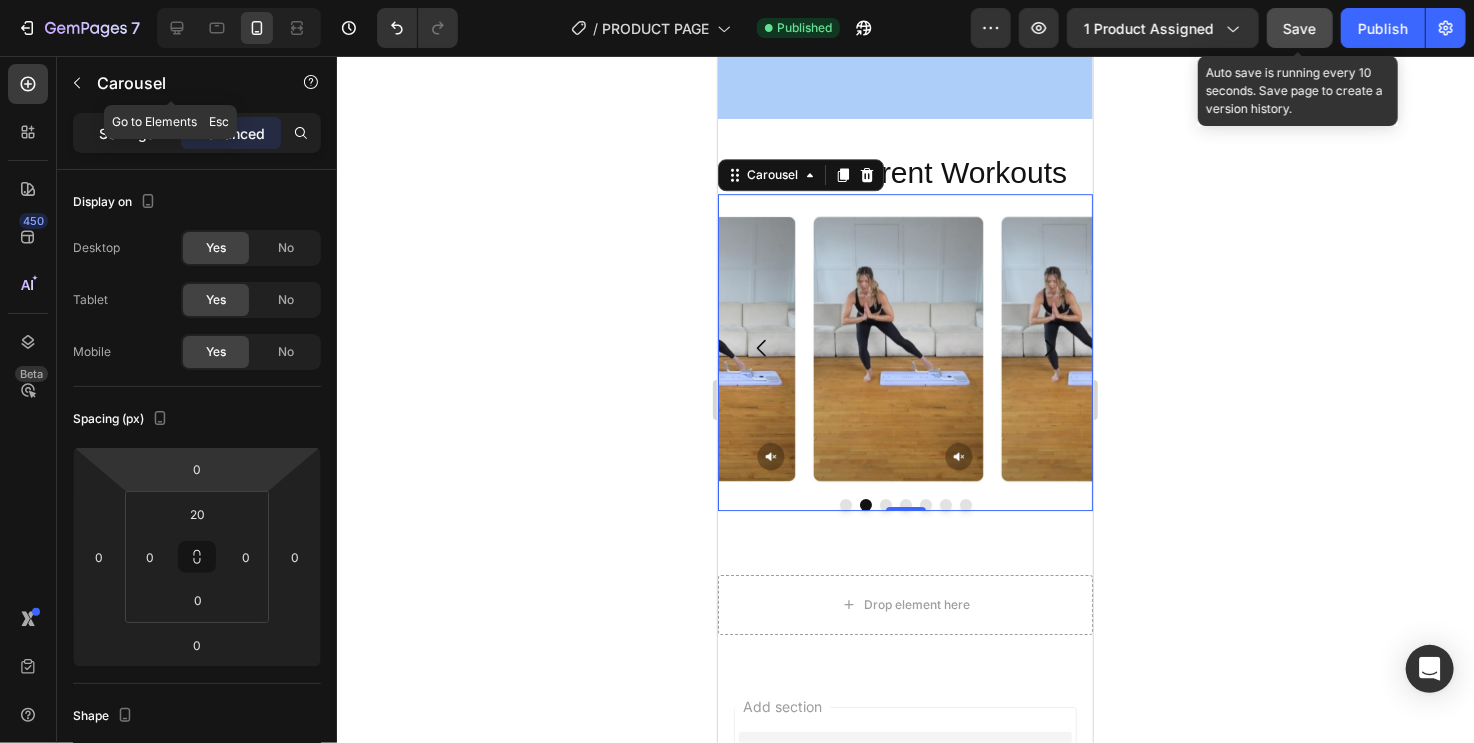 click on "Settings" at bounding box center [127, 133] 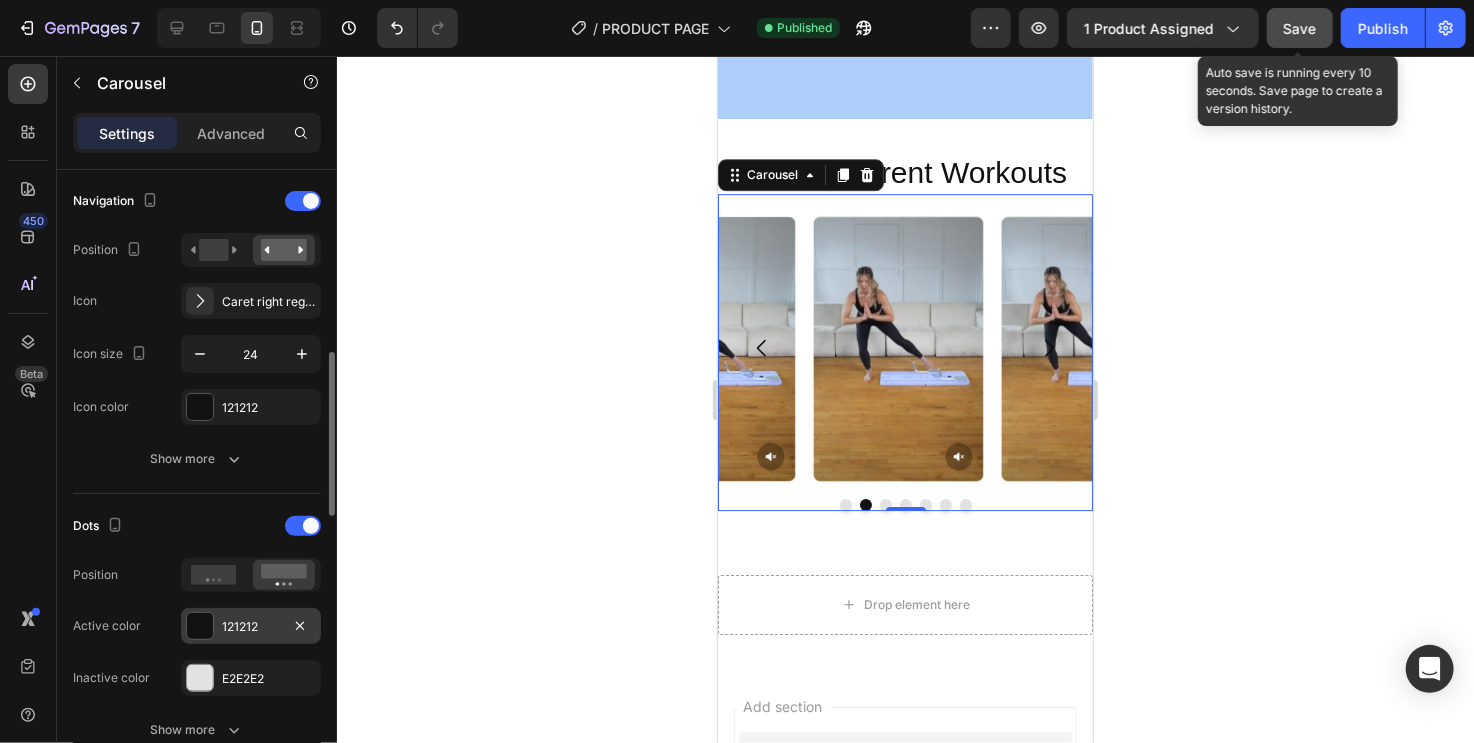 scroll, scrollTop: 500, scrollLeft: 0, axis: vertical 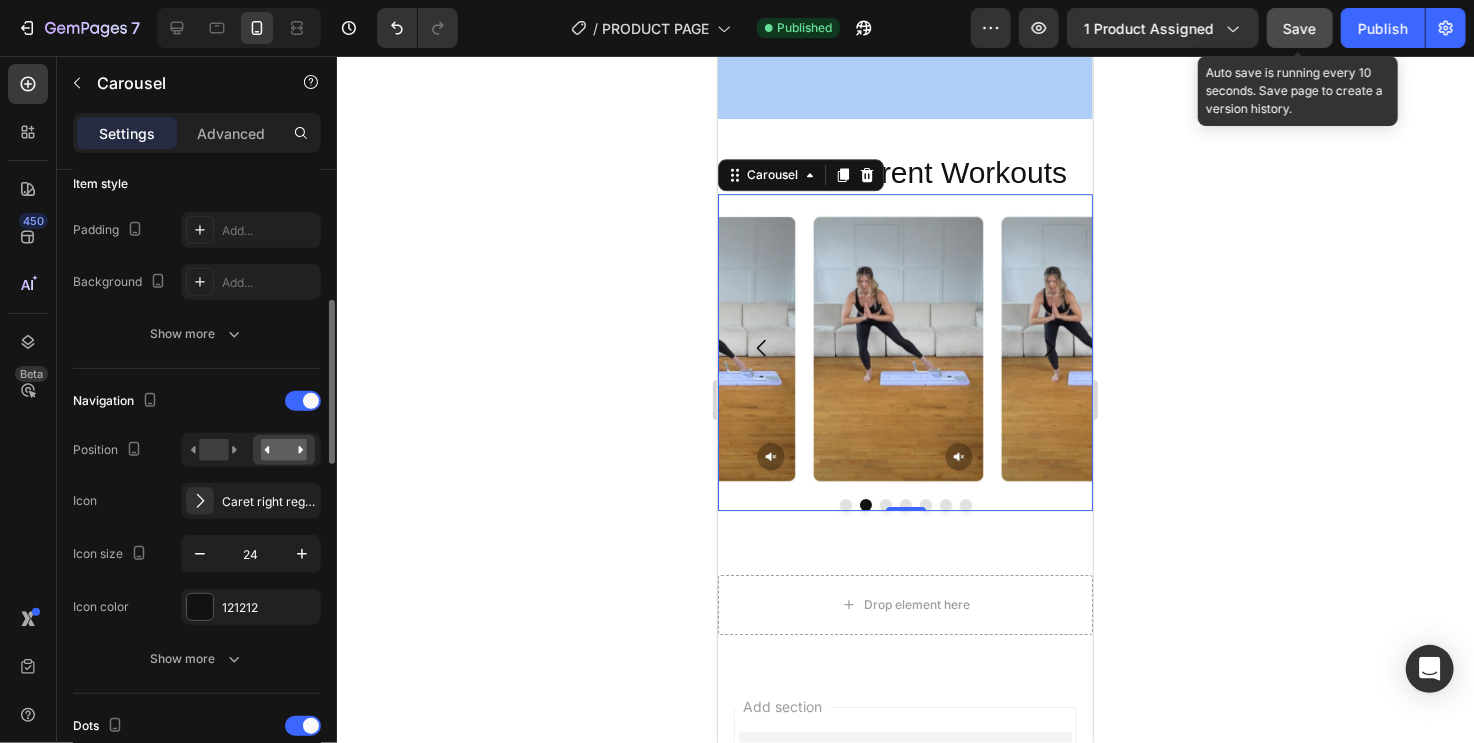 click on "Navigation" at bounding box center [197, 401] 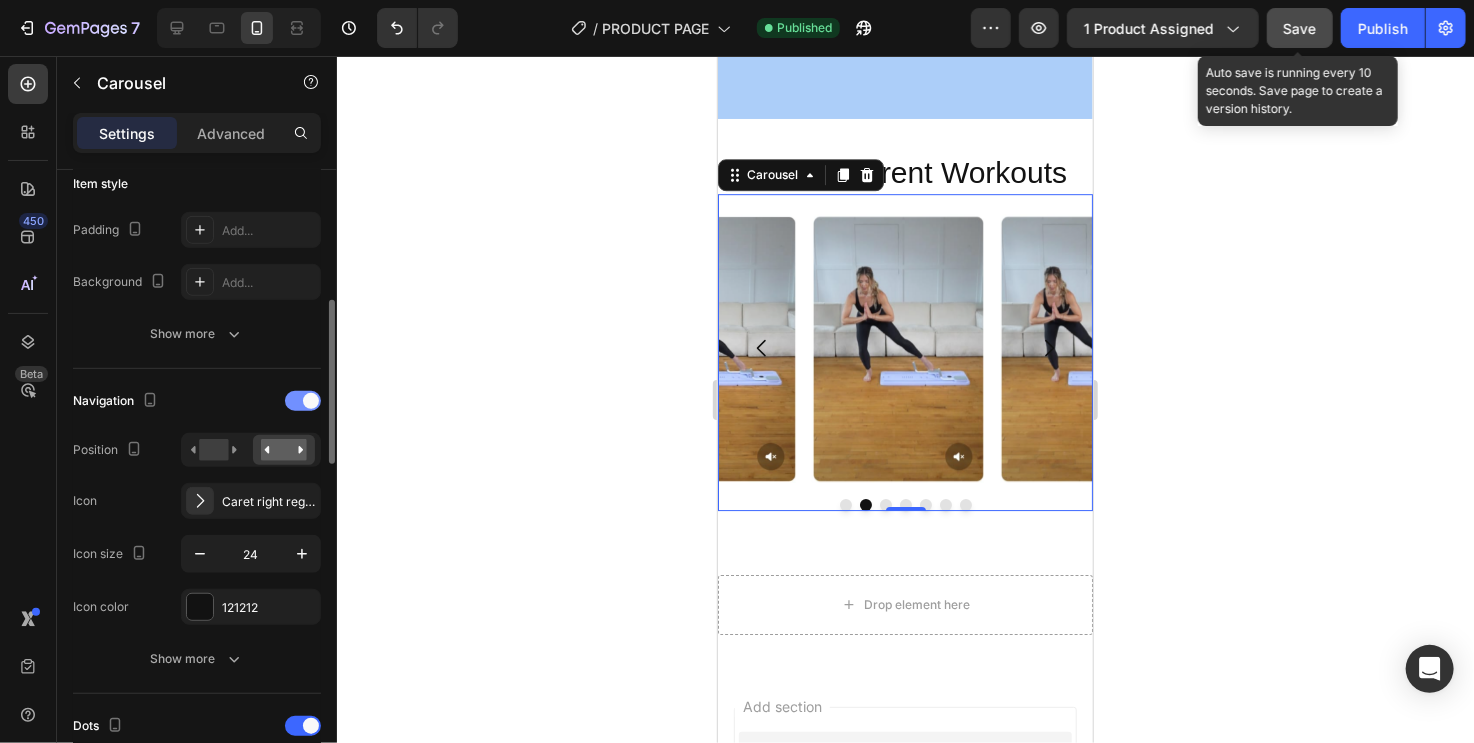 click at bounding box center (303, 401) 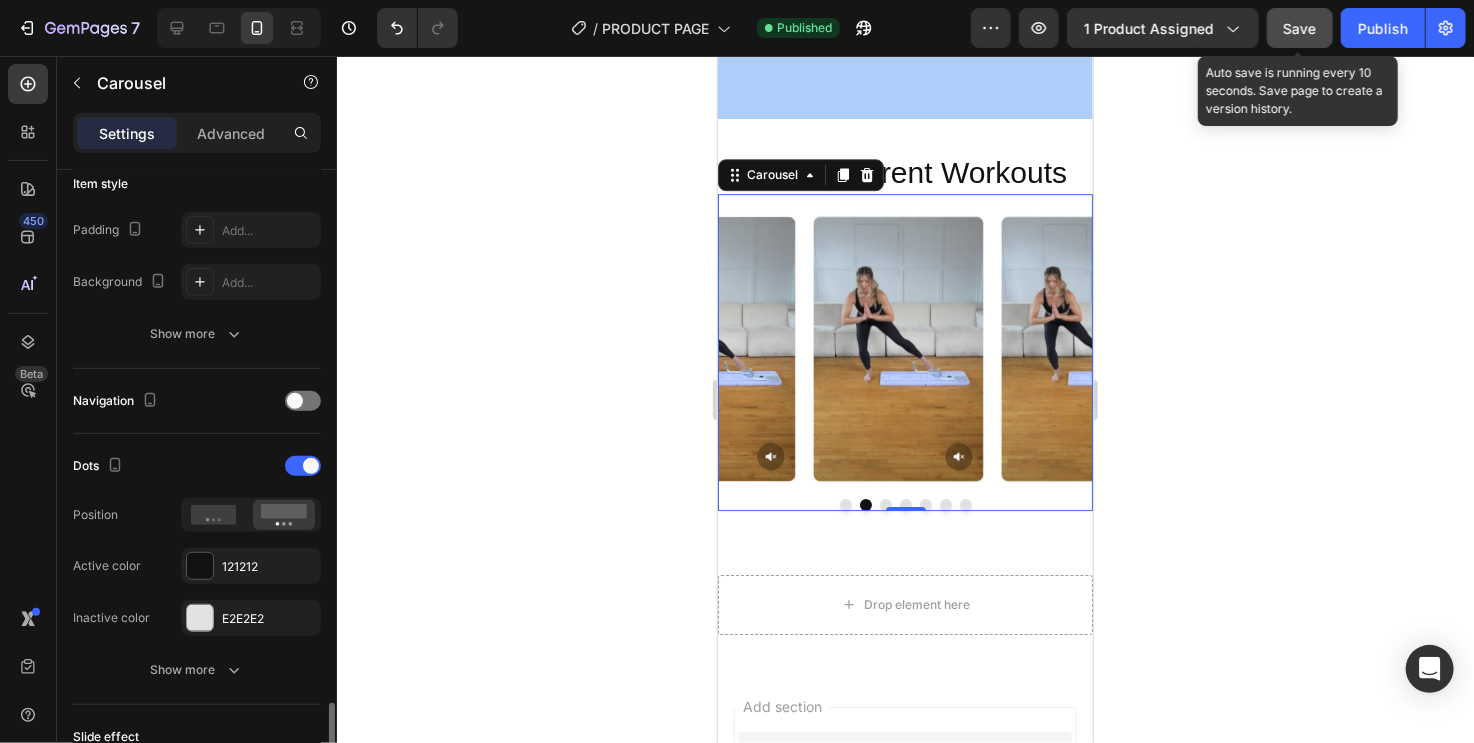 scroll, scrollTop: 800, scrollLeft: 0, axis: vertical 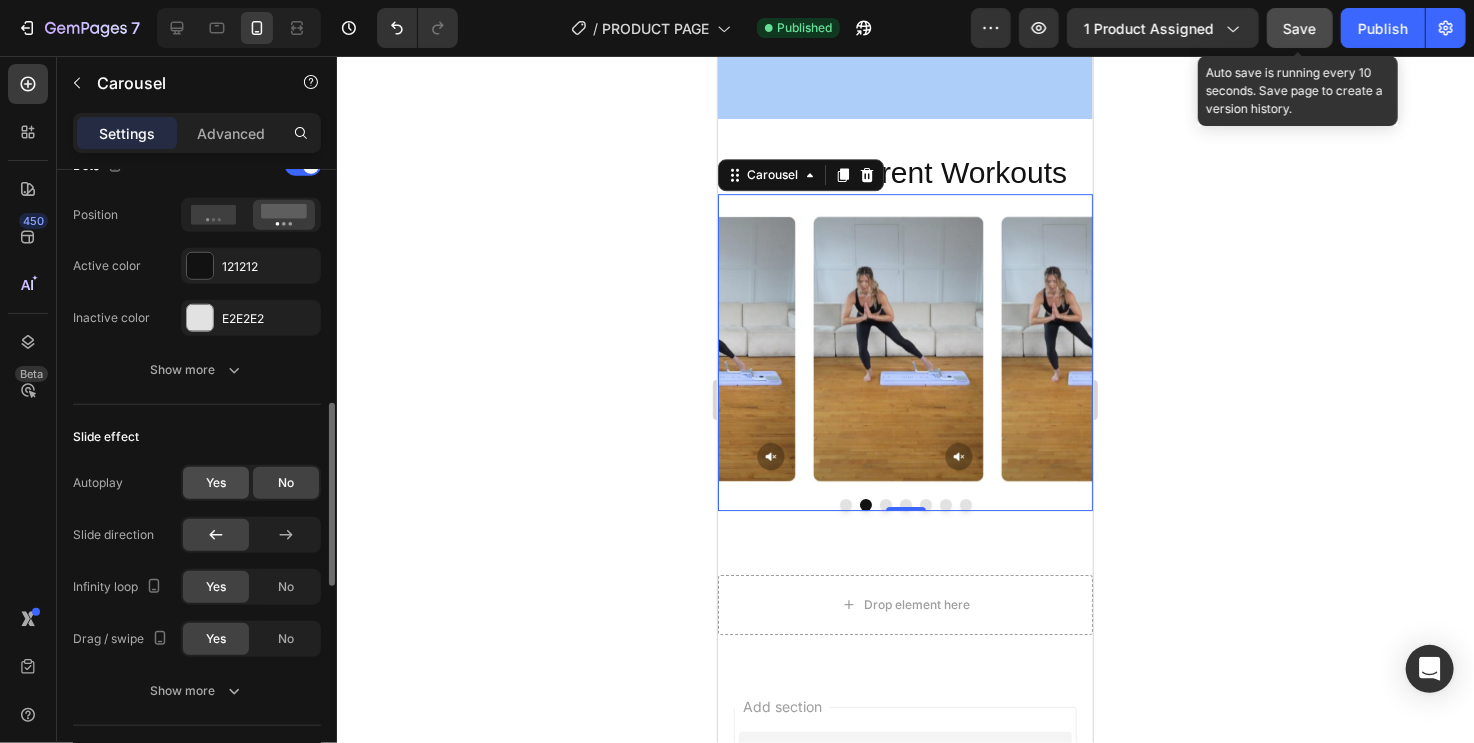 click on "Yes" 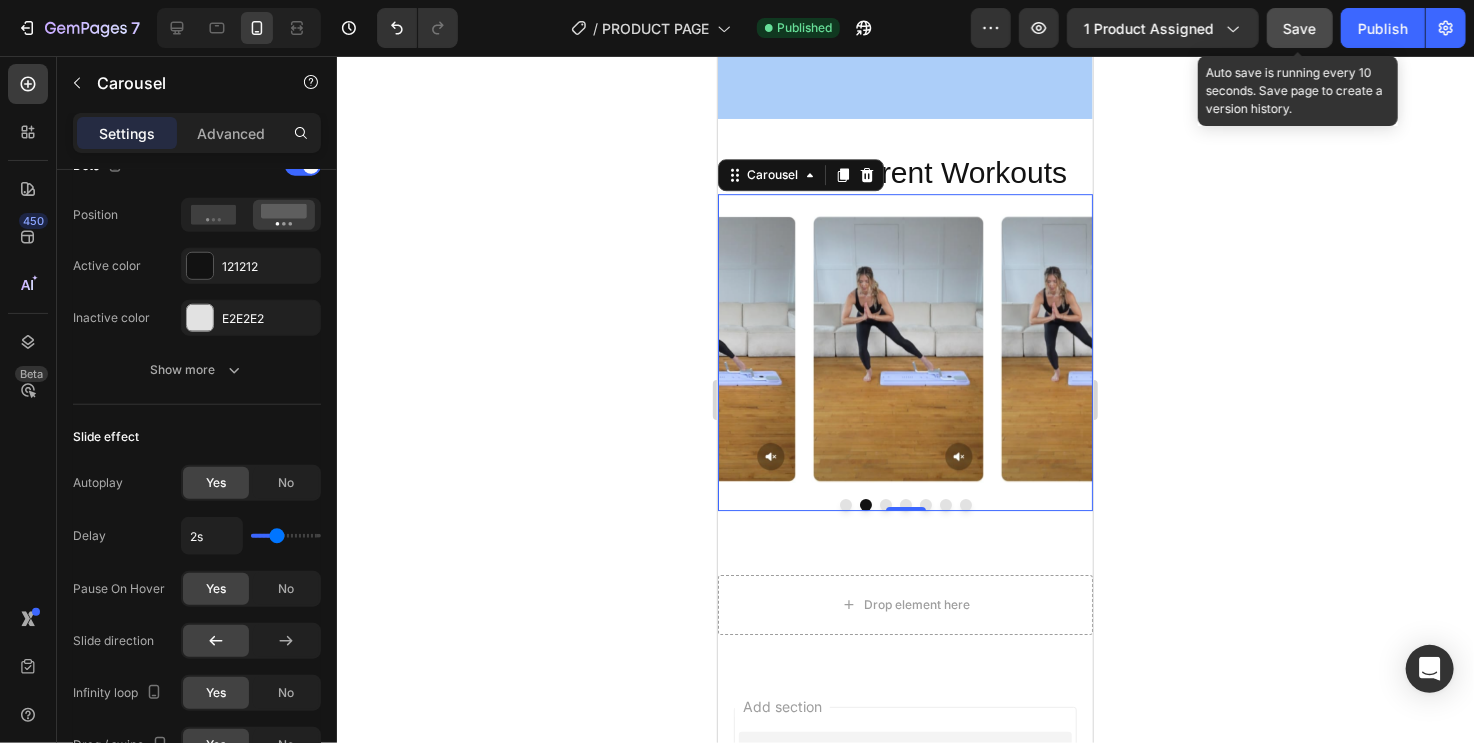 click on "Save" at bounding box center [1300, 28] 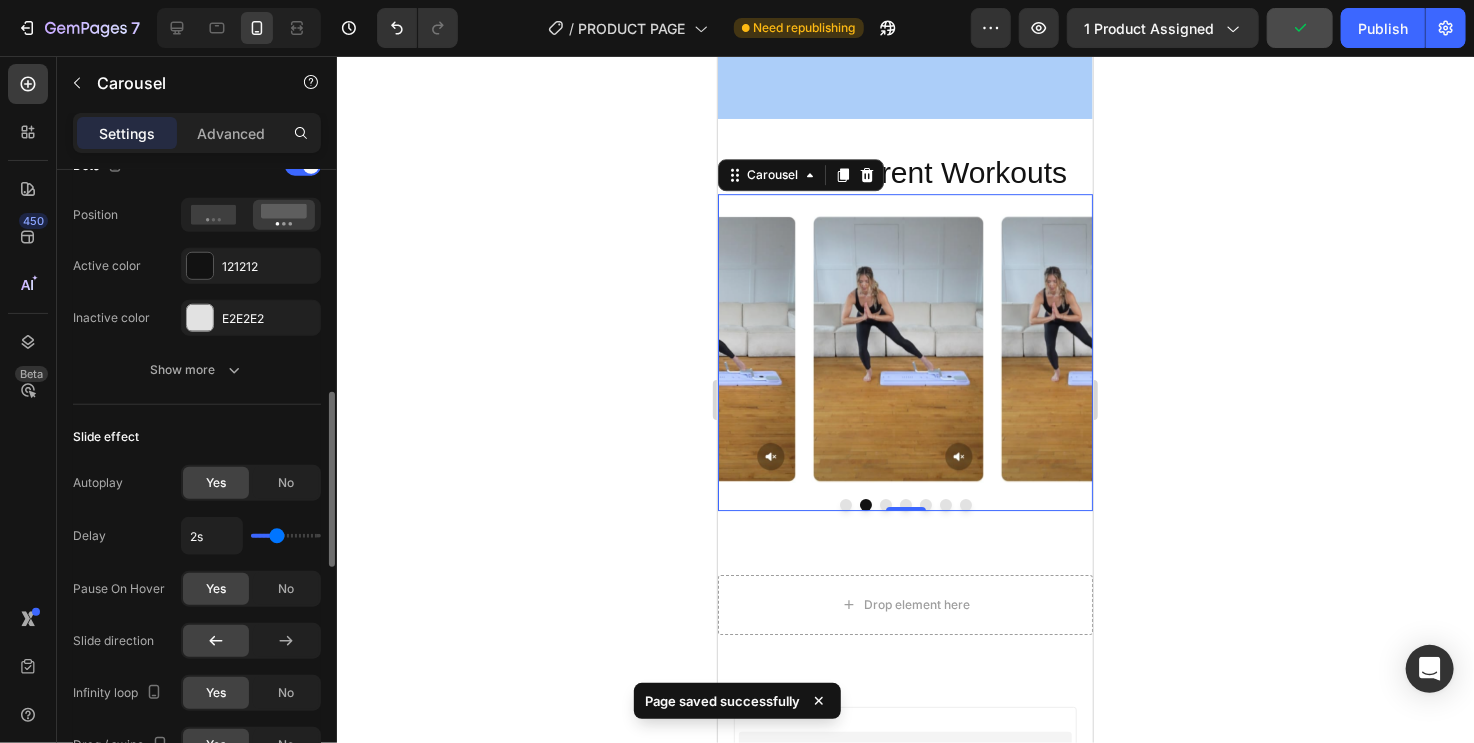 type on "1.5s" 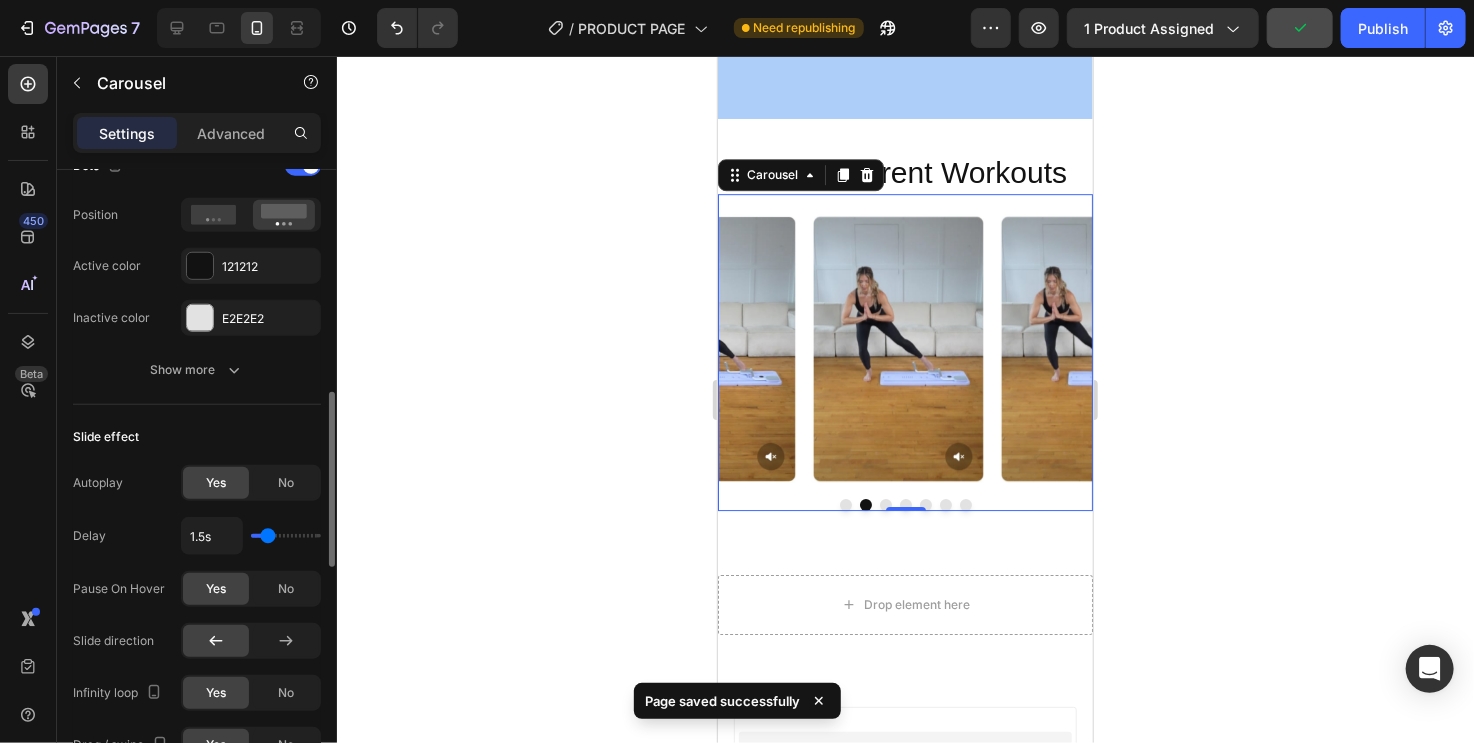 type on "1.5" 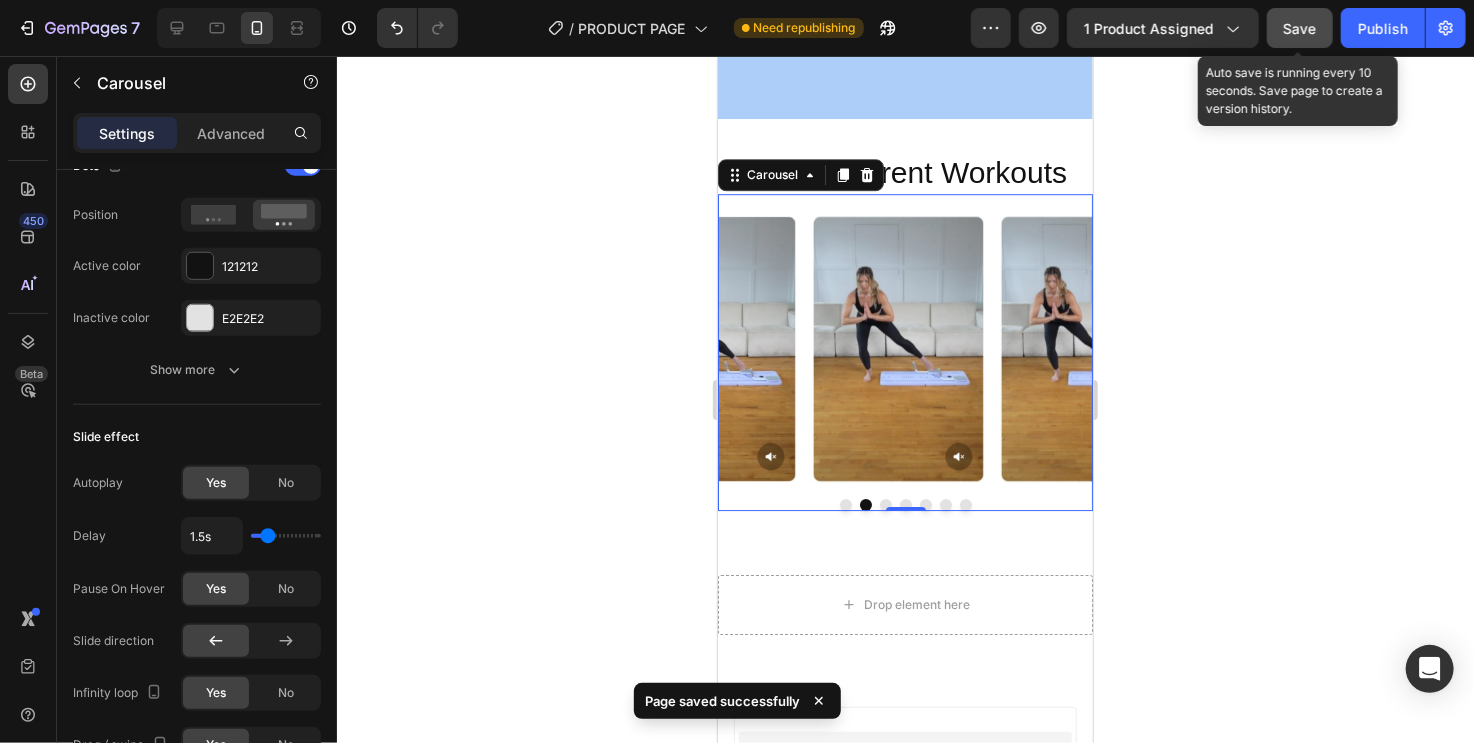 click on "Save" at bounding box center [1300, 28] 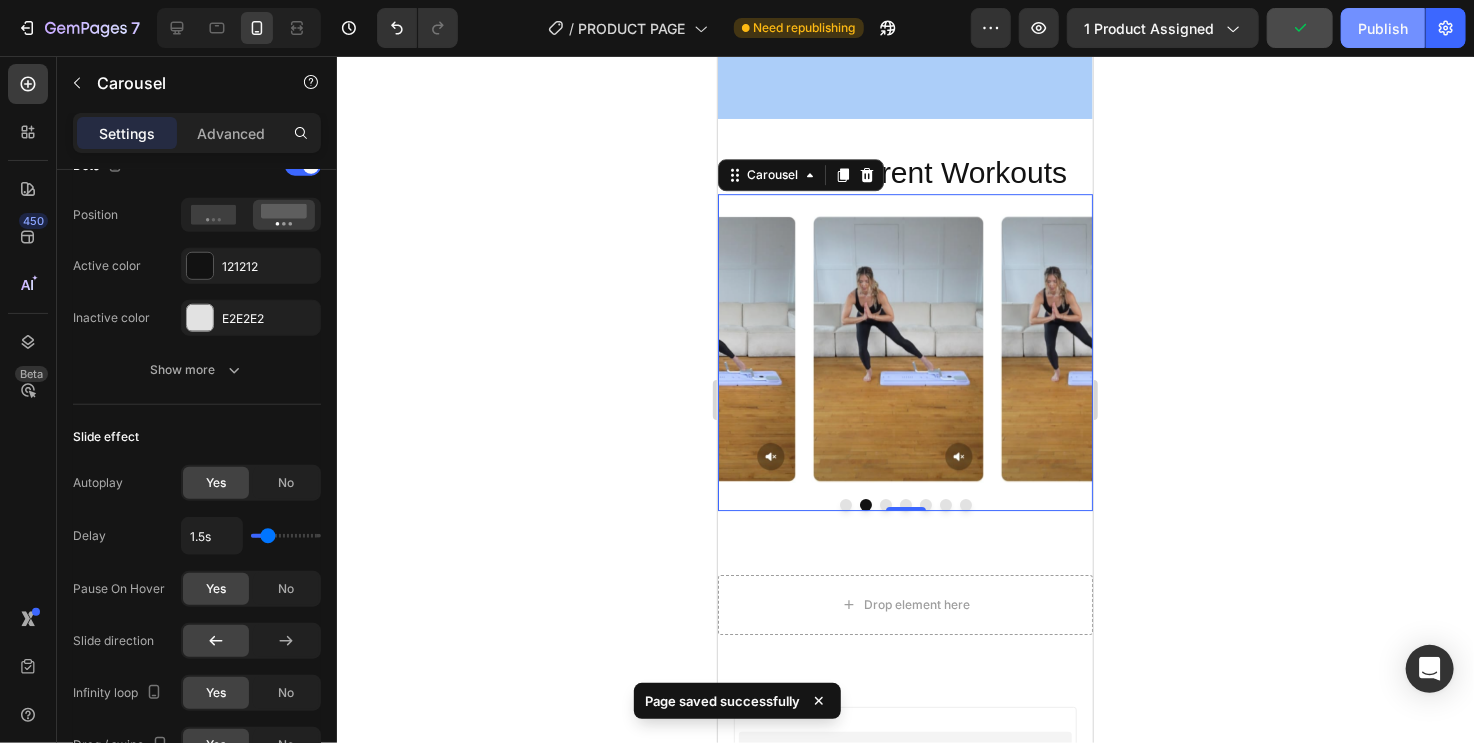 click on "Publish" at bounding box center (1383, 28) 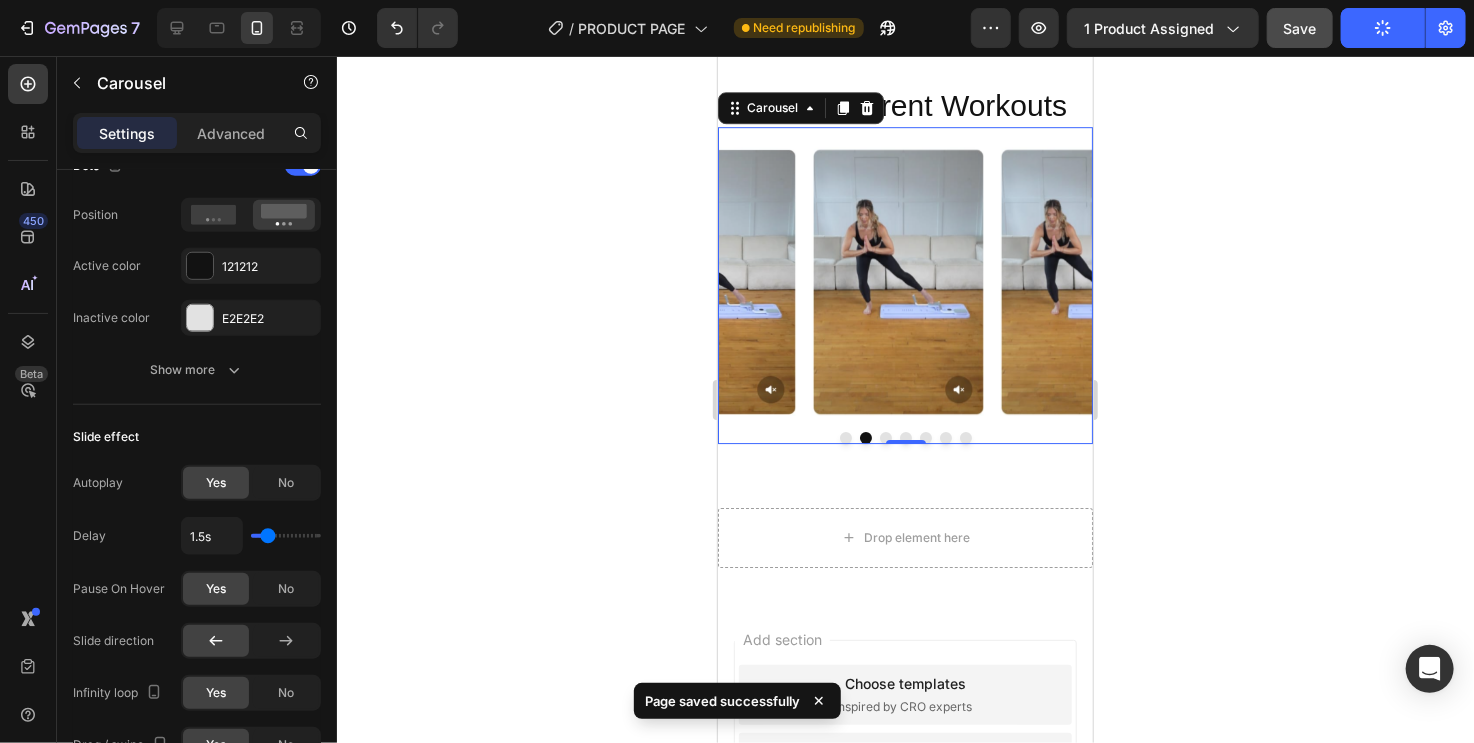 scroll, scrollTop: 3004, scrollLeft: 0, axis: vertical 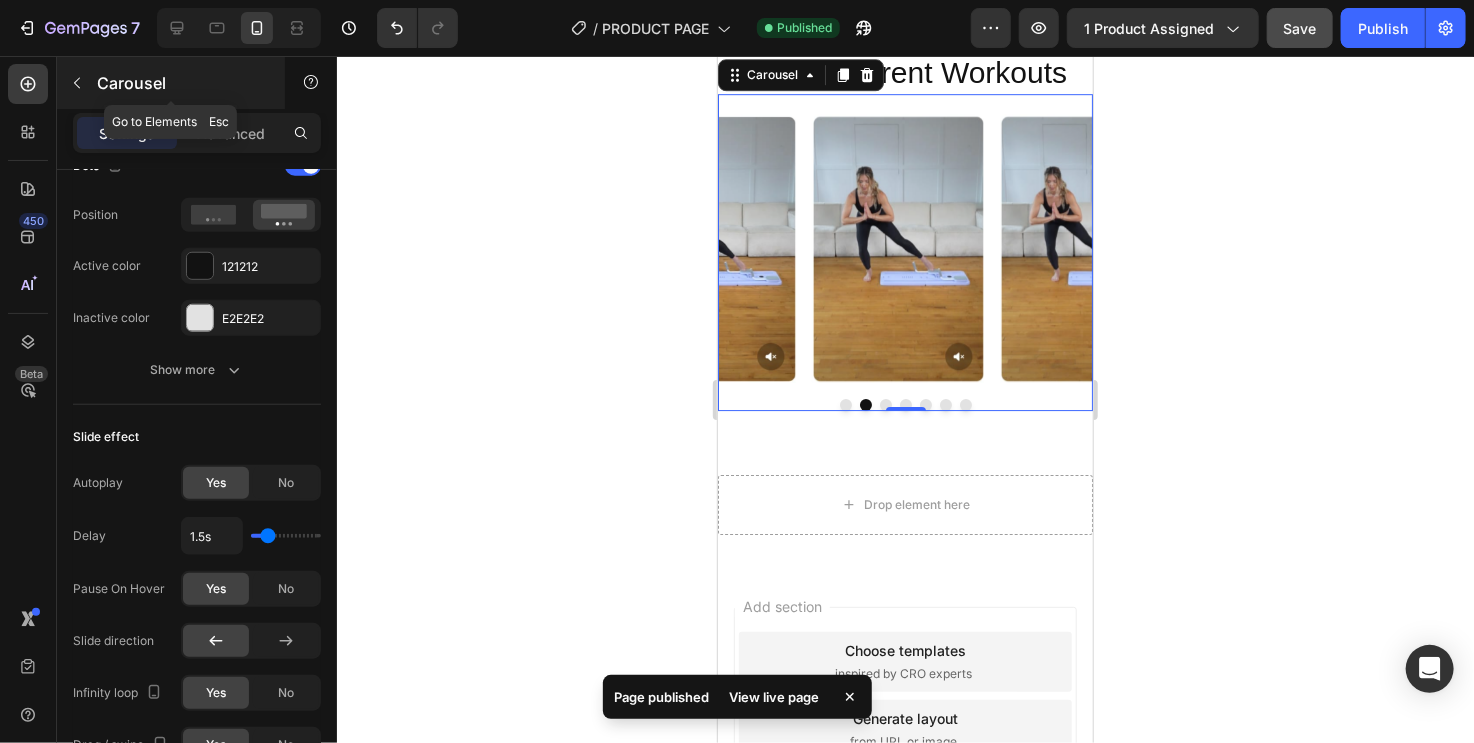 click 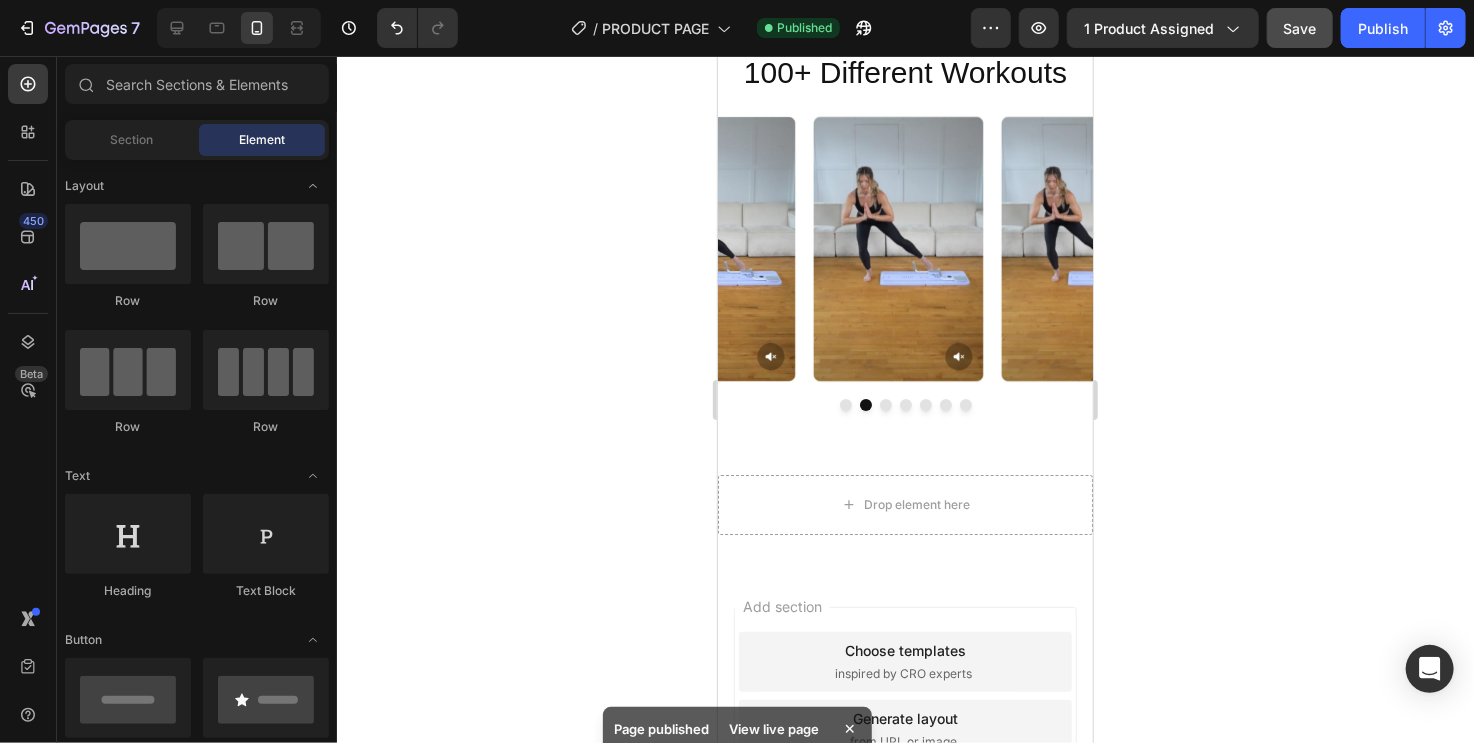 click on "Section" at bounding box center (132, 140) 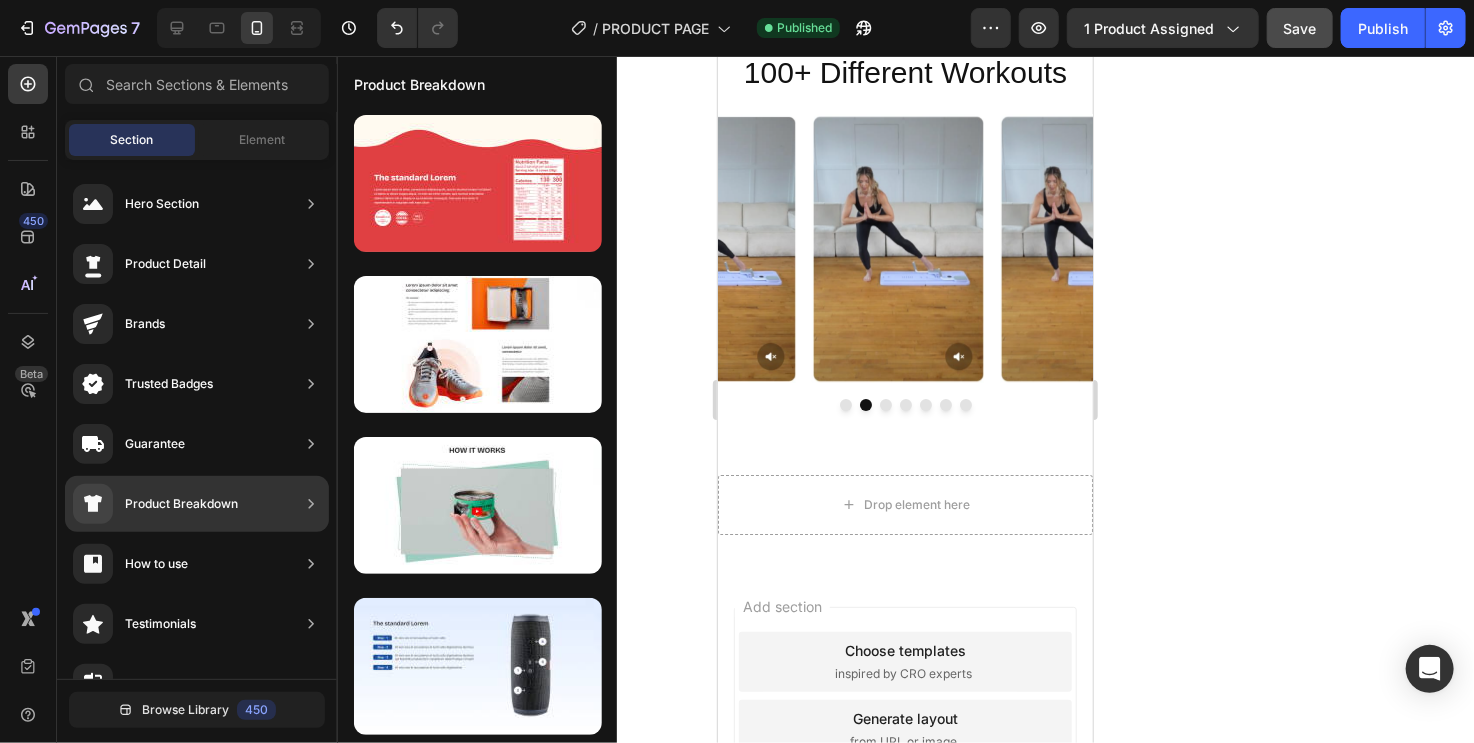 scroll, scrollTop: 0, scrollLeft: 0, axis: both 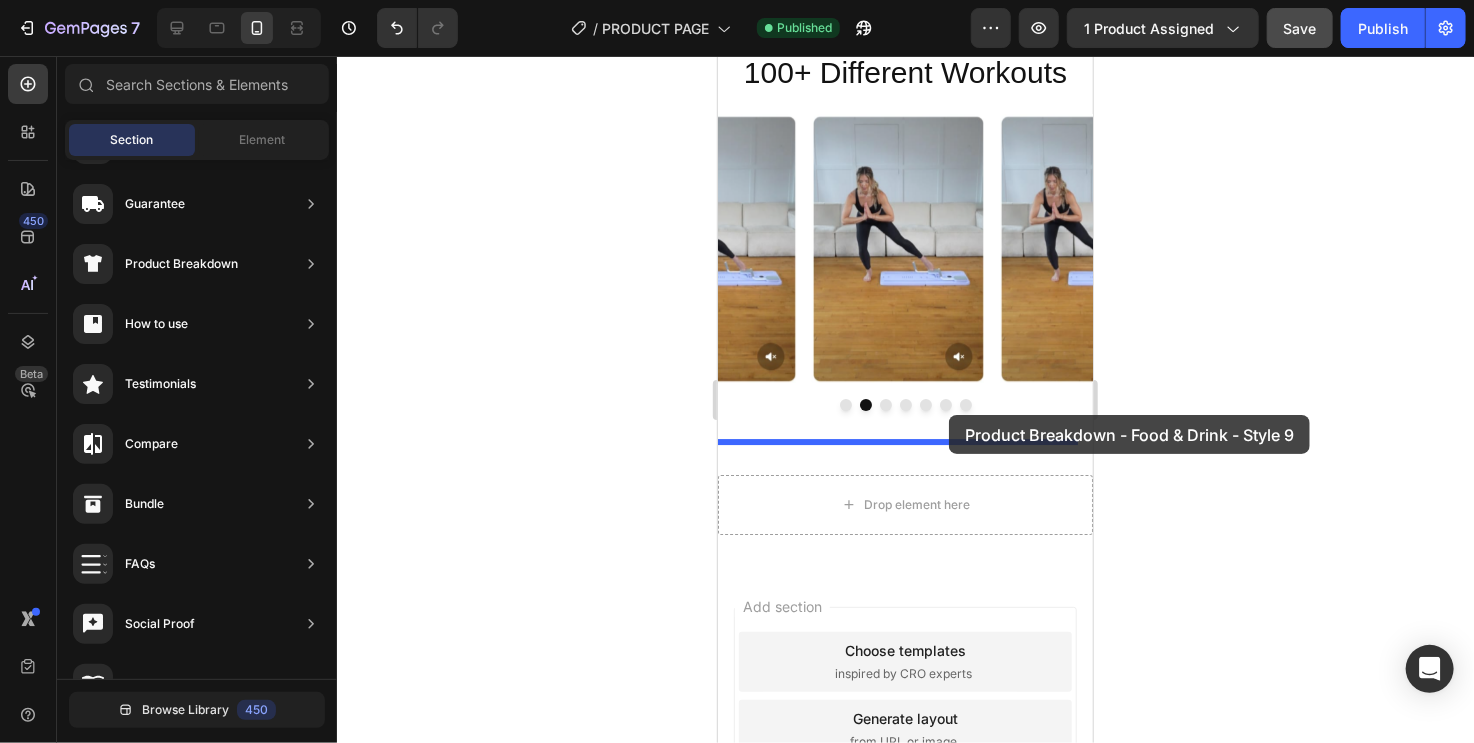 drag, startPoint x: 1190, startPoint y: 255, endPoint x: 948, endPoint y: 414, distance: 289.56 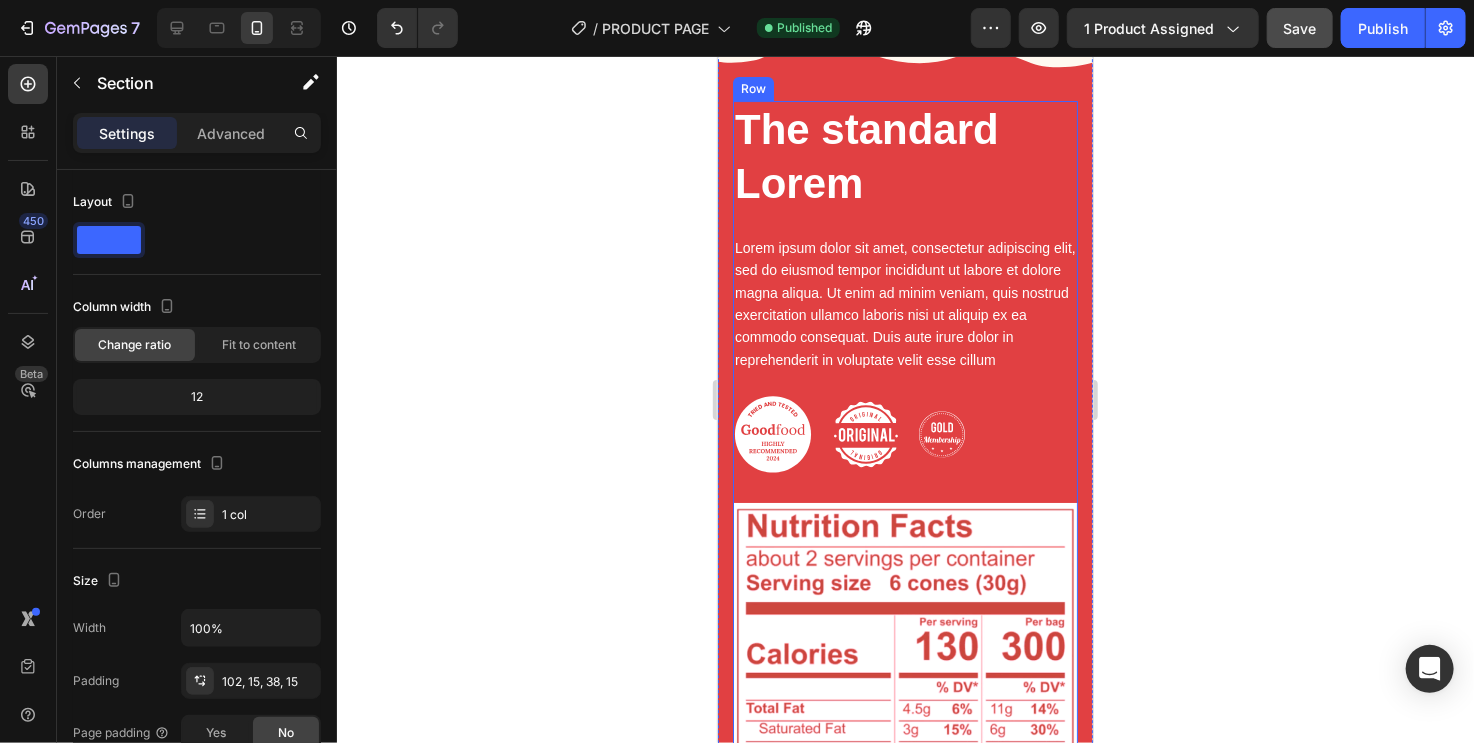 scroll, scrollTop: 3220, scrollLeft: 0, axis: vertical 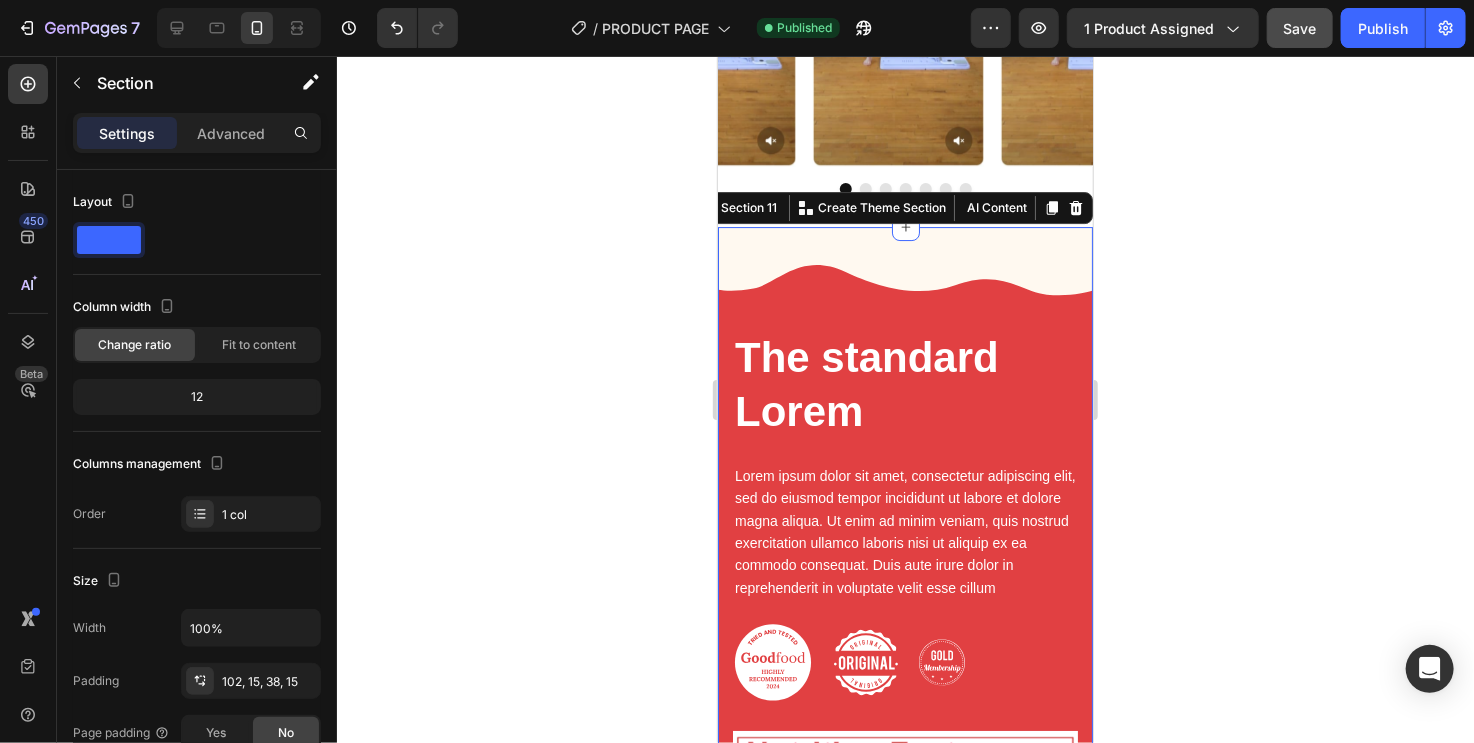 click on "The standard Lorem Heading Lorem ipsum dolor sit amet, consectetur adipiscing elit, sed do eiusmod tempor incididunt ut labore et dolore magna aliqua. Ut enim ad minim veniam, quis nostrud exercitation ullamco laboris nisi ut aliquip ex ea commodo consequat. Duis aute irure dolor in reprehenderit in voluptate velit esse cillum  Text Block Image Image Image Row Image Row Section 11   You can create reusable sections Create Theme Section AI Content Write with GemAI What would you like to describe here? Tone and Voice Persuasive Product Abdominal Trainer Show more Generate" at bounding box center (904, 783) 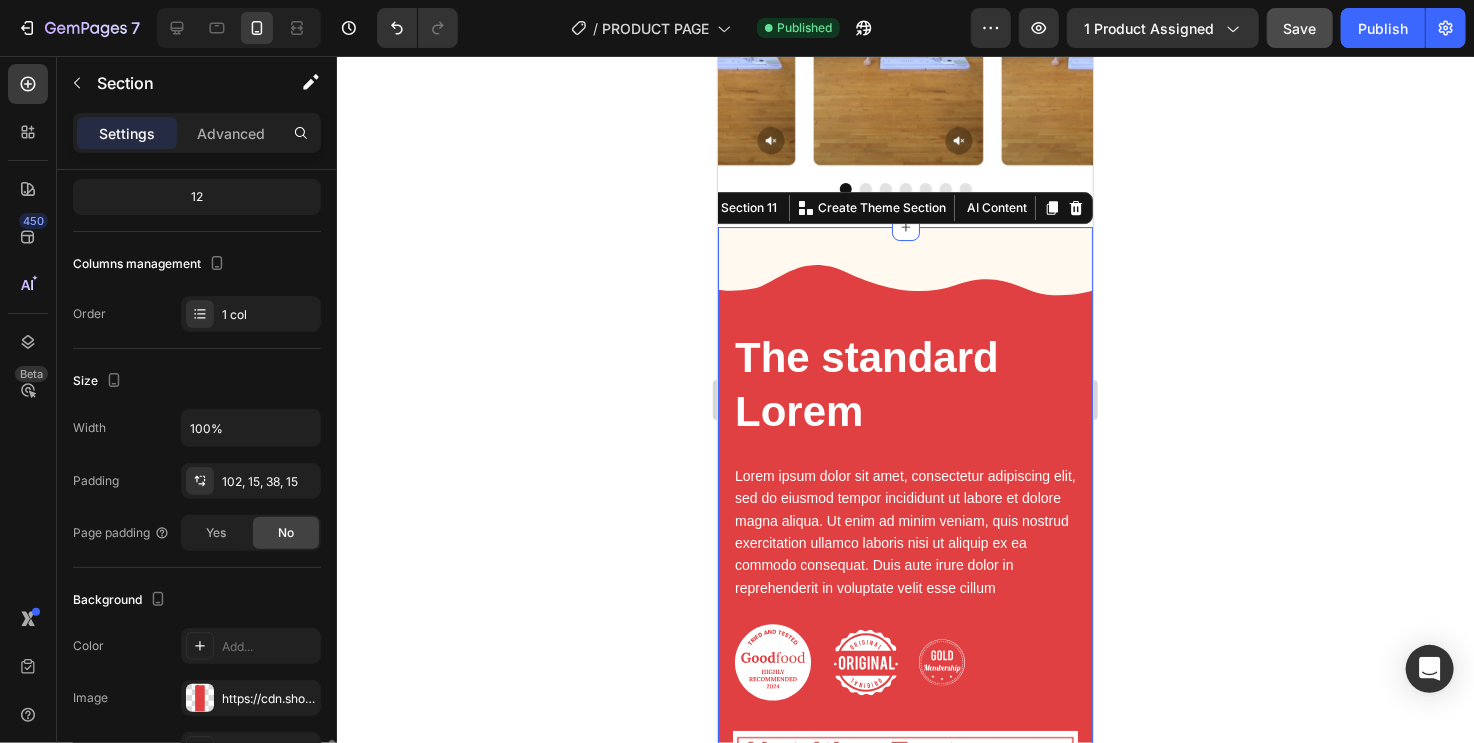 scroll, scrollTop: 536, scrollLeft: 0, axis: vertical 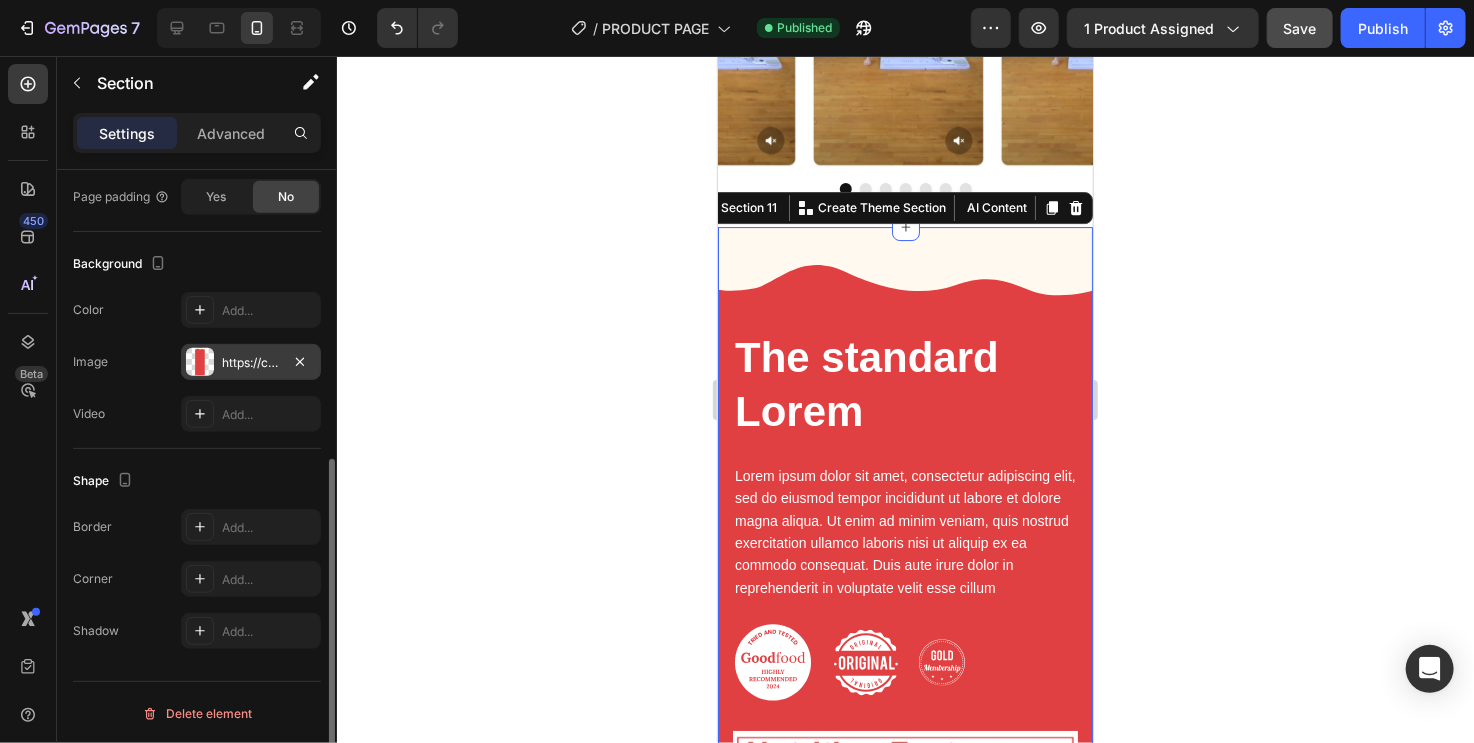 click on "https://cdn.shopify.com/s/files/1/2005/9307/files/gempages_432750572815254551-6ae53719-d38c-49bd-9421-8ac1ba17dc63.svg?v=1716371096" at bounding box center [251, 362] 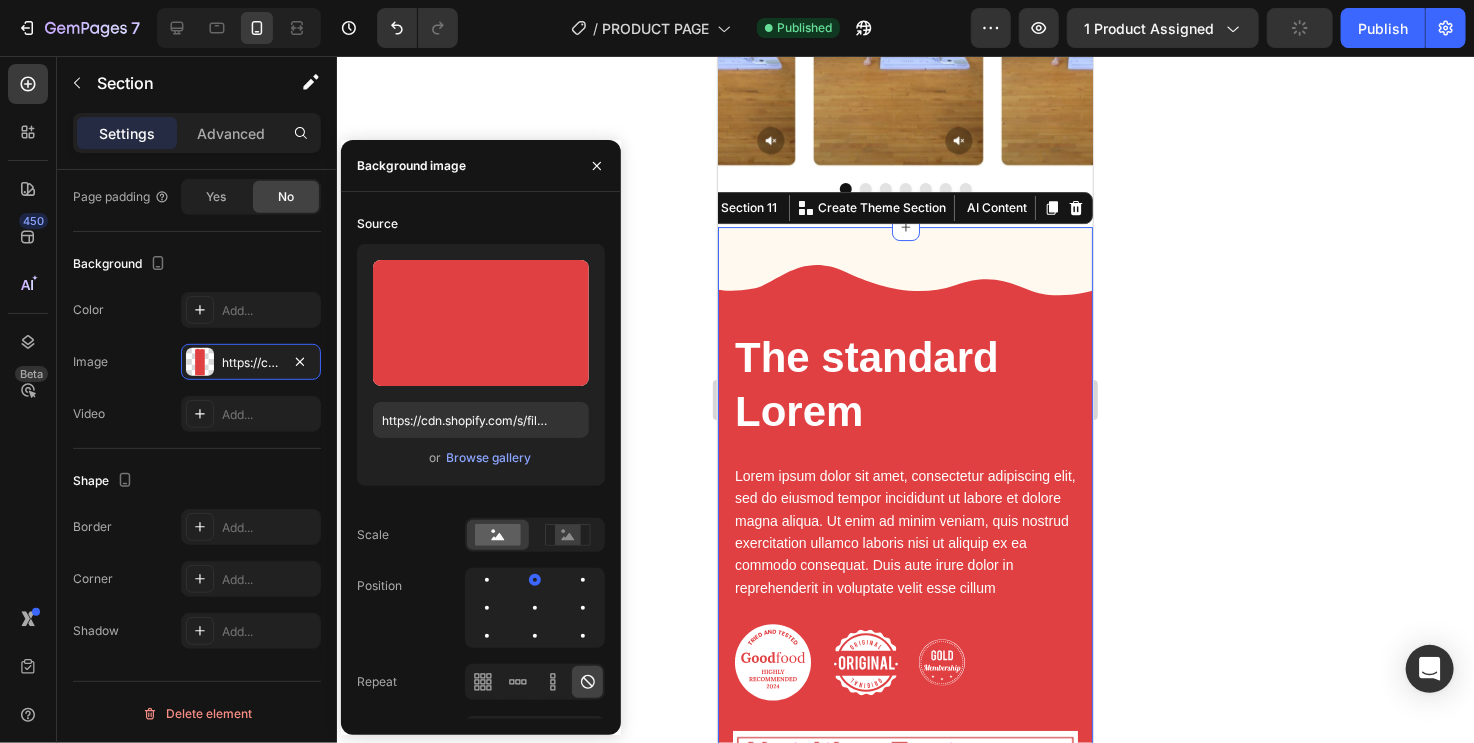 click 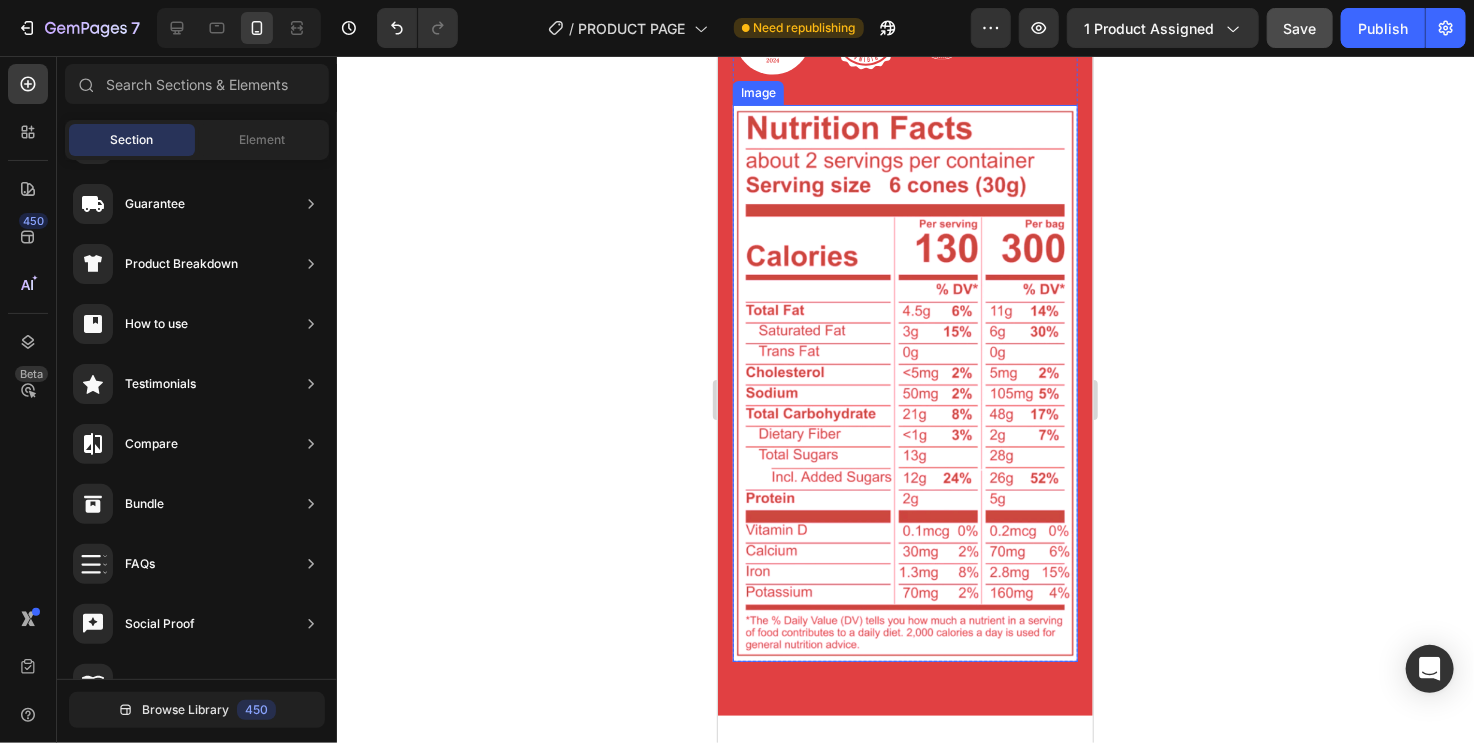 scroll, scrollTop: 3996, scrollLeft: 0, axis: vertical 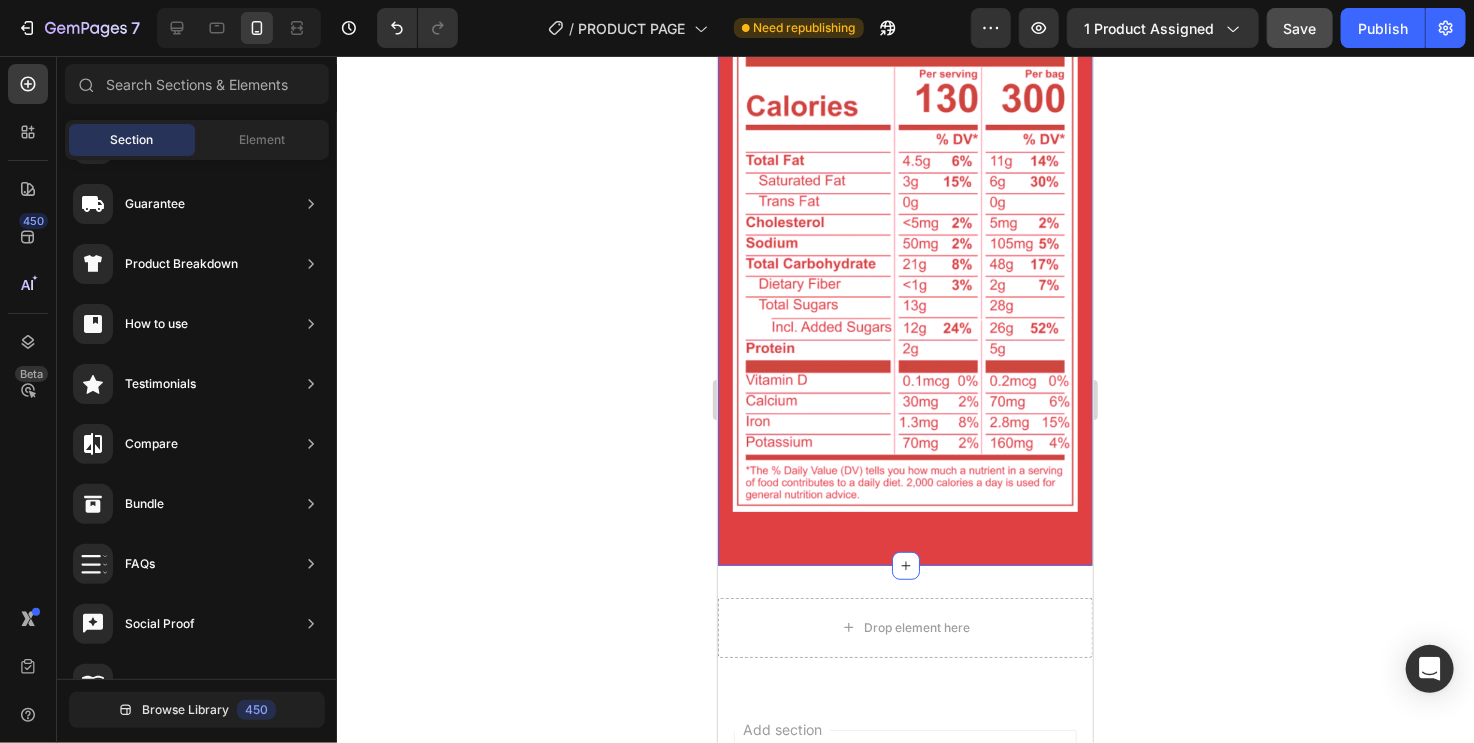 click on "The standard Lorem Heading Lorem ipsum dolor sit amet, consectetur adipiscing elit, sed do eiusmod tempor incididunt ut labore et dolore magna aliqua. Ut enim ad minim veniam, quis nostrud exercitation ullamco laboris nisi ut aliquip ex ea commodo consequat. Duis aute irure dolor in reprehenderit in voluptate velit esse cillum  Text Block Image Image Image Row Image Row Section 11" at bounding box center [904, 7] 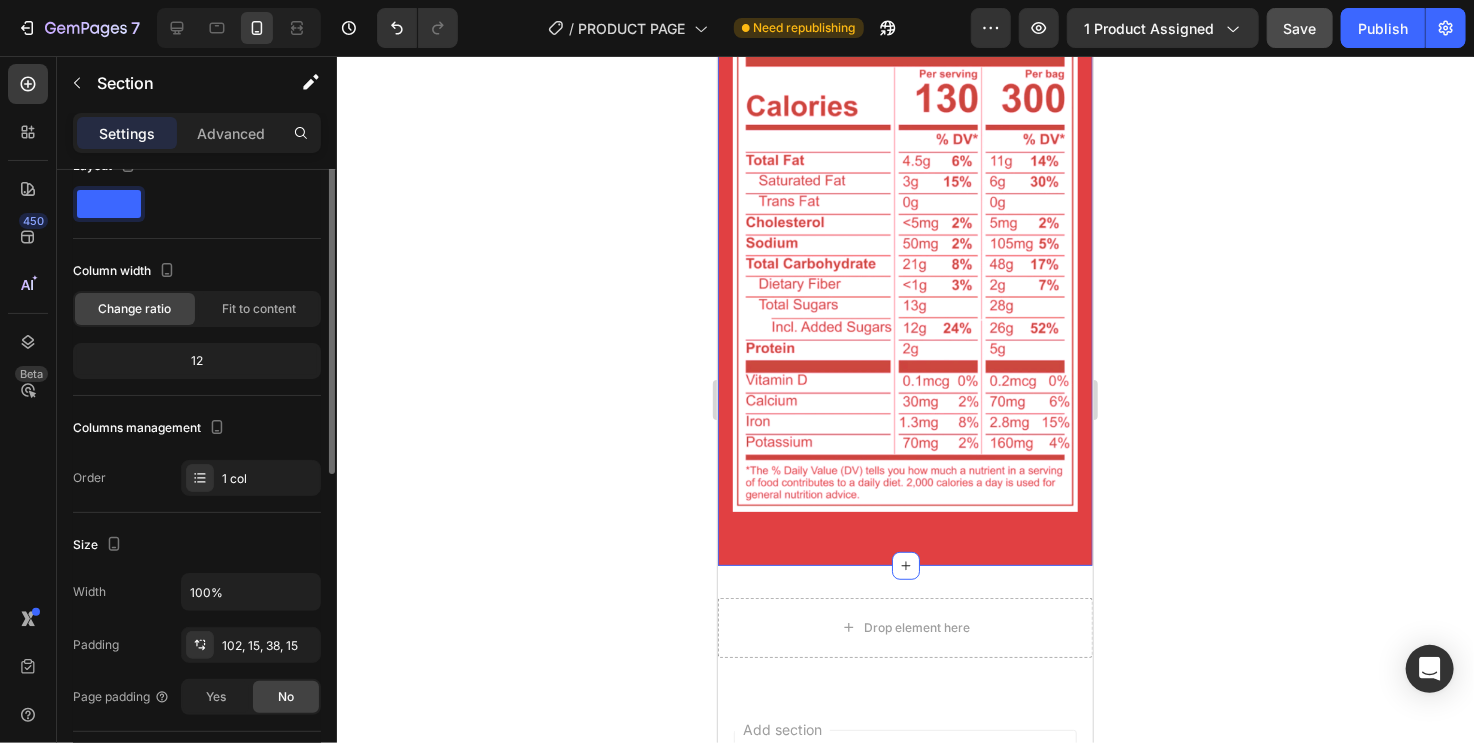 scroll, scrollTop: 0, scrollLeft: 0, axis: both 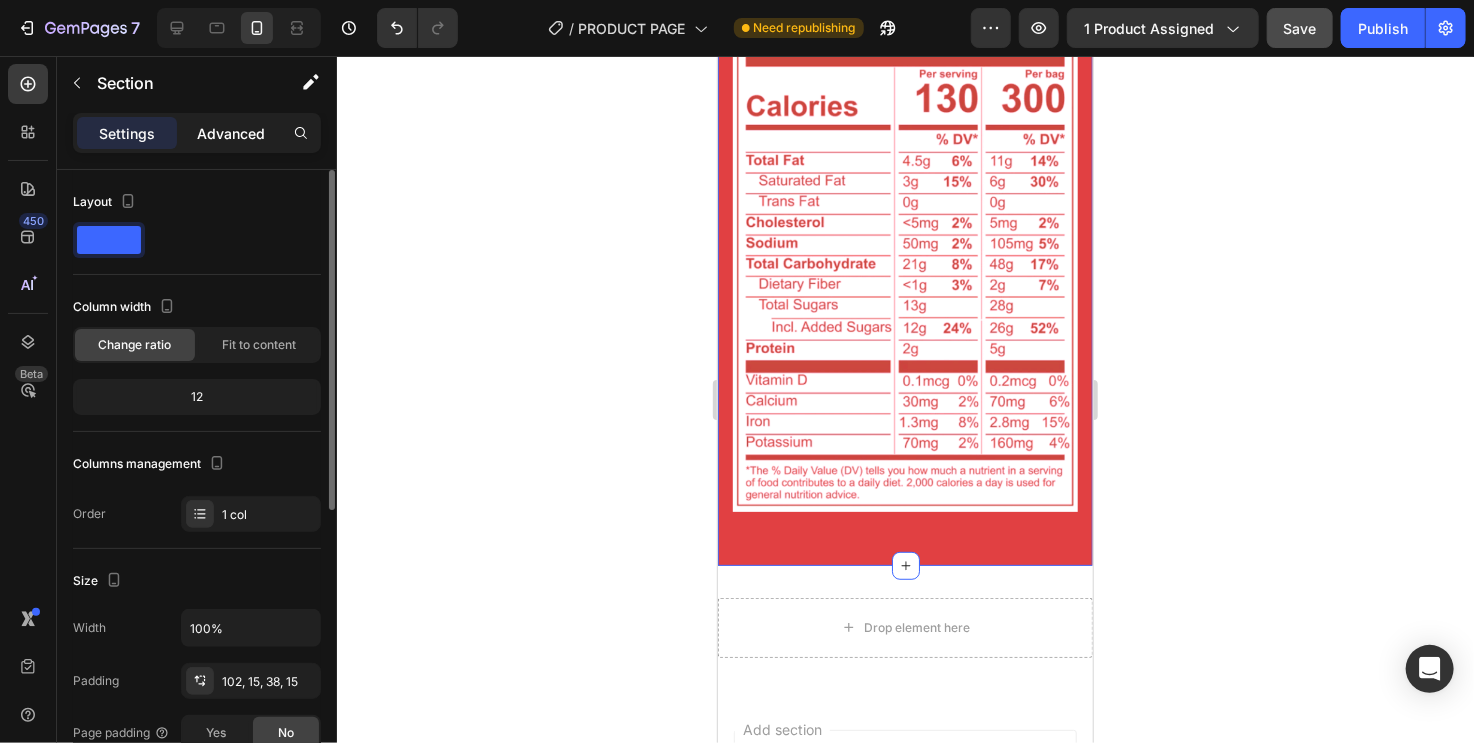 click on "Advanced" at bounding box center (231, 133) 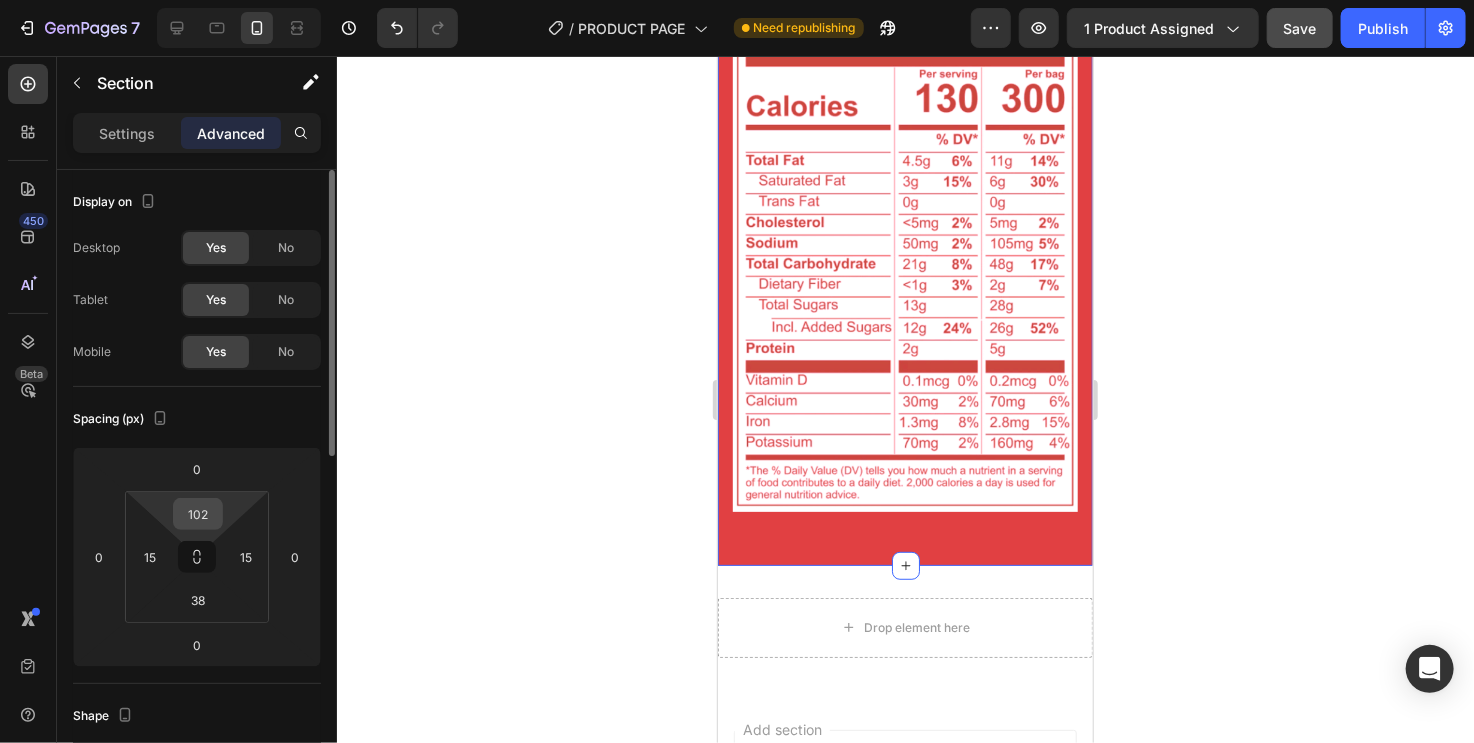 click on "102" at bounding box center [198, 514] 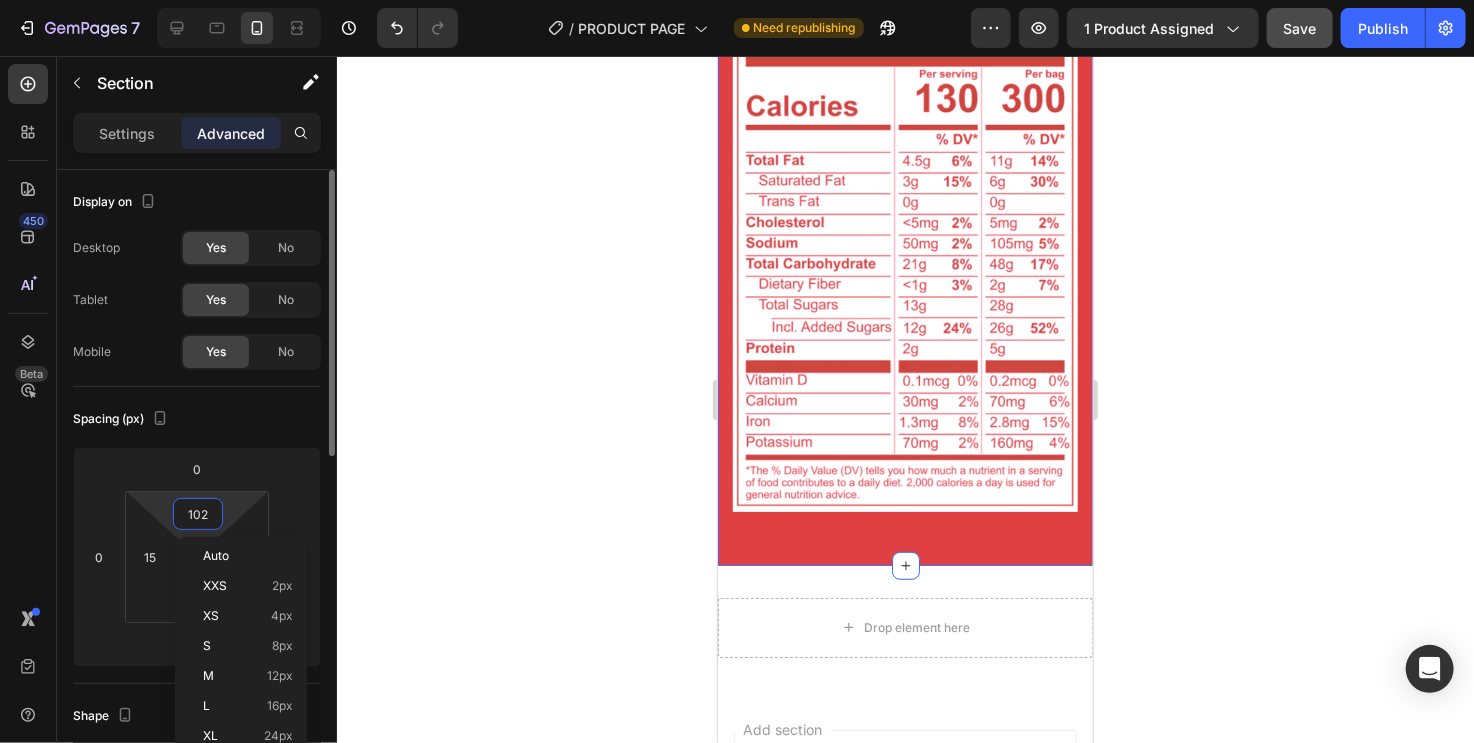 type on "0" 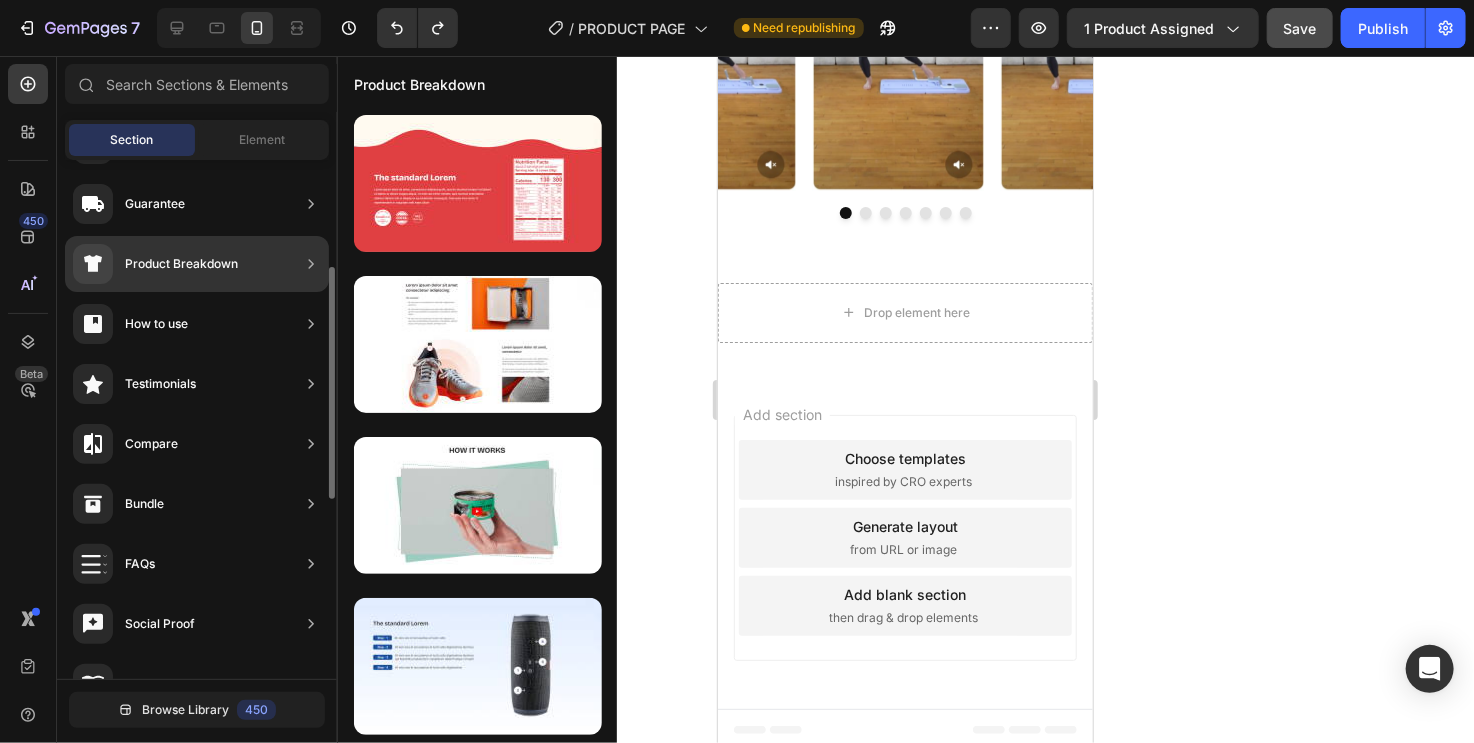 scroll, scrollTop: 3104, scrollLeft: 0, axis: vertical 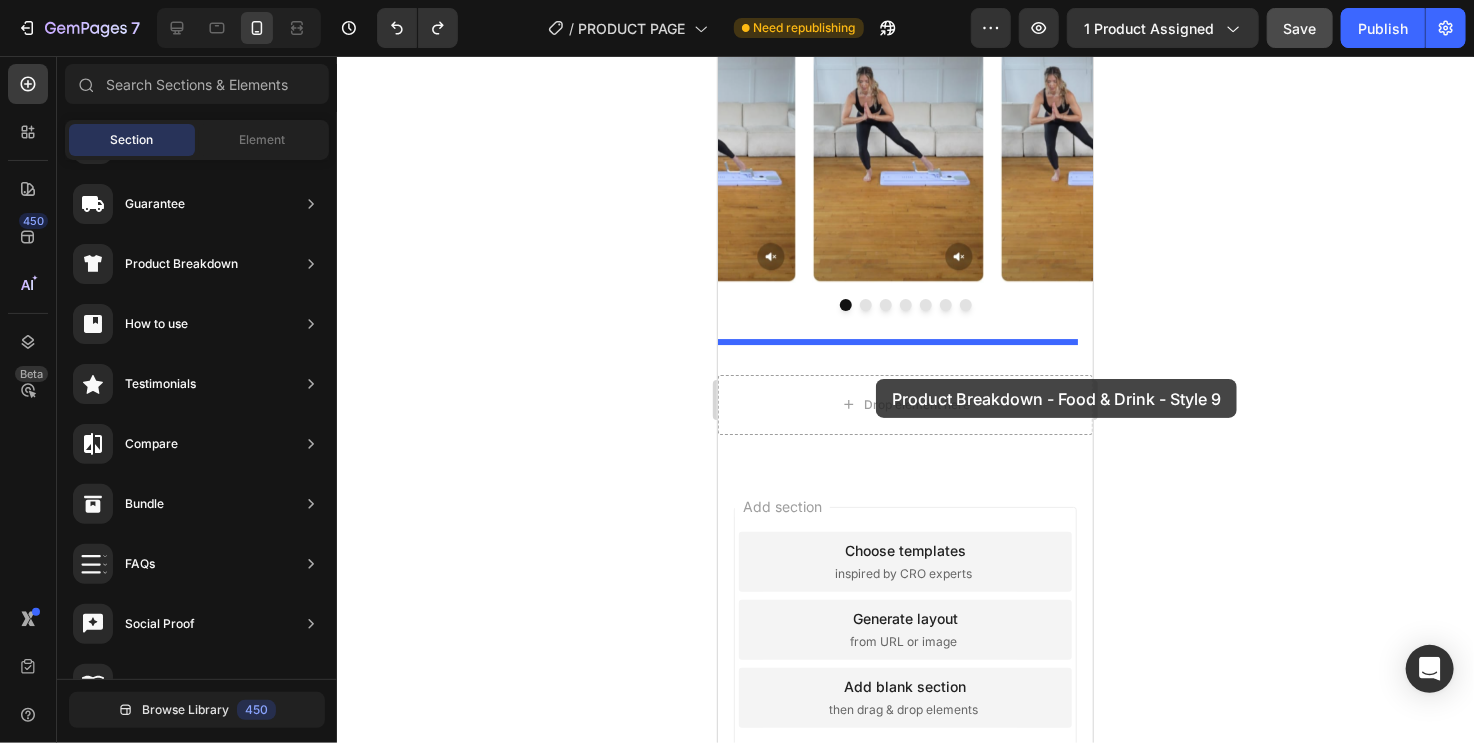 drag, startPoint x: 1165, startPoint y: 251, endPoint x: 877, endPoint y: 370, distance: 311.61676 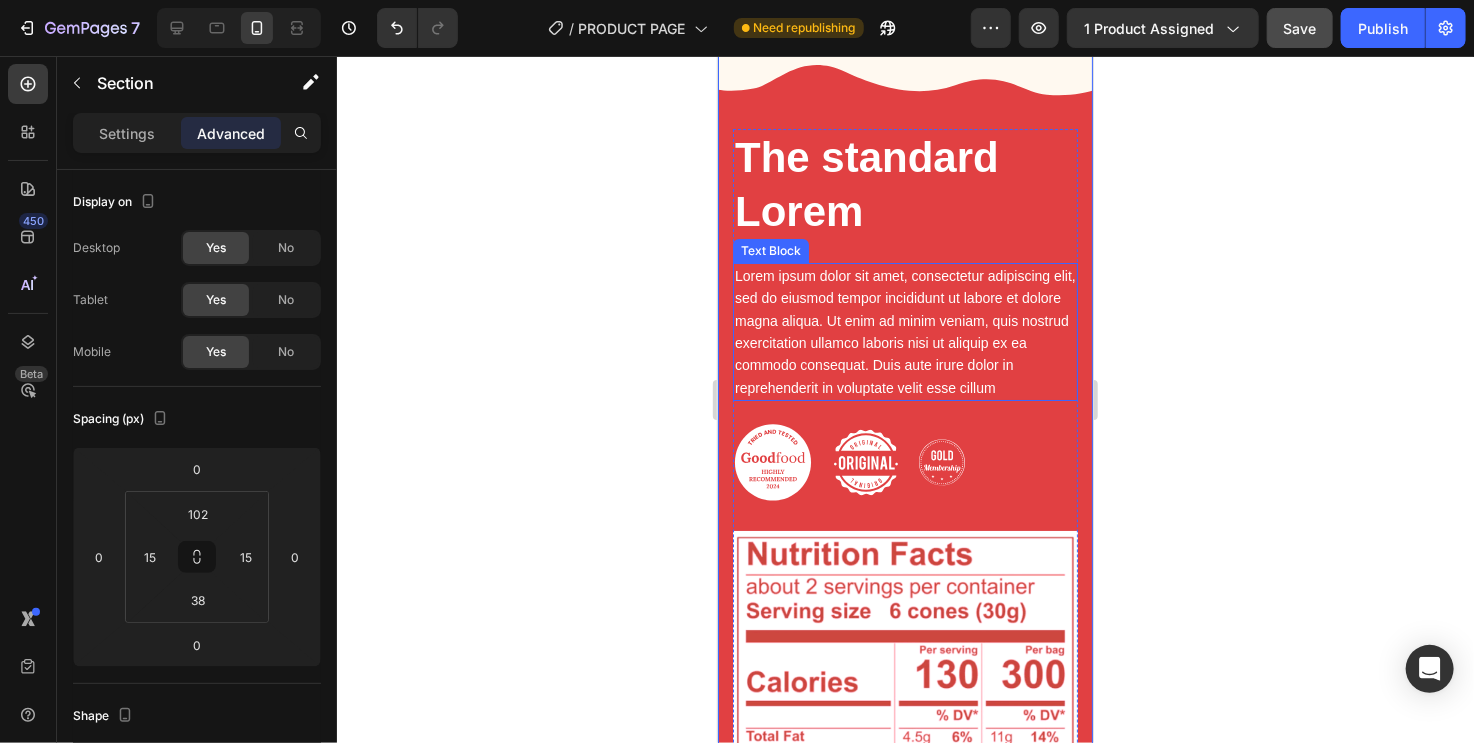 scroll, scrollTop: 3420, scrollLeft: 0, axis: vertical 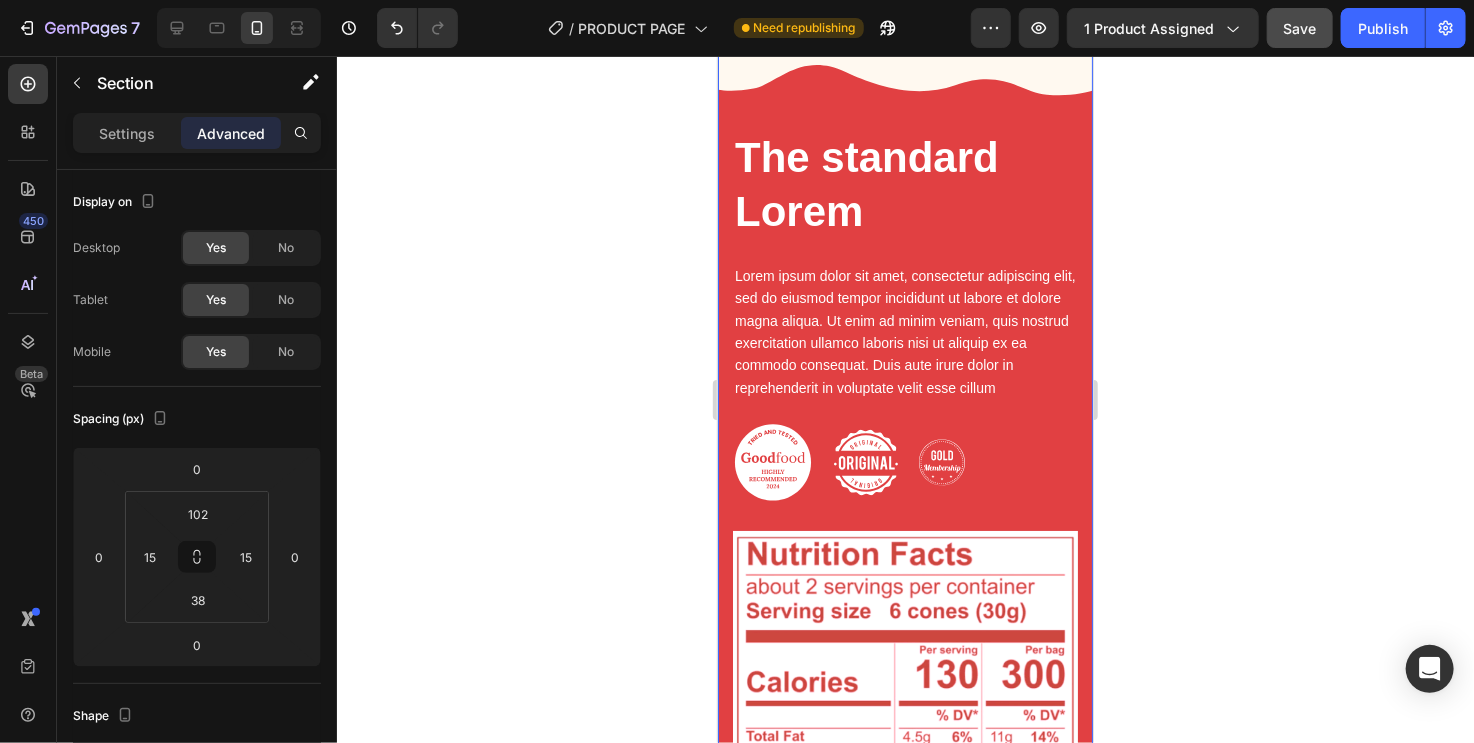 click on "The standard Lorem Heading Lorem ipsum dolor sit amet, consectetur adipiscing elit, sed do eiusmod tempor incididunt ut labore et dolore magna aliqua. Ut enim ad minim veniam, quis nostrud exercitation ullamco laboris nisi ut aliquip ex ea commodo consequat. Duis aute irure dolor in reprehenderit in voluptate velit esse cillum  Text Block Image Image Image Row Image Row Section 11   You can create reusable sections Create Theme Section AI Content Write with GemAI What would you like to describe here? Tone and Voice Persuasive Product Abdominal Trainer Show more Generate" at bounding box center (904, 583) 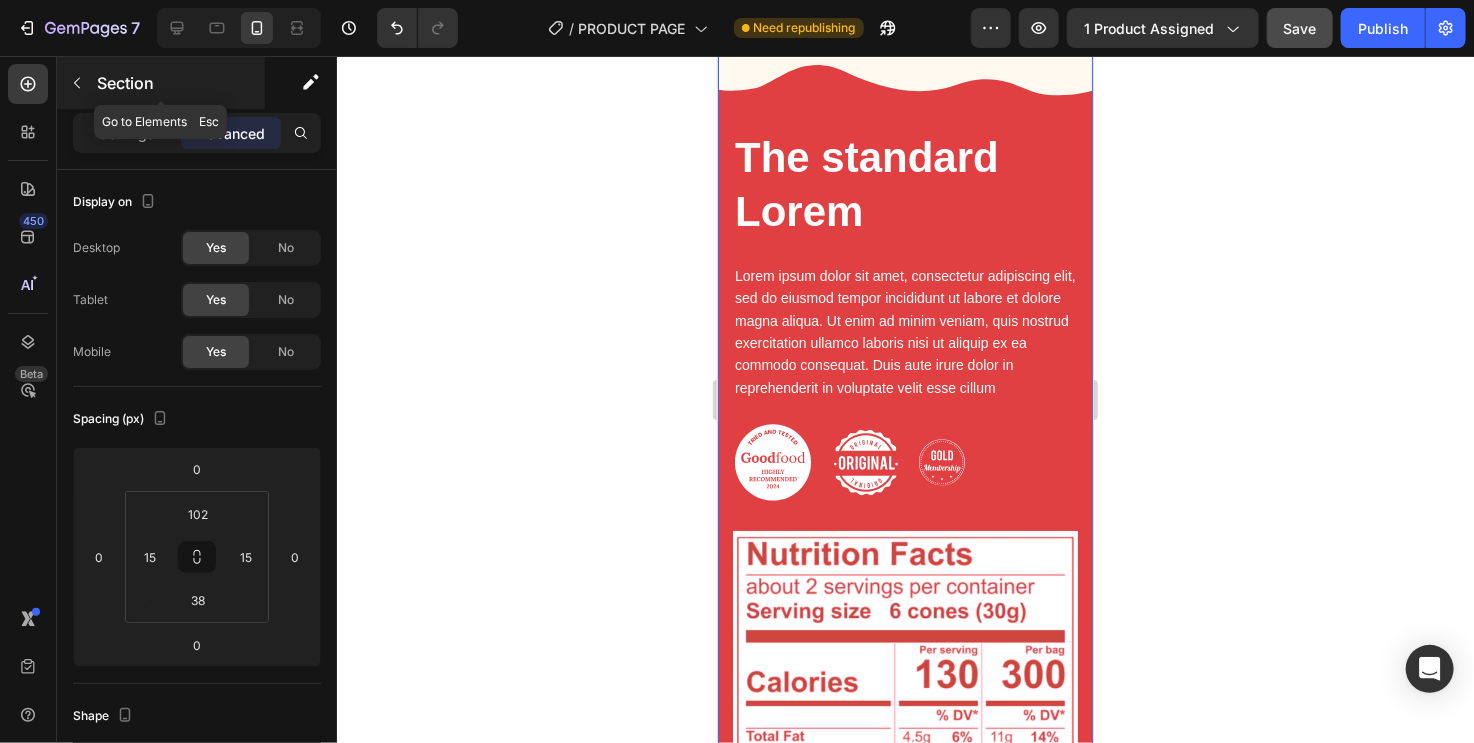 click 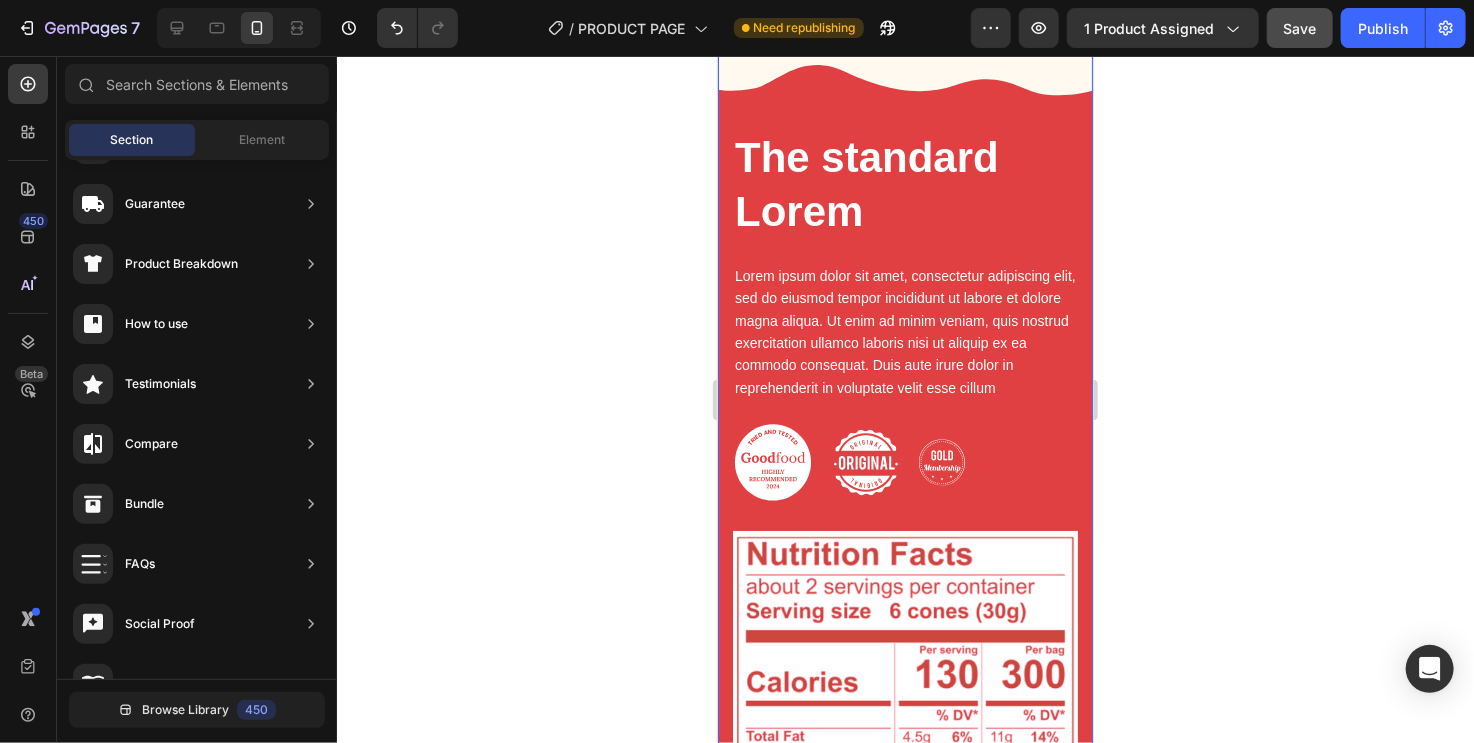 click on "The standard Lorem Heading Lorem ipsum dolor sit amet, consectetur adipiscing elit, sed do eiusmod tempor incididunt ut labore et dolore magna aliqua. Ut enim ad minim veniam, quis nostrud exercitation ullamco laboris nisi ut aliquip ex ea commodo consequat. Duis aute irure dolor in reprehenderit in voluptate velit esse cillum  Text Block Image Image Image Row Image Row Section 11" at bounding box center (904, 583) 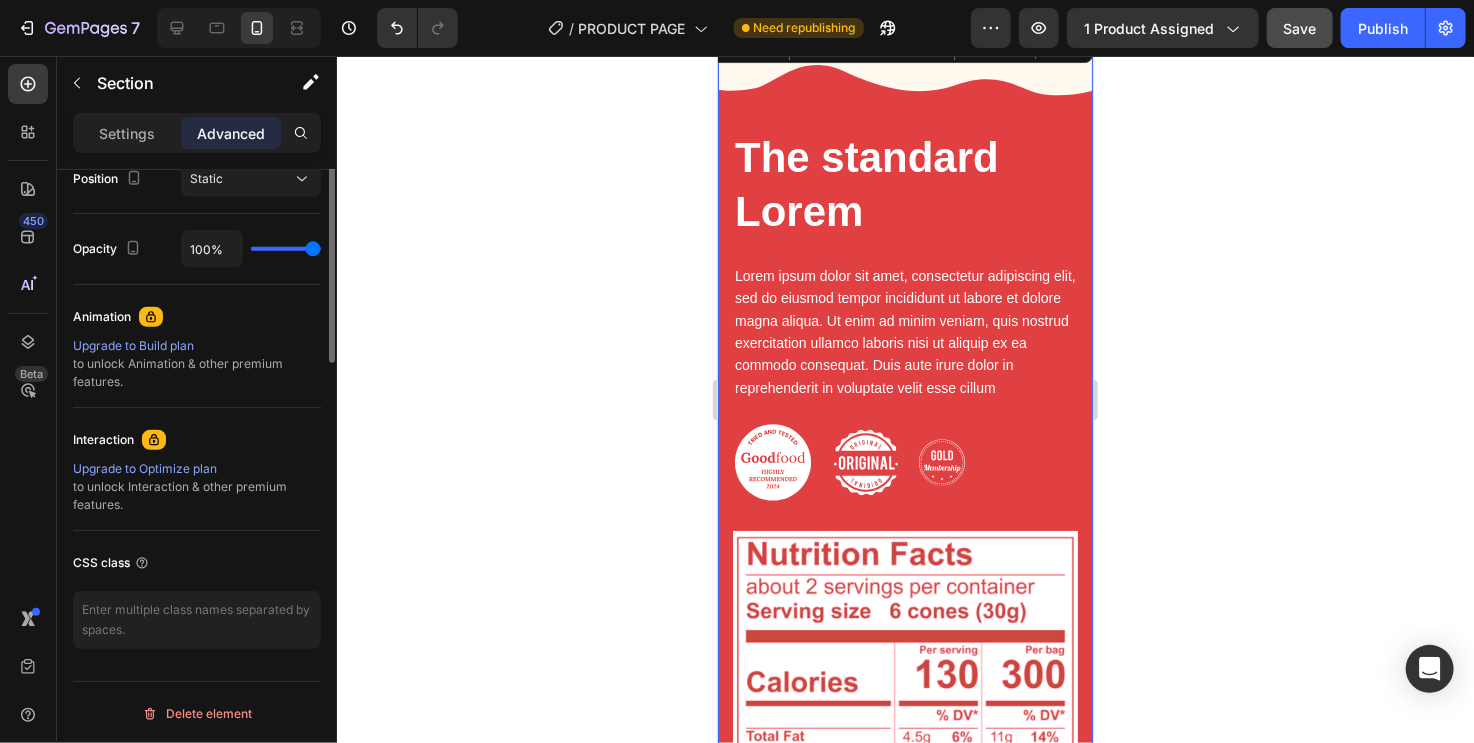 scroll, scrollTop: 456, scrollLeft: 0, axis: vertical 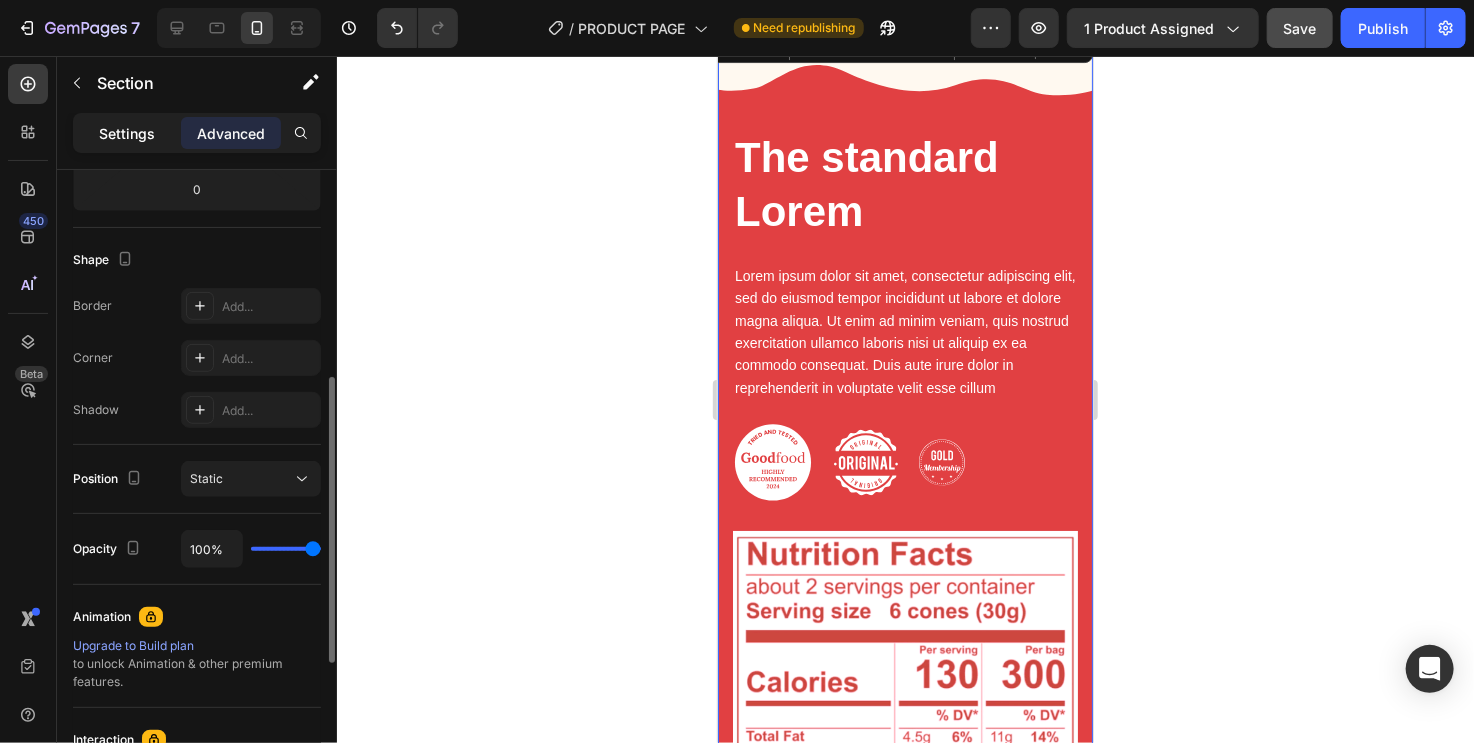 click on "Settings" at bounding box center [127, 133] 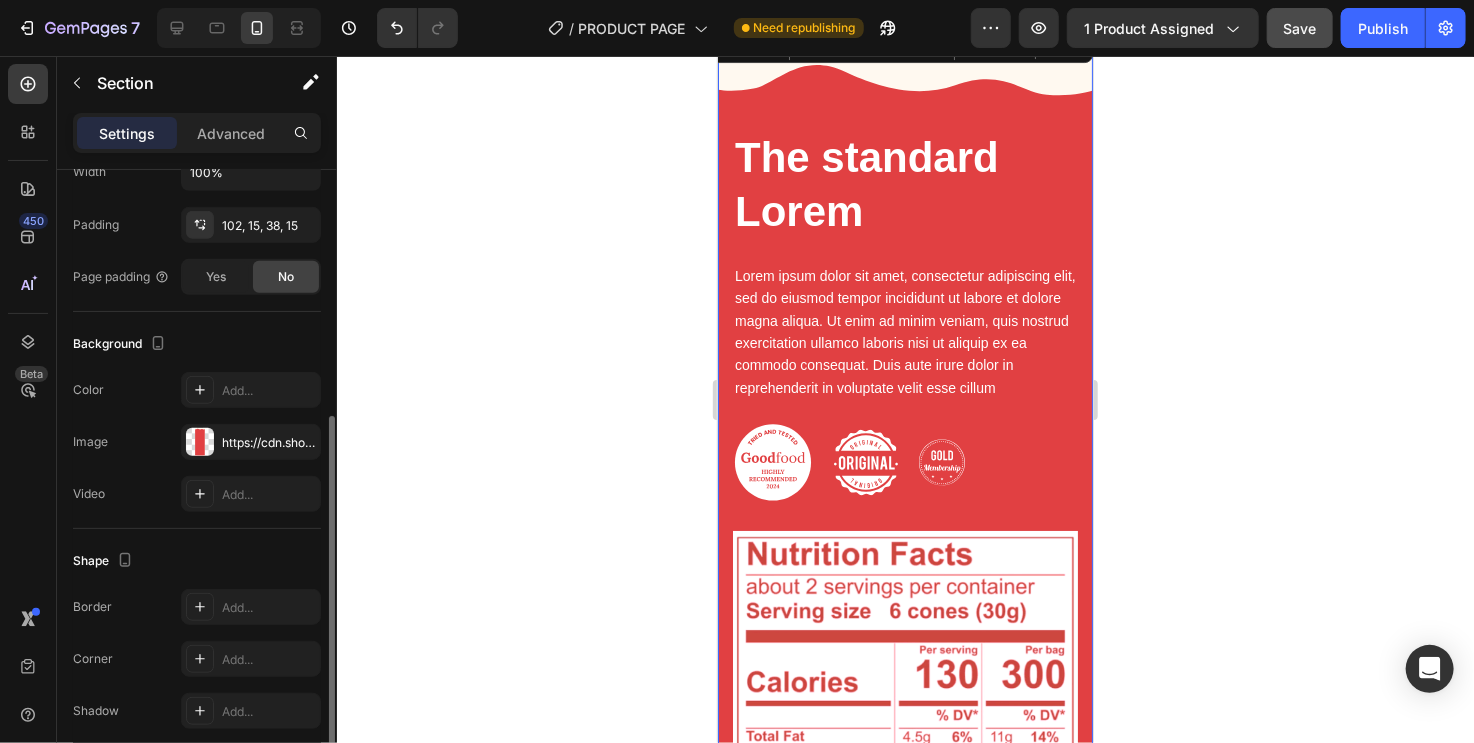 scroll, scrollTop: 536, scrollLeft: 0, axis: vertical 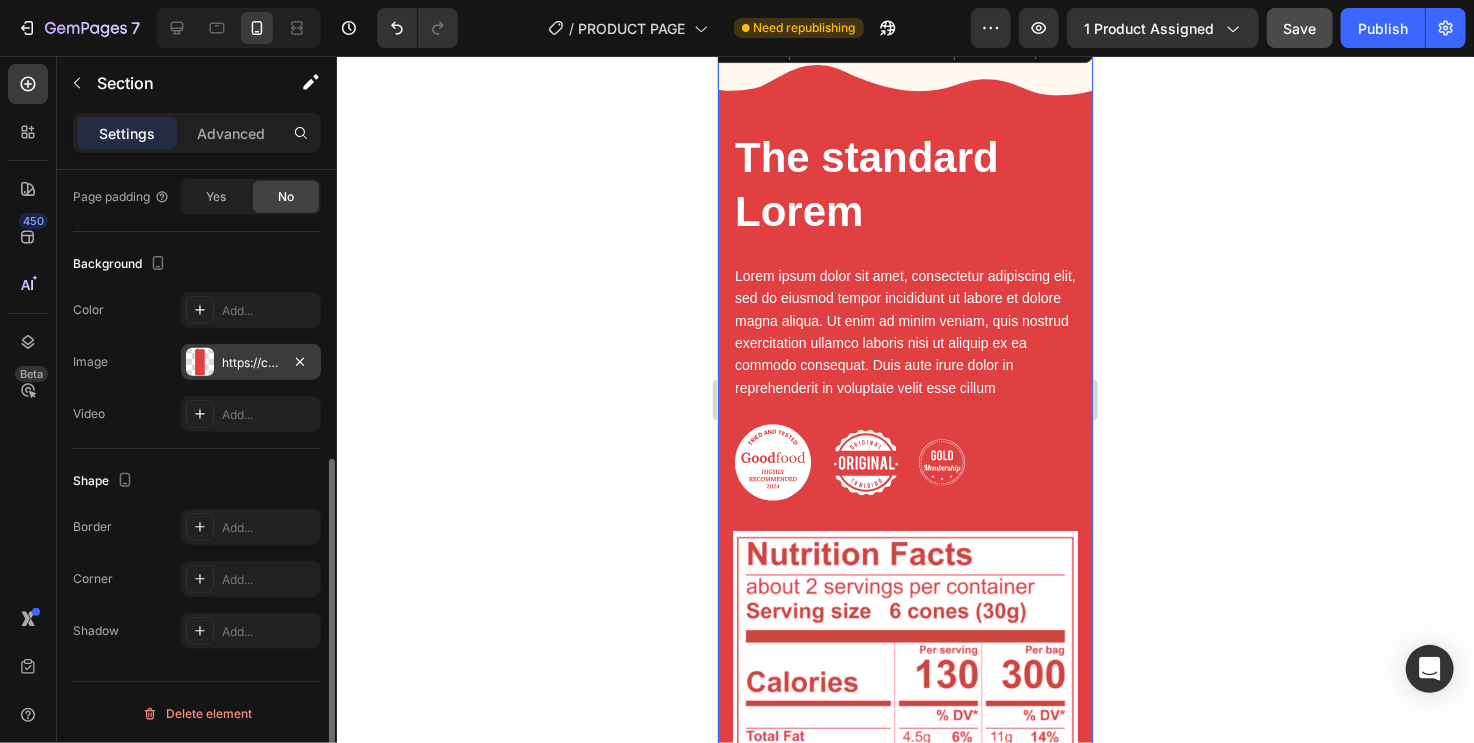 click on "https://cdn.shopify.com/s/files/1/0927/1089/5986/files/gempages_577919398946275856-dcfd2e4d-a7c3-4670-91d1-d0adc49db6e7.svg" at bounding box center [251, 363] 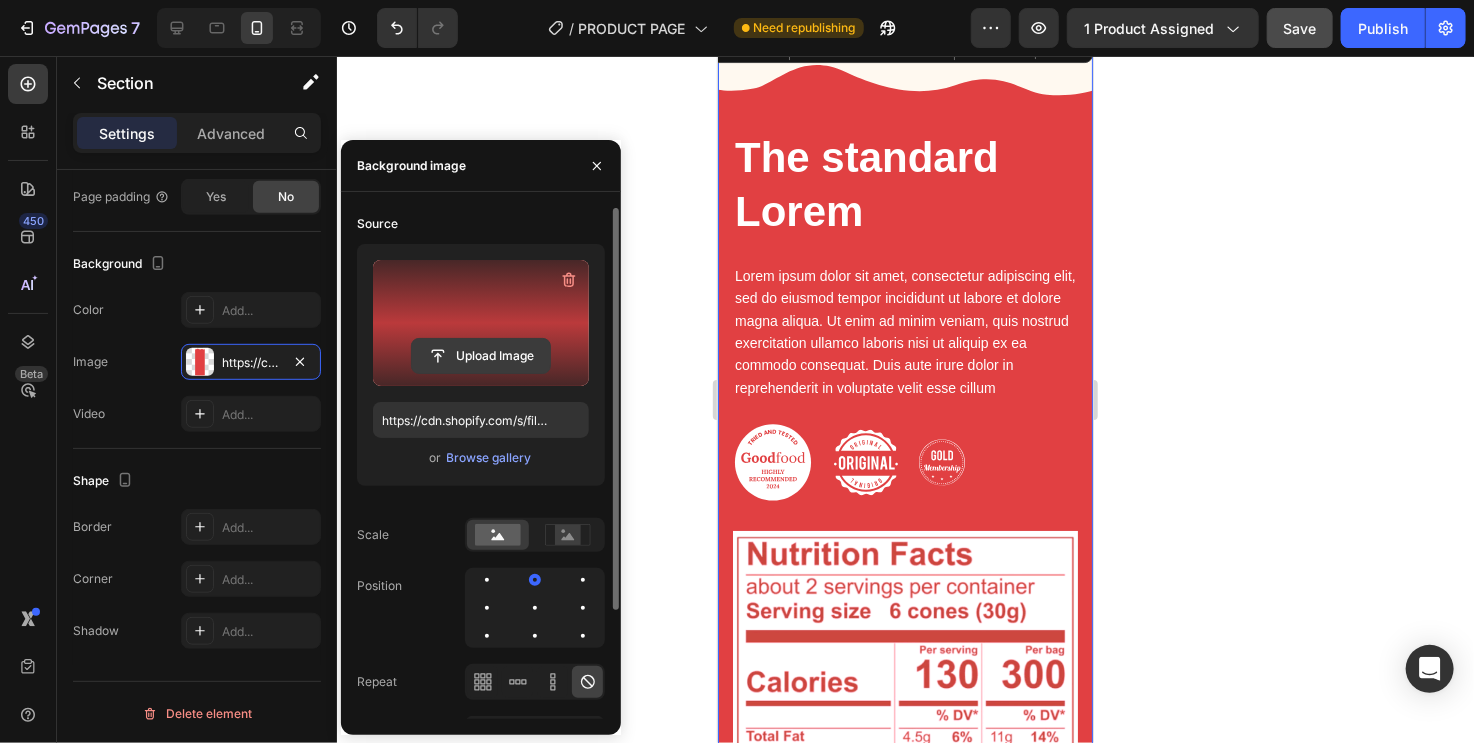 click 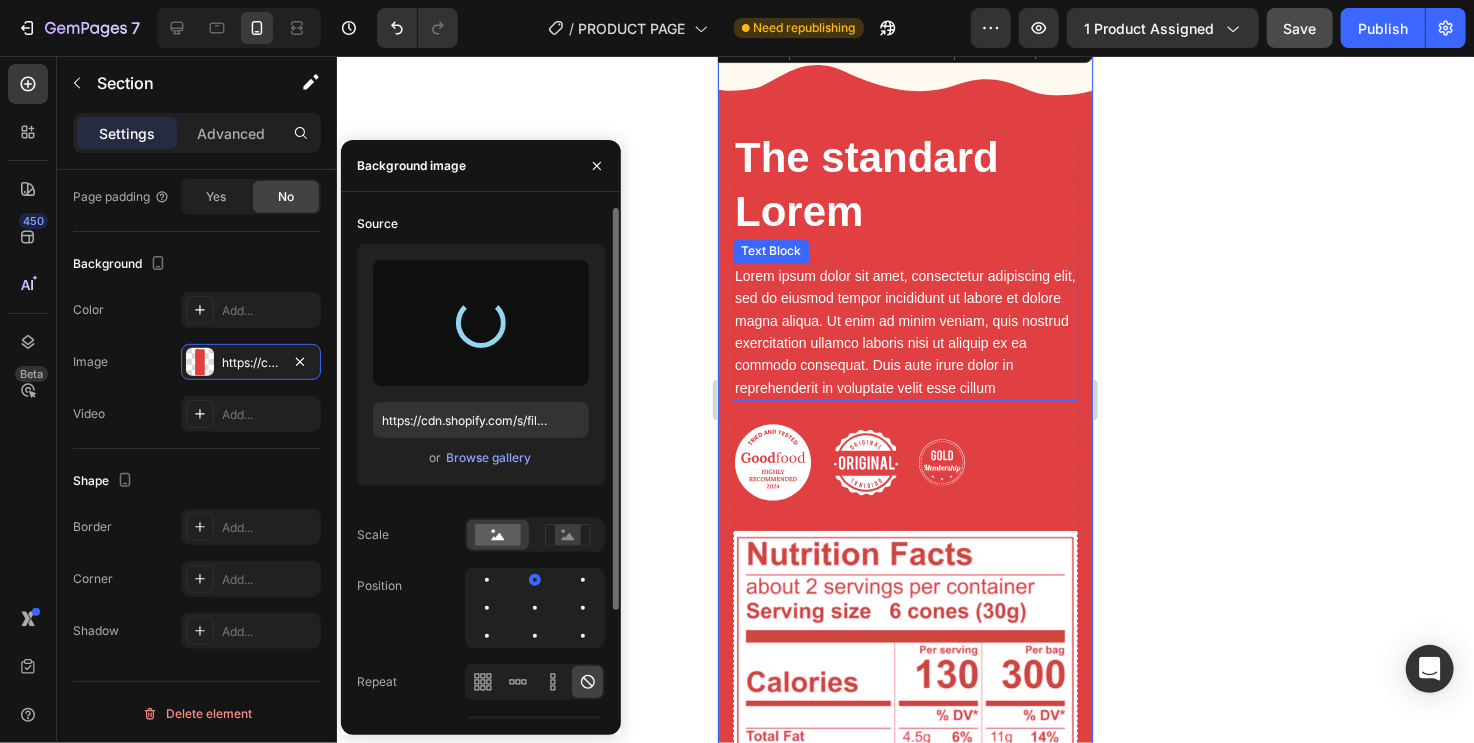 type on "https://cdn.shopify.com/s/files/1/0927/1089/5986/files/gempages_577919398946275856-8293fcd4-f89f-48da-a3ed-61d98a60f44c.png" 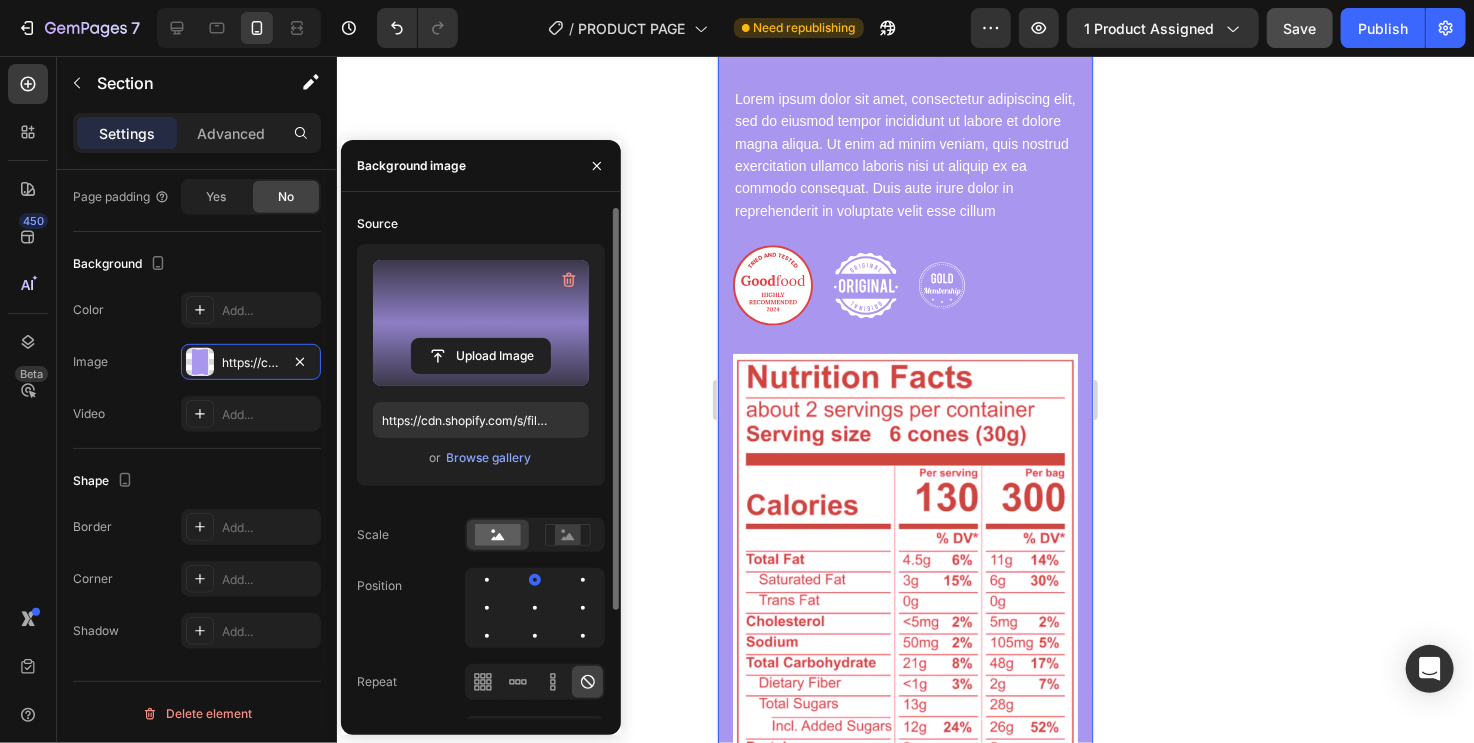 scroll, scrollTop: 3596, scrollLeft: 0, axis: vertical 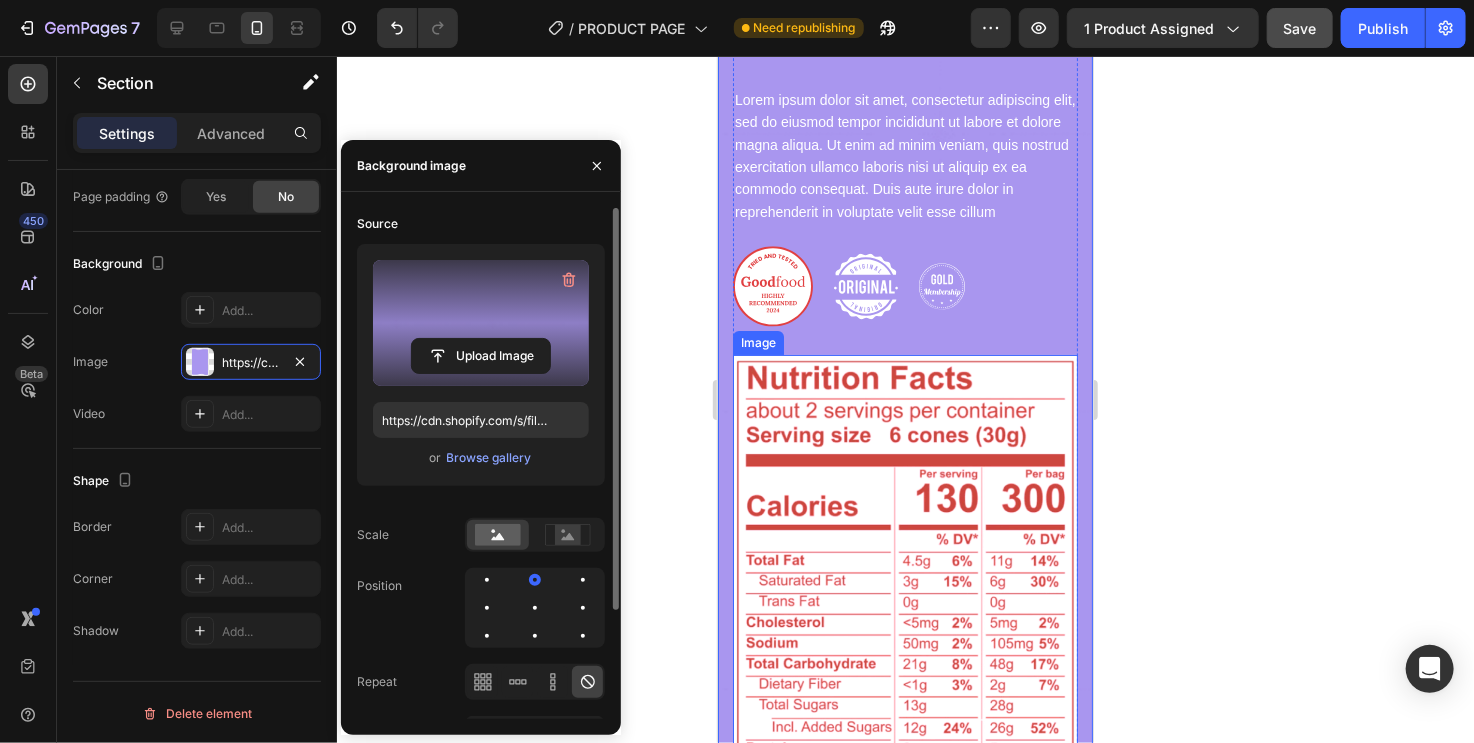 click at bounding box center [904, 632] 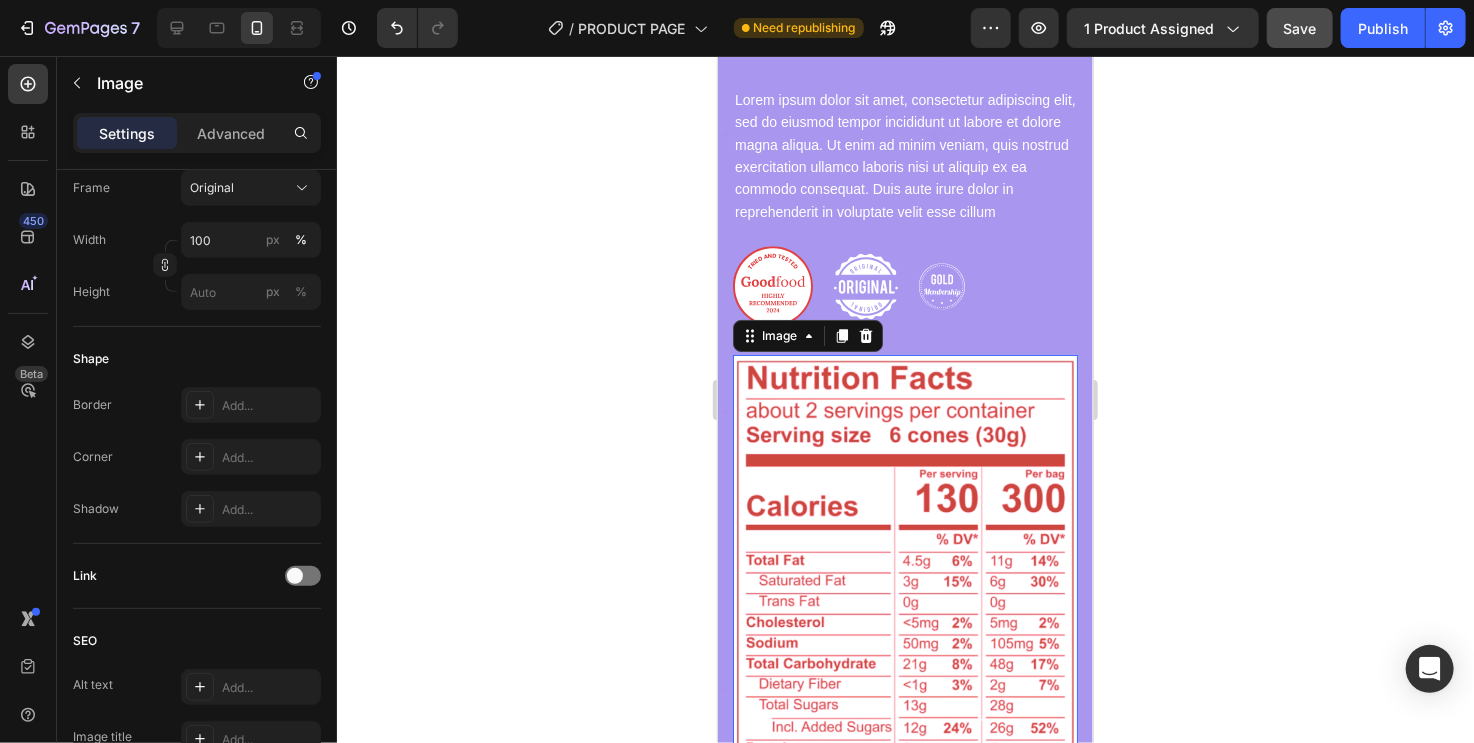 scroll, scrollTop: 0, scrollLeft: 0, axis: both 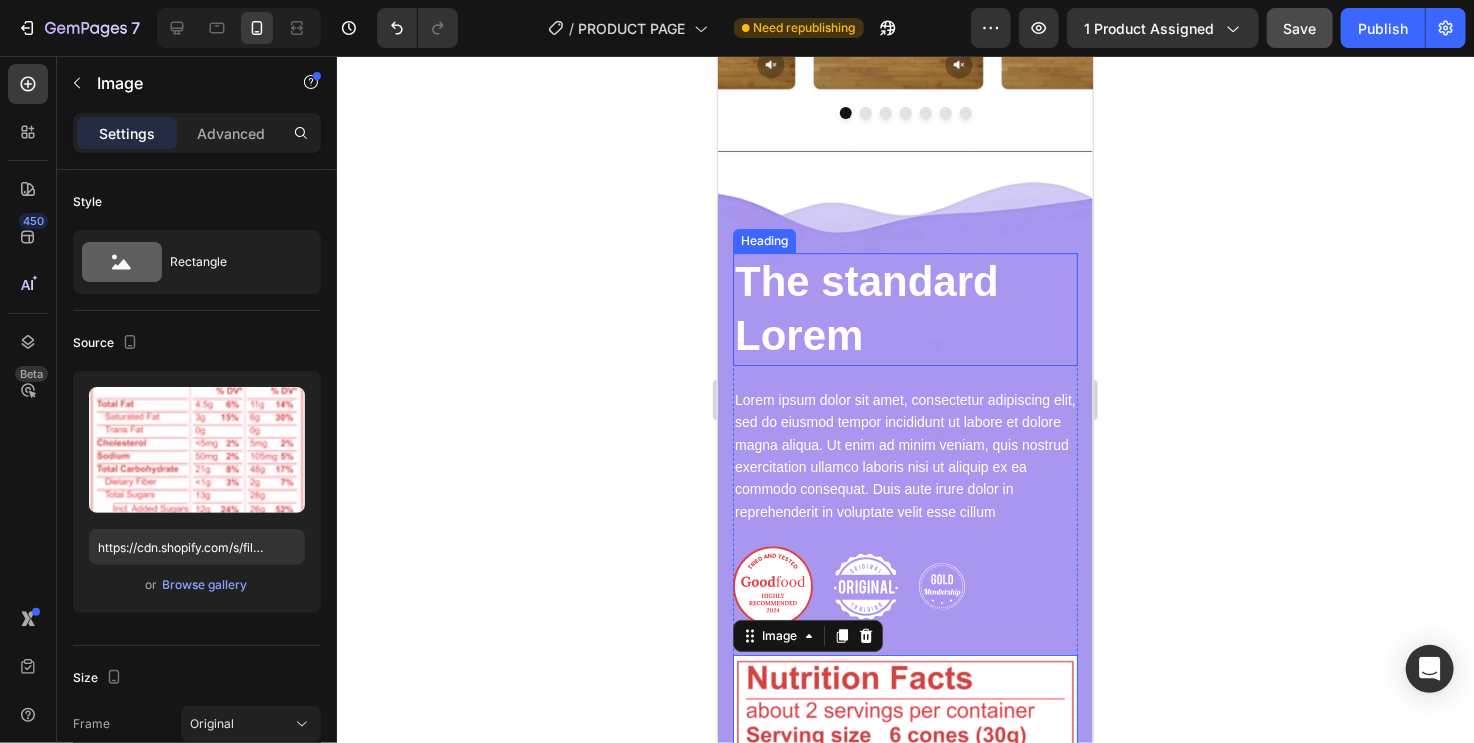 click on "The standard Lorem" at bounding box center [904, 308] 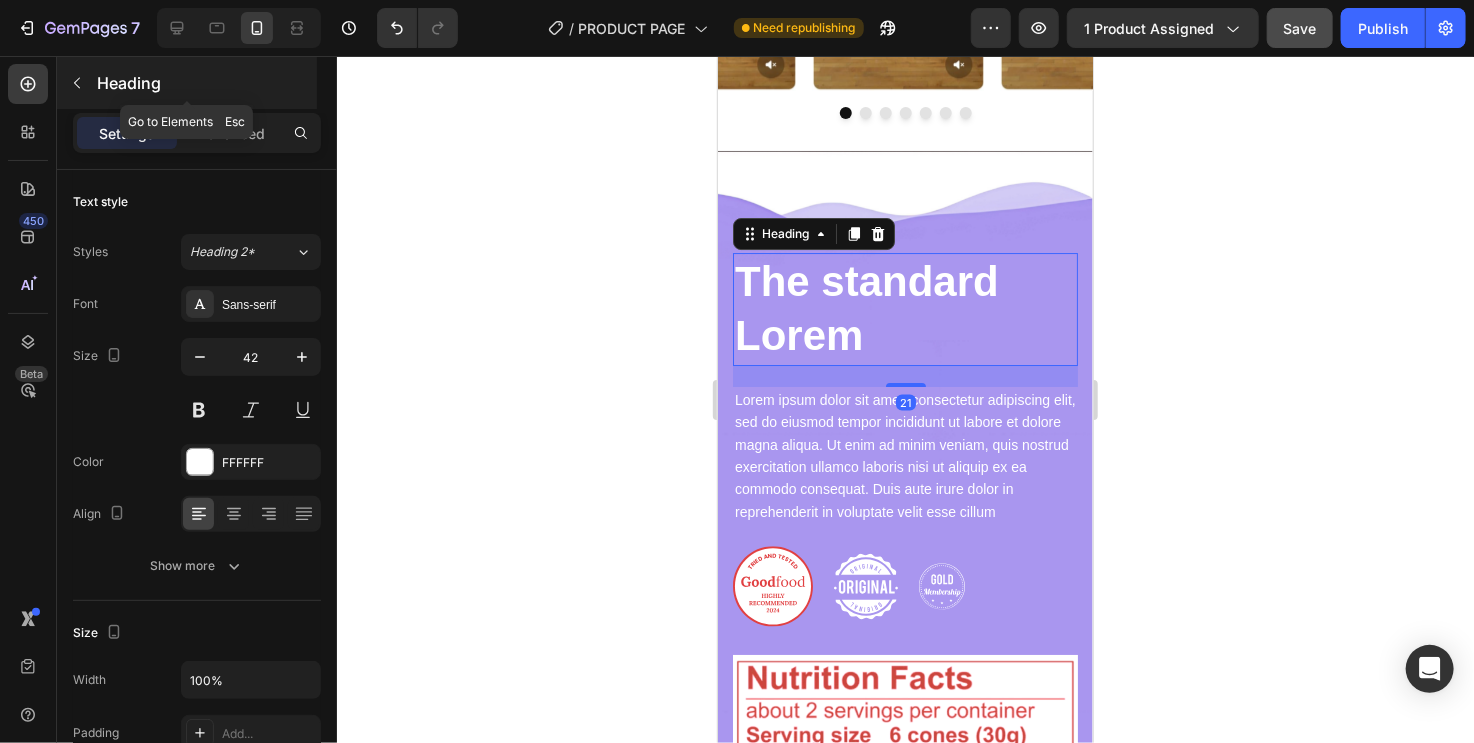 click at bounding box center [77, 83] 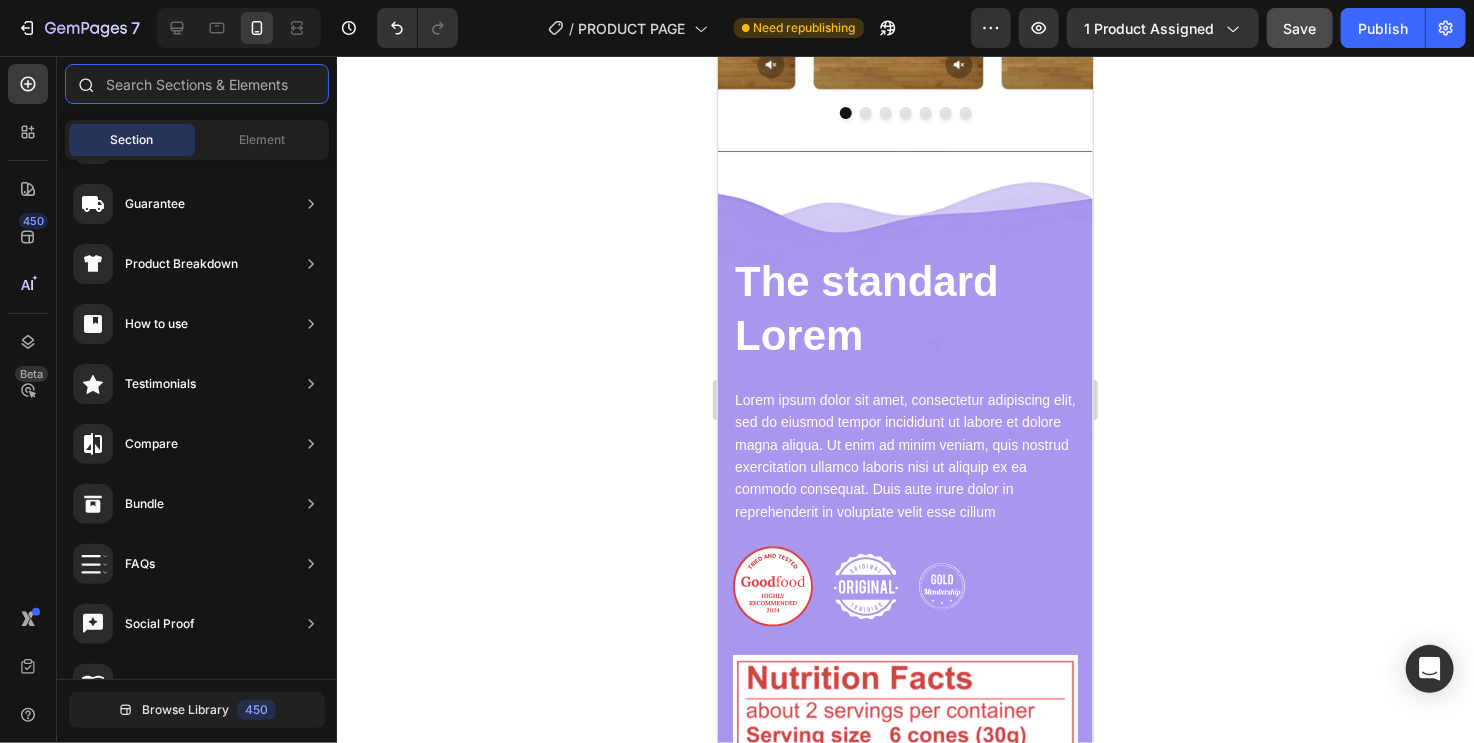 click at bounding box center [197, 84] 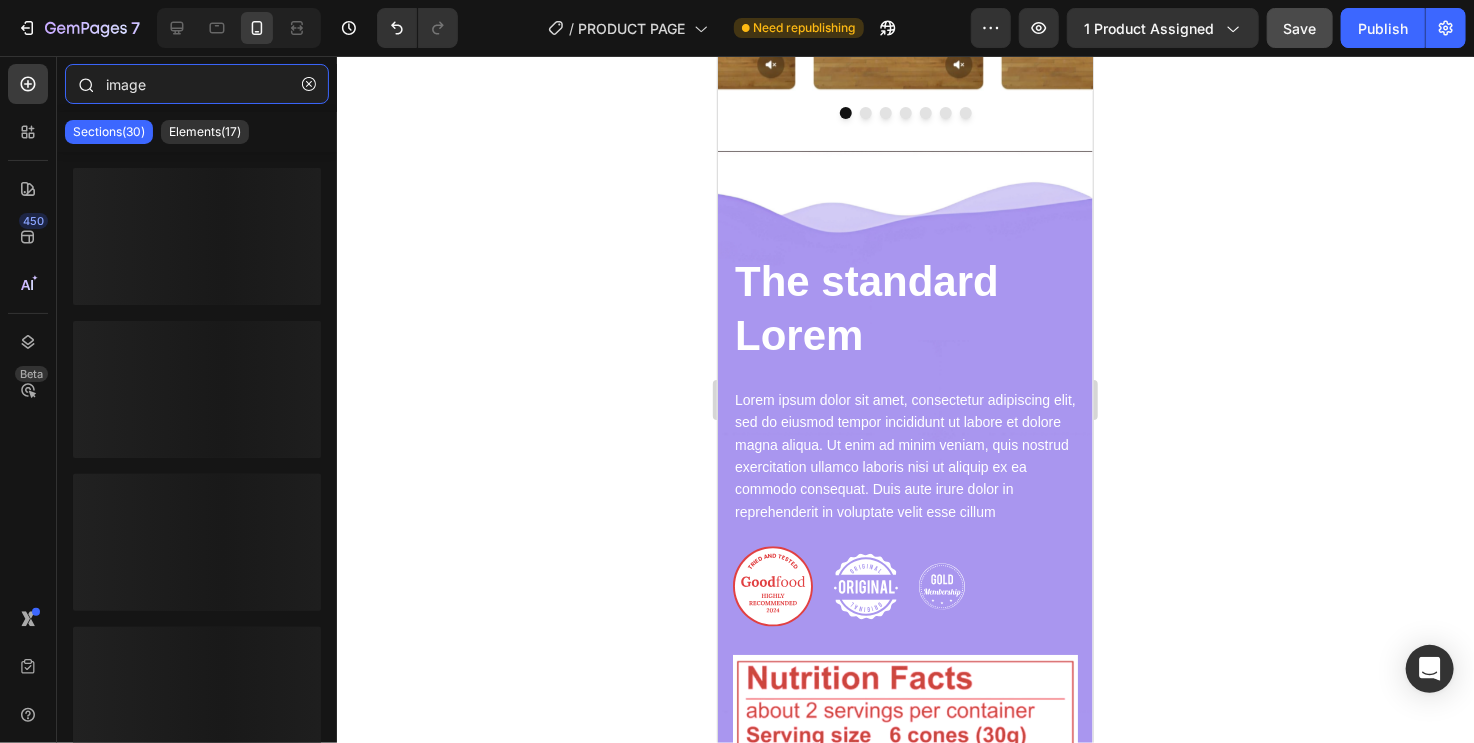 click on "image" at bounding box center [197, 84] 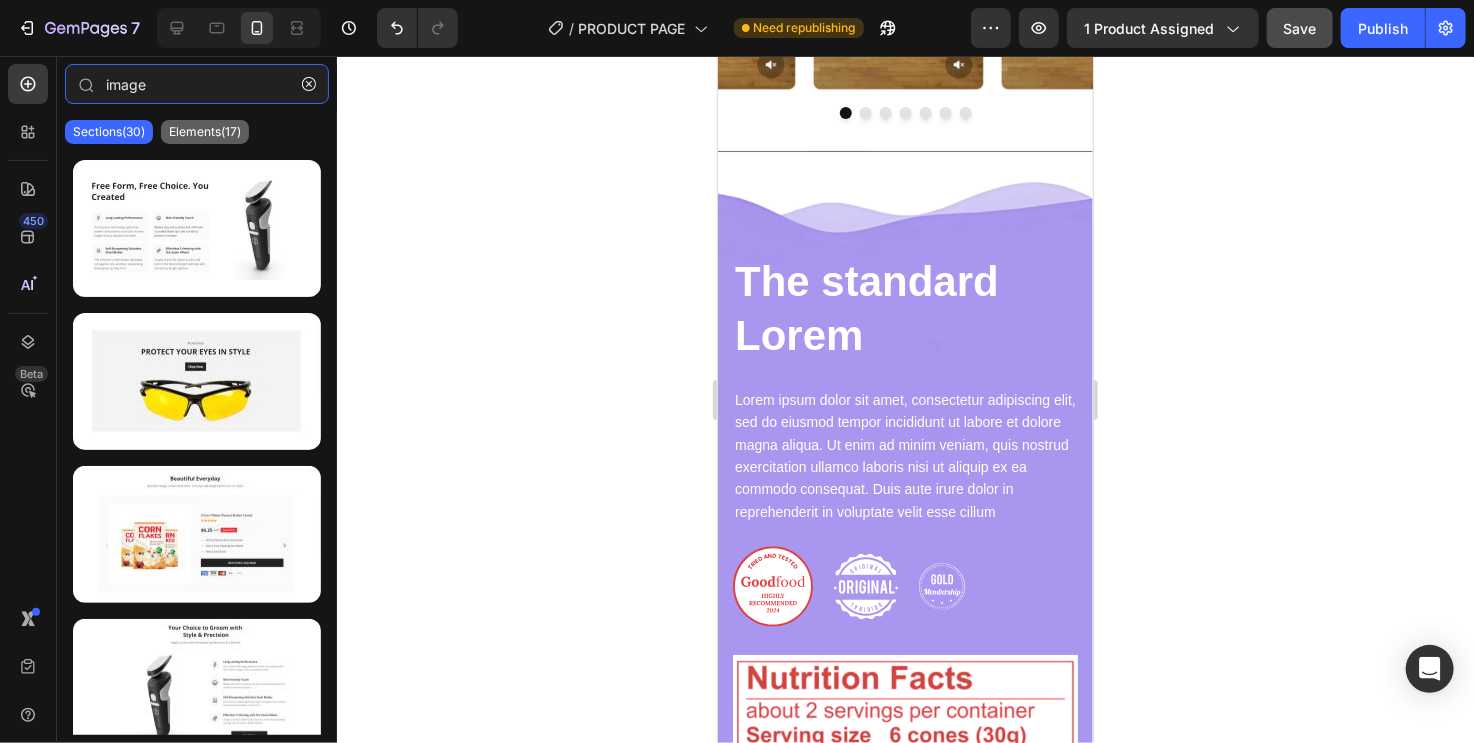 type on "image" 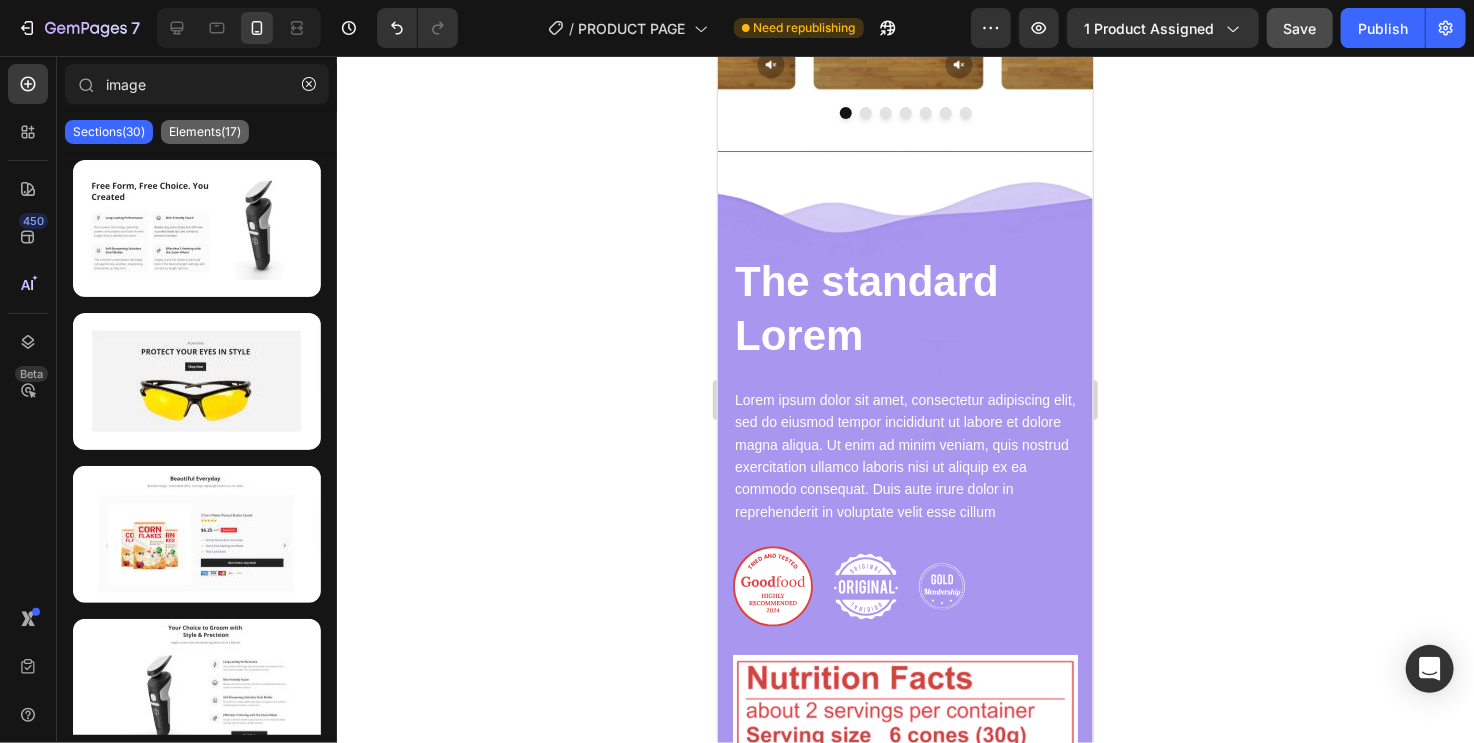 click on "Elements(17)" at bounding box center (205, 132) 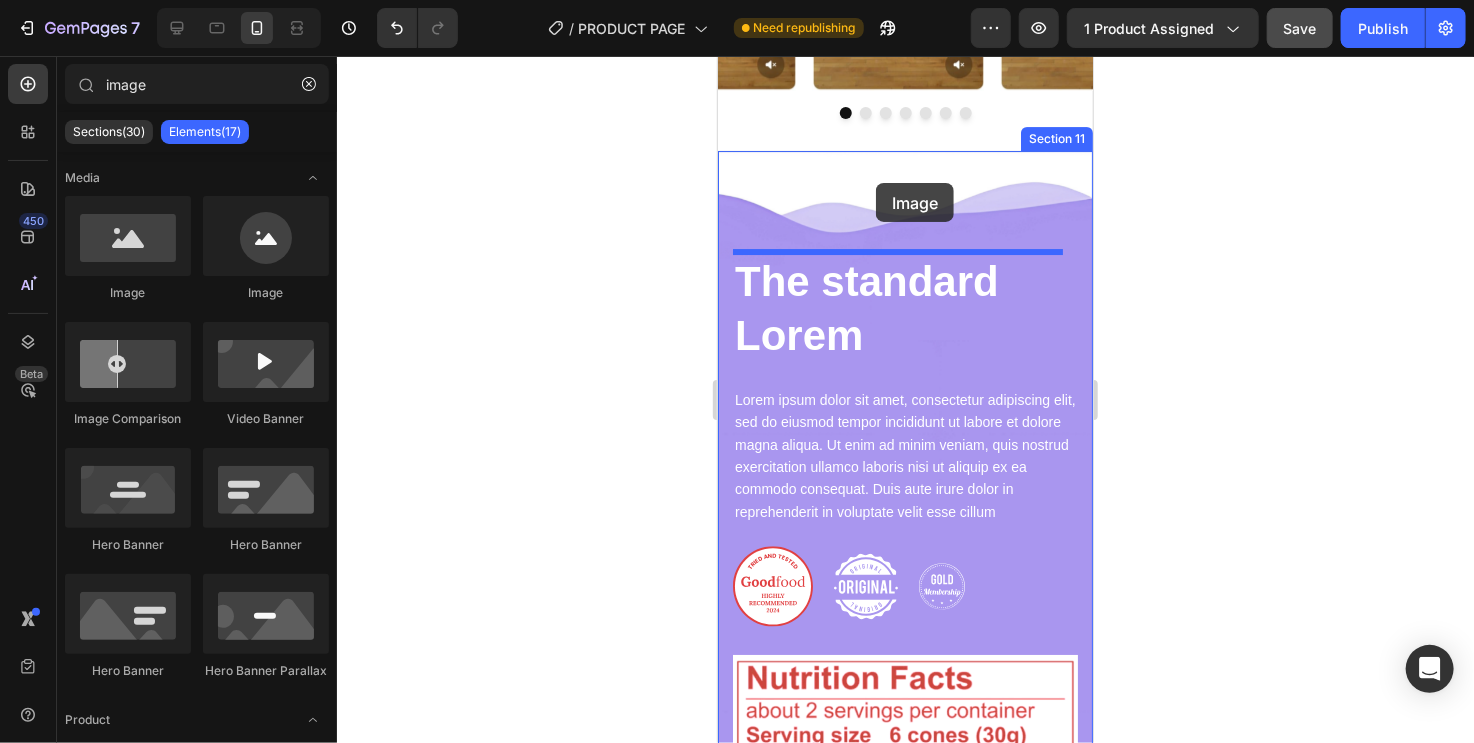 drag, startPoint x: 925, startPoint y: 297, endPoint x: 875, endPoint y: 182, distance: 125.39936 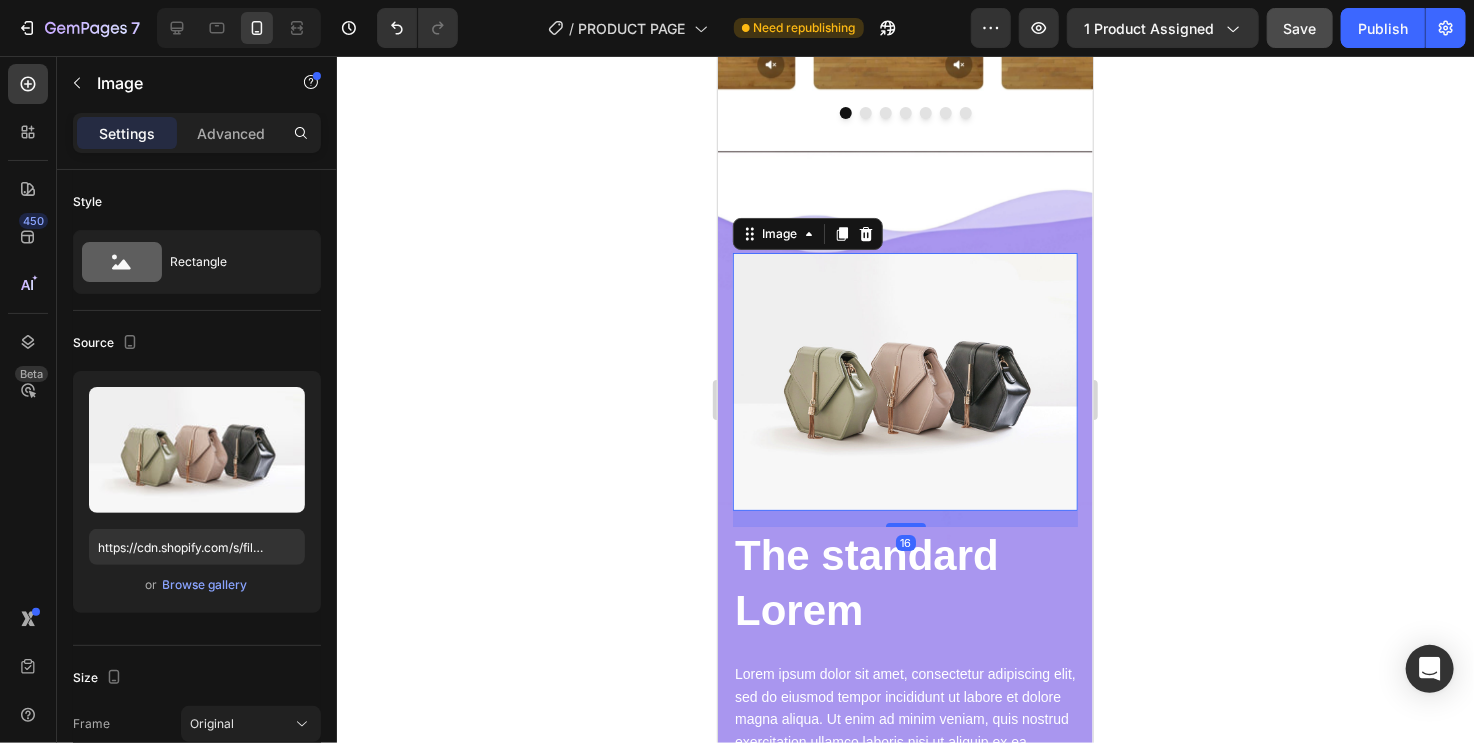 click at bounding box center (904, 381) 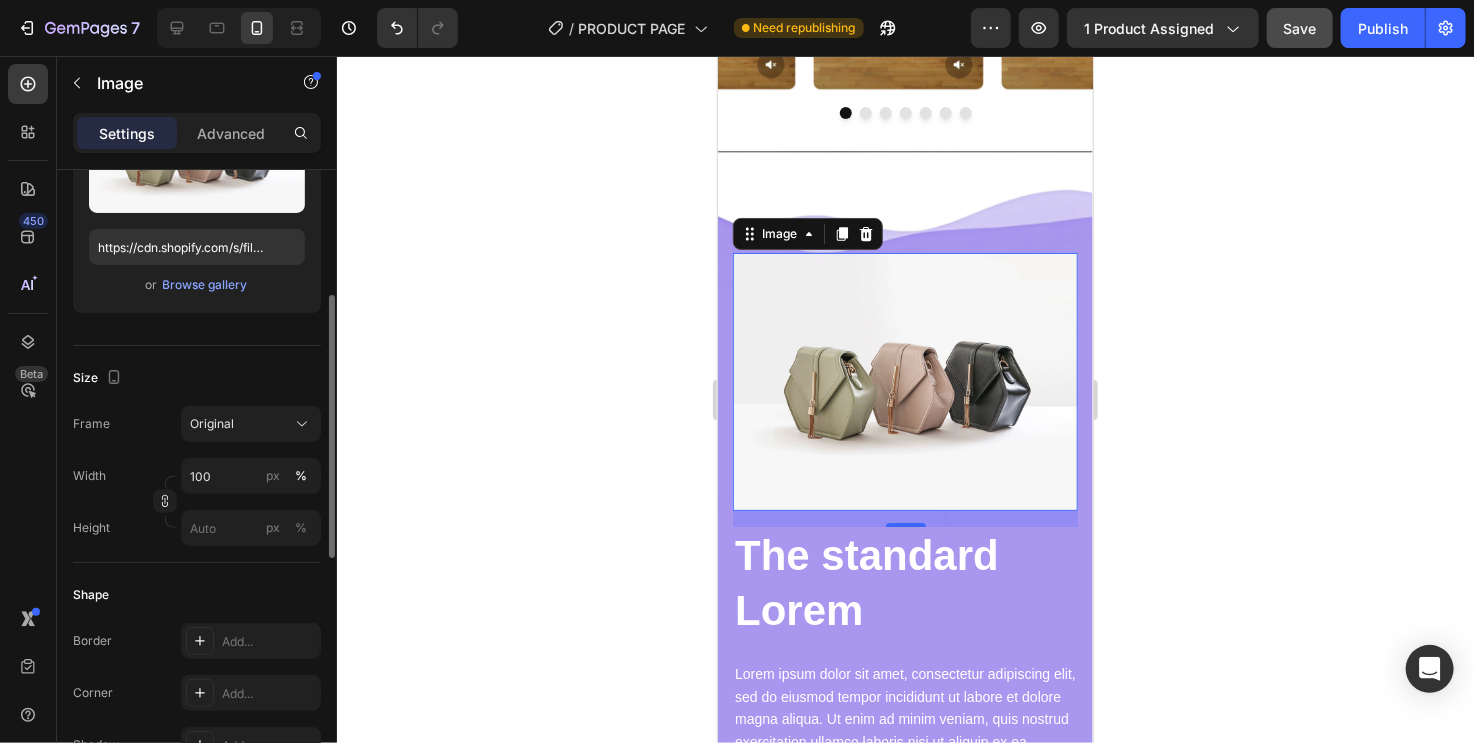 scroll, scrollTop: 500, scrollLeft: 0, axis: vertical 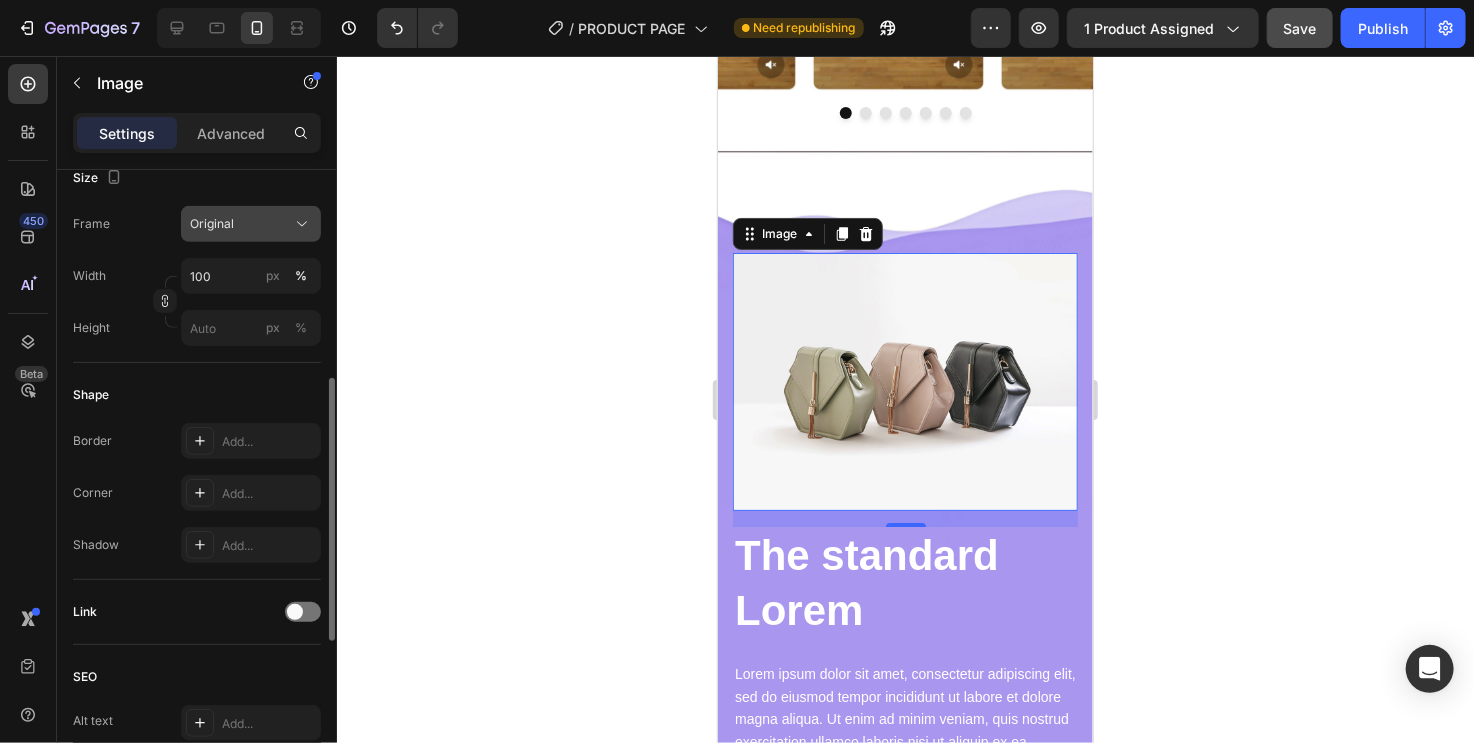 click on "Original" 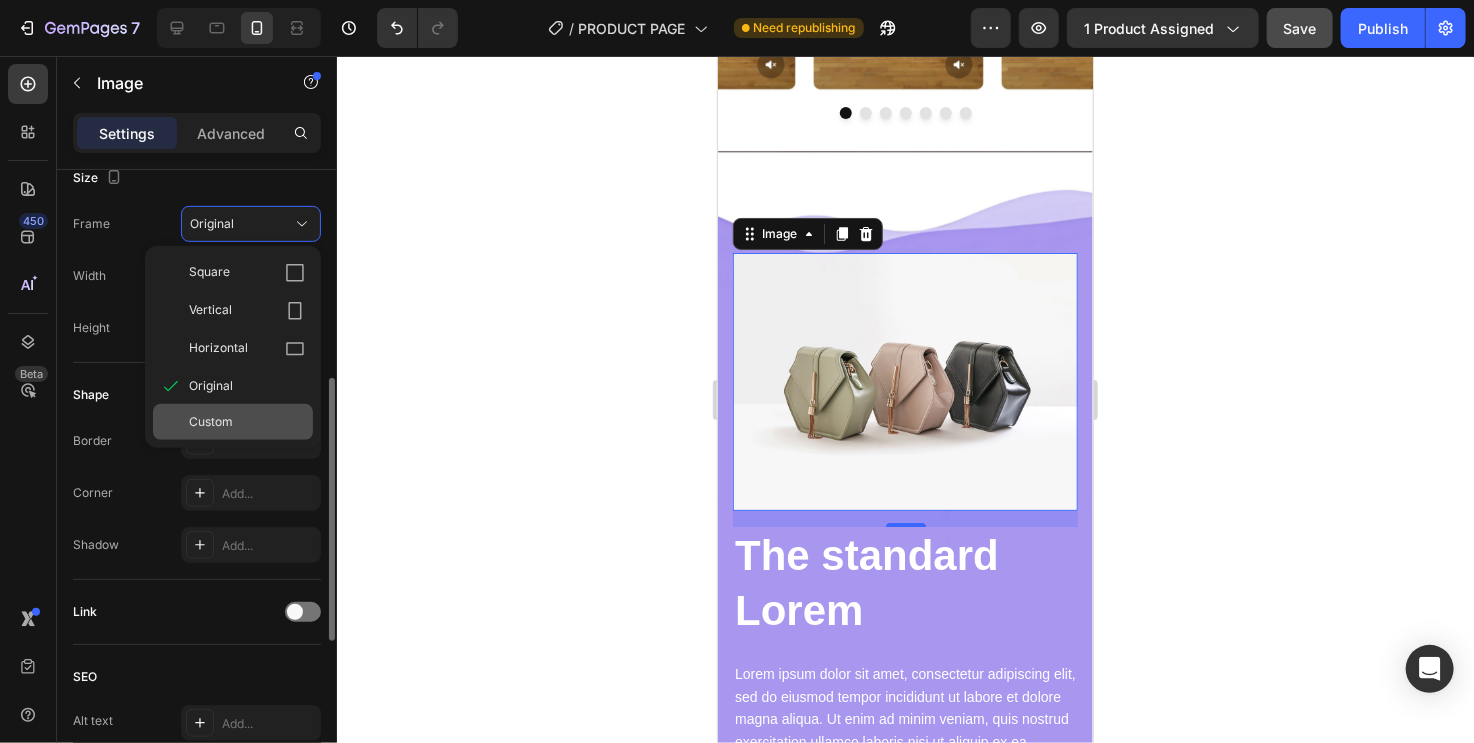 click on "Custom" 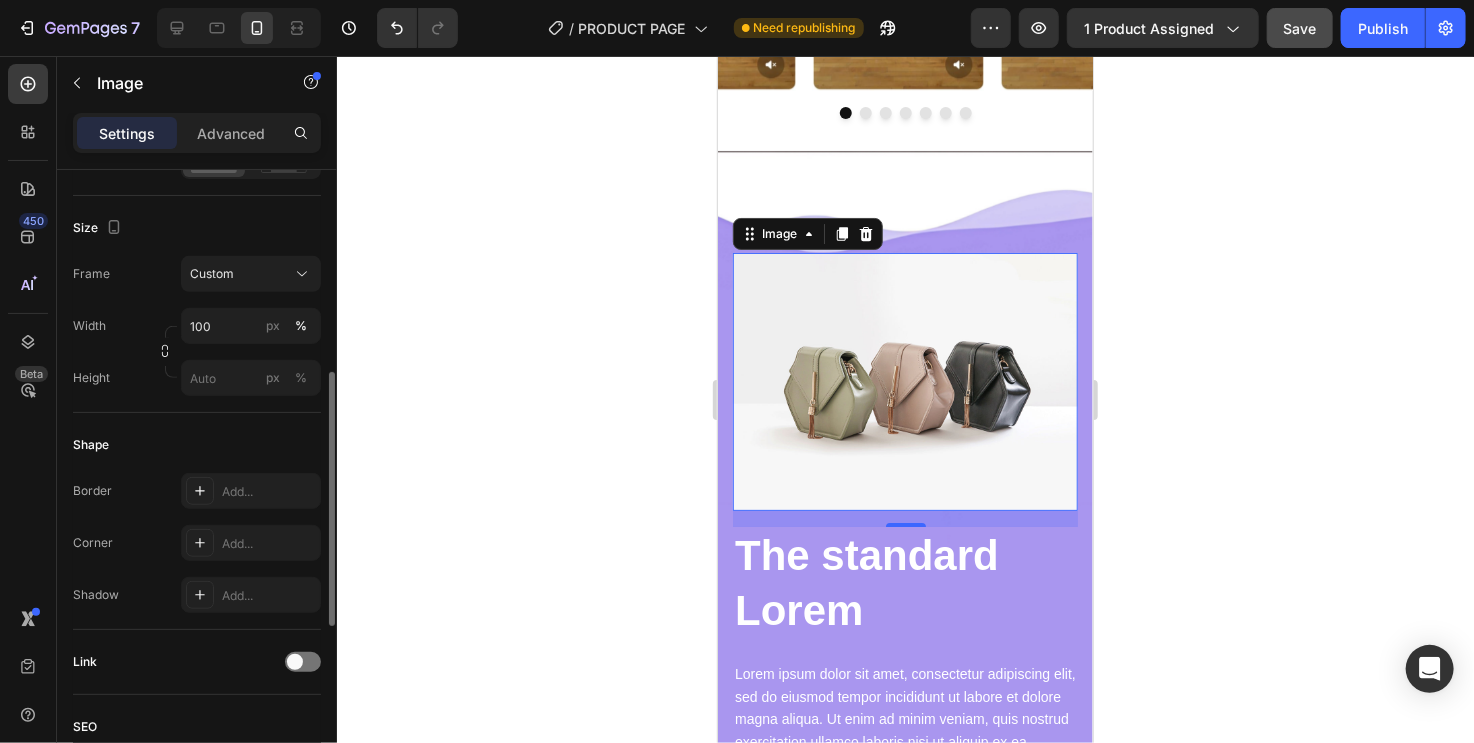 click on "Shape Border Add... Corner Add... Shadow Add..." 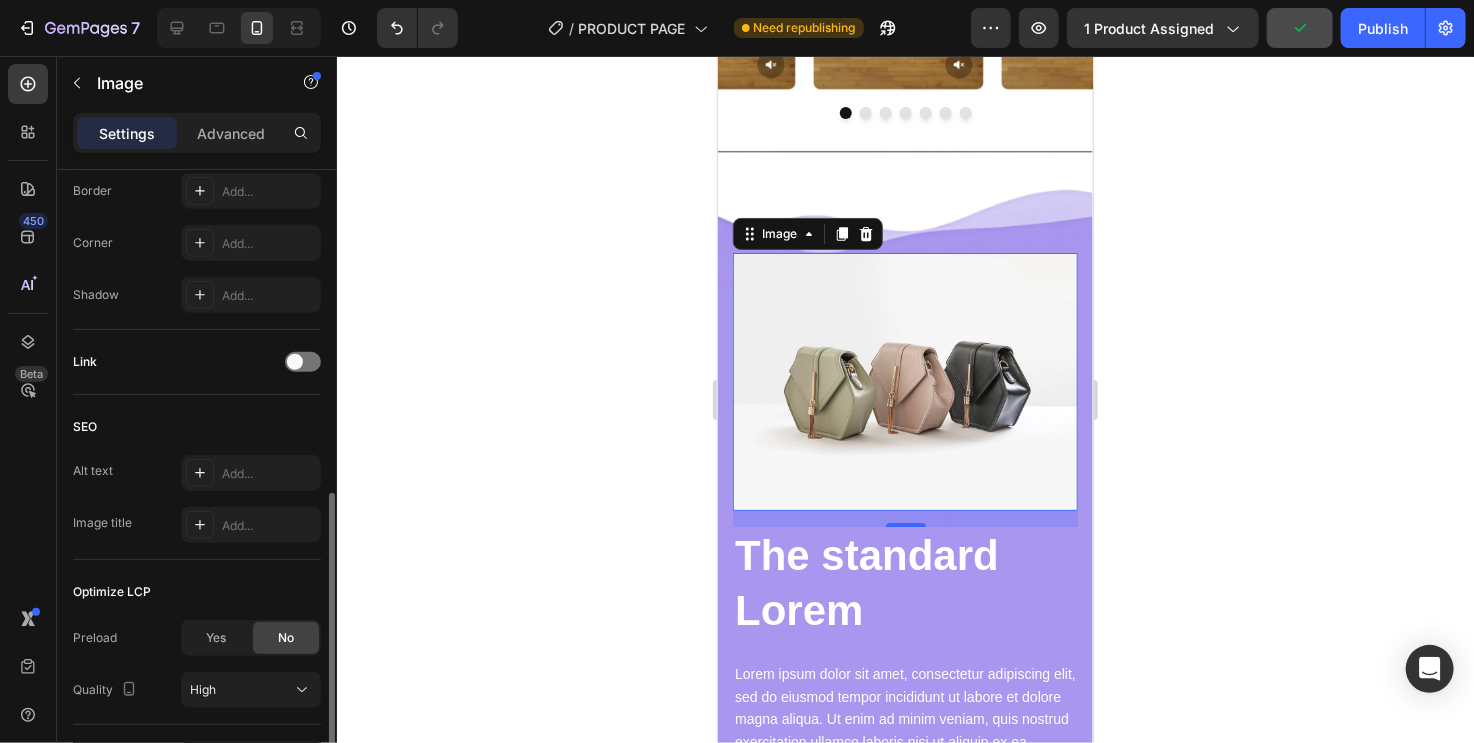scroll, scrollTop: 928, scrollLeft: 0, axis: vertical 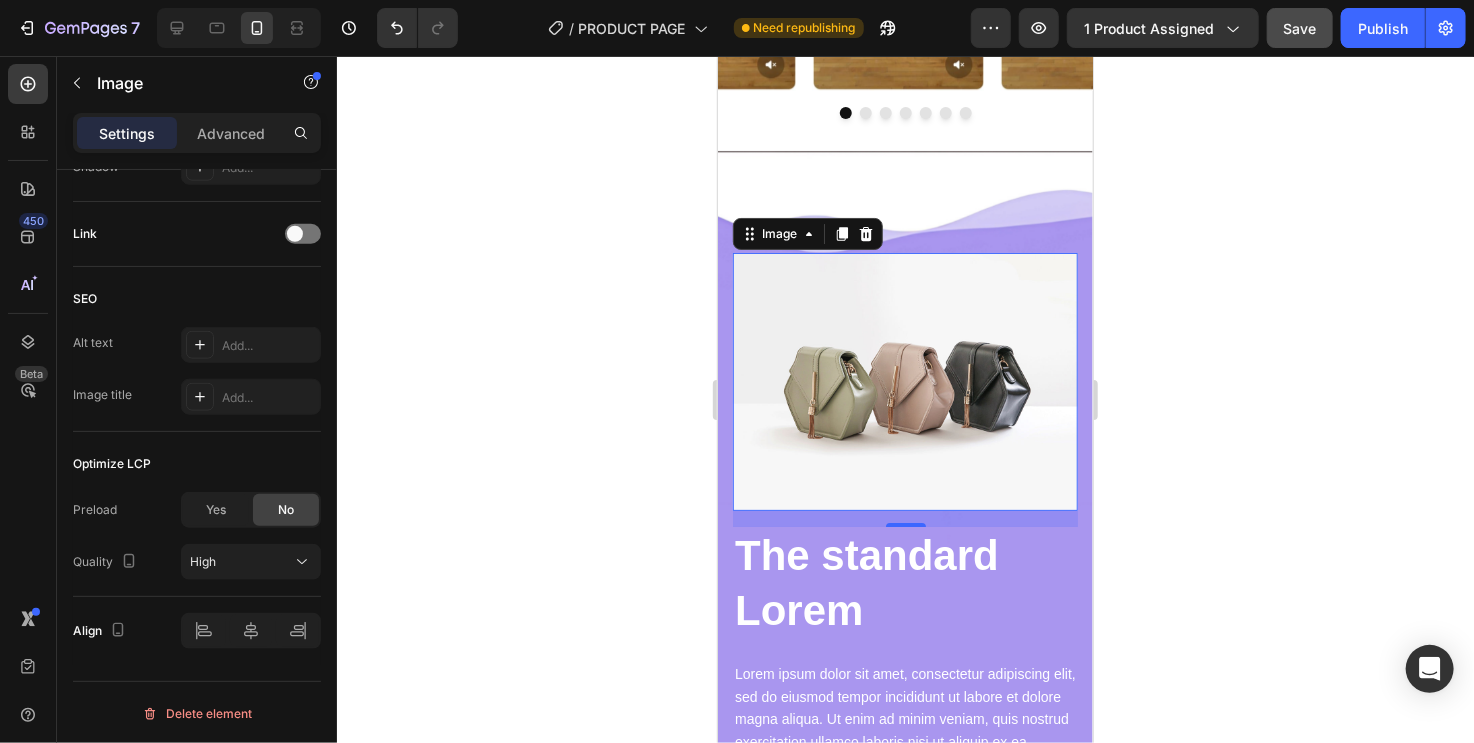 click at bounding box center (904, 381) 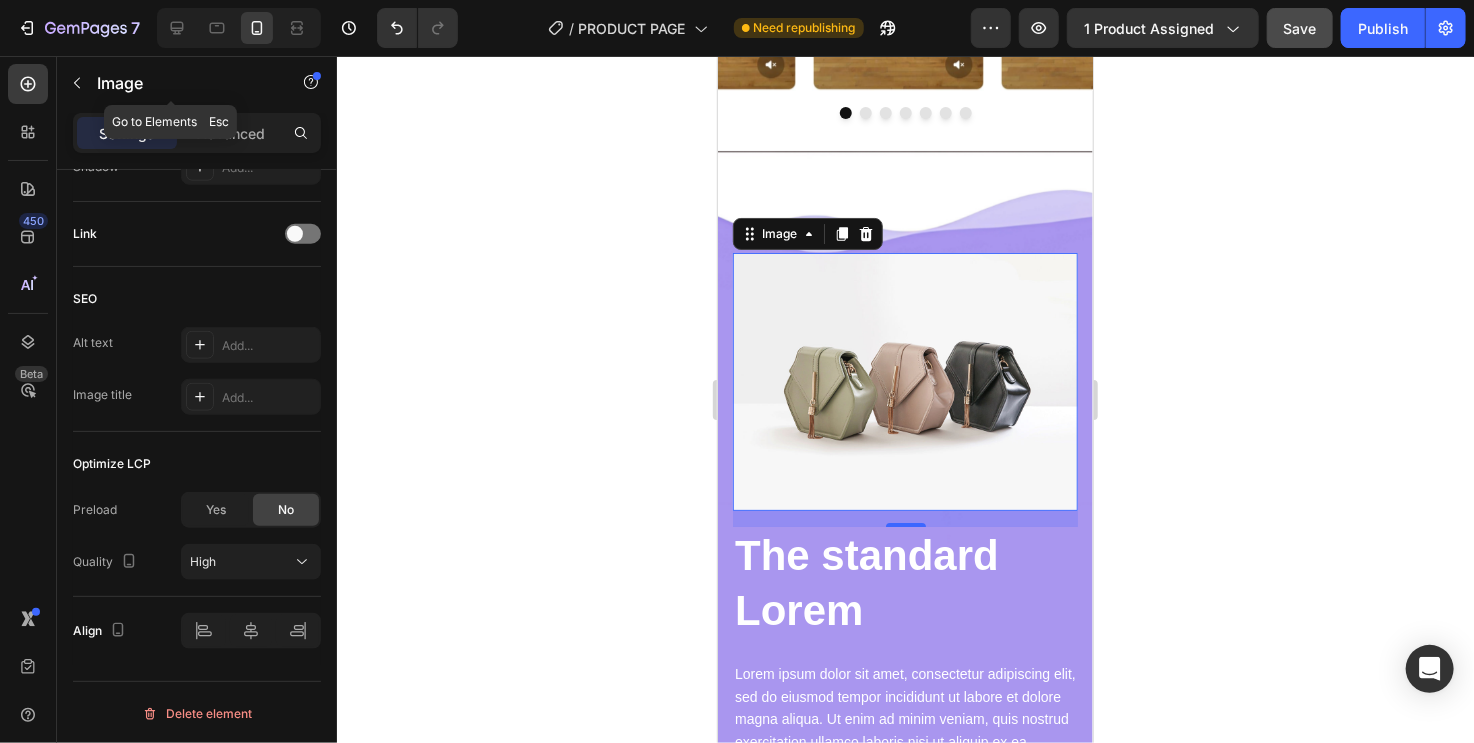 click on "Image" 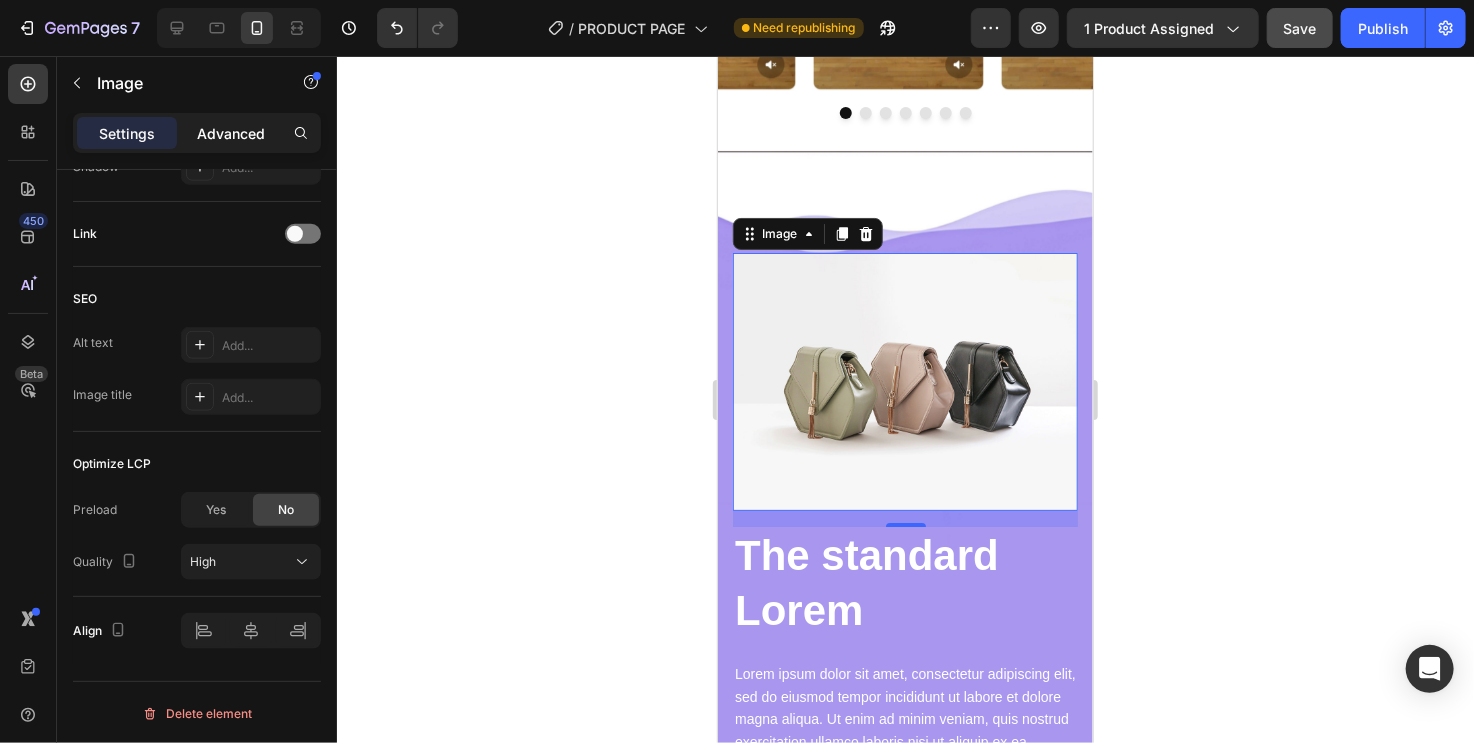 click on "Advanced" at bounding box center [231, 133] 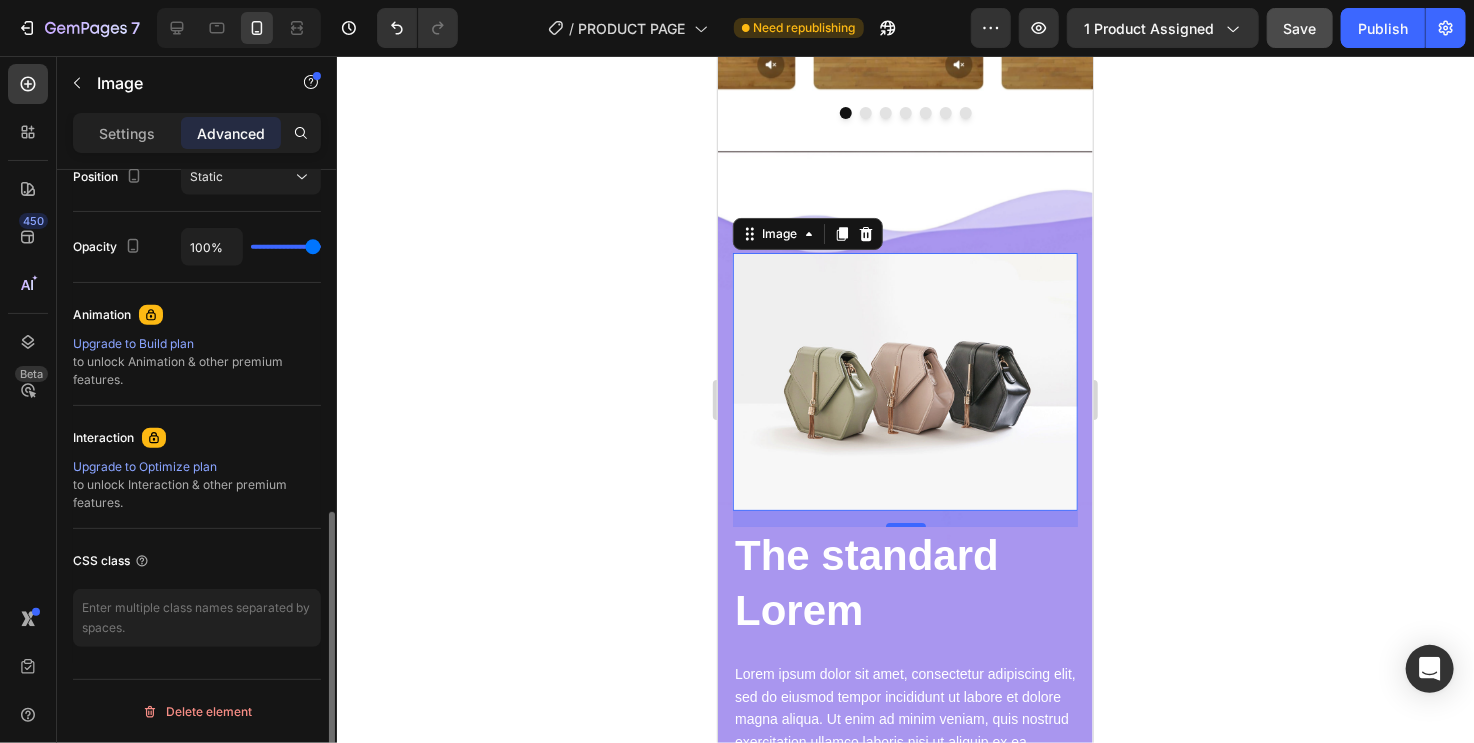 scroll, scrollTop: 756, scrollLeft: 0, axis: vertical 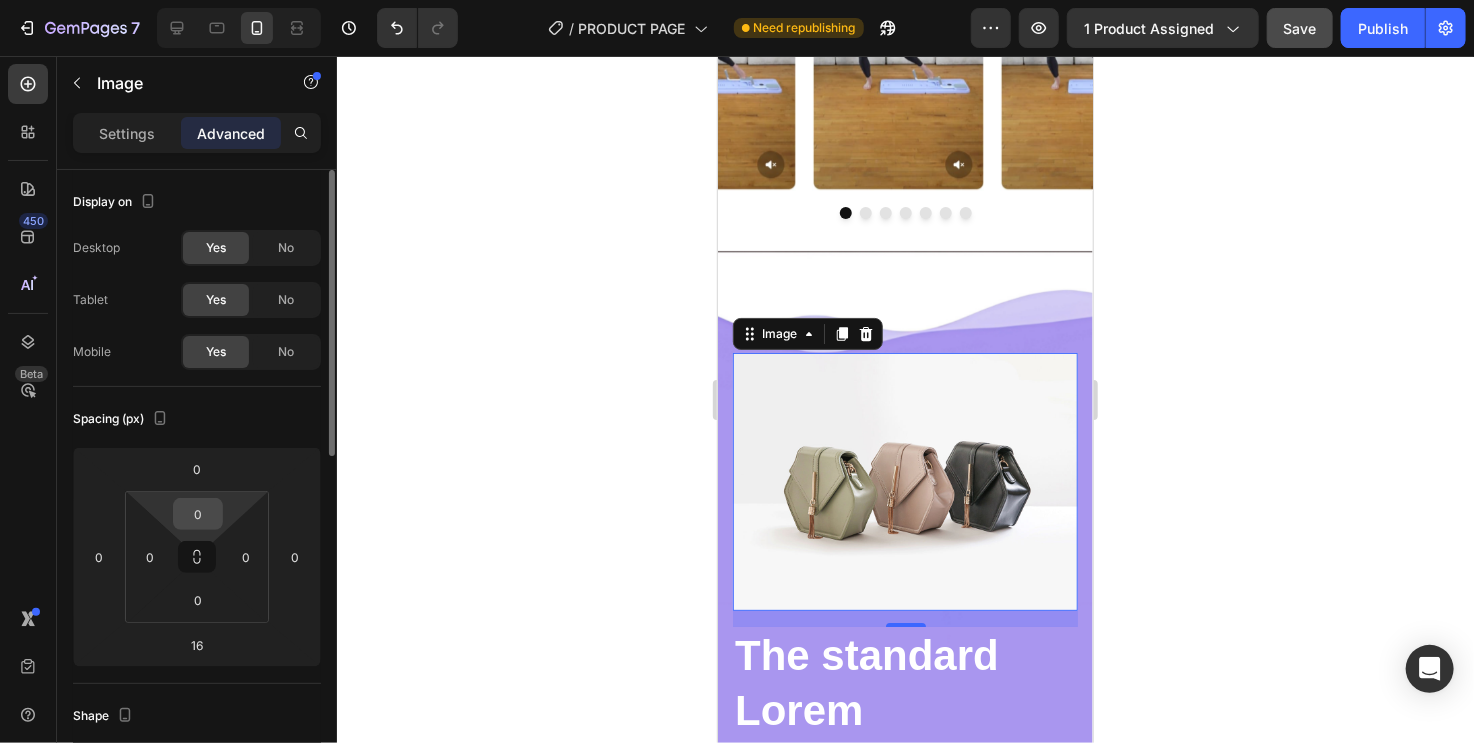 click on "0" at bounding box center [198, 514] 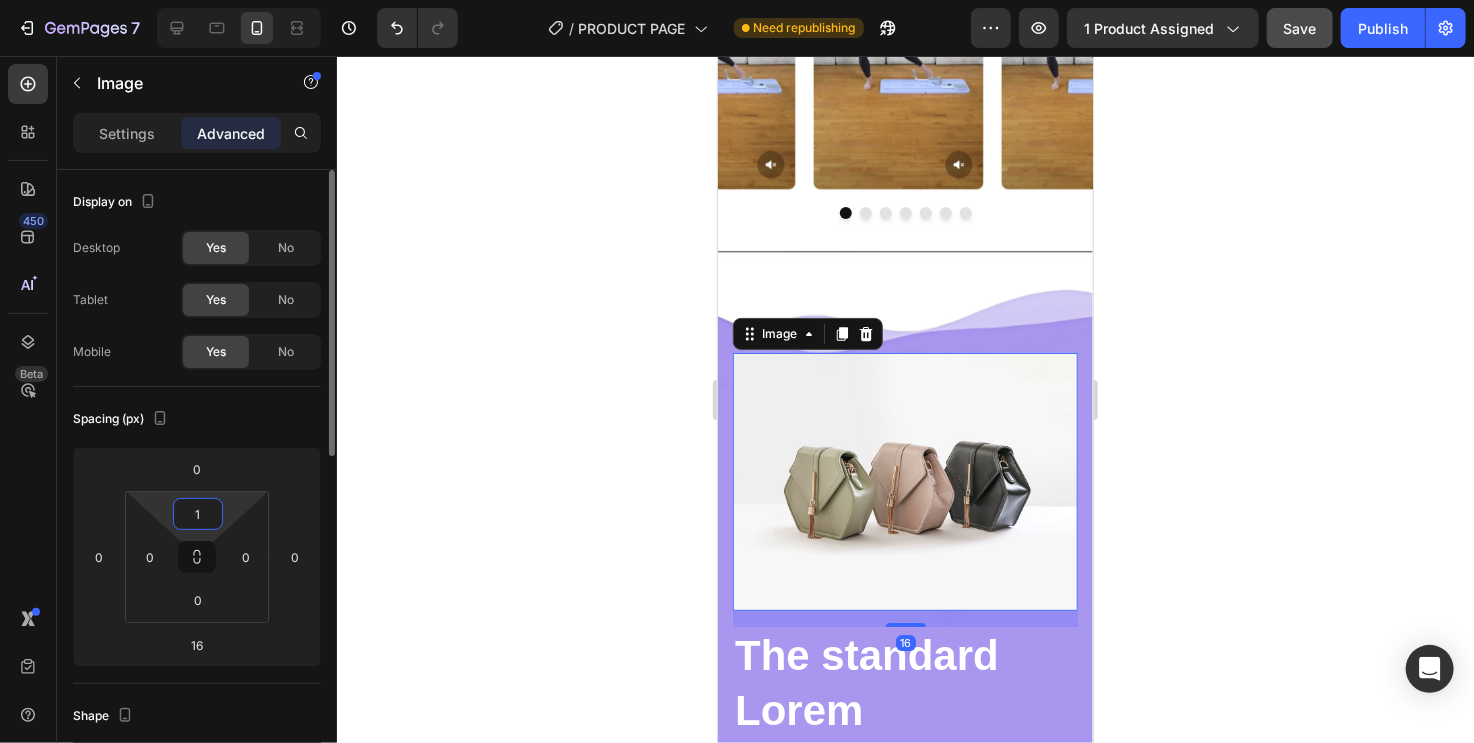 type on "10" 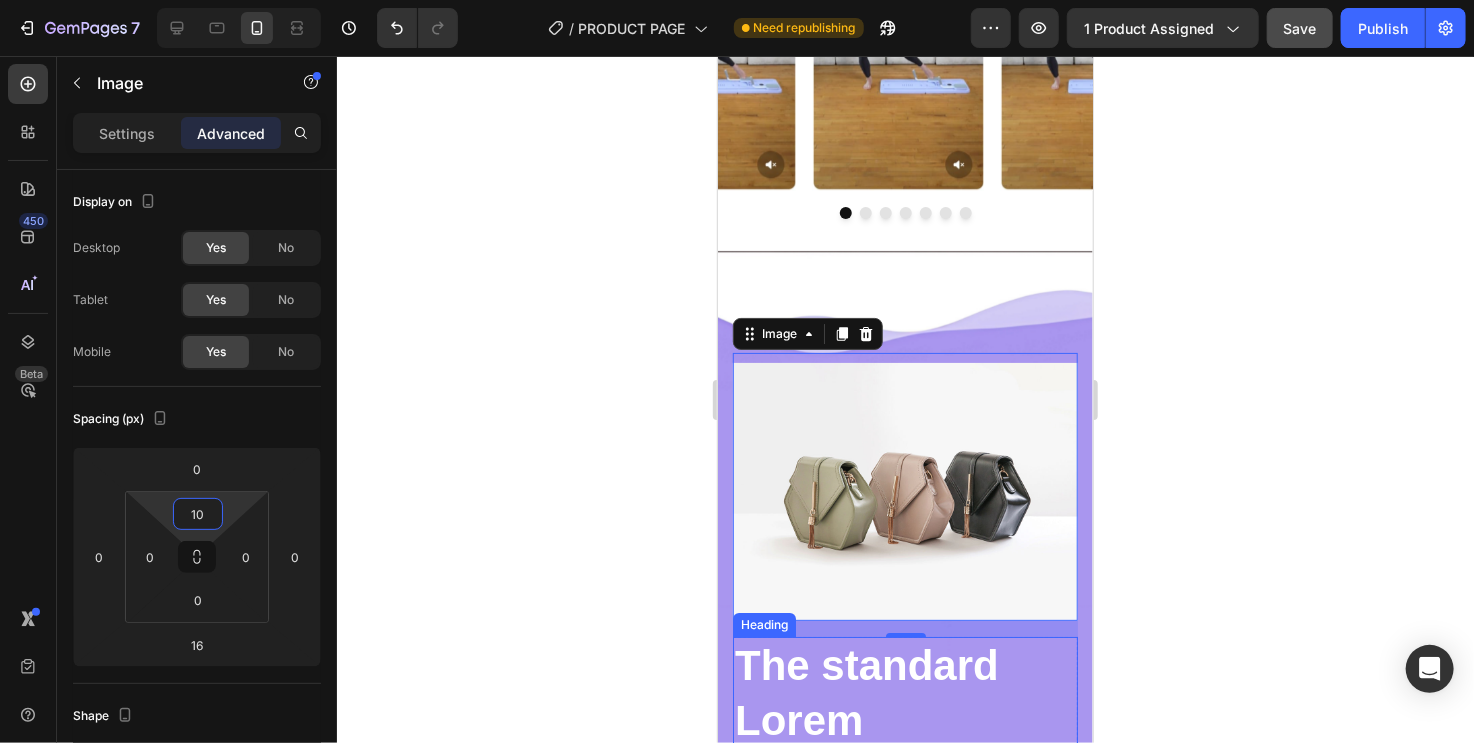 click on "The standard Lorem" at bounding box center (904, 692) 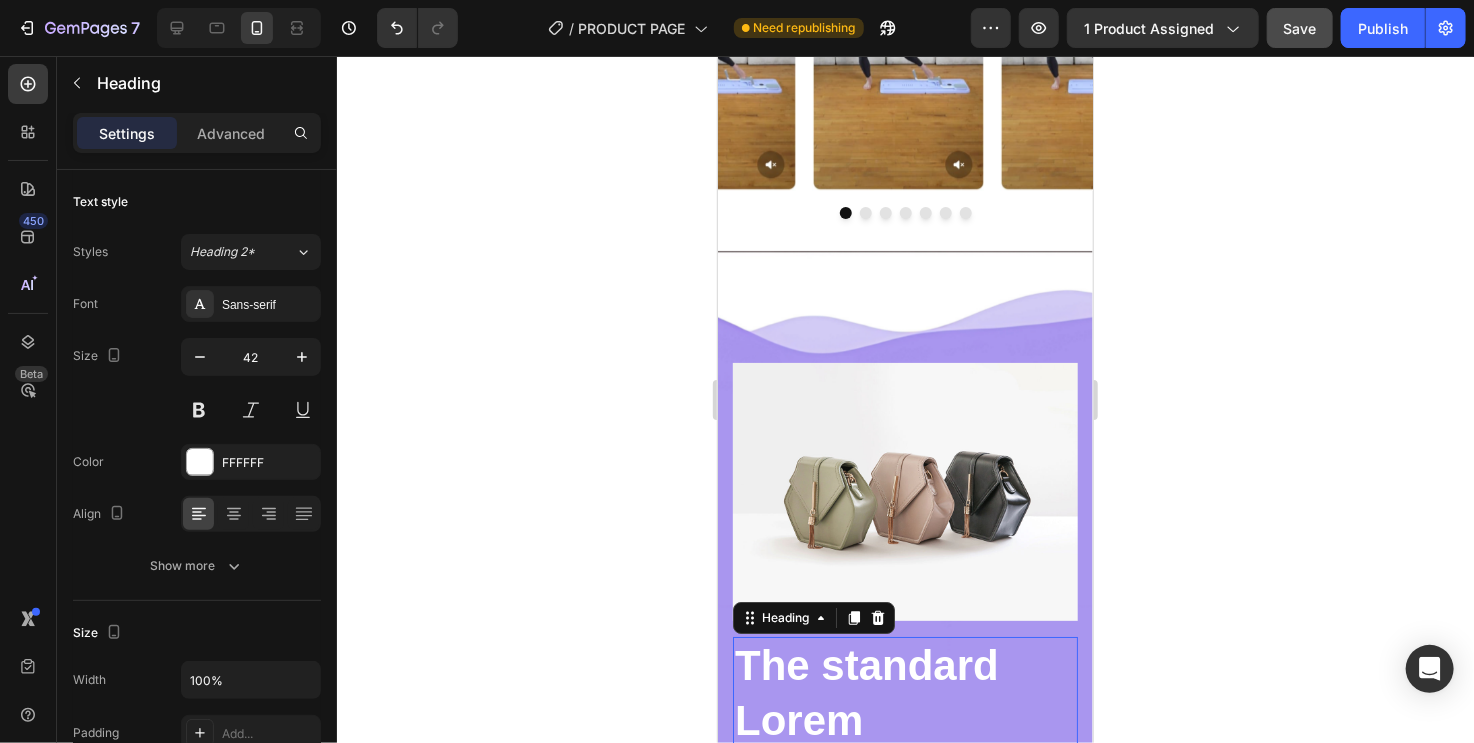 scroll, scrollTop: 3296, scrollLeft: 0, axis: vertical 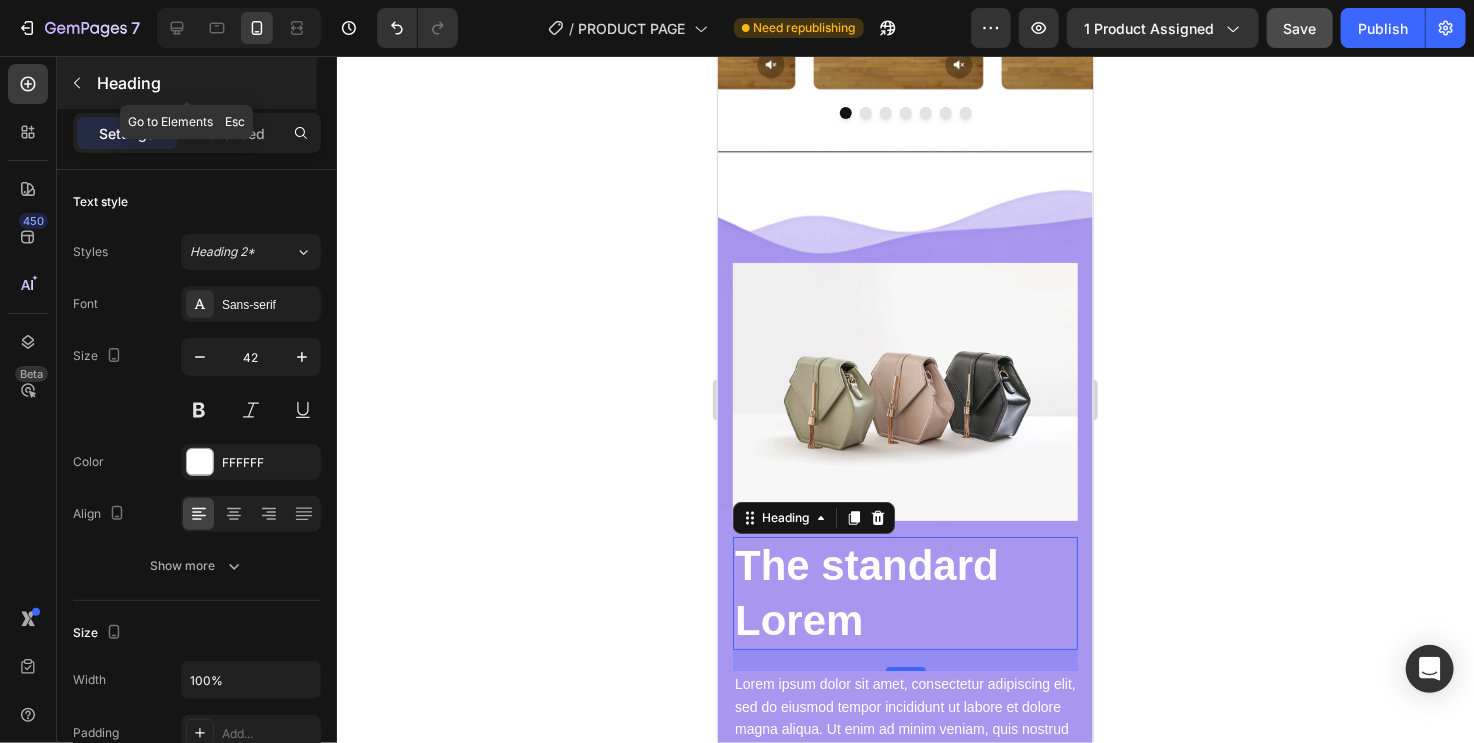 click at bounding box center (77, 83) 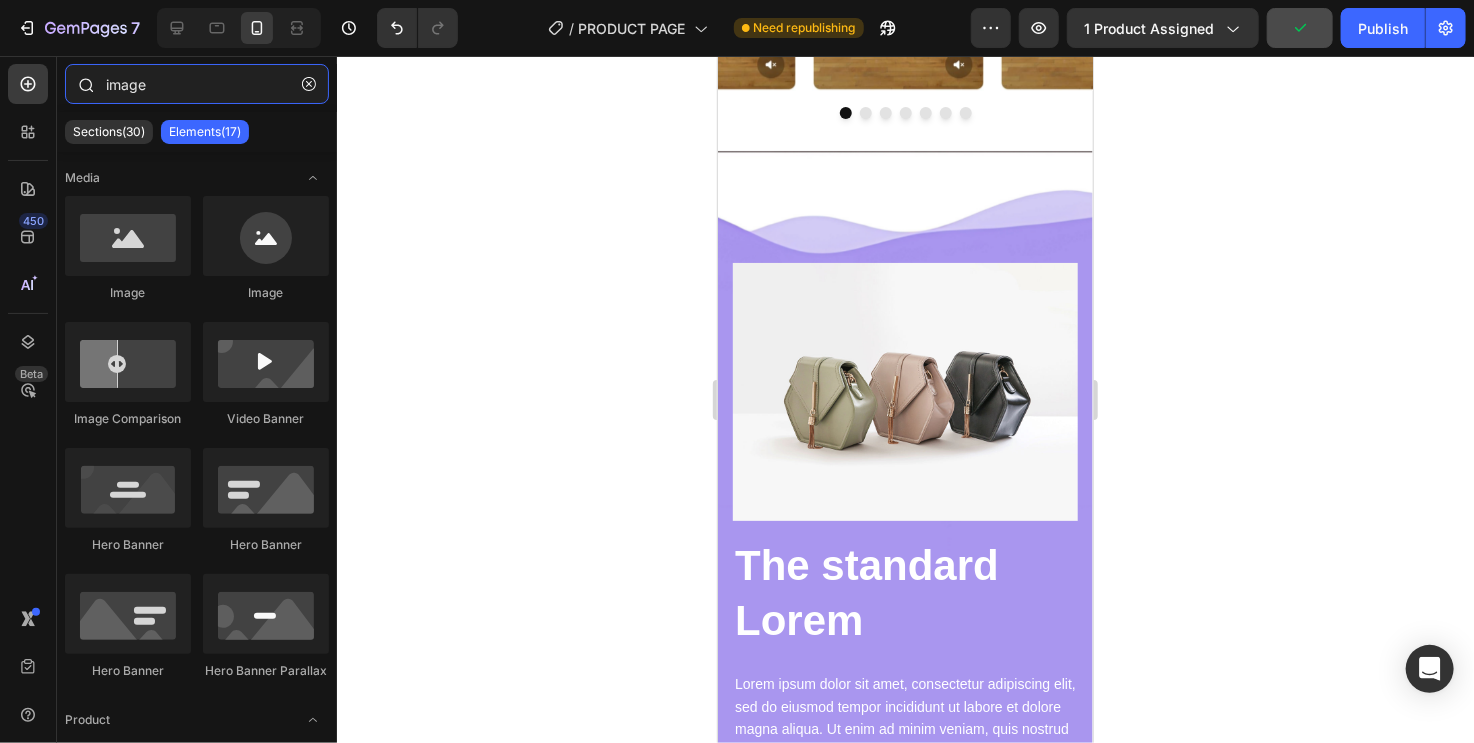 click on "image" at bounding box center [197, 84] 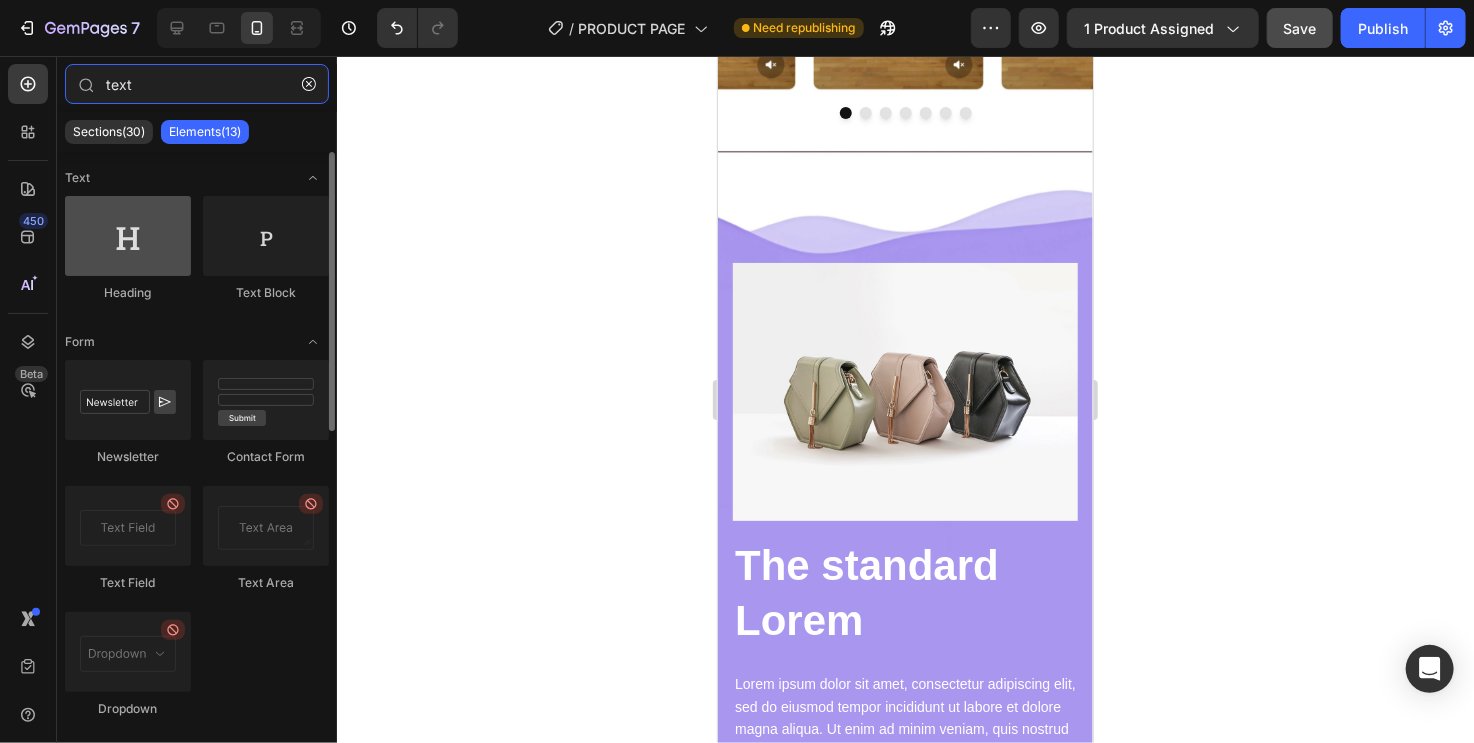type on "text" 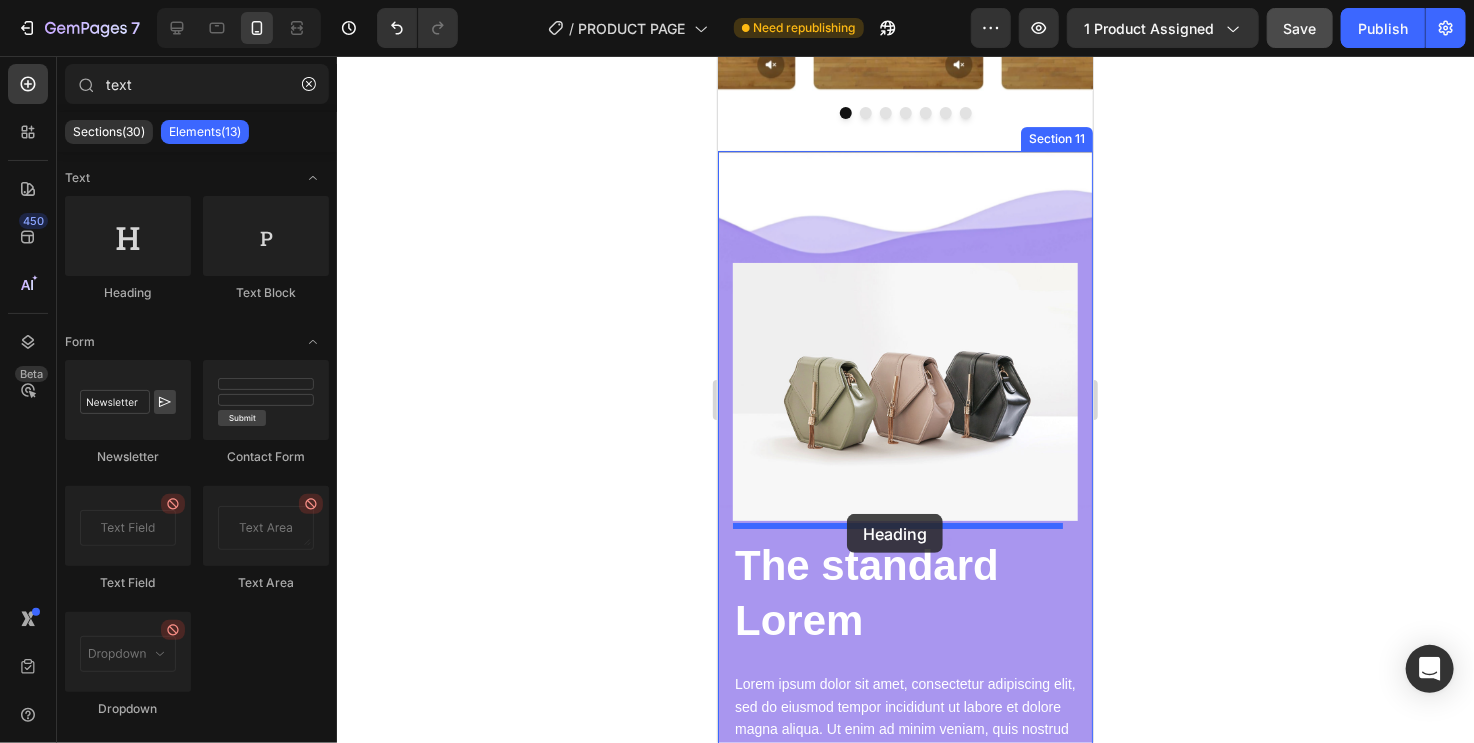 drag, startPoint x: 833, startPoint y: 300, endPoint x: 846, endPoint y: 513, distance: 213.39635 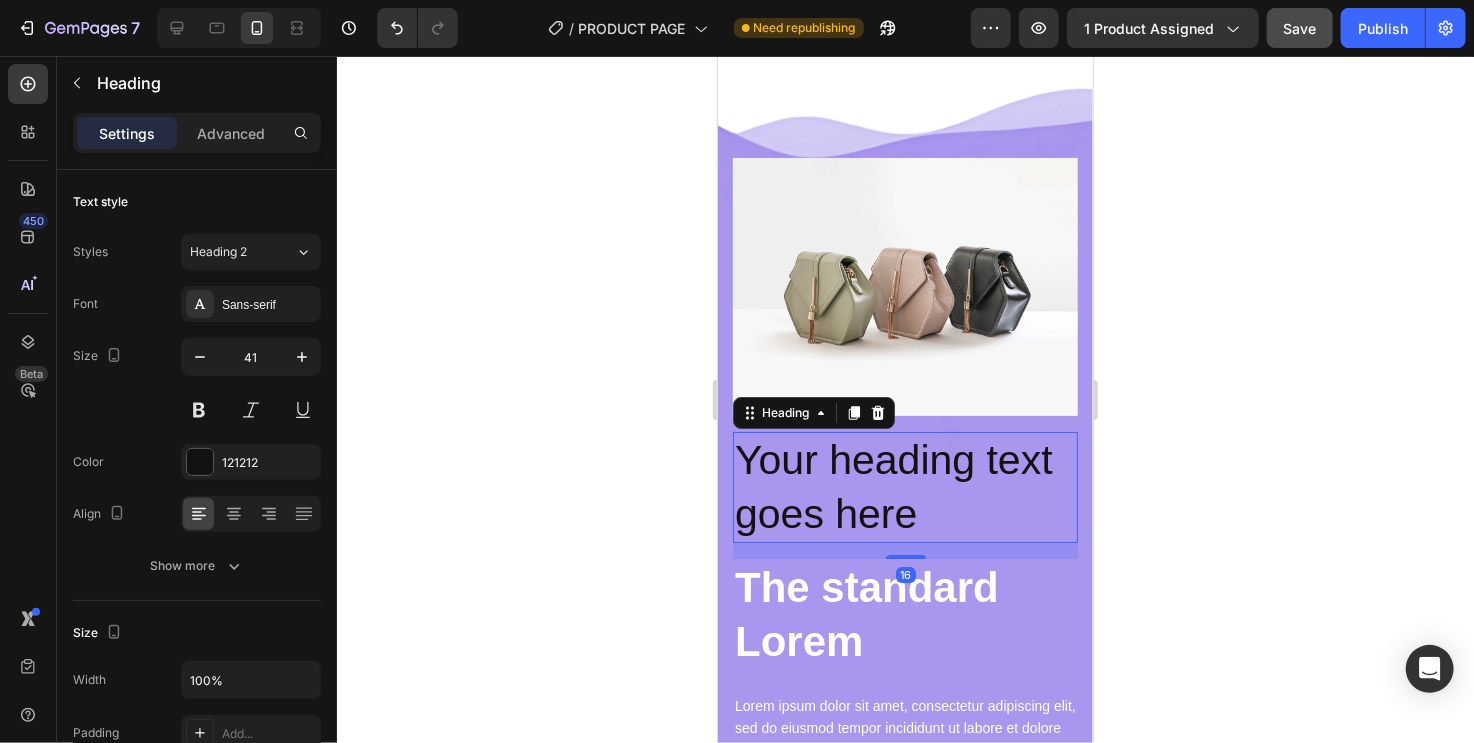 scroll, scrollTop: 3496, scrollLeft: 0, axis: vertical 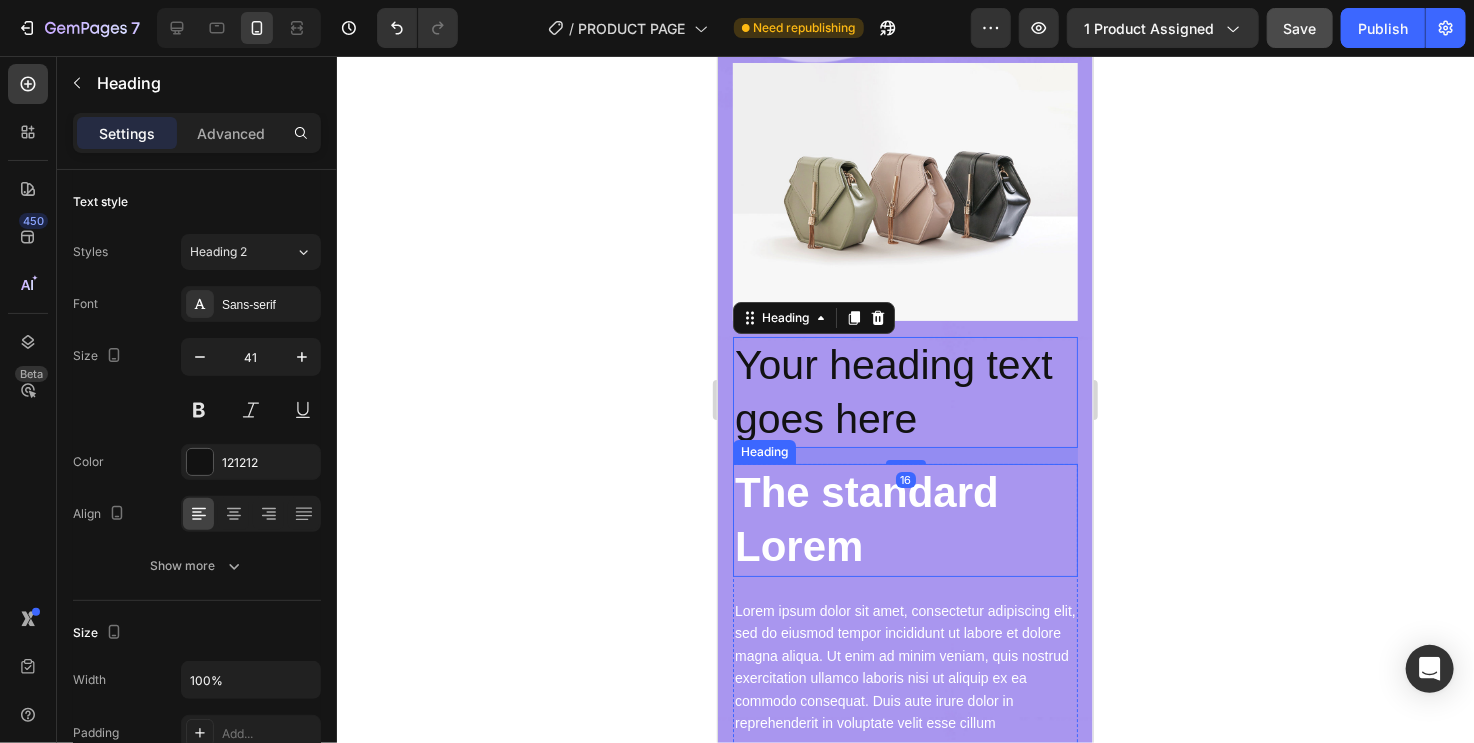 click on "The standard Lorem" at bounding box center [904, 519] 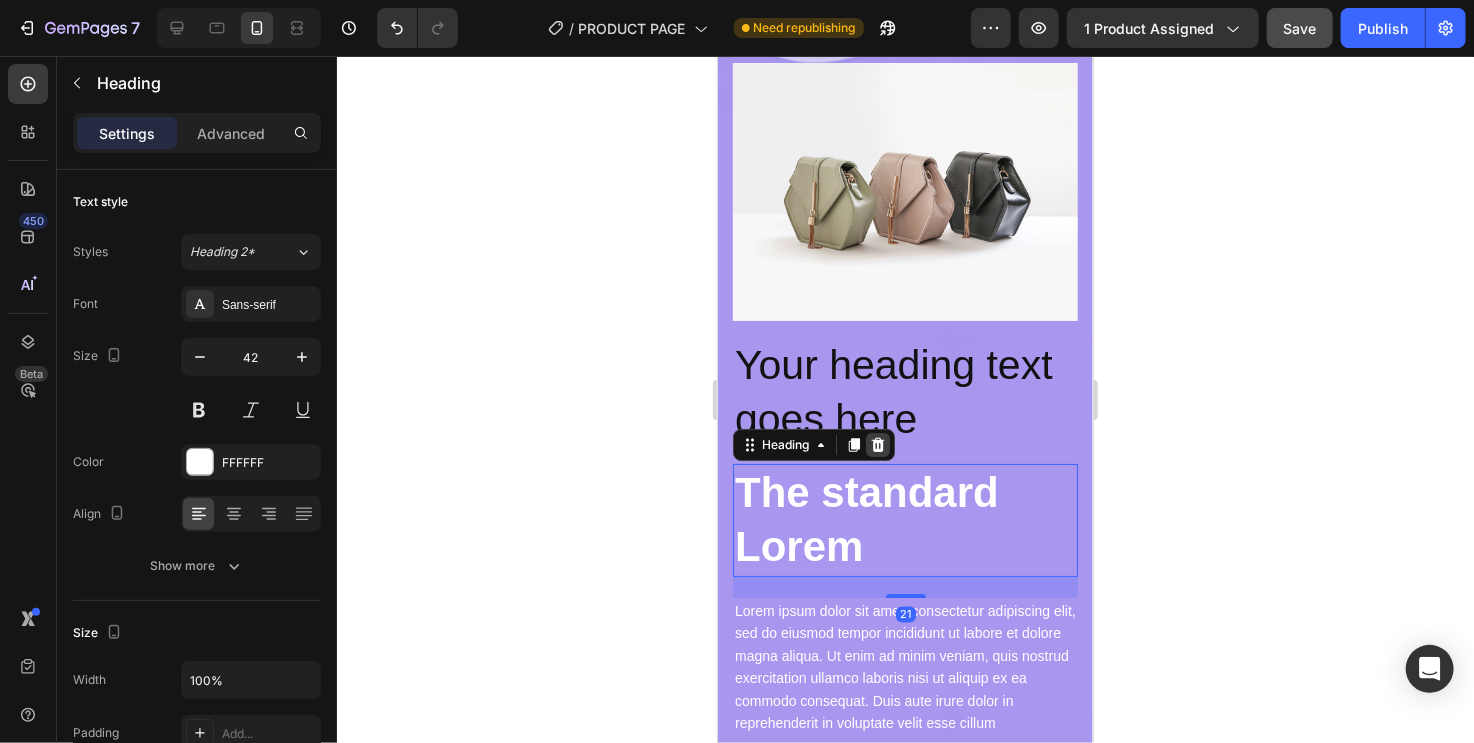 click 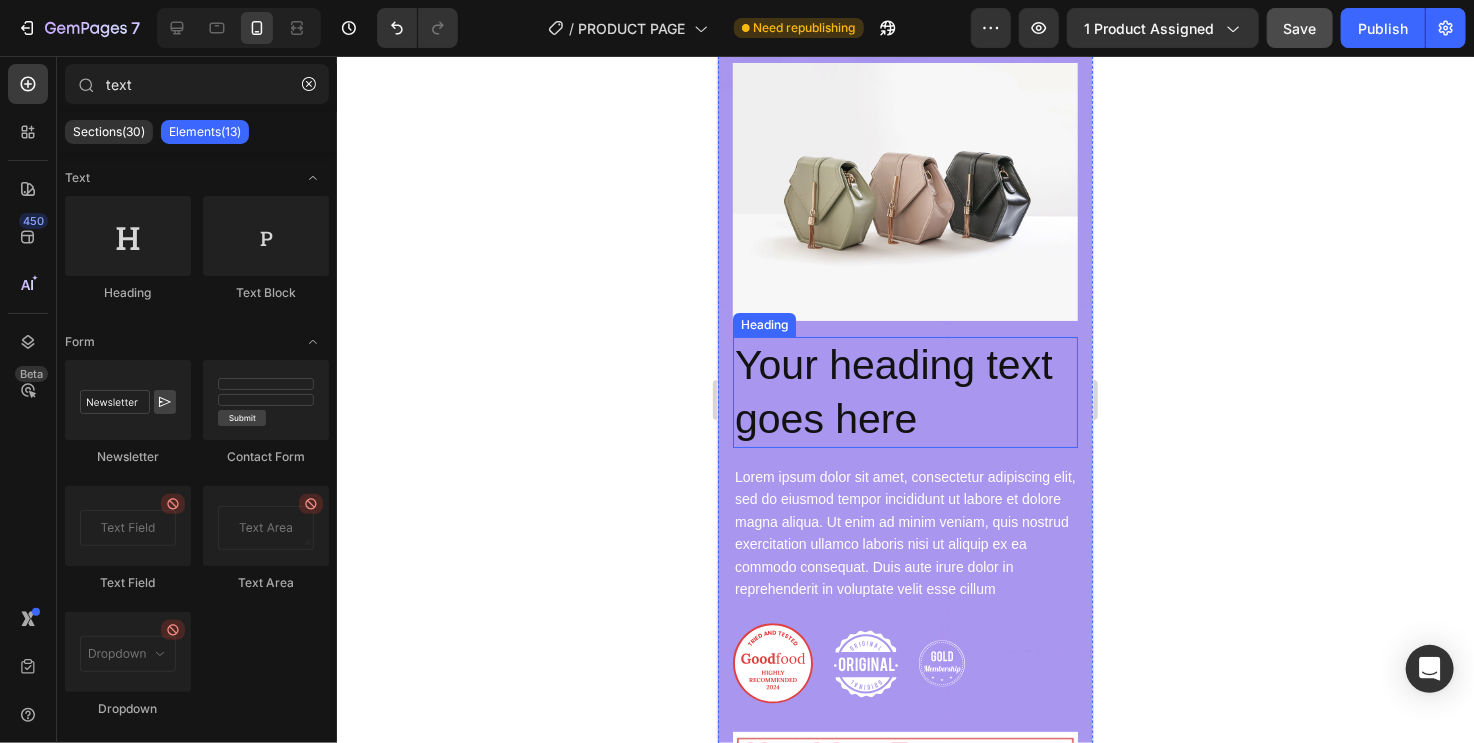 click on "Your heading text goes here" at bounding box center [904, 391] 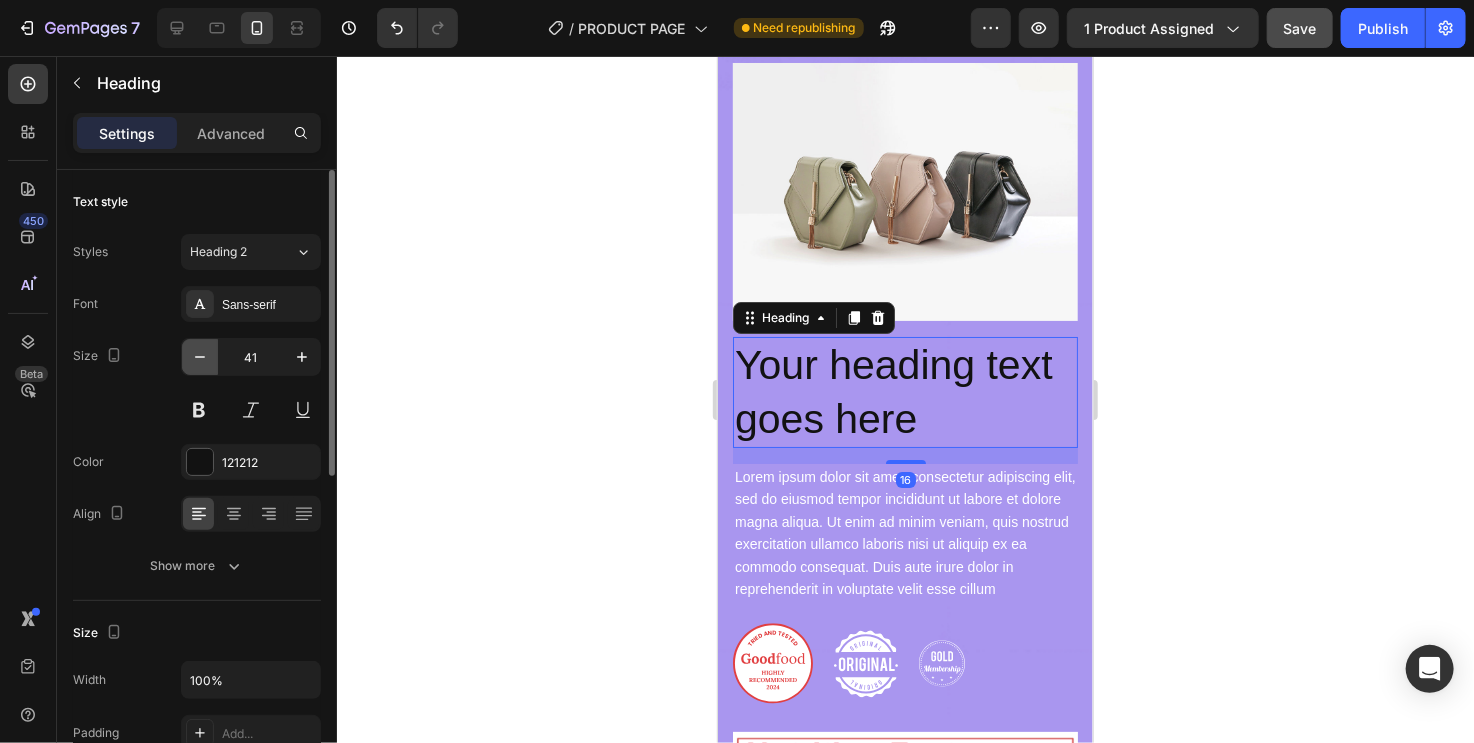 click 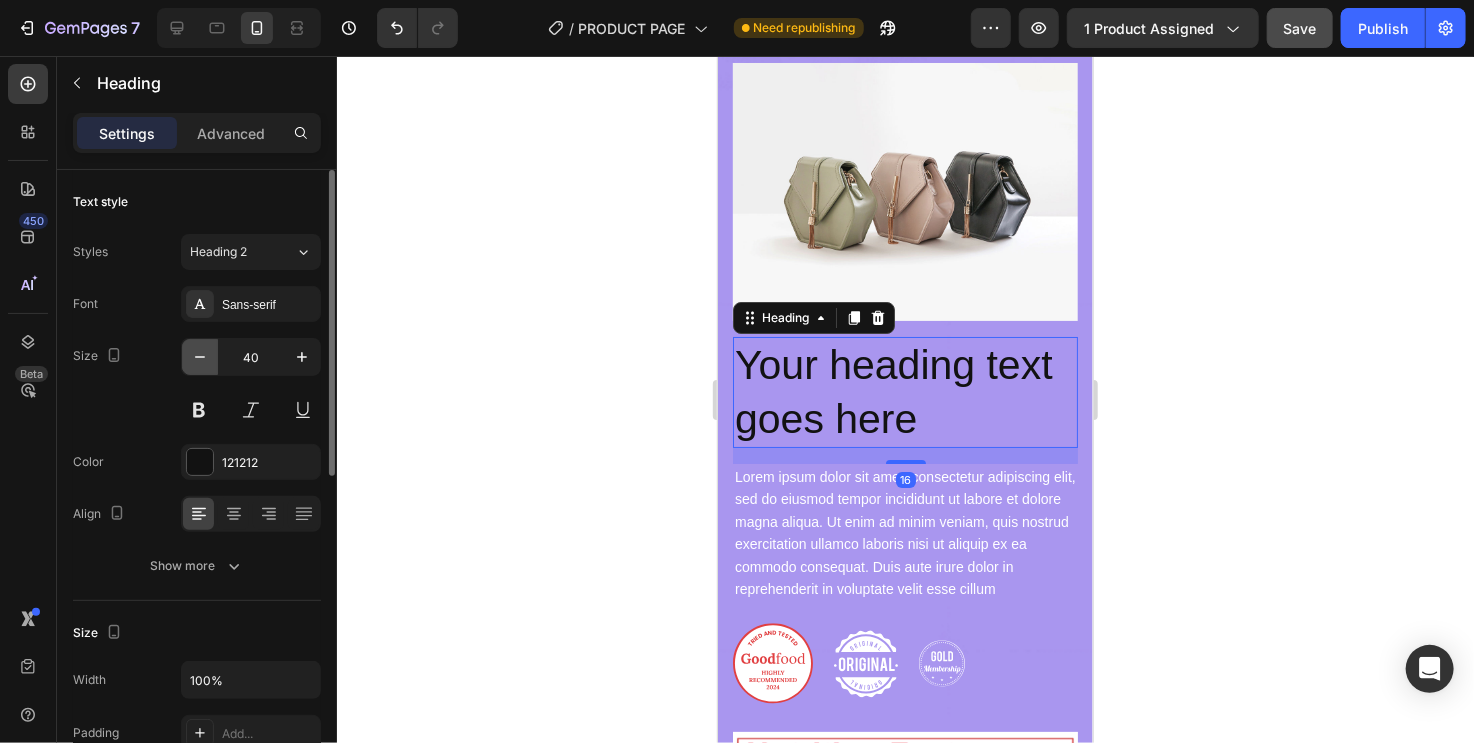 click 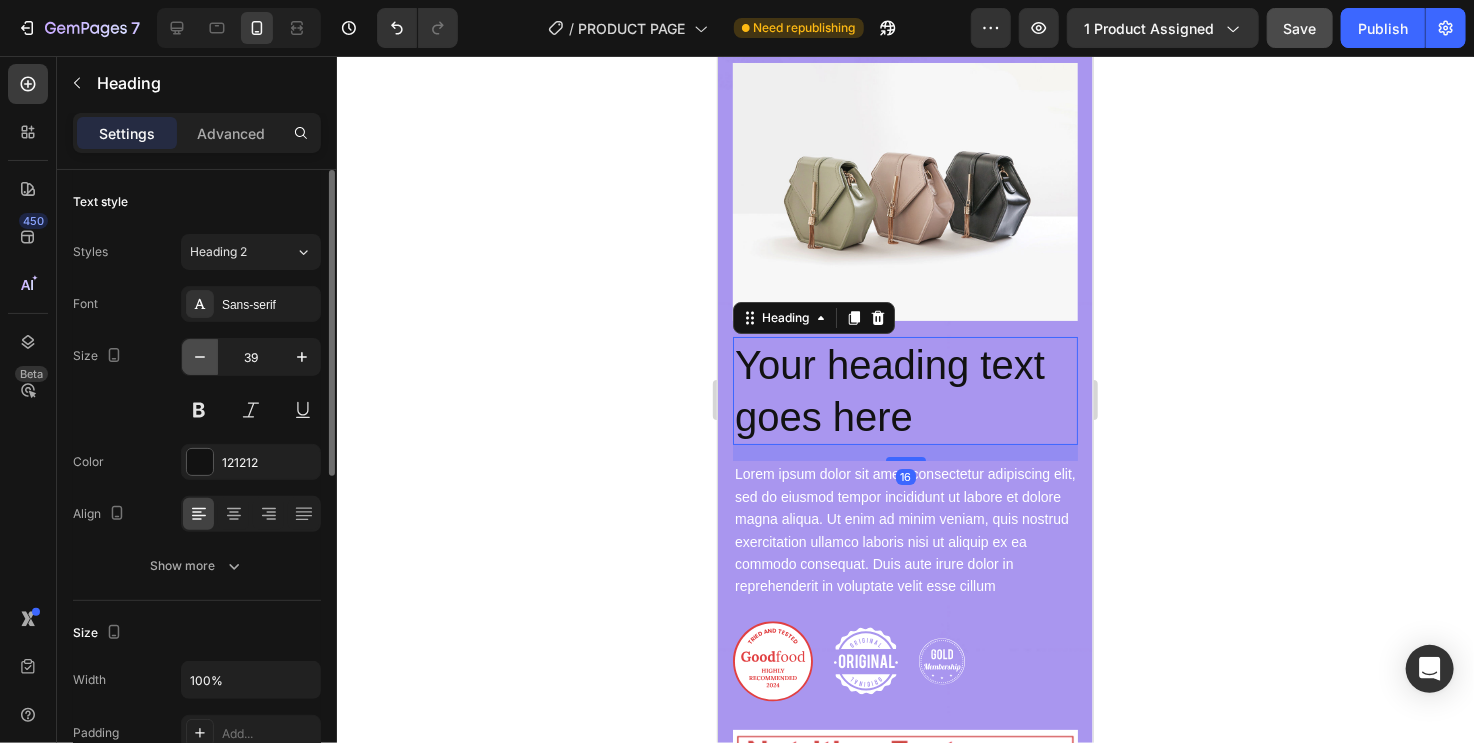 click 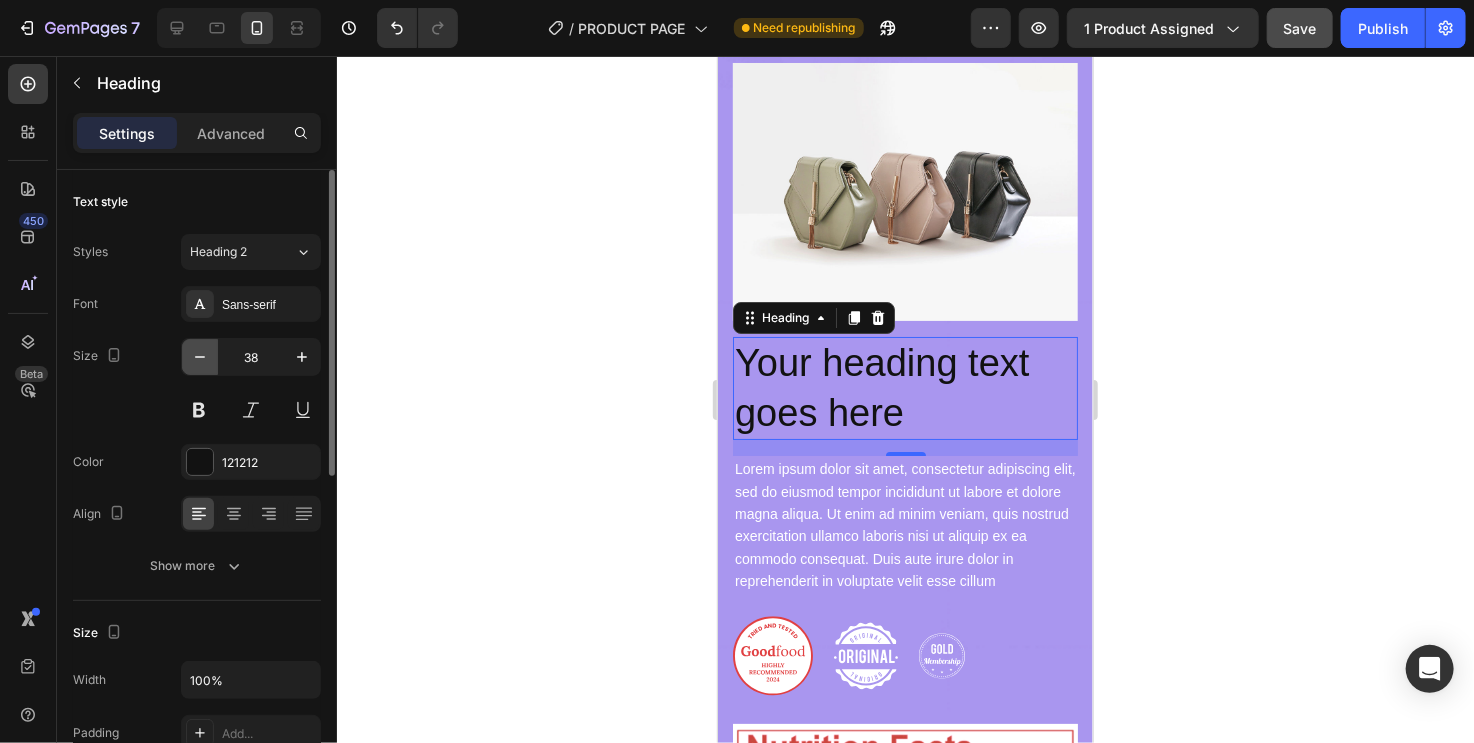 click 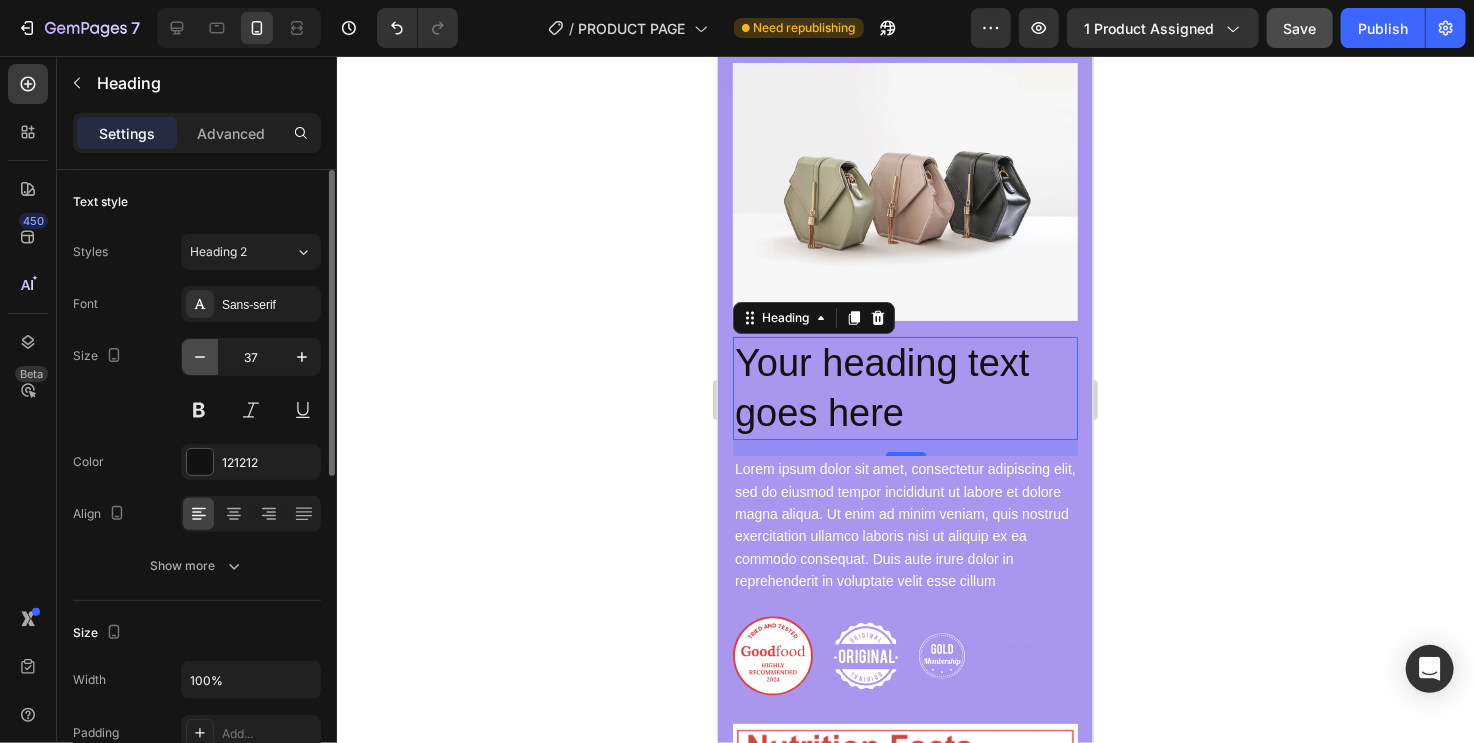 click 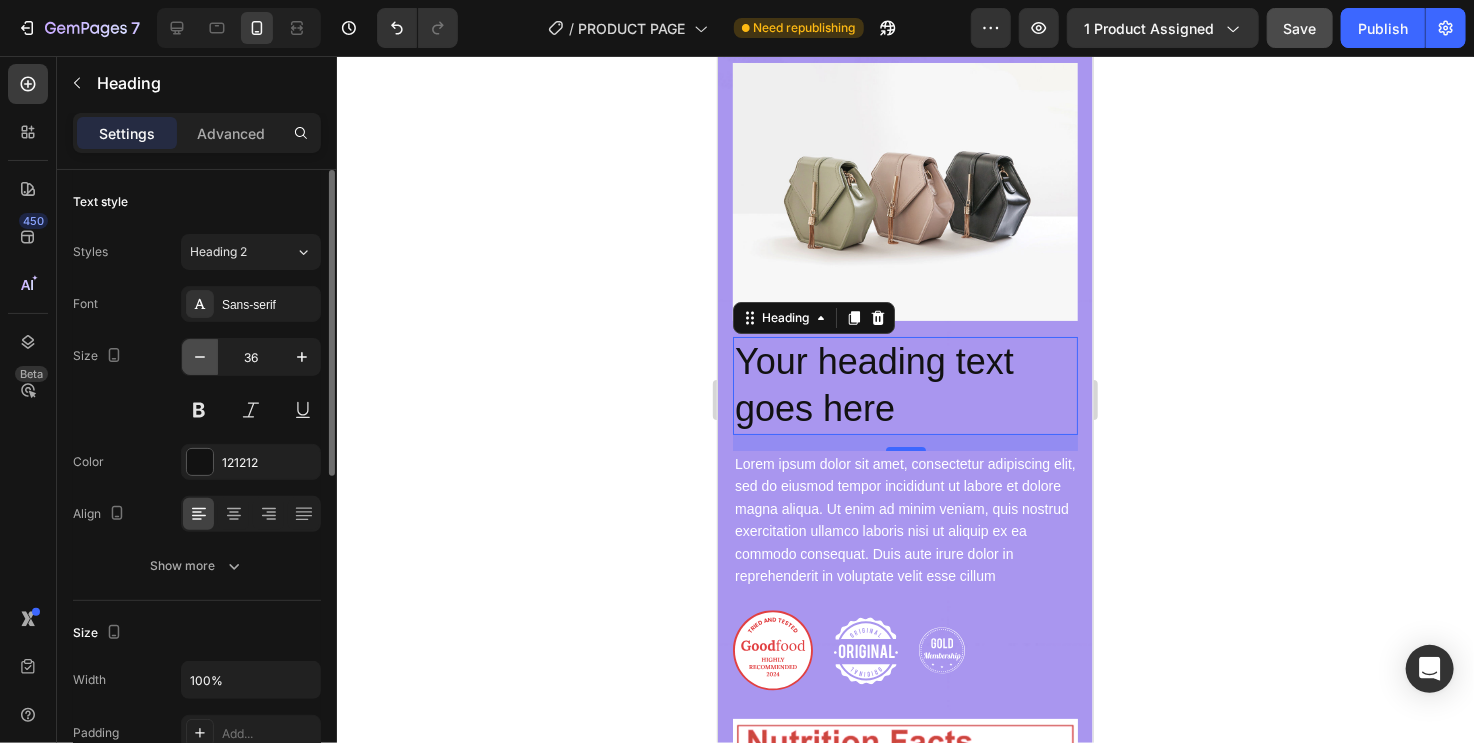 click 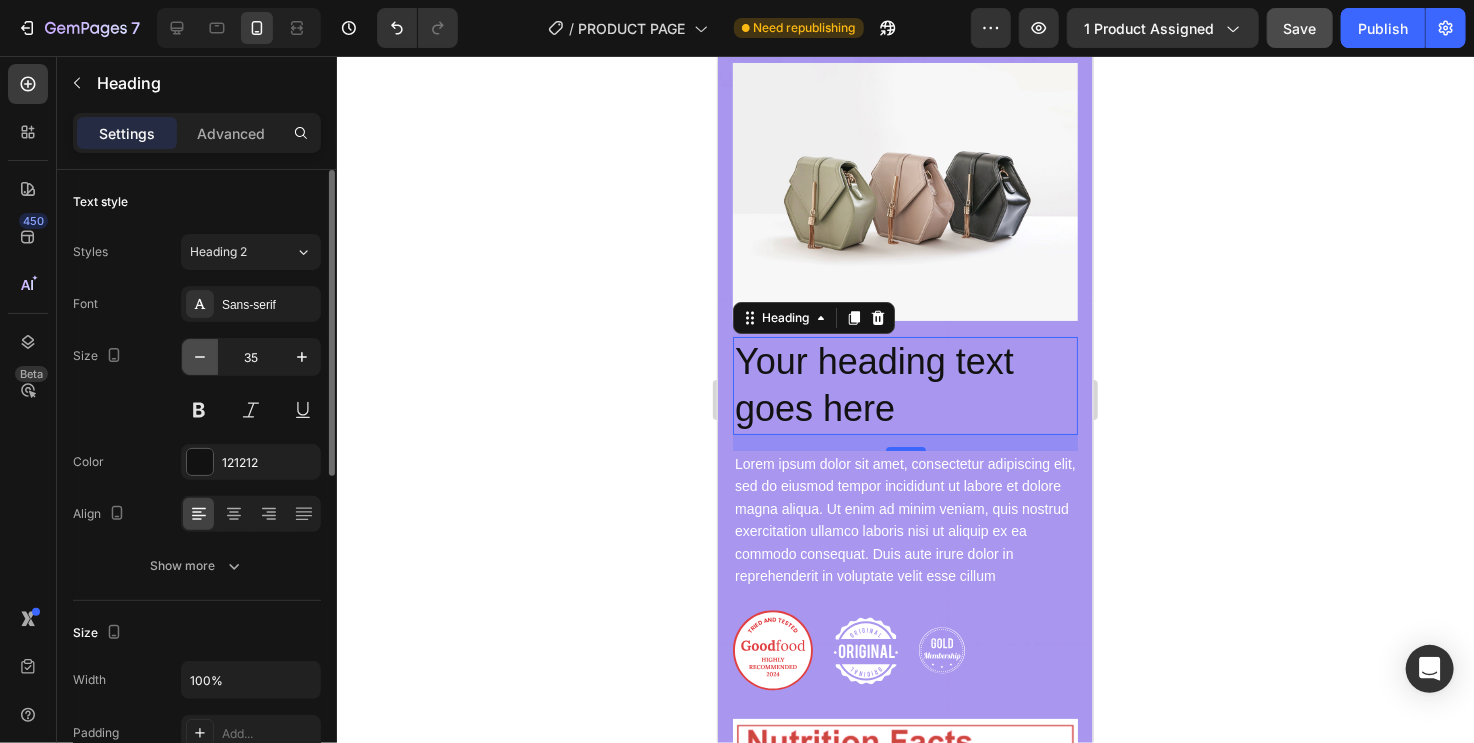 click 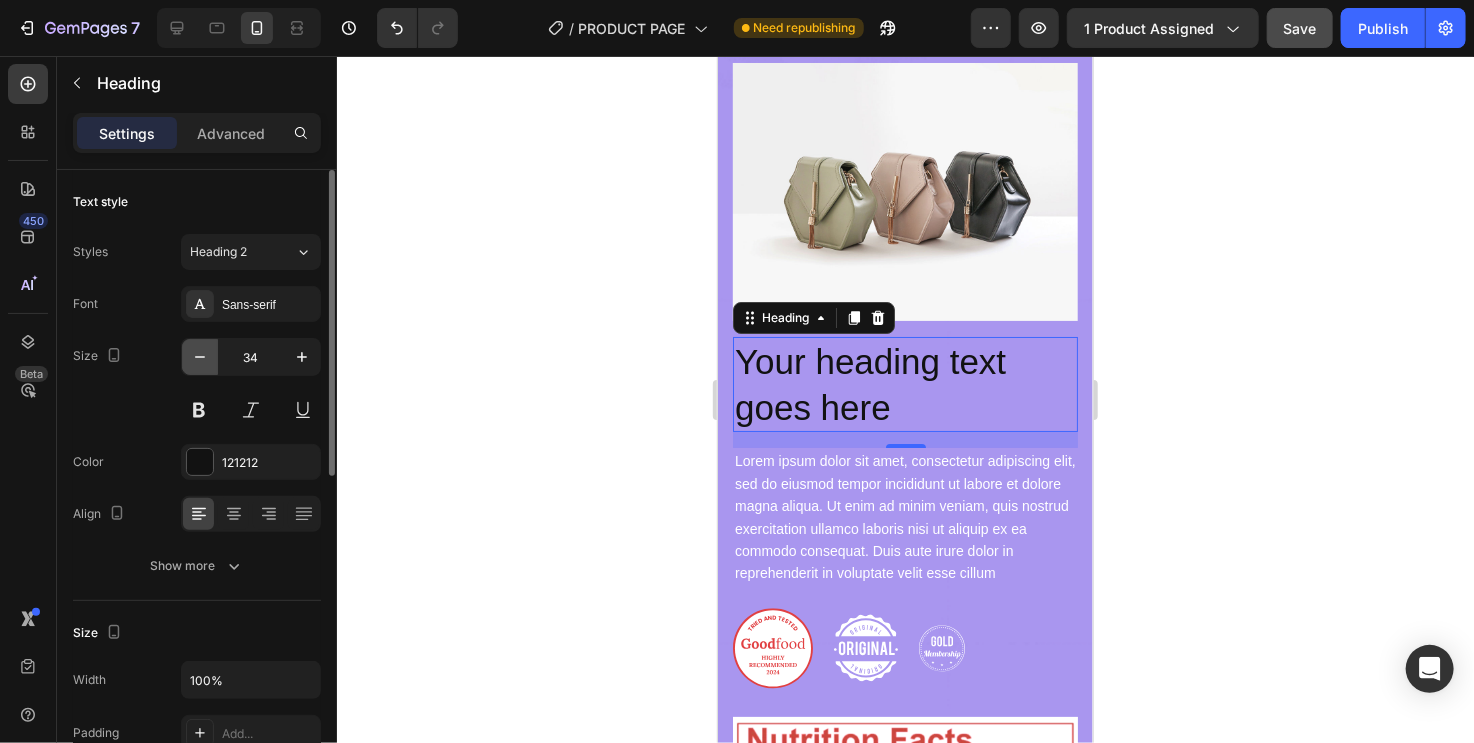 click 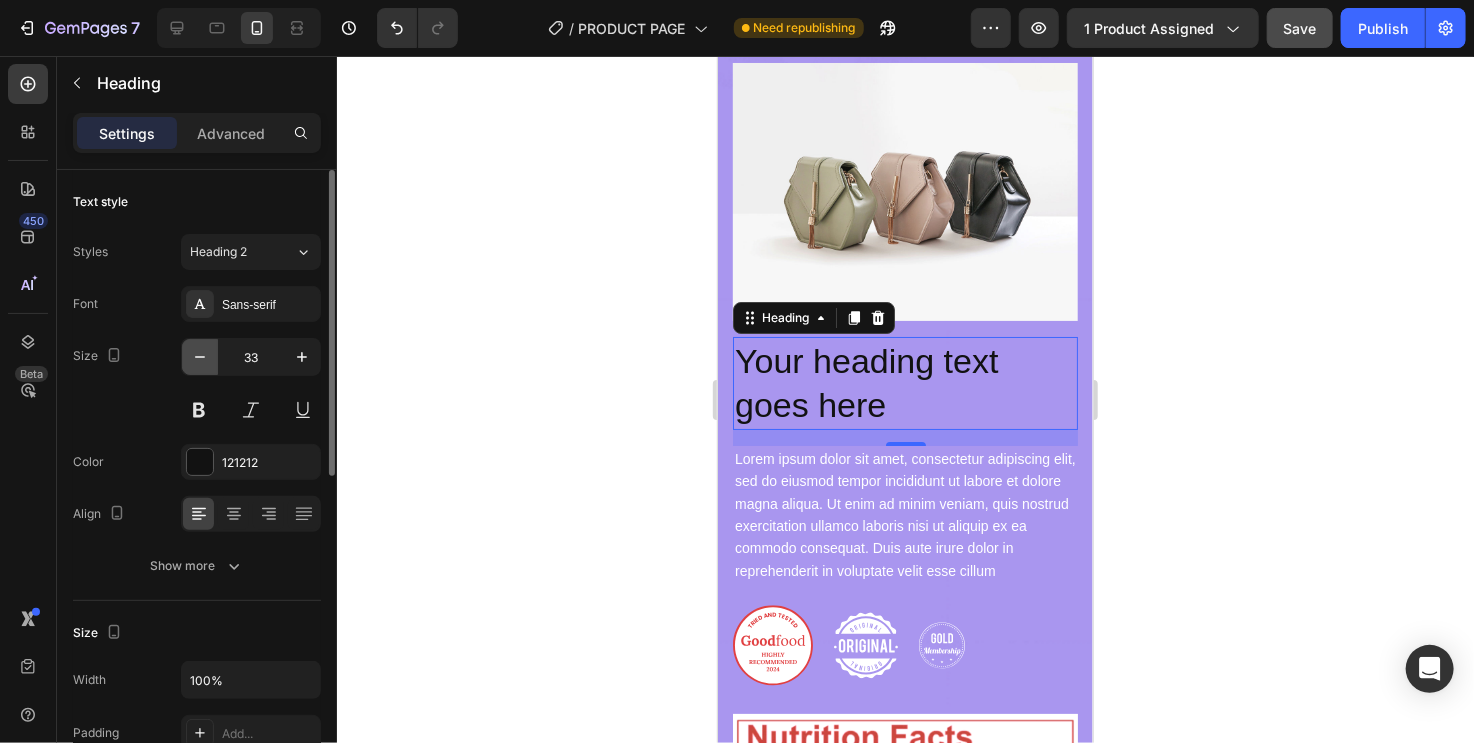 click 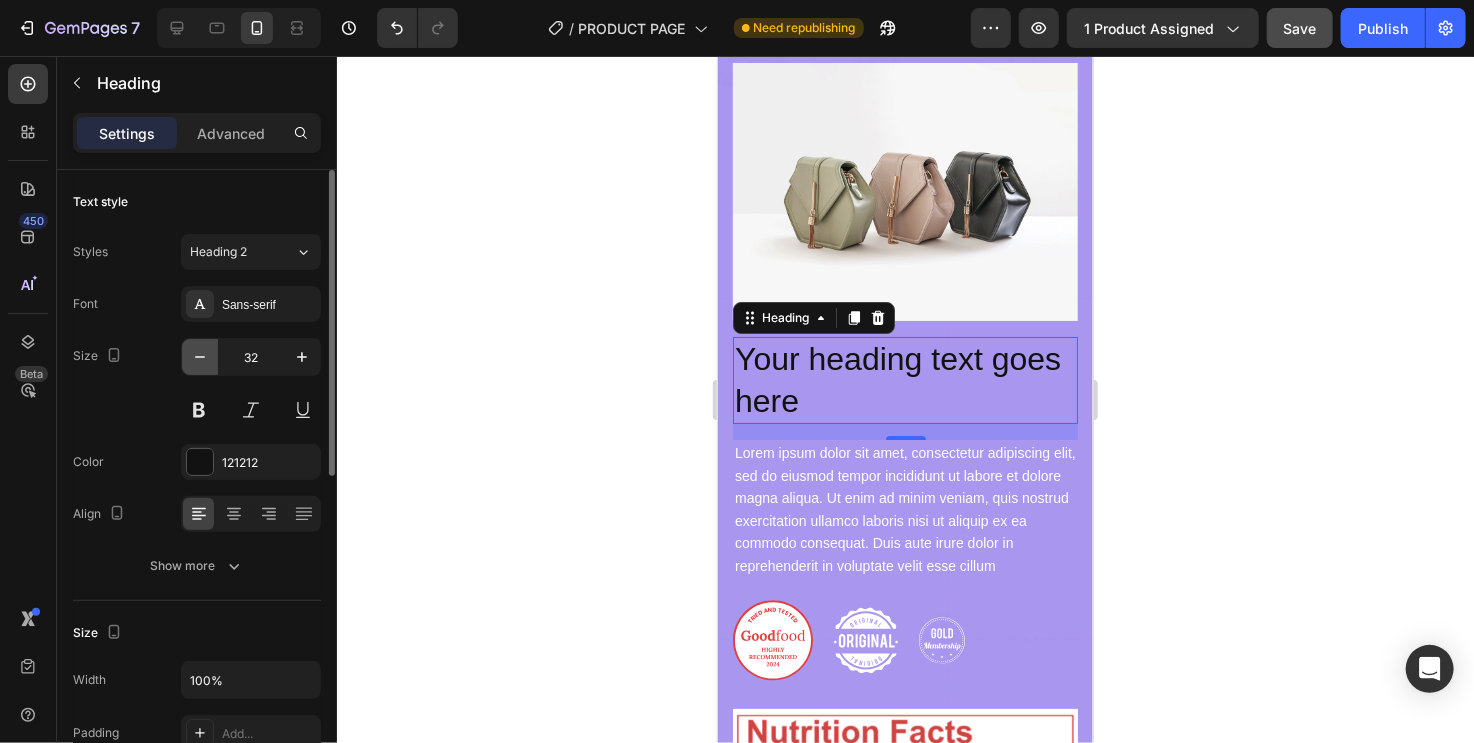 click 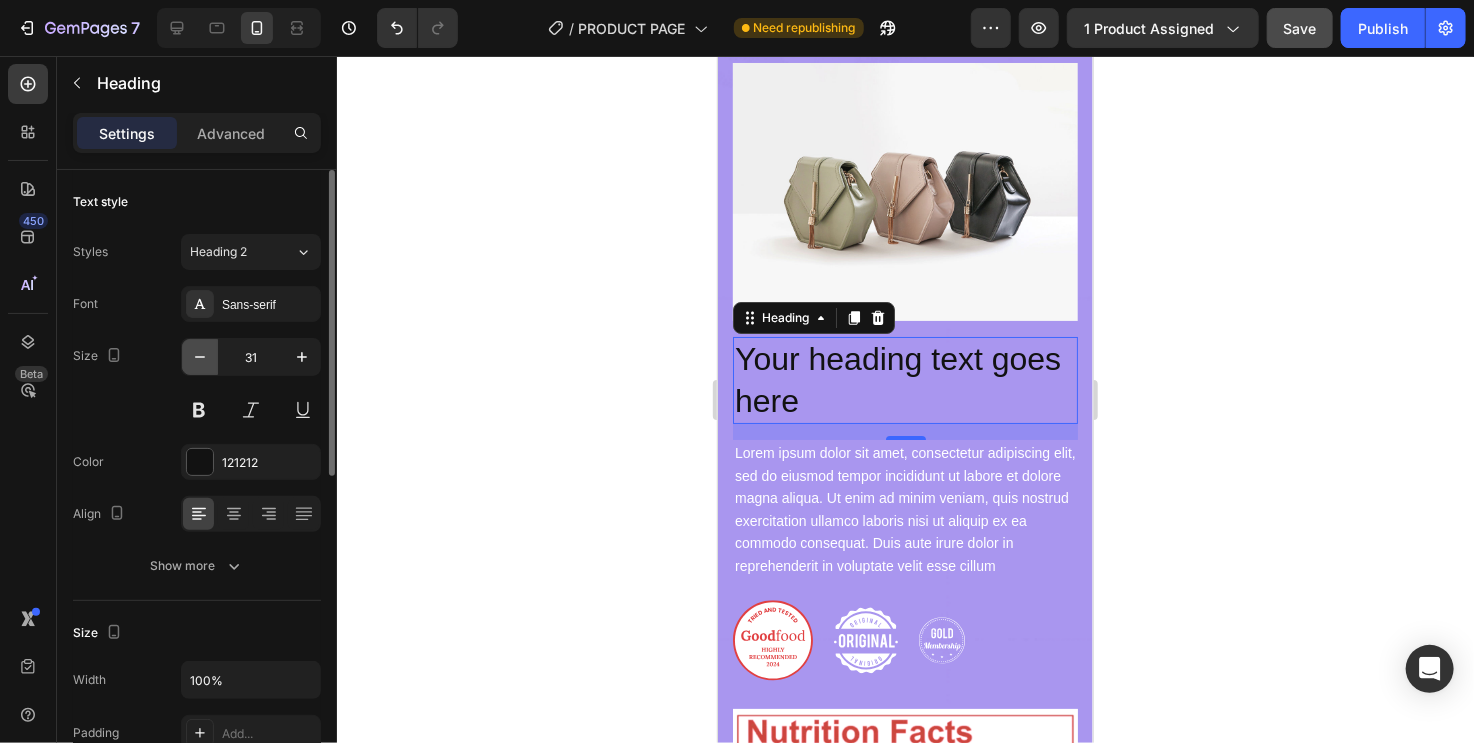 click 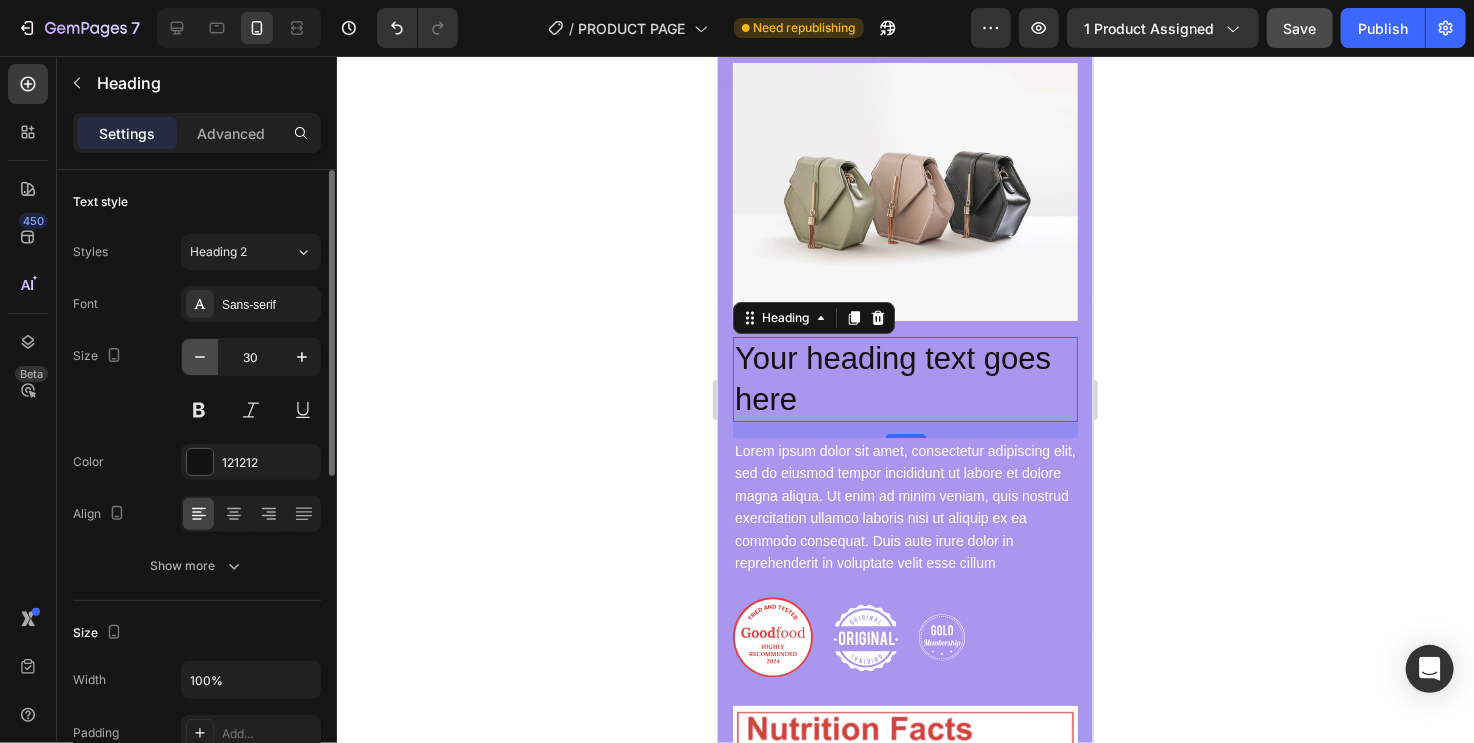 click 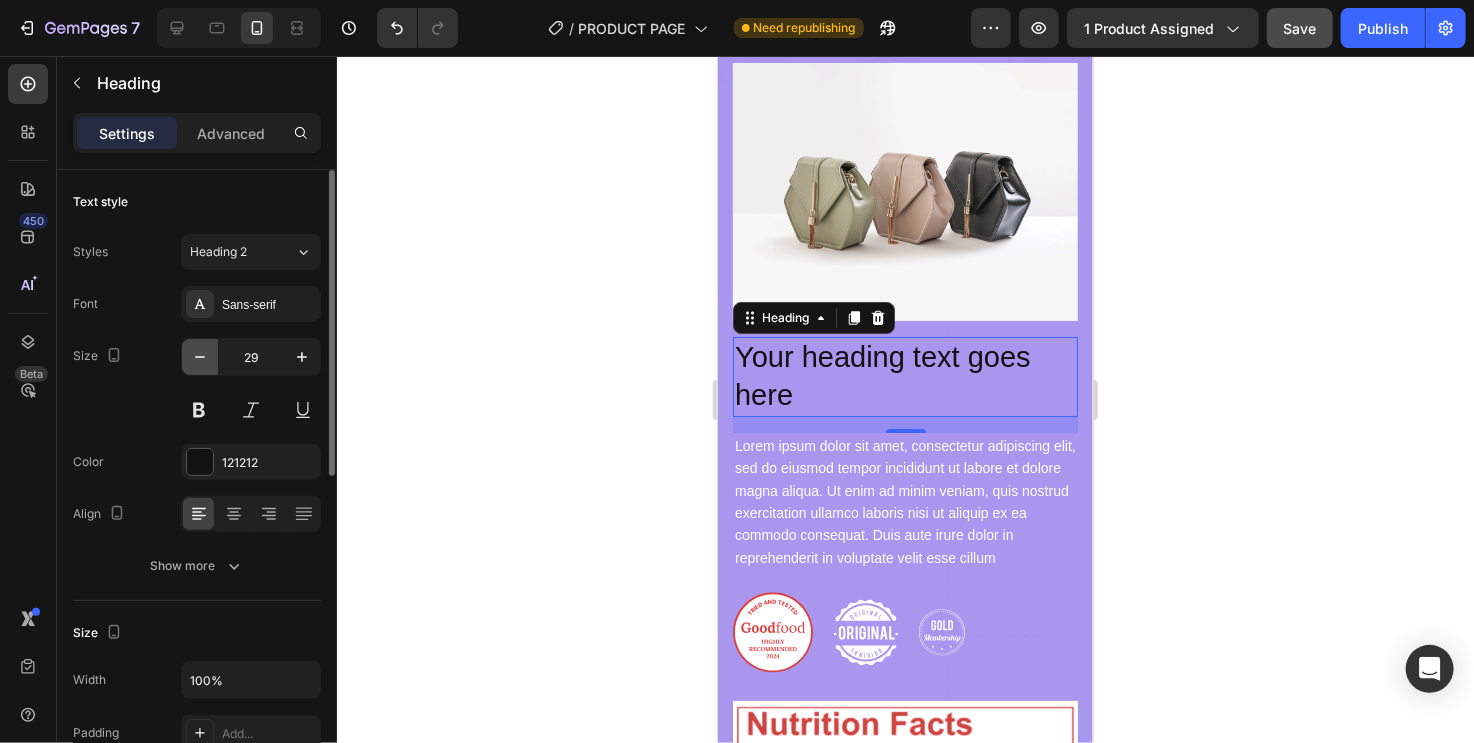 click 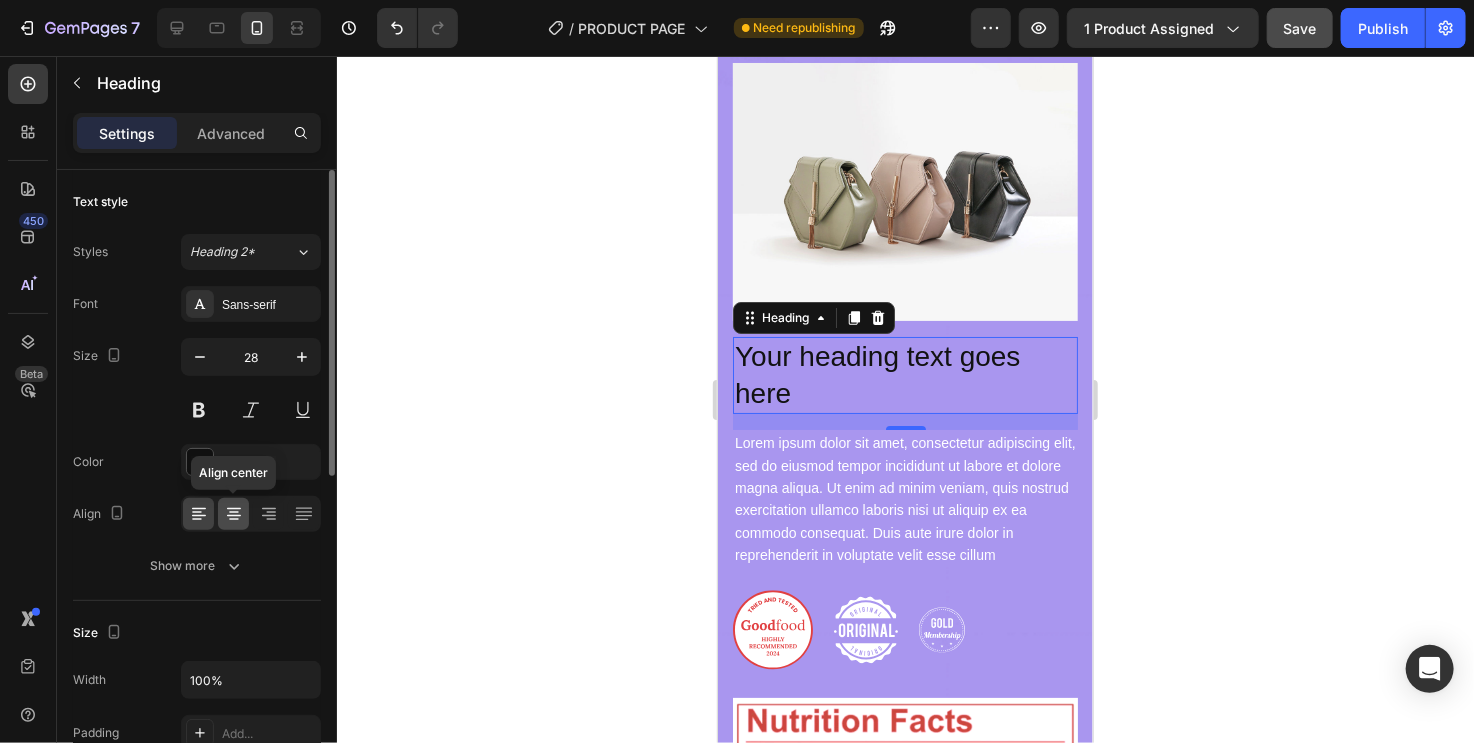 click 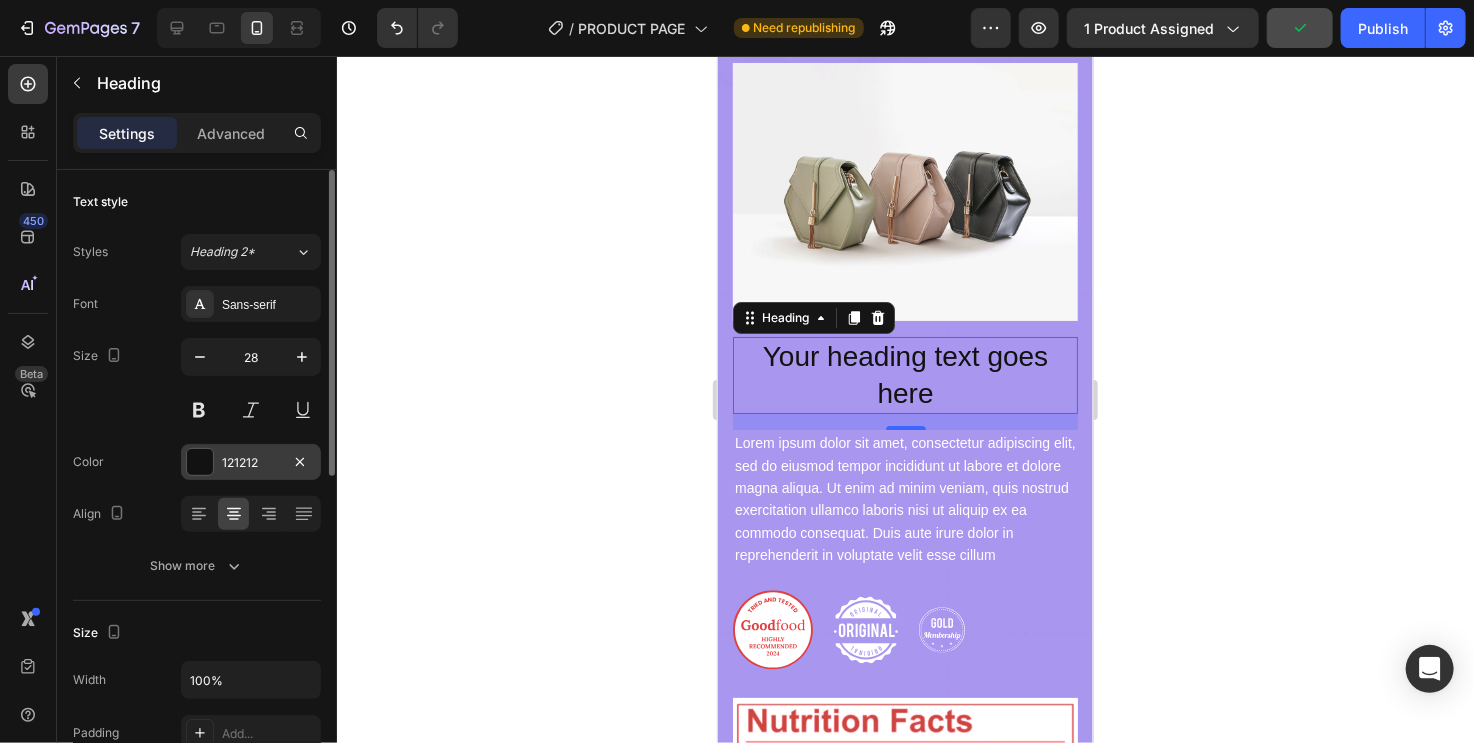 click at bounding box center [200, 462] 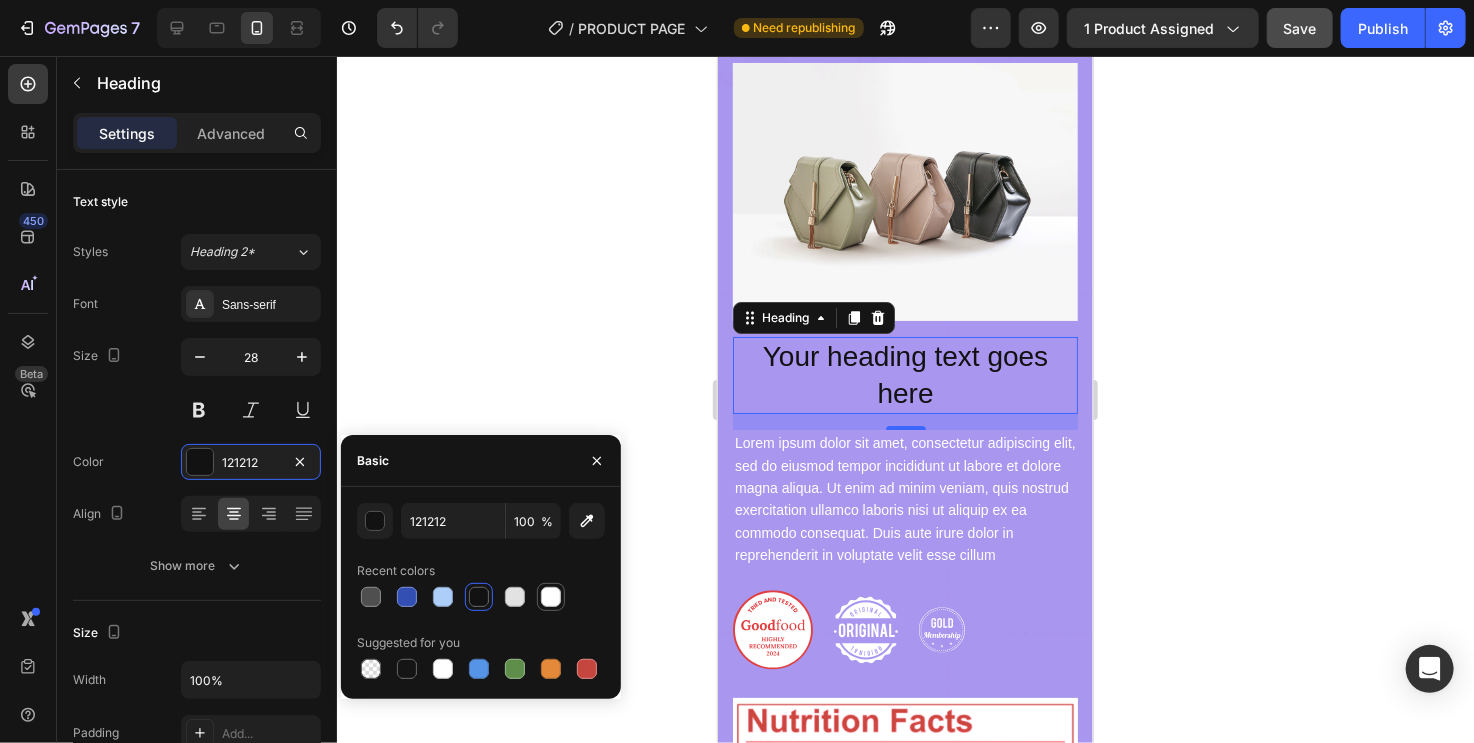 click at bounding box center (551, 597) 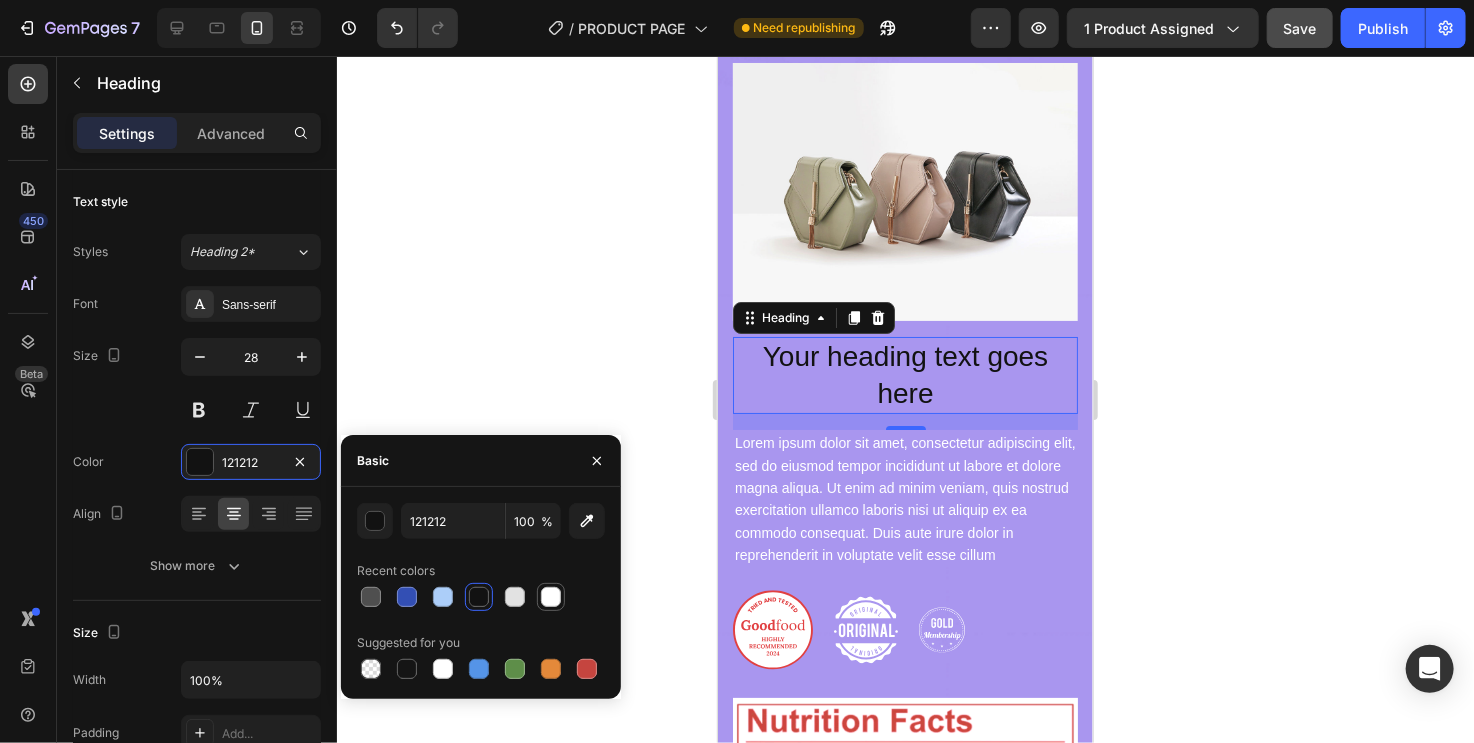 type on "FFFFFF" 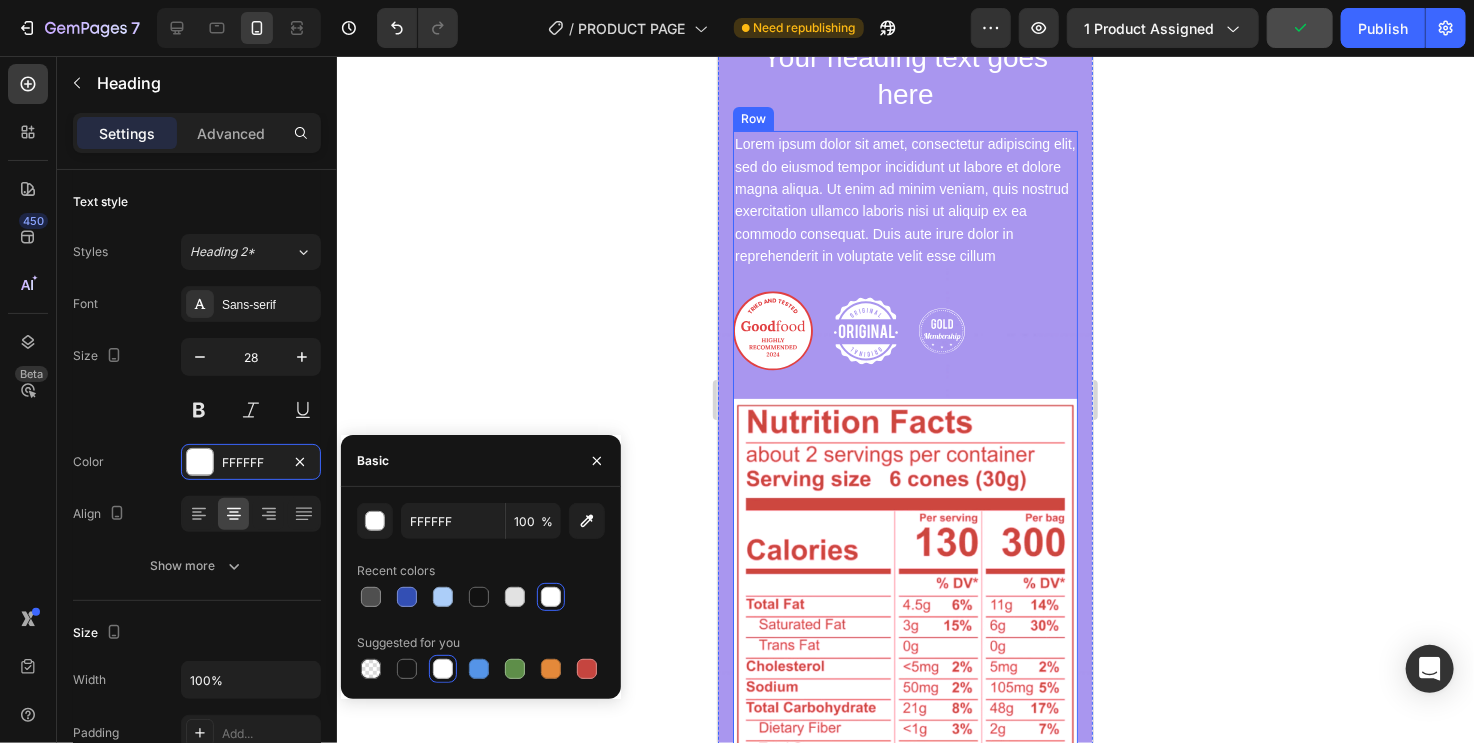 scroll, scrollTop: 3796, scrollLeft: 0, axis: vertical 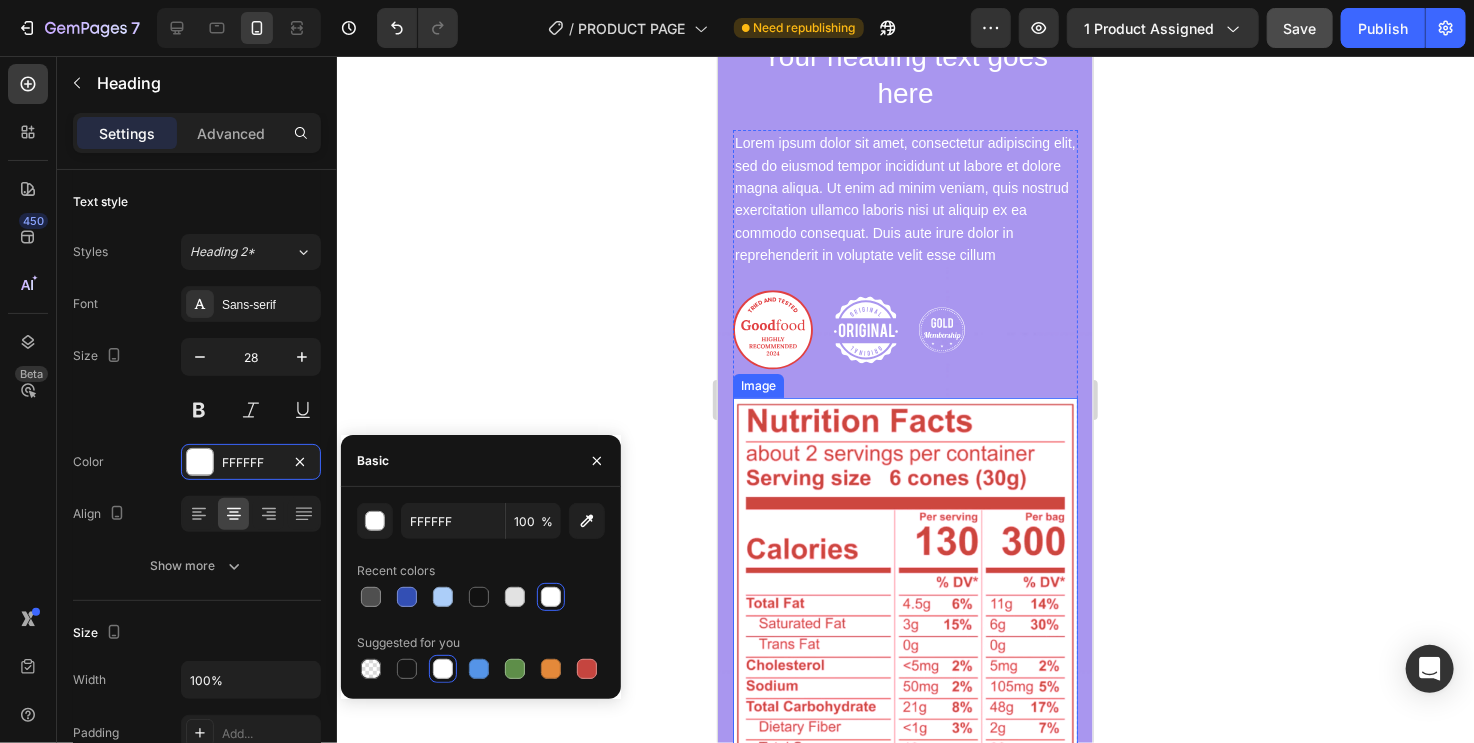 drag, startPoint x: 919, startPoint y: 425, endPoint x: 858, endPoint y: 441, distance: 63.06346 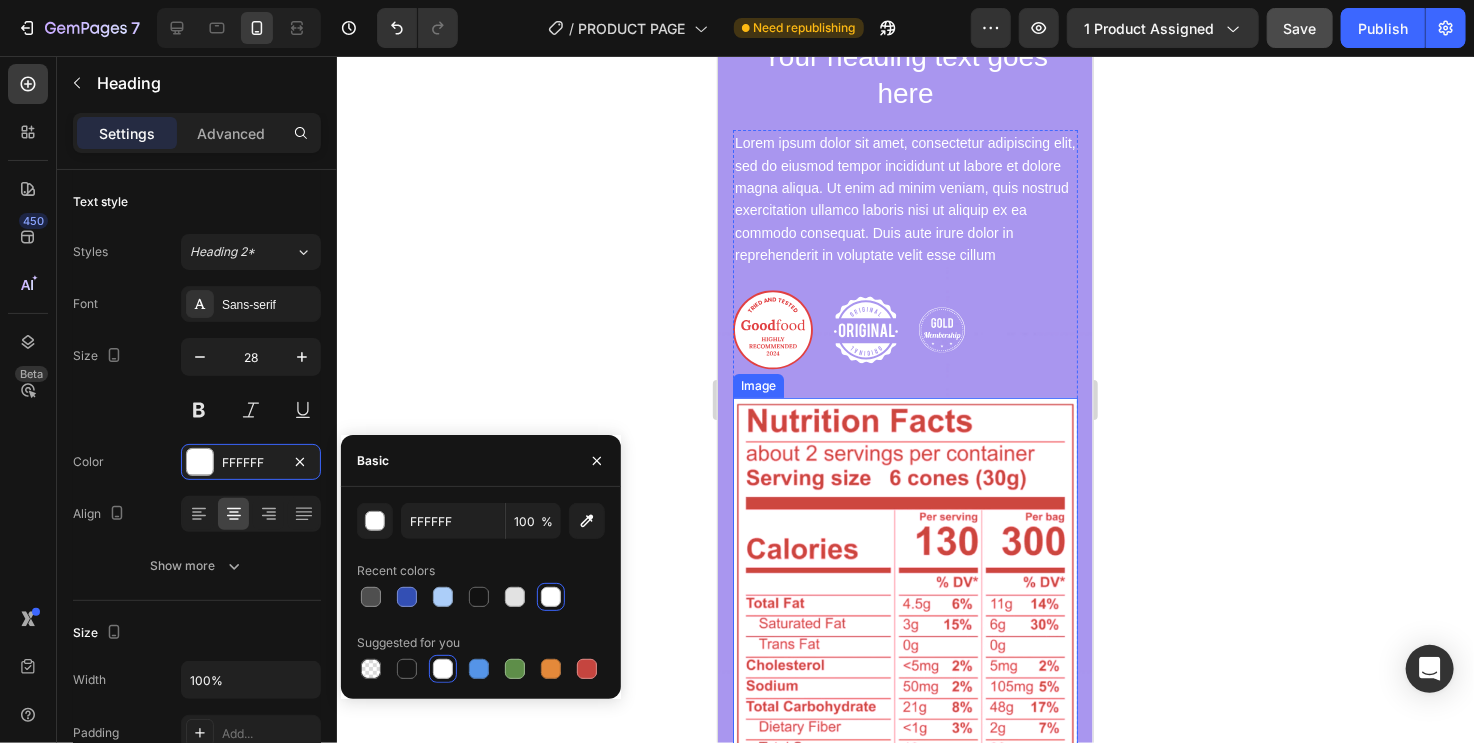click at bounding box center [904, 675] 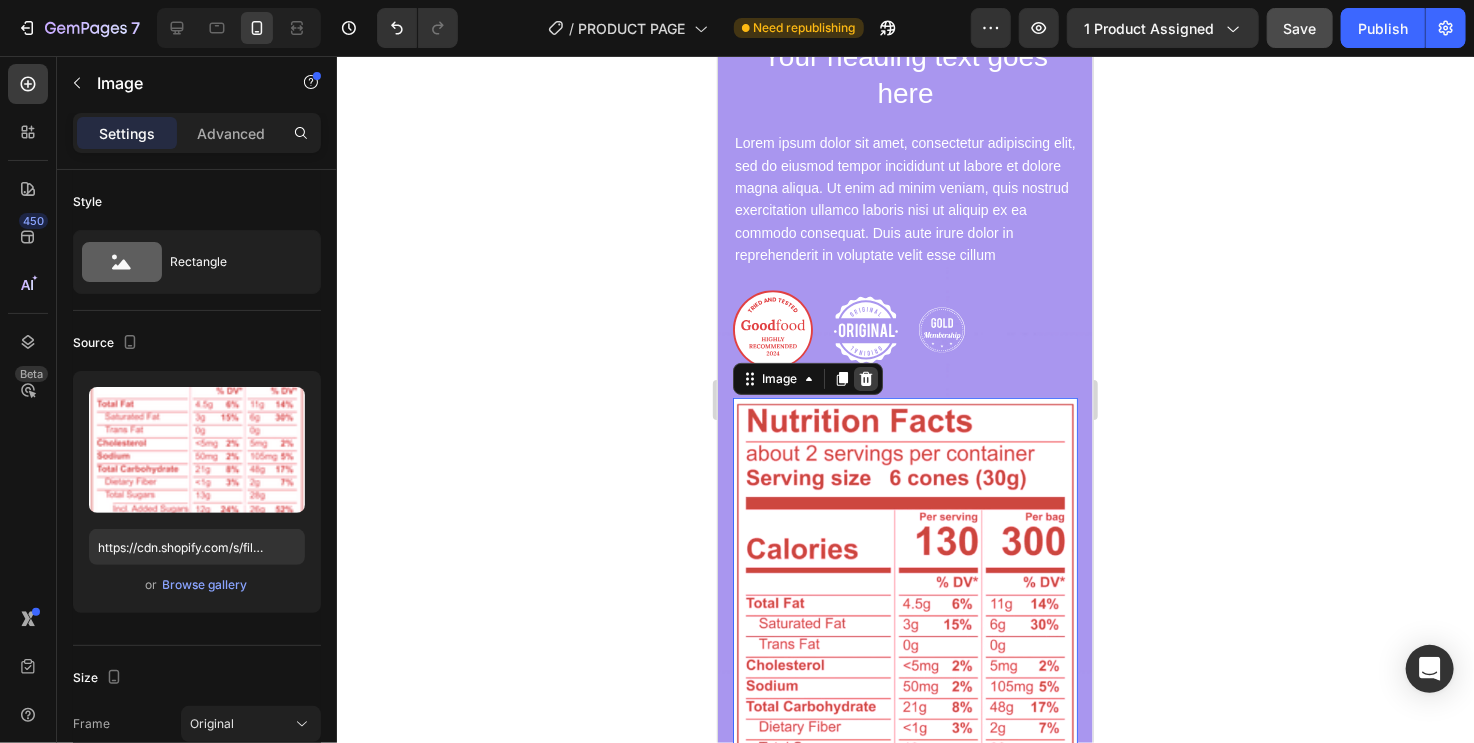 click 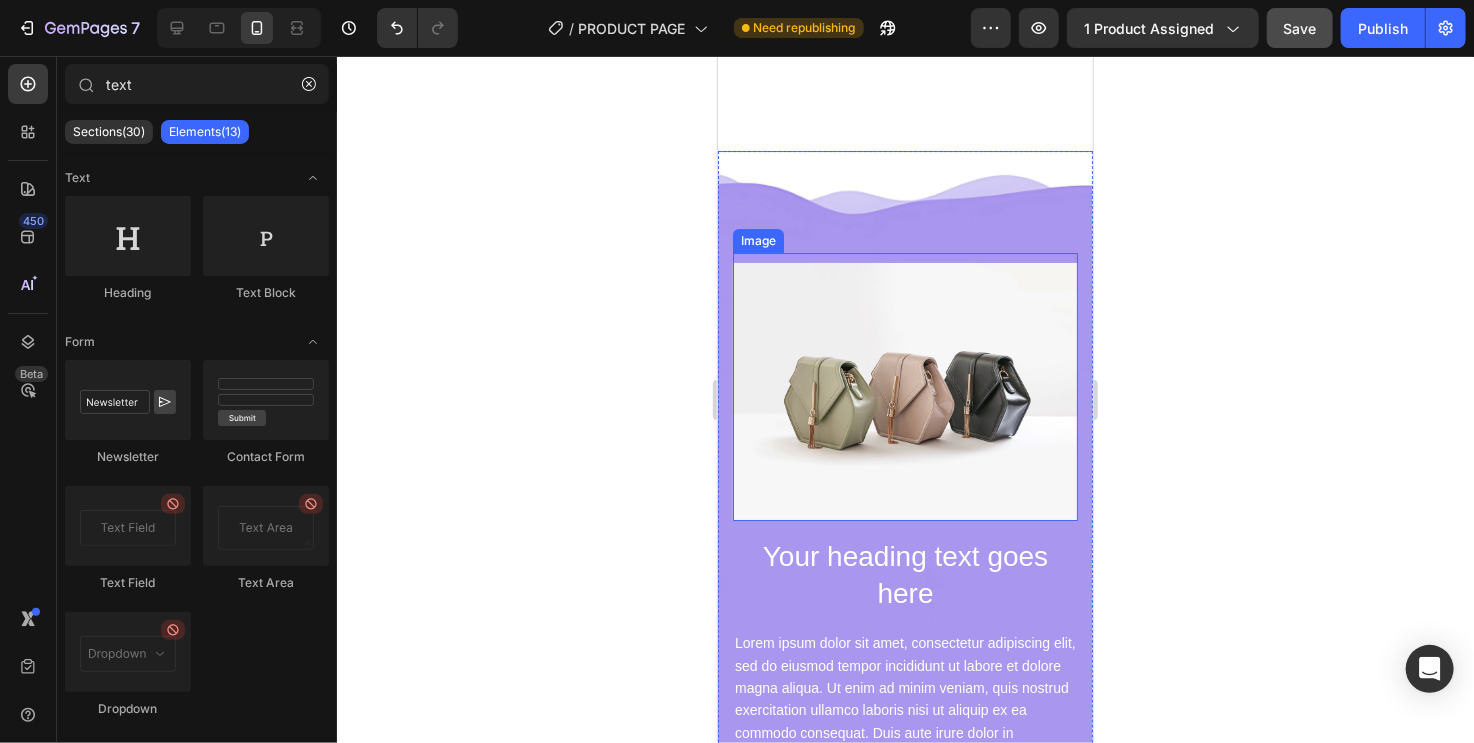 scroll, scrollTop: 3596, scrollLeft: 0, axis: vertical 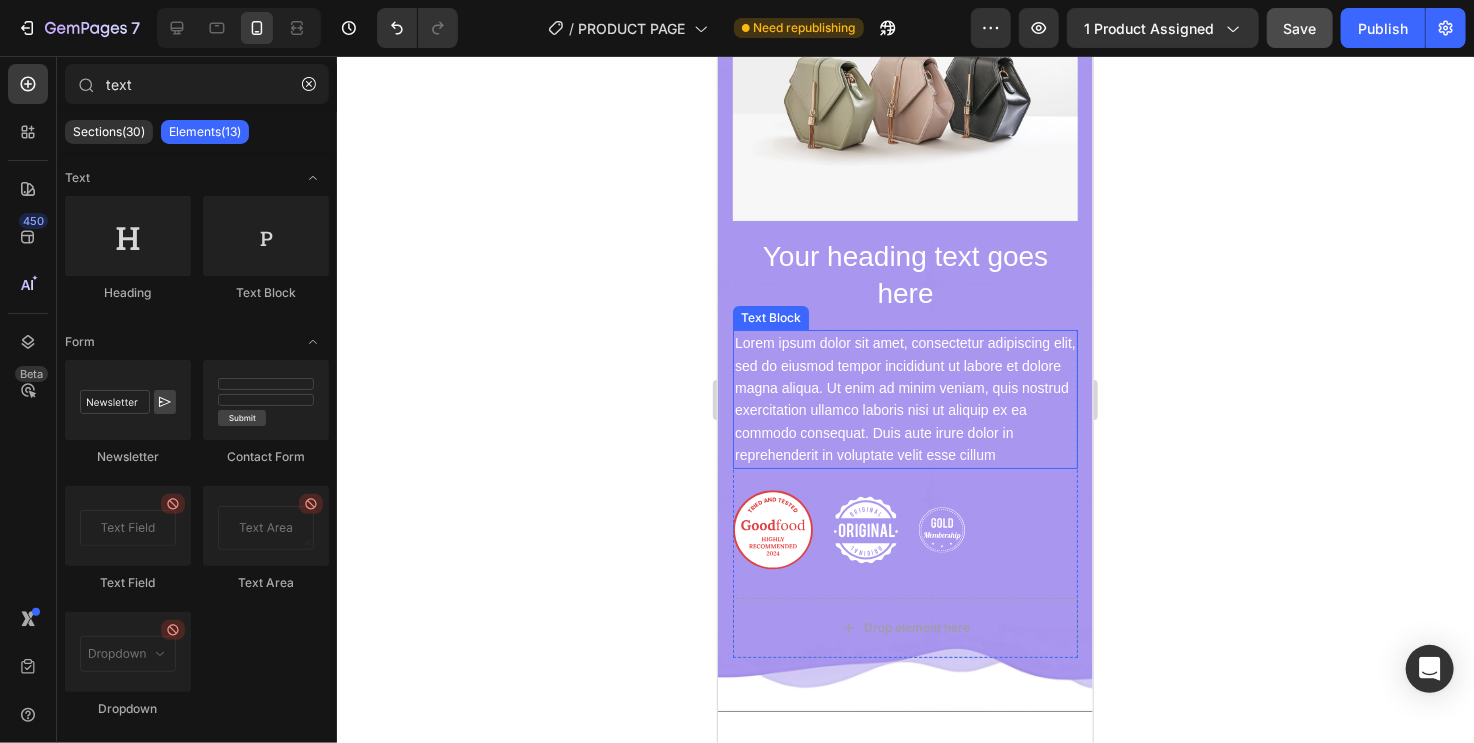 click on "Lorem ipsum dolor sit amet, consectetur adipiscing elit, sed do eiusmod tempor incididunt ut labore et dolore magna aliqua. Ut enim ad minim veniam, quis nostrud exercitation ullamco laboris nisi ut aliquip ex ea commodo consequat. Duis aute irure dolor in reprehenderit in voluptate velit esse cillum" at bounding box center [904, 398] 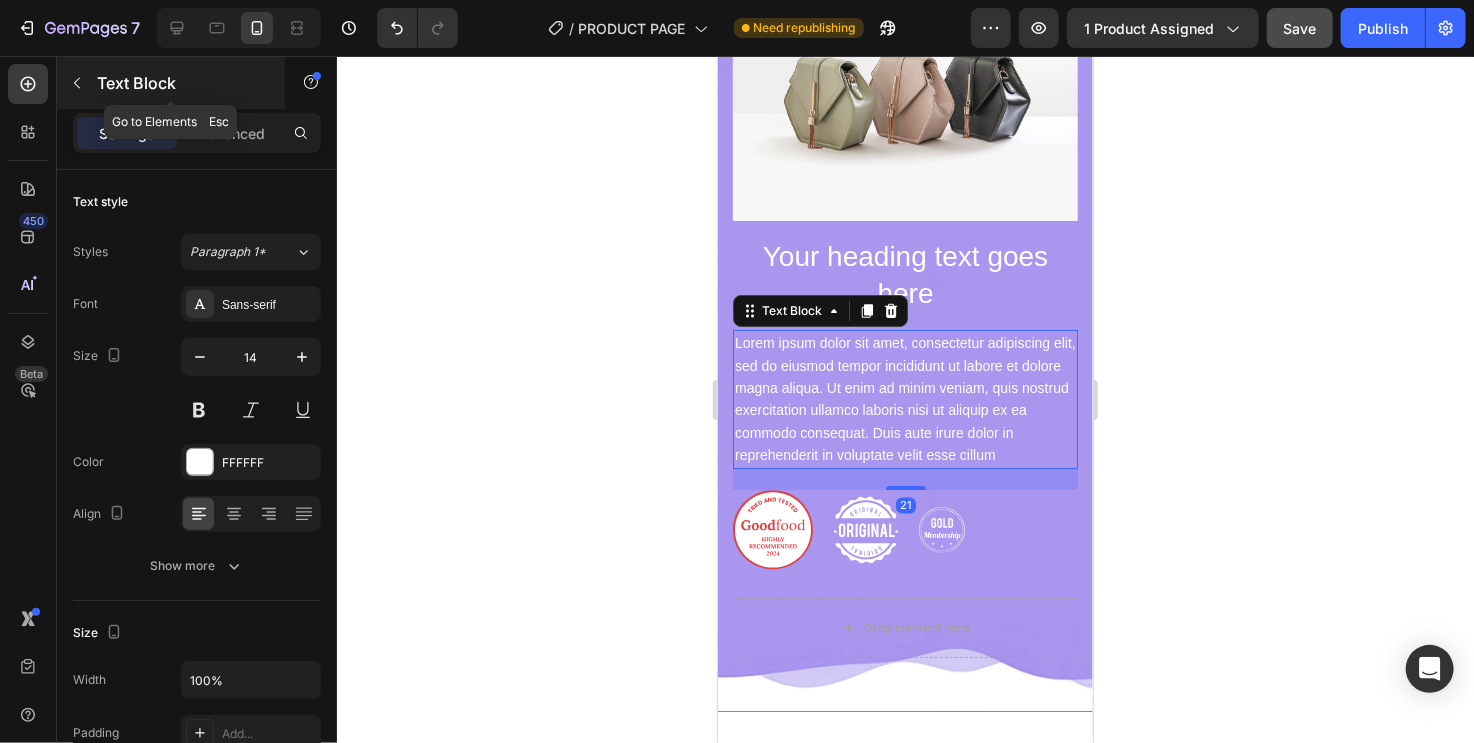 click at bounding box center [77, 83] 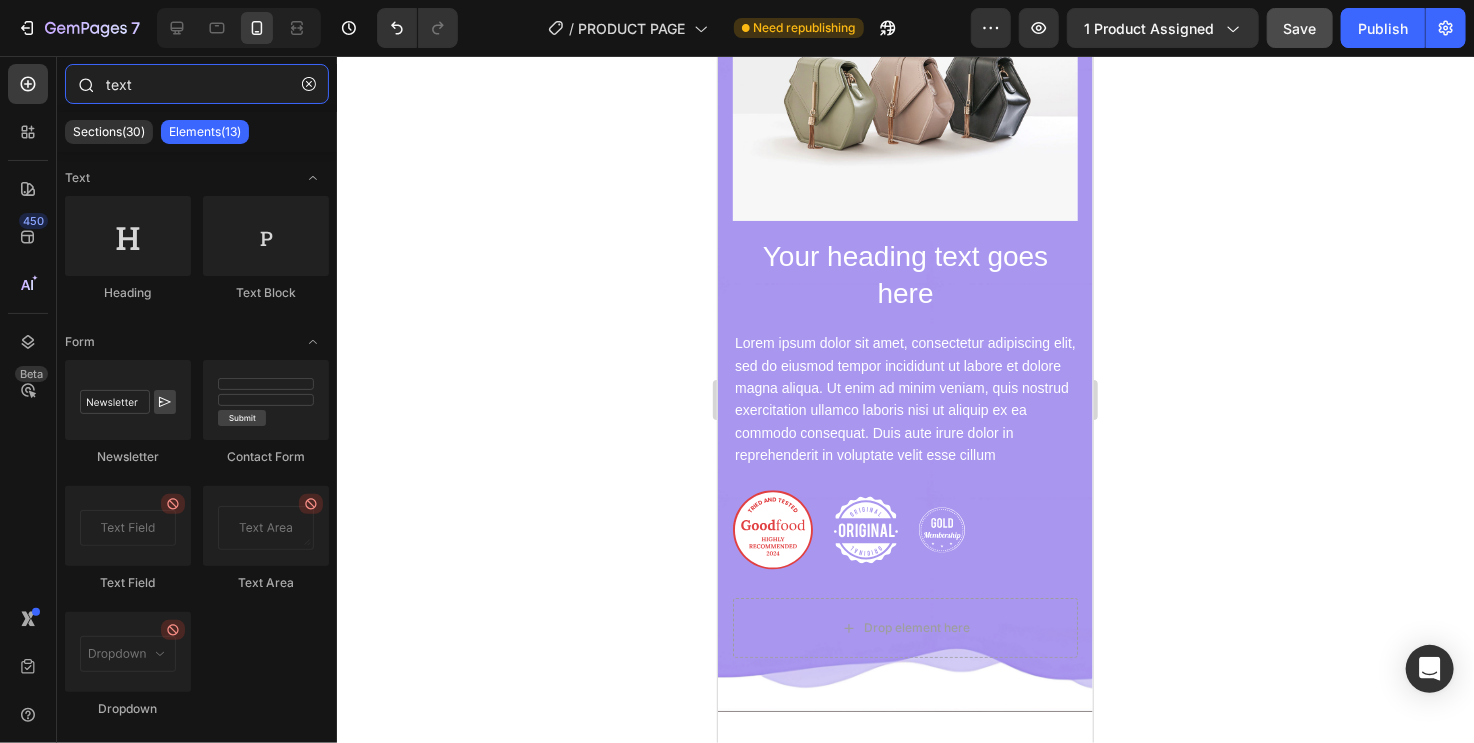 click on "text" at bounding box center (197, 84) 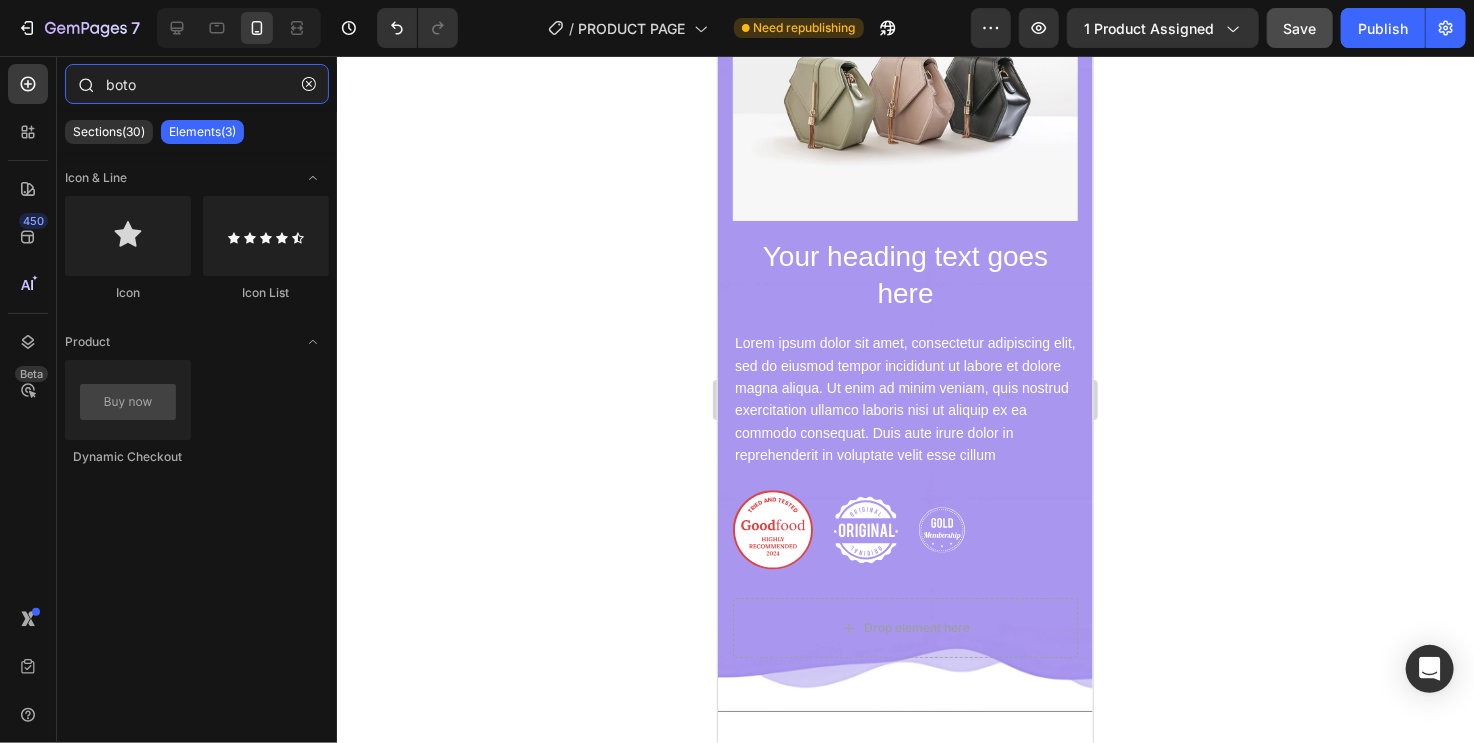 type on "boton" 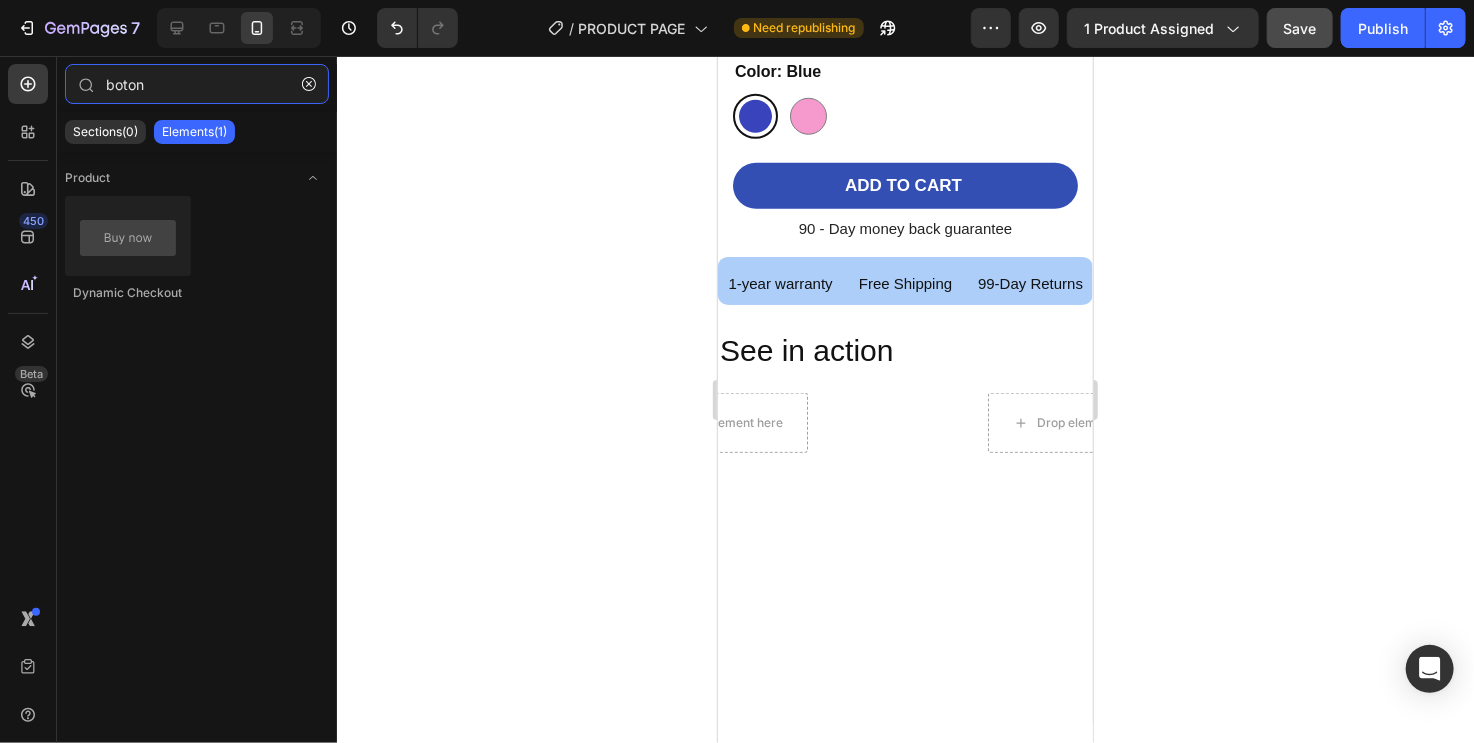 scroll, scrollTop: 496, scrollLeft: 0, axis: vertical 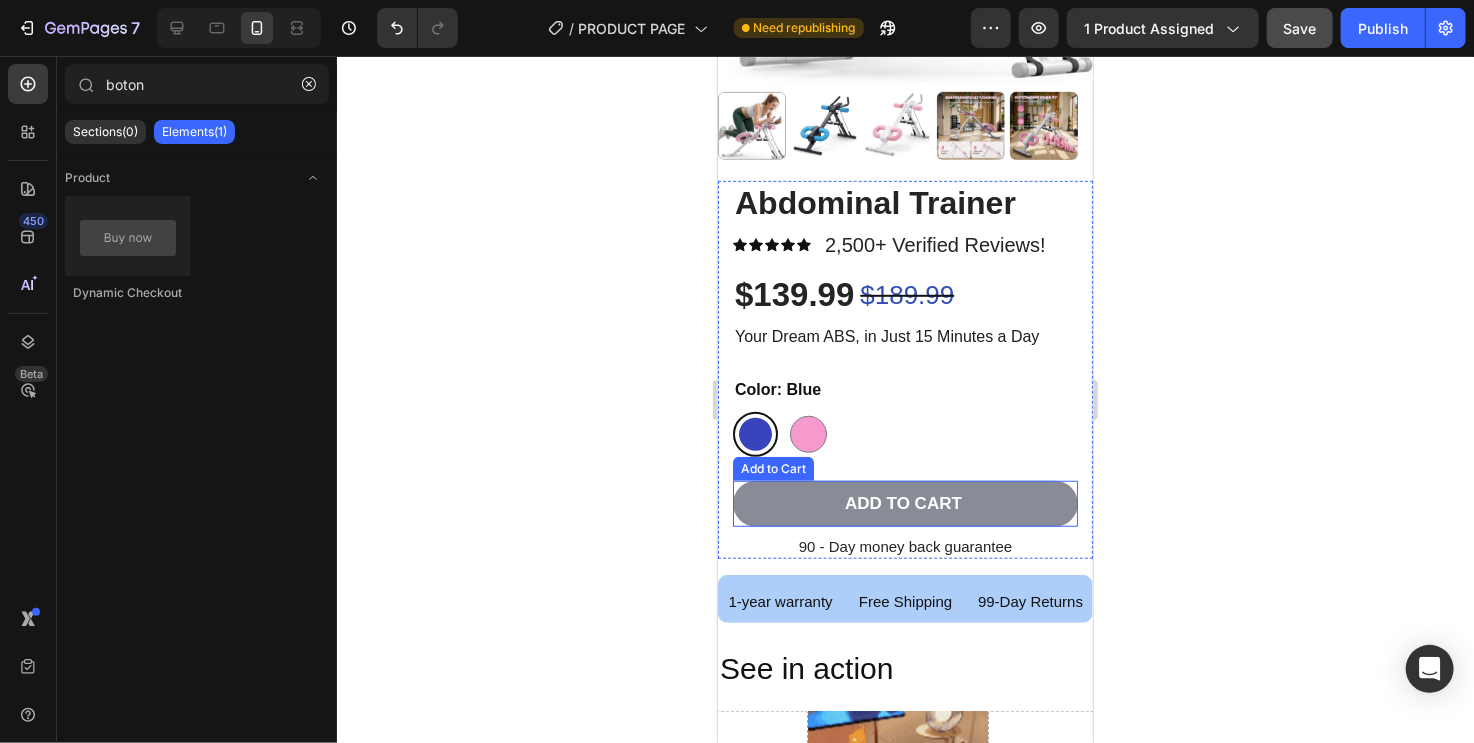 click on "ADD TO CART" at bounding box center (904, 503) 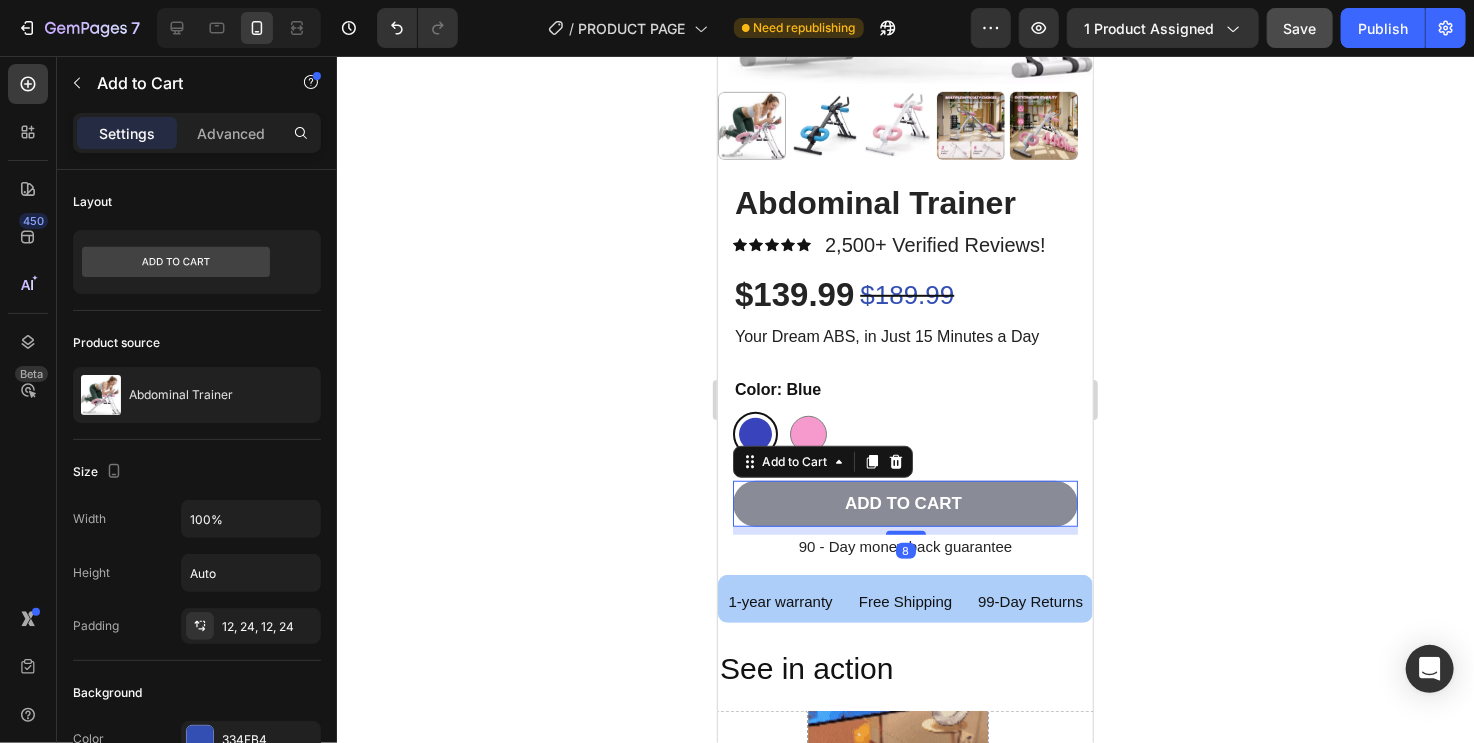 type 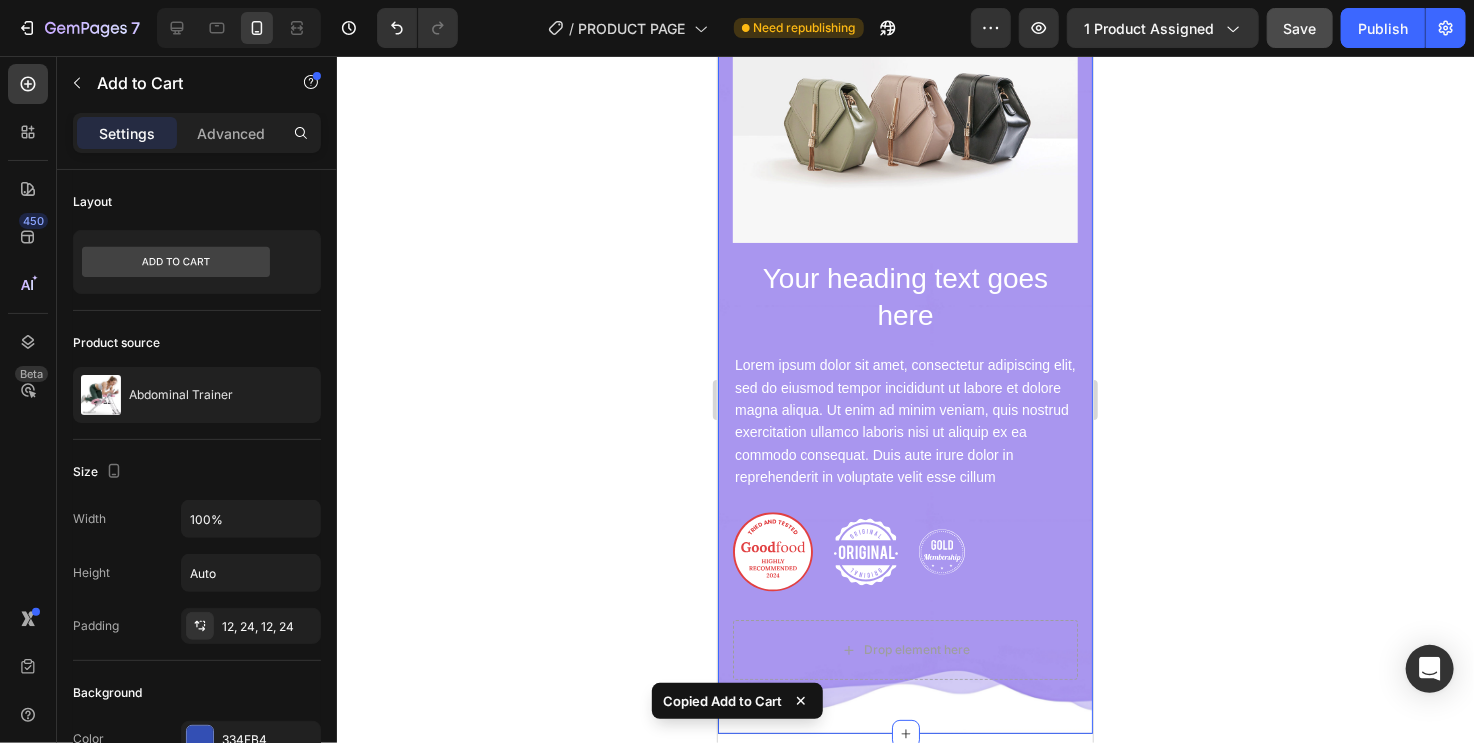 scroll, scrollTop: 3796, scrollLeft: 0, axis: vertical 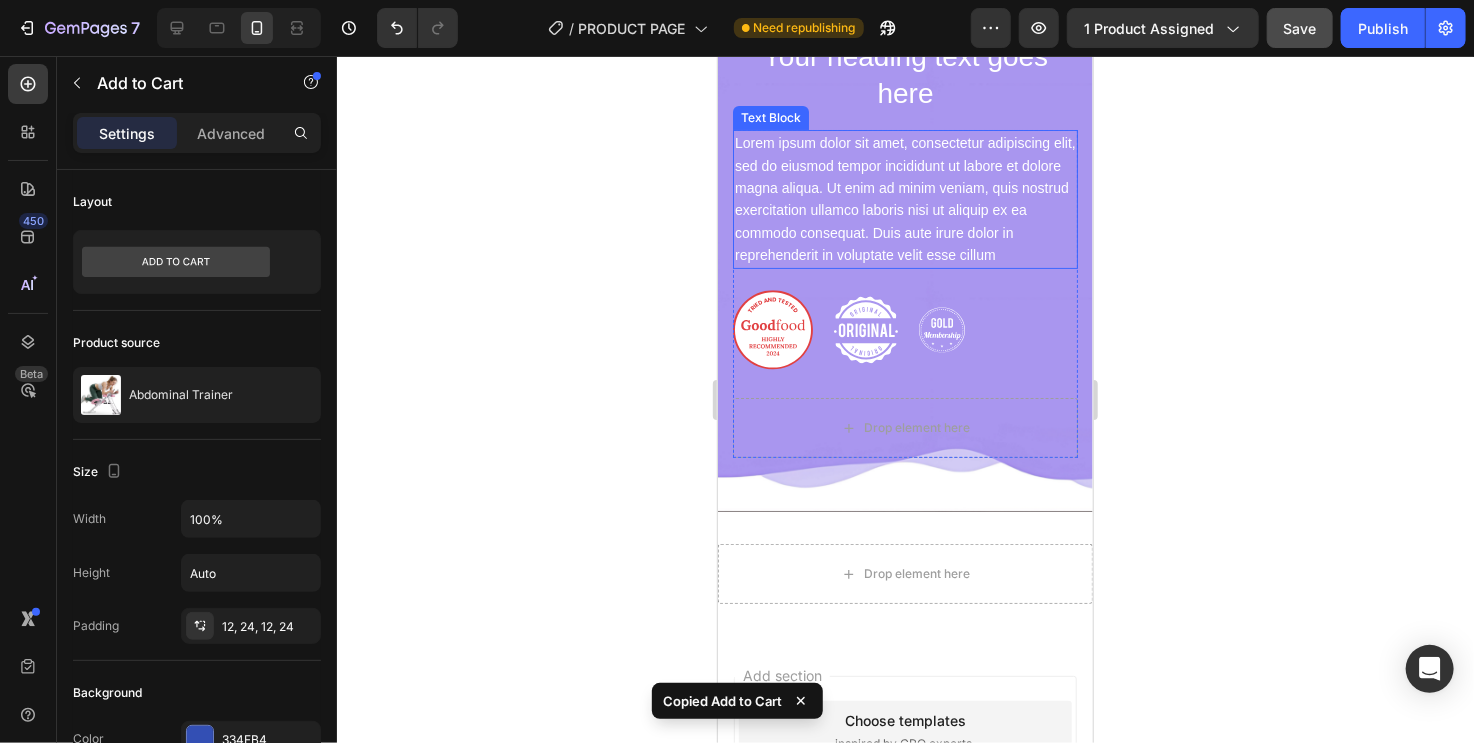 click on "Lorem ipsum dolor sit amet, consectetur adipiscing elit, sed do eiusmod tempor incididunt ut labore et dolore magna aliqua. Ut enim ad minim veniam, quis nostrud exercitation ullamco laboris nisi ut aliquip ex ea commodo consequat. Duis aute irure dolor in reprehenderit in voluptate velit esse cillum" at bounding box center (904, 198) 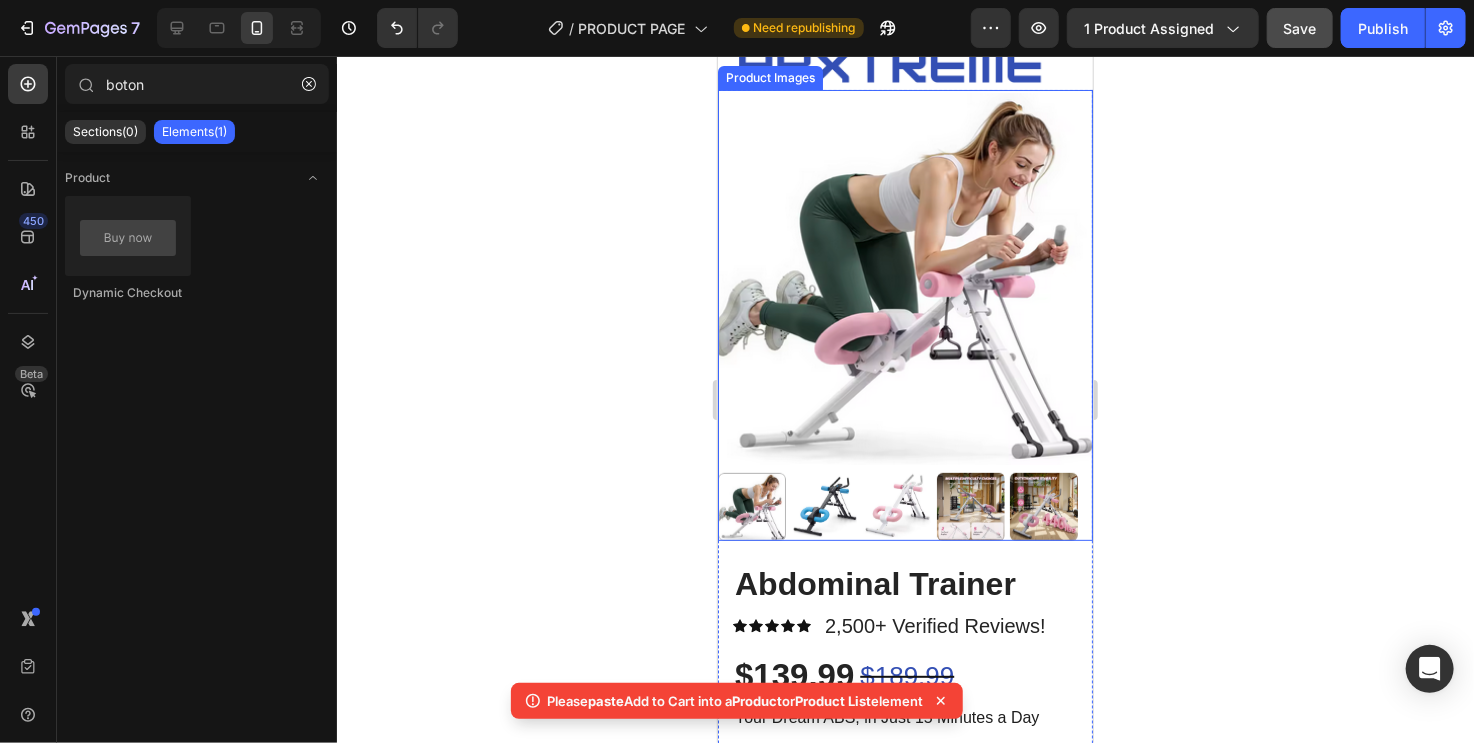 scroll, scrollTop: 424, scrollLeft: 0, axis: vertical 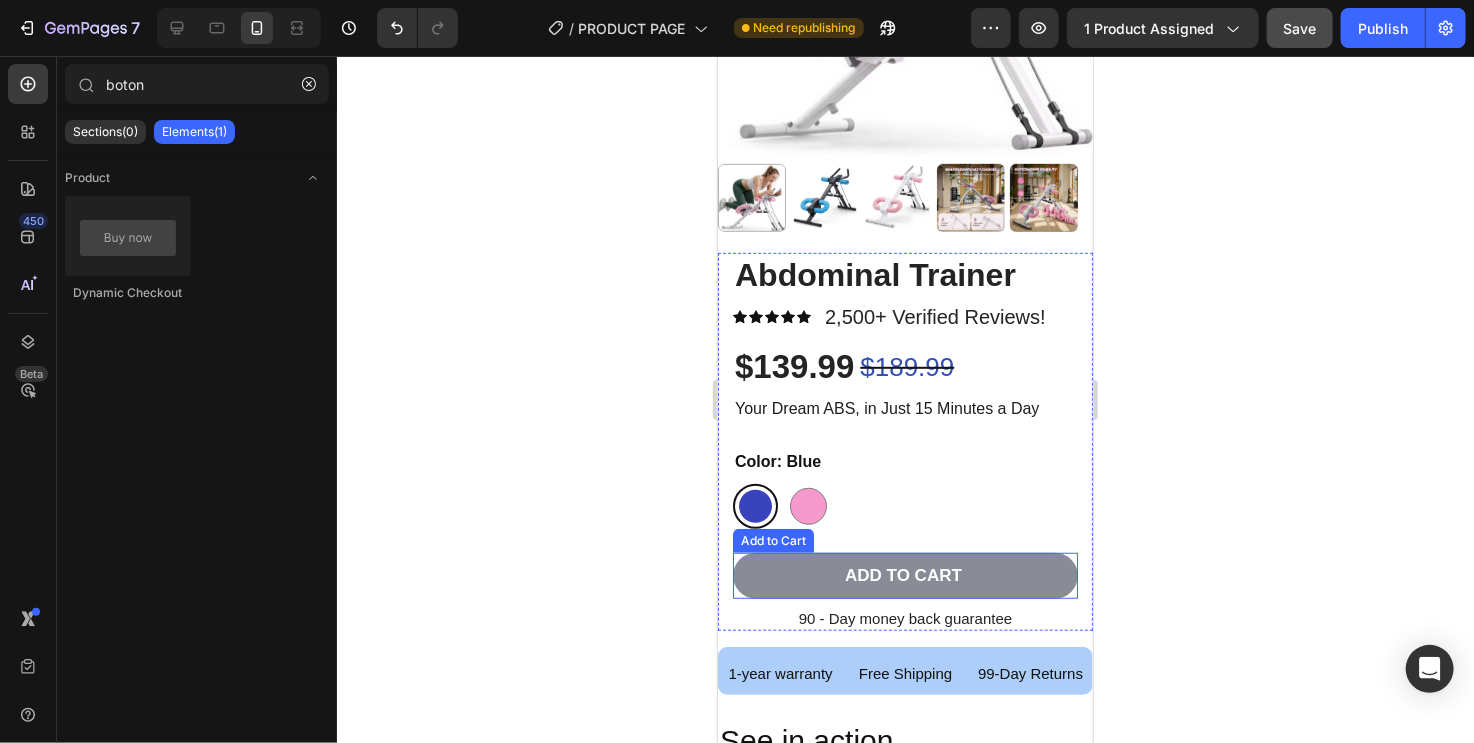 click on "ADD TO CART" at bounding box center (904, 575) 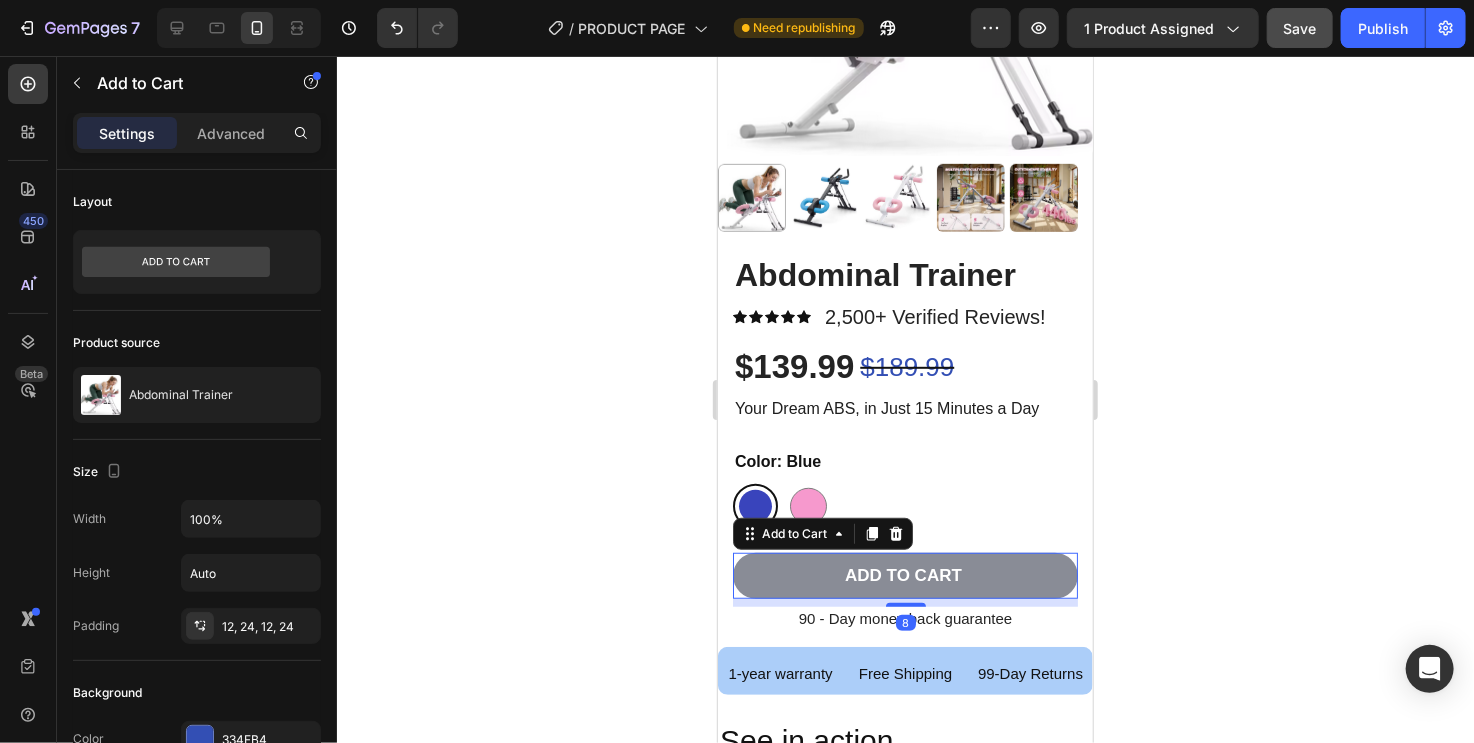 type 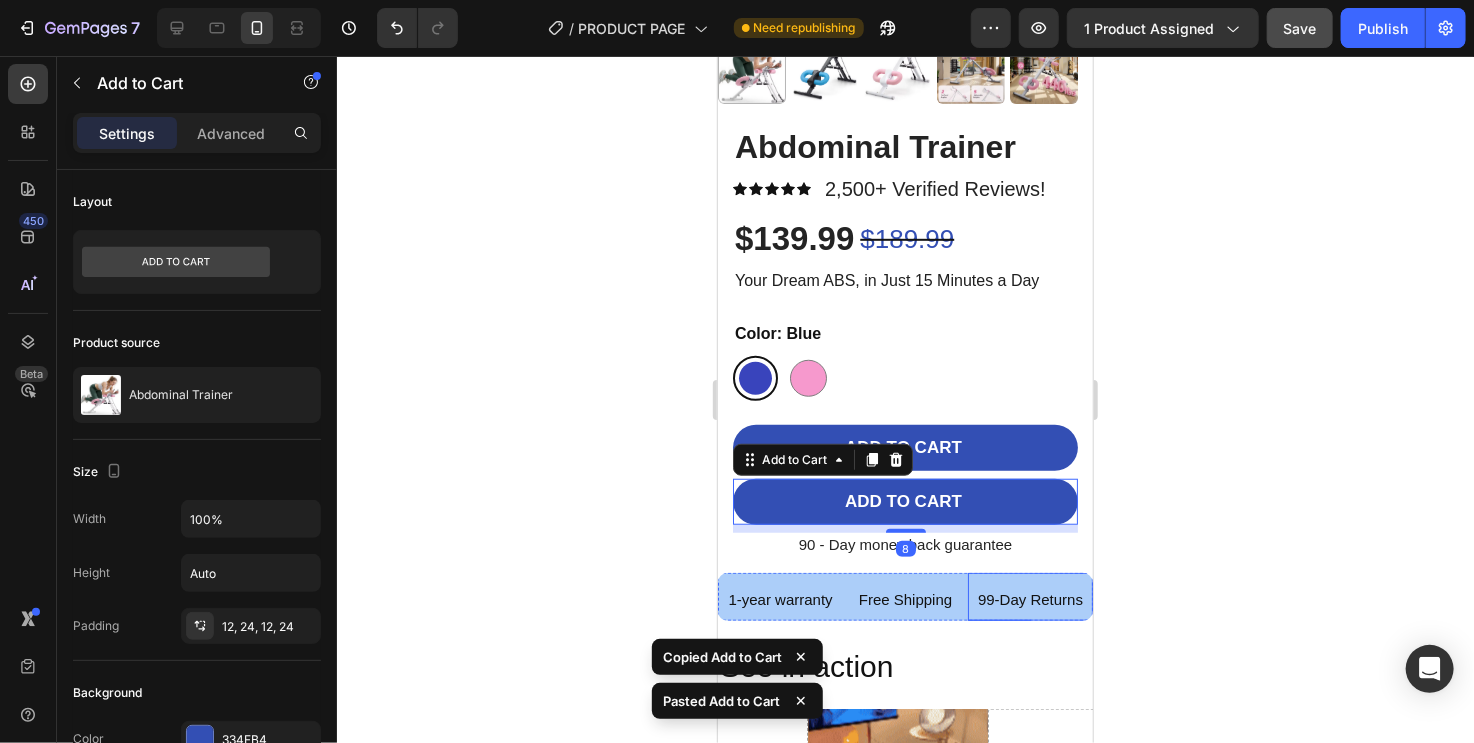 scroll, scrollTop: 624, scrollLeft: 0, axis: vertical 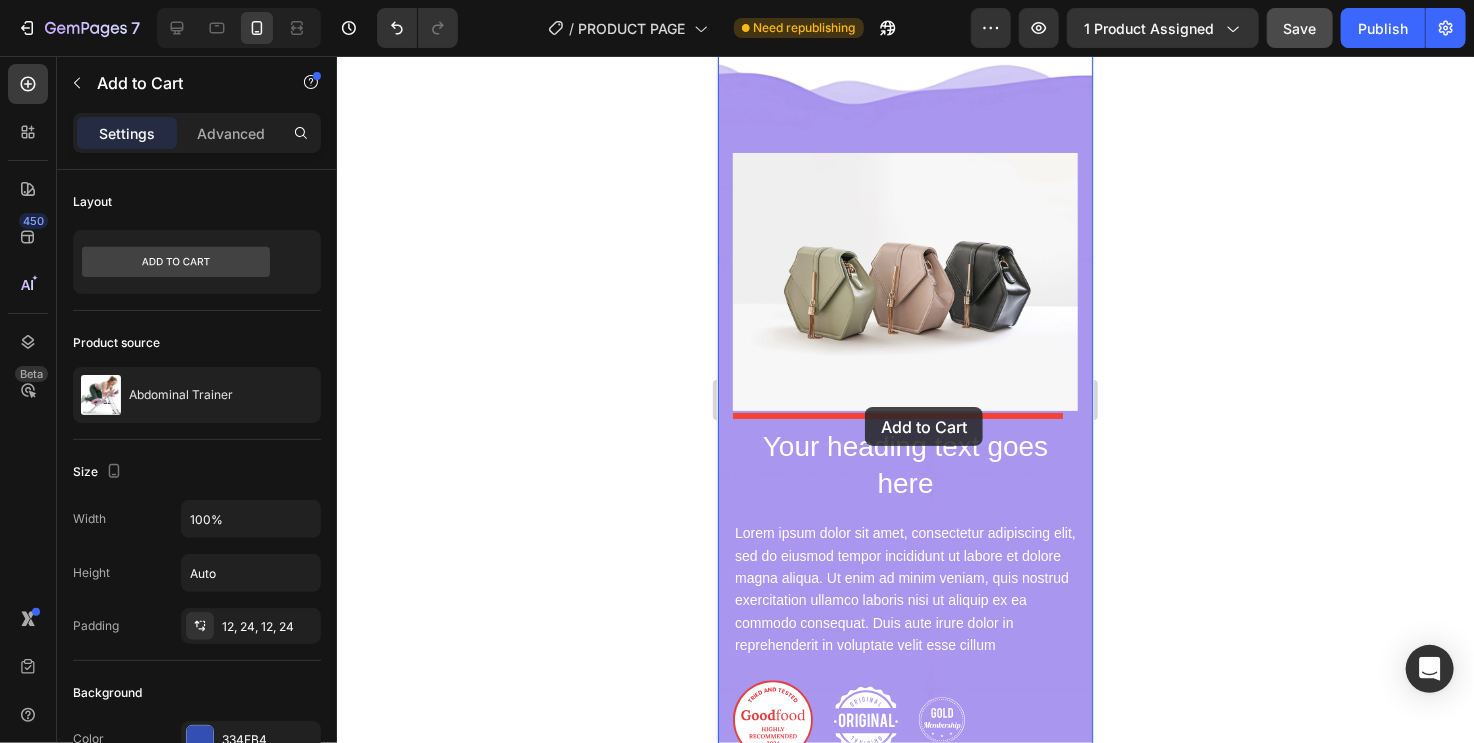 drag, startPoint x: 1010, startPoint y: 405, endPoint x: 864, endPoint y: 406, distance: 146.00342 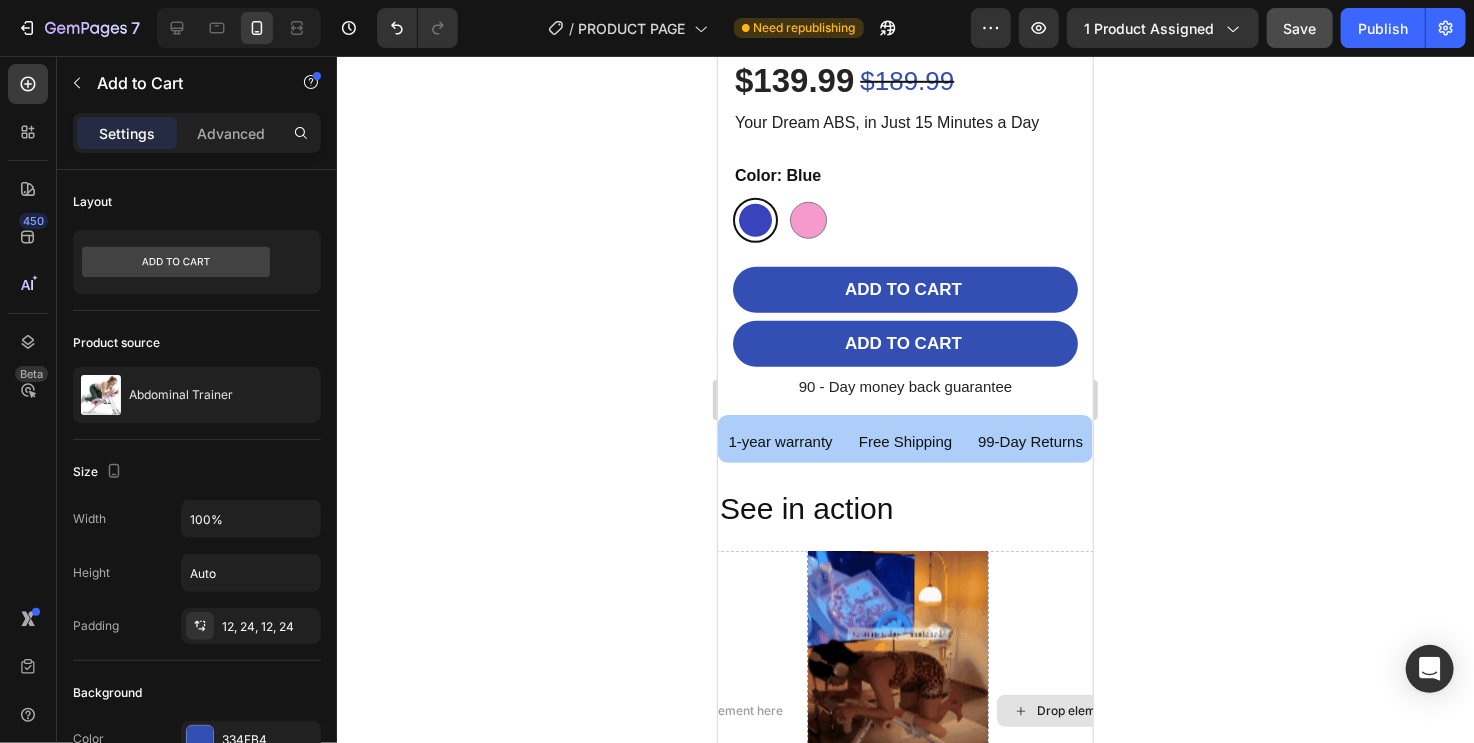 scroll, scrollTop: 660, scrollLeft: 0, axis: vertical 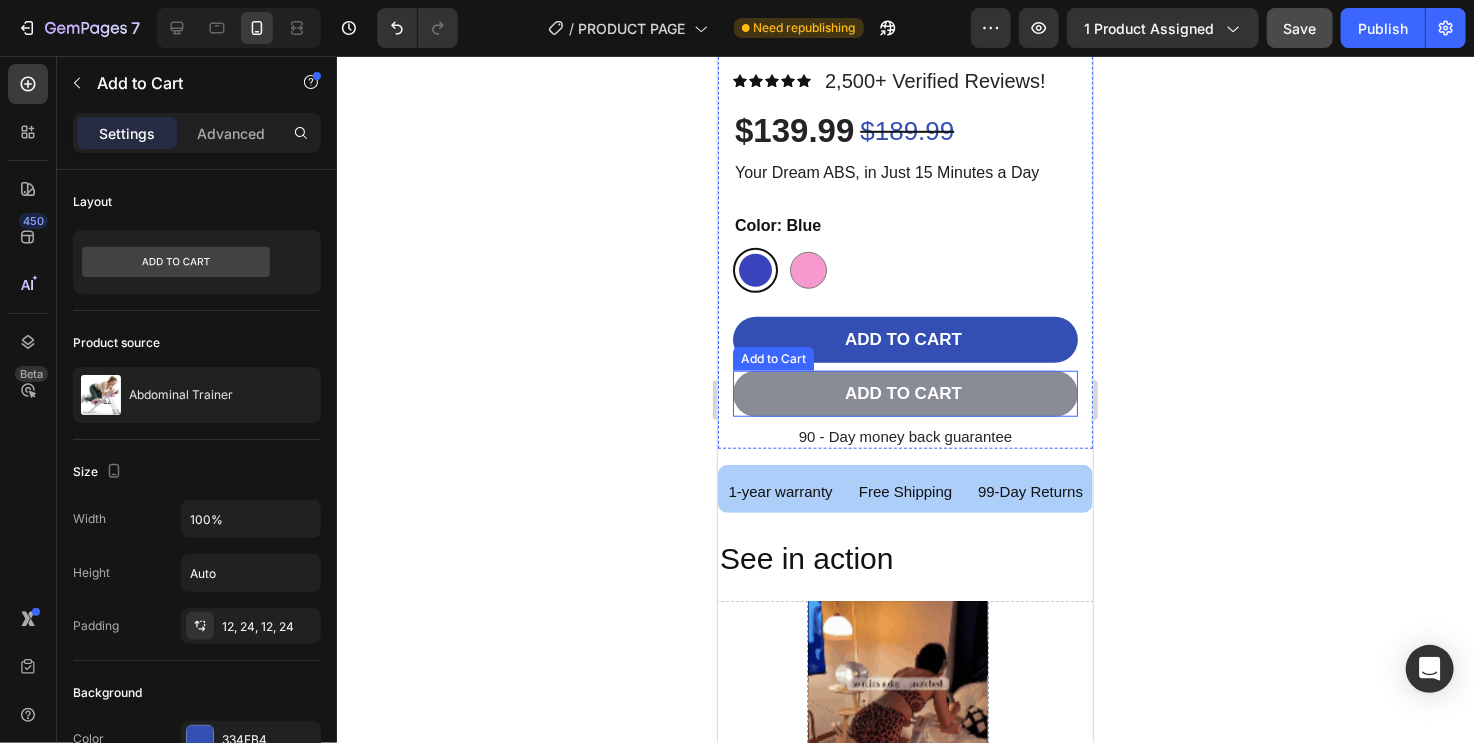 click on "ADD TO CART" at bounding box center [904, 393] 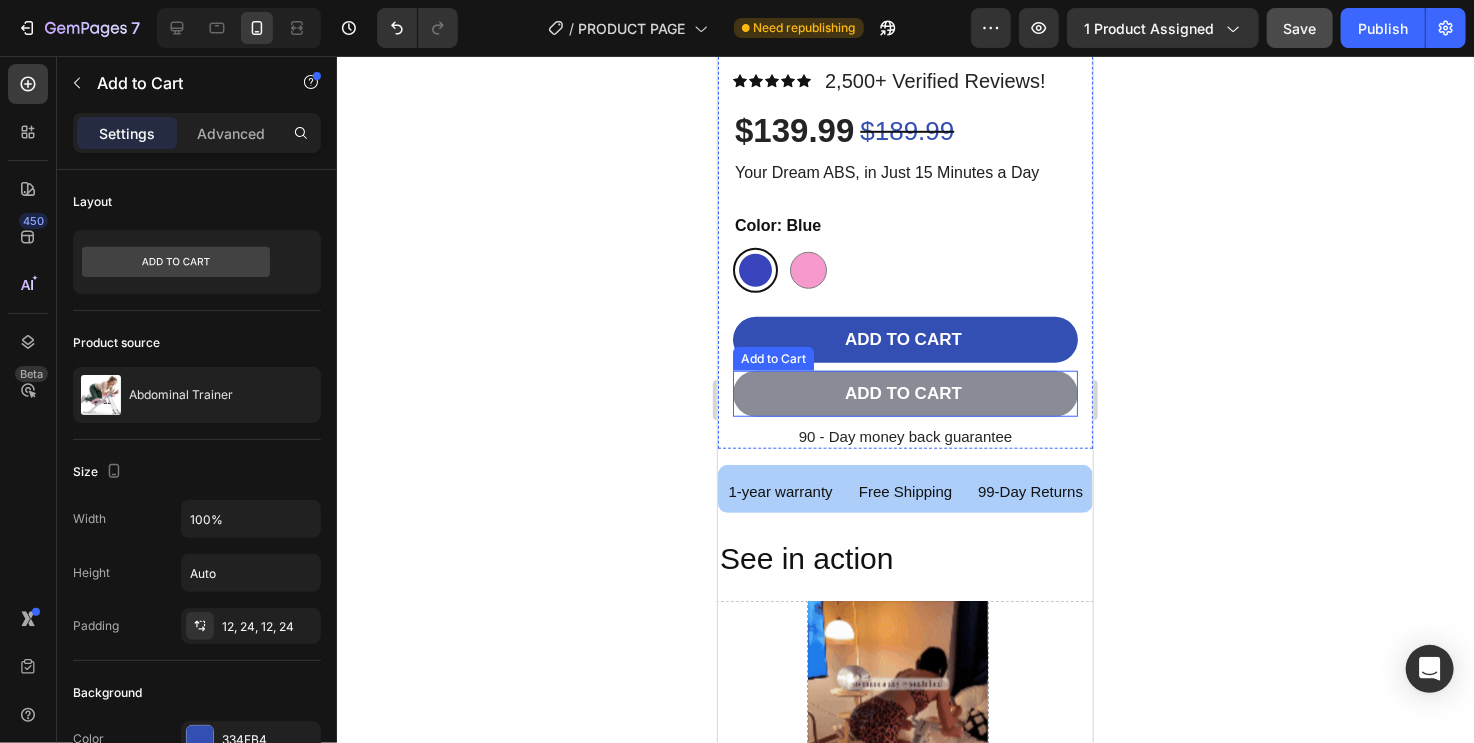 type 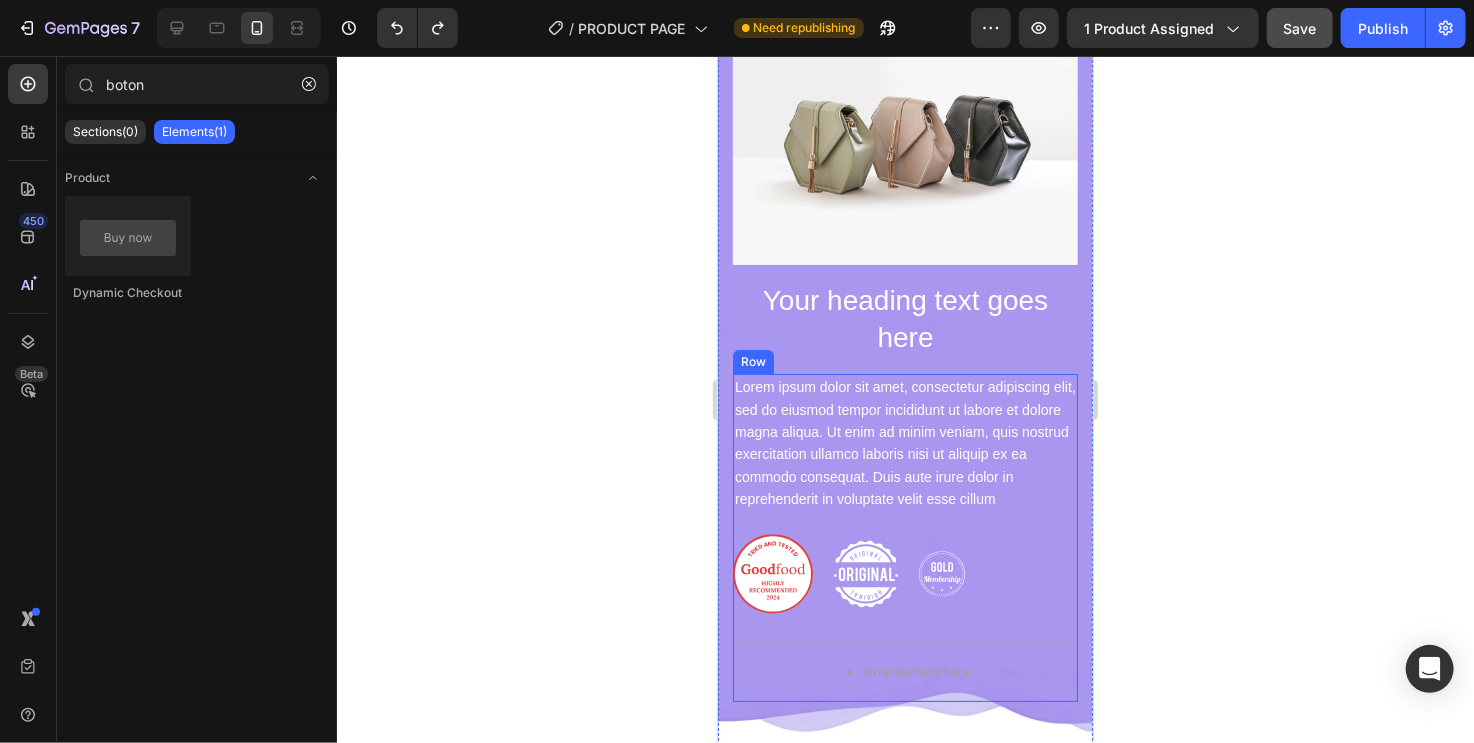 scroll, scrollTop: 3560, scrollLeft: 0, axis: vertical 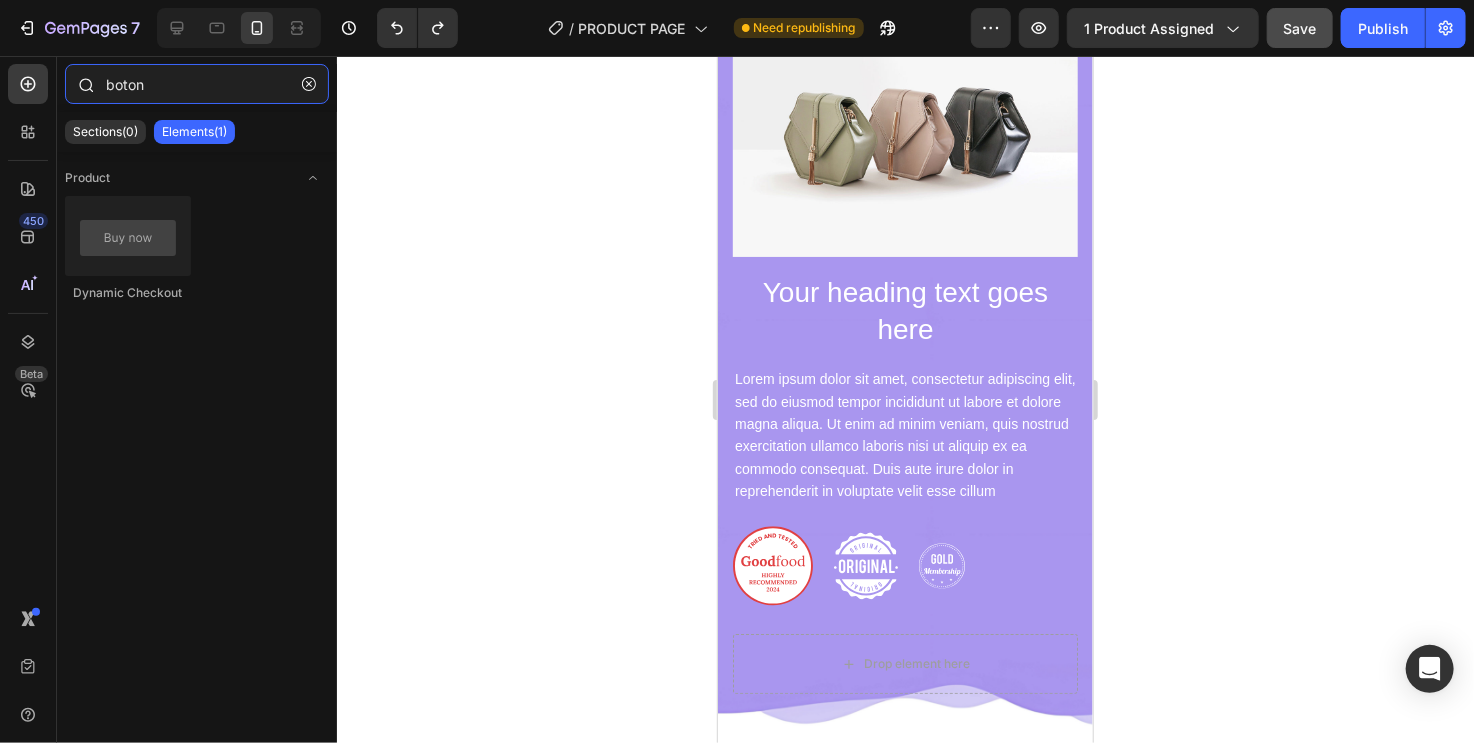 click on "boton" at bounding box center (197, 84) 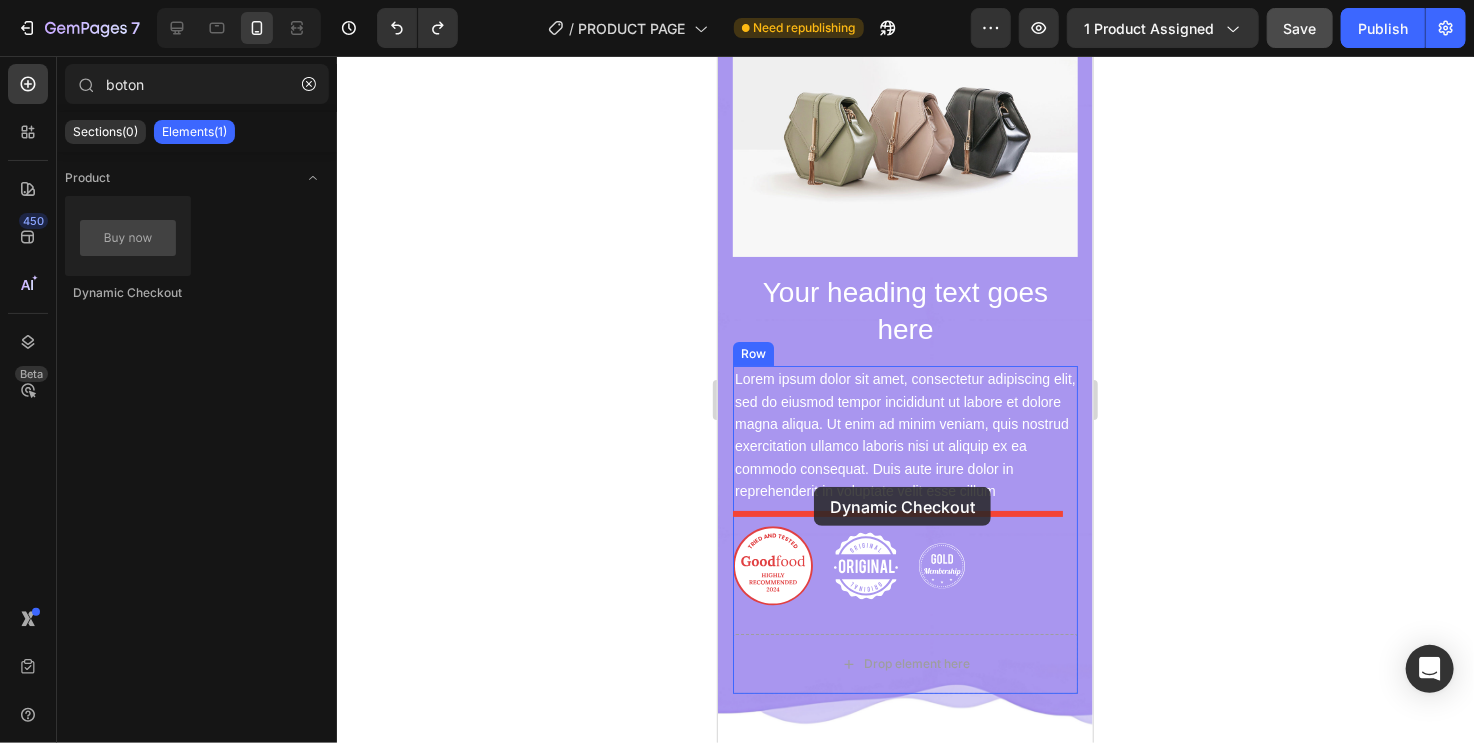 drag, startPoint x: 826, startPoint y: 289, endPoint x: 813, endPoint y: 486, distance: 197.42847 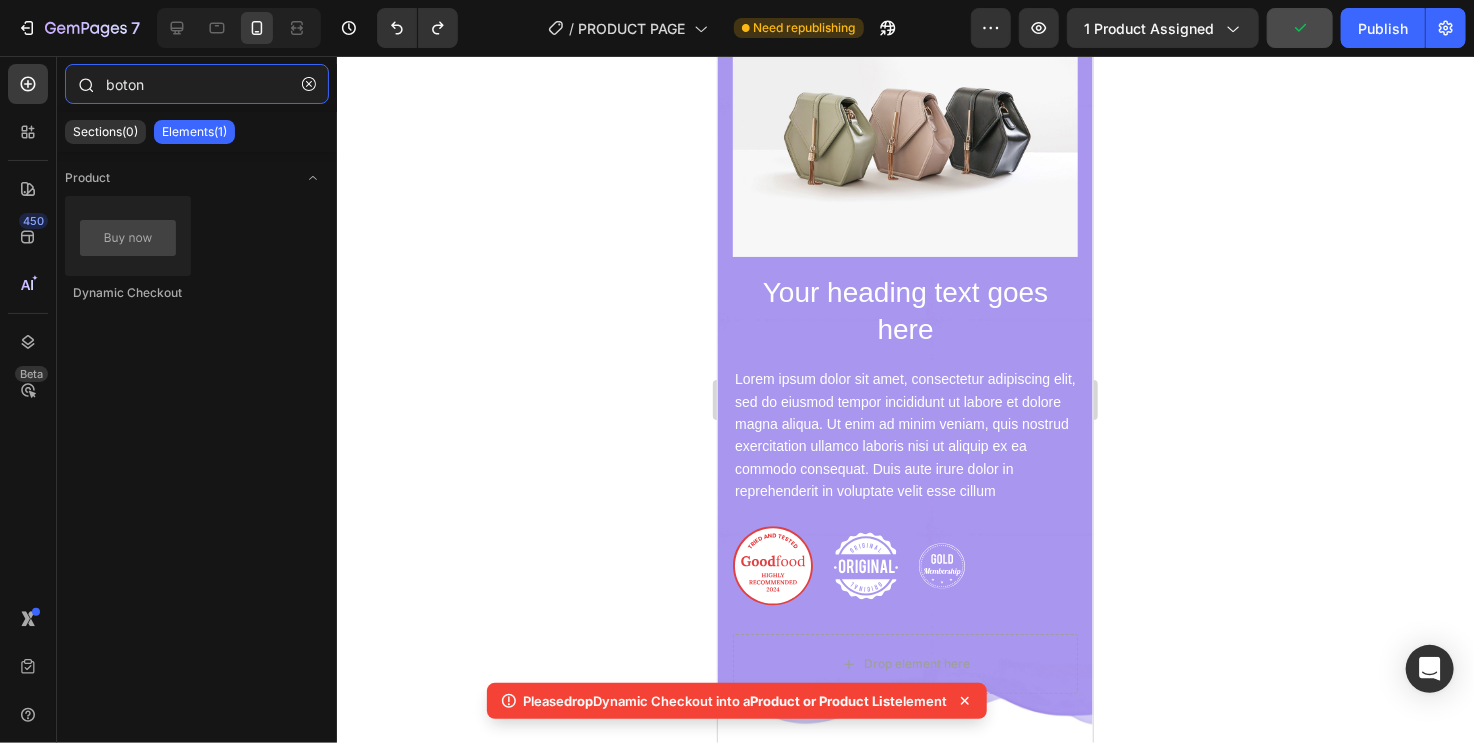 click on "boton" at bounding box center (197, 84) 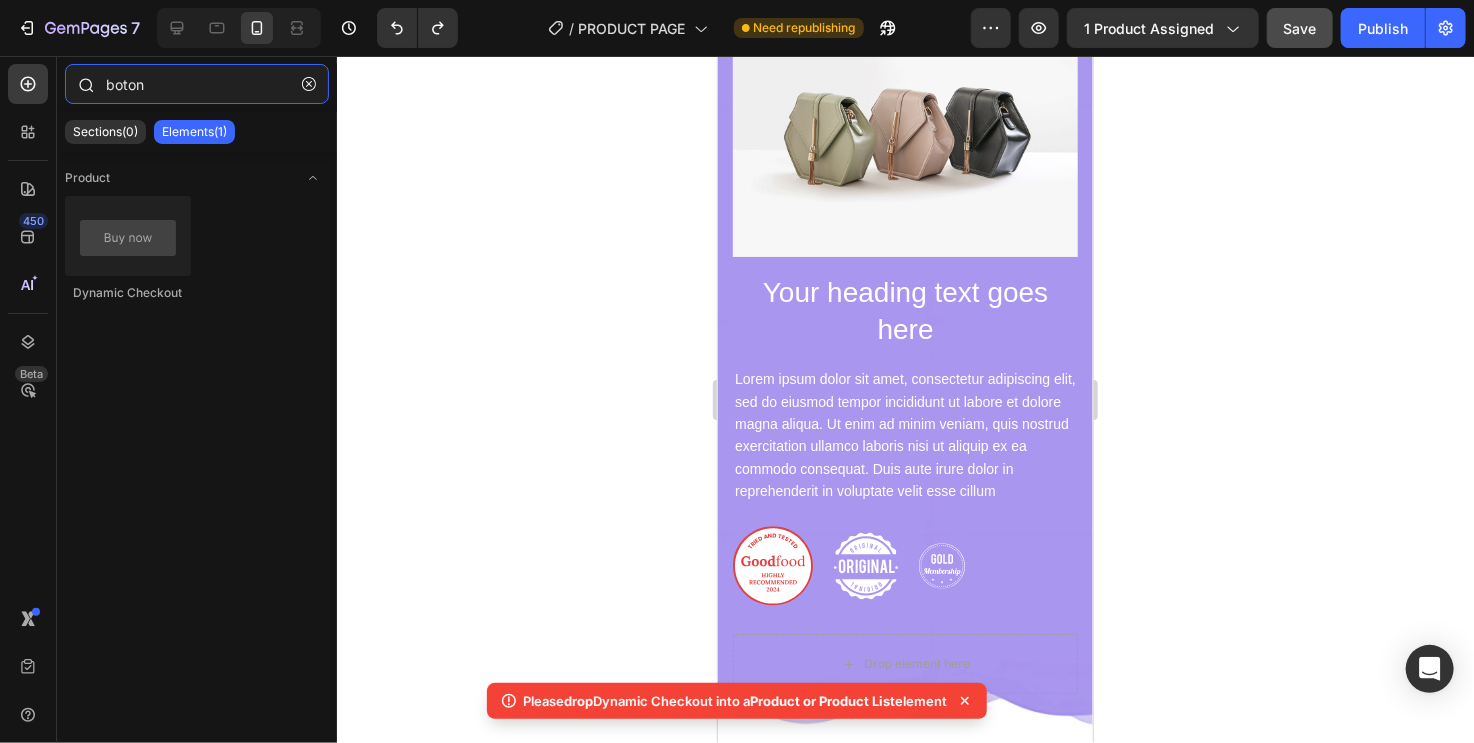 type on "l" 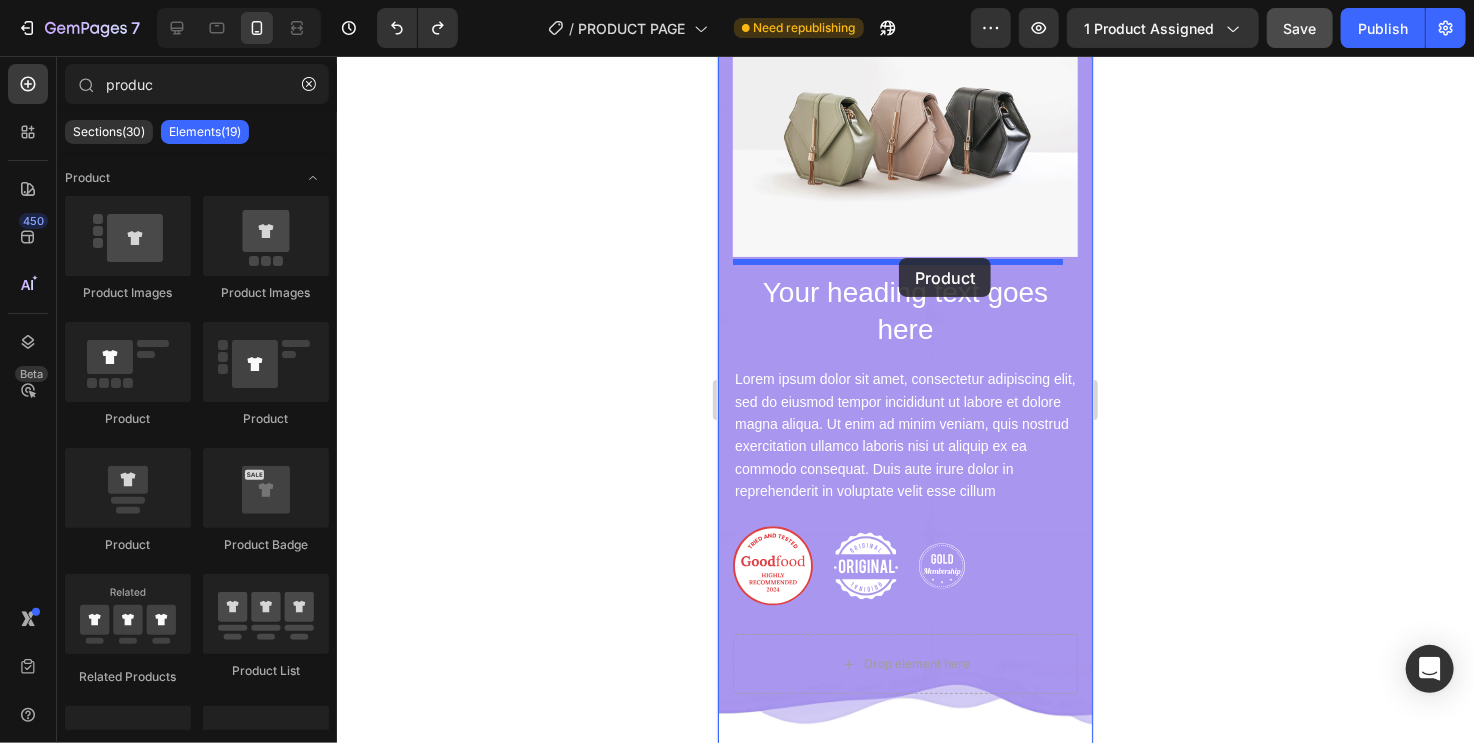 drag, startPoint x: 851, startPoint y: 545, endPoint x: 898, endPoint y: 253, distance: 295.75836 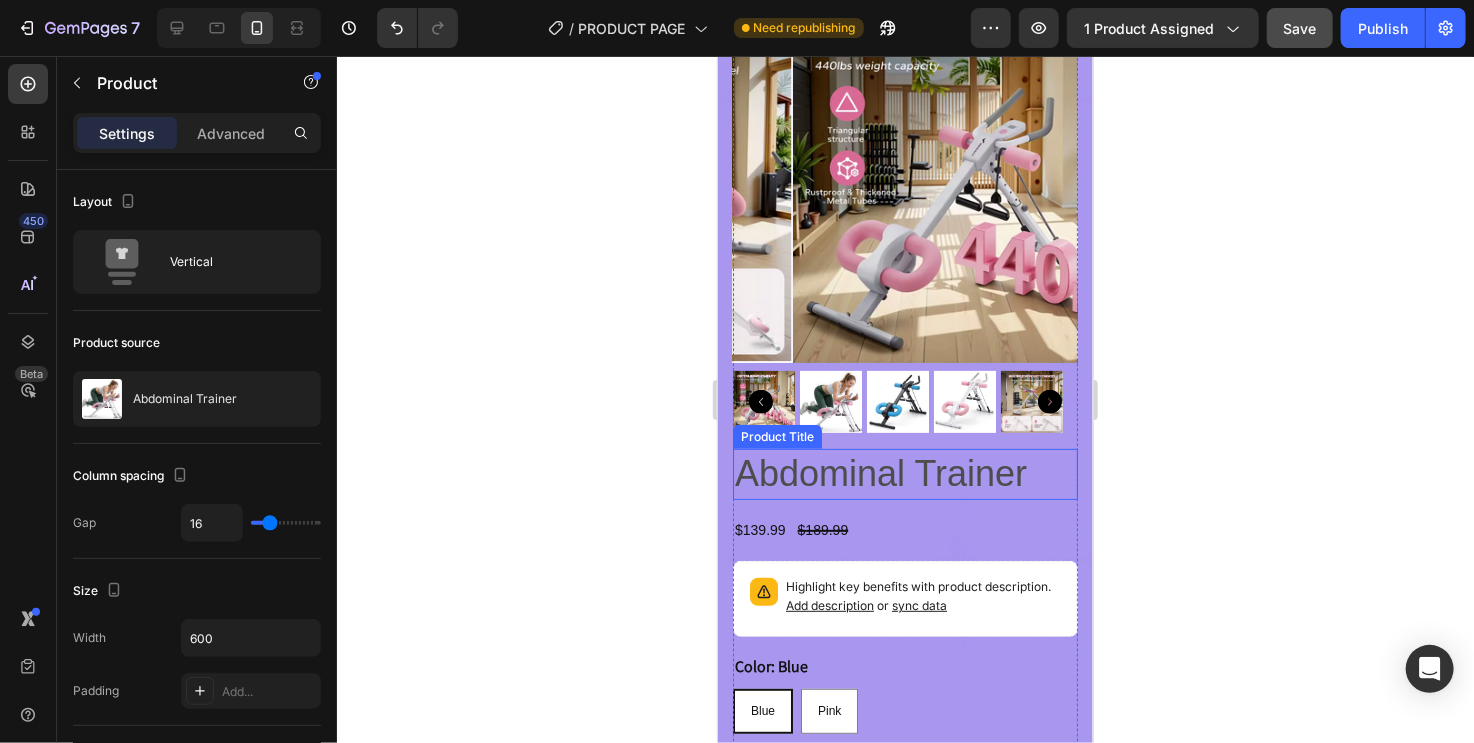 scroll, scrollTop: 3860, scrollLeft: 0, axis: vertical 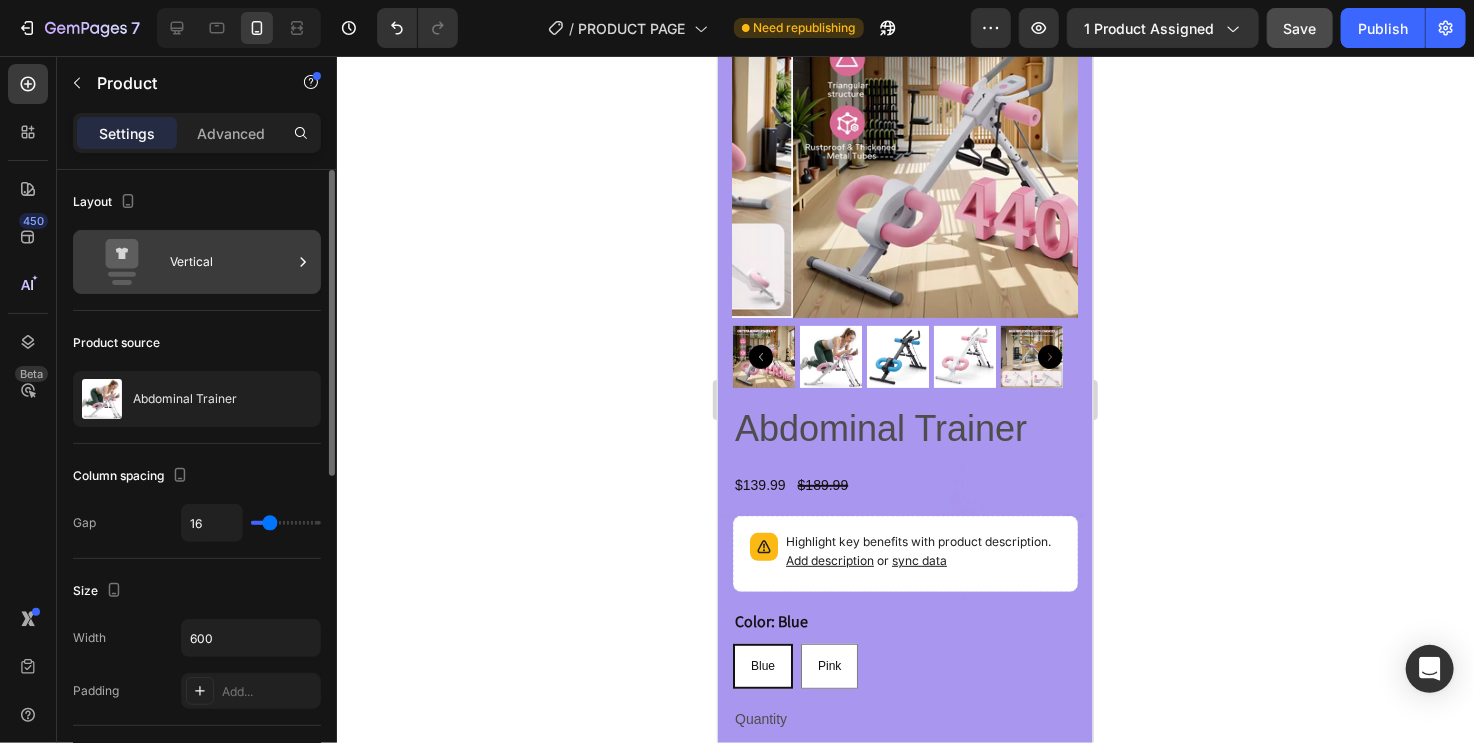 click on "Vertical" at bounding box center [231, 262] 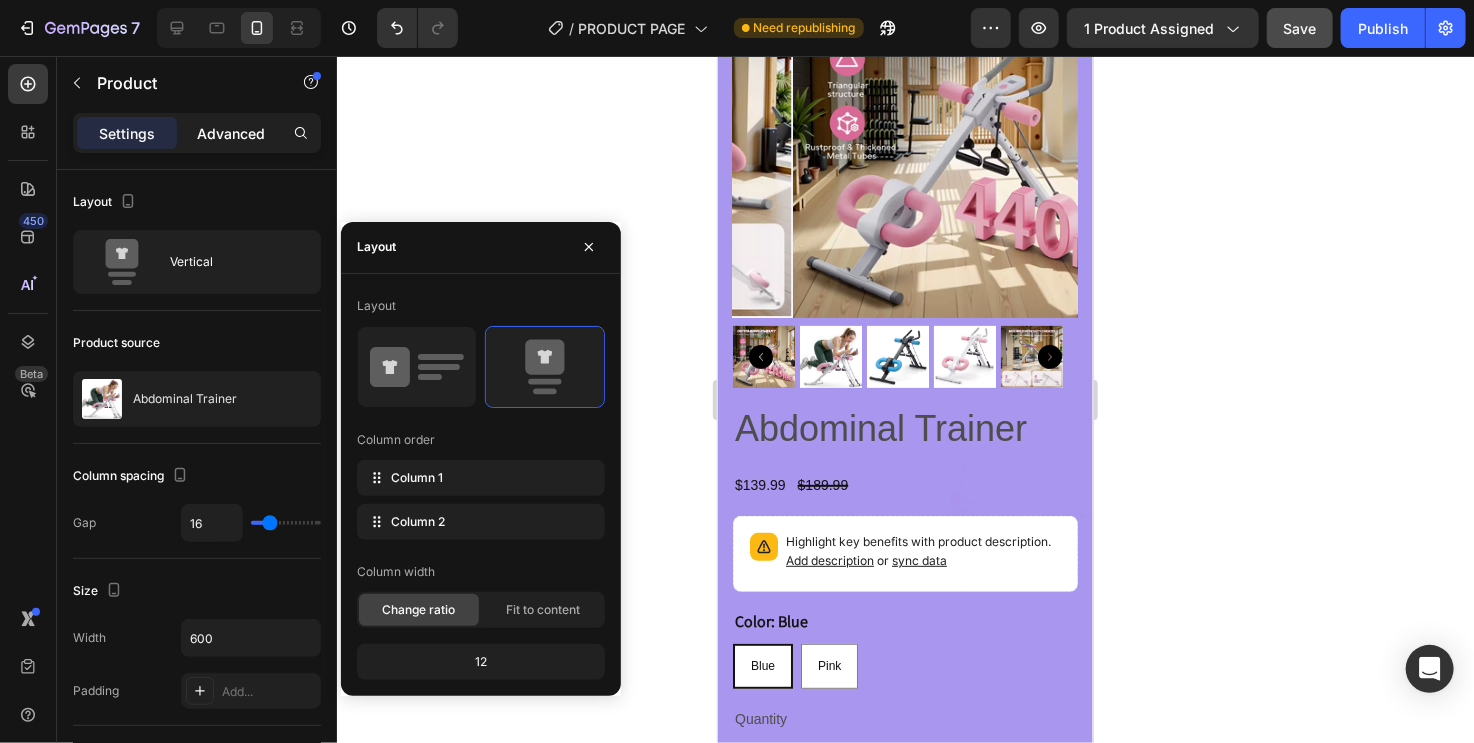 click on "Advanced" at bounding box center (231, 133) 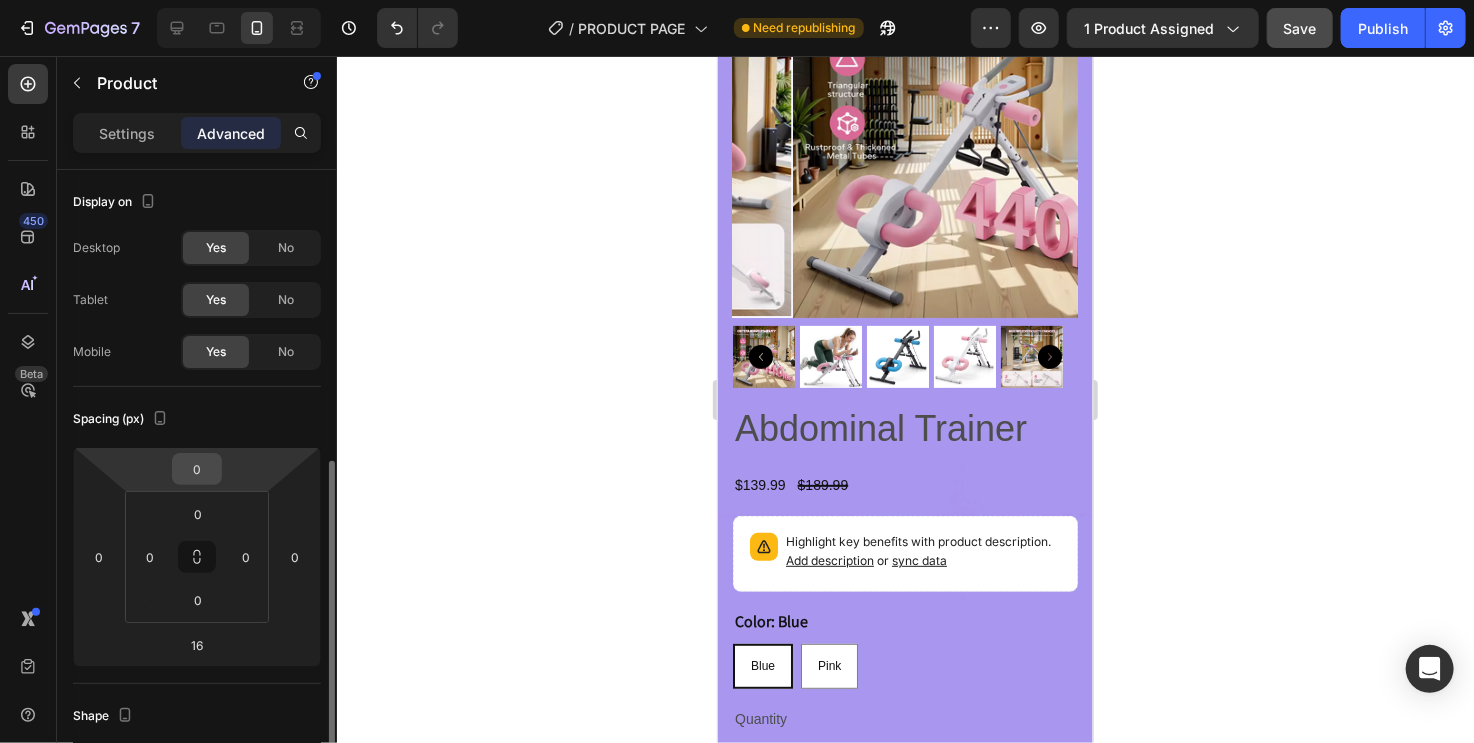 scroll, scrollTop: 300, scrollLeft: 0, axis: vertical 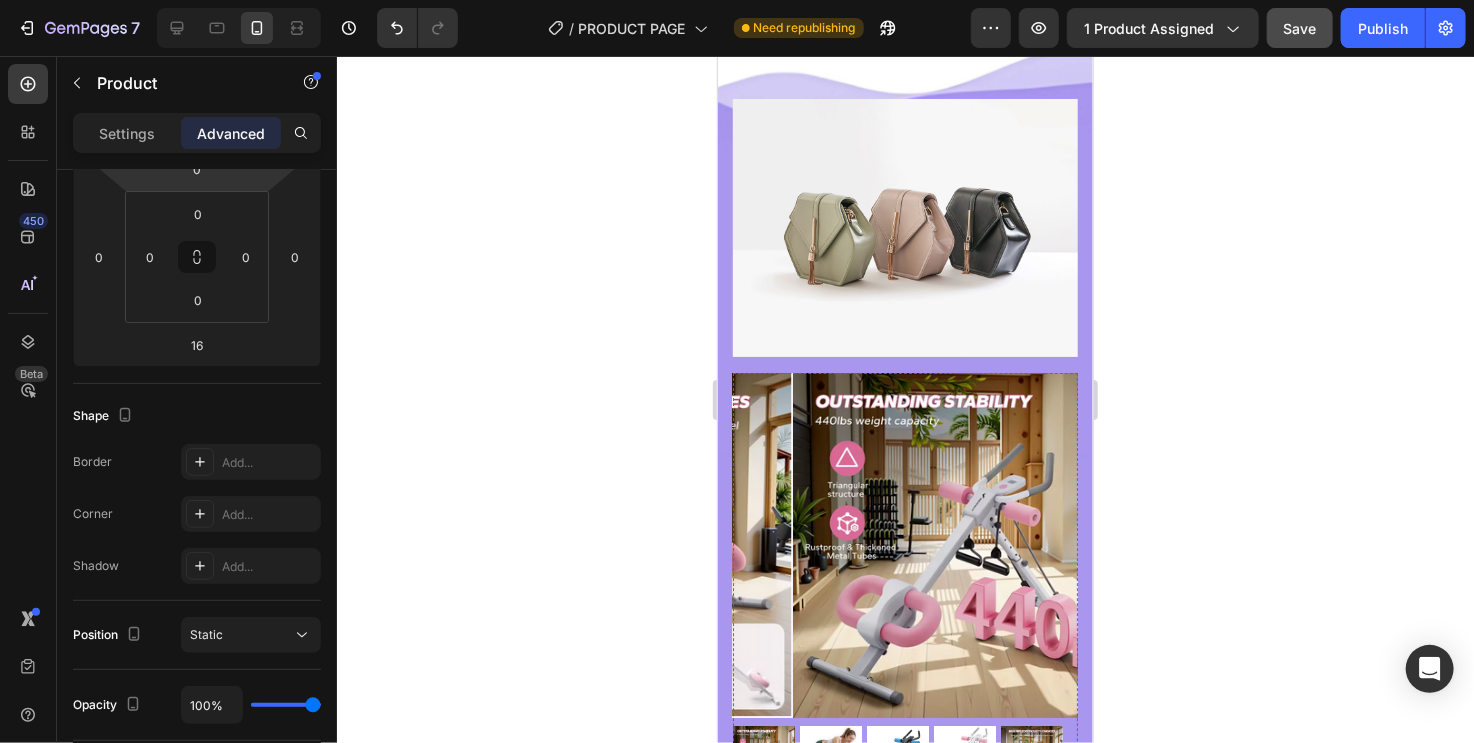 click at bounding box center [964, 544] 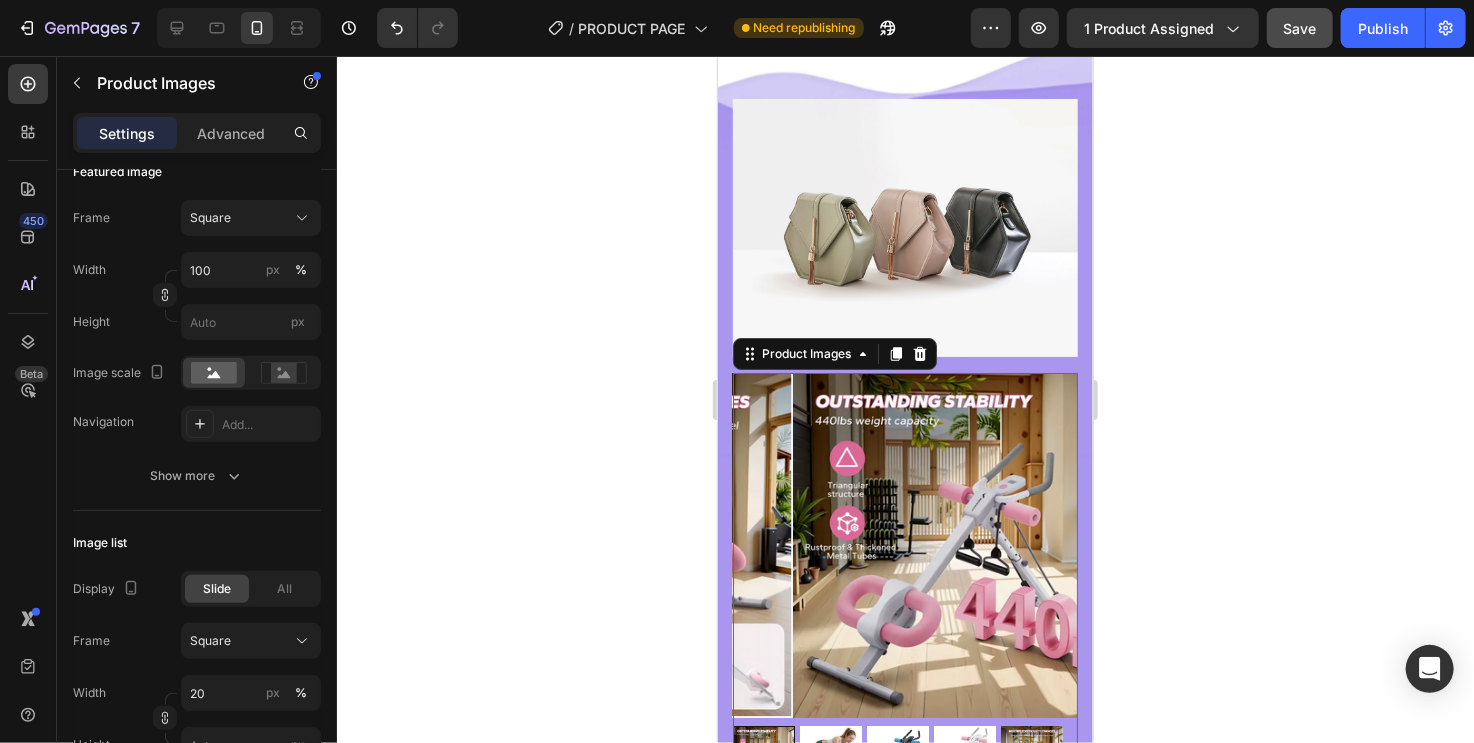 scroll, scrollTop: 0, scrollLeft: 0, axis: both 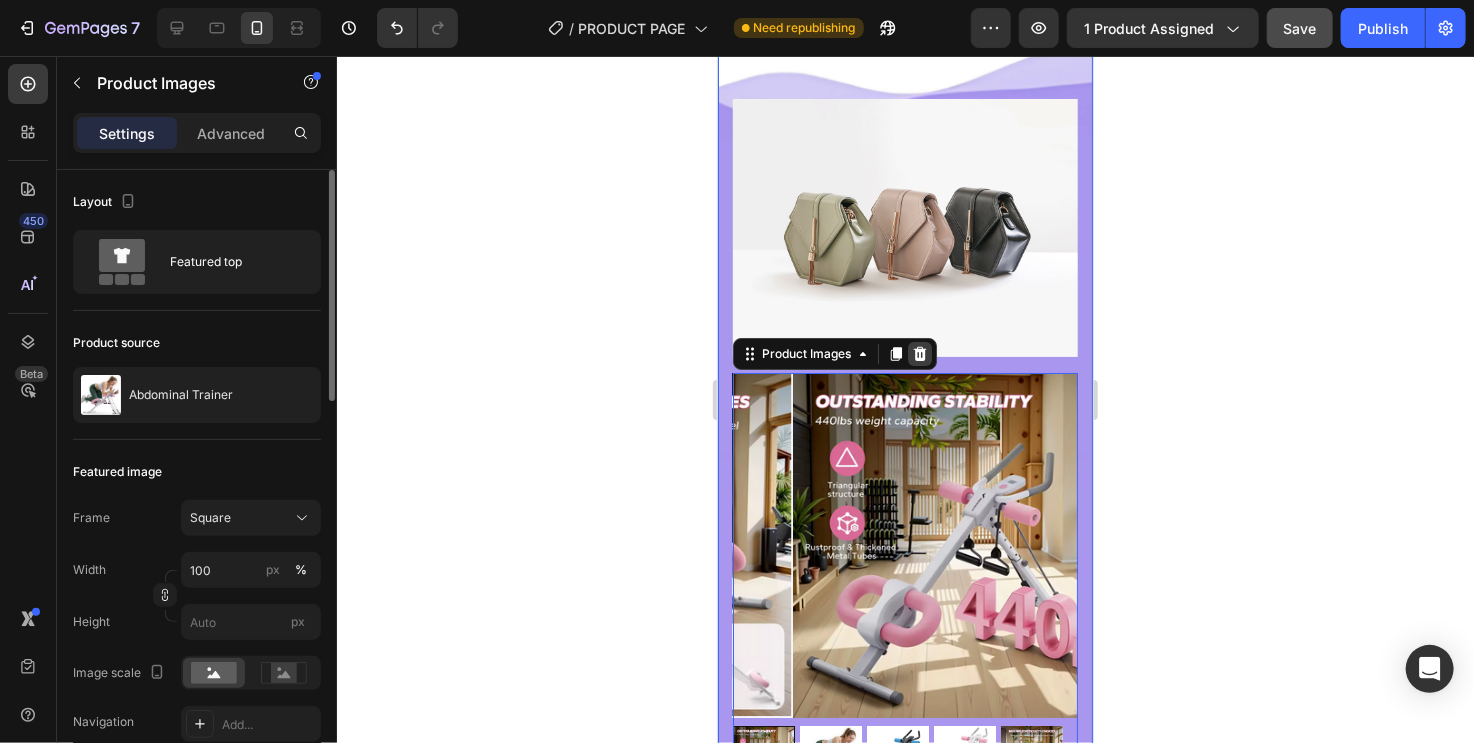 click 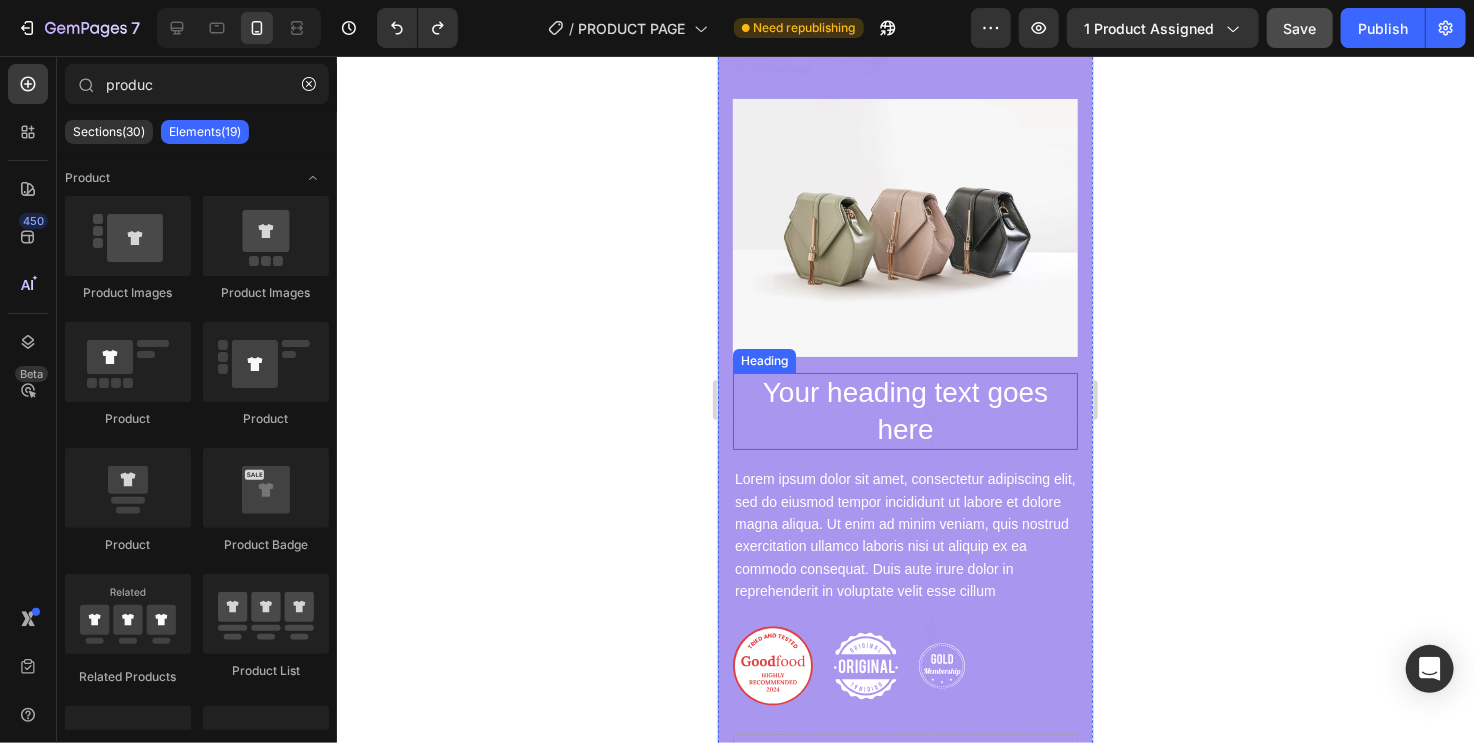 click on "Your heading text goes here" at bounding box center [904, 410] 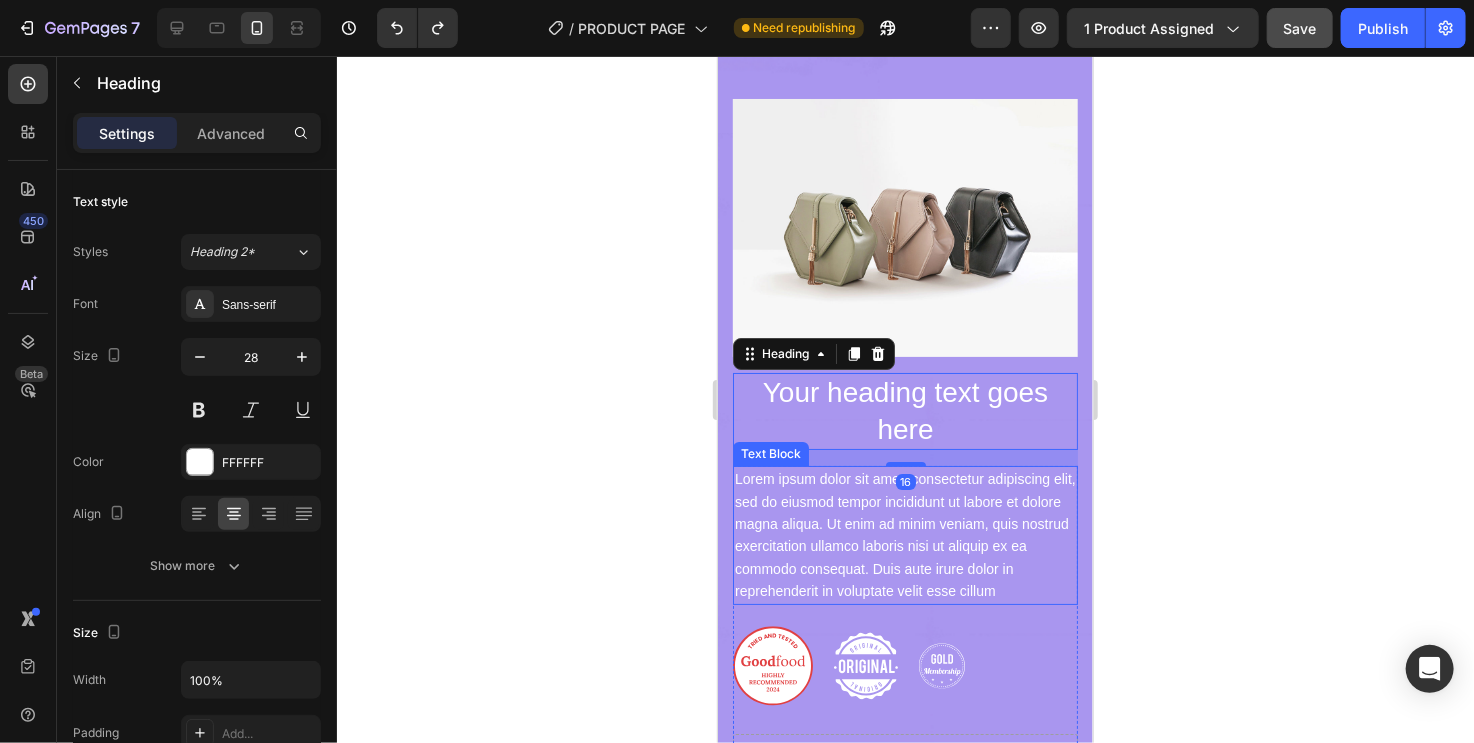 click on "Lorem ipsum dolor sit amet, consectetur adipiscing elit, sed do eiusmod tempor incididunt ut labore et dolore magna aliqua. Ut enim ad minim veniam, quis nostrud exercitation ullamco laboris nisi ut aliquip ex ea commodo consequat. Duis aute irure dolor in reprehenderit in voluptate velit esse cillum" at bounding box center [904, 534] 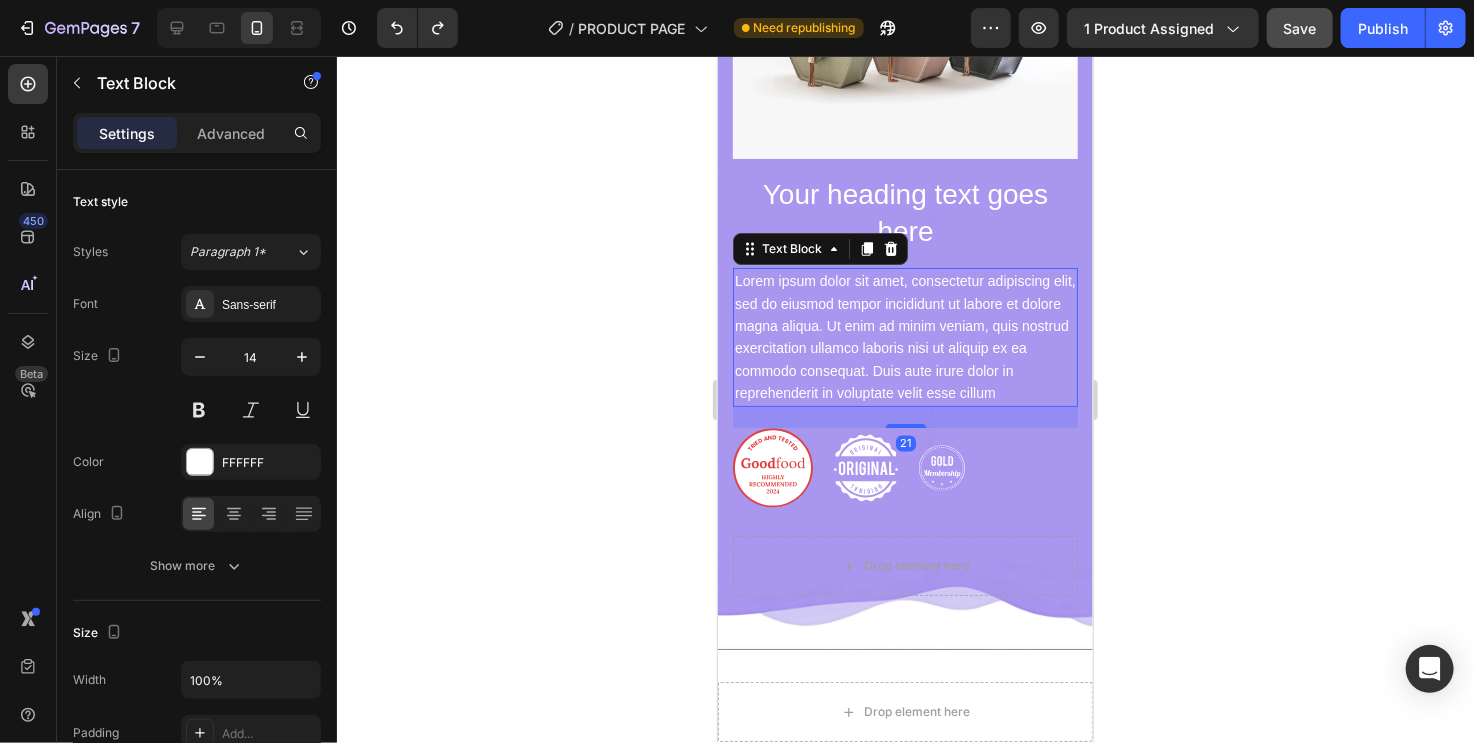 scroll, scrollTop: 3660, scrollLeft: 0, axis: vertical 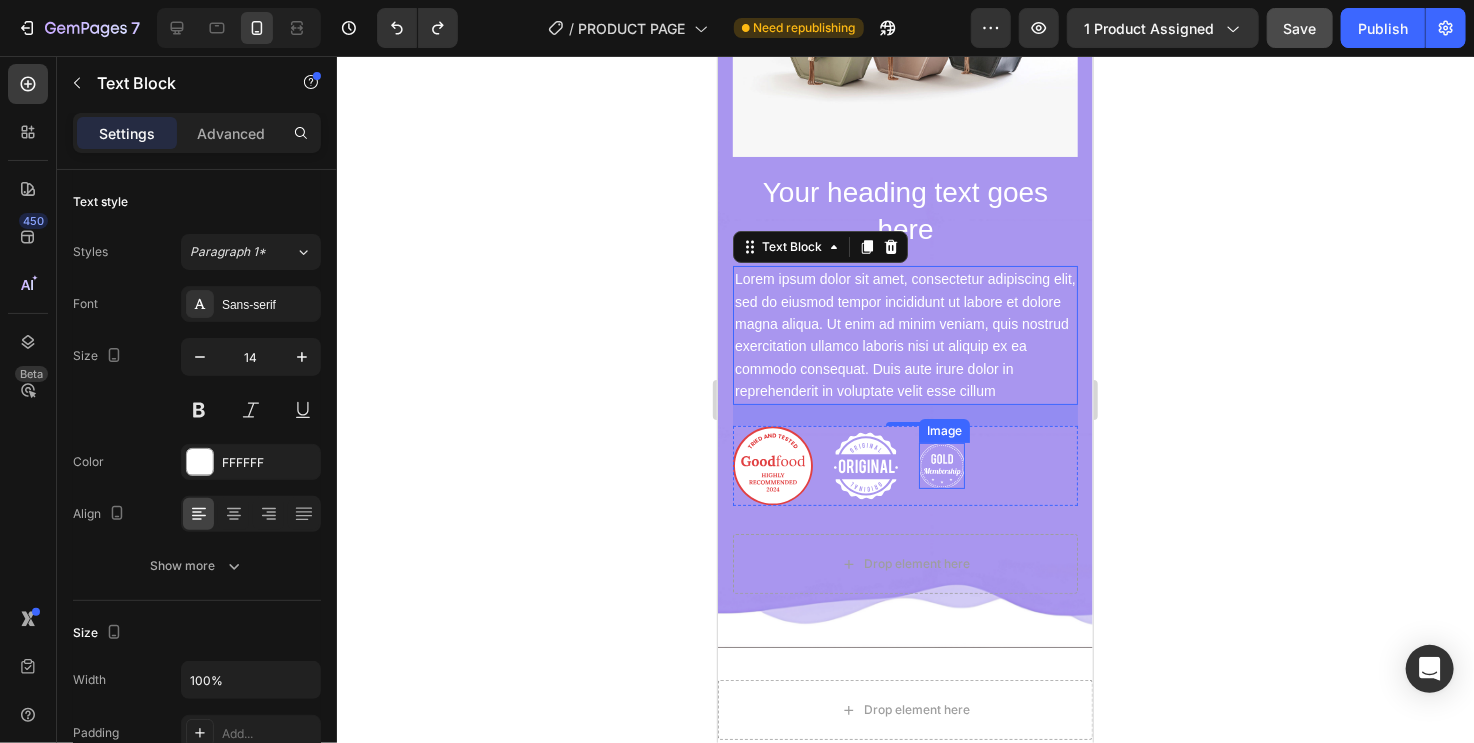 click at bounding box center (941, 465) 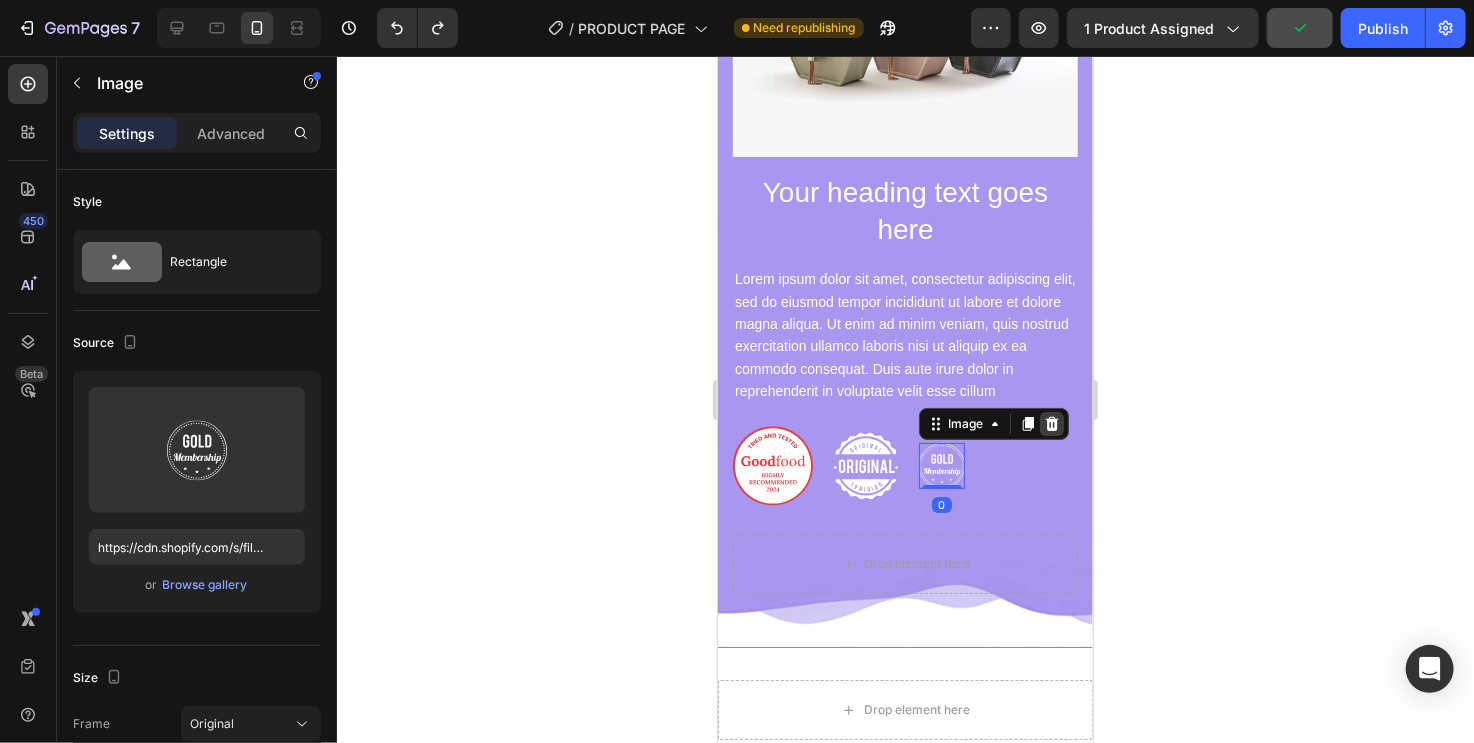 click 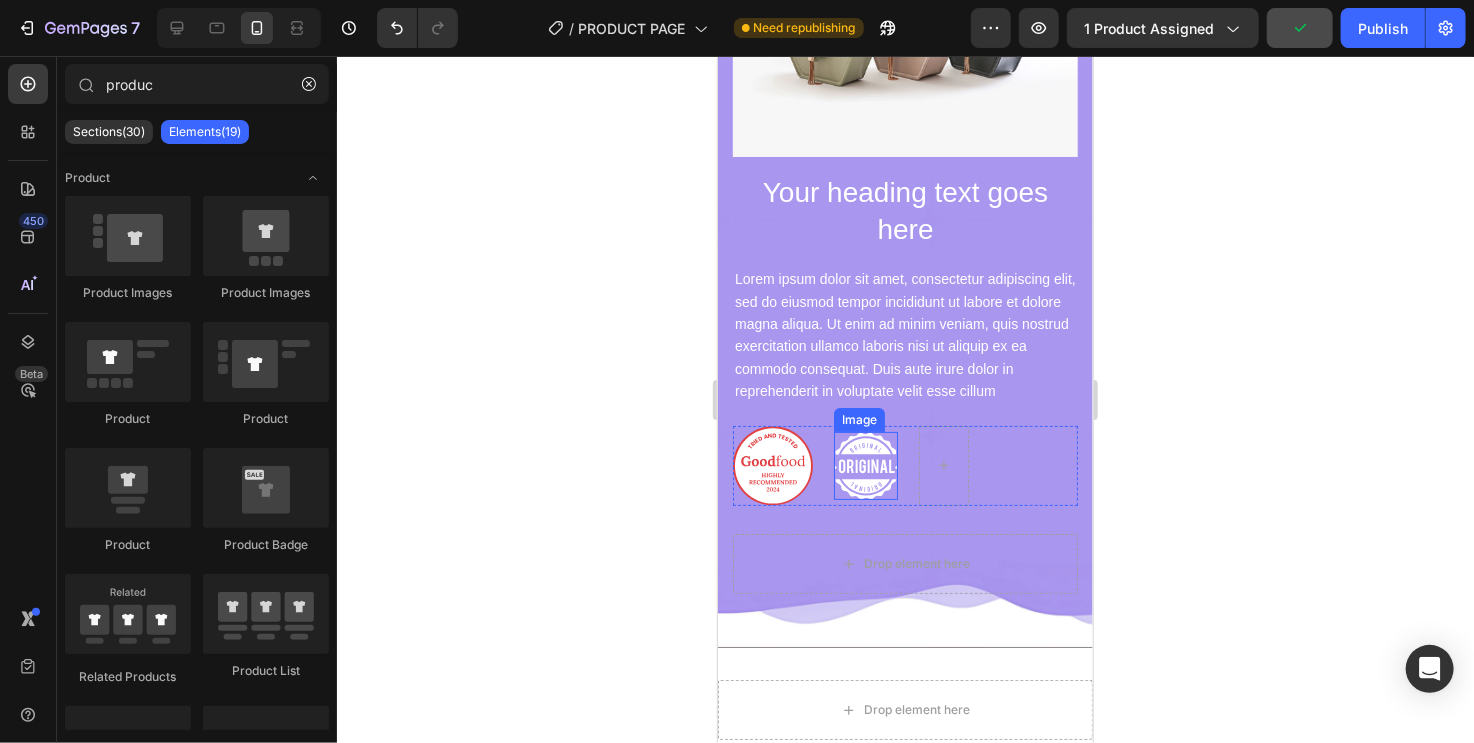 click at bounding box center [865, 465] 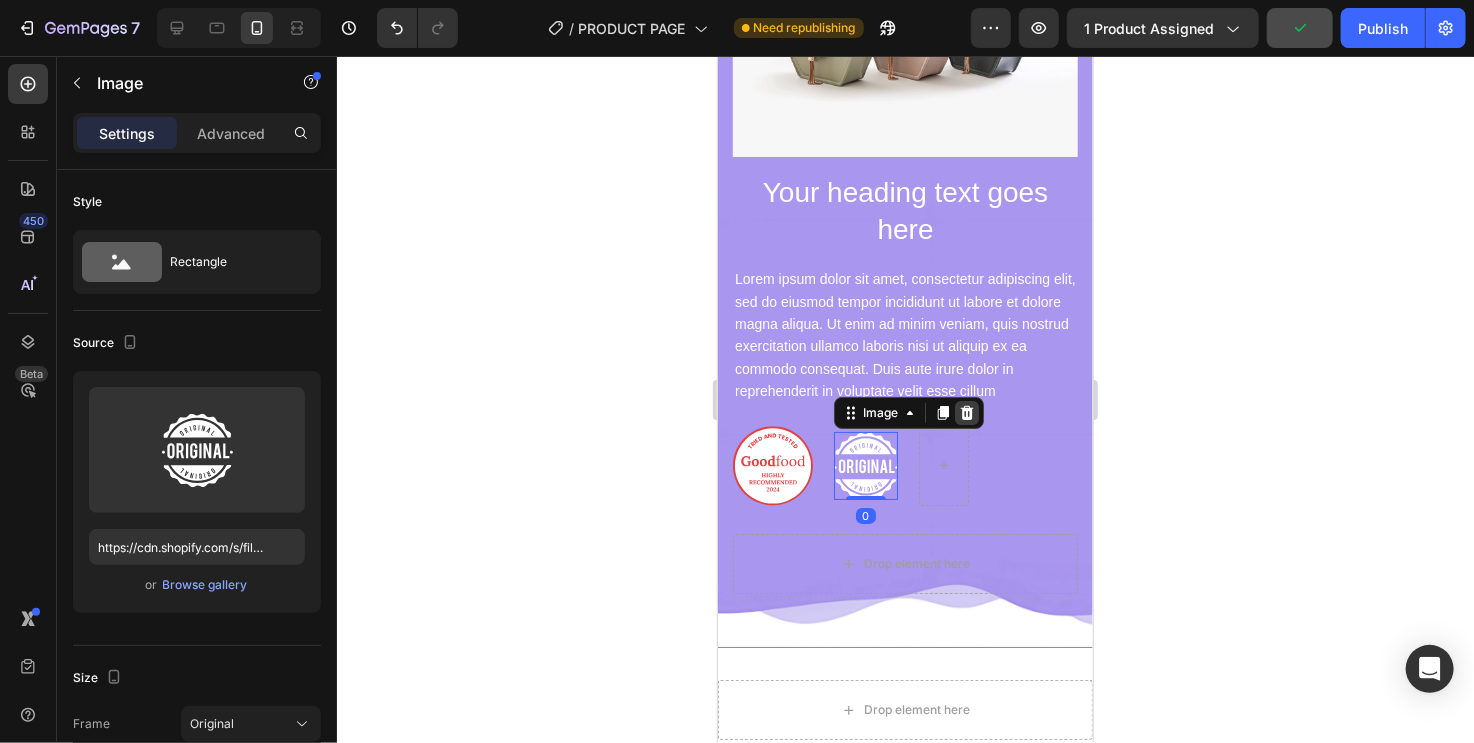 click 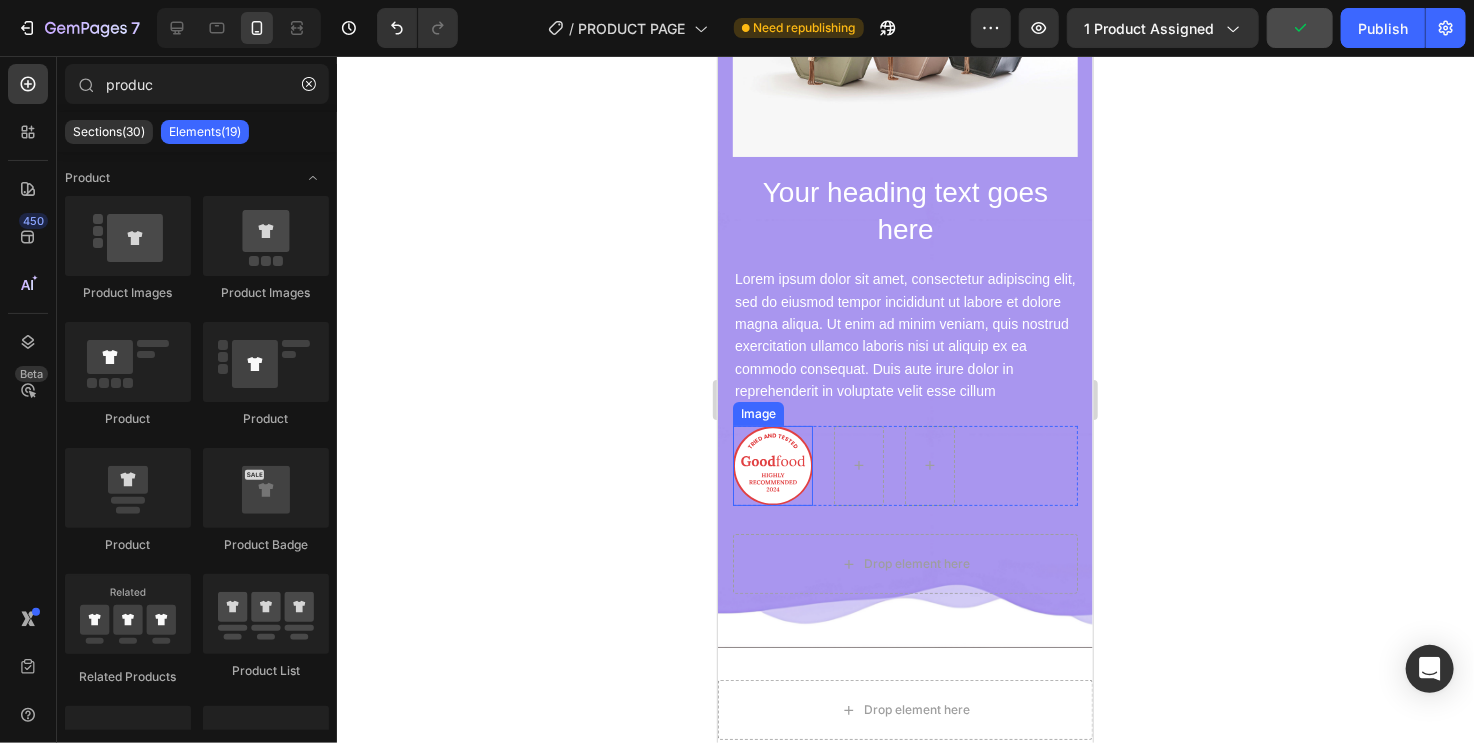 click at bounding box center [772, 465] 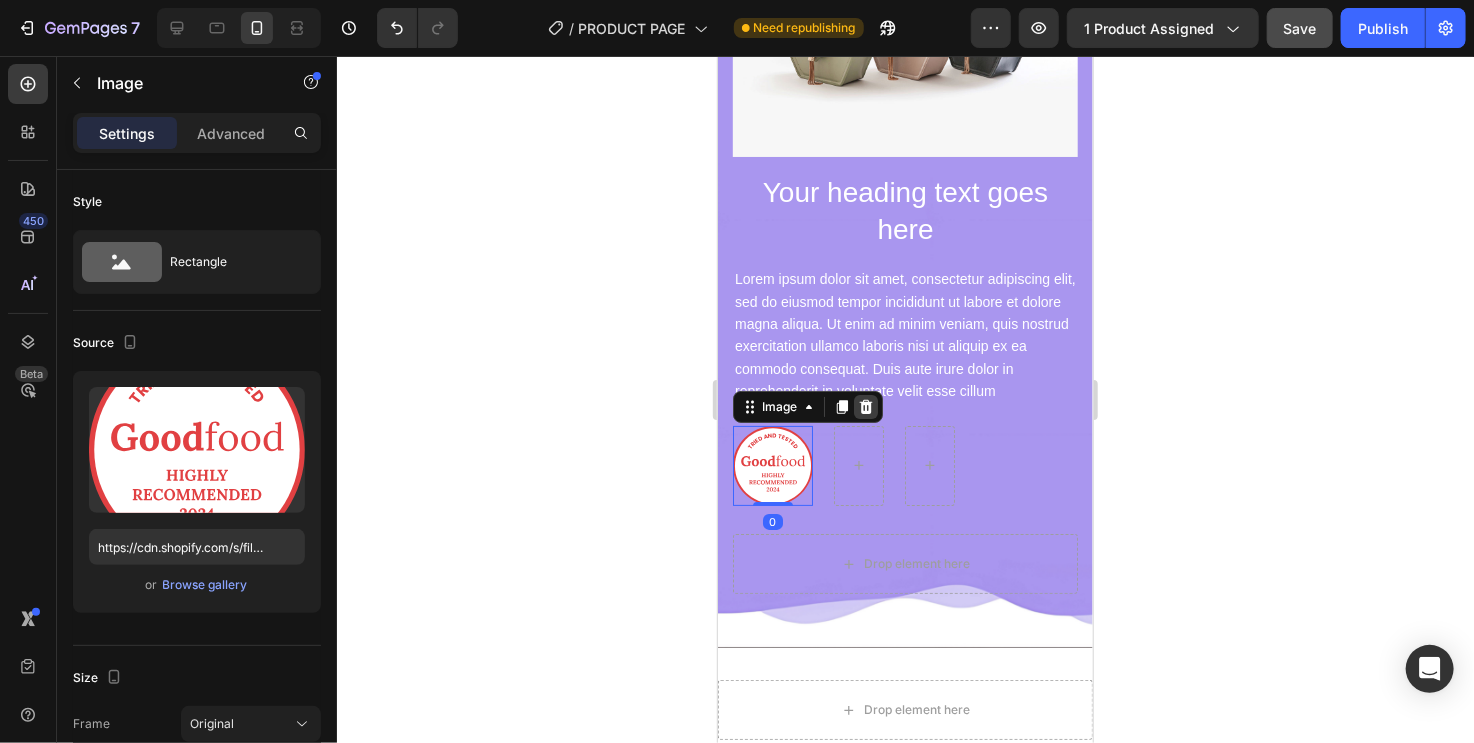 click 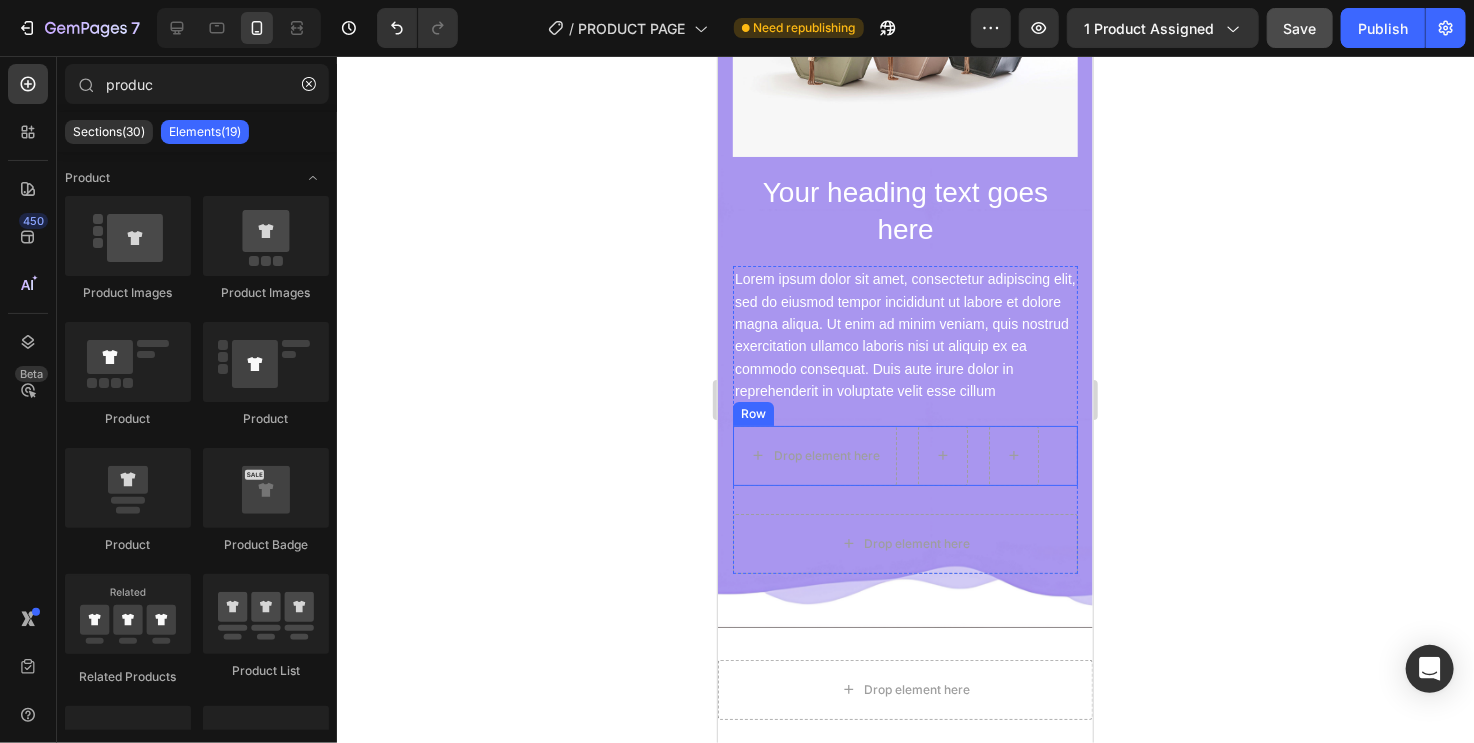 click on "Drop element here
Row" at bounding box center [904, 455] 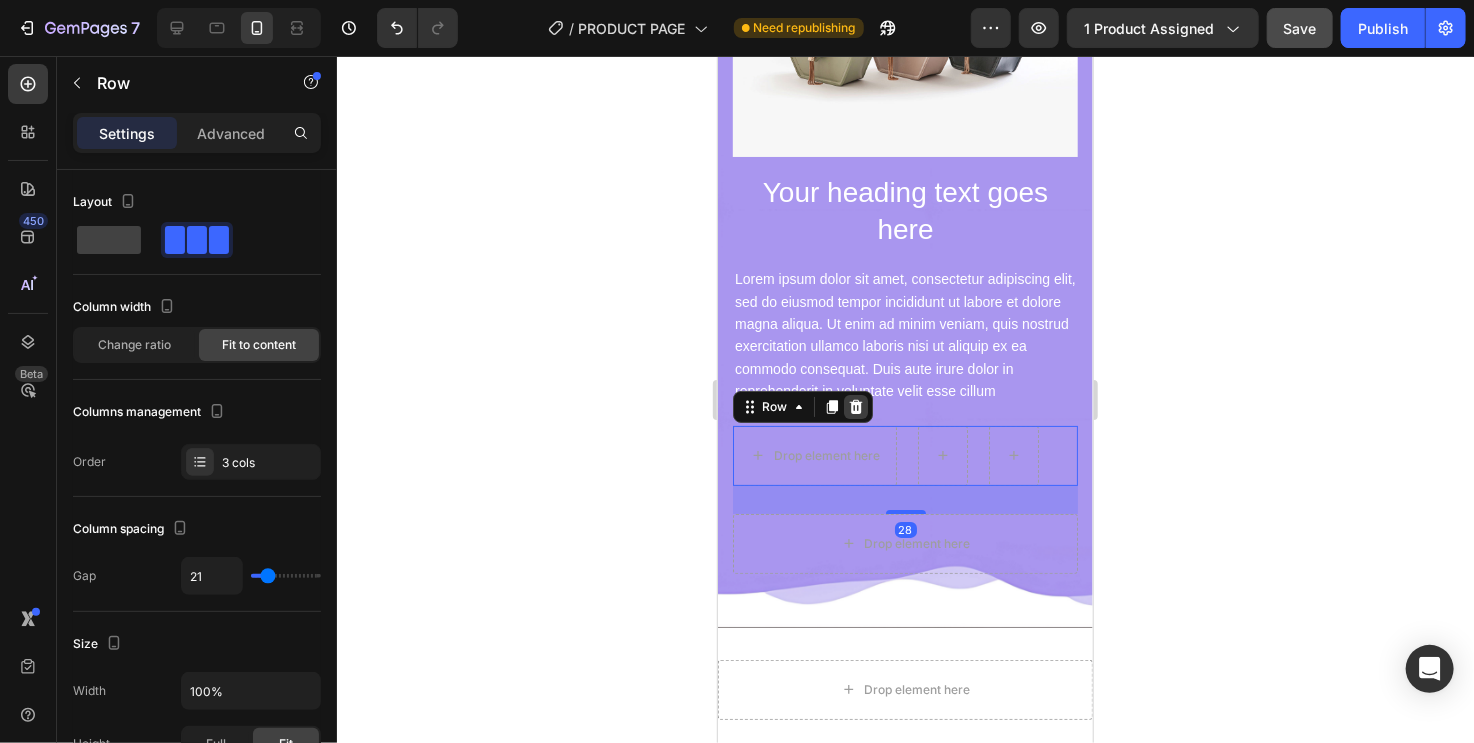 click 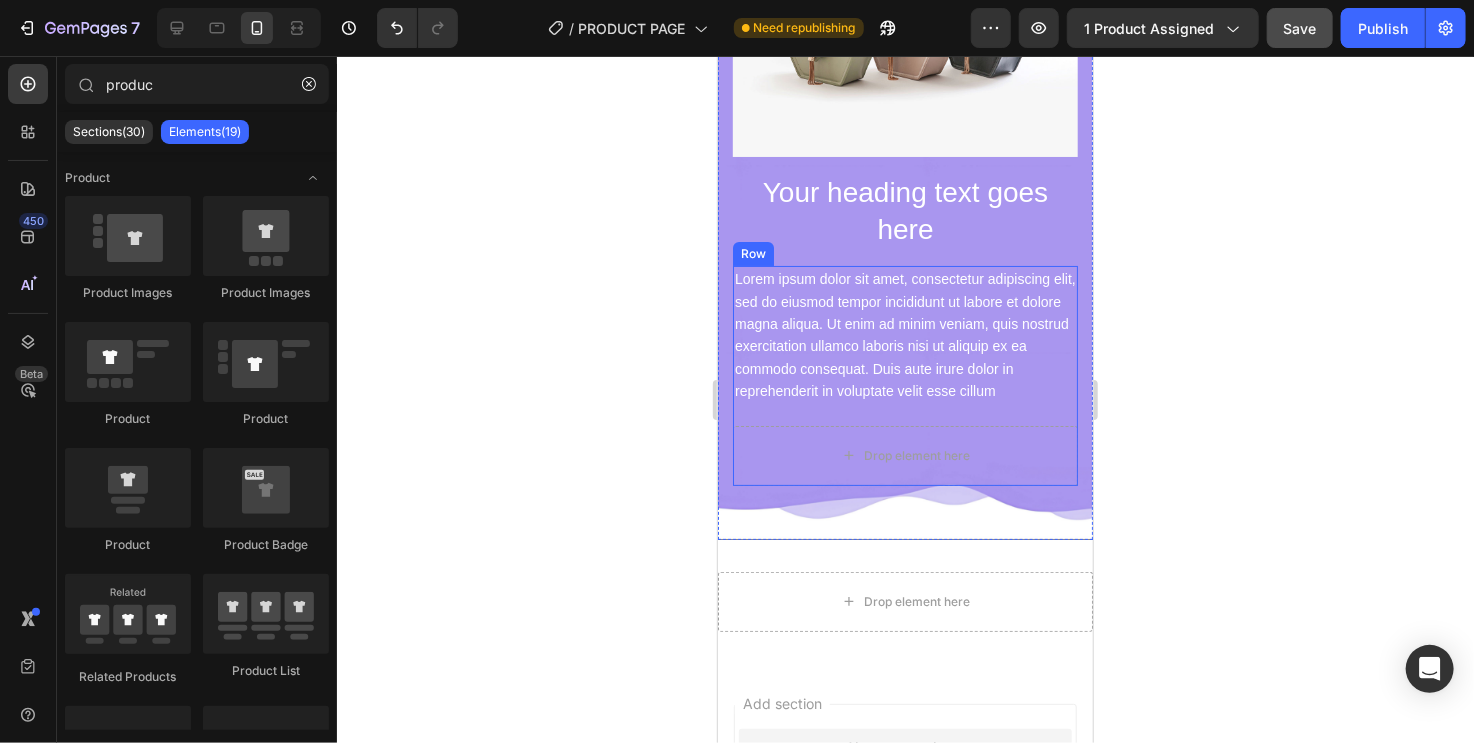 click on "Lorem ipsum dolor sit amet, consectetur adipiscing elit, sed do eiusmod tempor incididunt ut labore et dolore magna aliqua. Ut enim ad minim veniam, quis nostrud exercitation ullamco laboris nisi ut aliquip ex ea commodo consequat. Duis aute irure dolor in reprehenderit in voluptate velit esse cillum  Text Block" at bounding box center (904, 344) 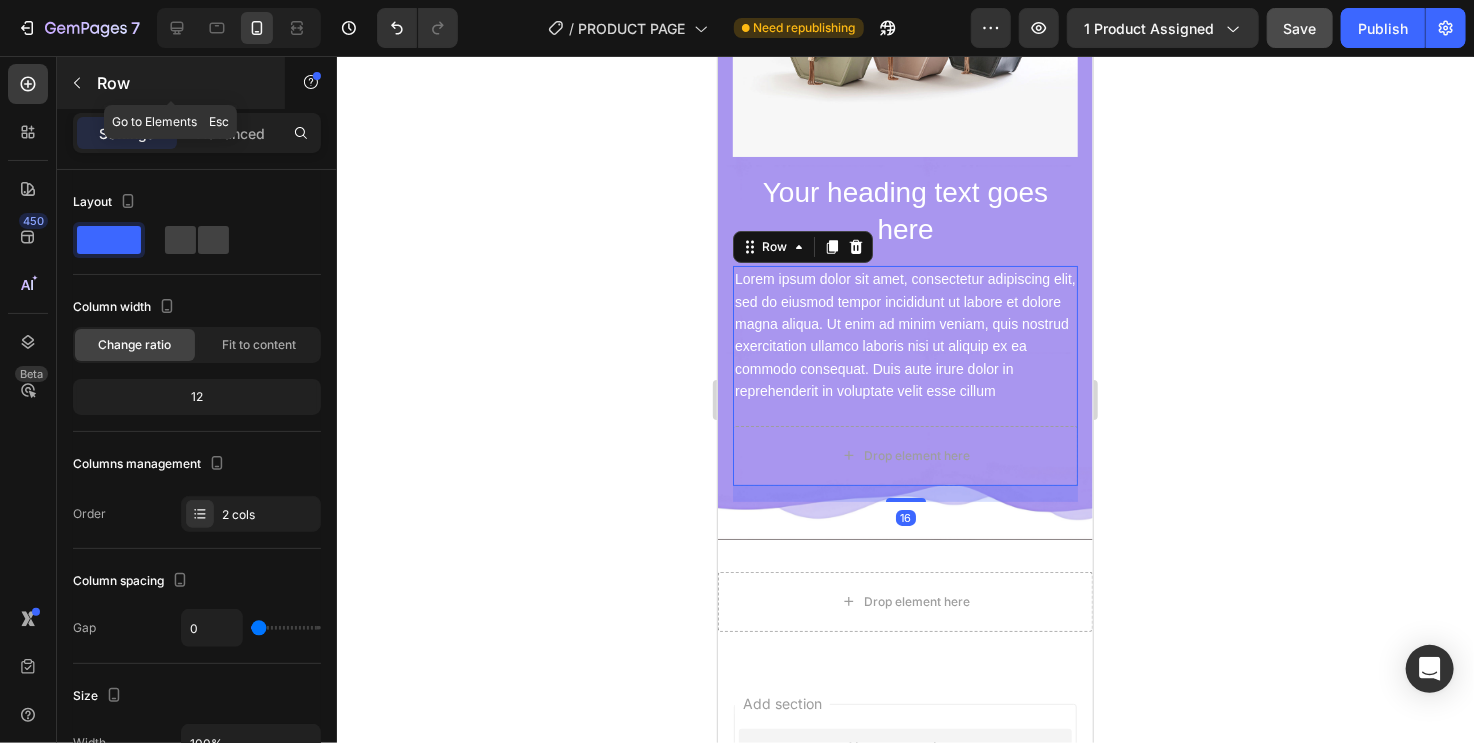 click at bounding box center [77, 83] 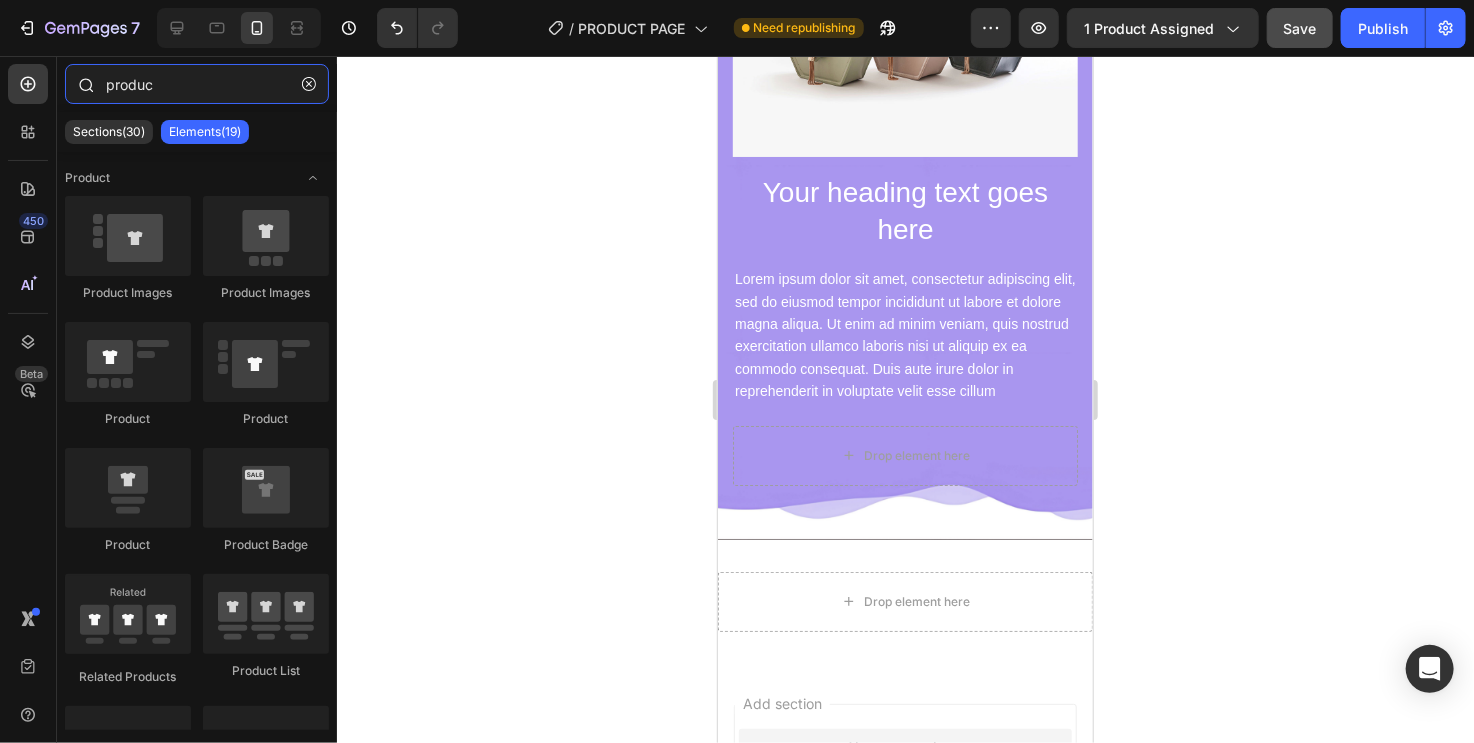 click on "produc" at bounding box center (197, 84) 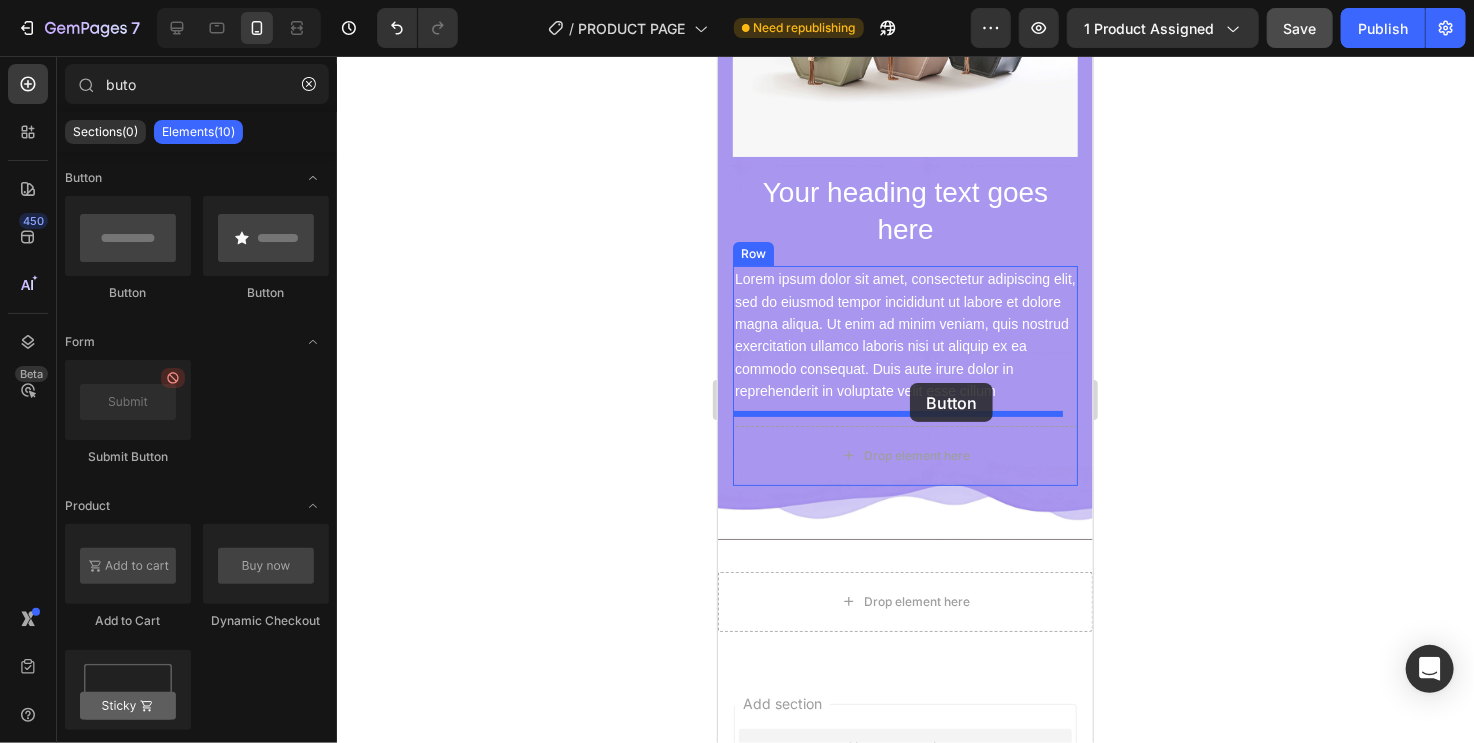 drag, startPoint x: 853, startPoint y: 306, endPoint x: 909, endPoint y: 382, distance: 94.40339 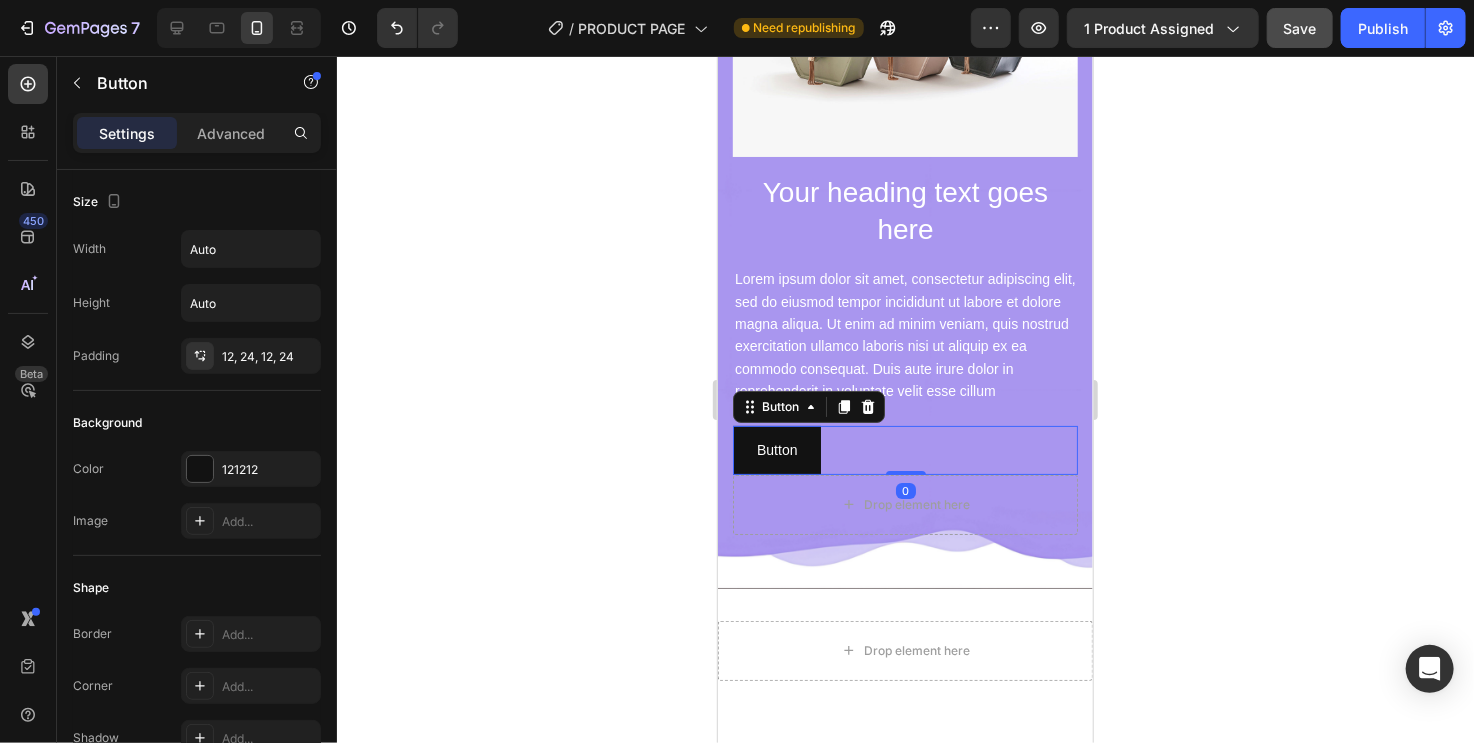 click on "Button Button   0" at bounding box center (904, 449) 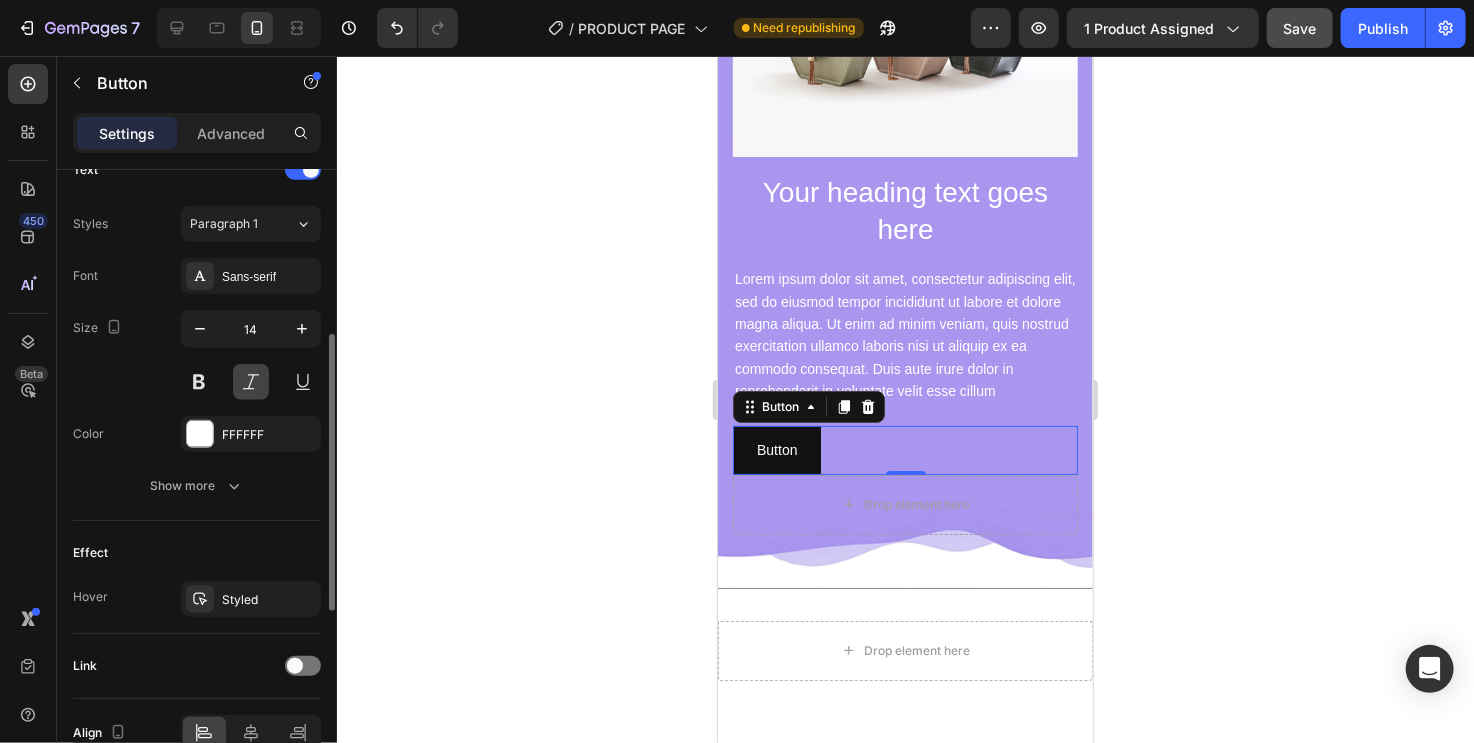 scroll, scrollTop: 800, scrollLeft: 0, axis: vertical 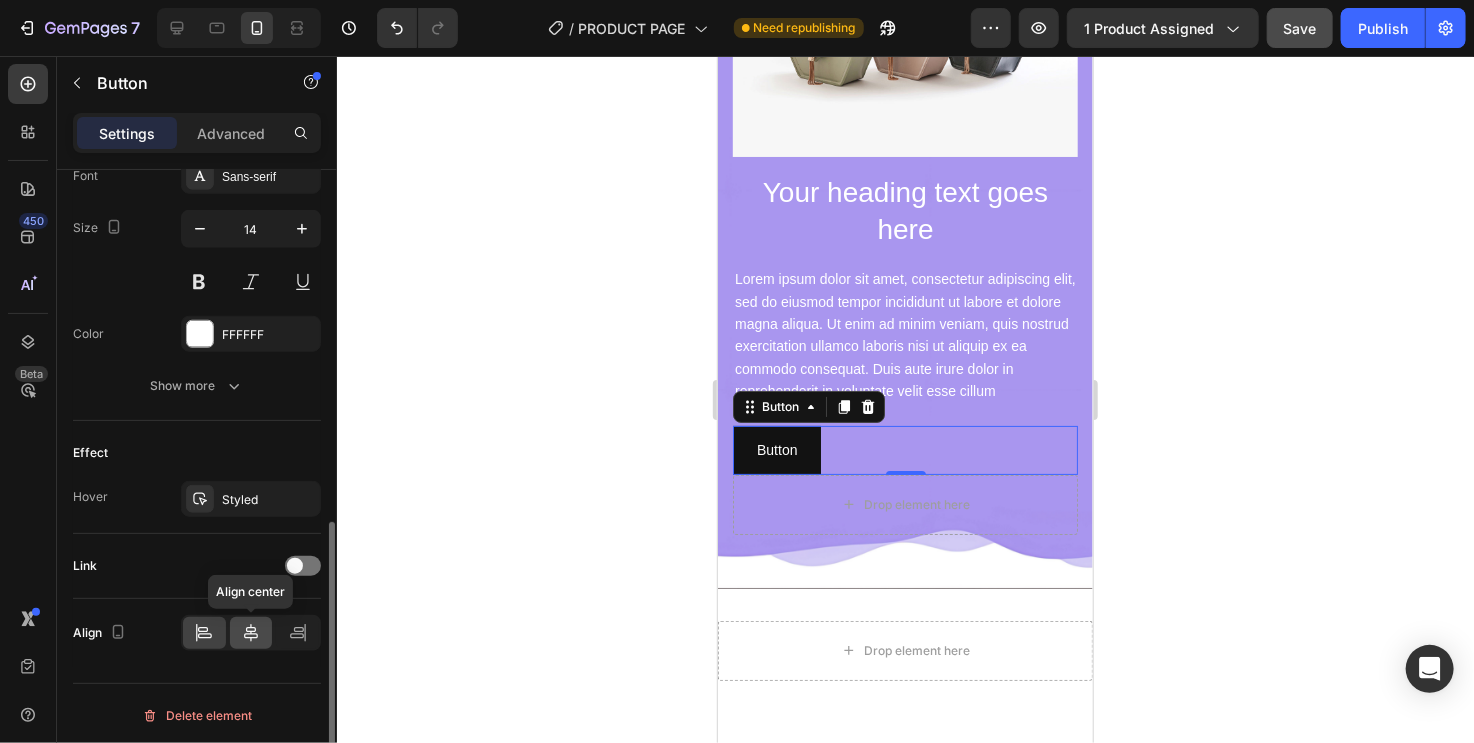 click 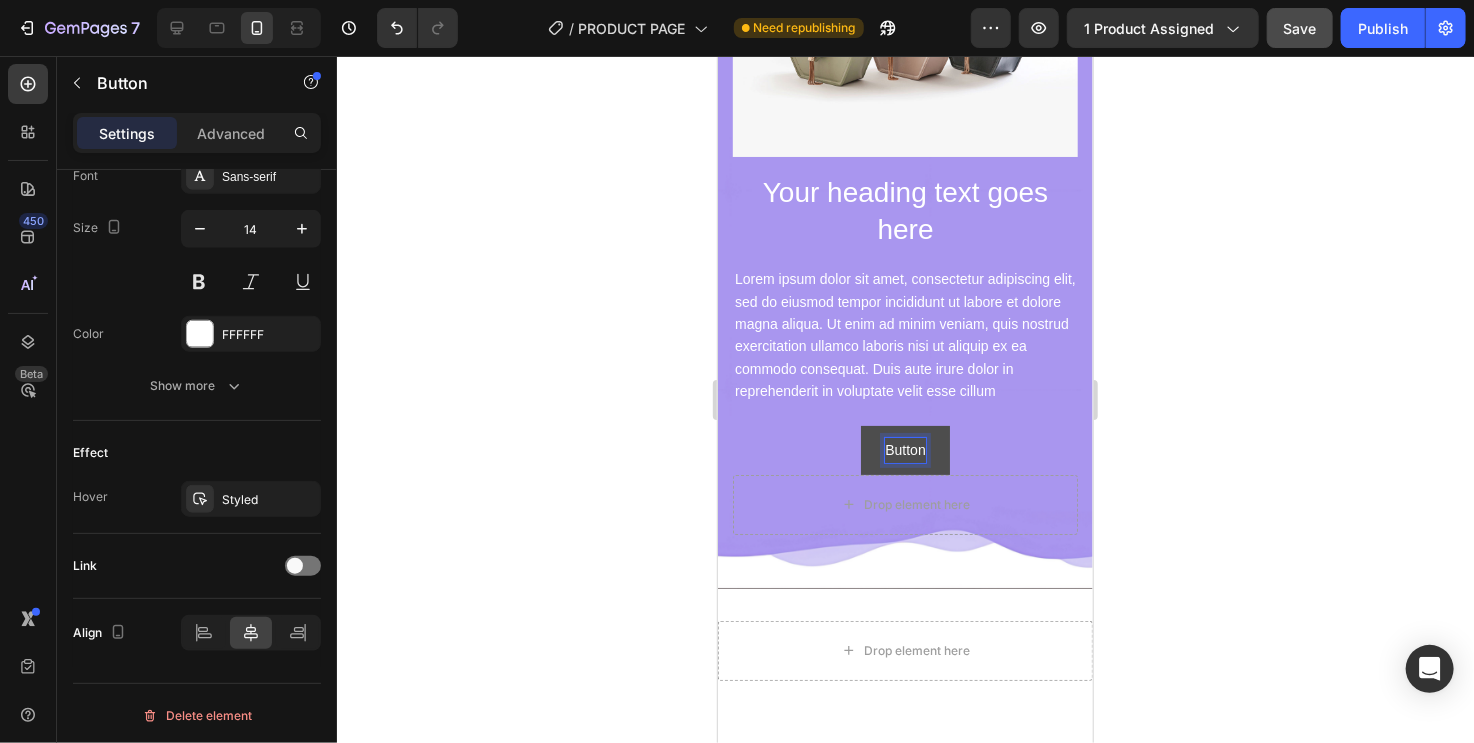 click on "Button" at bounding box center [904, 449] 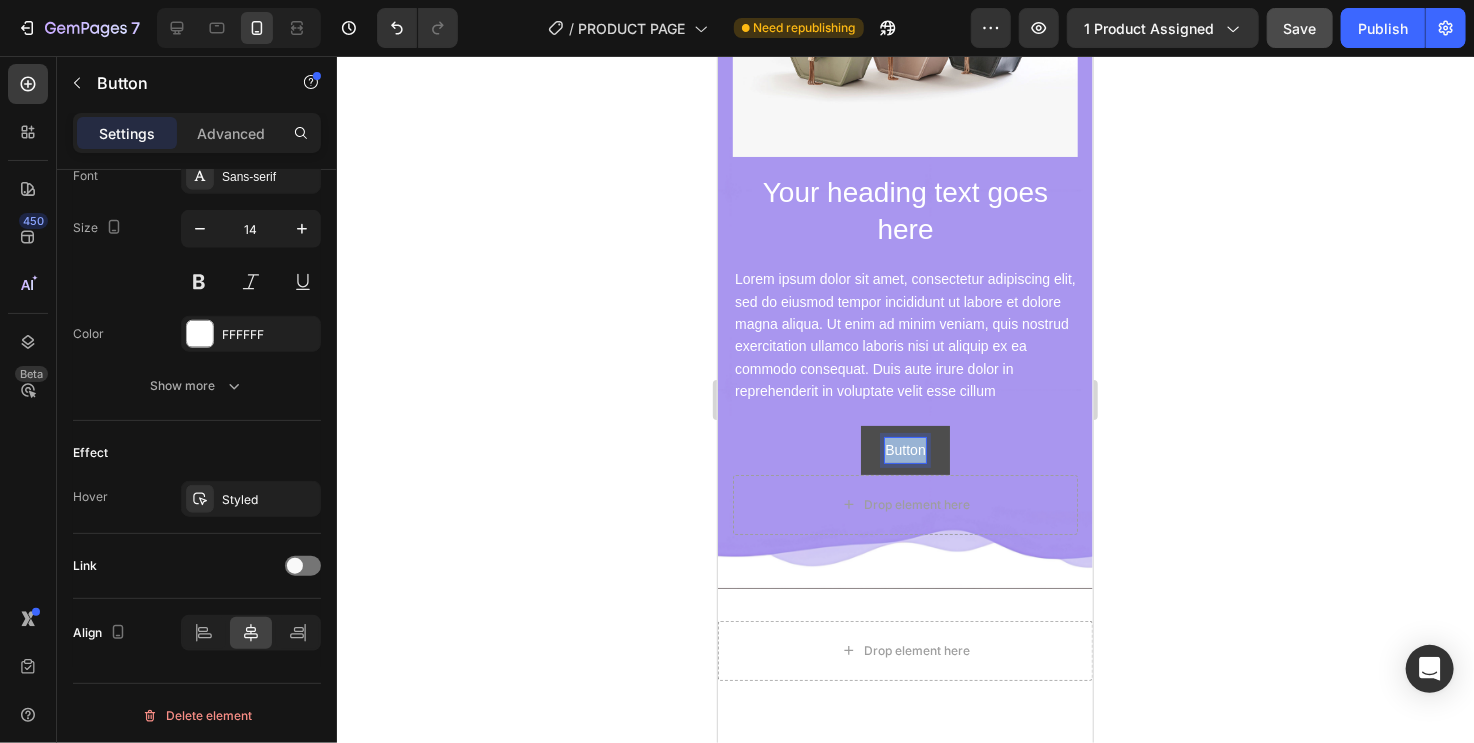 click on "Button" at bounding box center (904, 449) 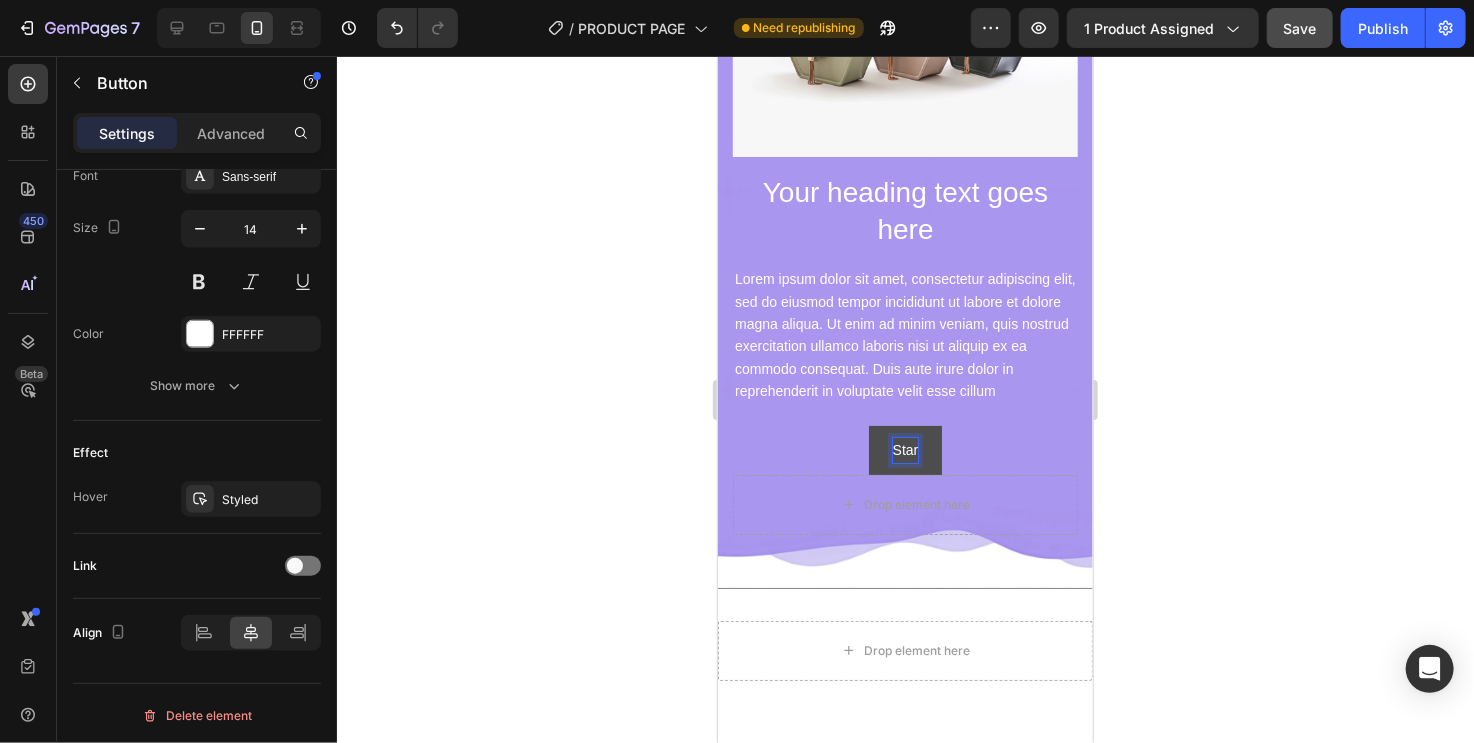 click on "Star" at bounding box center [905, 449] 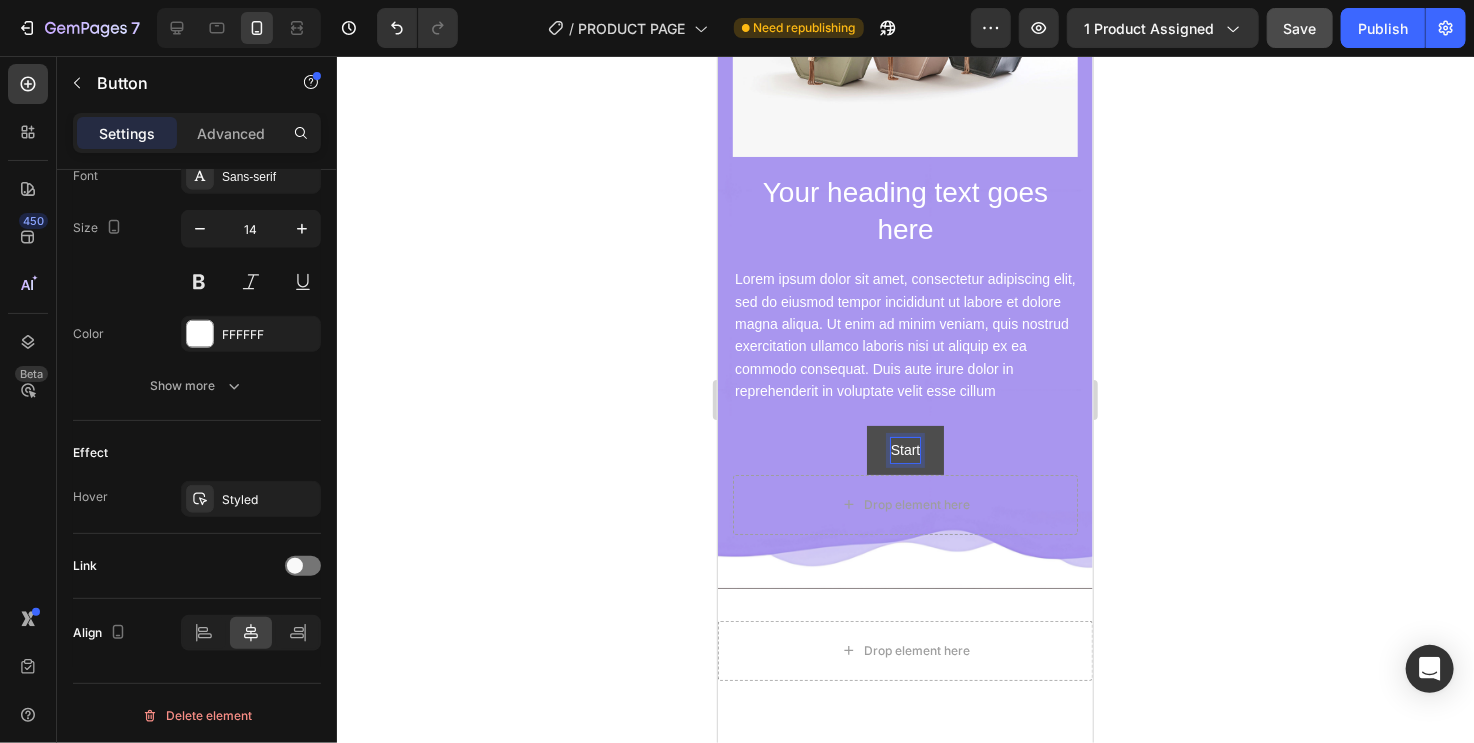click on "Start" at bounding box center (905, 449) 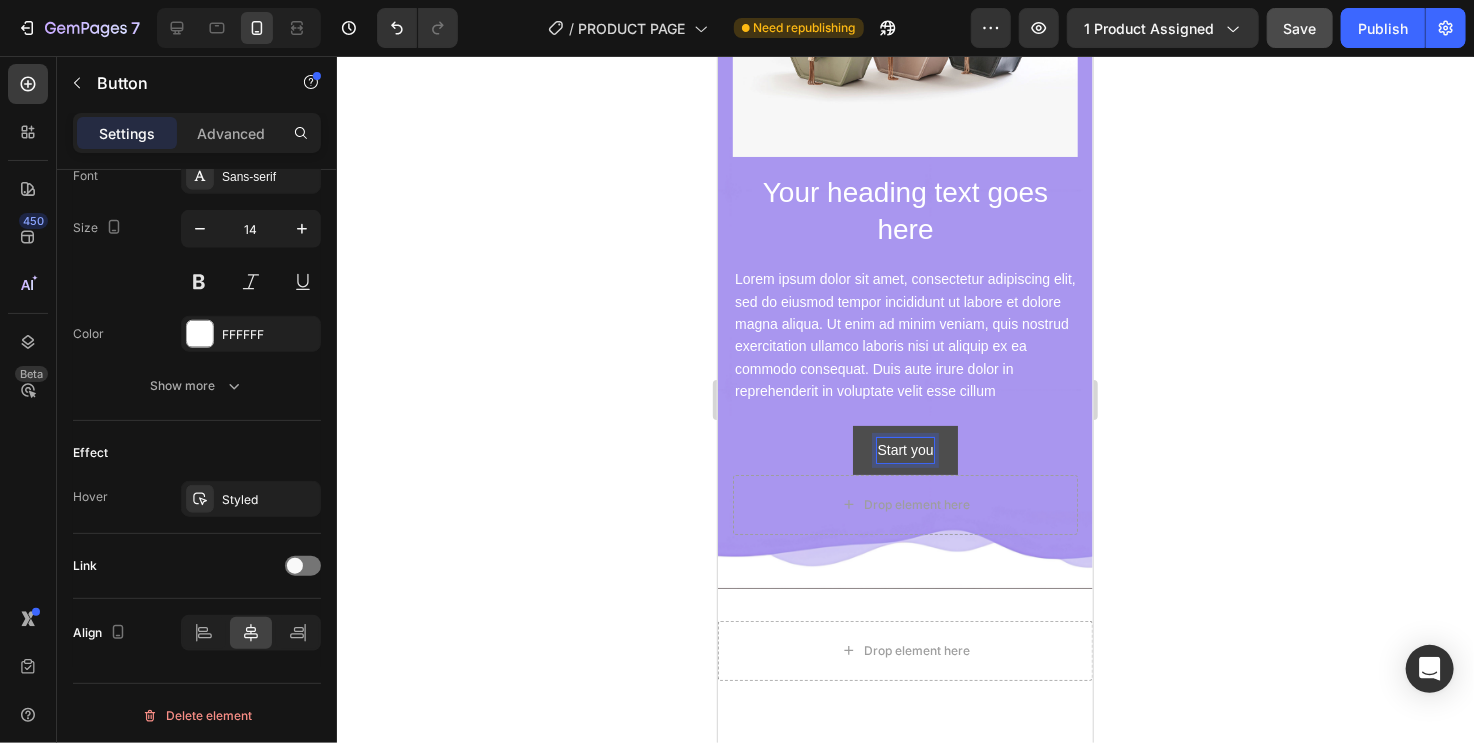 click on "Start you" at bounding box center (904, 449) 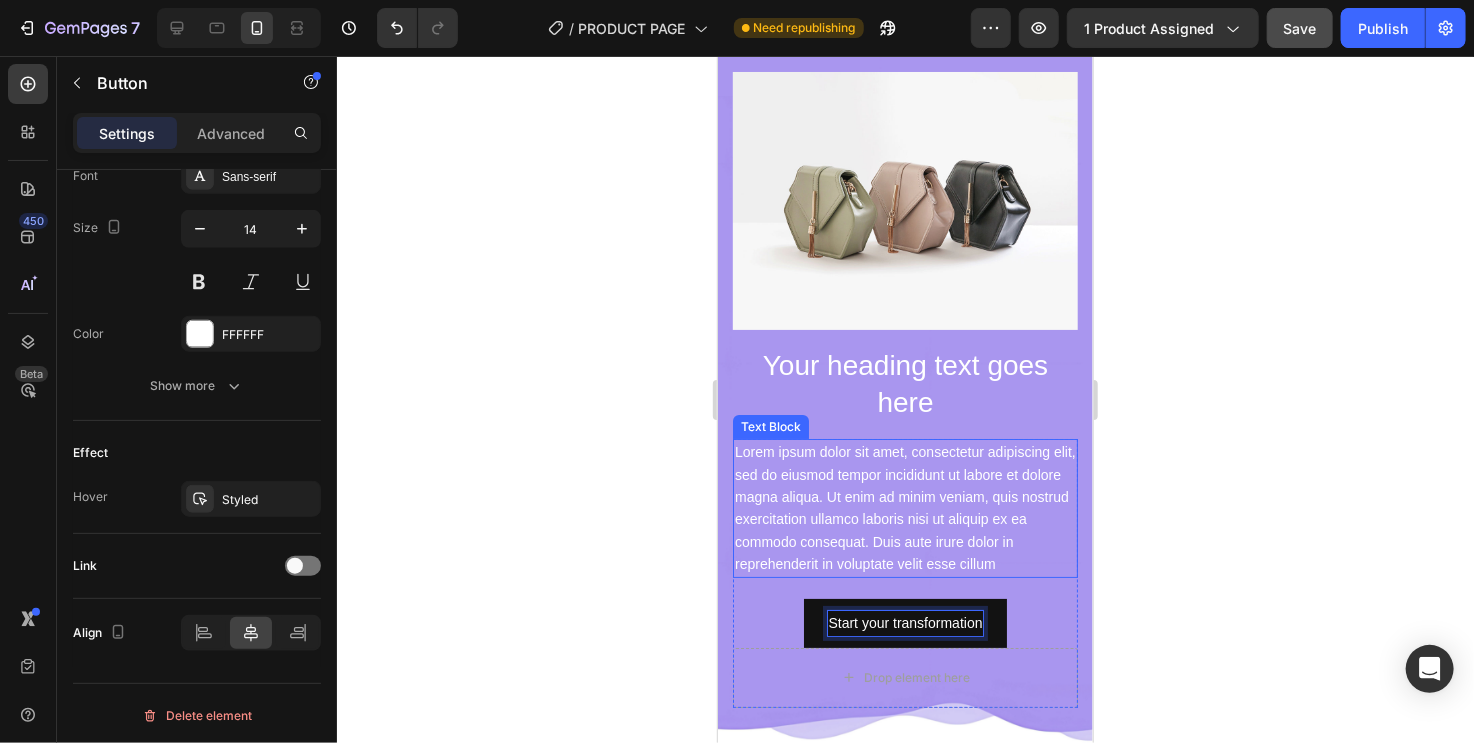 scroll, scrollTop: 3432, scrollLeft: 0, axis: vertical 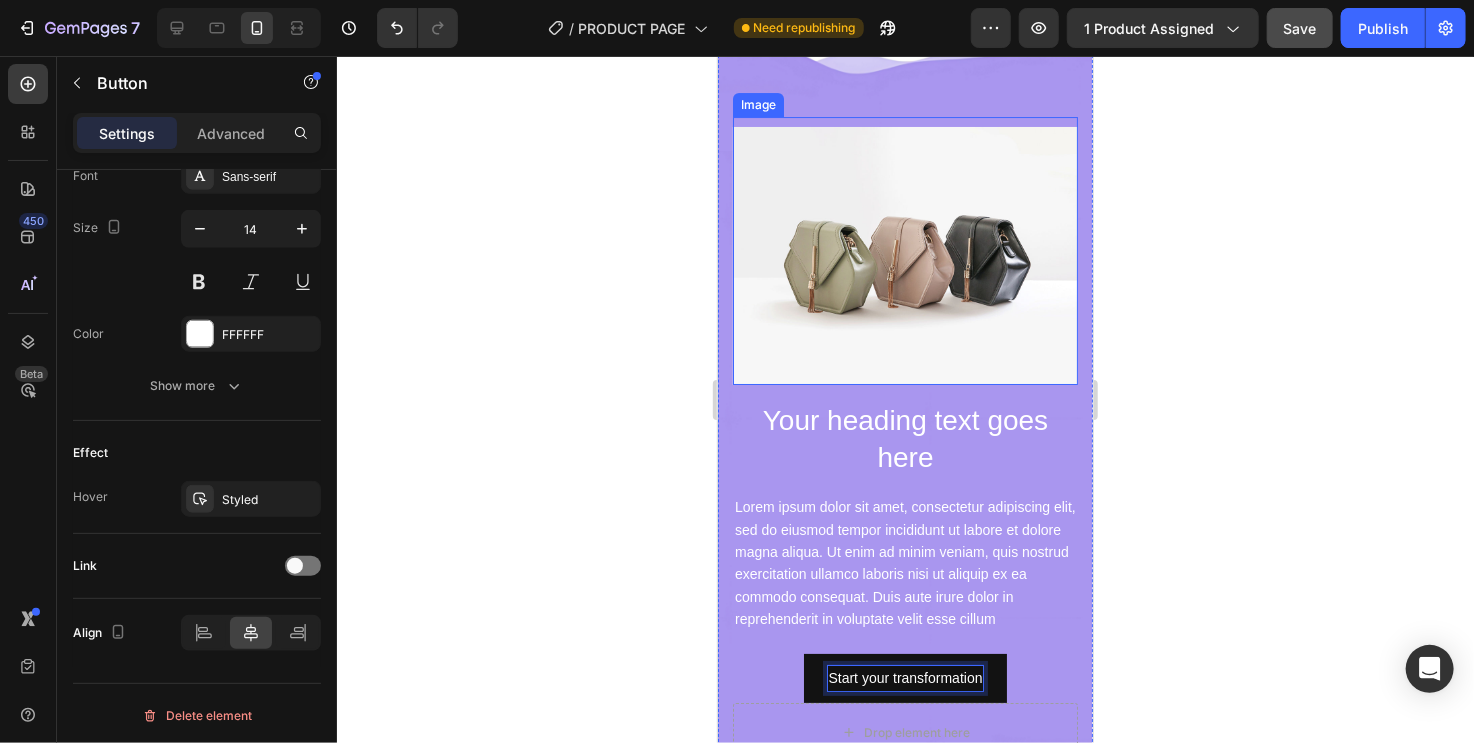 click at bounding box center (904, 255) 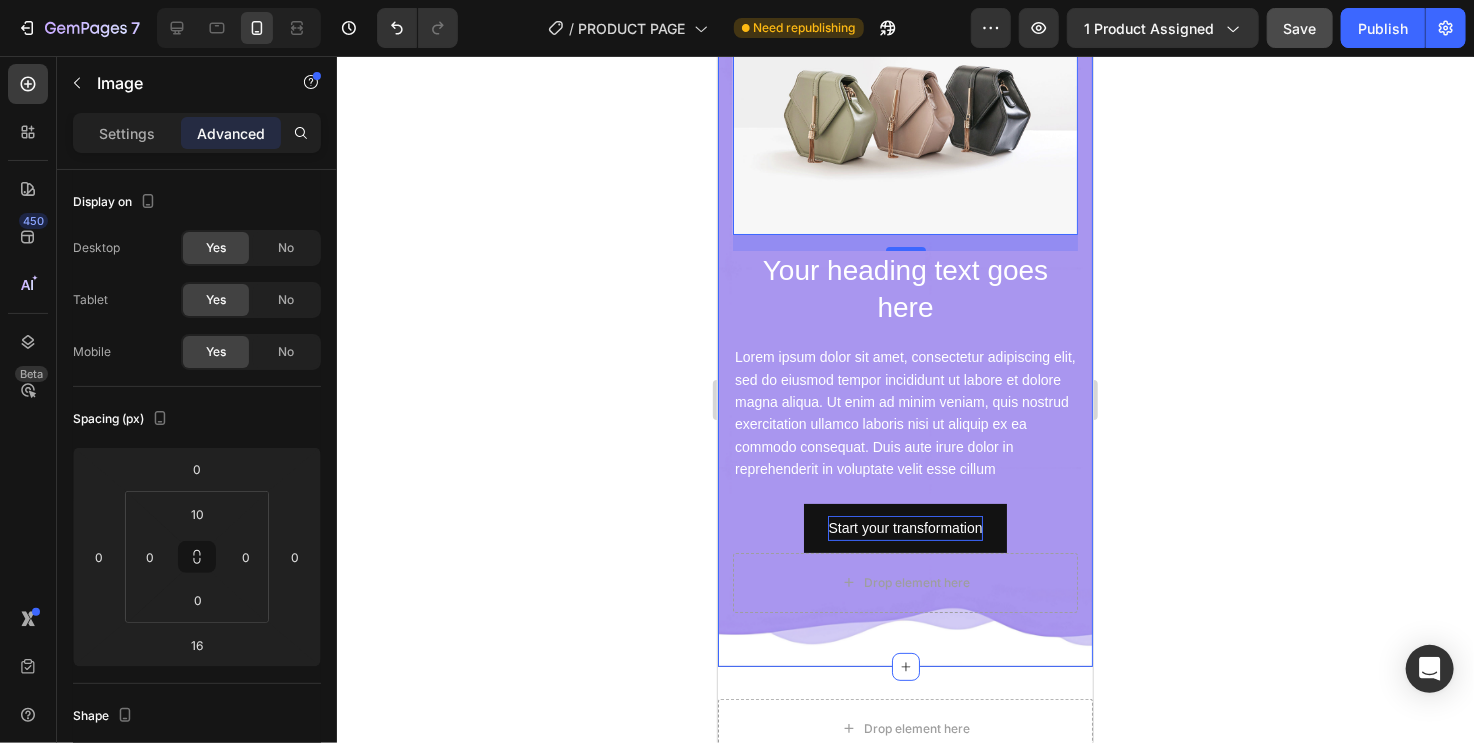 scroll, scrollTop: 3632, scrollLeft: 0, axis: vertical 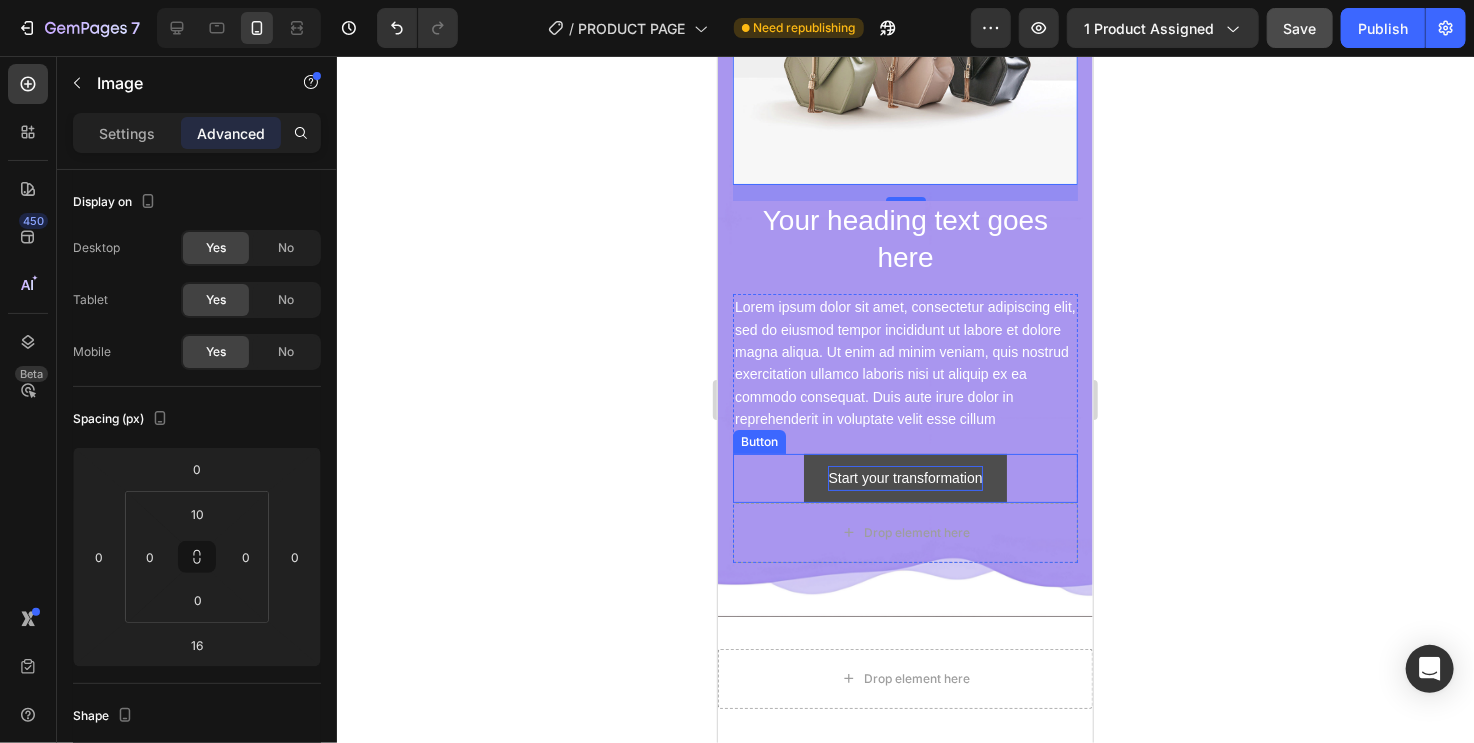 click on "Start your transformation" at bounding box center [904, 477] 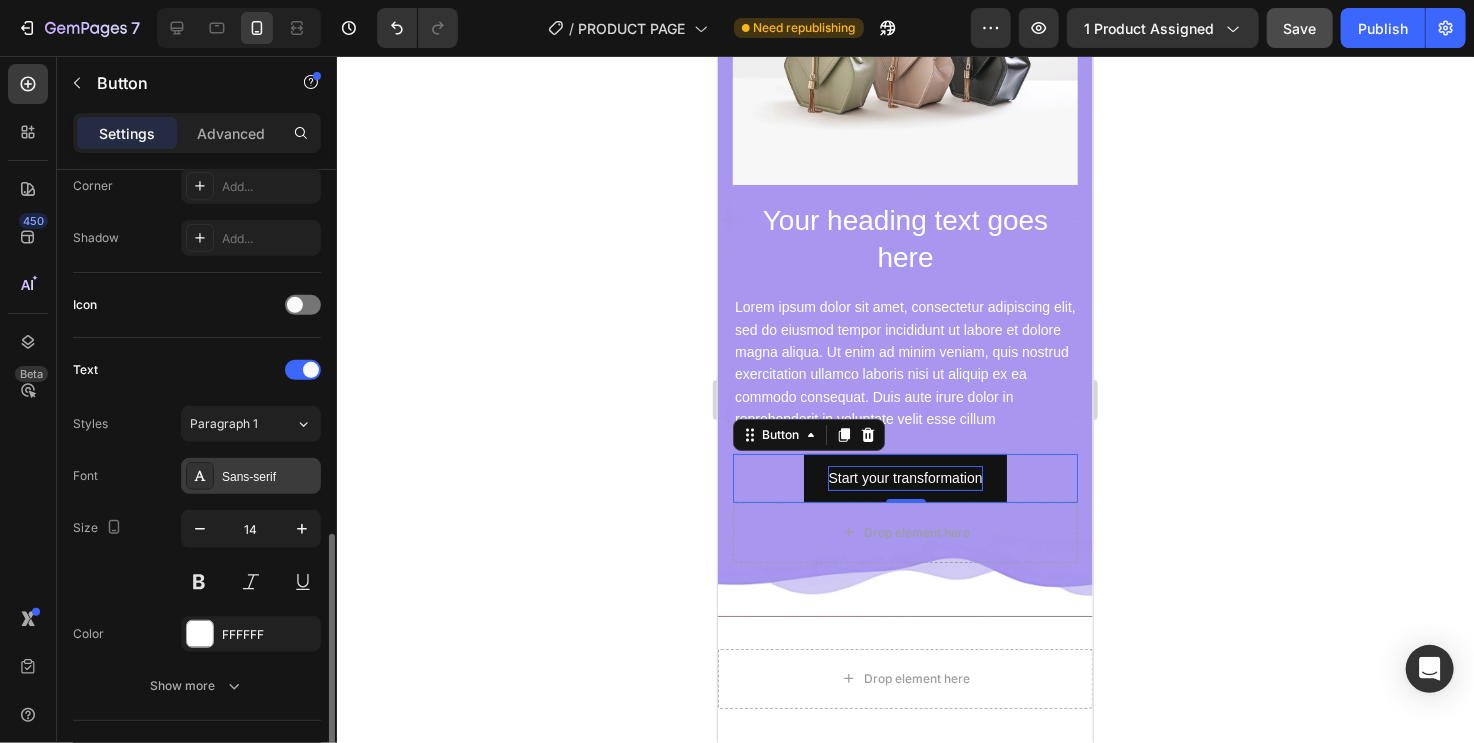 scroll, scrollTop: 600, scrollLeft: 0, axis: vertical 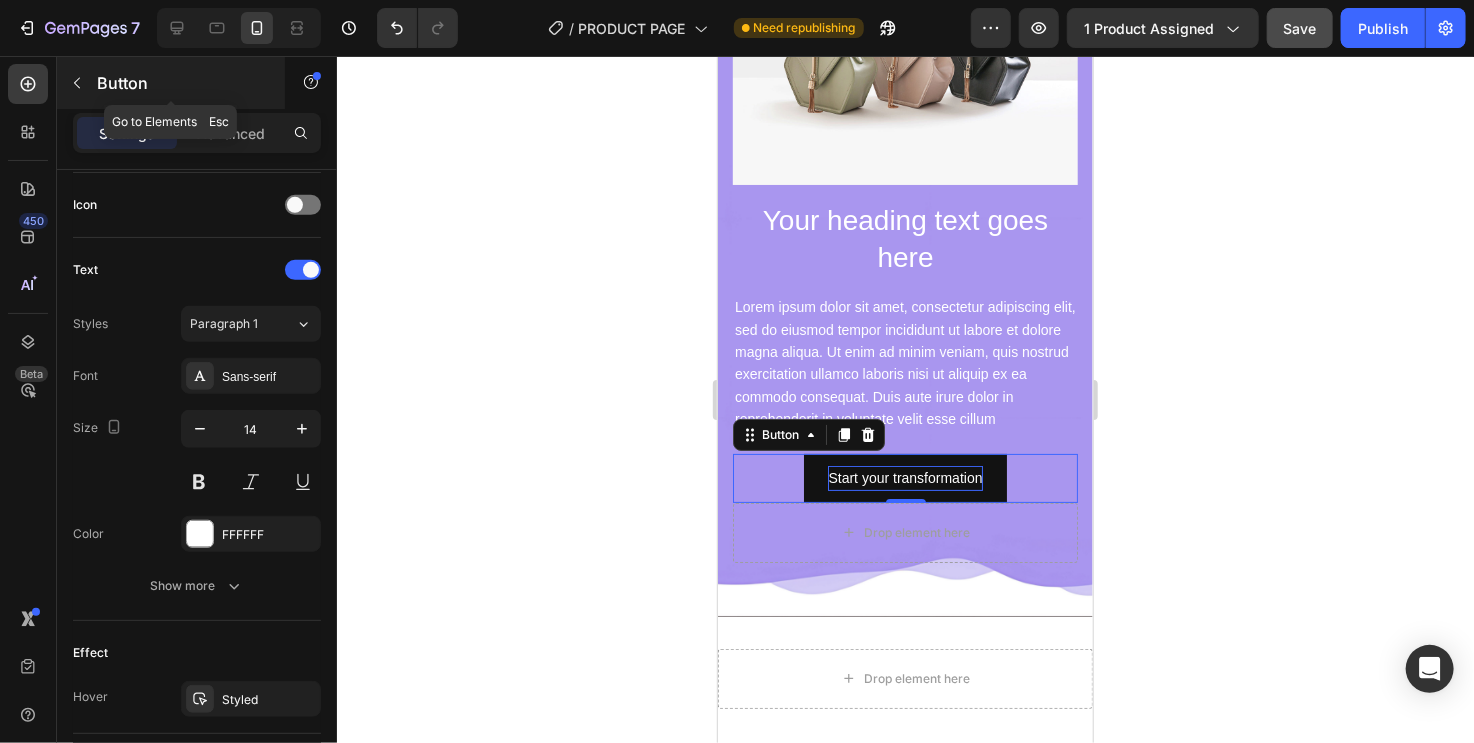 click at bounding box center (77, 83) 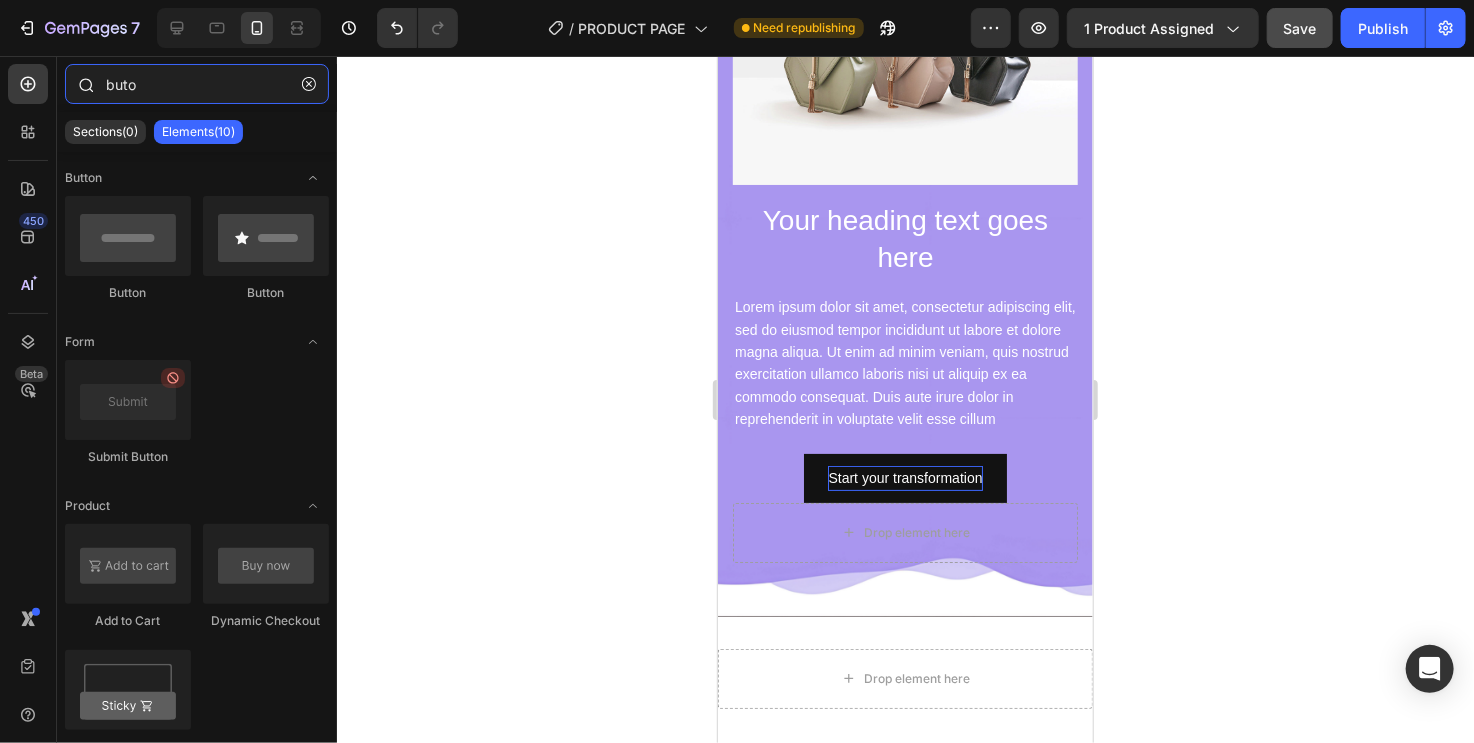 click on "buto" at bounding box center [197, 84] 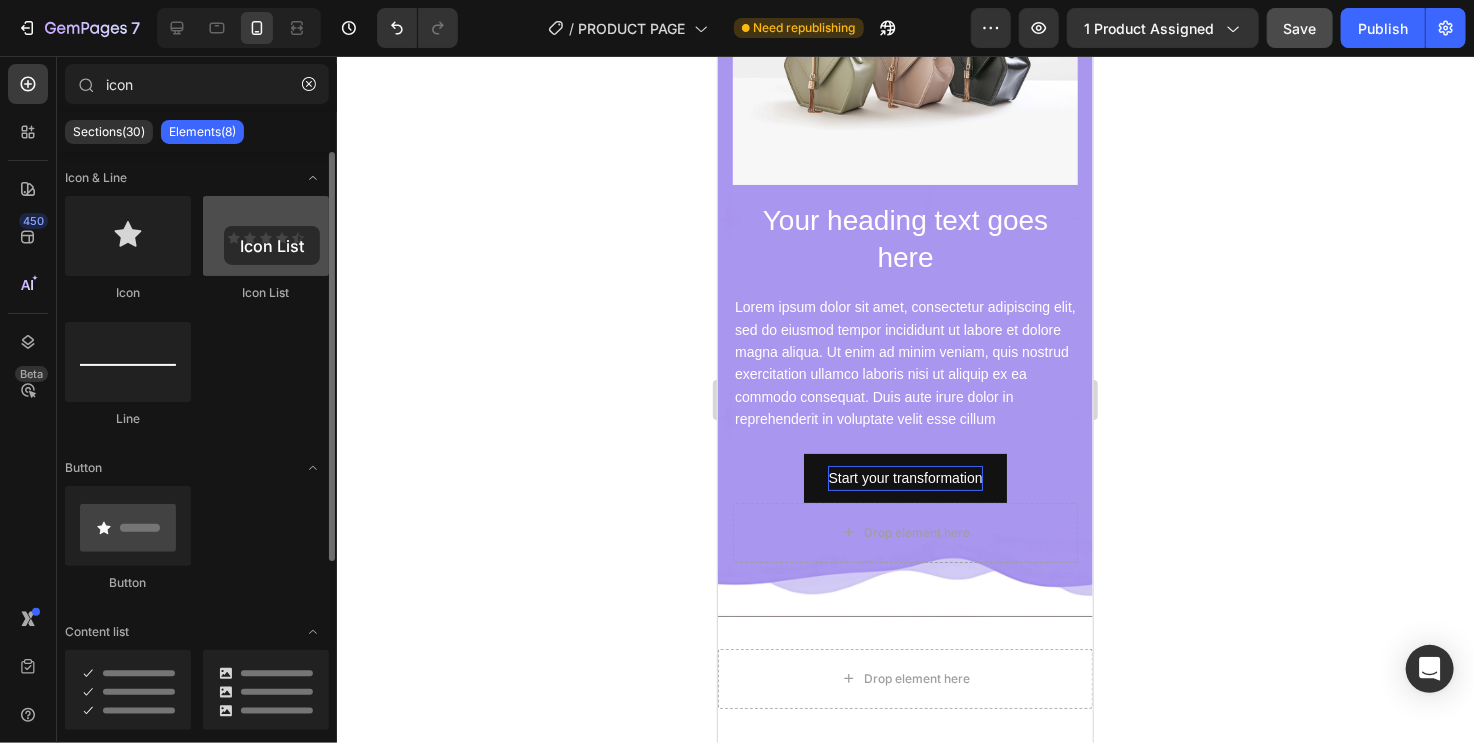 drag, startPoint x: 274, startPoint y: 233, endPoint x: 224, endPoint y: 226, distance: 50.48762 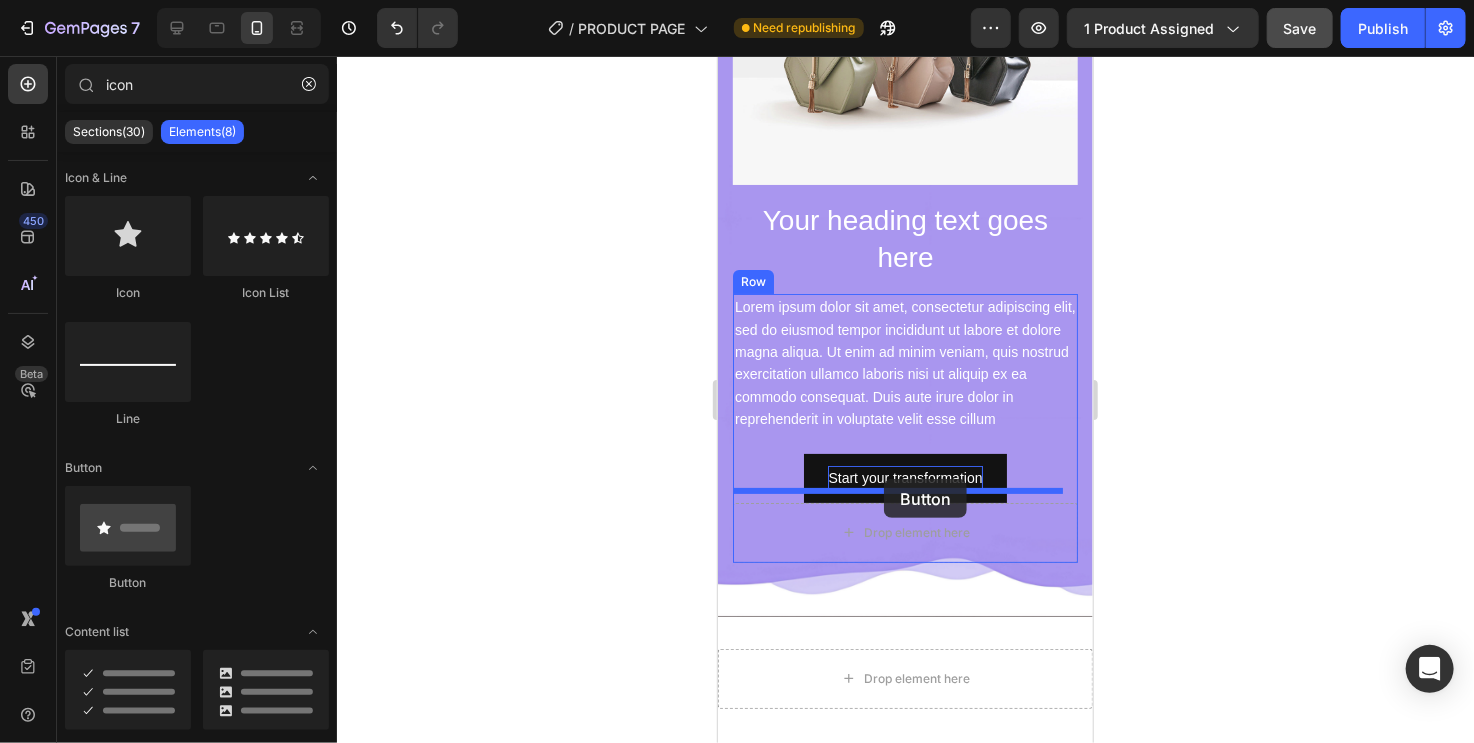 drag, startPoint x: 845, startPoint y: 577, endPoint x: 882, endPoint y: 478, distance: 105.68822 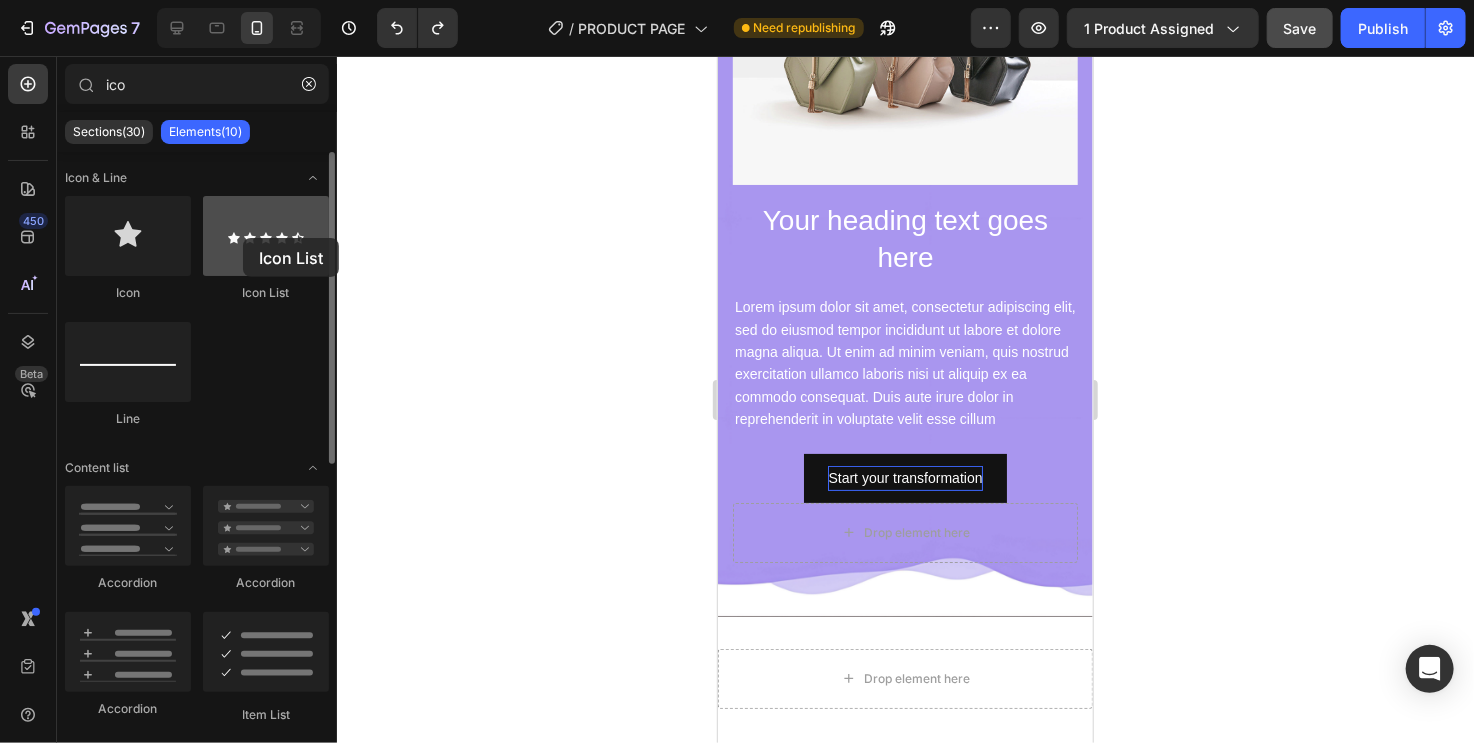drag, startPoint x: 229, startPoint y: 251, endPoint x: 231, endPoint y: 231, distance: 20.09975 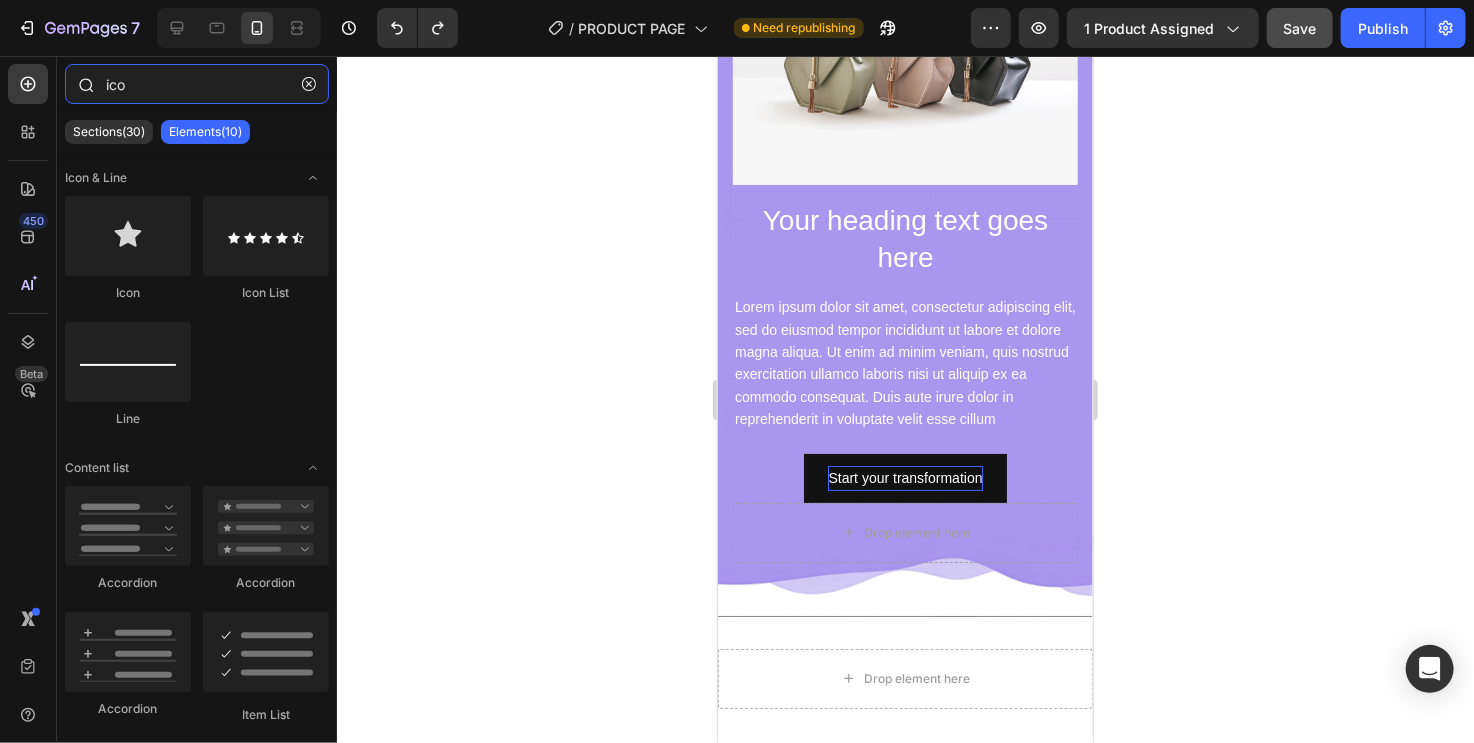 click on "ico" at bounding box center (197, 84) 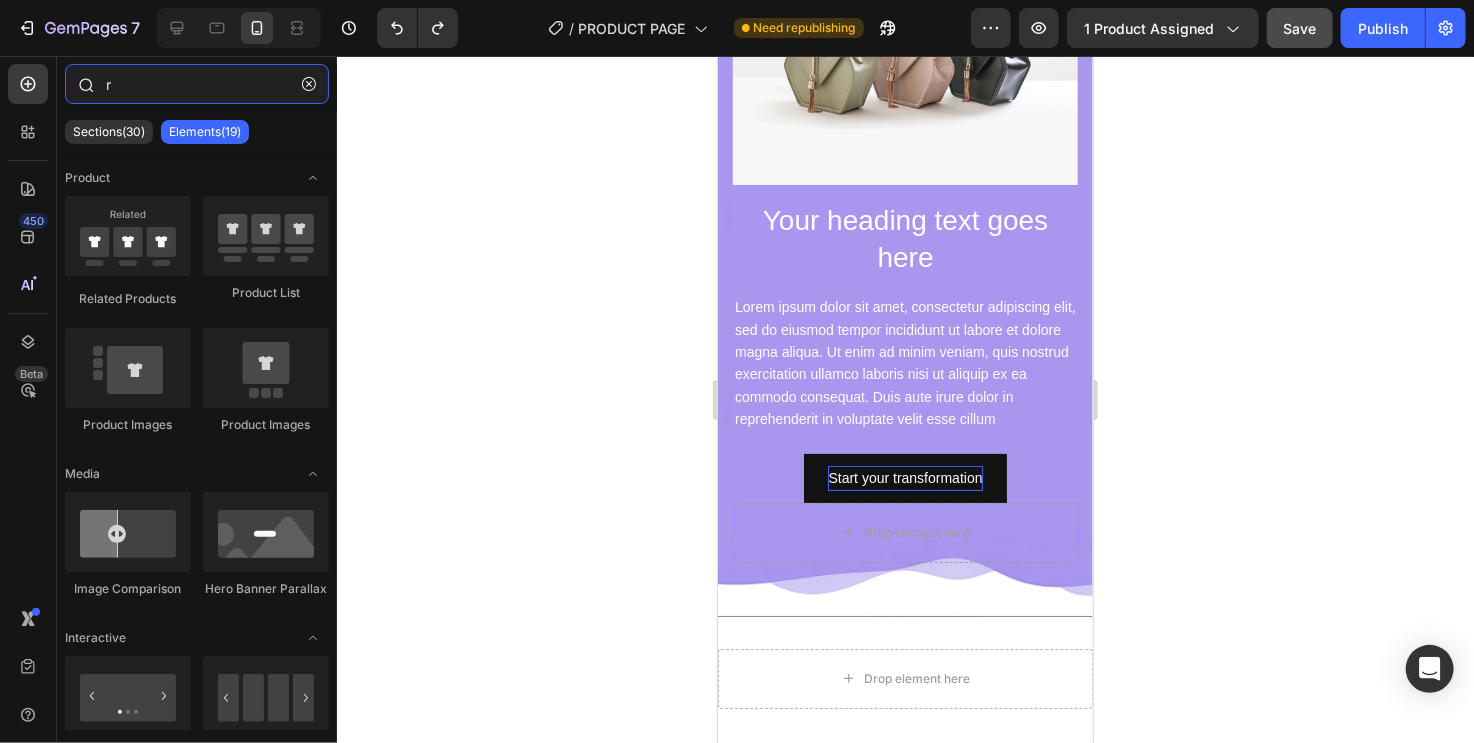 type on "ro" 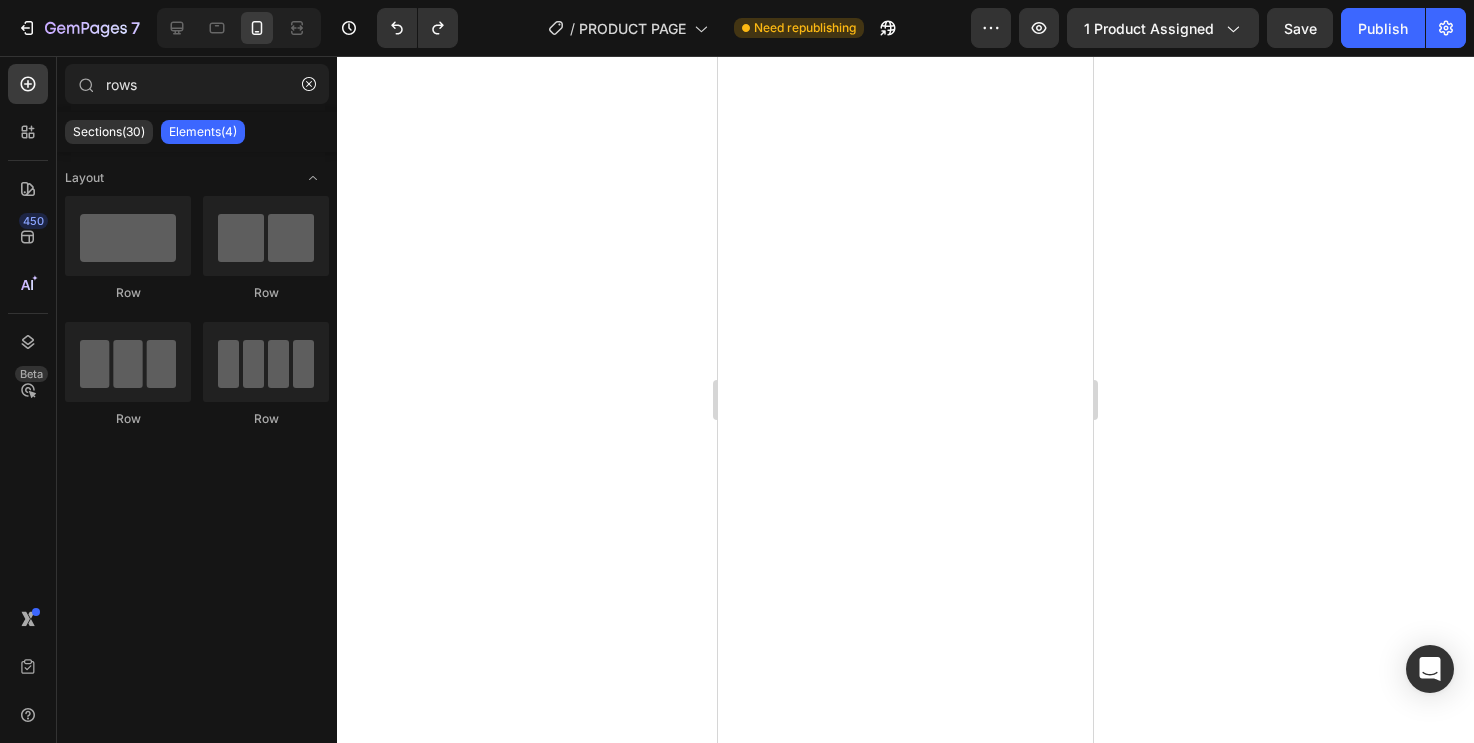 scroll, scrollTop: 0, scrollLeft: 0, axis: both 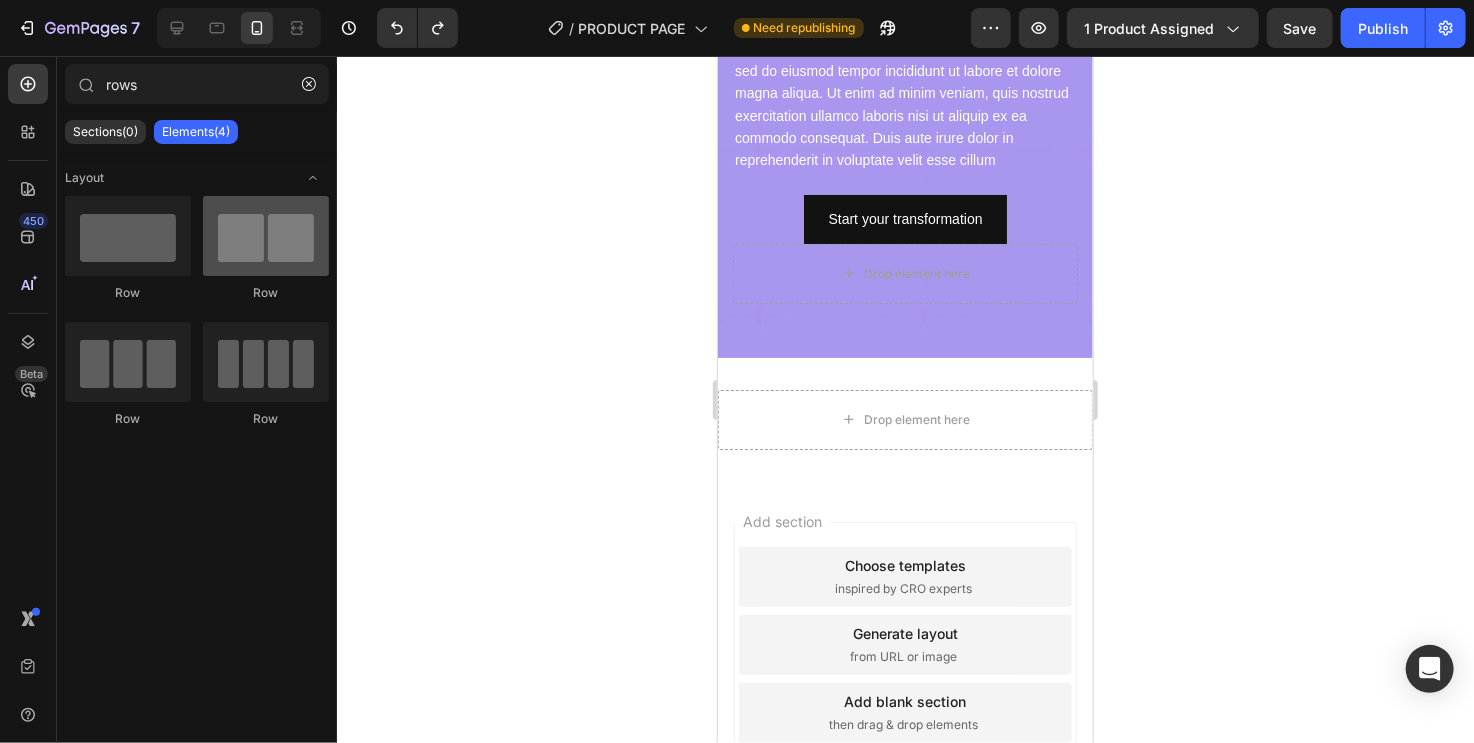 type on "rows" 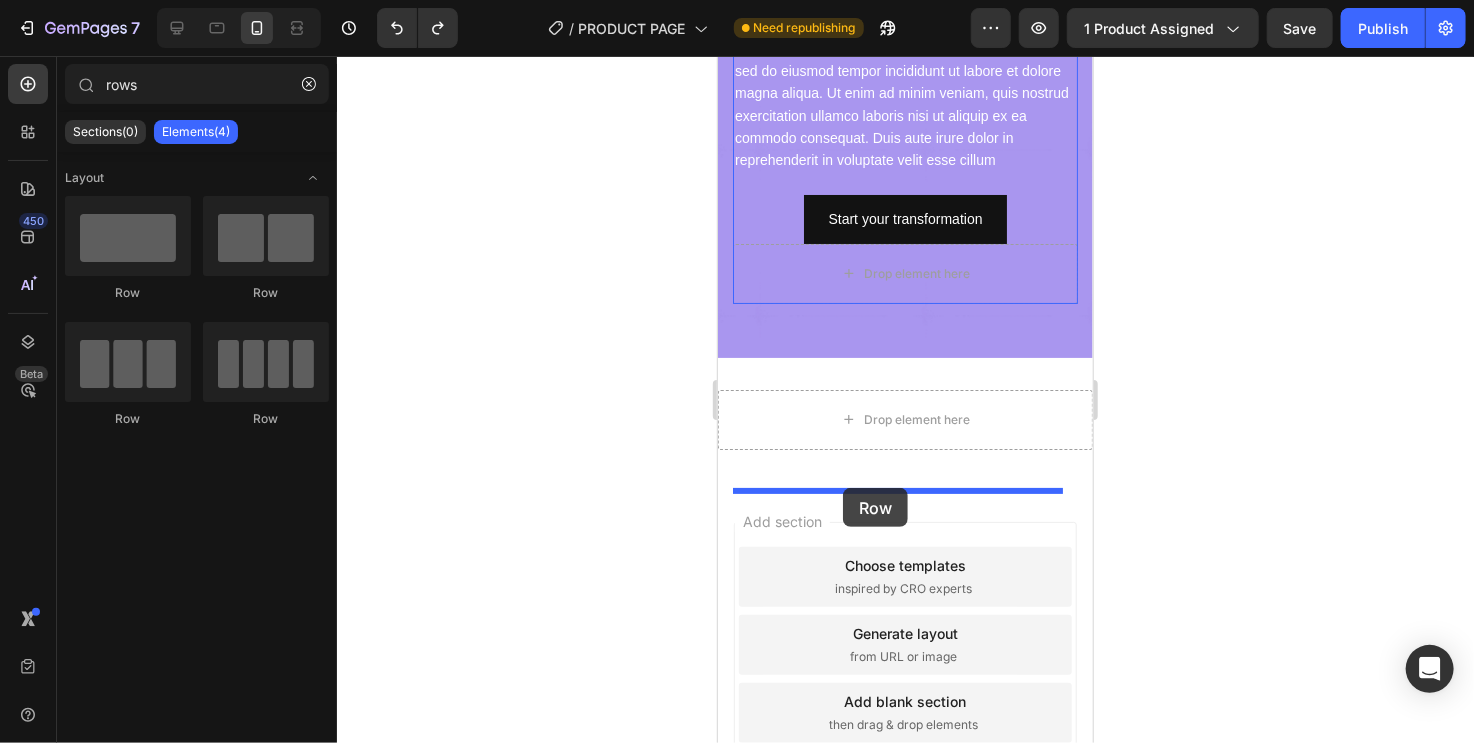 drag, startPoint x: 985, startPoint y: 305, endPoint x: 842, endPoint y: 487, distance: 231.45842 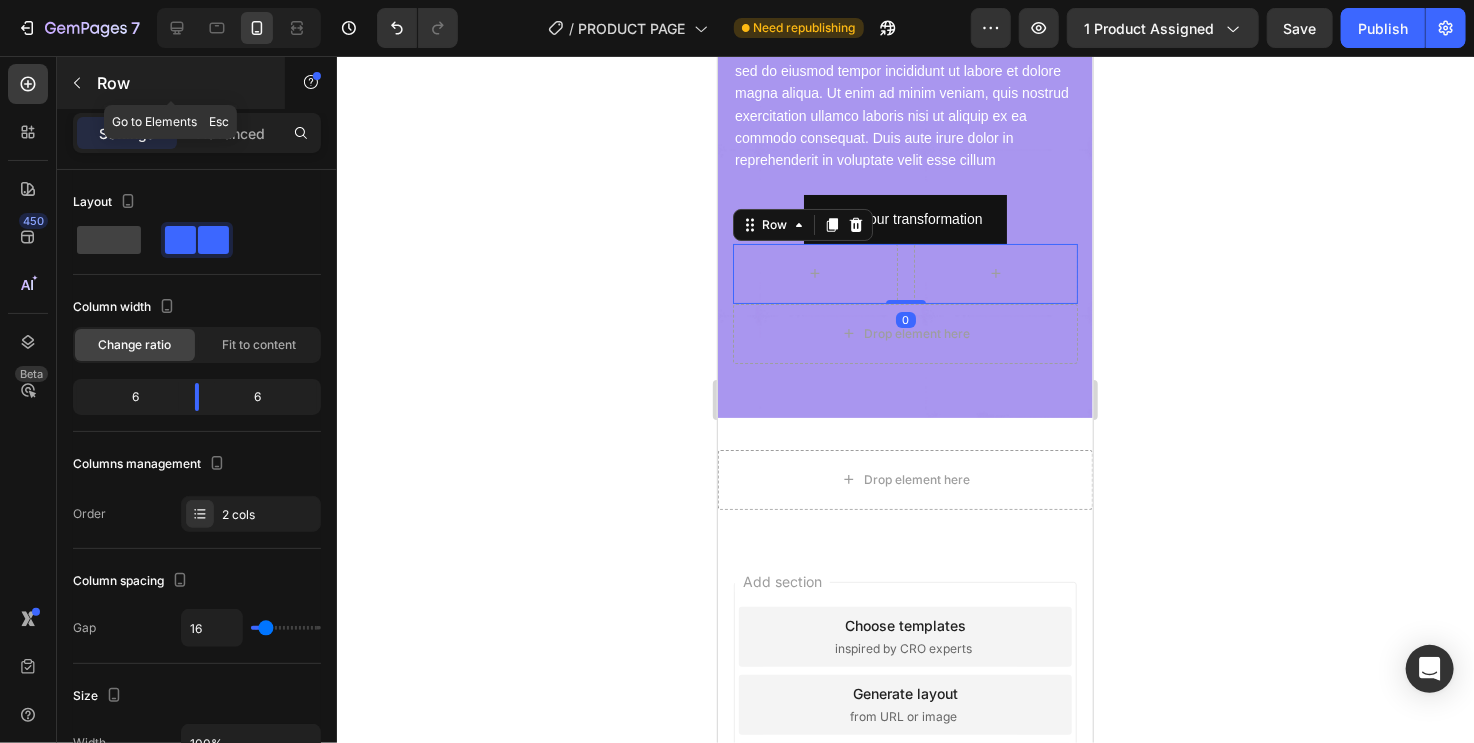 click on "Row" at bounding box center (171, 83) 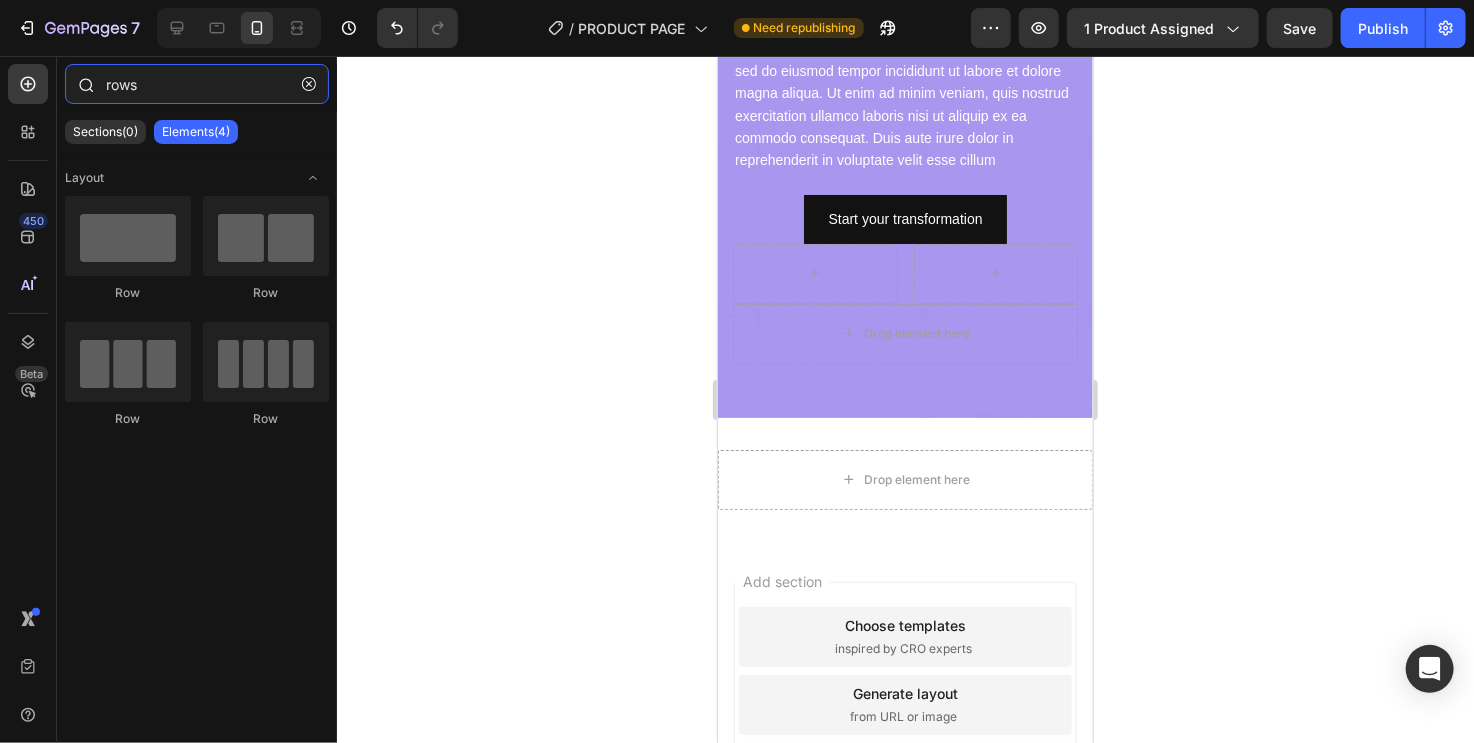 click on "rows" at bounding box center [197, 84] 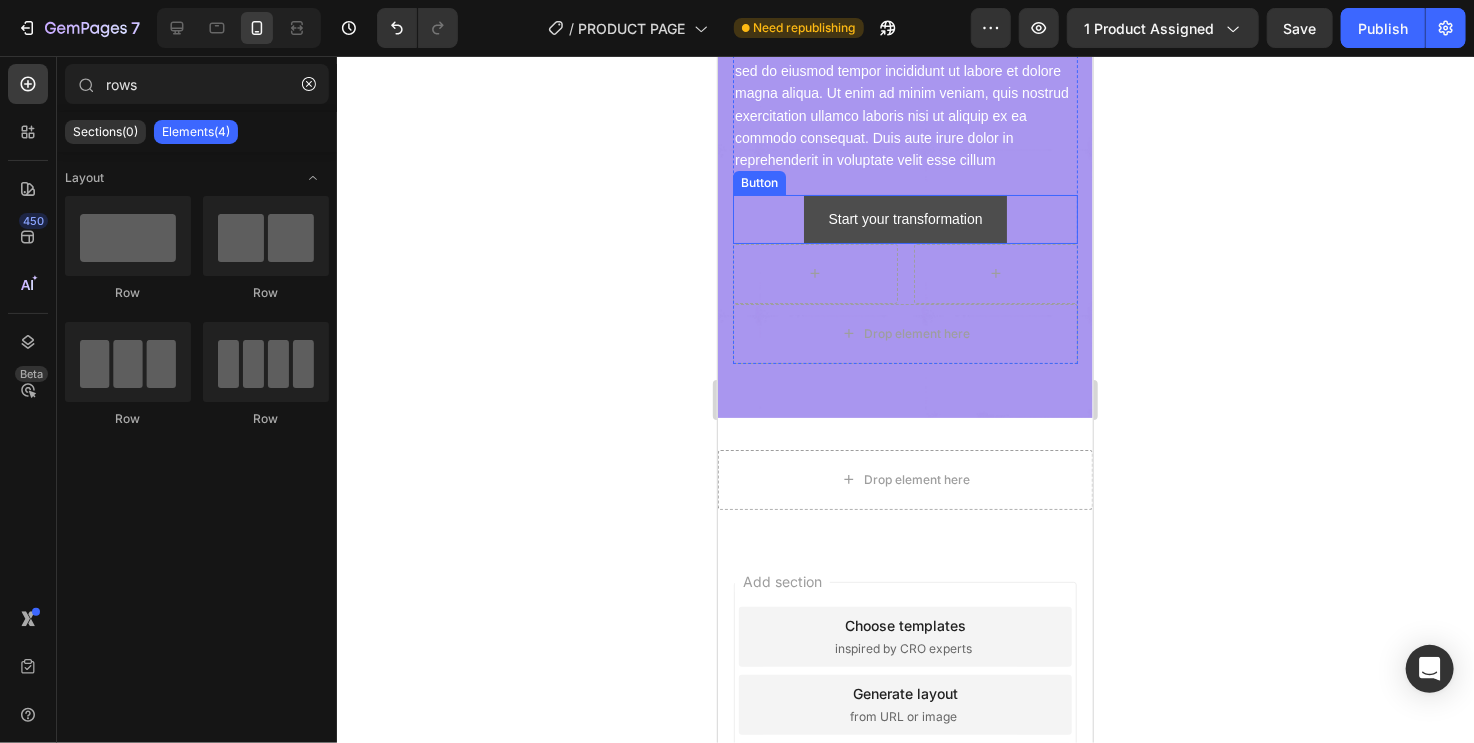 click on "Start your transformation" at bounding box center [904, 218] 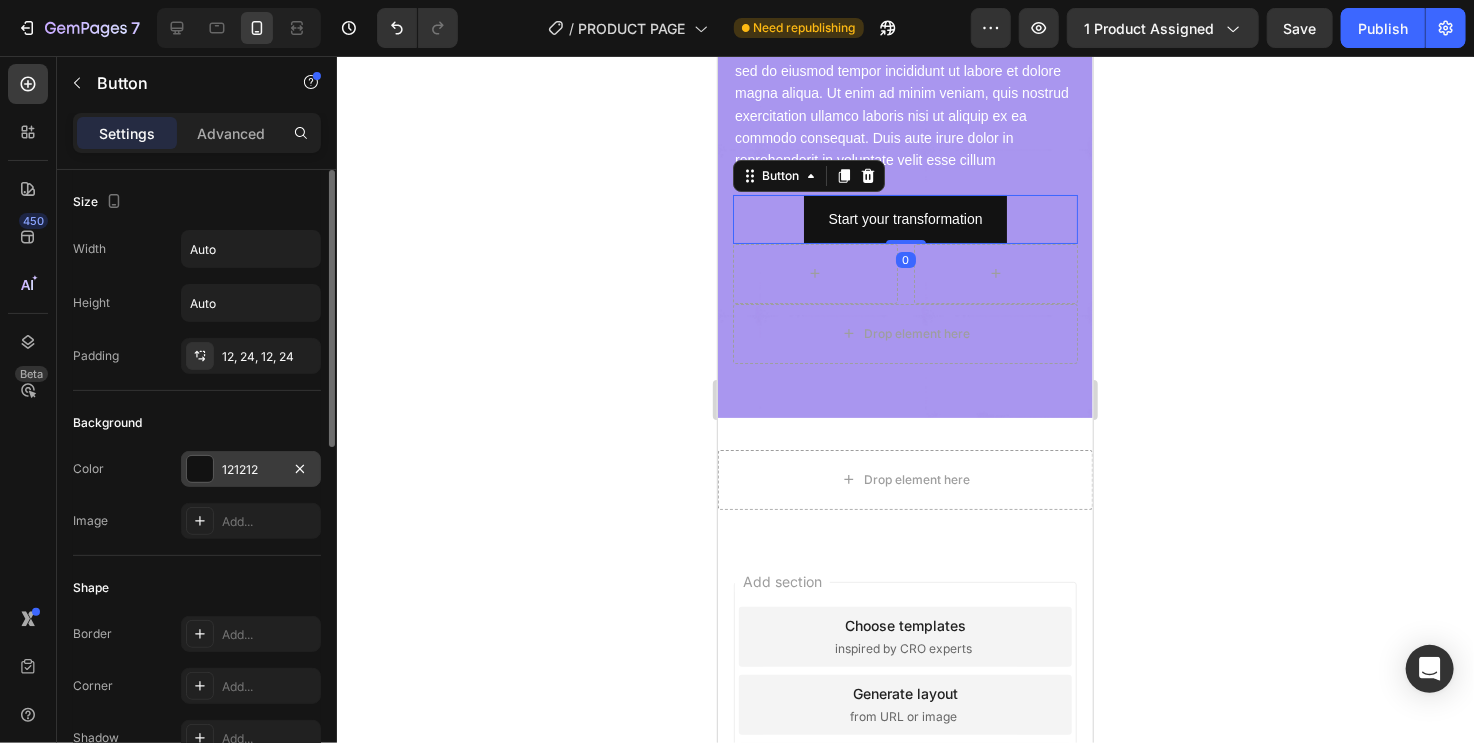click on "121212" at bounding box center (251, 470) 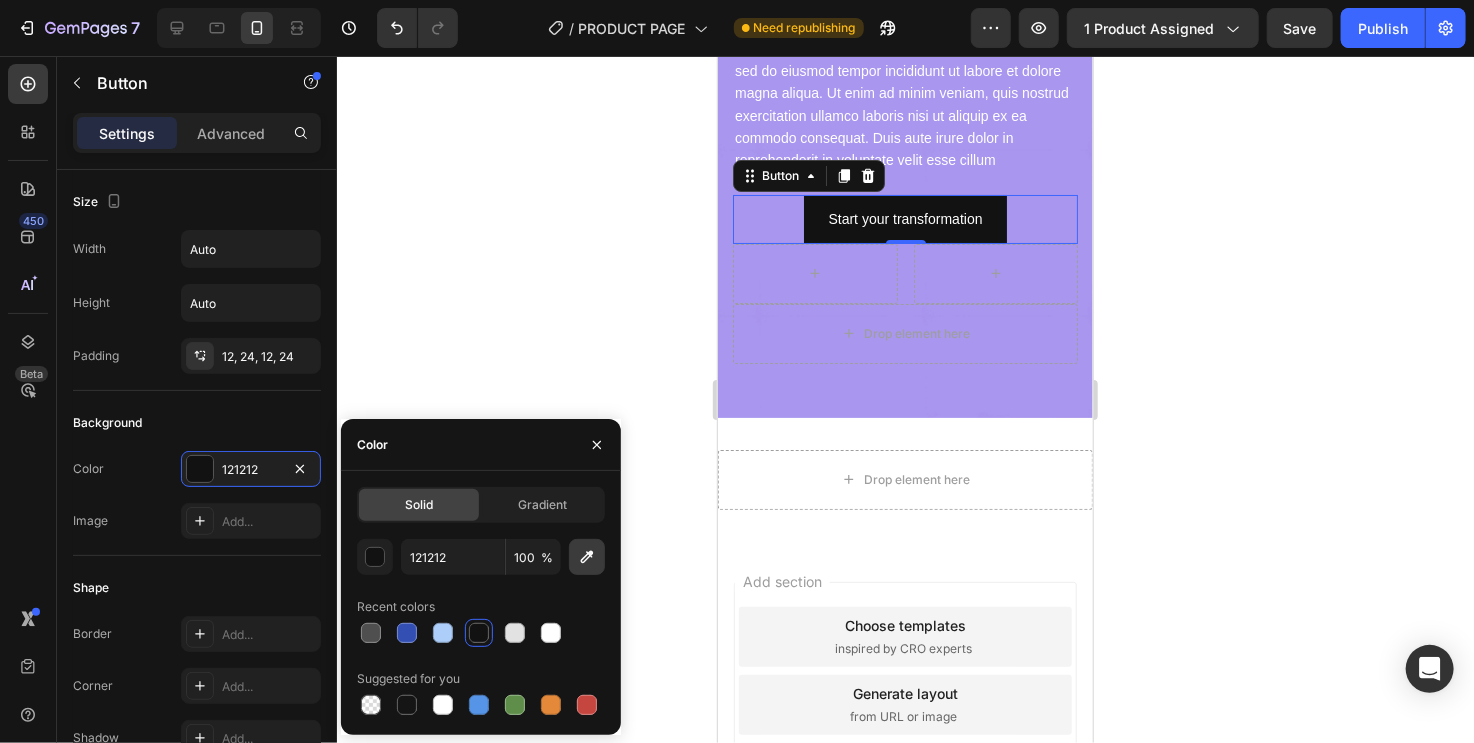 click 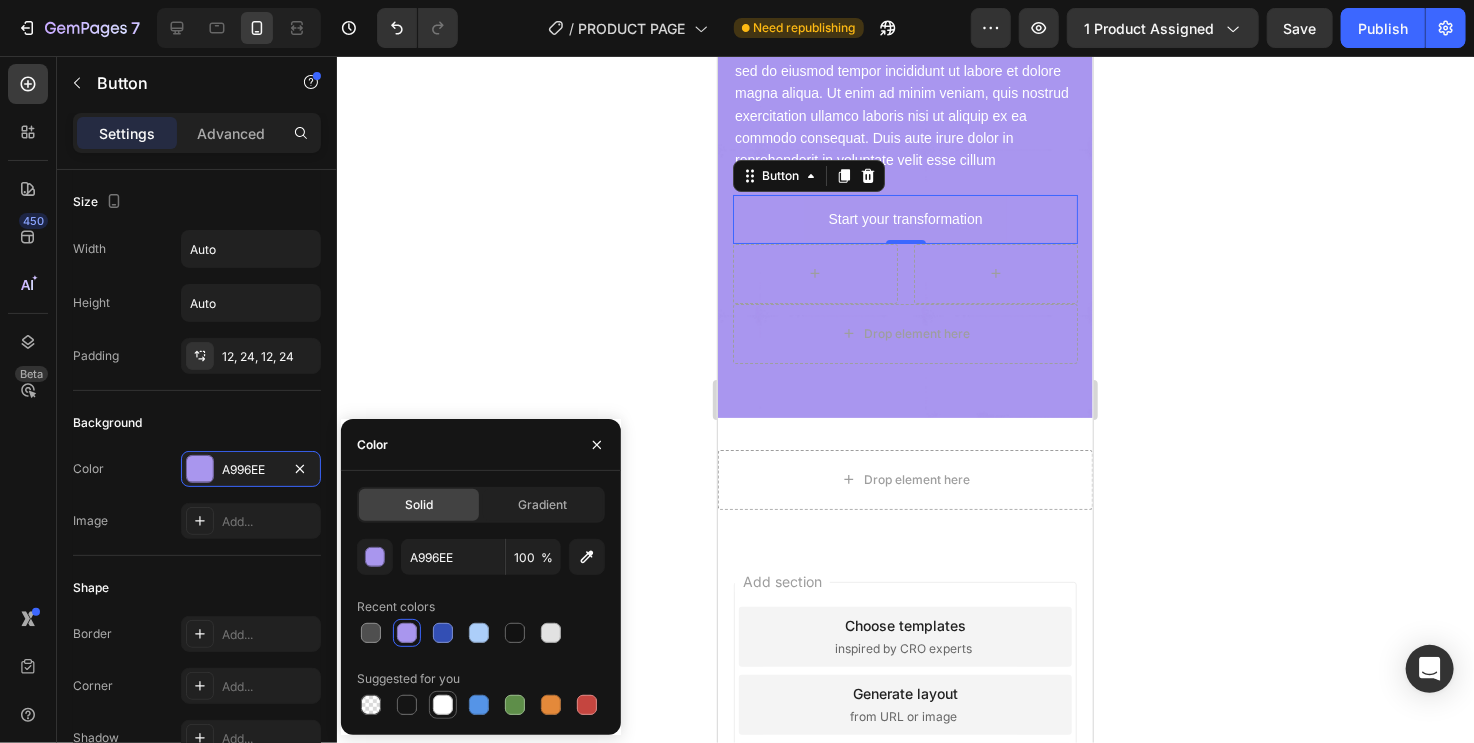 click at bounding box center (443, 705) 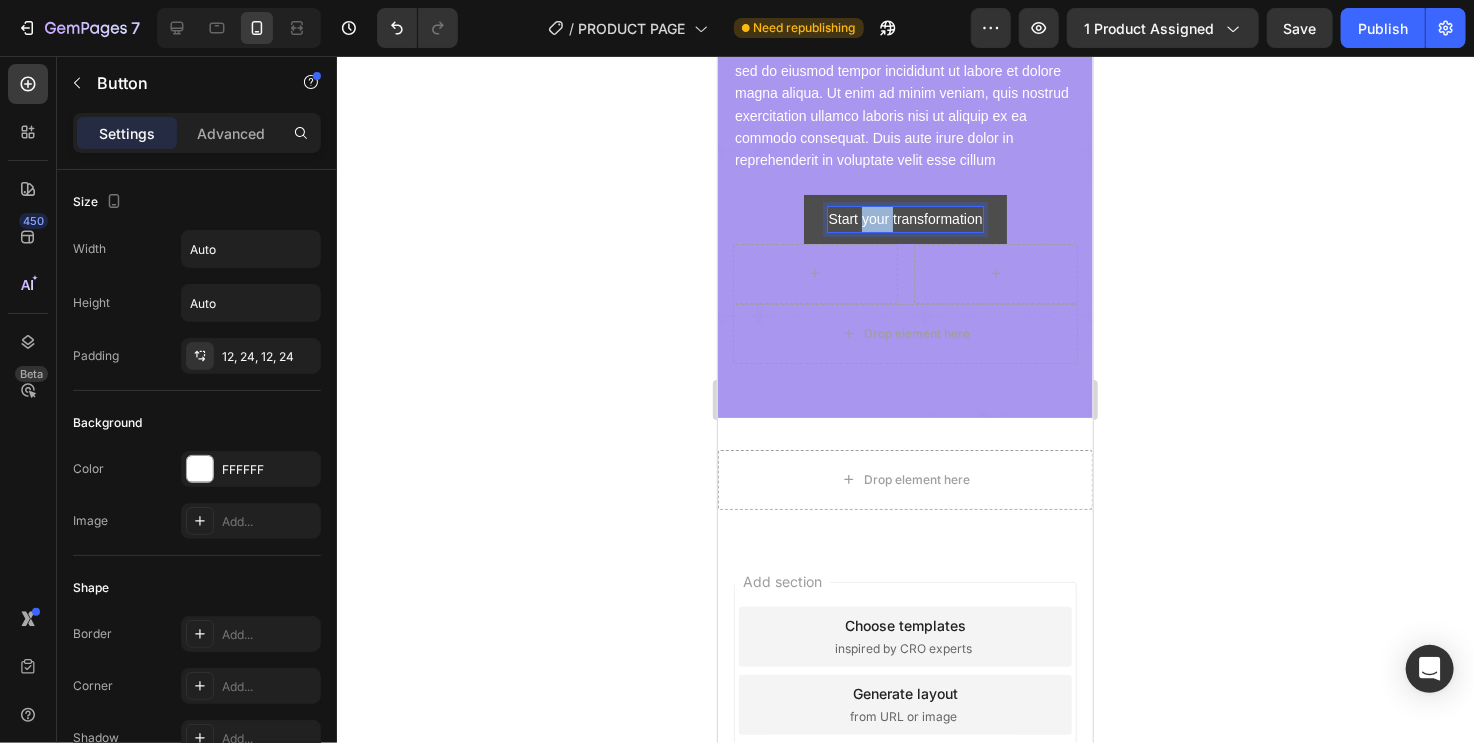 click on "Start your transformation" at bounding box center (904, 218) 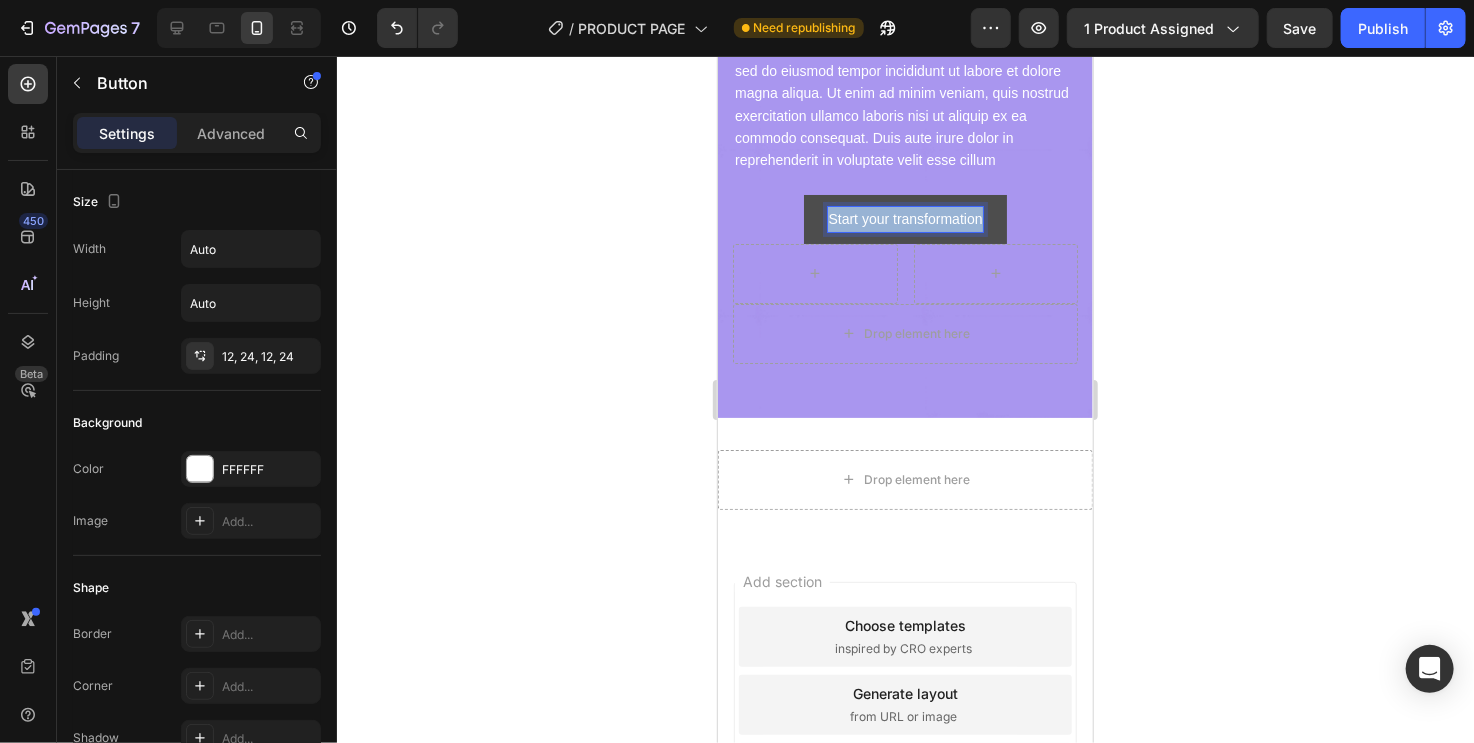 click on "Start your transformation" at bounding box center (904, 218) 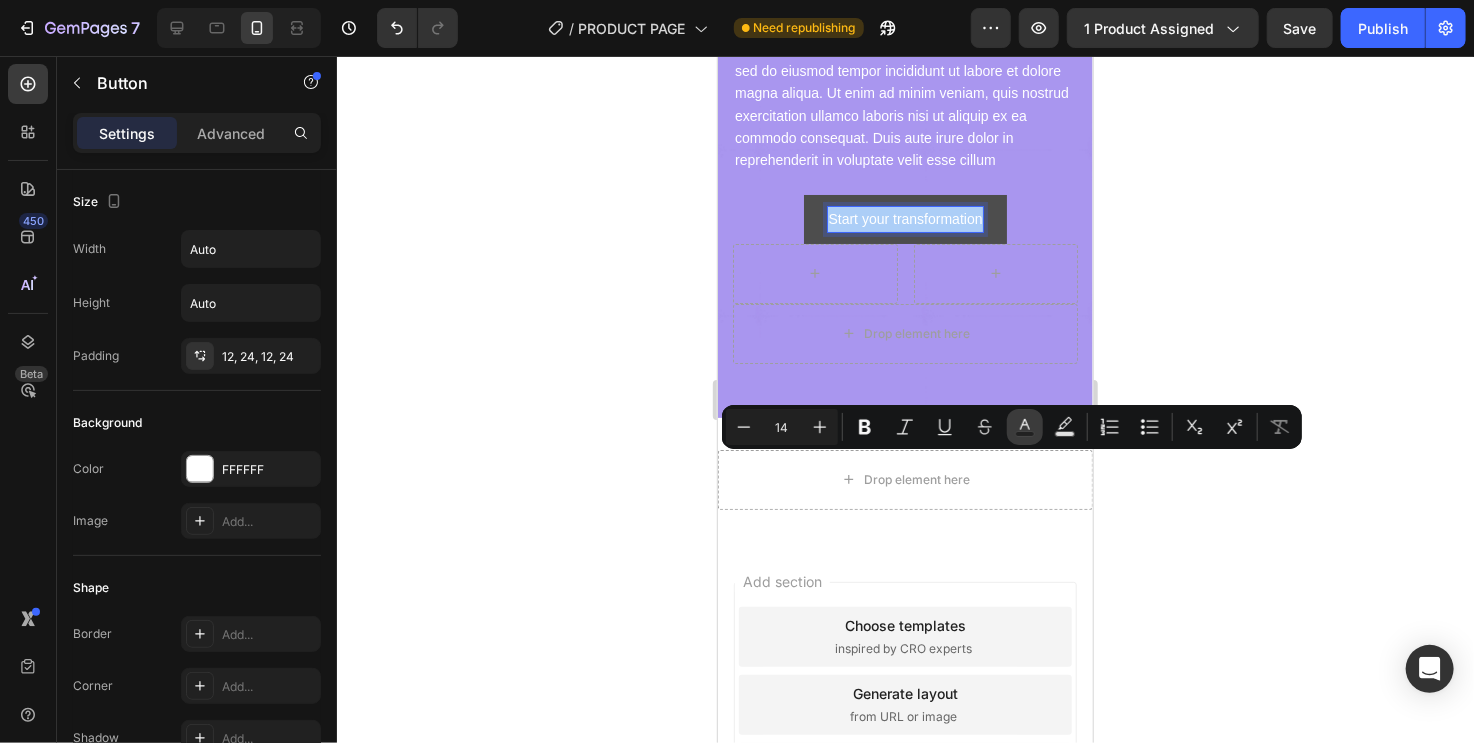 click 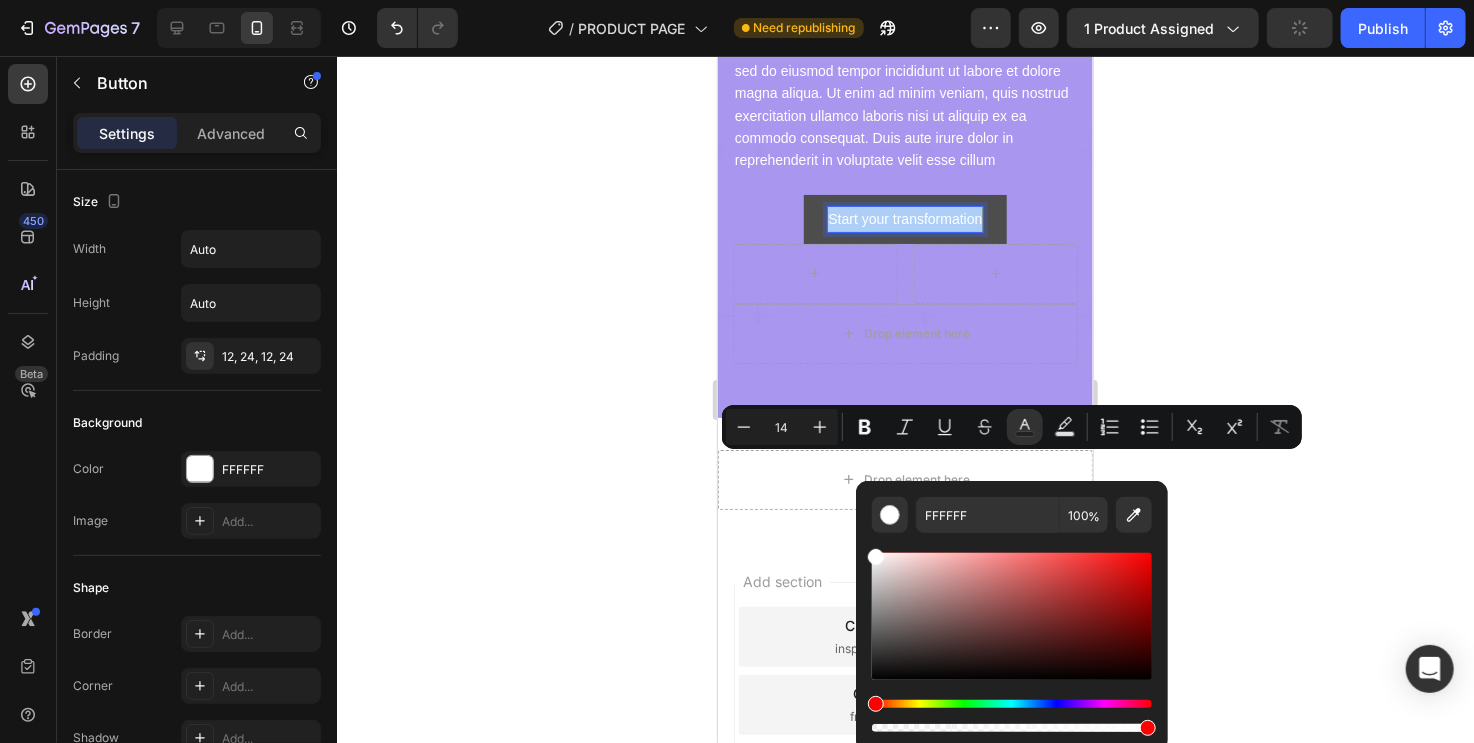 click at bounding box center (1012, 704) 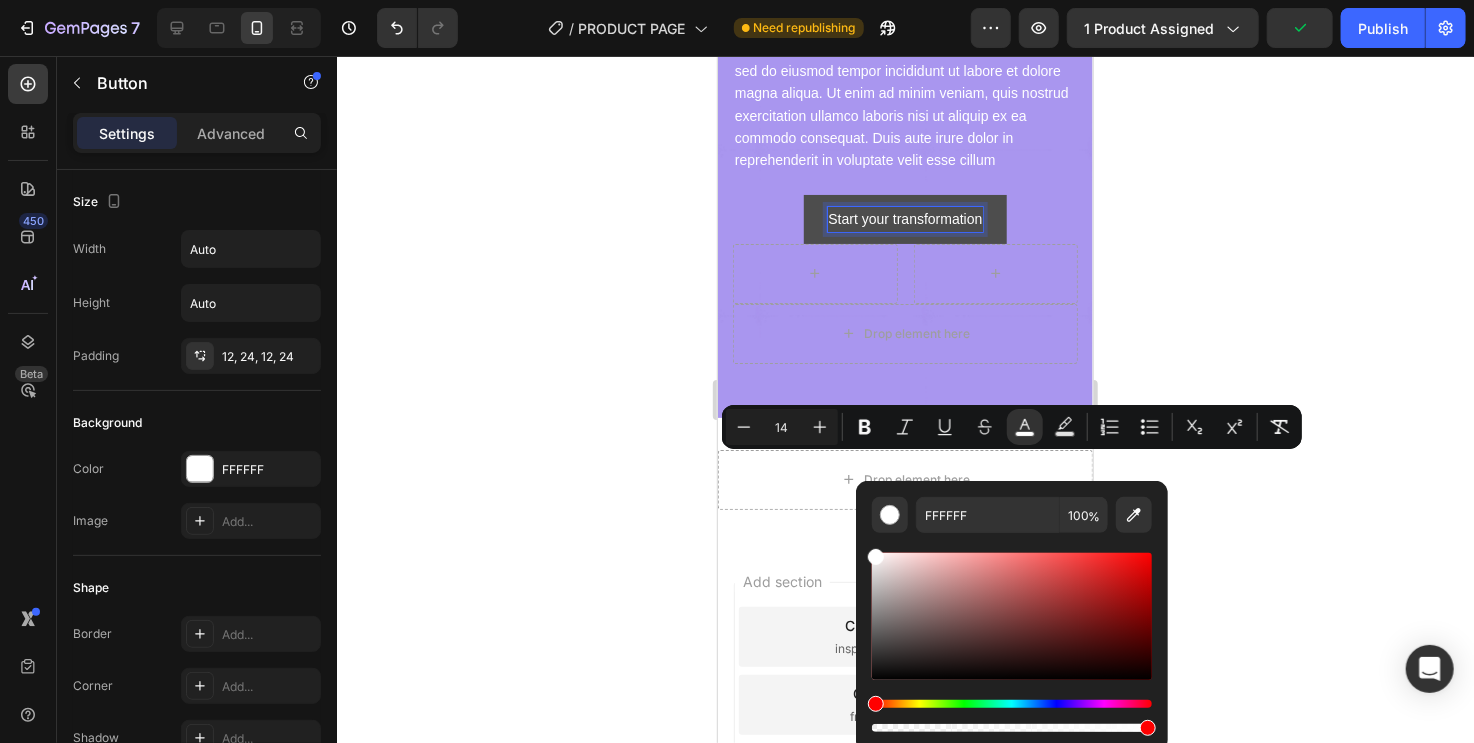 click at bounding box center (1012, 704) 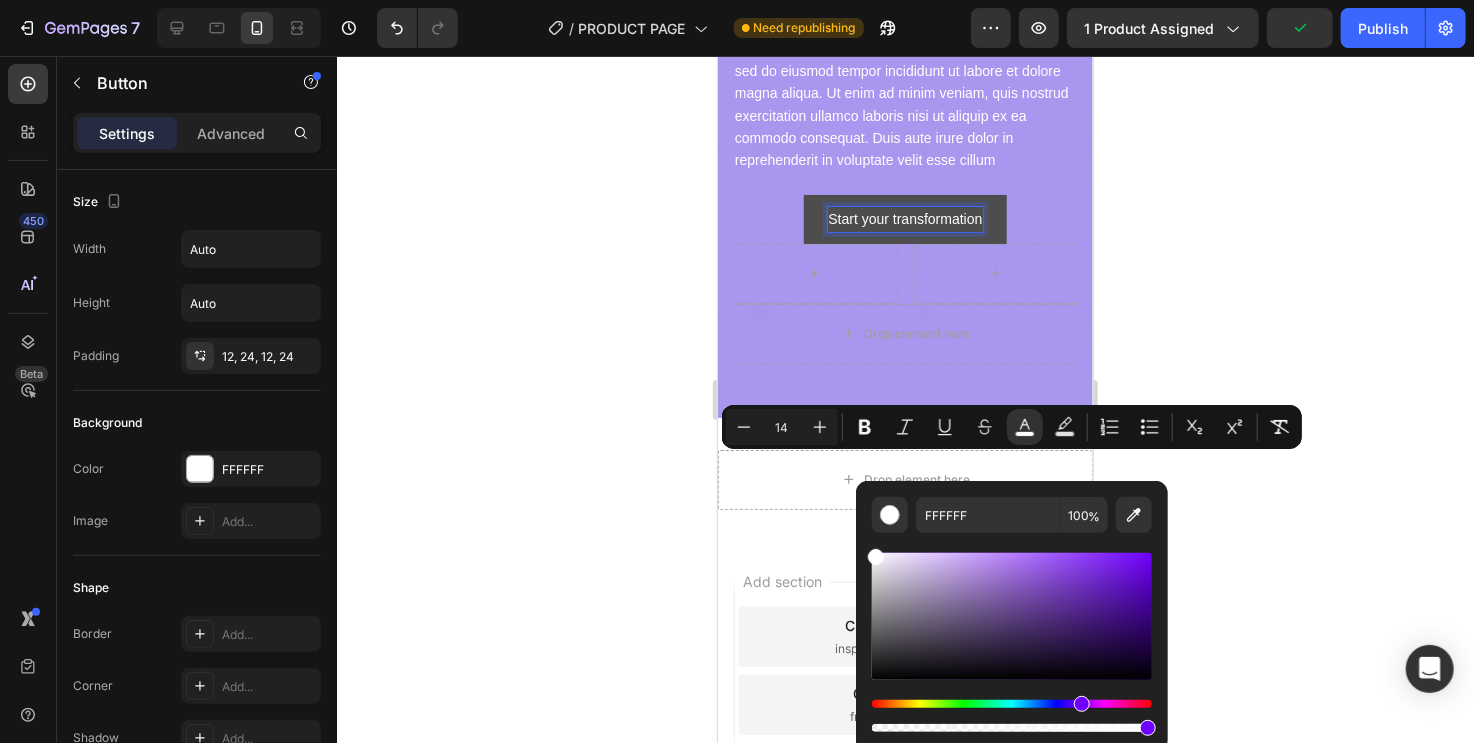 click at bounding box center (1012, 704) 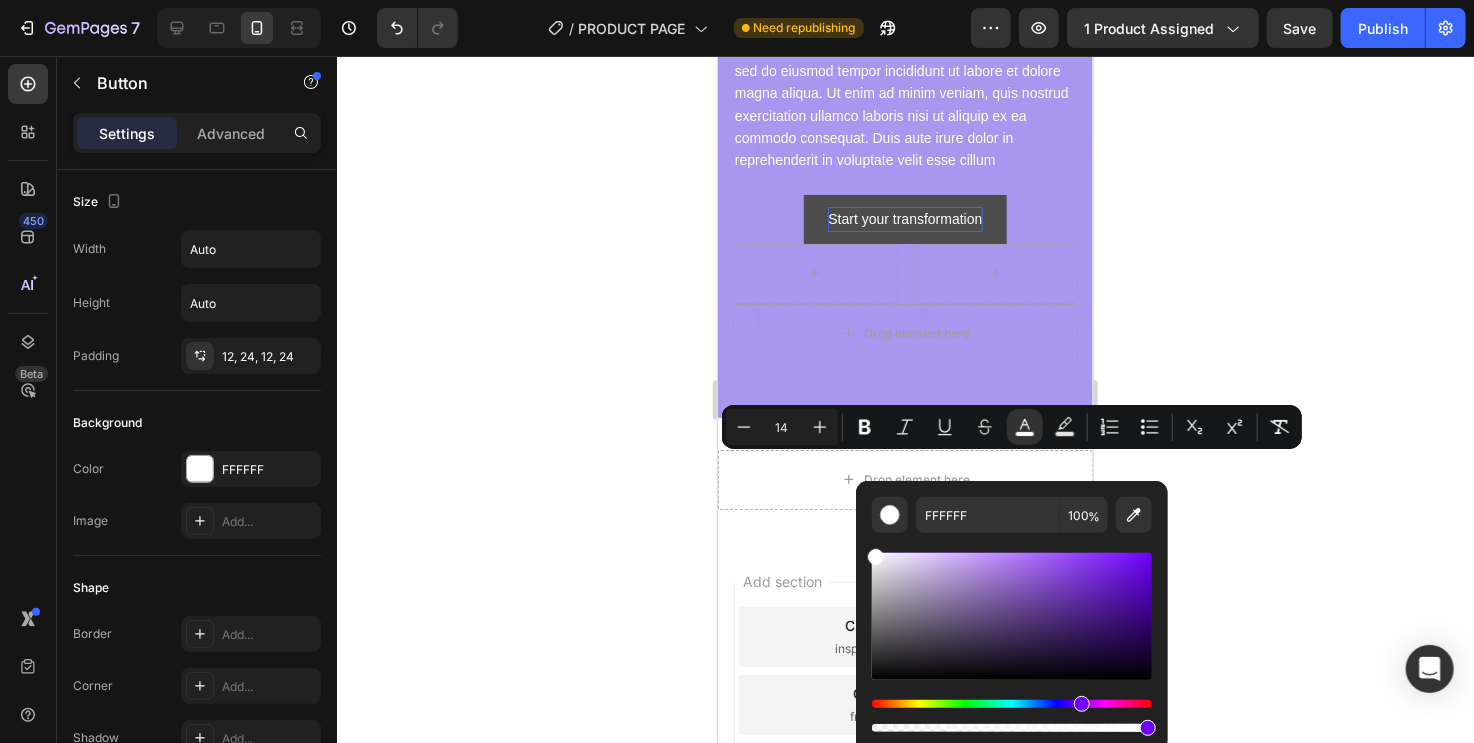 click at bounding box center [1012, 642] 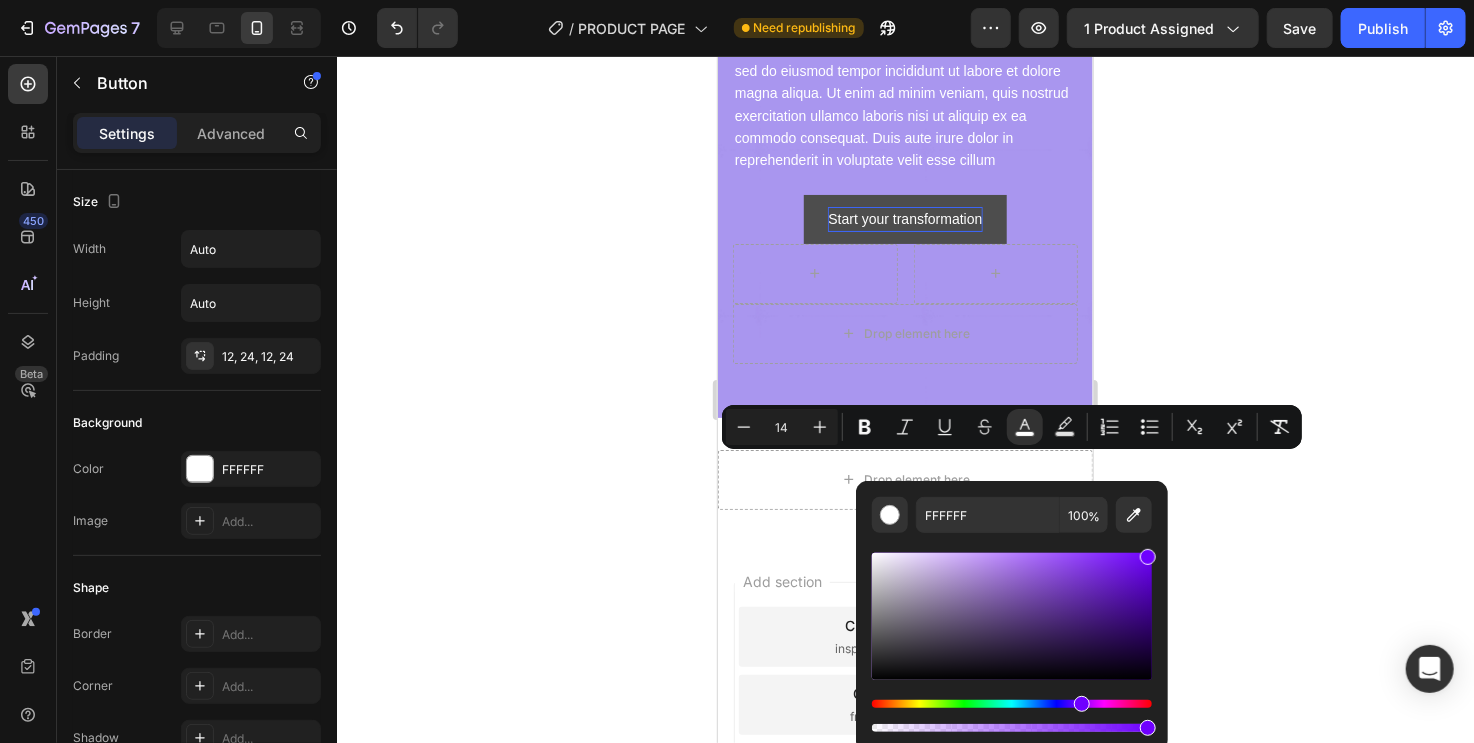 drag, startPoint x: 1140, startPoint y: 564, endPoint x: 1167, endPoint y: 552, distance: 29.546574 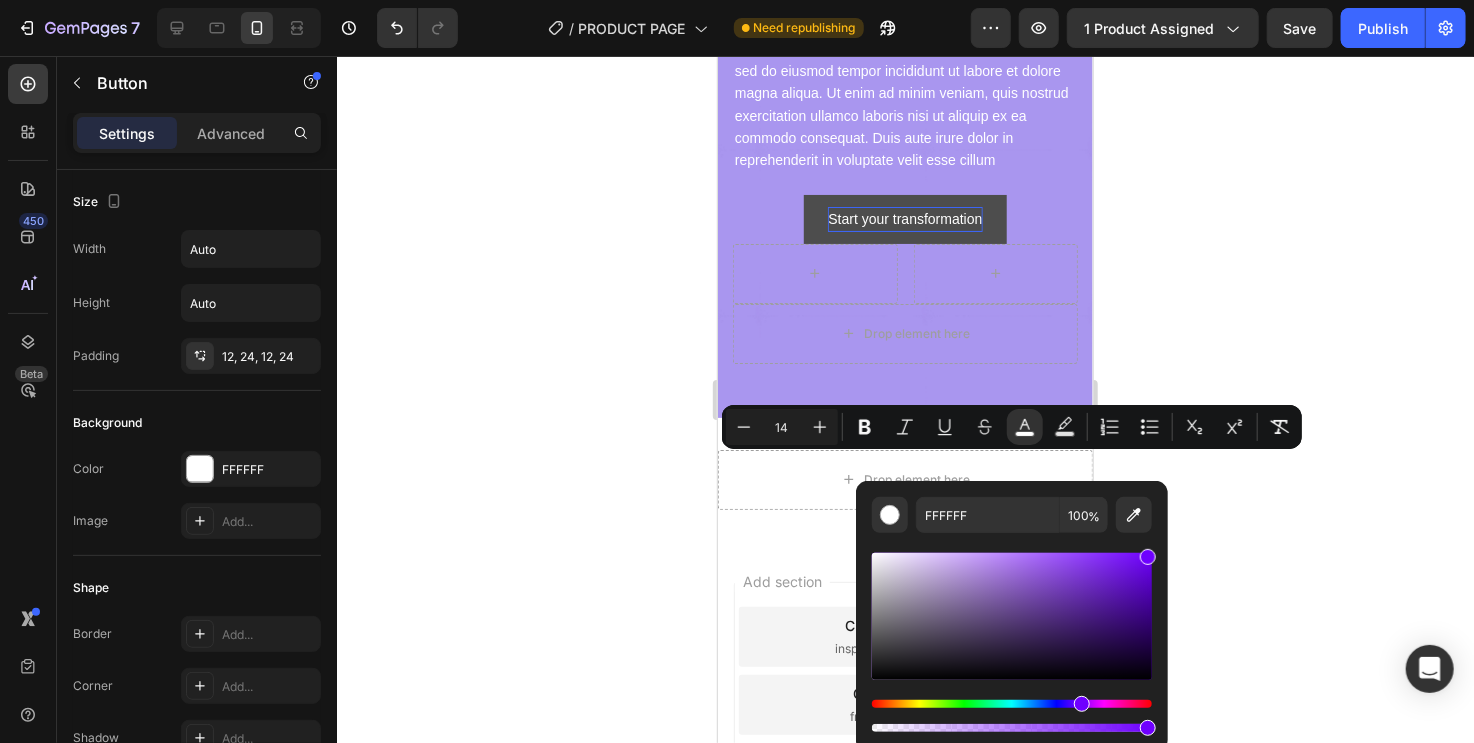 type on "6E00FF" 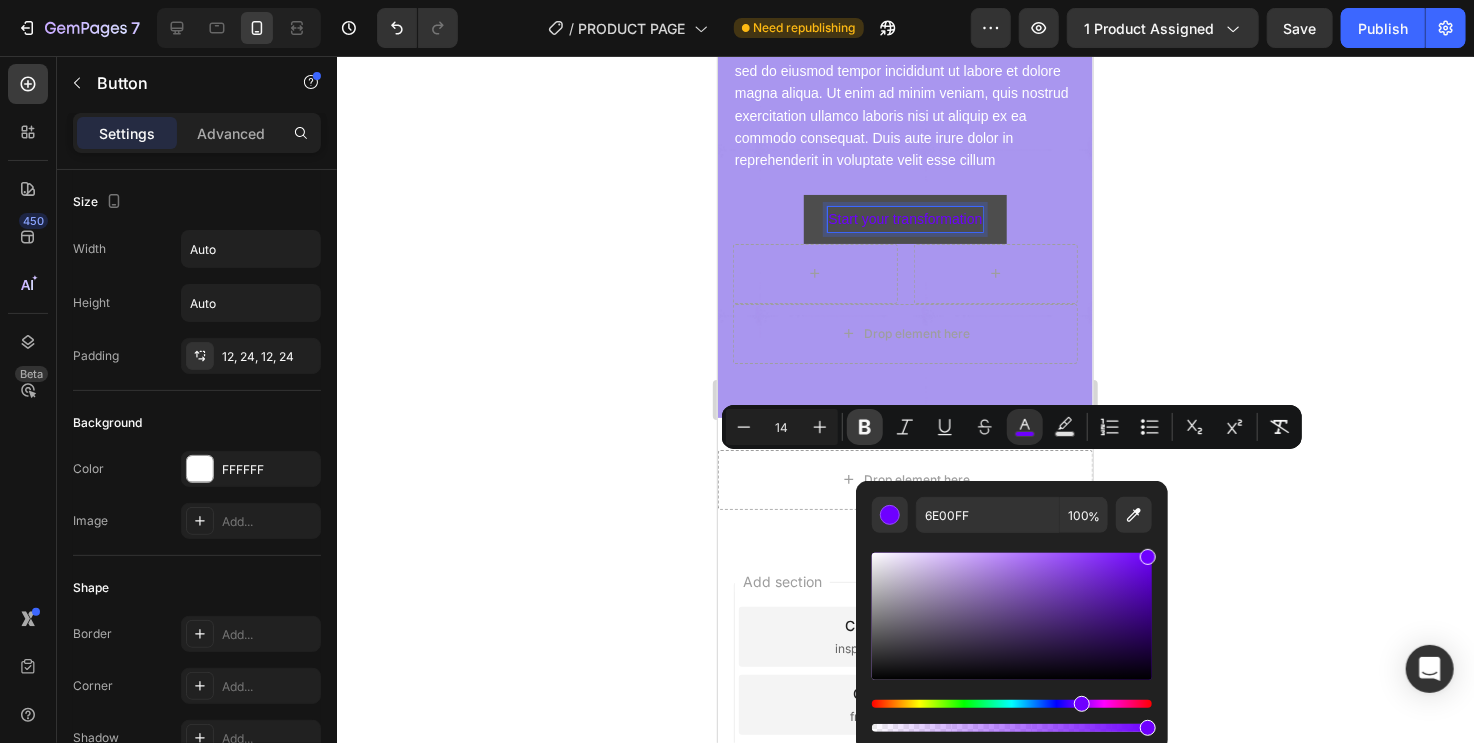 click 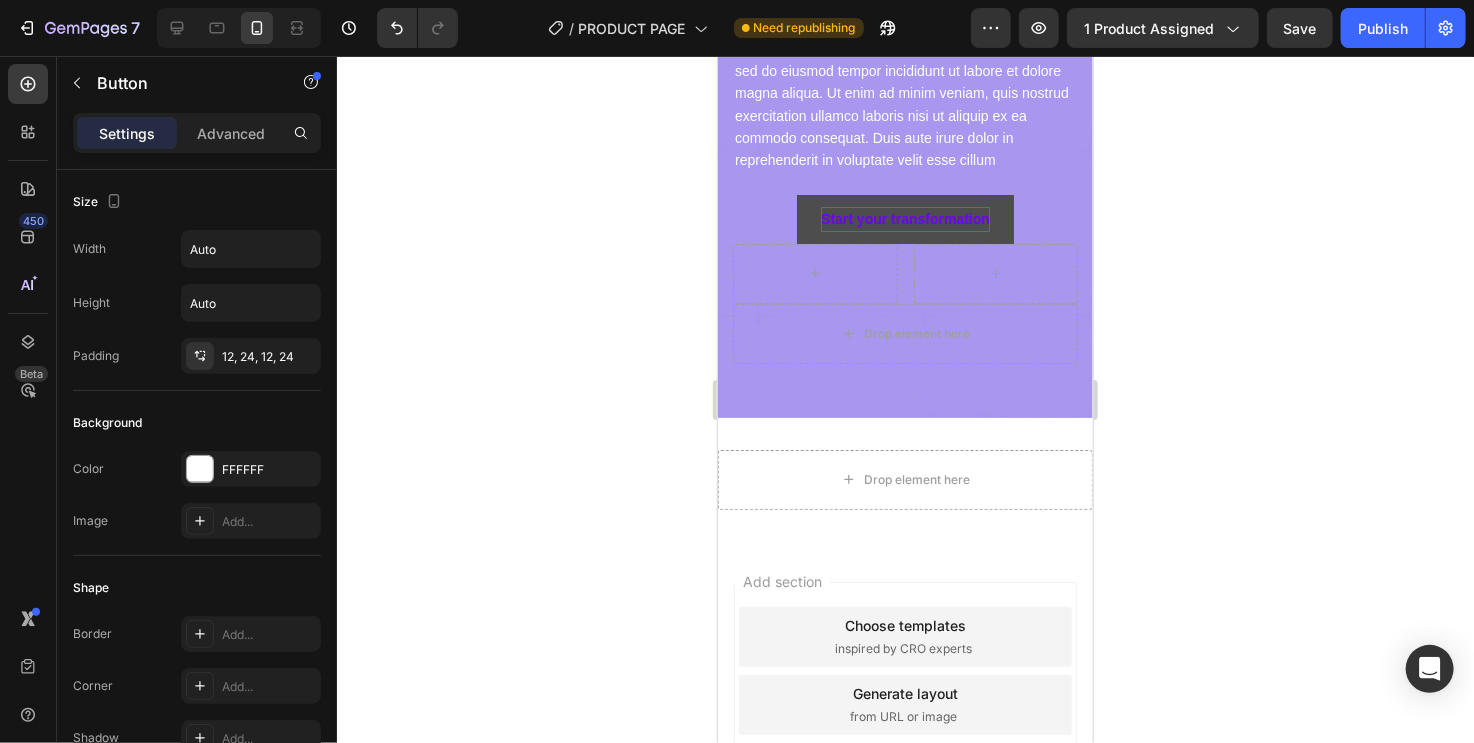 click on "Start your transformation" at bounding box center (904, 218) 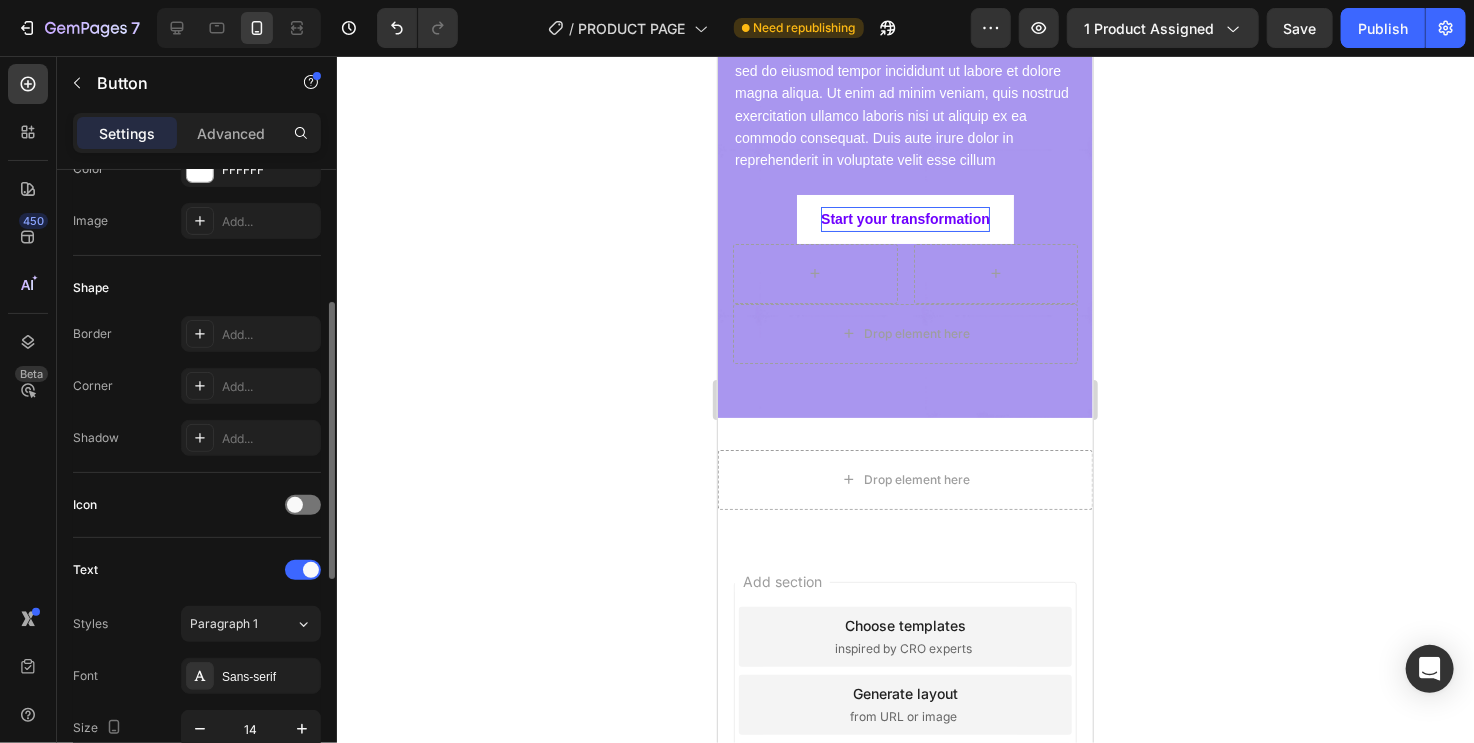 scroll, scrollTop: 200, scrollLeft: 0, axis: vertical 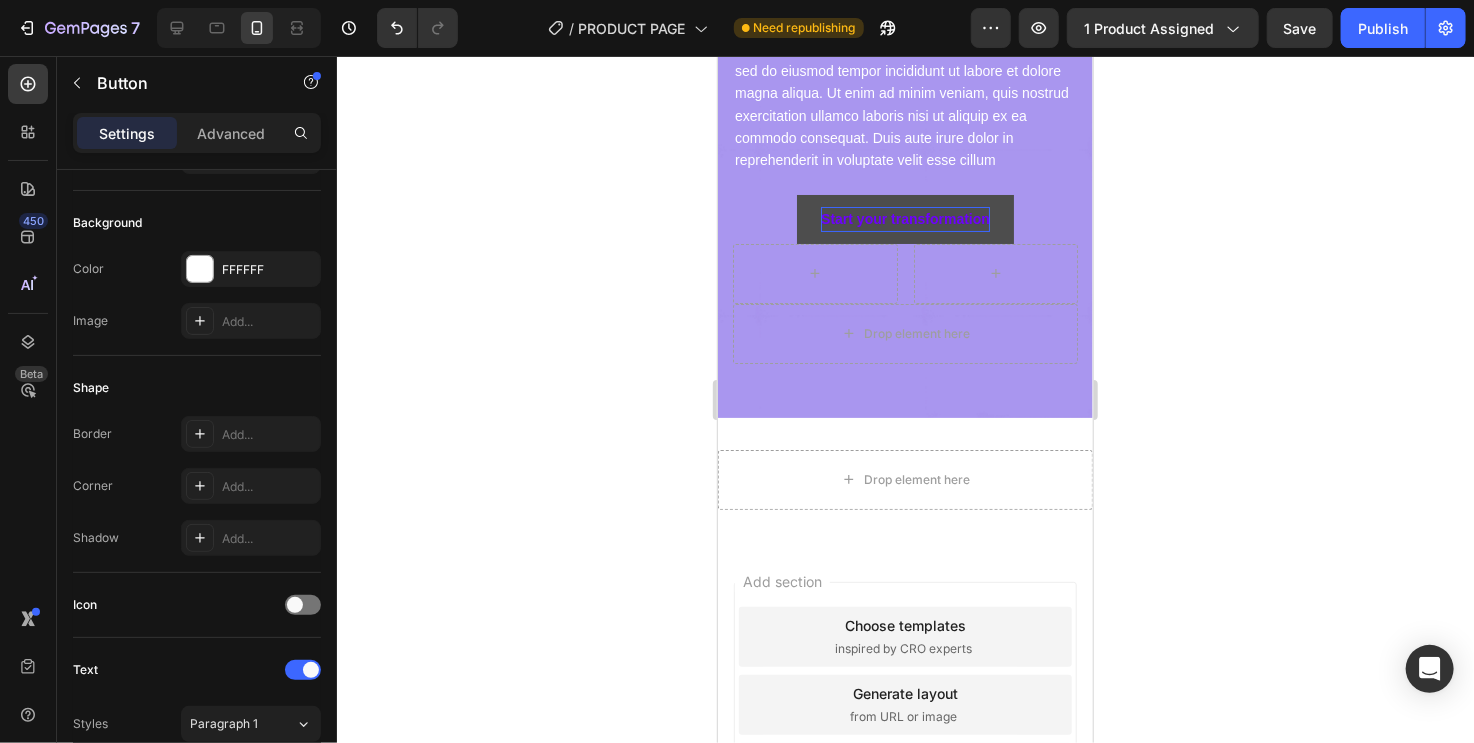 click on "Start your transformation" at bounding box center [904, 218] 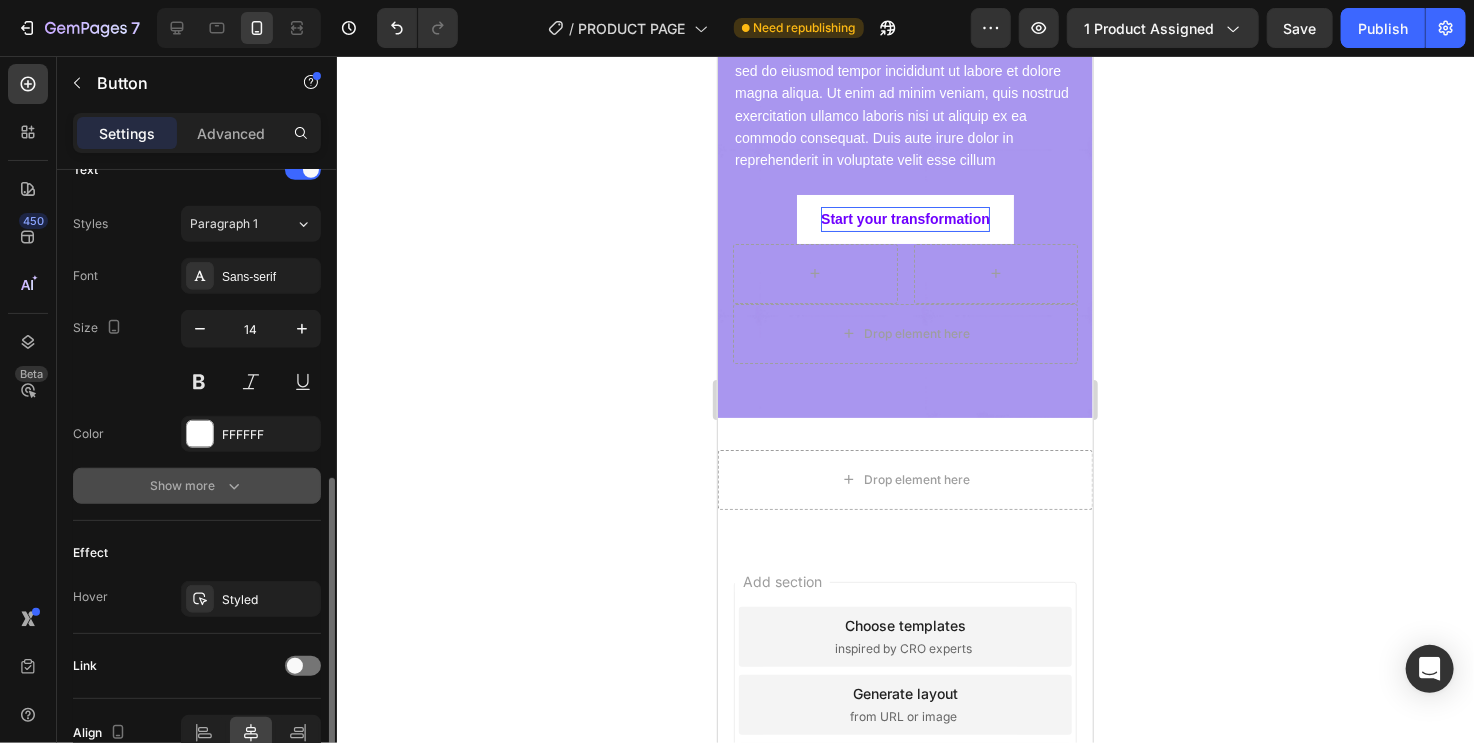 click on "Show more" at bounding box center [197, 486] 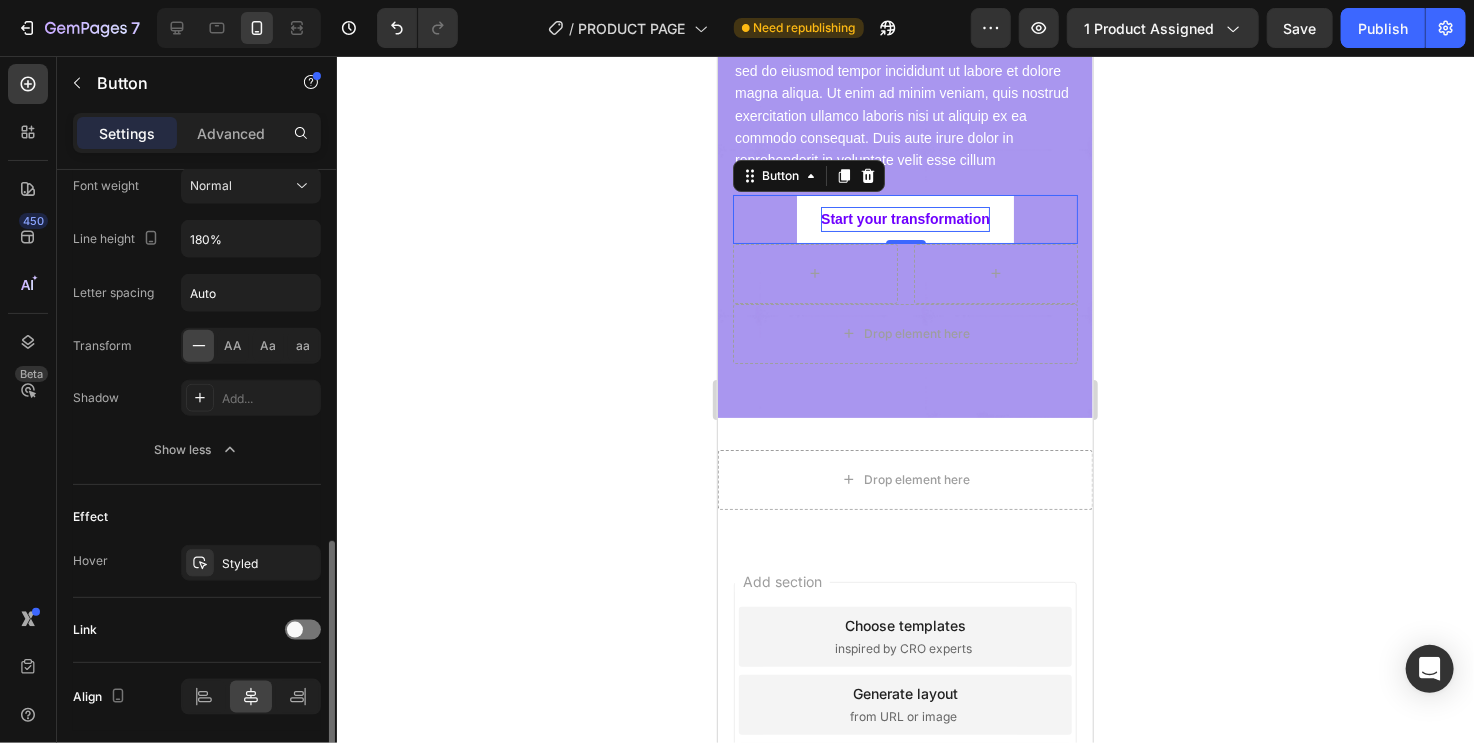 scroll, scrollTop: 1064, scrollLeft: 0, axis: vertical 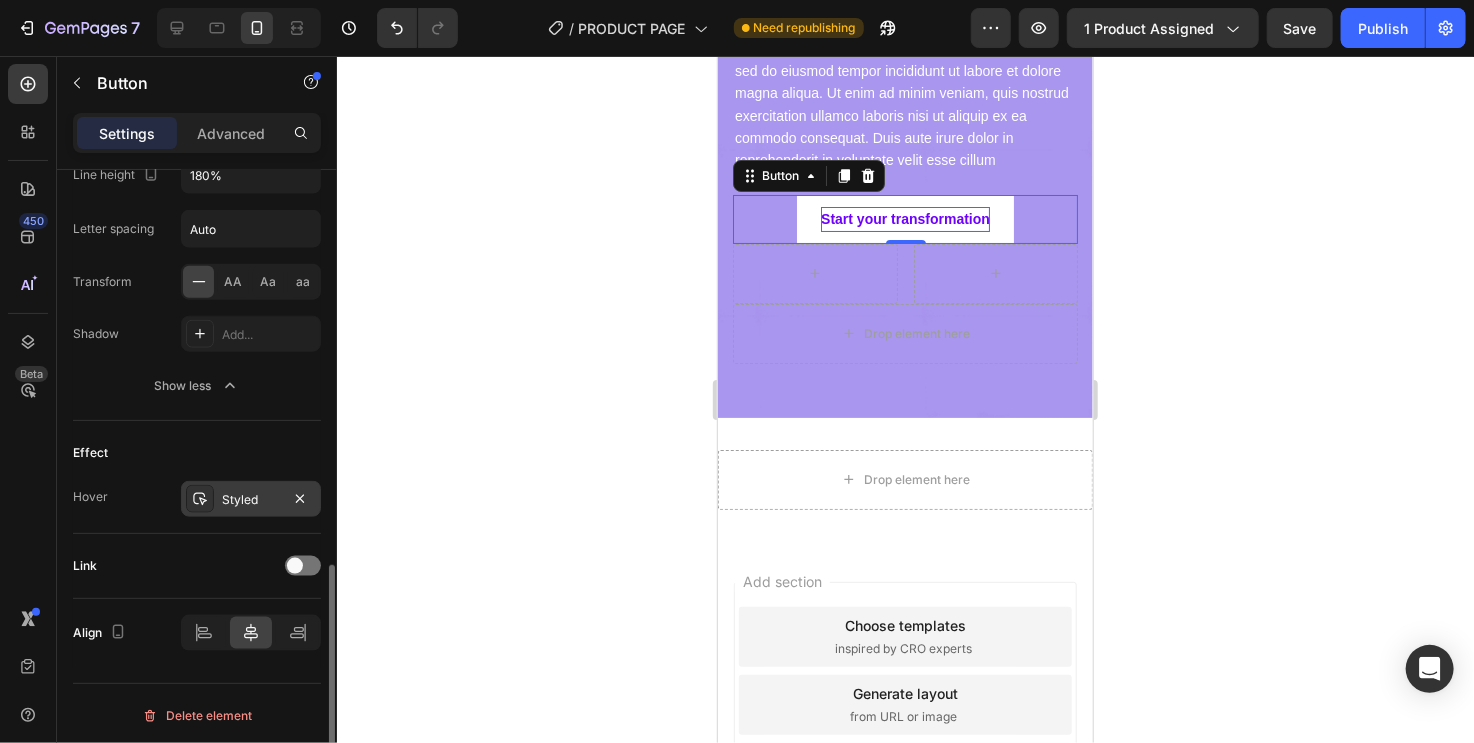 click on "Styled" at bounding box center (251, 500) 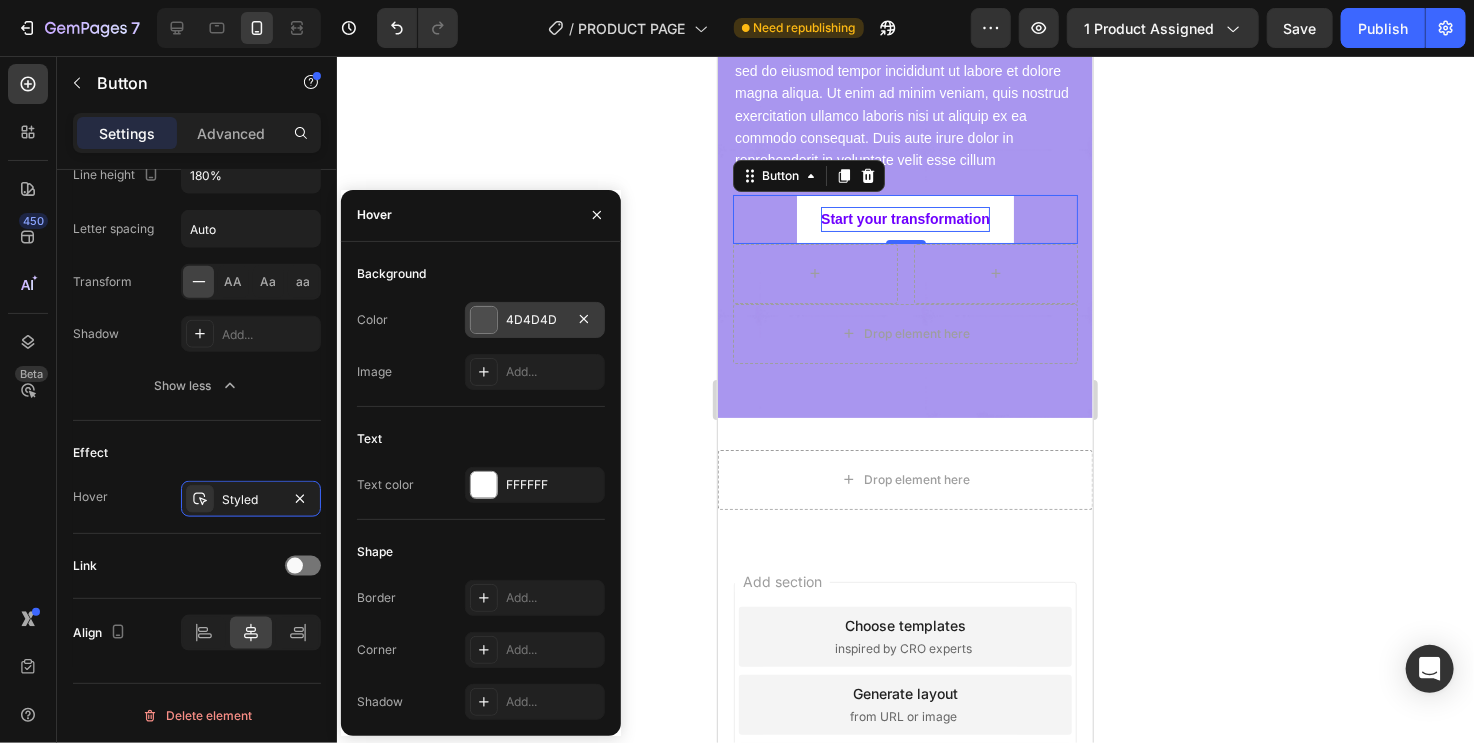 click on "4D4D4D" at bounding box center (535, 320) 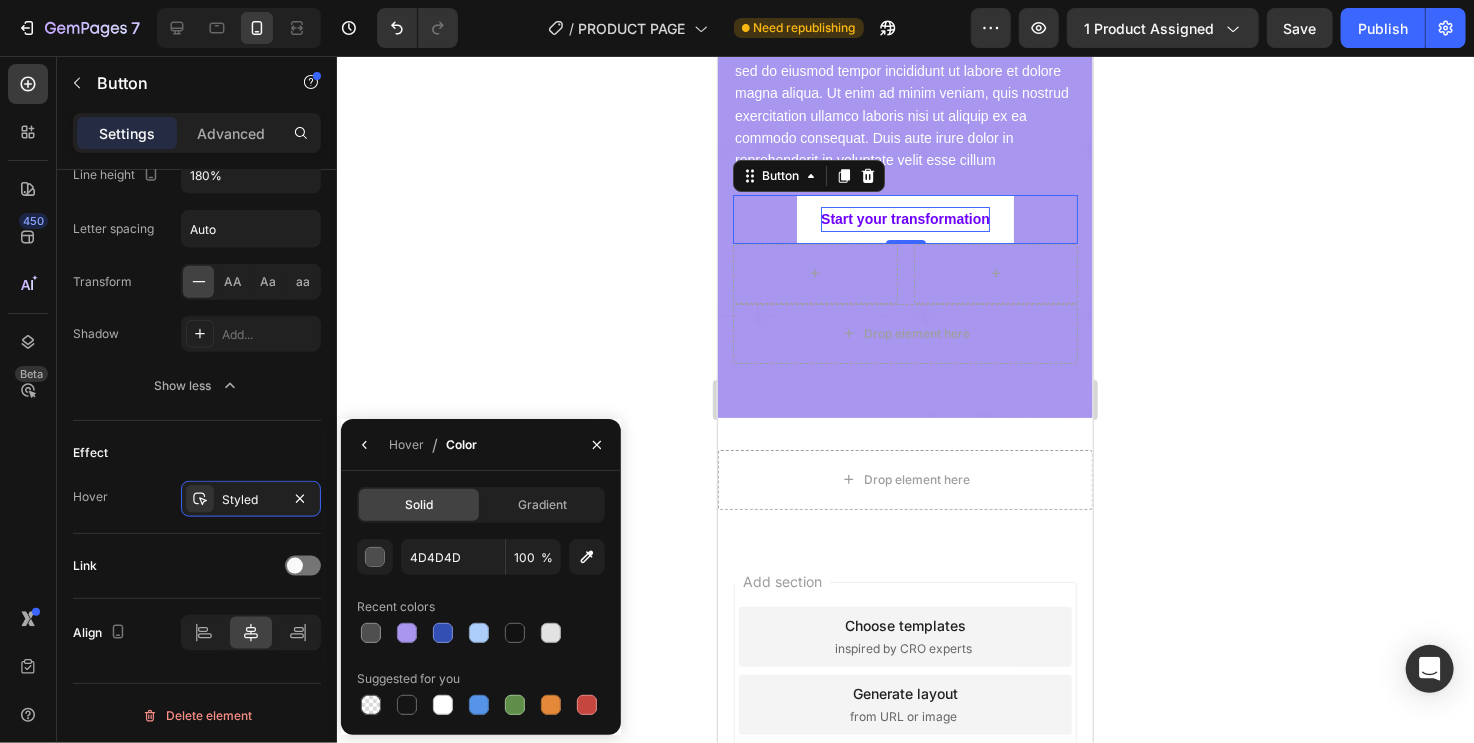 drag, startPoint x: 559, startPoint y: 631, endPoint x: 701, endPoint y: 560, distance: 158.76083 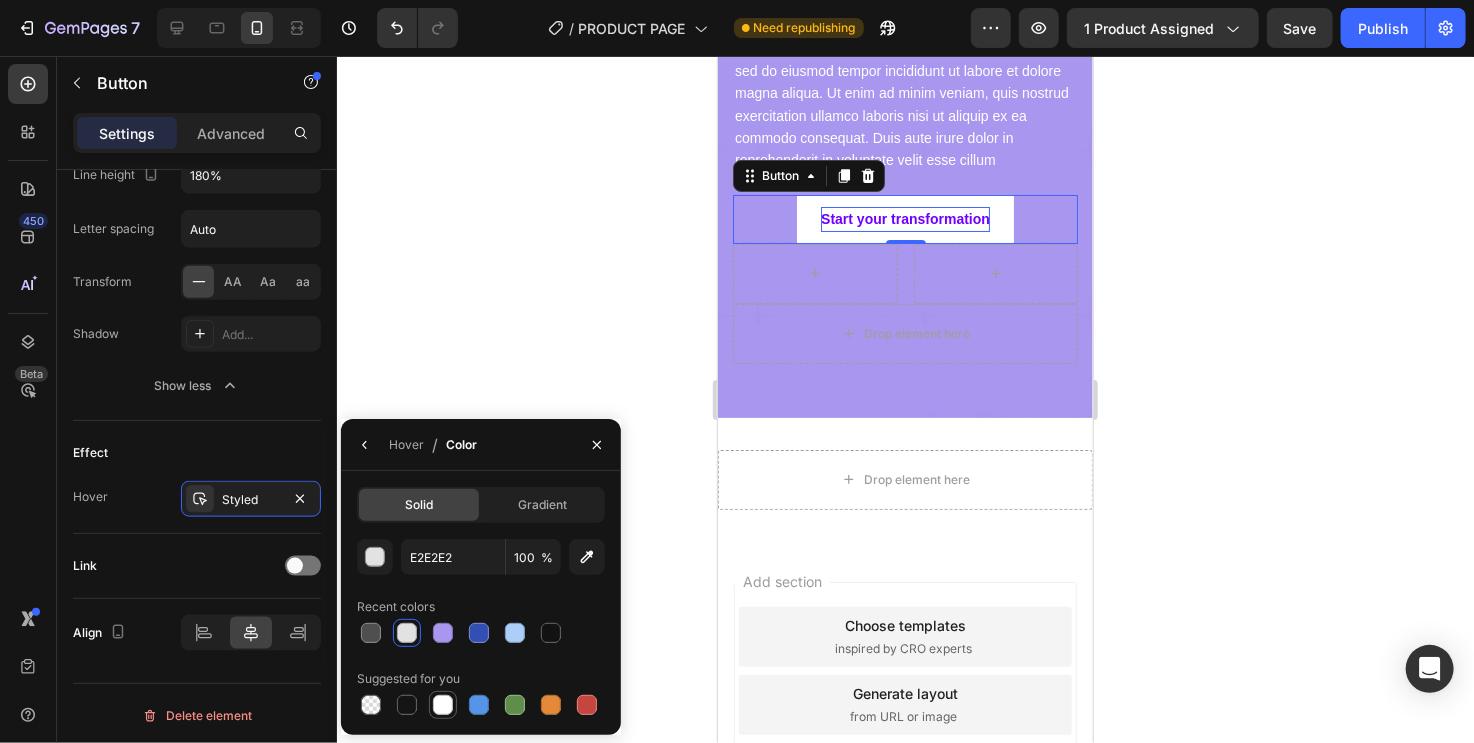click at bounding box center (443, 705) 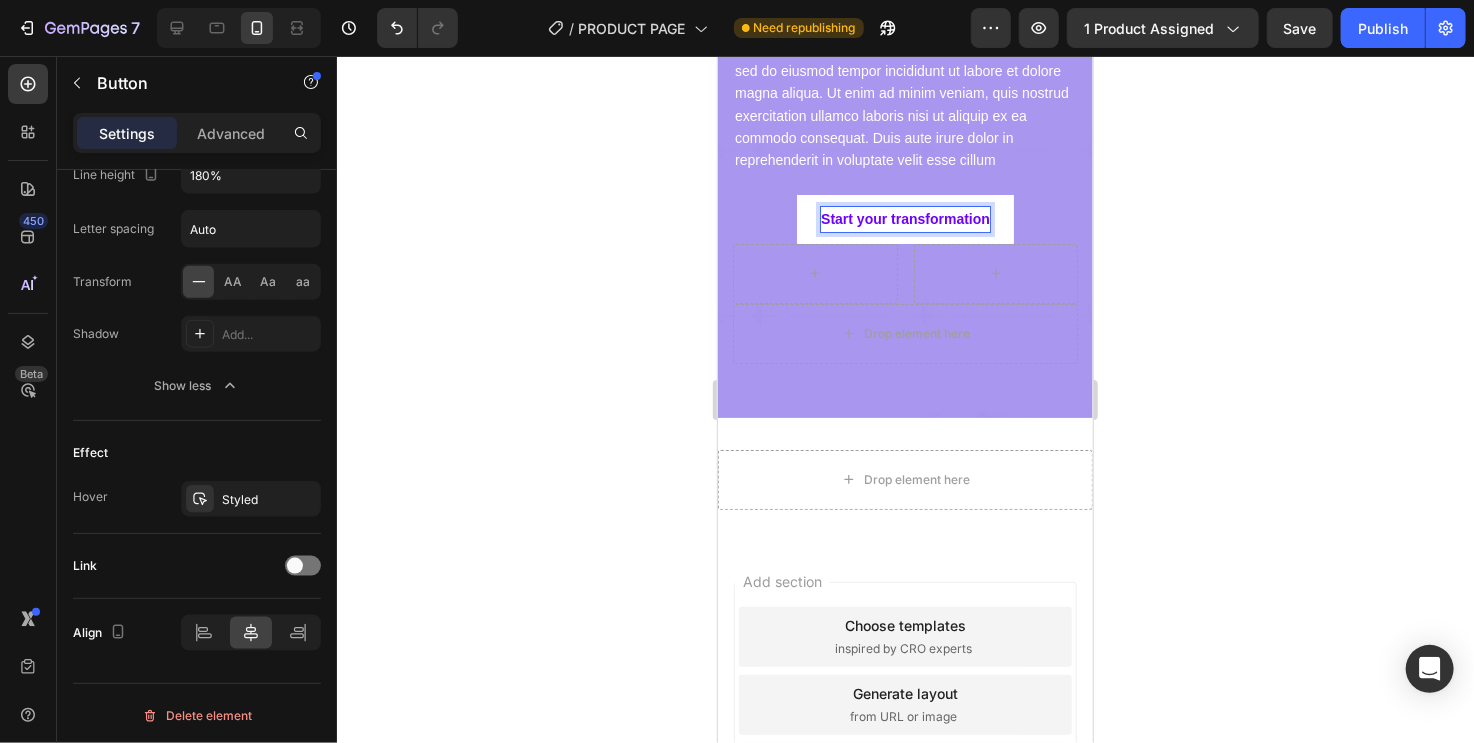 click on "Start your transformation" at bounding box center [904, 218] 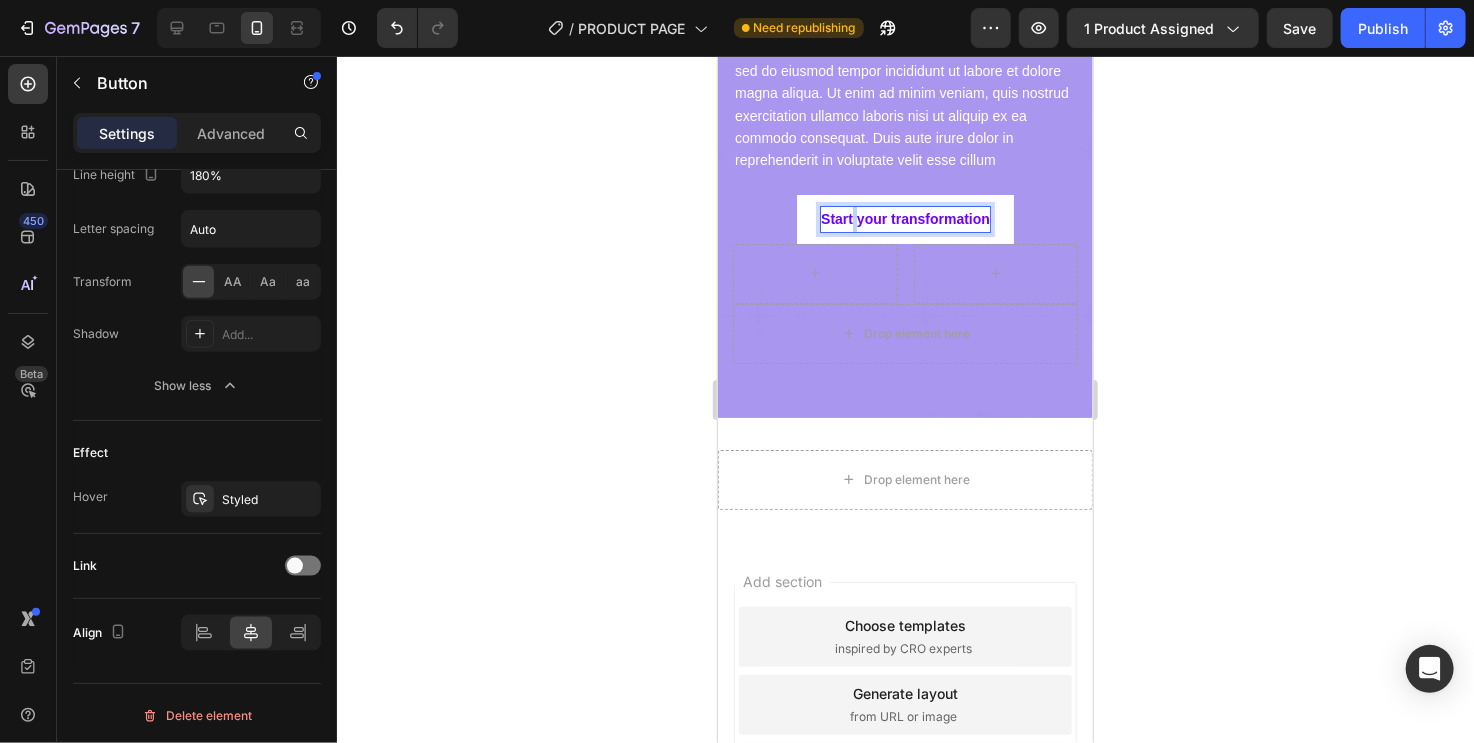 click on "Start your transformation" at bounding box center (904, 218) 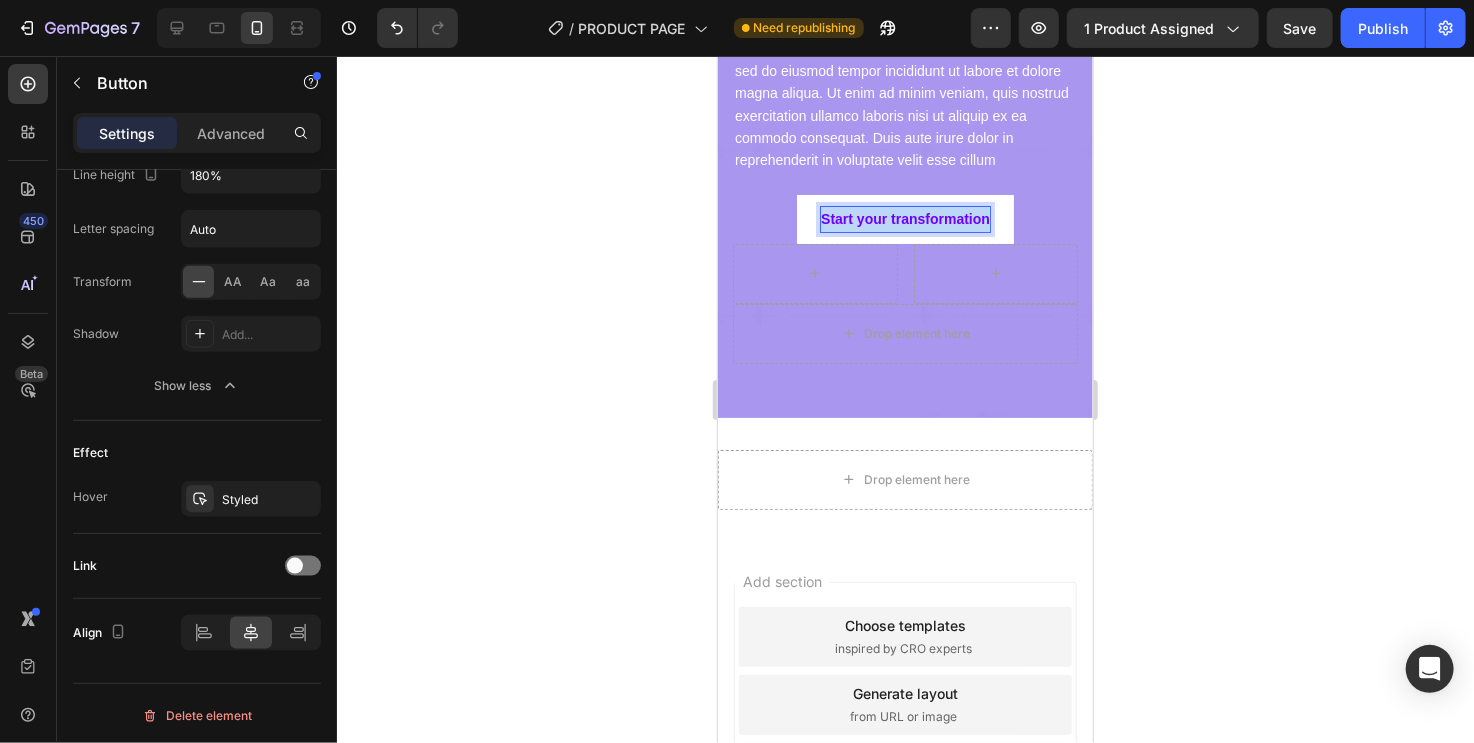 click on "Start your transformation" at bounding box center (904, 218) 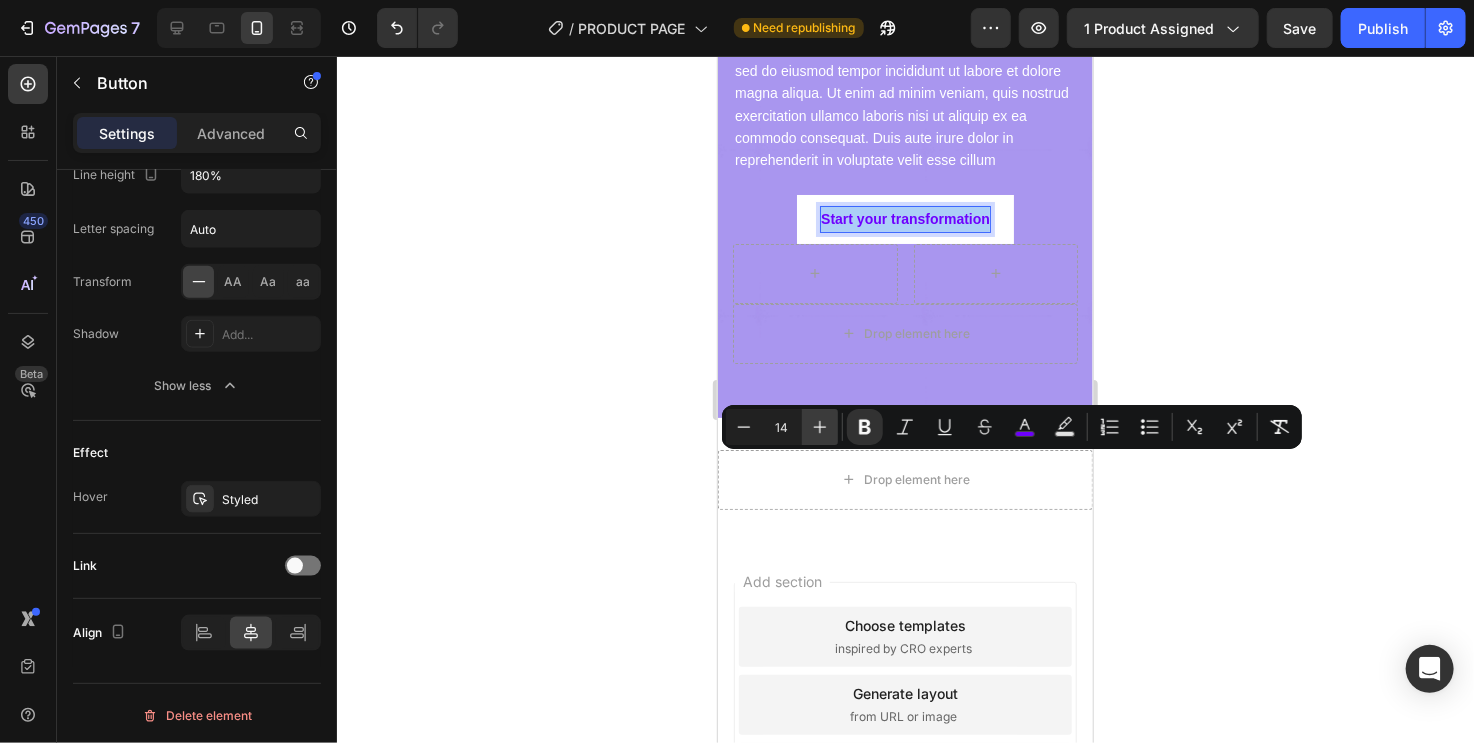 click 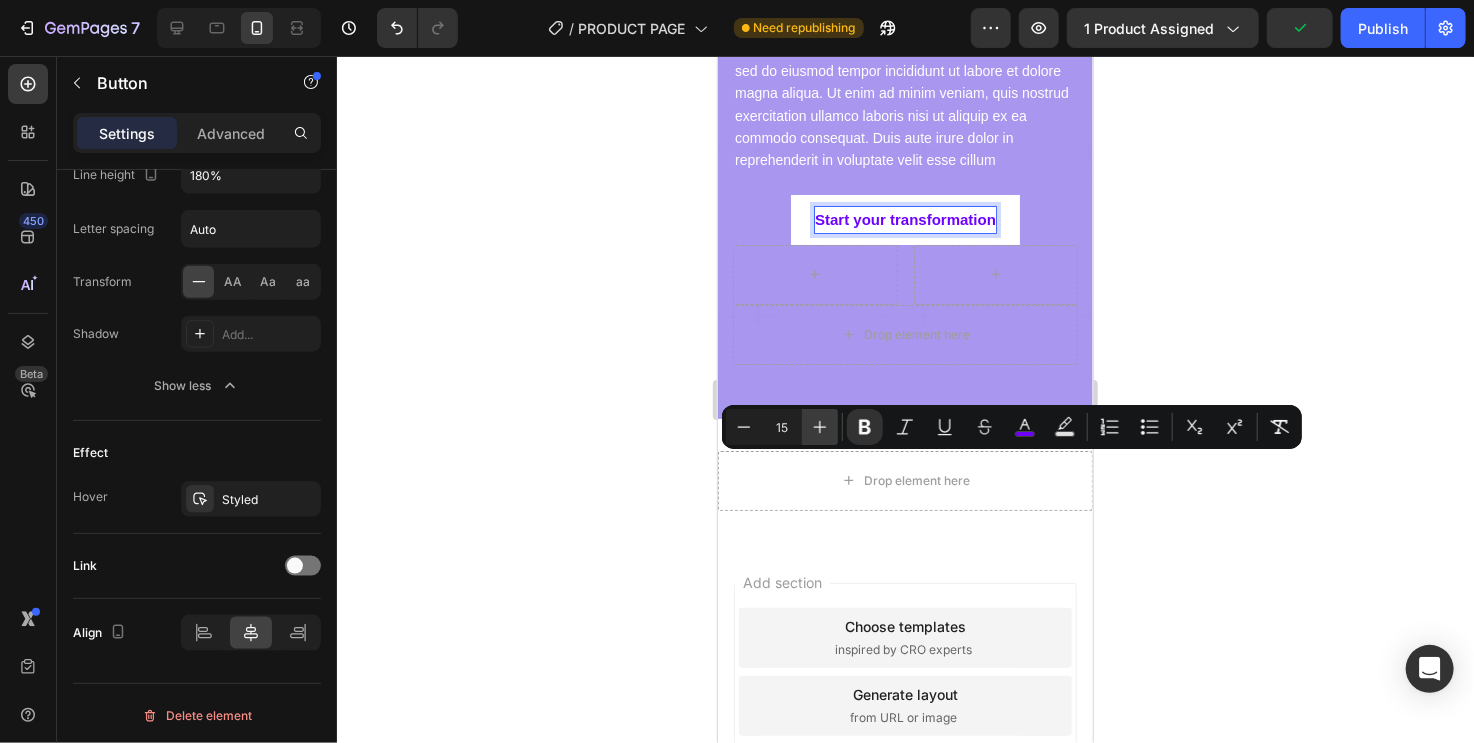 click 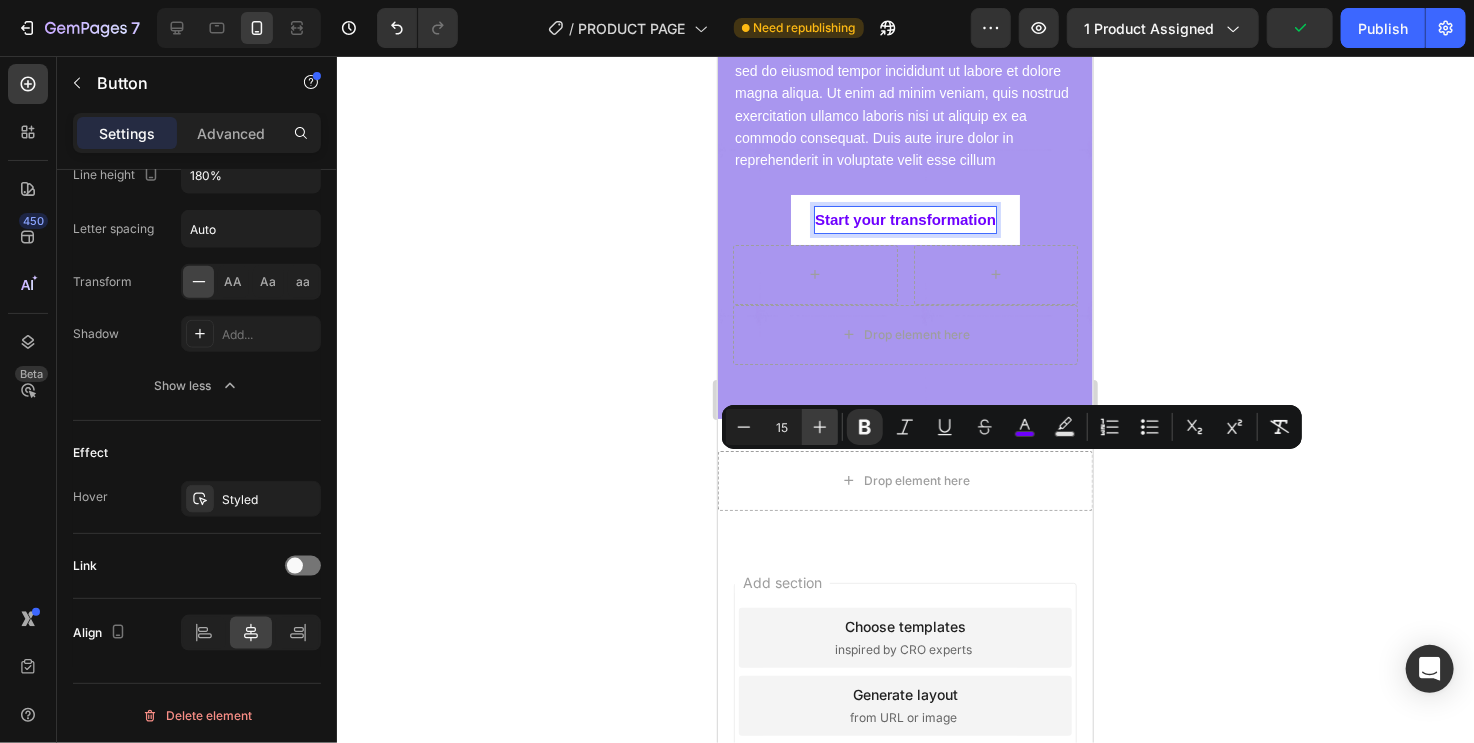 type on "16" 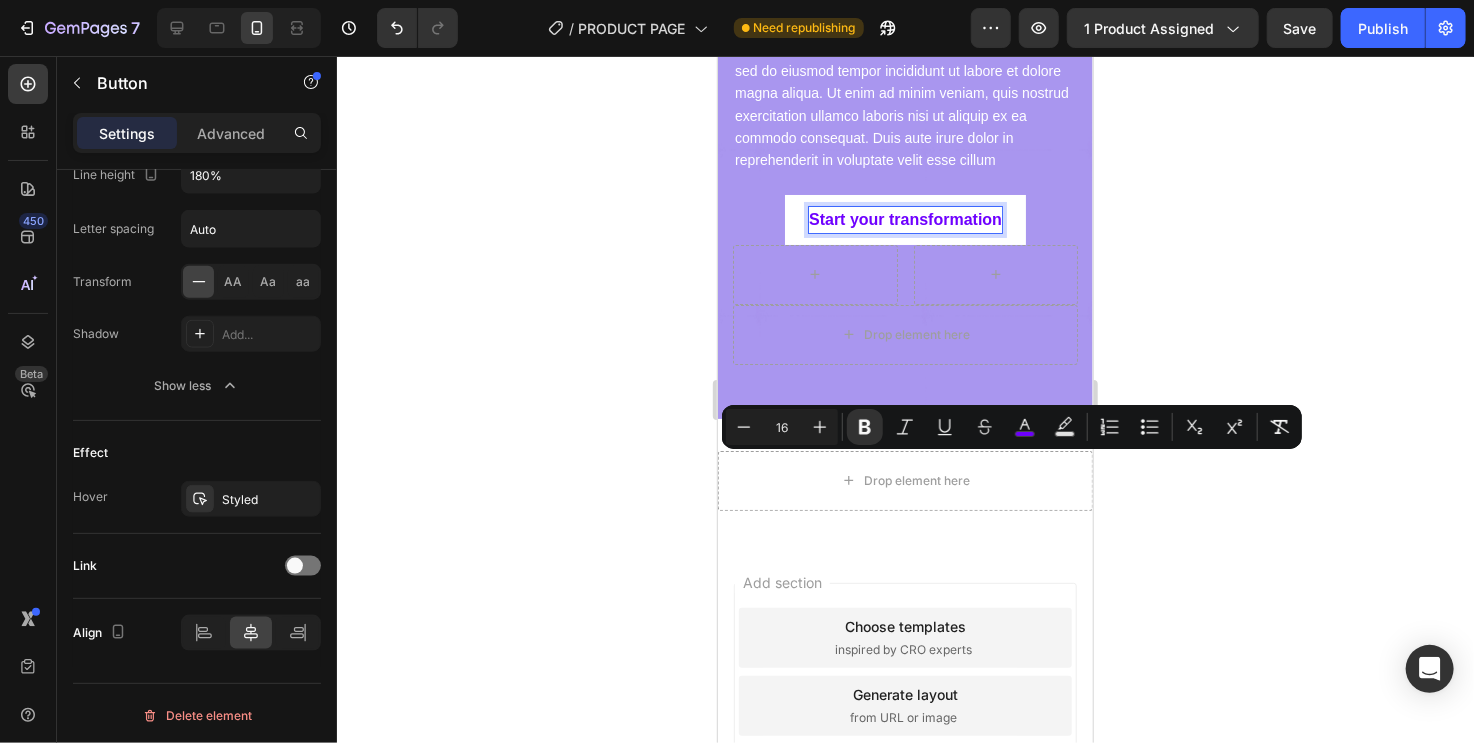 click at bounding box center [814, 274] 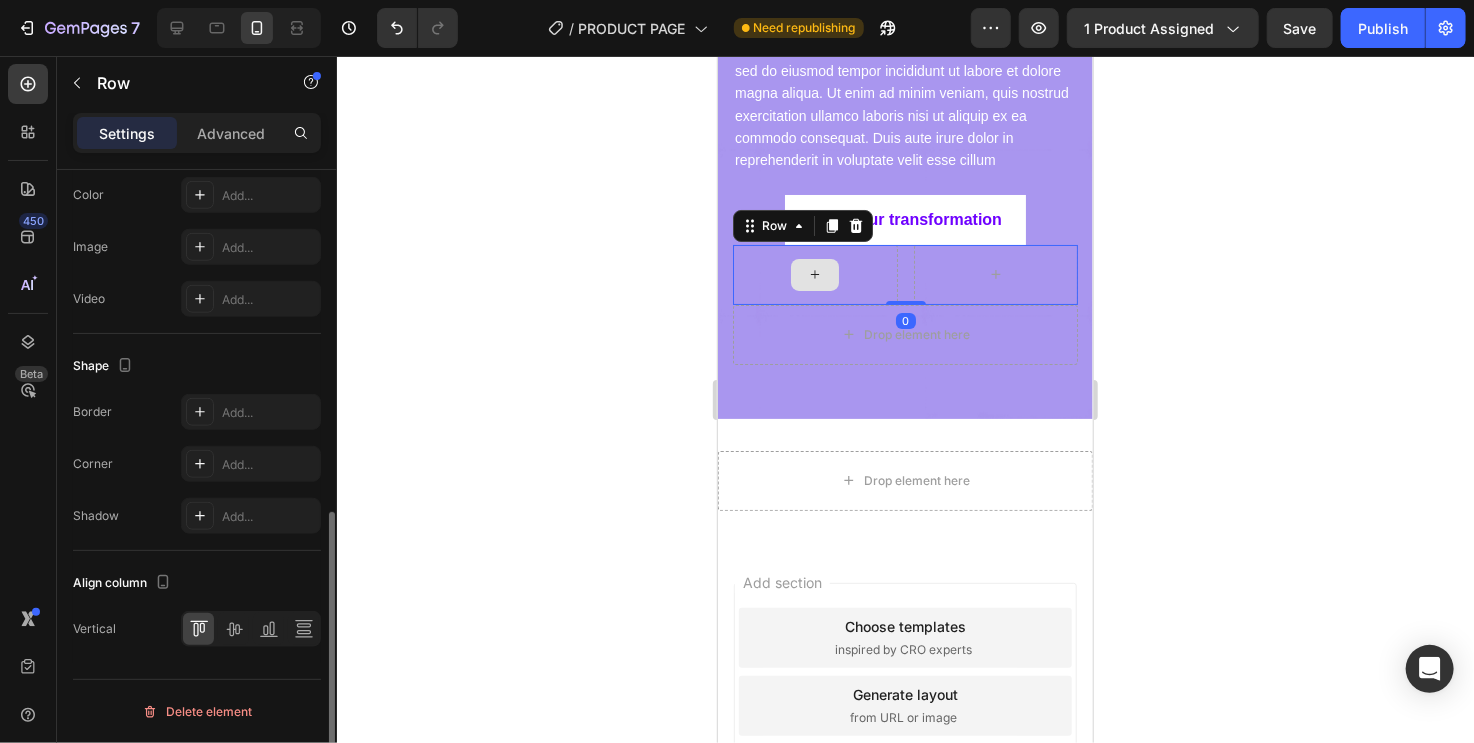 scroll, scrollTop: 0, scrollLeft: 0, axis: both 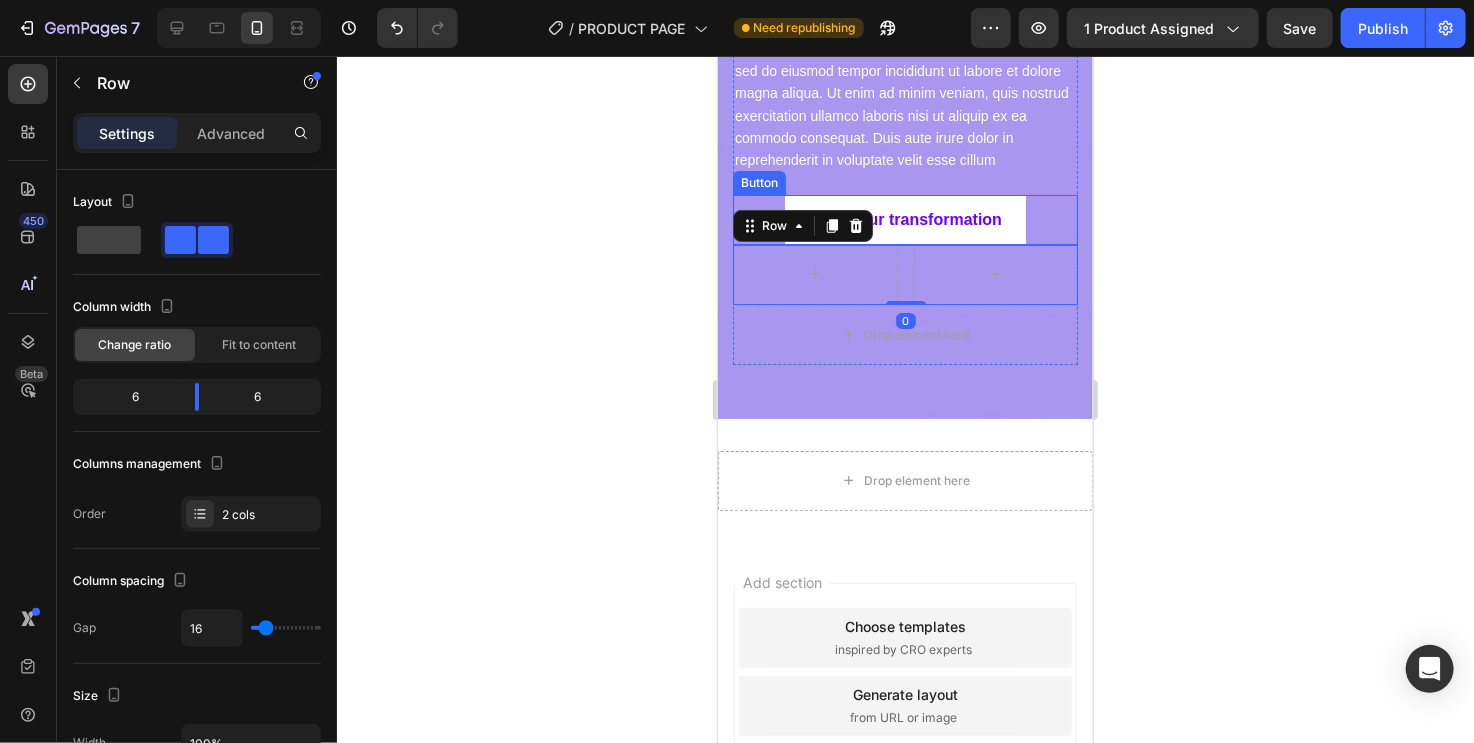 click on "Start your transformation" at bounding box center [904, 219] 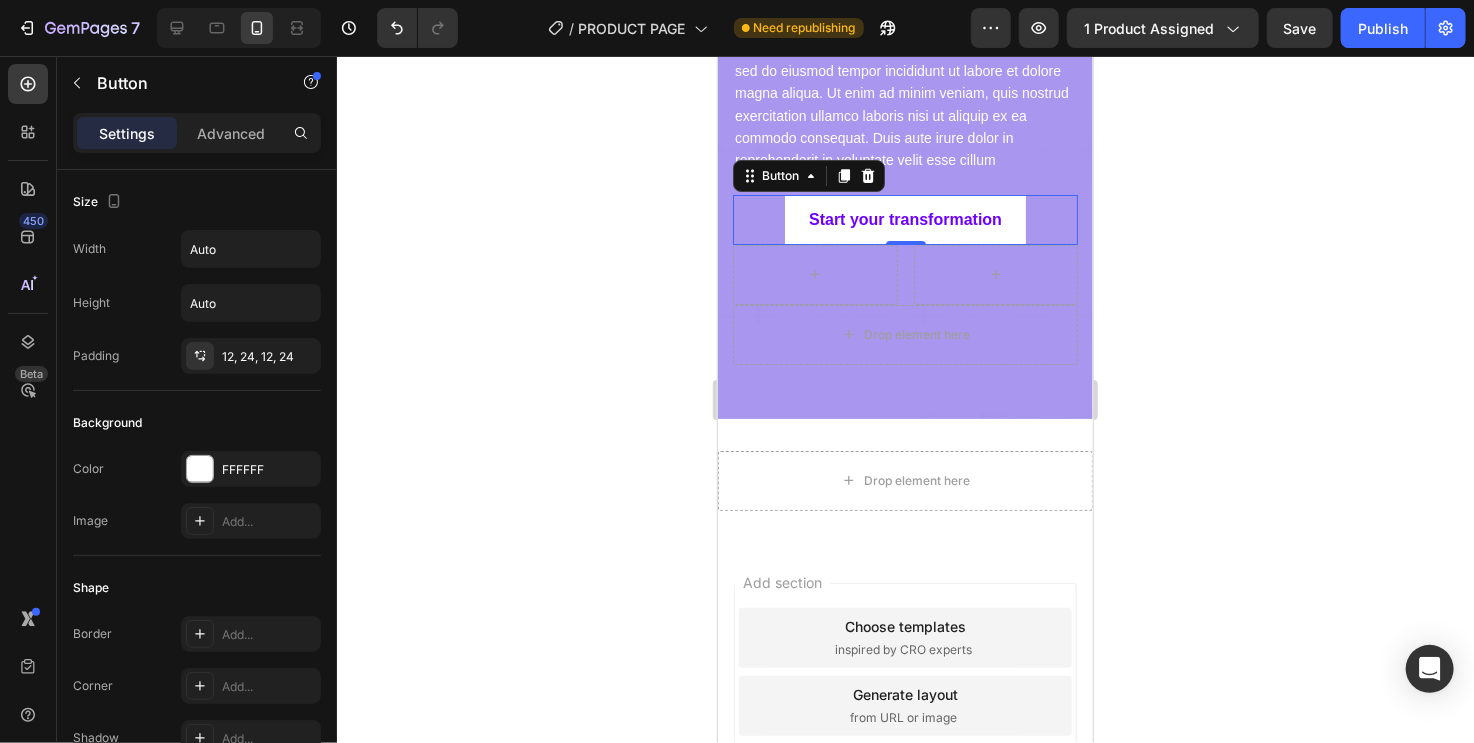 click on "Start your transformation" at bounding box center [904, 219] 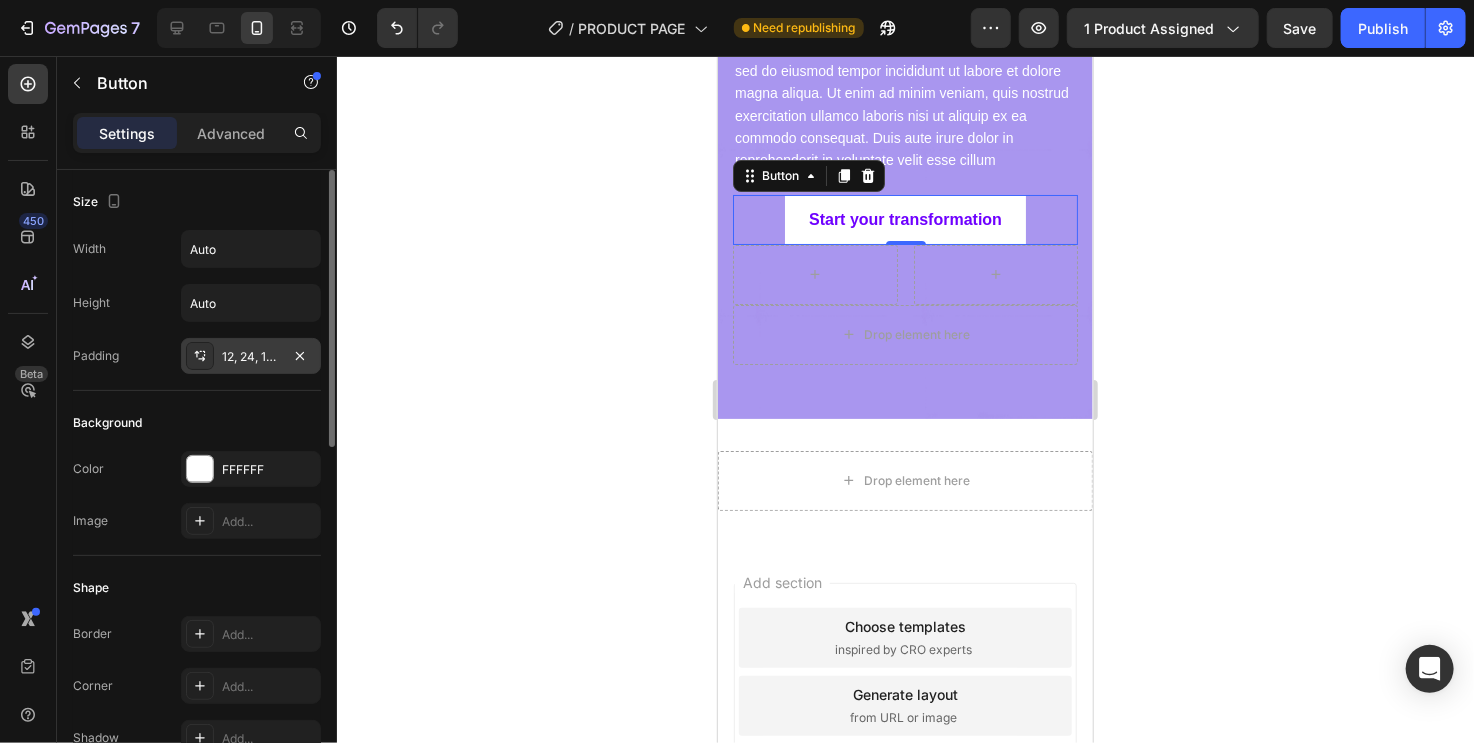 click on "12, 24, 12, 24" at bounding box center (251, 357) 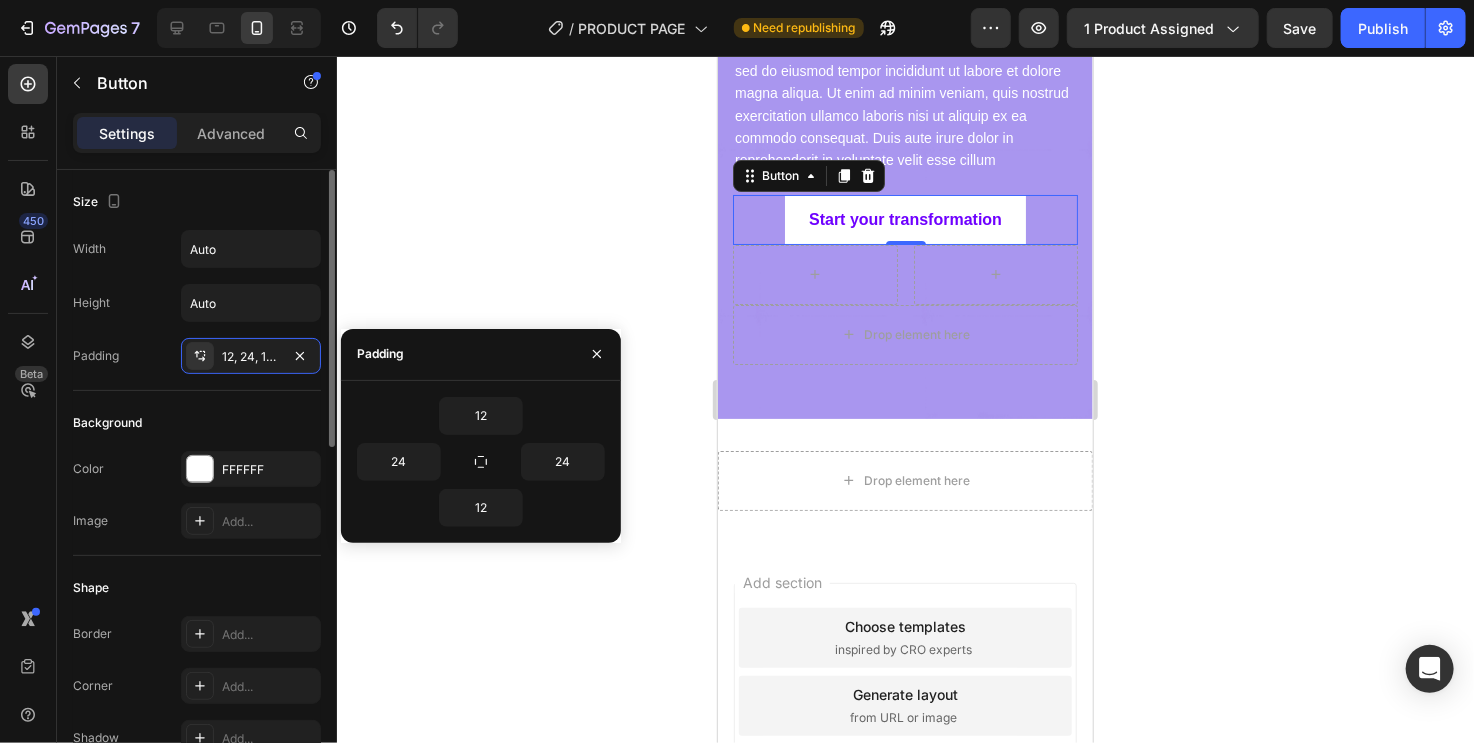 click on "Background Color FFFFFF Image Add..." 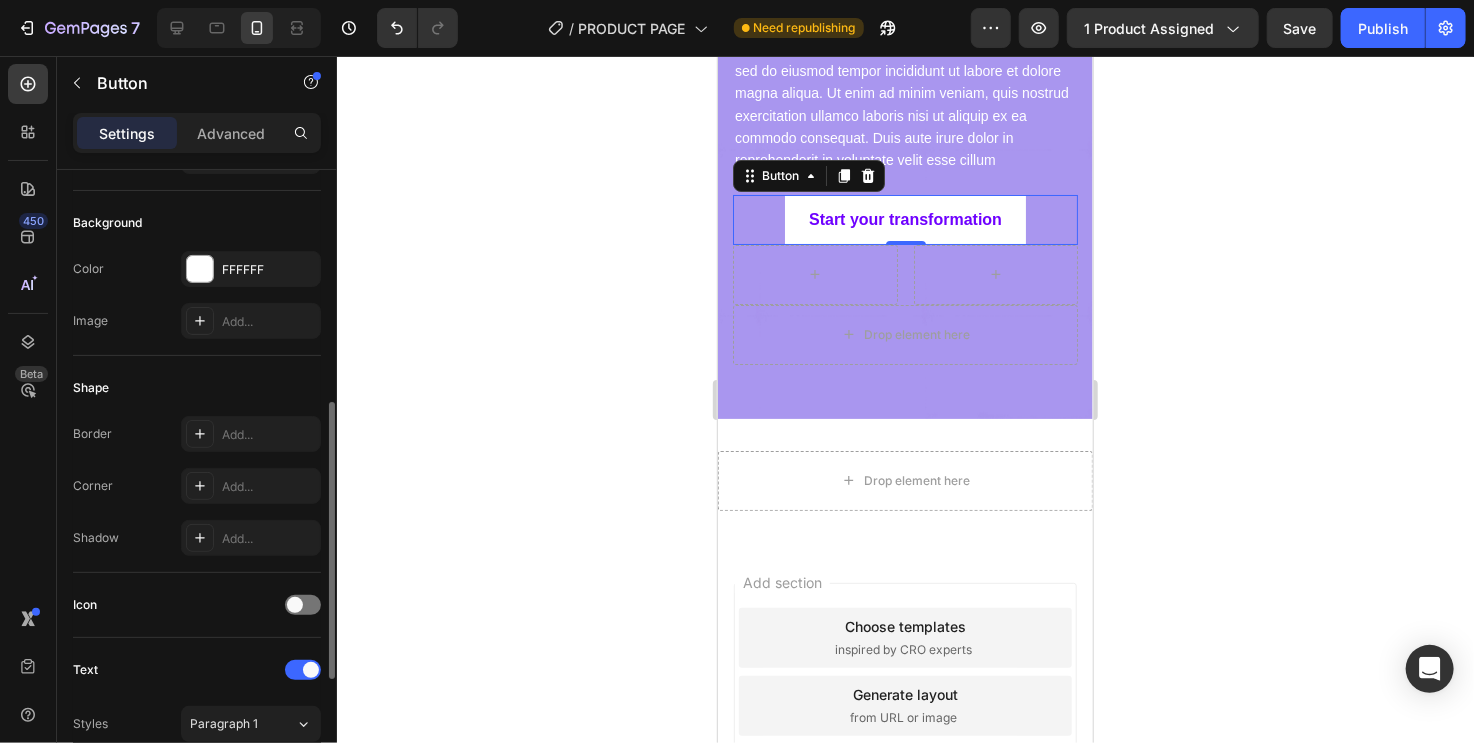 scroll, scrollTop: 300, scrollLeft: 0, axis: vertical 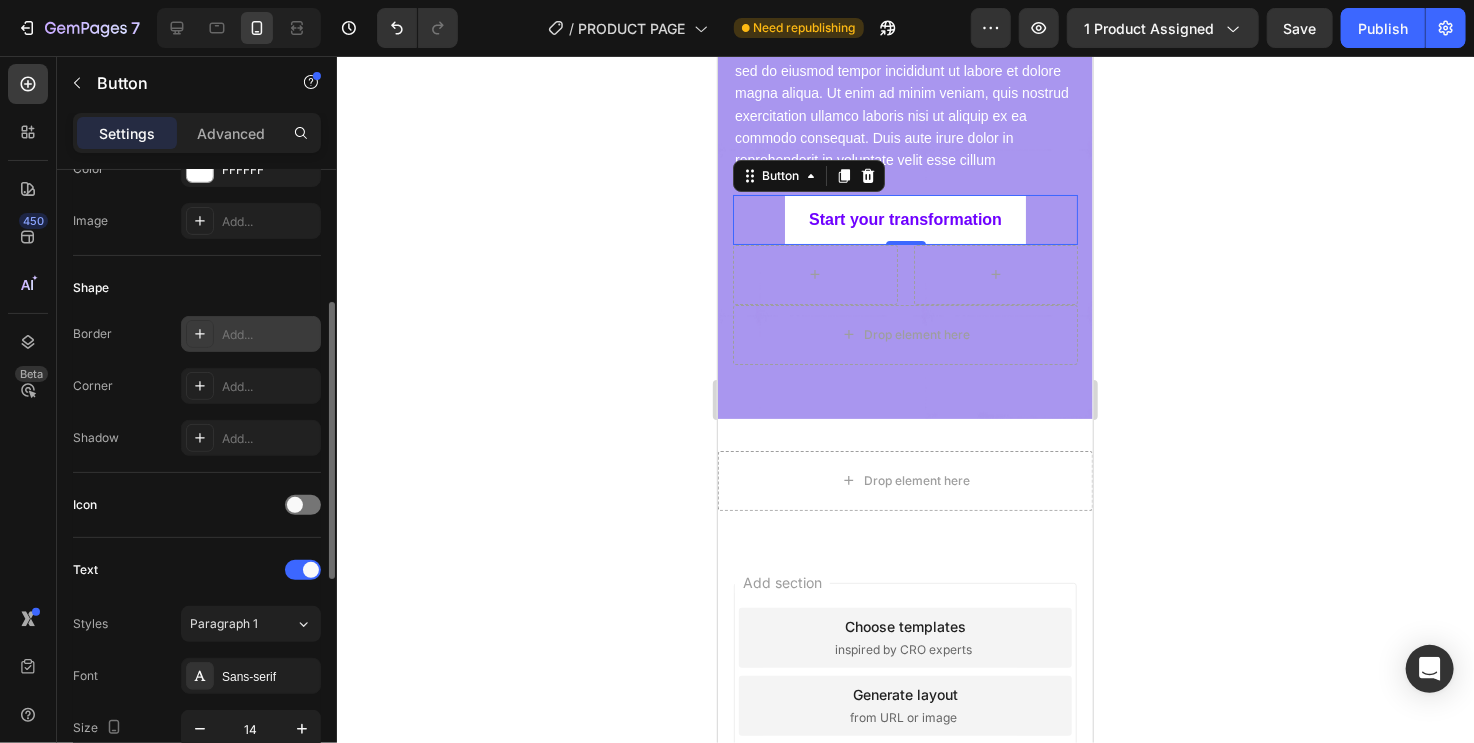 click on "Add..." at bounding box center (269, 335) 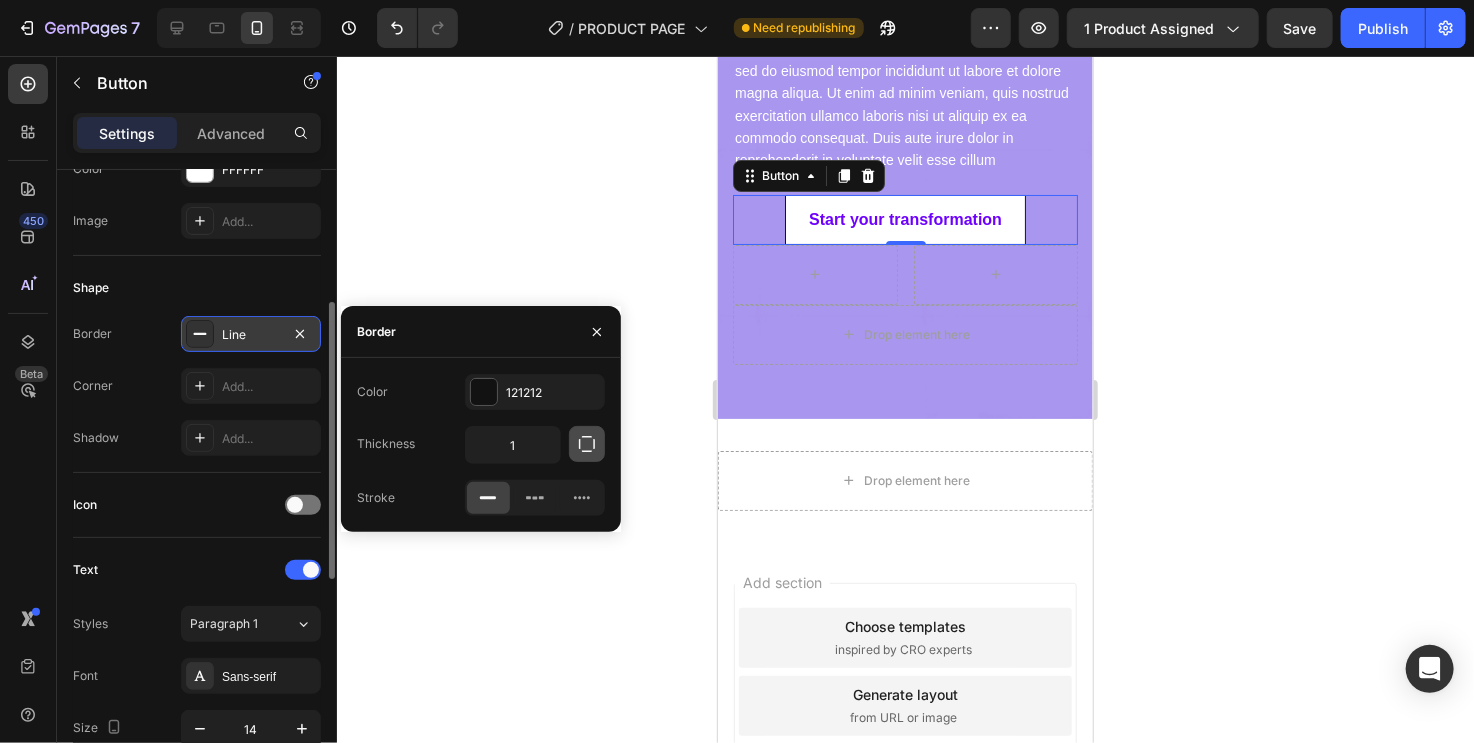 click 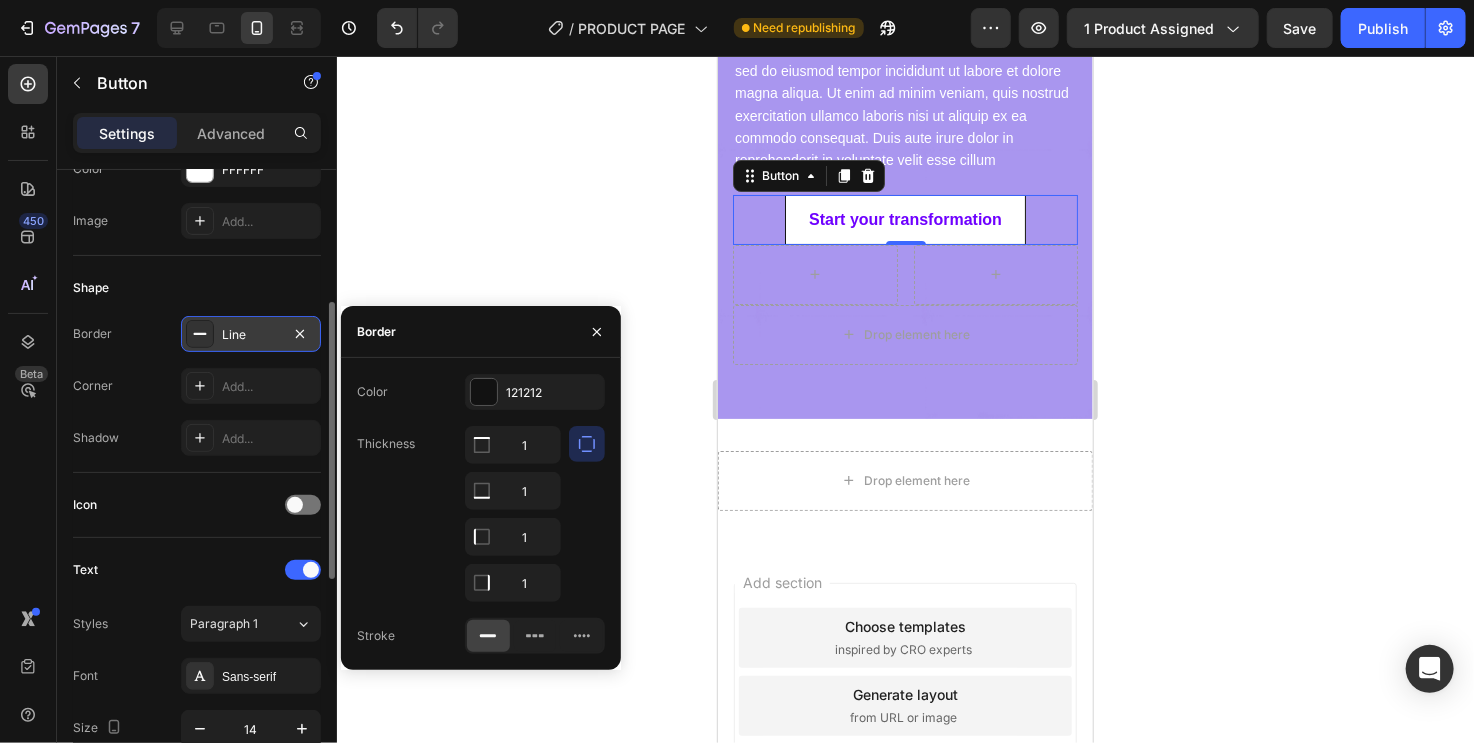click on "Icon" 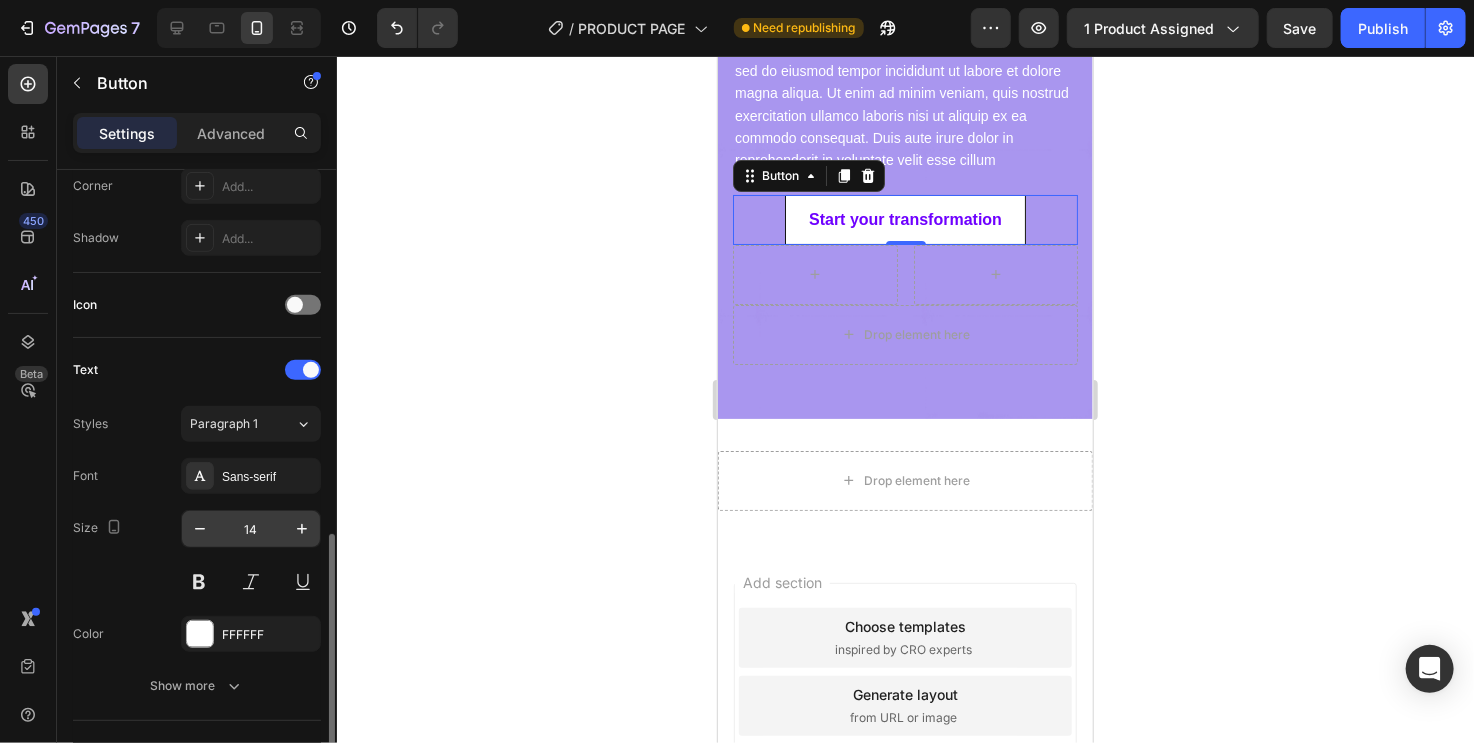scroll, scrollTop: 800, scrollLeft: 0, axis: vertical 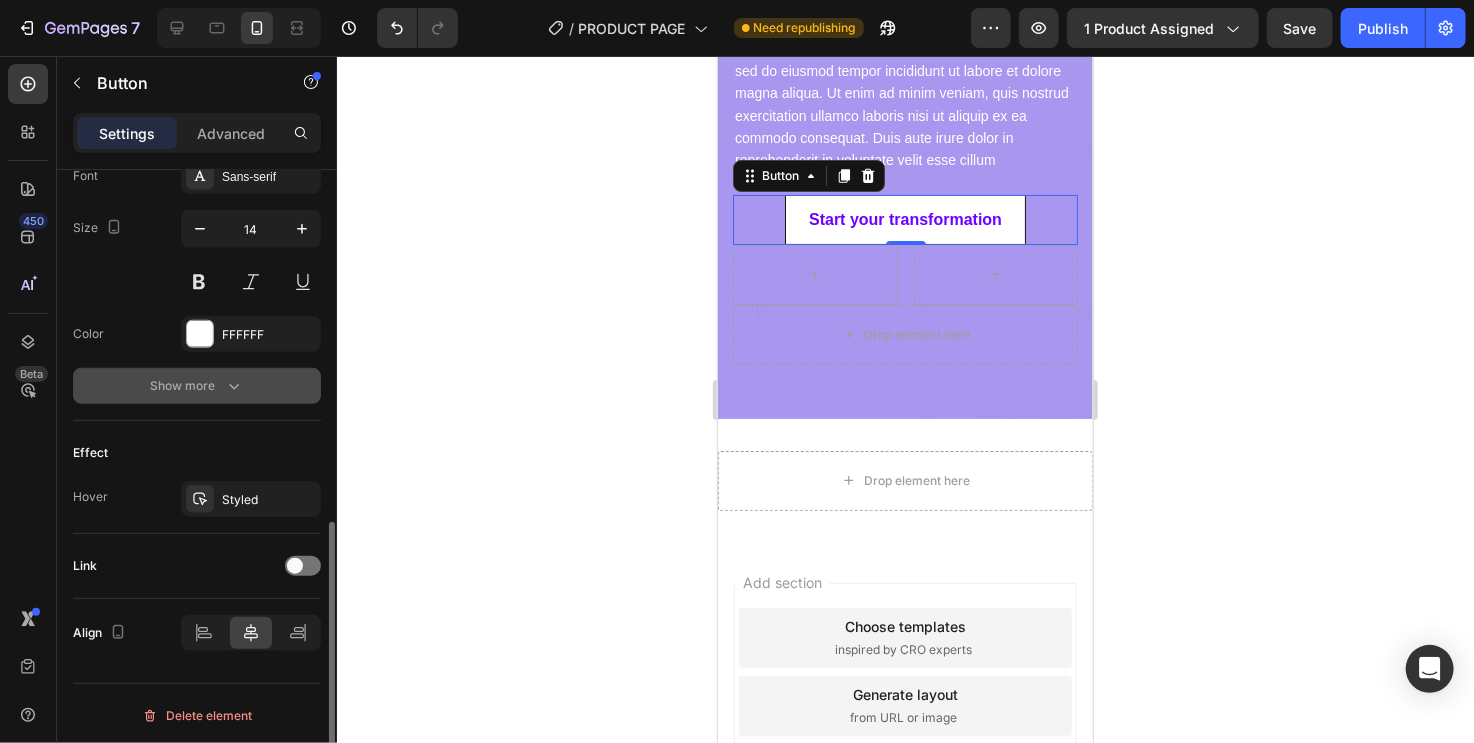 click 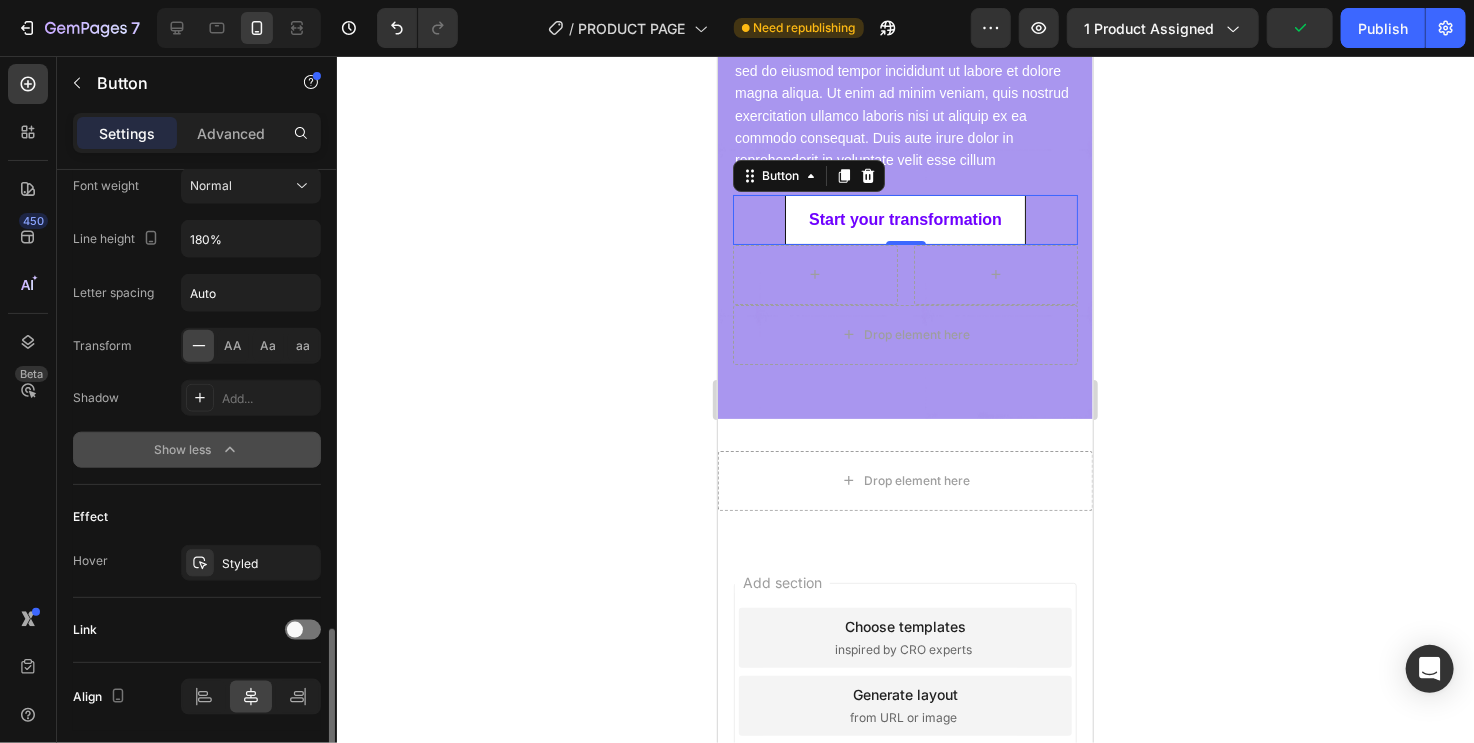 scroll, scrollTop: 1064, scrollLeft: 0, axis: vertical 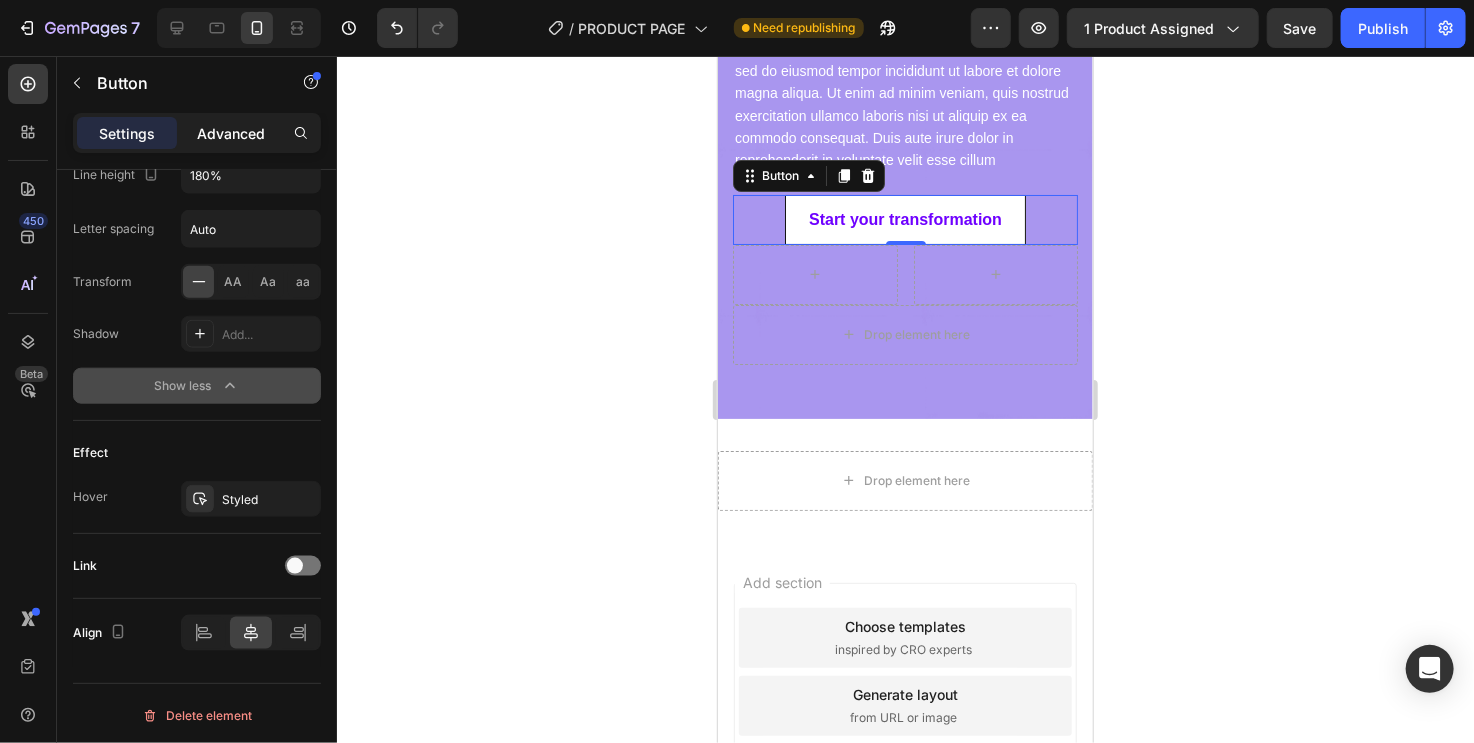 click on "Advanced" 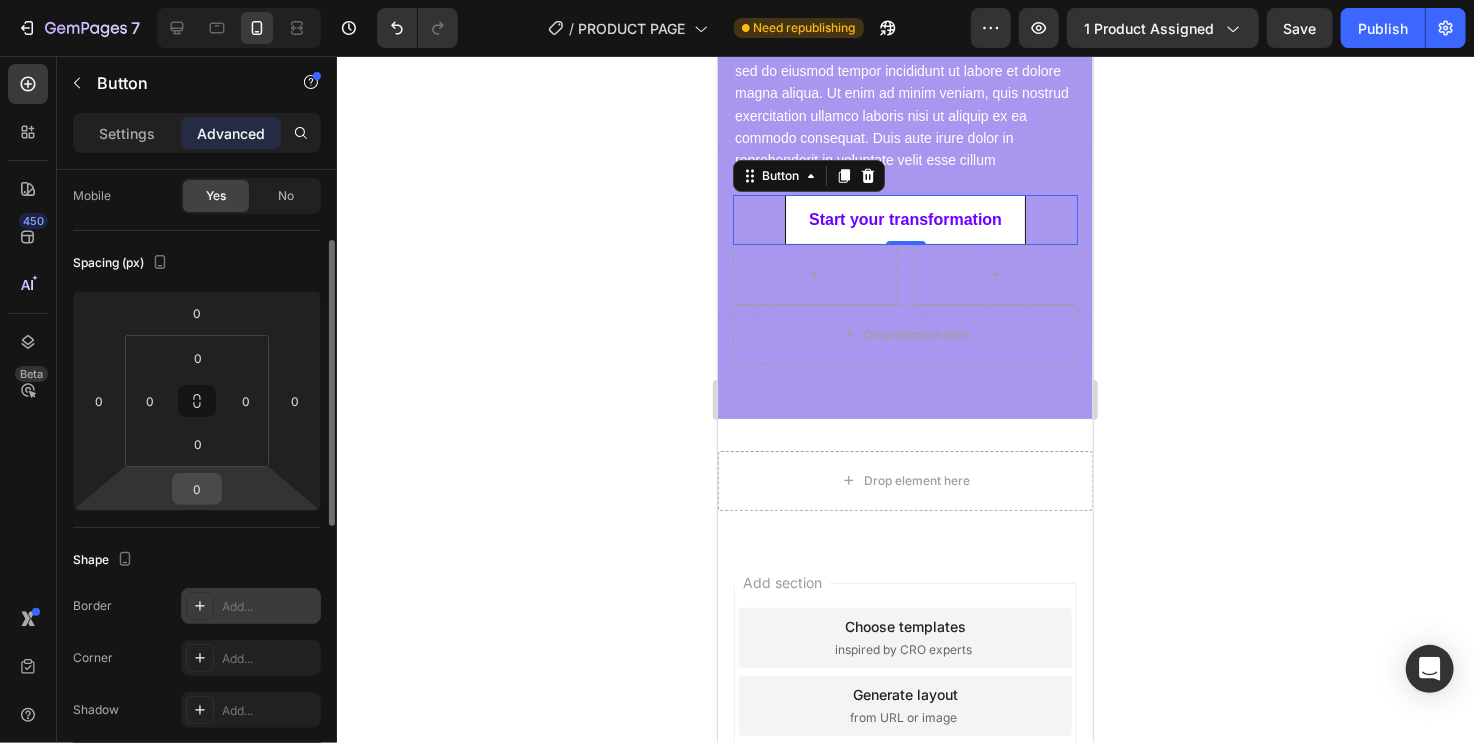 scroll, scrollTop: 356, scrollLeft: 0, axis: vertical 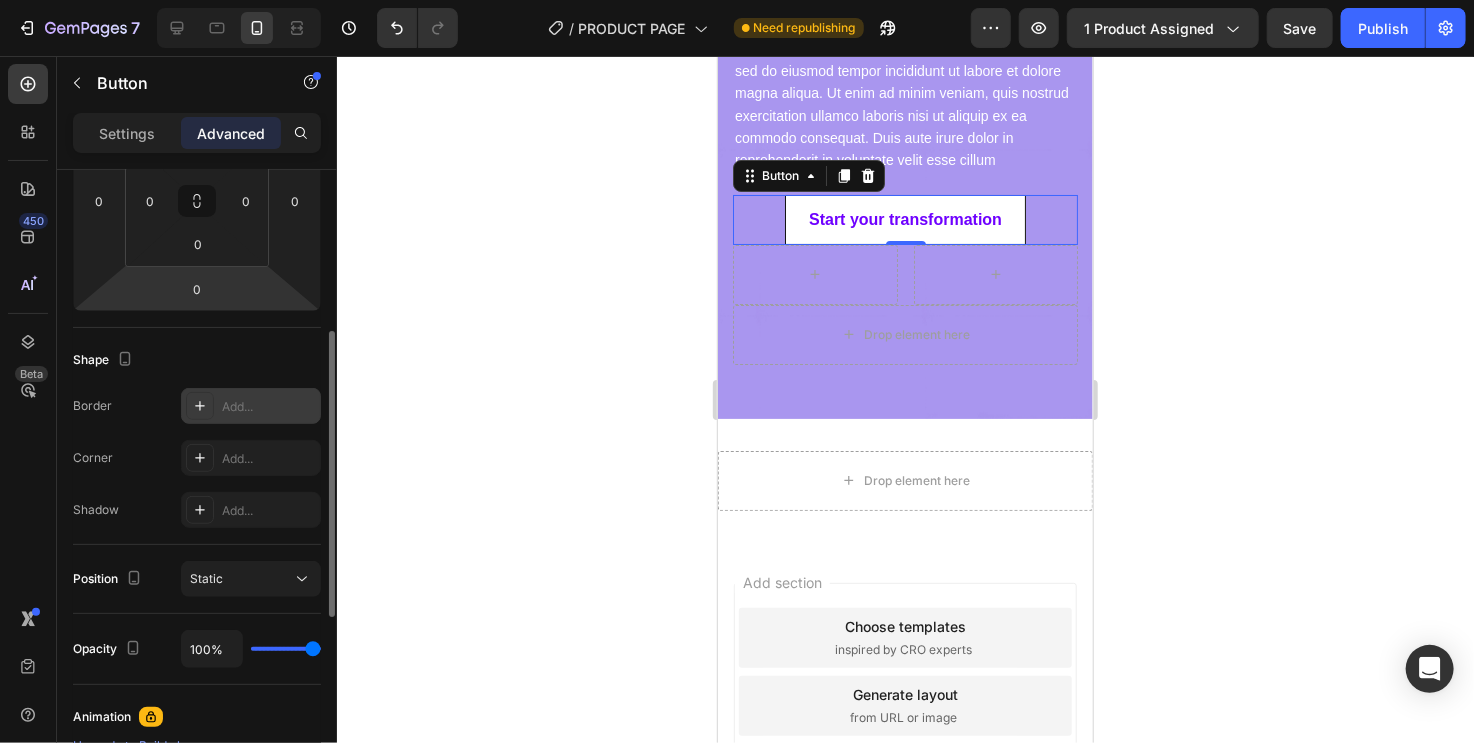 click on "Add..." at bounding box center (269, 407) 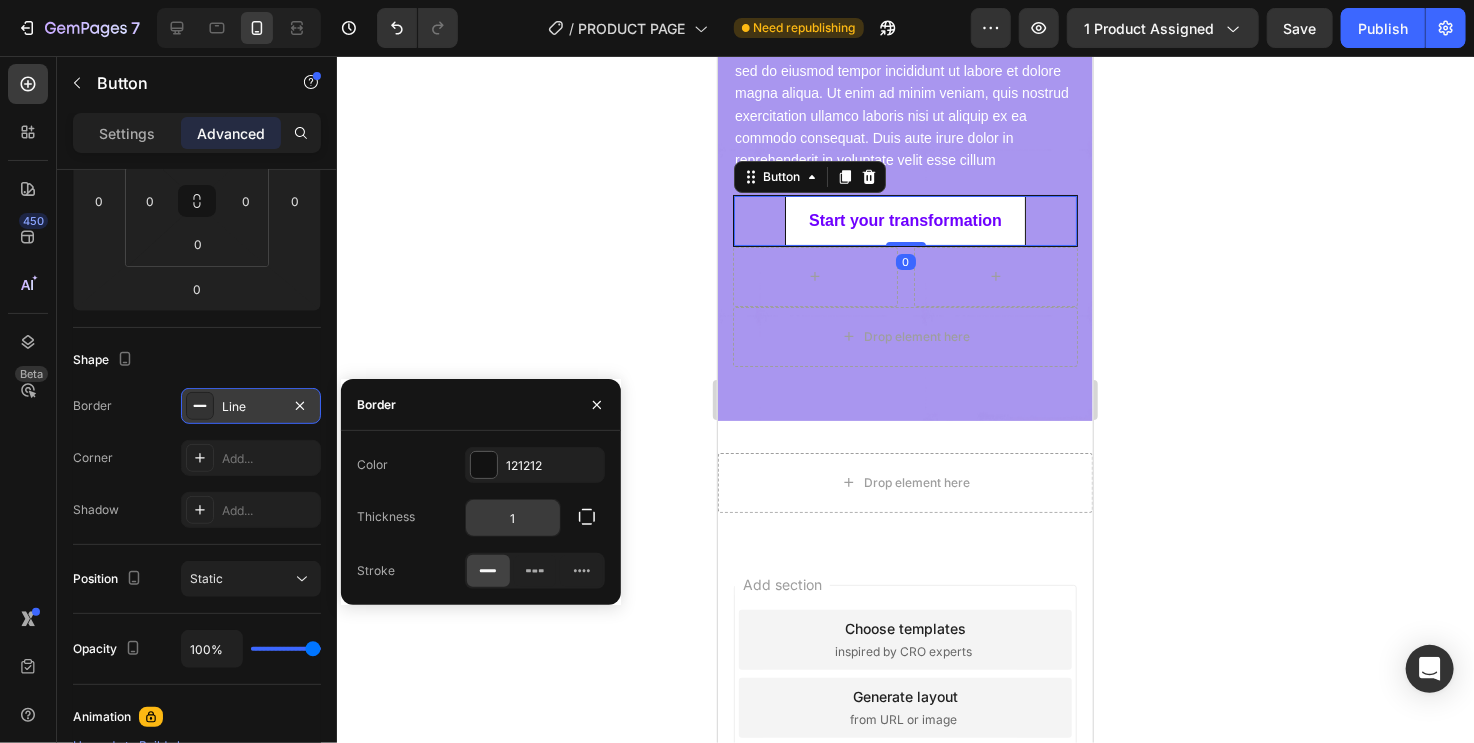 click on "1" at bounding box center [513, 518] 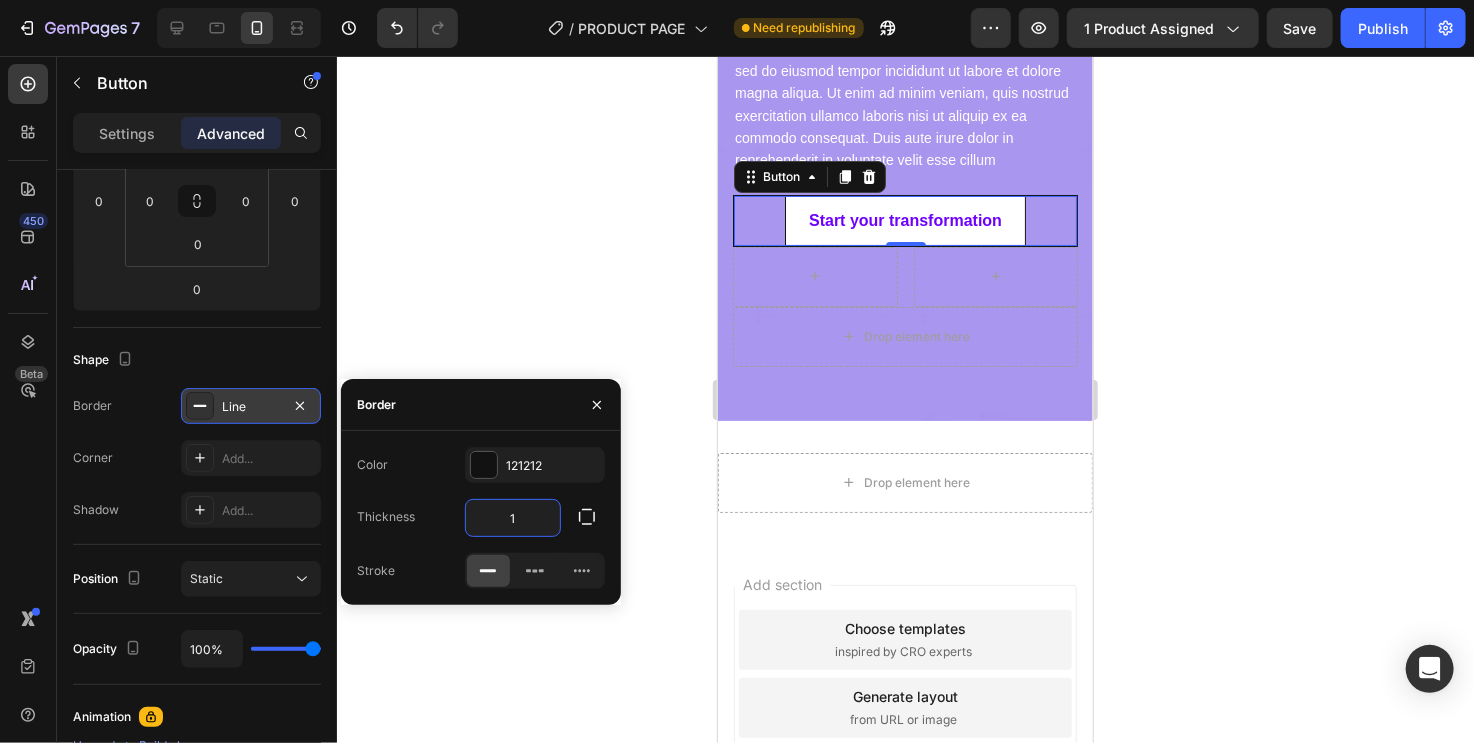 type on "8" 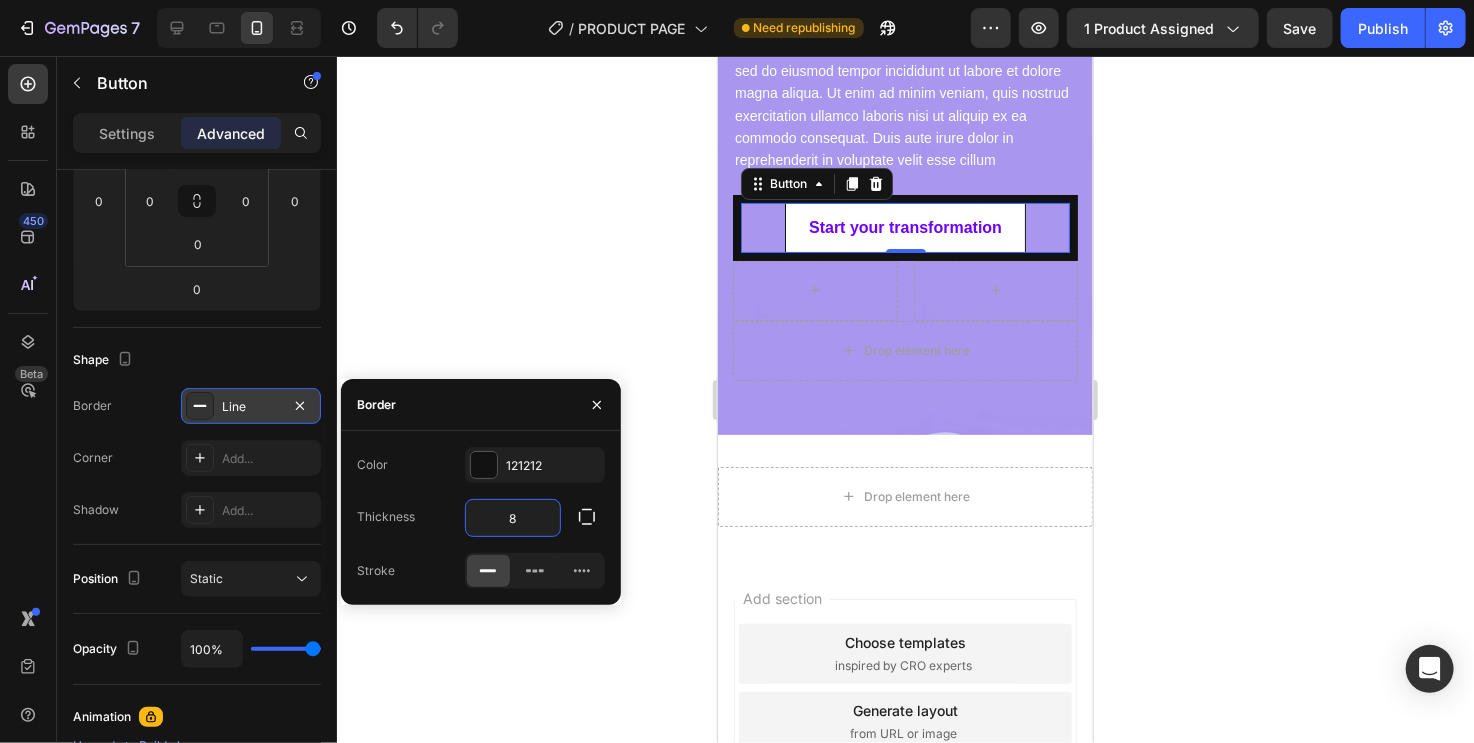 type 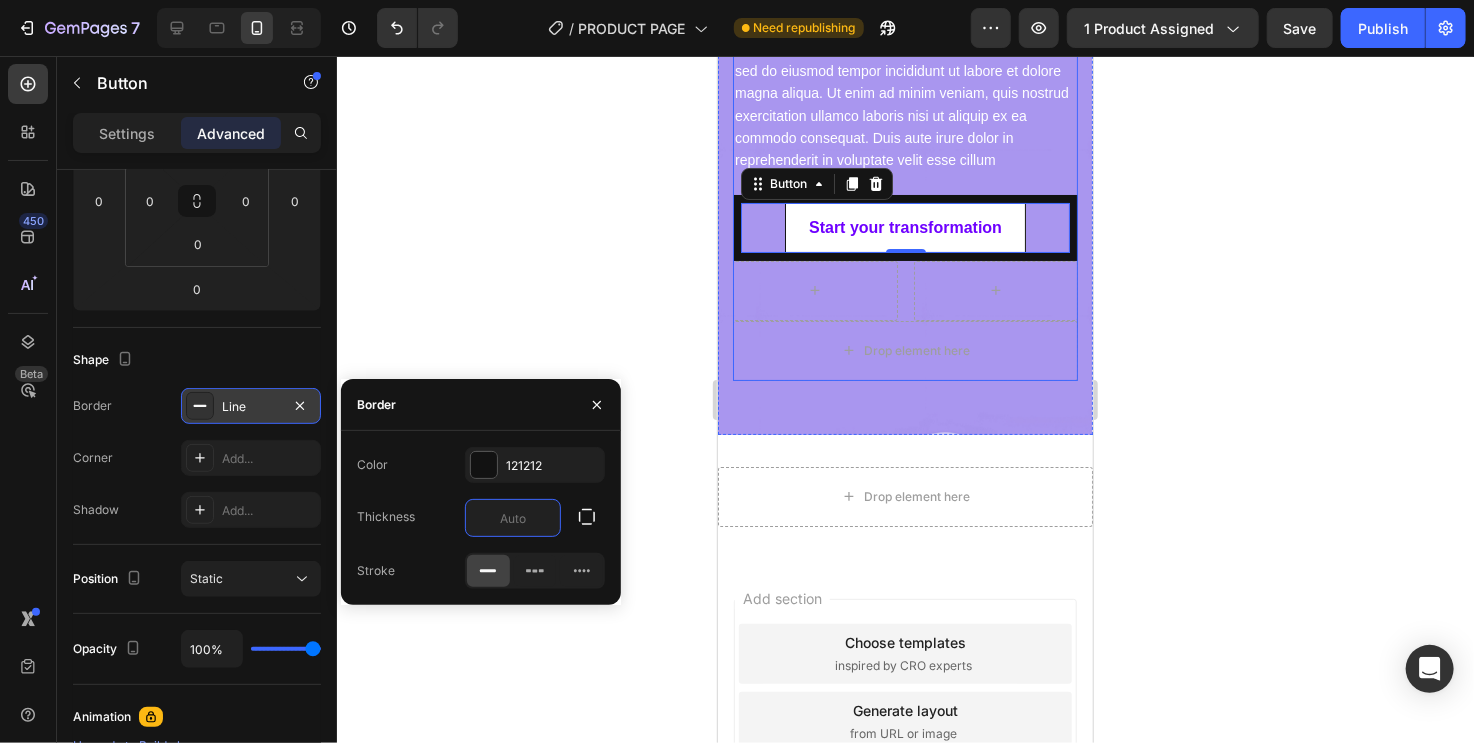 click 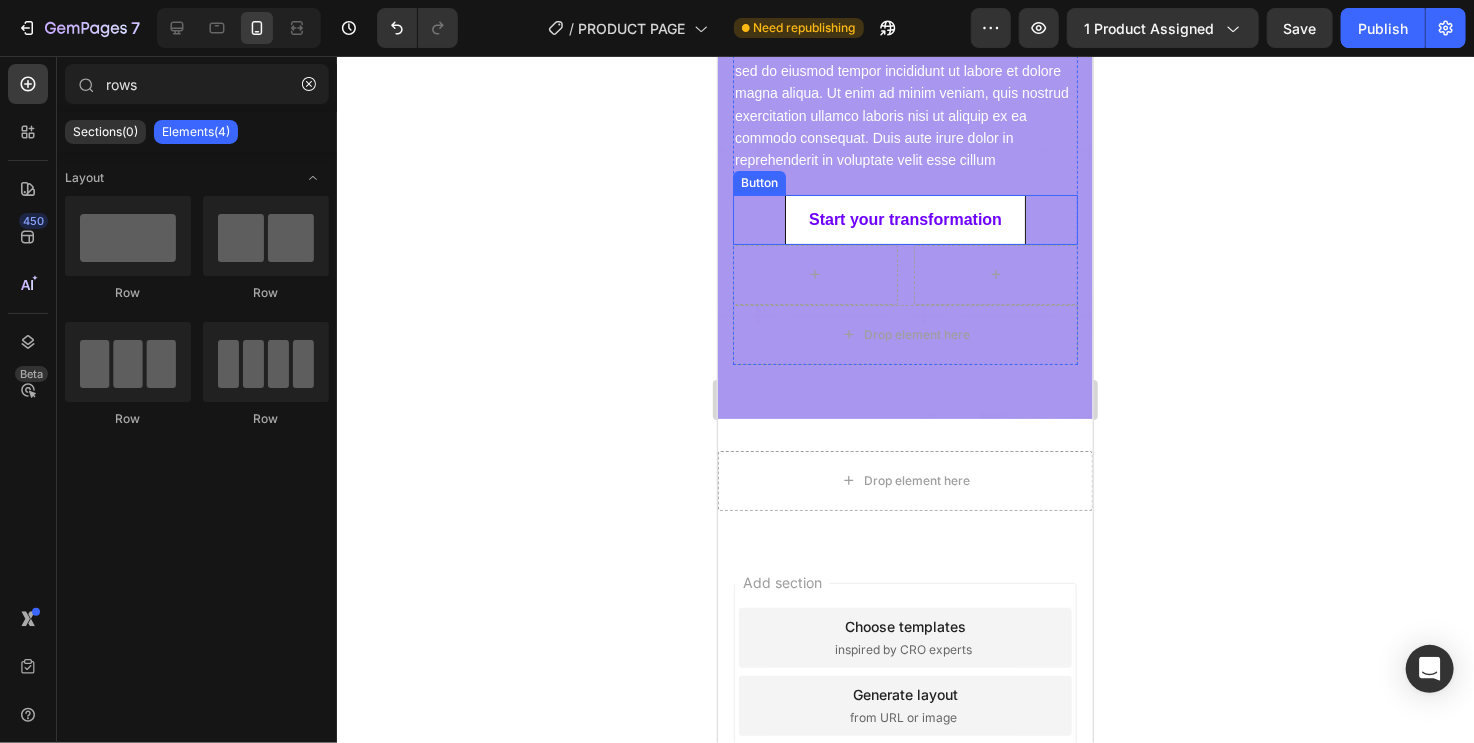 click on "Start your transformation" at bounding box center [904, 219] 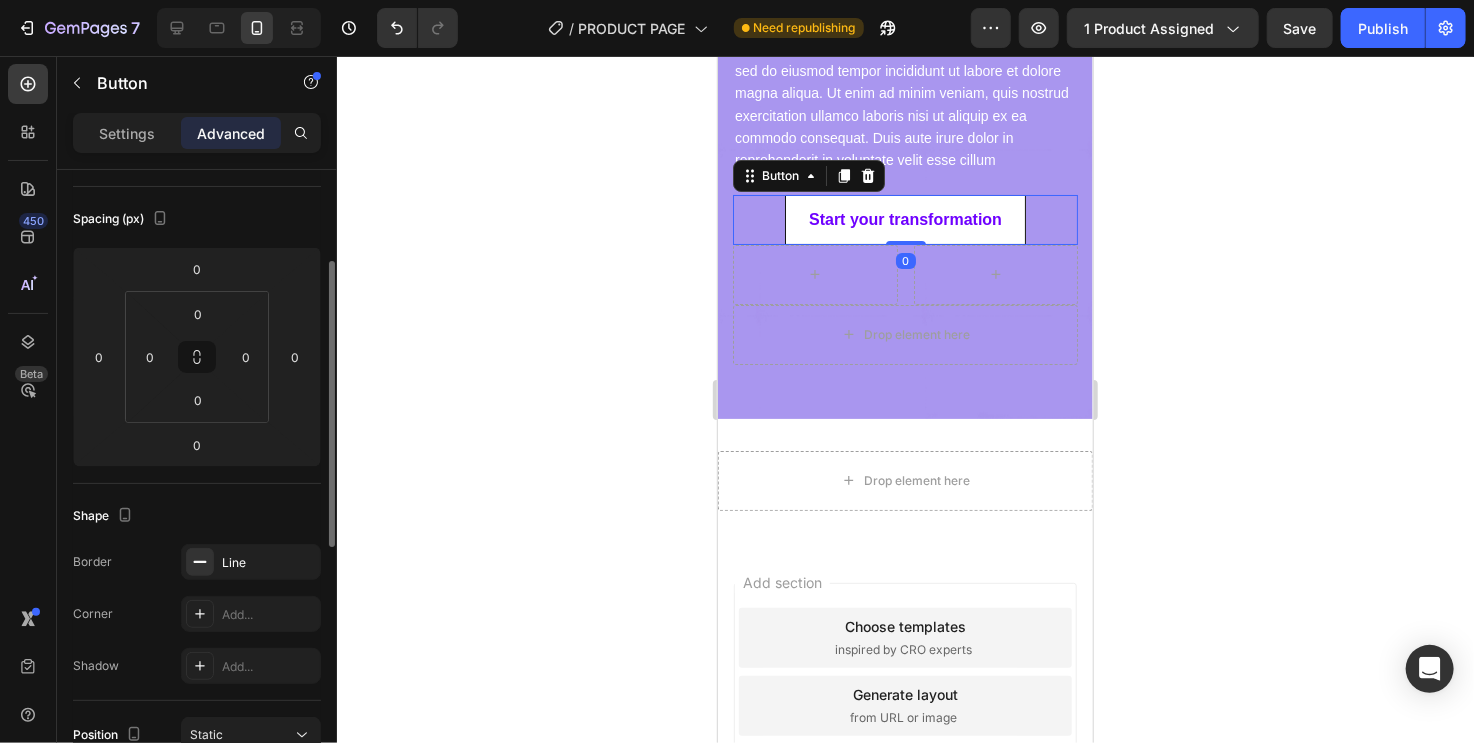 scroll, scrollTop: 400, scrollLeft: 0, axis: vertical 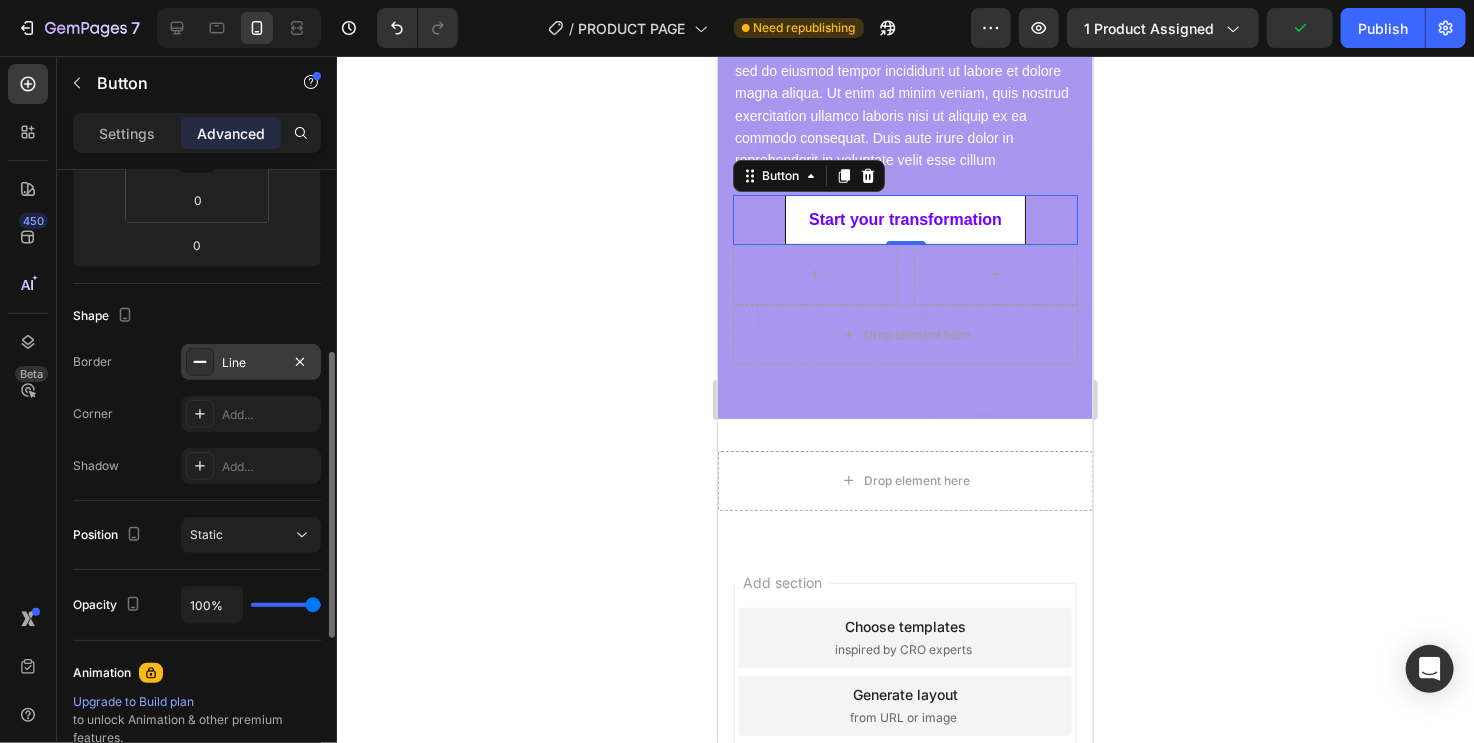 click on "Line" at bounding box center [251, 363] 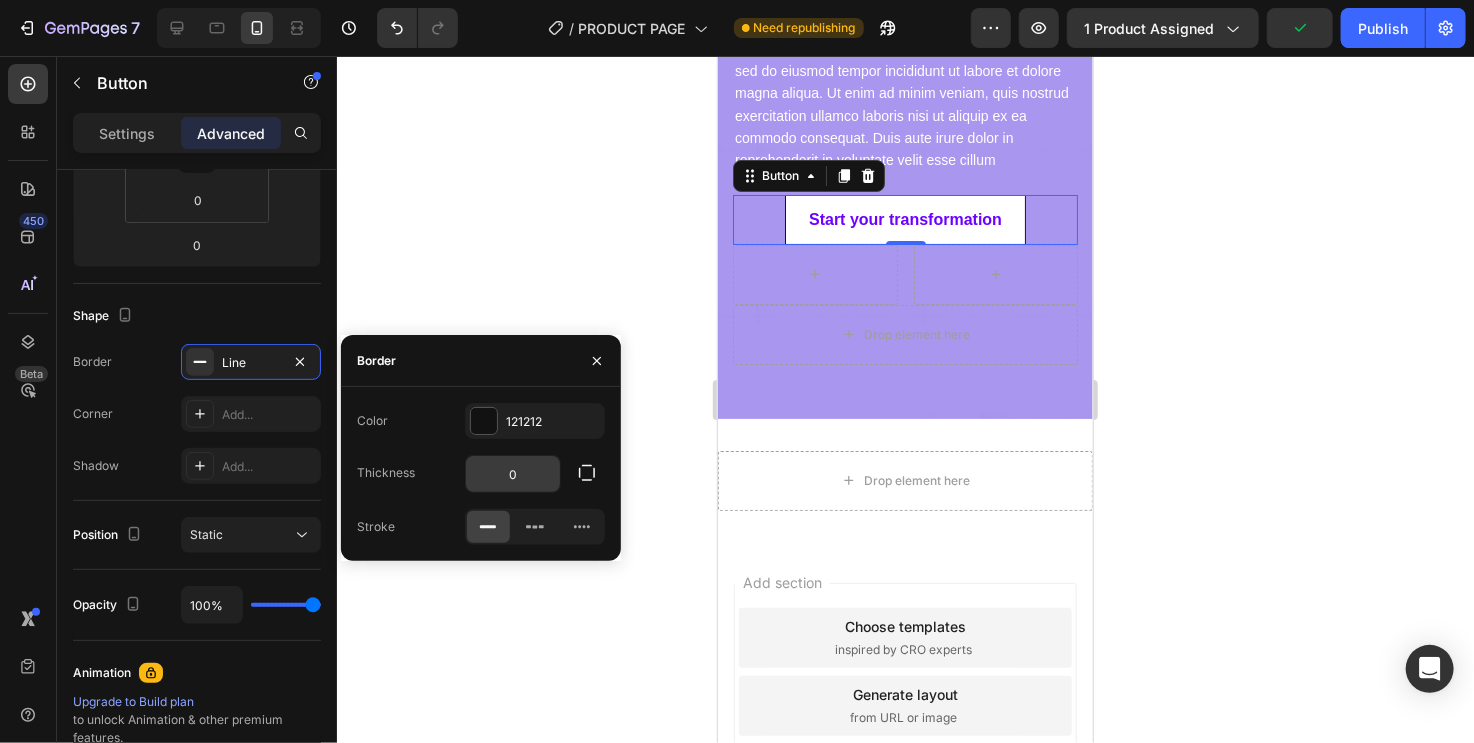 click on "0" at bounding box center [513, 474] 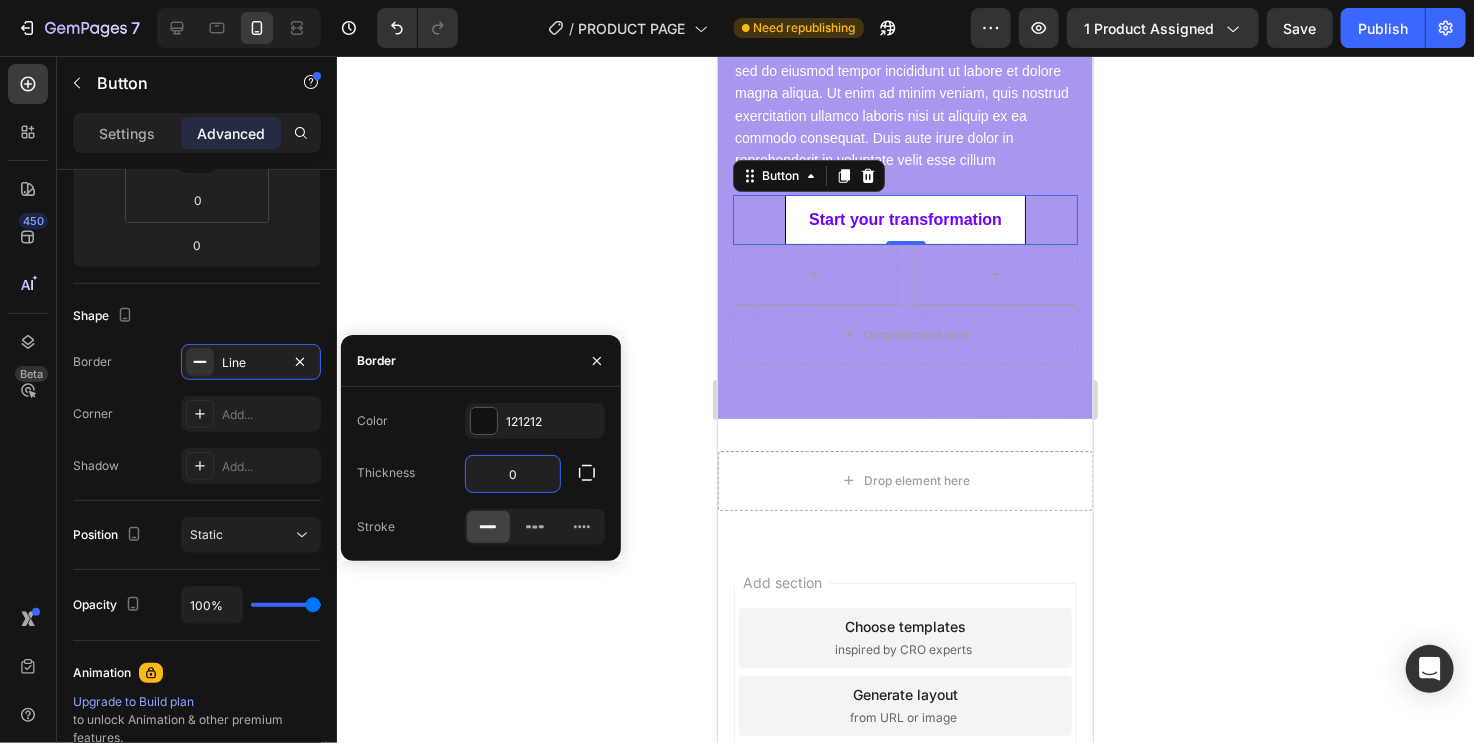 type on "8" 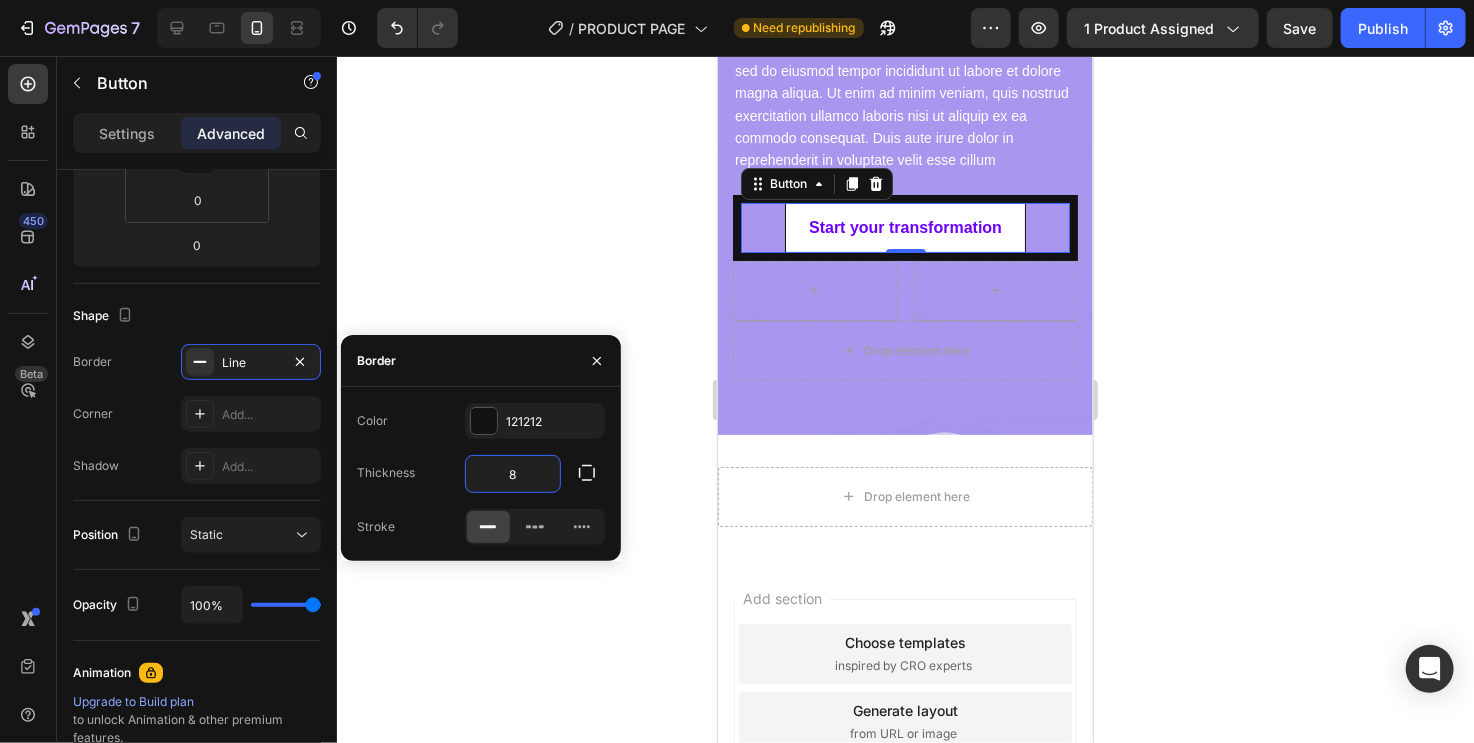 click on "8" at bounding box center (513, 474) 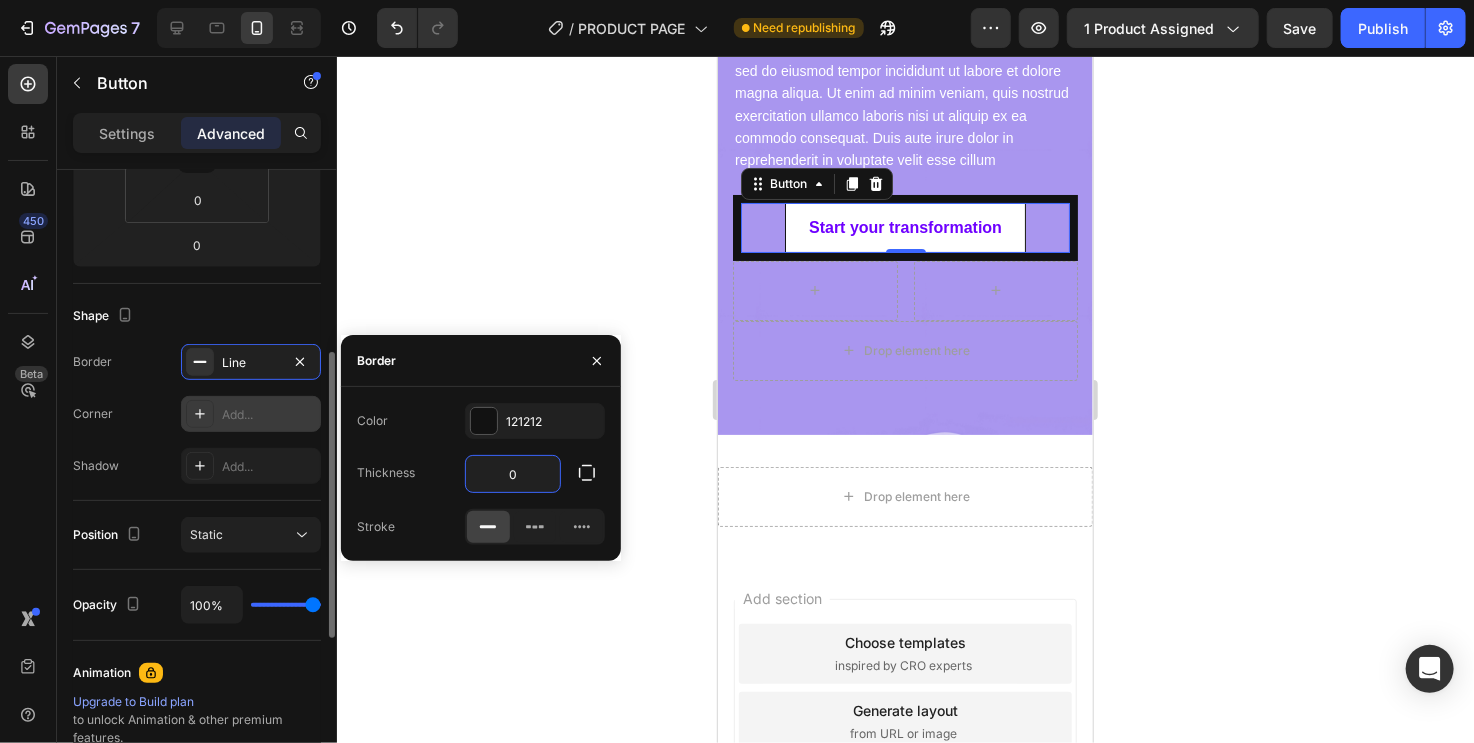 click on "Add..." at bounding box center [269, 415] 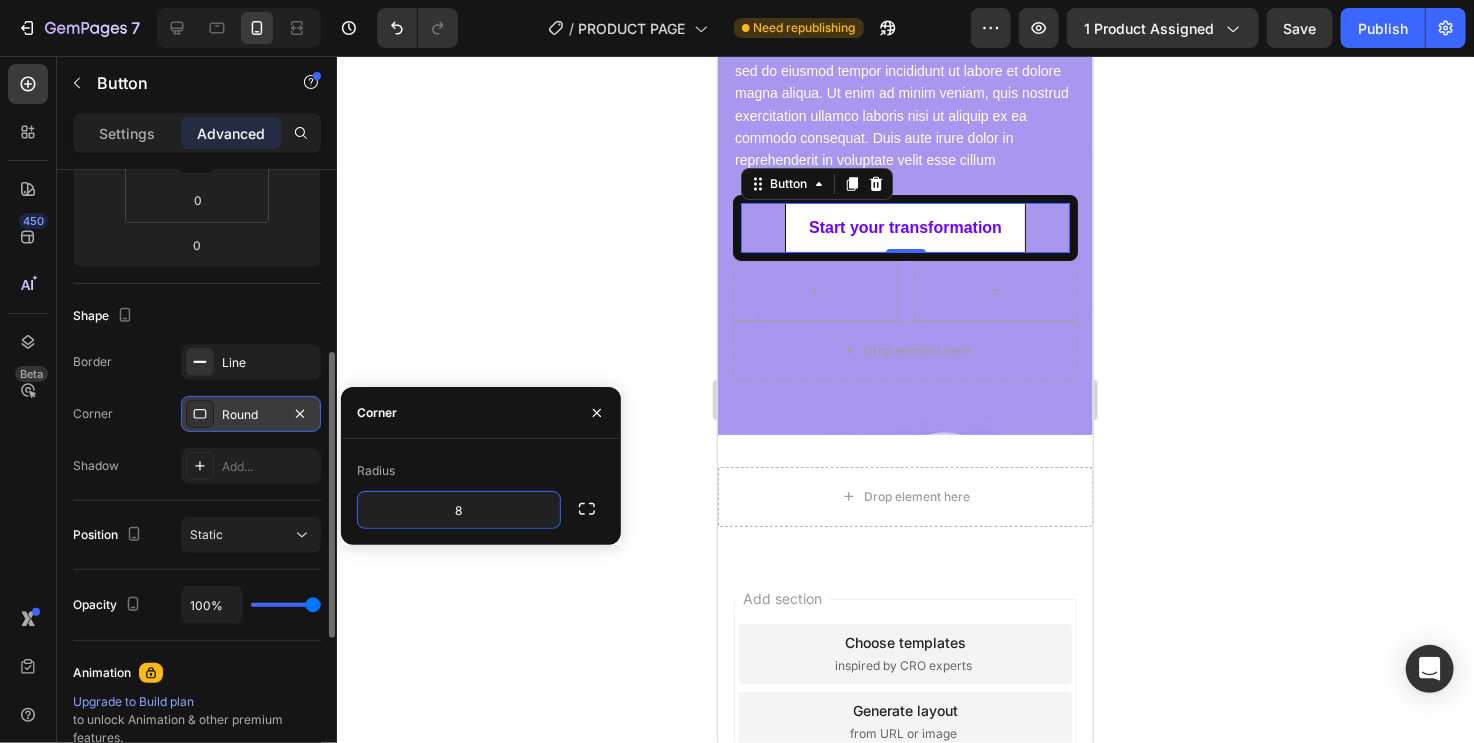 click 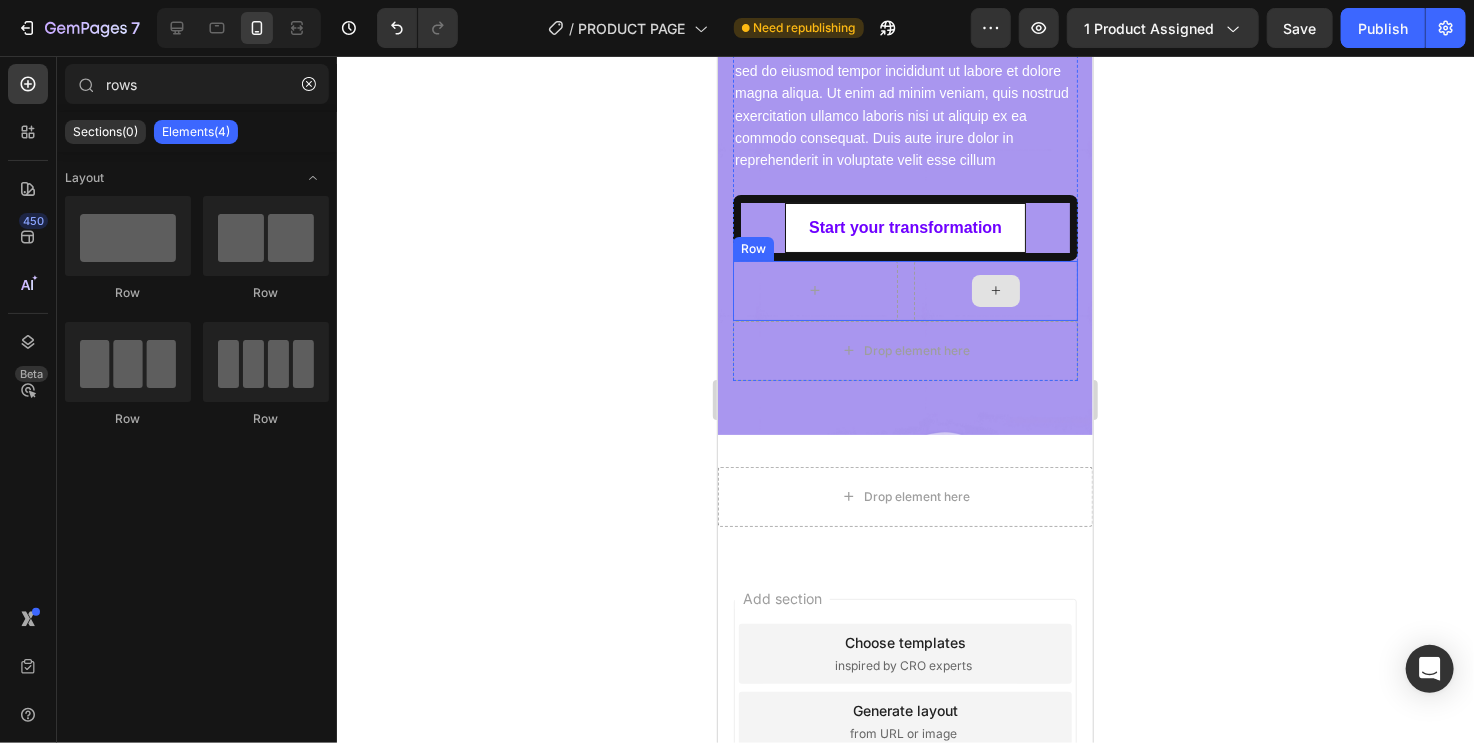 click at bounding box center (995, 290) 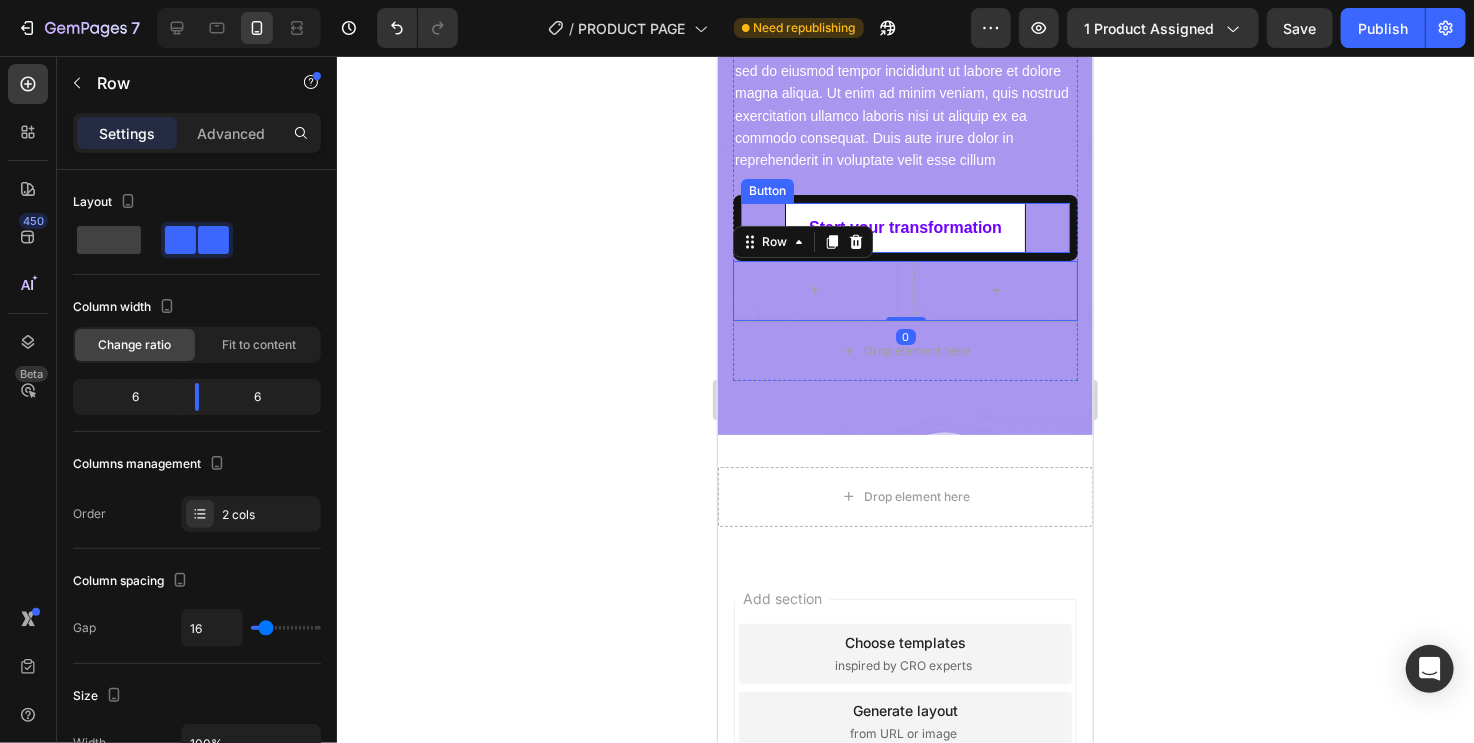 click on "Start your transformation Button" at bounding box center (904, 227) 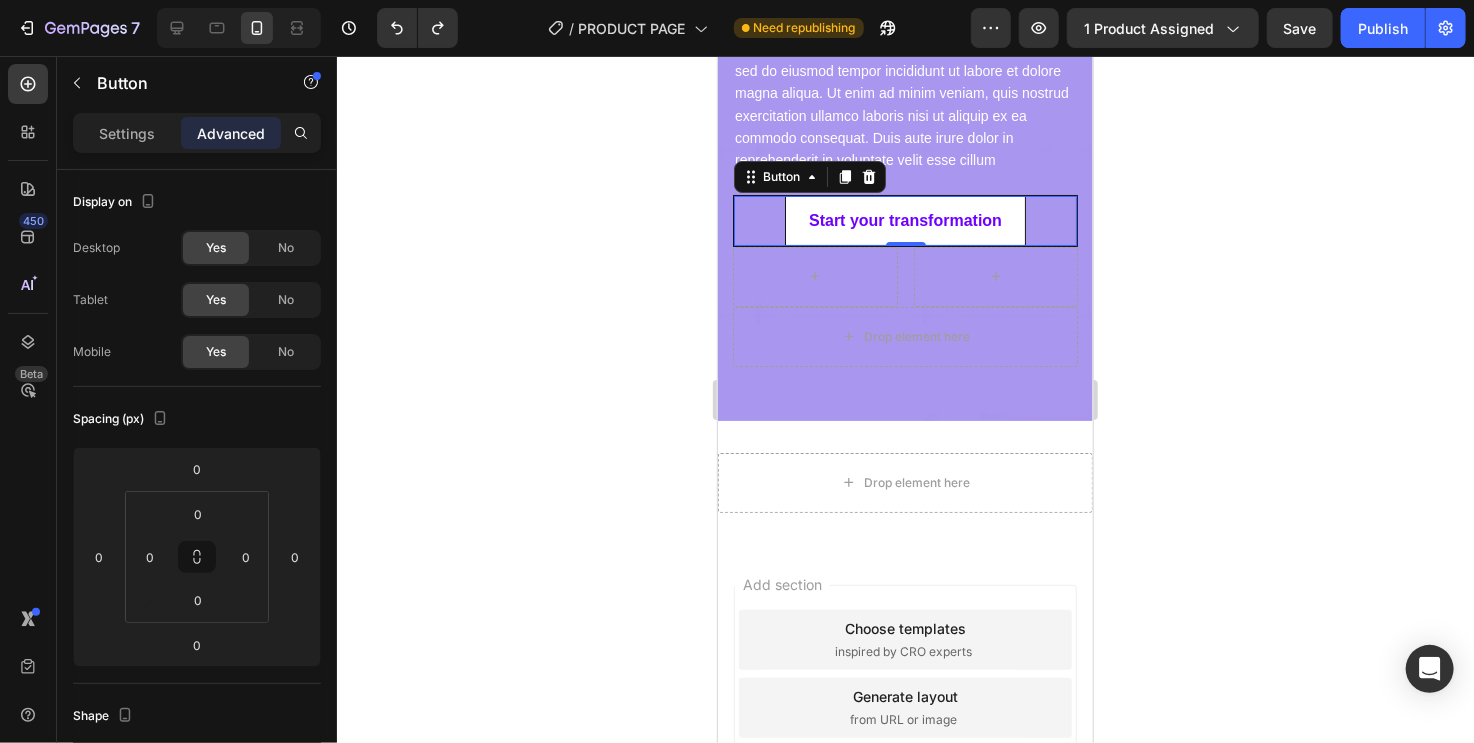 click 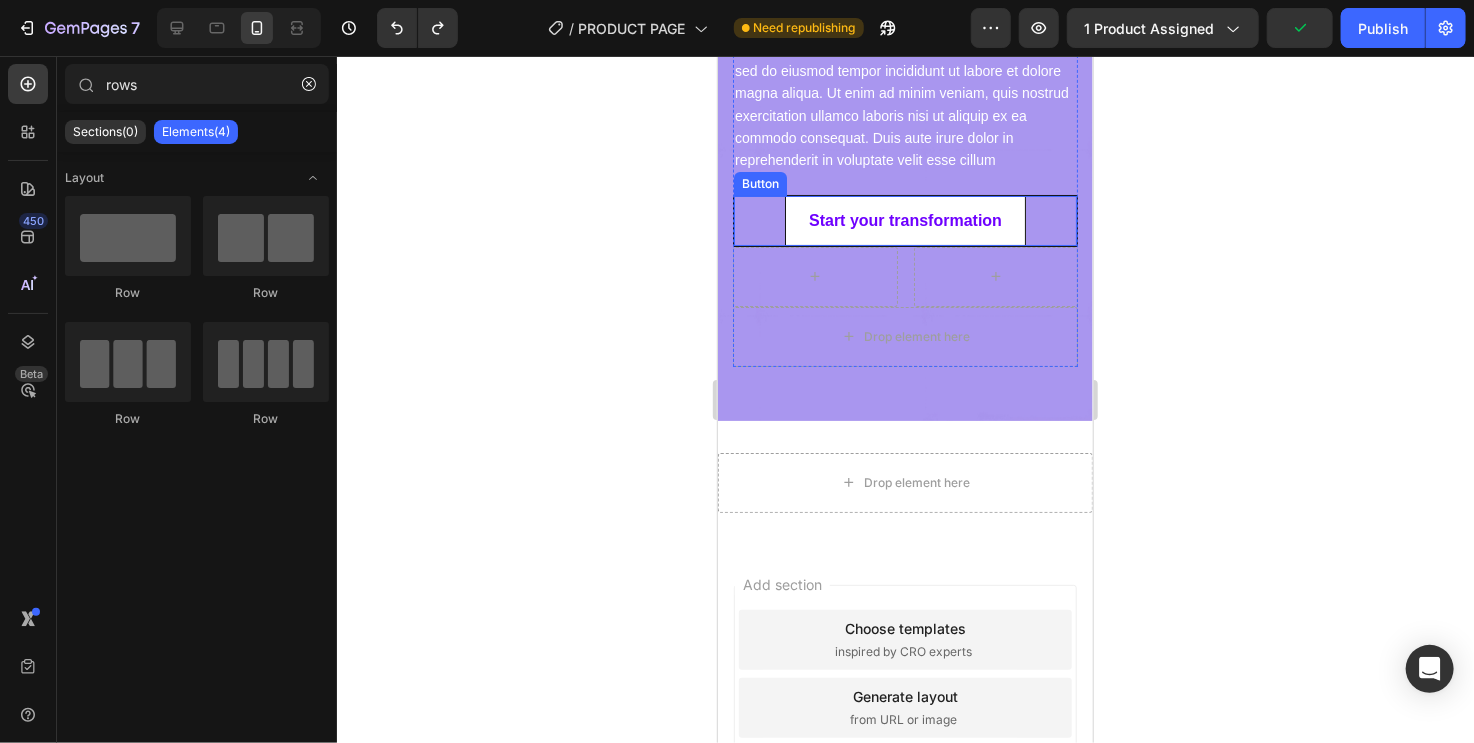 click on "Image Your heading text goes here Heading Lorem ipsum dolor sit amet, consectetur adipiscing elit, sed do eiusmod tempor incididunt ut labore et dolore magna aliqua. Ut enim ad minim veniam, quis nostrud exercitation ullamco laboris nisi ut aliquip ex ea commodo consequat. Duis aute irure dolor in reprehenderit in voluptate velit esse cillum  Text Block Start your transformation Button
Row
Drop element here Row Section 11" at bounding box center (904, 117) 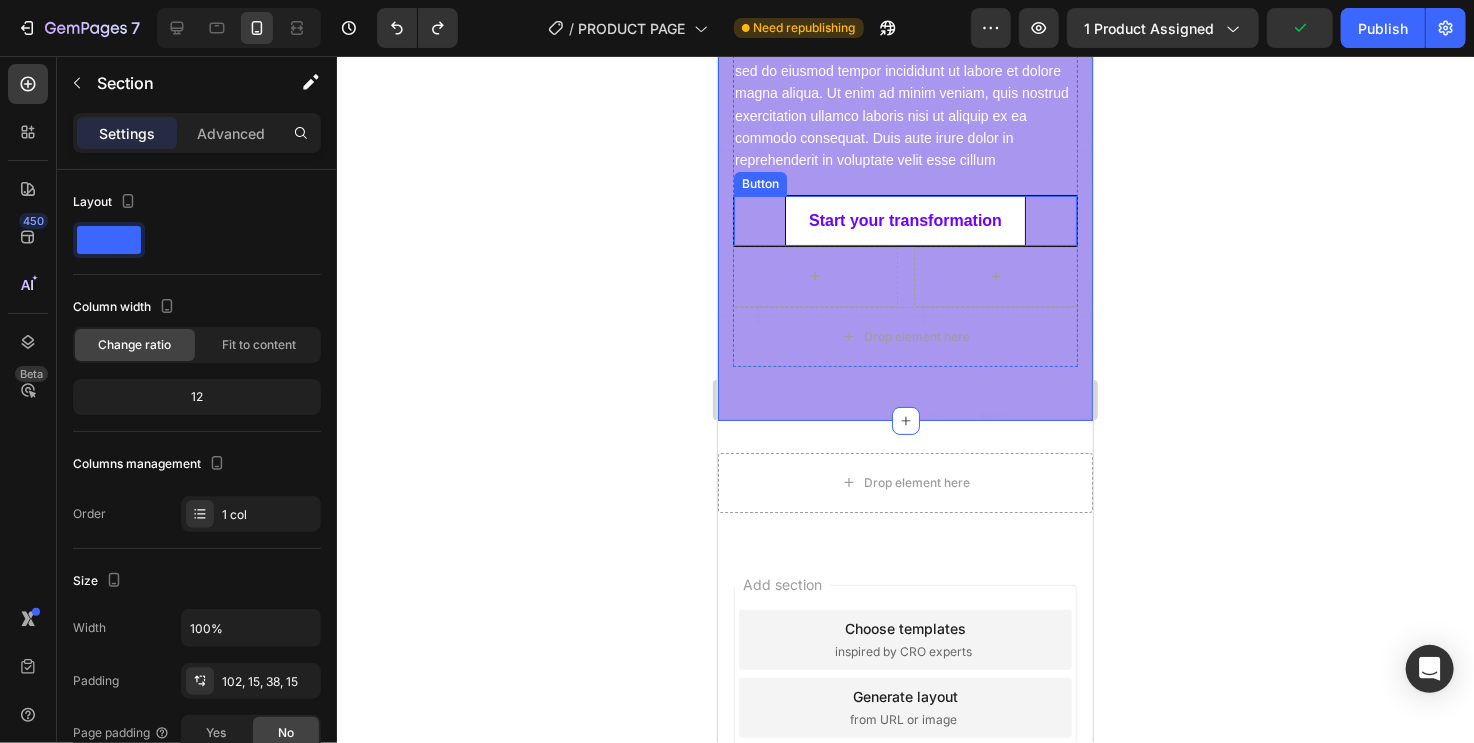 click on "Start your transformation Button" at bounding box center [904, 220] 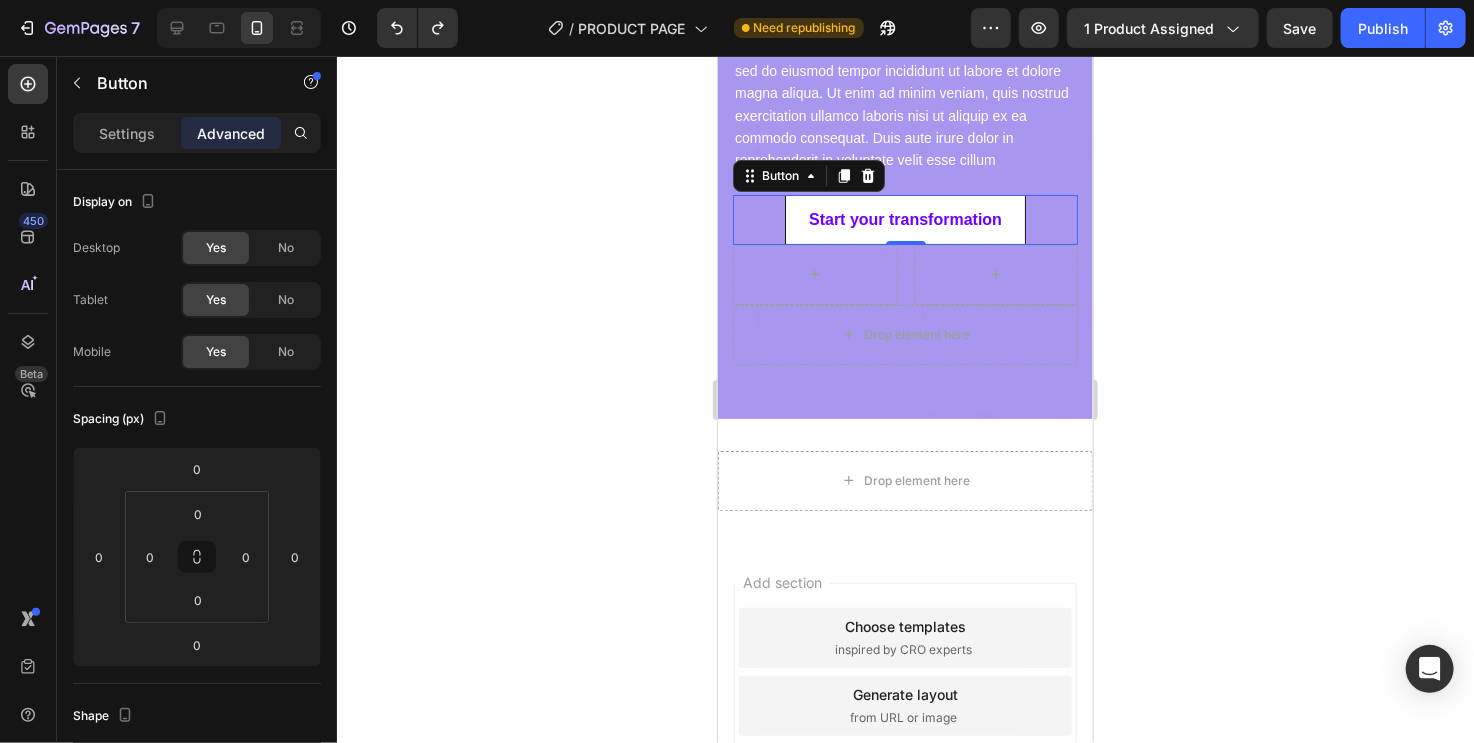 click on "Start your transformation" at bounding box center [904, 219] 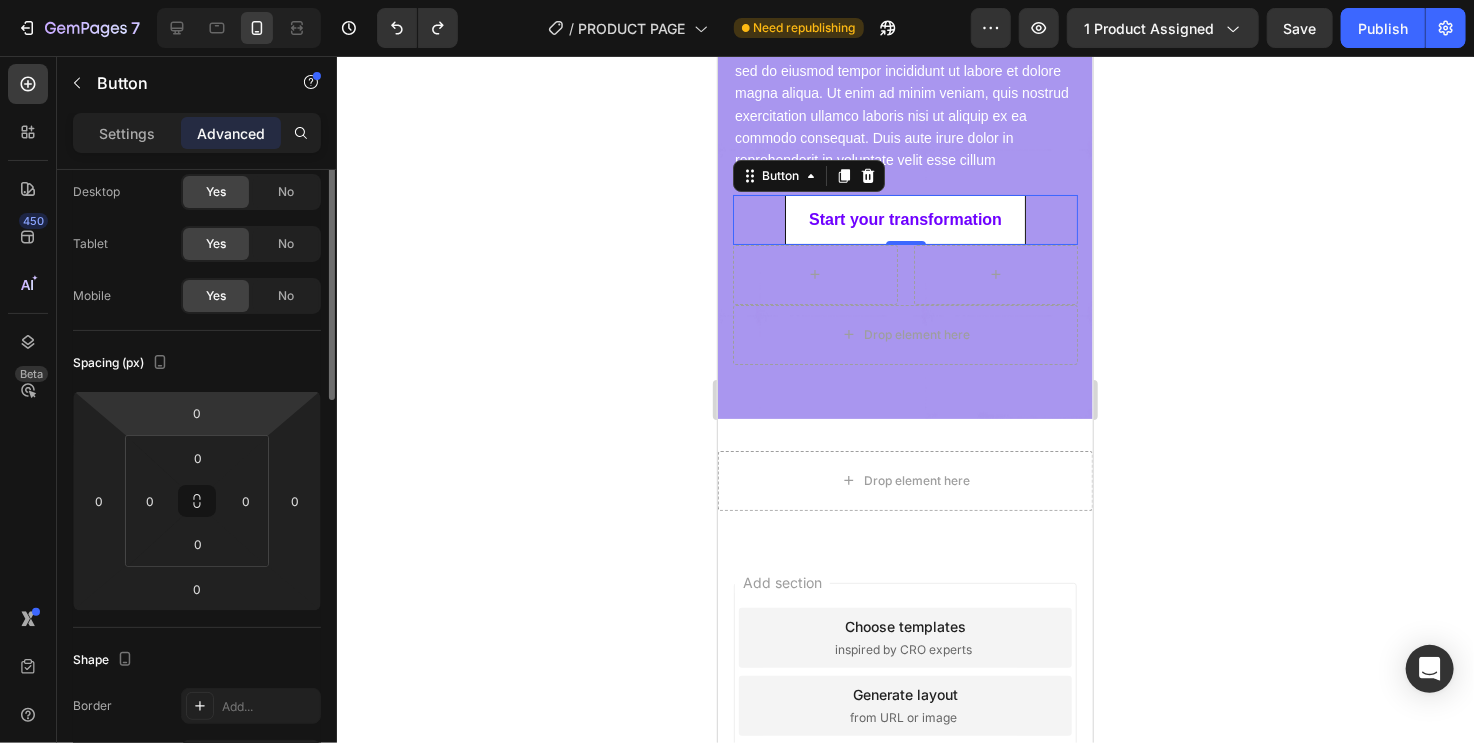 scroll, scrollTop: 0, scrollLeft: 0, axis: both 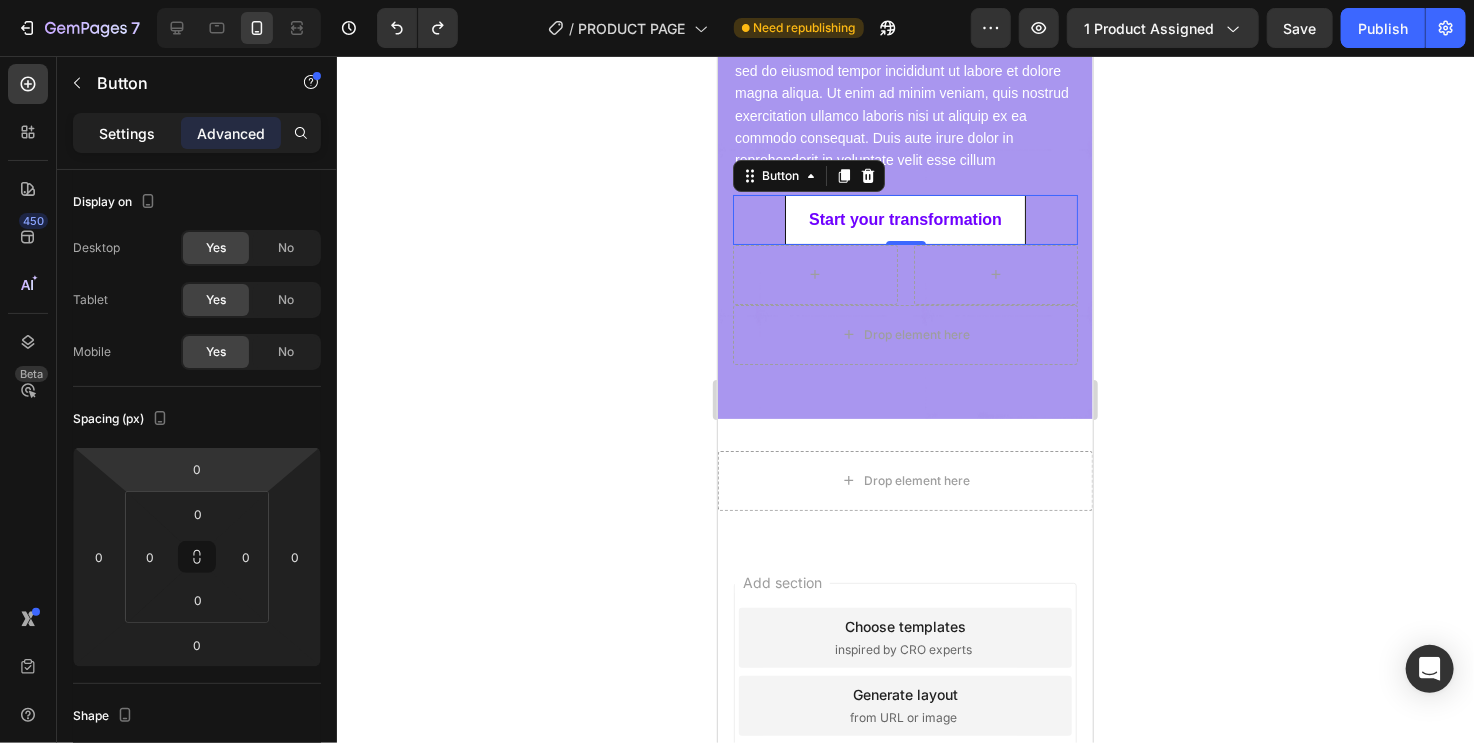 click on "Settings" at bounding box center [127, 133] 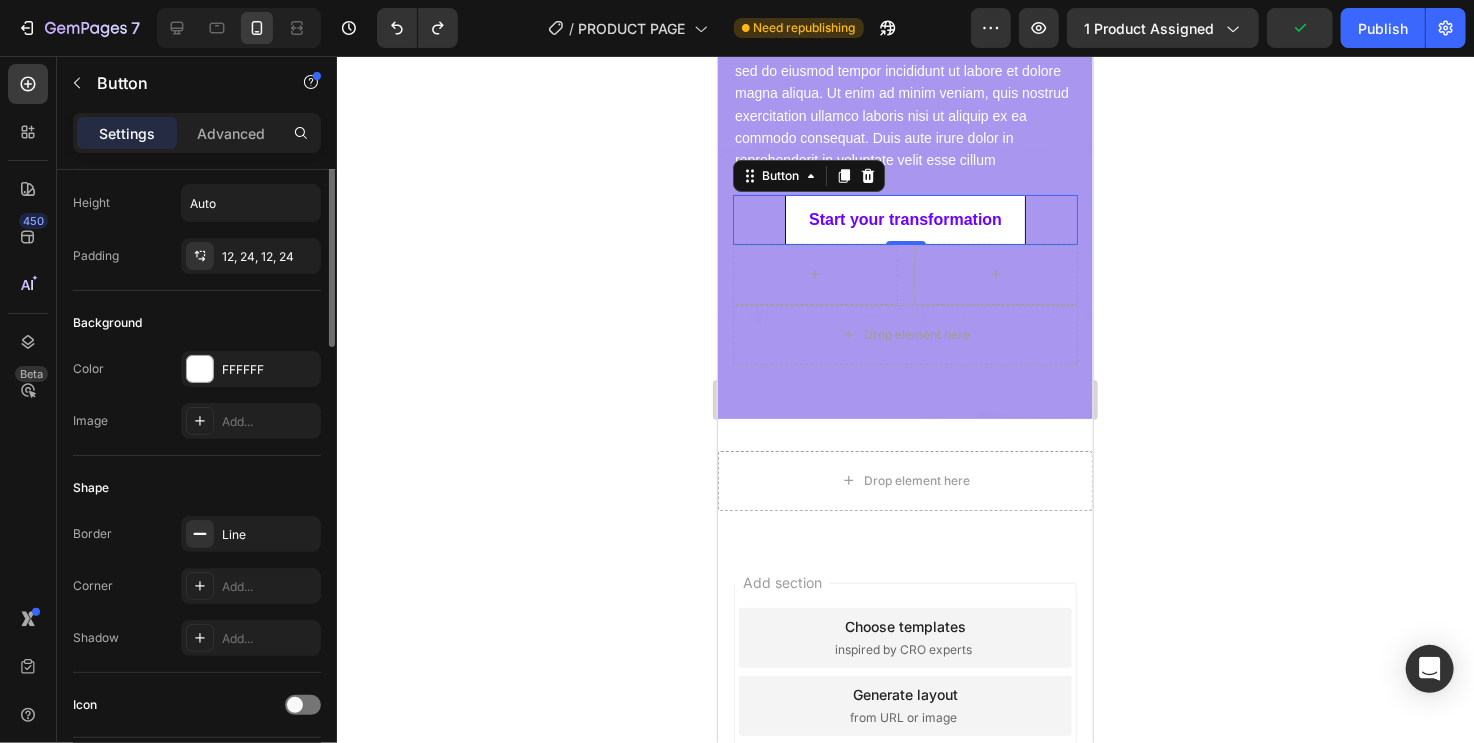 scroll, scrollTop: 0, scrollLeft: 0, axis: both 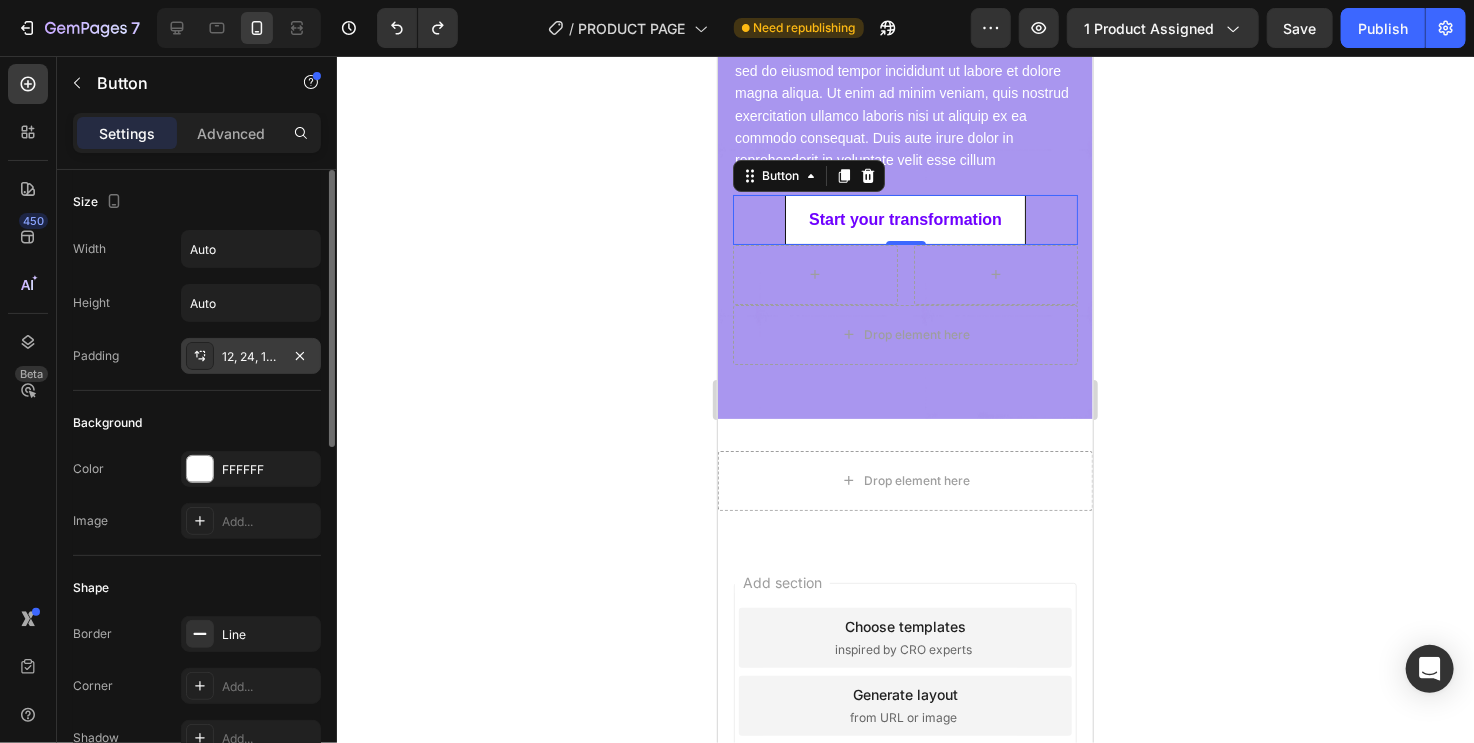 click on "12, 24, 12, 24" at bounding box center (251, 357) 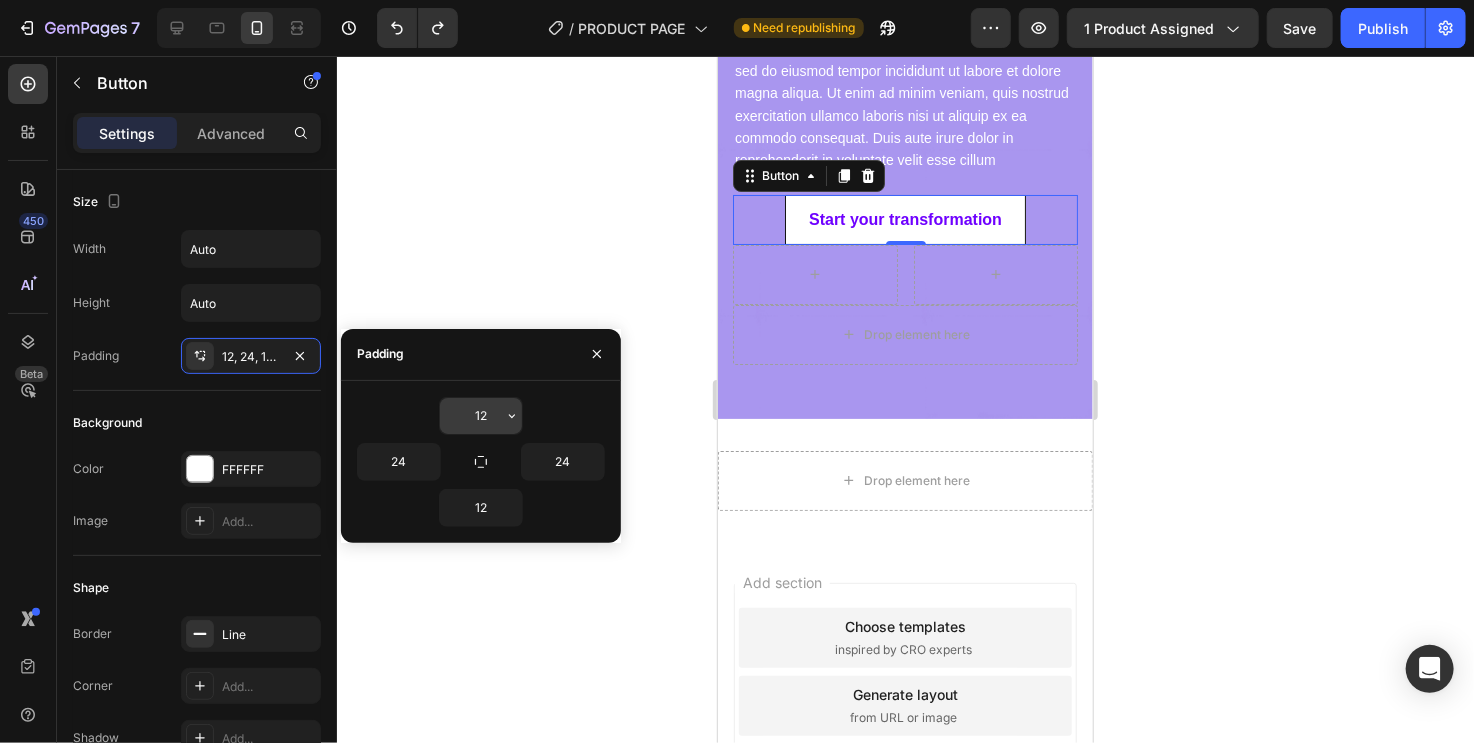 click on "12" at bounding box center [481, 416] 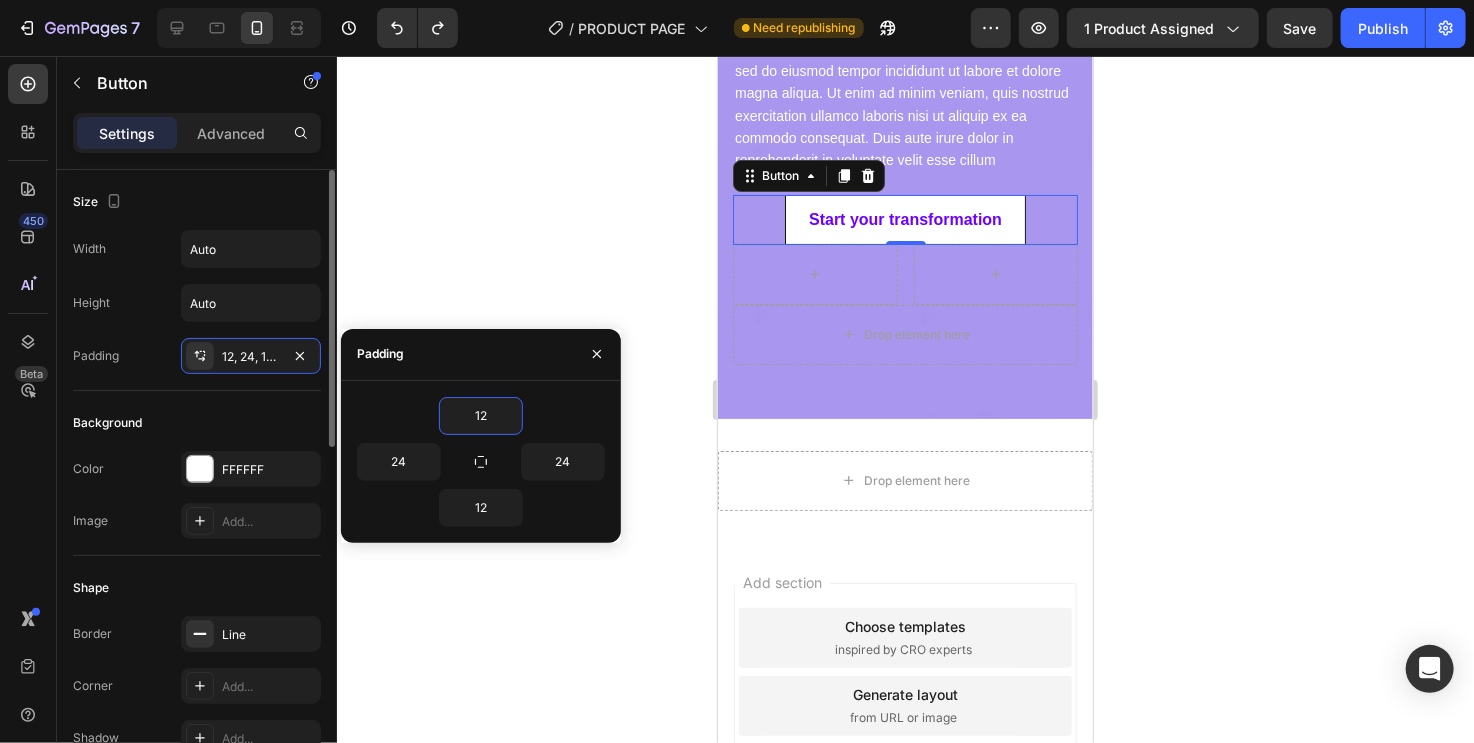 click on "Background Color FFFFFF Image Add..." 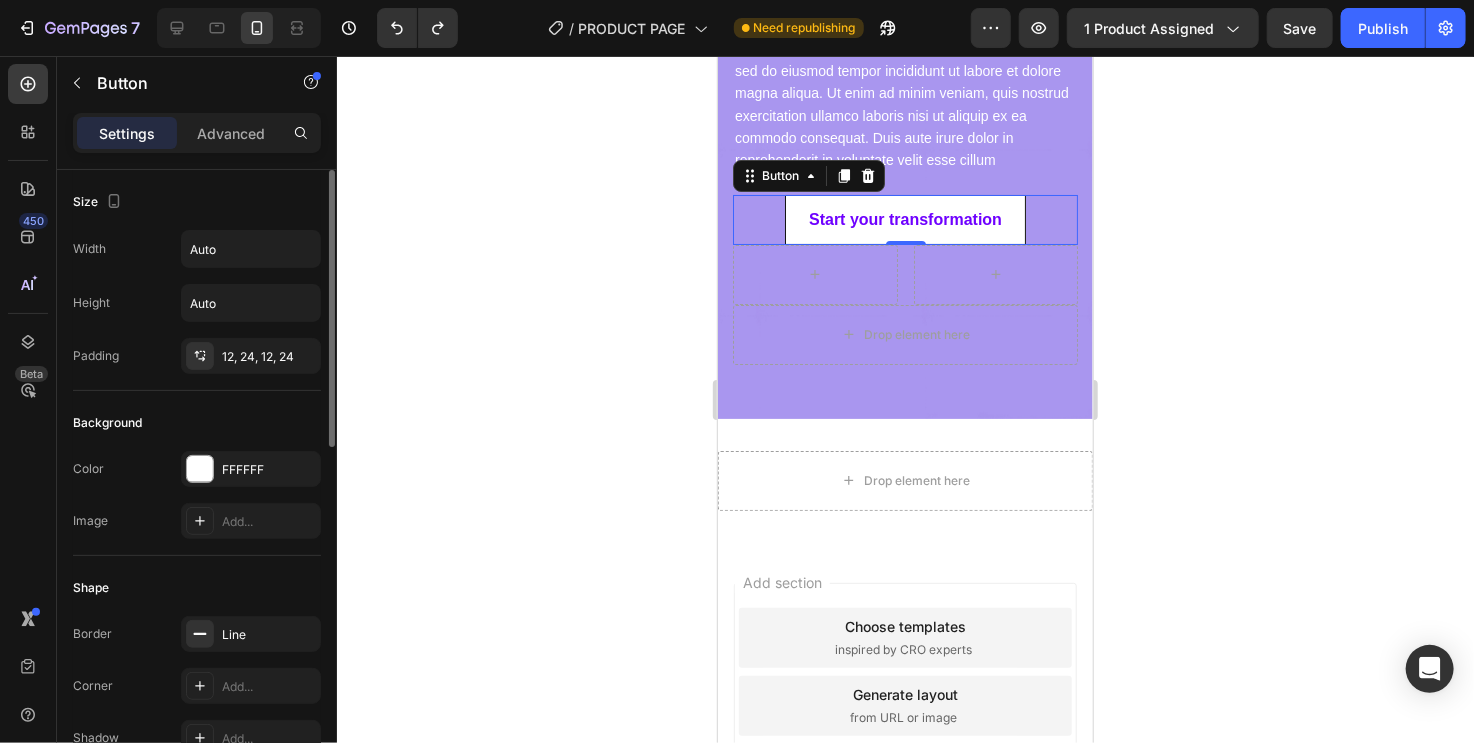 scroll, scrollTop: 100, scrollLeft: 0, axis: vertical 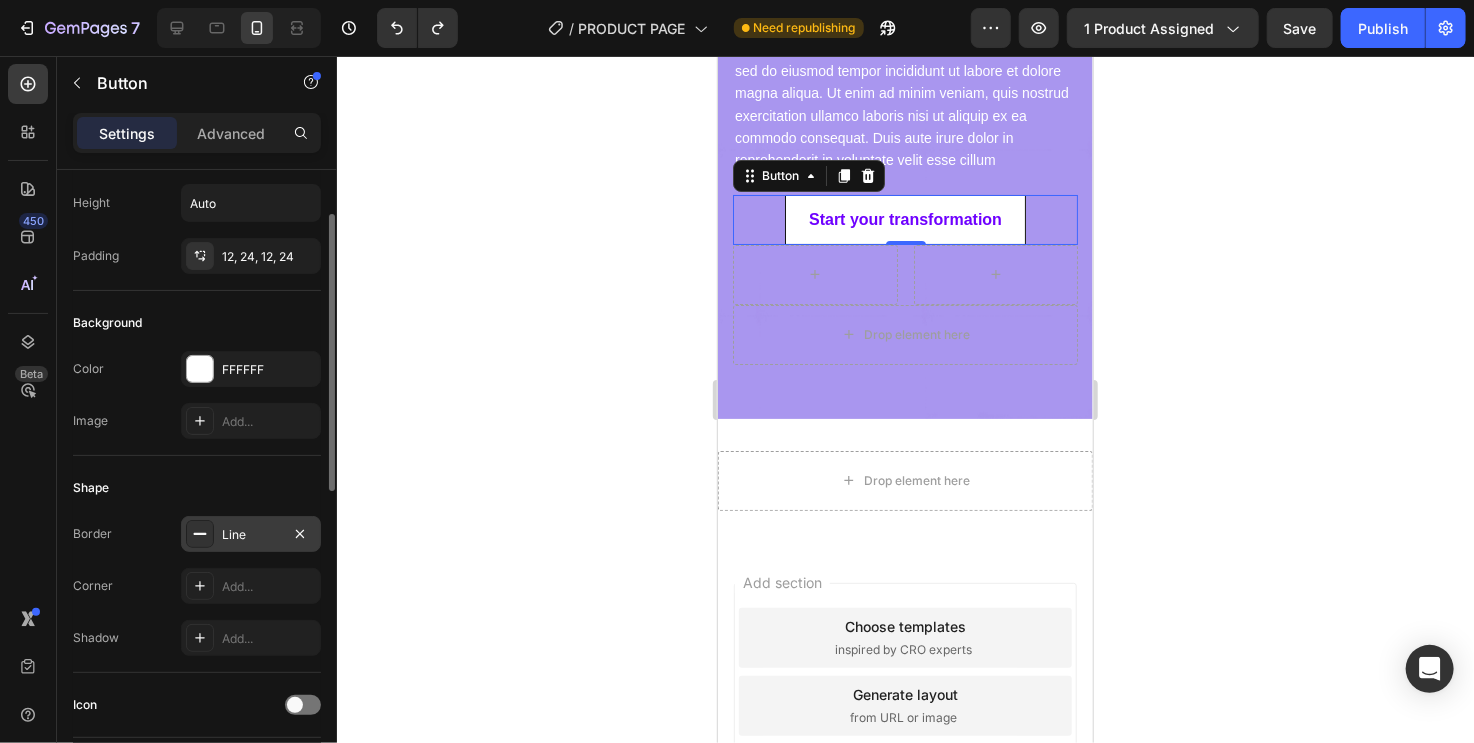 click on "Line" at bounding box center (251, 535) 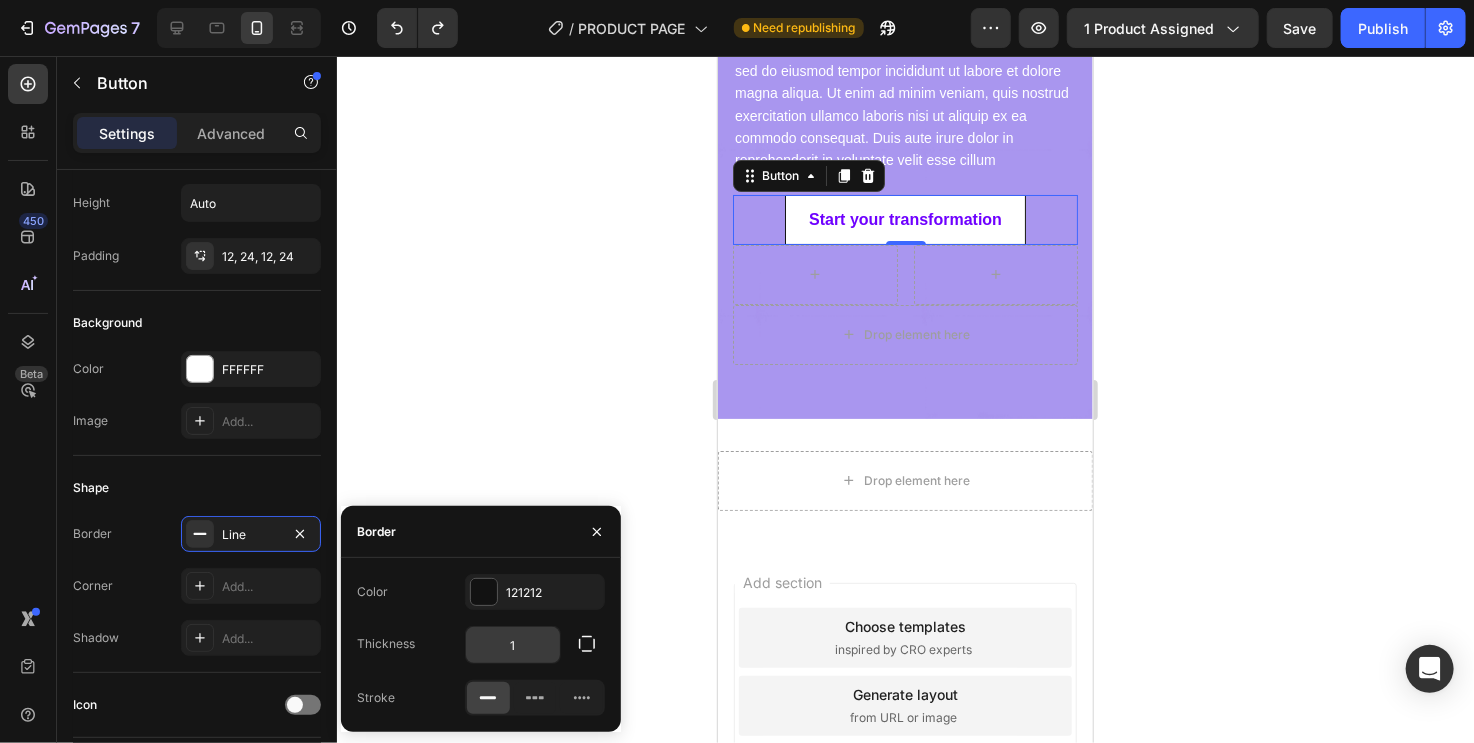 click on "1" at bounding box center [513, 645] 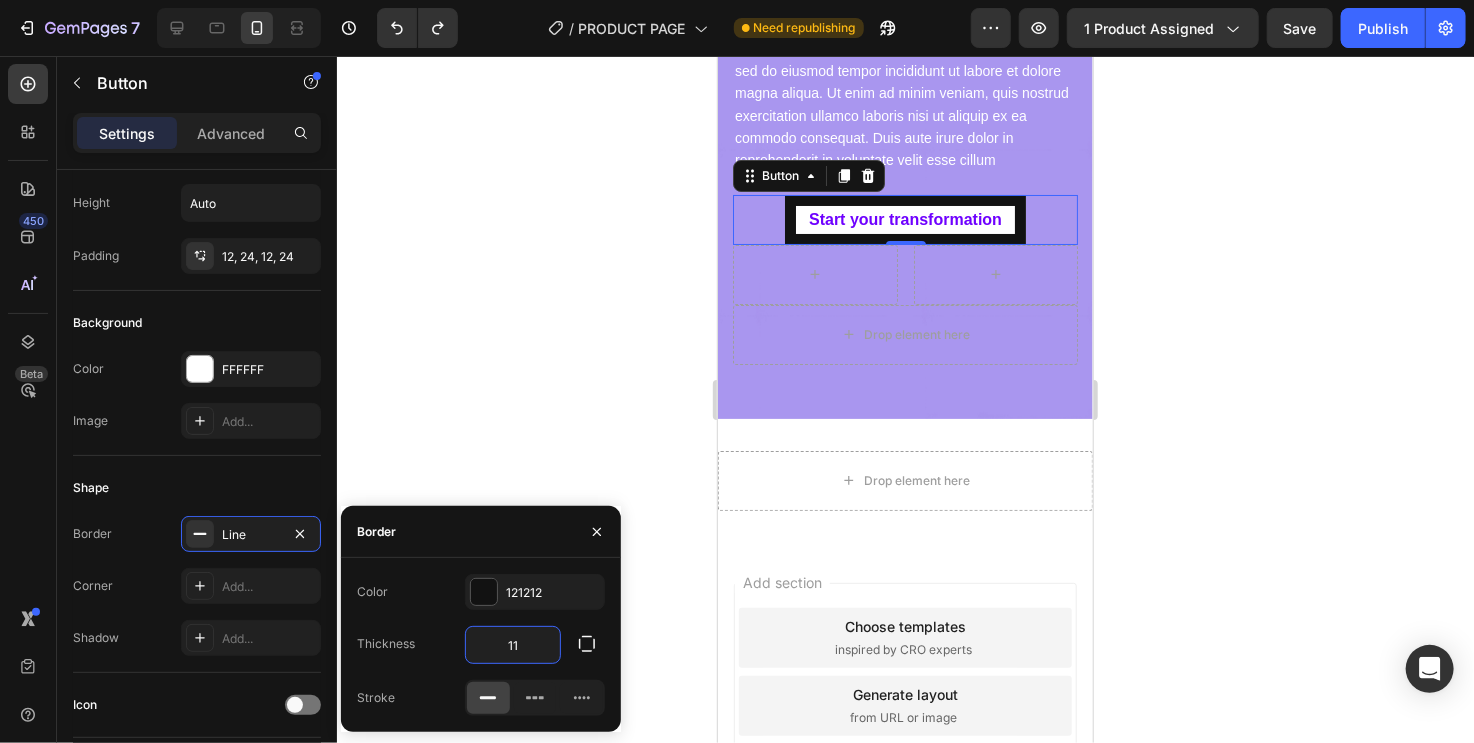 type on "1" 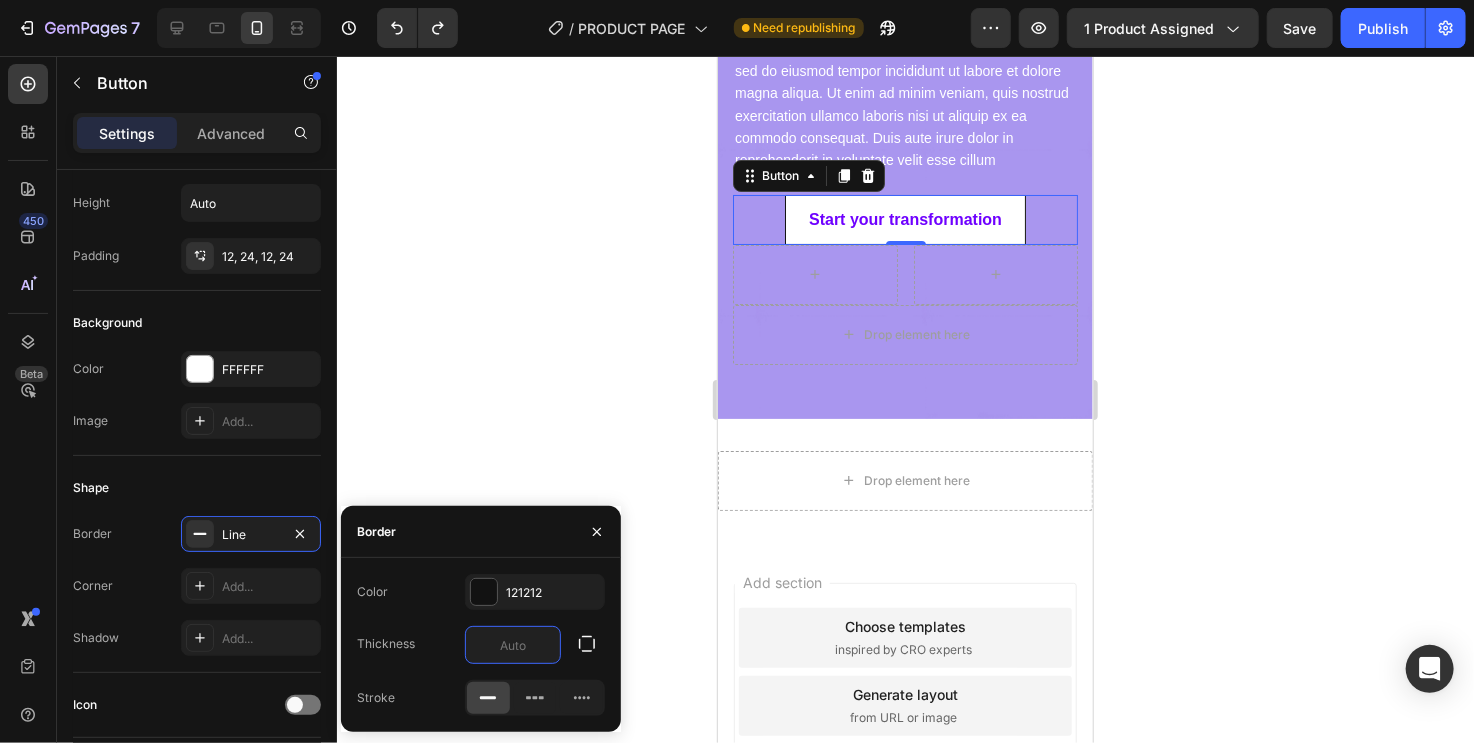 type on "1" 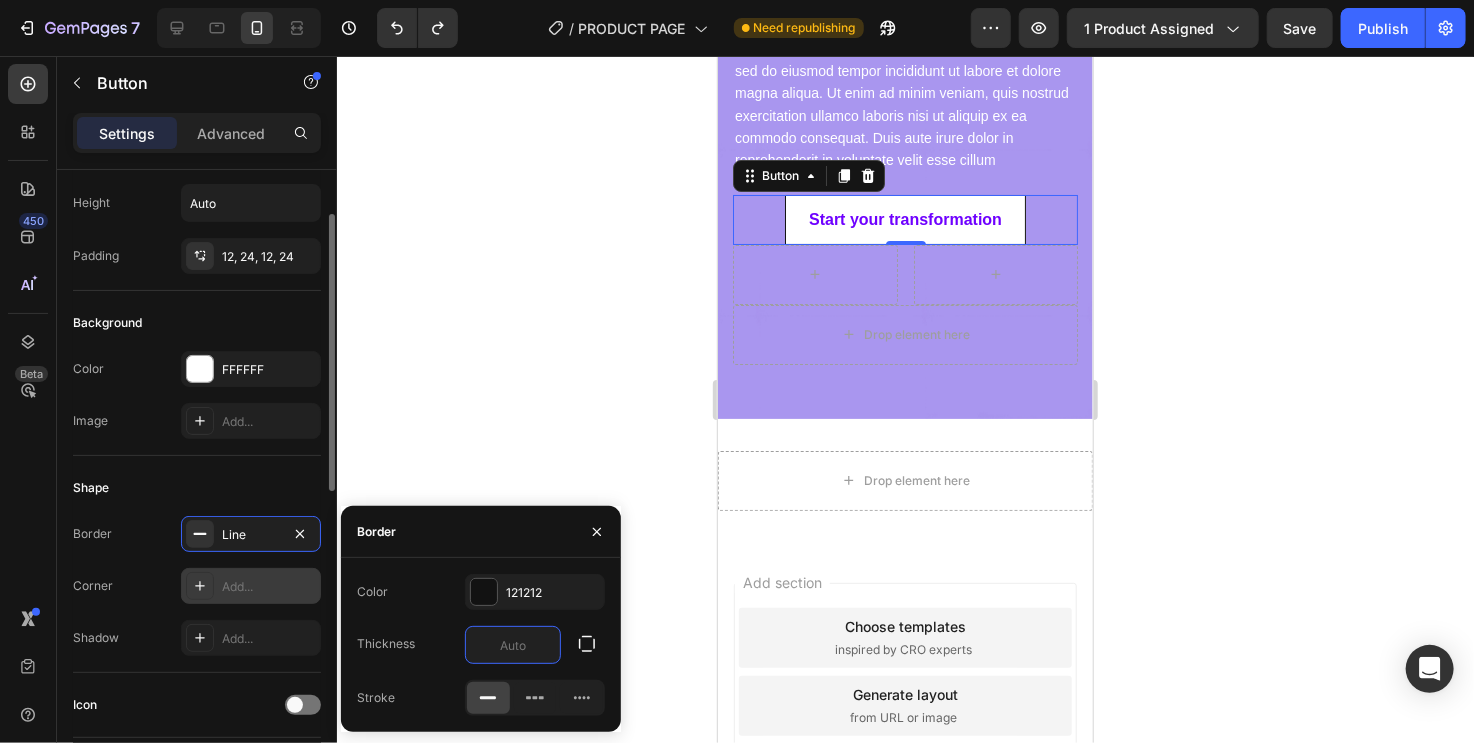 click on "Add..." at bounding box center [269, 587] 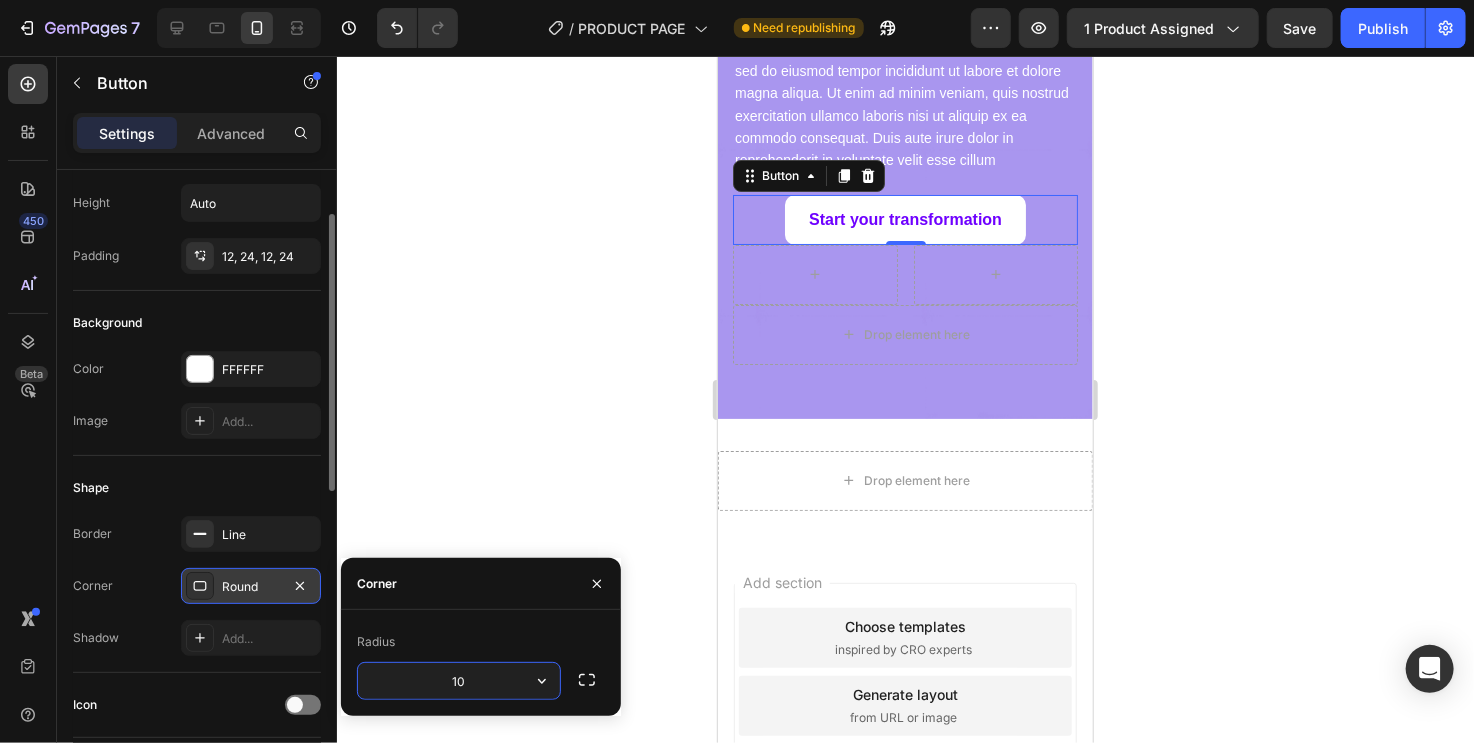 type on "1" 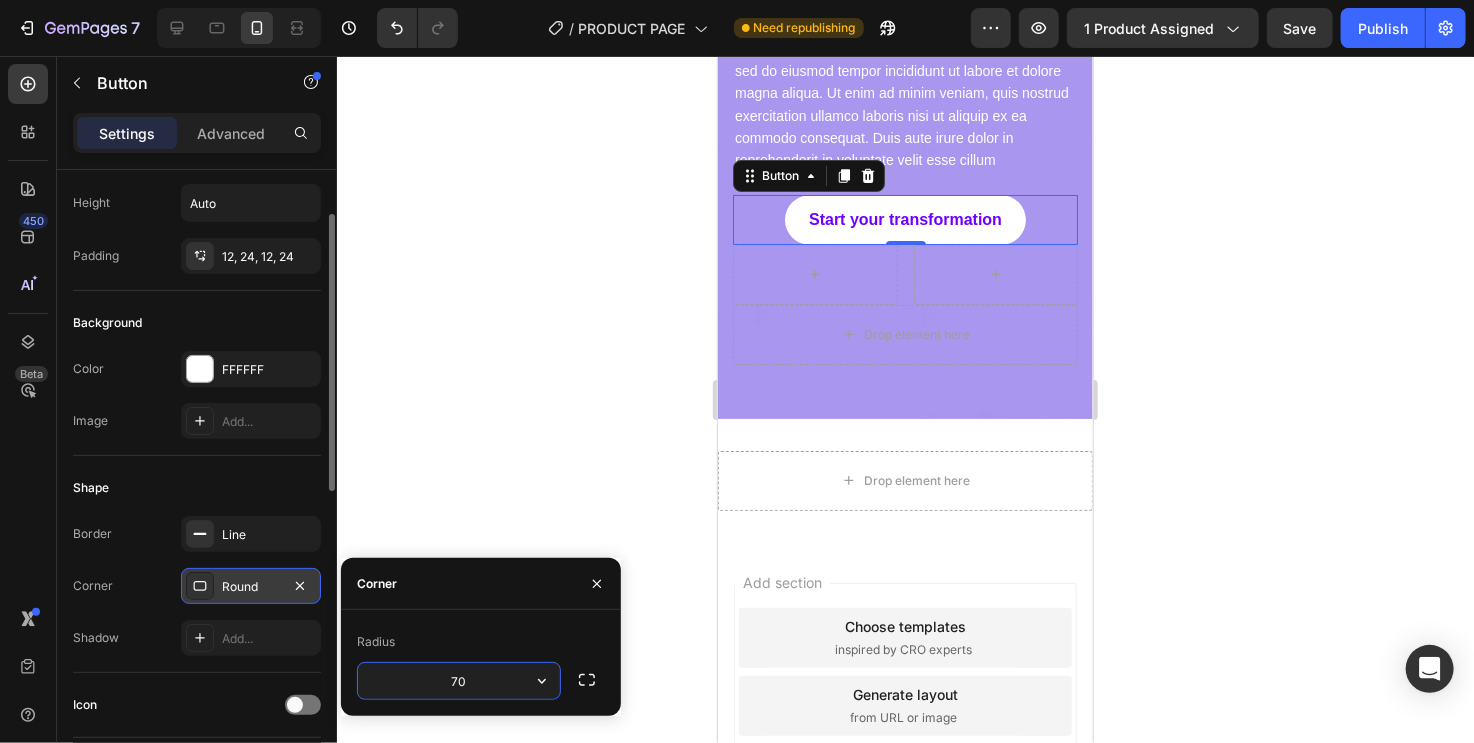 type on "7" 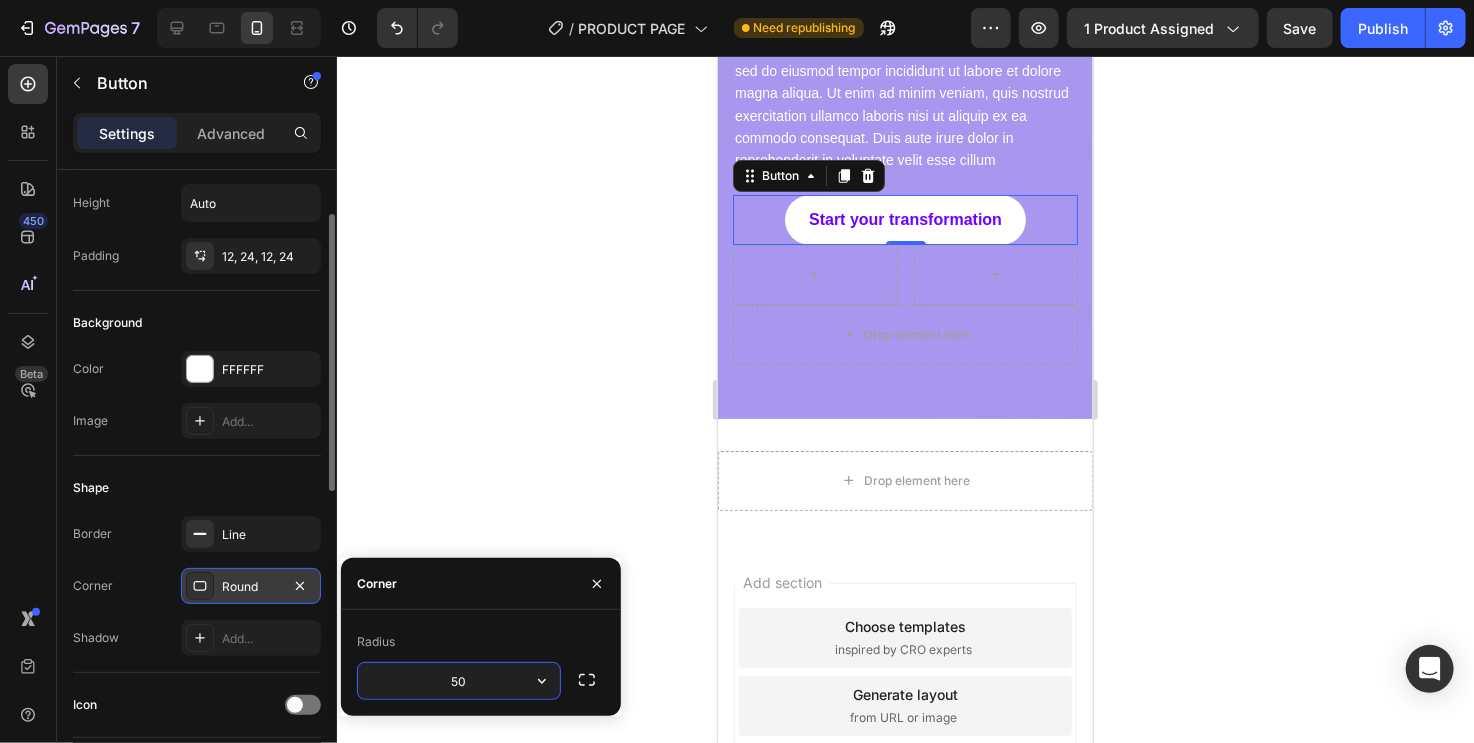 type on "5" 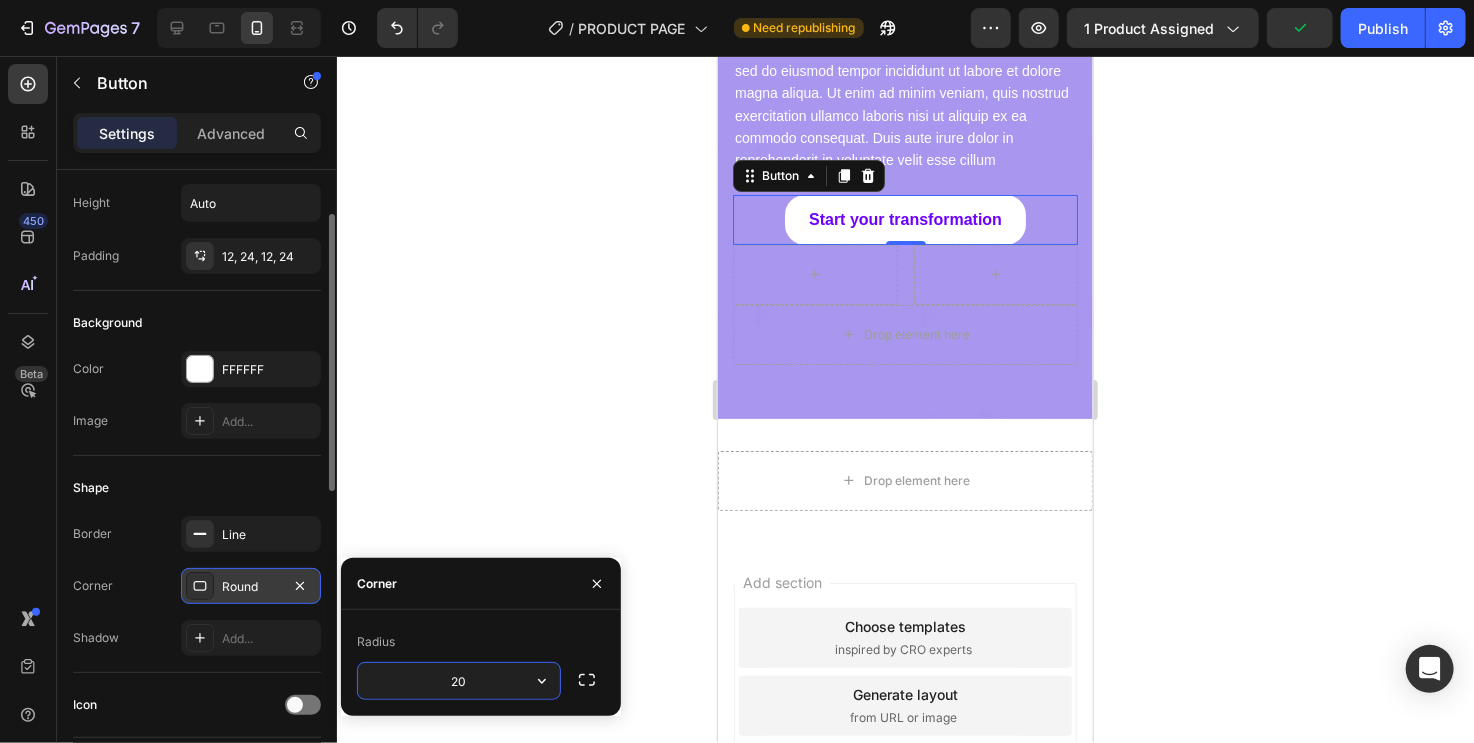 type on "2" 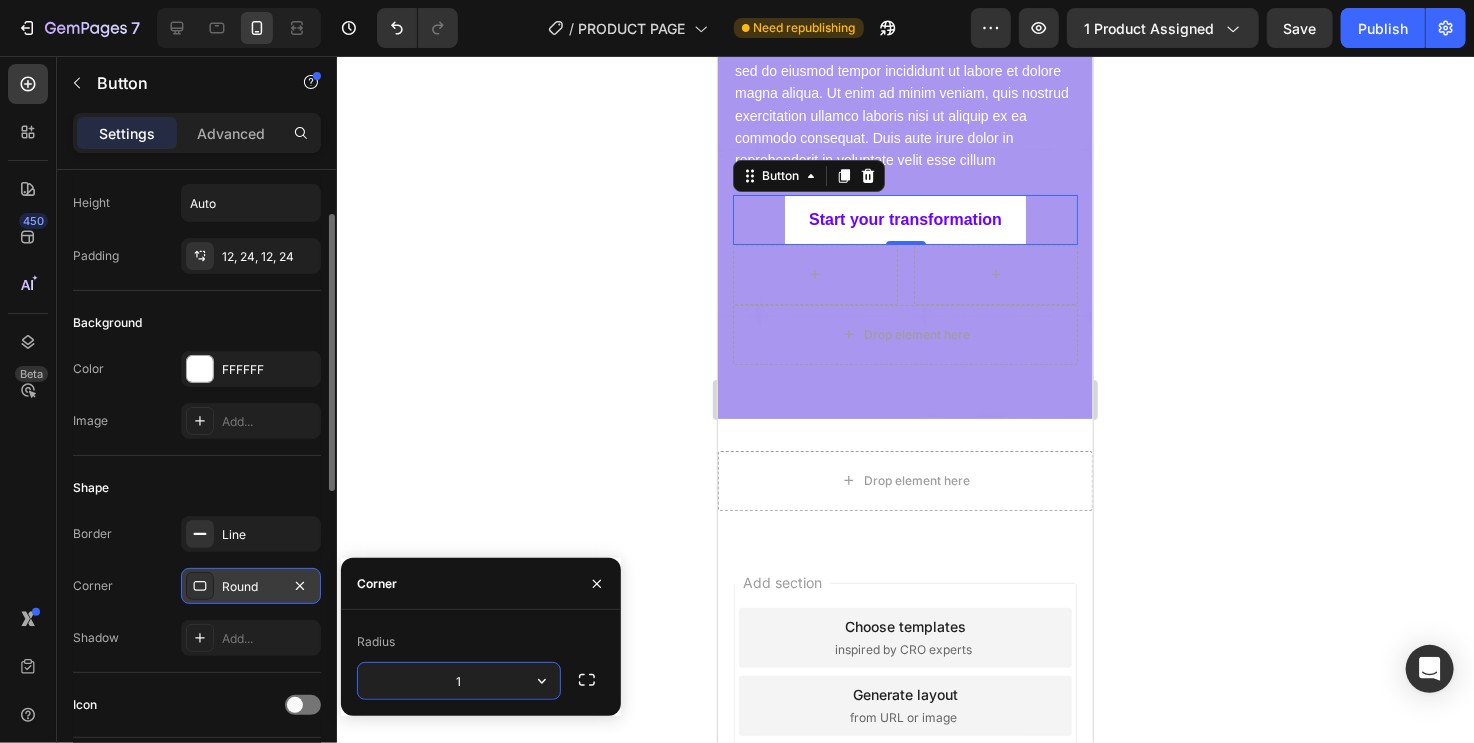 type on "12" 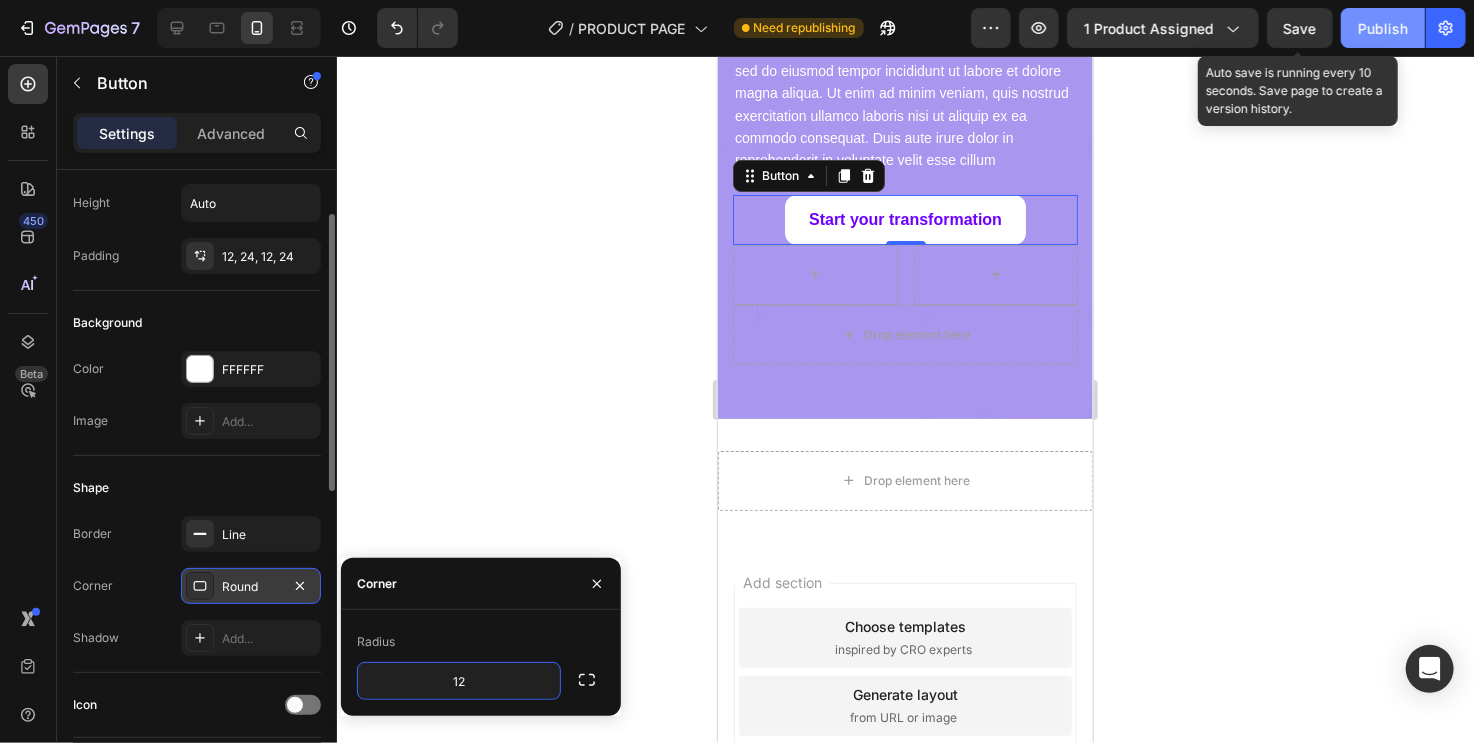 drag, startPoint x: 1286, startPoint y: 36, endPoint x: 1366, endPoint y: 31, distance: 80.1561 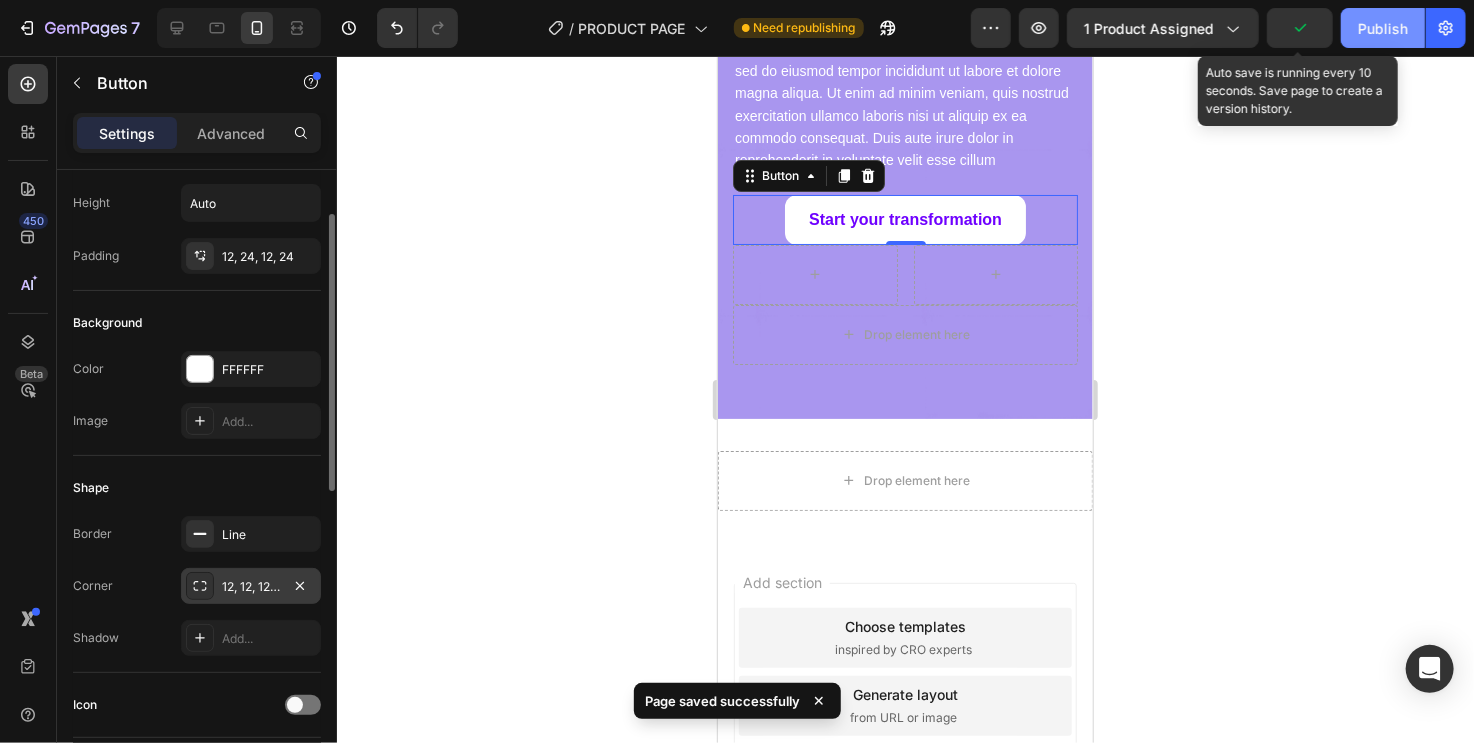 click on "Publish" at bounding box center (1383, 28) 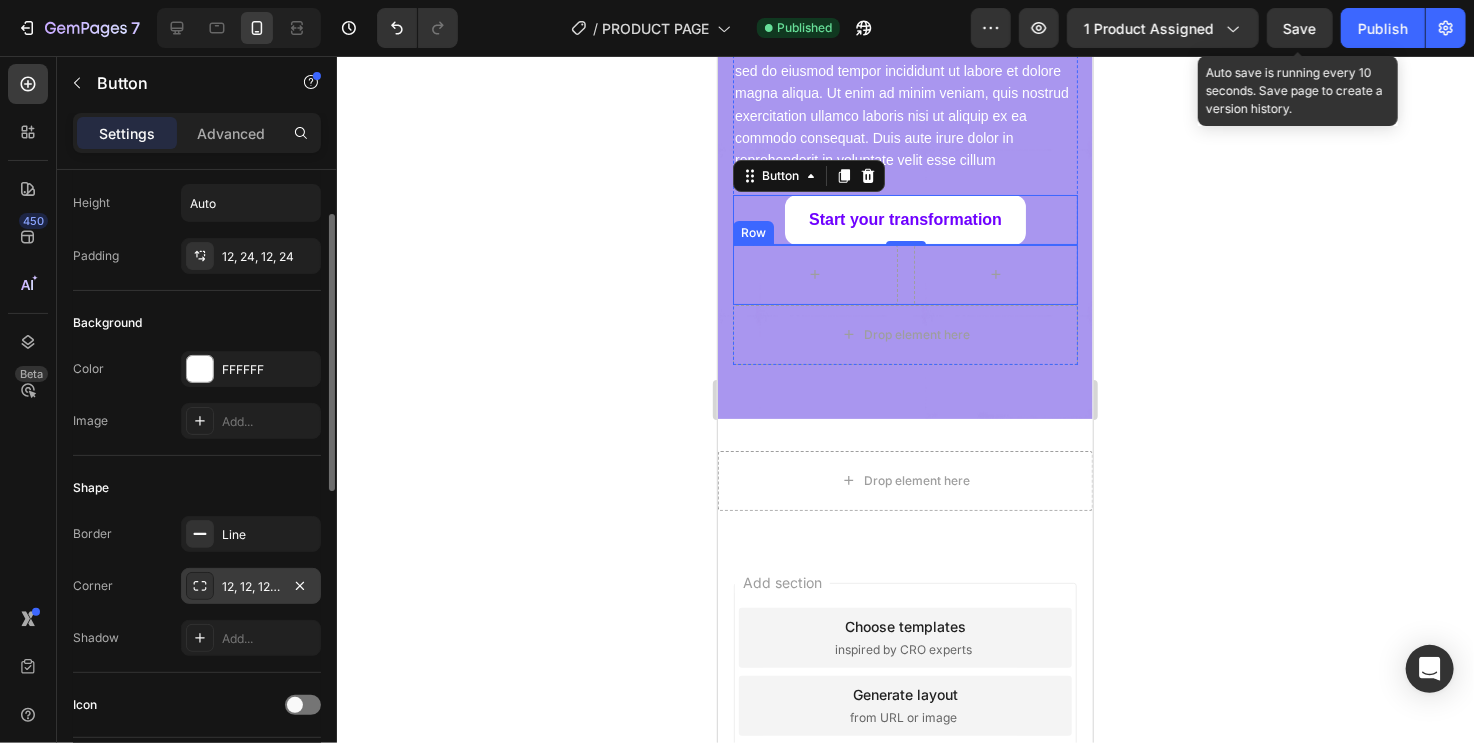 click on "Row" at bounding box center (904, 274) 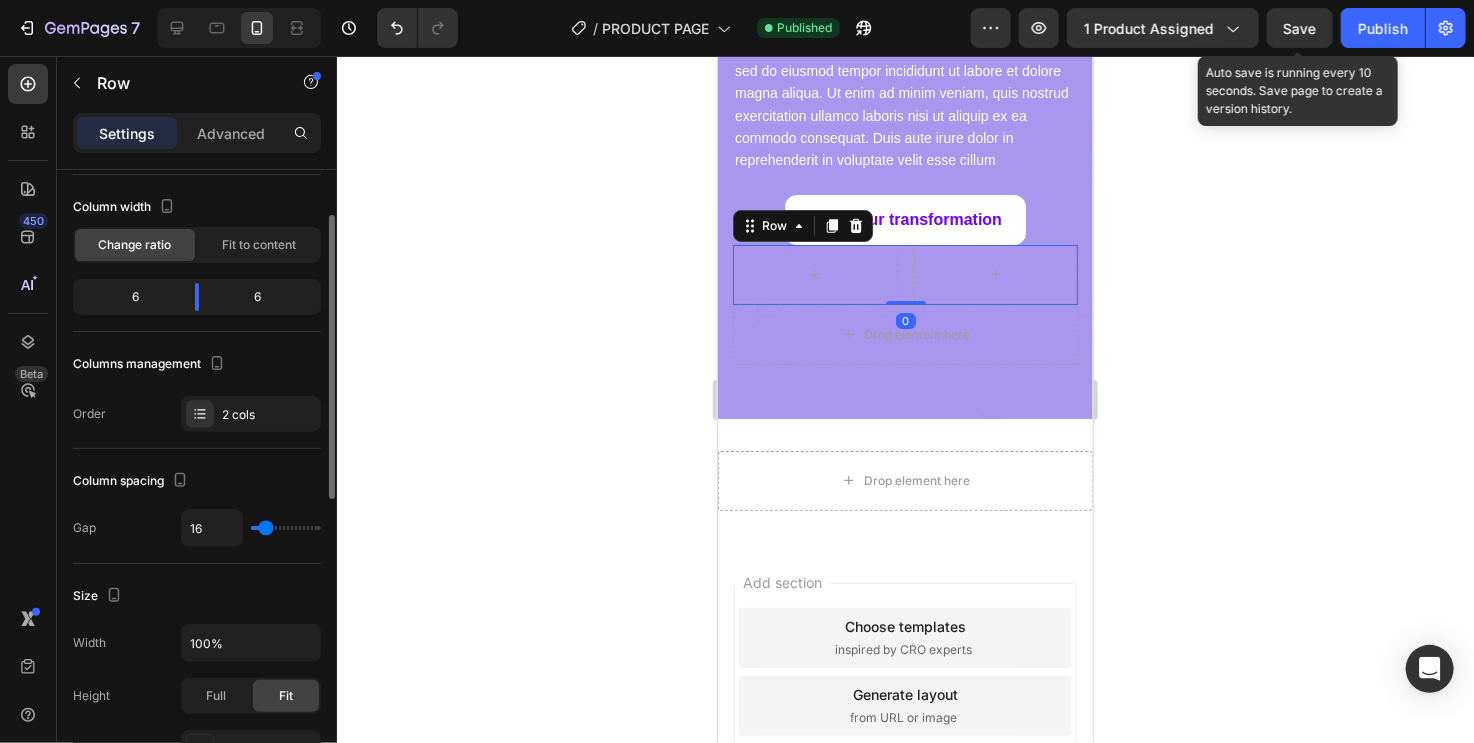 scroll, scrollTop: 0, scrollLeft: 0, axis: both 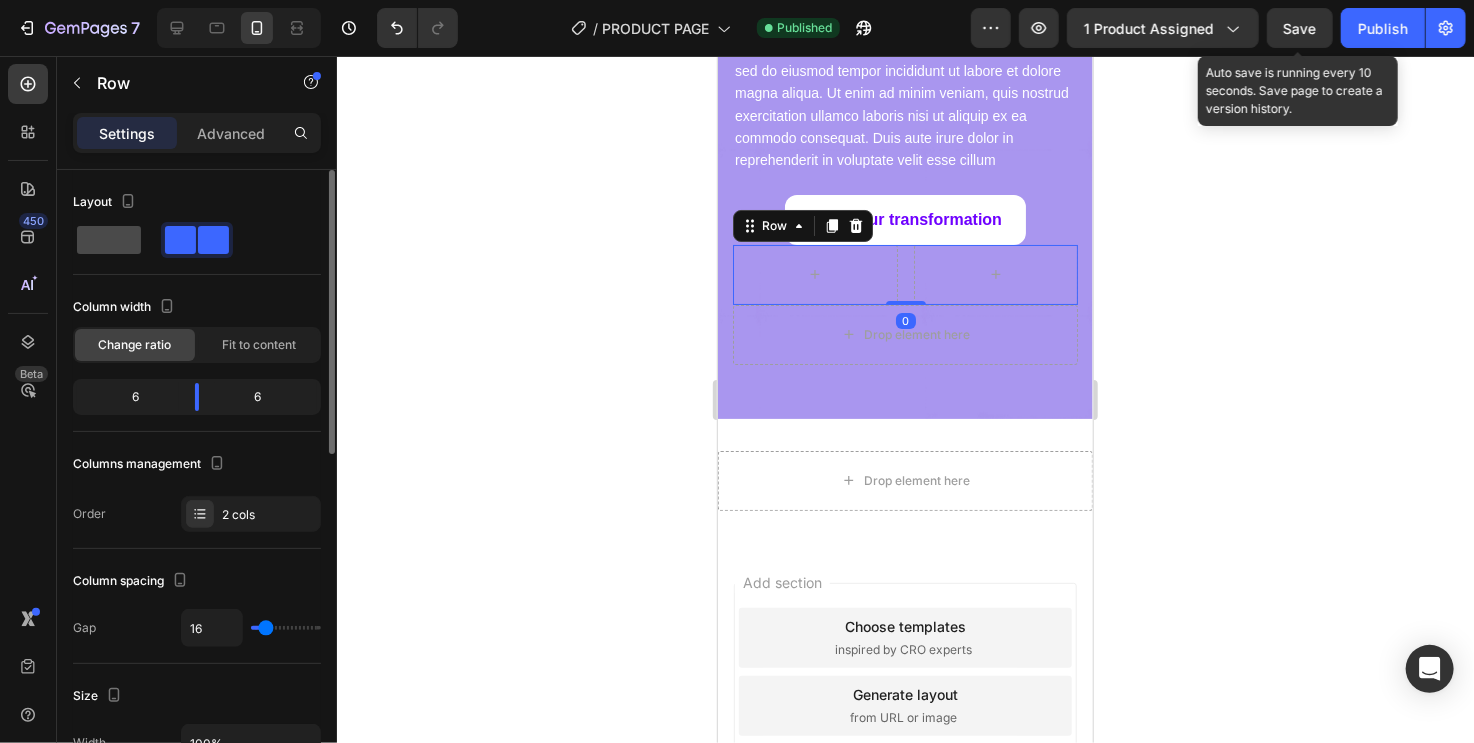 click 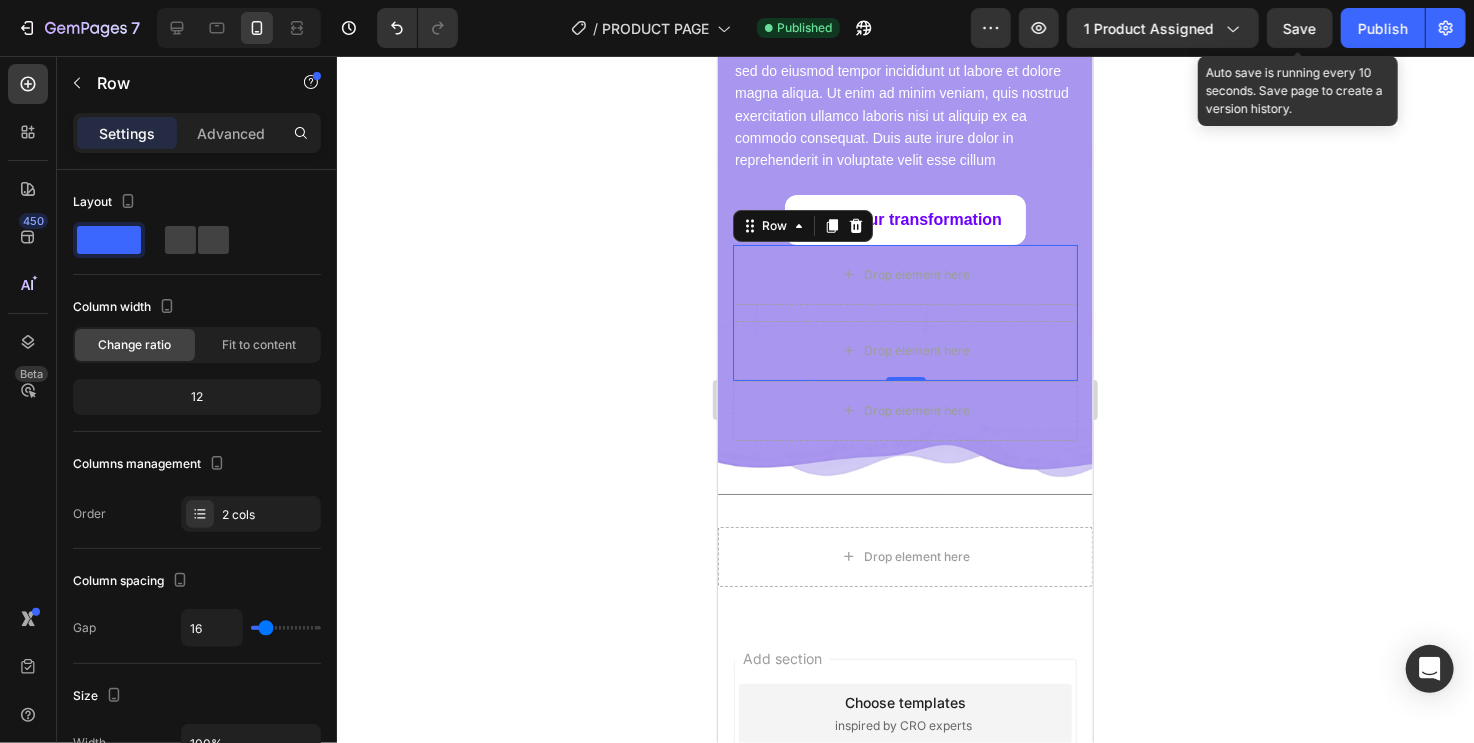 click on "Drop element here
Drop element here Row   0" at bounding box center [904, 312] 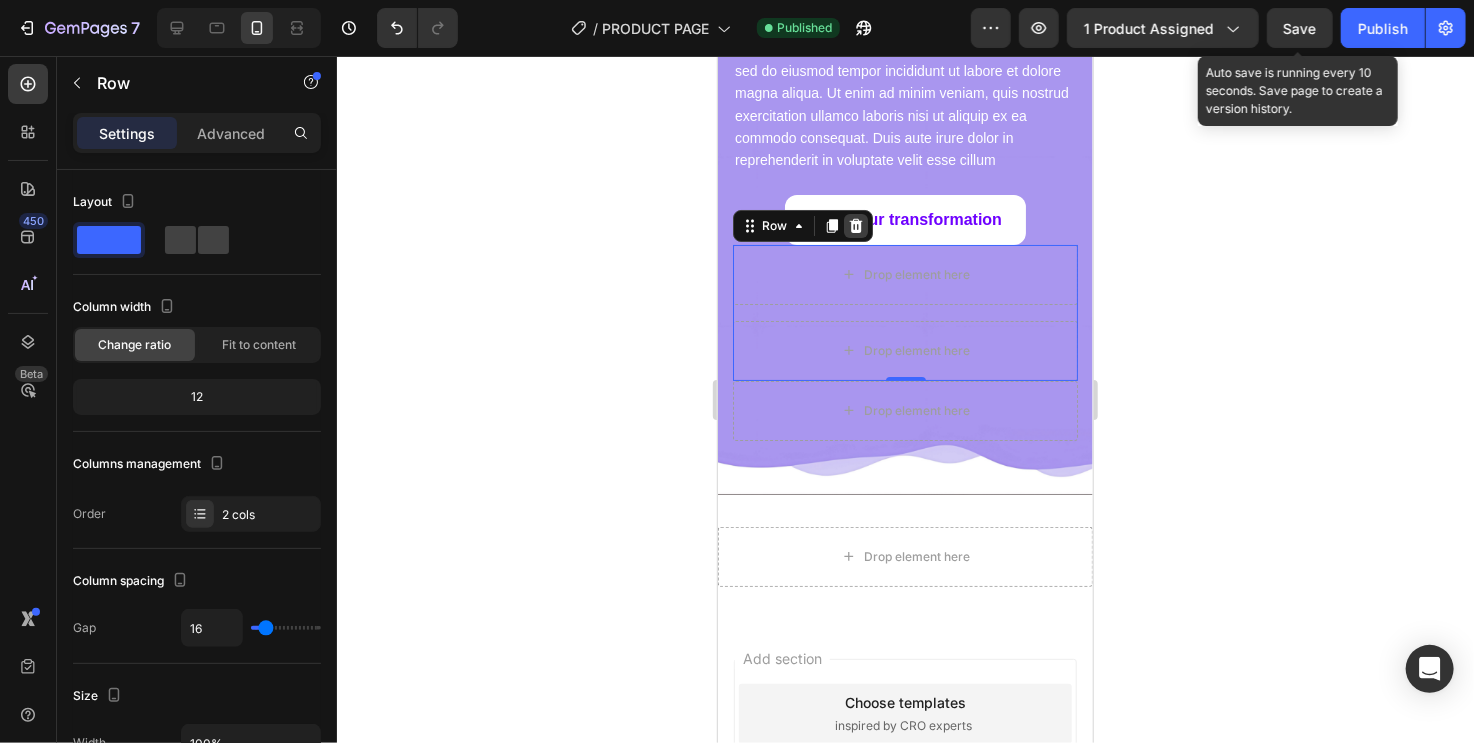 click 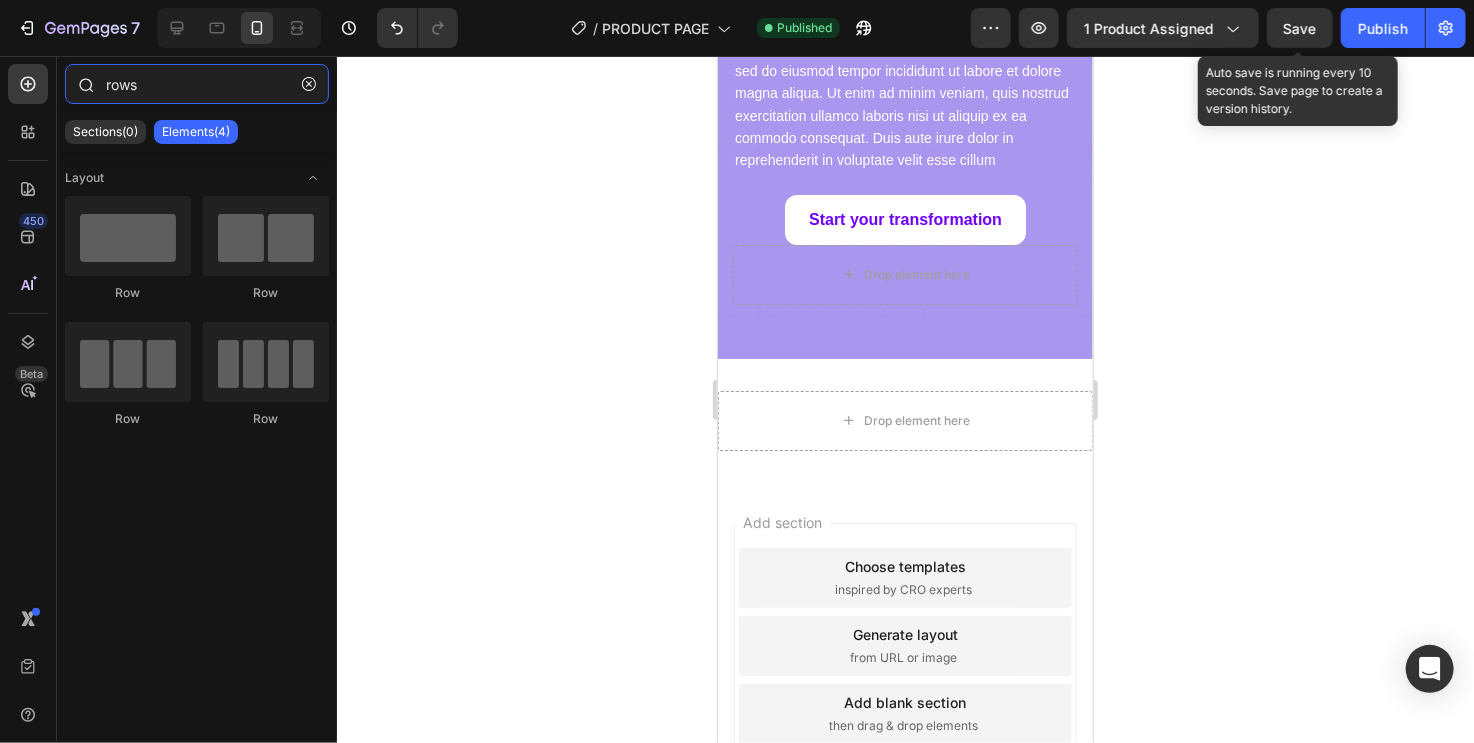 click on "rows" at bounding box center (197, 84) 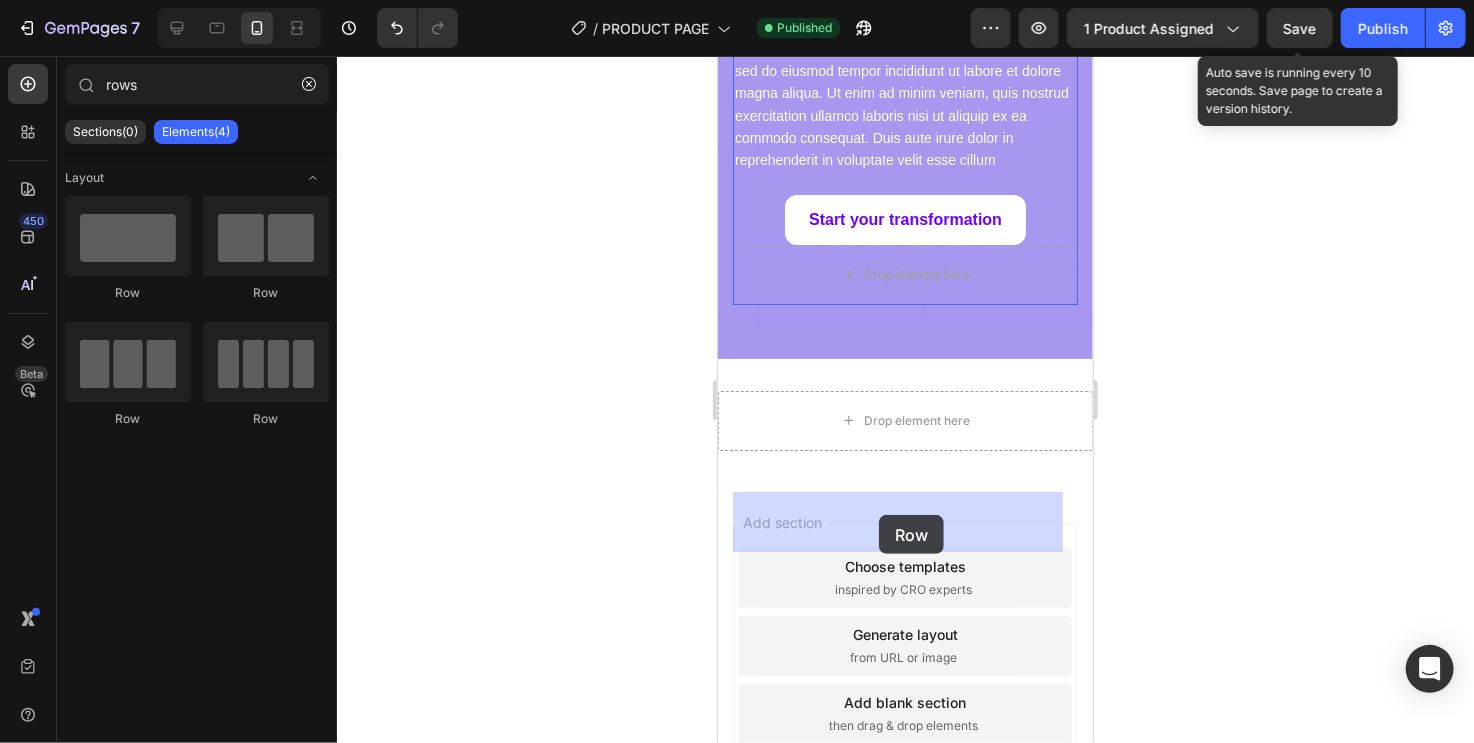 drag, startPoint x: 821, startPoint y: 280, endPoint x: 878, endPoint y: 514, distance: 240.84227 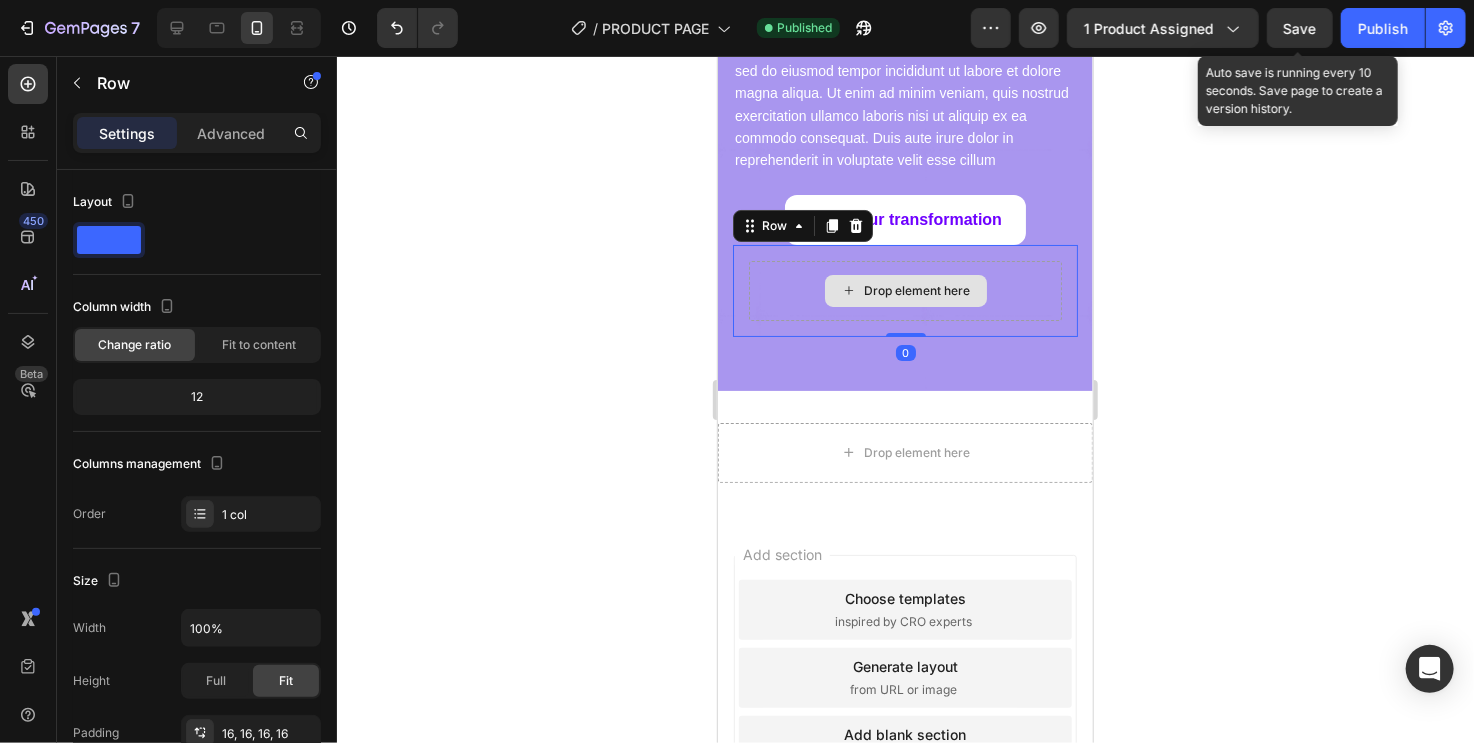 click on "Drop element here" at bounding box center [904, 290] 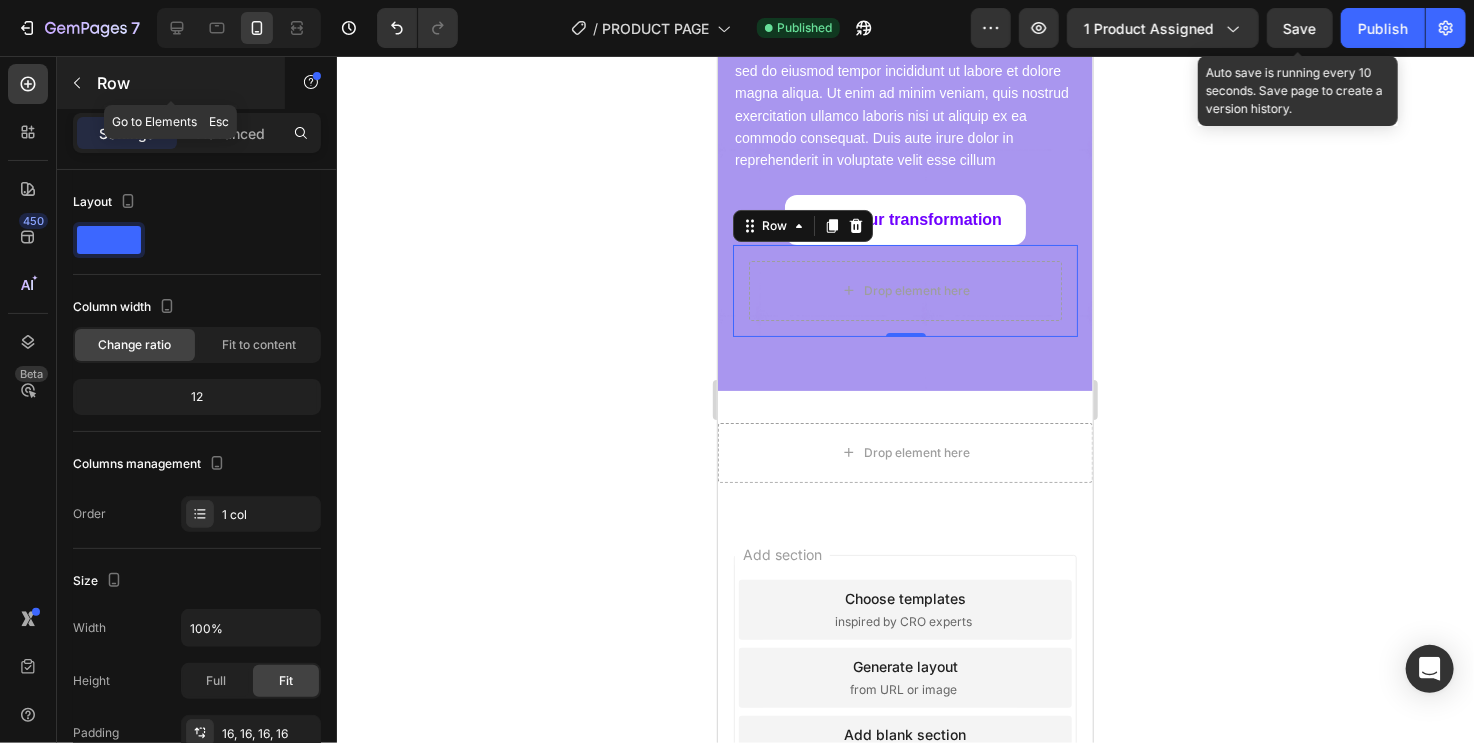 click at bounding box center (77, 83) 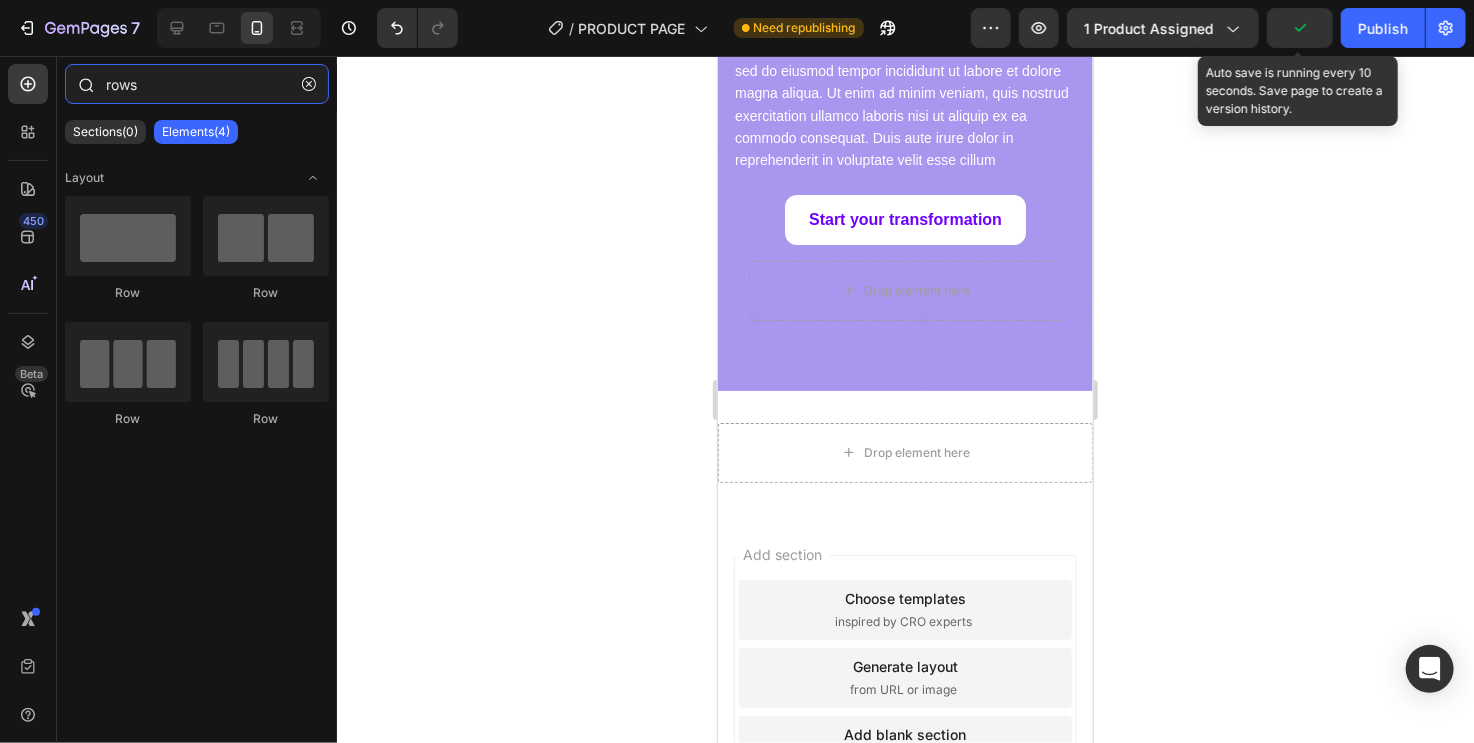 click on "rows" at bounding box center [197, 84] 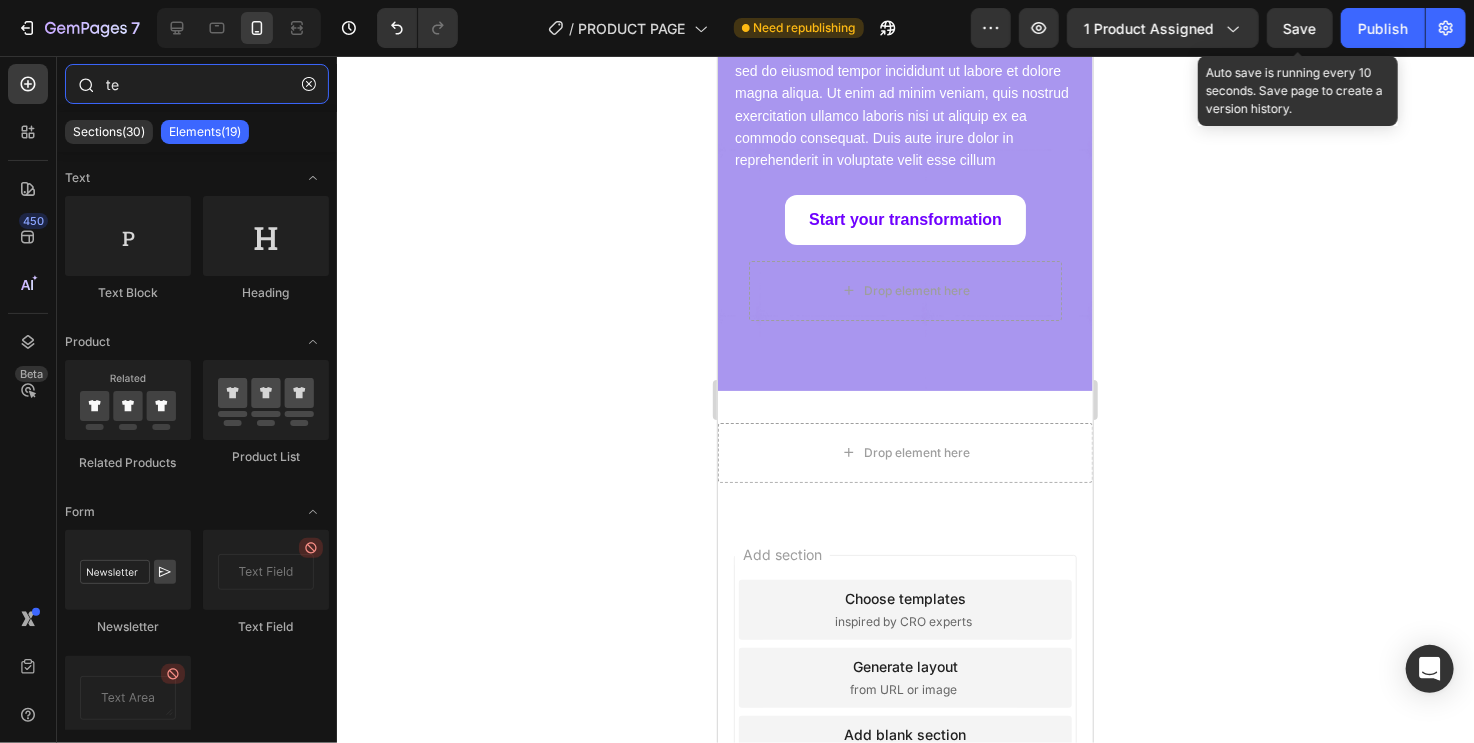 type on "t" 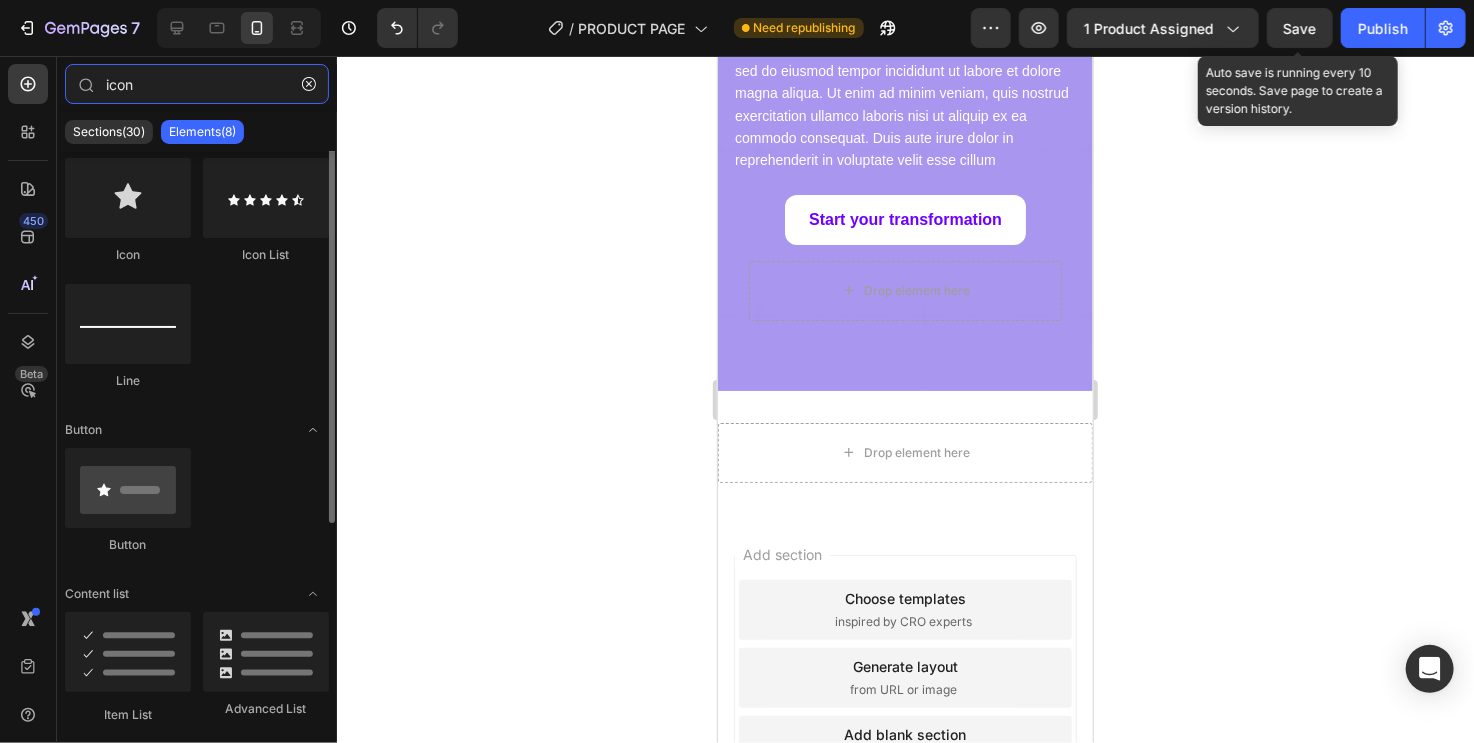 scroll, scrollTop: 0, scrollLeft: 0, axis: both 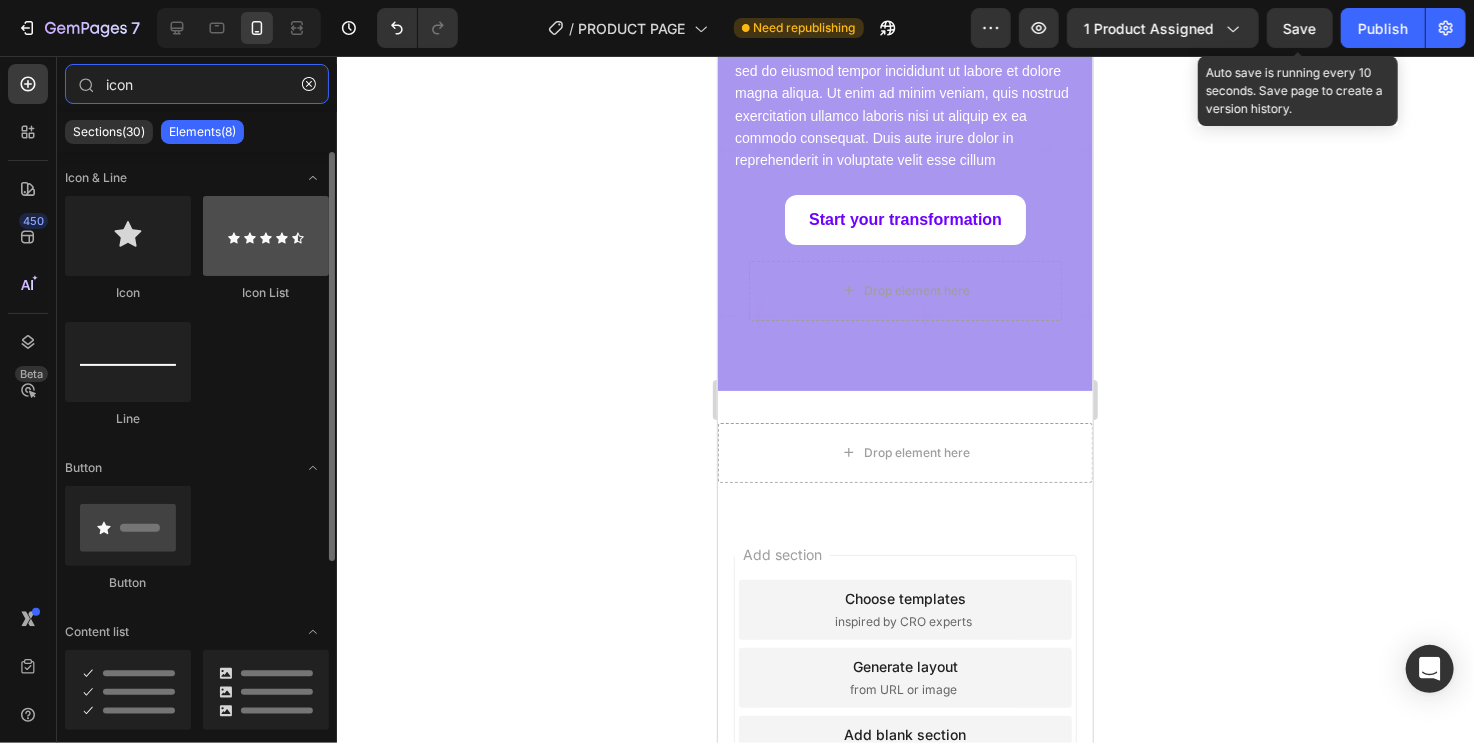 type on "icon" 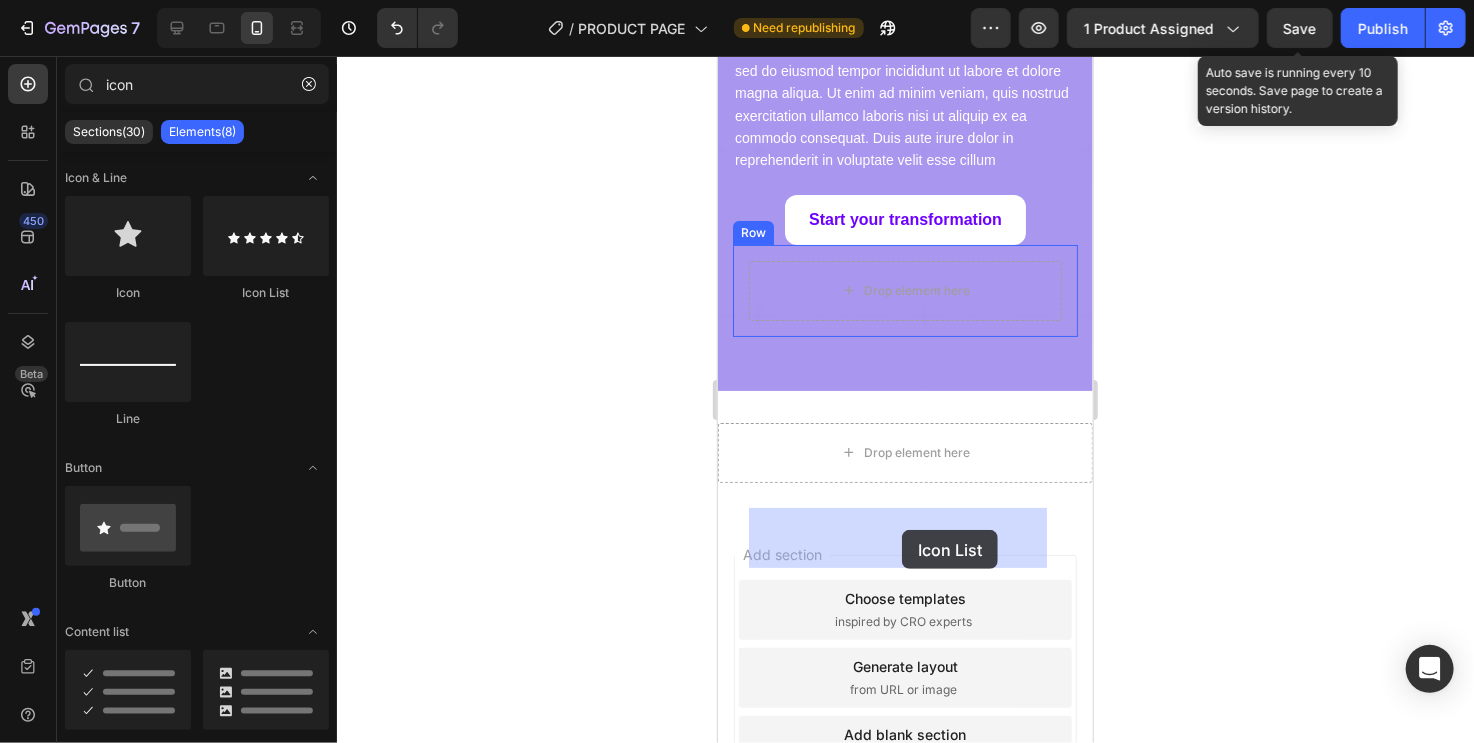 drag, startPoint x: 973, startPoint y: 299, endPoint x: 901, endPoint y: 529, distance: 241.00623 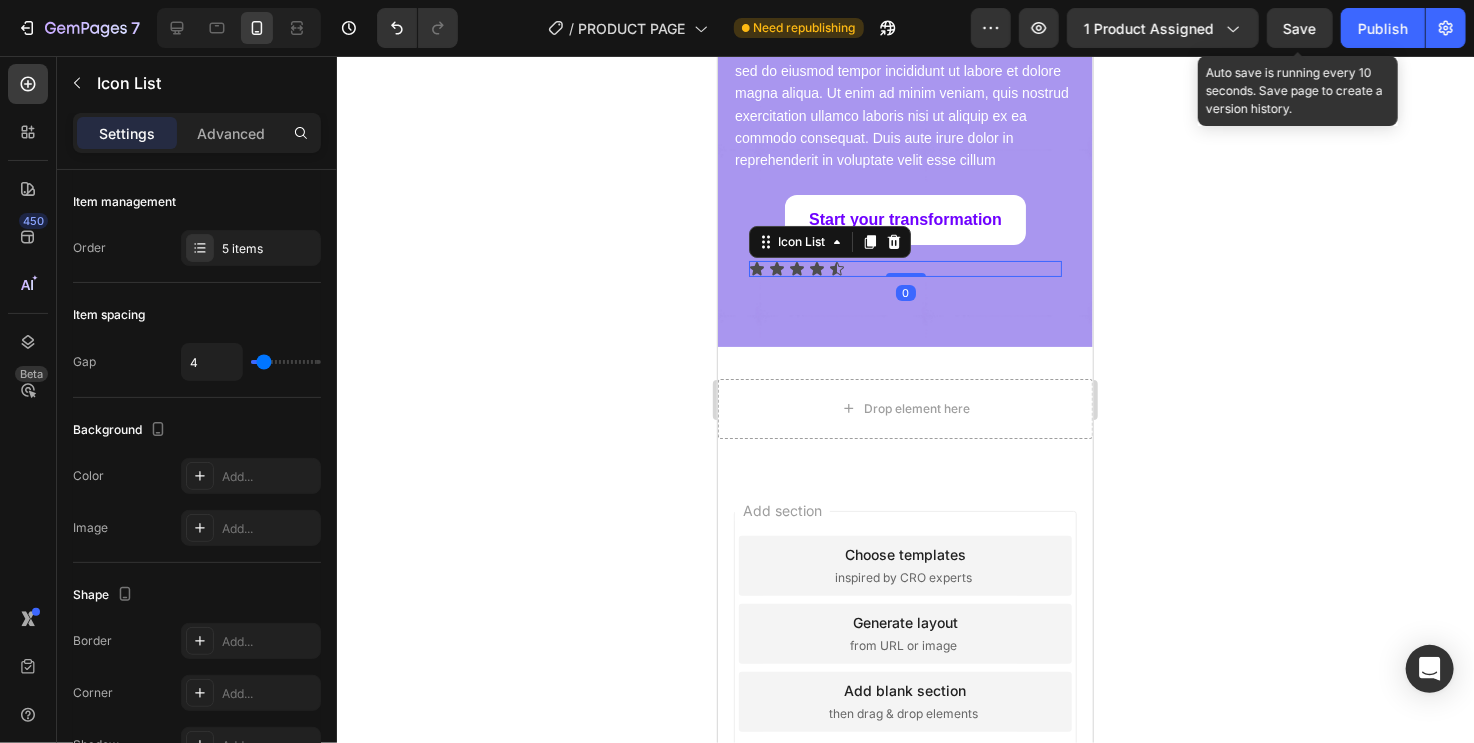 click on "Icon Icon Icon Icon Icon" at bounding box center [904, 268] 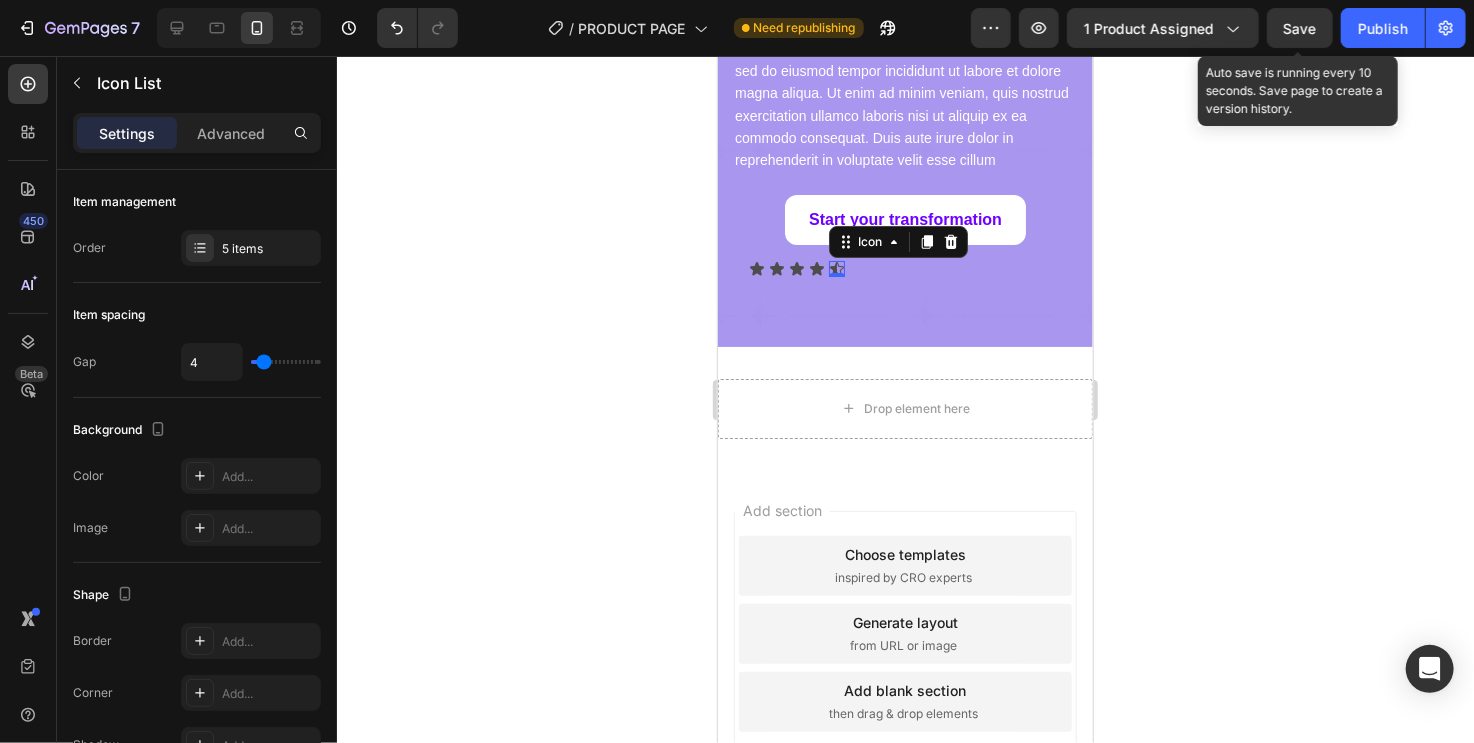 click on "Icon   0" at bounding box center [836, 268] 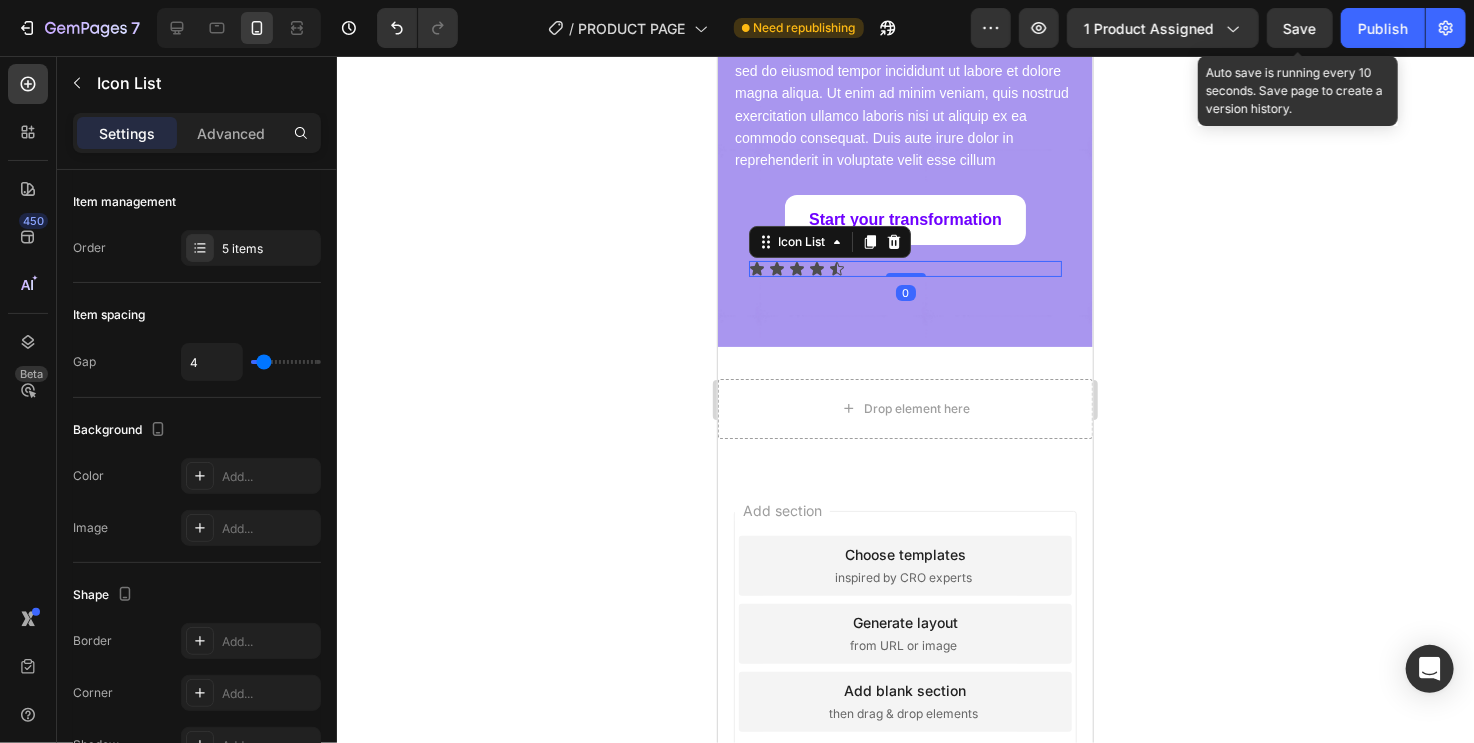 click on "Icon Icon Icon Icon Icon" at bounding box center (904, 268) 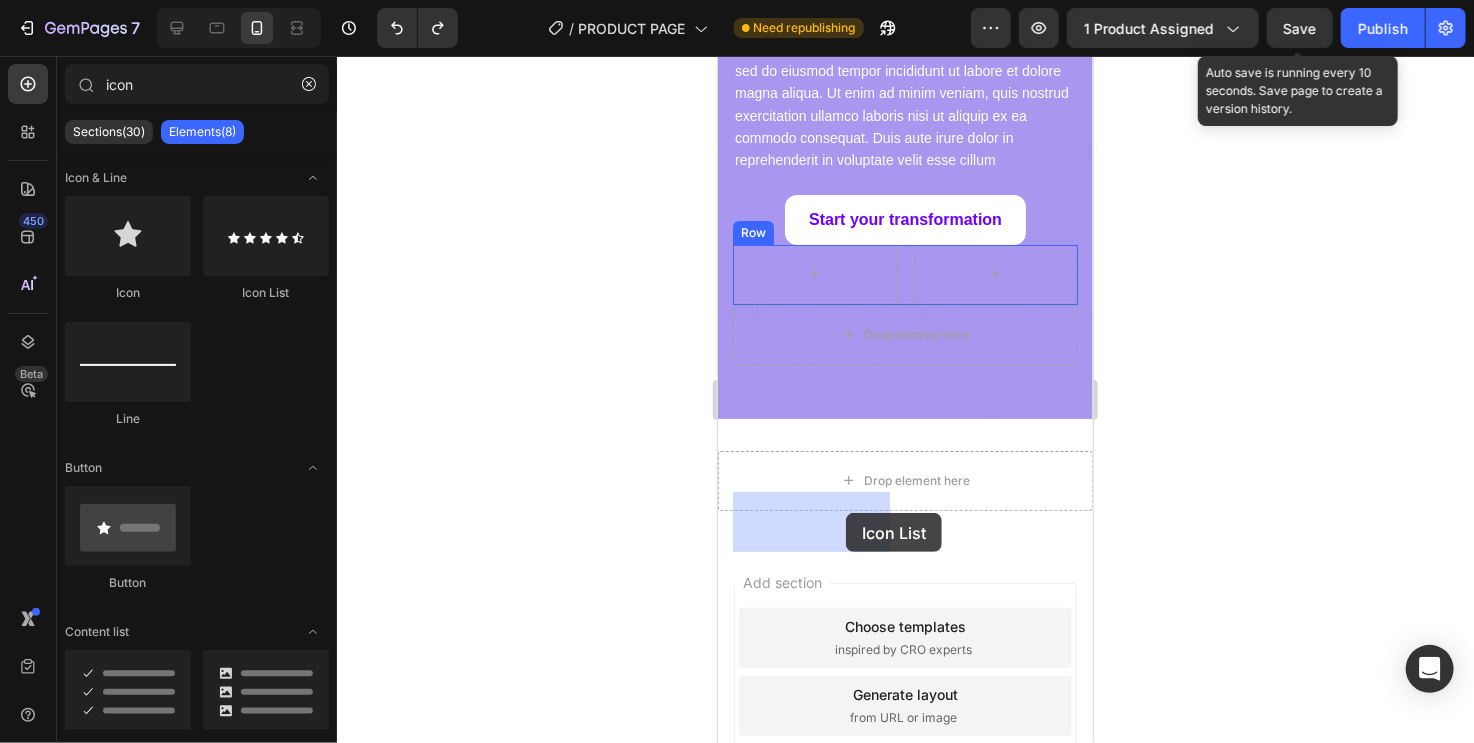 drag, startPoint x: 973, startPoint y: 290, endPoint x: 845, endPoint y: 512, distance: 256.2577 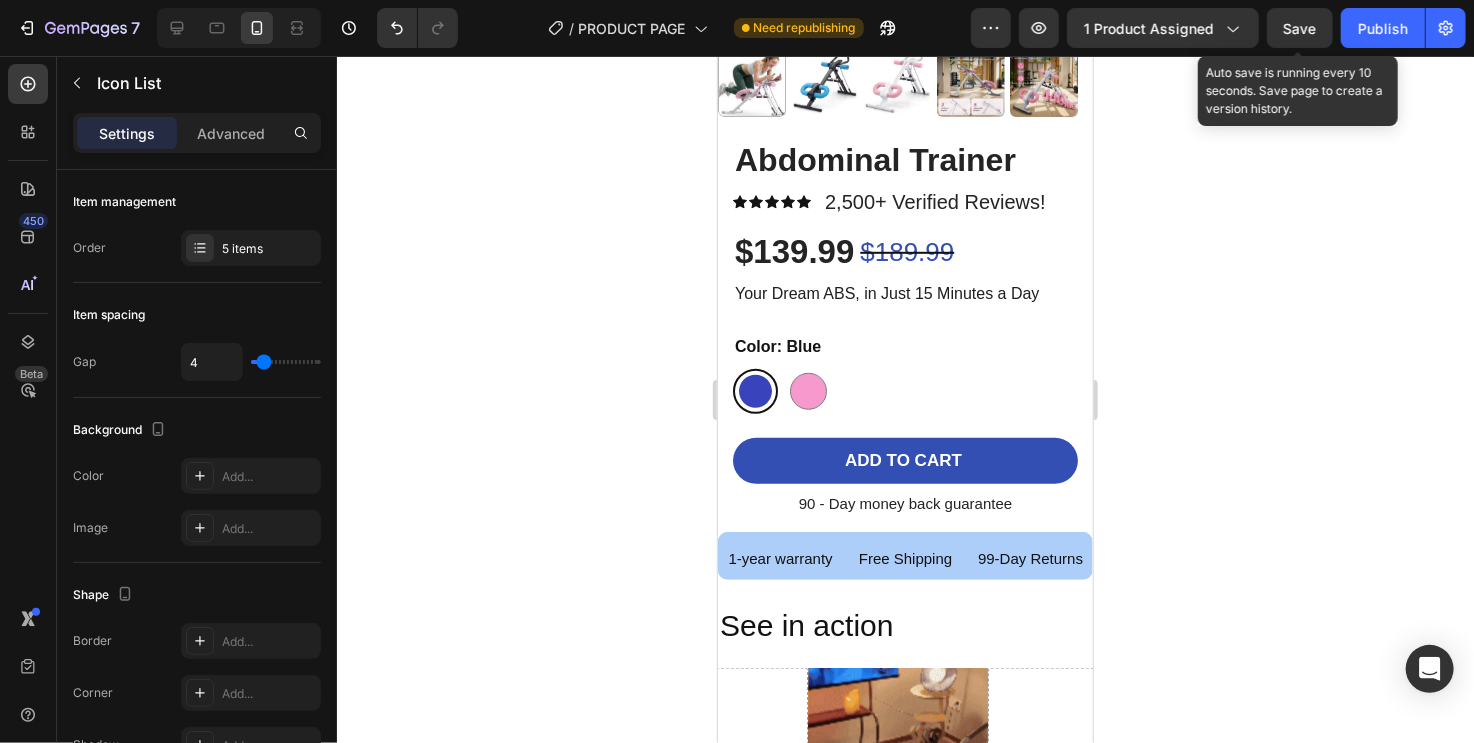 scroll, scrollTop: 537, scrollLeft: 0, axis: vertical 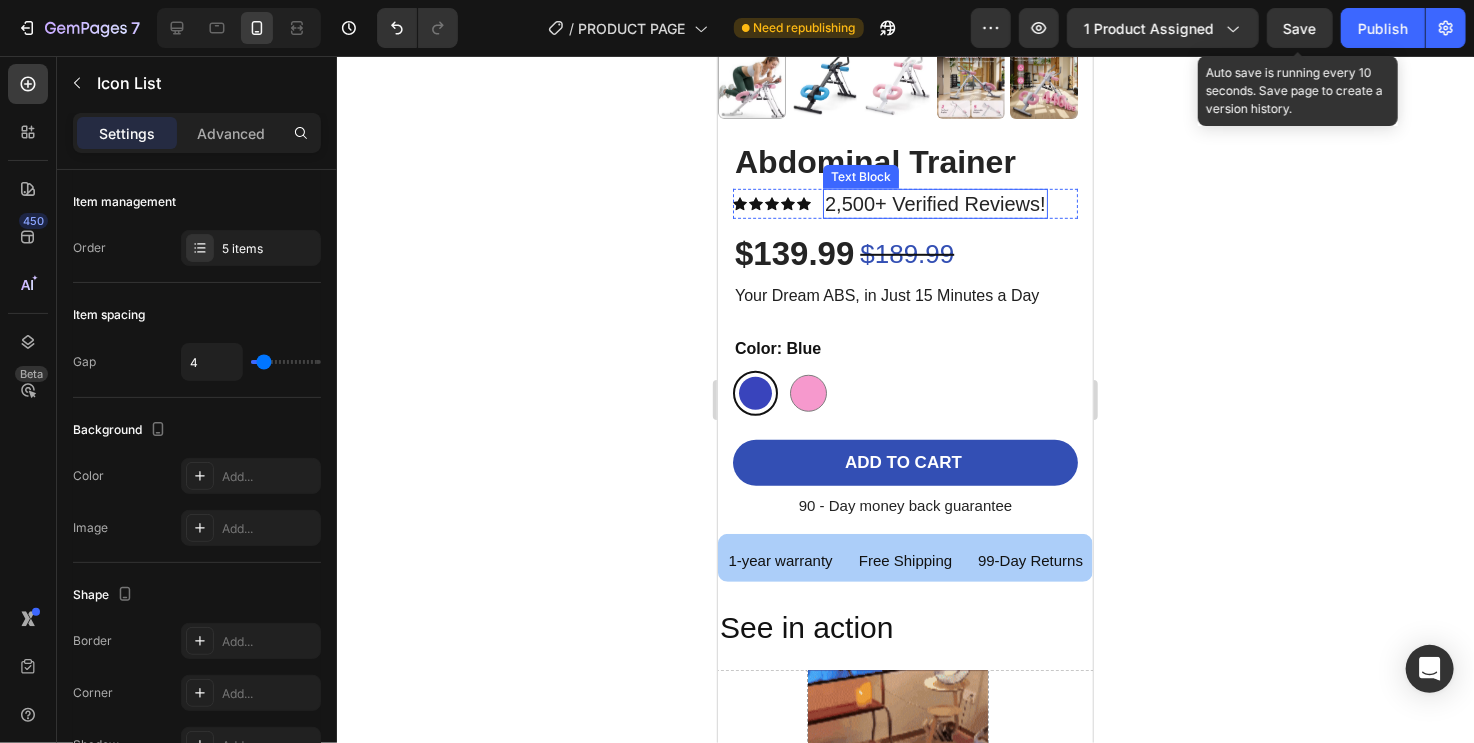 click on "2,500+ Verified Reviews!" at bounding box center (934, 203) 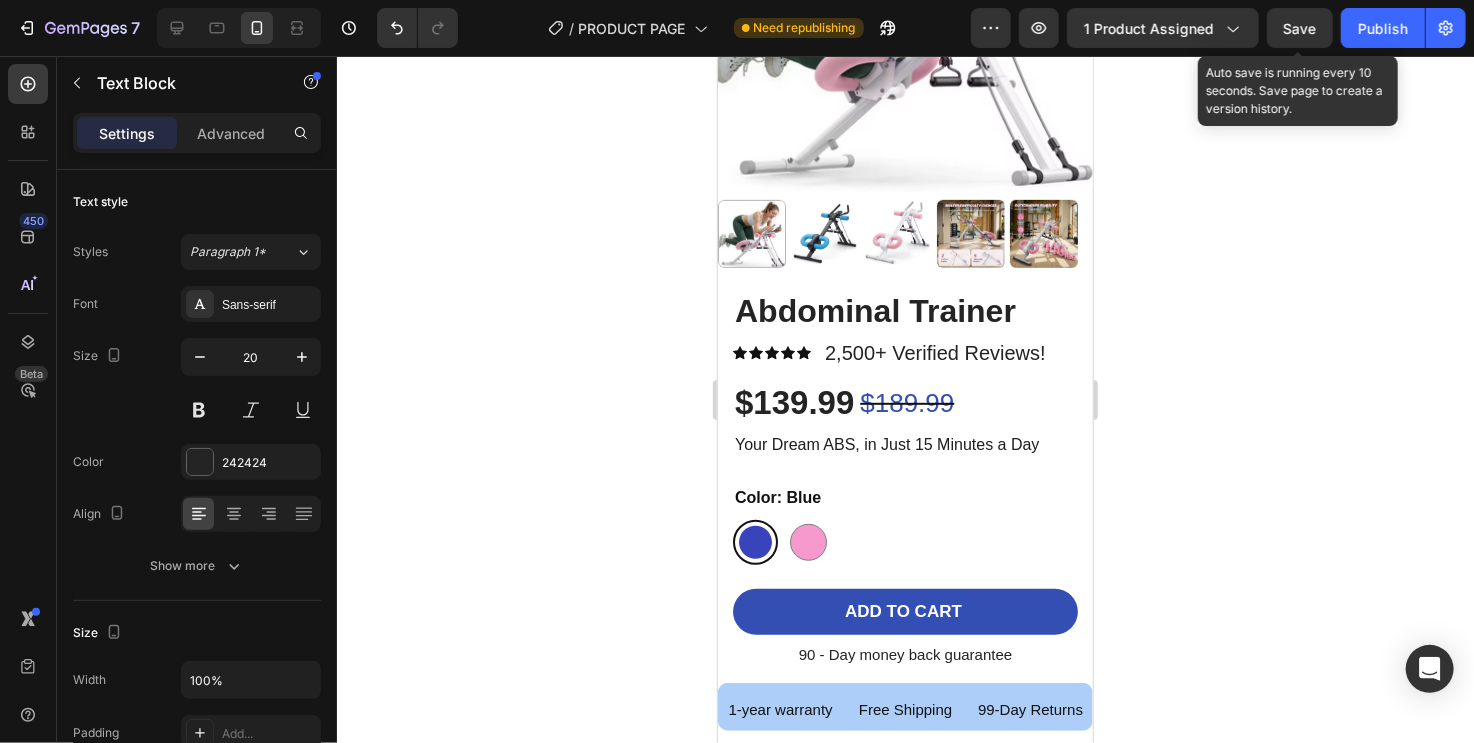 scroll, scrollTop: 300, scrollLeft: 0, axis: vertical 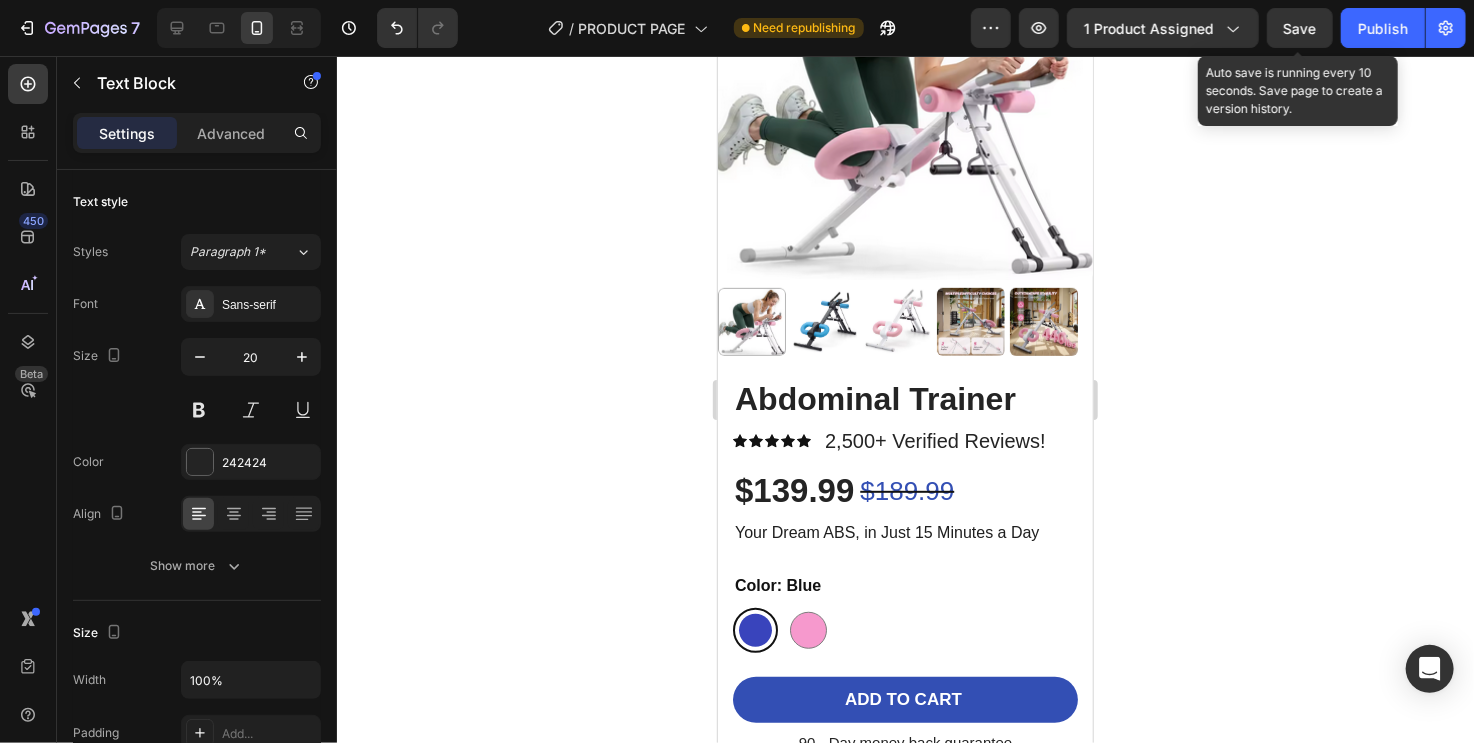 click on "2,500+ Verified Reviews!" at bounding box center (934, 440) 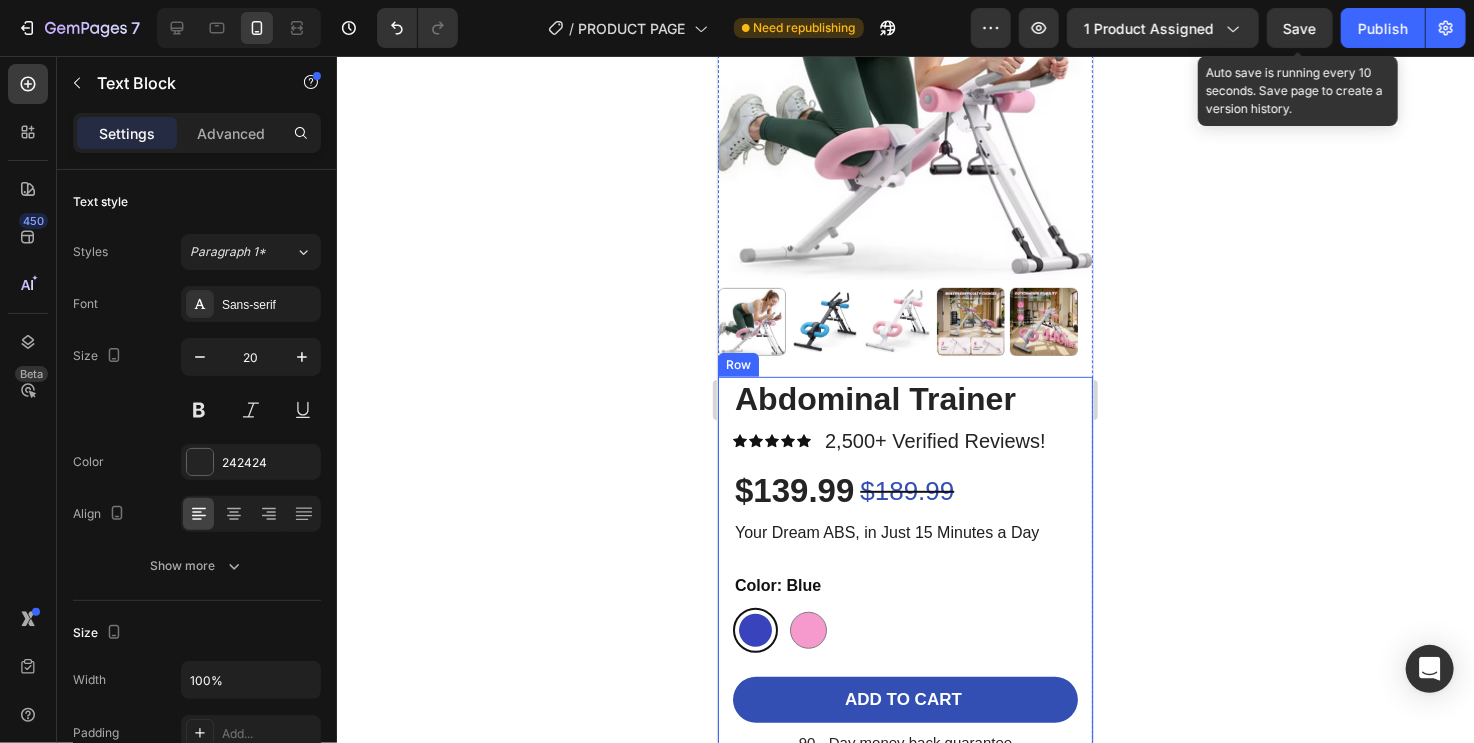 click on "$139.99" at bounding box center [793, 490] 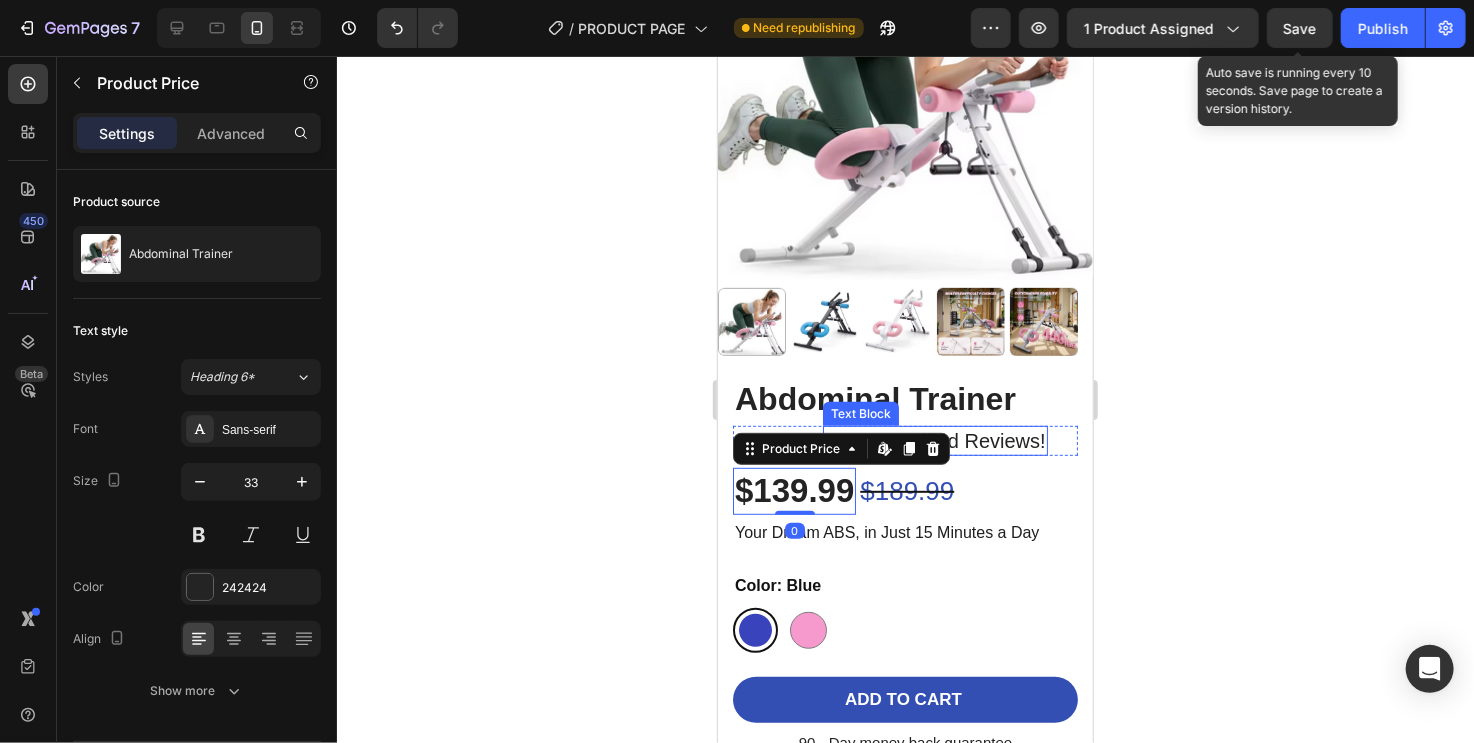 click on "2,500+ Verified Reviews!" at bounding box center (934, 440) 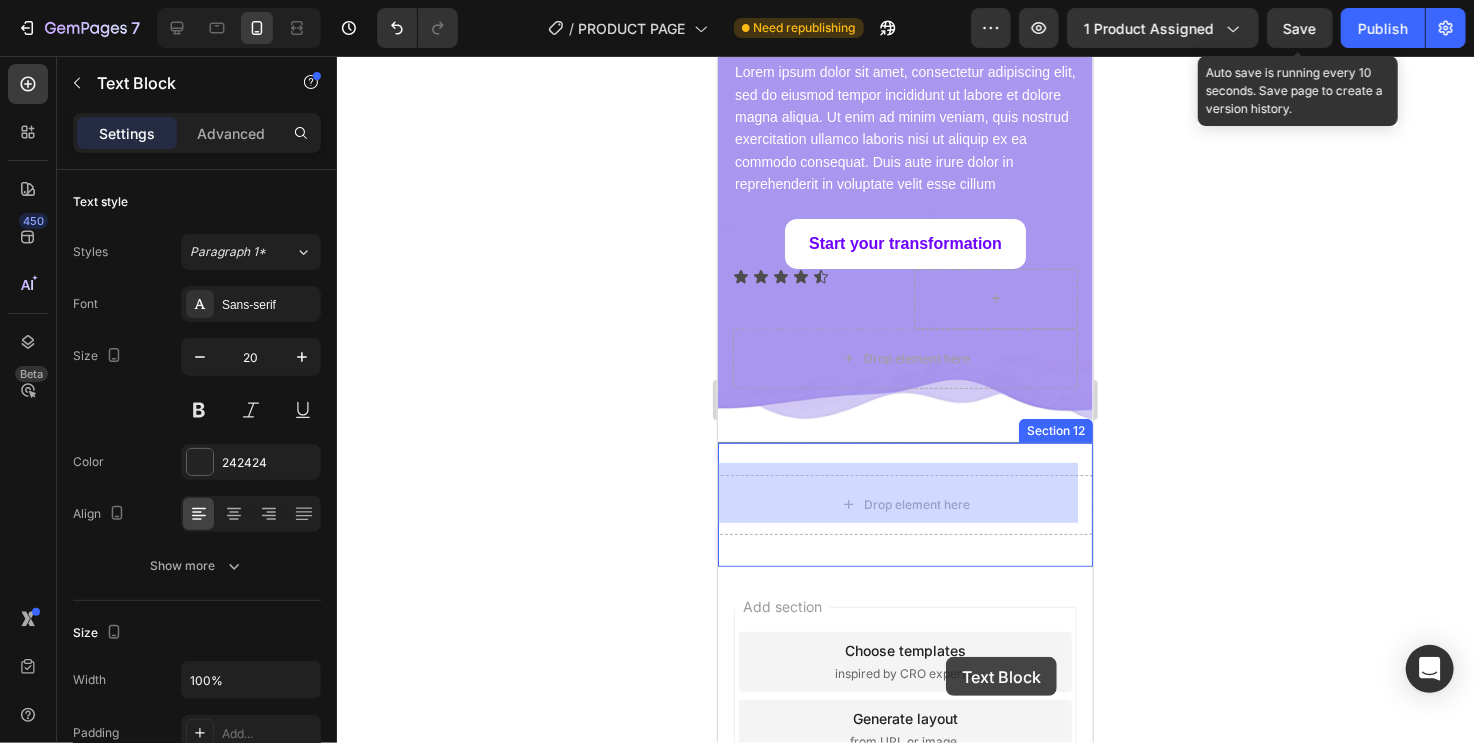 scroll, scrollTop: 3986, scrollLeft: 0, axis: vertical 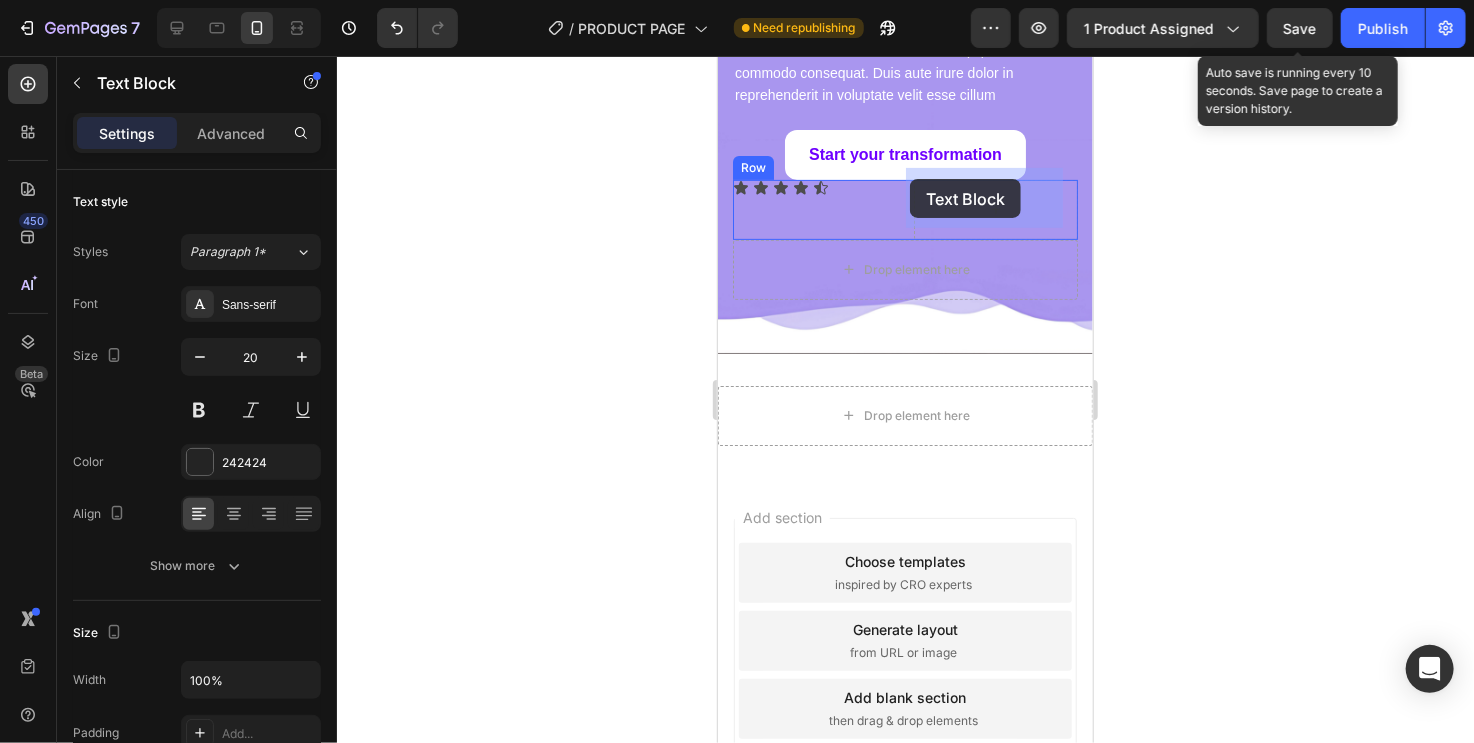 drag, startPoint x: 980, startPoint y: 455, endPoint x: 909, endPoint y: 178, distance: 285.95453 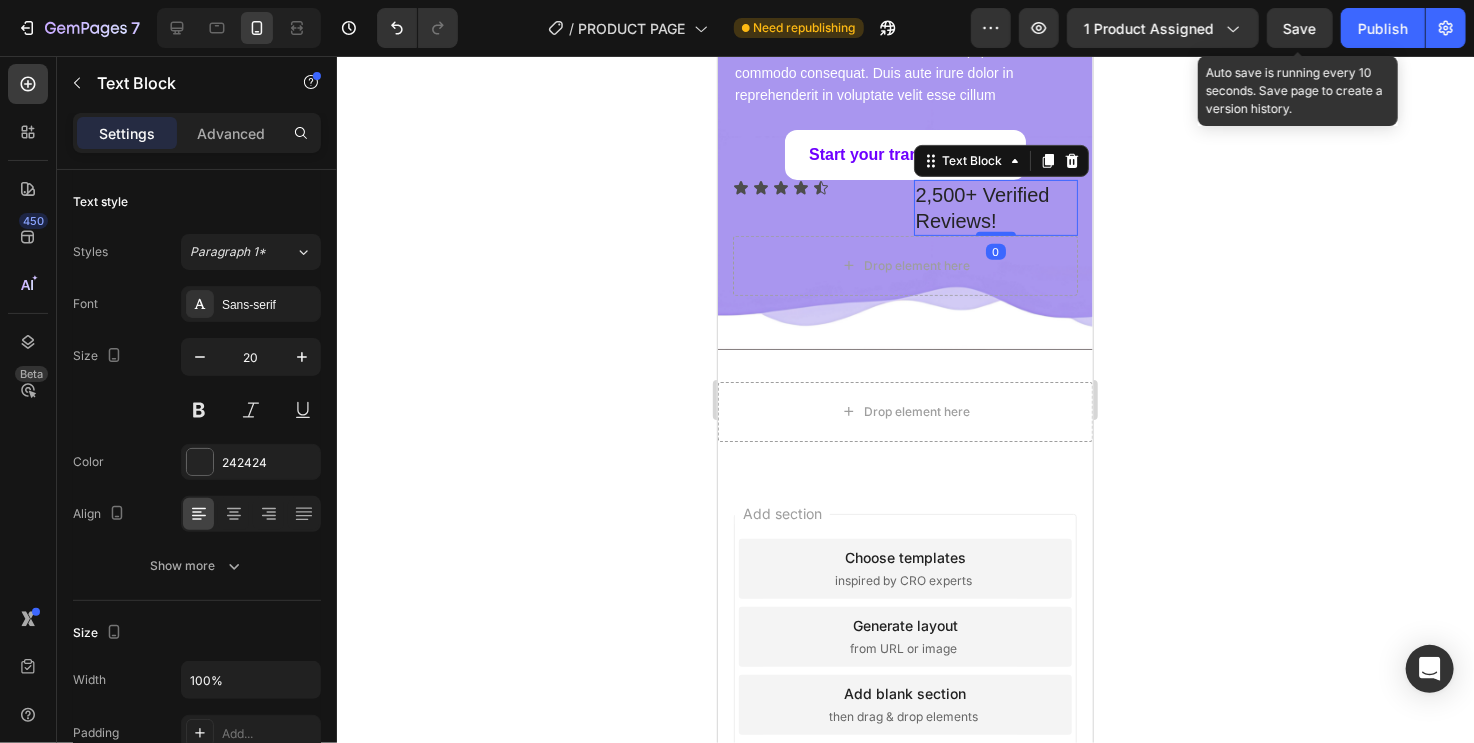 scroll, scrollTop: 3982, scrollLeft: 0, axis: vertical 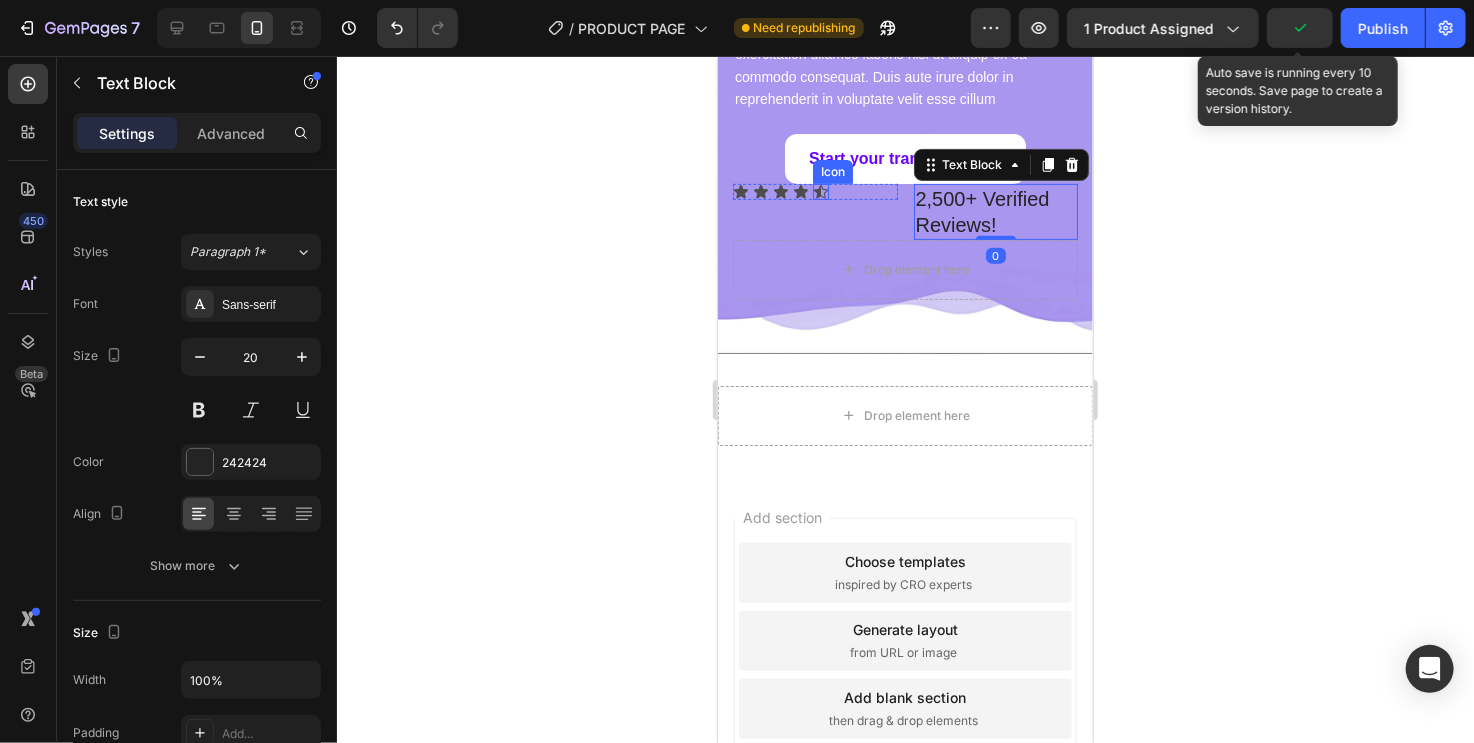 click 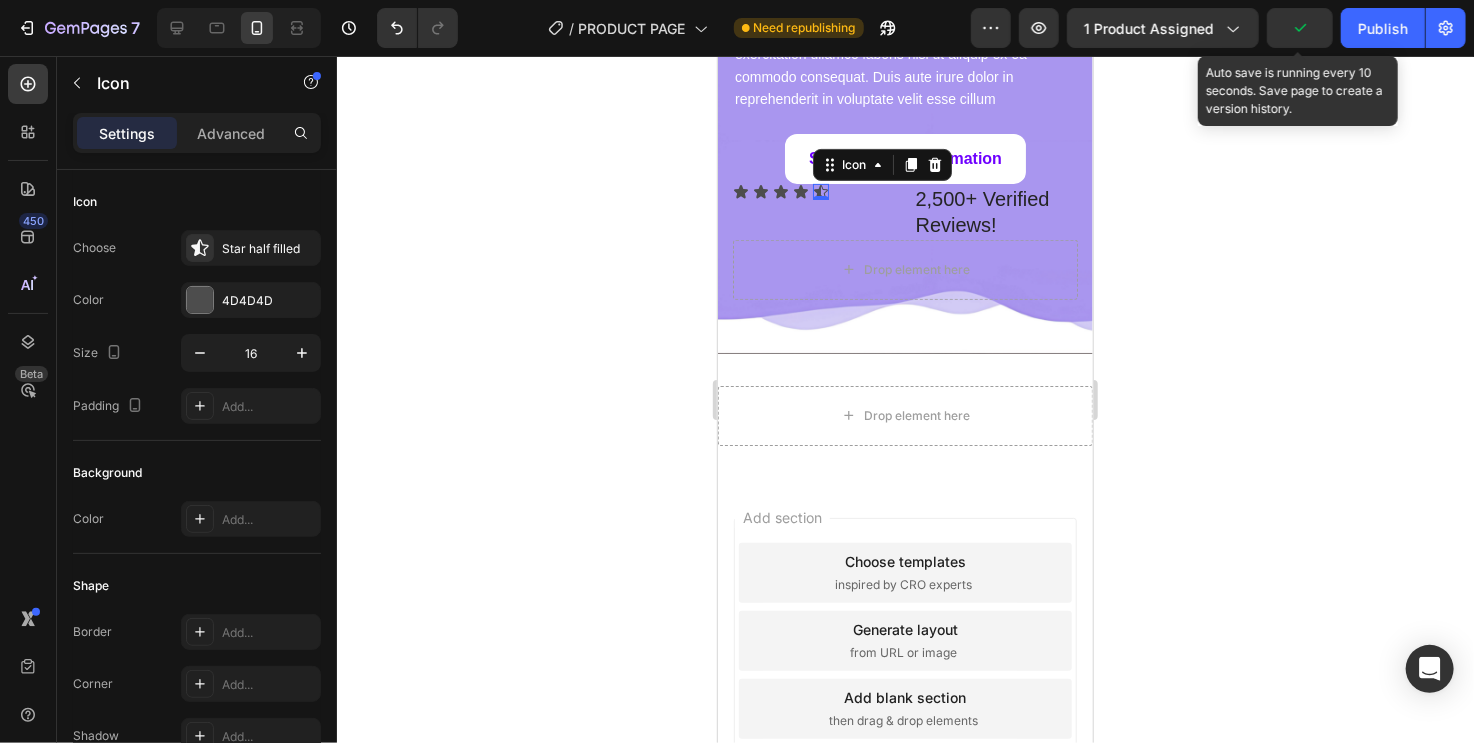 click on "0" at bounding box center (820, 199) 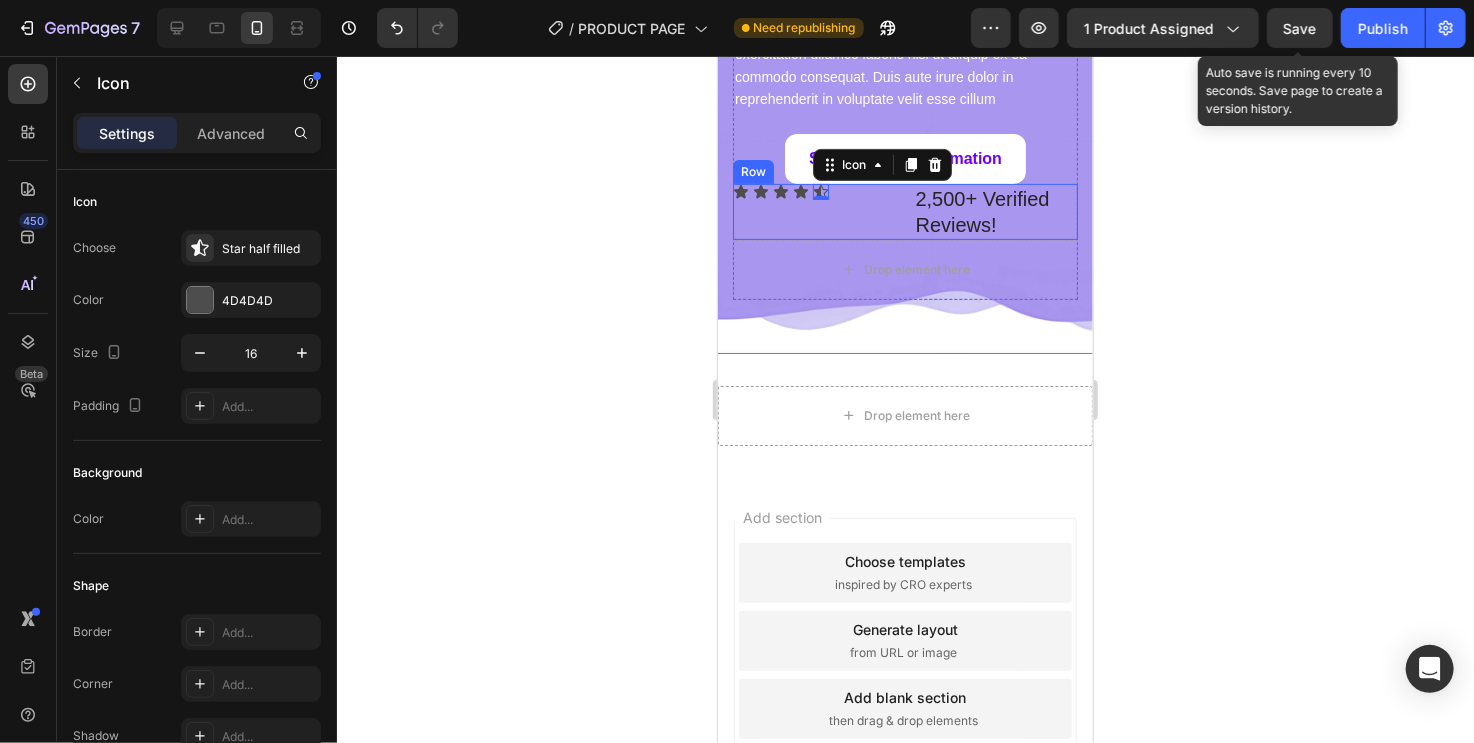 click on "Icon Icon Icon Icon Icon   0 Icon List" at bounding box center [814, 211] 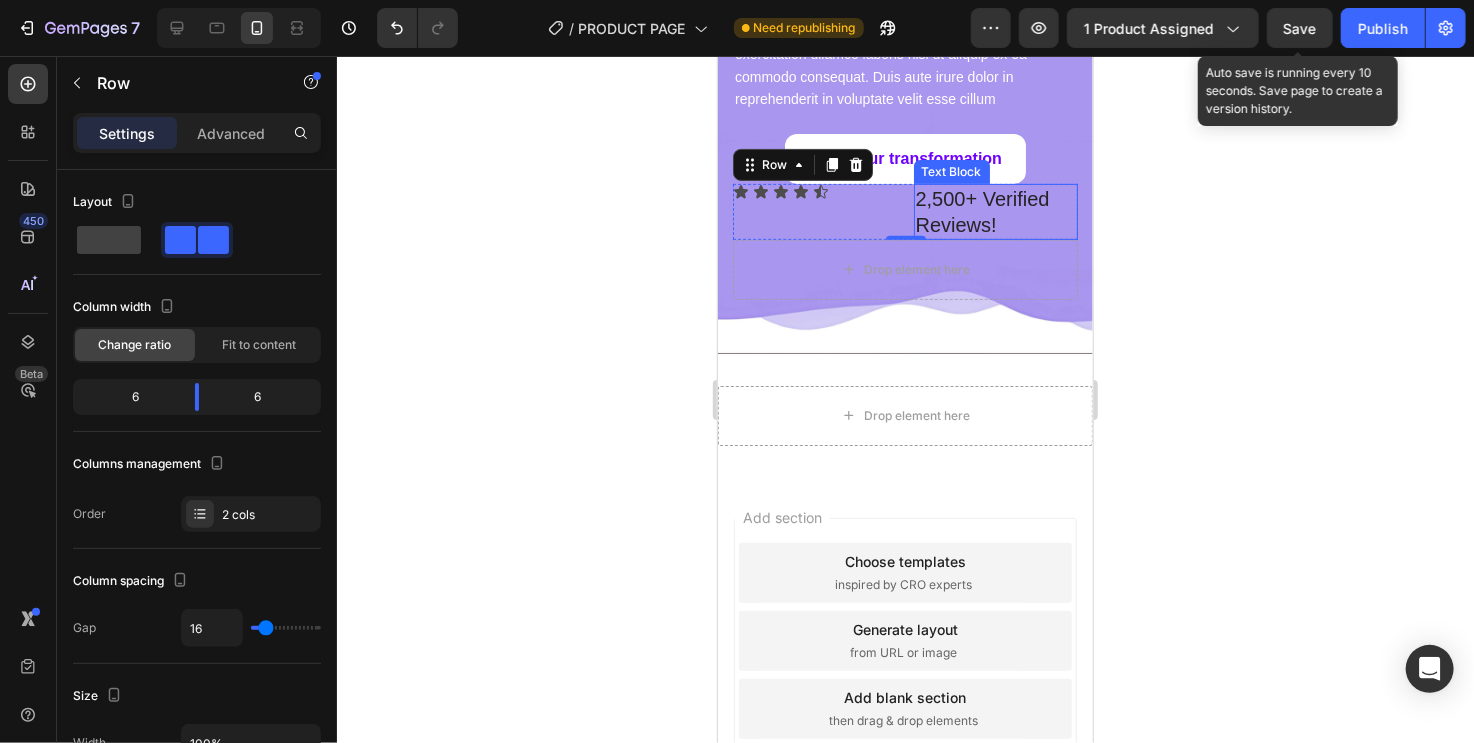 click on "2,500+ Verified Reviews!" at bounding box center [995, 211] 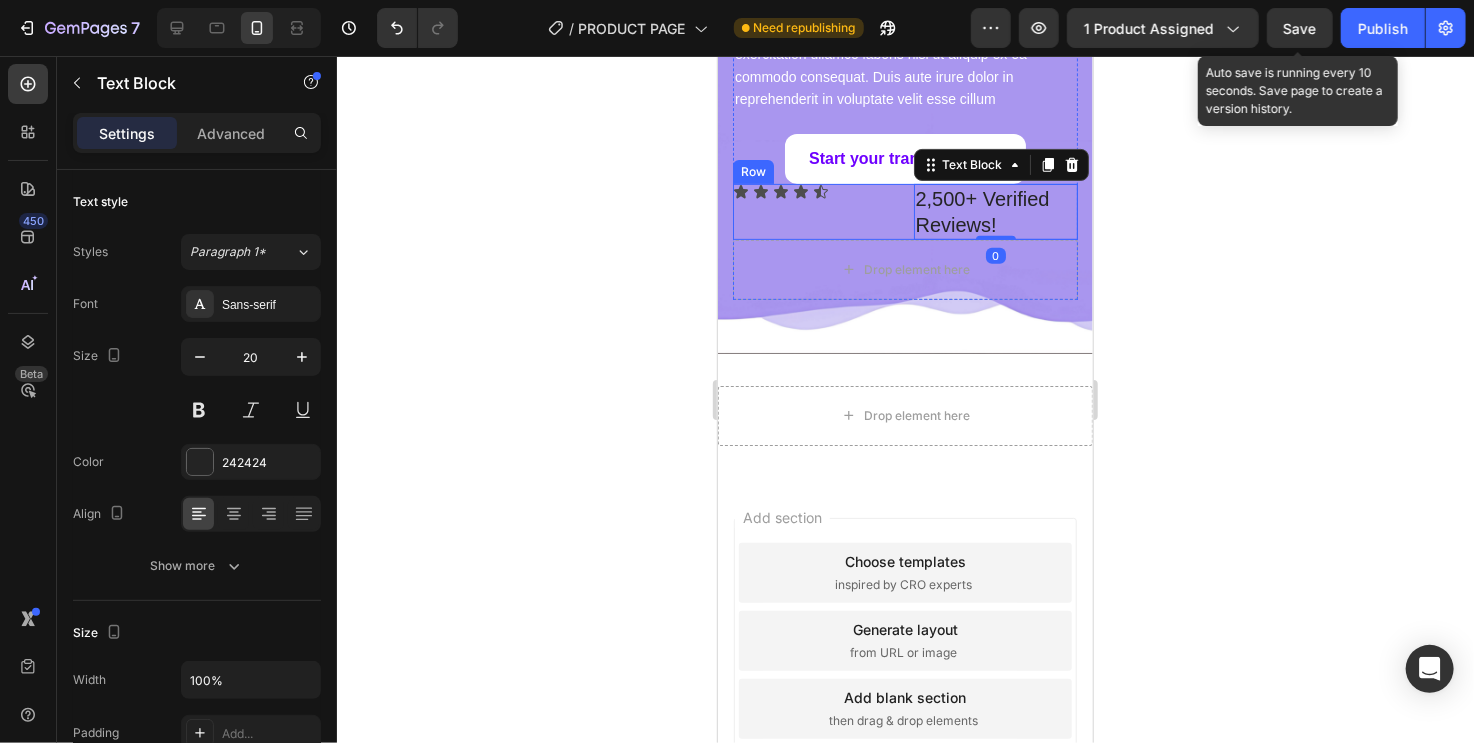 click on "Icon Icon Icon Icon Icon Icon List" at bounding box center (814, 211) 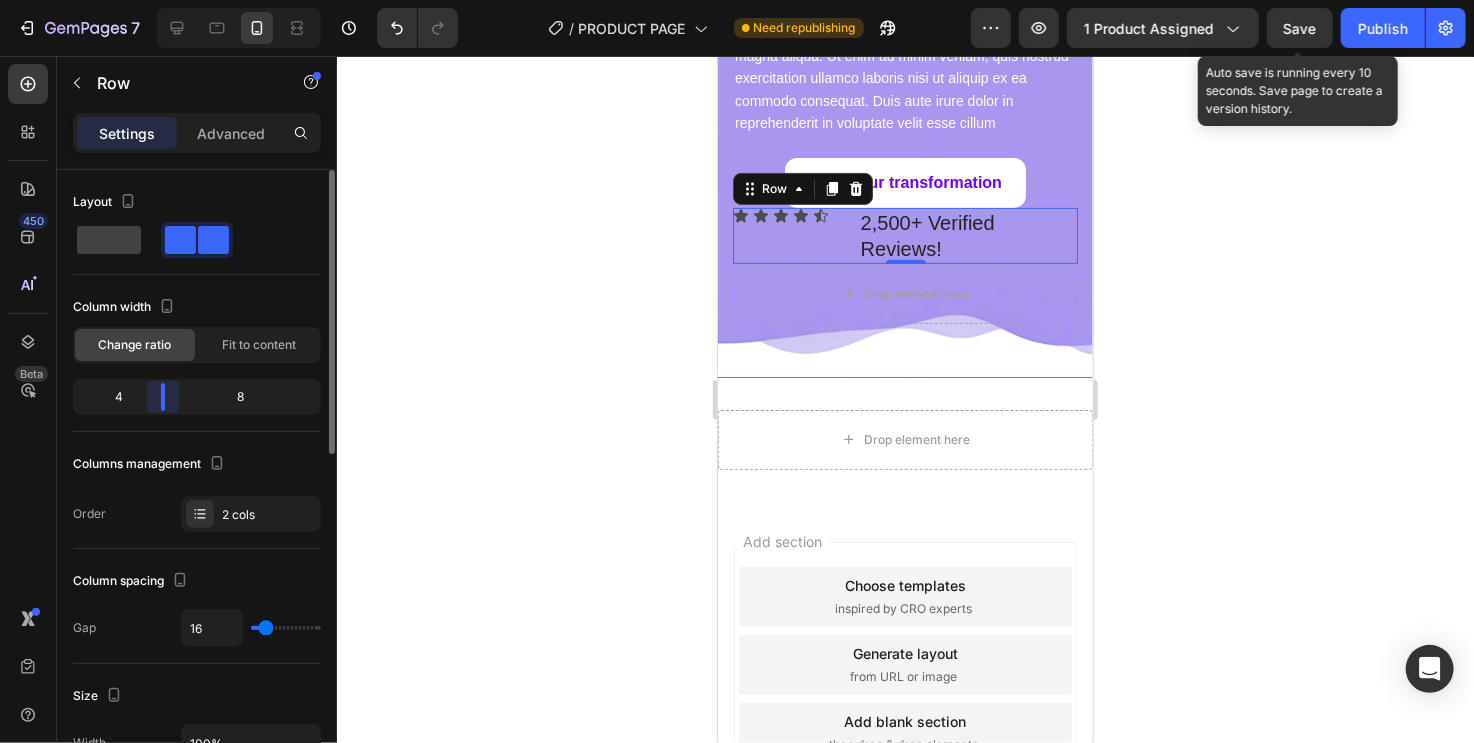 scroll, scrollTop: 3982, scrollLeft: 0, axis: vertical 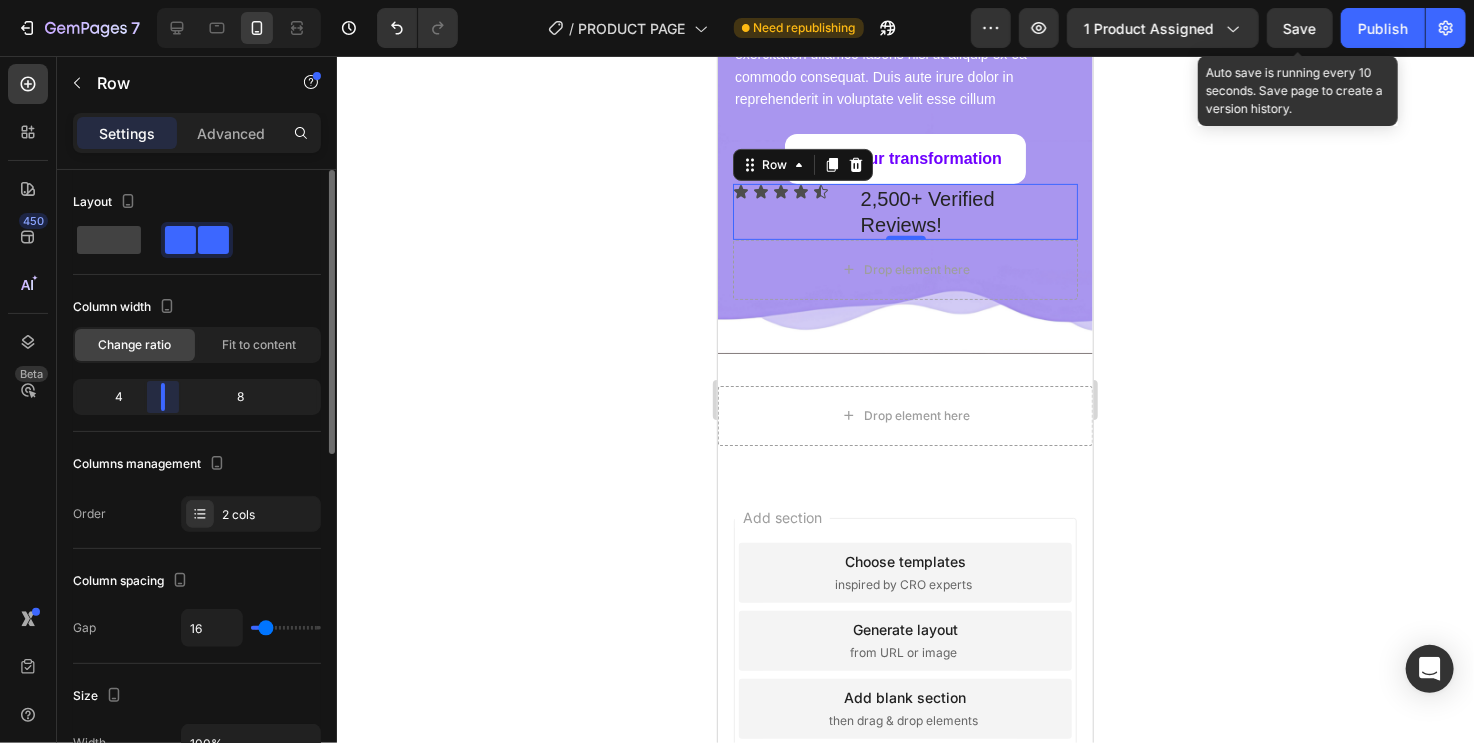 drag, startPoint x: 203, startPoint y: 398, endPoint x: 149, endPoint y: 427, distance: 61.294373 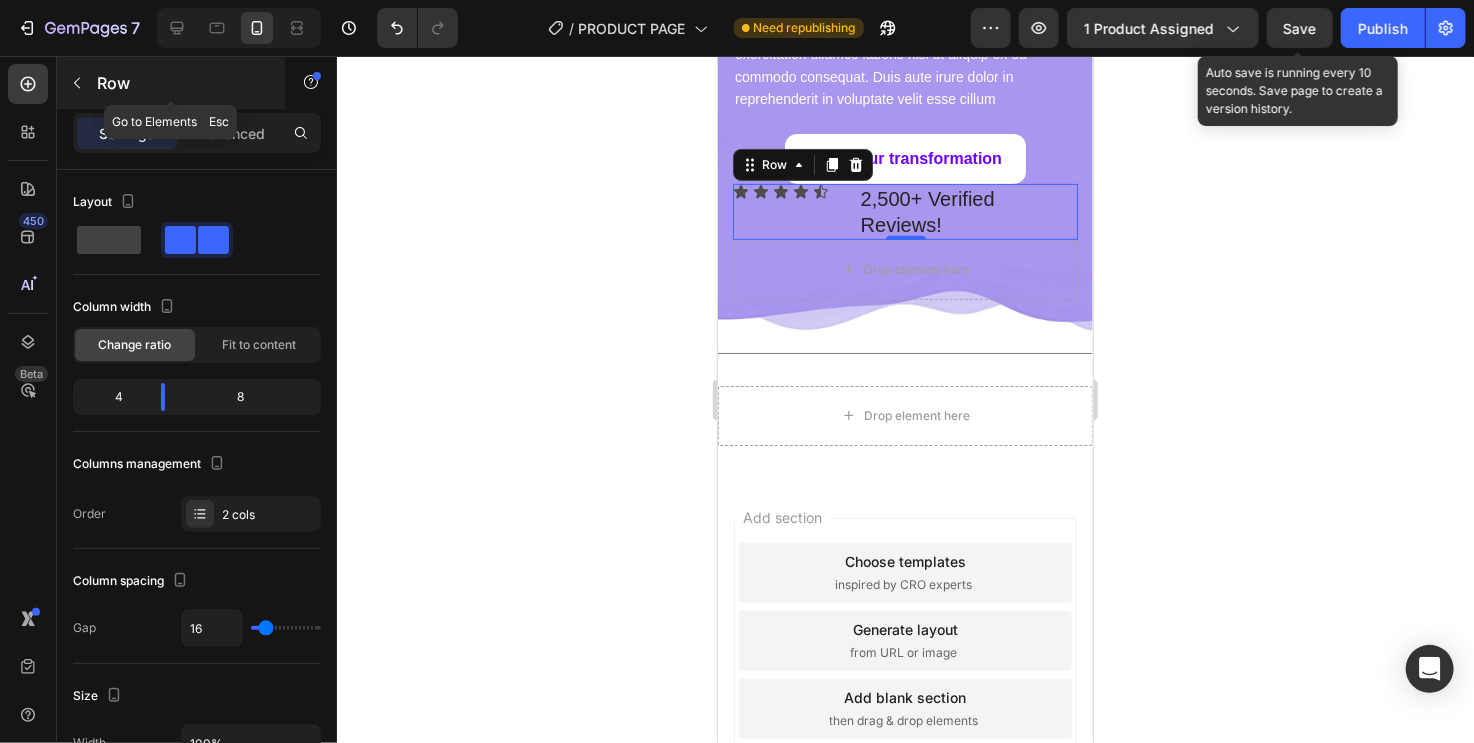 click at bounding box center [77, 83] 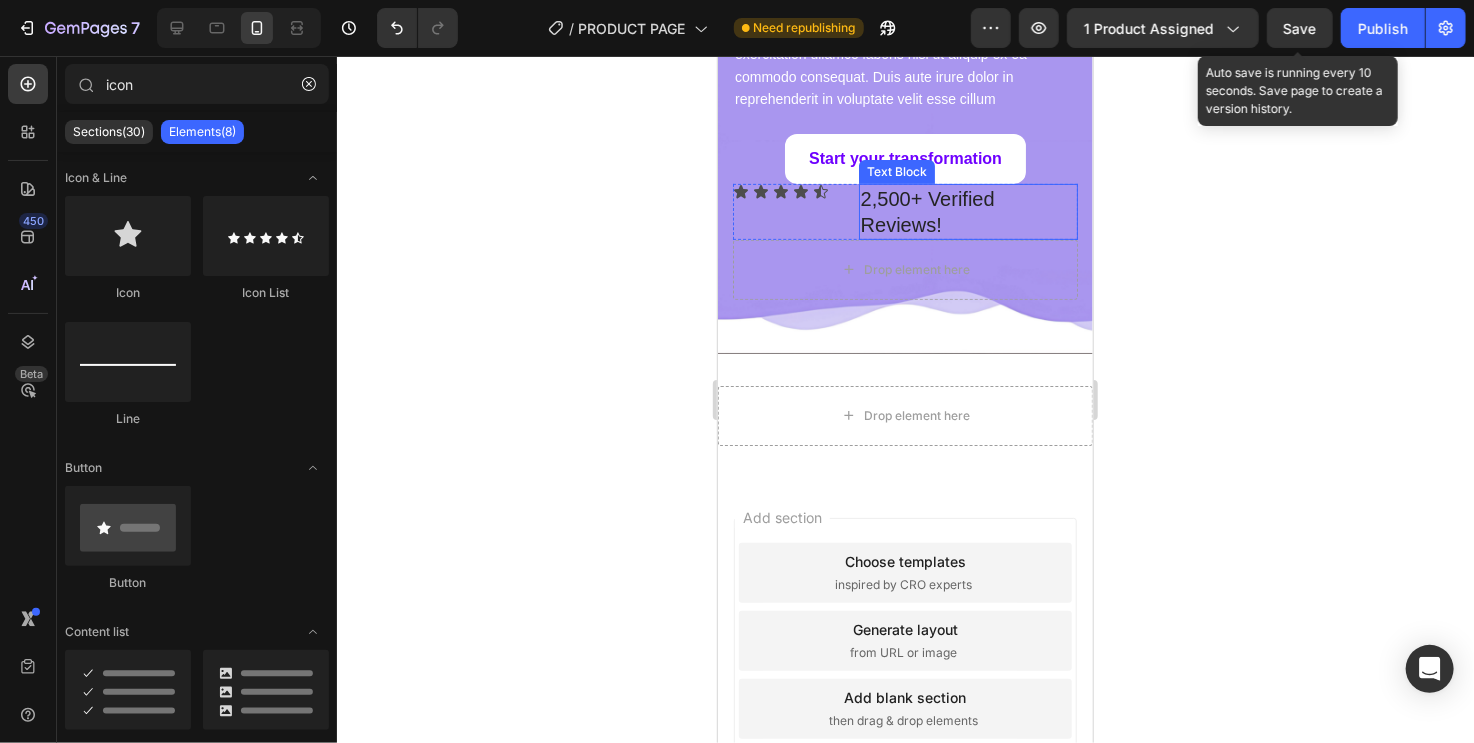 click on "2,500+ Verified Reviews!" at bounding box center (967, 211) 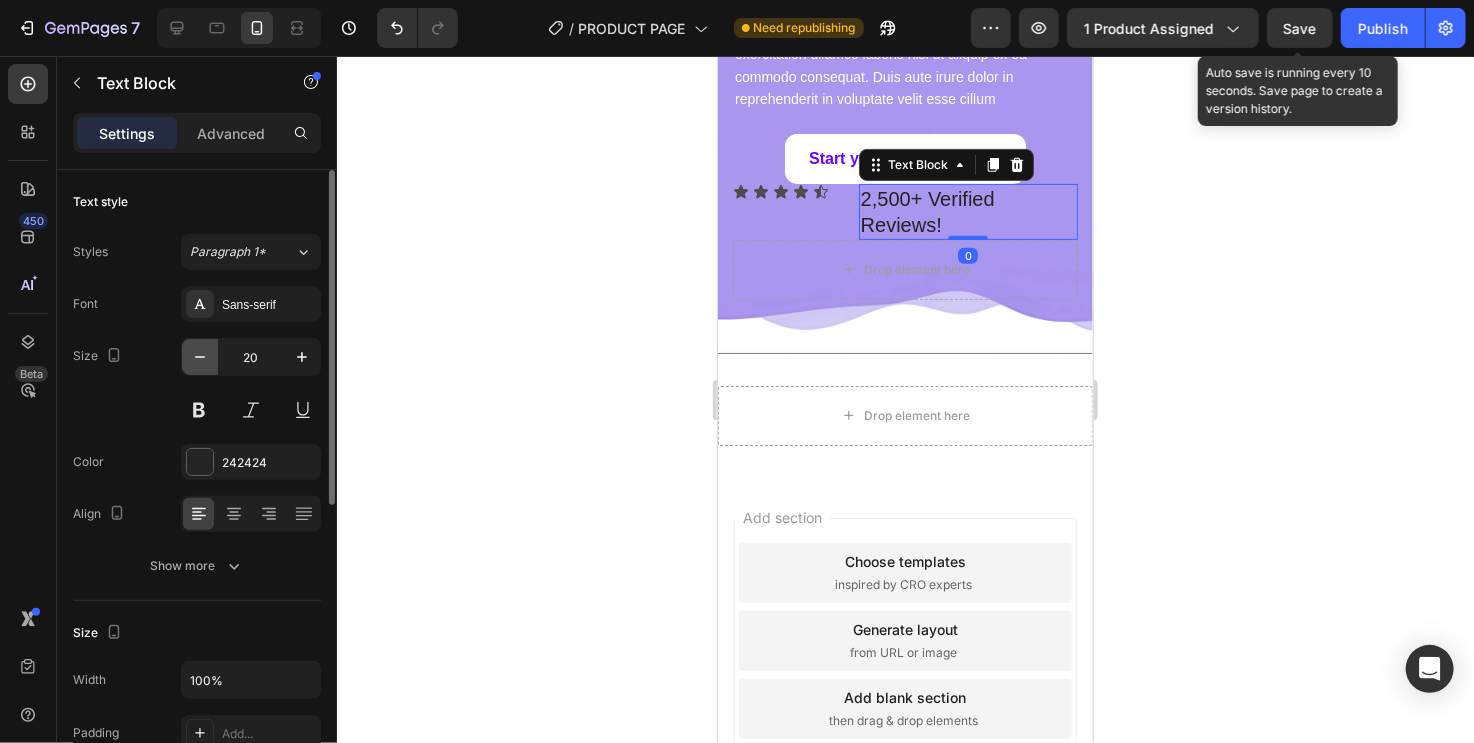 click 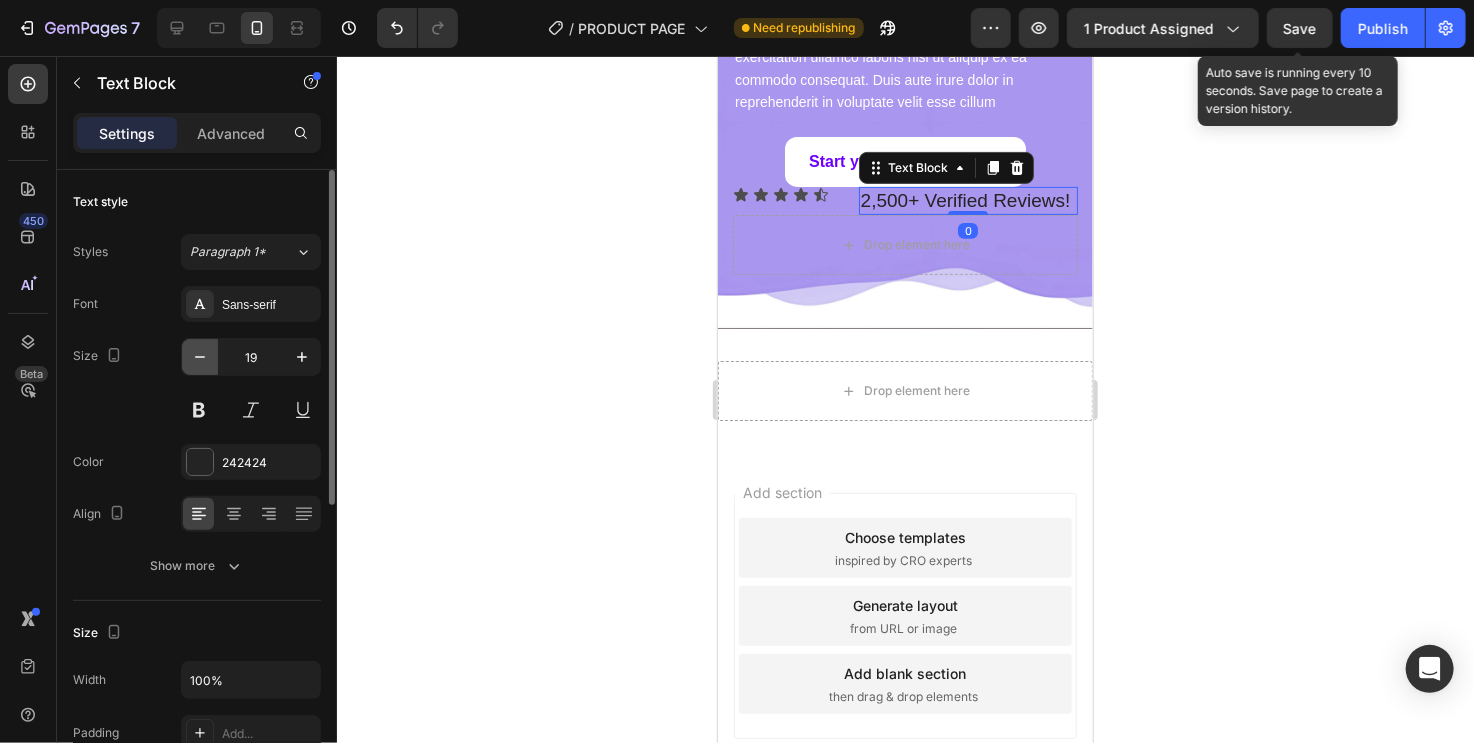 click 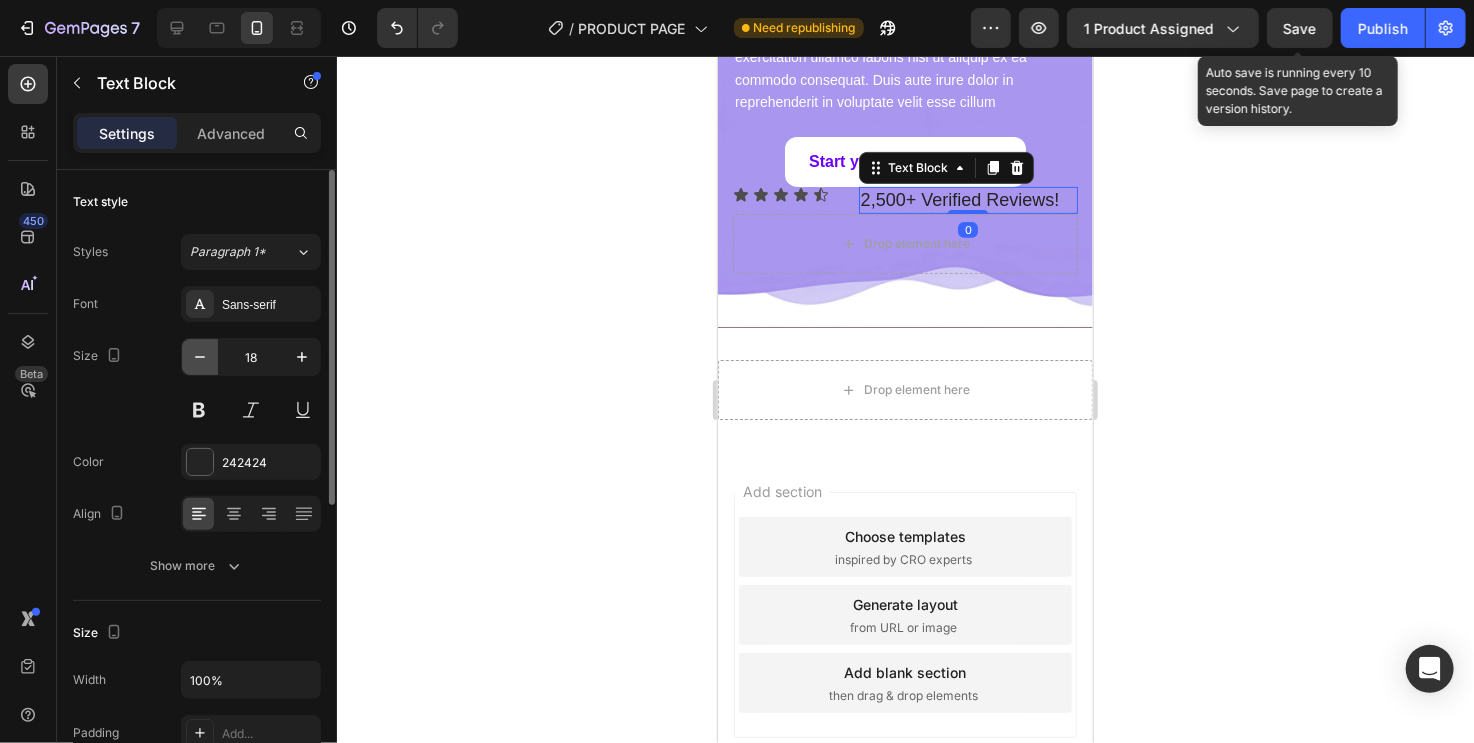 scroll, scrollTop: 3953, scrollLeft: 0, axis: vertical 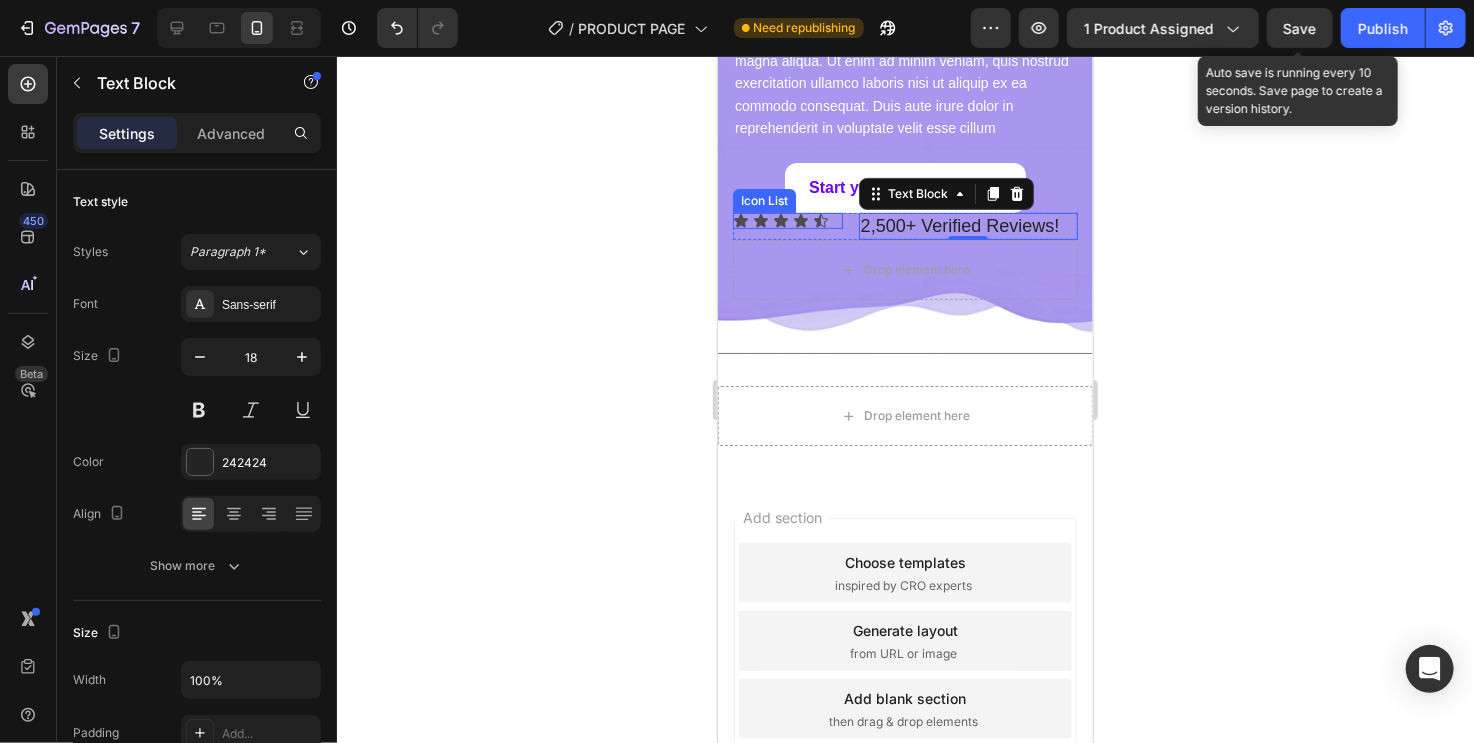 click on "Icon Icon Icon Icon Icon" at bounding box center (787, 220) 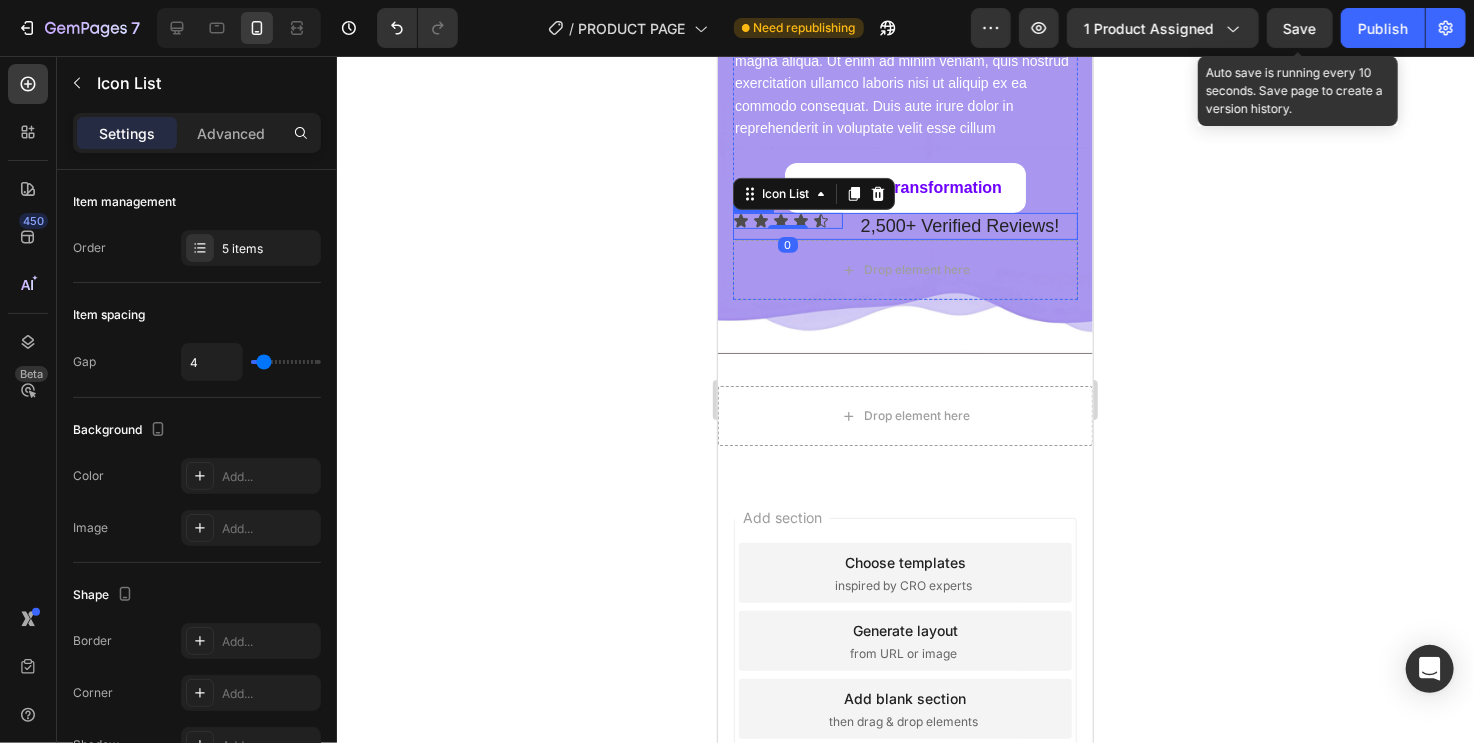 click on "Icon Icon Icon Icon Icon Icon List   0 2,500+ Verified Reviews! Text Block Row" at bounding box center (904, 225) 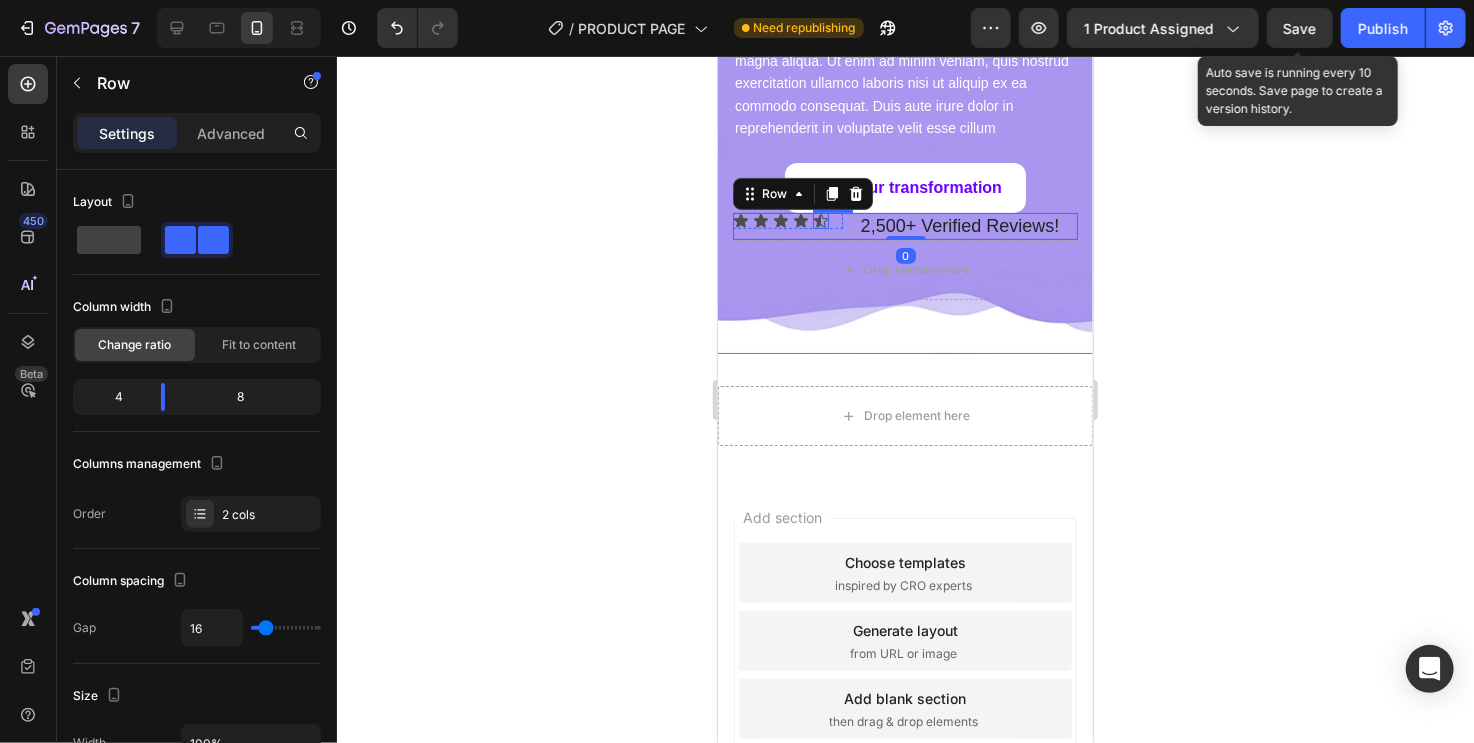 click 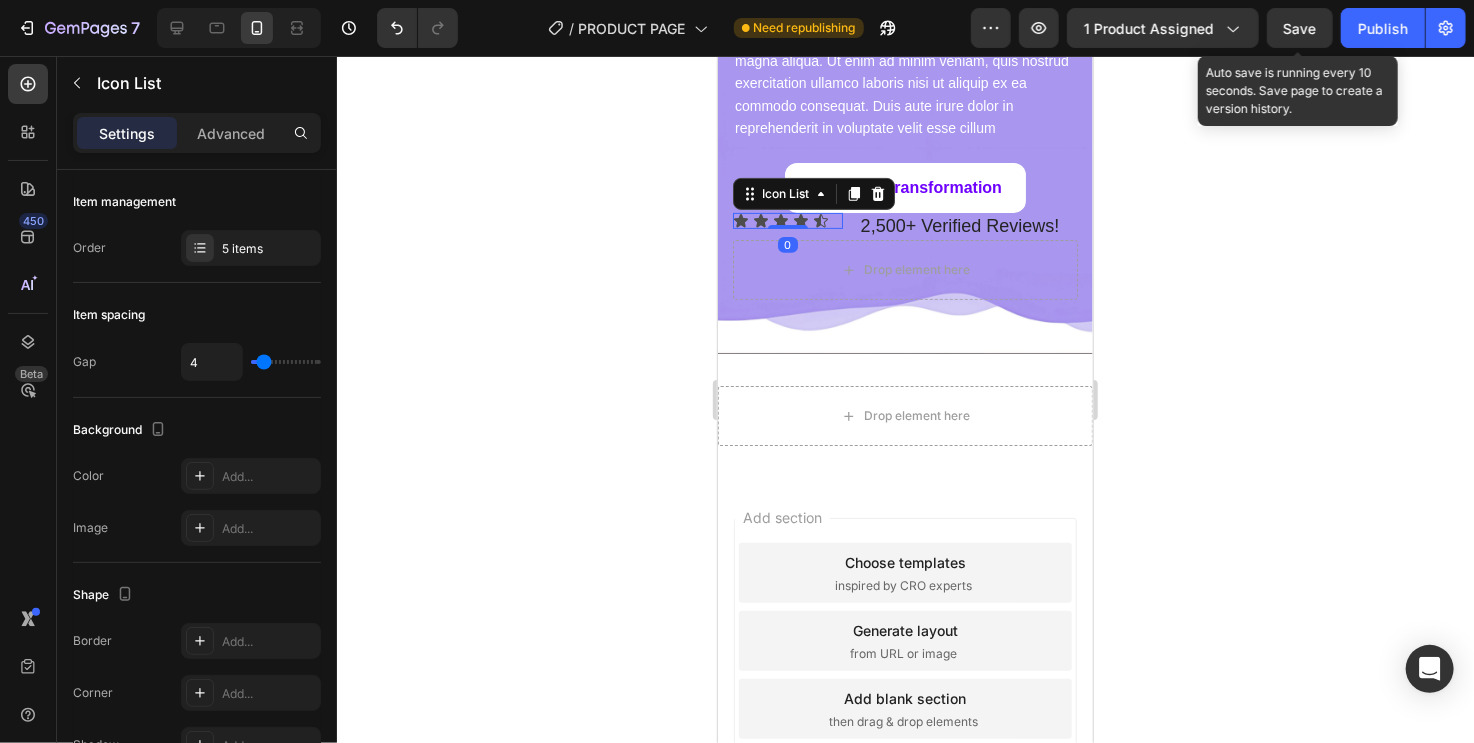 click on "Icon Icon Icon Icon Icon" at bounding box center (787, 220) 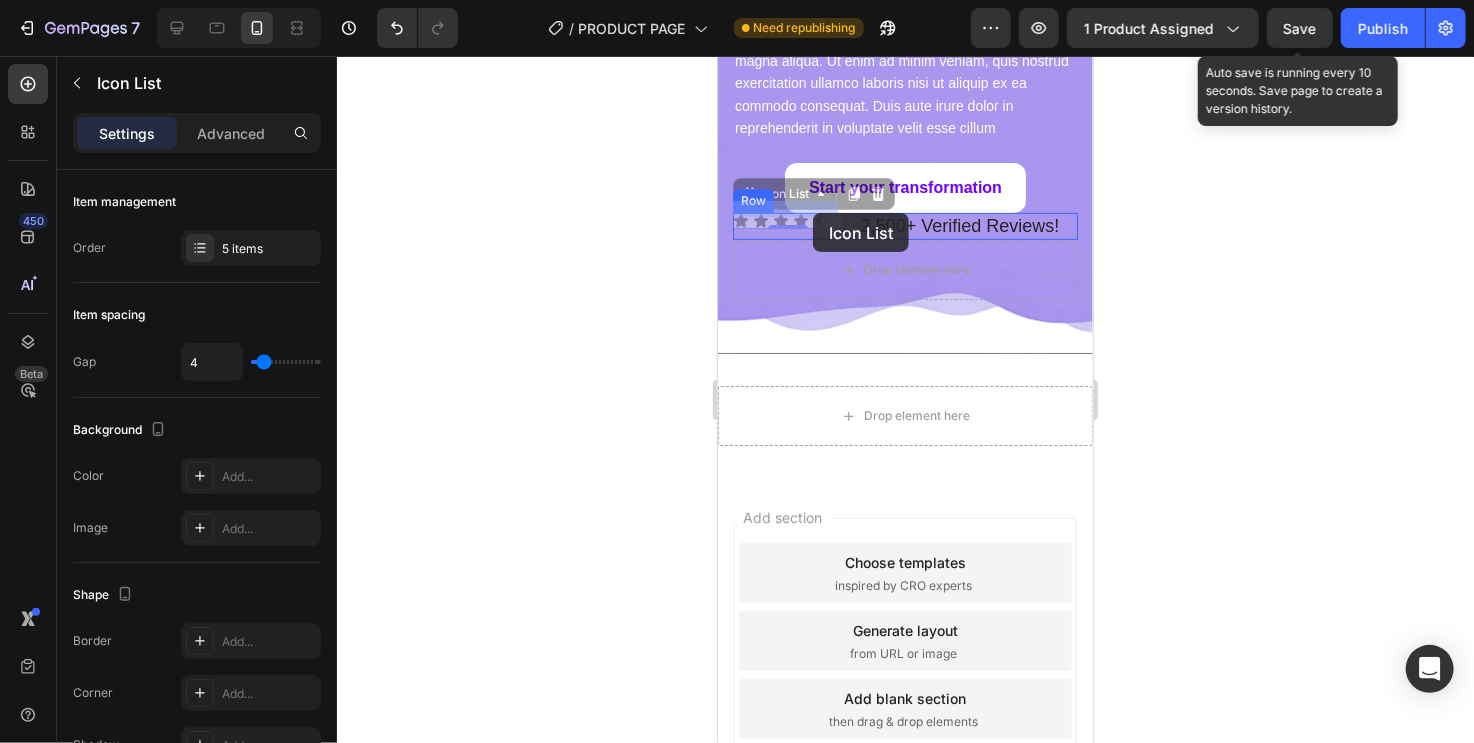drag, startPoint x: 832, startPoint y: 209, endPoint x: 812, endPoint y: 212, distance: 20.22375 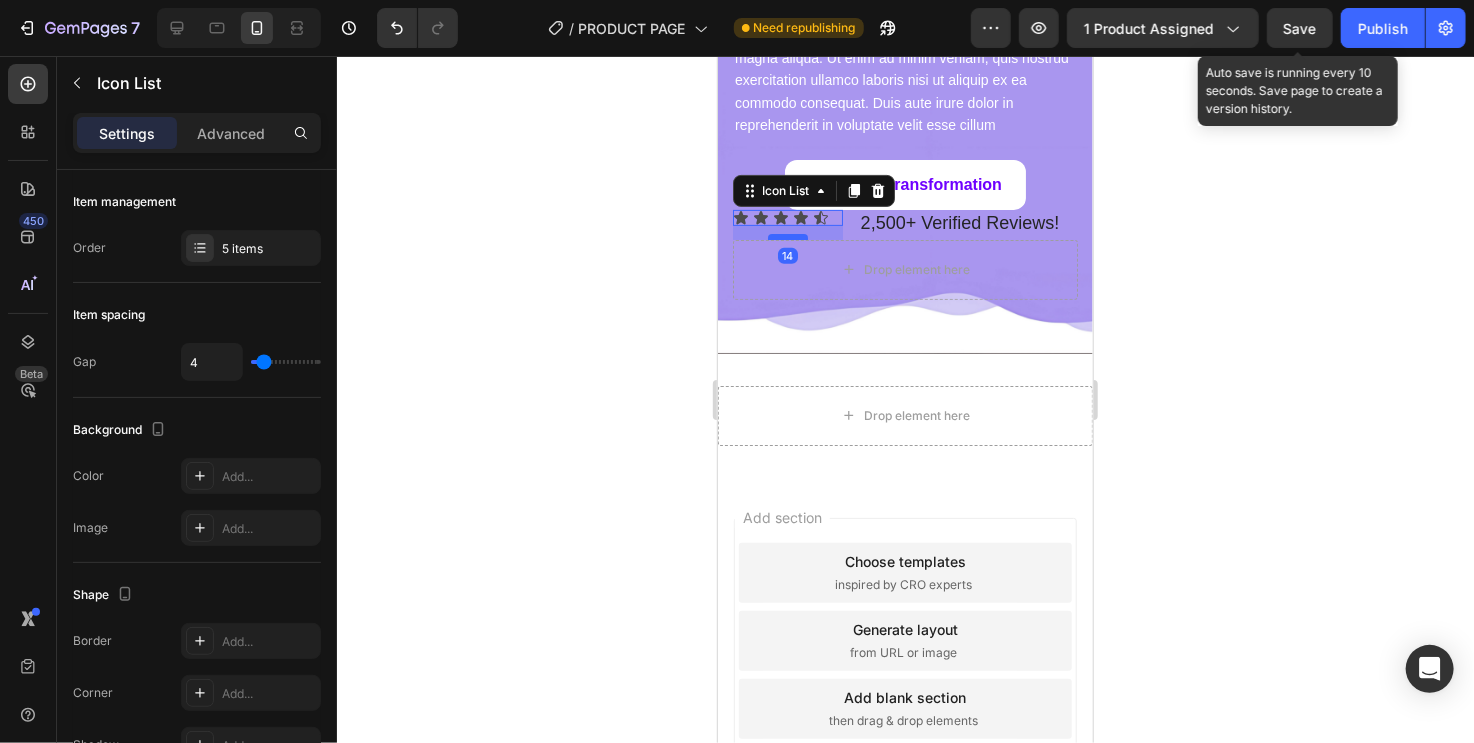 scroll, scrollTop: 3953, scrollLeft: 0, axis: vertical 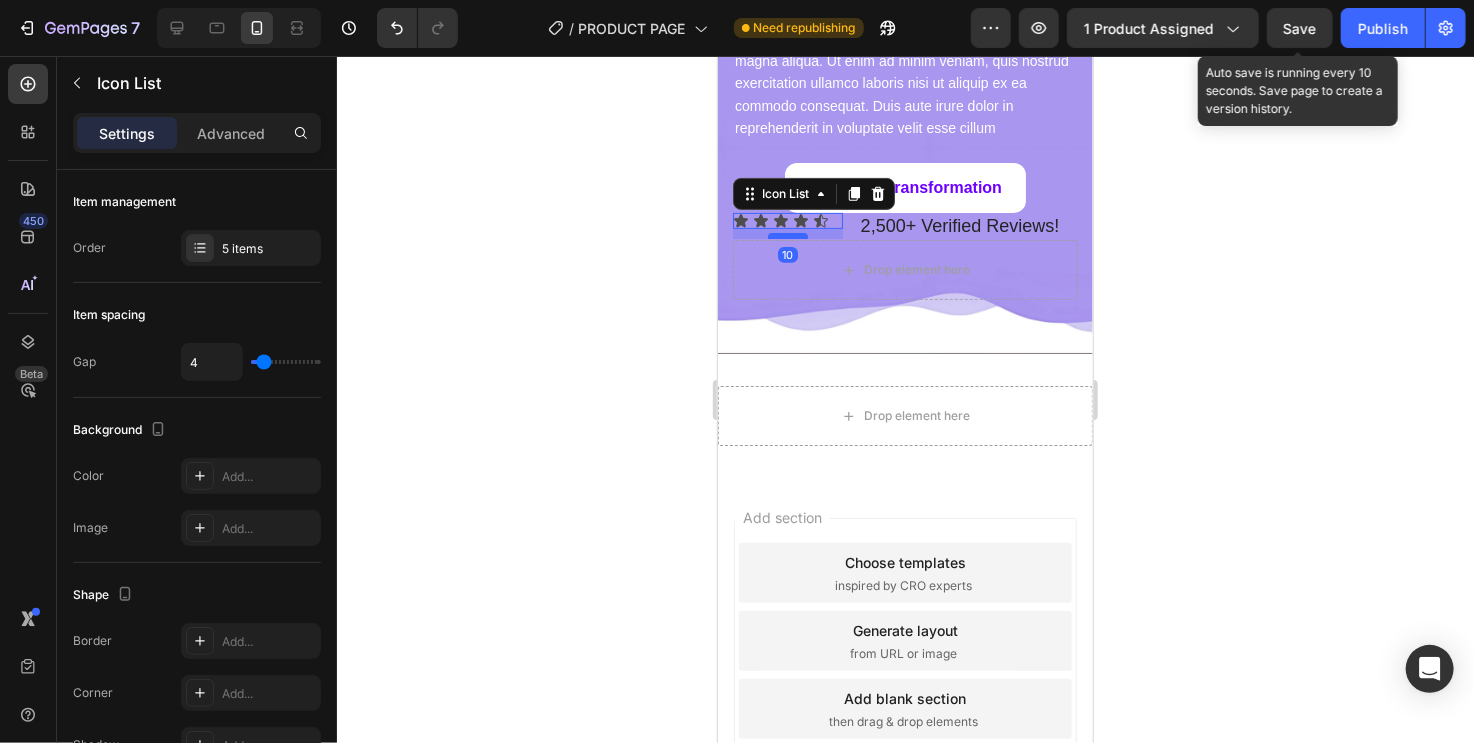 click at bounding box center (787, 235) 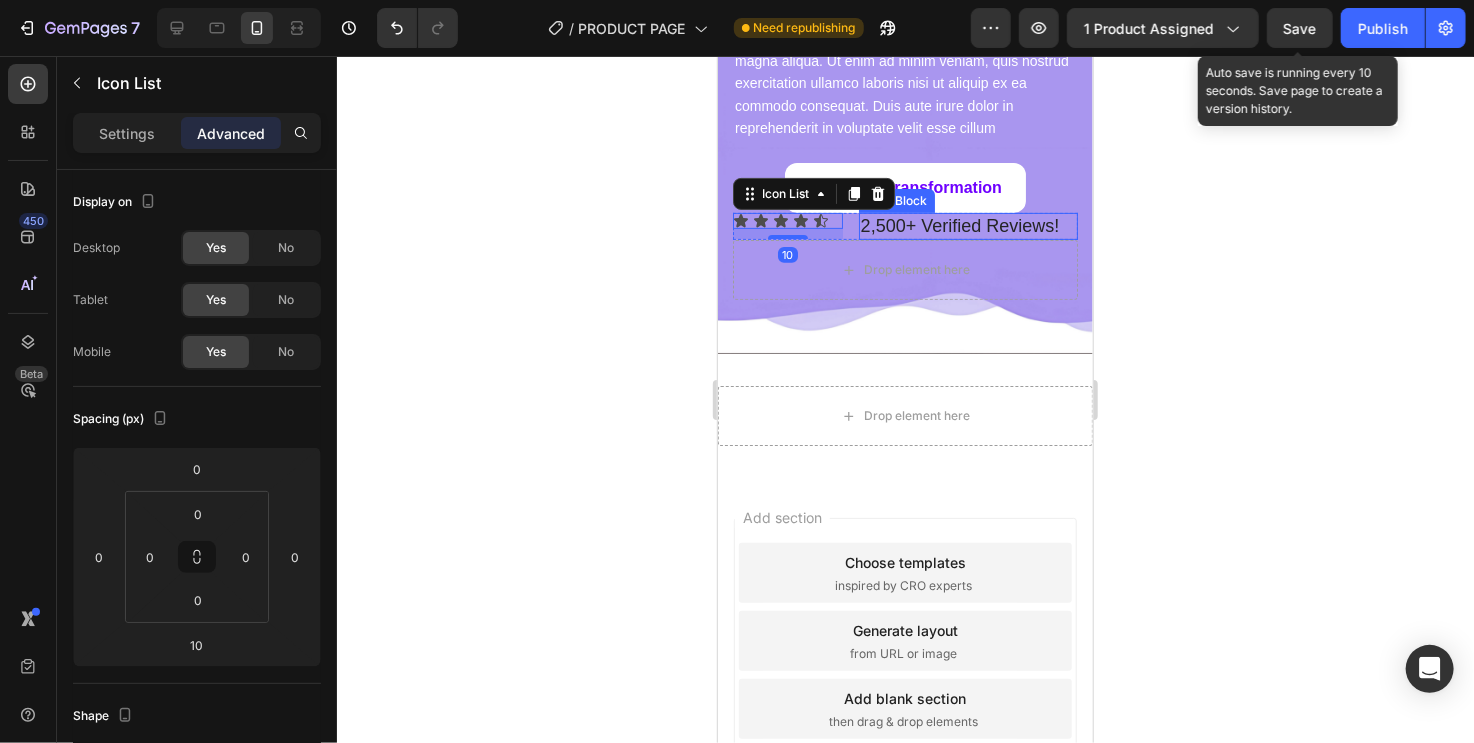 click 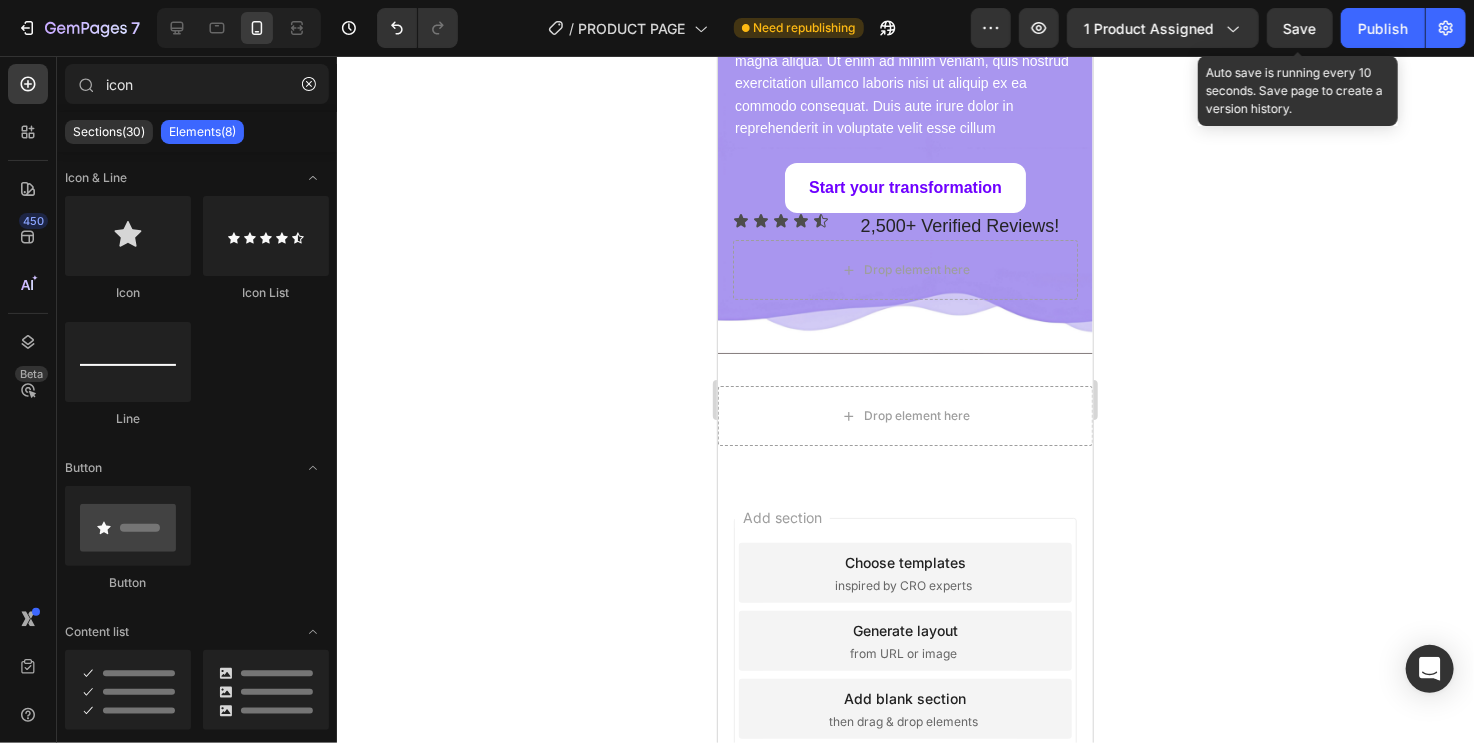 click 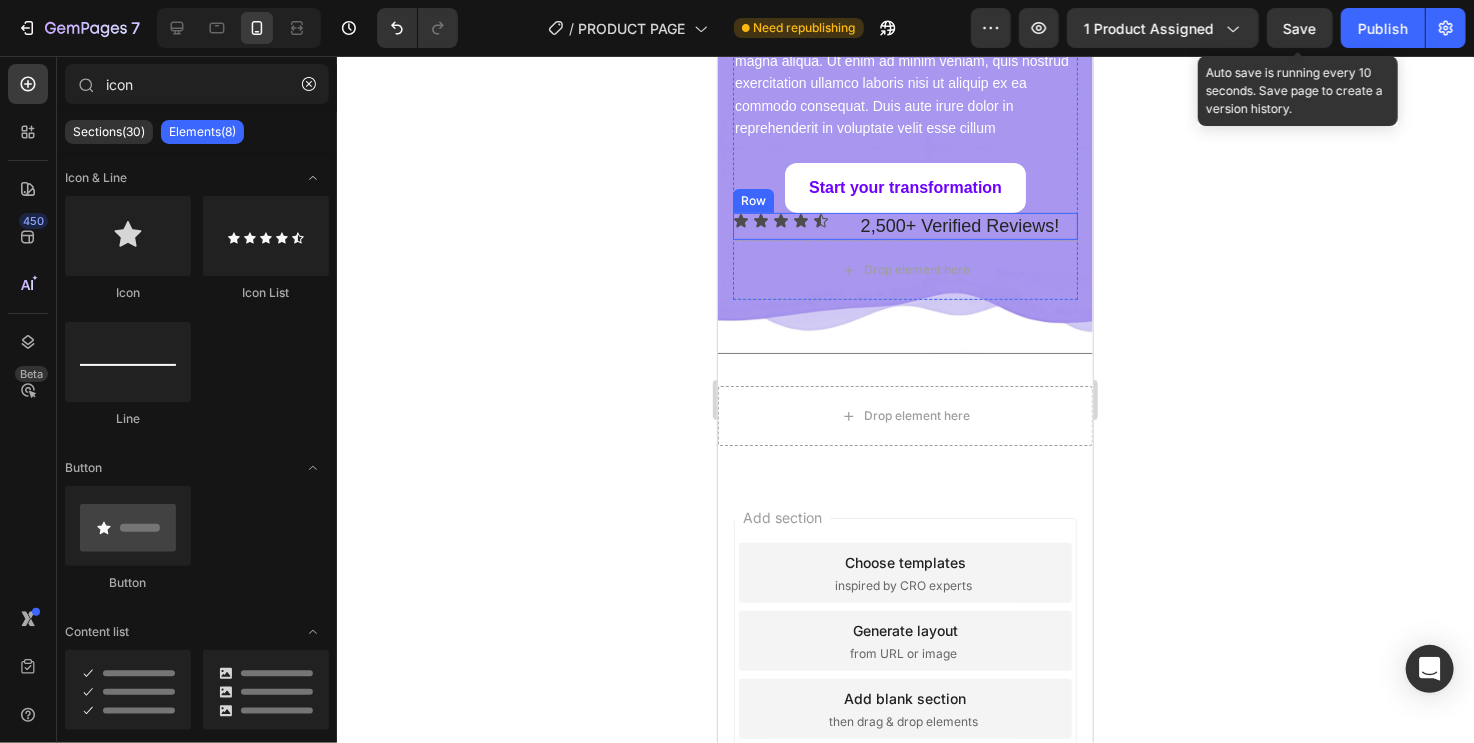 click on "Icon Icon Icon Icon Icon Icon List" at bounding box center (787, 225) 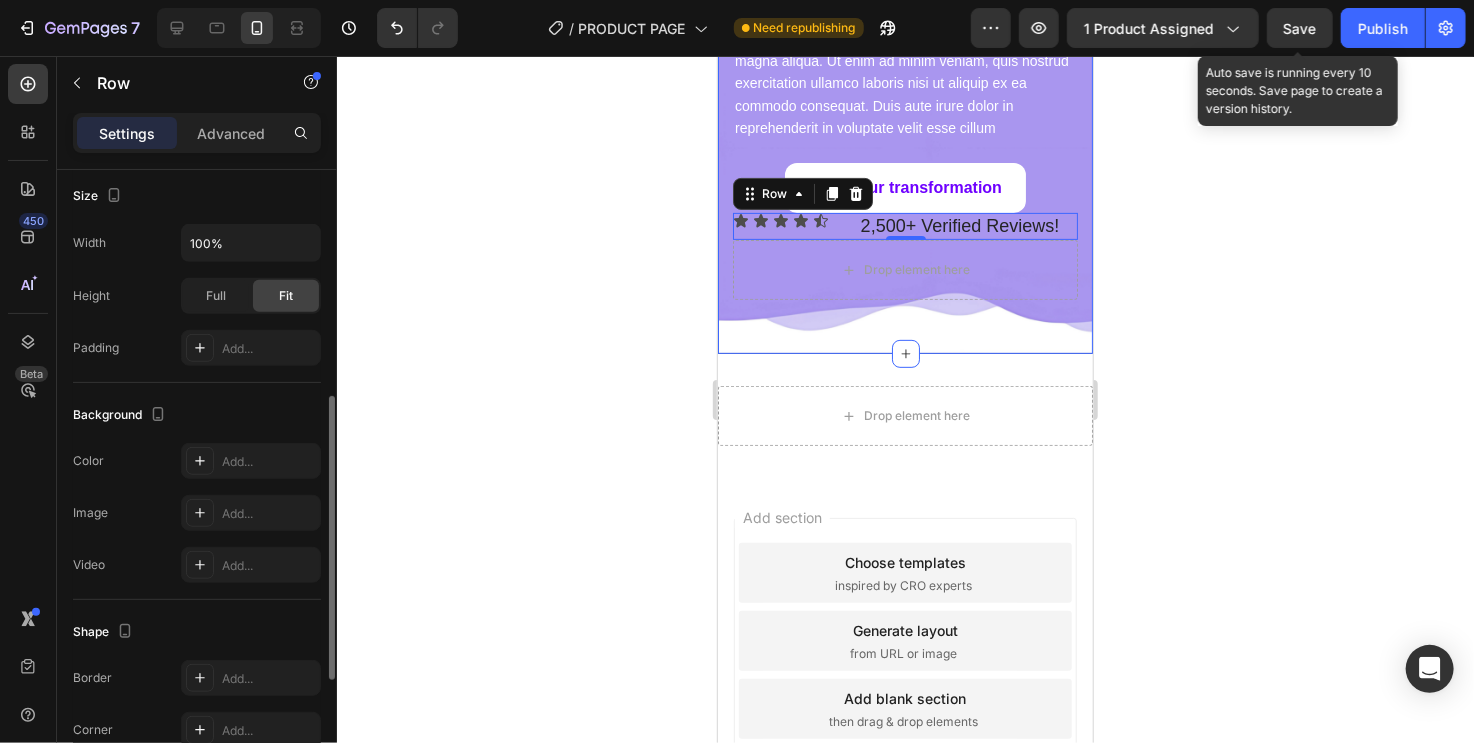 scroll, scrollTop: 763, scrollLeft: 0, axis: vertical 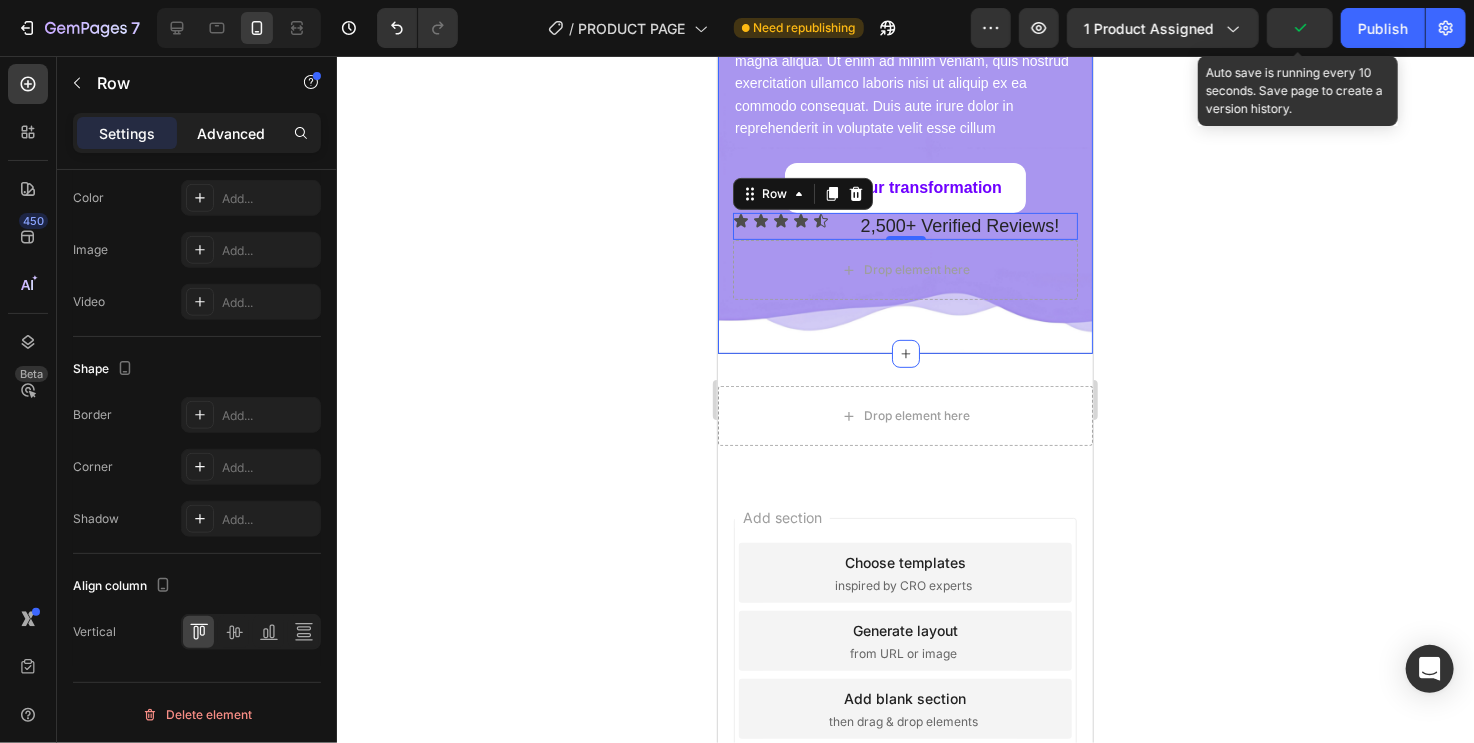 click on "Advanced" at bounding box center [231, 133] 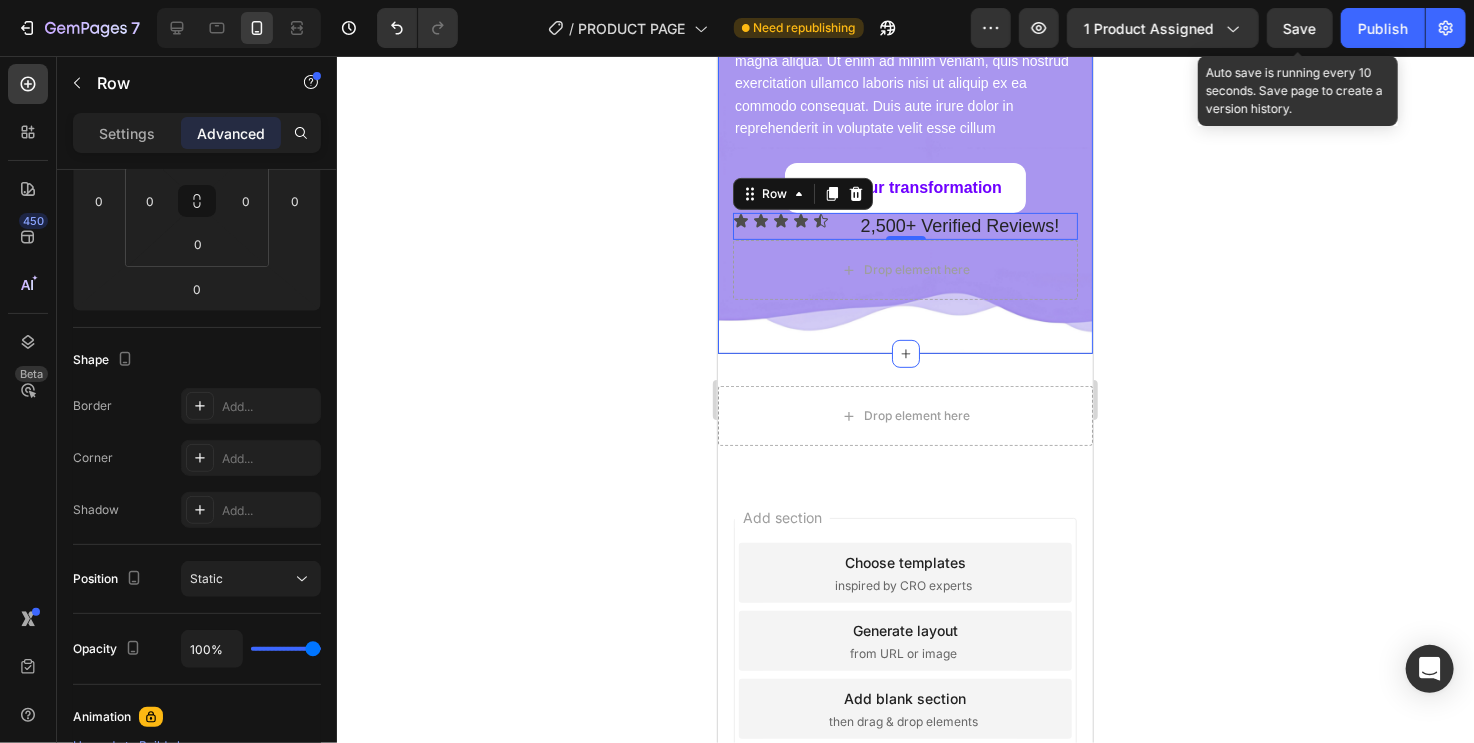 scroll, scrollTop: 0, scrollLeft: 0, axis: both 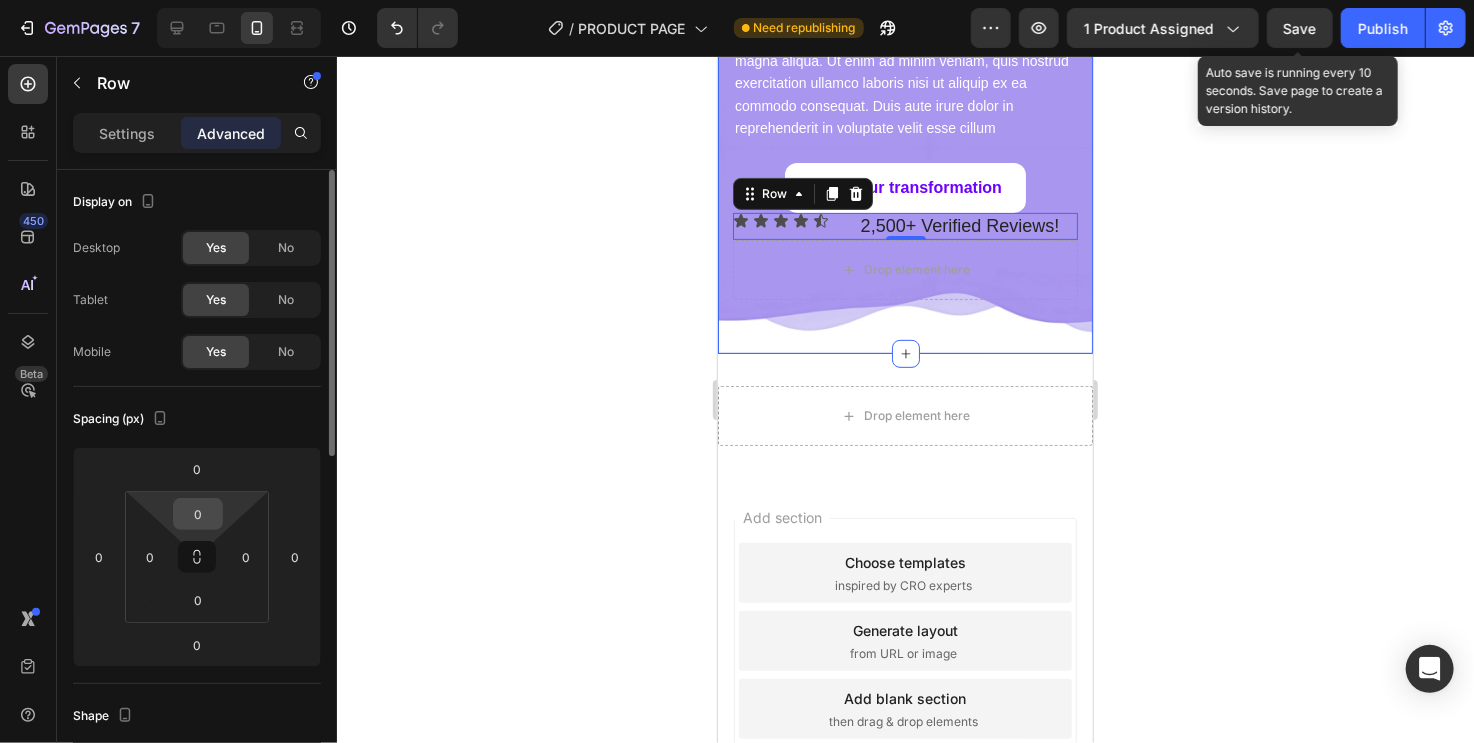 click on "0" at bounding box center [198, 514] 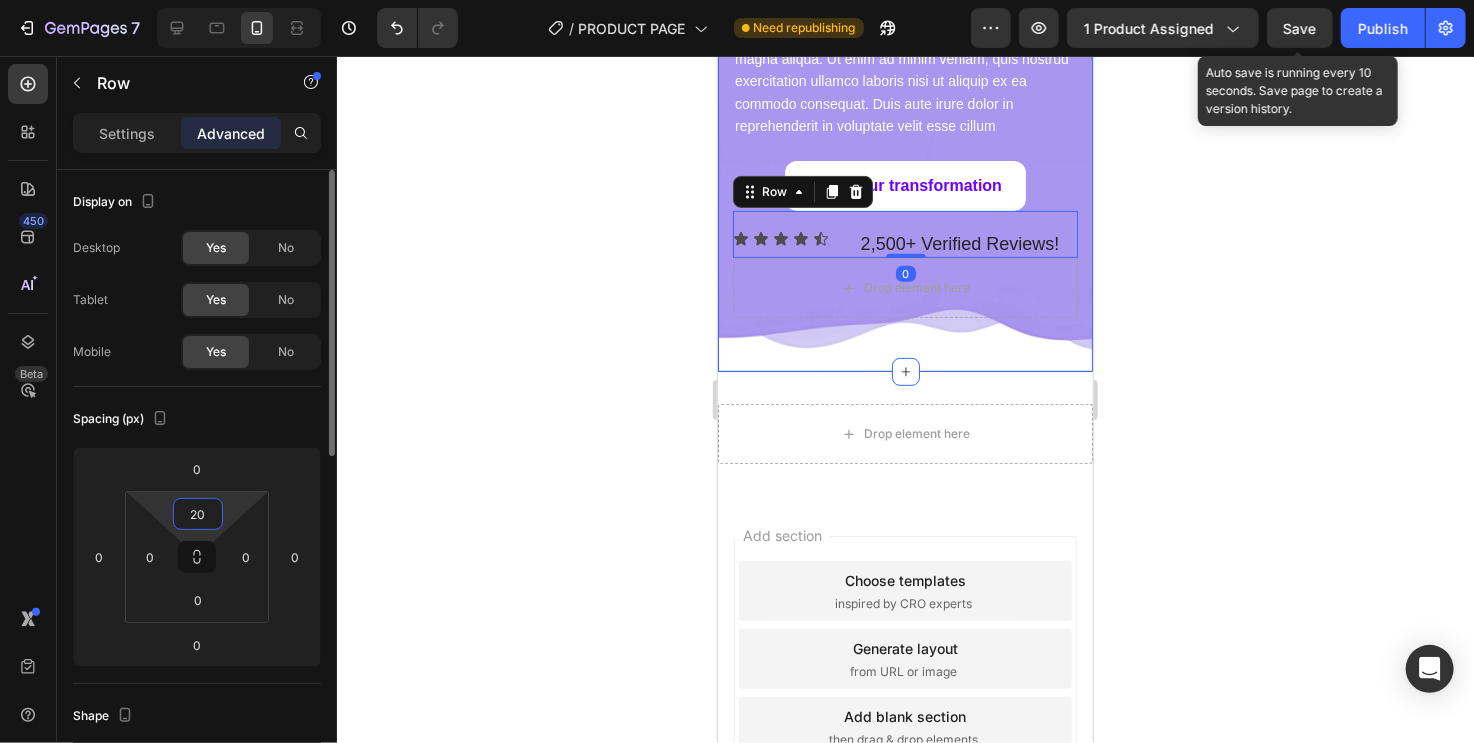 scroll, scrollTop: 3973, scrollLeft: 0, axis: vertical 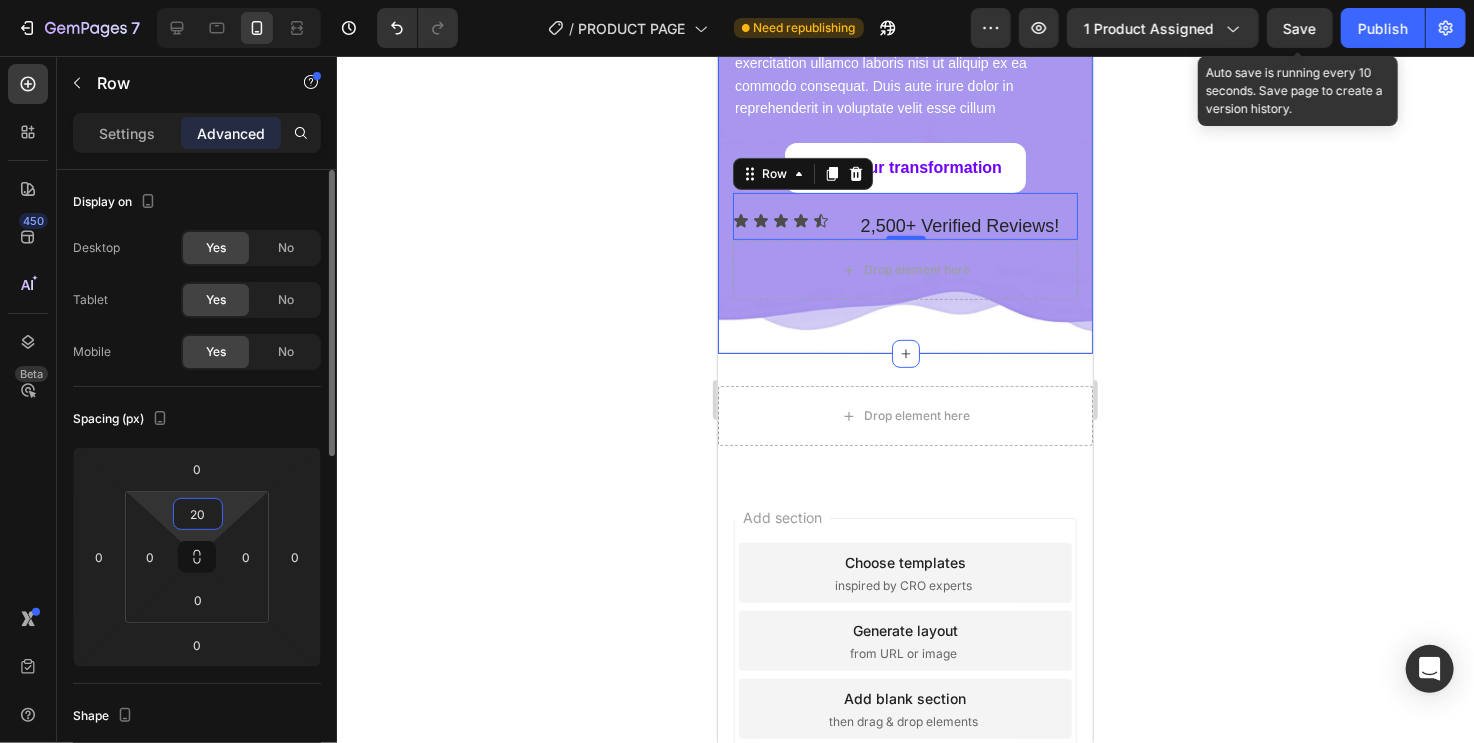 type on "2" 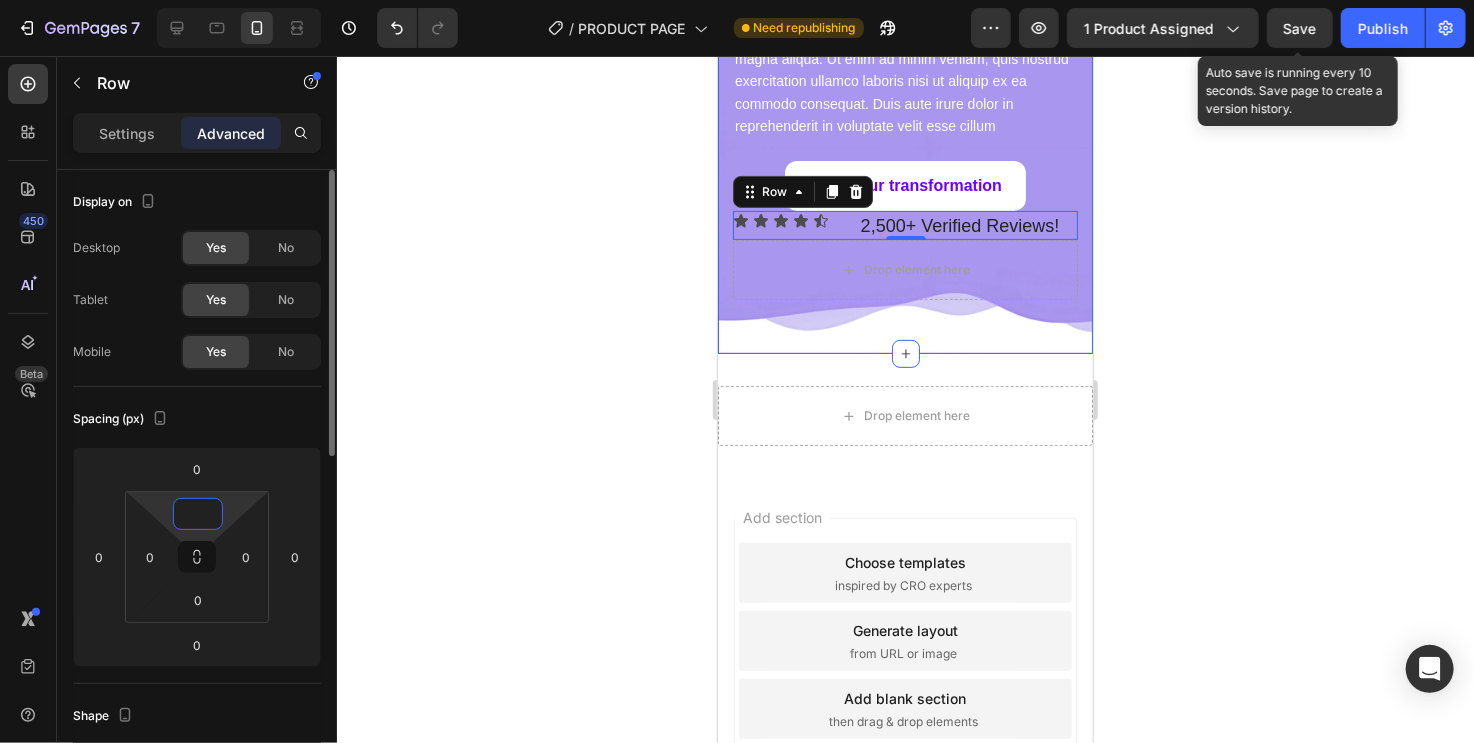 scroll, scrollTop: 3953, scrollLeft: 0, axis: vertical 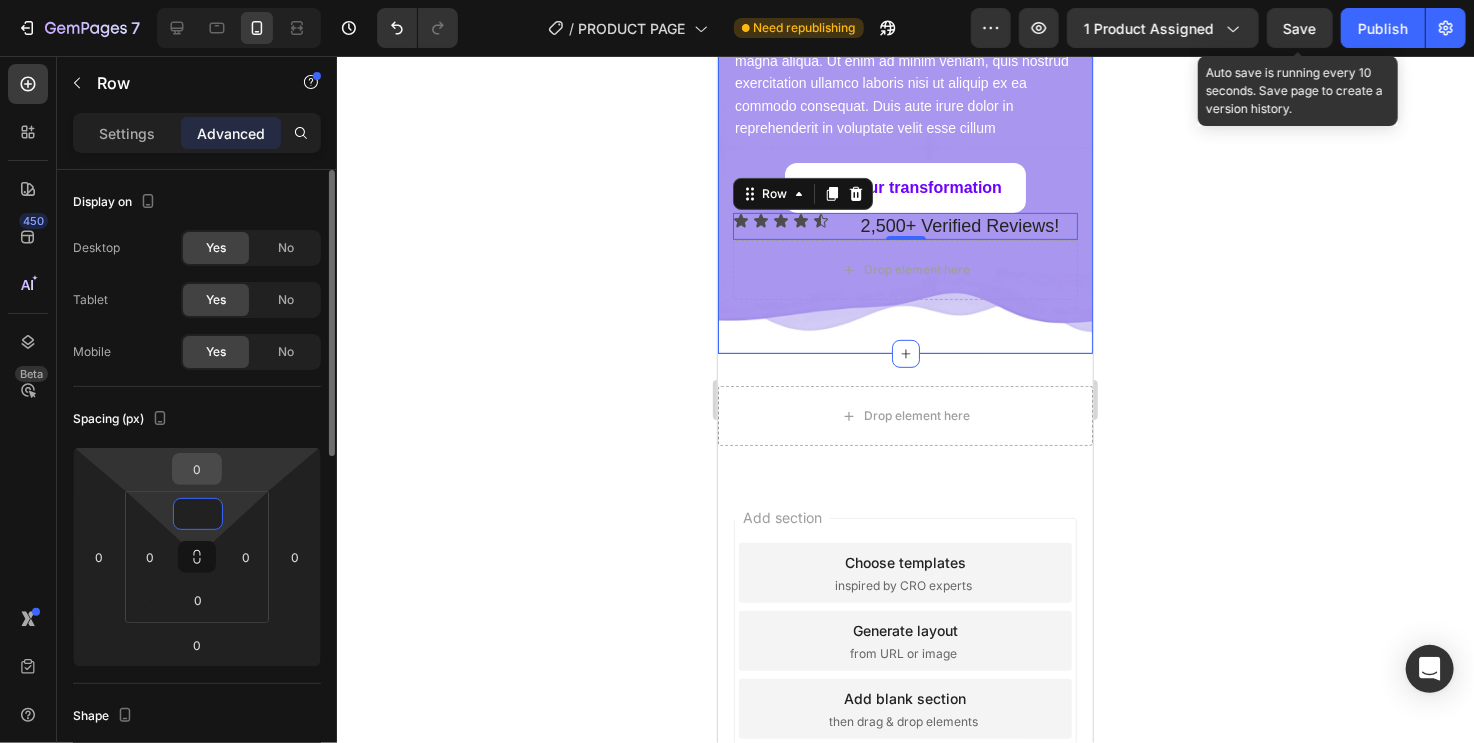 click on "0" at bounding box center (197, 469) 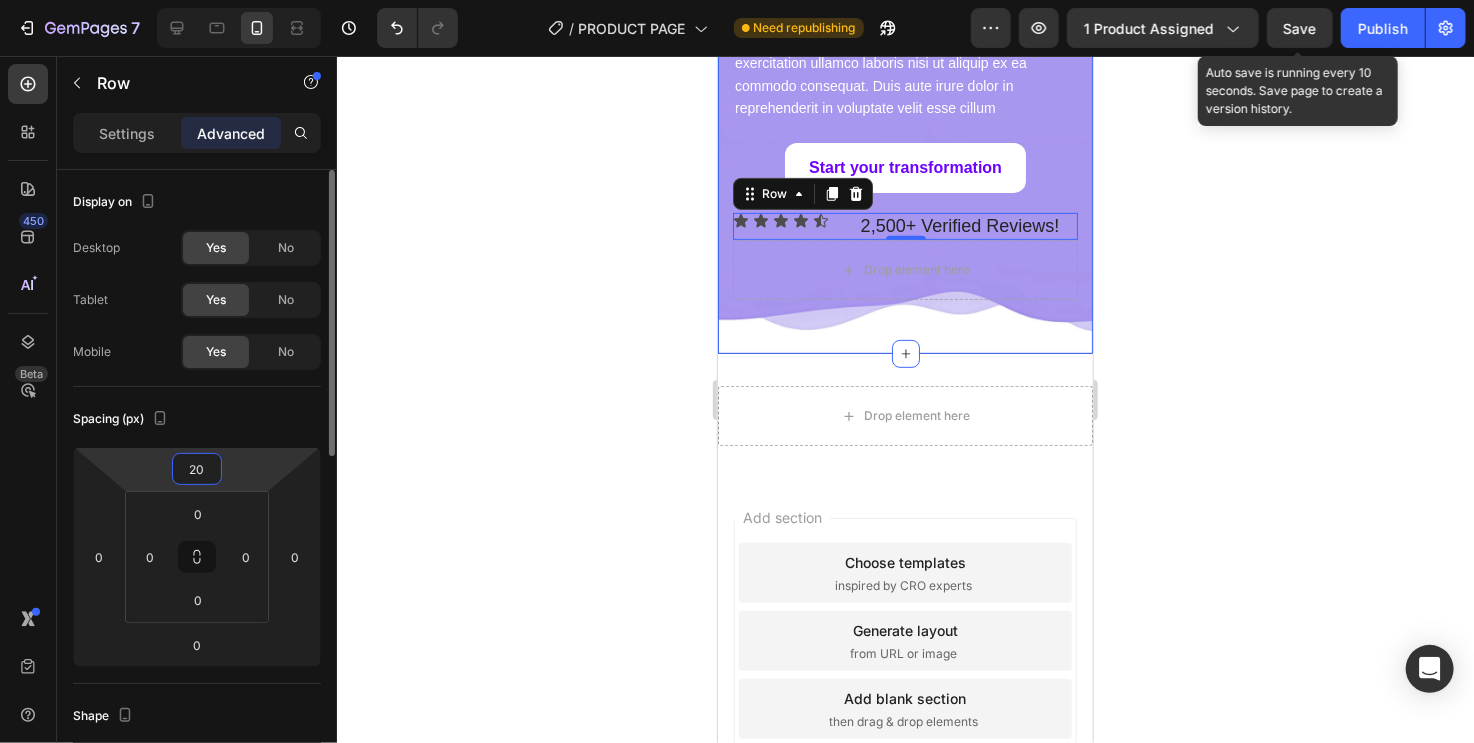 type on "2" 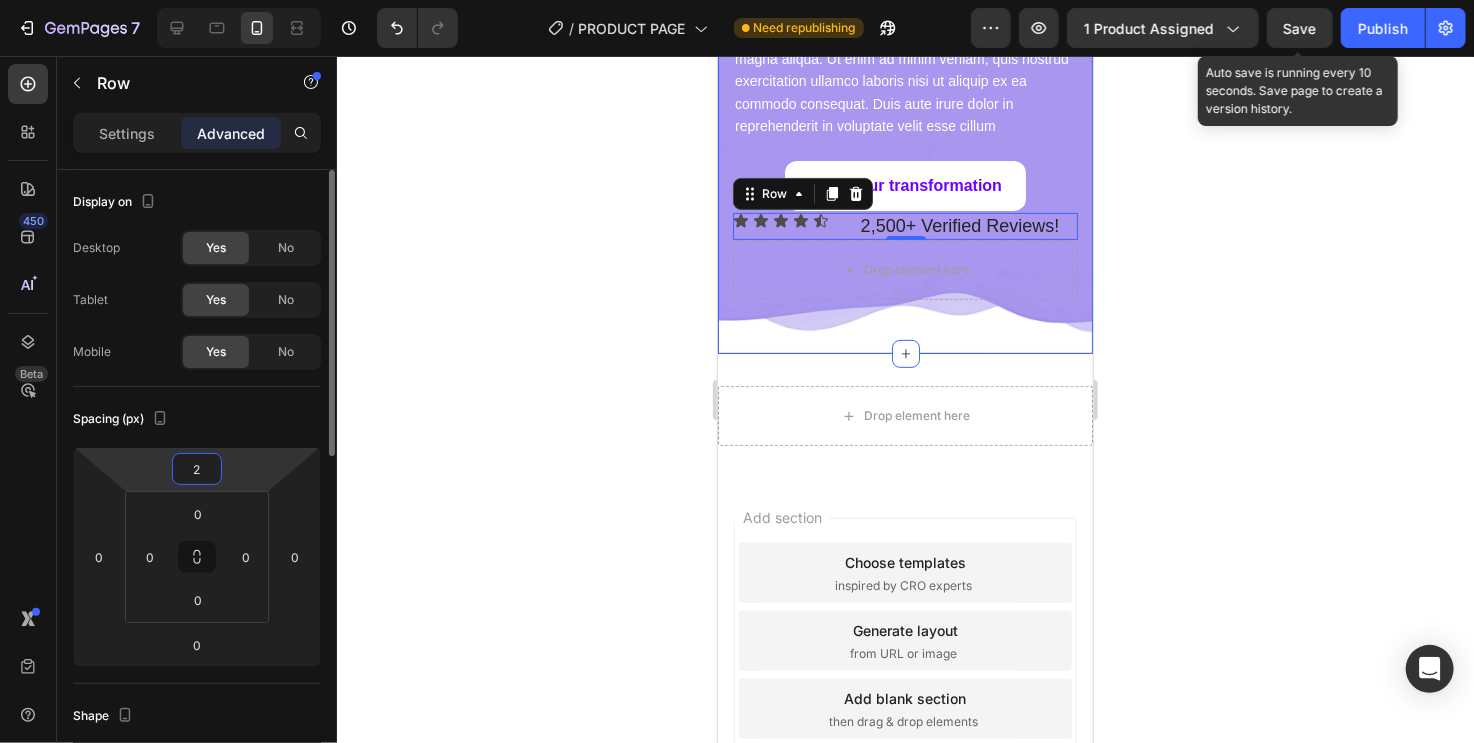 type on "20" 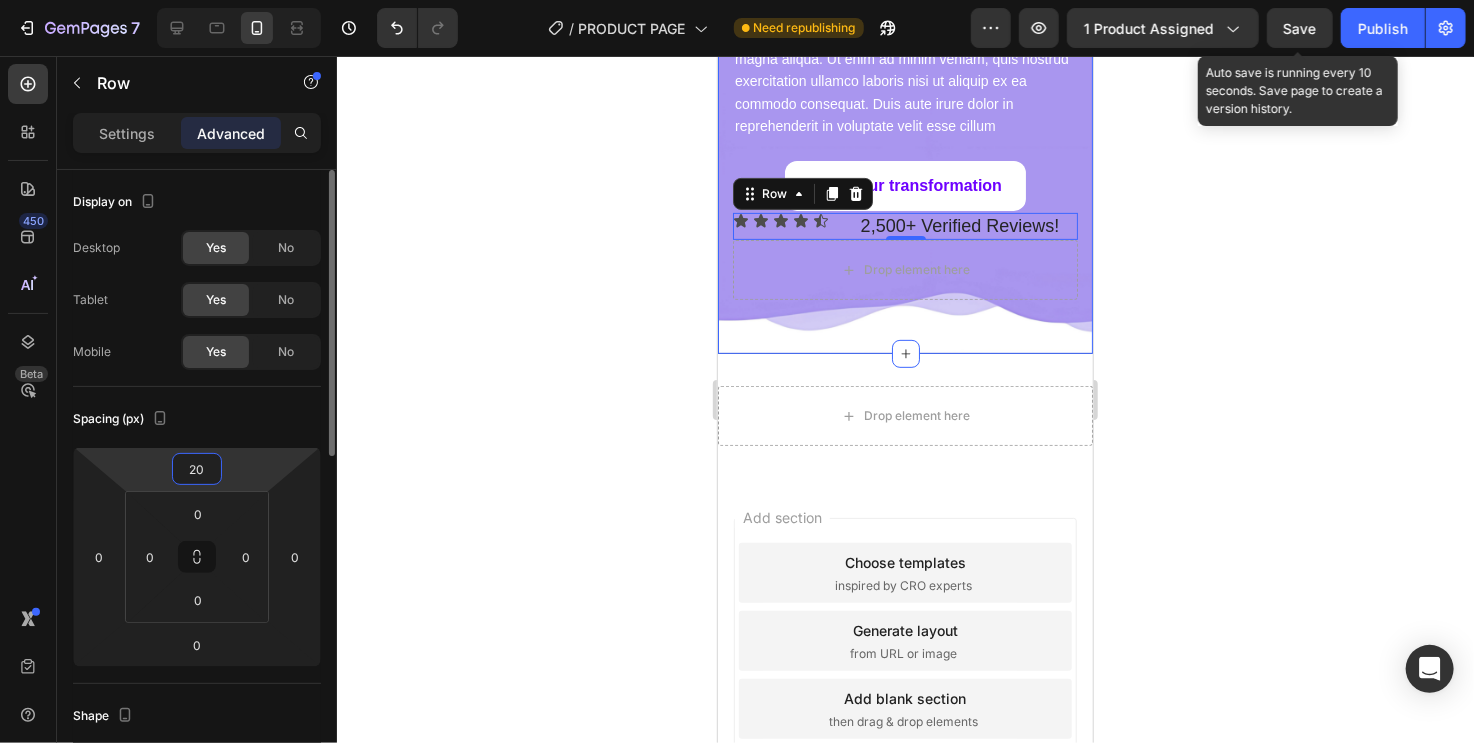 scroll, scrollTop: 3973, scrollLeft: 0, axis: vertical 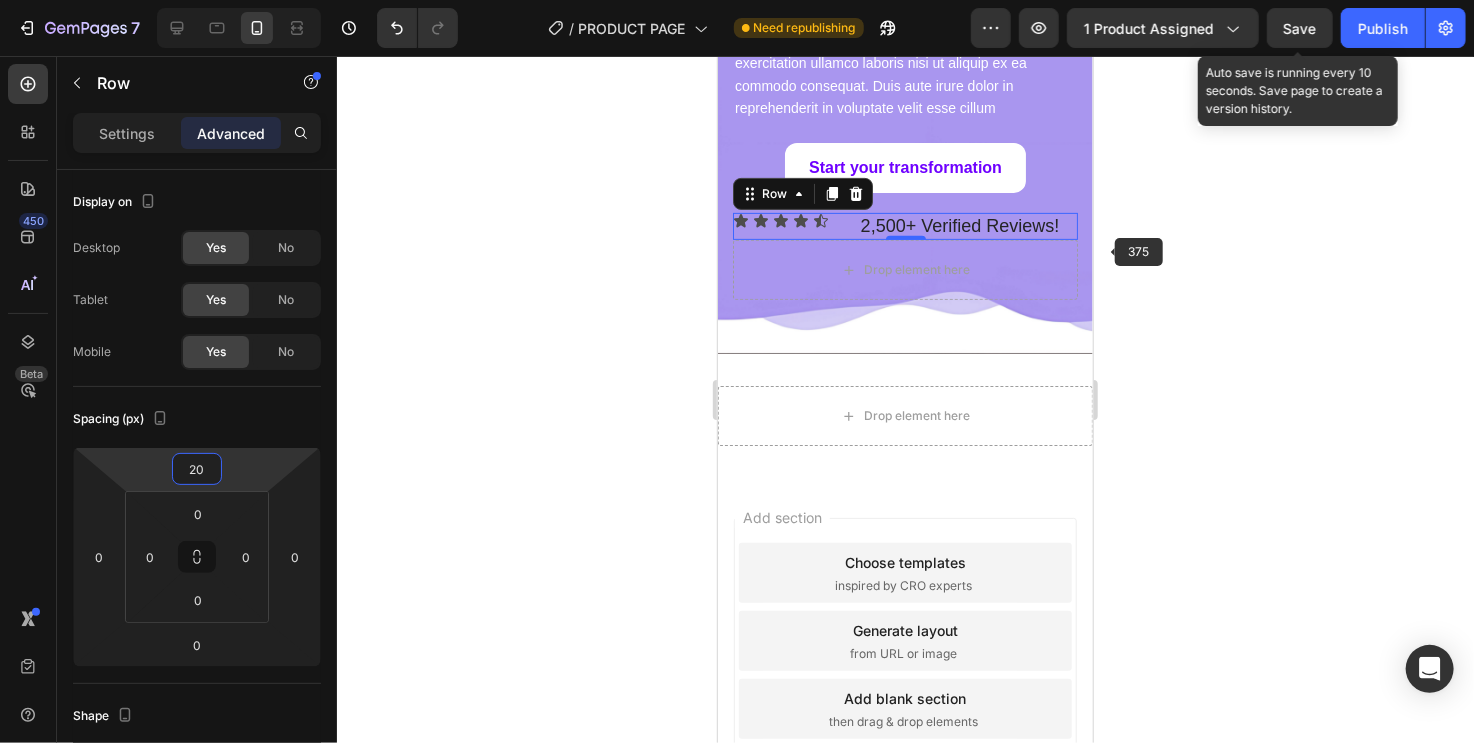 drag, startPoint x: 340, startPoint y: 185, endPoint x: 1118, endPoint y: 257, distance: 781.3245 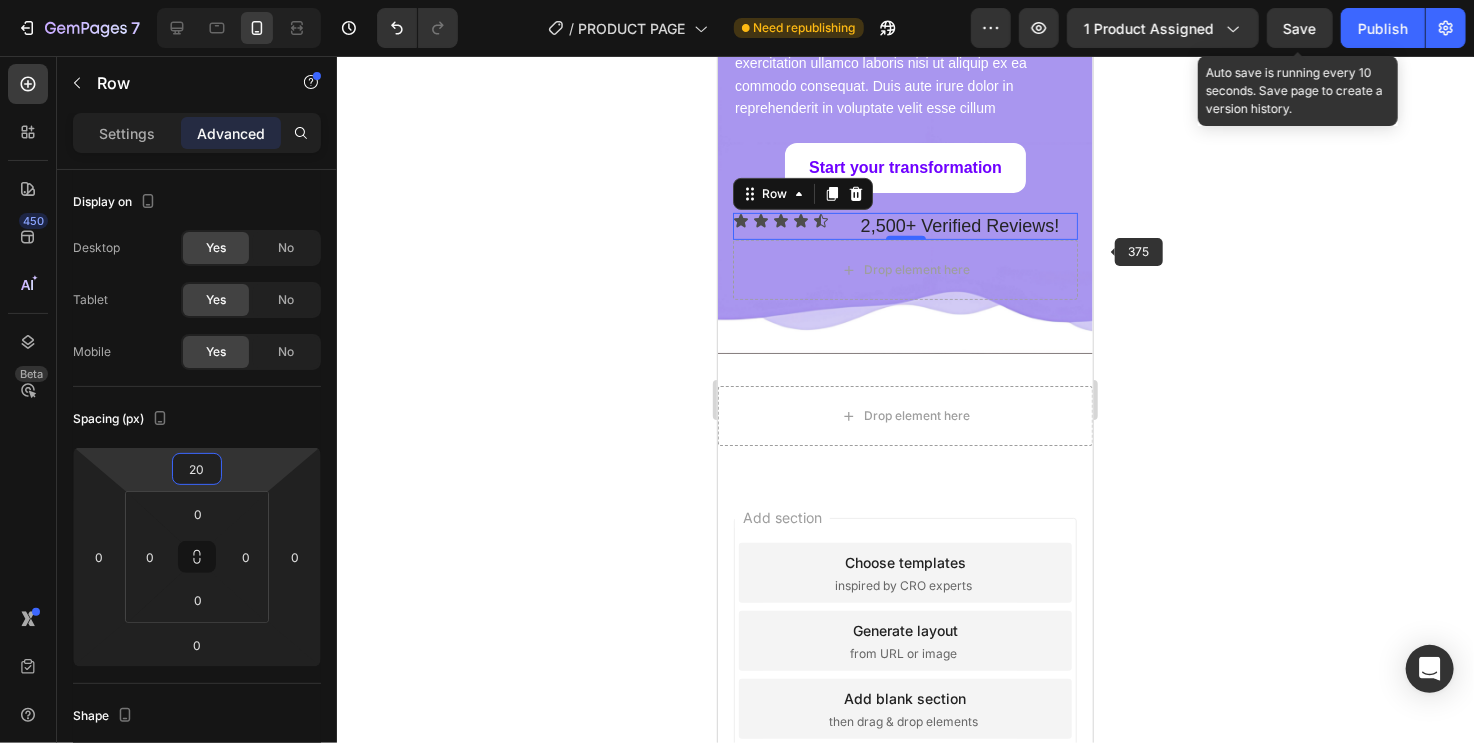 click 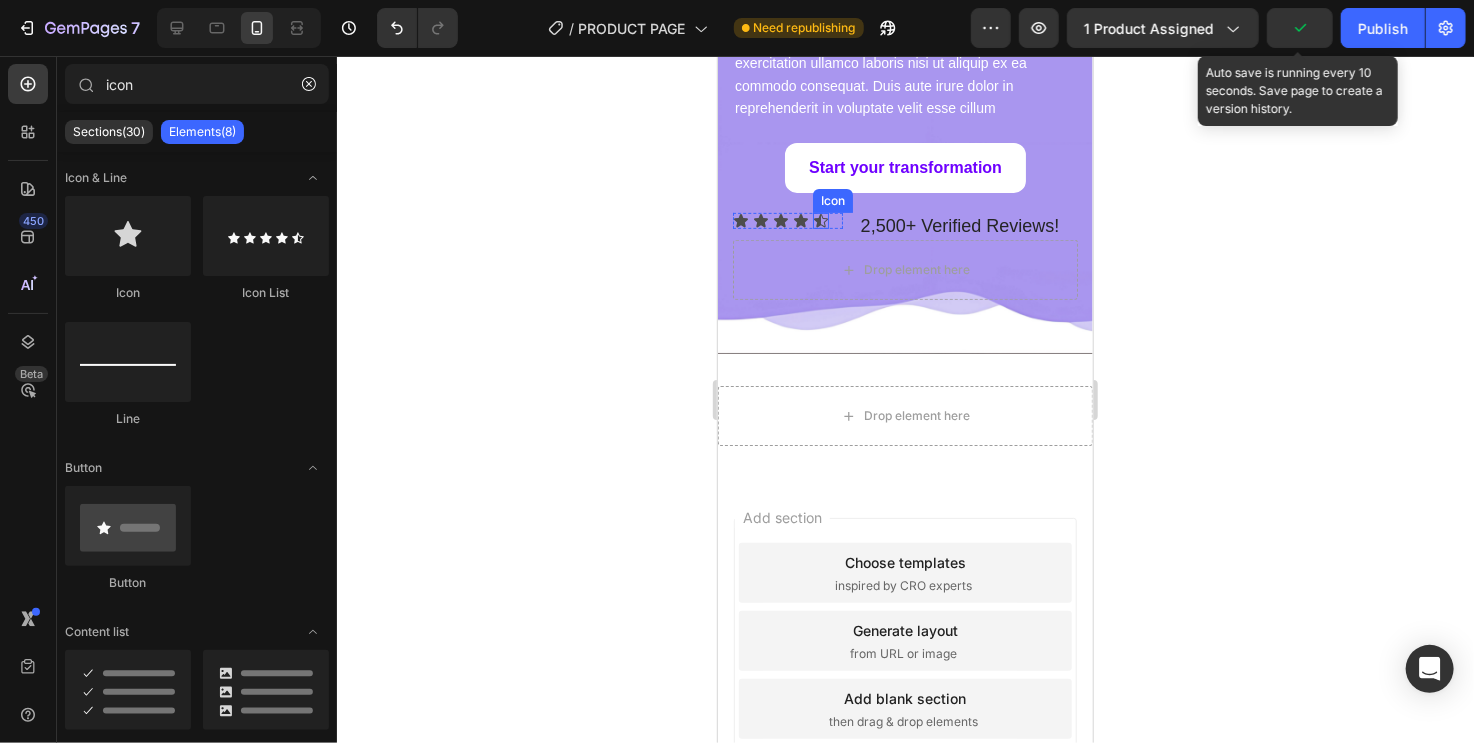 click 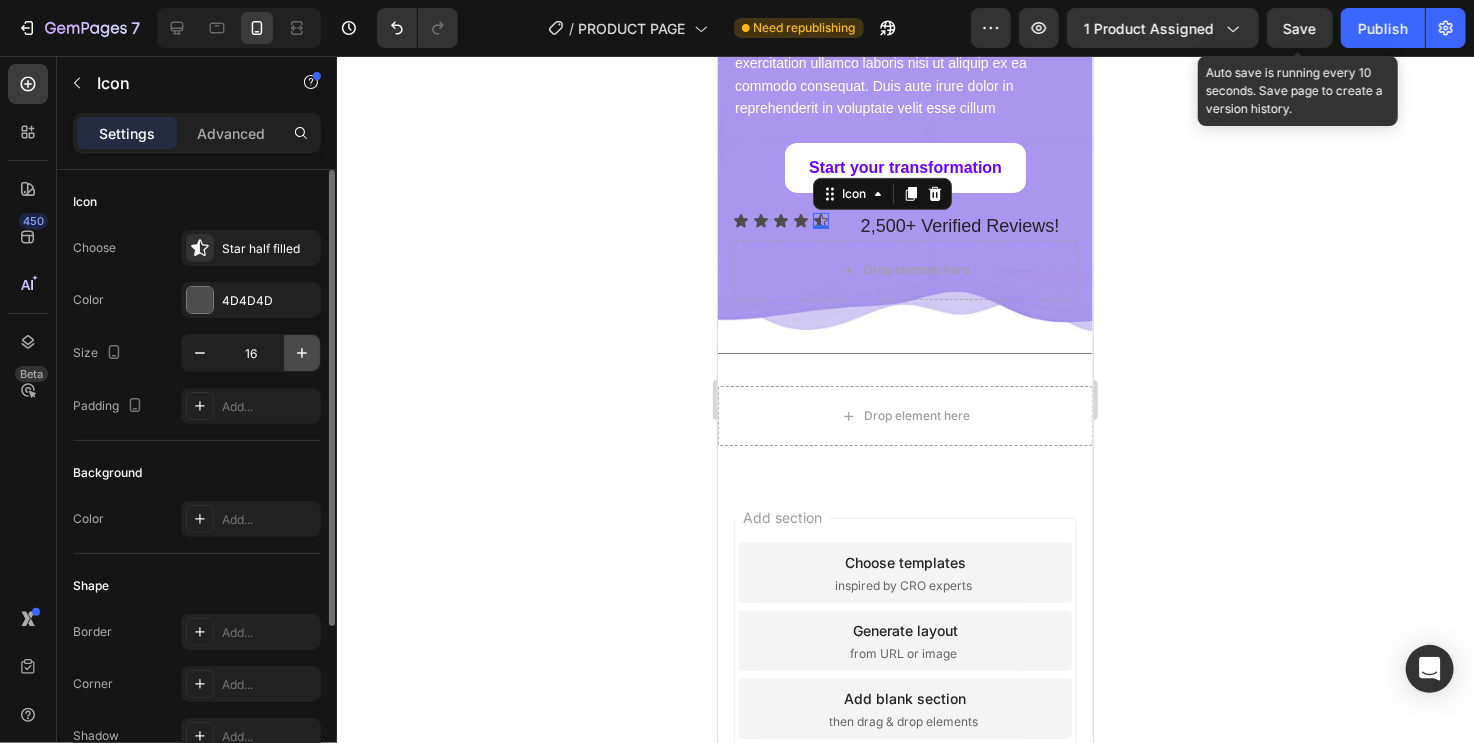 click 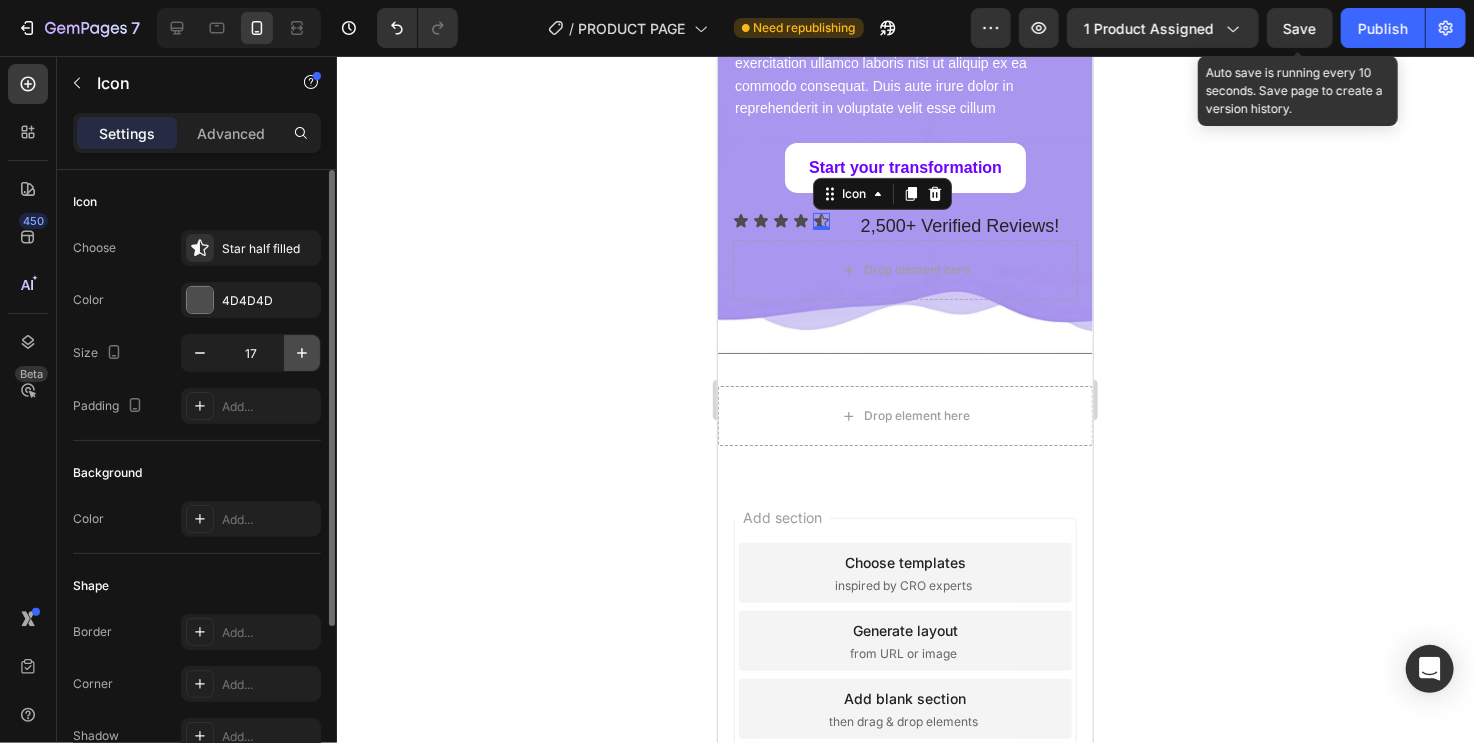 click 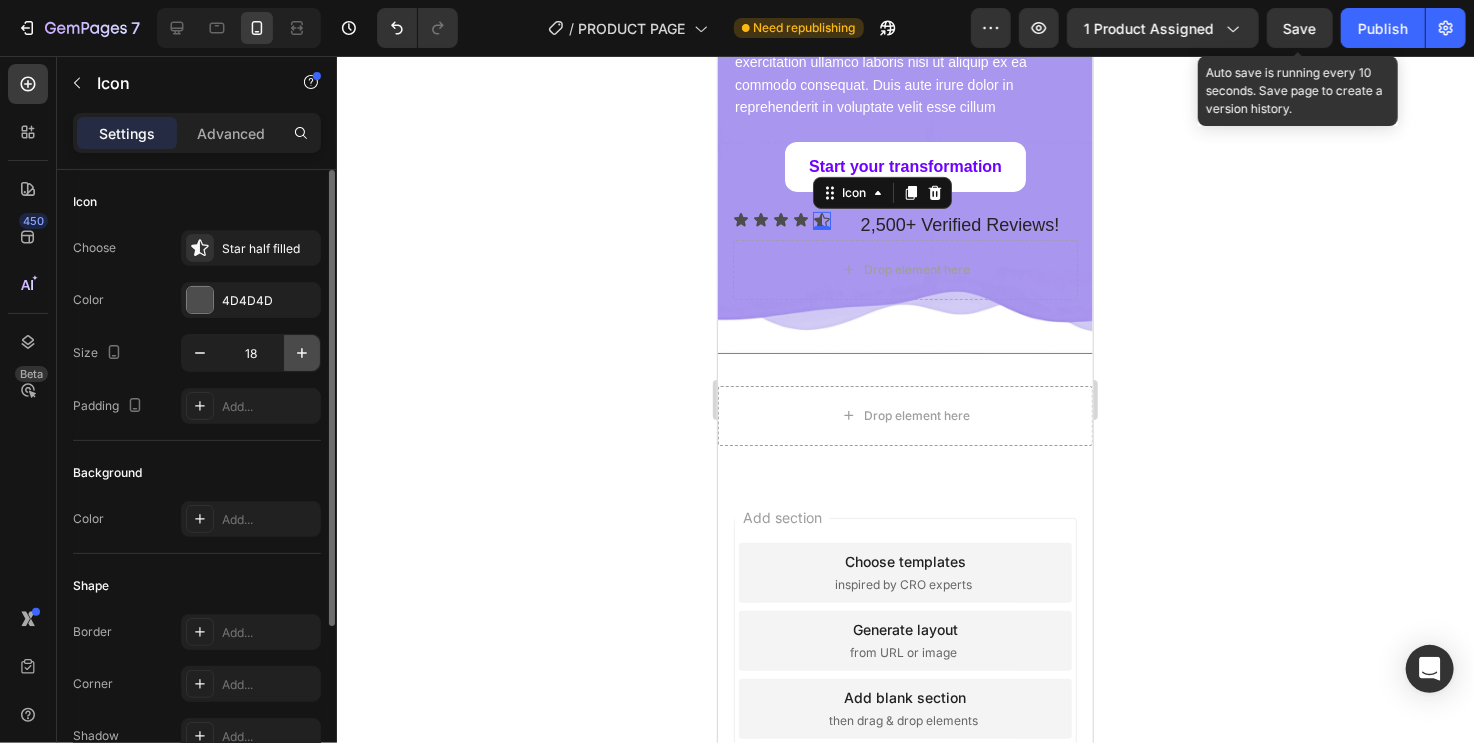 click 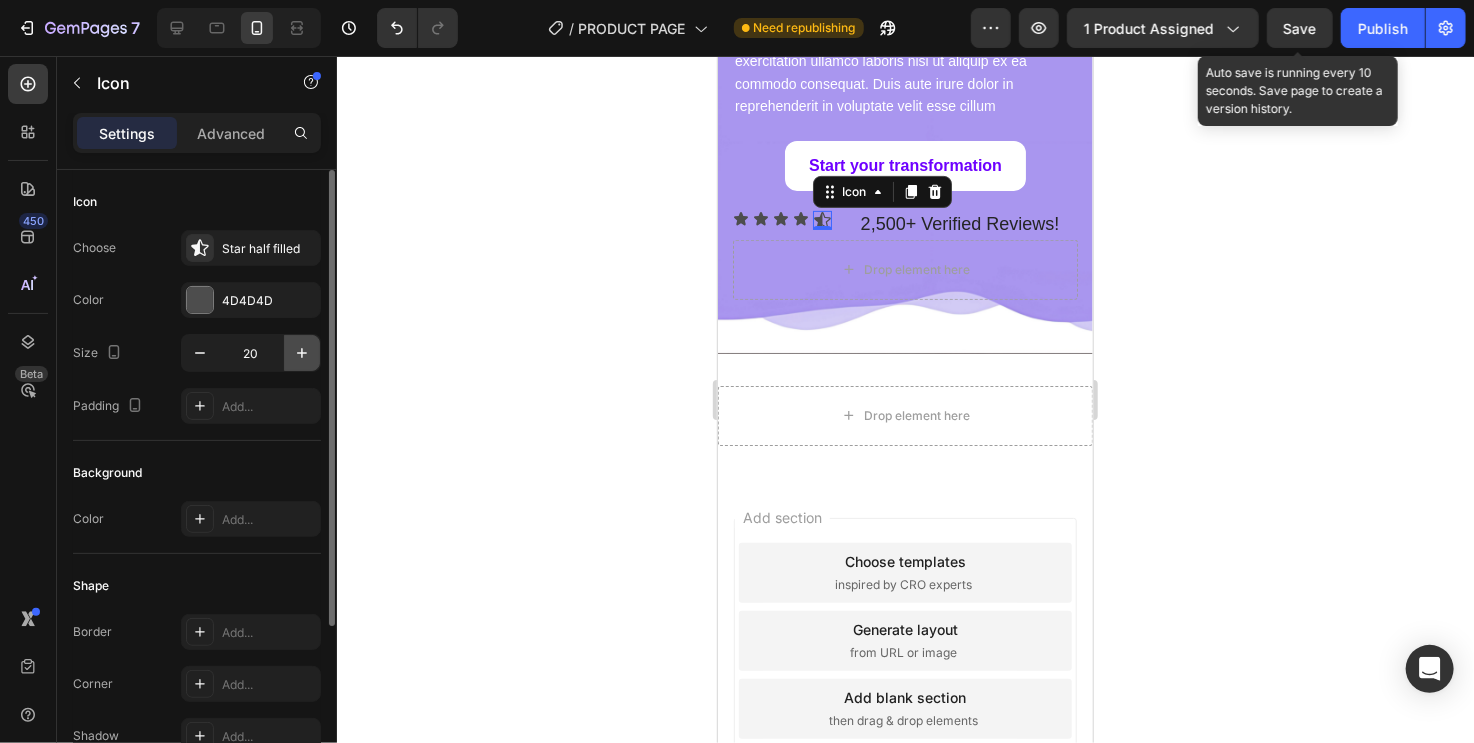 click 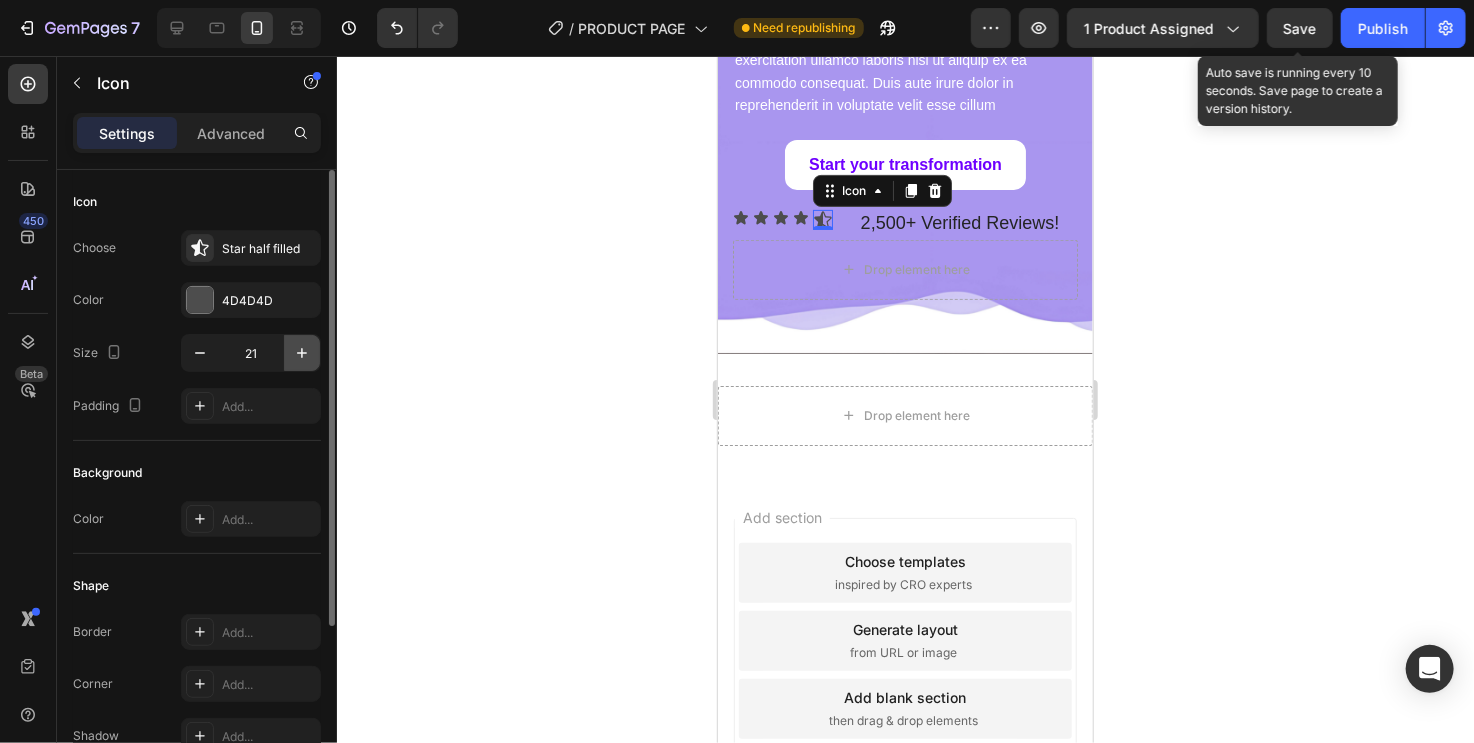 click 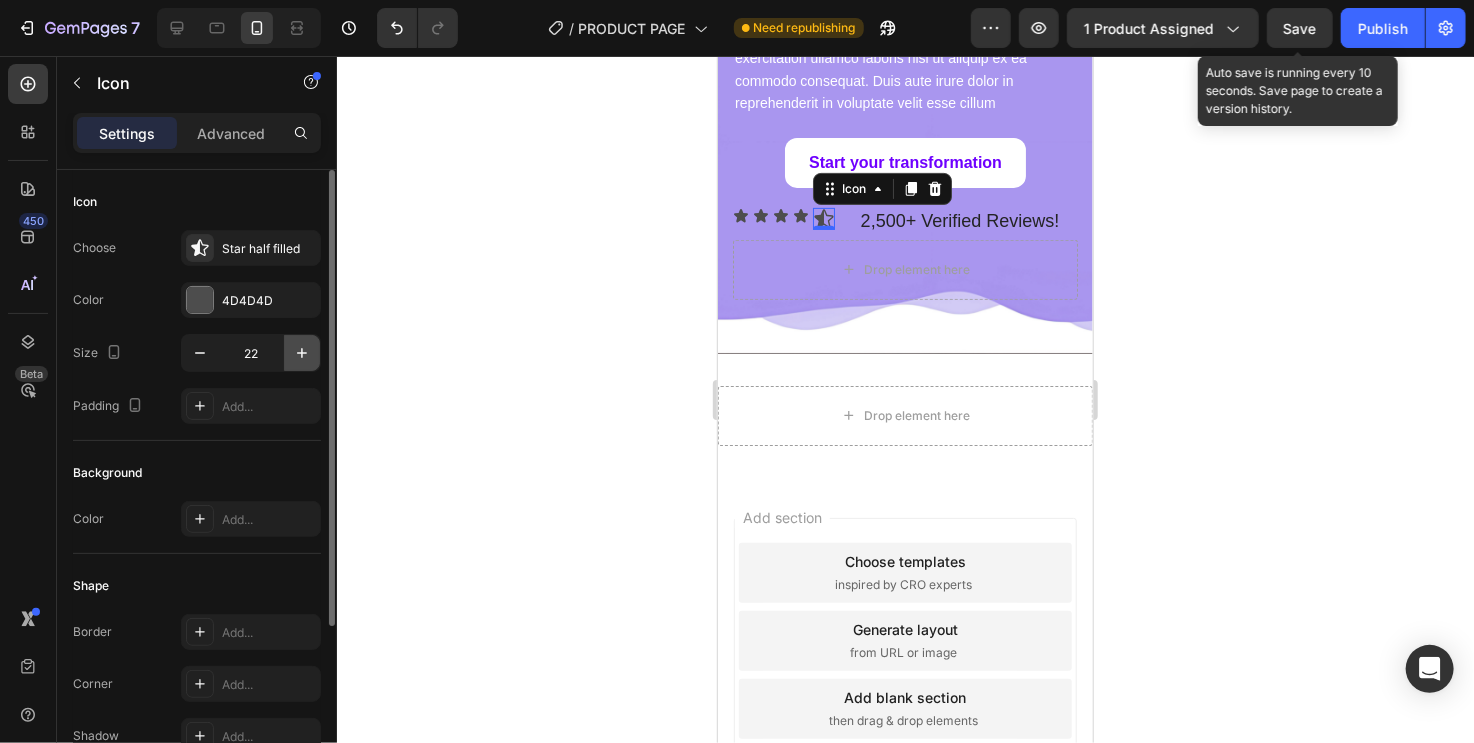 click 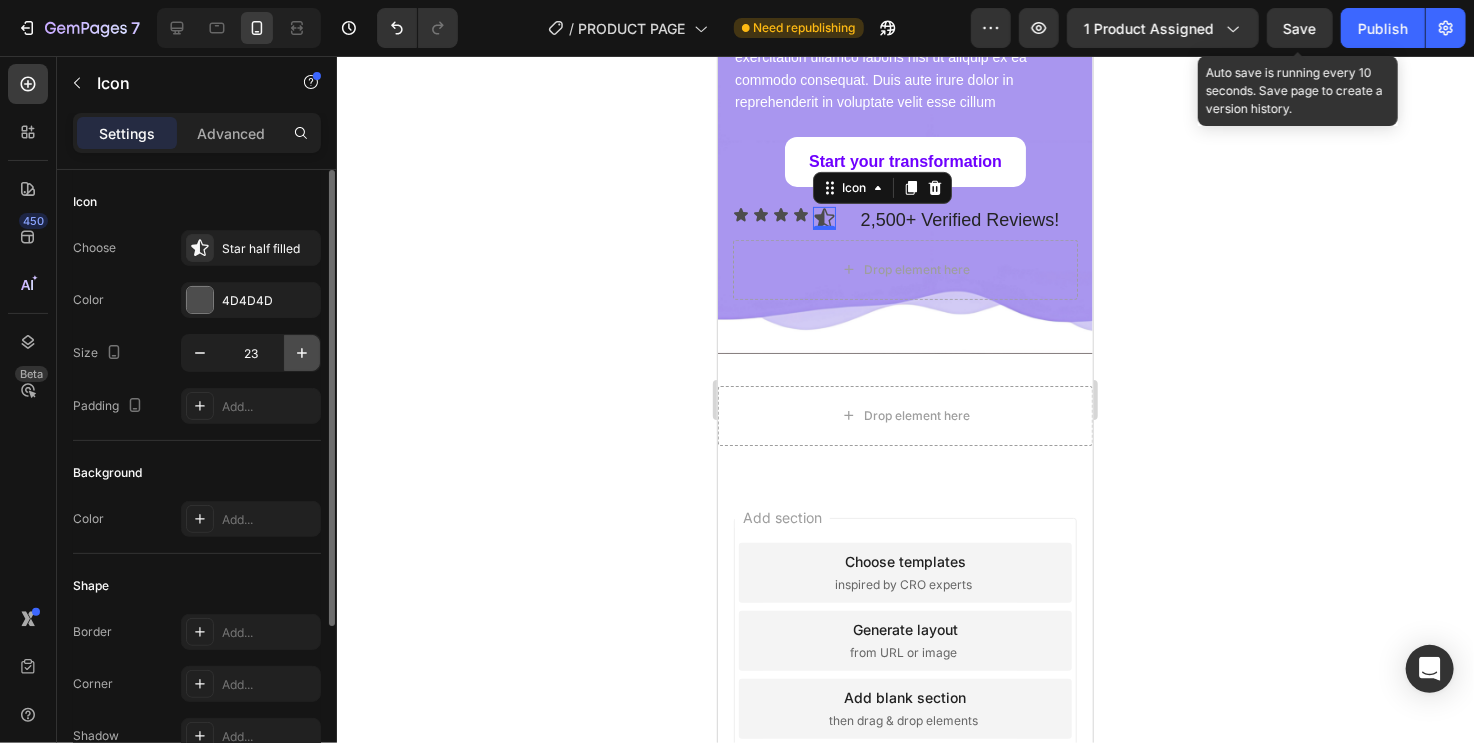 click 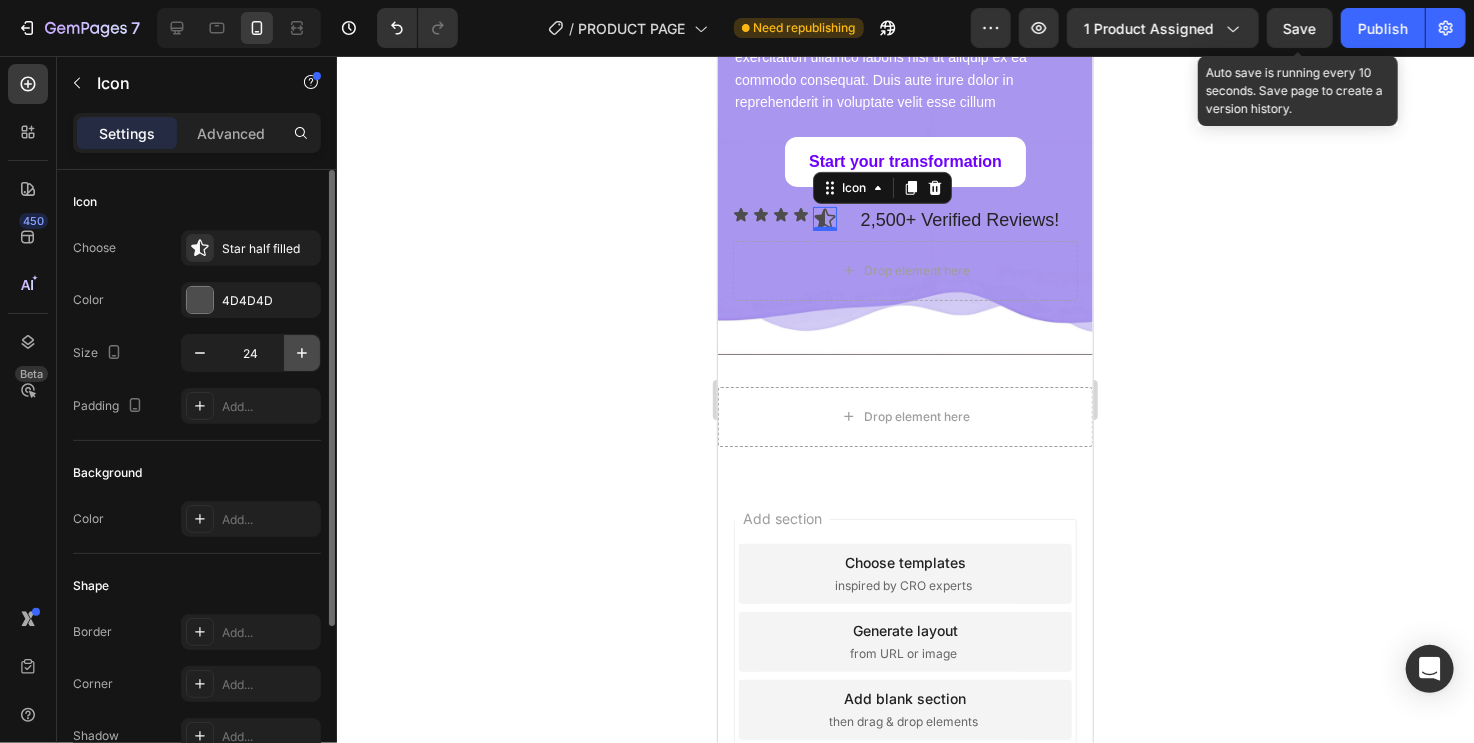 scroll, scrollTop: 3980, scrollLeft: 0, axis: vertical 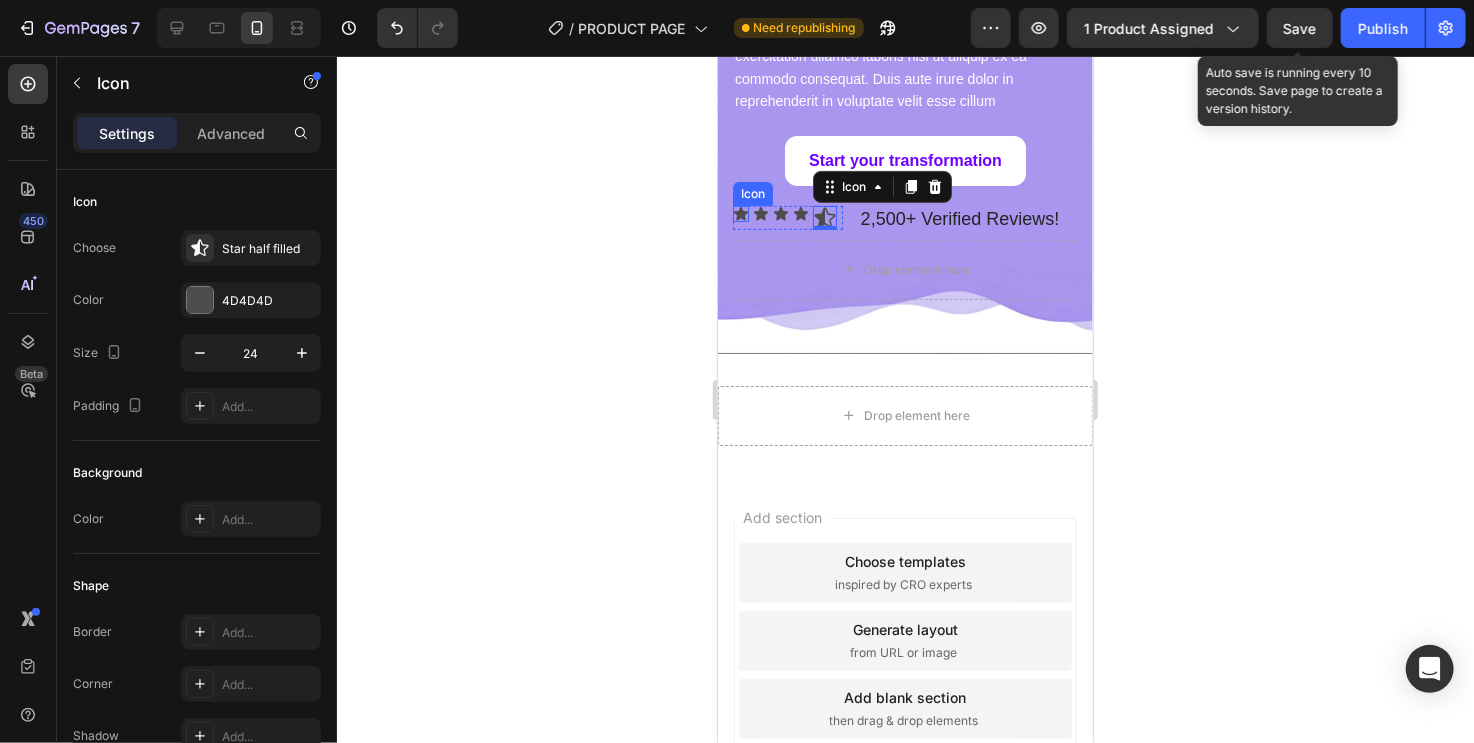 click 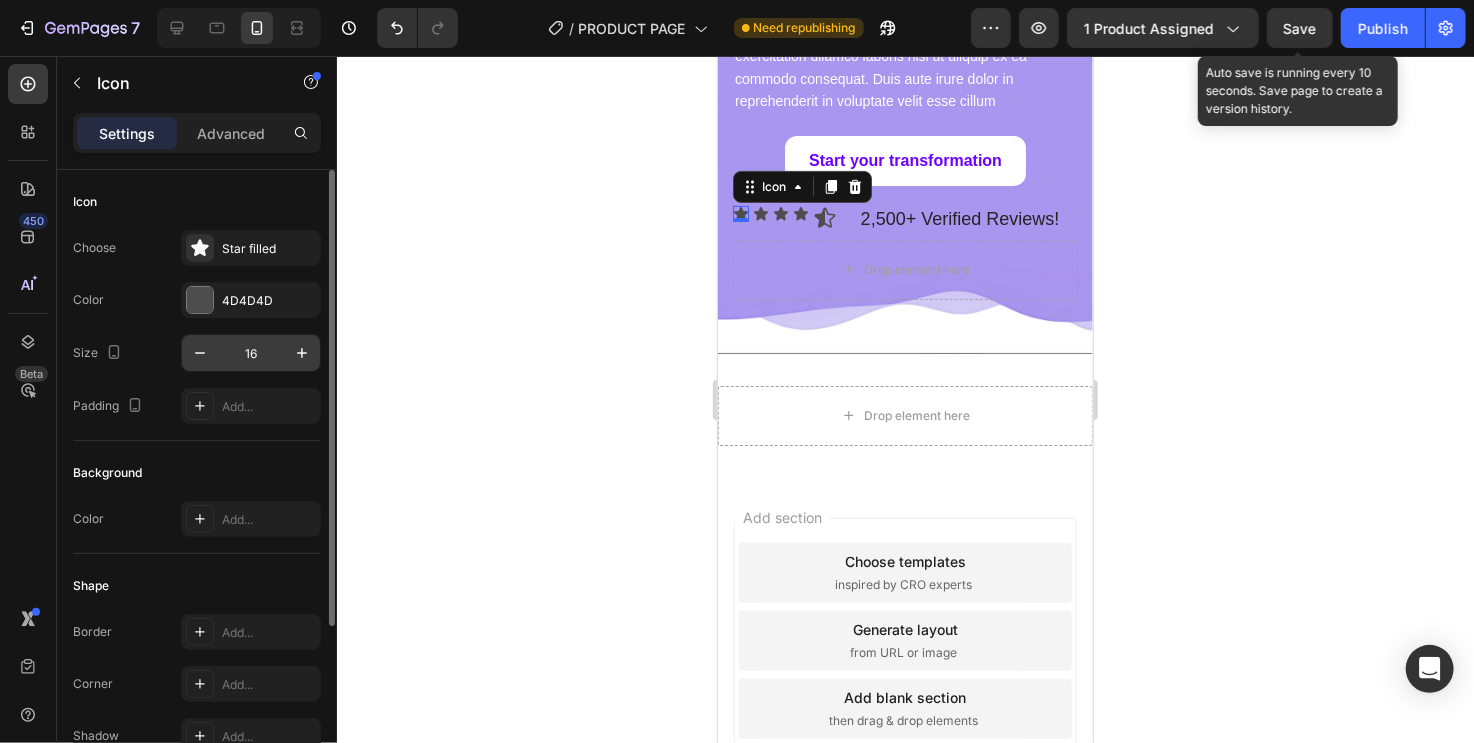 click on "16" at bounding box center (251, 353) 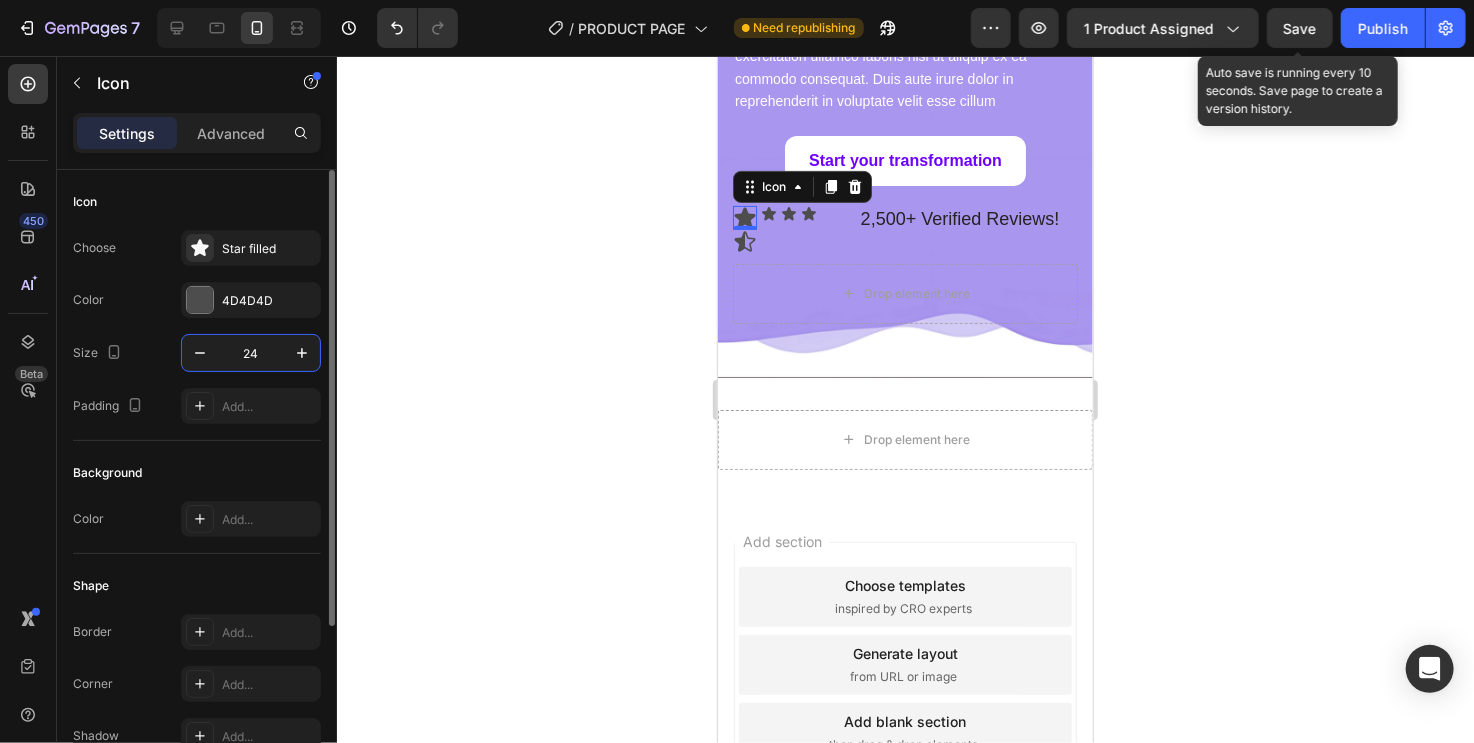 scroll, scrollTop: 3986, scrollLeft: 0, axis: vertical 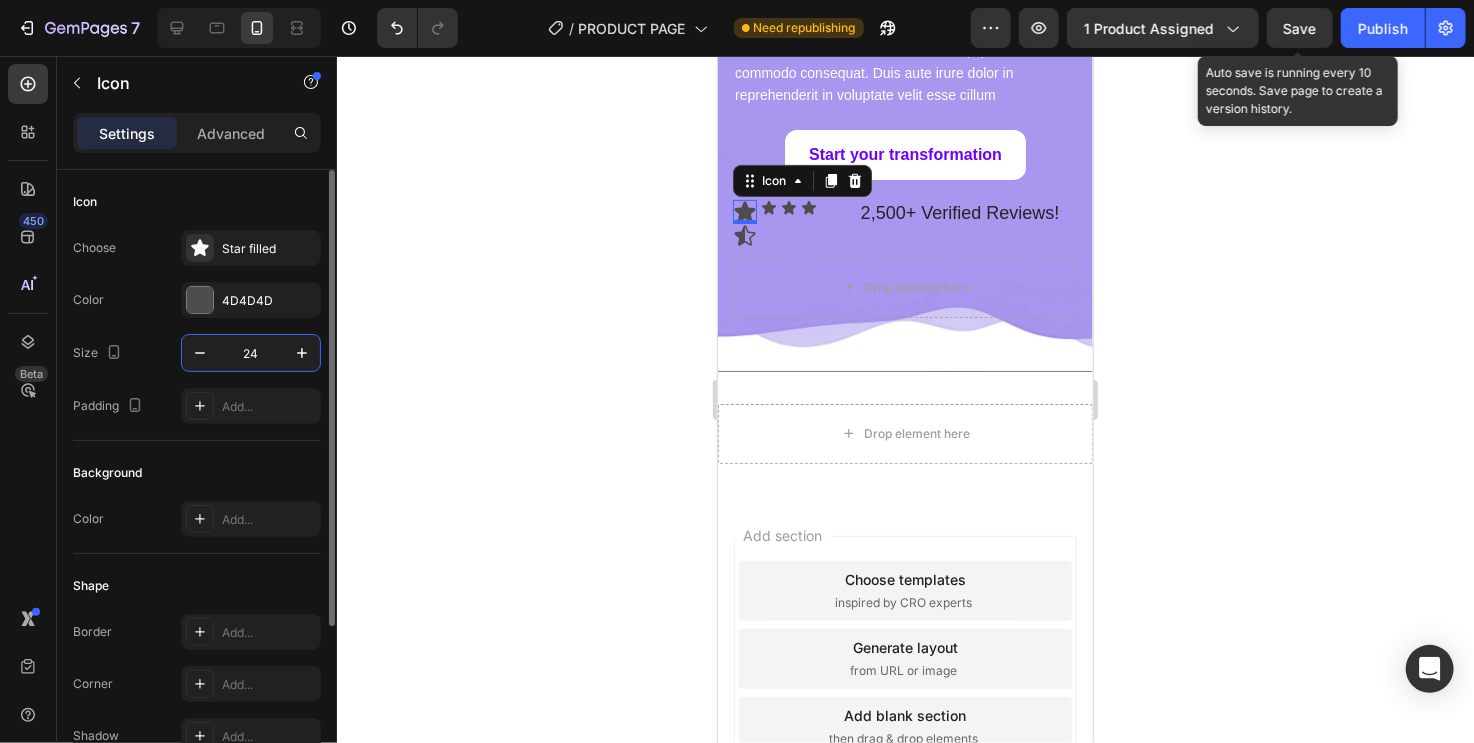 click on "24" at bounding box center [251, 353] 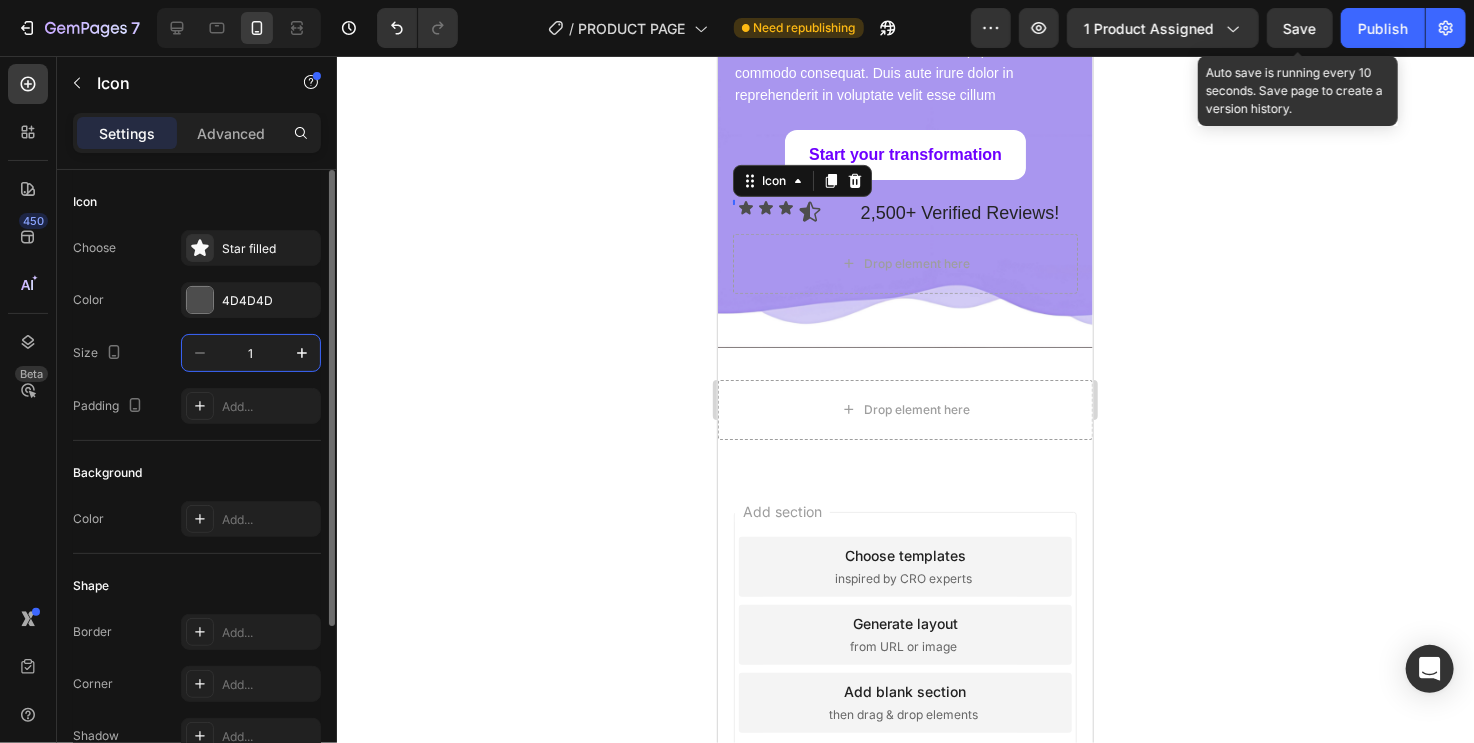 scroll, scrollTop: 3980, scrollLeft: 0, axis: vertical 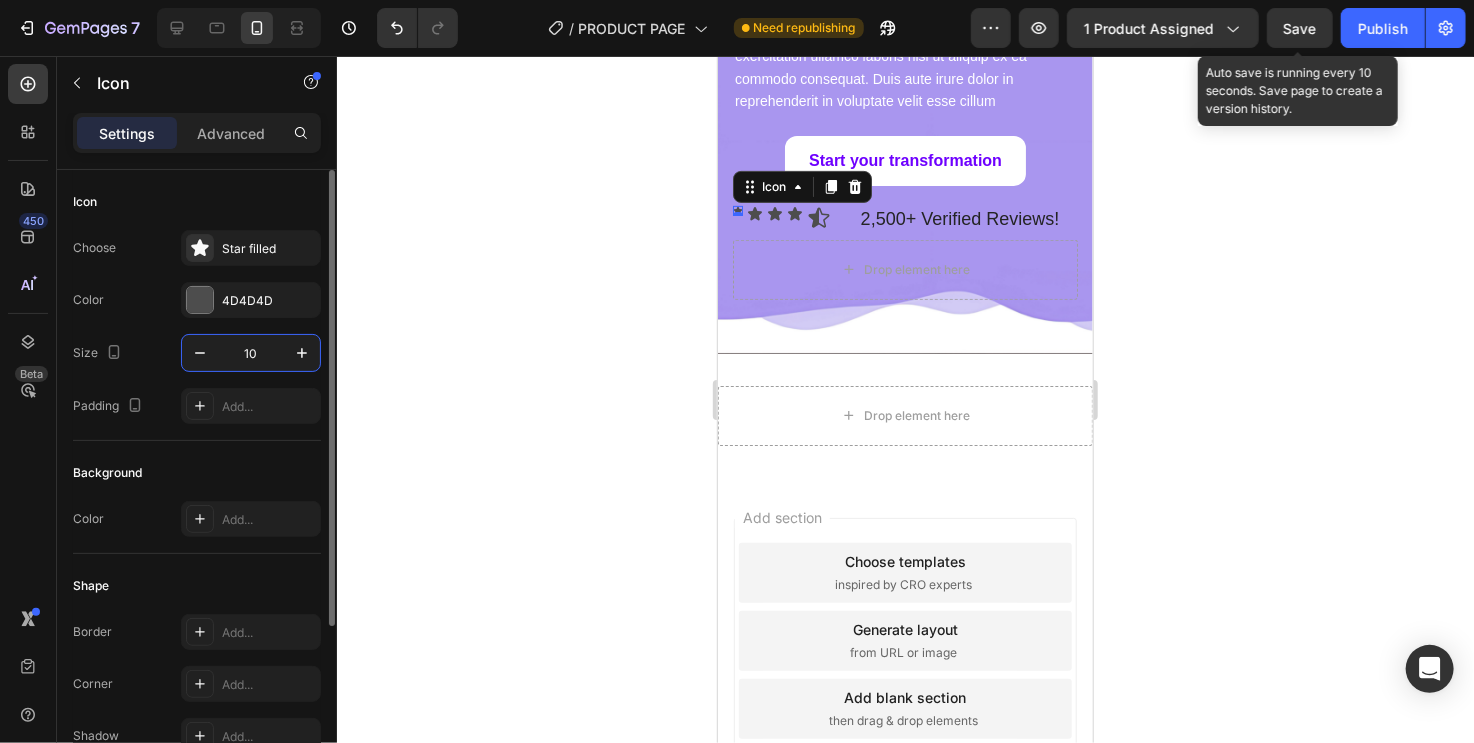 click on "10" at bounding box center (251, 353) 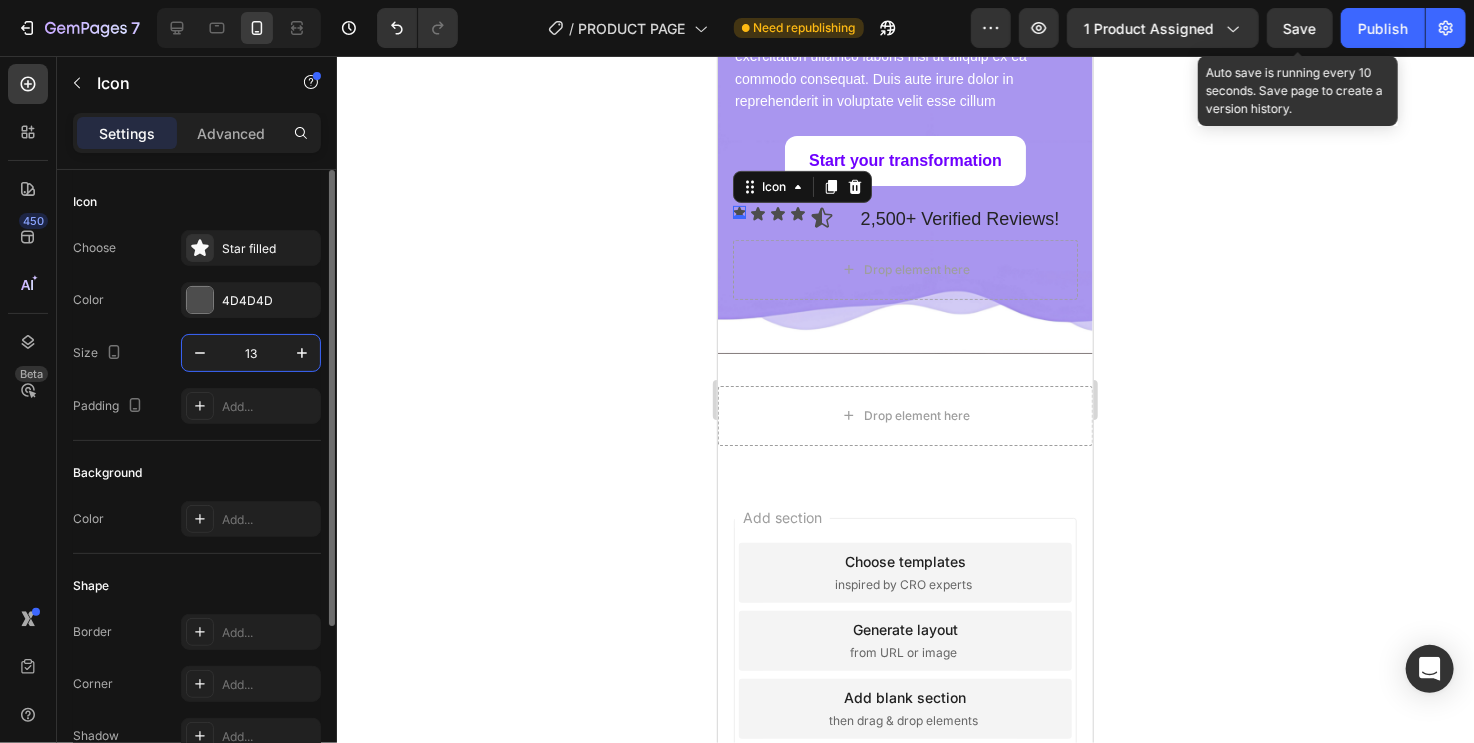 click on "13" at bounding box center [251, 353] 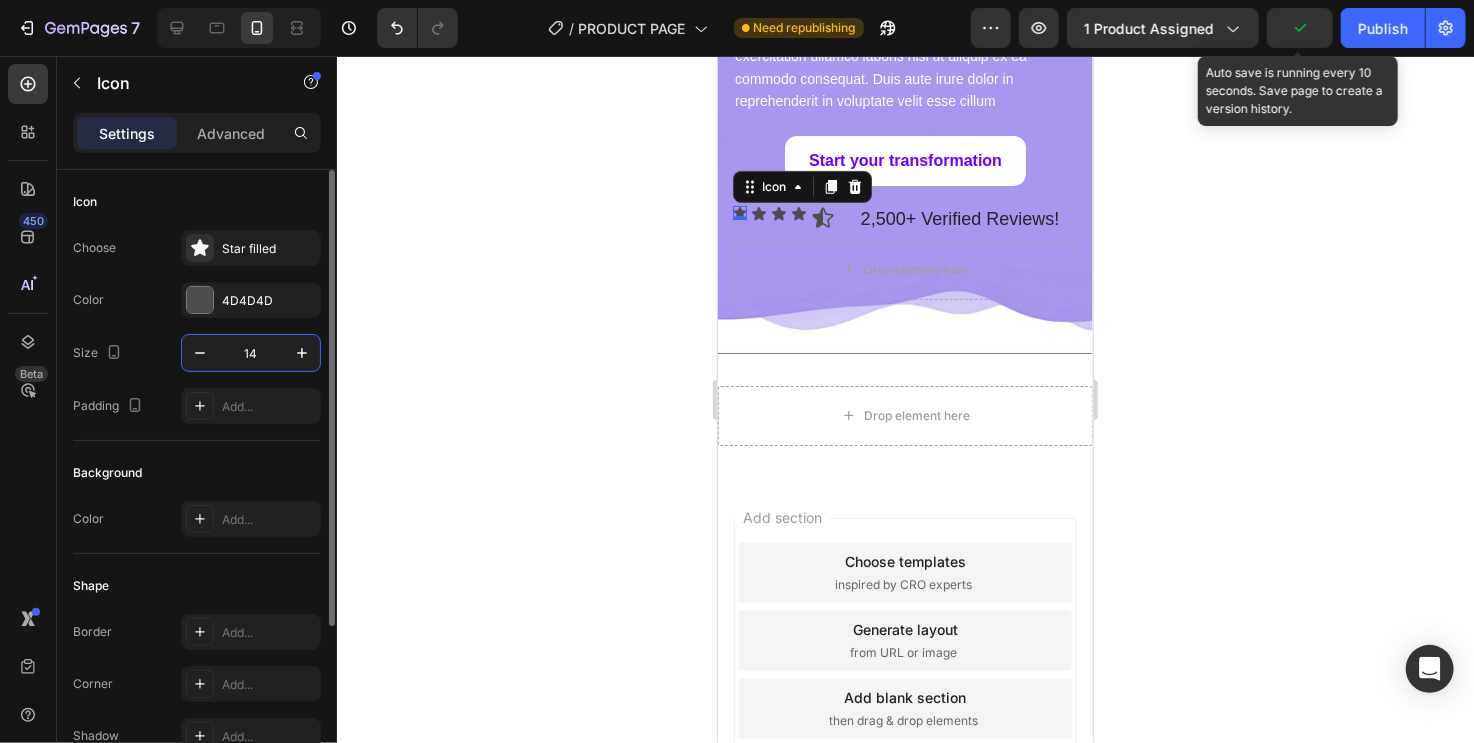 click on "14" at bounding box center (251, 353) 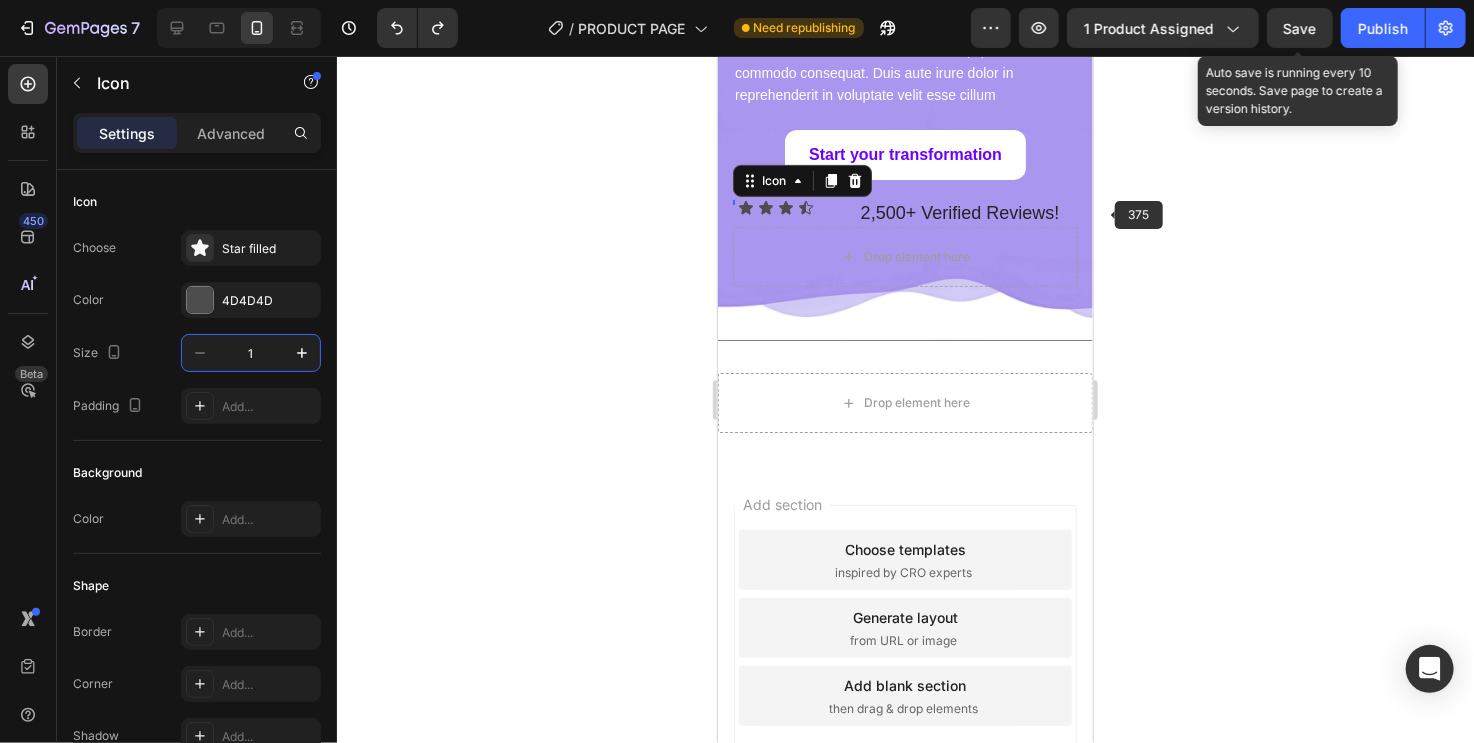 scroll, scrollTop: 3973, scrollLeft: 0, axis: vertical 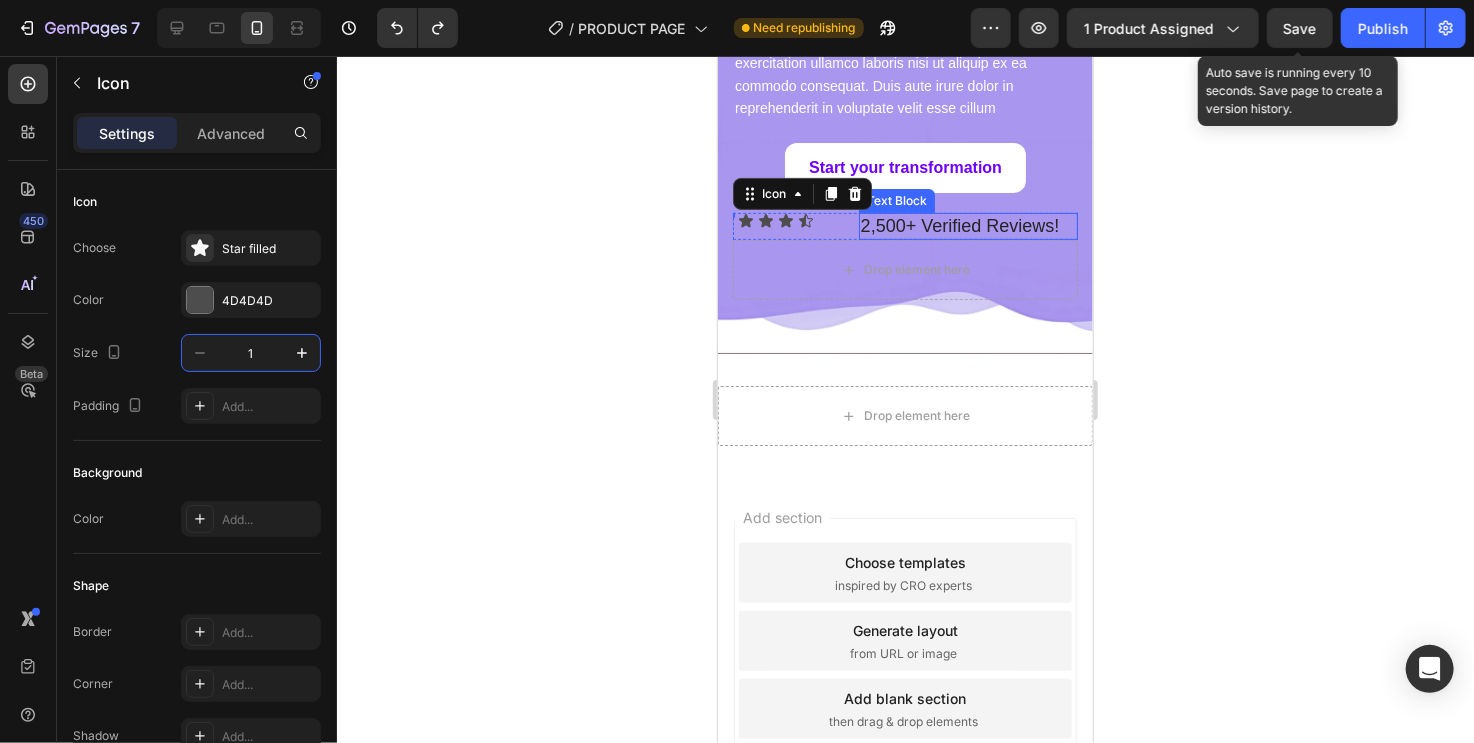 type on "14" 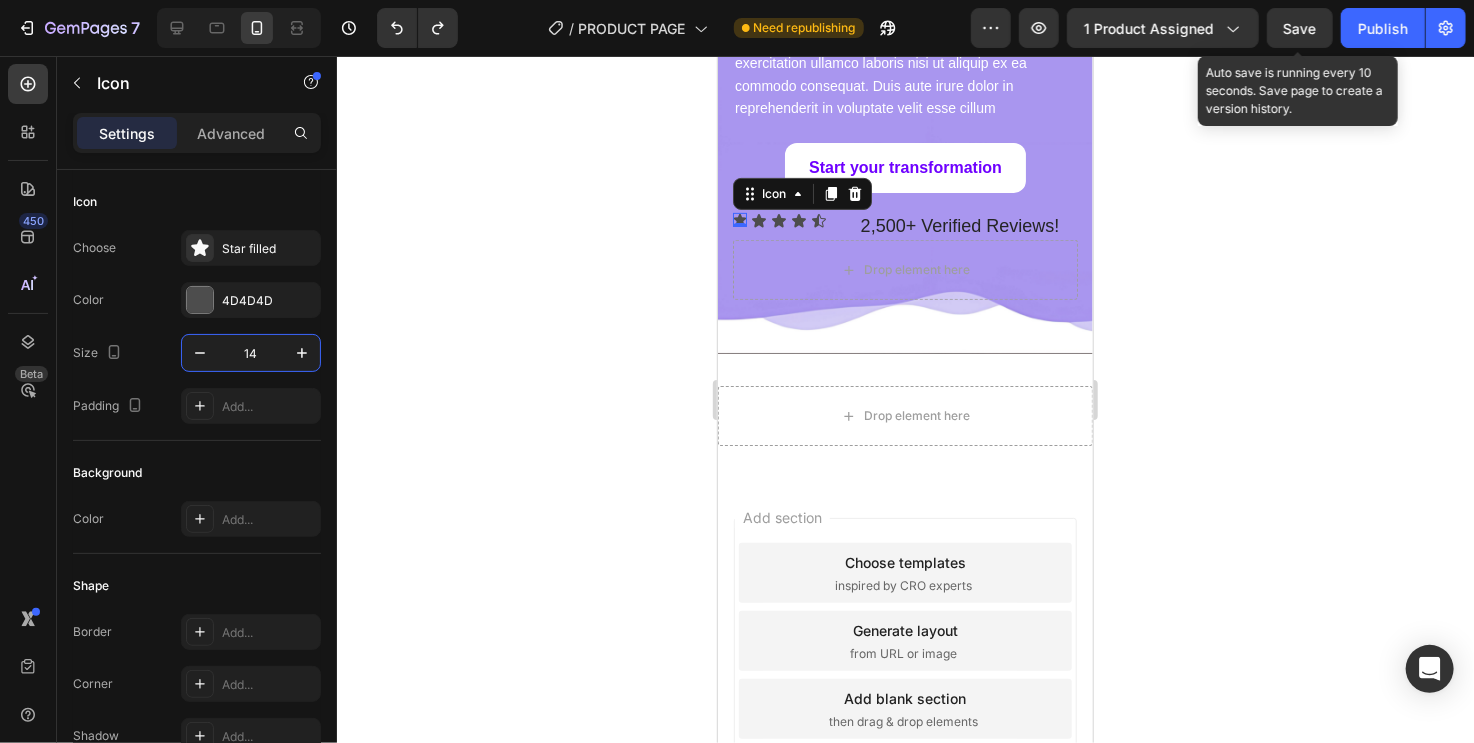 click 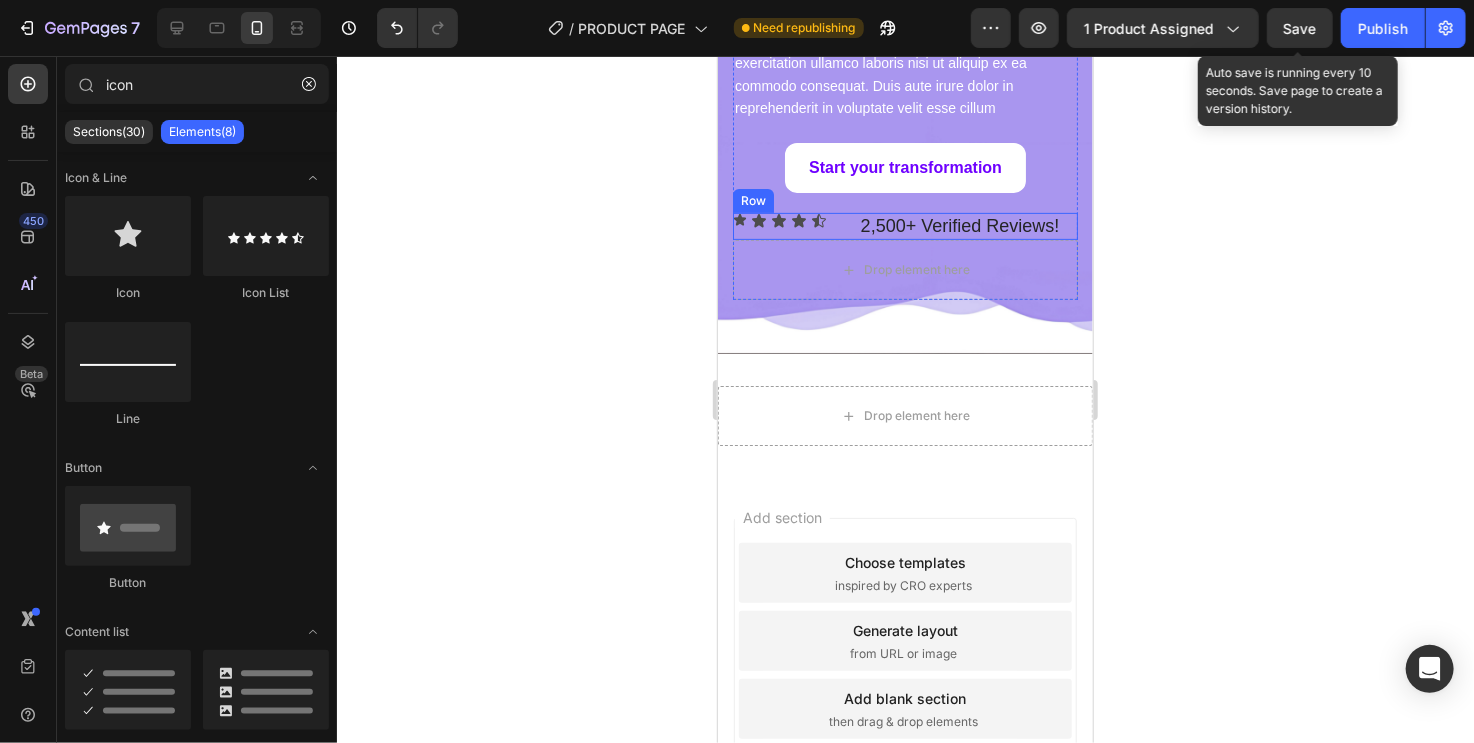 click on "Icon Icon Icon Icon Icon Icon List 2,500+ Verified Reviews! Text Block Row" at bounding box center [904, 225] 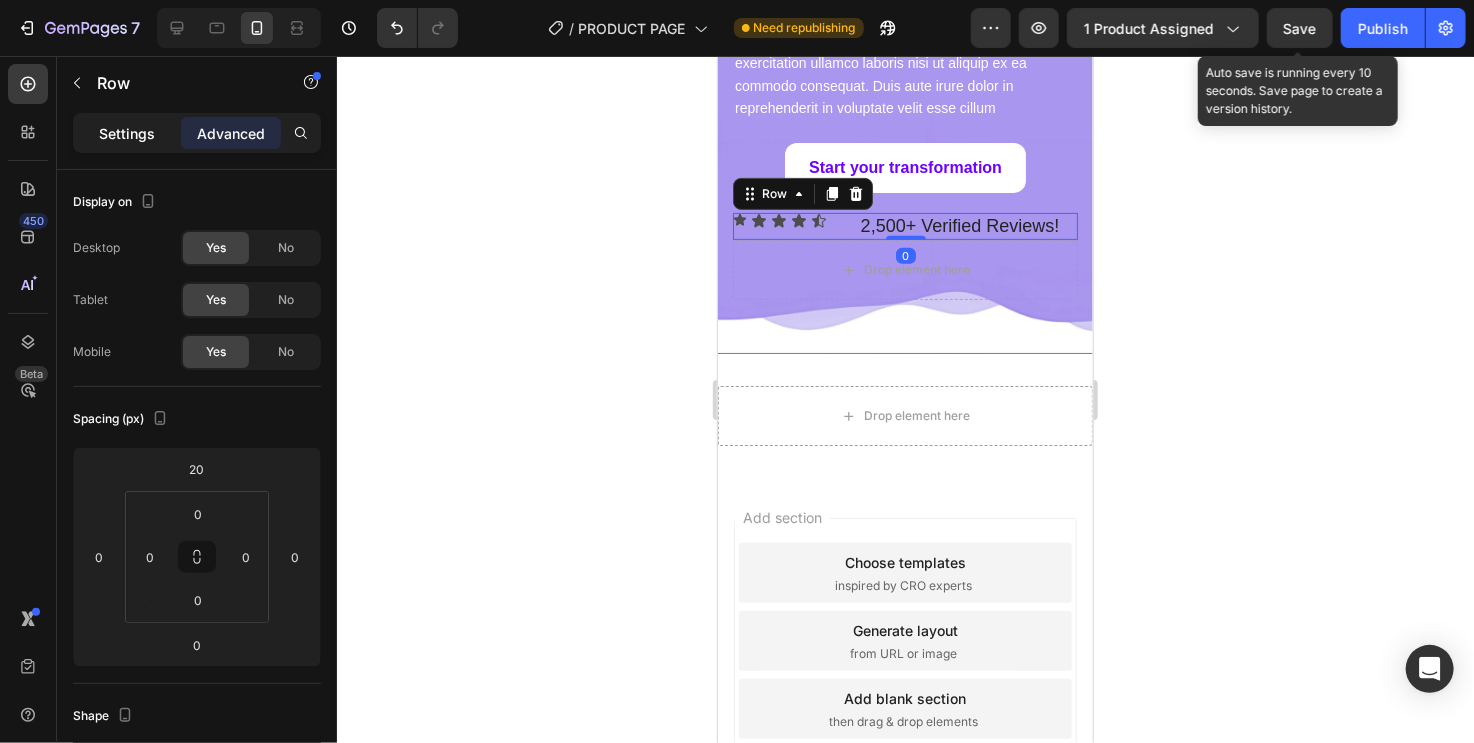 click on "Settings" at bounding box center [127, 133] 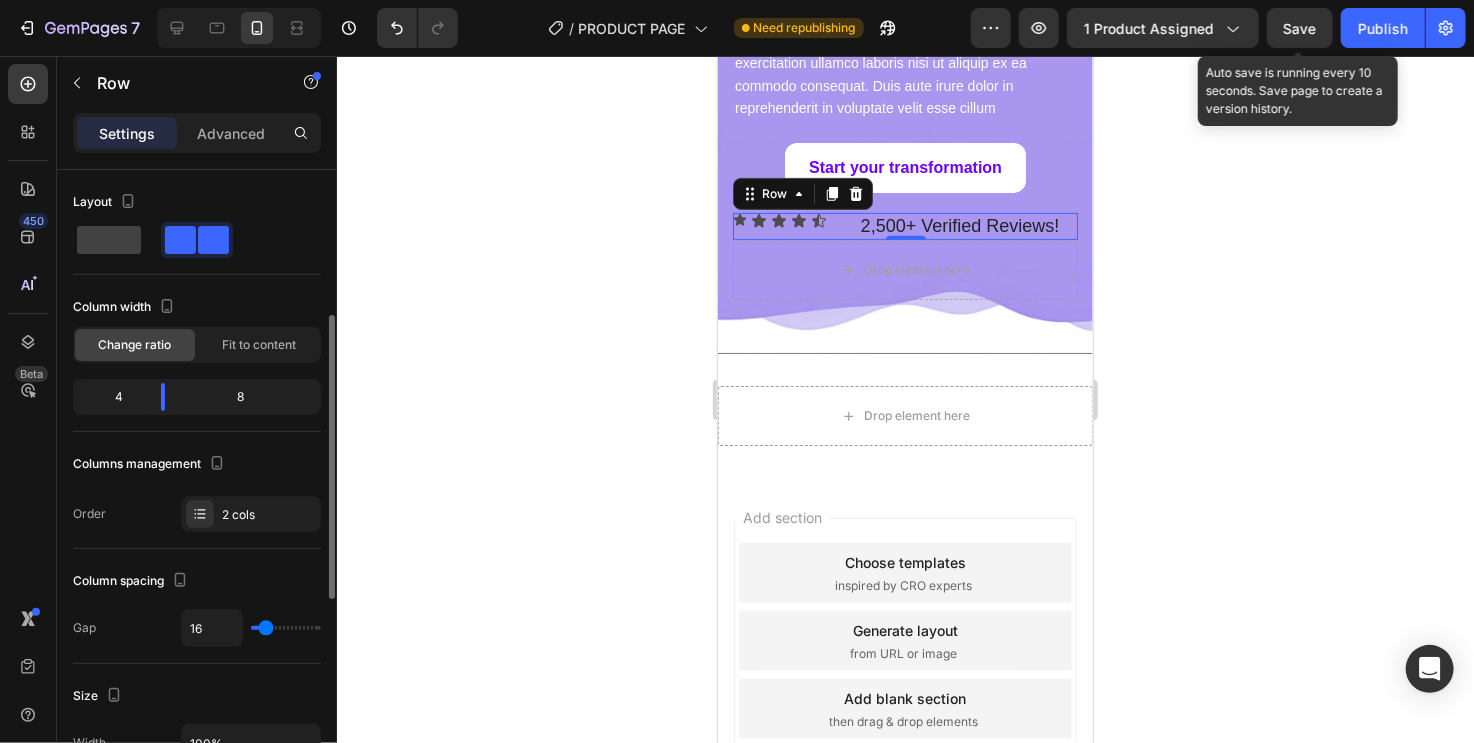scroll, scrollTop: 100, scrollLeft: 0, axis: vertical 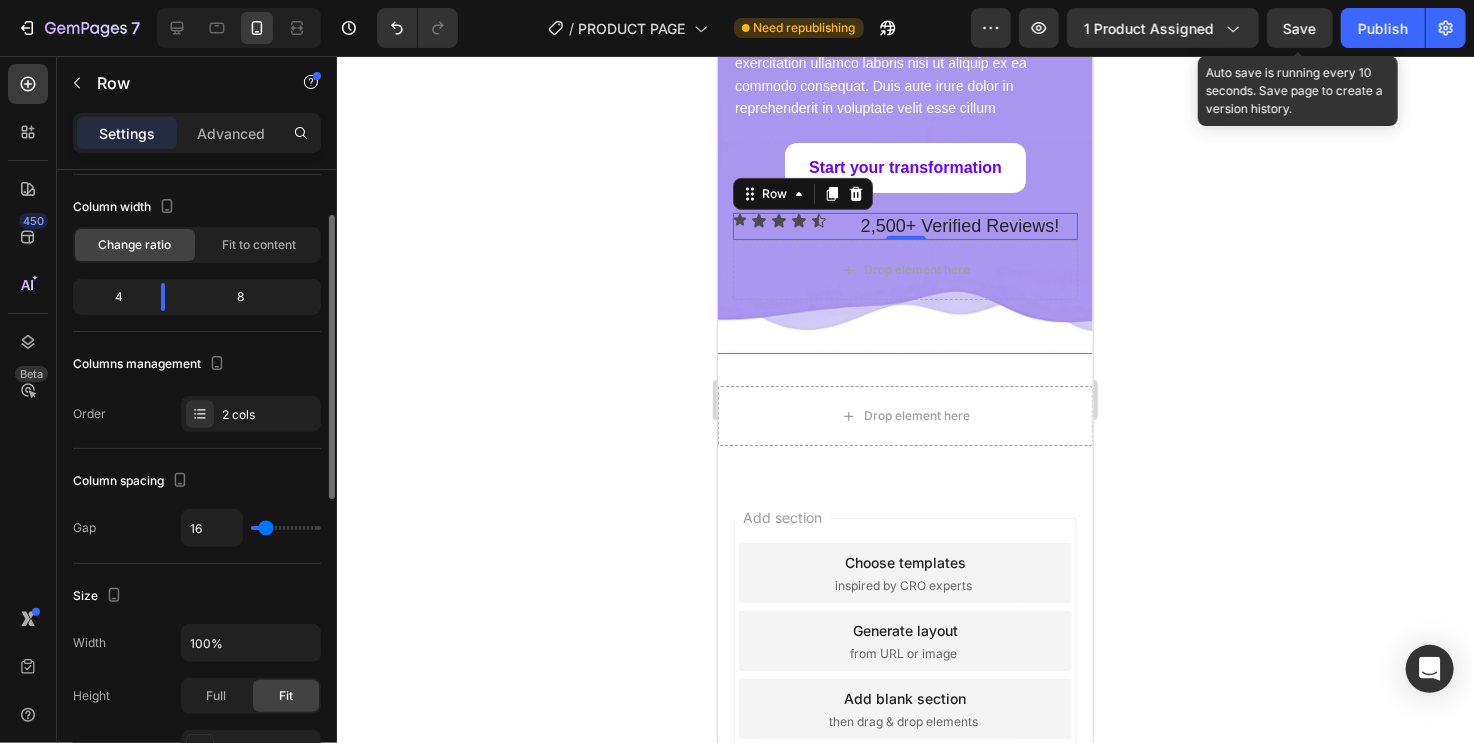 type on "8" 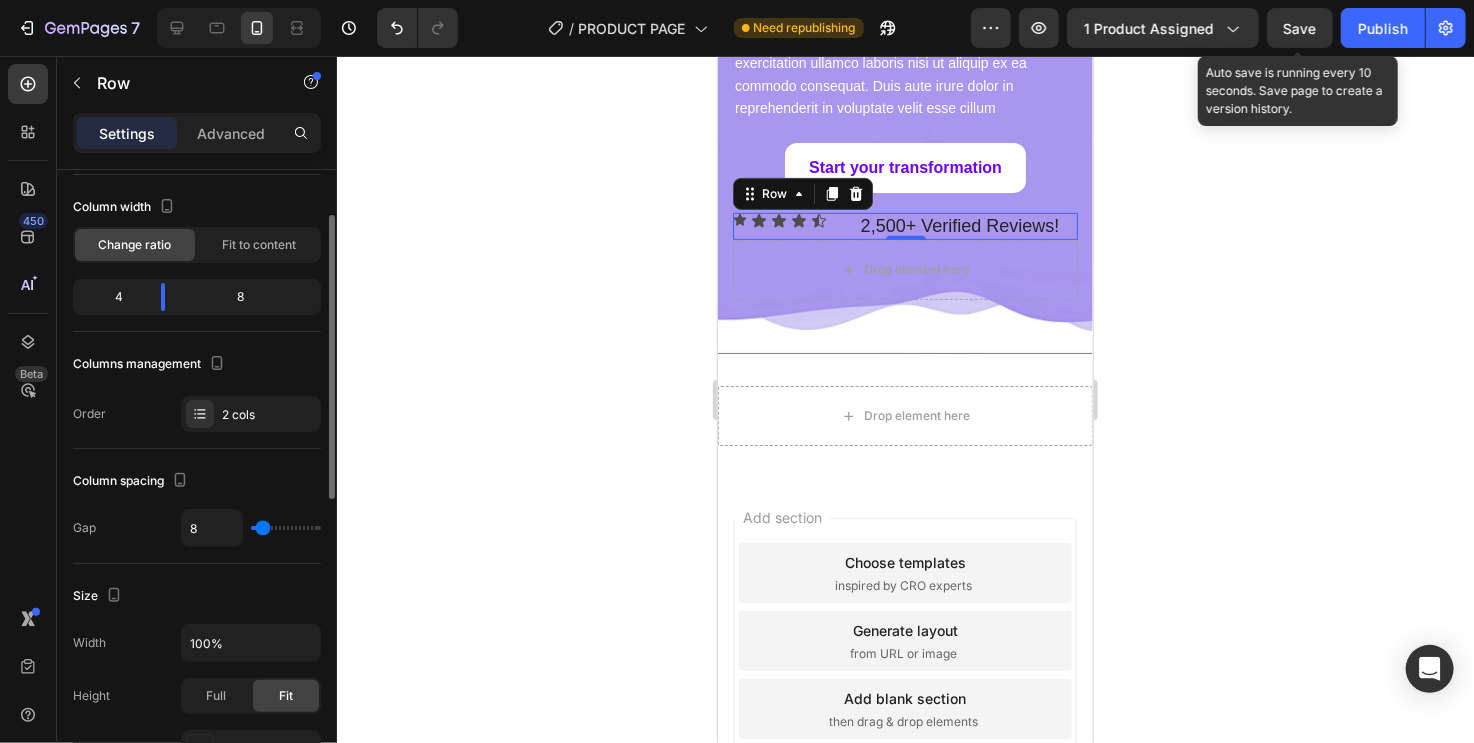 type on "0" 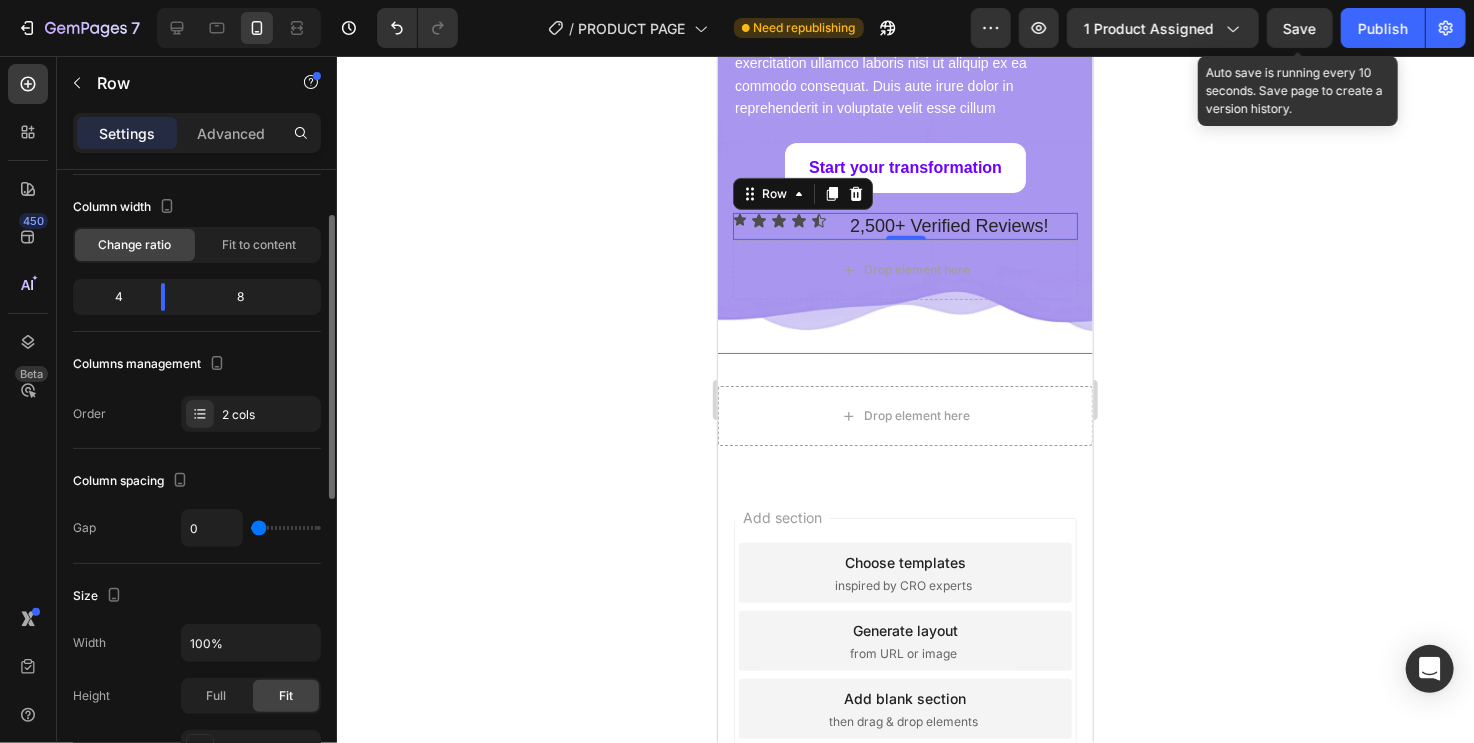 drag, startPoint x: 264, startPoint y: 530, endPoint x: 248, endPoint y: 530, distance: 16 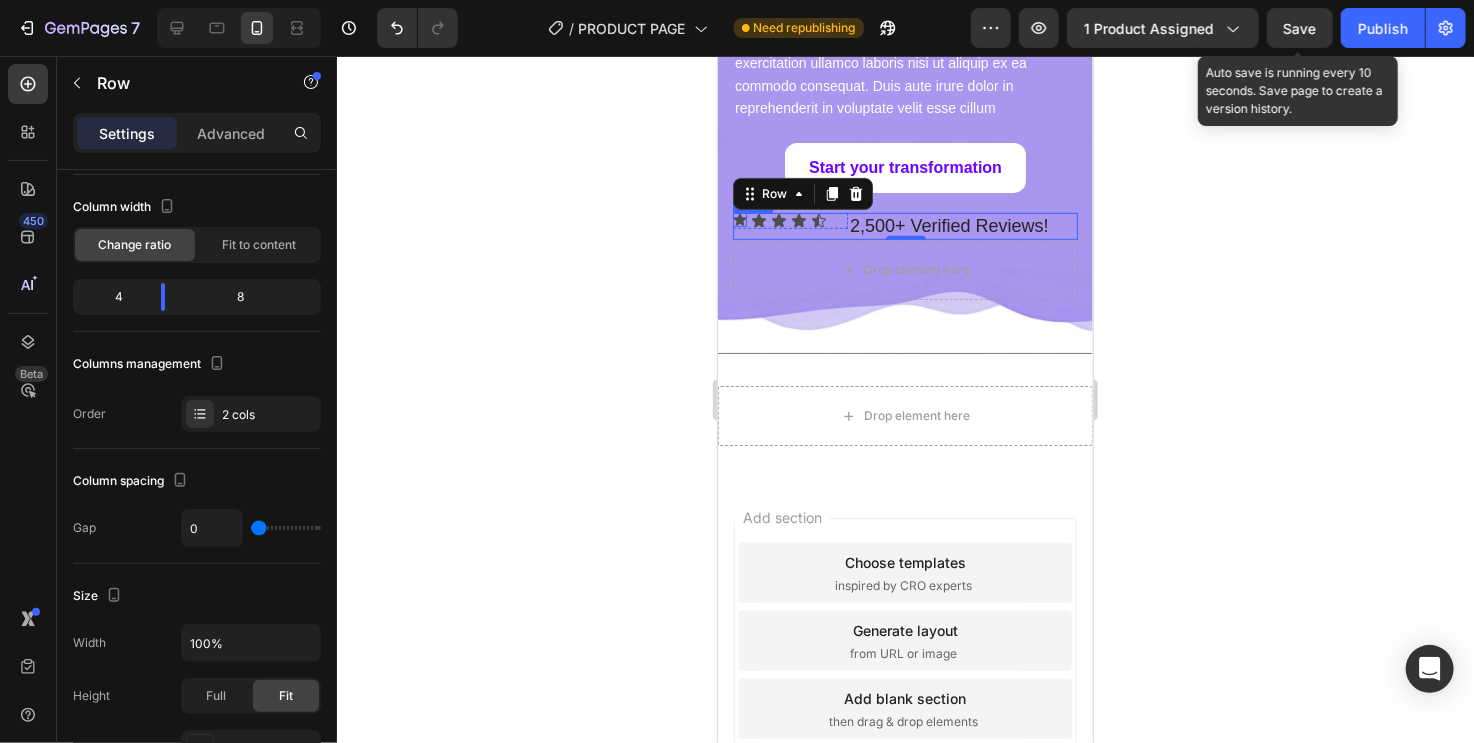 click 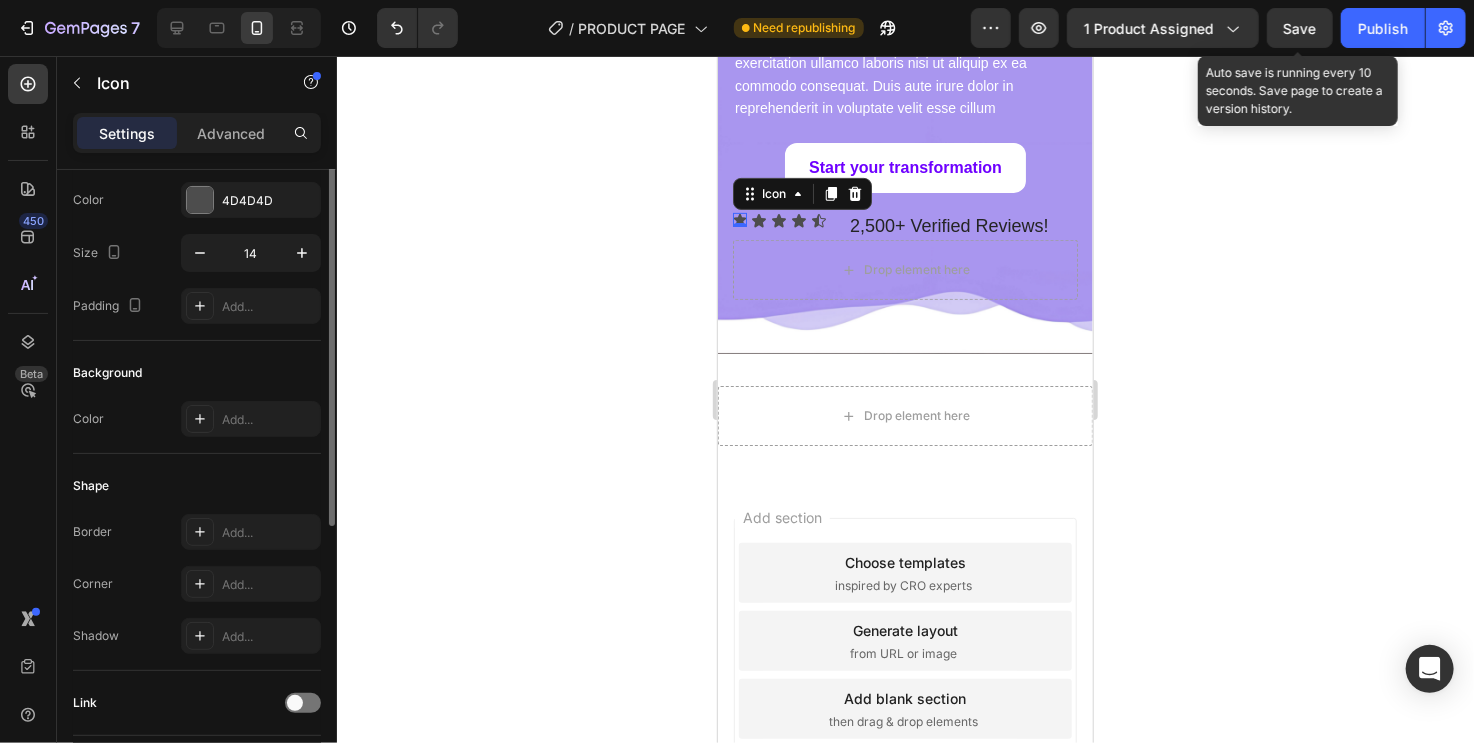 scroll, scrollTop: 0, scrollLeft: 0, axis: both 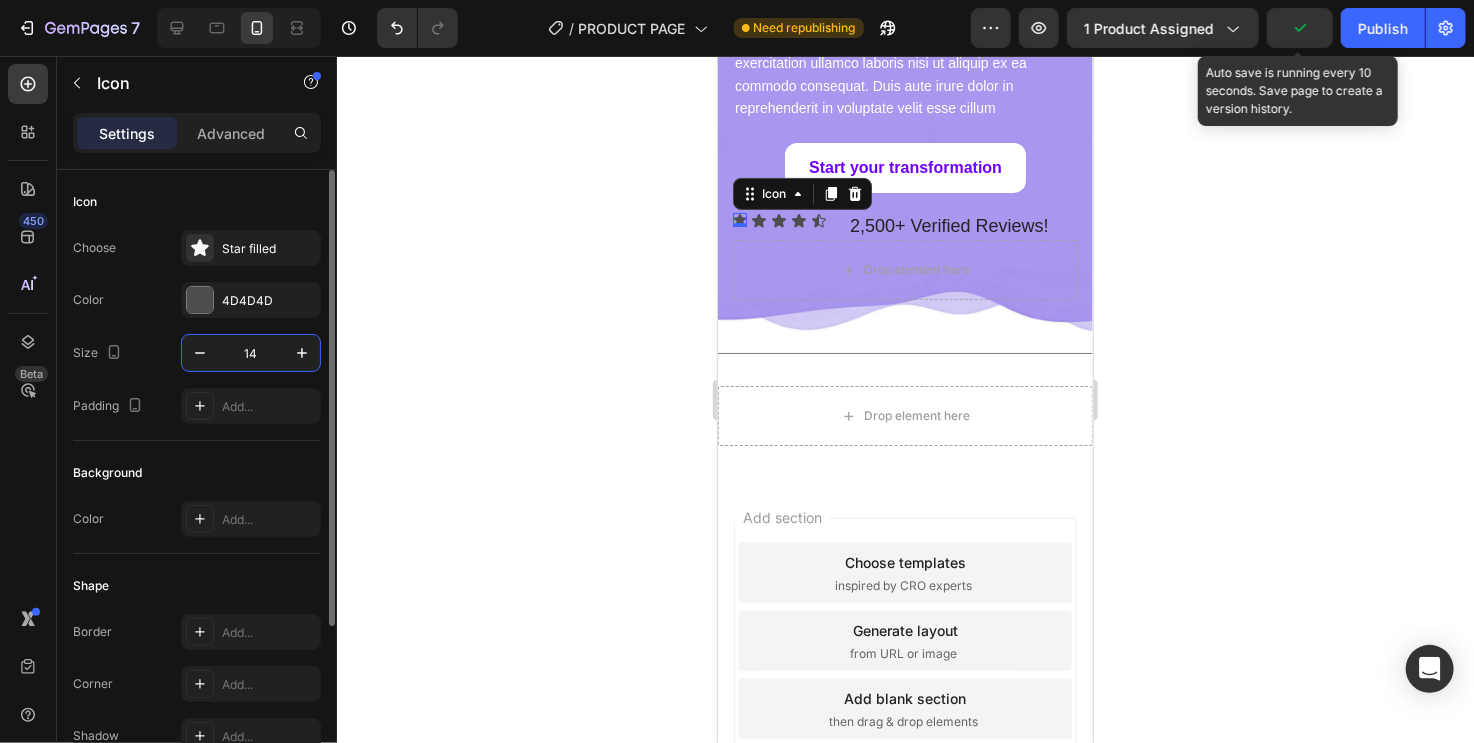 click on "14" at bounding box center (251, 353) 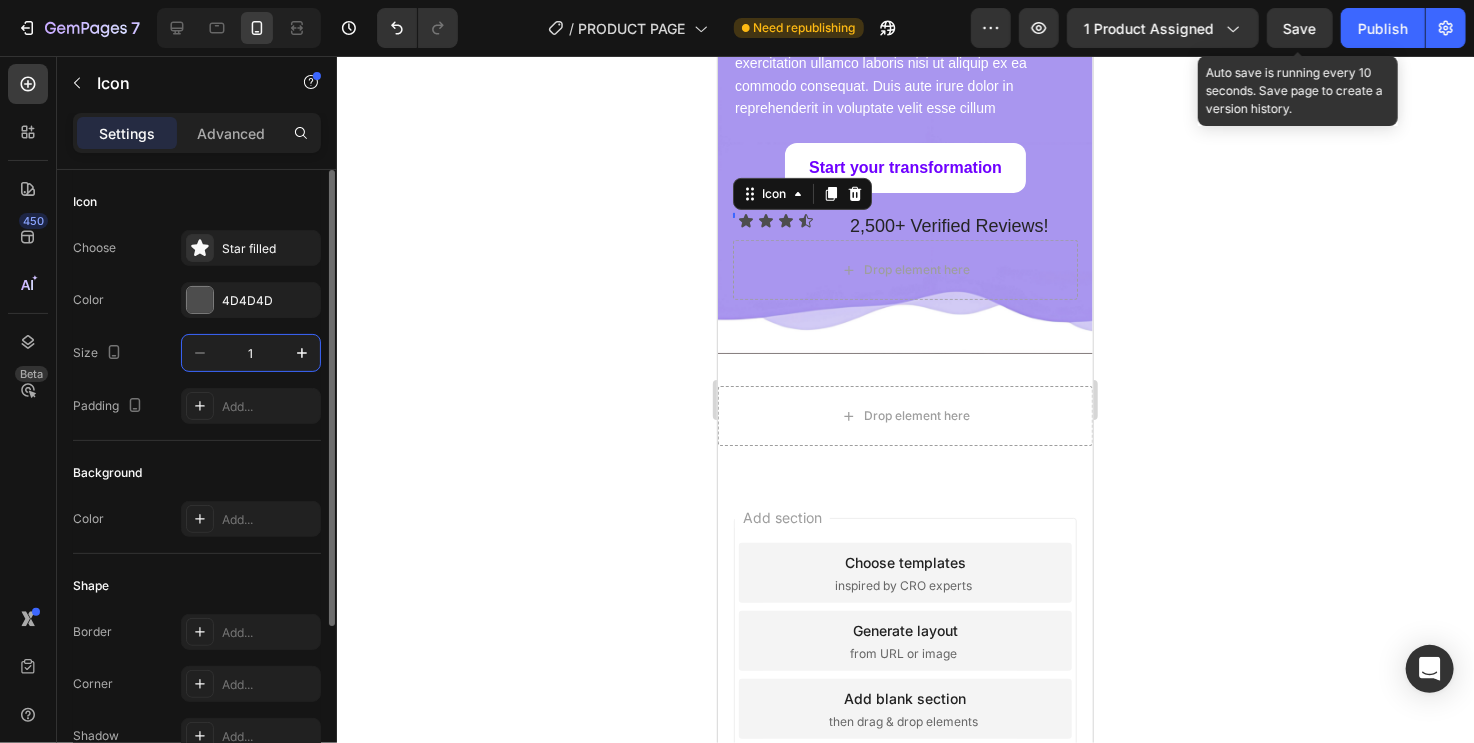type on "19" 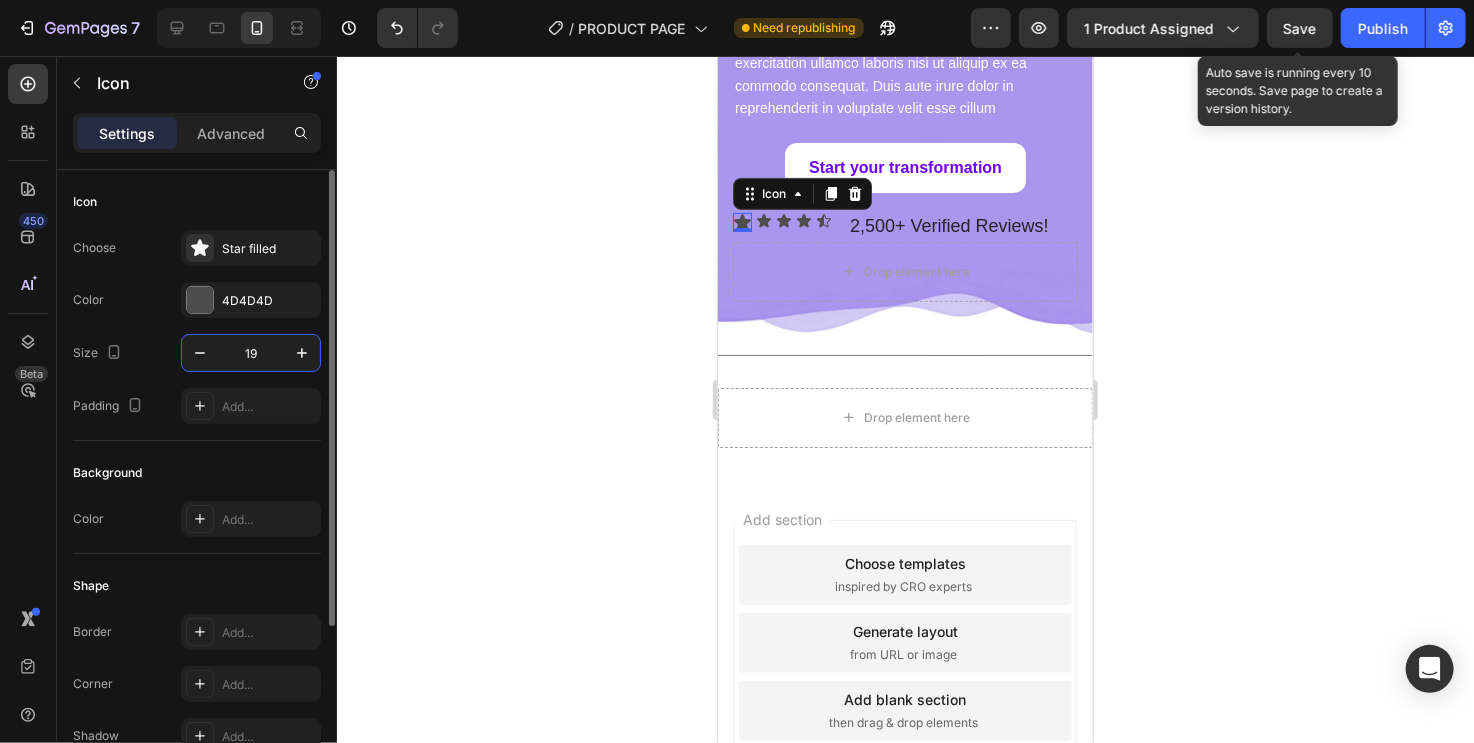 scroll, scrollTop: 3975, scrollLeft: 0, axis: vertical 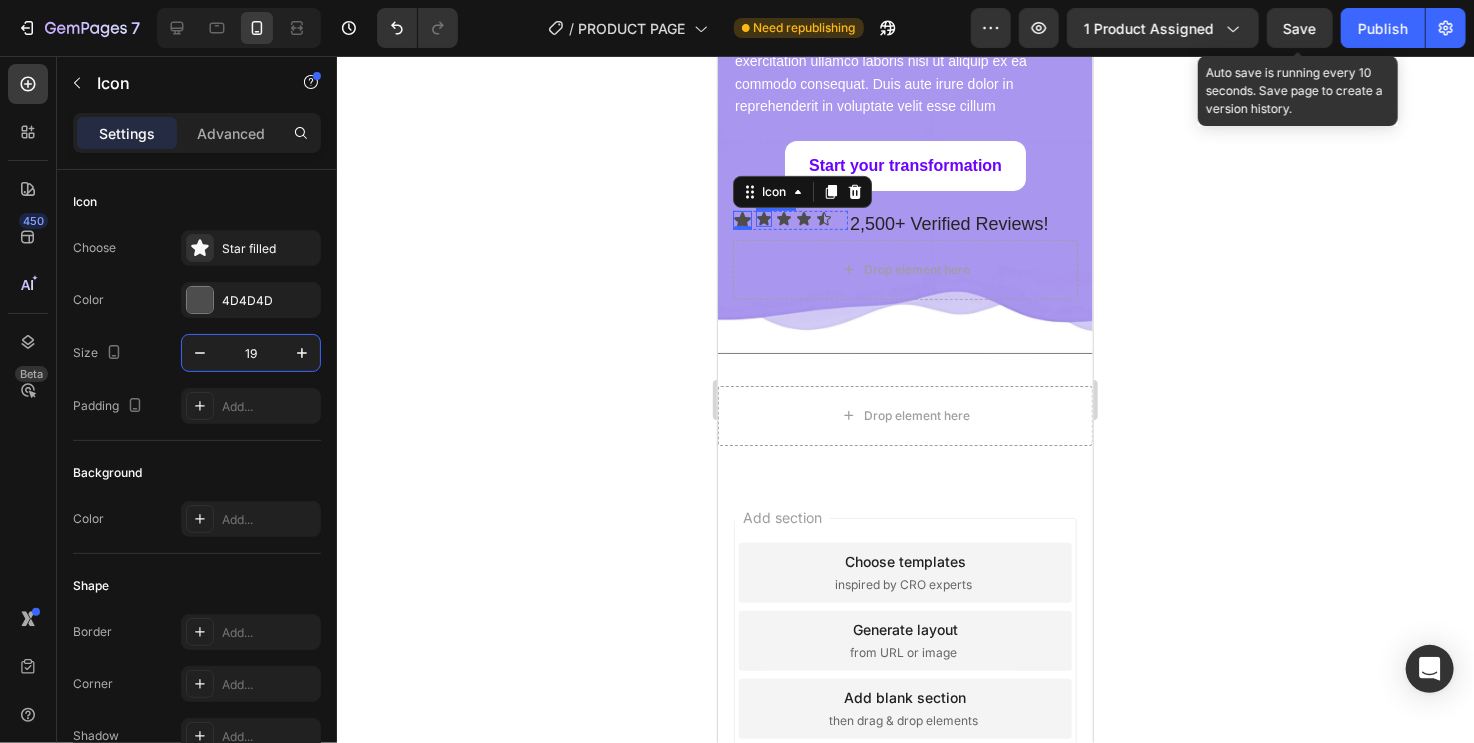 click 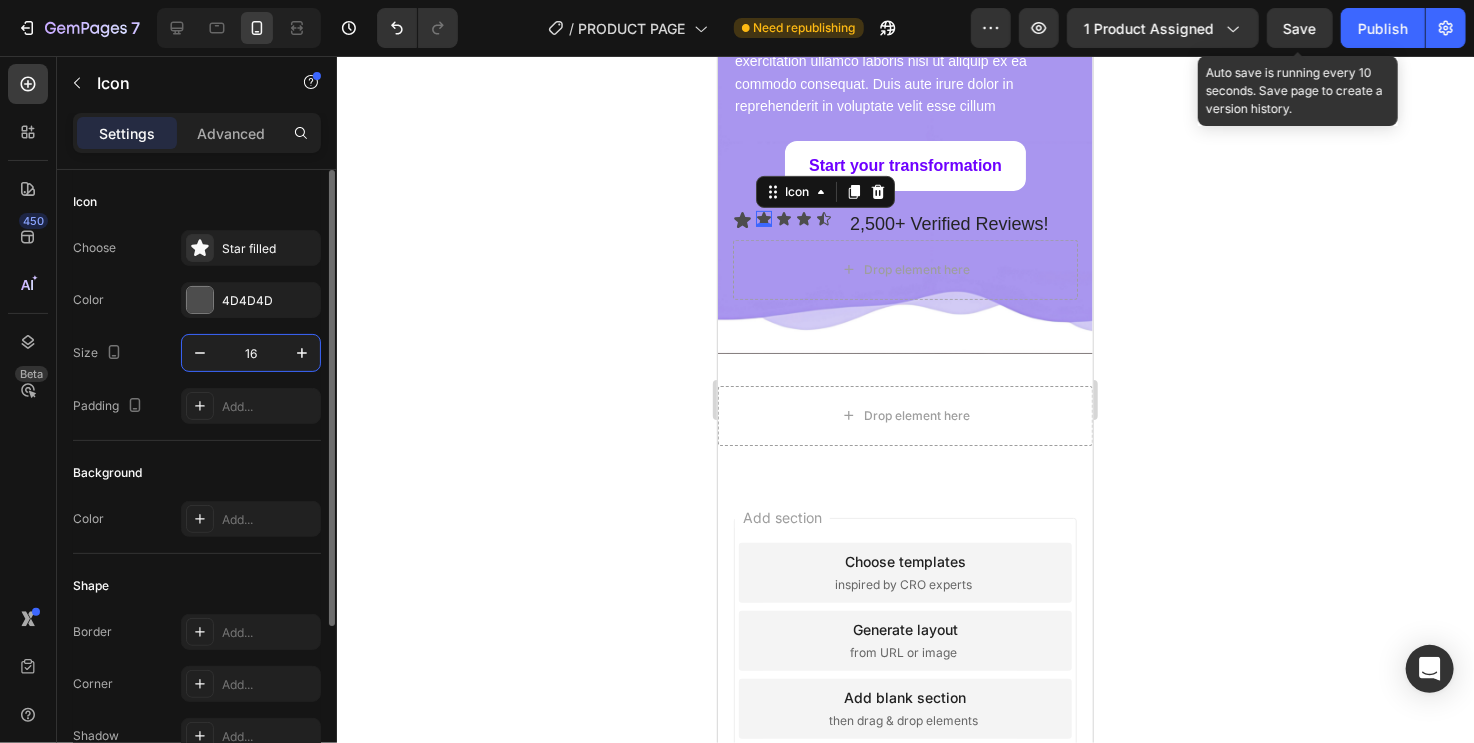 click on "16" at bounding box center [251, 353] 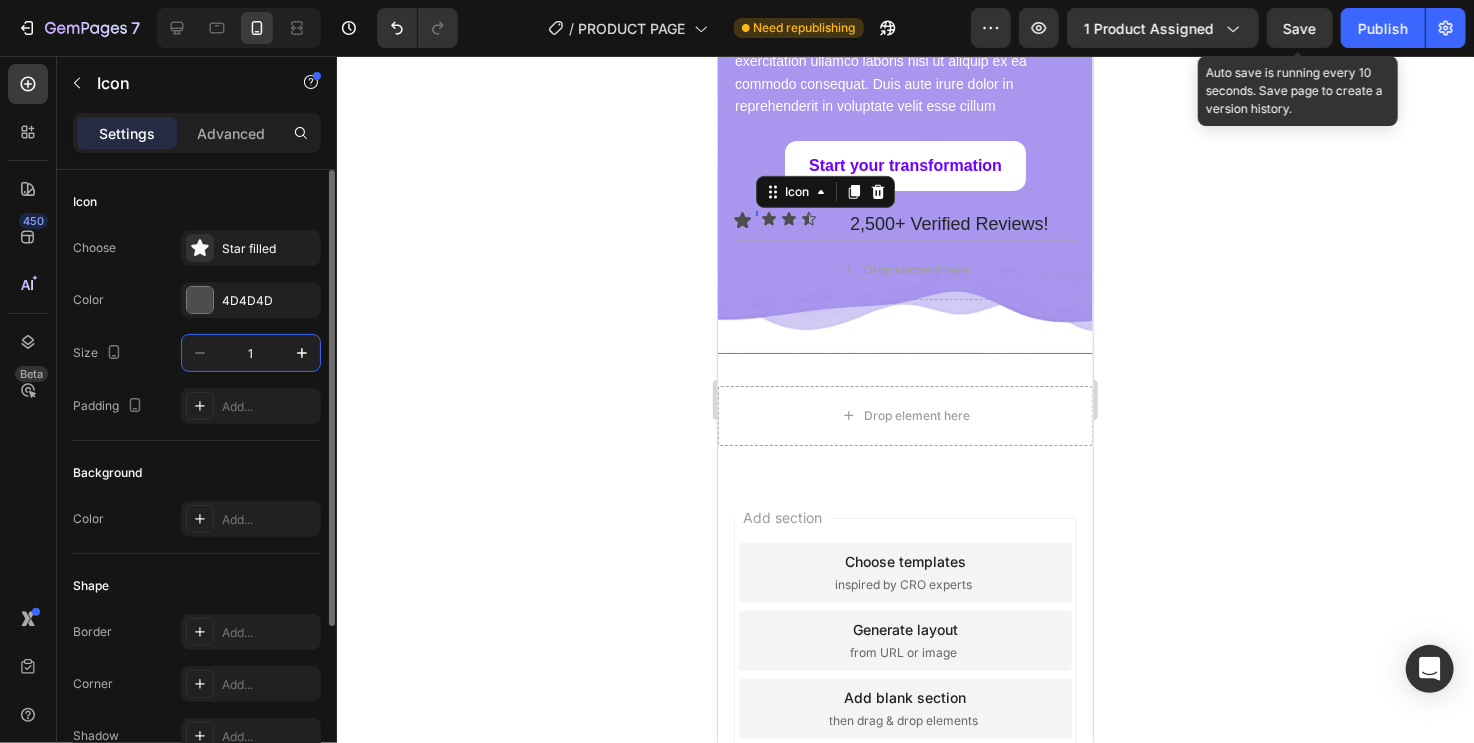 type on "19" 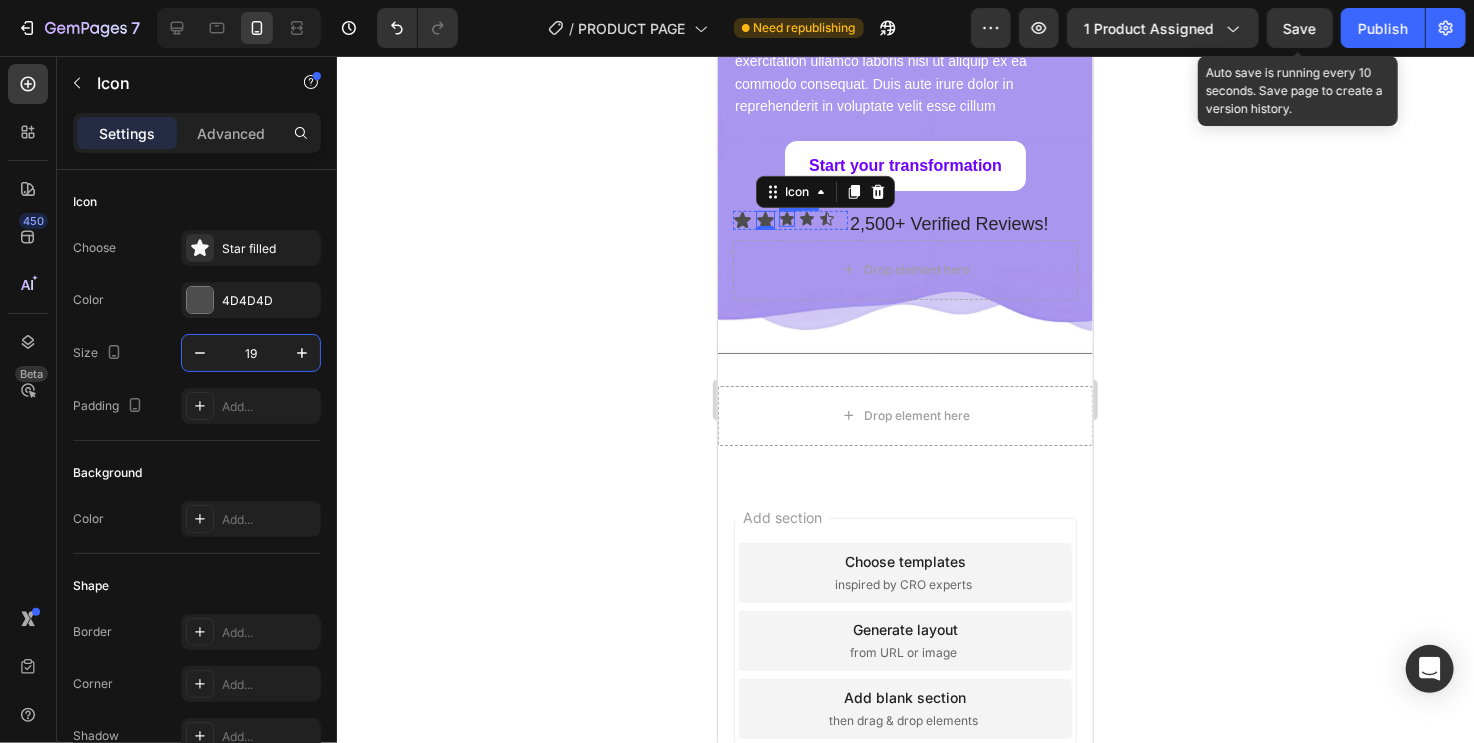 click 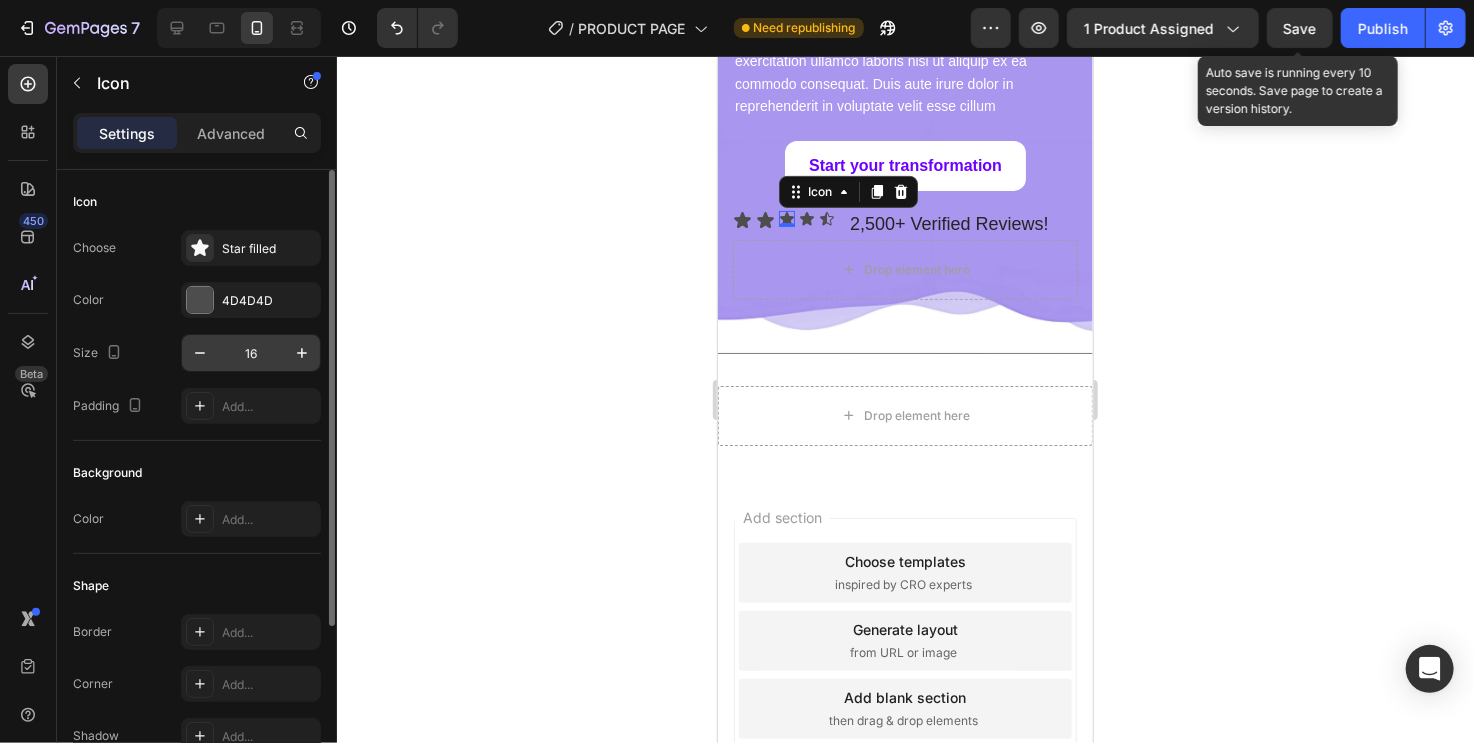 click on "16" at bounding box center (251, 353) 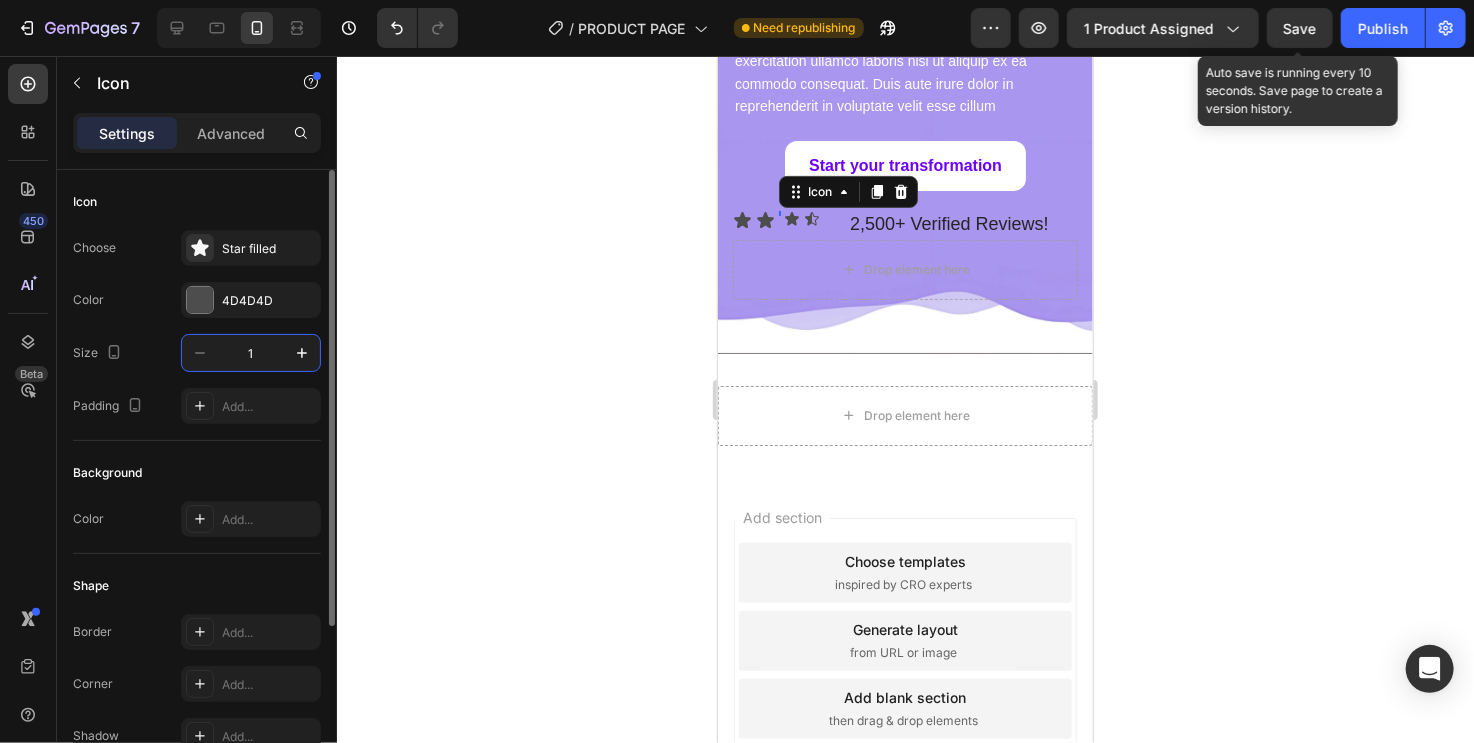 type on "19" 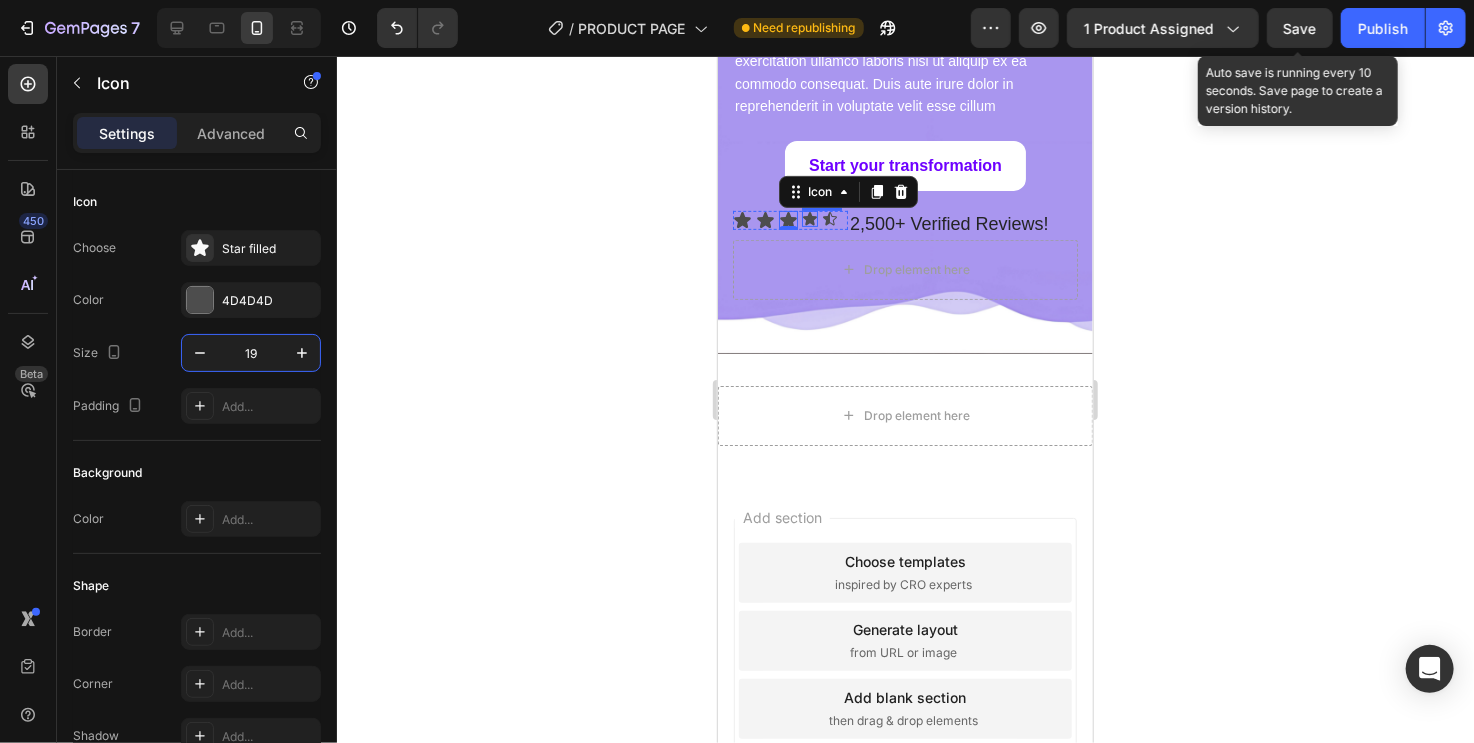 click 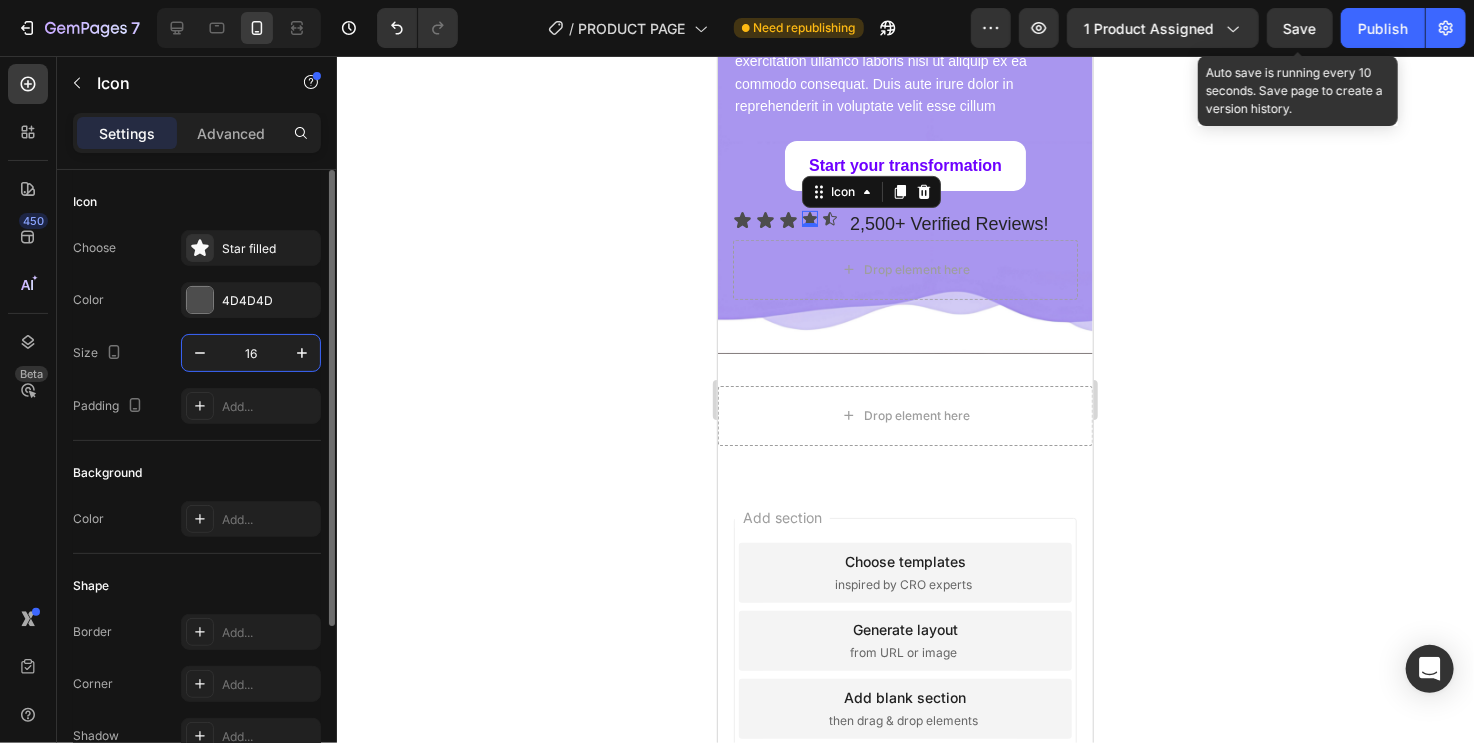 click on "16" at bounding box center [251, 353] 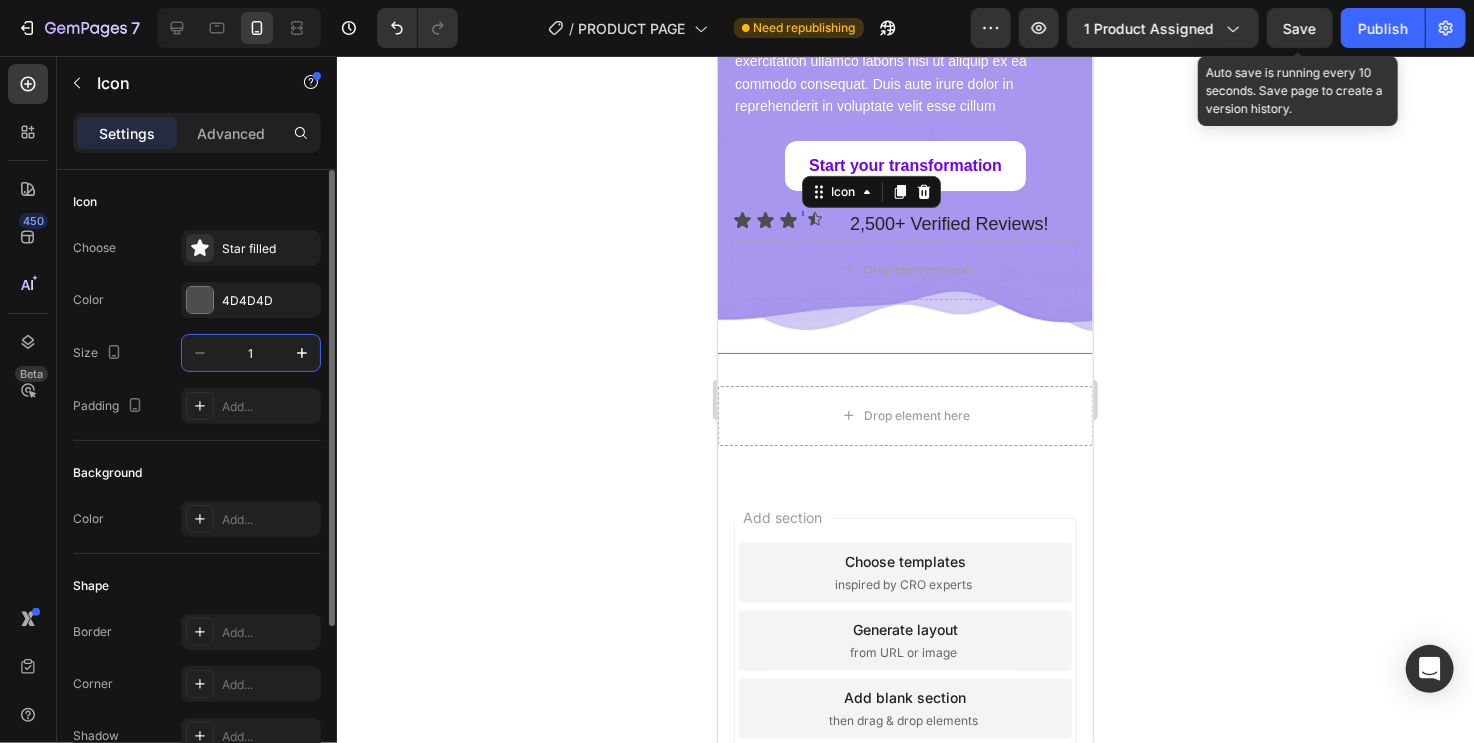 type on "19" 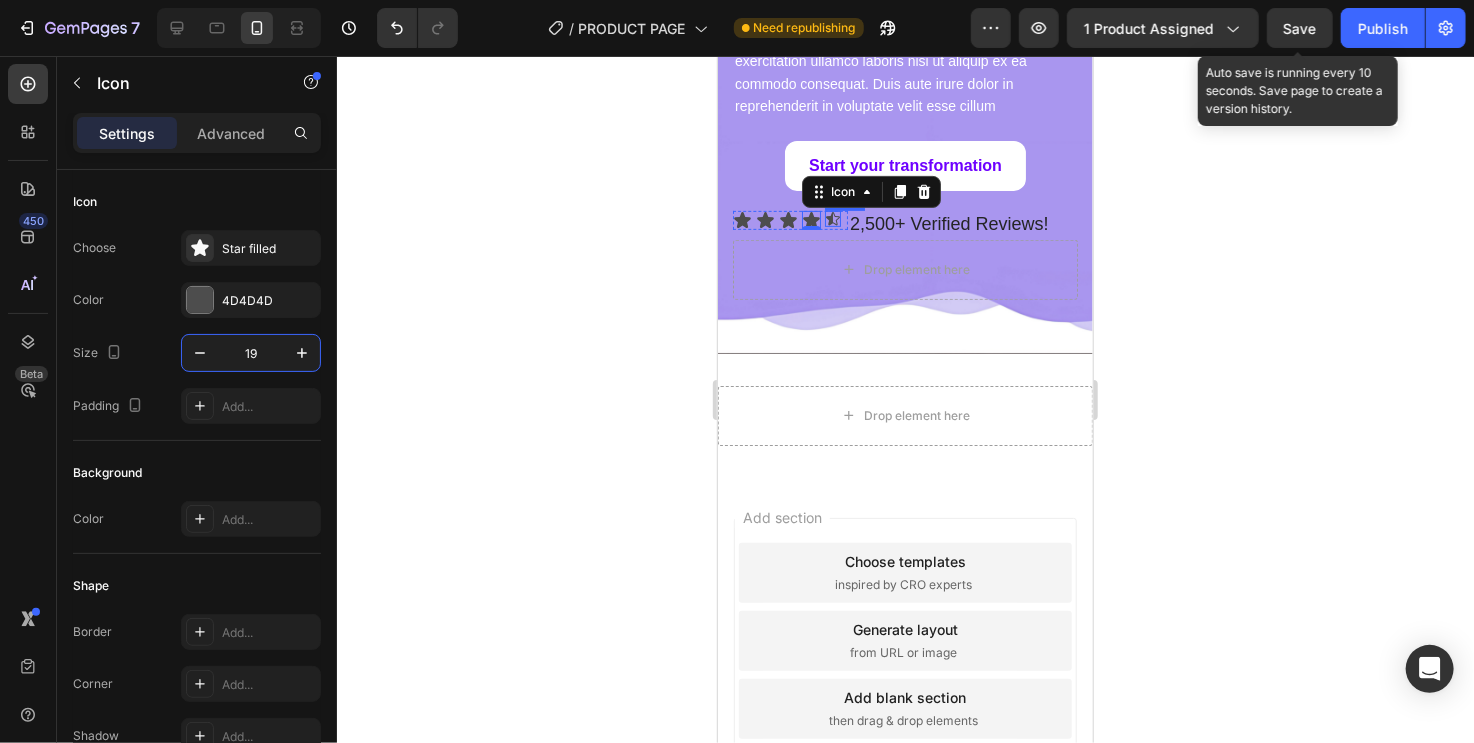 click 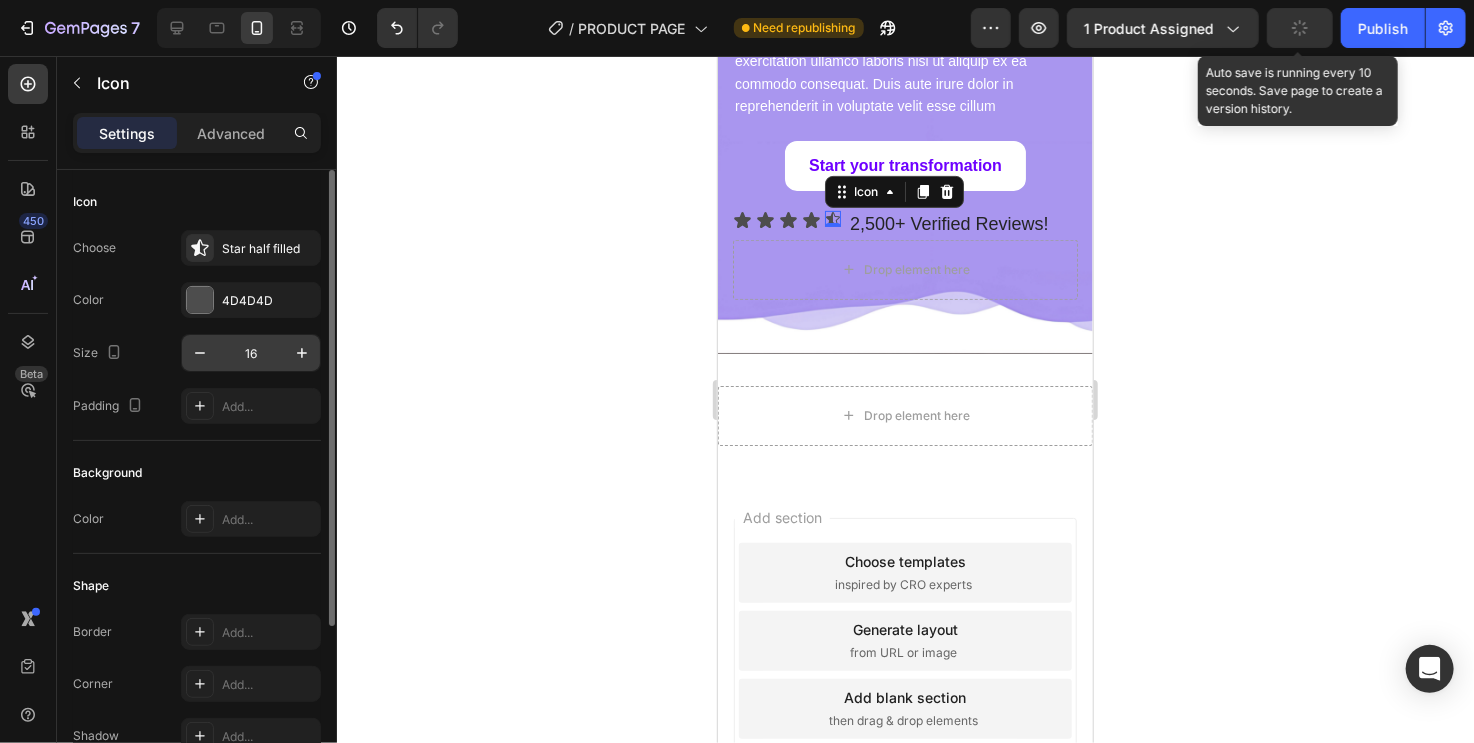 click on "16" at bounding box center (251, 353) 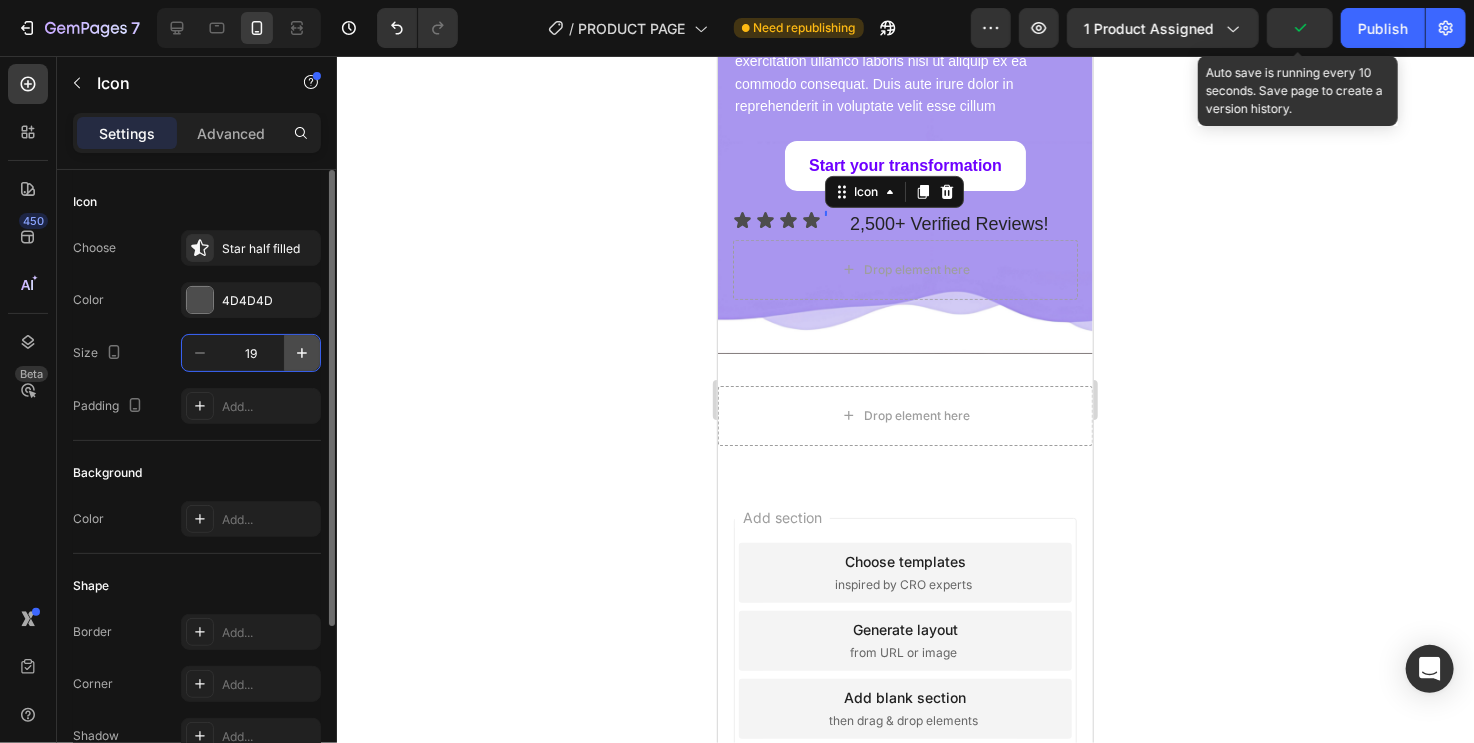 scroll, scrollTop: 3986, scrollLeft: 0, axis: vertical 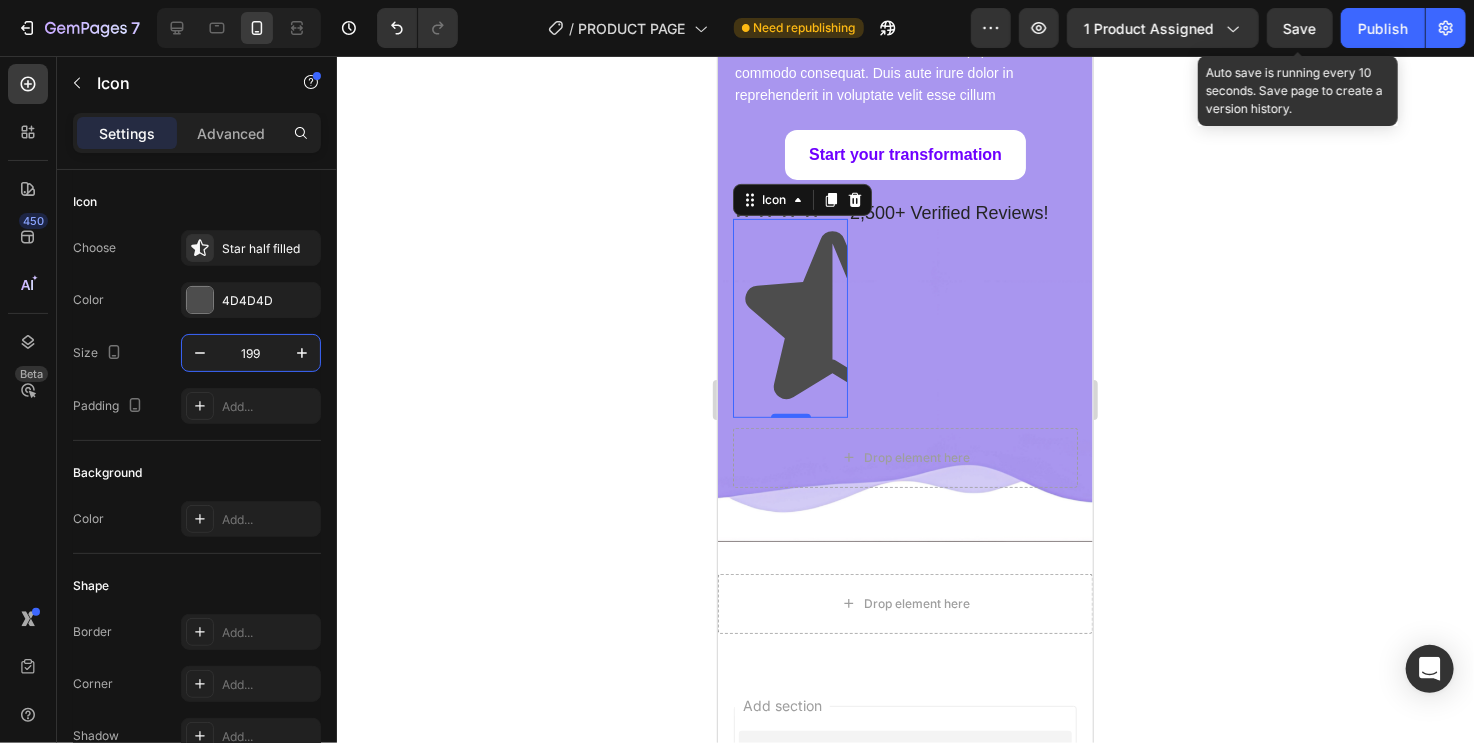 type on "19" 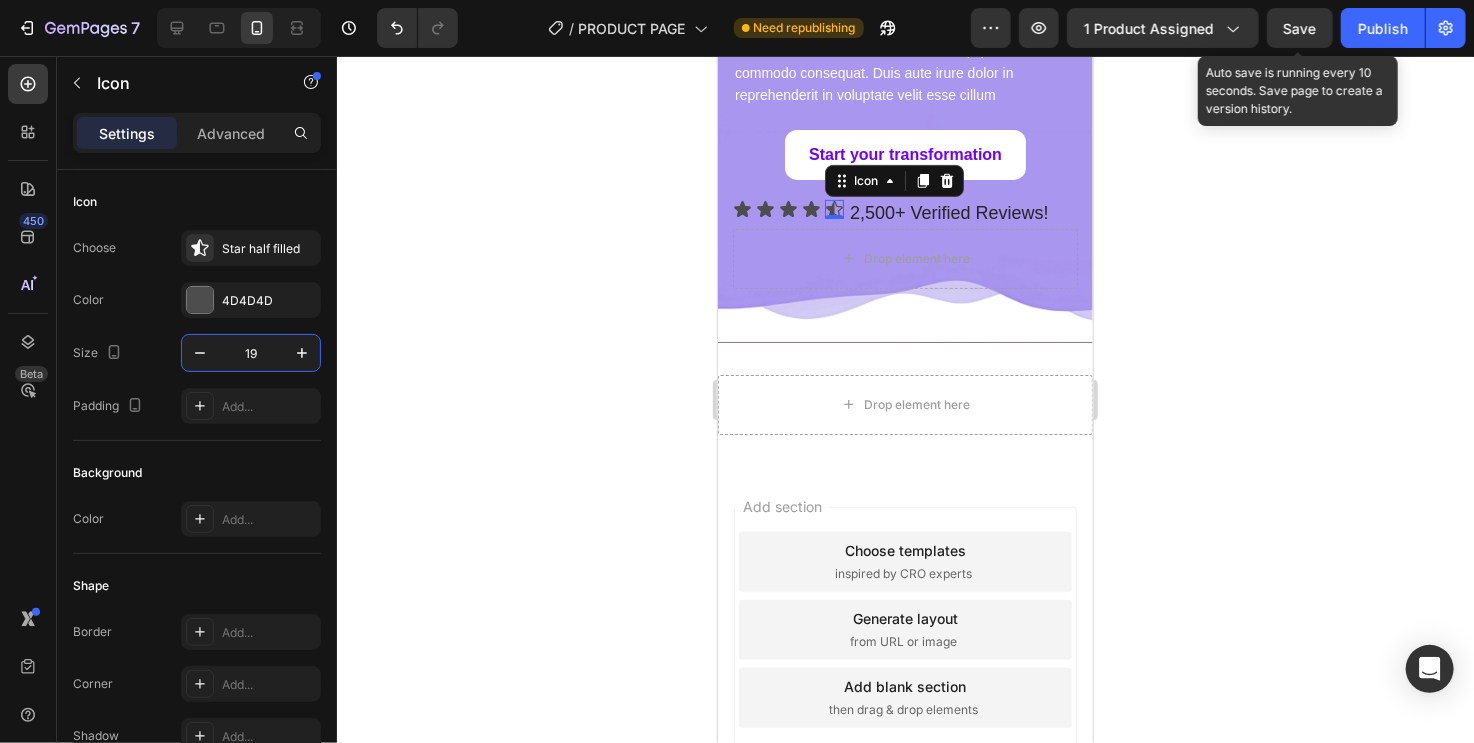 click 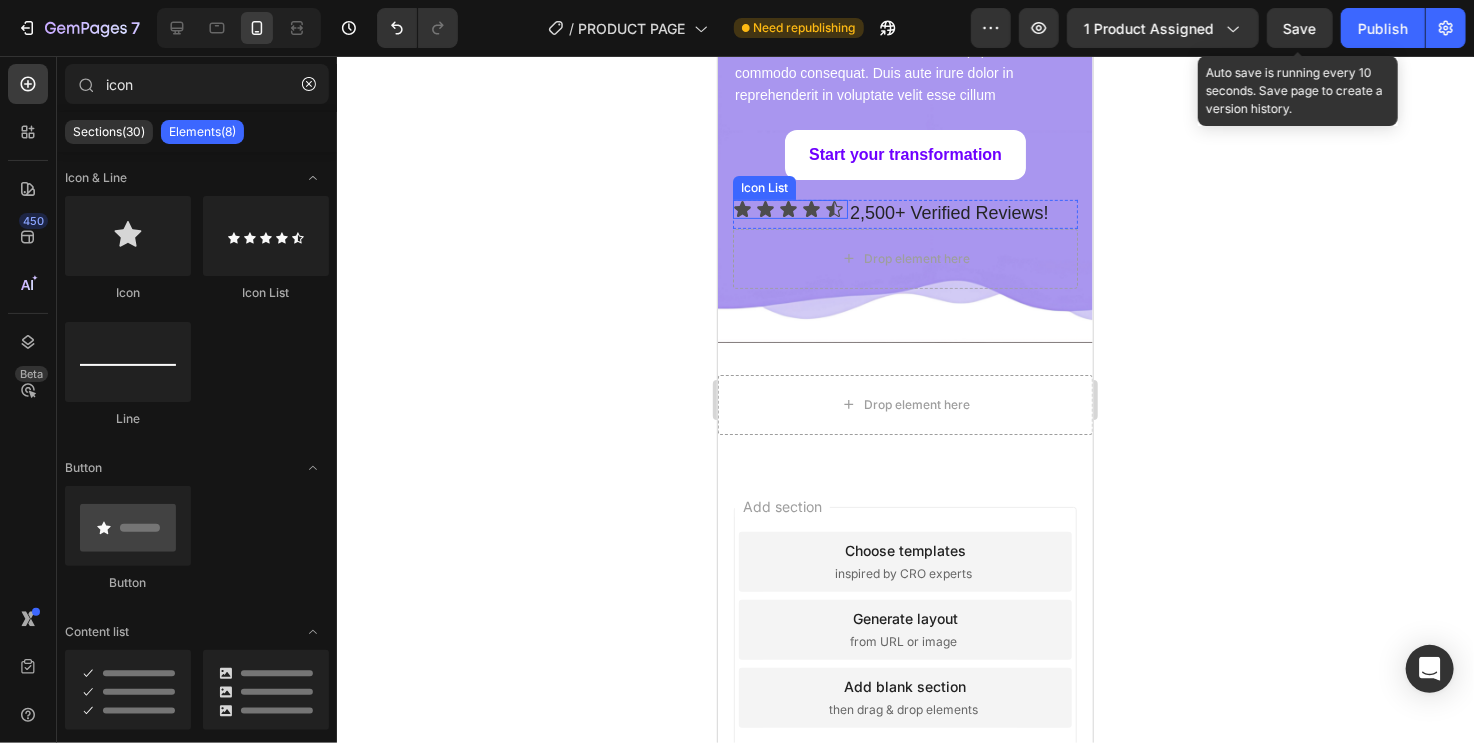 click on "Icon Icon Icon Icon Icon" at bounding box center (789, 208) 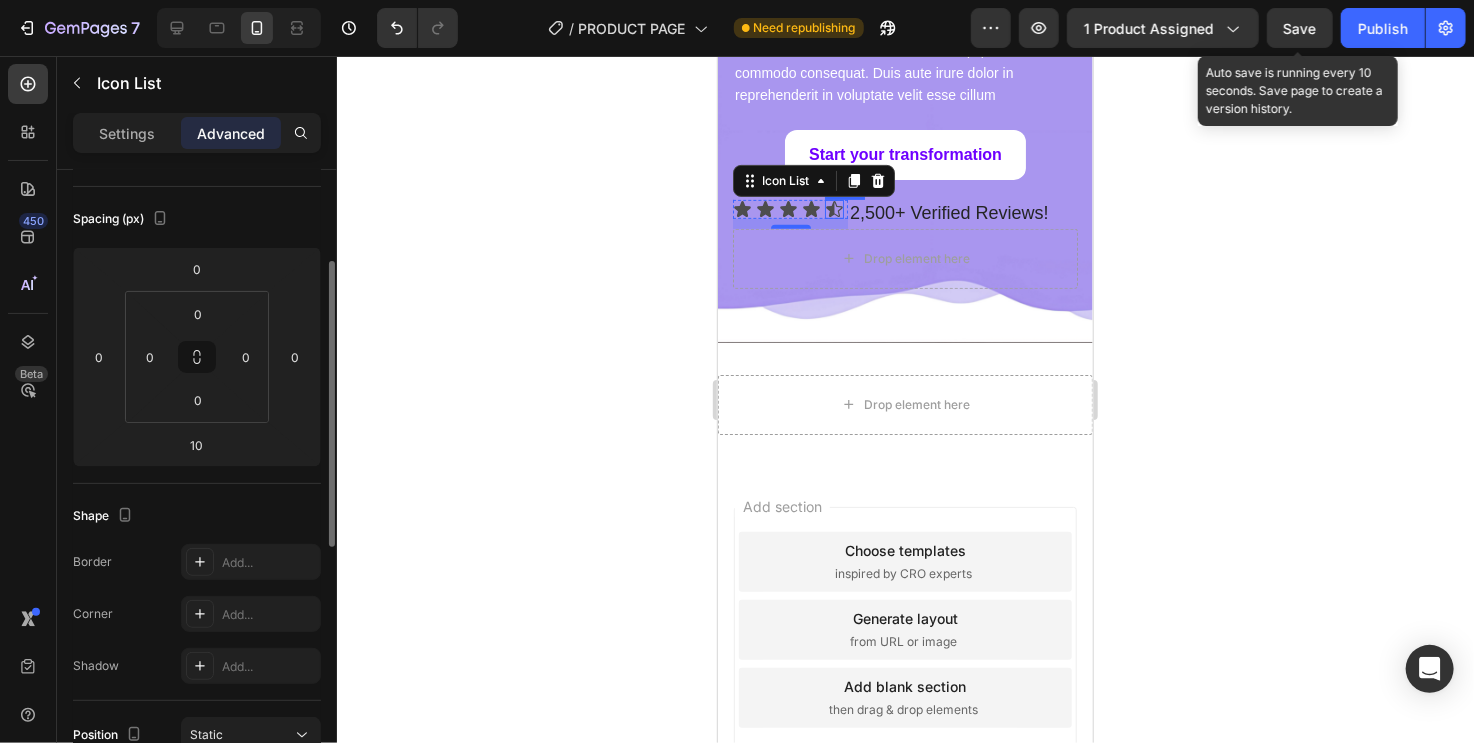 scroll, scrollTop: 0, scrollLeft: 0, axis: both 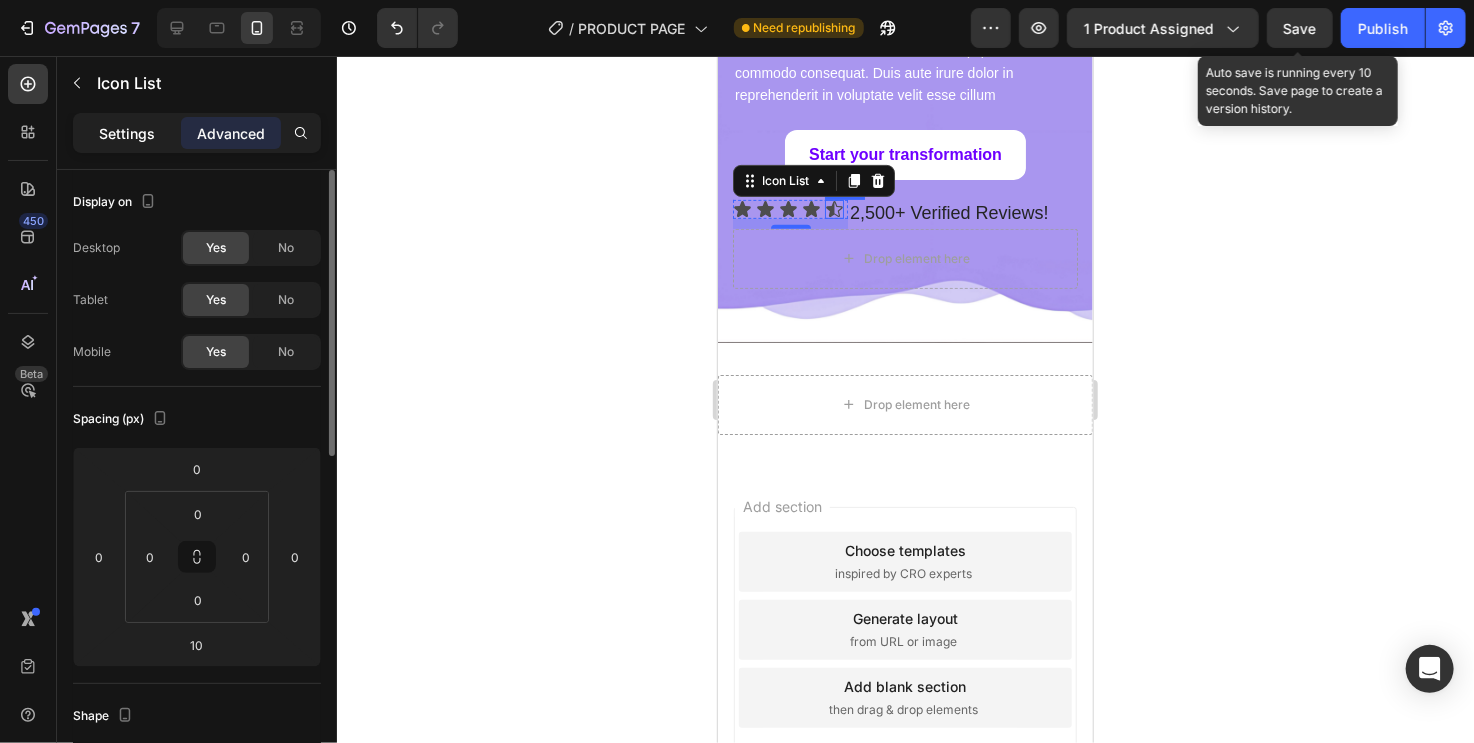click on "Settings" at bounding box center (127, 133) 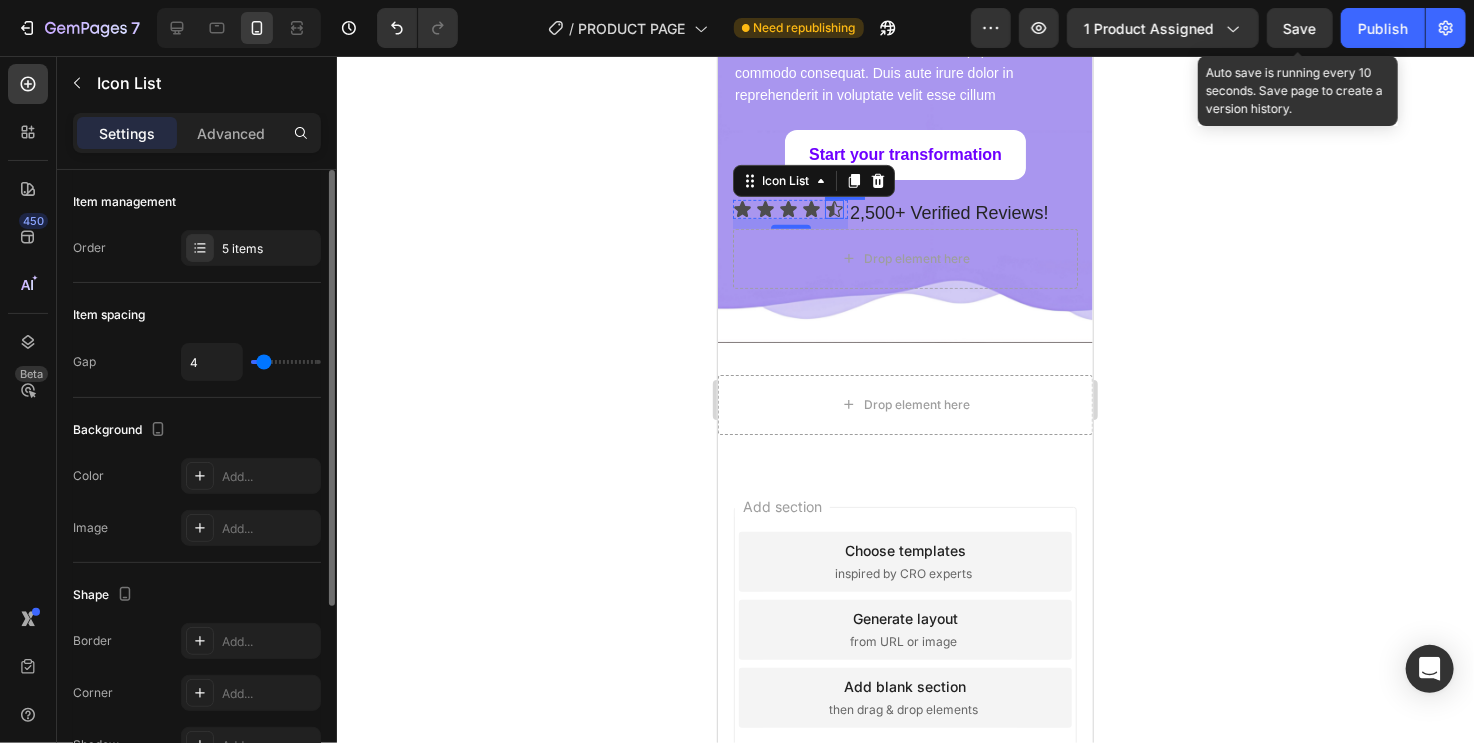 type on "3" 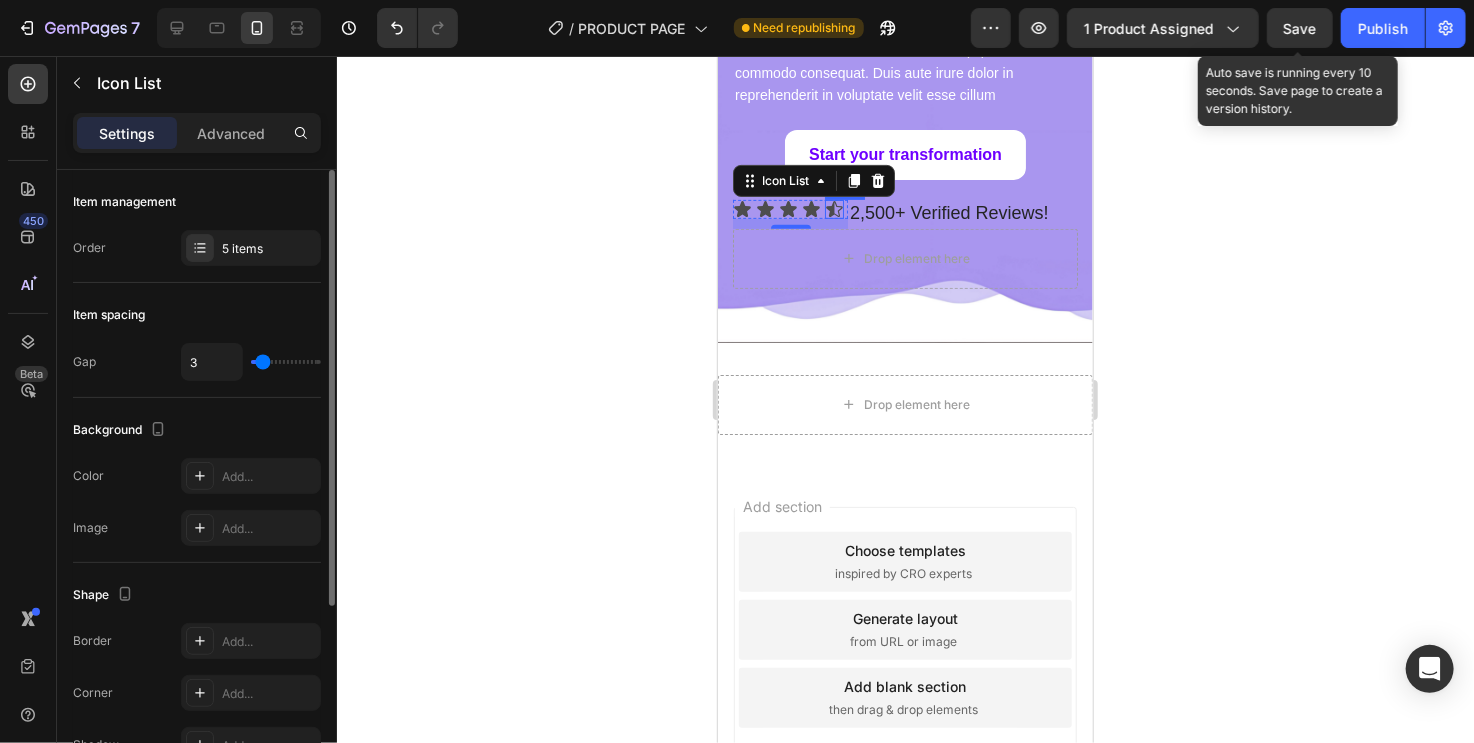 scroll, scrollTop: 3975, scrollLeft: 0, axis: vertical 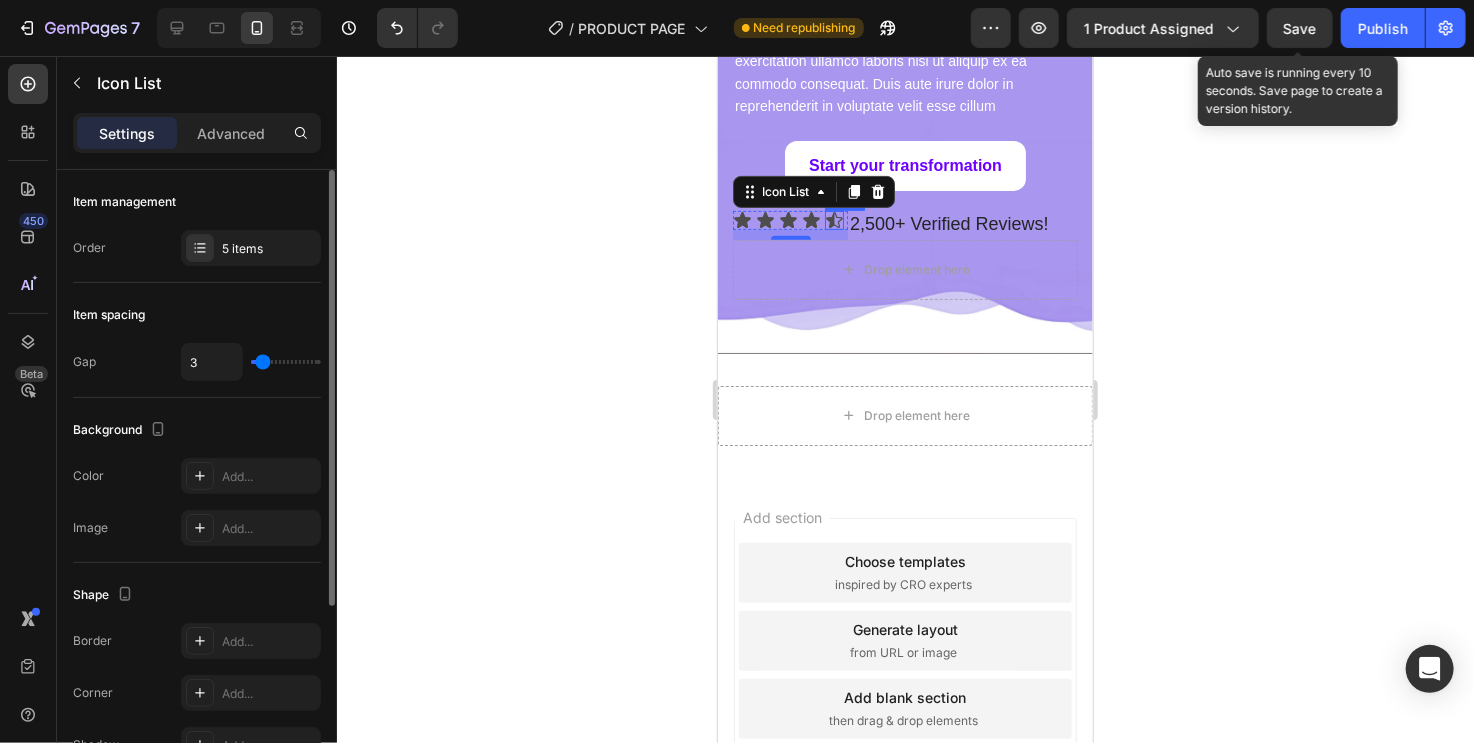 type on "2" 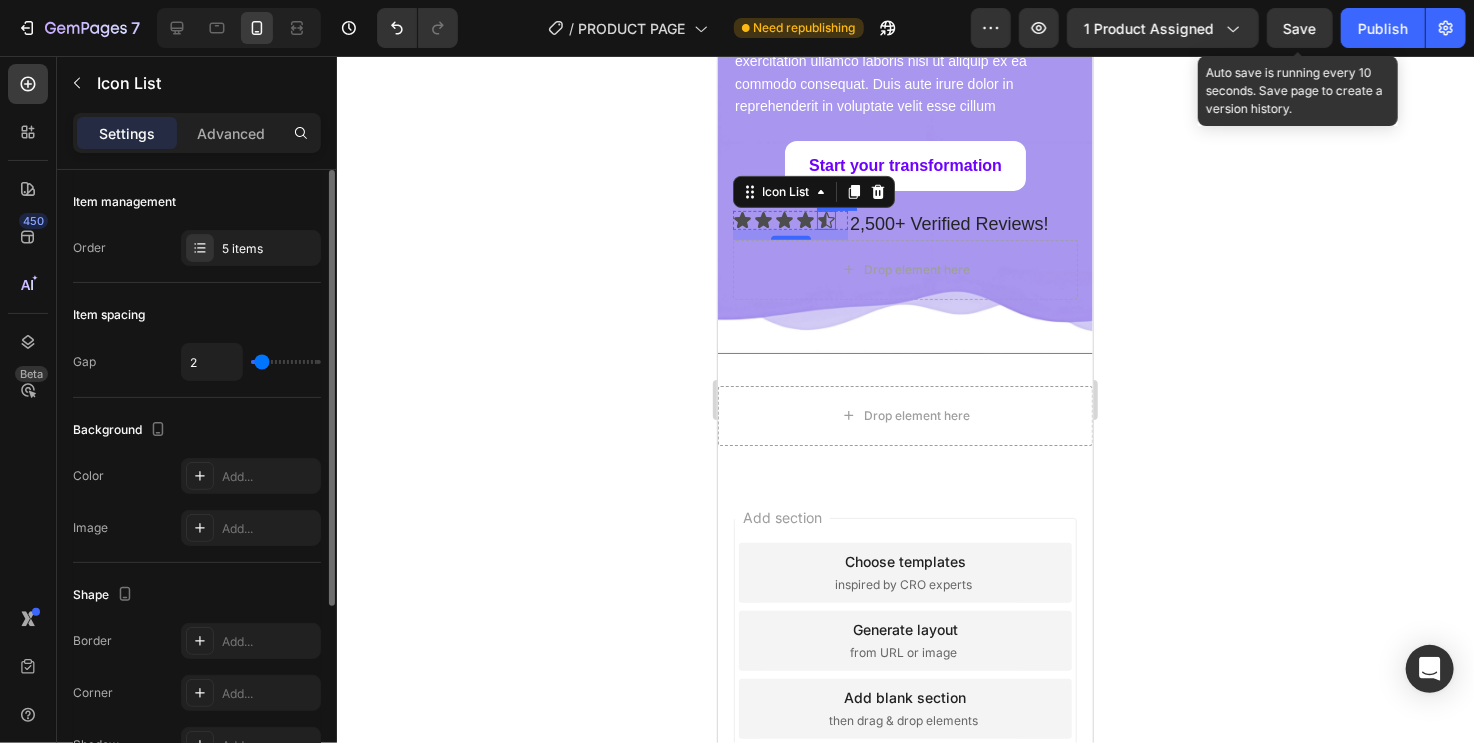 type on "2" 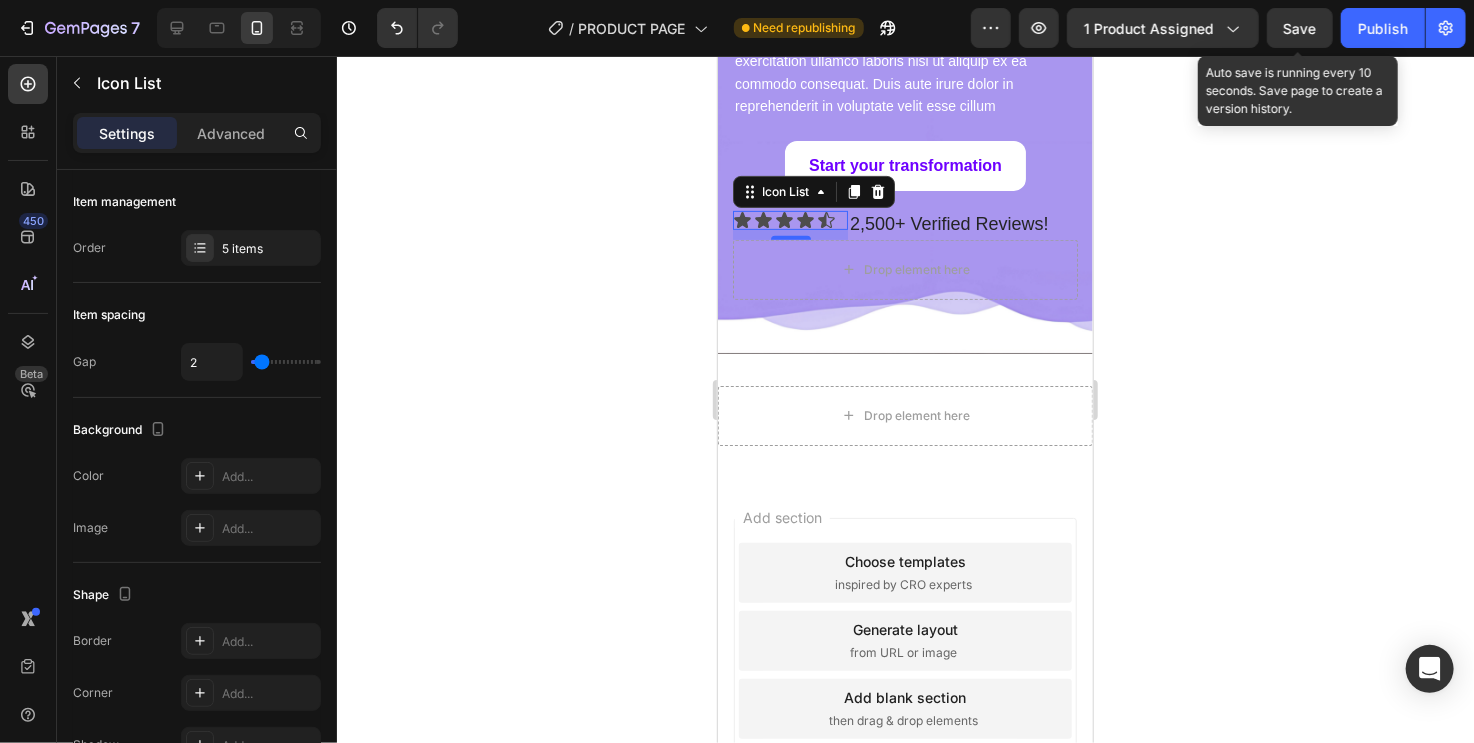 click 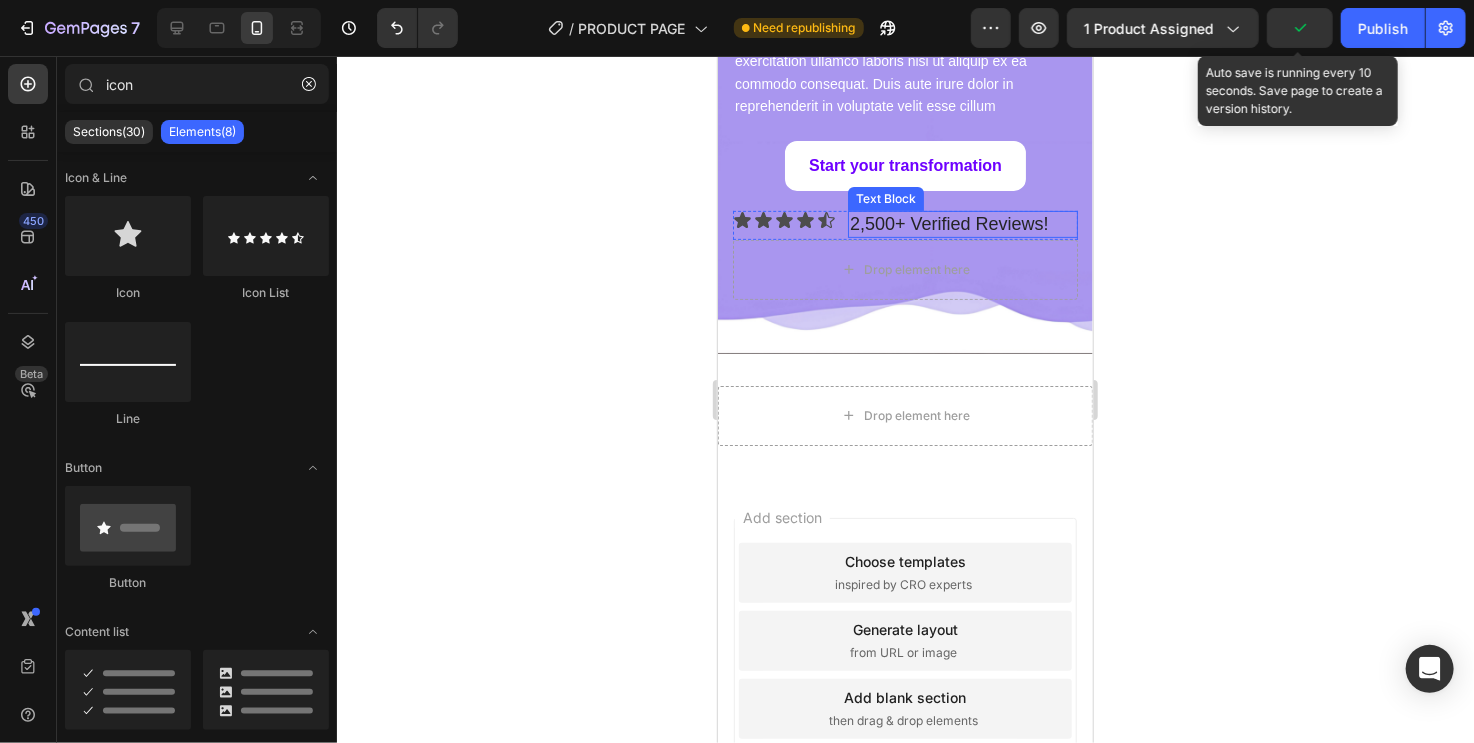 click on "2,500+ Verified Reviews!" at bounding box center [962, 223] 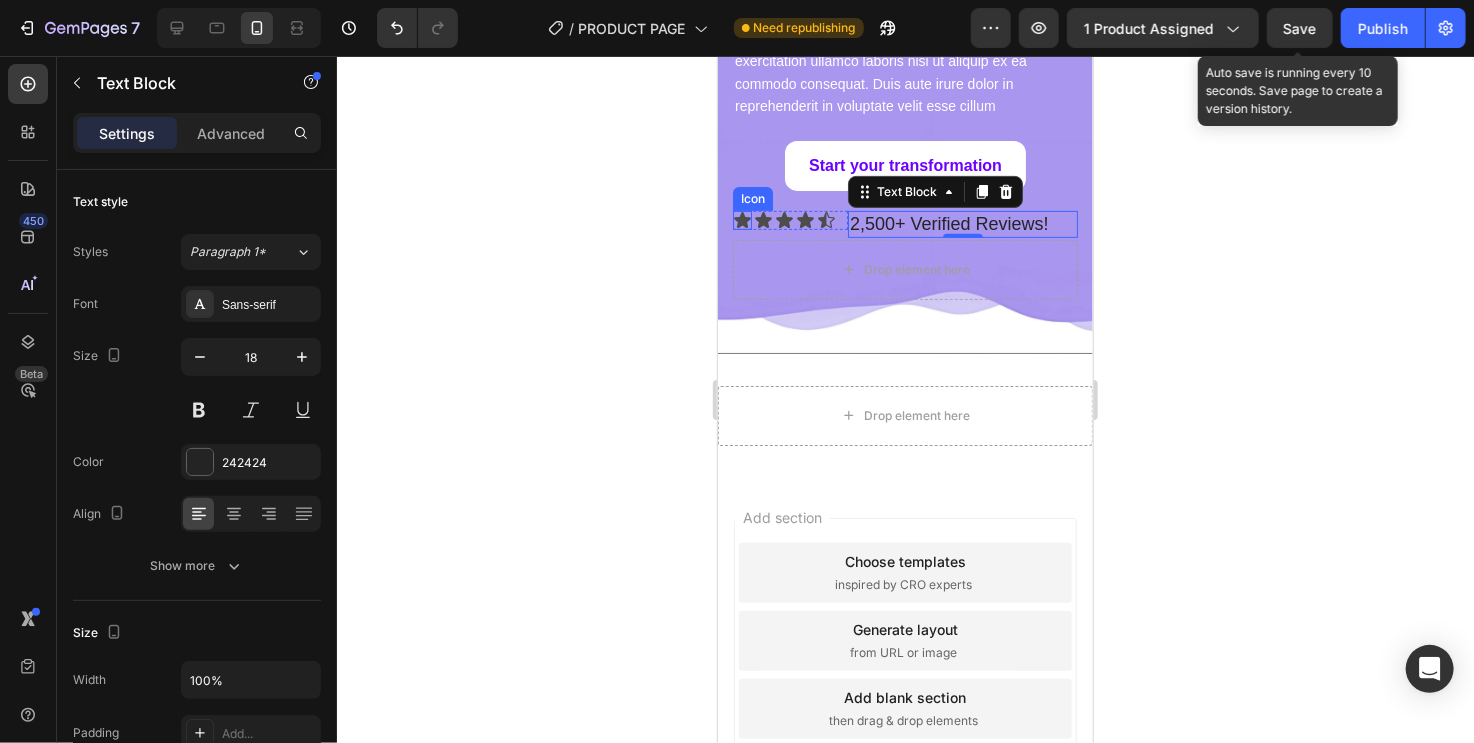 click 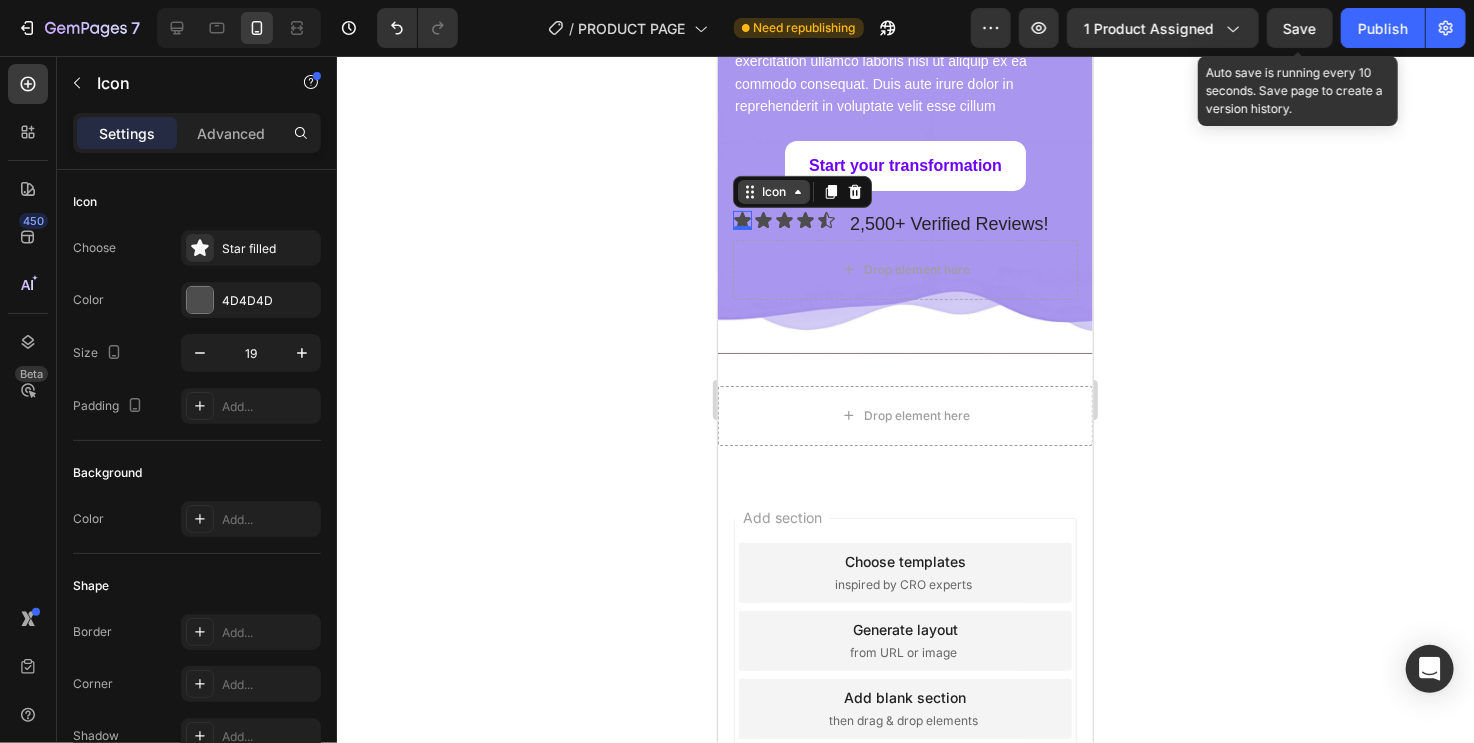 click on "Icon" at bounding box center (773, 191) 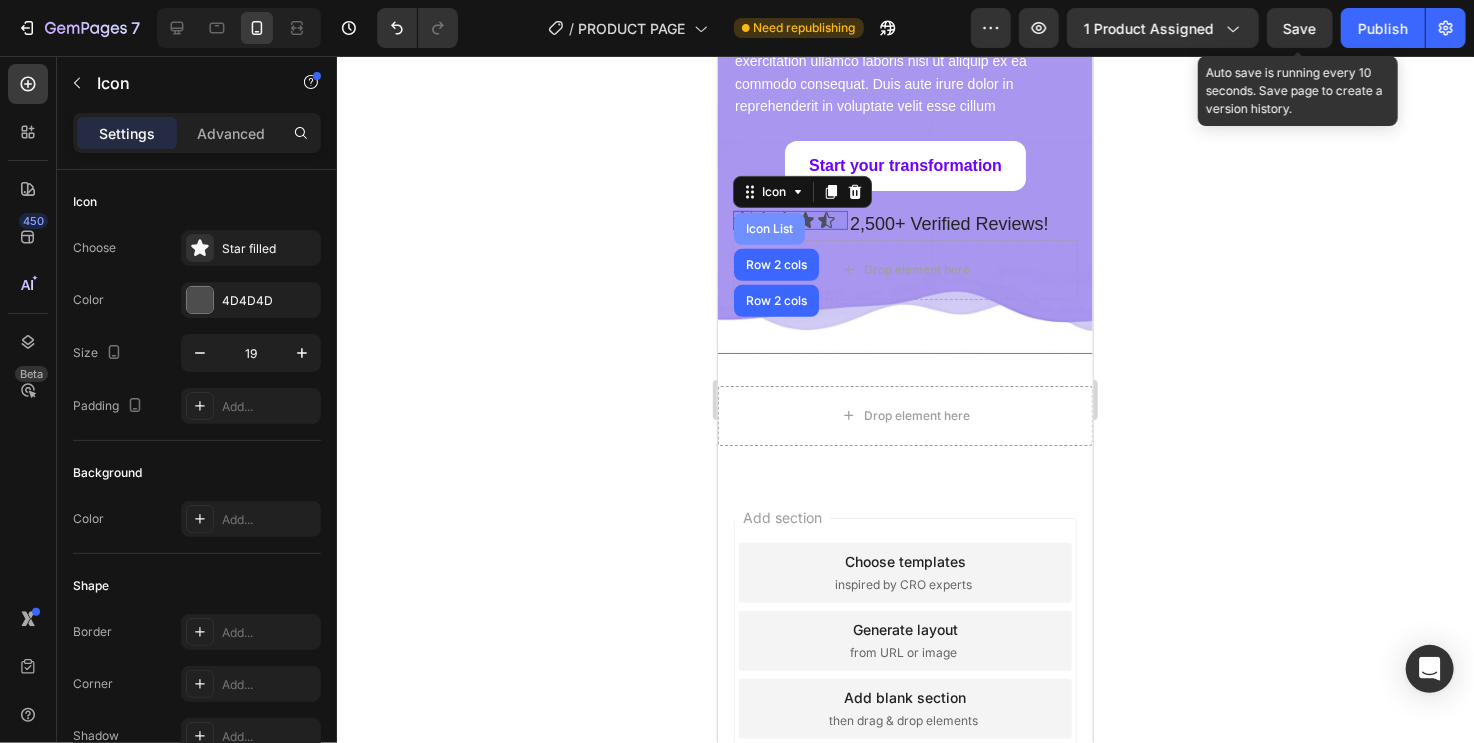 drag, startPoint x: 771, startPoint y: 219, endPoint x: 929, endPoint y: 527, distance: 346.1618 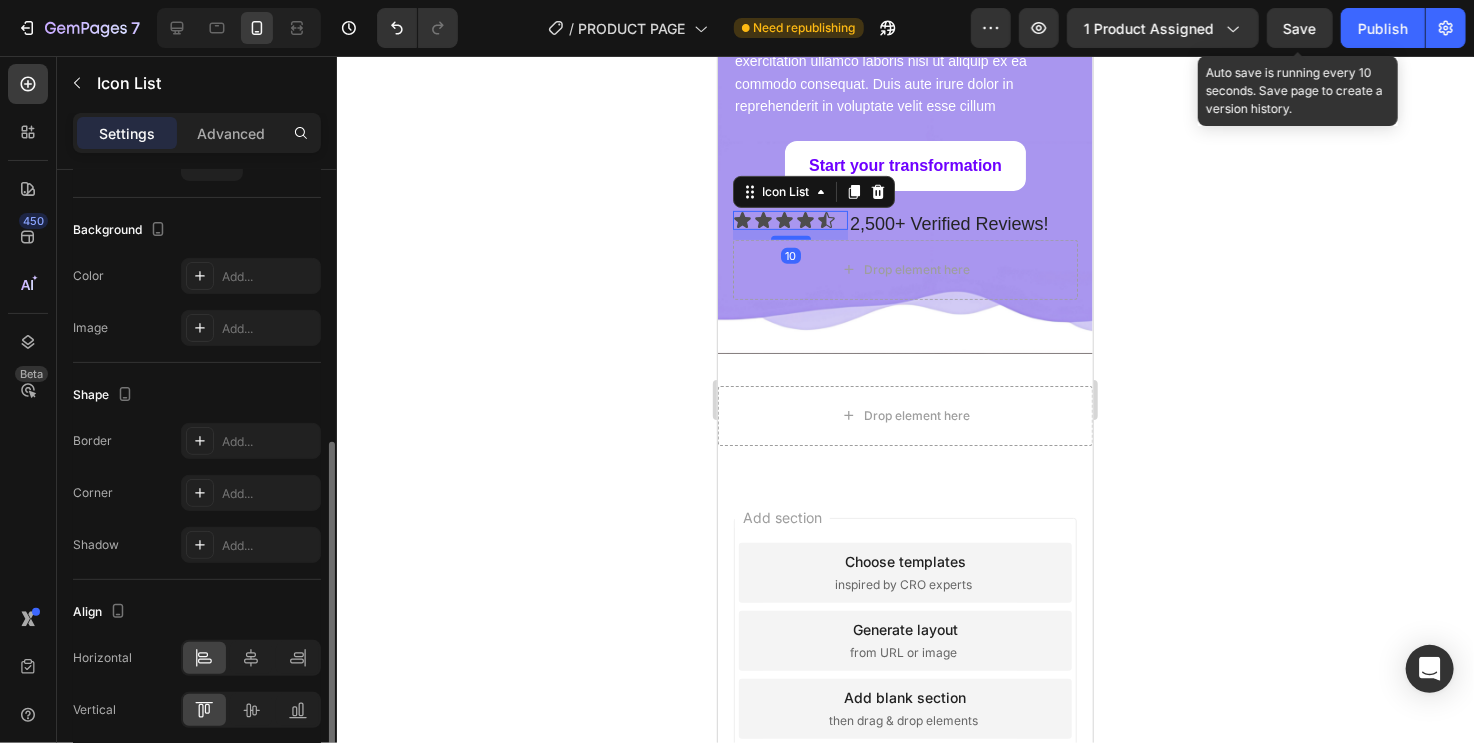 scroll, scrollTop: 279, scrollLeft: 0, axis: vertical 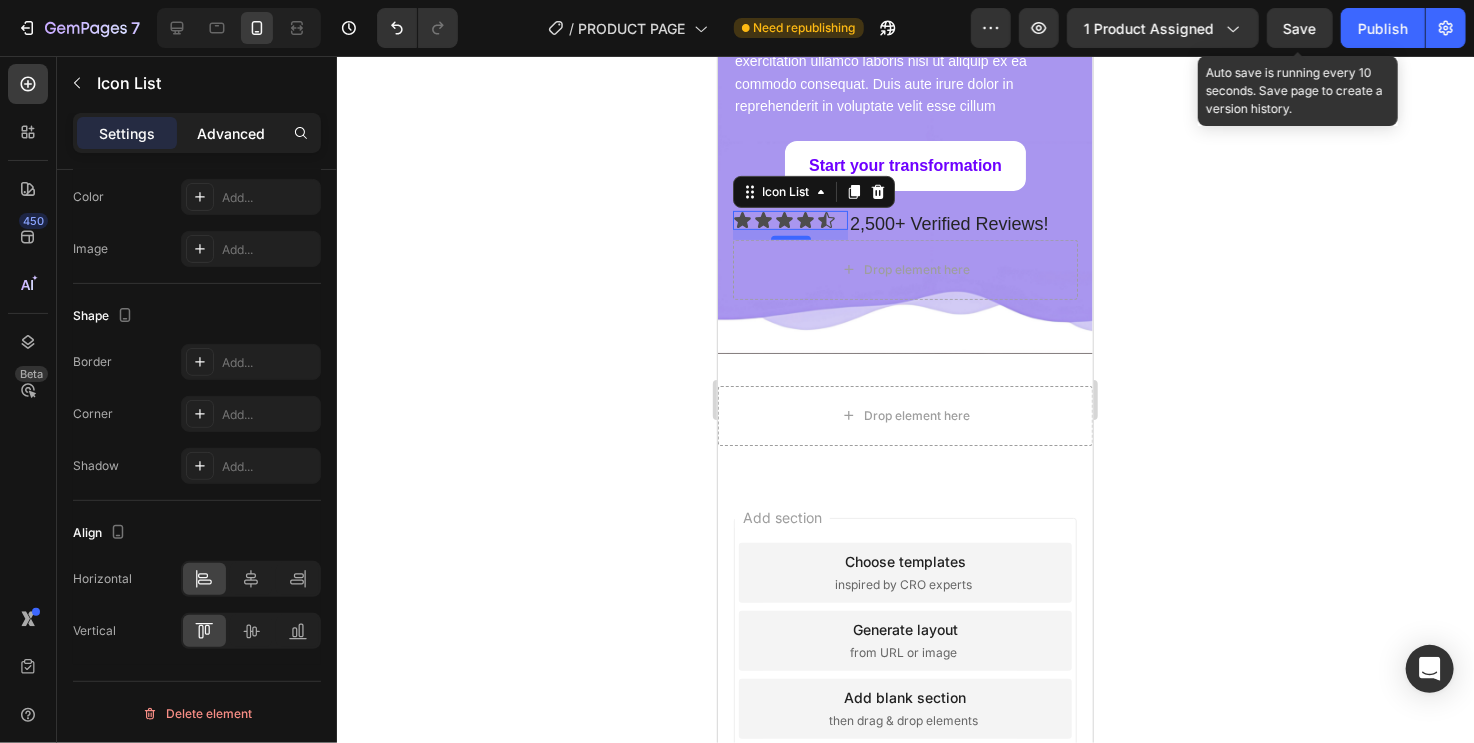 click on "Advanced" at bounding box center (231, 133) 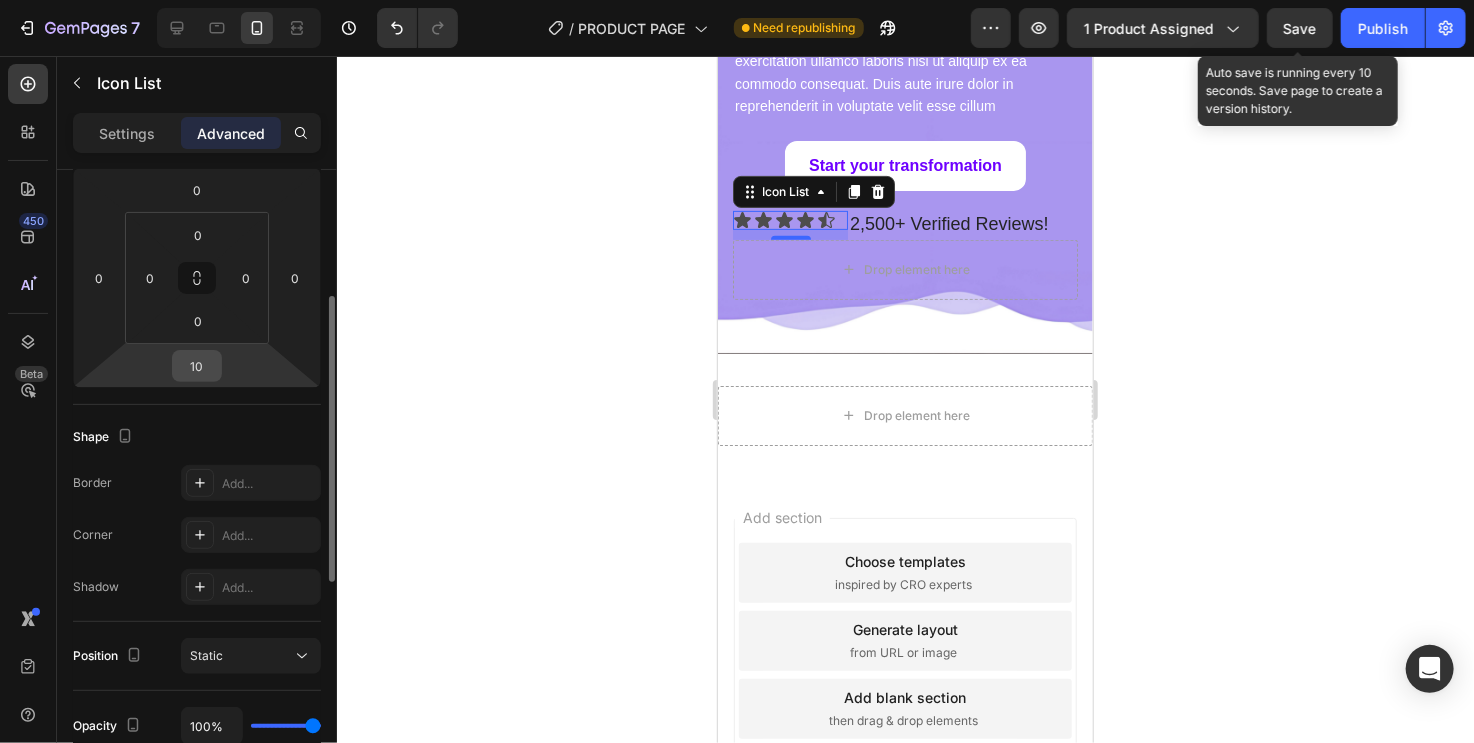 click on "10" at bounding box center [197, 366] 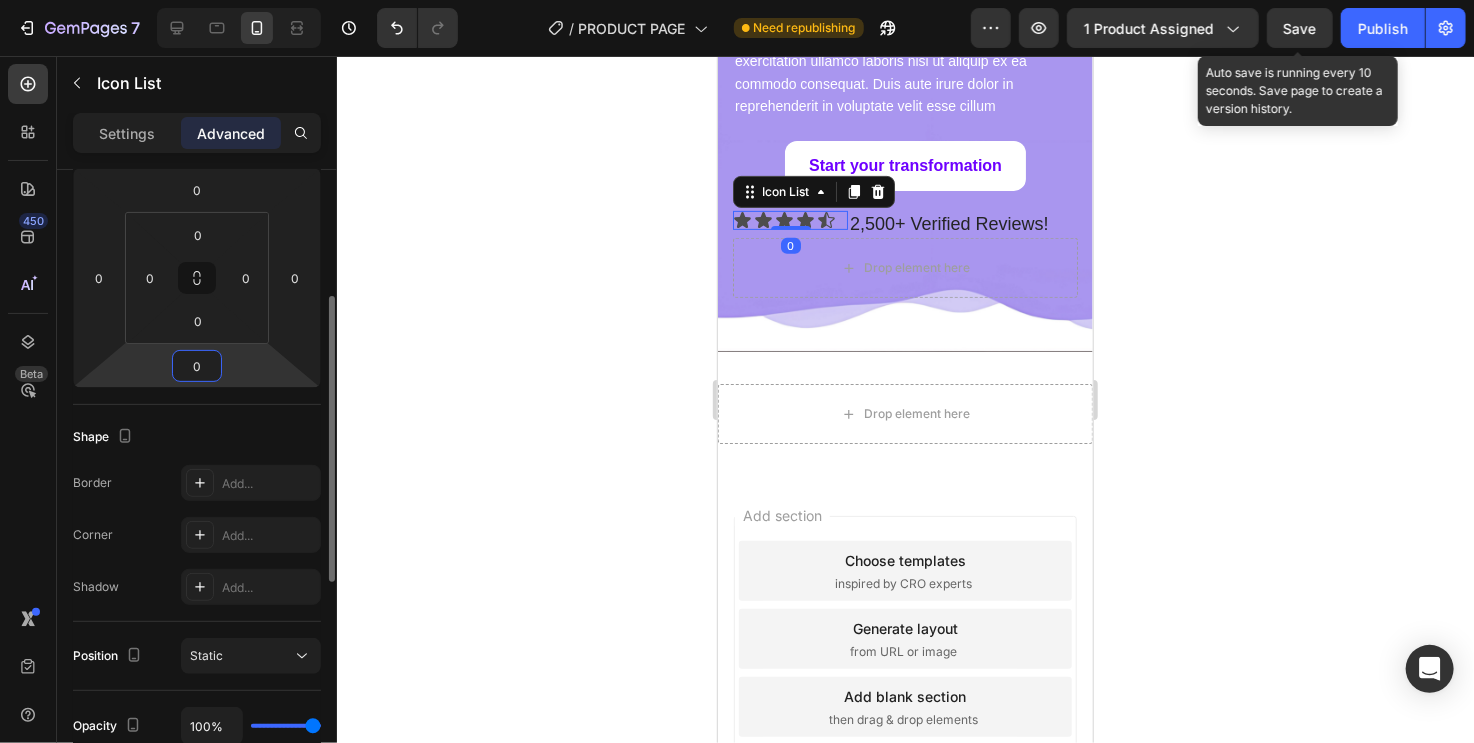scroll, scrollTop: 3973, scrollLeft: 0, axis: vertical 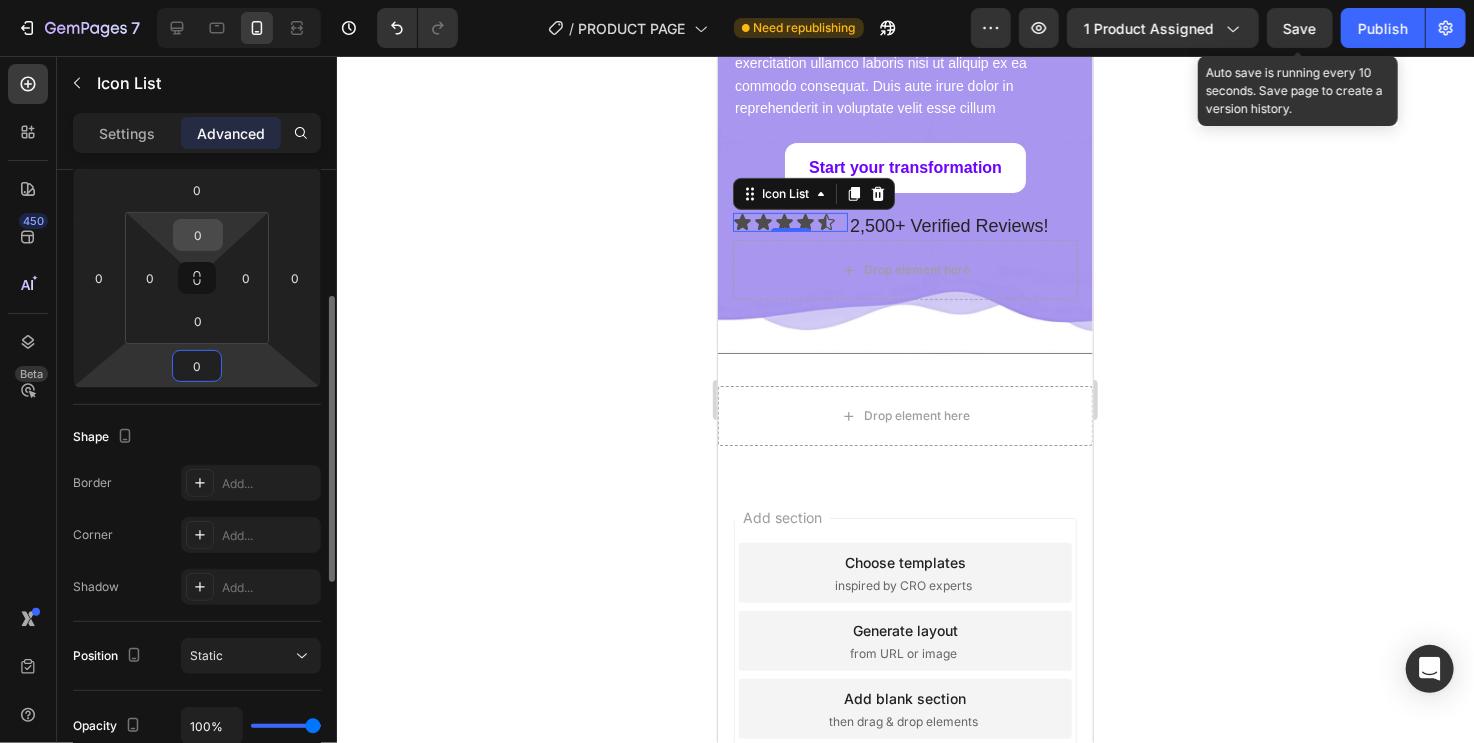 type on "0" 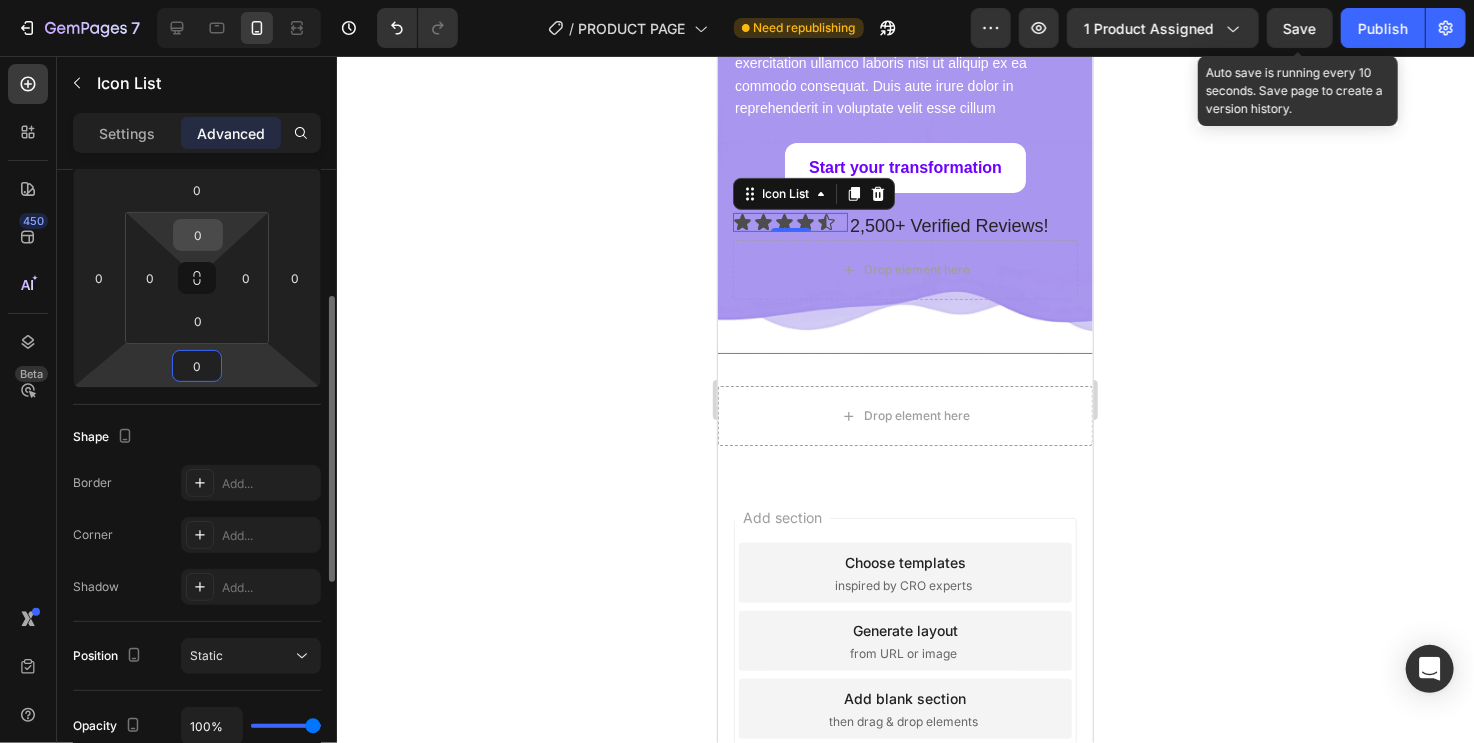 click on "0" at bounding box center (198, 235) 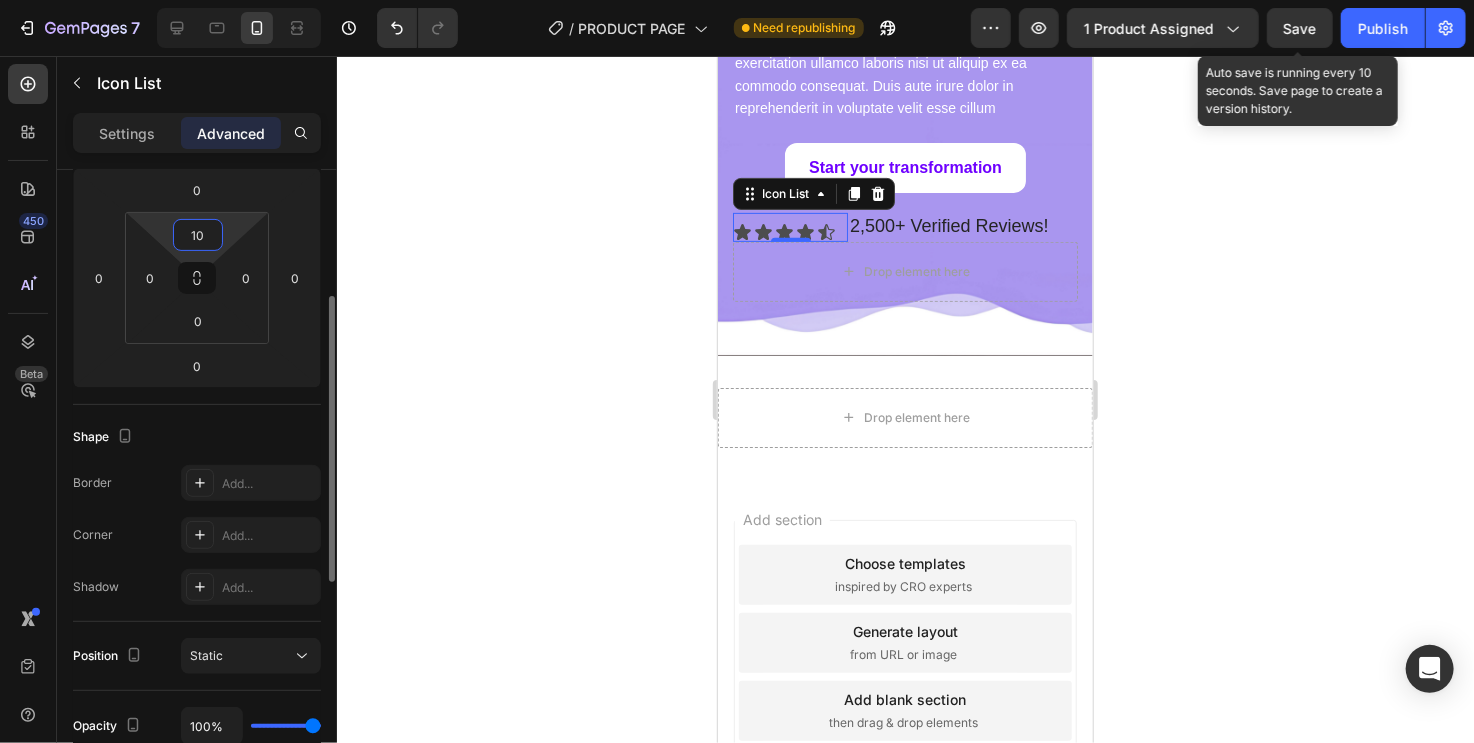 scroll, scrollTop: 3975, scrollLeft: 0, axis: vertical 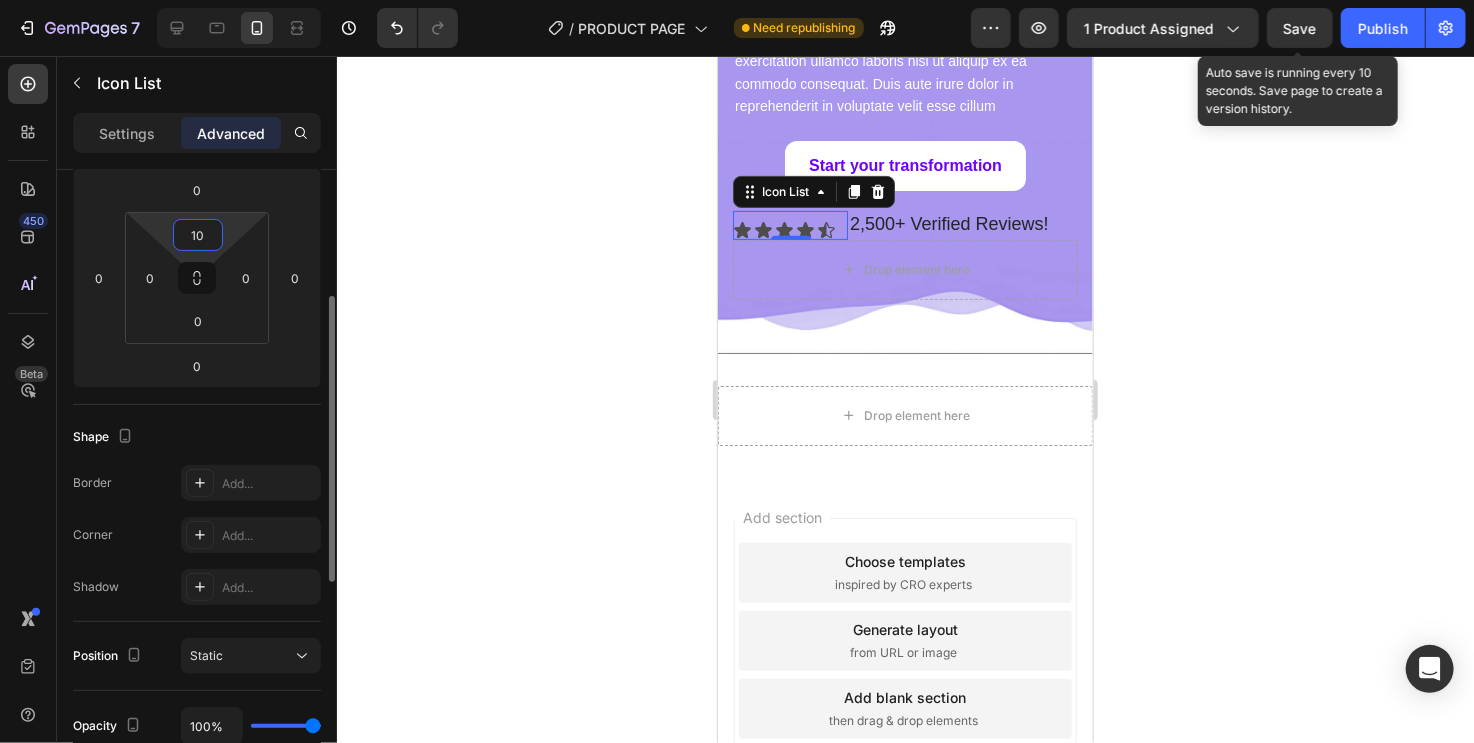 click on "10" at bounding box center (198, 235) 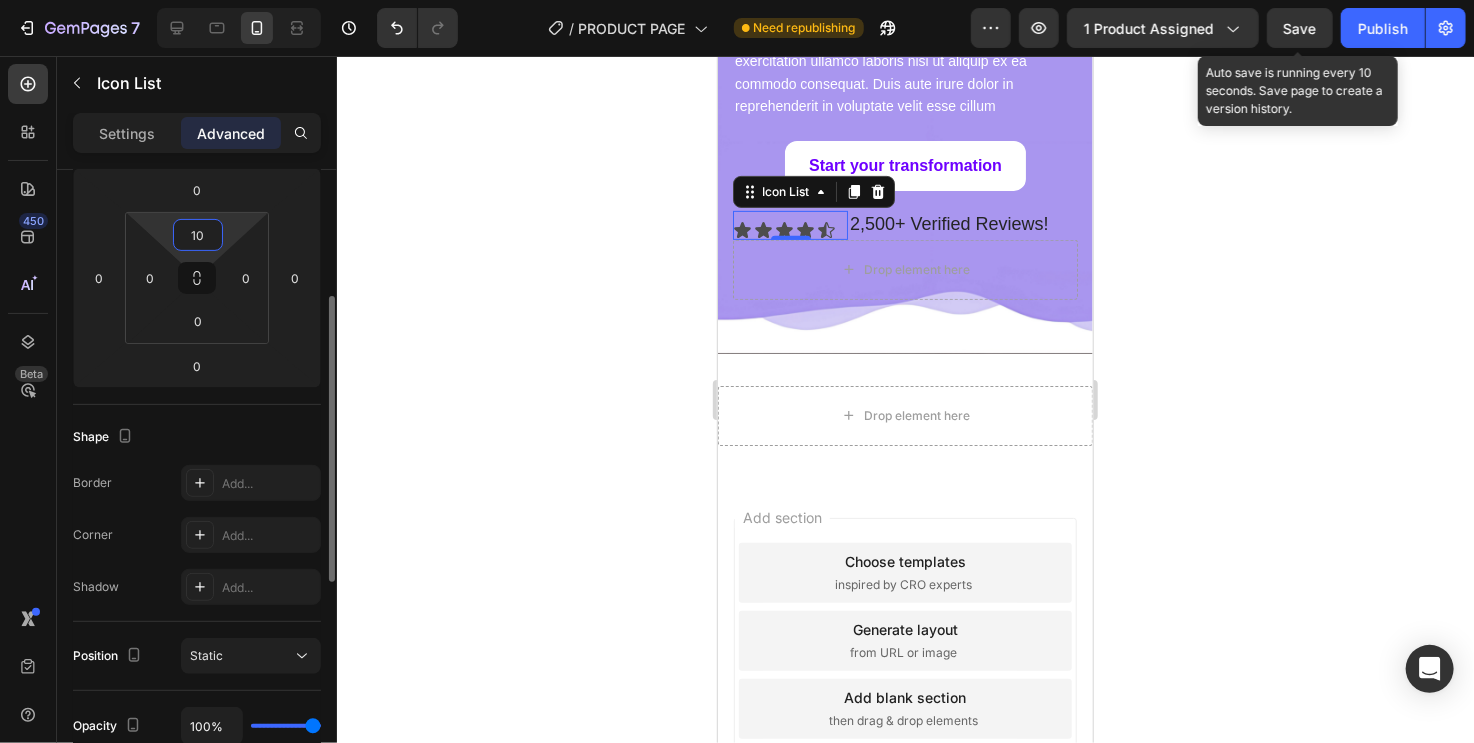 click on "10" at bounding box center (198, 235) 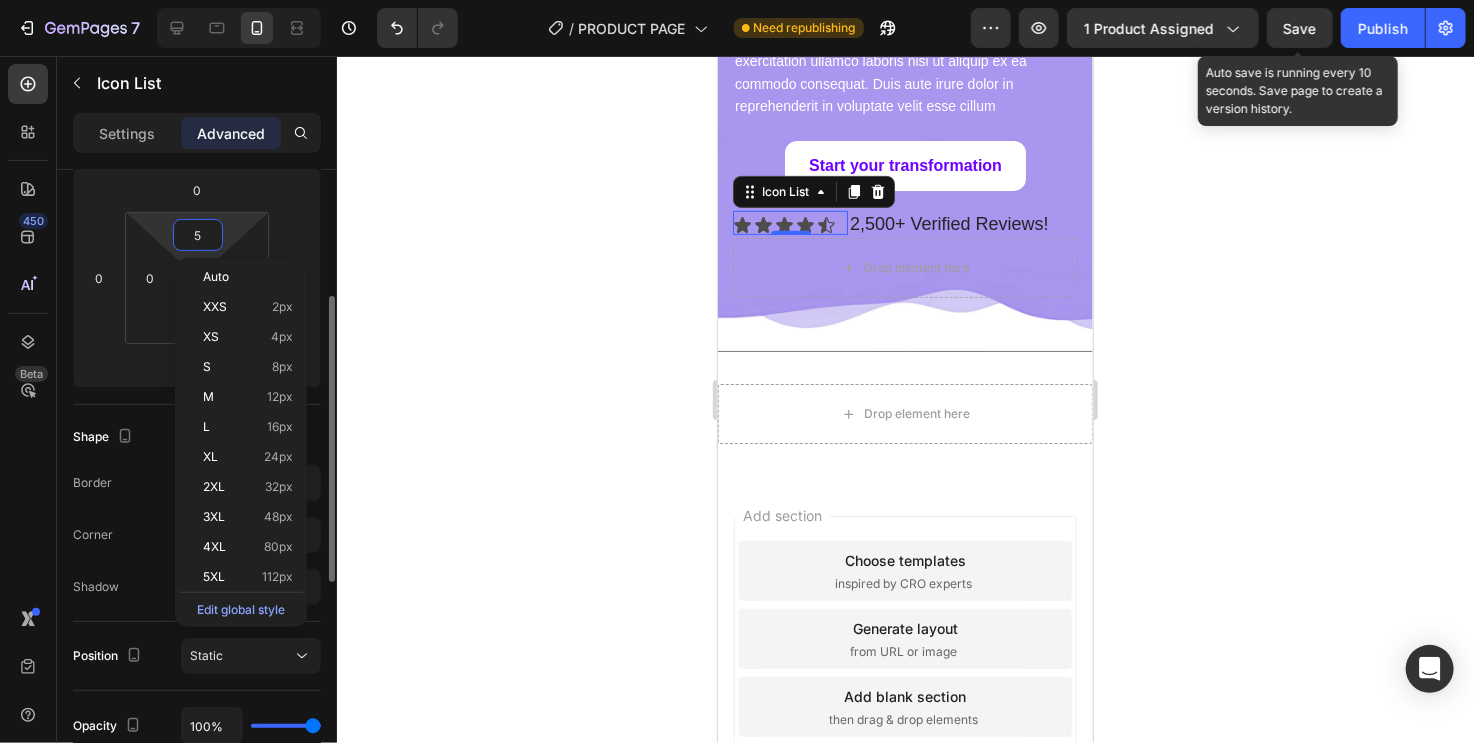 scroll, scrollTop: 3973, scrollLeft: 0, axis: vertical 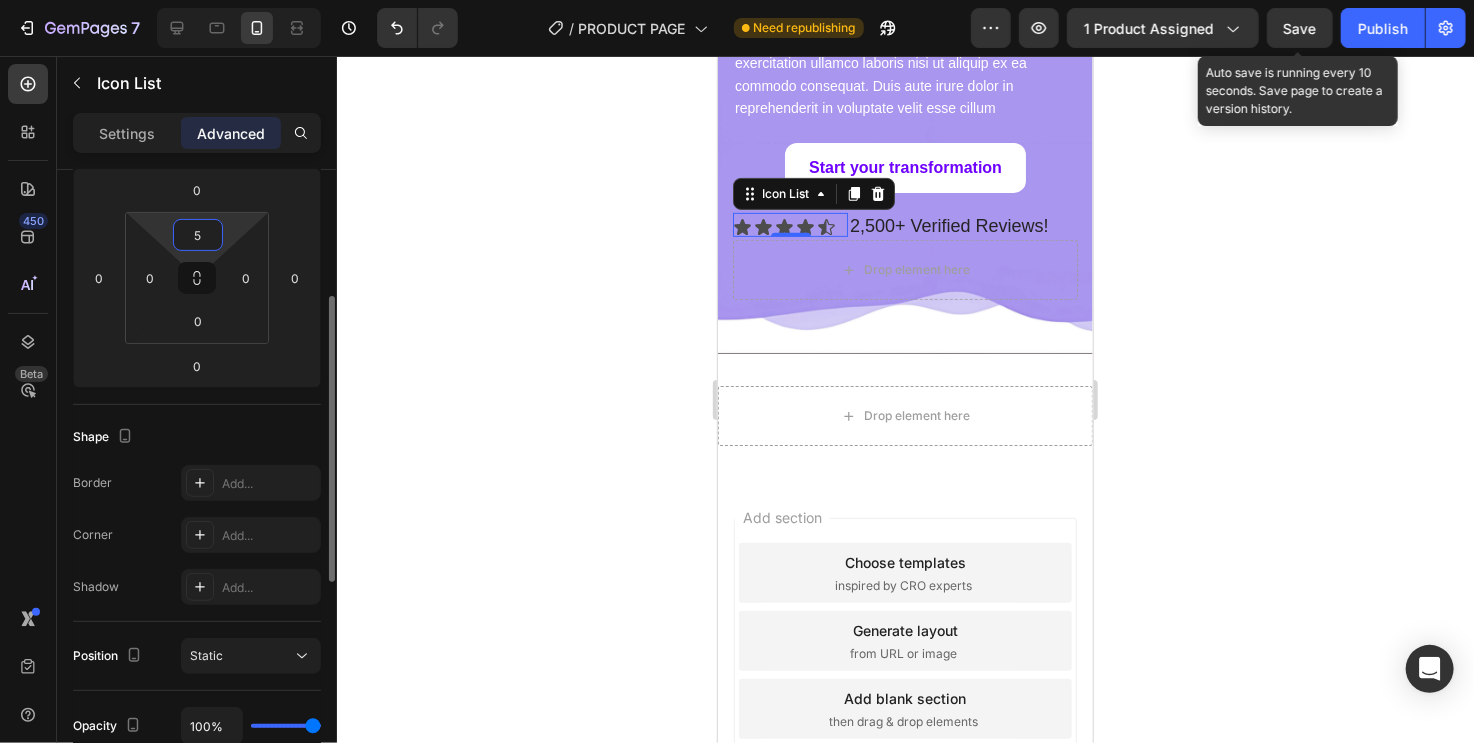 click on "5" at bounding box center [198, 235] 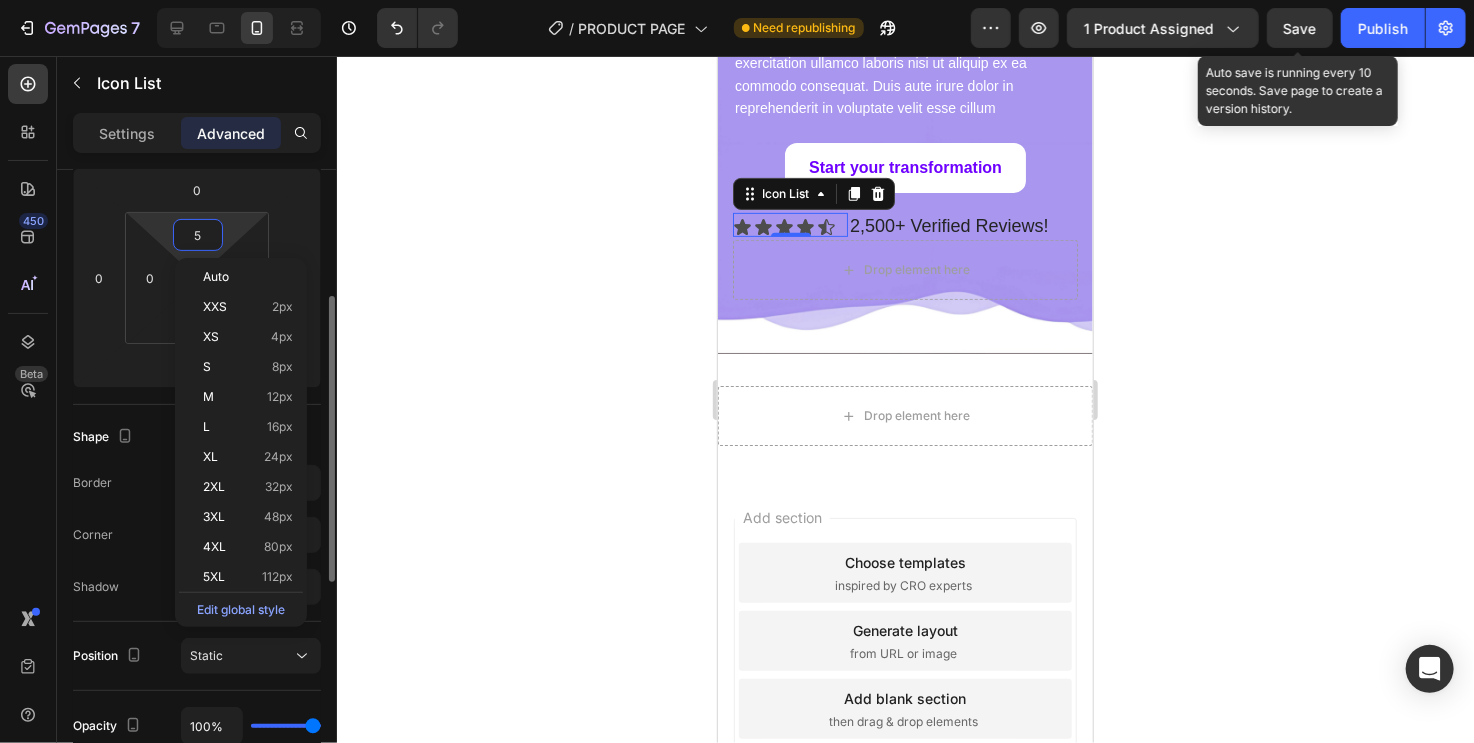 click on "5" at bounding box center (198, 235) 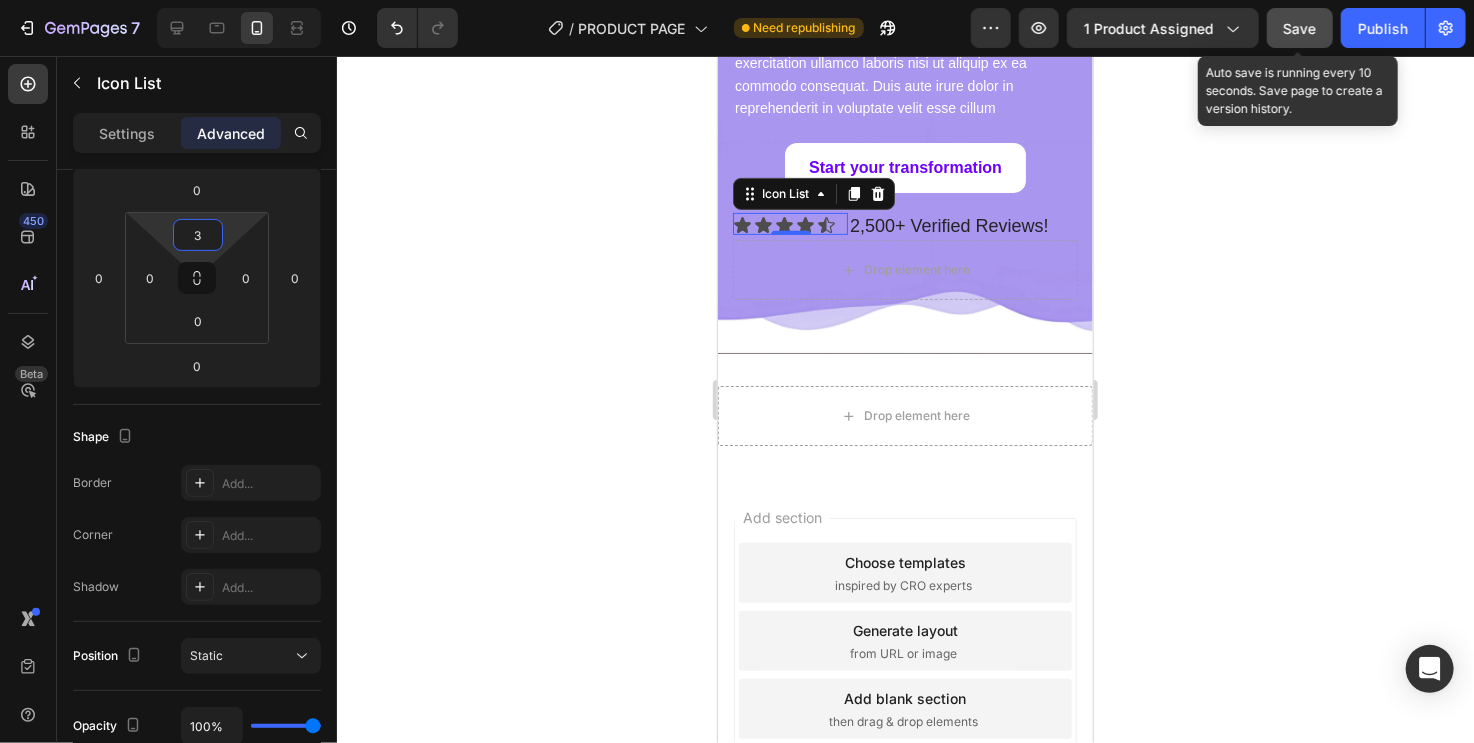 type on "3" 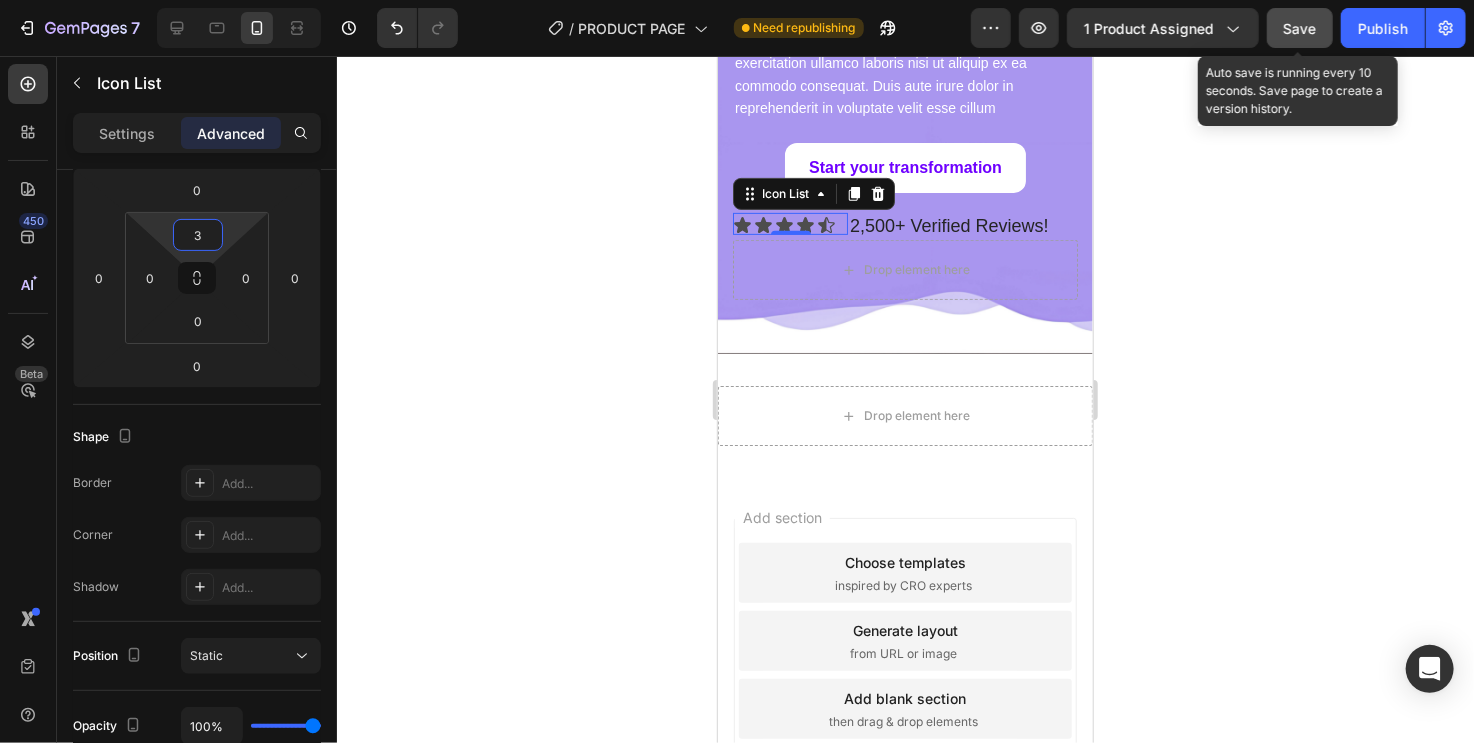 click on "Save" 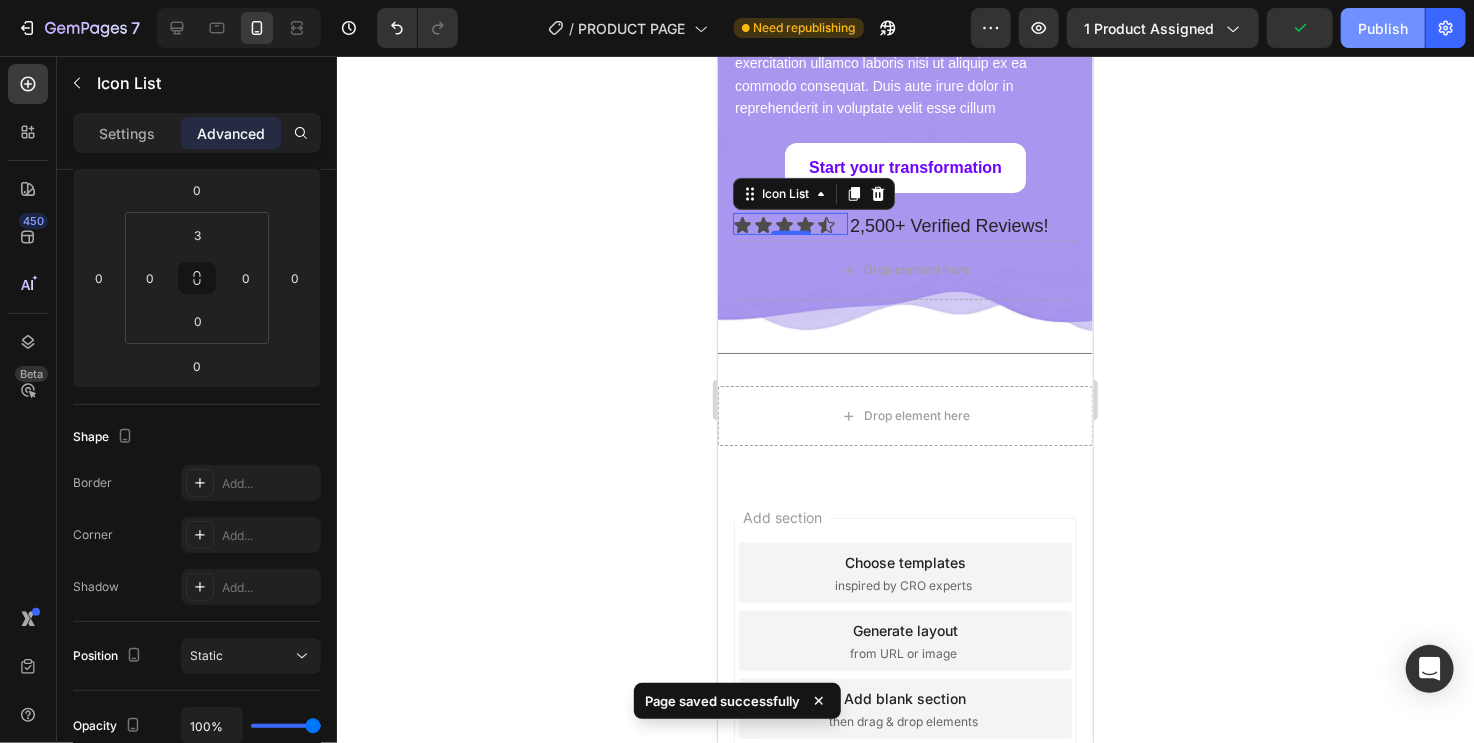 click on "Publish" at bounding box center [1383, 28] 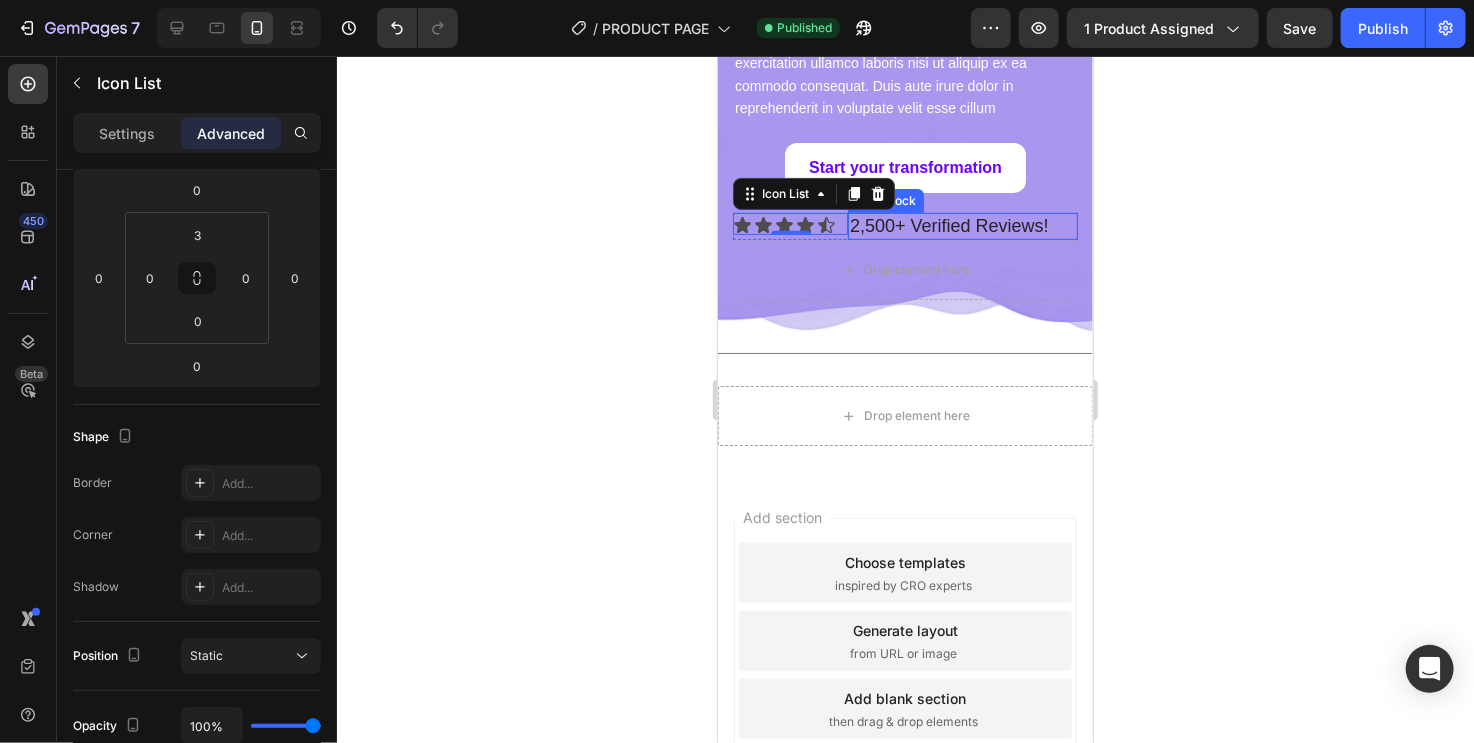 click on "2,500+ Verified Reviews!" at bounding box center (962, 225) 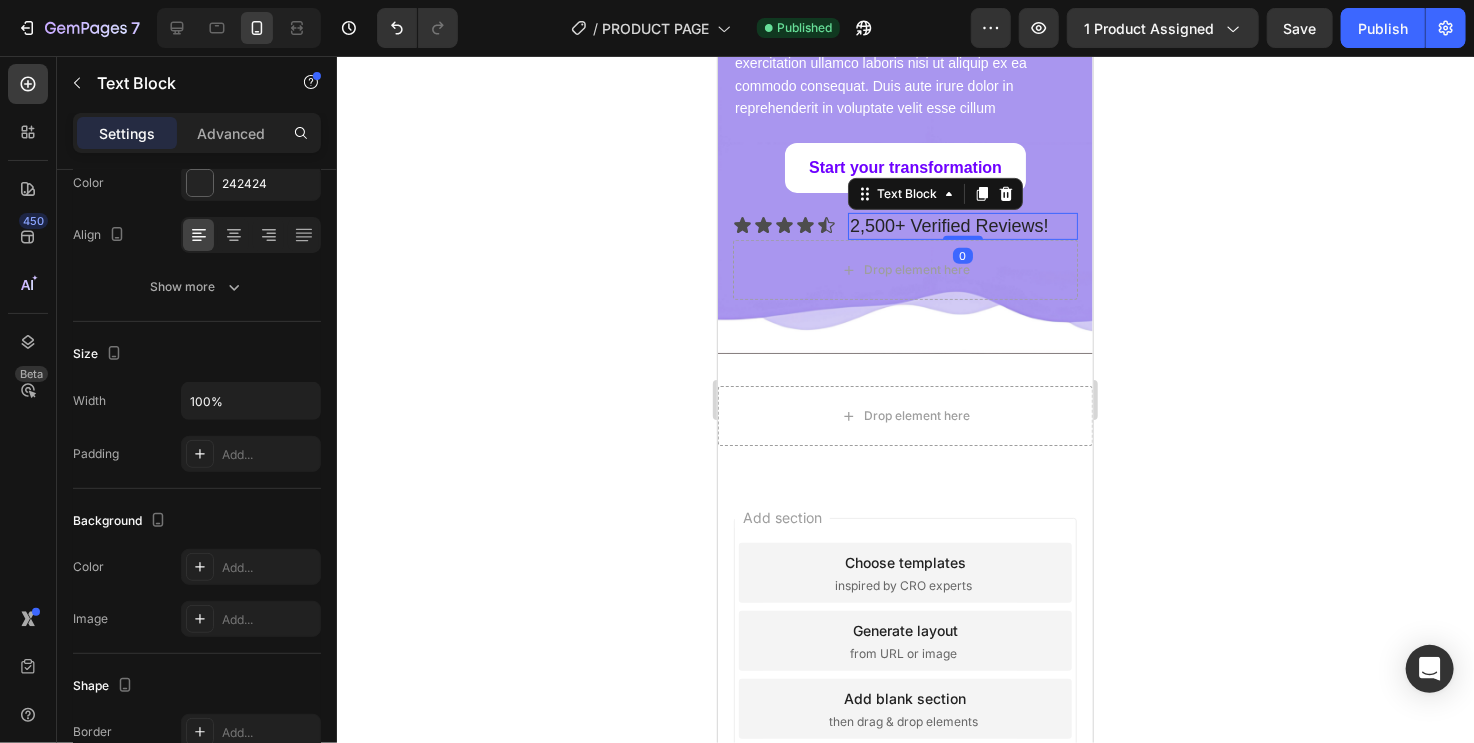 scroll, scrollTop: 0, scrollLeft: 0, axis: both 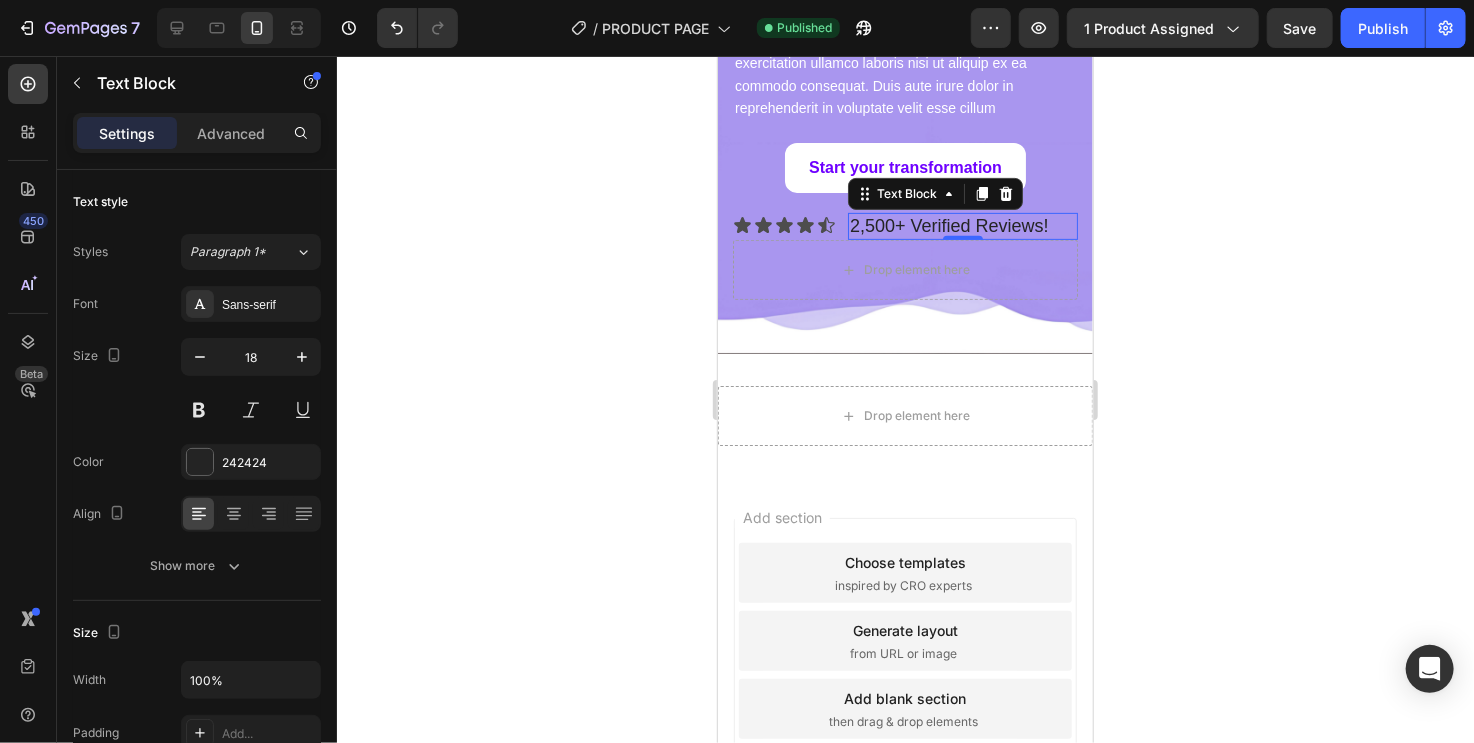 click on "2,500+ Verified Reviews!" at bounding box center [962, 225] 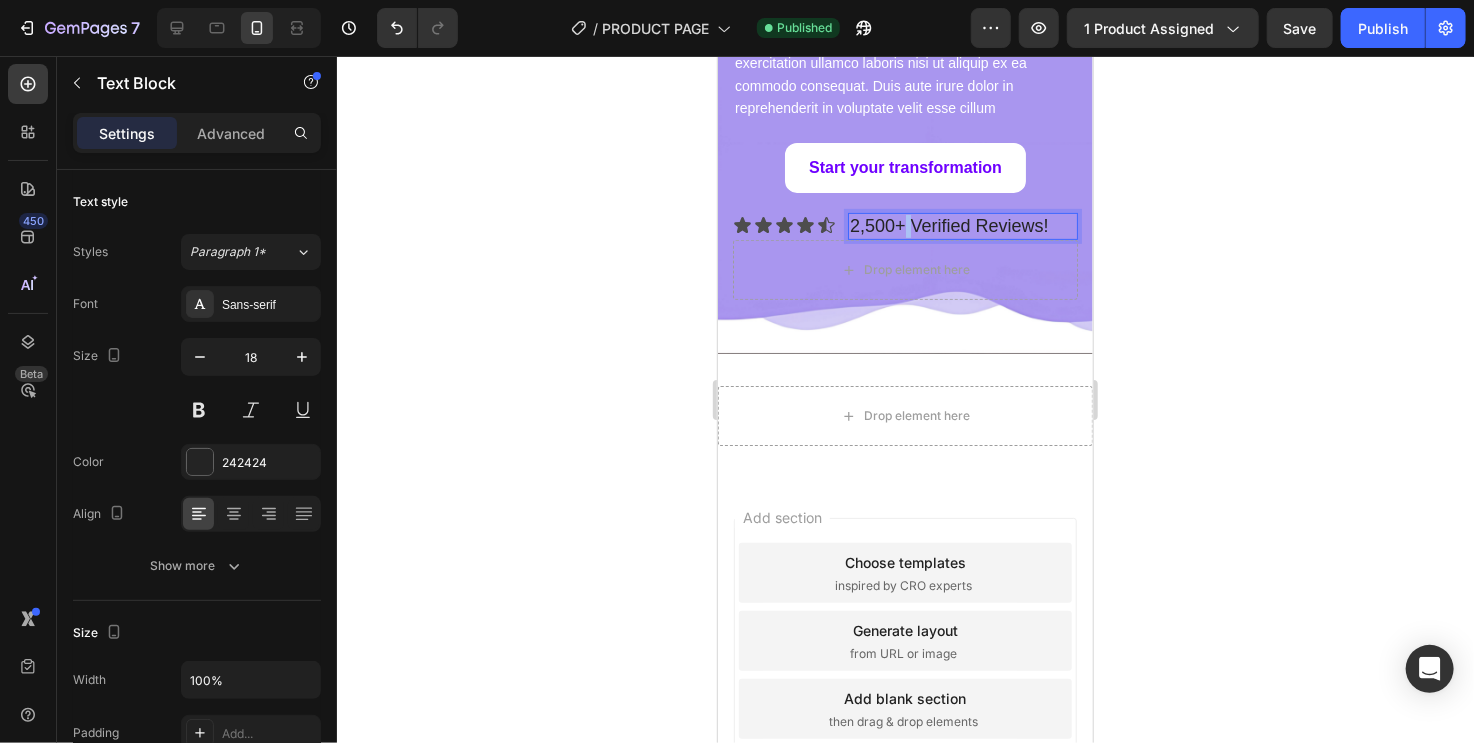 click on "2,500+ Verified Reviews!" at bounding box center (962, 225) 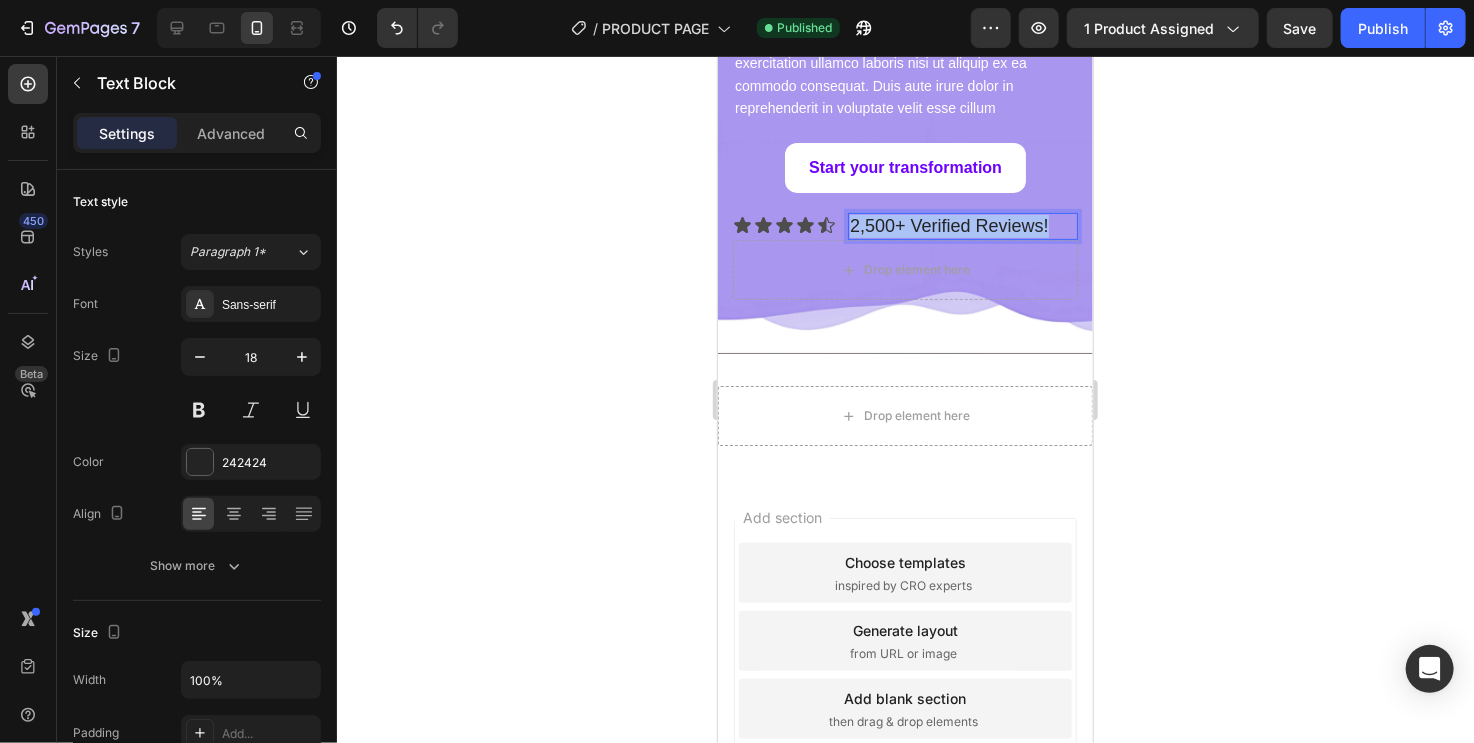 click on "2,500+ Verified Reviews!" at bounding box center (962, 225) 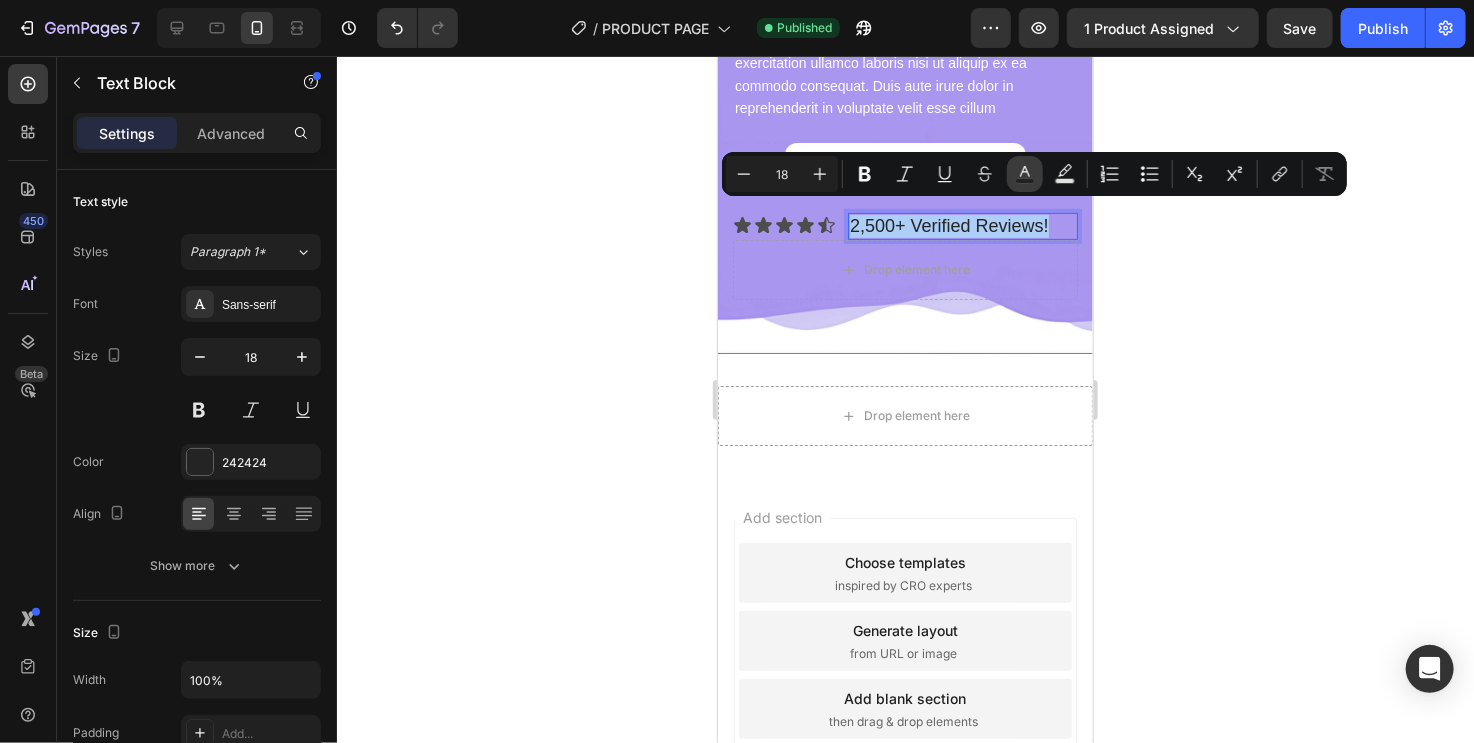 click on "Text Color" at bounding box center (1025, 174) 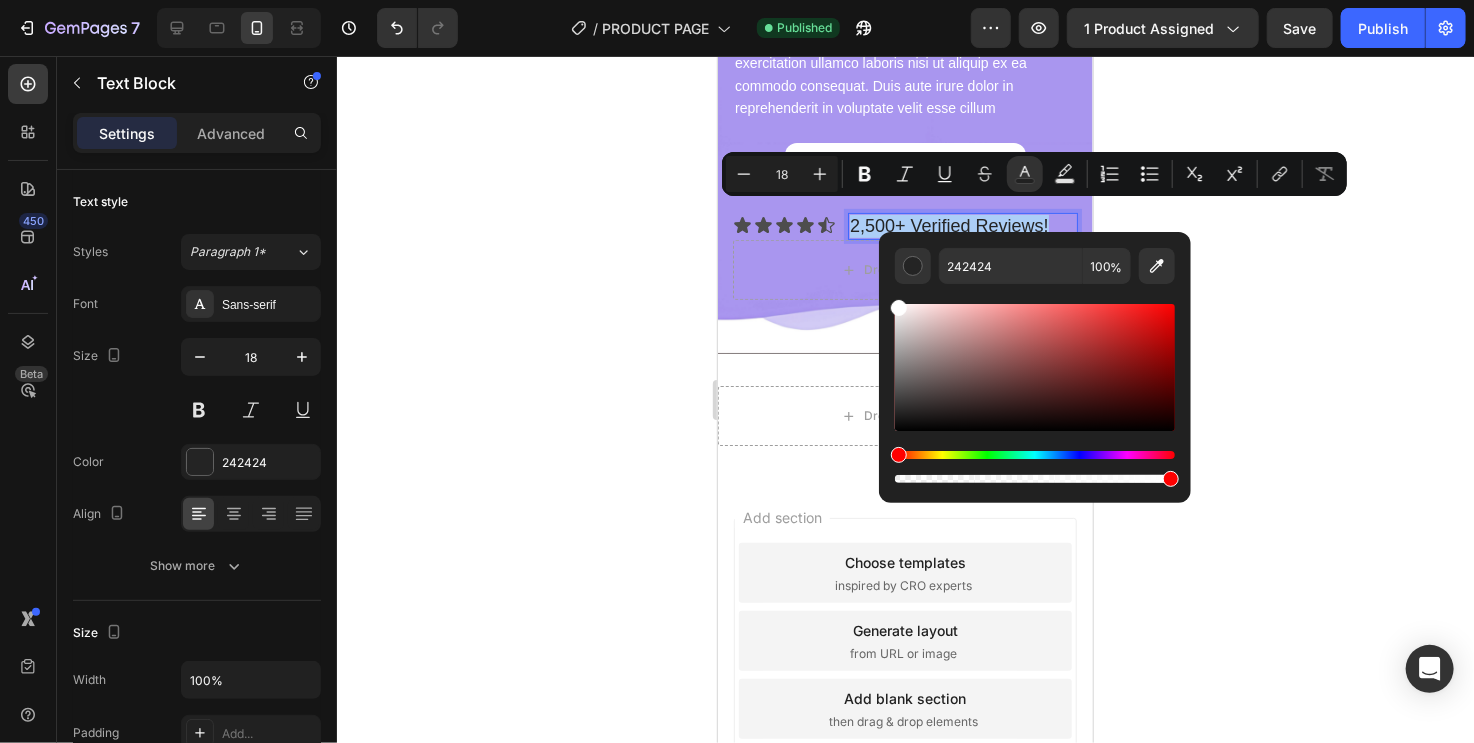 drag, startPoint x: 903, startPoint y: 321, endPoint x: 881, endPoint y: 269, distance: 56.462376 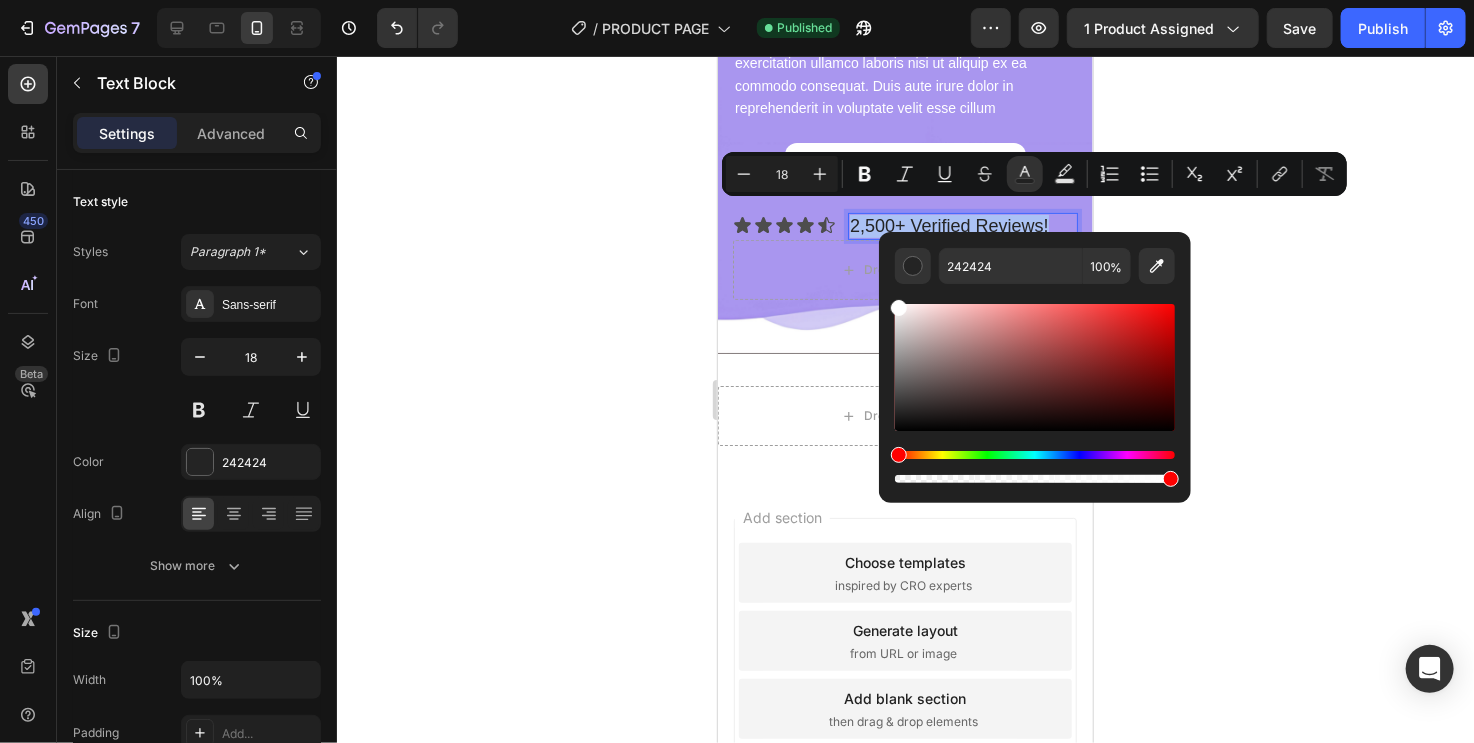type on "FFFFFF" 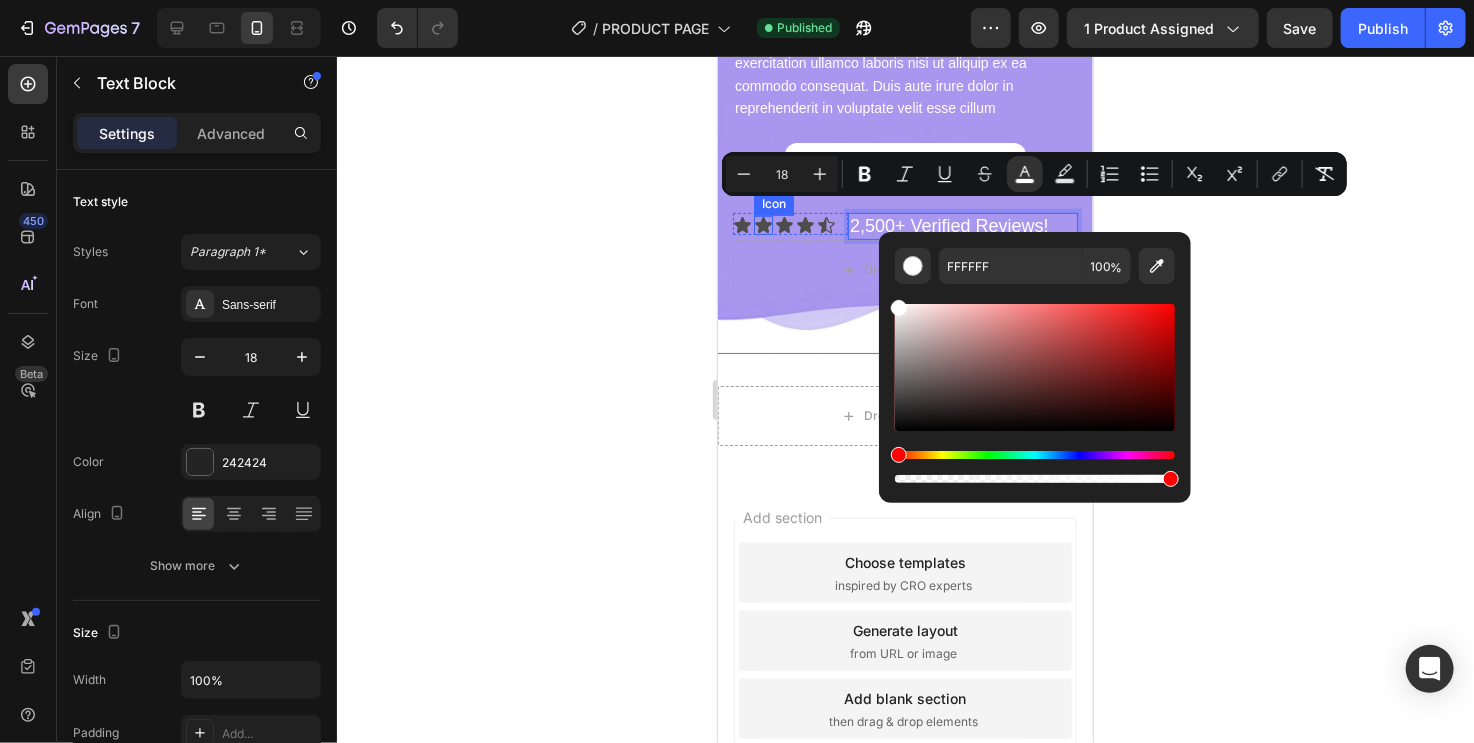 click 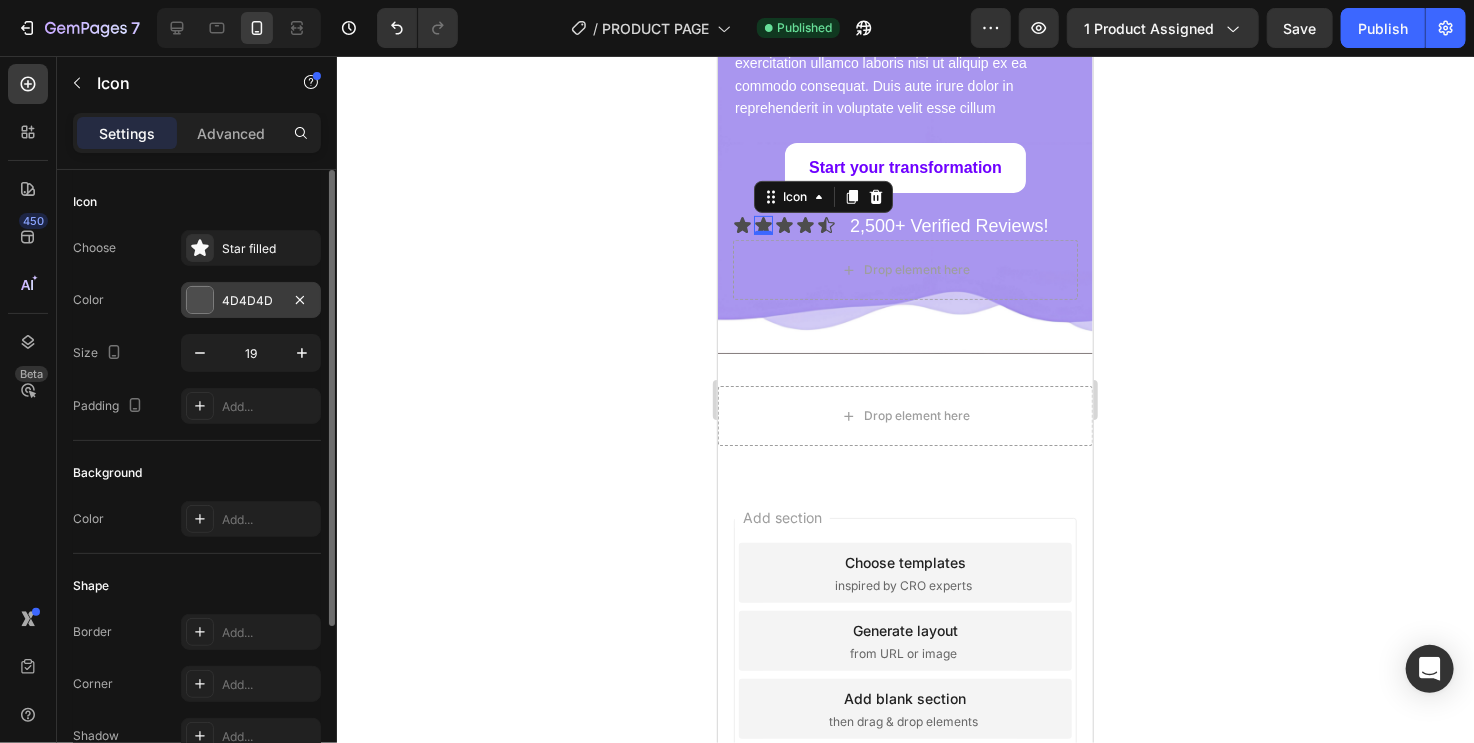 click at bounding box center (200, 300) 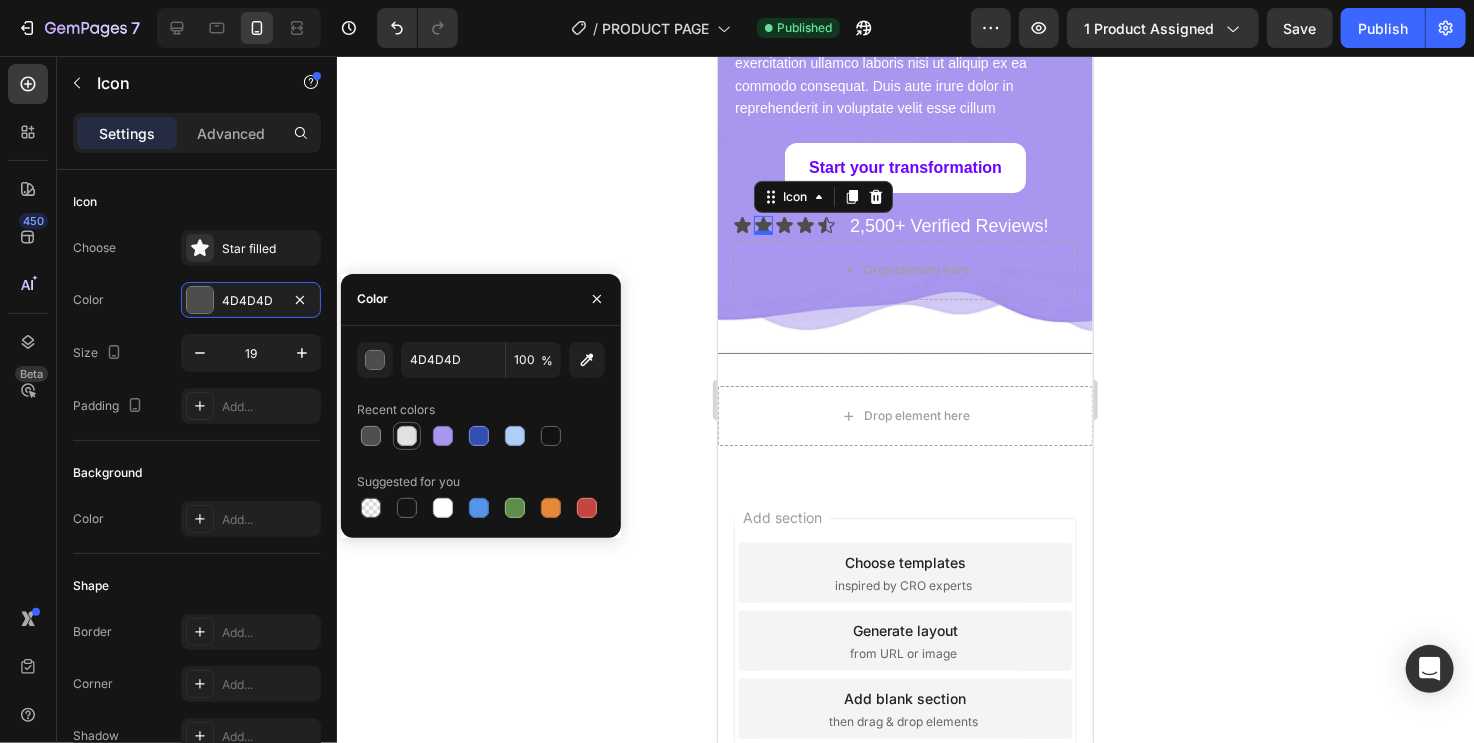 click at bounding box center [407, 436] 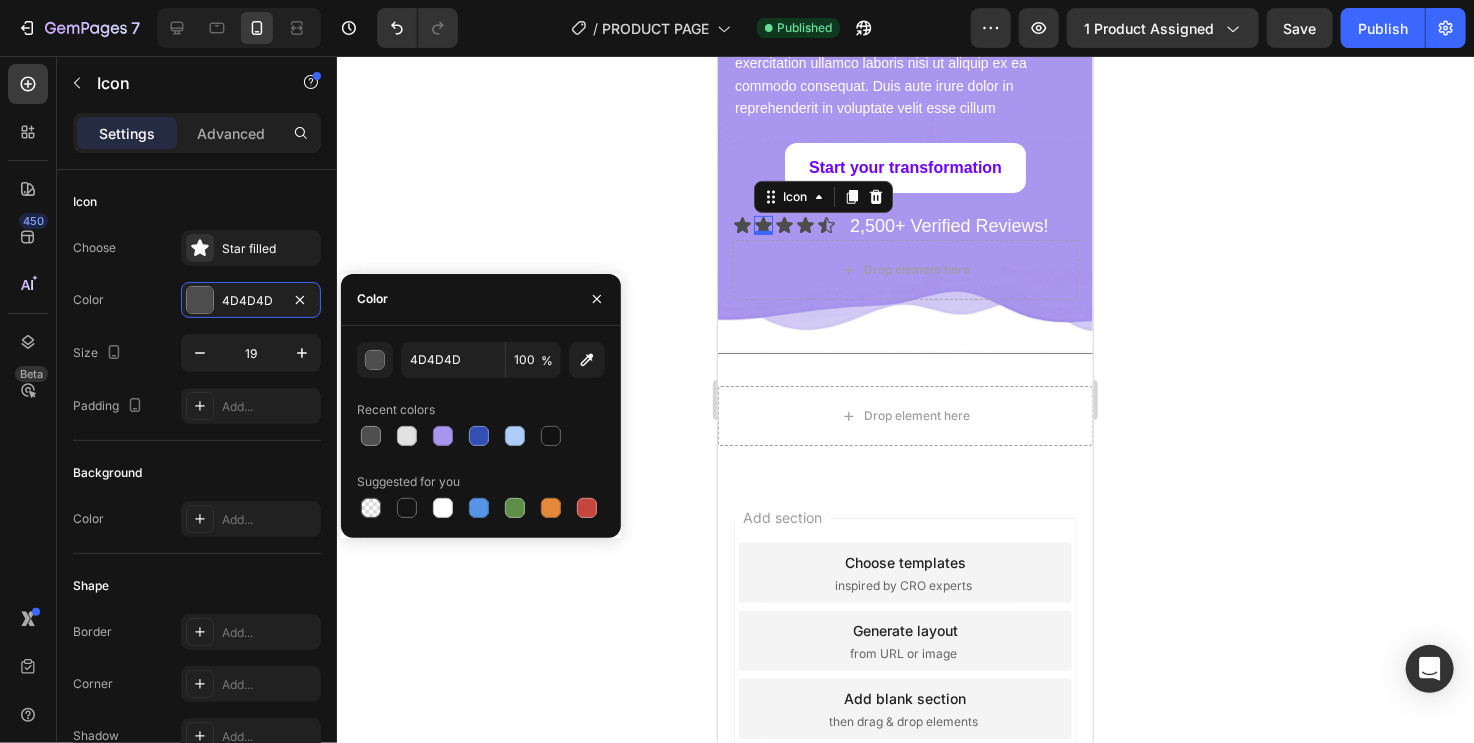 type on "E2E2E2" 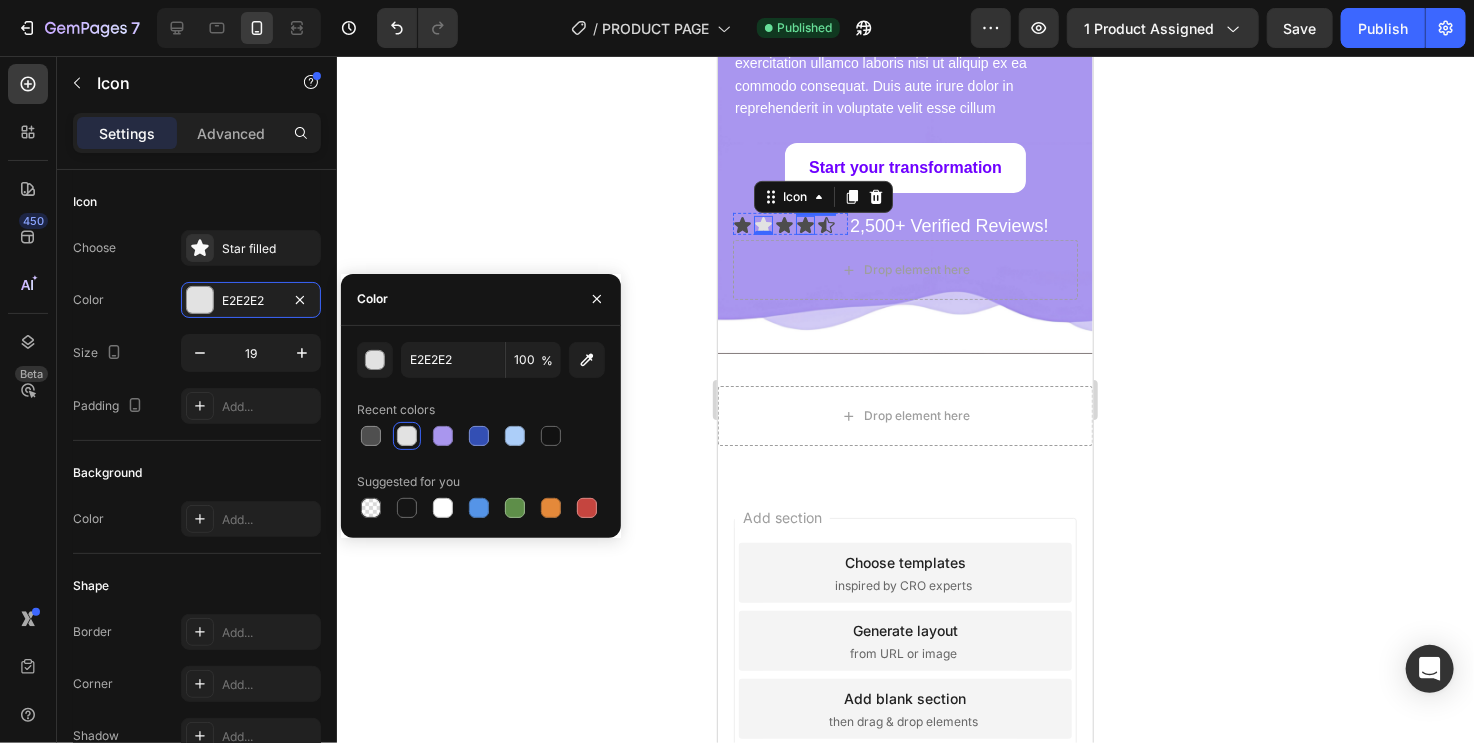 click 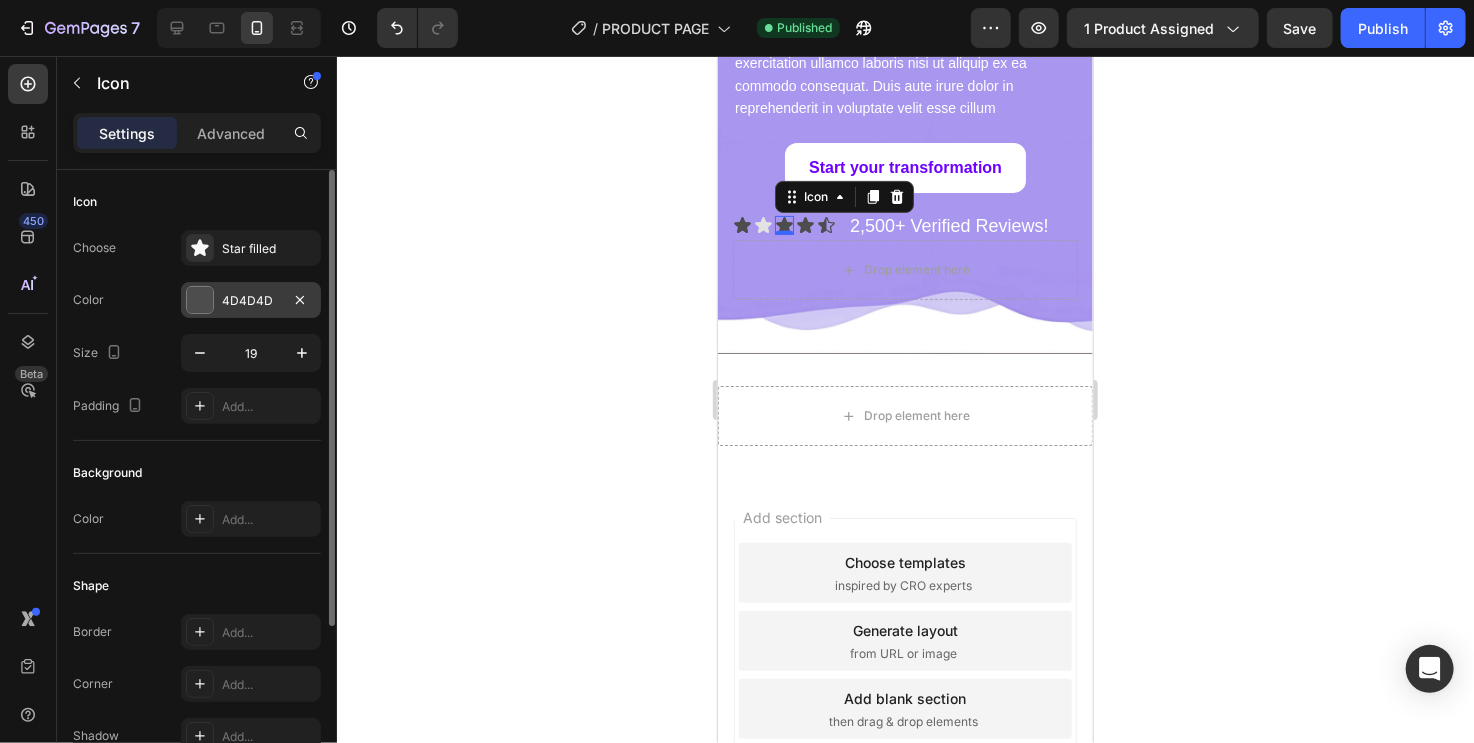 click at bounding box center [200, 300] 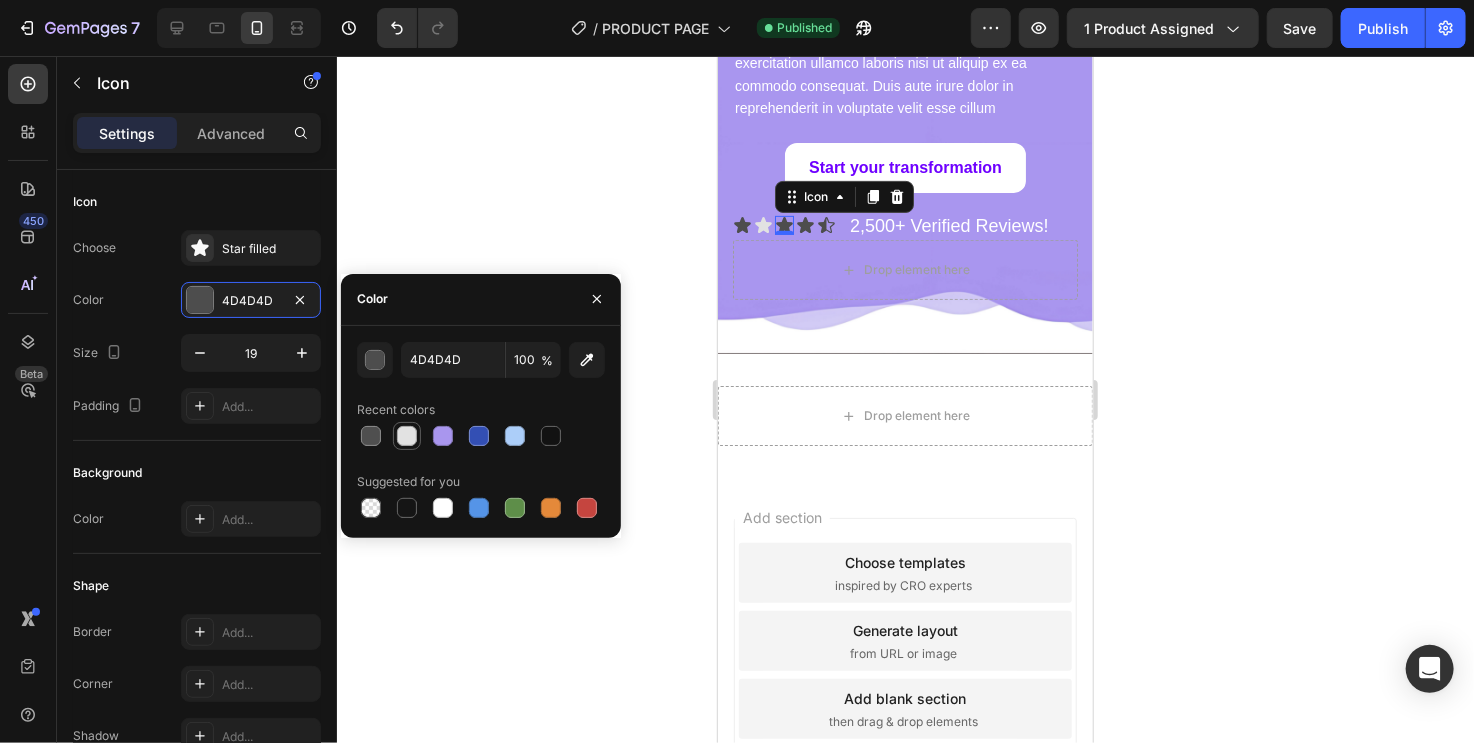 click at bounding box center [407, 436] 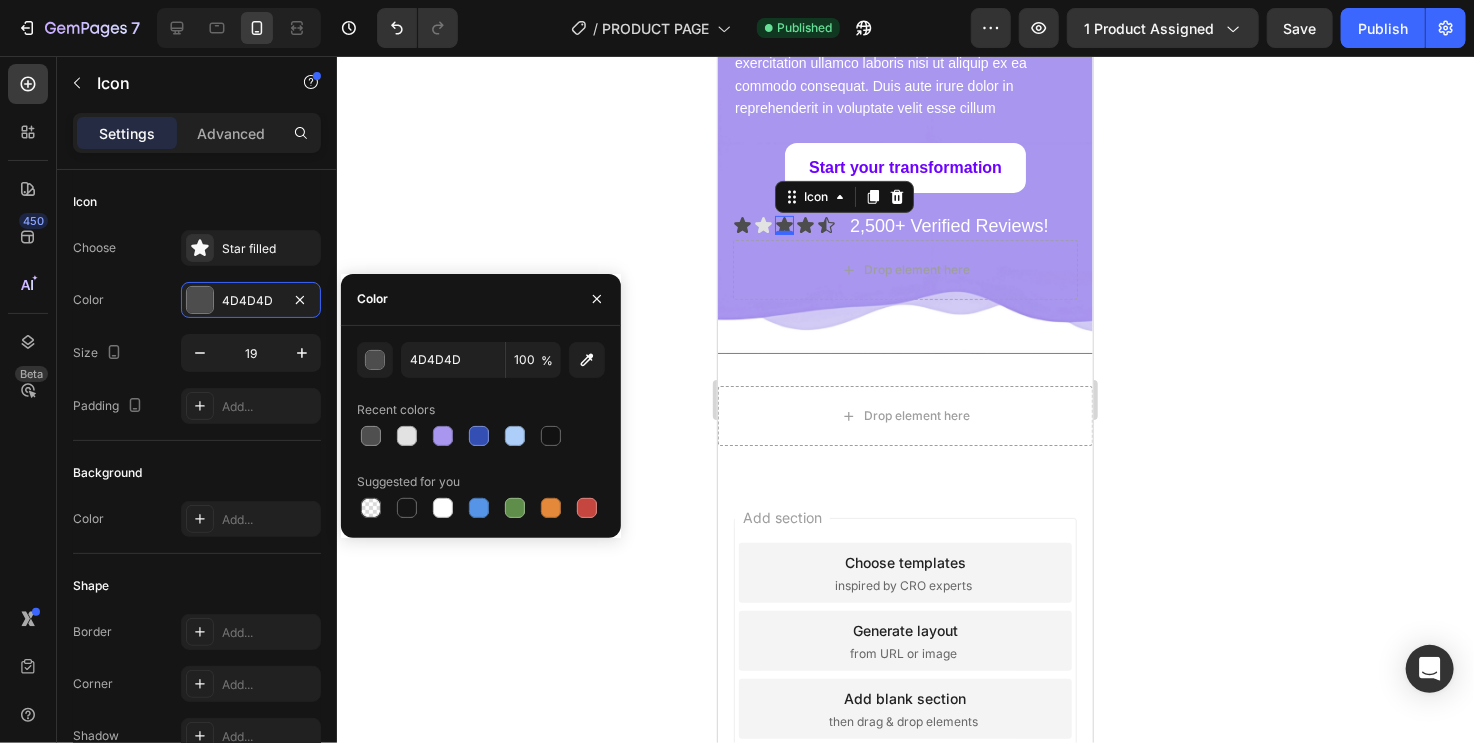 type on "E2E2E2" 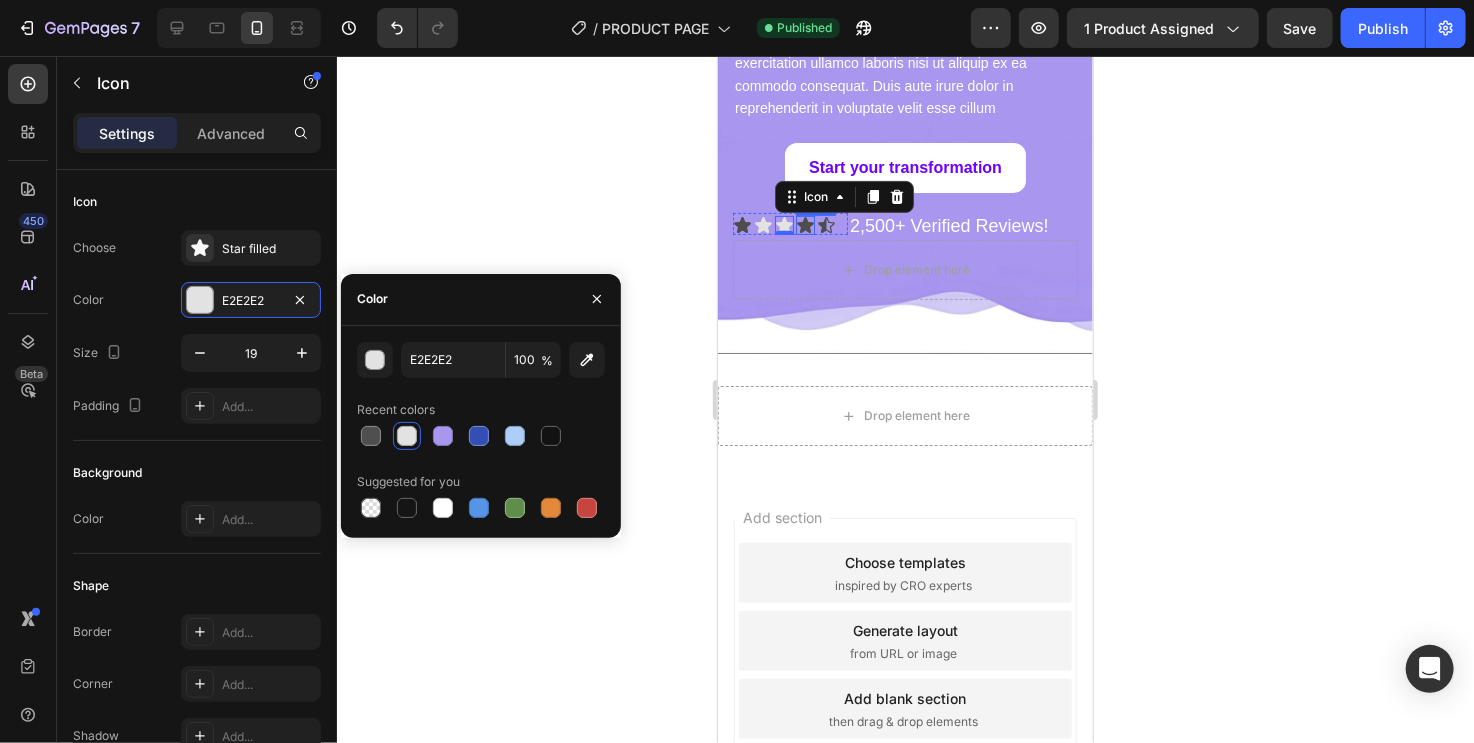 click 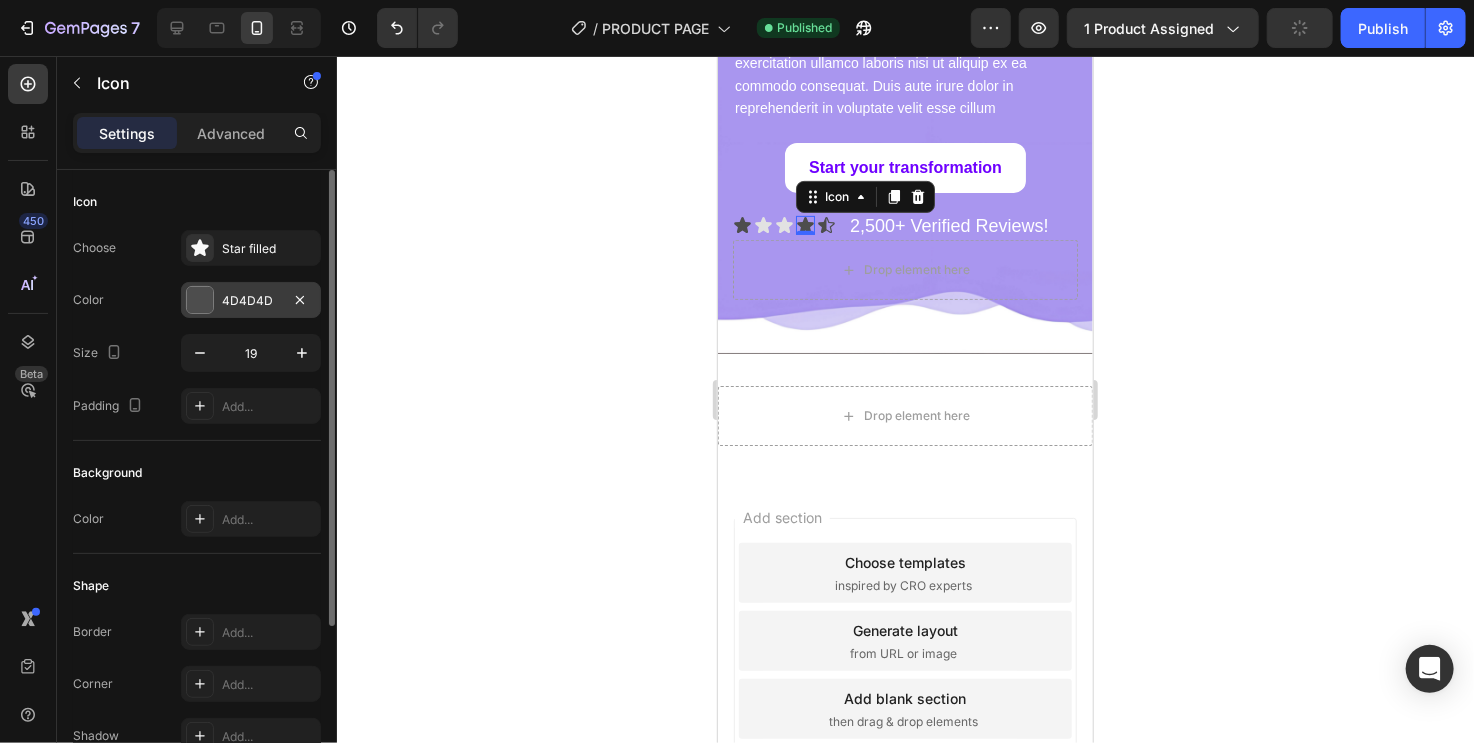 click at bounding box center [200, 300] 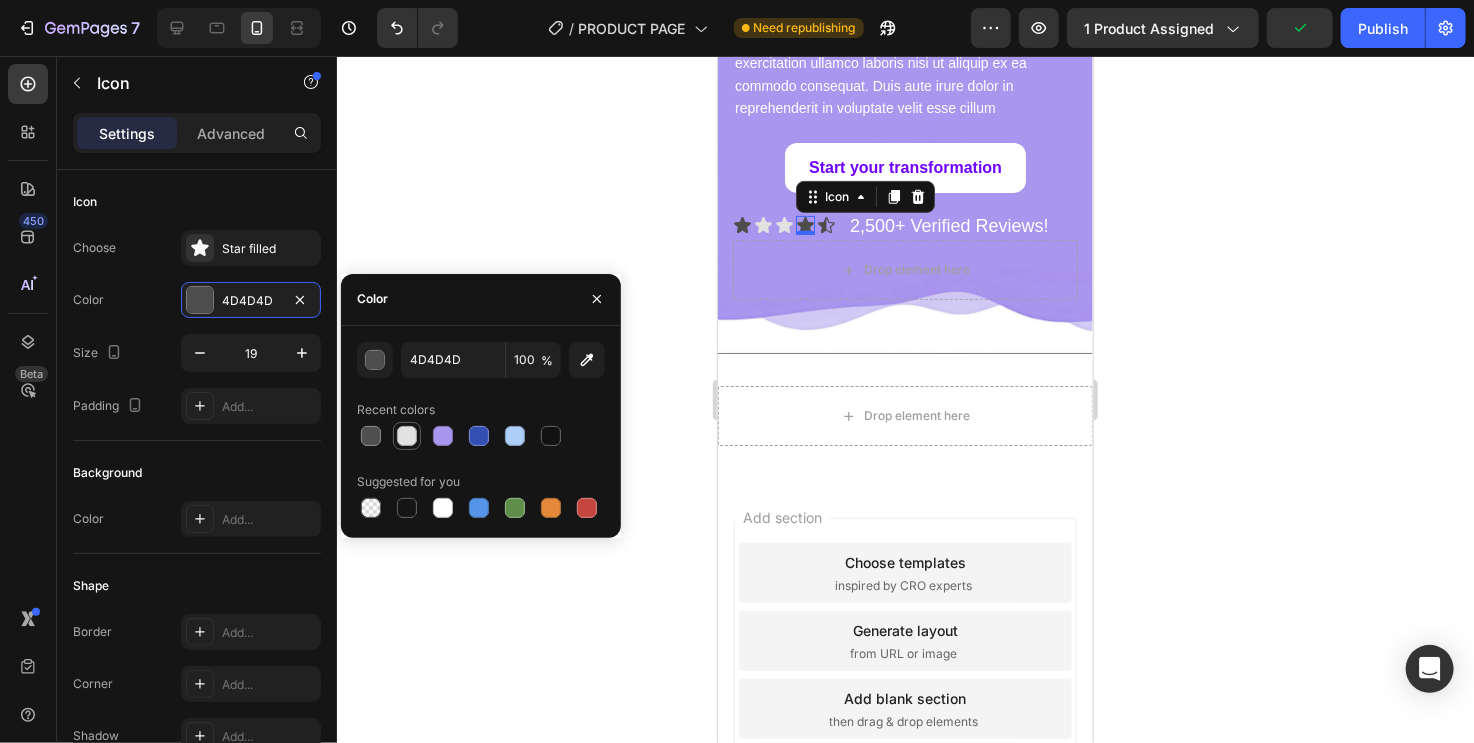 click at bounding box center (407, 436) 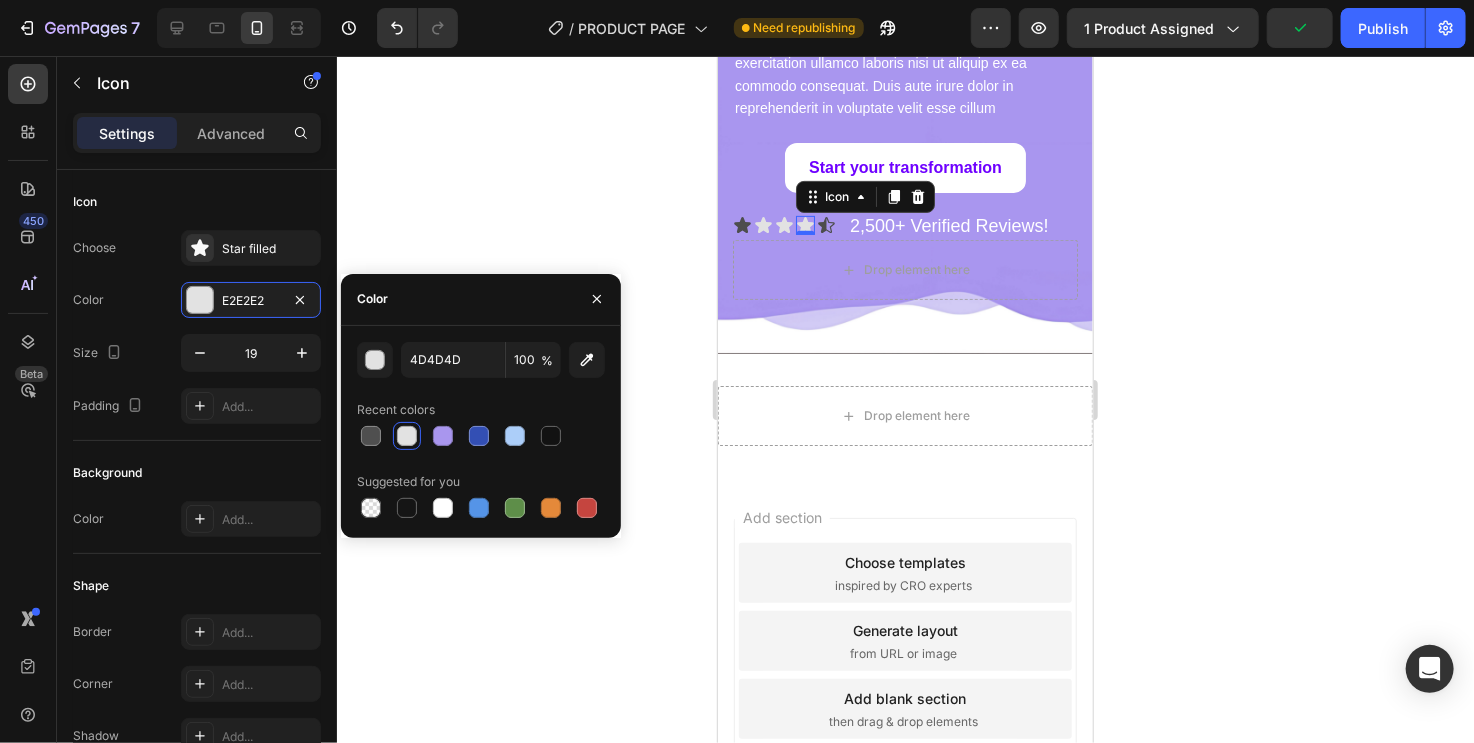 type on "E2E2E2" 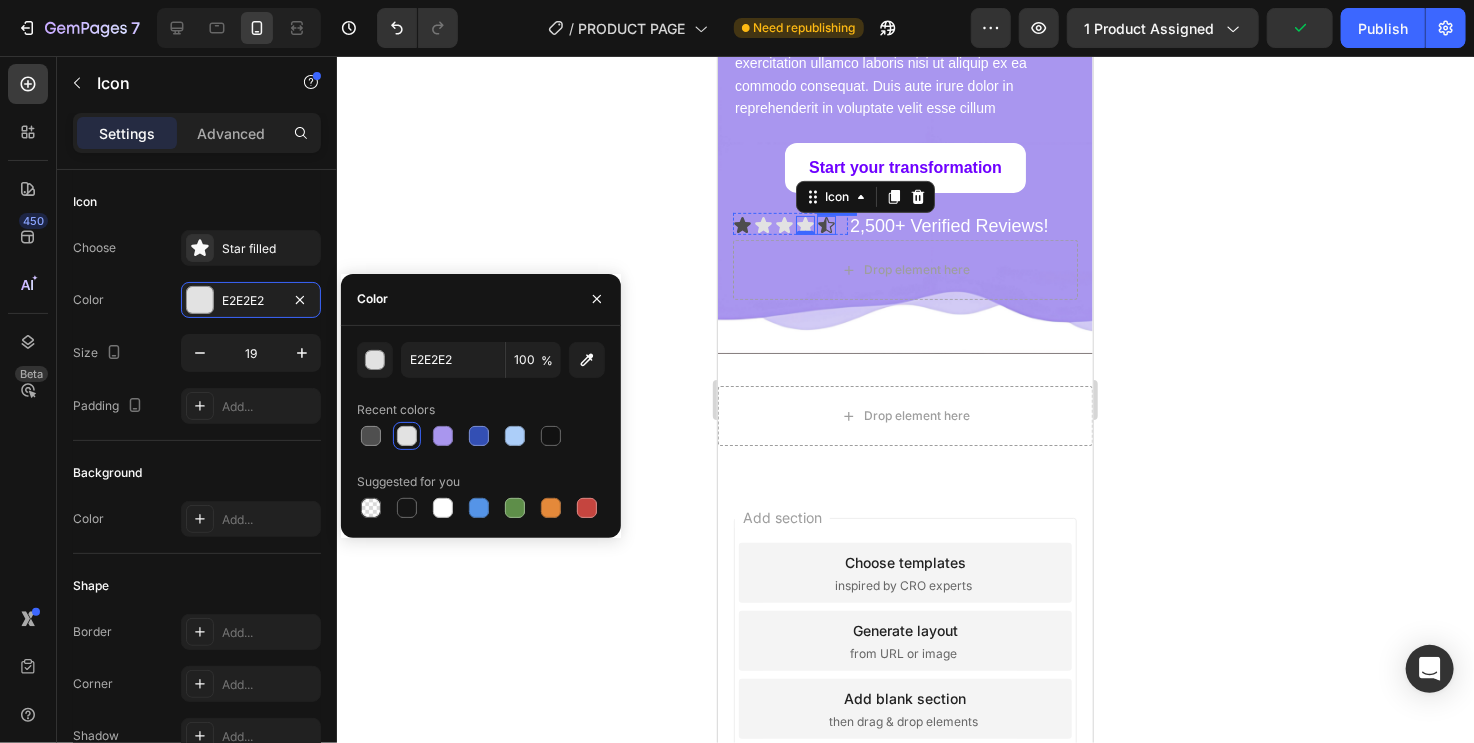 click 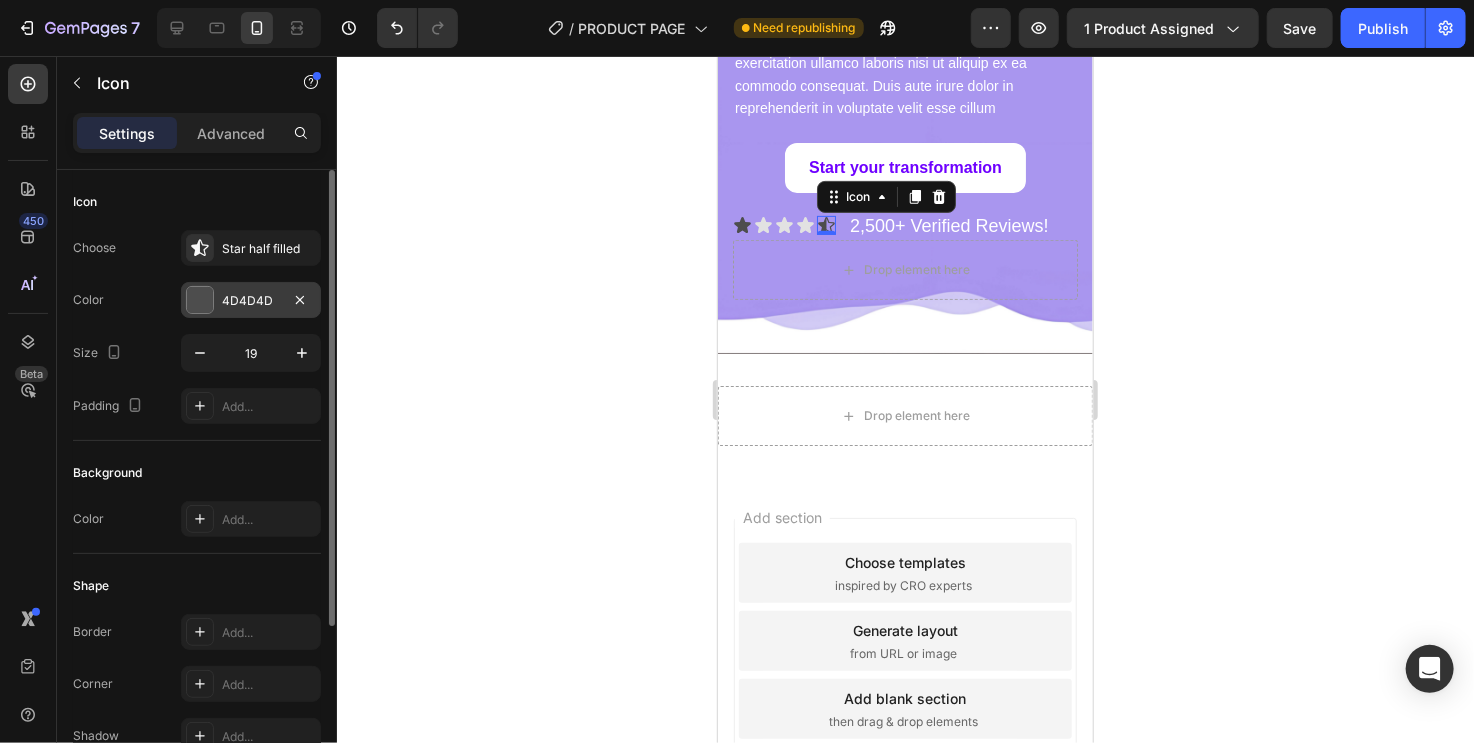click at bounding box center (200, 300) 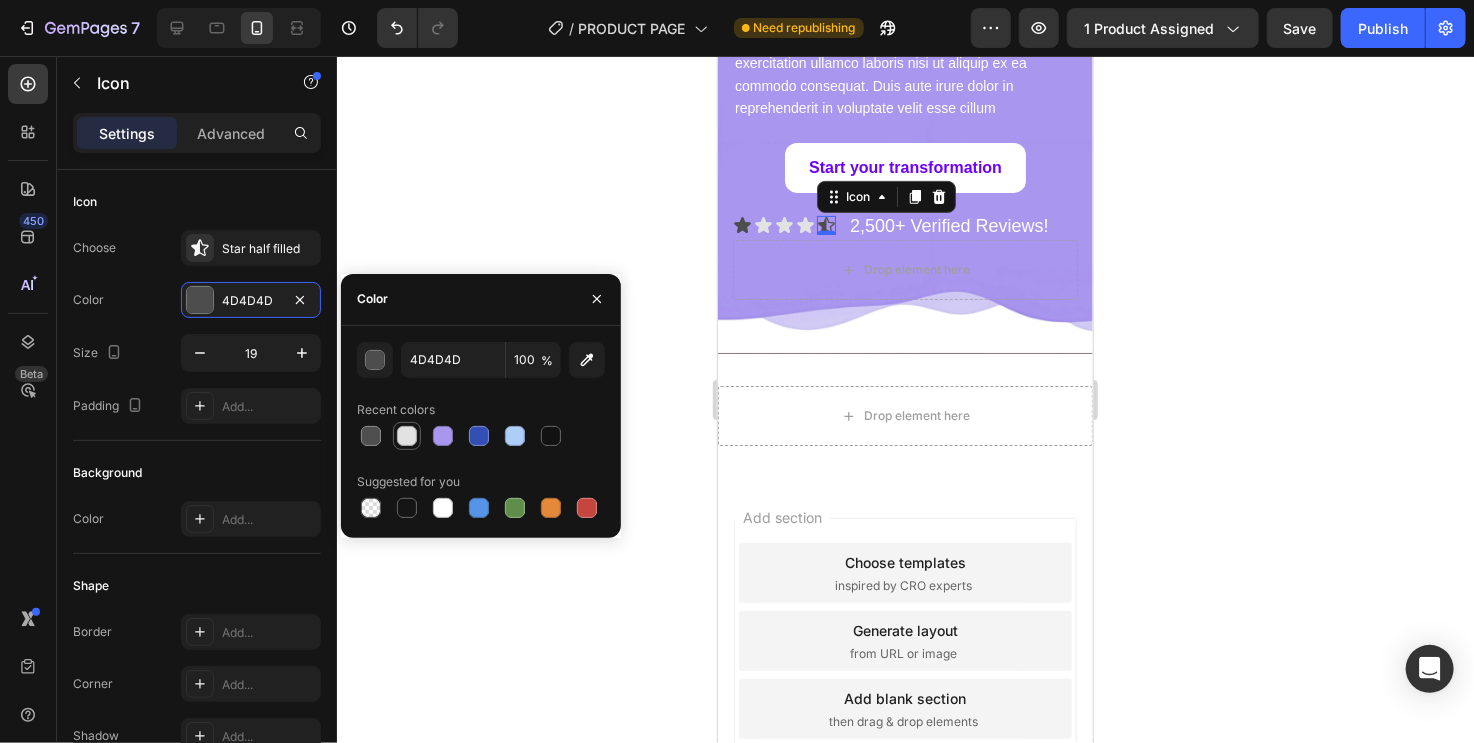 click at bounding box center [407, 436] 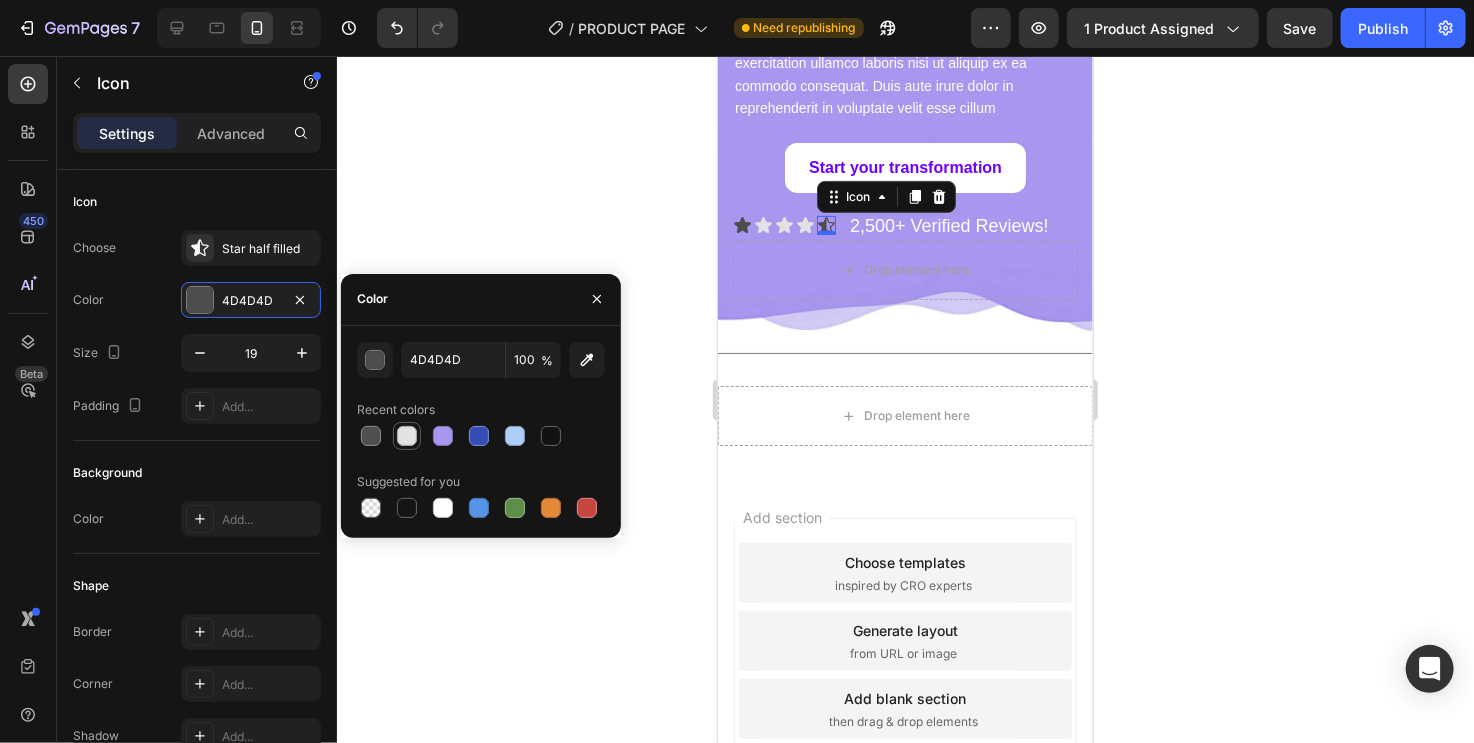 type on "E2E2E2" 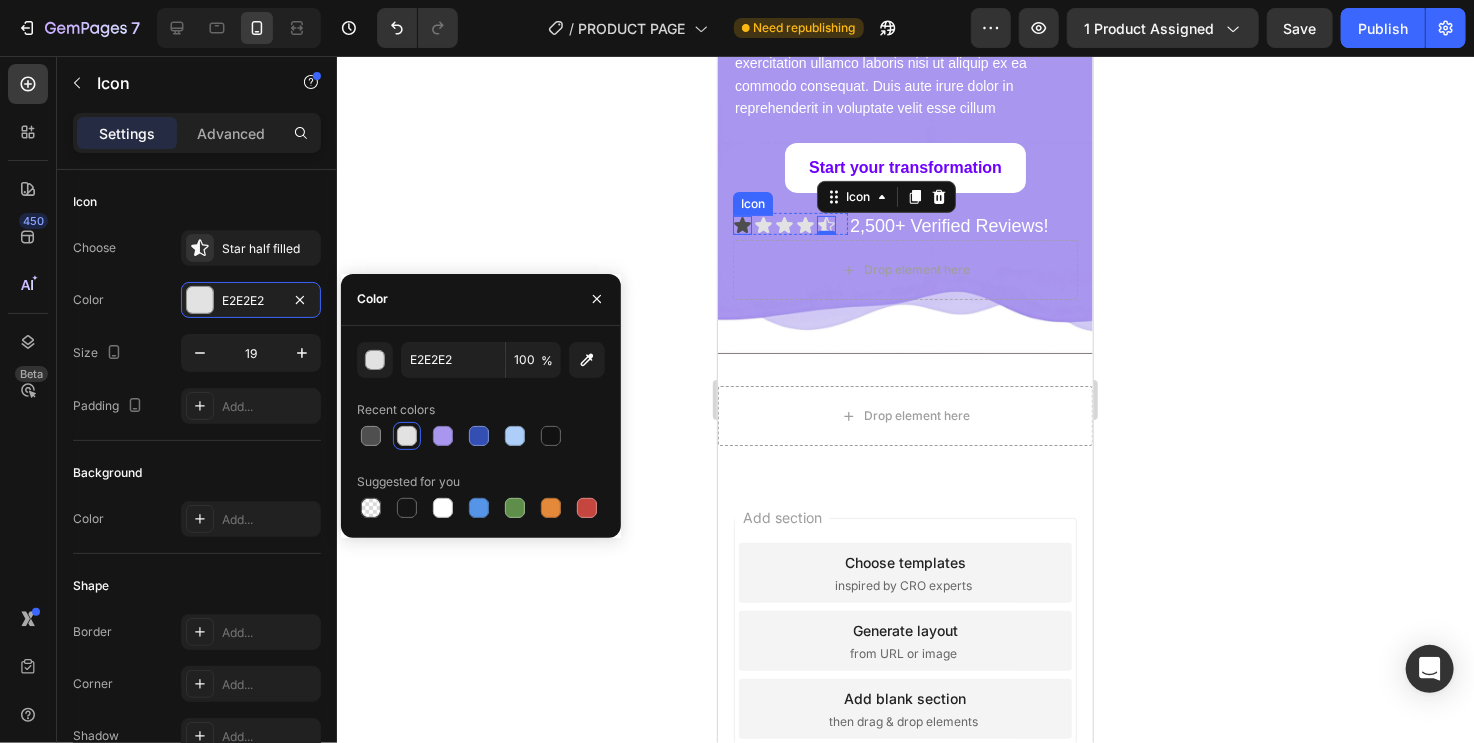 click 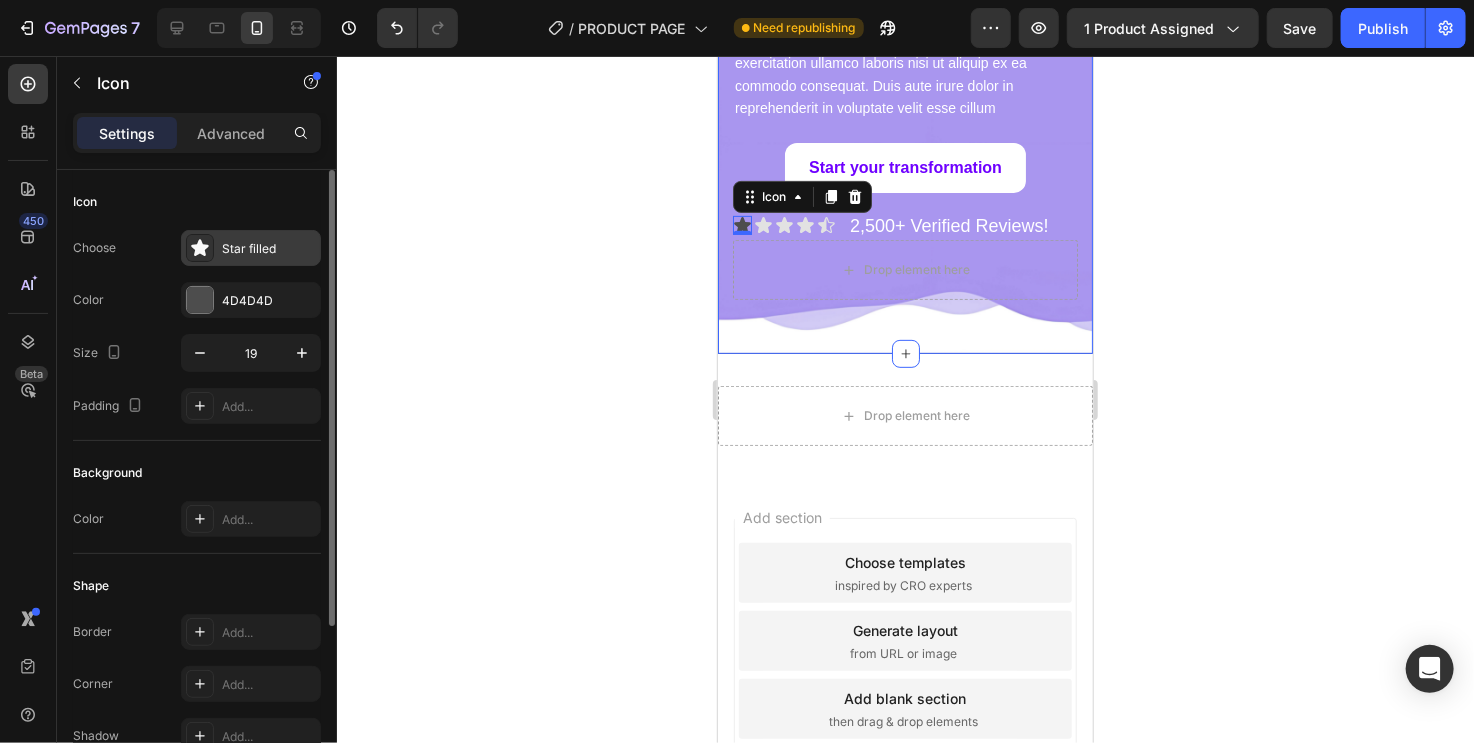 click on "Star filled" at bounding box center (269, 249) 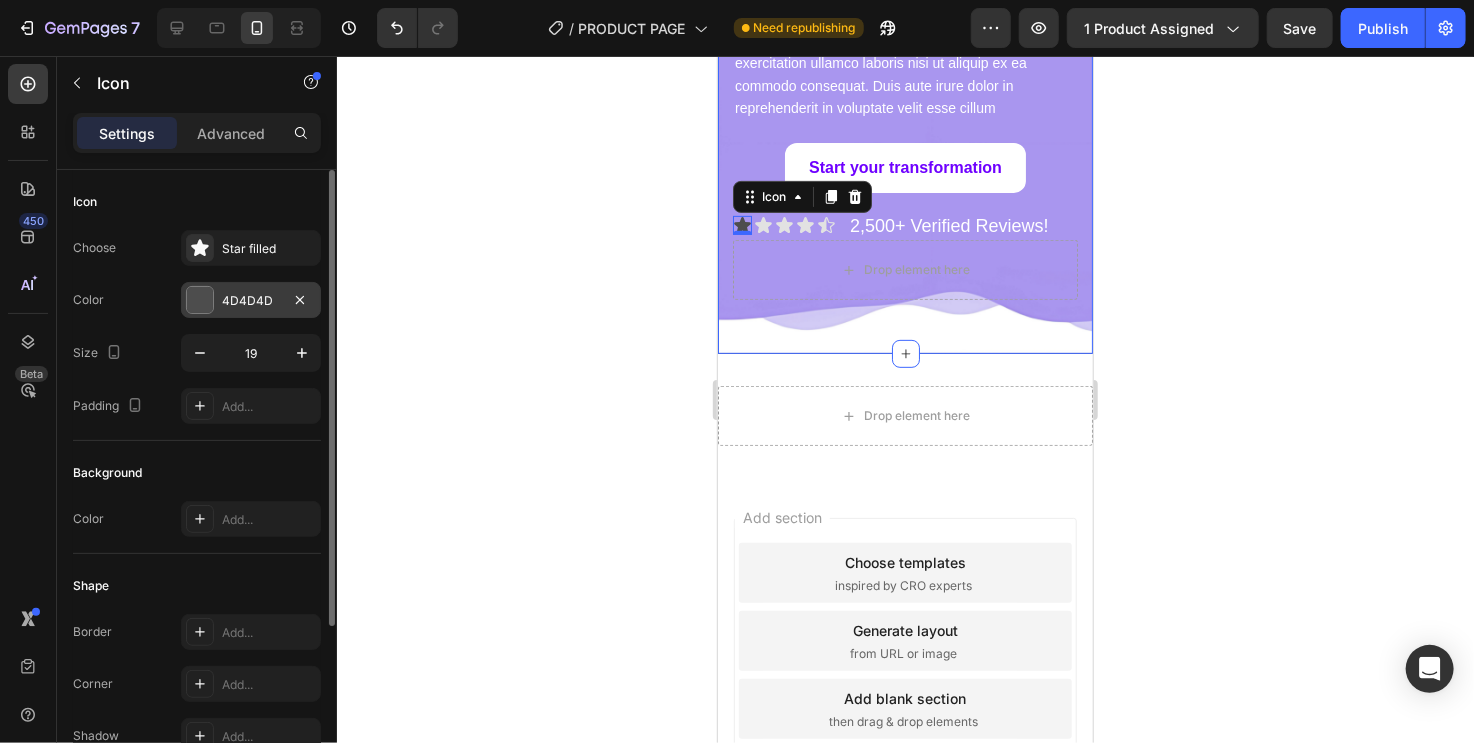 click on "4D4D4D" at bounding box center [251, 301] 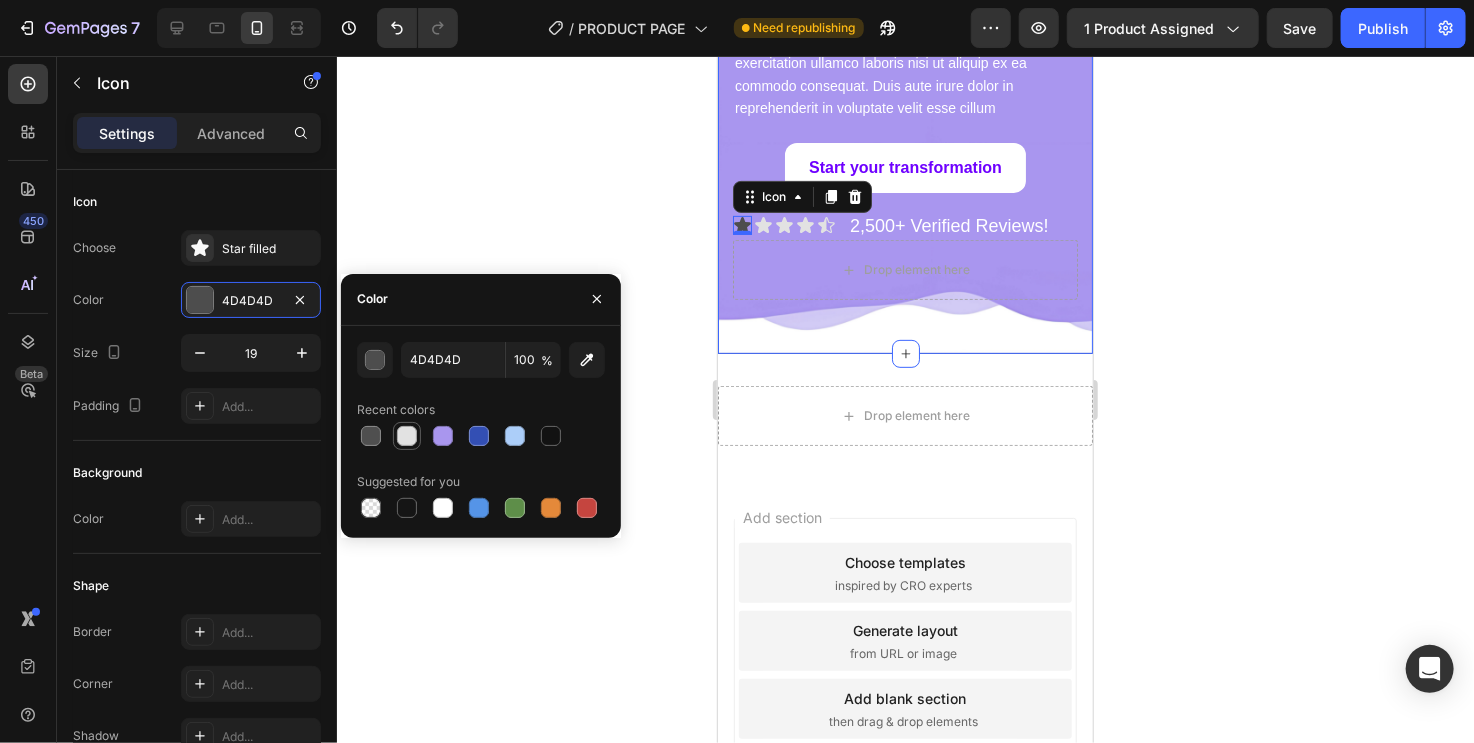 click at bounding box center [407, 436] 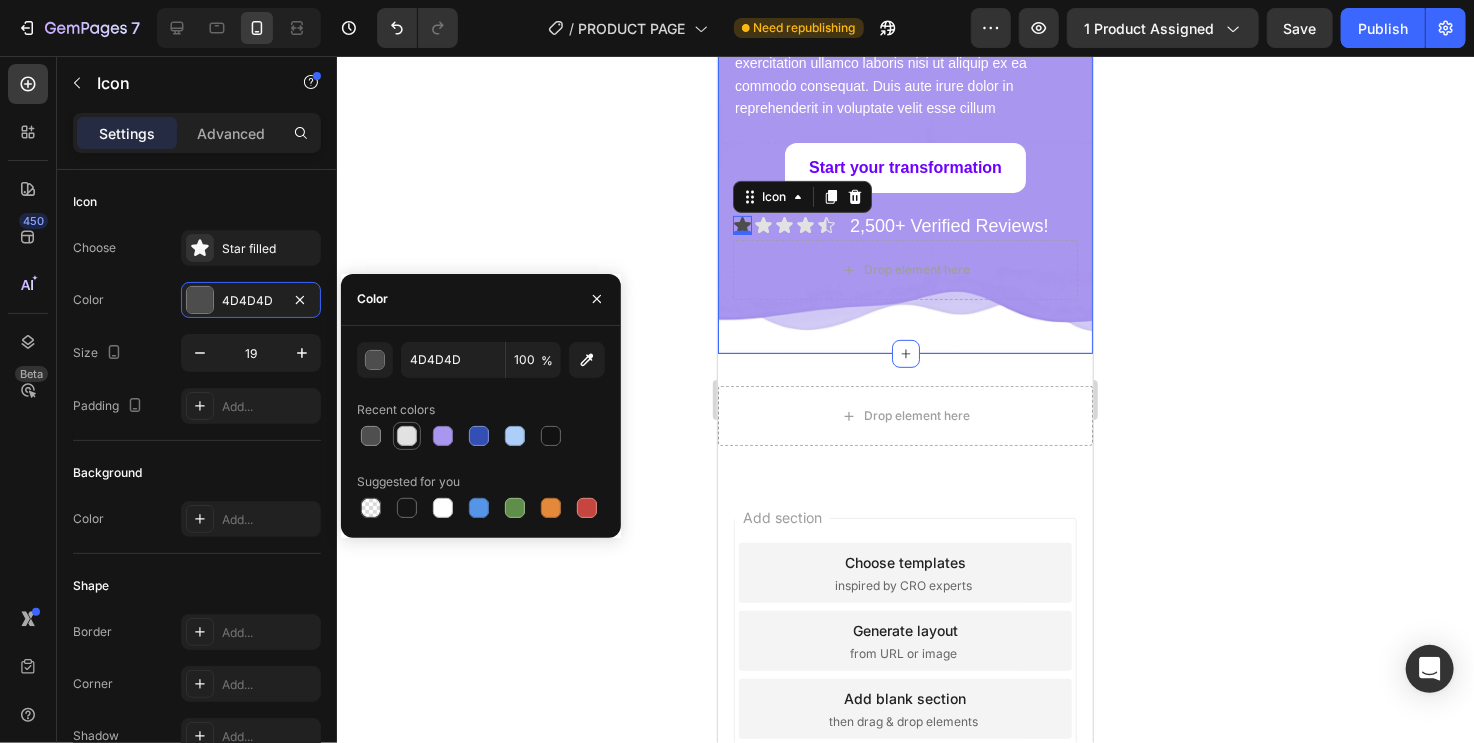 type on "E2E2E2" 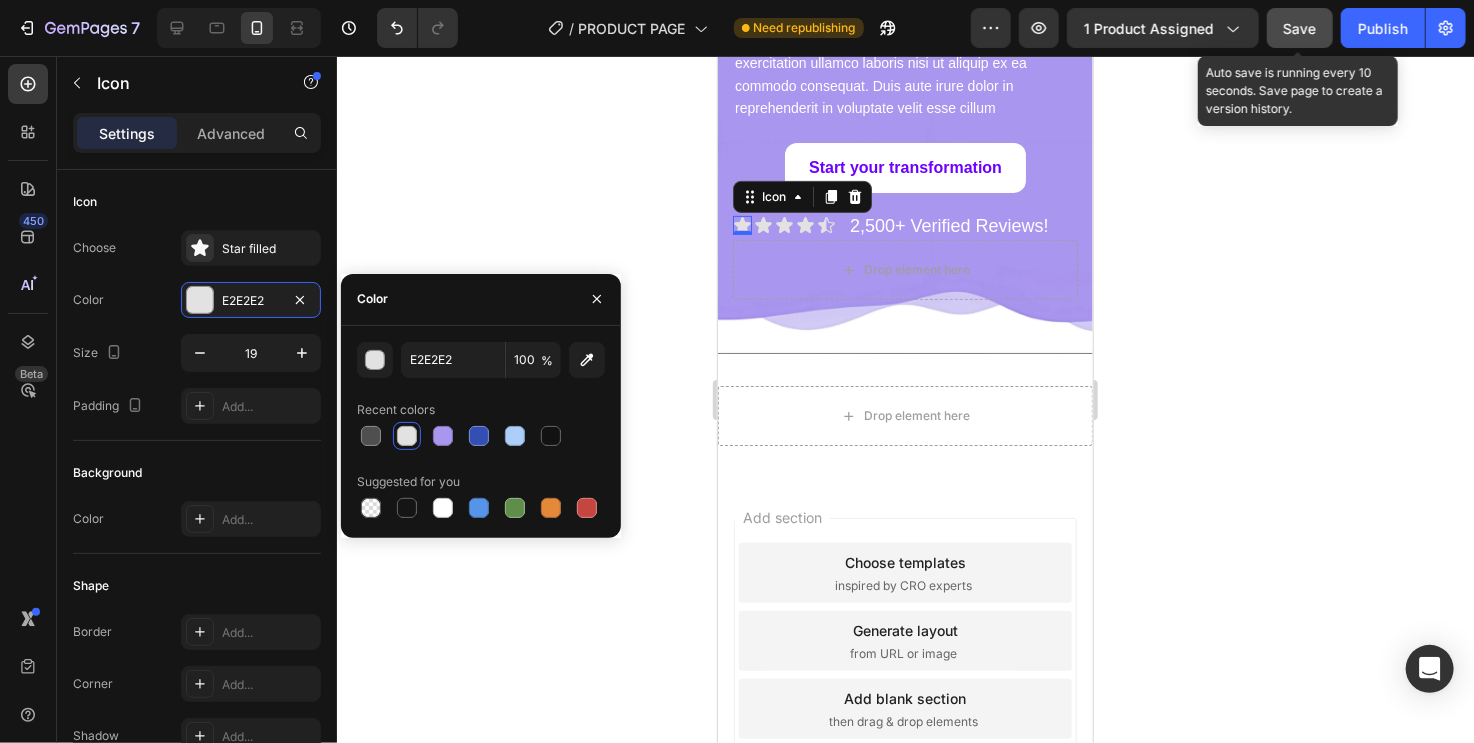 click on "Save" 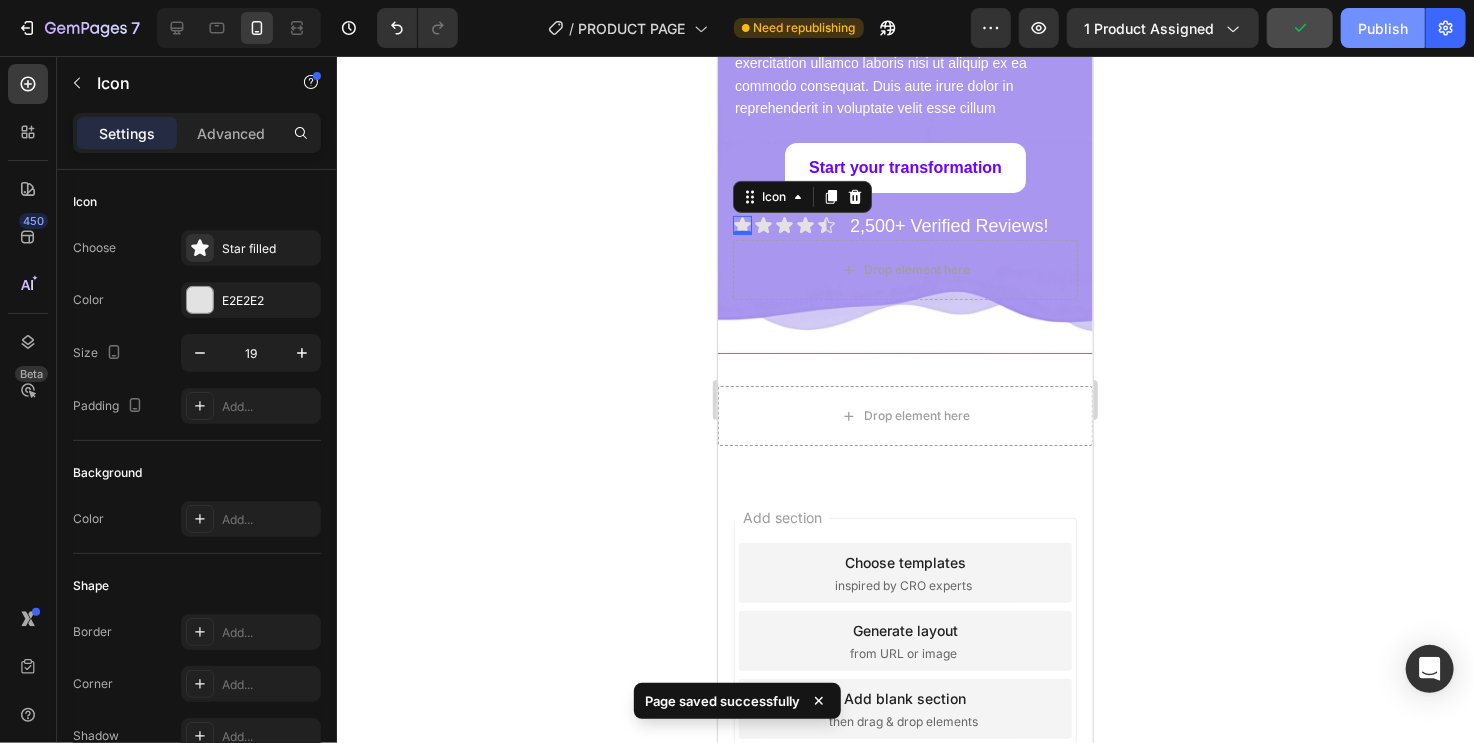 click on "Publish" at bounding box center (1383, 28) 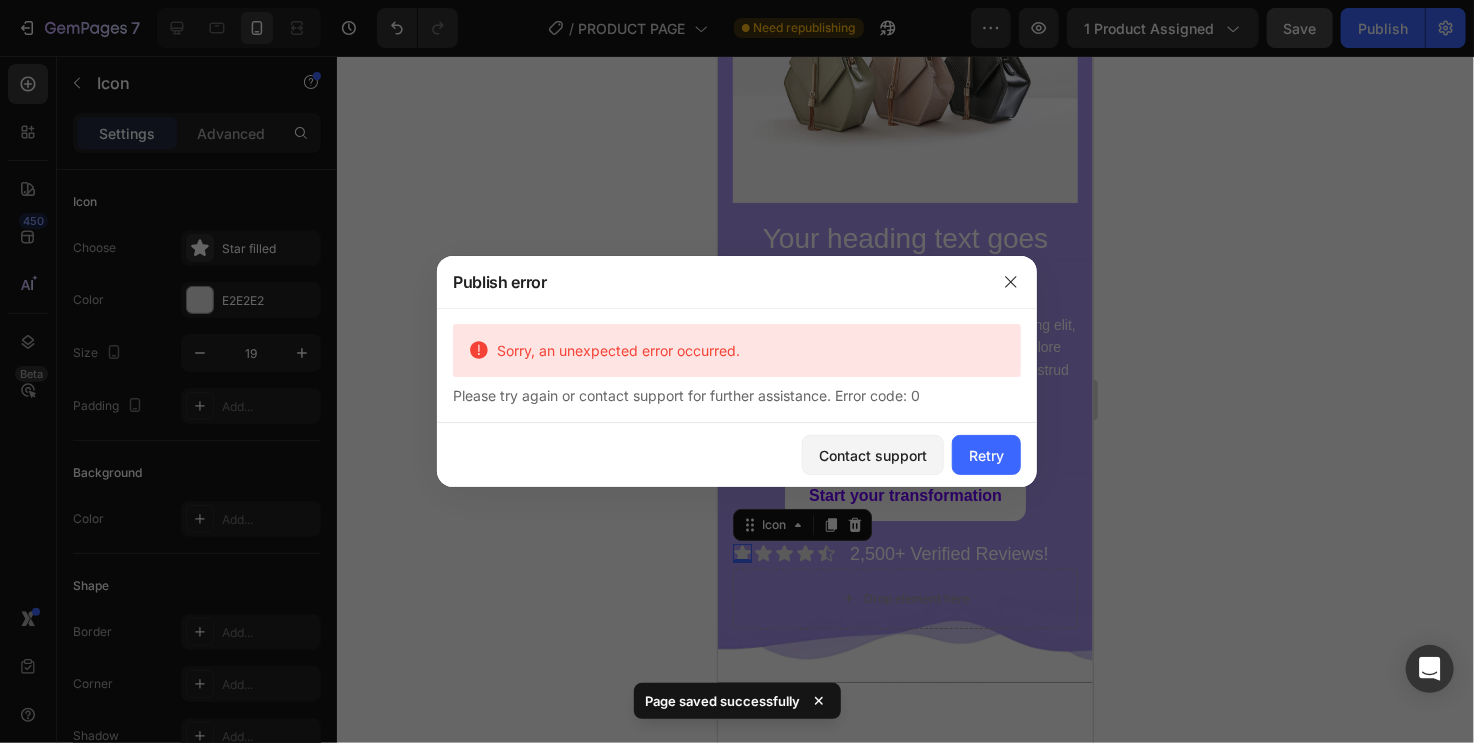 scroll, scrollTop: 3373, scrollLeft: 0, axis: vertical 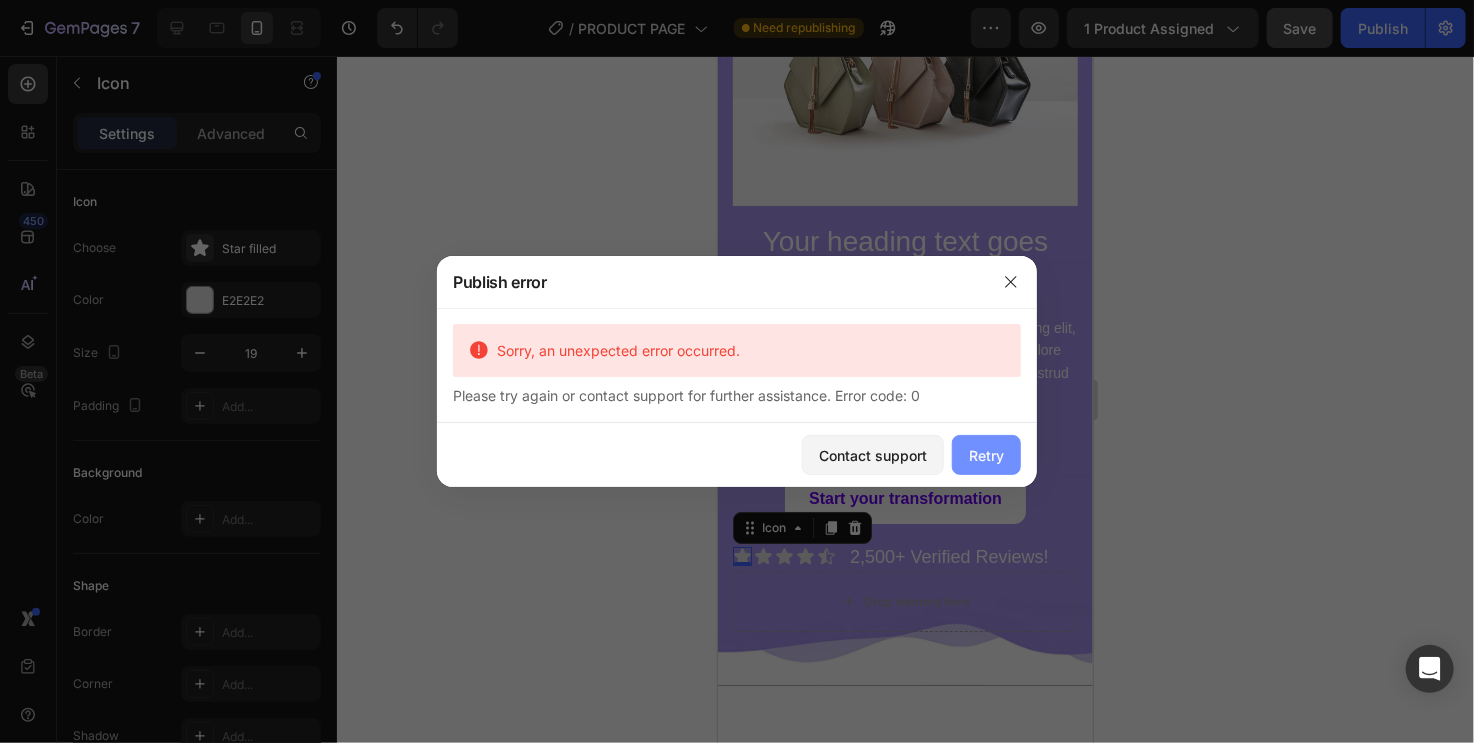 click on "Retry" at bounding box center (986, 455) 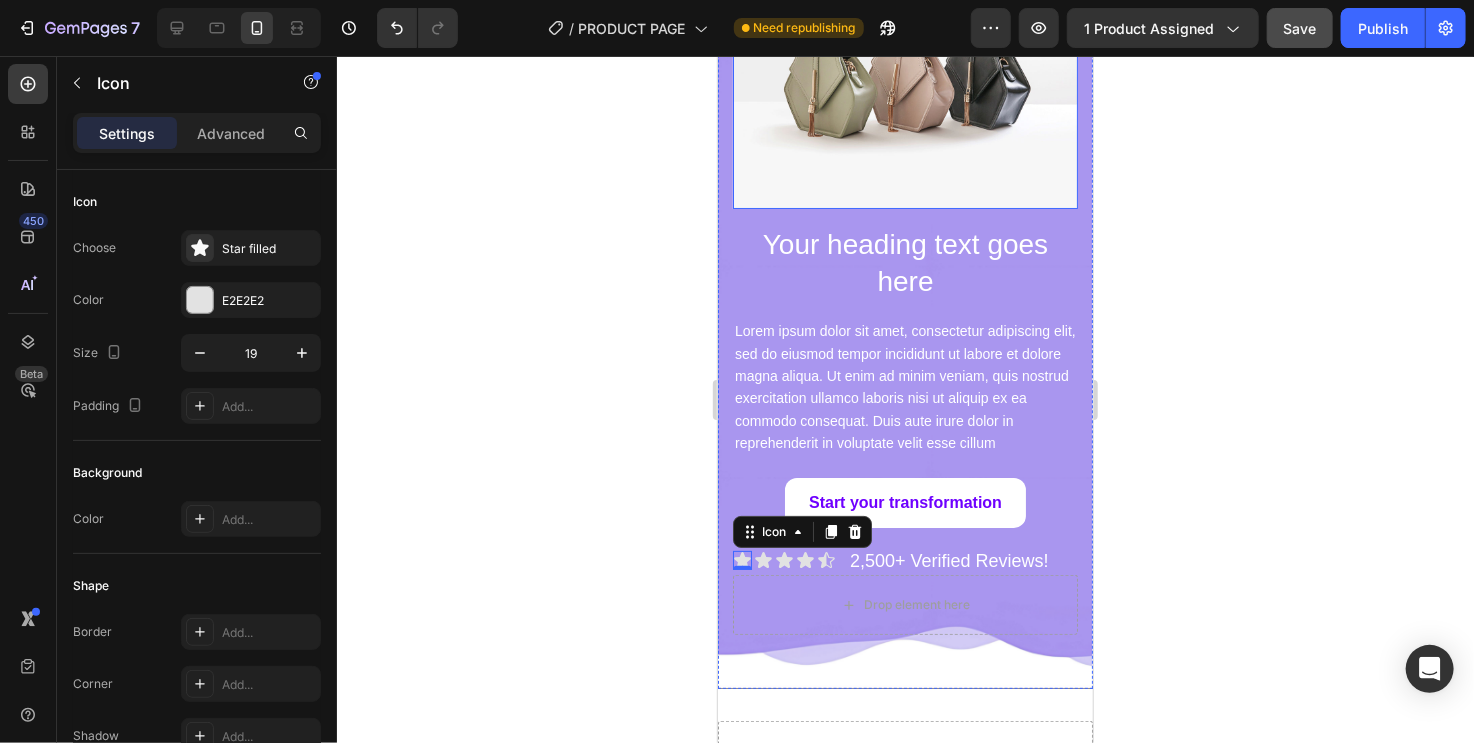 scroll, scrollTop: 3673, scrollLeft: 0, axis: vertical 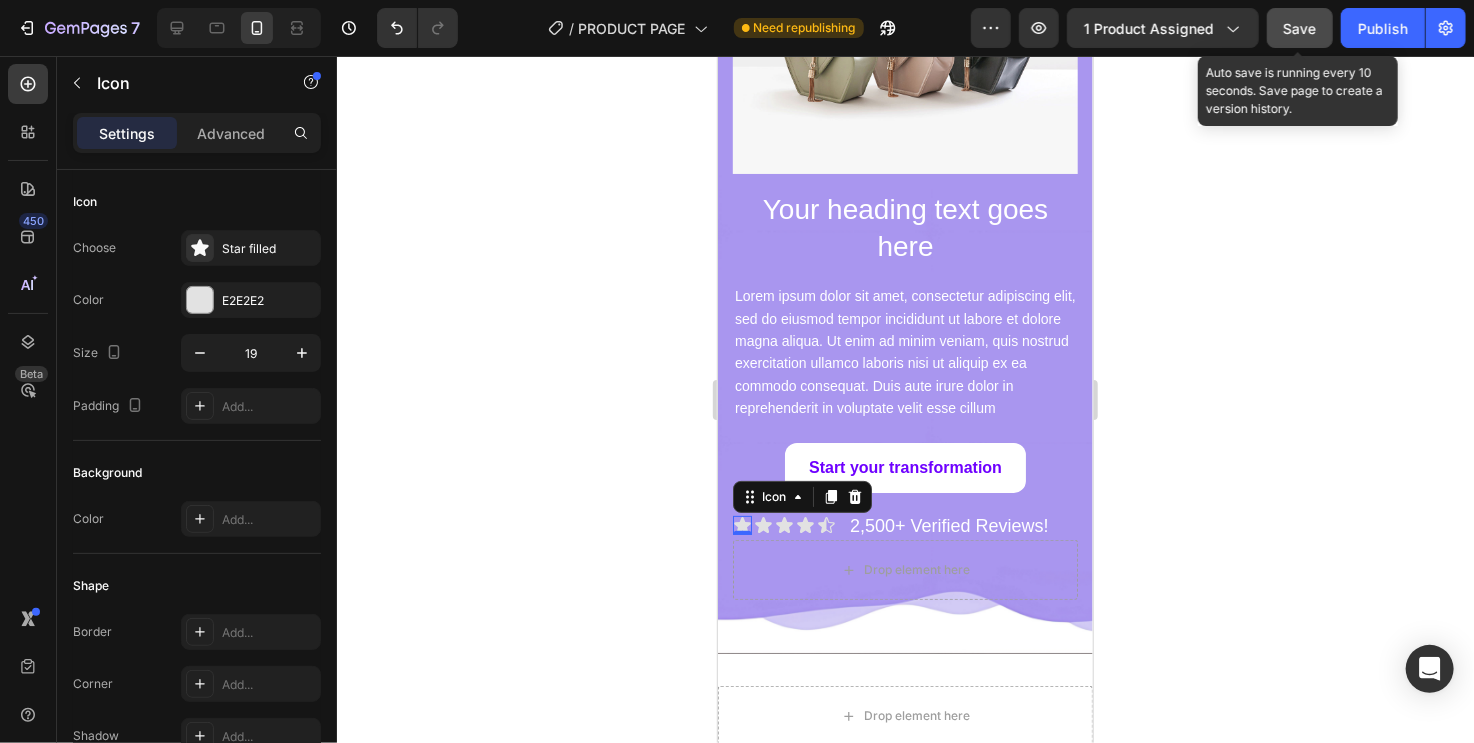 click on "Save" at bounding box center (1300, 28) 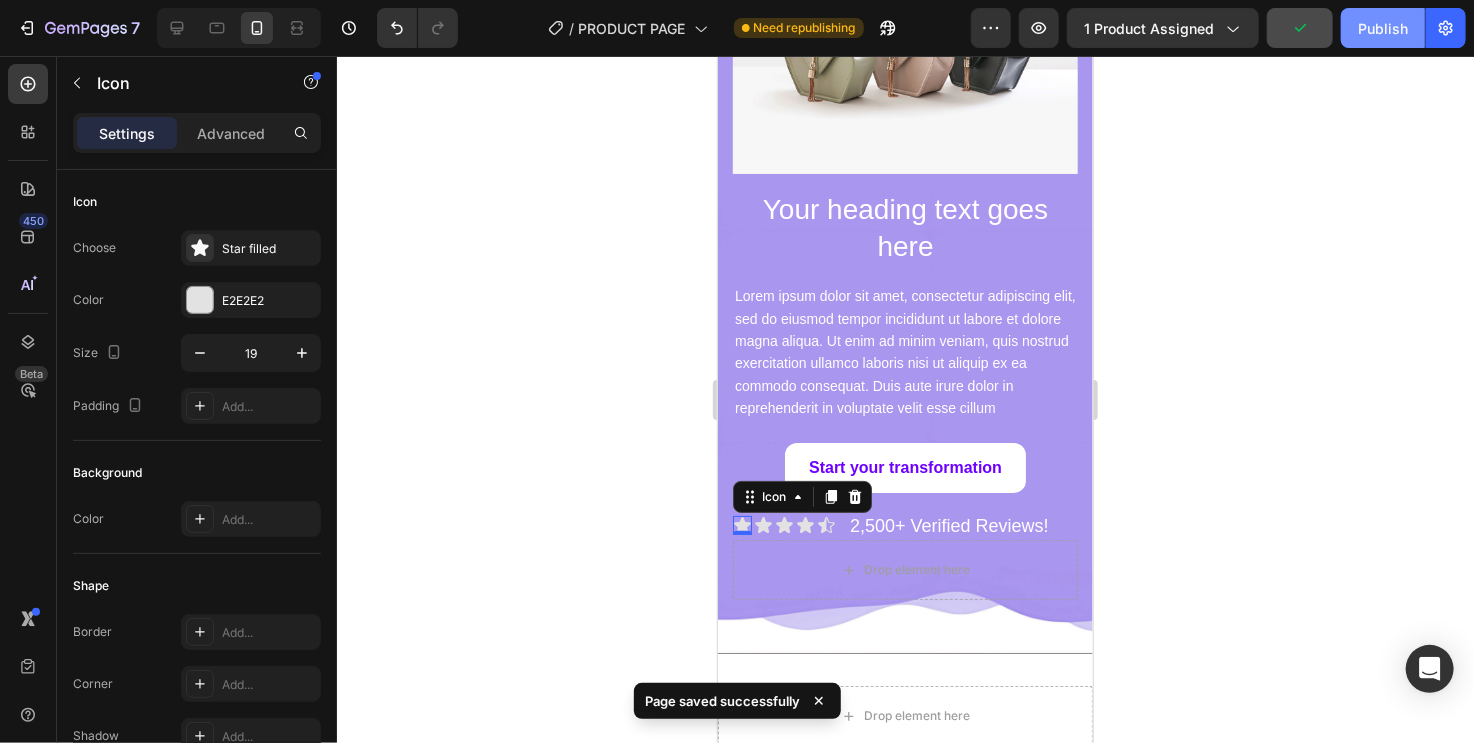 click on "Publish" at bounding box center (1383, 28) 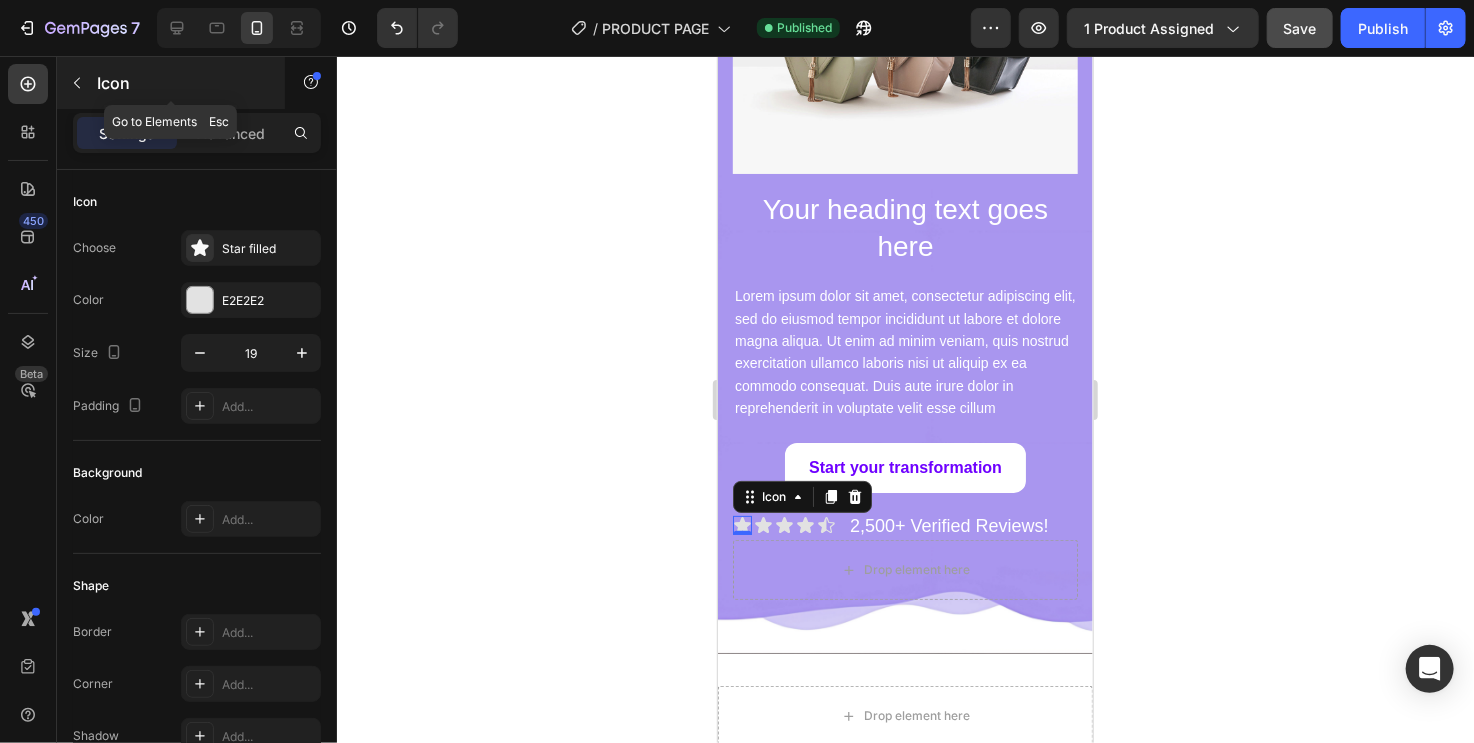 click at bounding box center (77, 83) 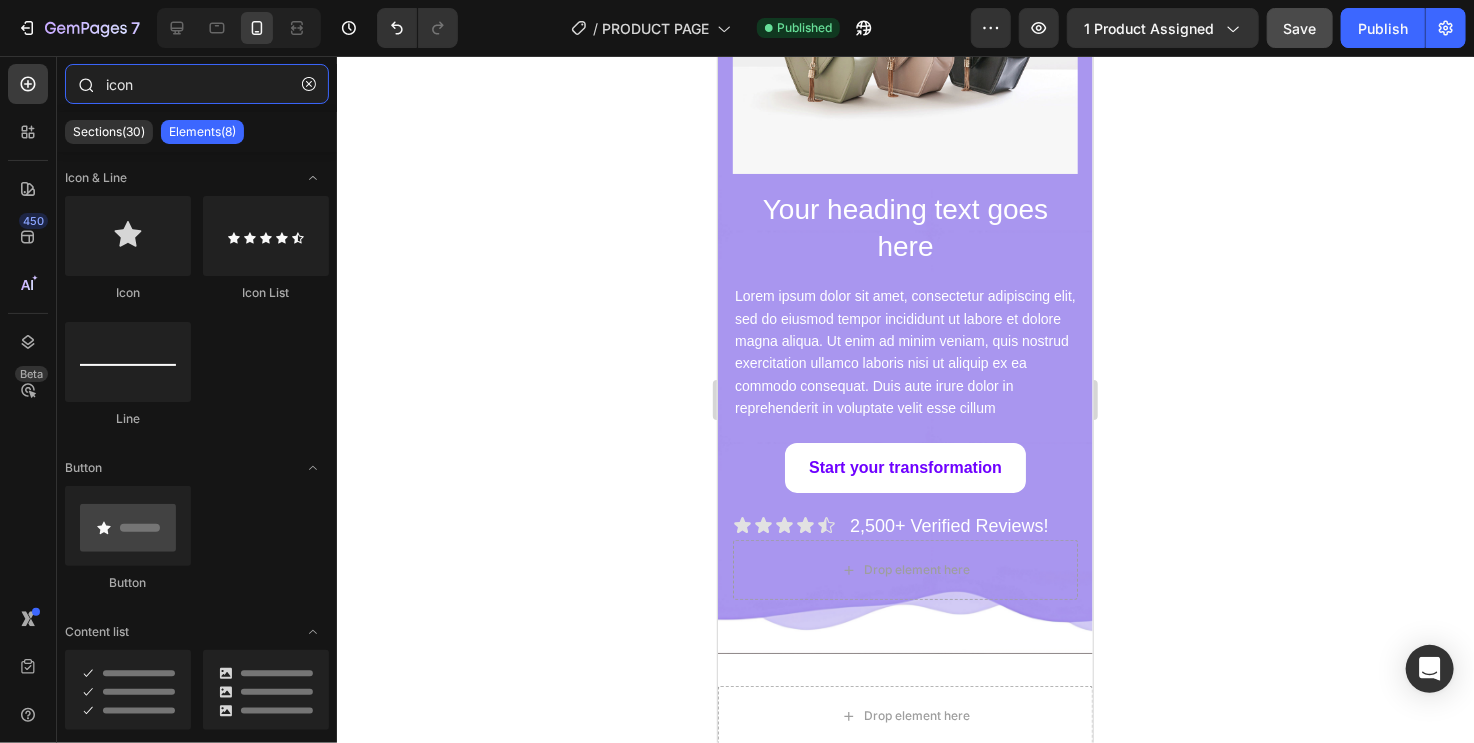 click on "icon" at bounding box center [197, 84] 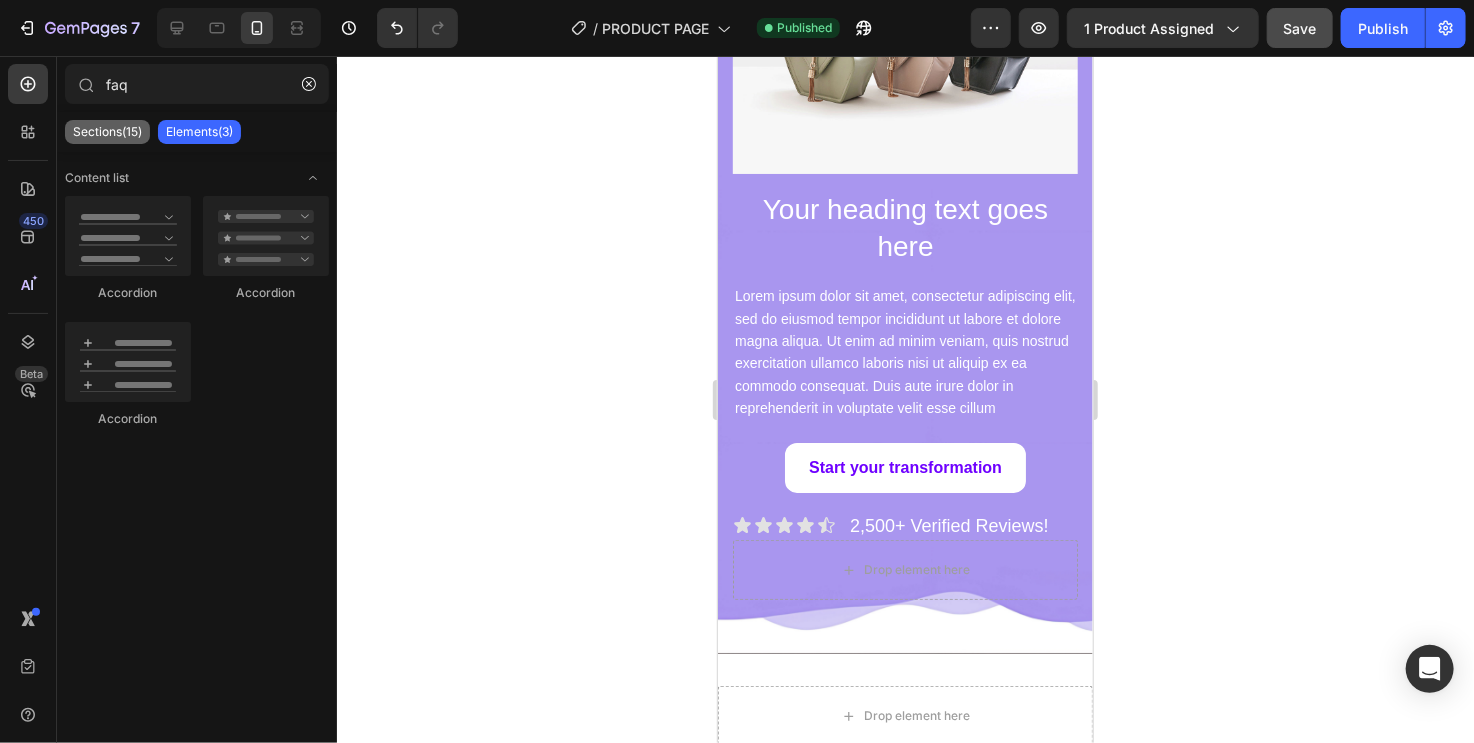 click on "Sections(15)" at bounding box center (107, 132) 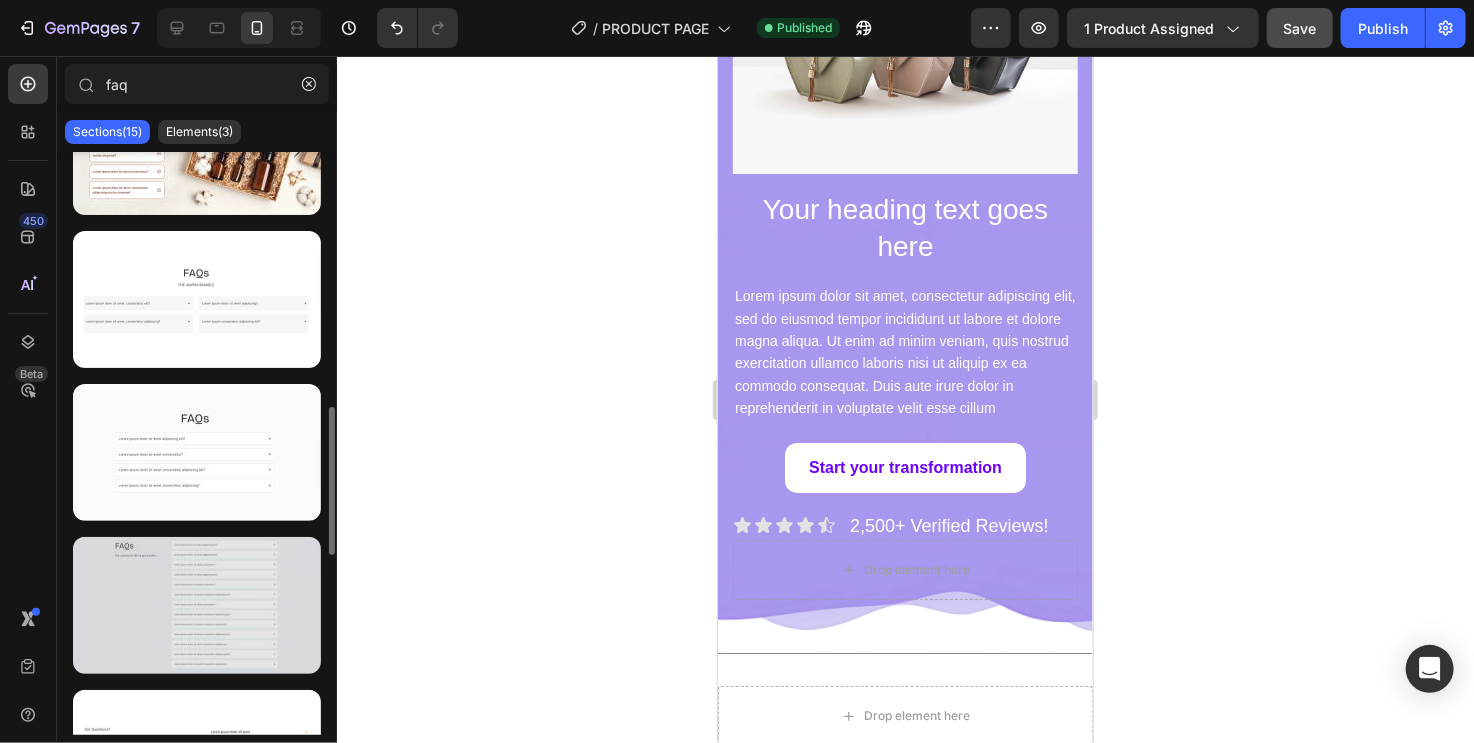 scroll, scrollTop: 1300, scrollLeft: 0, axis: vertical 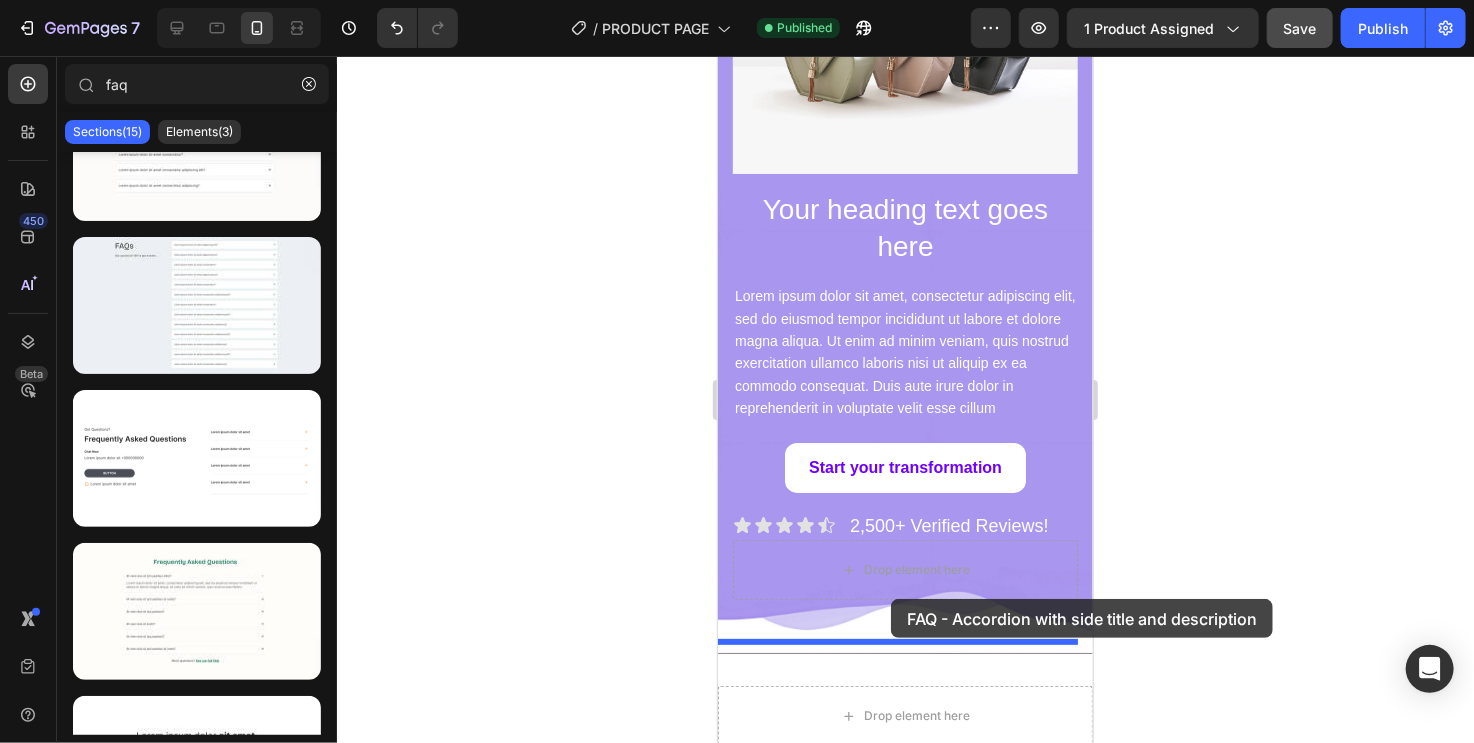 drag, startPoint x: 915, startPoint y: 374, endPoint x: 890, endPoint y: 598, distance: 225.39078 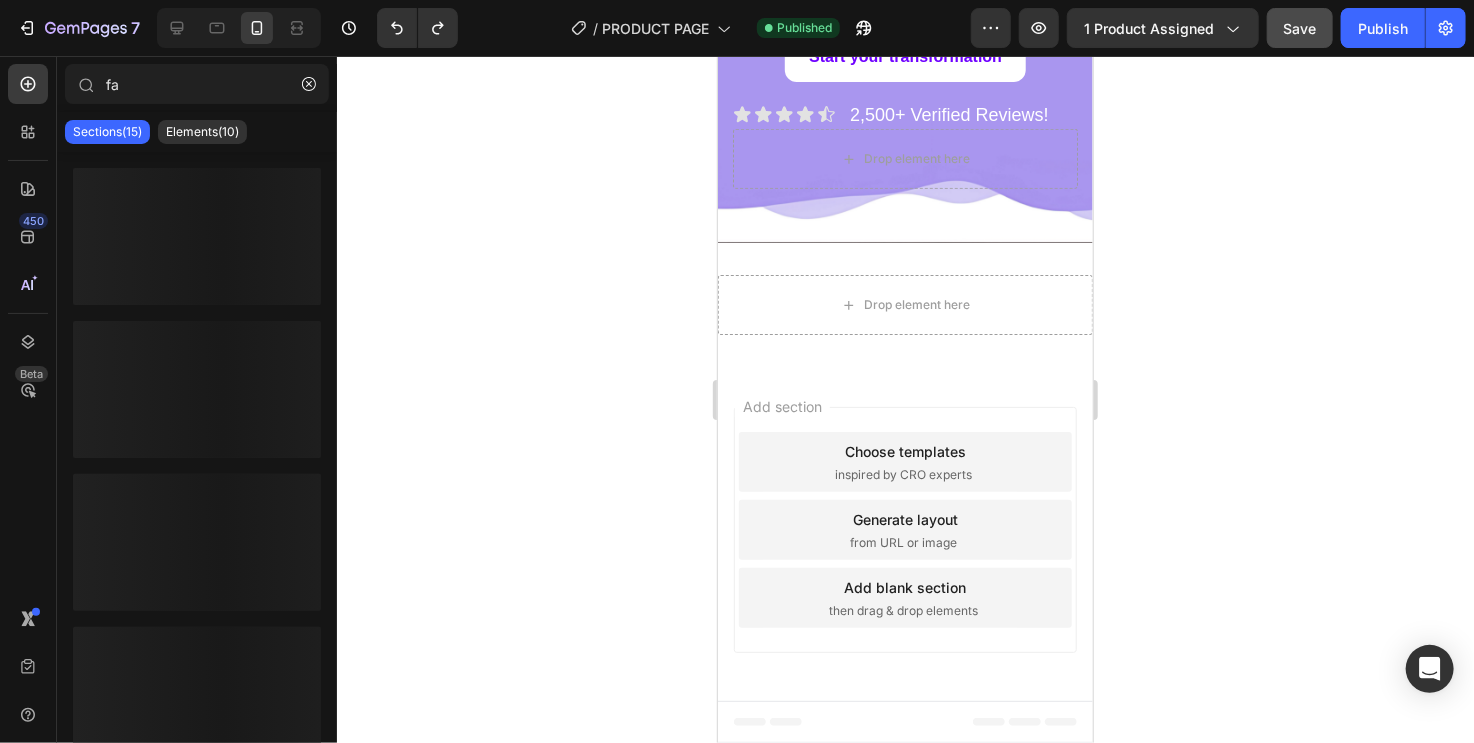 scroll, scrollTop: 3973, scrollLeft: 0, axis: vertical 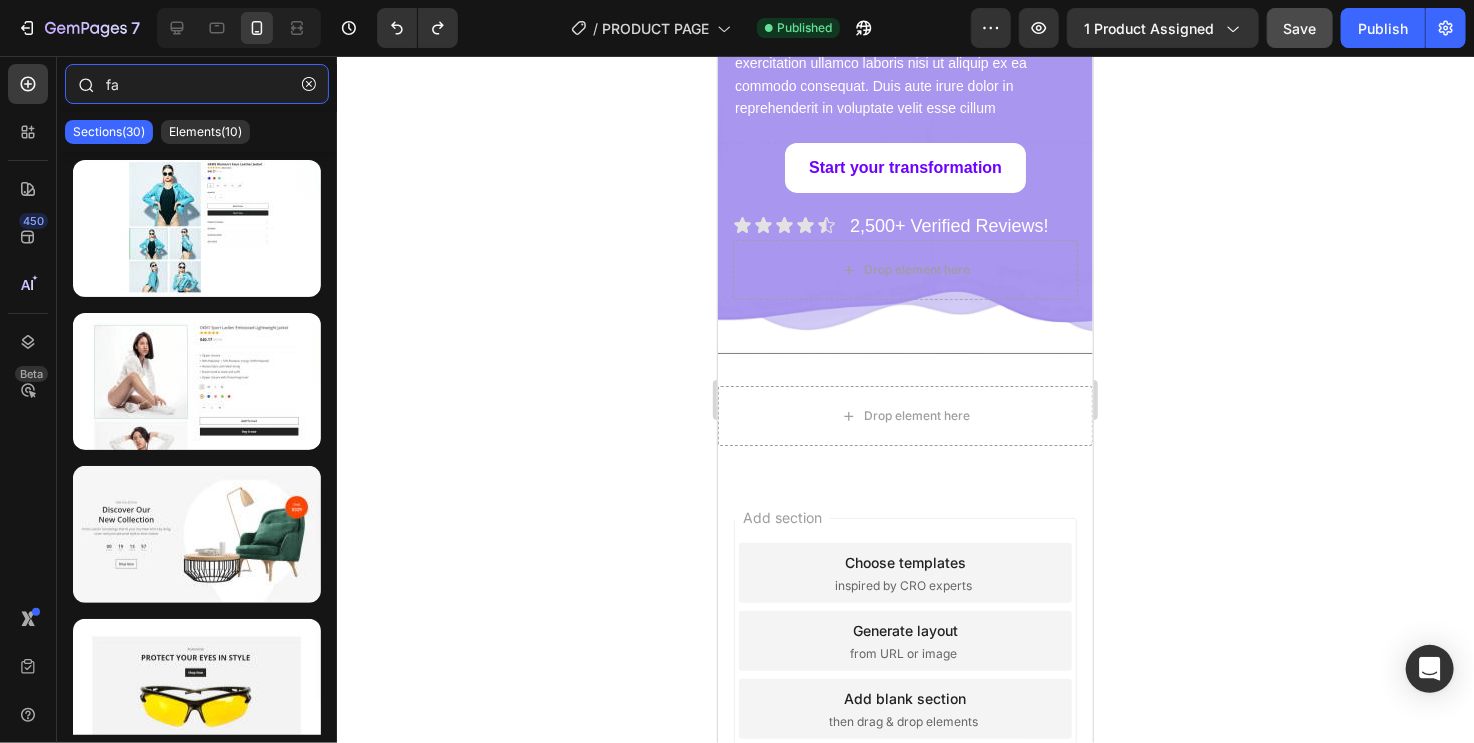 click on "fa" at bounding box center [197, 84] 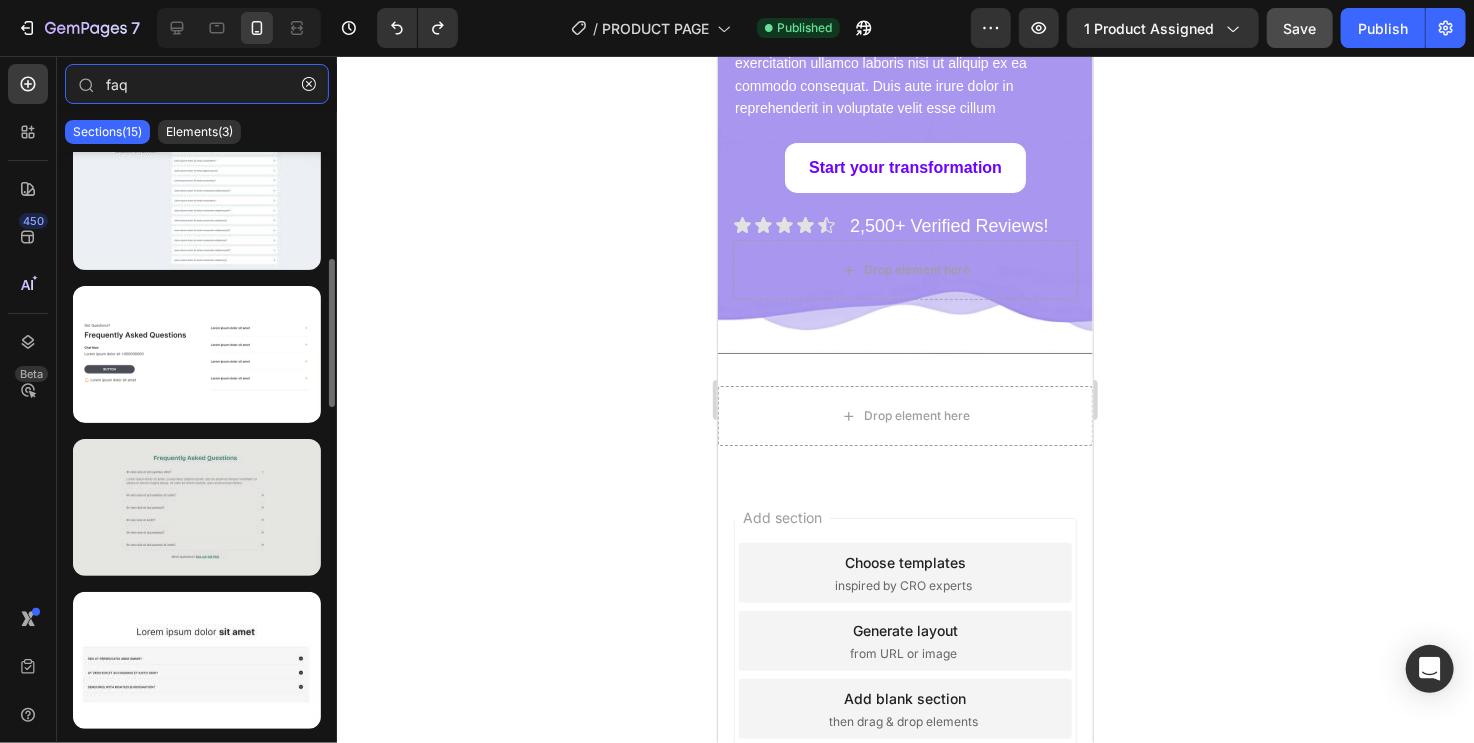 scroll, scrollTop: 1204, scrollLeft: 0, axis: vertical 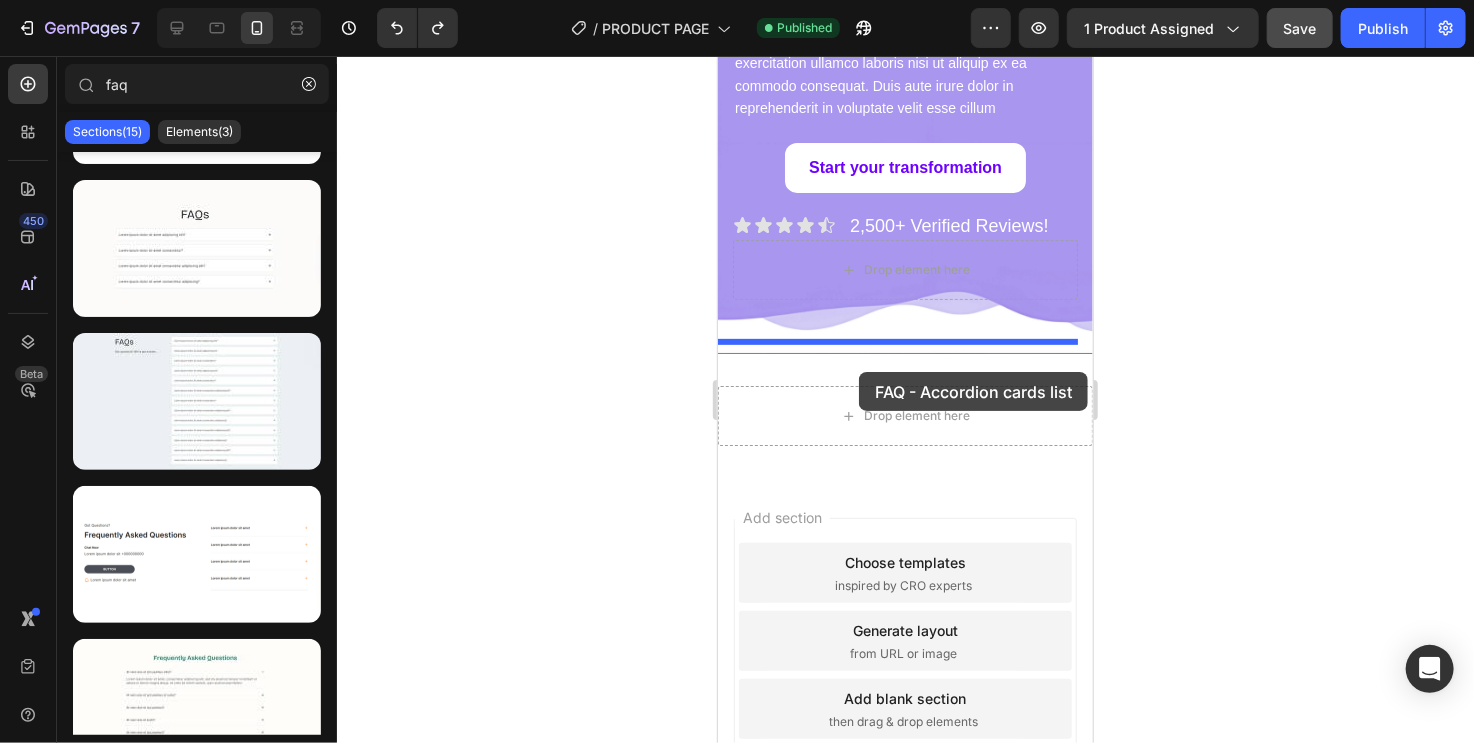 drag, startPoint x: 953, startPoint y: 319, endPoint x: 858, endPoint y: 371, distance: 108.30051 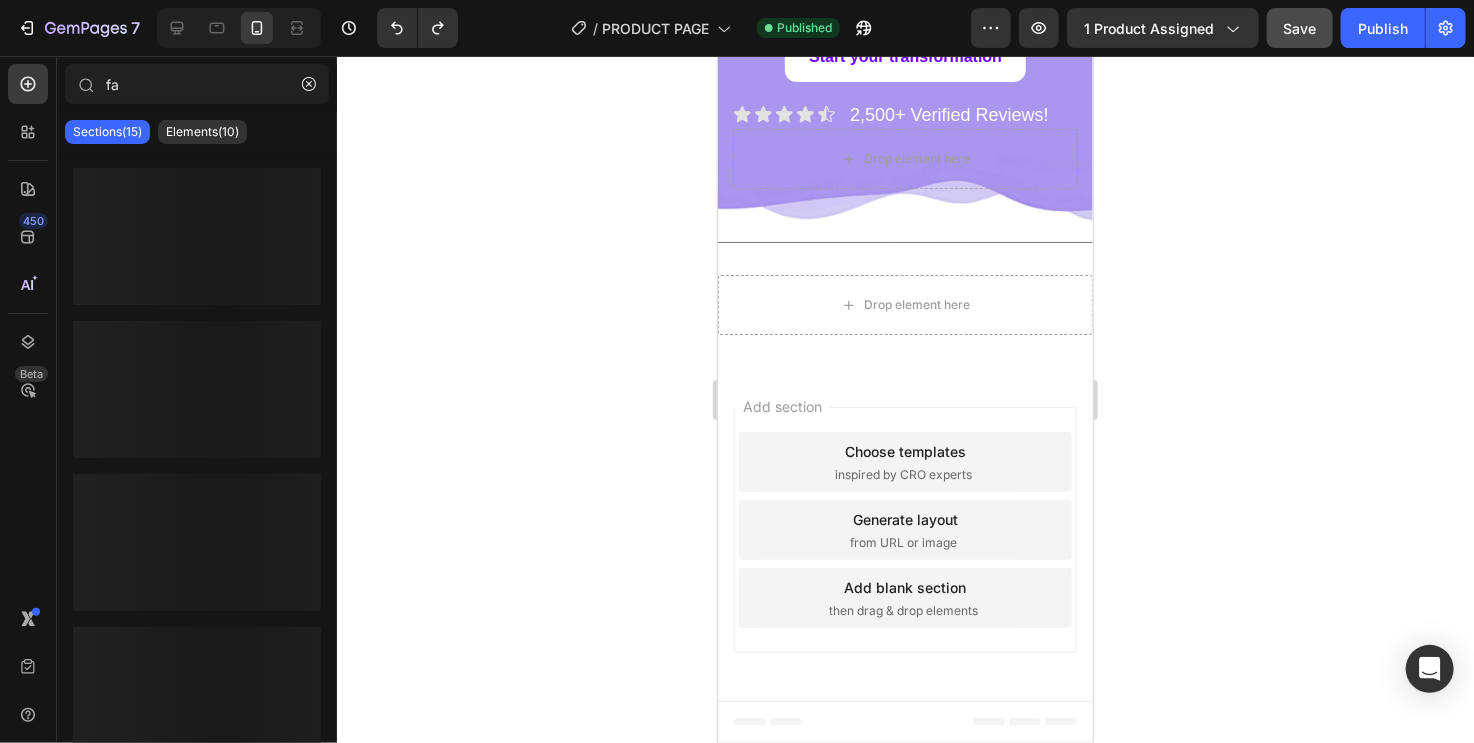 scroll, scrollTop: 3973, scrollLeft: 0, axis: vertical 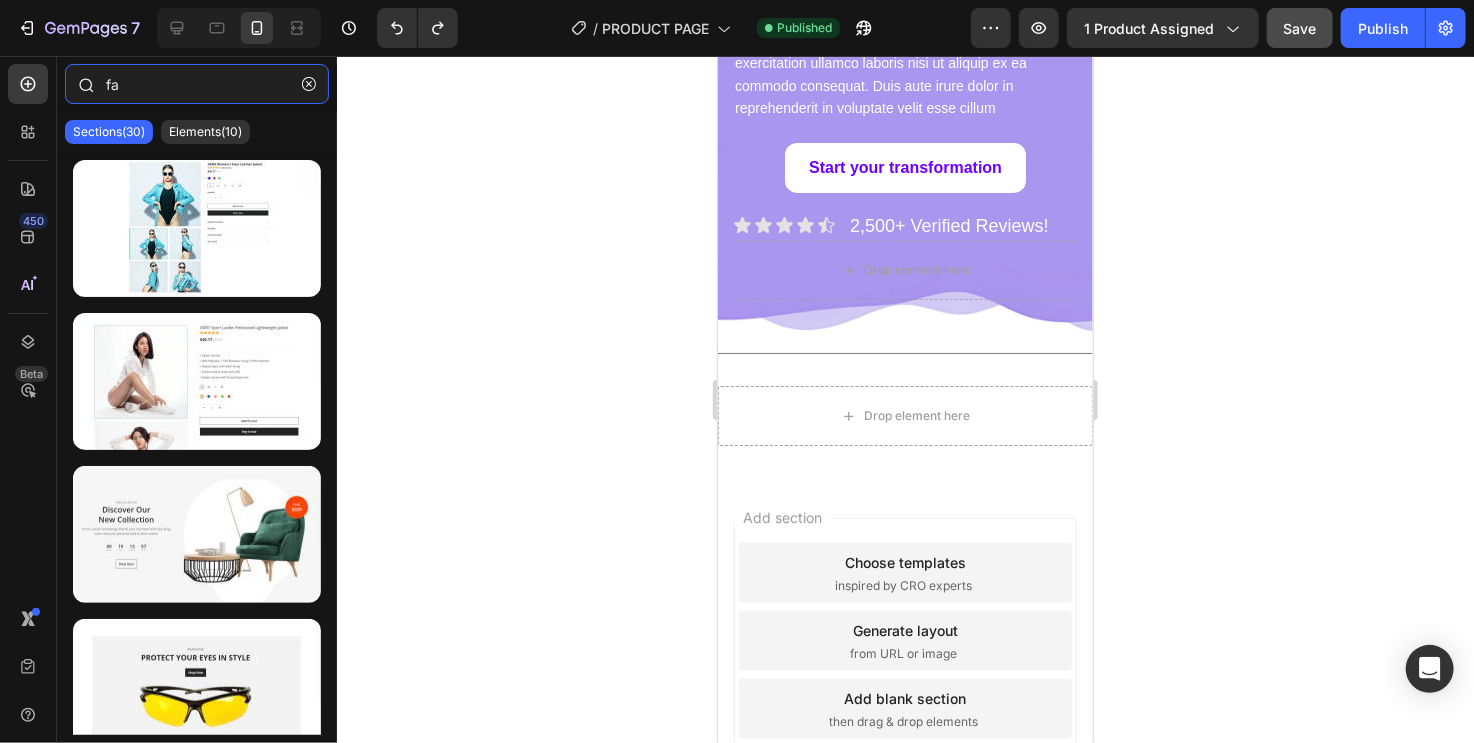 click on "fa" at bounding box center [197, 84] 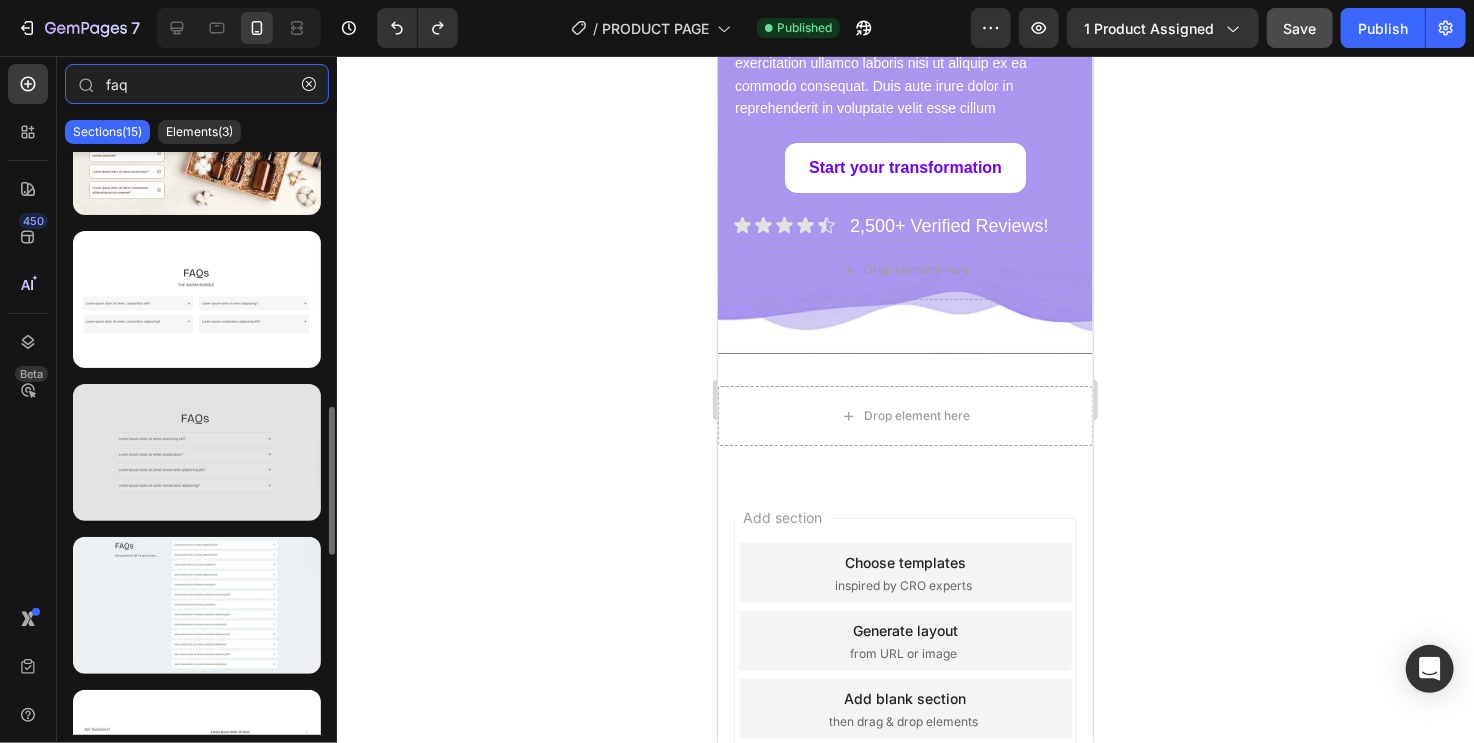 scroll, scrollTop: 1200, scrollLeft: 0, axis: vertical 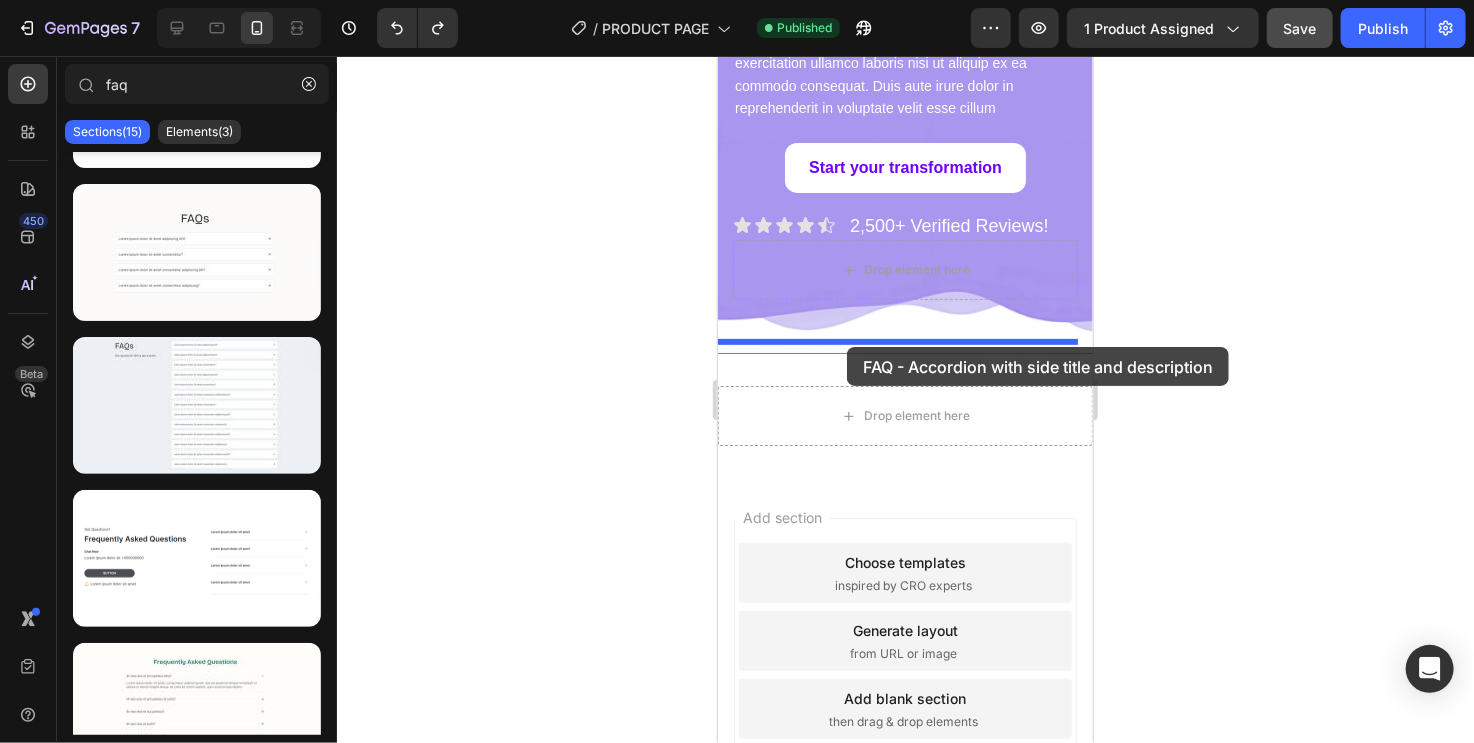 drag, startPoint x: 895, startPoint y: 488, endPoint x: 846, endPoint y: 346, distance: 150.2165 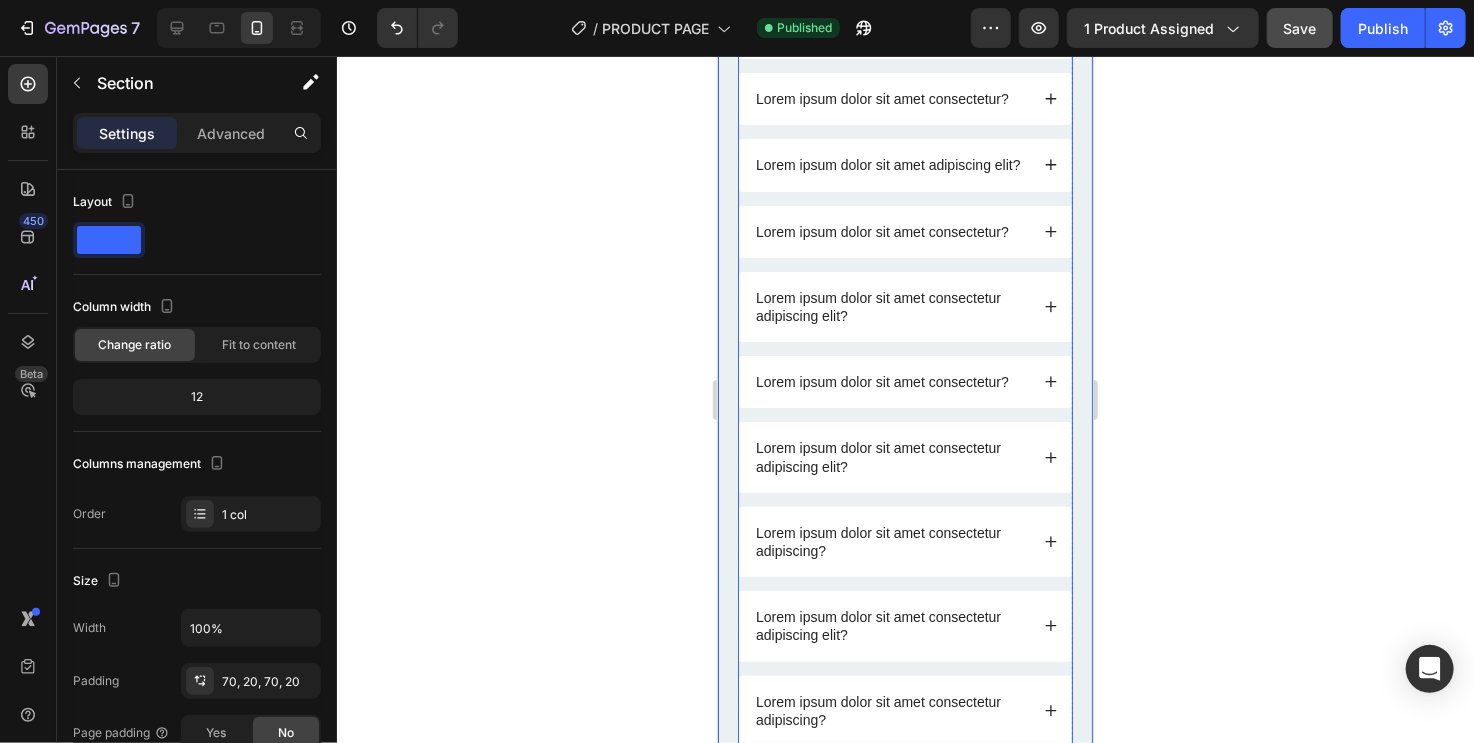 scroll, scrollTop: 4989, scrollLeft: 0, axis: vertical 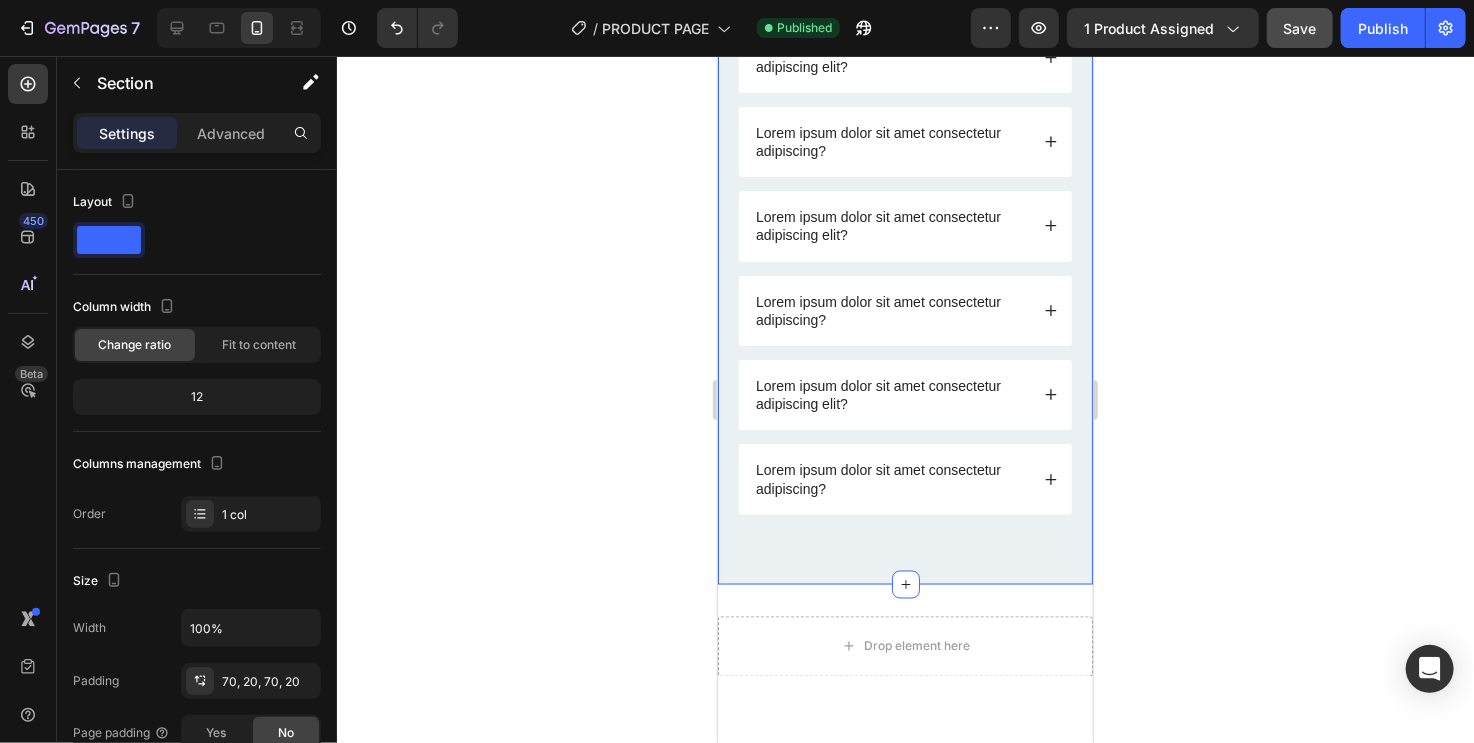 click on "Save" 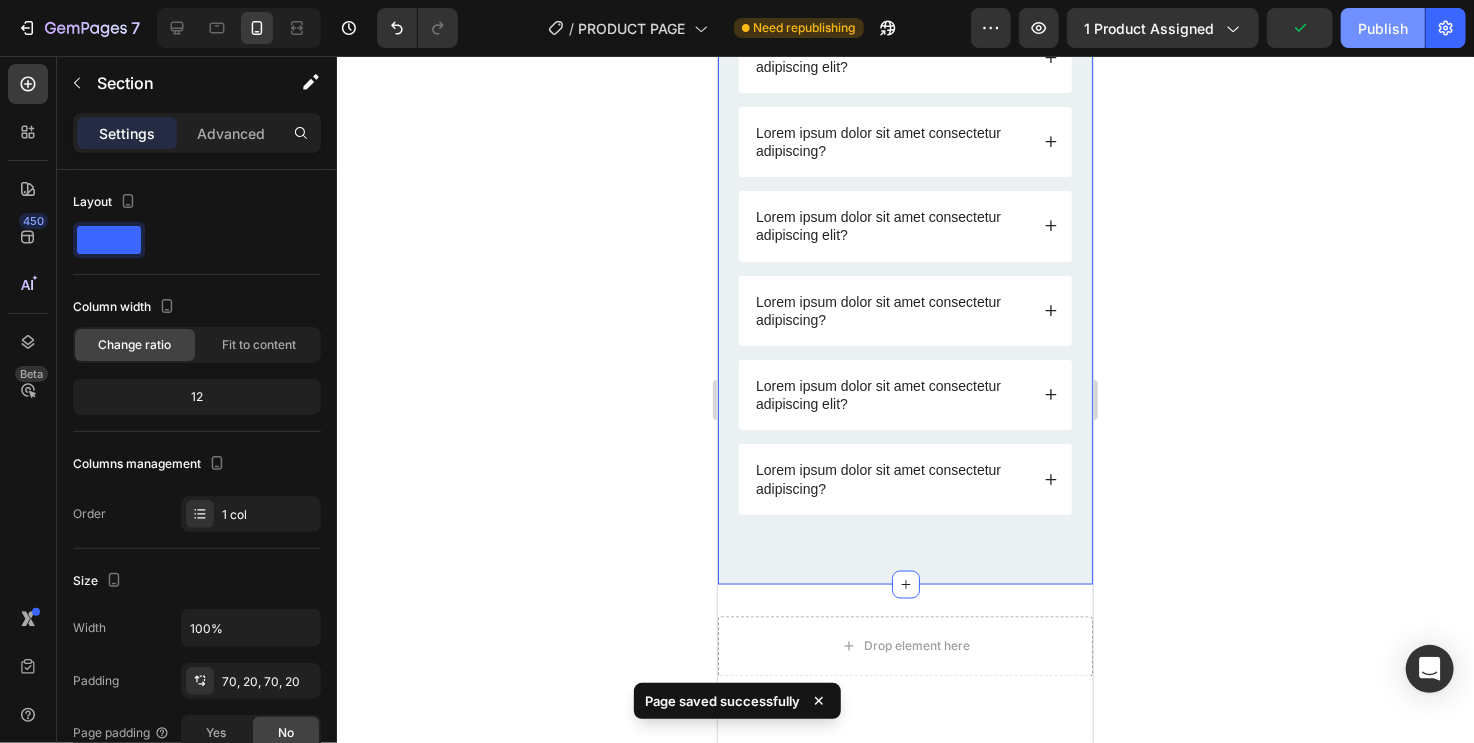 click on "Publish" at bounding box center (1383, 28) 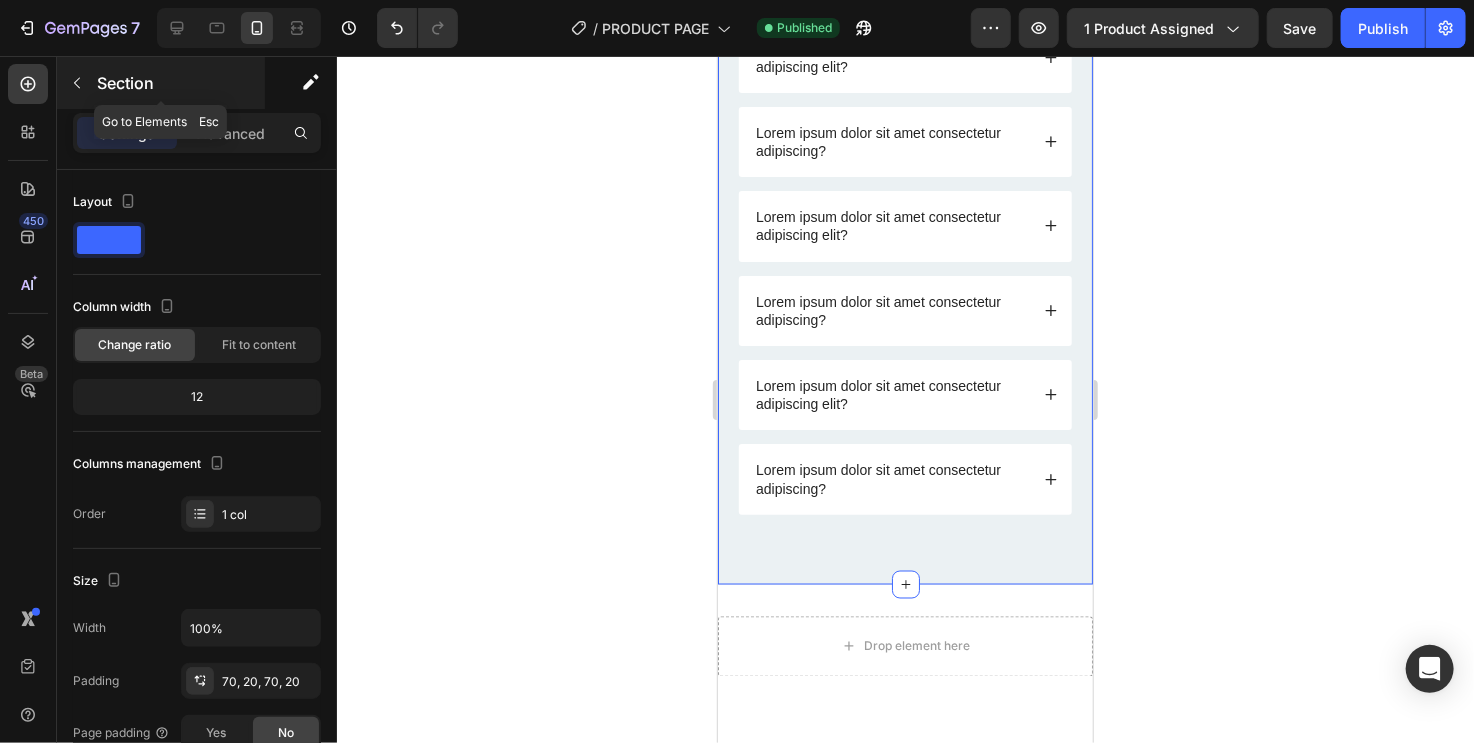 click 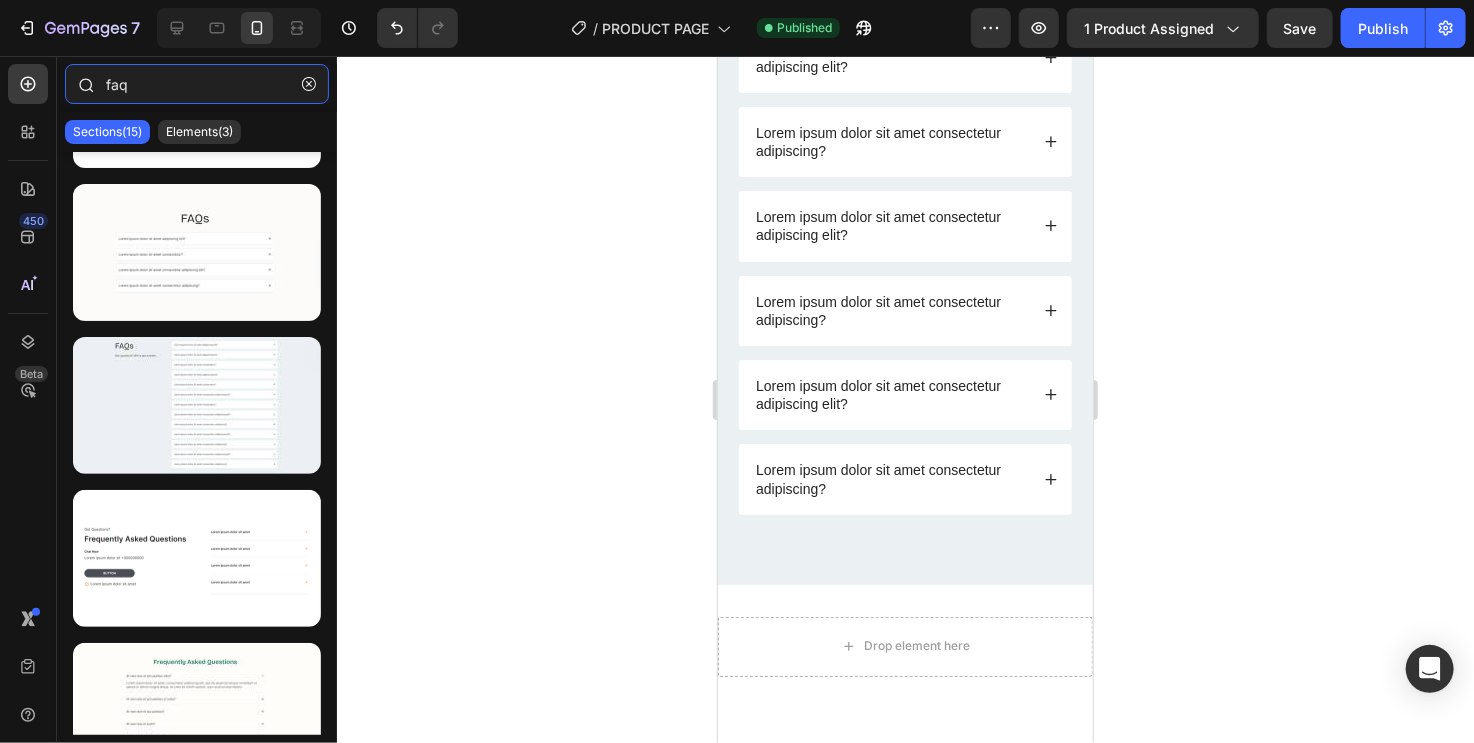 click on "faq" at bounding box center (197, 84) 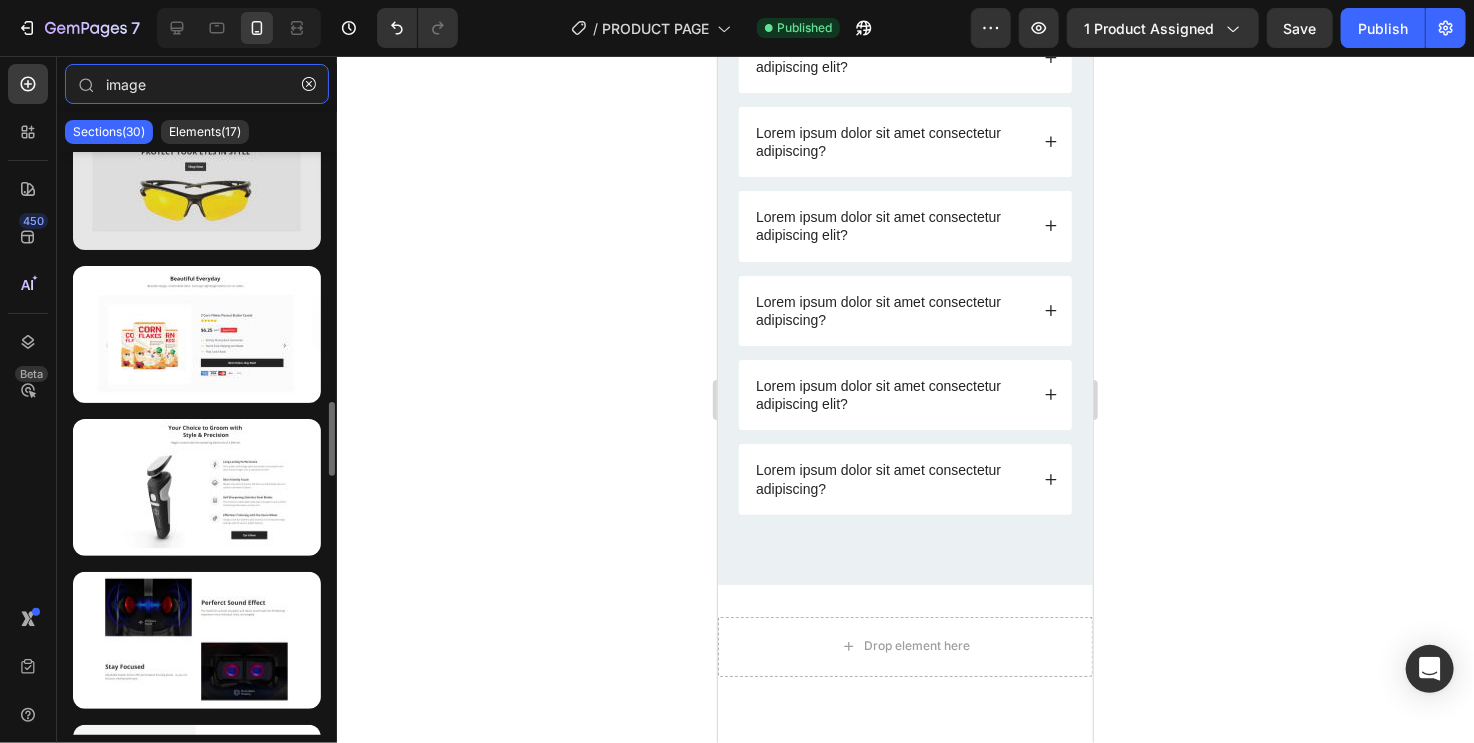 scroll, scrollTop: 500, scrollLeft: 0, axis: vertical 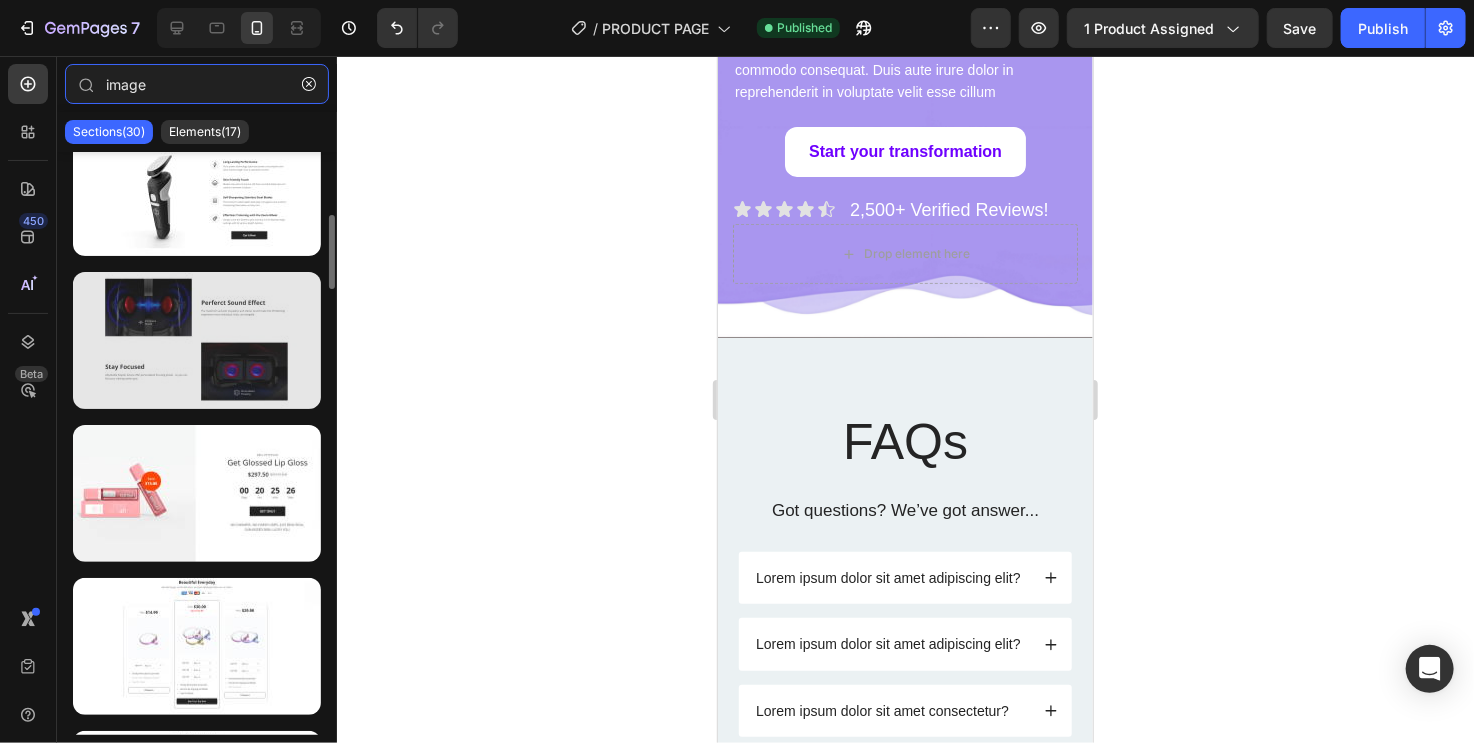 type on "image" 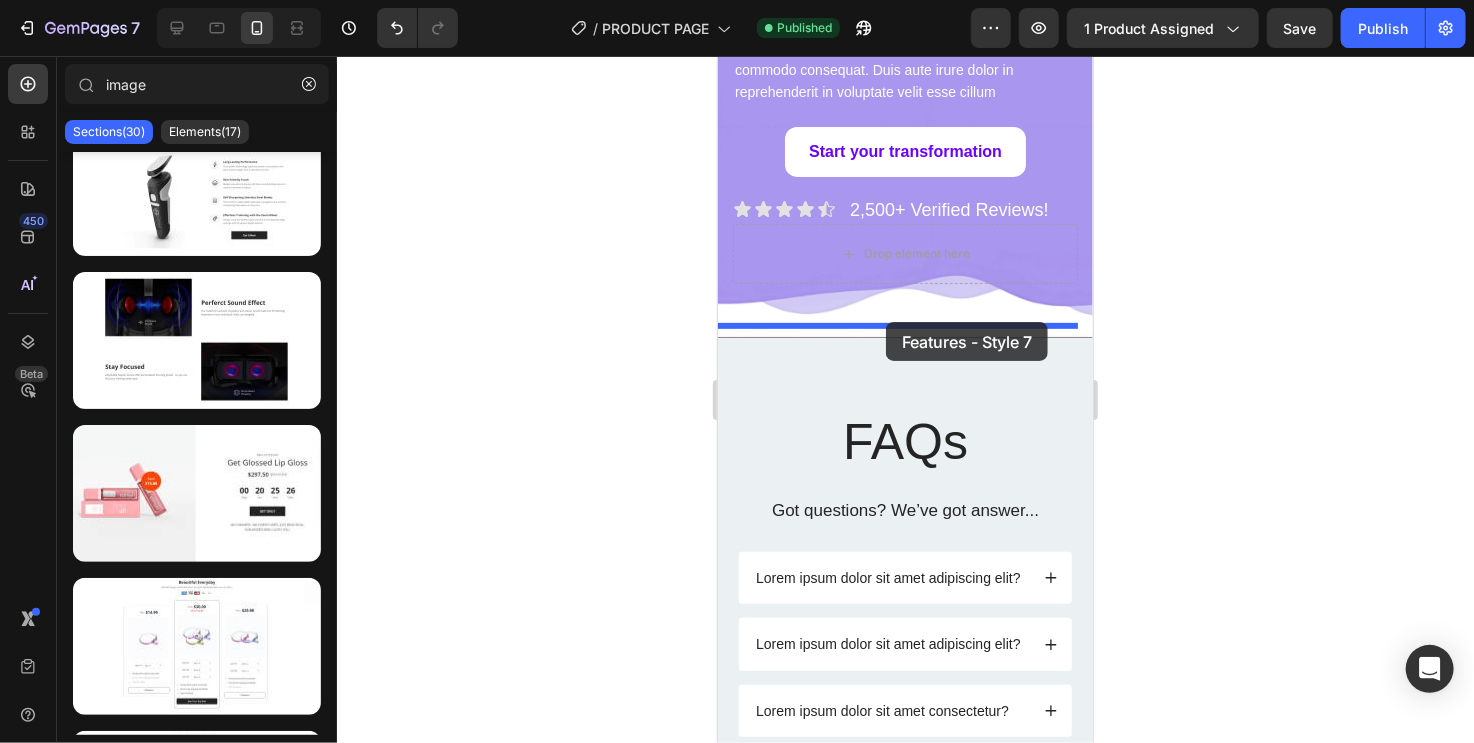 drag, startPoint x: 917, startPoint y: 372, endPoint x: 885, endPoint y: 321, distance: 60.207973 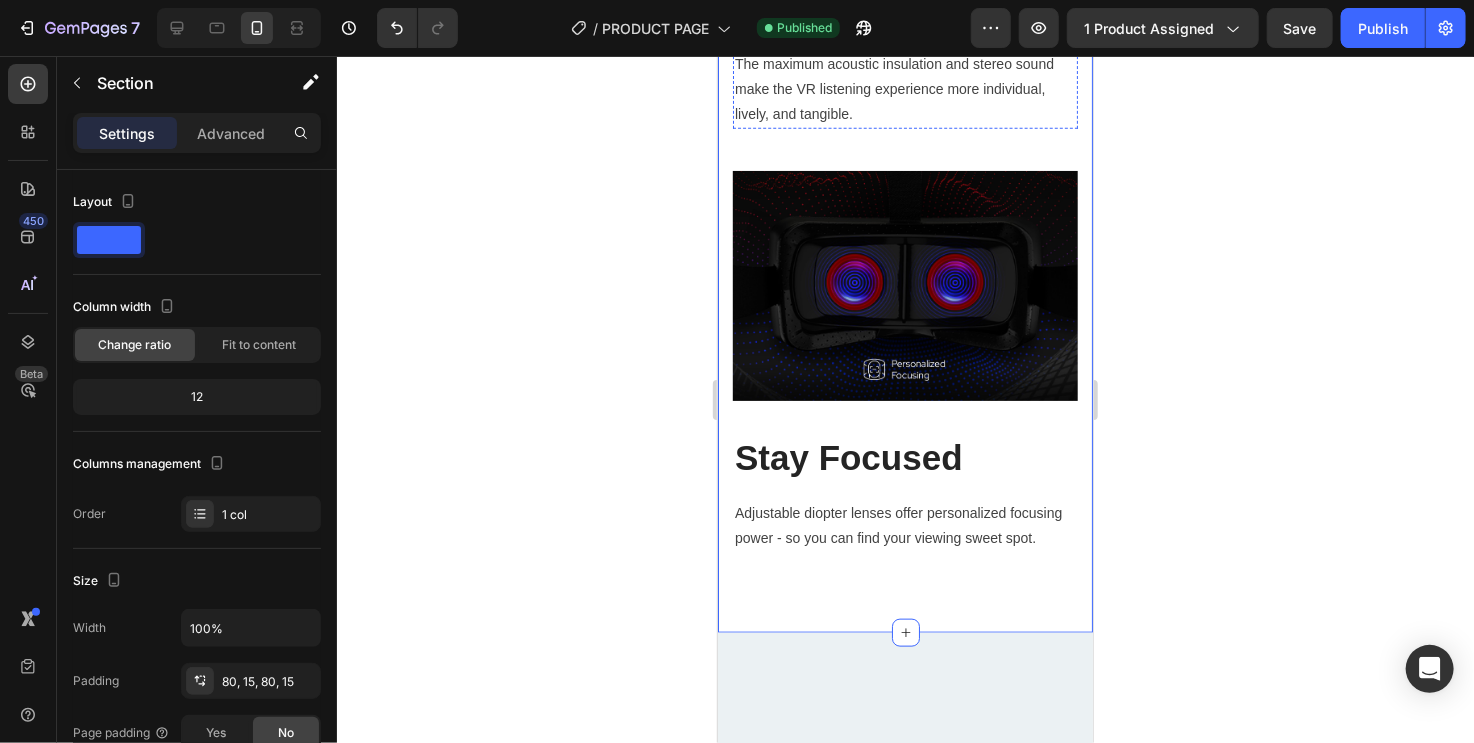 scroll, scrollTop: 4389, scrollLeft: 0, axis: vertical 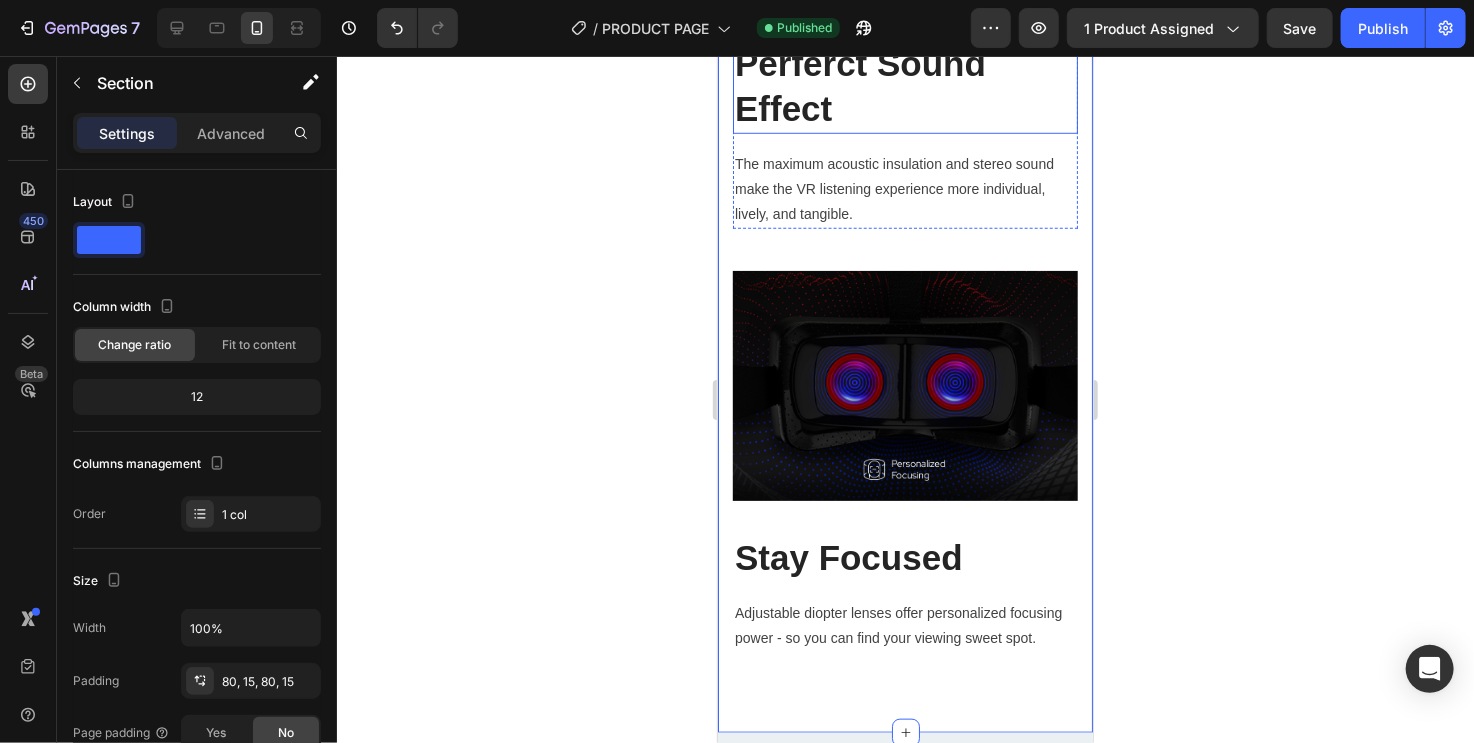 click on "Perferct Sound Effect" at bounding box center [904, 85] 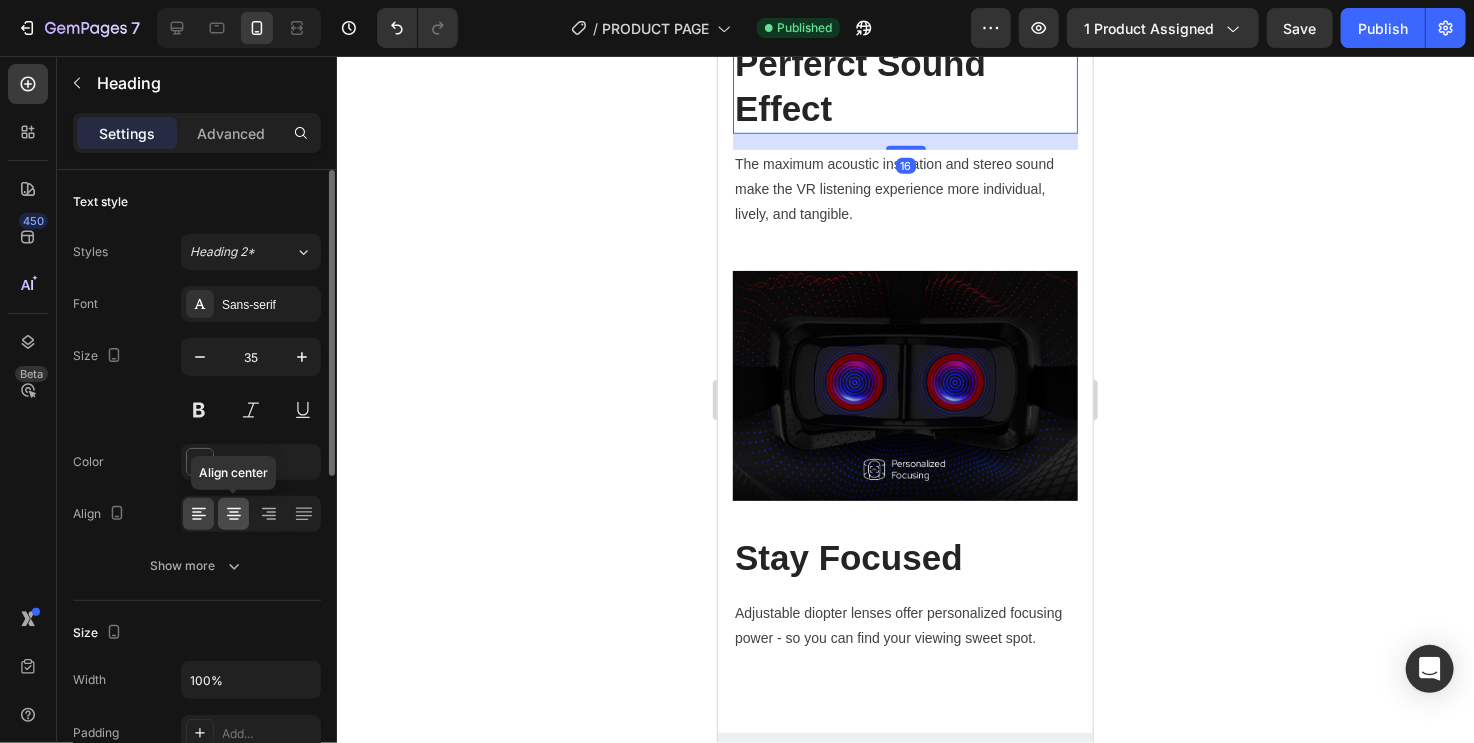 click 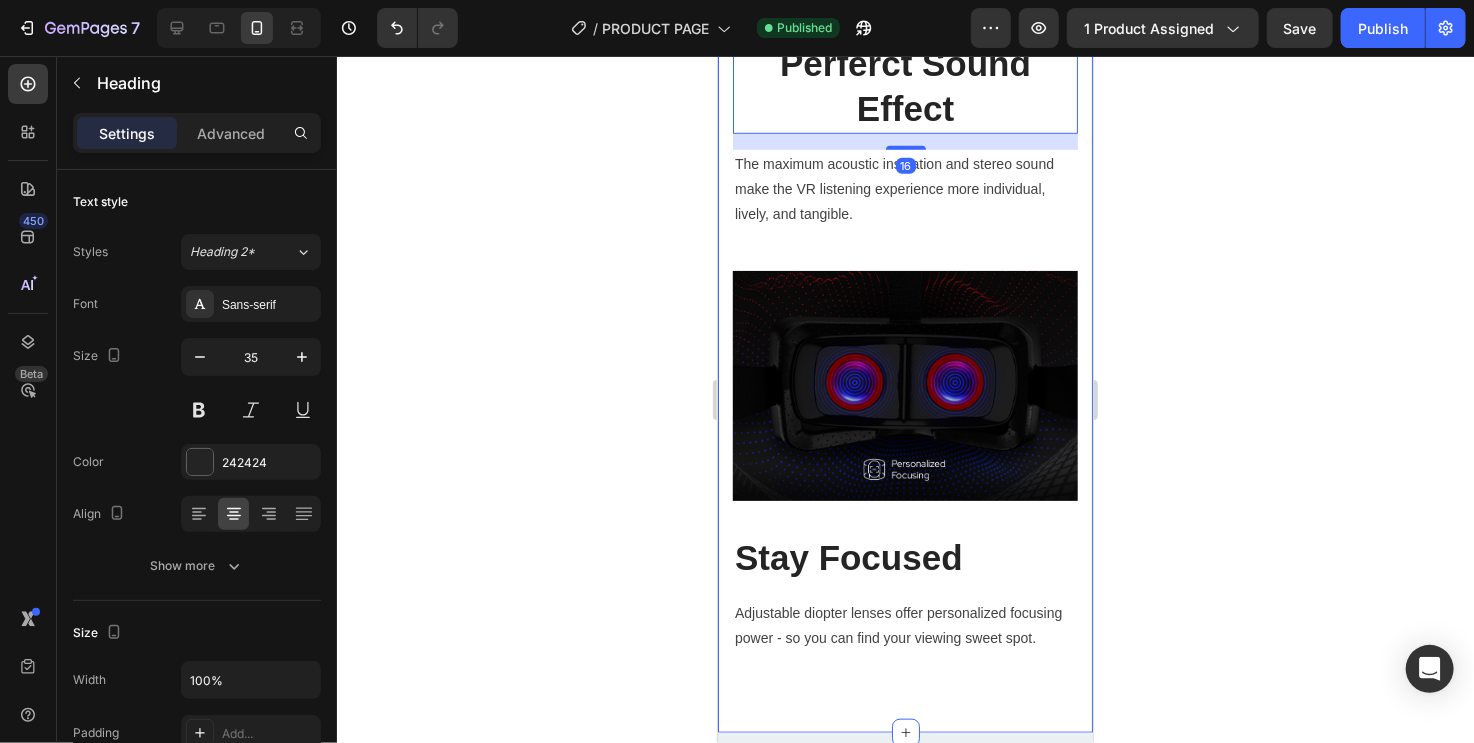 scroll, scrollTop: 4589, scrollLeft: 0, axis: vertical 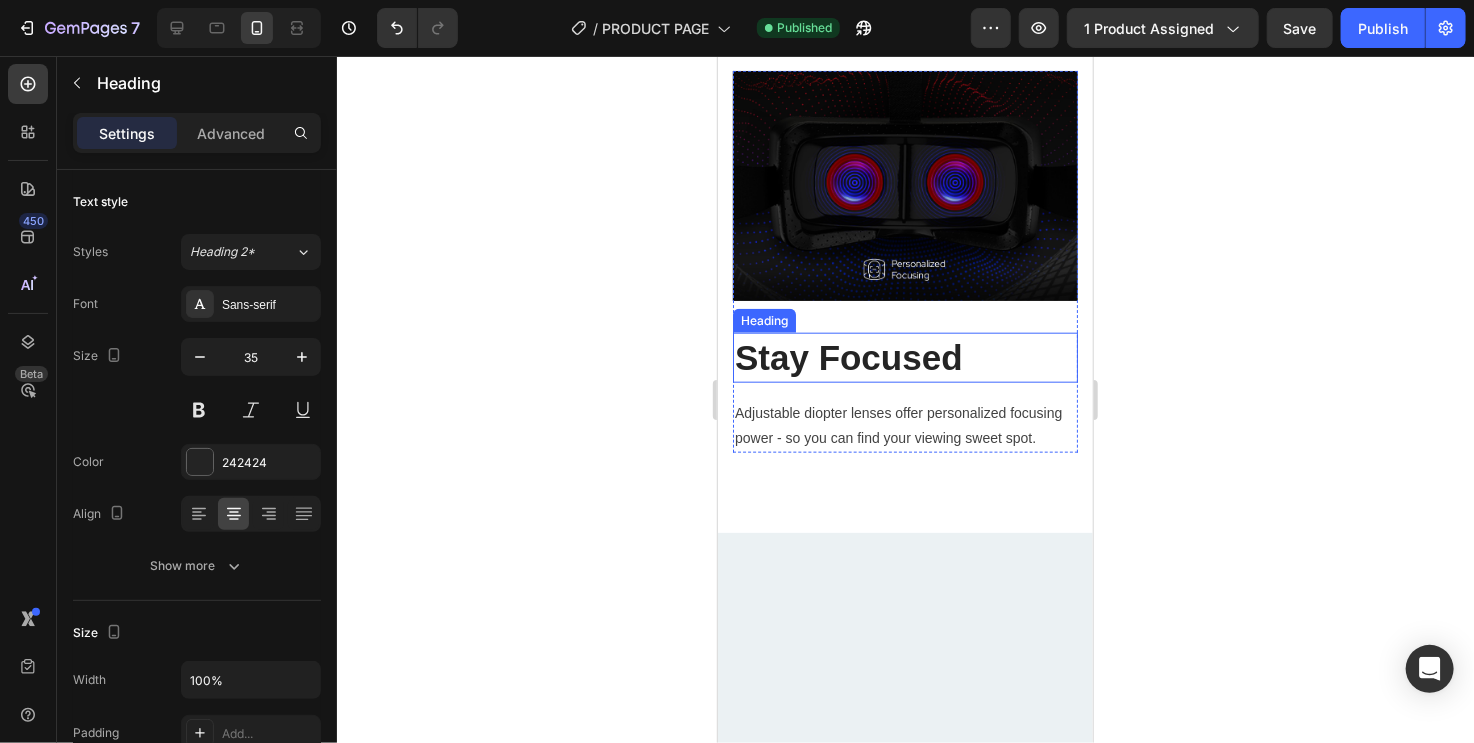 click on "Stay Focused" at bounding box center [904, 357] 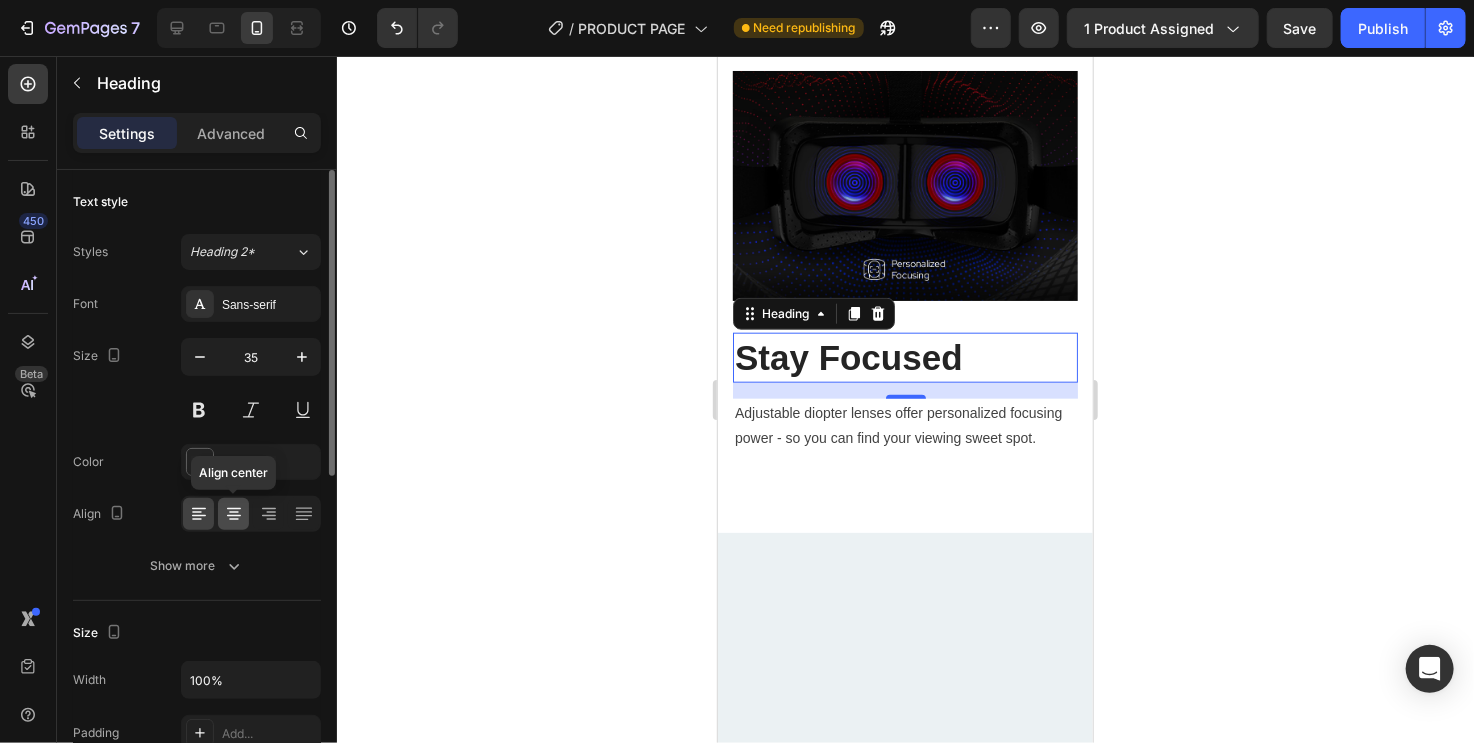 click 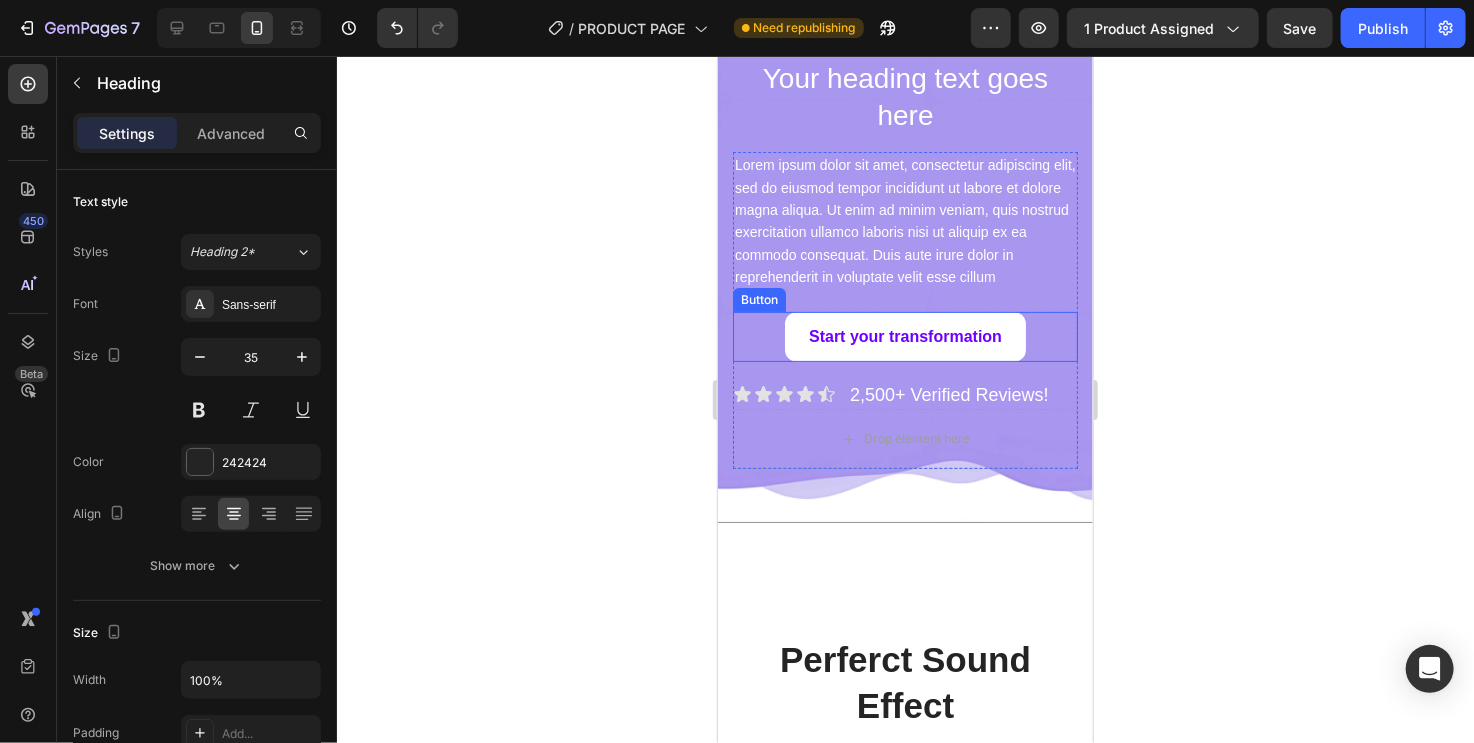 scroll, scrollTop: 3689, scrollLeft: 0, axis: vertical 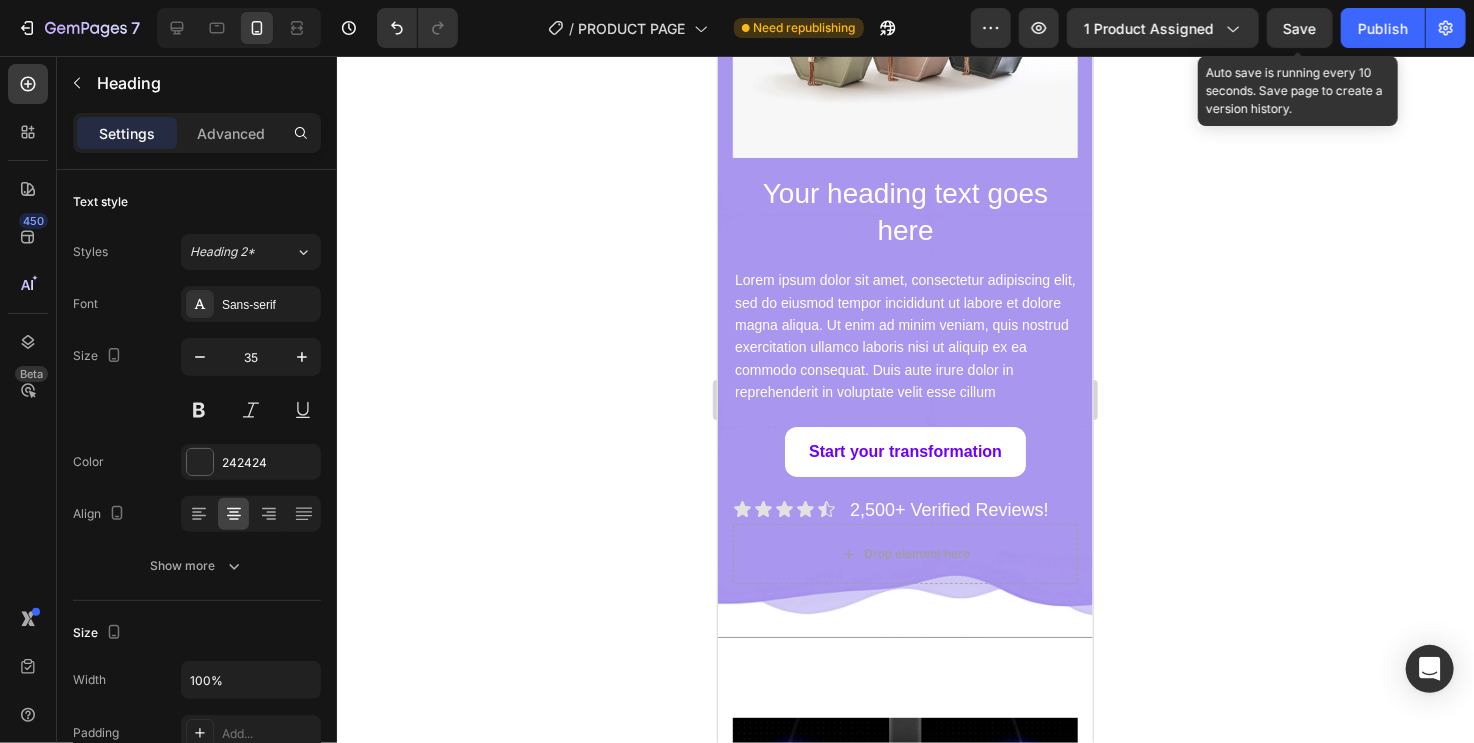 click on "Save" 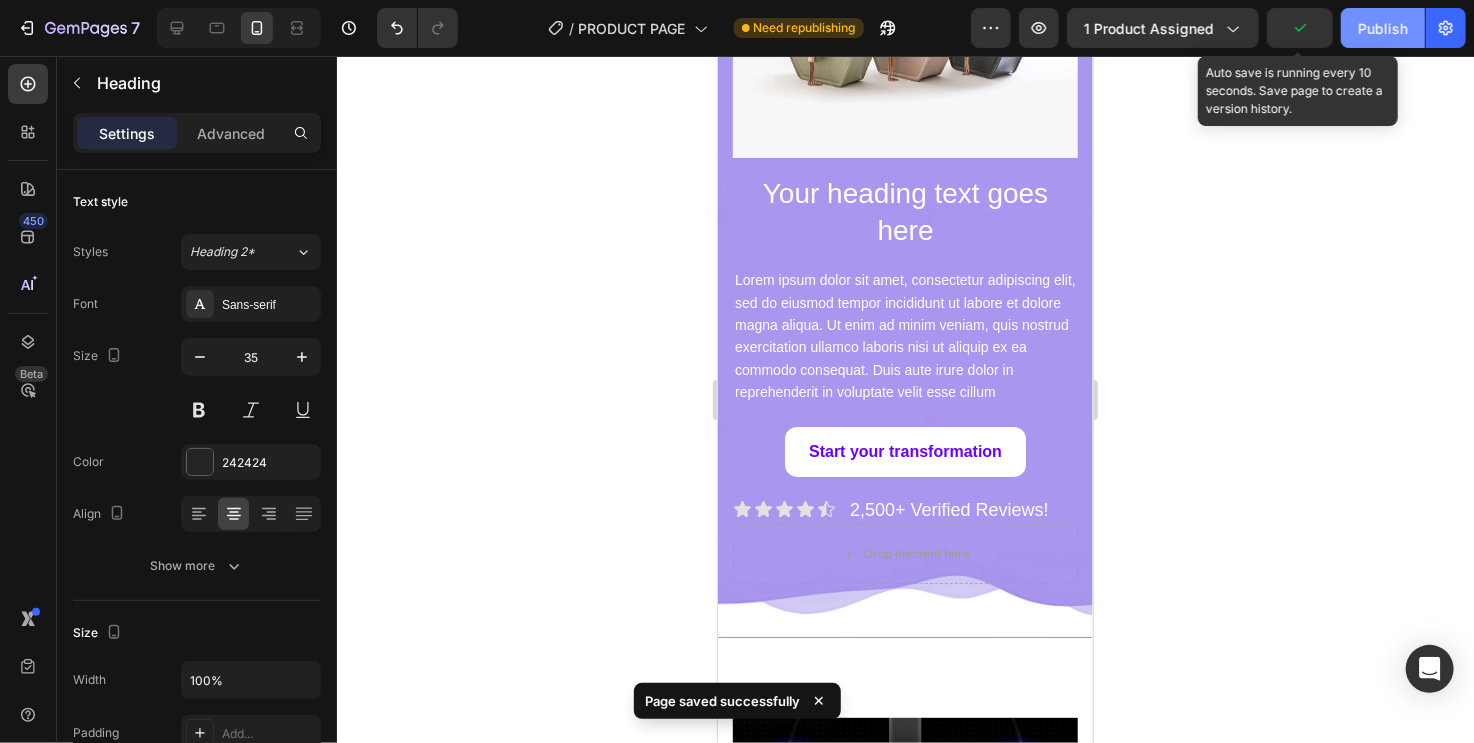 click on "Publish" 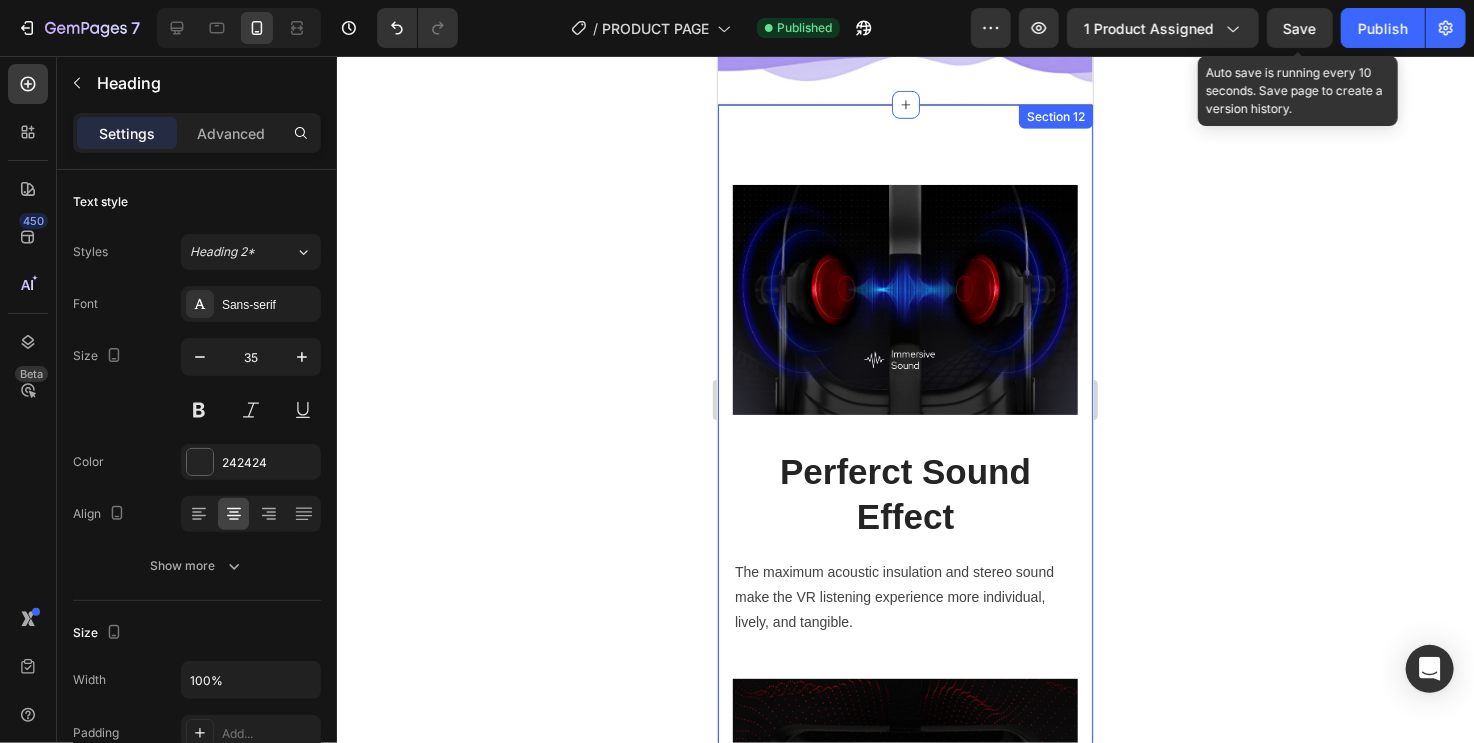 scroll, scrollTop: 4189, scrollLeft: 0, axis: vertical 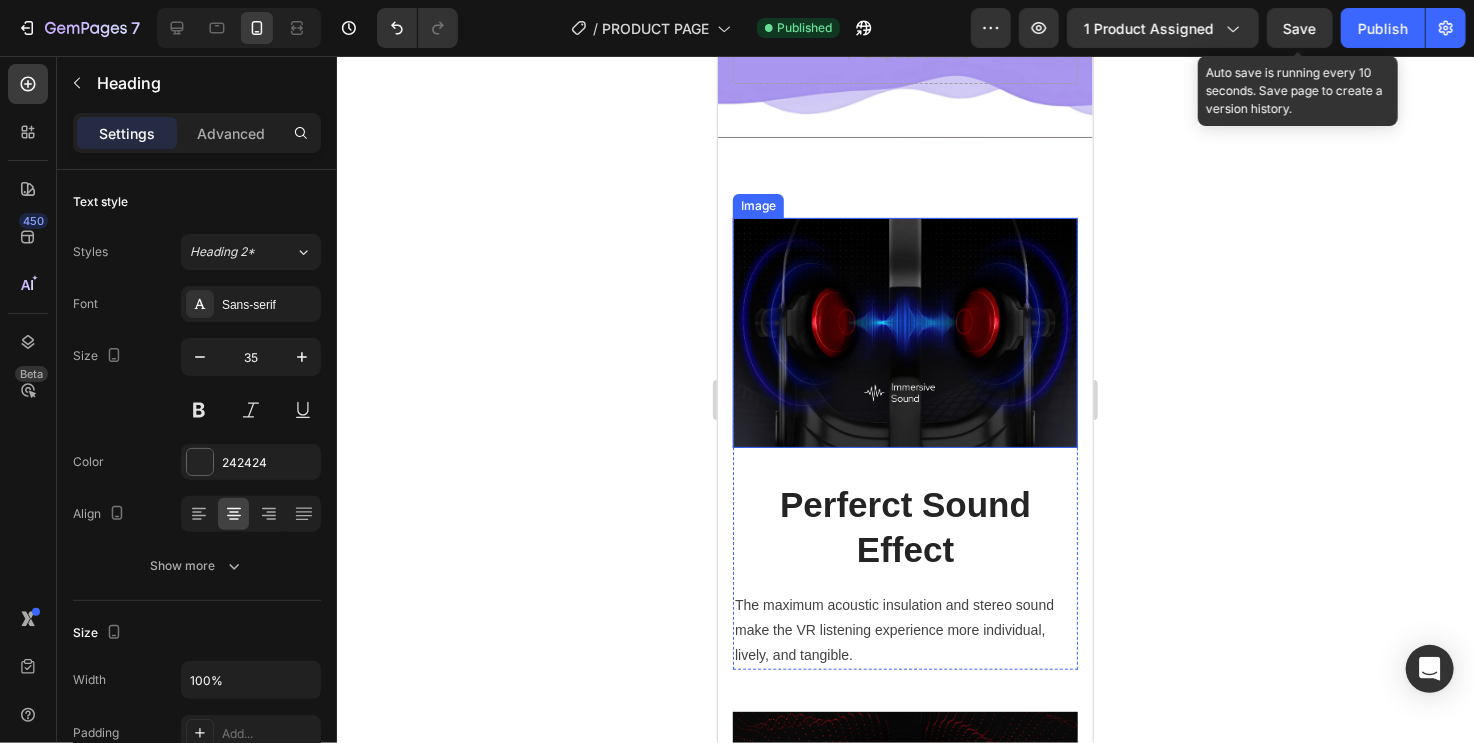 click at bounding box center (904, 331) 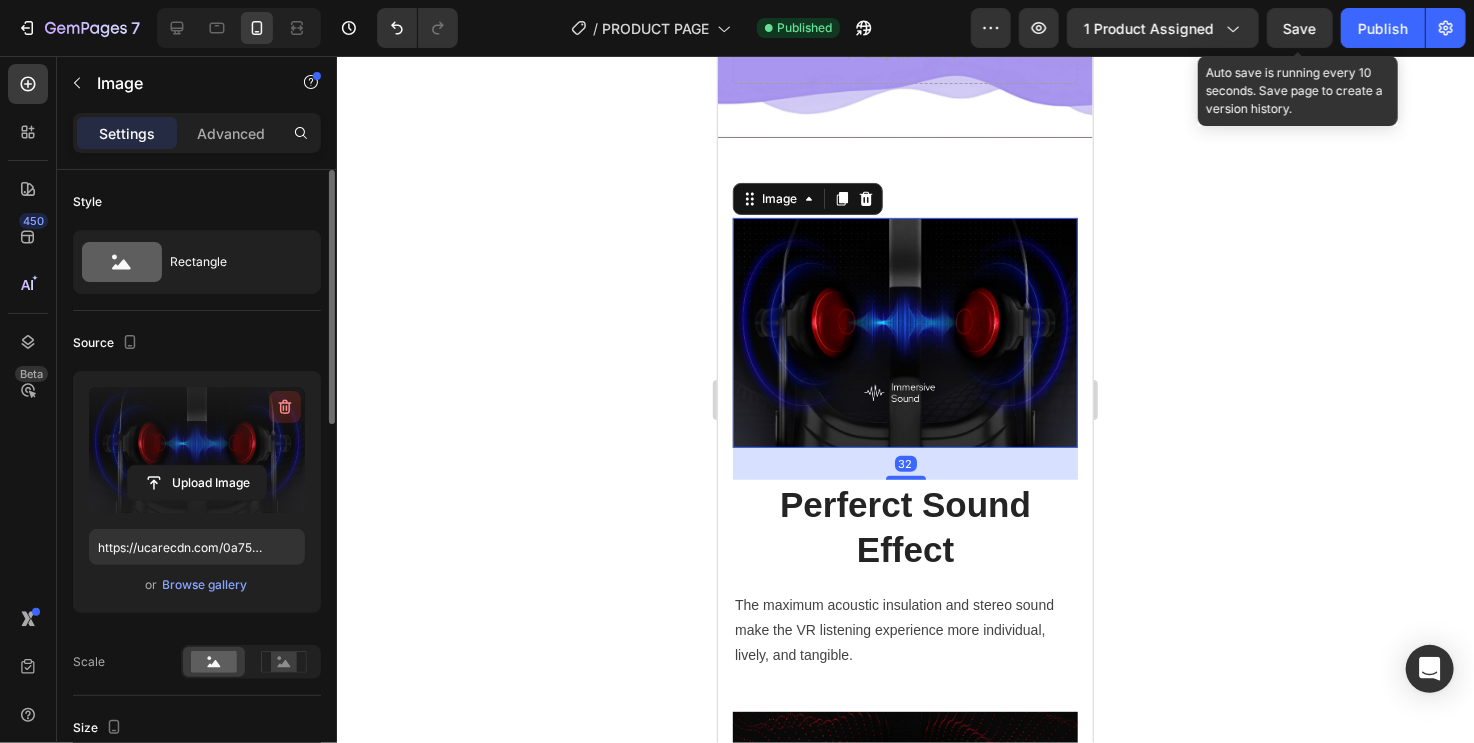 click 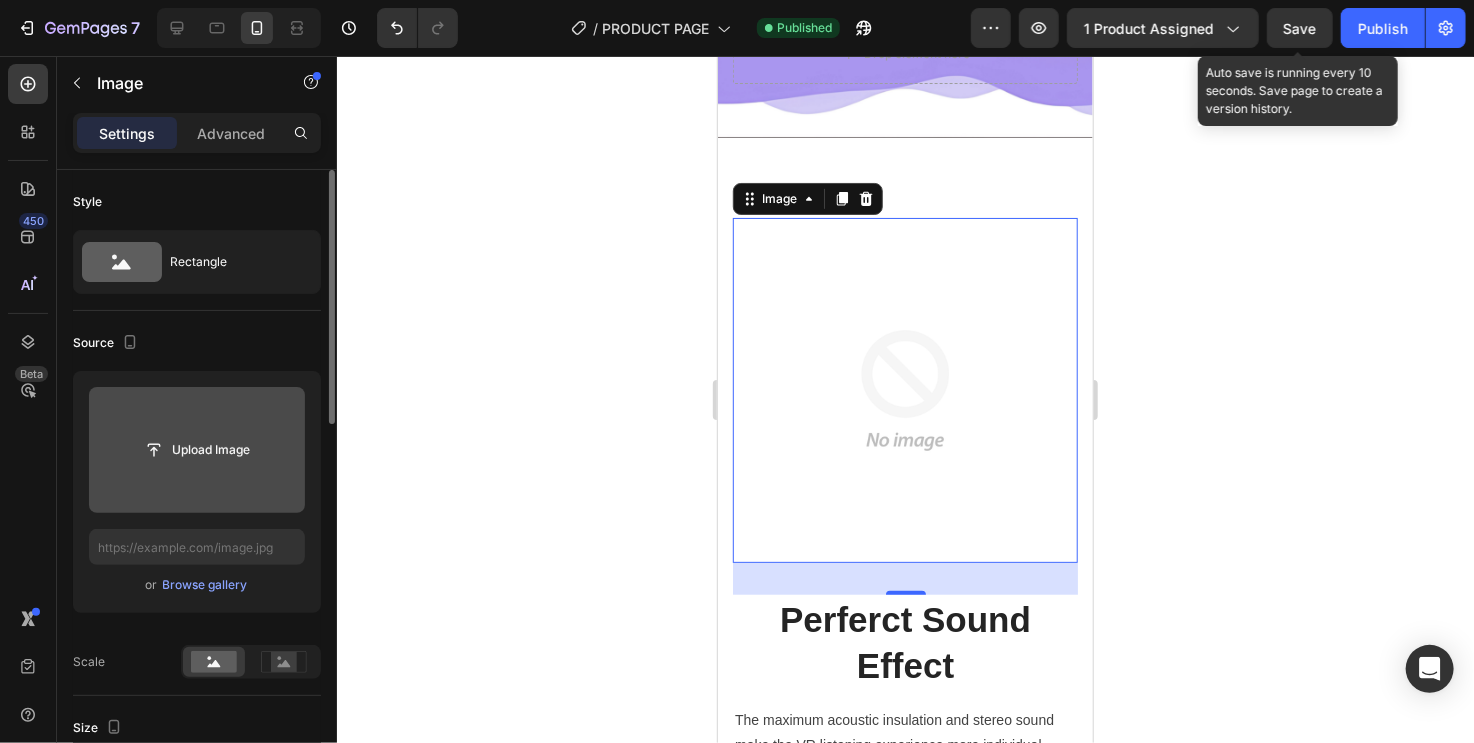 type on "https://ucarecdn.com/0a75c63d-146d-435d-ade9-be253ac8de1b/-/format/auto/" 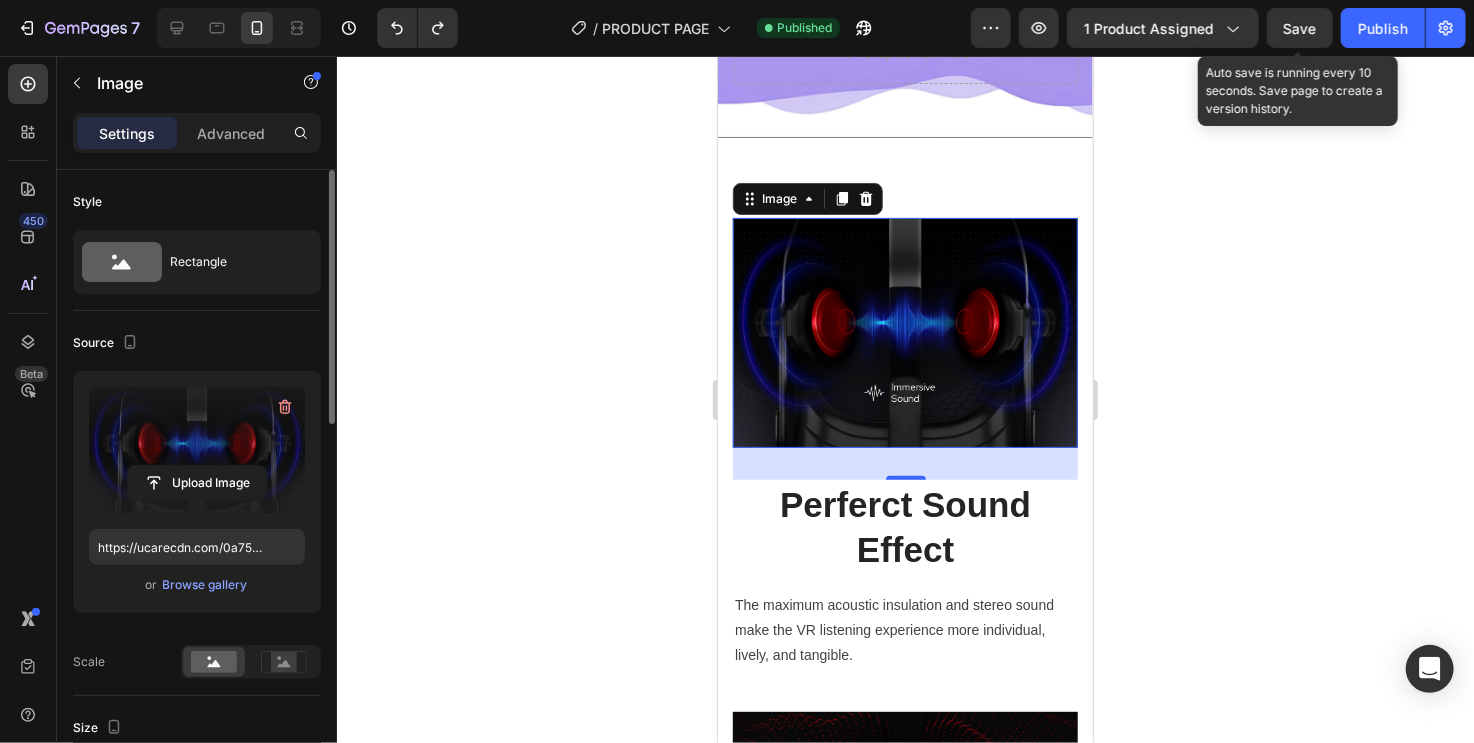 scroll, scrollTop: 4289, scrollLeft: 0, axis: vertical 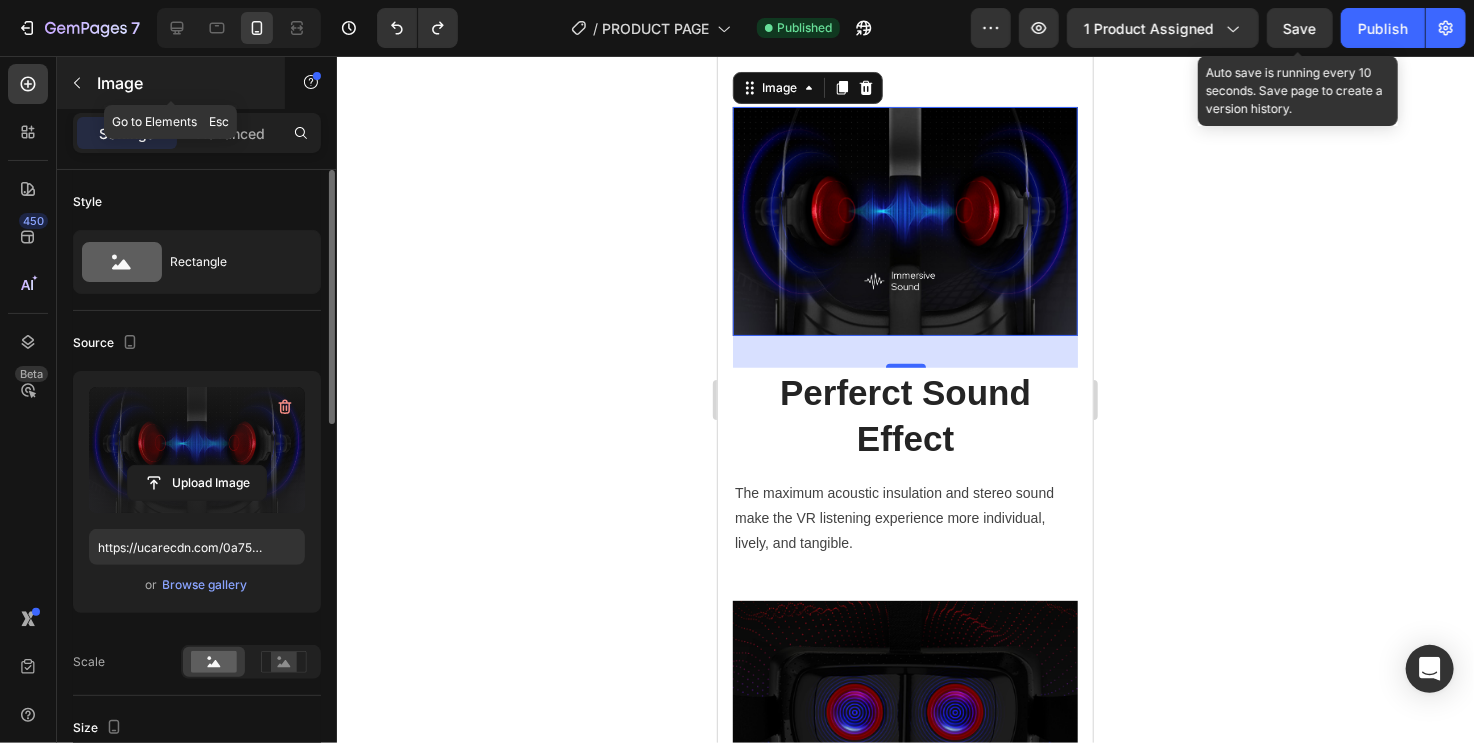 click on "Image" at bounding box center [171, 83] 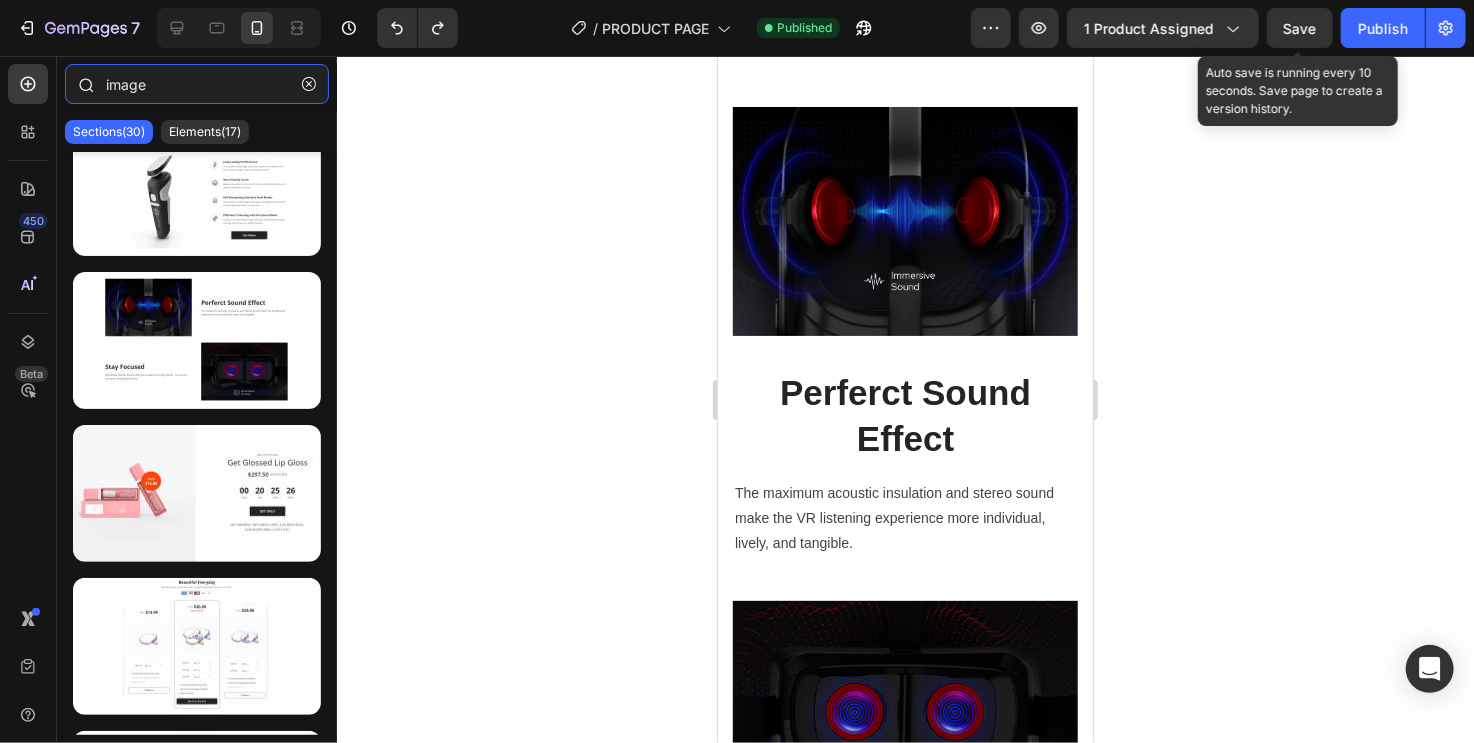 click on "image" at bounding box center (197, 84) 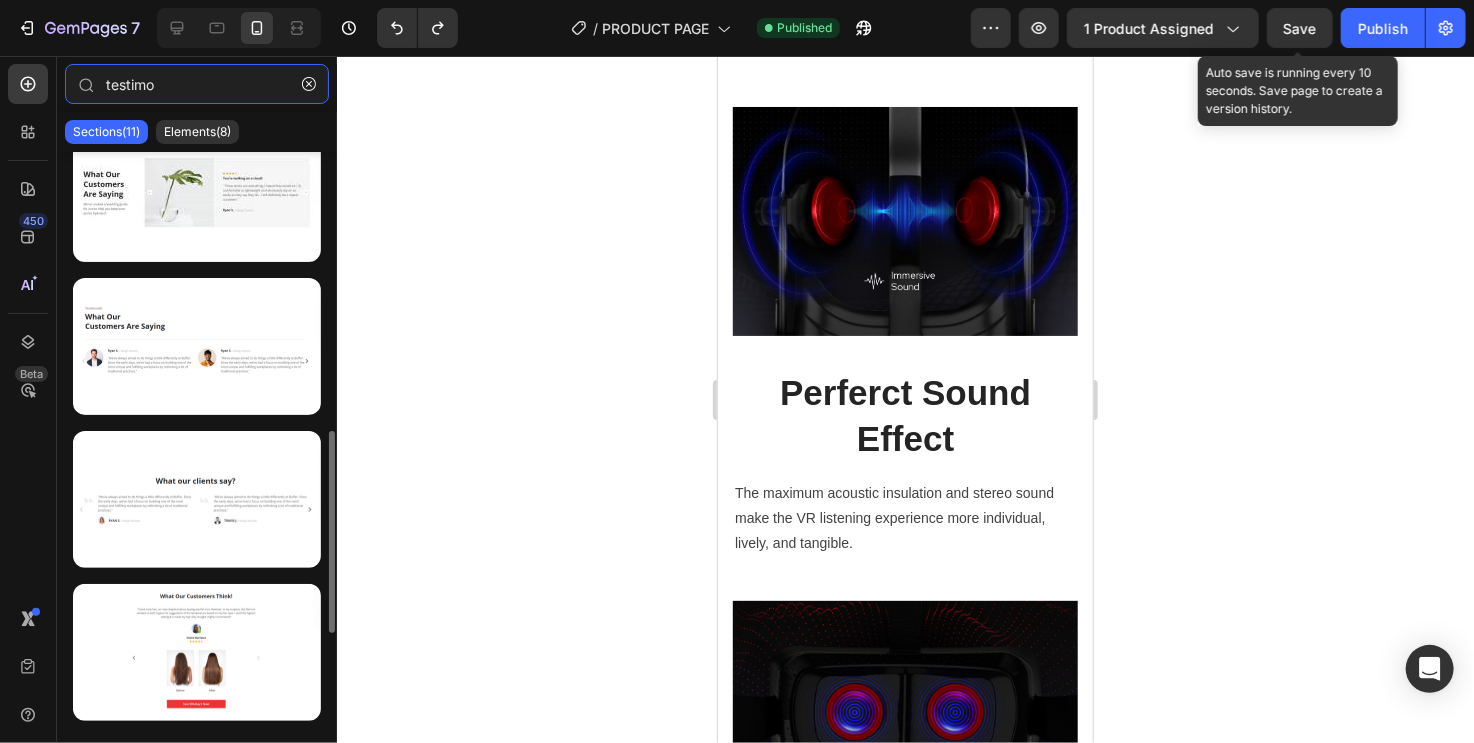 scroll, scrollTop: 1092, scrollLeft: 0, axis: vertical 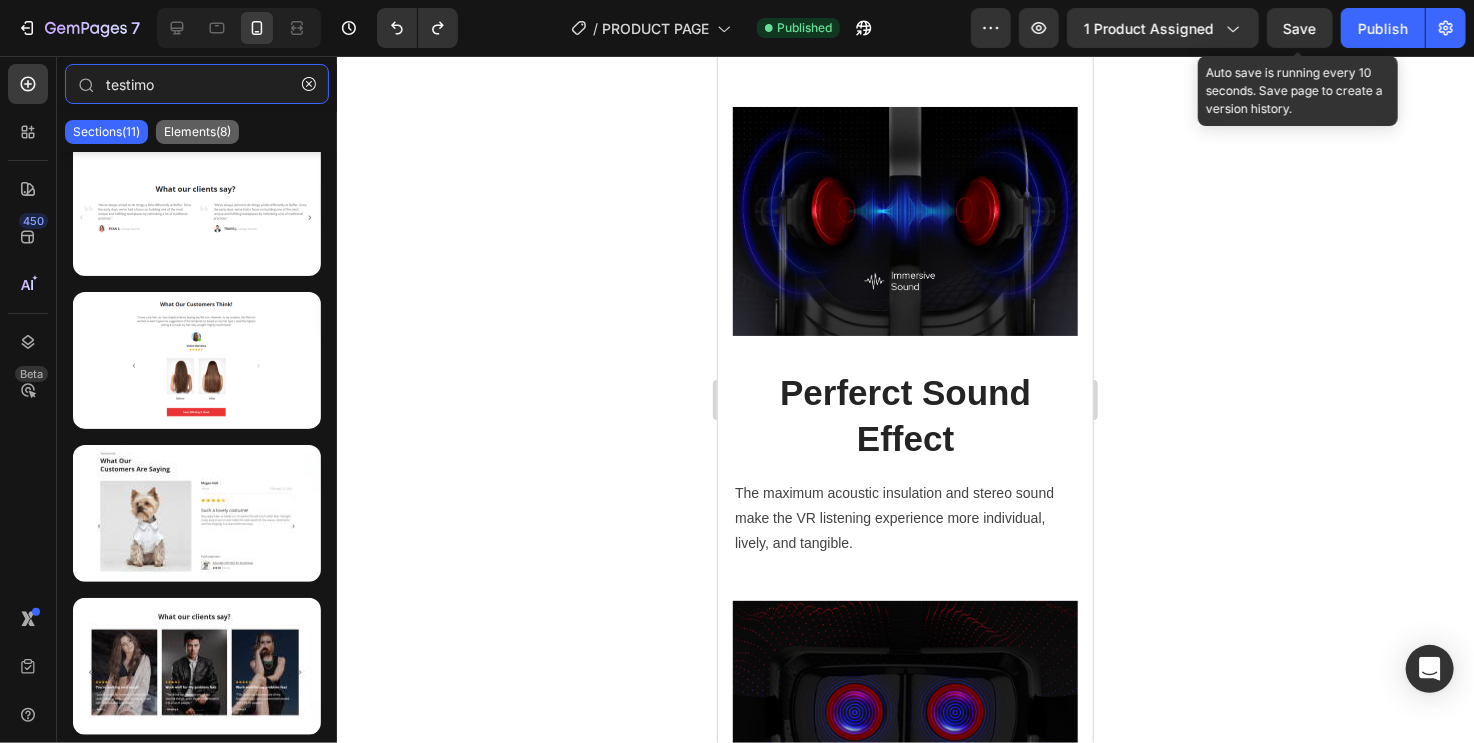 type on "testimo" 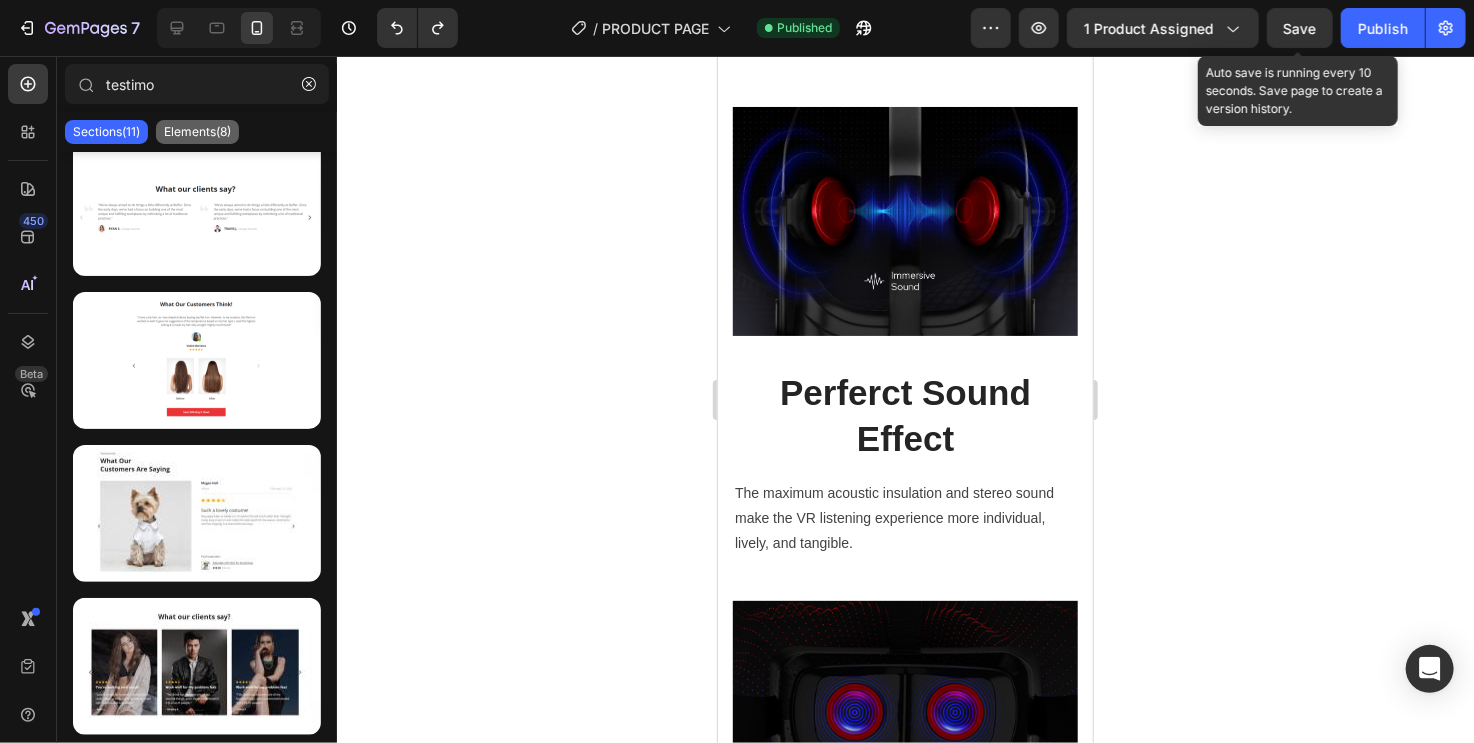 click on "Elements(8)" at bounding box center [197, 132] 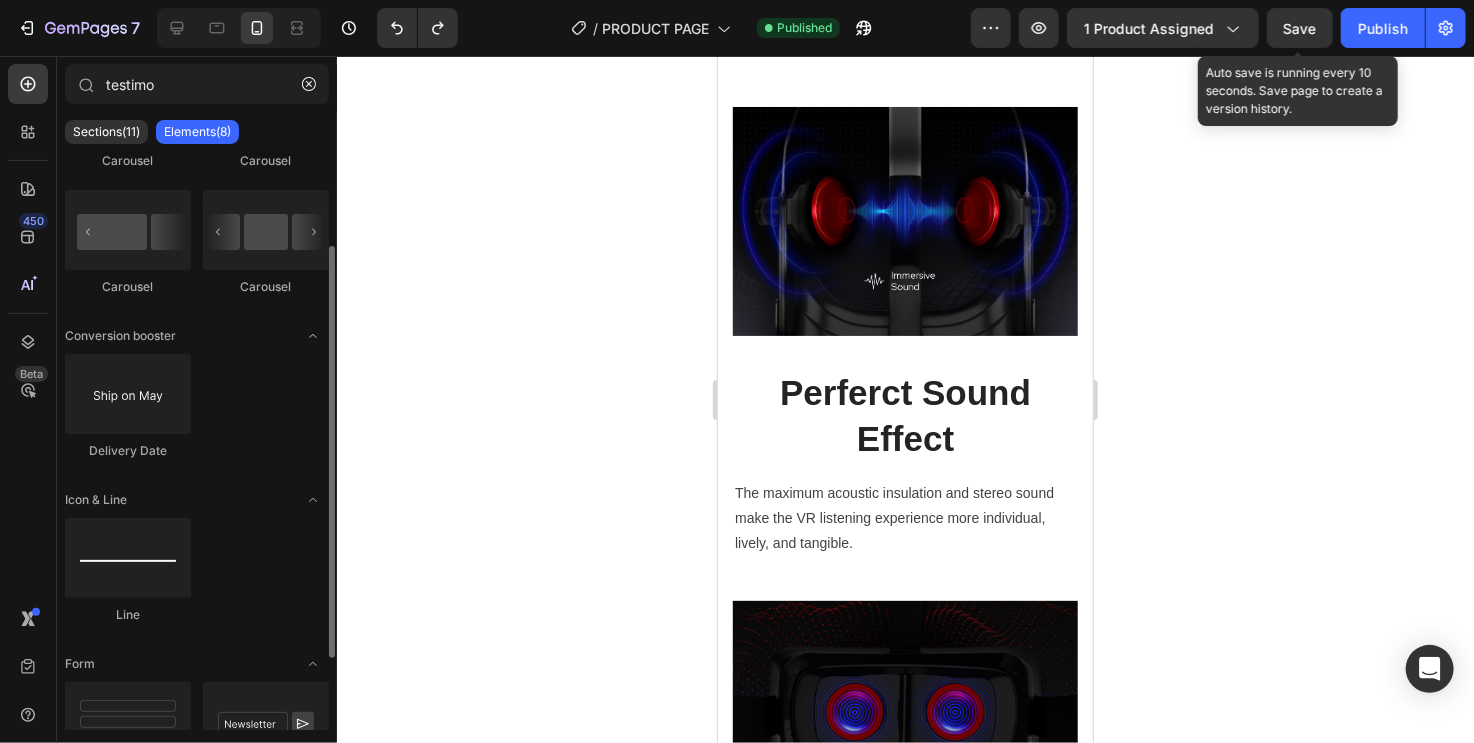 scroll, scrollTop: 0, scrollLeft: 0, axis: both 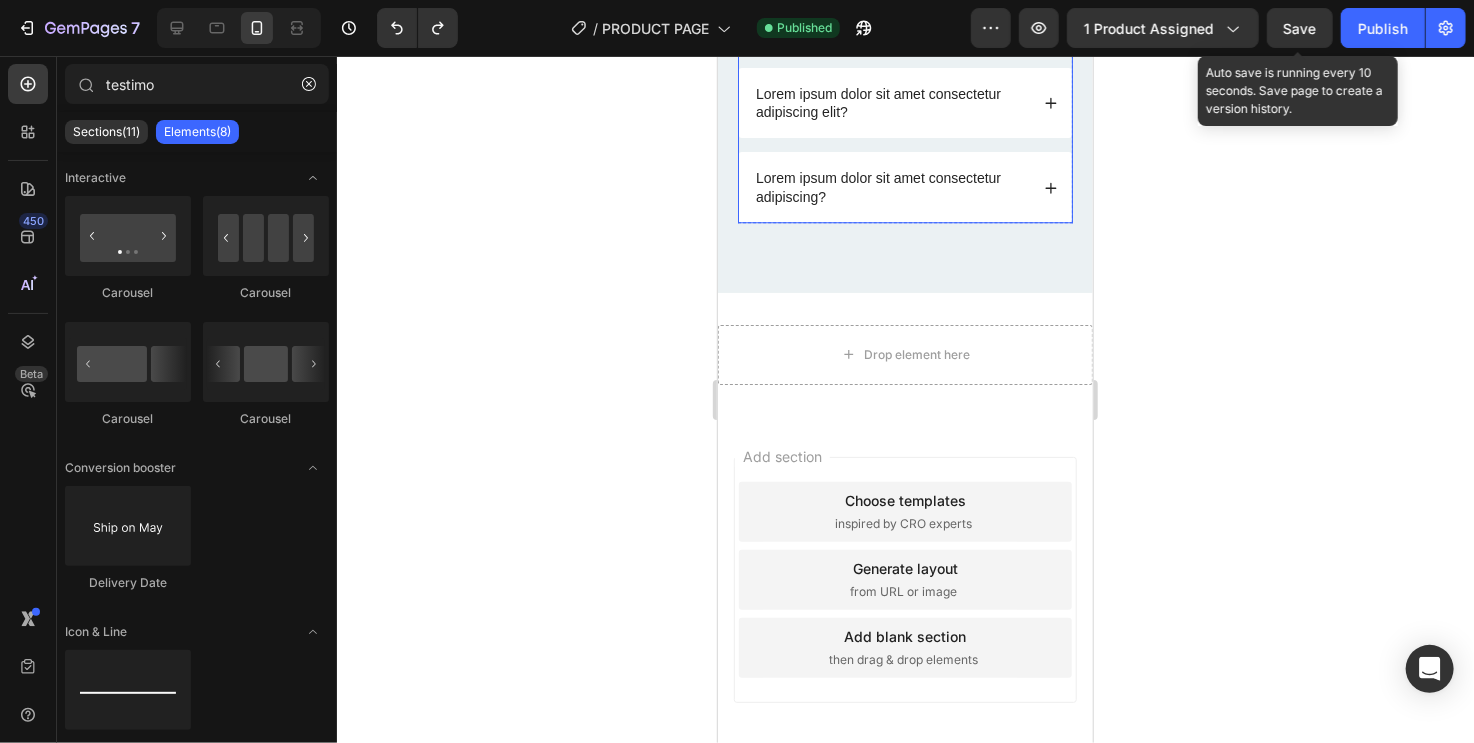 click on "Lorem ipsum dolor sit amet consectetur adipiscing?" at bounding box center [889, 186] 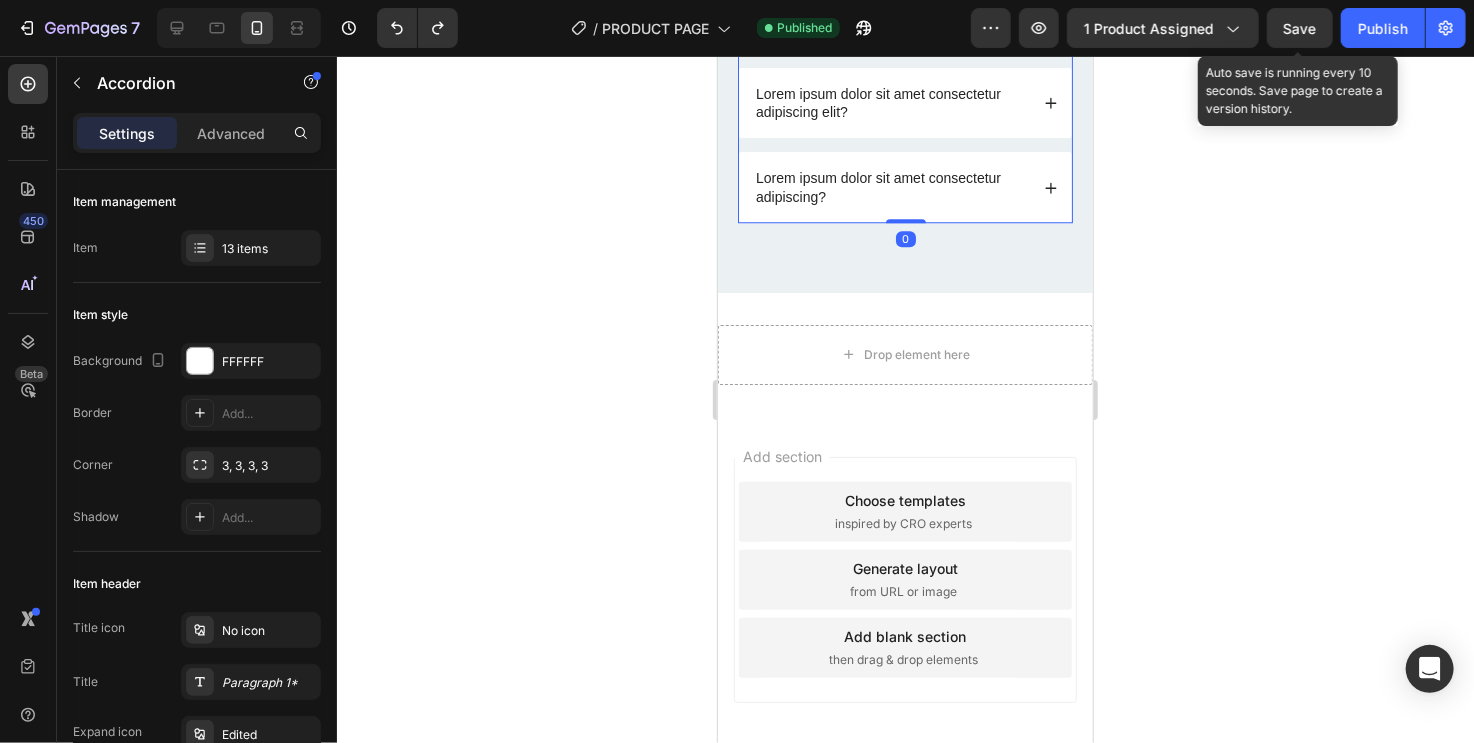 click 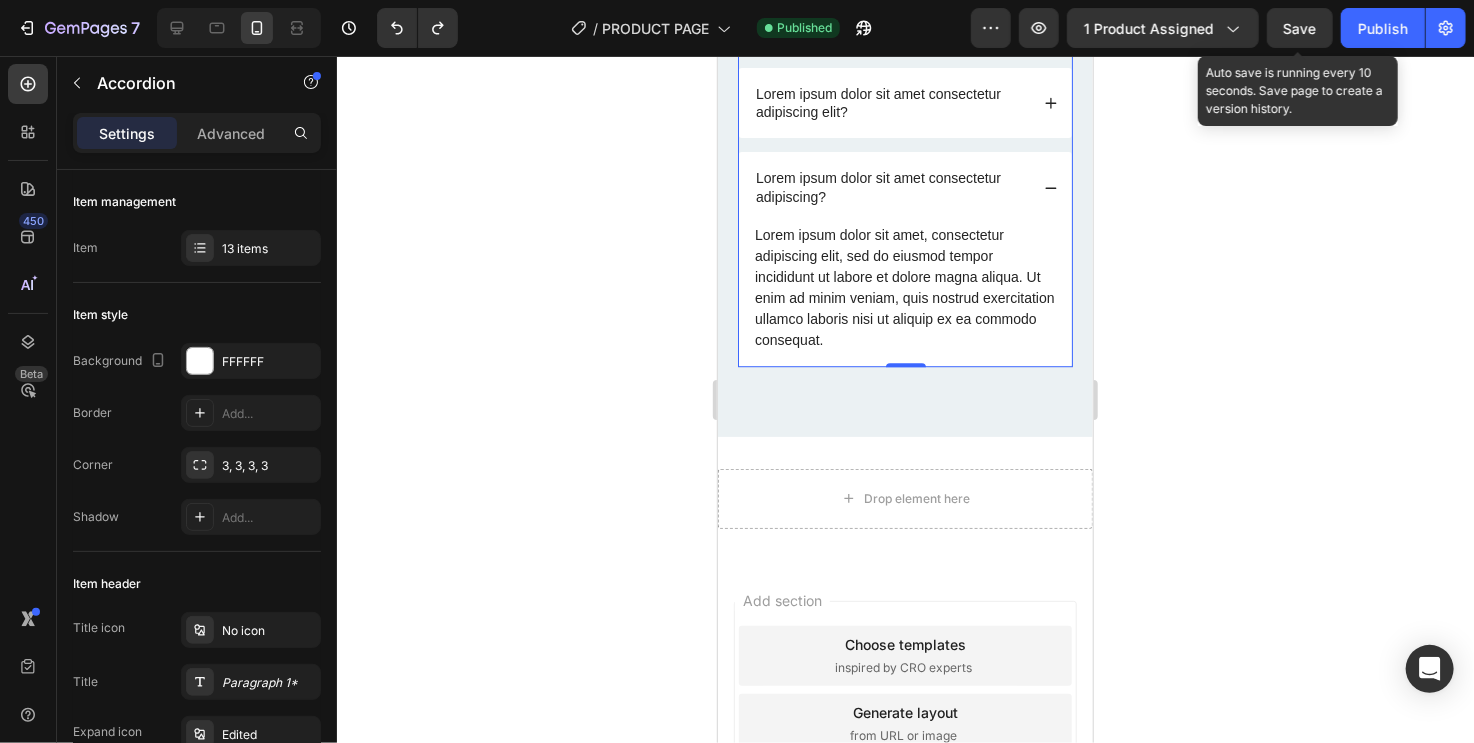 click 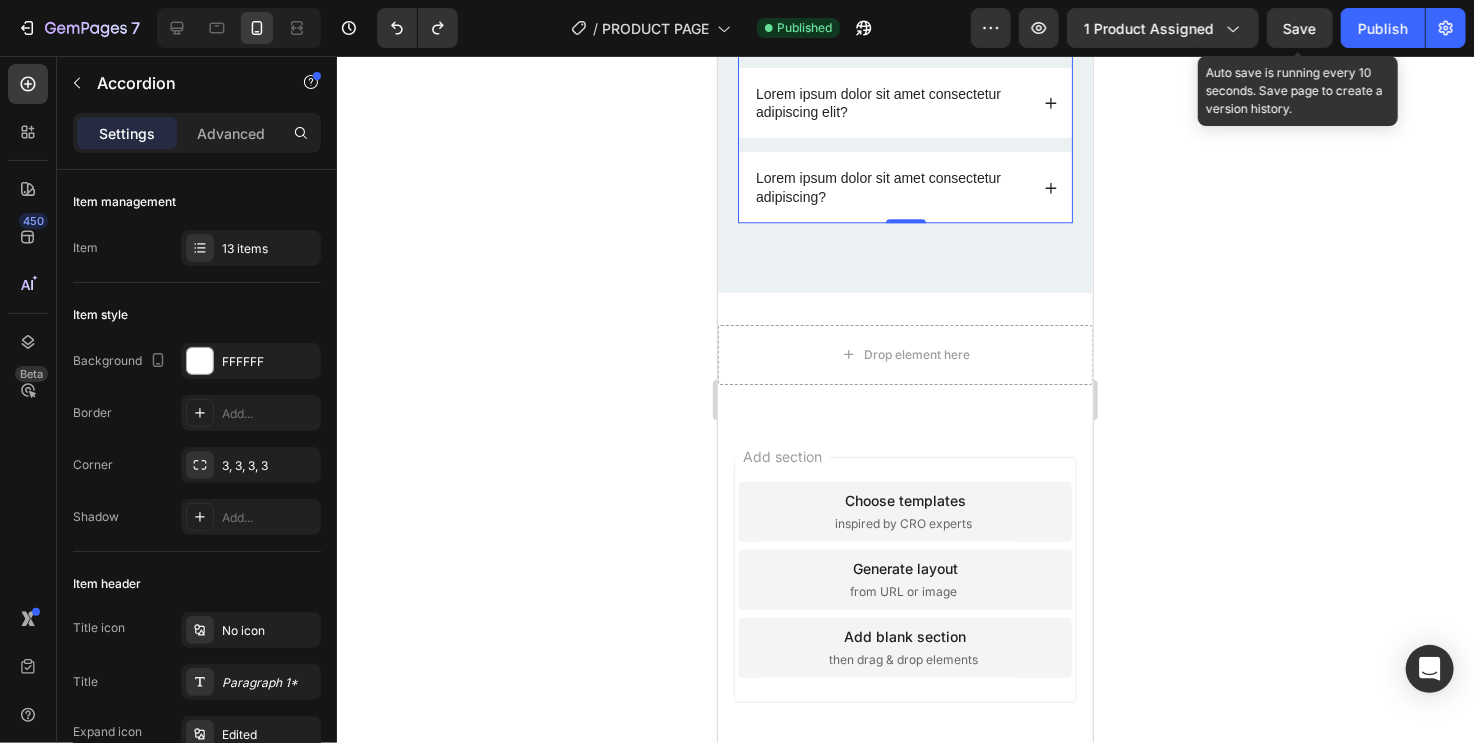 click on "Lorem ipsum dolor sit amet consectetur adipiscing elit?" at bounding box center (904, 102) 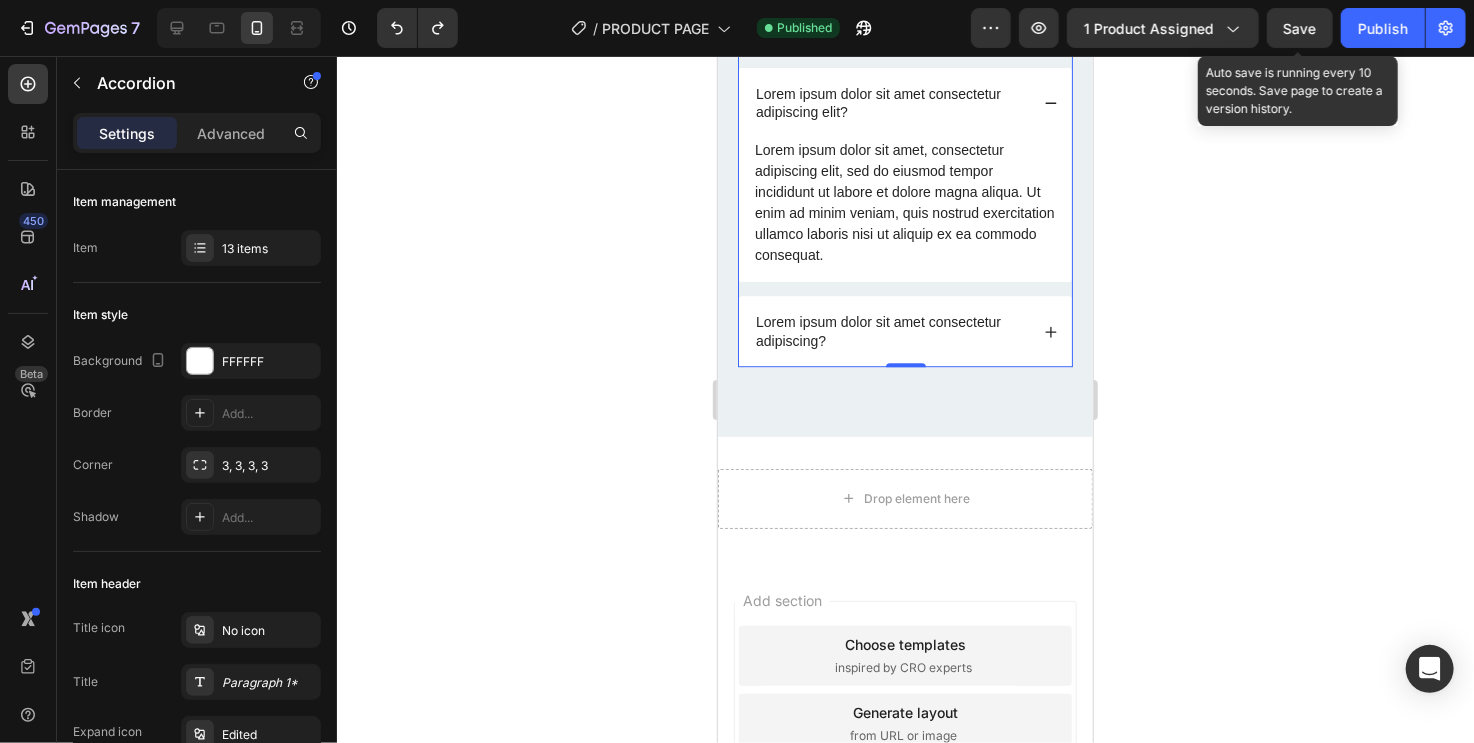 click on "Lorem ipsum dolor sit amet consectetur adipiscing elit?" at bounding box center (904, 102) 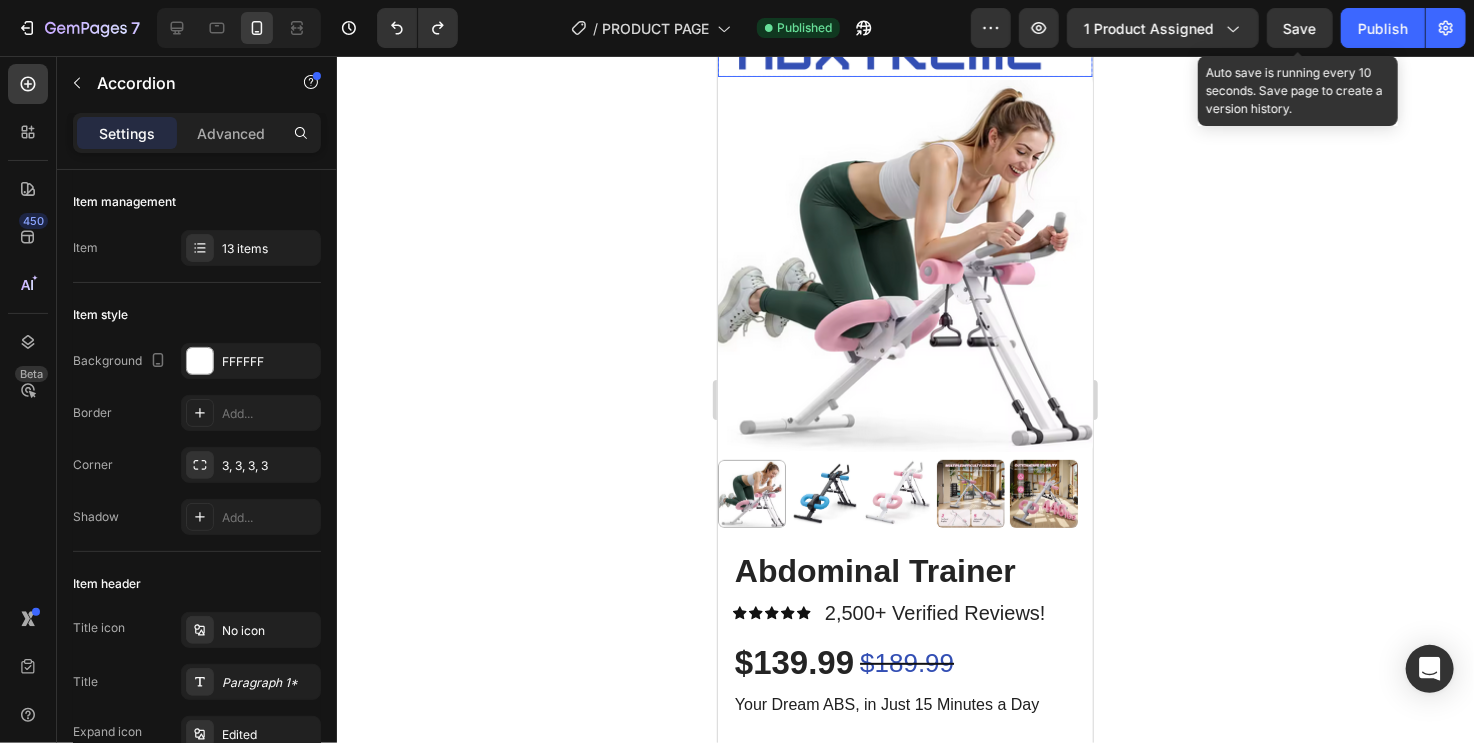 scroll, scrollTop: 0, scrollLeft: 0, axis: both 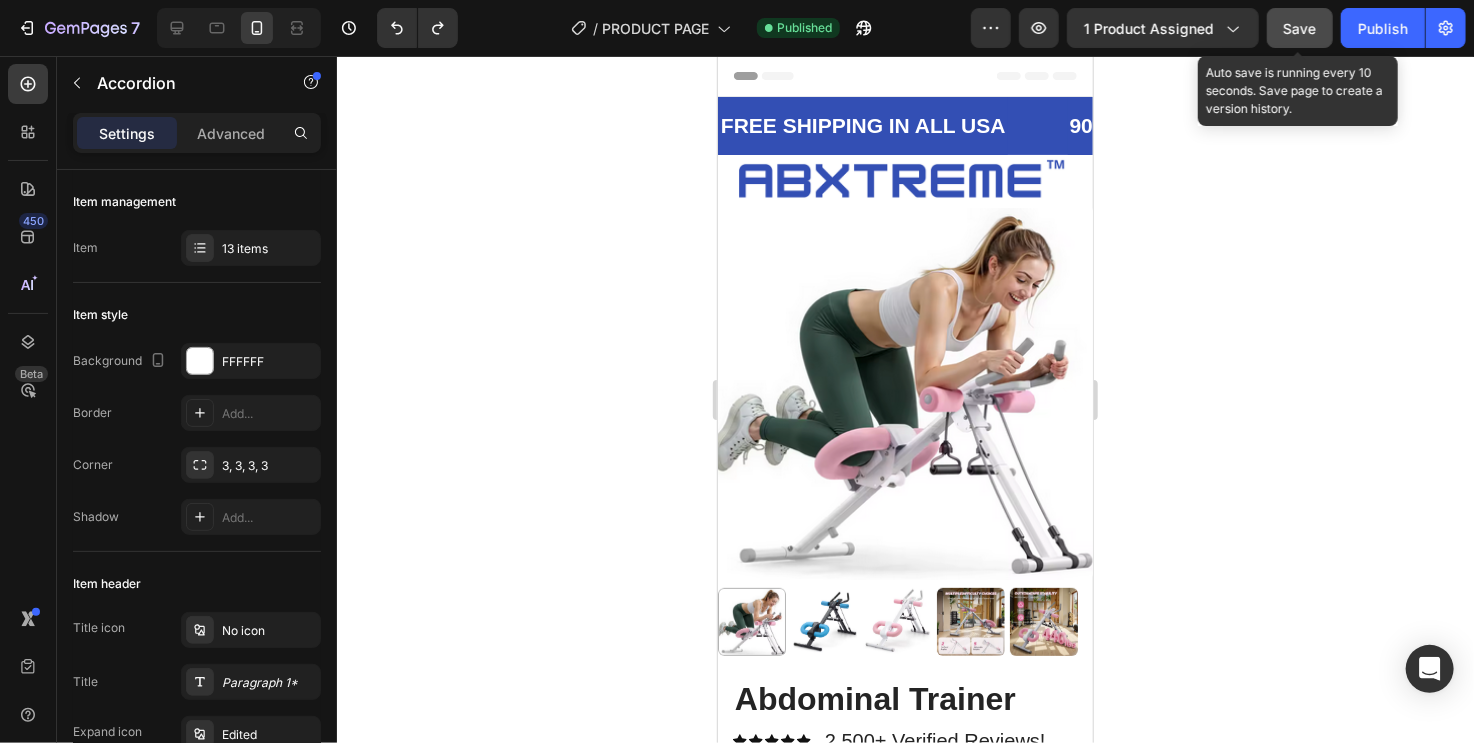 click on "Save" 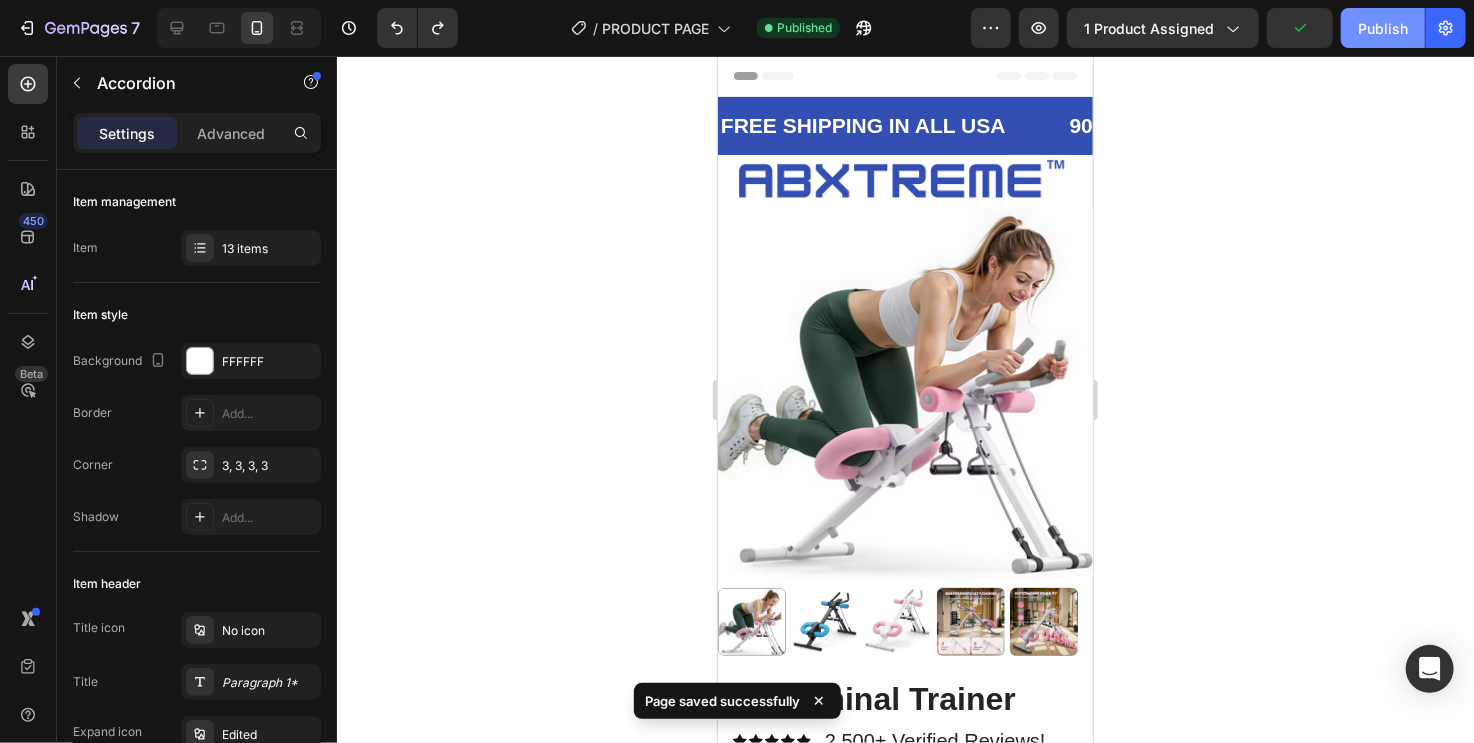 click on "Publish" at bounding box center [1383, 28] 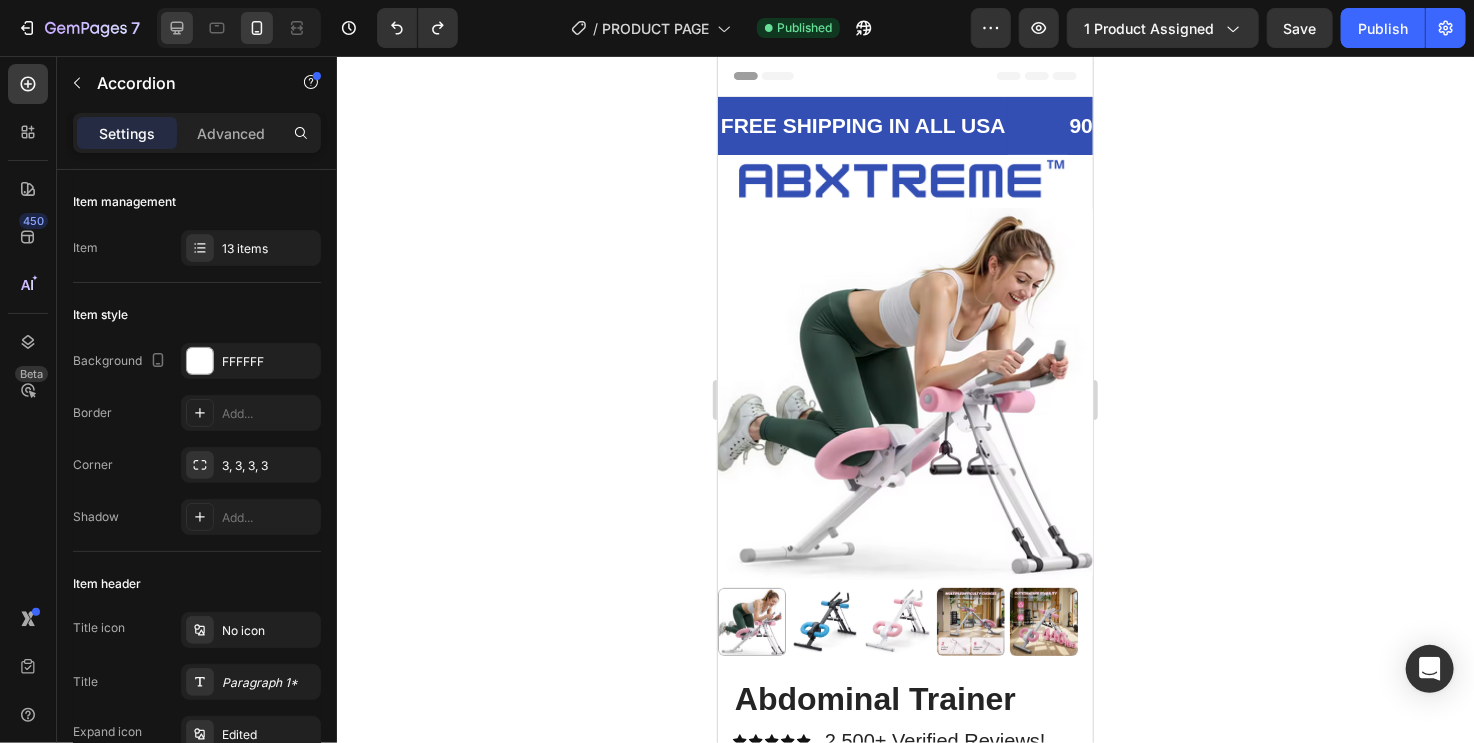 click 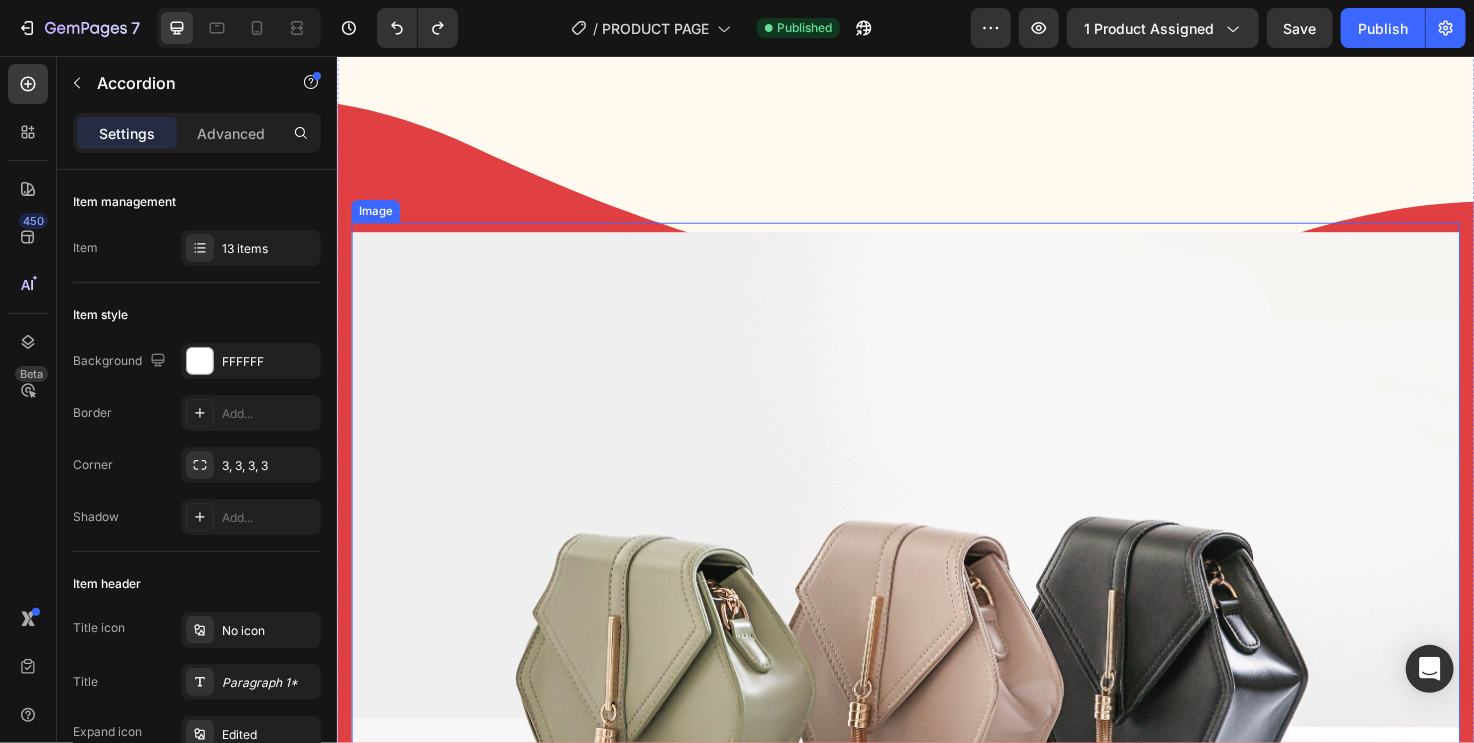 scroll, scrollTop: 4064, scrollLeft: 0, axis: vertical 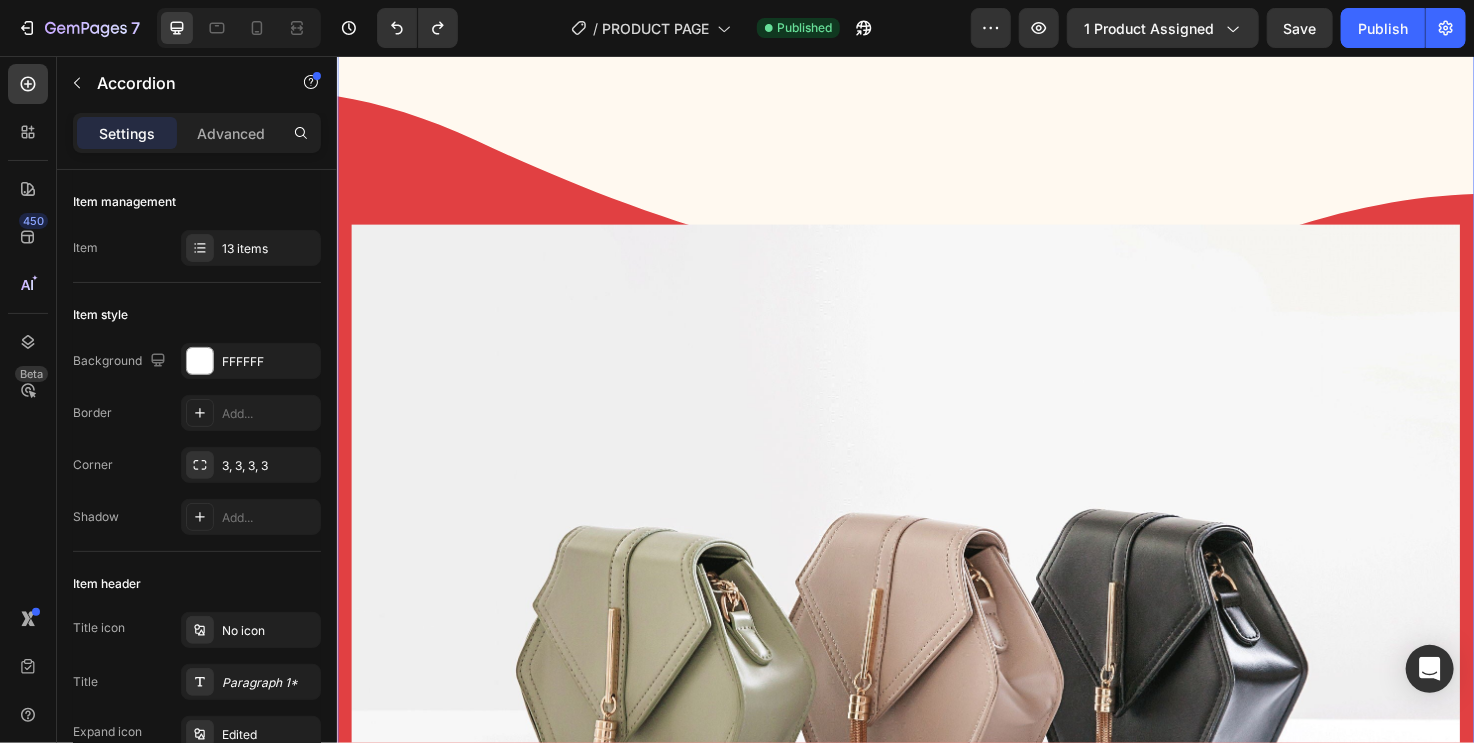 click on "Image Your heading text goes here Heading Lorem ipsum dolor sit amet, consectetur adipiscing elit, sed do eiusmod tempor incididunt ut labore et dolore magna aliqua. Ut enim ad minim veniam, quis nostrud exercitation ullamco laboris nisi ut aliquip ex ea commodo consequat. Duis aute irure dolor in reprehenderit in voluptate velit esse cillum  Text Block Start your transformation Button Icon Icon Icon Icon Icon Icon List 2,500+ Verified Reviews! Text Block Row
Drop element here Row Section 11" at bounding box center [936, 753] 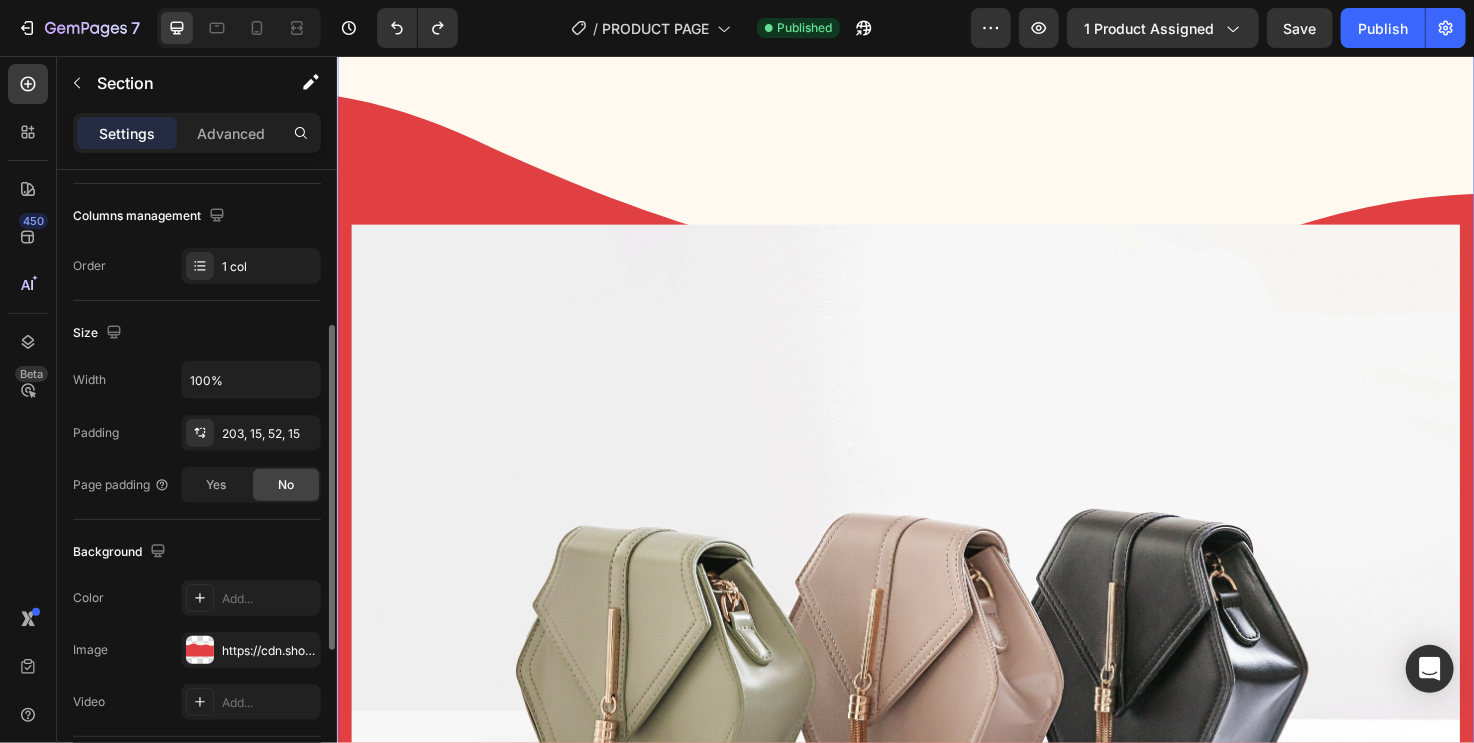 scroll, scrollTop: 588, scrollLeft: 0, axis: vertical 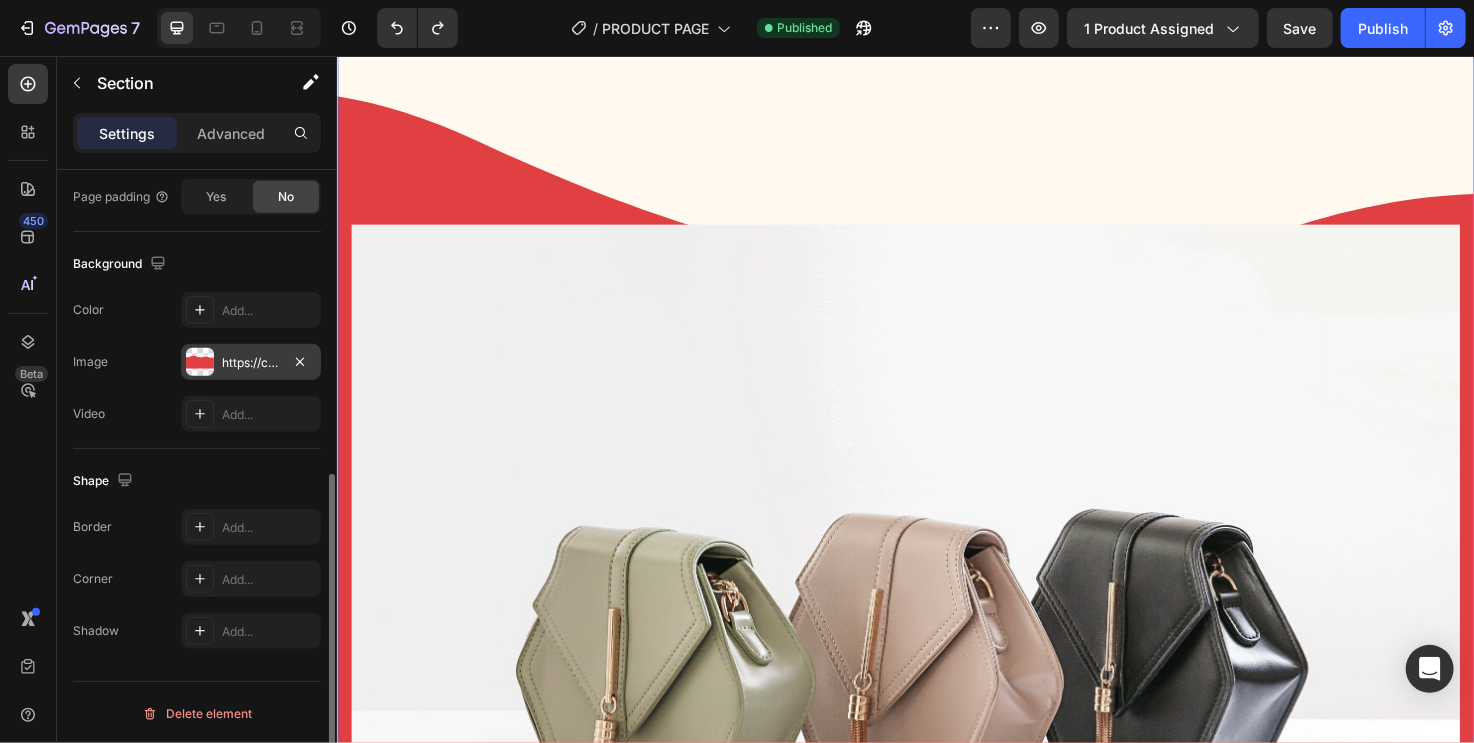 click at bounding box center [200, 362] 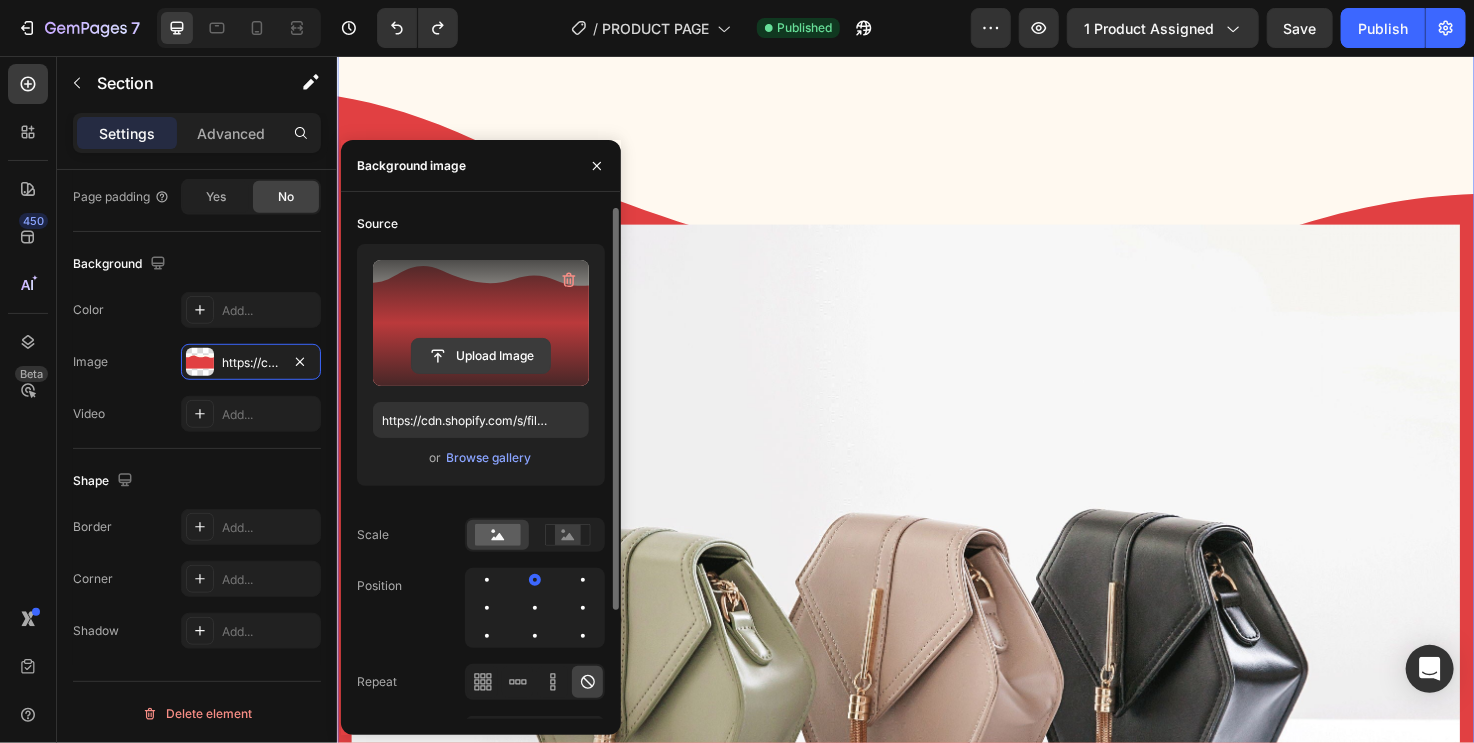 click 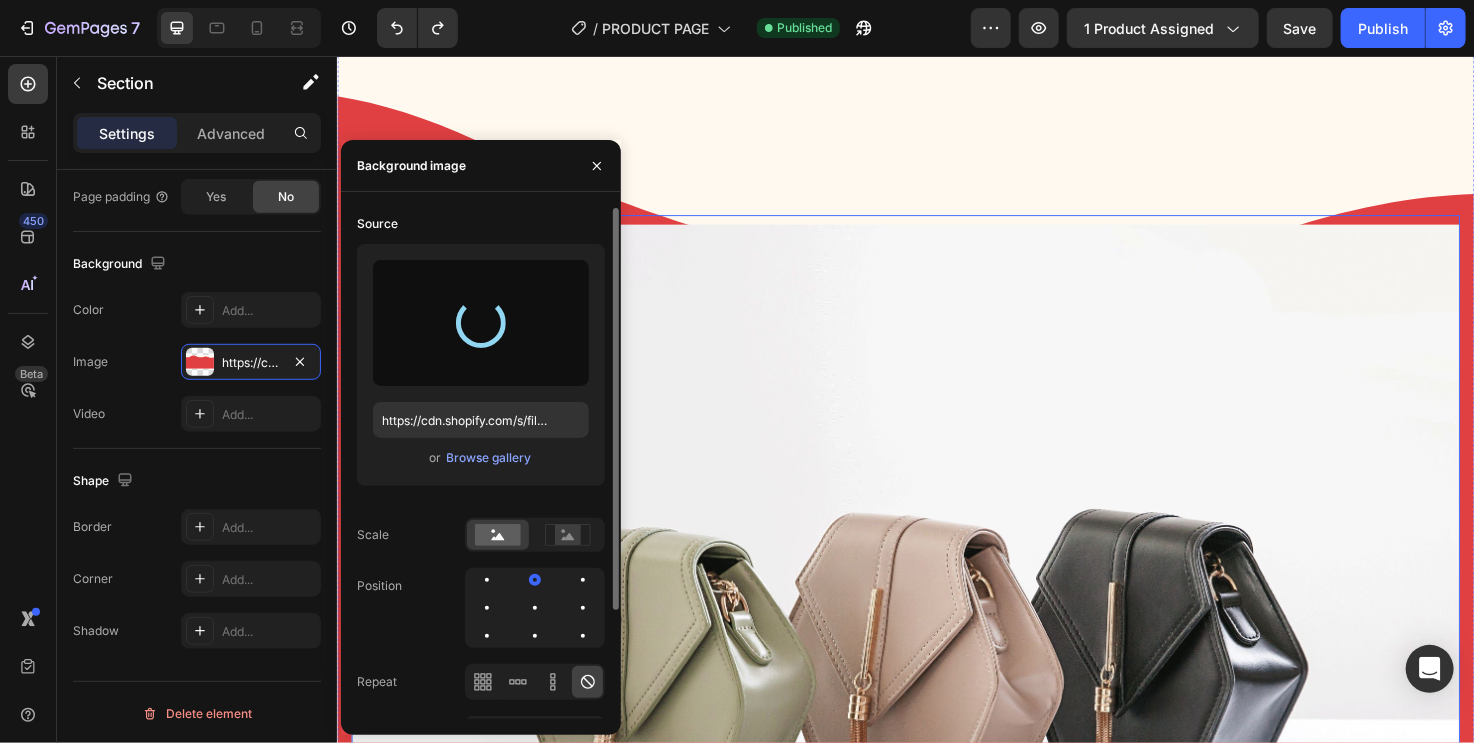 type on "https://cdn.shopify.com/s/files/1/0927/1089/5986/files/gempages_577919398946275856-8293fcd4-f89f-48da-a3ed-61d98a60f44c.png" 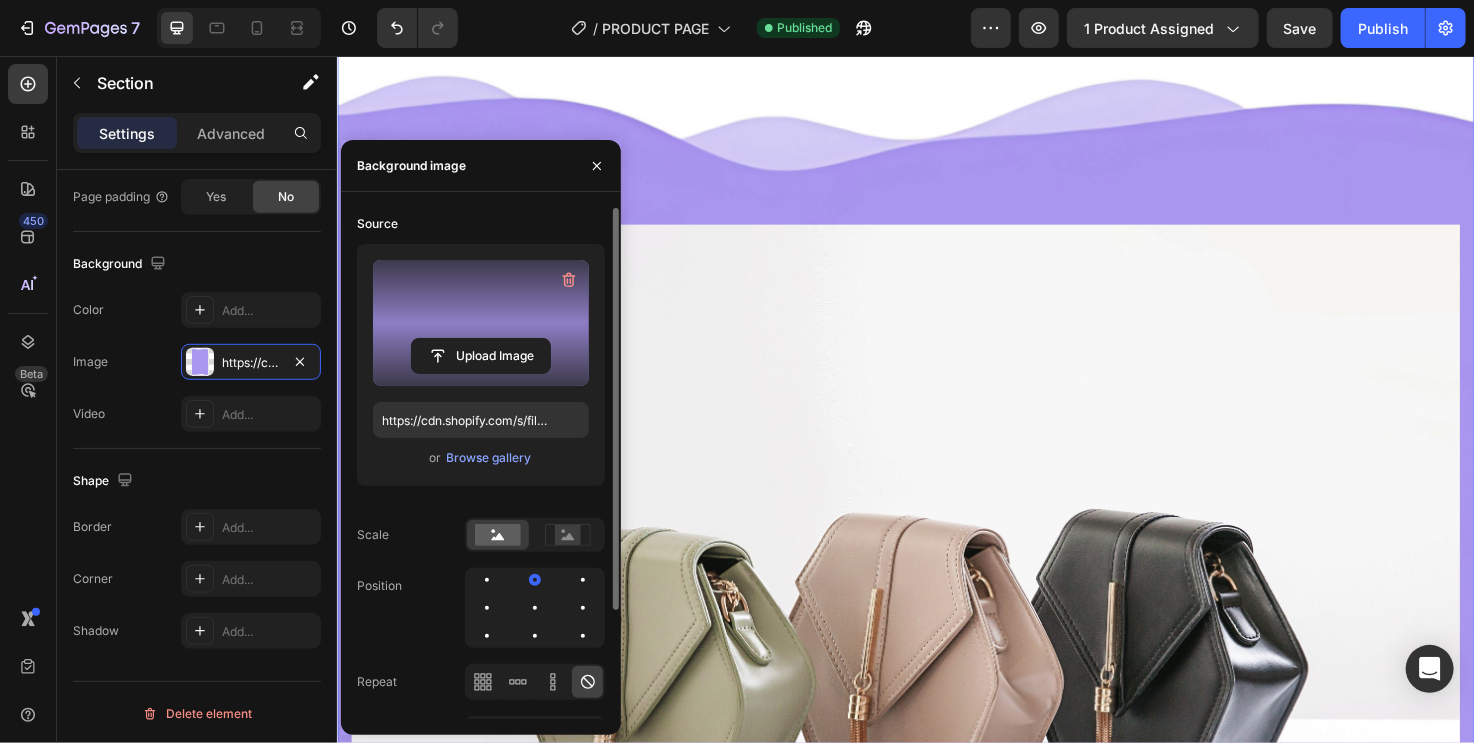 click on "Image Your heading text goes here Heading Lorem ipsum dolor sit amet, consectetur adipiscing elit, sed do eiusmod tempor incididunt ut labore et dolore magna aliqua. Ut enim ad minim veniam, quis nostrud exercitation ullamco laboris nisi ut aliquip ex ea commodo consequat. Duis aute irure dolor in reprehenderit in voluptate velit esse cillum  Text Block Start your transformation Button Icon Icon Icon Icon Icon Icon List 2,500+ Verified Reviews! Text Block Row
Drop element here Row Section 11   You can create reusable sections Create Theme Section AI Content Write with GemAI What would you like to describe here? Tone and Voice Persuasive Product Abdominal Trainer Show more Generate" at bounding box center [936, 753] 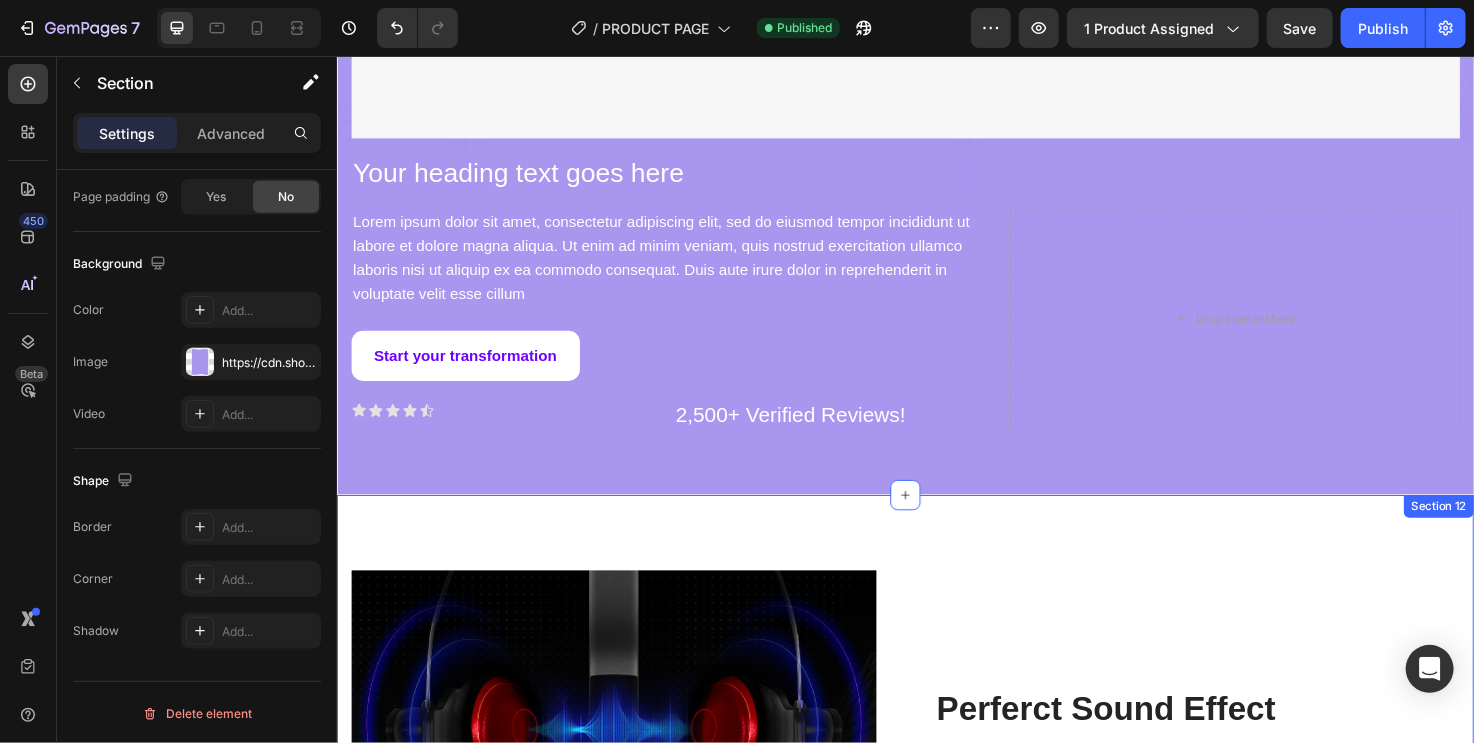 scroll, scrollTop: 4964, scrollLeft: 0, axis: vertical 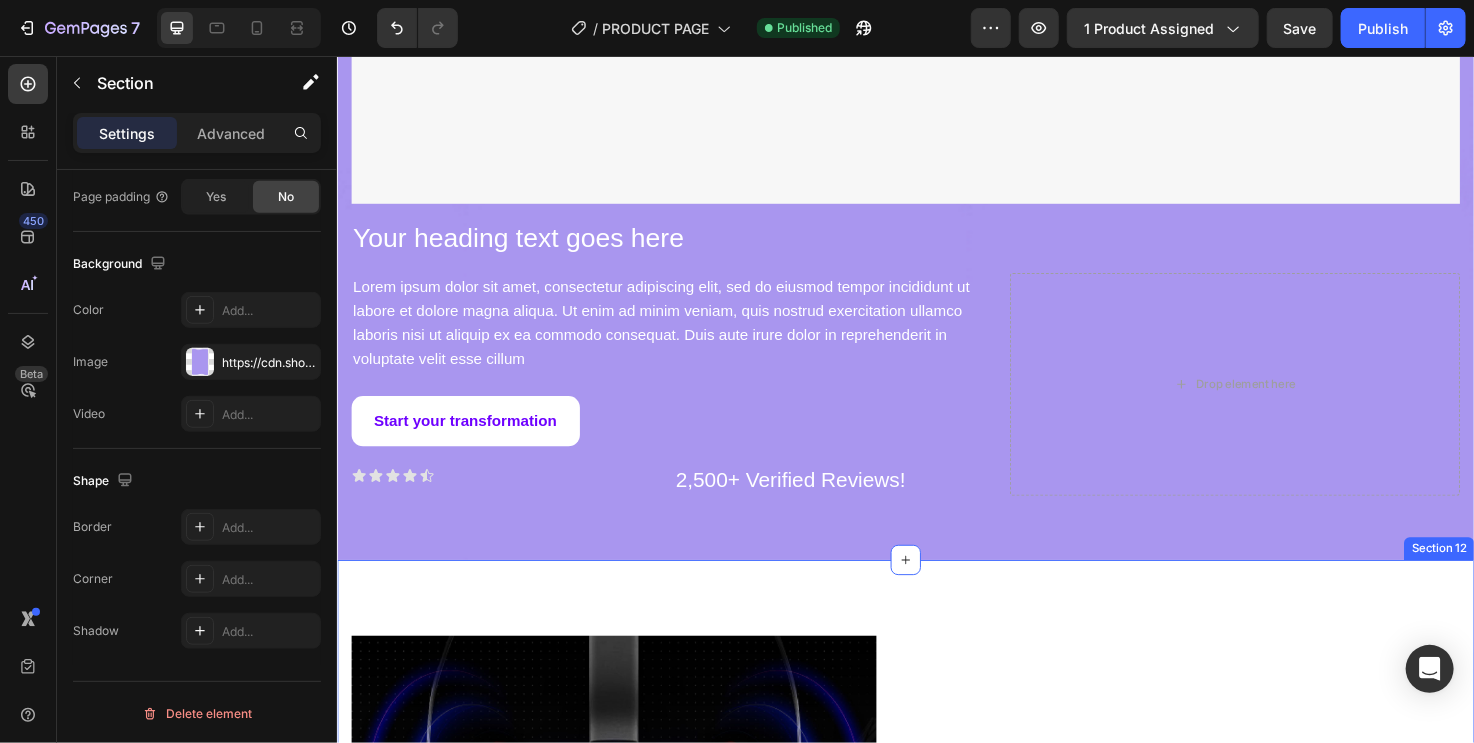 click on "Image Perferct Sound Effect Heading The maximum acoustic insulation and stereo sound make the VR listening experience more individual, lively, and tangible. Text block Row Stay Focused Heading Adjustable diopter lenses offer personalized focusing power - so you can find your viewing sweet spot. Text block Image Row Section 12" at bounding box center [936, 1057] 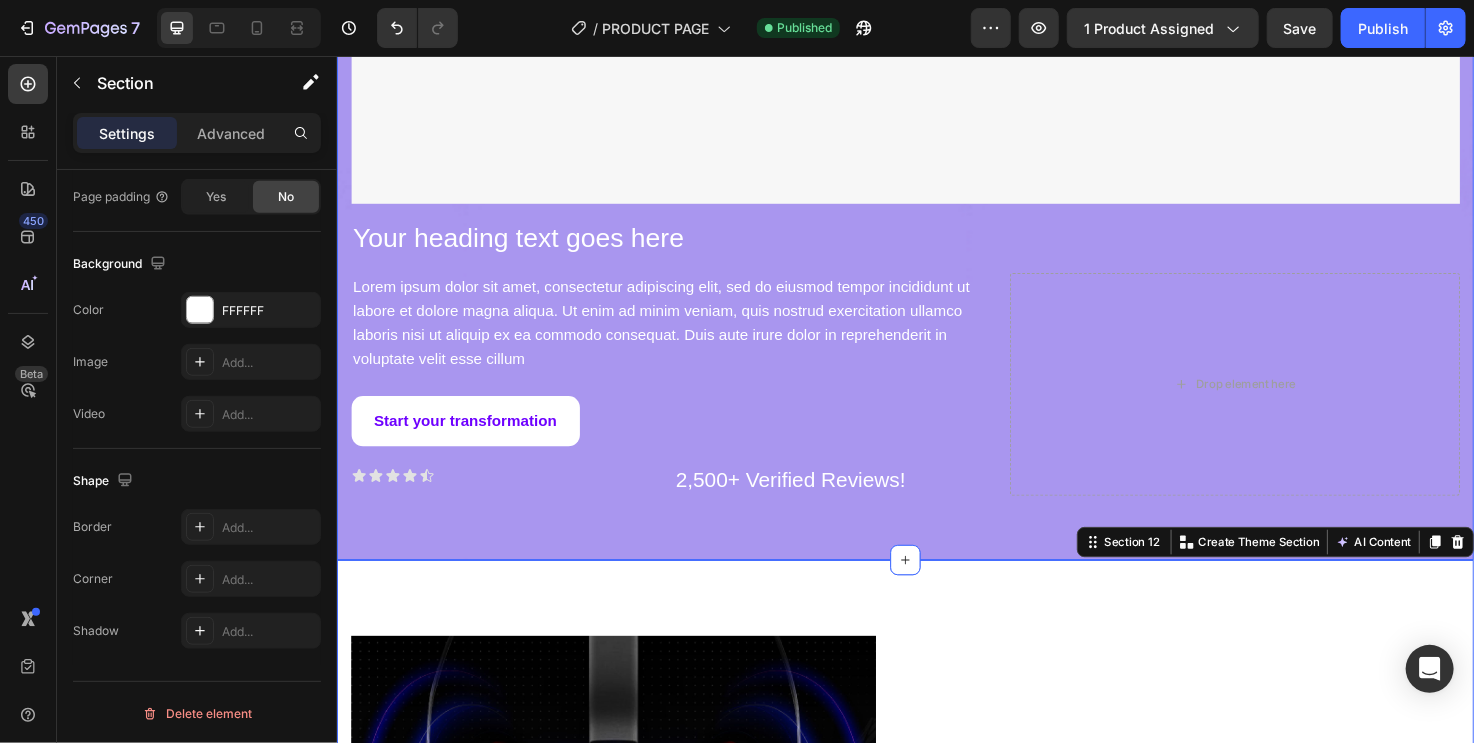 click on "Image Your heading text goes here Heading Lorem ipsum dolor sit amet, consectetur adipiscing elit, sed do eiusmod tempor incididunt ut labore et dolore magna aliqua. Ut enim ad minim veniam, quis nostrud exercitation ullamco laboris nisi ut aliquip ex ea commodo consequat. Duis aute irure dolor in reprehenderit in voluptate velit esse cillum  Text Block Start your transformation Button Icon Icon Icon Icon Icon Icon List 2,500+ Verified Reviews! Text Block Row
Drop element here Row Section 11" at bounding box center (936, -147) 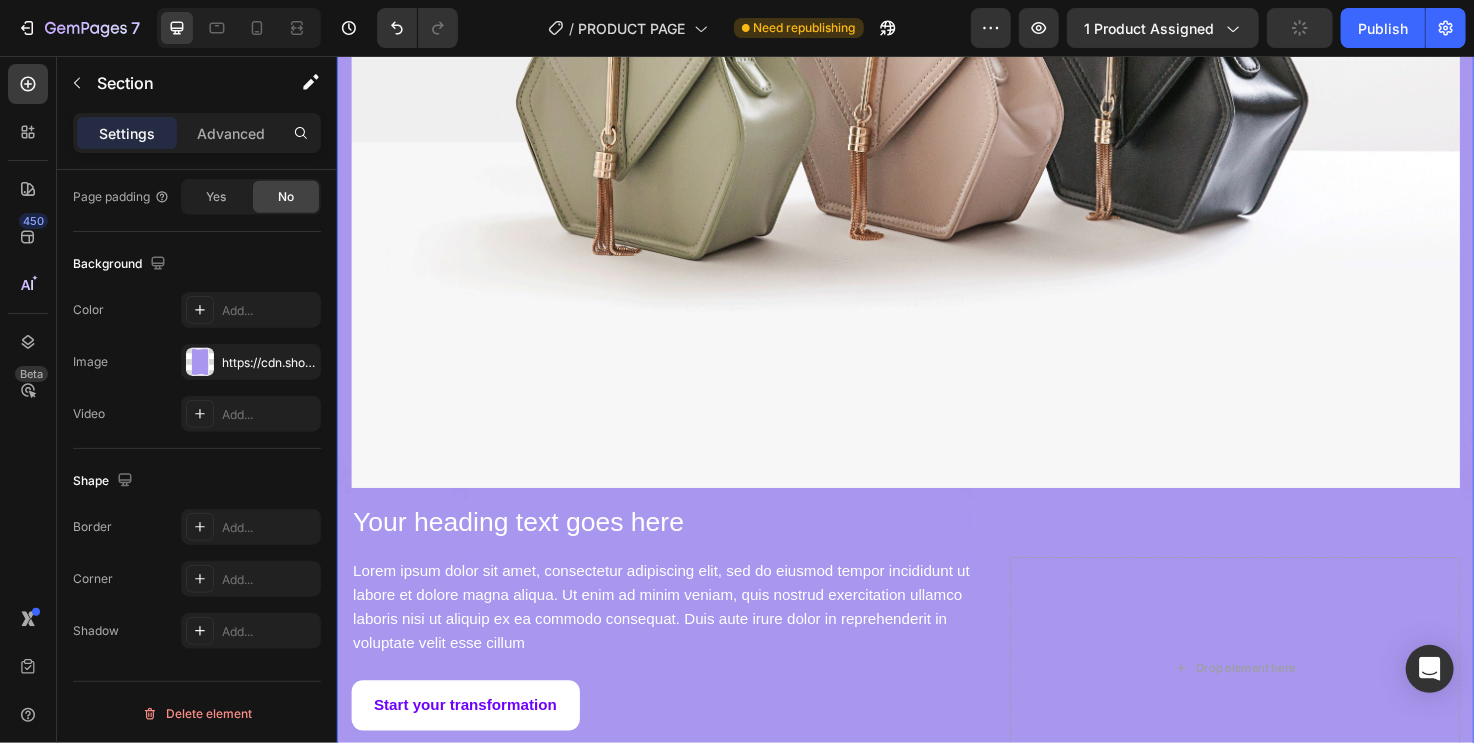 scroll, scrollTop: 4764, scrollLeft: 0, axis: vertical 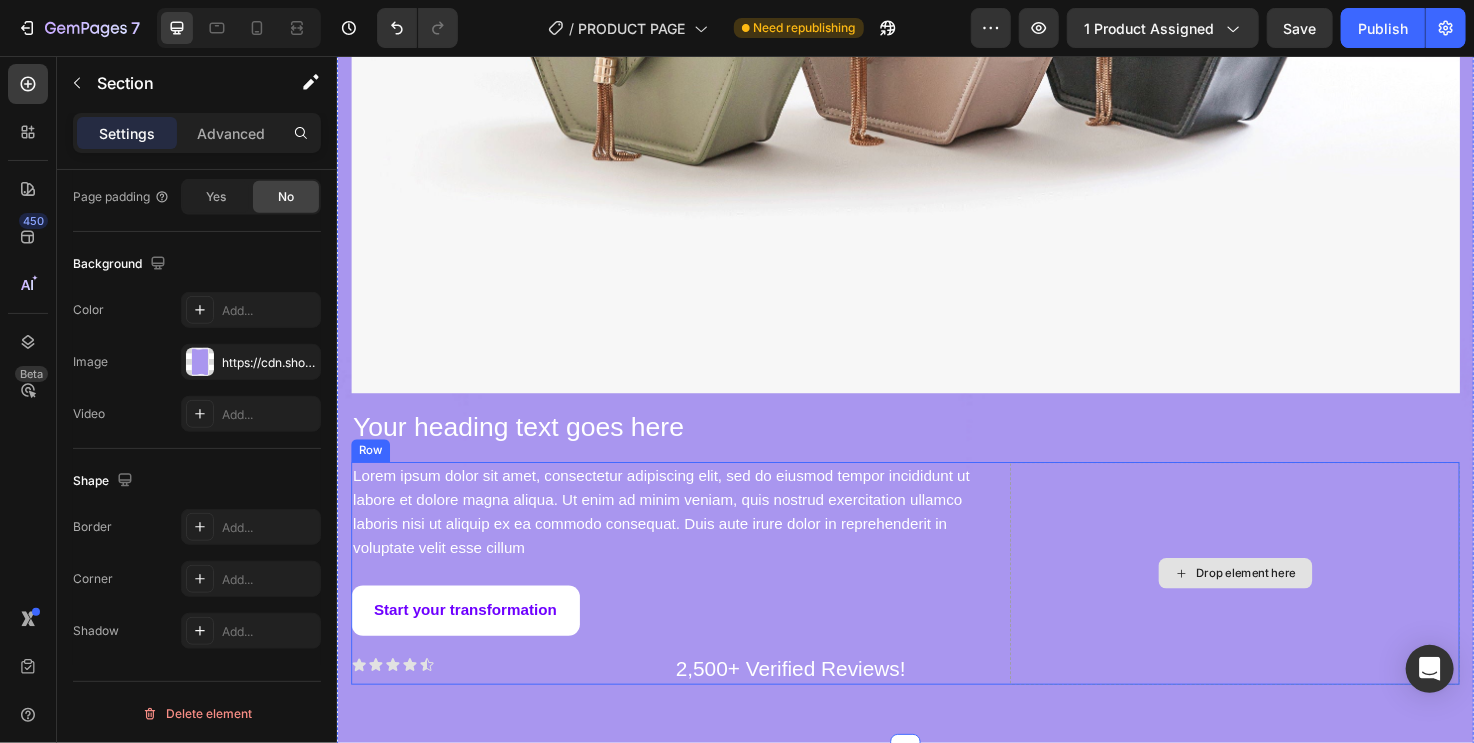click on "Drop element here" at bounding box center [1283, 602] 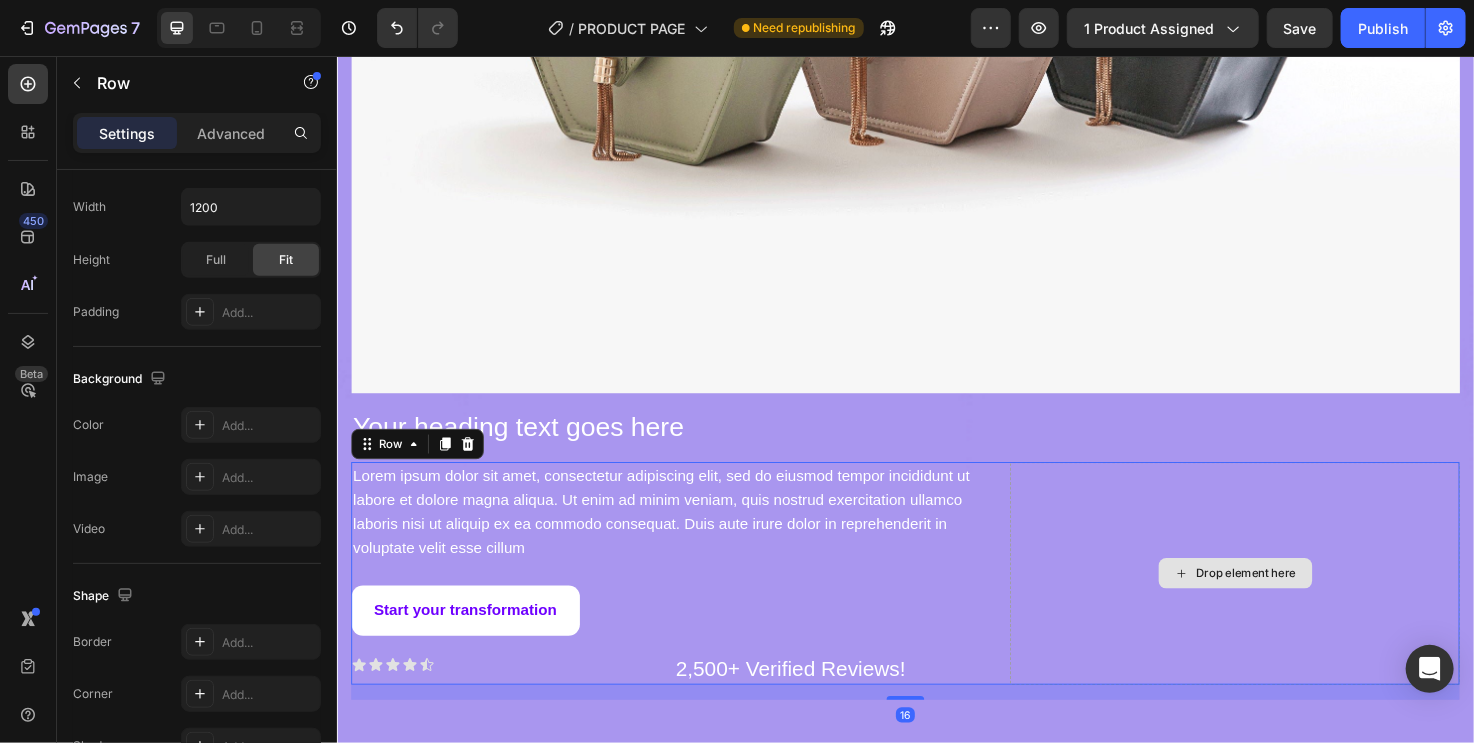 scroll, scrollTop: 0, scrollLeft: 0, axis: both 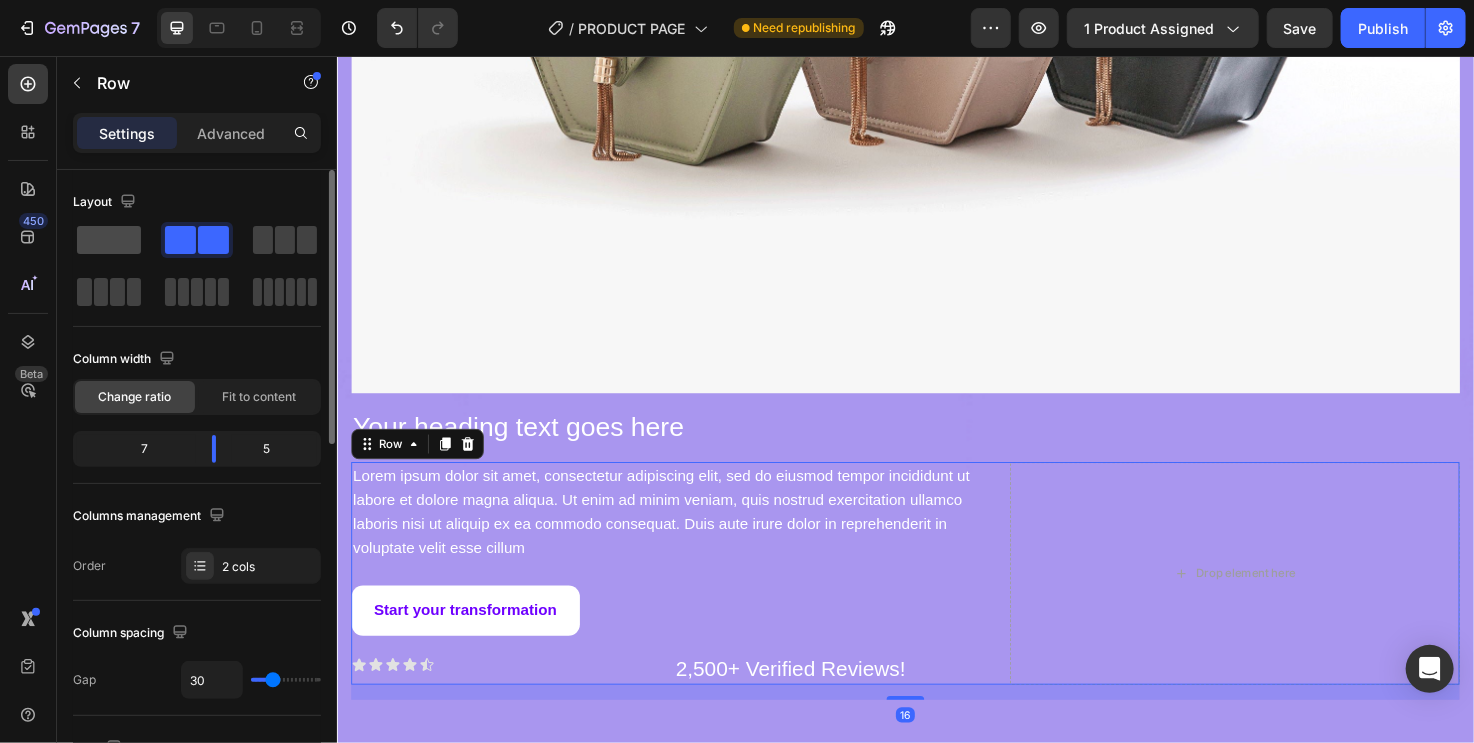 click 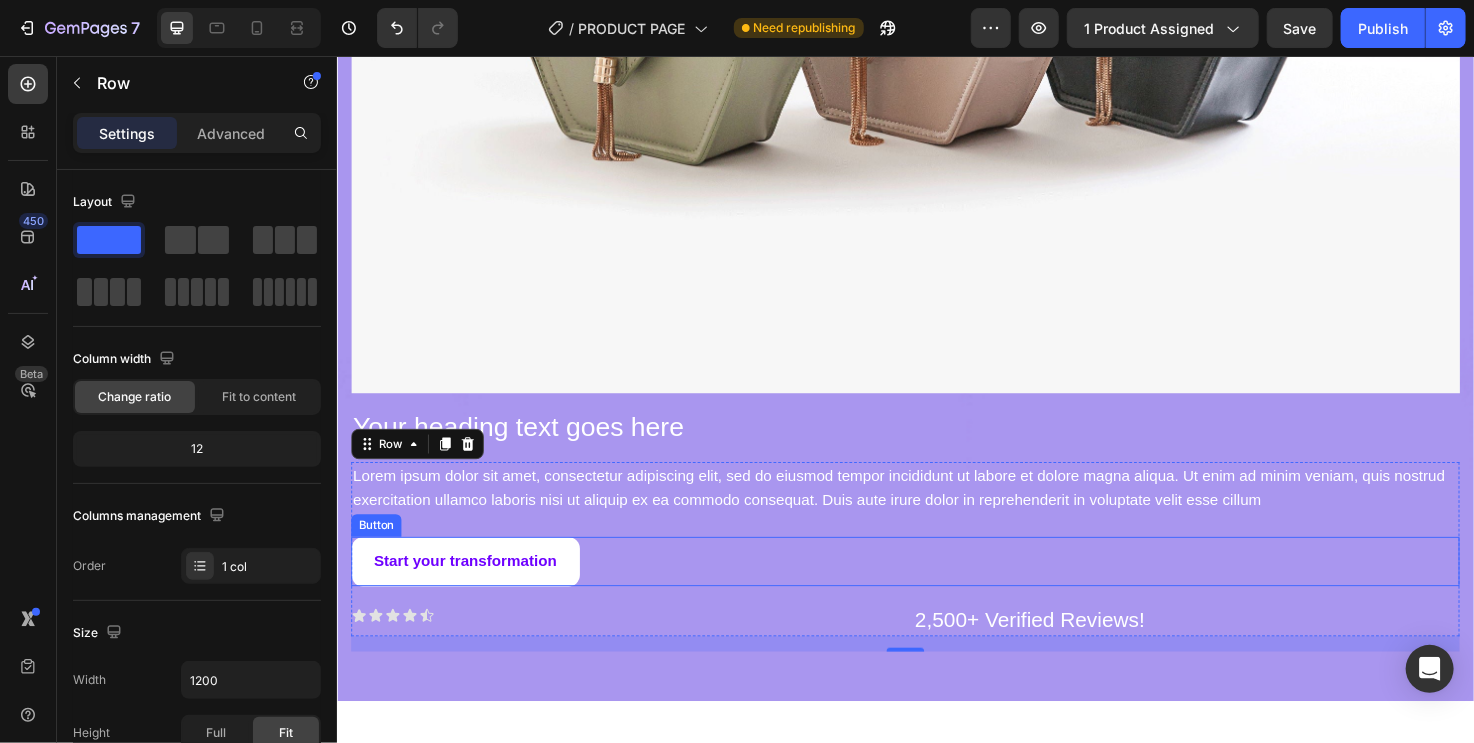 click on "Start your transformation Button" at bounding box center [936, 589] 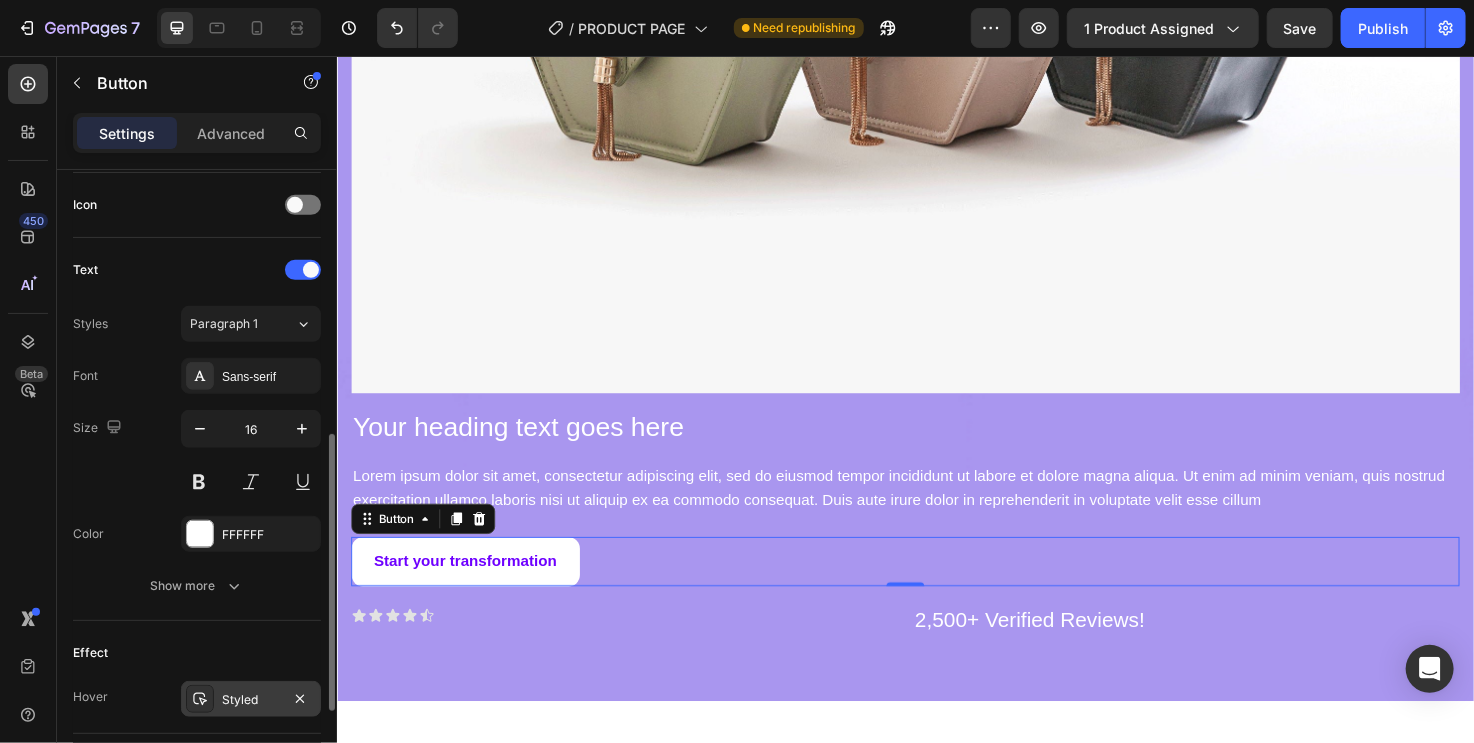 scroll, scrollTop: 800, scrollLeft: 0, axis: vertical 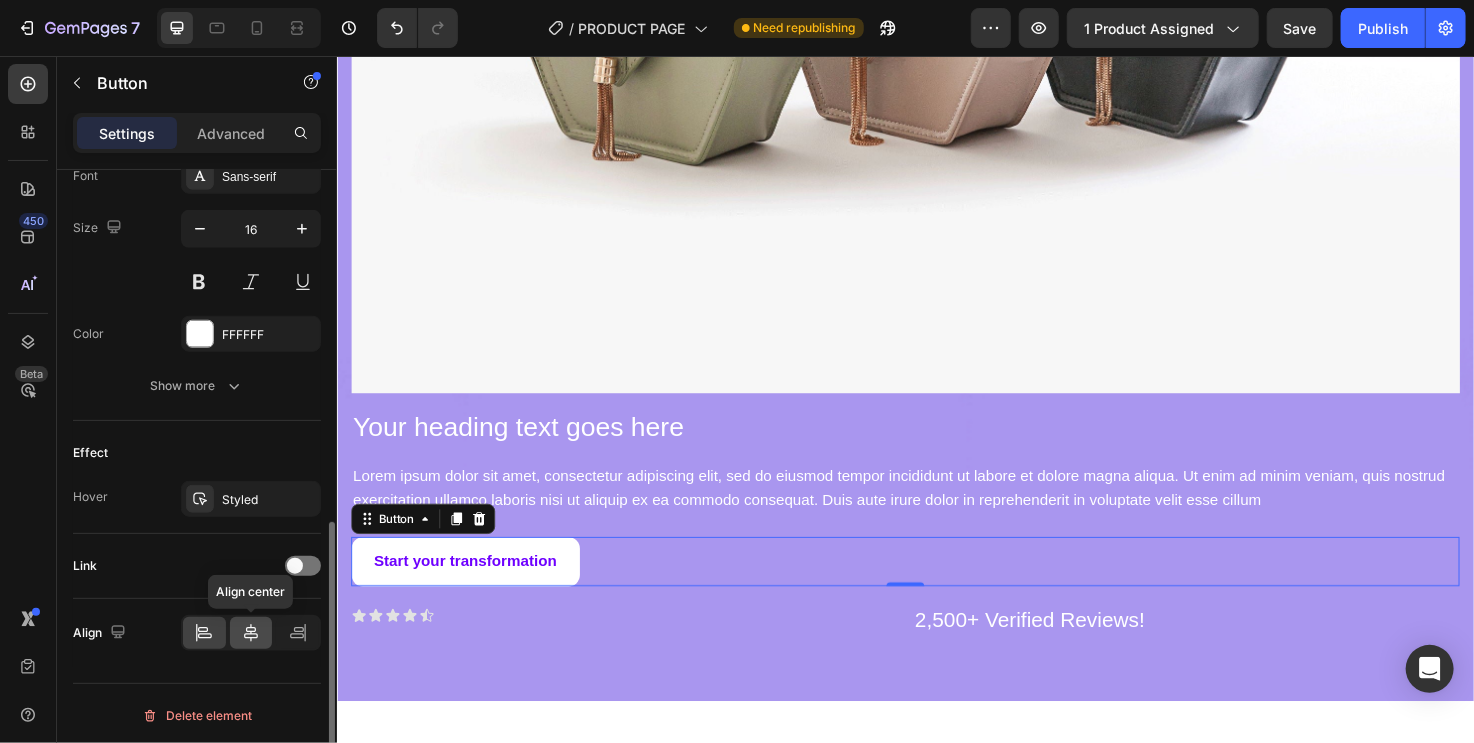 click 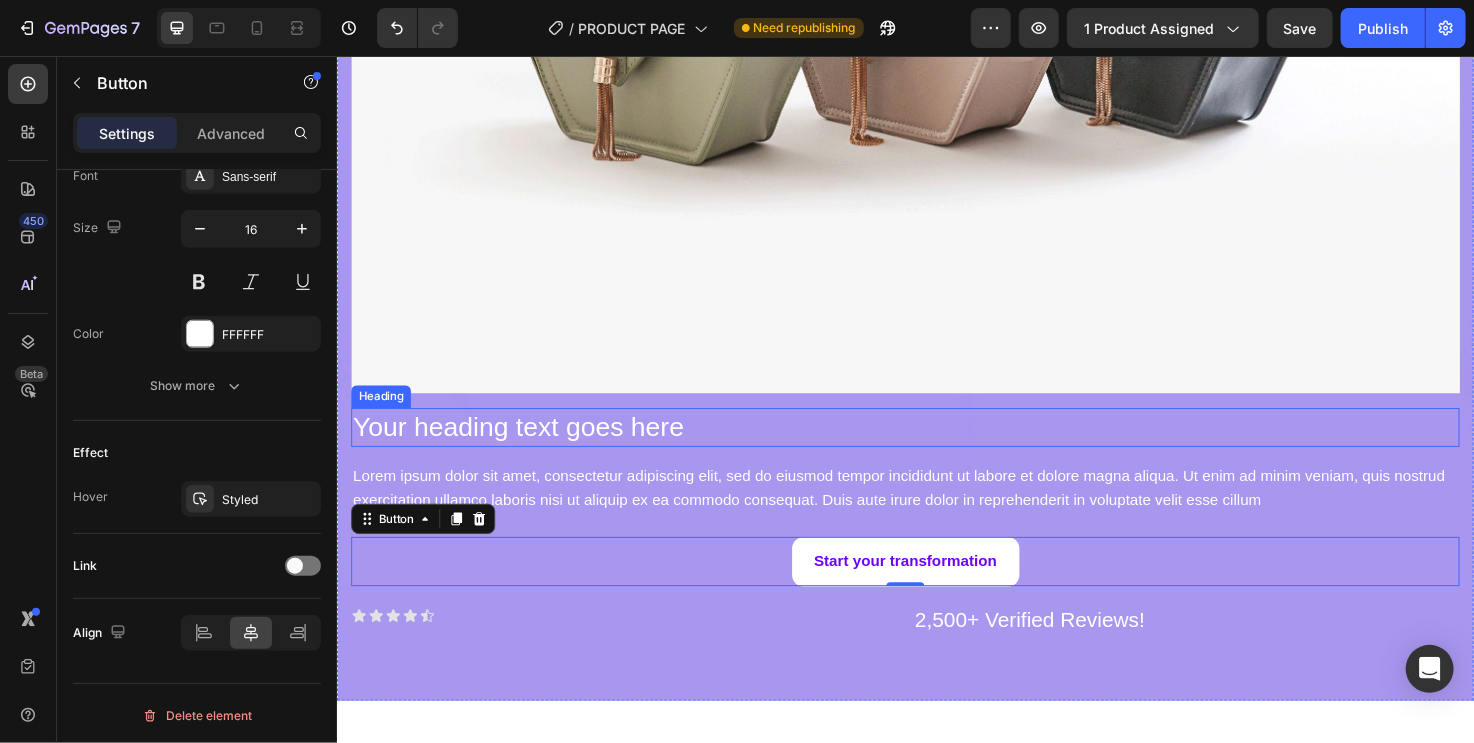 click on "Your heading text goes here" at bounding box center (936, 447) 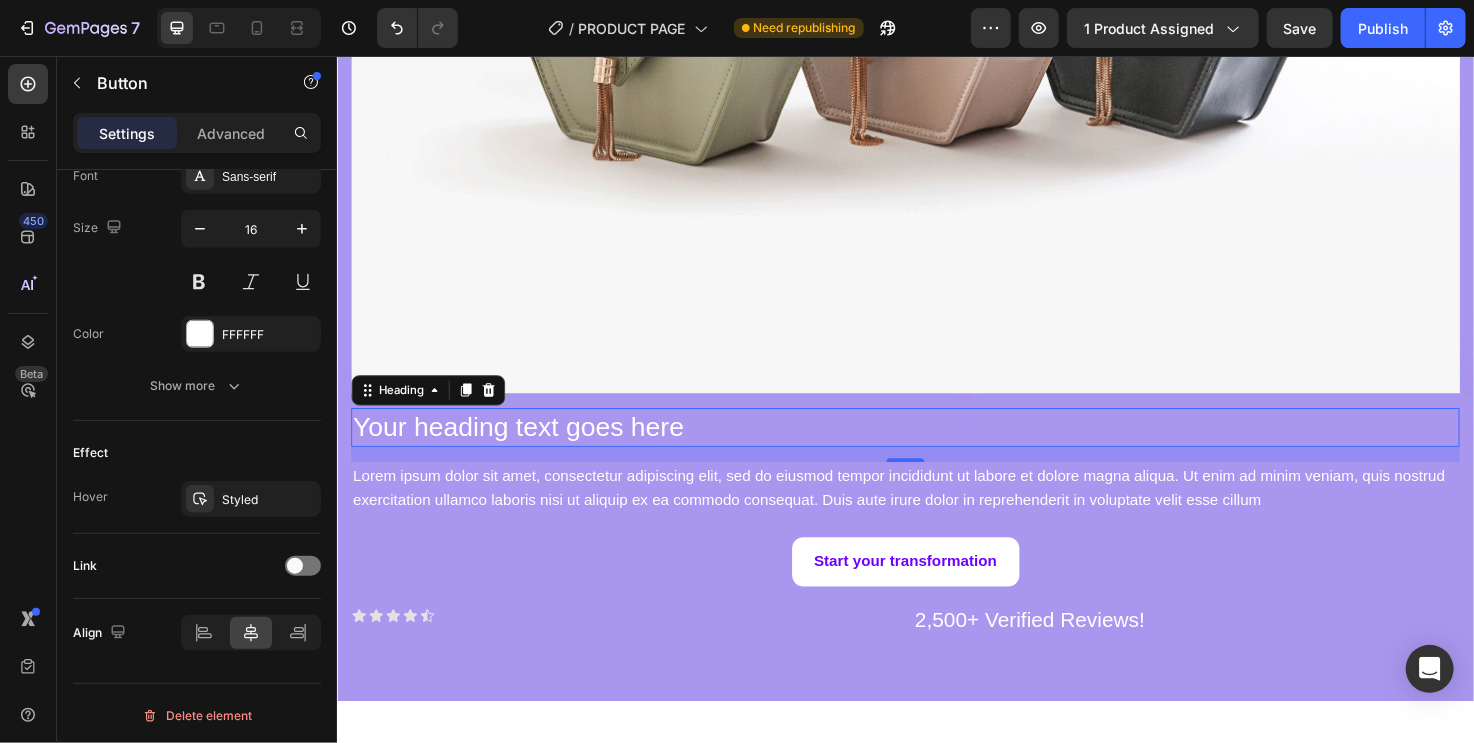 scroll, scrollTop: 0, scrollLeft: 0, axis: both 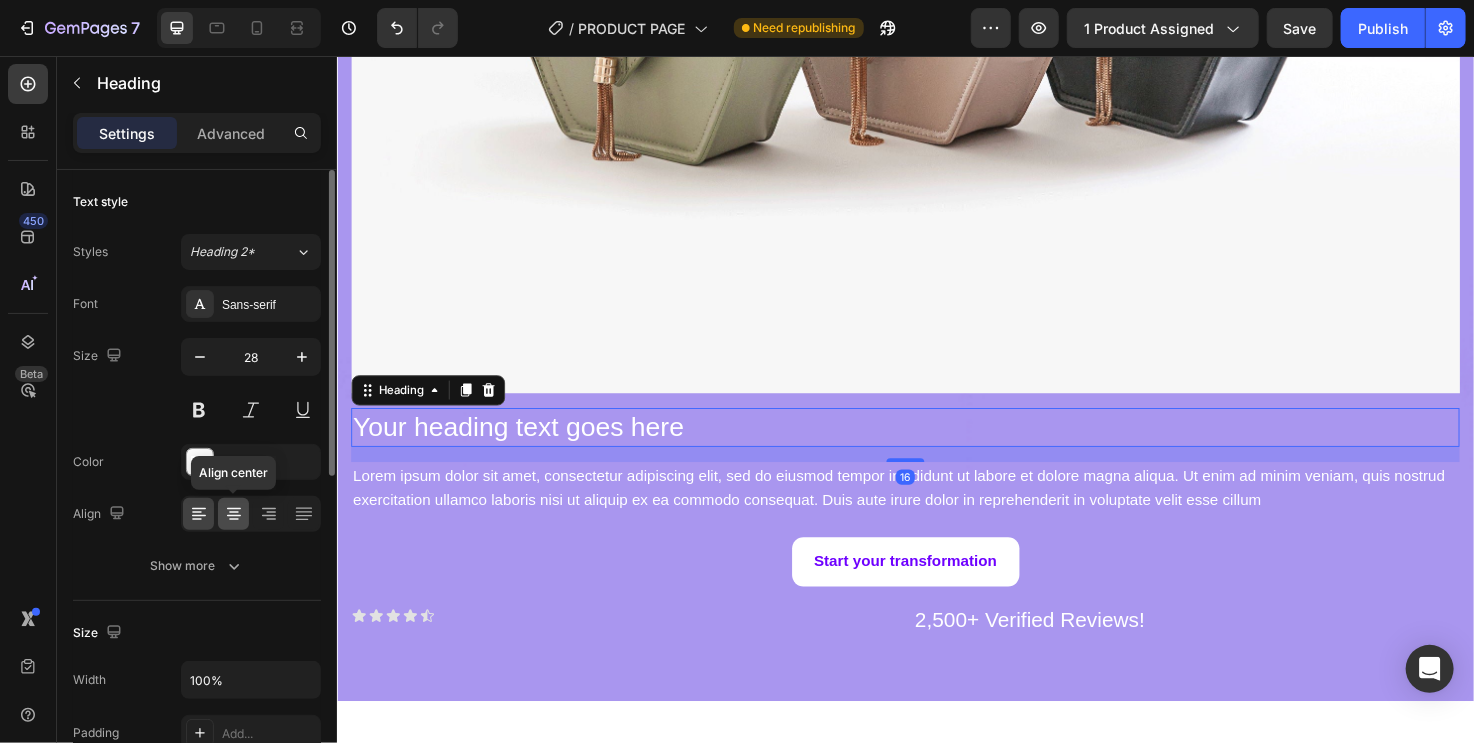 click 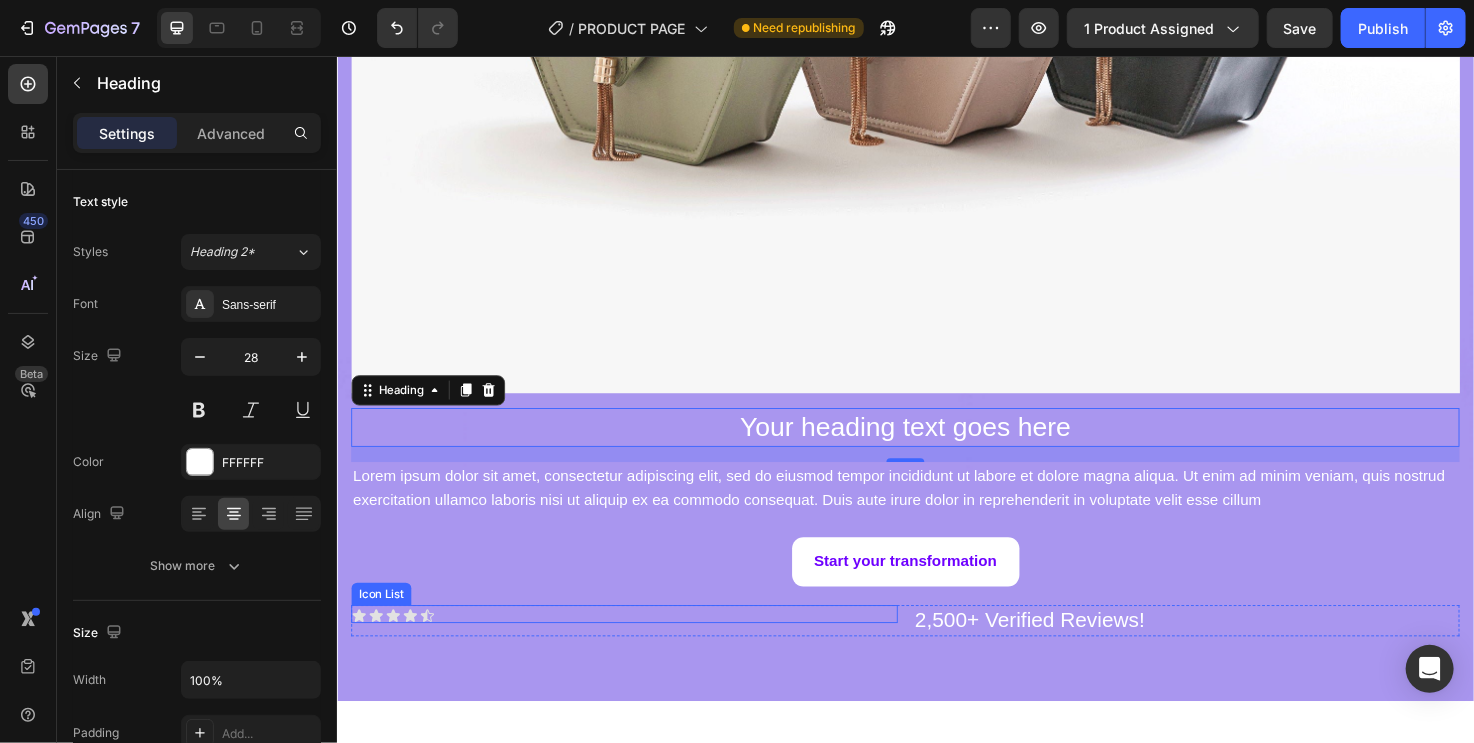 click on "Icon Icon Icon Icon Icon" at bounding box center (639, 646) 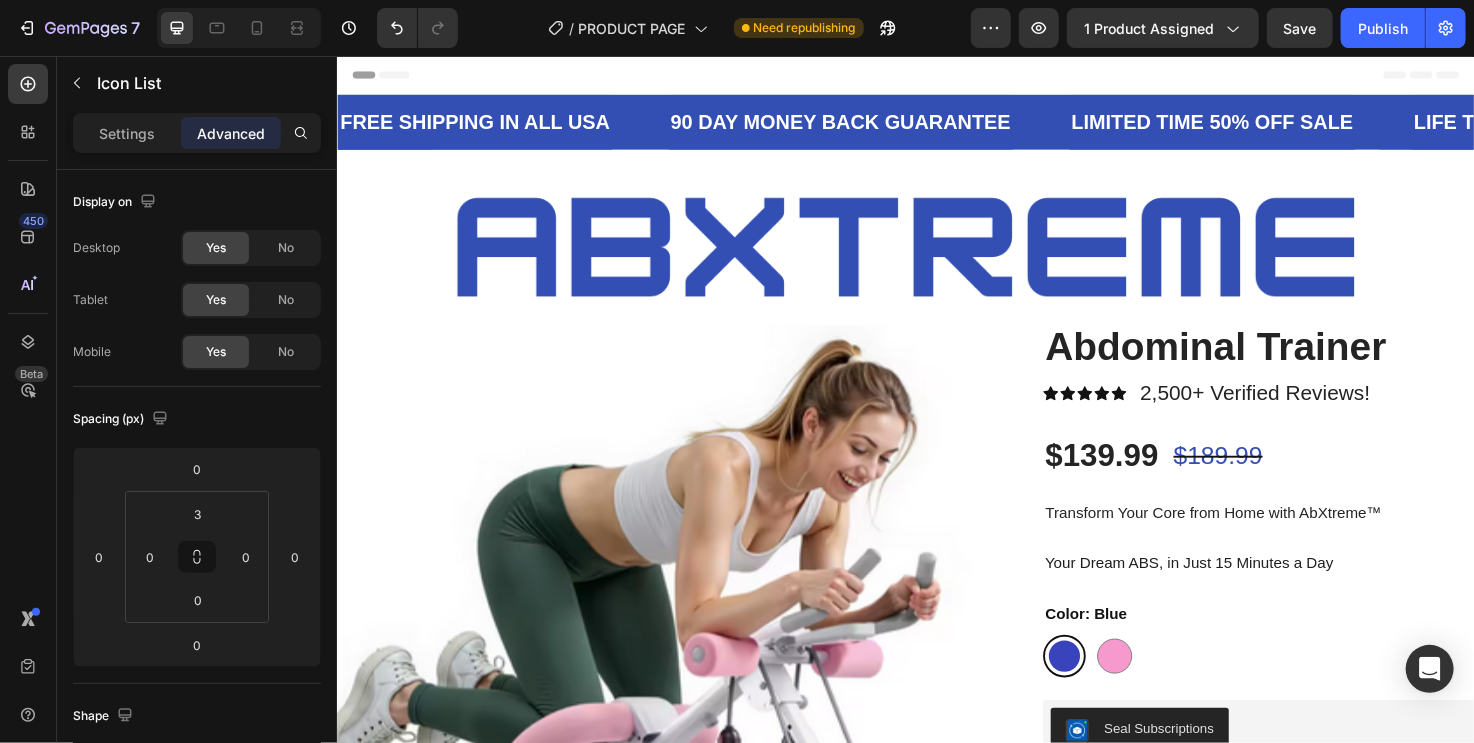 scroll, scrollTop: 0, scrollLeft: 0, axis: both 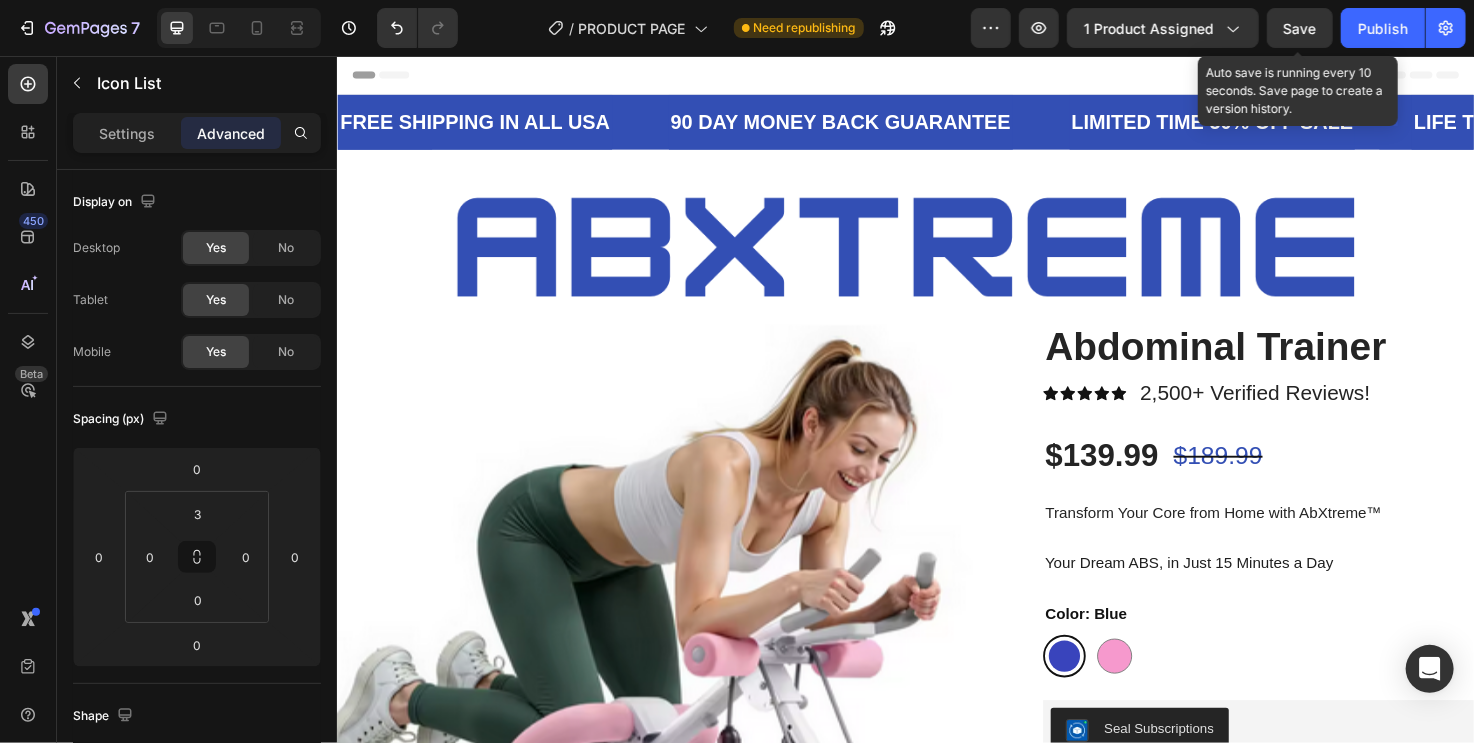 click on "Save" at bounding box center (1300, 28) 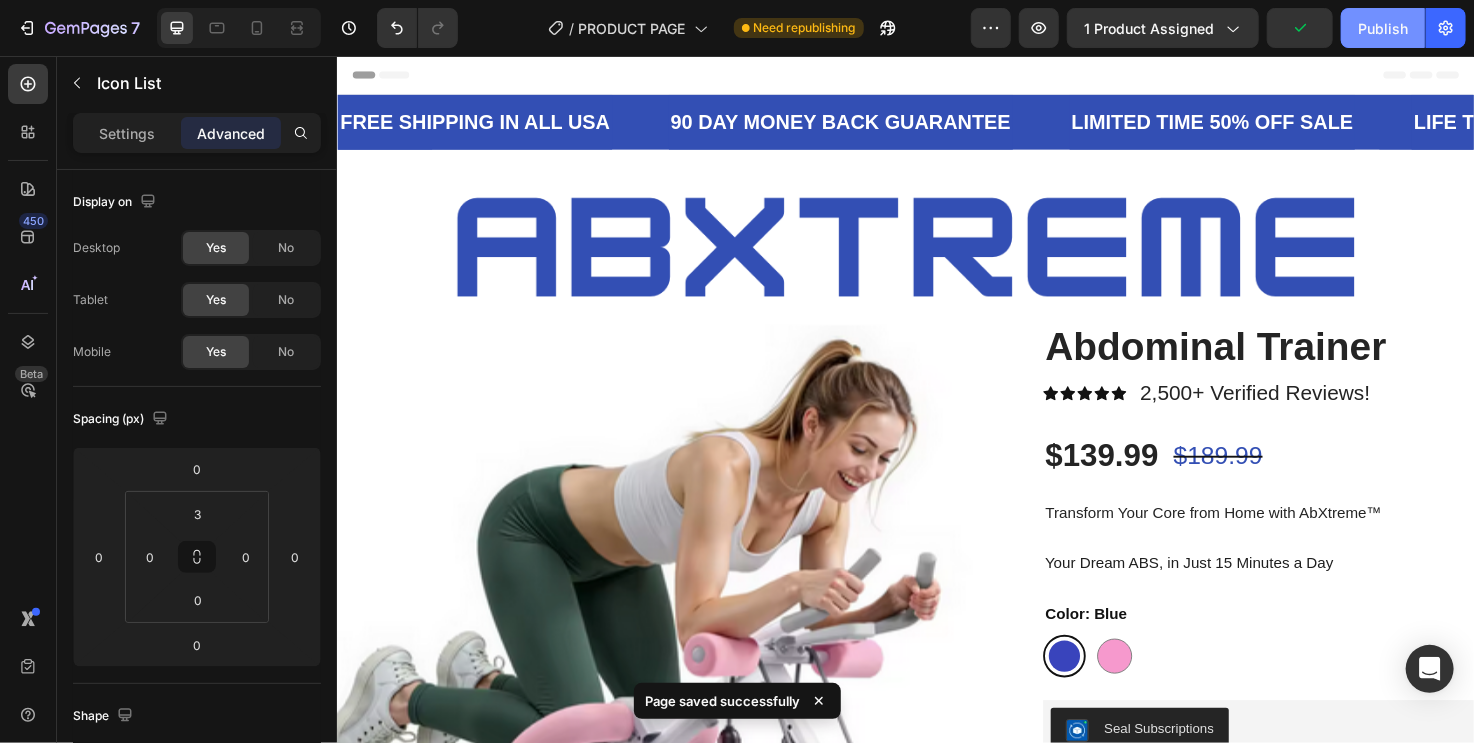 click on "Publish" 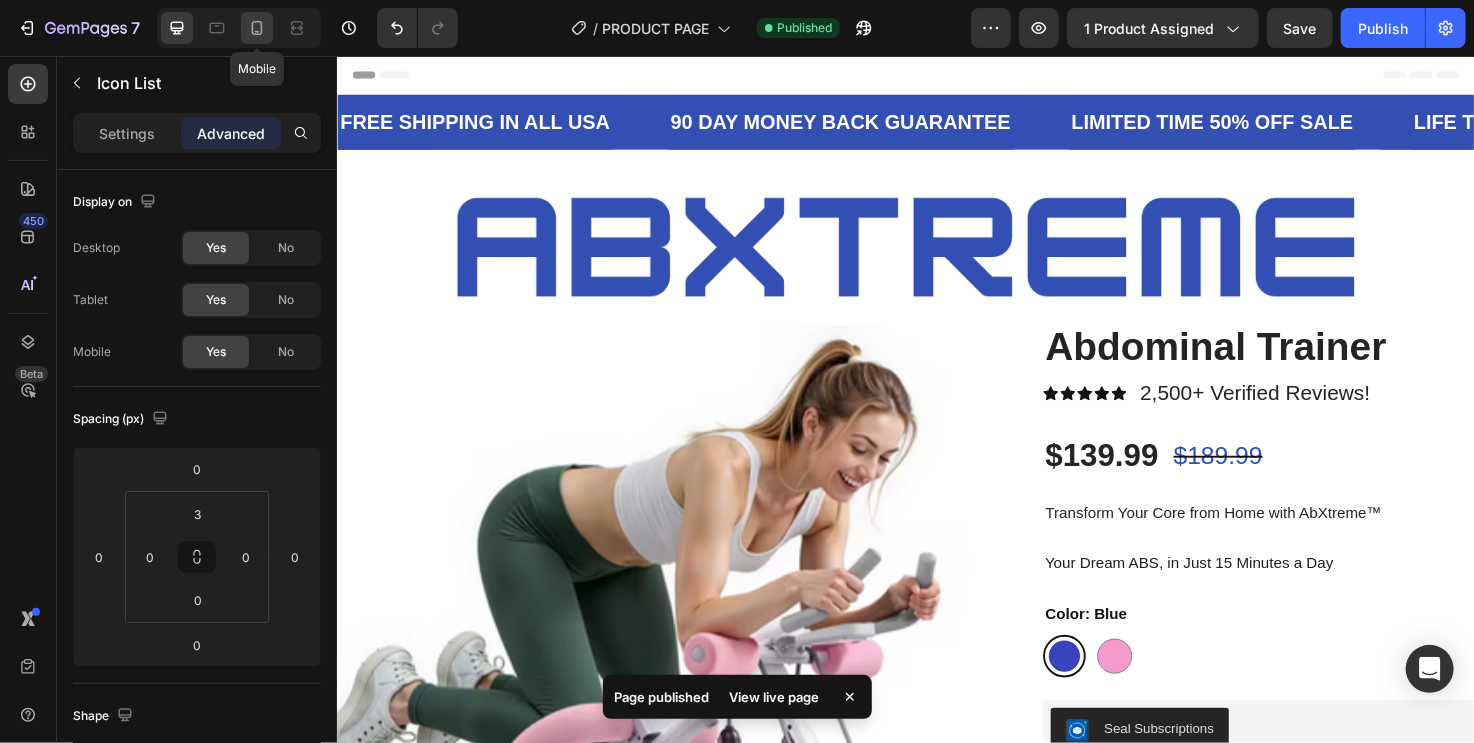 click 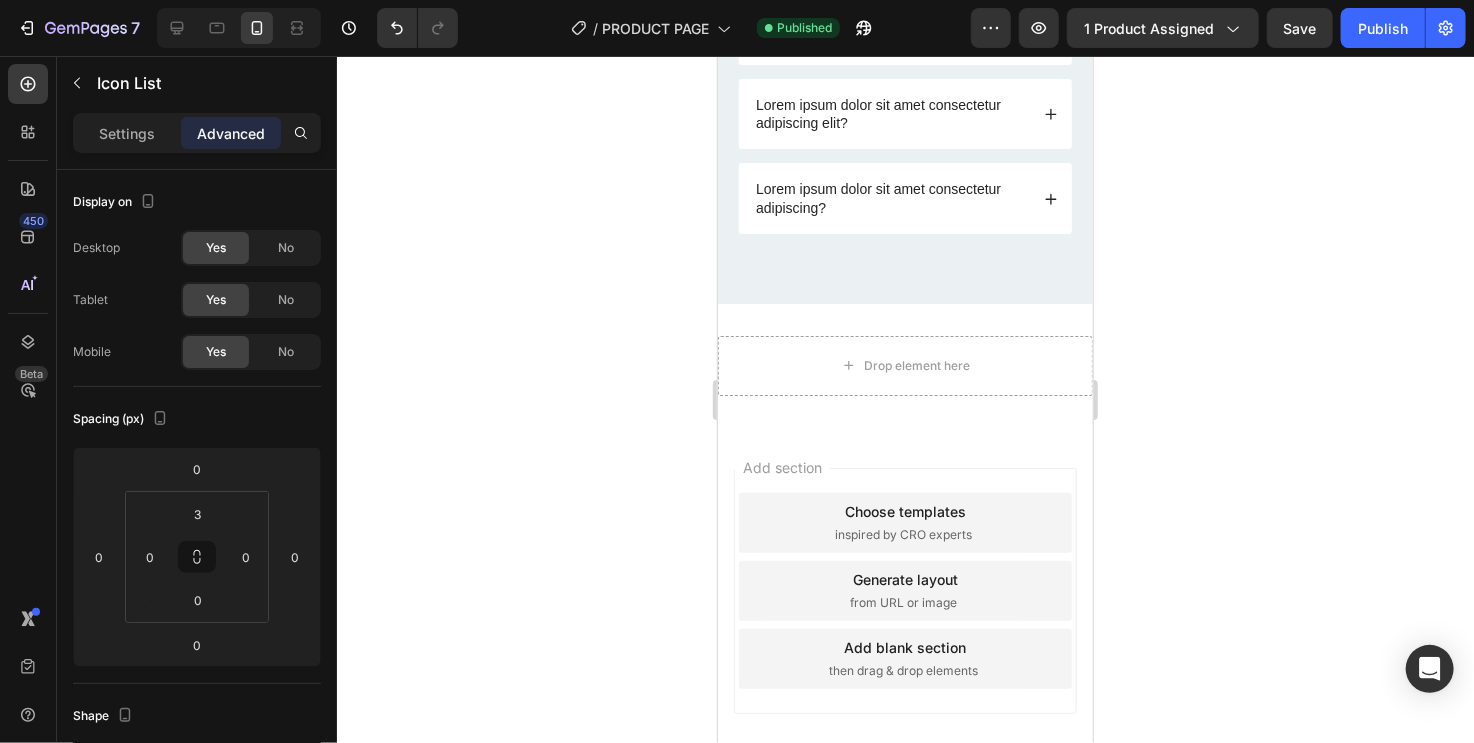 scroll, scrollTop: 6232, scrollLeft: 0, axis: vertical 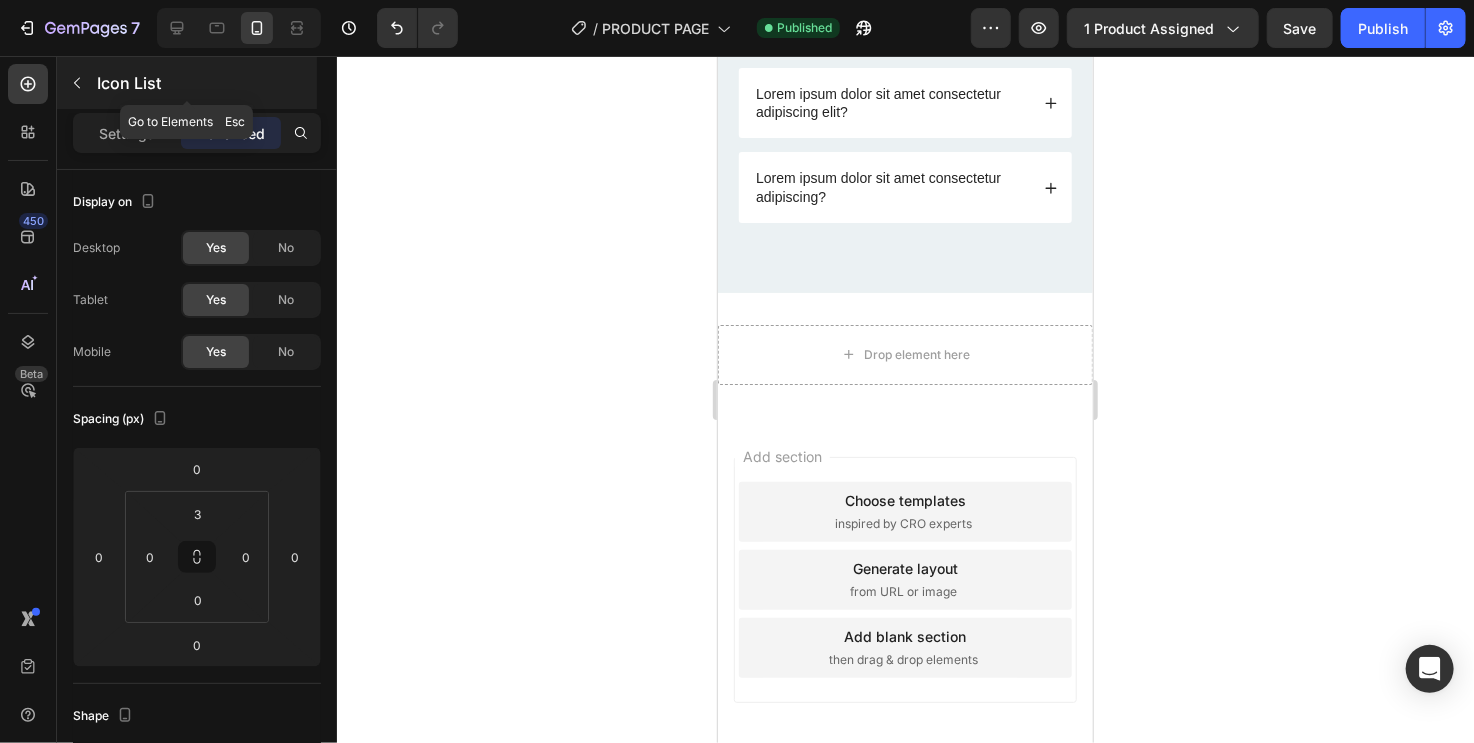 click 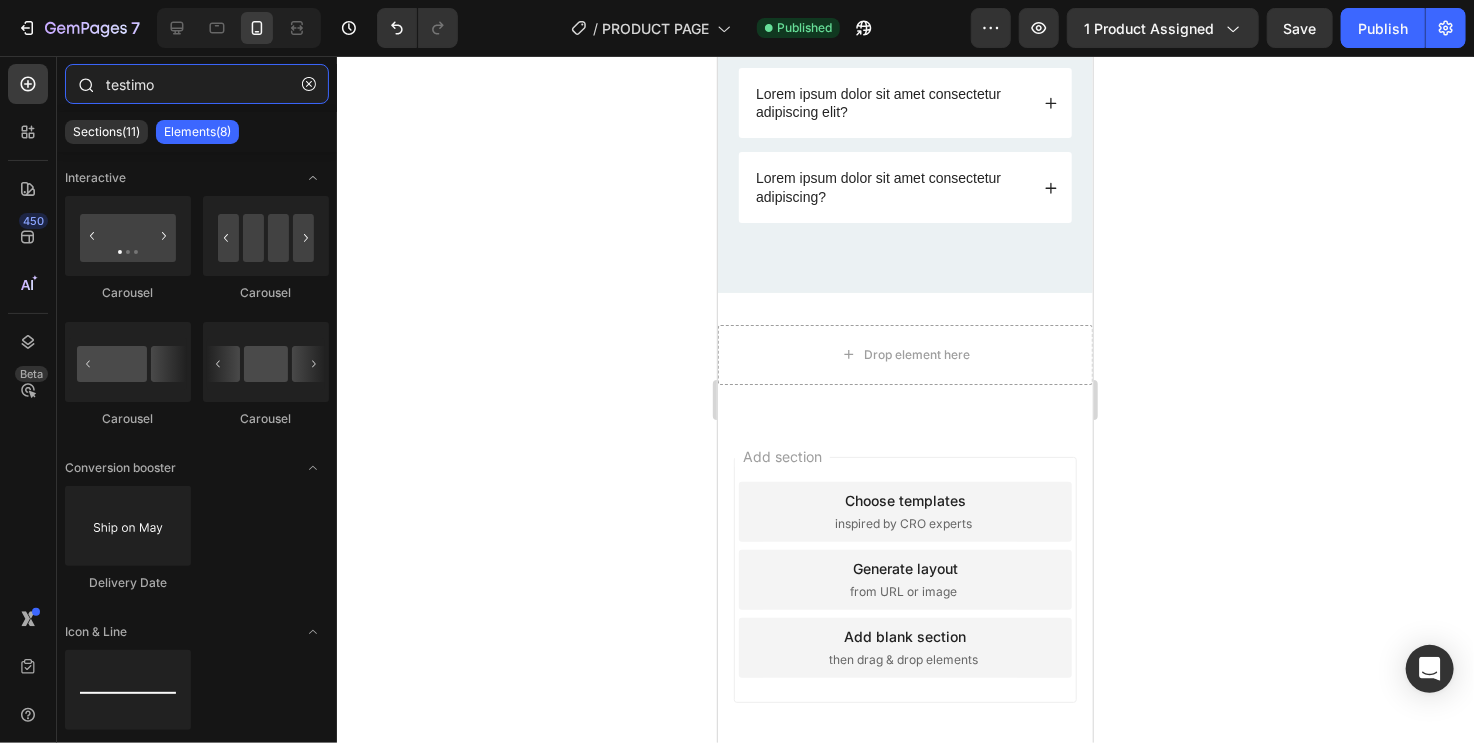click on "testimo" at bounding box center [197, 84] 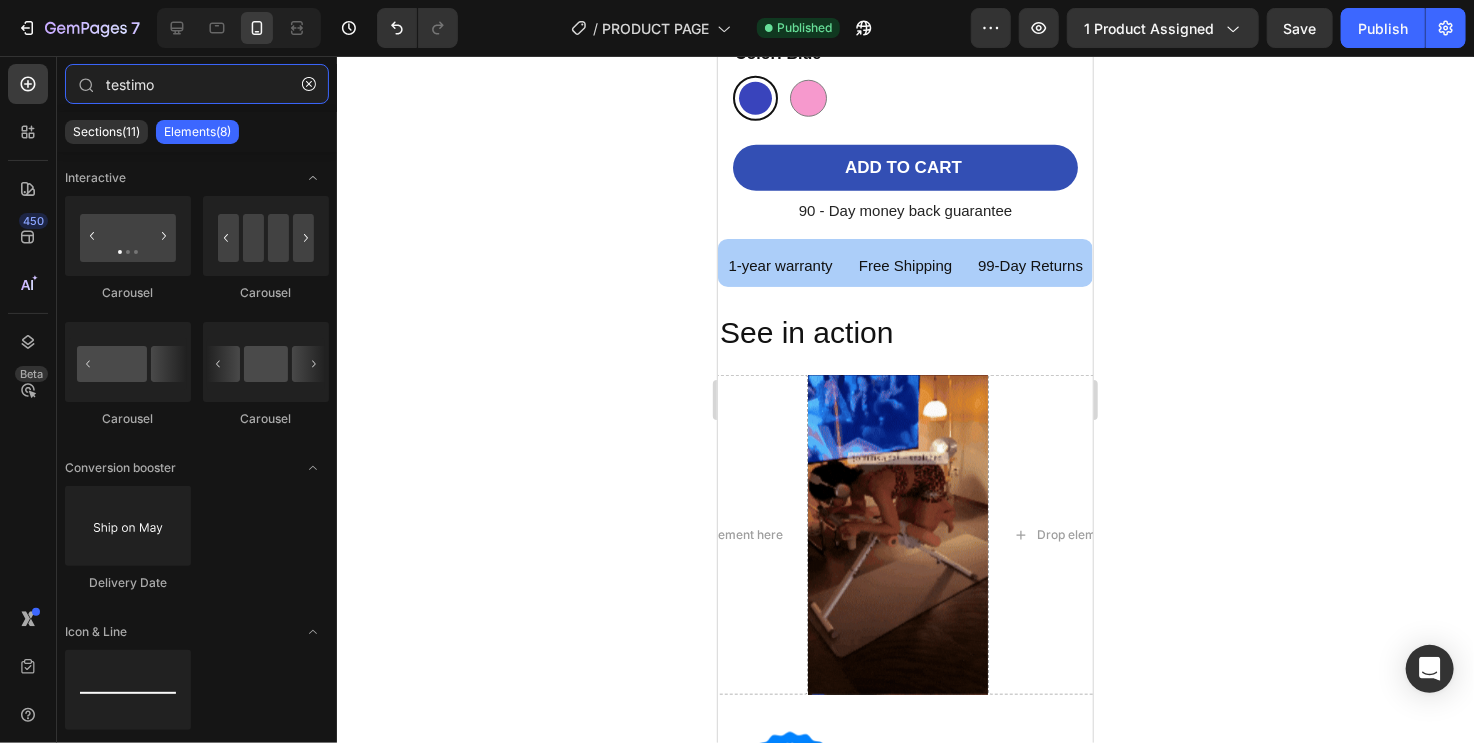 scroll, scrollTop: 1232, scrollLeft: 0, axis: vertical 